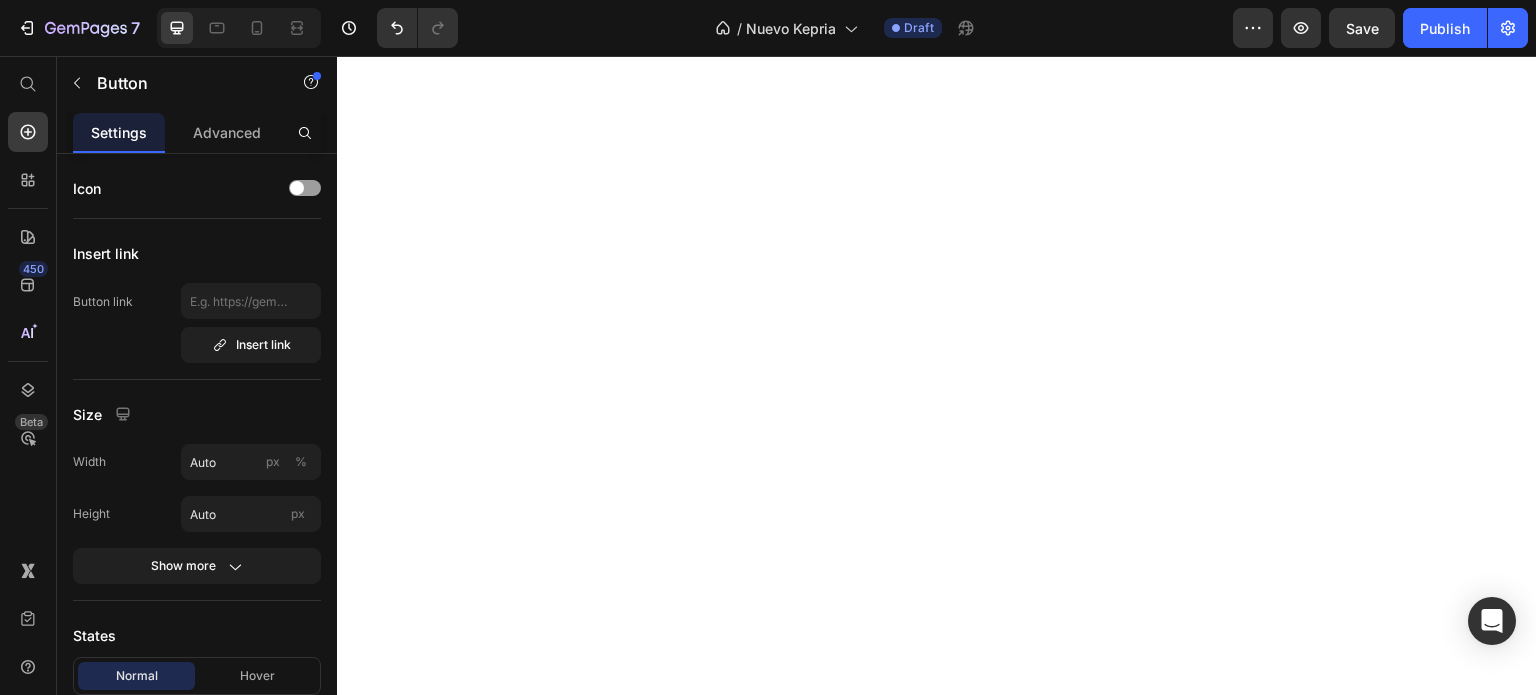scroll, scrollTop: 0, scrollLeft: 0, axis: both 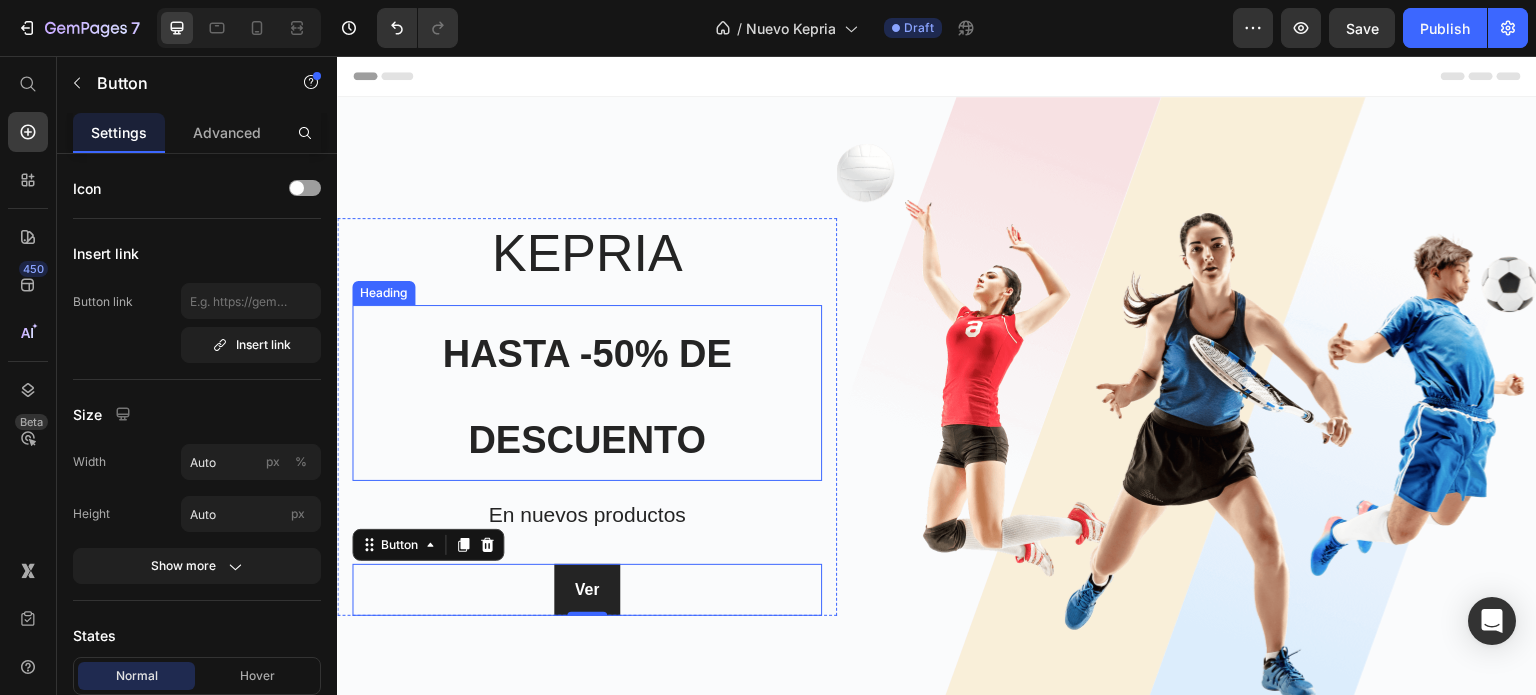 click on "⁠⁠⁠⁠⁠⁠⁠ hasta -50% de descuento" at bounding box center [587, 393] 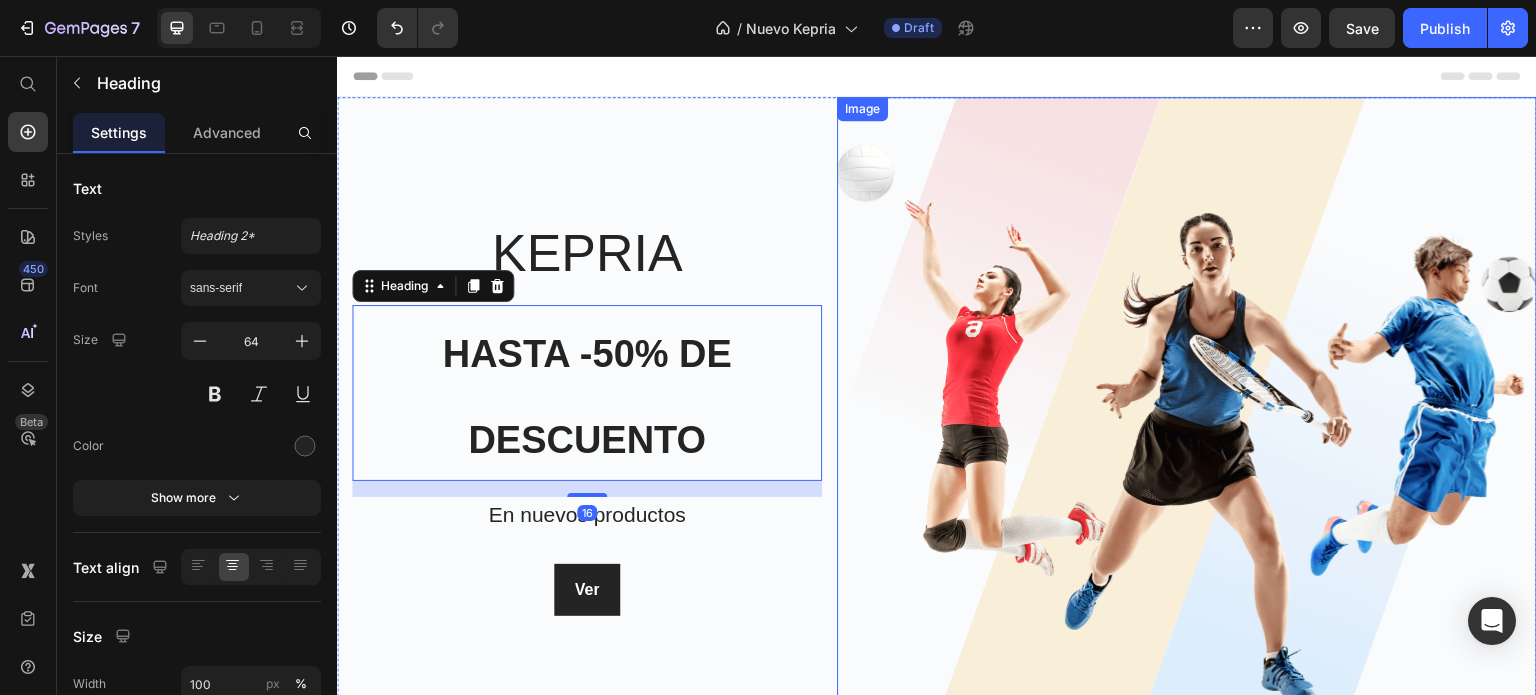 click at bounding box center [1187, 417] 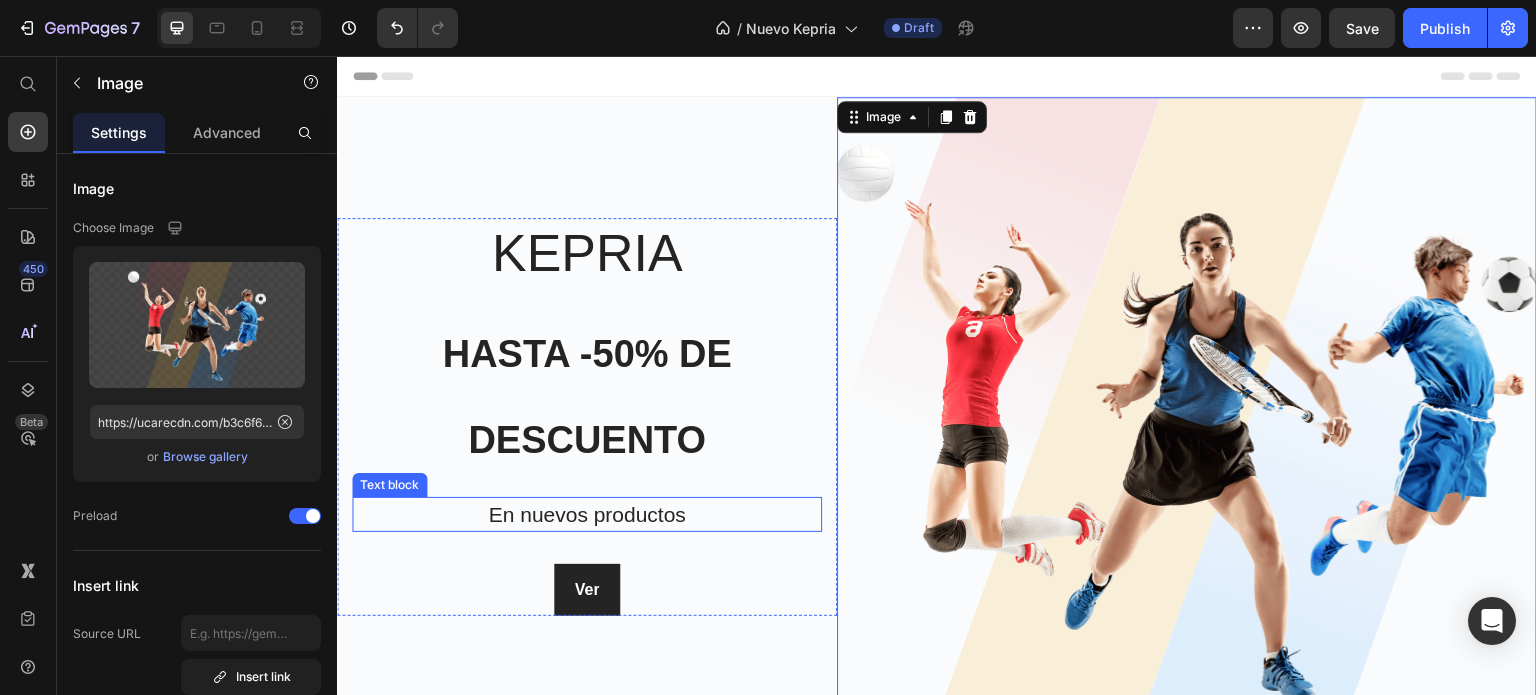 click on "En nuevos productos" at bounding box center [587, 515] 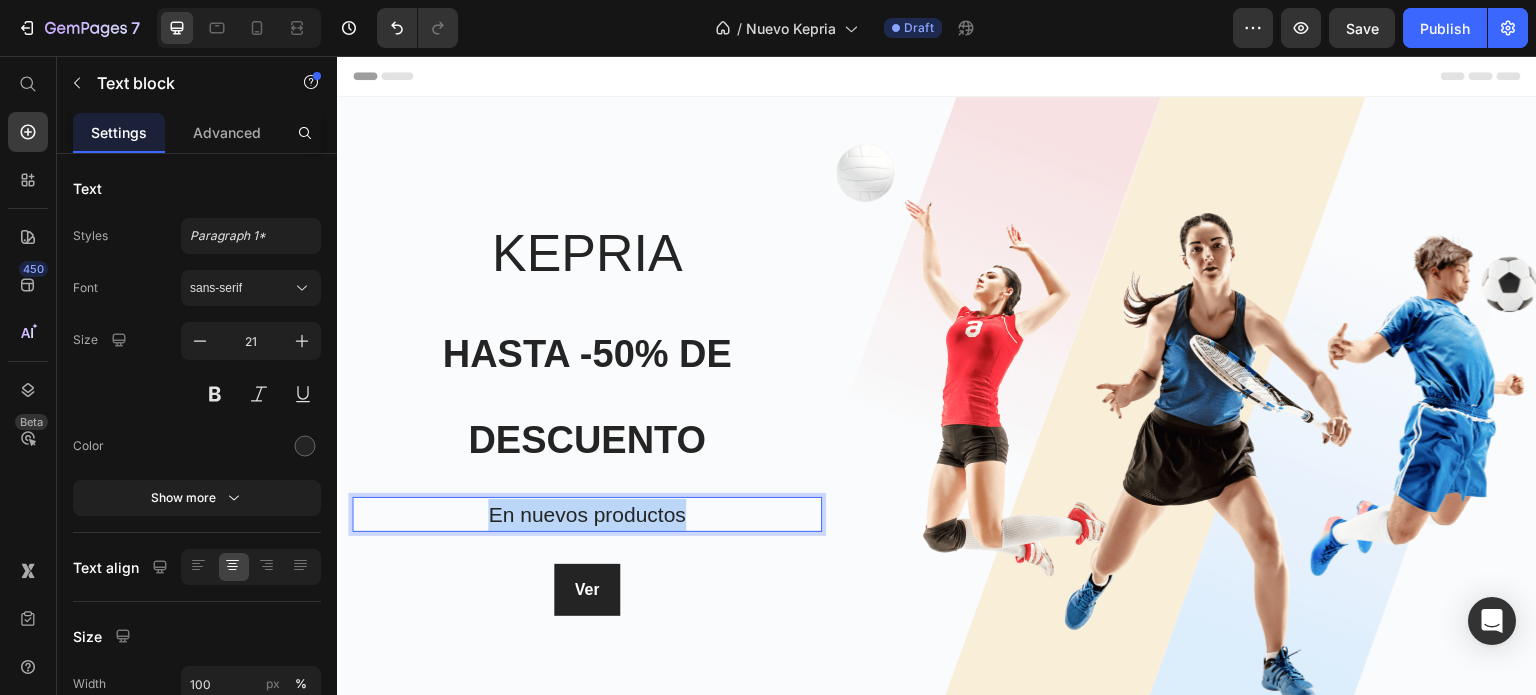 click on "En nuevos productos" at bounding box center (587, 515) 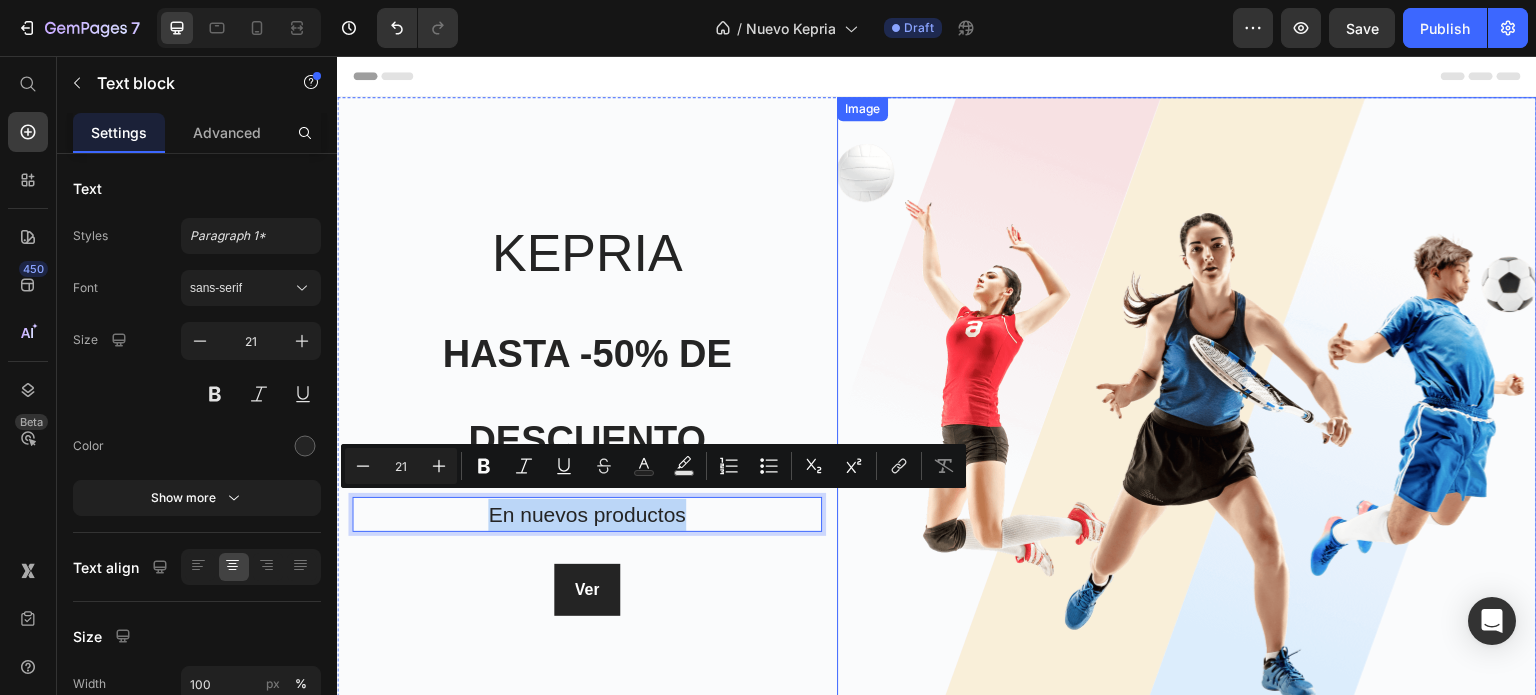 click at bounding box center [1187, 417] 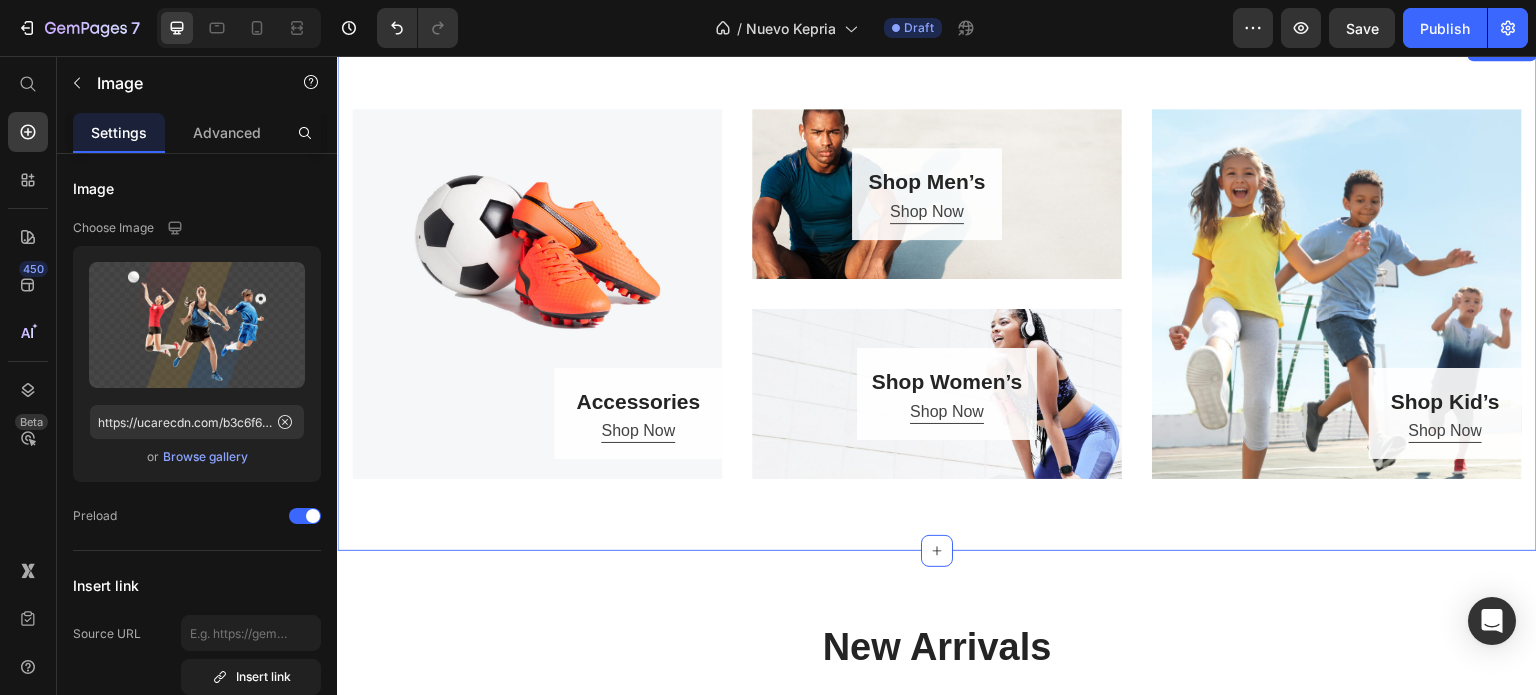 scroll, scrollTop: 0, scrollLeft: 0, axis: both 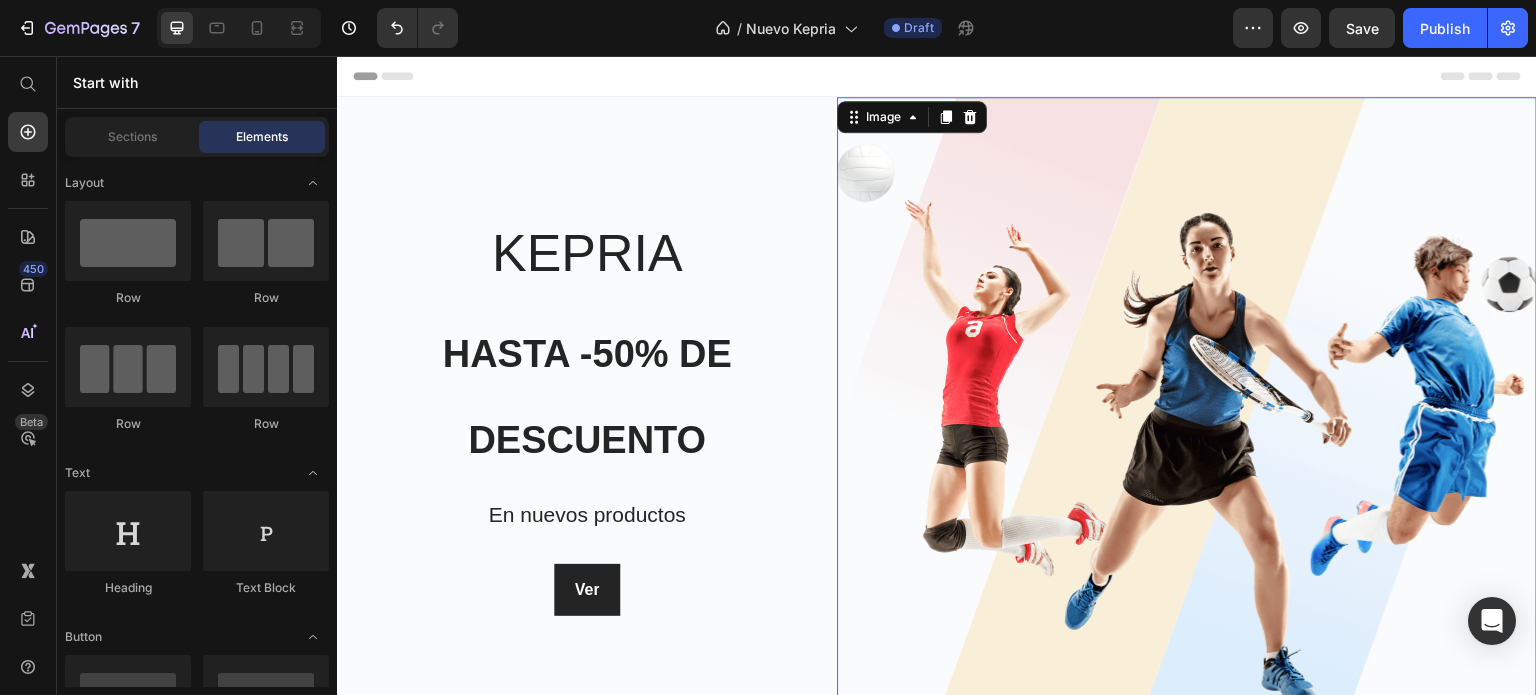 click on "Header" at bounding box center [394, 76] 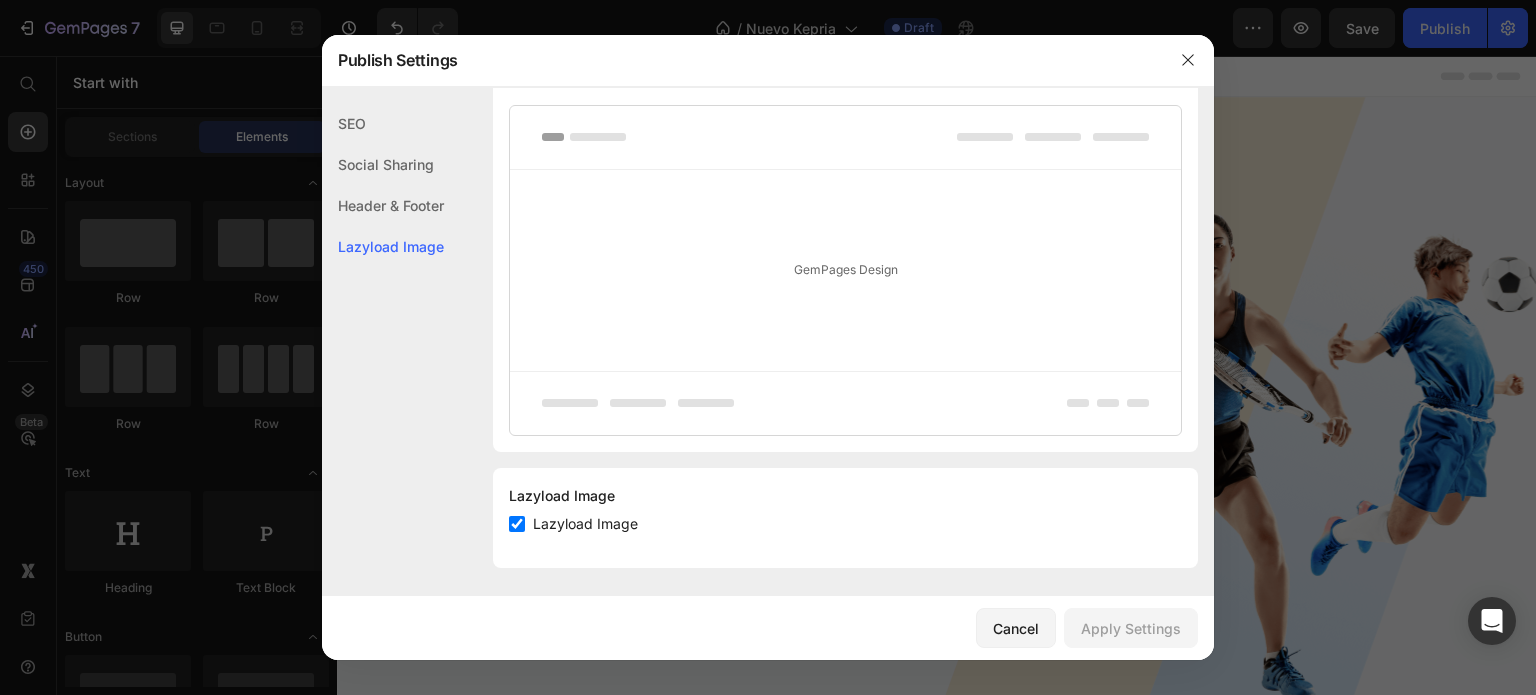 scroll, scrollTop: 409, scrollLeft: 0, axis: vertical 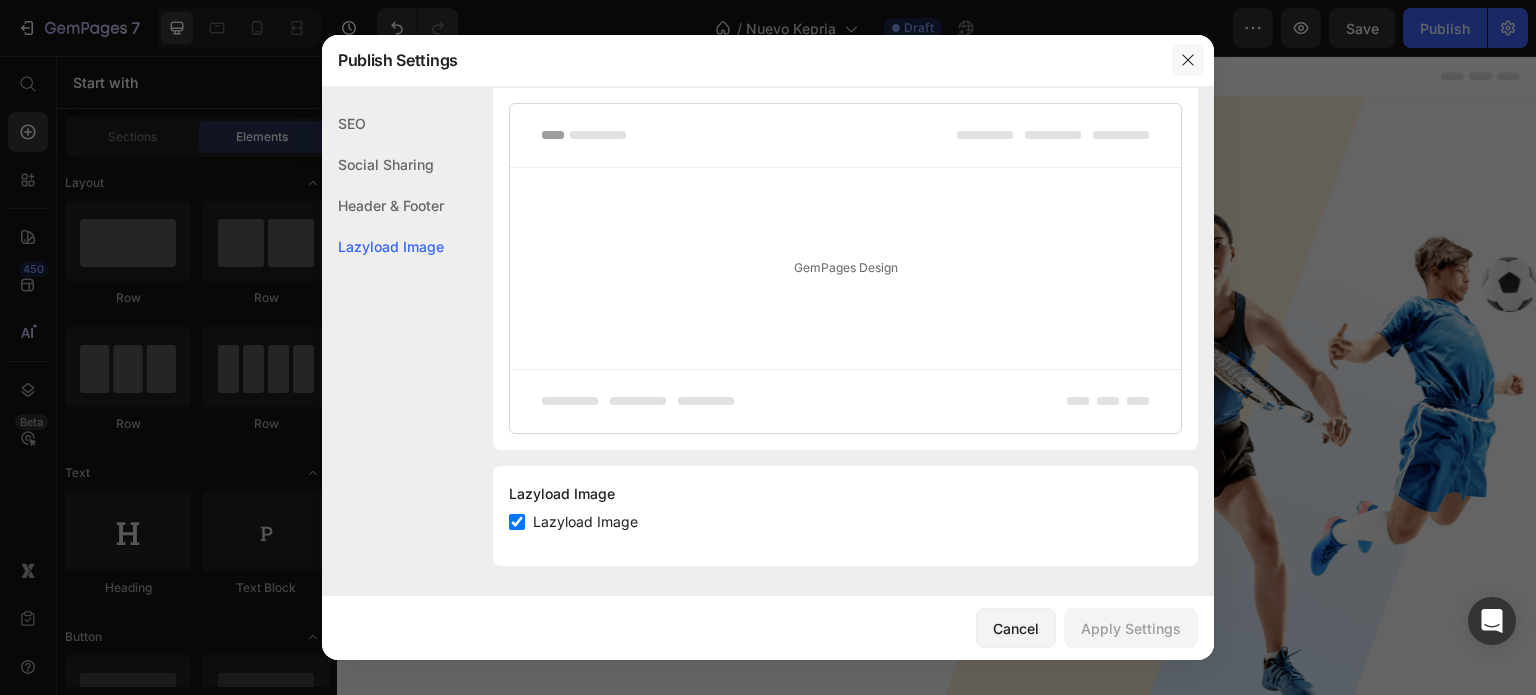 drag, startPoint x: 1187, startPoint y: 57, endPoint x: 1131, endPoint y: 499, distance: 445.5334 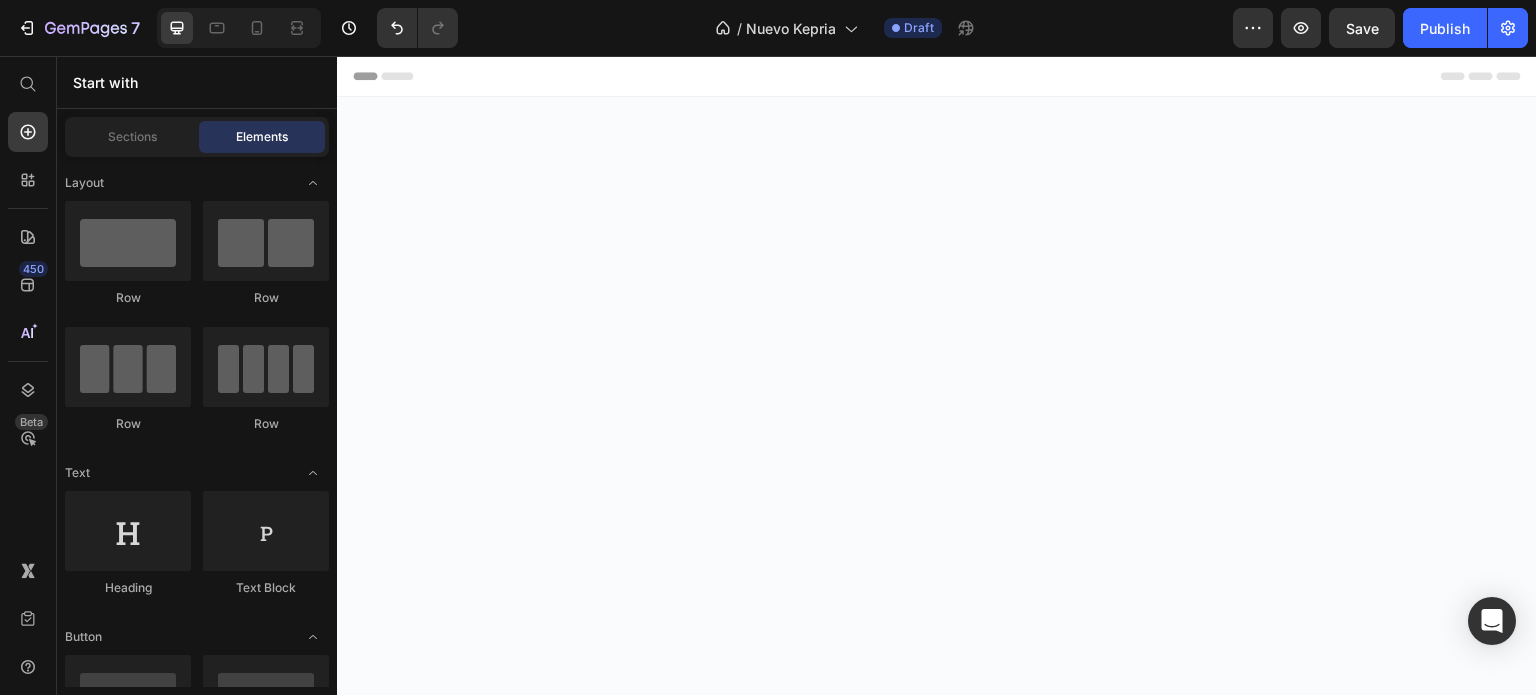 scroll, scrollTop: 5980, scrollLeft: 0, axis: vertical 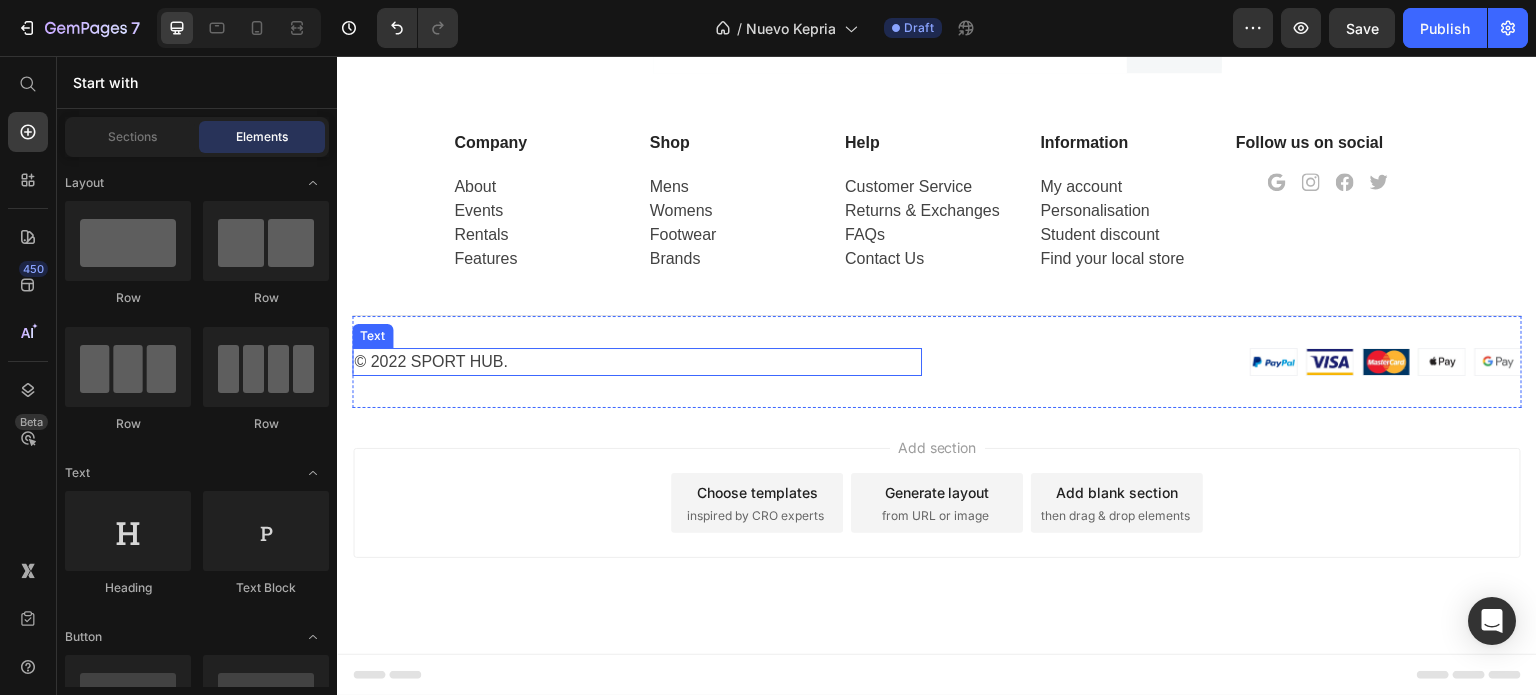click on "© 2022 sport hub." at bounding box center [637, 362] 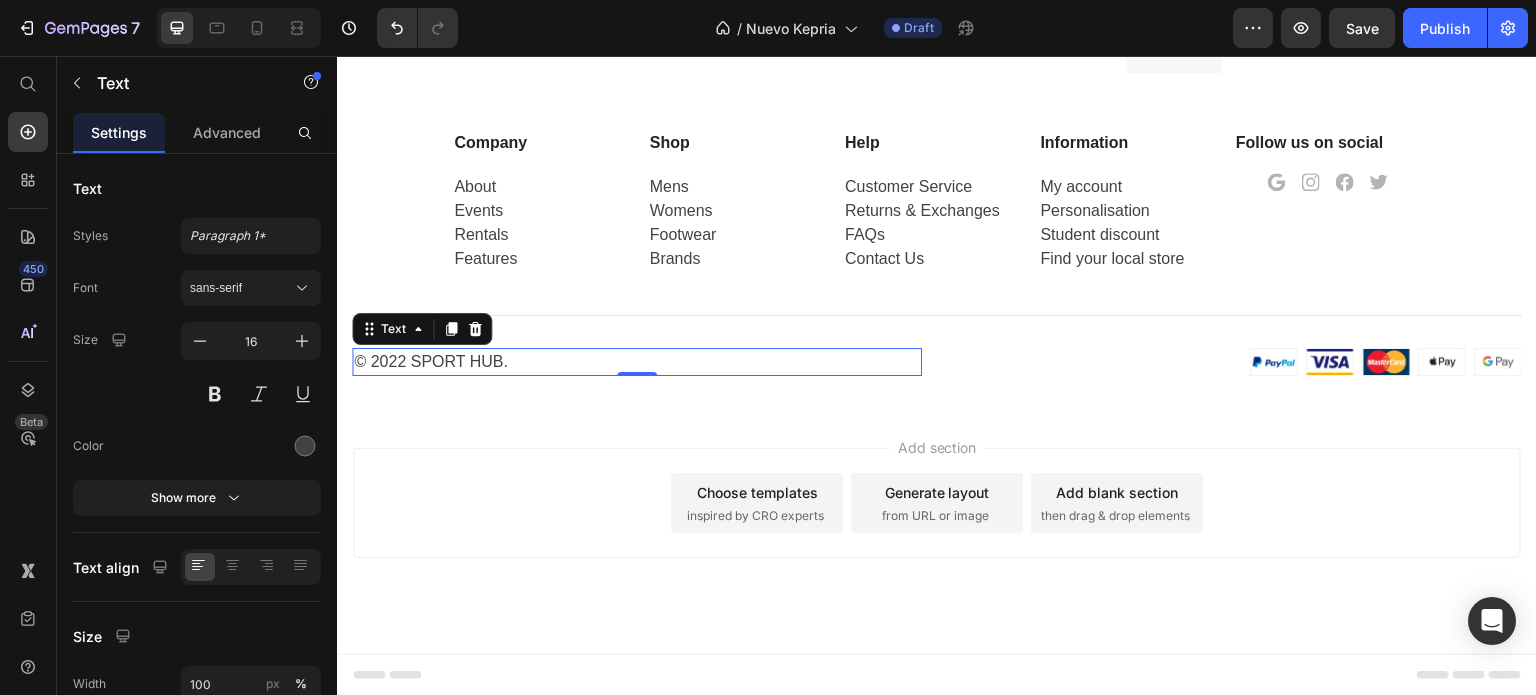 click on "© 2022 sport hub." at bounding box center (637, 362) 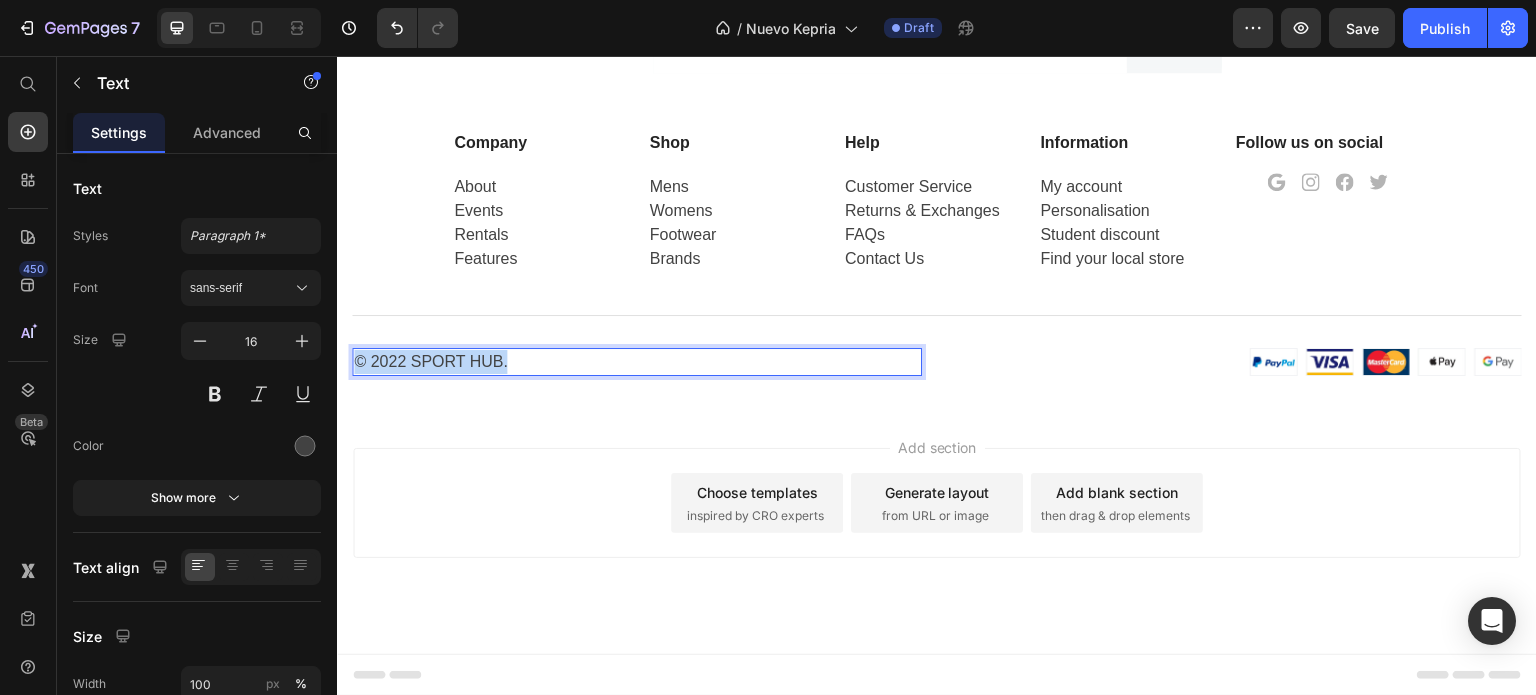 click on "© 2022 sport hub." at bounding box center [637, 362] 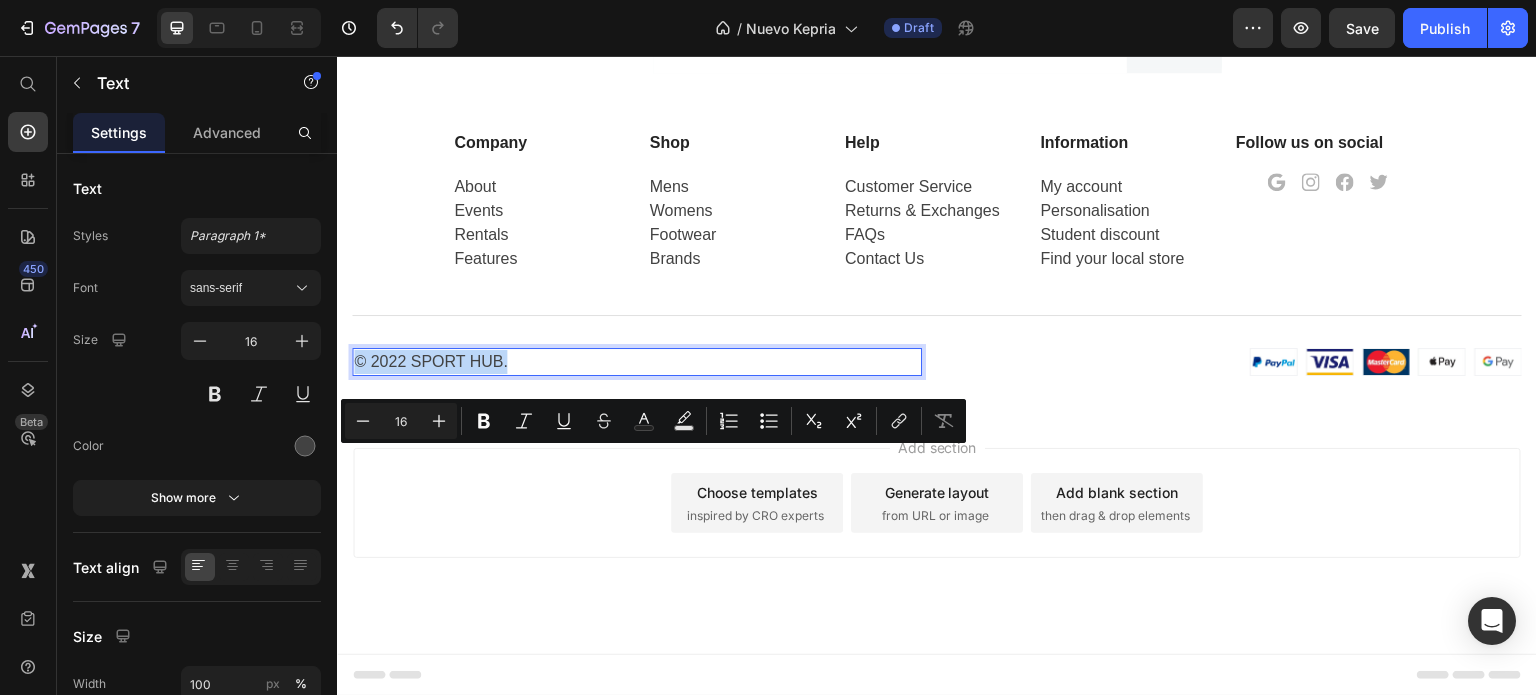 click on "© 2022 sport hub." at bounding box center (637, 362) 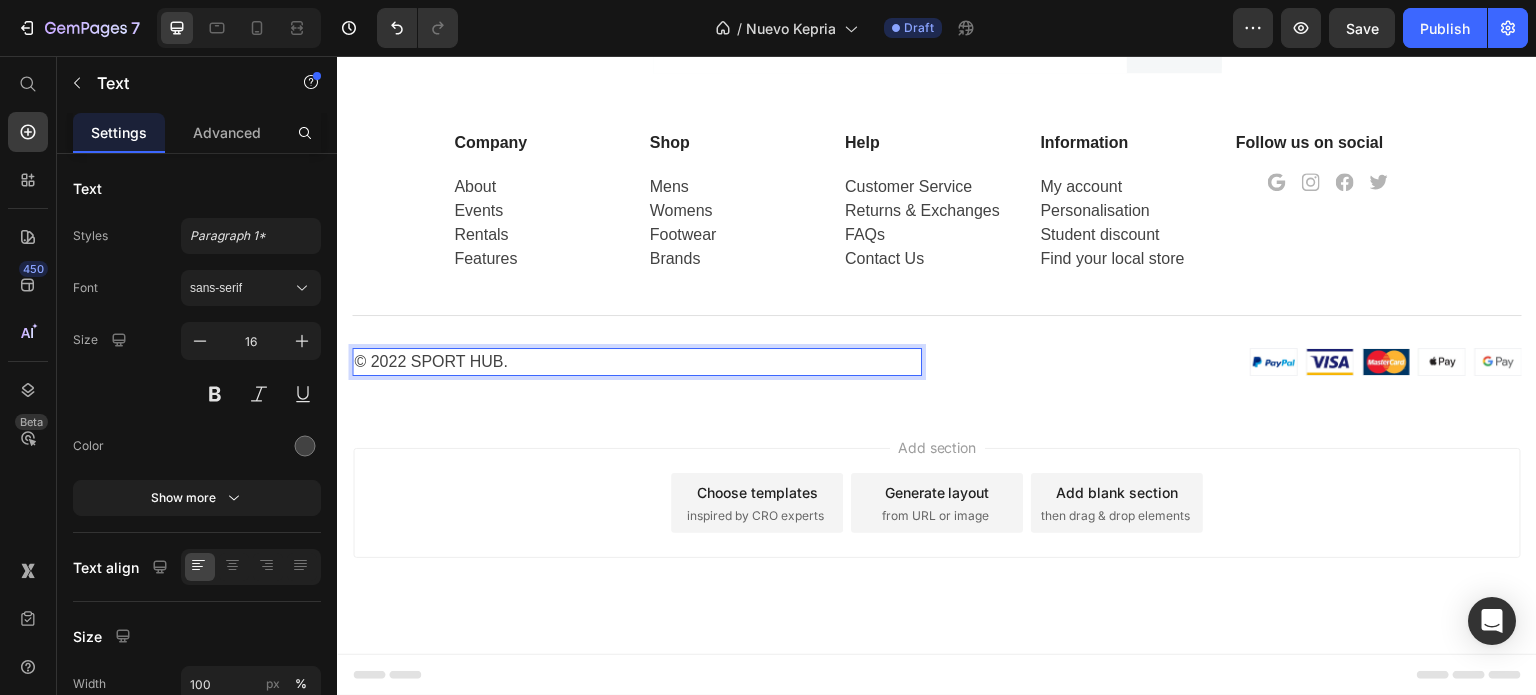 click on "© 2022 sport hub." at bounding box center [637, 362] 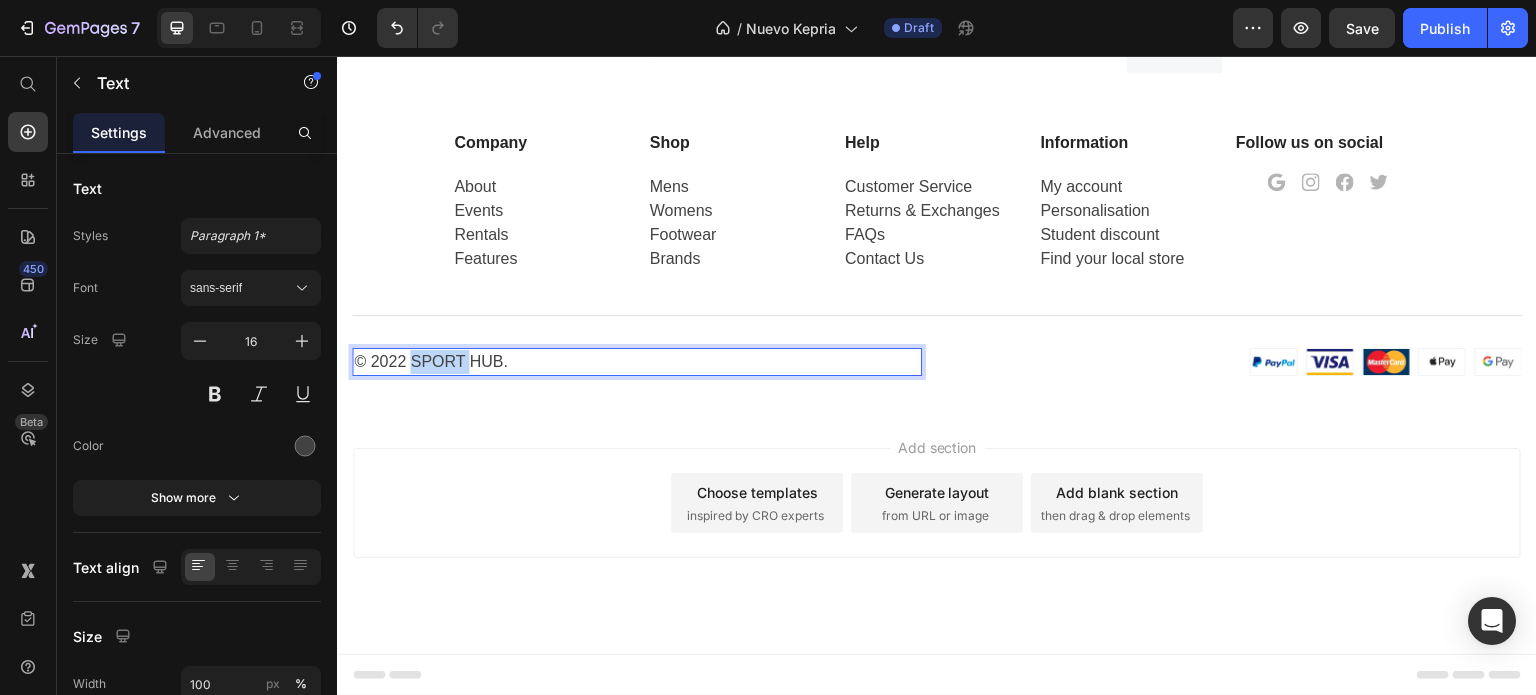 click on "© 2022 sport hub." at bounding box center (637, 362) 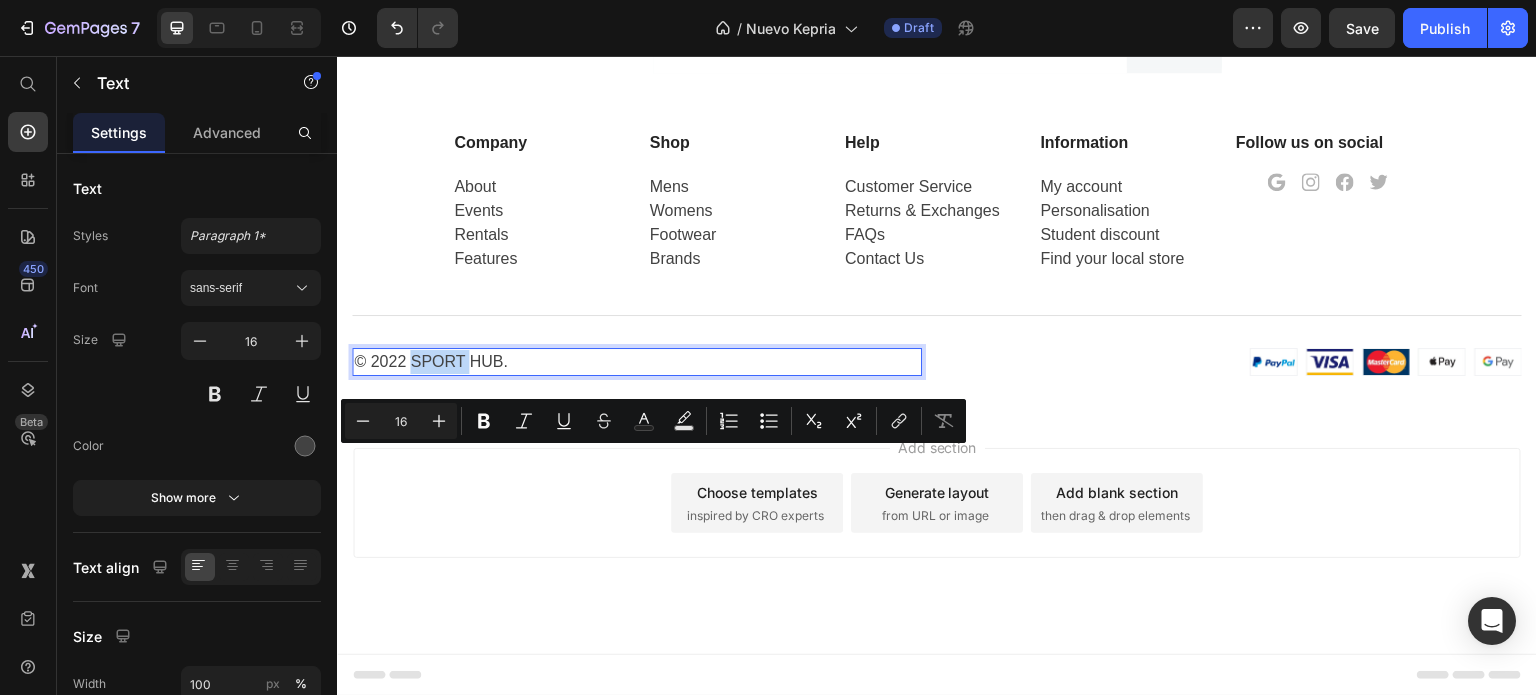 click on "© 2022 sport hub." at bounding box center [637, 362] 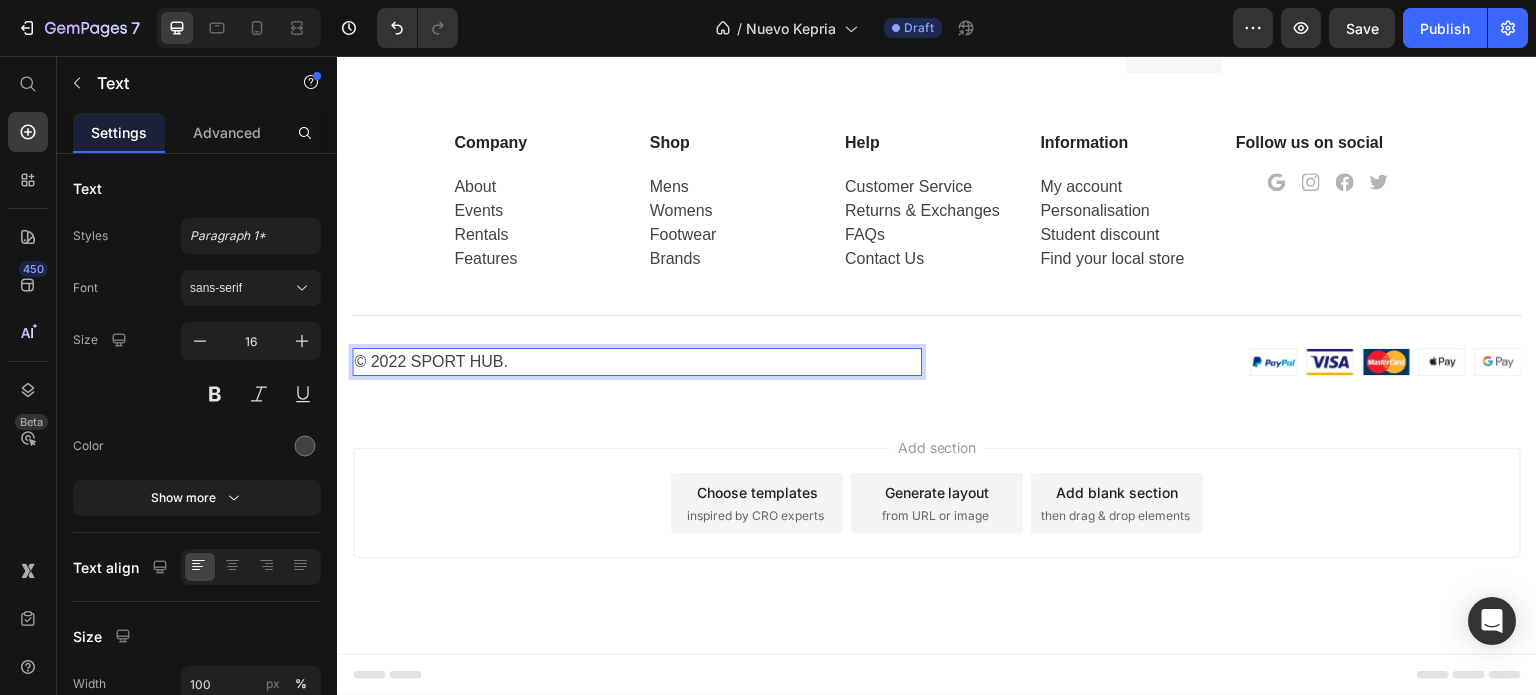 click on "© 2022 sport hub." at bounding box center [637, 362] 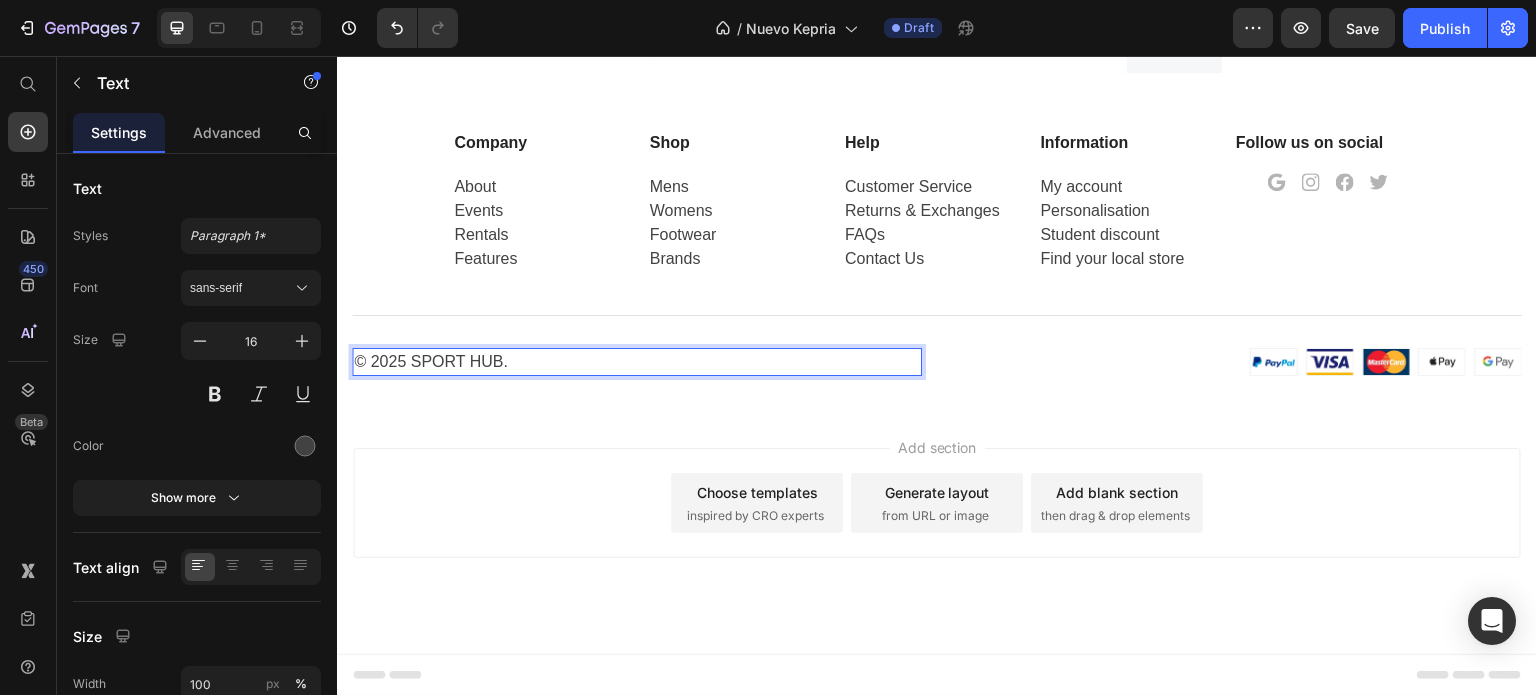 click on "© 2025 sport hub." at bounding box center [637, 362] 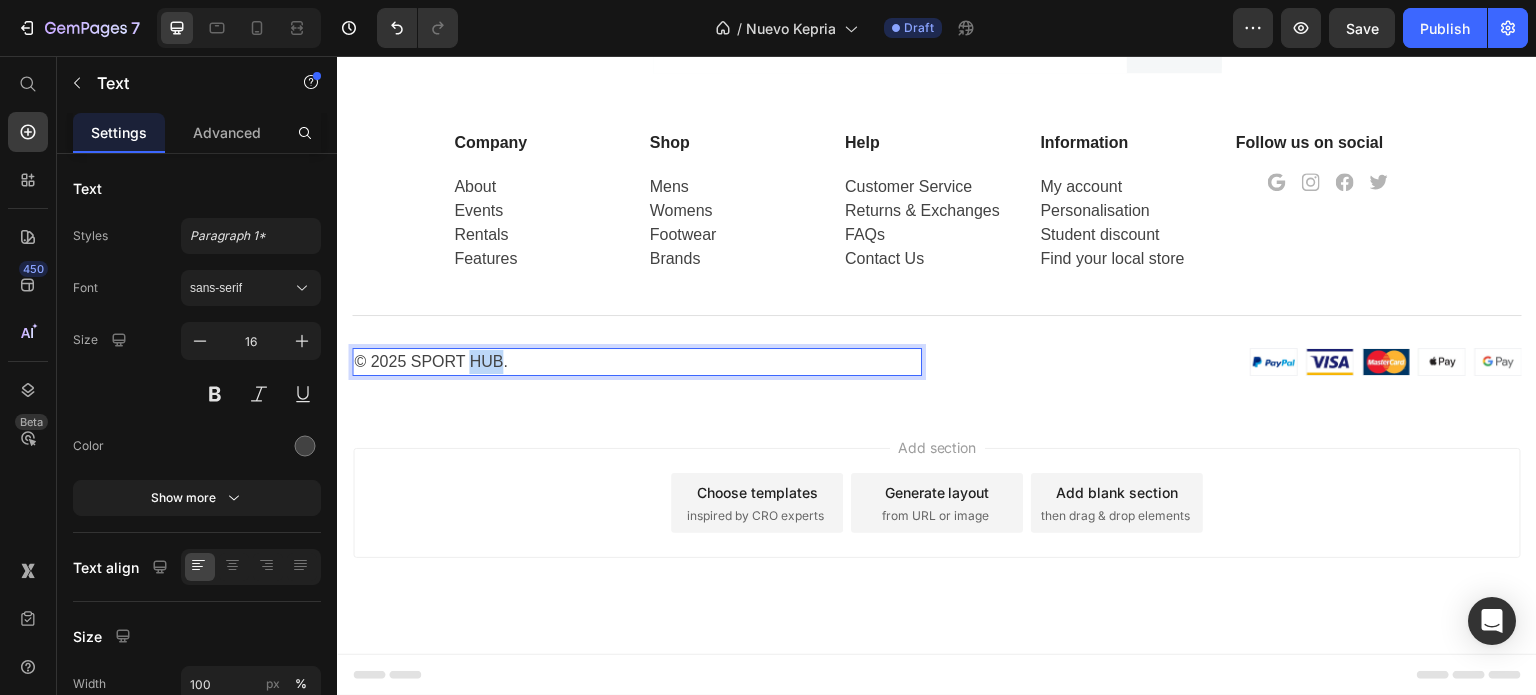 click on "© 2025 sport hub." at bounding box center (637, 362) 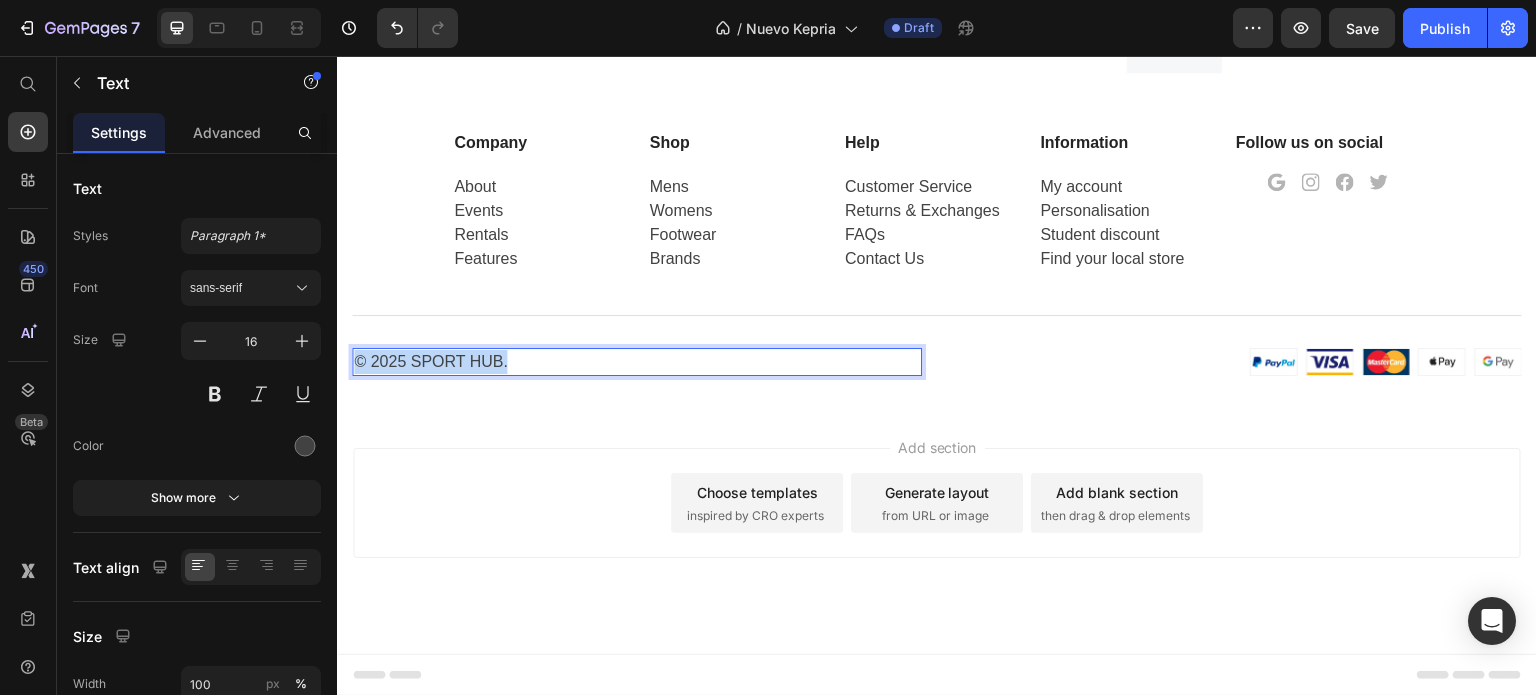 click on "© 2025 sport hub." at bounding box center [637, 362] 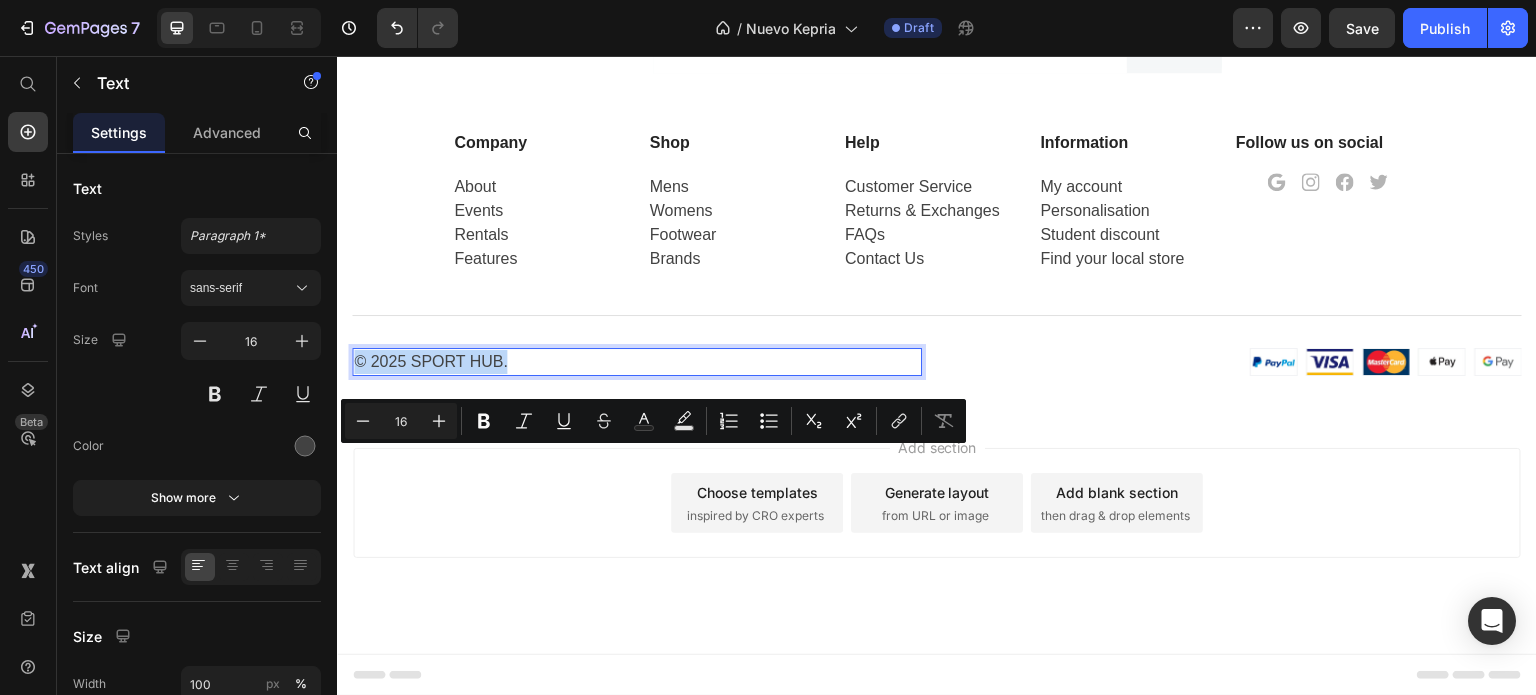 click on "© 2025 sport hub." at bounding box center [637, 362] 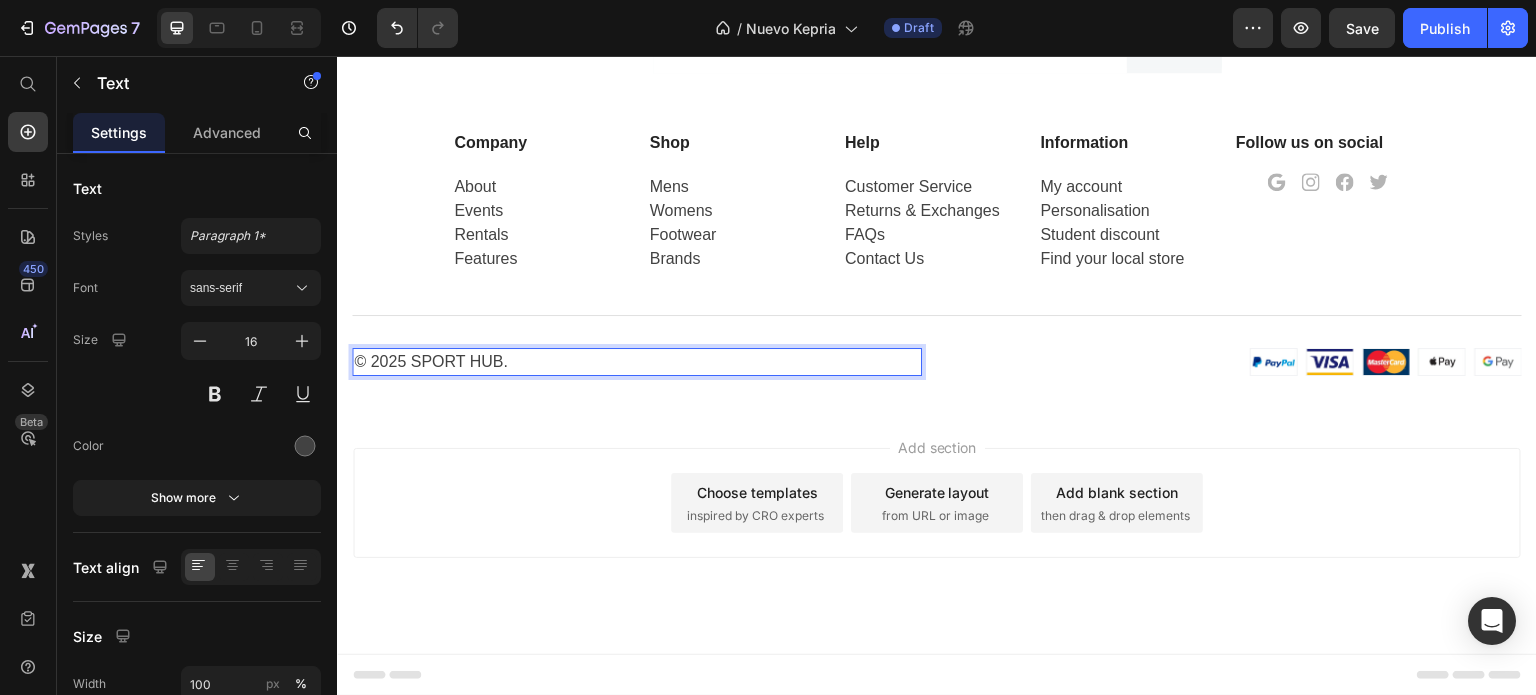 click on "© 2025 sport hub." at bounding box center (637, 362) 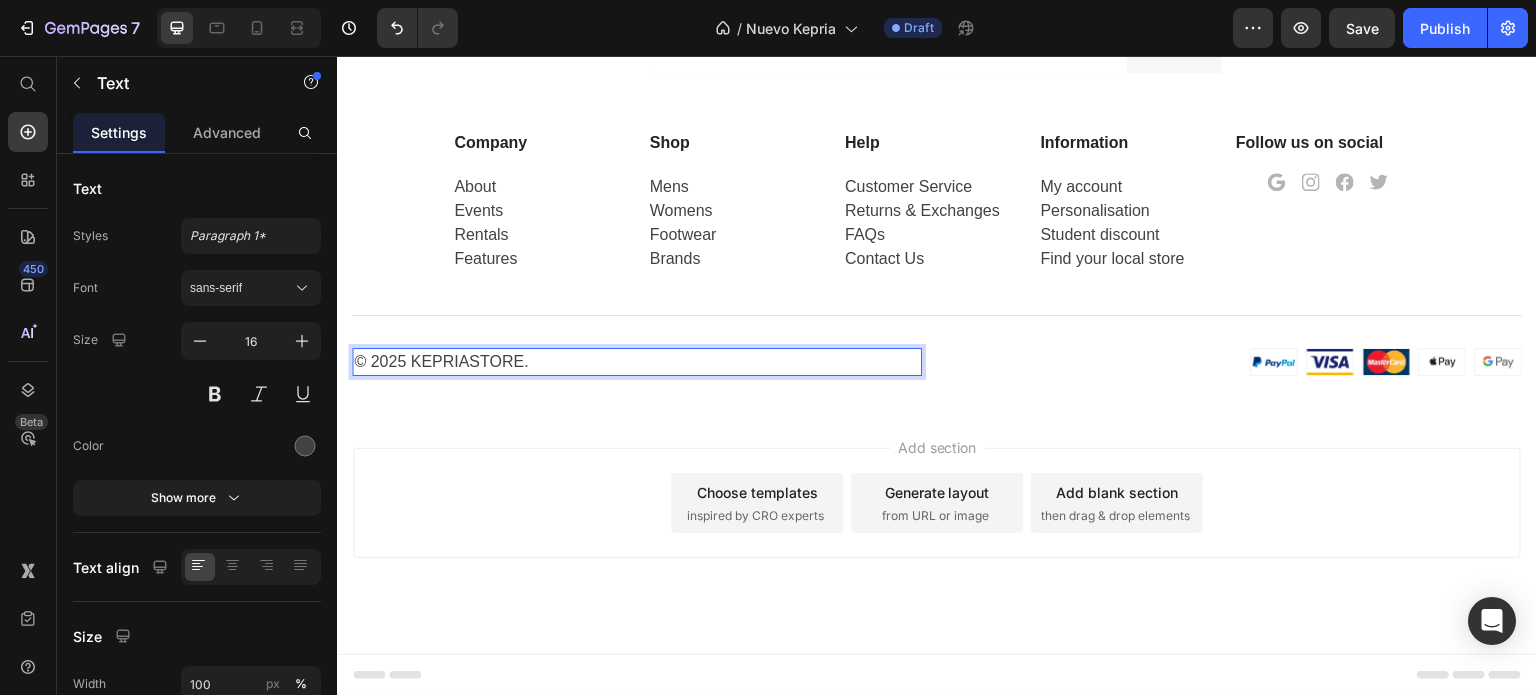click on "Choose templates inspired by CRO experts" at bounding box center (757, 503) 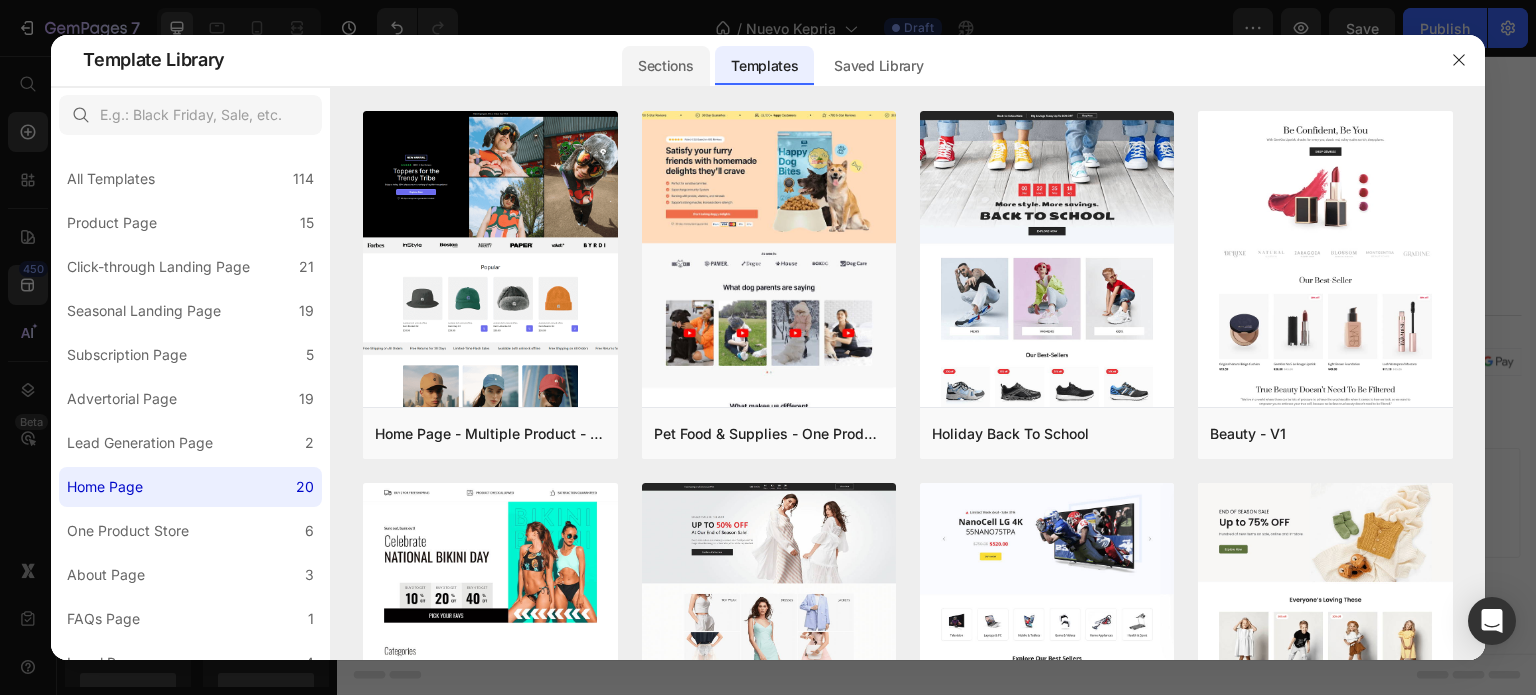 click on "Sections" 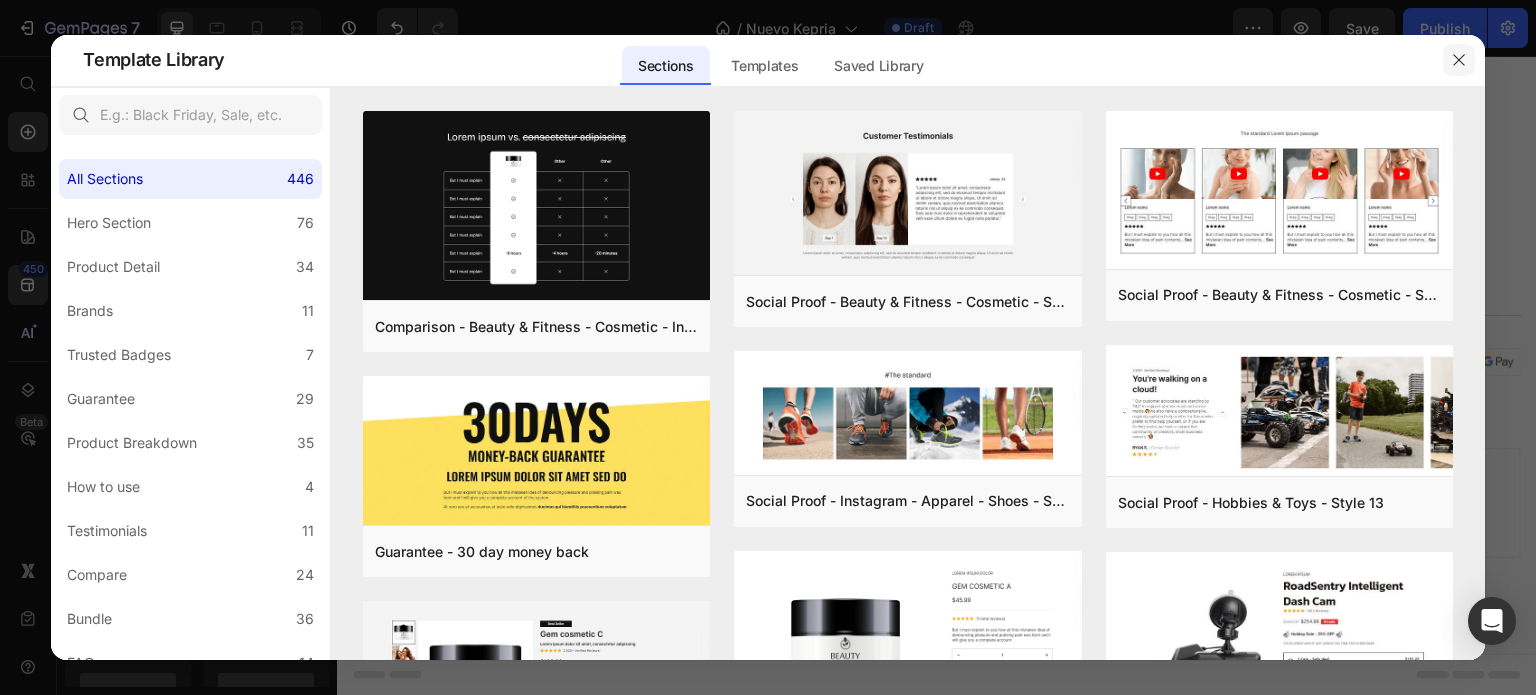 click 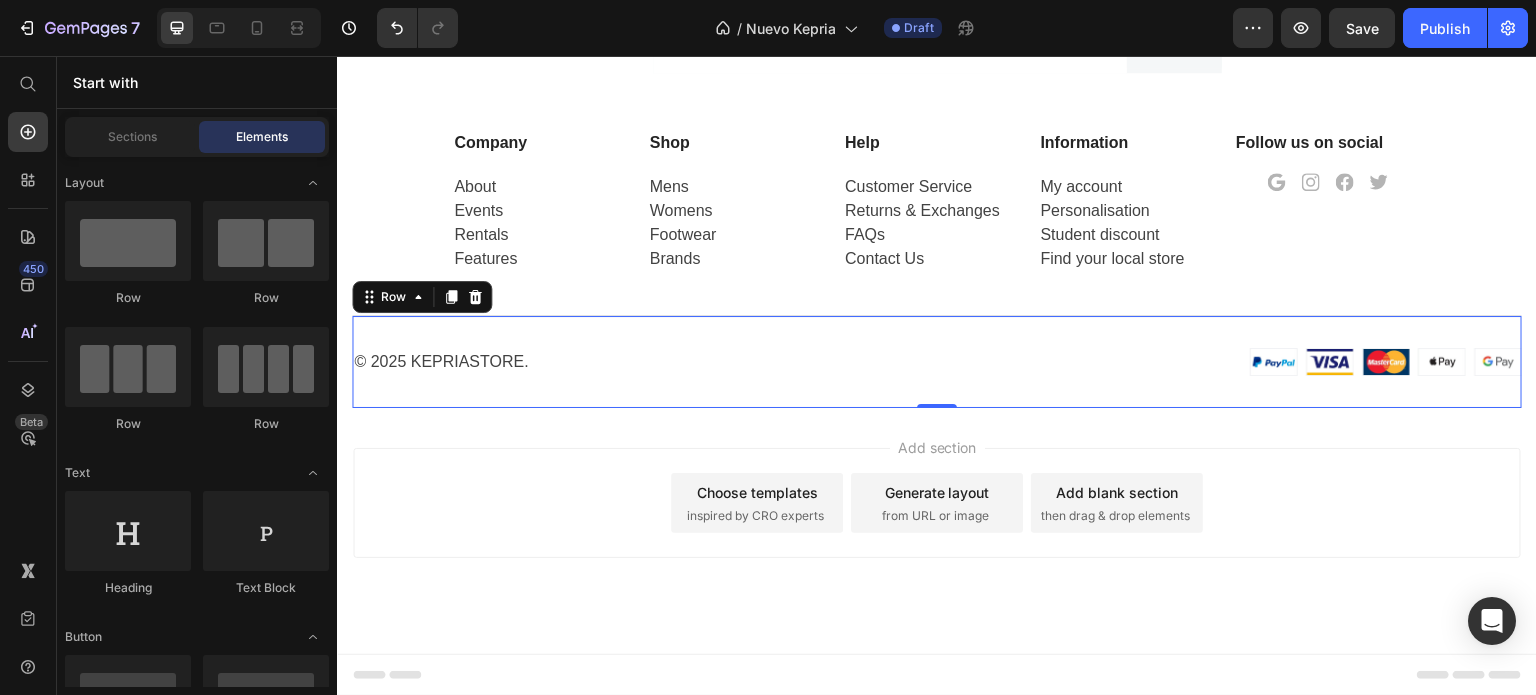 click on "© 2025 kepriastore. Text Image Image Image Image Image Row Row   0" at bounding box center [937, 362] 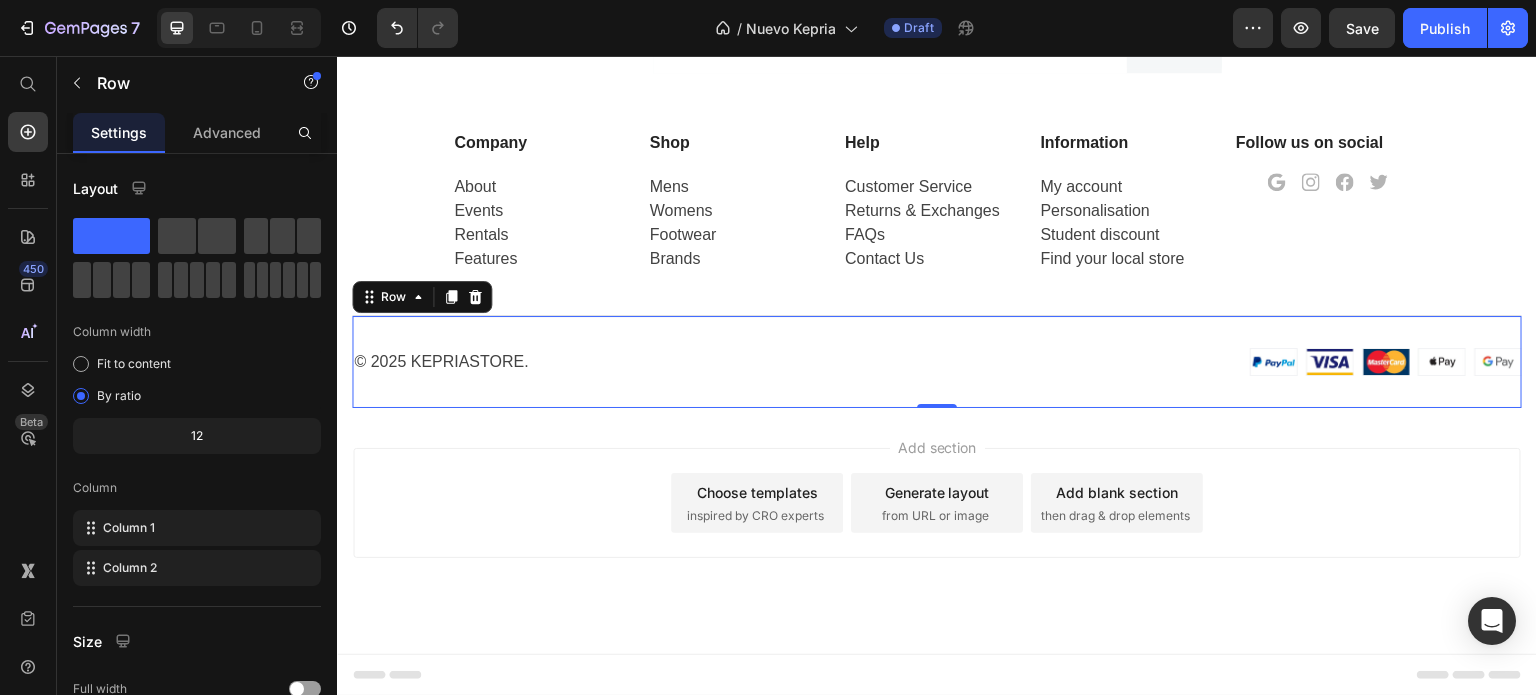 click on "Add section Choose templates inspired by CRO experts Generate layout from URL or image Add blank section then drag & drop elements" at bounding box center [937, 531] 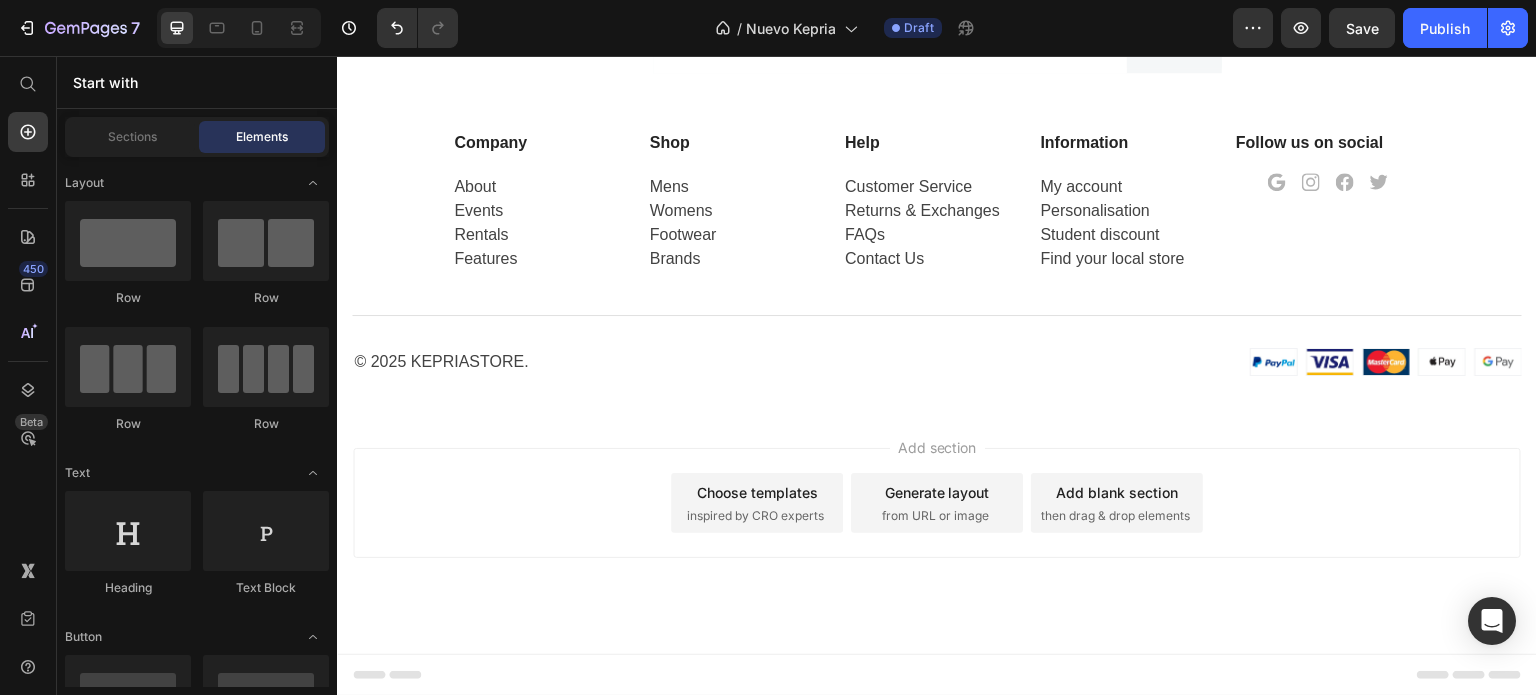 click on "Add section Choose templates inspired by CRO experts Generate layout from URL or image Add blank section then drag & drop elements" at bounding box center (937, 503) 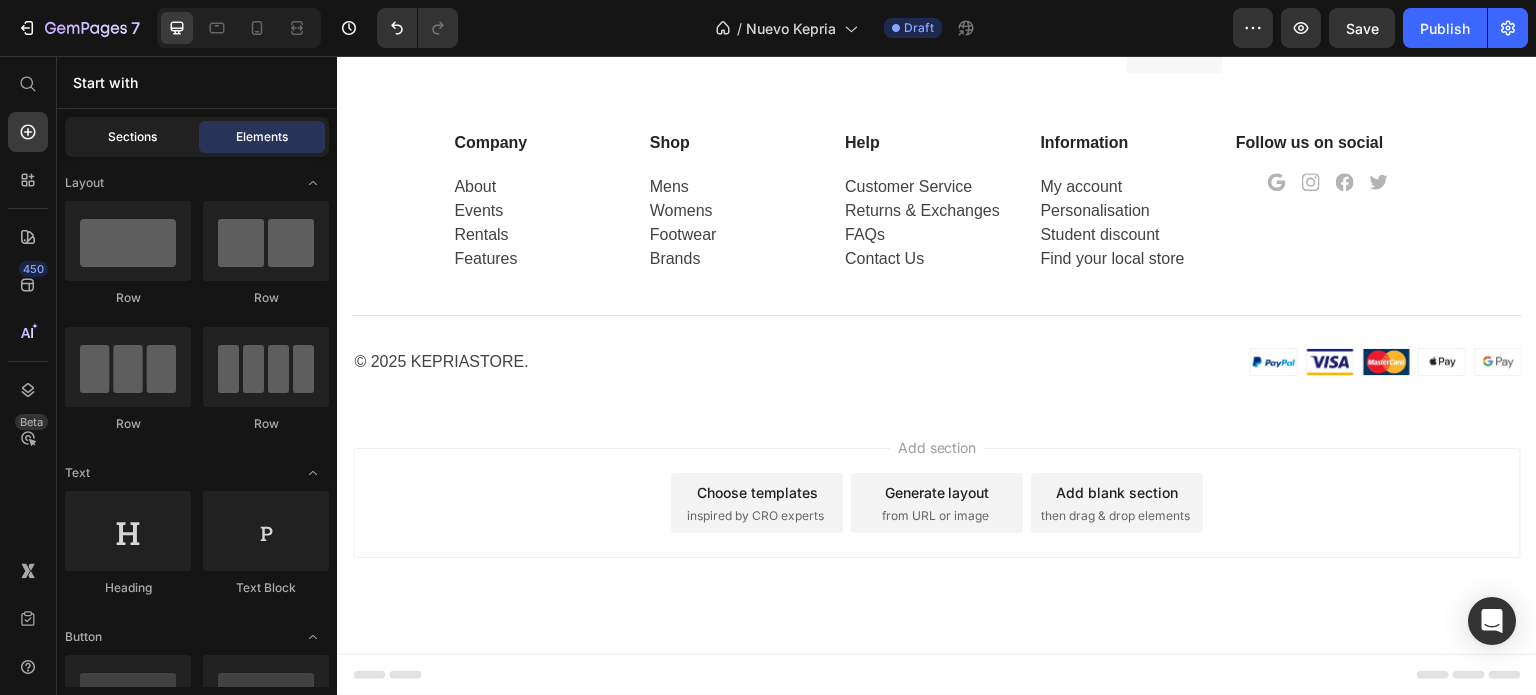 click on "Sections" at bounding box center [132, 137] 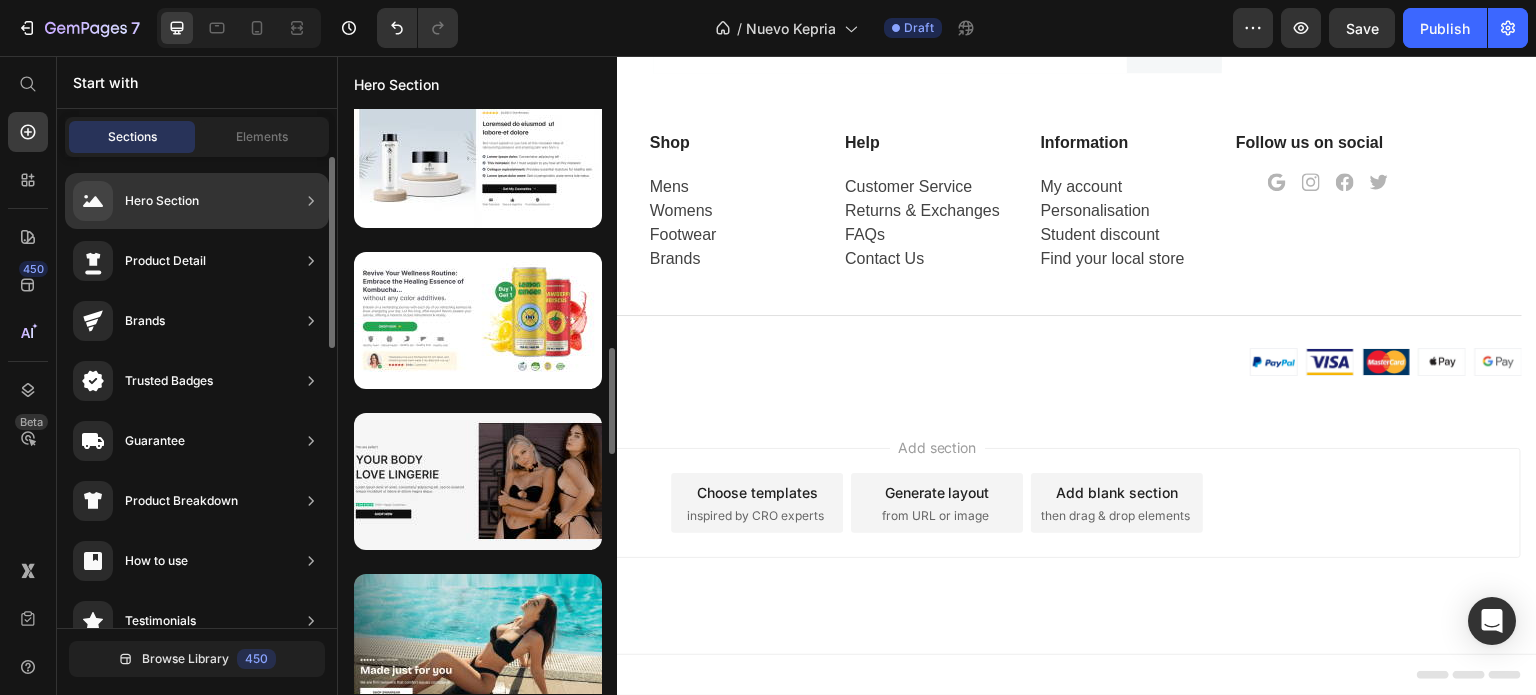 scroll, scrollTop: 1012, scrollLeft: 0, axis: vertical 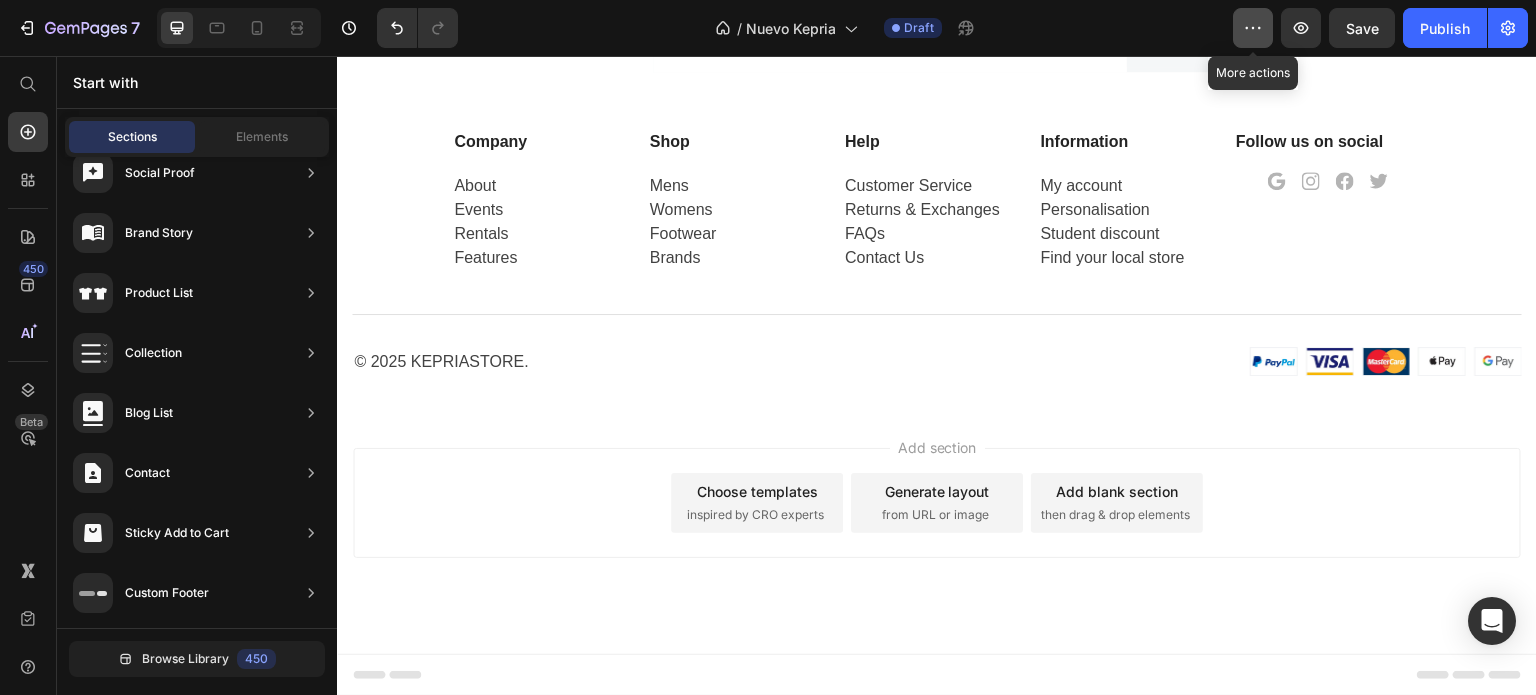 click 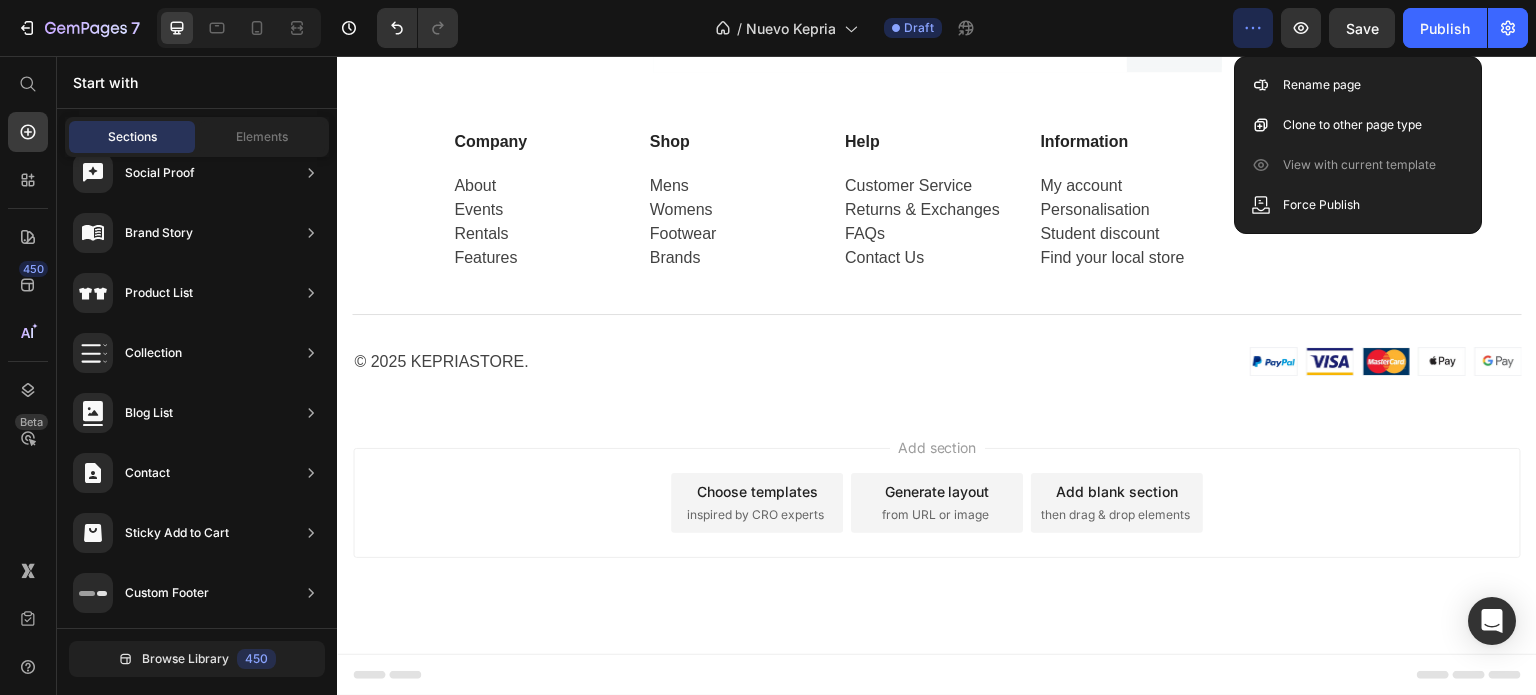 click 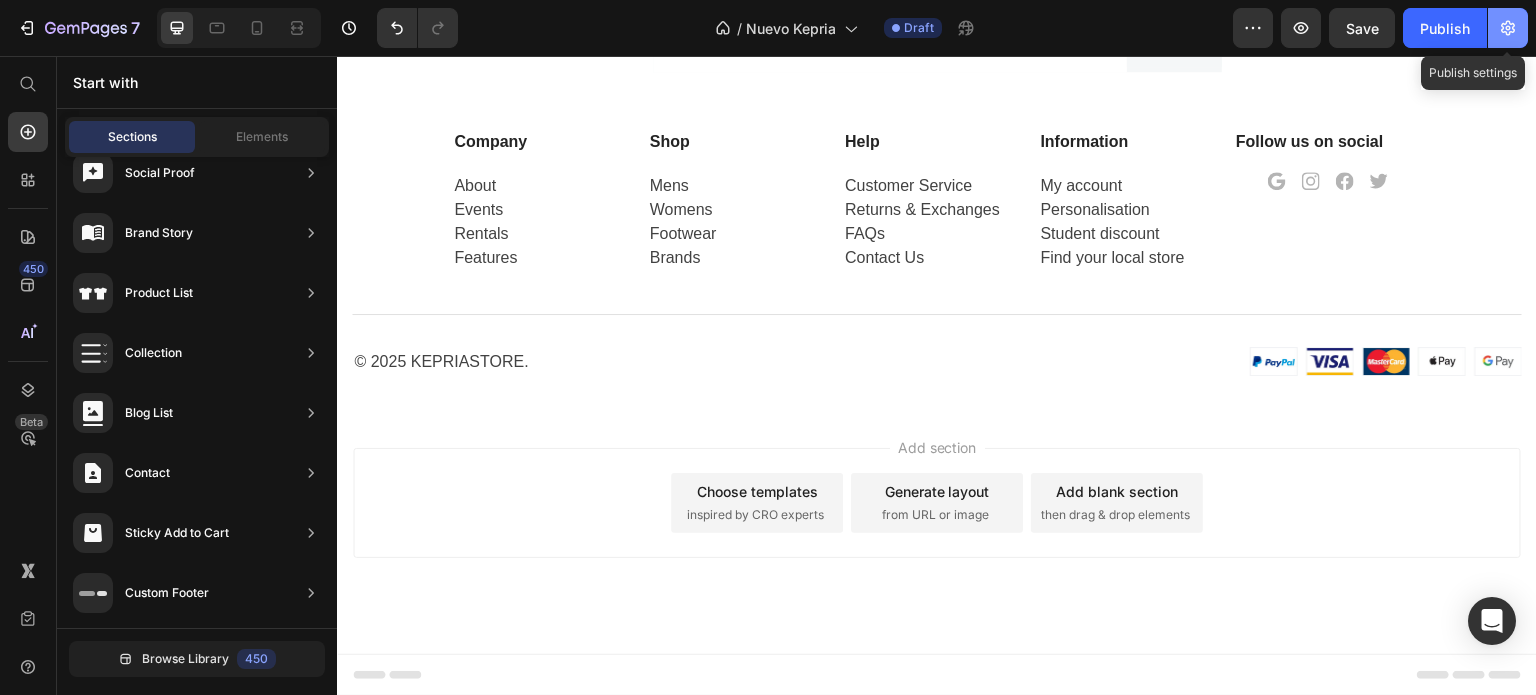 click 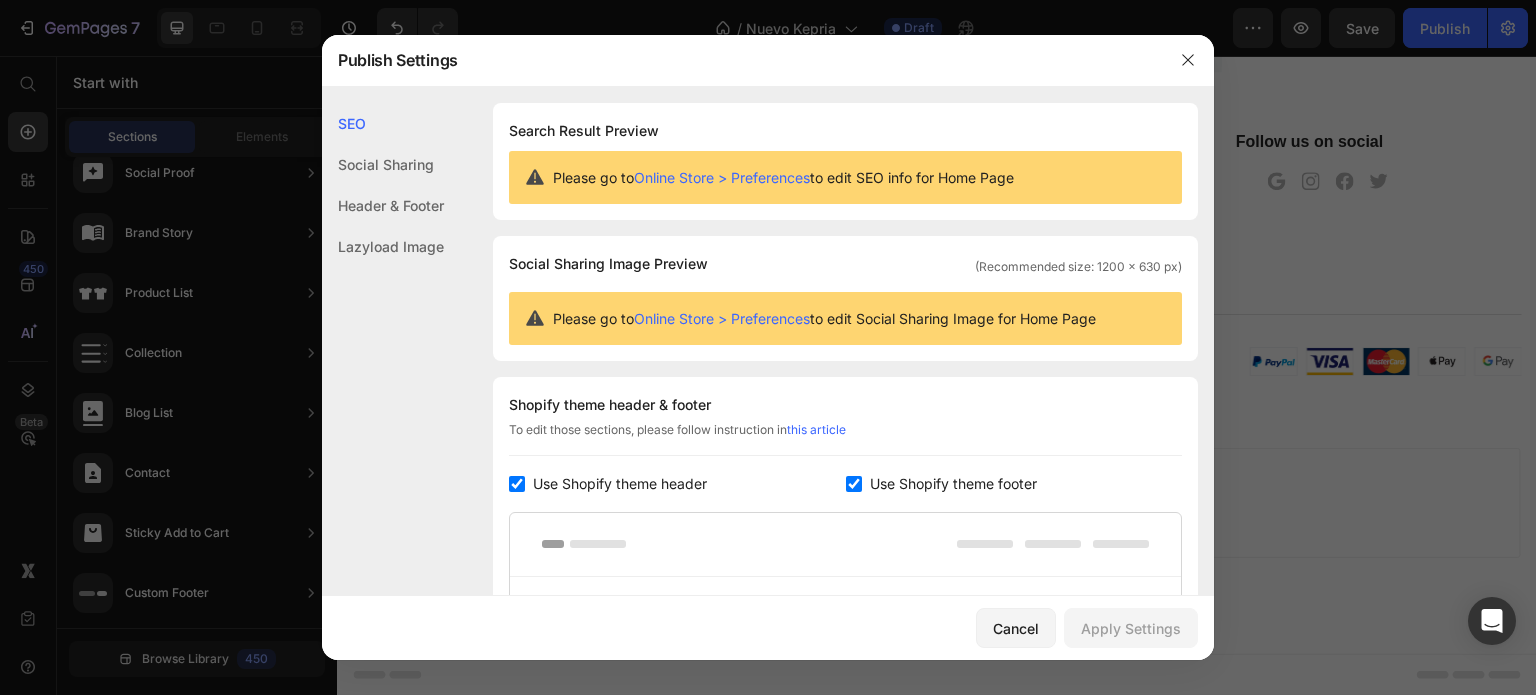 click on "Use Shopify theme footer" at bounding box center (953, 484) 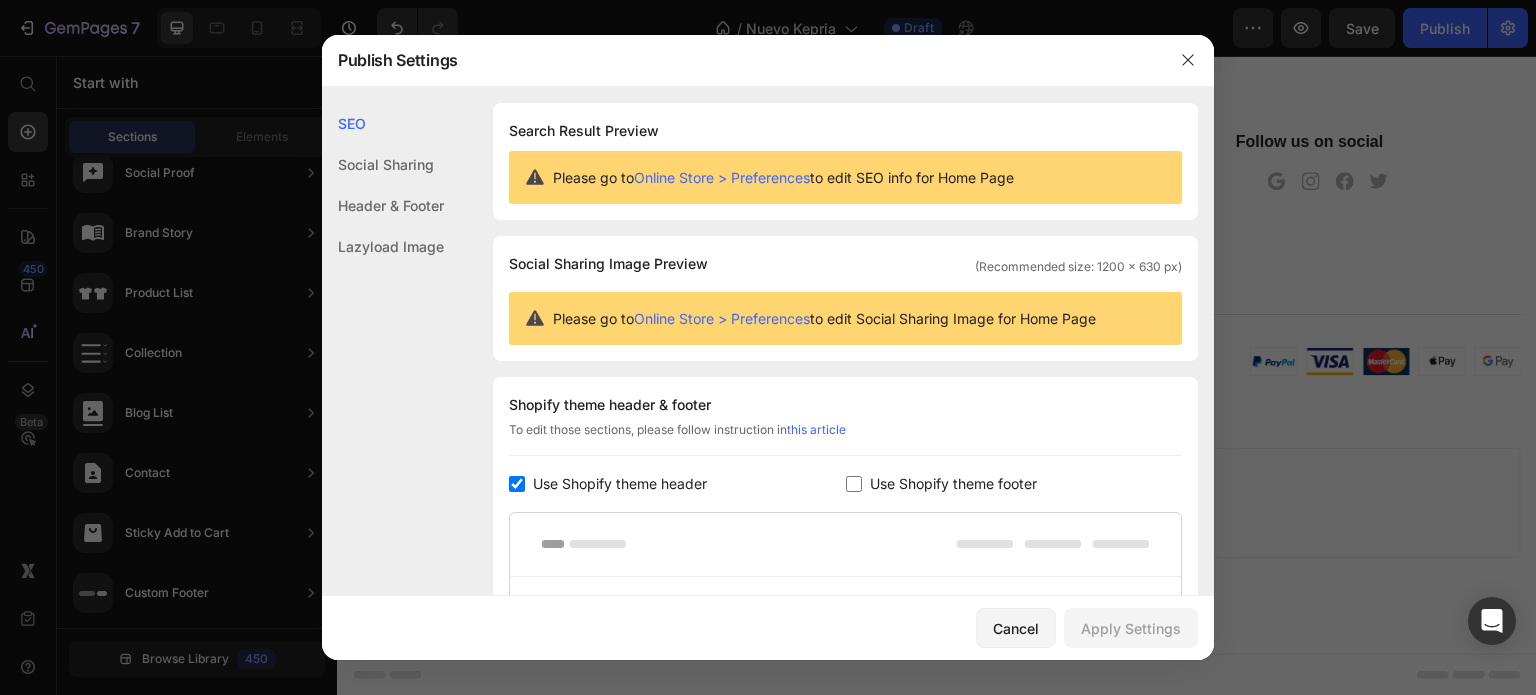 checkbox on "false" 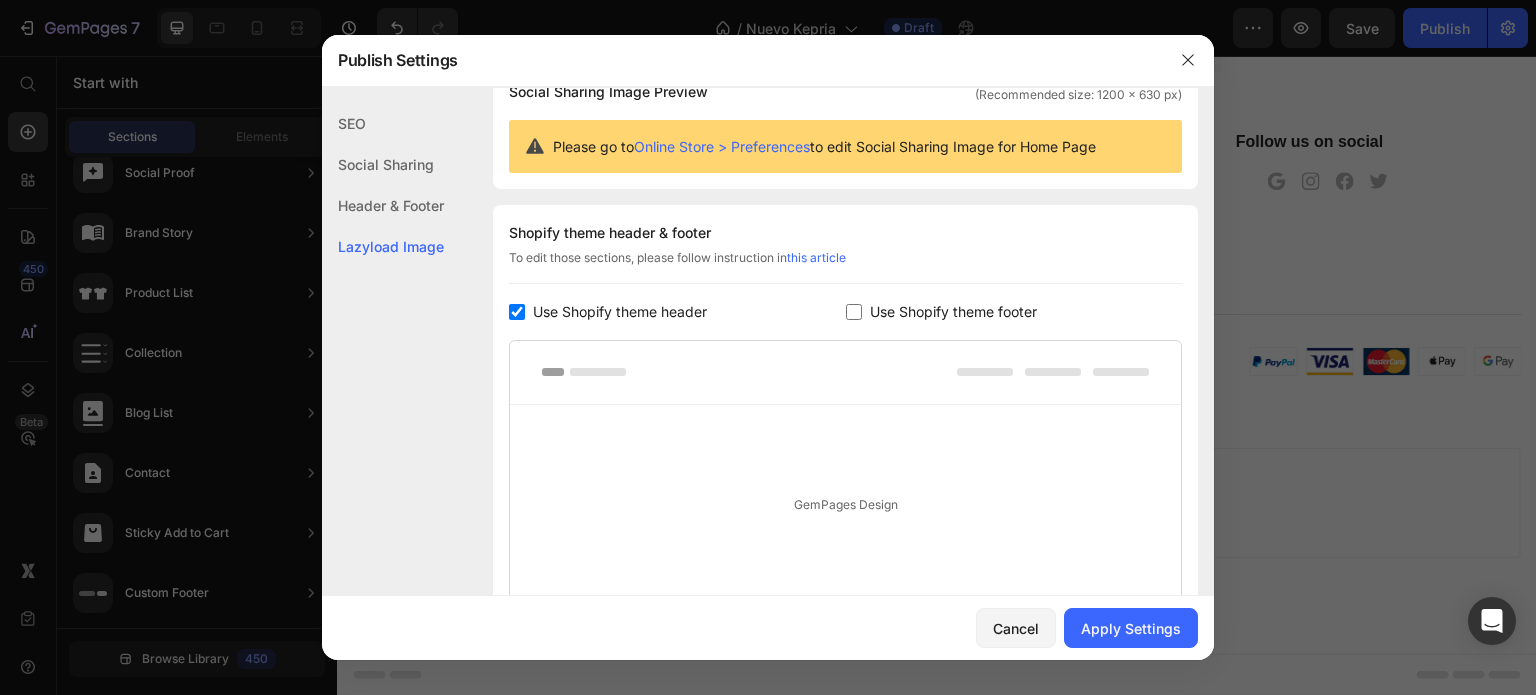 scroll, scrollTop: 345, scrollLeft: 0, axis: vertical 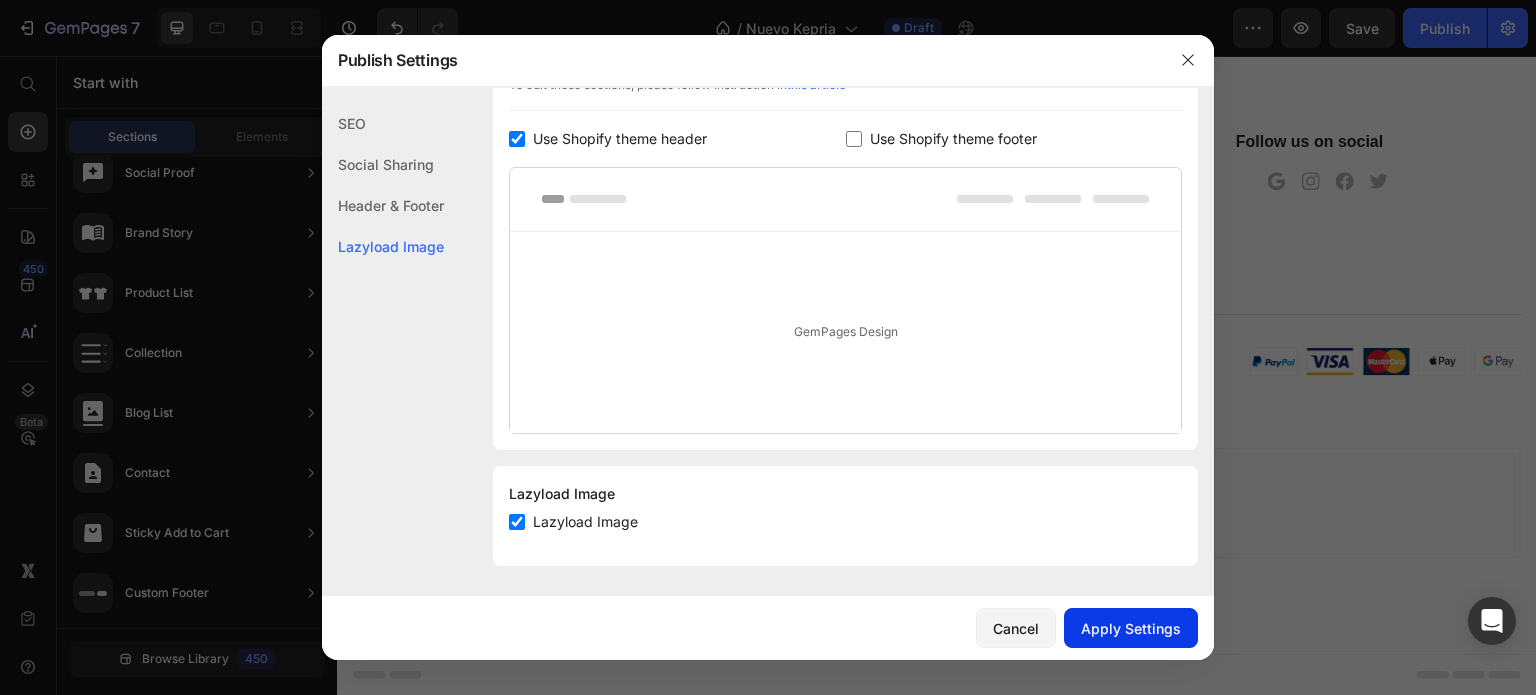 click on "Apply Settings" 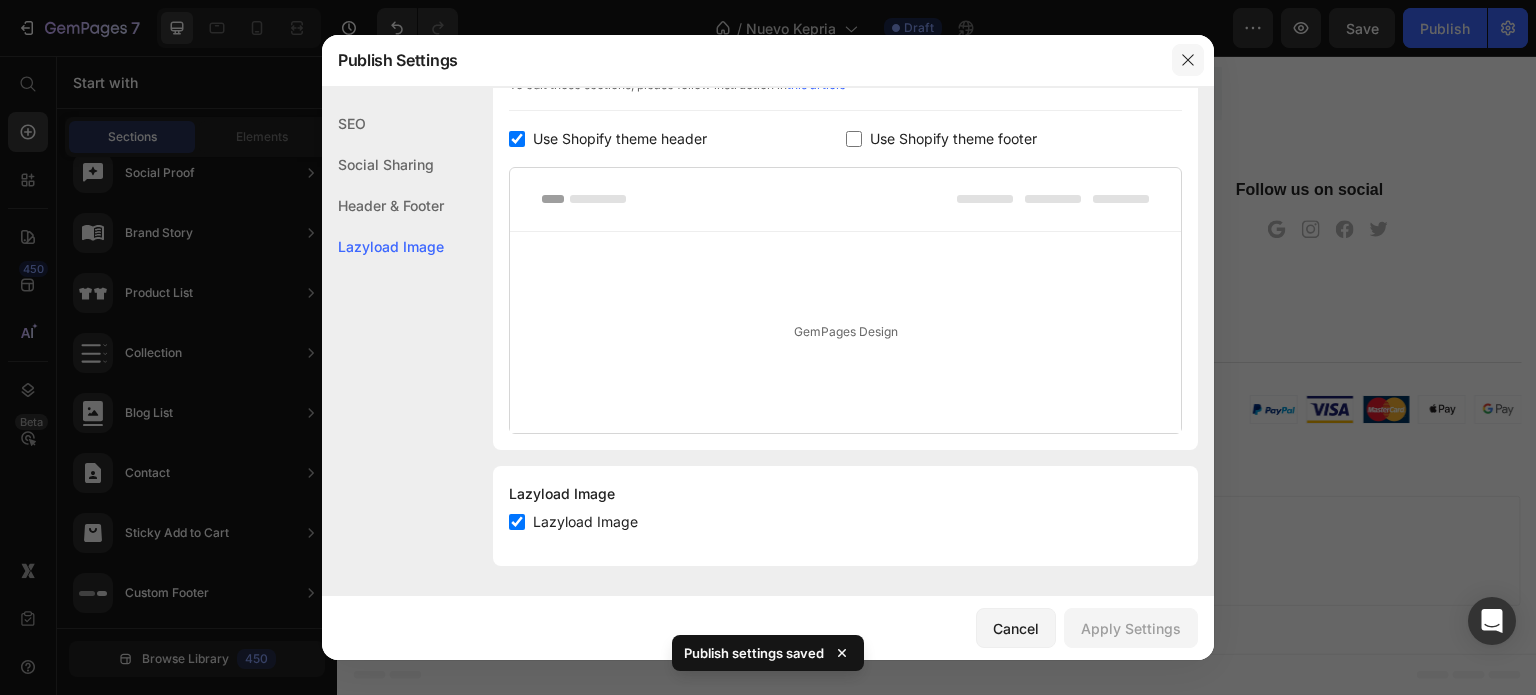 click 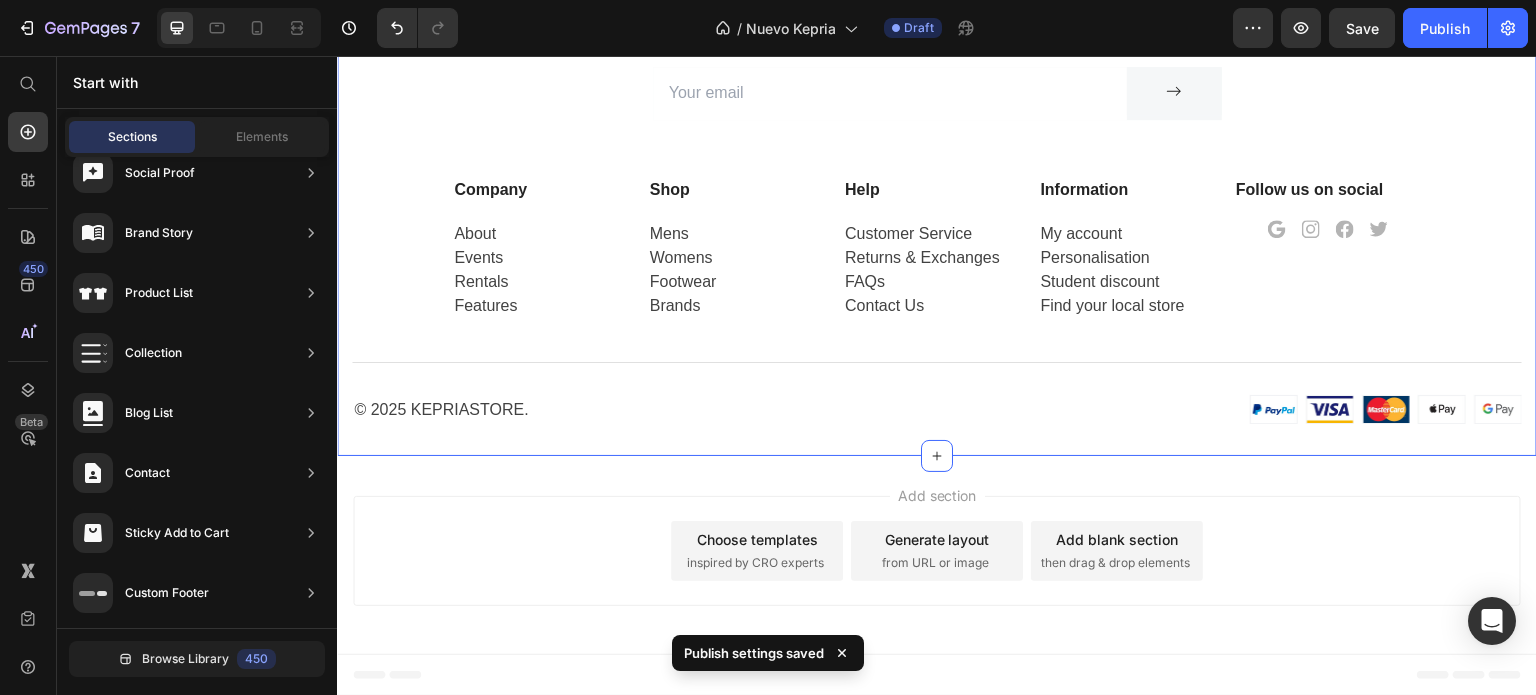 scroll, scrollTop: 5880, scrollLeft: 0, axis: vertical 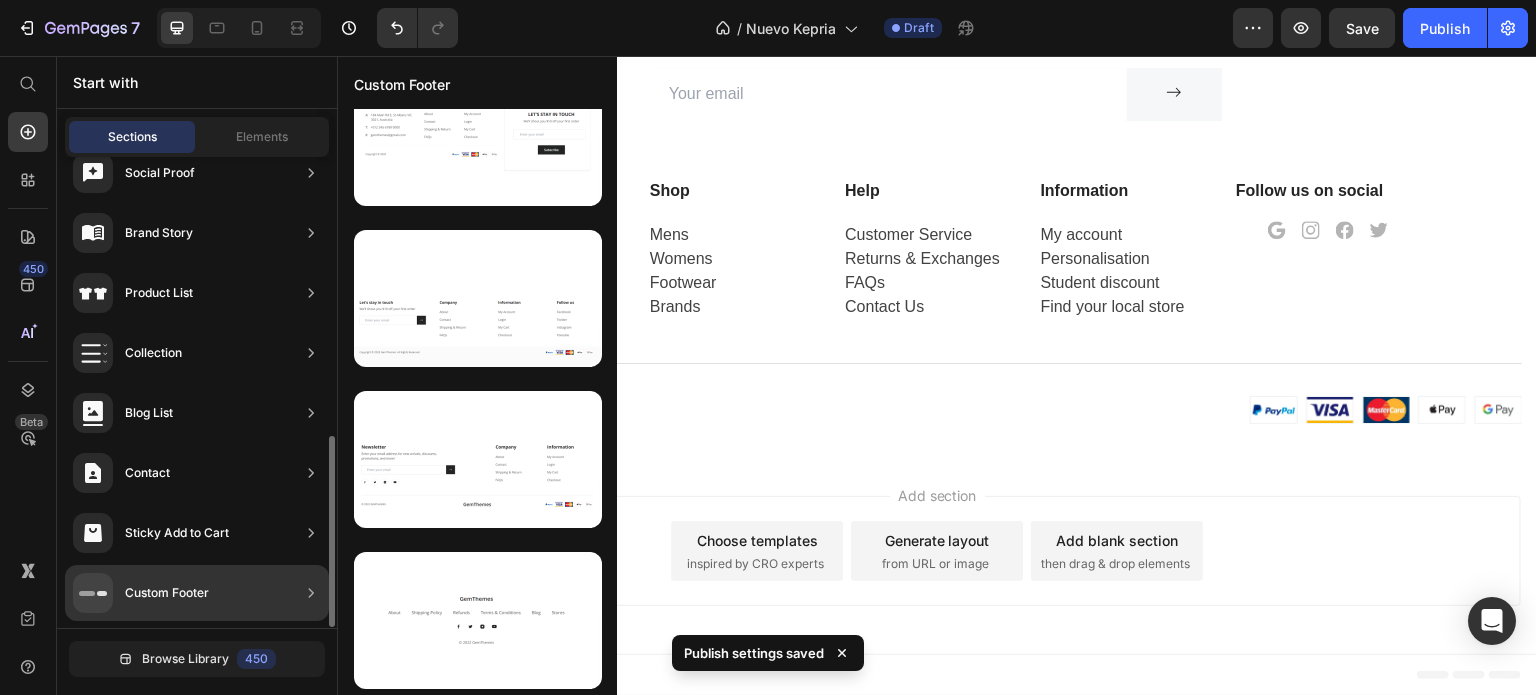 click on "Custom Footer" at bounding box center [141, 593] 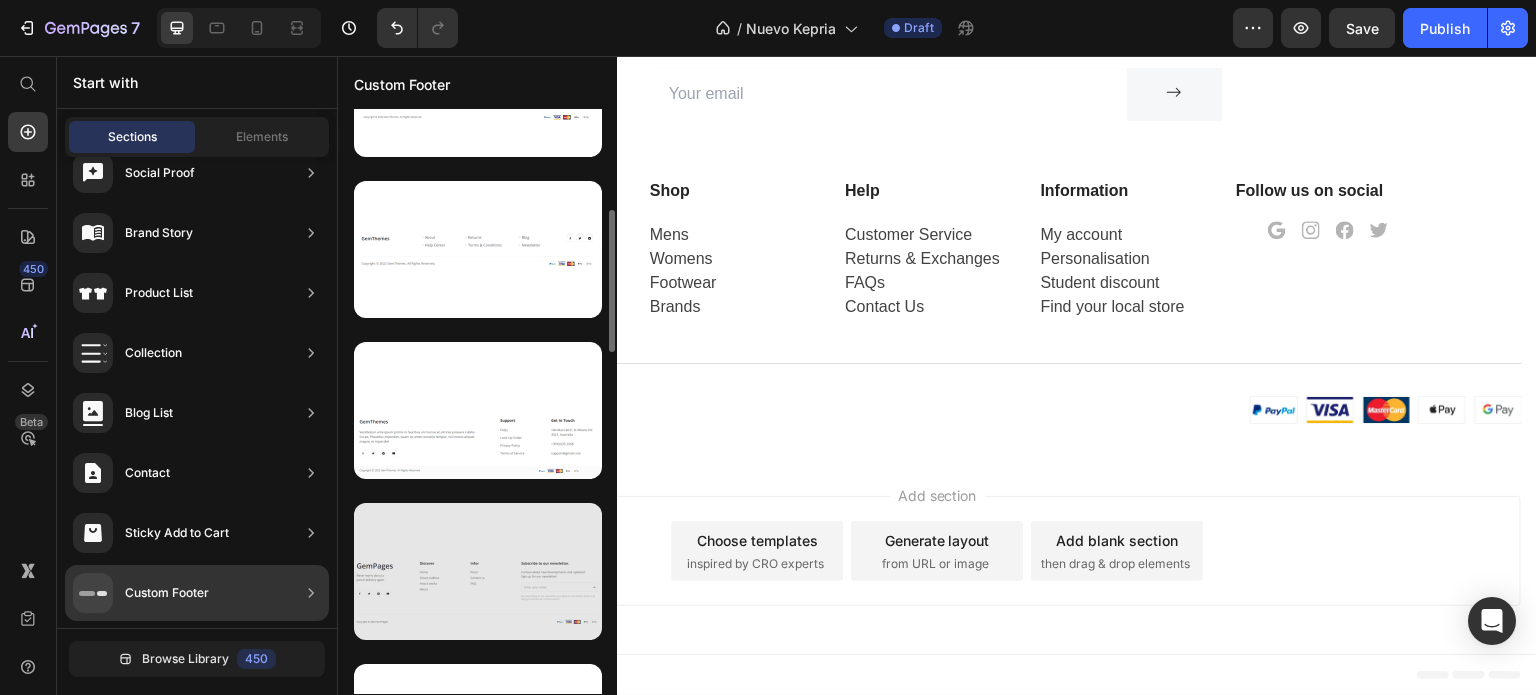 scroll, scrollTop: 0, scrollLeft: 0, axis: both 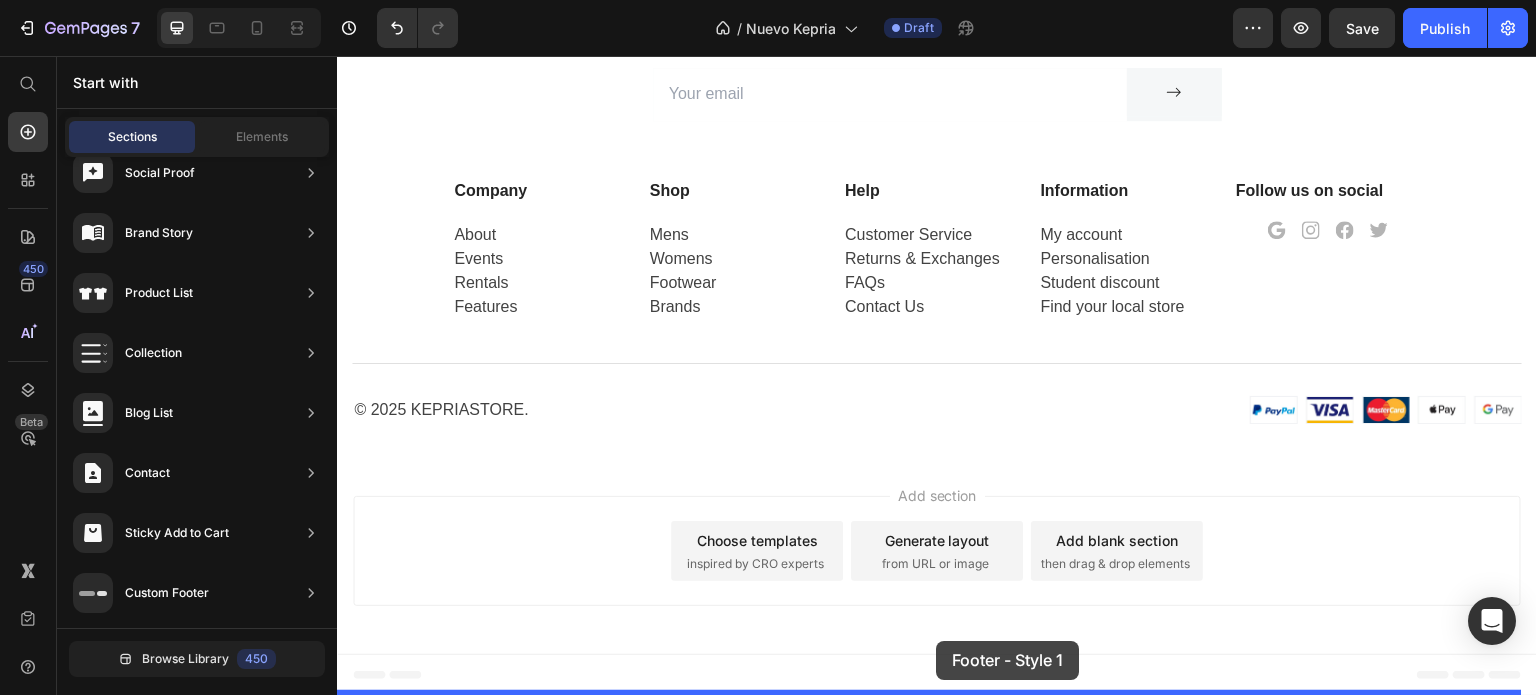 drag, startPoint x: 839, startPoint y: 256, endPoint x: 922, endPoint y: 640, distance: 392.86768 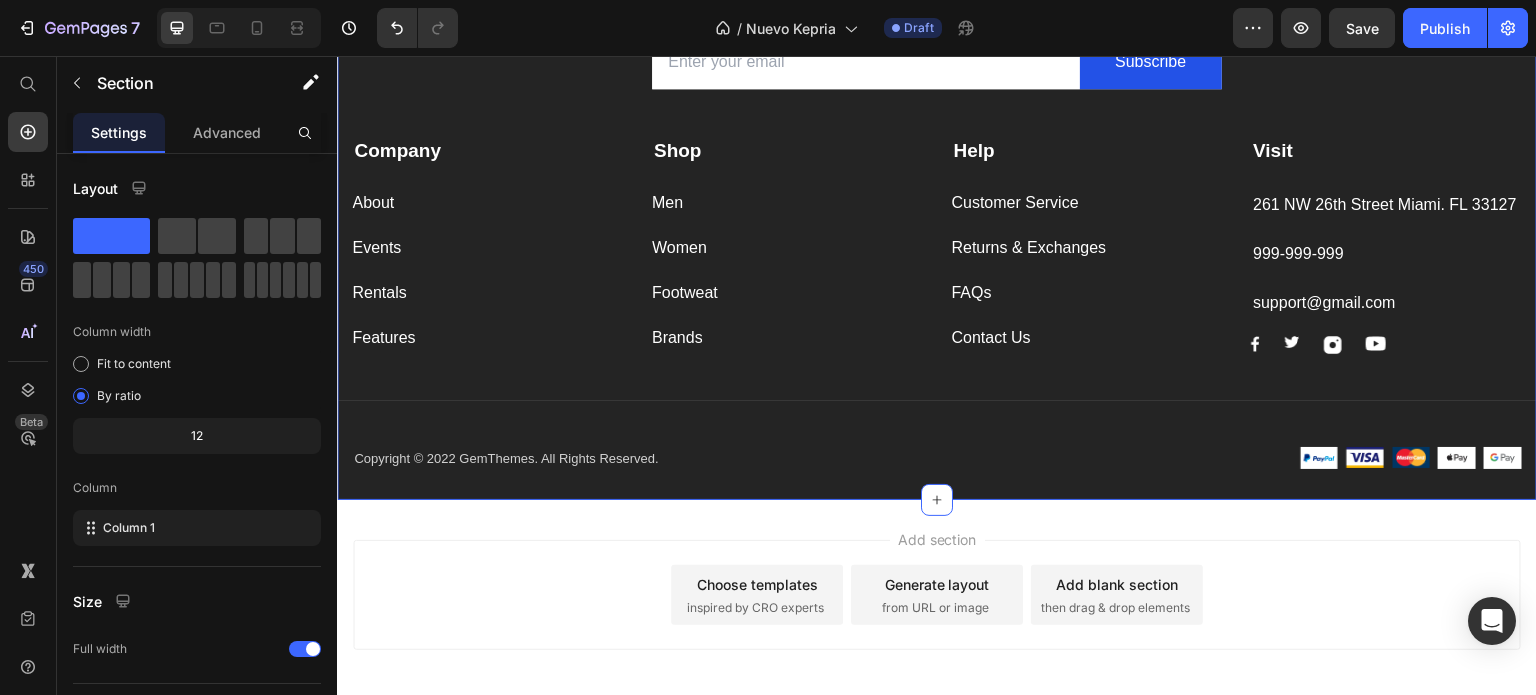 scroll, scrollTop: 6461, scrollLeft: 0, axis: vertical 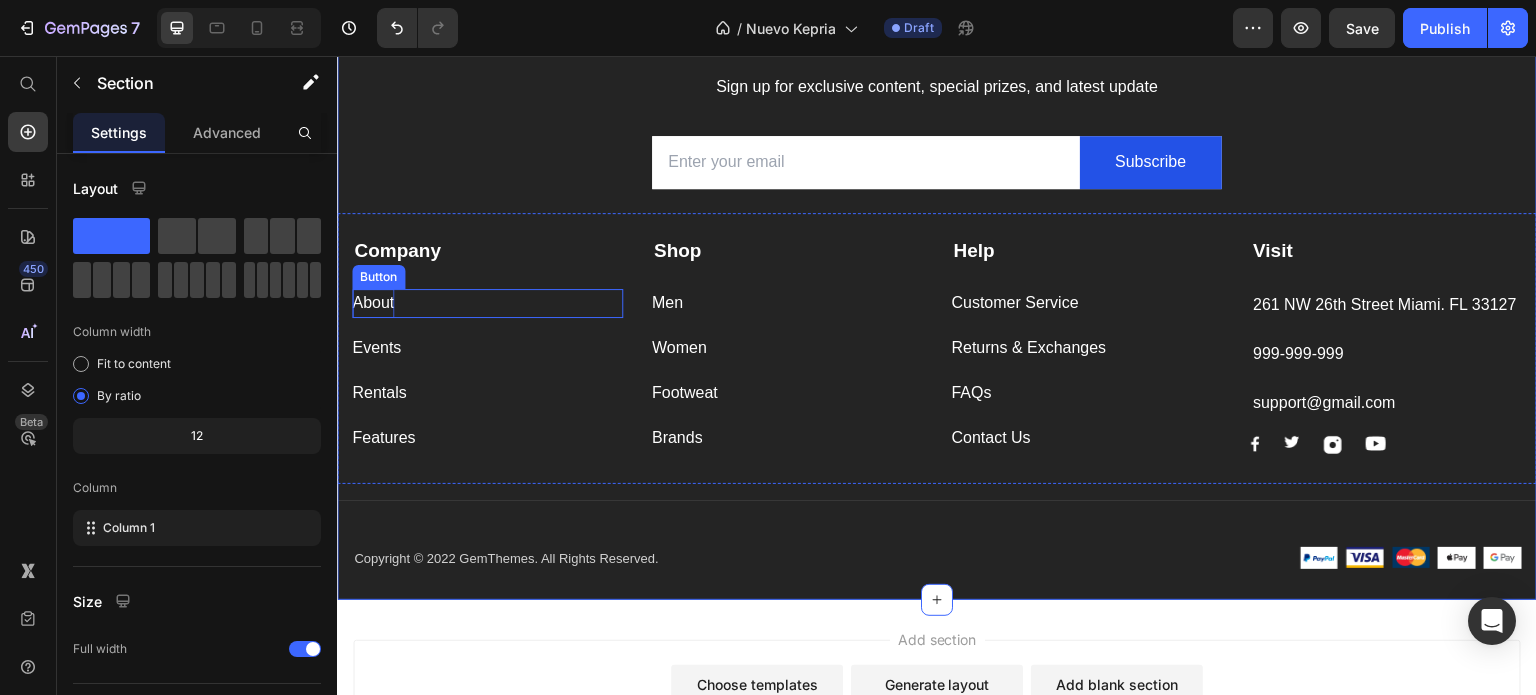 click on "About" at bounding box center [373, 303] 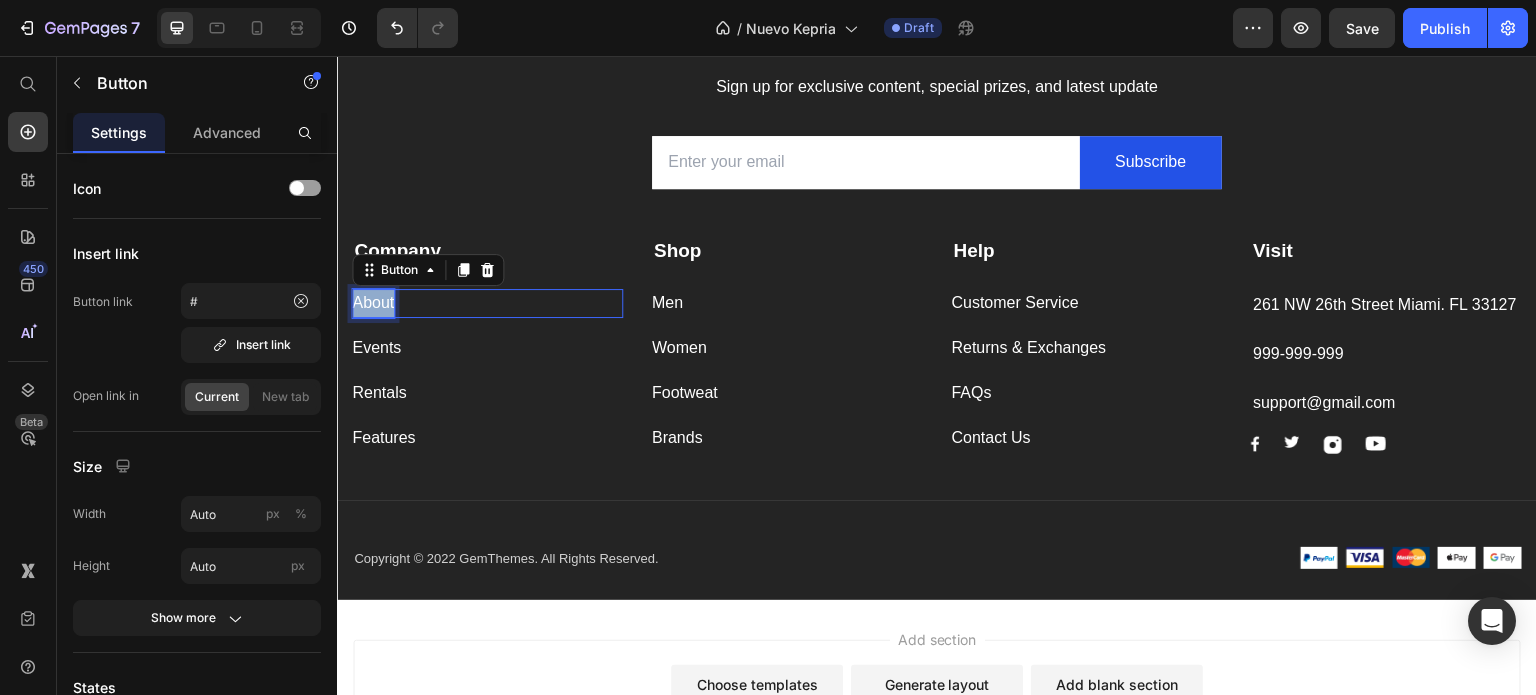 click on "About" at bounding box center [373, 303] 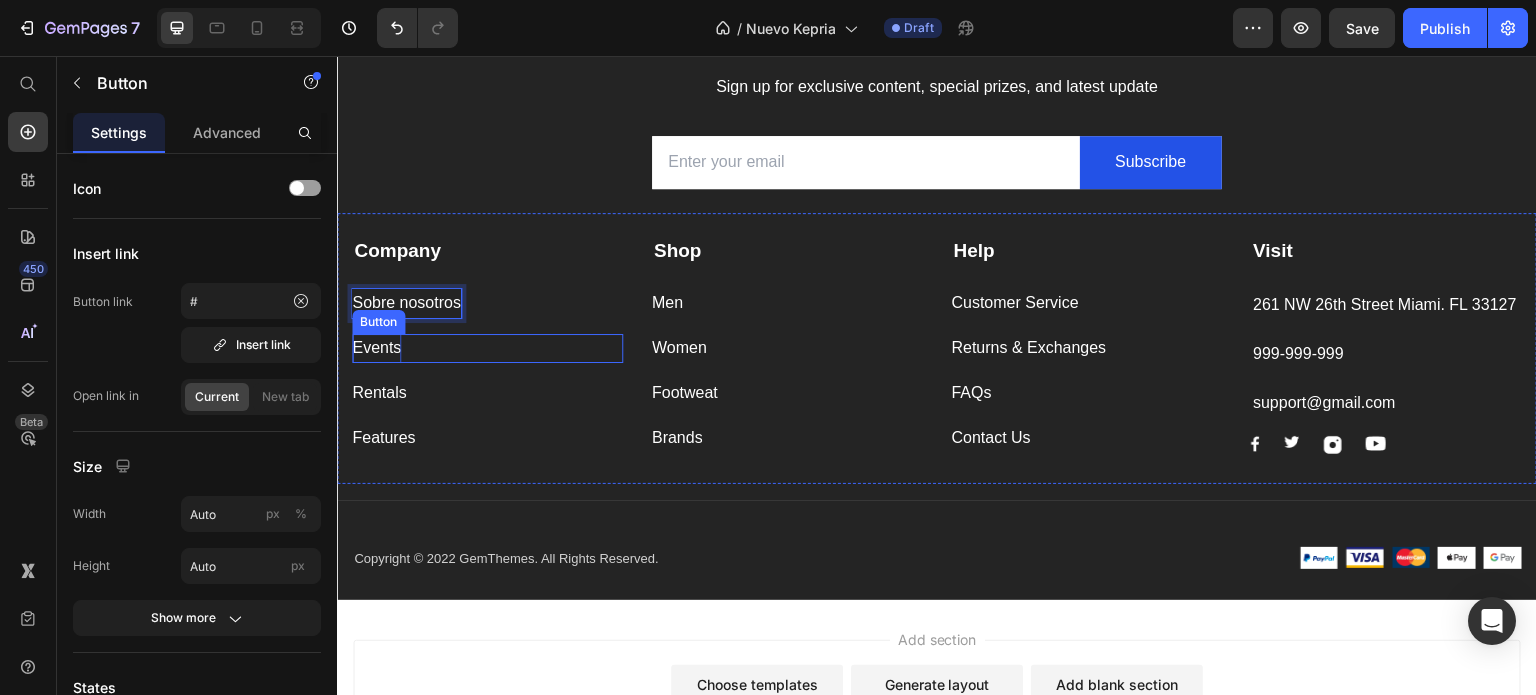 click on "Events" at bounding box center (376, 348) 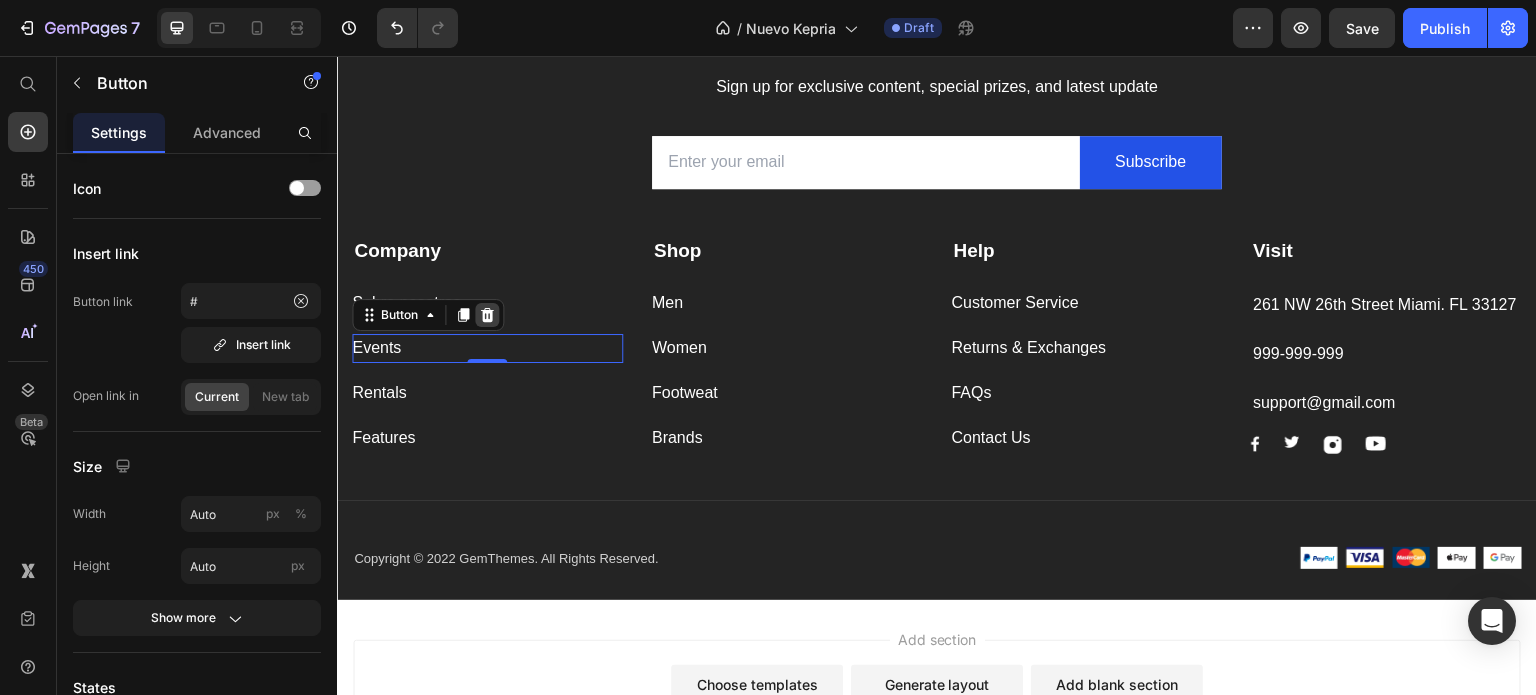 click 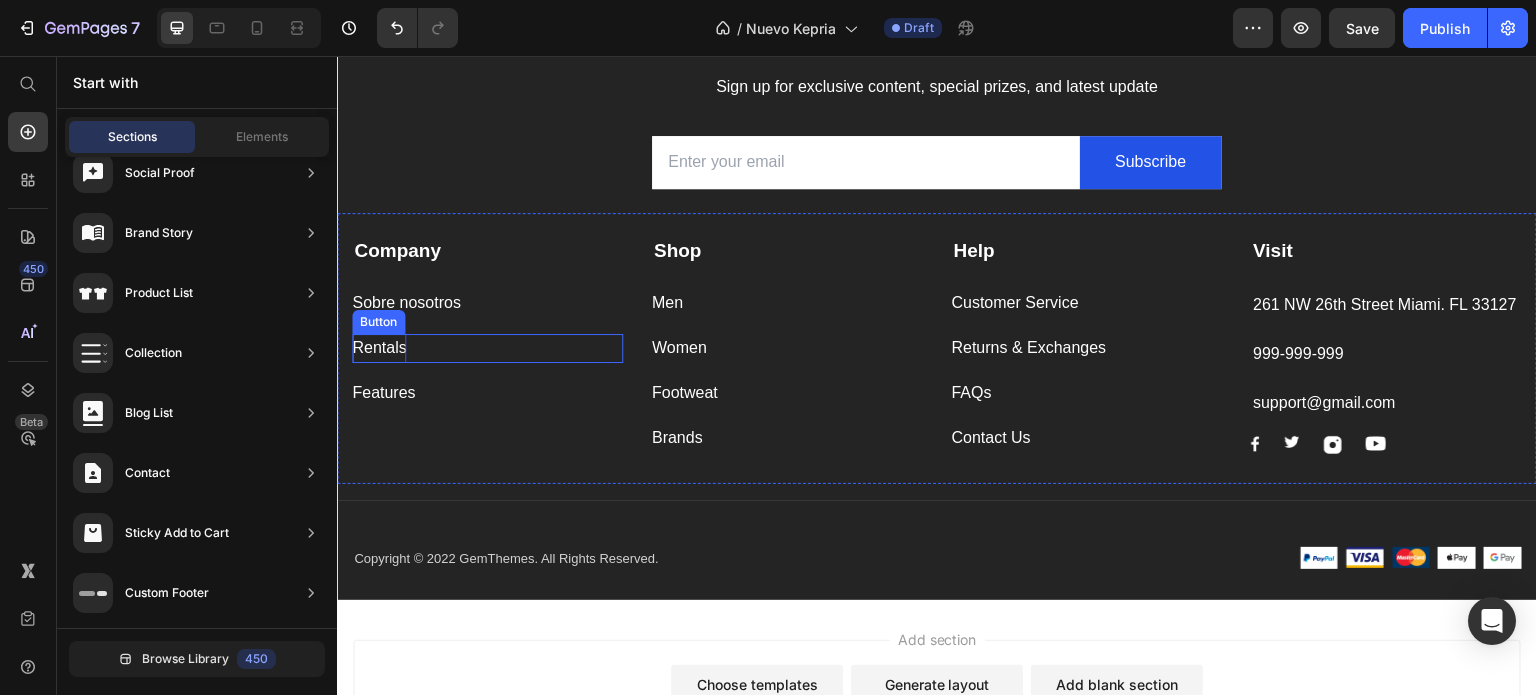 click on "Rentals" at bounding box center [379, 348] 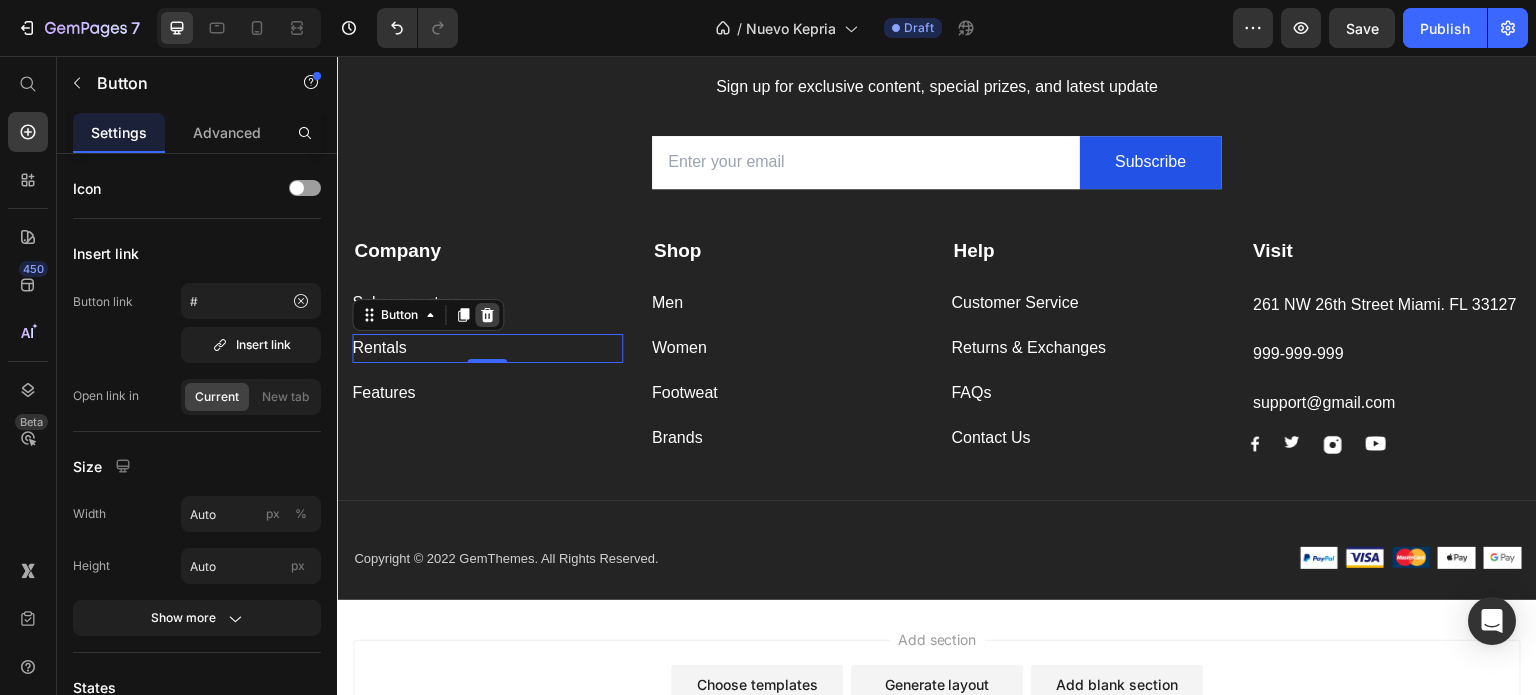 click 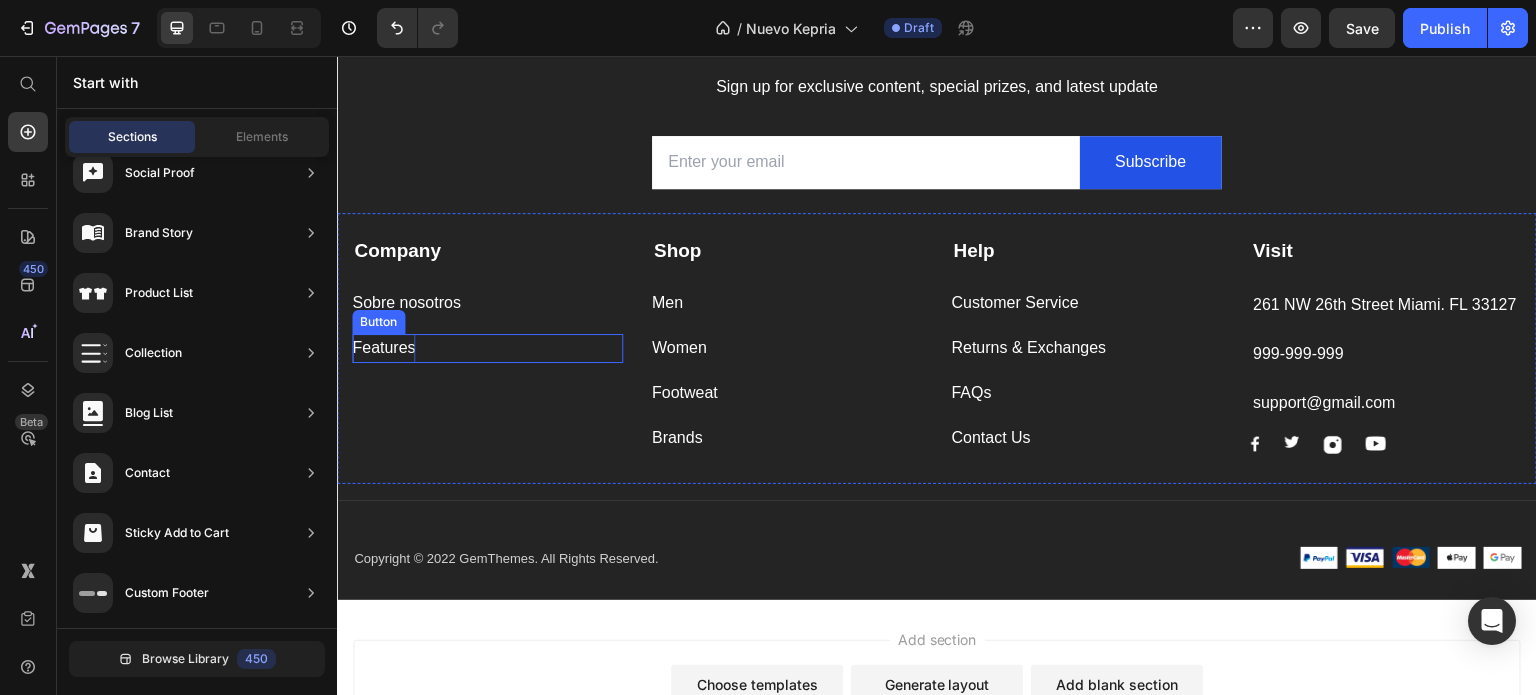 click on "Features" at bounding box center [383, 348] 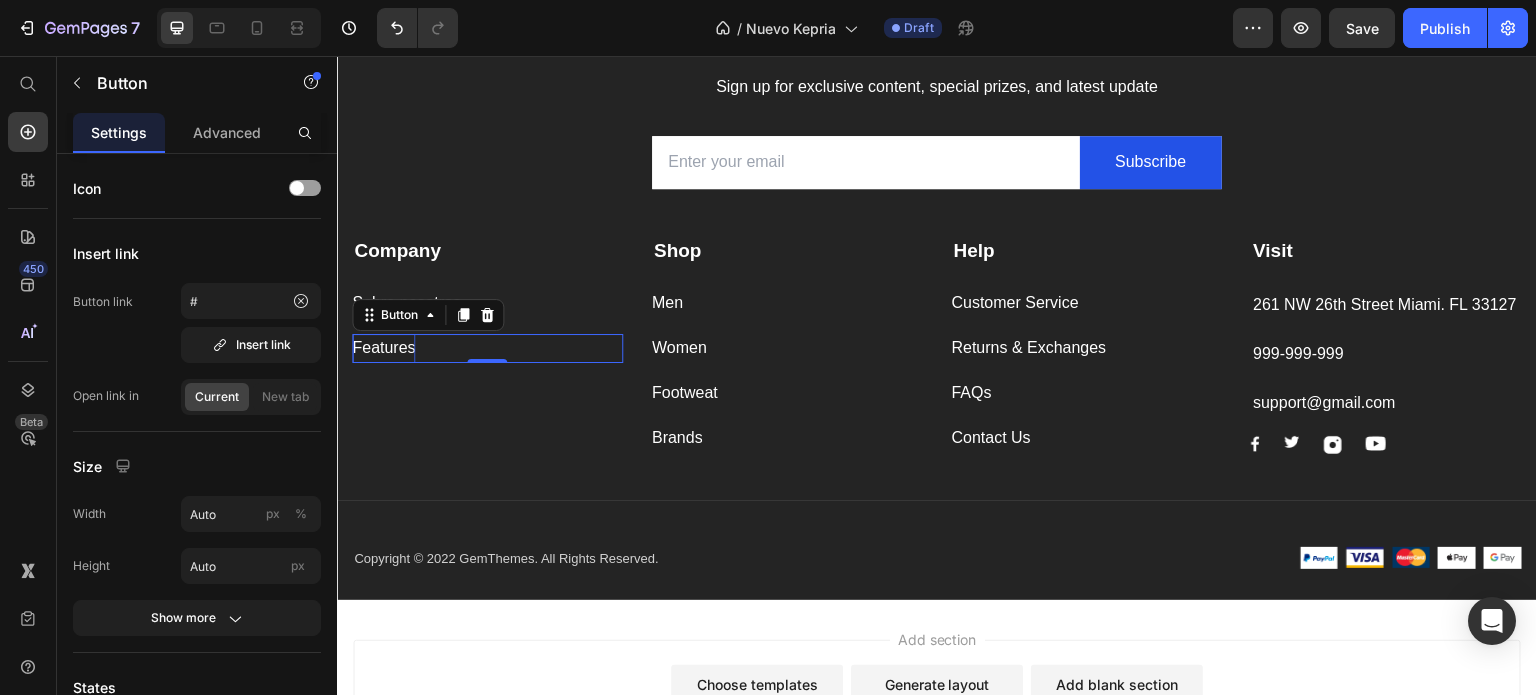 click on "Features" at bounding box center [383, 348] 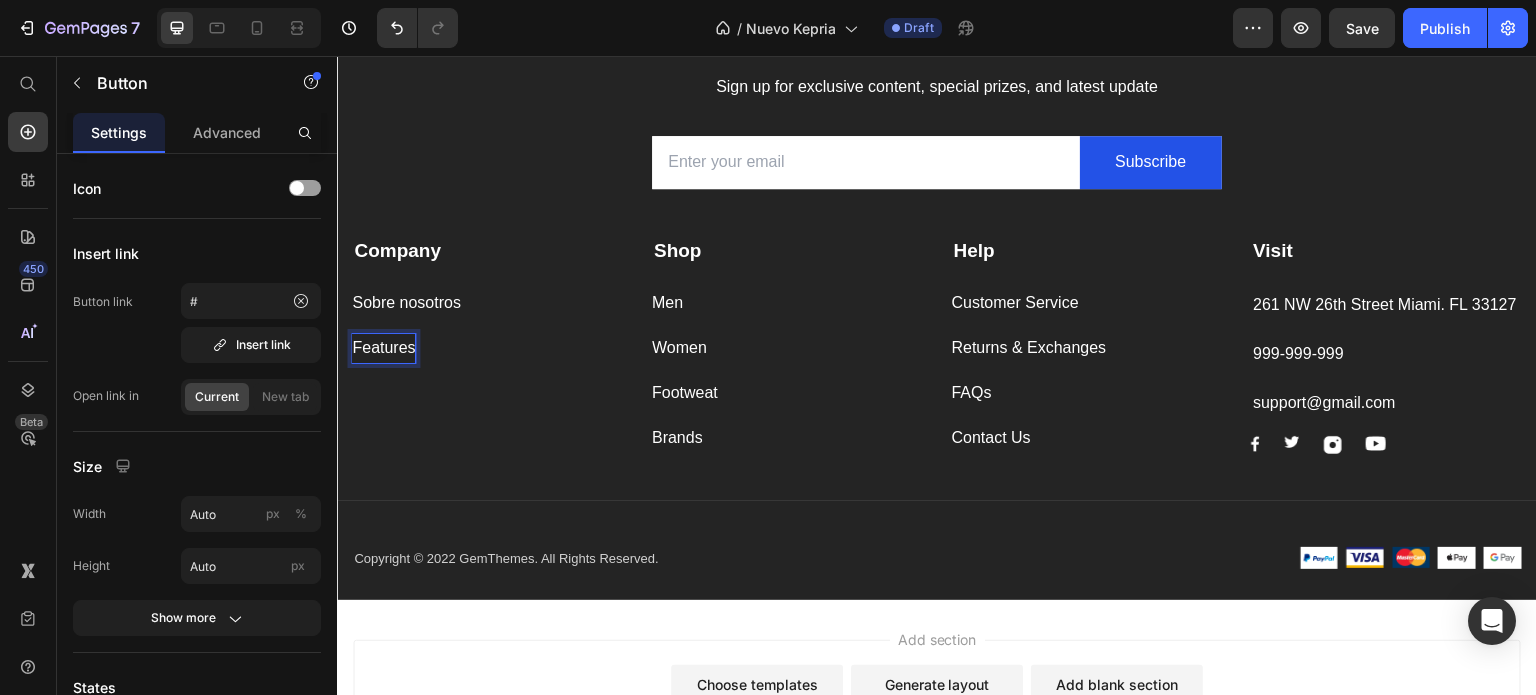 click on "Features" at bounding box center [383, 348] 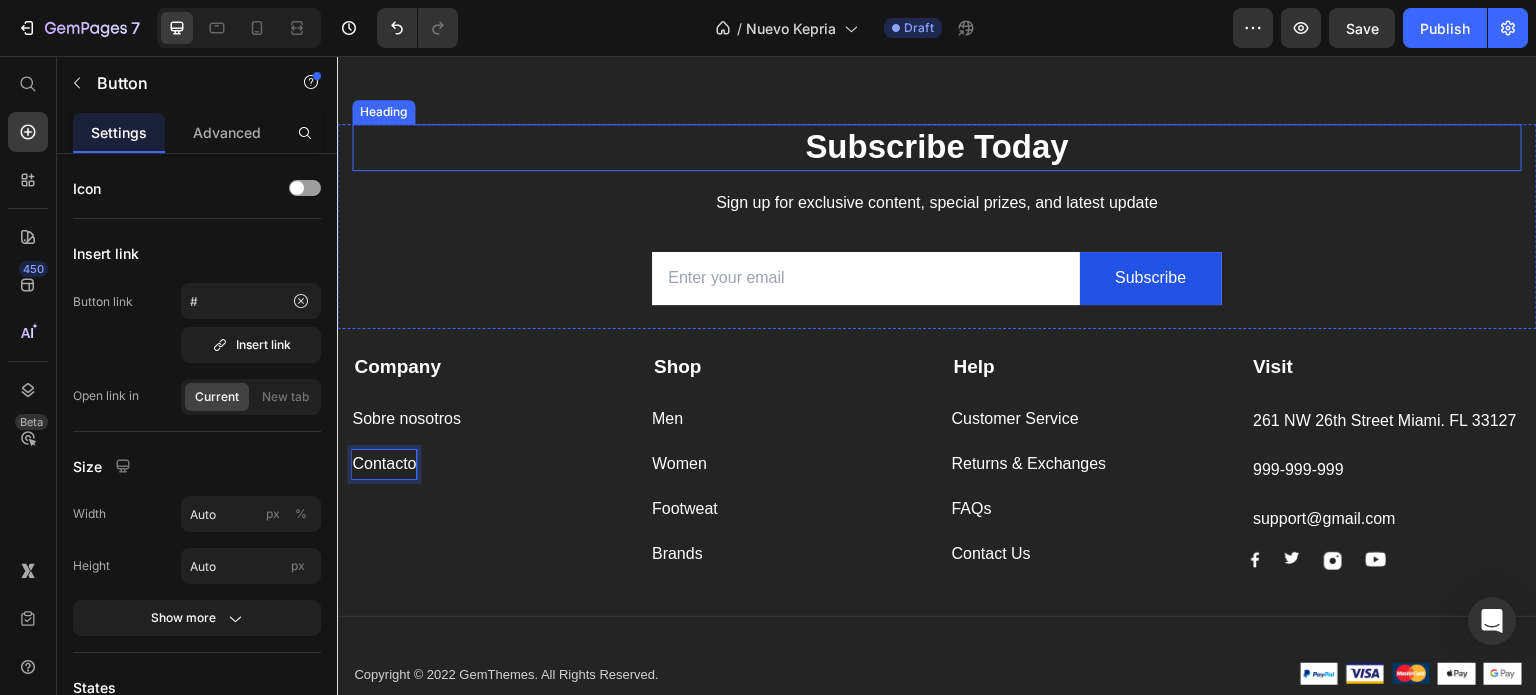 scroll, scrollTop: 6362, scrollLeft: 0, axis: vertical 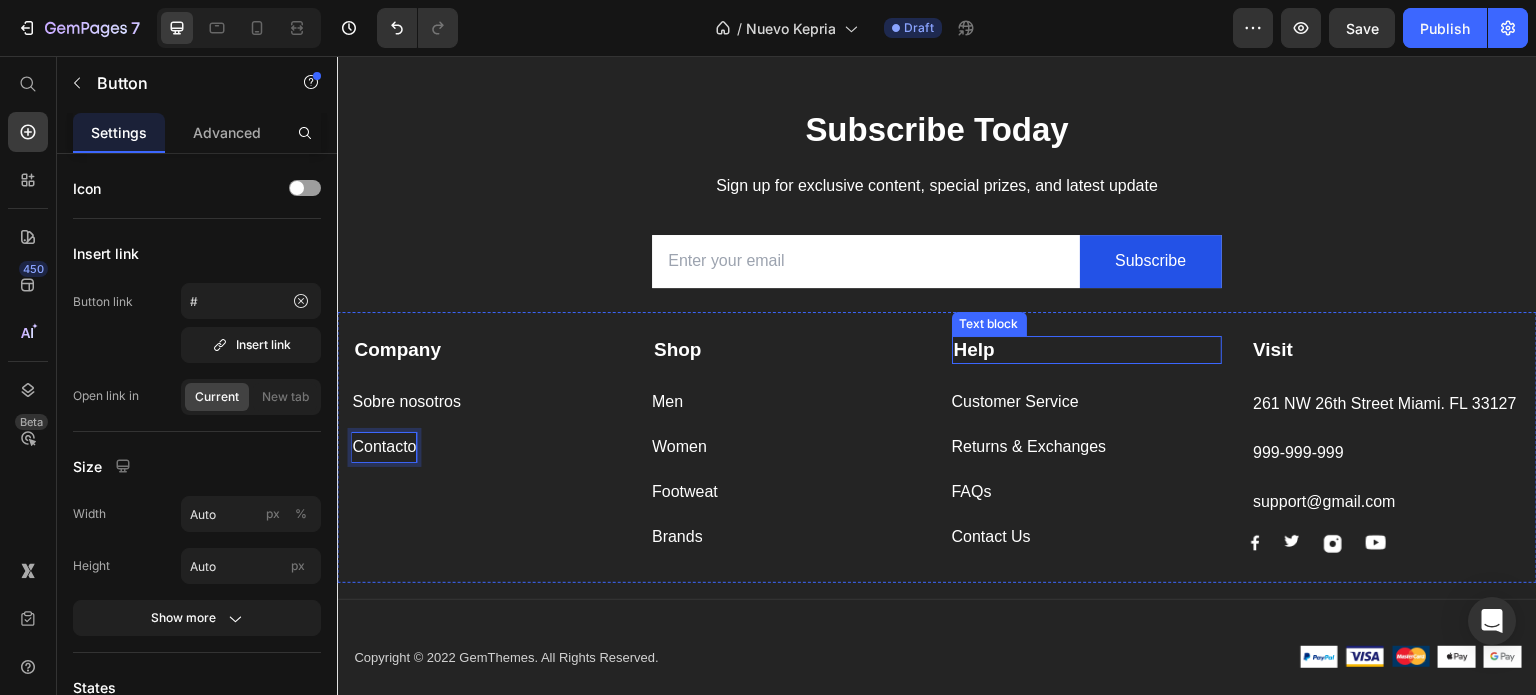 click on "Help" at bounding box center (974, 349) 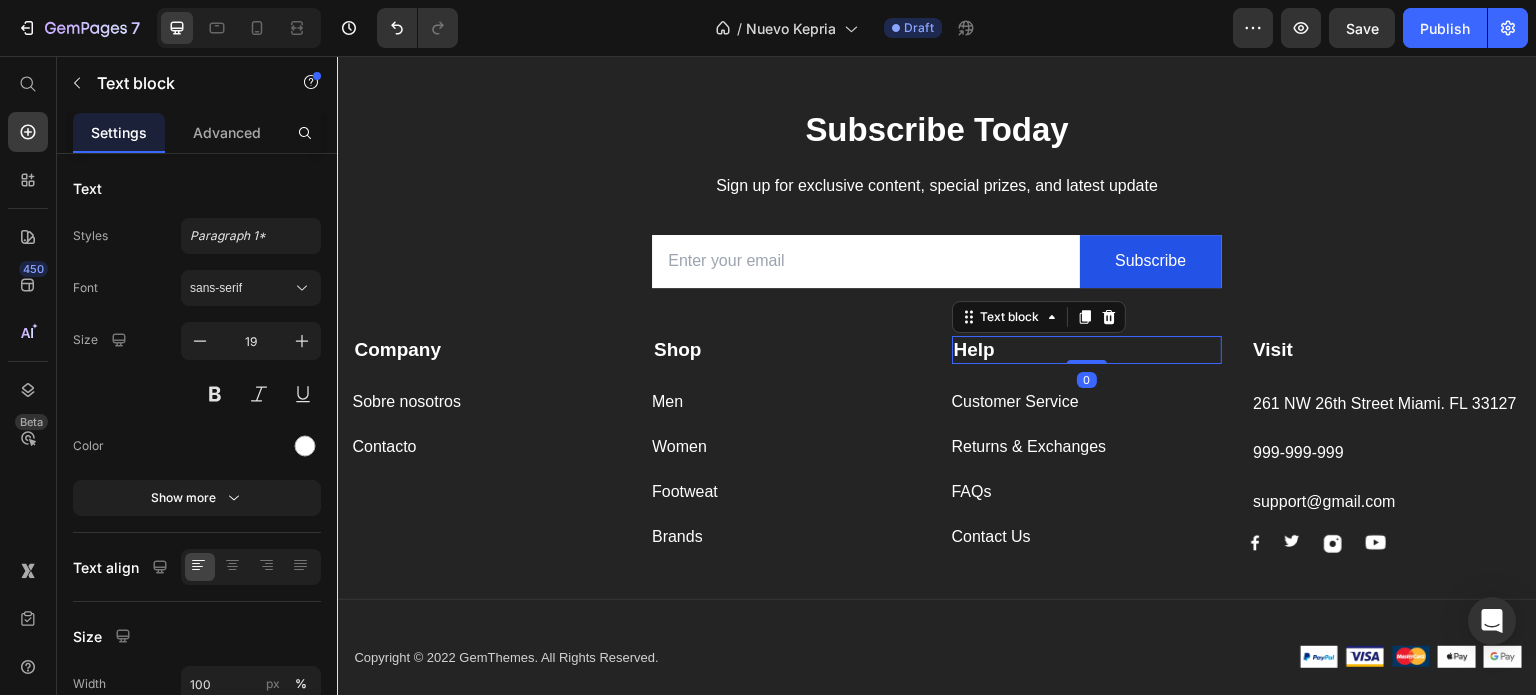 click on "Help" at bounding box center [974, 349] 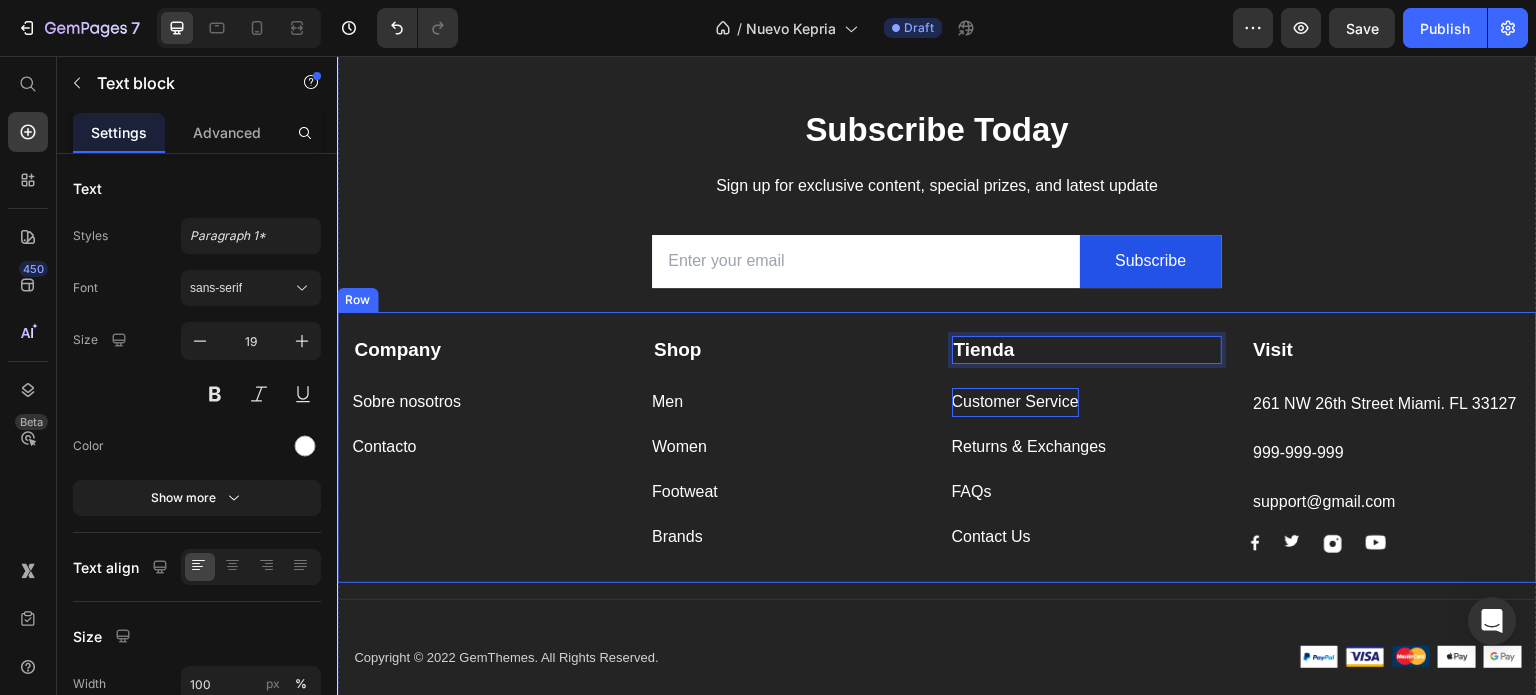 click on "Customer Service" at bounding box center [1015, 402] 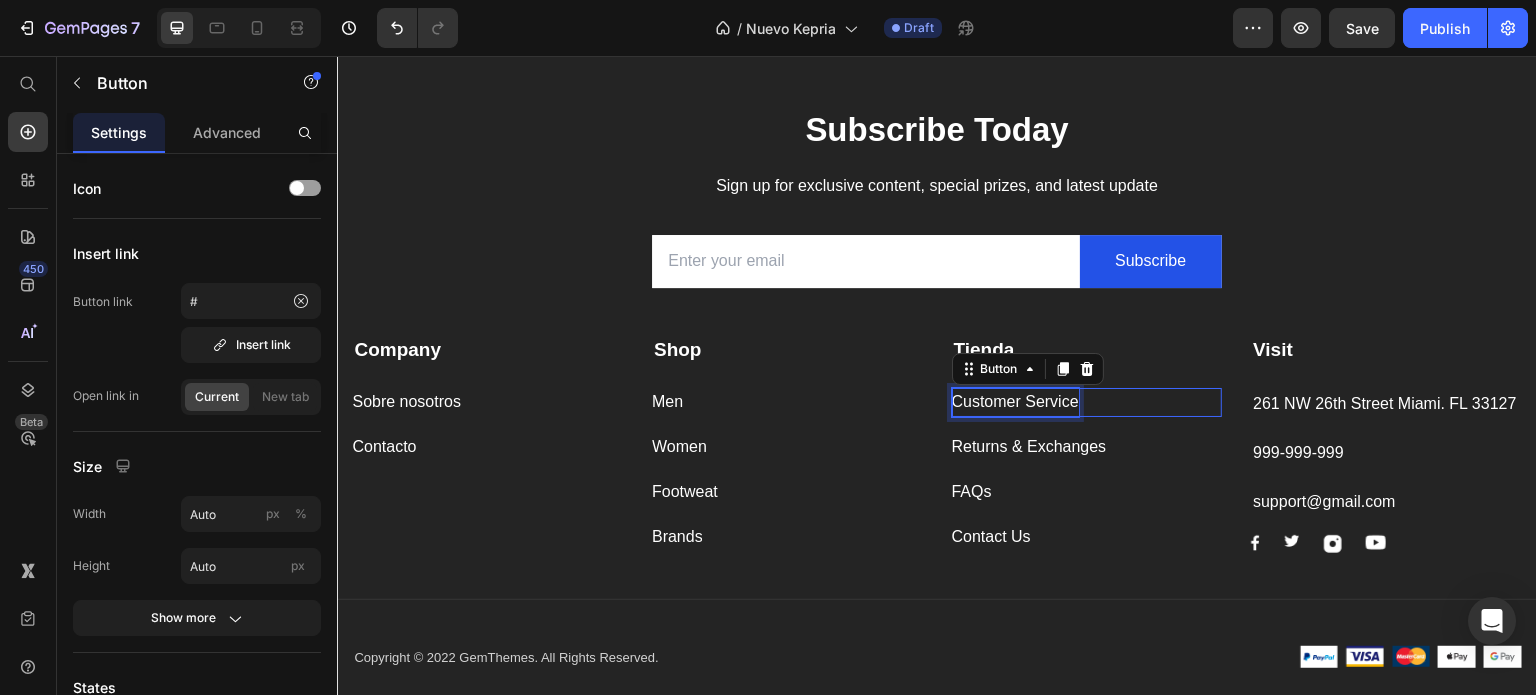 click on "Customer Service" at bounding box center [1015, 402] 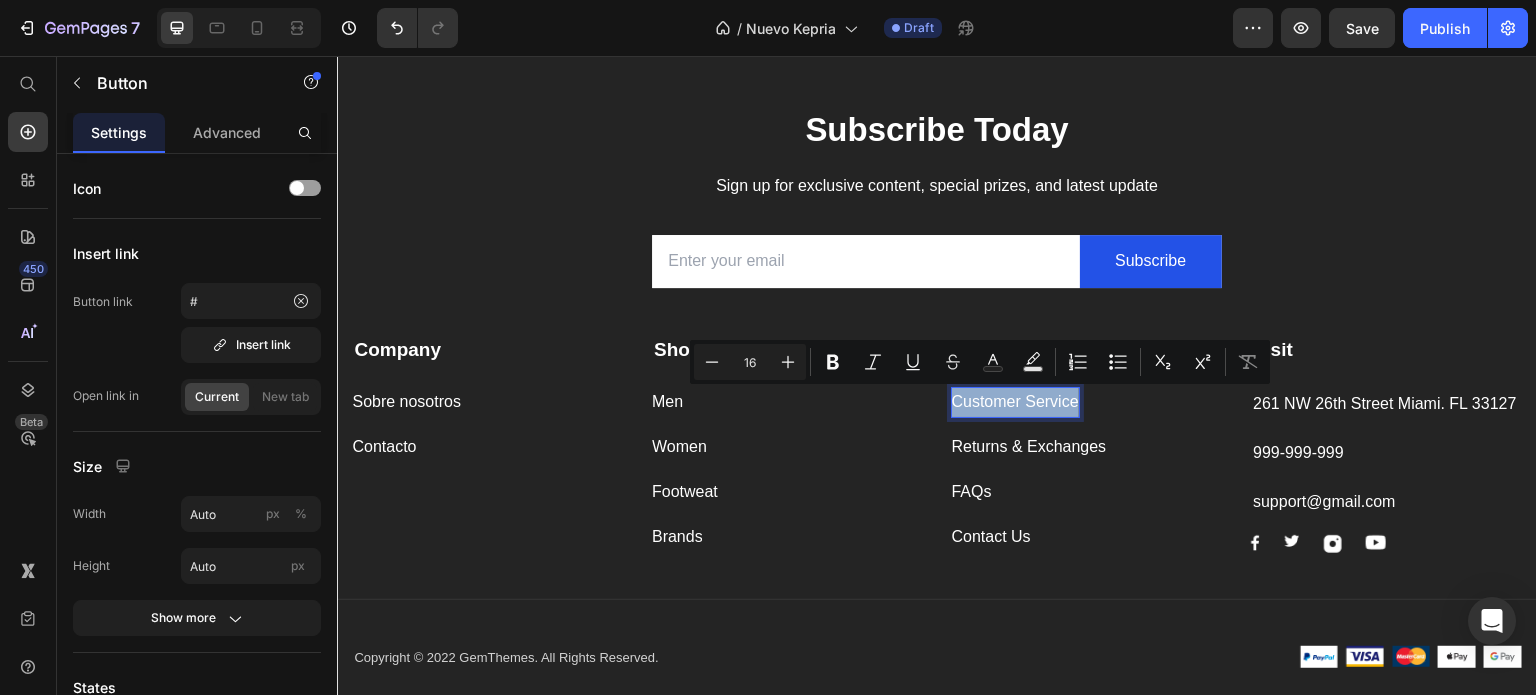 click on "Customer Service" at bounding box center (1015, 402) 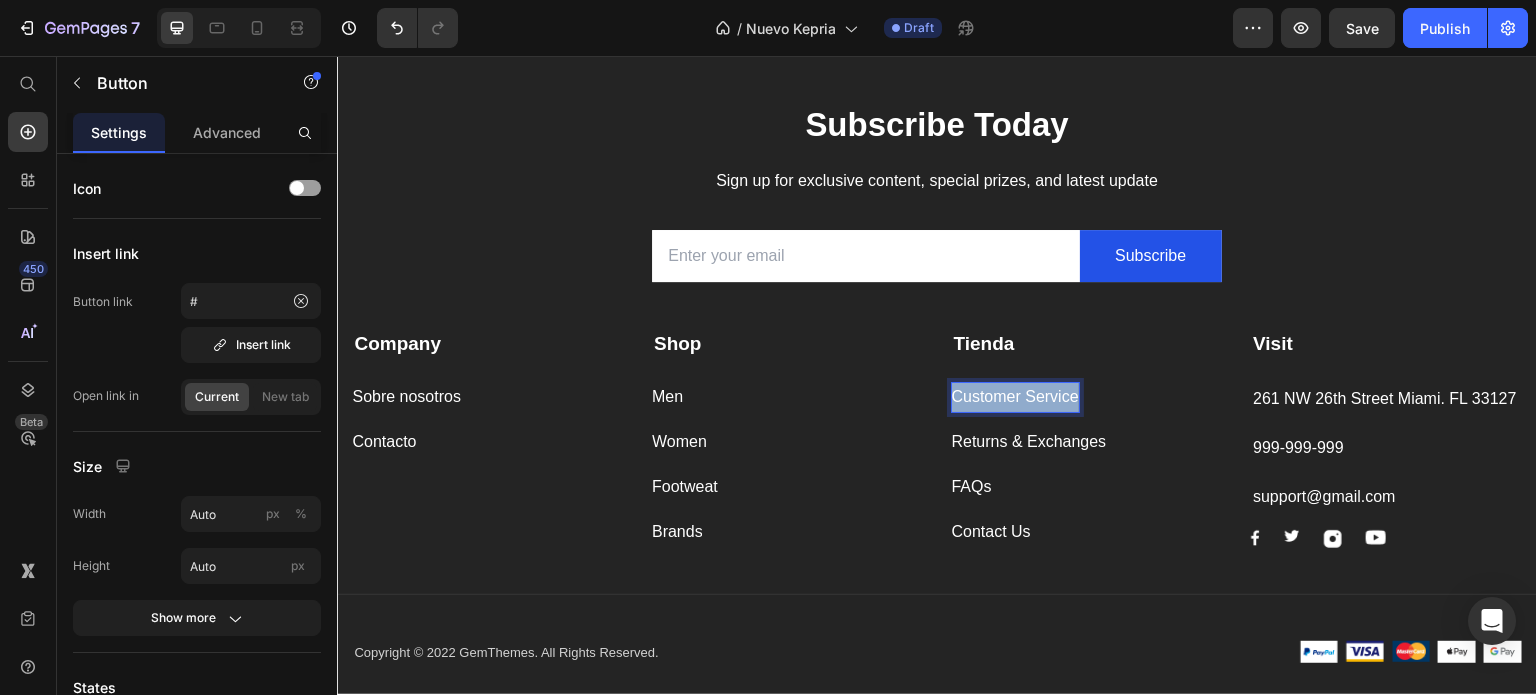 scroll, scrollTop: 5632, scrollLeft: 0, axis: vertical 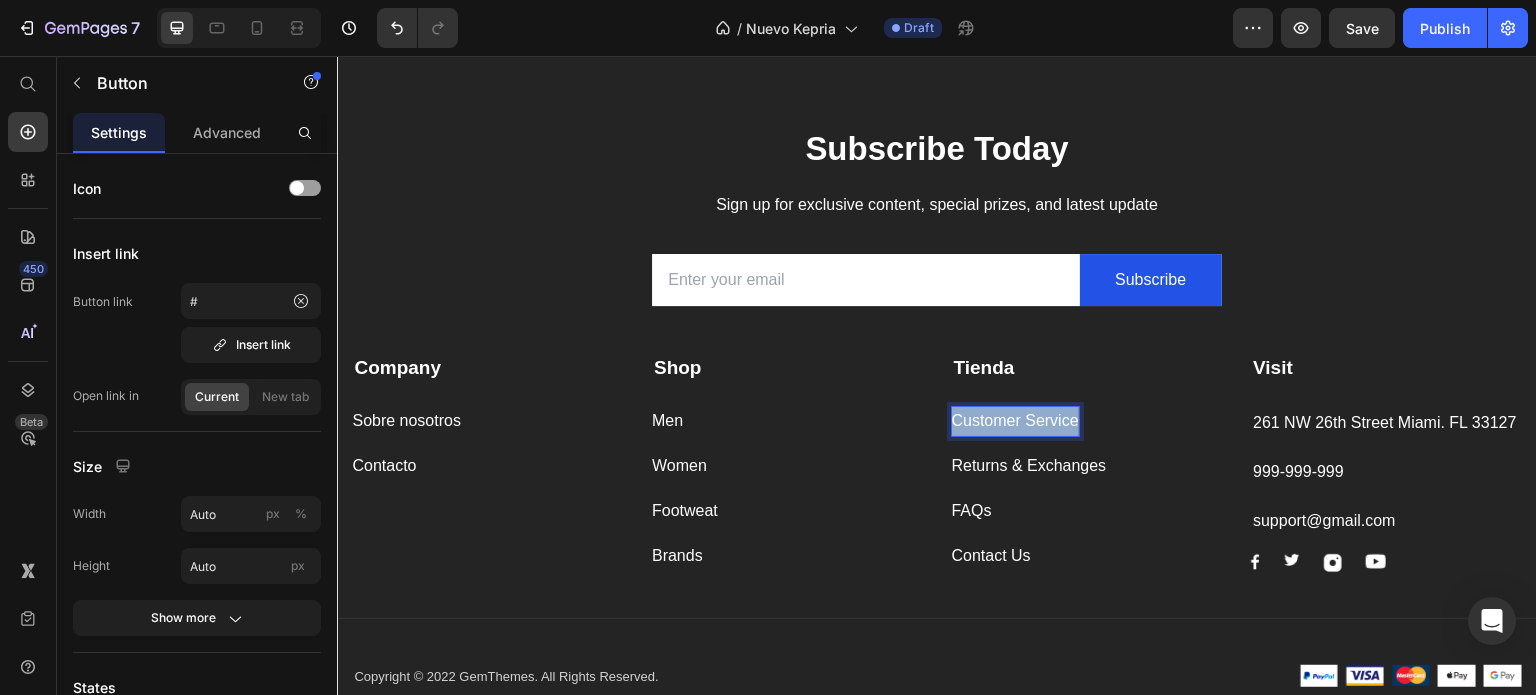 click on "Sports Hub Heading Enter your email address for new arrivals, discounts, promotions, and more! Text block Email Field
Submit Button Row Newsletter Row Company Text block About Events Rentals Features Text Shop Text block Mens Womens Footwear Brands Text Help Text block Customer Service Returns & Exchanges FAQs Contact Us Text Information Text block My account Personalisation Student discount Find your local store Text Row Follow us on social Text block
Icon
Icon
Icon
Icon Row Row Line Row © 2025 kepriastore. Text Image Image Image Image Image Row Row" at bounding box center [937, -217] 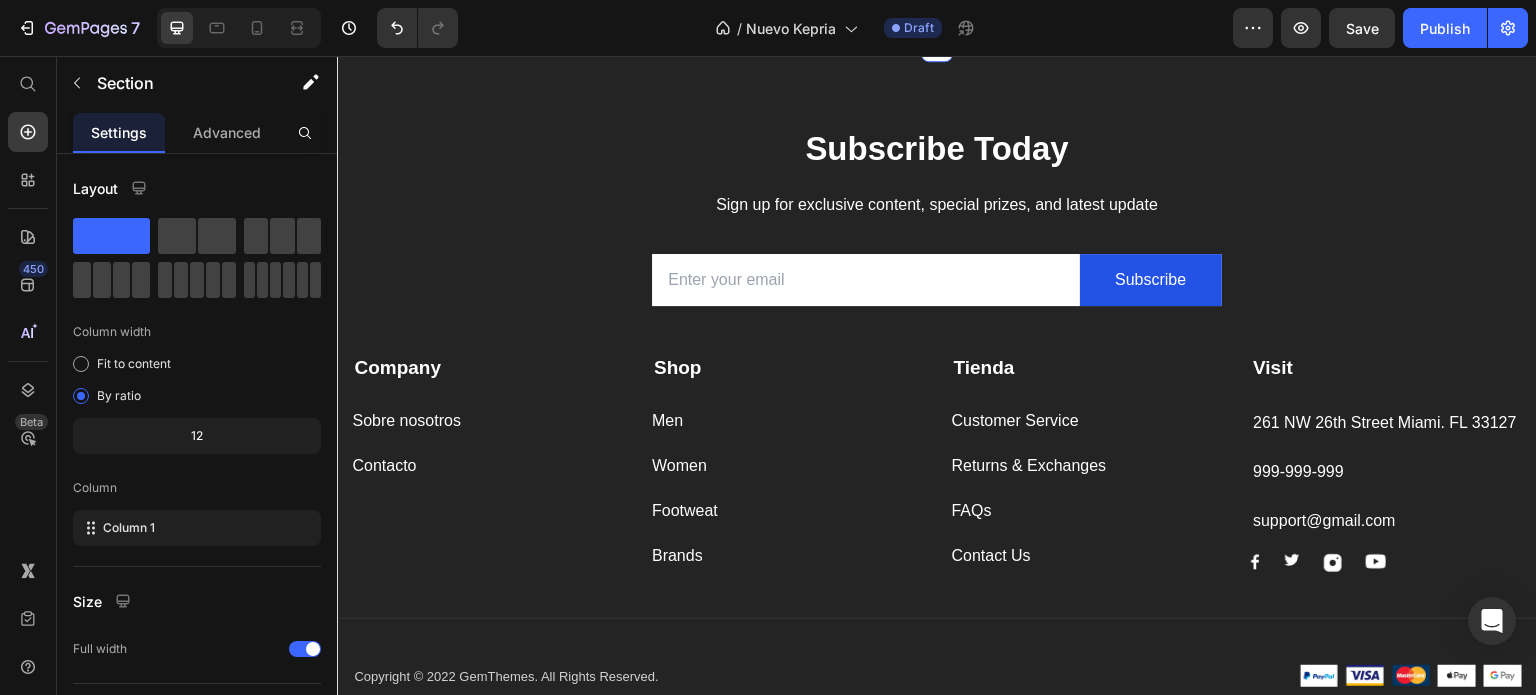 click at bounding box center [1520, -571] 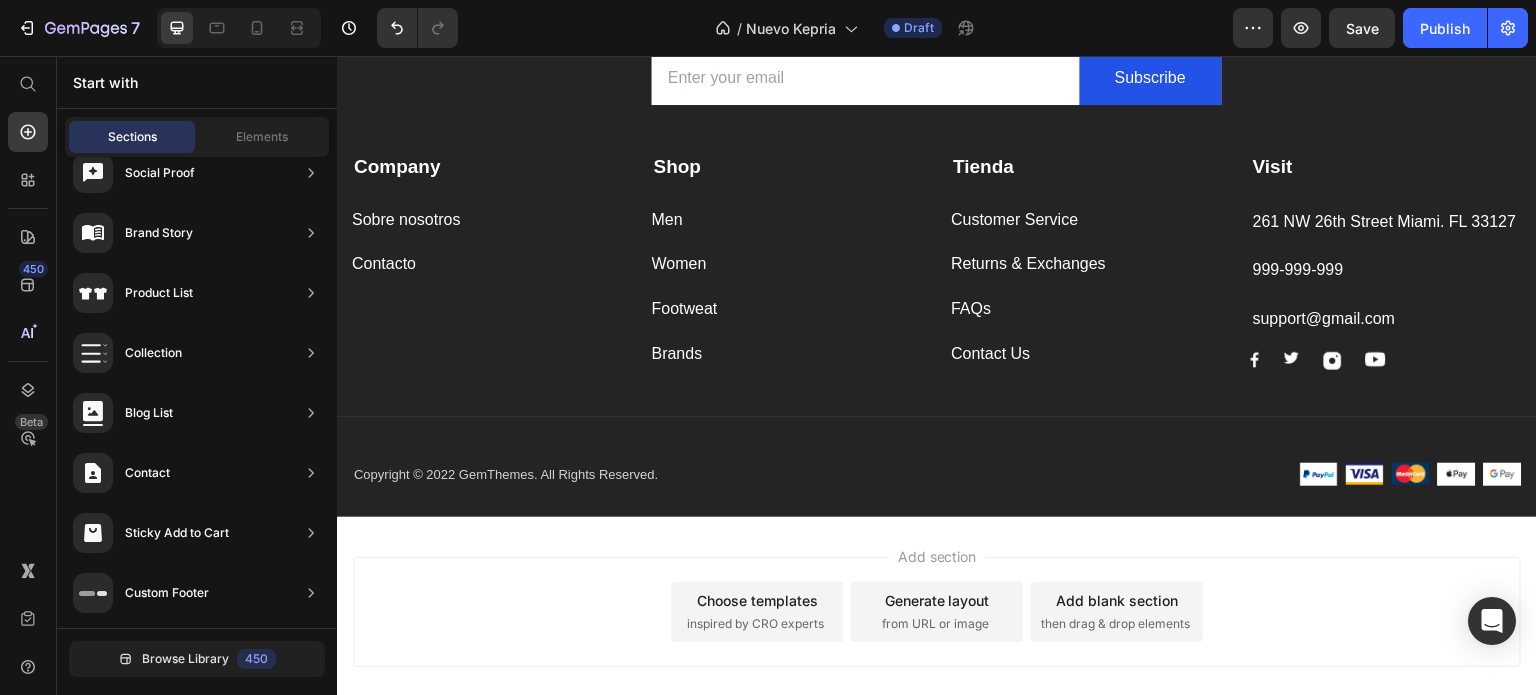 scroll, scrollTop: 4829, scrollLeft: 0, axis: vertical 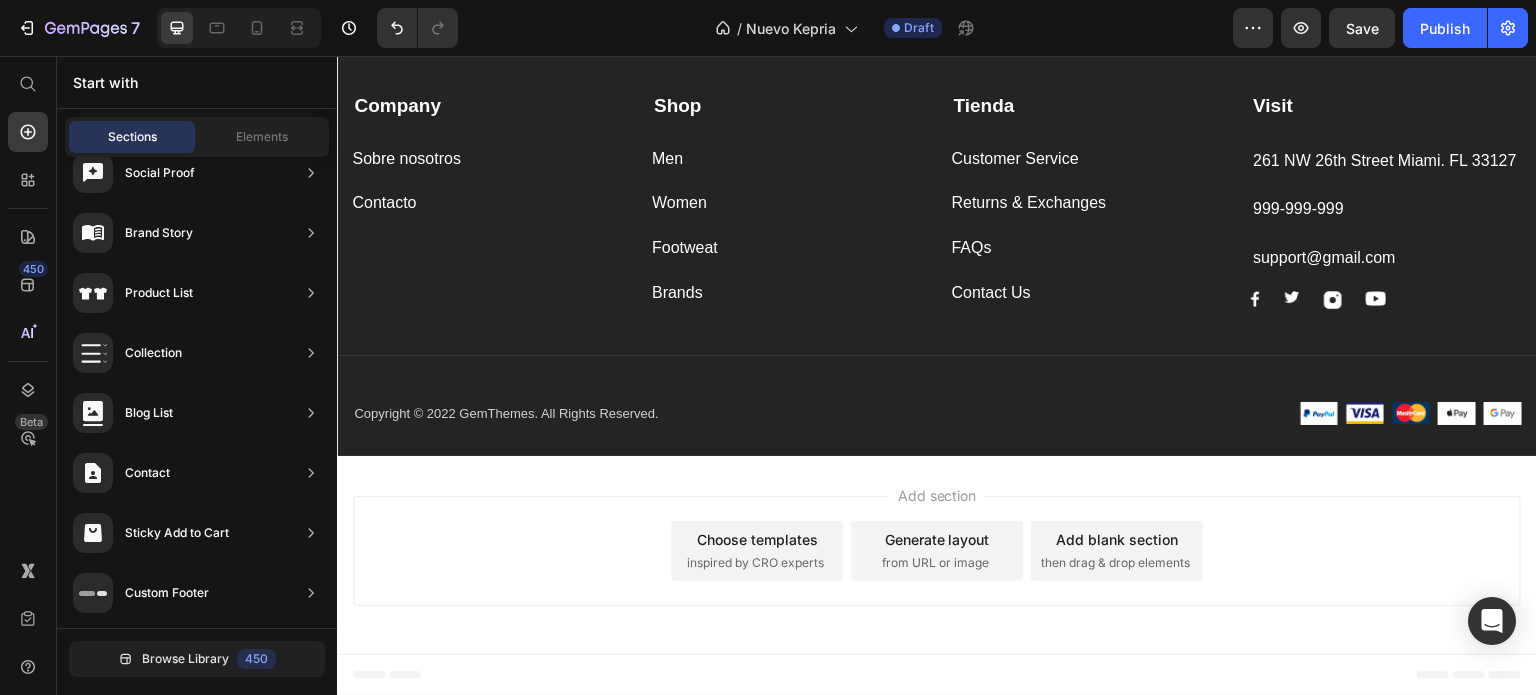 click at bounding box center (1166, -217) 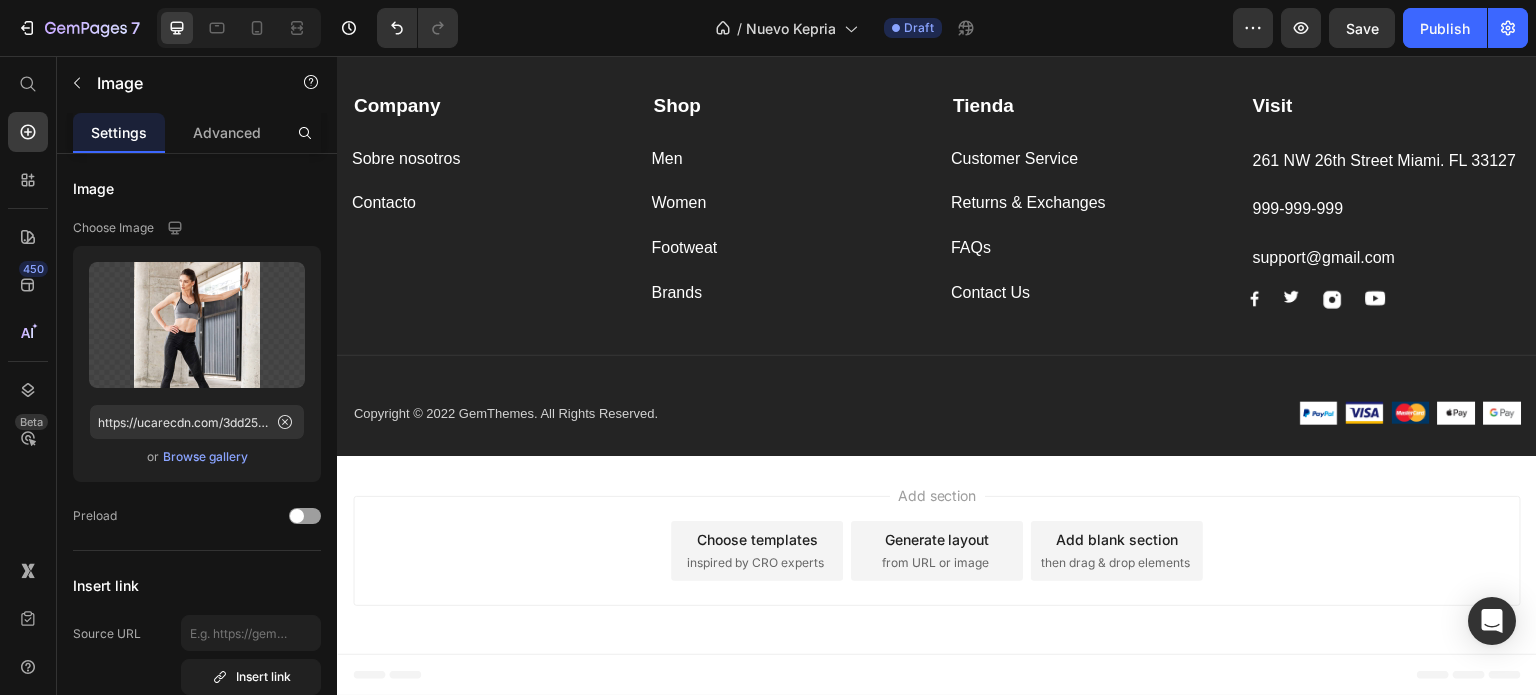 drag, startPoint x: 1164, startPoint y: 452, endPoint x: 1168, endPoint y: 488, distance: 36.221542 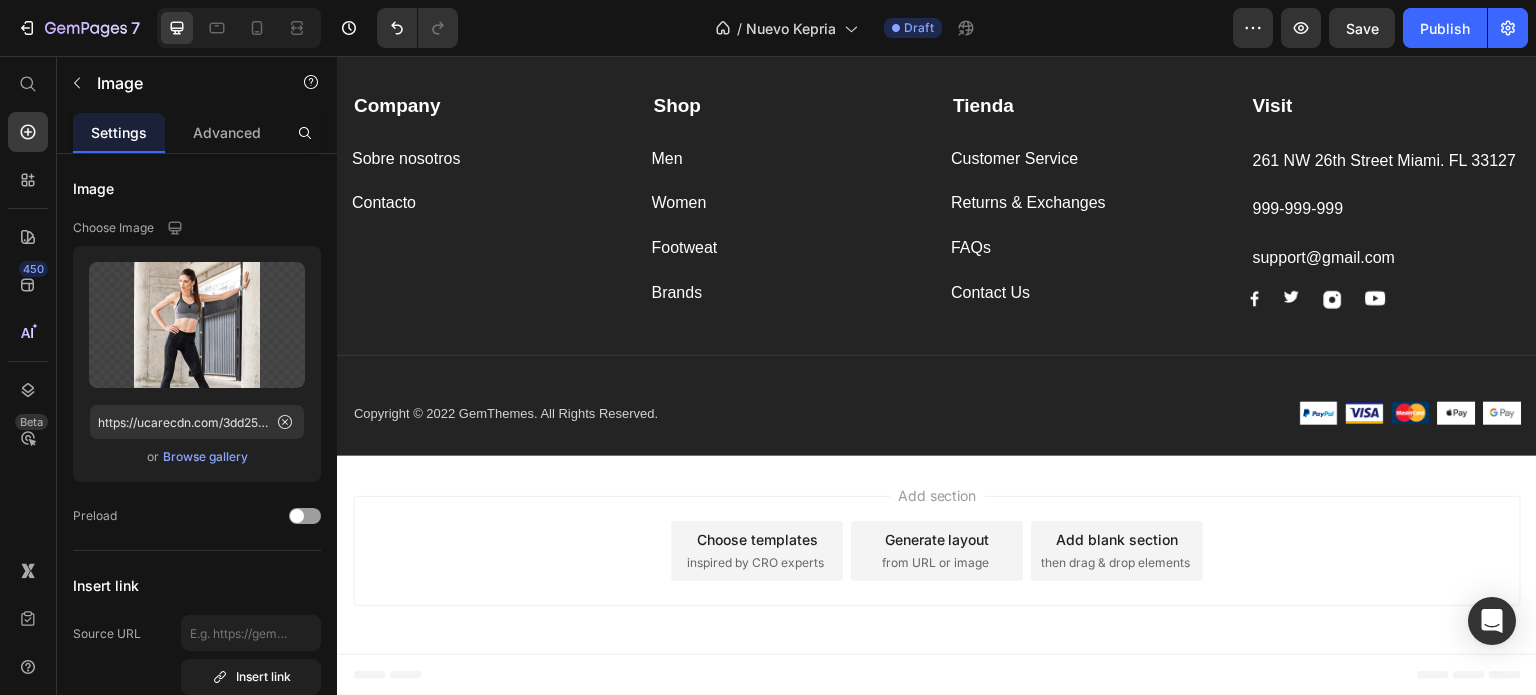 click on "What Our Customers Are Saying Heading Image
"Amazing work and quality. Above and beyond what I expected. The price was amazing too. Highly recommend getting your custom jerseys made here. Sport Hud designed my jersey exactly how I wanted it."  Text Mr. Pat McGrath Text block Marketing  Text Row “Love it! So many asked me where I got it from. I am continually looking out for awesome product. Unbounce is amazing, down to the wonderfully delightful support experience.”  Text Mr. Kenta Text block CEO - SealCommerce Text Row
Carousel Row Row Section 7 Image Free Shipping Worldwide Heading Free shipping applied to all orders Text Row Image Secure Payment Heading 100% Secure Online Payment Text Row Image 30-Day Returns Heading Covered by our Return Policy Text Row Row Section 8 Image Image Image Image   36 Image Image Image Image Carousel Section 9 Subscribe Today Heading Sign up for exclusive content, special prizes, and latest update Text block Email Field Subscribe Row Row Shop" at bounding box center [937, -2138] 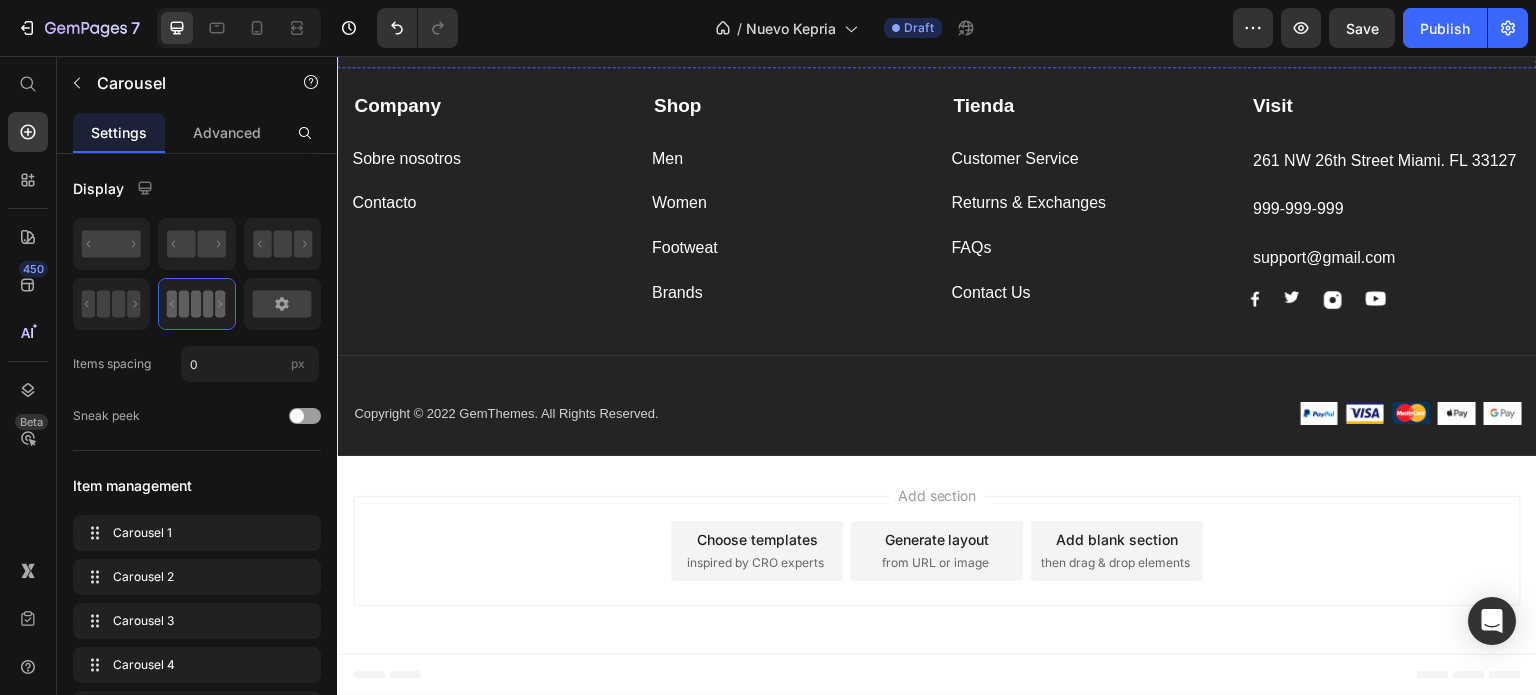 scroll, scrollTop: 5129, scrollLeft: 0, axis: vertical 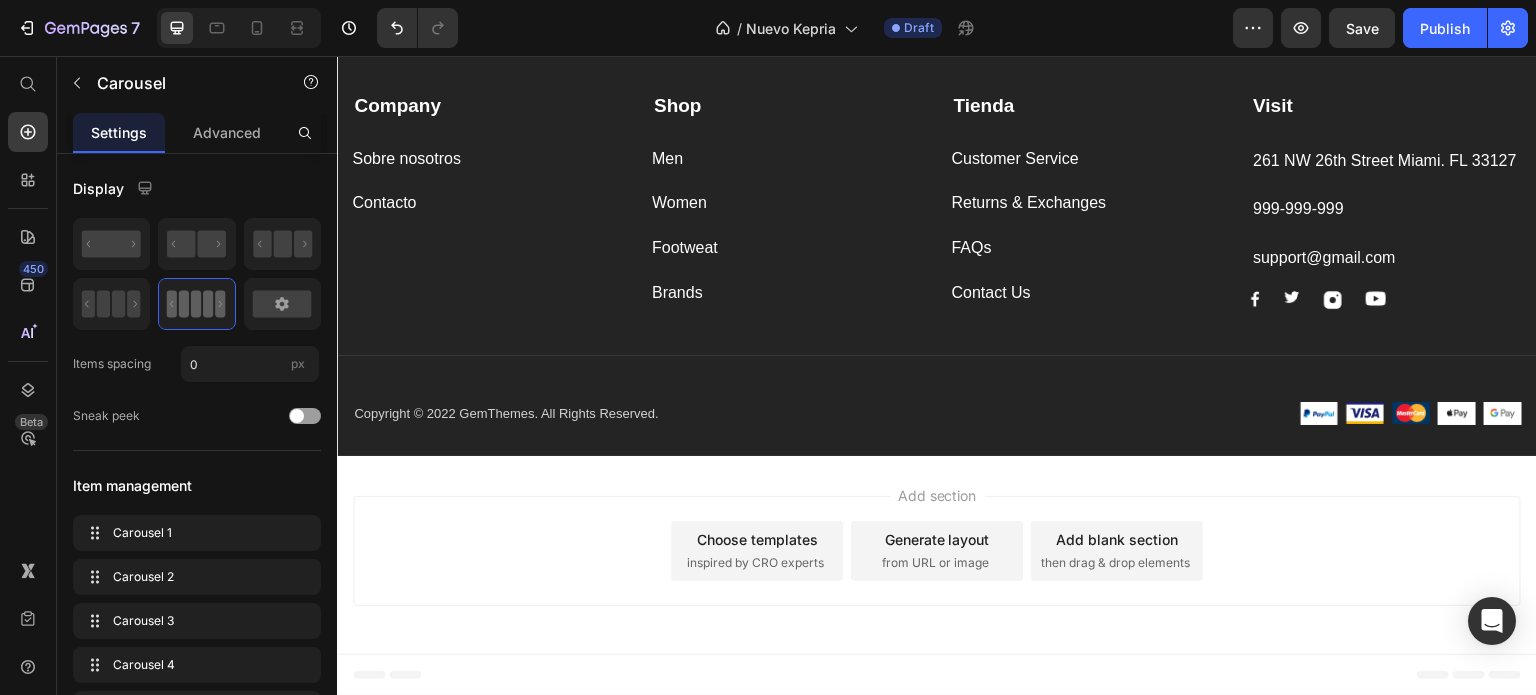 click at bounding box center [866, 17] 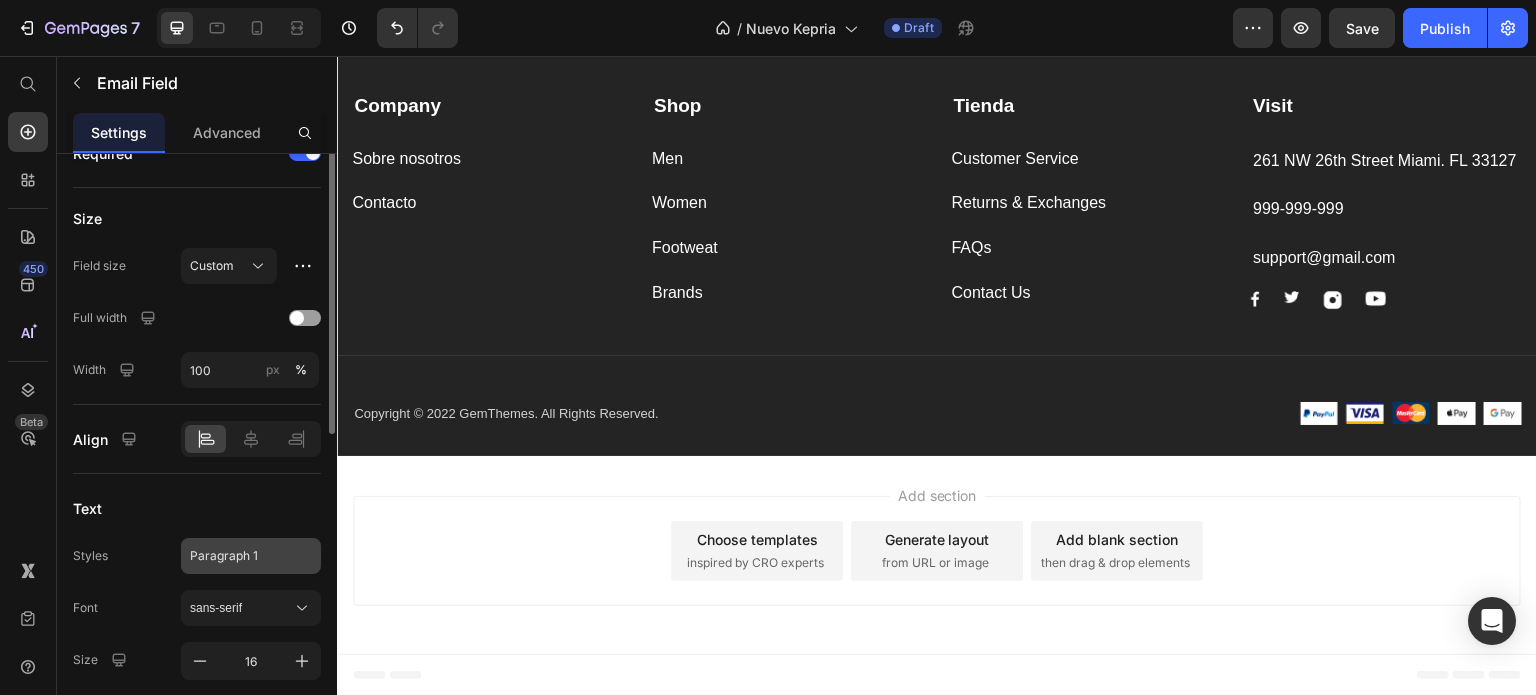 scroll, scrollTop: 0, scrollLeft: 0, axis: both 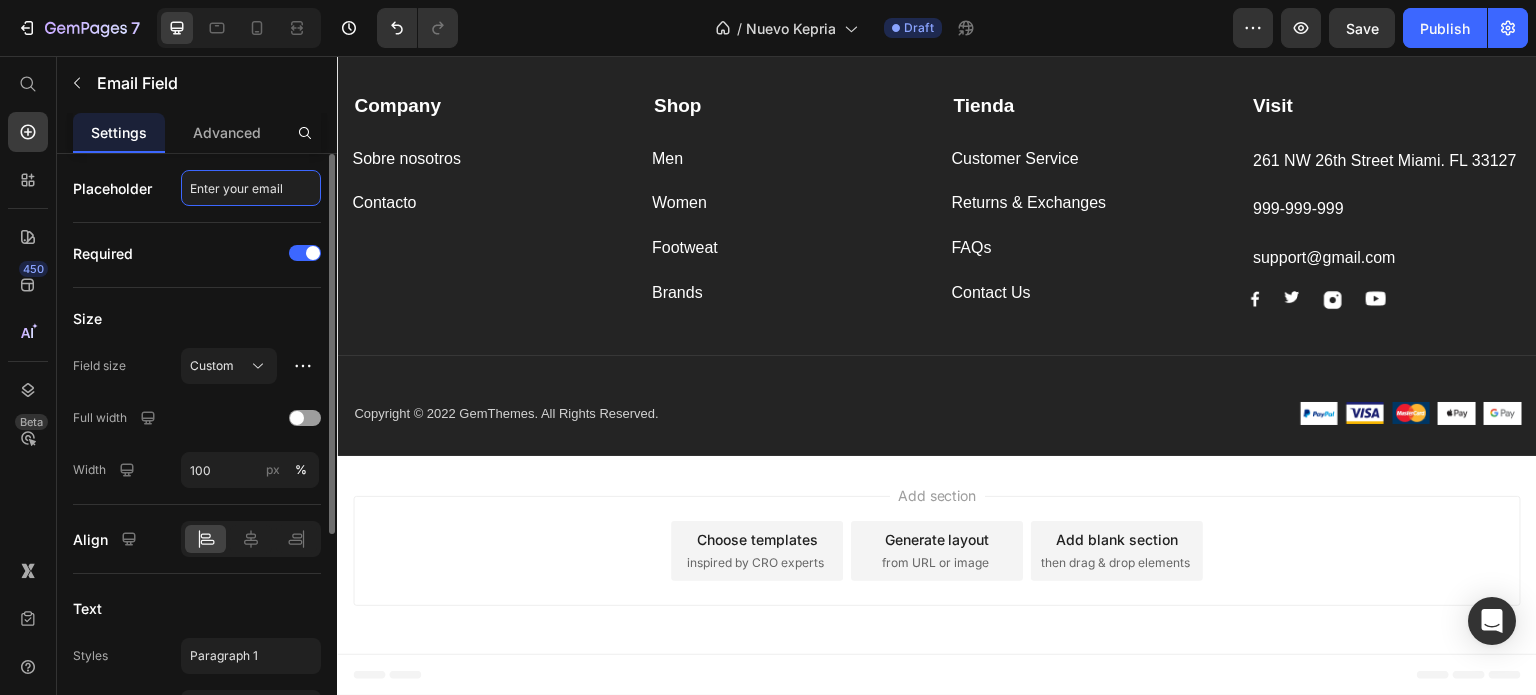 click on "Enter your email" 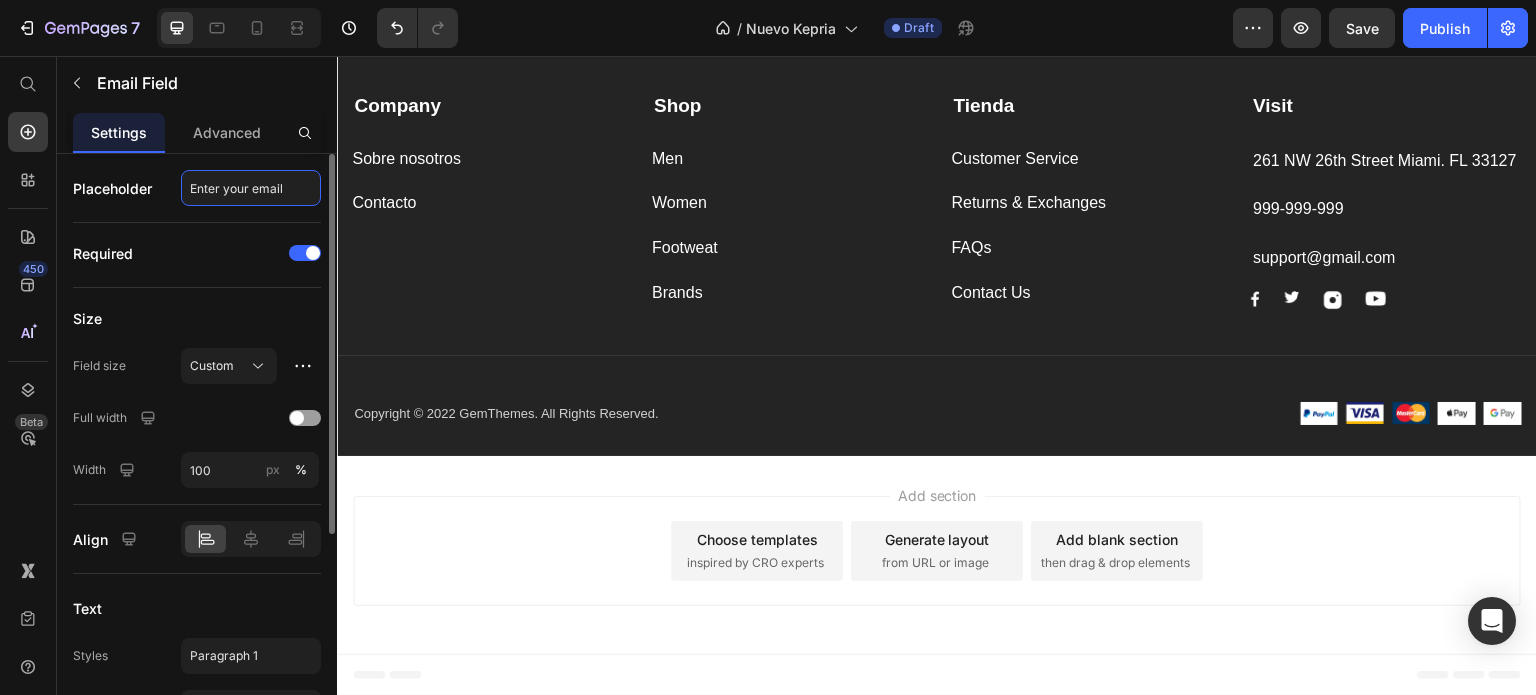 click on "Enter your email" 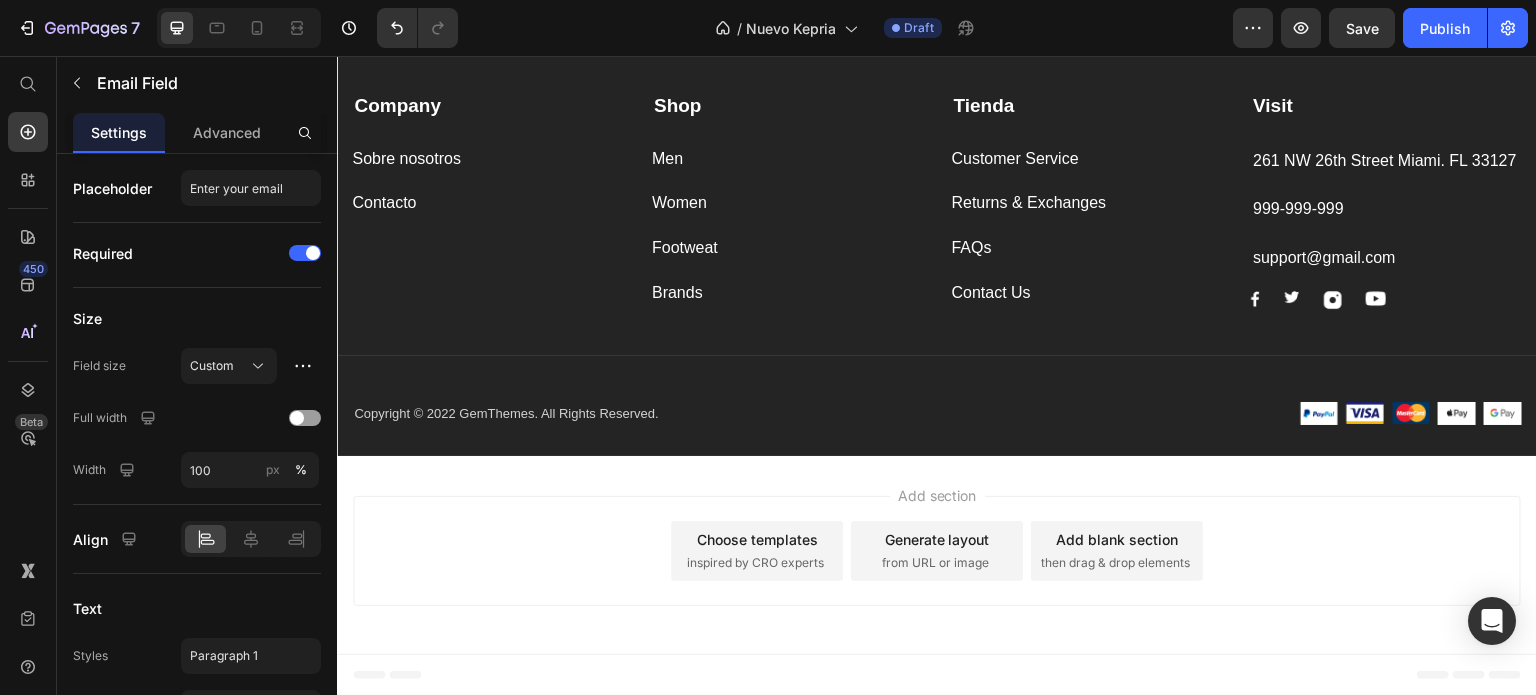 click on "Subscribe" at bounding box center [1150, 17] 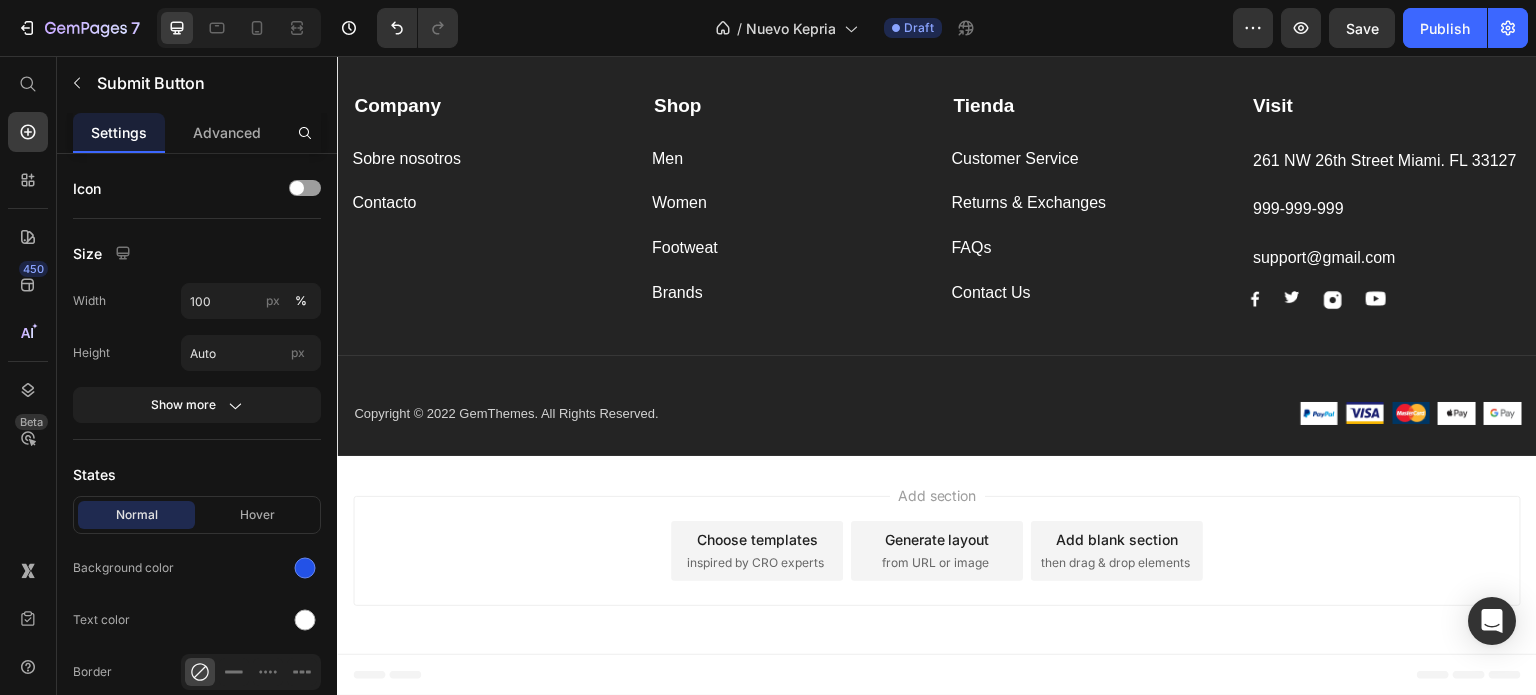 click on "Subscribe" at bounding box center (1150, 17) 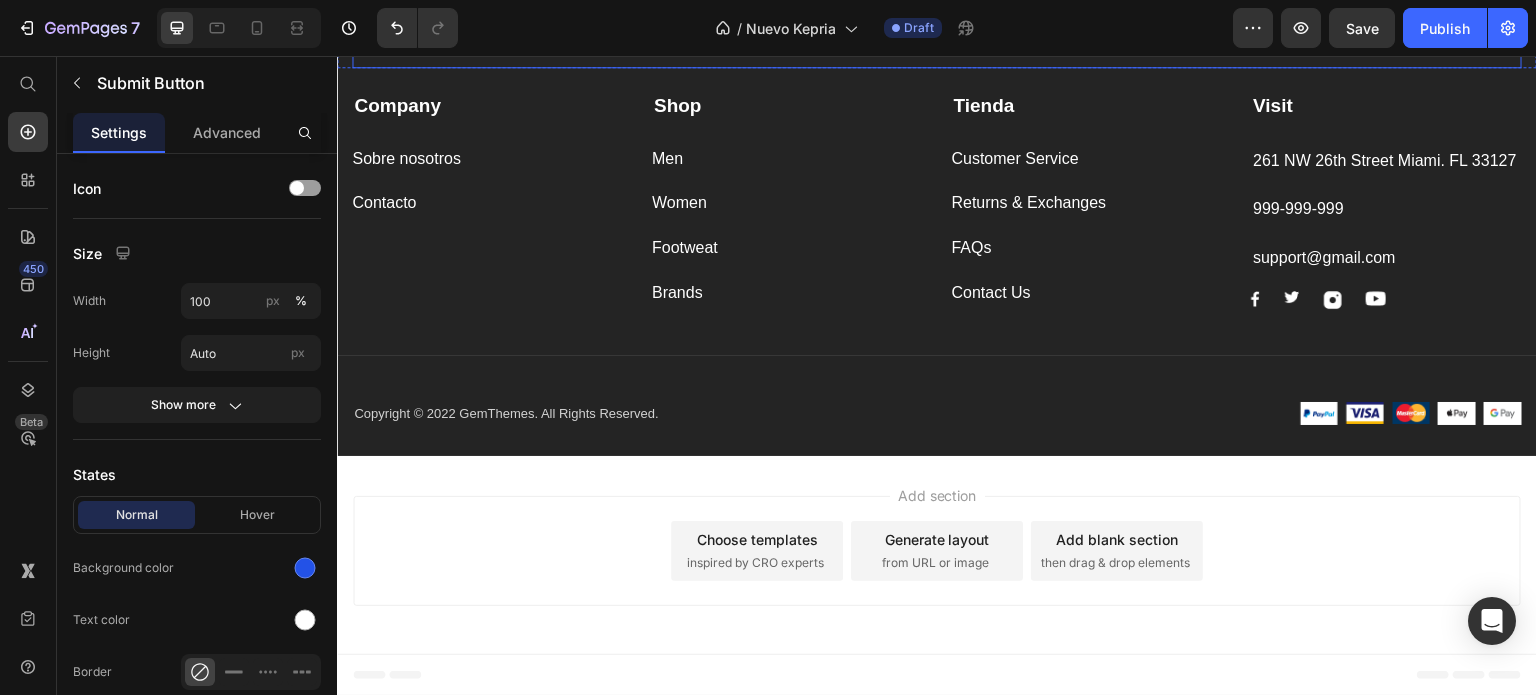 click at bounding box center [866, 17] 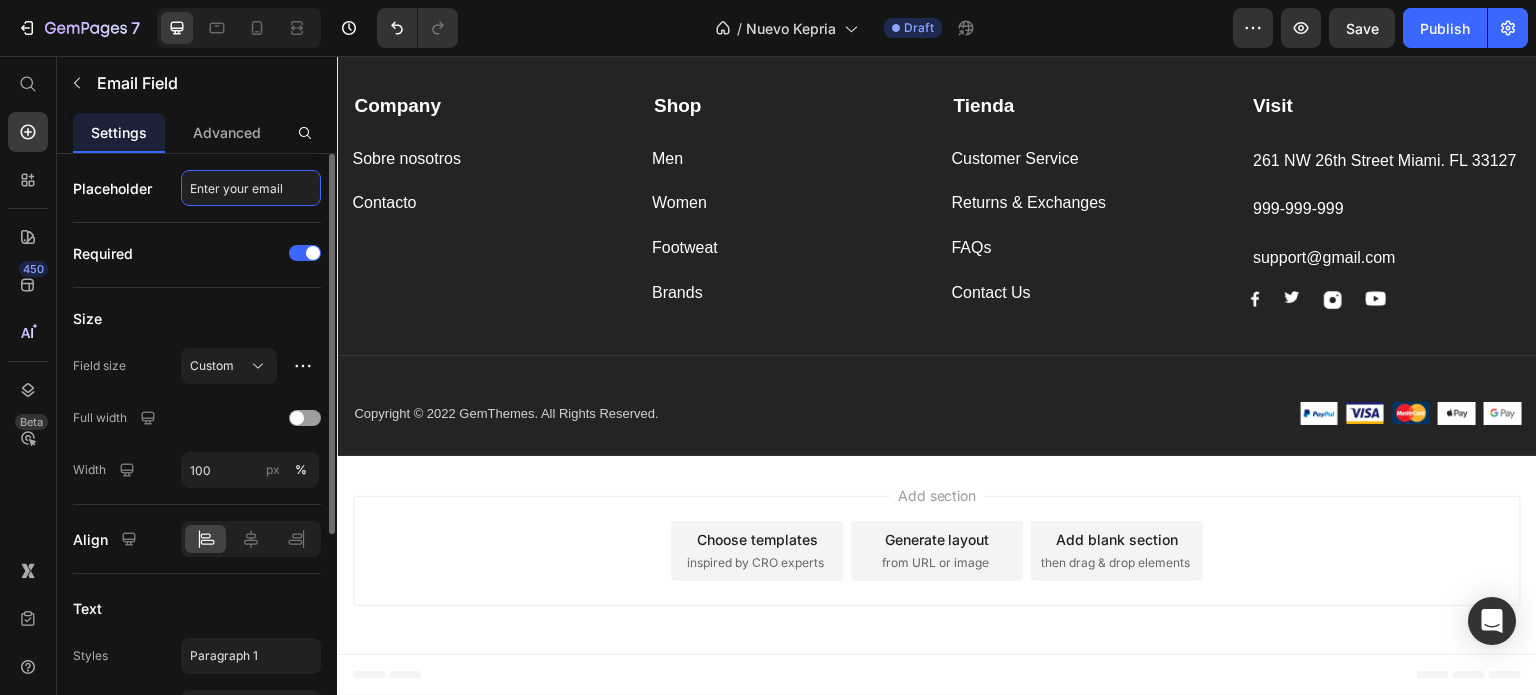 click on "Enter your email" 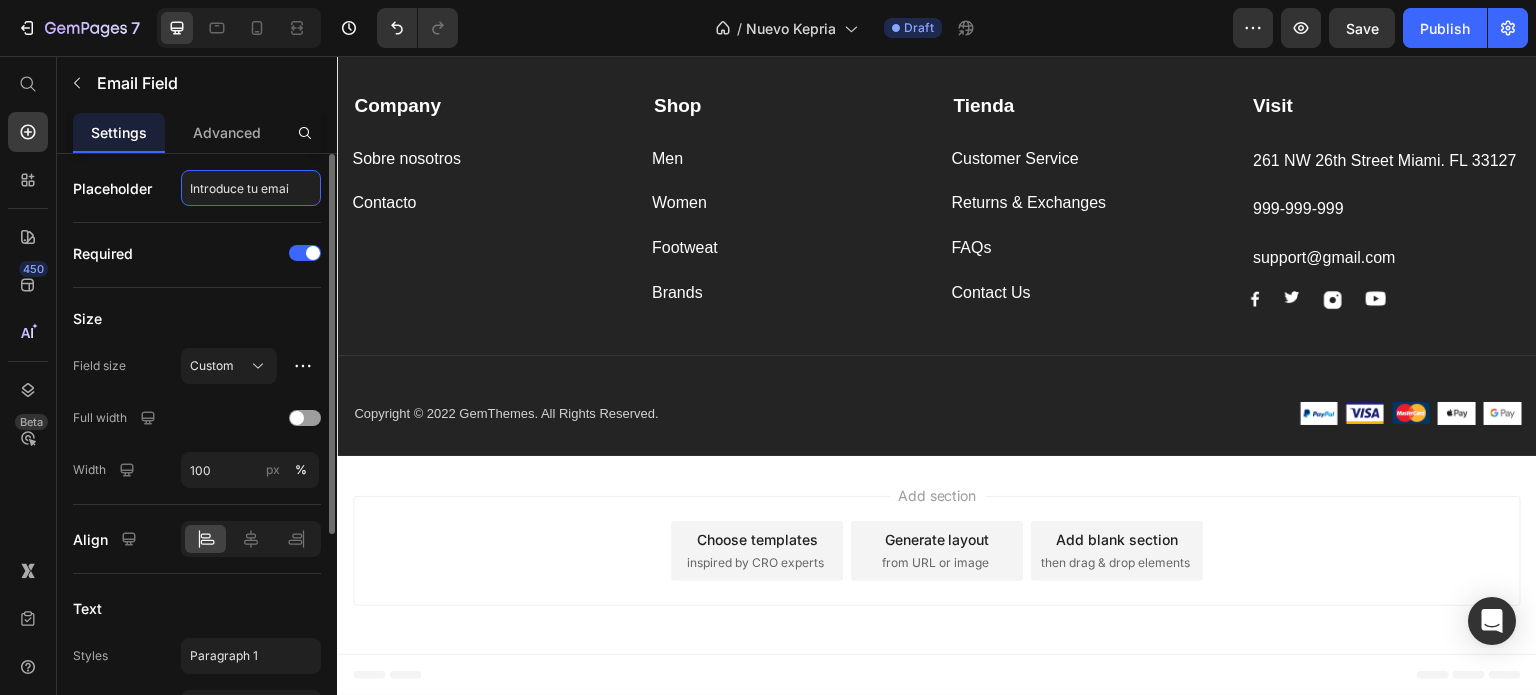 type on "Introduce tu email" 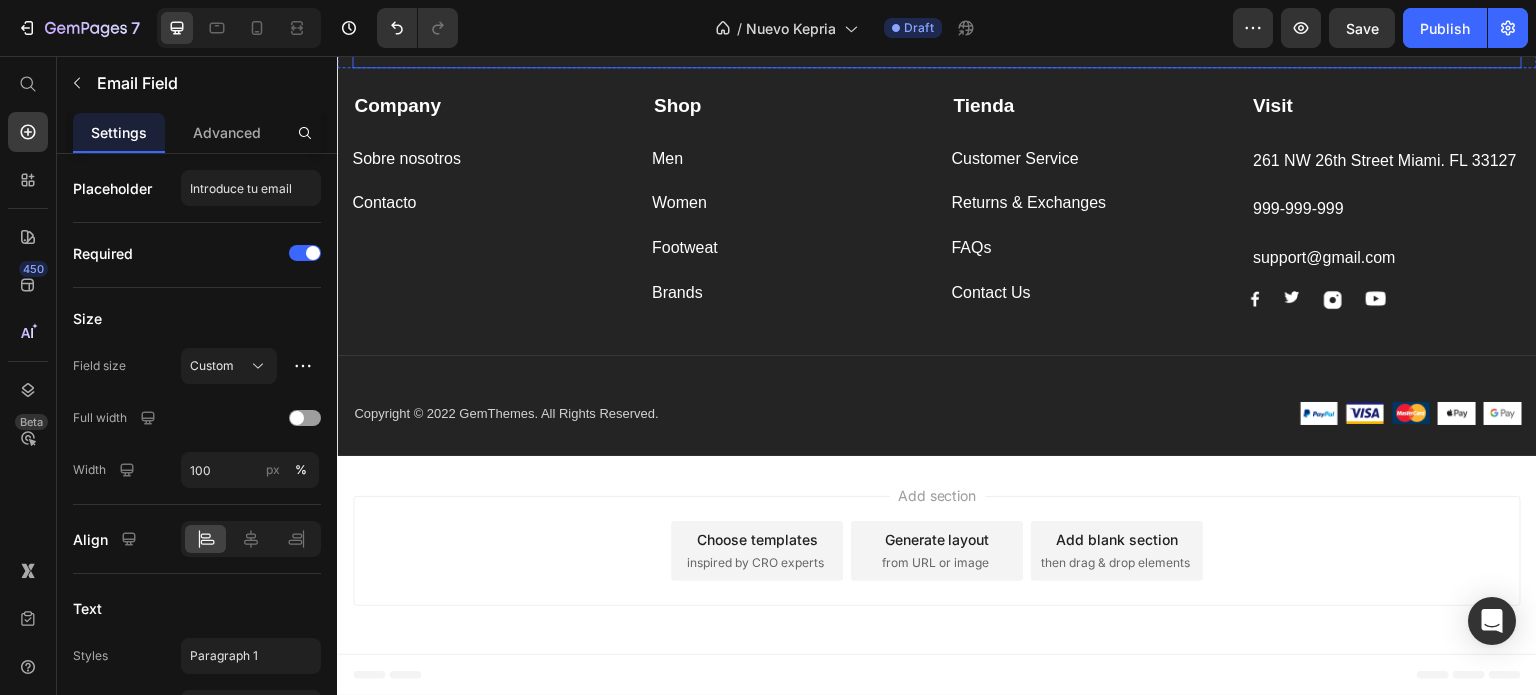 click on "Email Field   0 Suscribete Submit Button Row Newsletter" at bounding box center (937, 13) 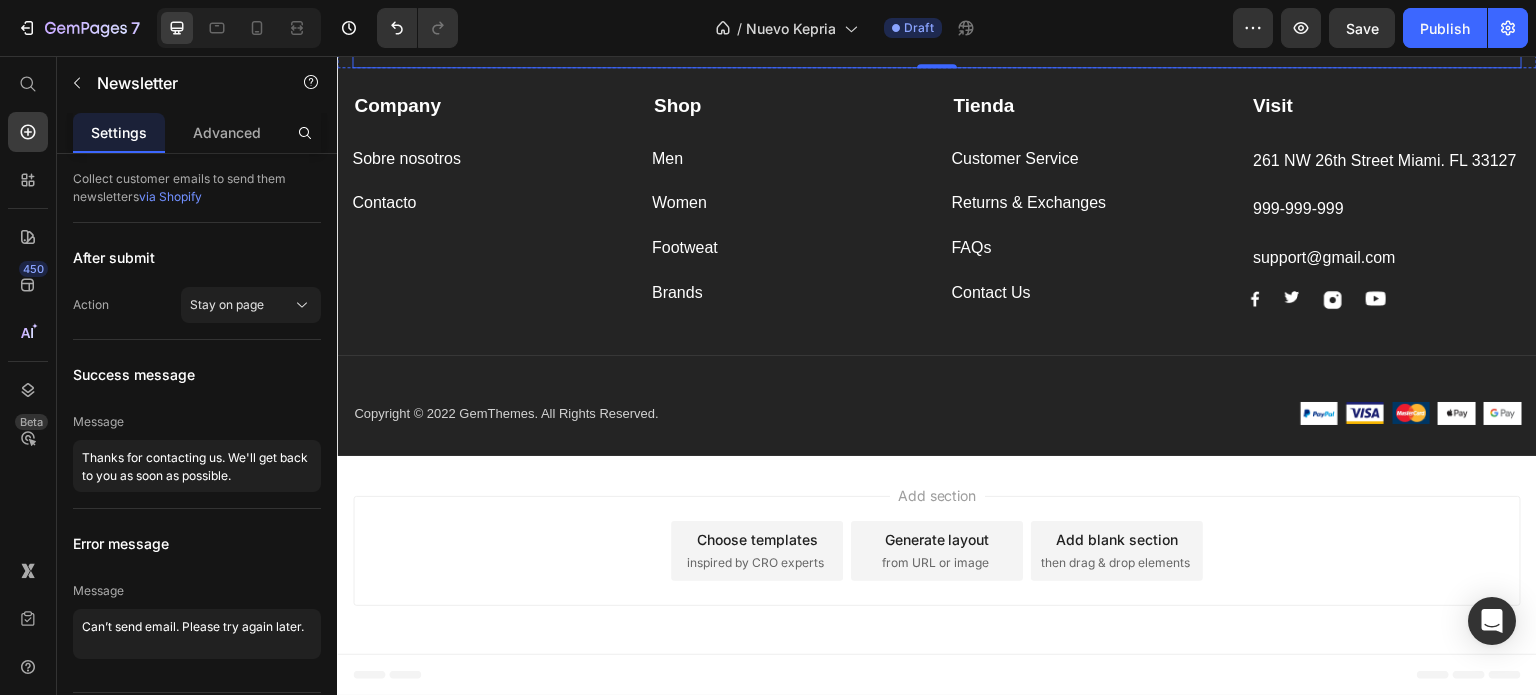 click on "Subscribe Today" at bounding box center [937, -114] 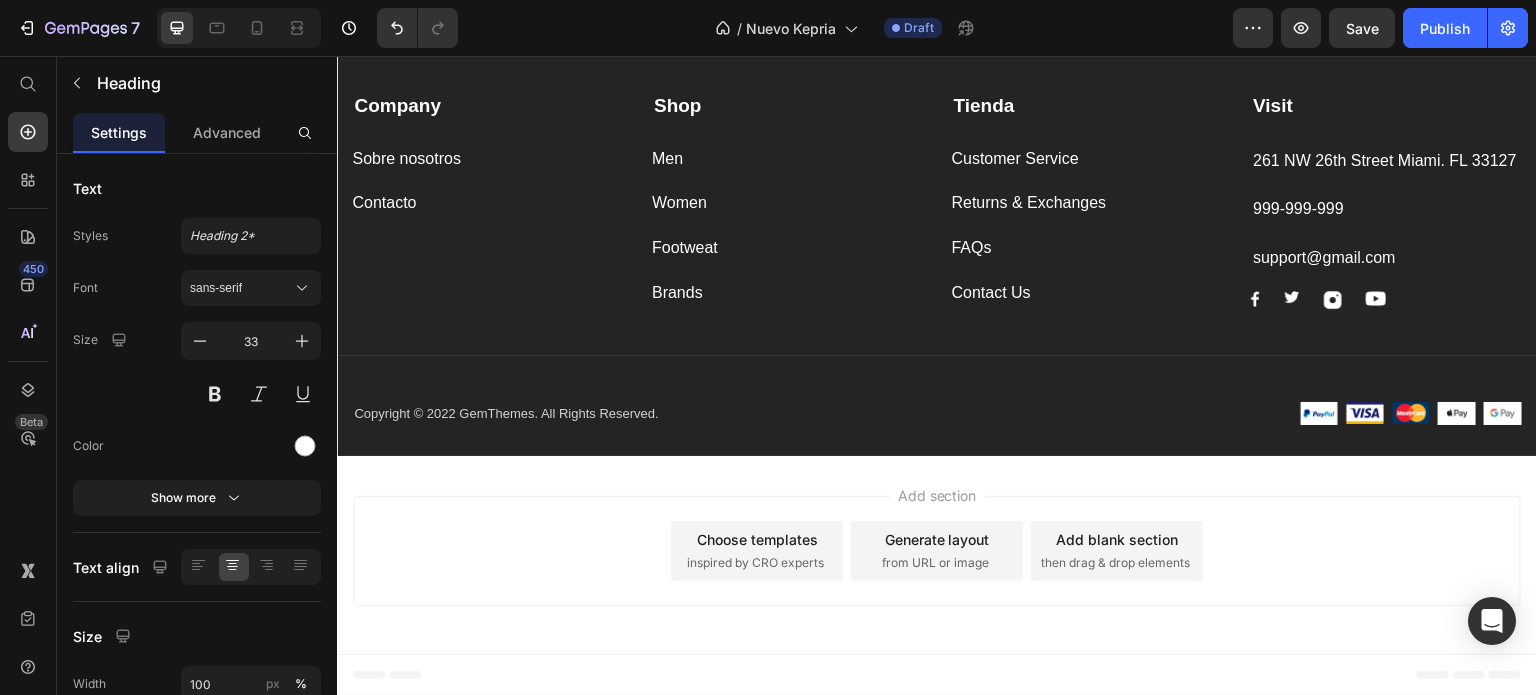 click on "Subscribe Today" at bounding box center (937, -114) 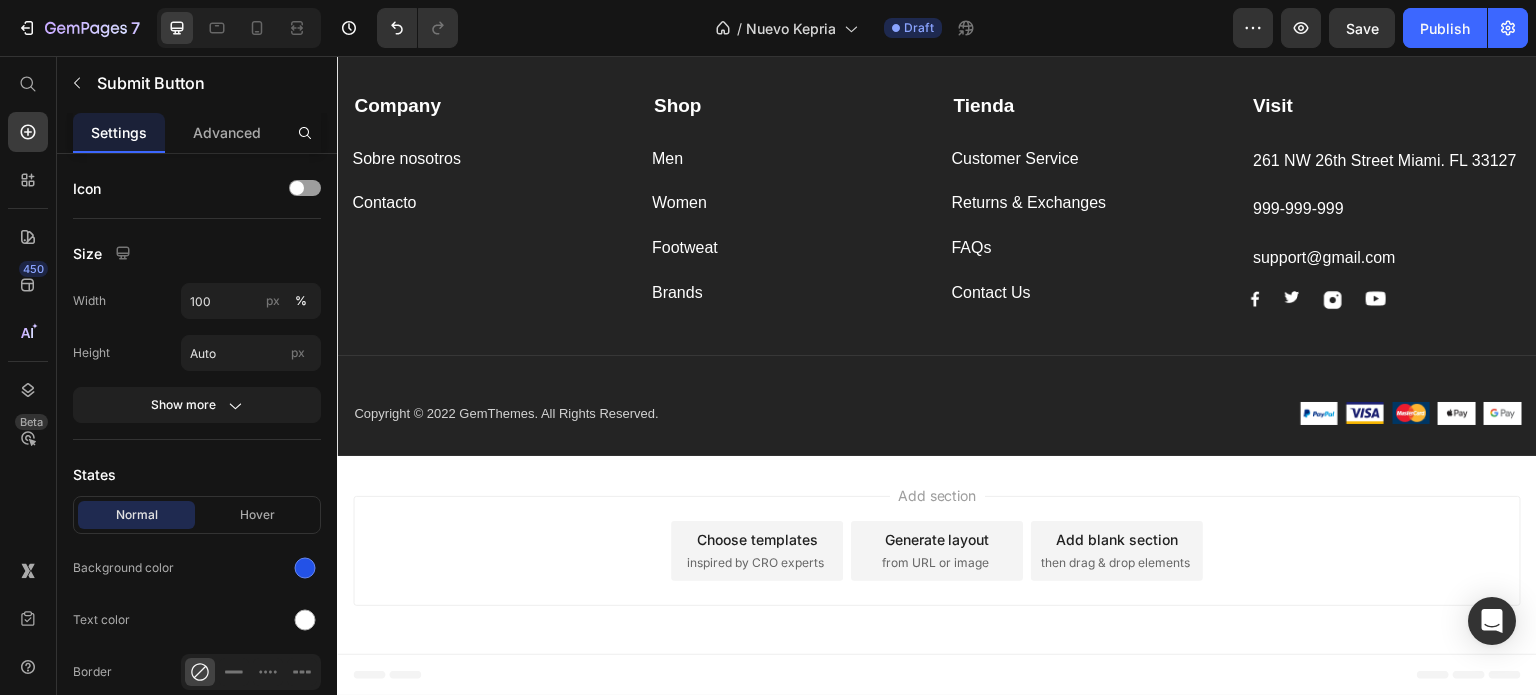 click on "Suscribete" at bounding box center [1151, 17] 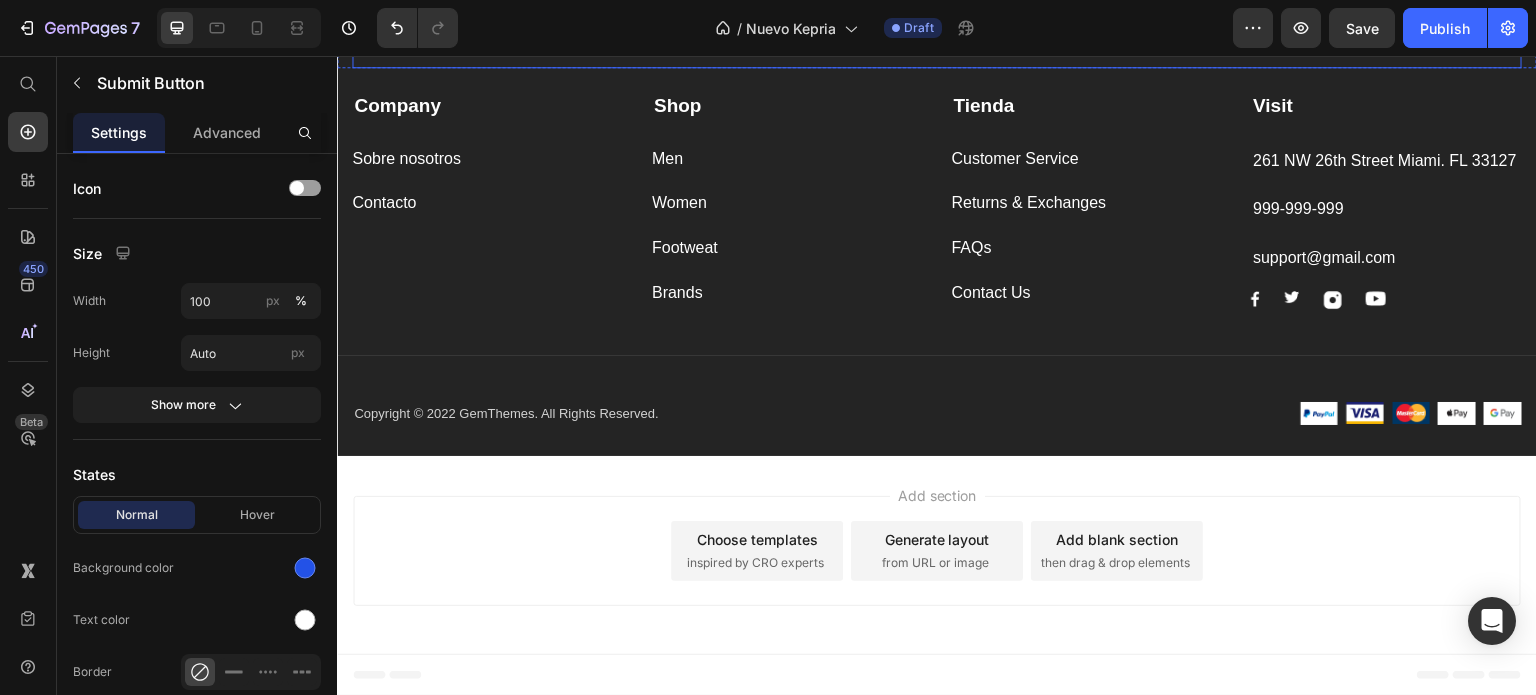 scroll, scrollTop: 5429, scrollLeft: 0, axis: vertical 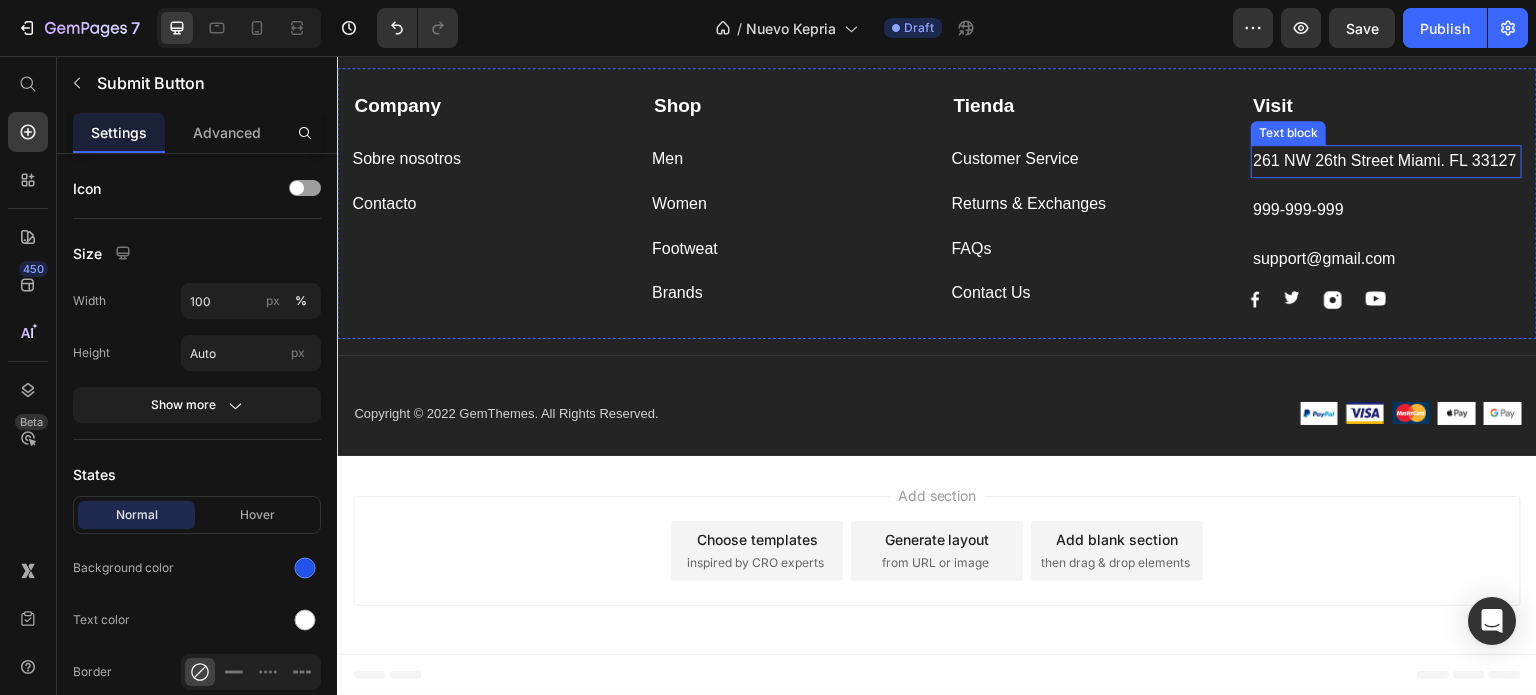 click on "Visit" at bounding box center [1386, 106] 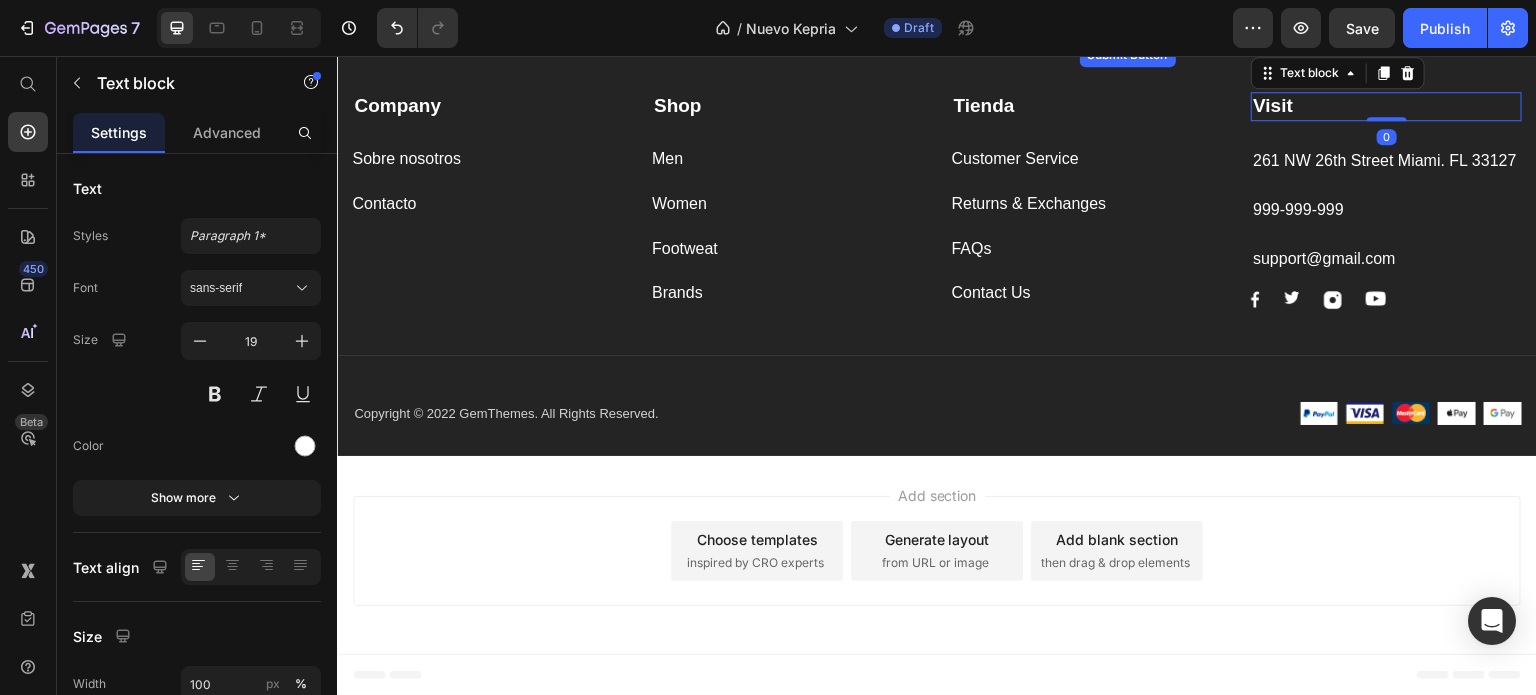 click on "Suscríbete" at bounding box center [1151, 17] 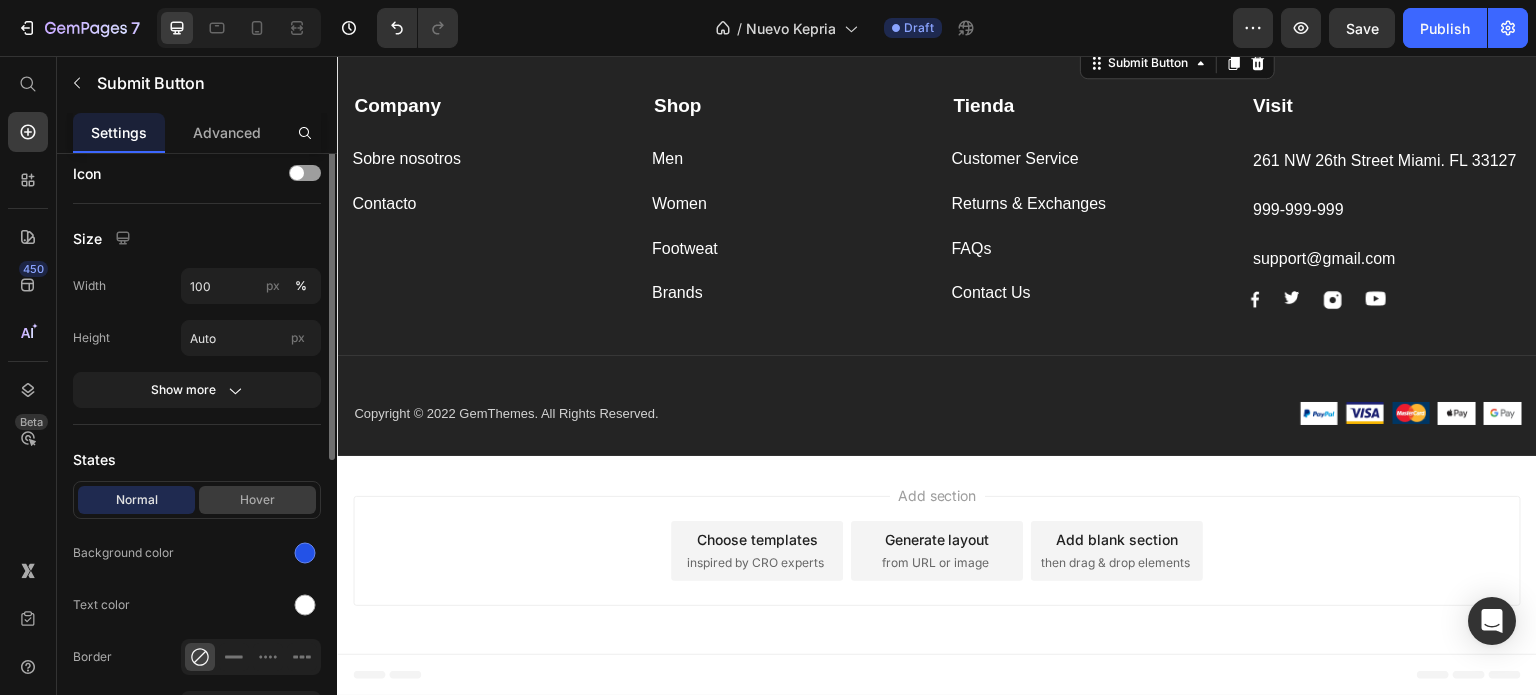 scroll, scrollTop: 0, scrollLeft: 0, axis: both 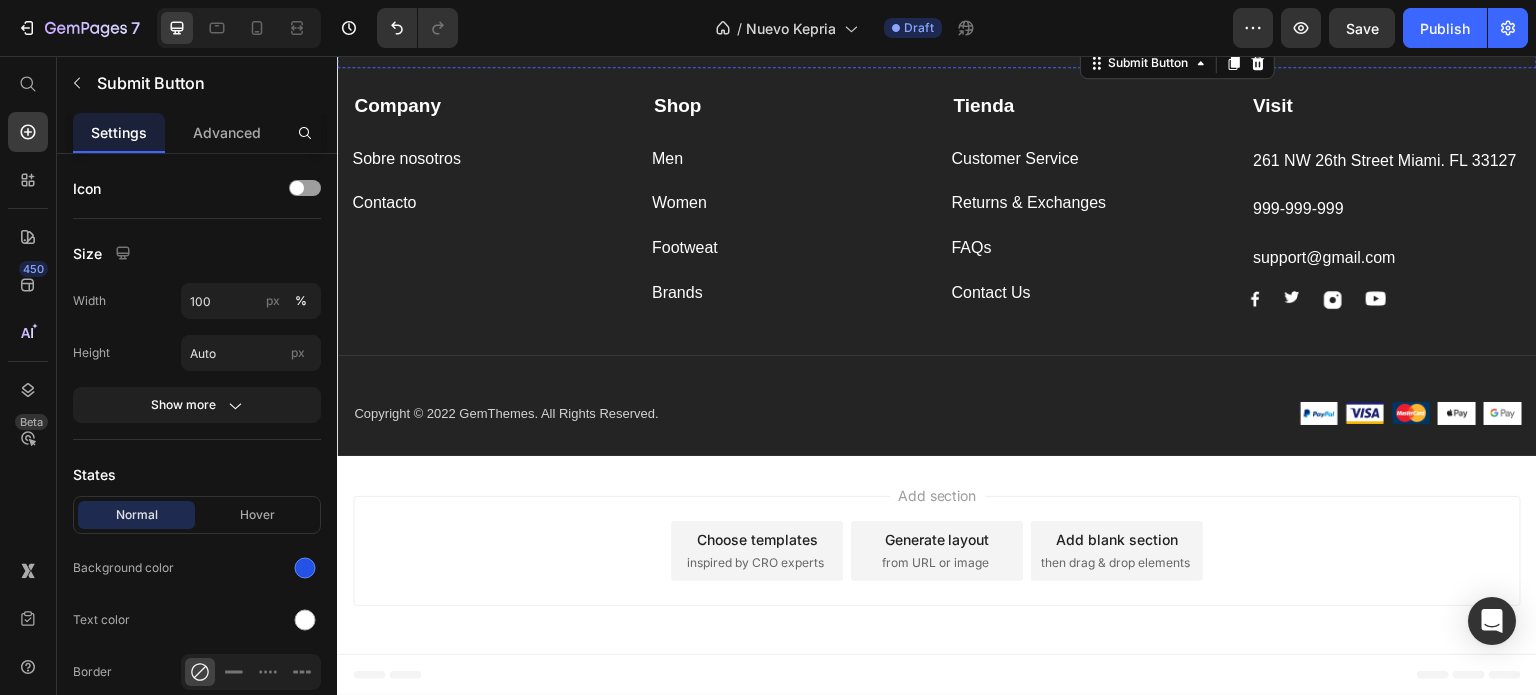 click on "Sign up for exclusive content, special prizes, and latest update" at bounding box center [937, -58] 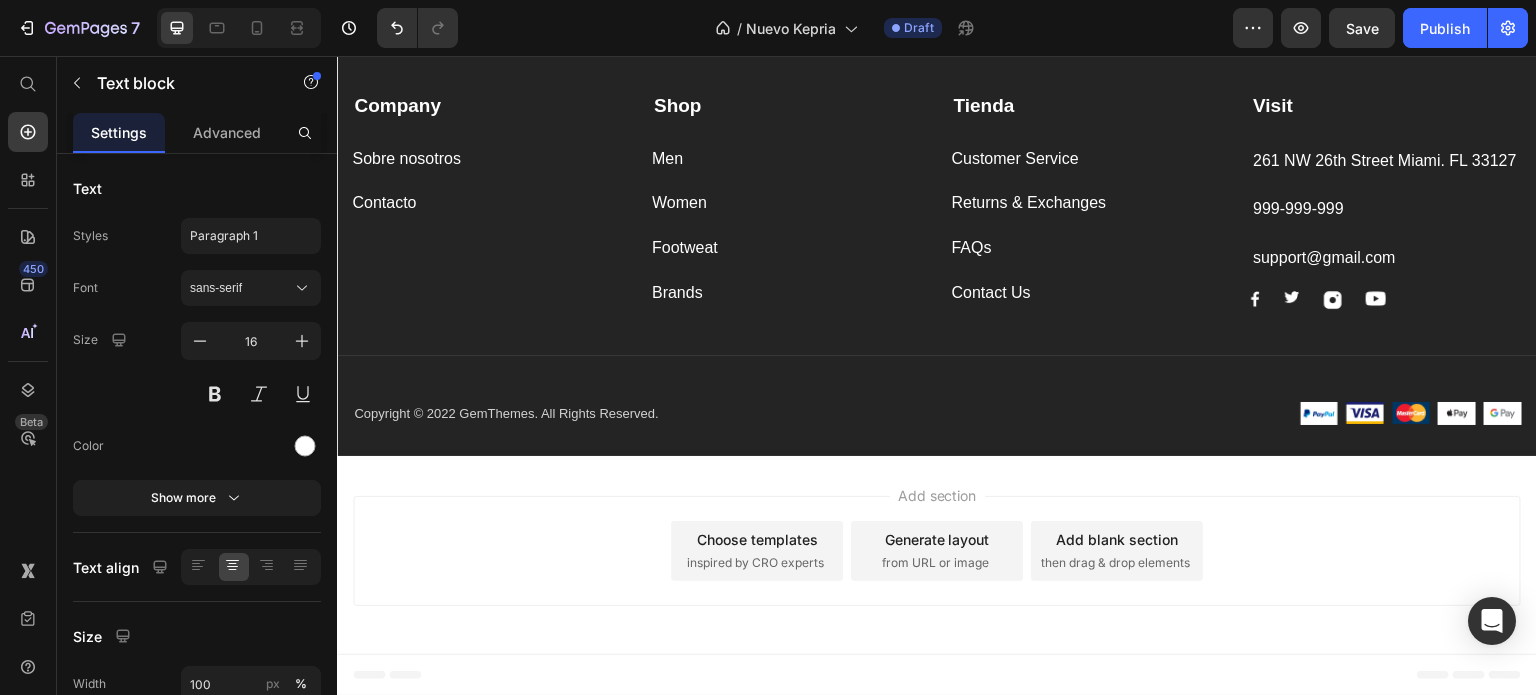 click on "Sign up for exclusive content, special prizes, and latest update" at bounding box center (937, -58) 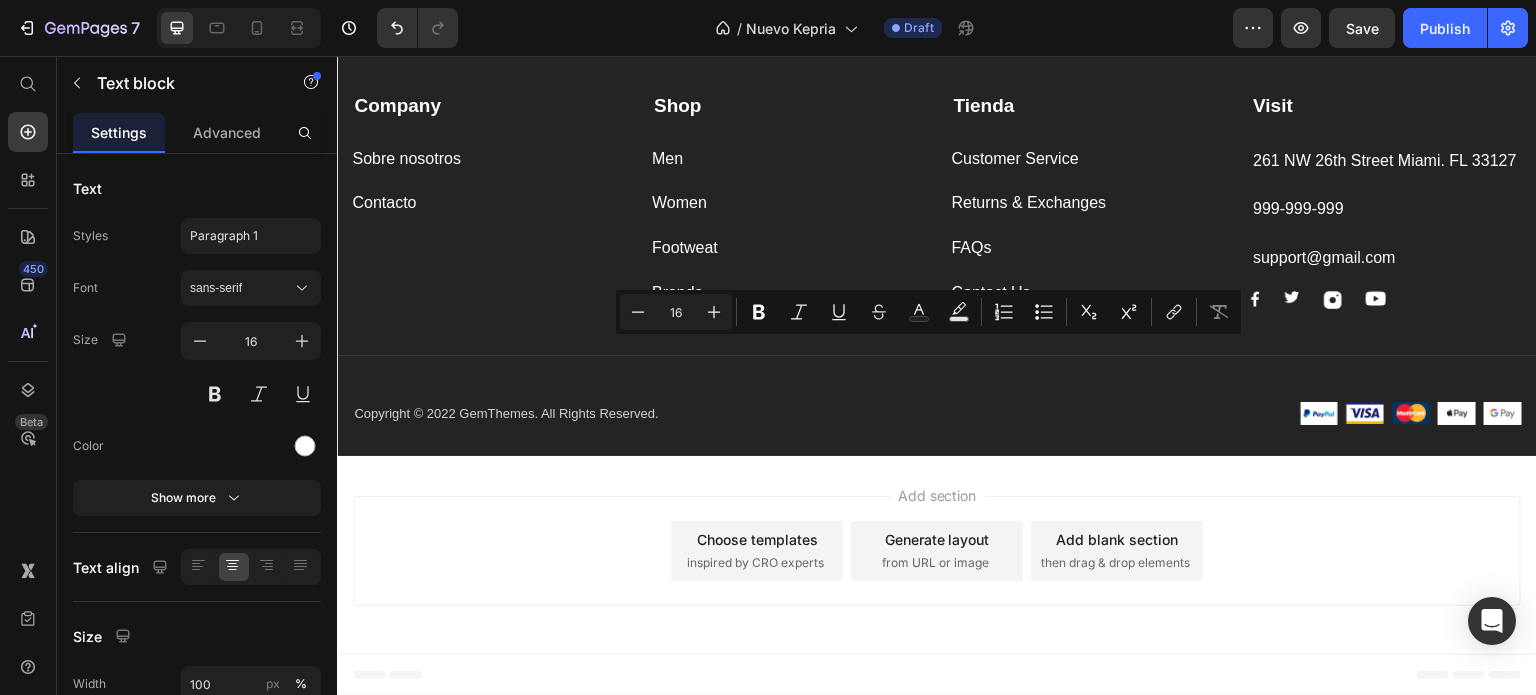 copy on "Sign up for exclusive content, special prizes, and latest update" 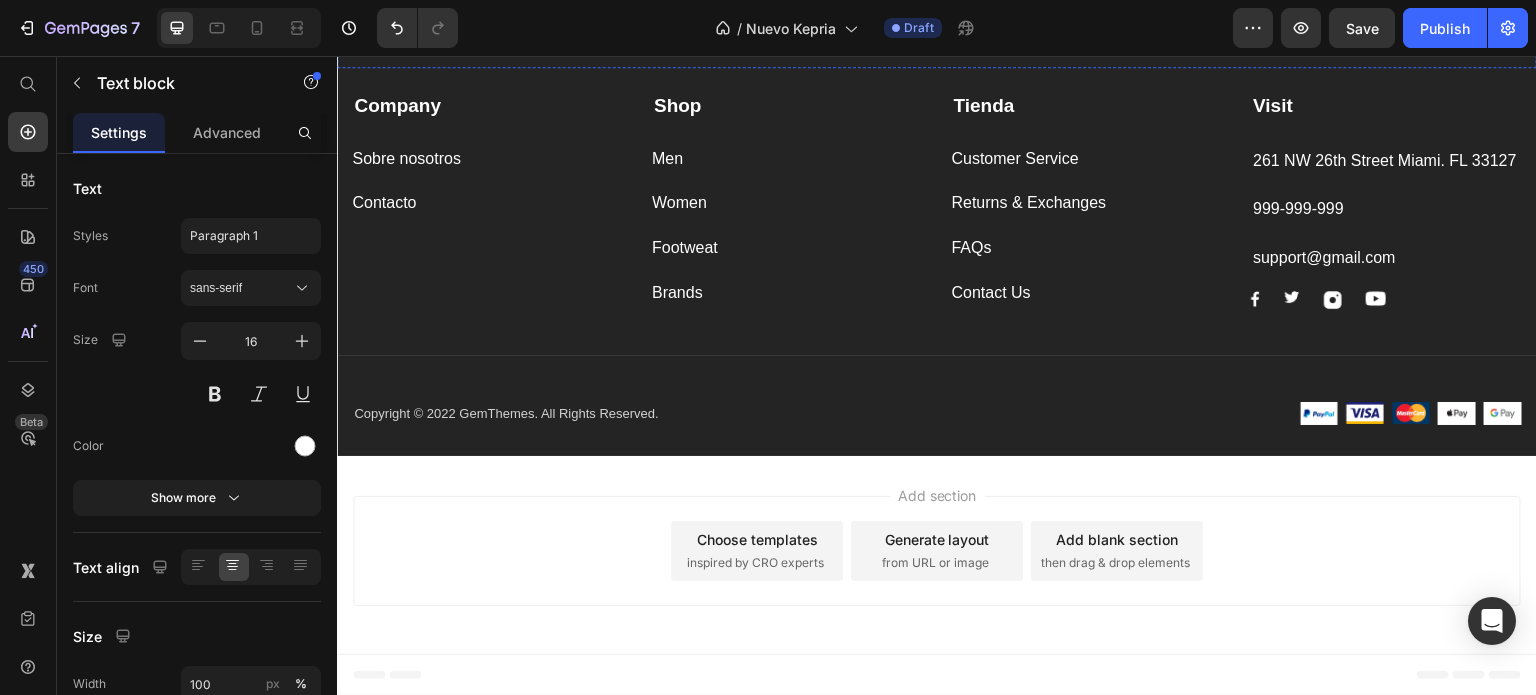click on "Suscríbete Hoy" at bounding box center [937, -114] 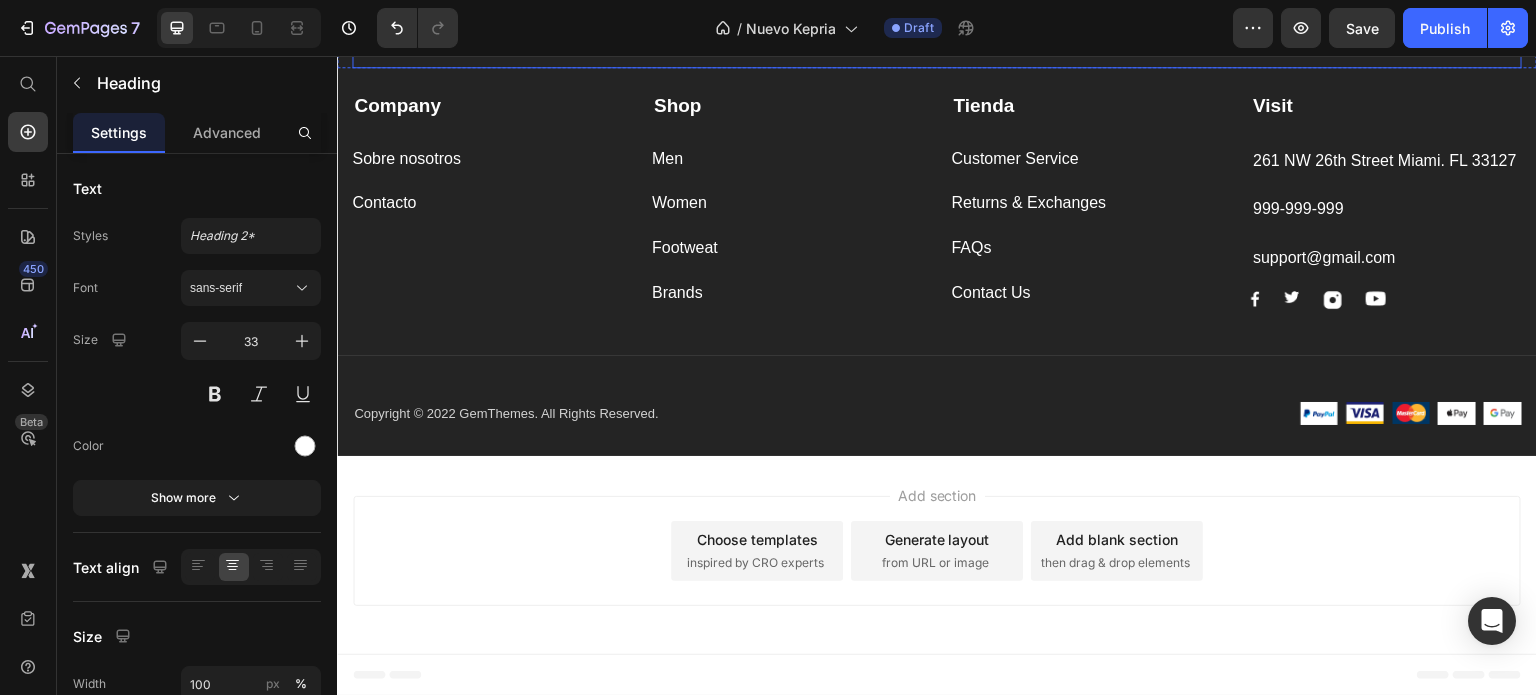 click on "Email Field Suscríbete Submit Button Row Newsletter" at bounding box center (937, 13) 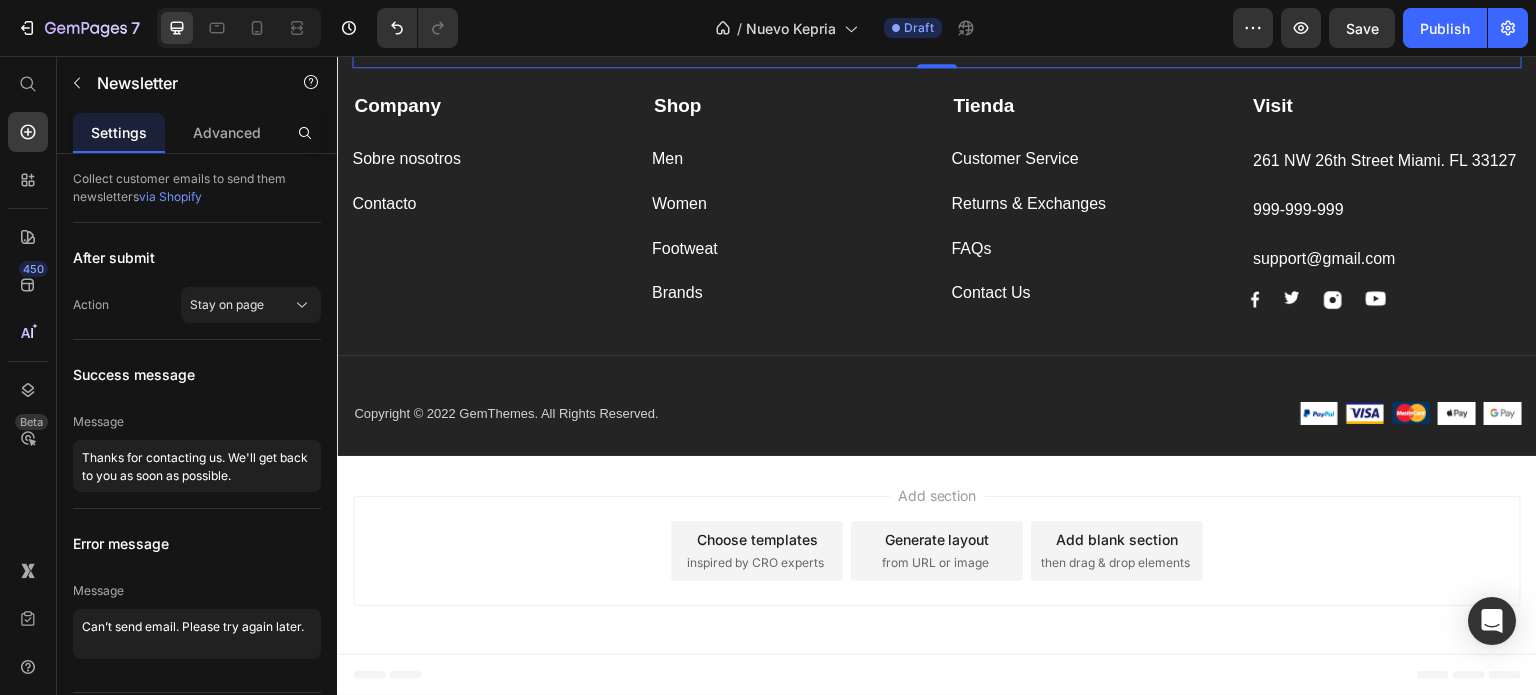 scroll, scrollTop: 5329, scrollLeft: 0, axis: vertical 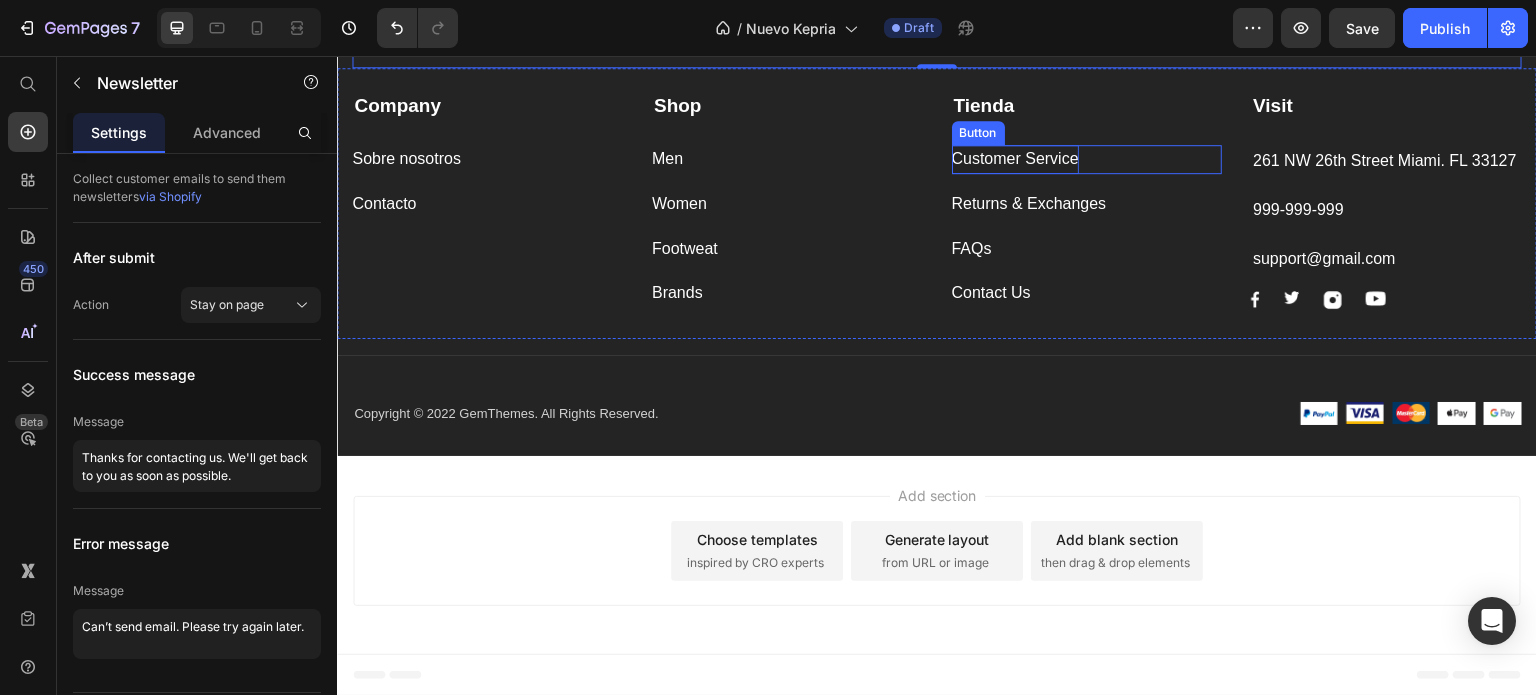 click on "Customer Service" at bounding box center (1015, 159) 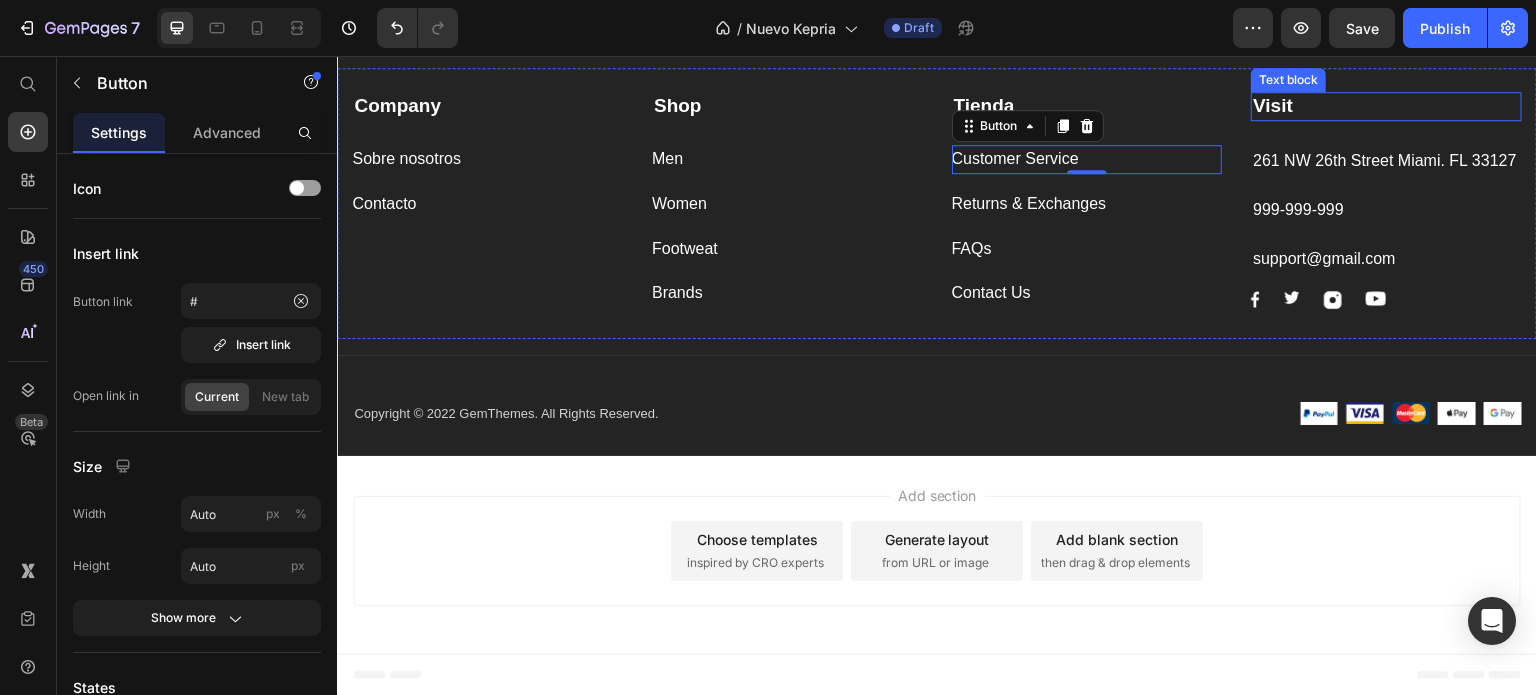 click on "Visit" at bounding box center (1273, 105) 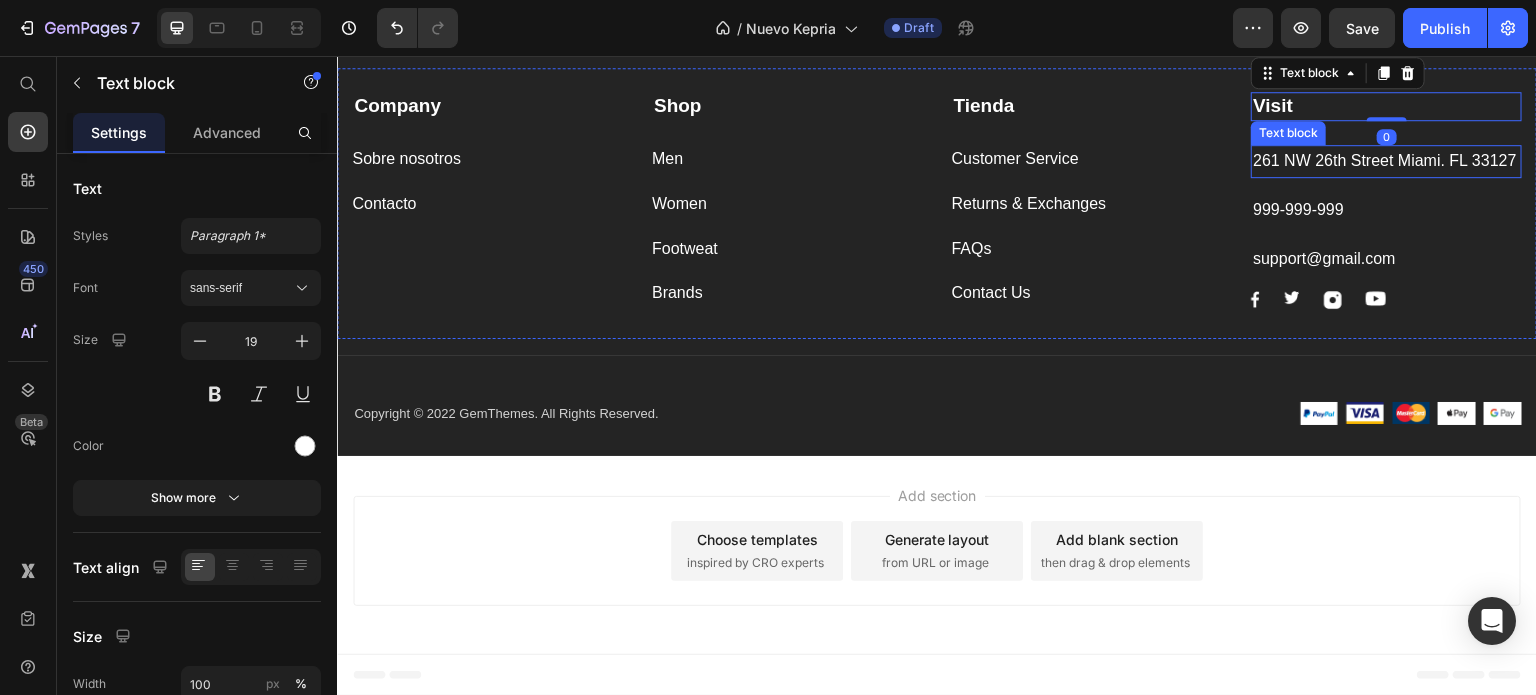 click on "261 NW 26th Street Miami. FL 33127" at bounding box center (1386, 161) 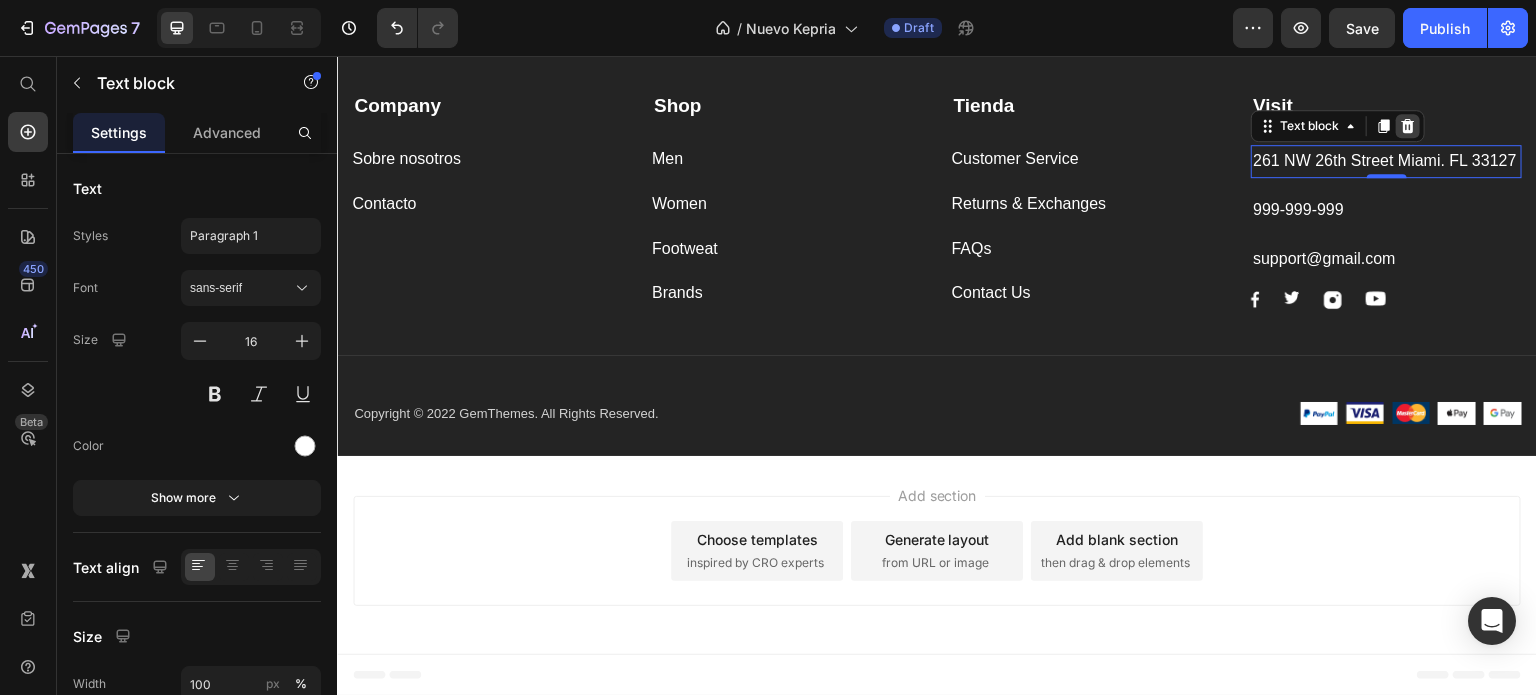 click 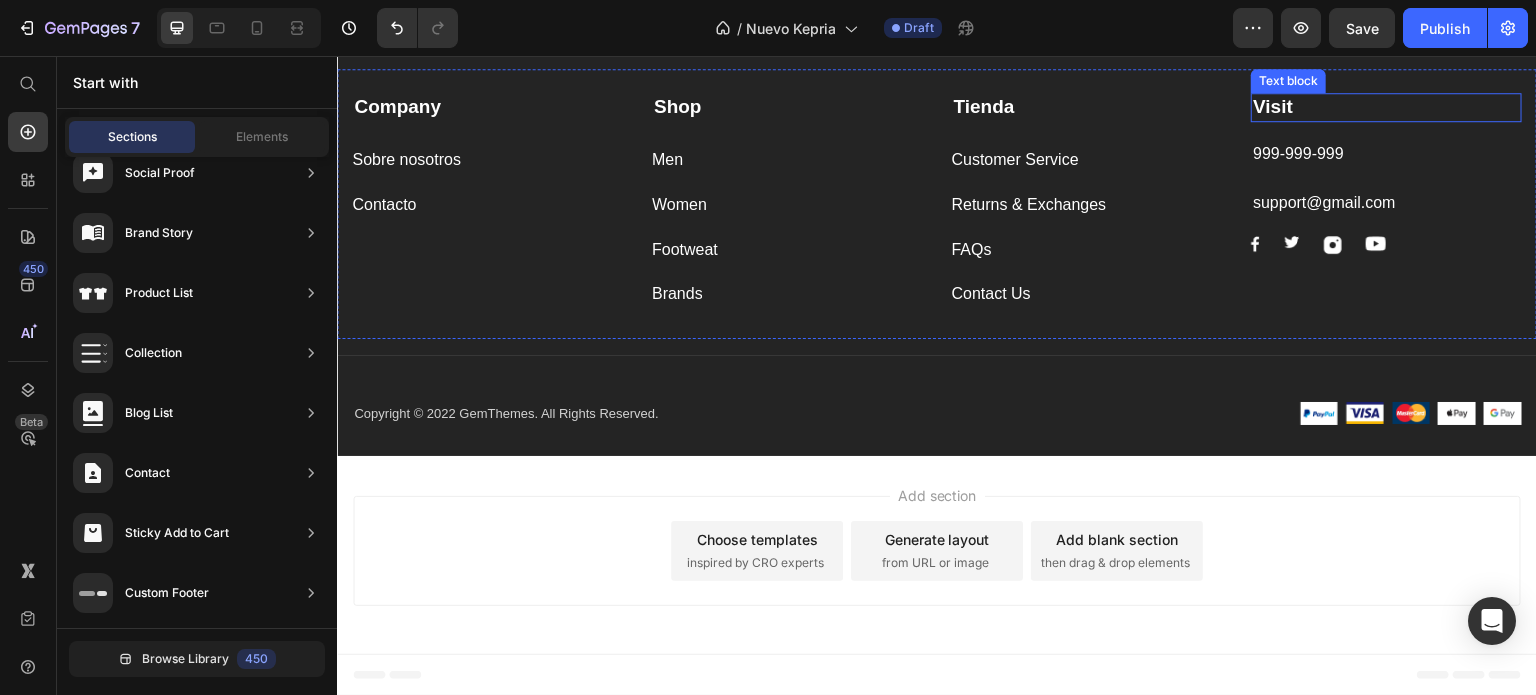 click on "Visit" at bounding box center [1386, 107] 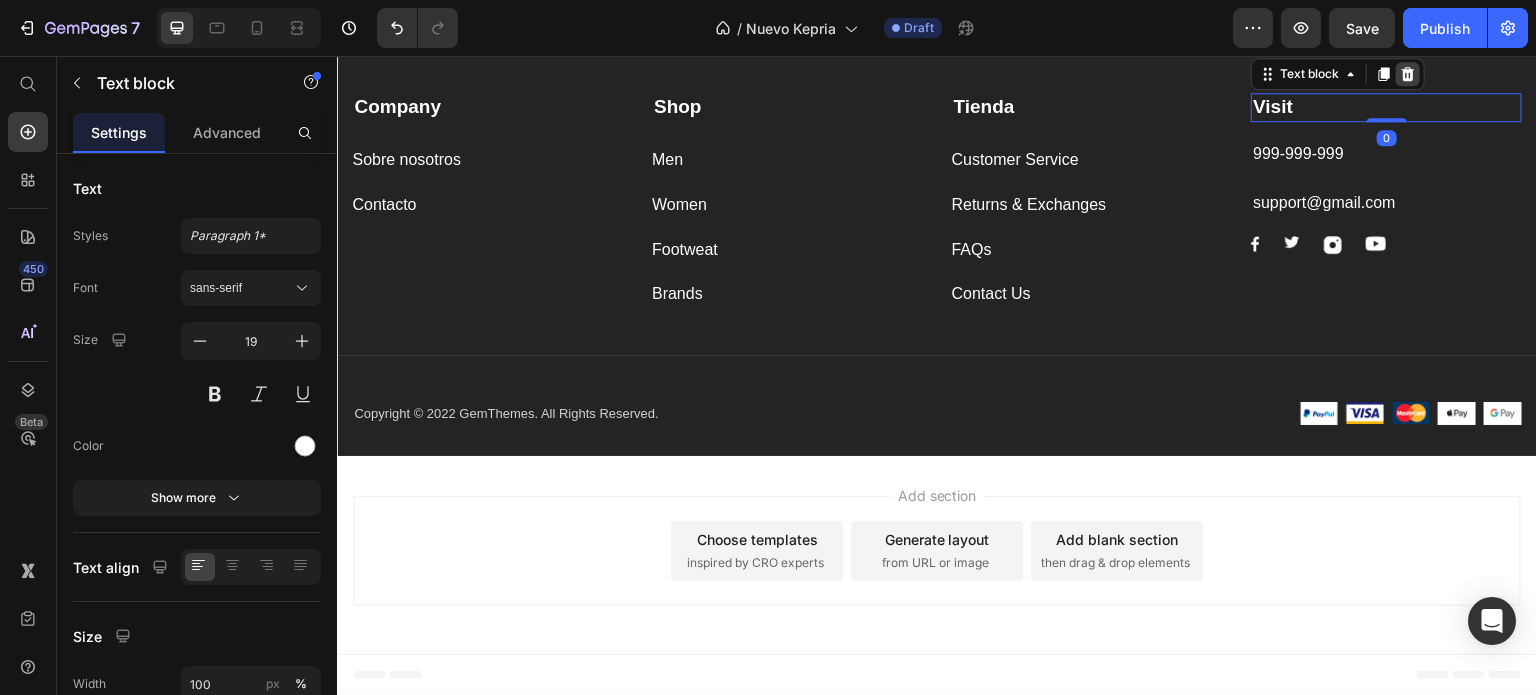 click 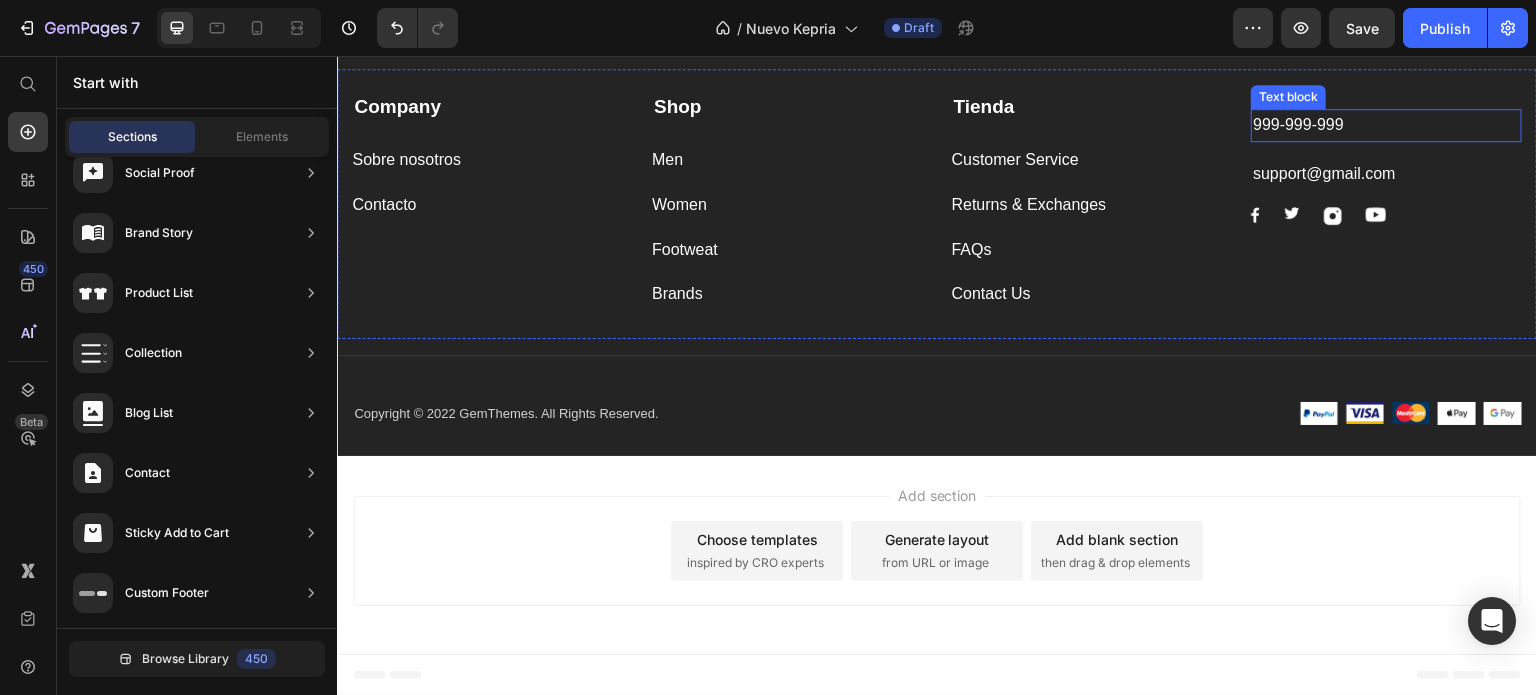 click on "999-999-999" at bounding box center [1386, 125] 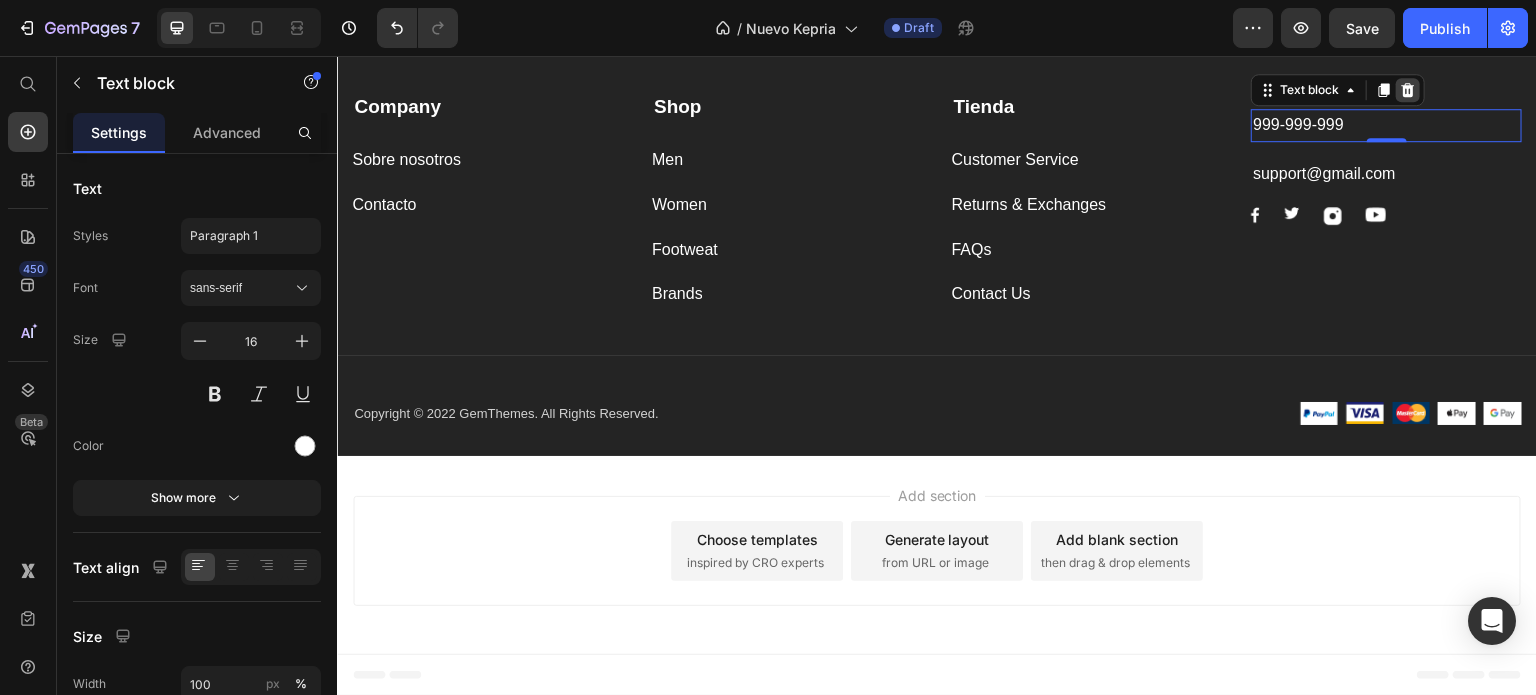 click 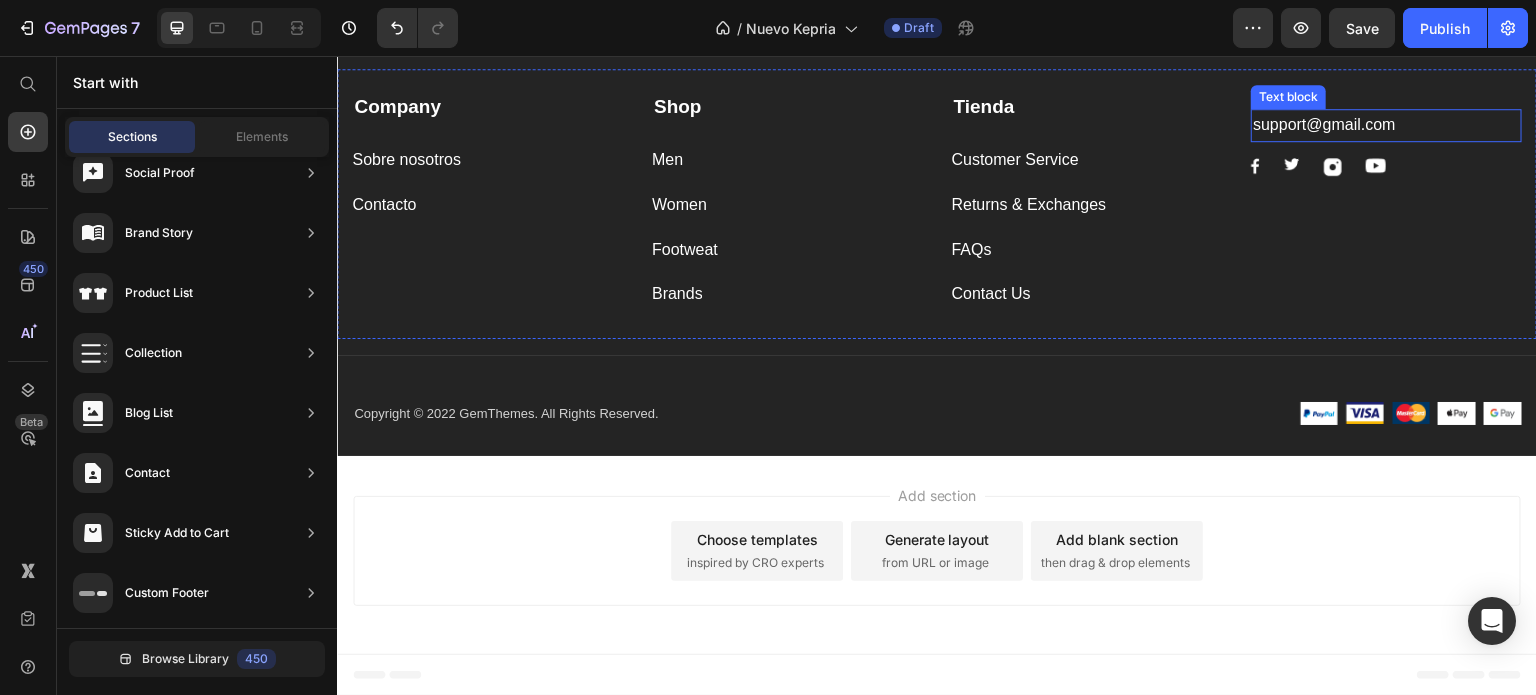 click on "support@gmail.com" at bounding box center (1386, 125) 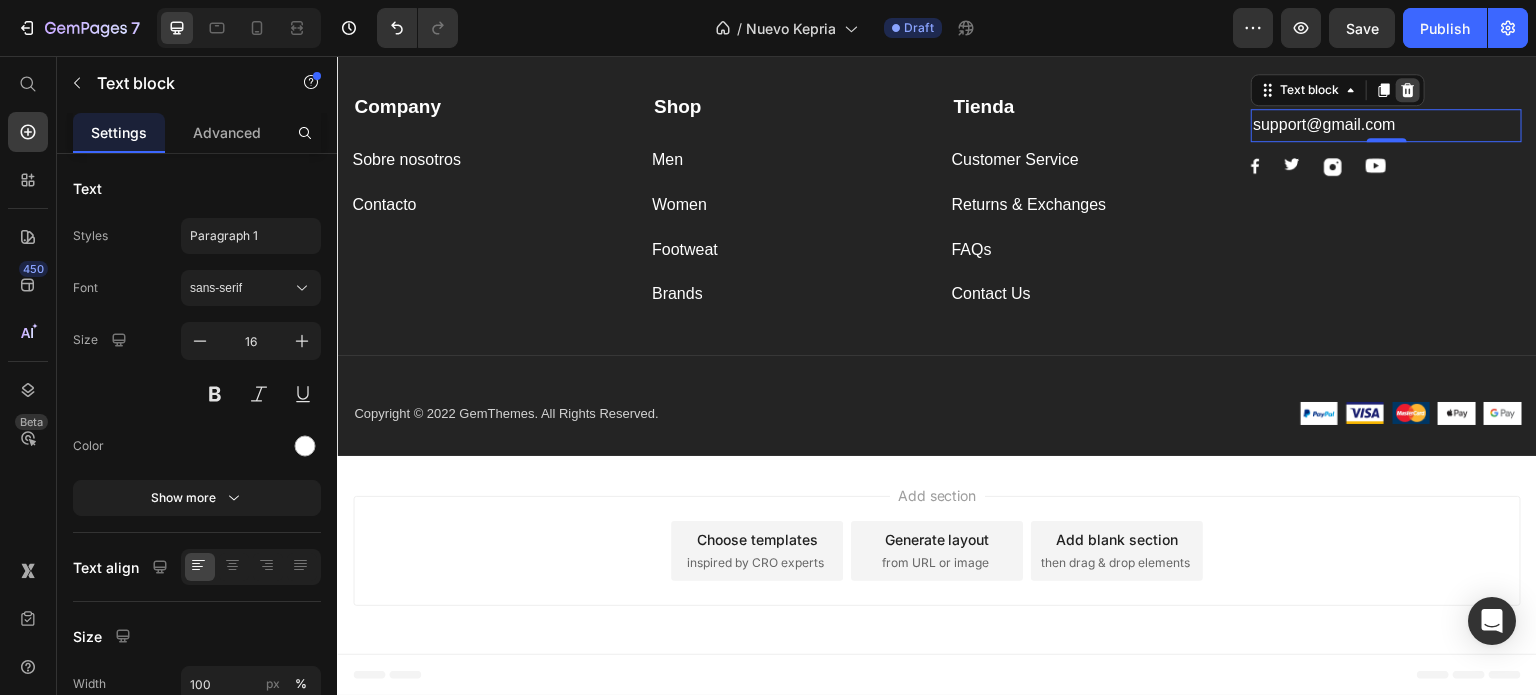 click 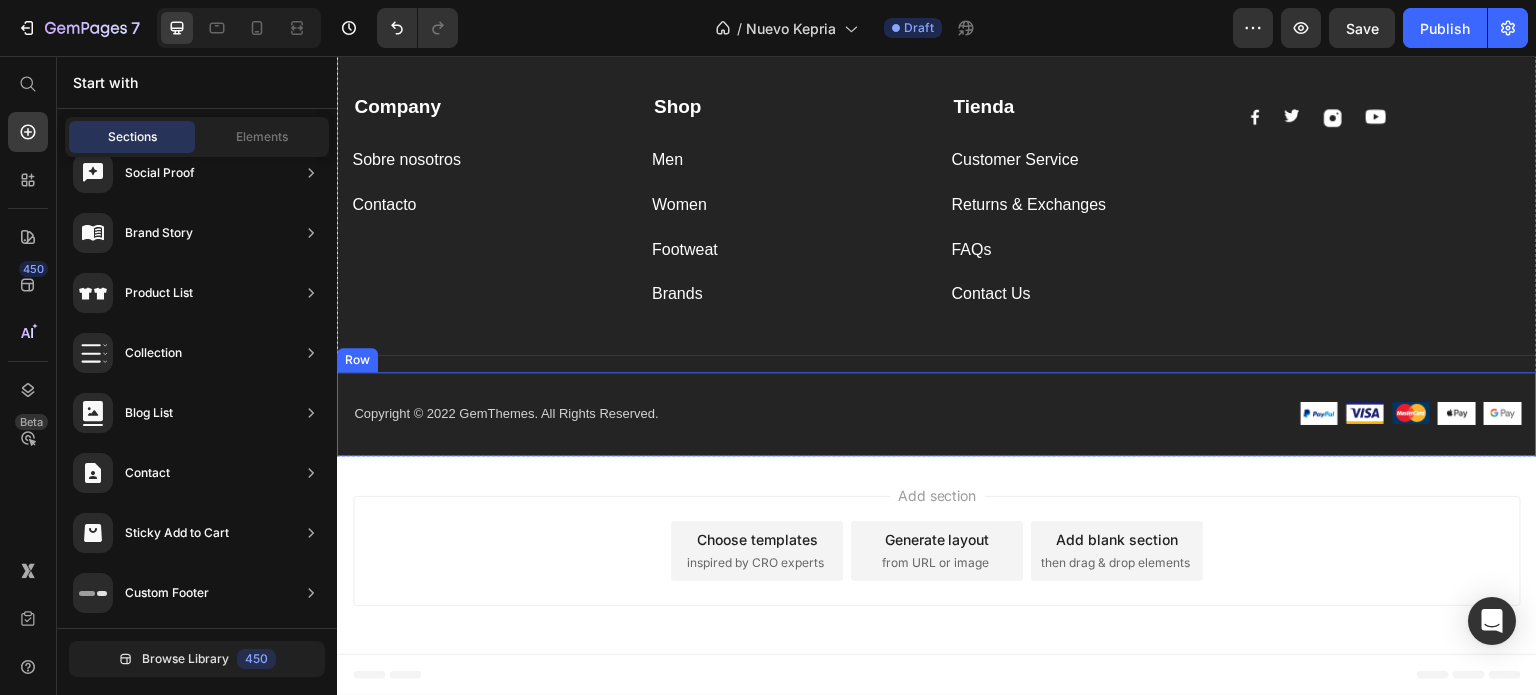 scroll, scrollTop: 5329, scrollLeft: 0, axis: vertical 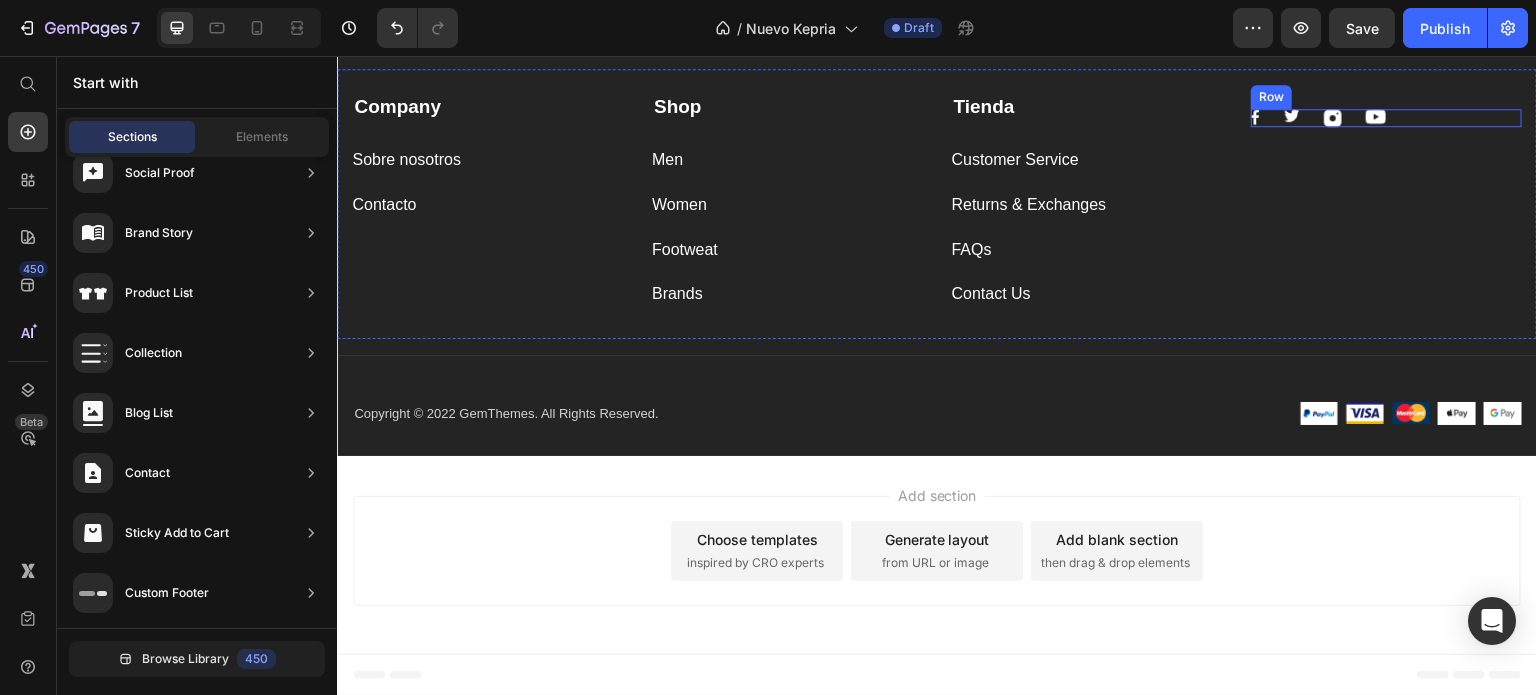 click on "Image Image Image Image Row" at bounding box center (1386, 118) 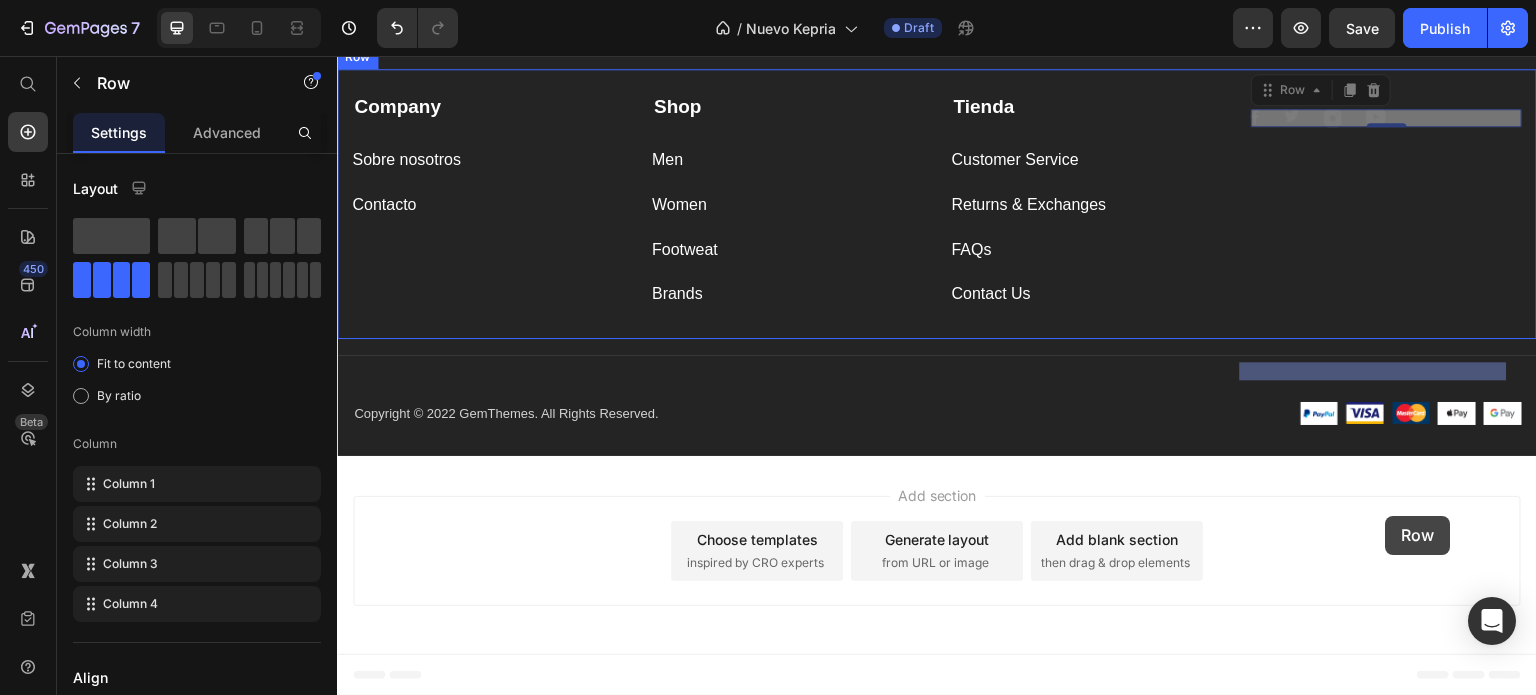 drag, startPoint x: 1421, startPoint y: 322, endPoint x: 1385, endPoint y: 516, distance: 197.31194 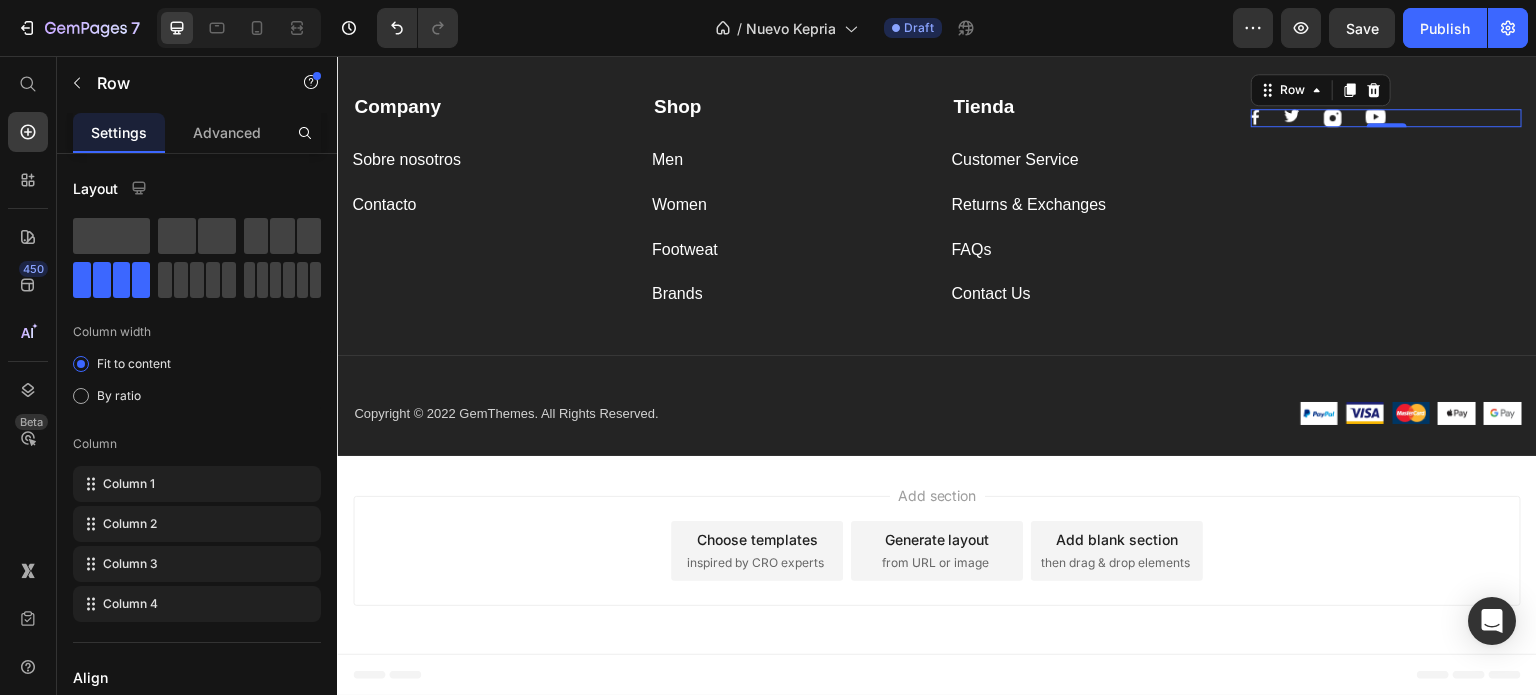 click on "Image Image Image Image Row   0" at bounding box center [1386, 118] 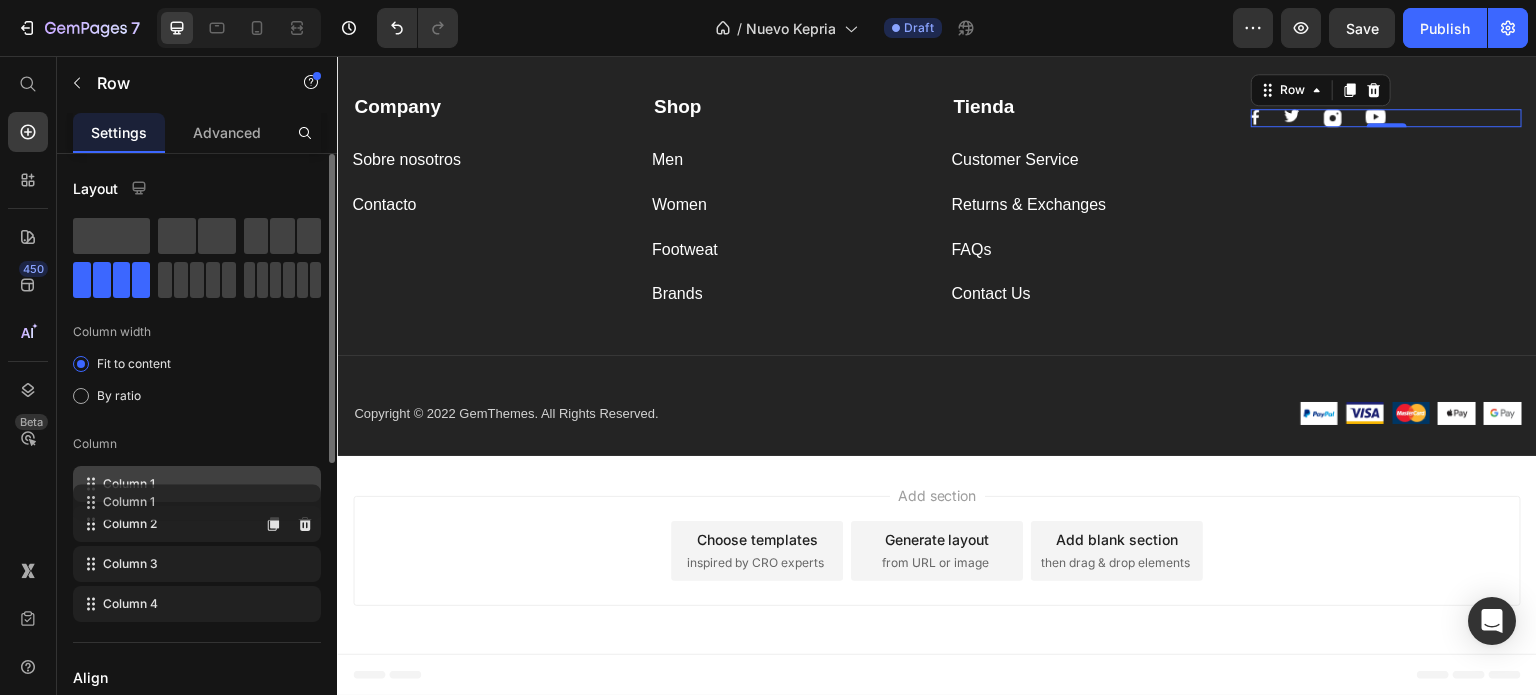 type 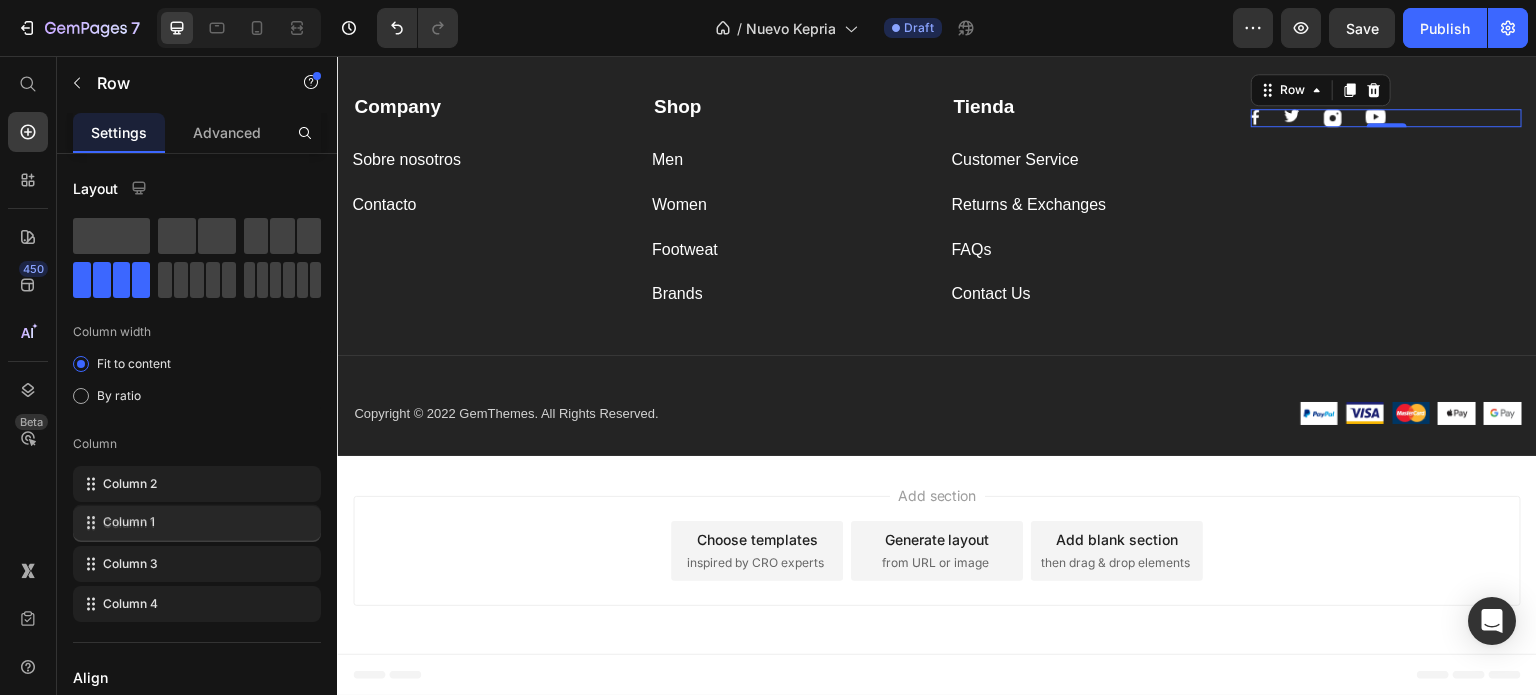 drag, startPoint x: 168, startPoint y: 496, endPoint x: 168, endPoint y: 531, distance: 35 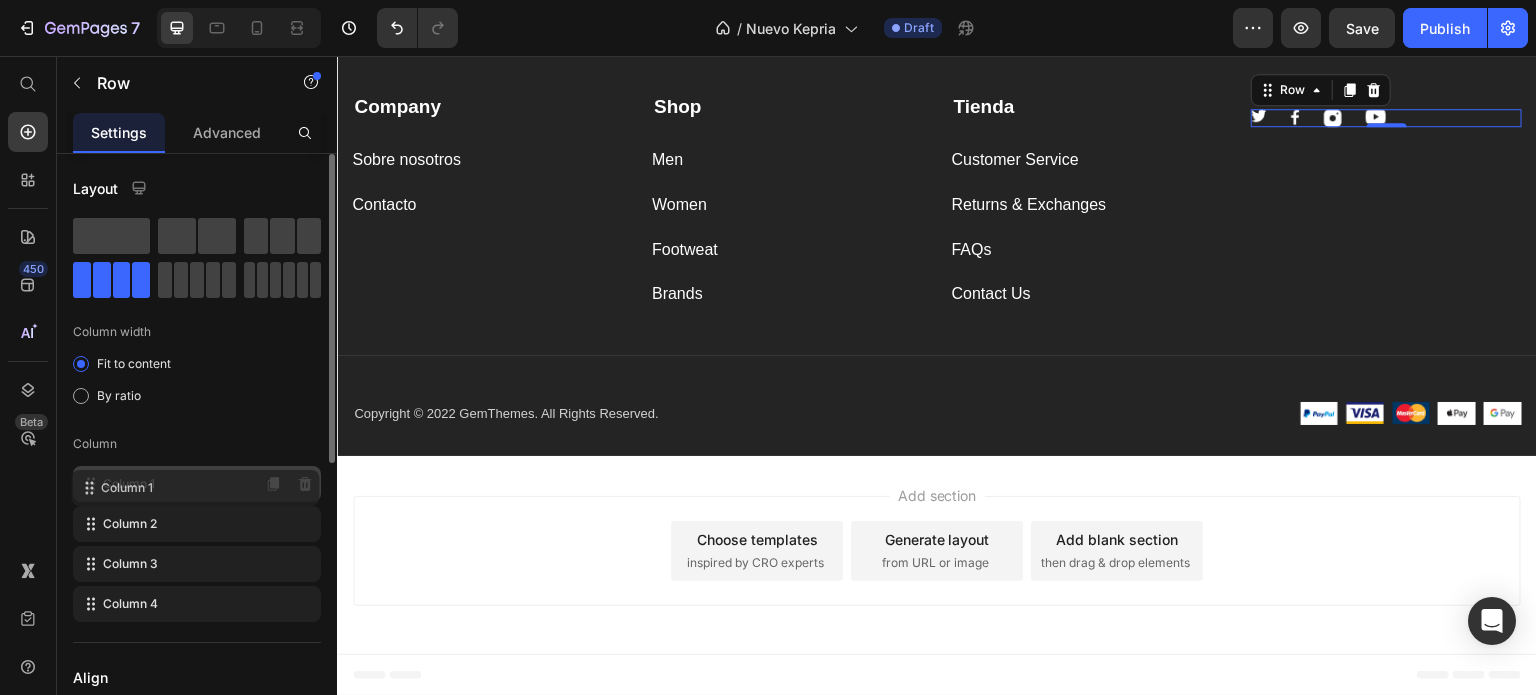 drag, startPoint x: 168, startPoint y: 520, endPoint x: 168, endPoint y: 491, distance: 29 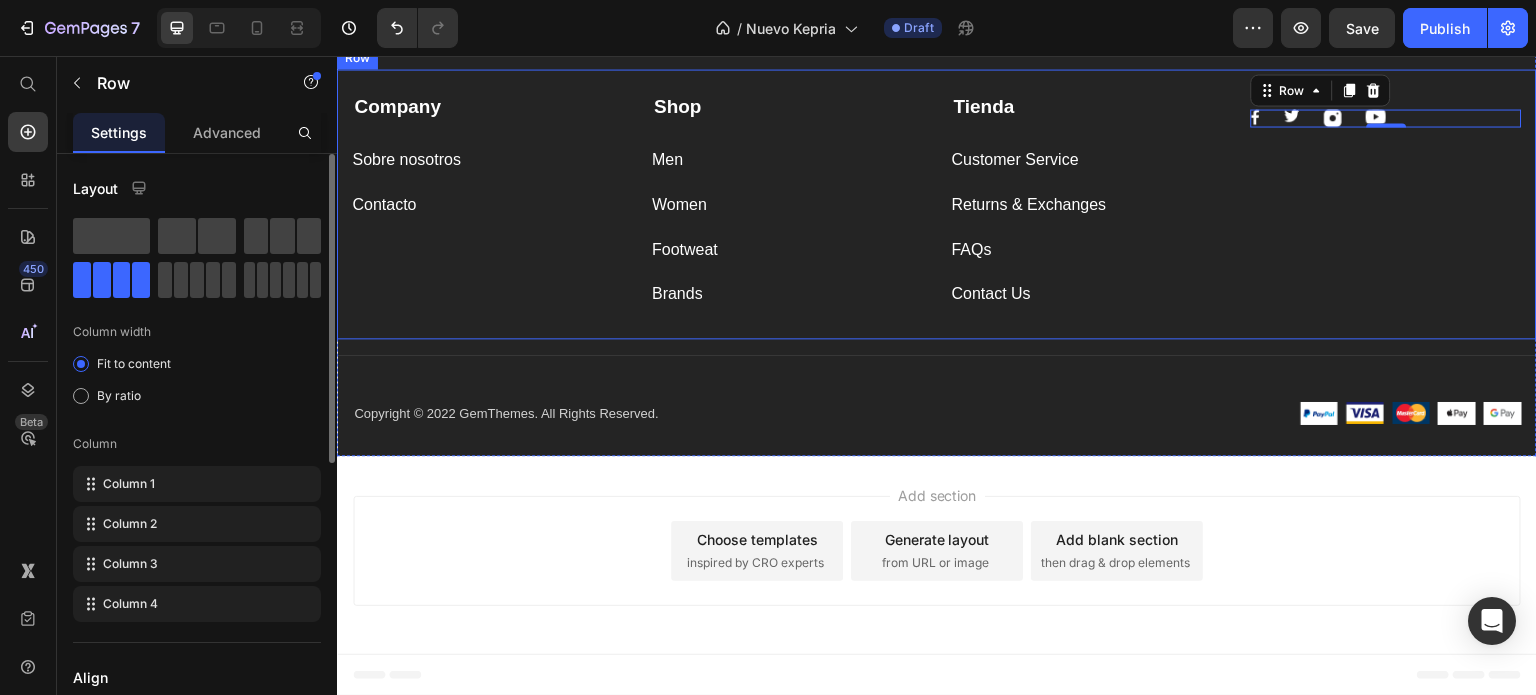 click on "Image Image Image Image Row   0" at bounding box center (1386, 201) 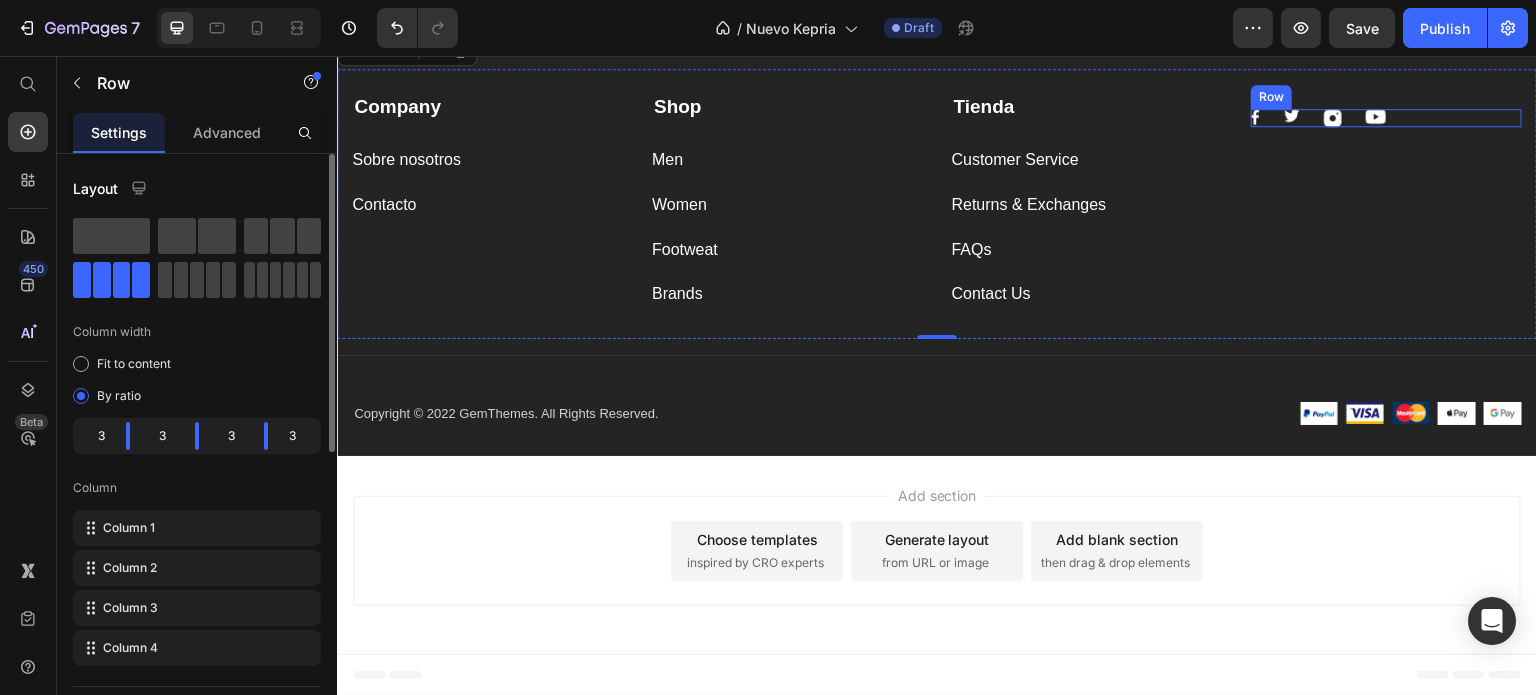 click on "Image Image Image Image Row" at bounding box center (1386, 118) 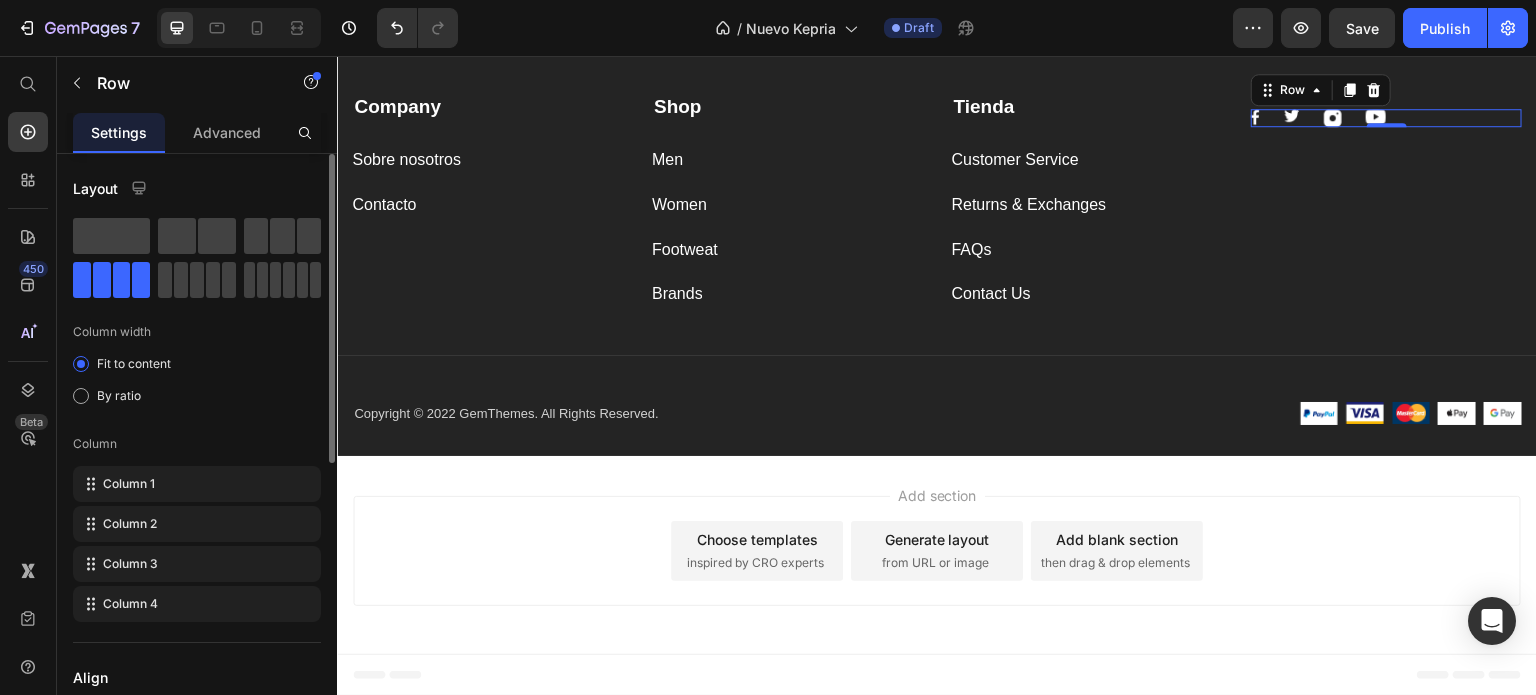 type 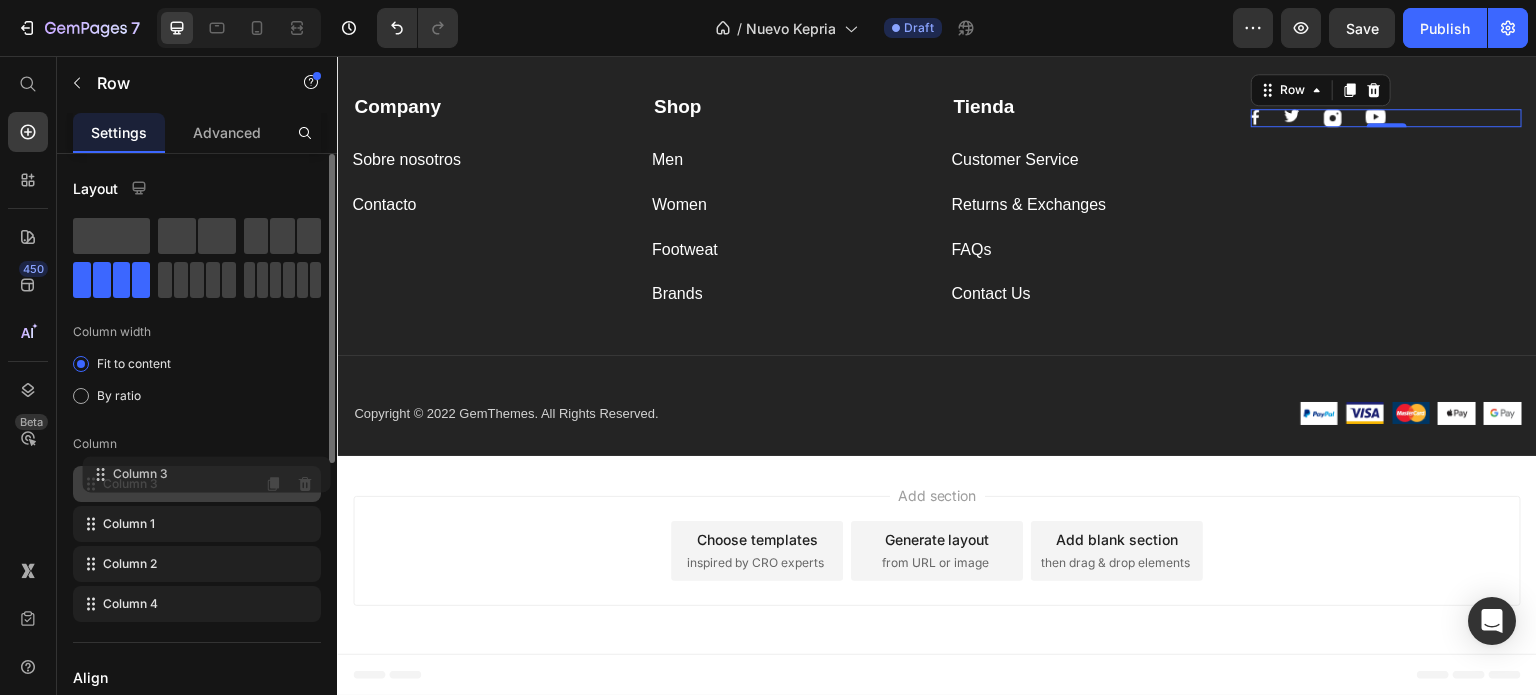 drag, startPoint x: 182, startPoint y: 574, endPoint x: 193, endPoint y: 470, distance: 104.58012 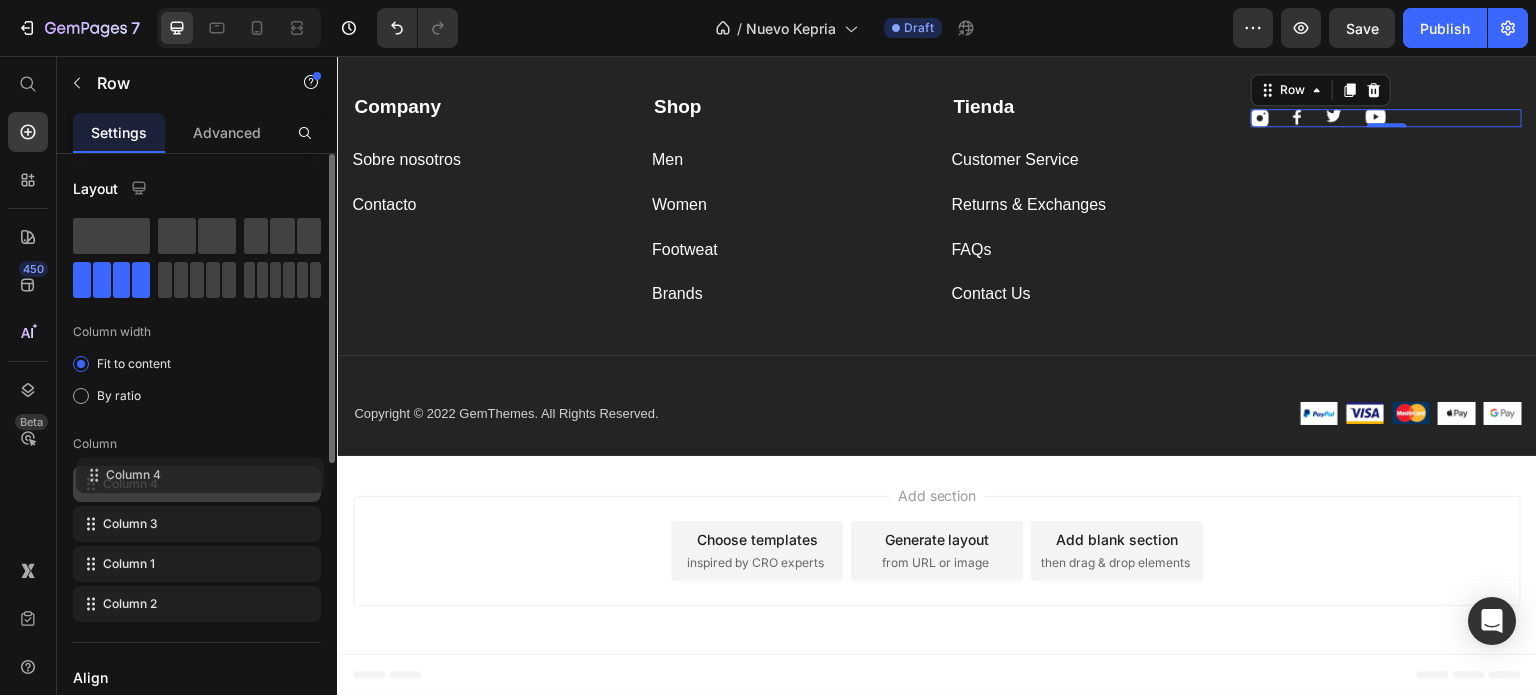 drag, startPoint x: 172, startPoint y: 602, endPoint x: 176, endPoint y: 469, distance: 133.06013 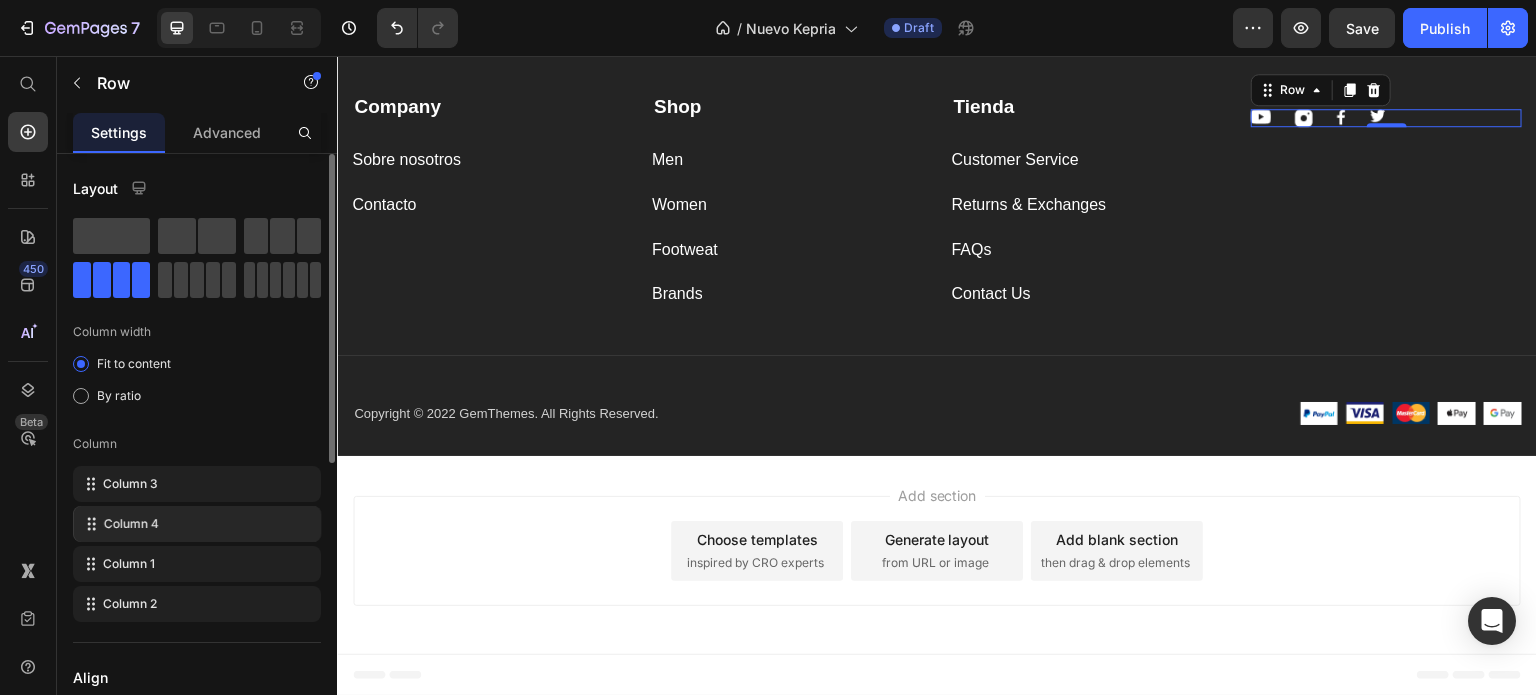 drag, startPoint x: 173, startPoint y: 486, endPoint x: 174, endPoint y: 522, distance: 36.013885 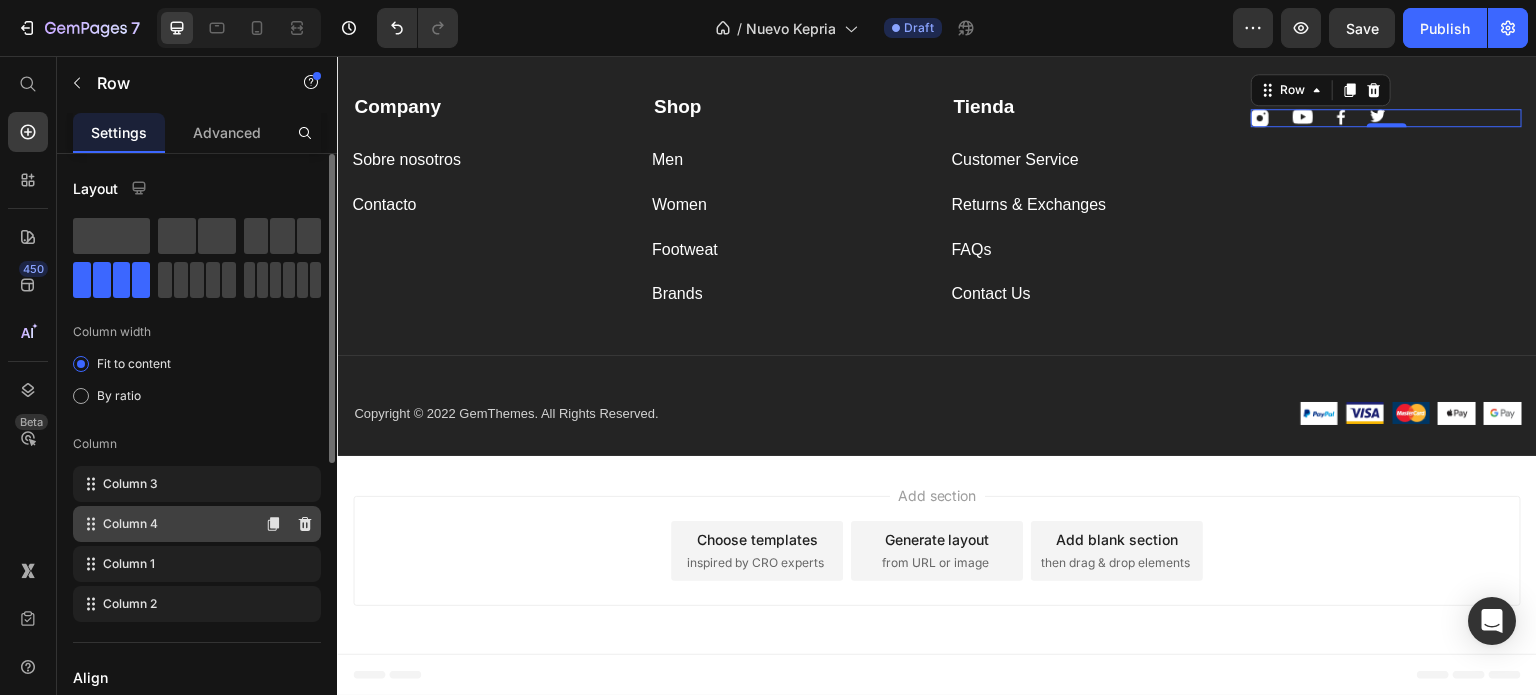 click on "Column 4" at bounding box center [130, 524] 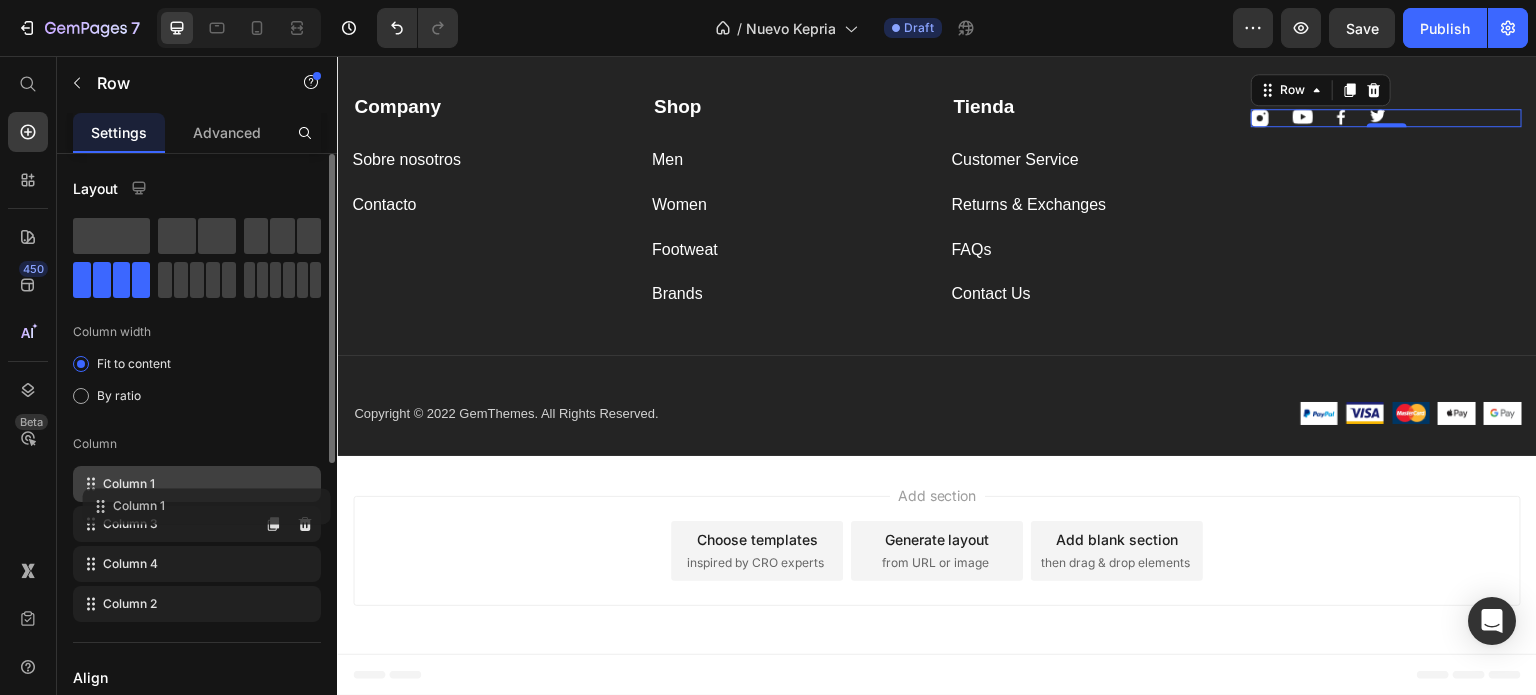drag, startPoint x: 160, startPoint y: 563, endPoint x: 170, endPoint y: 499, distance: 64.77654 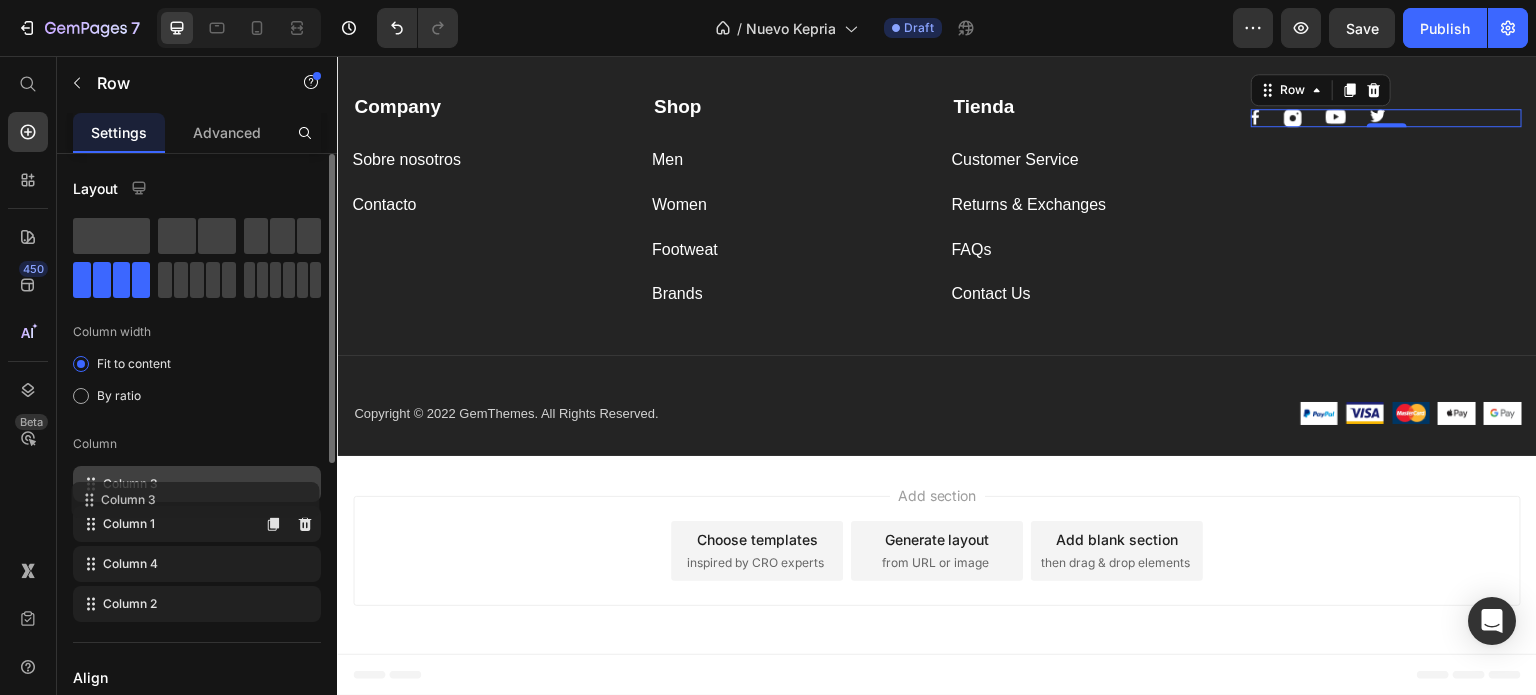 drag, startPoint x: 168, startPoint y: 527, endPoint x: 167, endPoint y: 499, distance: 28.01785 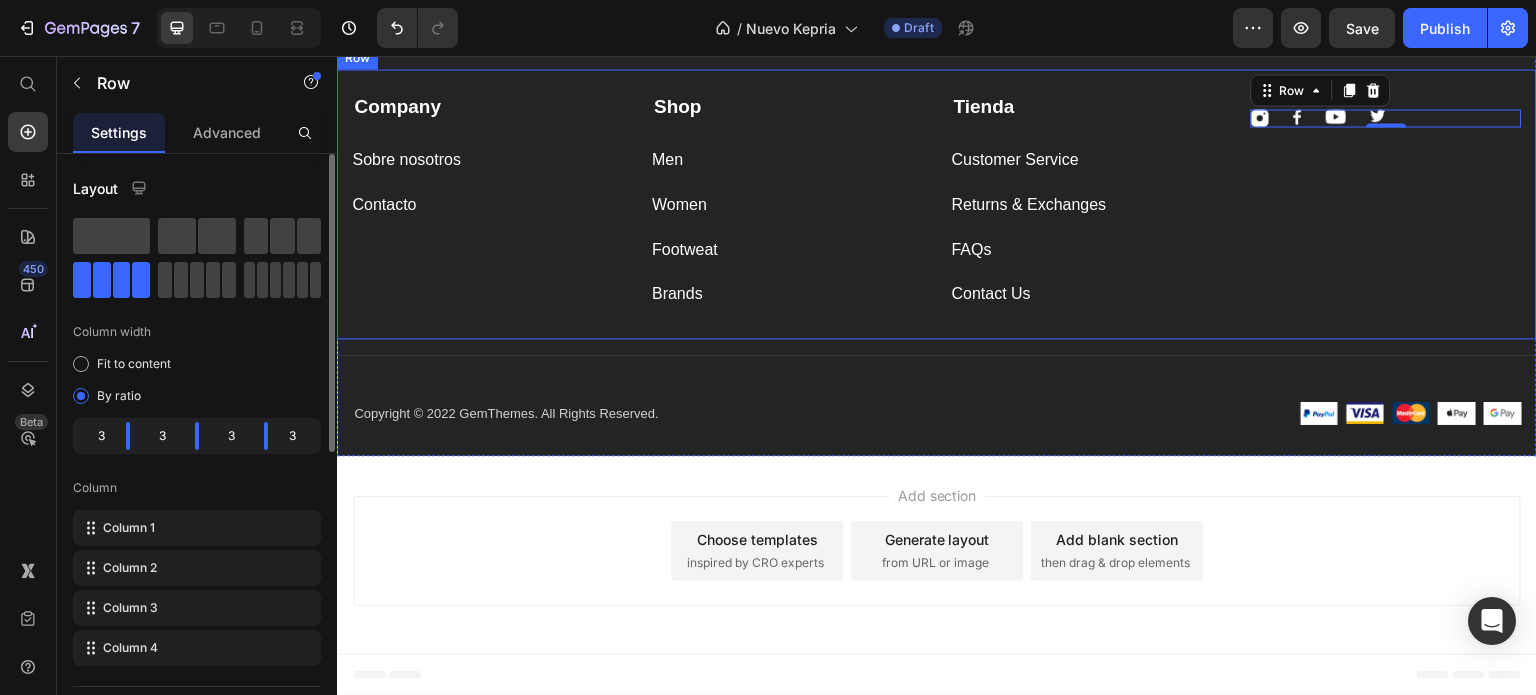 click on "Image Image Image Image Row   0" at bounding box center [1386, 201] 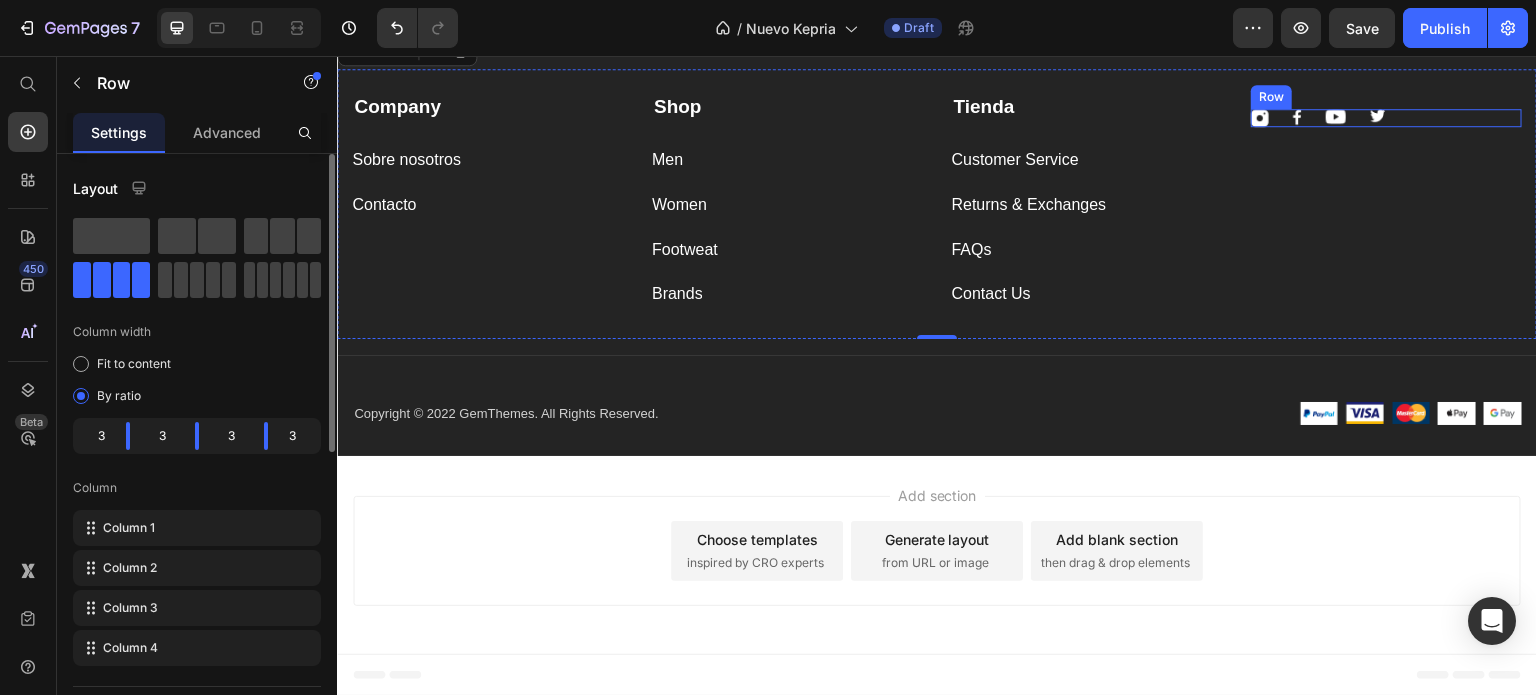 click on "Image Image Image Image Row" at bounding box center (1386, 118) 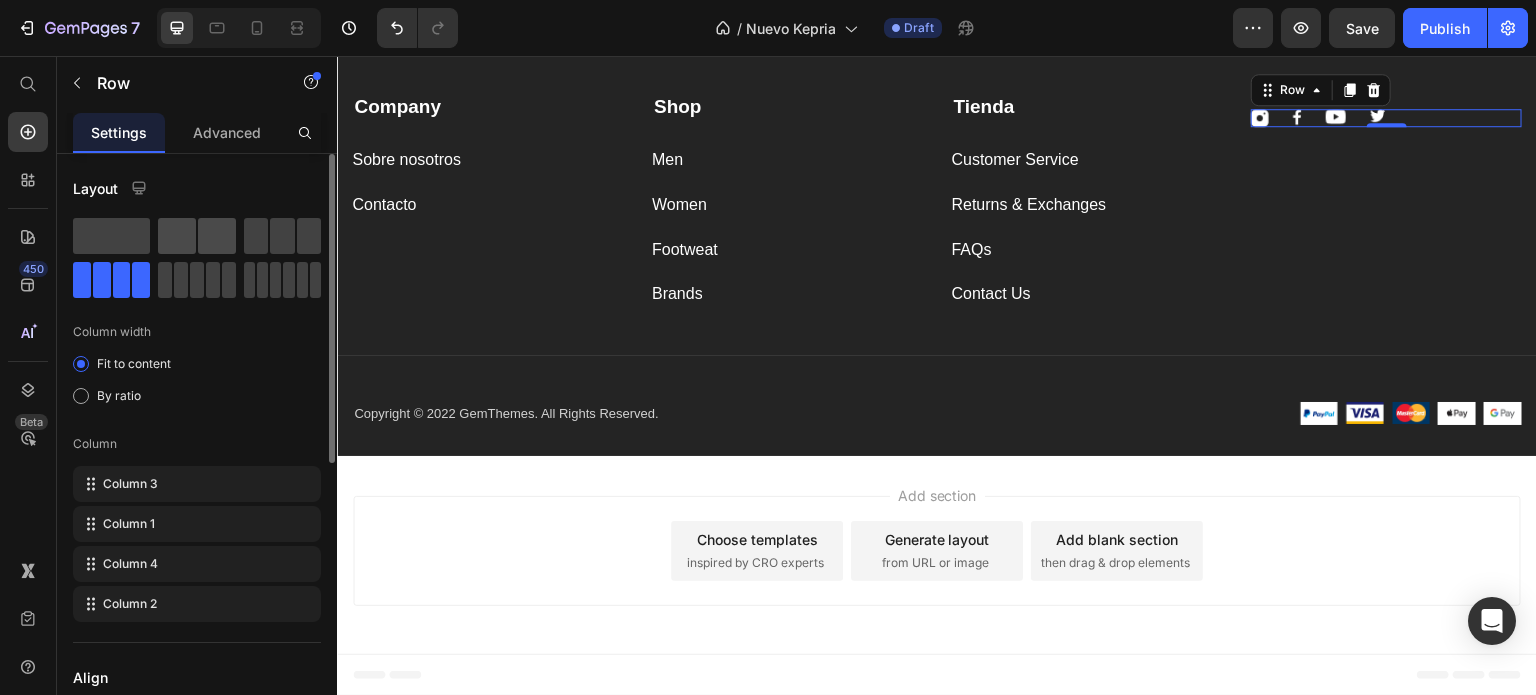 click 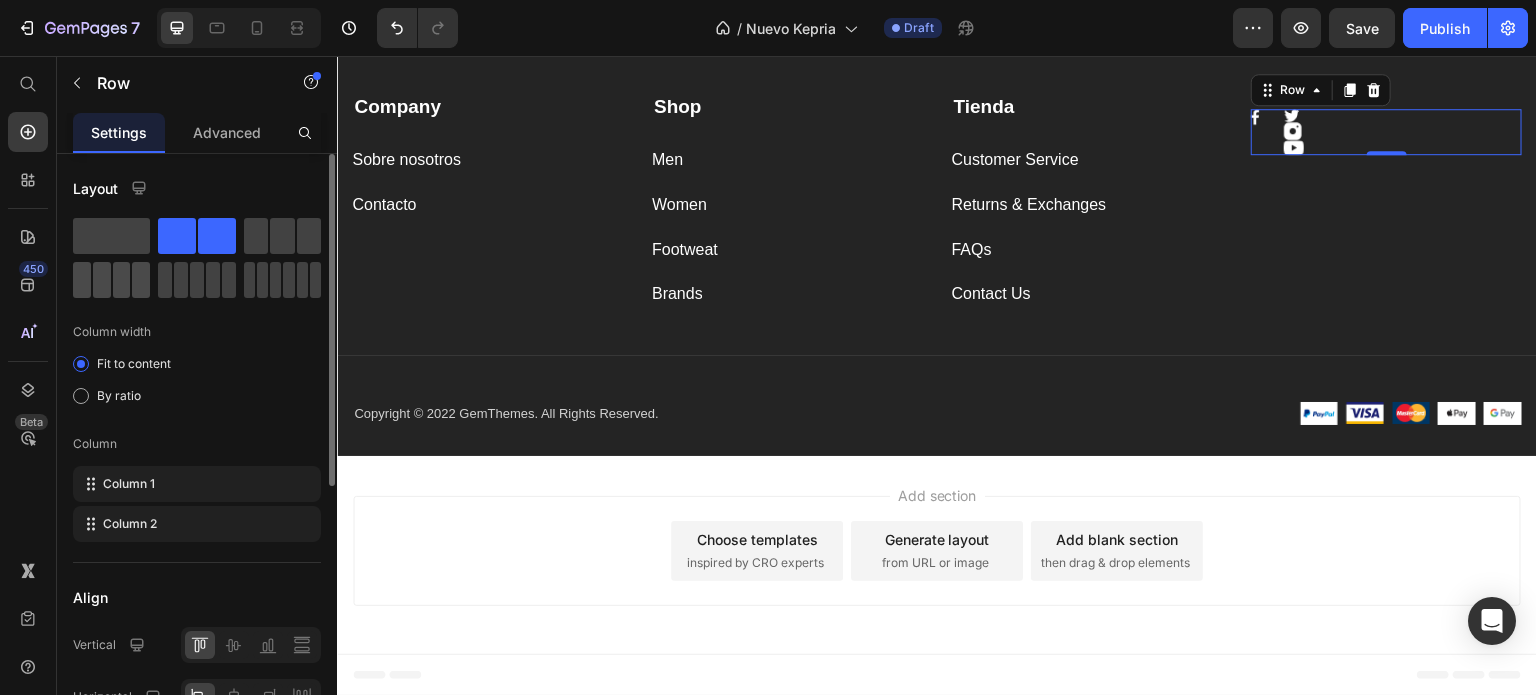 click 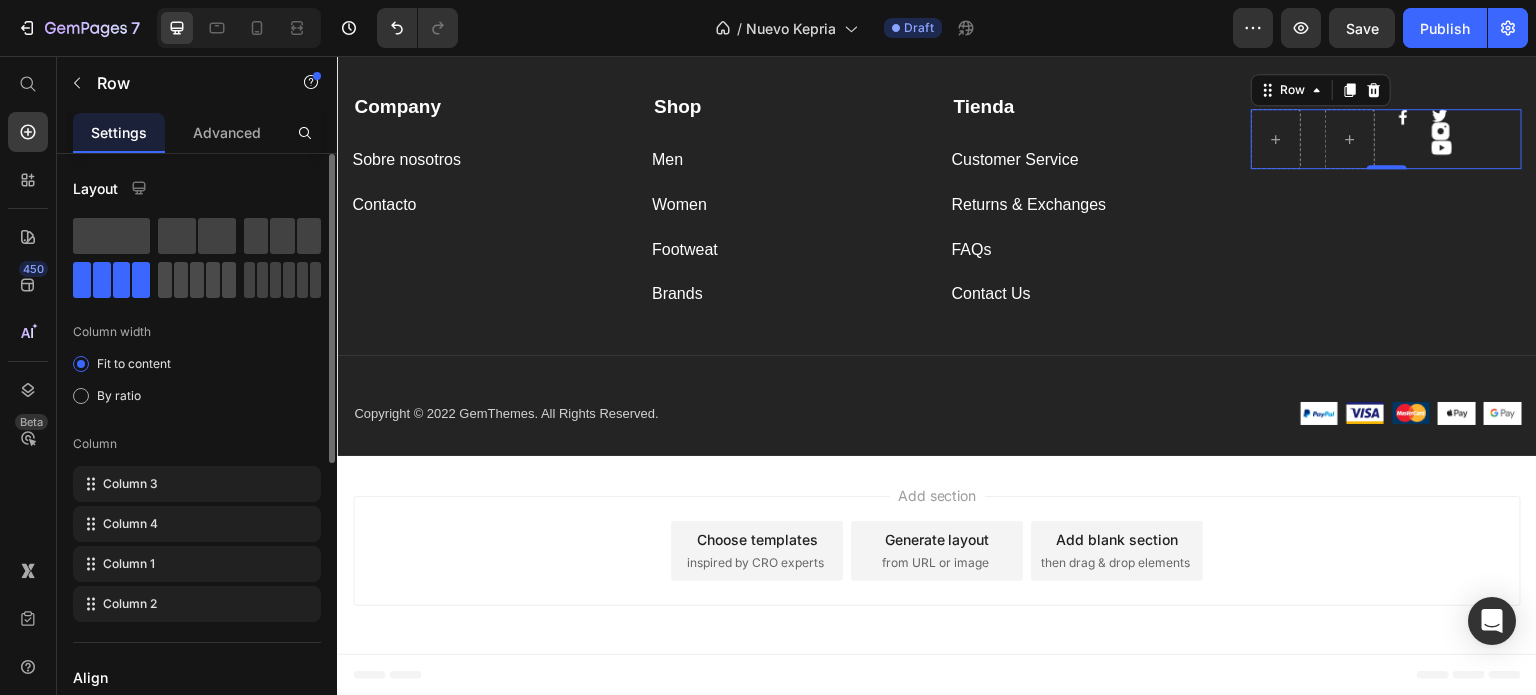 click 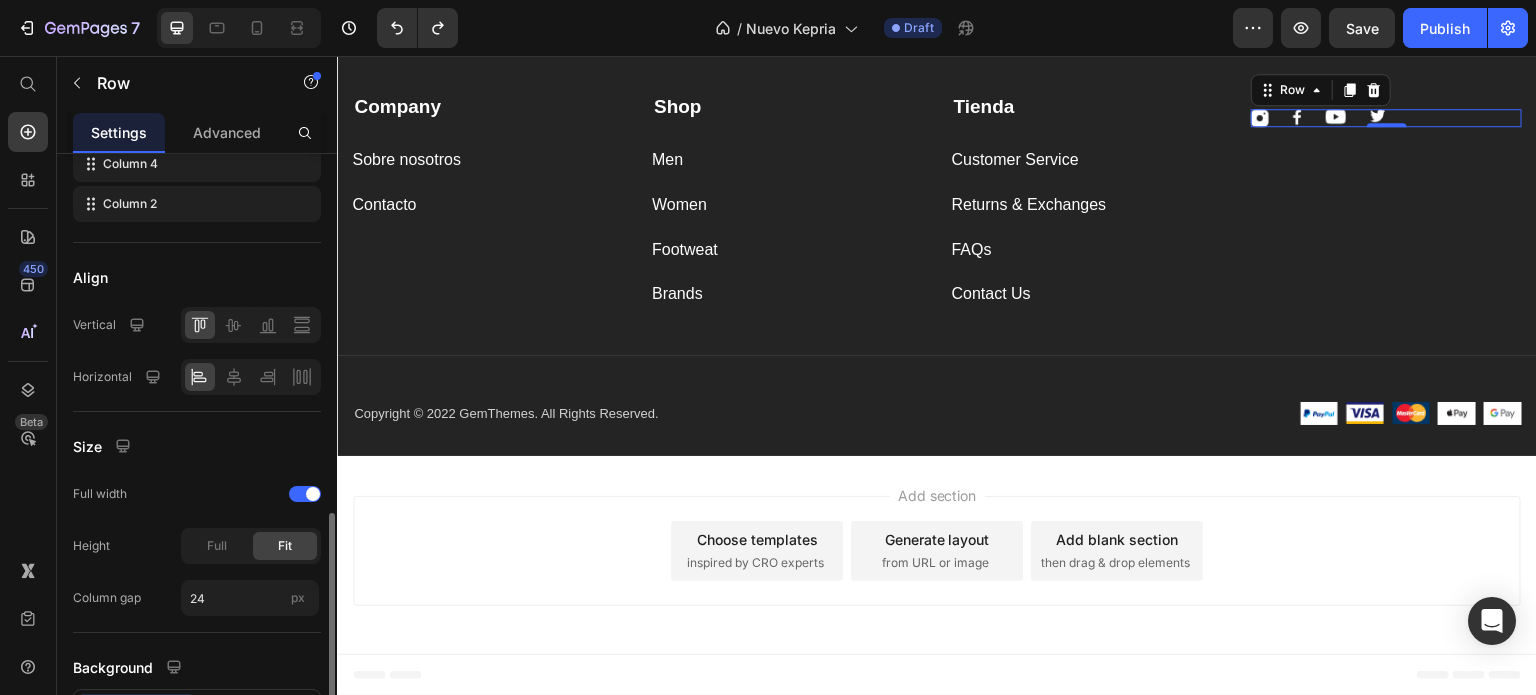 scroll, scrollTop: 556, scrollLeft: 0, axis: vertical 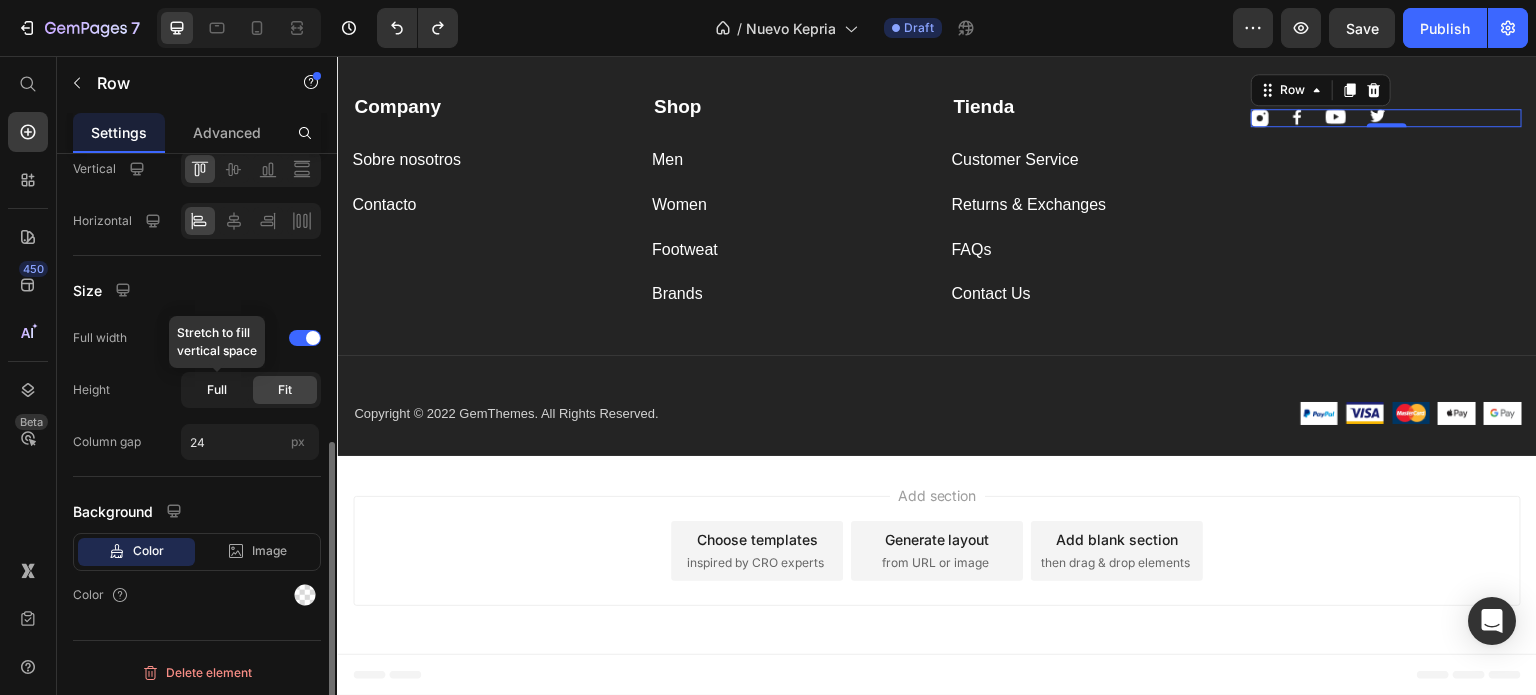 click on "Full" 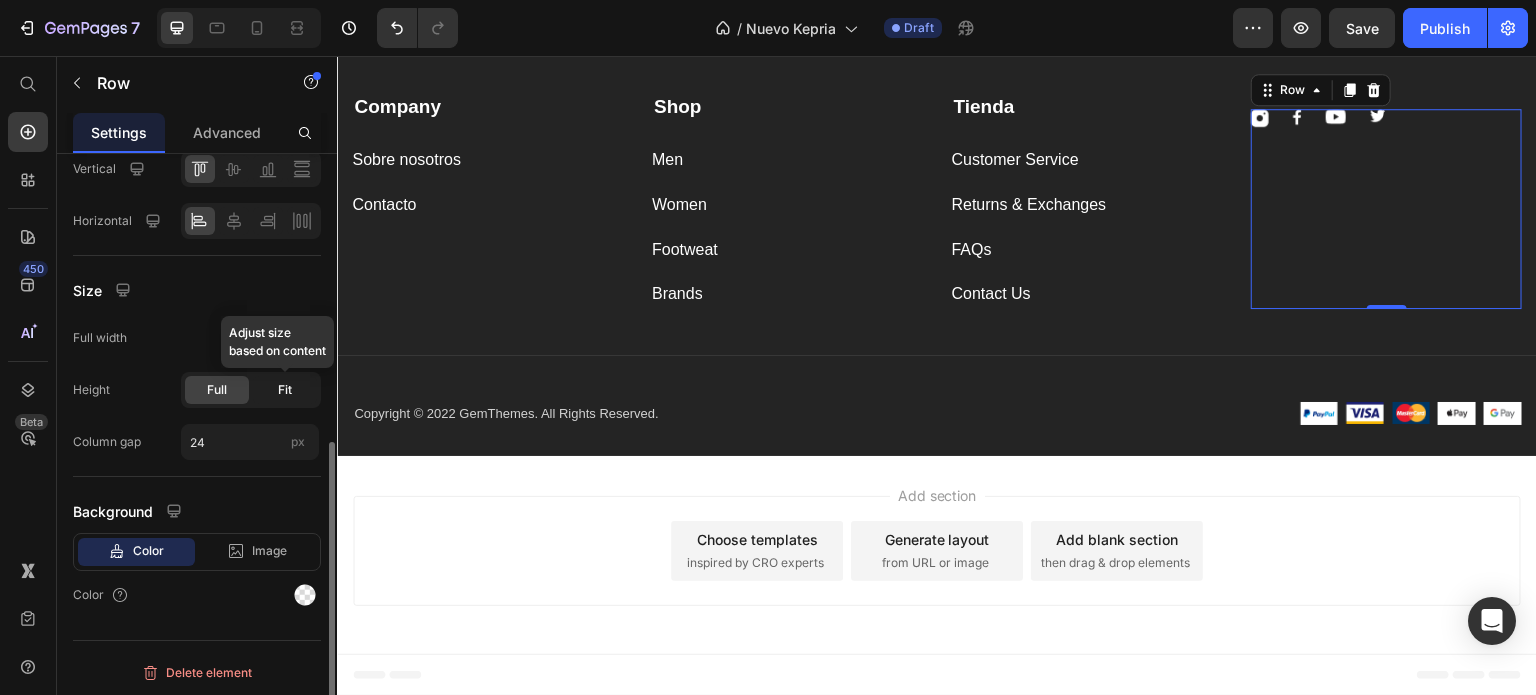 click on "Fit" 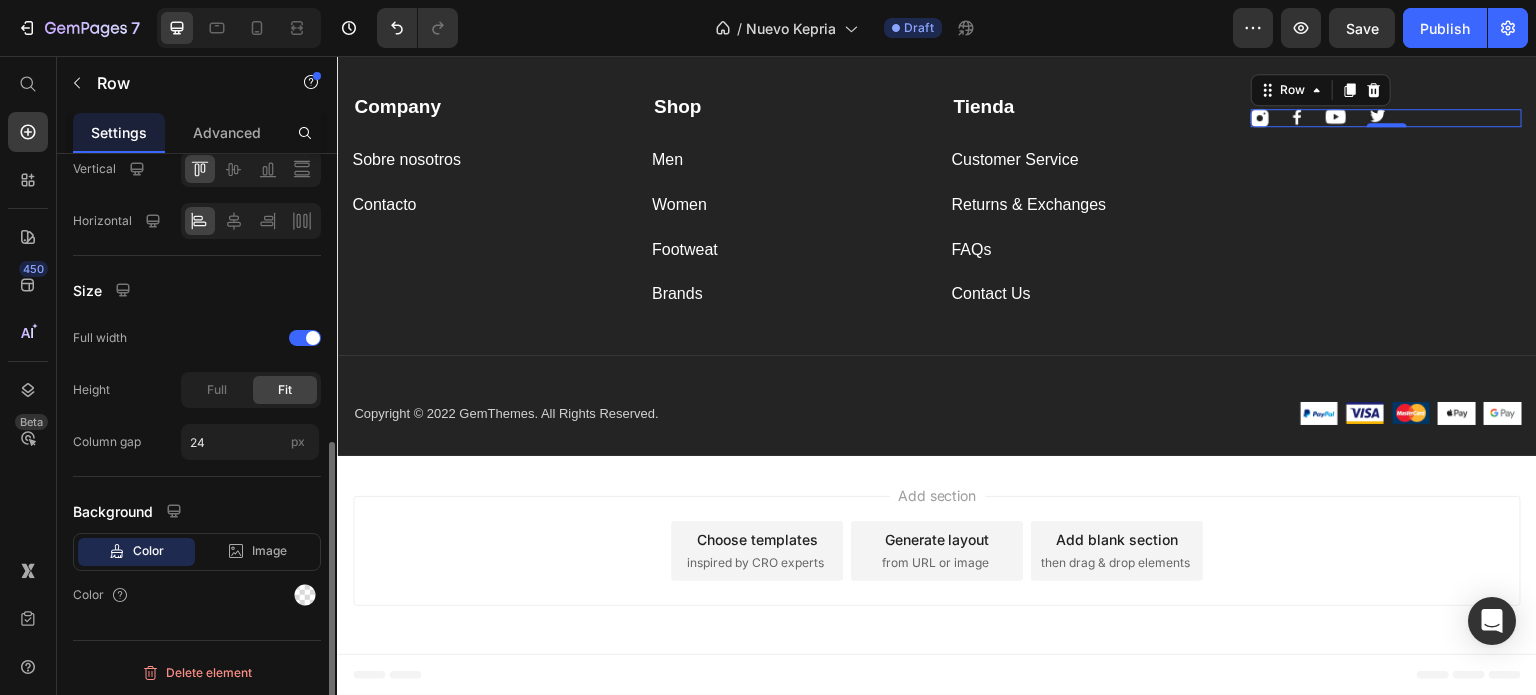 scroll, scrollTop: 156, scrollLeft: 0, axis: vertical 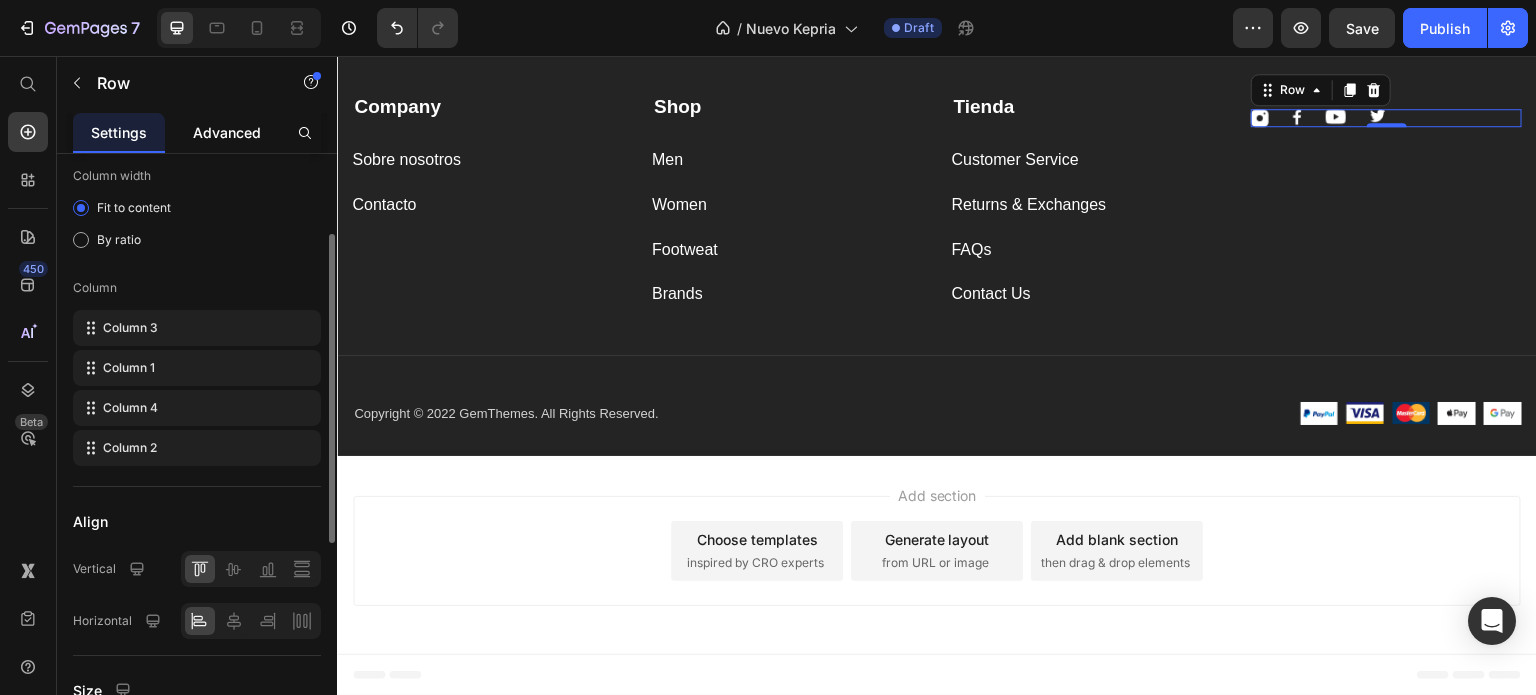 click on "Advanced" 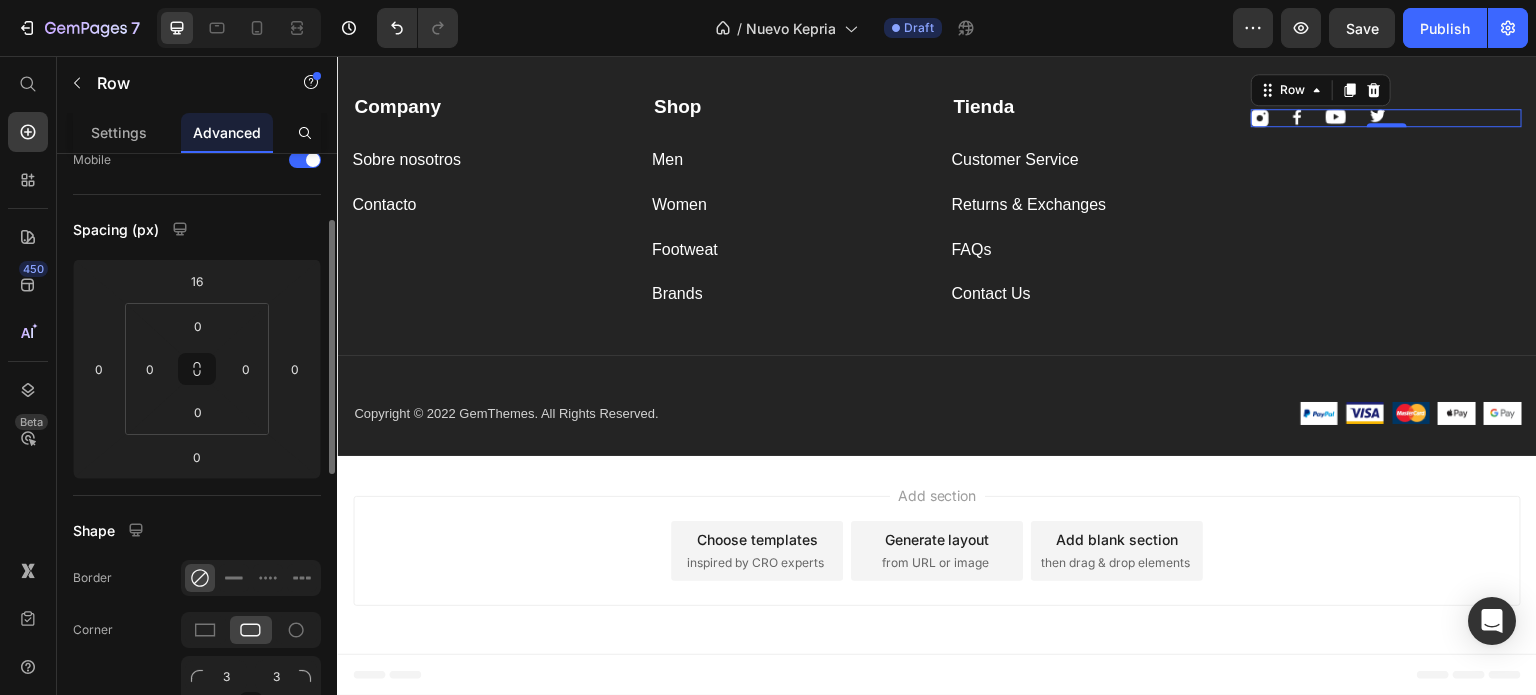 scroll, scrollTop: 0, scrollLeft: 0, axis: both 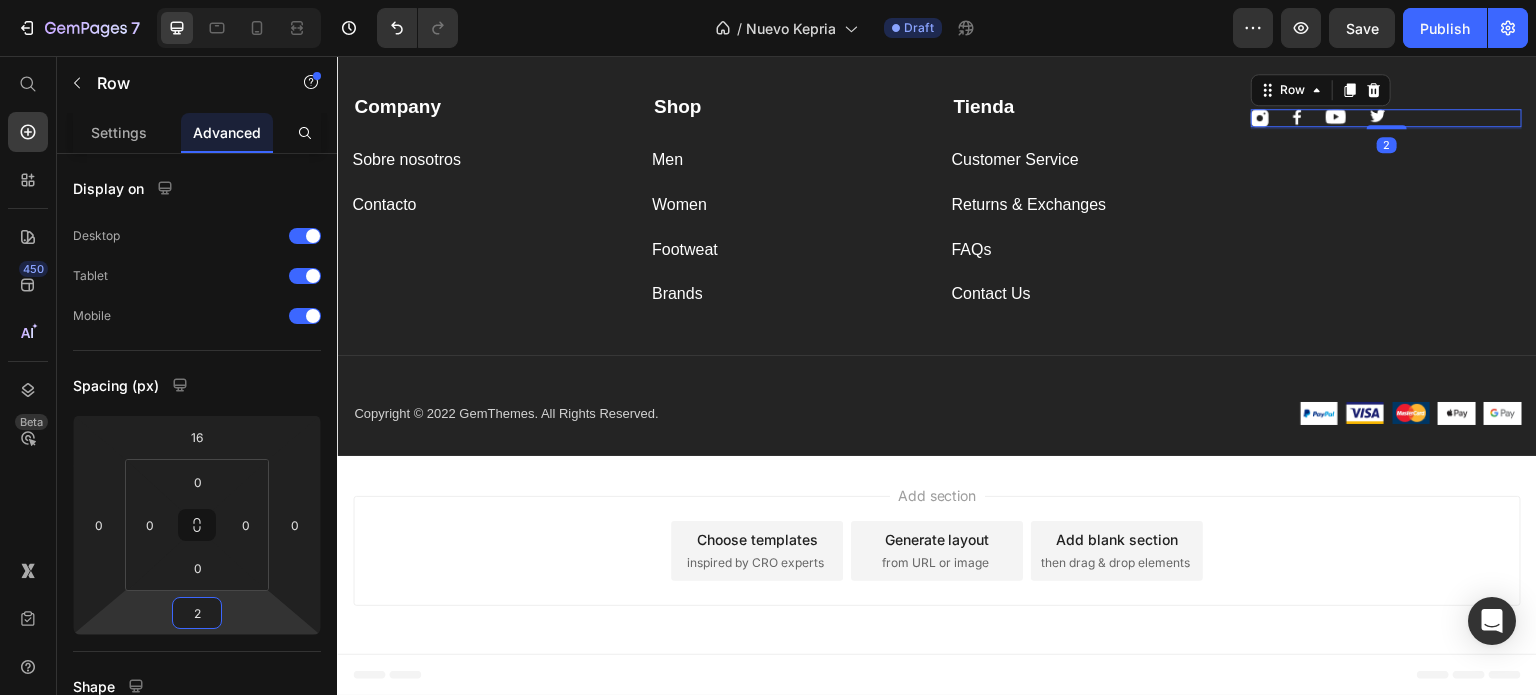 type on "4" 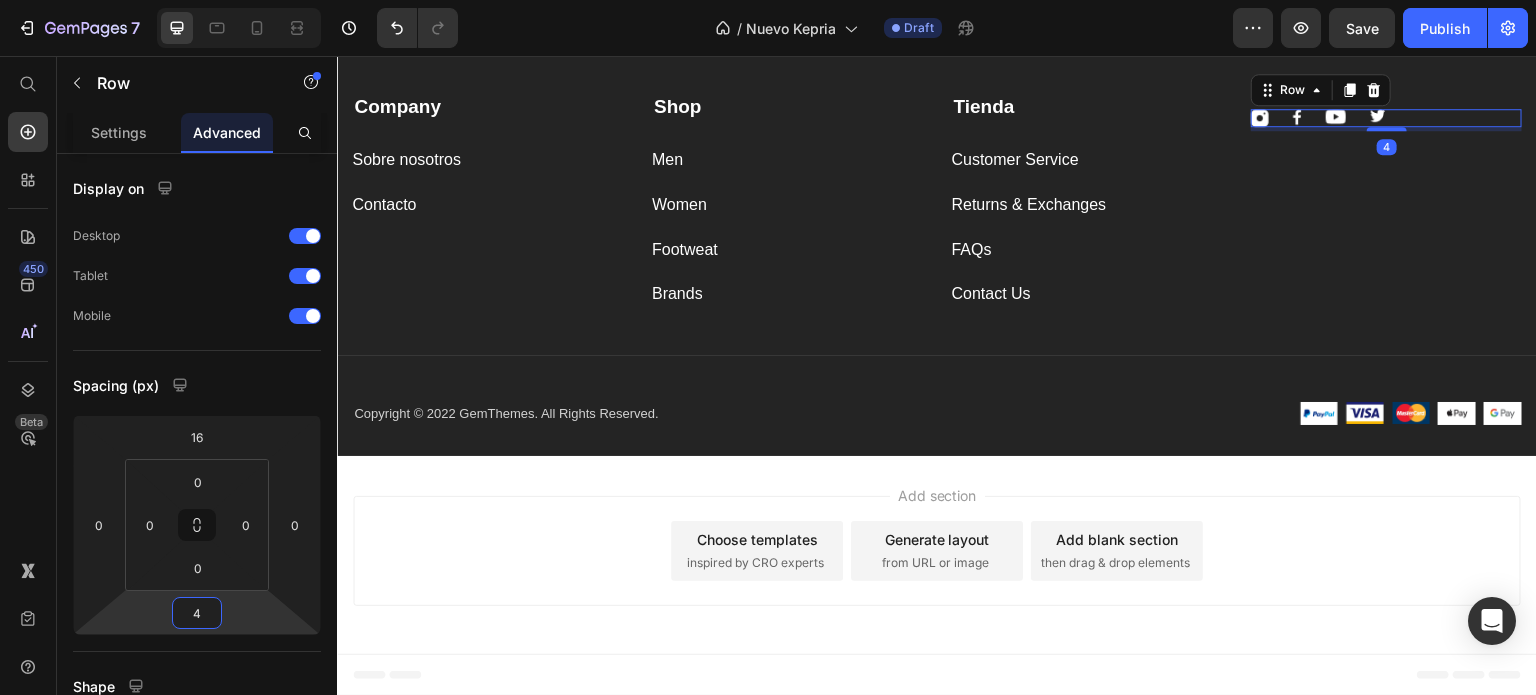 drag, startPoint x: 222, startPoint y: 627, endPoint x: 208, endPoint y: 625, distance: 14.142136 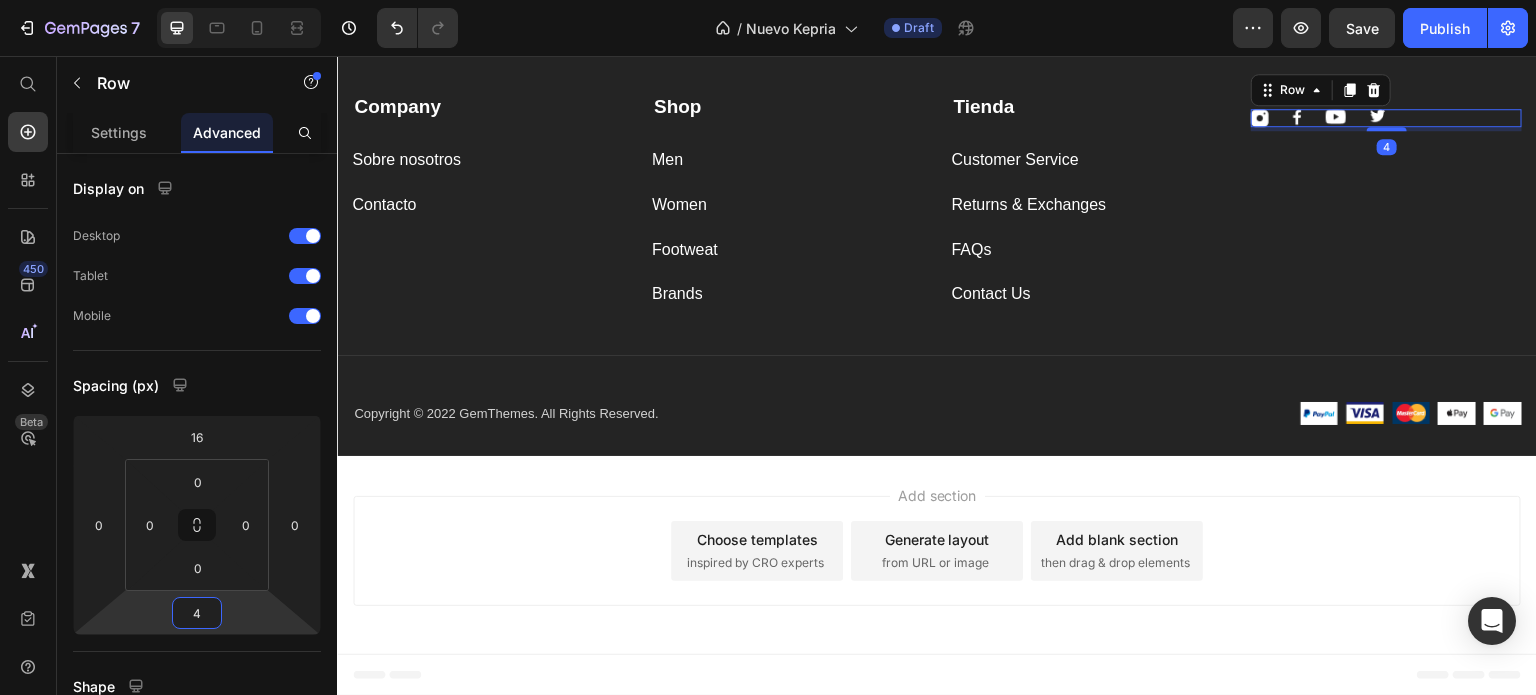 click on "7   /  Nuevo Kepria Draft Preview  Save   Publish  450 Beta Start with Sections Elements Hero Section Product Detail Brands Trusted Badges Guarantee Product Breakdown How to use Testimonials Compare Bundle FAQs Social Proof Brand Story Product List Collection Blog List Contact Sticky Add to Cart Custom Footer Browse Library 450 Layout
Row
Row
Row
Row Text
Heading
Text Block Button
Button
Button
Sticky Back to top Media
Image" at bounding box center (768, 0) 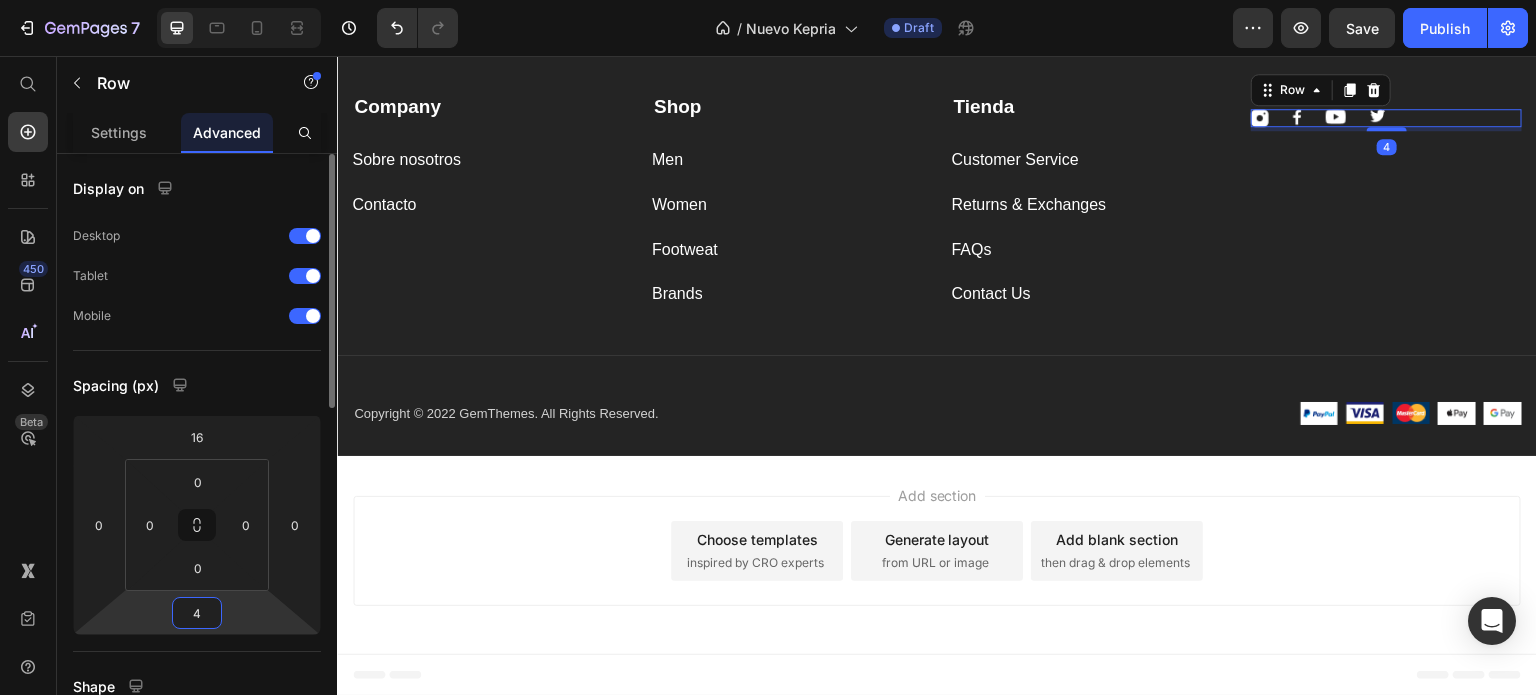click on "4" at bounding box center (197, 613) 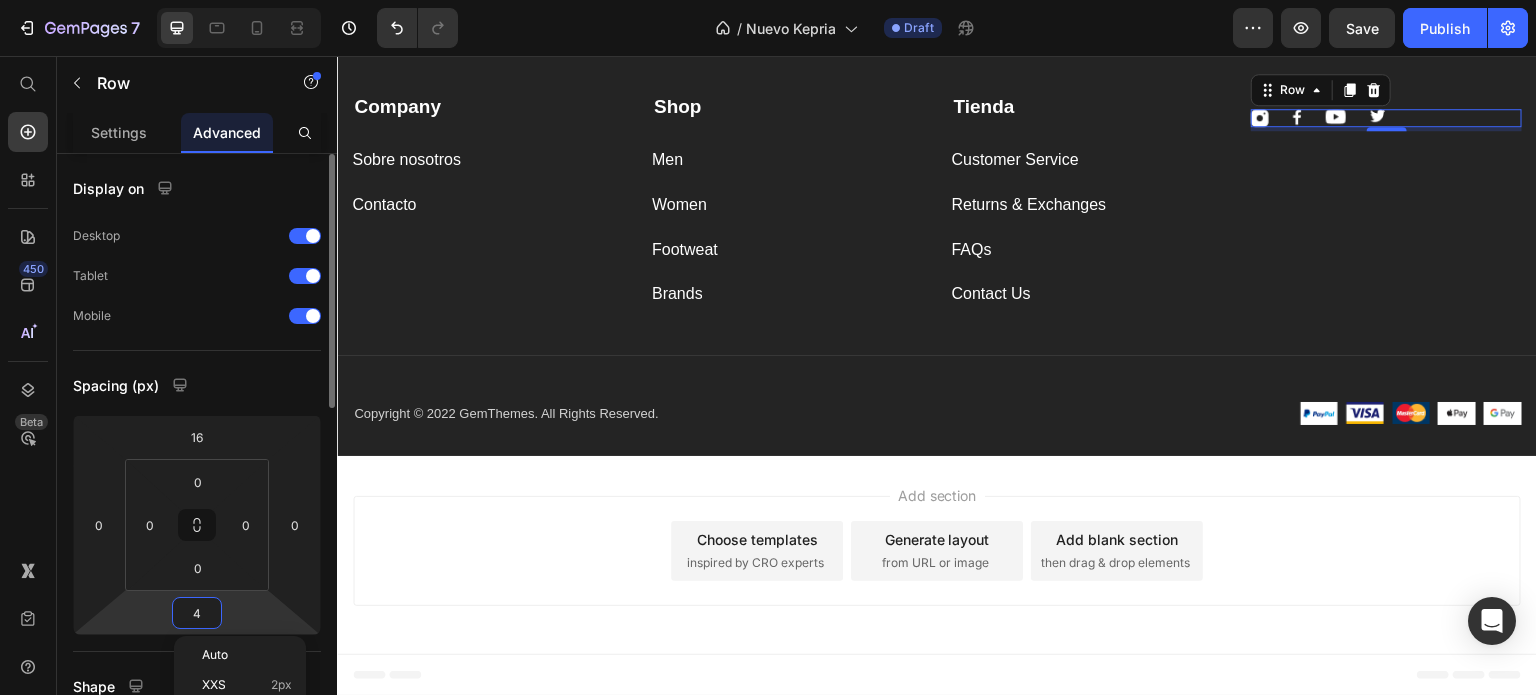 type 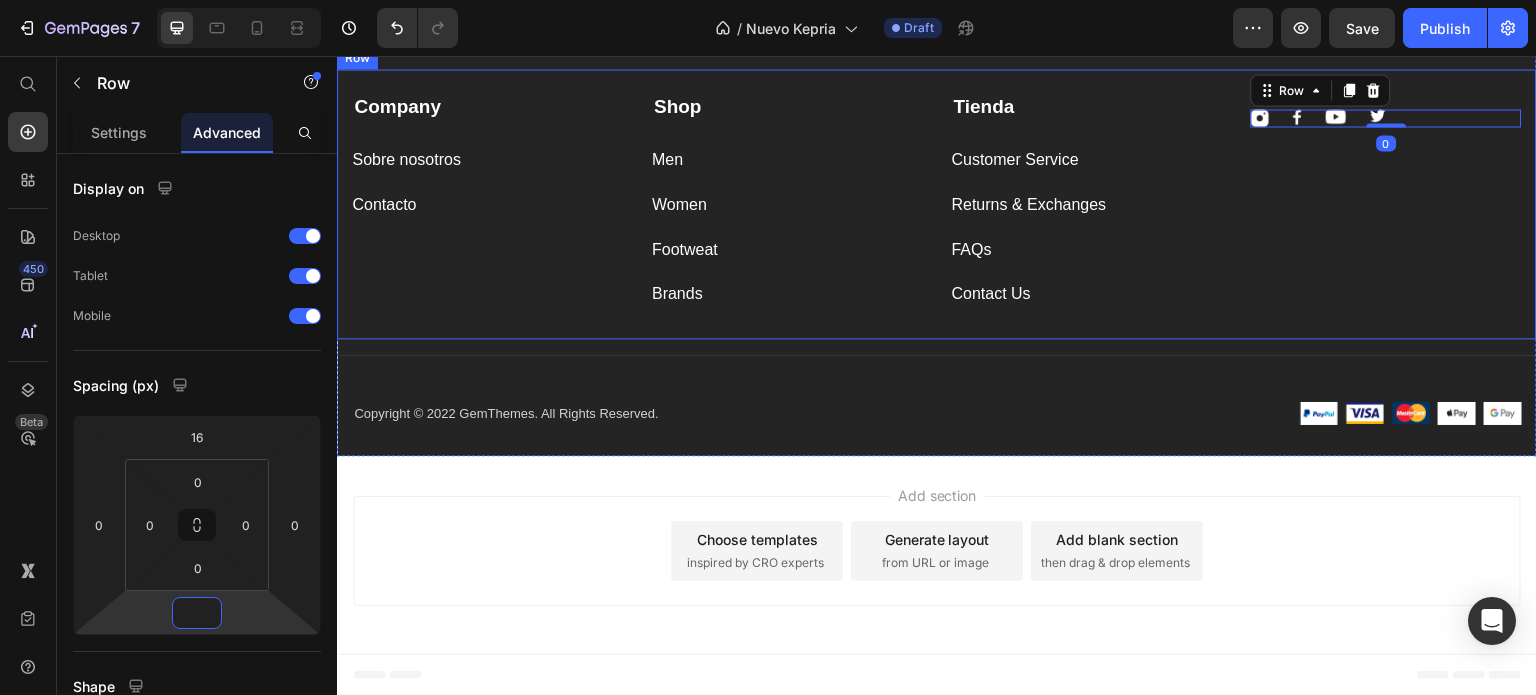 click on "Image Image Image Image Row   0" at bounding box center (1386, 201) 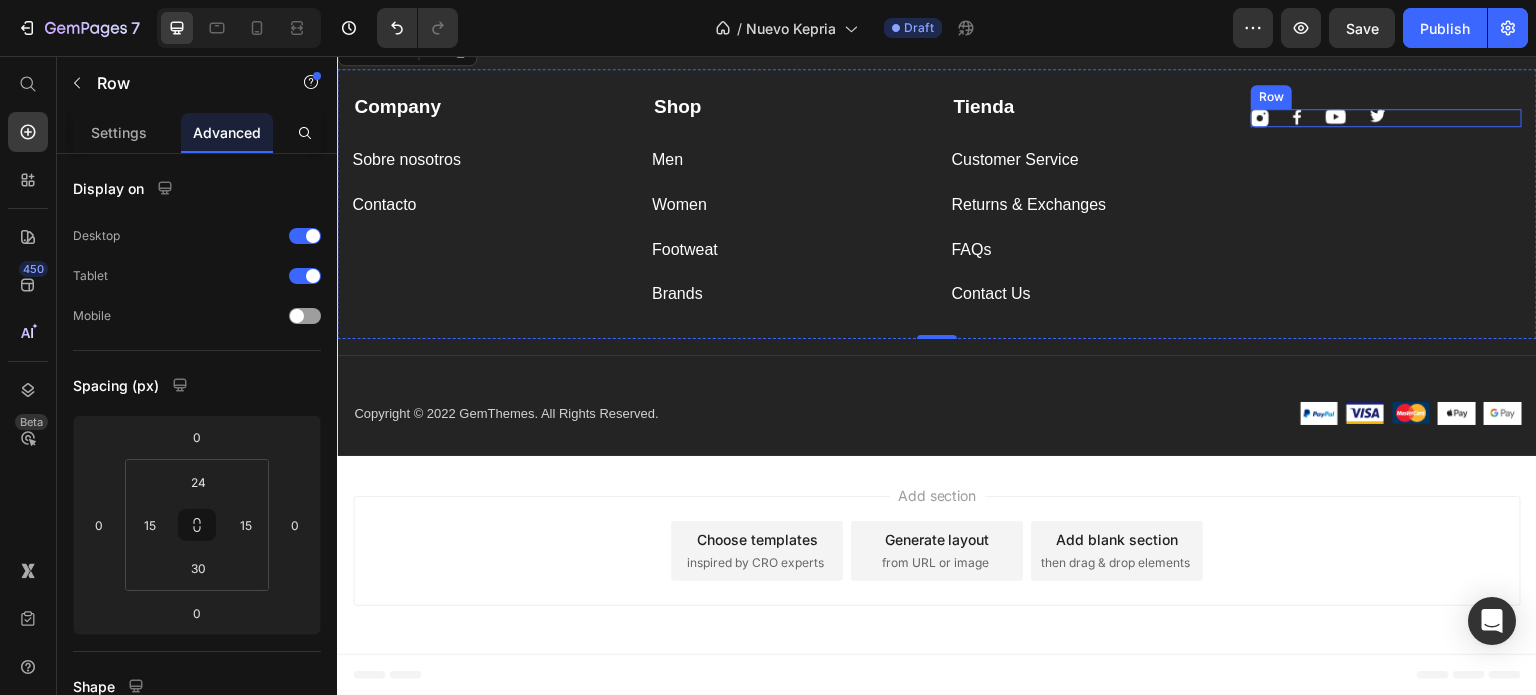 click on "Image Image Image Image Row" at bounding box center [1386, 118] 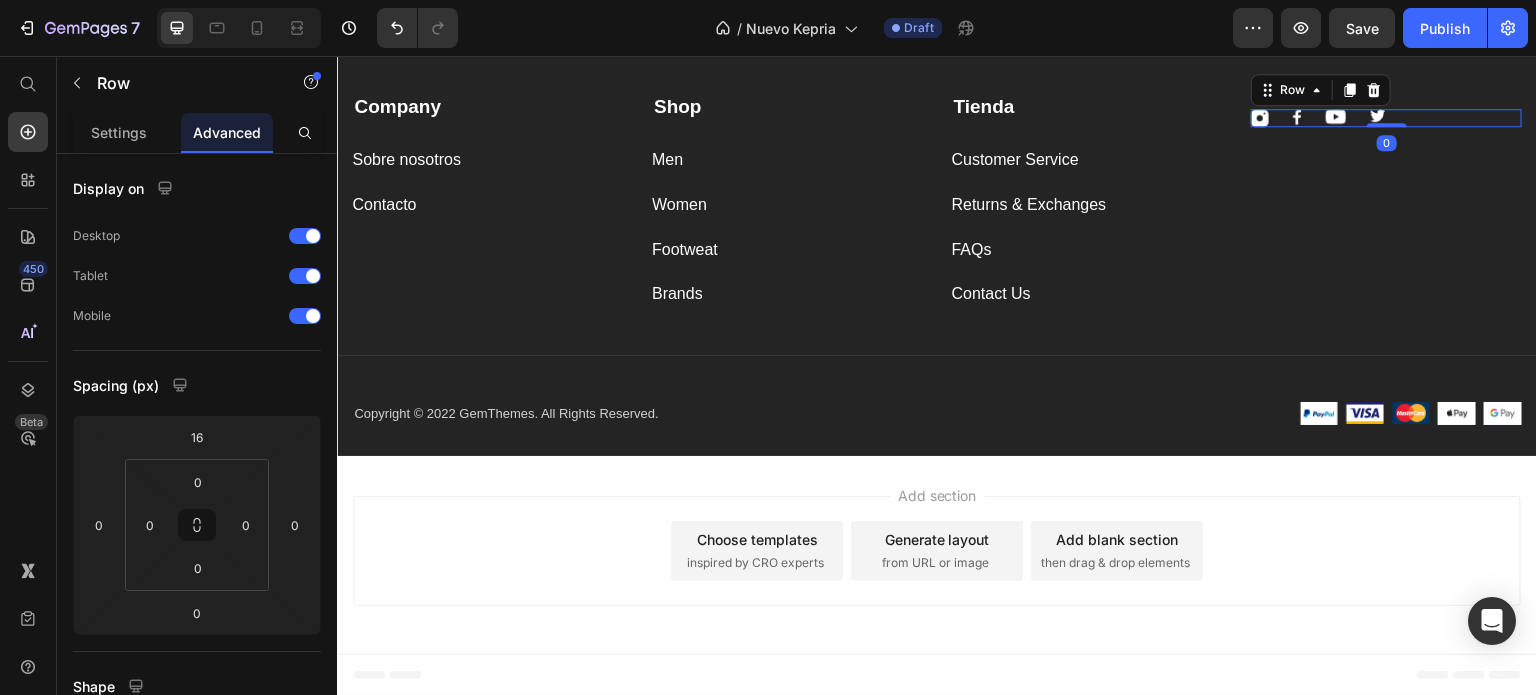click on "Image" at bounding box center (1297, 117) 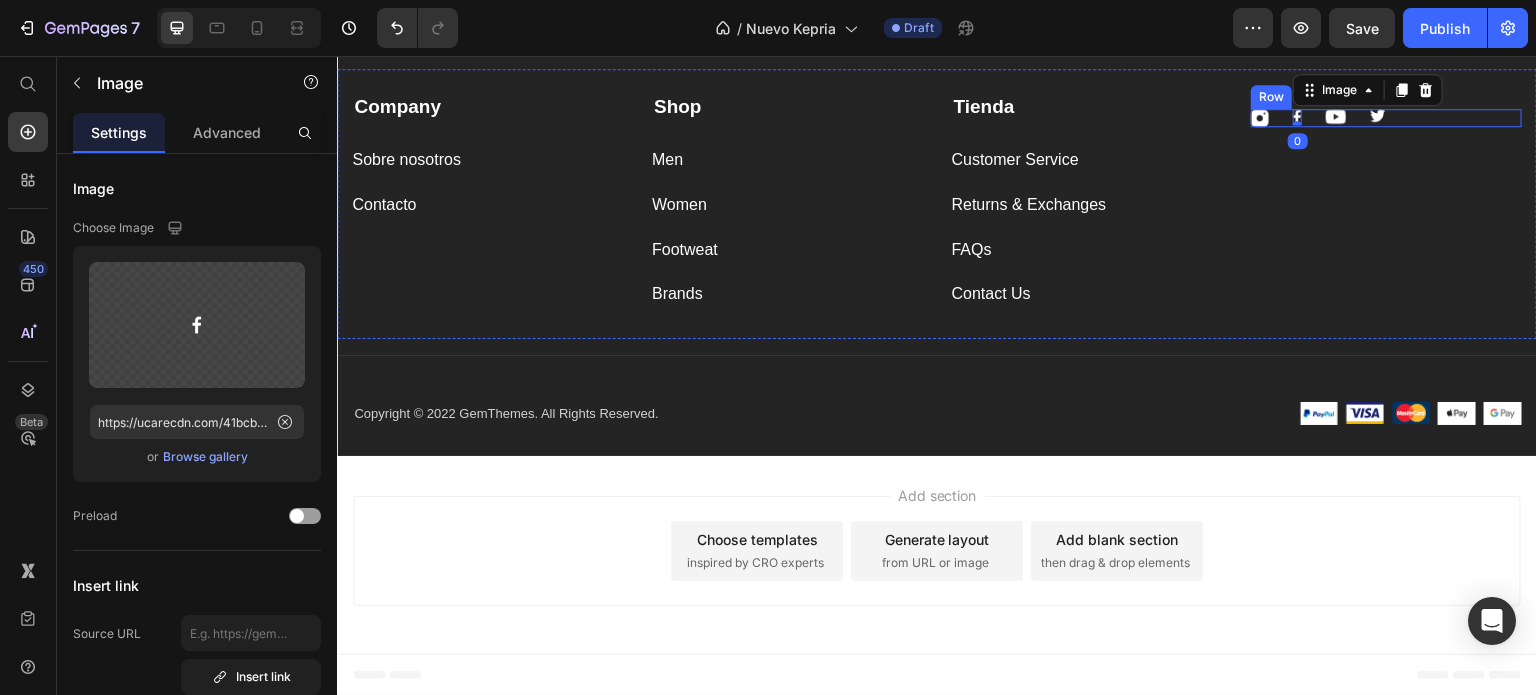 click on "Image   0 Image Image Image Row" at bounding box center (1386, 118) 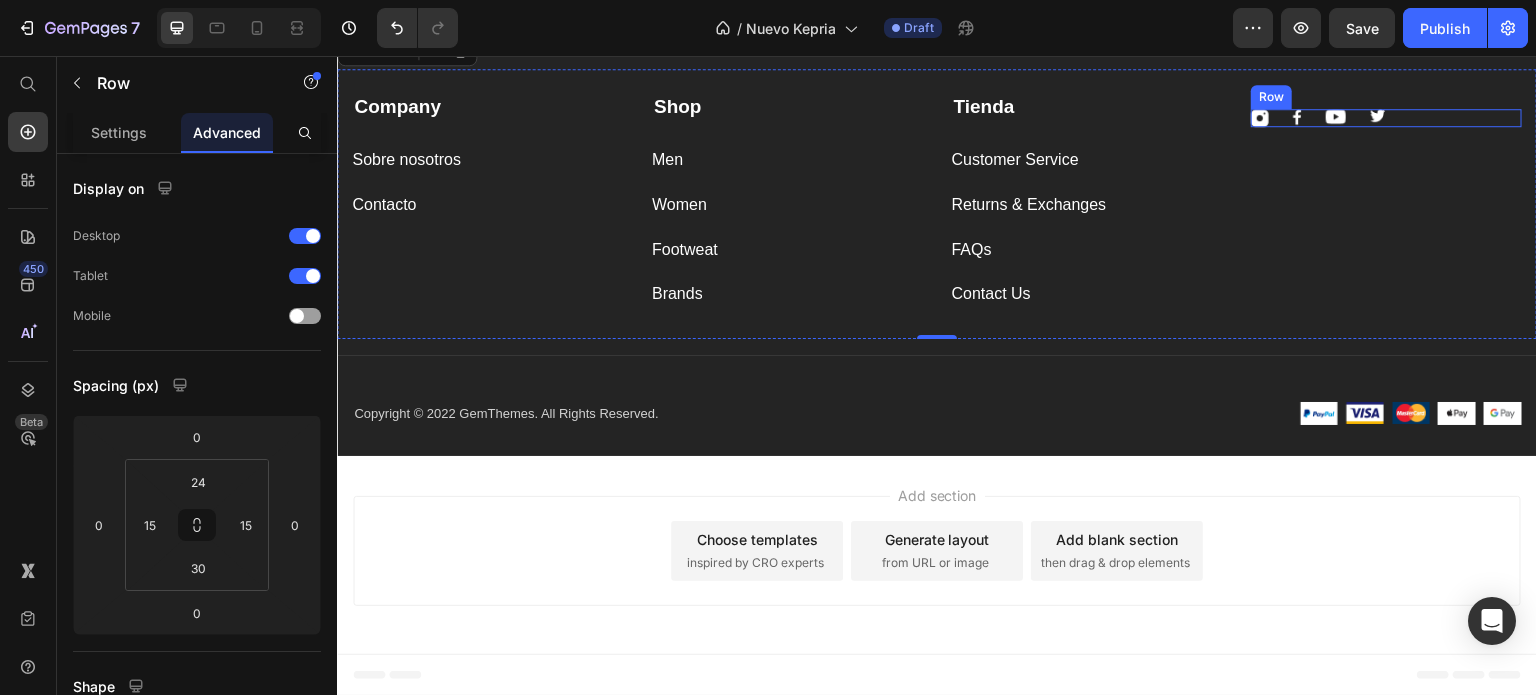 click on "Image Image Image Image Row" at bounding box center [1386, 118] 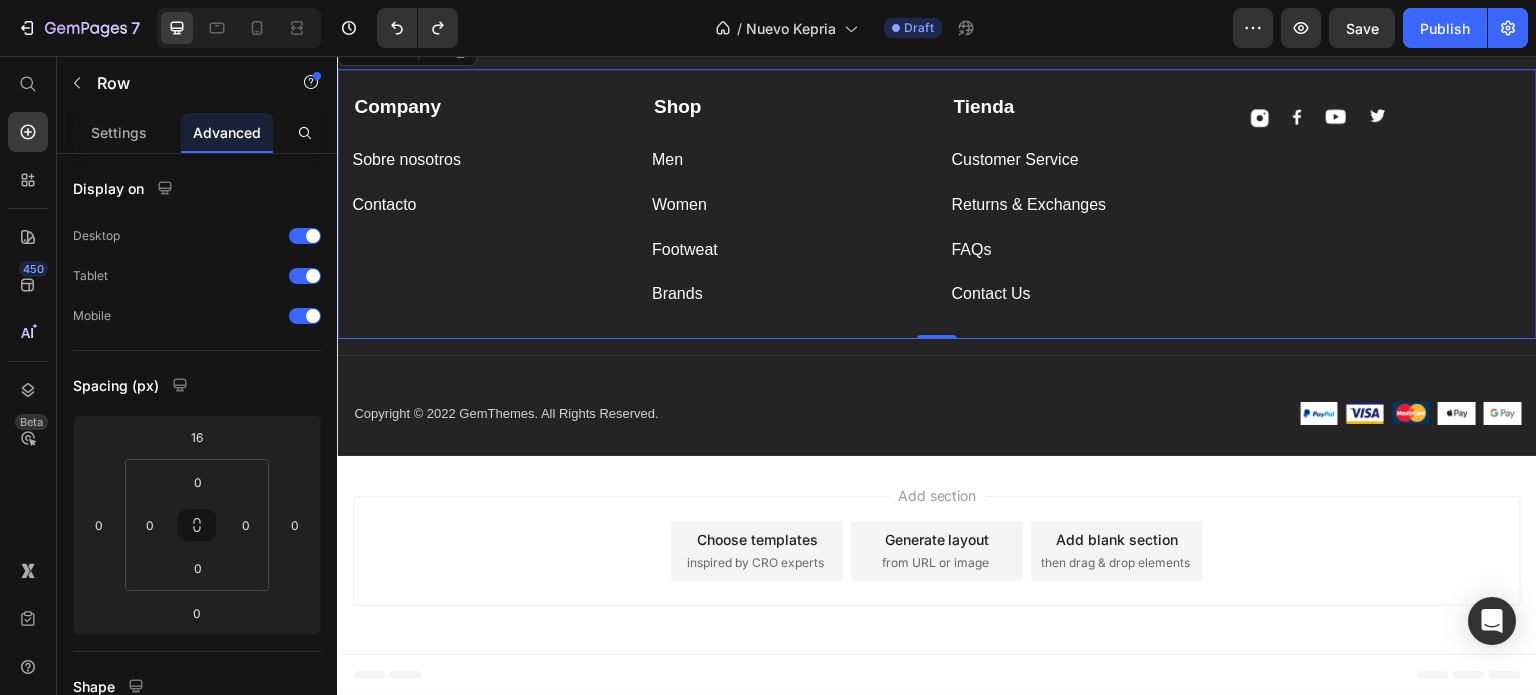 click on "Image Image Image Image Row" at bounding box center [1386, 201] 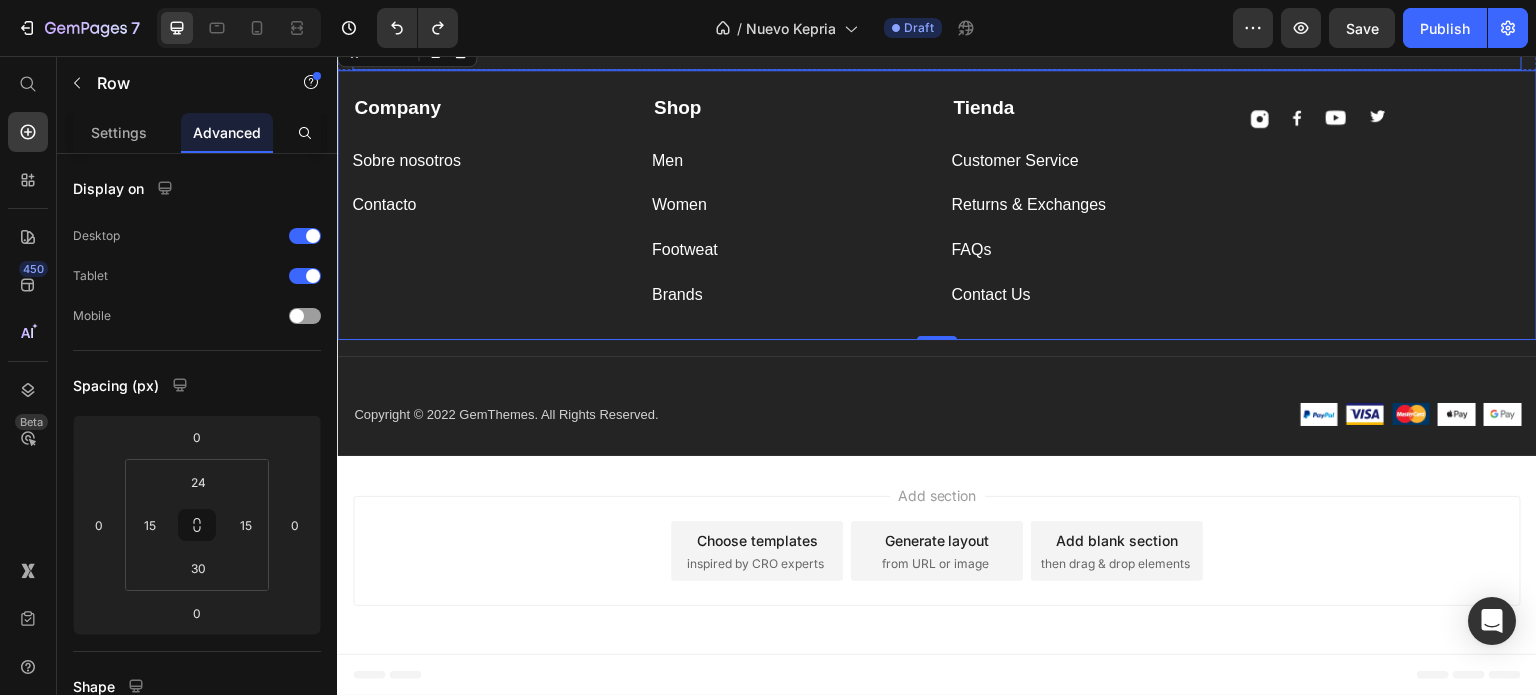 scroll, scrollTop: 5329, scrollLeft: 0, axis: vertical 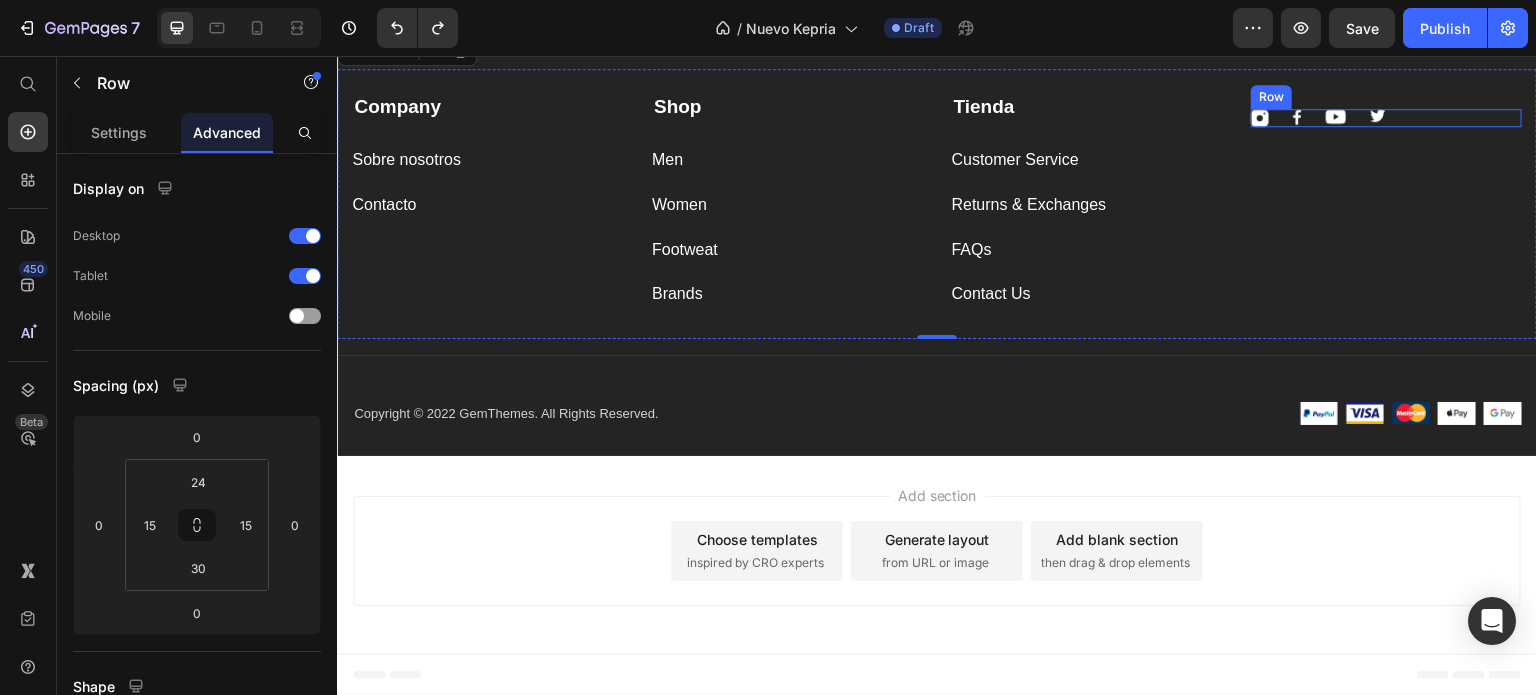 click on "Image Image Image Image Row" at bounding box center (1386, 118) 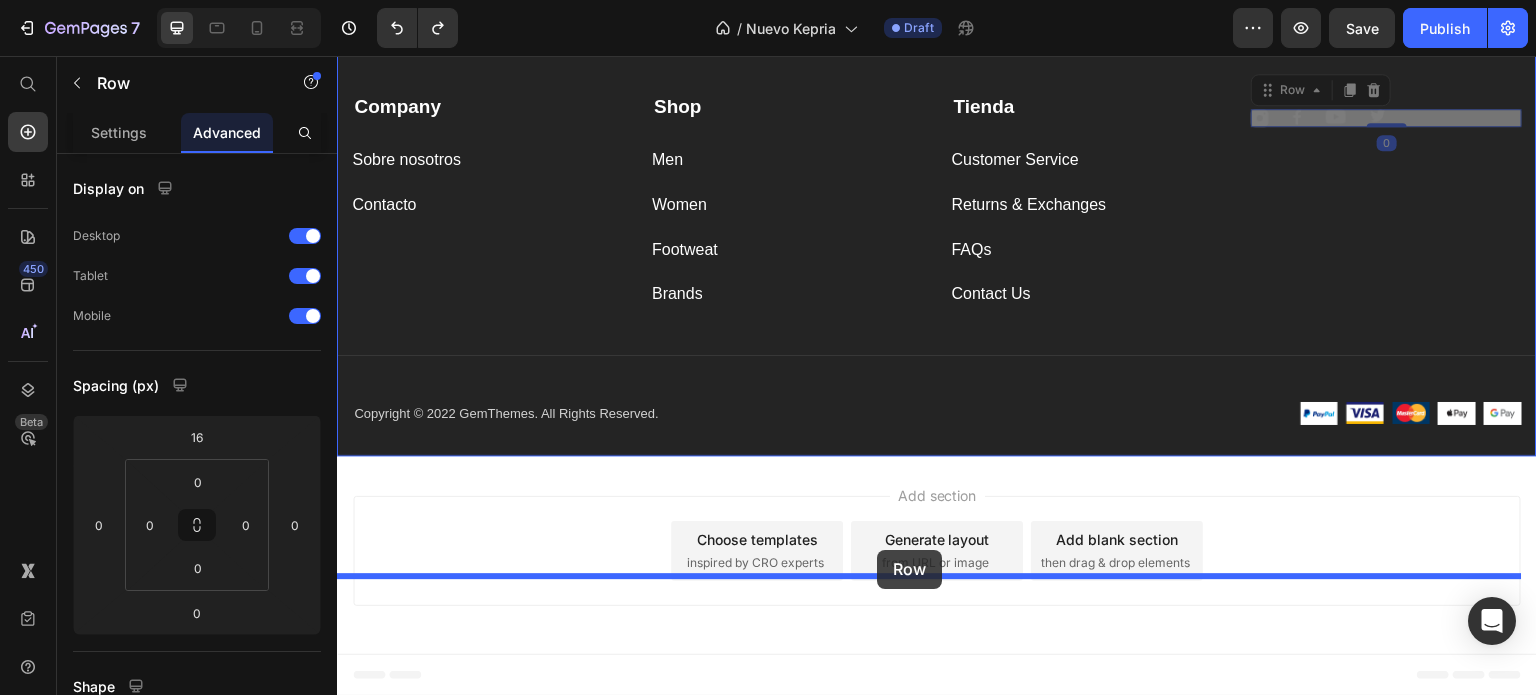 drag, startPoint x: 1399, startPoint y: 322, endPoint x: 877, endPoint y: 550, distance: 569.6209 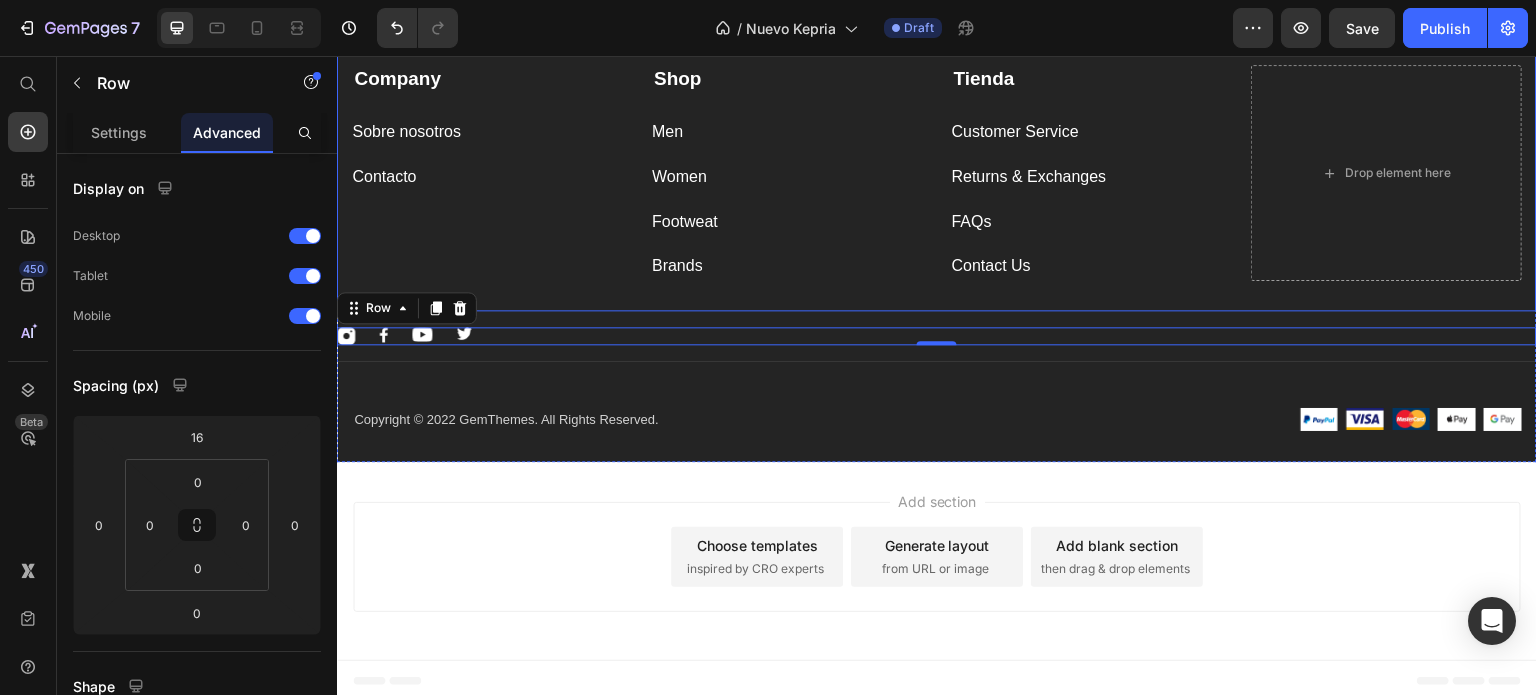 click on "Company Text block Sobre nosotros Button Contacto Button Shop Text block Men Button Women Button Footweat Button Brands Button Tienda Text block Customer Service Button Returns & Exchanges Button FAQs Button Contact Us Button
Drop element here Row" at bounding box center [937, 176] 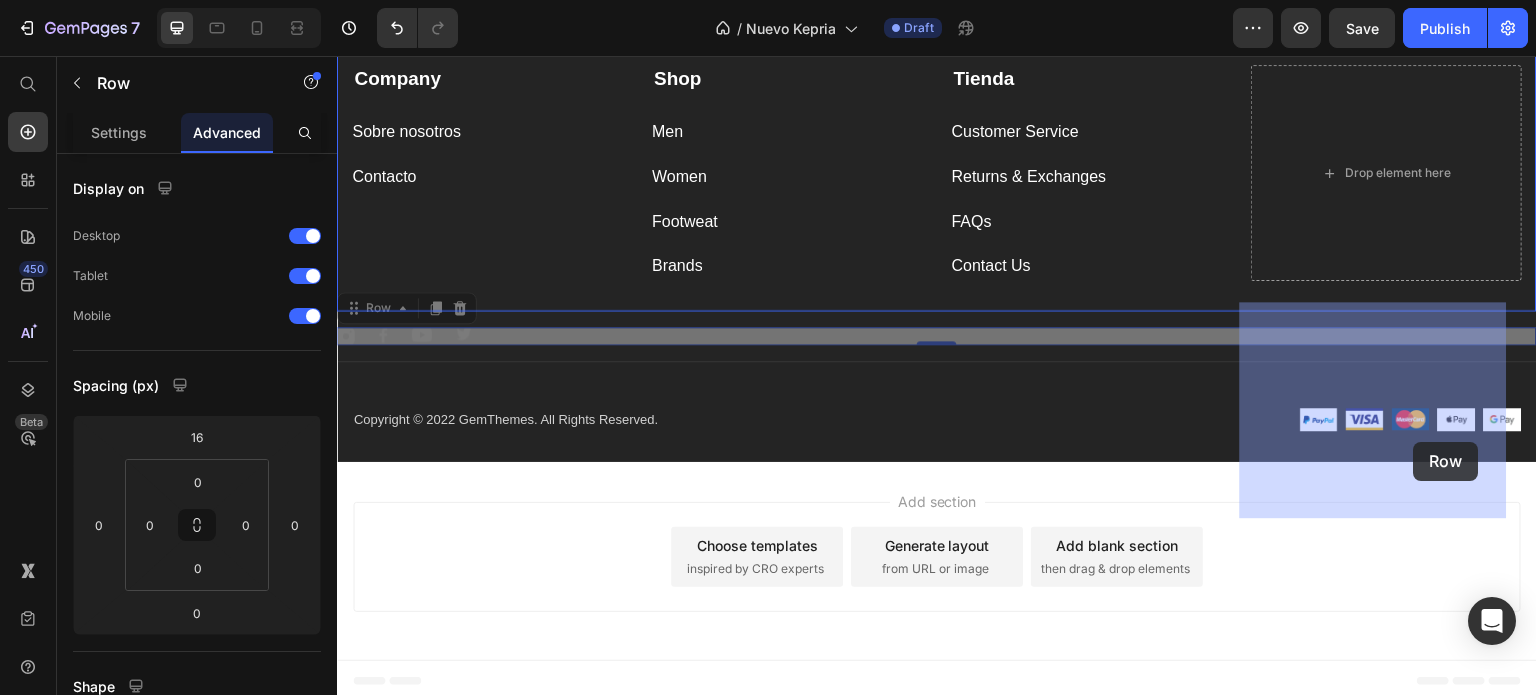 drag, startPoint x: 522, startPoint y: 564, endPoint x: 1423, endPoint y: 429, distance: 911.0576 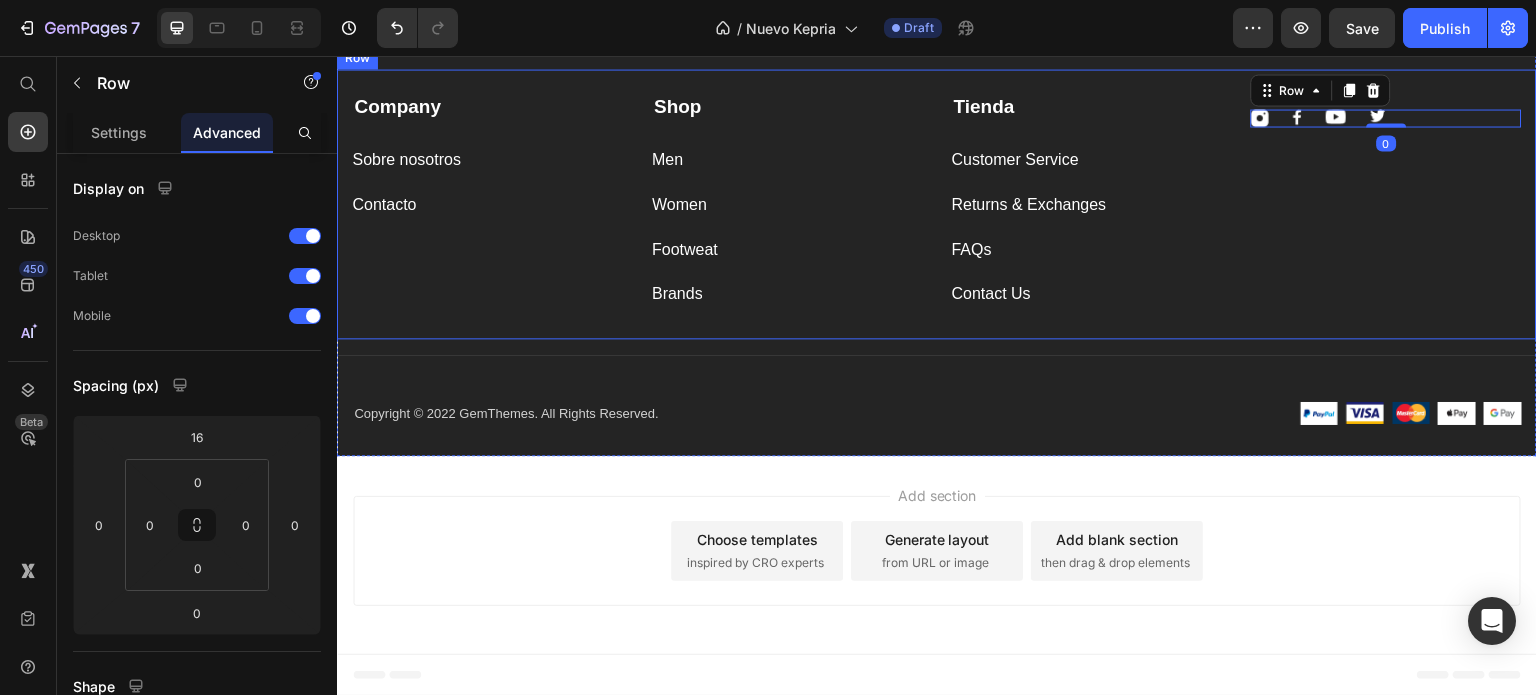 click on "Image Image Image Image Row   0" at bounding box center (1386, 201) 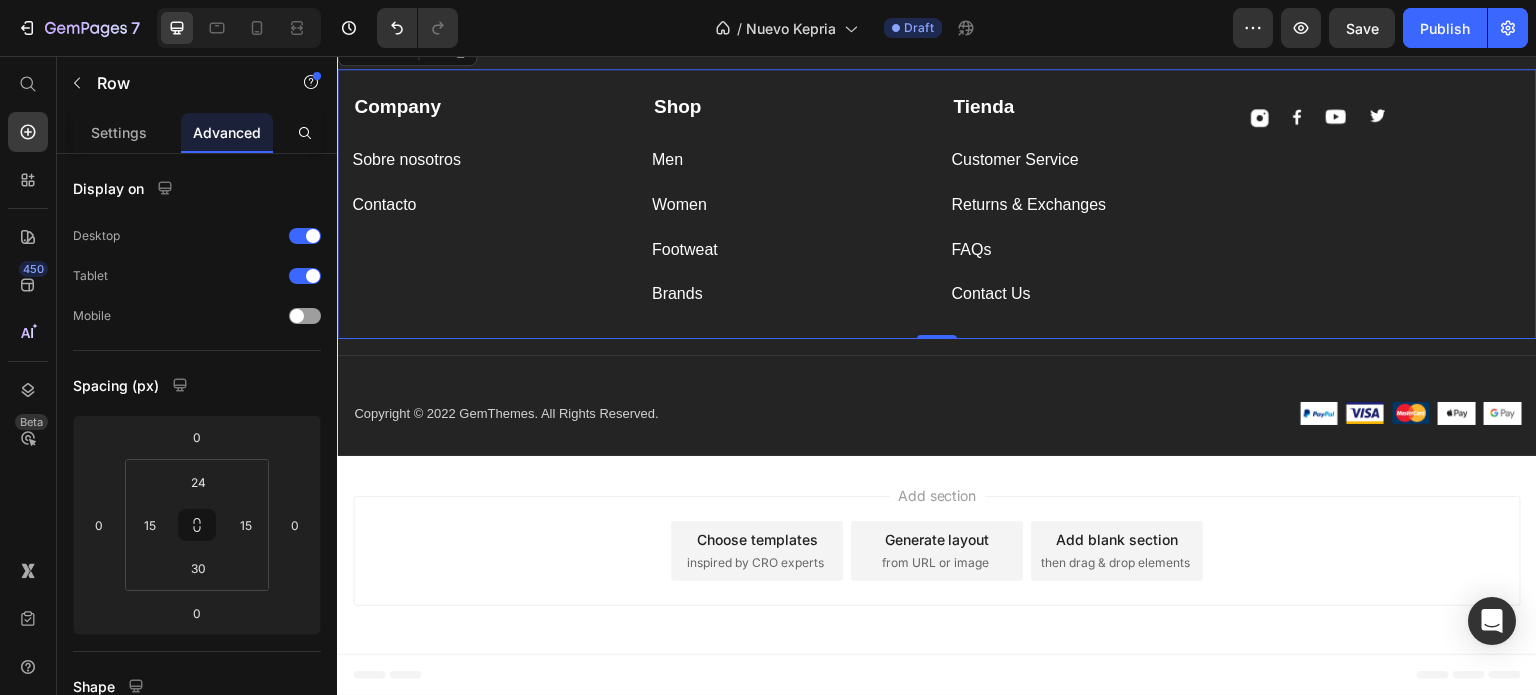 click on "Image Image Image Image Row" at bounding box center [1386, 201] 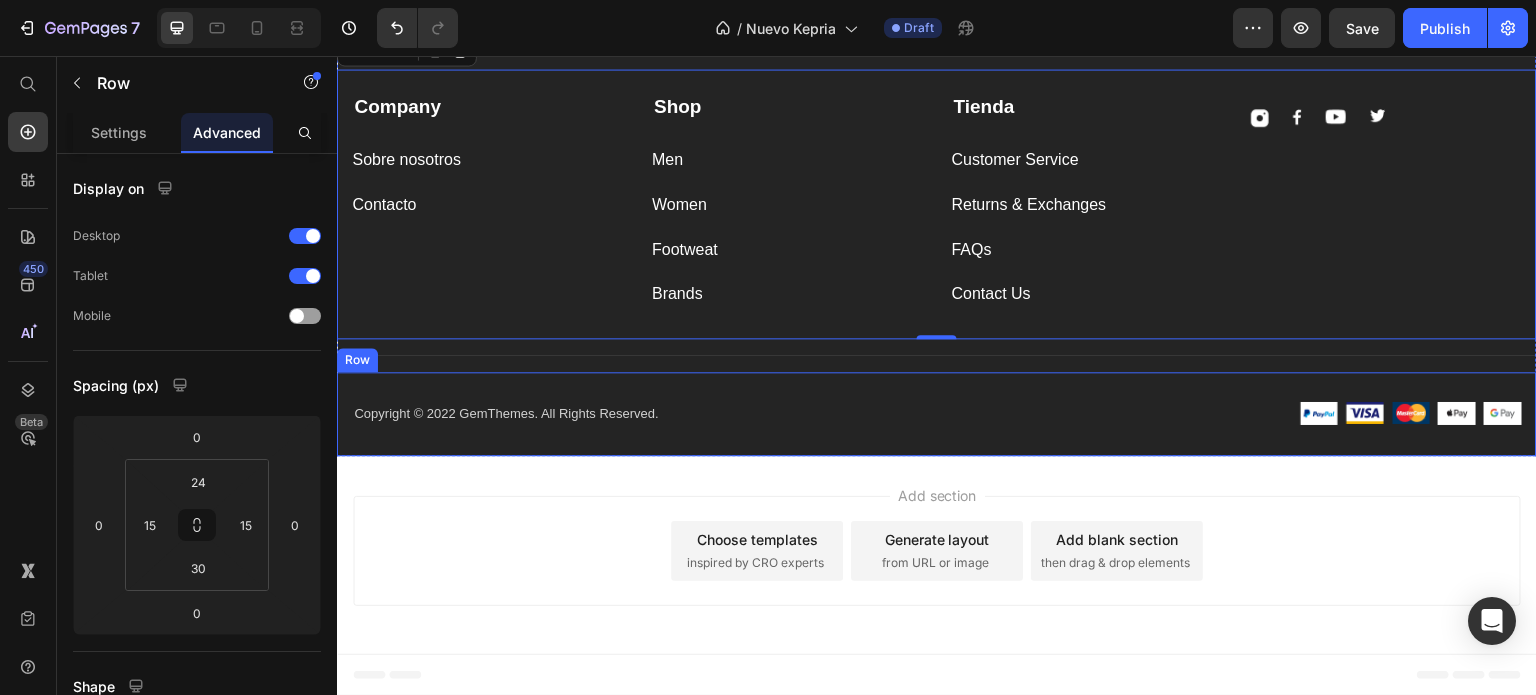 click on "Image Image Image Image Image Row" at bounding box center (1237, 413) 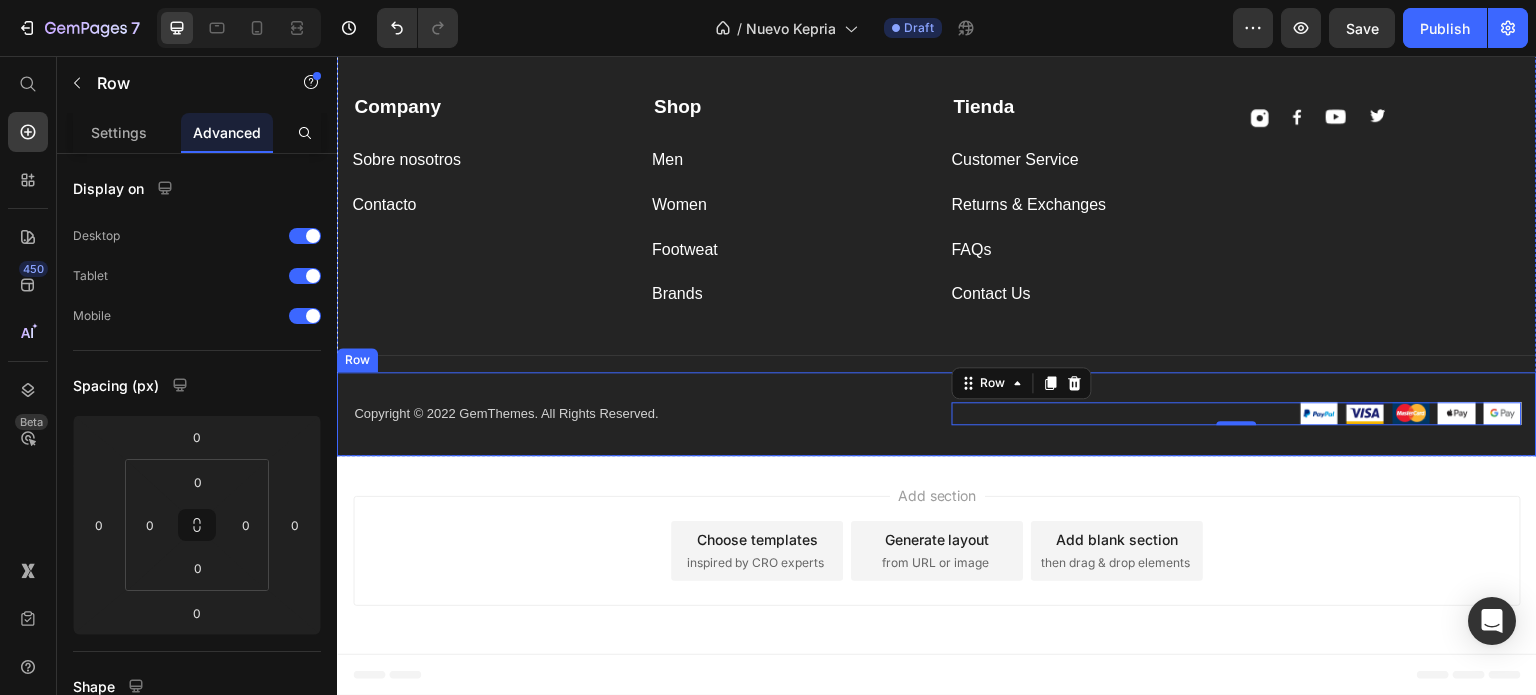 click on "Copyright © 2022 GemThemes. All Rights Reserved." at bounding box center (637, 414) 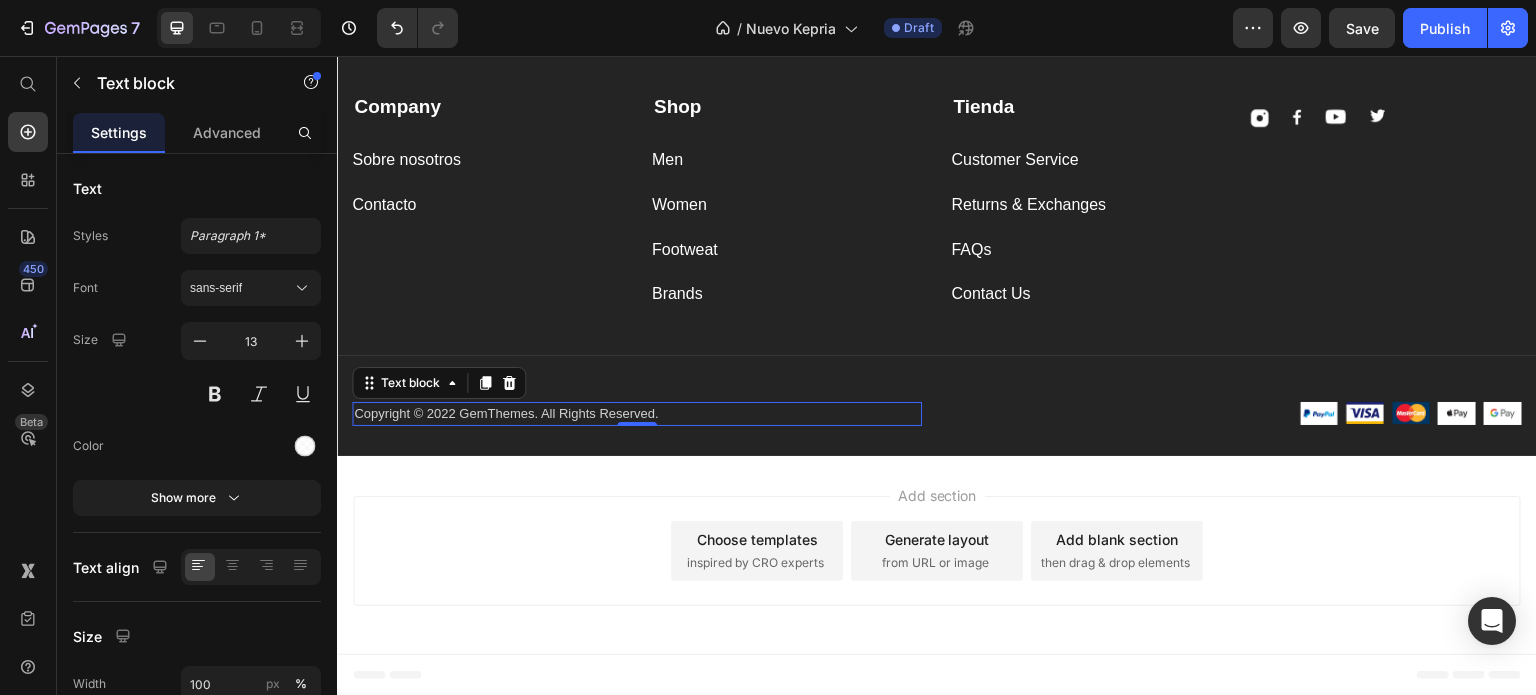 click on "Copyright © 2022 GemThemes. All Rights Reserved." at bounding box center [637, 414] 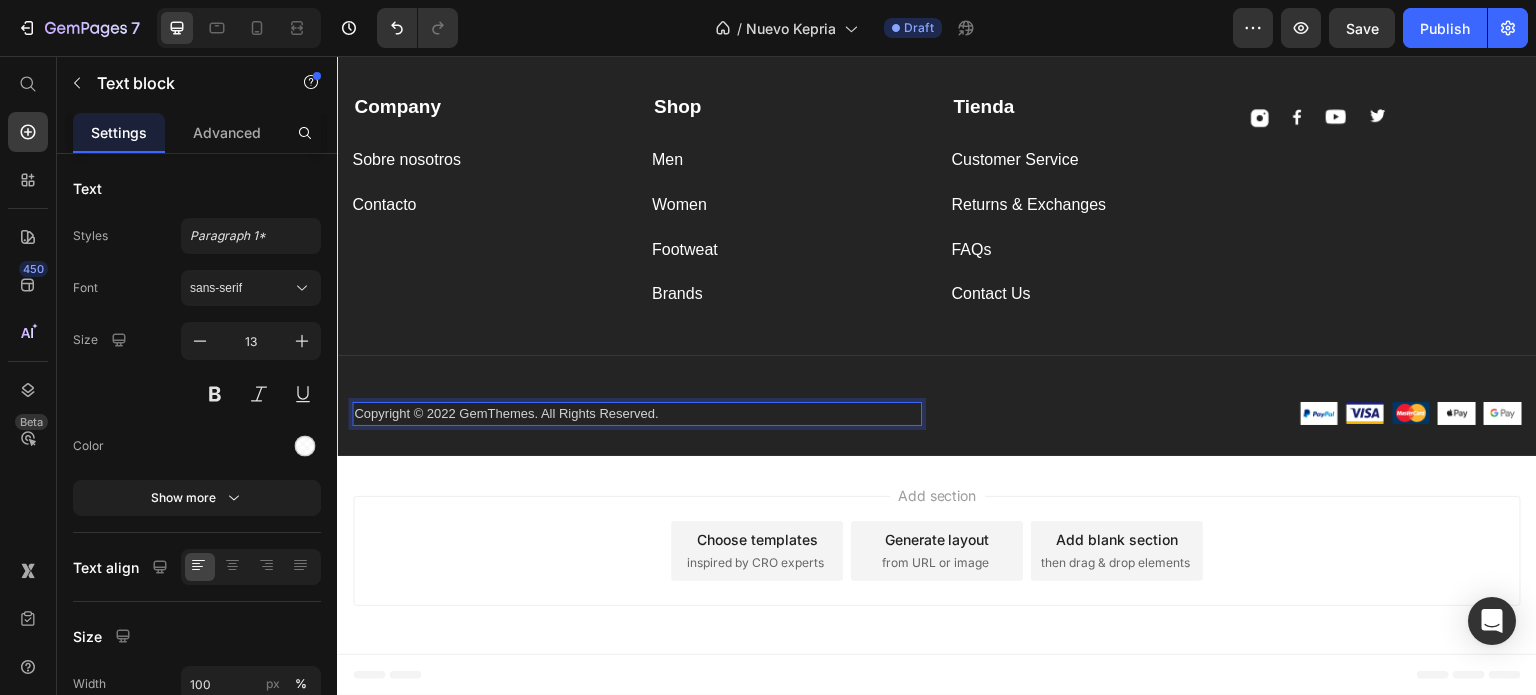 click on "Copyright © 2022 GemThemes. All Rights Reserved." at bounding box center [637, 414] 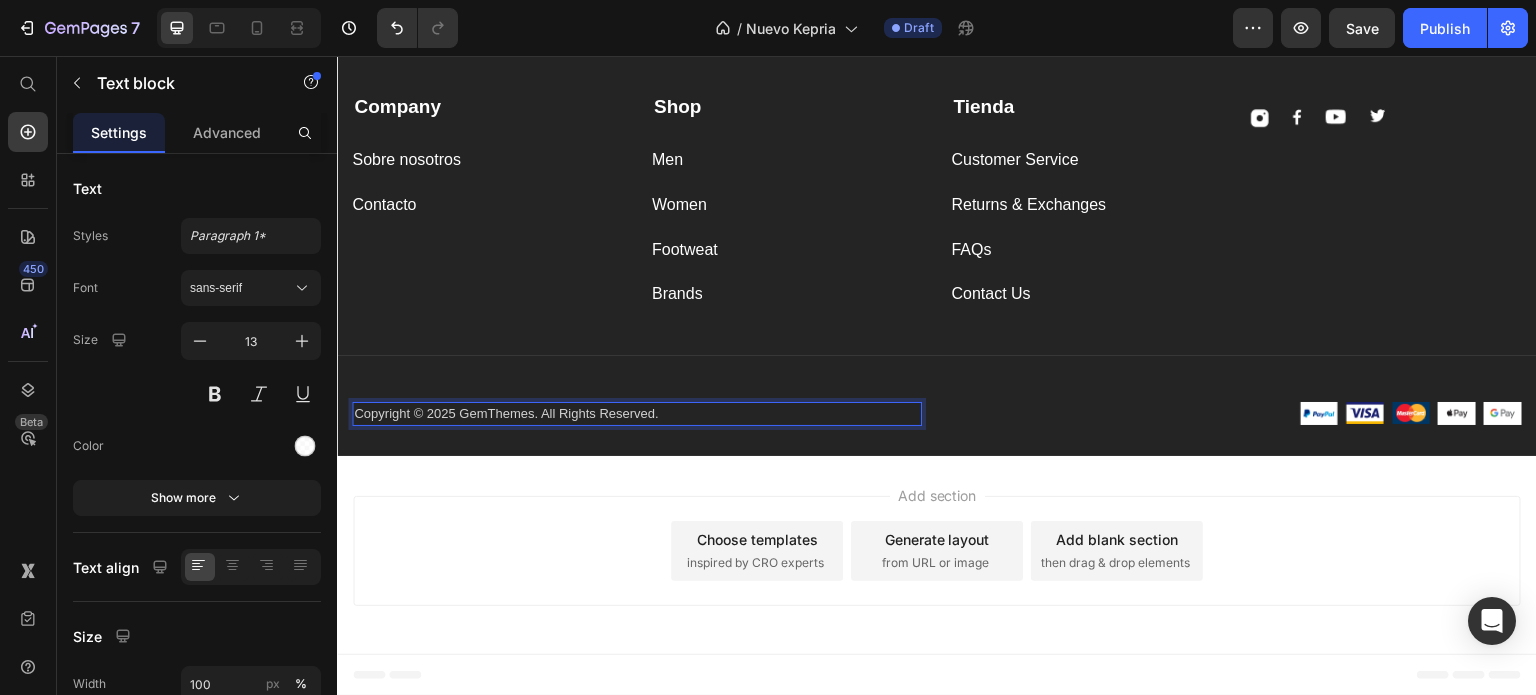click on "Copyright © 2025 GemThemes. All Rights Reserved." at bounding box center [637, 414] 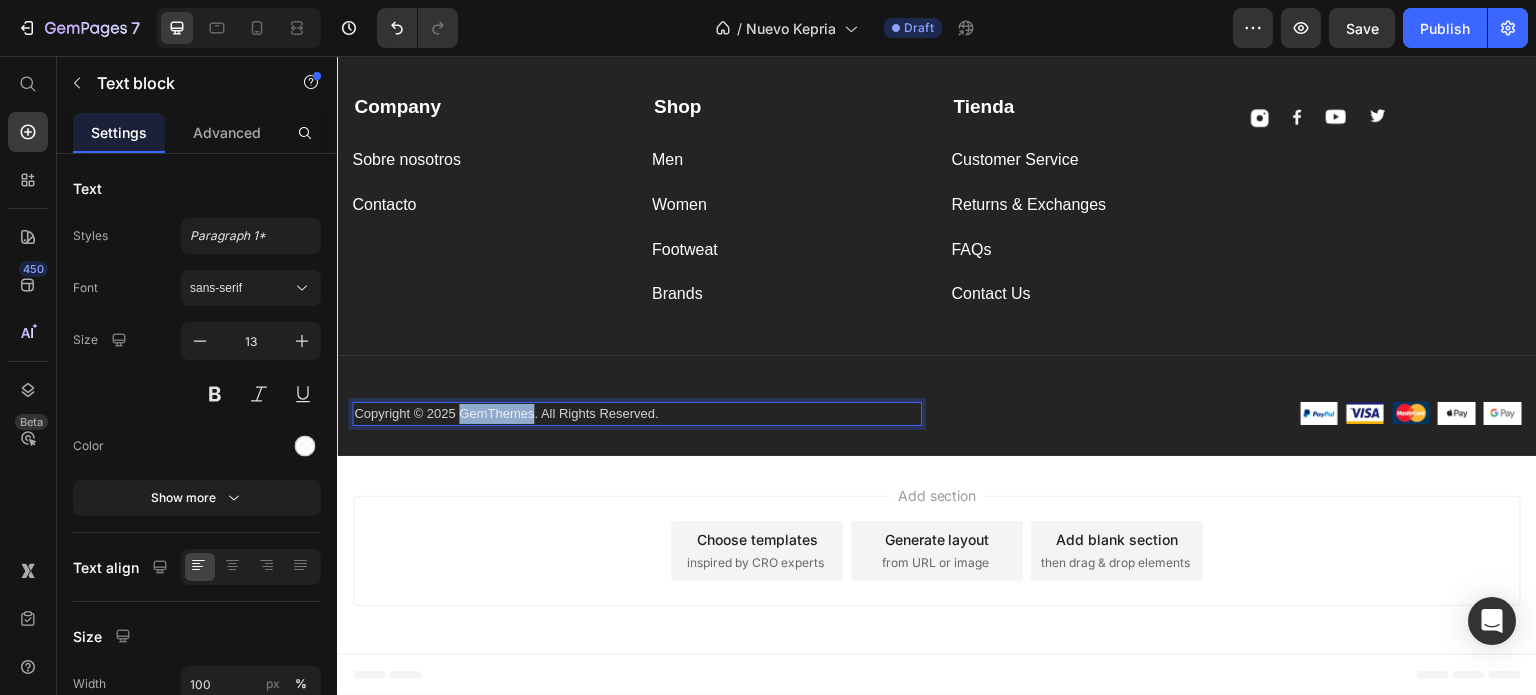 click on "Copyright © 2025 GemThemes. All Rights Reserved." at bounding box center [637, 414] 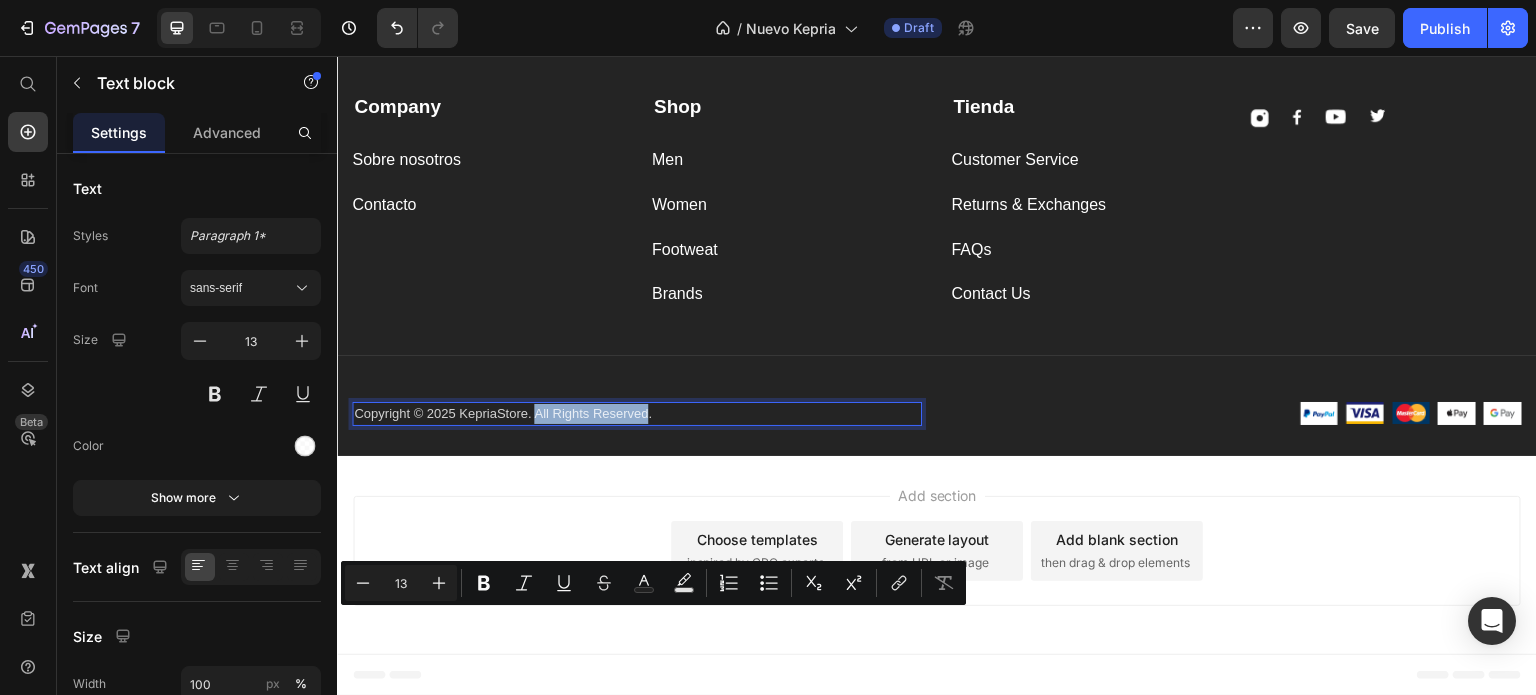 drag, startPoint x: 533, startPoint y: 621, endPoint x: 649, endPoint y: 621, distance: 116 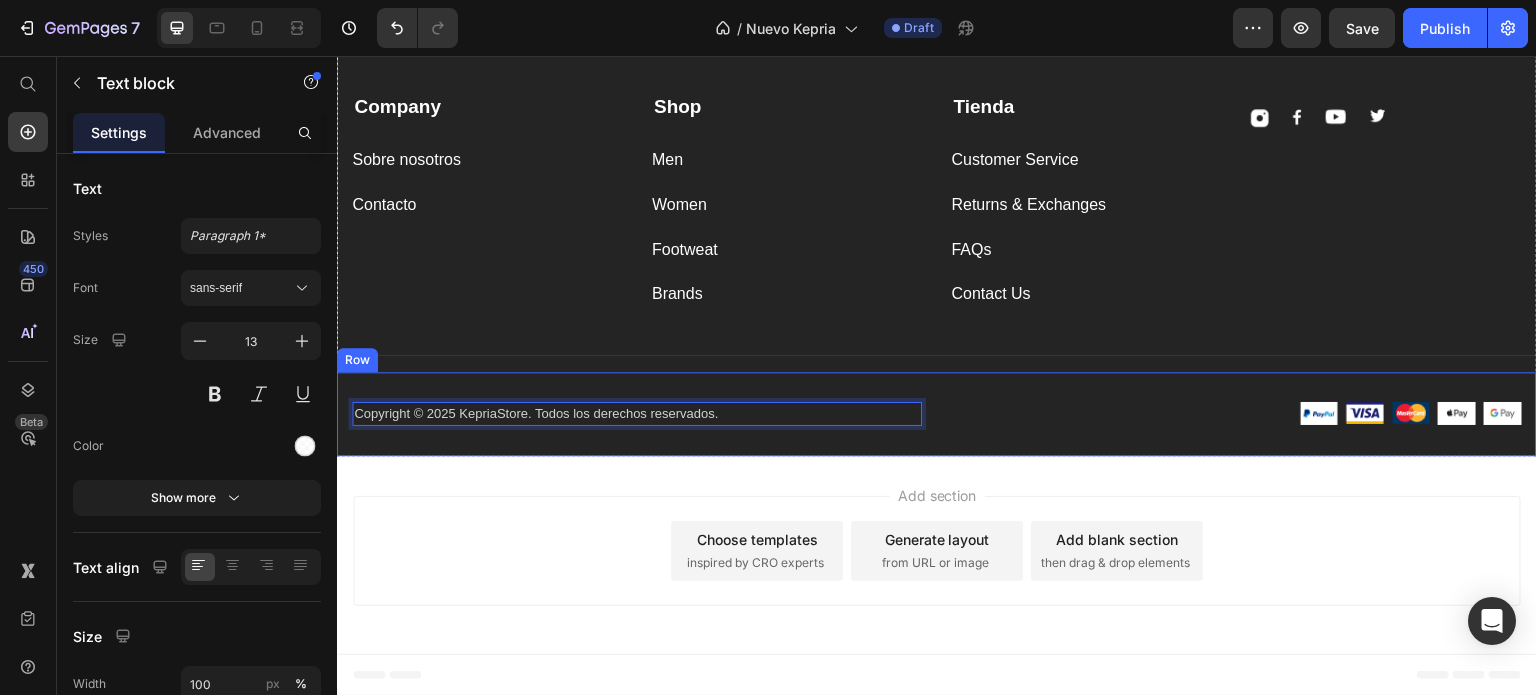 click on "Copyright © 2025 KepriaStore. Todos los derechos reservados. Text block   0 Image Image Image Image Image Row Row" at bounding box center [937, 414] 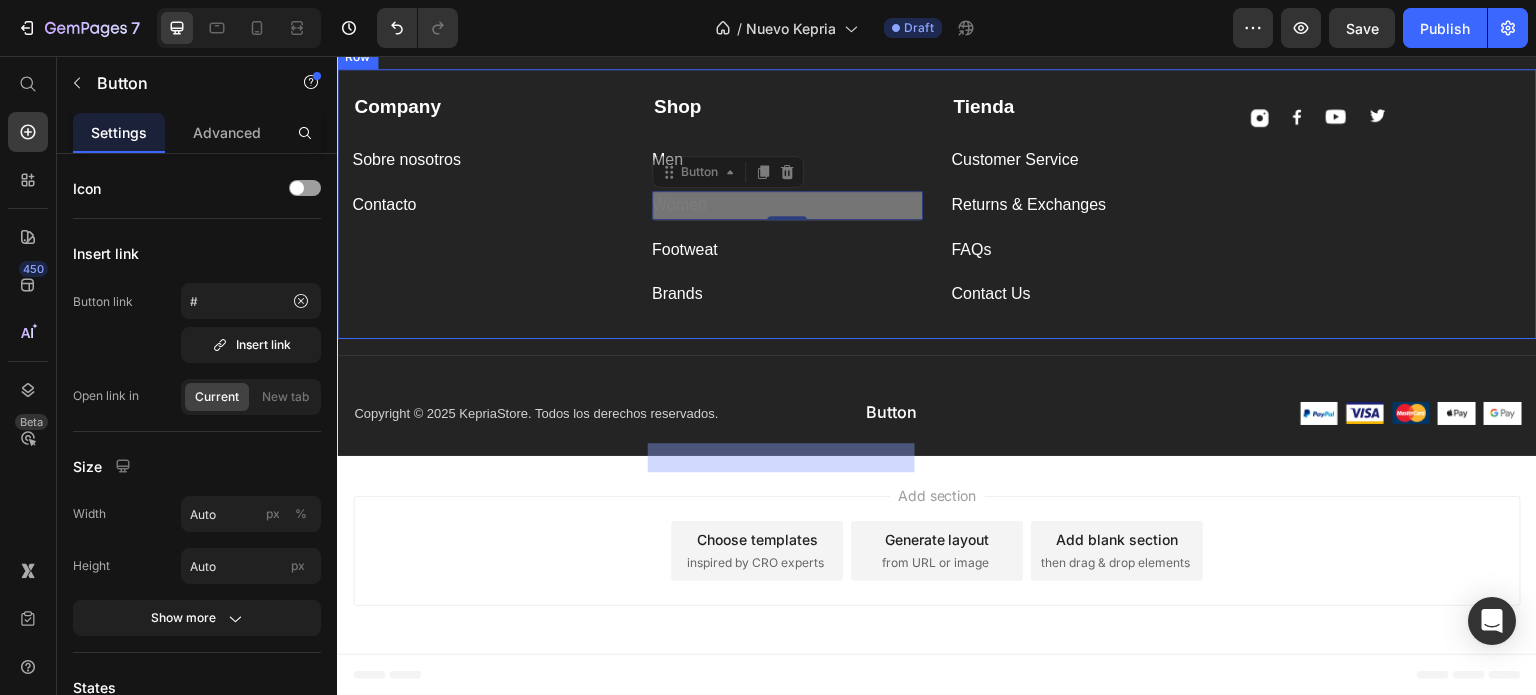 drag, startPoint x: 844, startPoint y: 413, endPoint x: 850, endPoint y: 393, distance: 20.880613 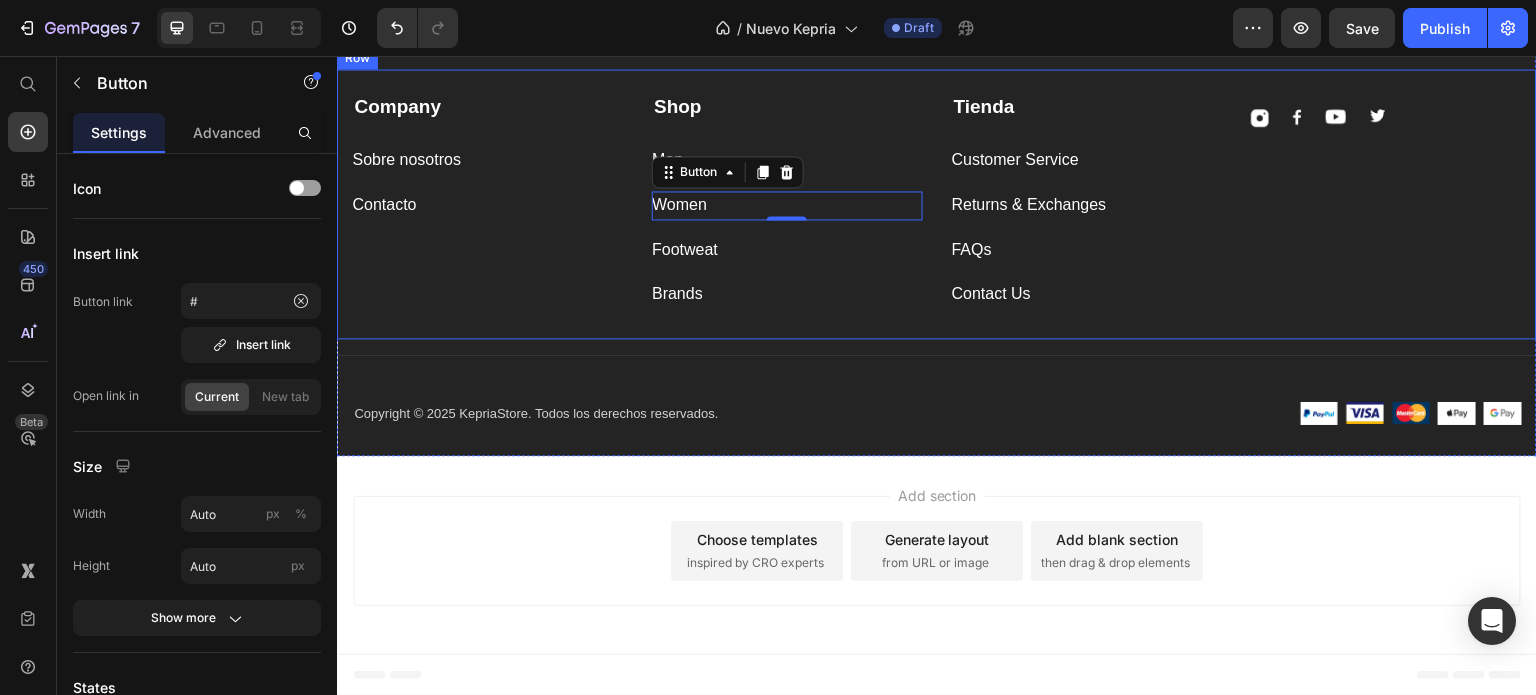 click on "Shop" at bounding box center (787, 107) 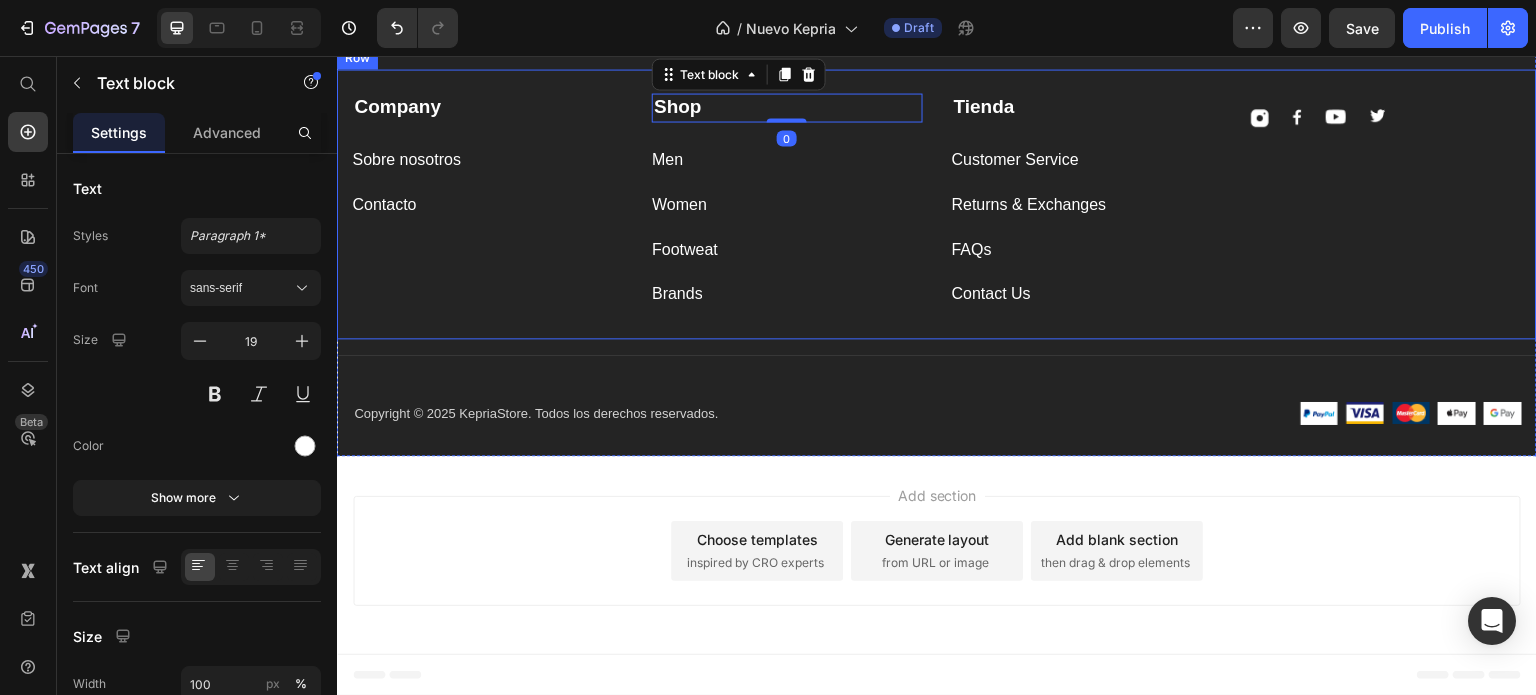 click on "Women Button" at bounding box center (787, 205) 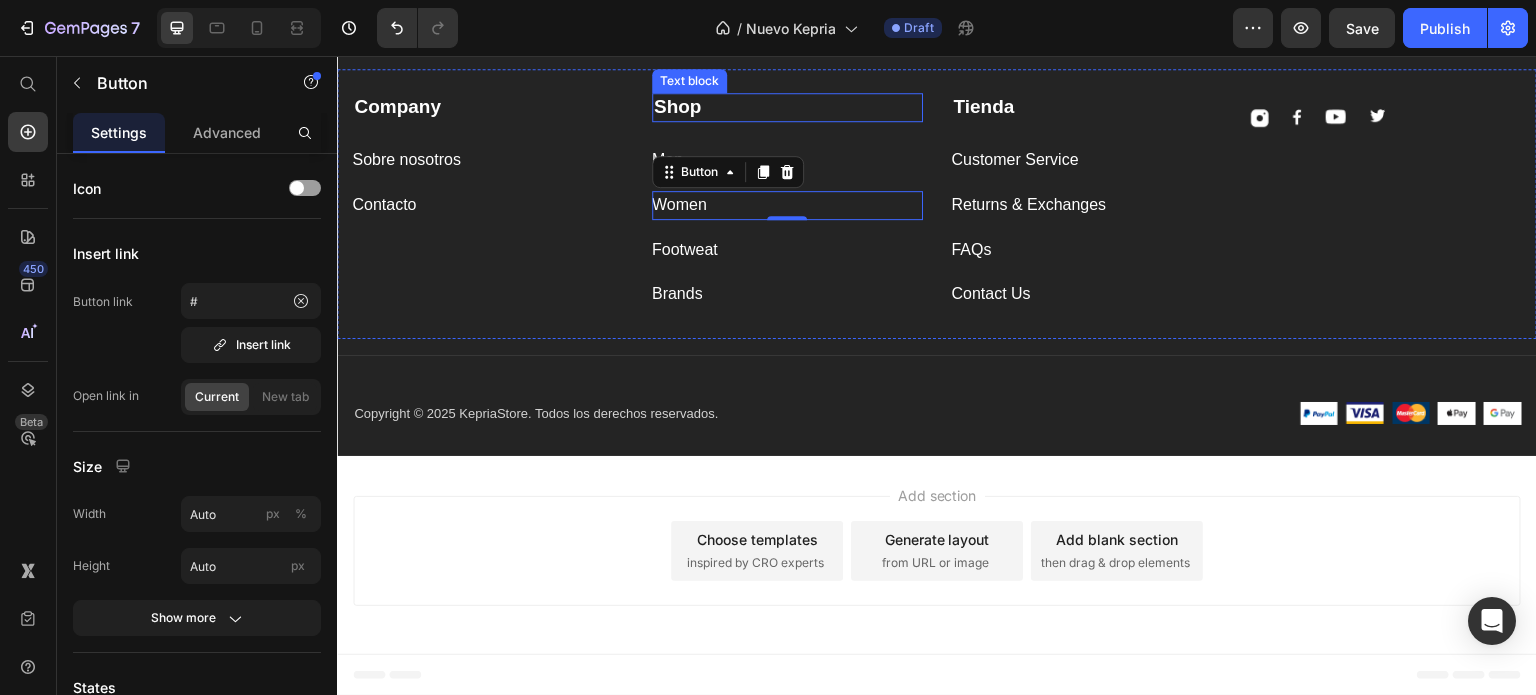 click on "Shop" at bounding box center (787, 107) 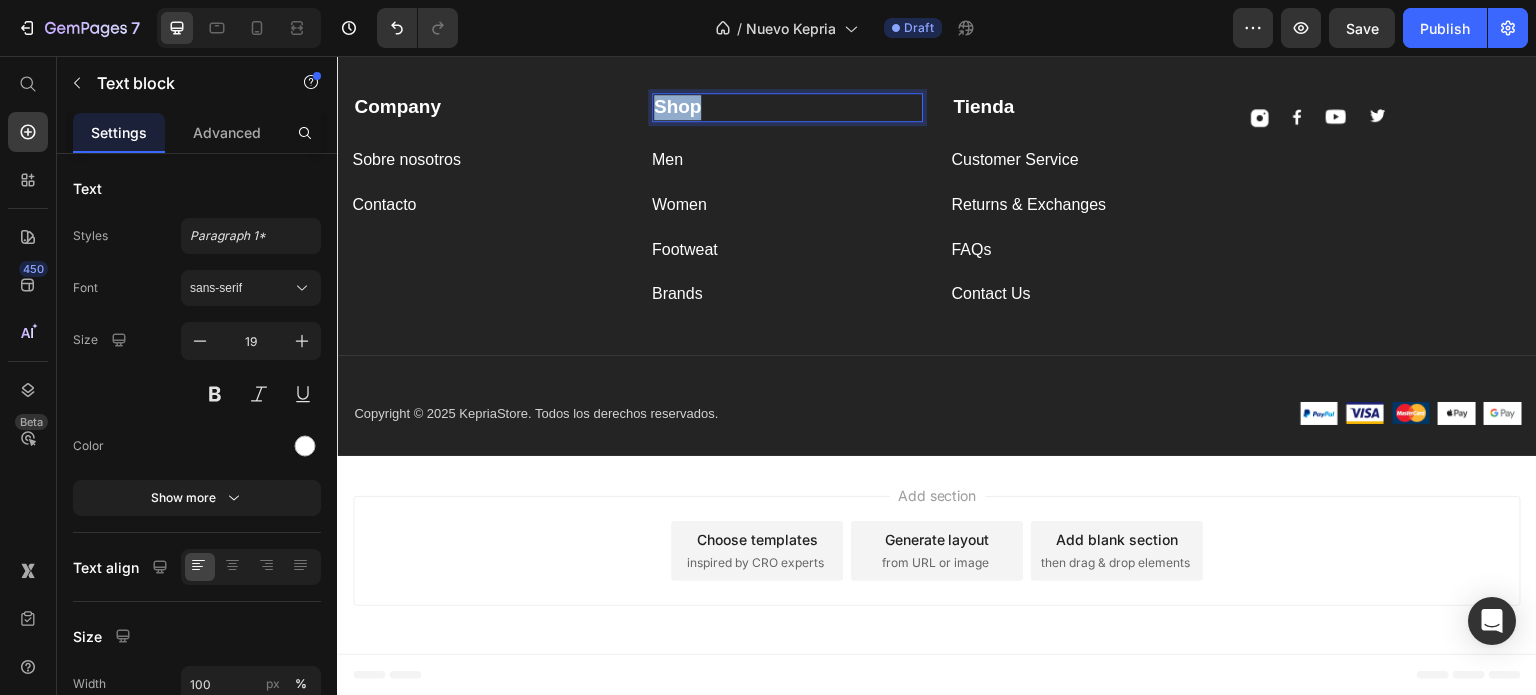 click on "Shop" at bounding box center (787, 107) 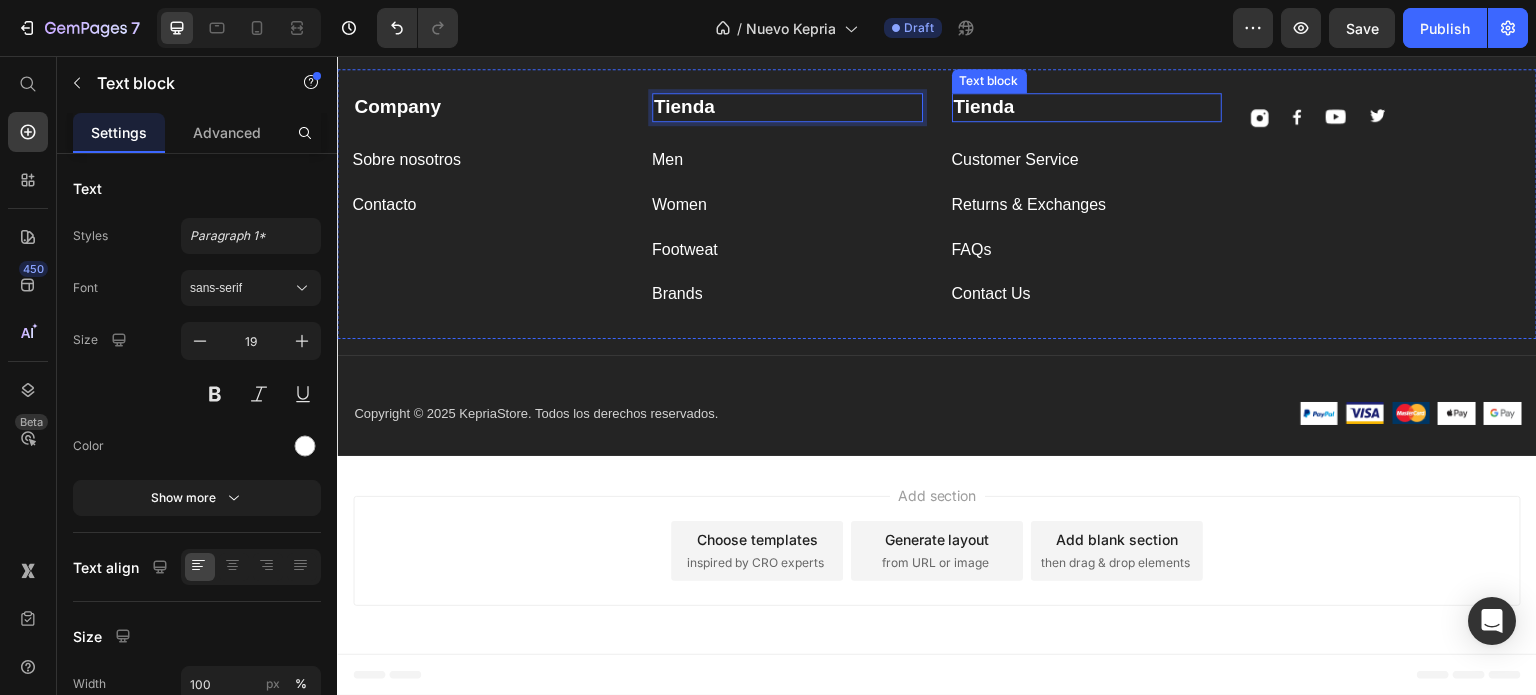 click on "Tienda" at bounding box center [1087, 107] 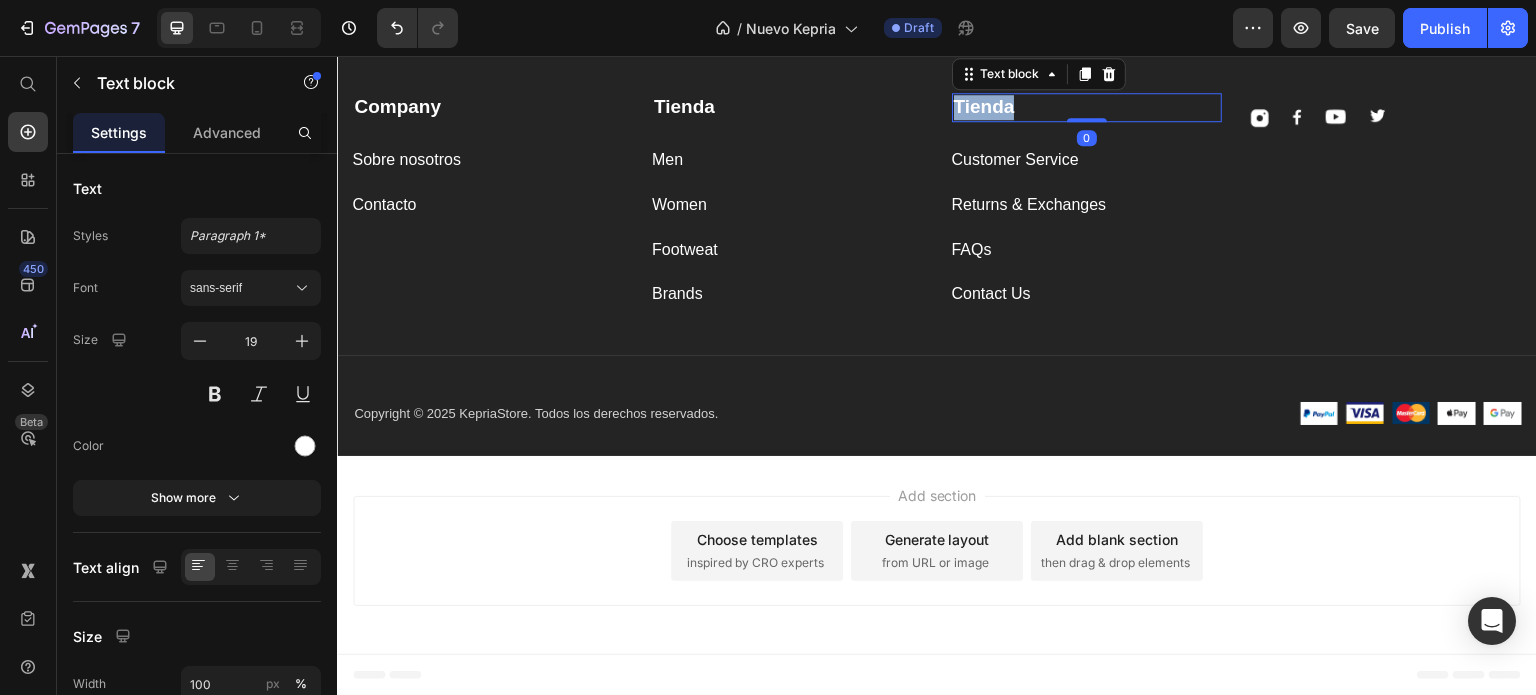 click on "Tienda" at bounding box center (1087, 107) 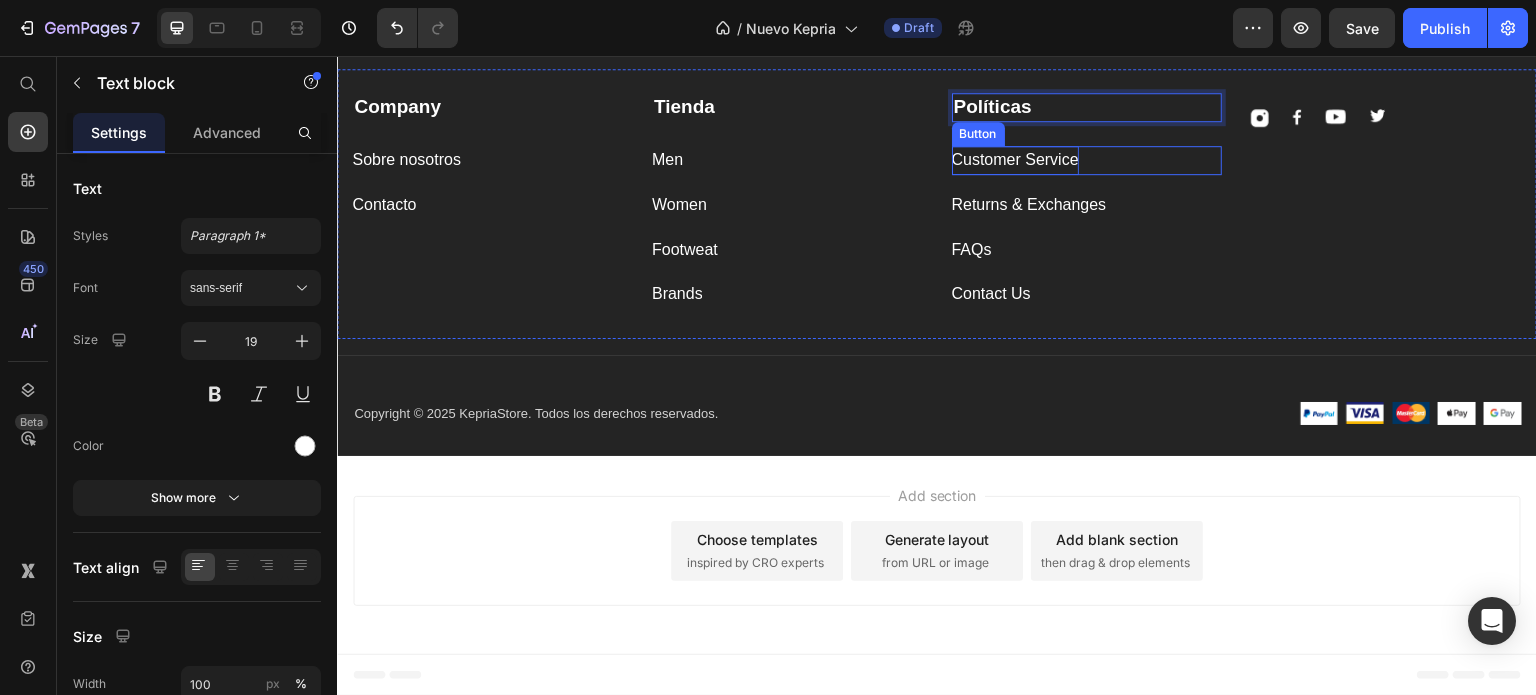 click on "Customer Service" at bounding box center (1015, 160) 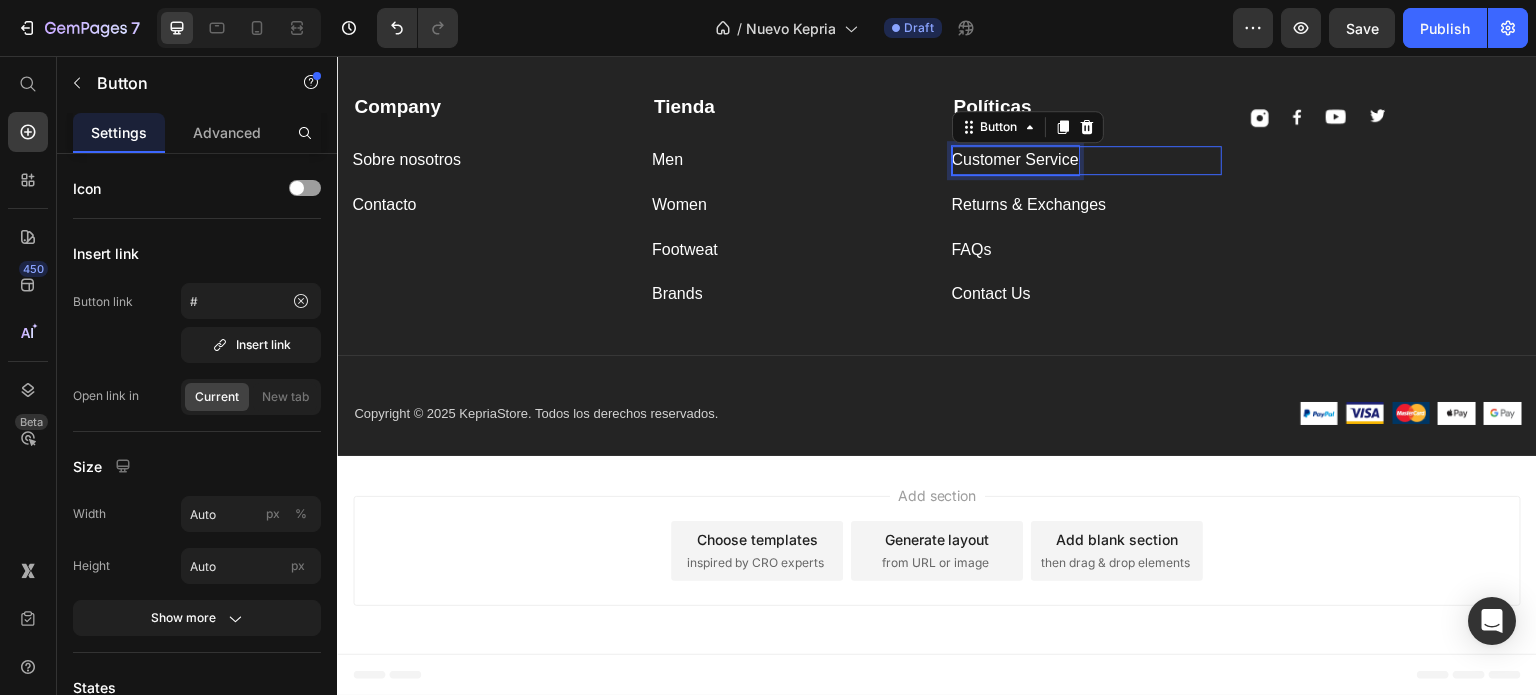 click on "Customer Service" at bounding box center (1015, 160) 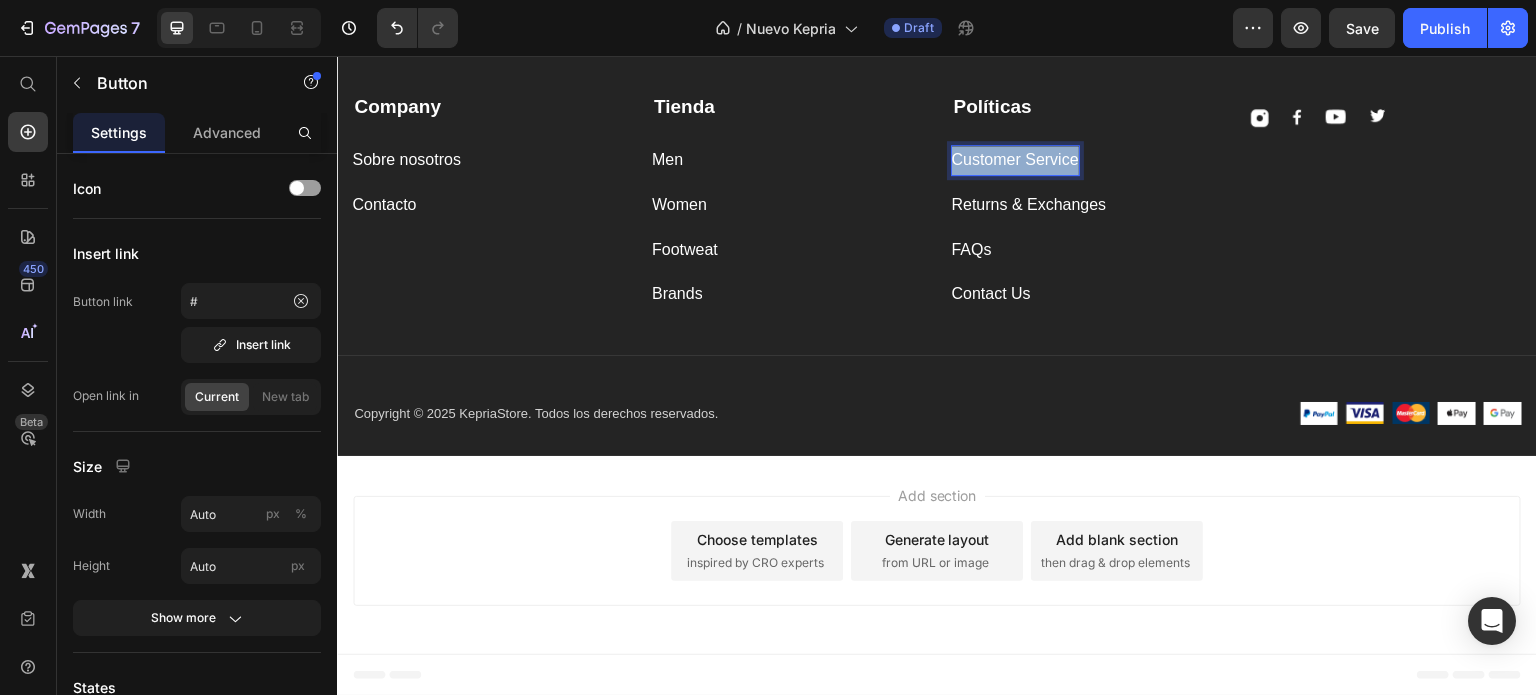click on "Customer Service" at bounding box center [1015, 160] 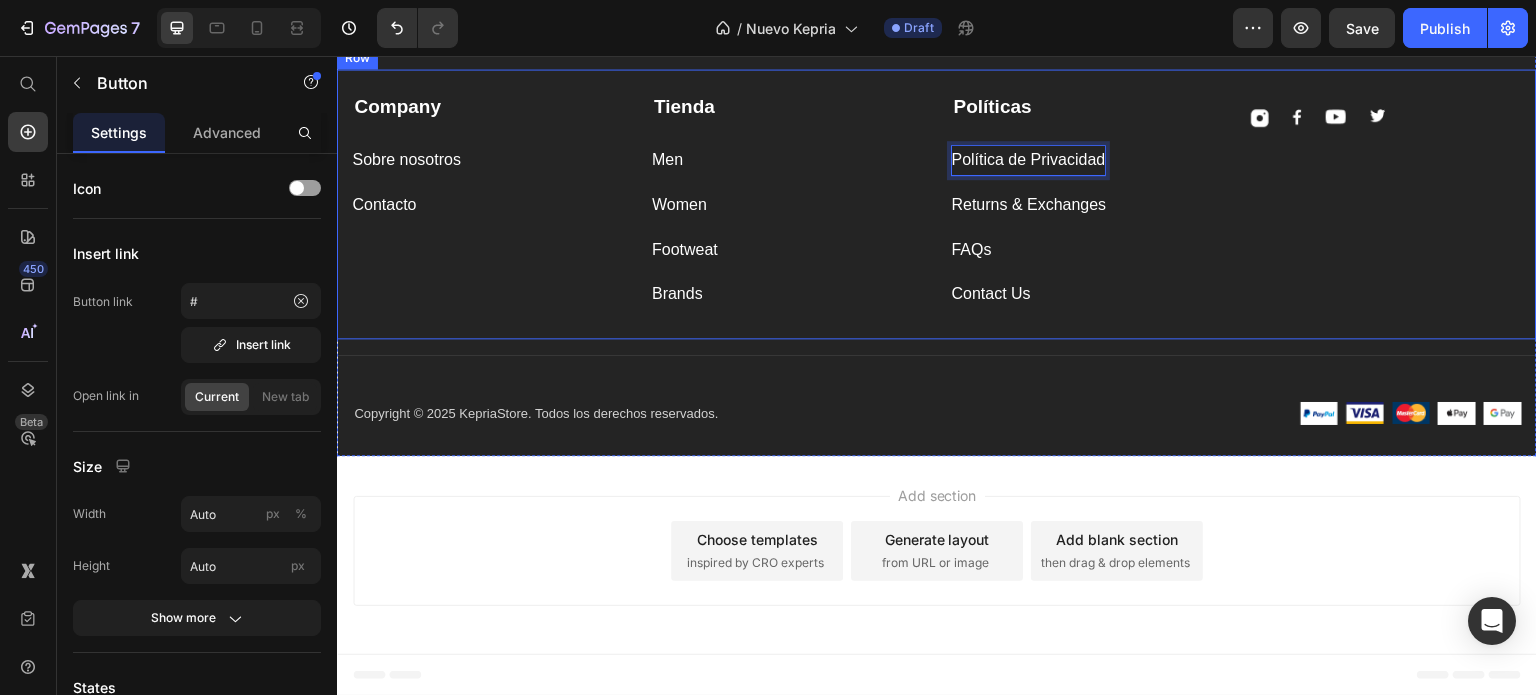 click on "Políticas Text block Política de Privacidad Button   0 Returns & Exchanges Button FAQs Button Contact Us Button" at bounding box center [1087, 201] 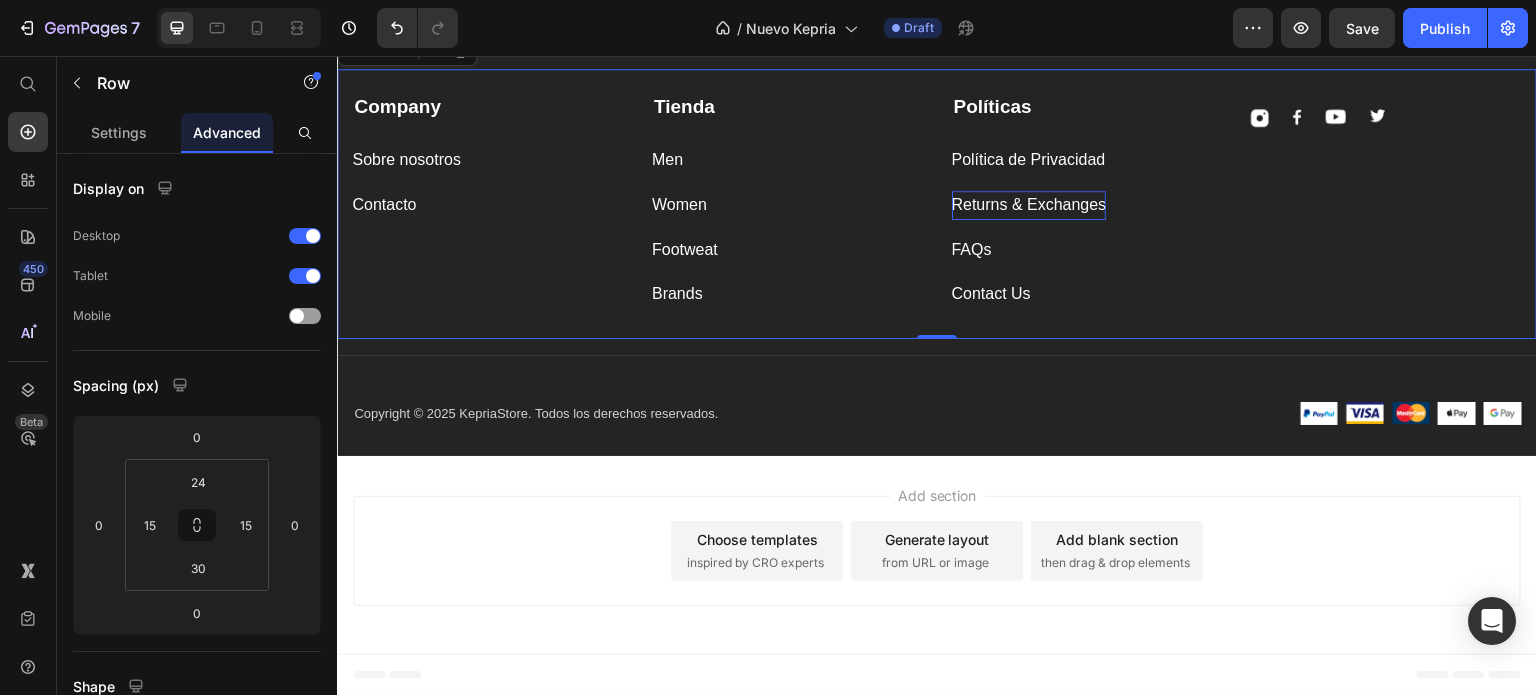 click on "Returns & Exchanges" at bounding box center (1029, 205) 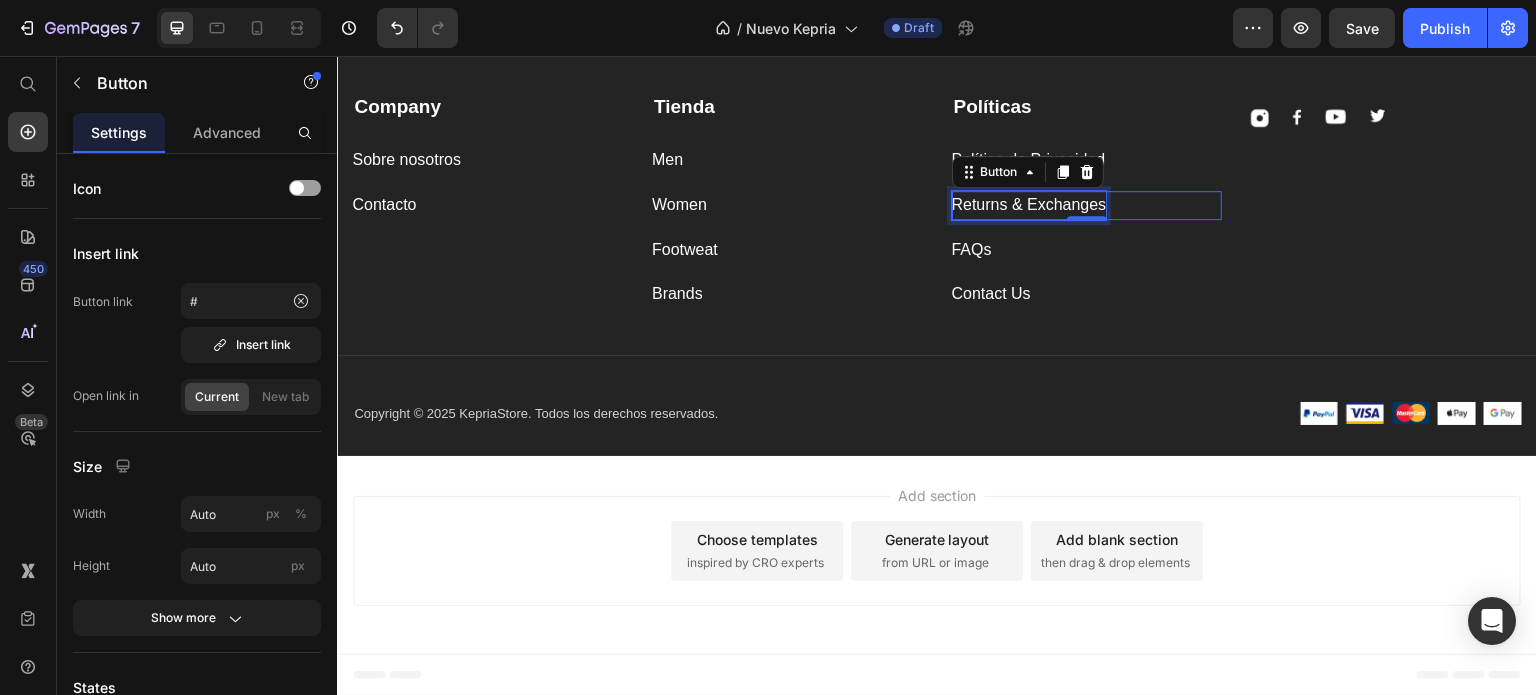 click on "Returns & Exchanges" at bounding box center (1029, 205) 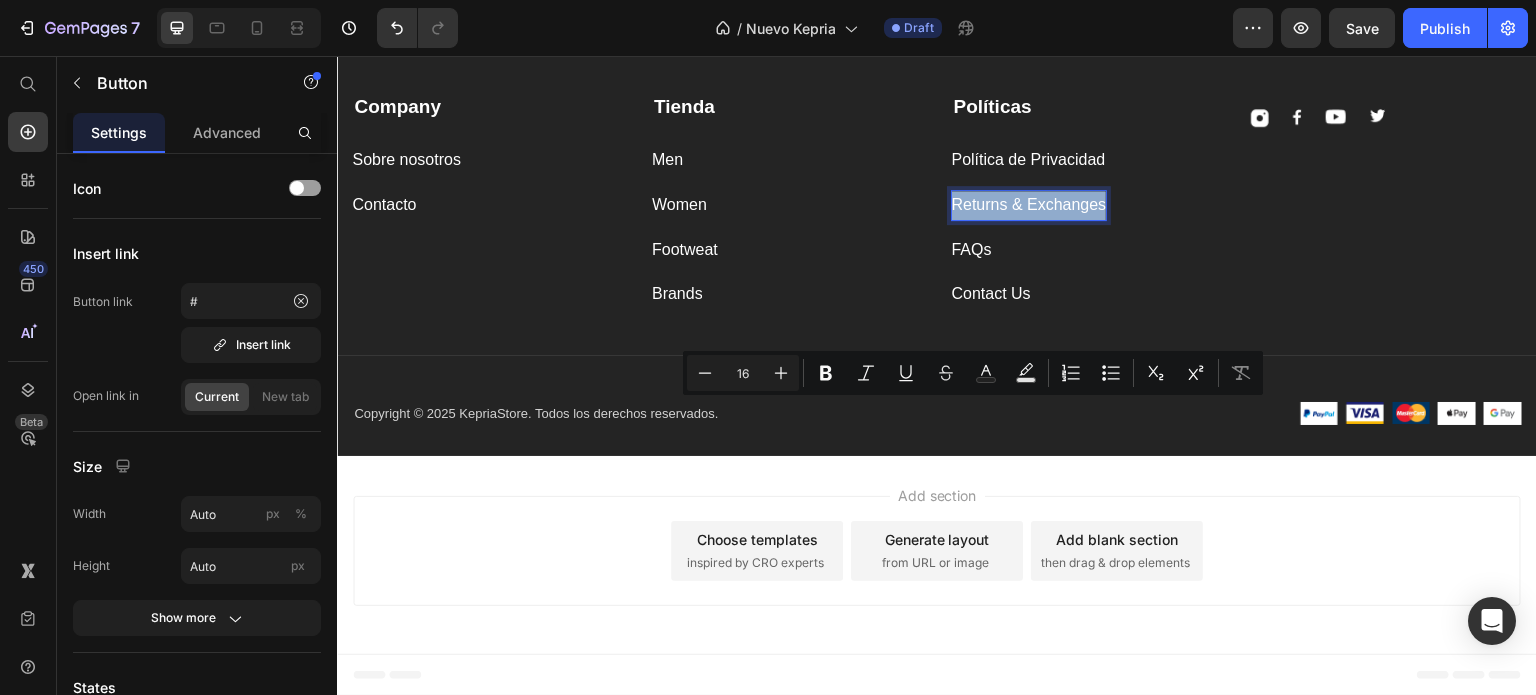 click on "Returns & Exchanges" at bounding box center (1029, 205) 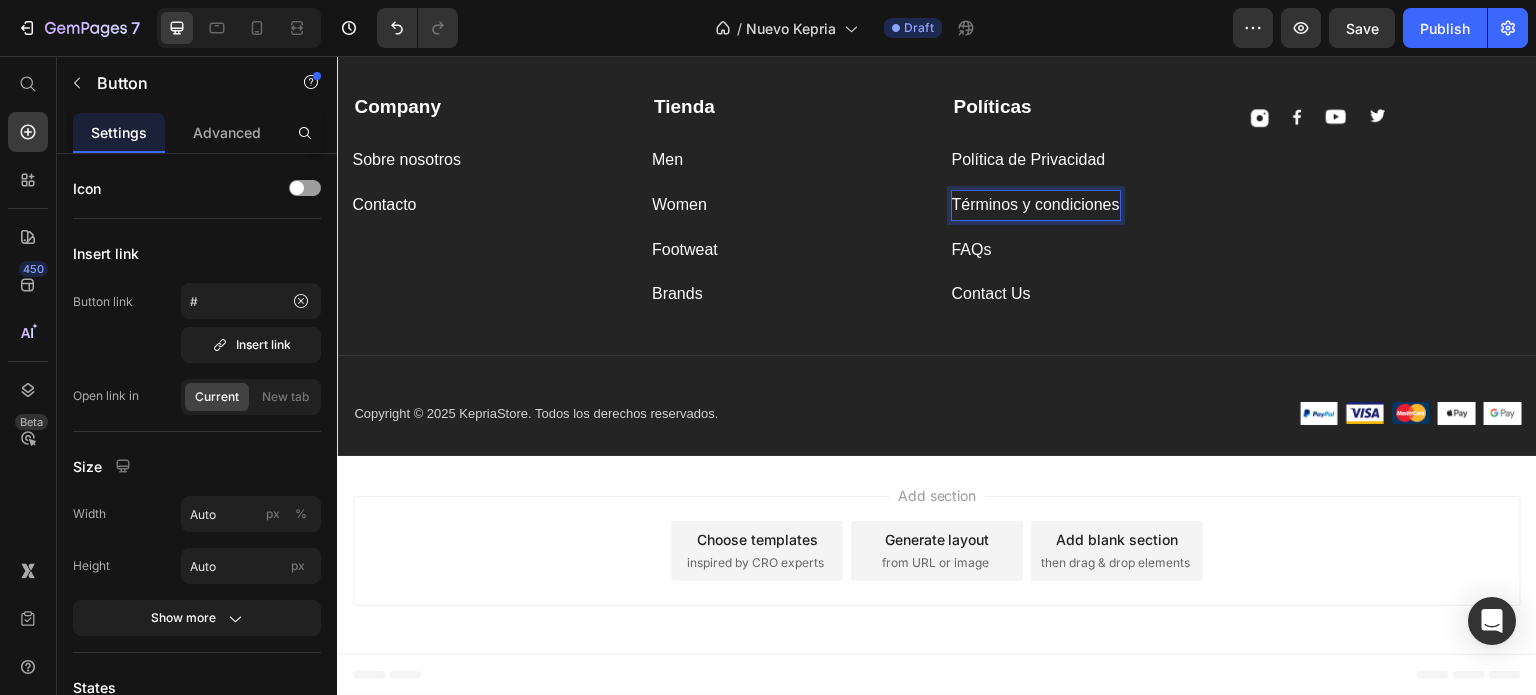 click on "Términos y condiciones" at bounding box center (1036, 205) 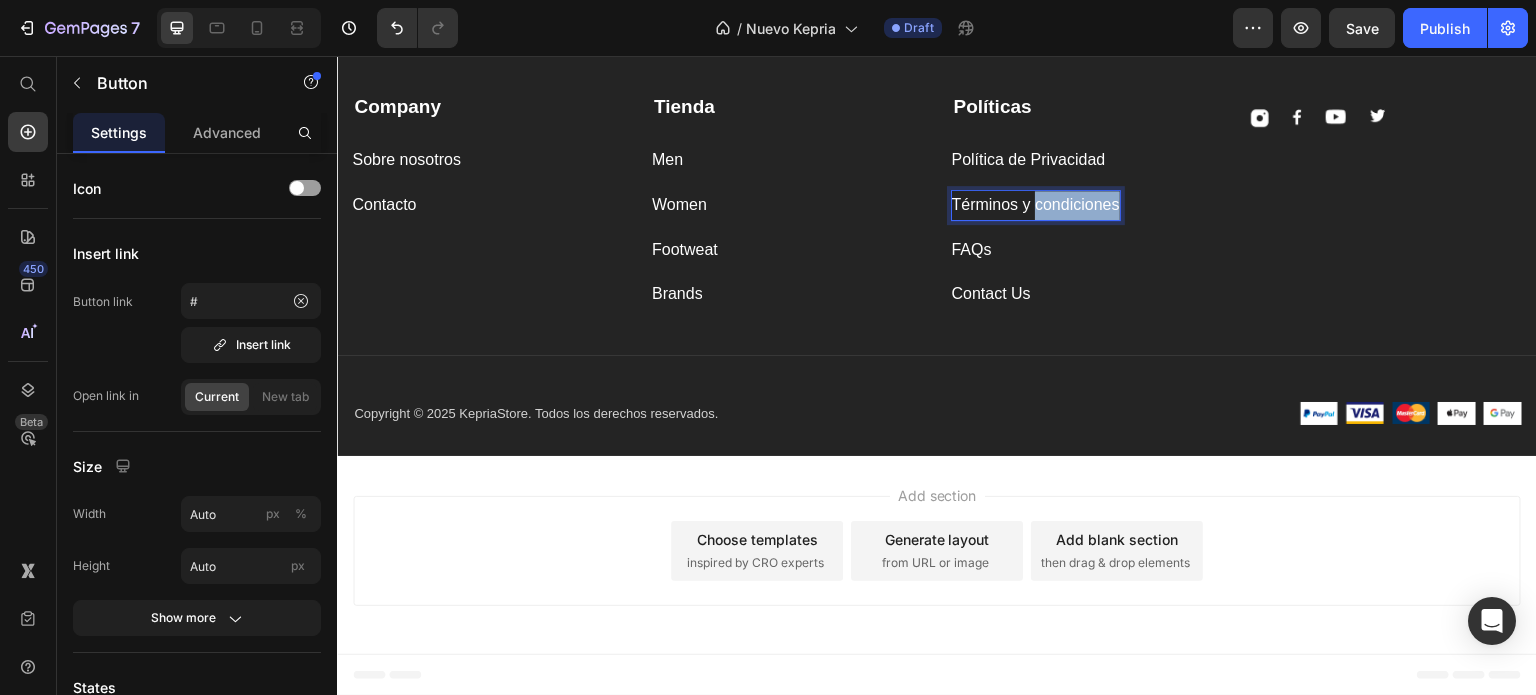 click on "Términos y condiciones" at bounding box center [1036, 205] 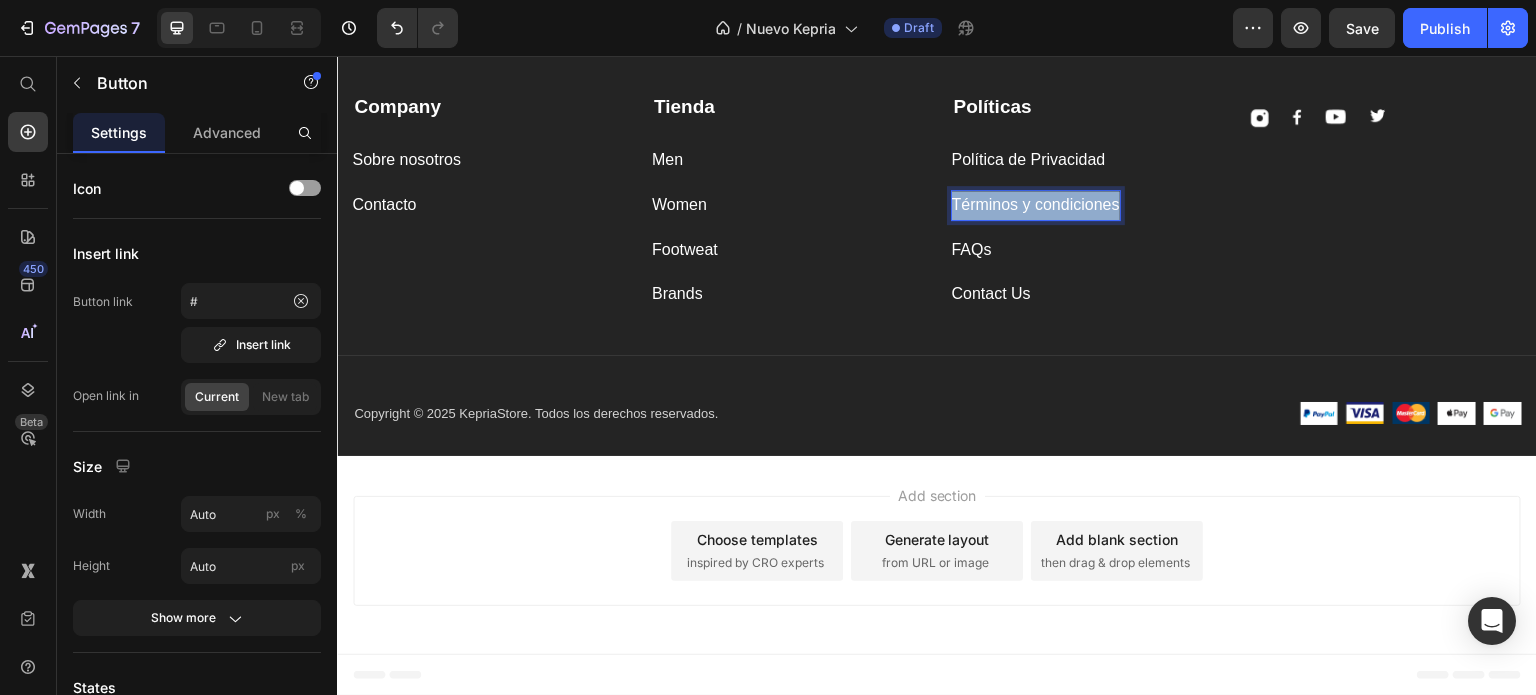 click on "Términos y condiciones" at bounding box center (1036, 205) 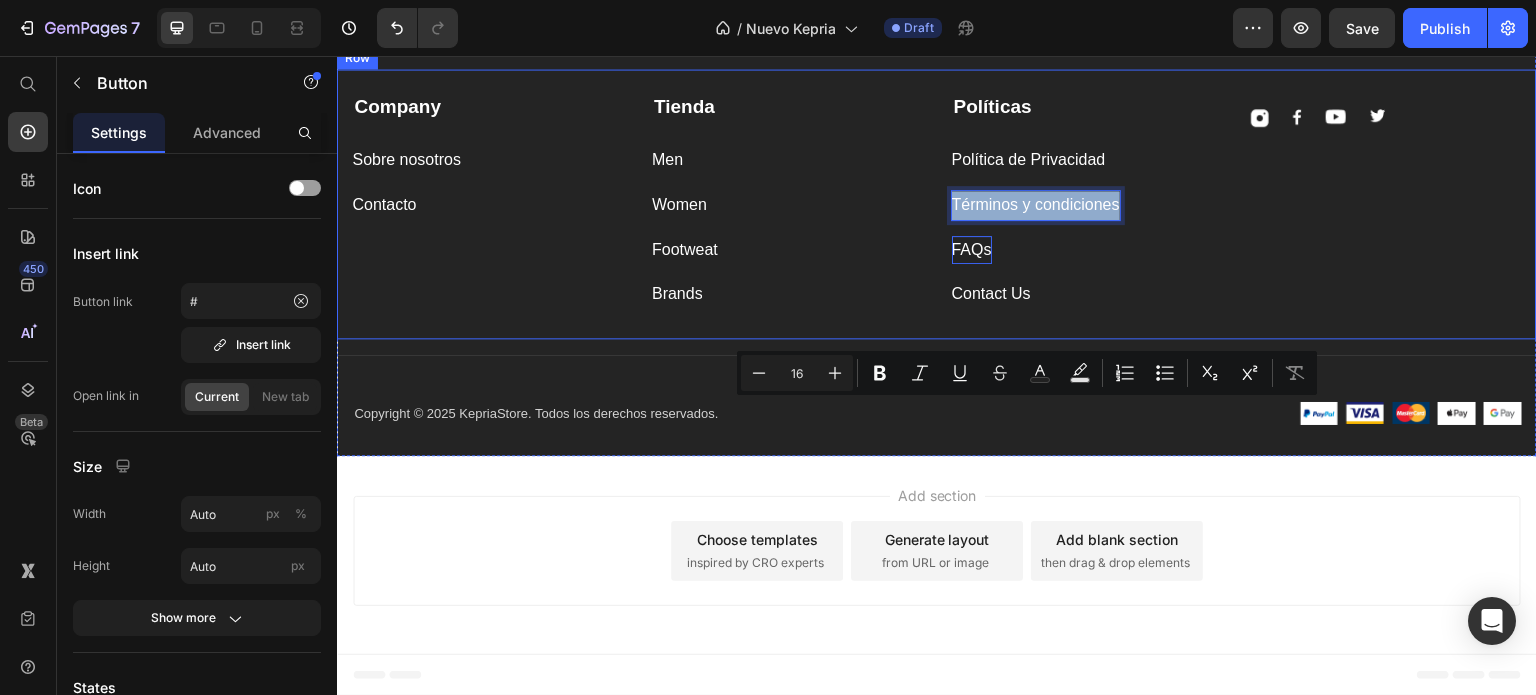 click on "FAQs" at bounding box center [972, 250] 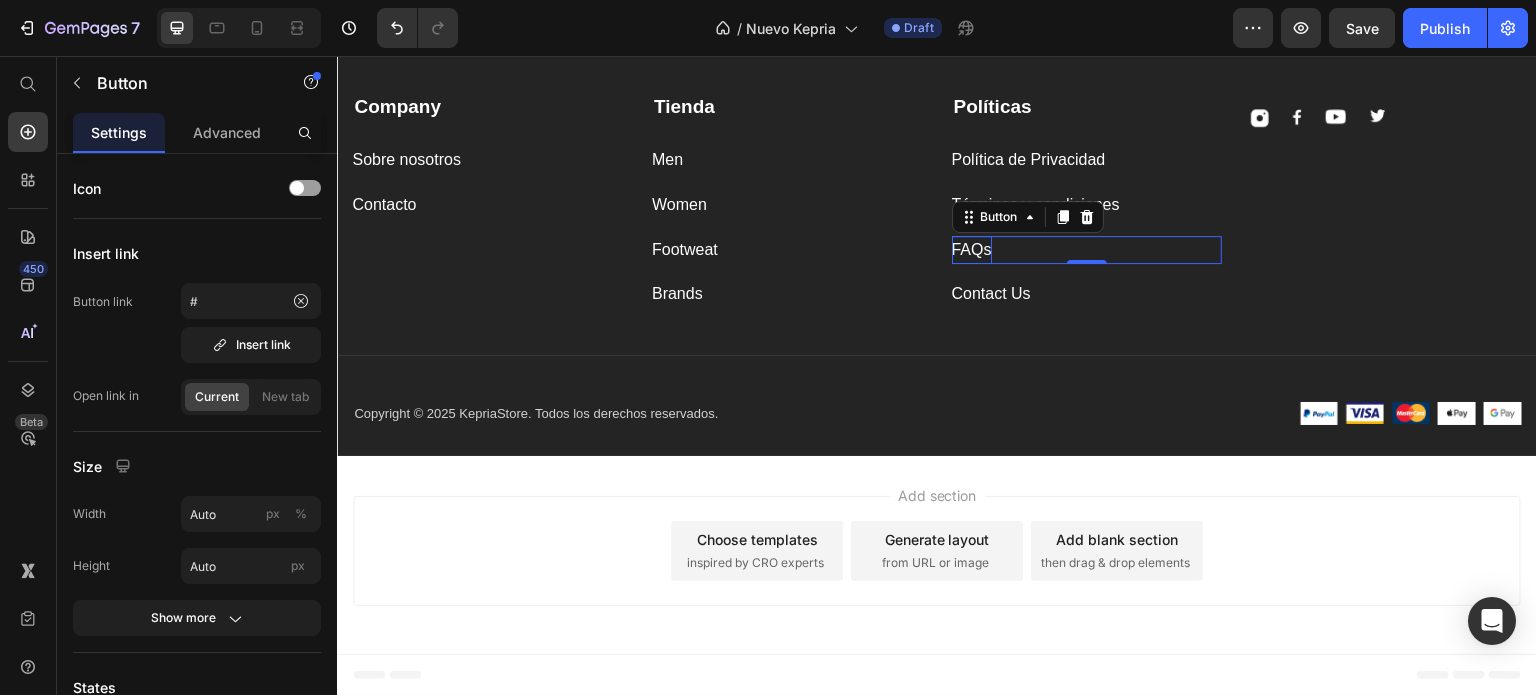 click on "FAQs" at bounding box center (972, 250) 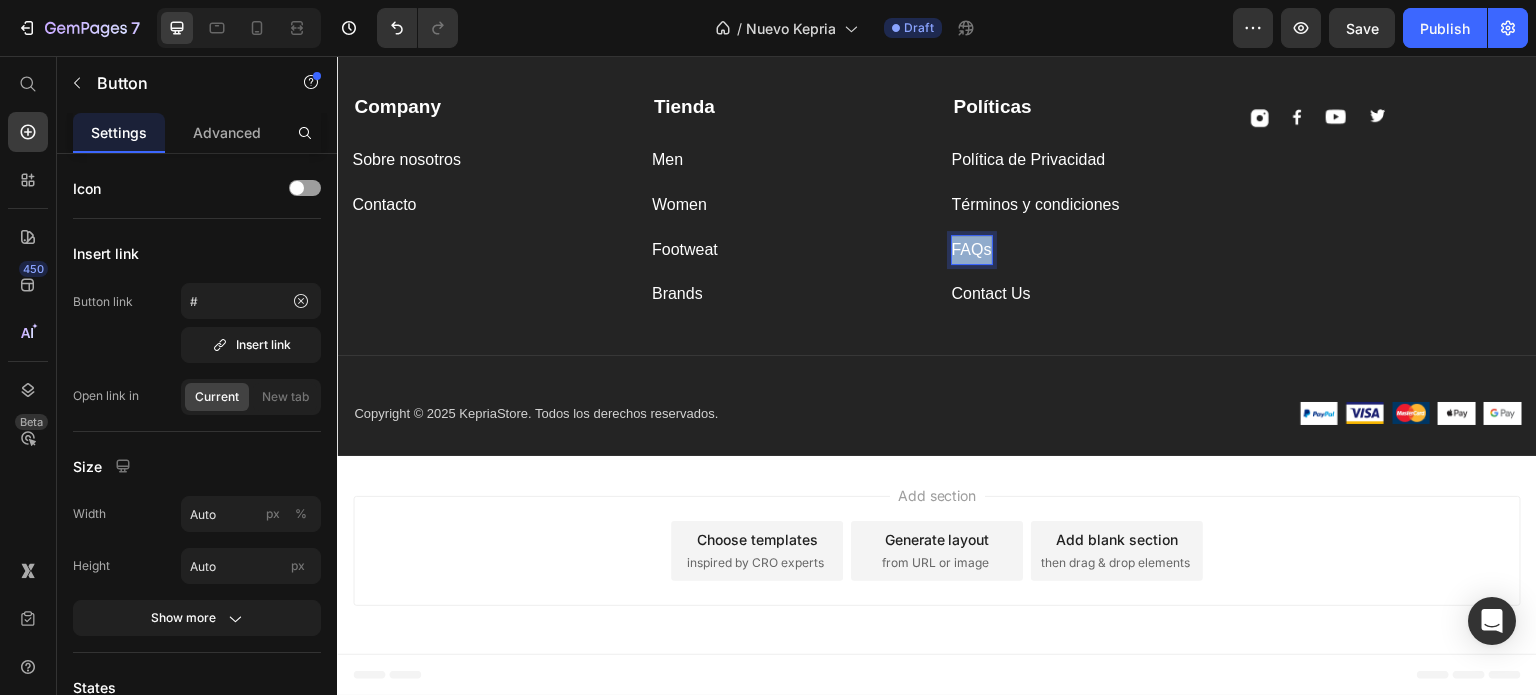 click on "FAQs" at bounding box center (972, 250) 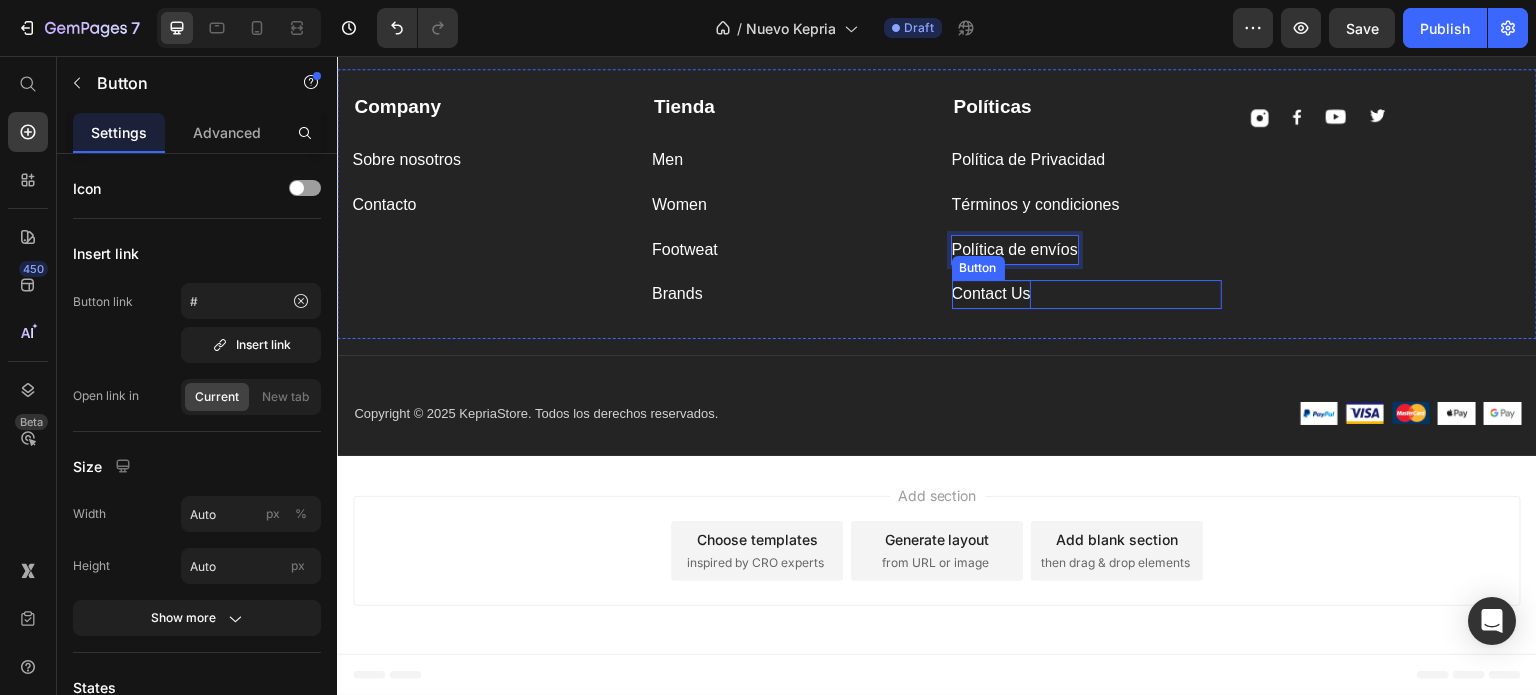 click on "Contact Us" at bounding box center [991, 294] 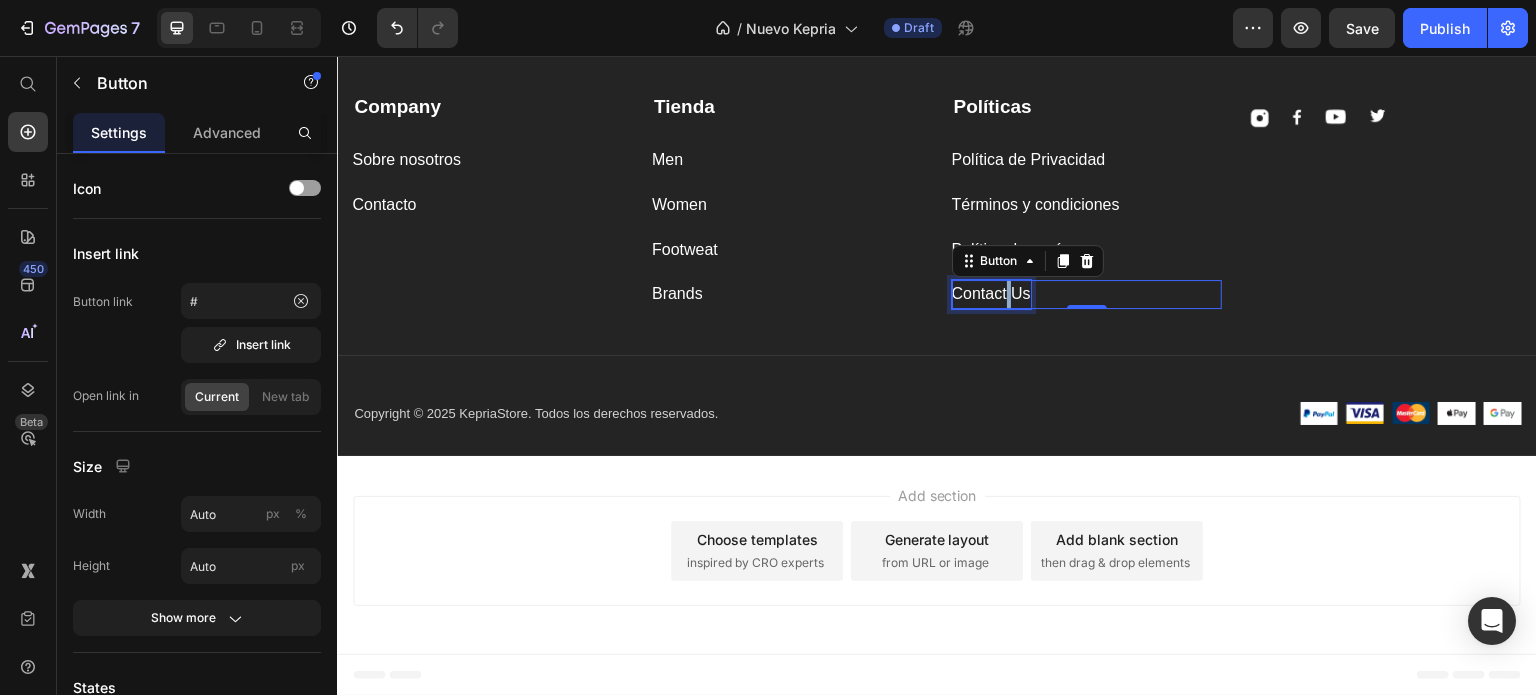 click on "Contact Us" at bounding box center [991, 294] 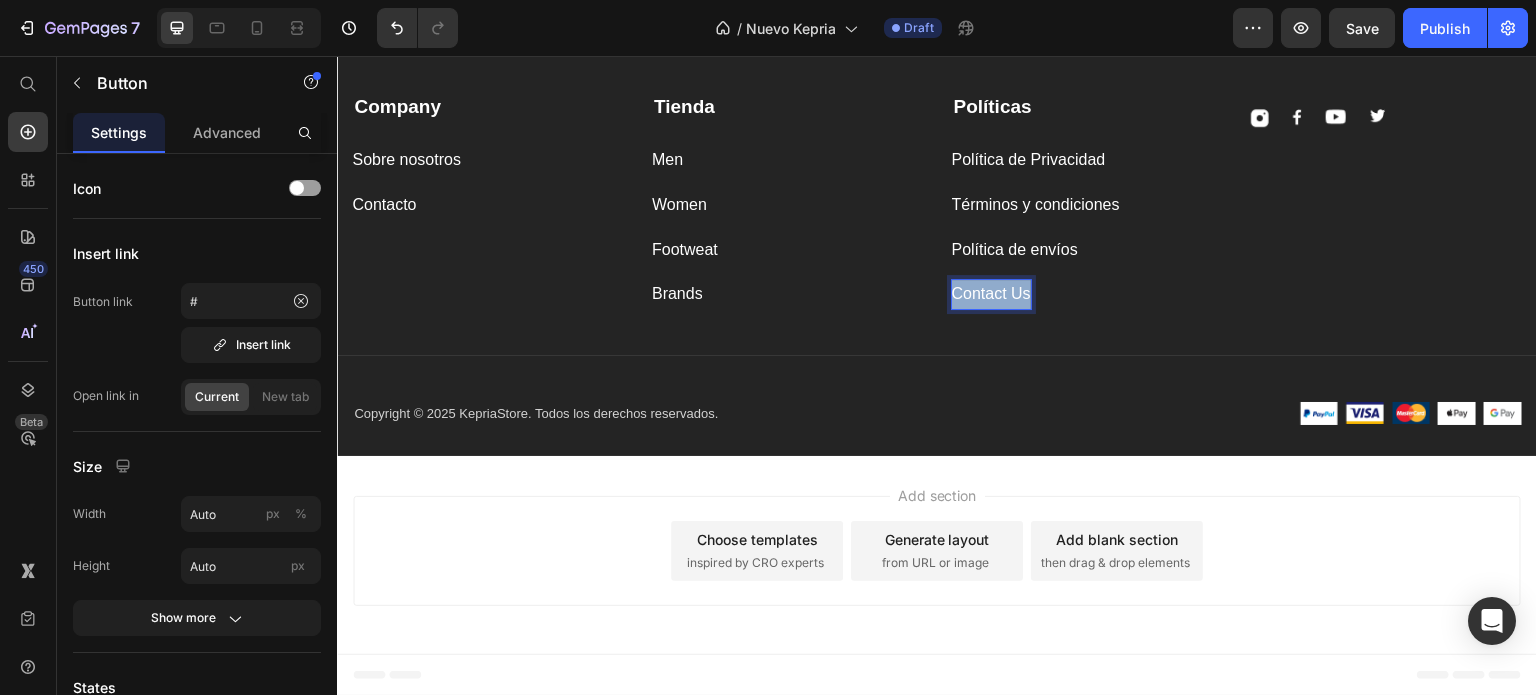 click on "Contact Us" at bounding box center (991, 294) 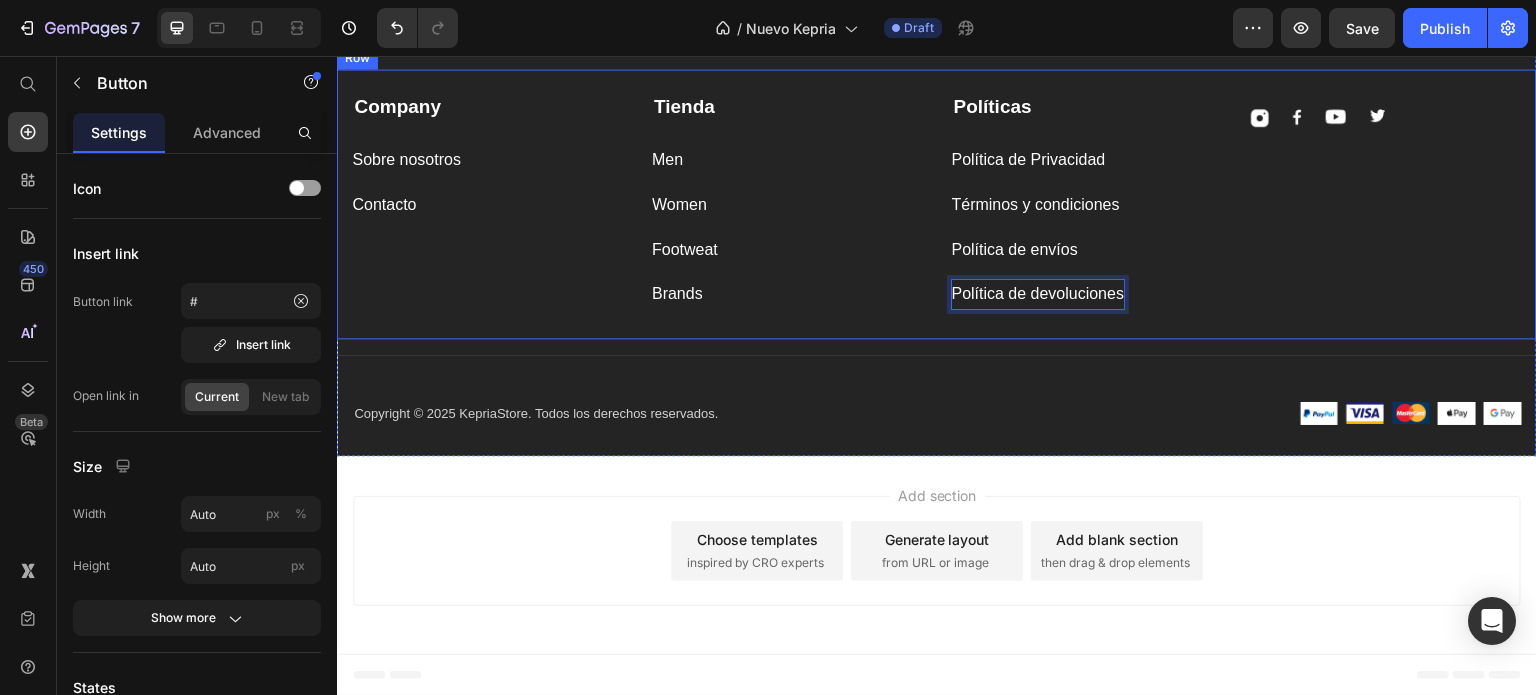 click on "Company Text block Sobre nosotros Button Contacto Button Tienda Text block Men Button Women Button Footweat Button Brands Button Políticas Text block Política de Privacidad Button Términos y condiciones Button Política de envíos Button Política de devoluciones Button   0 Image Image Image Image Row Row" at bounding box center (937, 204) 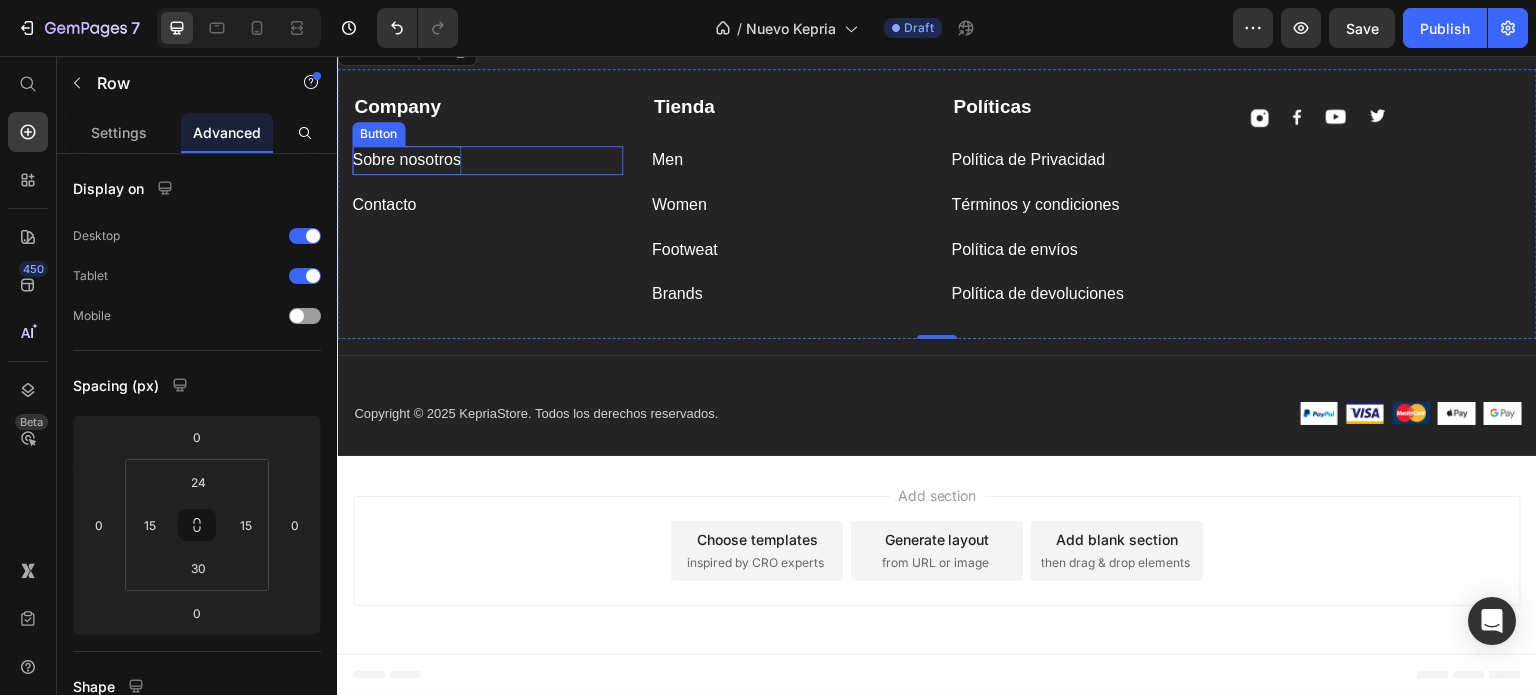 click on "Sobre nosotros" at bounding box center (406, 160) 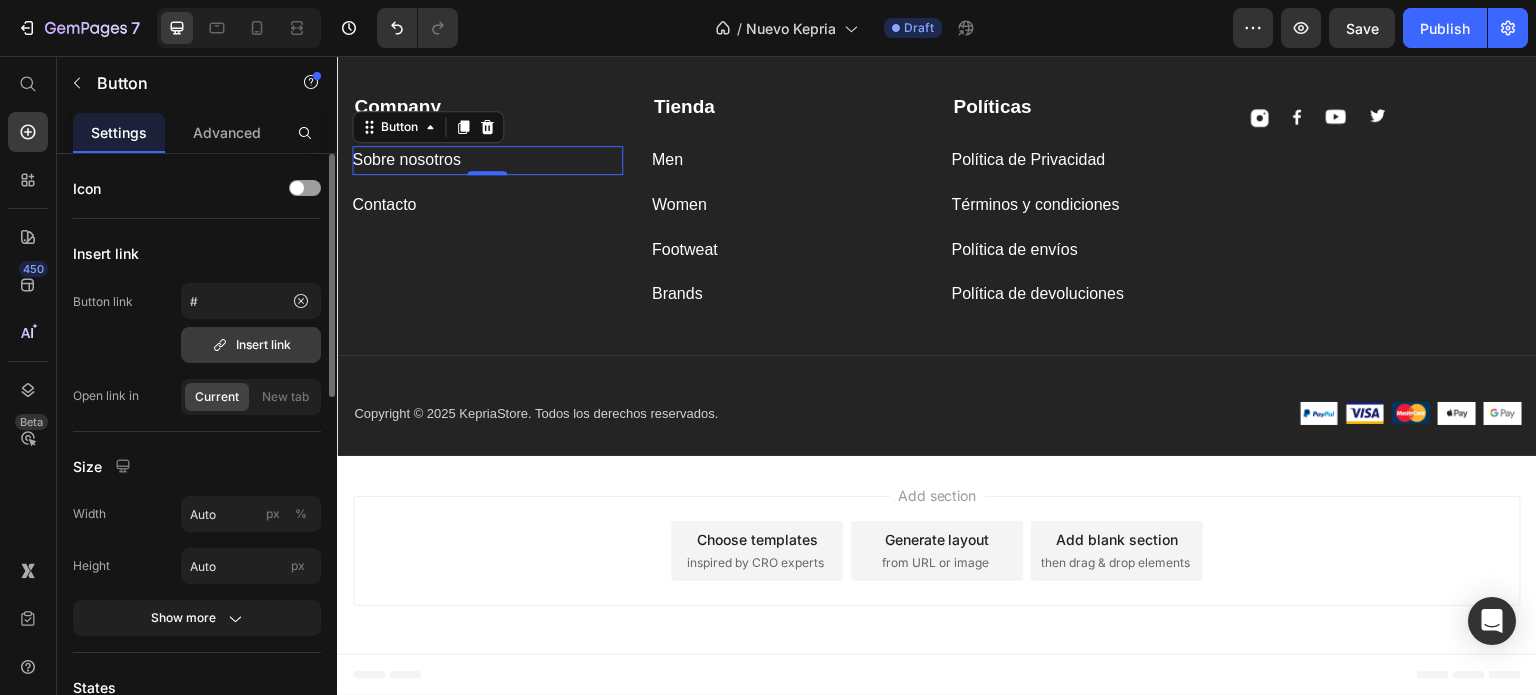 click on "Insert link" at bounding box center [251, 345] 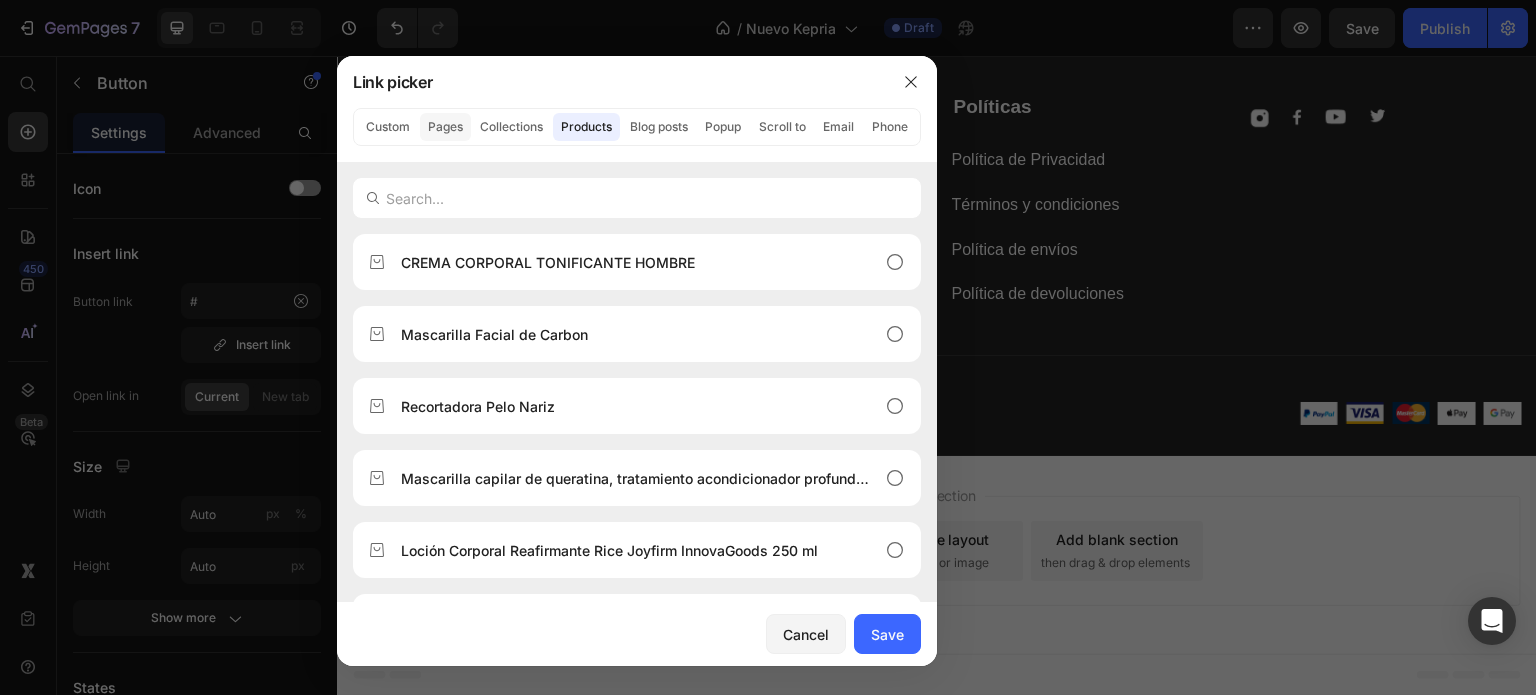click on "Pages" 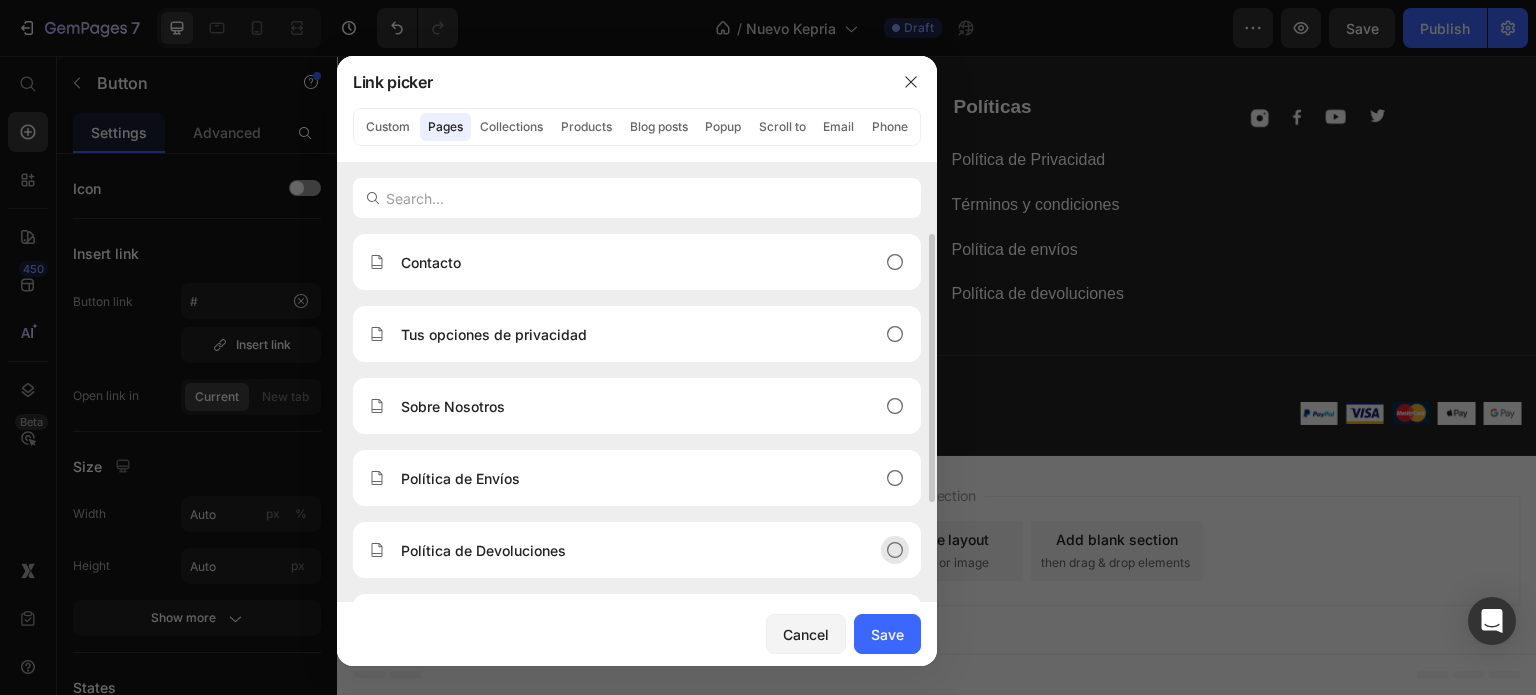 scroll, scrollTop: 136, scrollLeft: 0, axis: vertical 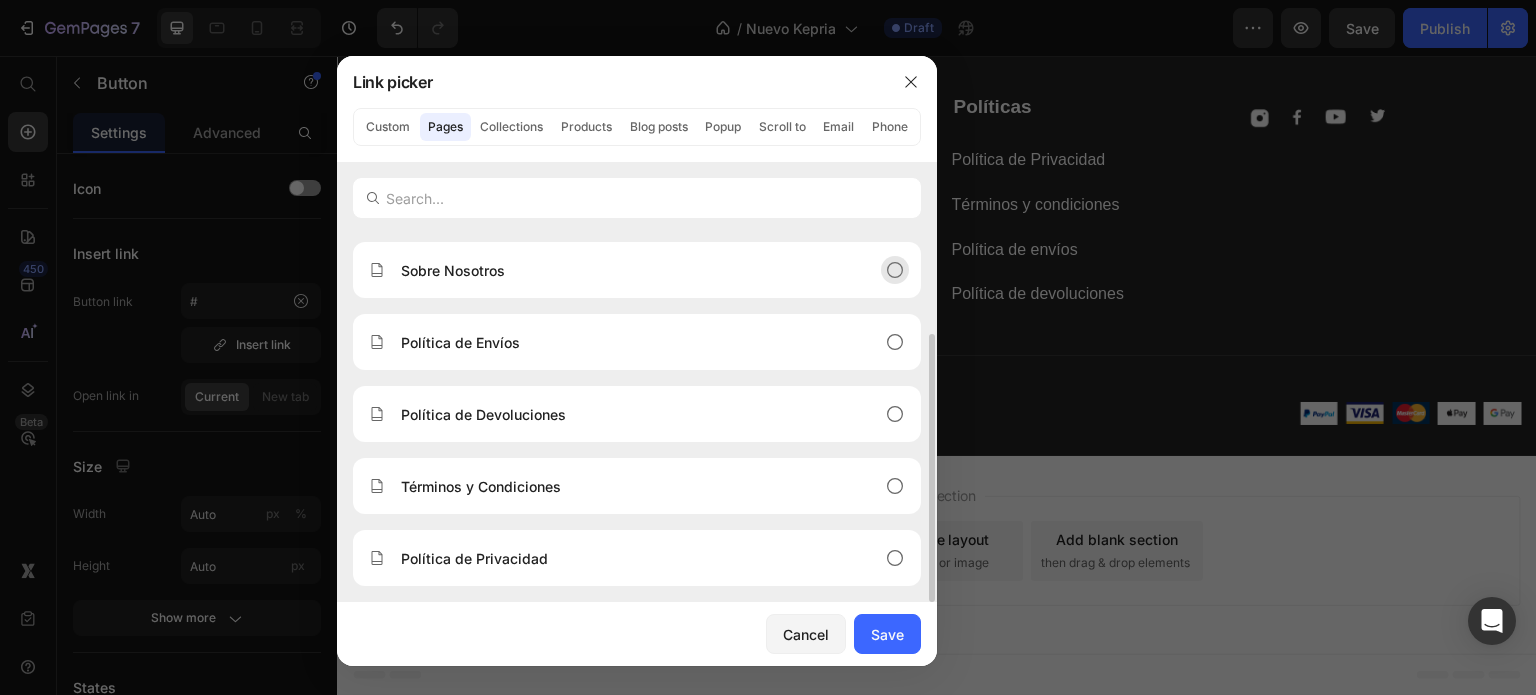 click on "Sobre Nosotros" 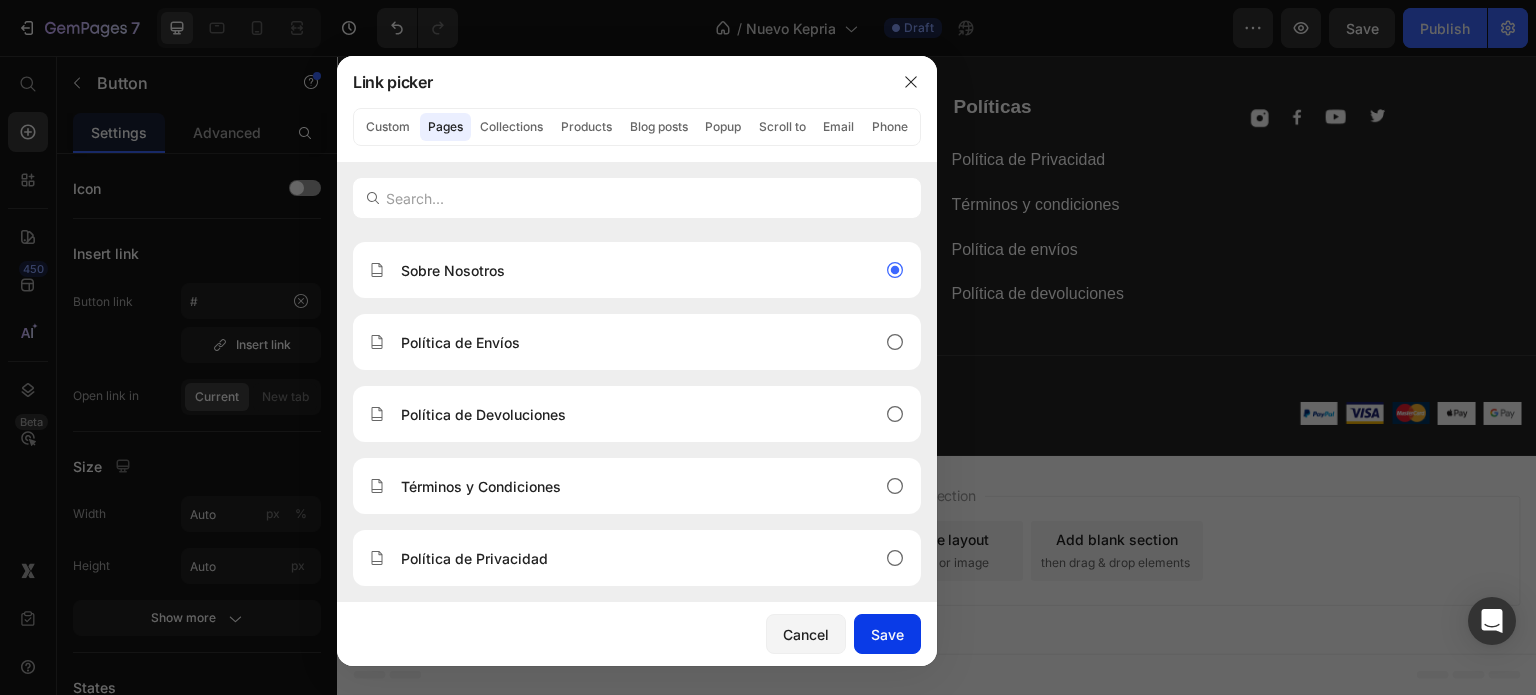 click on "Save" 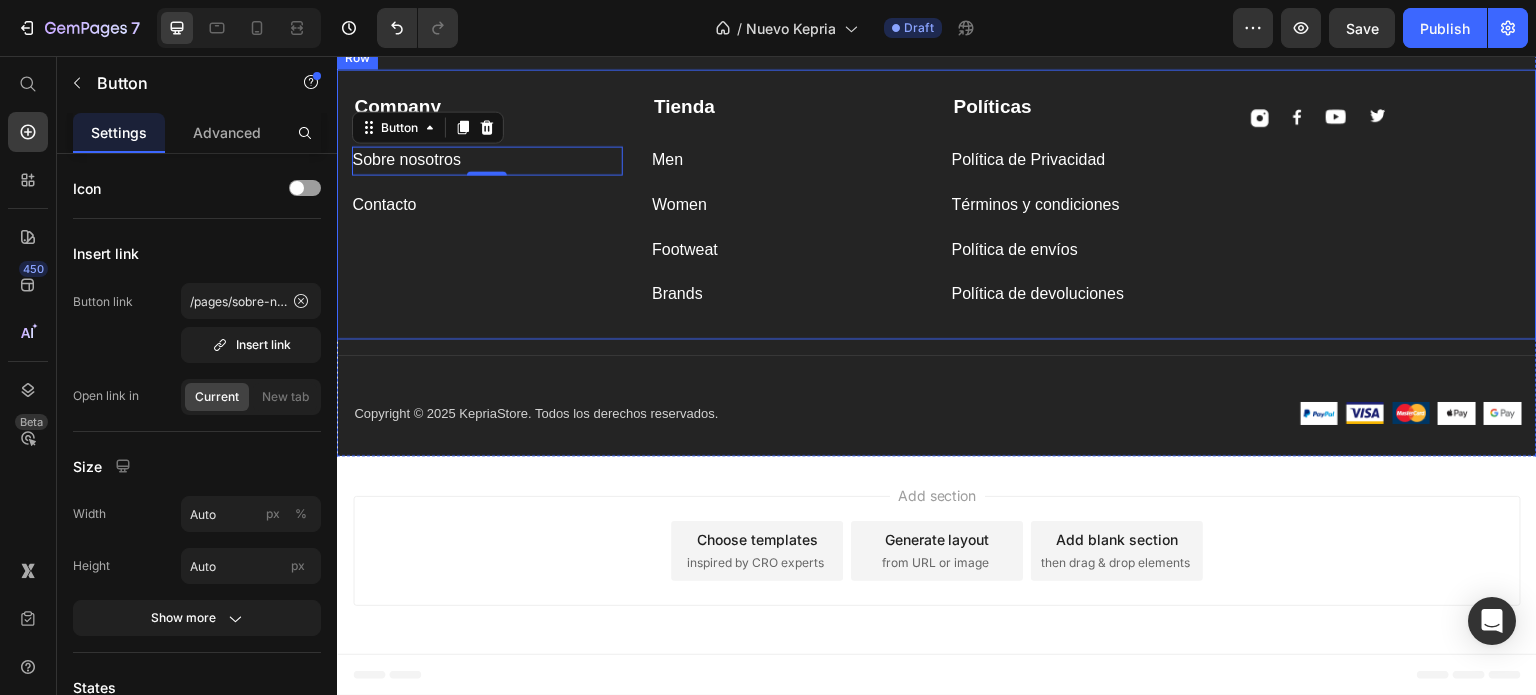 click on "Company Text block Sobre nosotros Button   0 Contacto Button" at bounding box center [487, 201] 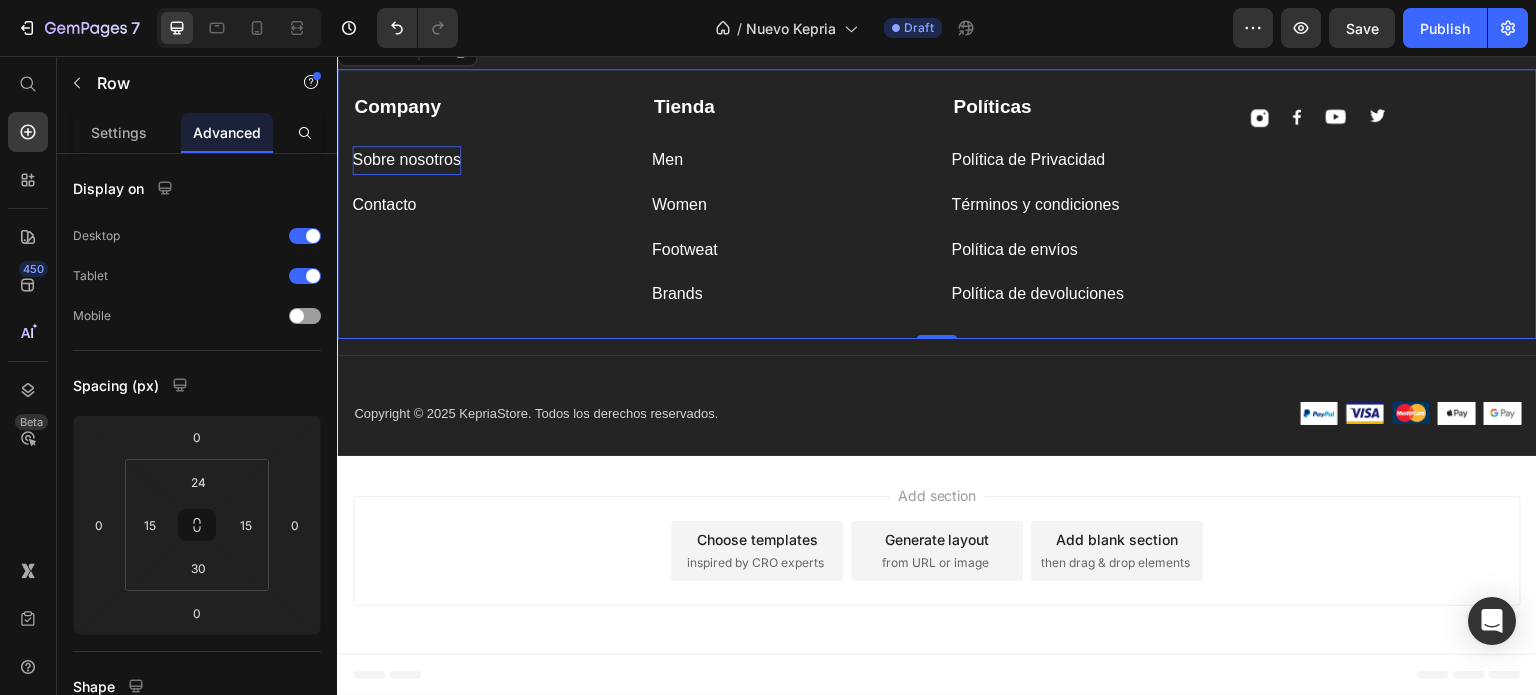 click on "Sobre nosotros" at bounding box center (406, 160) 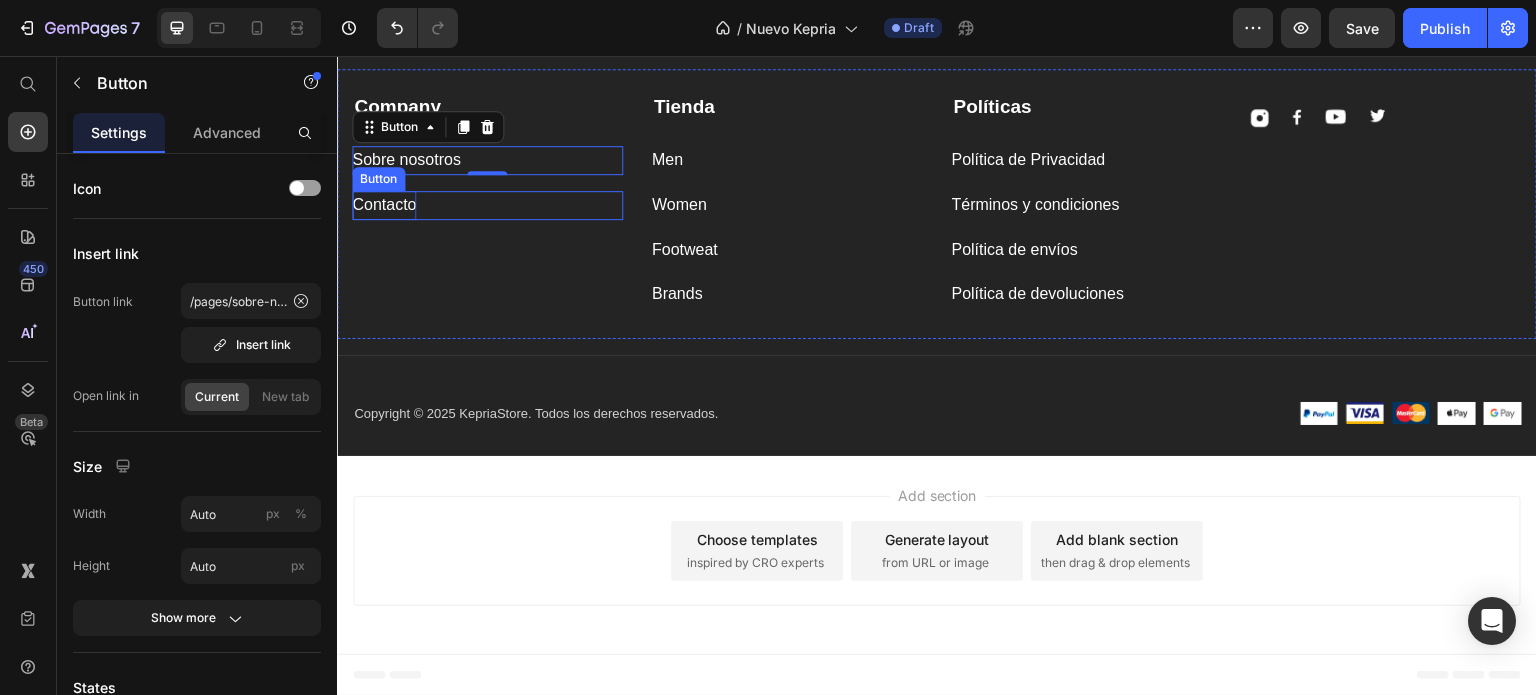 click on "Contacto" at bounding box center (384, 205) 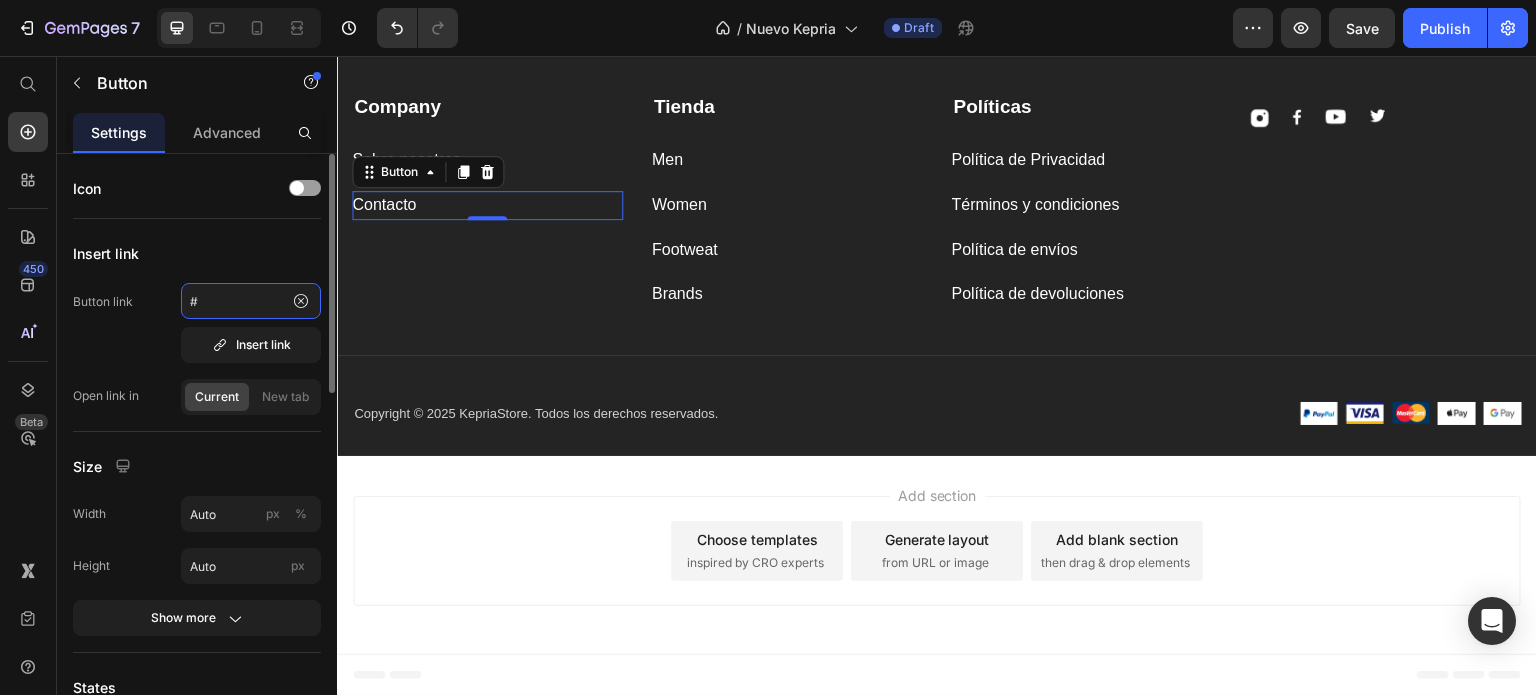 click on "#" 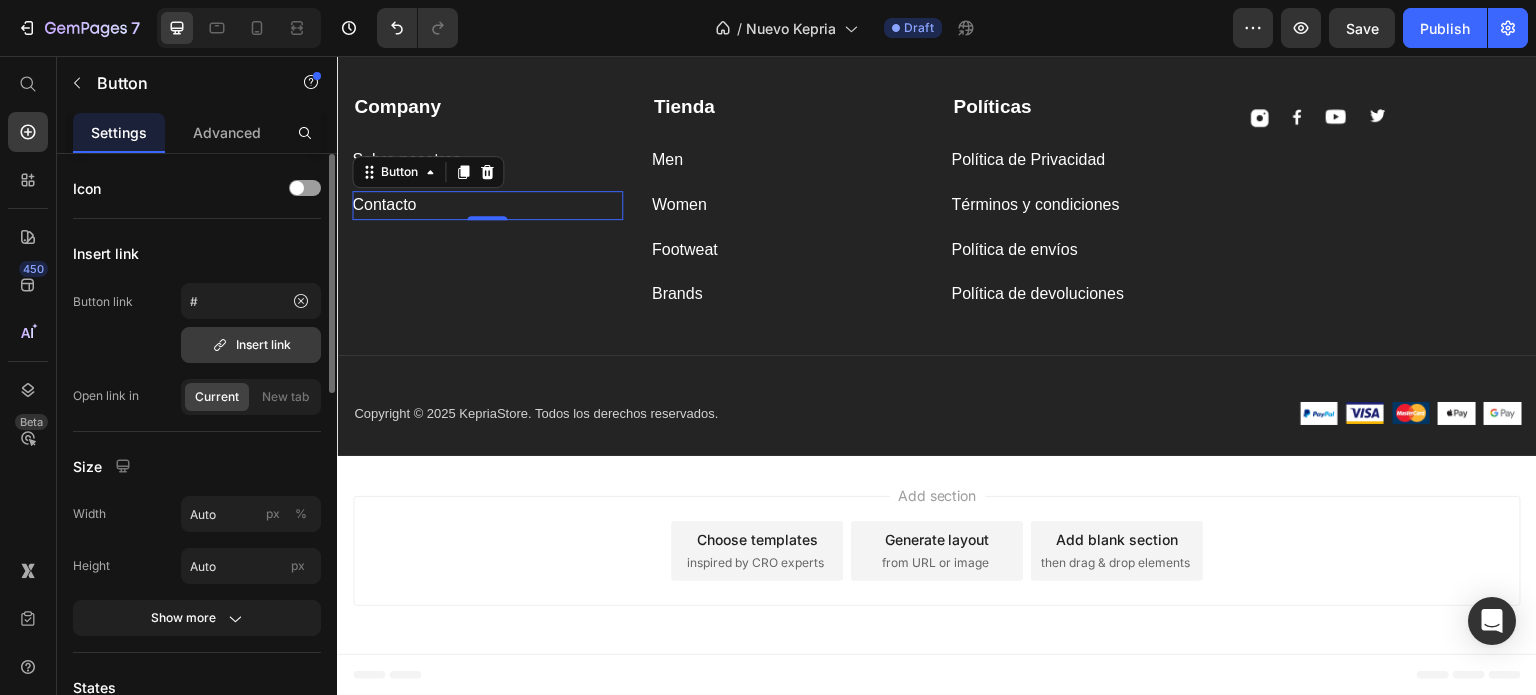 click on "Insert link" at bounding box center [251, 345] 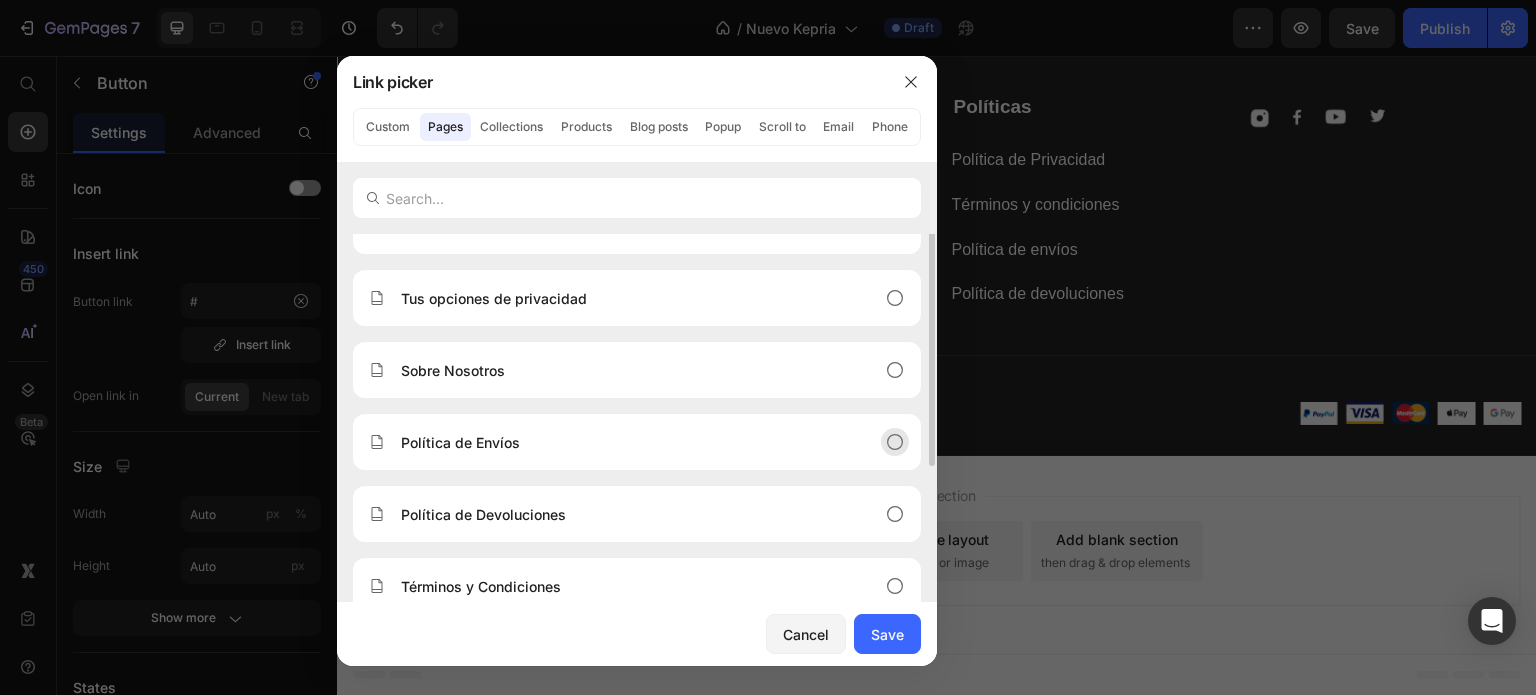scroll, scrollTop: 0, scrollLeft: 0, axis: both 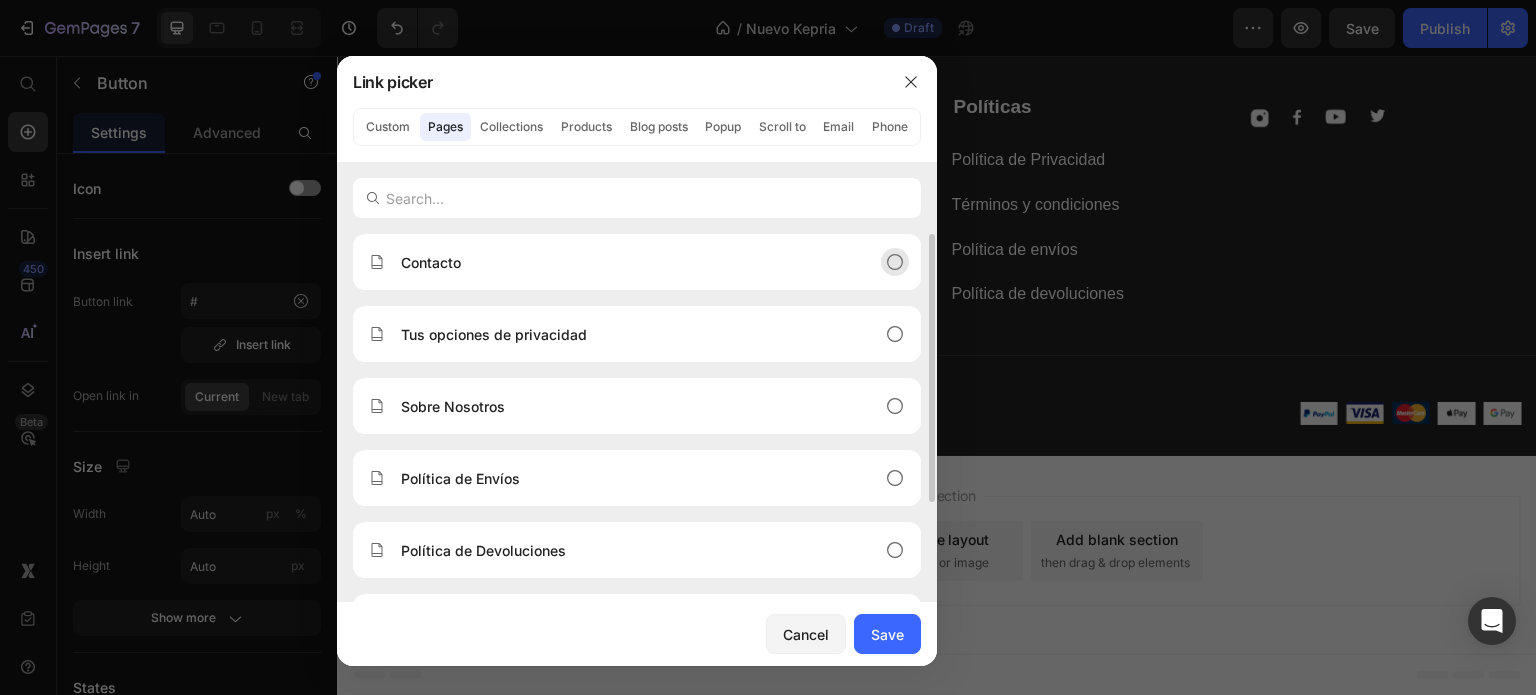 click on "Contacto" 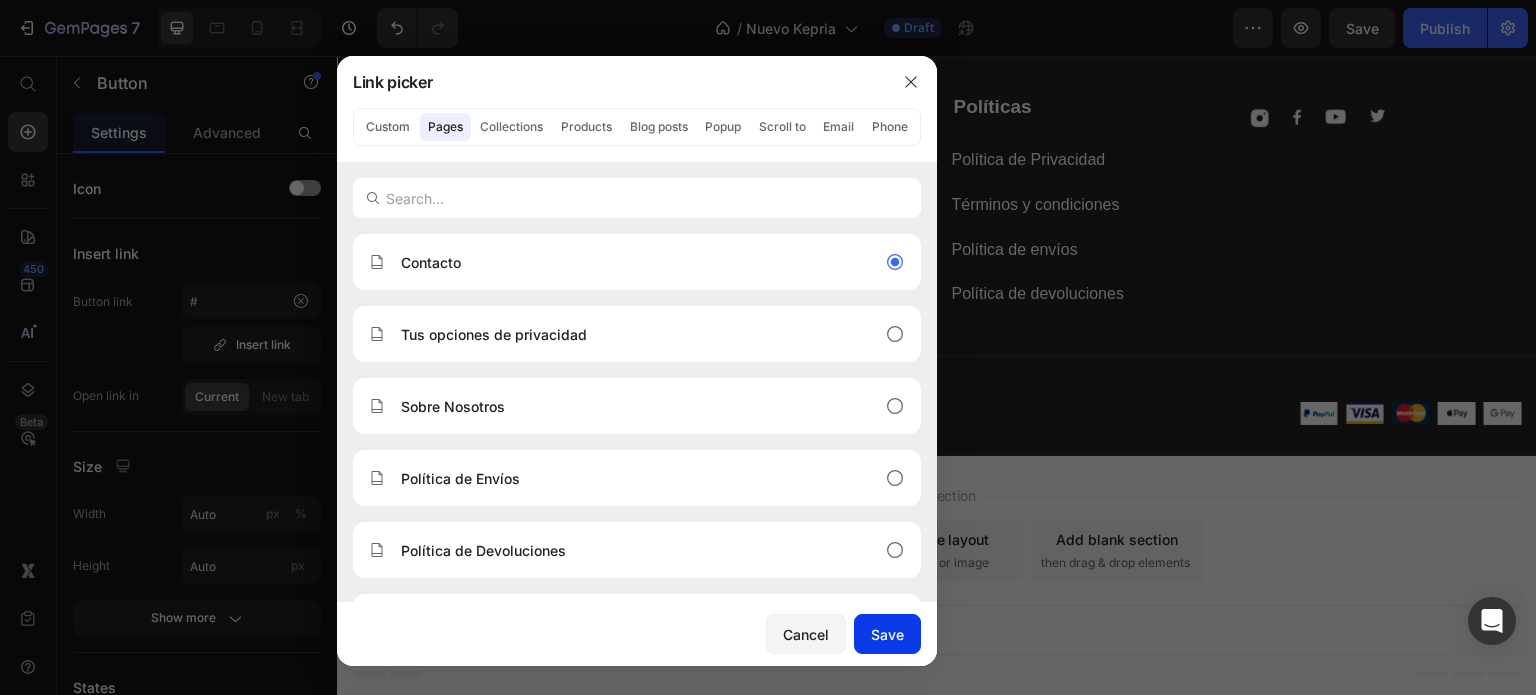 click on "Save" at bounding box center [887, 634] 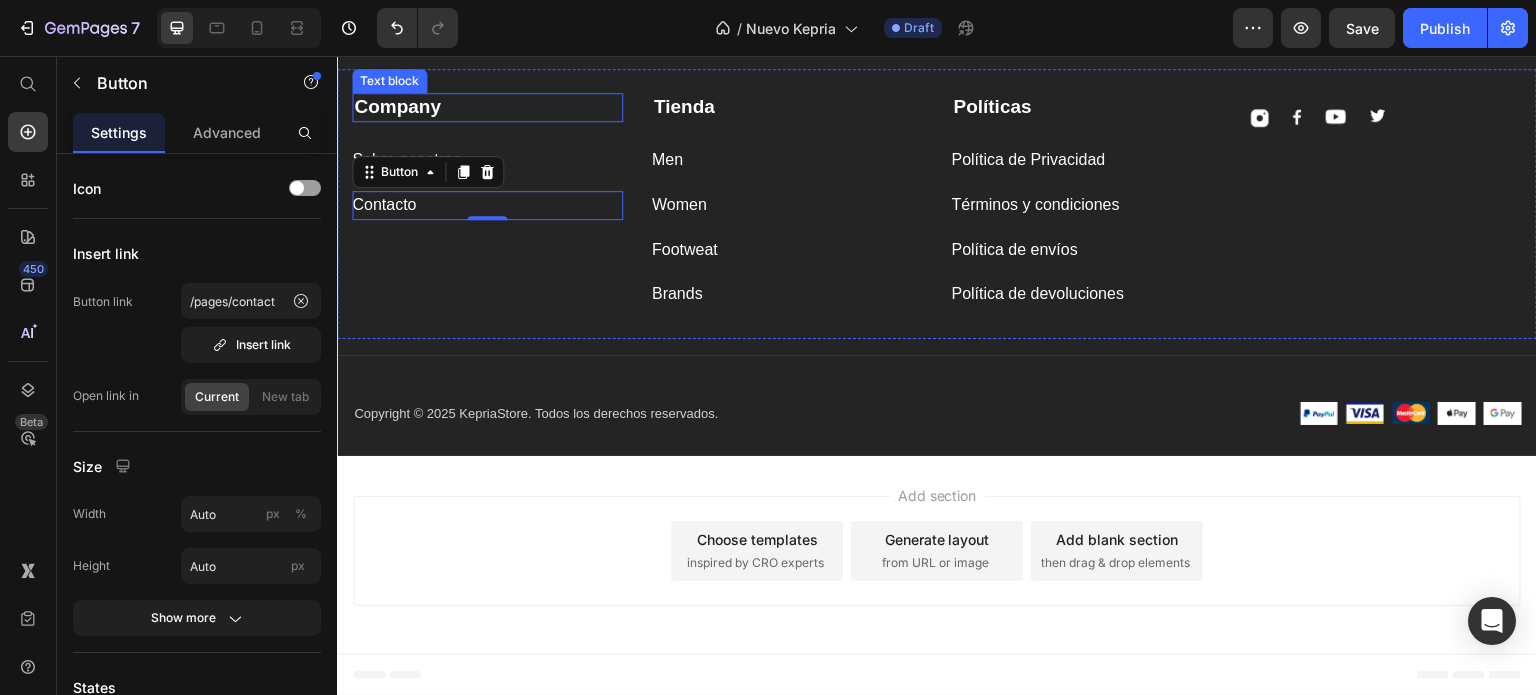 click on "Company" at bounding box center [397, 106] 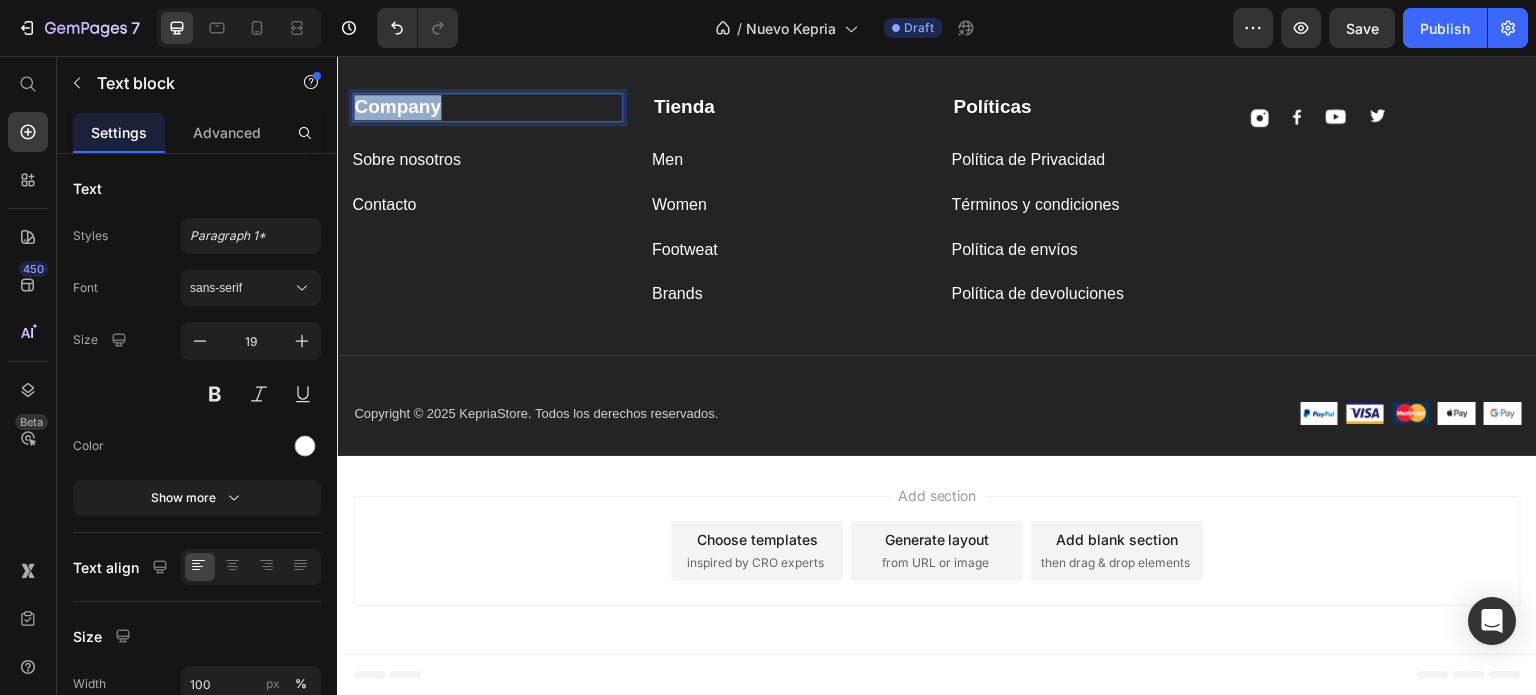 click on "Company" at bounding box center [397, 106] 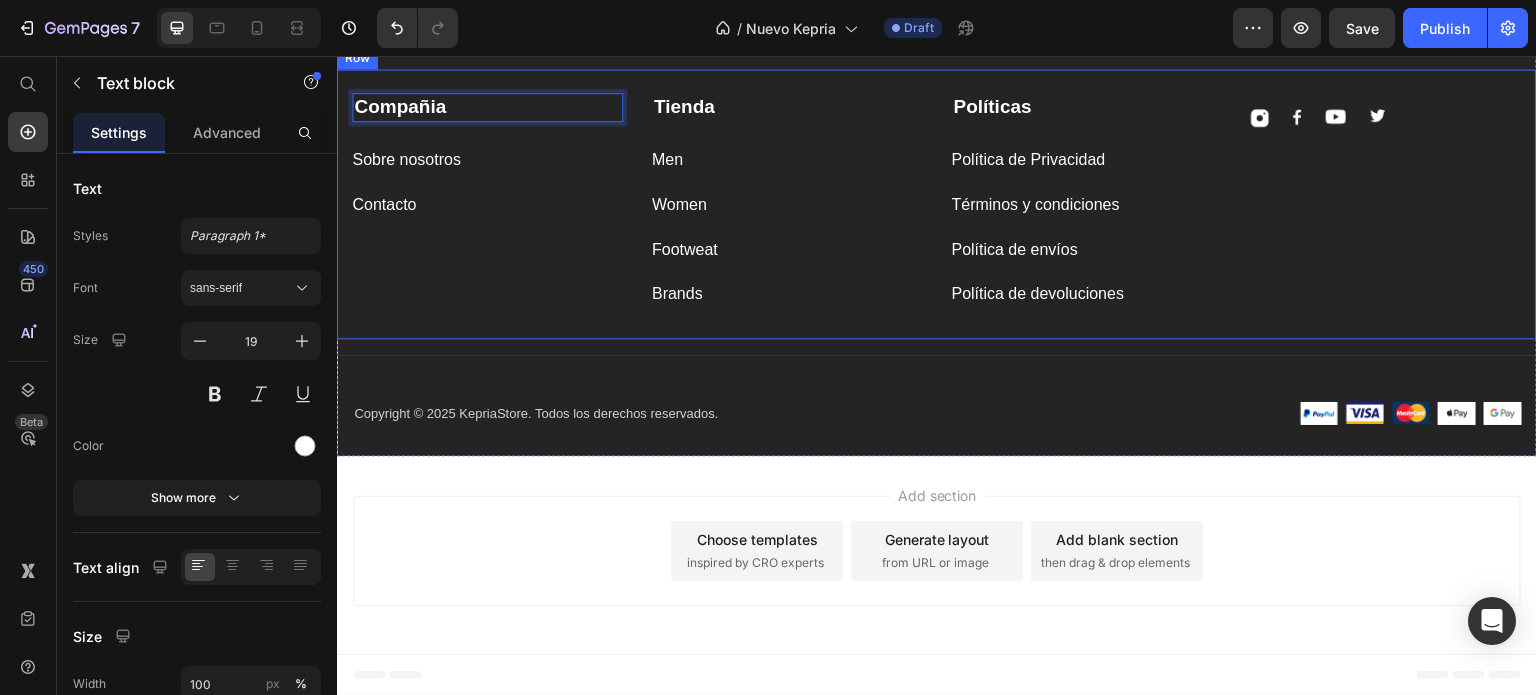 click on "Compañia Text block   0 Sobre nosotros Button Contacto Button Tienda Text block Men Button Women Button Footweat Button Brands Button Políticas Text block Política de Privacidad Button Términos y condiciones Button Política de envíos Button Política de devoluciones Button Image Image Image Image Row Row" at bounding box center (937, 204) 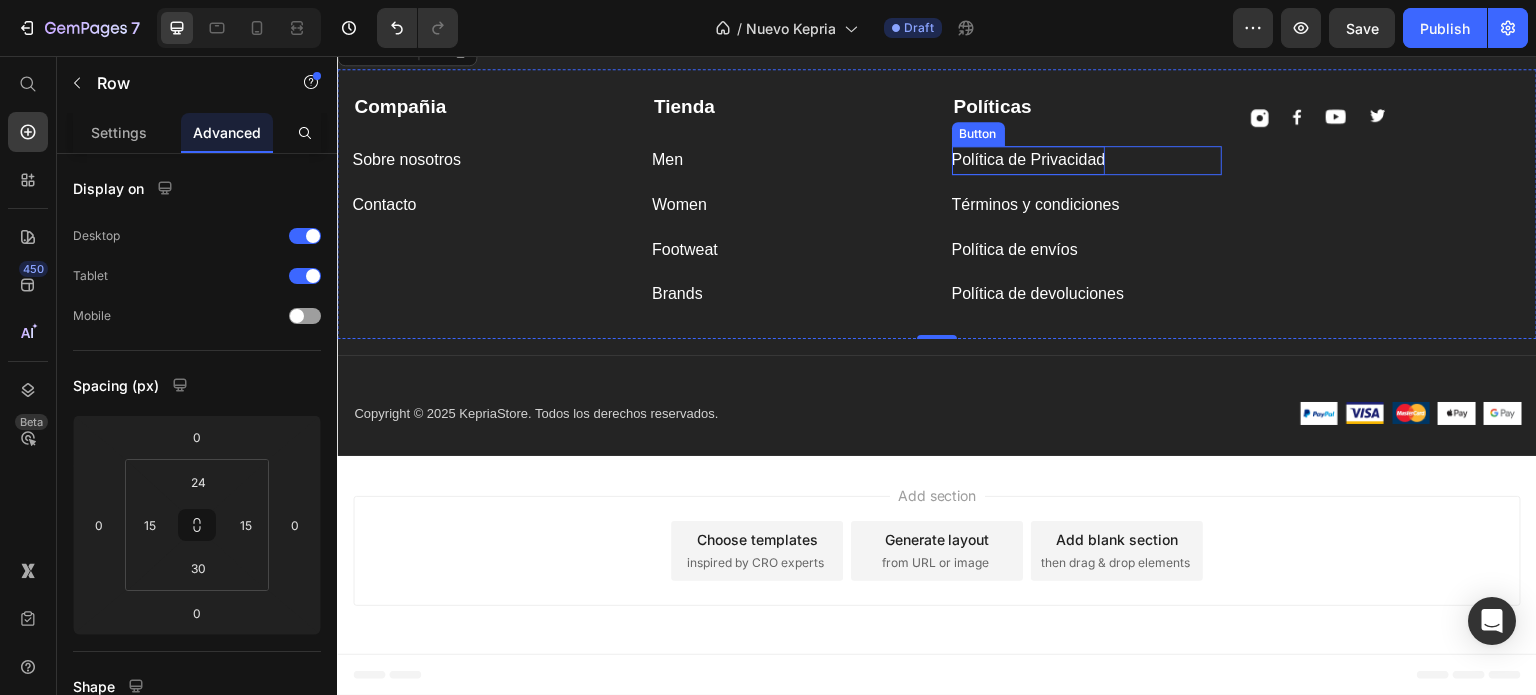 click on "Política de Privacidad" at bounding box center (1029, 160) 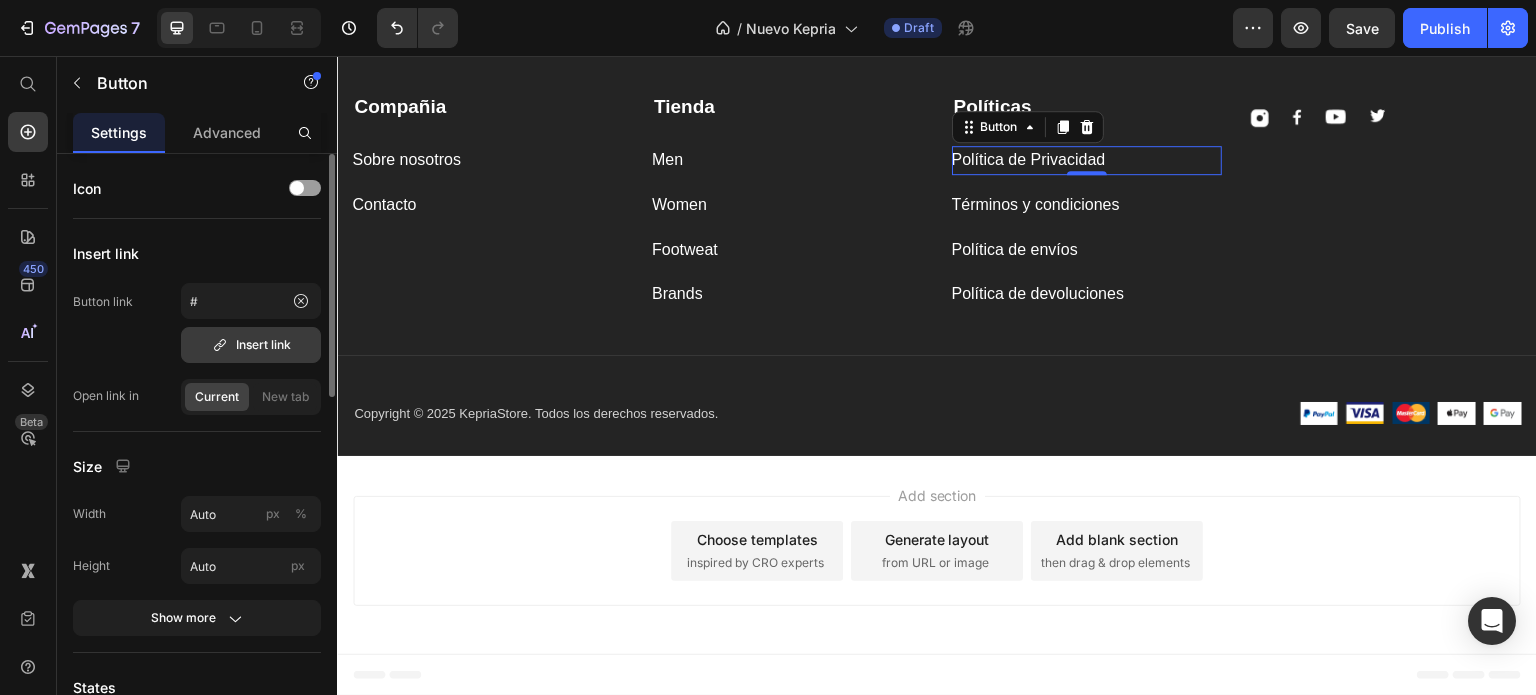 click on "Insert link" at bounding box center (251, 345) 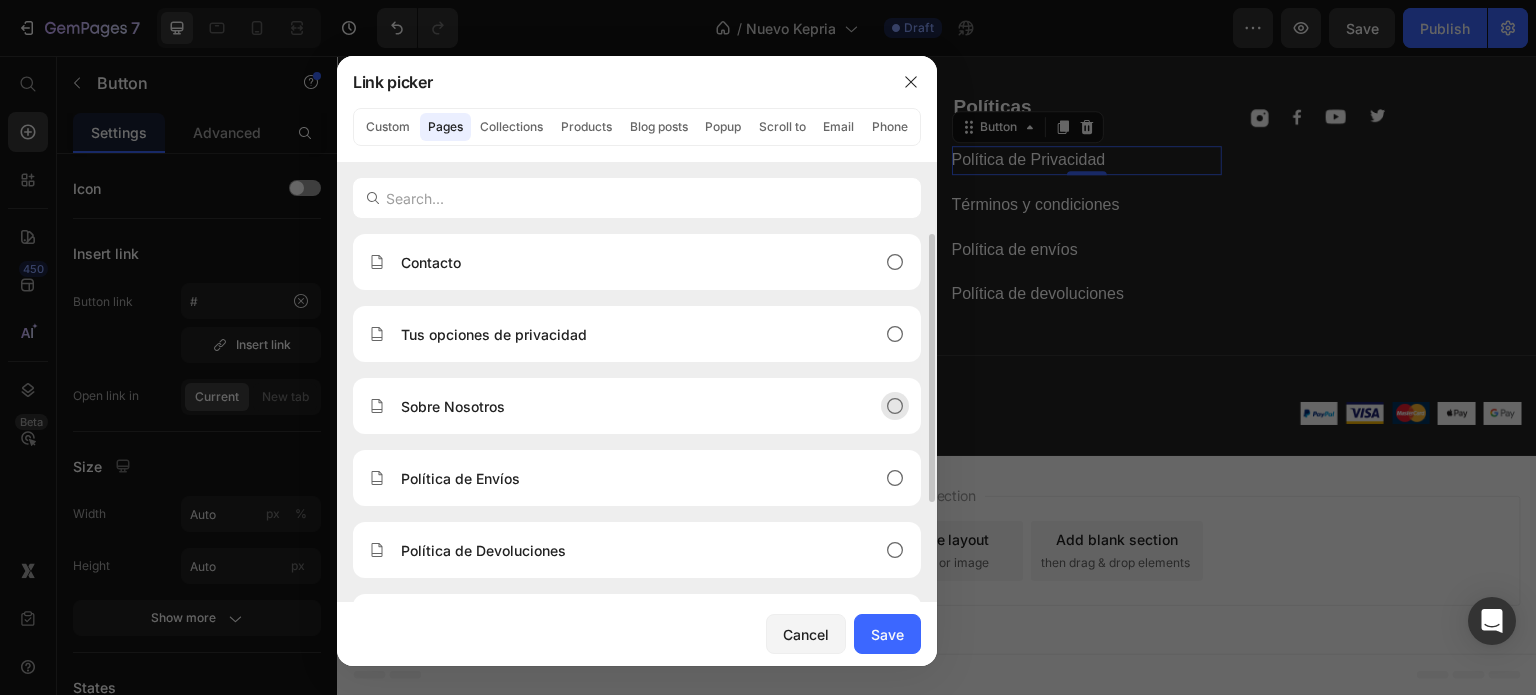 scroll, scrollTop: 136, scrollLeft: 0, axis: vertical 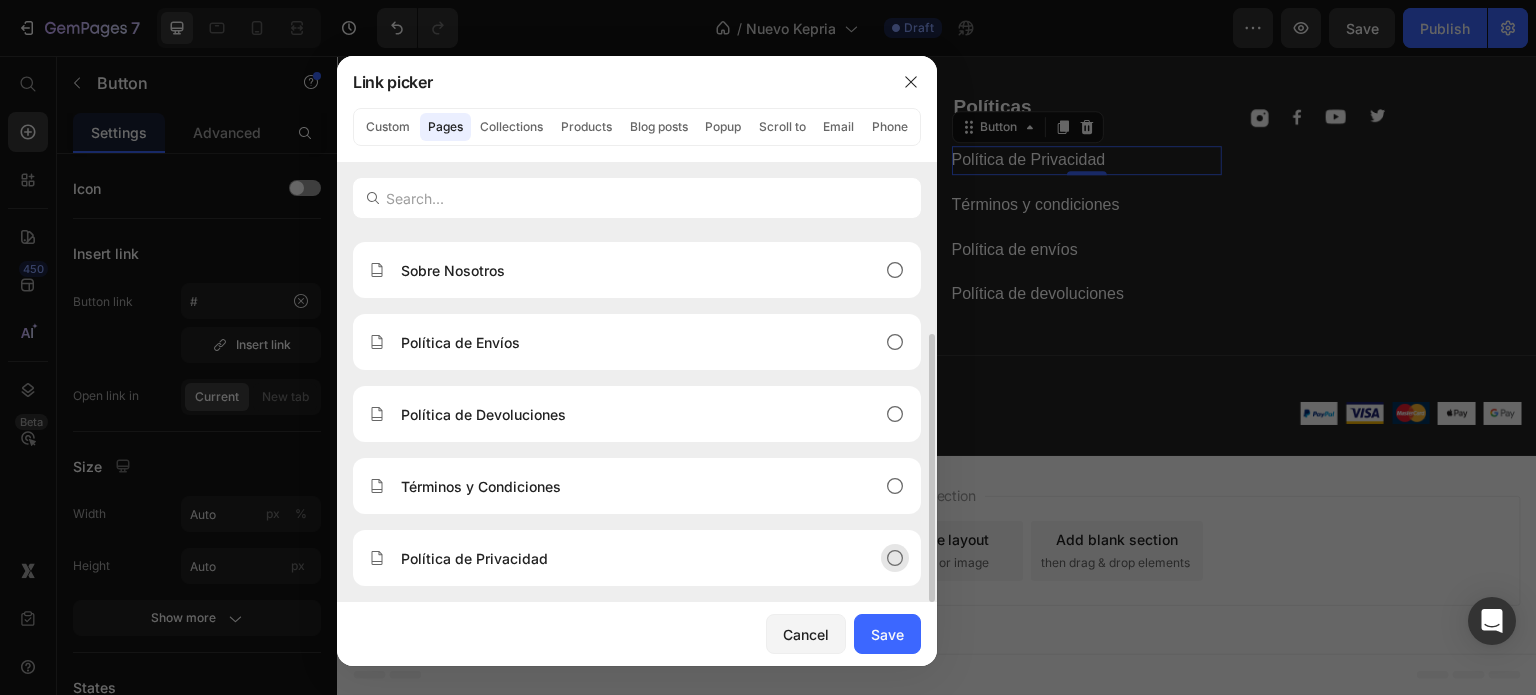 click on "Política de Privacidad" 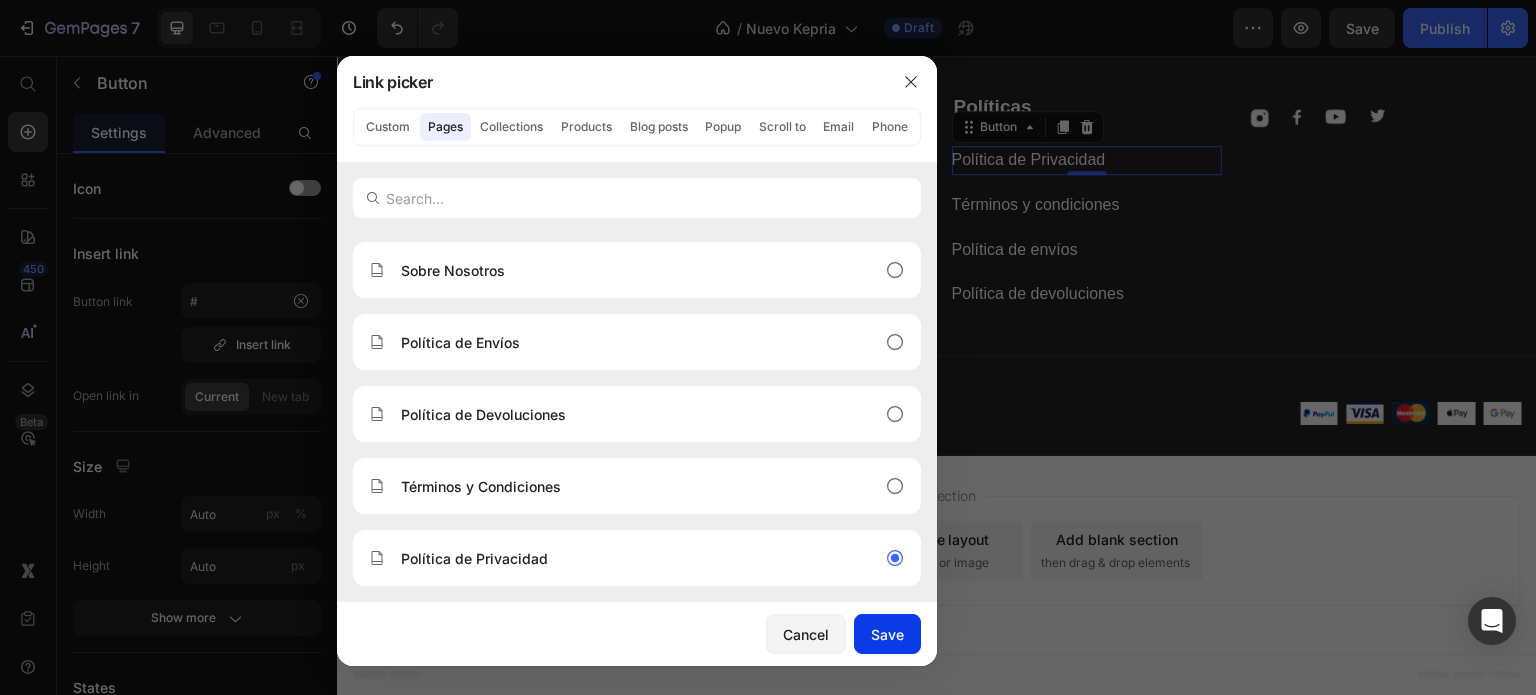 drag, startPoint x: 900, startPoint y: 635, endPoint x: 569, endPoint y: 577, distance: 336.04315 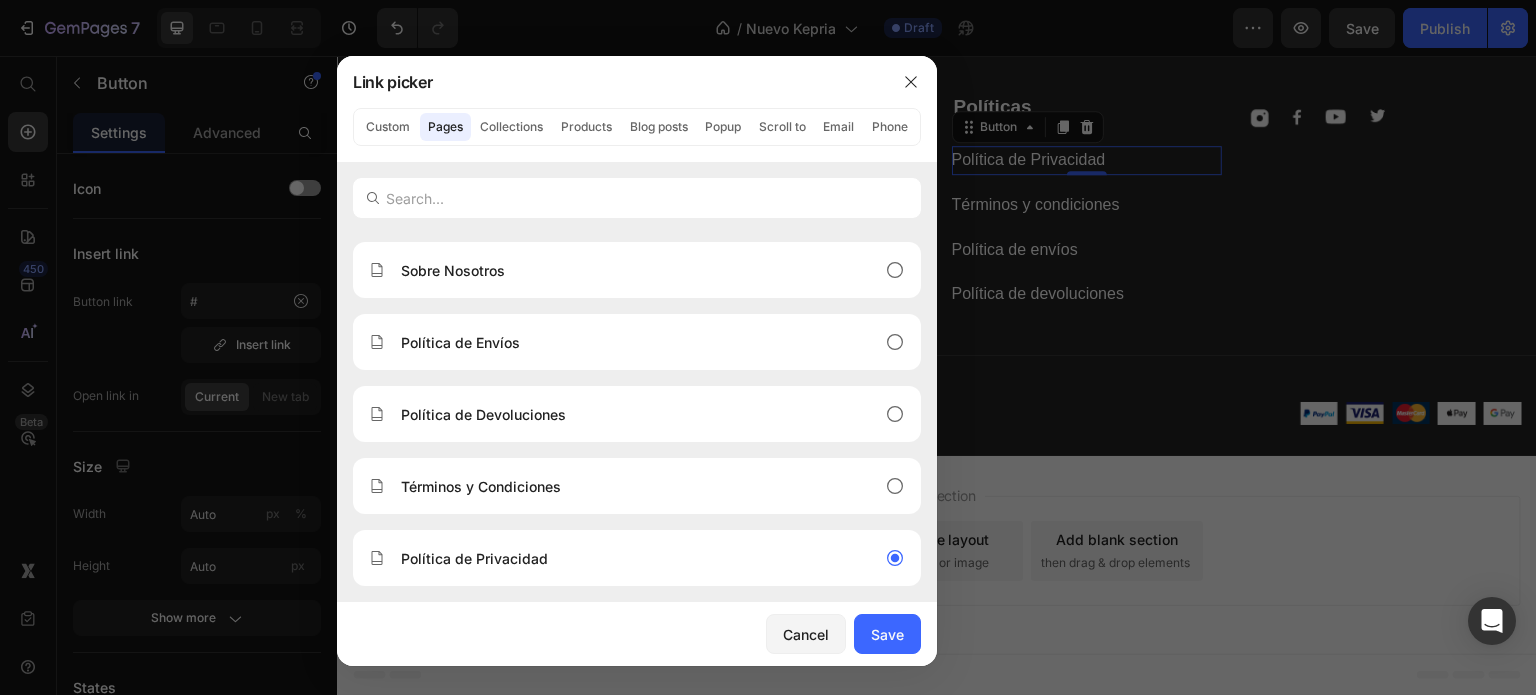 type on "/pages/politica-de-privacidad" 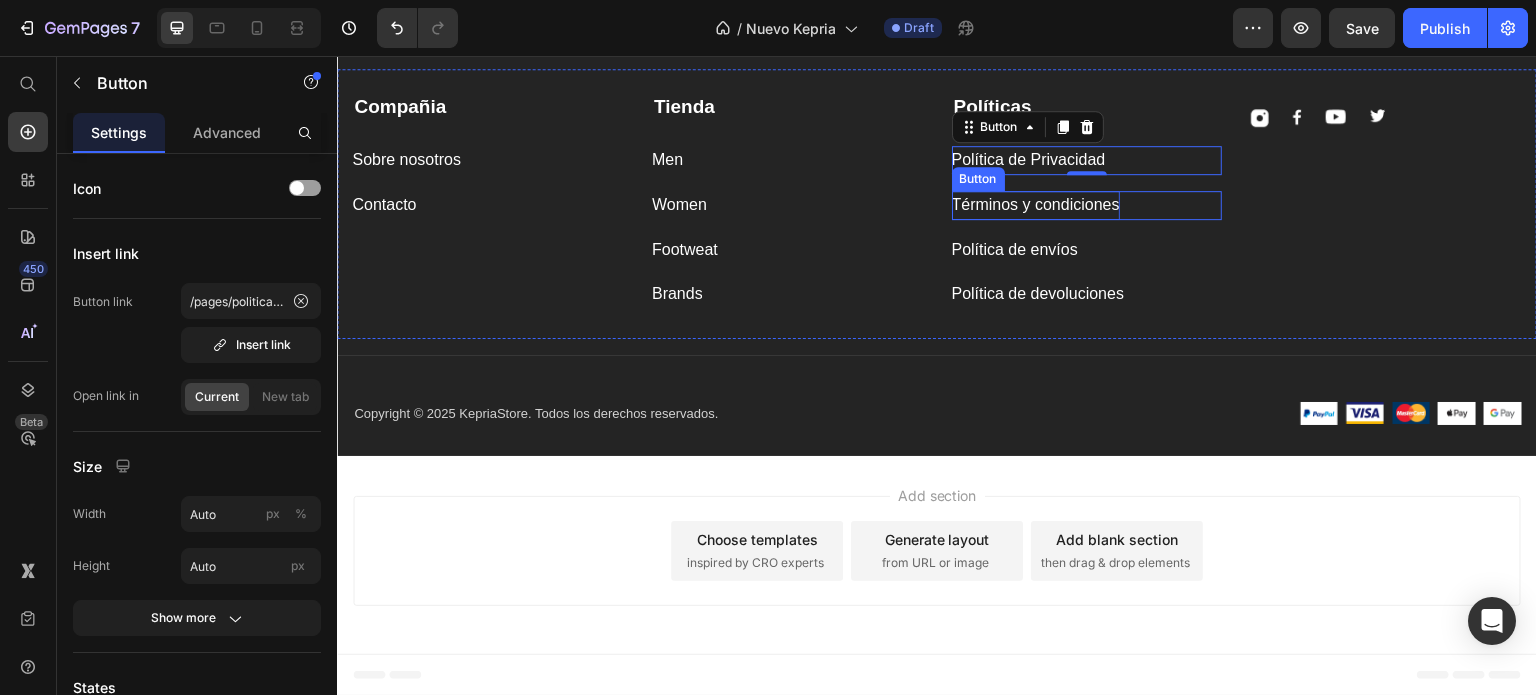 click on "Términos y condiciones" at bounding box center (1036, 205) 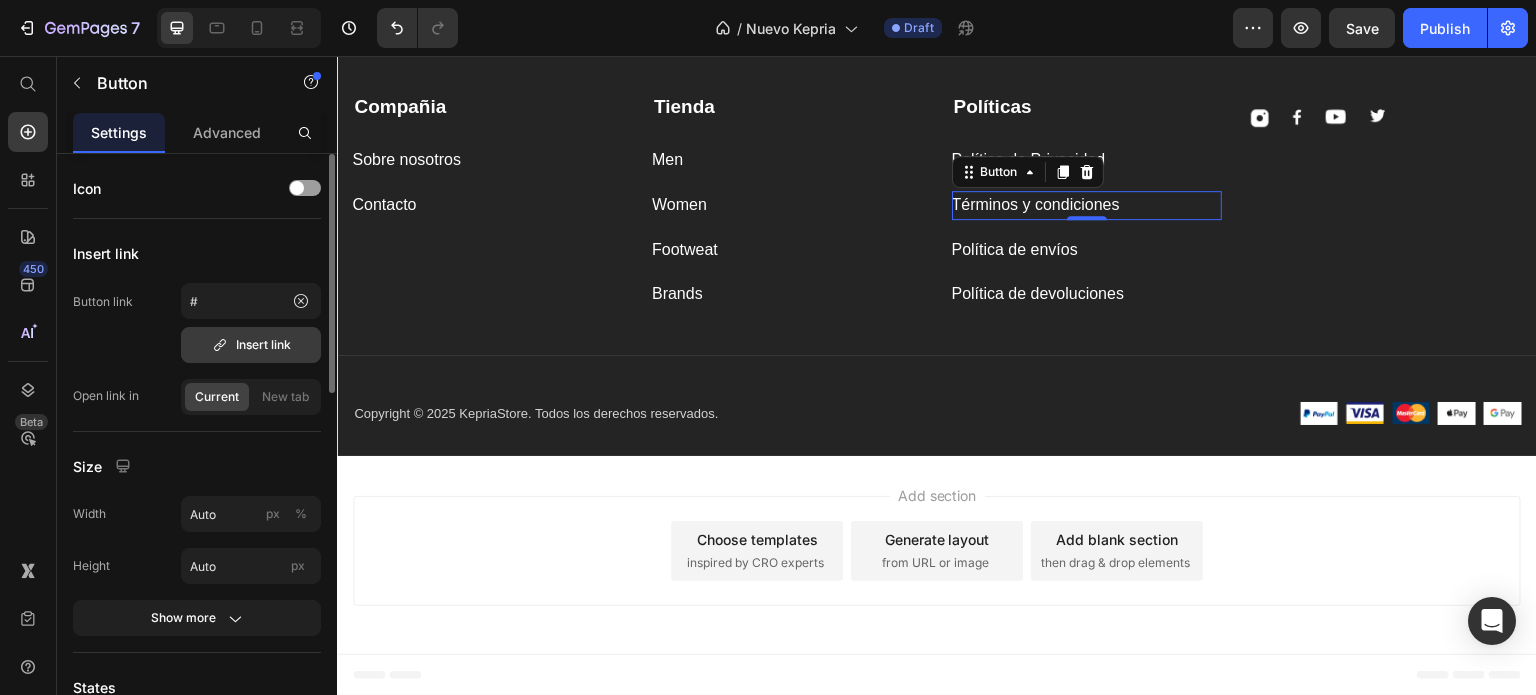 click on "Insert link" at bounding box center [251, 345] 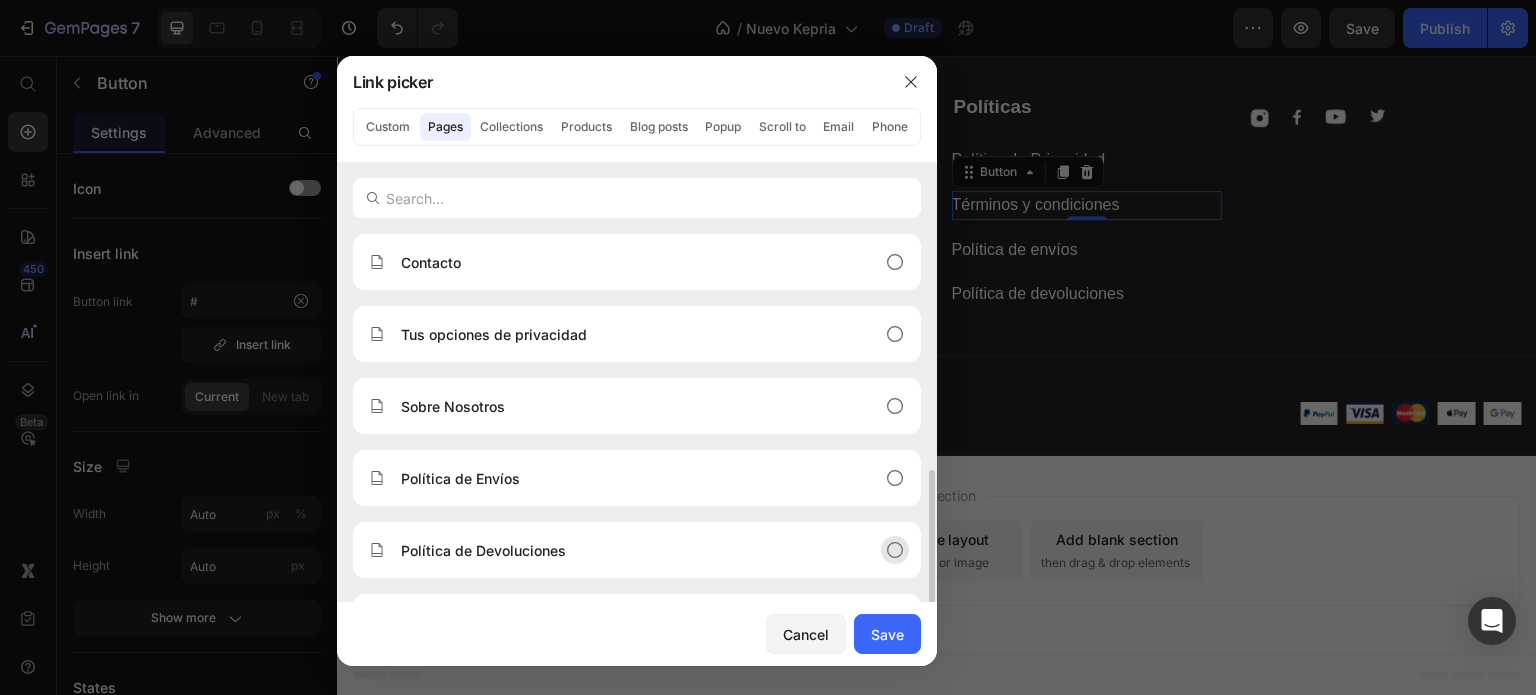 scroll, scrollTop: 136, scrollLeft: 0, axis: vertical 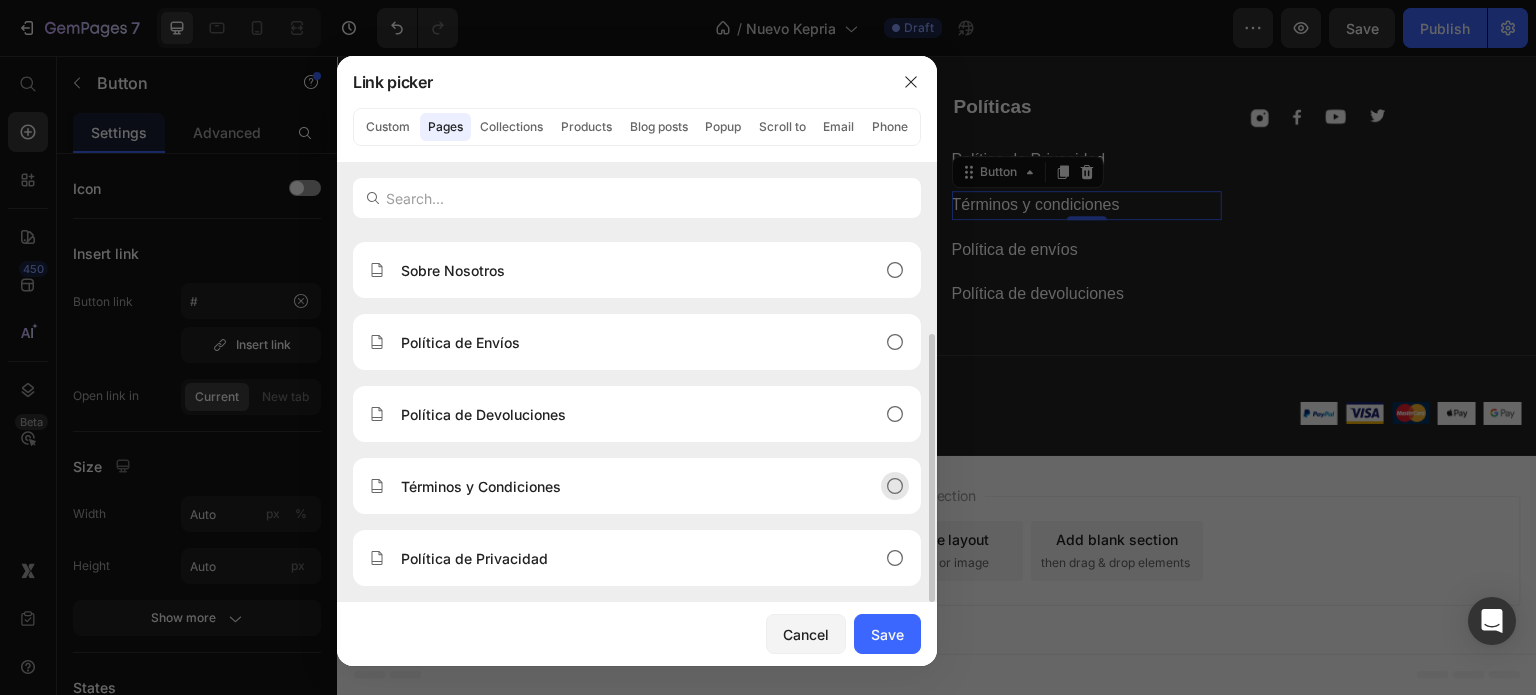 click on "Términos y Condiciones" 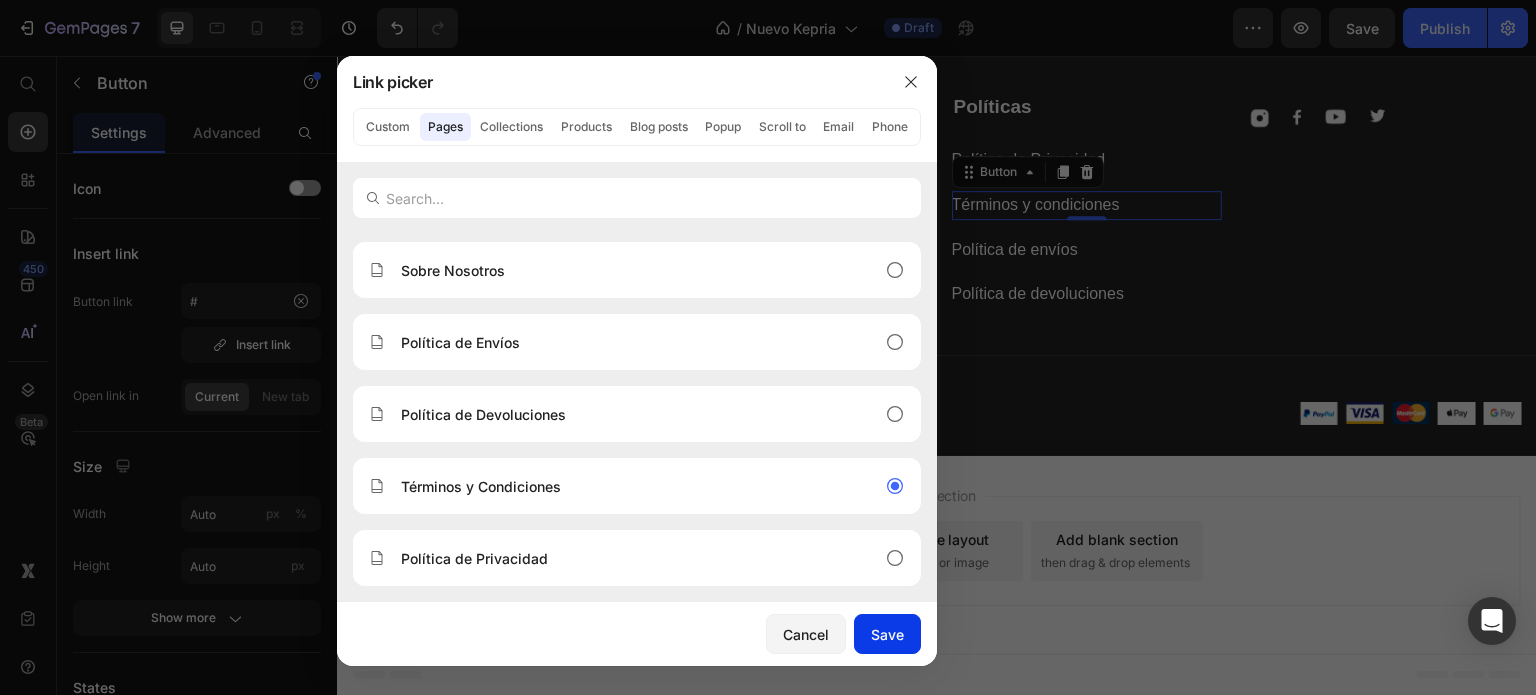 click on "Save" at bounding box center (887, 634) 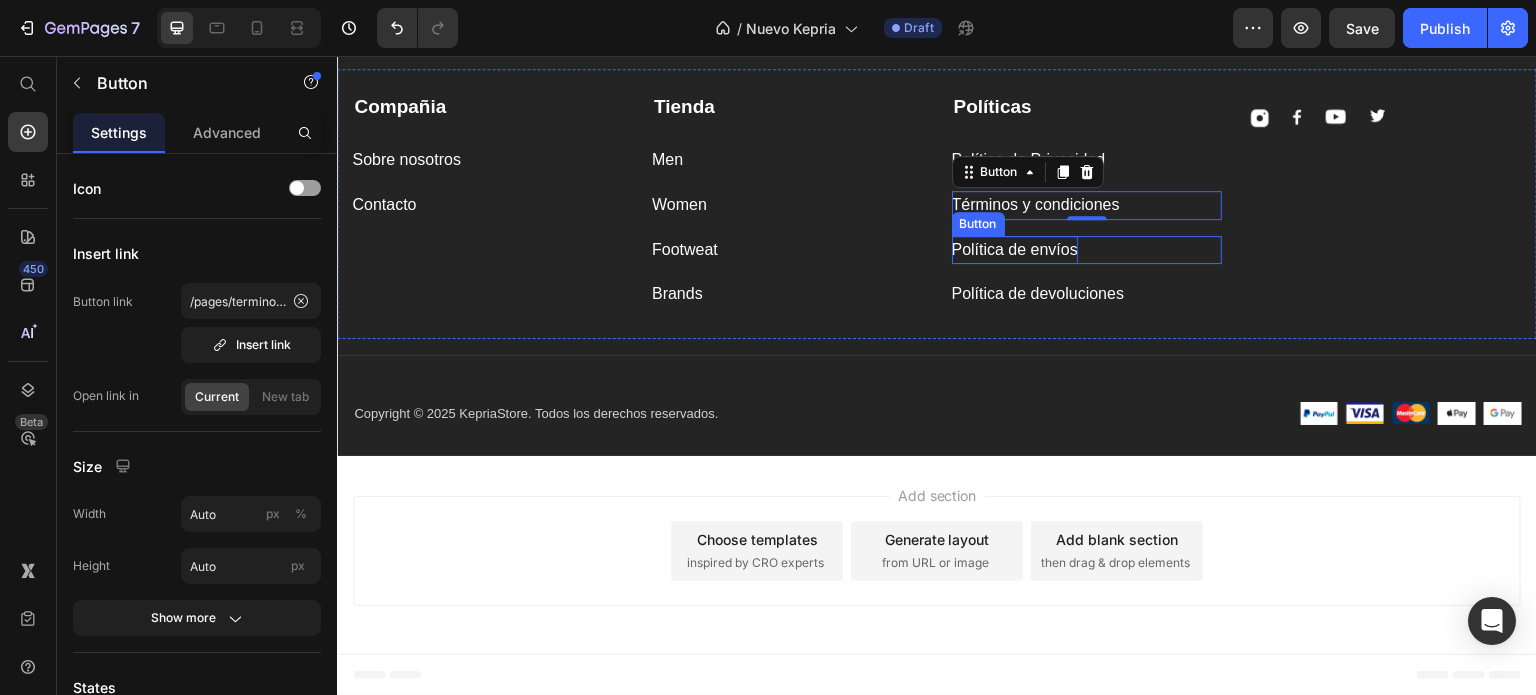 click on "Política de envíos" at bounding box center (1015, 250) 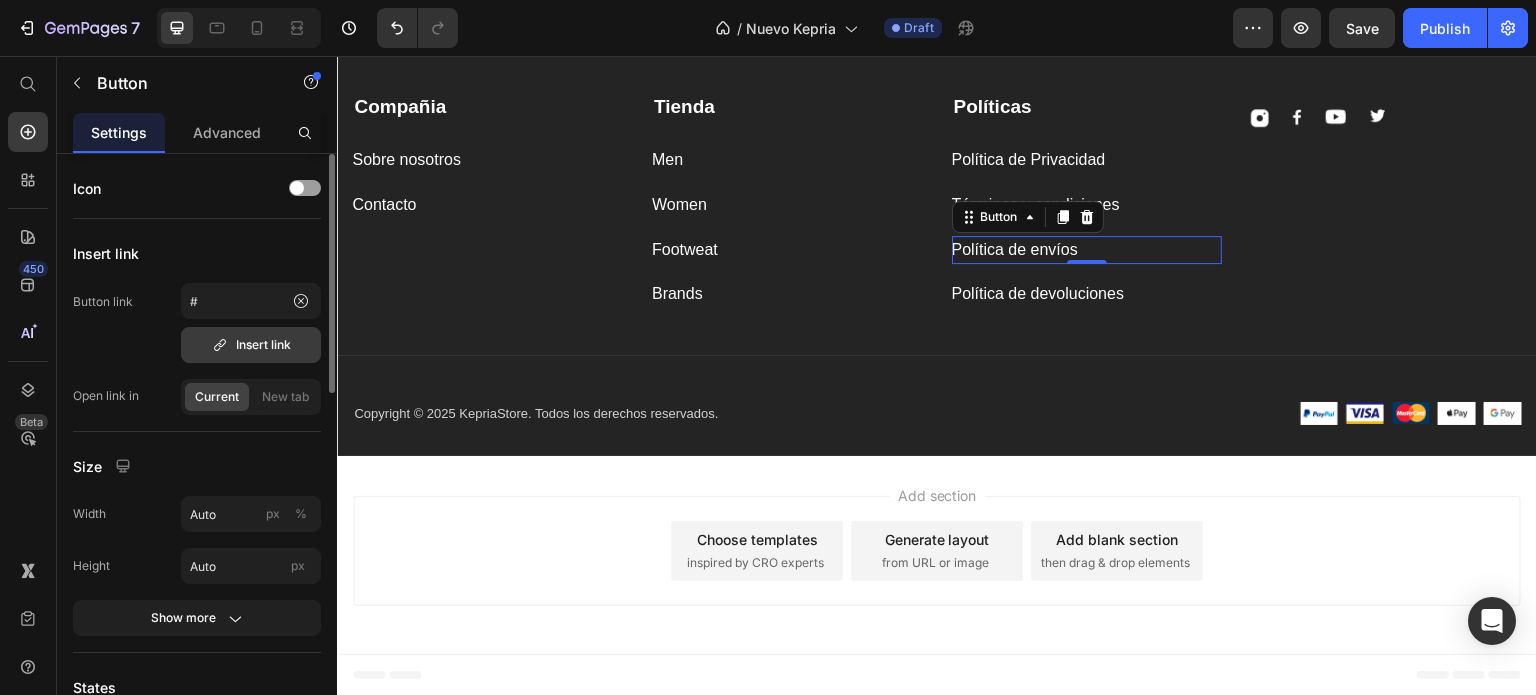 click on "Insert link" at bounding box center [251, 345] 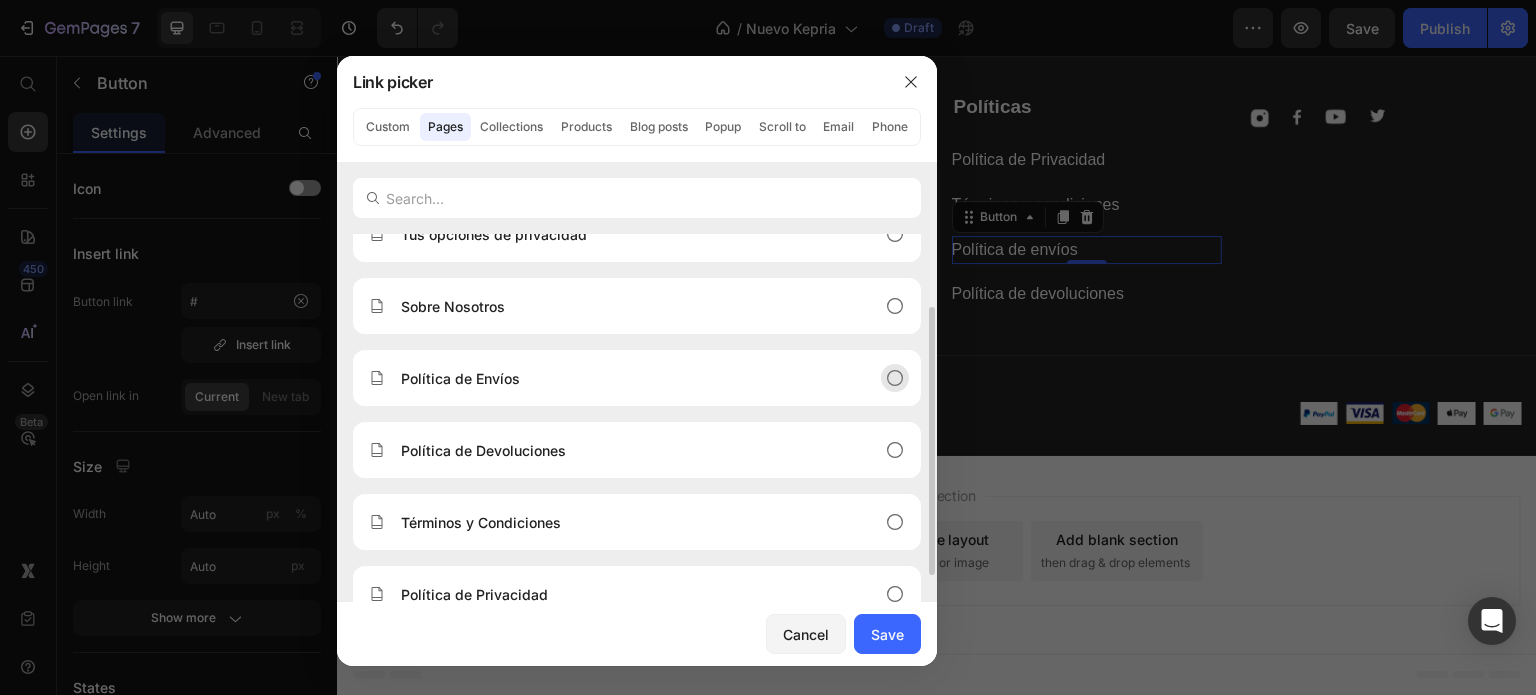 scroll, scrollTop: 136, scrollLeft: 0, axis: vertical 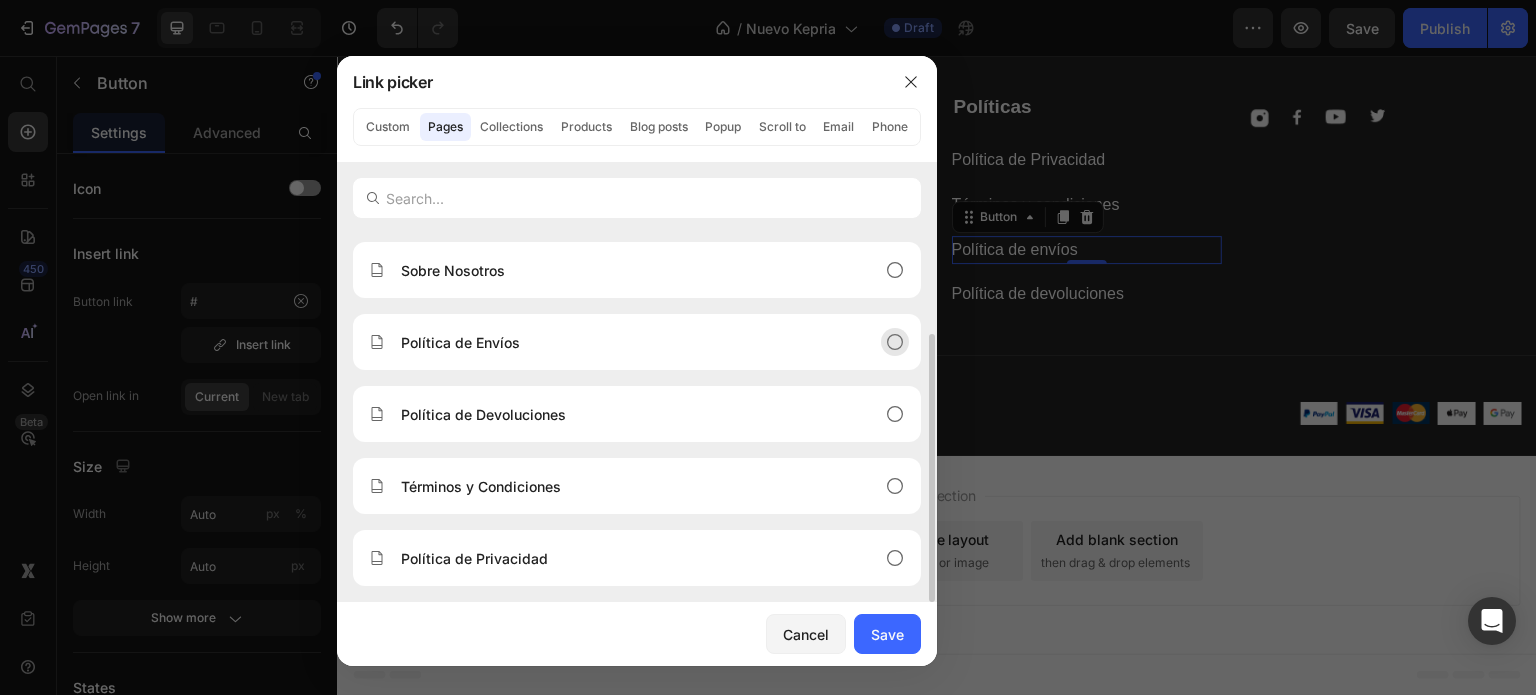 click on "Política de Envíos" at bounding box center [621, 342] 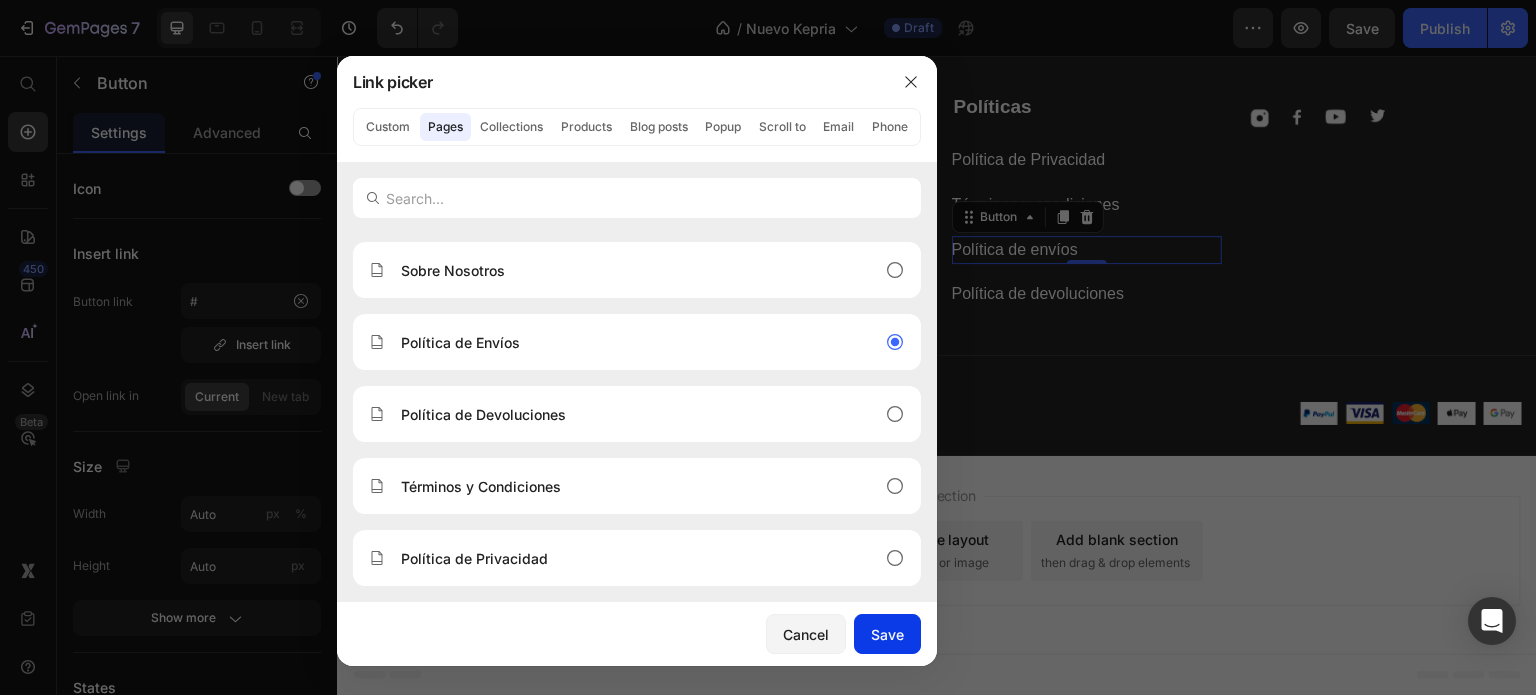 click on "Save" at bounding box center (887, 634) 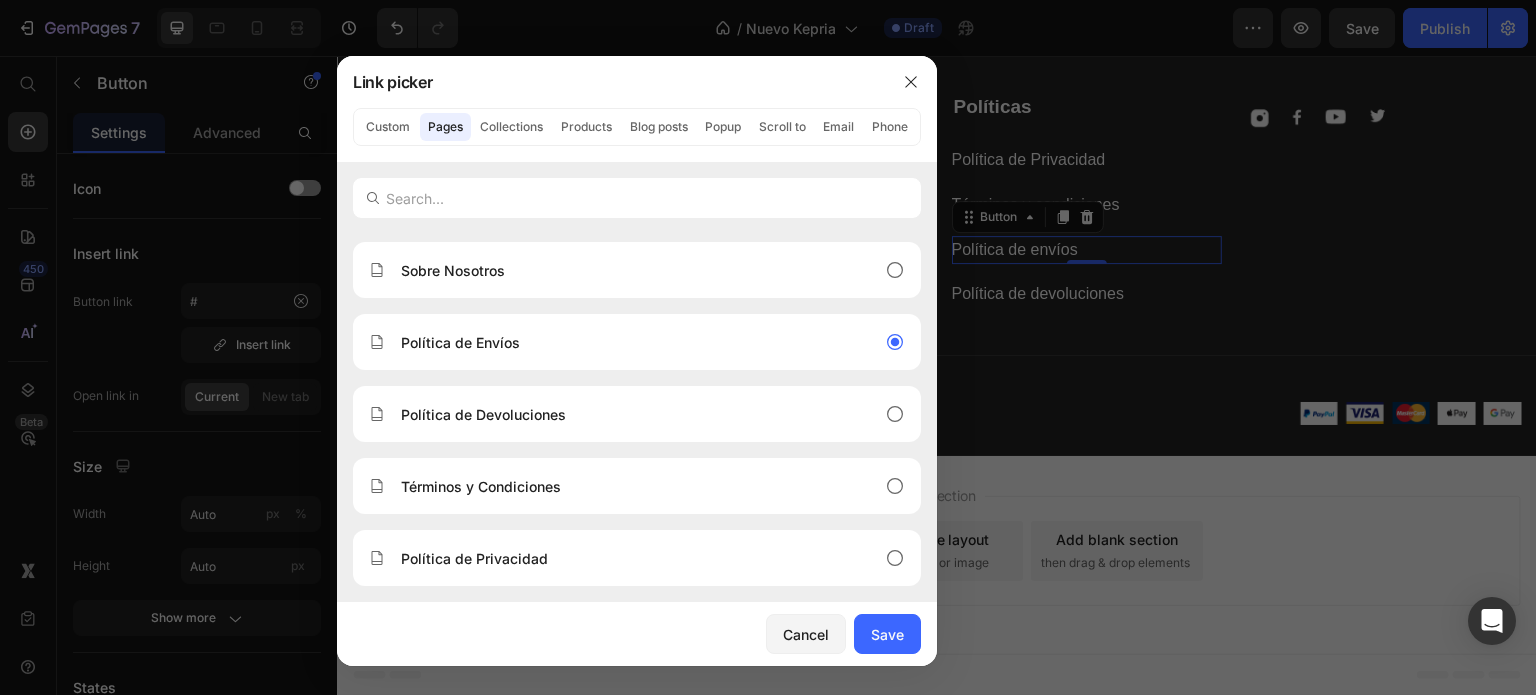 type on "/pages/politica-de-envios" 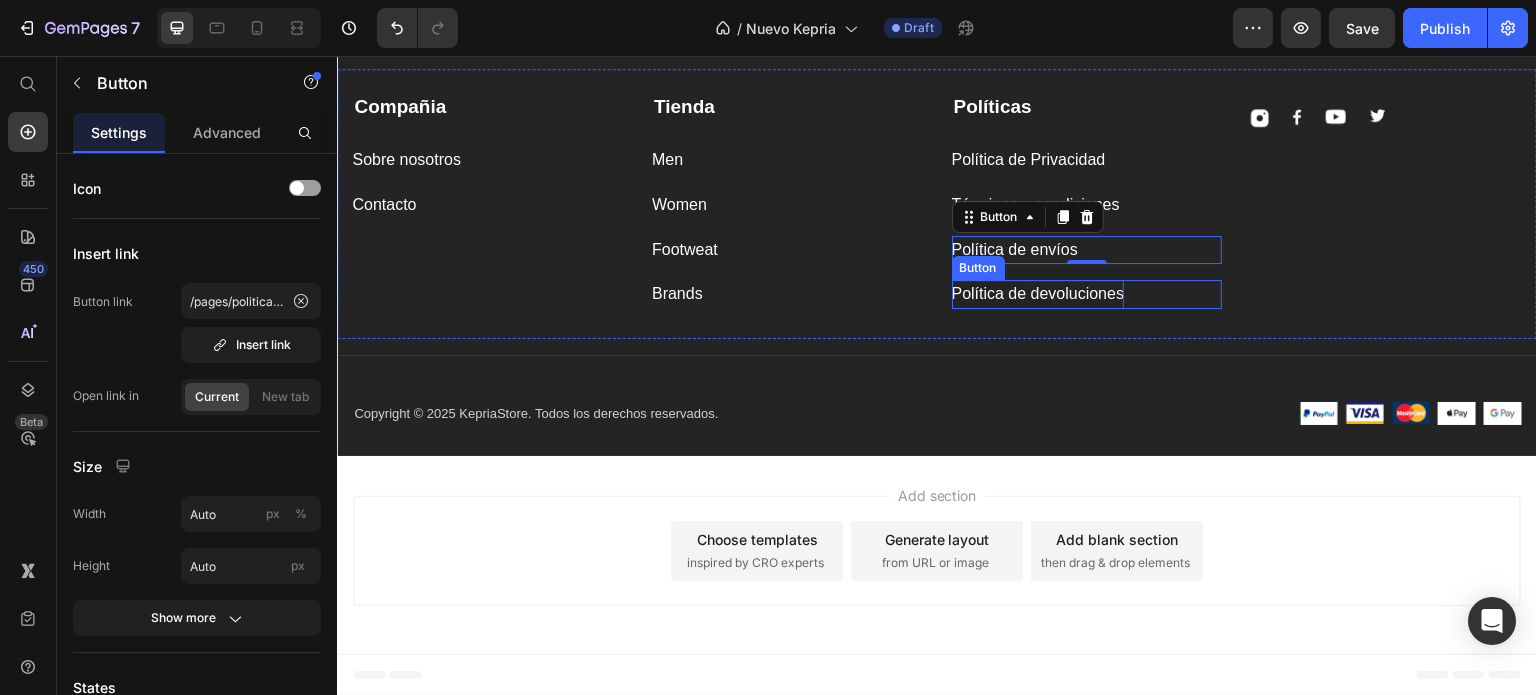 click on "Política de devoluciones" at bounding box center [1038, 294] 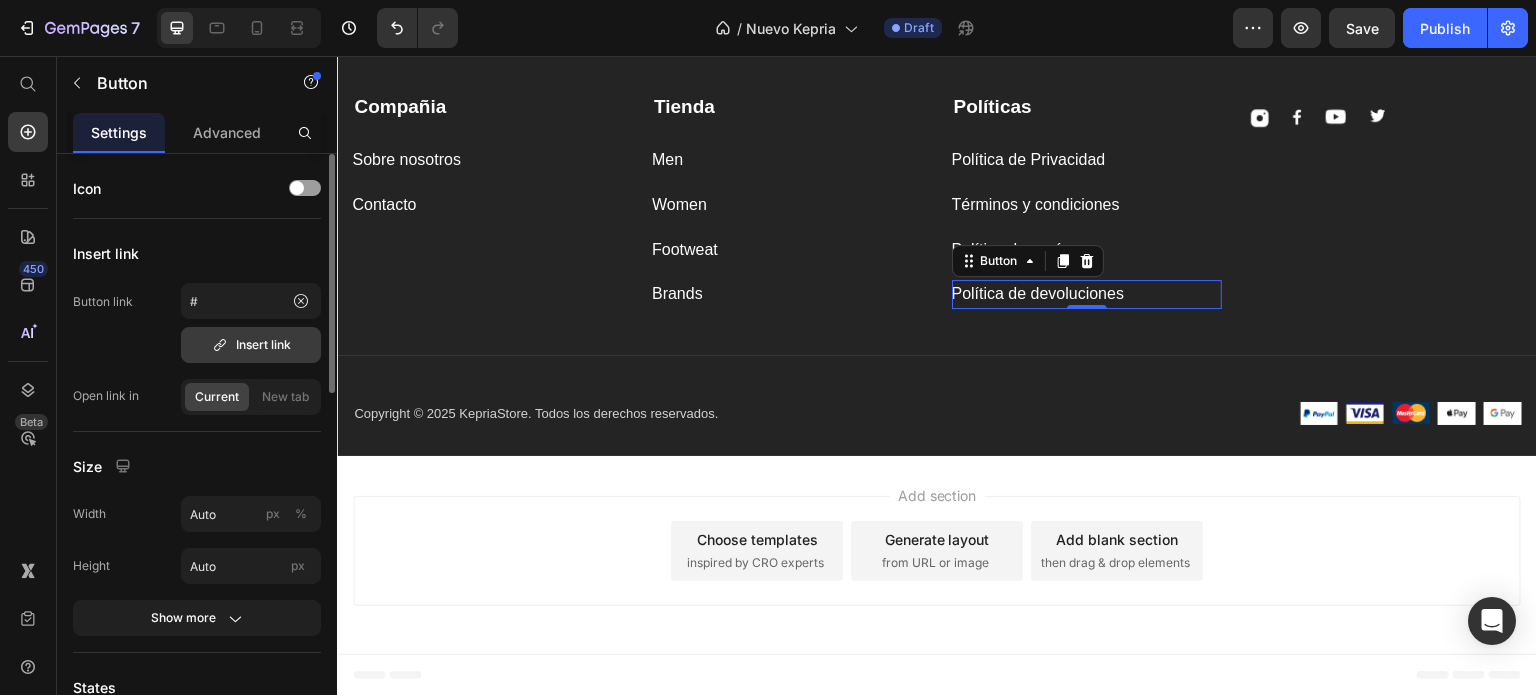 click on "Insert link" at bounding box center [251, 345] 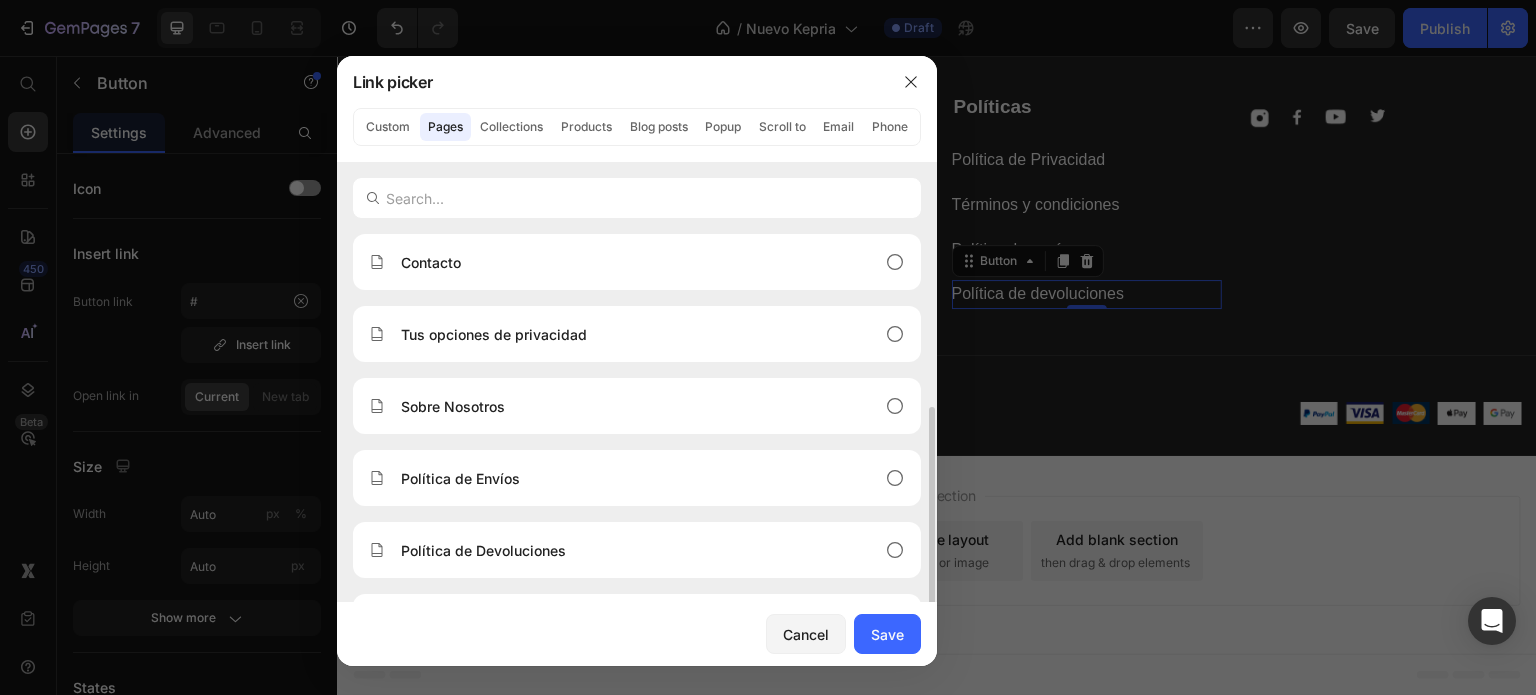 scroll, scrollTop: 136, scrollLeft: 0, axis: vertical 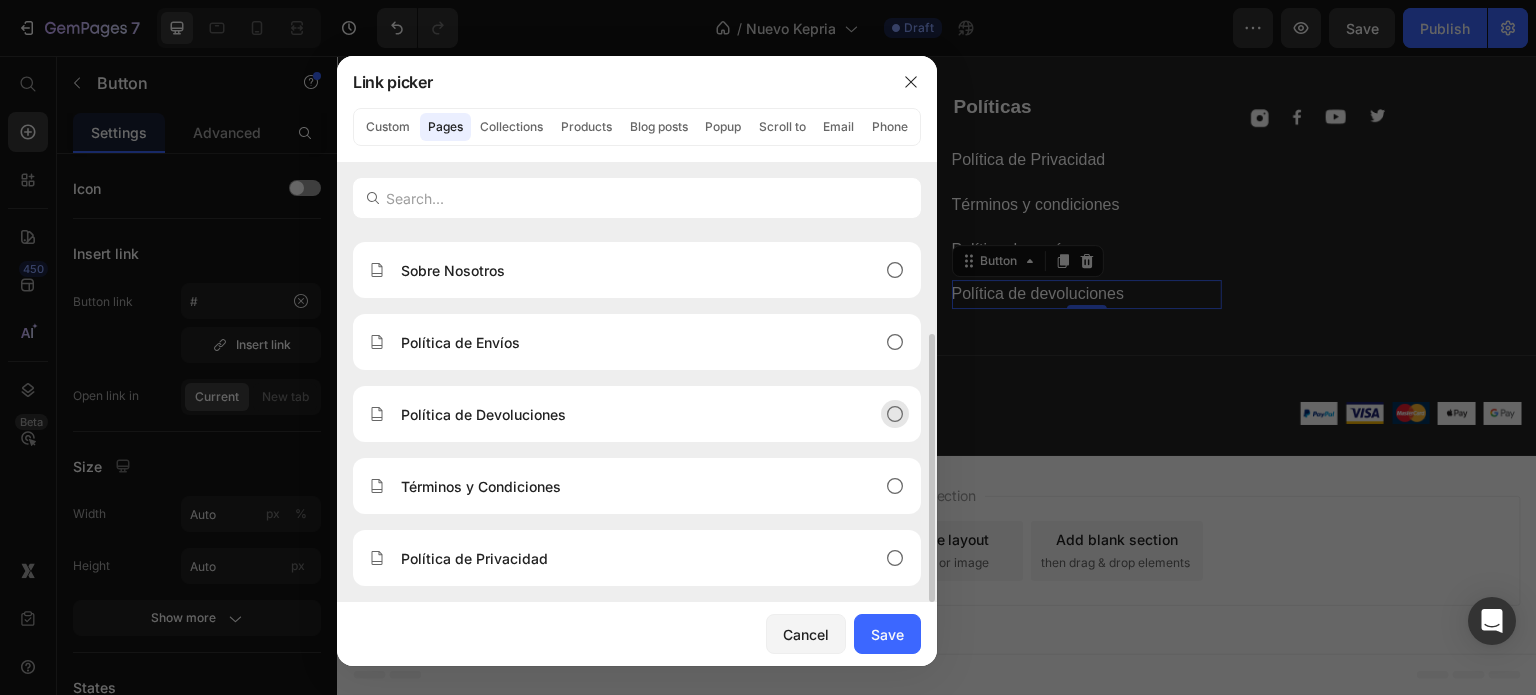 click on "Política de Devoluciones" at bounding box center [621, 414] 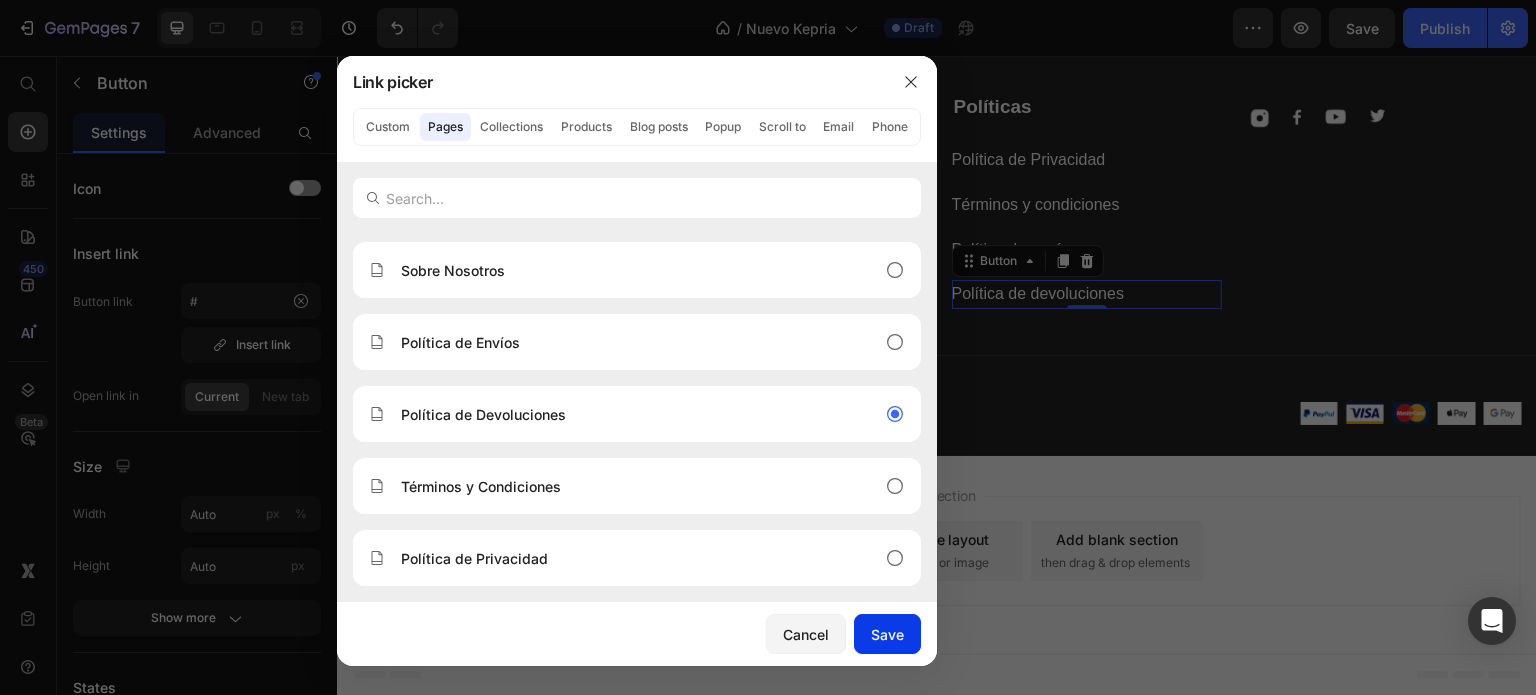 click on "Save" at bounding box center (887, 634) 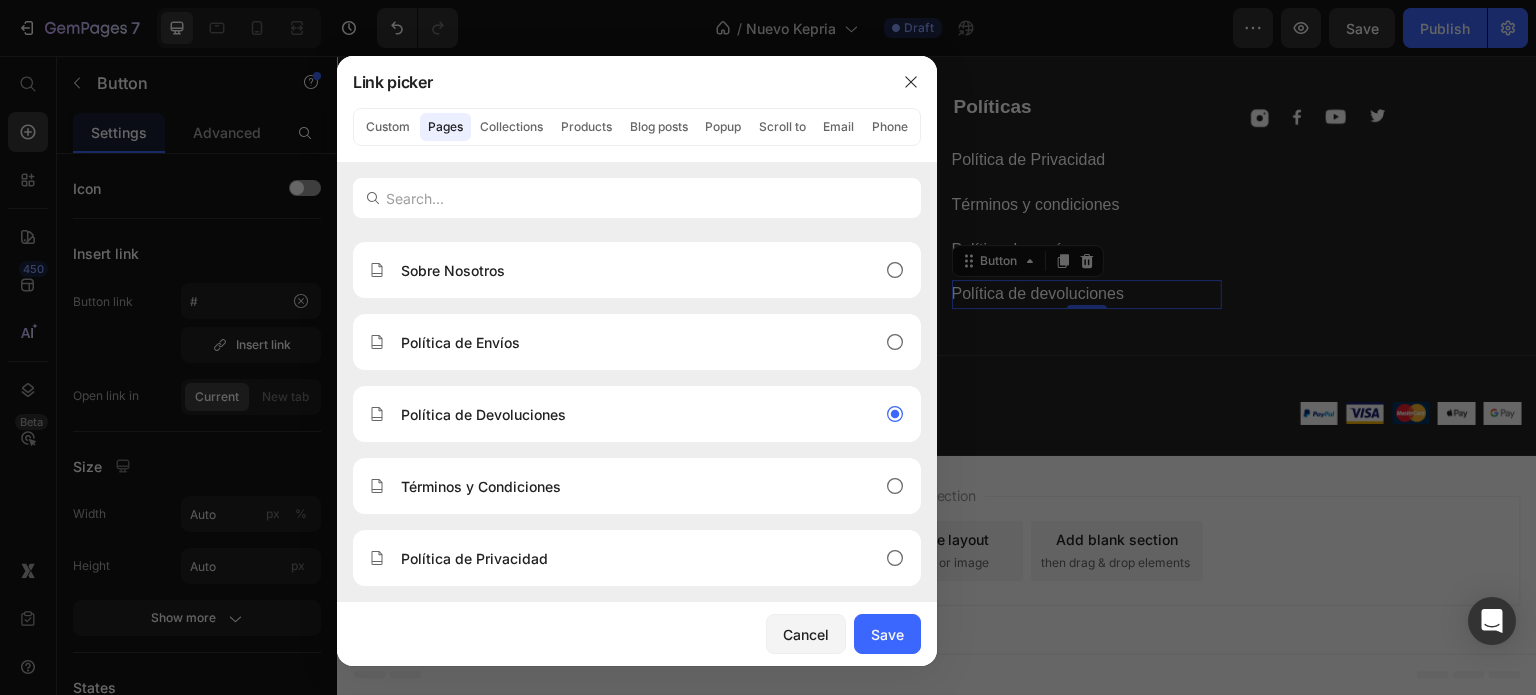 type on "/pages/politica-de-devoluciones" 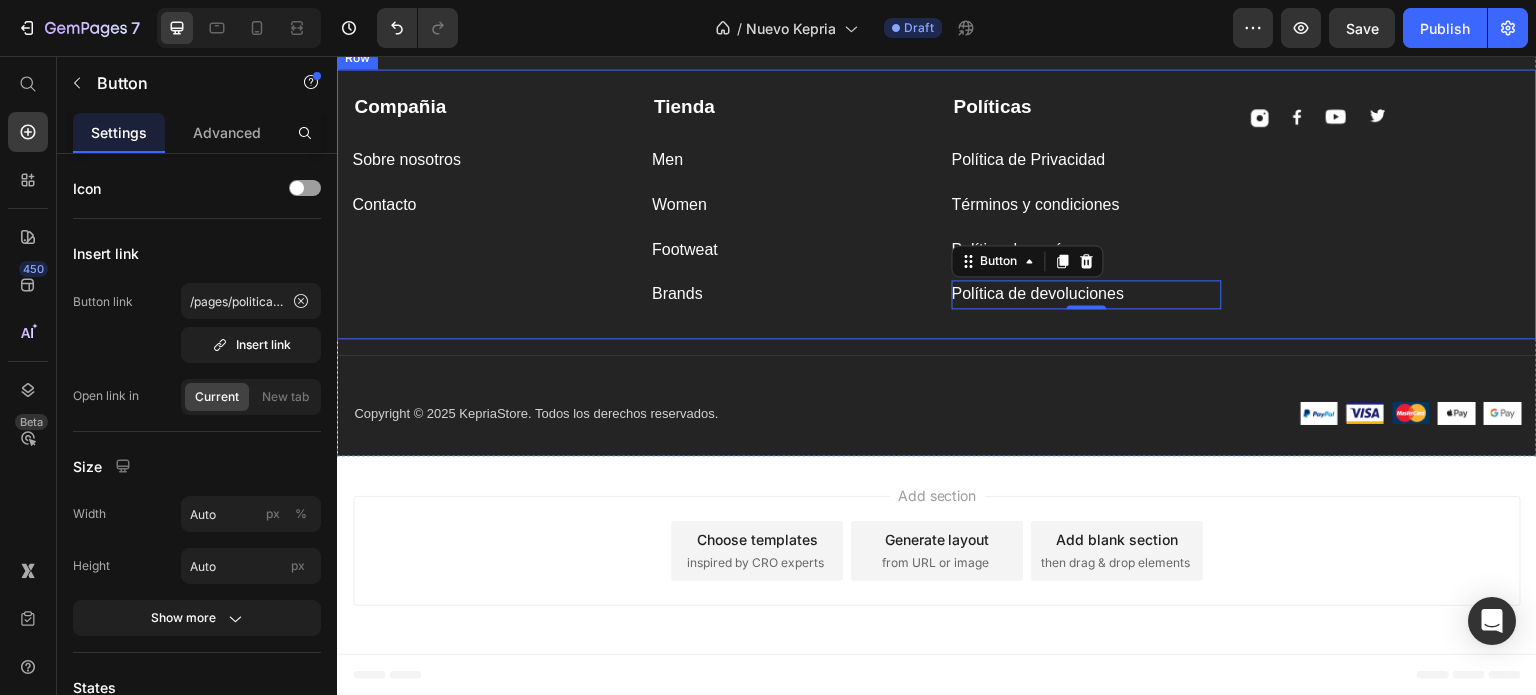 click on "Image Image Image Image Row" at bounding box center (1386, 201) 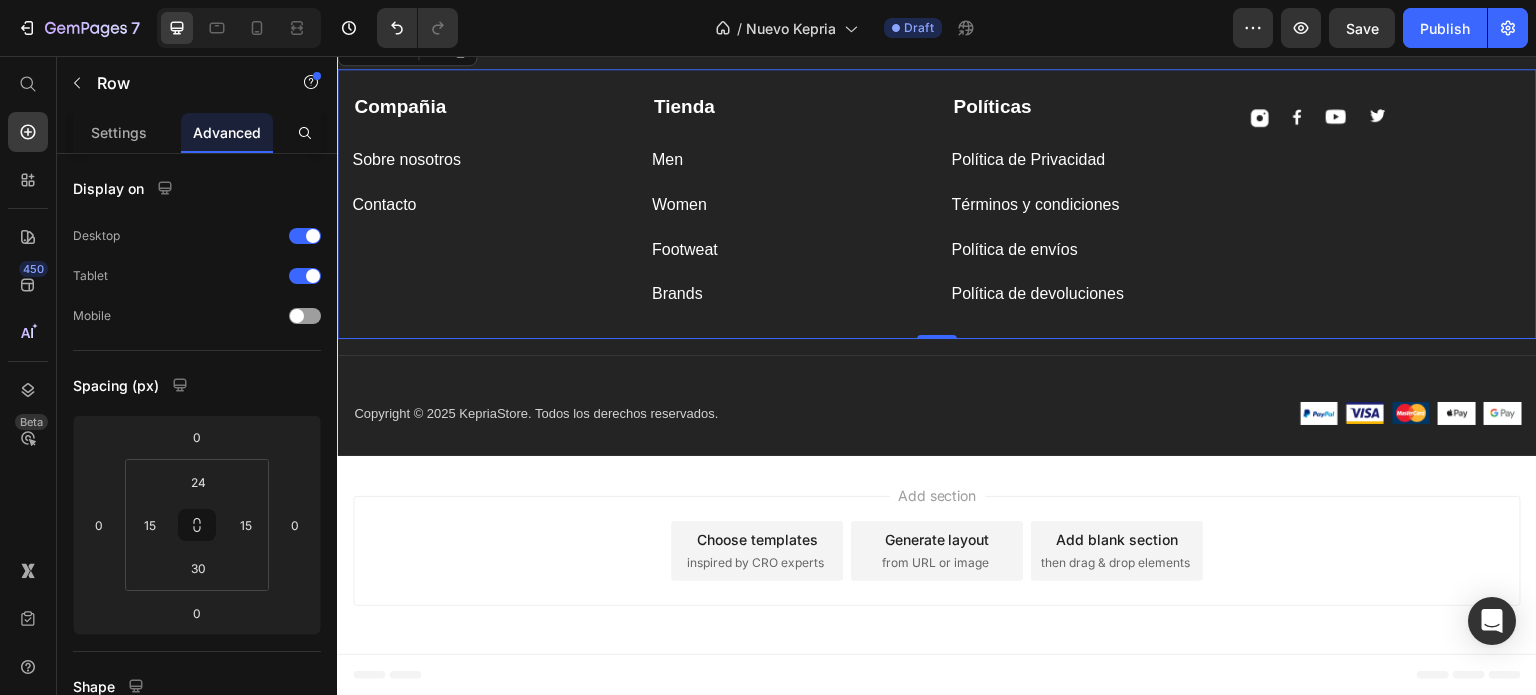 click on "Políticas Text block Política de Privacidad Button Términos y condiciones Button Política de envíos Button Política de devoluciones Button" at bounding box center [1087, 201] 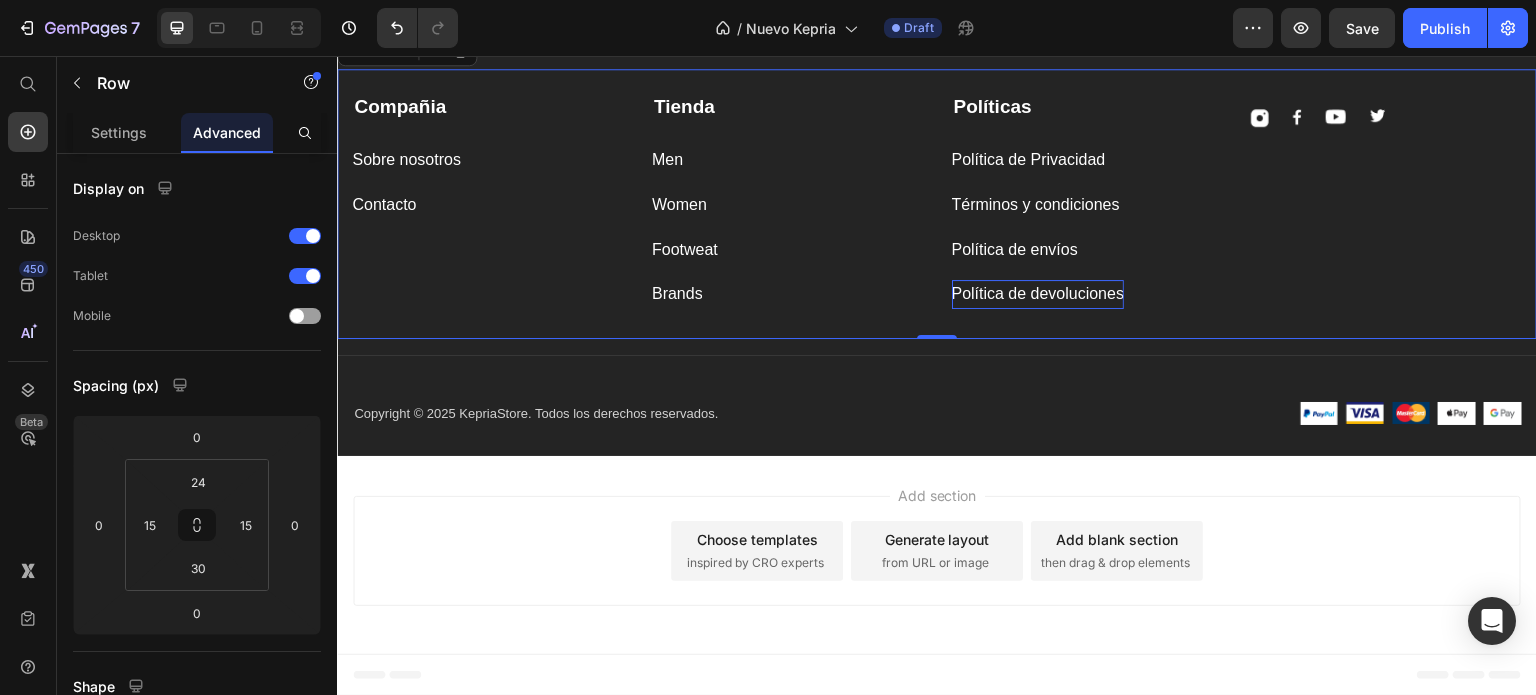 click on "Política de devoluciones" at bounding box center [1038, 294] 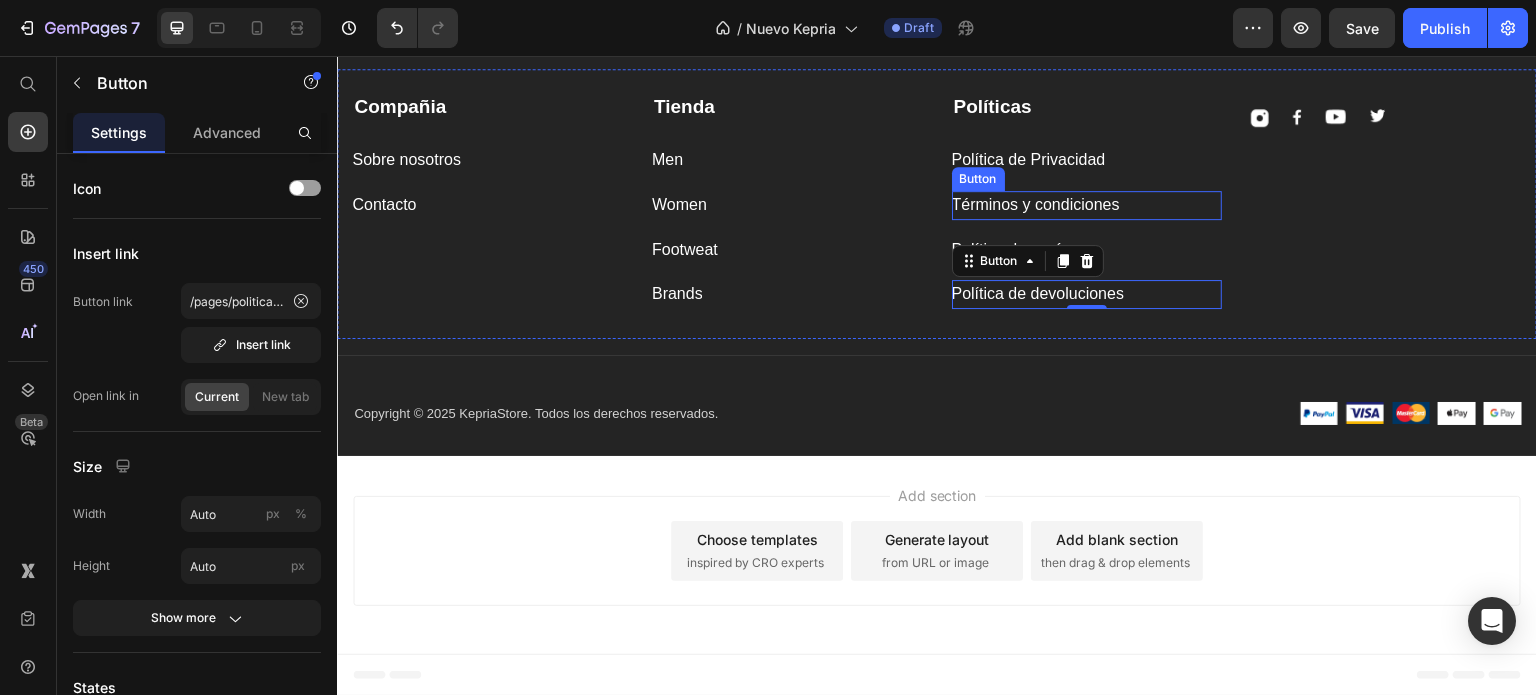 click on "Políticas Text block Política de Privacidad Button Términos y condiciones Button Política de envíos Button Política de devoluciones Button   0" at bounding box center (1087, 201) 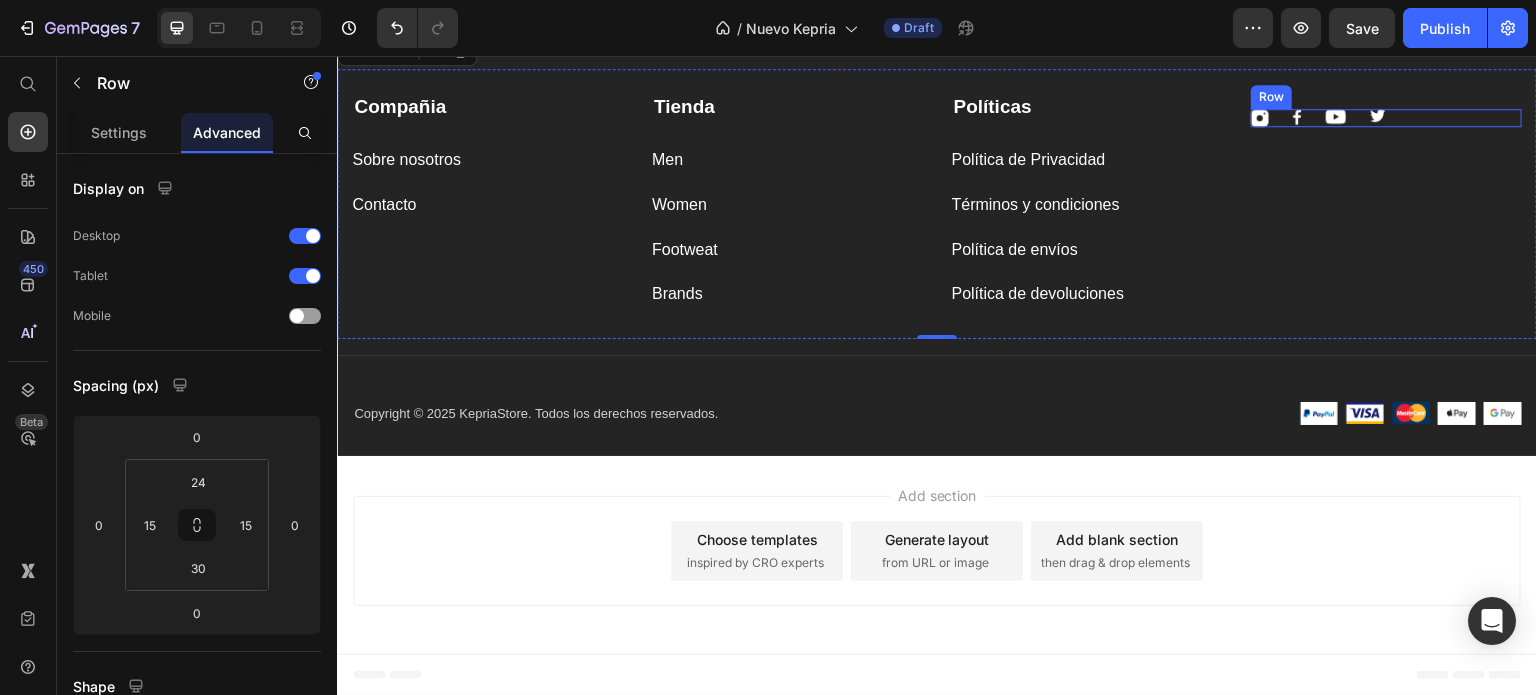 click at bounding box center [1260, 118] 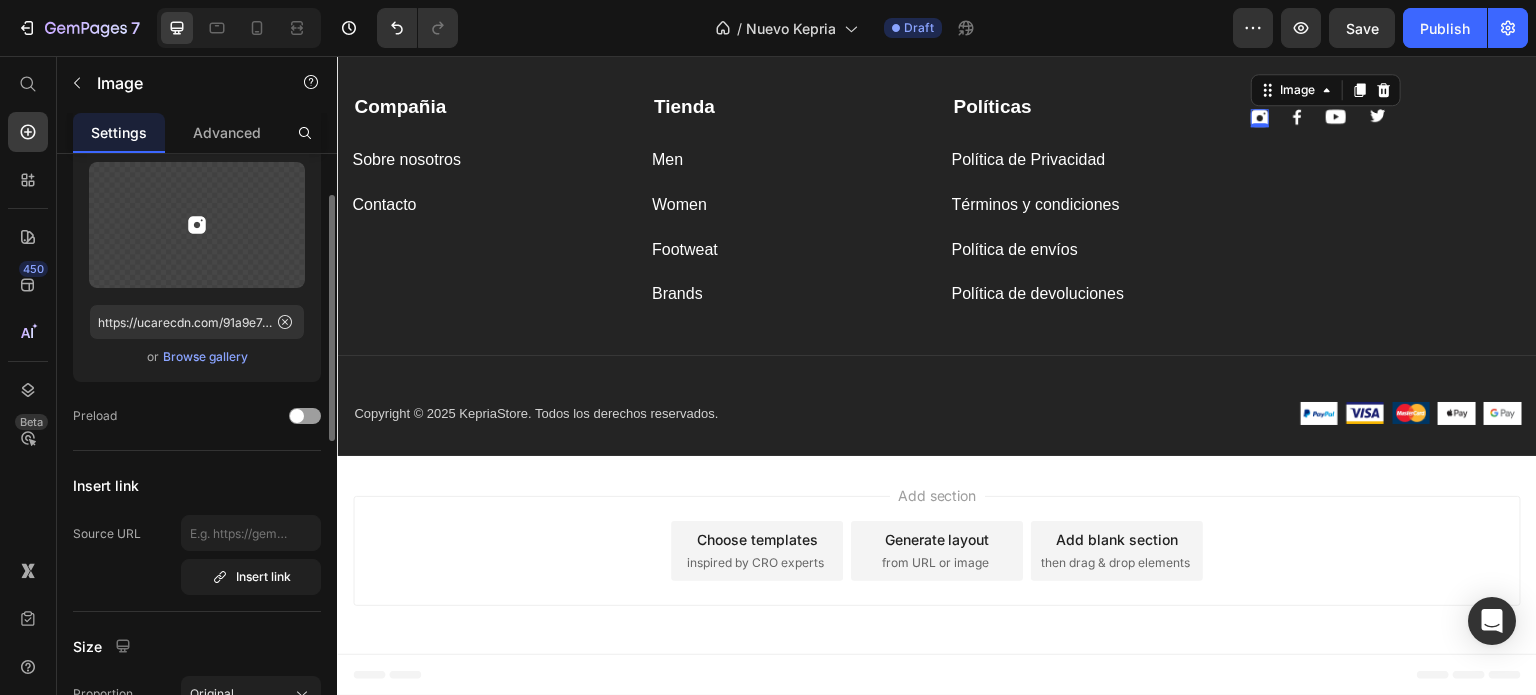 scroll, scrollTop: 0, scrollLeft: 0, axis: both 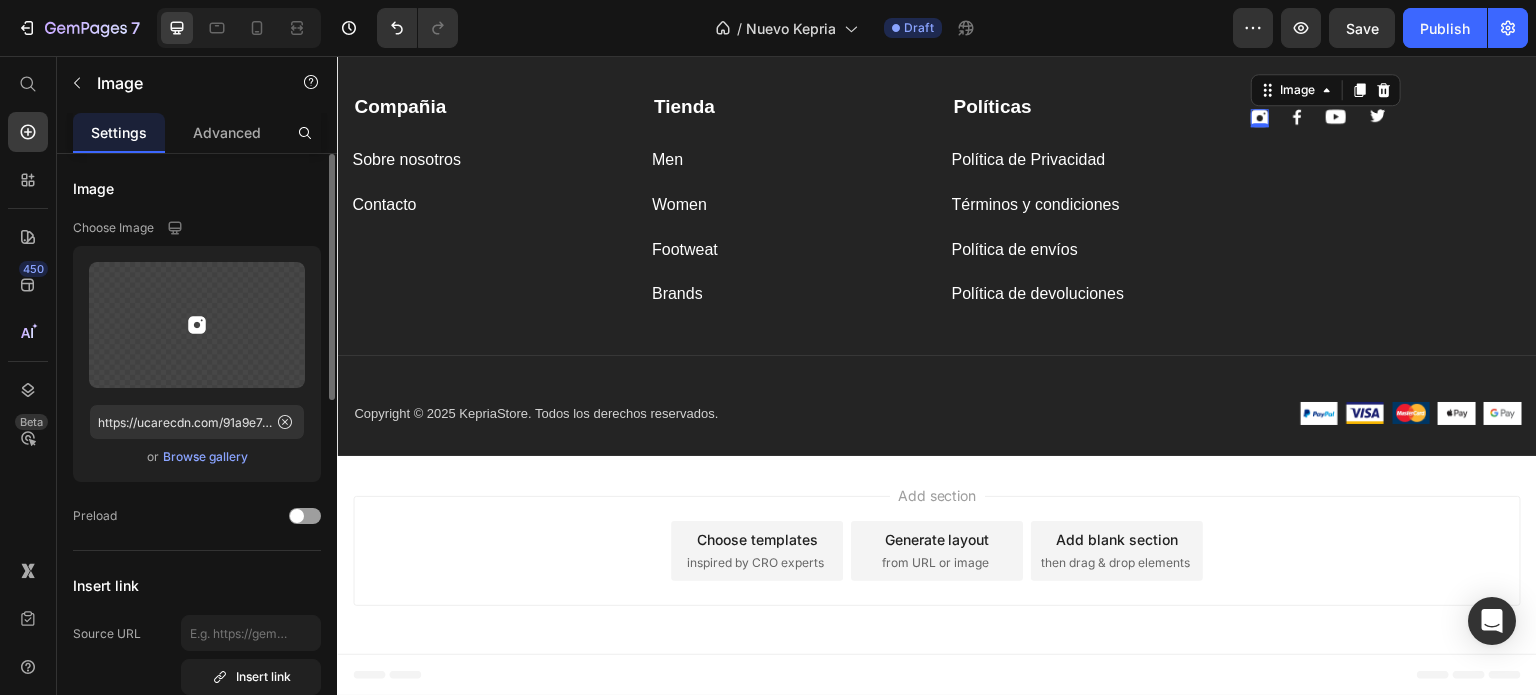 click on "Browse gallery" at bounding box center [205, 457] 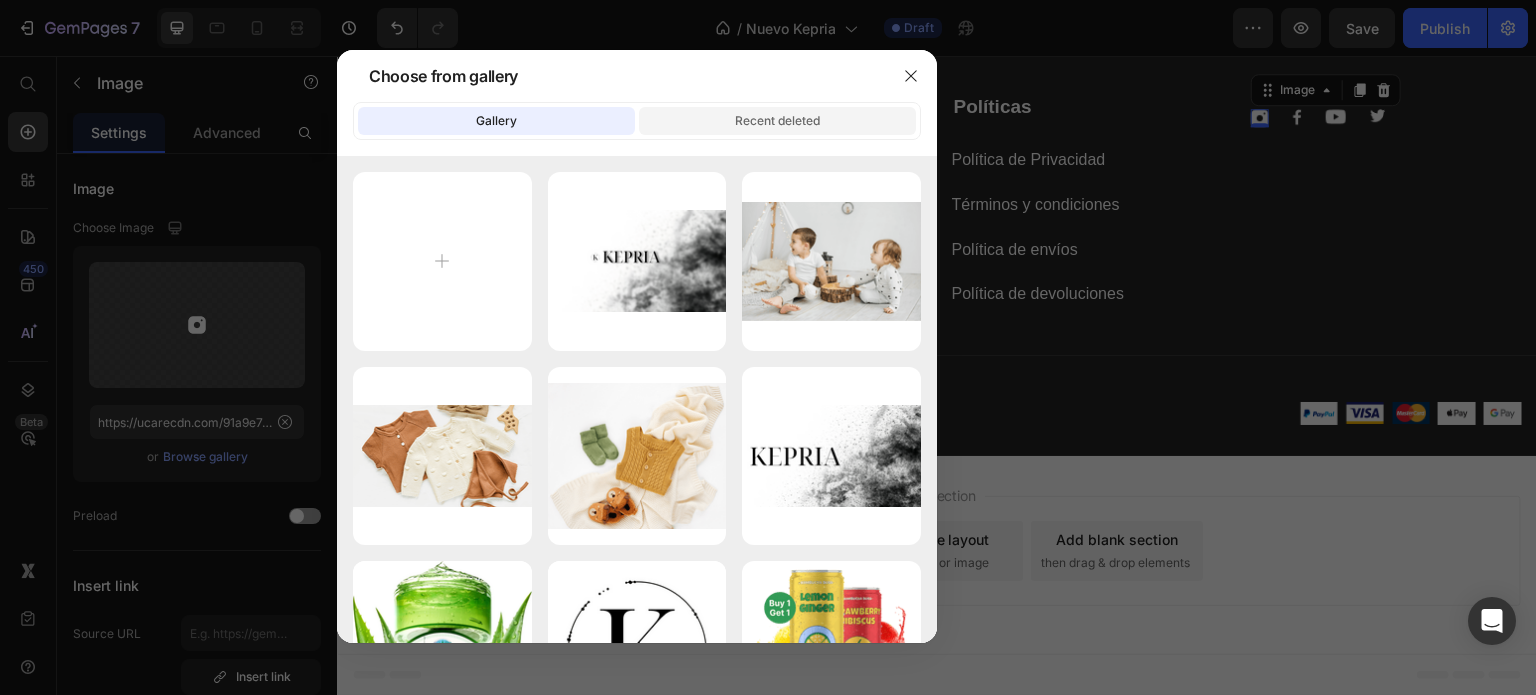 click on "Recent deleted" 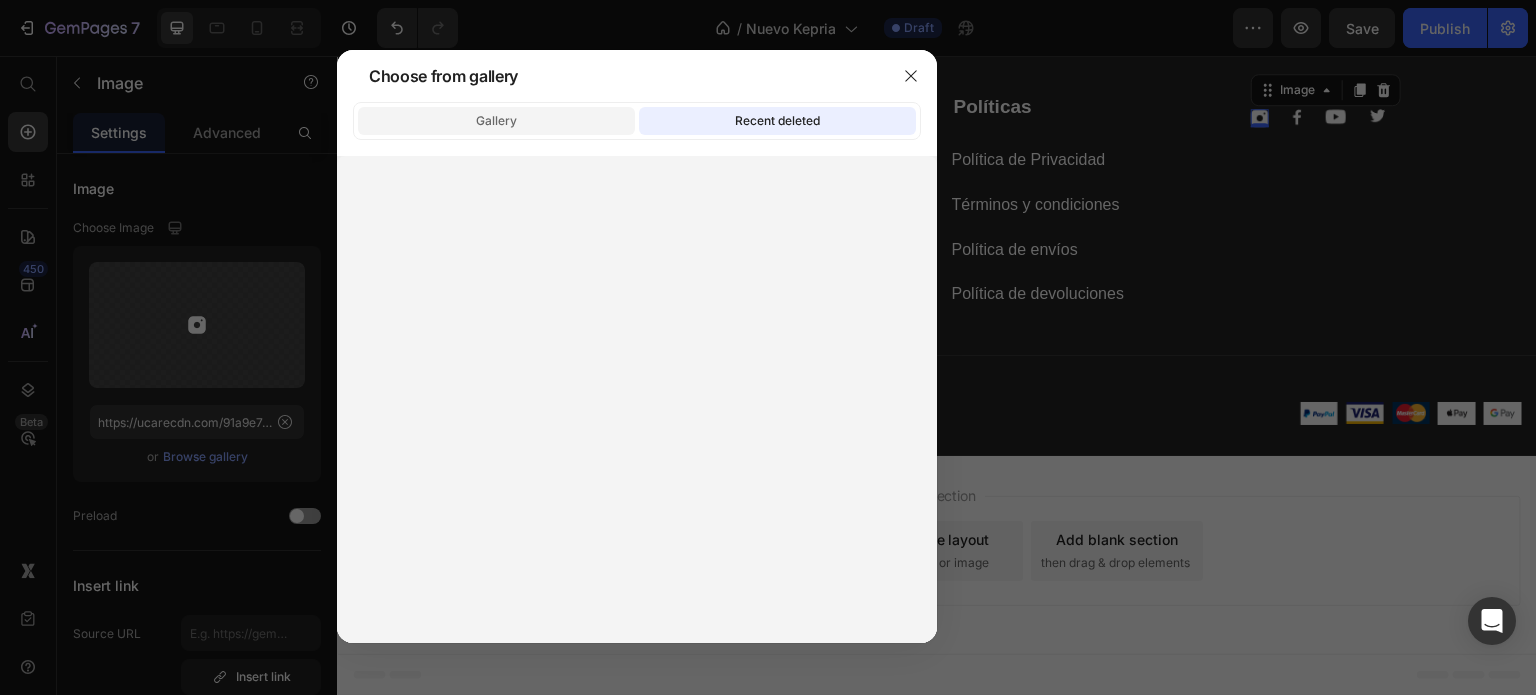 click on "Gallery" 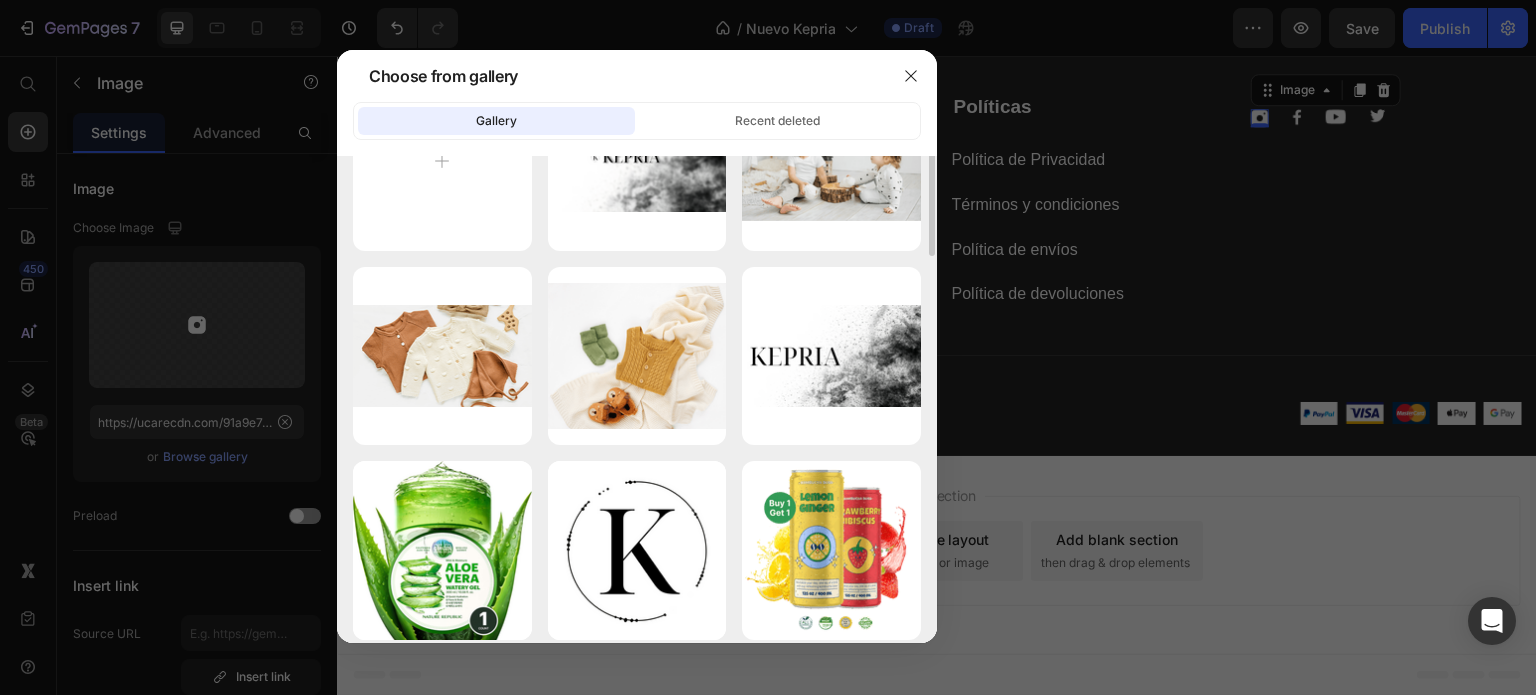 scroll, scrollTop: 0, scrollLeft: 0, axis: both 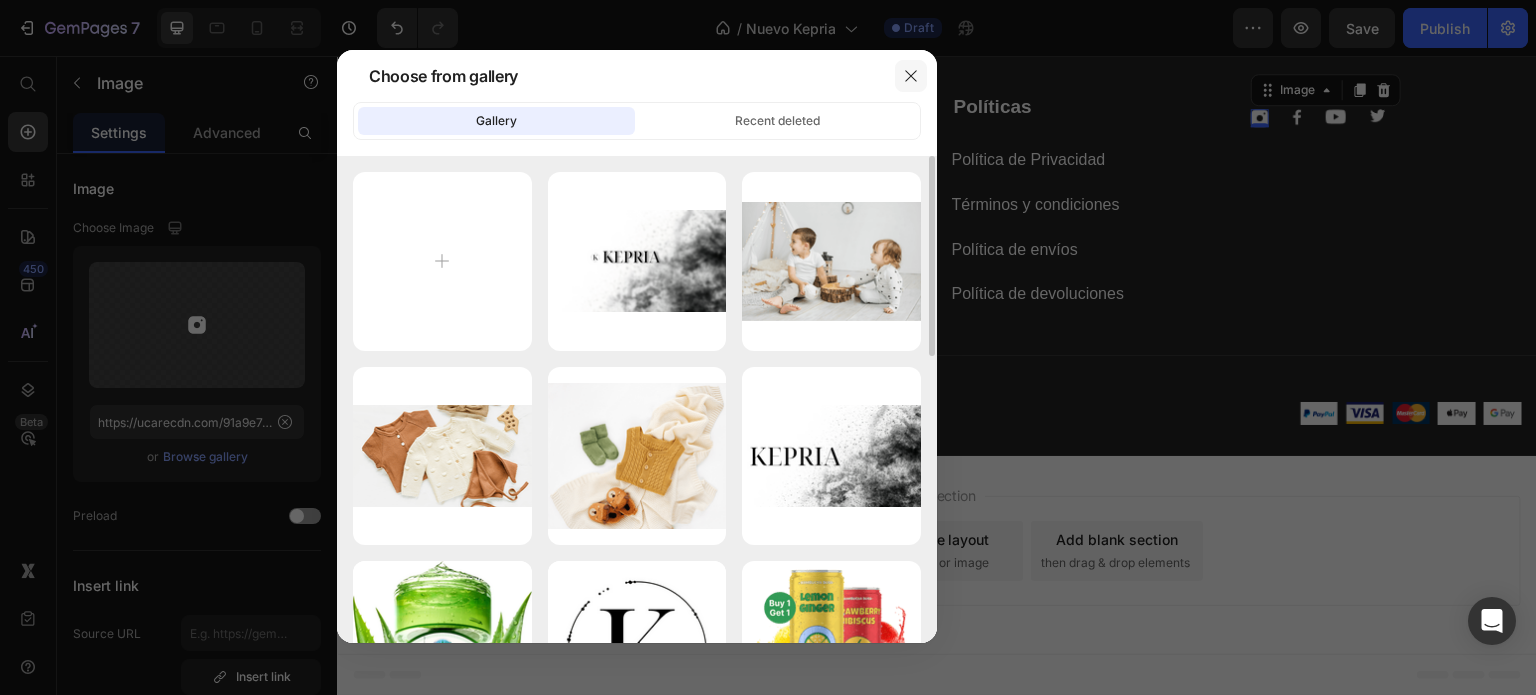 click 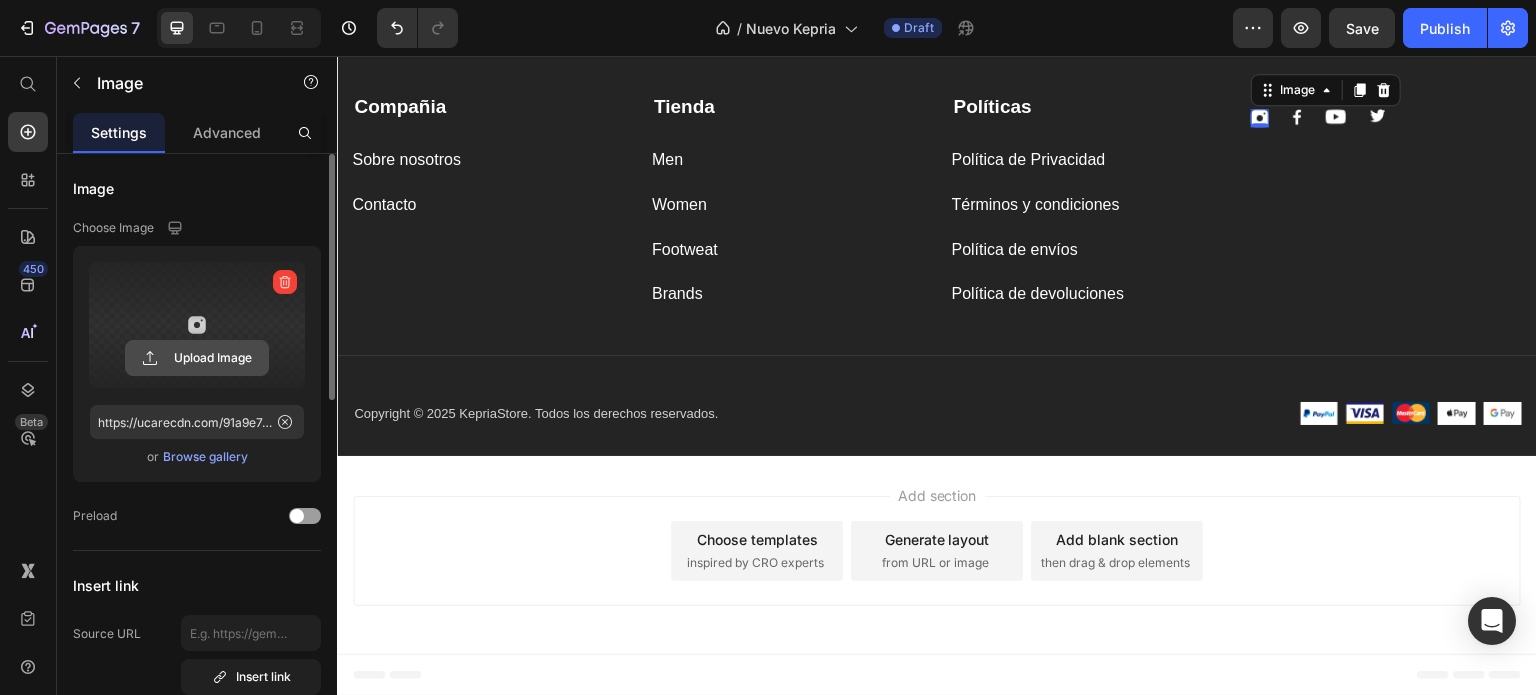 click 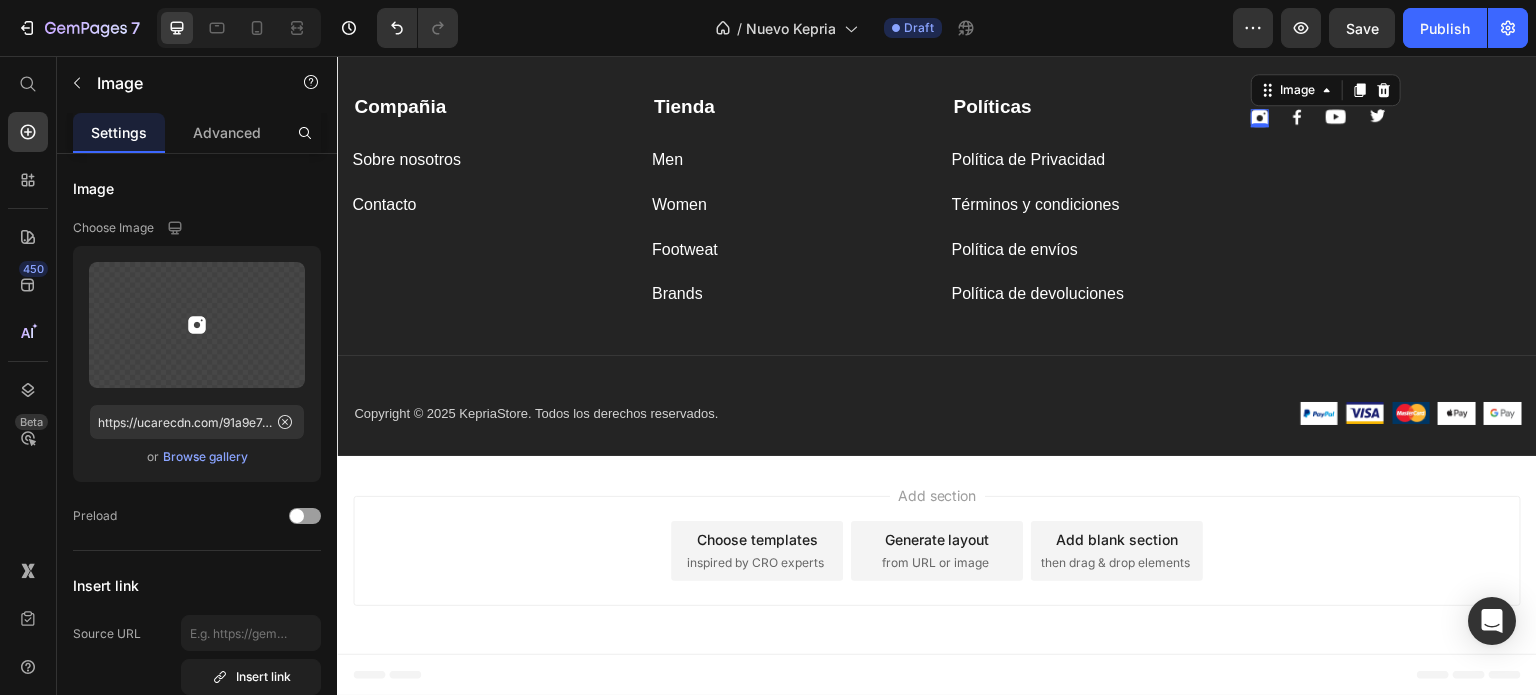 click on "Image Image Image   0 Image Row" at bounding box center [1386, 201] 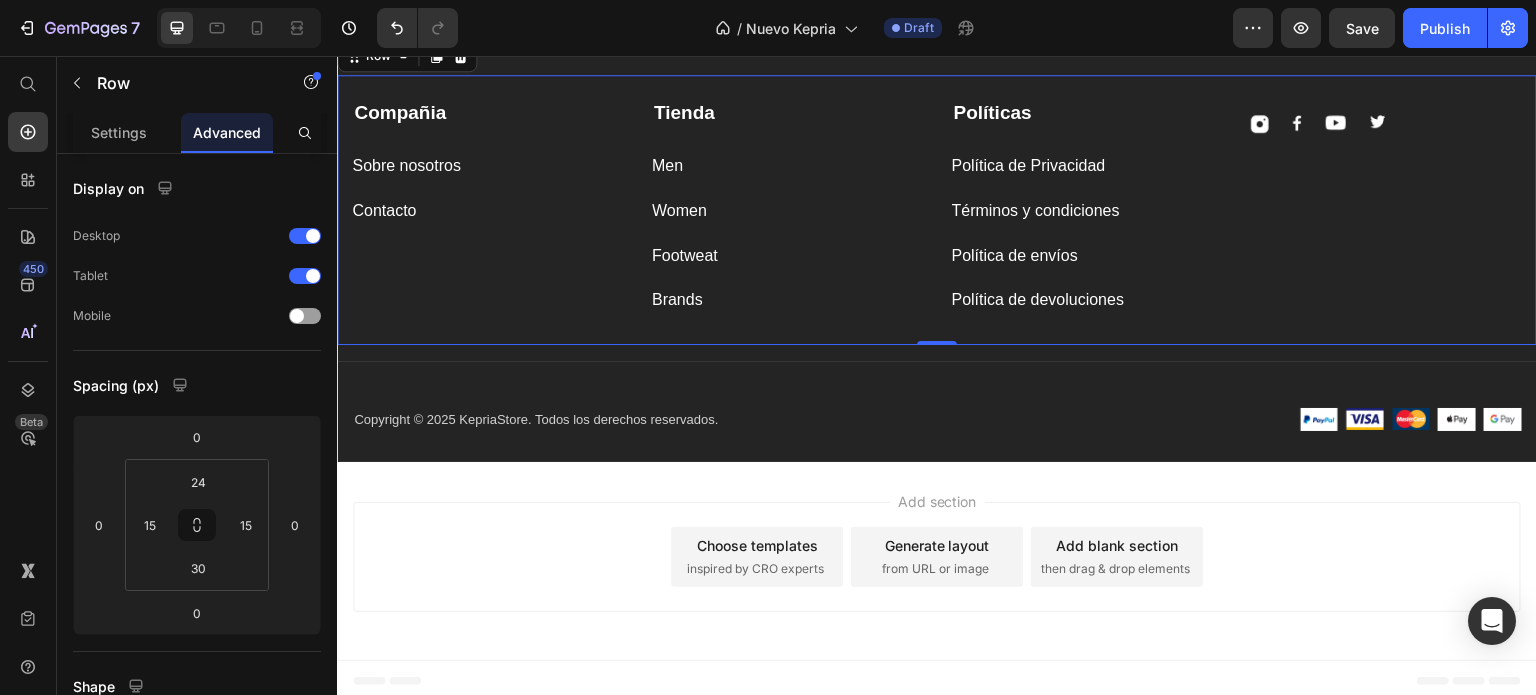 scroll, scrollTop: 5329, scrollLeft: 0, axis: vertical 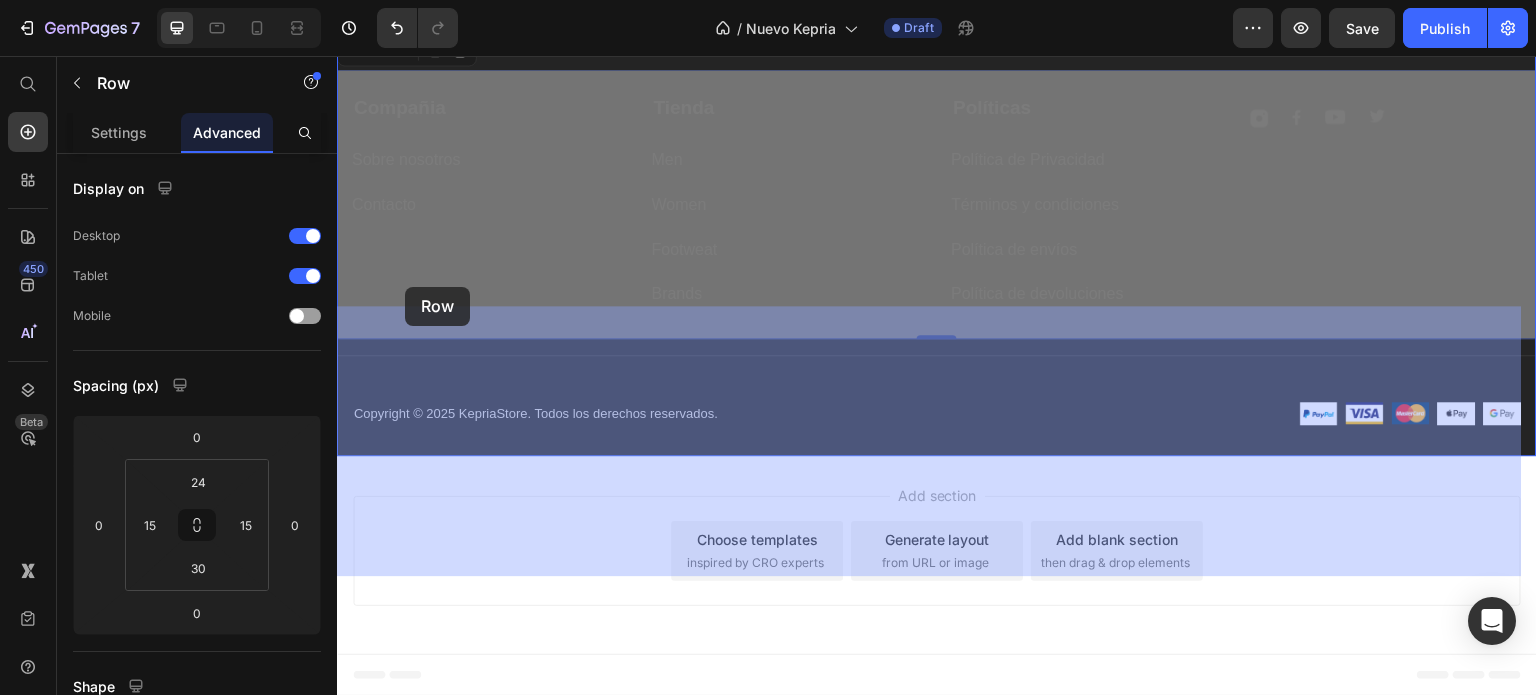 drag, startPoint x: 491, startPoint y: 449, endPoint x: 416, endPoint y: 347, distance: 126.60569 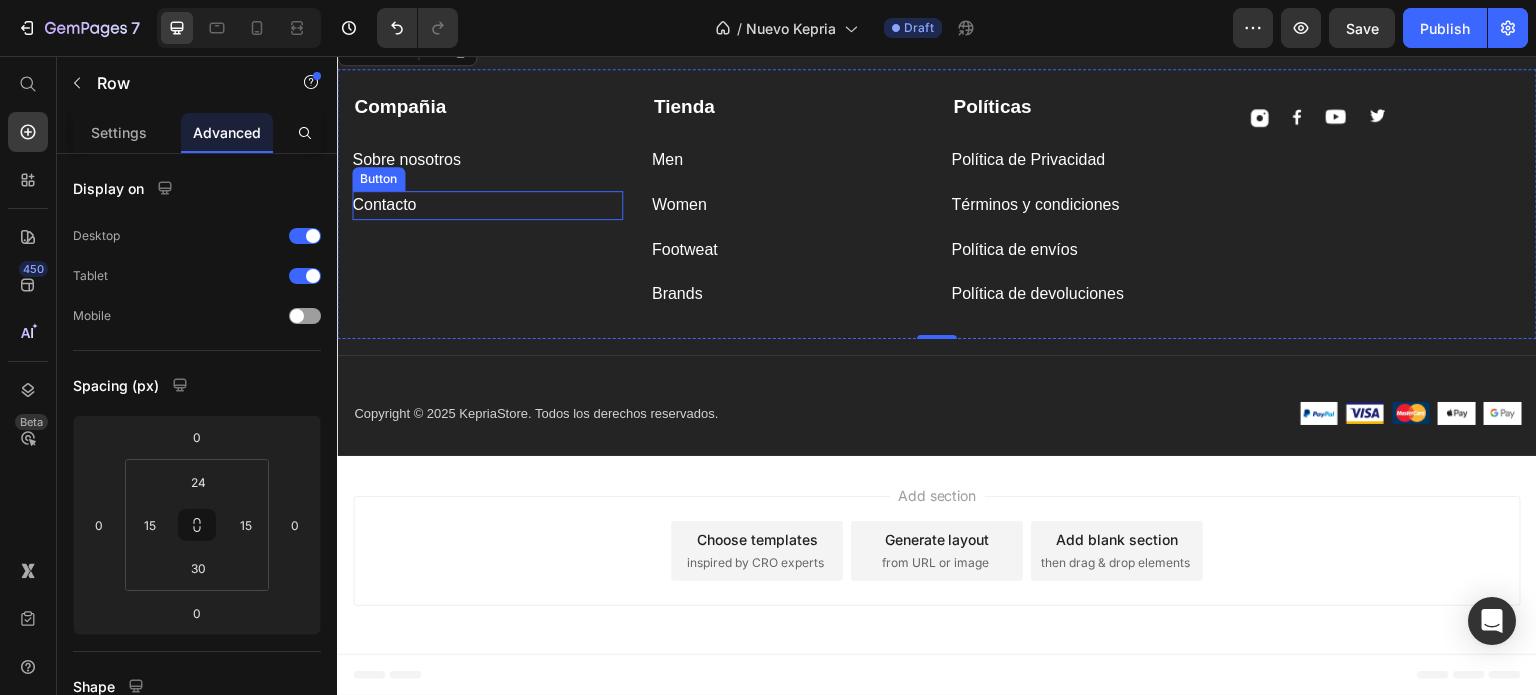 click on "Contacto Button" at bounding box center (487, 205) 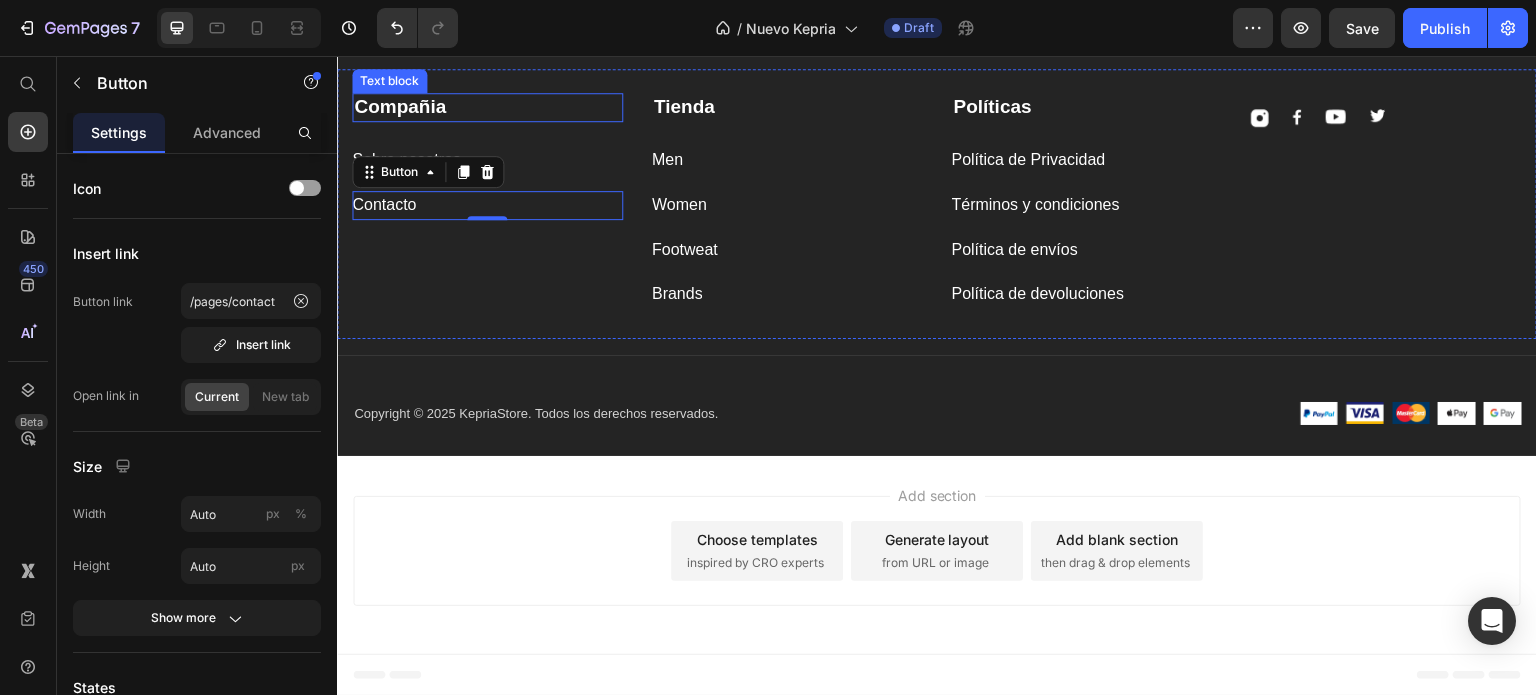 click on "Compañia" at bounding box center [487, 107] 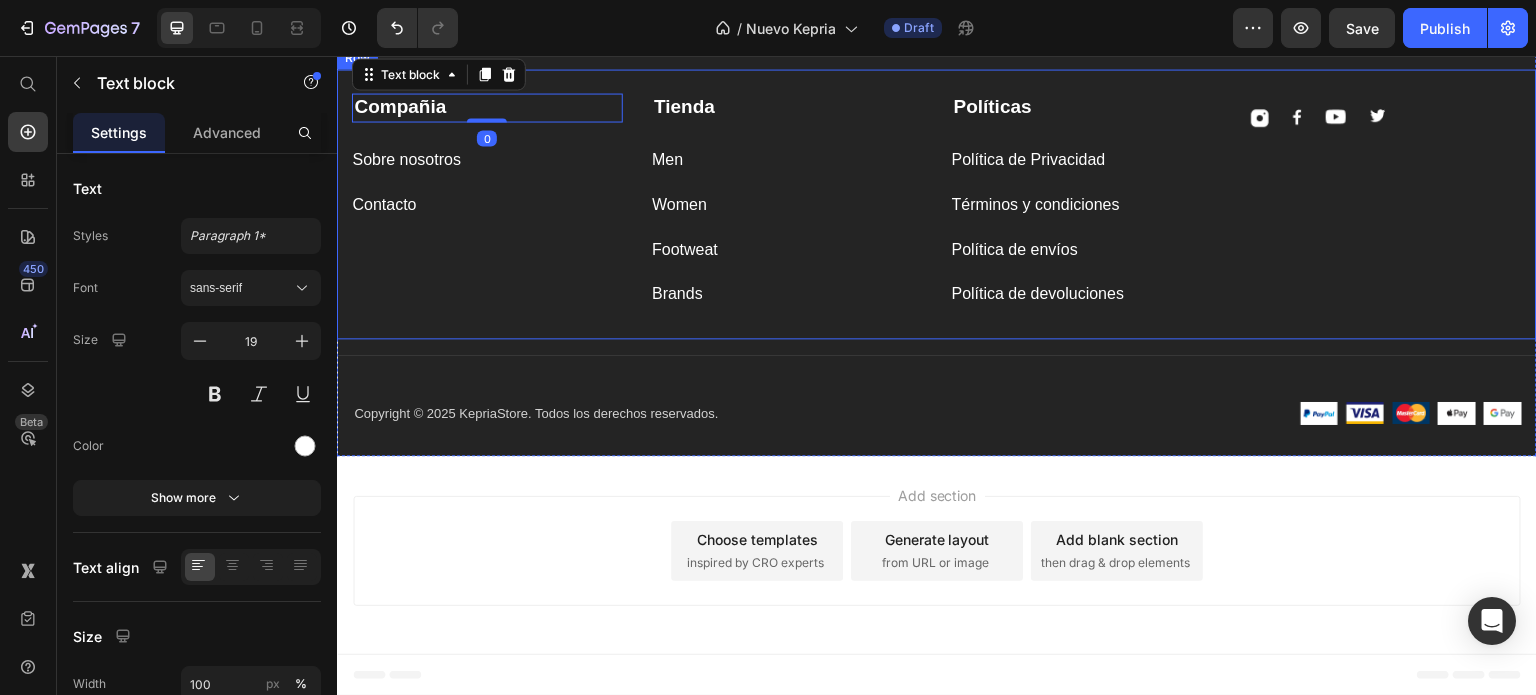 click on "Compañia Text block   0 Sobre nosotros Button Contacto Button" at bounding box center [487, 201] 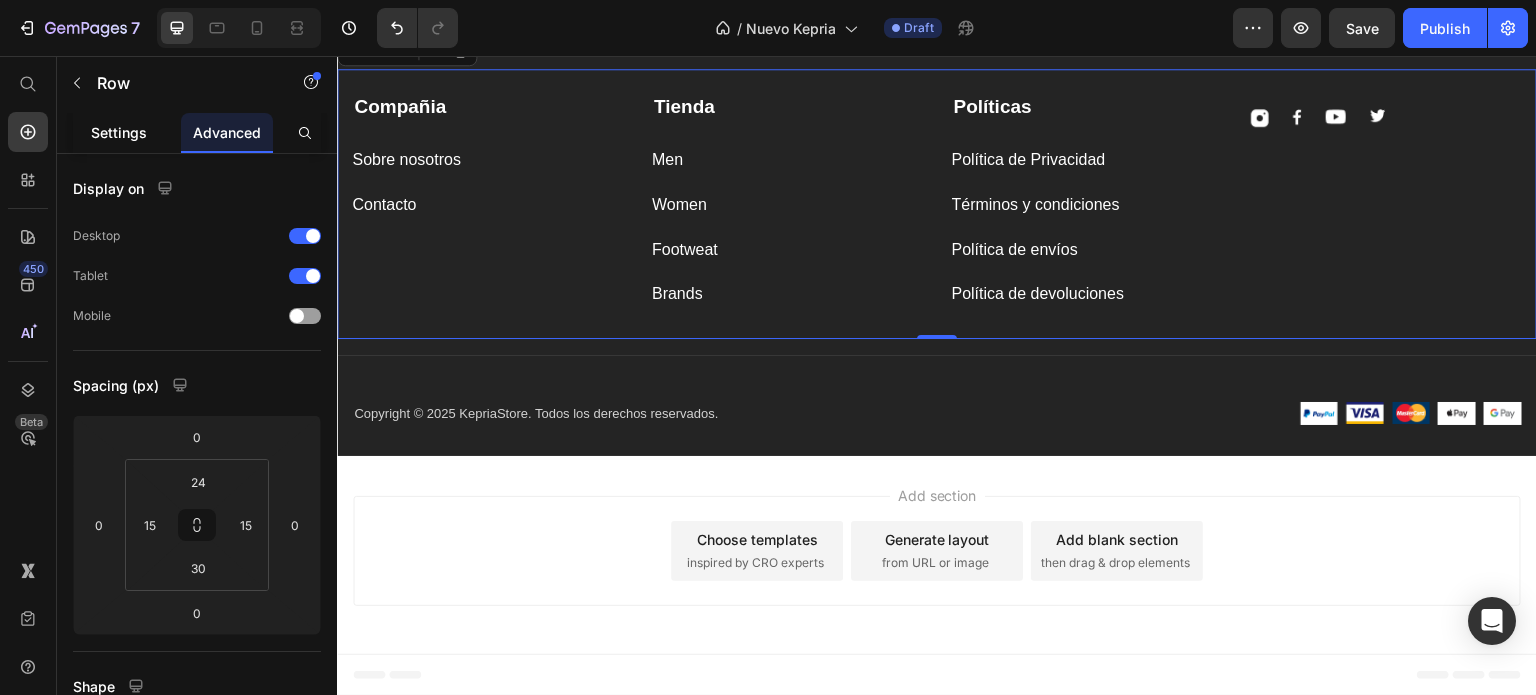 click on "Settings" 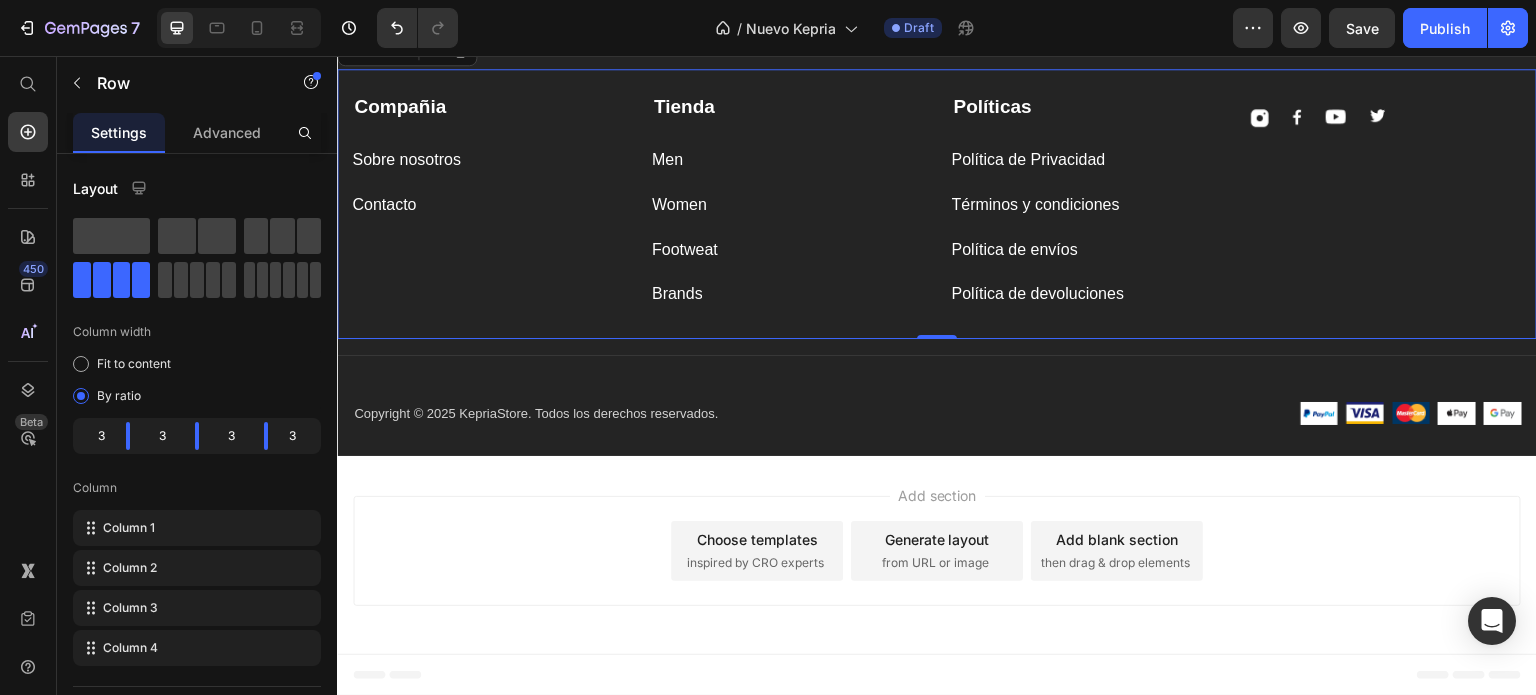 click on "Compañia Text block Sobre nosotros Button Contacto Button" at bounding box center (487, 201) 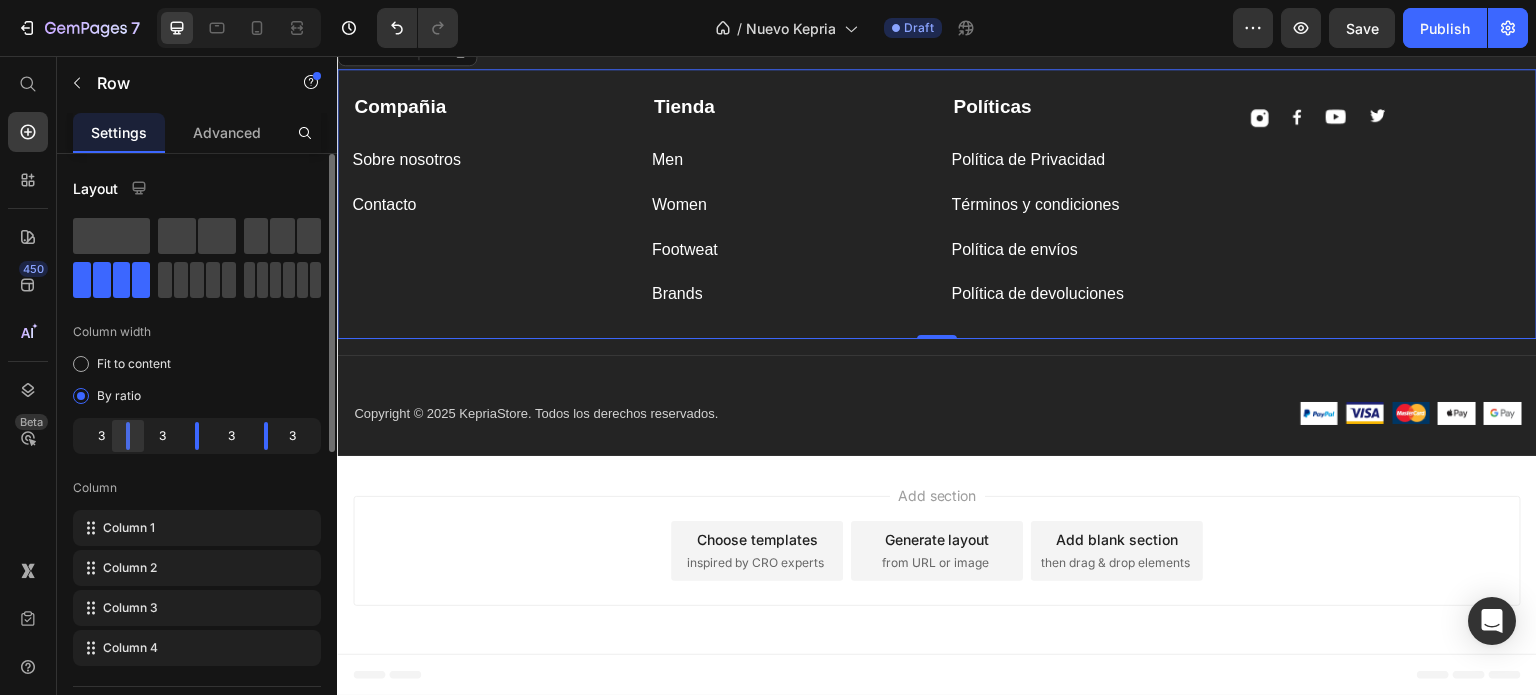 click 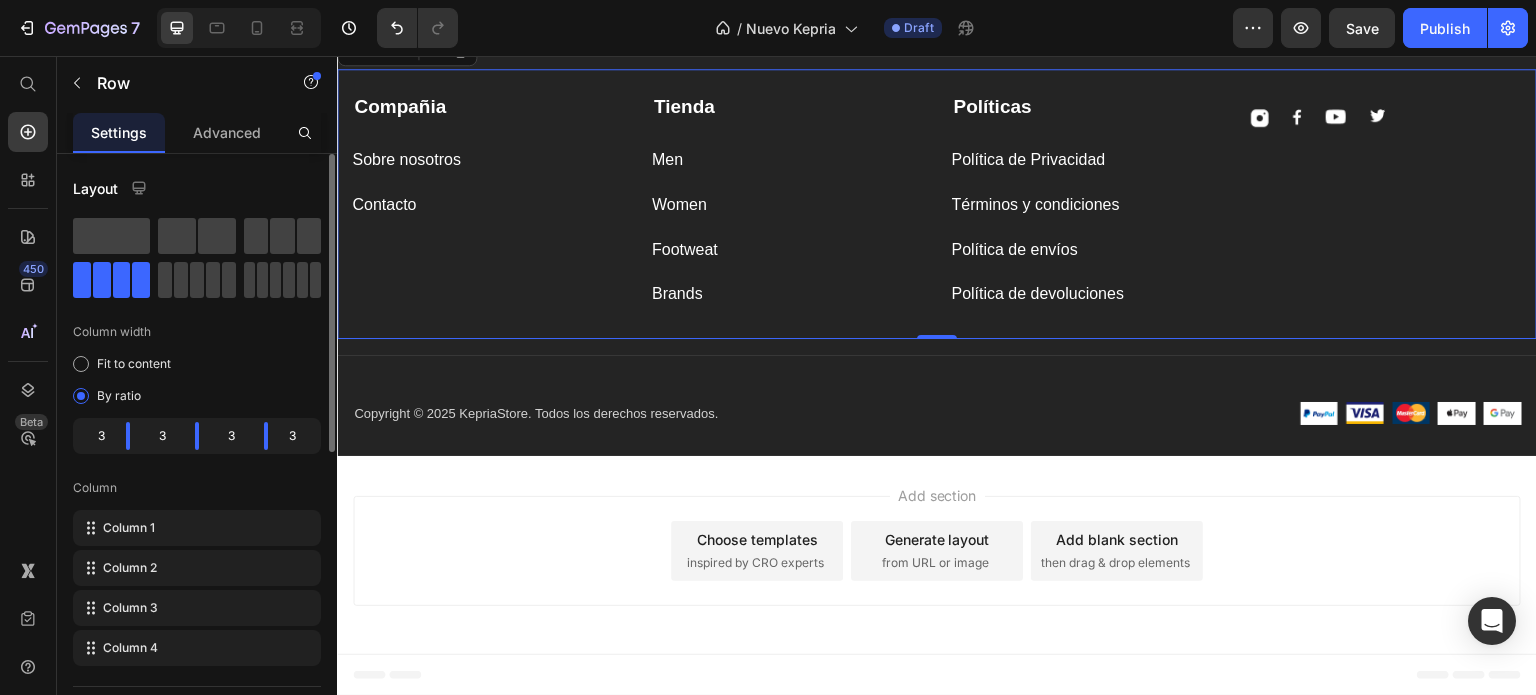 type 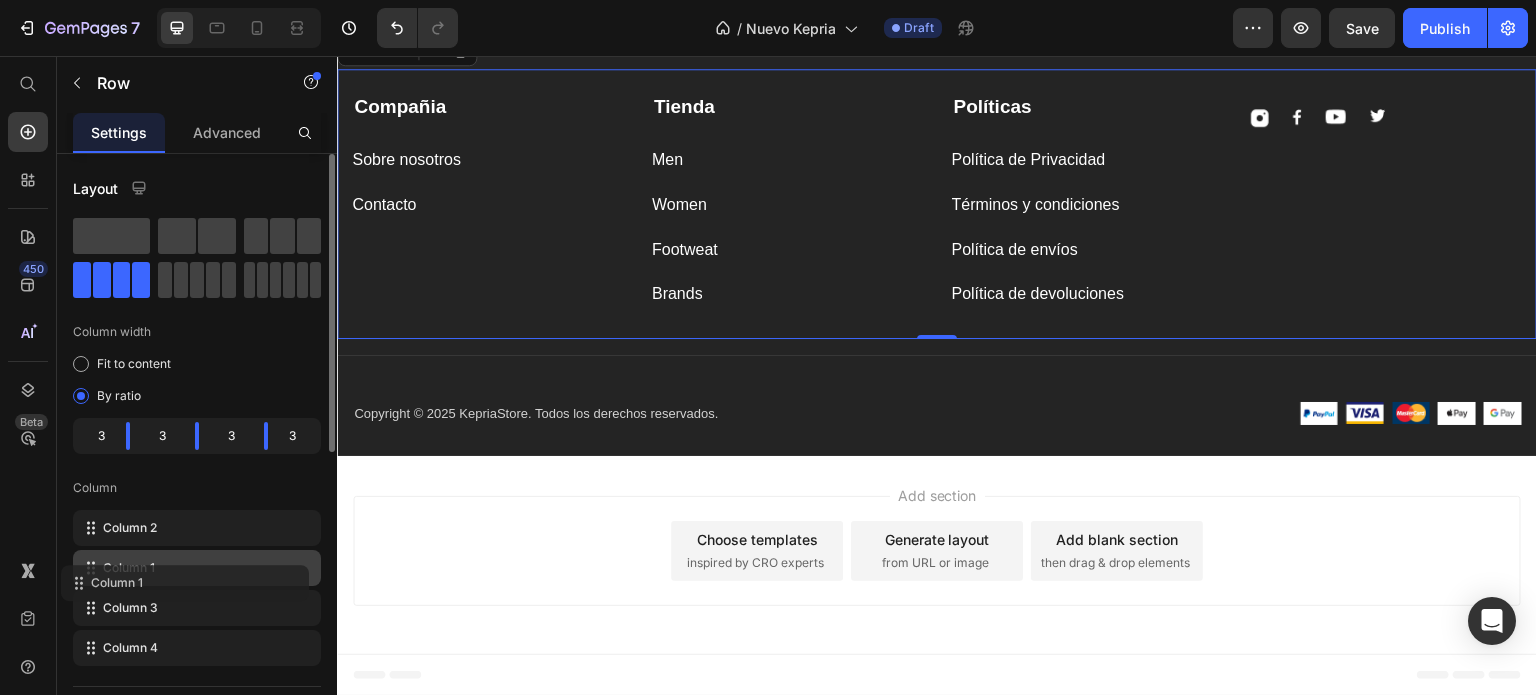 drag, startPoint x: 244, startPoint y: 537, endPoint x: 232, endPoint y: 588, distance: 52.392746 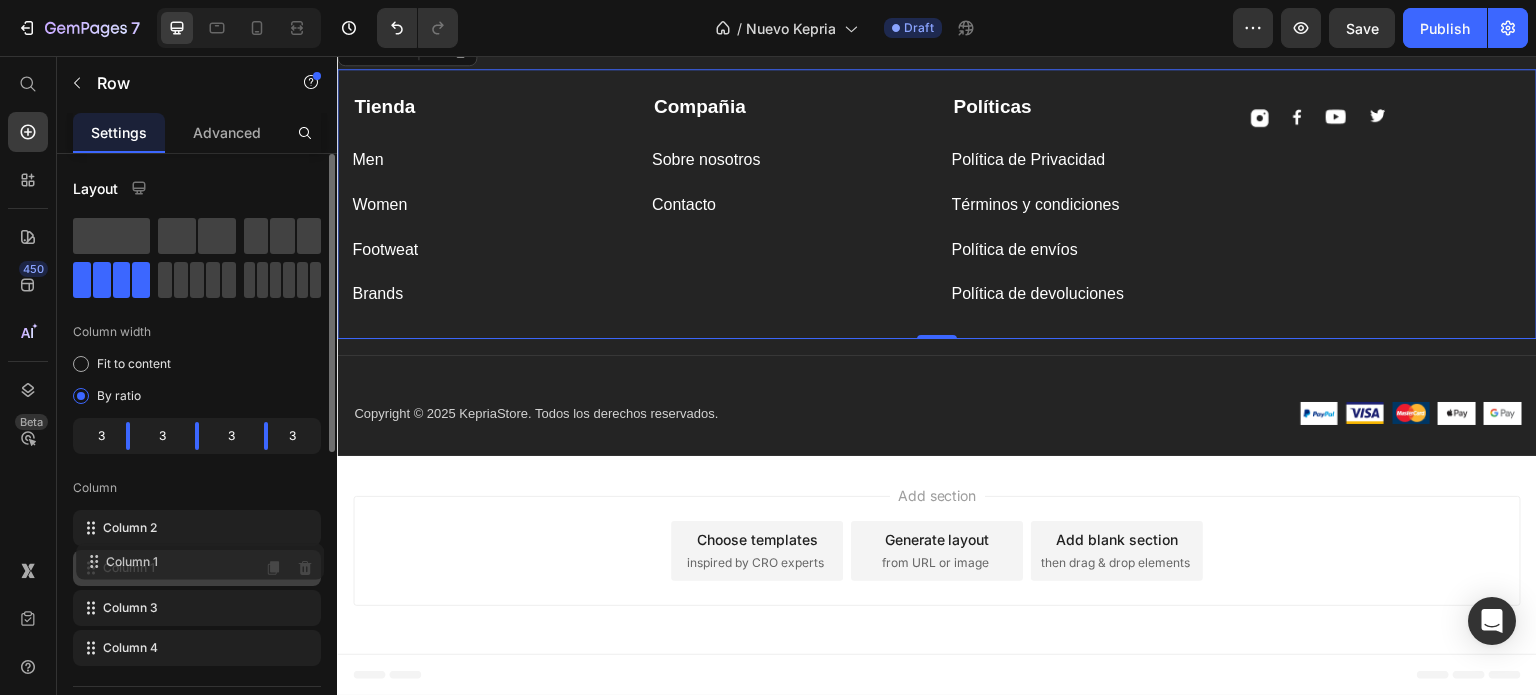 drag, startPoint x: 232, startPoint y: 571, endPoint x: 241, endPoint y: 529, distance: 42.953465 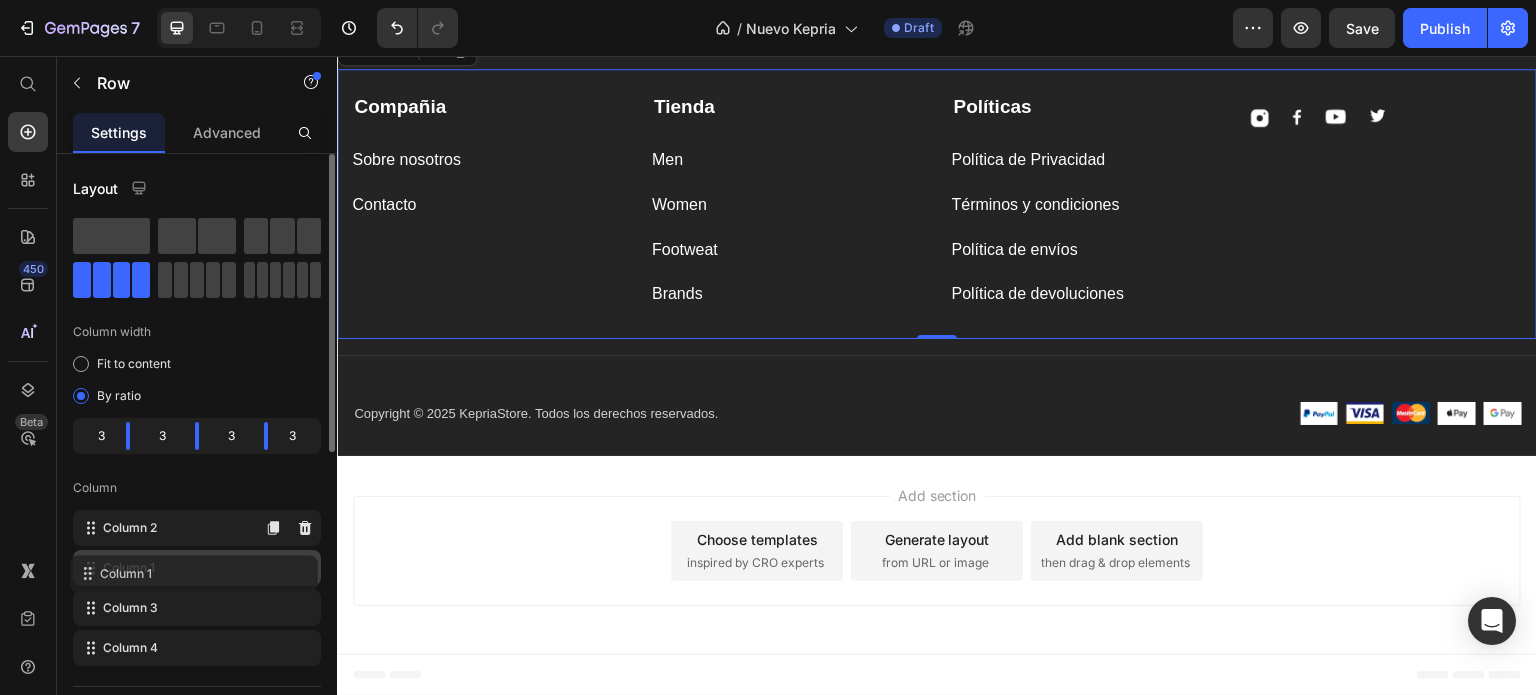 drag, startPoint x: 241, startPoint y: 529, endPoint x: 238, endPoint y: 571, distance: 42.107006 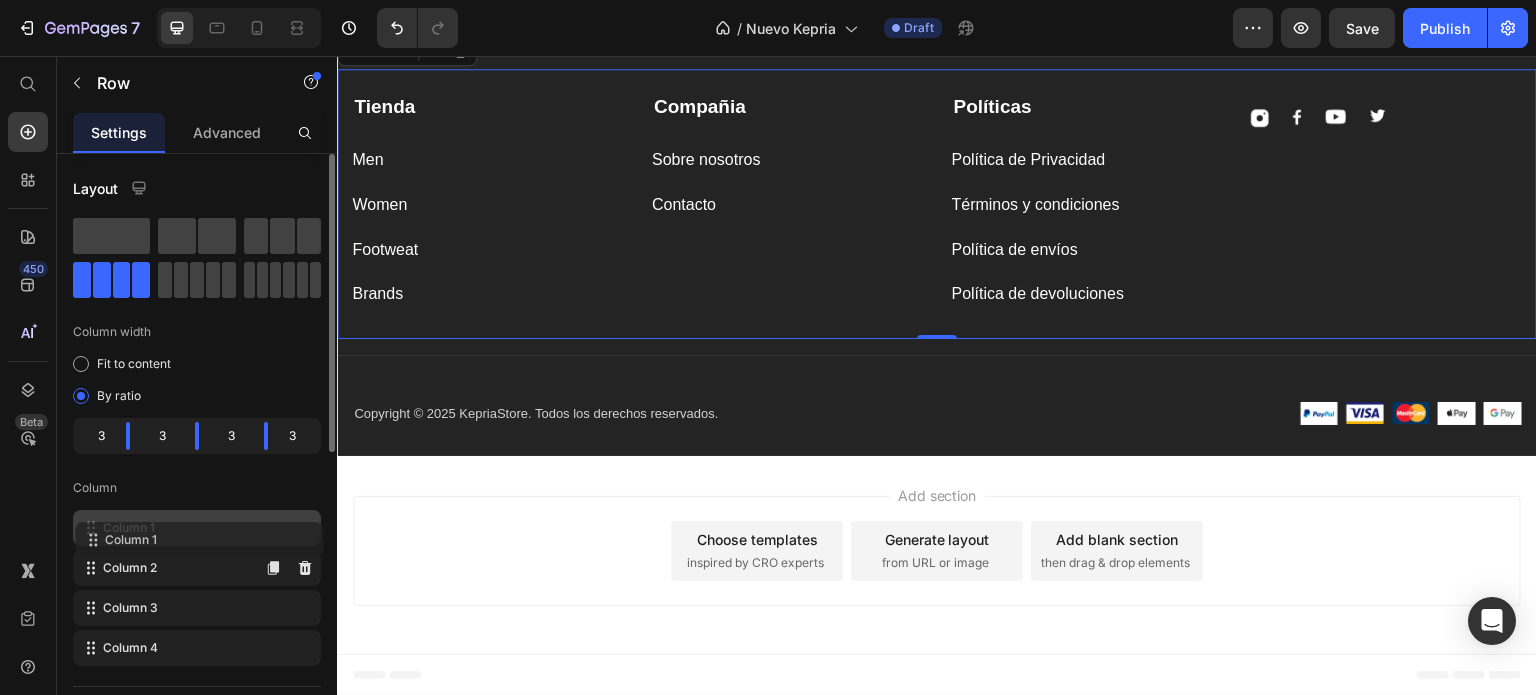 drag, startPoint x: 238, startPoint y: 572, endPoint x: 240, endPoint y: 540, distance: 32.06244 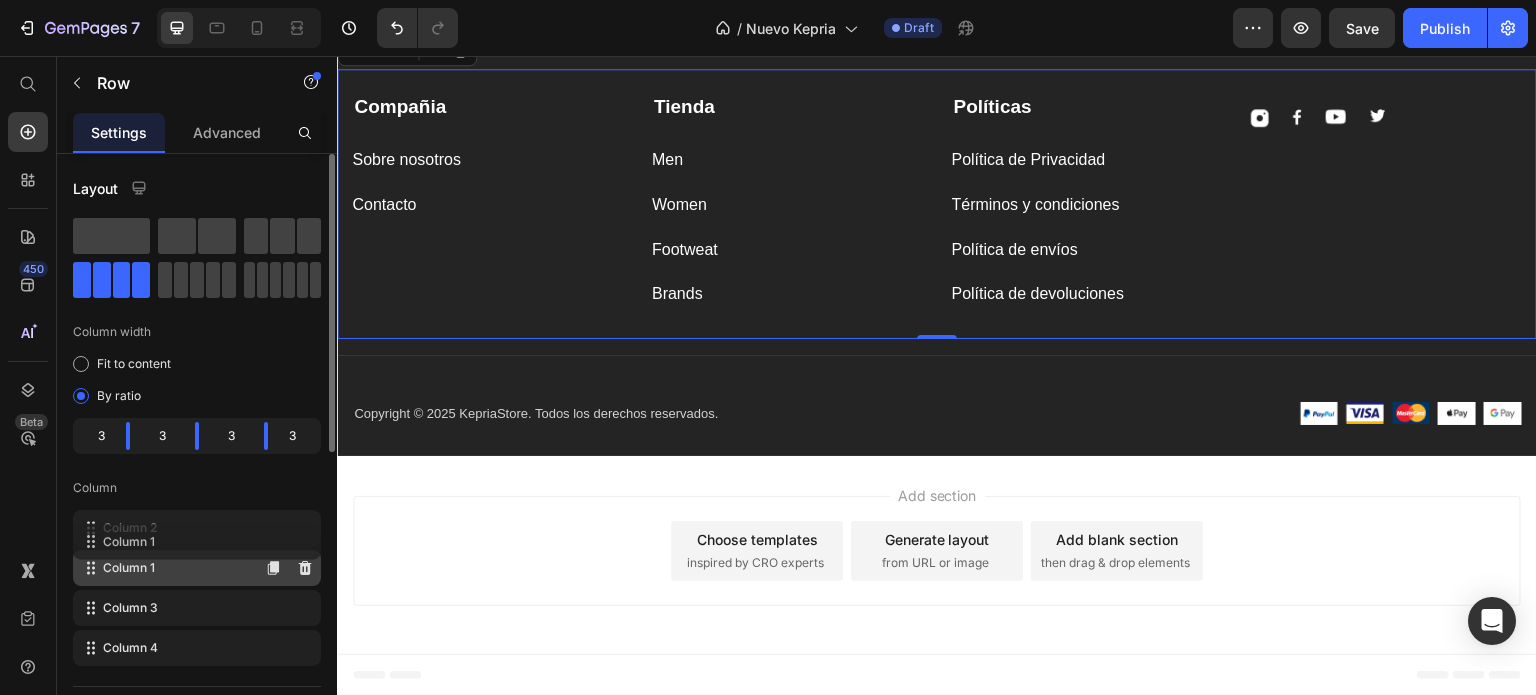 drag, startPoint x: 240, startPoint y: 540, endPoint x: 240, endPoint y: 578, distance: 38 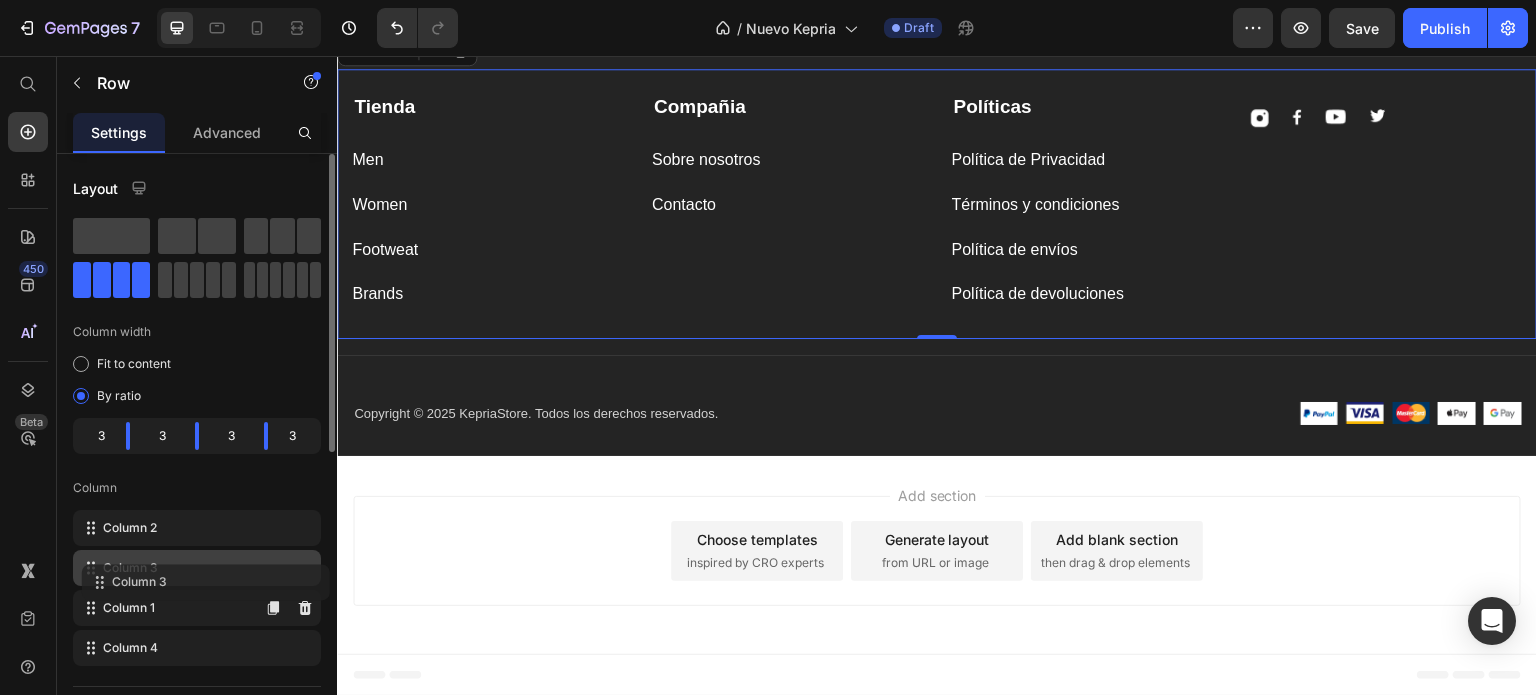 drag, startPoint x: 201, startPoint y: 610, endPoint x: 210, endPoint y: 580, distance: 31.320919 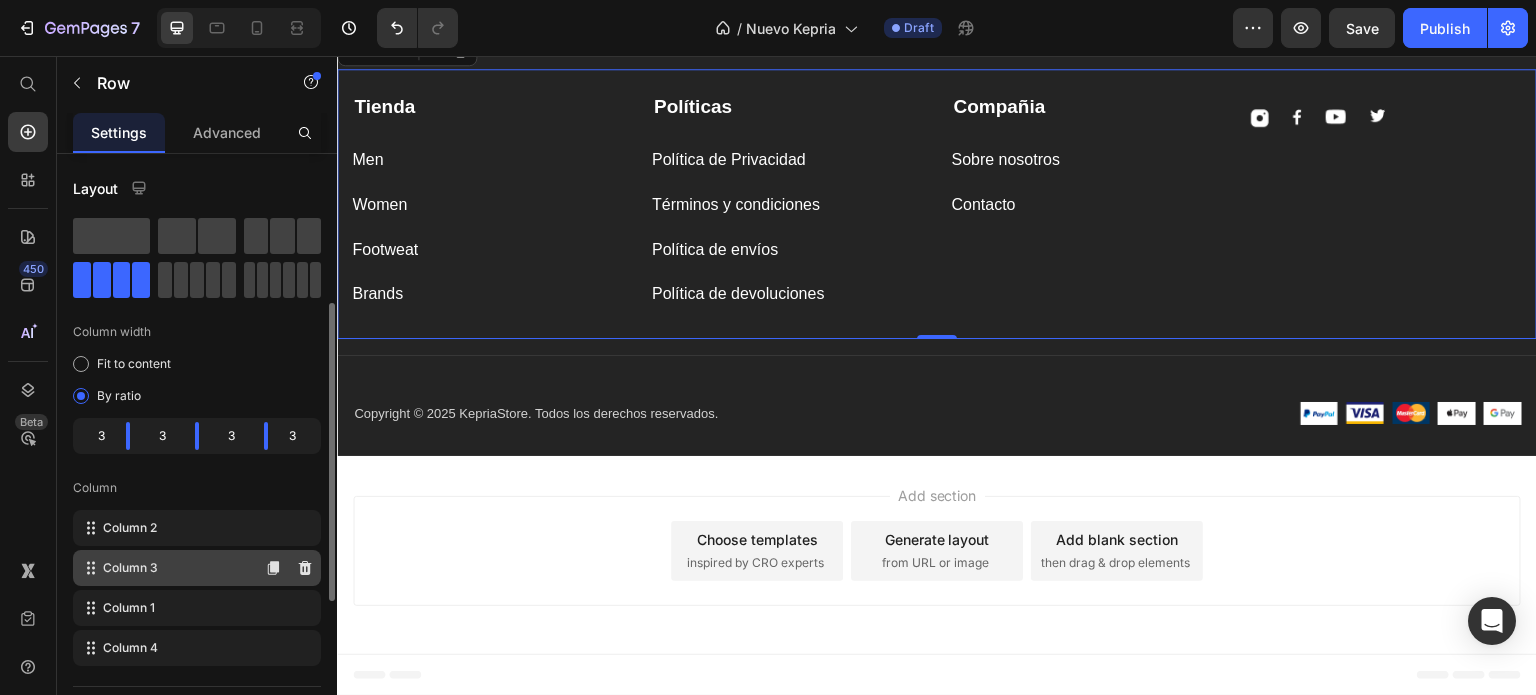 scroll, scrollTop: 100, scrollLeft: 0, axis: vertical 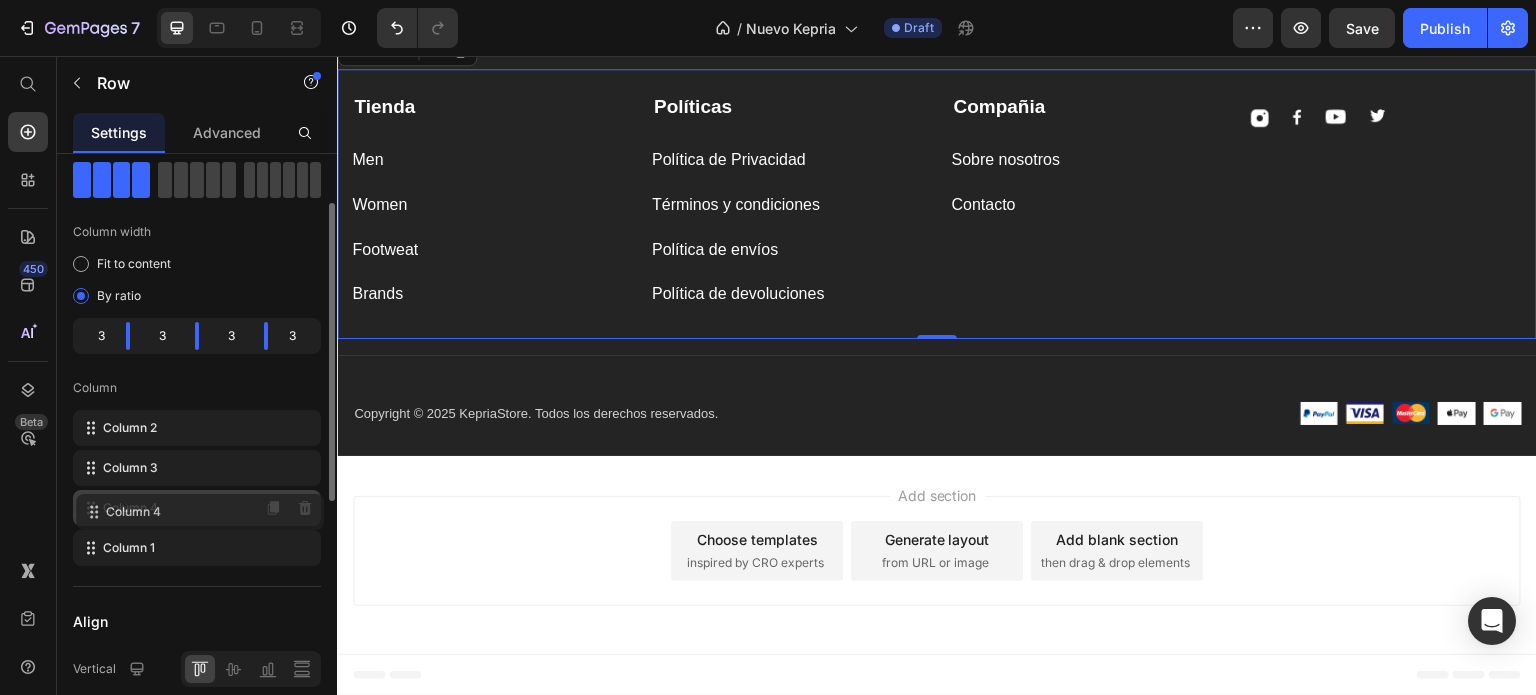 drag, startPoint x: 198, startPoint y: 555, endPoint x: 201, endPoint y: 511, distance: 44.102154 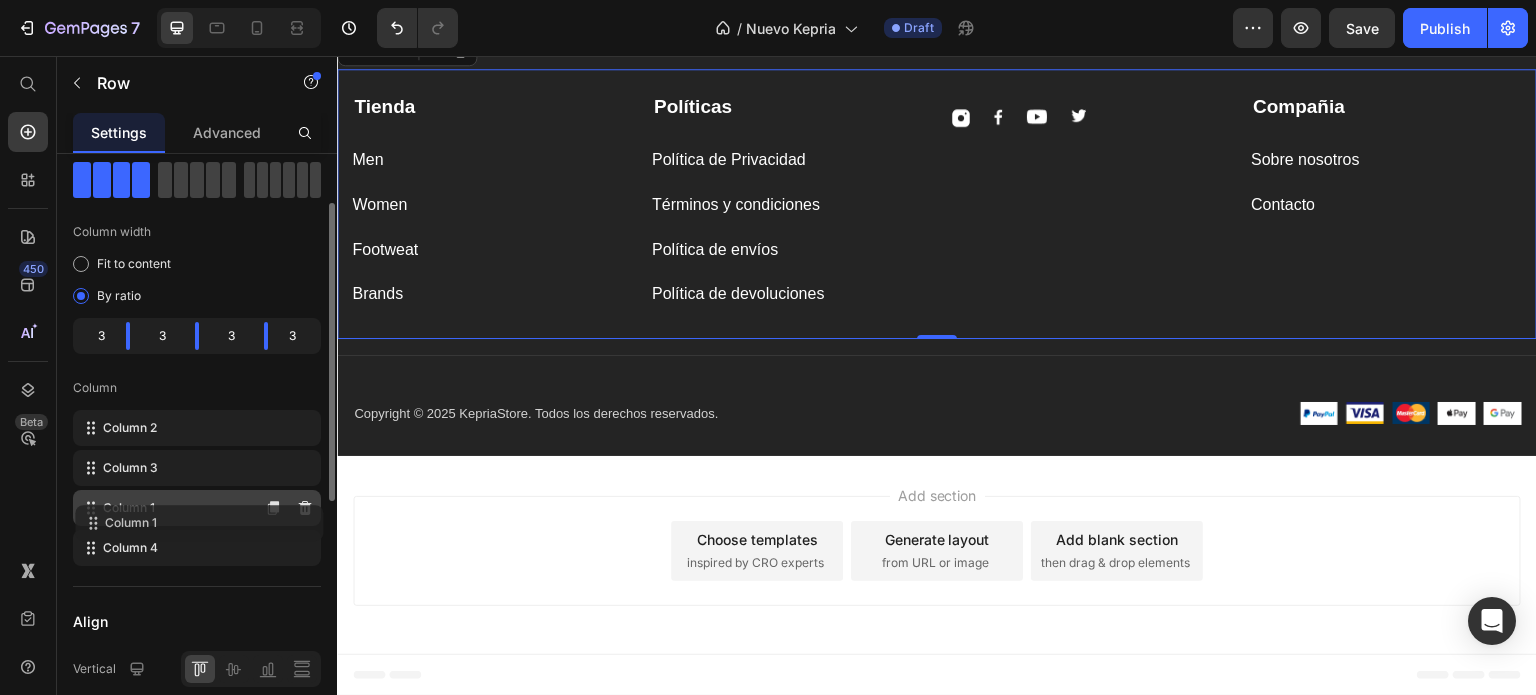drag, startPoint x: 196, startPoint y: 530, endPoint x: 199, endPoint y: 499, distance: 31.144823 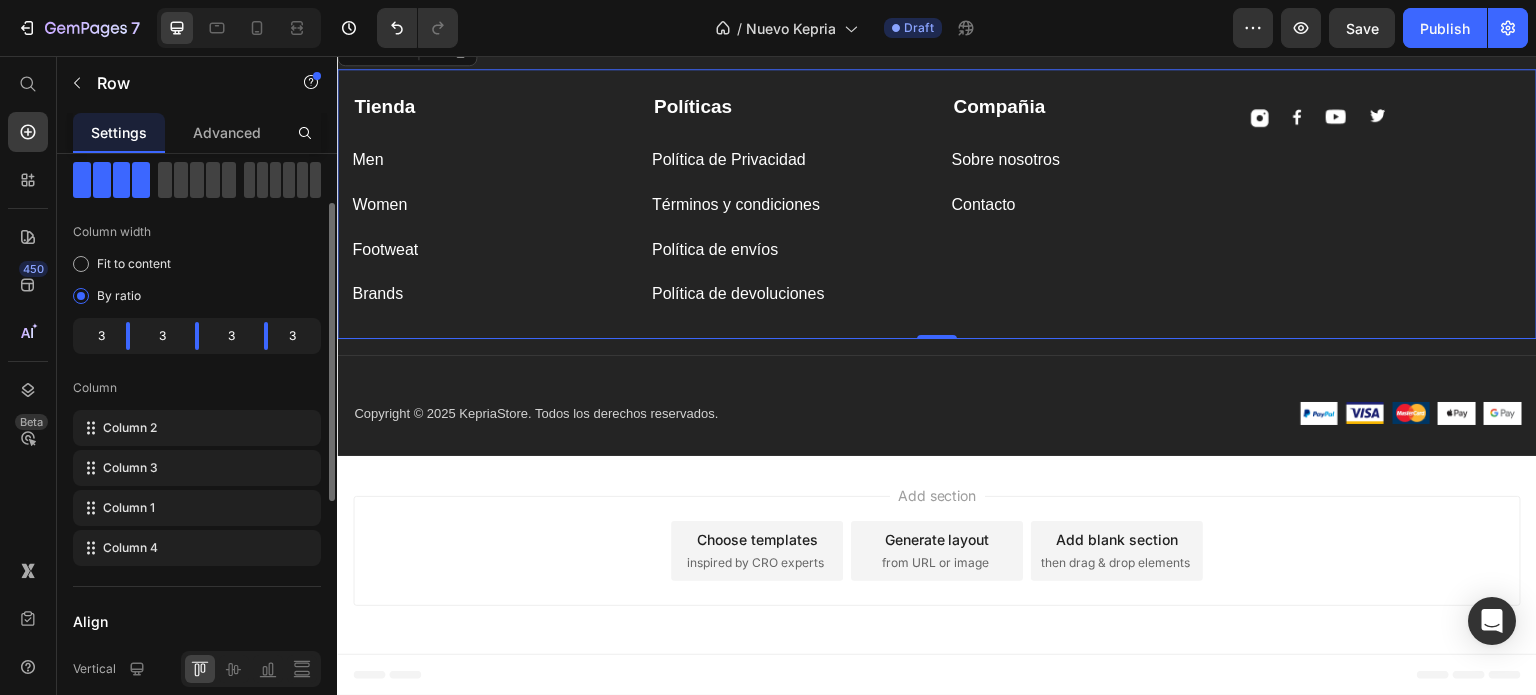 click on "Image Image Image Image Row" at bounding box center [1386, 201] 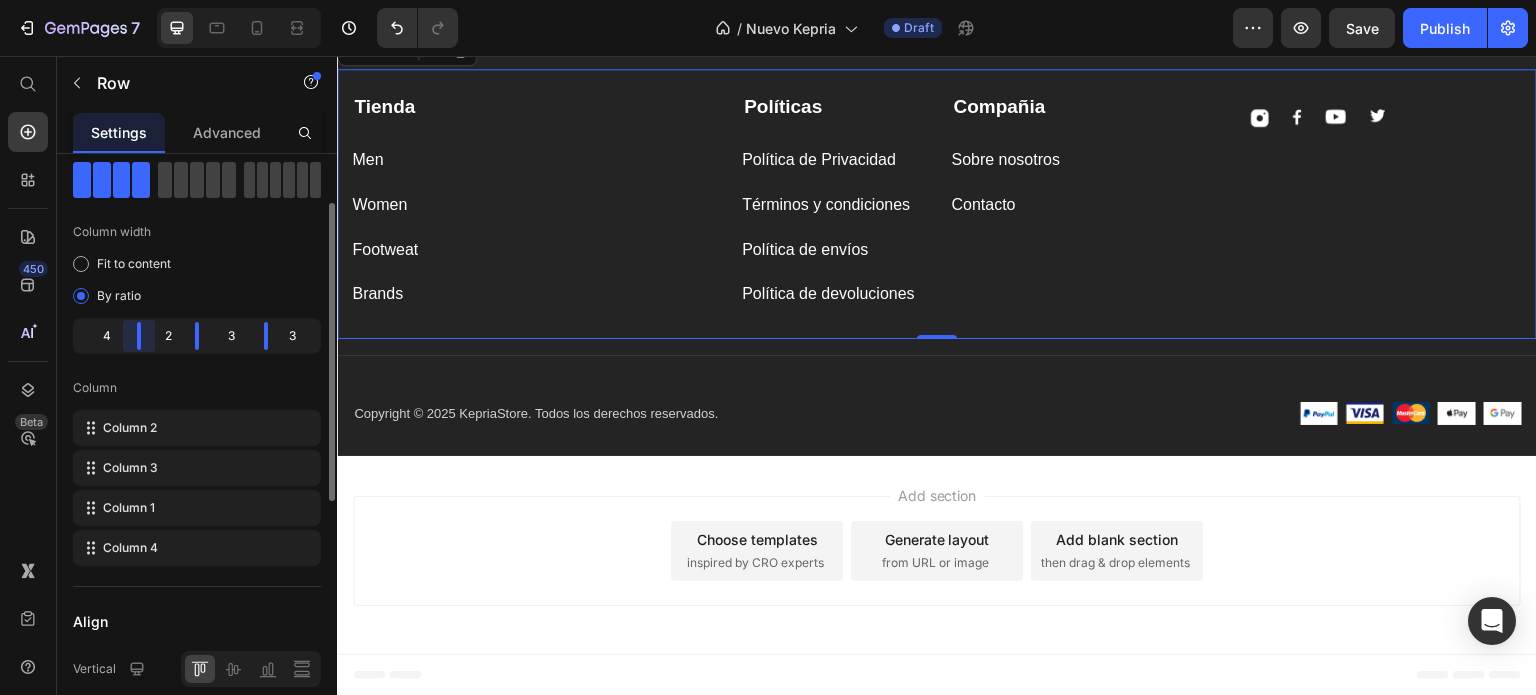 drag, startPoint x: 132, startPoint y: 346, endPoint x: 163, endPoint y: 334, distance: 33.24154 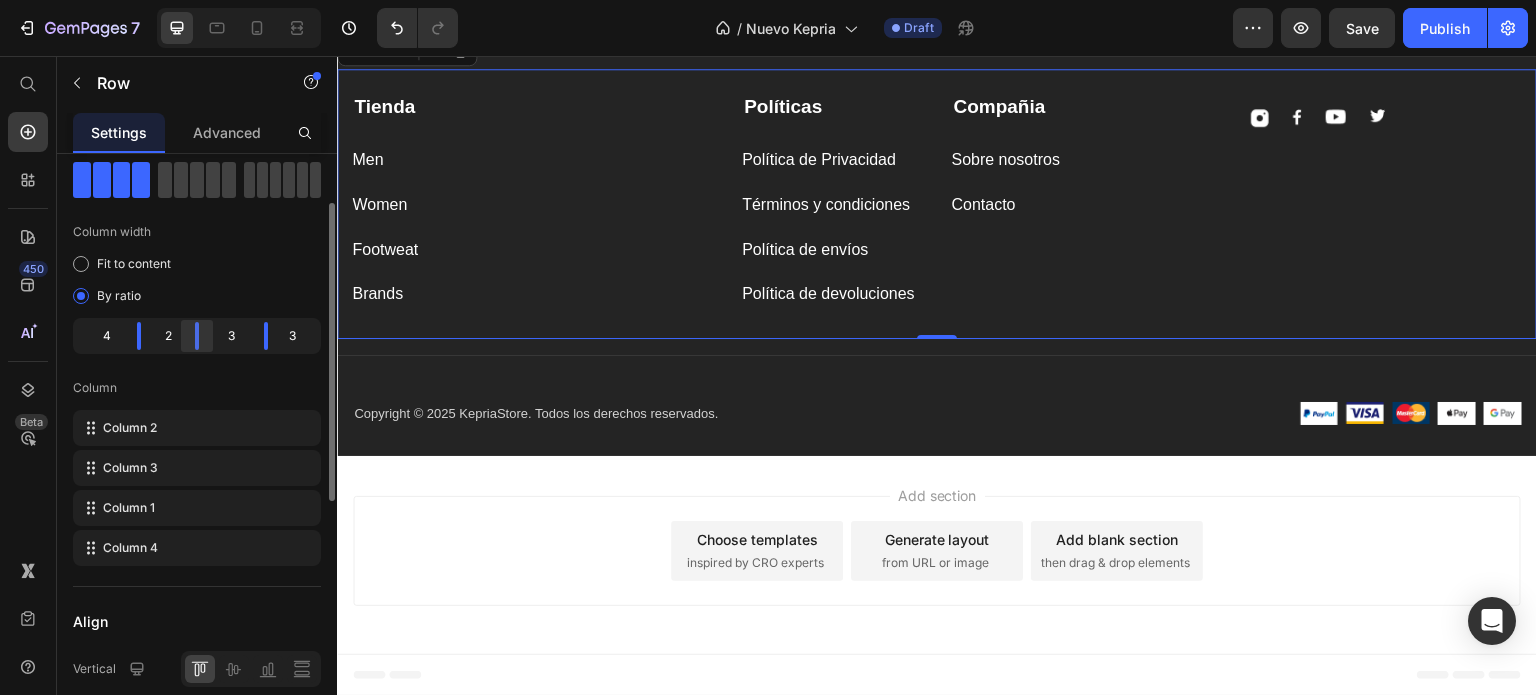 click 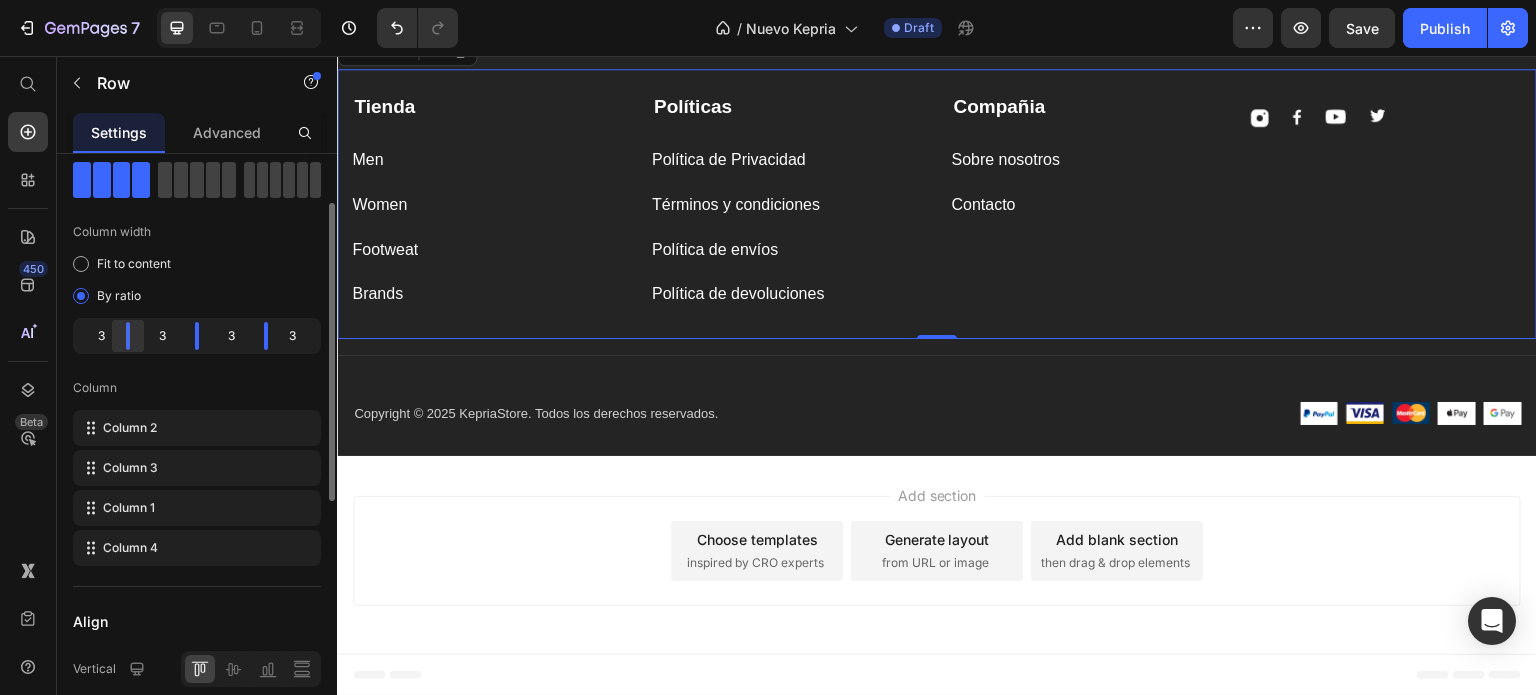 drag, startPoint x: 143, startPoint y: 339, endPoint x: 130, endPoint y: 340, distance: 13.038404 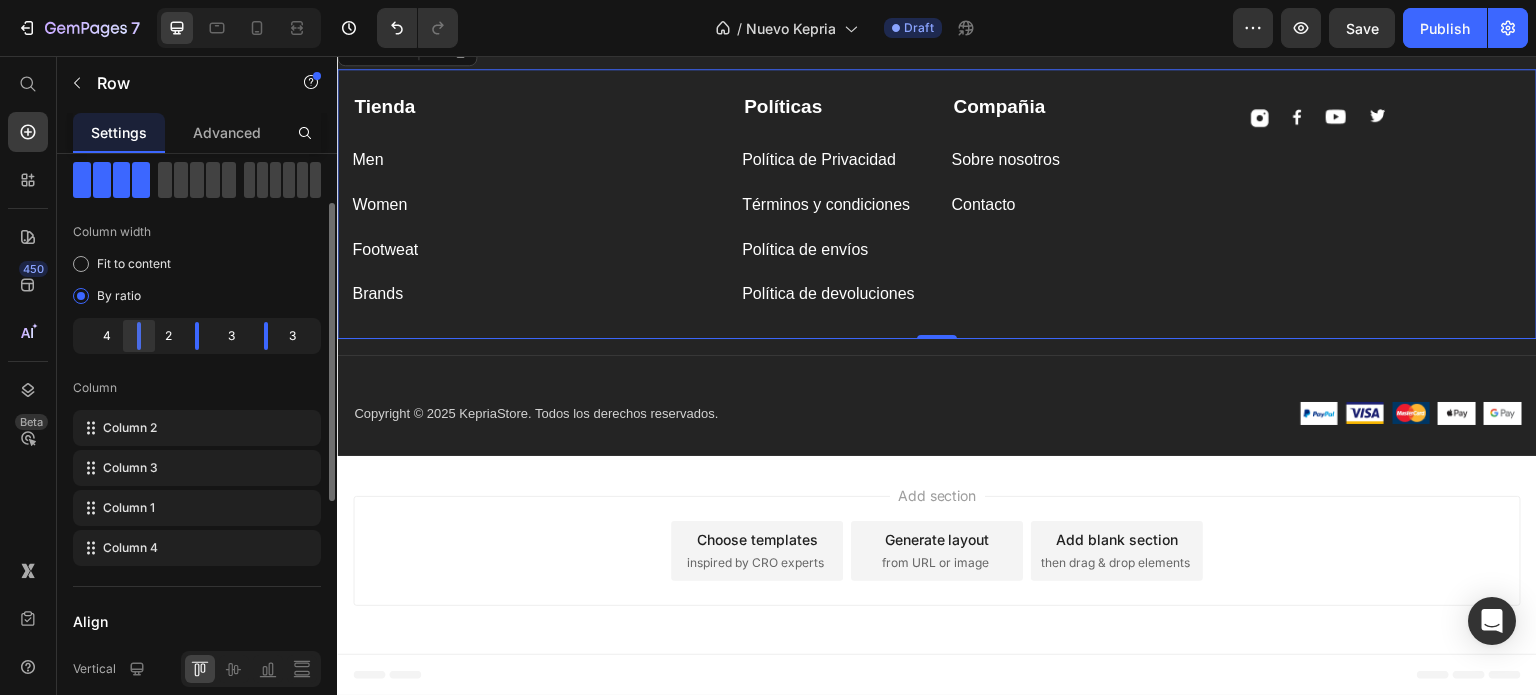 drag, startPoint x: 137, startPoint y: 343, endPoint x: 151, endPoint y: 343, distance: 14 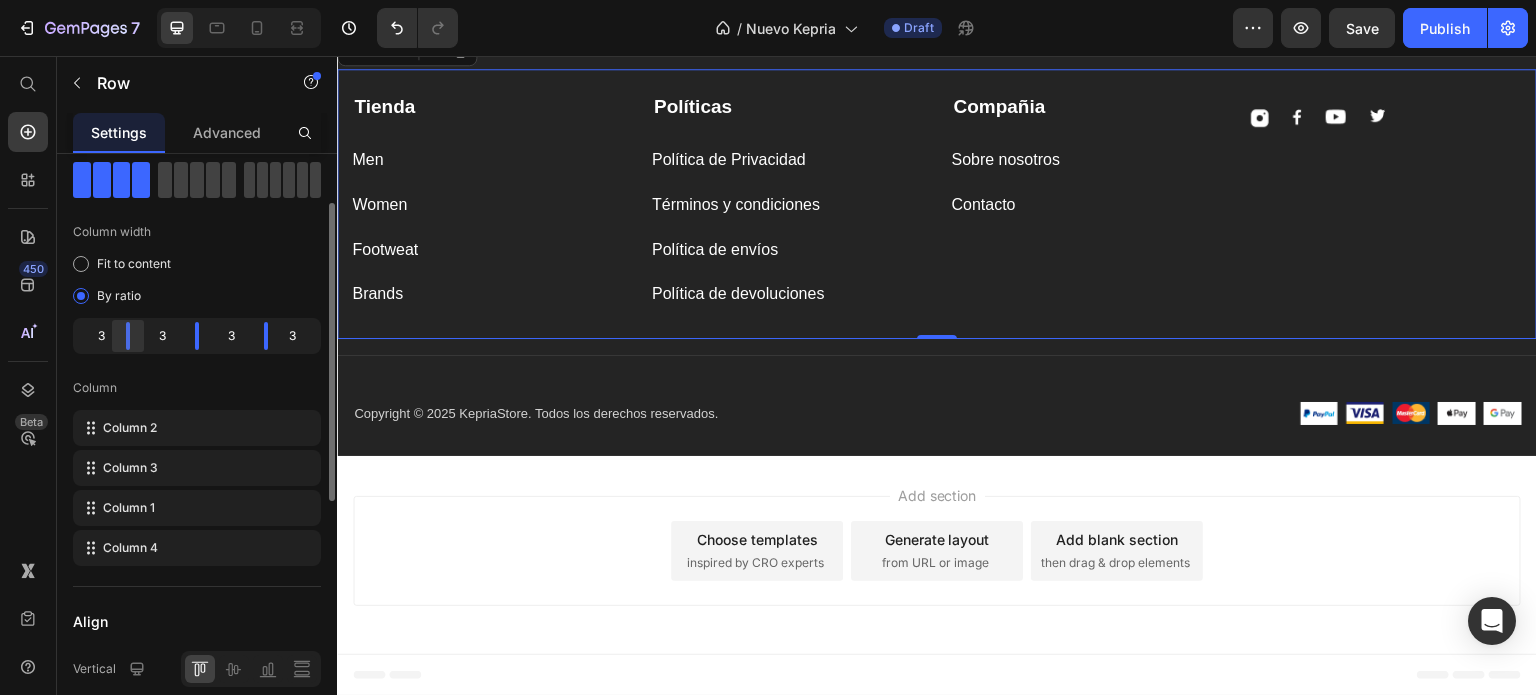 drag, startPoint x: 151, startPoint y: 343, endPoint x: 136, endPoint y: 345, distance: 15.132746 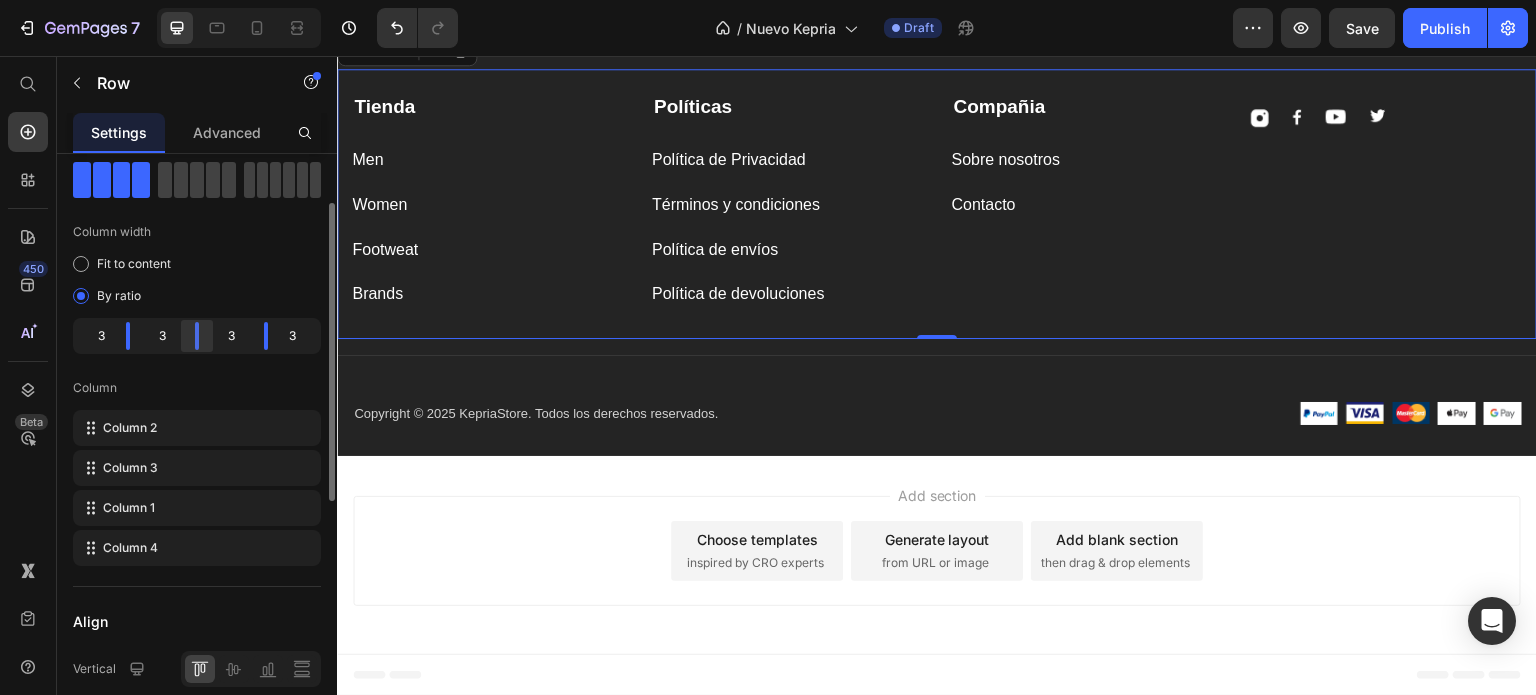 drag, startPoint x: 195, startPoint y: 332, endPoint x: 214, endPoint y: 334, distance: 19.104973 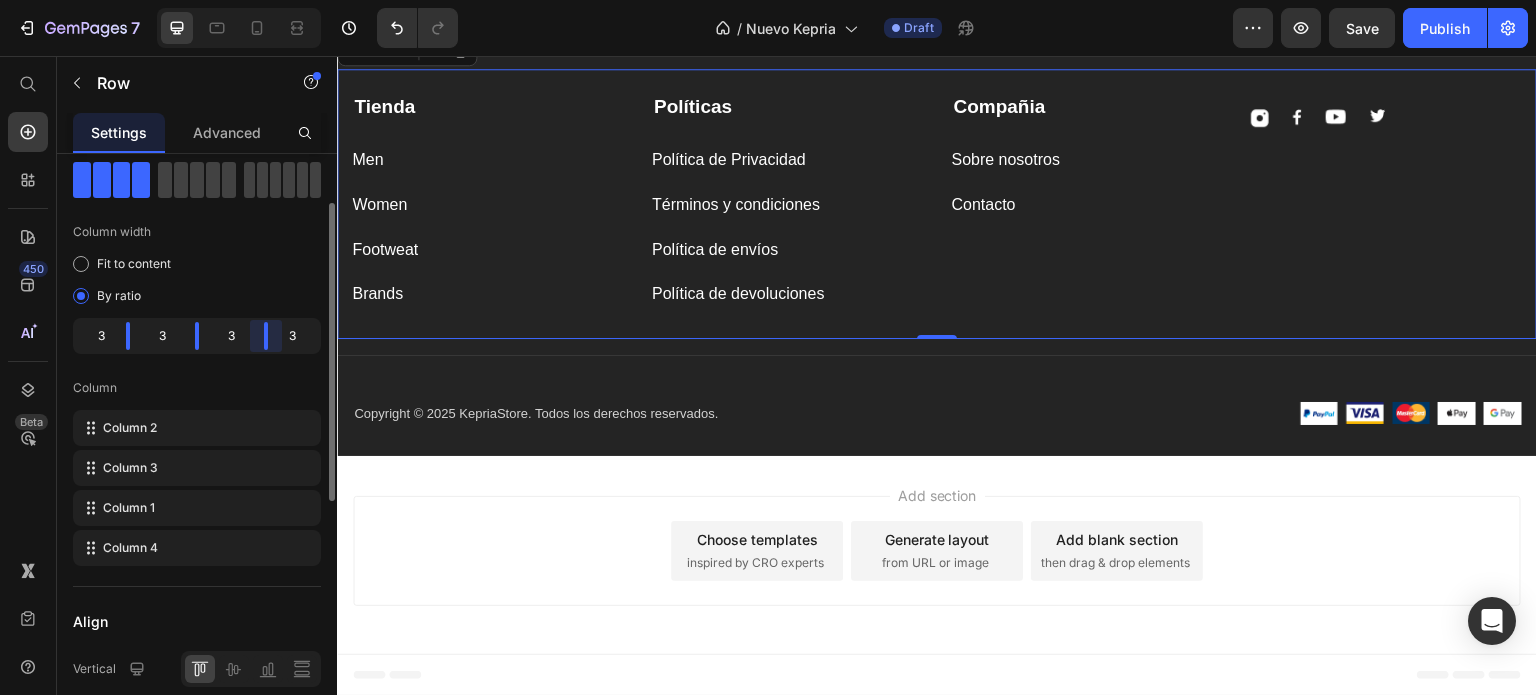 drag, startPoint x: 260, startPoint y: 333, endPoint x: 298, endPoint y: 334, distance: 38.013157 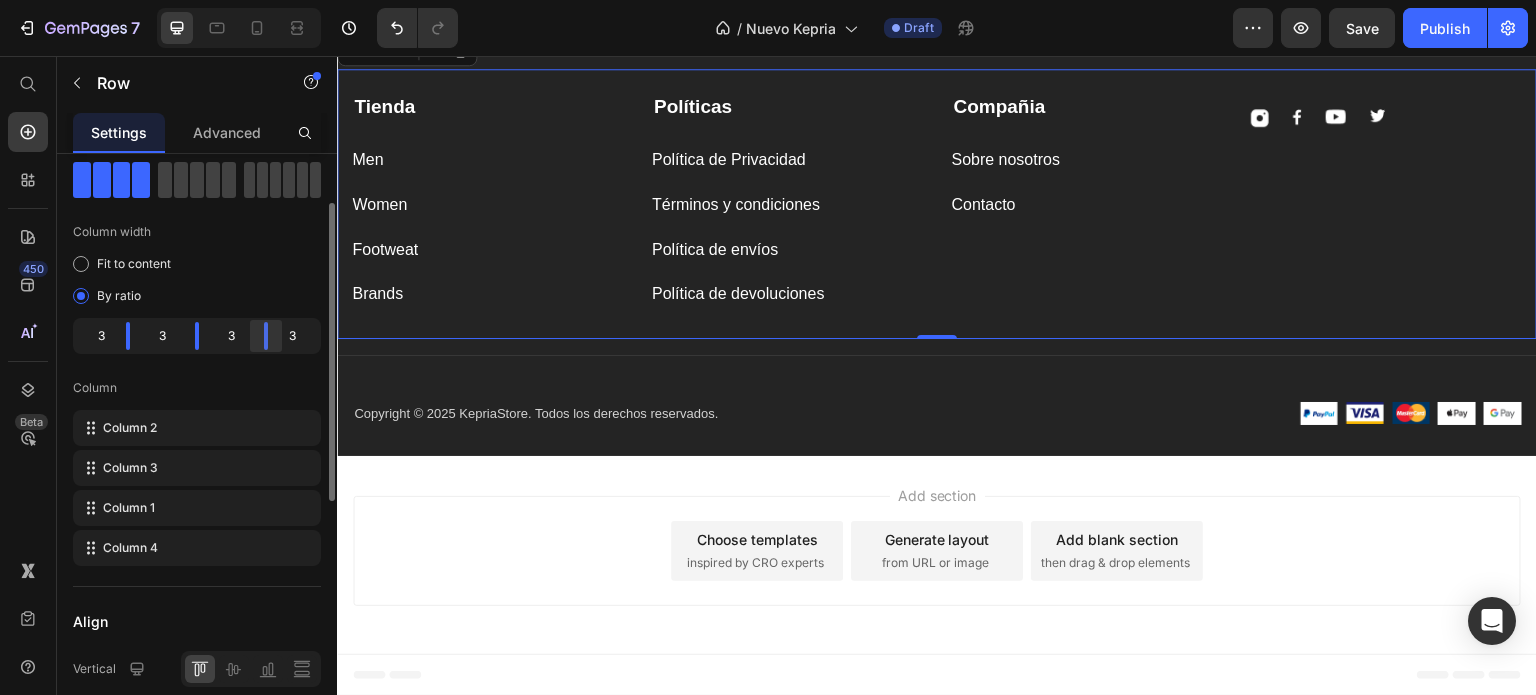 drag, startPoint x: 280, startPoint y: 329, endPoint x: 268, endPoint y: 343, distance: 18.439089 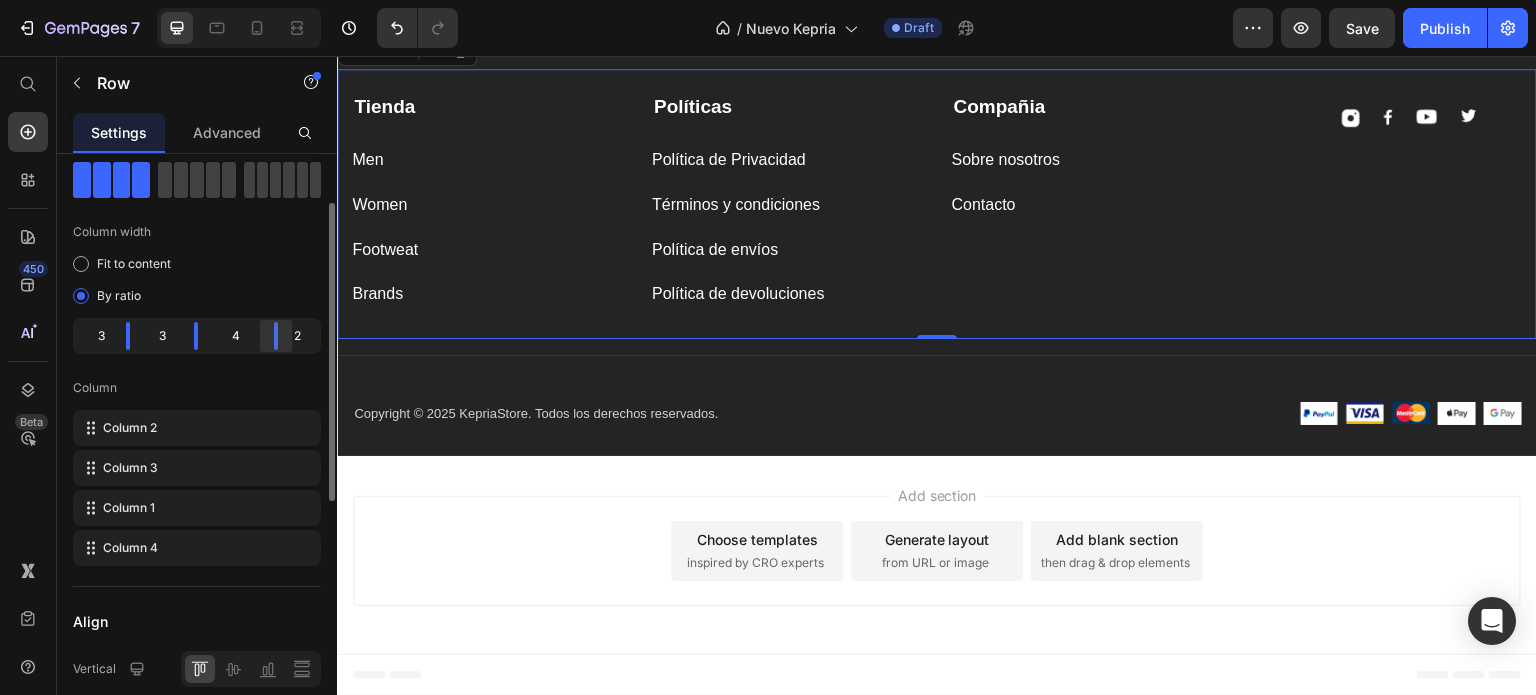 drag, startPoint x: 268, startPoint y: 343, endPoint x: 279, endPoint y: 343, distance: 11 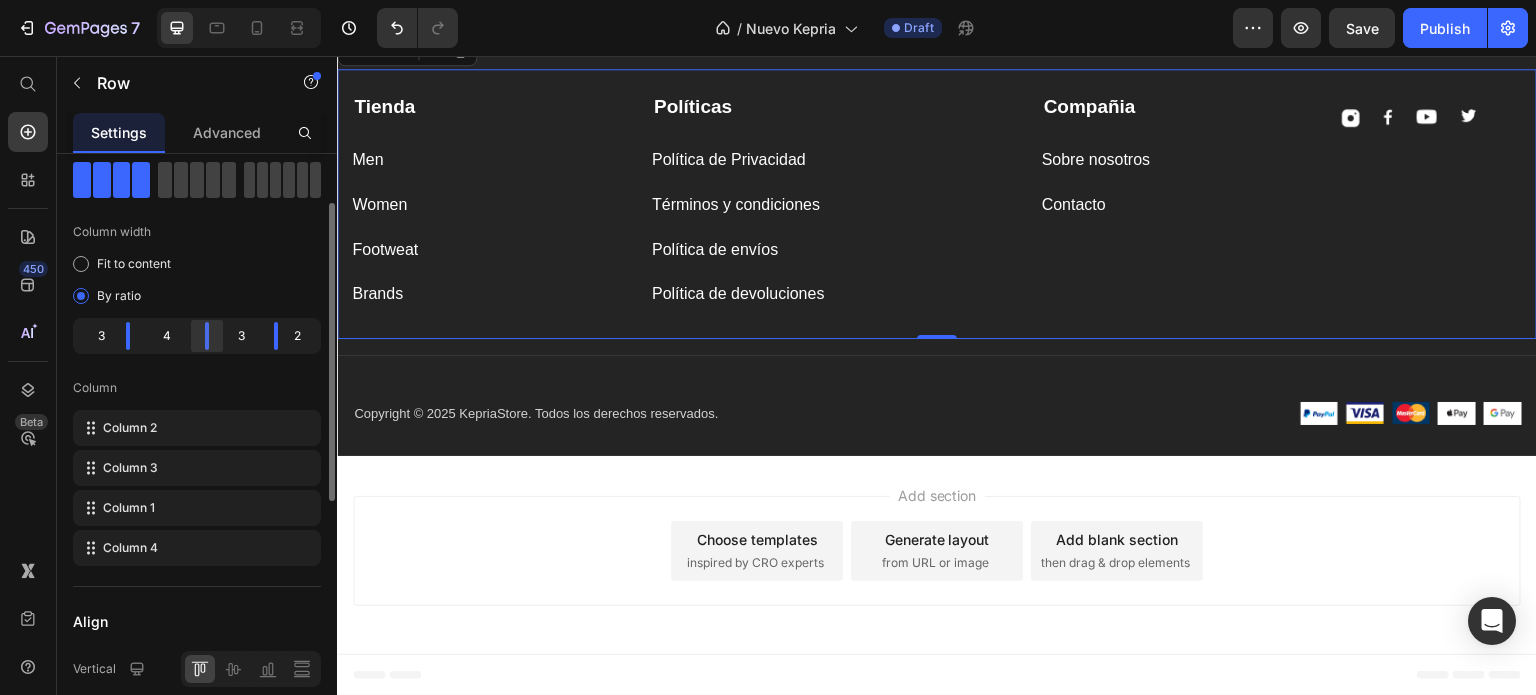 drag, startPoint x: 196, startPoint y: 336, endPoint x: 217, endPoint y: 340, distance: 21.377558 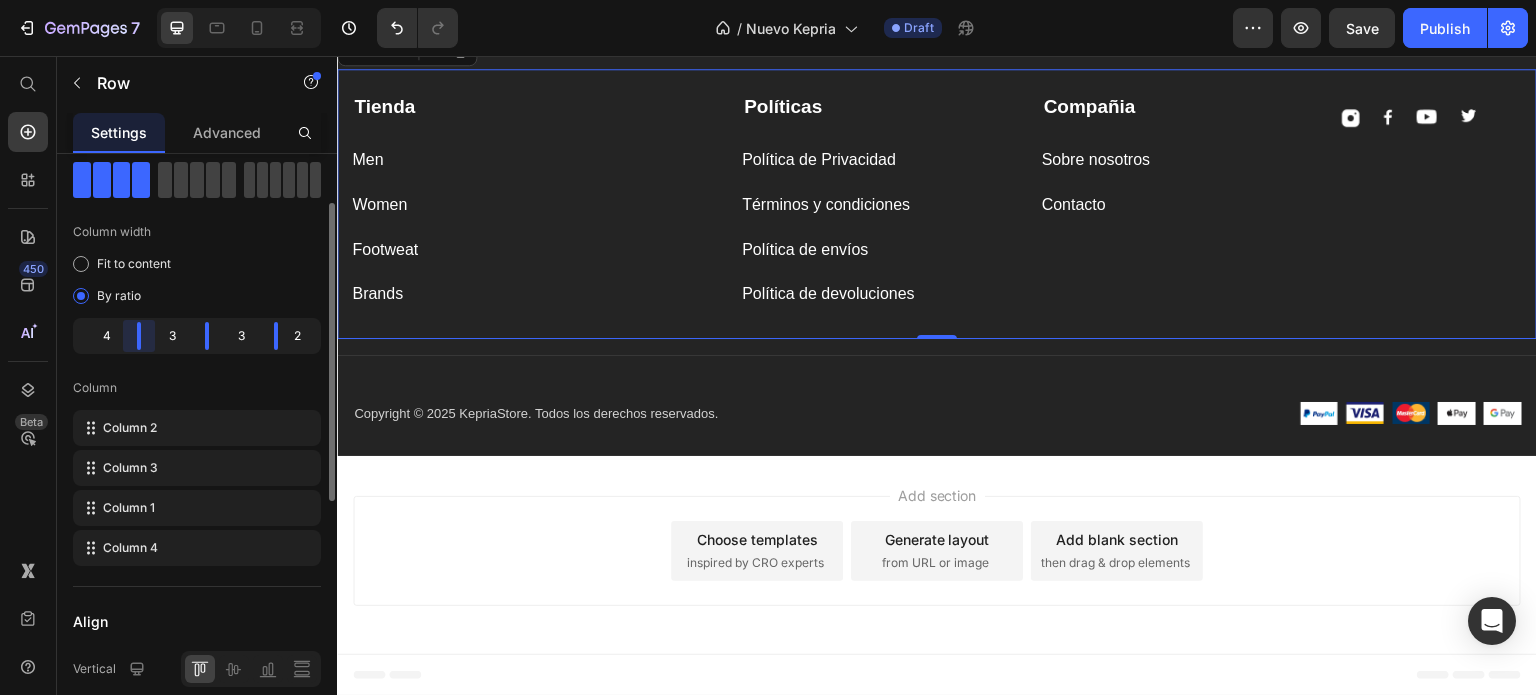 drag, startPoint x: 130, startPoint y: 334, endPoint x: 164, endPoint y: 334, distance: 34 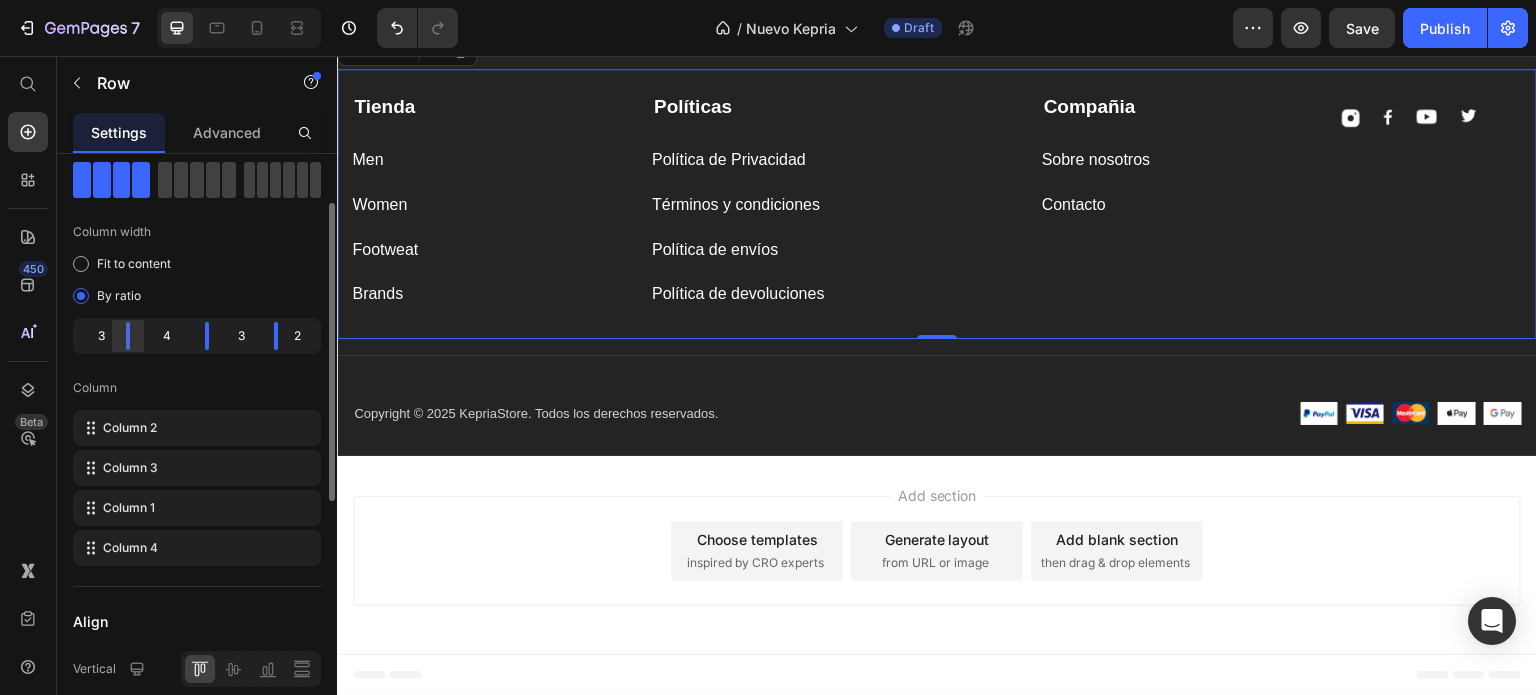click 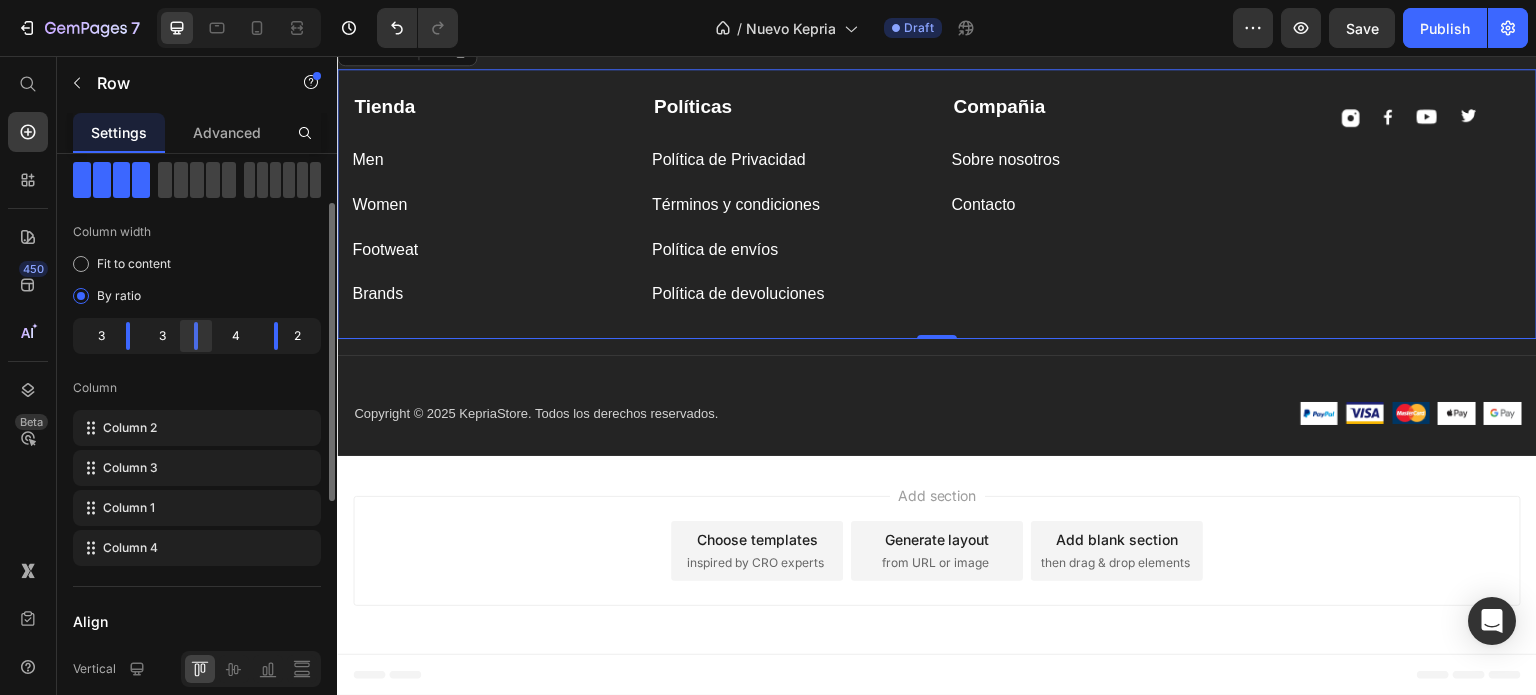 drag, startPoint x: 212, startPoint y: 333, endPoint x: 188, endPoint y: 336, distance: 24.186773 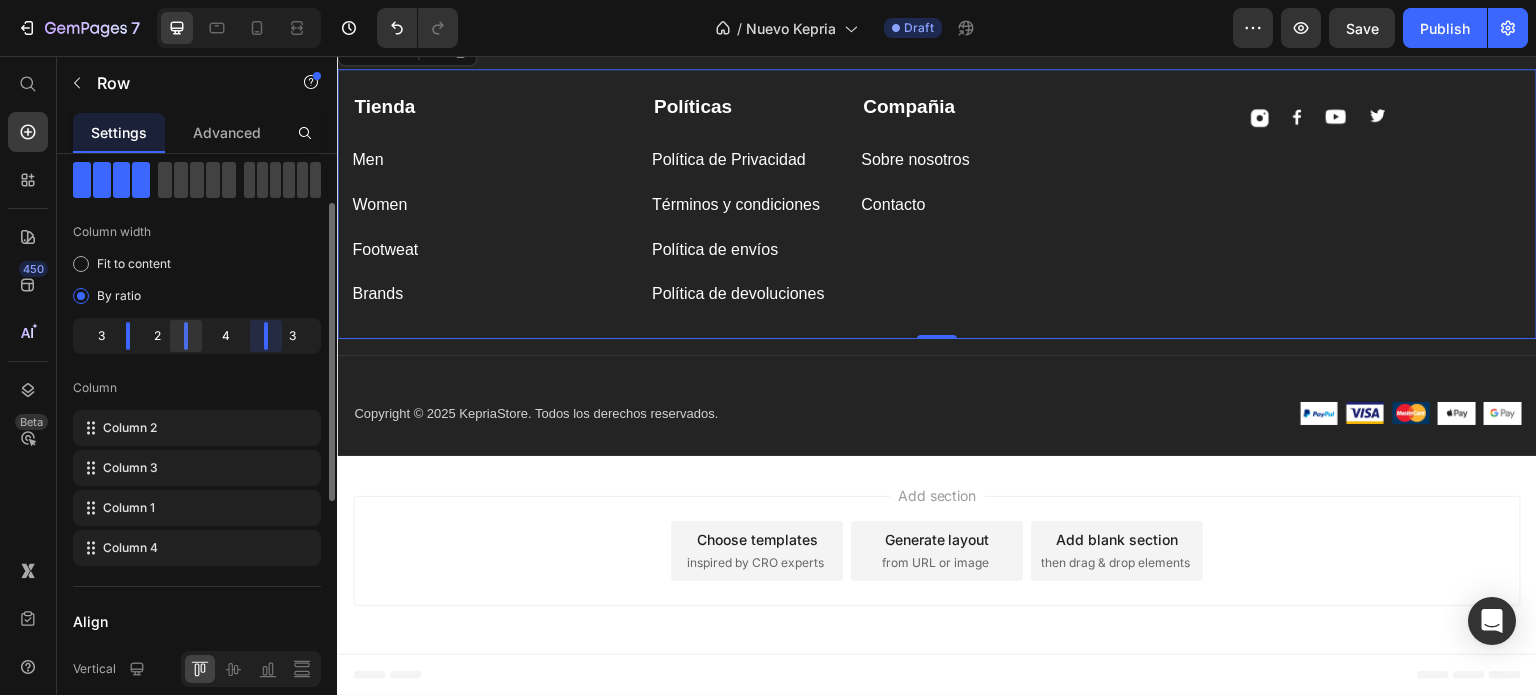 drag, startPoint x: 276, startPoint y: 335, endPoint x: 194, endPoint y: 338, distance: 82.05486 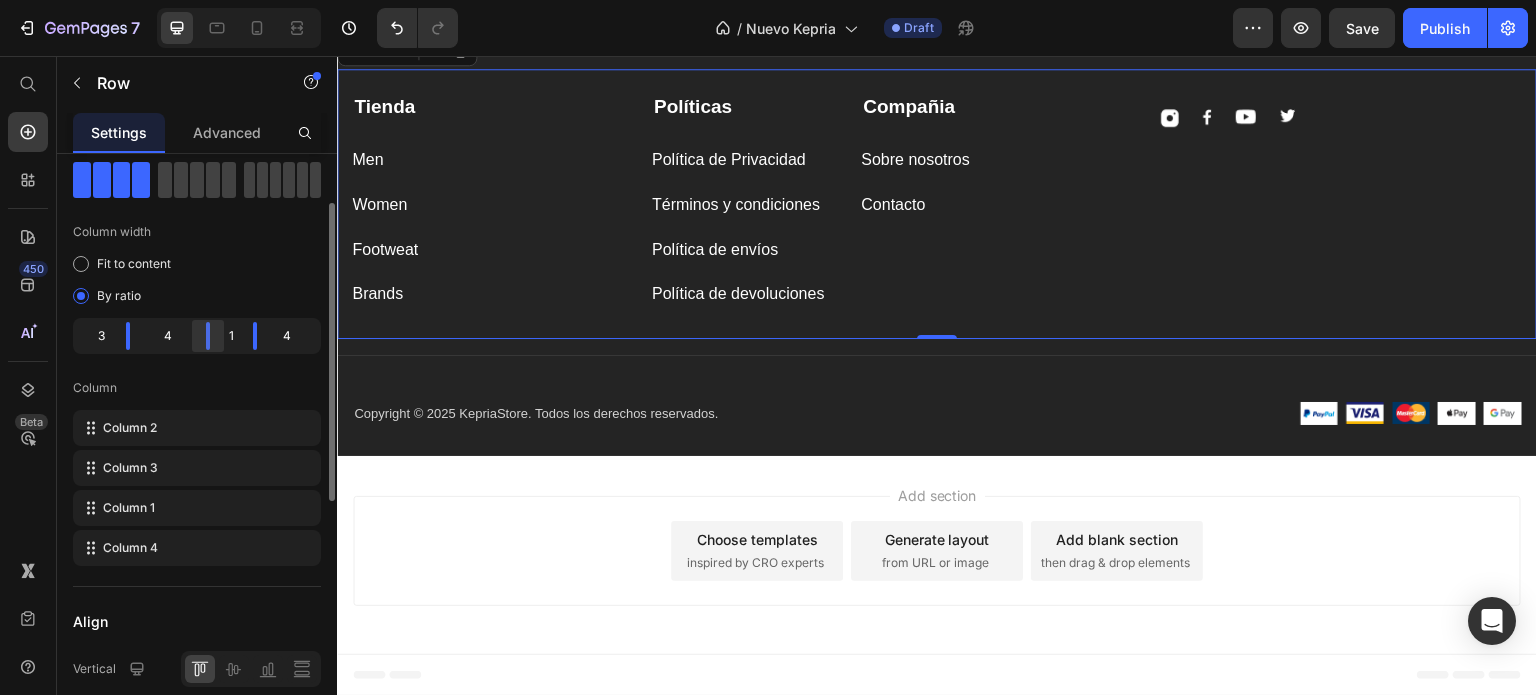 drag, startPoint x: 191, startPoint y: 340, endPoint x: 214, endPoint y: 342, distance: 23.086792 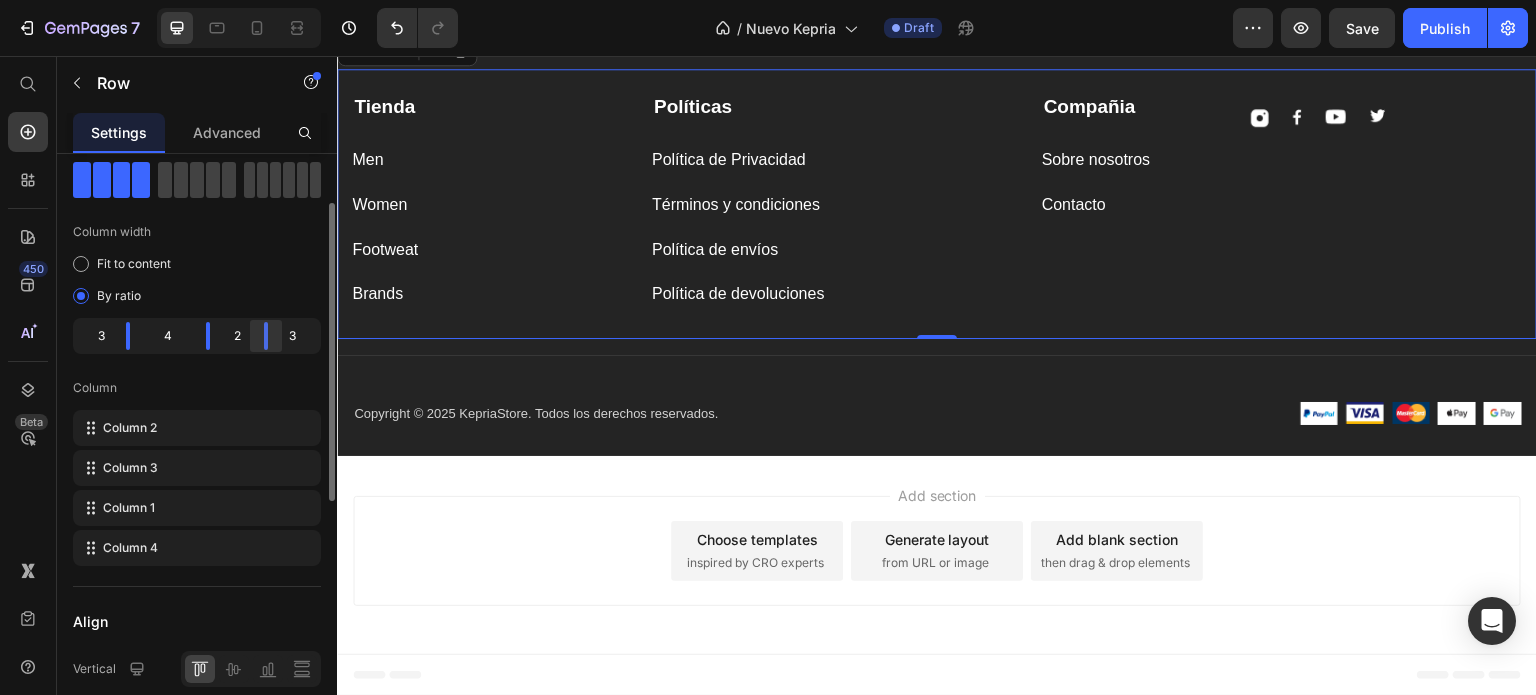 drag, startPoint x: 248, startPoint y: 334, endPoint x: 259, endPoint y: 333, distance: 11.045361 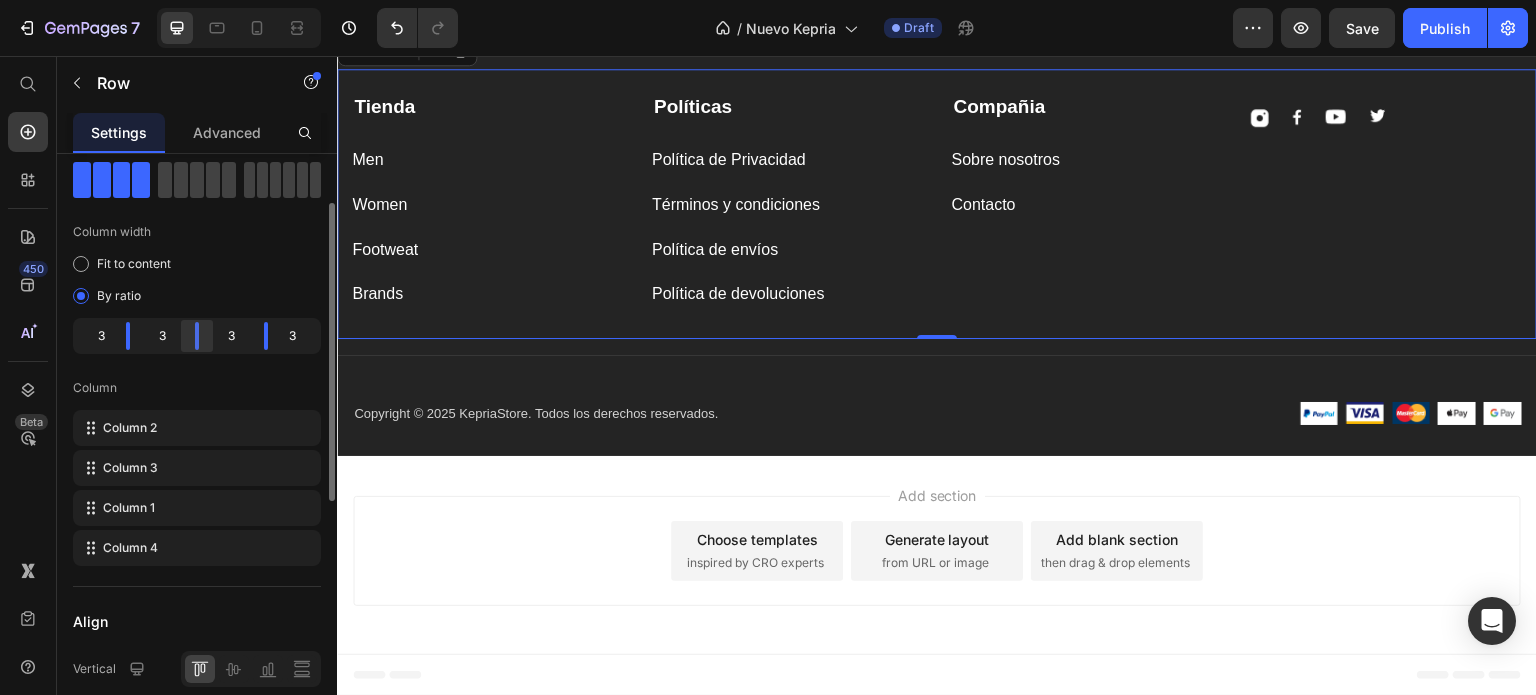 drag, startPoint x: 212, startPoint y: 333, endPoint x: 193, endPoint y: 338, distance: 19.646883 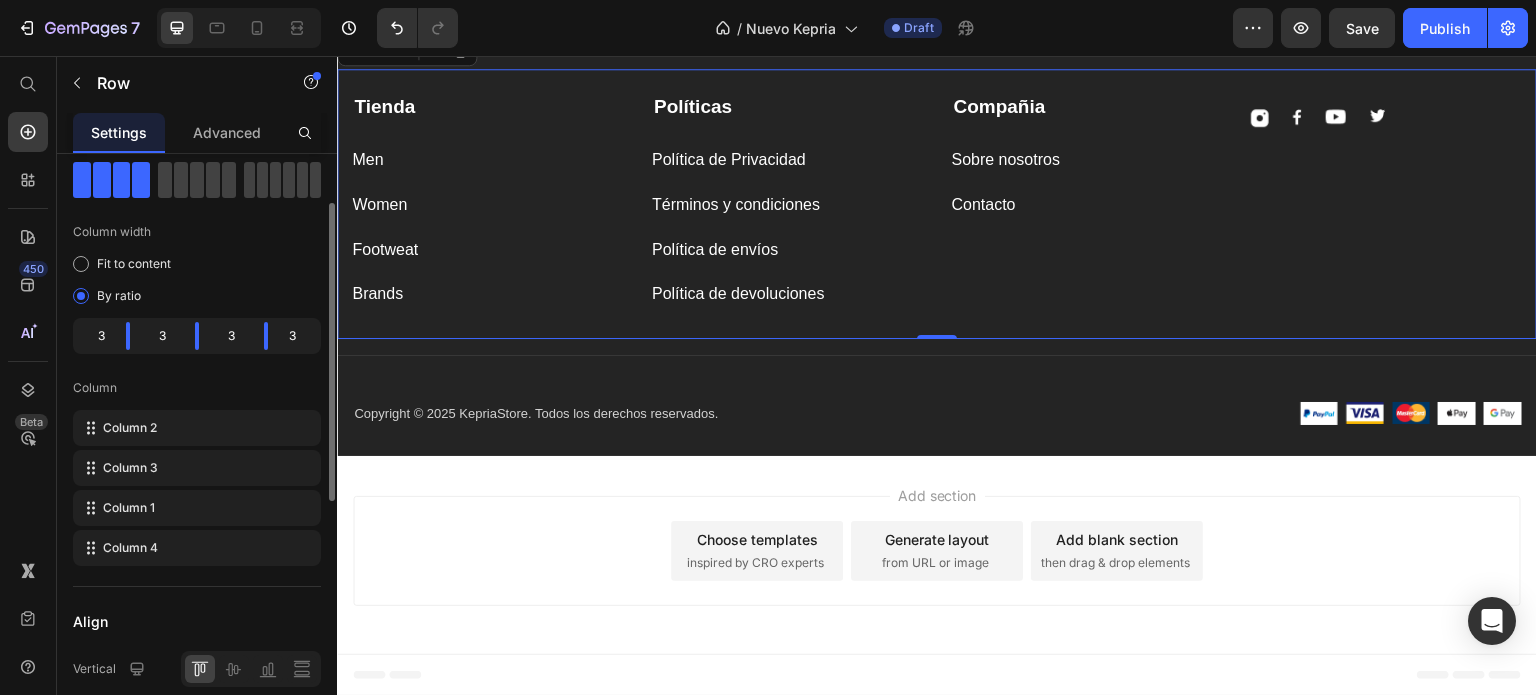 click on "Column width Fit to content By ratio 3 3 3 3 Column Column 2 Column 3 Column 1 Column 4" 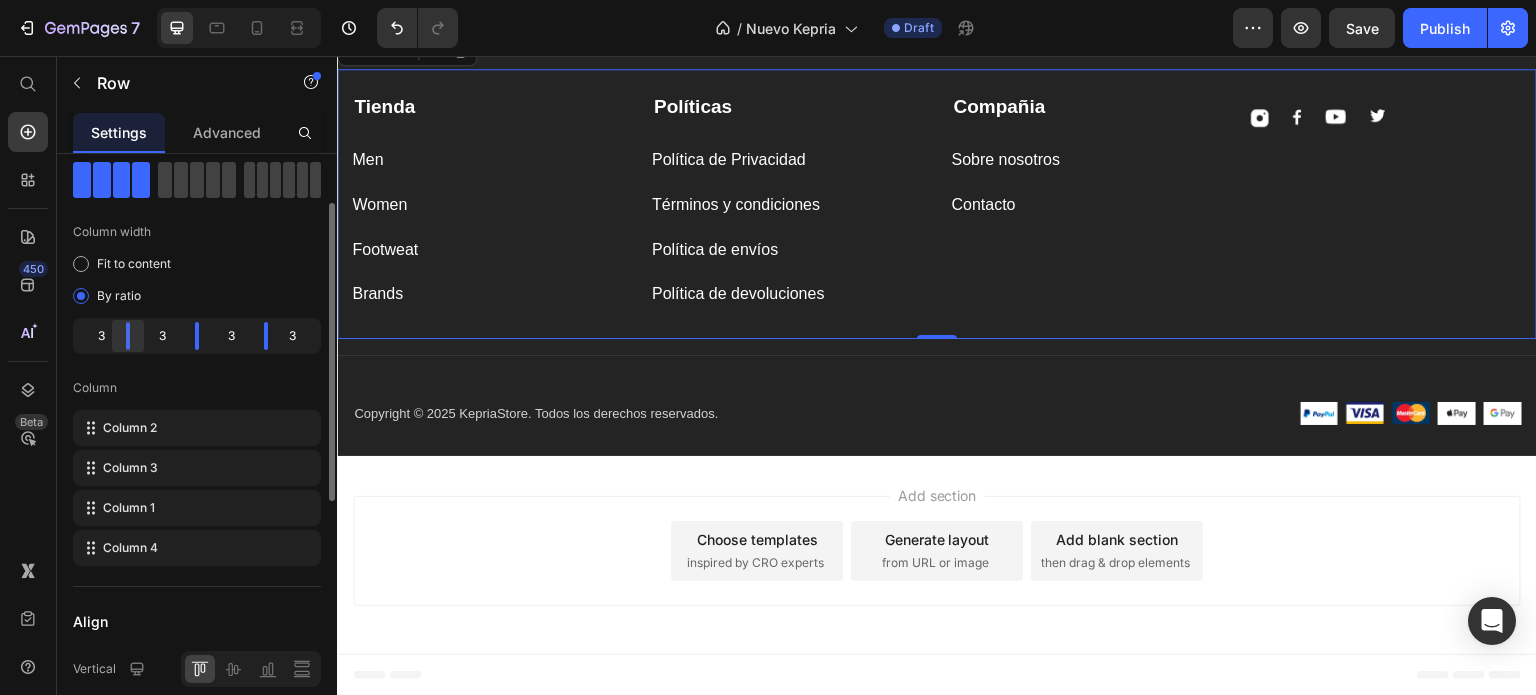 drag, startPoint x: 119, startPoint y: 340, endPoint x: 141, endPoint y: 335, distance: 22.561028 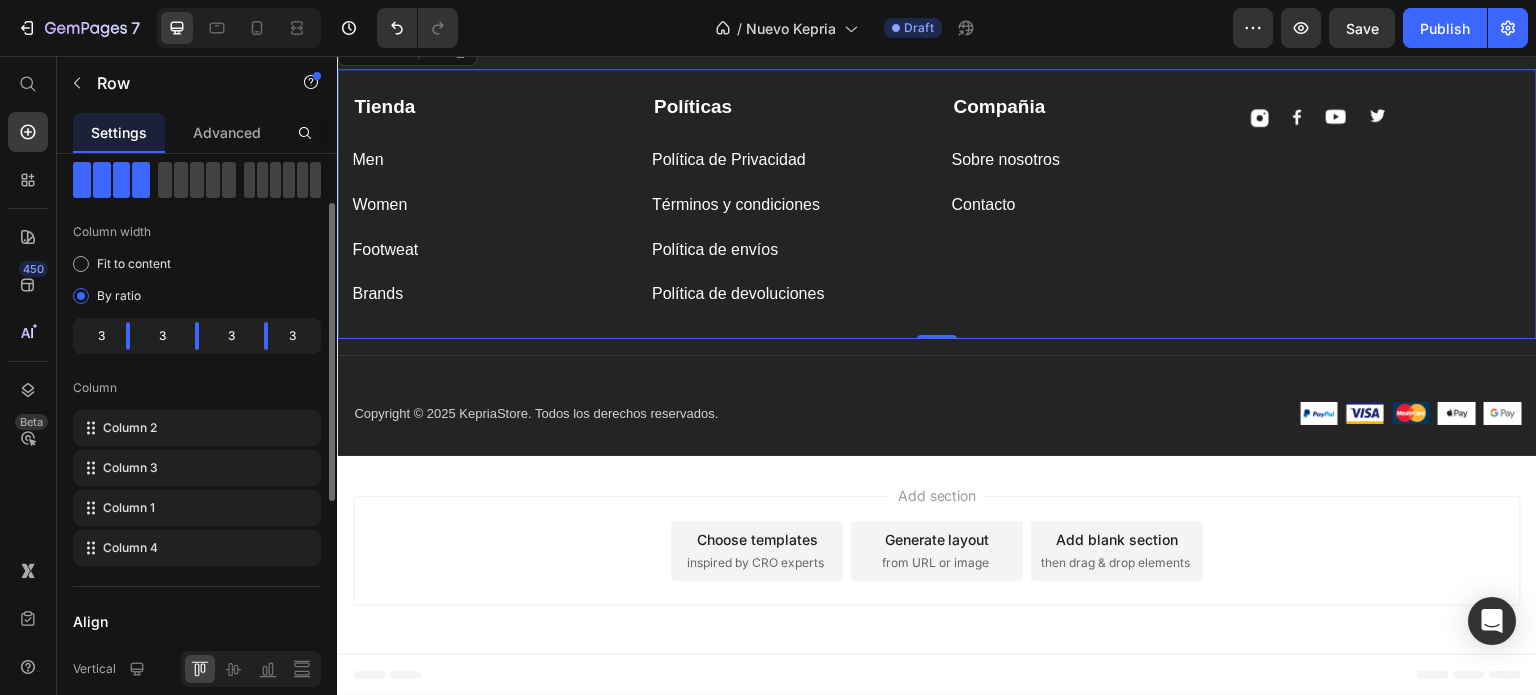 click on "3" 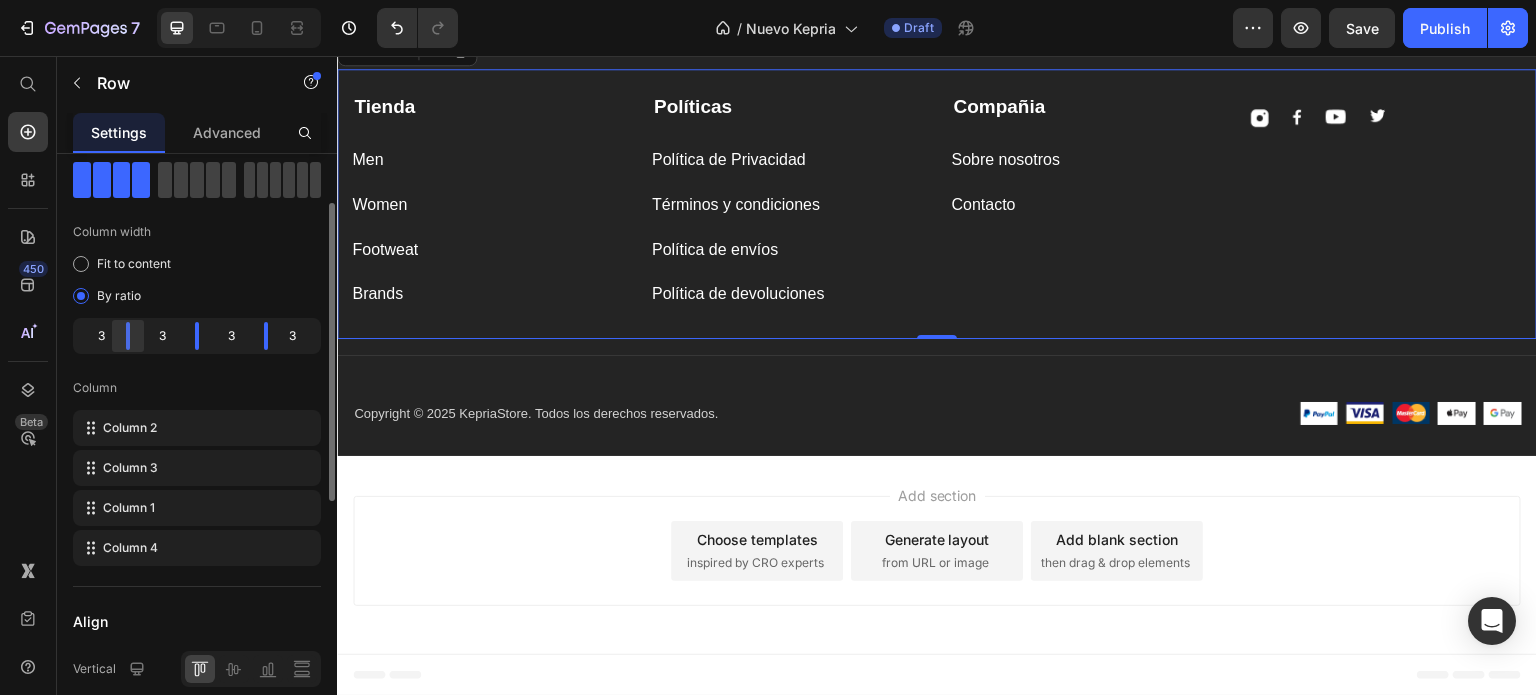 click 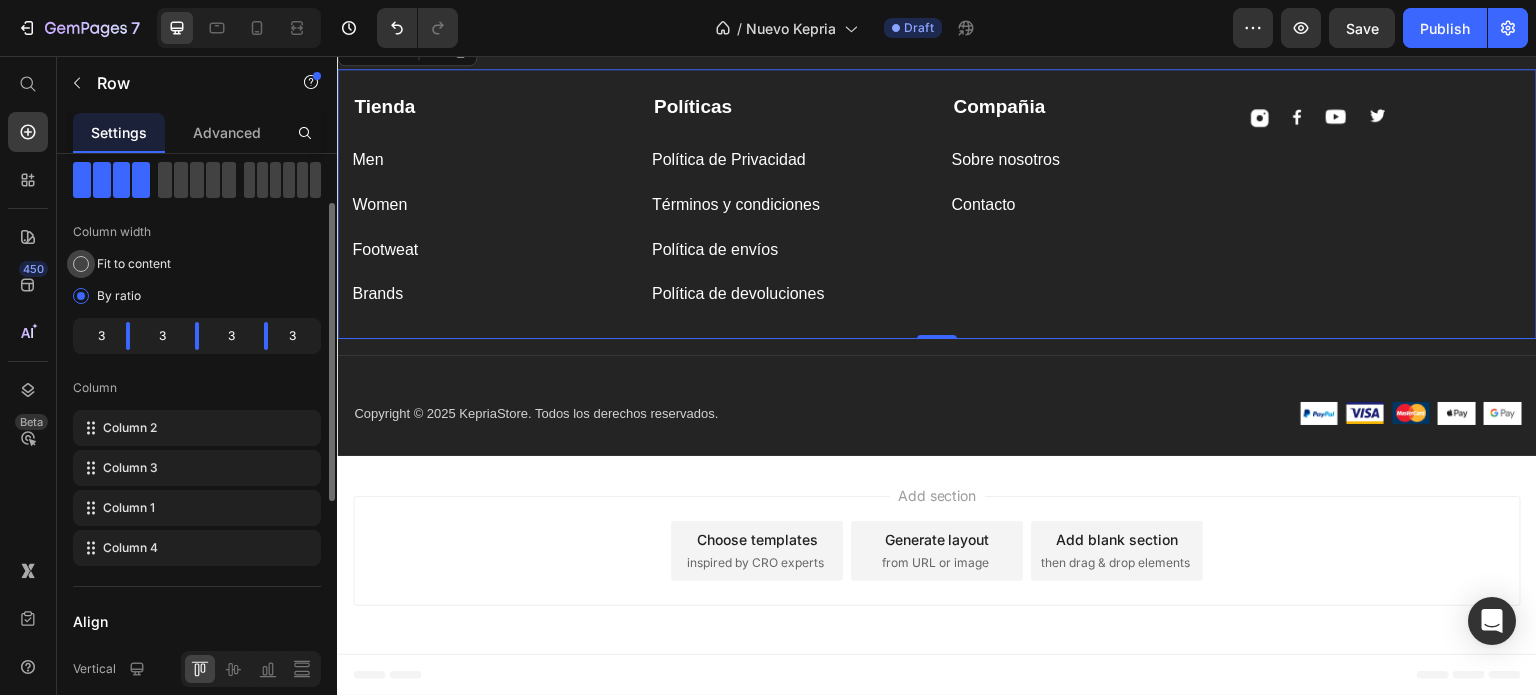 click on "Fit to content" at bounding box center [134, 264] 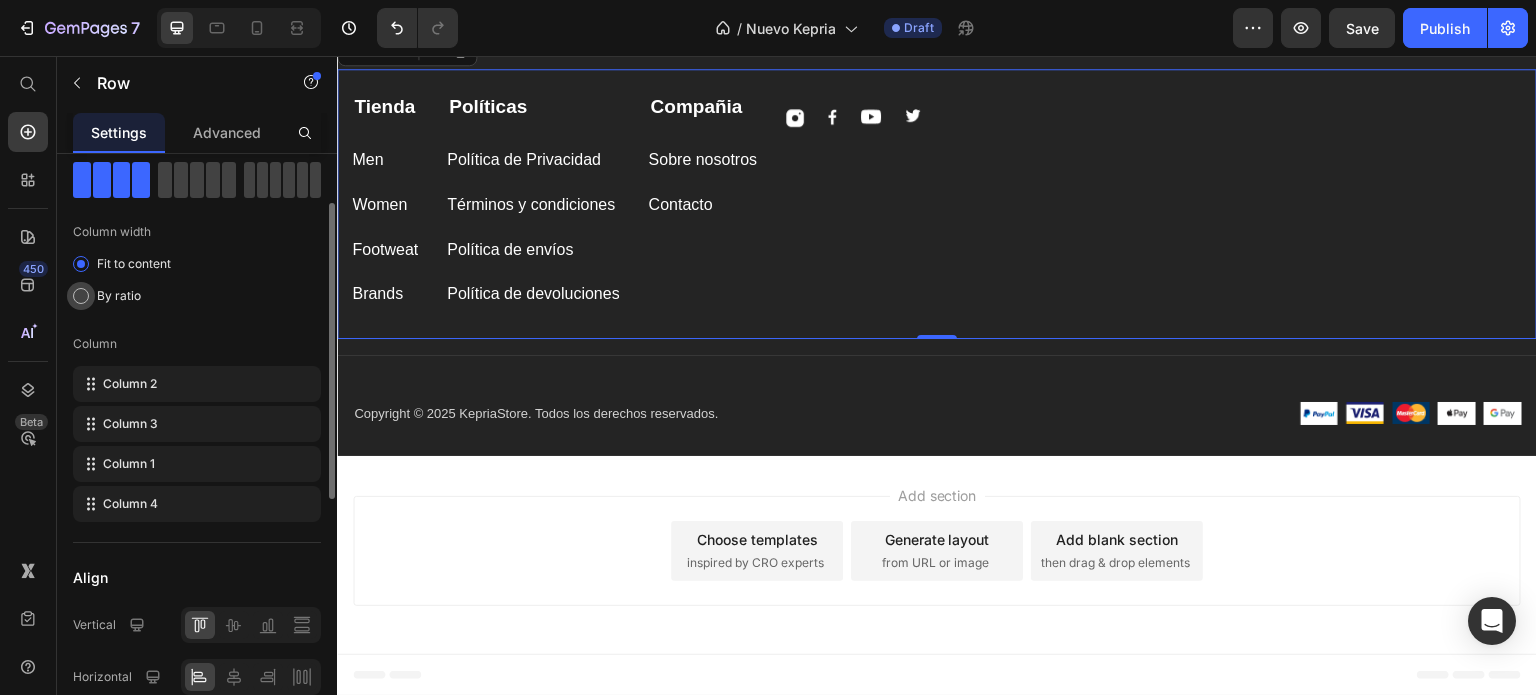 click on "By ratio" at bounding box center (119, 296) 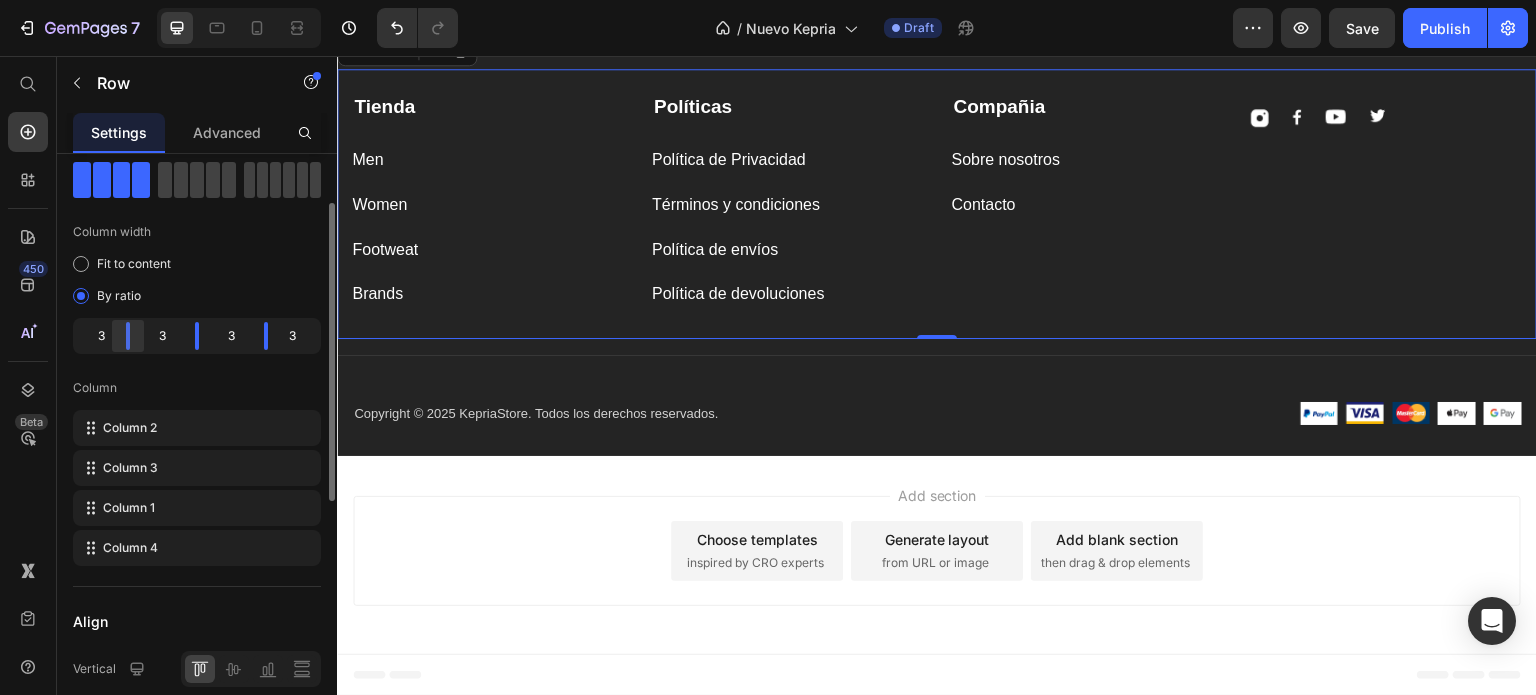 click 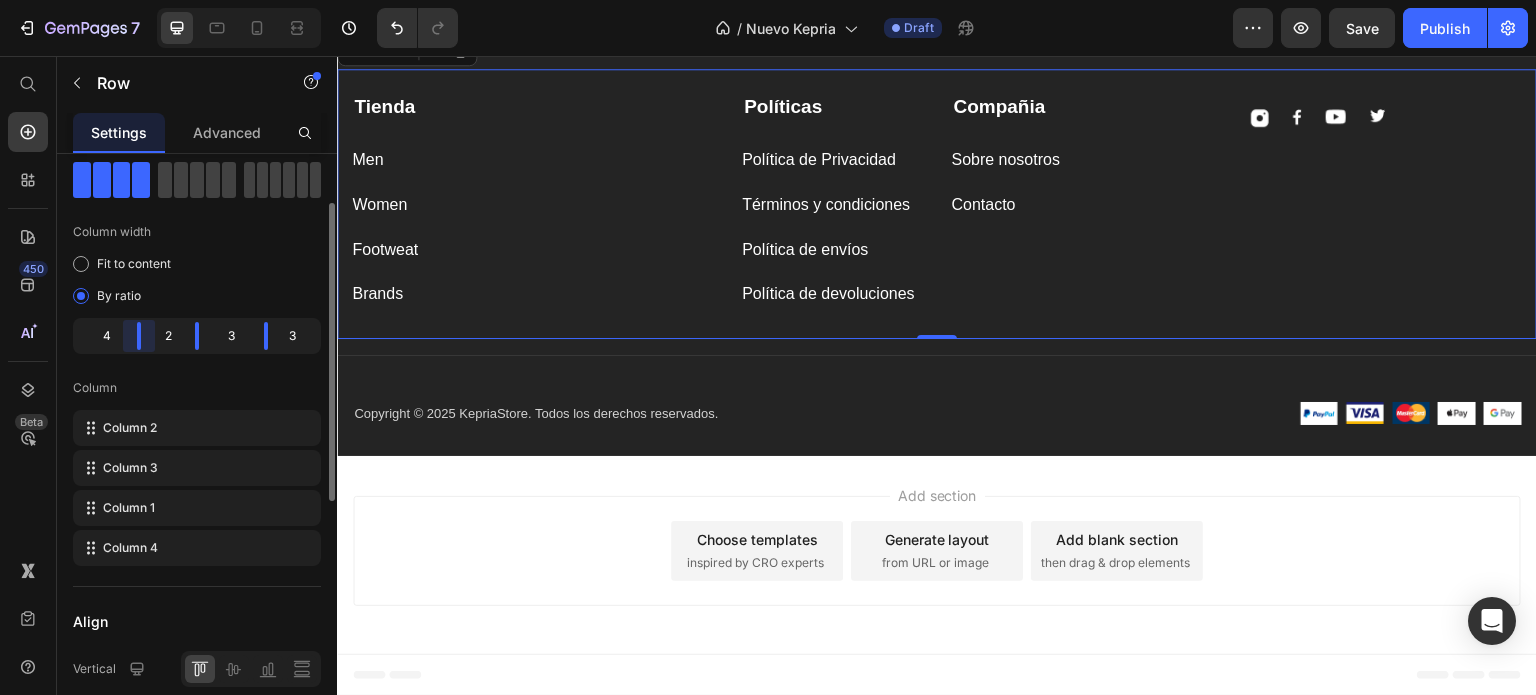 drag, startPoint x: 132, startPoint y: 333, endPoint x: 161, endPoint y: 331, distance: 29.068884 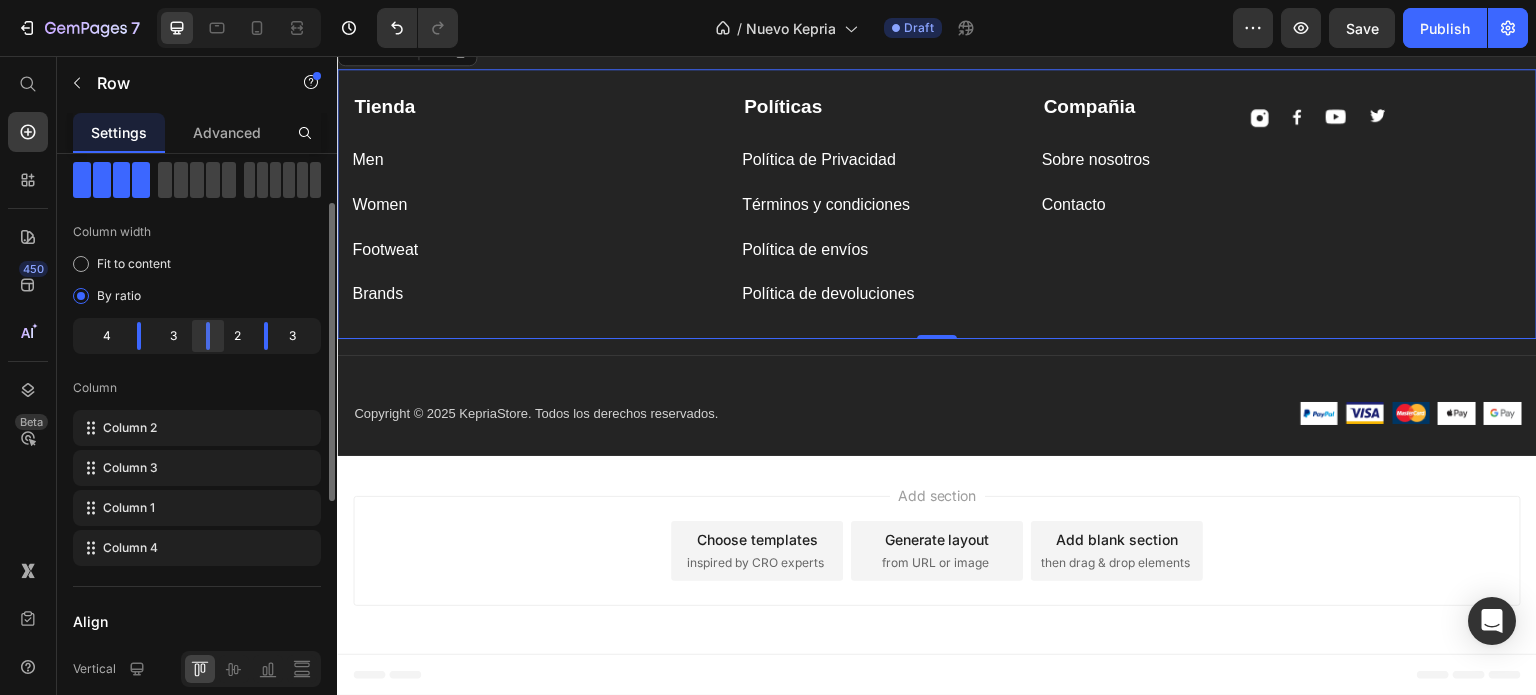 click 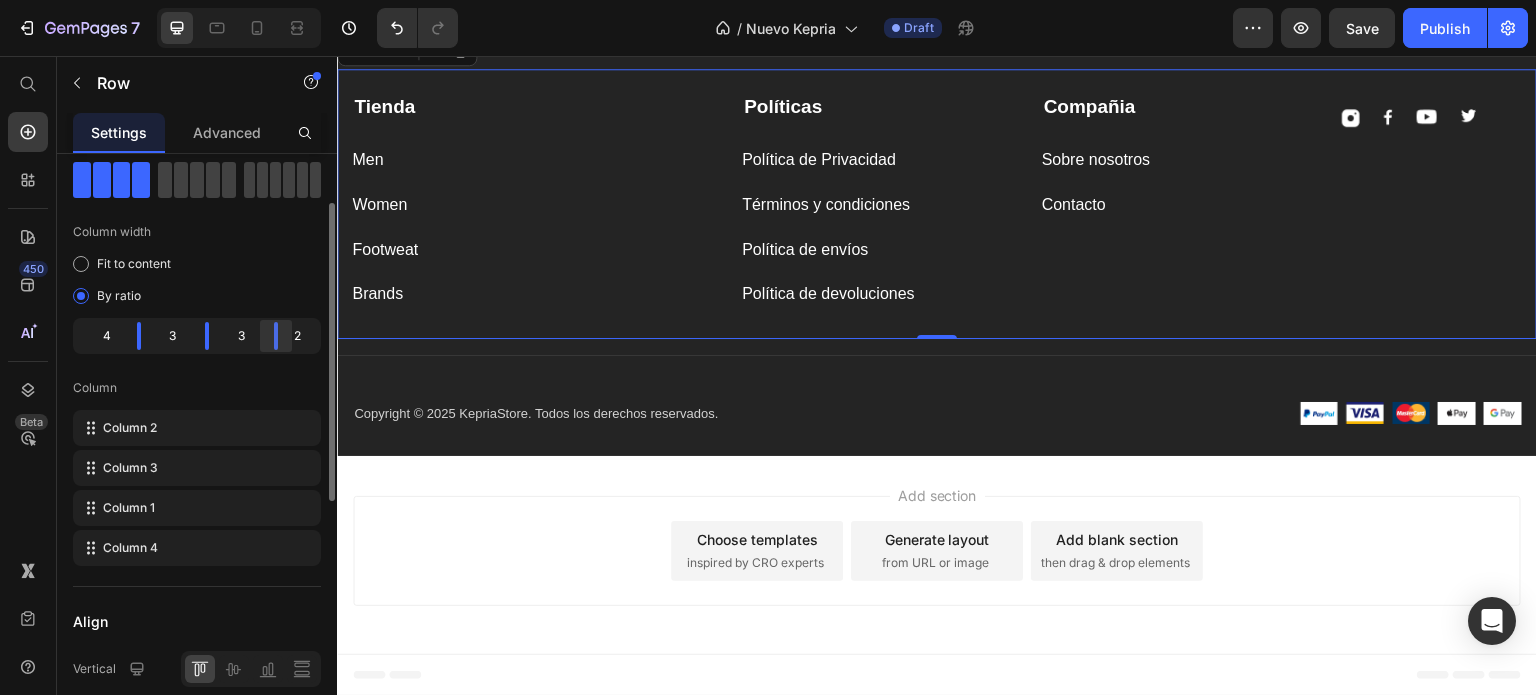 drag, startPoint x: 260, startPoint y: 329, endPoint x: 288, endPoint y: 335, distance: 28.635643 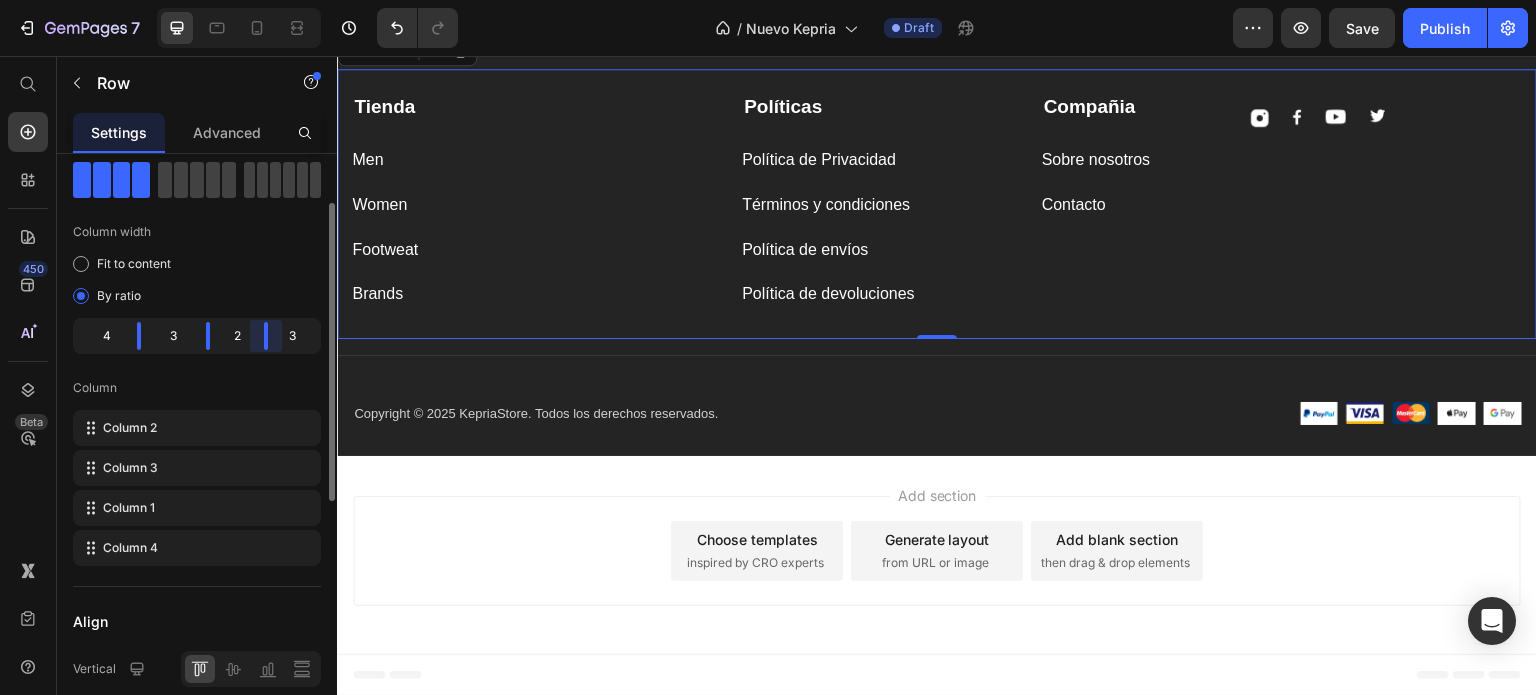 click 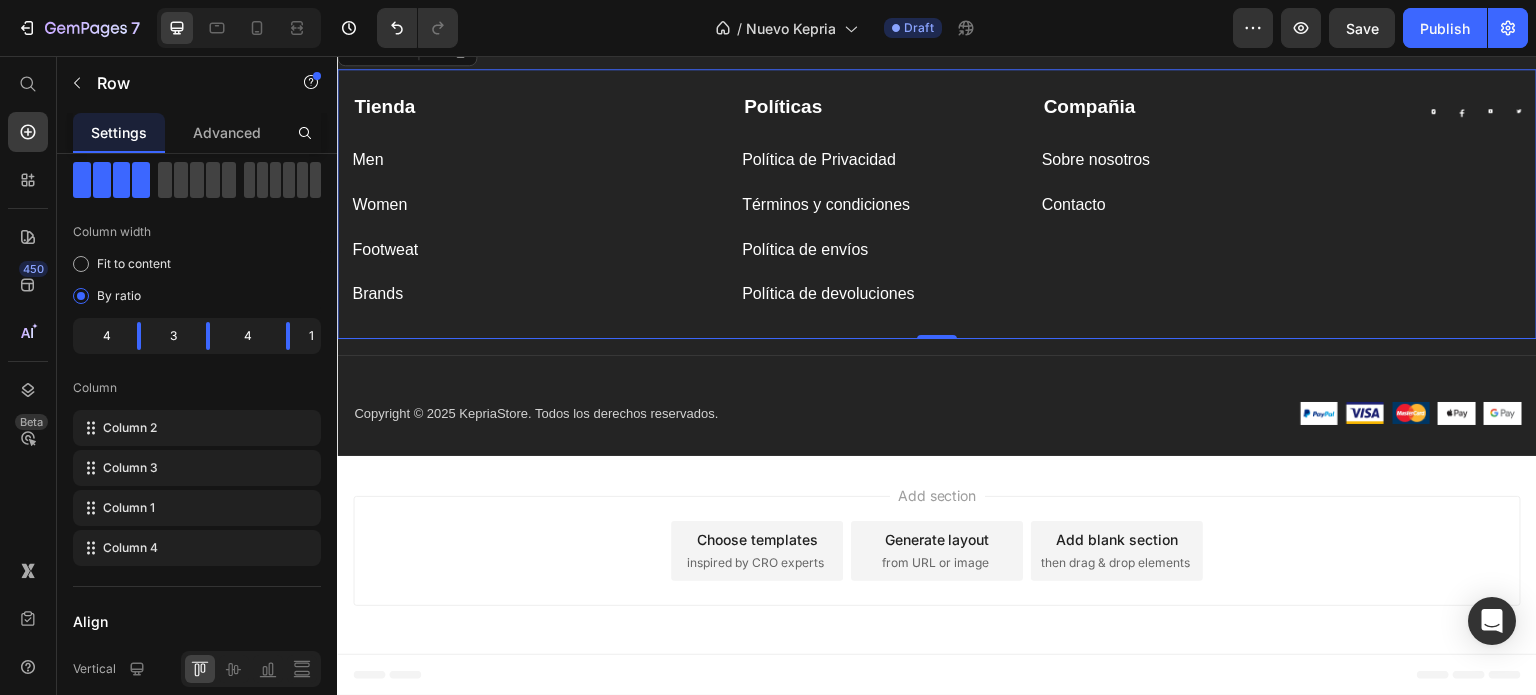 click on "Column" at bounding box center [197, 388] 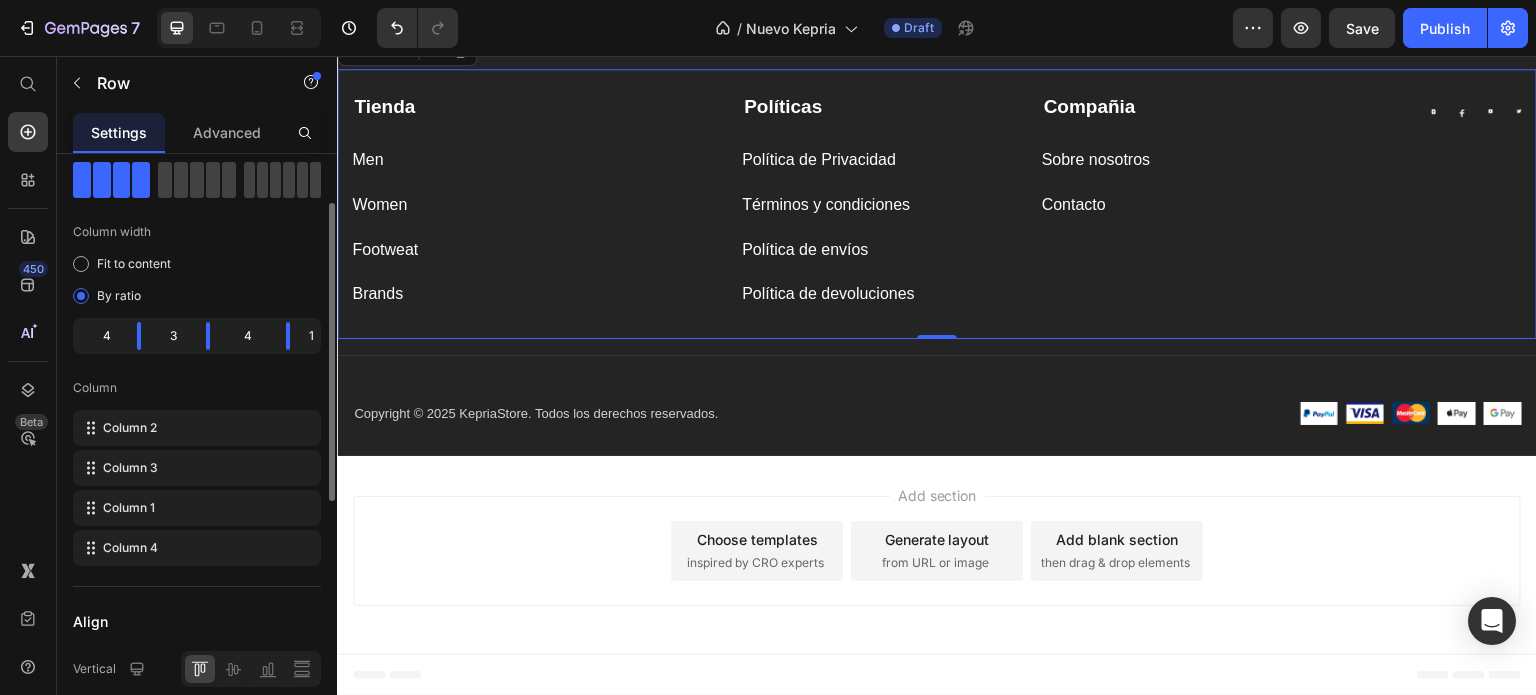 scroll, scrollTop: 400, scrollLeft: 0, axis: vertical 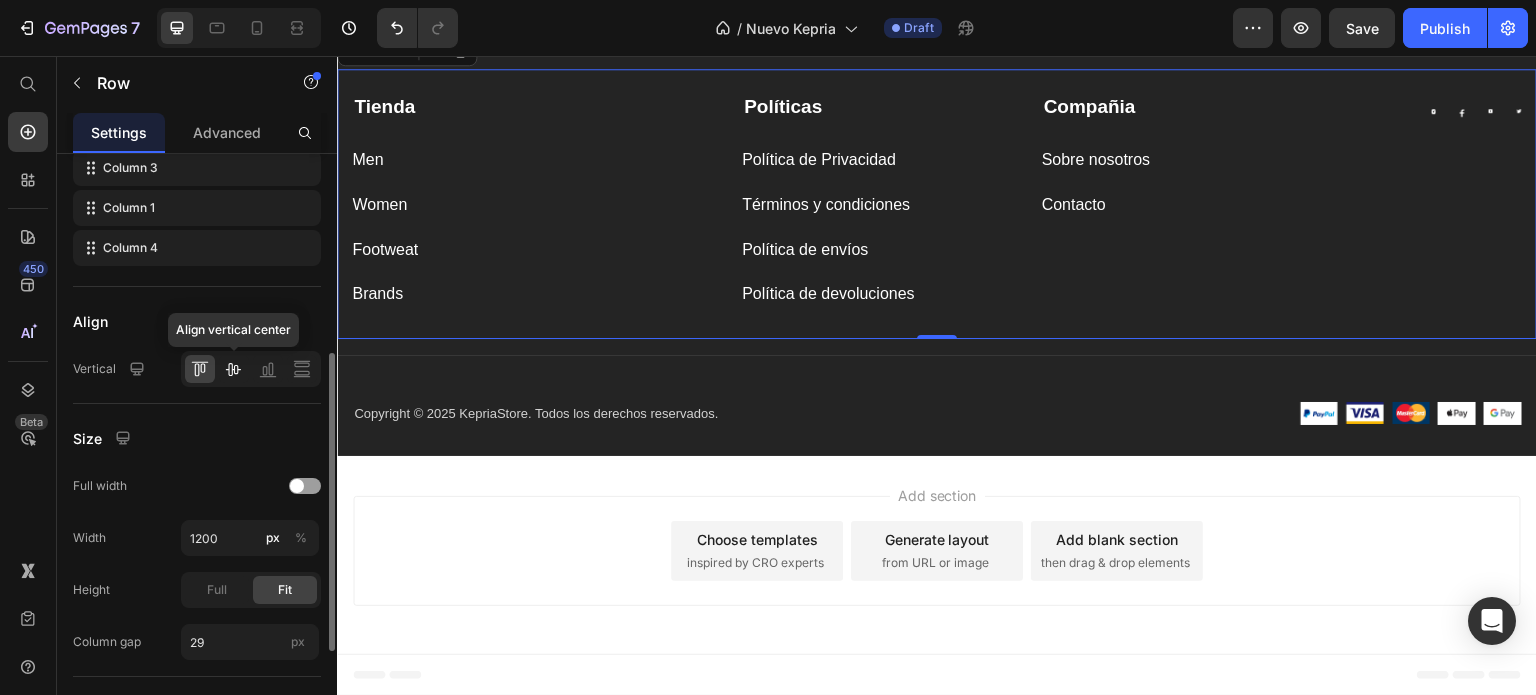 click 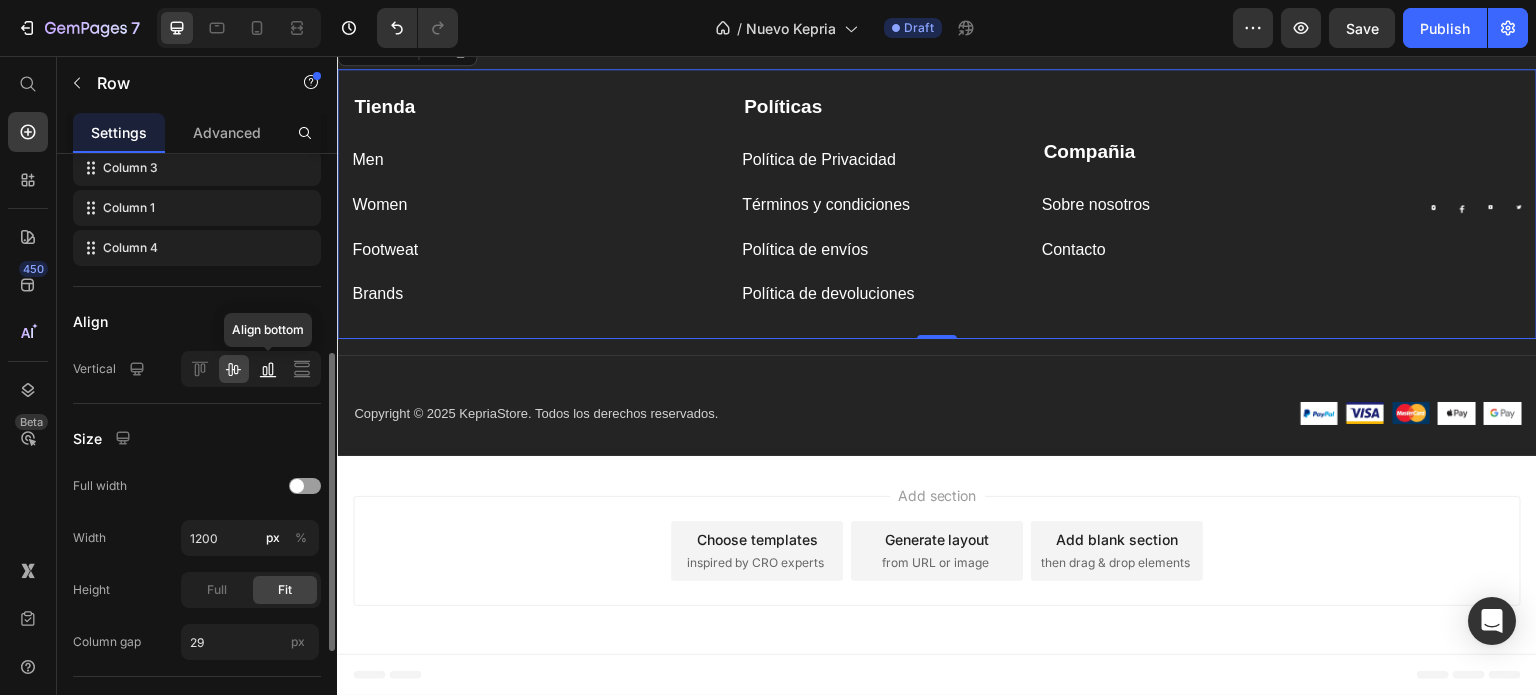 click 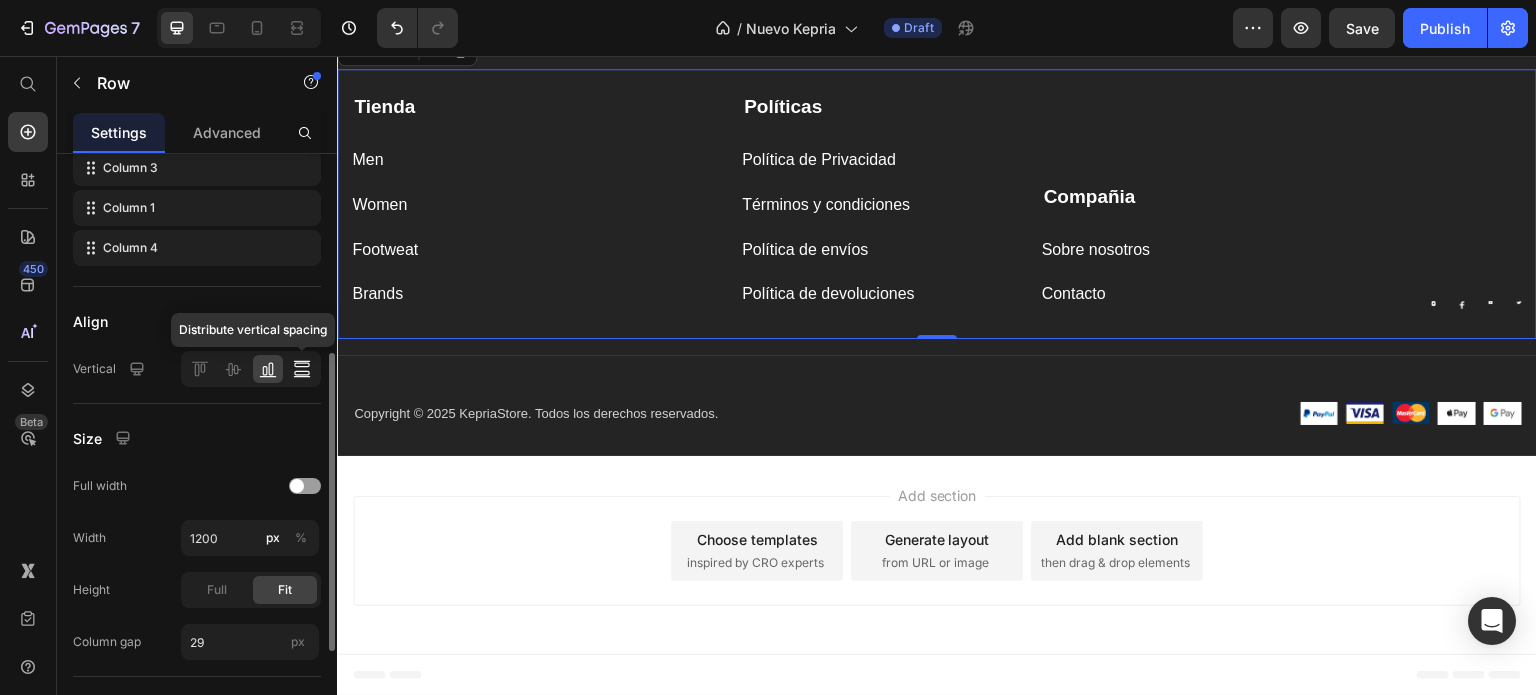 click 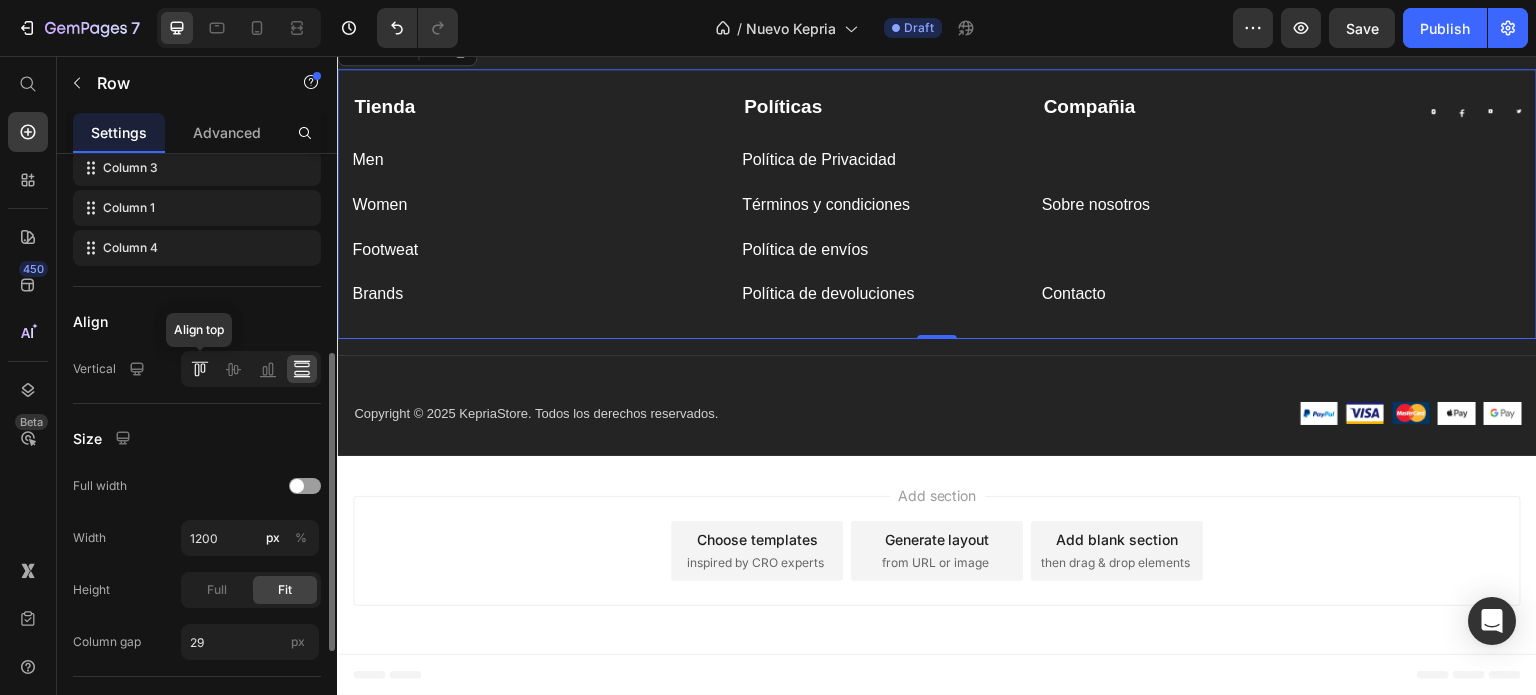 click 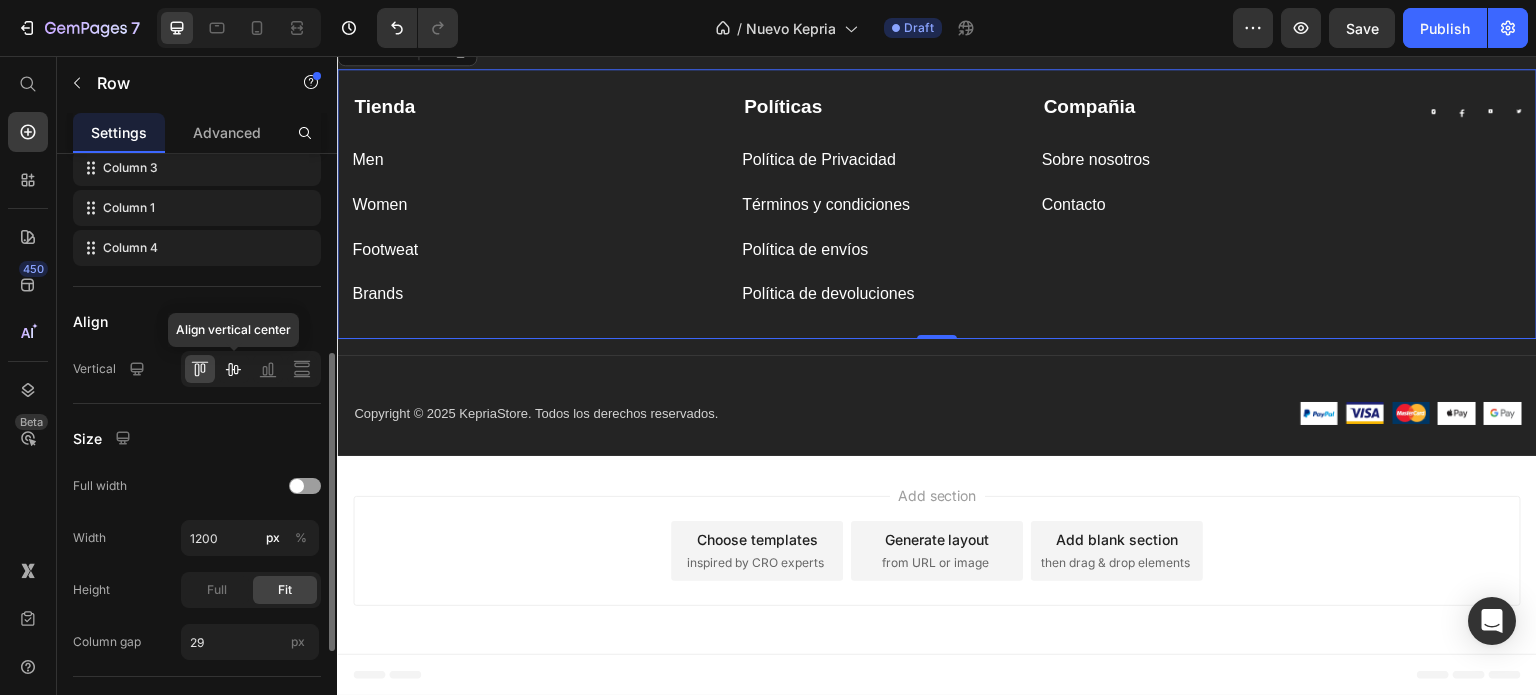 click 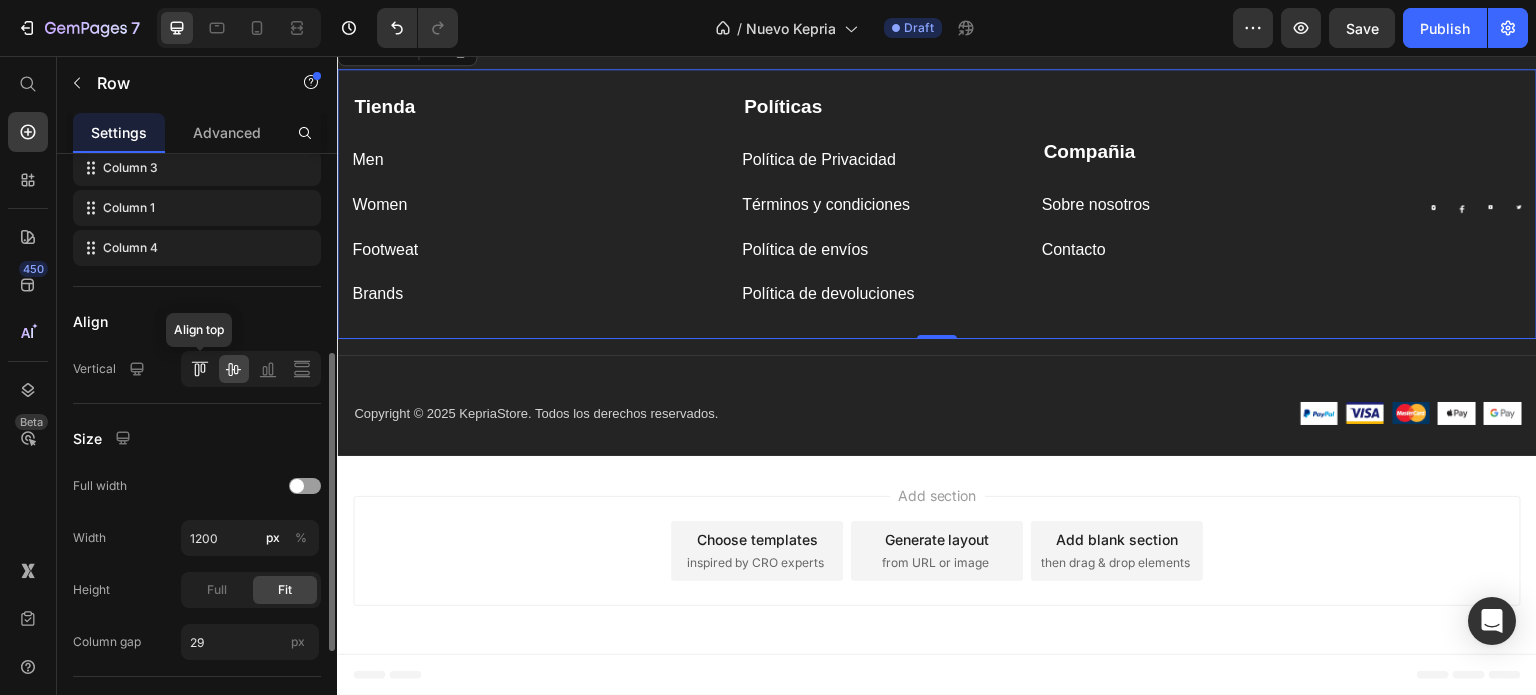 click 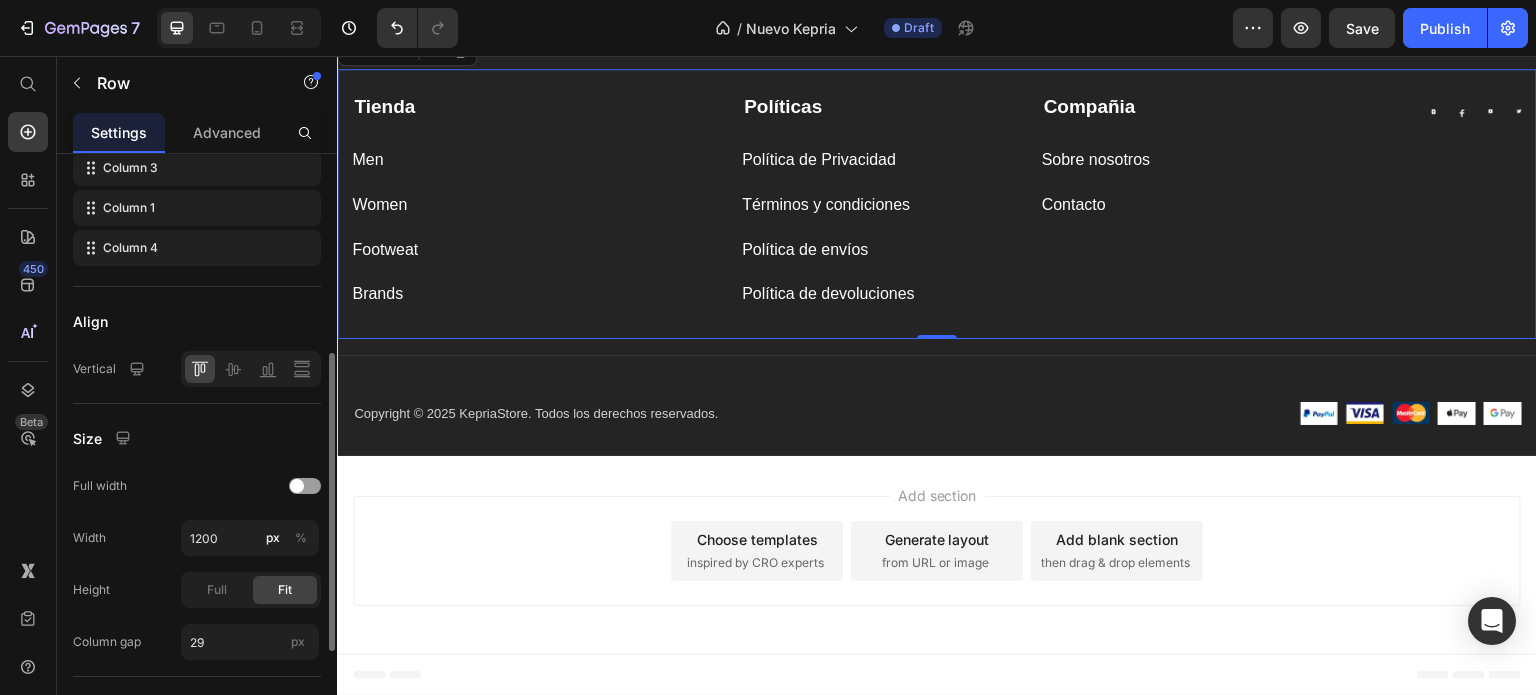 click on "Align Vertical" 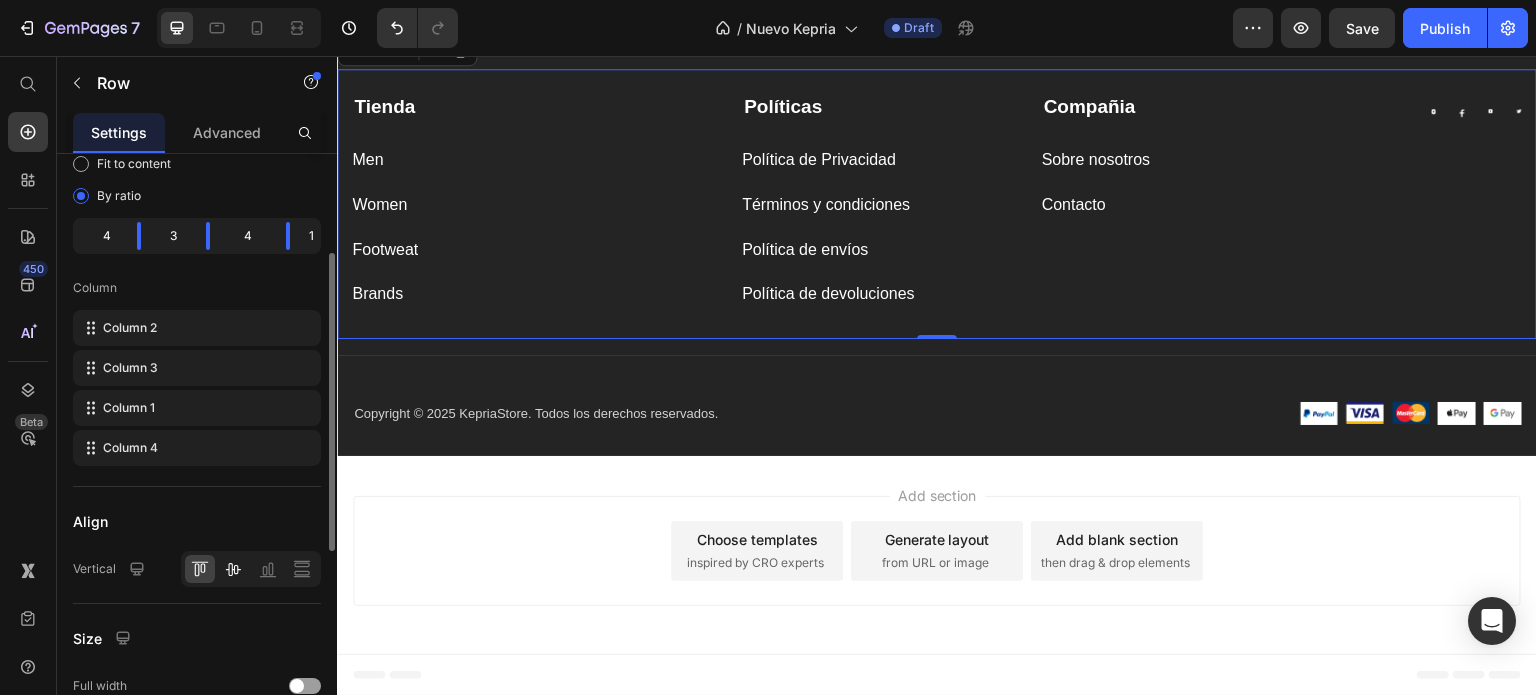 scroll, scrollTop: 100, scrollLeft: 0, axis: vertical 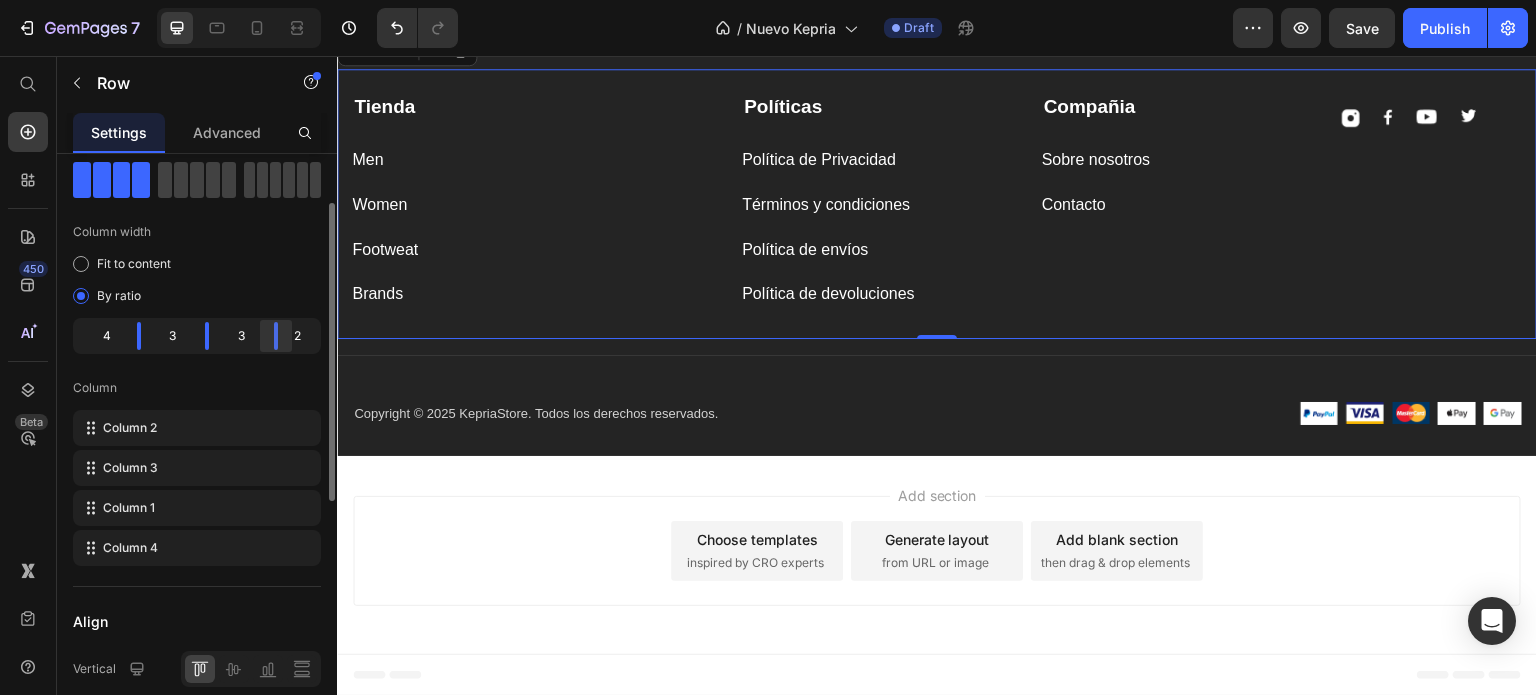 drag, startPoint x: 280, startPoint y: 332, endPoint x: 273, endPoint y: 341, distance: 11.401754 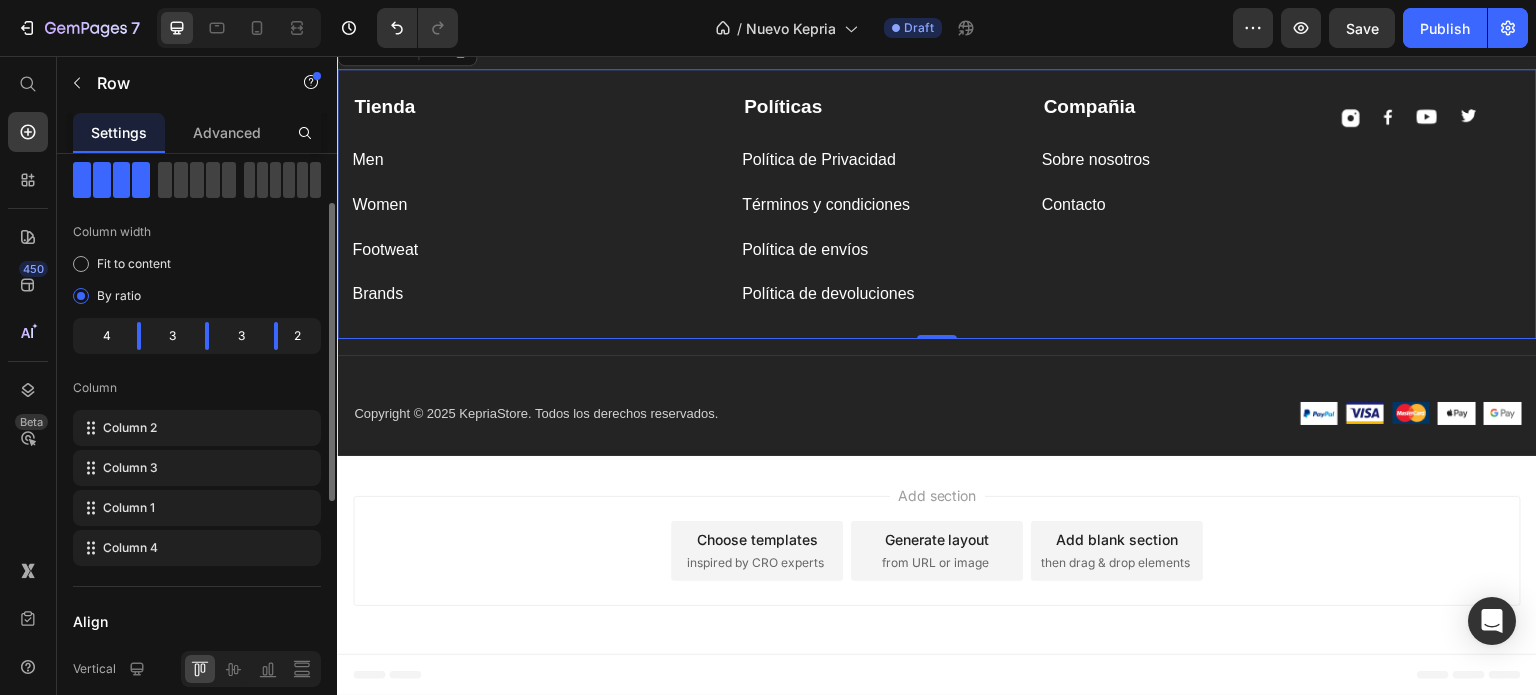 click on "Column" at bounding box center [197, 388] 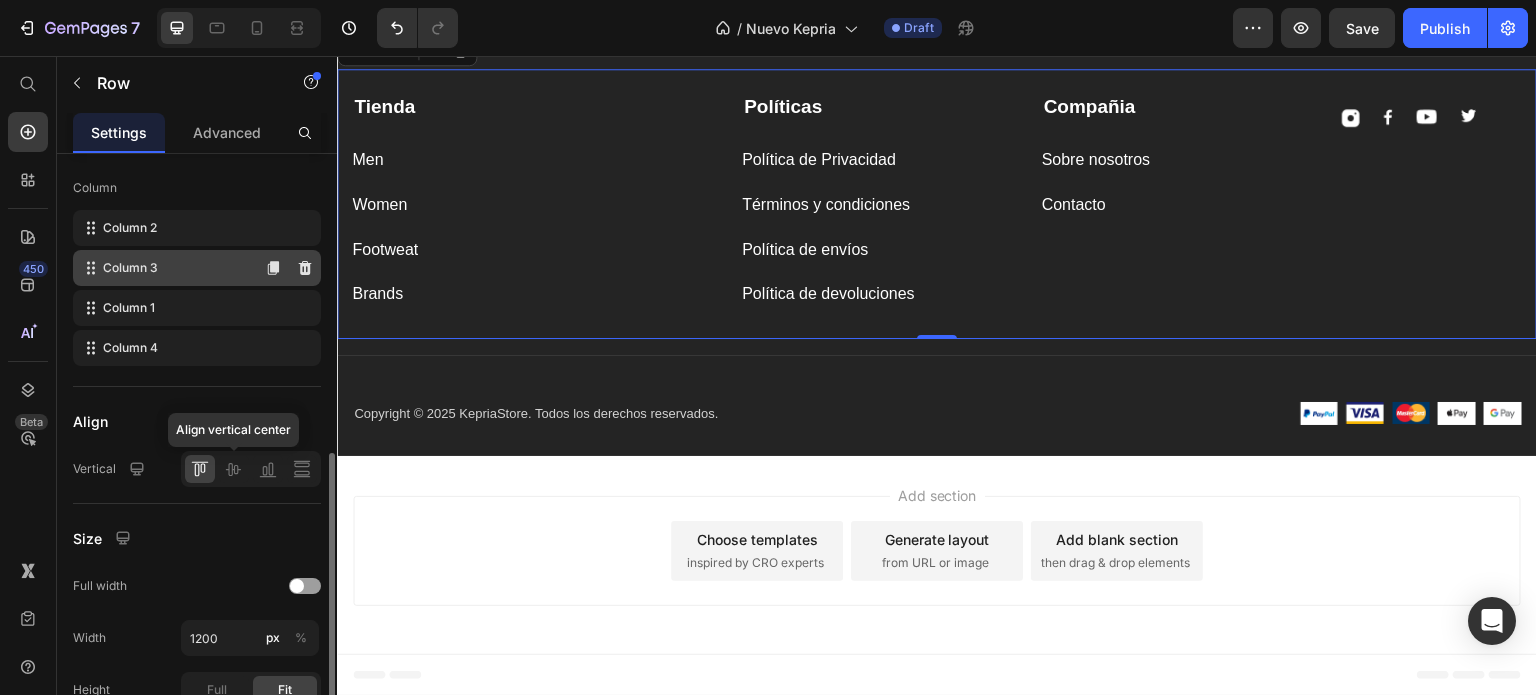 scroll, scrollTop: 400, scrollLeft: 0, axis: vertical 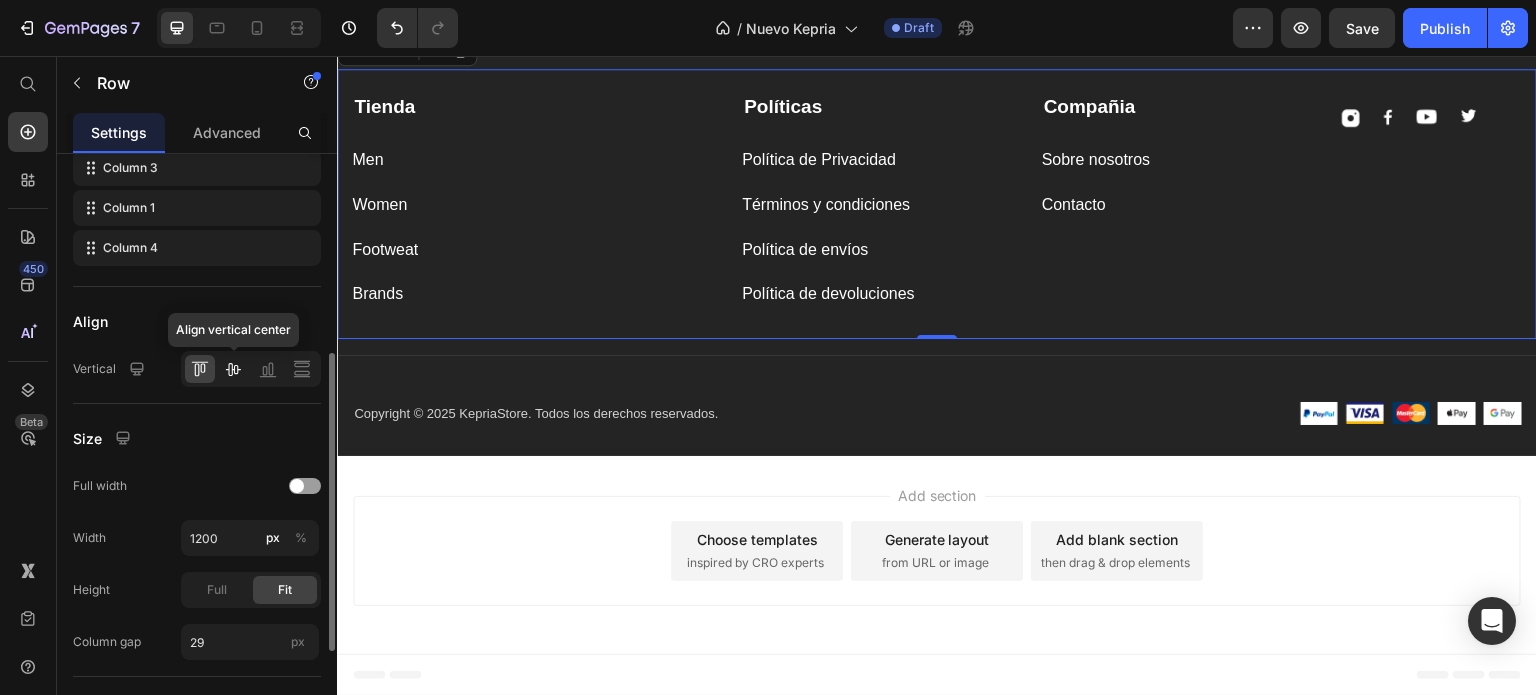 click 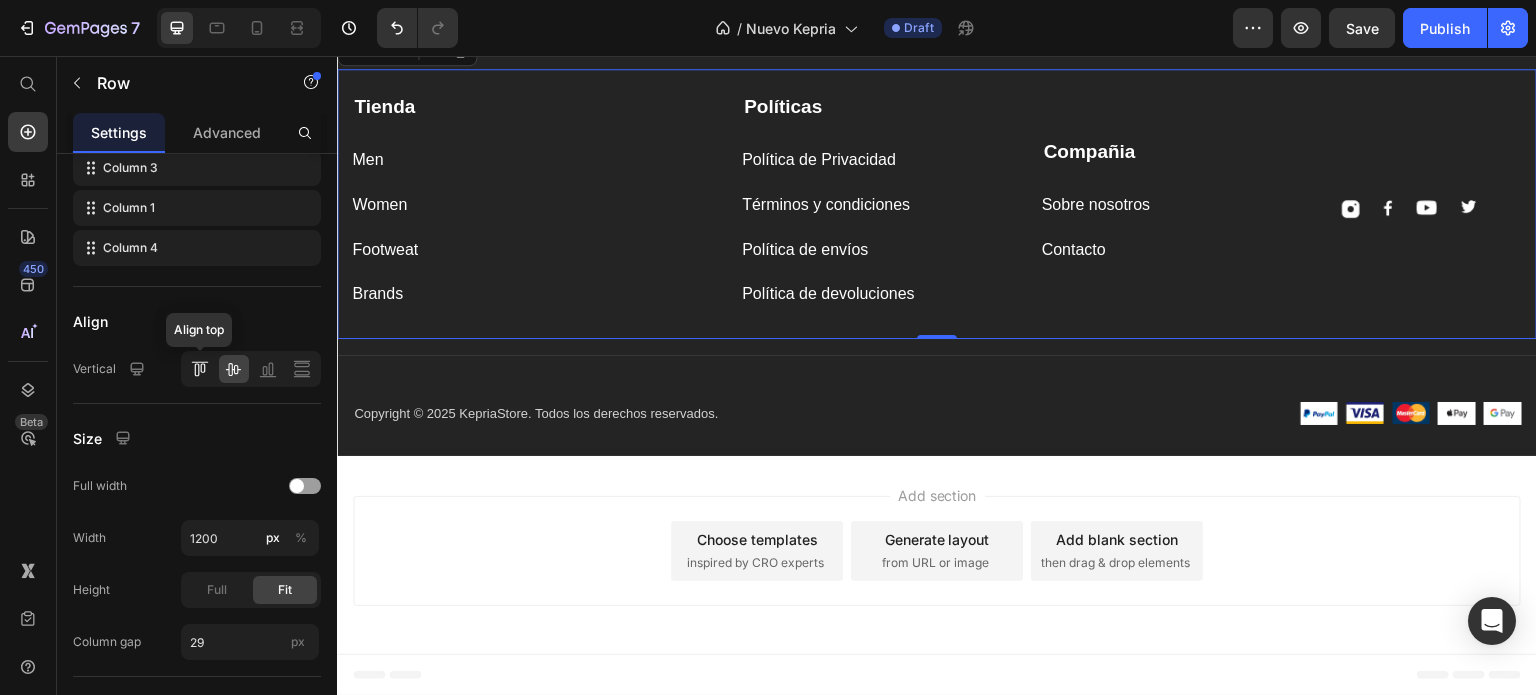 click 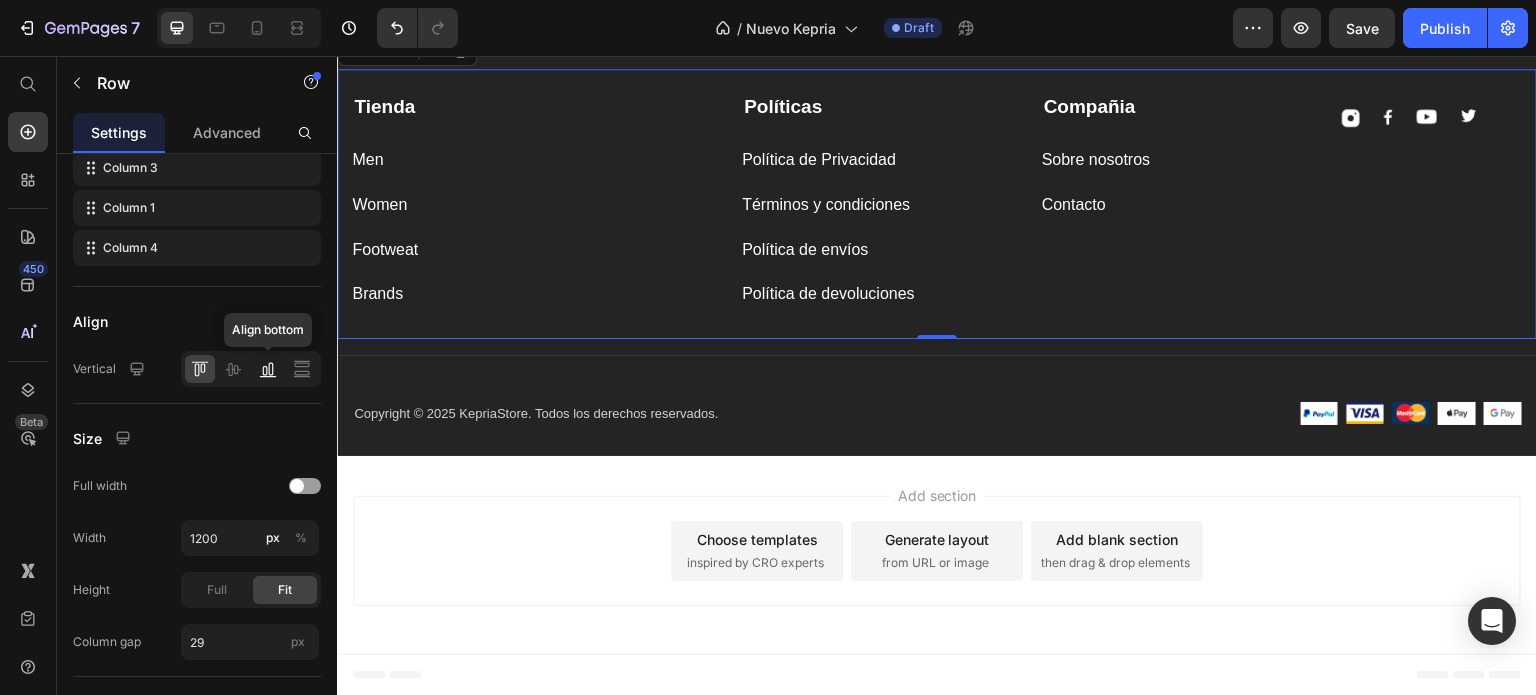 click 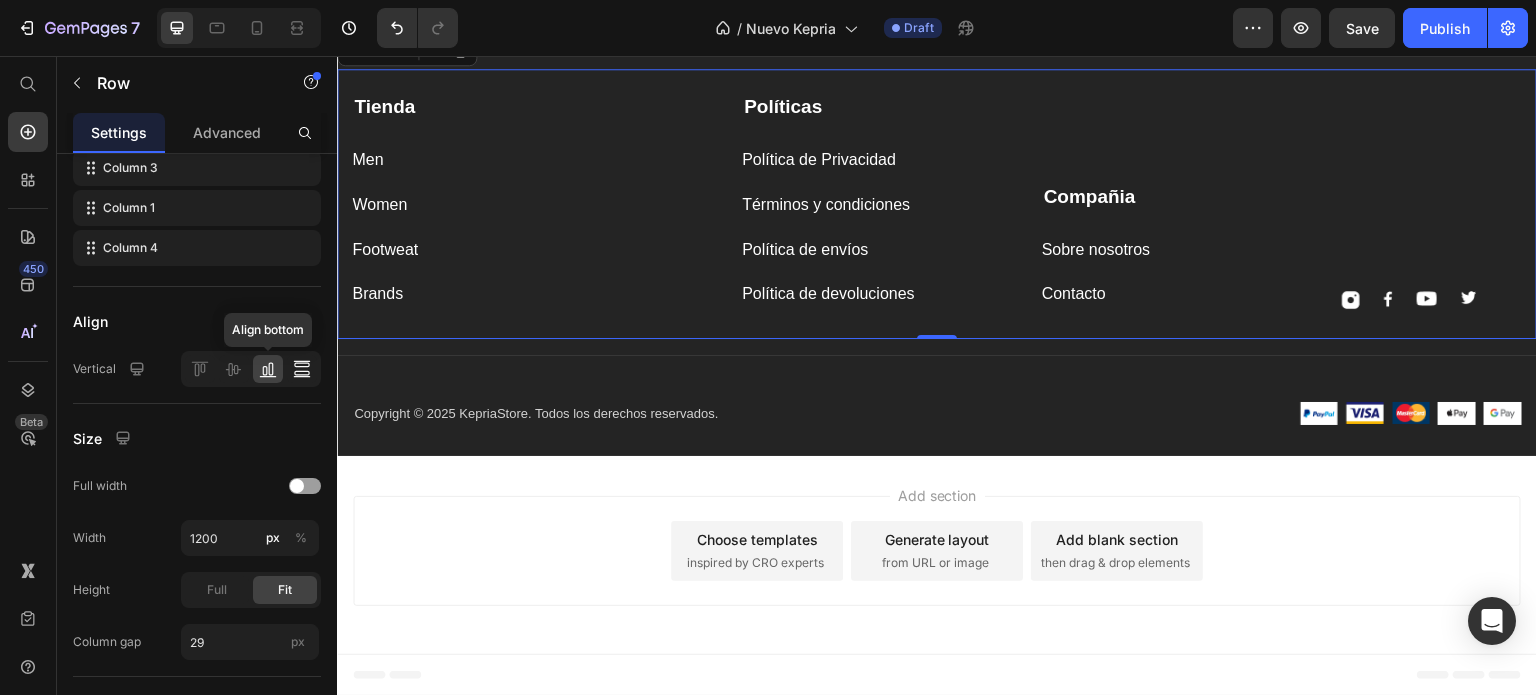 click 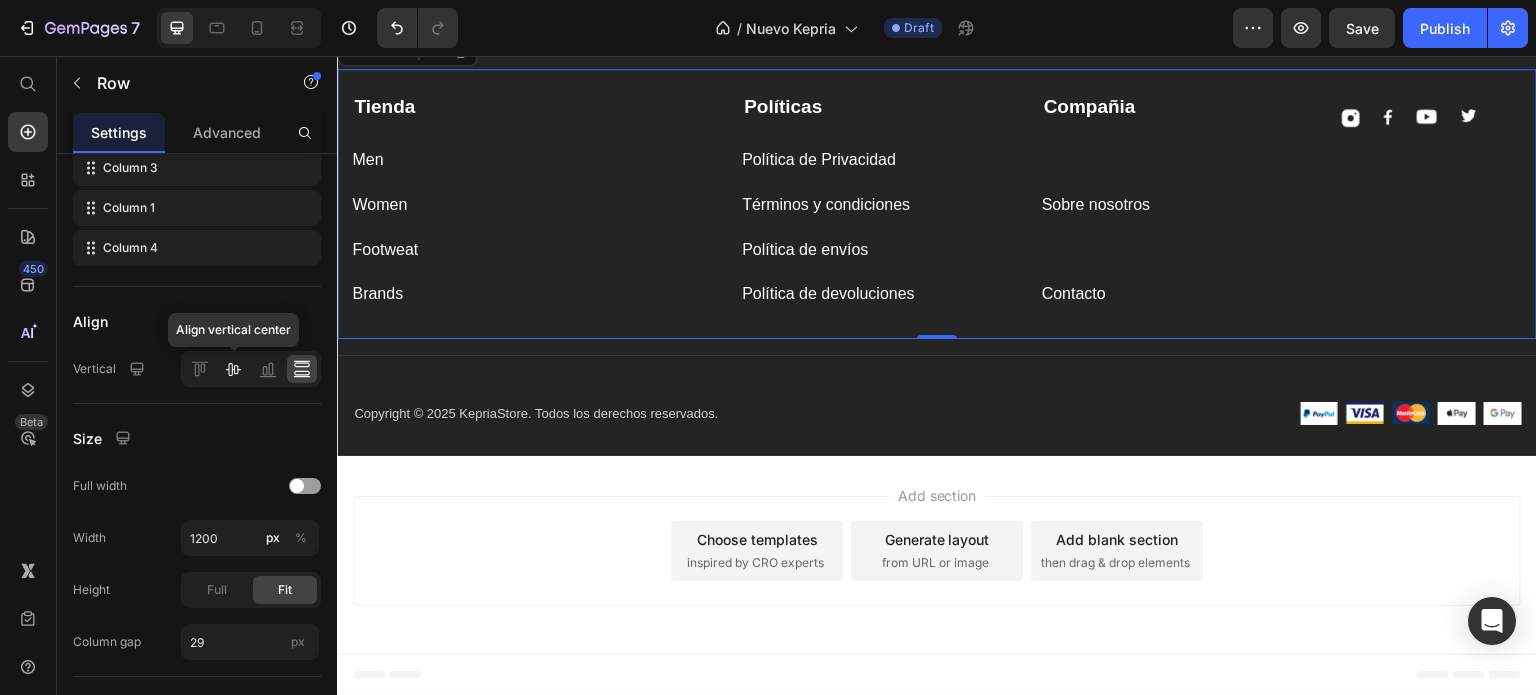 click 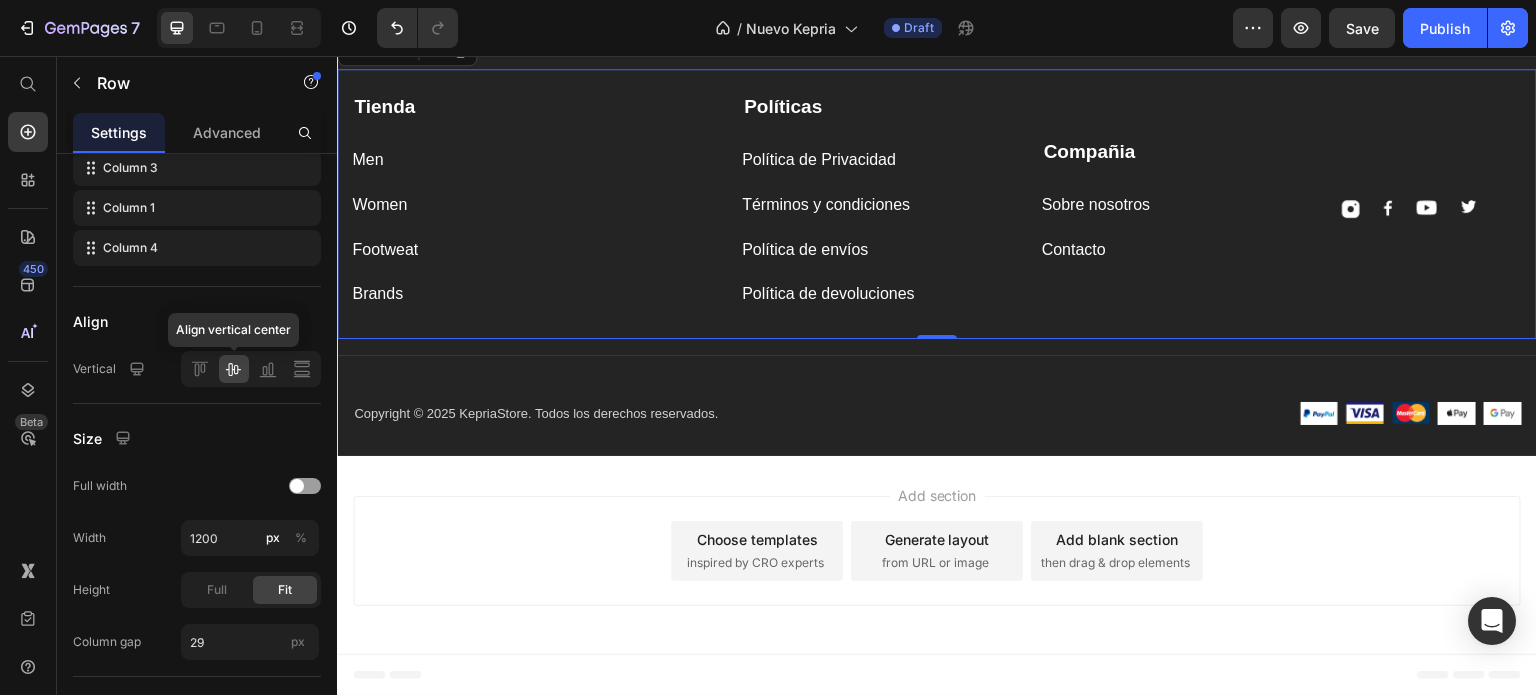 click 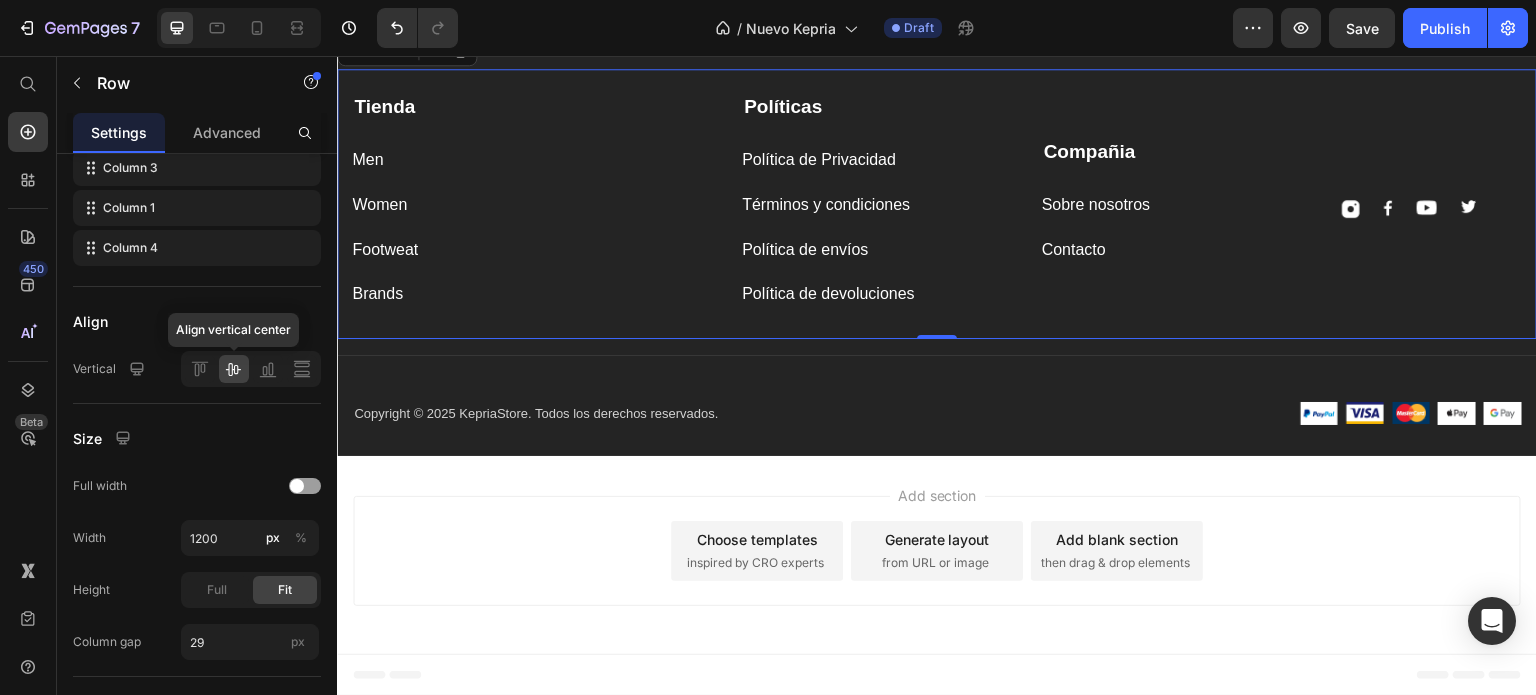 click on "Align vertical center" 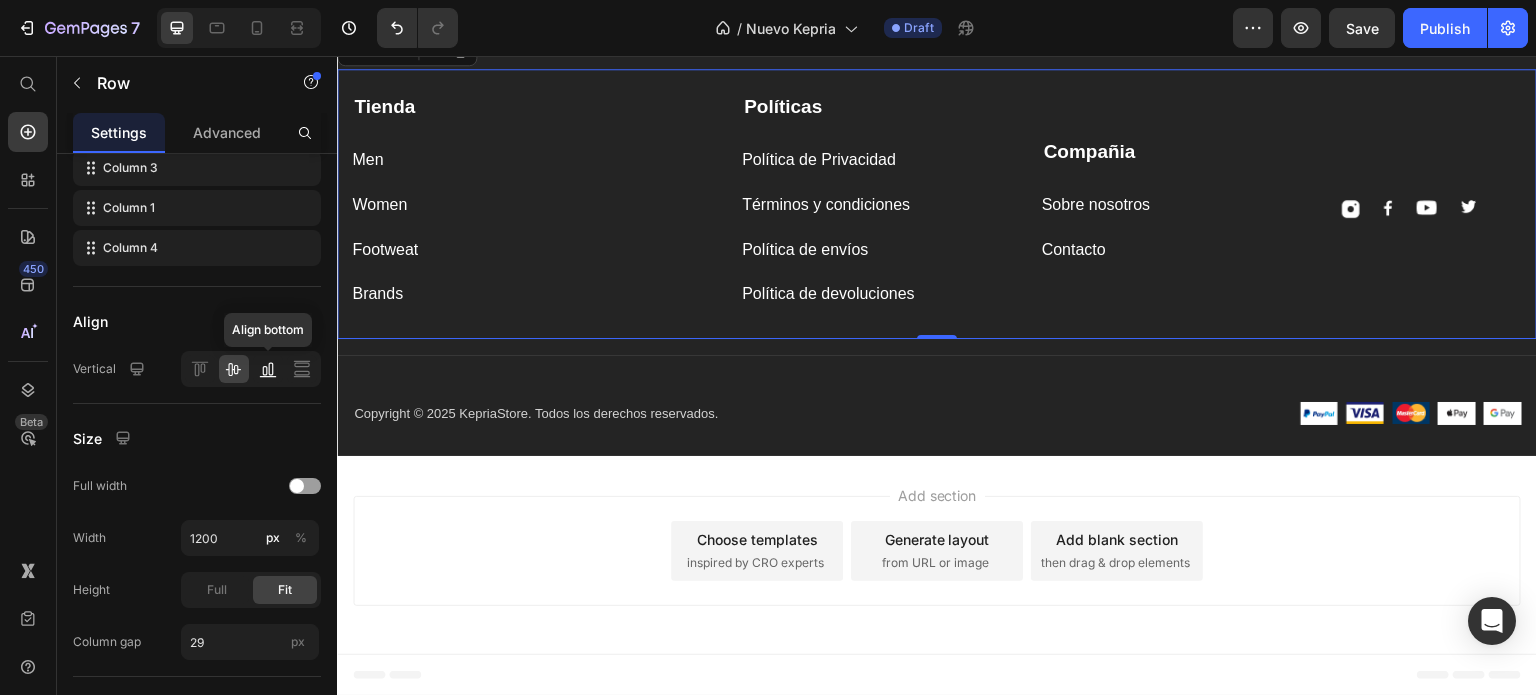 click 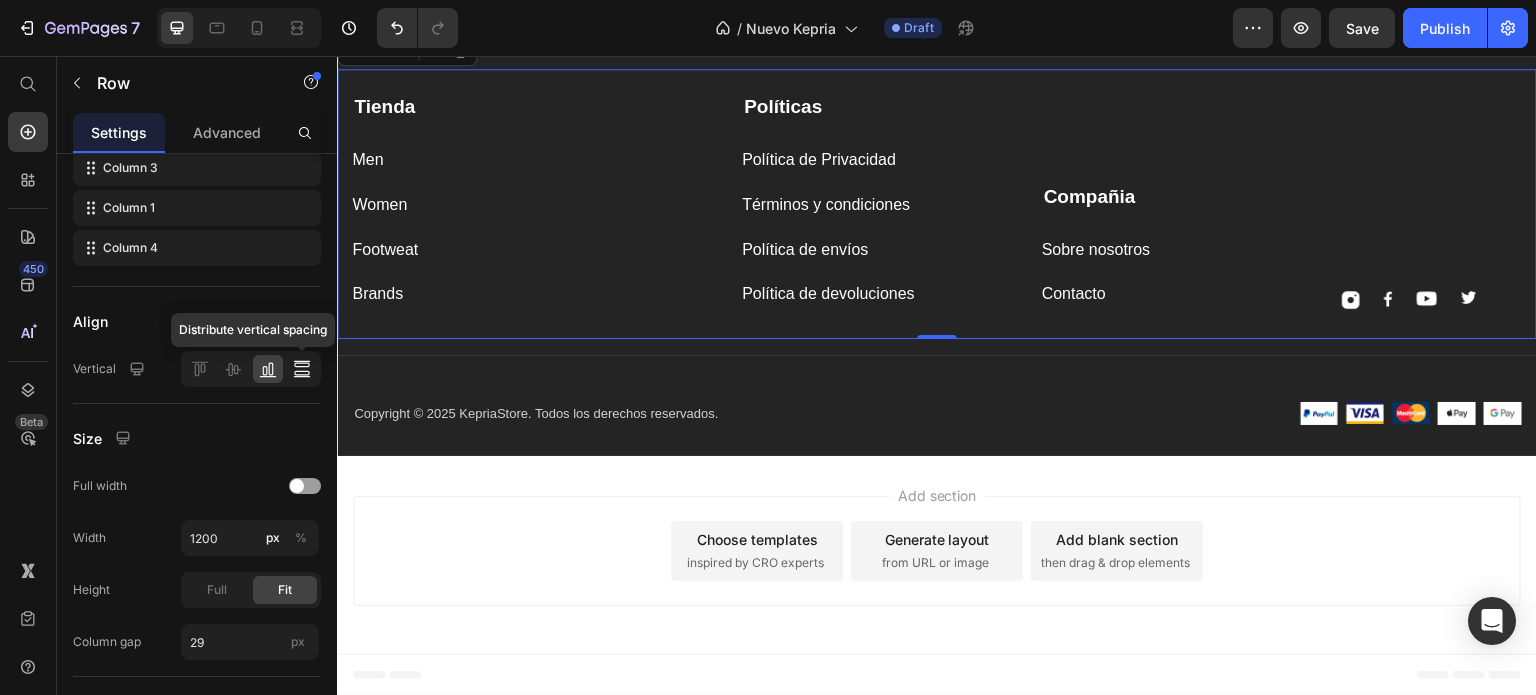 click 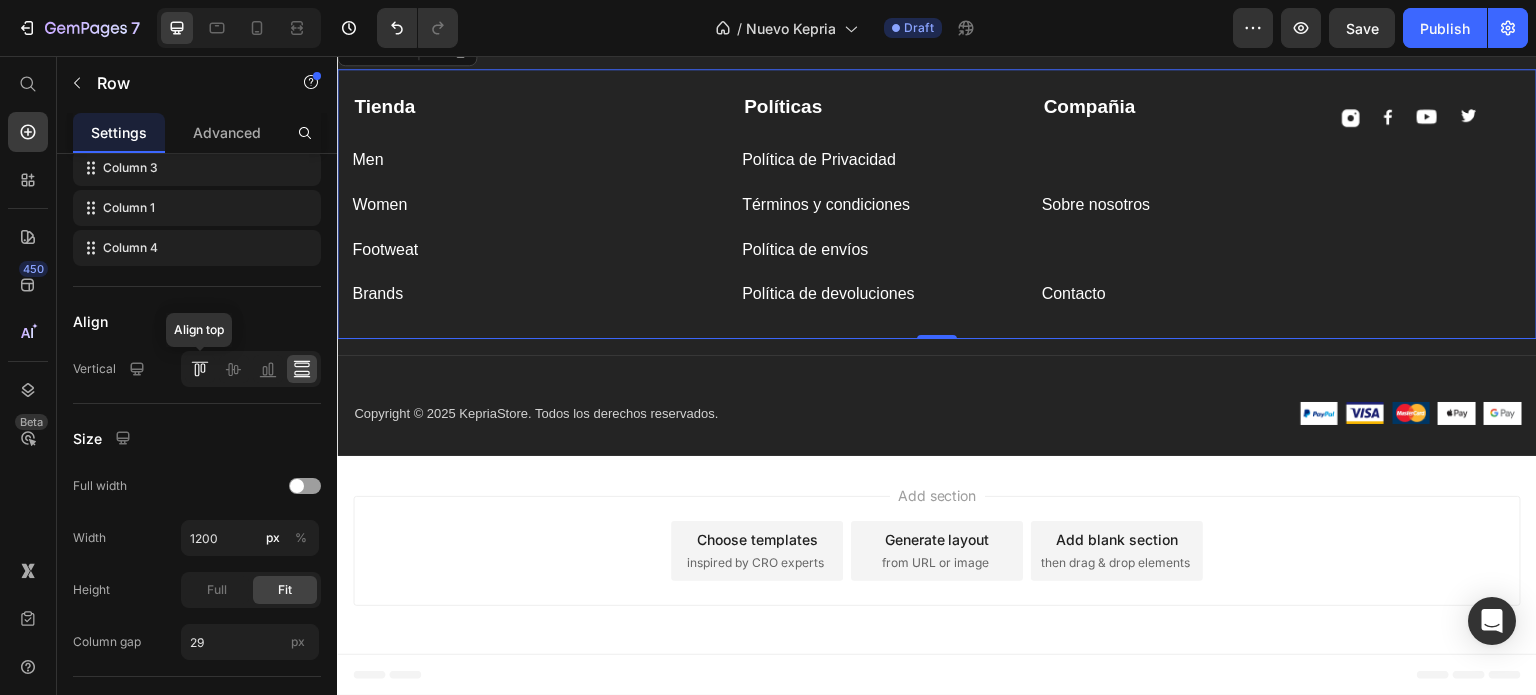 click 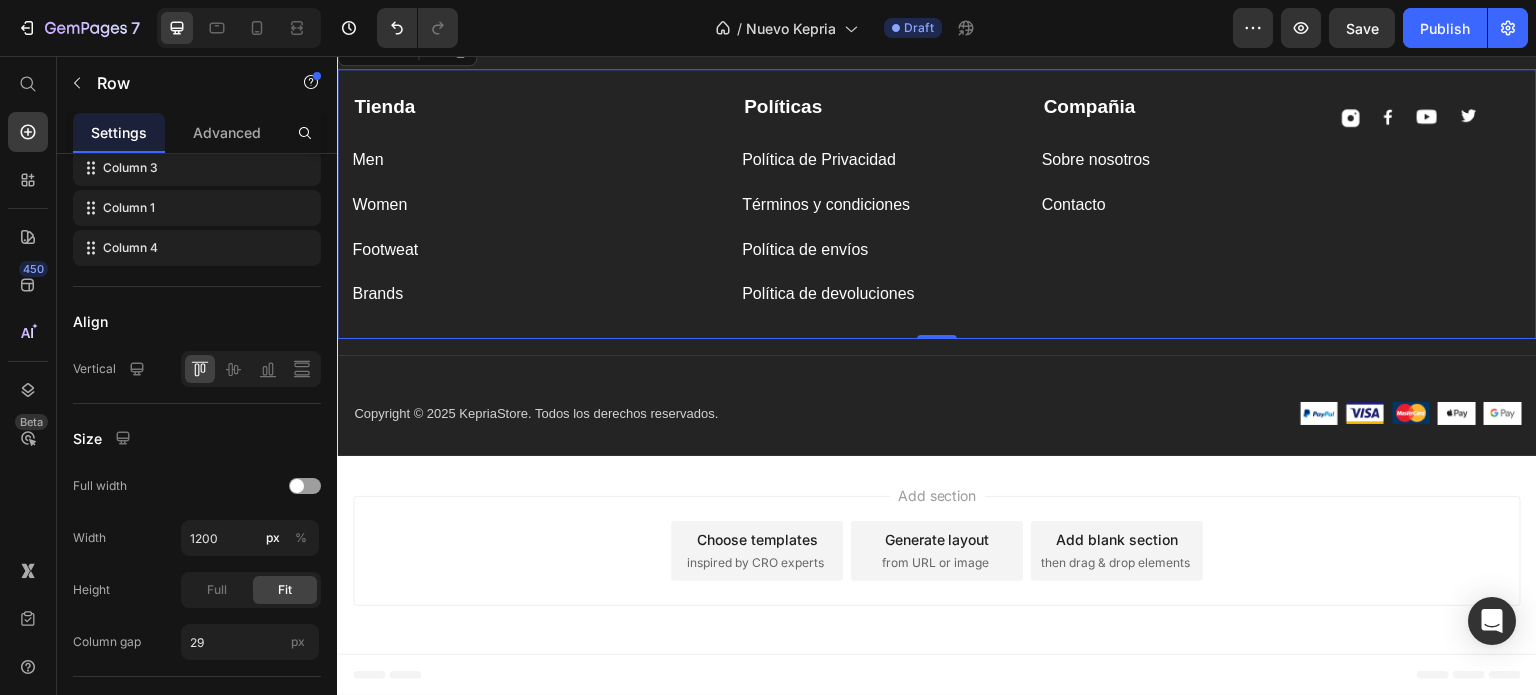 click on "Image Image Image Image Row" at bounding box center [1432, 201] 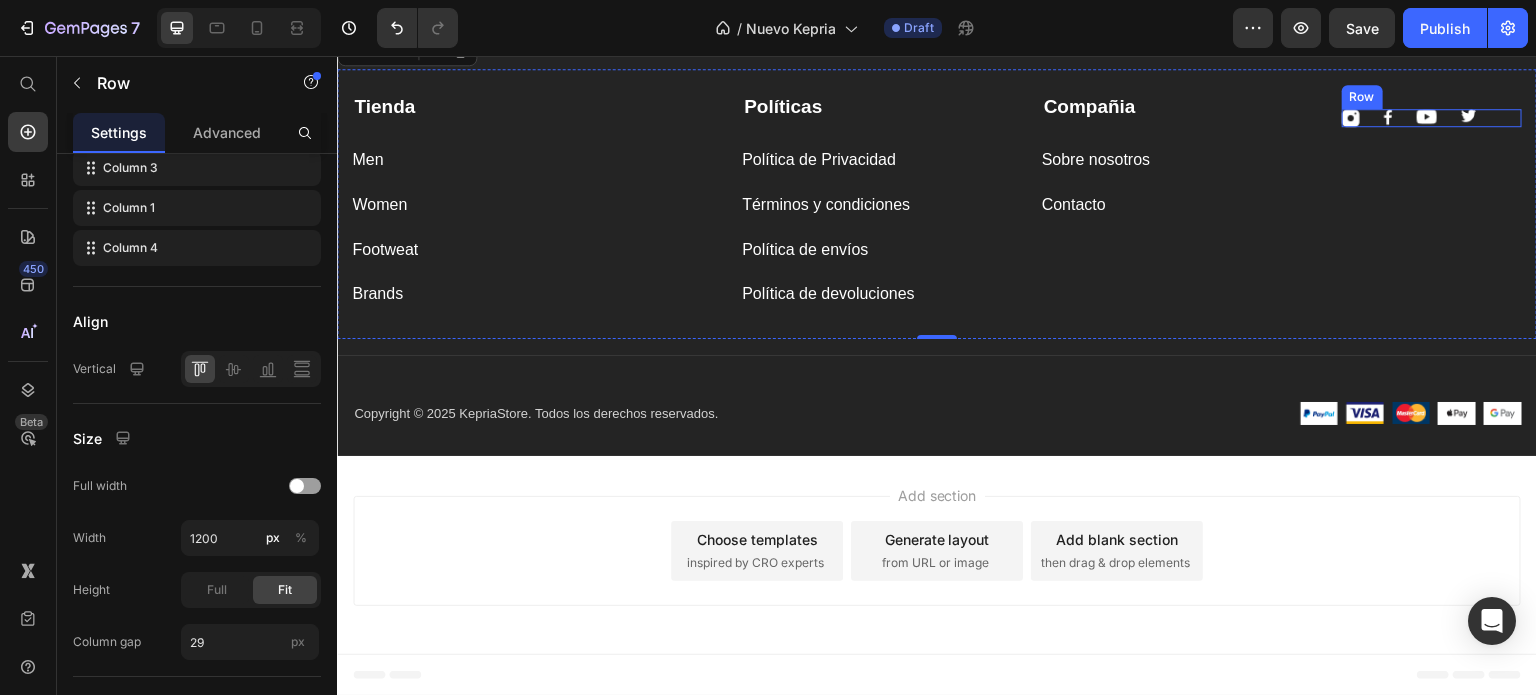 click on "Image" at bounding box center [1469, 118] 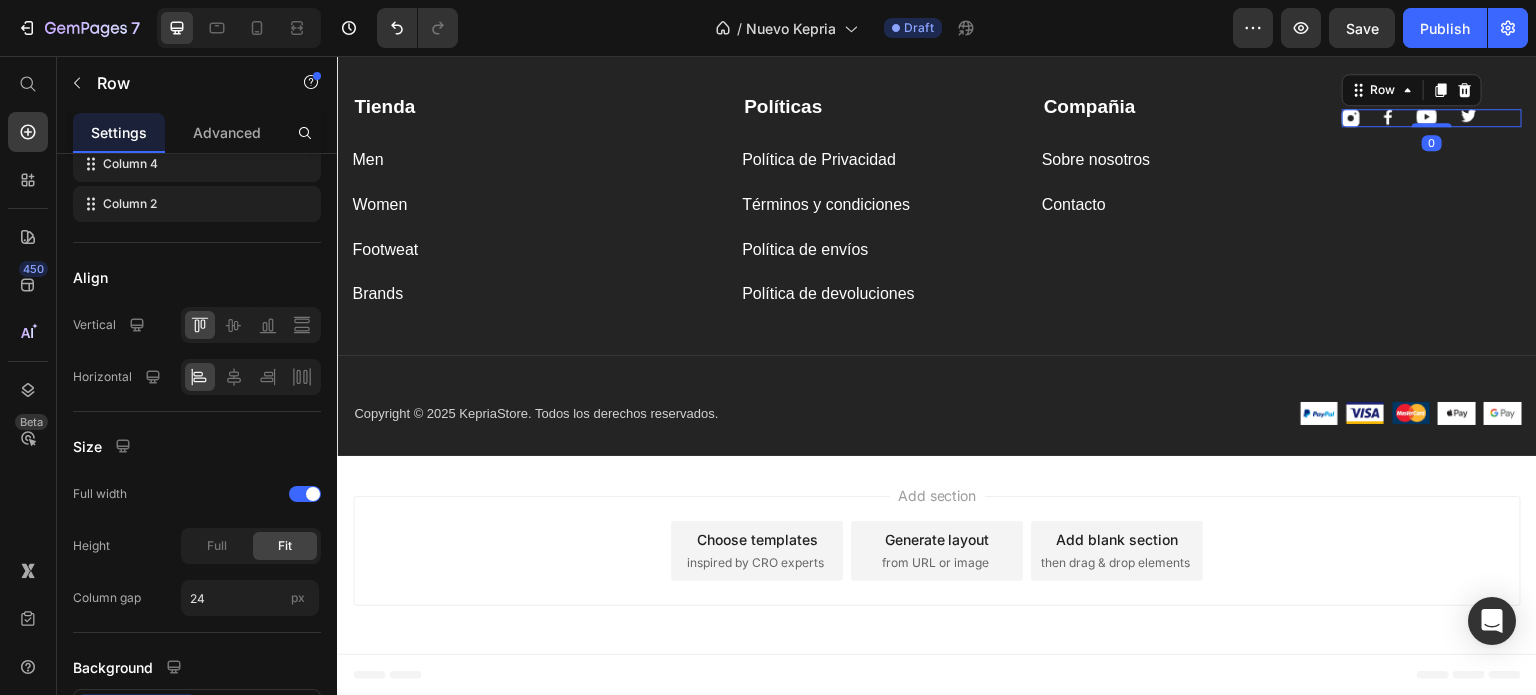 click on "Image Image Image Image Row   0" at bounding box center [1432, 118] 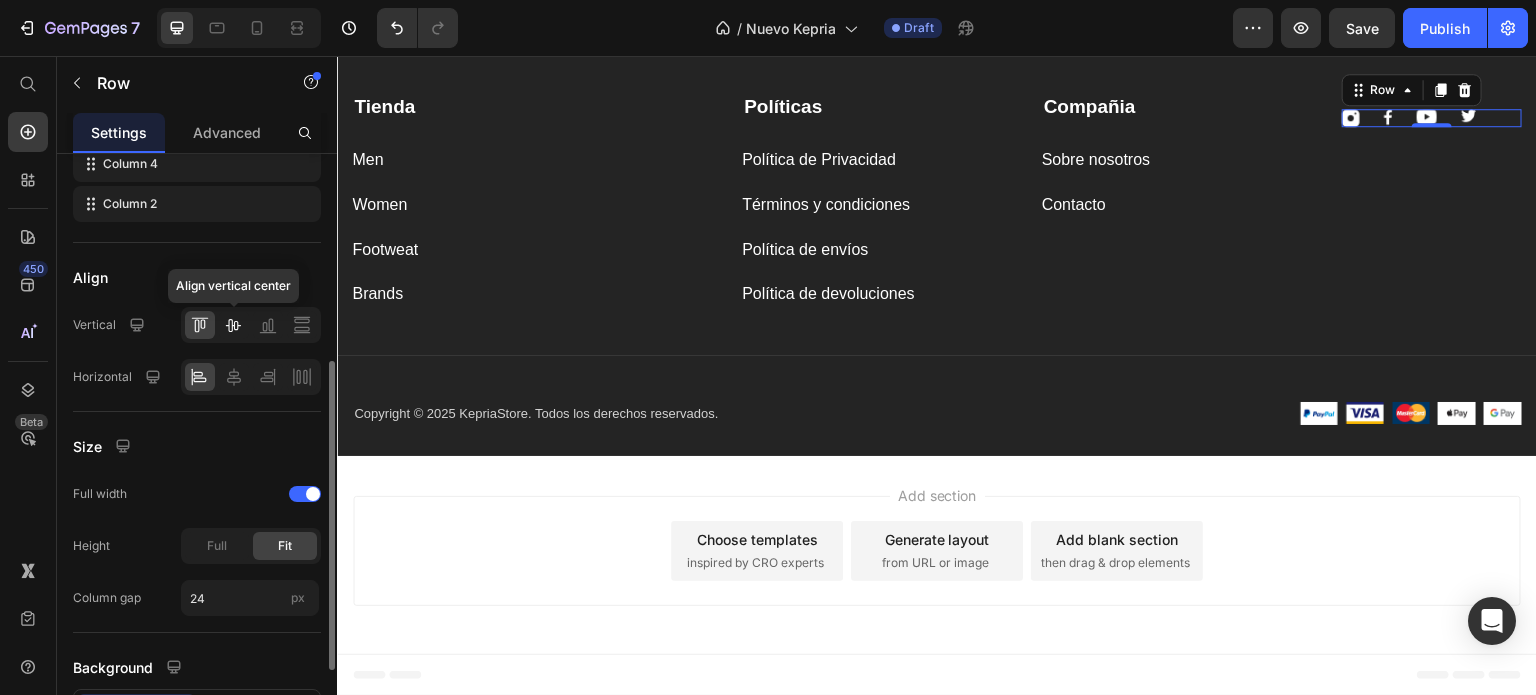 click 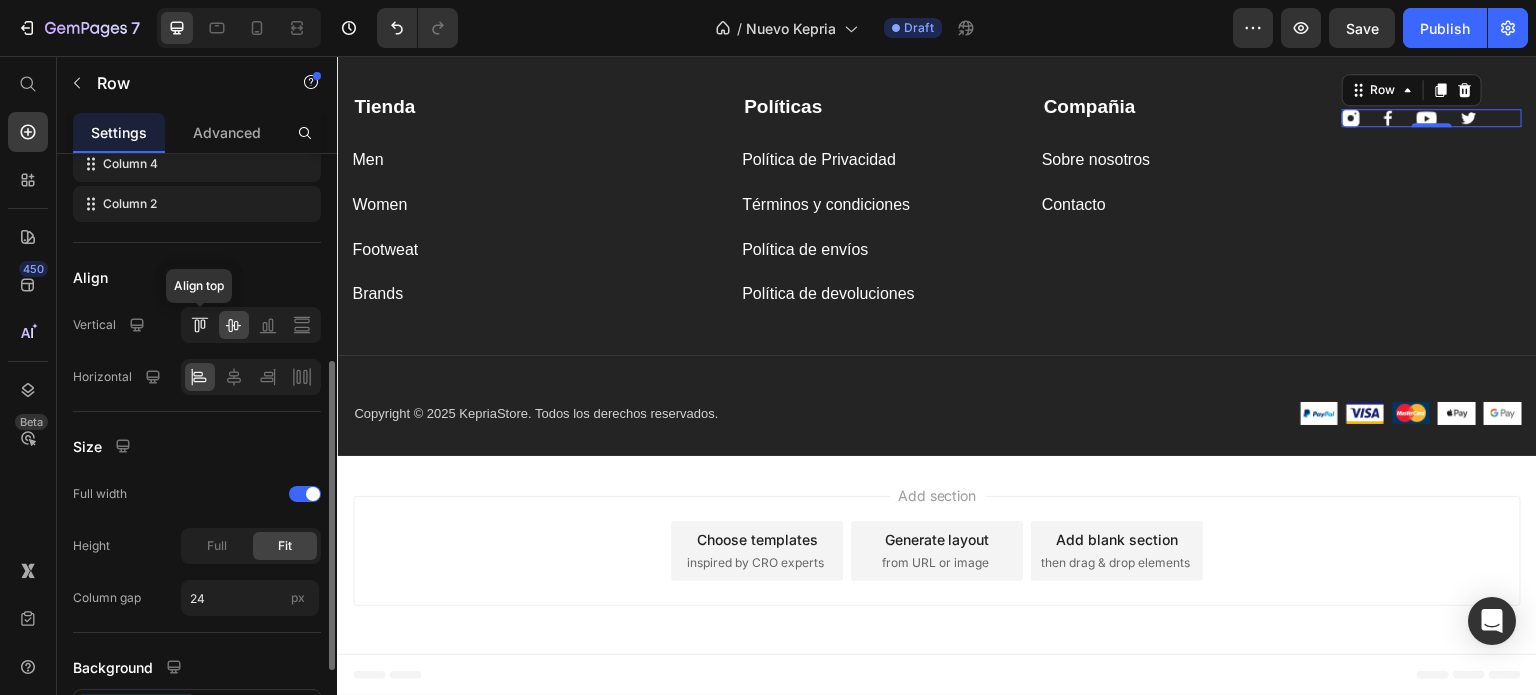click 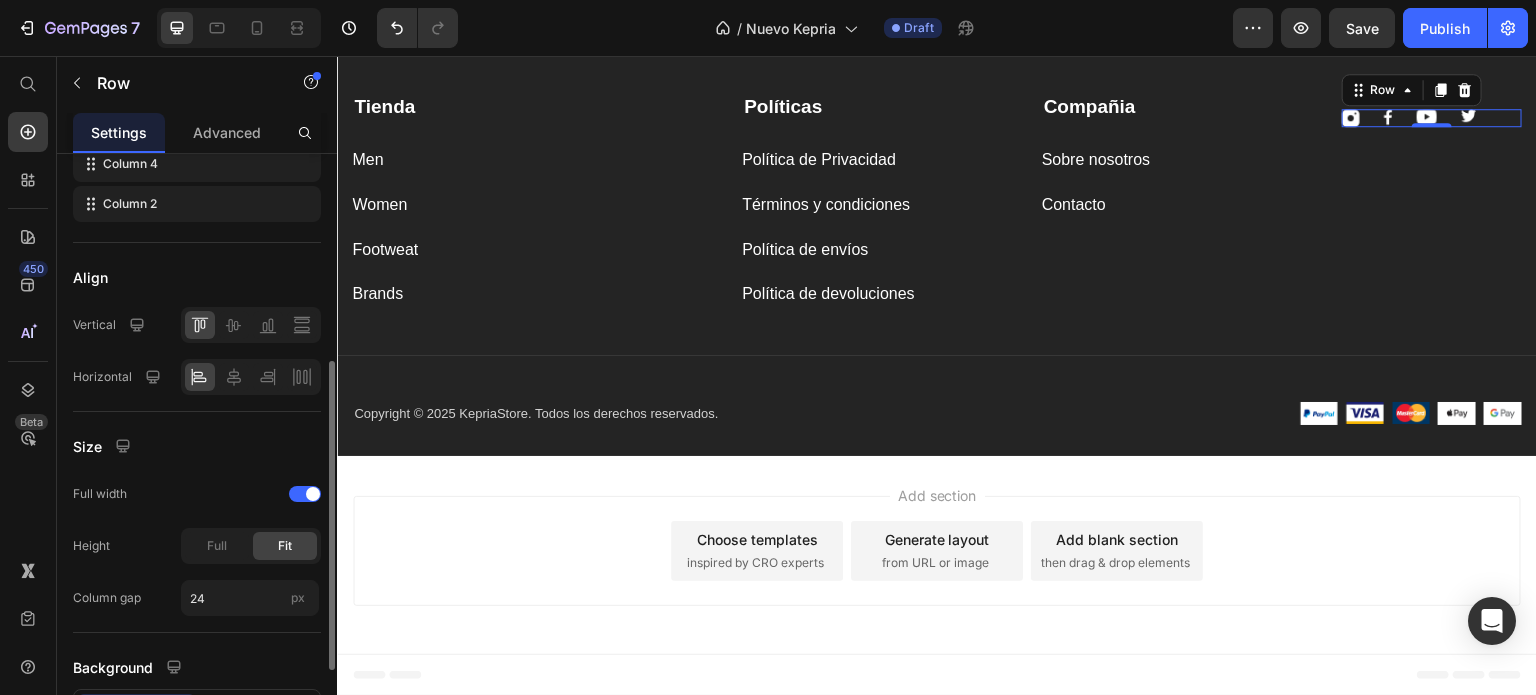 click 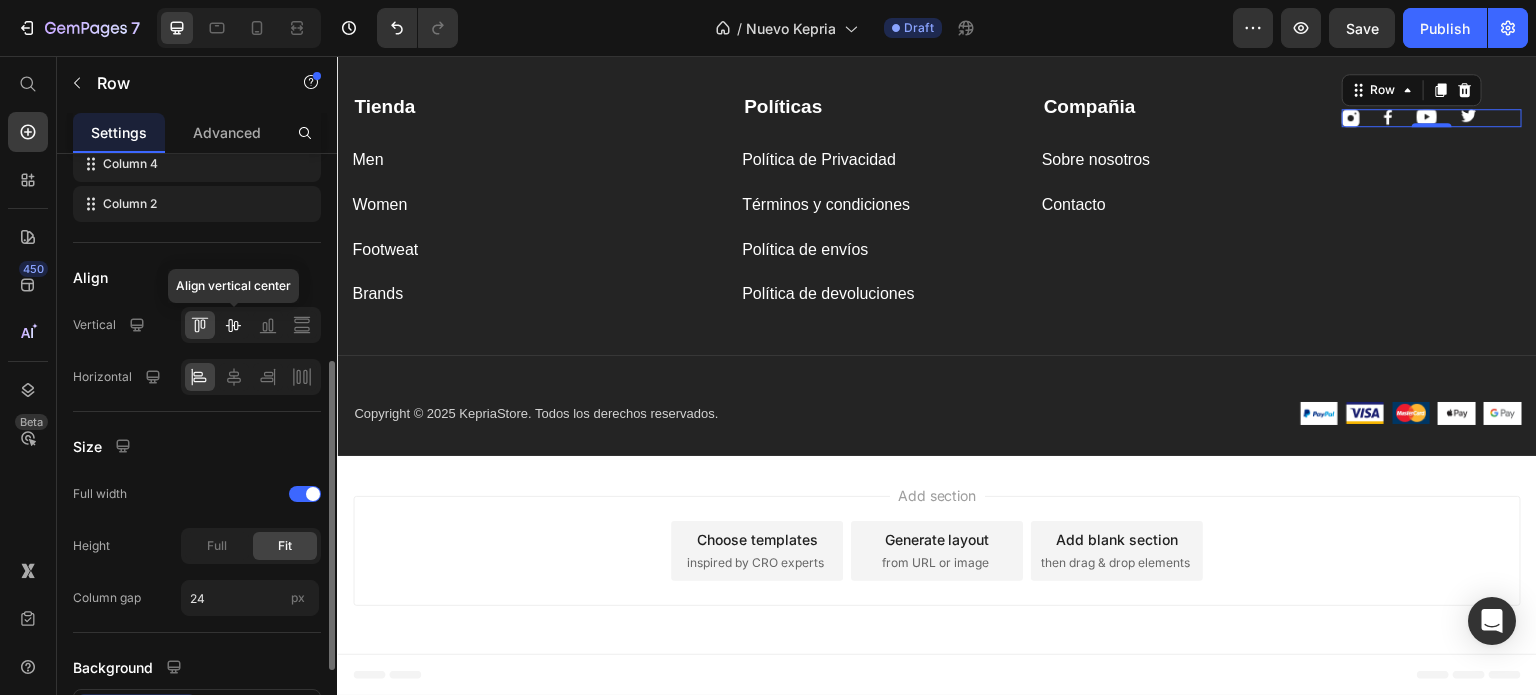 click 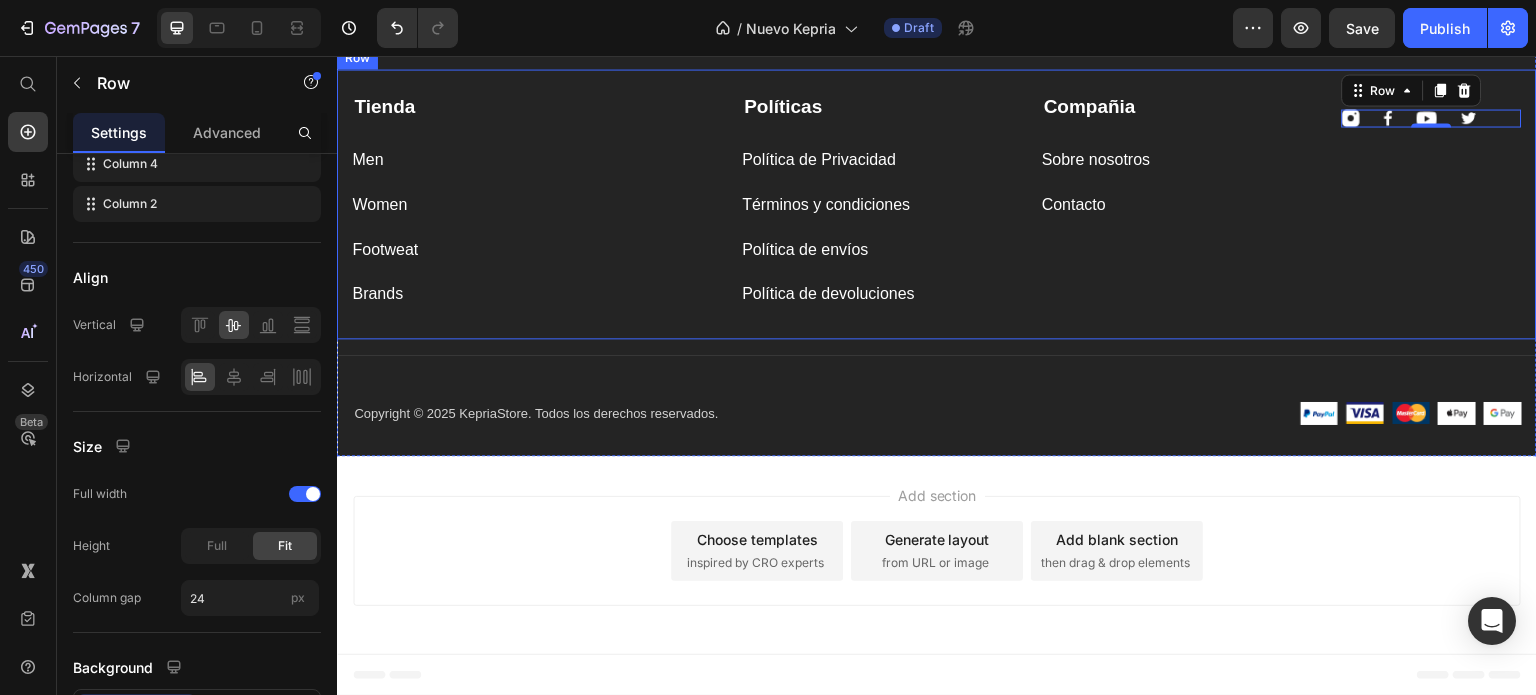 click on "Image Image Image Image Row   0" at bounding box center [1432, 201] 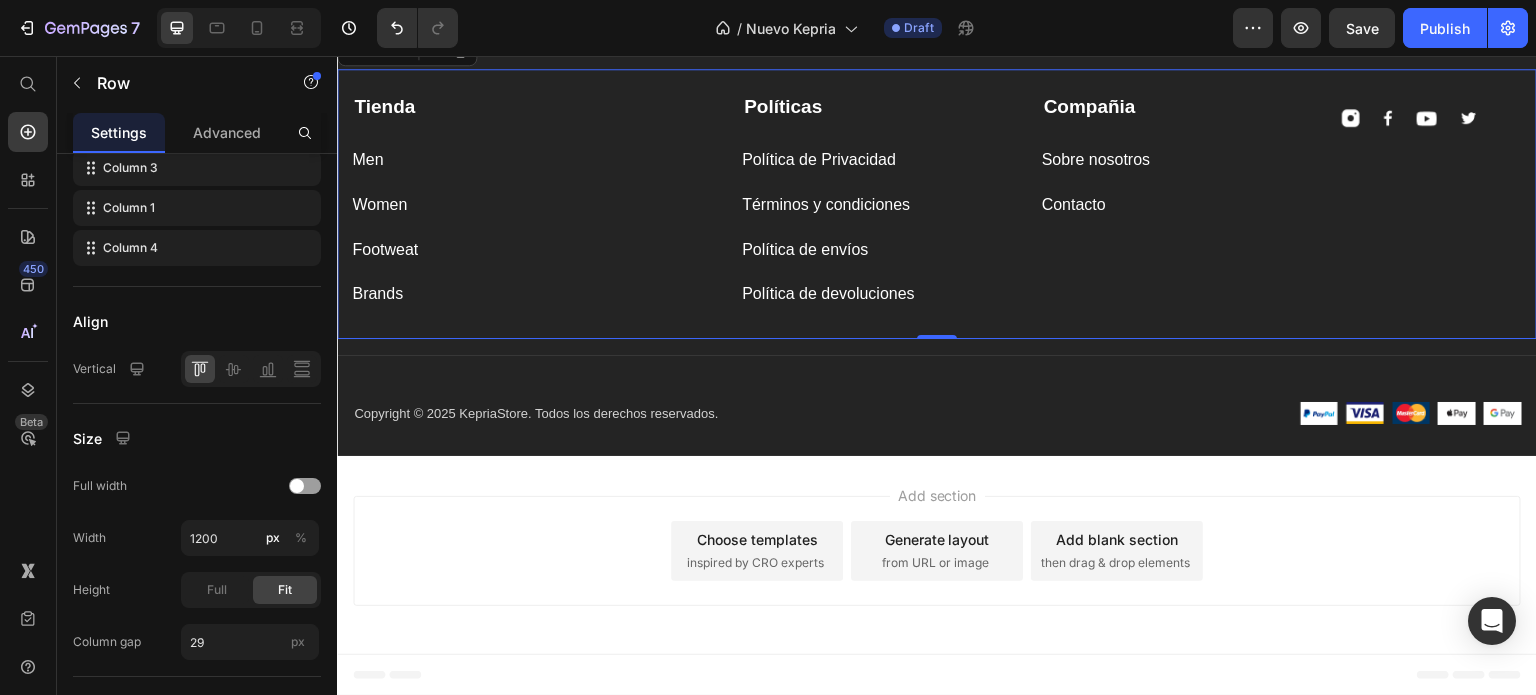 click at bounding box center [1427, 118] 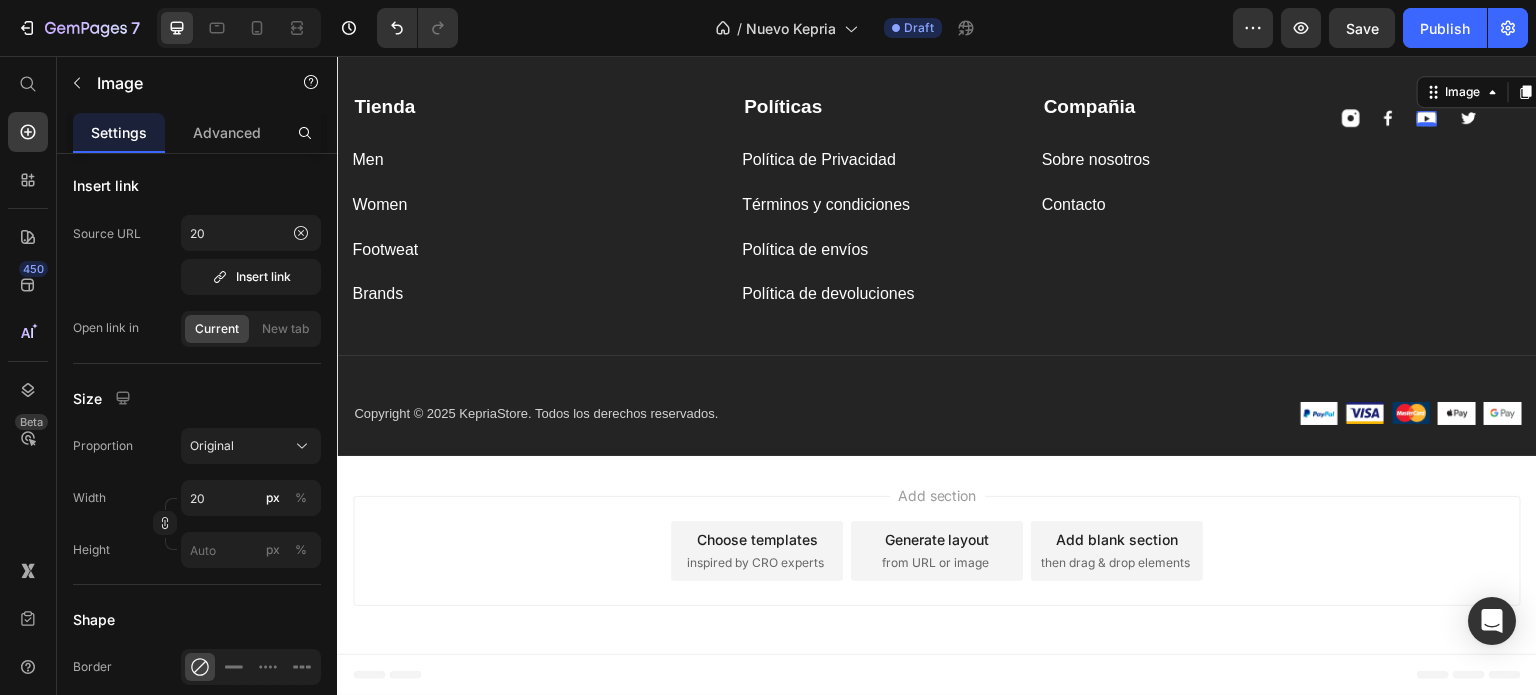 scroll, scrollTop: 0, scrollLeft: 0, axis: both 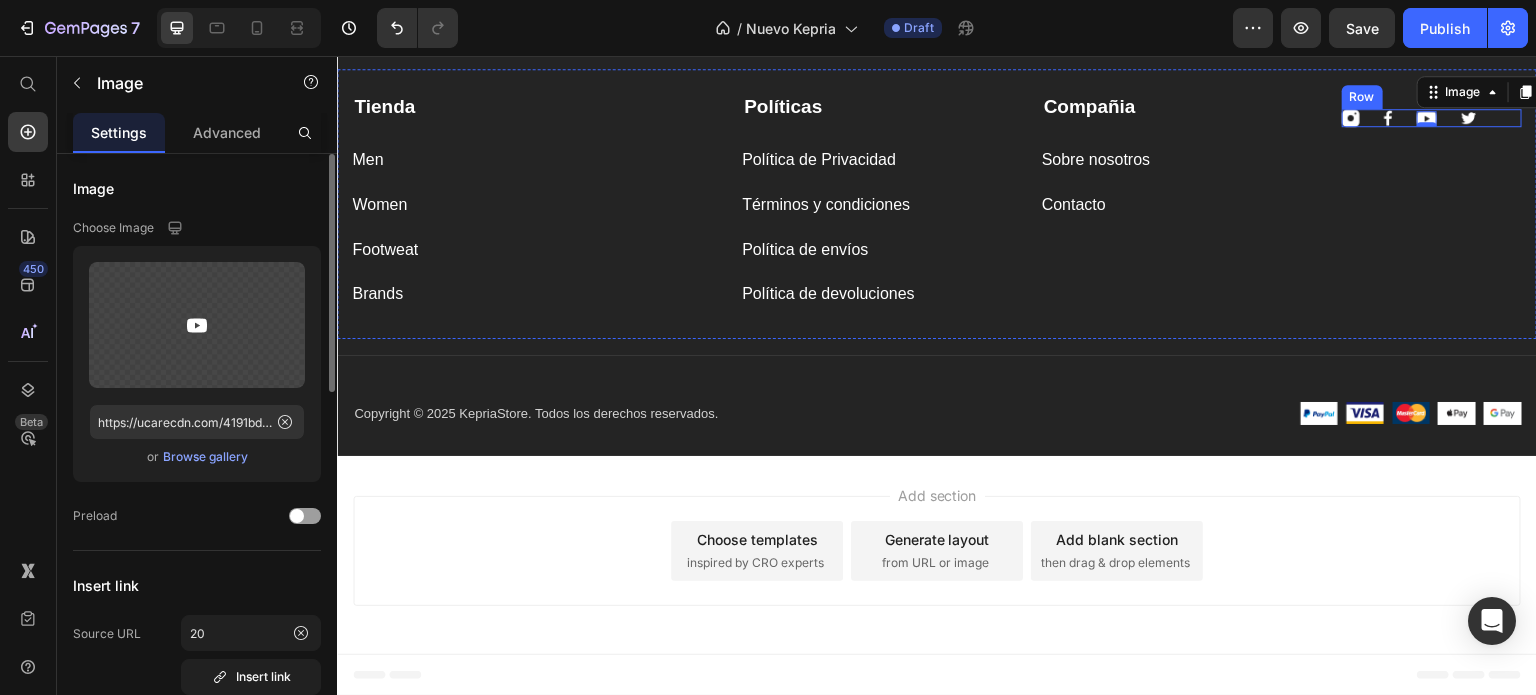 click on "Image Image Image Image   0 Row" at bounding box center (1432, 201) 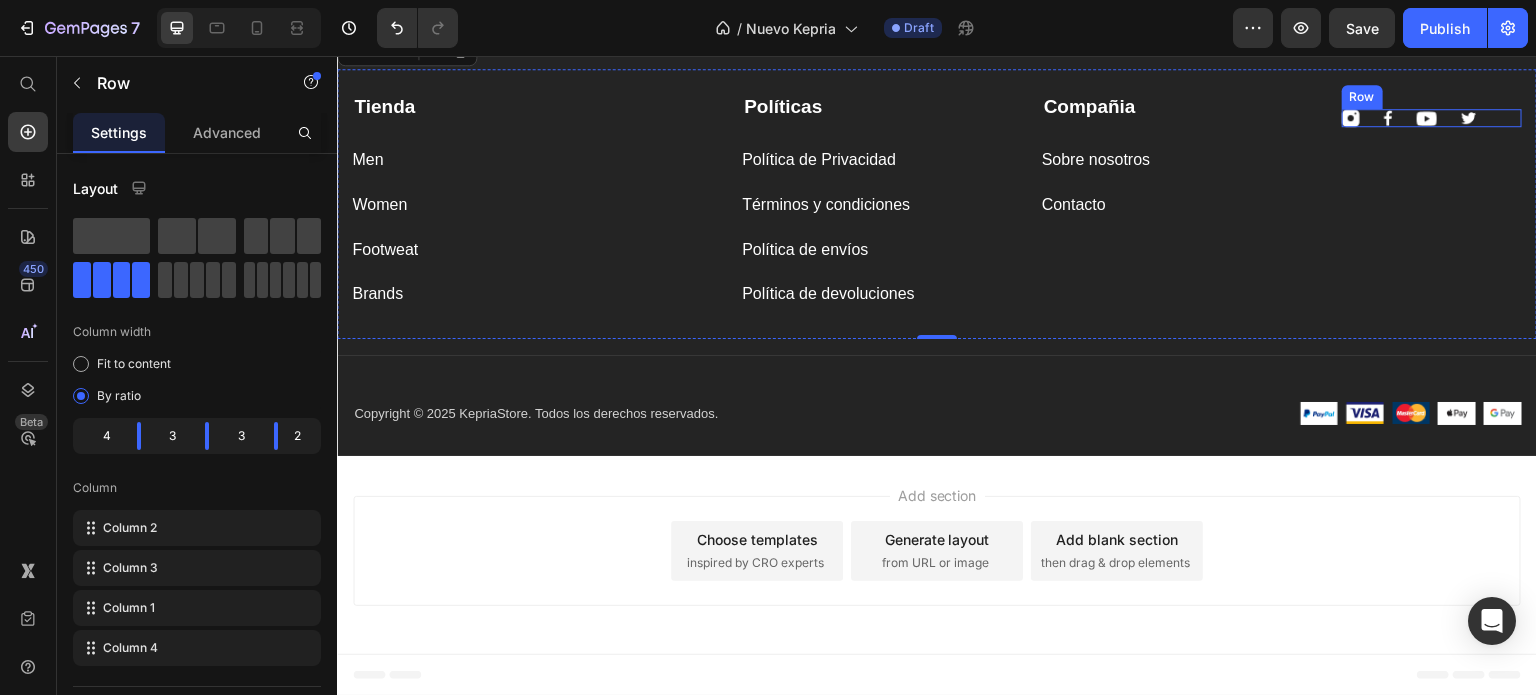 click on "Image Image Image Image Row" at bounding box center (1432, 118) 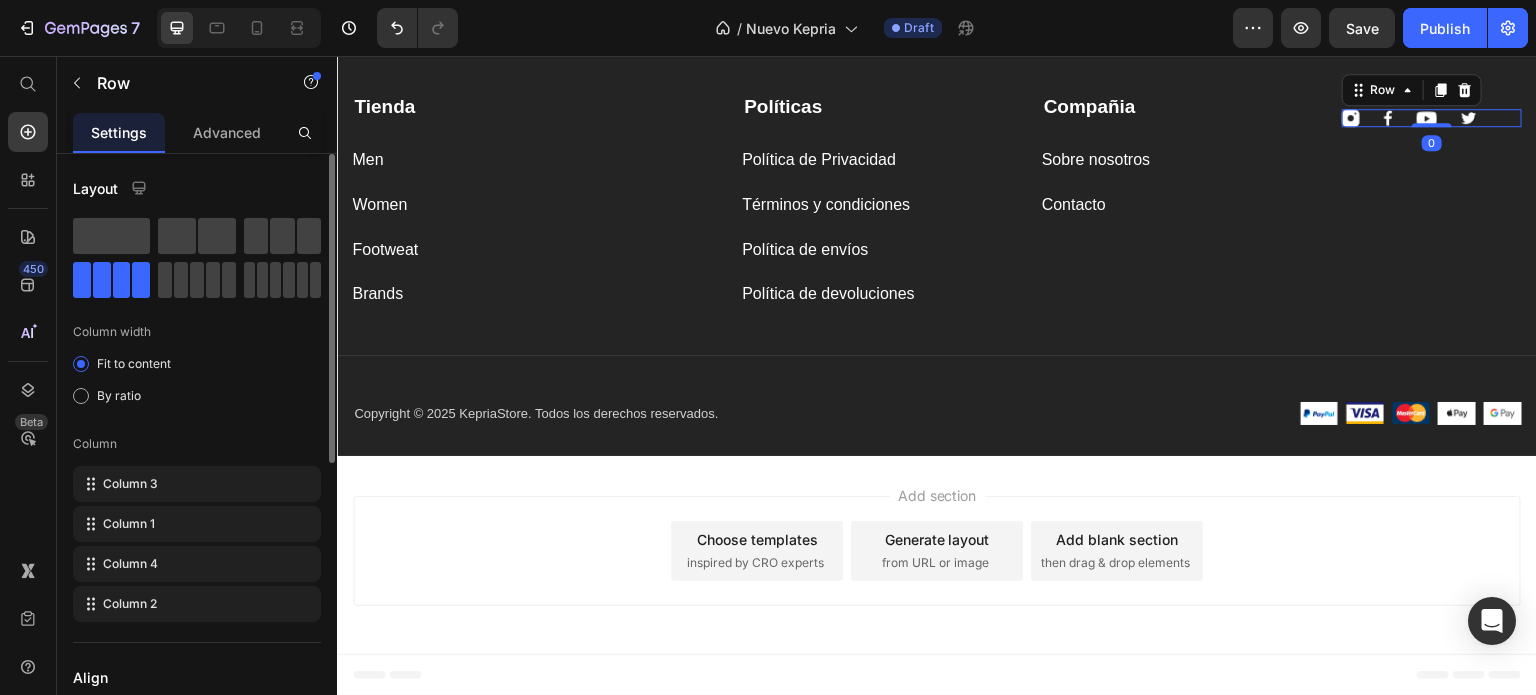 scroll, scrollTop: 300, scrollLeft: 0, axis: vertical 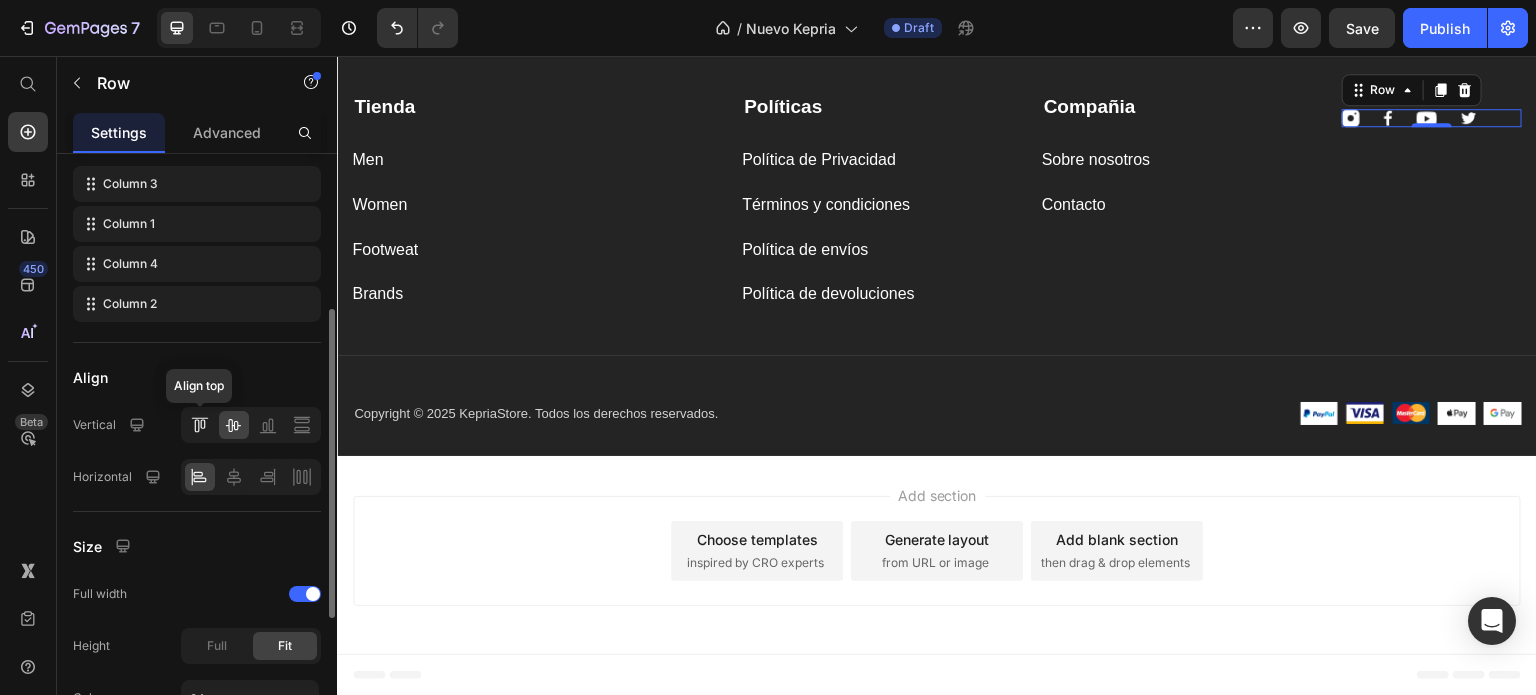 click 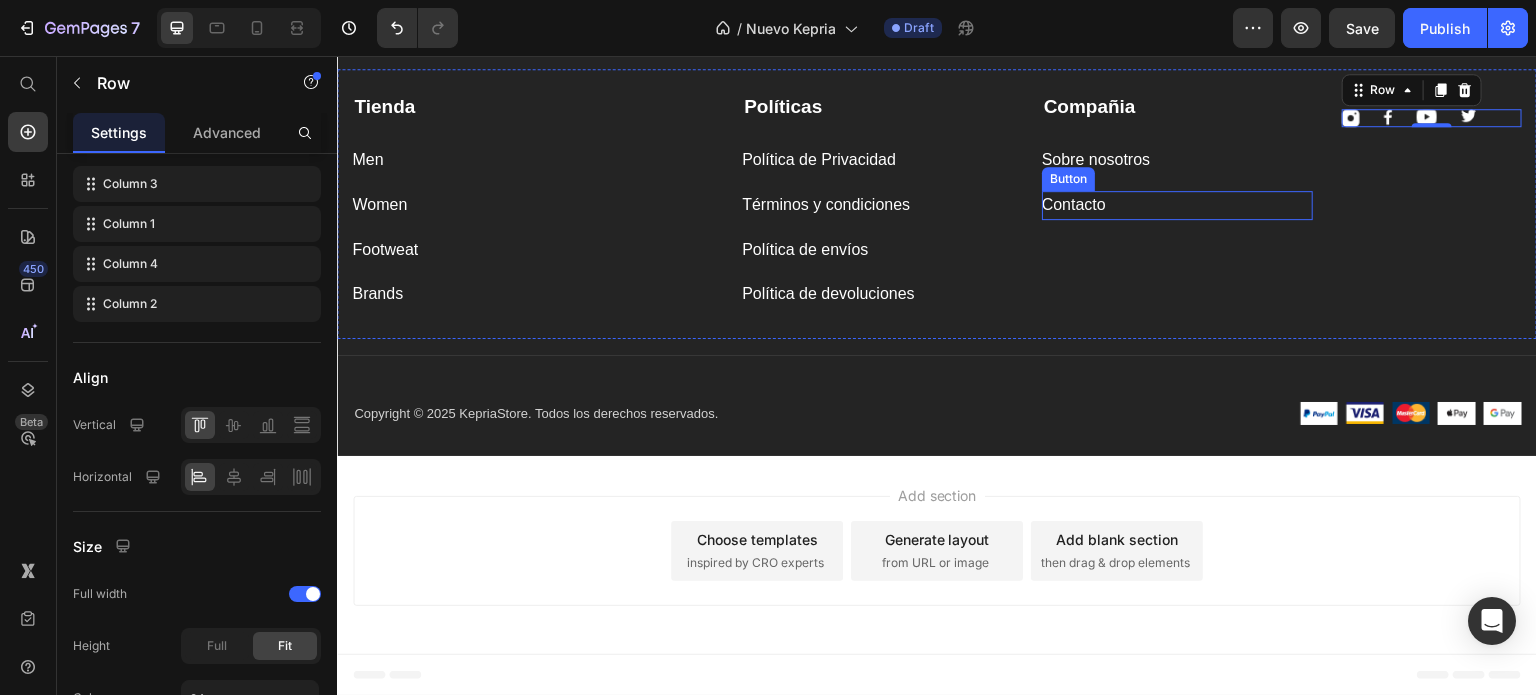 click on "Image Image Image Image Row   0" at bounding box center (1432, 201) 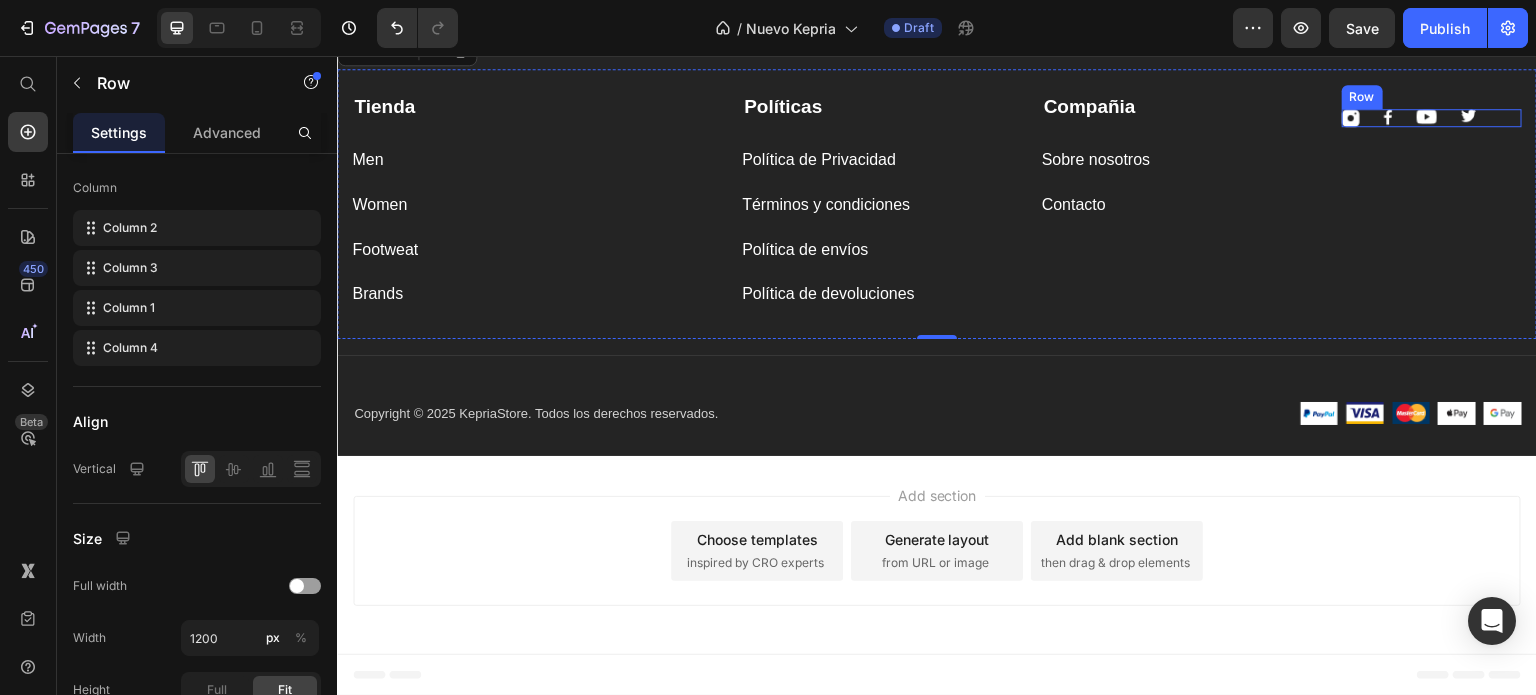 click on "Image Image Image Image Row" at bounding box center [1432, 118] 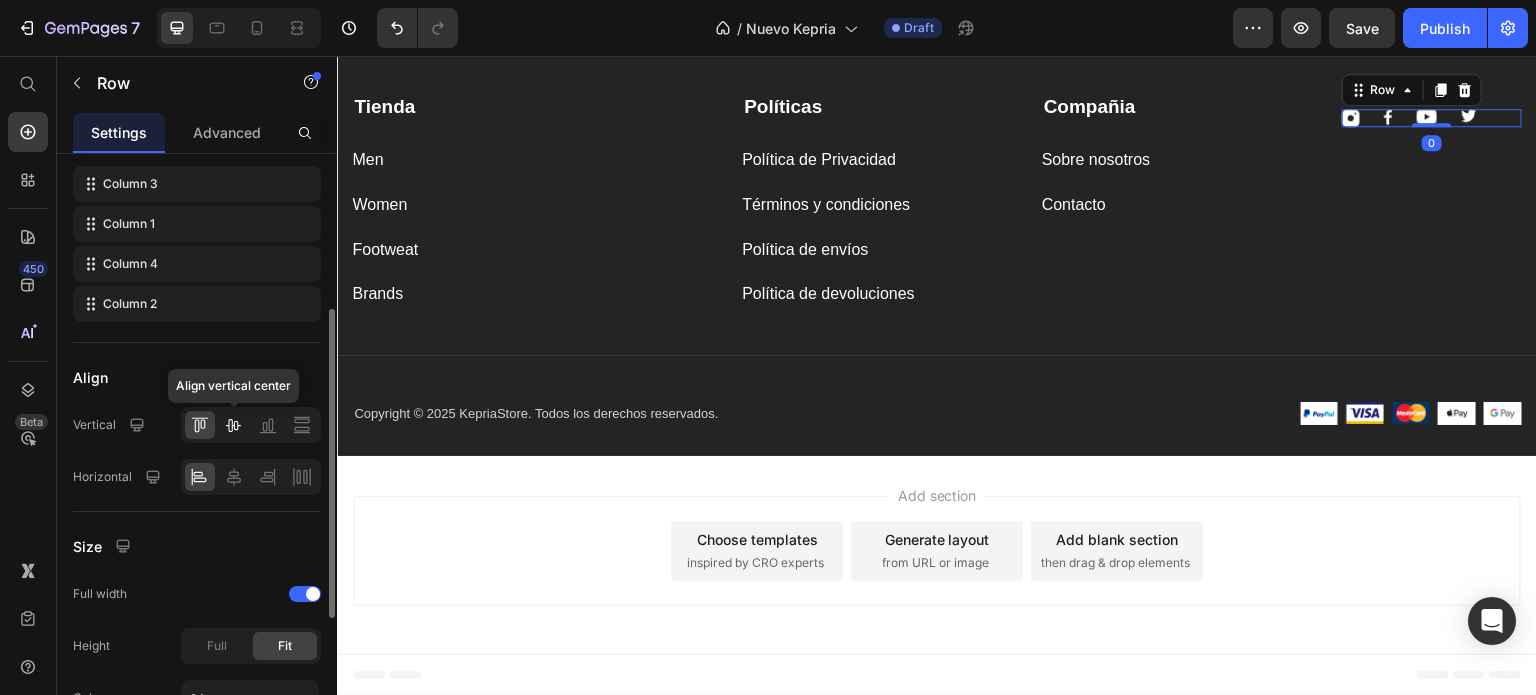 click 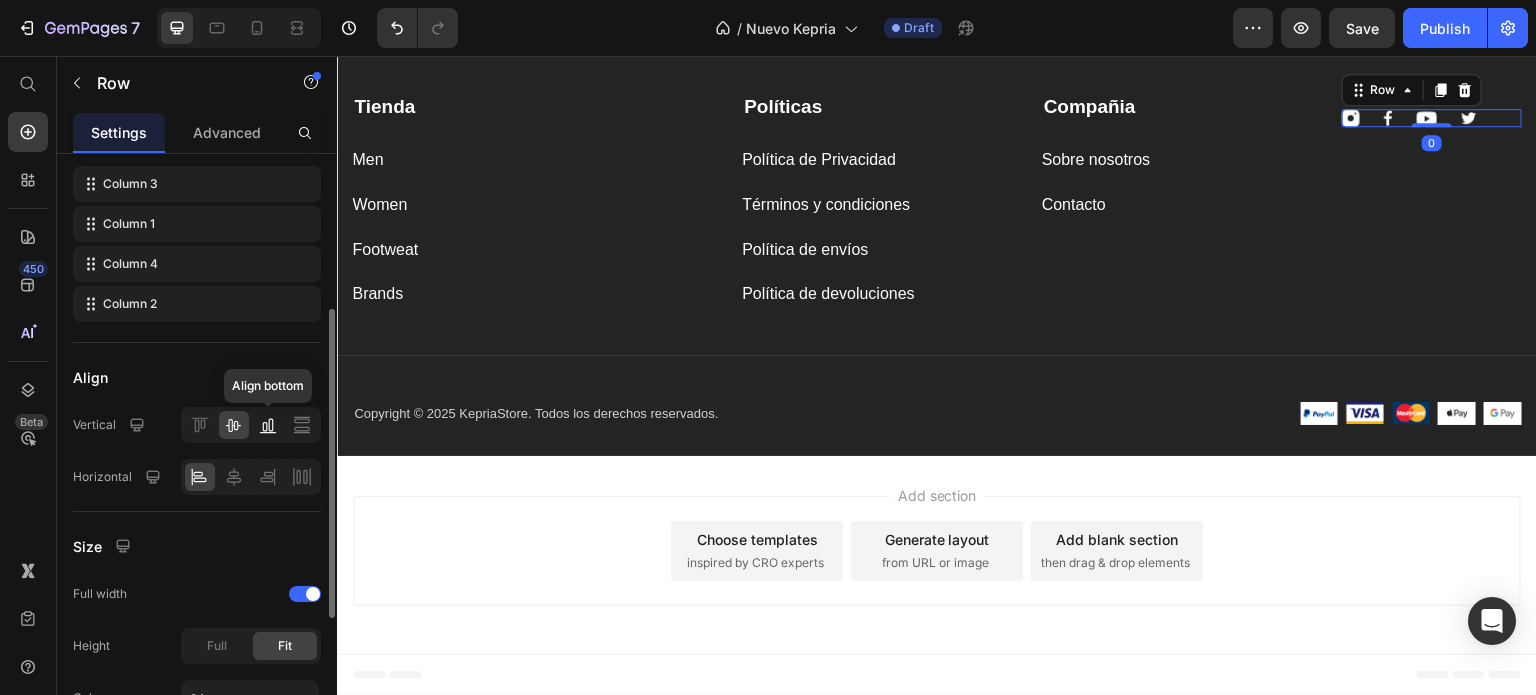 click 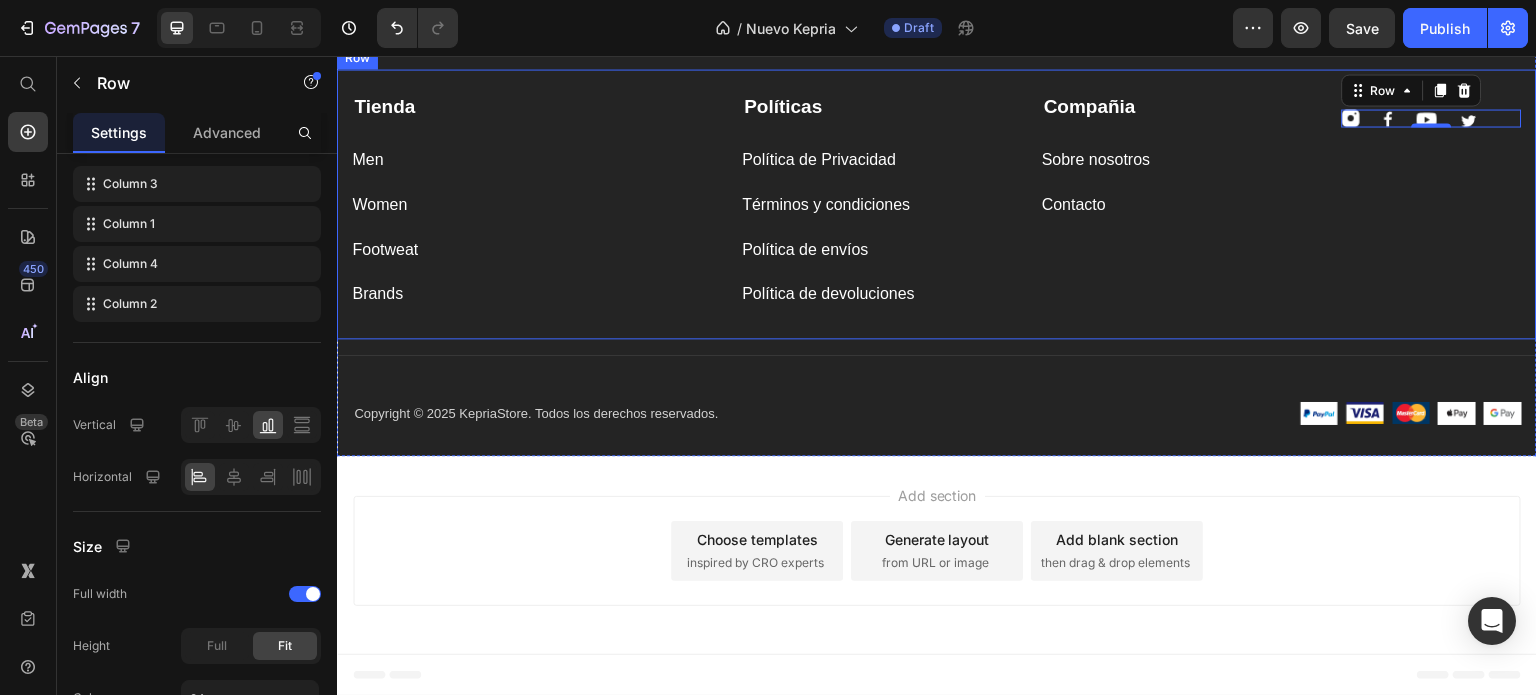 click on "Image Image Image Image Row   0" at bounding box center (1432, 201) 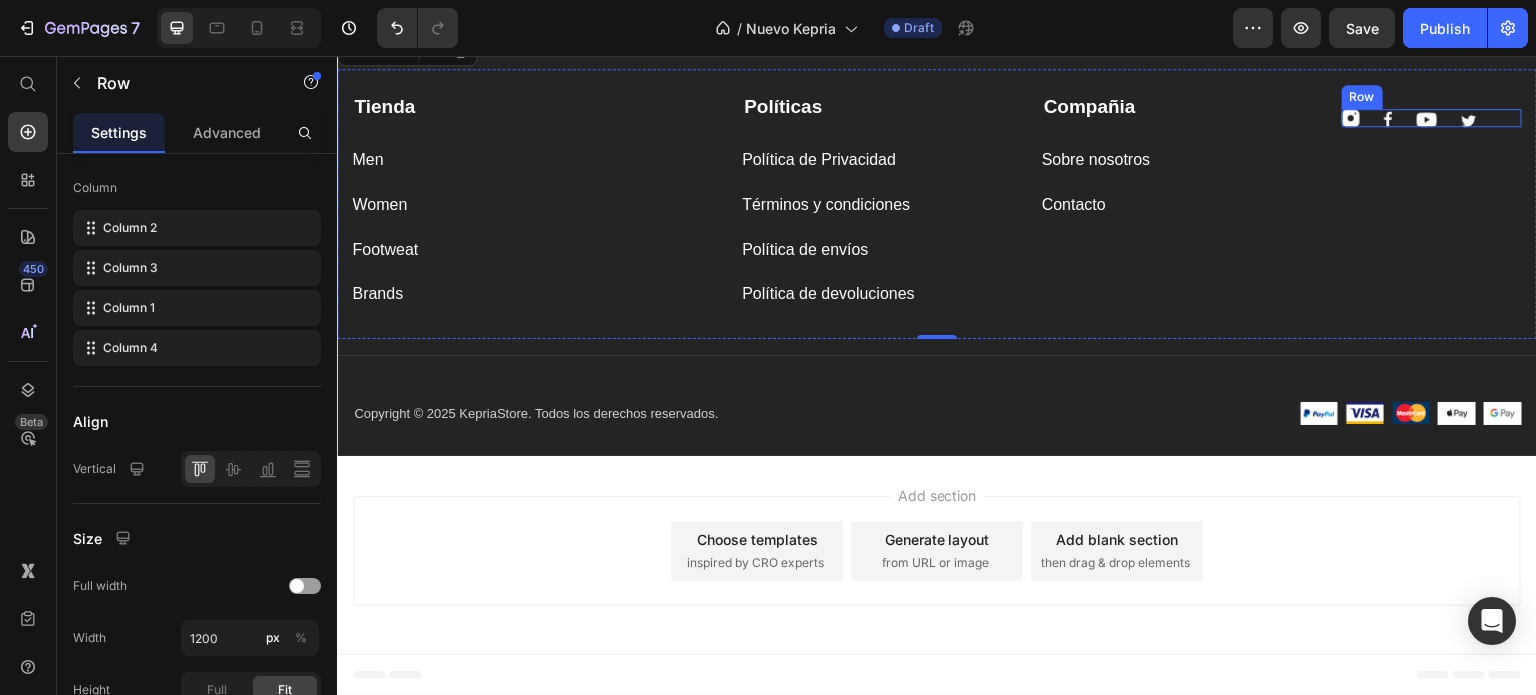 click on "Image Image Image Image Row" at bounding box center (1432, 118) 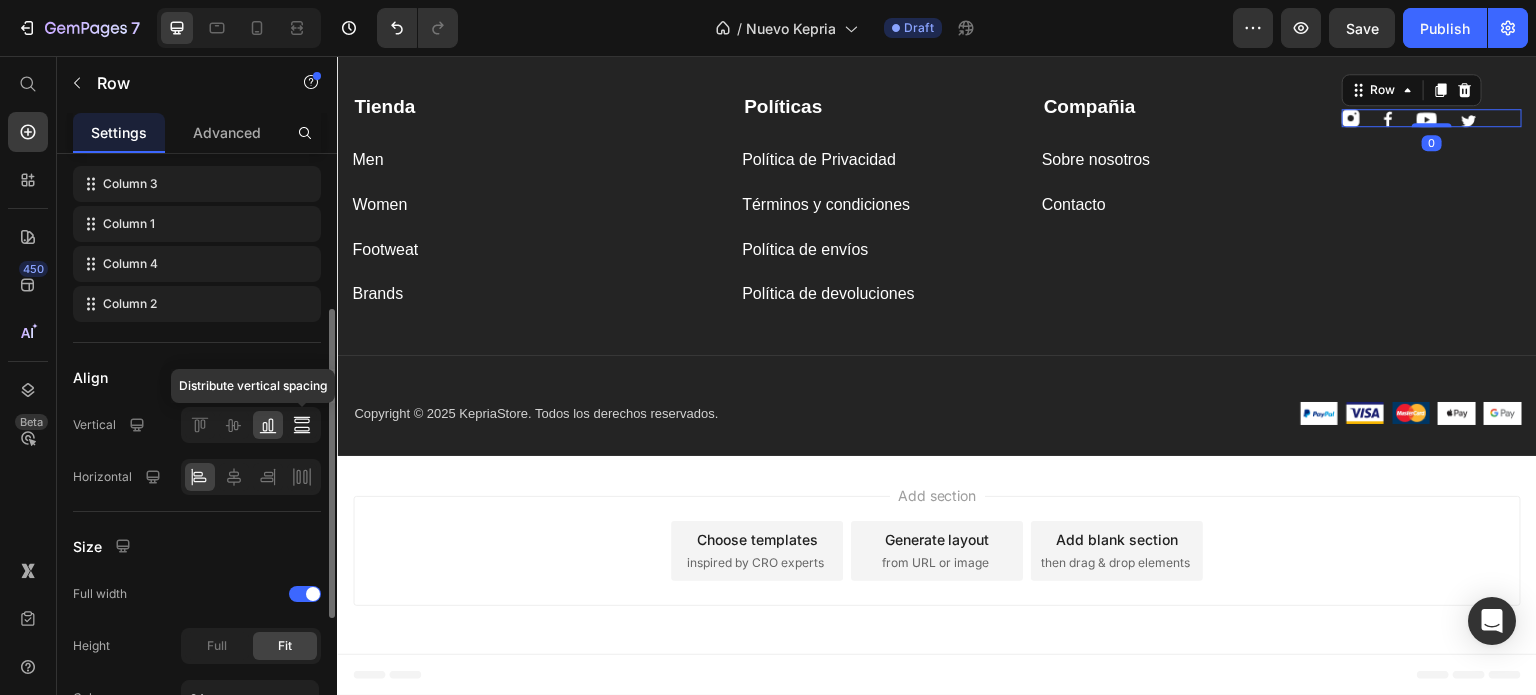click 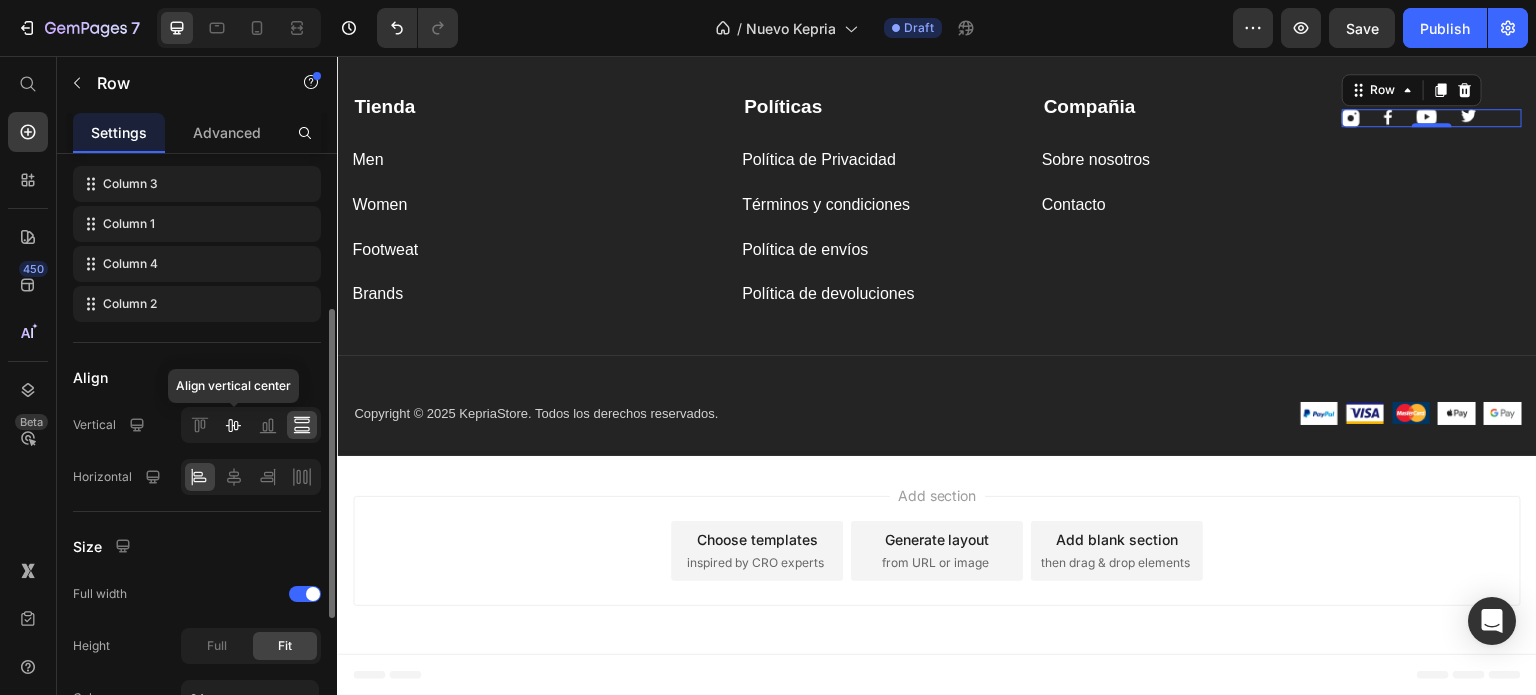 click 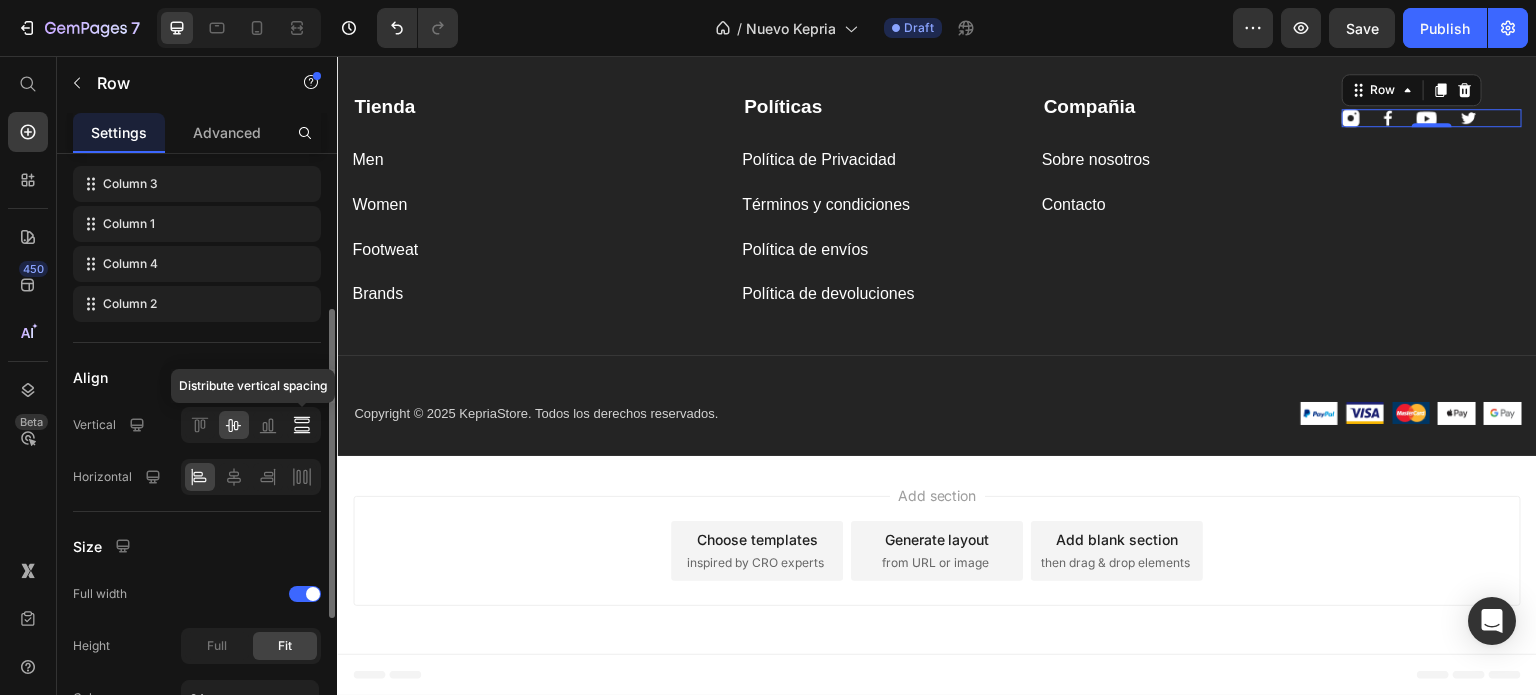 click 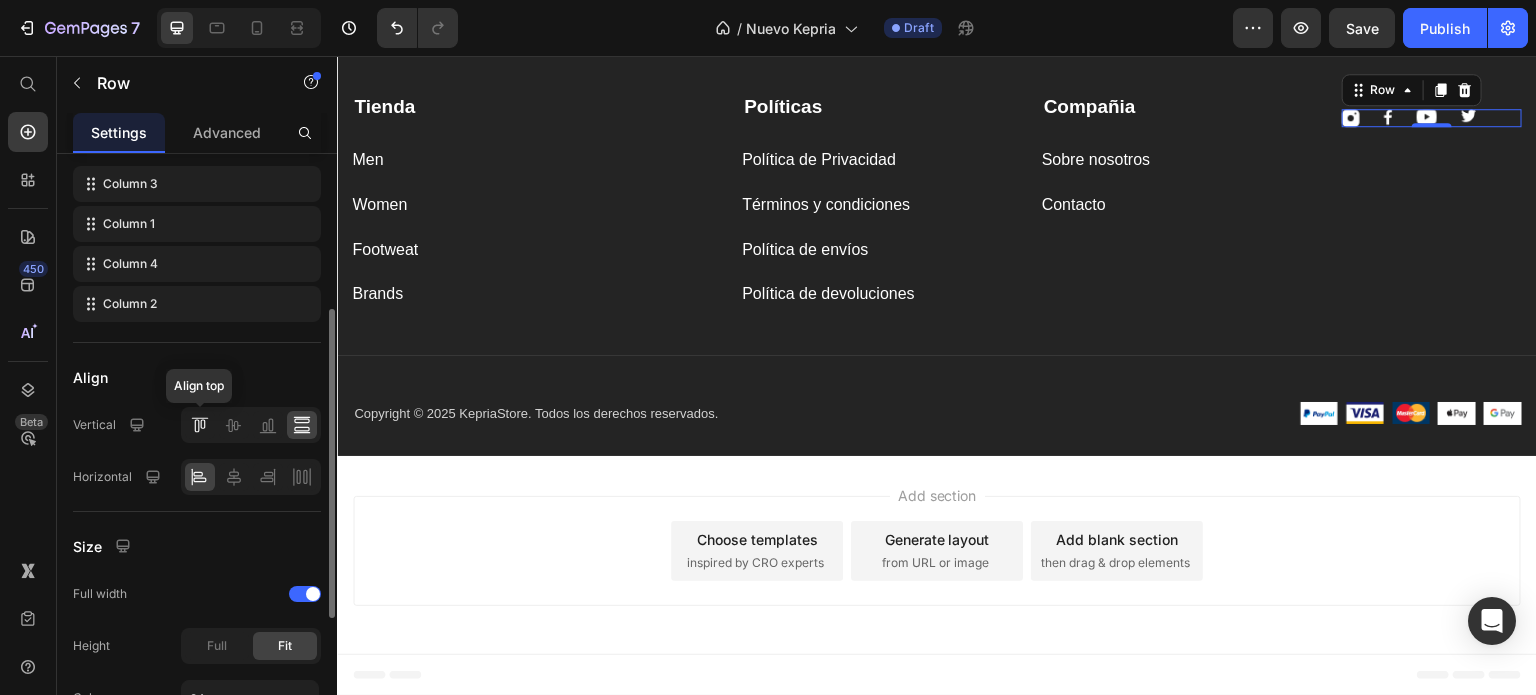 click 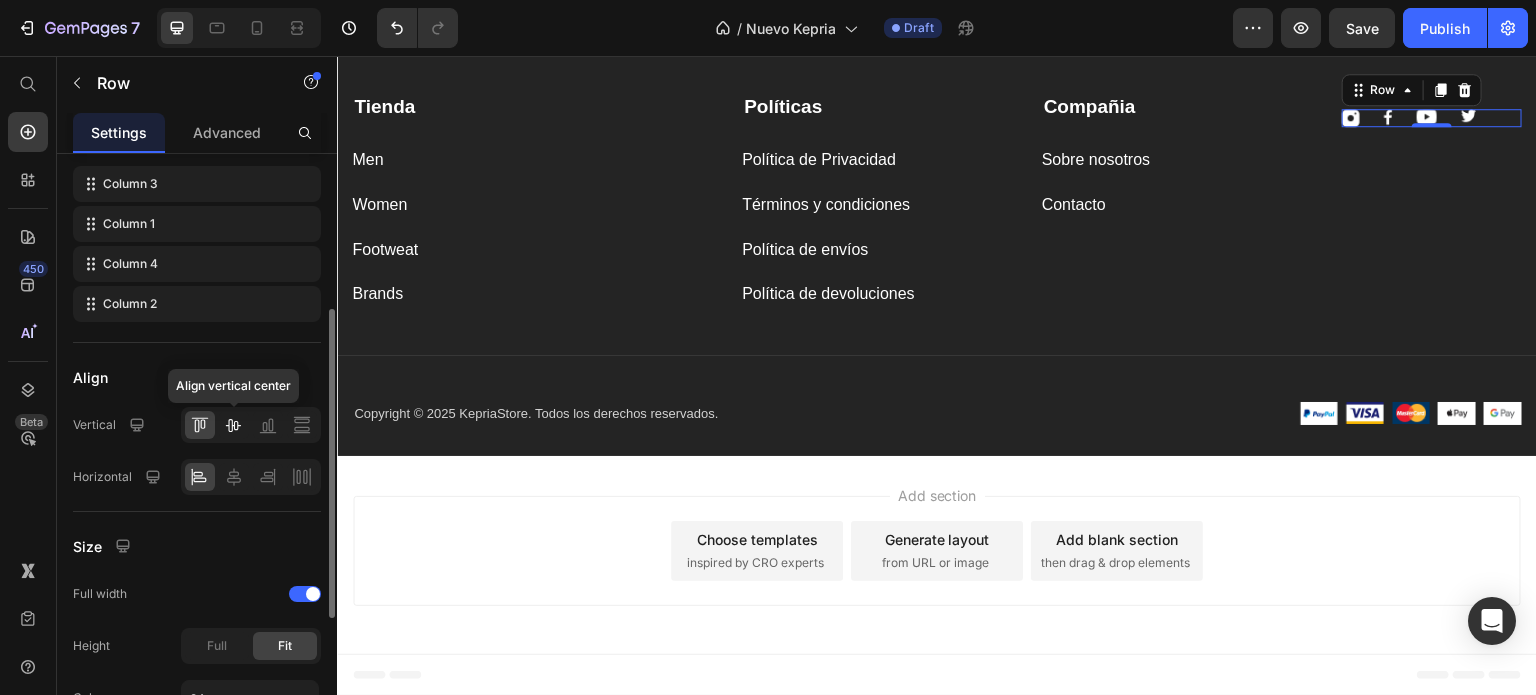 click 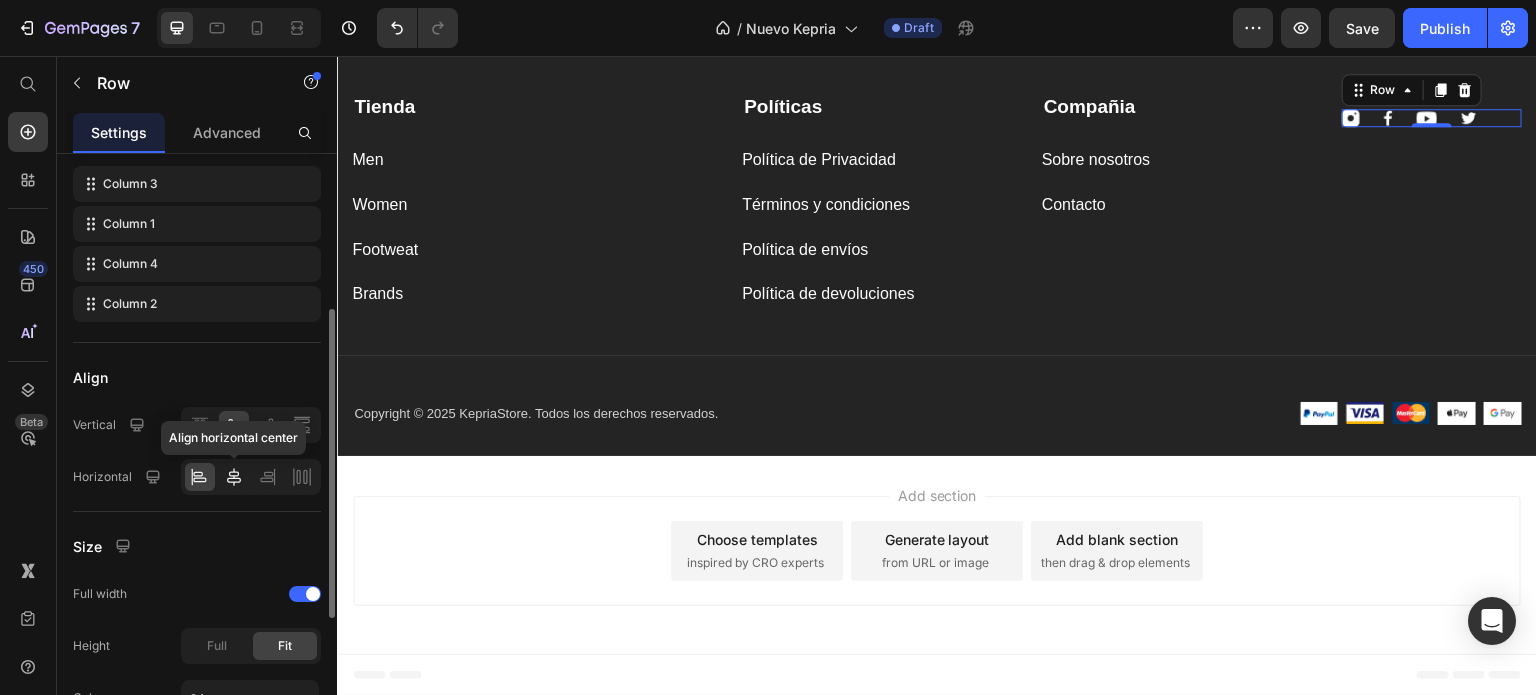 click 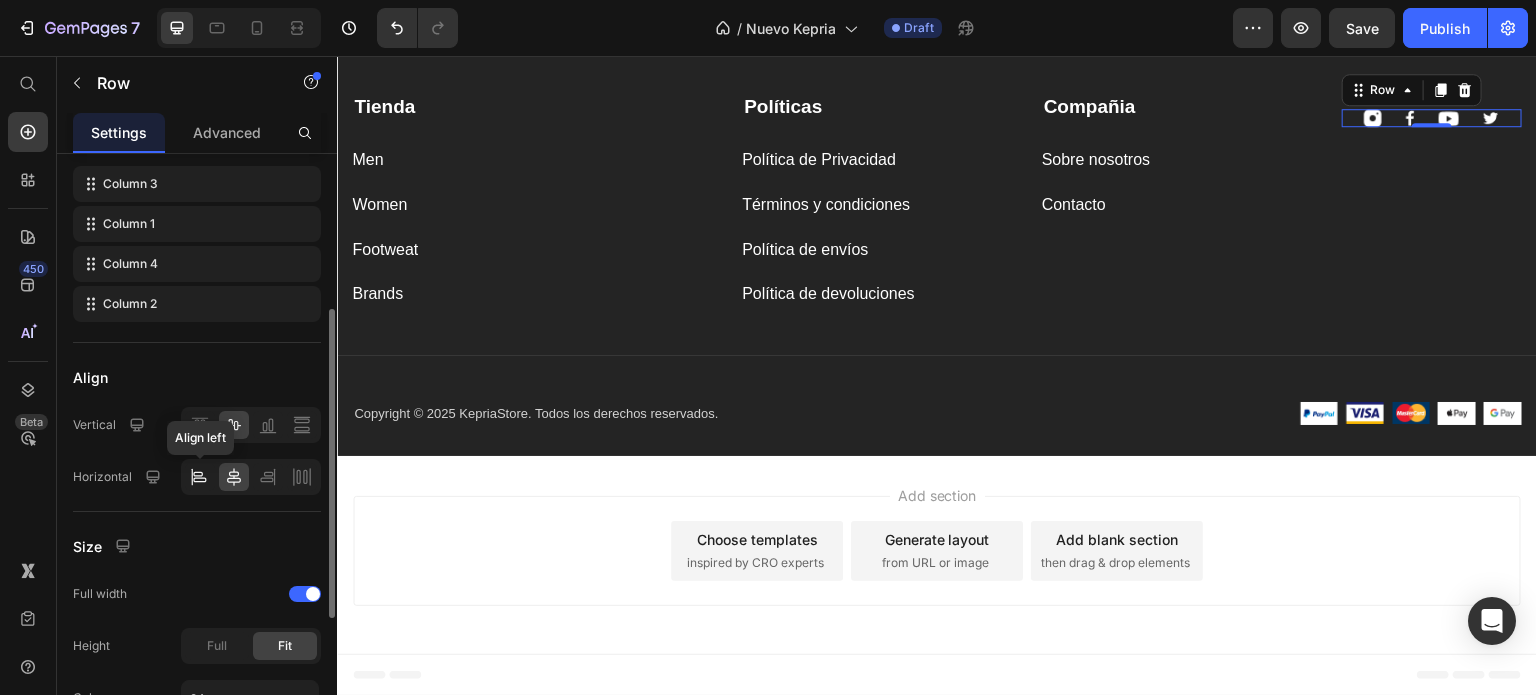 click 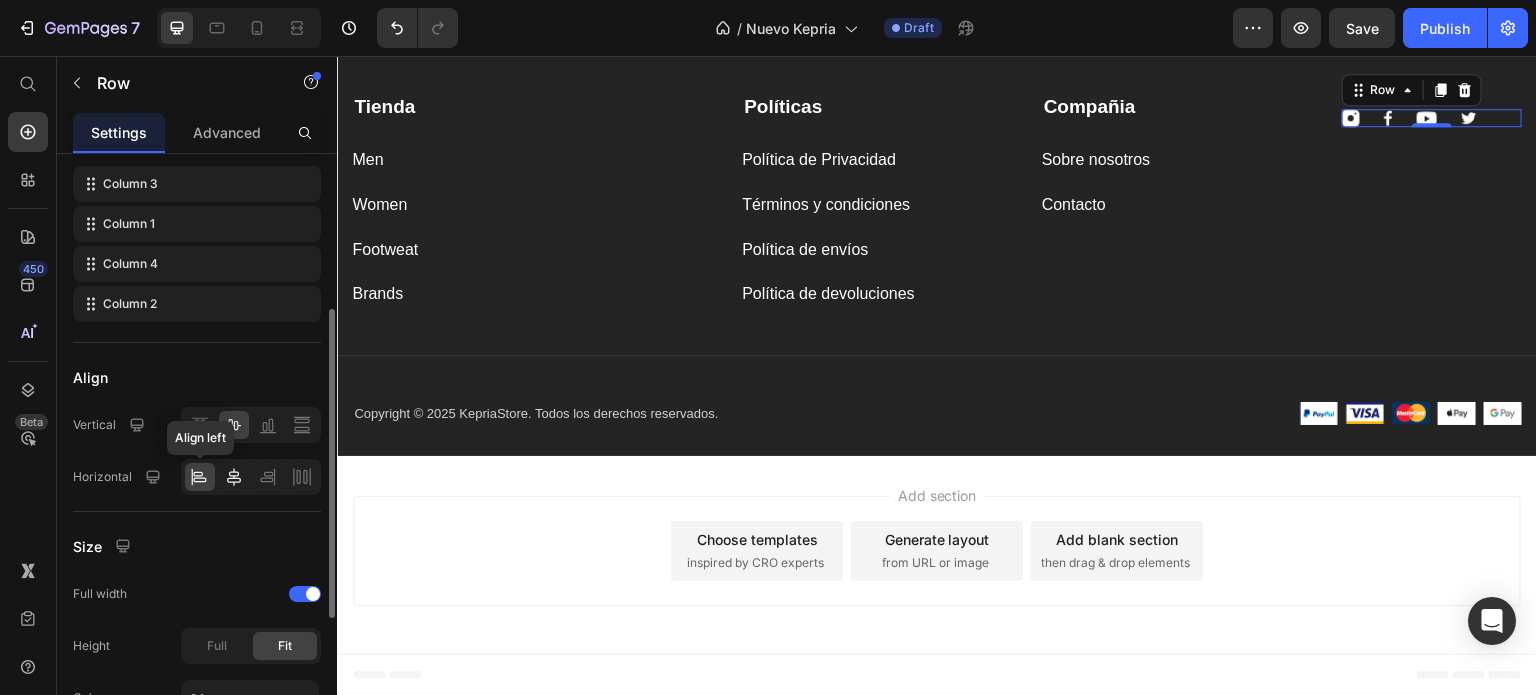 click 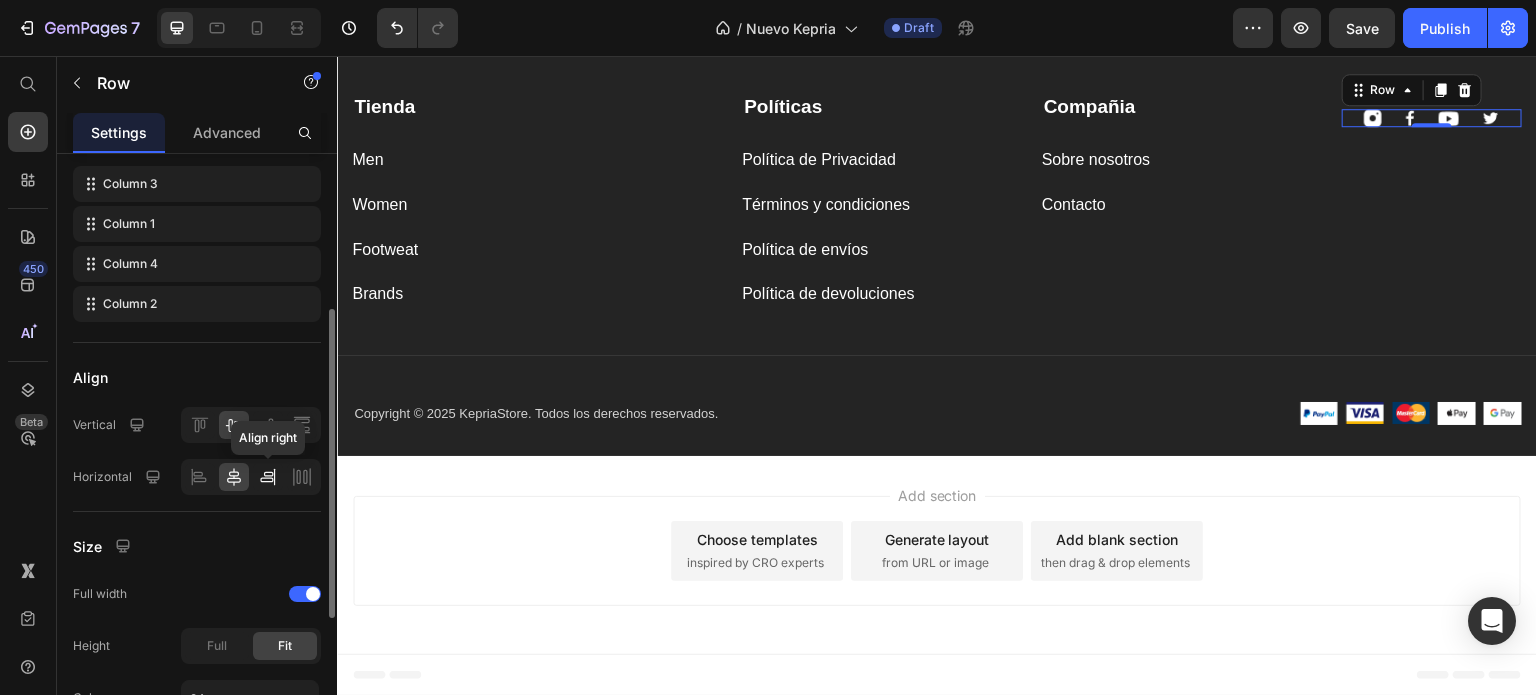 click 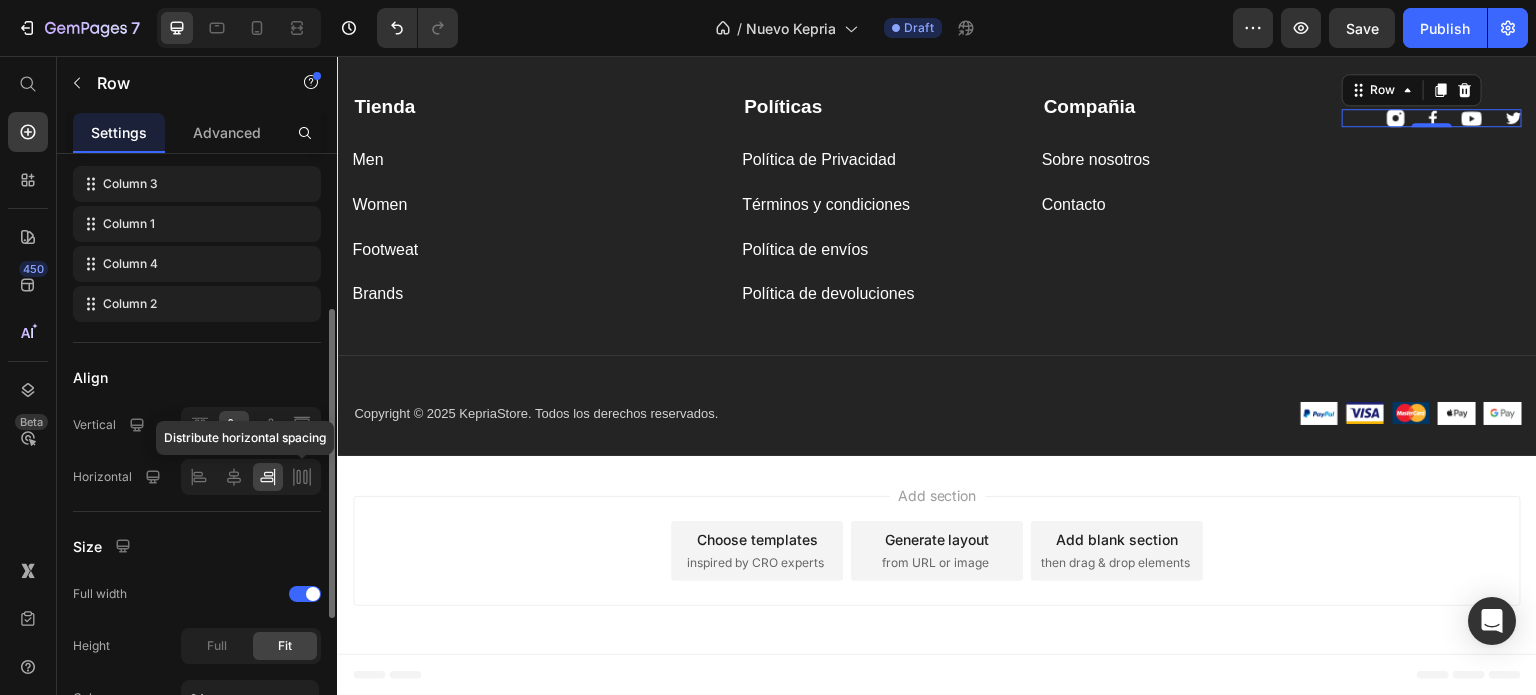 click 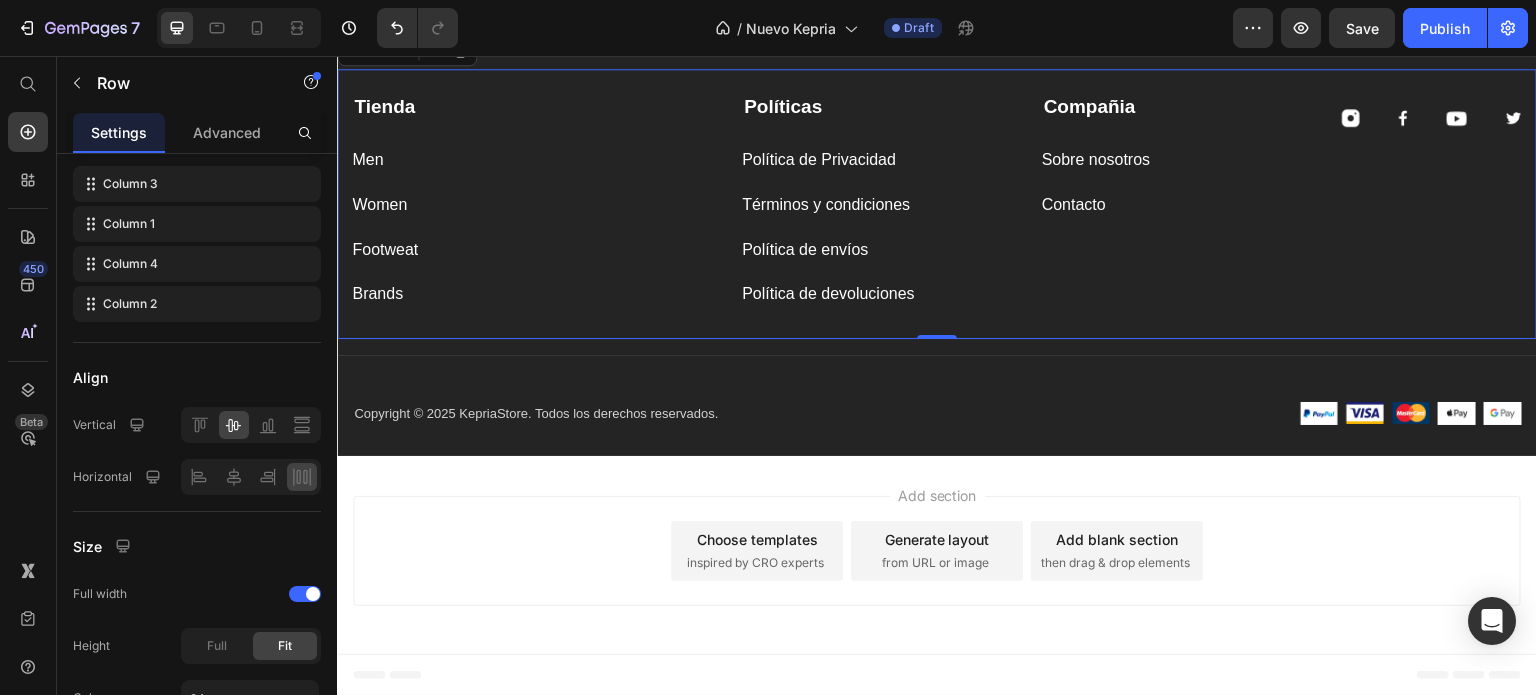 click on "Compañia Text block Sobre nosotros Button Contacto Button" at bounding box center [1177, 201] 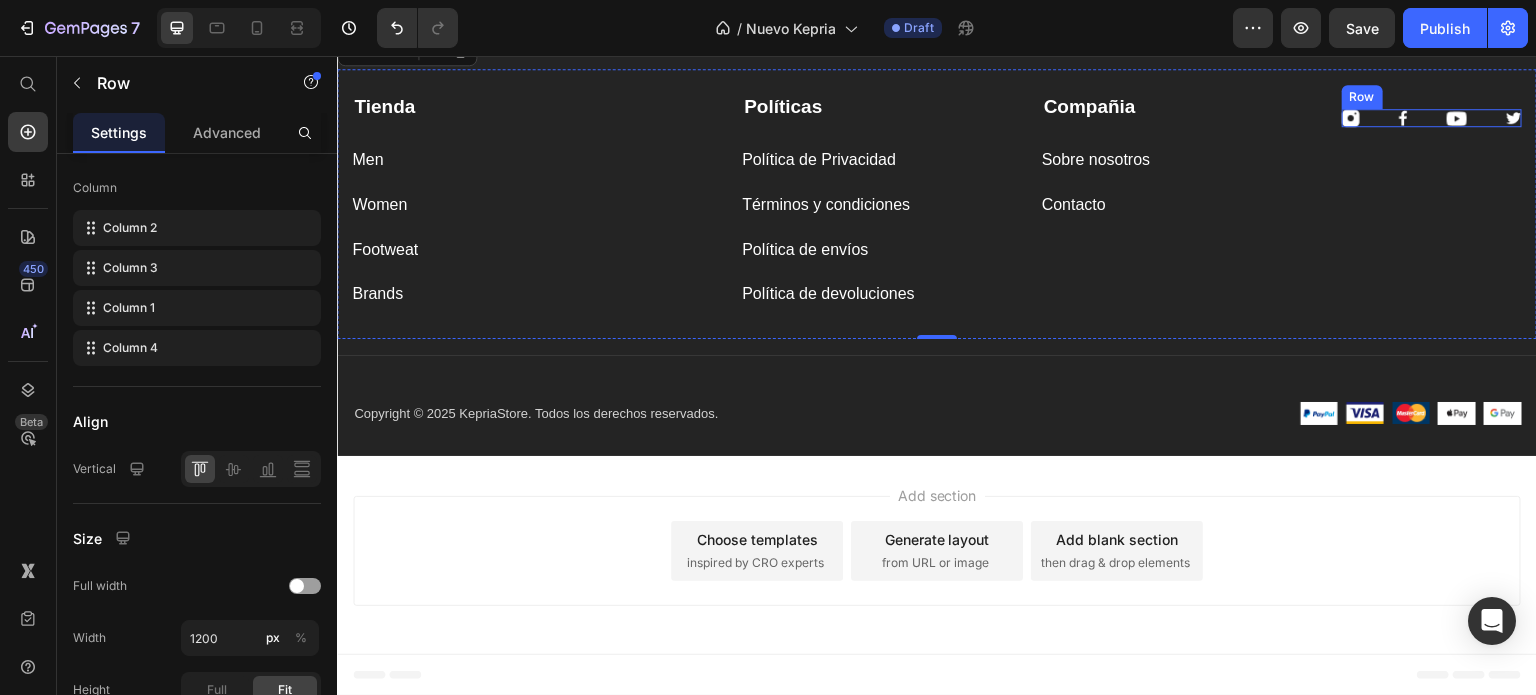 click on "Image Image Image Image Row" at bounding box center [1432, 118] 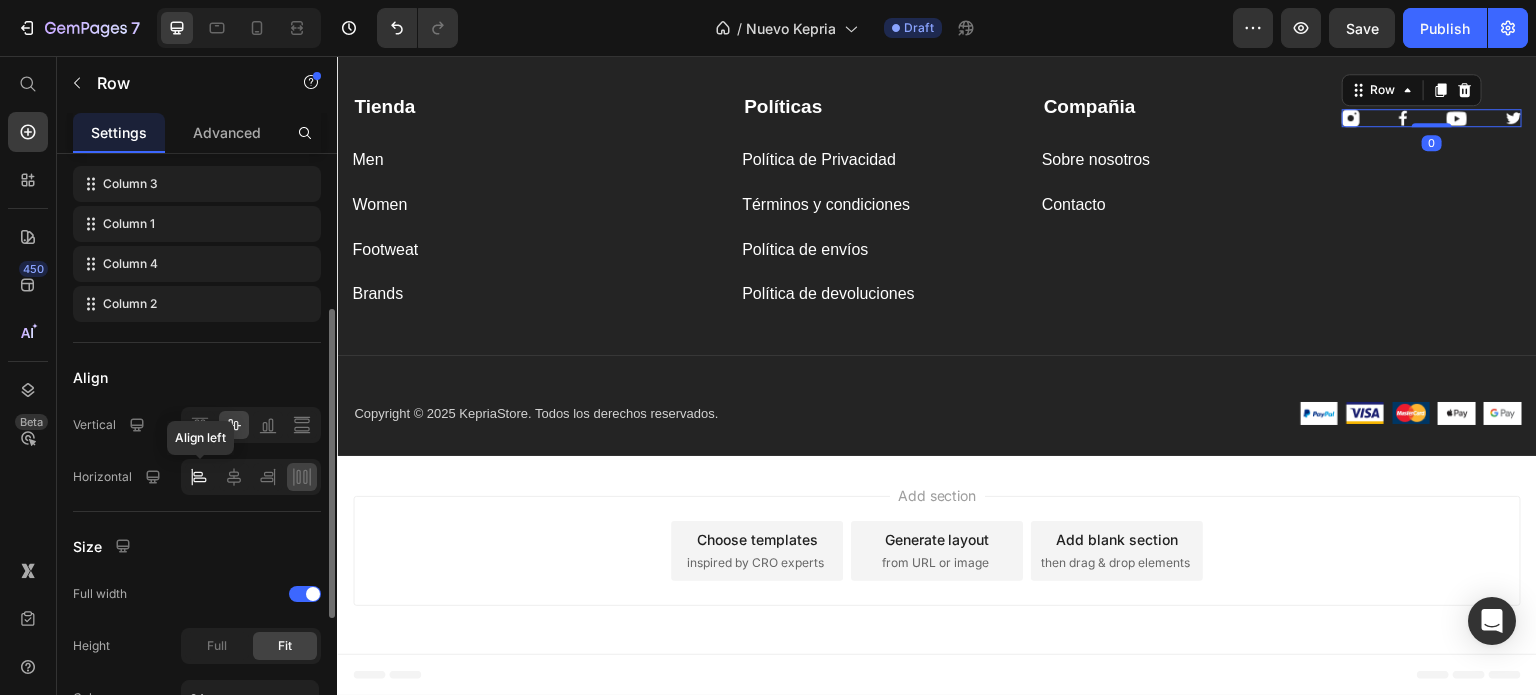 click 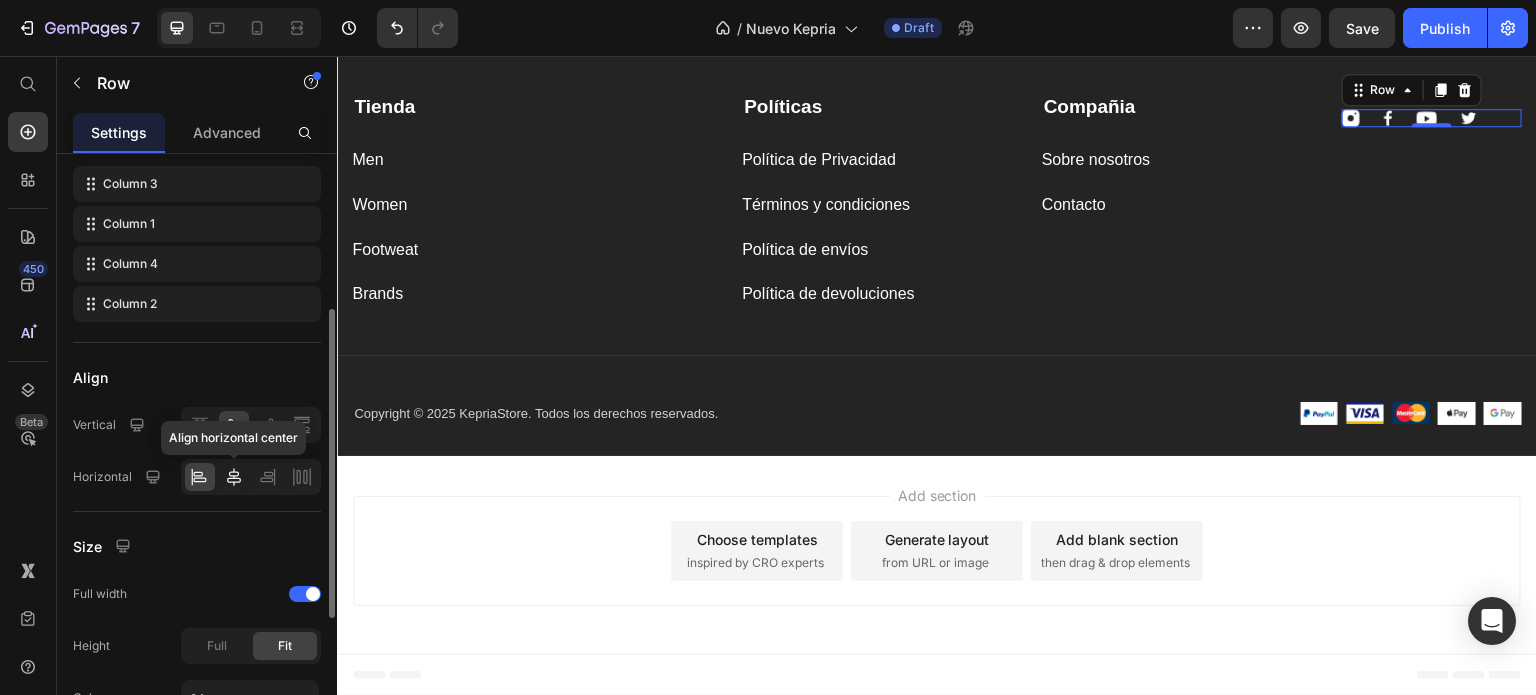 click 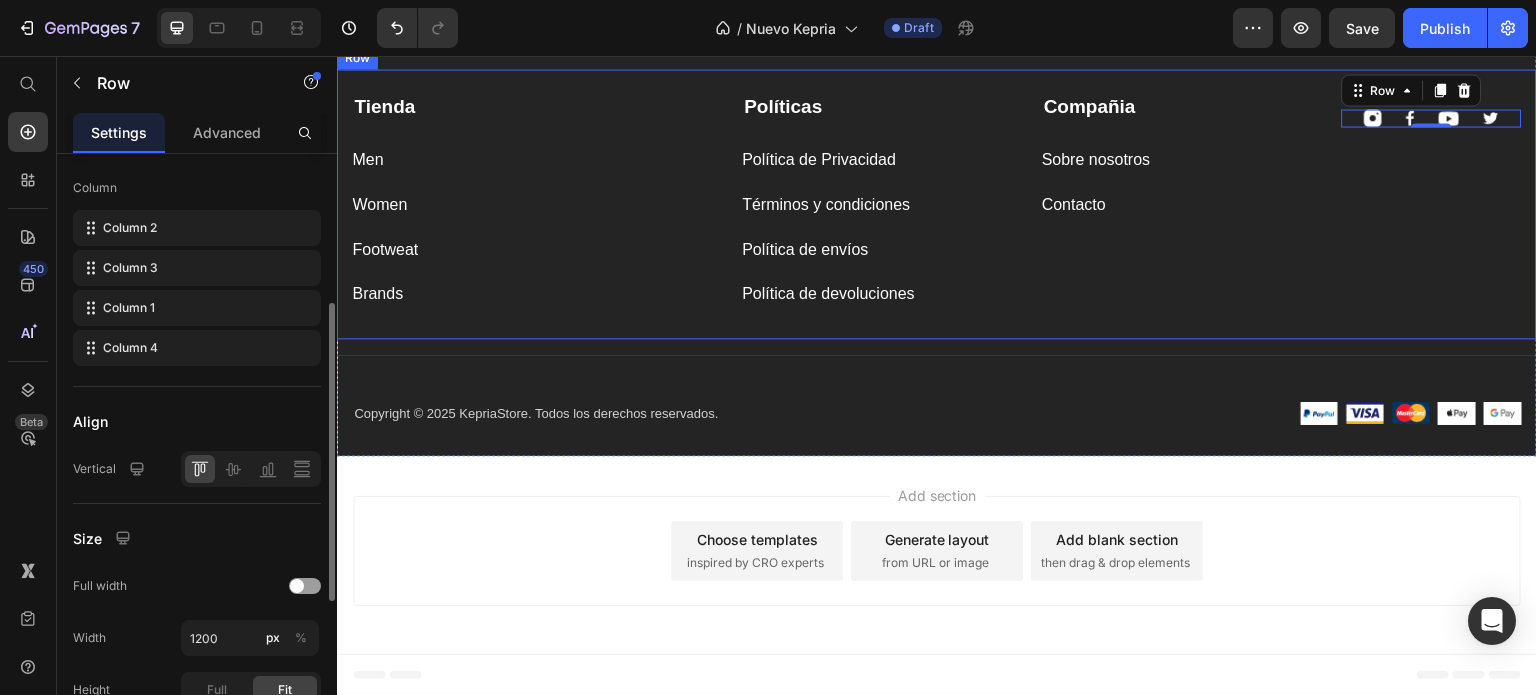 click on "Compañia Text block Sobre nosotros Button Contacto Button" at bounding box center (1177, 201) 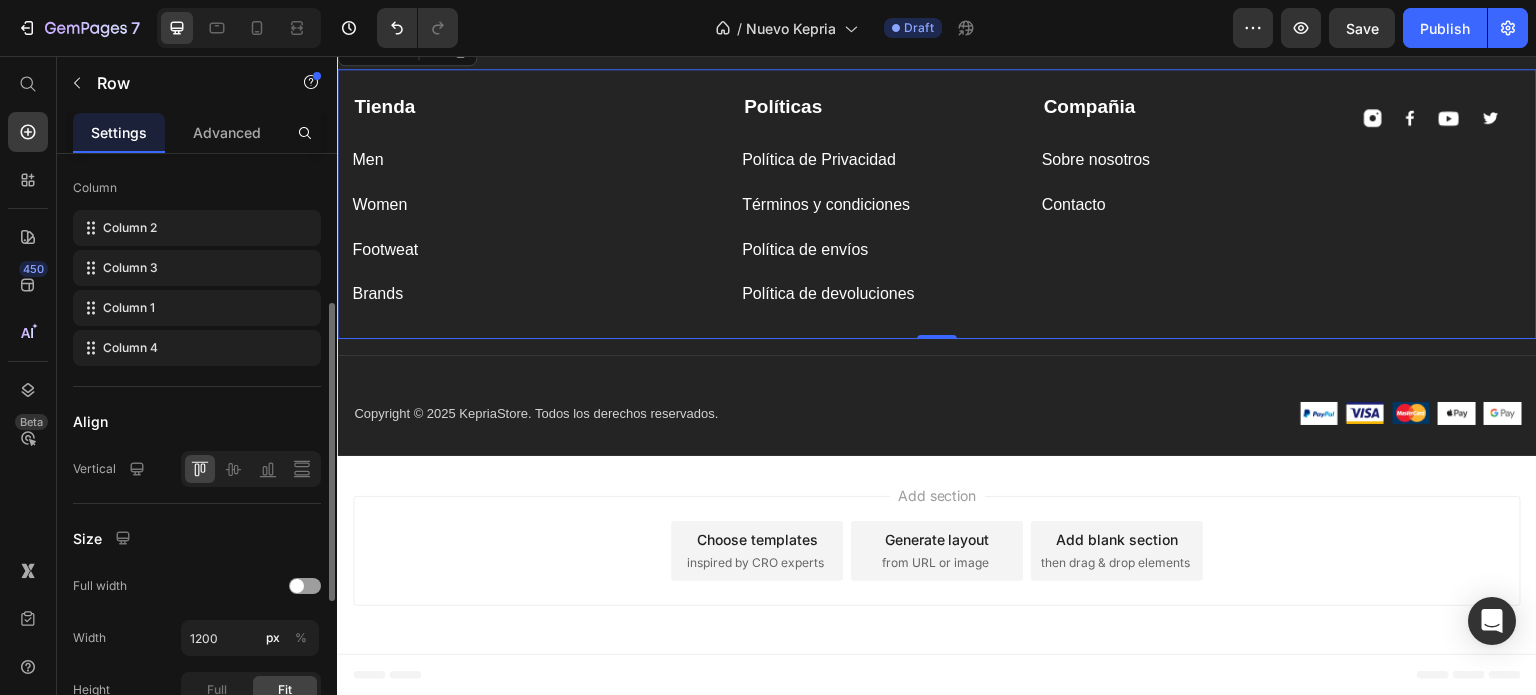 click at bounding box center (1373, 118) 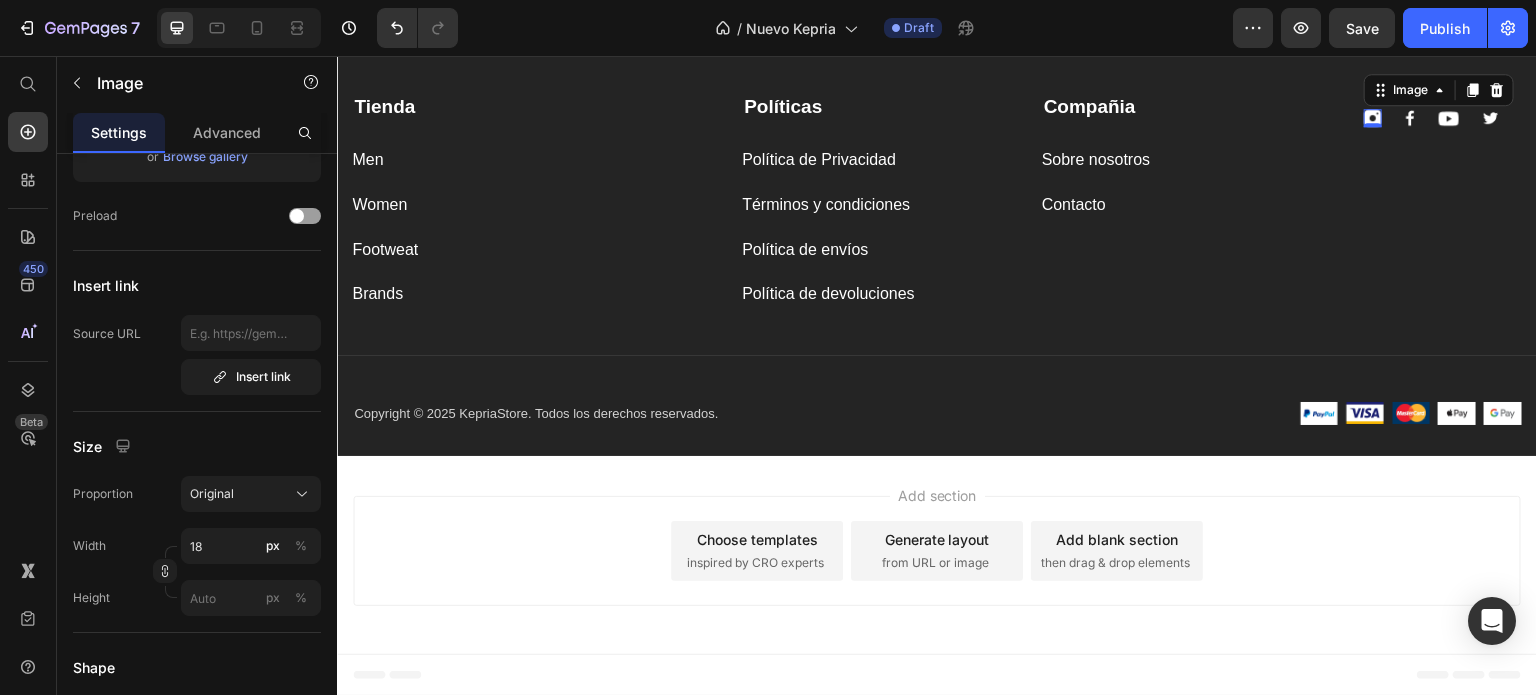 scroll, scrollTop: 0, scrollLeft: 0, axis: both 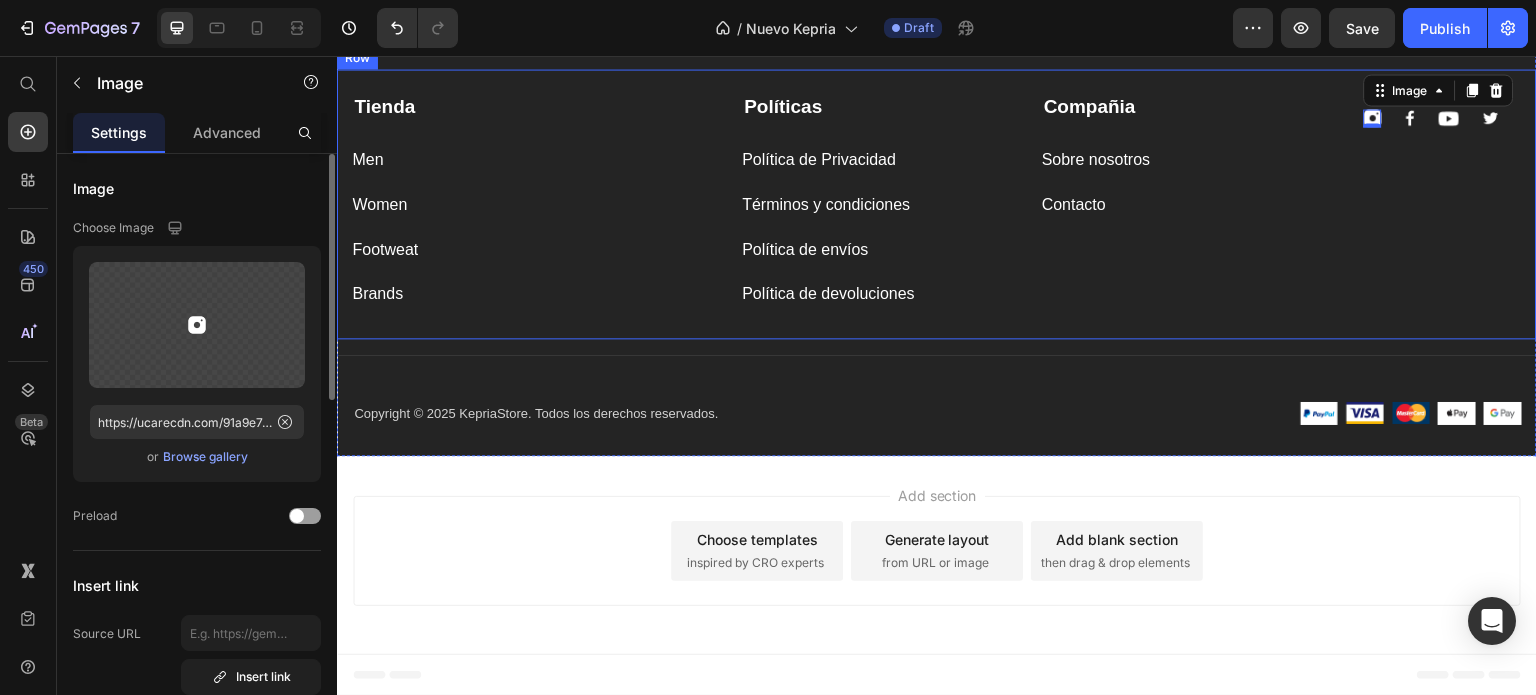 click on "Image Image Image   0 Image Row" at bounding box center (1432, 201) 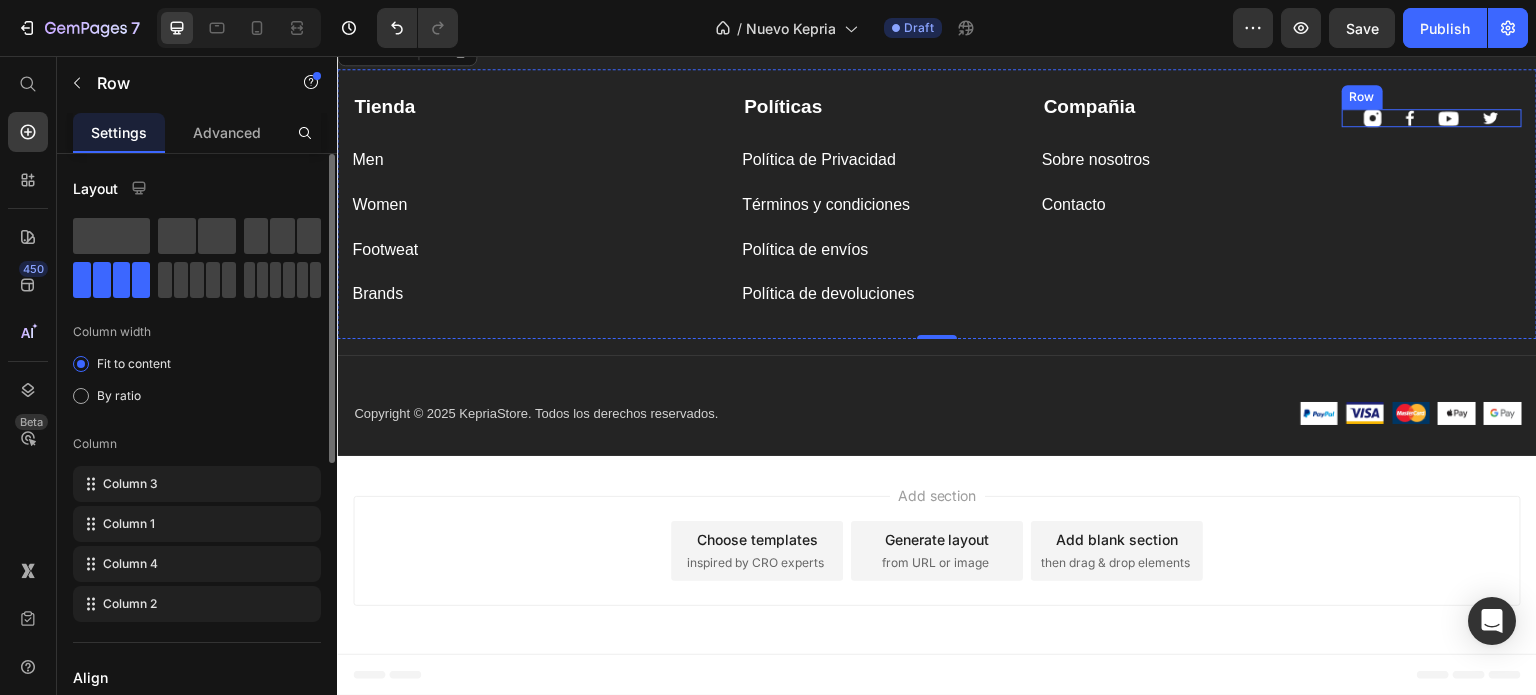 click on "Image Image Image Image Row" at bounding box center (1432, 118) 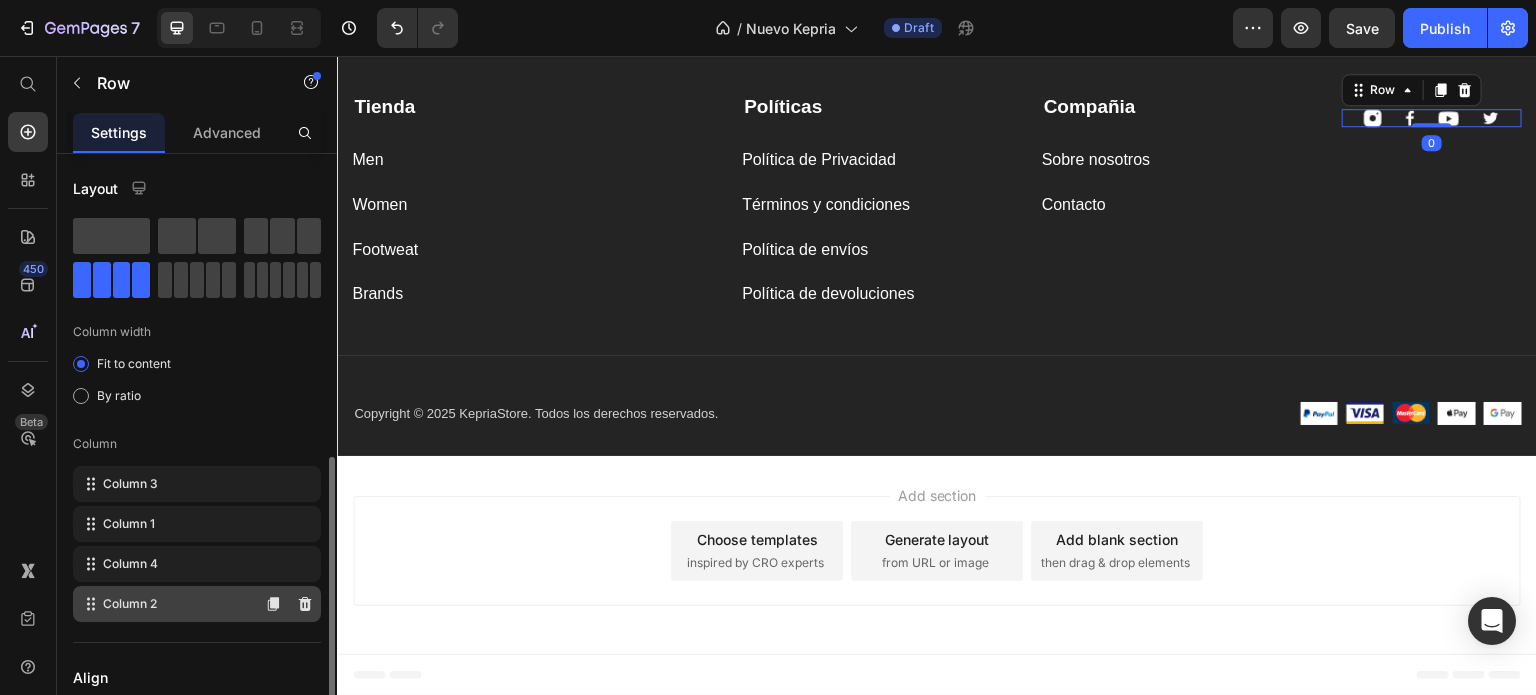 scroll, scrollTop: 300, scrollLeft: 0, axis: vertical 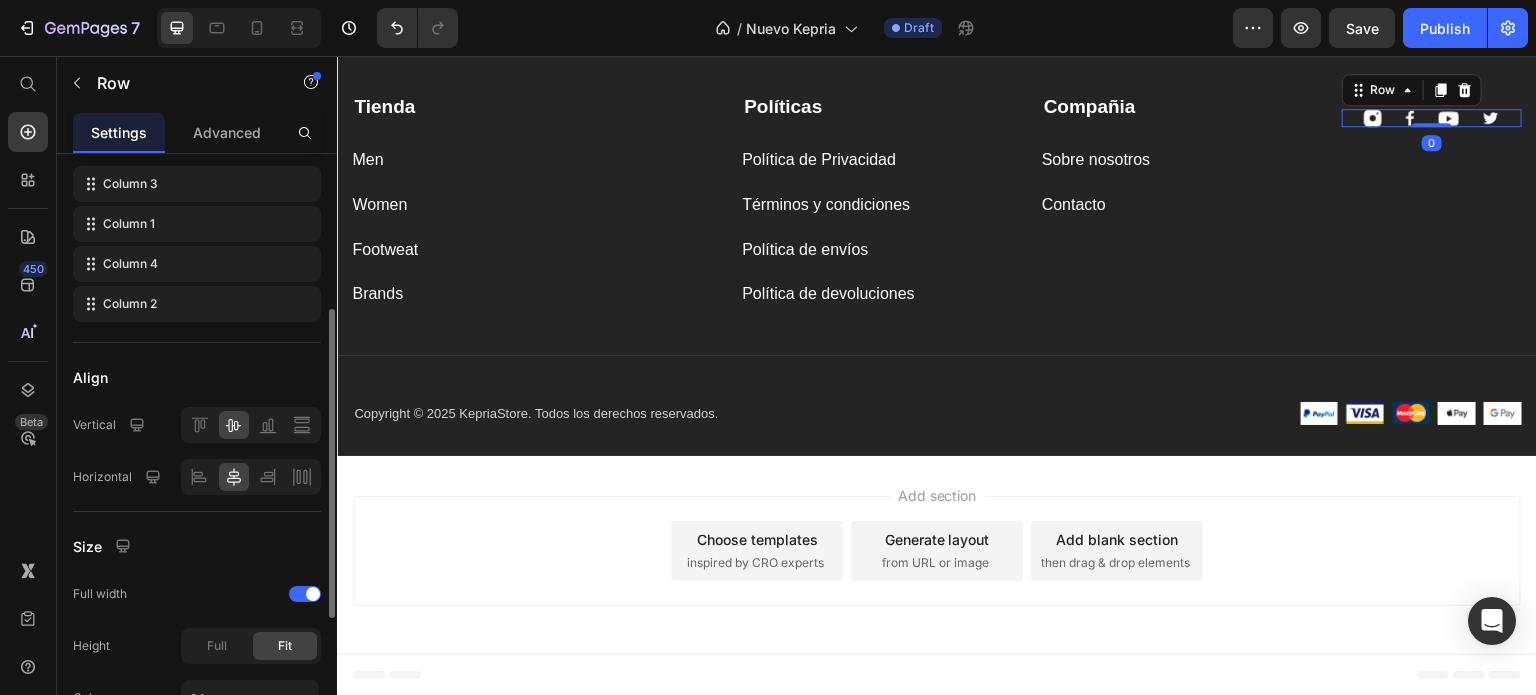 click 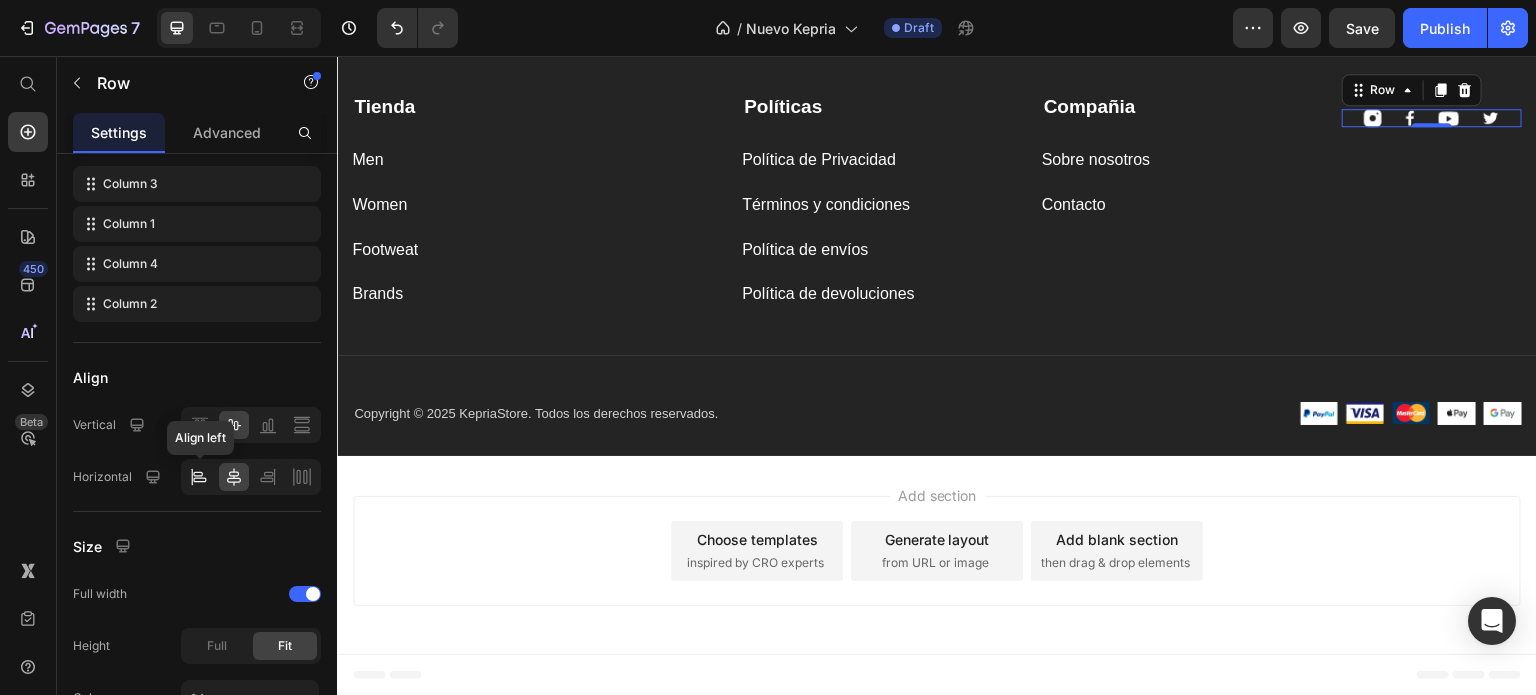 click 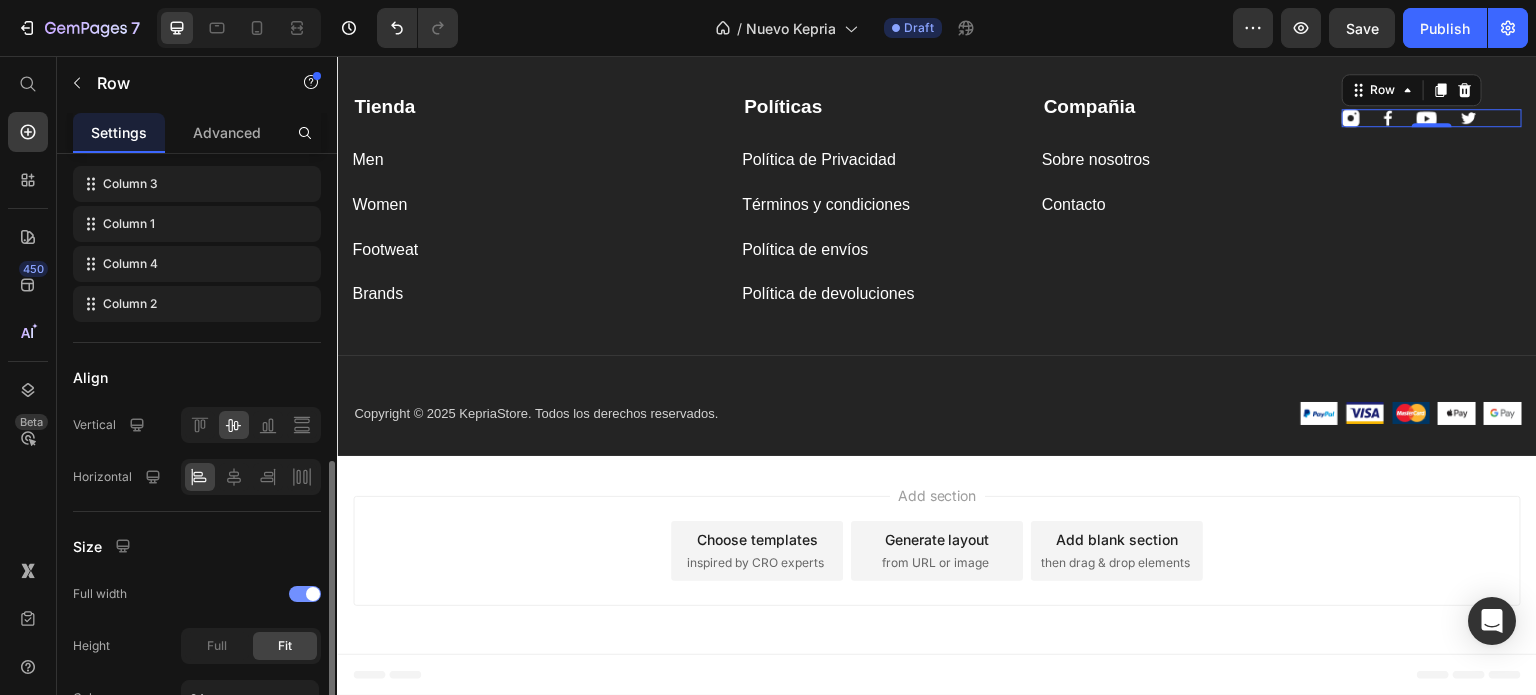 scroll, scrollTop: 400, scrollLeft: 0, axis: vertical 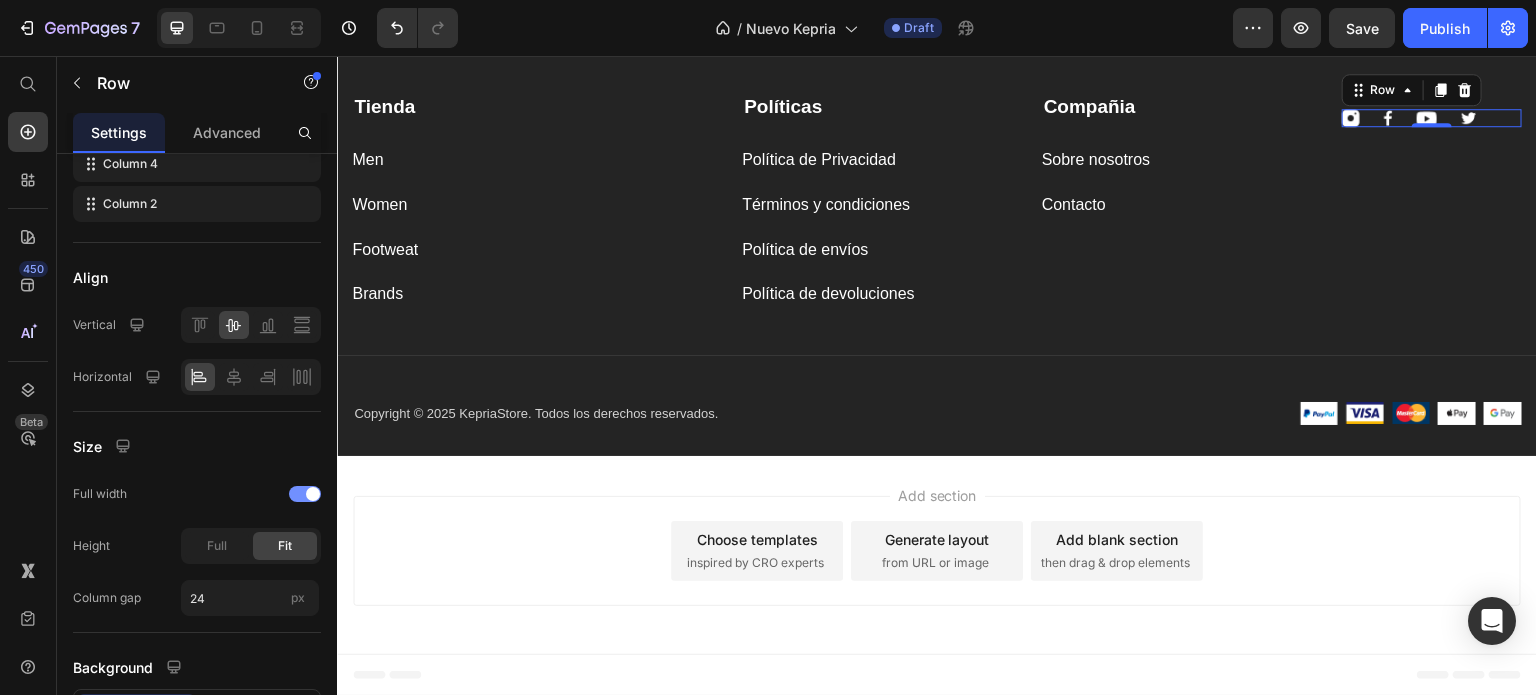 click at bounding box center [313, 494] 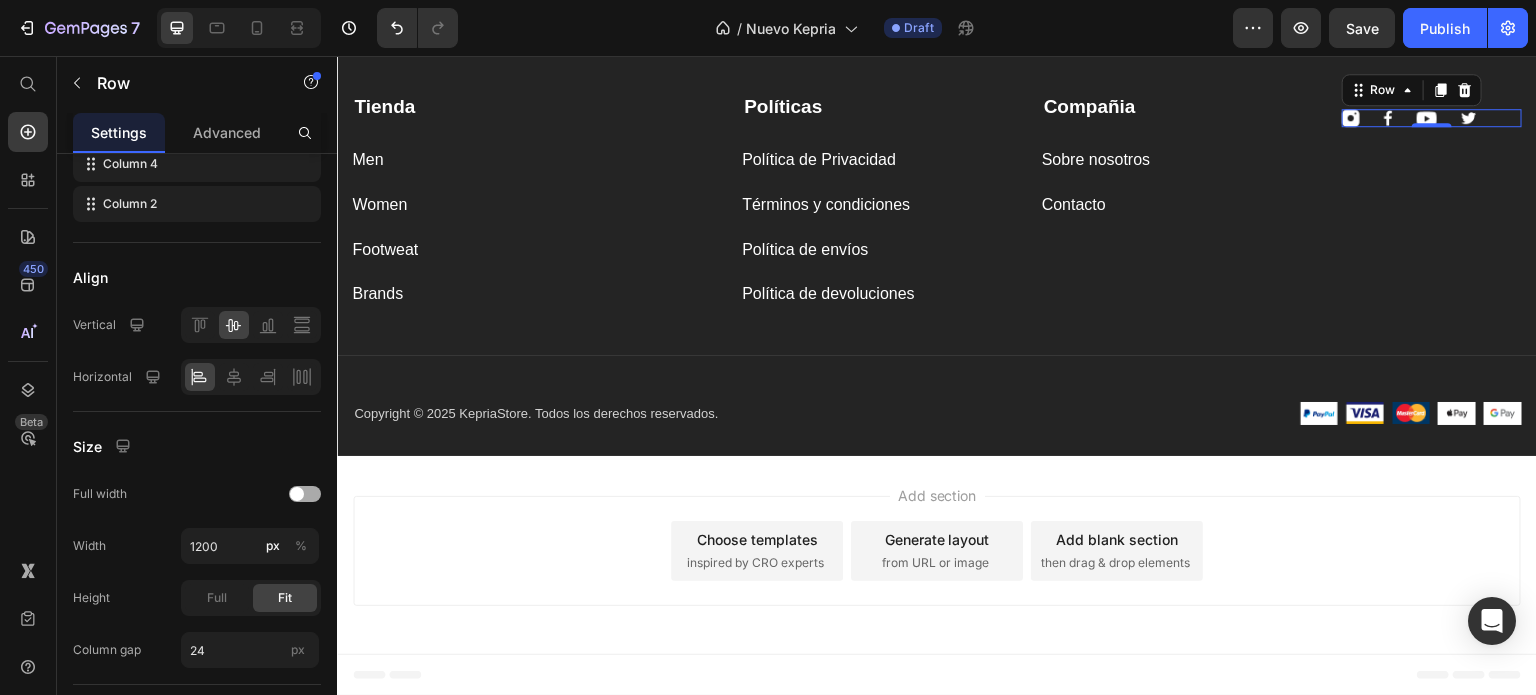 click at bounding box center (305, 494) 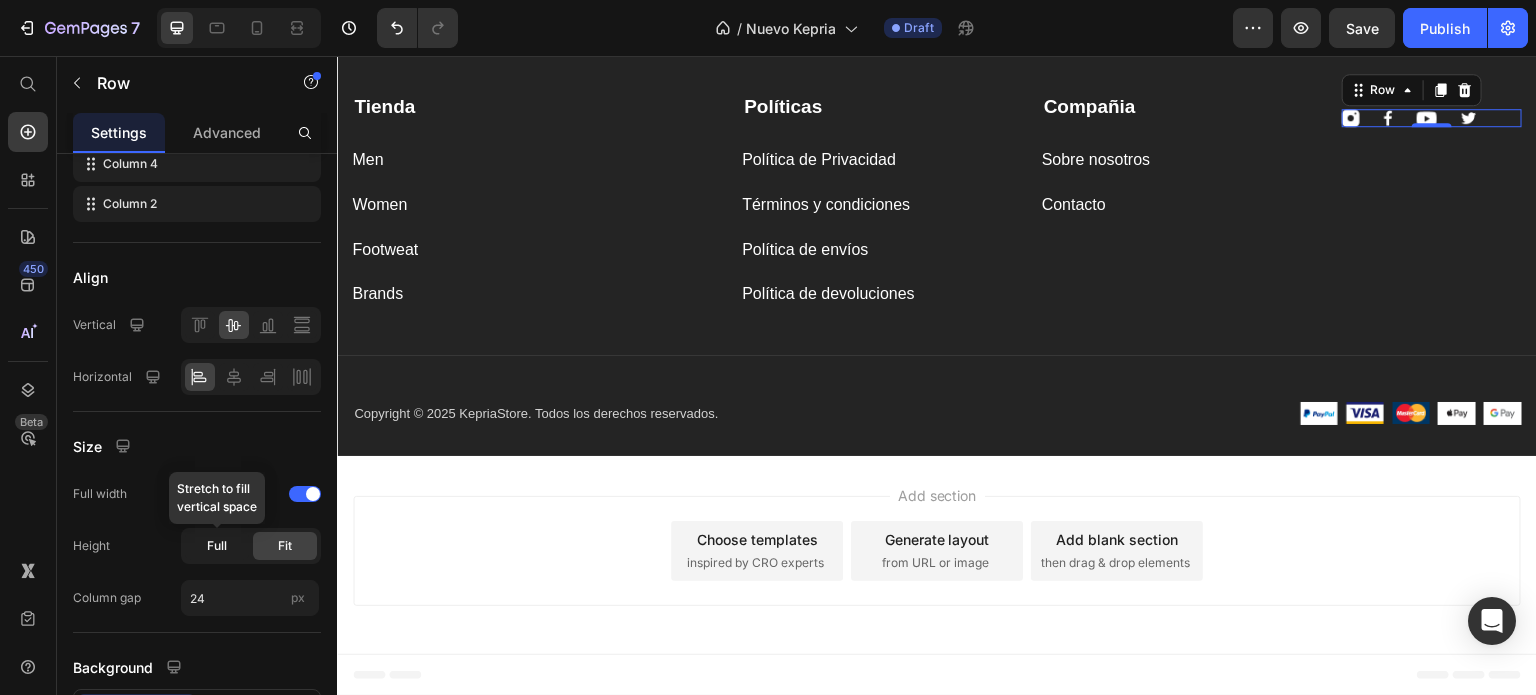 click on "Full" 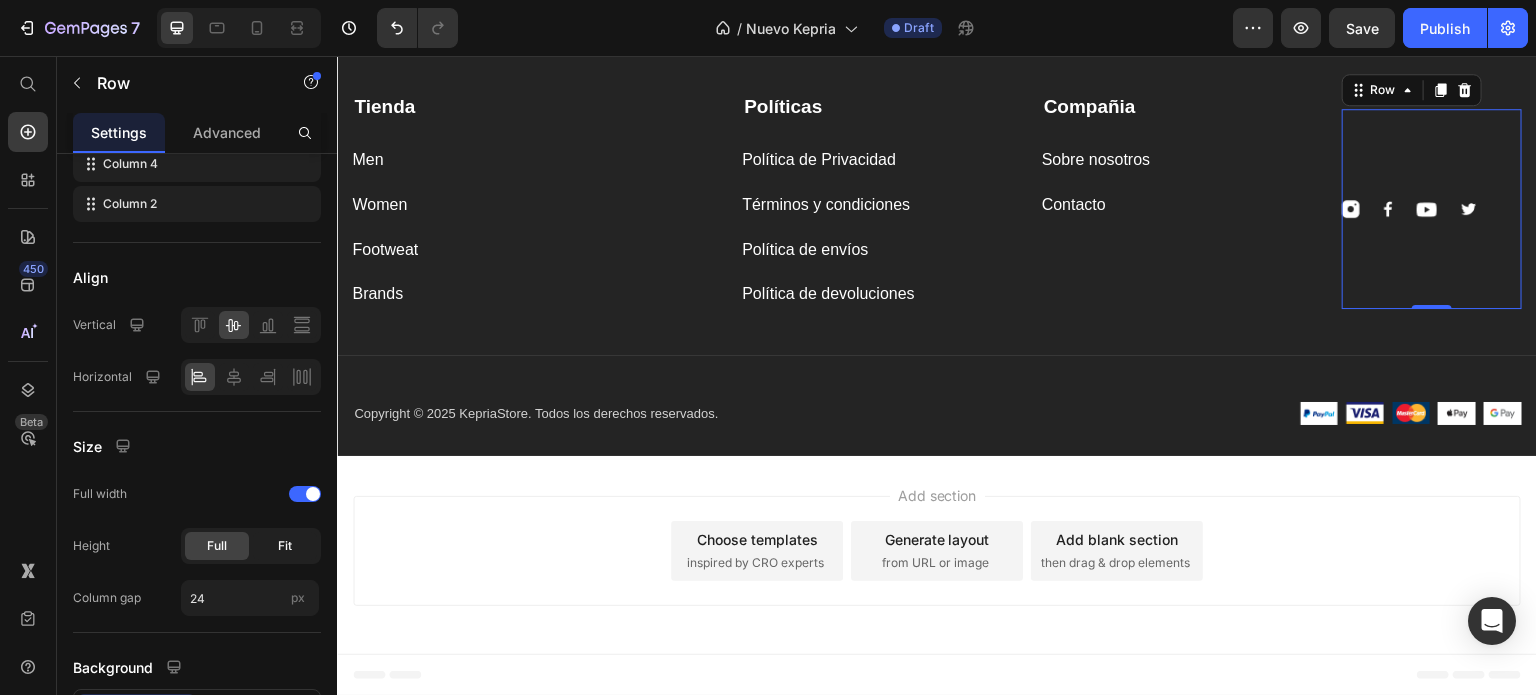 click on "Fit" 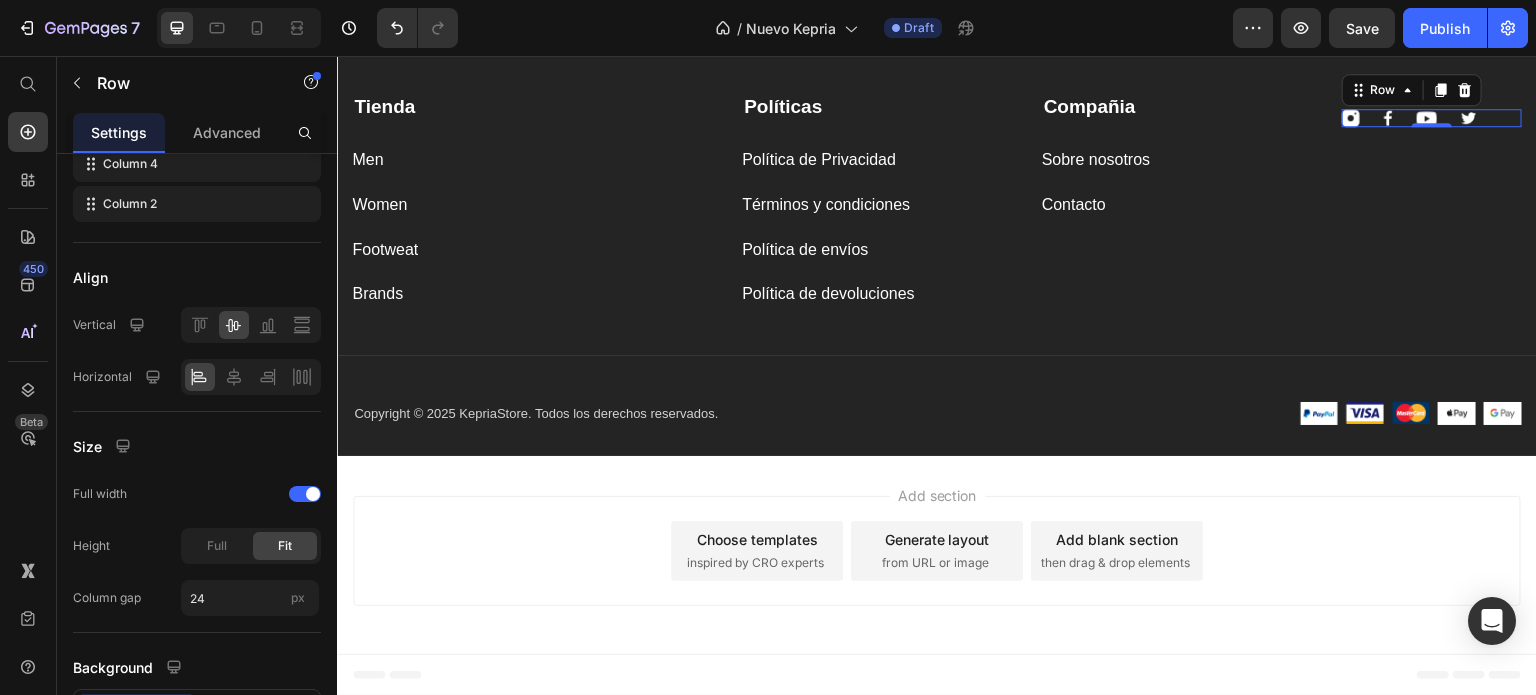 click on "Height Full Fit" 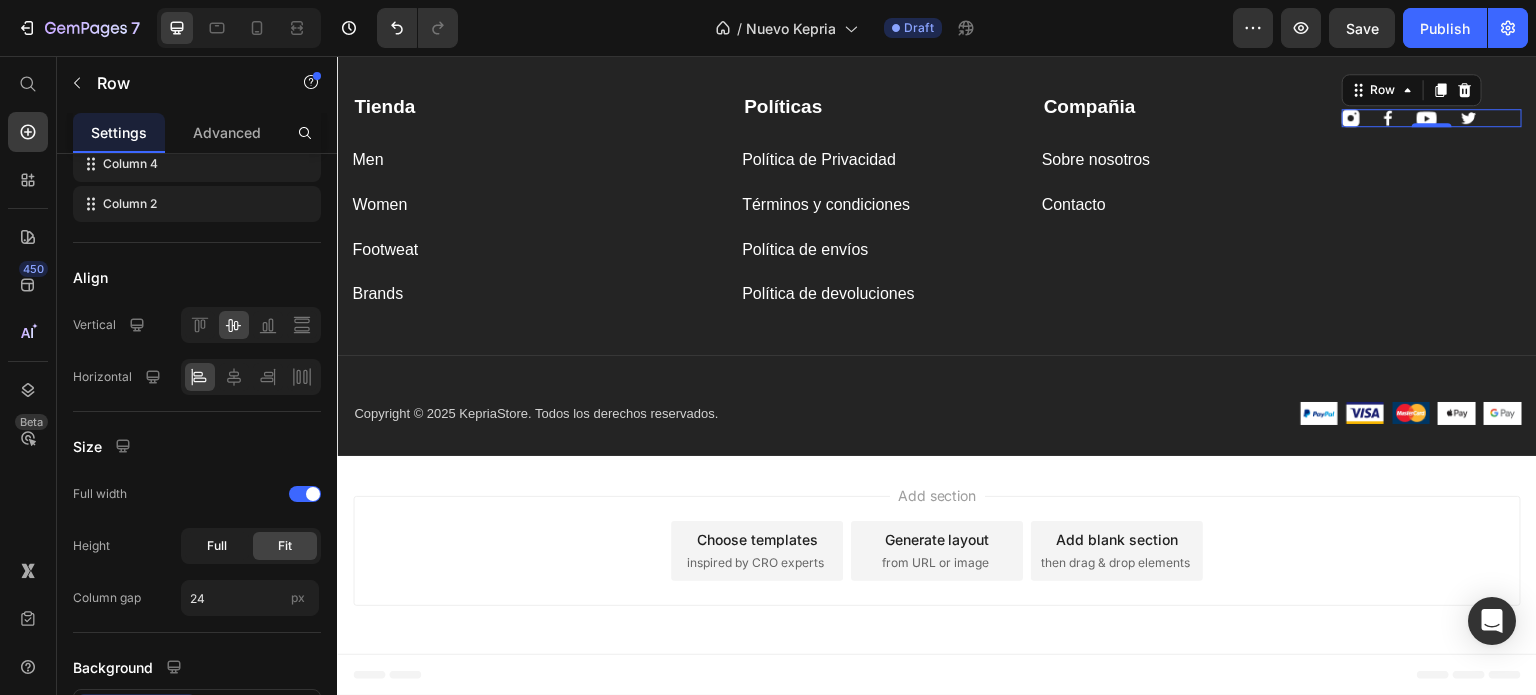 click on "Full" 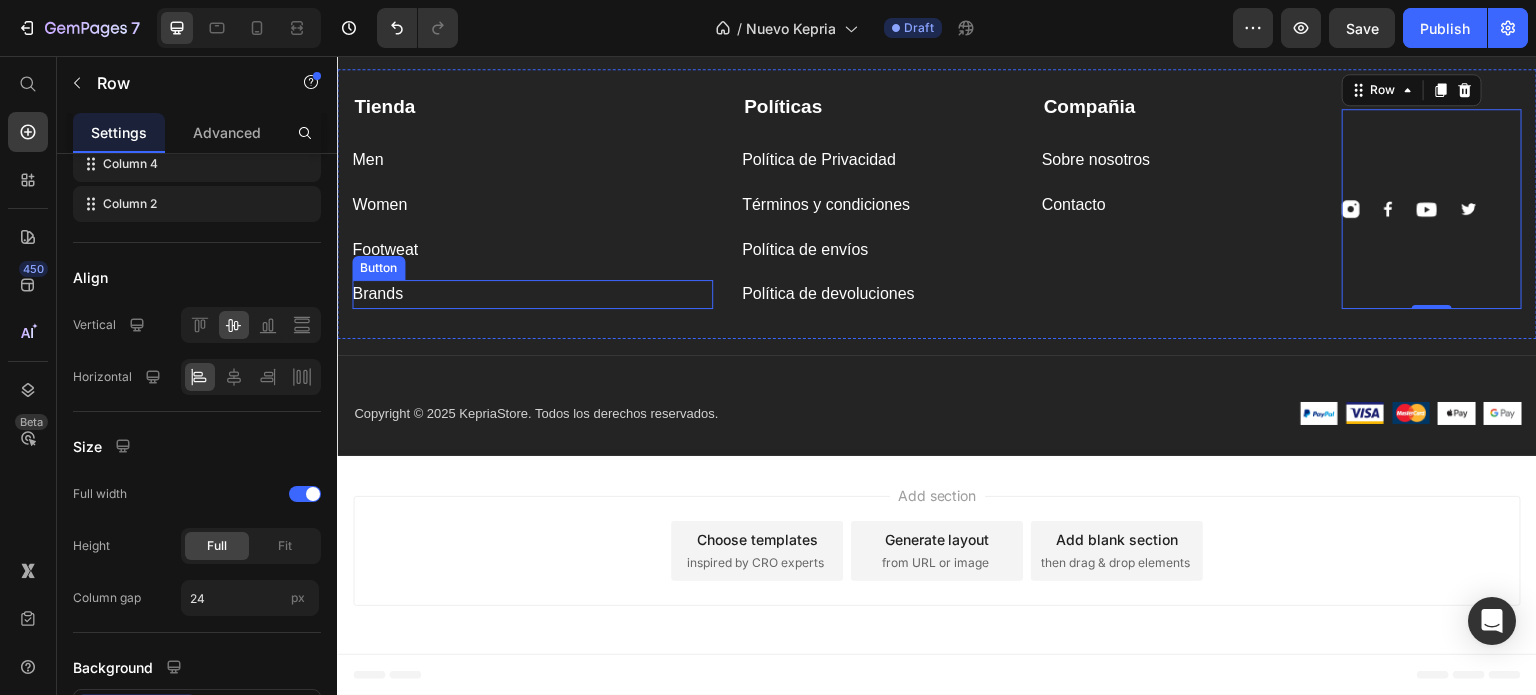 click on "Tienda Text block Men Button Women Button Footweat Button Brands Button" at bounding box center (532, 201) 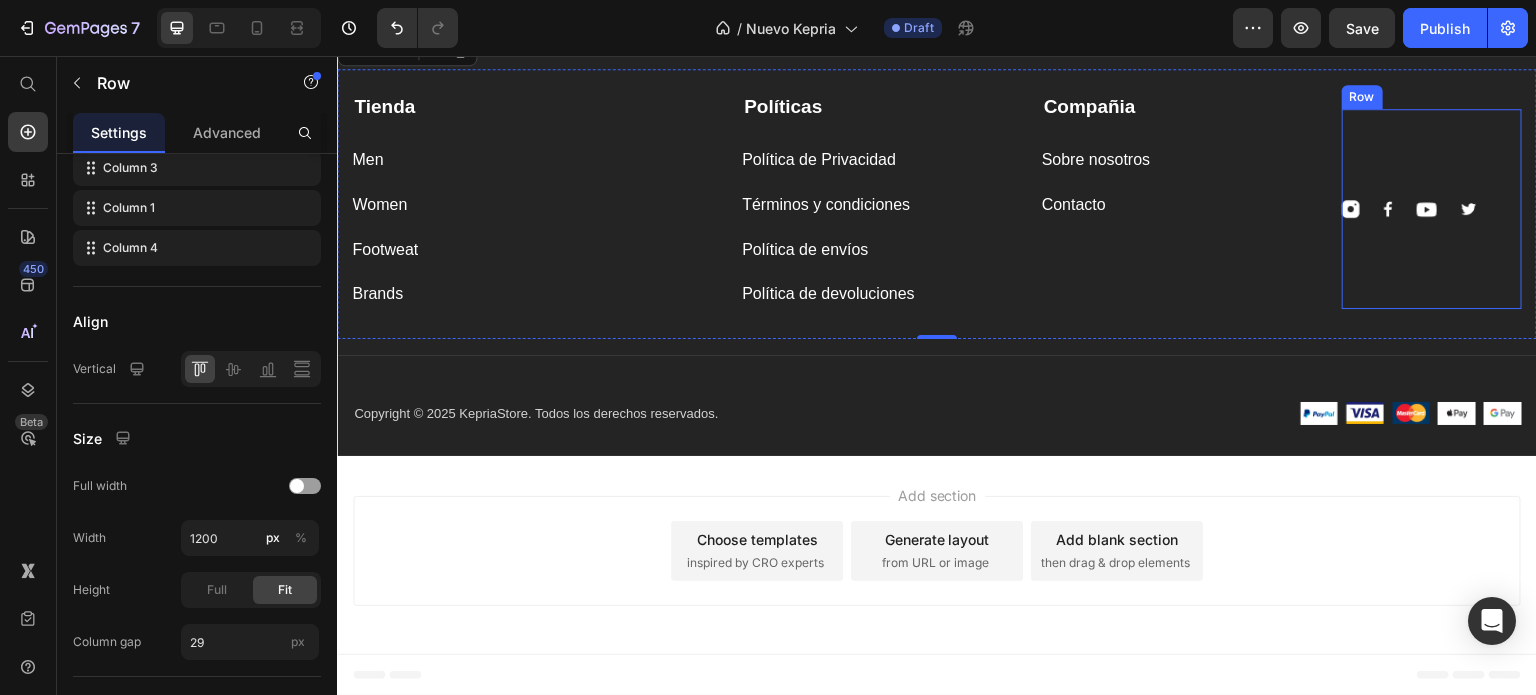 click on "Image Image Image Image Row" at bounding box center (1432, 209) 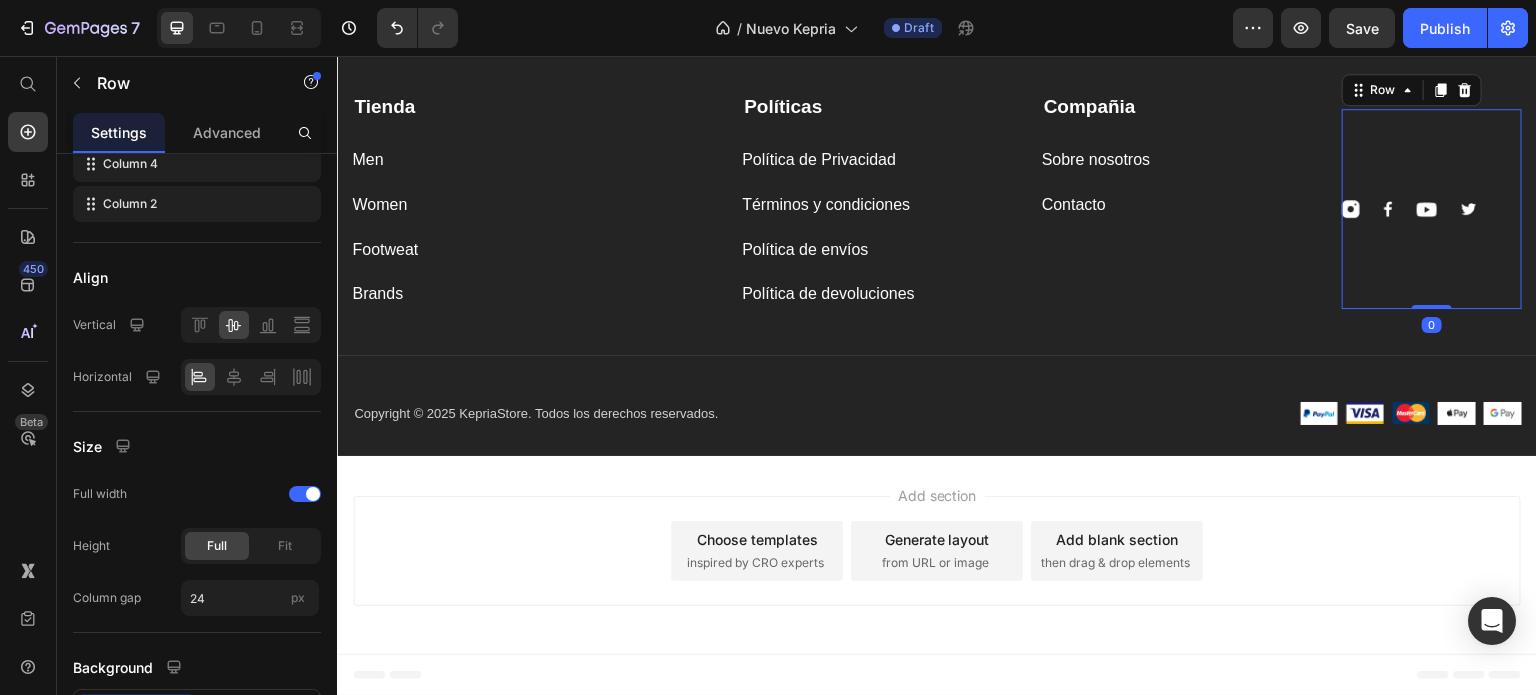 click on "Image Image Image Image Row   0" at bounding box center (1432, 209) 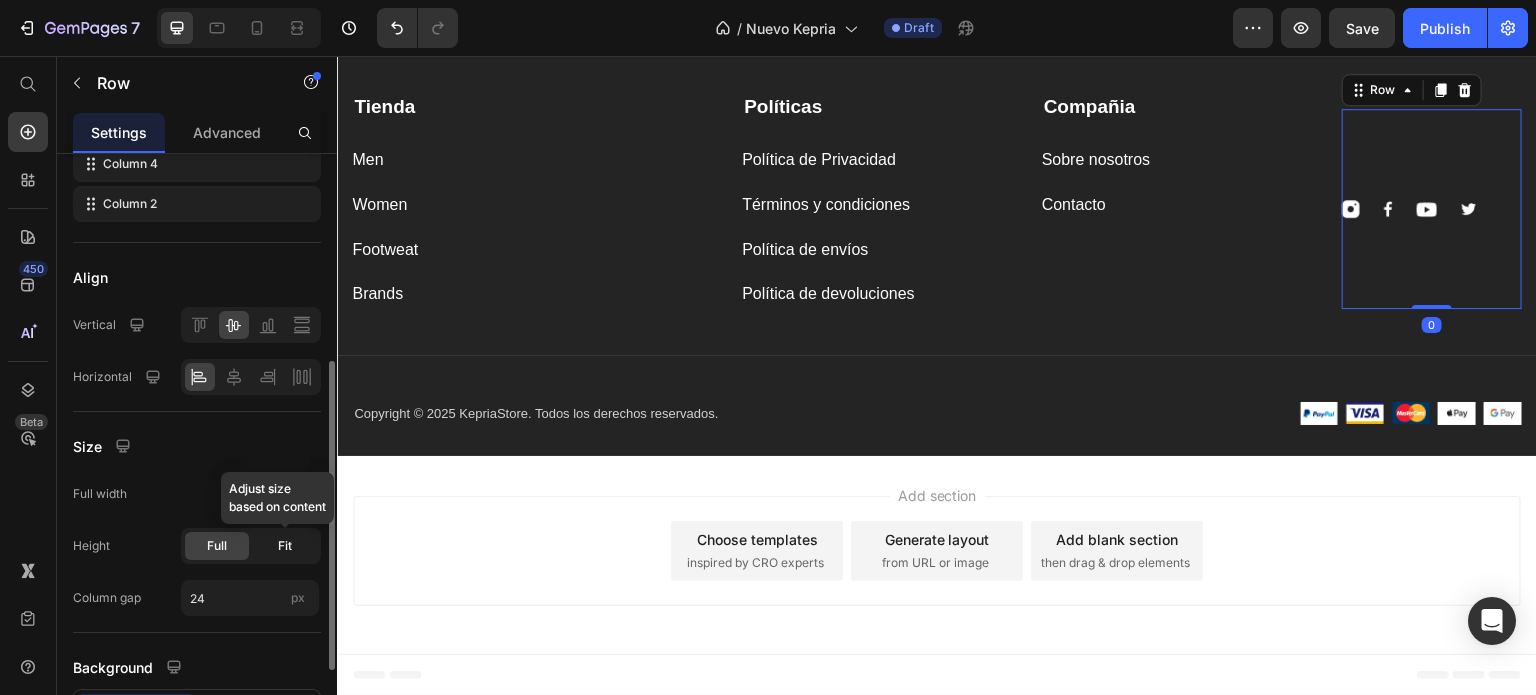 click on "Fit" 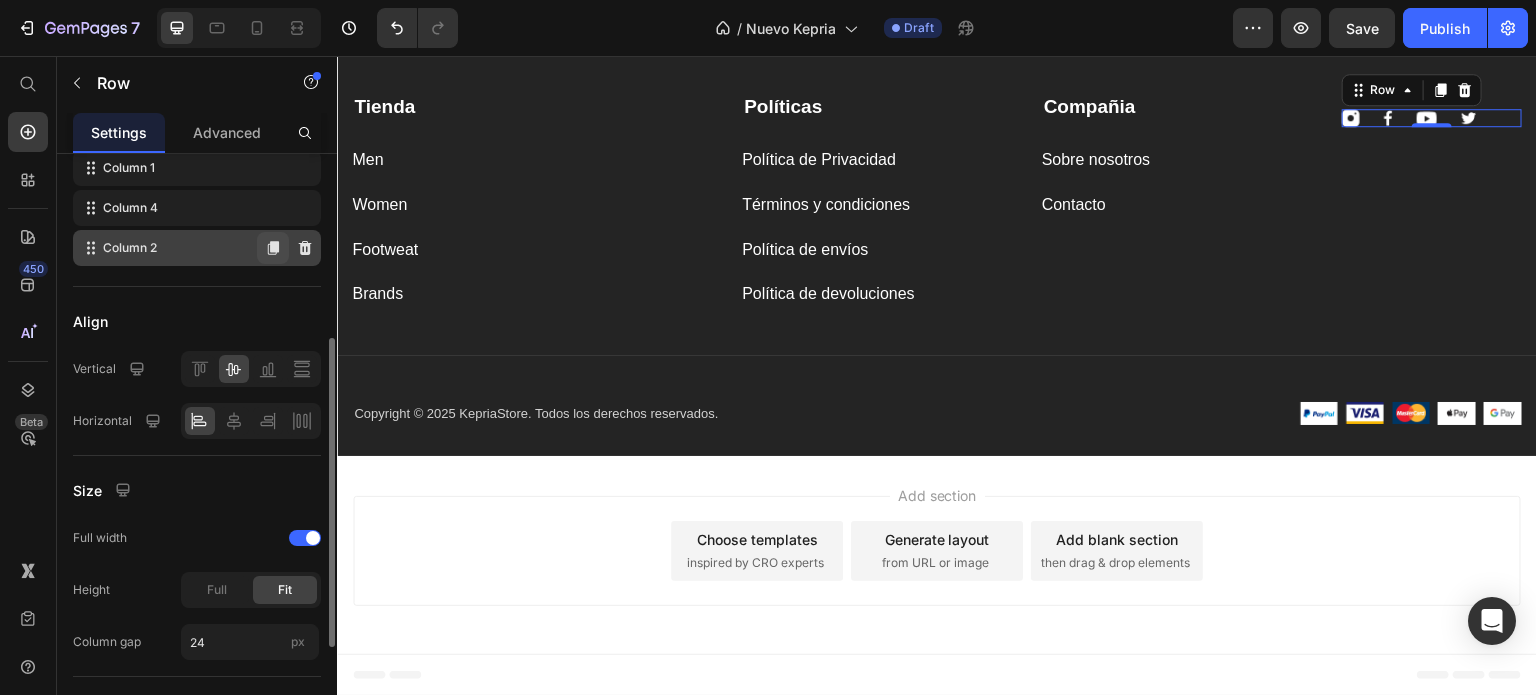 scroll, scrollTop: 256, scrollLeft: 0, axis: vertical 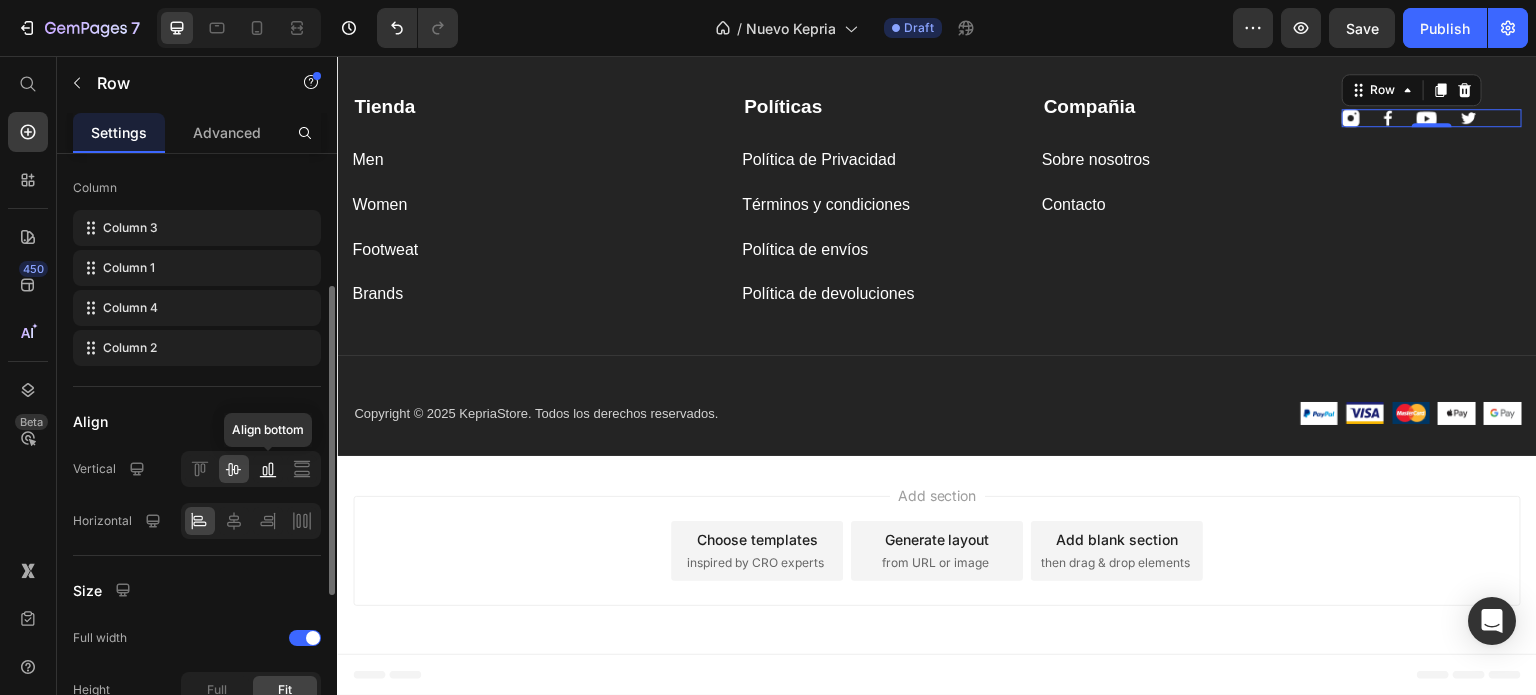 click 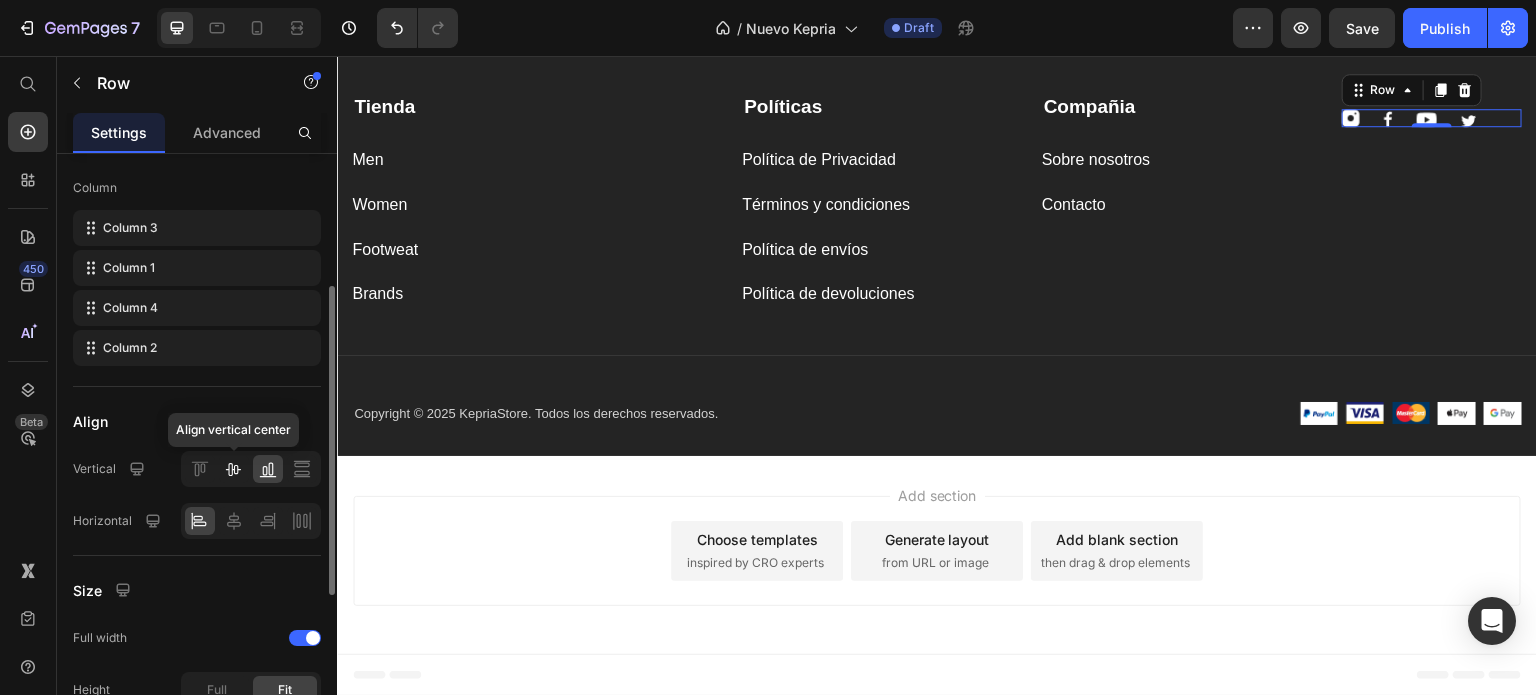 click 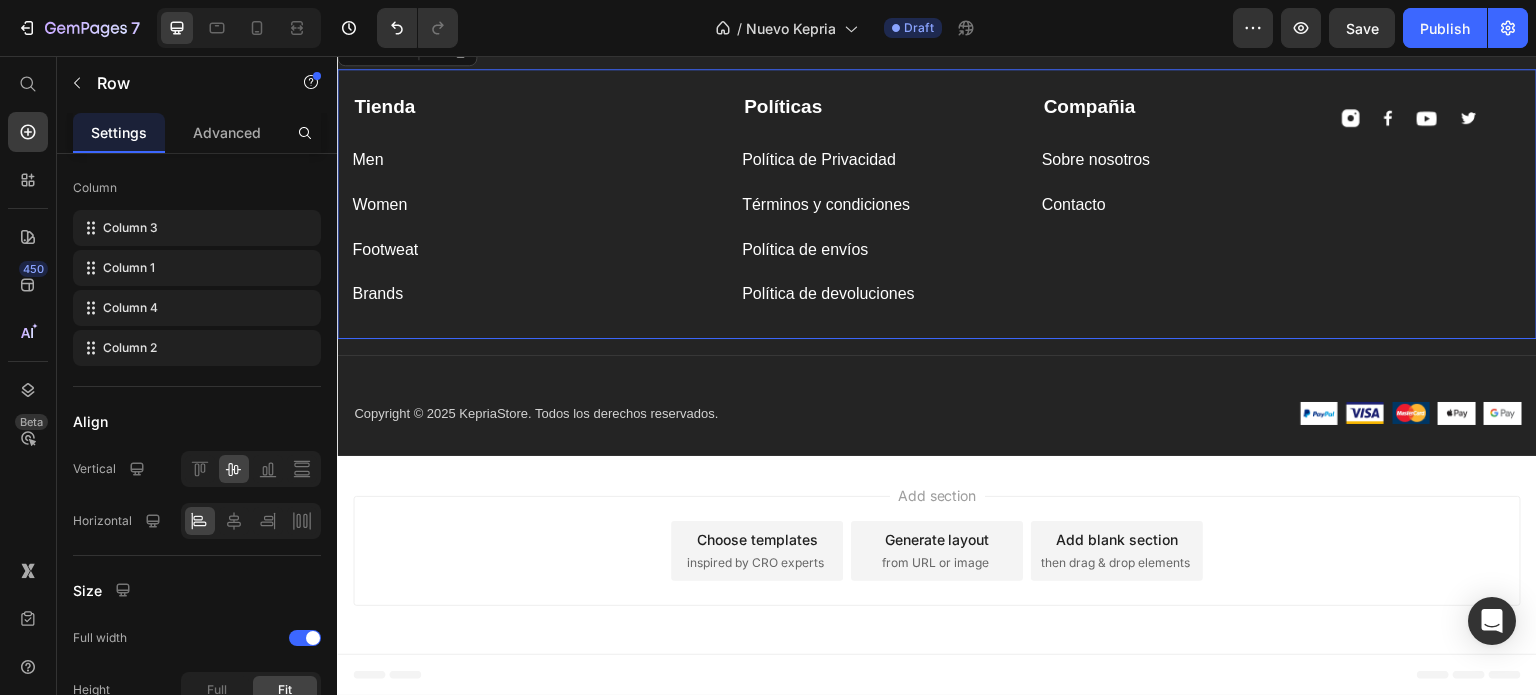 click on "Tienda Text block Men Button Women Button Footweat Button Brands Button" at bounding box center [532, 201] 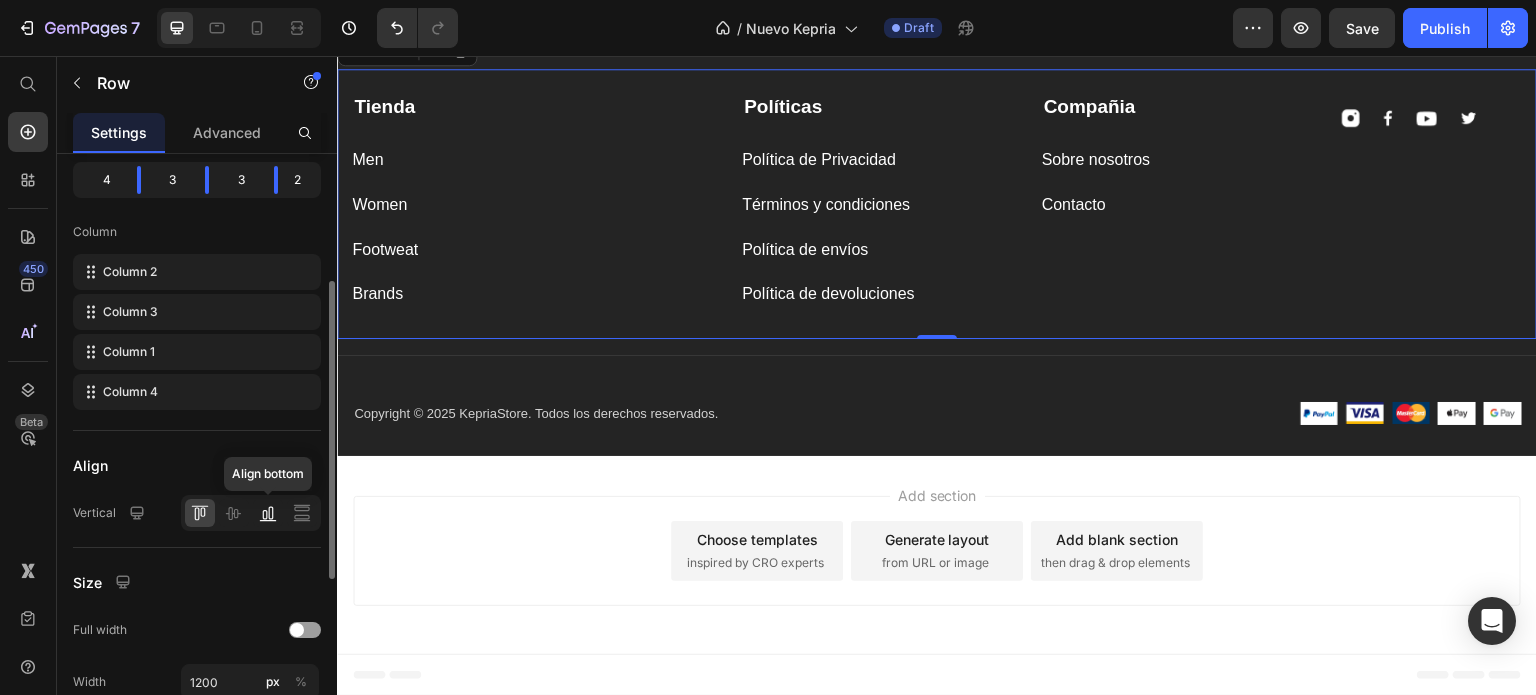click 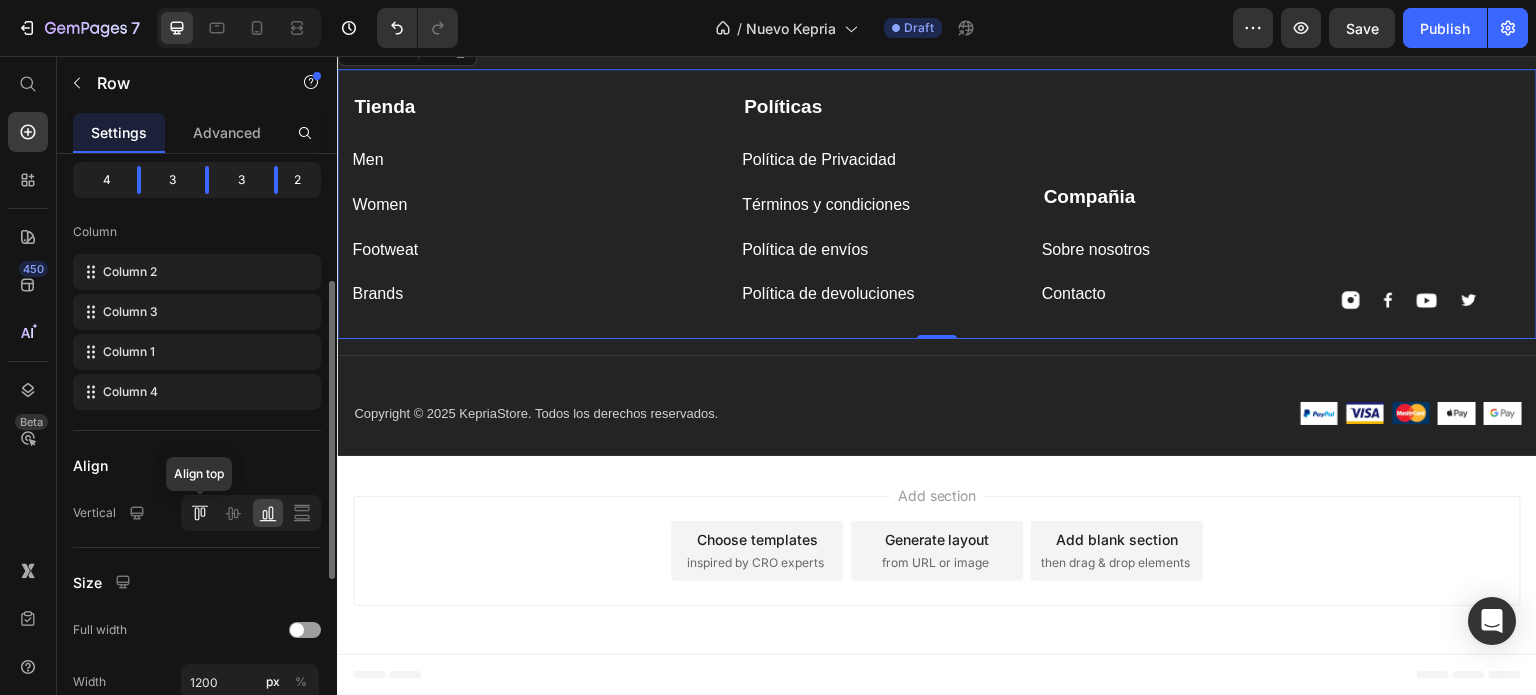 click 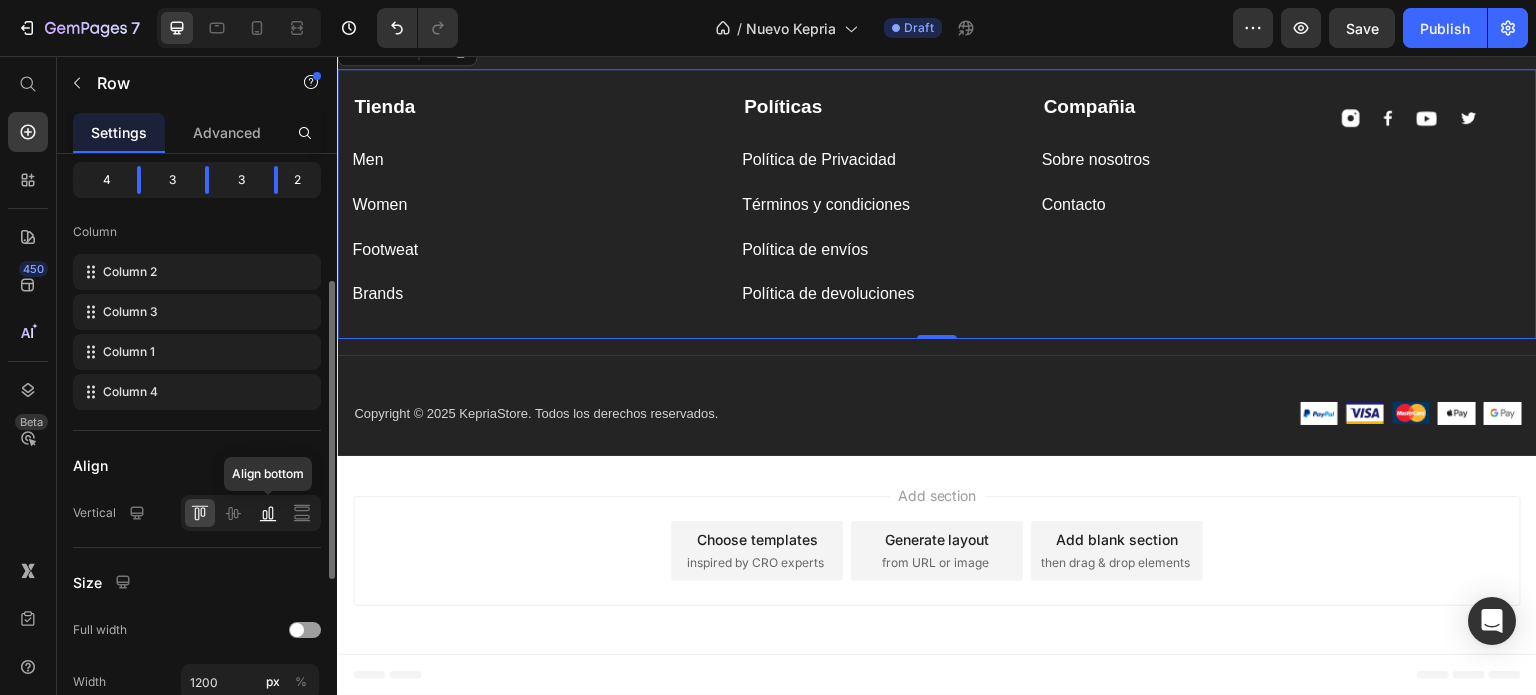 click 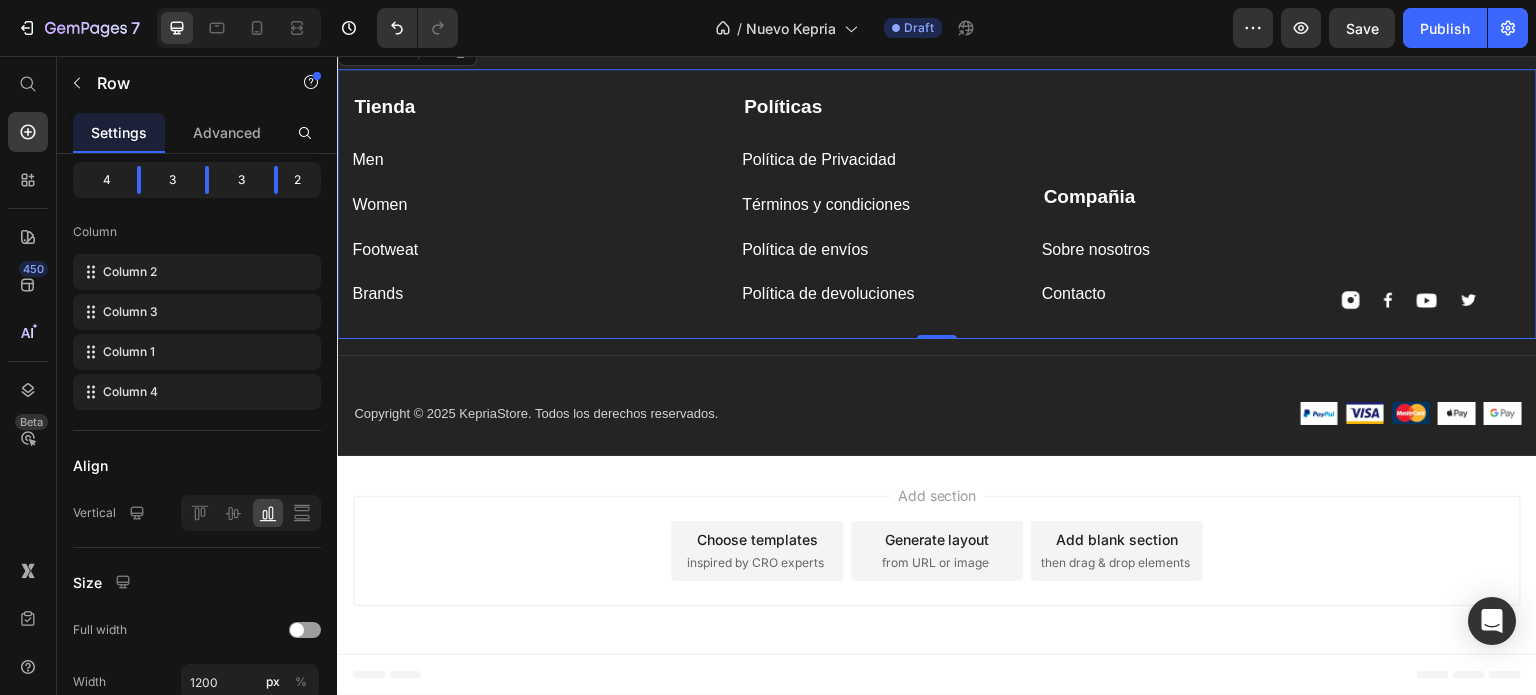 click on "Compañia Text block Sobre nosotros Button Contacto Button Tienda Text block Men Button Women Button Footweat Button Brands Button Políticas Text block Política de Privacidad Button Términos y condiciones Button Política de envíos Button Política de devoluciones Button Image Image Image Image Row Row   0" at bounding box center (937, 204) 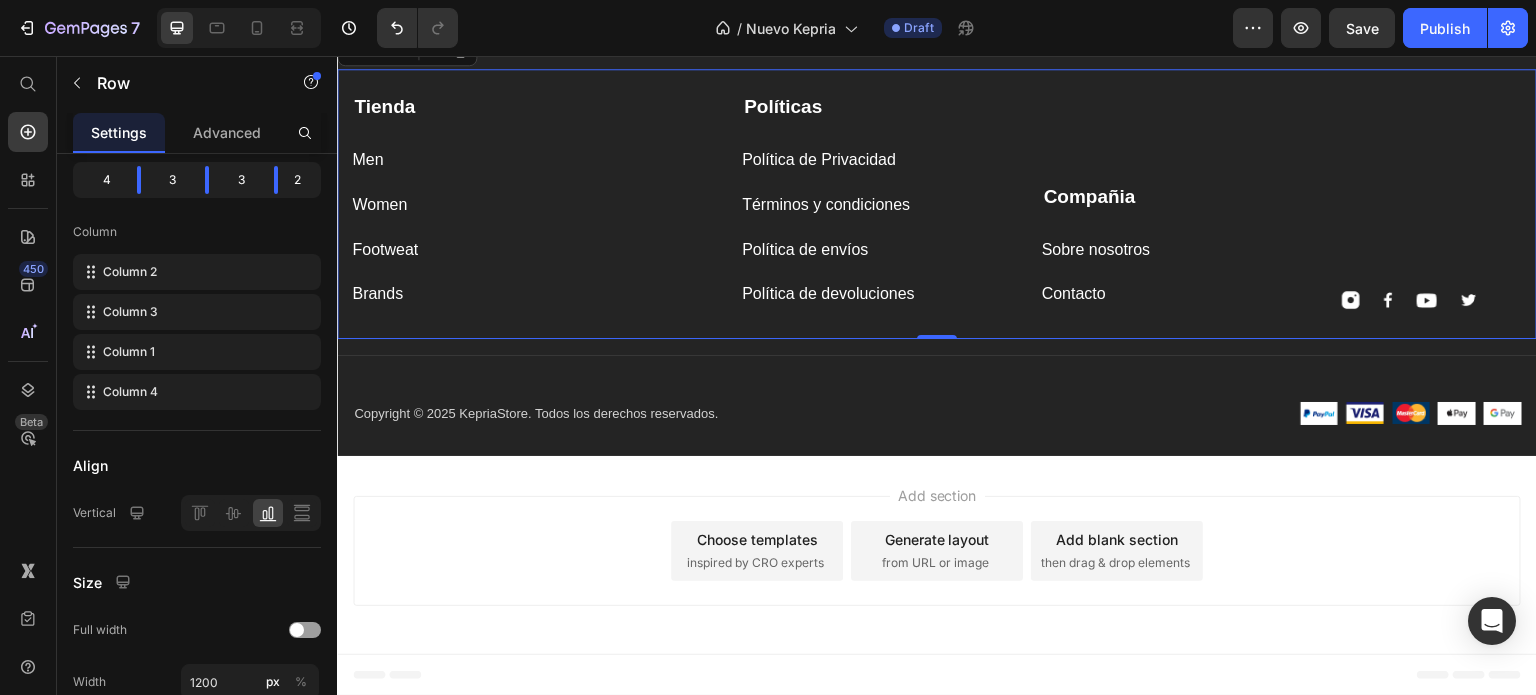 click on "Compañia" at bounding box center (1177, 197) 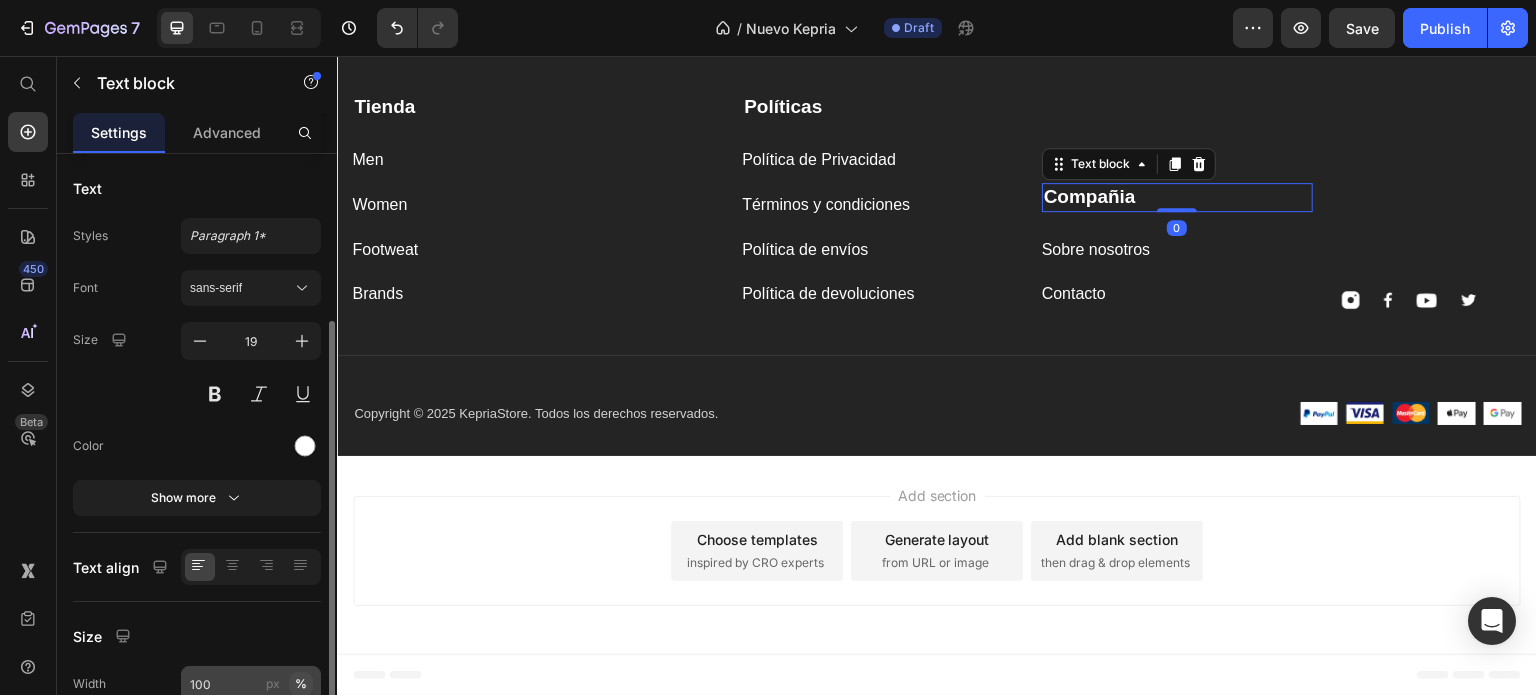 scroll, scrollTop: 100, scrollLeft: 0, axis: vertical 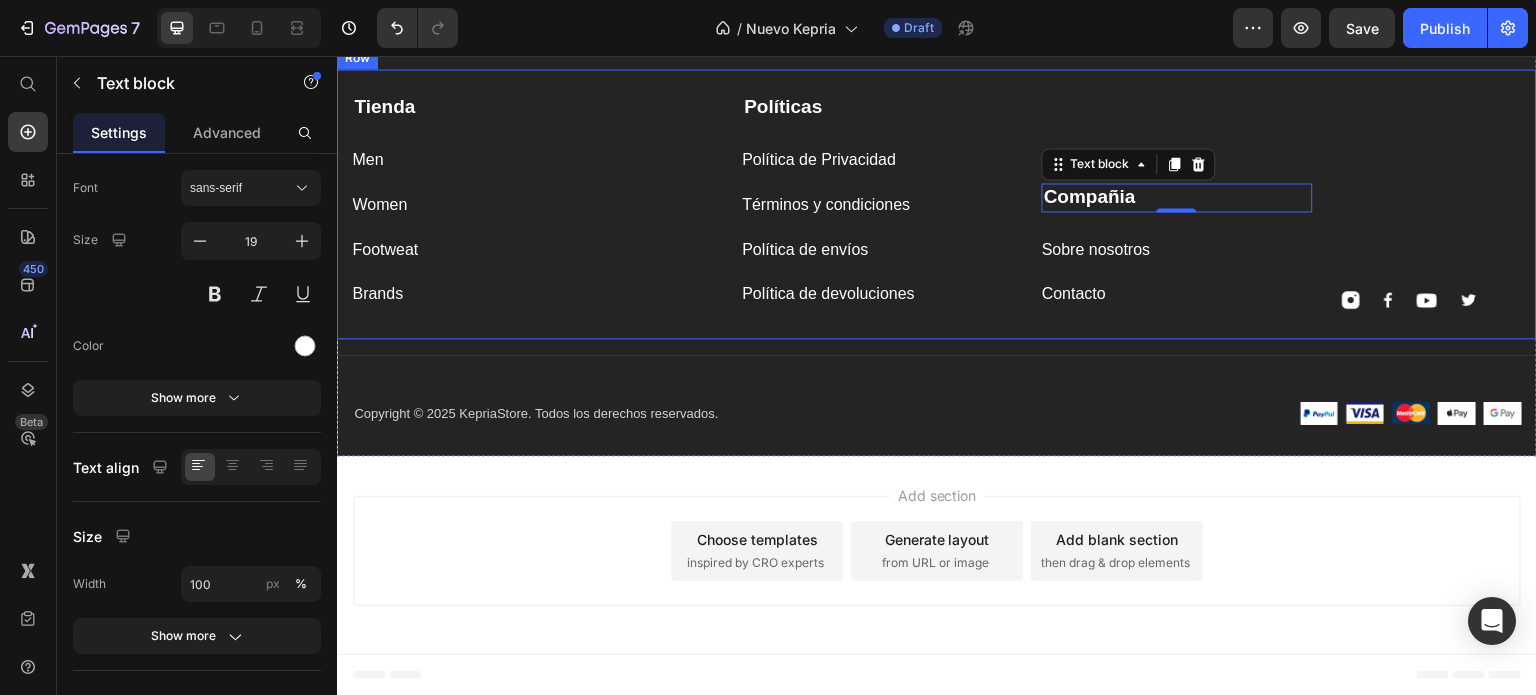 click on "Sobre nosotros Button" at bounding box center (1177, 250) 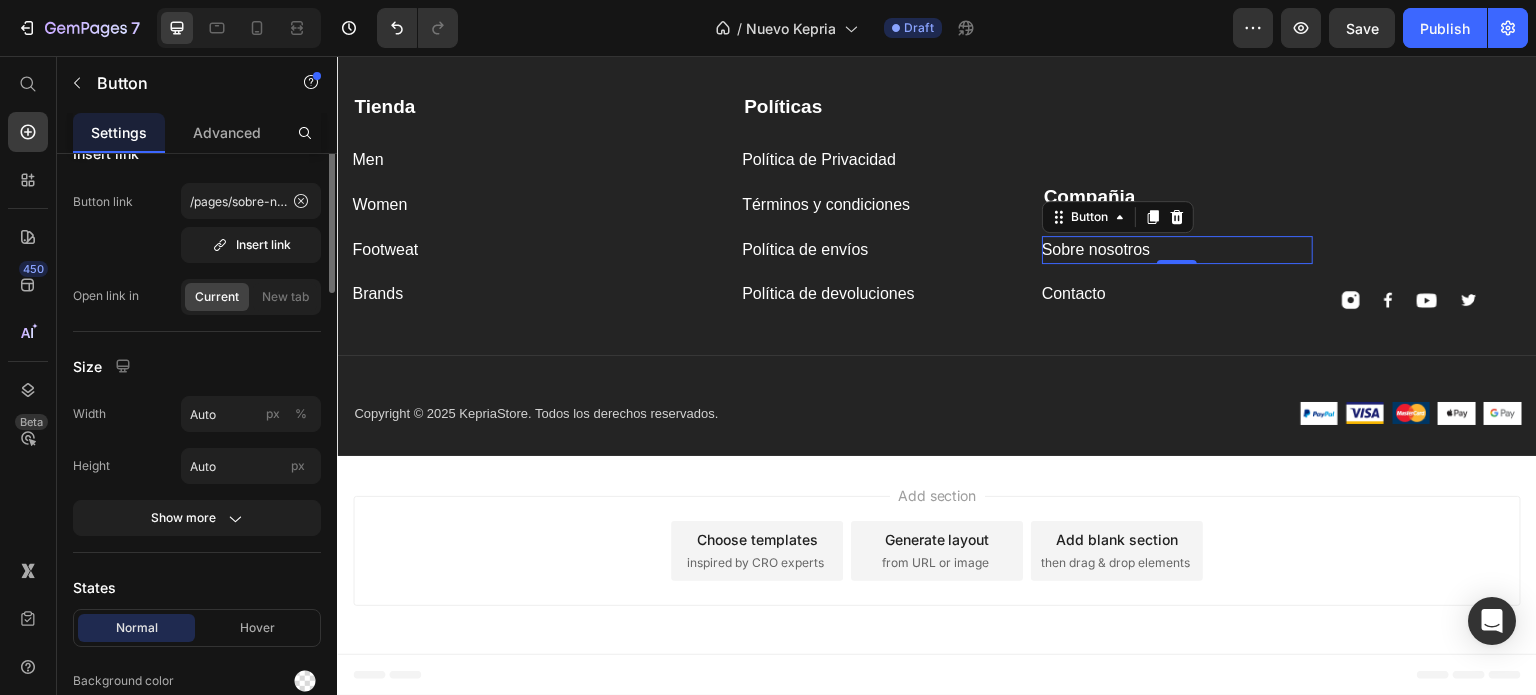 scroll, scrollTop: 0, scrollLeft: 0, axis: both 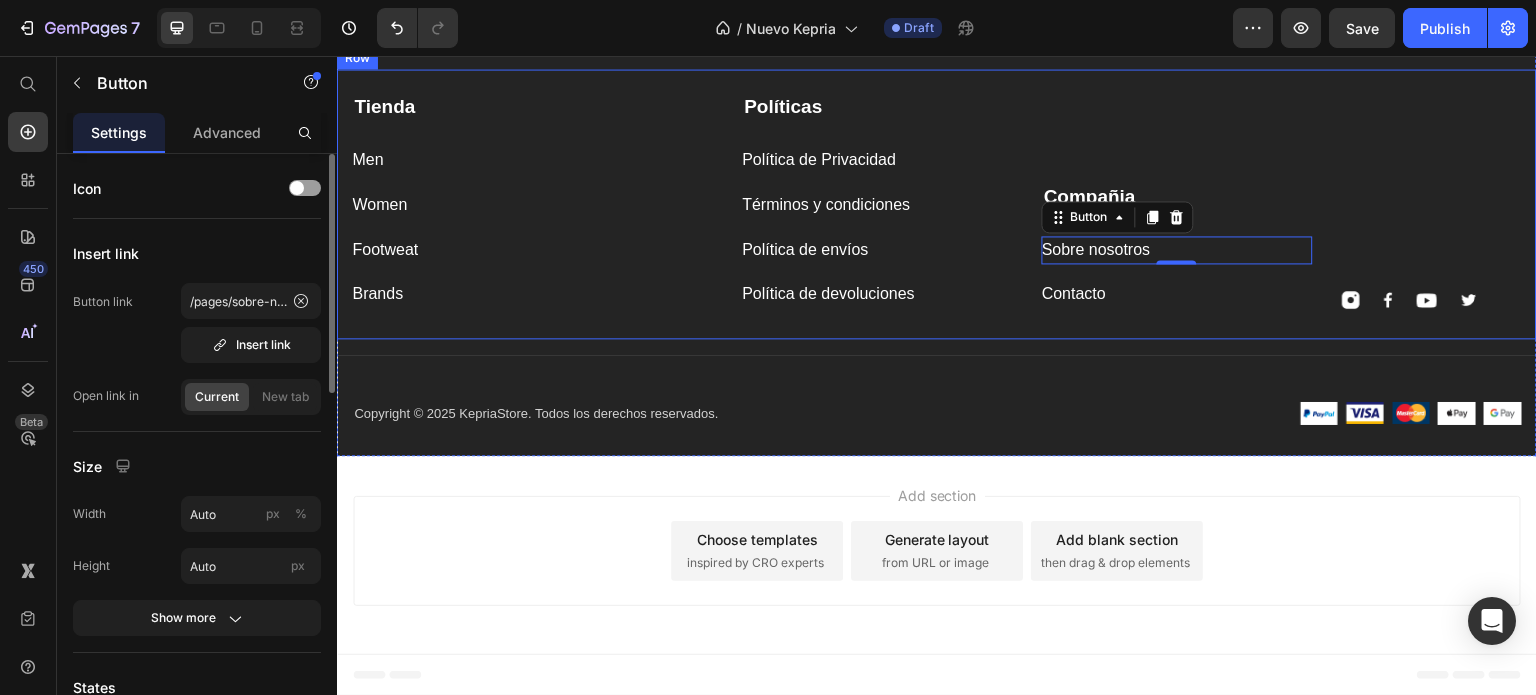 click on "Compañia Text block Sobre nosotros Button   0 Contacto Button" at bounding box center (1177, 201) 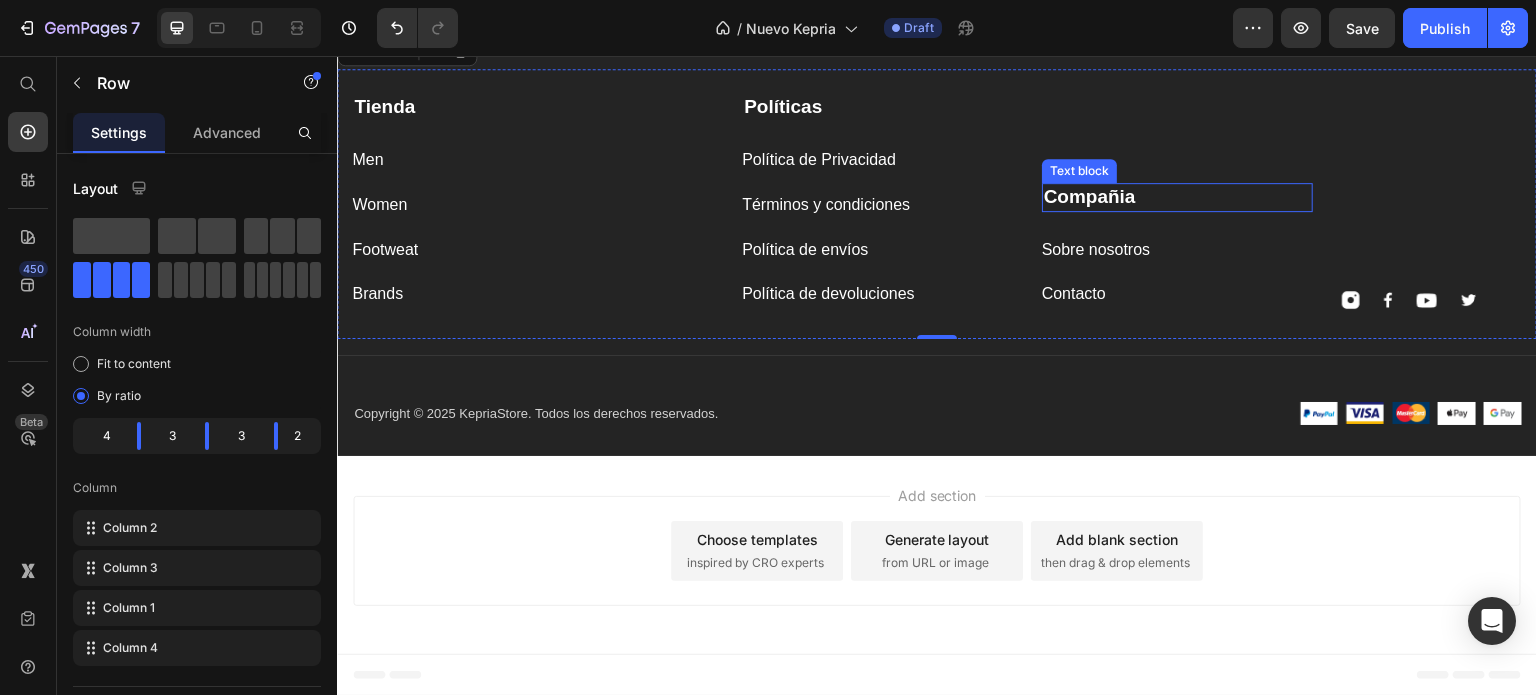 click on "Compañia" at bounding box center [1090, 196] 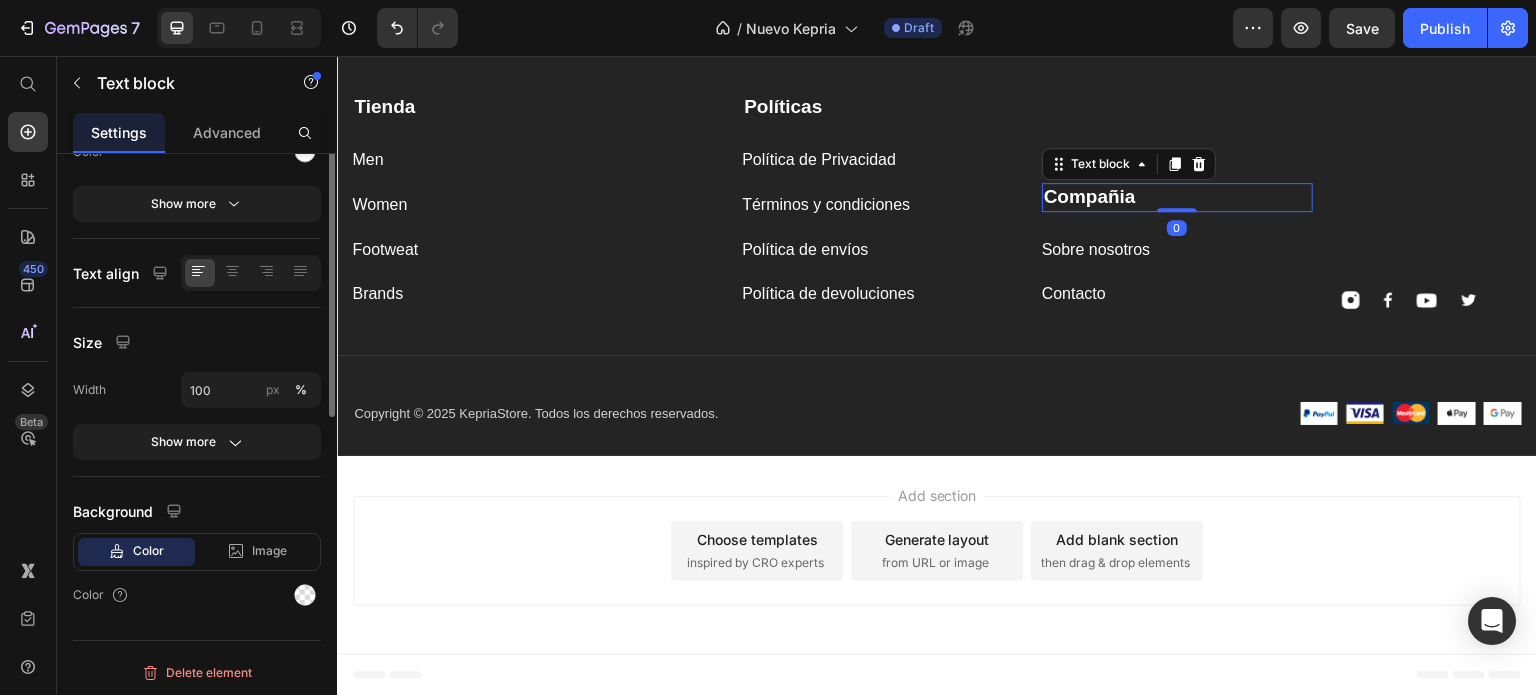 scroll, scrollTop: 0, scrollLeft: 0, axis: both 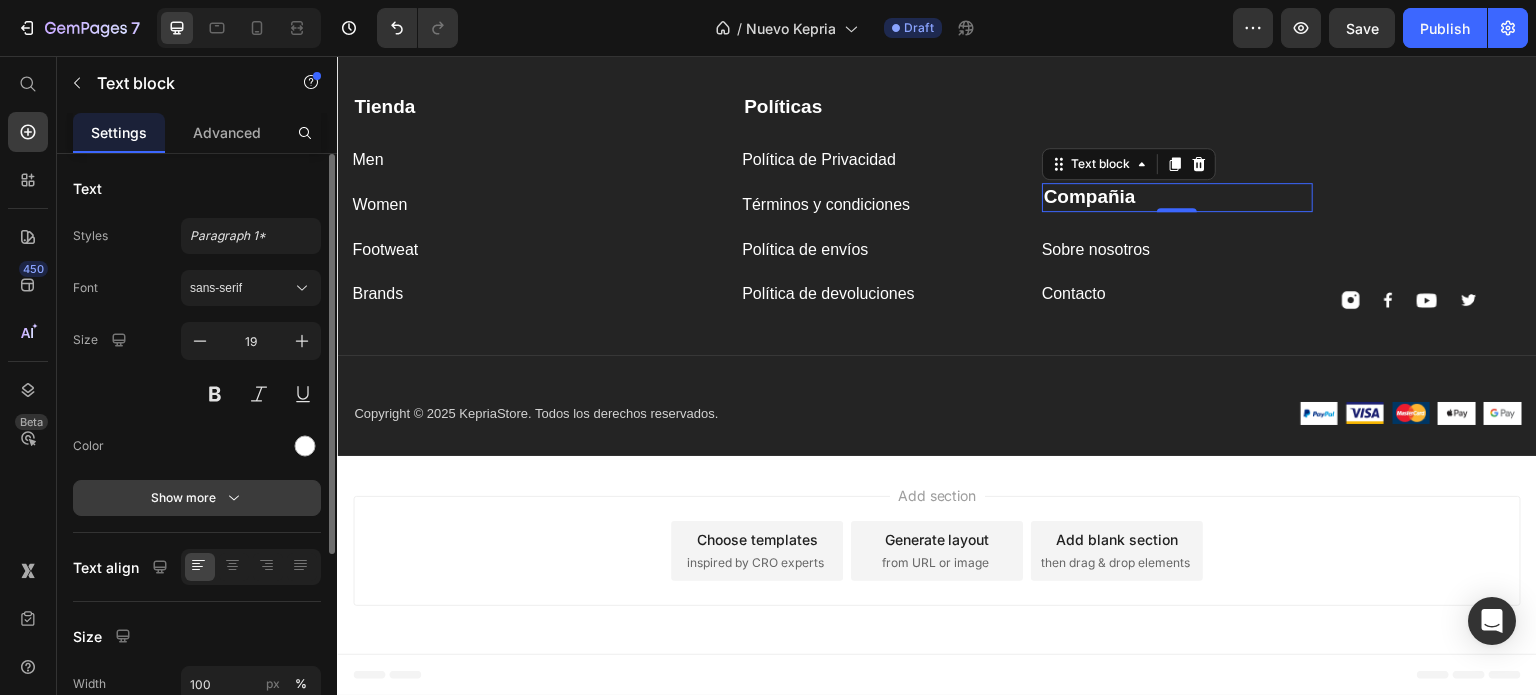 click on "Show more" at bounding box center [197, 498] 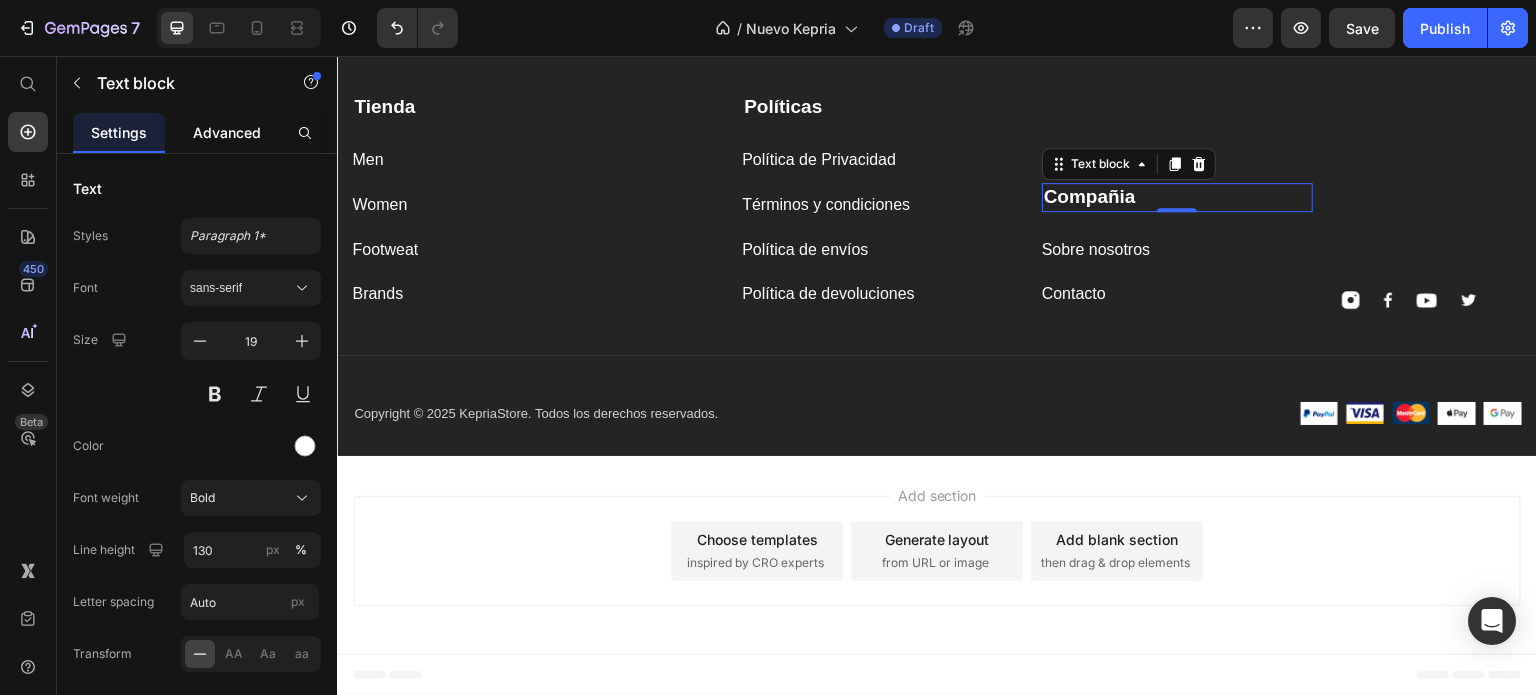 click on "Advanced" at bounding box center (227, 132) 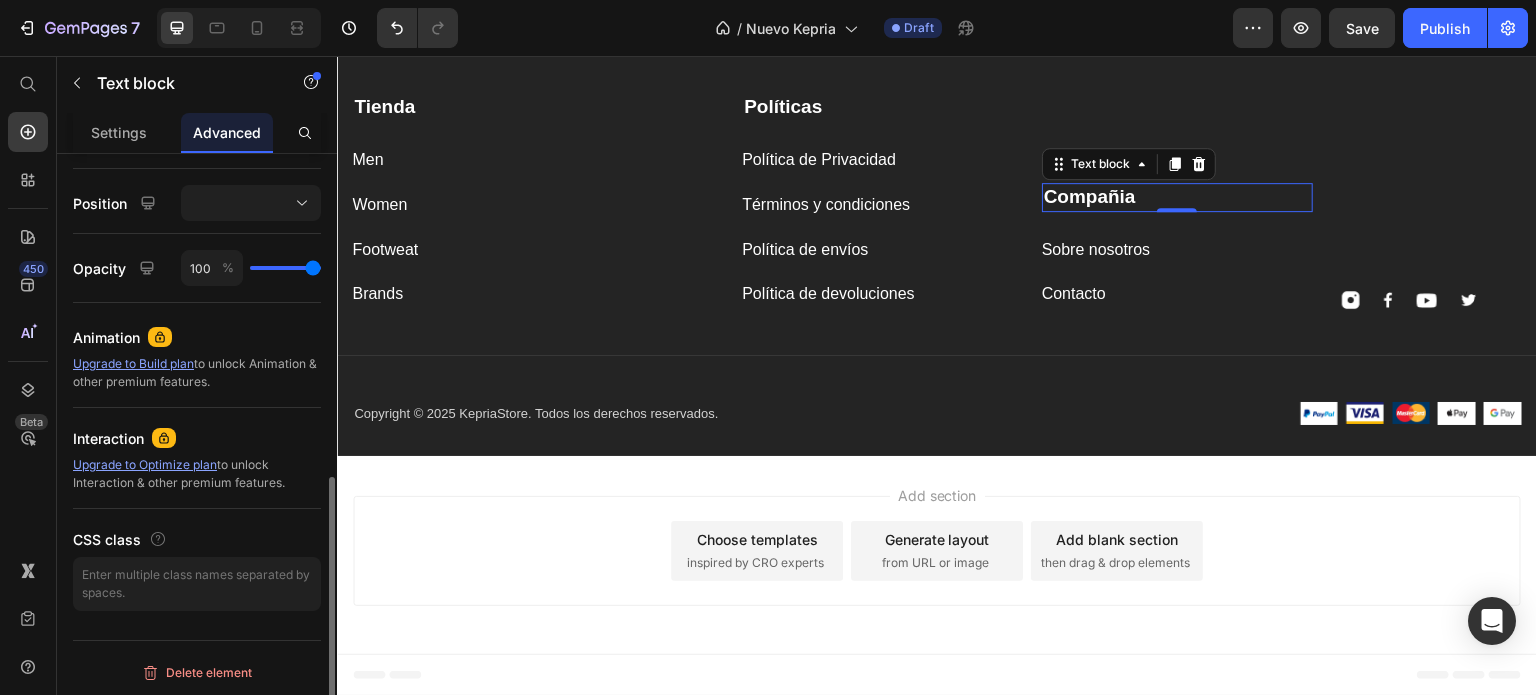 scroll, scrollTop: 604, scrollLeft: 0, axis: vertical 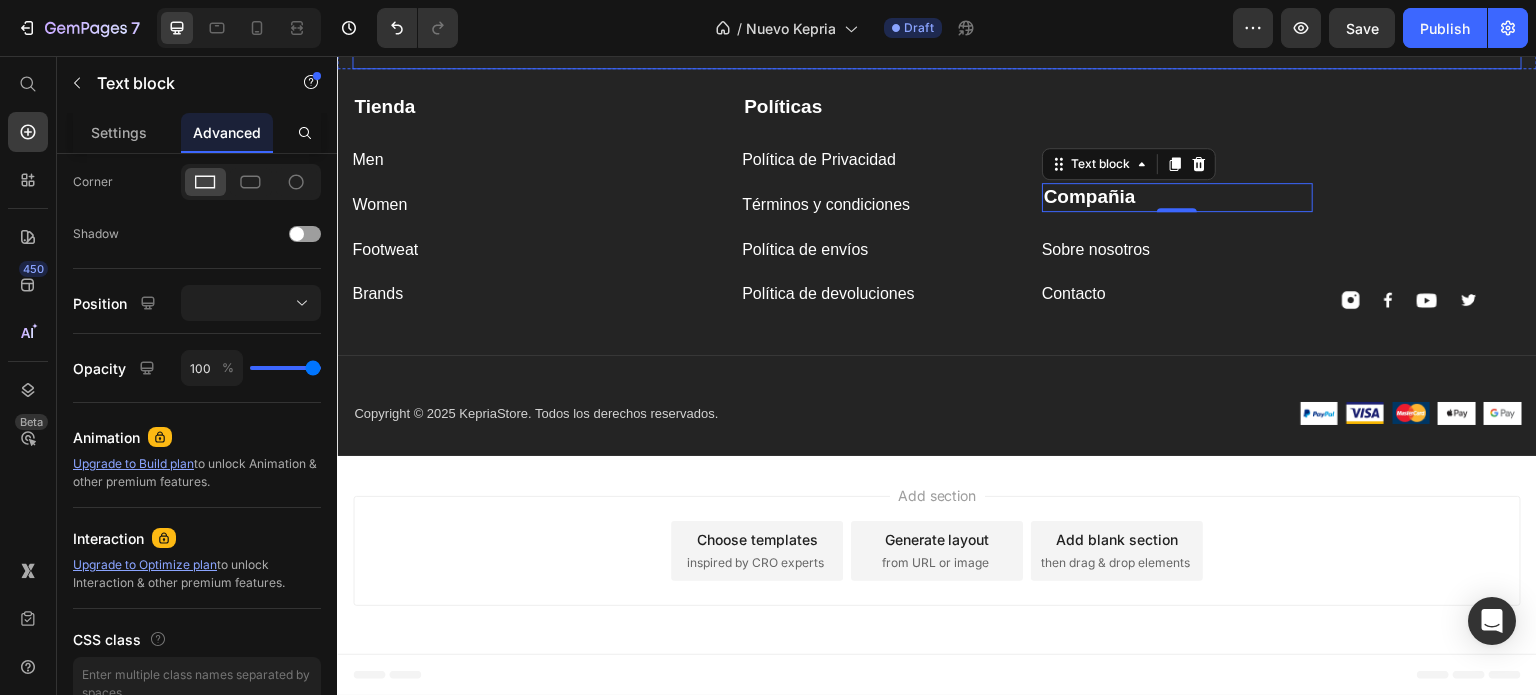 click on "Compañia Text block   0 Sobre nosotros Button Contacto Button Tienda Text block Men Button Women Button Footweat Button Brands Button Políticas Text block Política de Privacidad Button Términos y condiciones Button Política de envíos Button Política de devoluciones Button Image Image Image Image Row Row" at bounding box center (937, 204) 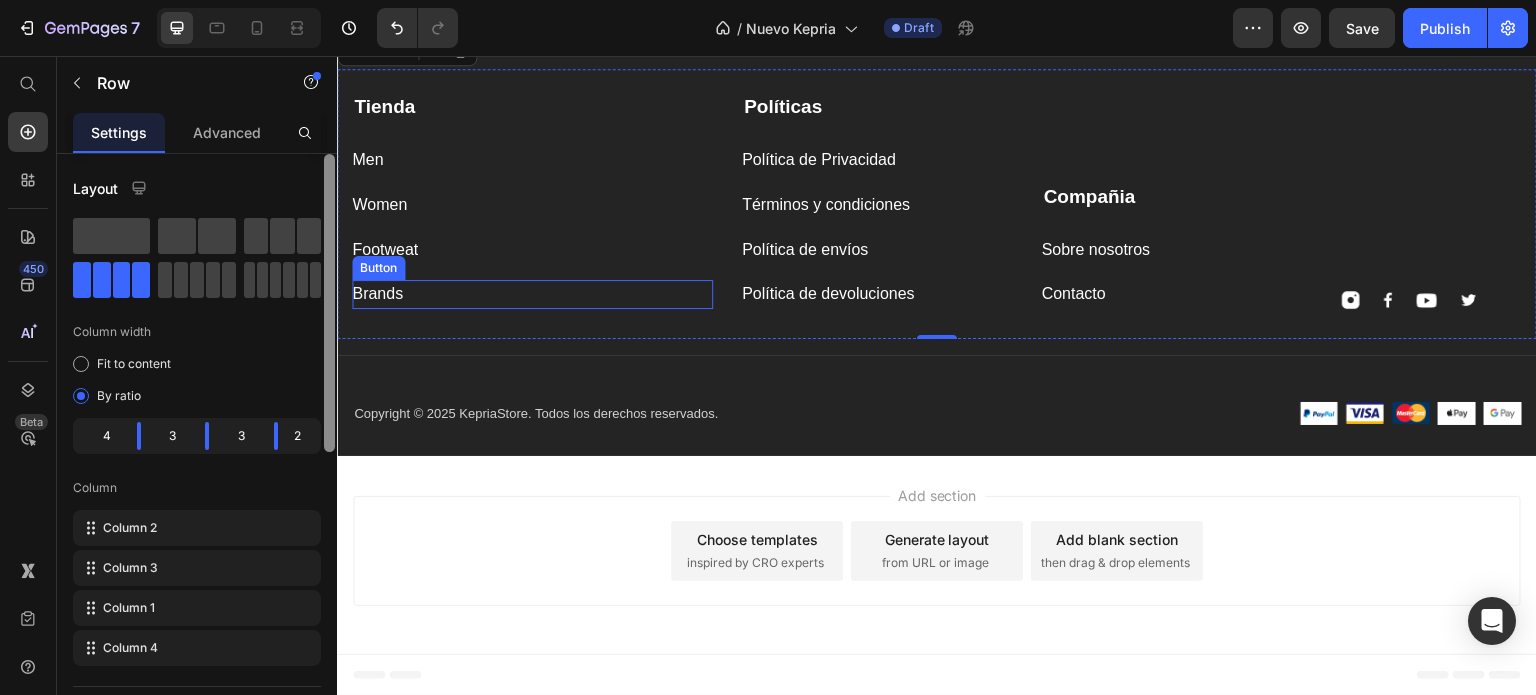 scroll, scrollTop: 200, scrollLeft: 0, axis: vertical 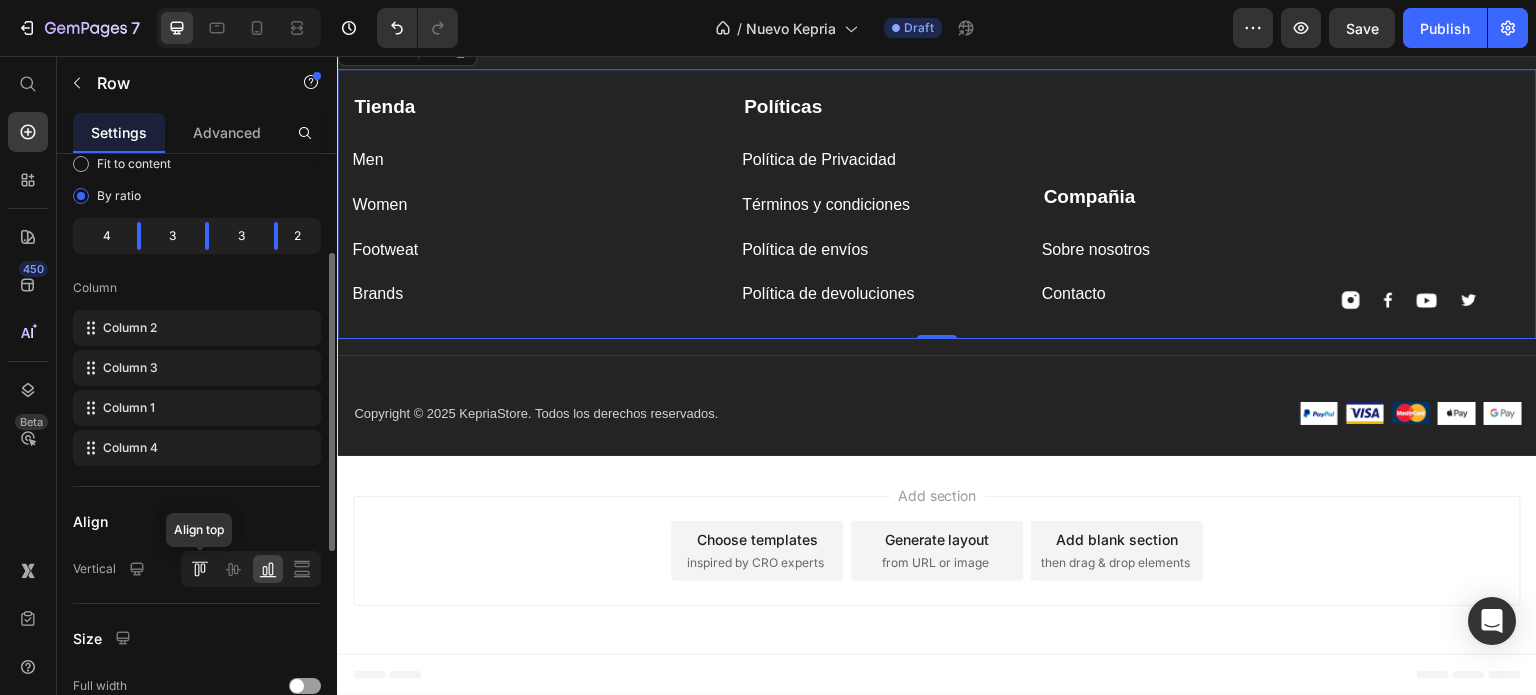click 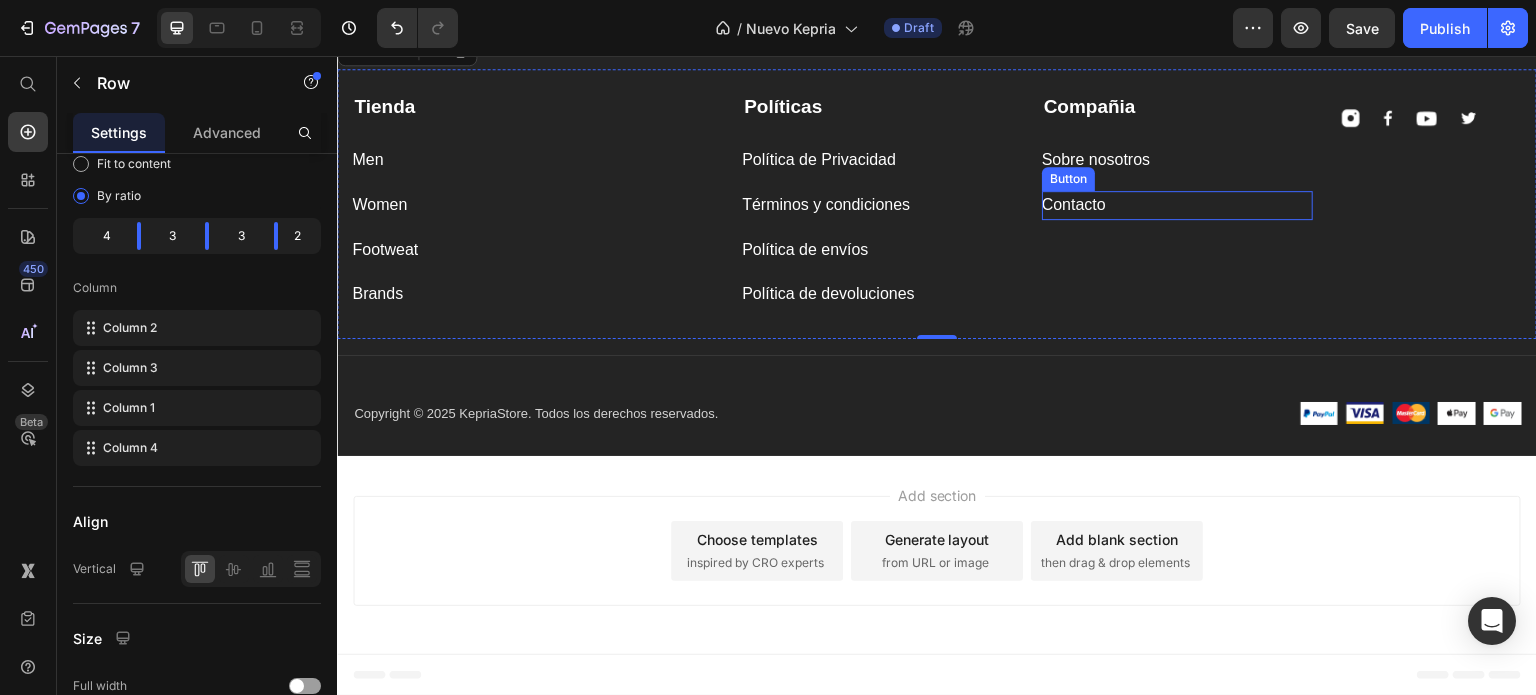 click on "Compañia Text block Sobre nosotros Button Contacto Button" at bounding box center (1177, 201) 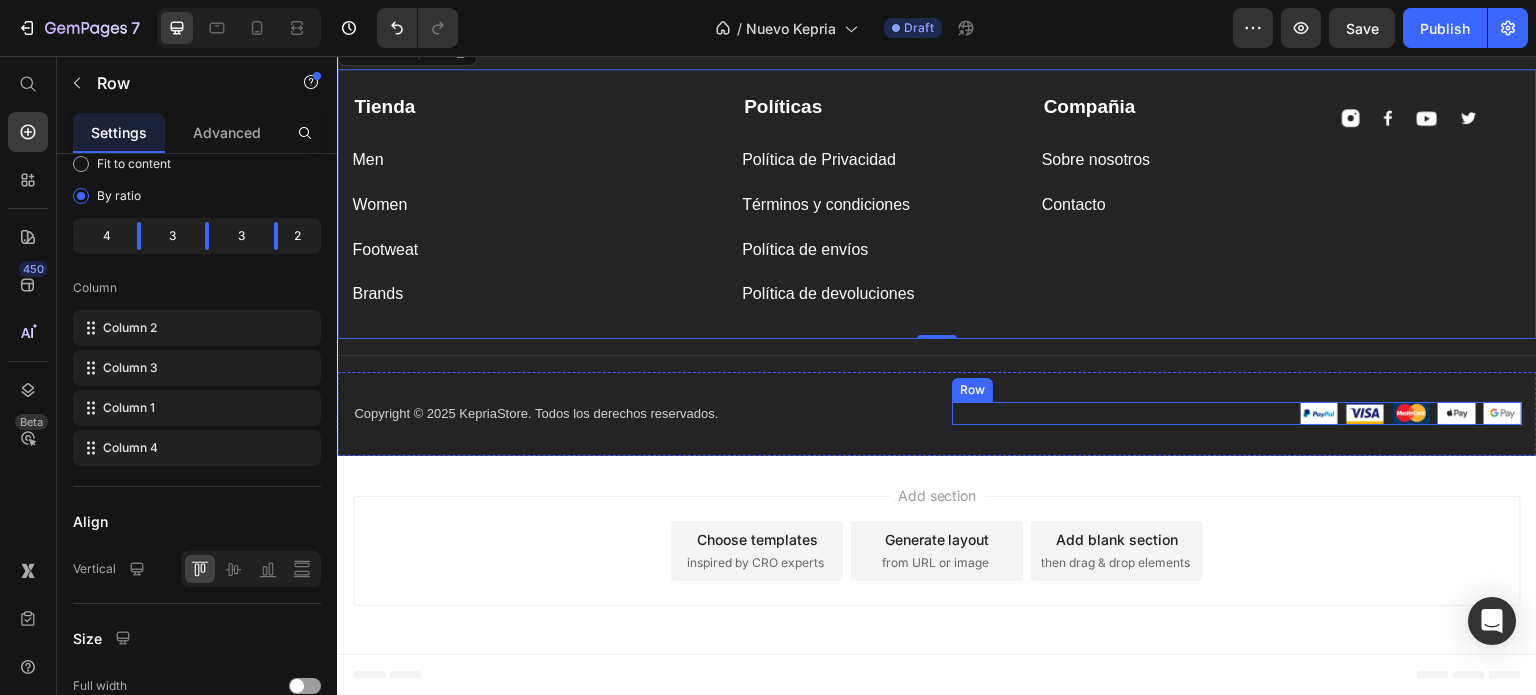 click on "Image Image Image Image Image Row" at bounding box center (1237, 413) 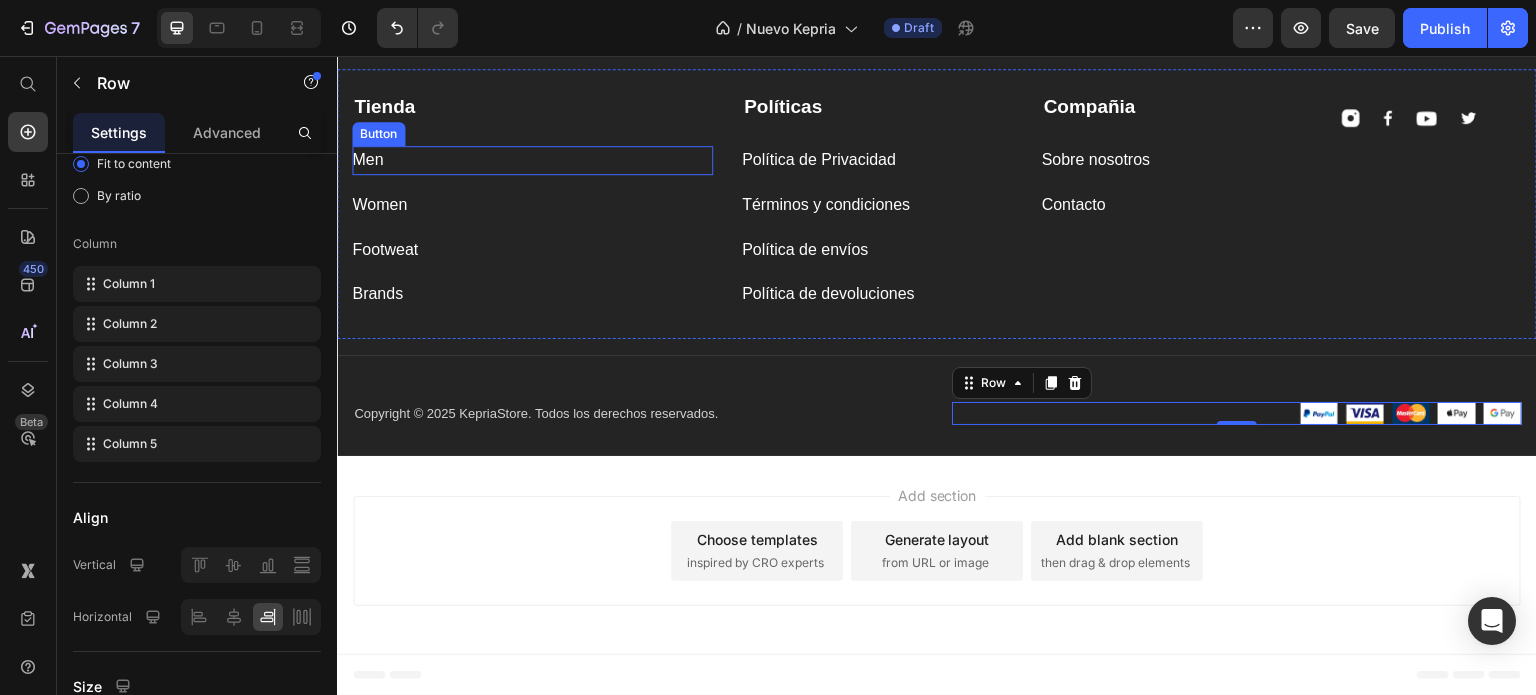 click on "Men Button" at bounding box center [532, 160] 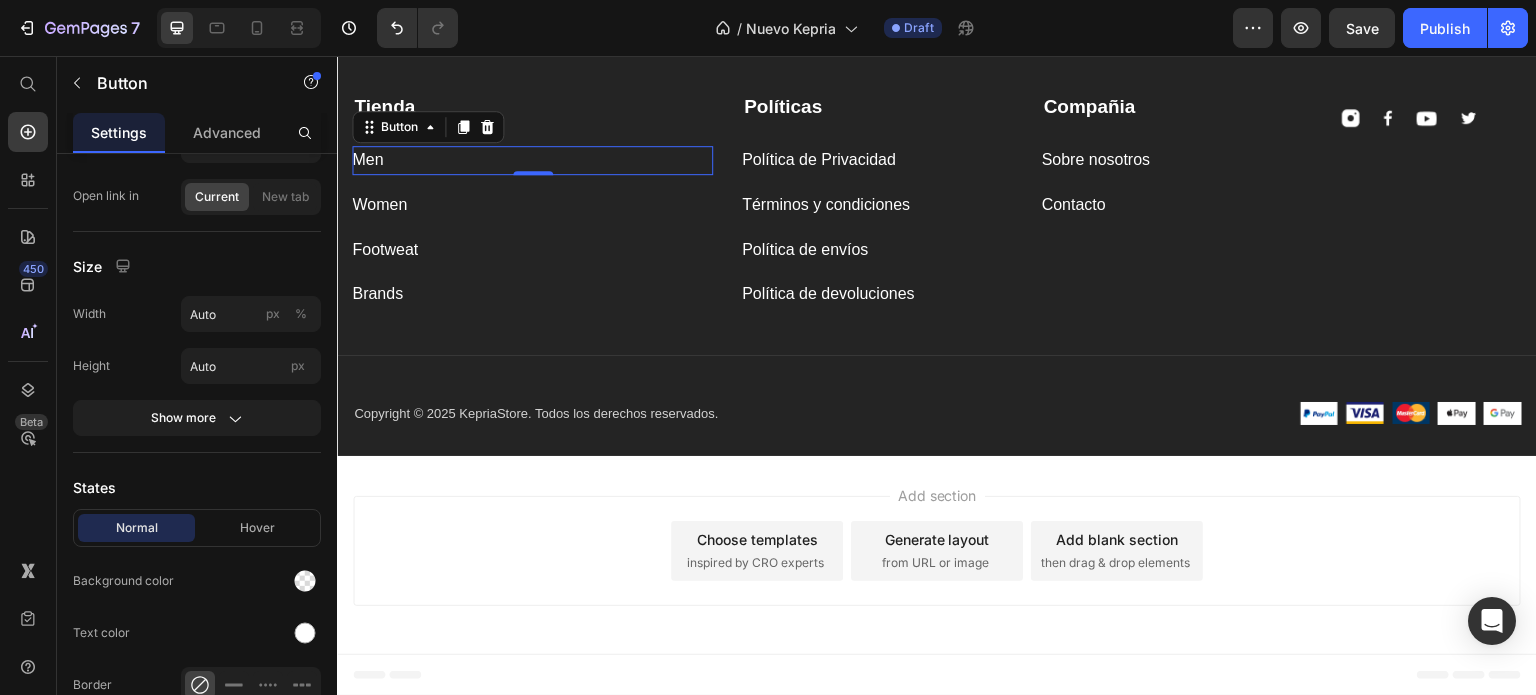 scroll, scrollTop: 0, scrollLeft: 0, axis: both 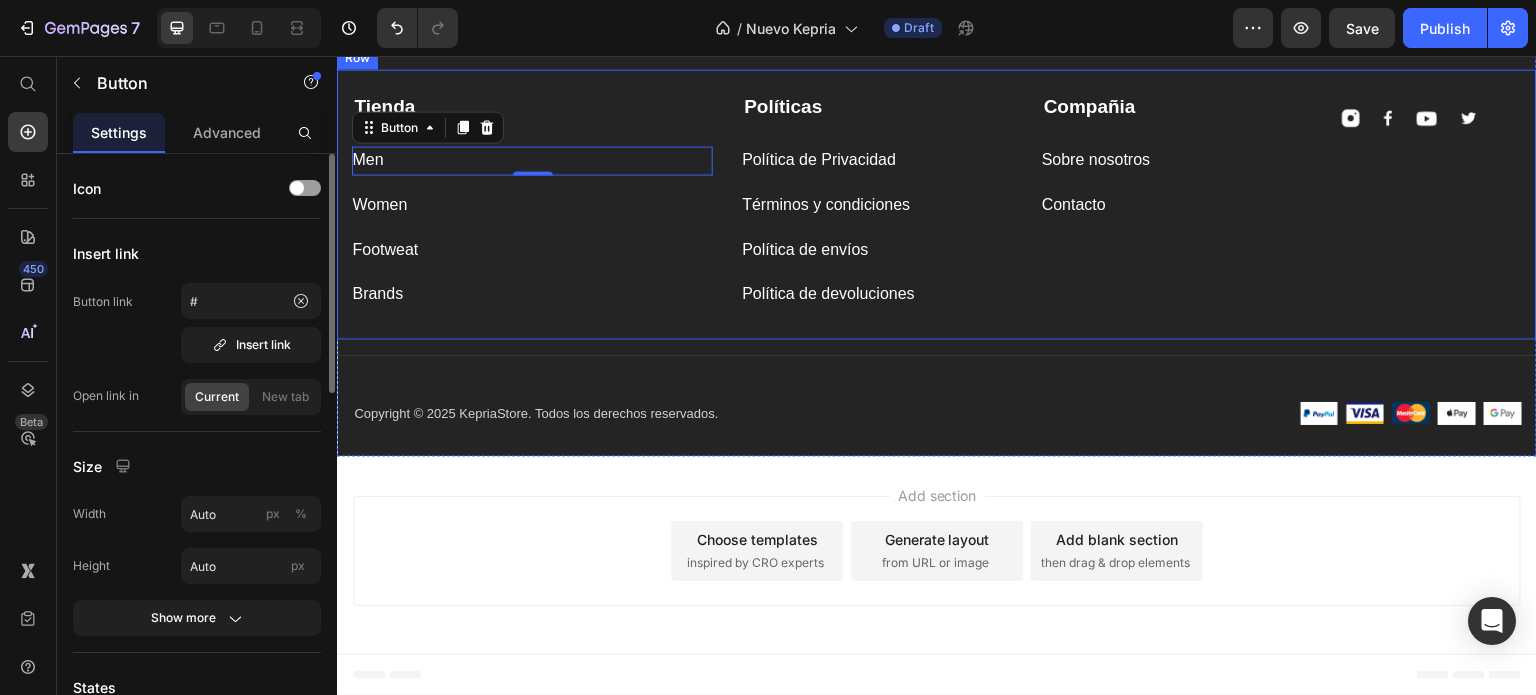 click on "Footweat Button" at bounding box center (532, 250) 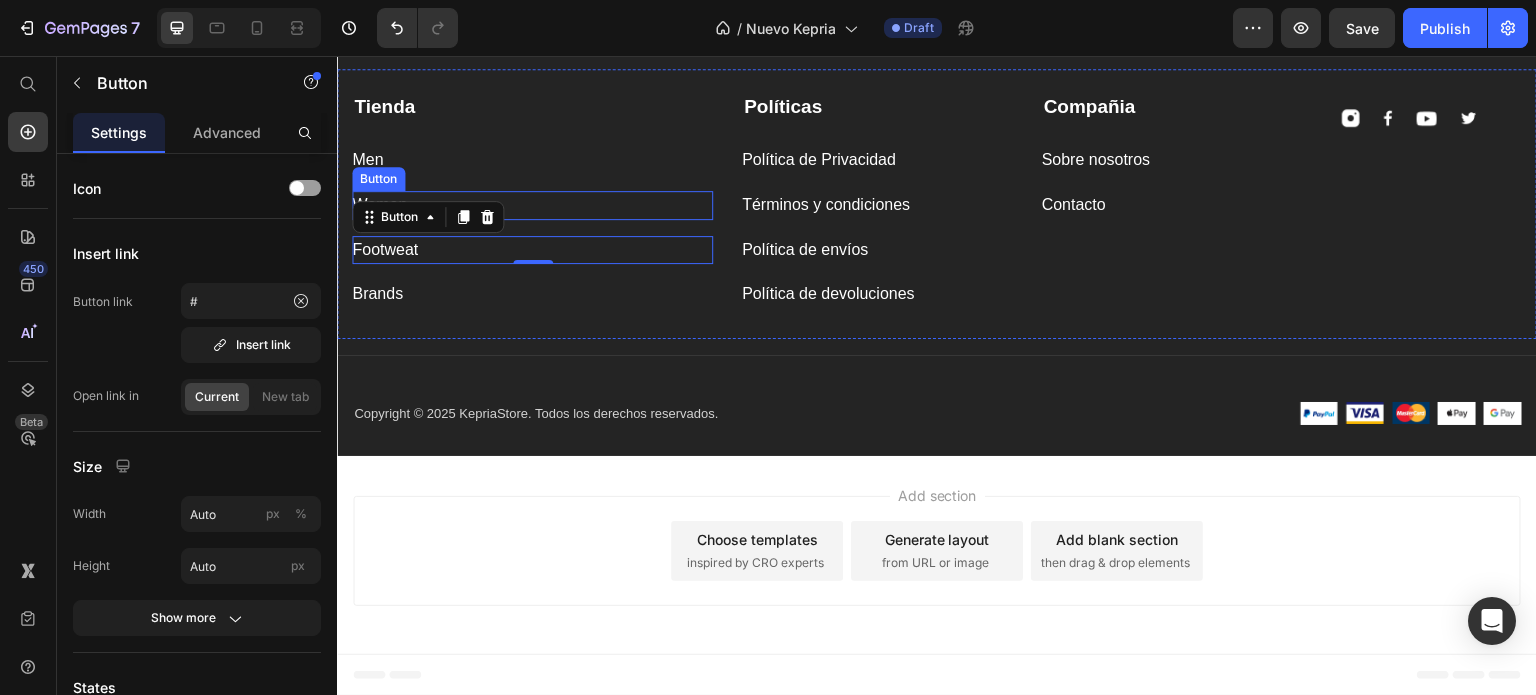 click on "Tienda Text block Men Button Women Button Footweat Button   0 Brands Button" at bounding box center (532, 201) 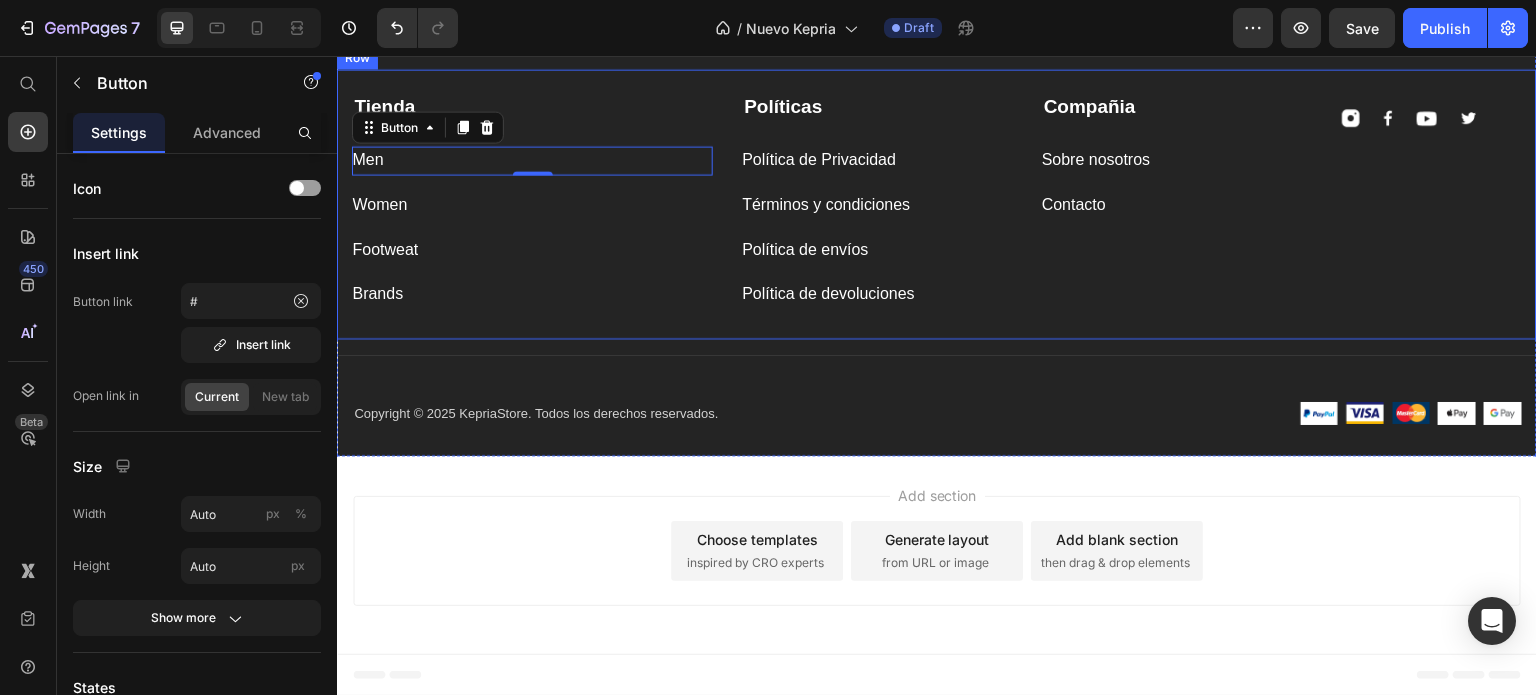 click on "Compañia Text block Sobre nosotros Button Contacto Button Tienda Text block Men Button   0 Women Button Footweat Button Brands Button Políticas Text block Política de Privacidad Button Términos y condiciones Button Política de envíos Button Política de devoluciones Button Image Image Image Image Row Row" at bounding box center [937, 204] 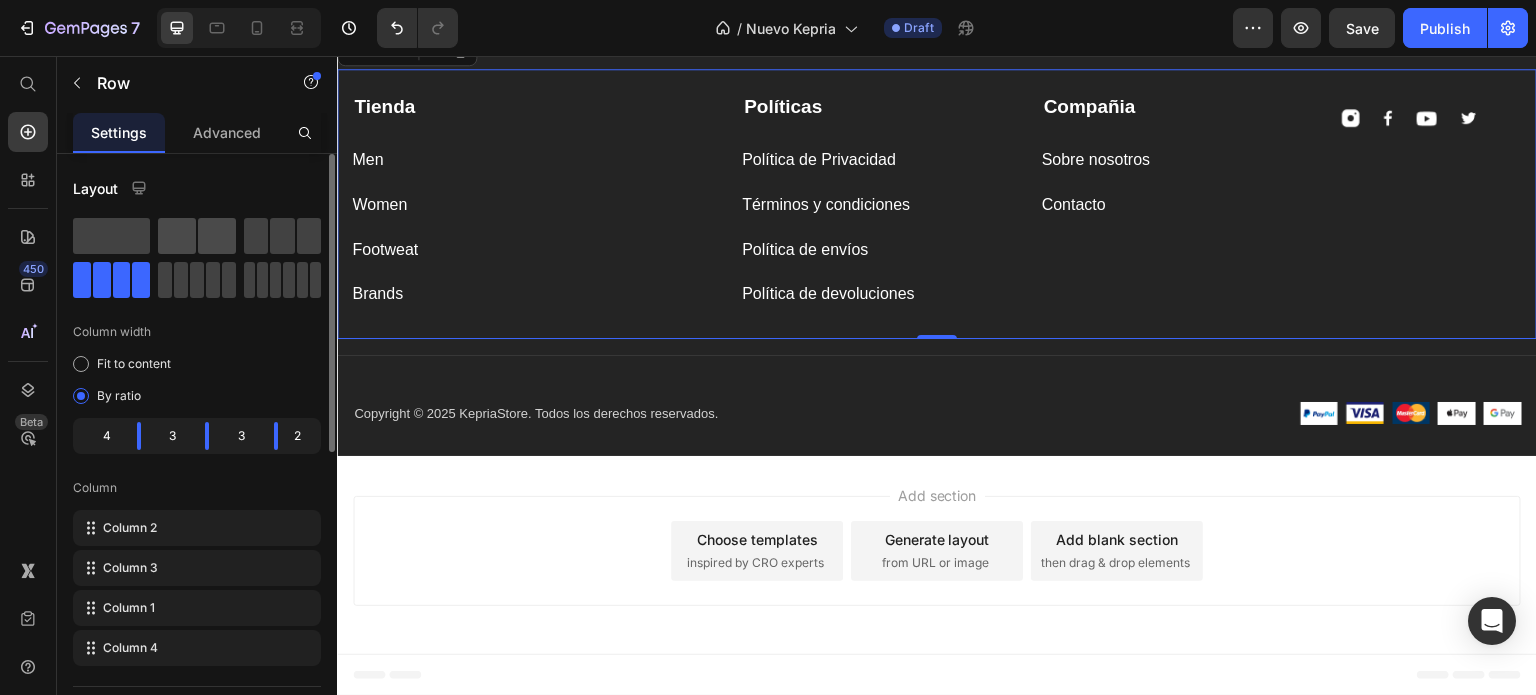 click 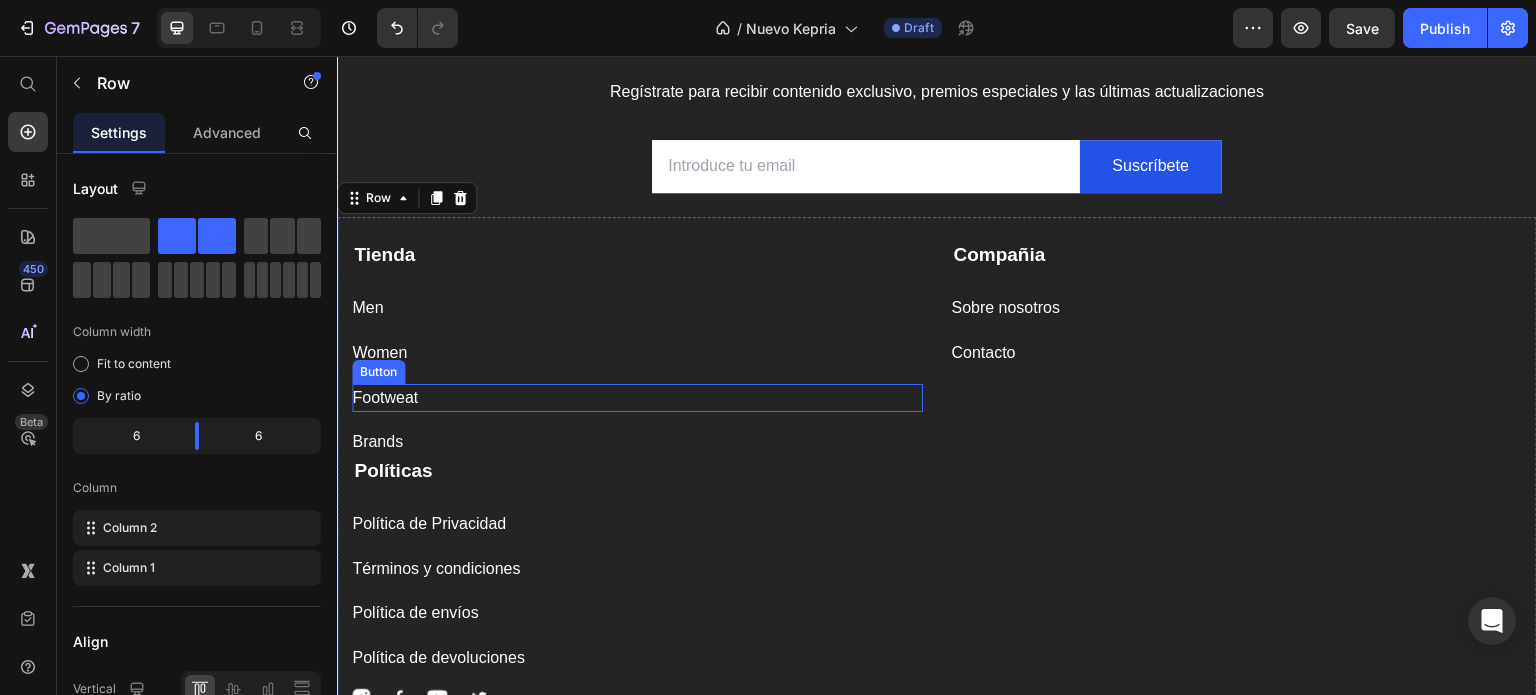 scroll, scrollTop: 5387, scrollLeft: 0, axis: vertical 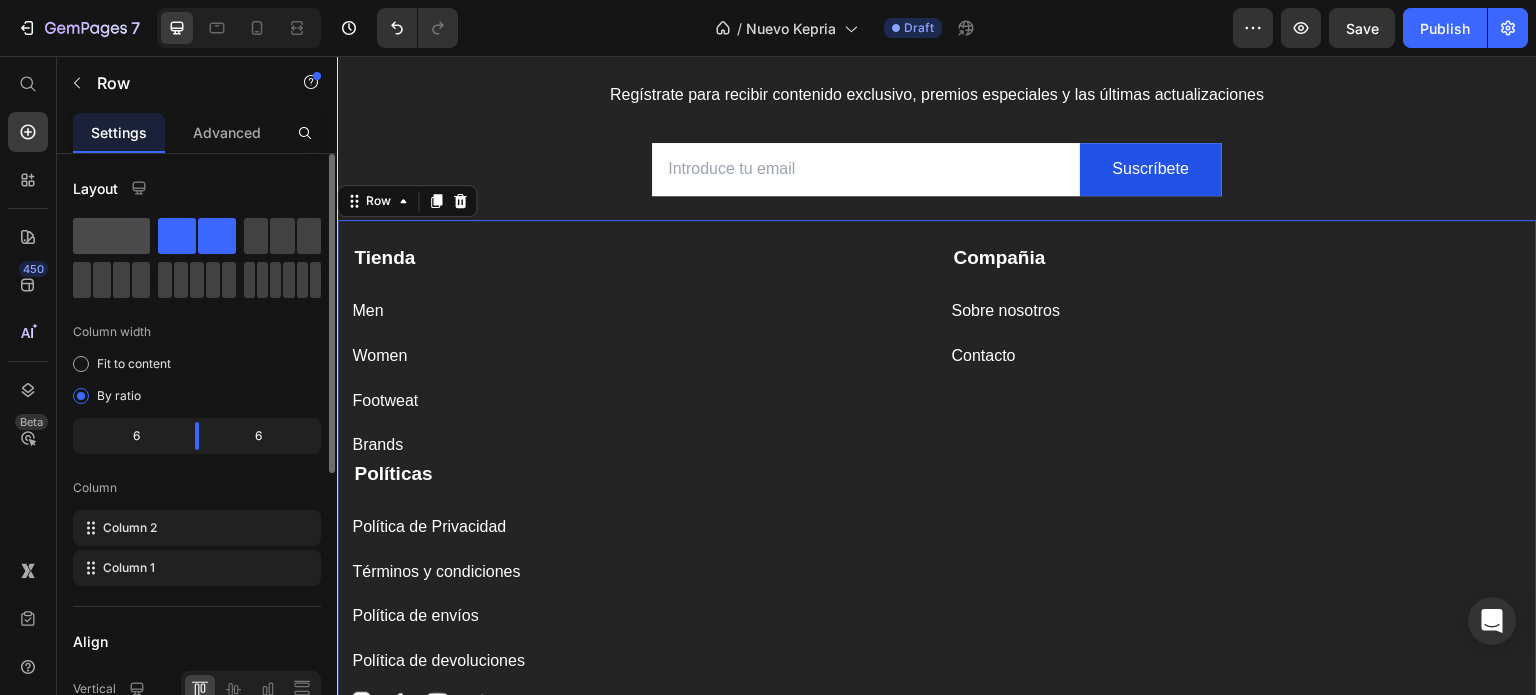 click 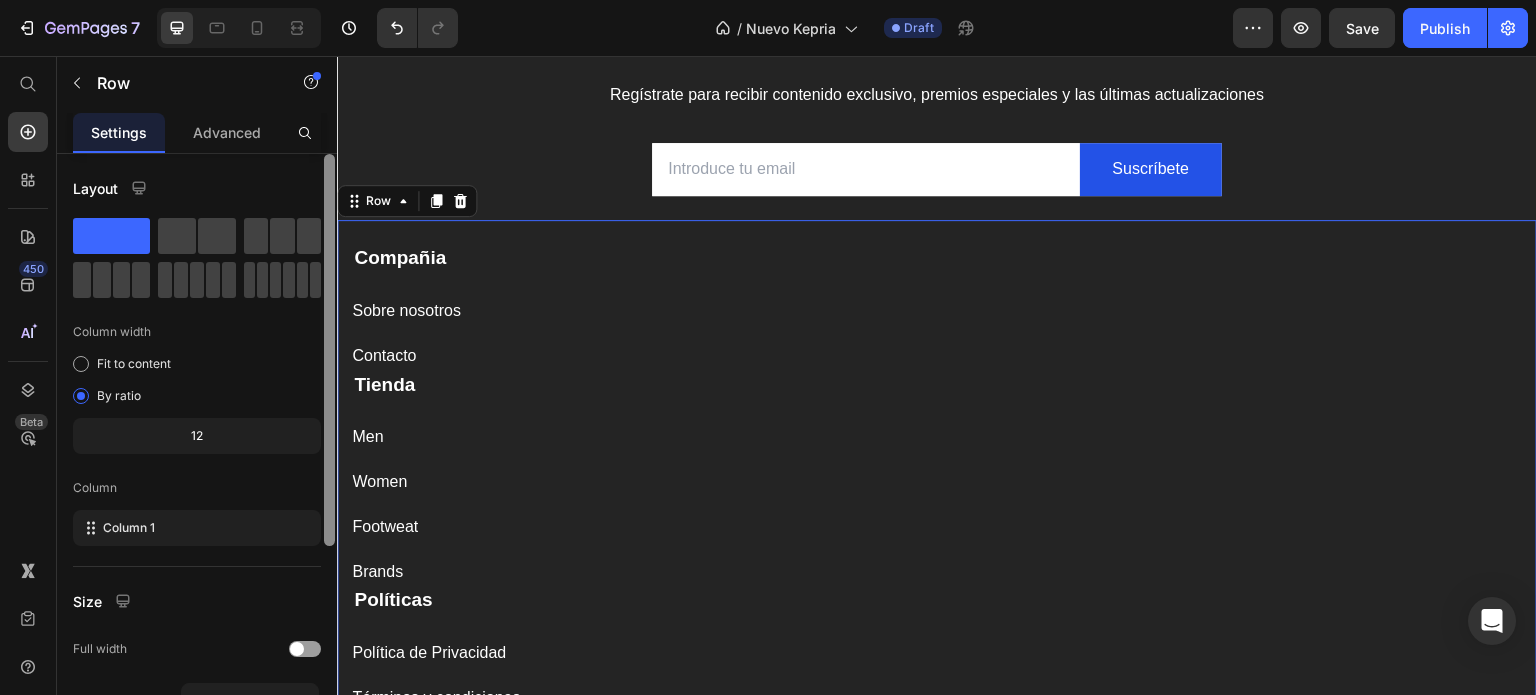 click at bounding box center (329, 453) 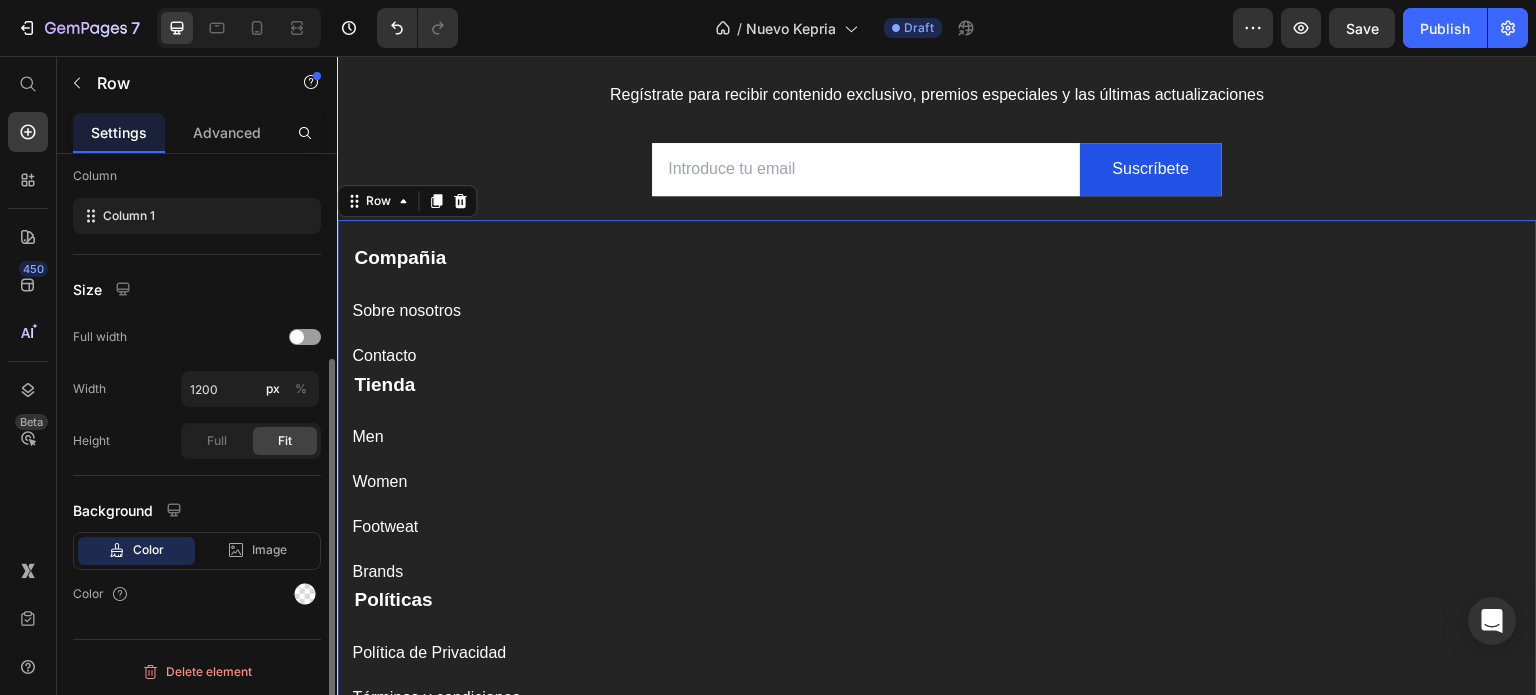 click on "Men Button" at bounding box center (937, 437) 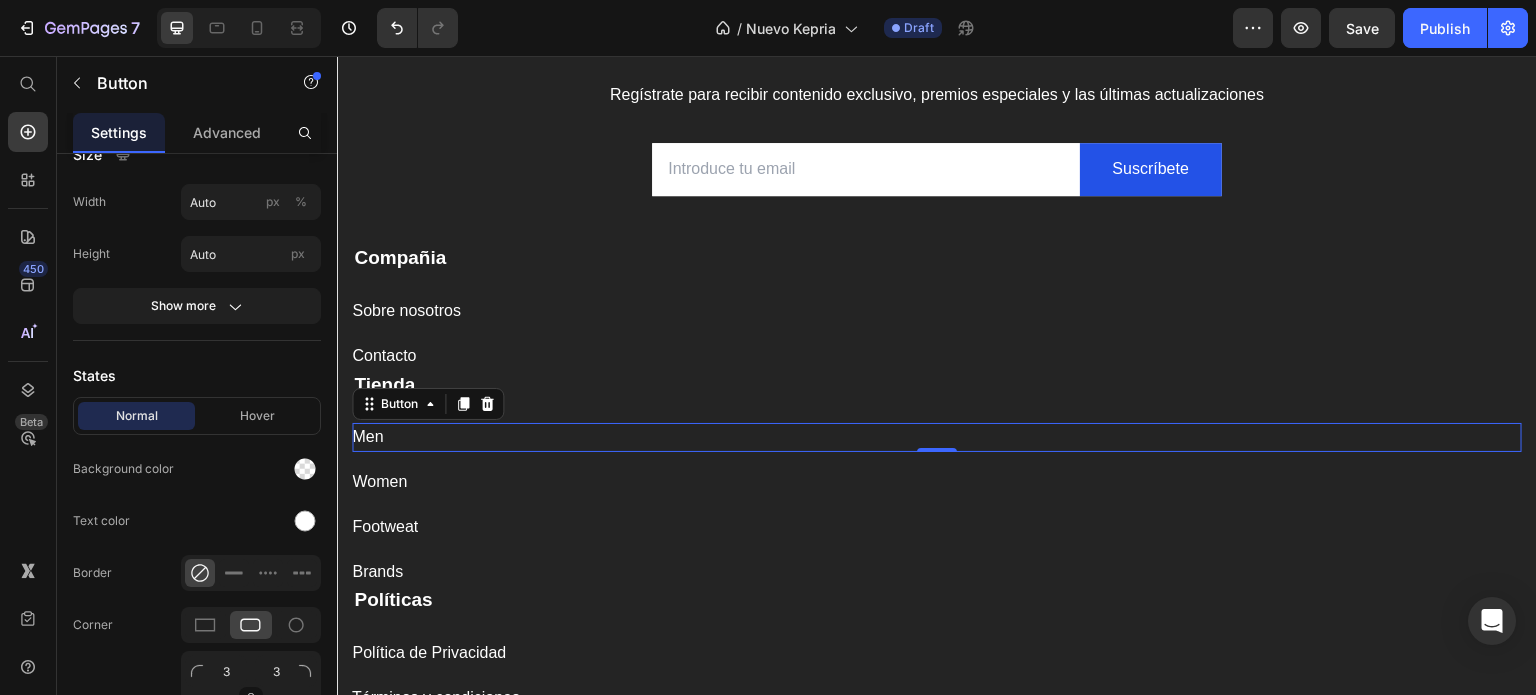 scroll, scrollTop: 0, scrollLeft: 0, axis: both 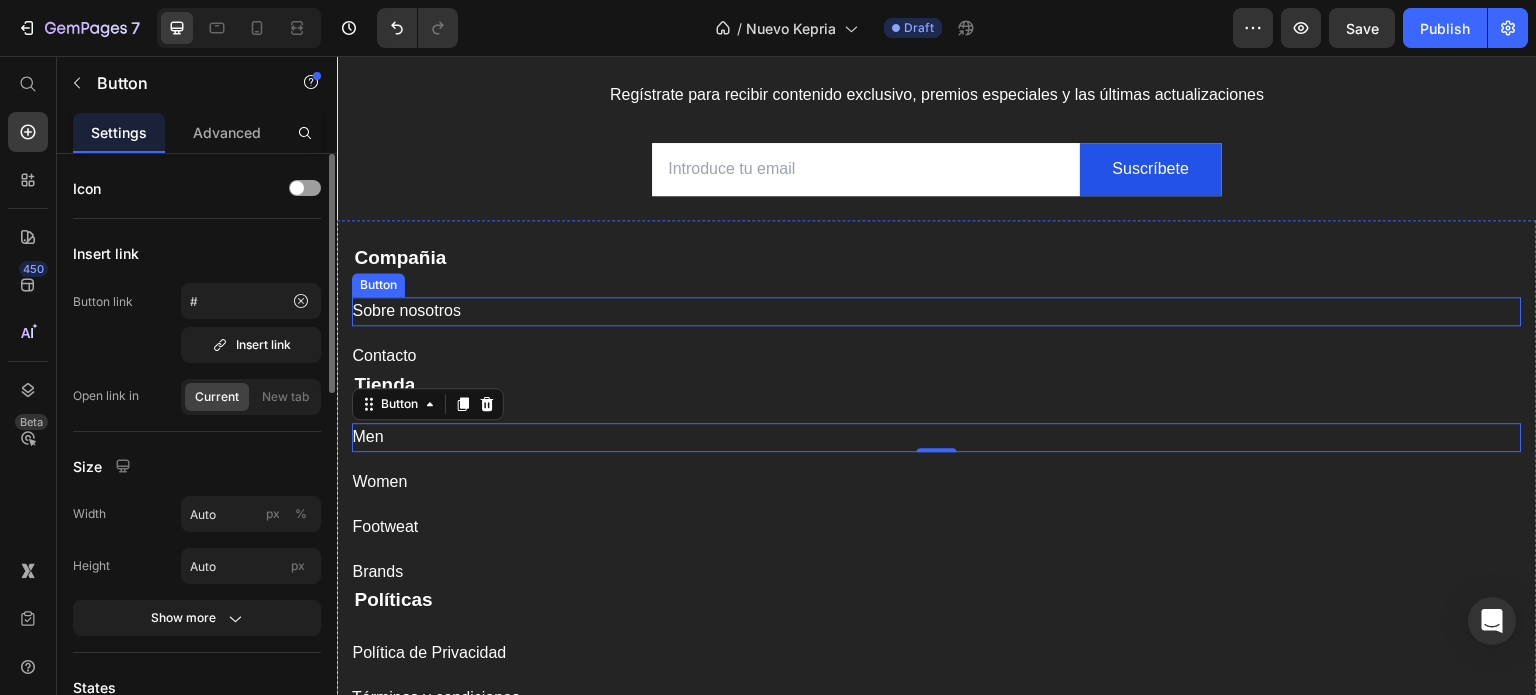 click on "Sobre nosotros Button" at bounding box center (937, 311) 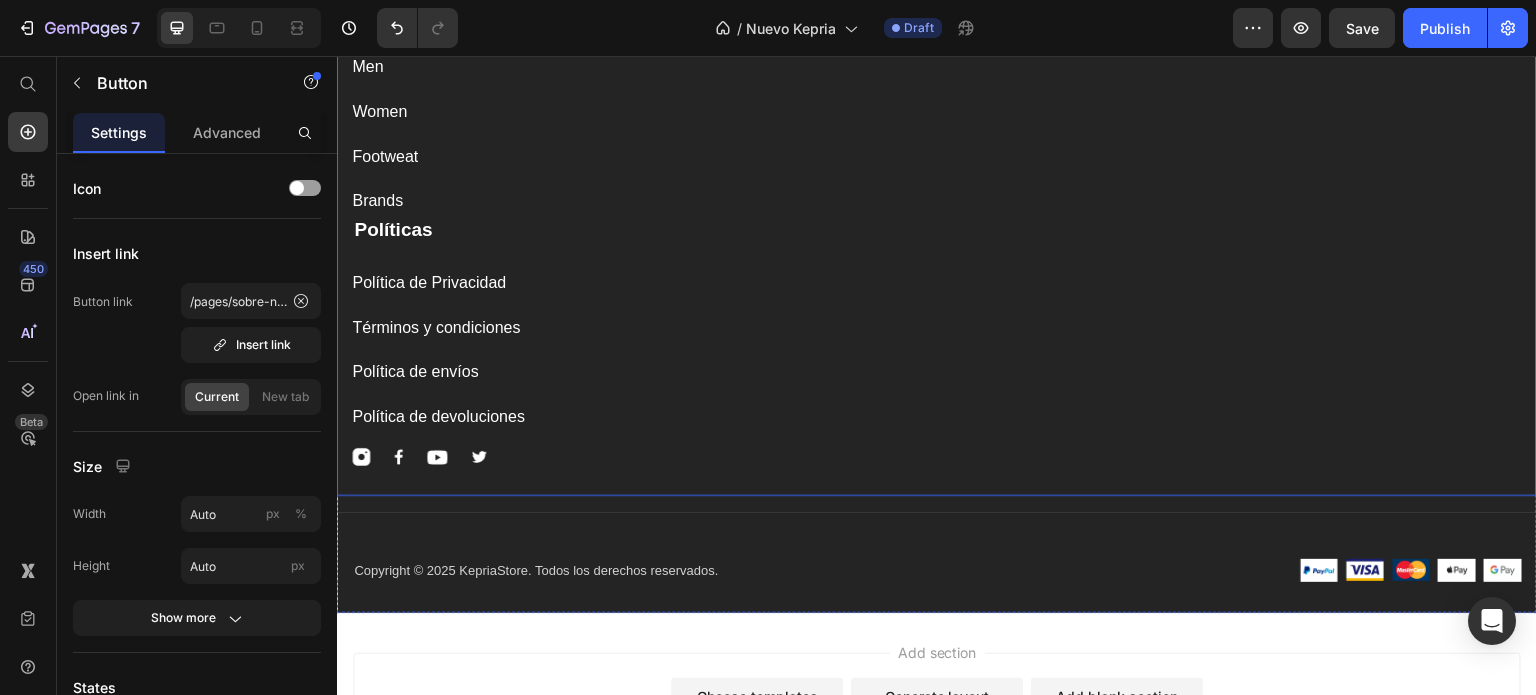 scroll, scrollTop: 5888, scrollLeft: 0, axis: vertical 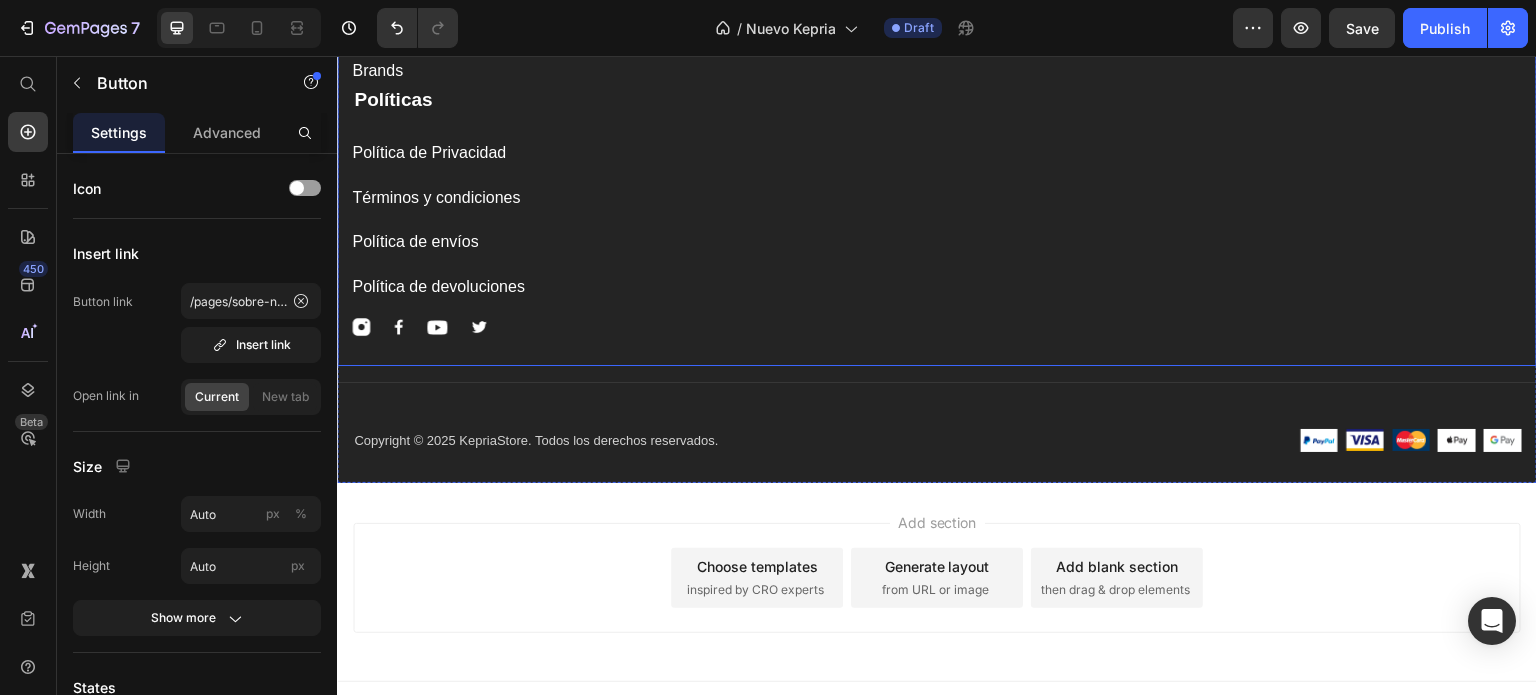 click on "Compañia Text block Sobre nosotros Button   0 Contacto Button Tienda Text block Men Button Women Button Footweat Button Brands Button Políticas Text block Política de Privacidad Button Términos y condiciones Button Política de envíos Button Política de devoluciones Button Image Image Image Image Row Row" at bounding box center (937, 43) 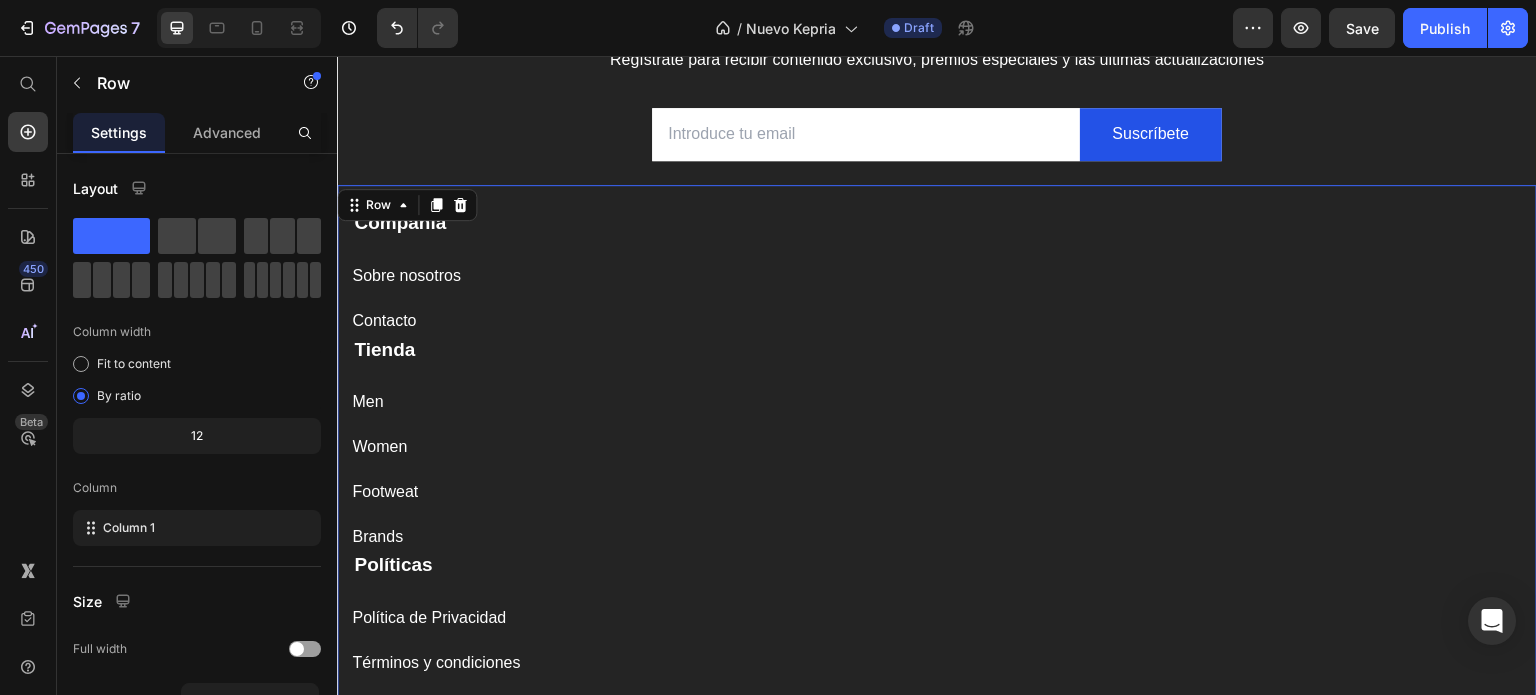 scroll, scrollTop: 5387, scrollLeft: 0, axis: vertical 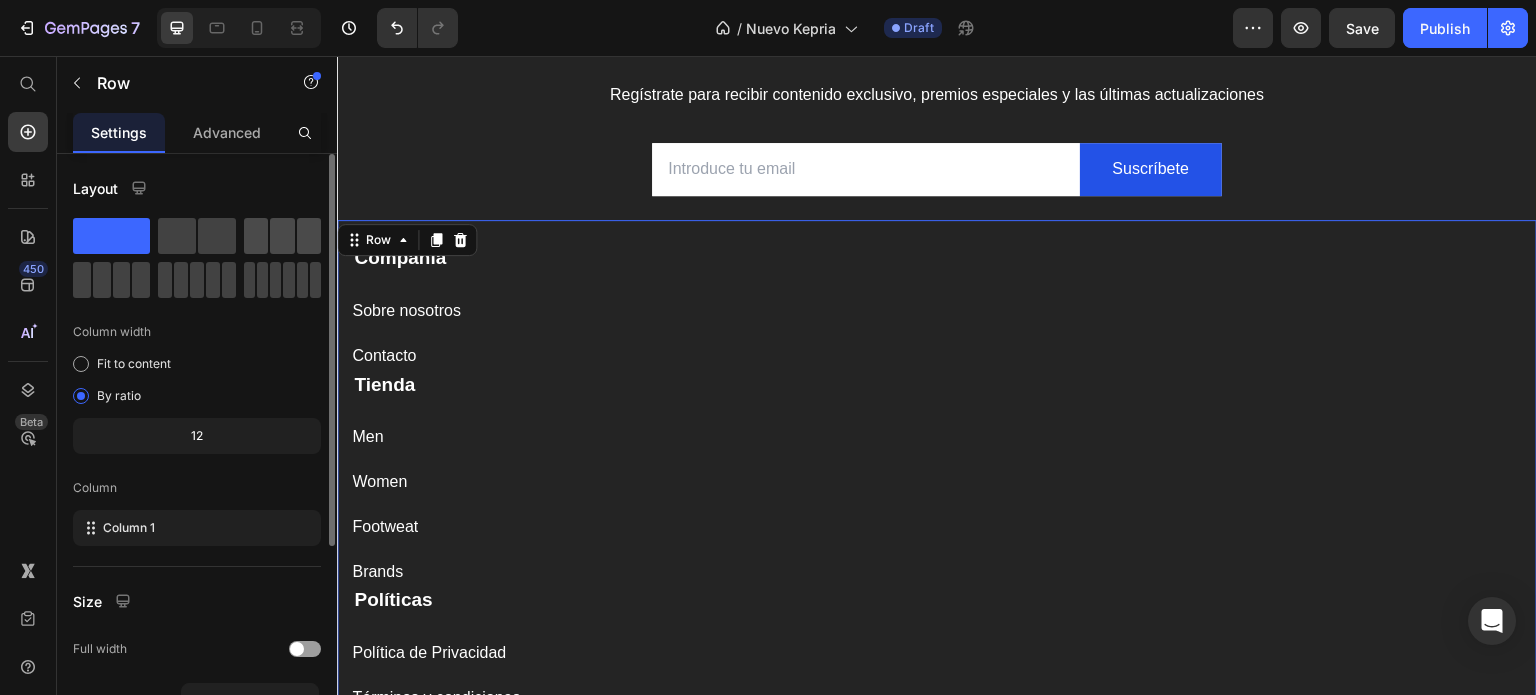 click 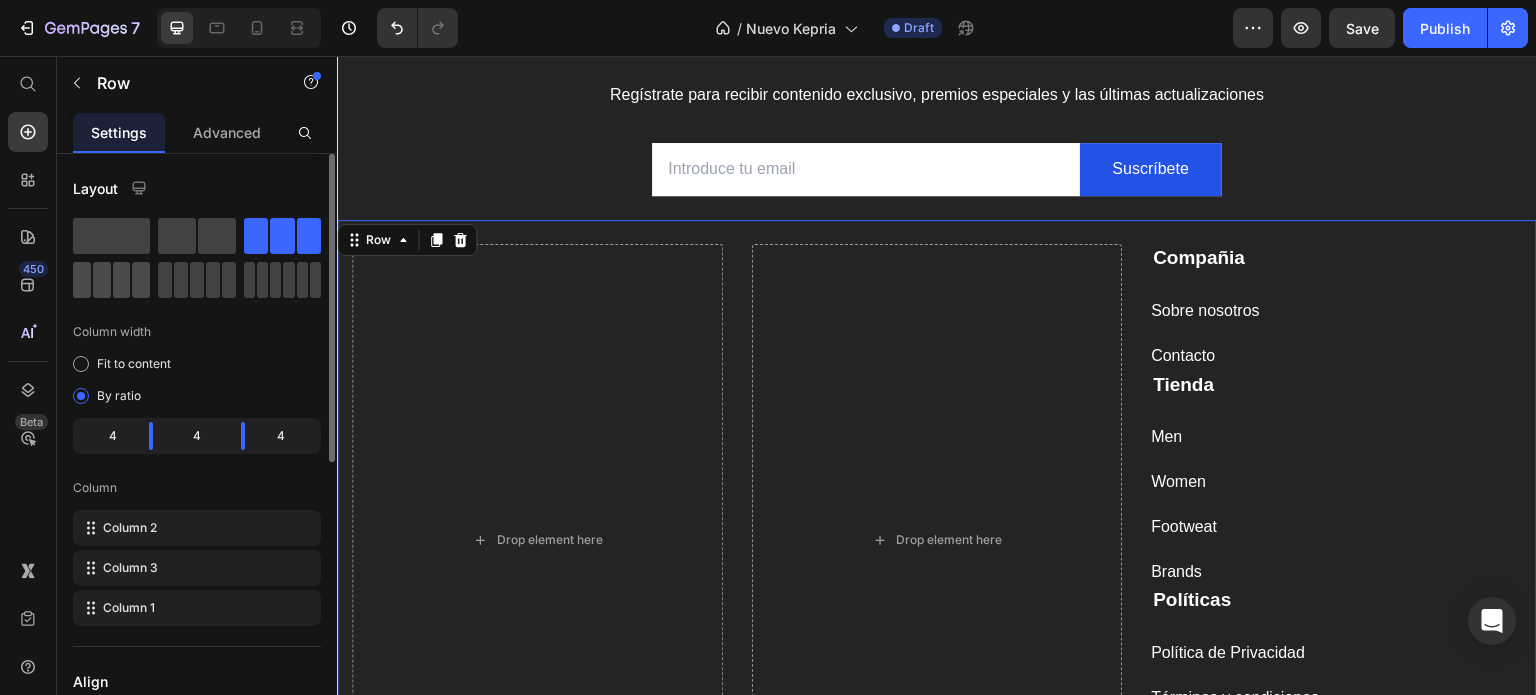 click 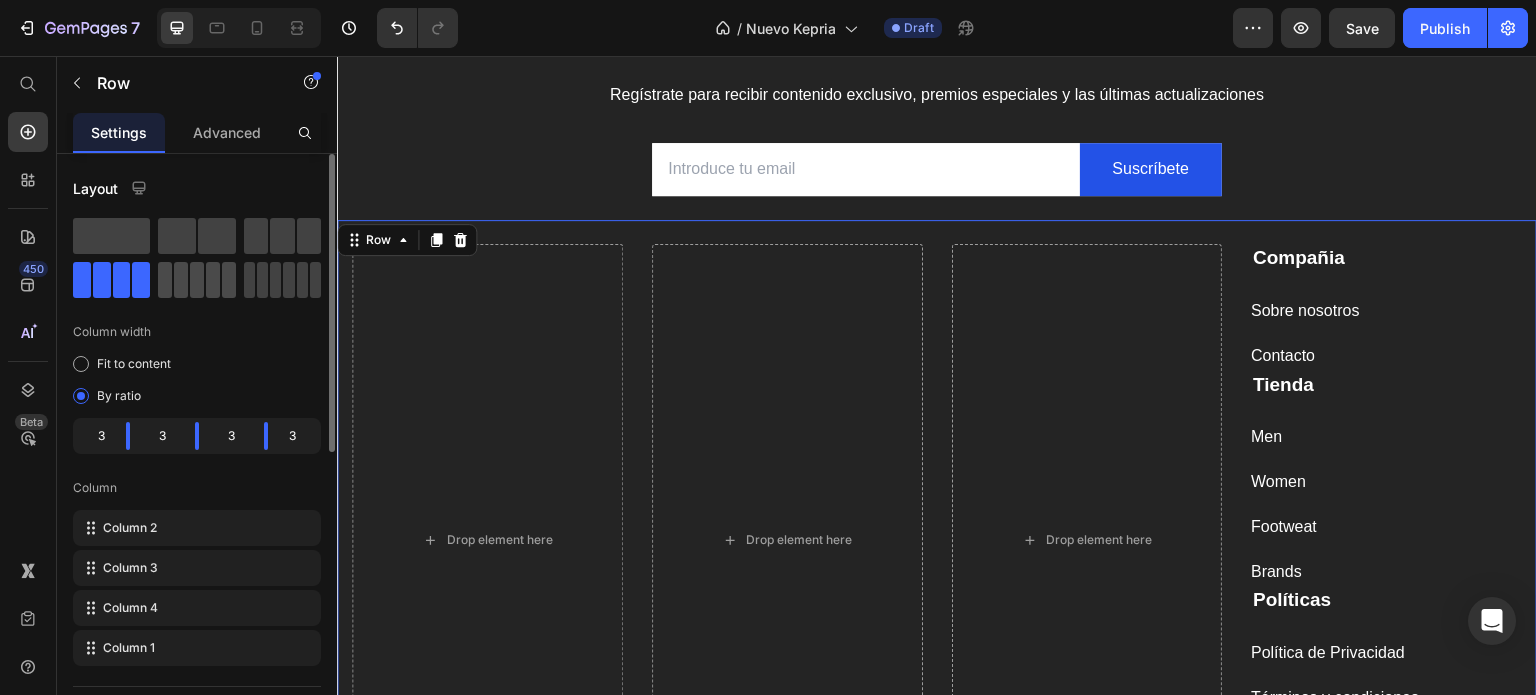 click 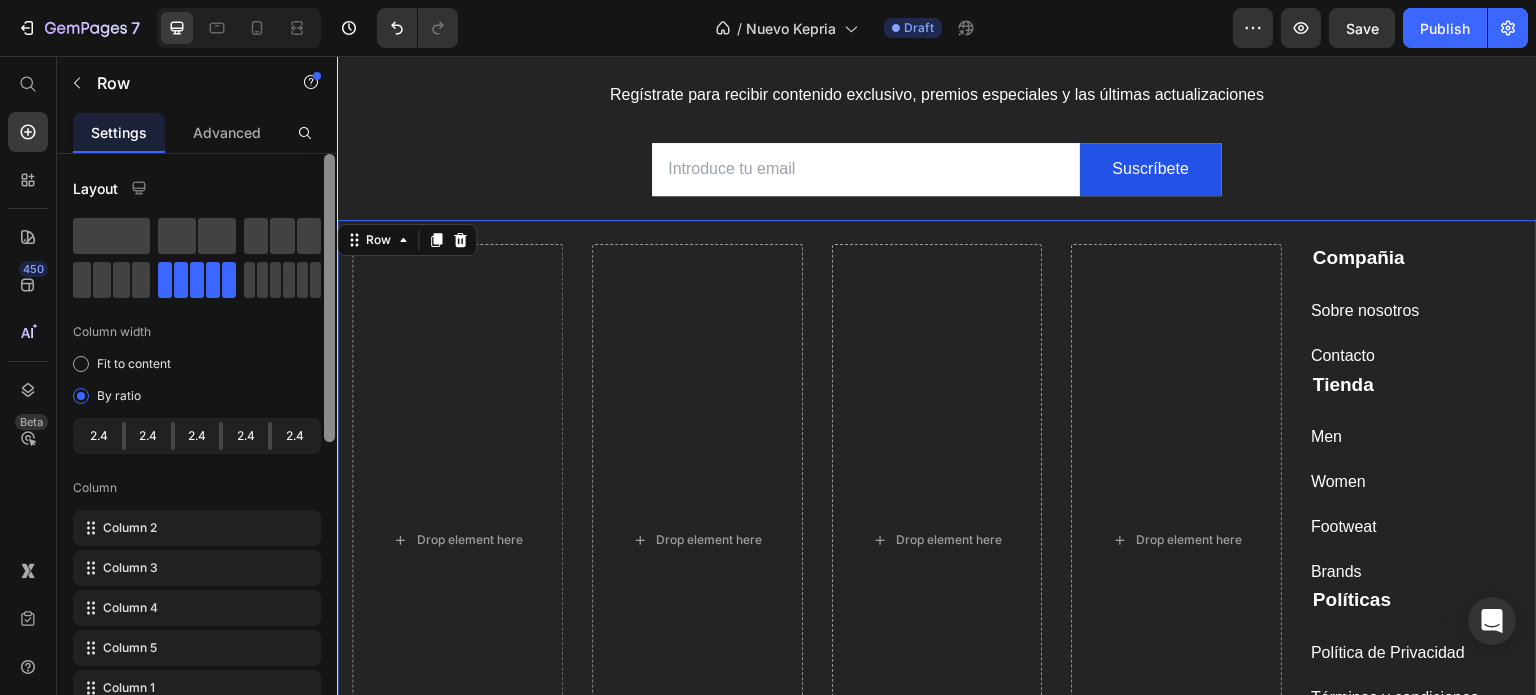 click at bounding box center (329, 298) 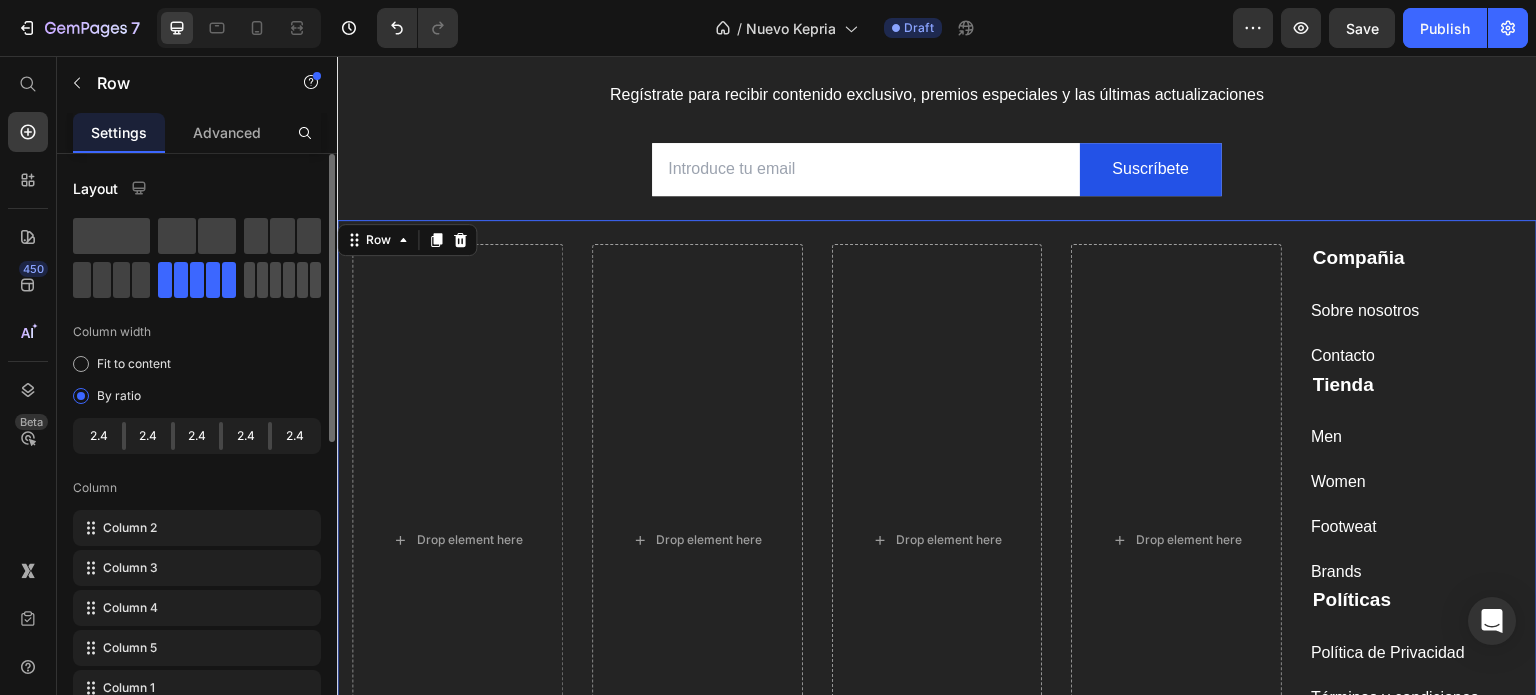 click 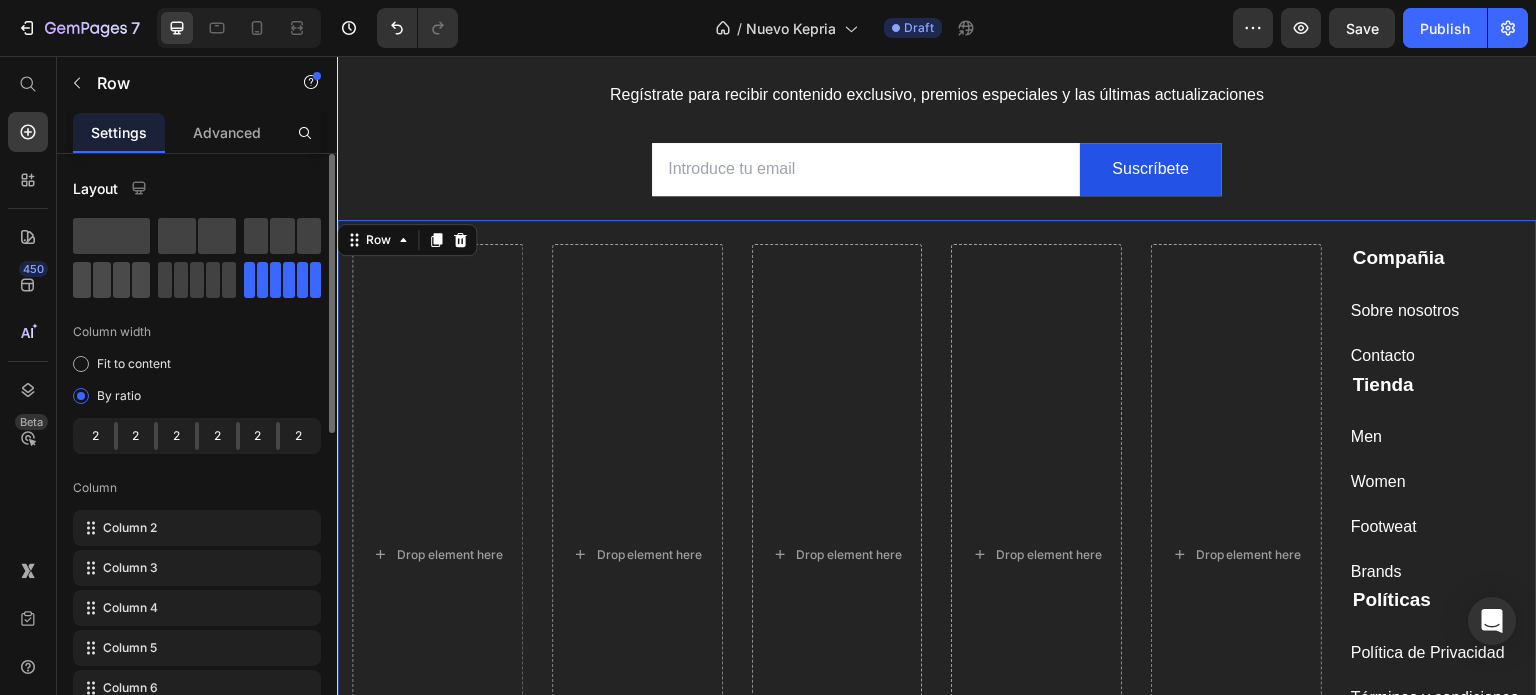 click 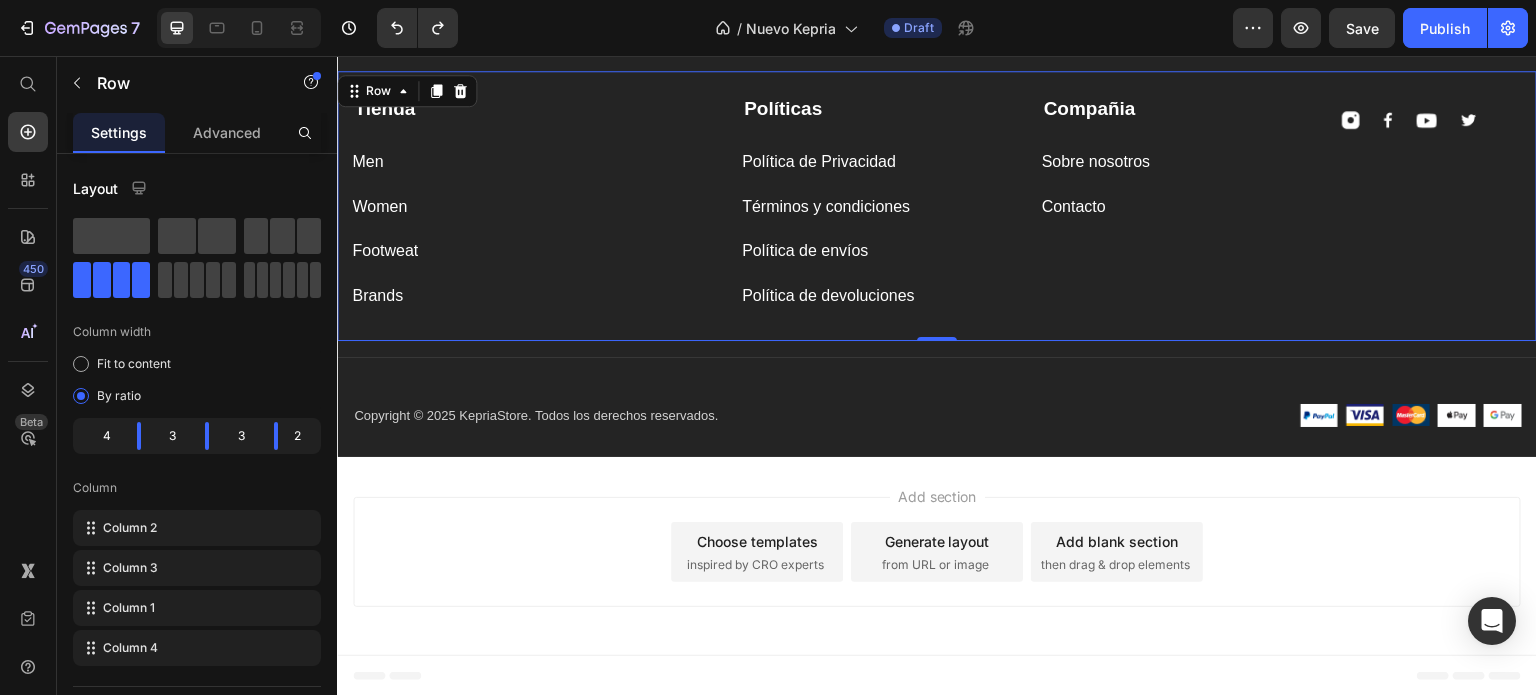 scroll, scrollTop: 5436, scrollLeft: 0, axis: vertical 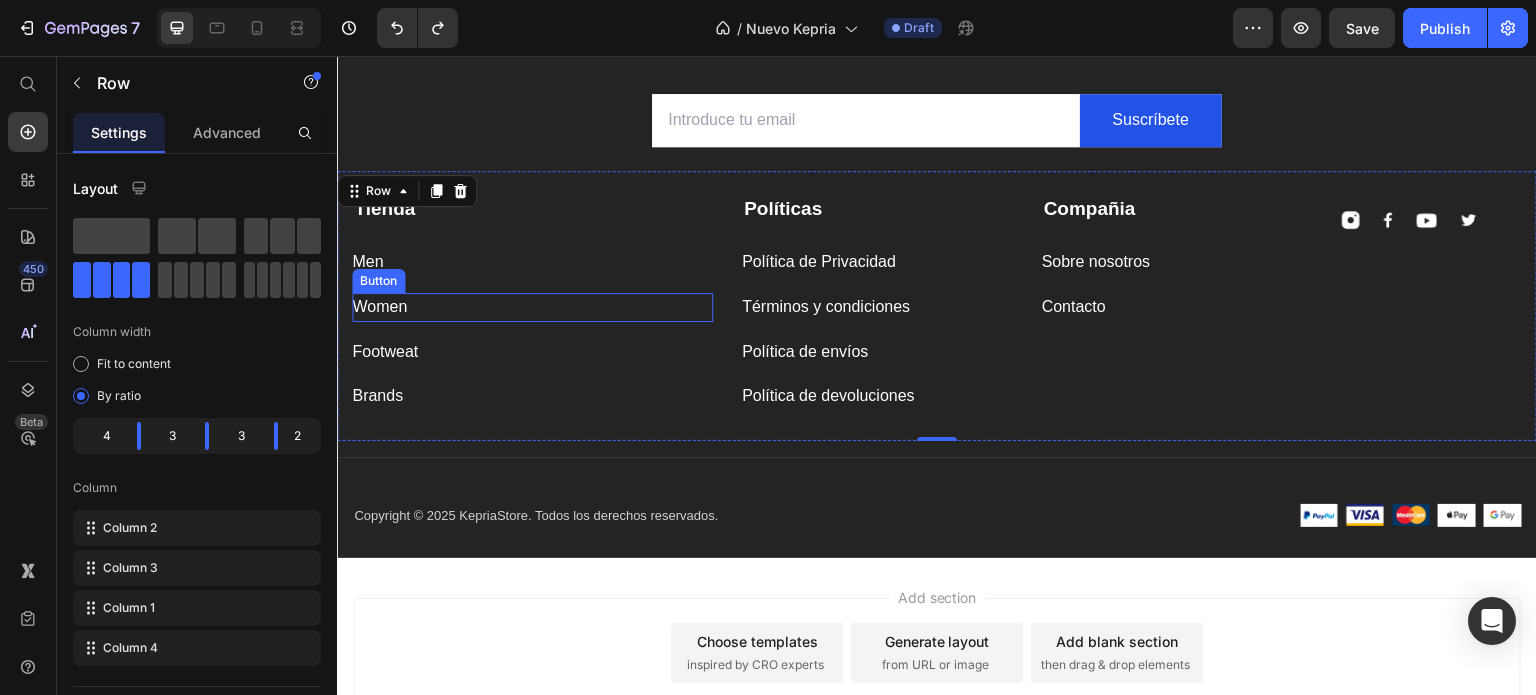 click on "Tienda Text block Men Button Women Button Footweat Button Brands Button" at bounding box center (532, 303) 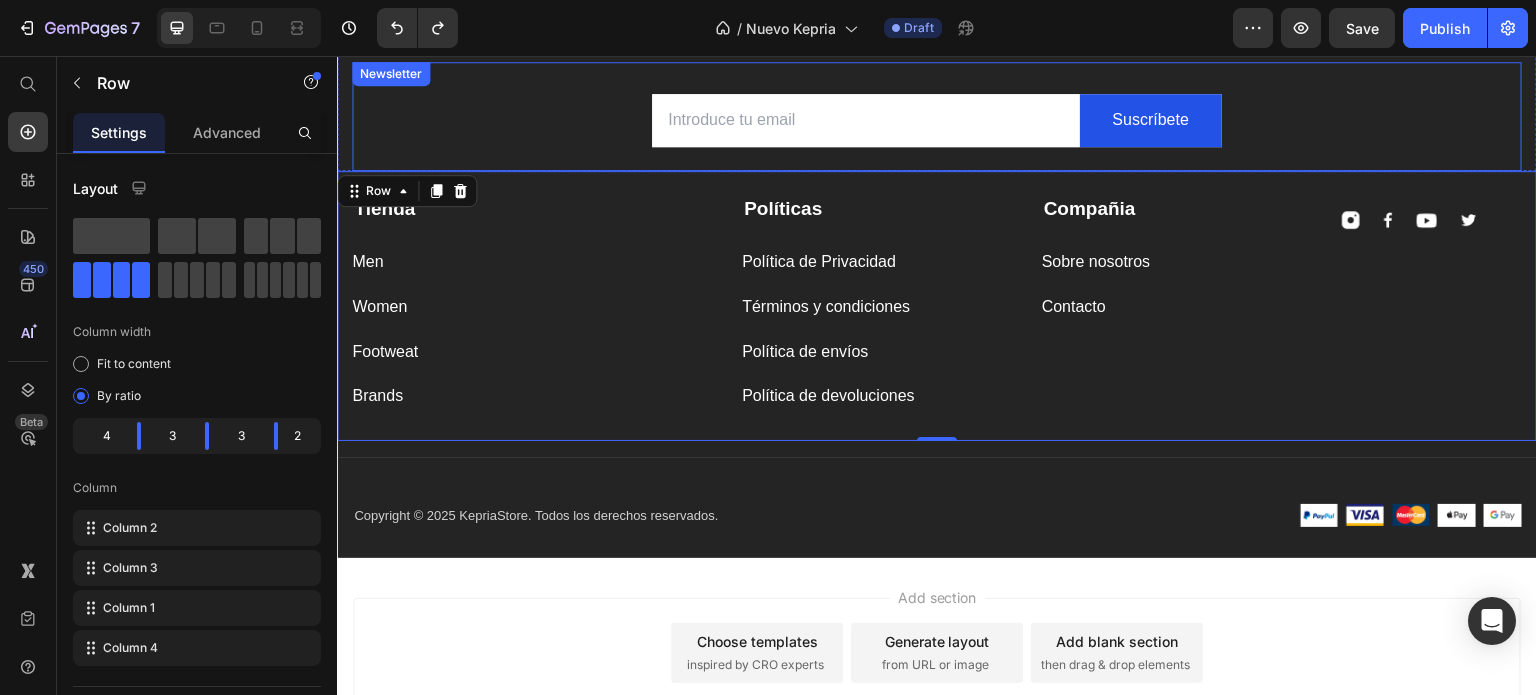 click on "Email Field Suscríbete Submit Button Row Newsletter" at bounding box center (937, 116) 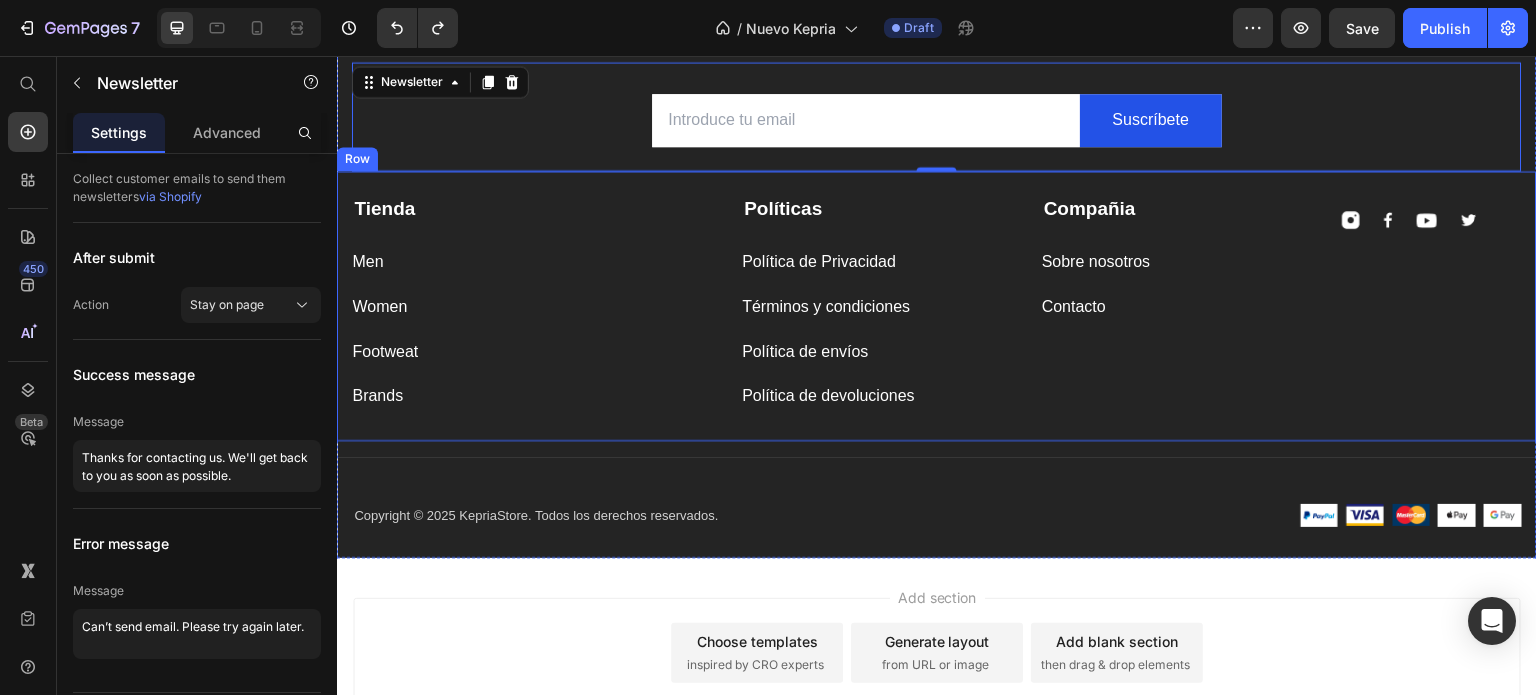 click on "Tienda Text block Men Button Women Button Footweat Button Brands Button" at bounding box center [532, 303] 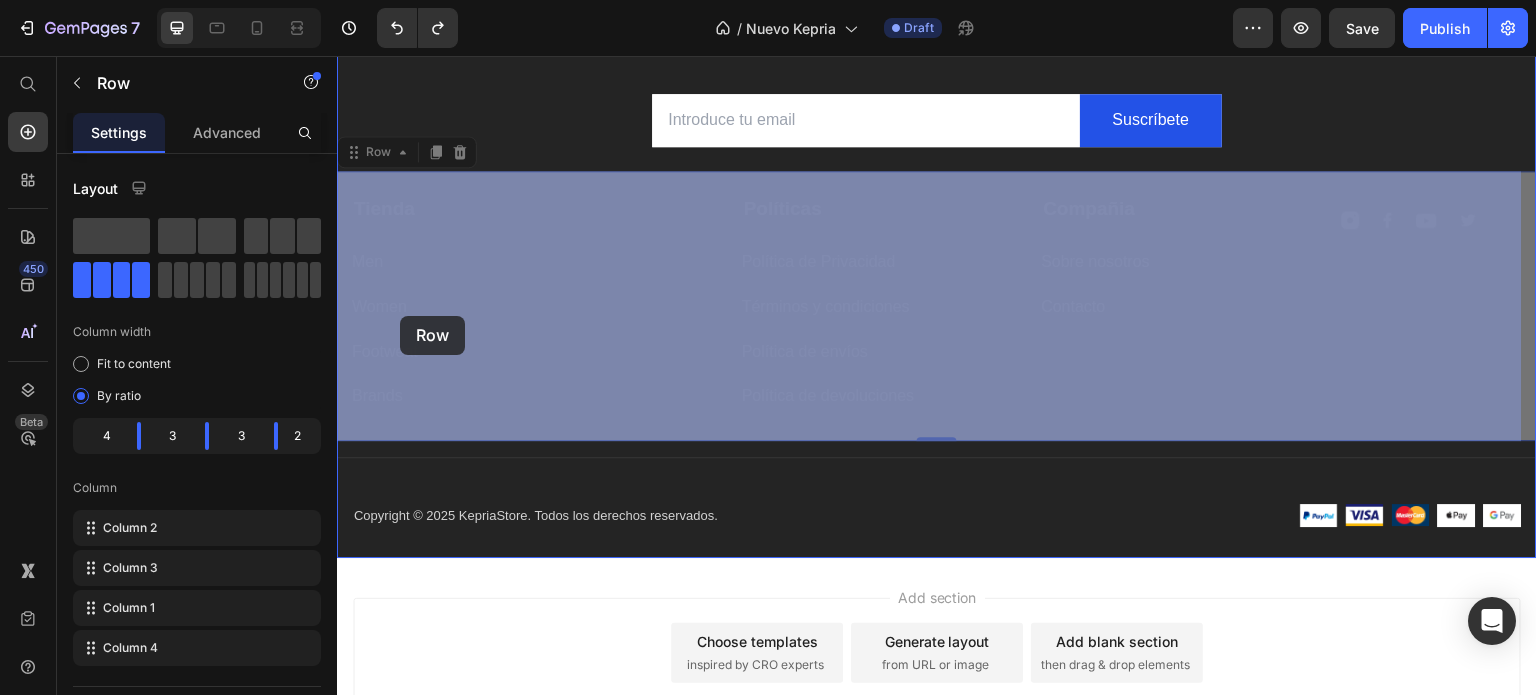 drag, startPoint x: 441, startPoint y: 188, endPoint x: 408, endPoint y: 331, distance: 146.7583 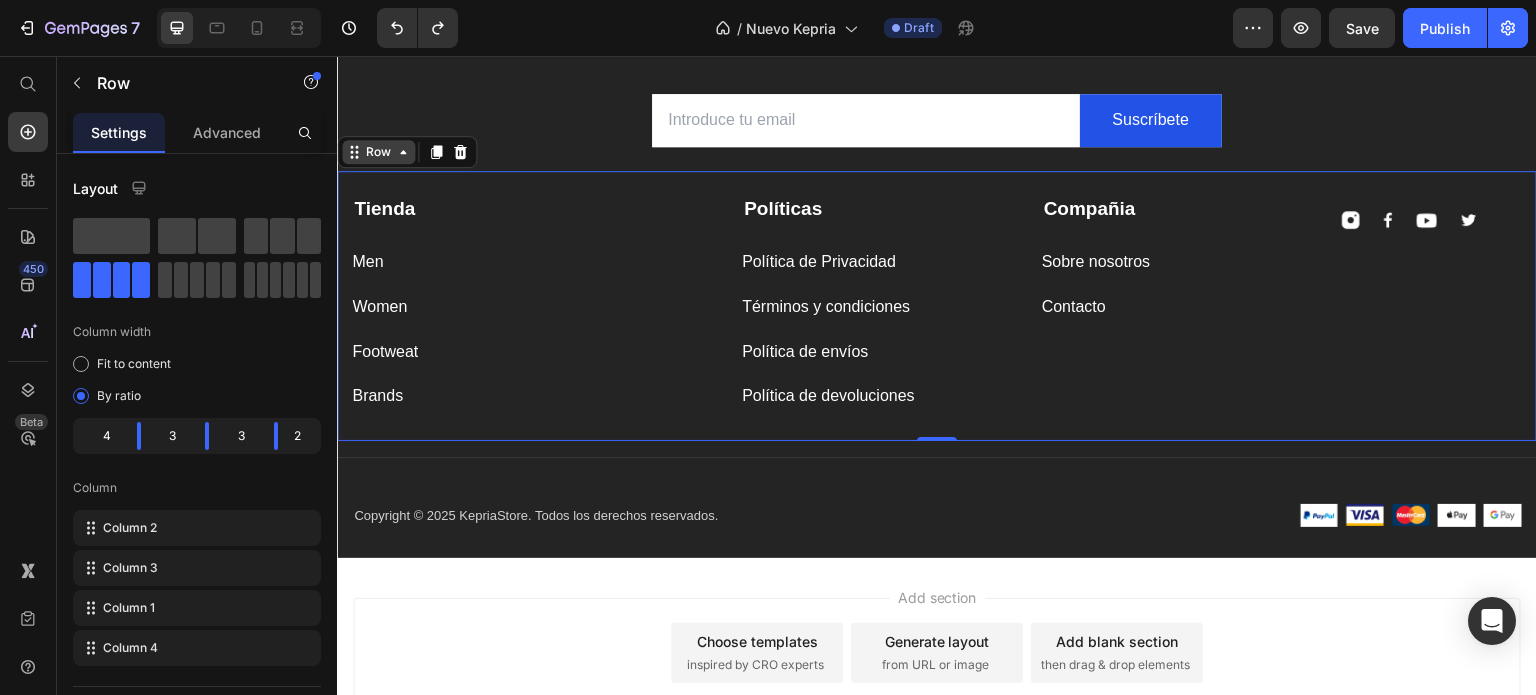 click on "Row" at bounding box center (378, 152) 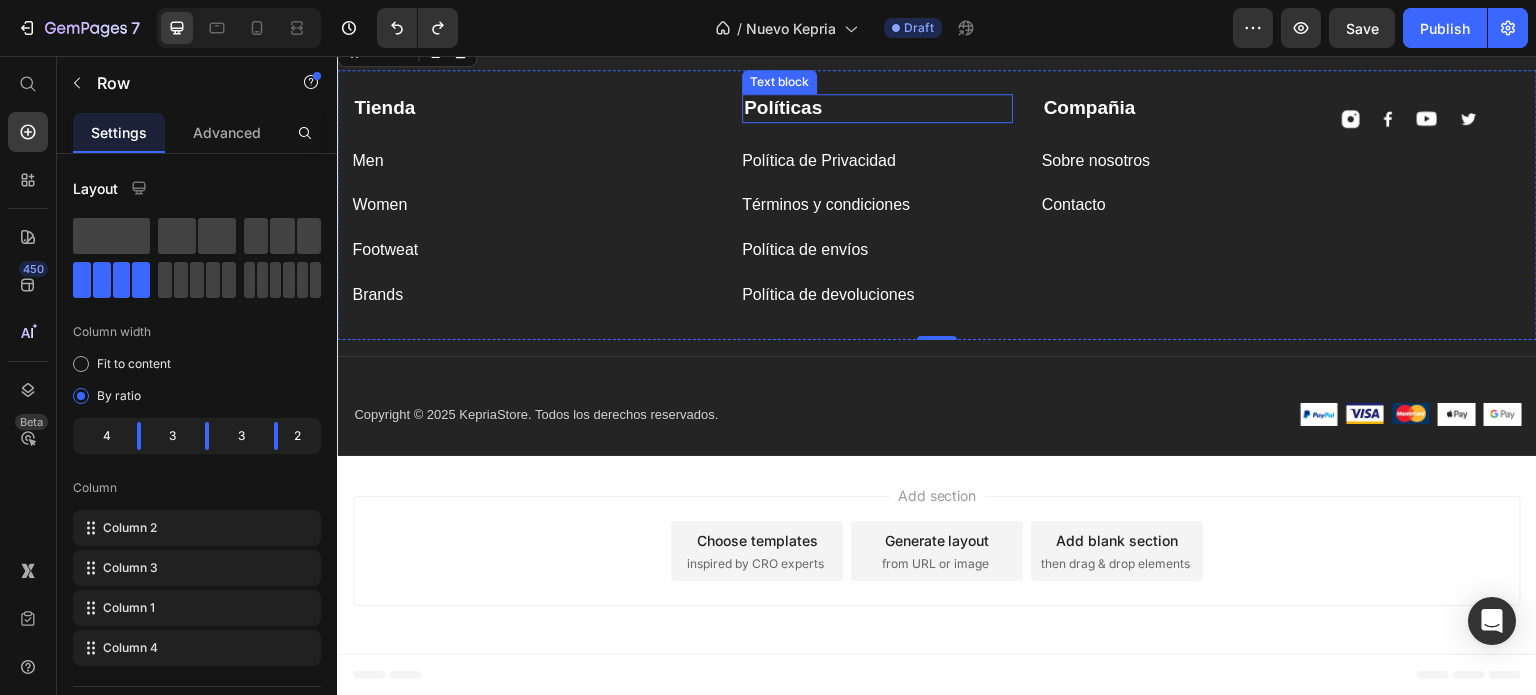 scroll, scrollTop: 5336, scrollLeft: 0, axis: vertical 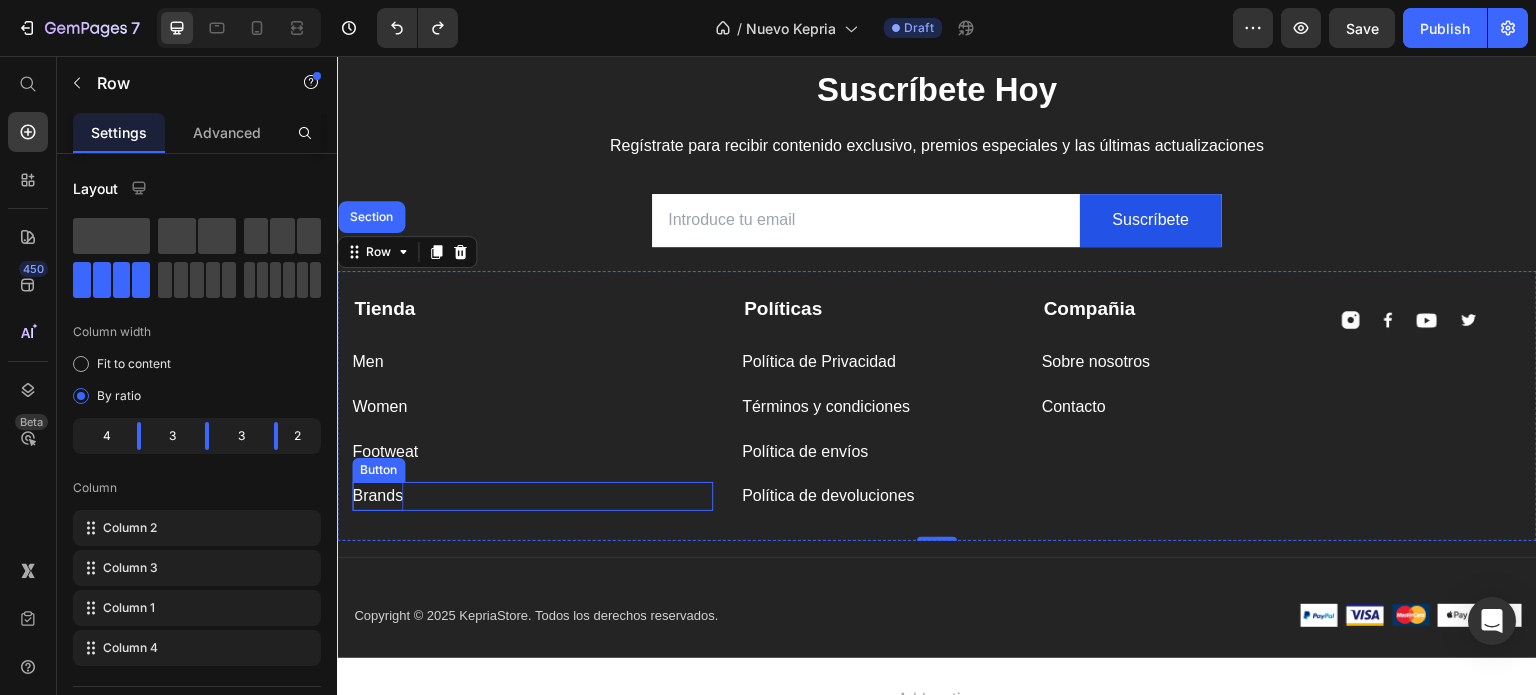 click on "Brands" at bounding box center [377, 496] 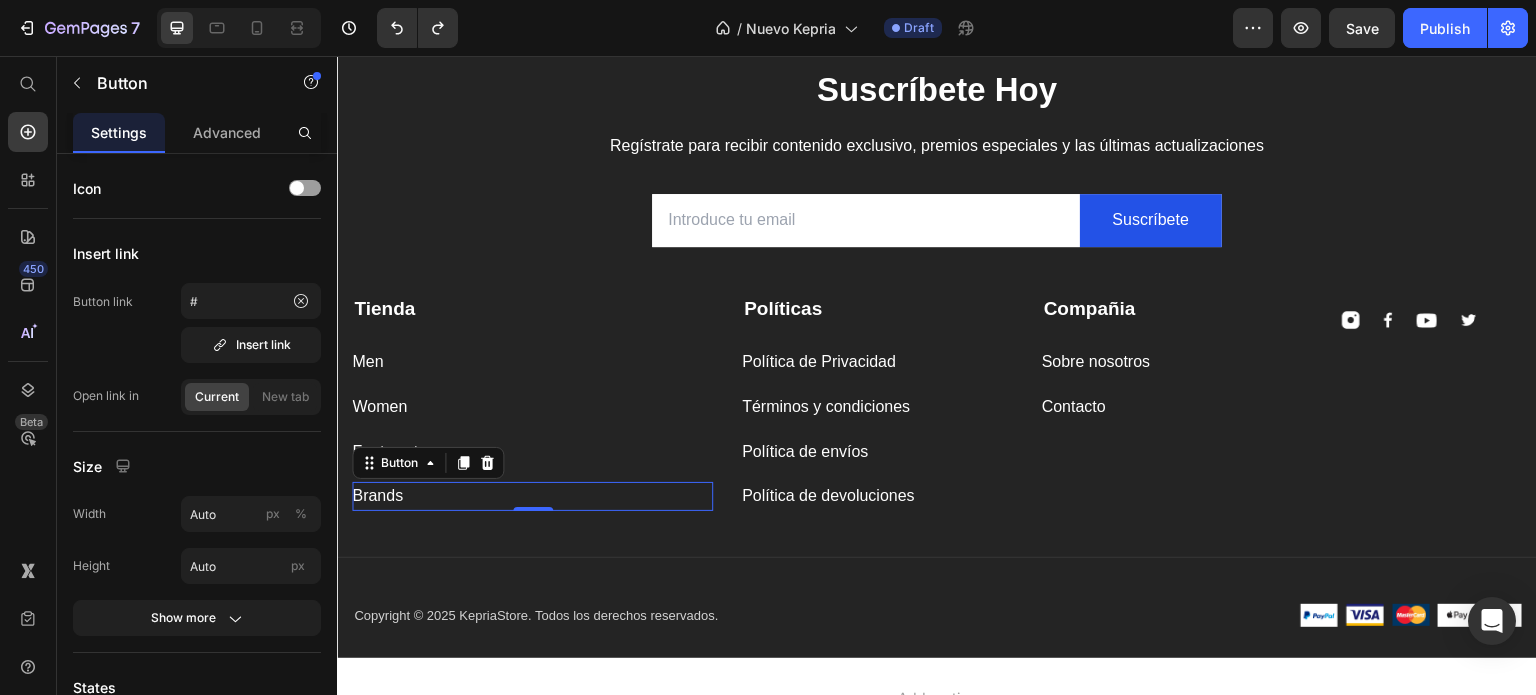 click on "Brands Button   0" at bounding box center (532, 496) 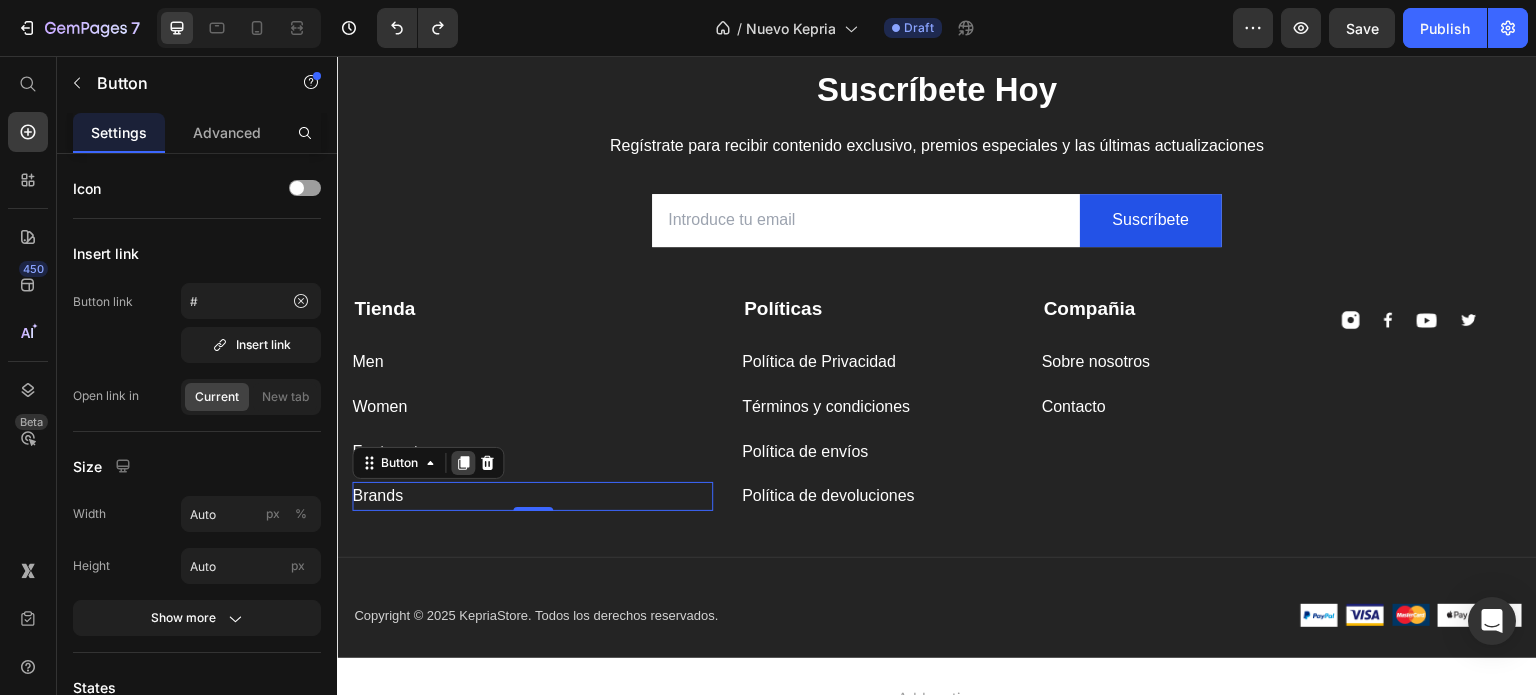 click at bounding box center (463, 463) 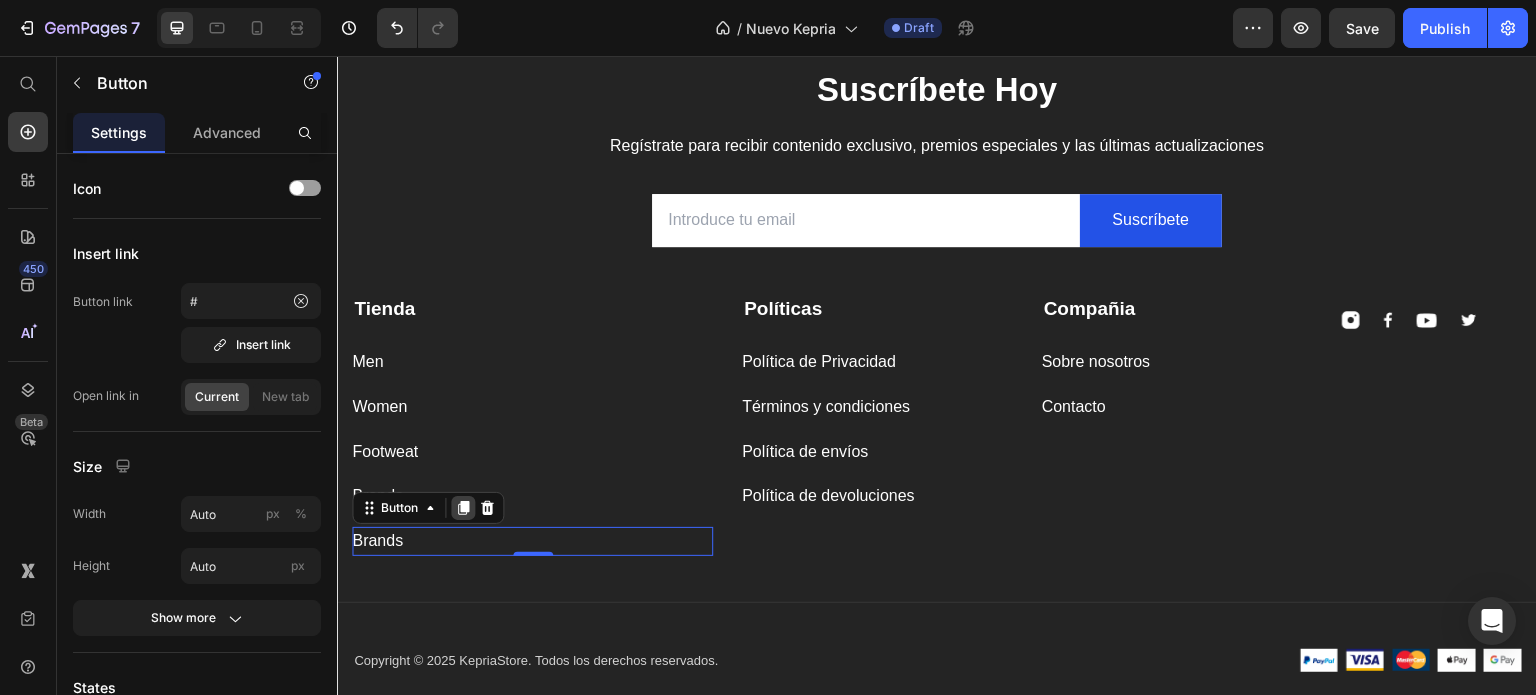 click at bounding box center (463, 508) 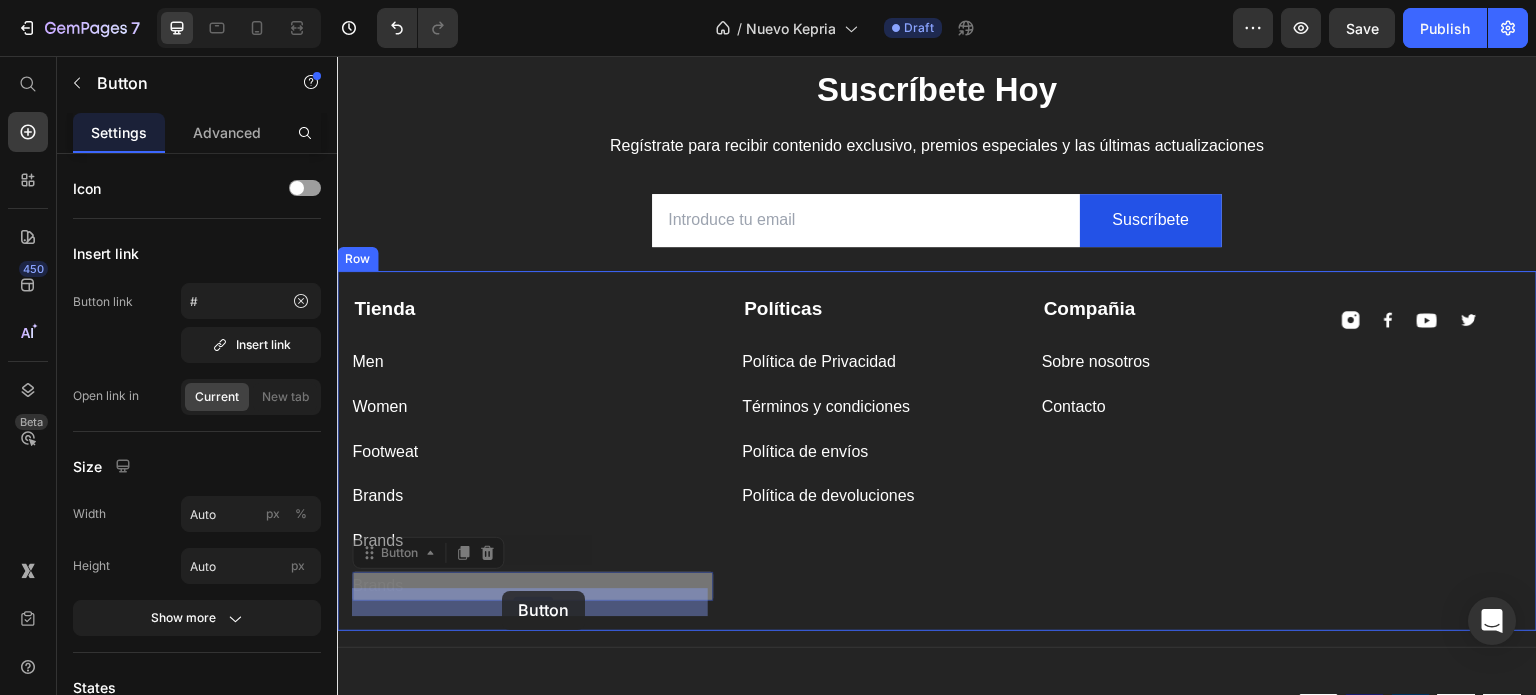 drag, startPoint x: 474, startPoint y: 591, endPoint x: 502, endPoint y: 591, distance: 28 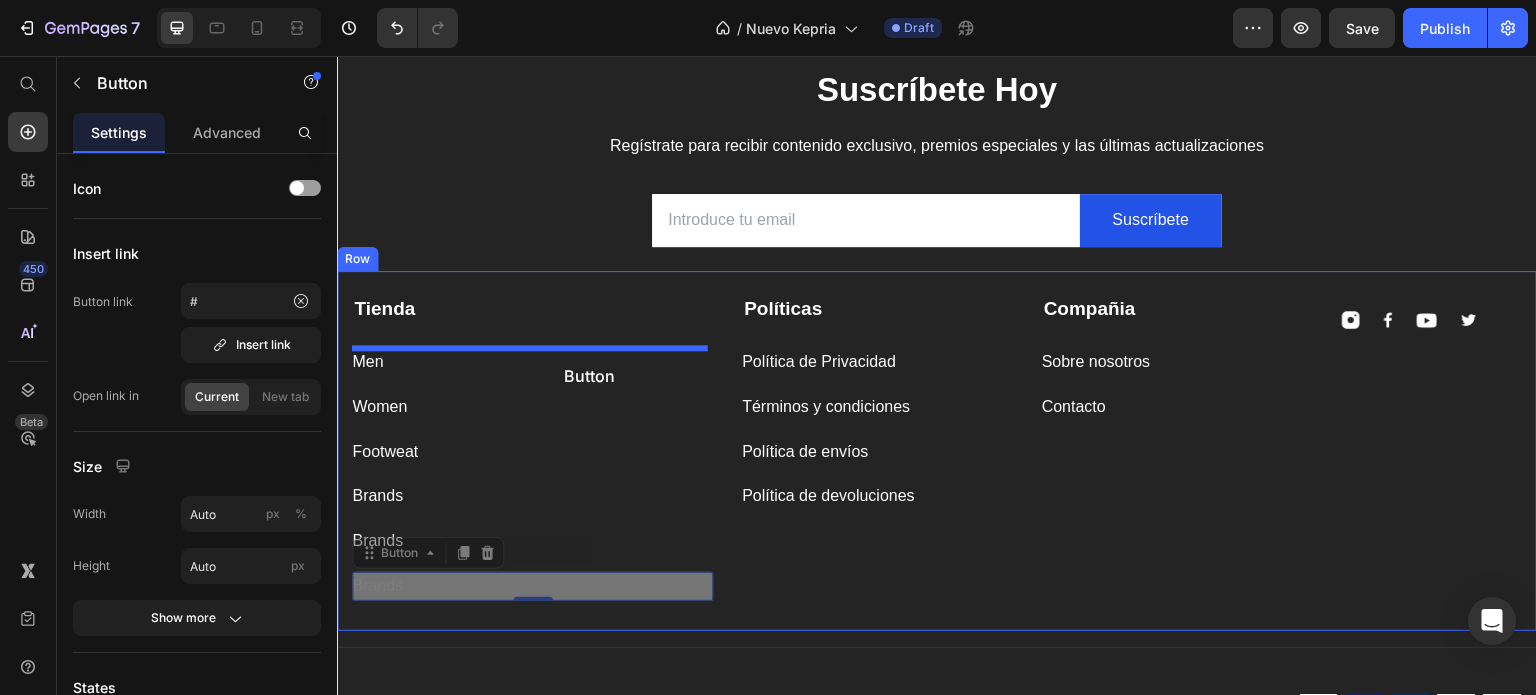 drag, startPoint x: 444, startPoint y: 588, endPoint x: 548, endPoint y: 357, distance: 253.3318 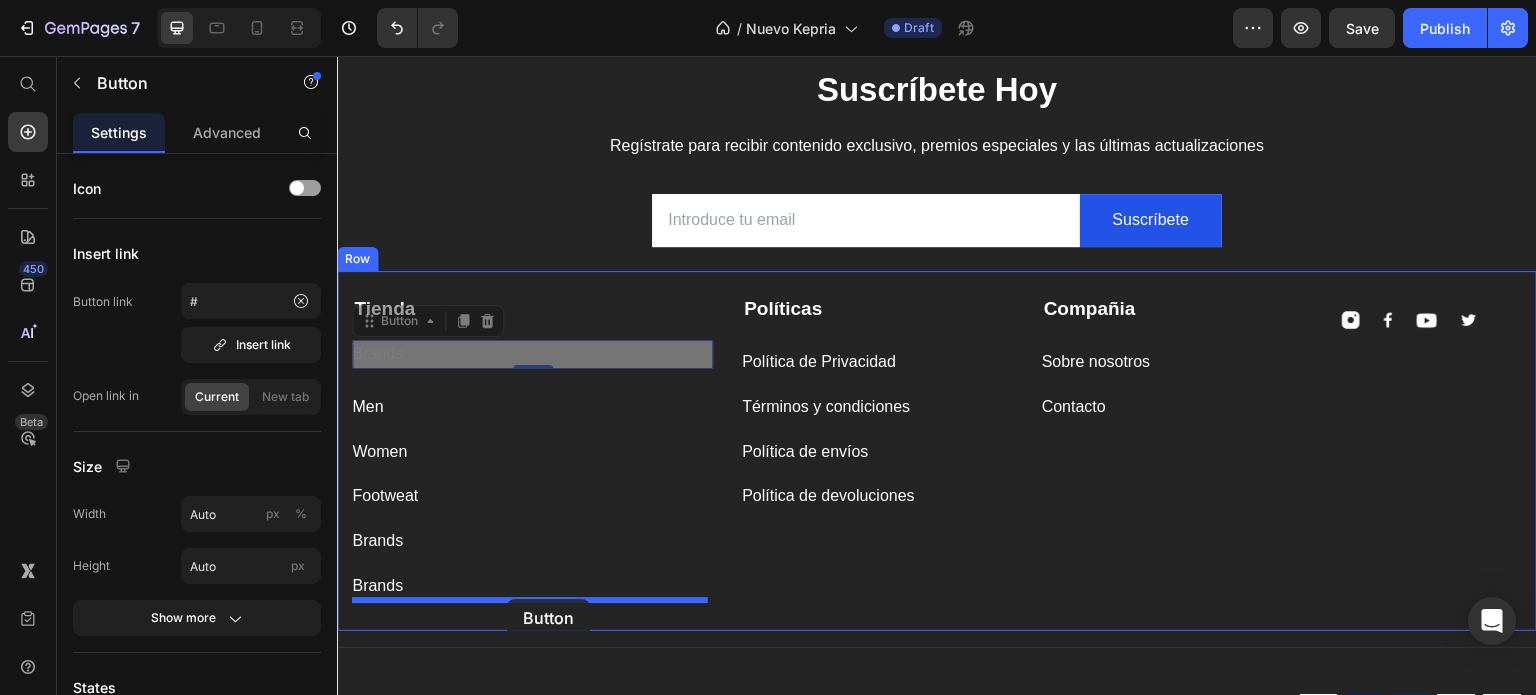 drag, startPoint x: 548, startPoint y: 357, endPoint x: 507, endPoint y: 599, distance: 245.44856 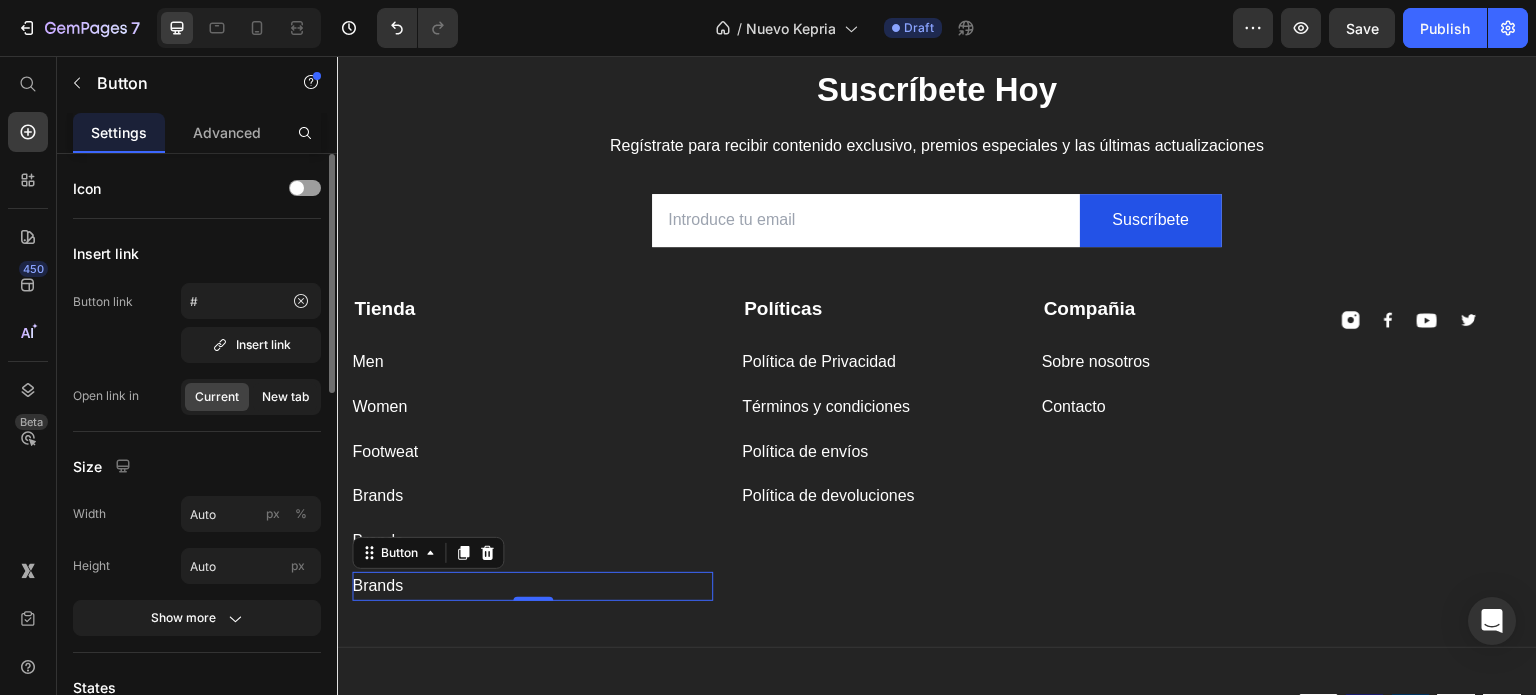 click on "New tab" 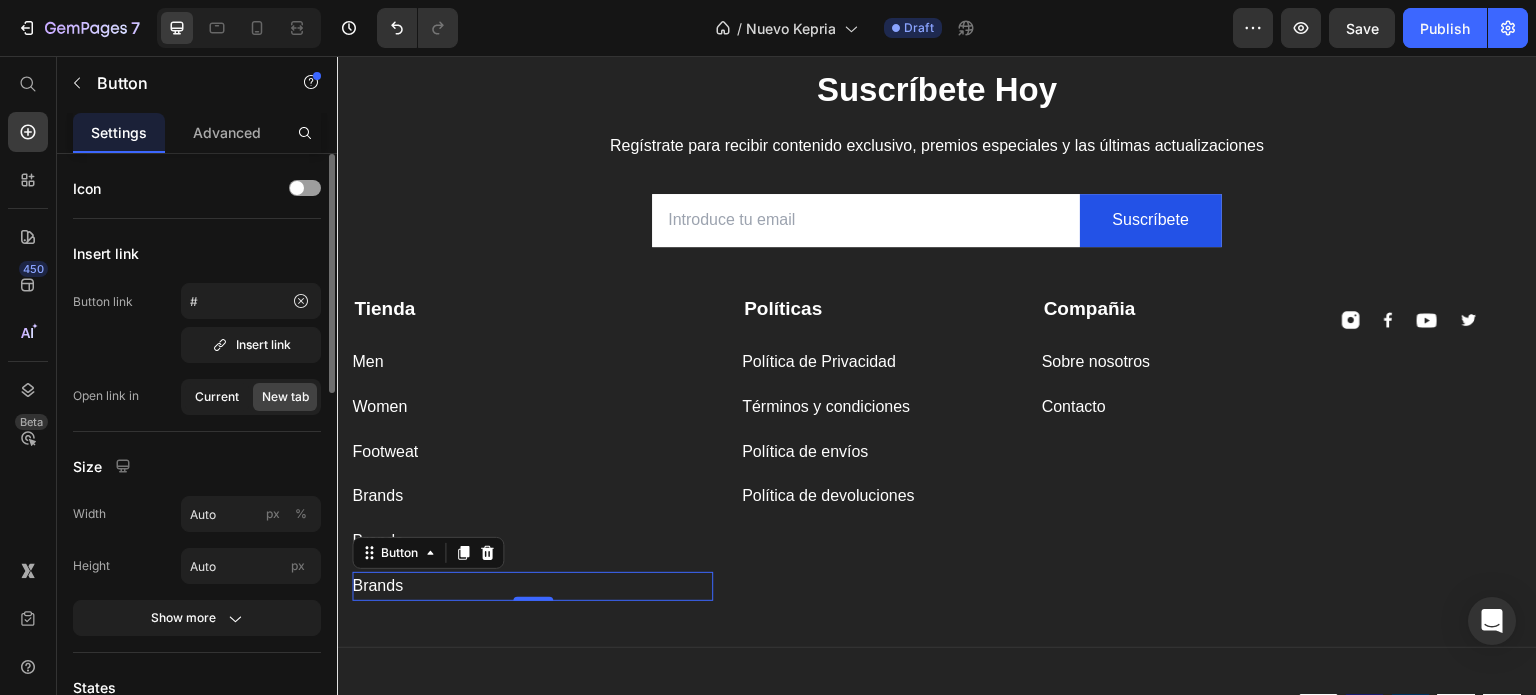 click on "Current" 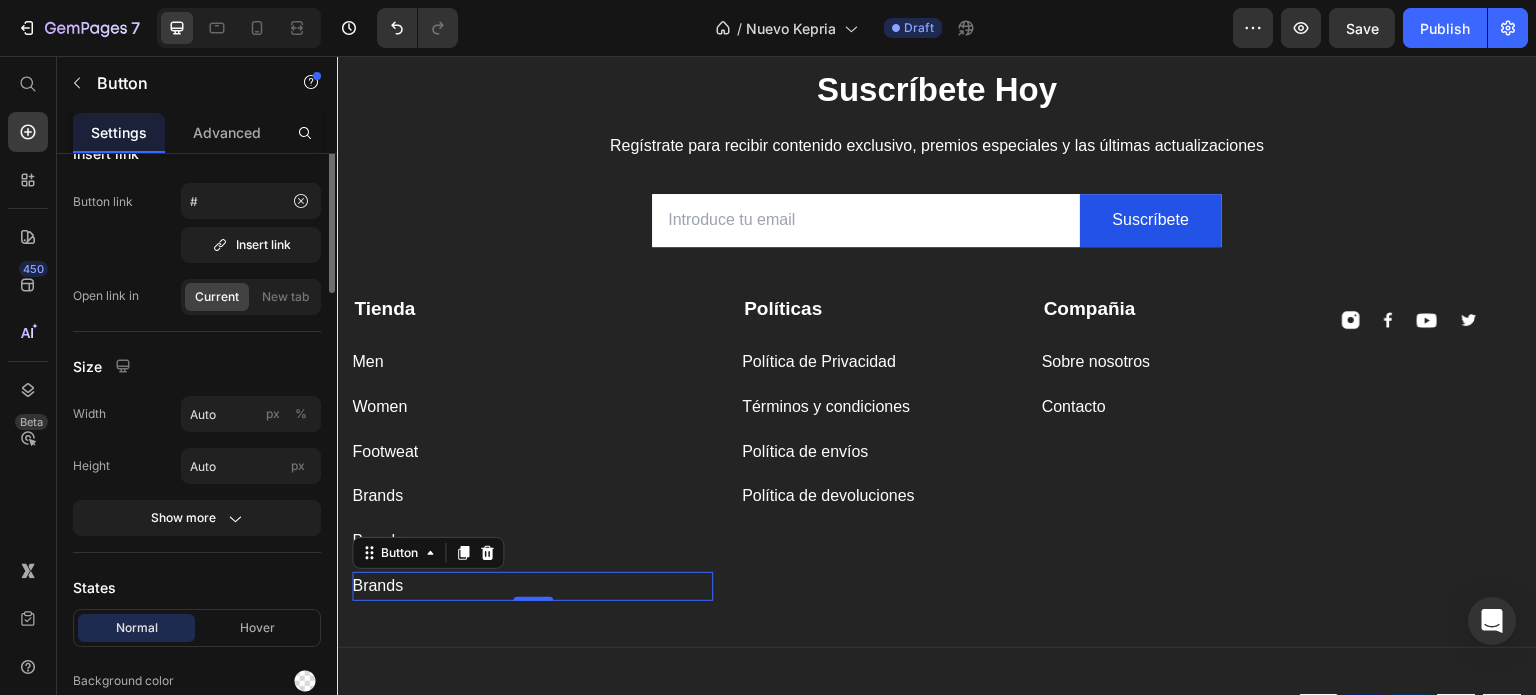 scroll, scrollTop: 200, scrollLeft: 0, axis: vertical 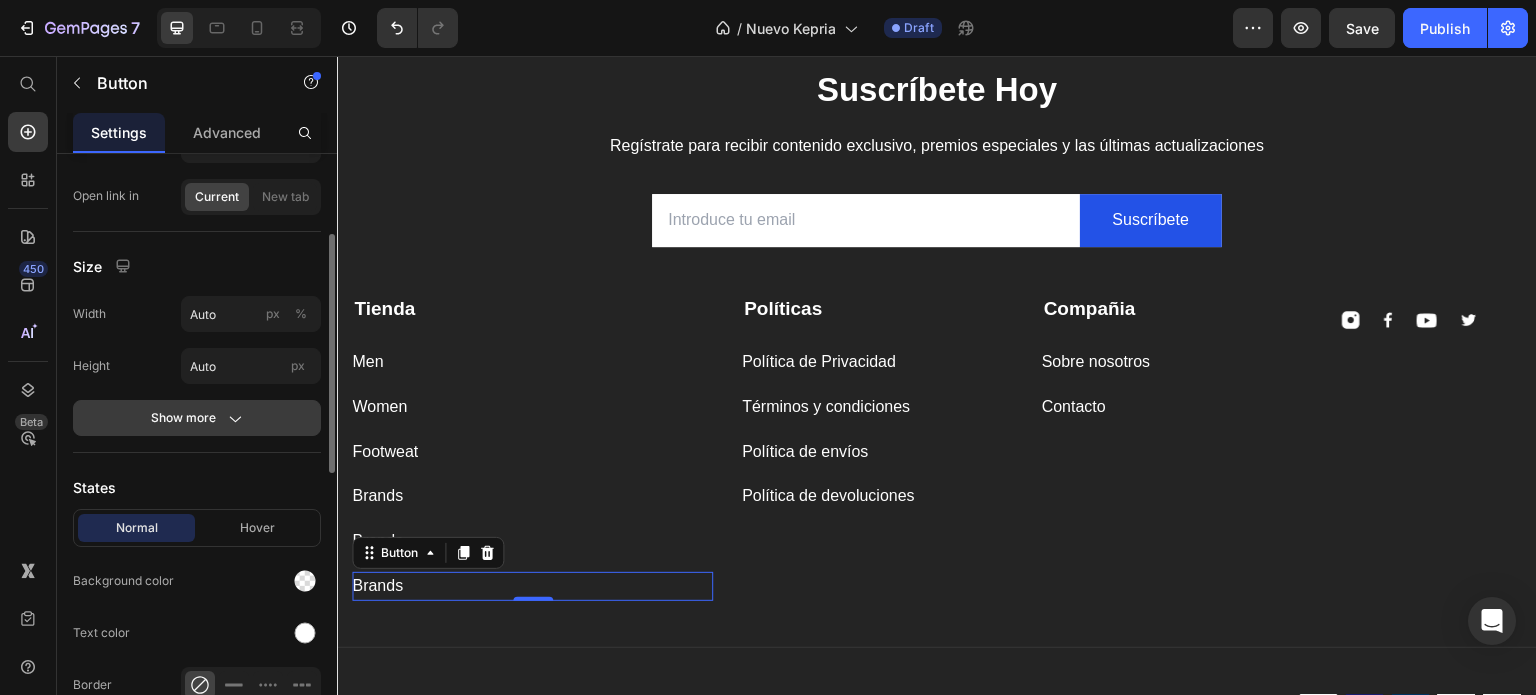 click 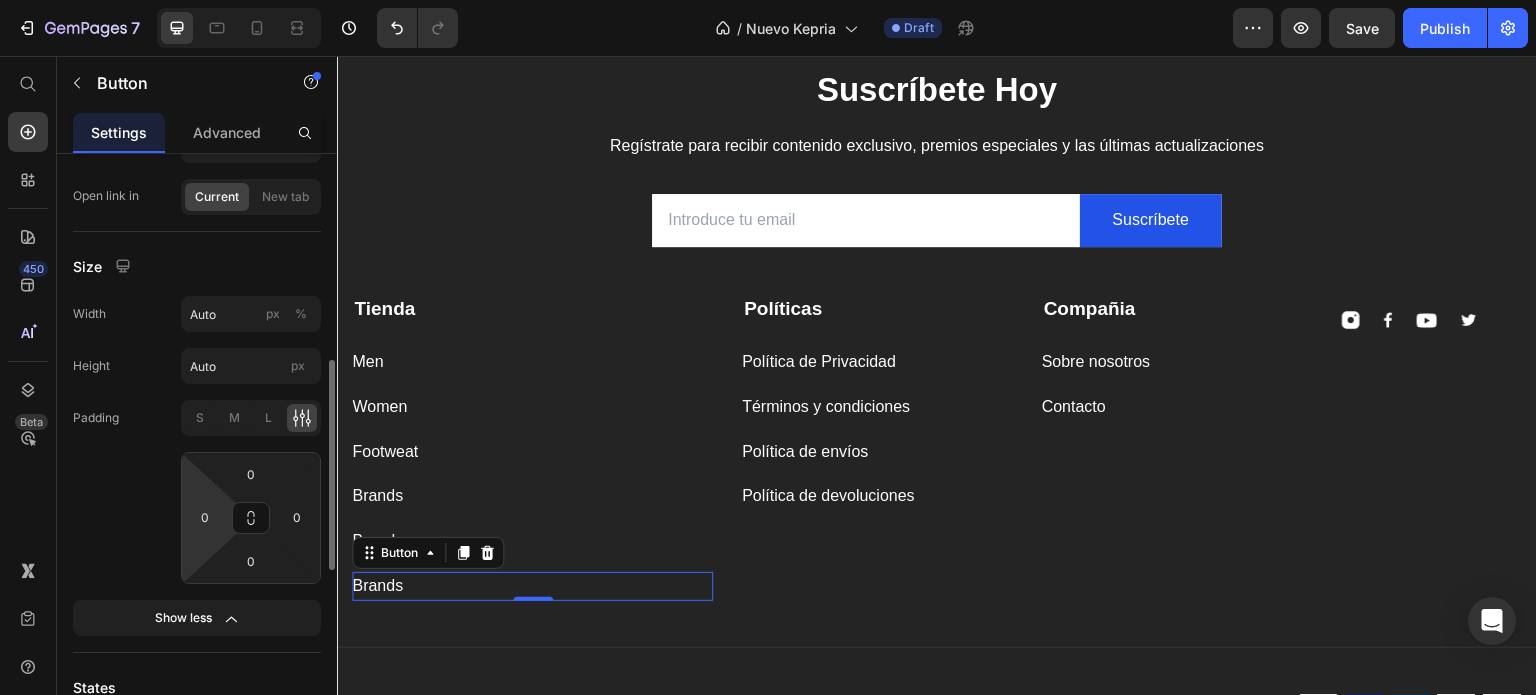 scroll, scrollTop: 300, scrollLeft: 0, axis: vertical 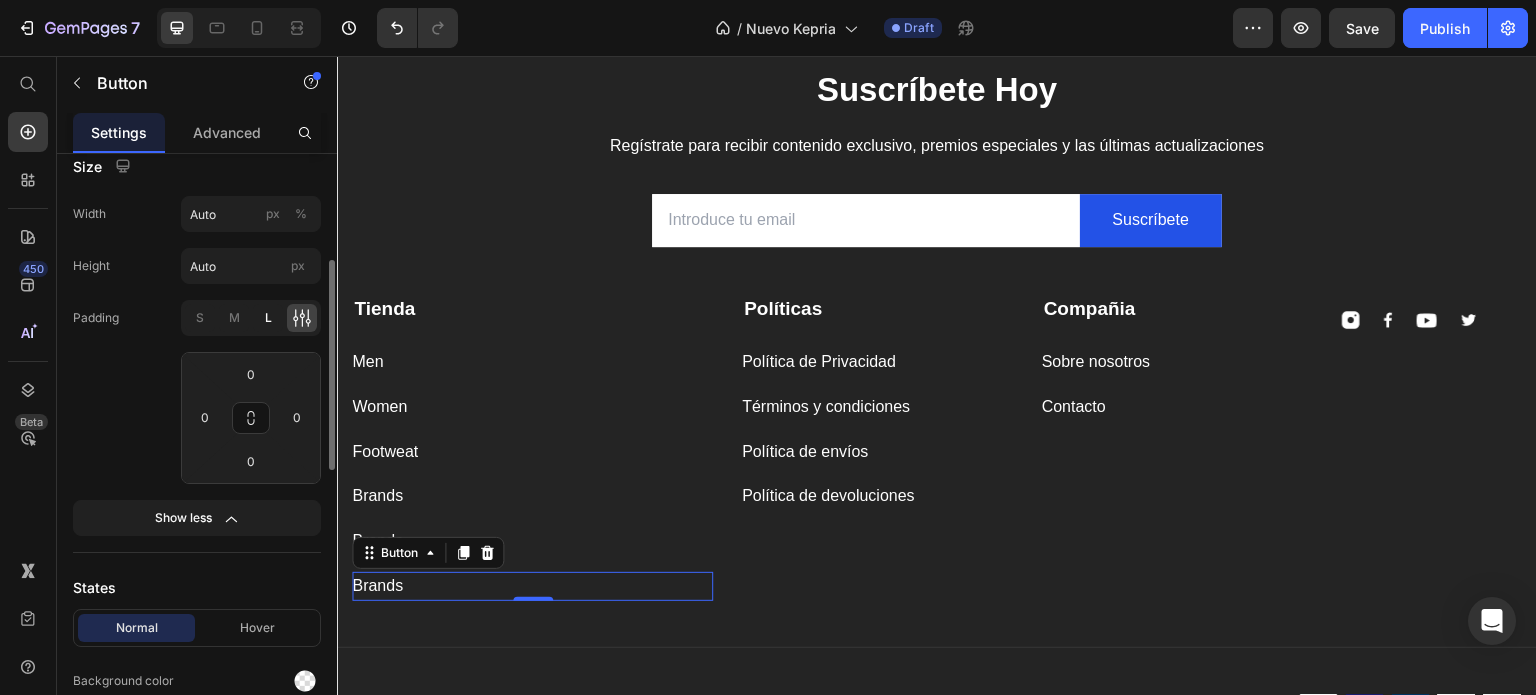 click on "L" 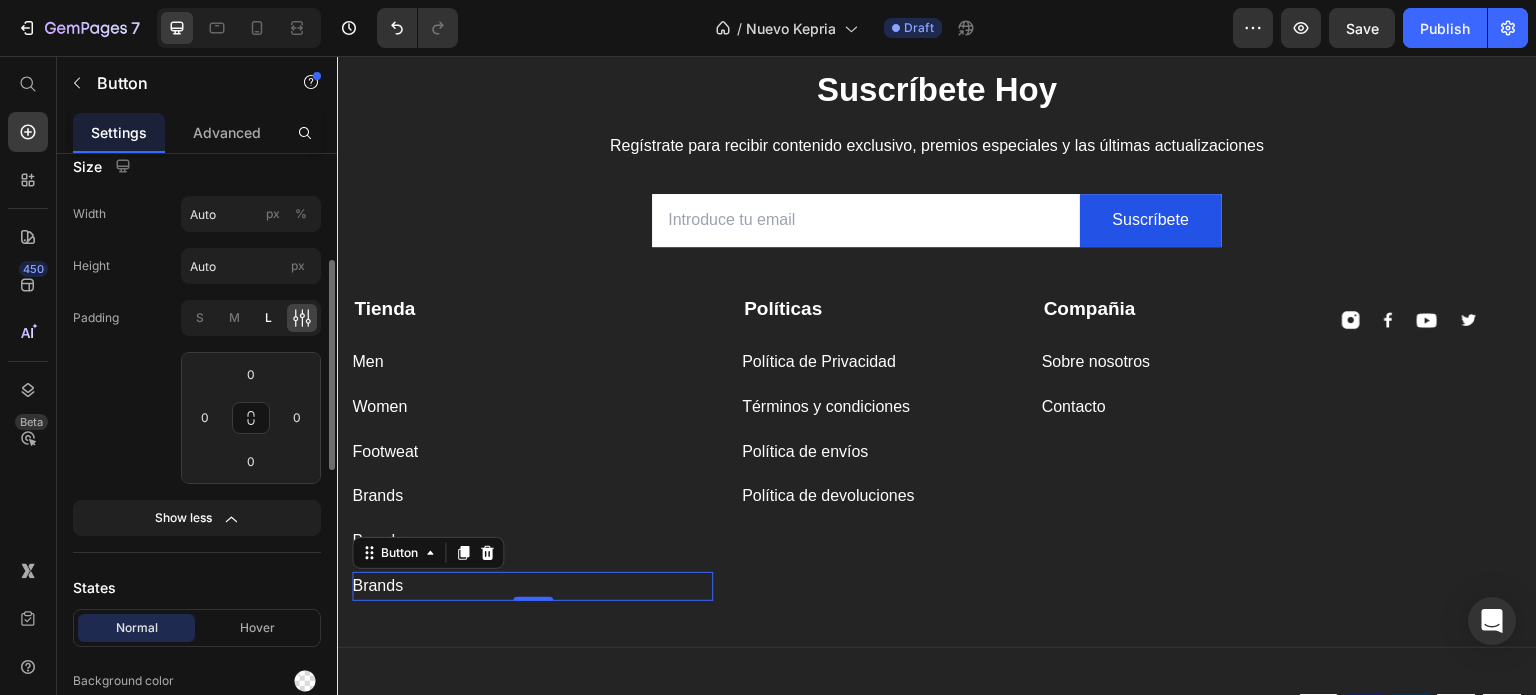 type on "12" 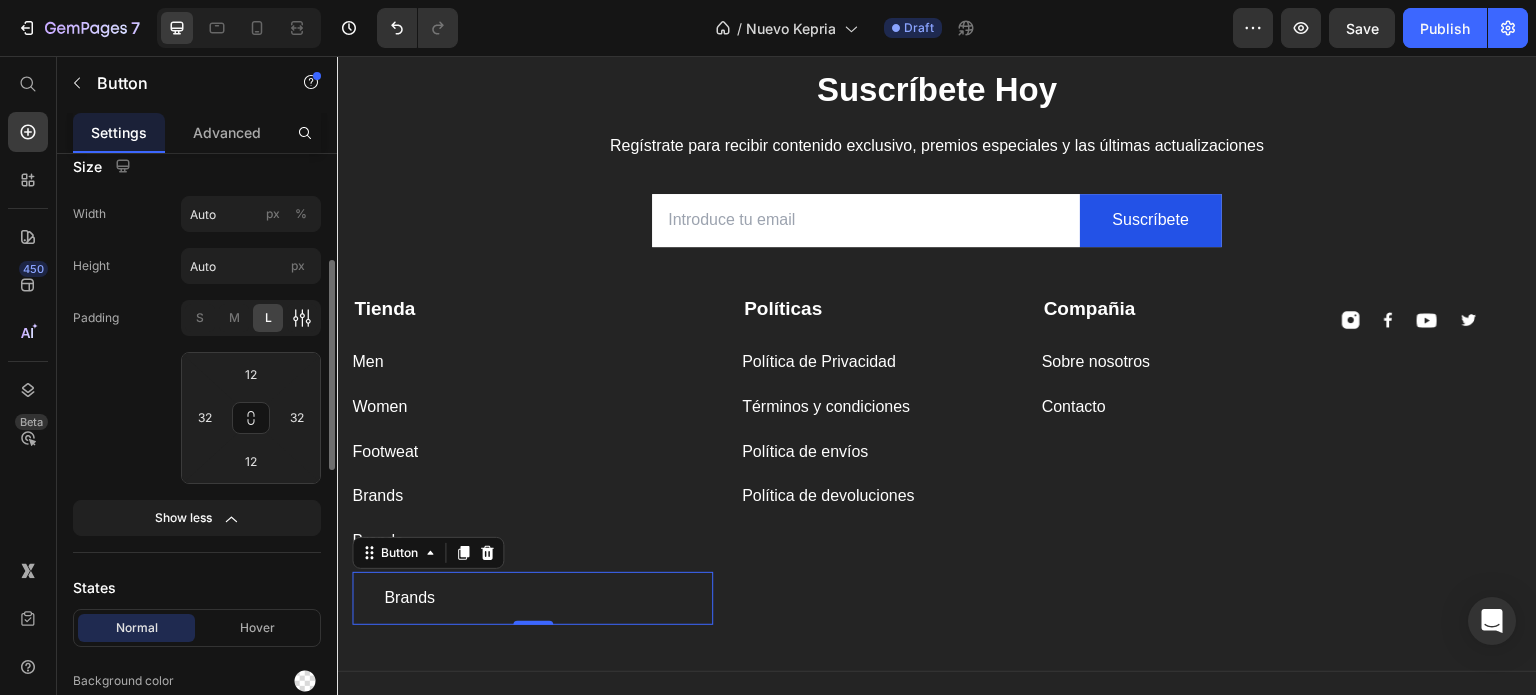 click 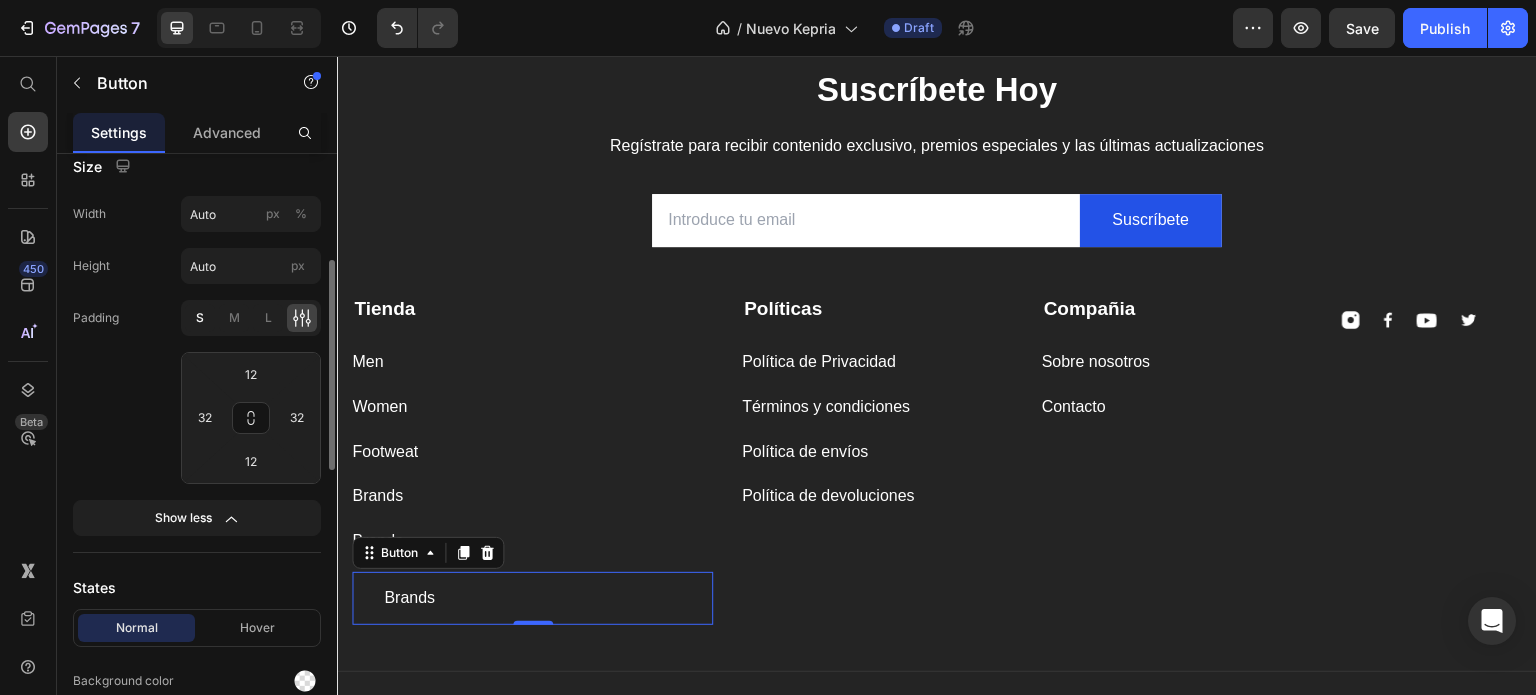 click on "S" 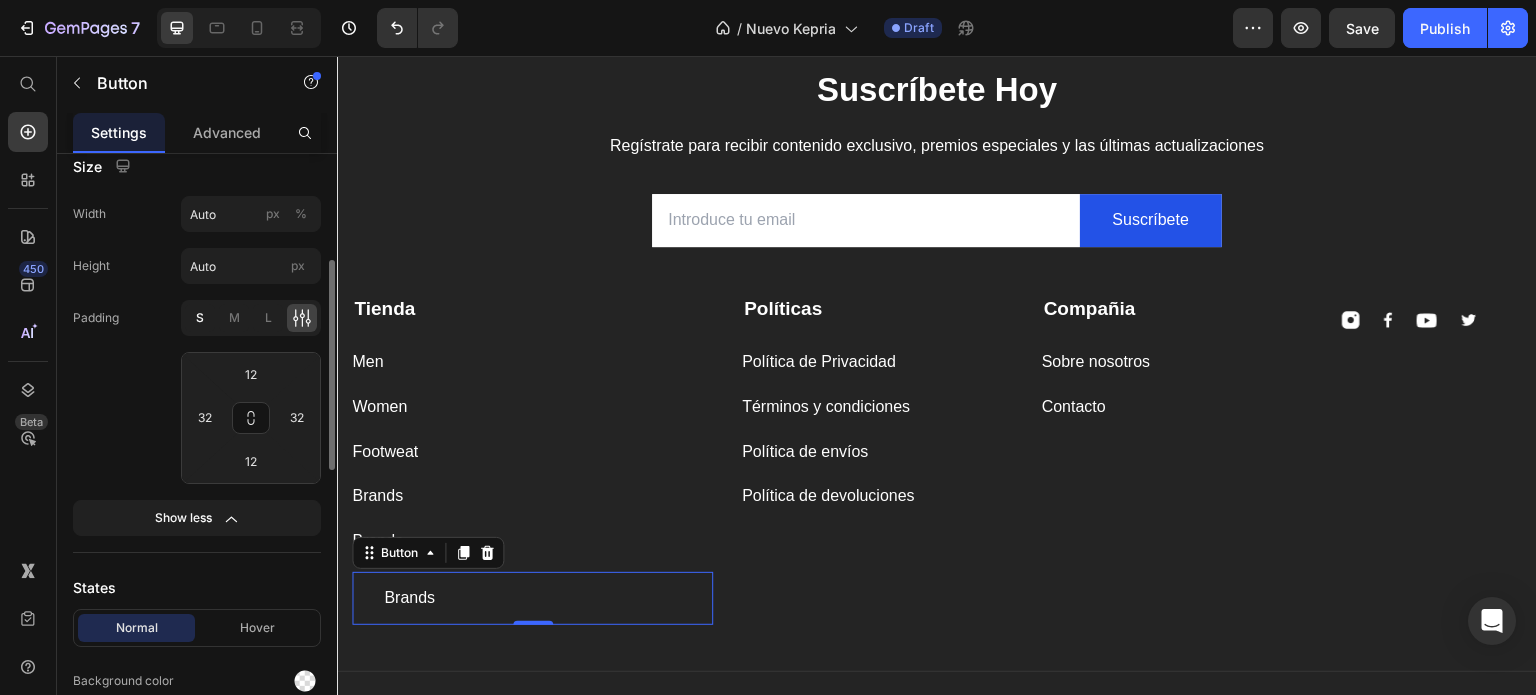 type on "4" 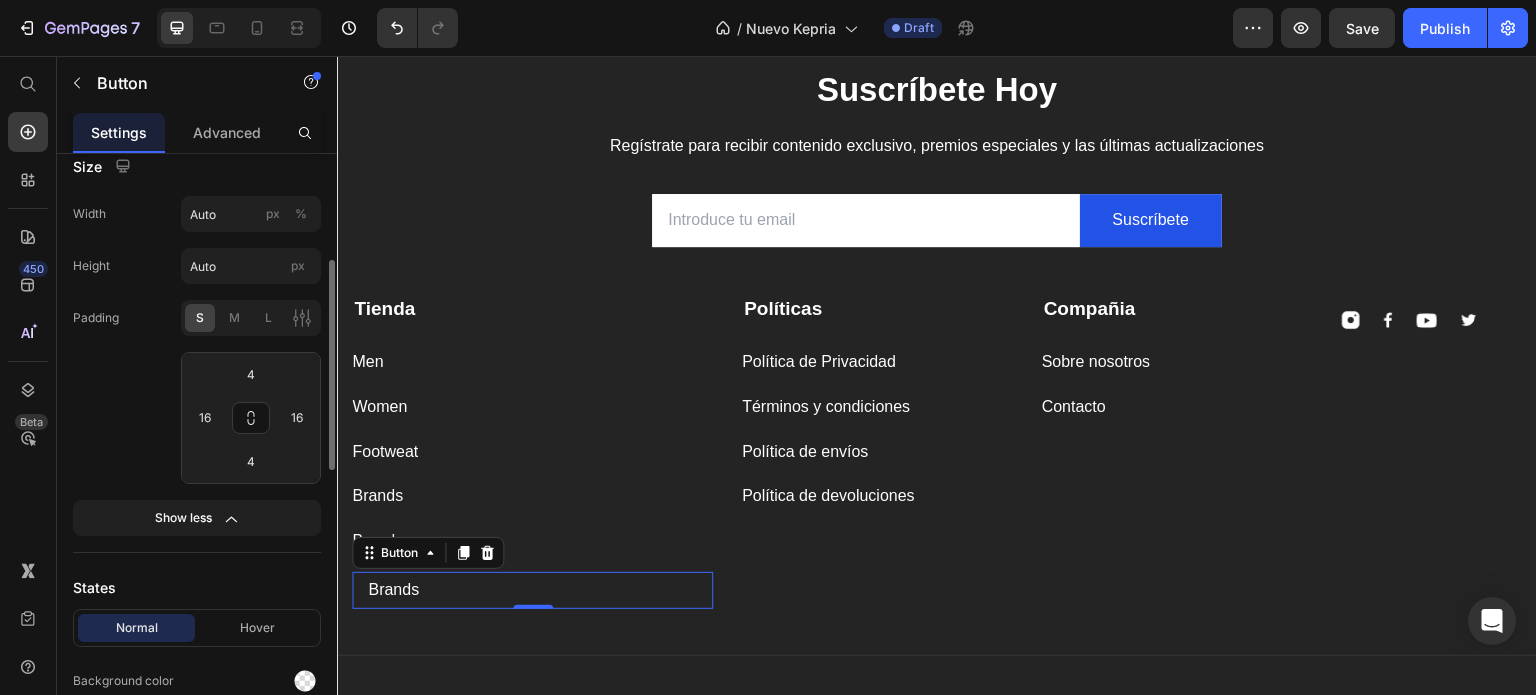 click on "S M L" 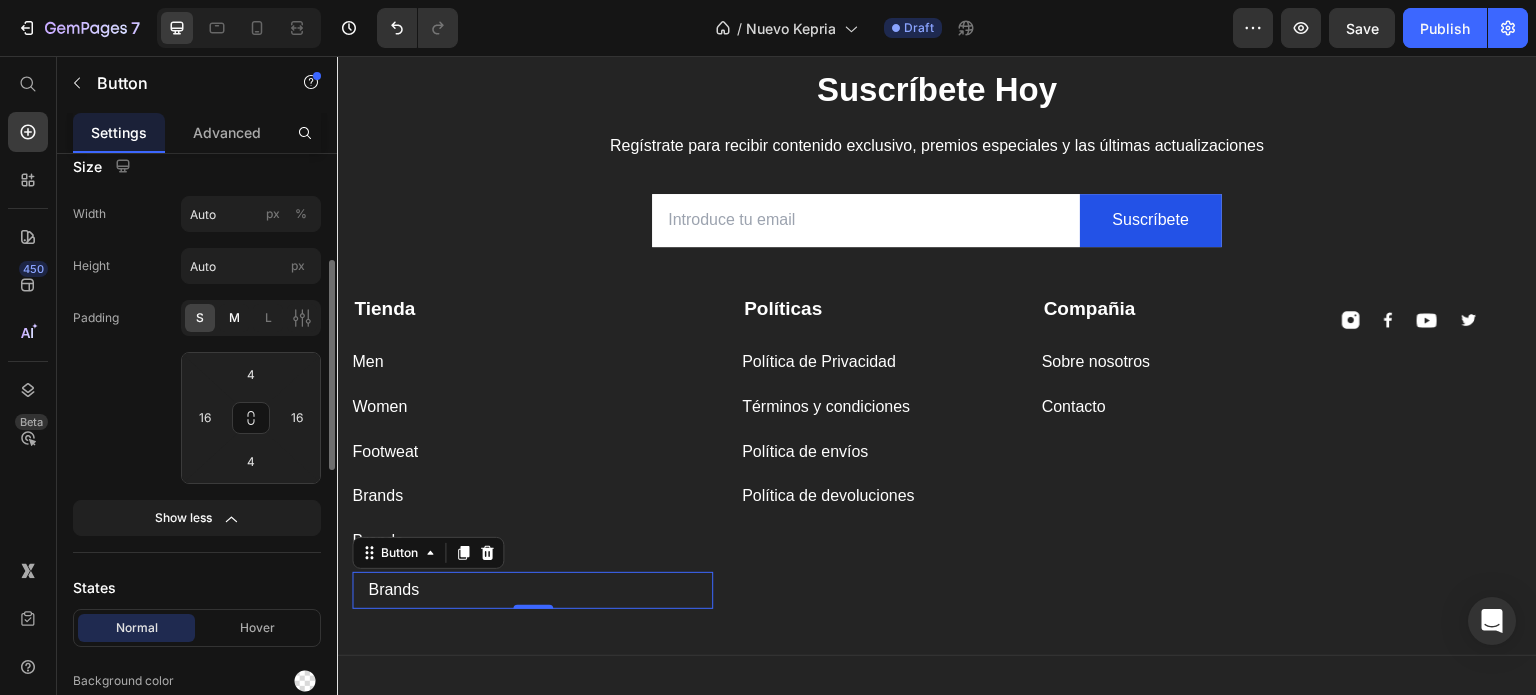click on "M" 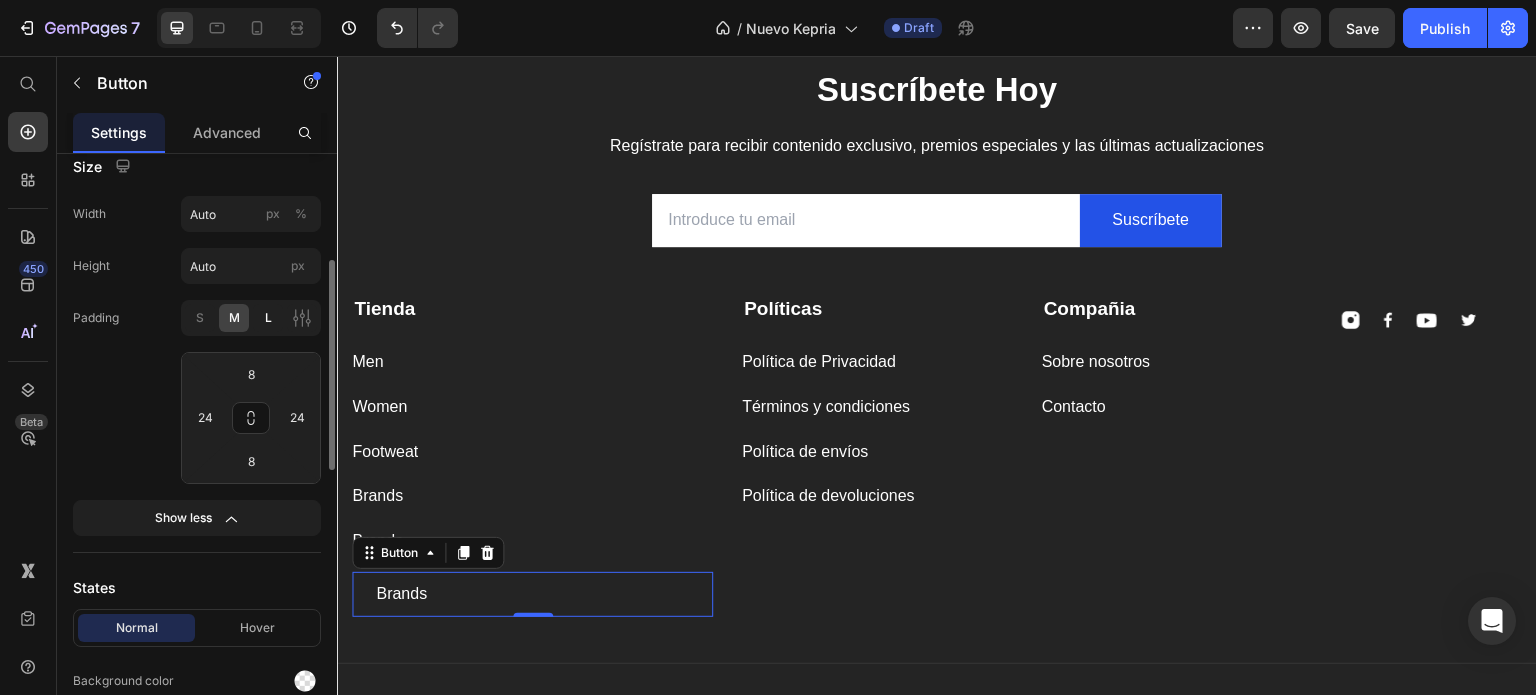 click on "L" 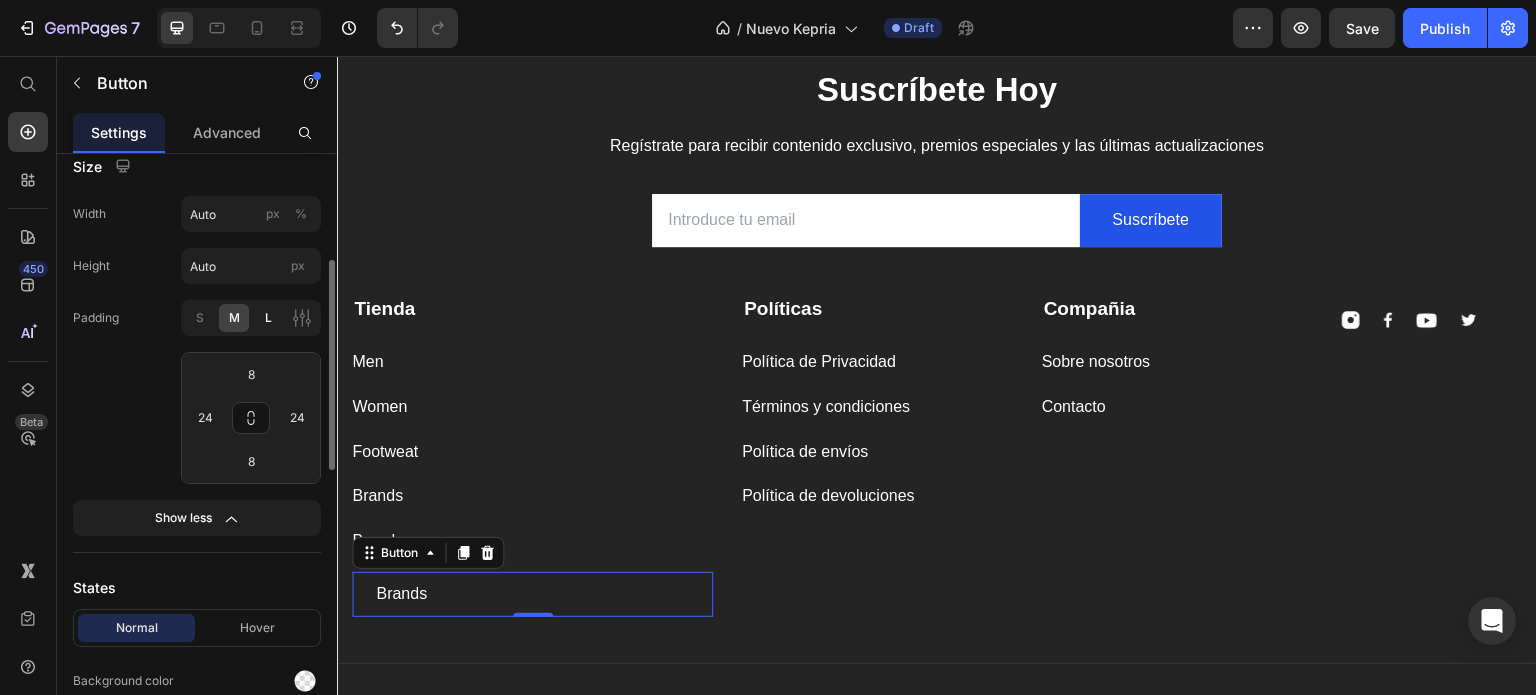 type on "12" 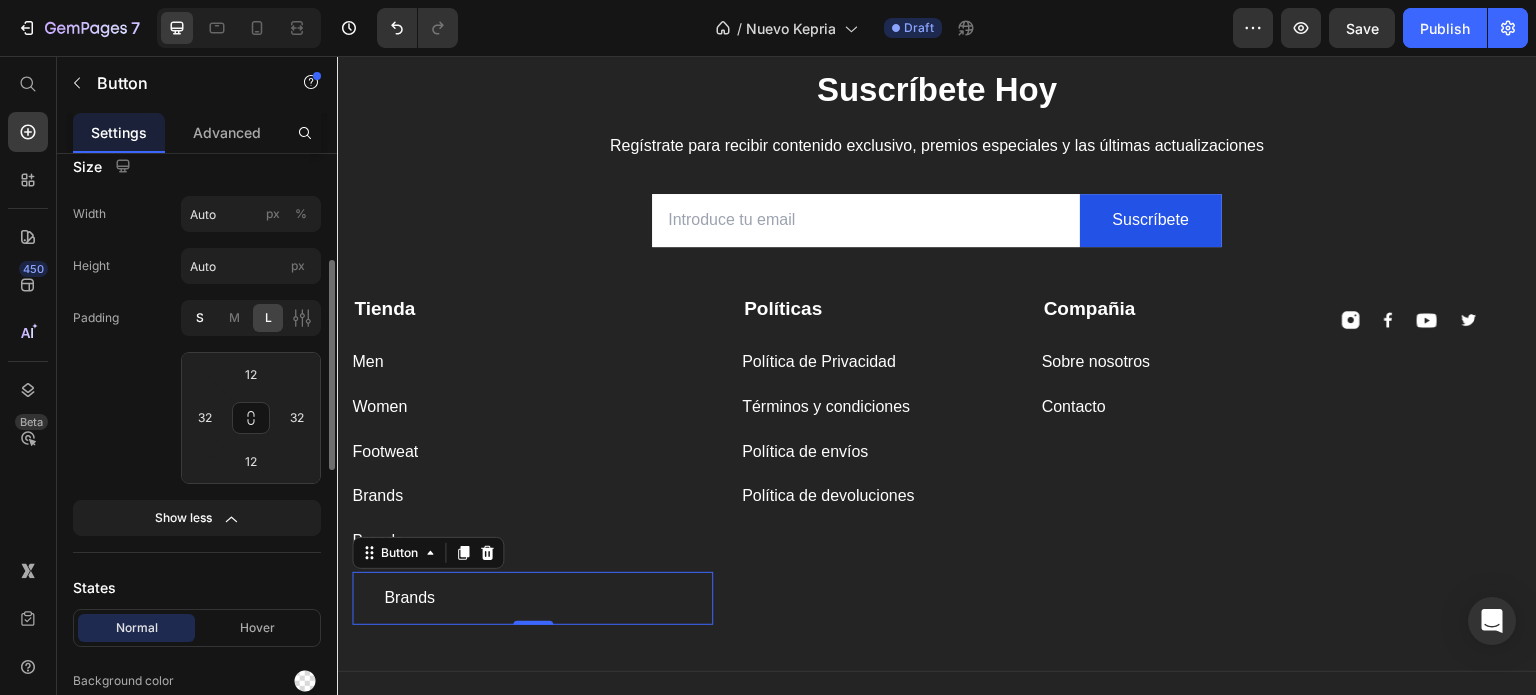 click on "S" 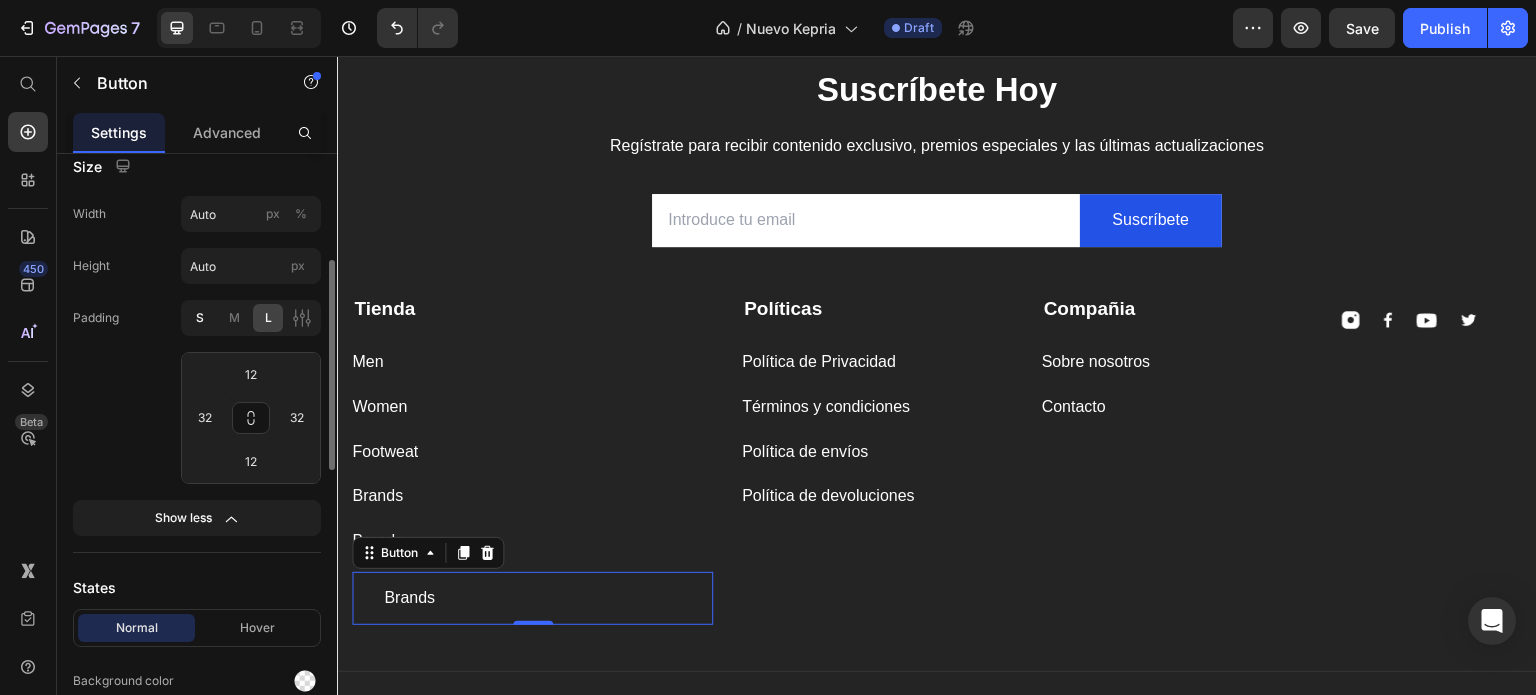 type on "4" 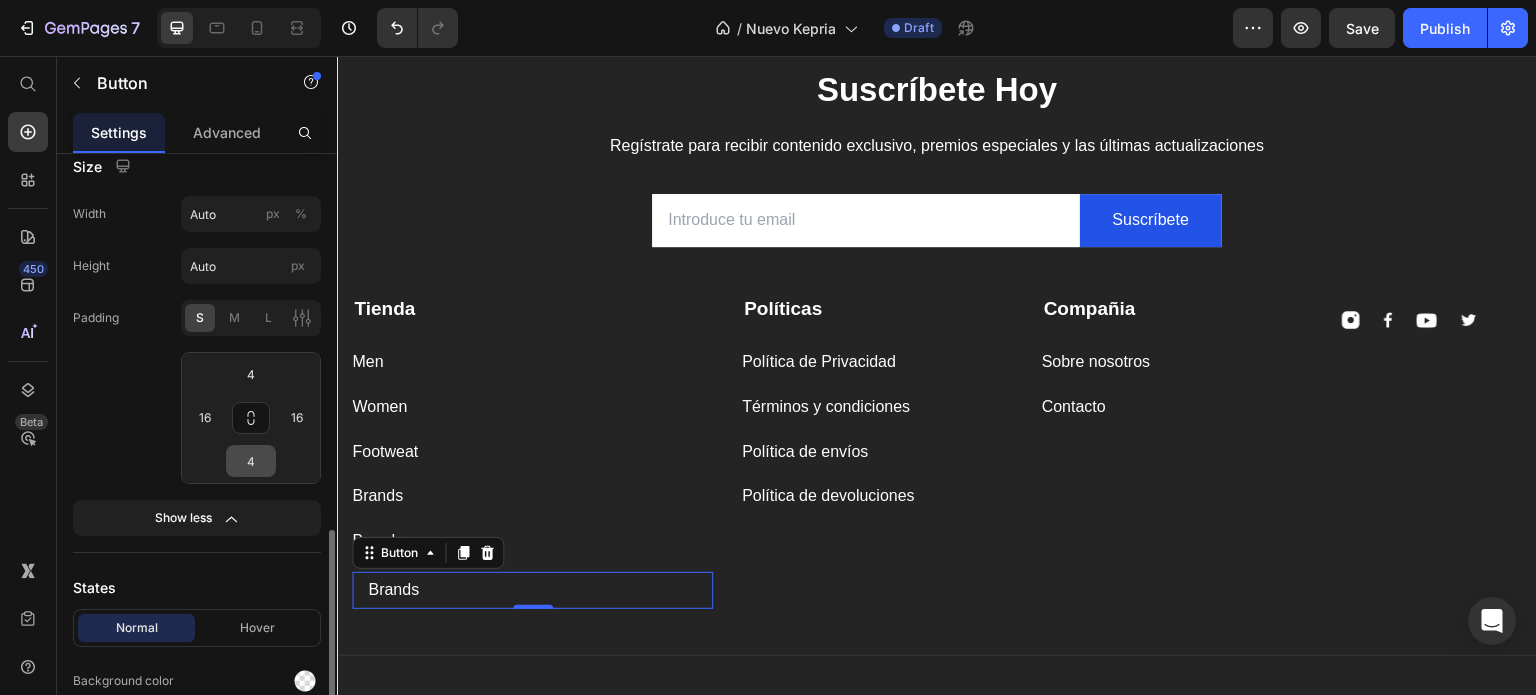 scroll, scrollTop: 500, scrollLeft: 0, axis: vertical 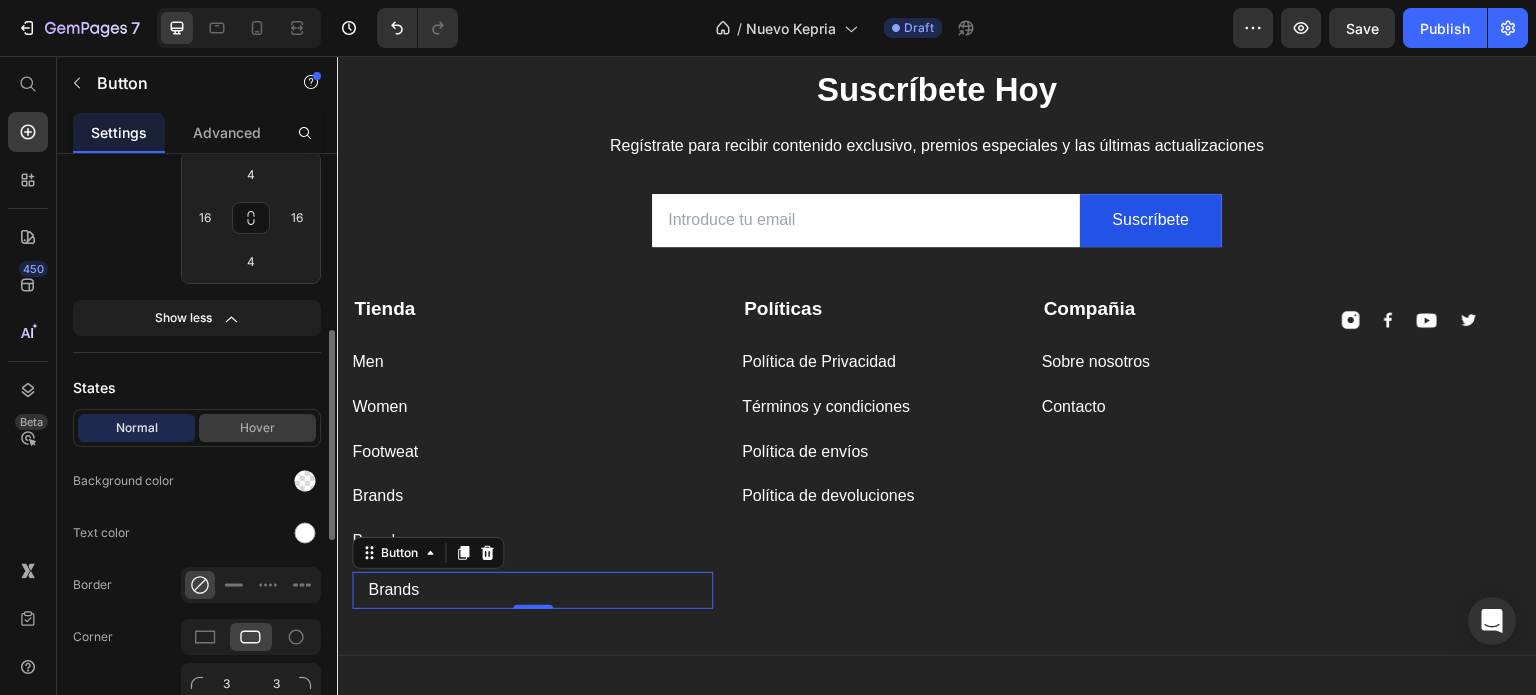click on "Hover" at bounding box center [257, 428] 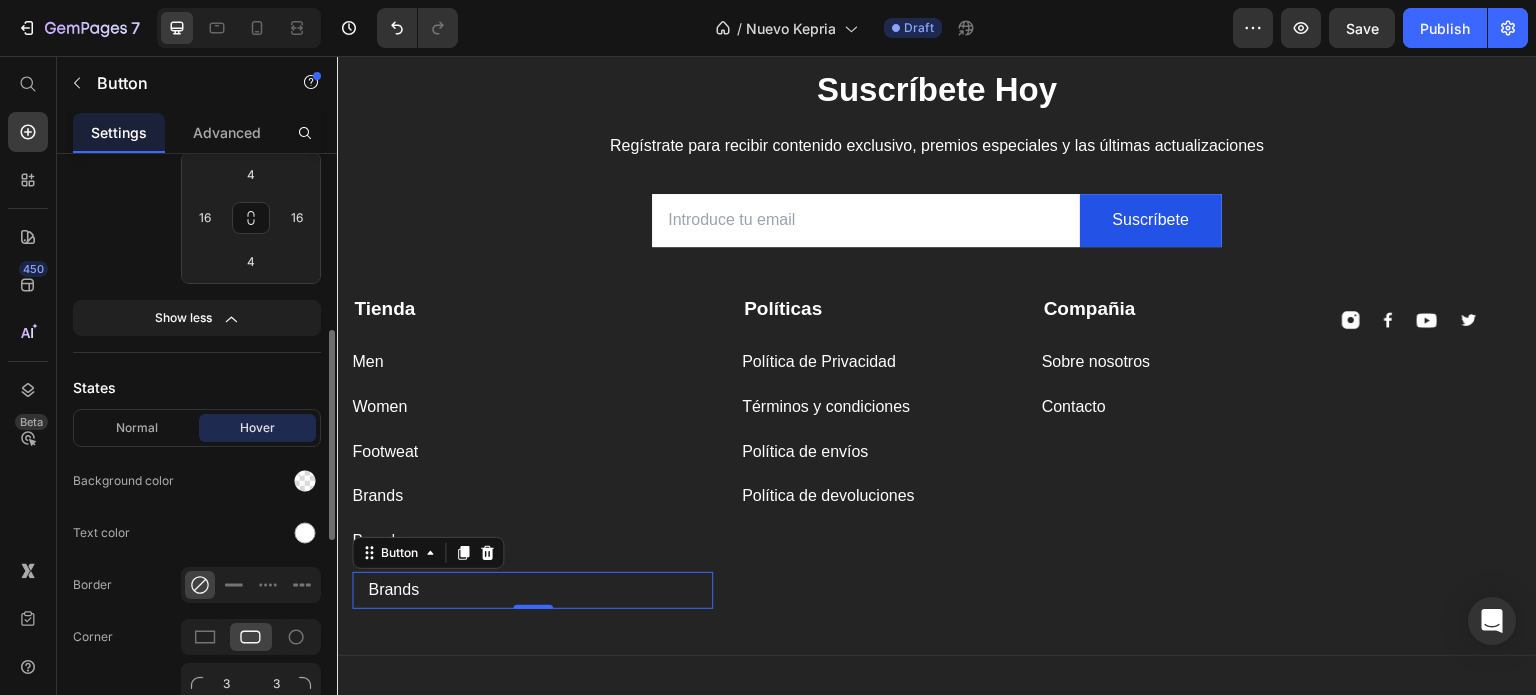 click on "Normal Hover" at bounding box center (197, 428) 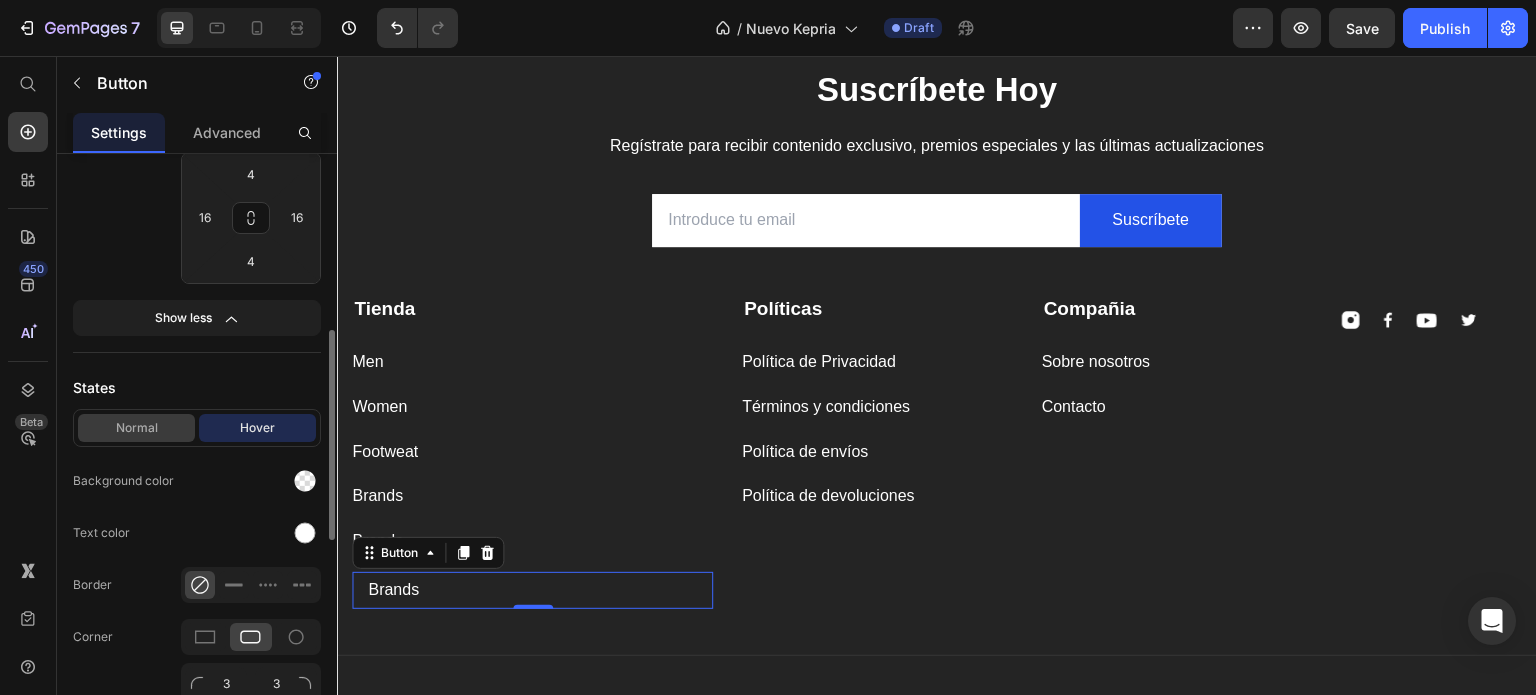 click on "Normal" at bounding box center (136, 428) 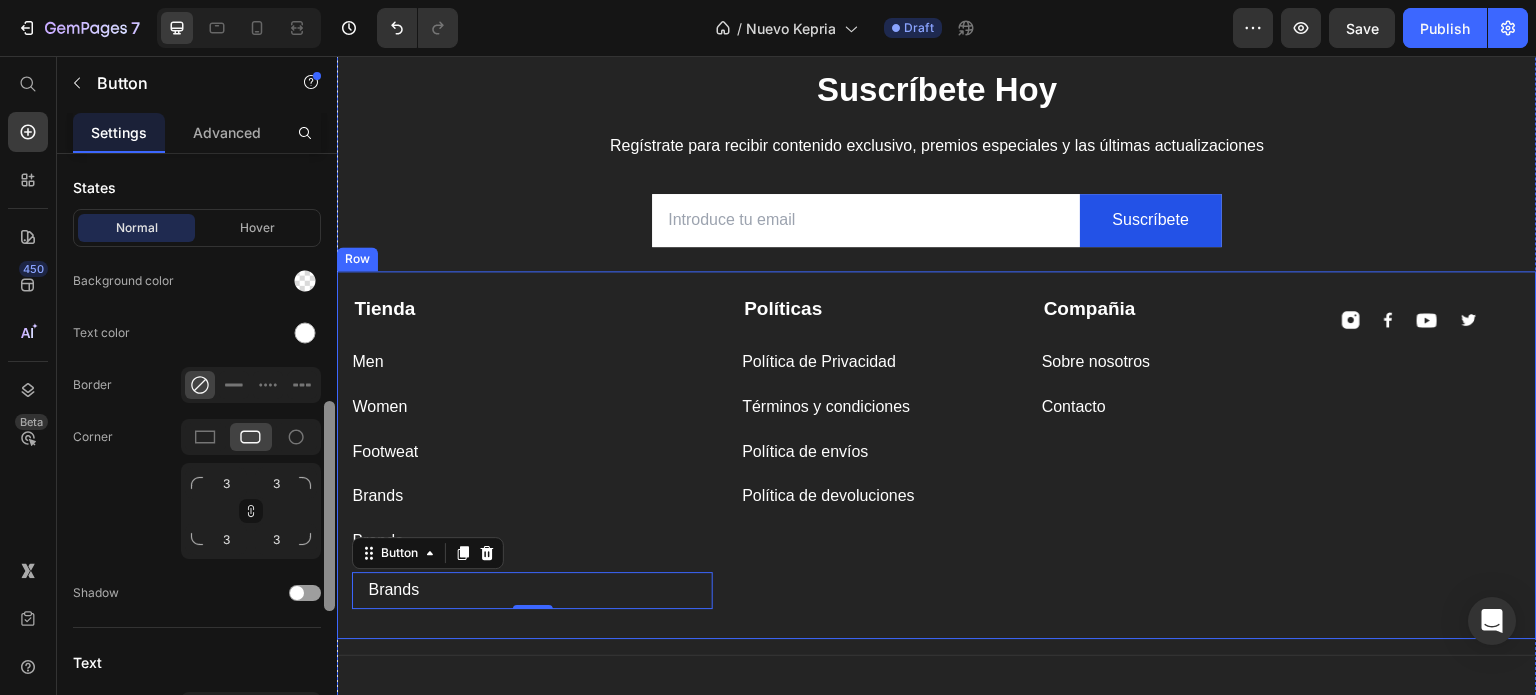 scroll, scrollTop: 900, scrollLeft: 0, axis: vertical 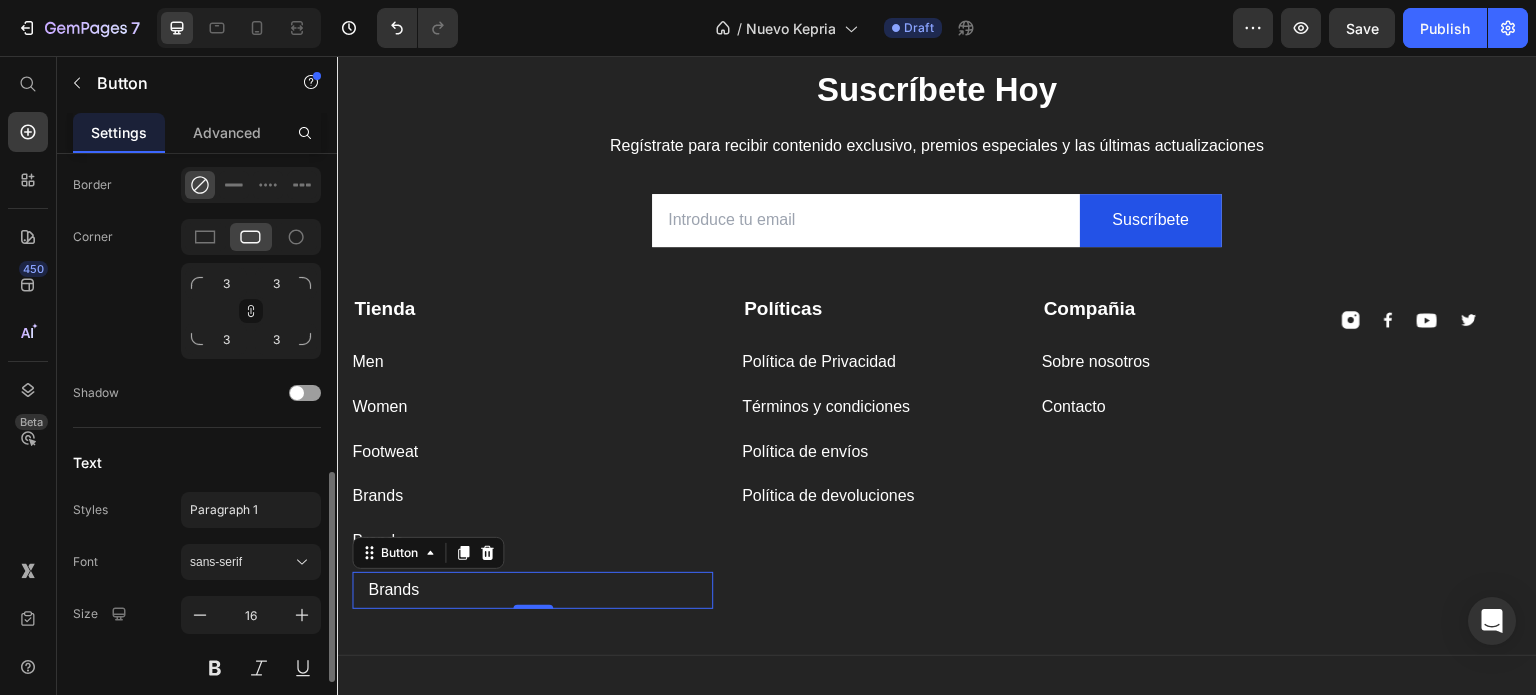 click at bounding box center (305, 283) 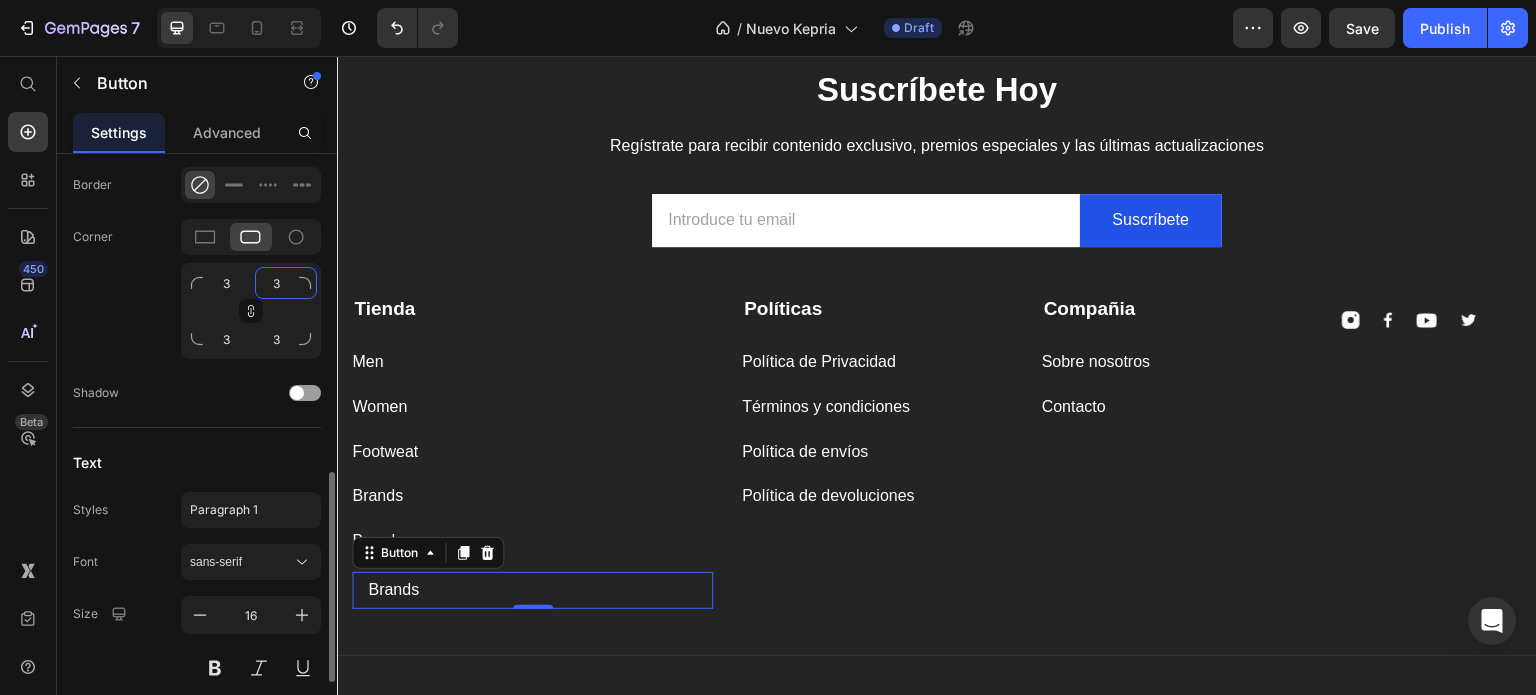 click on "3" 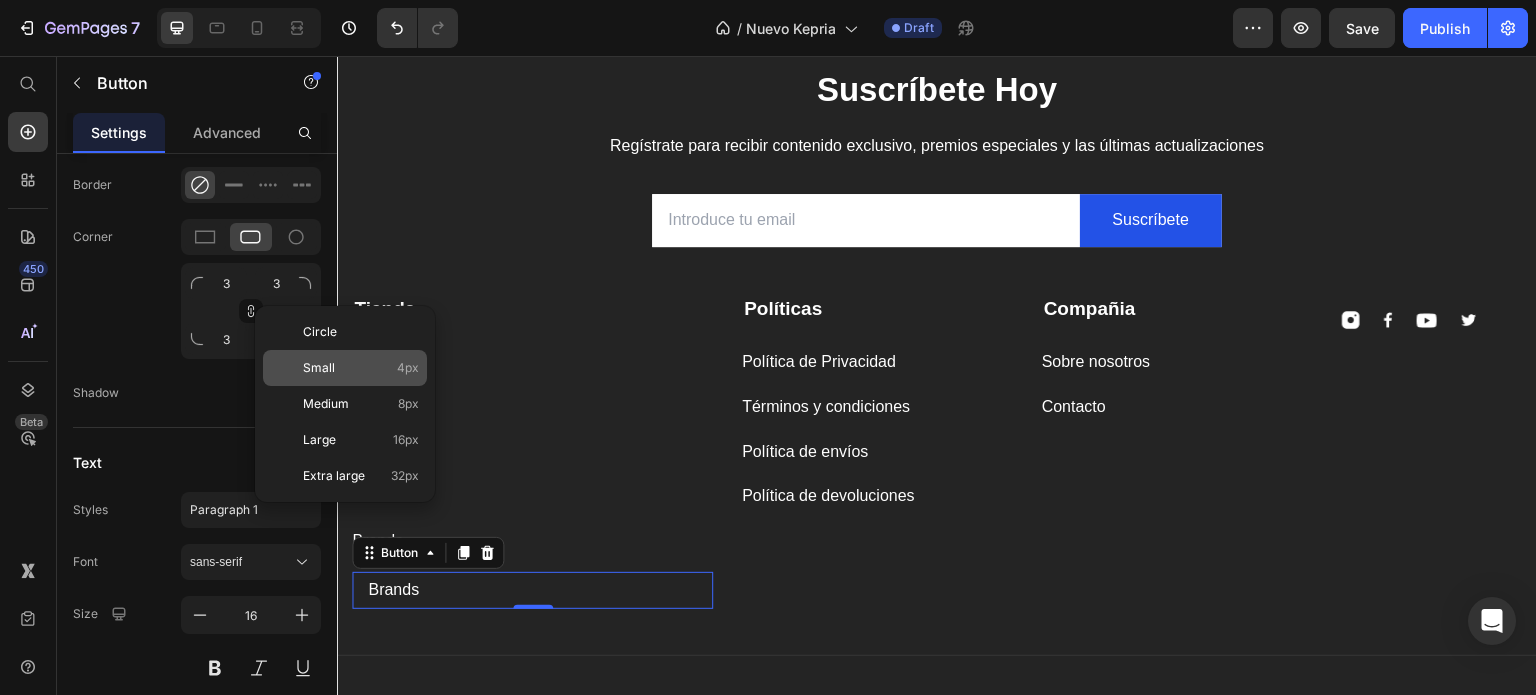 click on "Small" at bounding box center [319, 368] 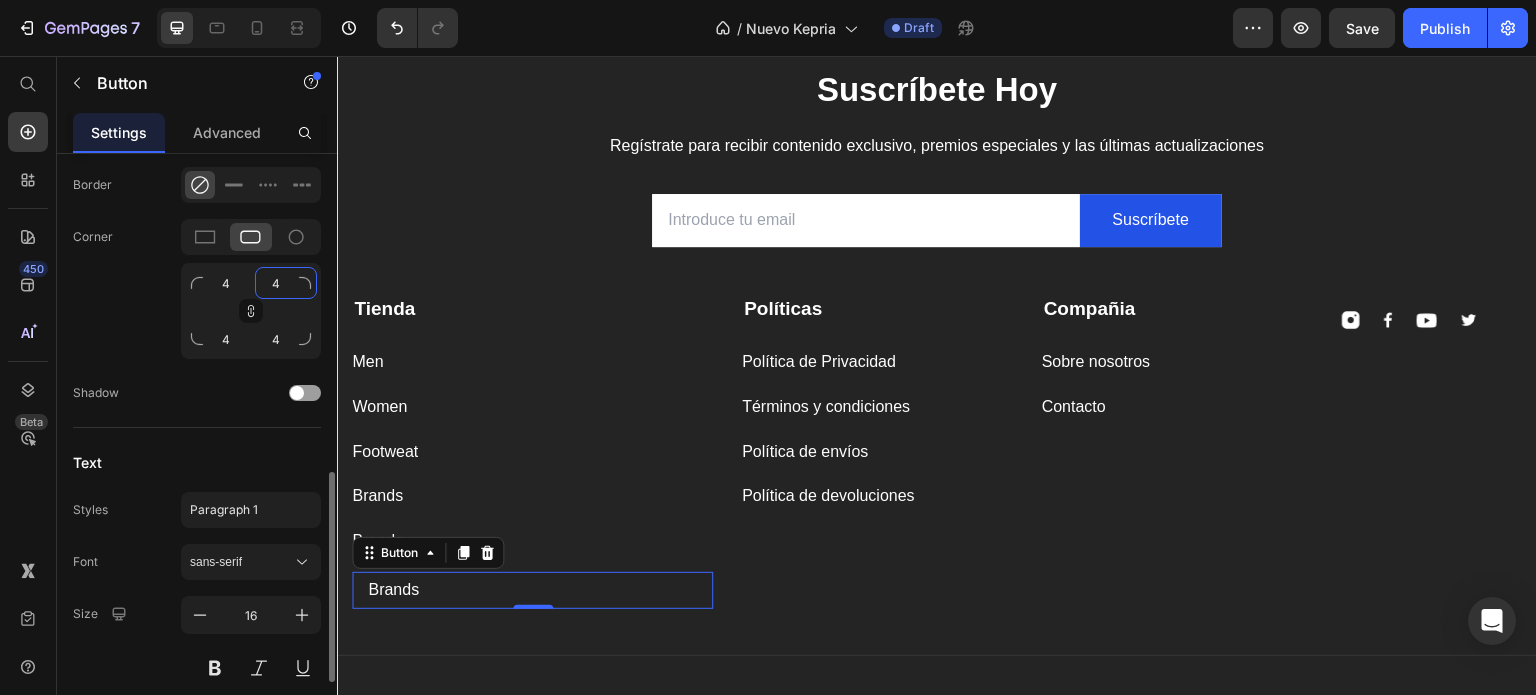 click on "4" 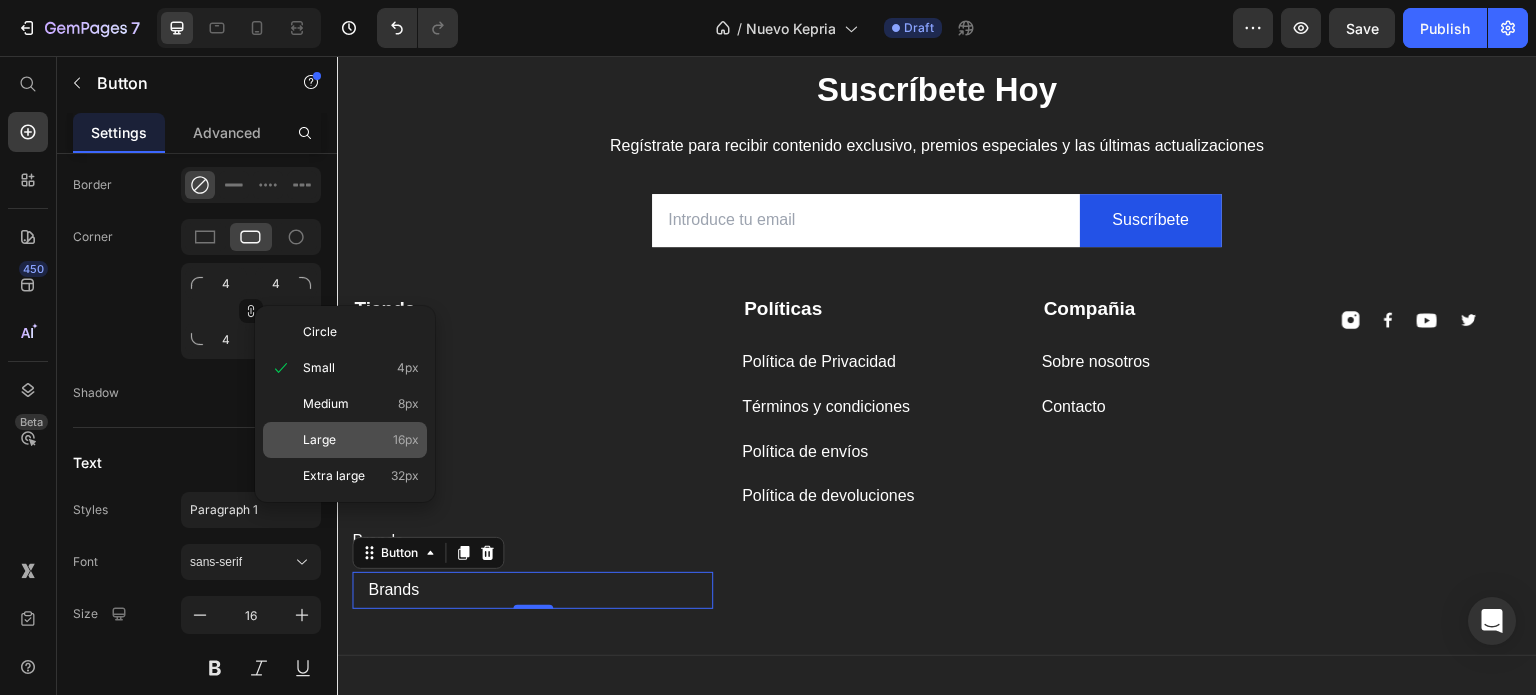 click on "Large 16px" 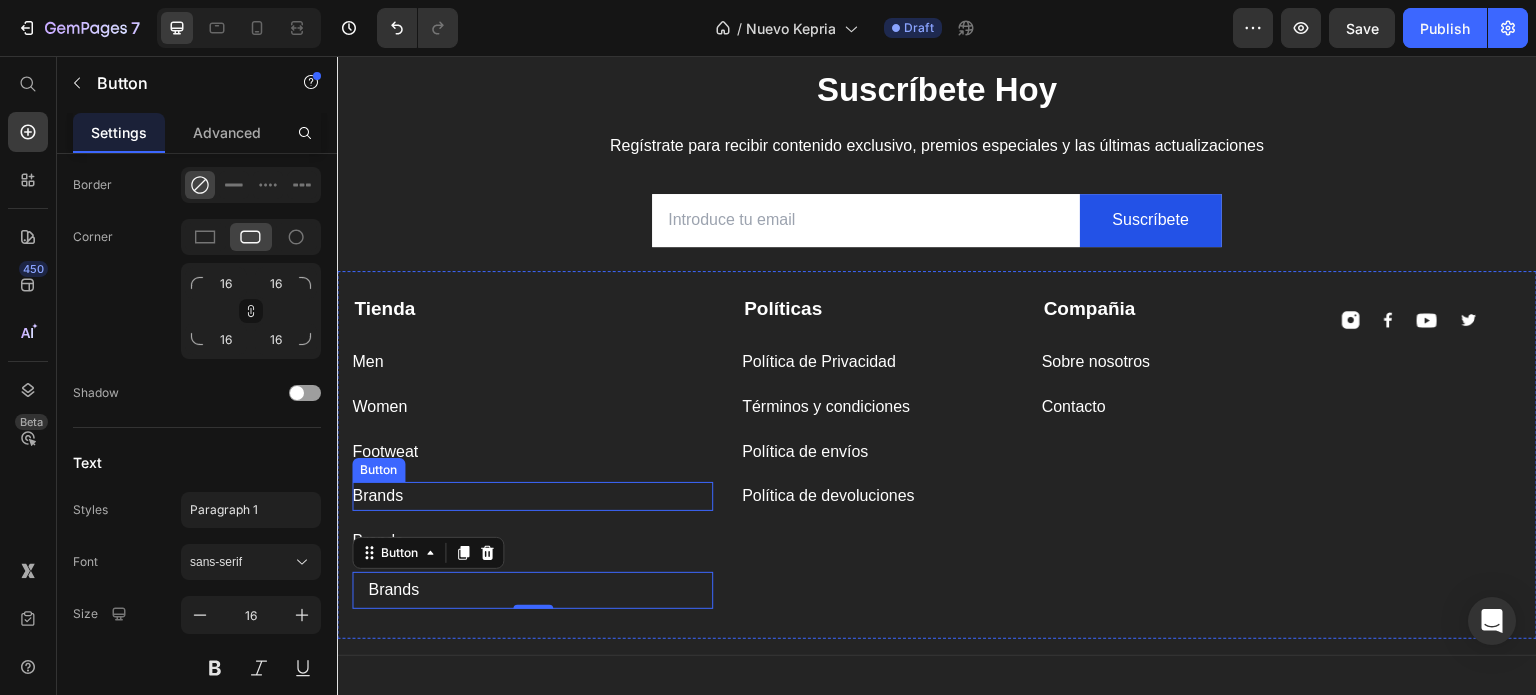 click on "Brands Button" at bounding box center [532, 496] 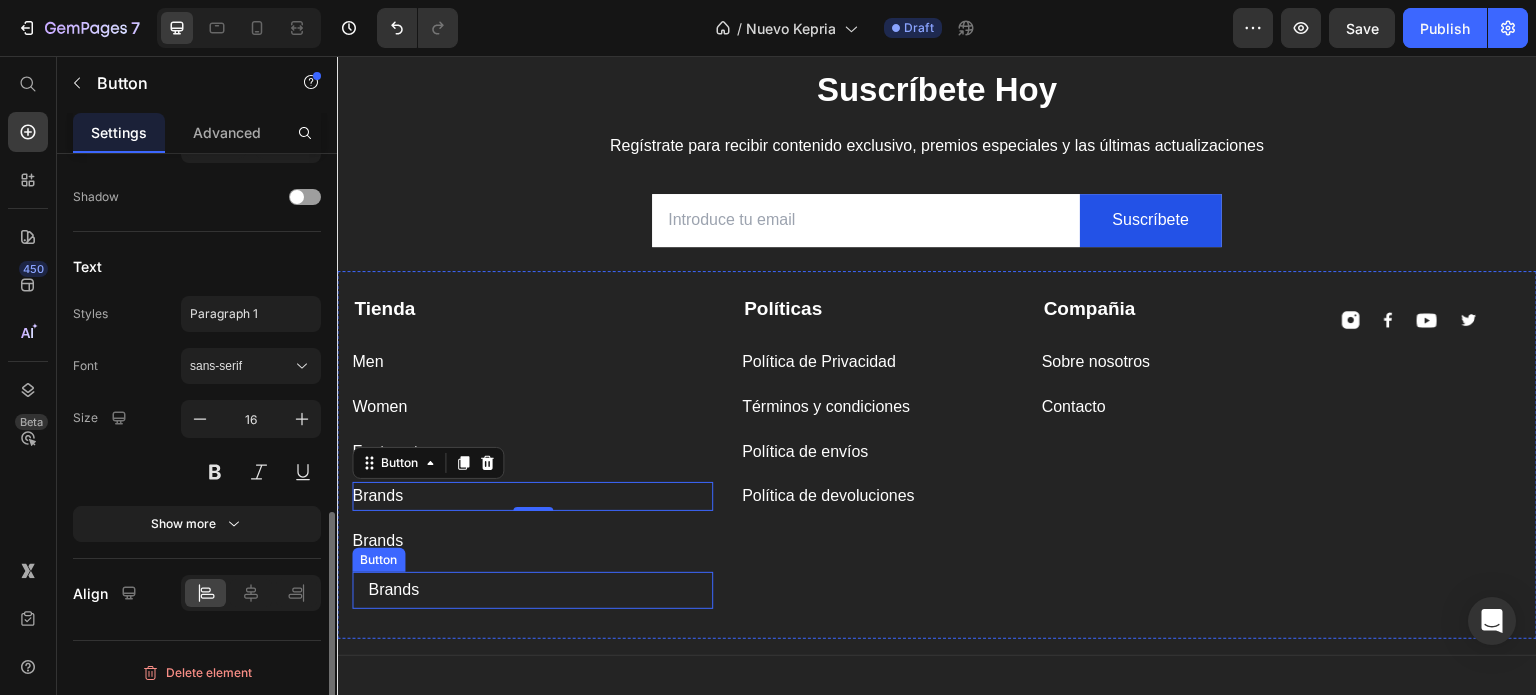 click on "Brands Button" at bounding box center (532, 590) 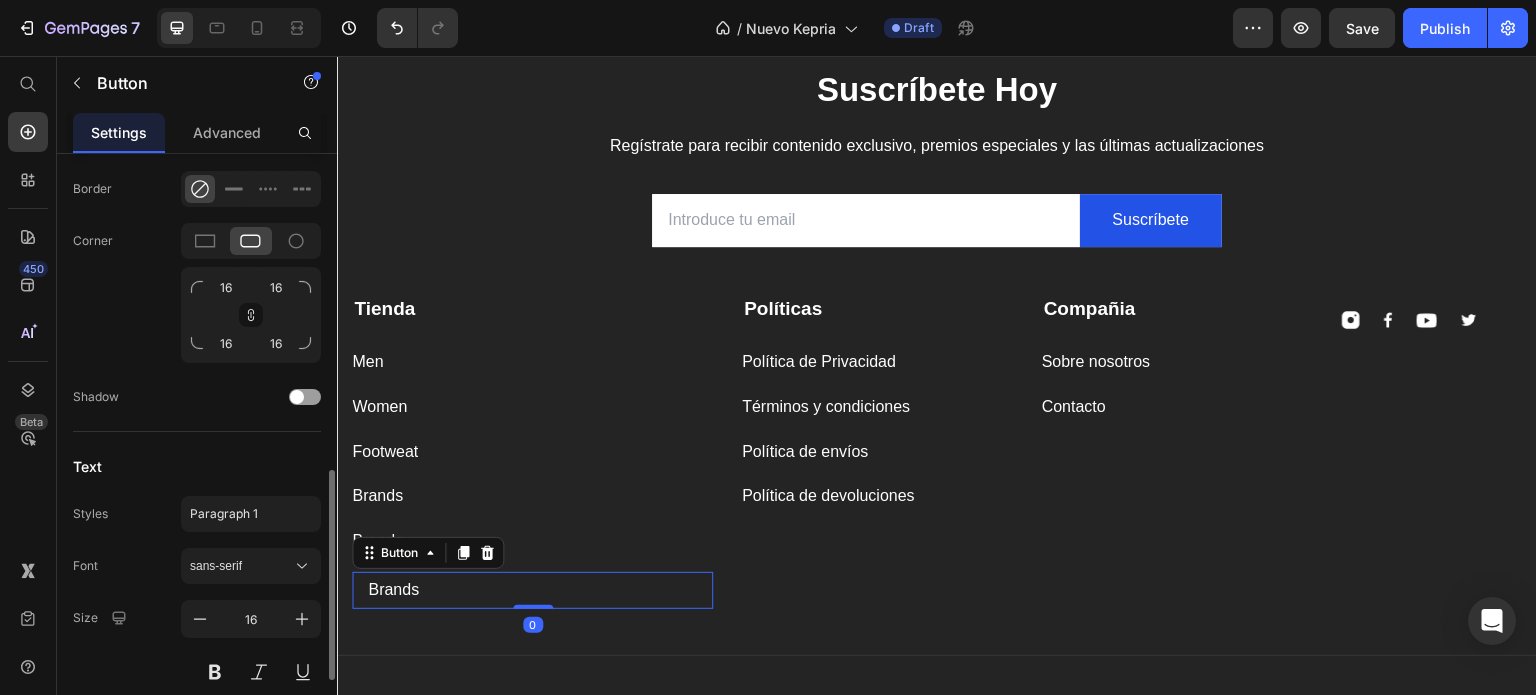 scroll, scrollTop: 896, scrollLeft: 0, axis: vertical 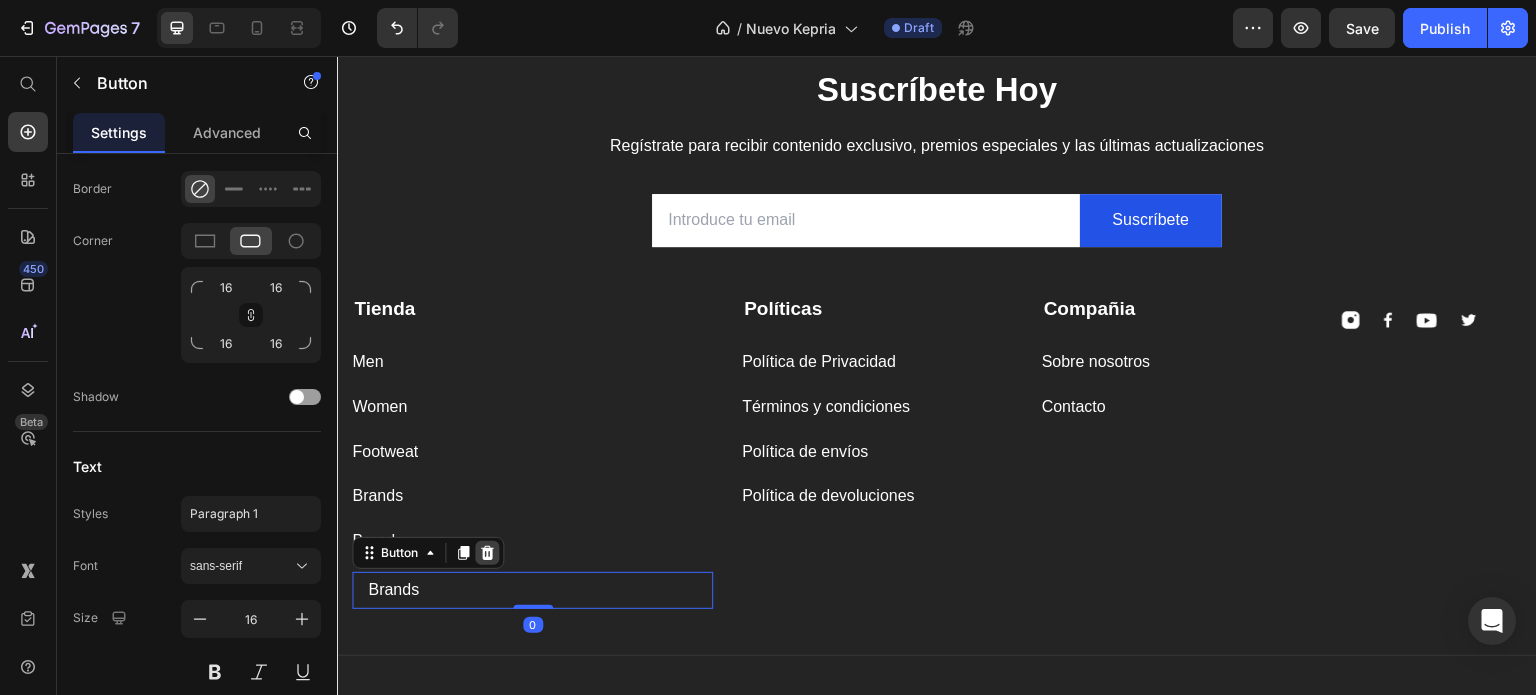 click at bounding box center (487, 553) 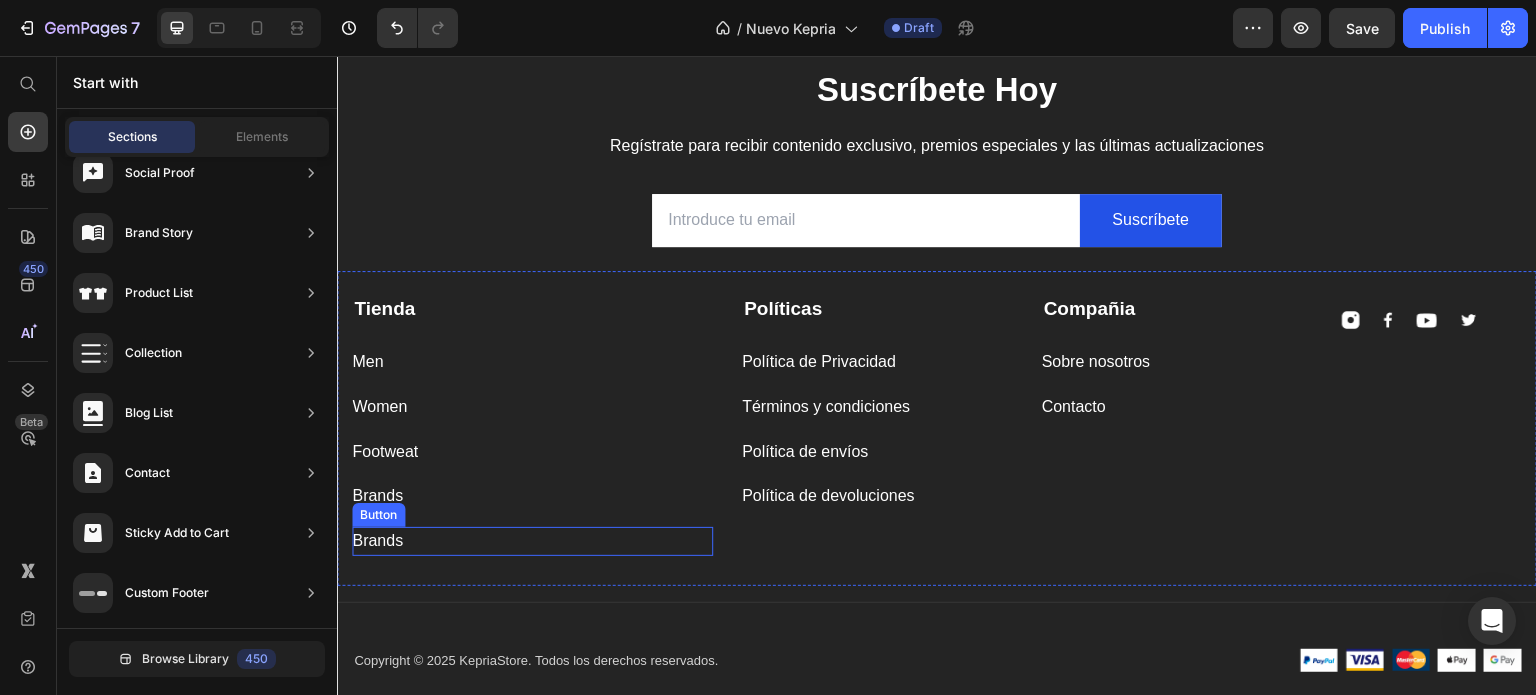 click on "Brands Button" at bounding box center (532, 541) 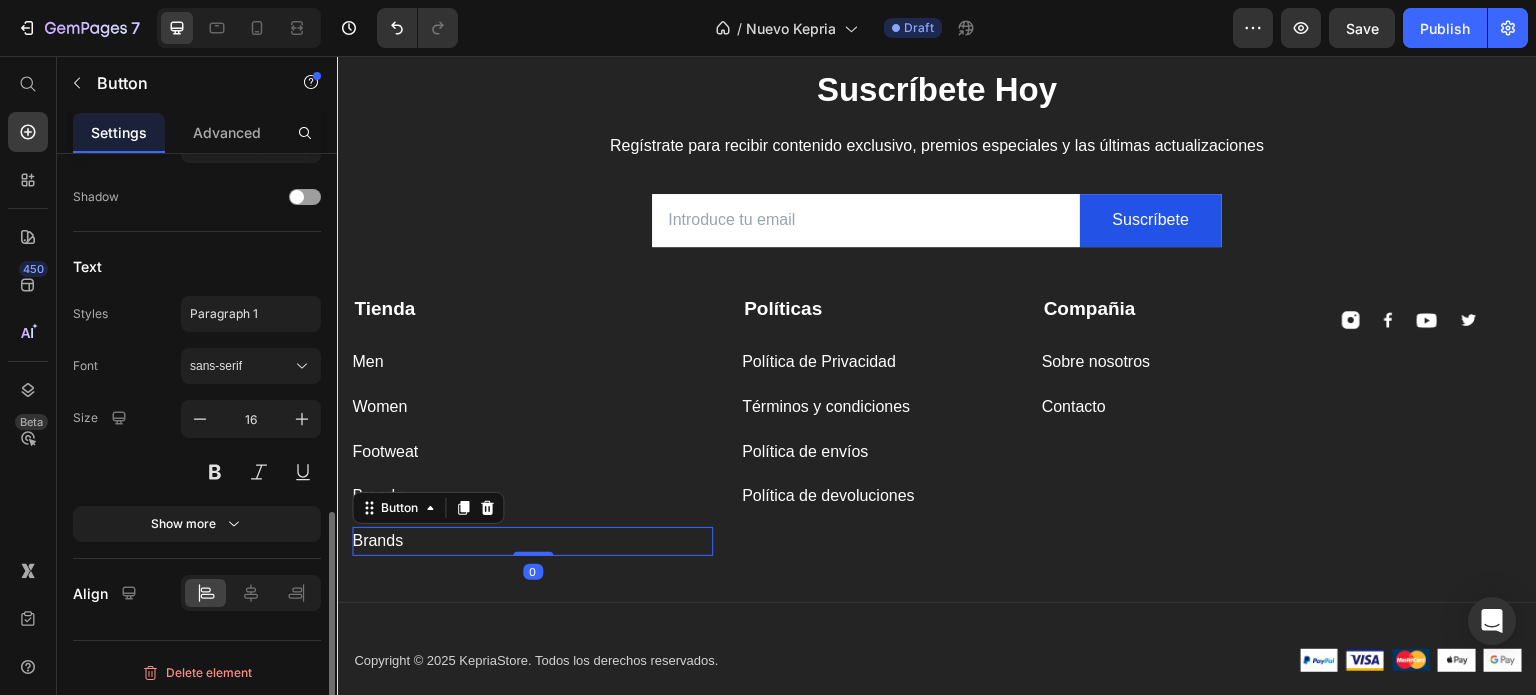 scroll, scrollTop: 896, scrollLeft: 0, axis: vertical 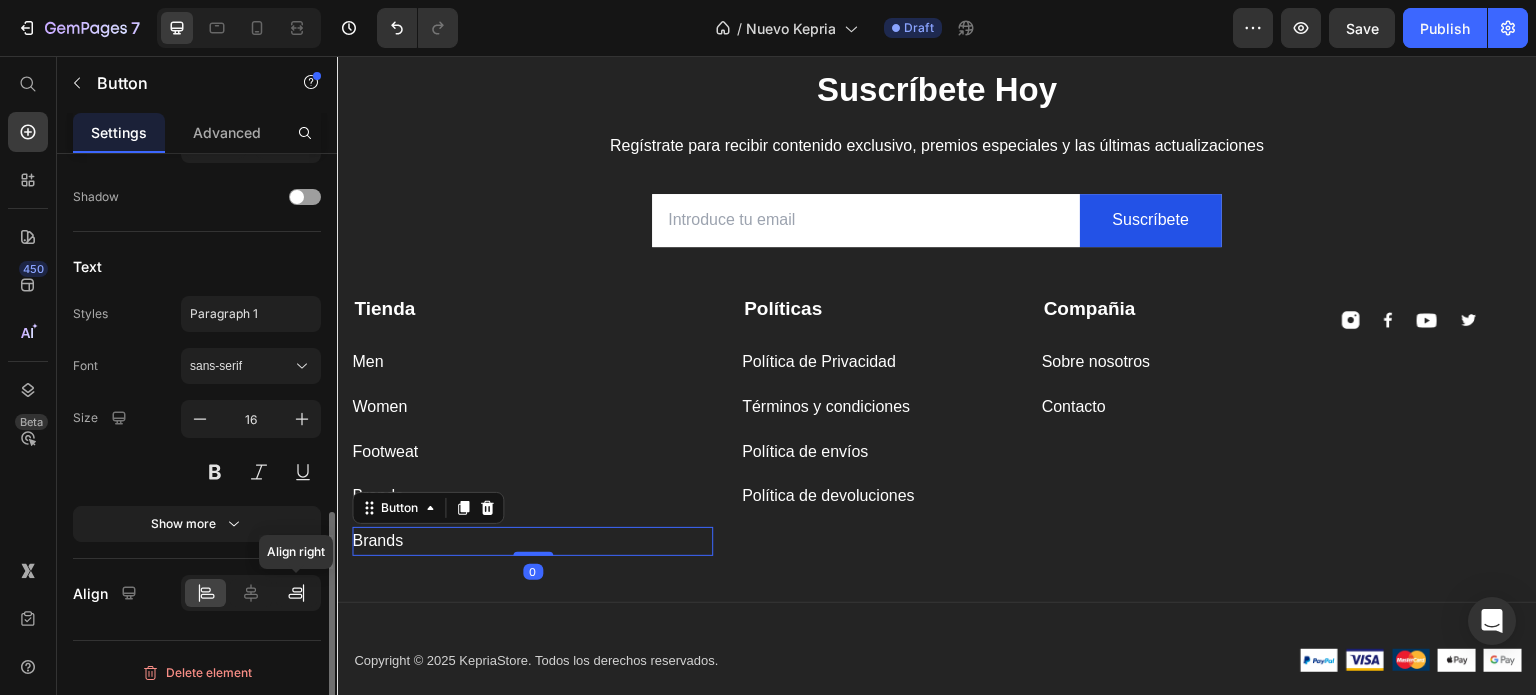 click 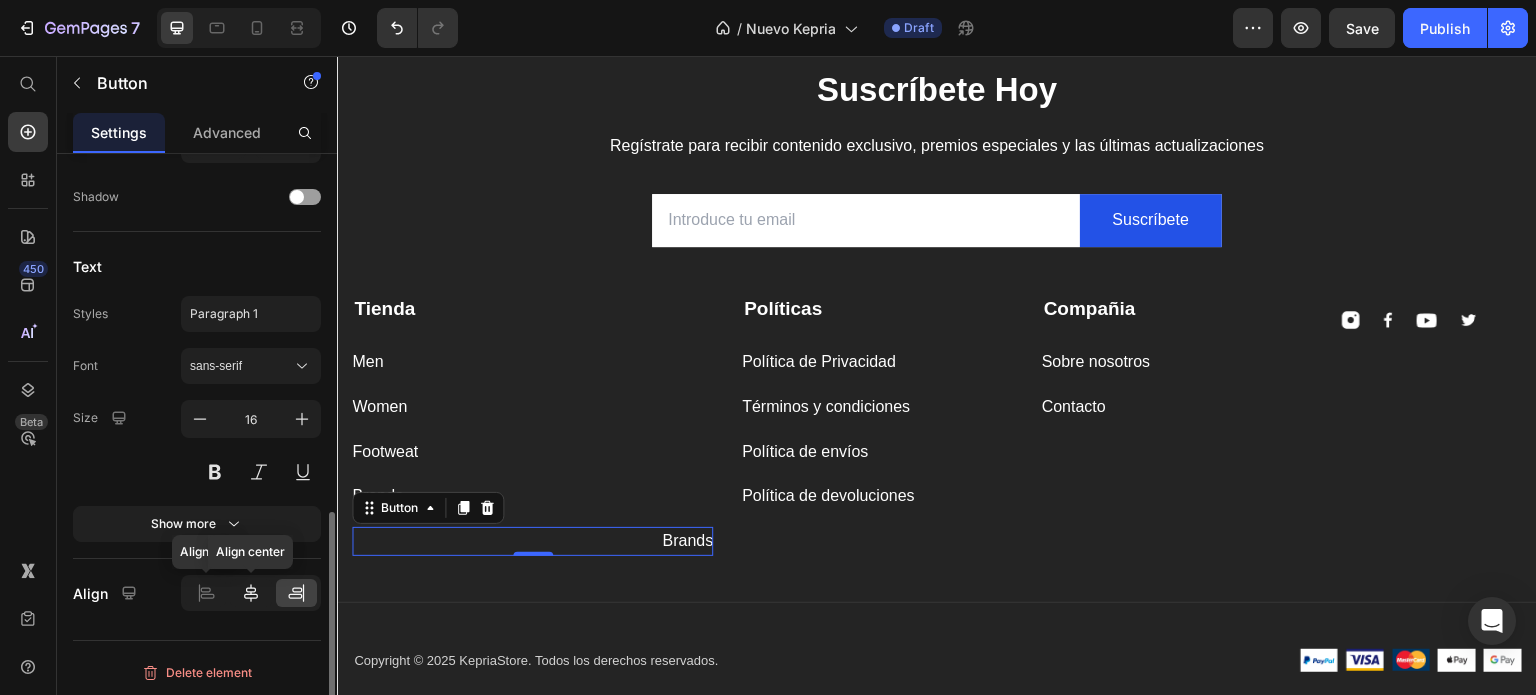 click 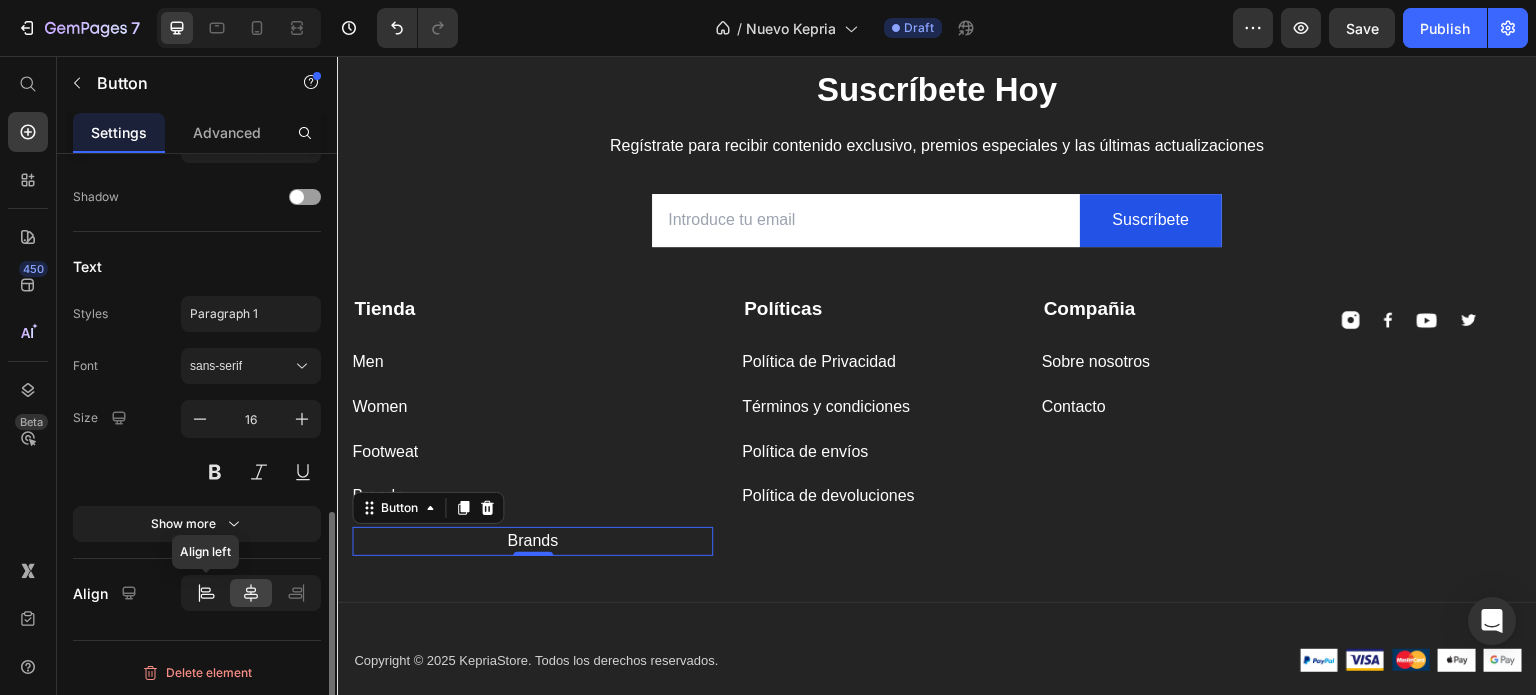 click 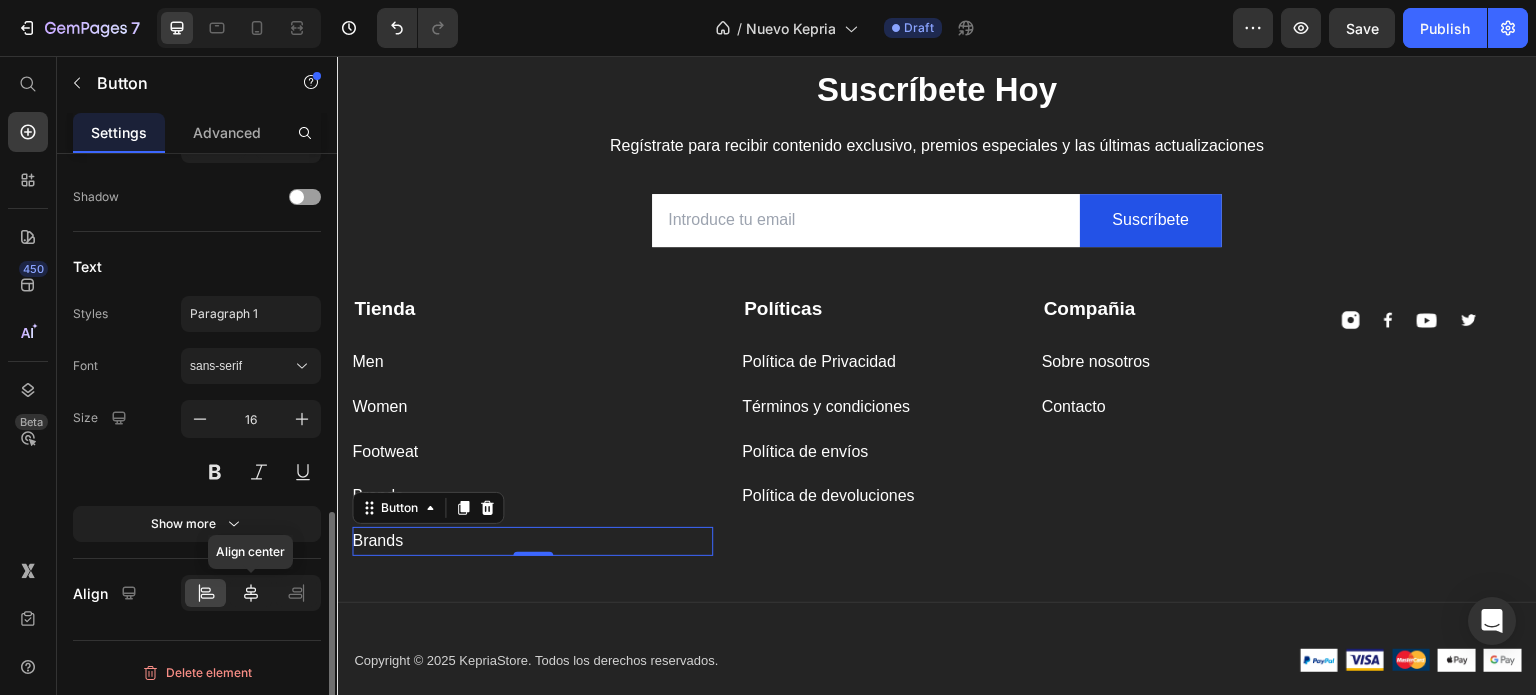 click 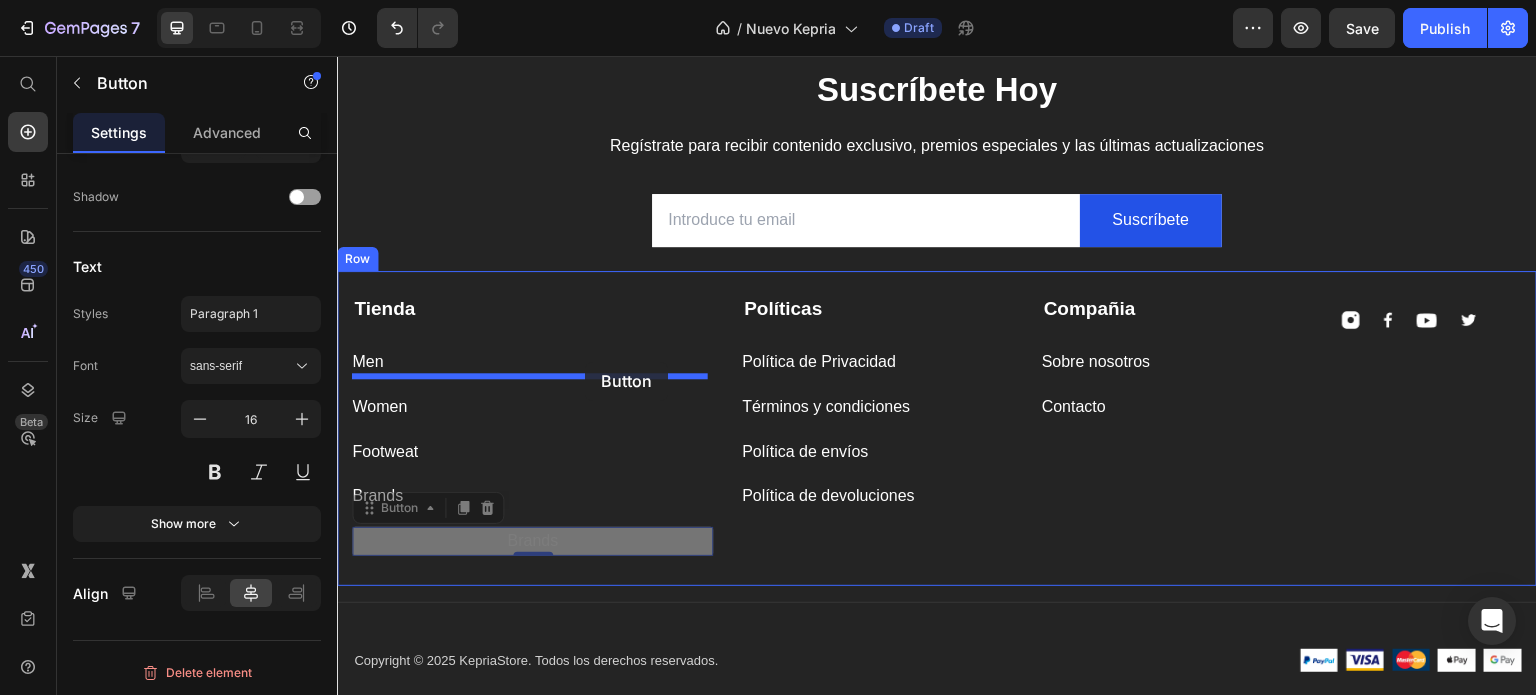 drag, startPoint x: 556, startPoint y: 545, endPoint x: 585, endPoint y: 362, distance: 185.28357 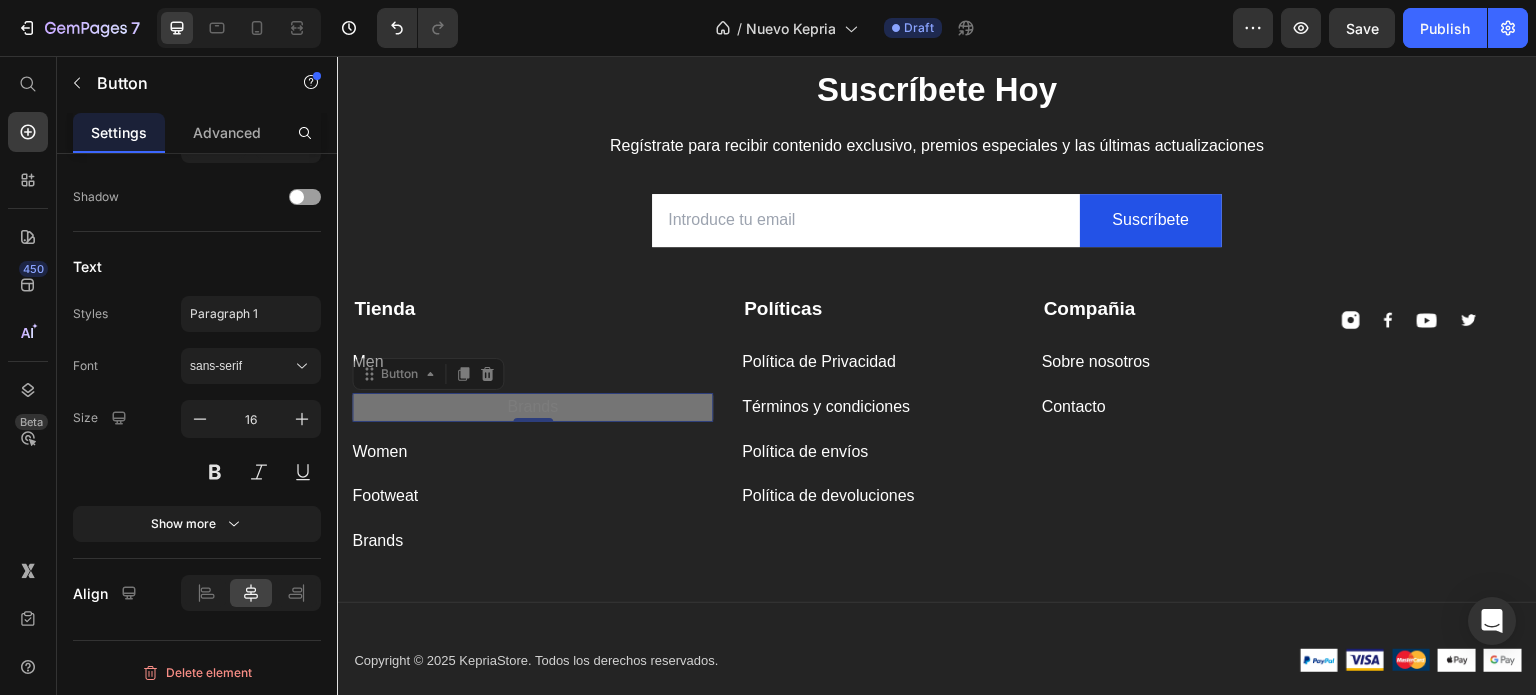 drag, startPoint x: 572, startPoint y: 406, endPoint x: 572, endPoint y: 330, distance: 76 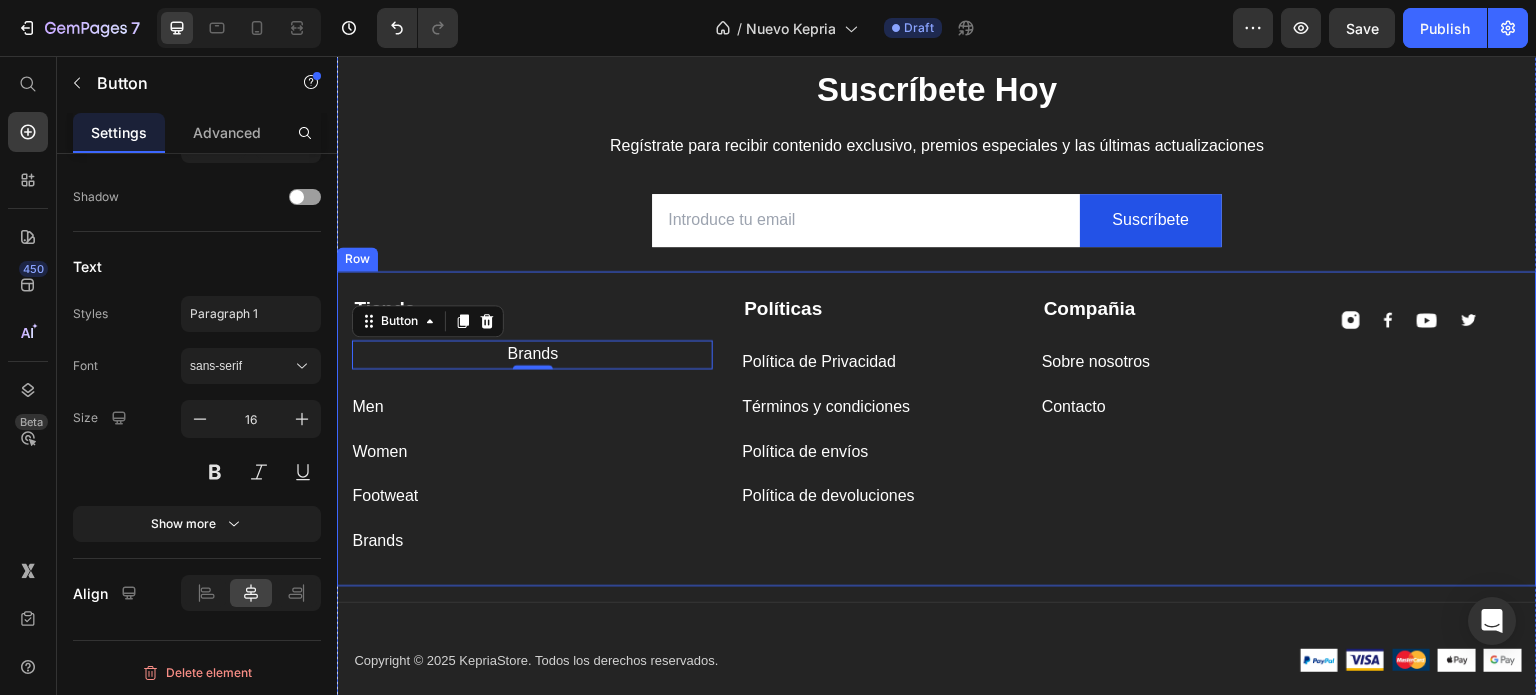 click on "Tienda Text block Brands Button   0 Men Button Women Button Footweat Button Brands Button" at bounding box center (532, 425) 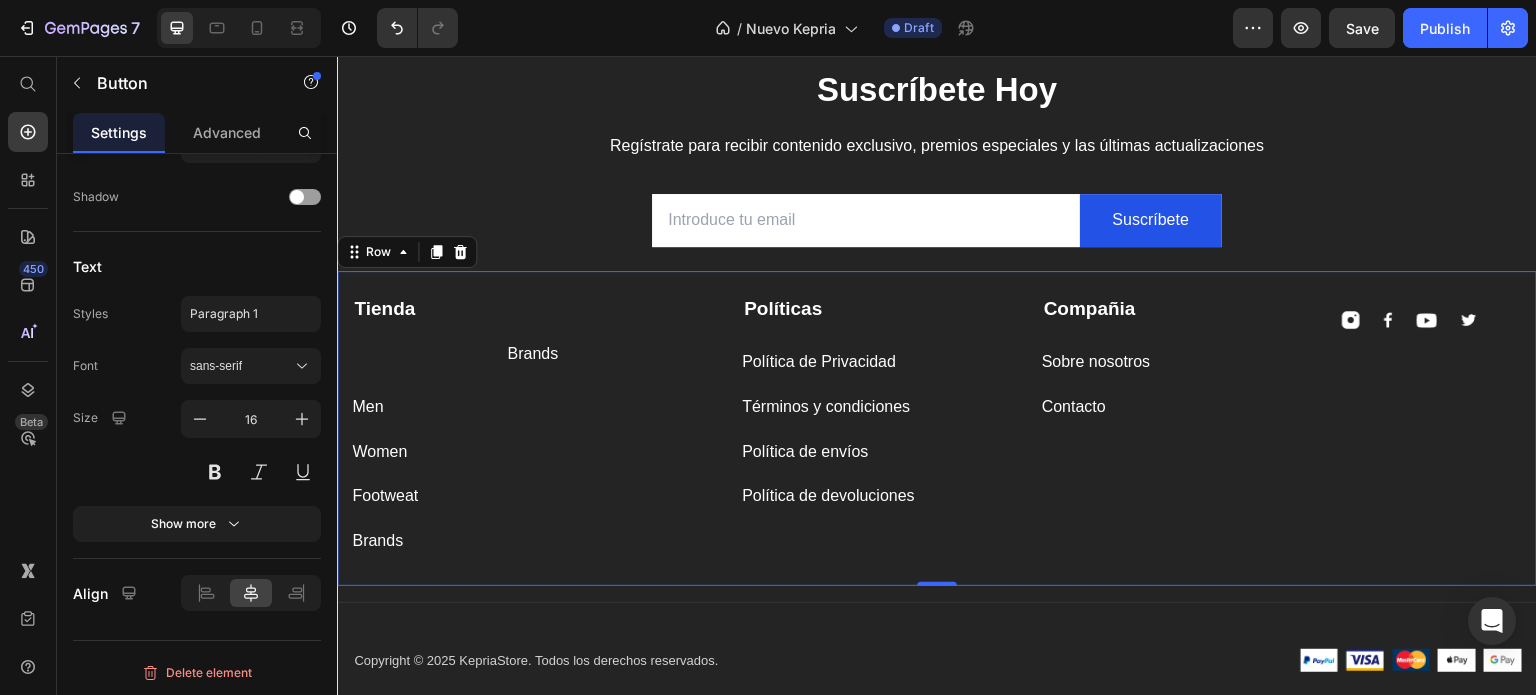 scroll, scrollTop: 0, scrollLeft: 0, axis: both 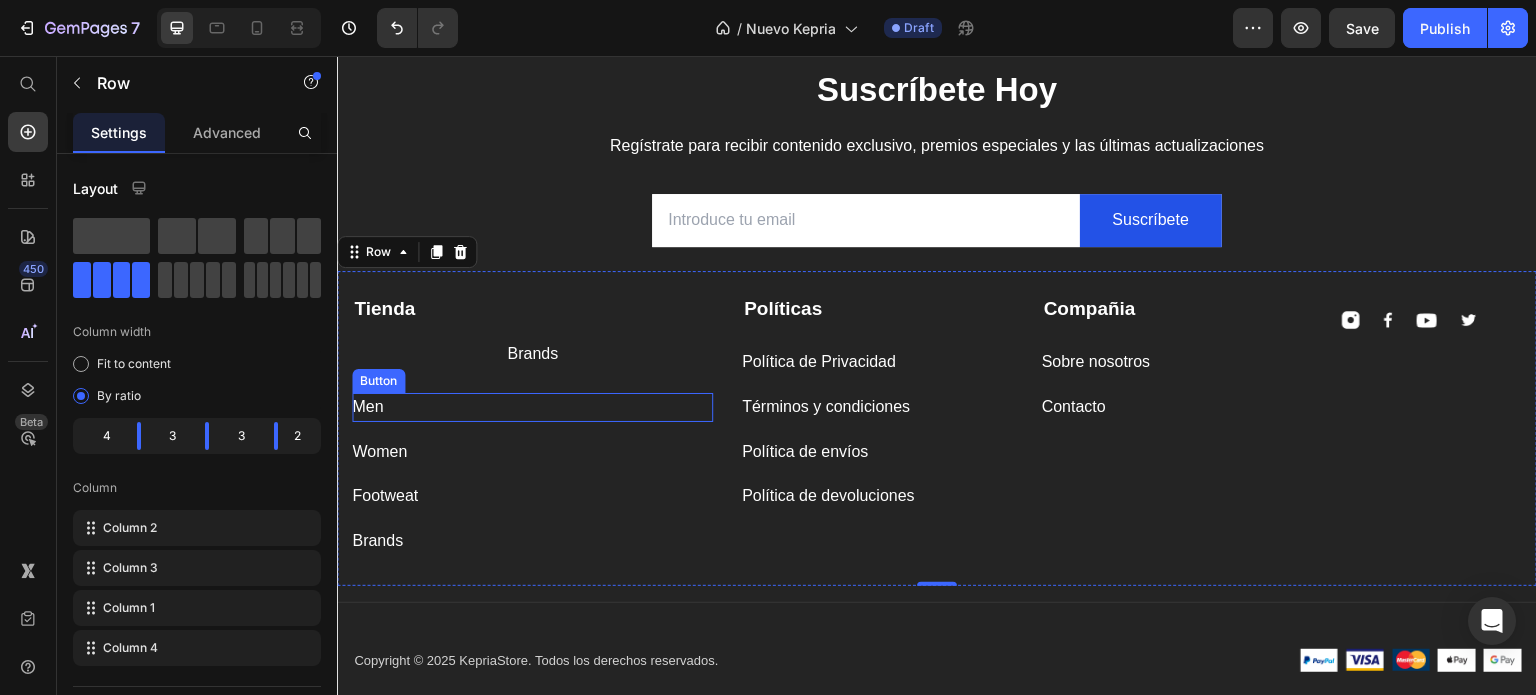 click on "Brands Button" at bounding box center (532, 354) 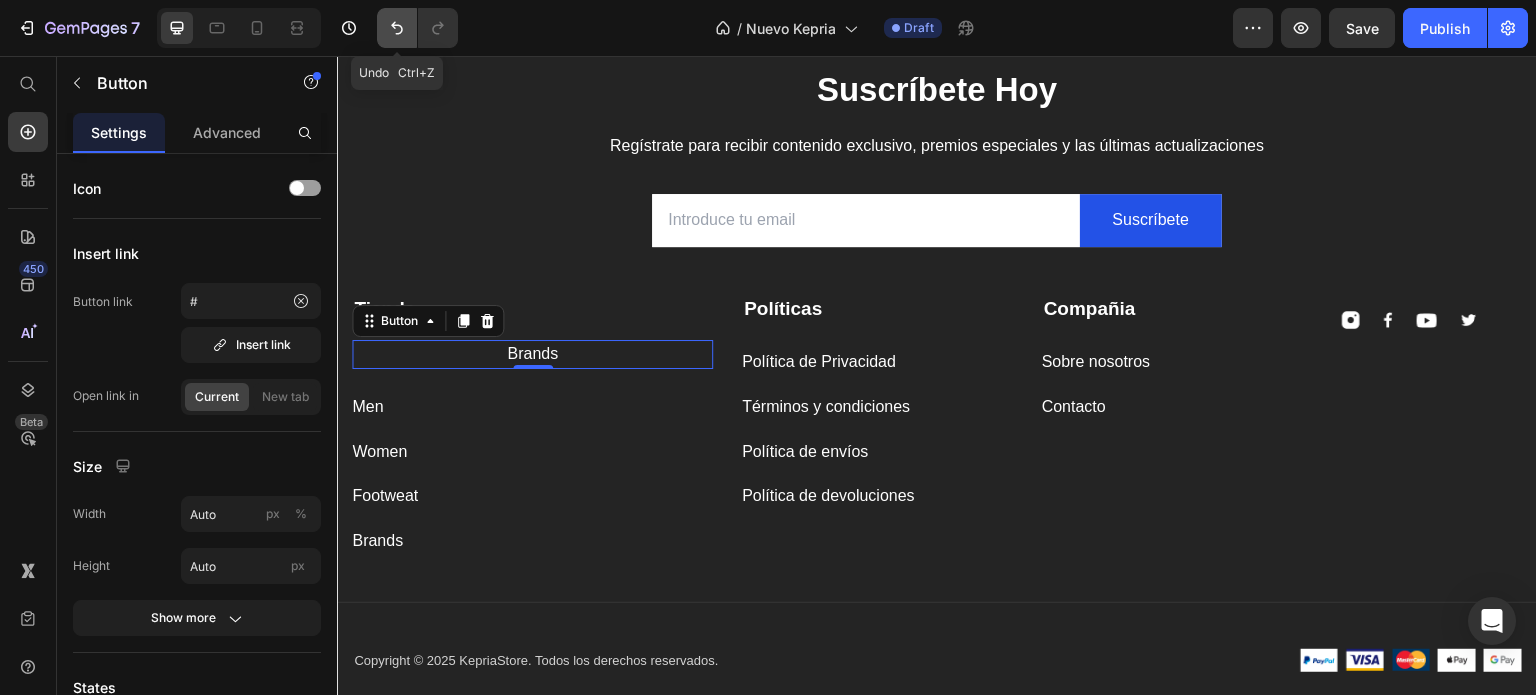 click 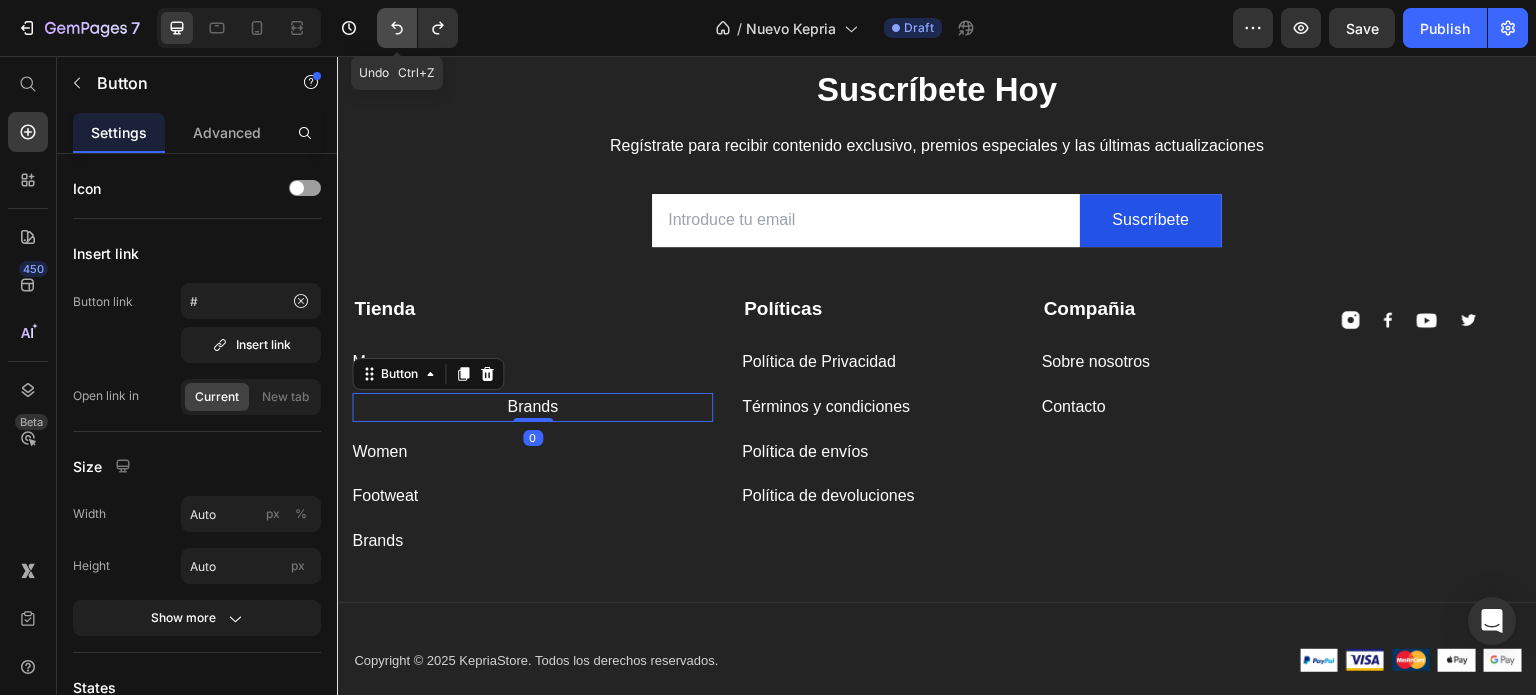 click 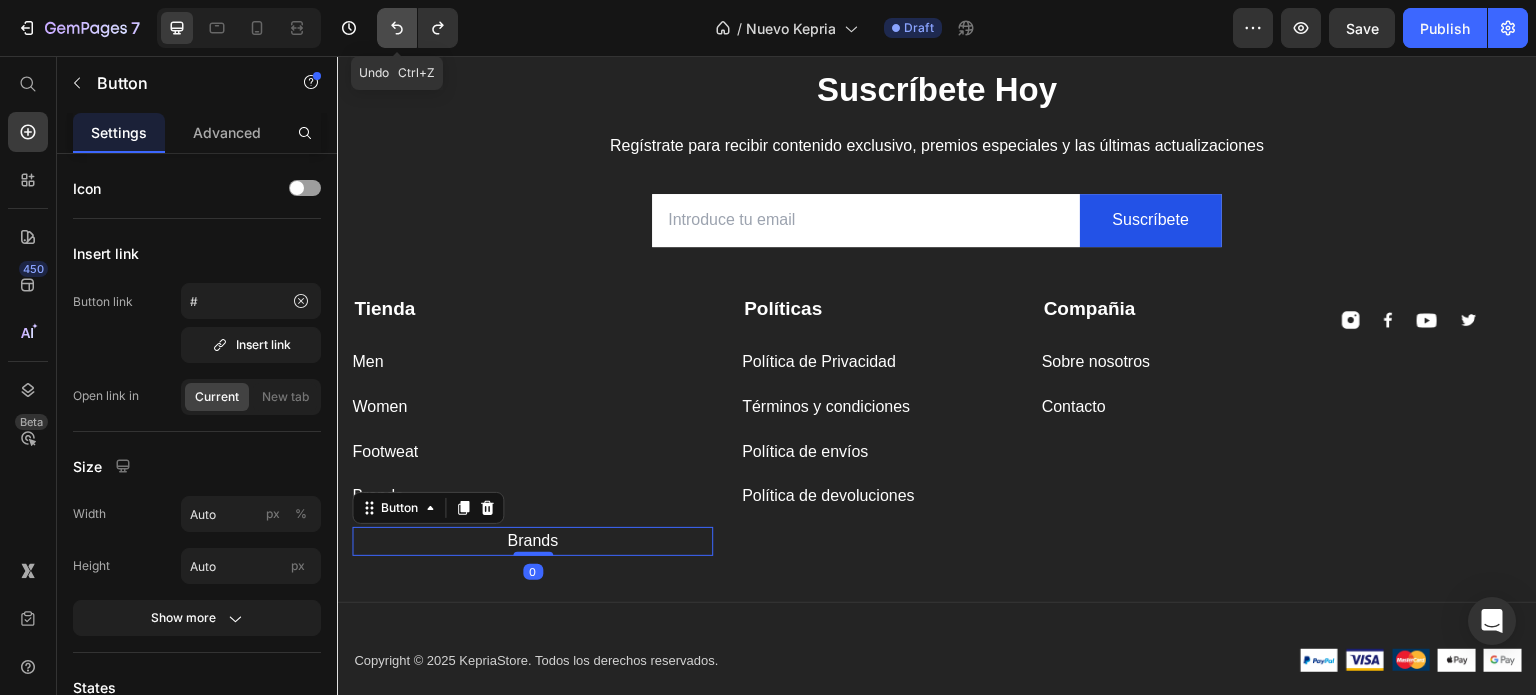 click 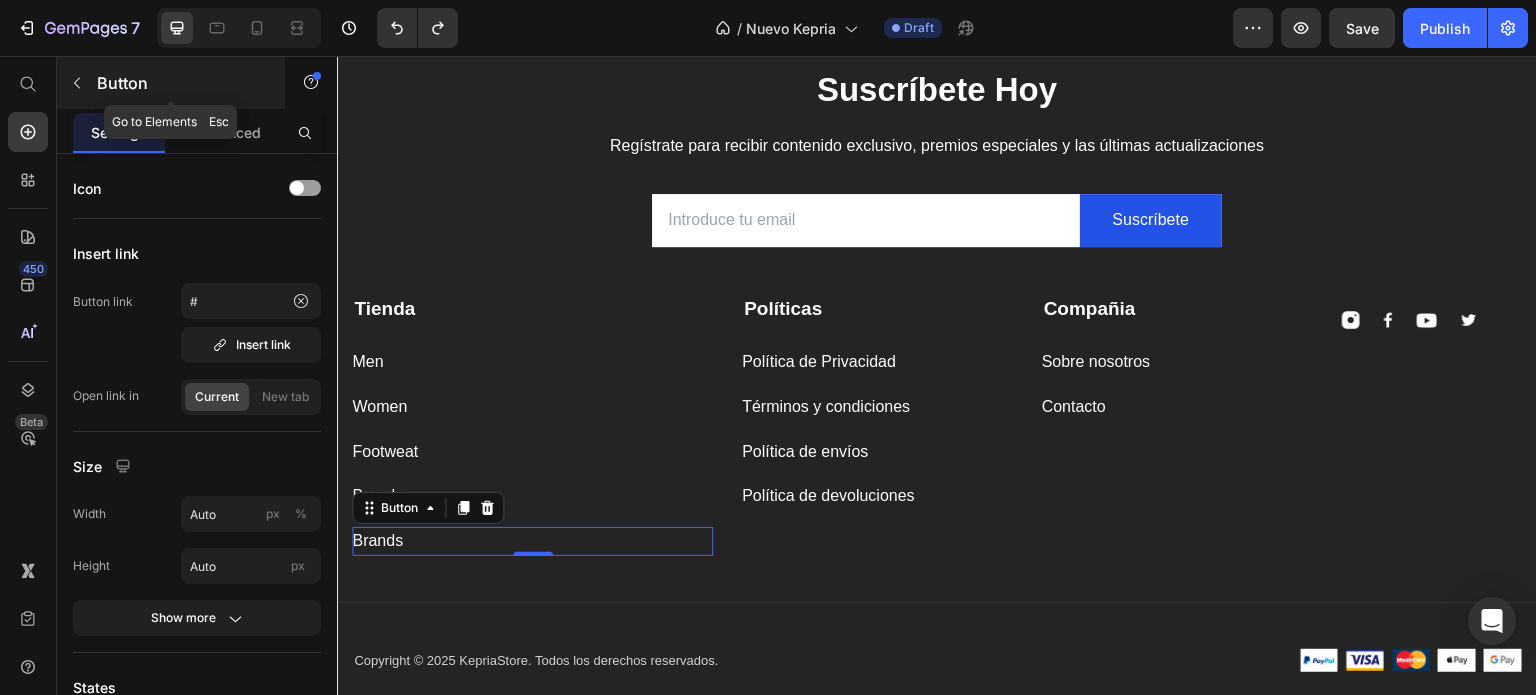 click 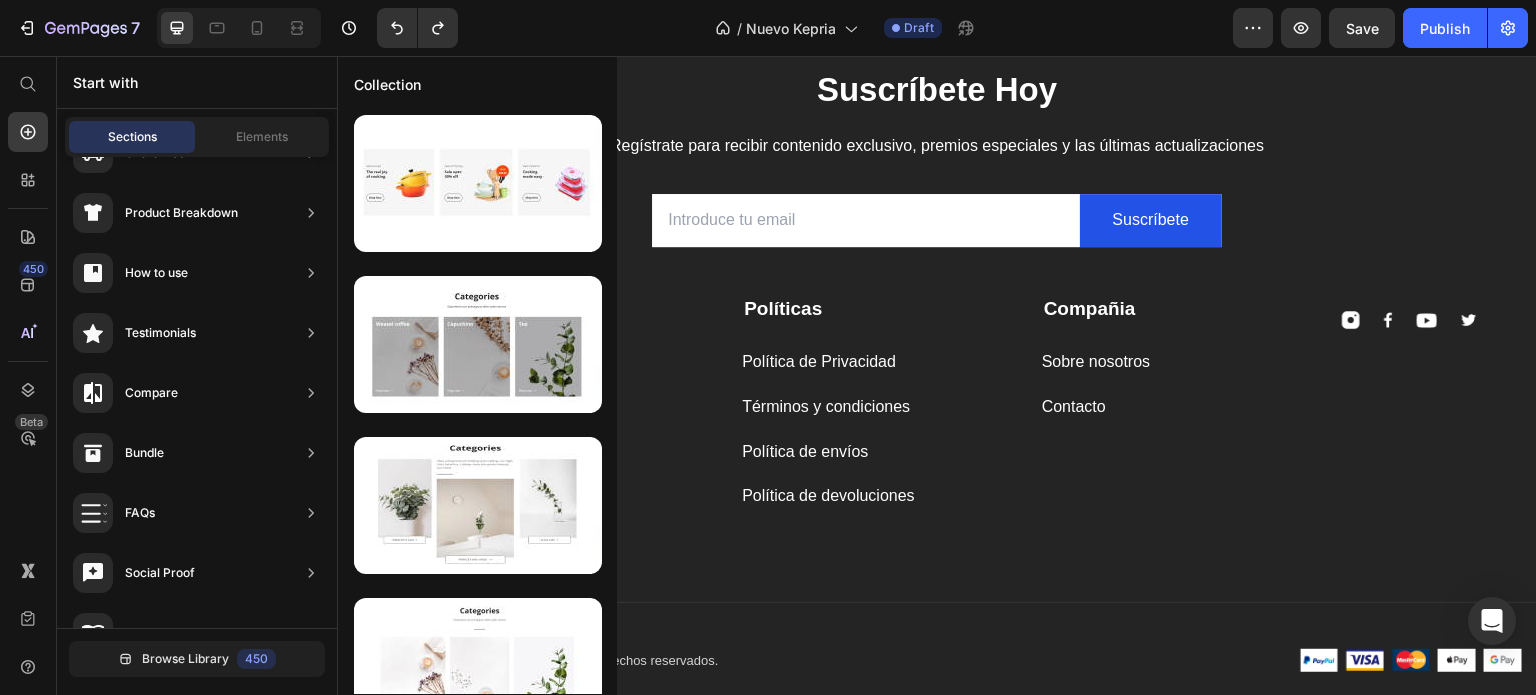 scroll, scrollTop: 0, scrollLeft: 0, axis: both 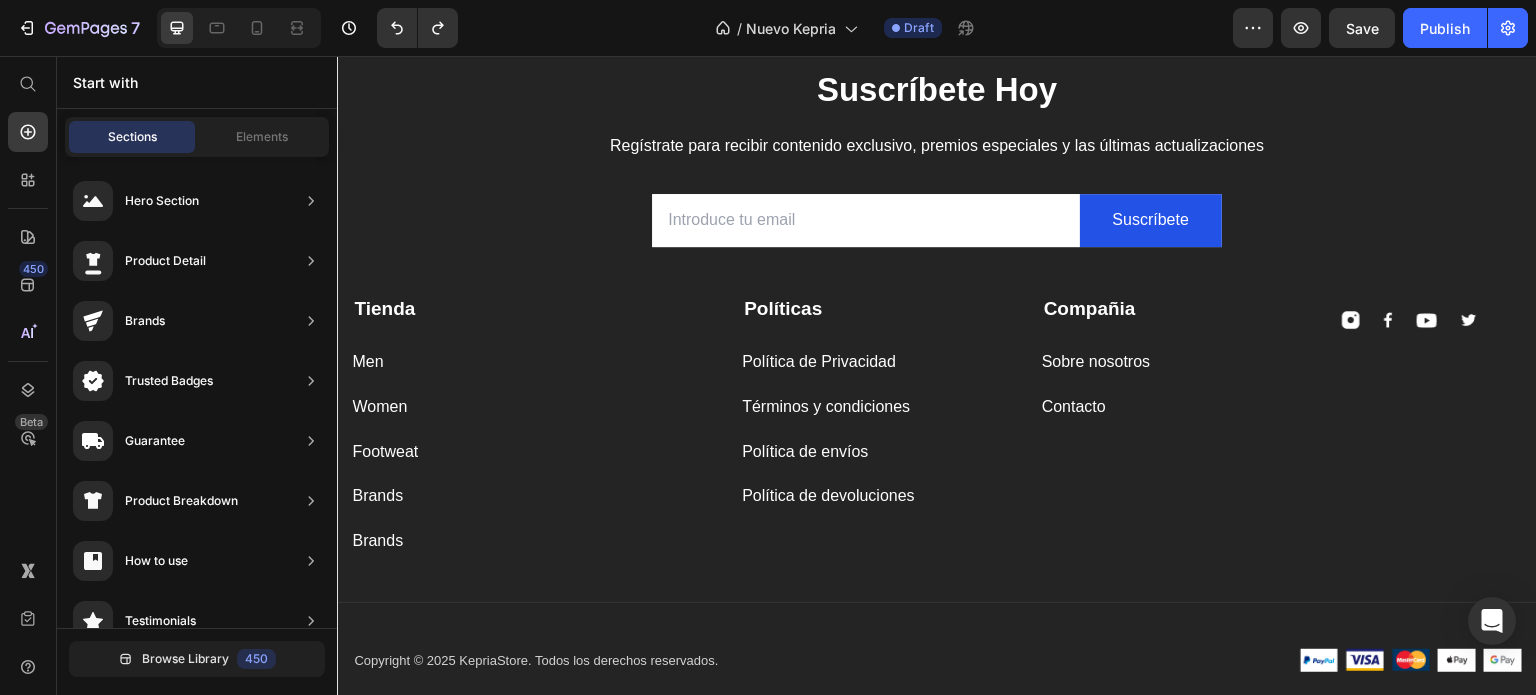 click on "Sections Elements" at bounding box center (197, 137) 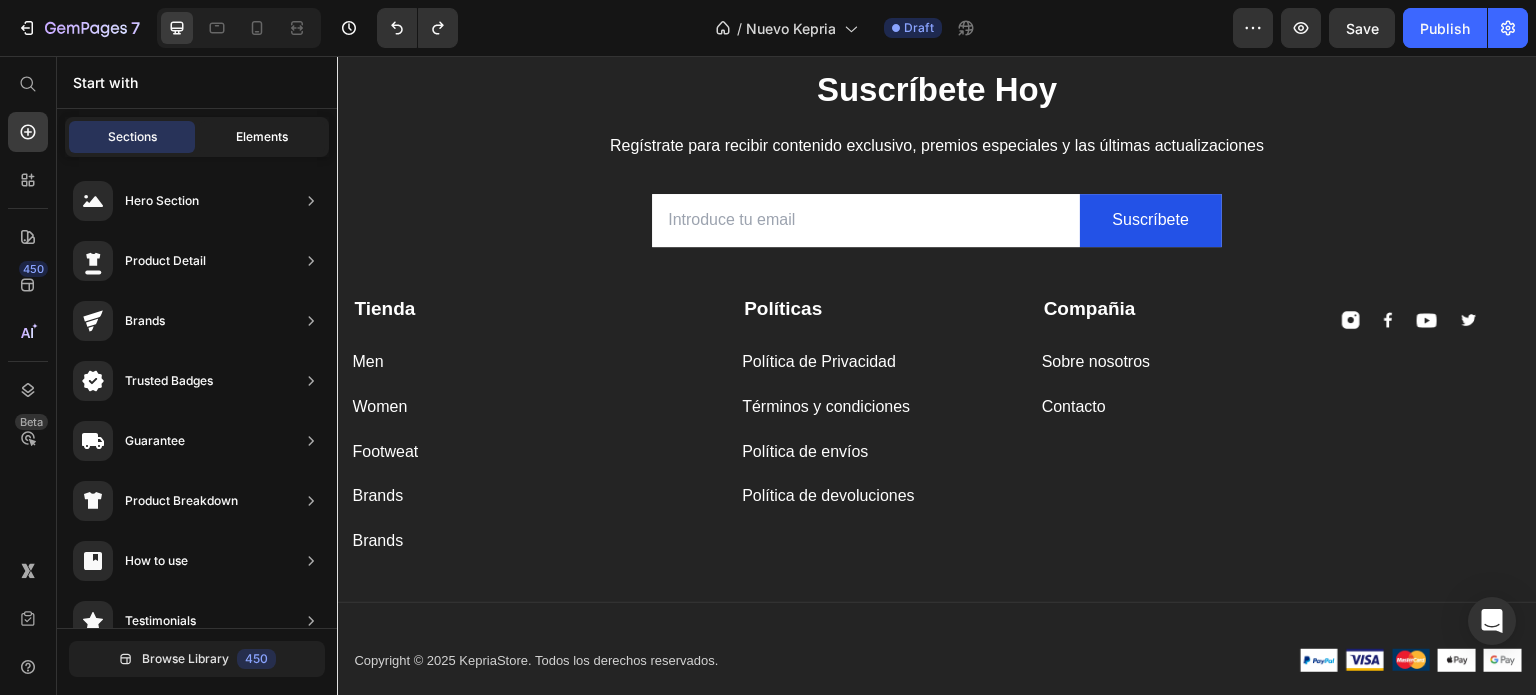click on "Elements" 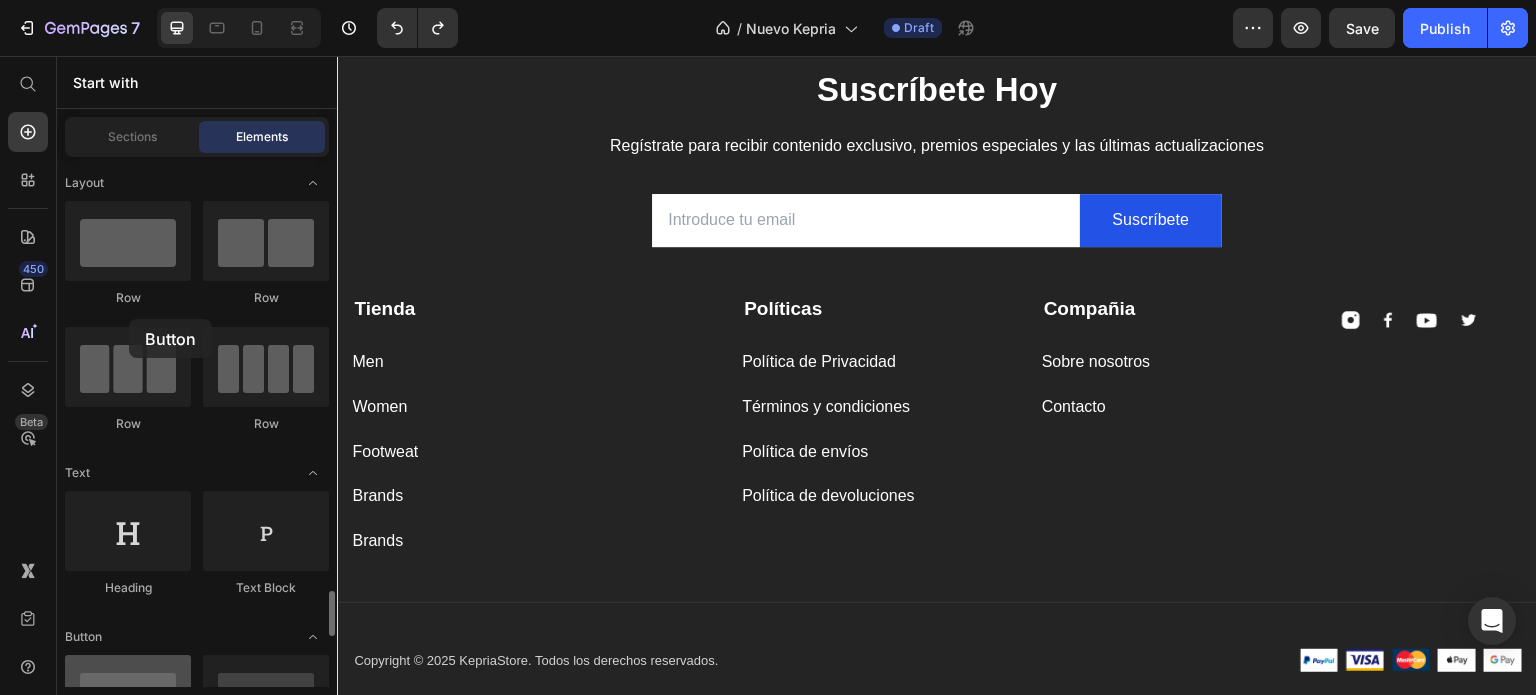 drag, startPoint x: 112, startPoint y: 306, endPoint x: 129, endPoint y: 319, distance: 21.400934 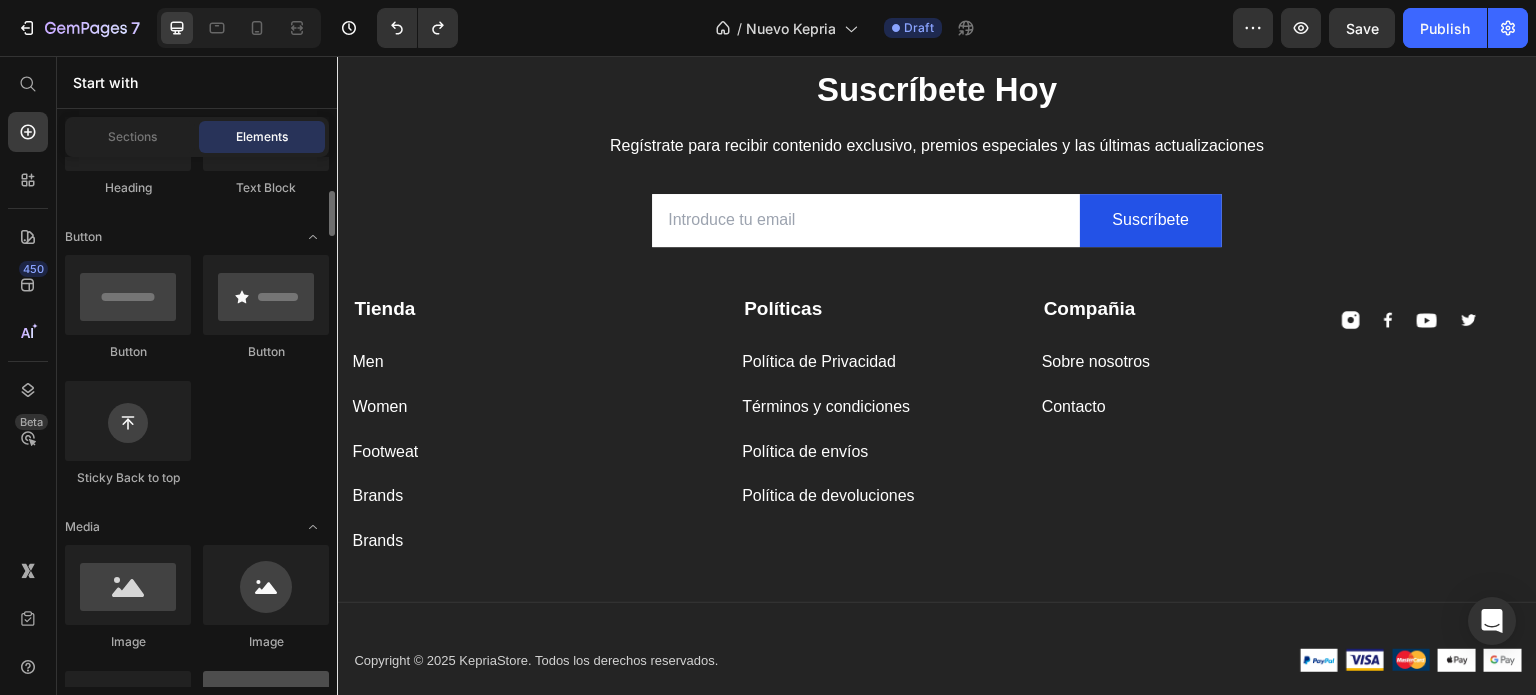 scroll, scrollTop: 300, scrollLeft: 0, axis: vertical 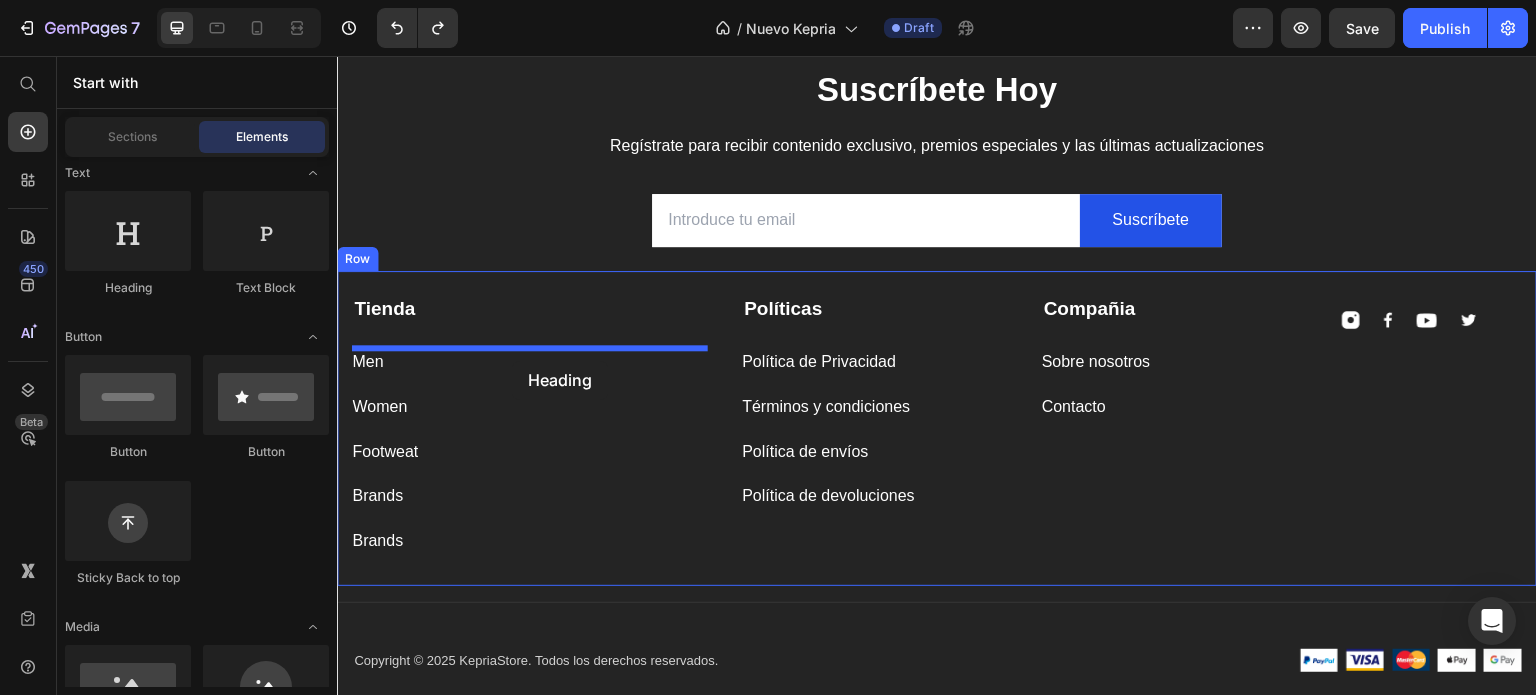 drag, startPoint x: 489, startPoint y: 287, endPoint x: 512, endPoint y: 361, distance: 77.491936 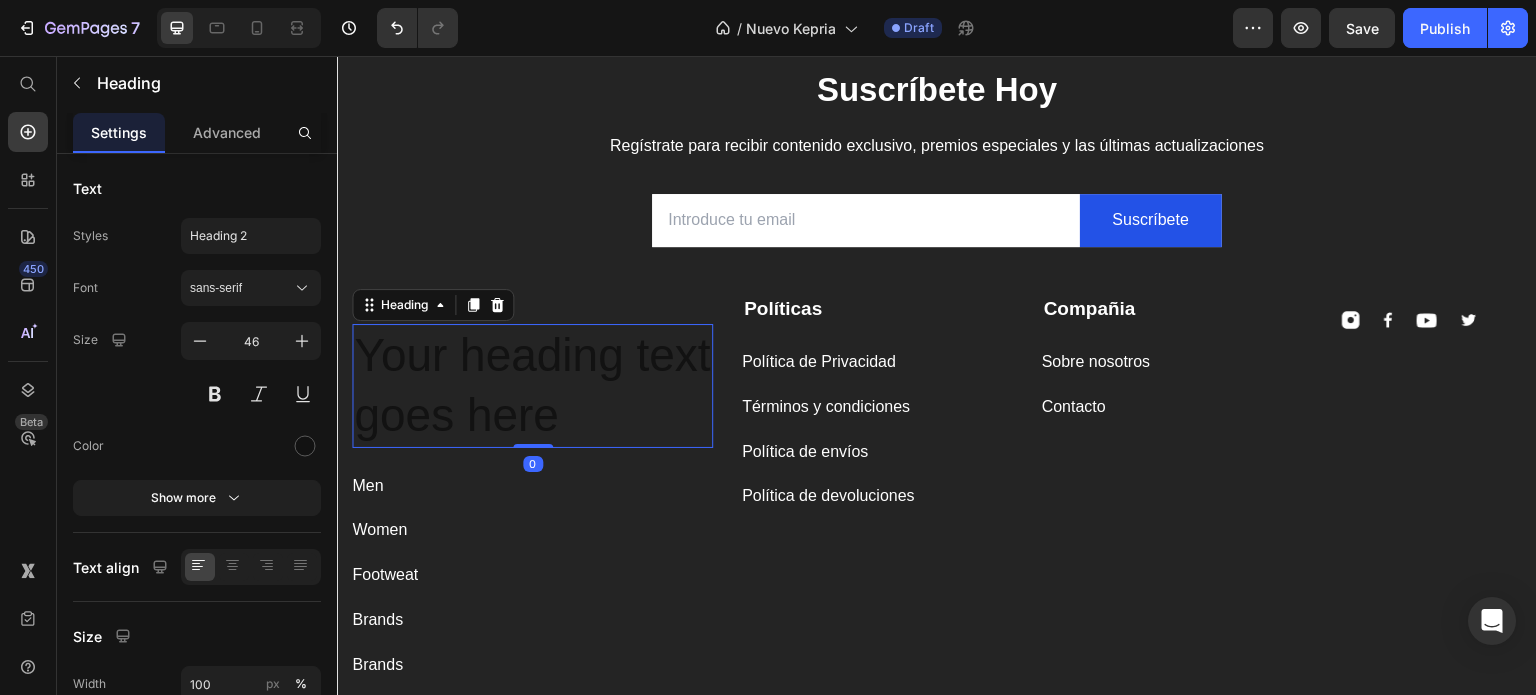 click 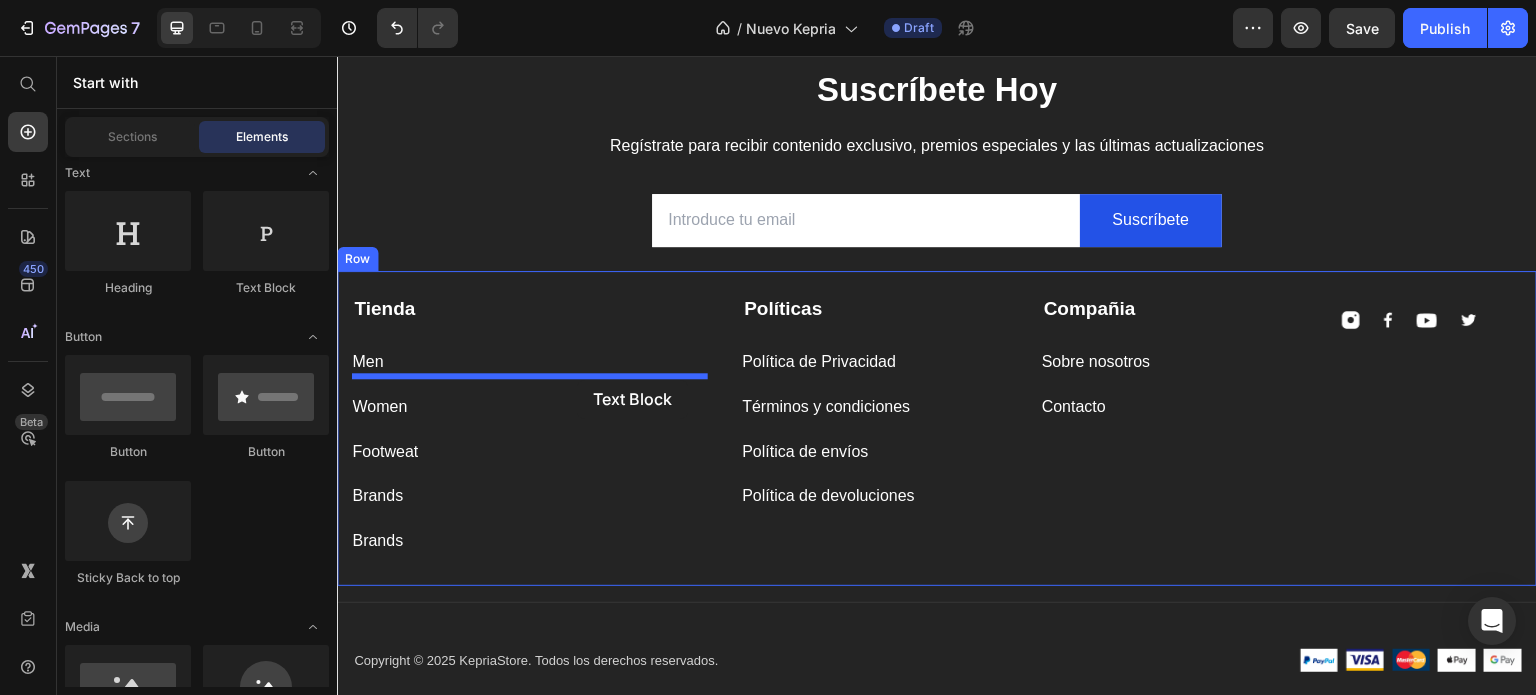 drag, startPoint x: 628, startPoint y: 315, endPoint x: 577, endPoint y: 380, distance: 82.61961 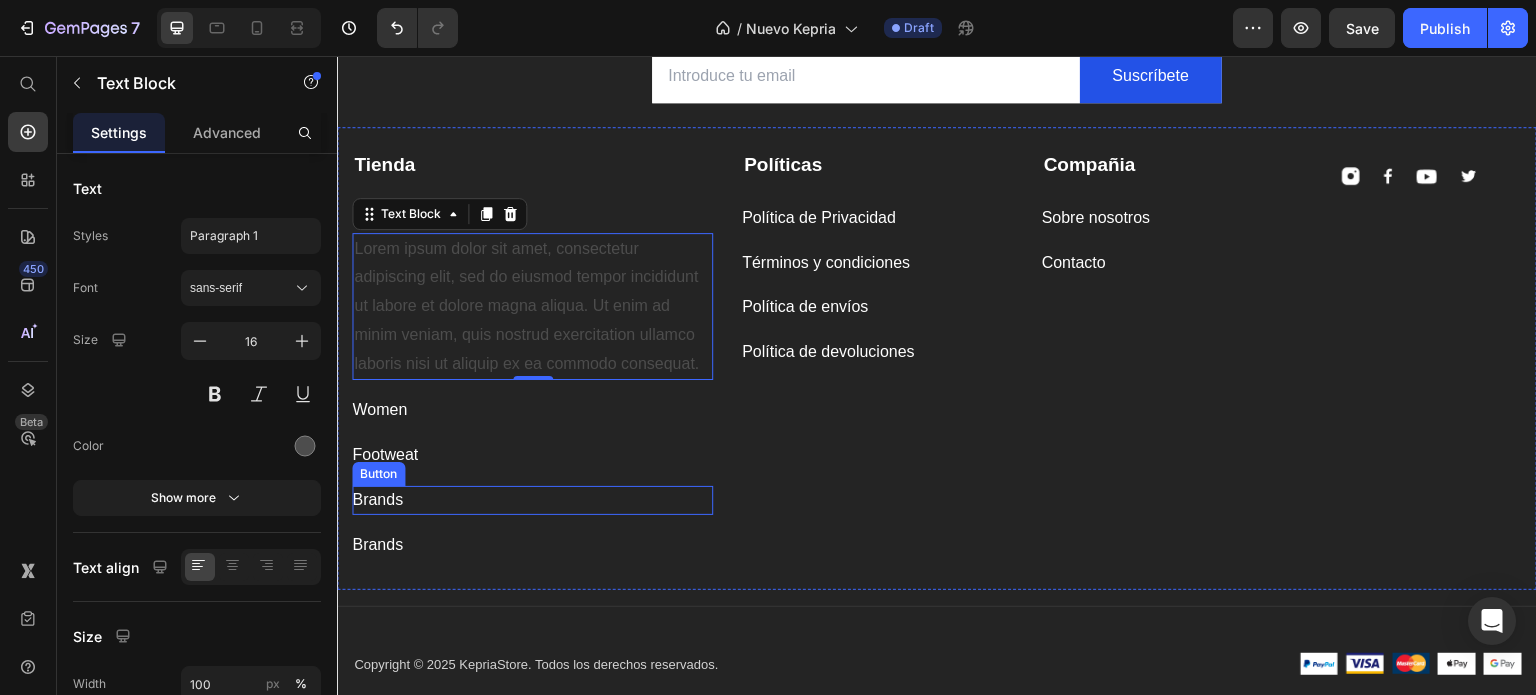 scroll, scrollTop: 5537, scrollLeft: 0, axis: vertical 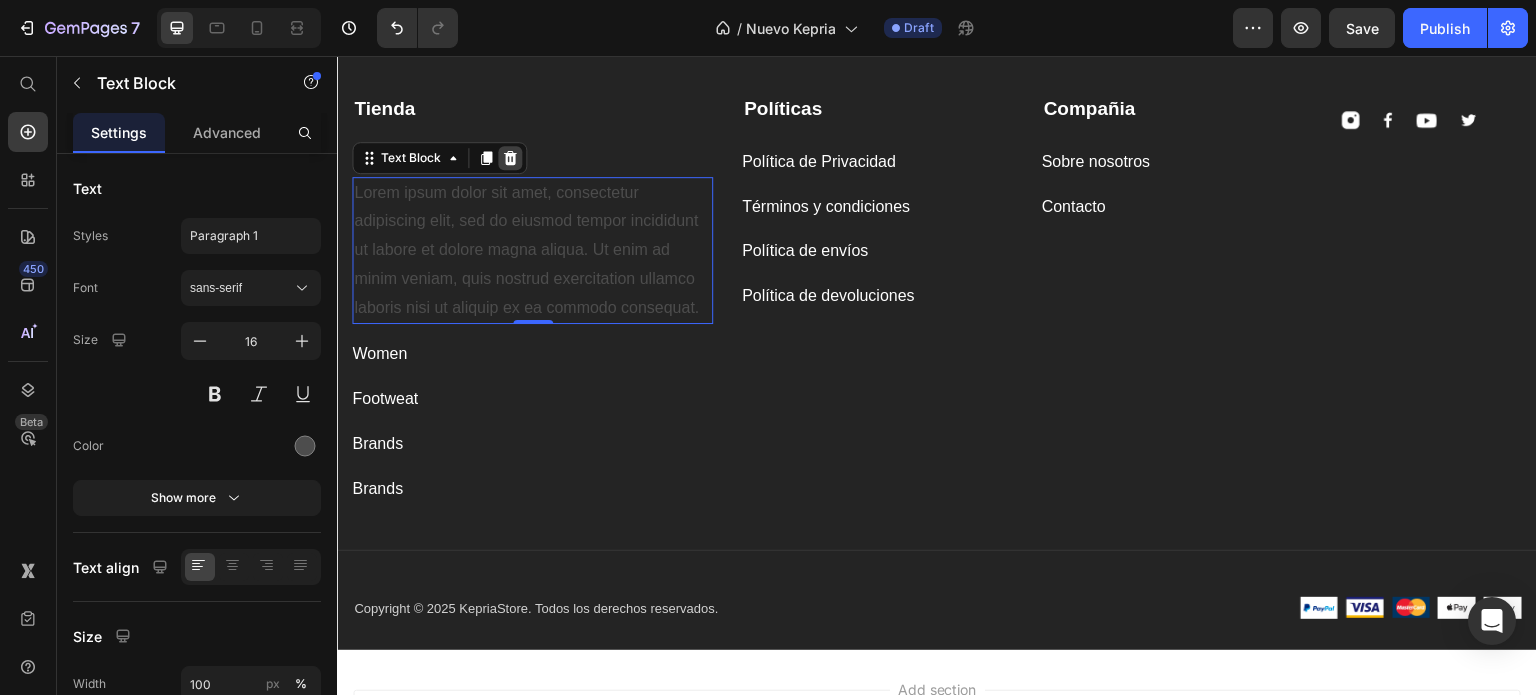 click 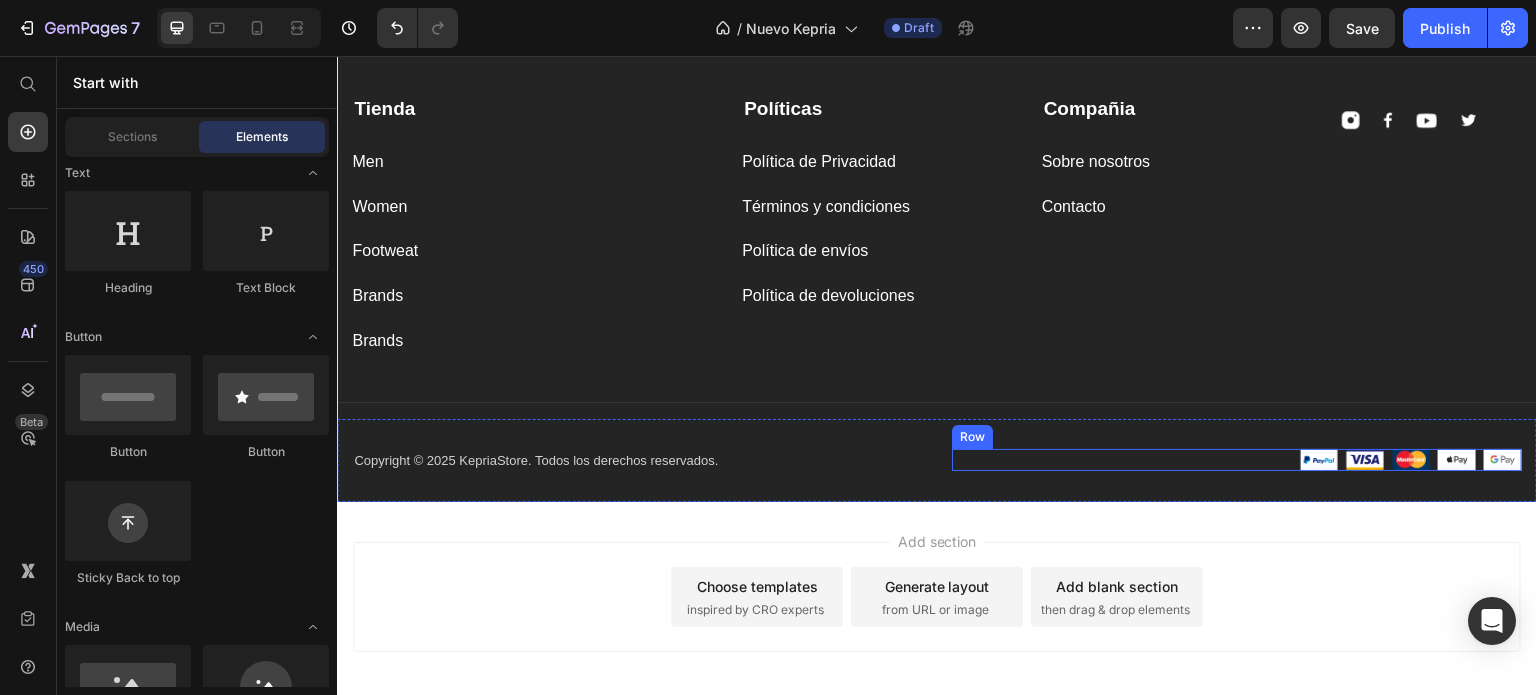 click on "Image Image Image Image Image Row" at bounding box center [1237, 460] 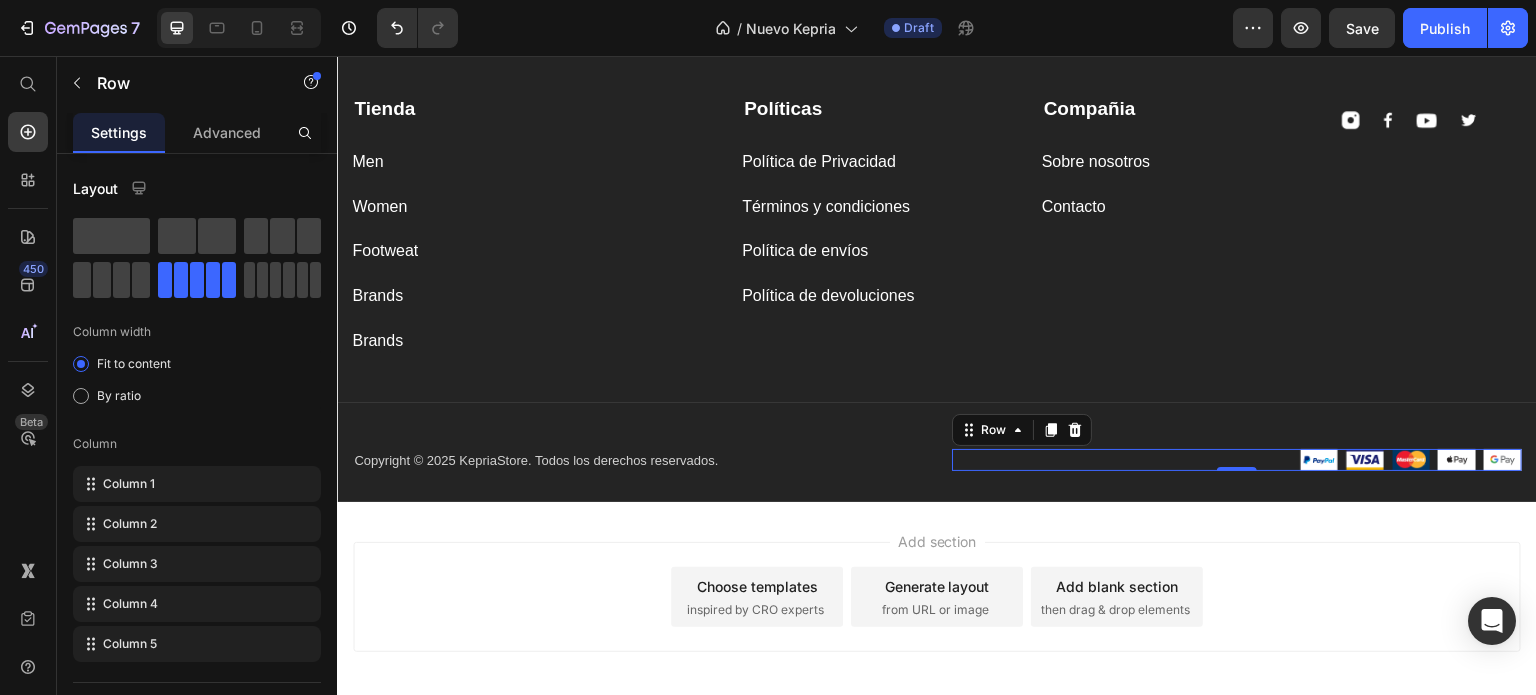 click on "Add section Choose templates inspired by CRO experts Generate layout from URL or image Add blank section then drag & drop elements" at bounding box center (937, 597) 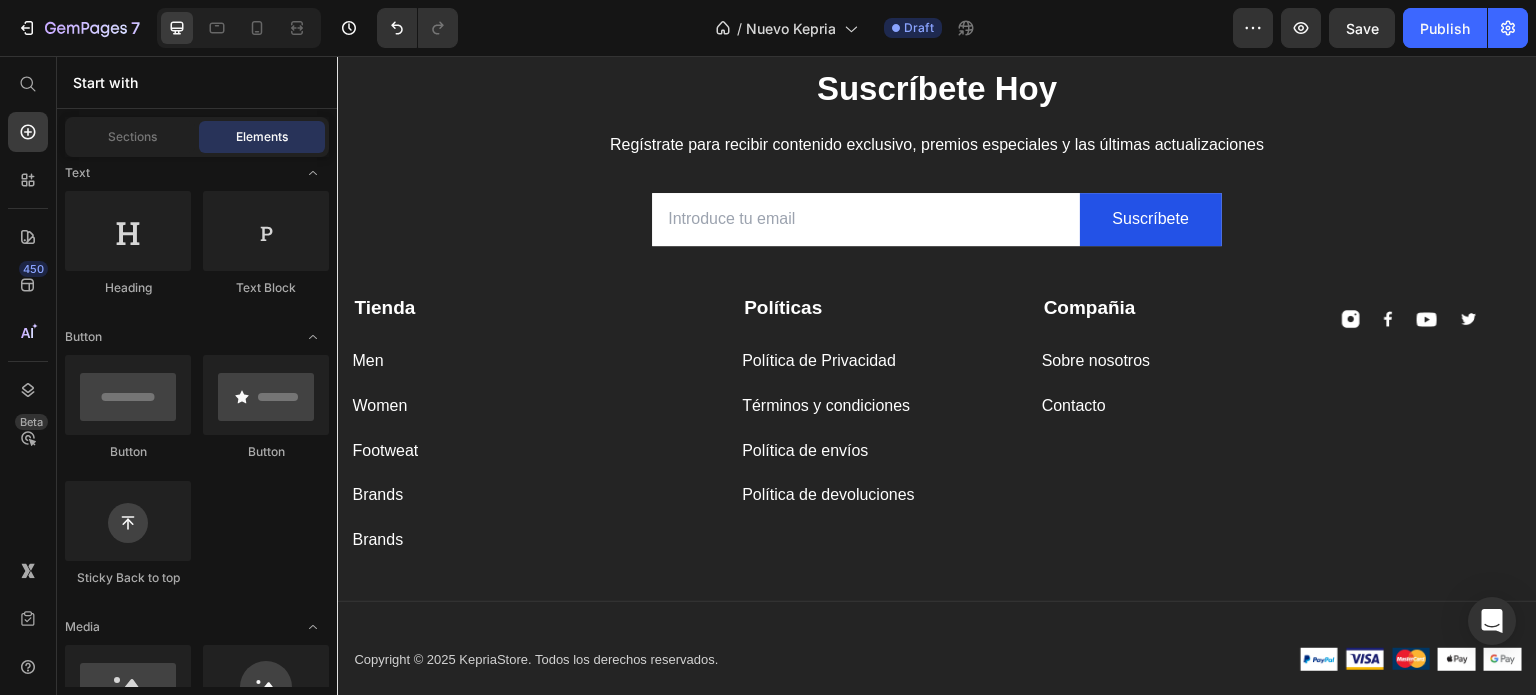 scroll, scrollTop: 5336, scrollLeft: 0, axis: vertical 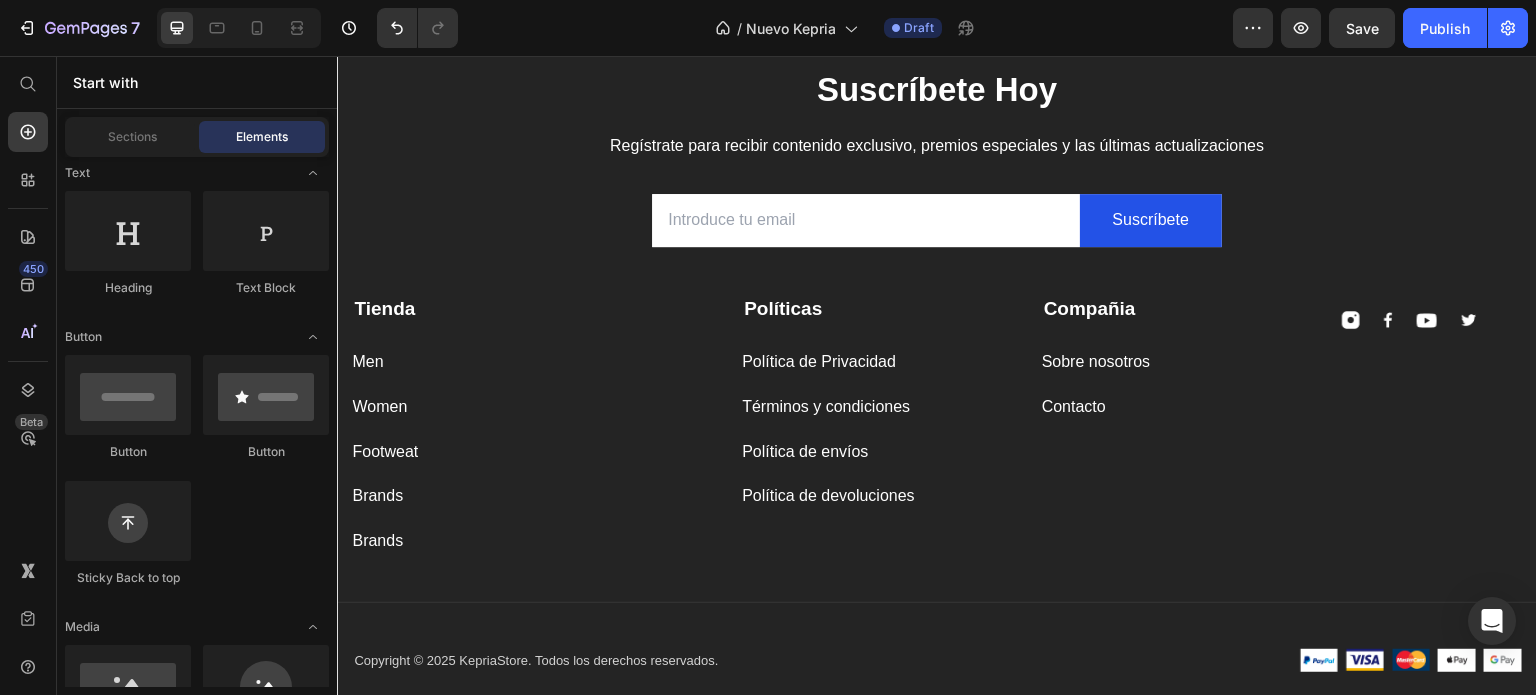 click on "Tienda Text block Men Button Women Button Footweat Button Brands Button Brands Button" at bounding box center (532, 425) 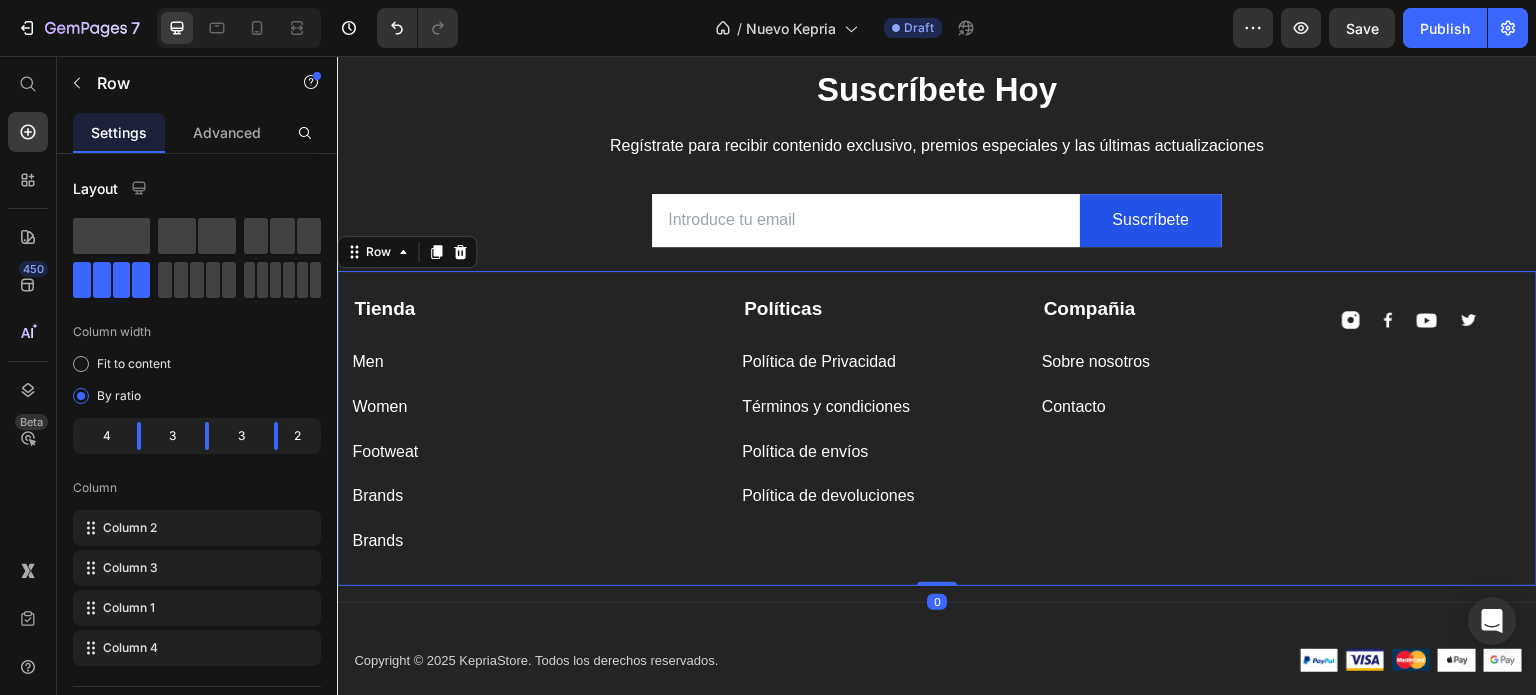 drag, startPoint x: 939, startPoint y: 580, endPoint x: 930, endPoint y: 532, distance: 48.83646 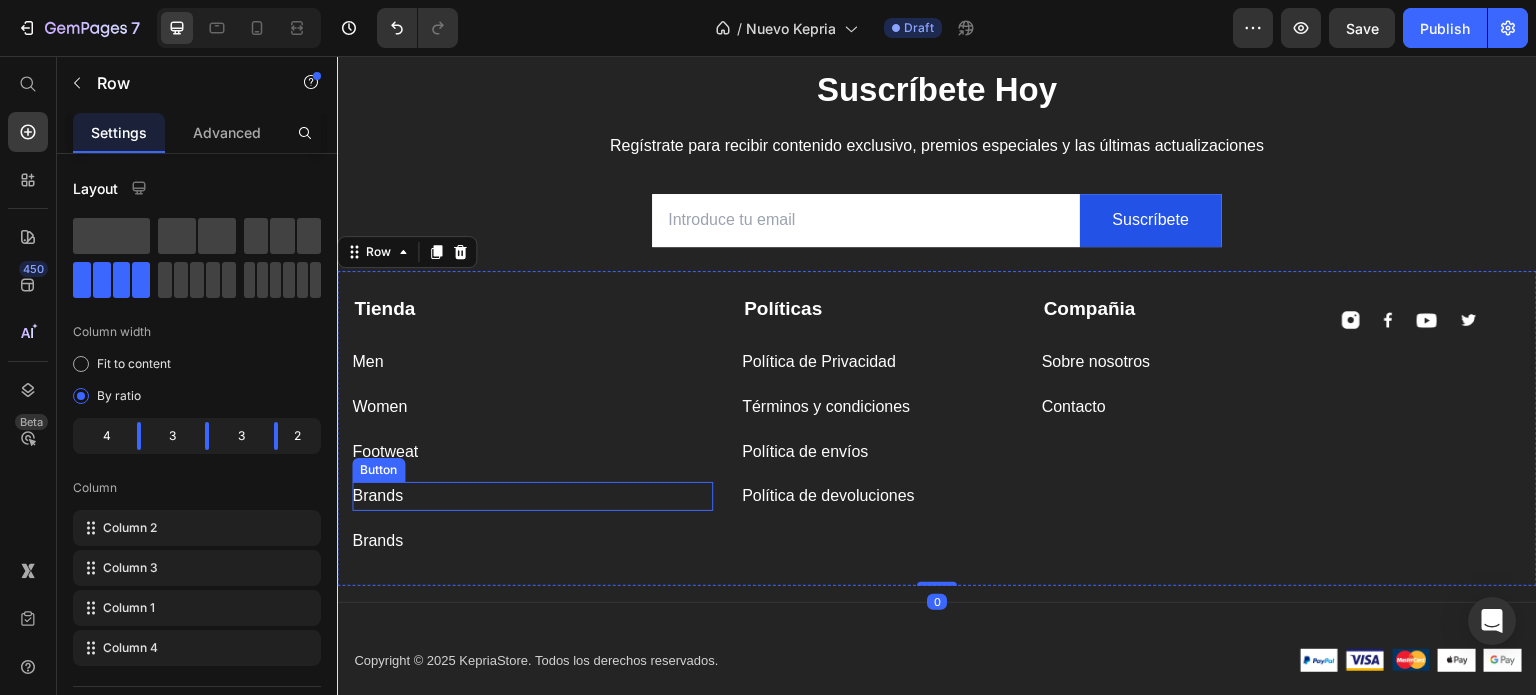 click on "Brands Button" at bounding box center [532, 496] 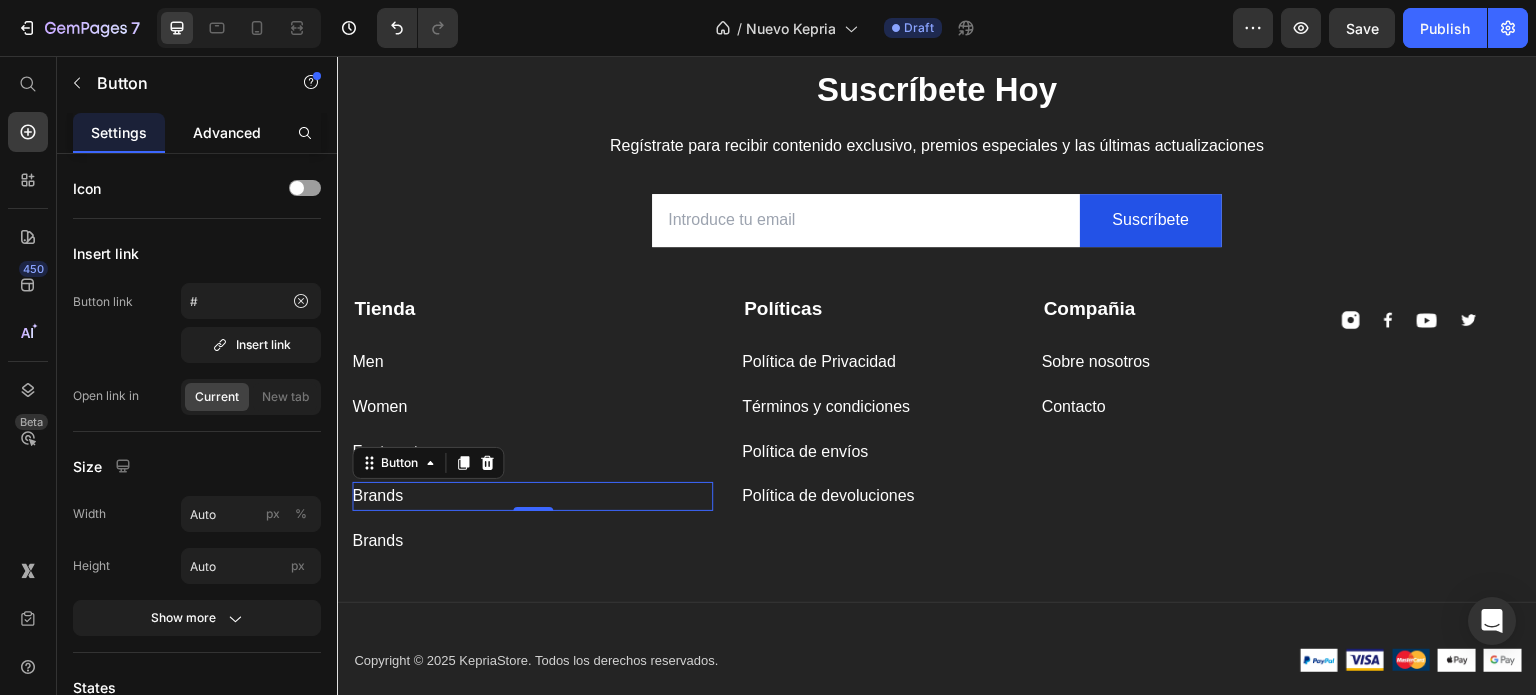 click on "Advanced" 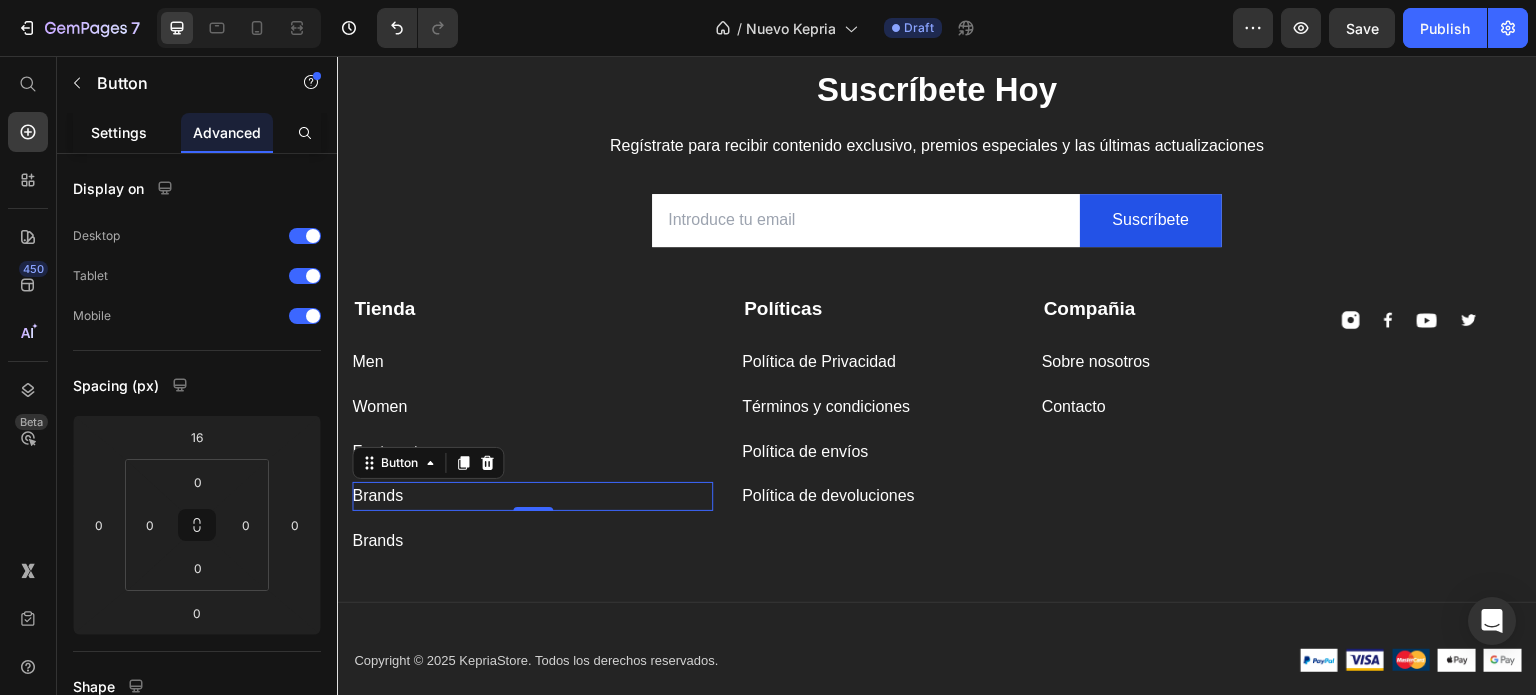 click on "Settings" 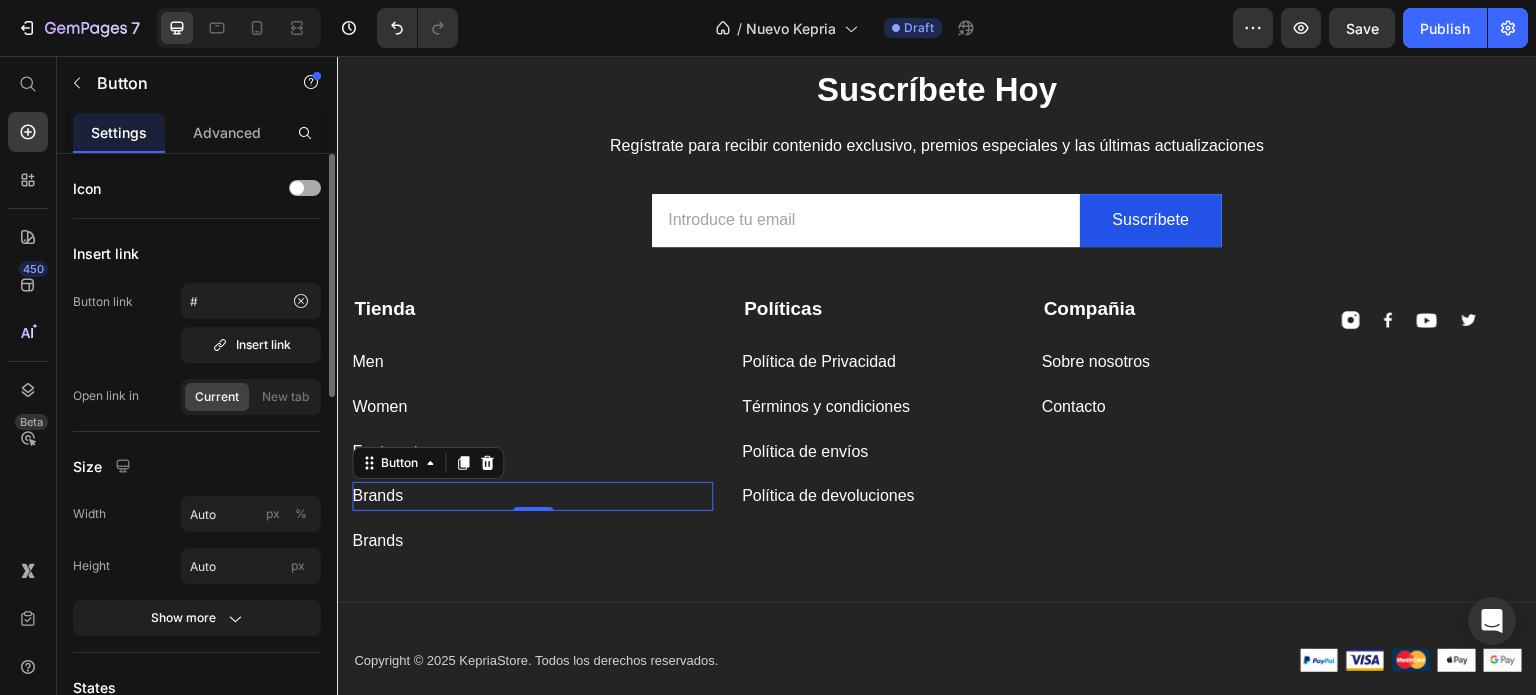 click at bounding box center (297, 188) 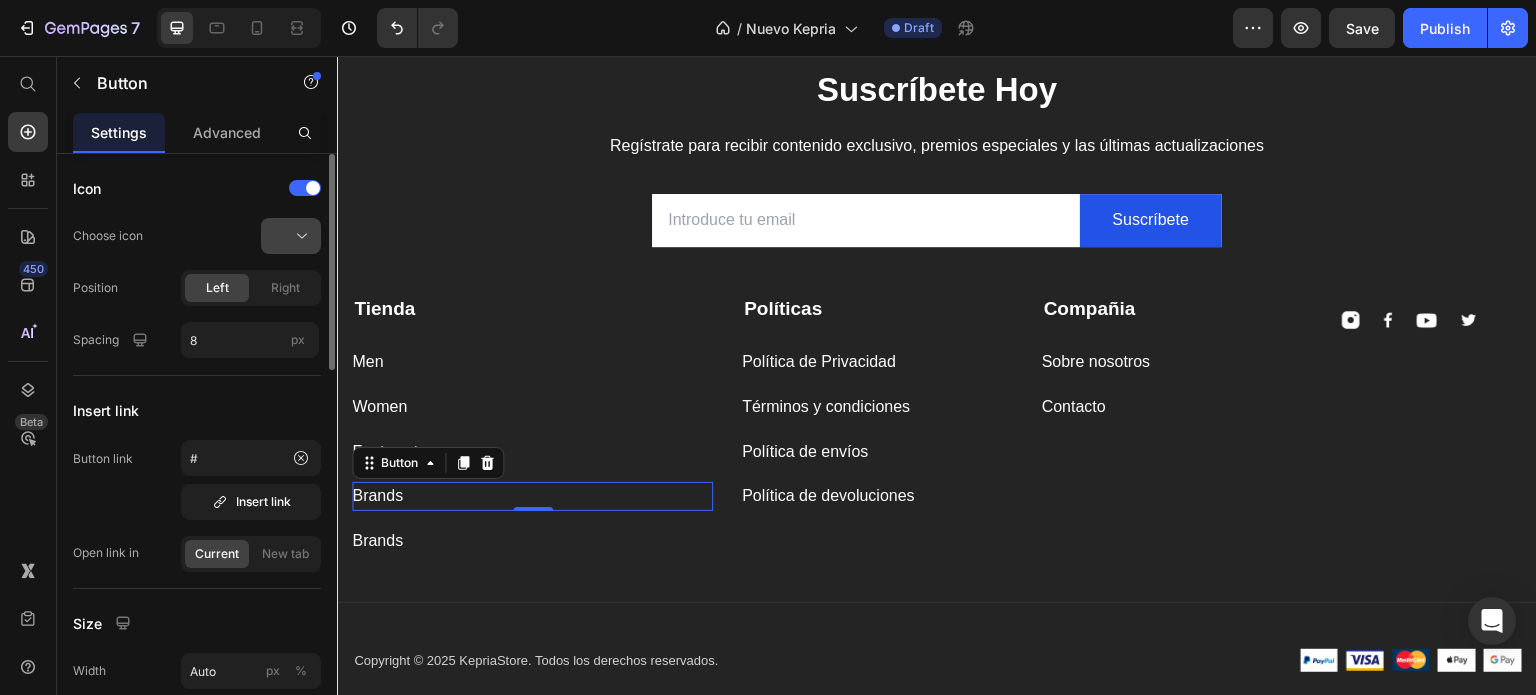 click at bounding box center [299, 236] 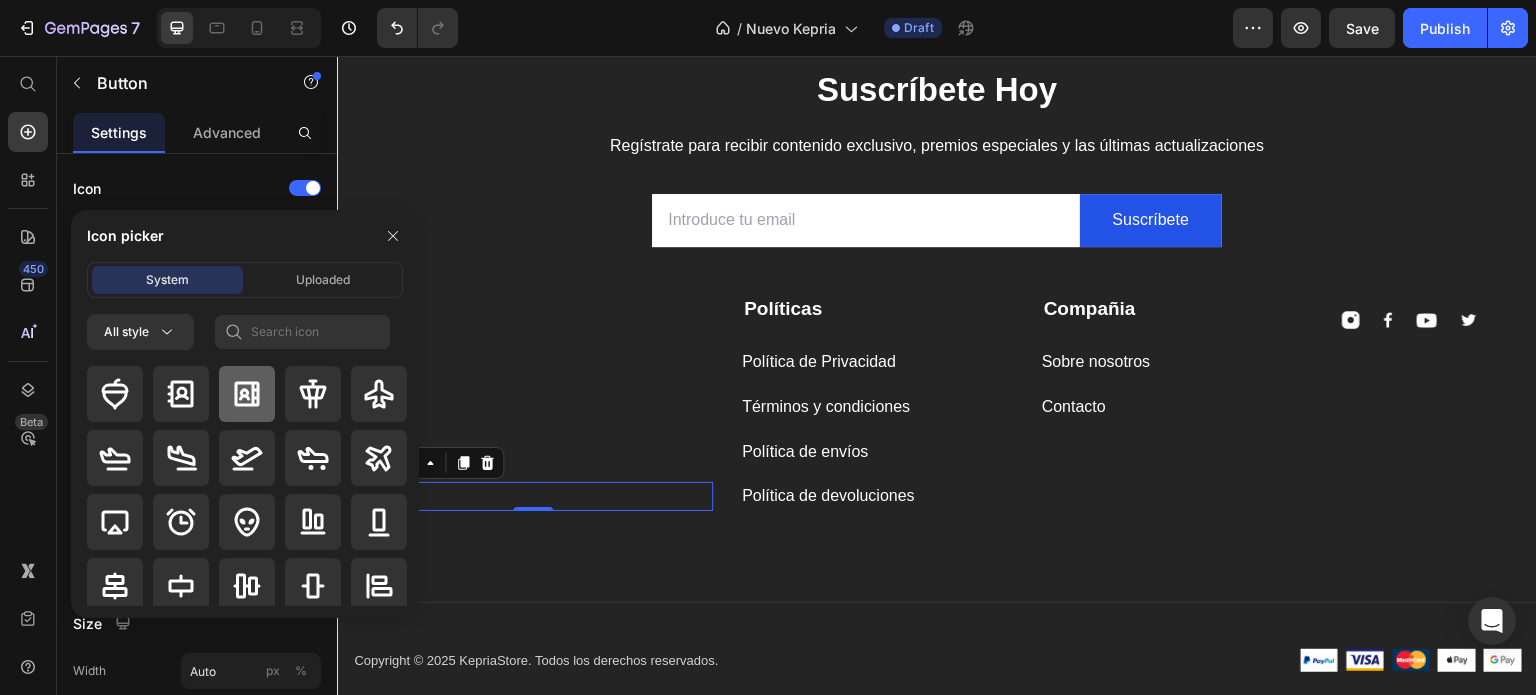 click 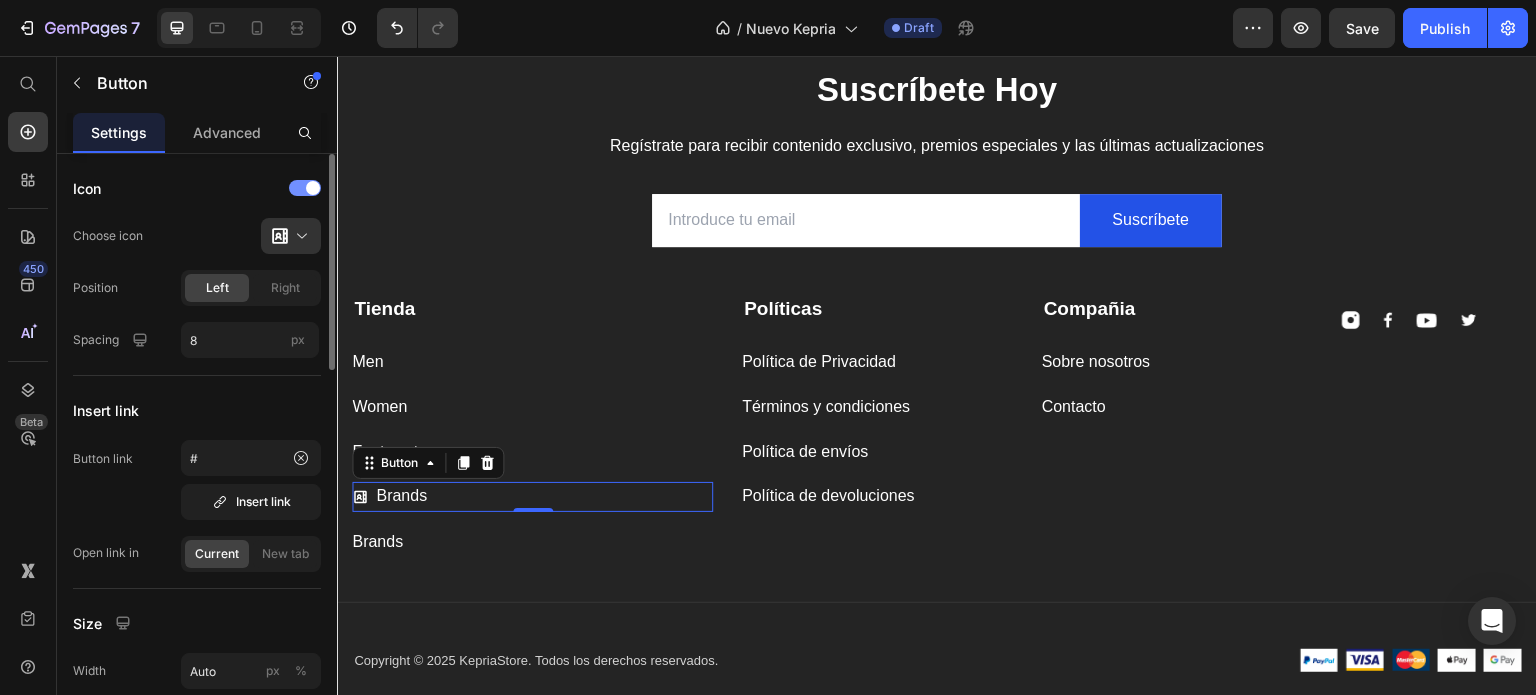 click at bounding box center [313, 188] 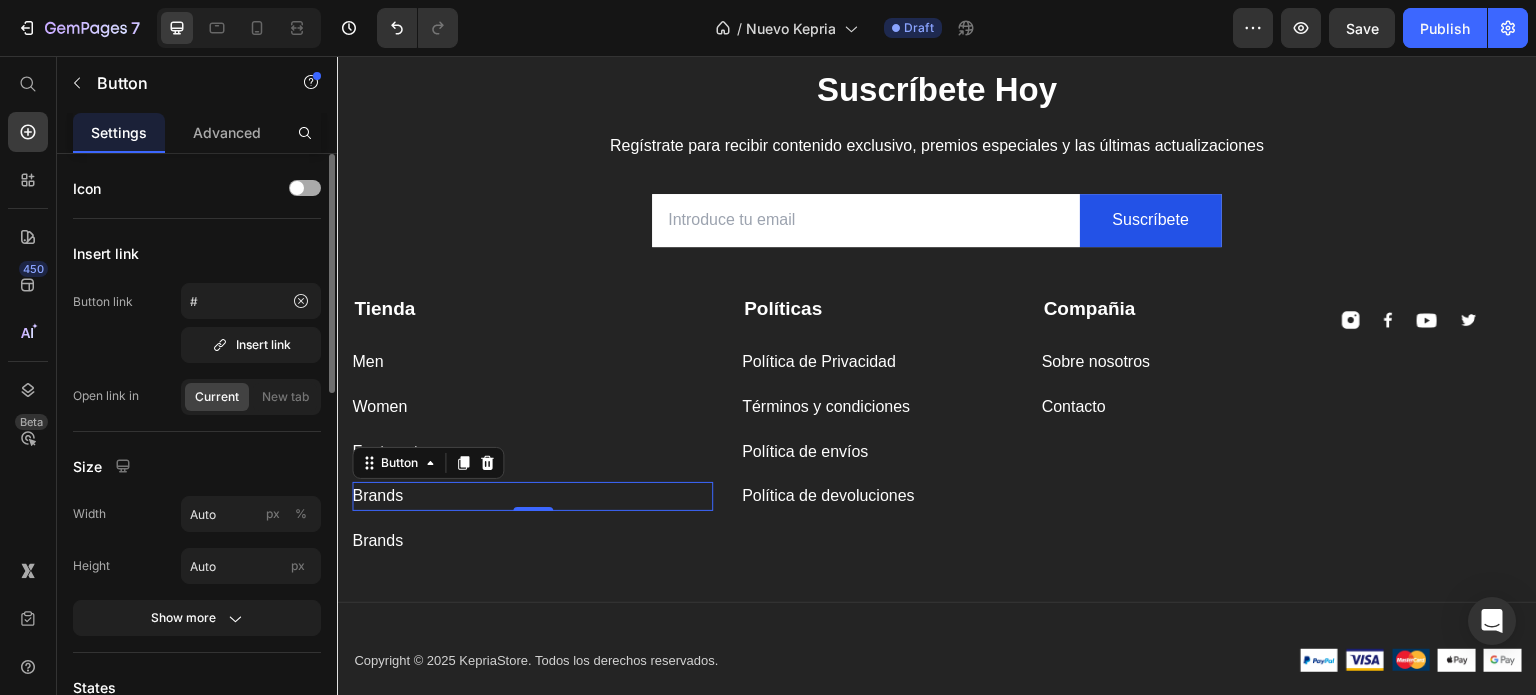 click at bounding box center [297, 188] 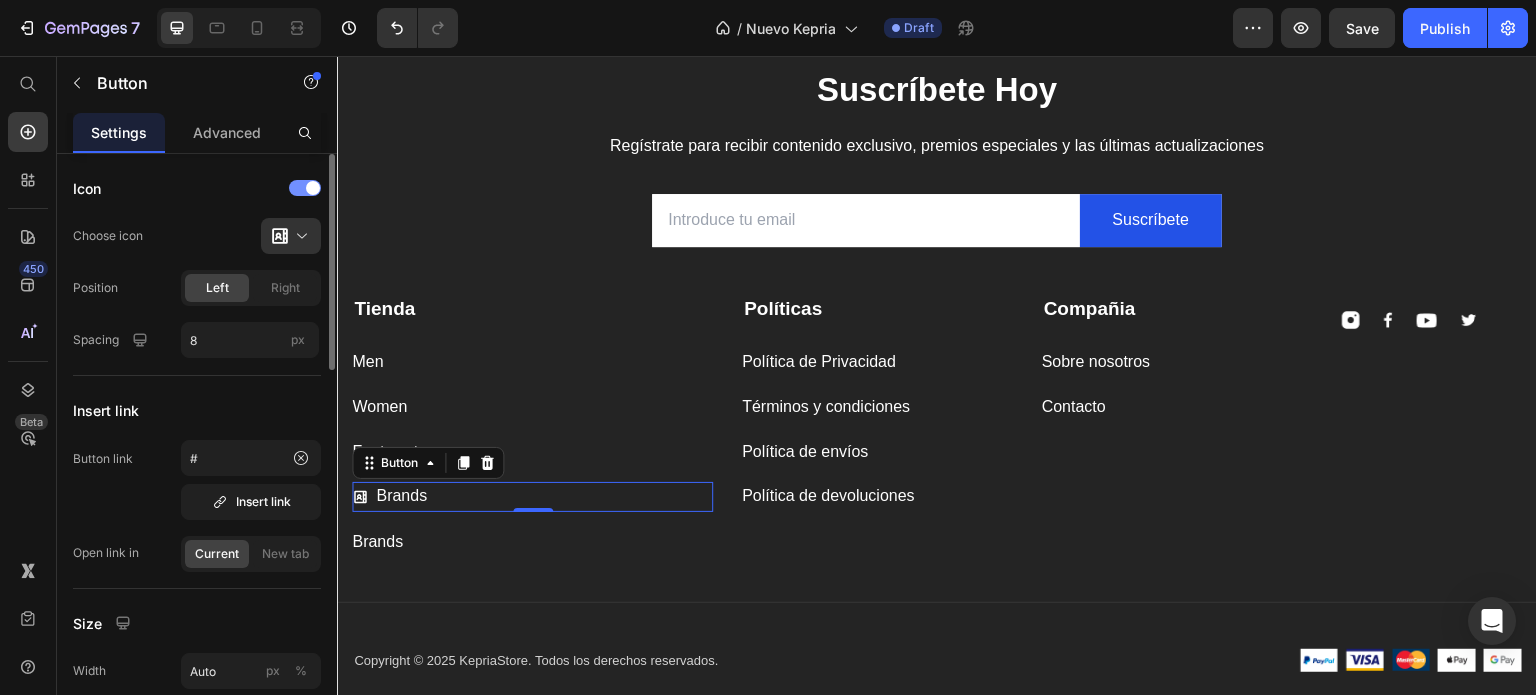 click at bounding box center [305, 188] 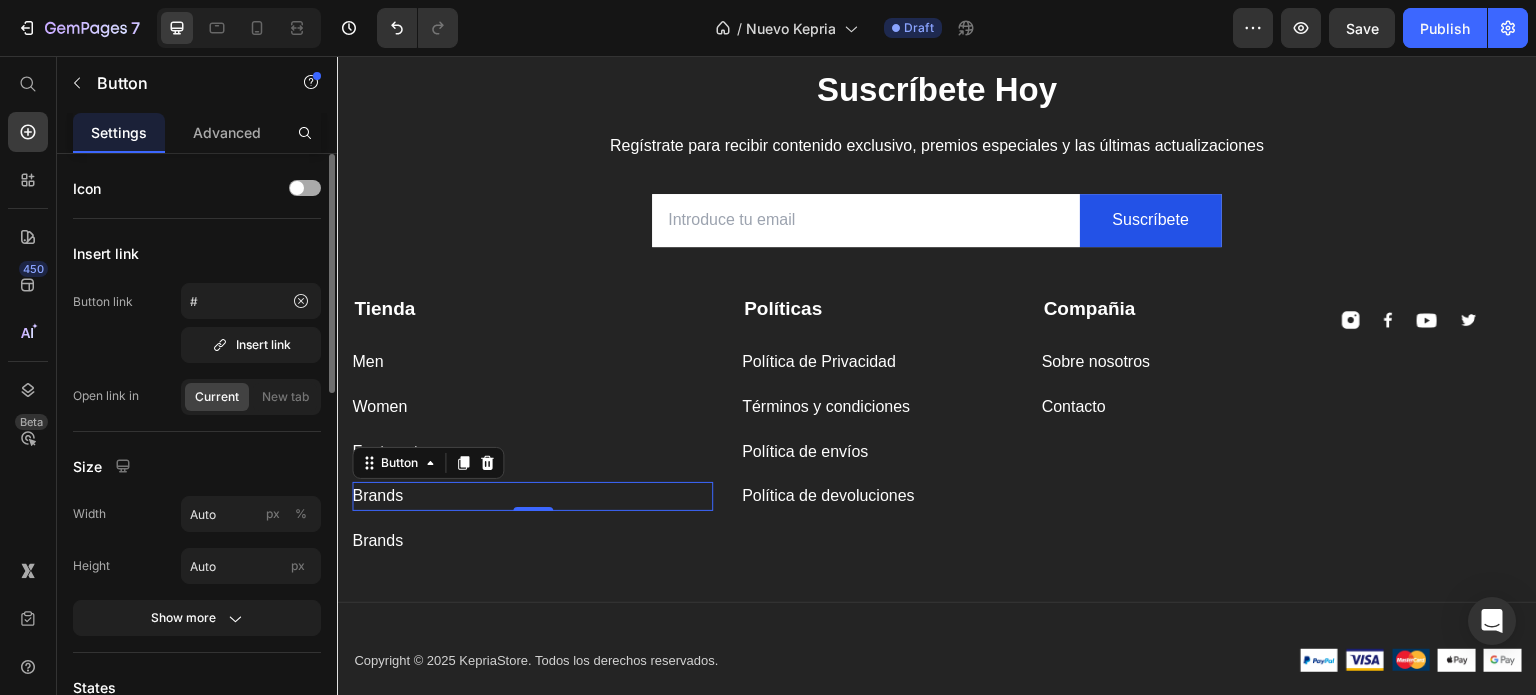 click at bounding box center (297, 188) 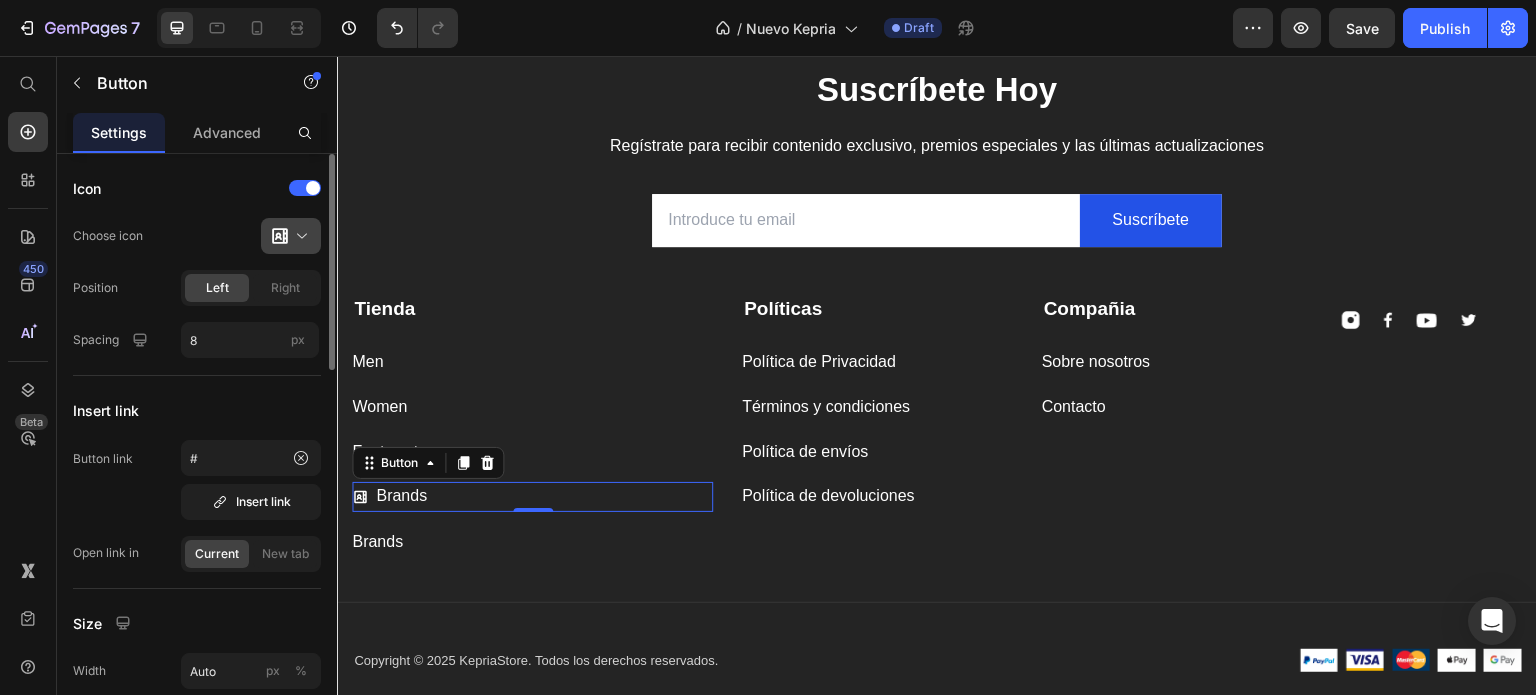 click 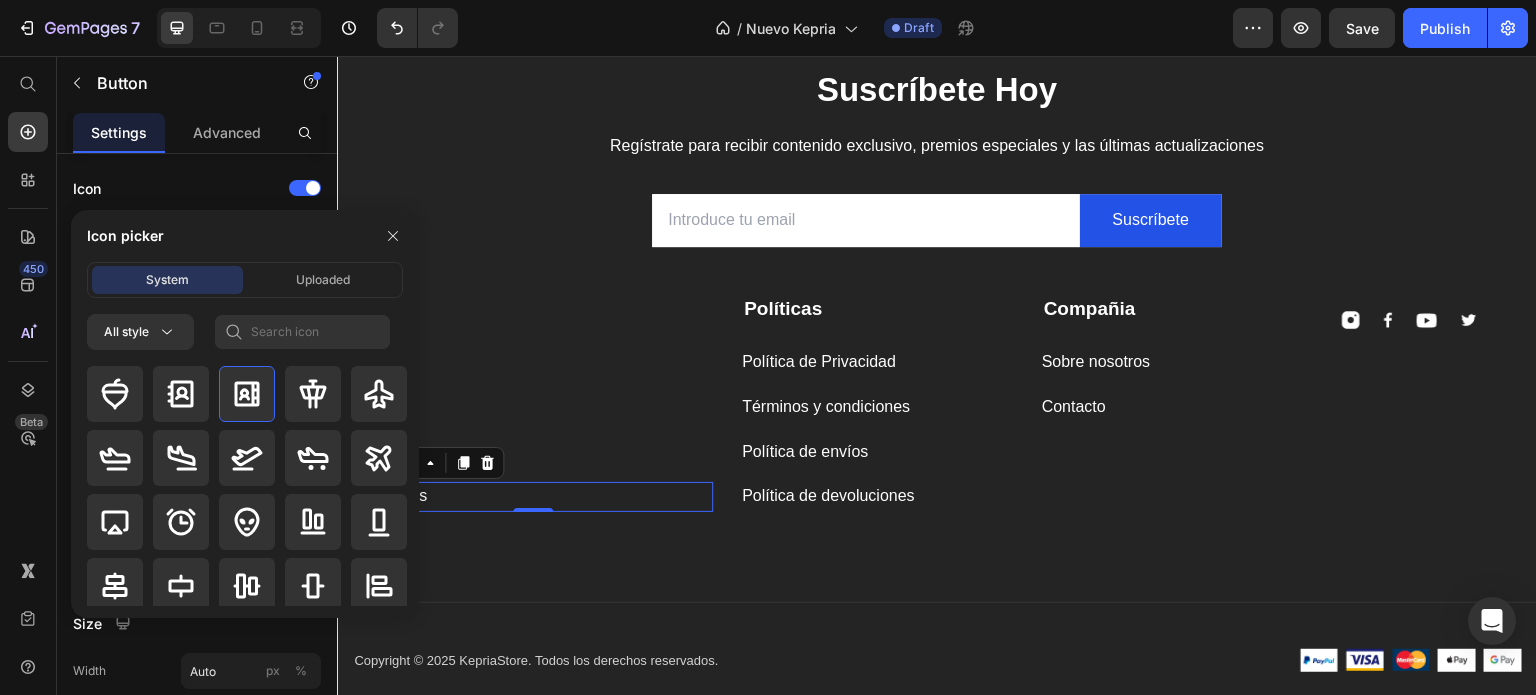 click on "Icon picker" at bounding box center [245, 236] 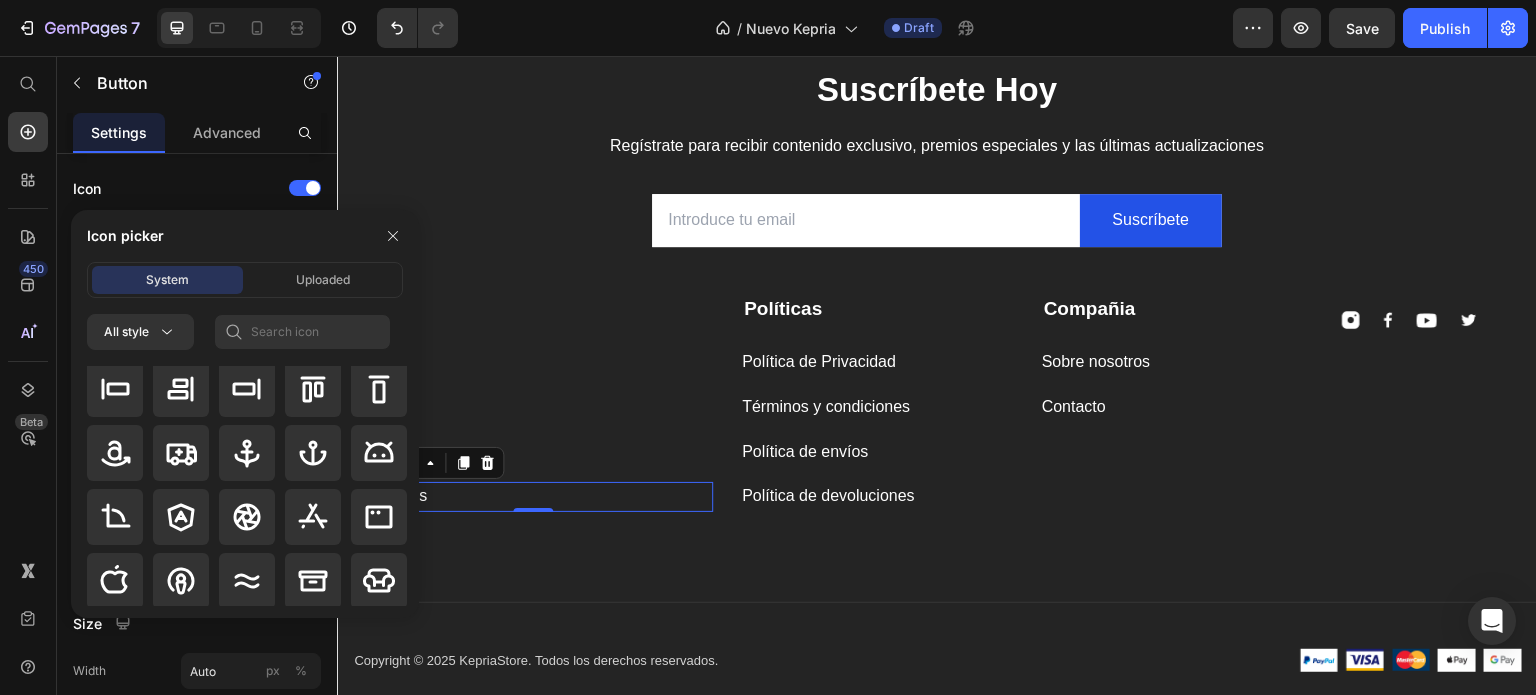 scroll, scrollTop: 100, scrollLeft: 0, axis: vertical 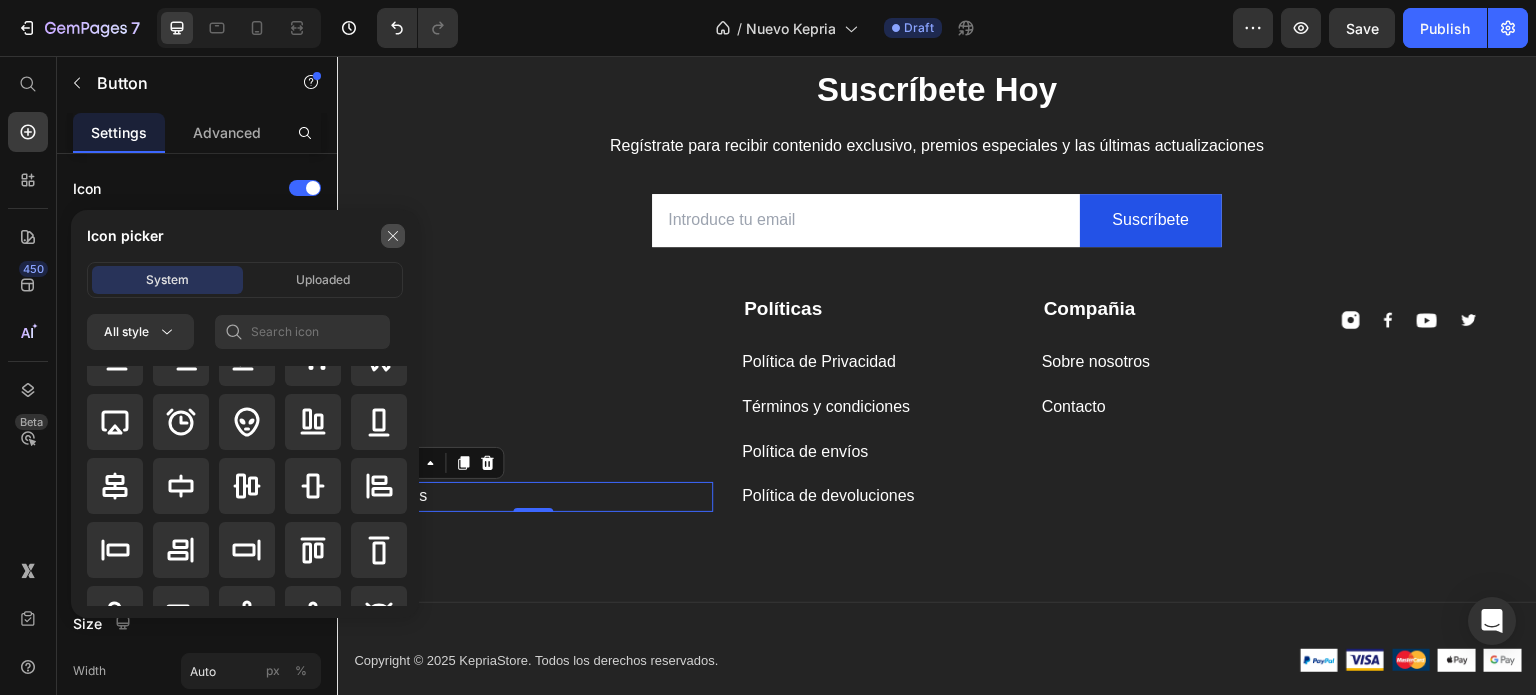 click 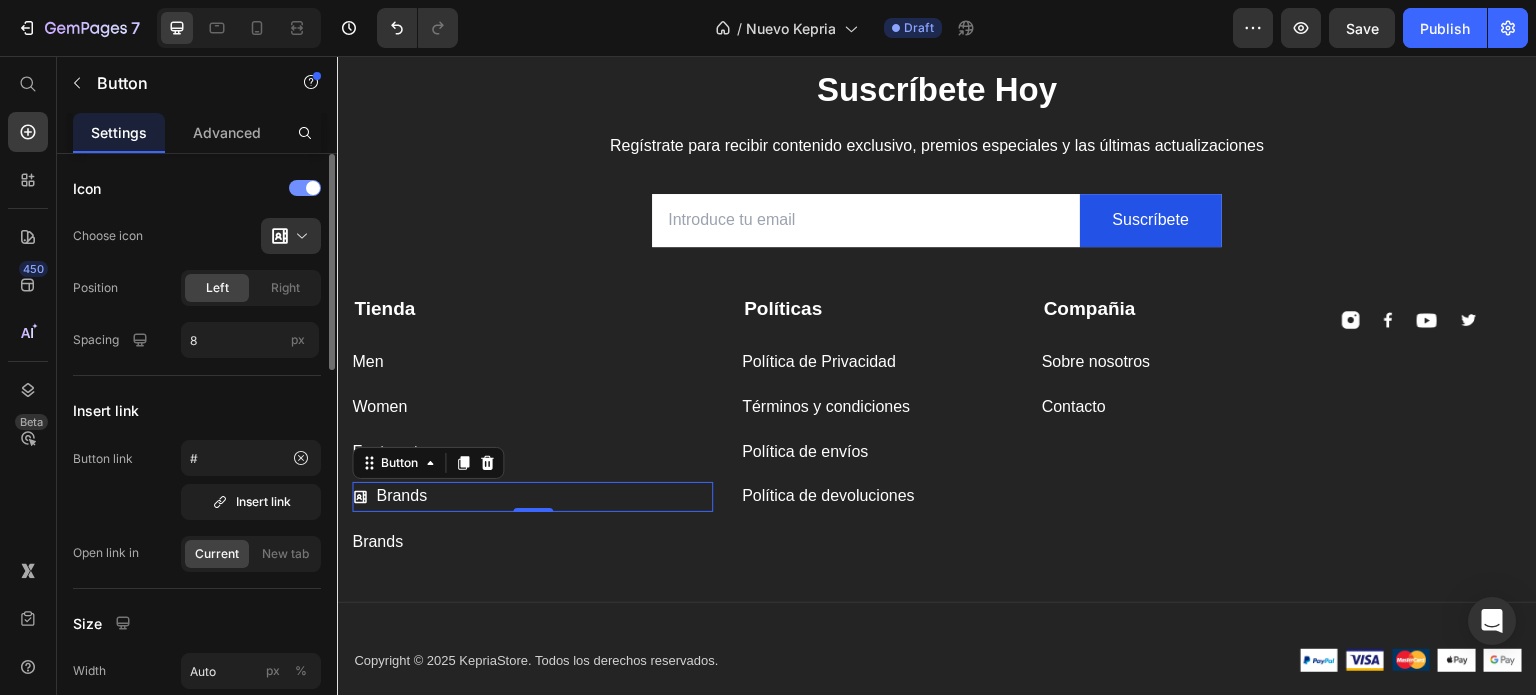 click at bounding box center (305, 188) 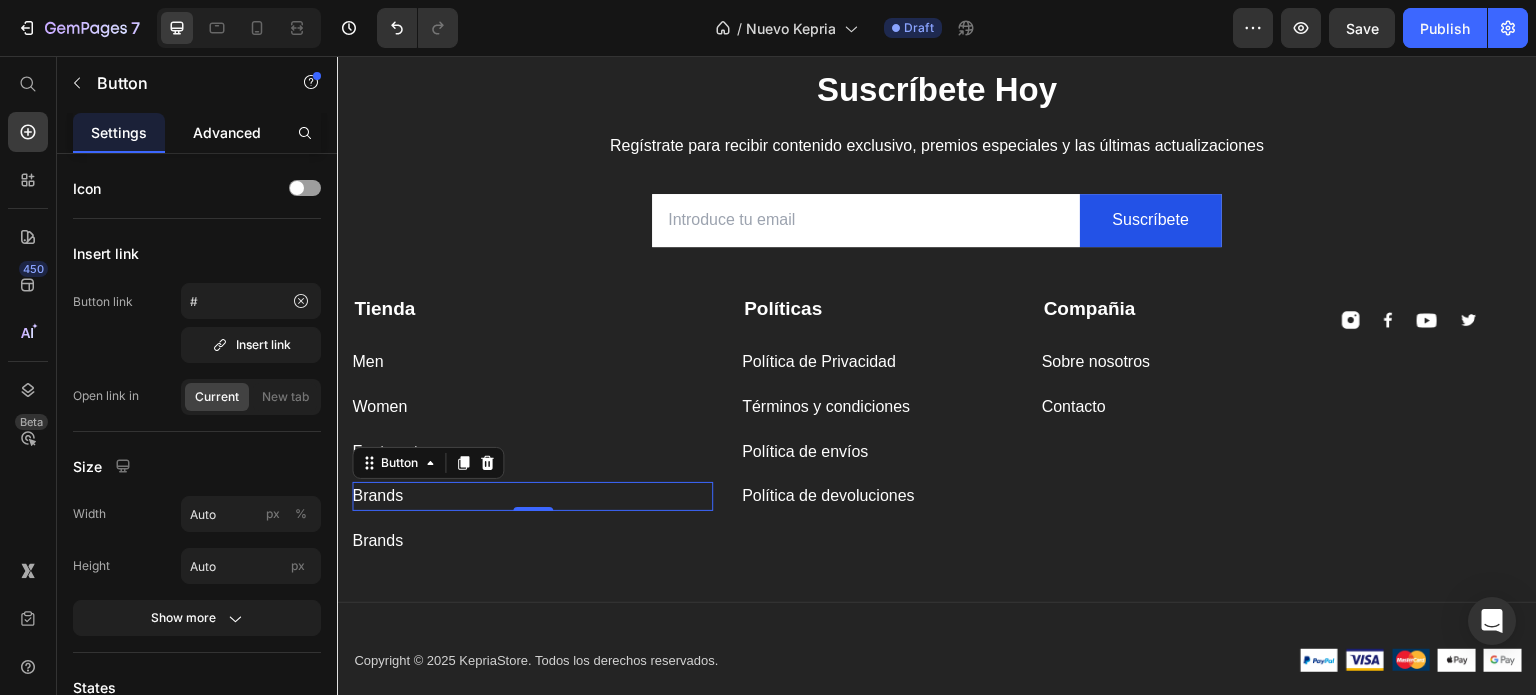 click on "Advanced" at bounding box center [227, 132] 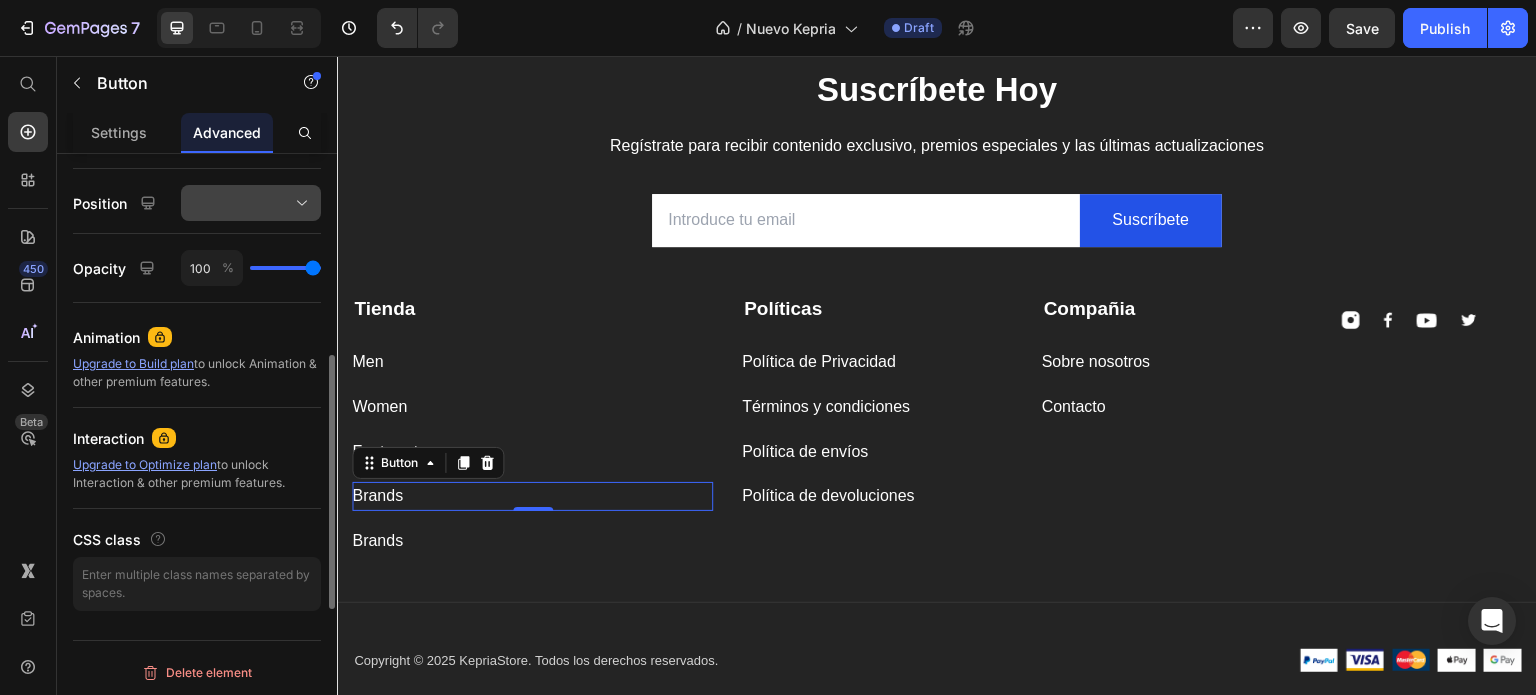 scroll, scrollTop: 408, scrollLeft: 0, axis: vertical 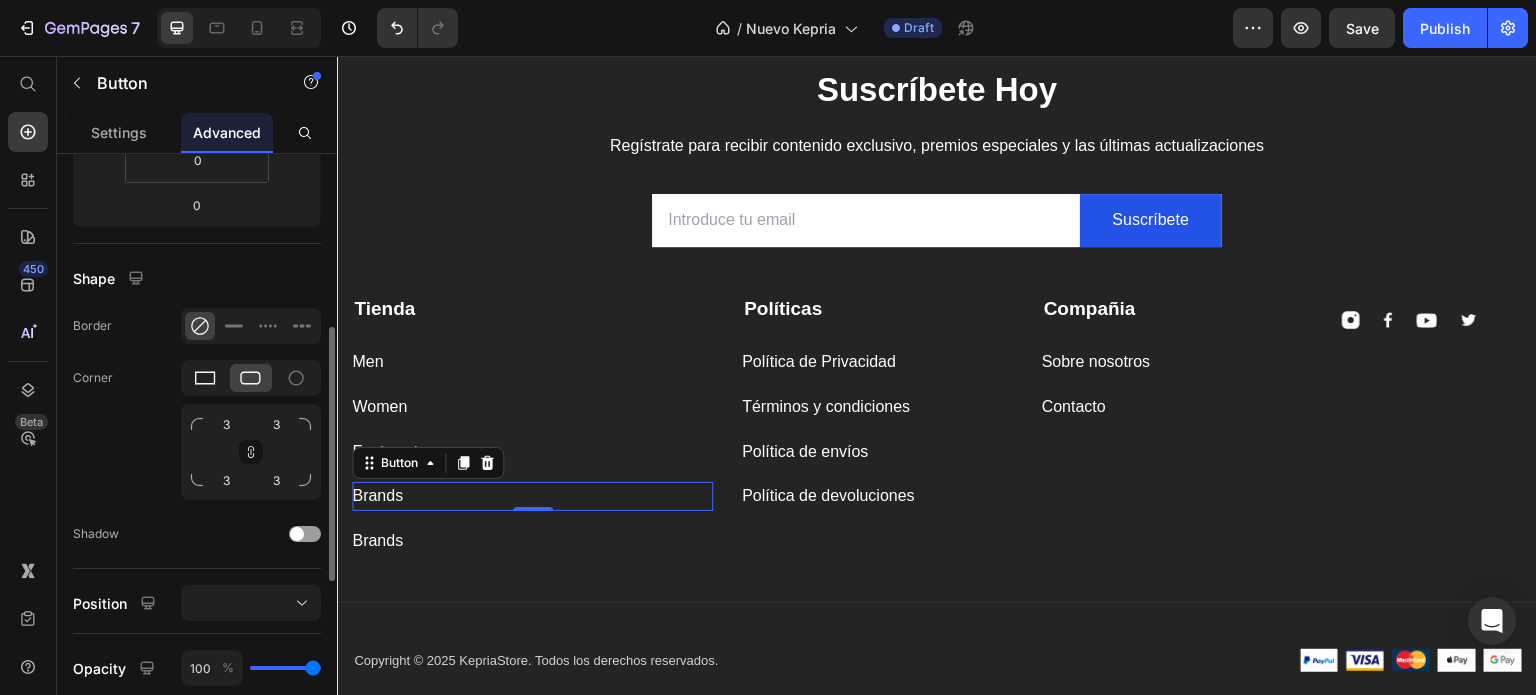 click 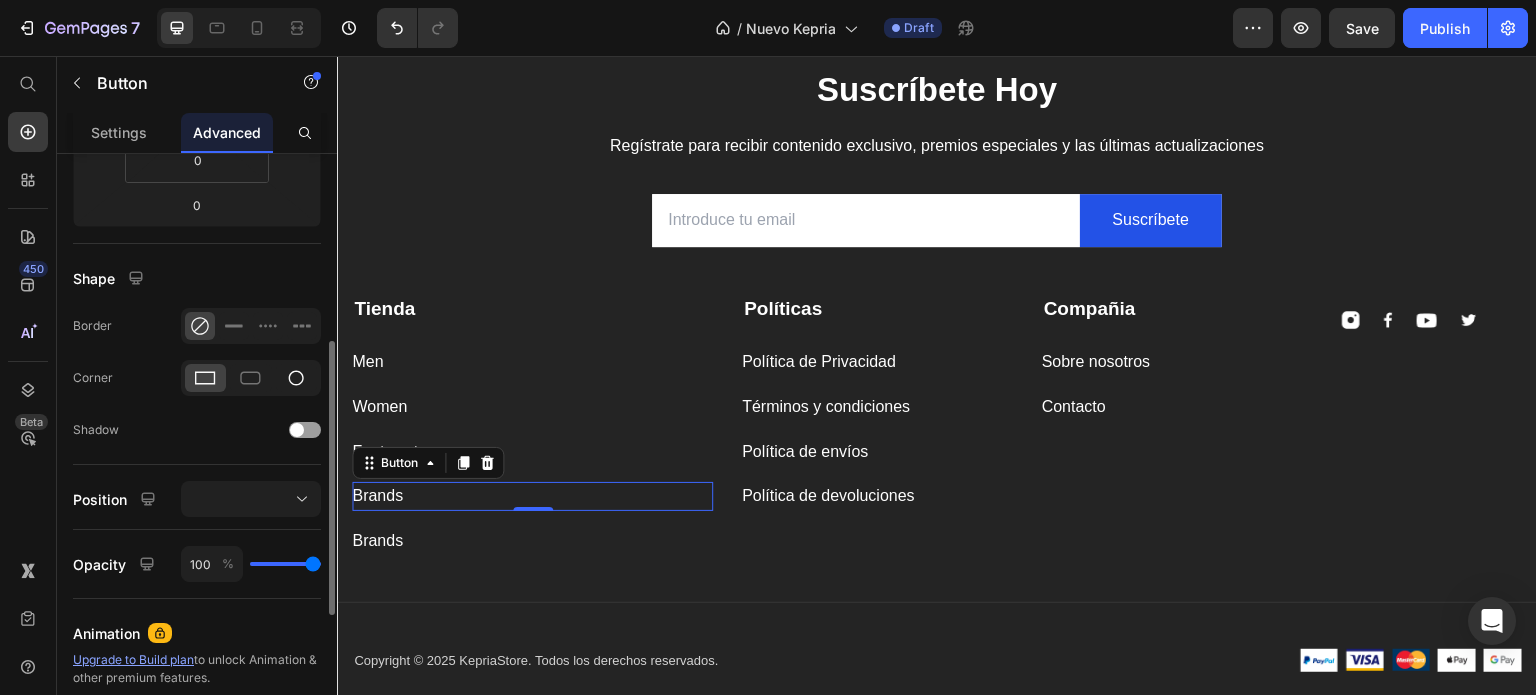 click 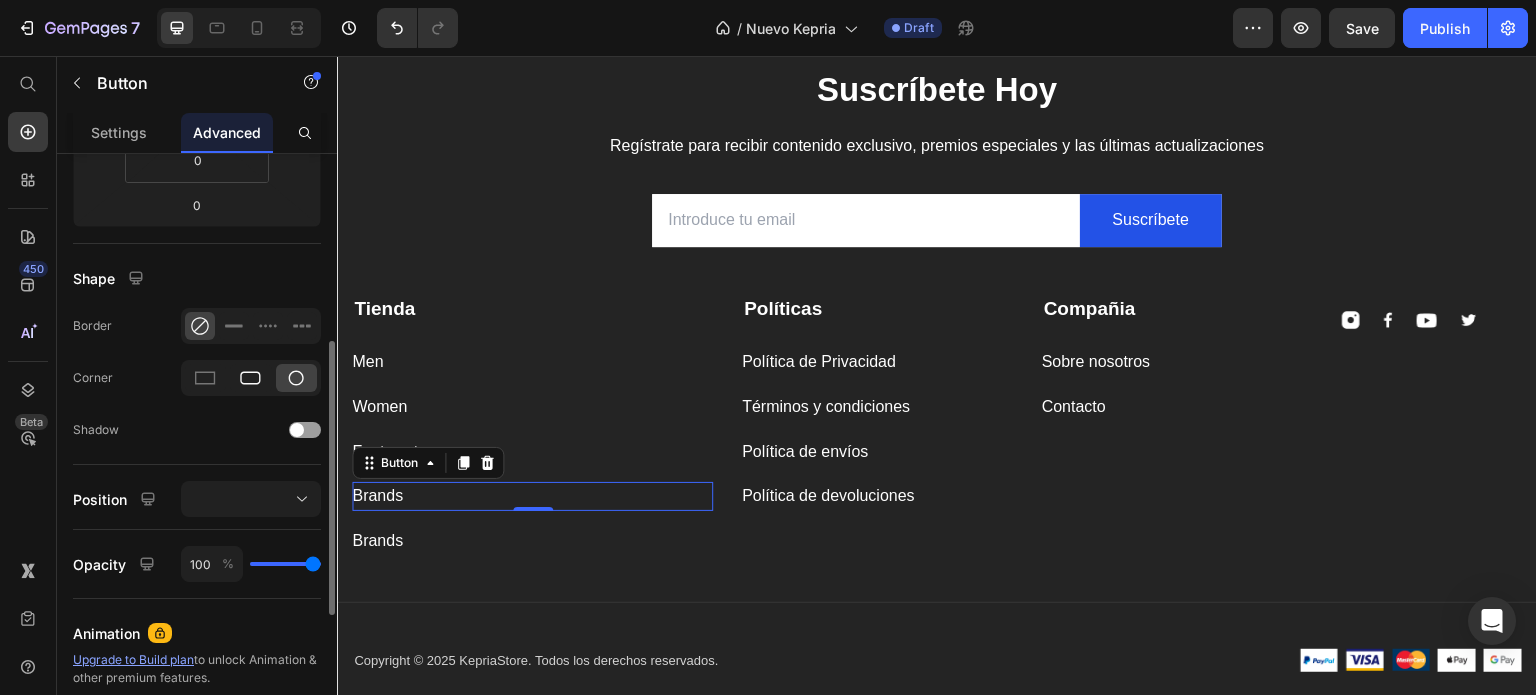 click 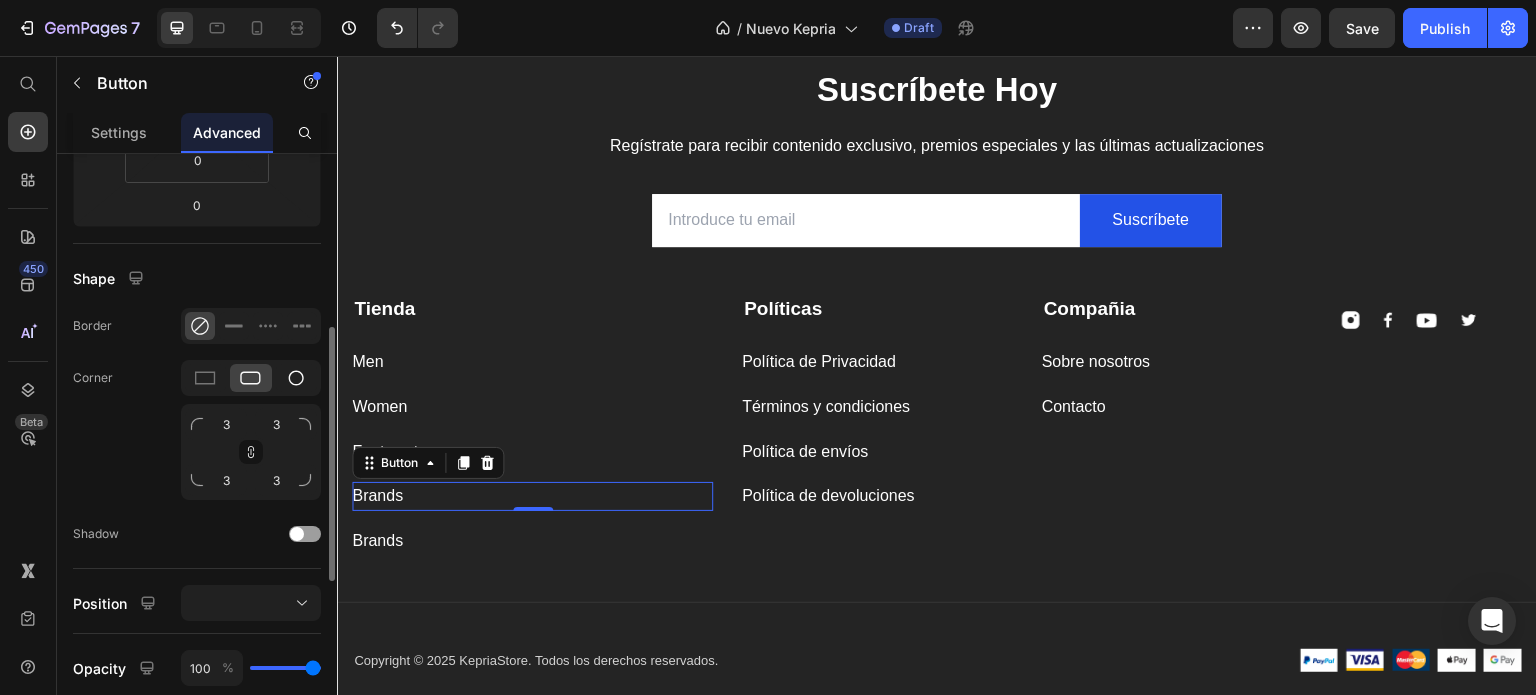 click 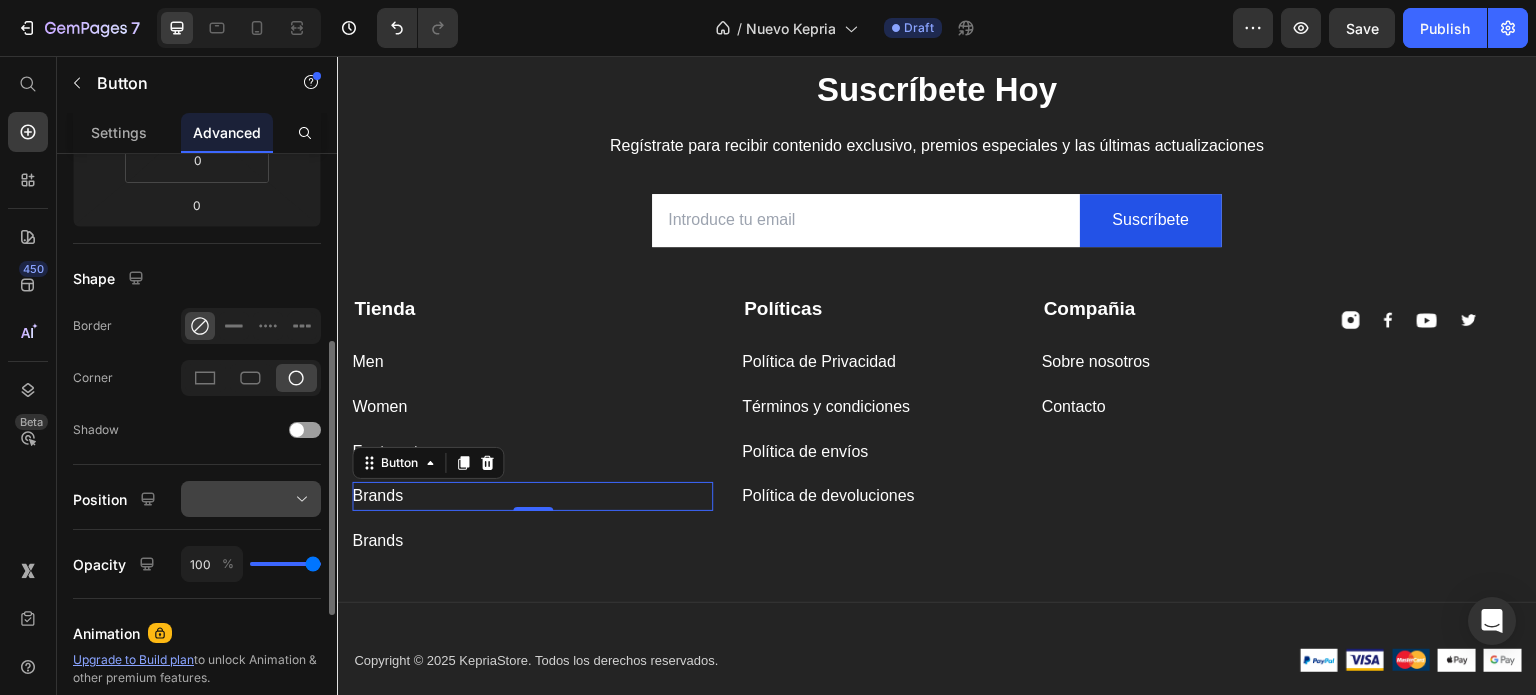 click at bounding box center (251, 499) 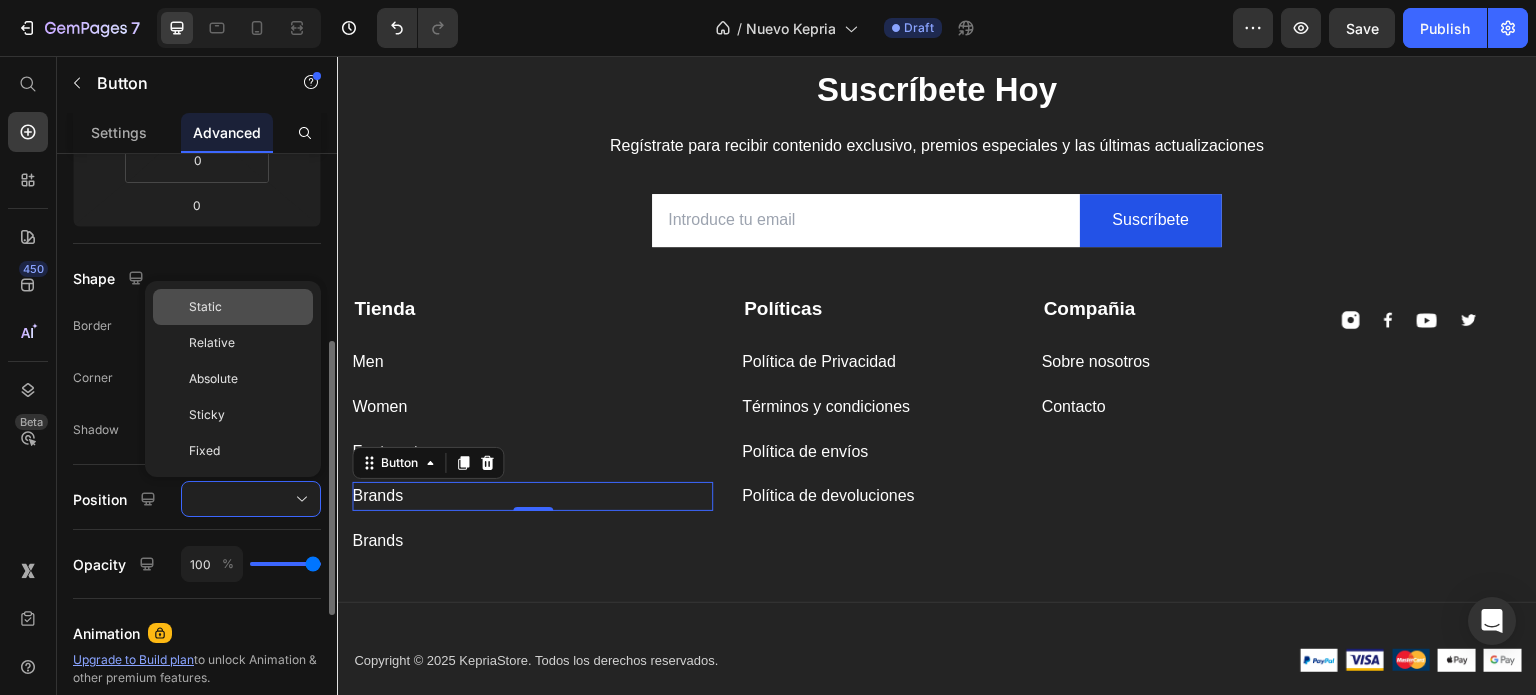 click on "Static" at bounding box center (247, 307) 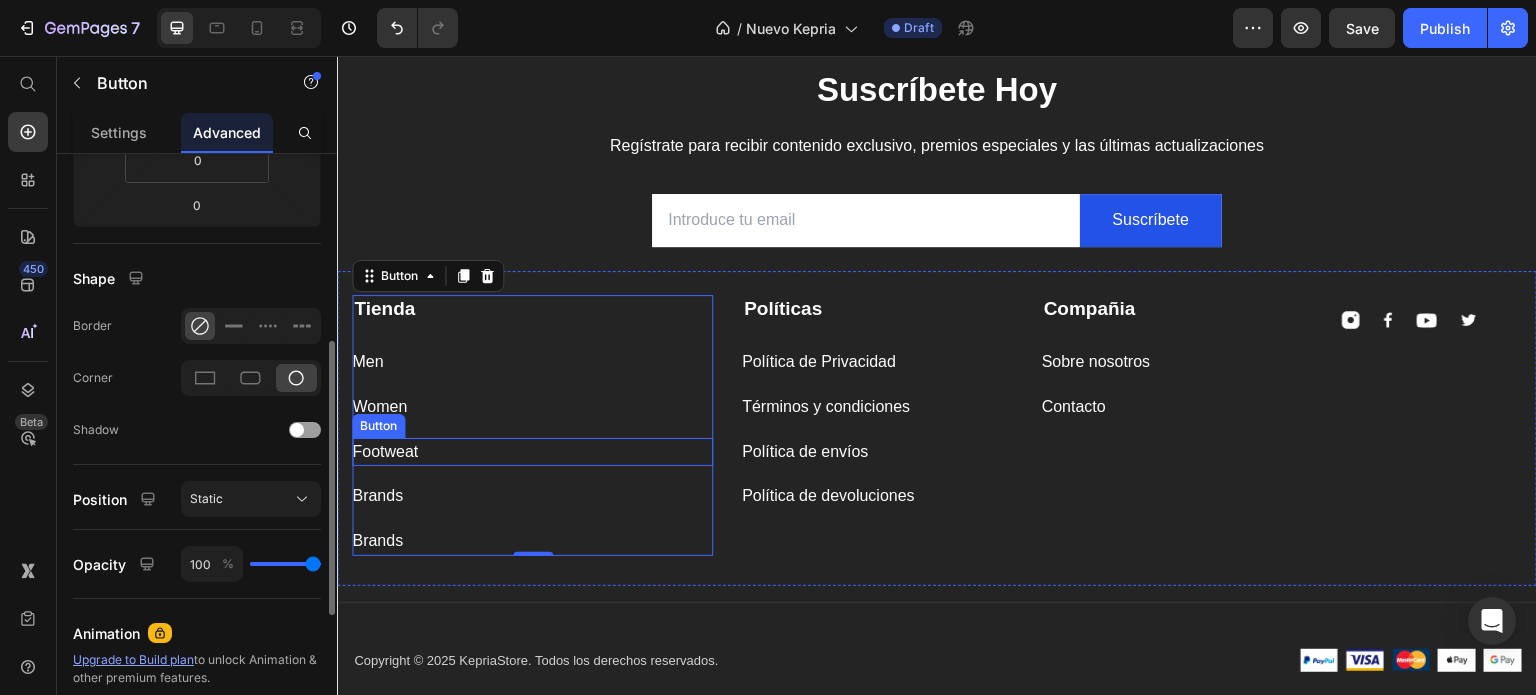 click on "Footweat Button" at bounding box center (532, 452) 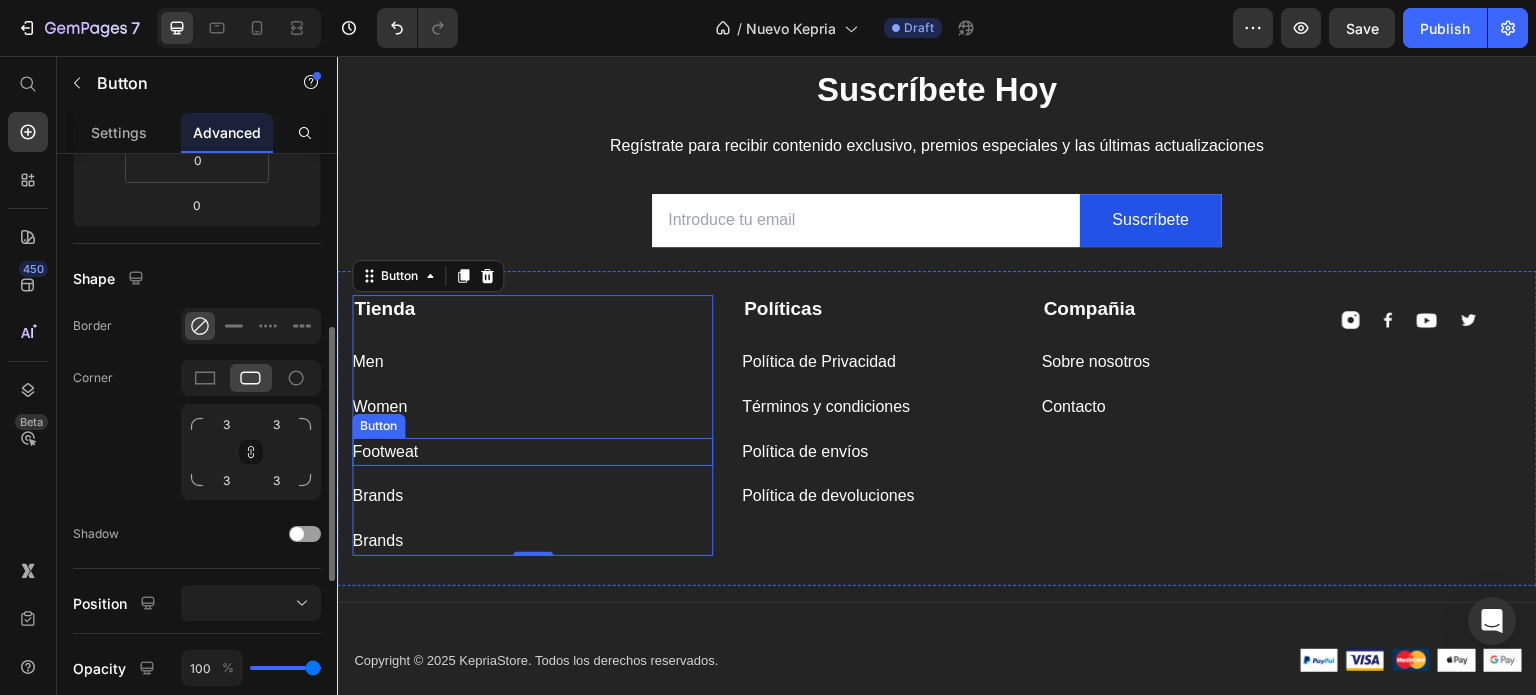 scroll, scrollTop: 408, scrollLeft: 0, axis: vertical 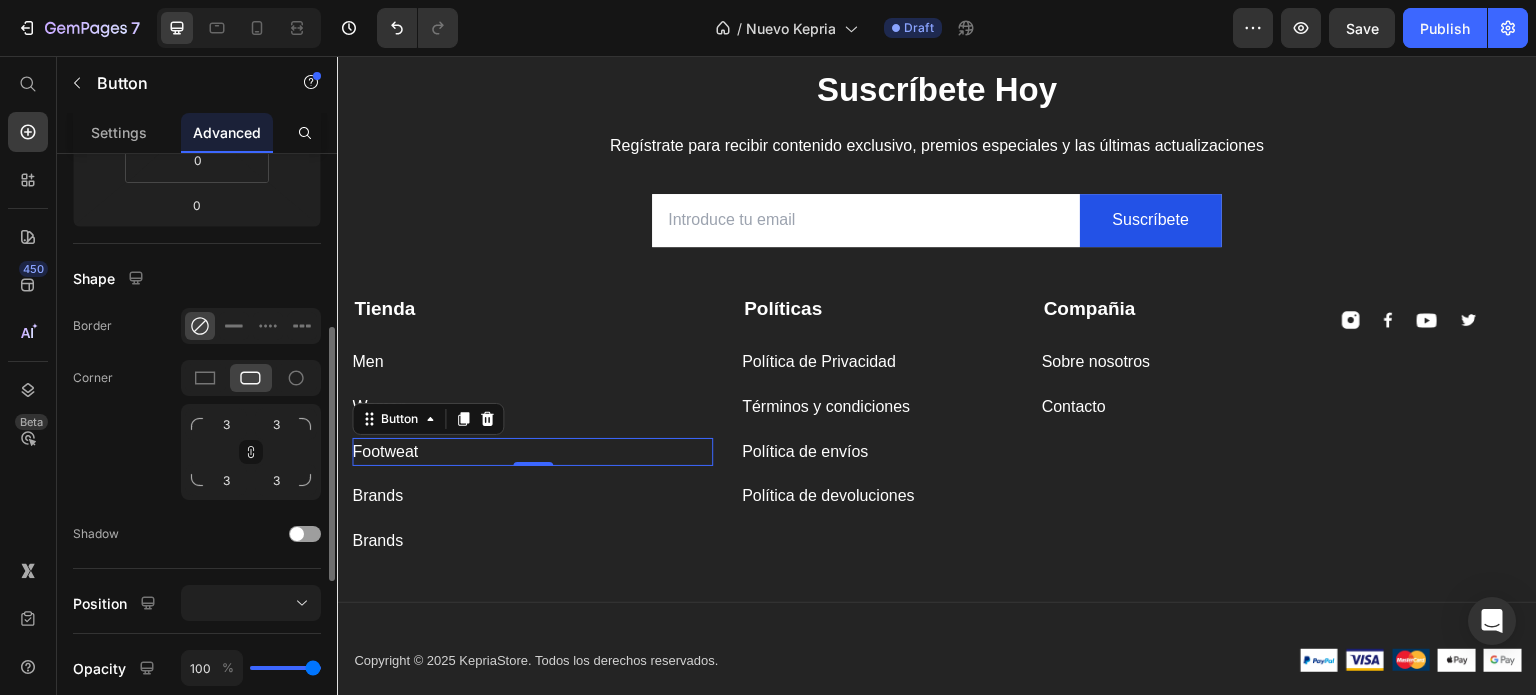click on "Men Button" at bounding box center (532, 362) 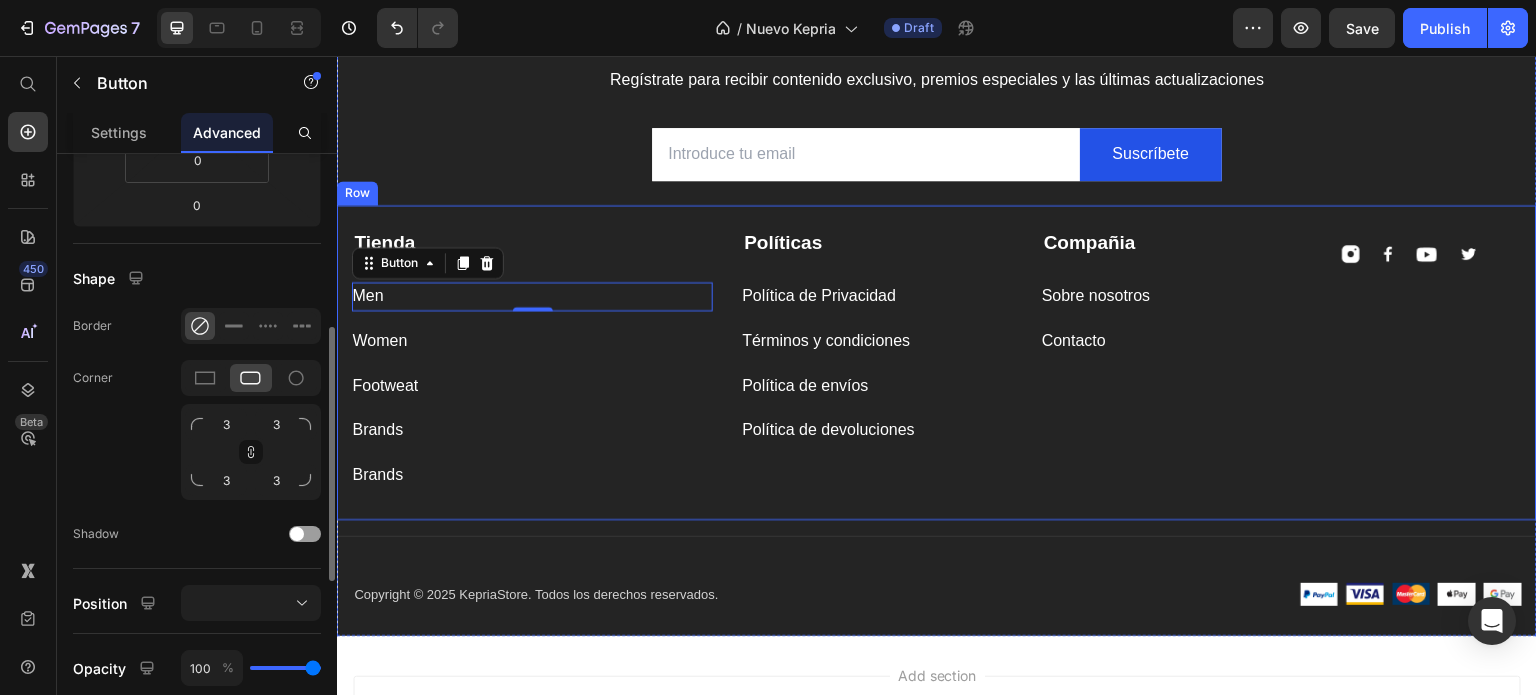 scroll, scrollTop: 5436, scrollLeft: 0, axis: vertical 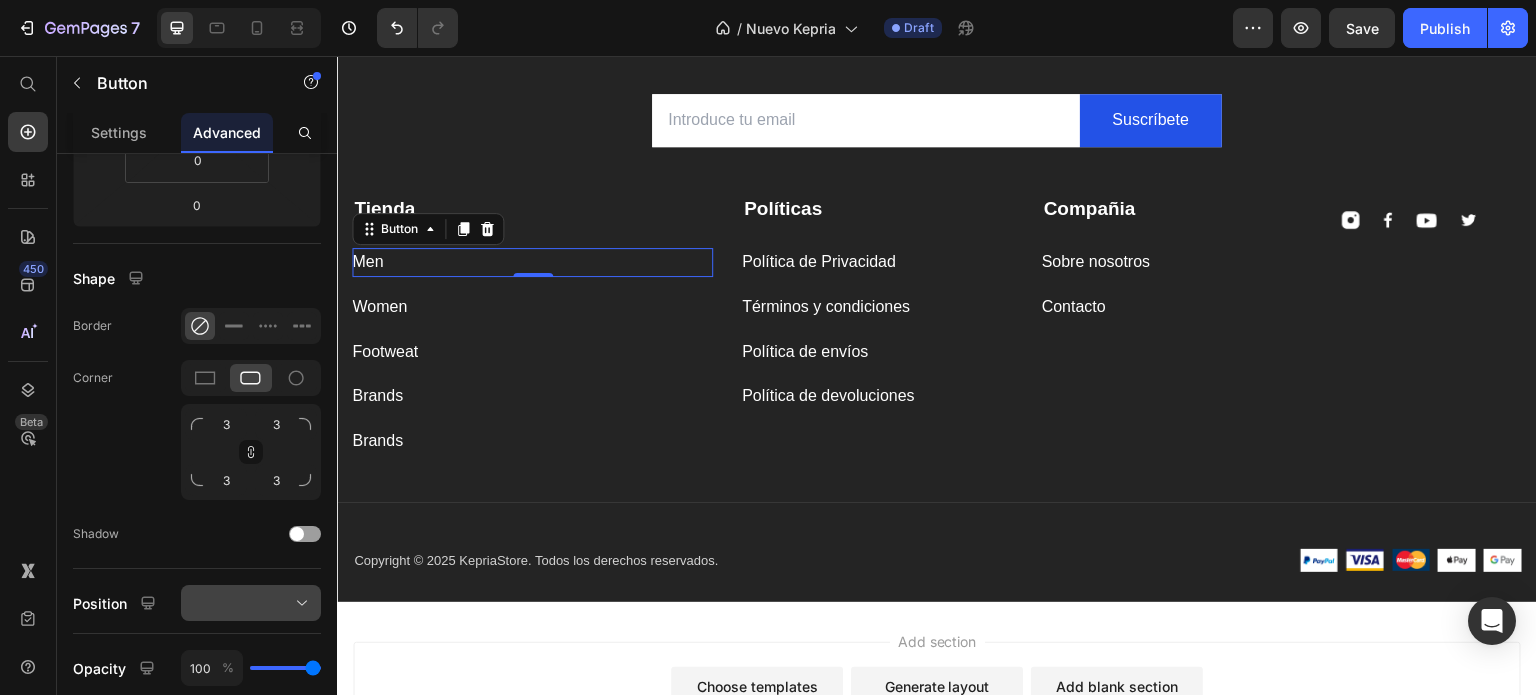 click at bounding box center [251, 603] 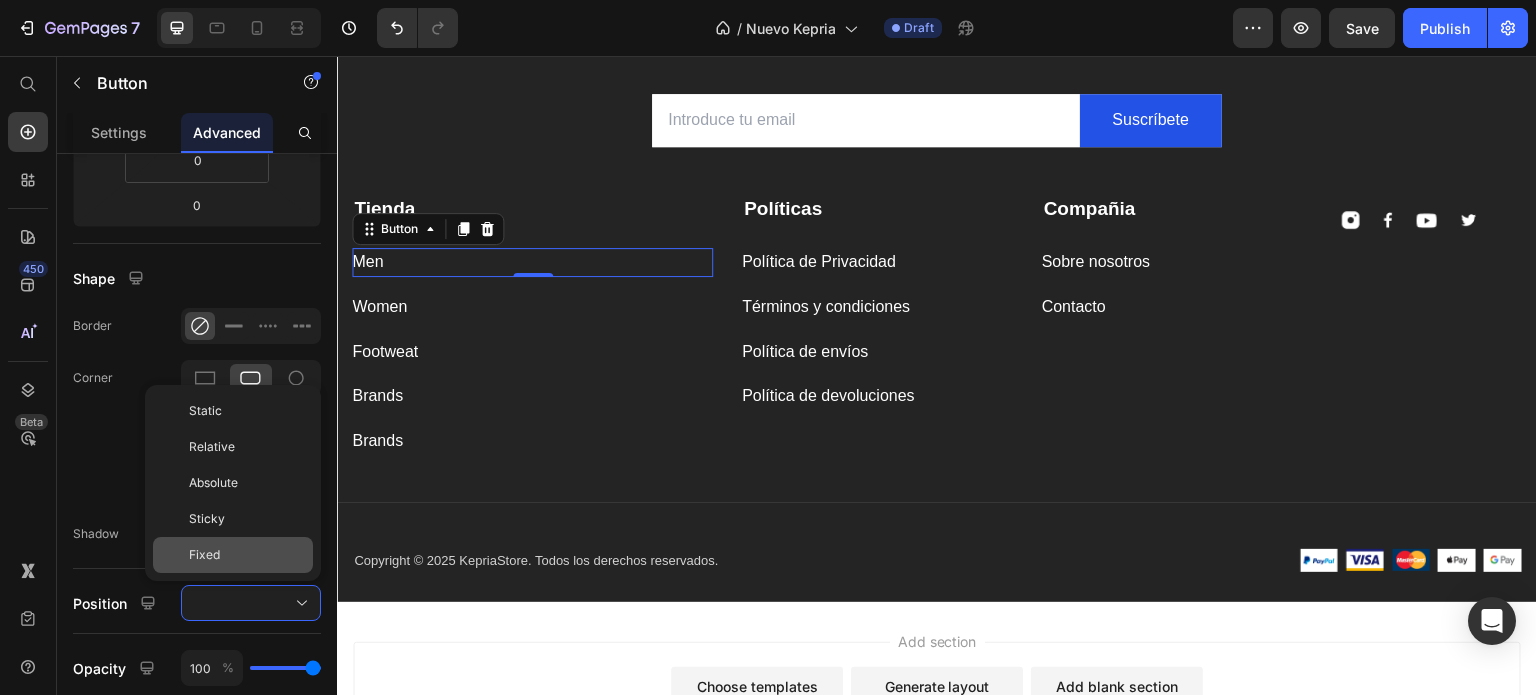 click on "Fixed" 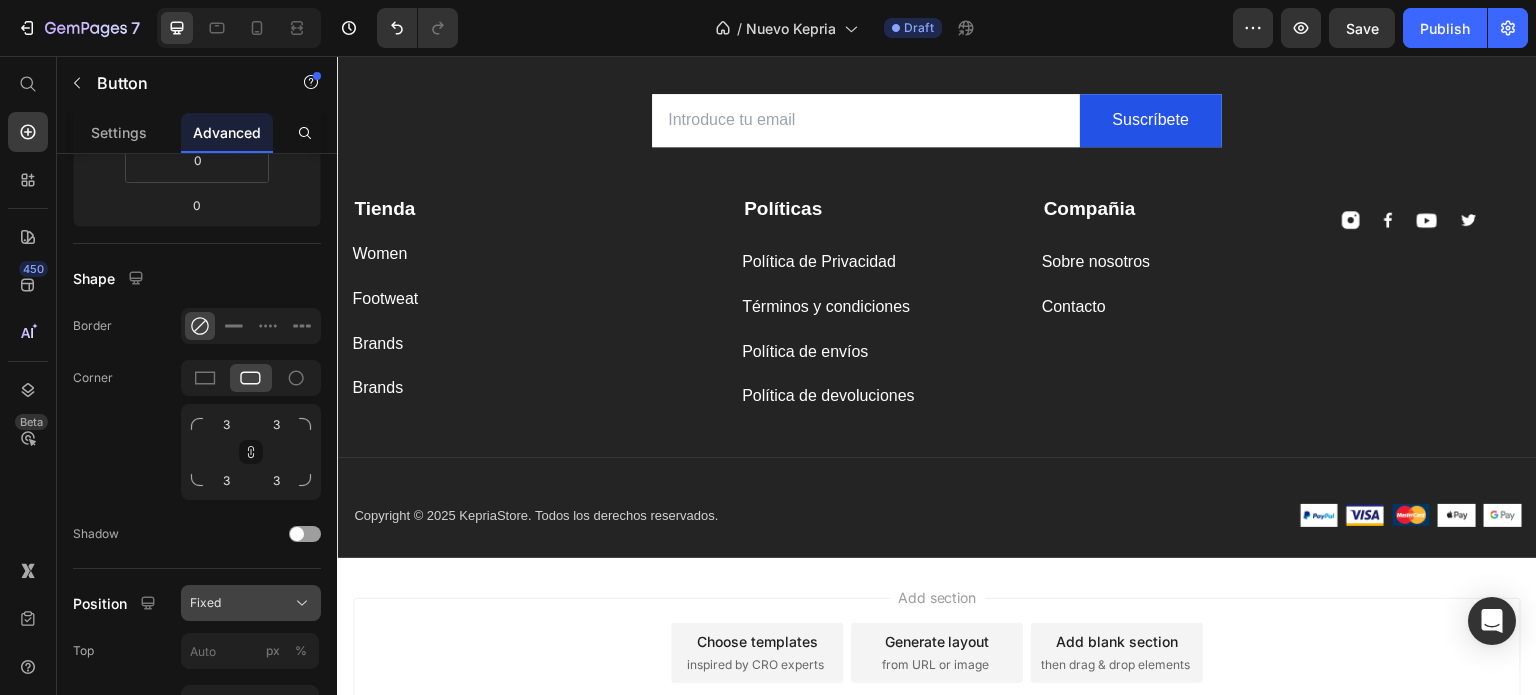 click on "Fixed" 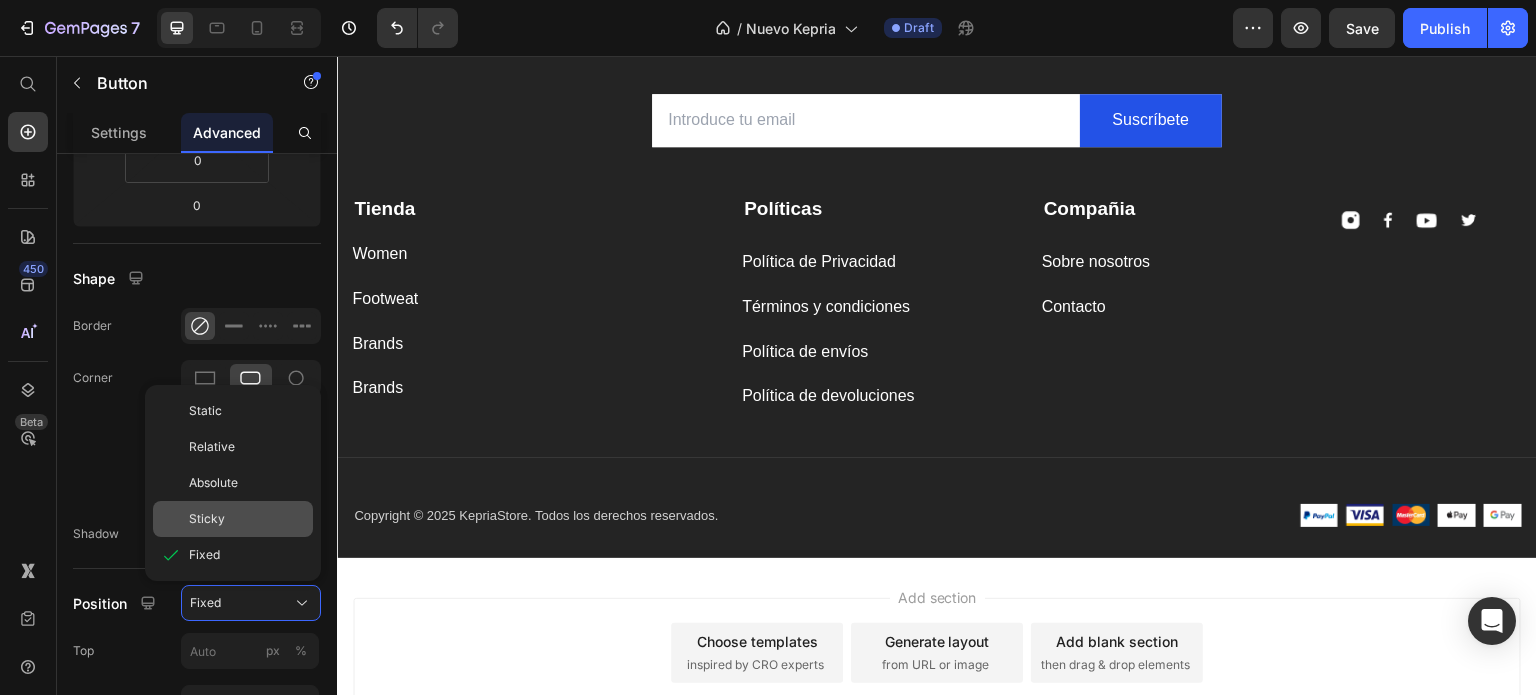 click on "Sticky" at bounding box center (247, 519) 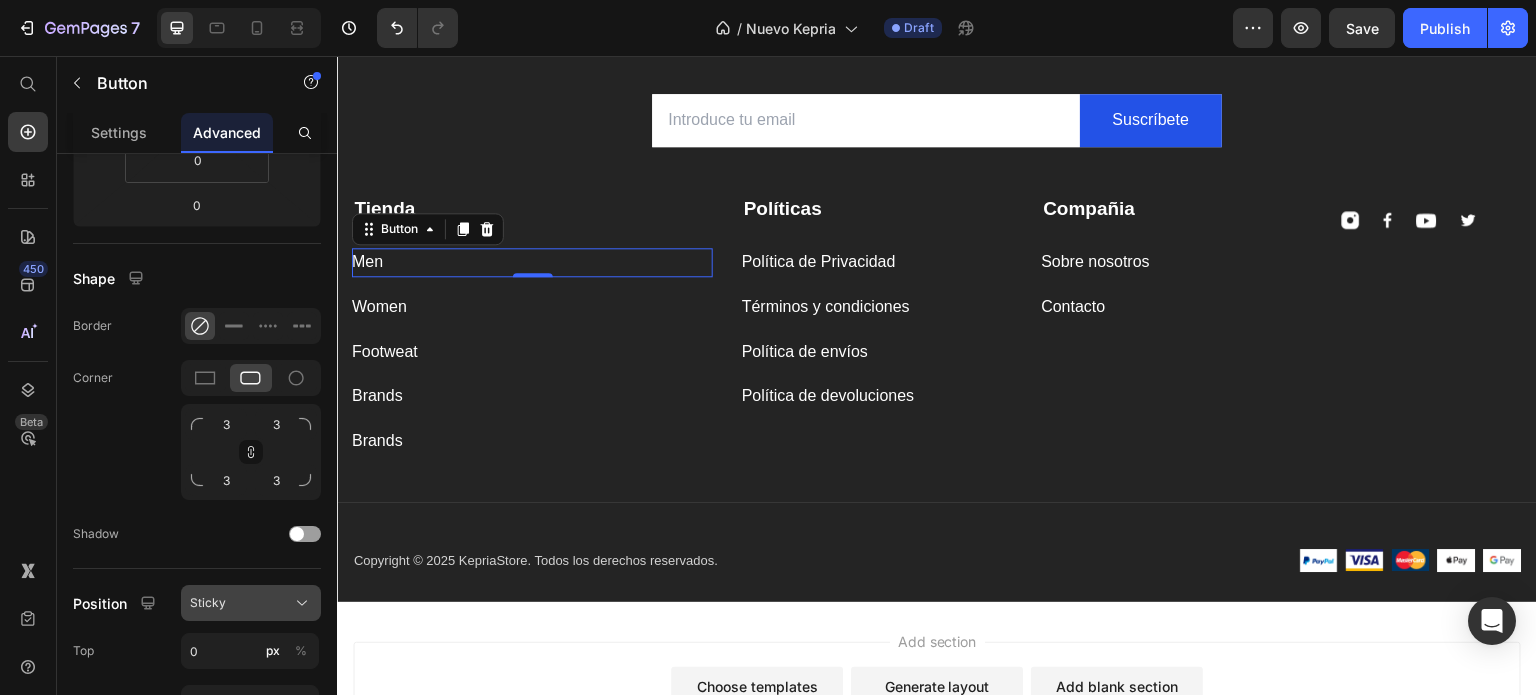 click on "Sticky" 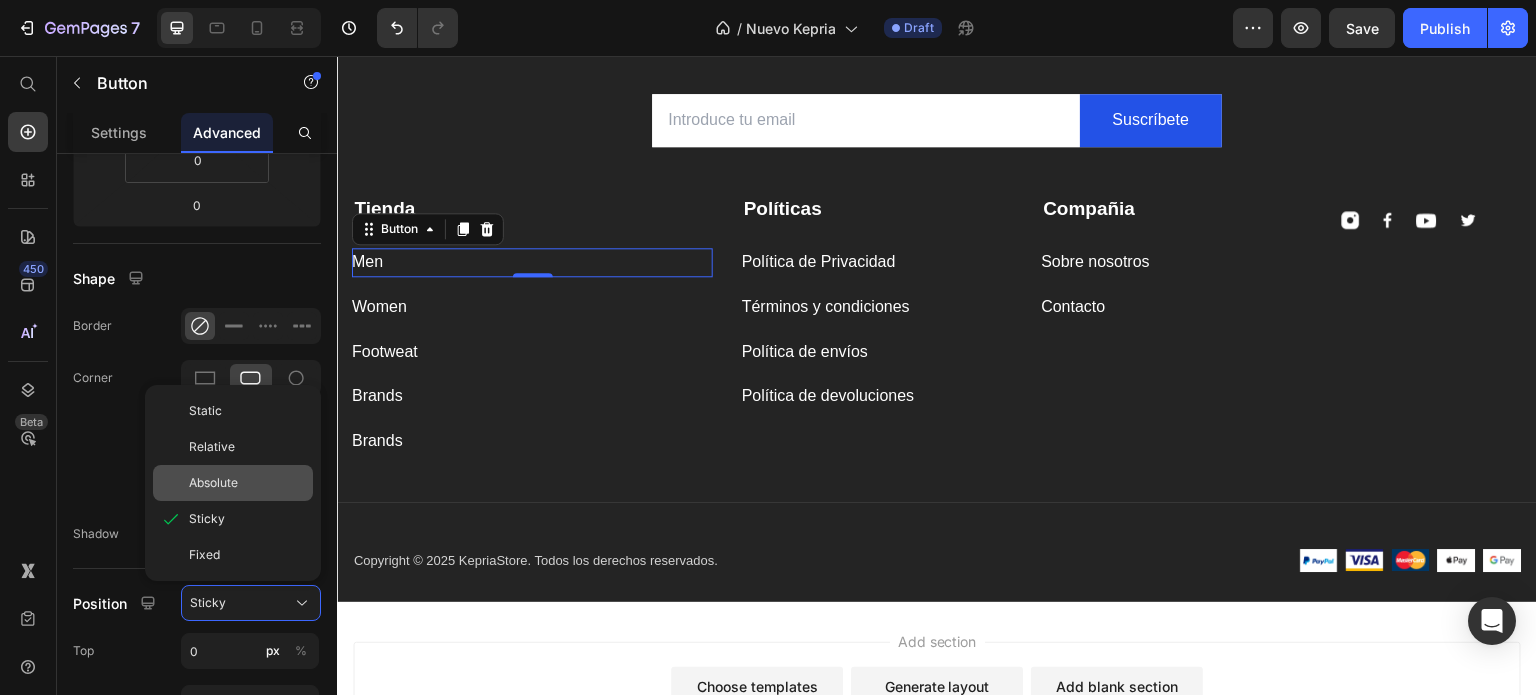 click on "Absolute" at bounding box center (247, 483) 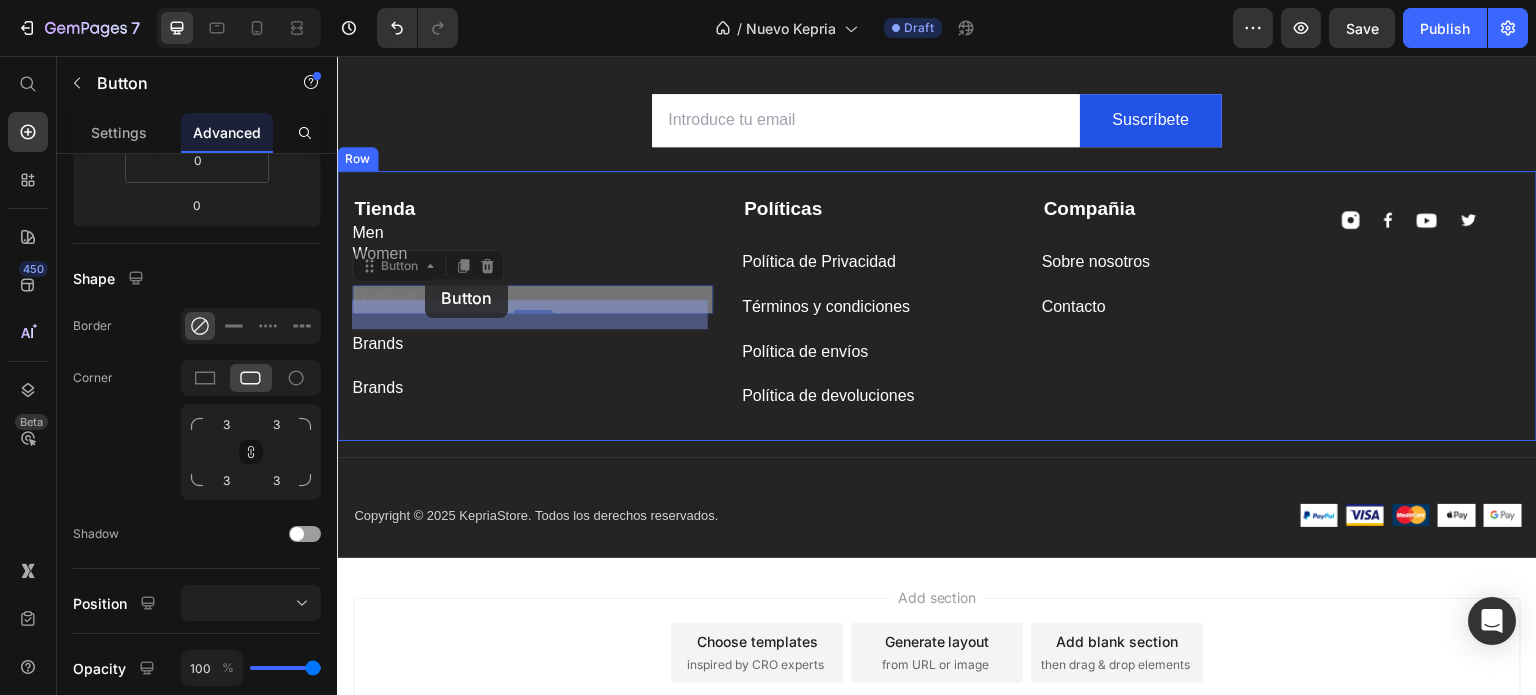 drag, startPoint x: 382, startPoint y: 291, endPoint x: 425, endPoint y: 279, distance: 44.64303 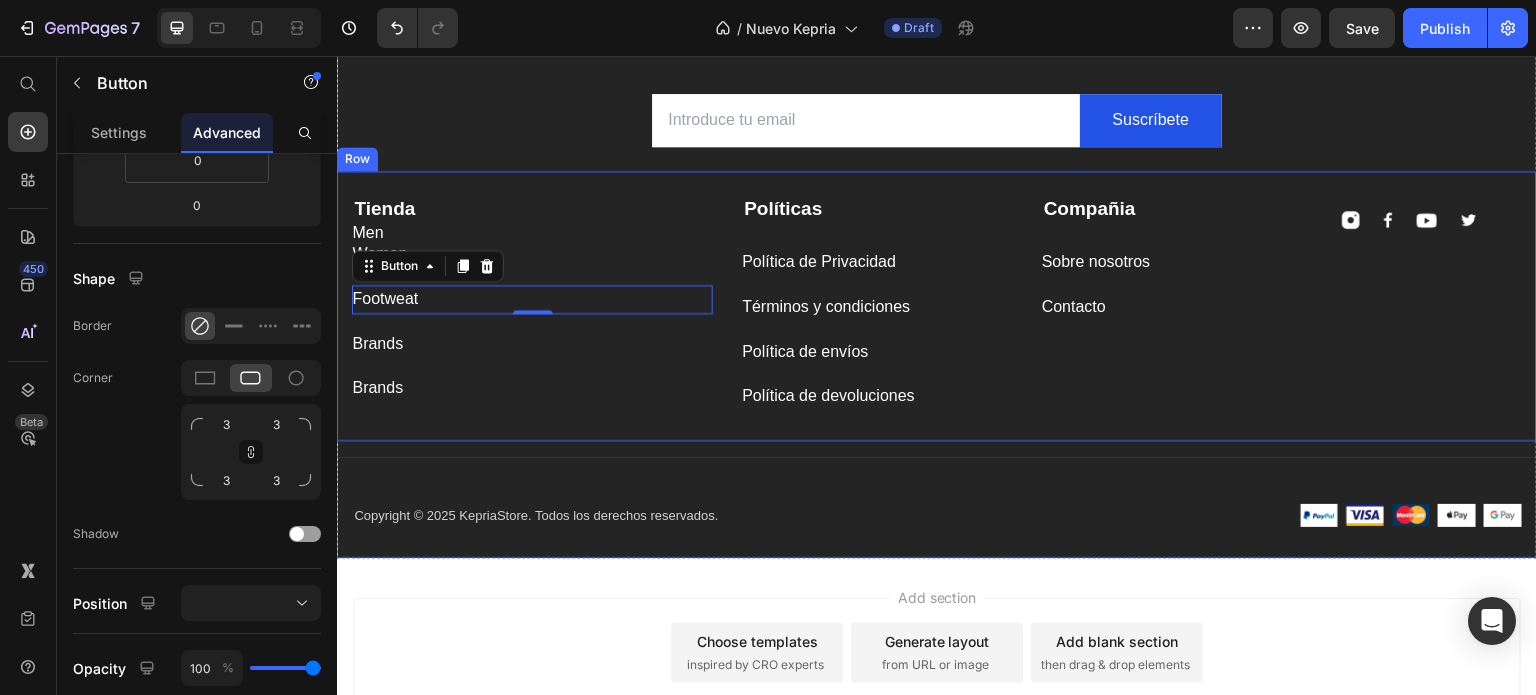 click on "Tienda" at bounding box center (532, 209) 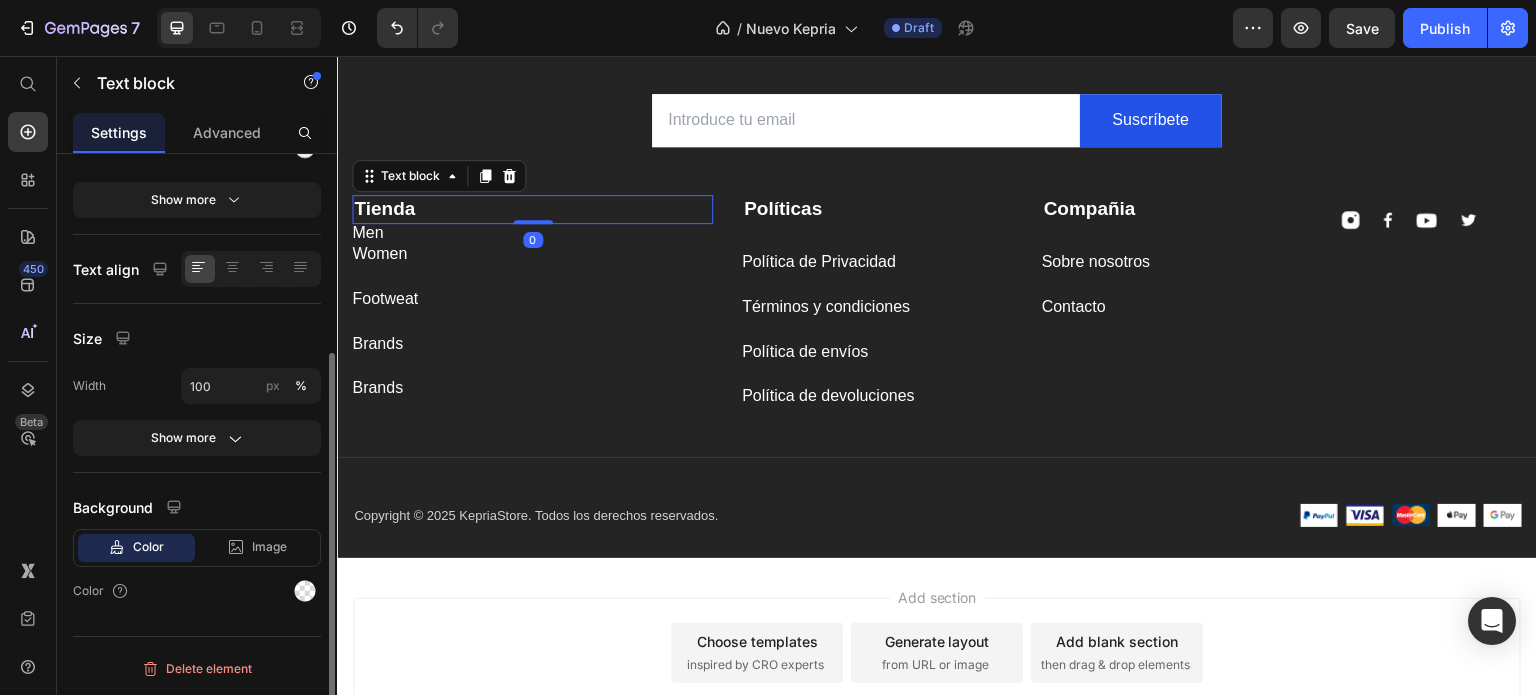 scroll, scrollTop: 0, scrollLeft: 0, axis: both 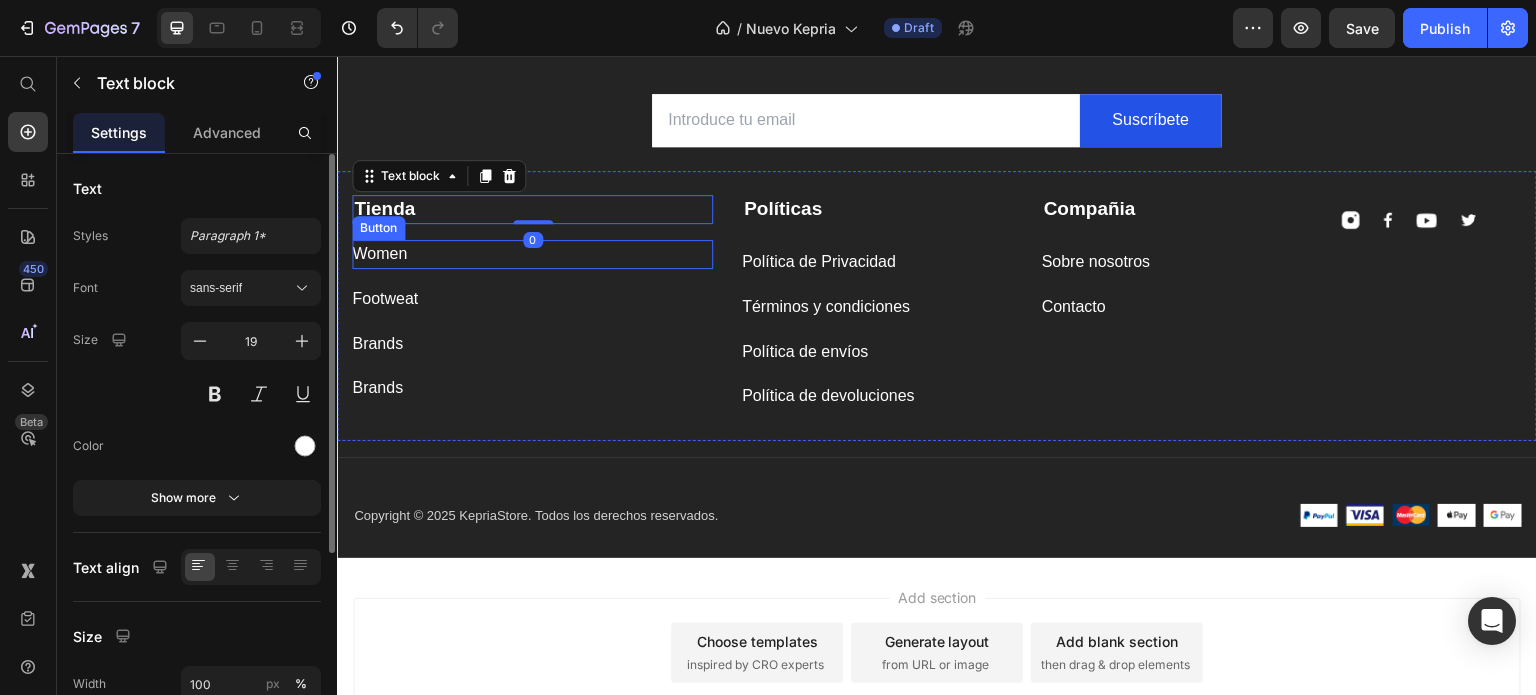 click on "Women Button" at bounding box center [532, 254] 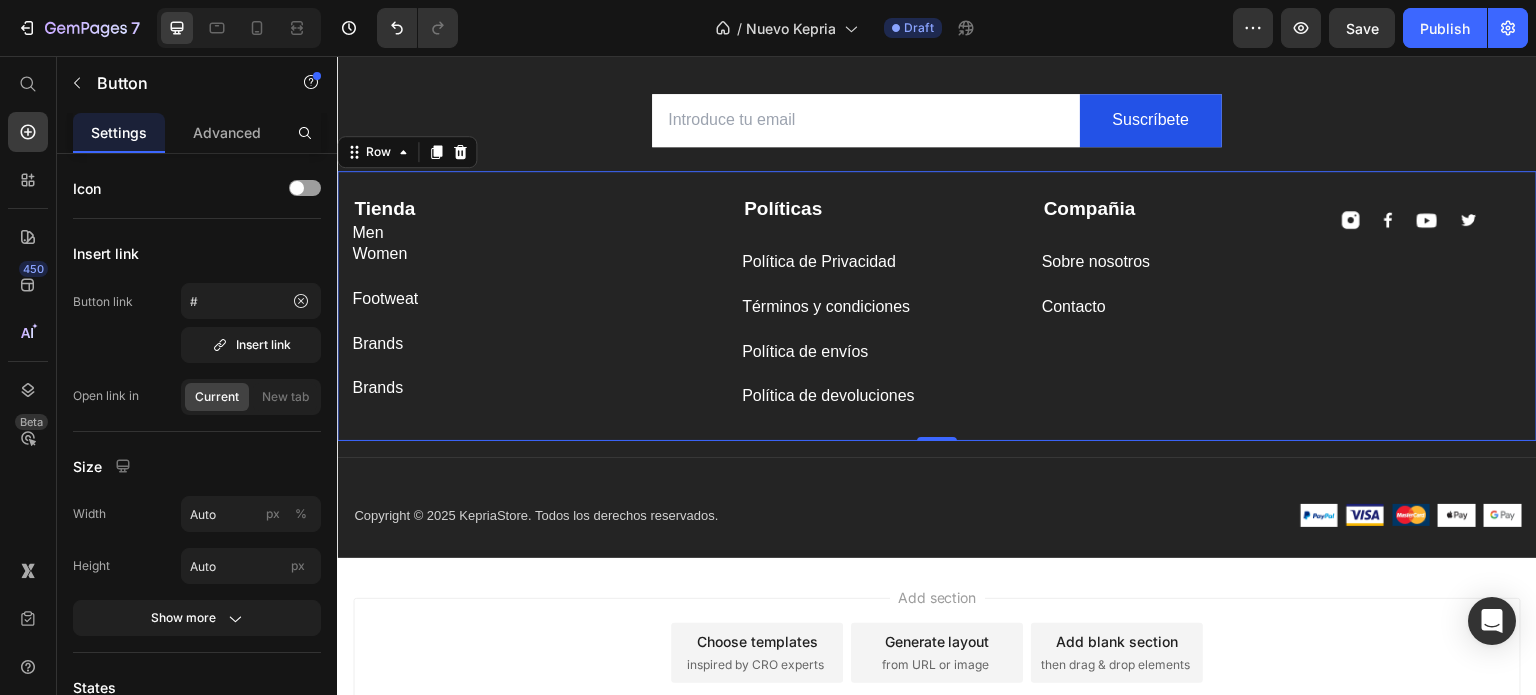 click on "Tienda Text block Men Button Women Button Footweat Button Brands Button Brands Button" at bounding box center (532, 303) 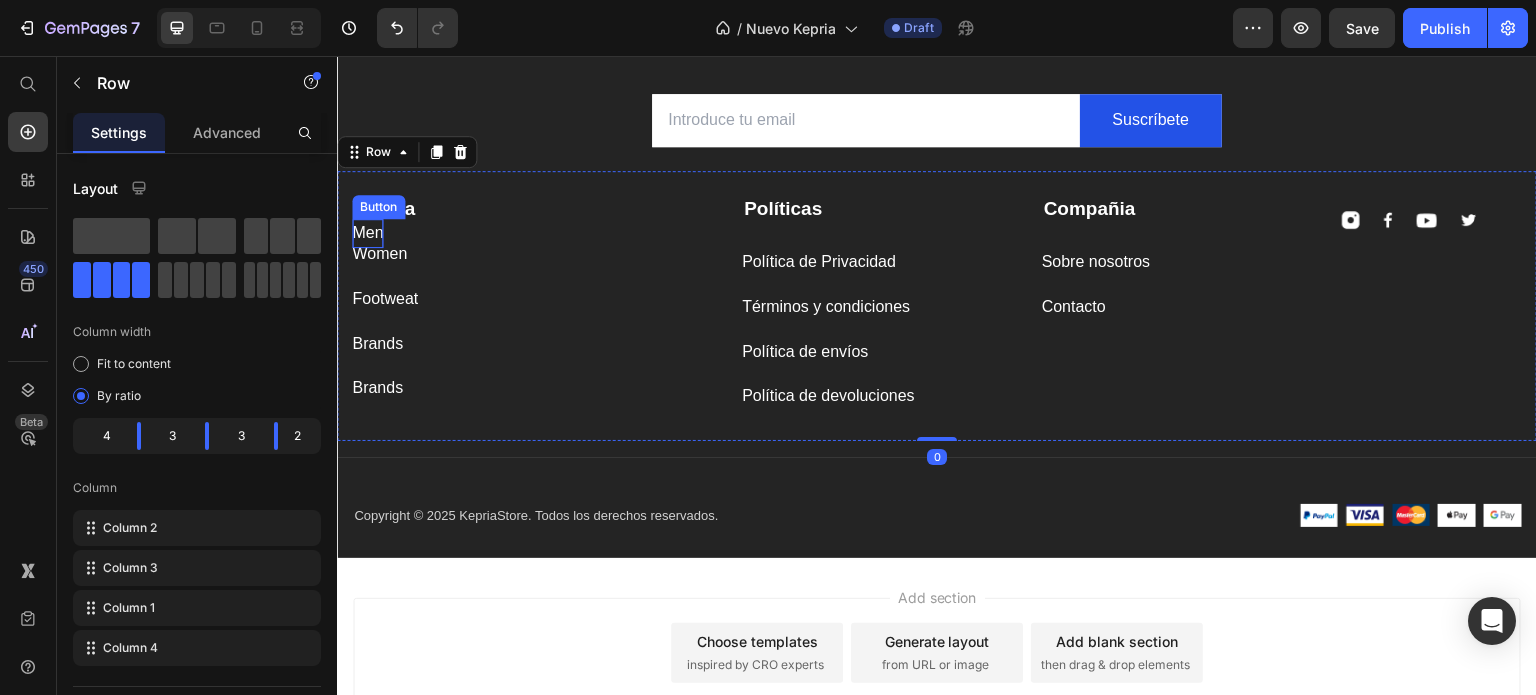 click on "Men" at bounding box center [367, 233] 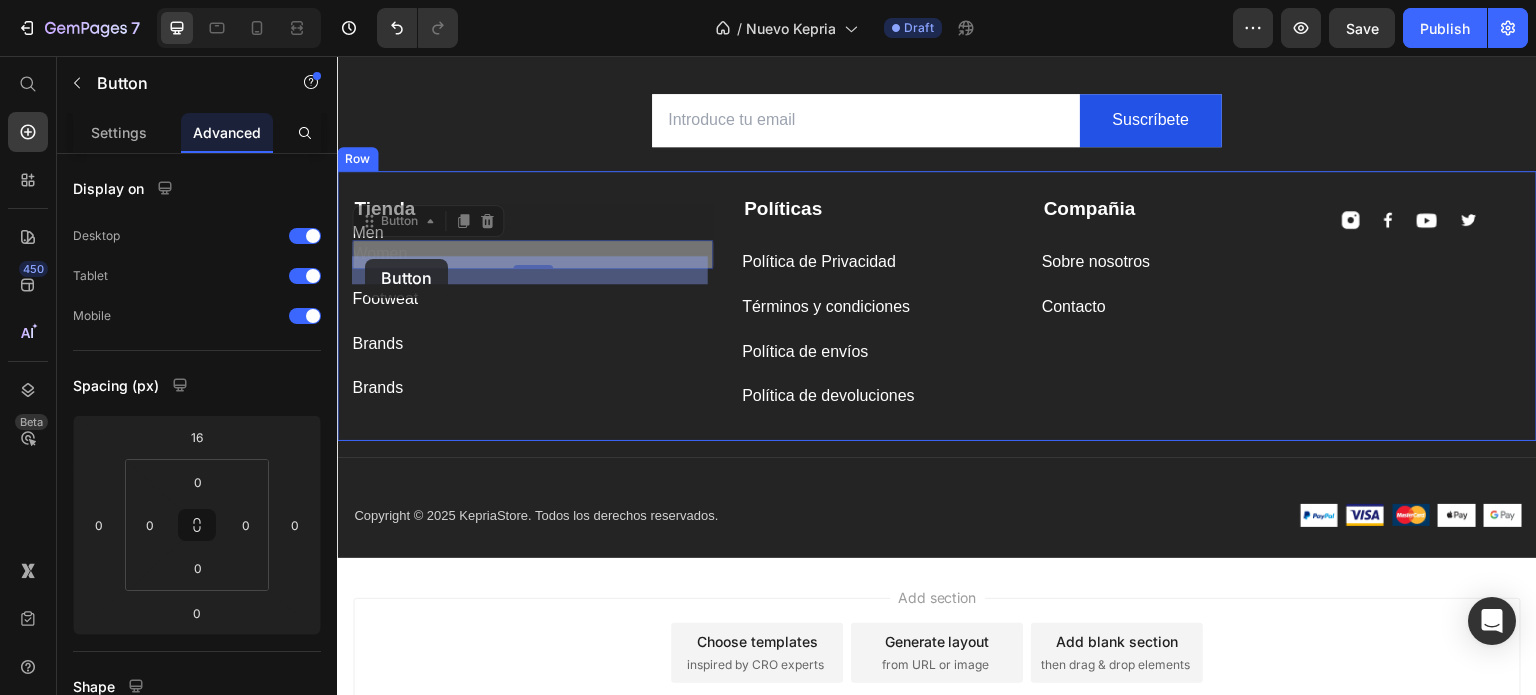 drag, startPoint x: 372, startPoint y: 231, endPoint x: 365, endPoint y: 259, distance: 28.86174 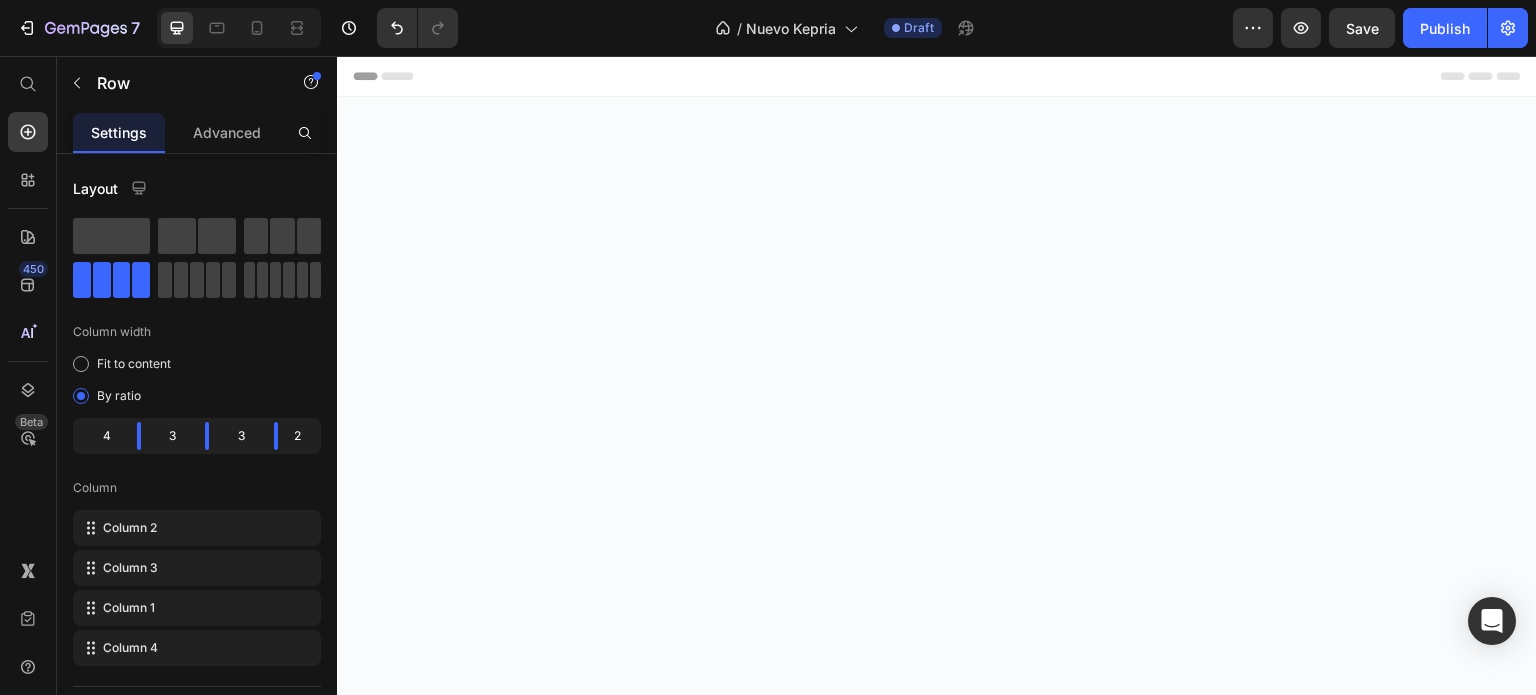 scroll, scrollTop: 5436, scrollLeft: 0, axis: vertical 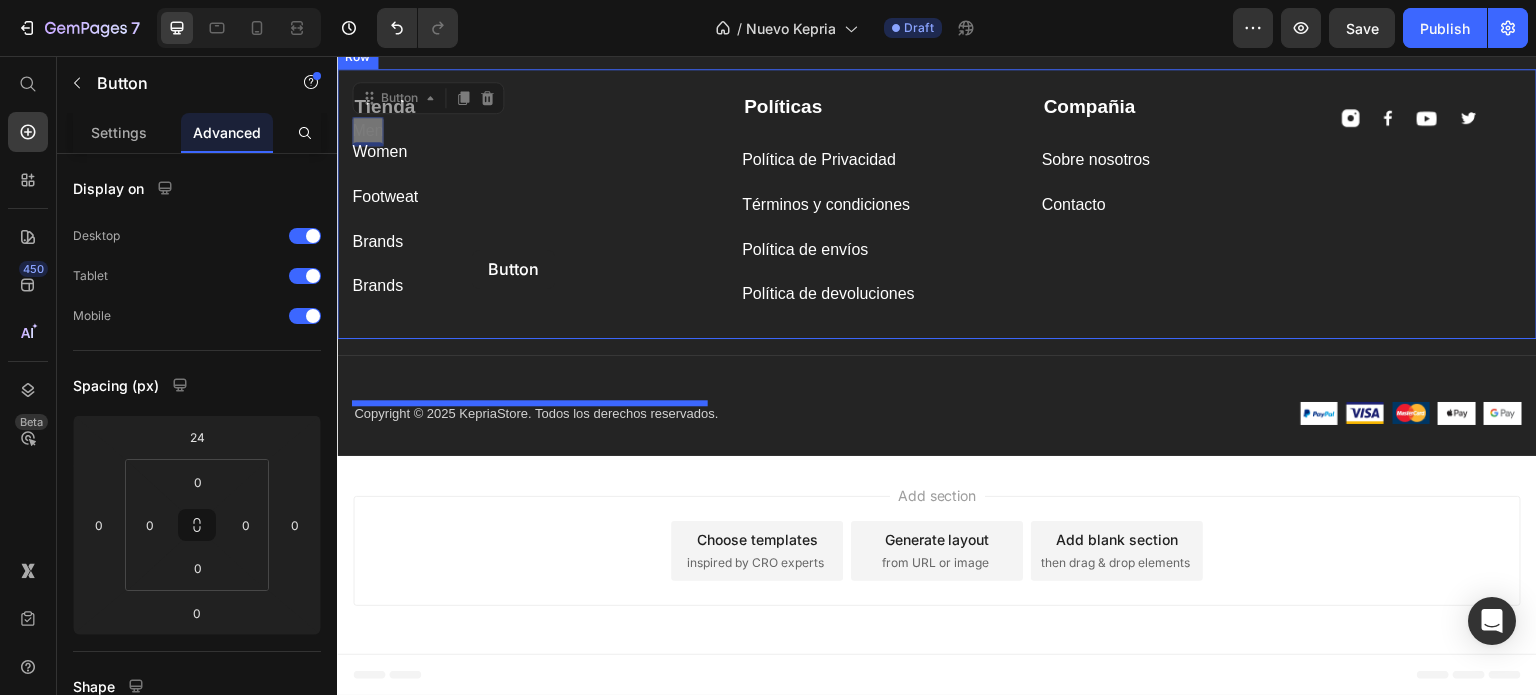 drag, startPoint x: 376, startPoint y: 235, endPoint x: 472, endPoint y: 250, distance: 97.16481 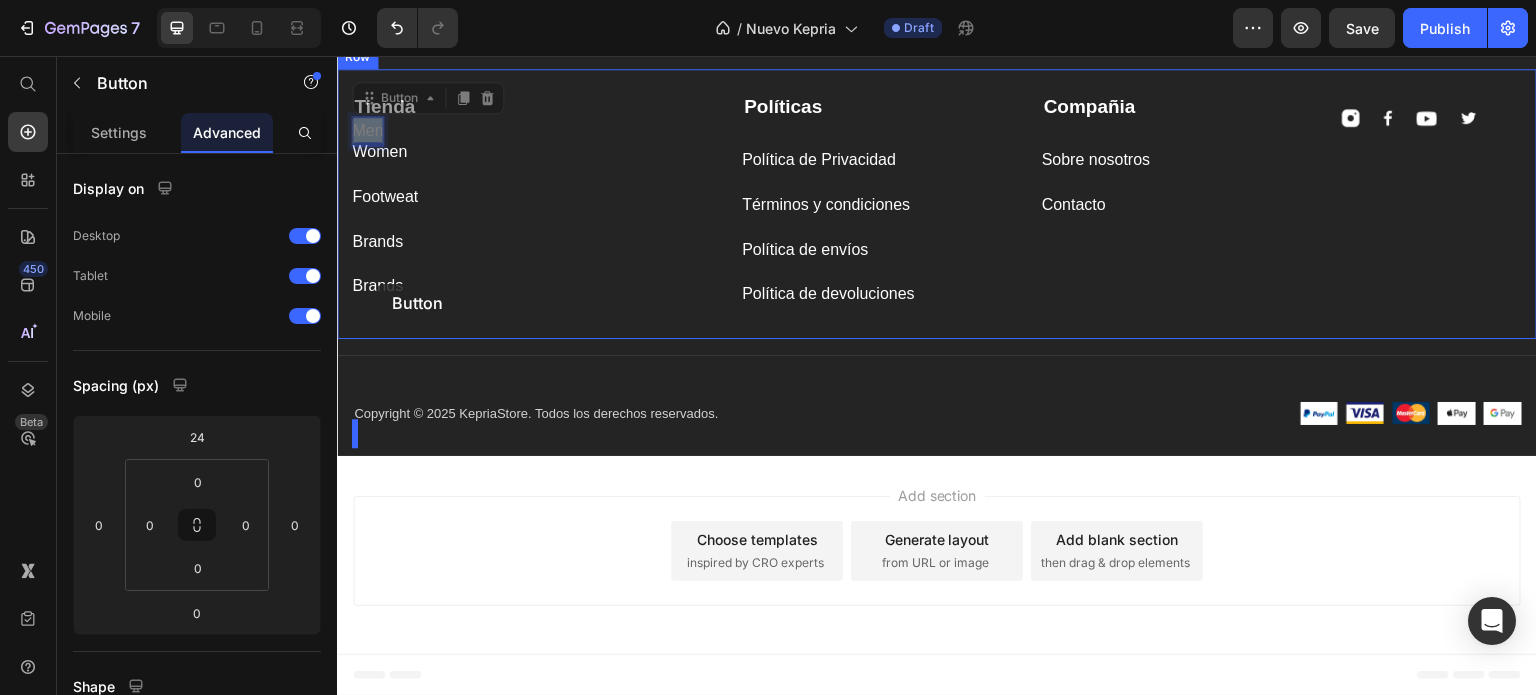 drag, startPoint x: 377, startPoint y: 236, endPoint x: 376, endPoint y: 285, distance: 49.010204 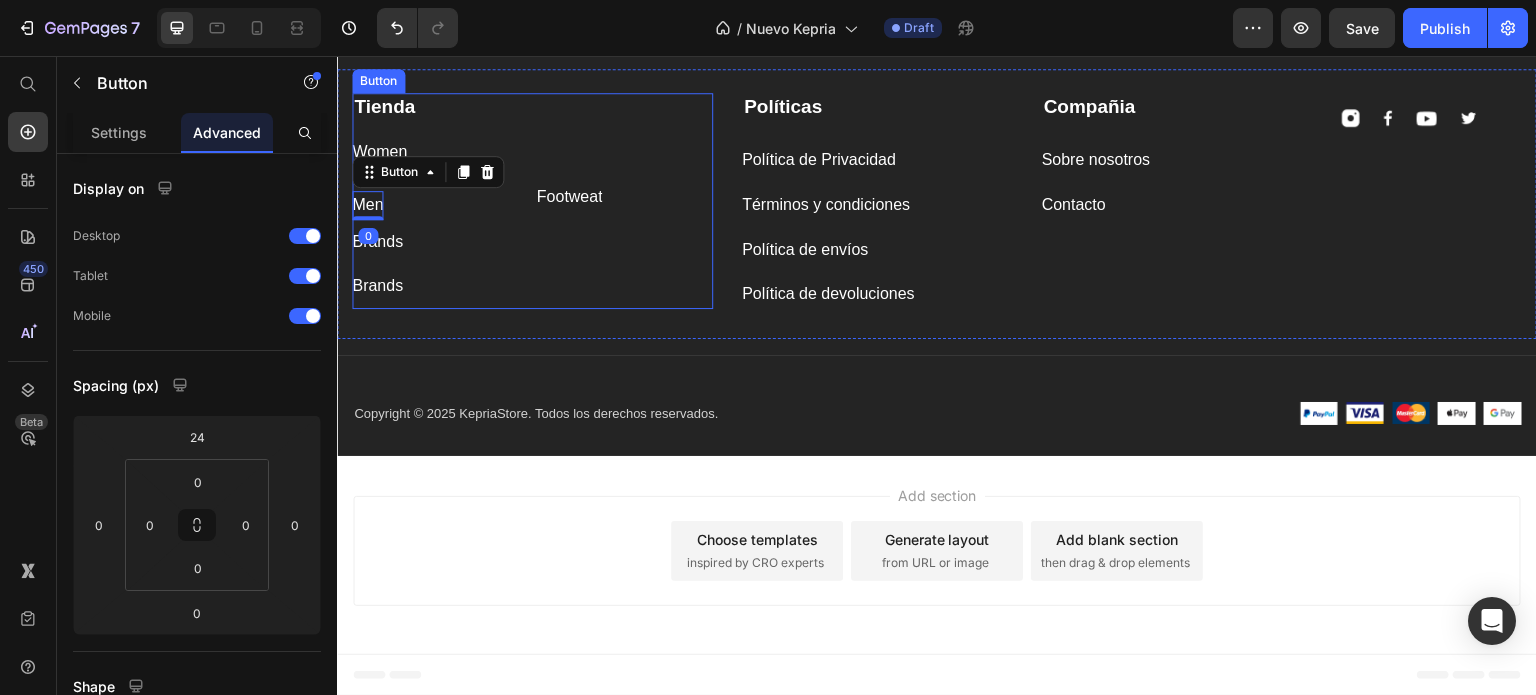 click on "Tienda Text block Women Button Men Button   0 Footweat Button Row Brands Button Brands Button" at bounding box center [532, 201] 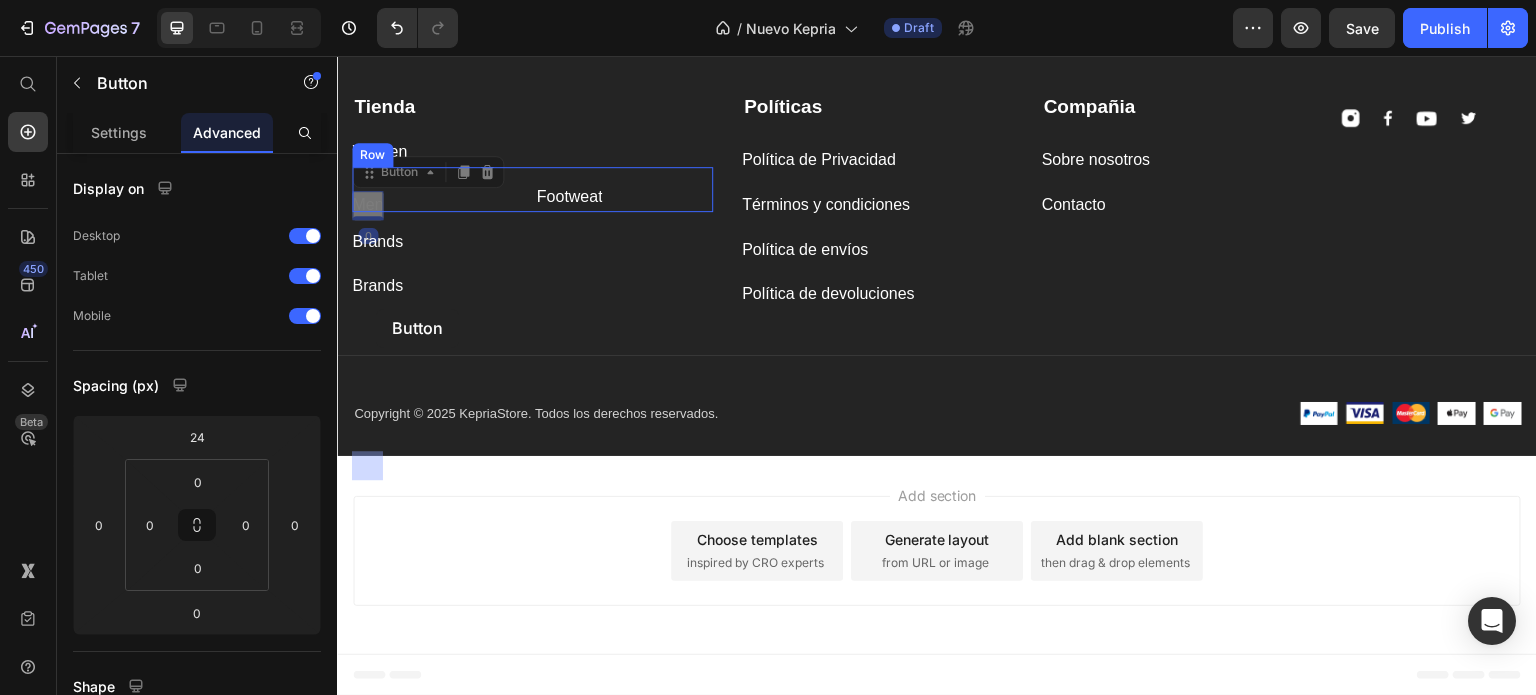 click on "Header Image Free Shipping Worldwide Heading Free shipping applied to all orders Text Row Image Secure Payment Heading 100% Secure Online Payment Text Row Image 30-Day Returns Heading Covered by our Return Policy Text Row Row Section 8 Image Image Image Image Image Image Image Image Carousel Section 9 Suscríbete Hoy Heading Regístrate para recibir contenido exclusivo, premios especiales y las últimas actualizaciones Text block Email Field Suscríbete Submit Button Row Newsletter Row Compañia Text block Sobre nosotros Button Contacto Button Tienda Text block Women Button Men Button   0 Men Button   0 Footweat Button Row Brands Button Brands Button Políticas Text block Política de Privacidad Button Términos y condiciones Button Política de envíos Button Política de devoluciones Button Image Image Image Image Row Row
Company
Shop
Help
Visit Row" at bounding box center (937, -2275) 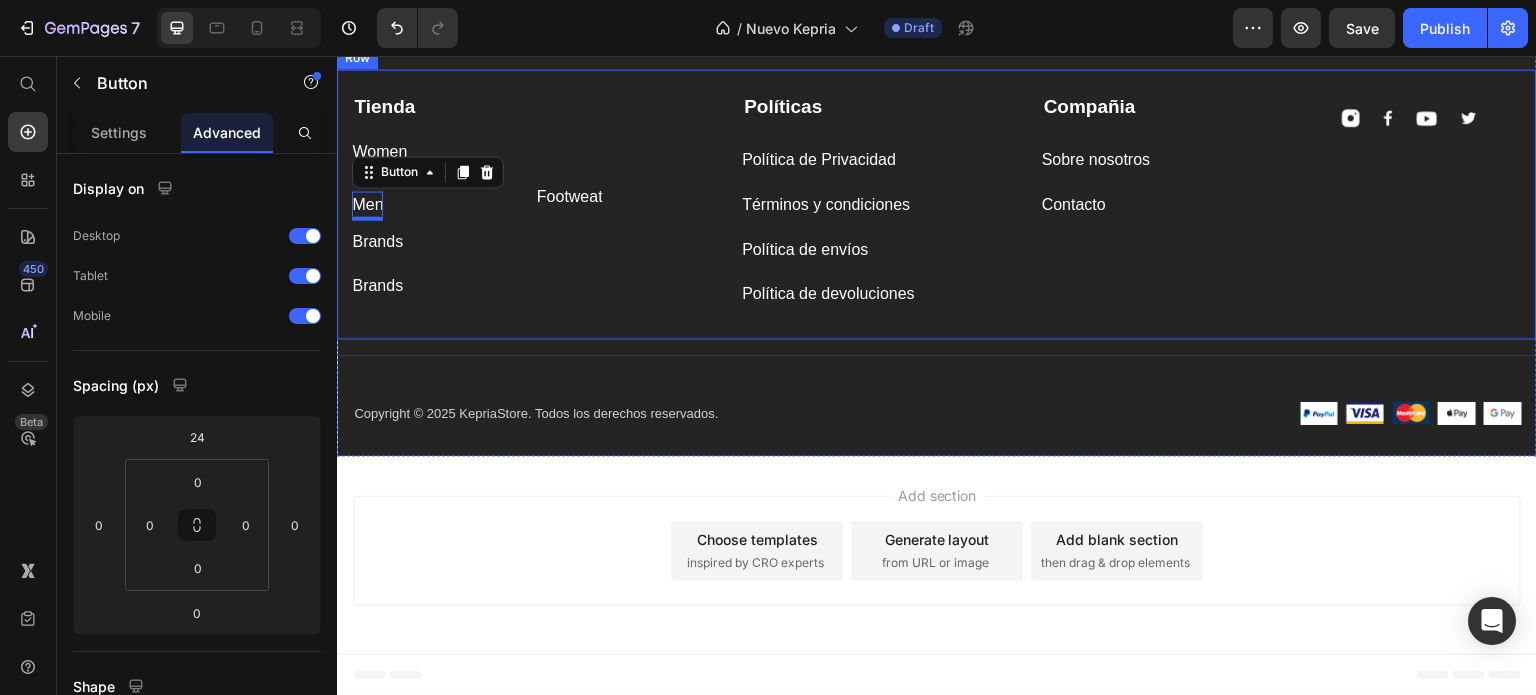 click on "Tienda Text block Women Button Men Button   0 Footweat Button Row Brands Button Brands Button" at bounding box center [532, 201] 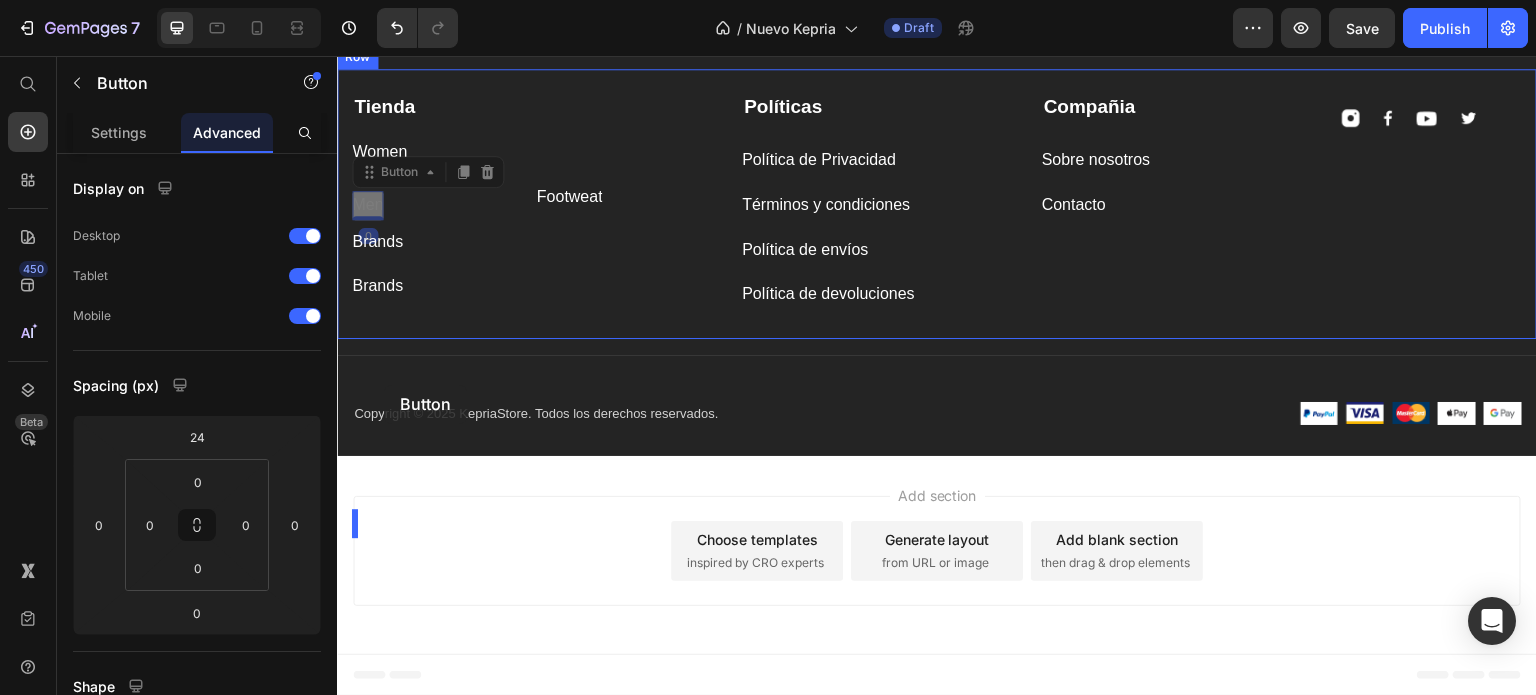 drag, startPoint x: 373, startPoint y: 300, endPoint x: 381, endPoint y: 390, distance: 90.35486 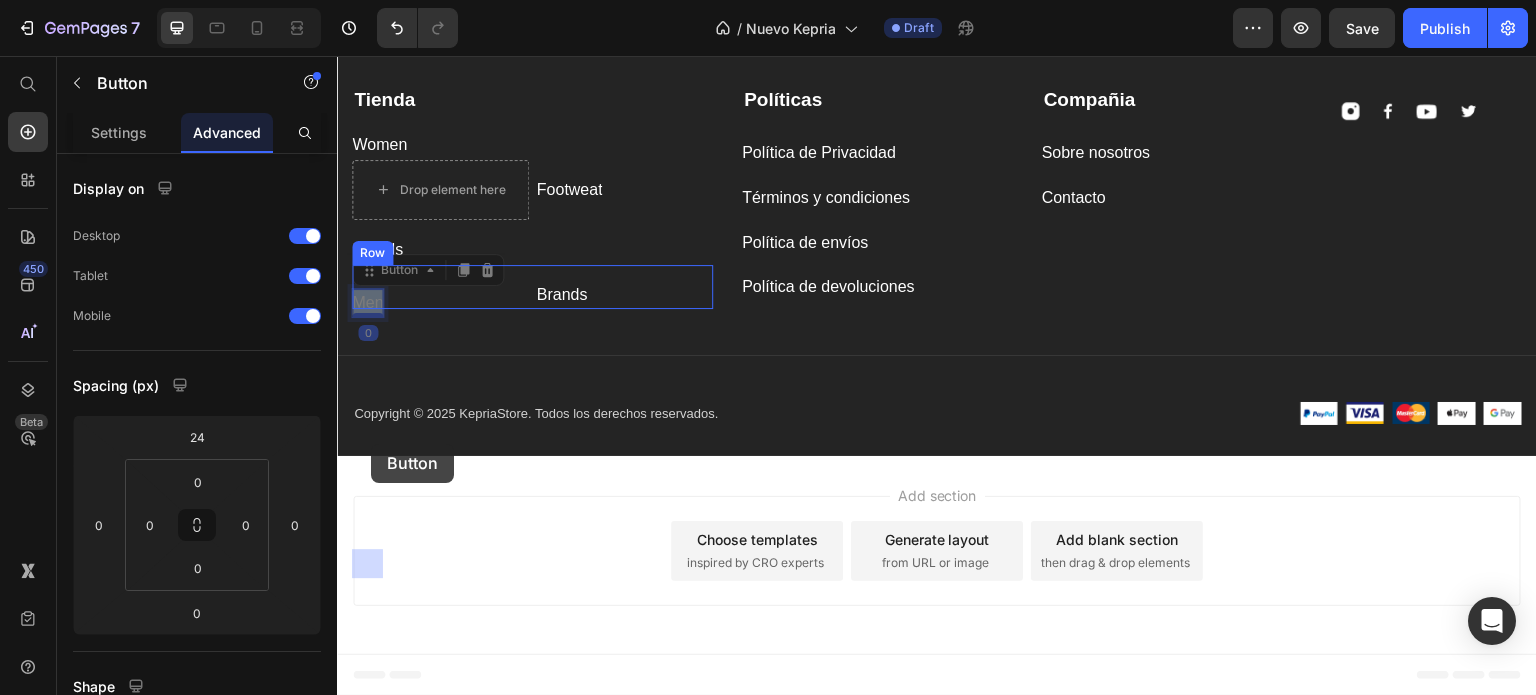 drag, startPoint x: 370, startPoint y: 411, endPoint x: 371, endPoint y: 444, distance: 33.01515 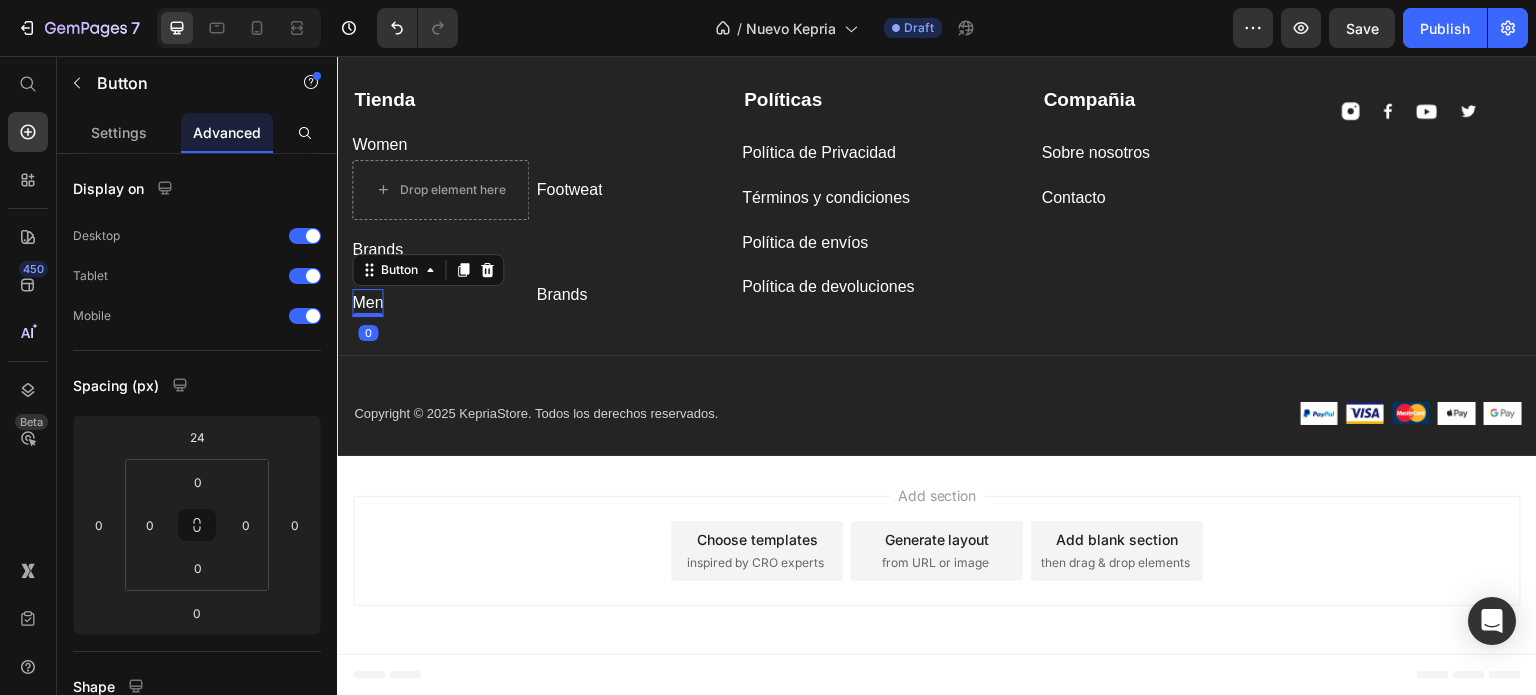 click on "Compañia Text block Sobre nosotros Button Contacto Button Tienda Text block Women Button
Drop element here Footweat Button Row Brands Button Men Button   0 Brands Button Row Políticas Text block Política de Privacidad Button Términos y condiciones Button Política de envíos Button Política de devoluciones Button Image Image Image Image Row Row" at bounding box center [937, 200] 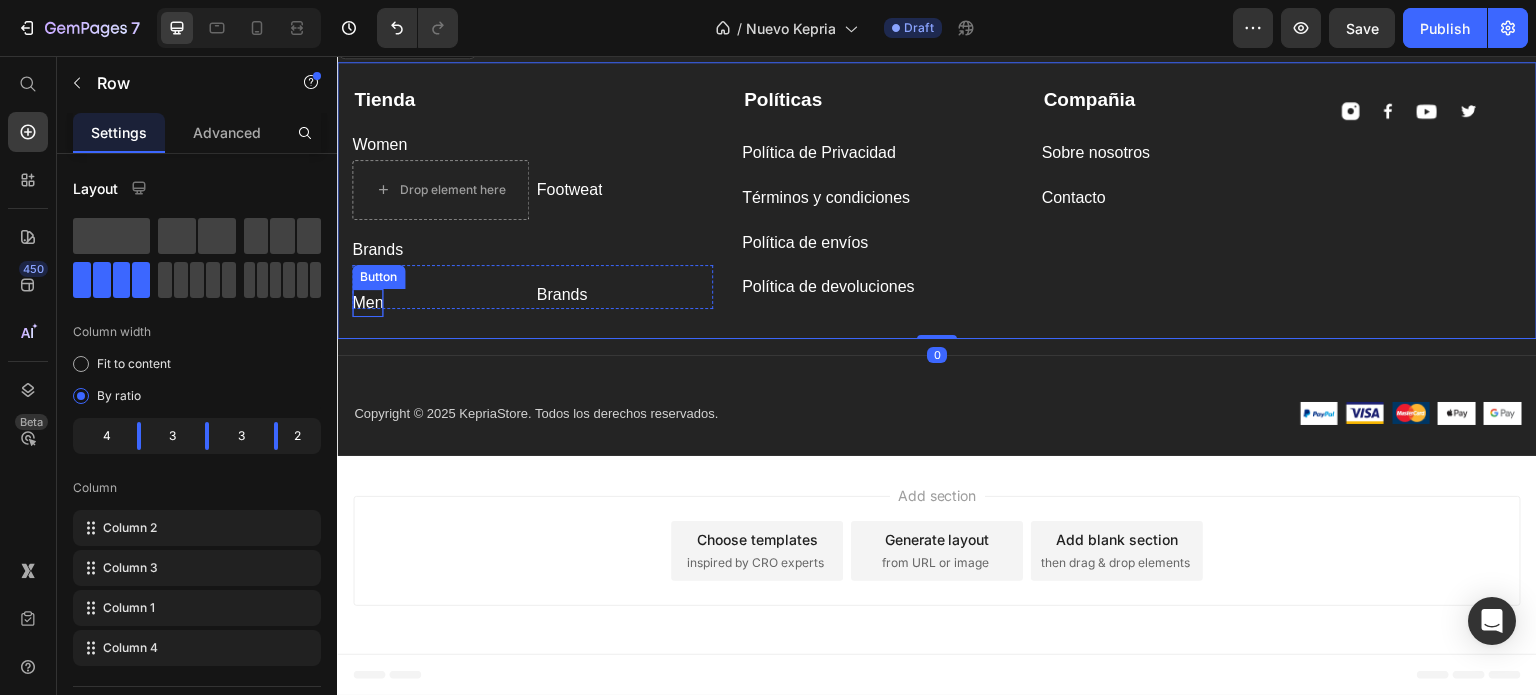 click on "Men" at bounding box center (367, 303) 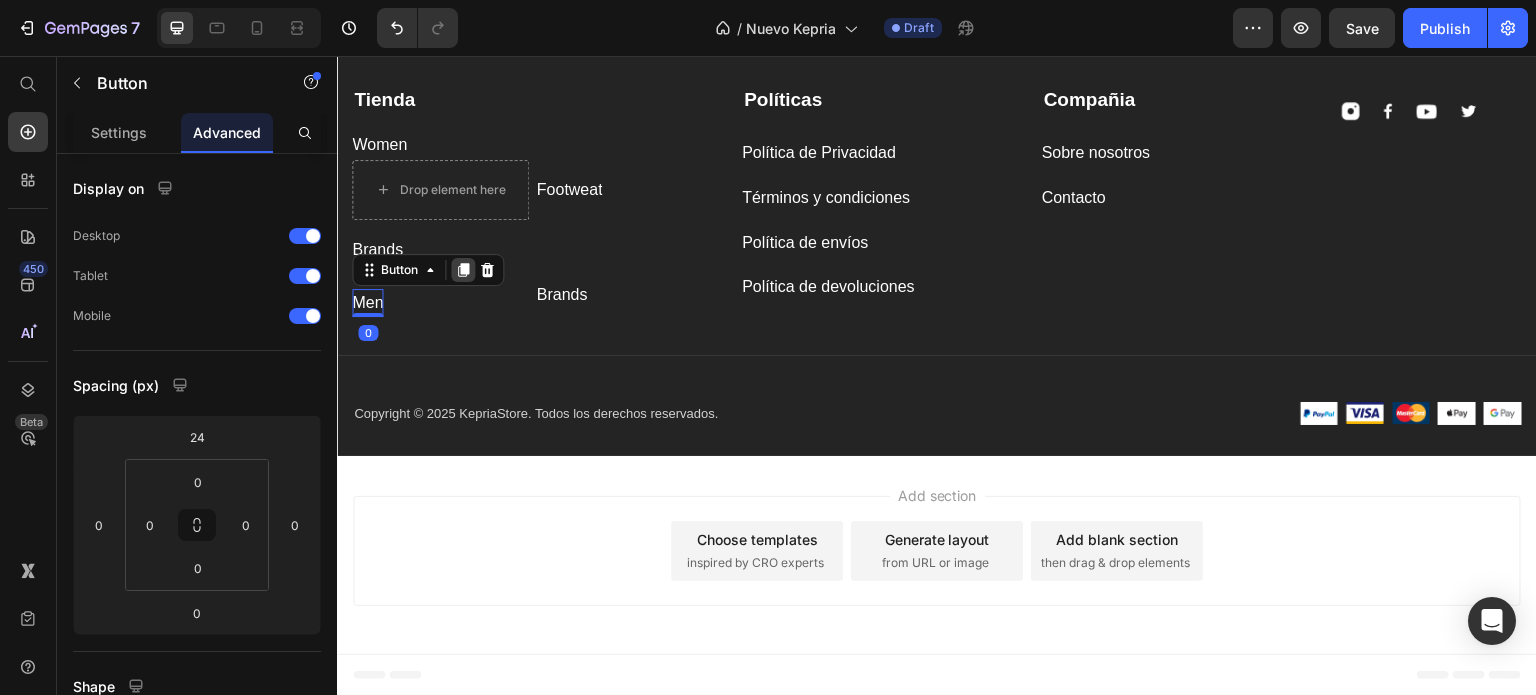 click at bounding box center (463, 270) 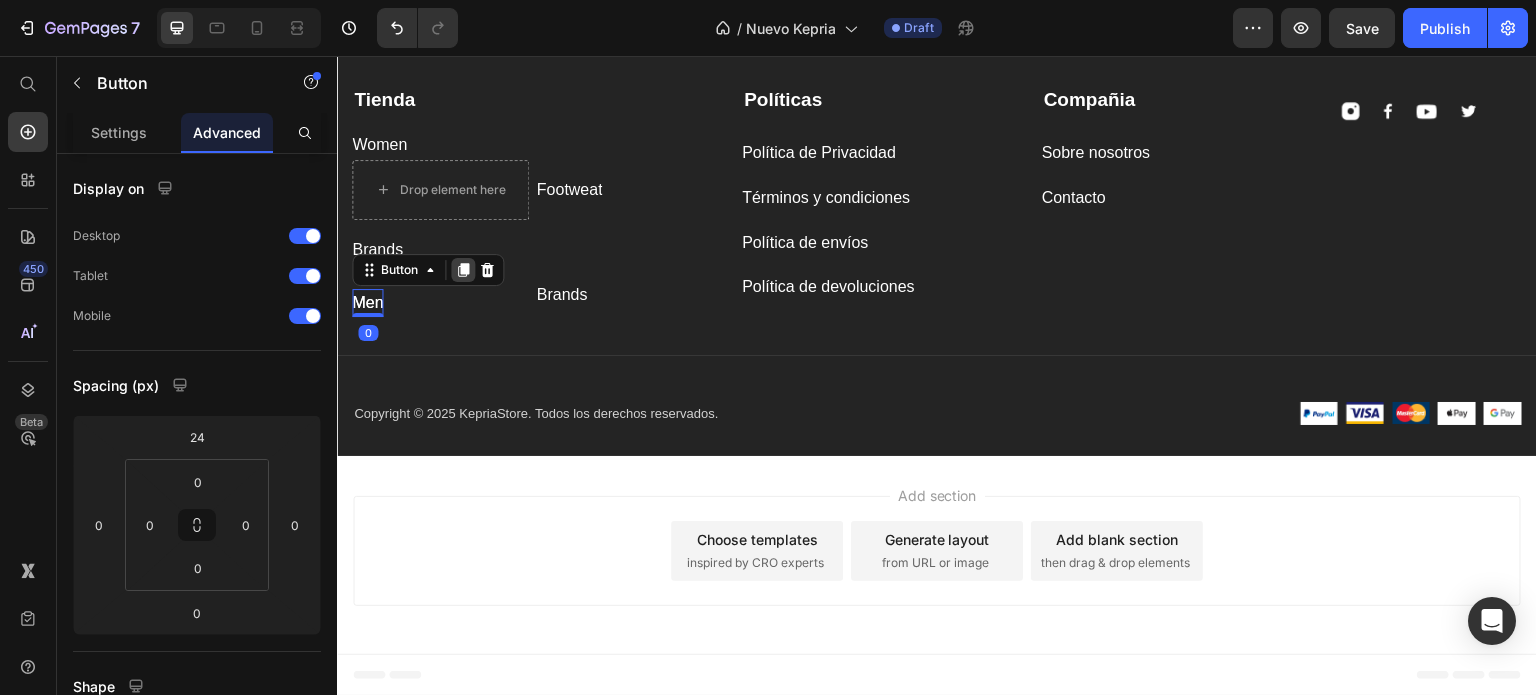click 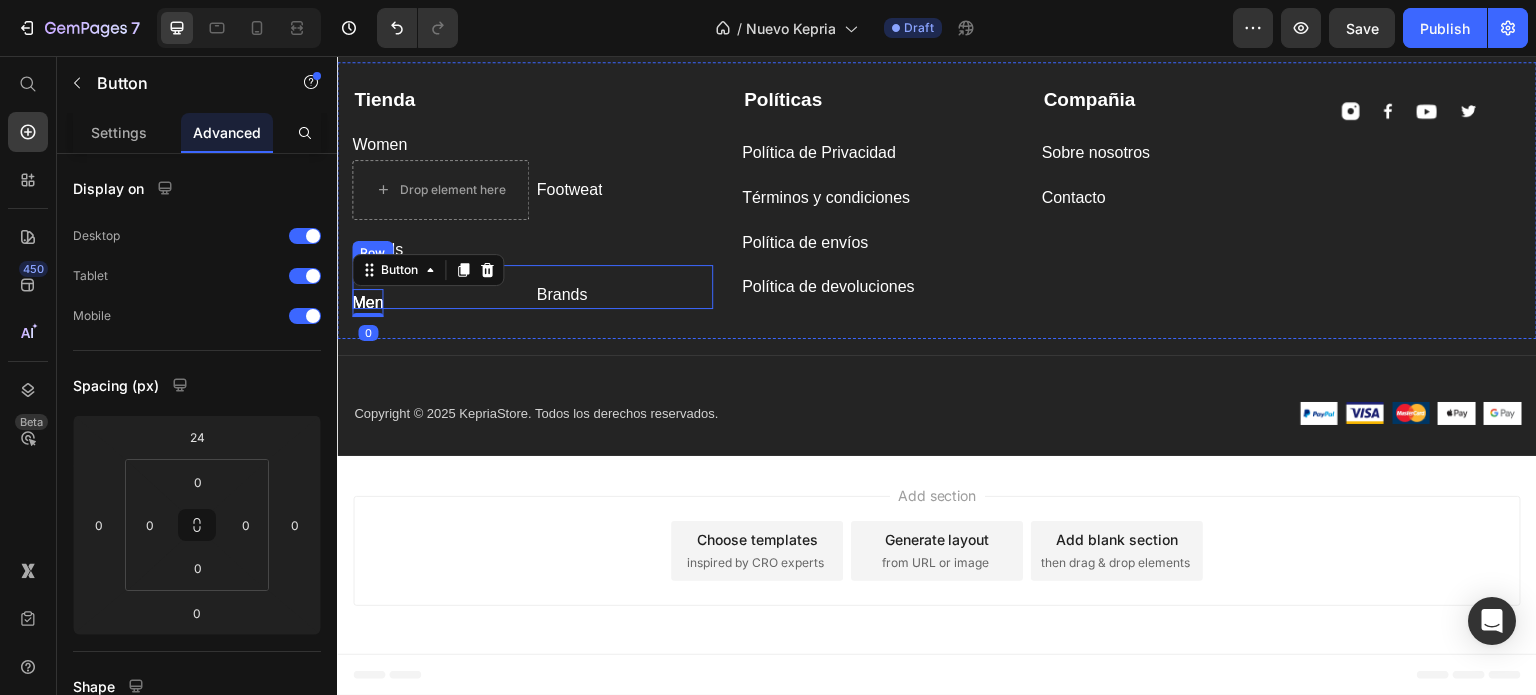click on "Men Button Men Button Men Button   0" at bounding box center [440, 287] 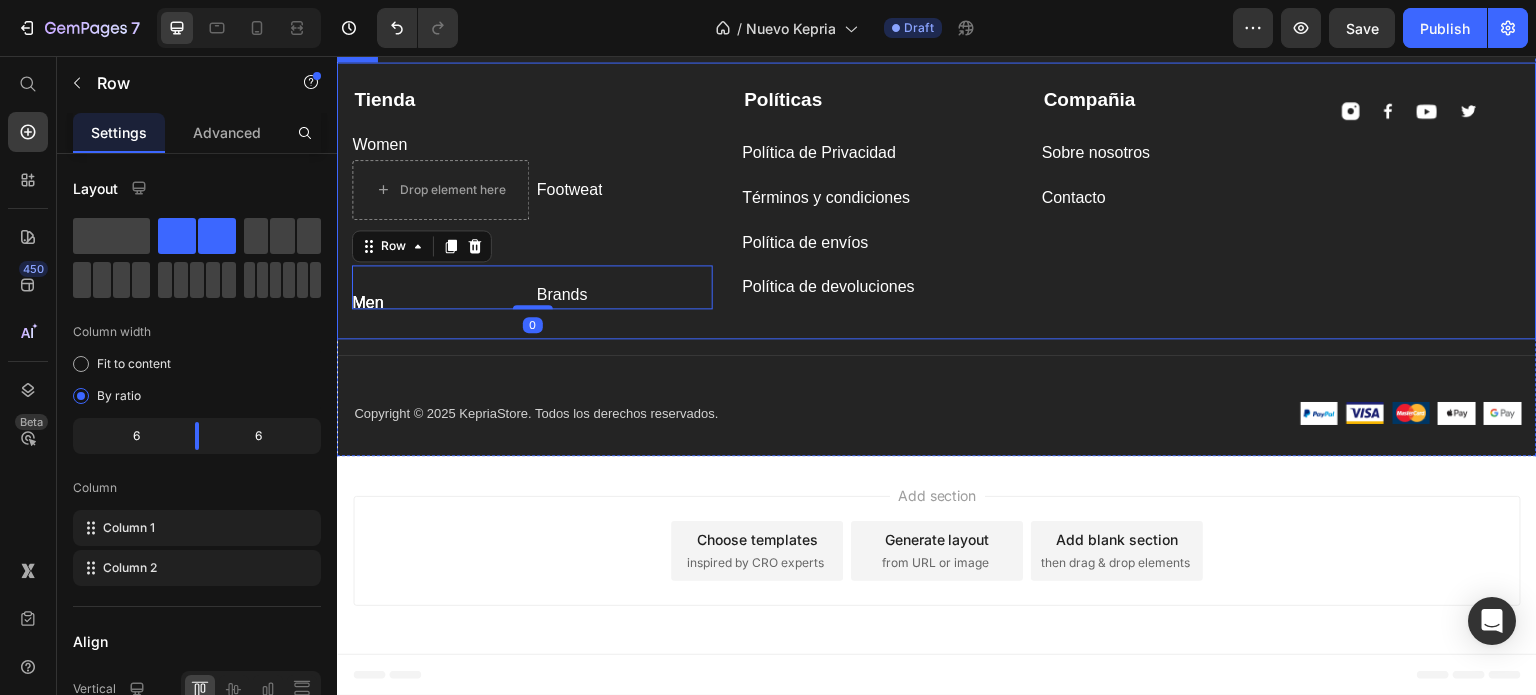 click on "Compañia Text block Sobre nosotros Button Contacto Button Tienda Text block Women Button
Drop element here Footweat Button Row Brands Button Men Button Men Button Men Button Brands Button Row   0 Políticas Text block Política de Privacidad Button Términos y condiciones Button Política de envíos Button Política de devoluciones Button Image Image Image Image Row Row" at bounding box center [937, 200] 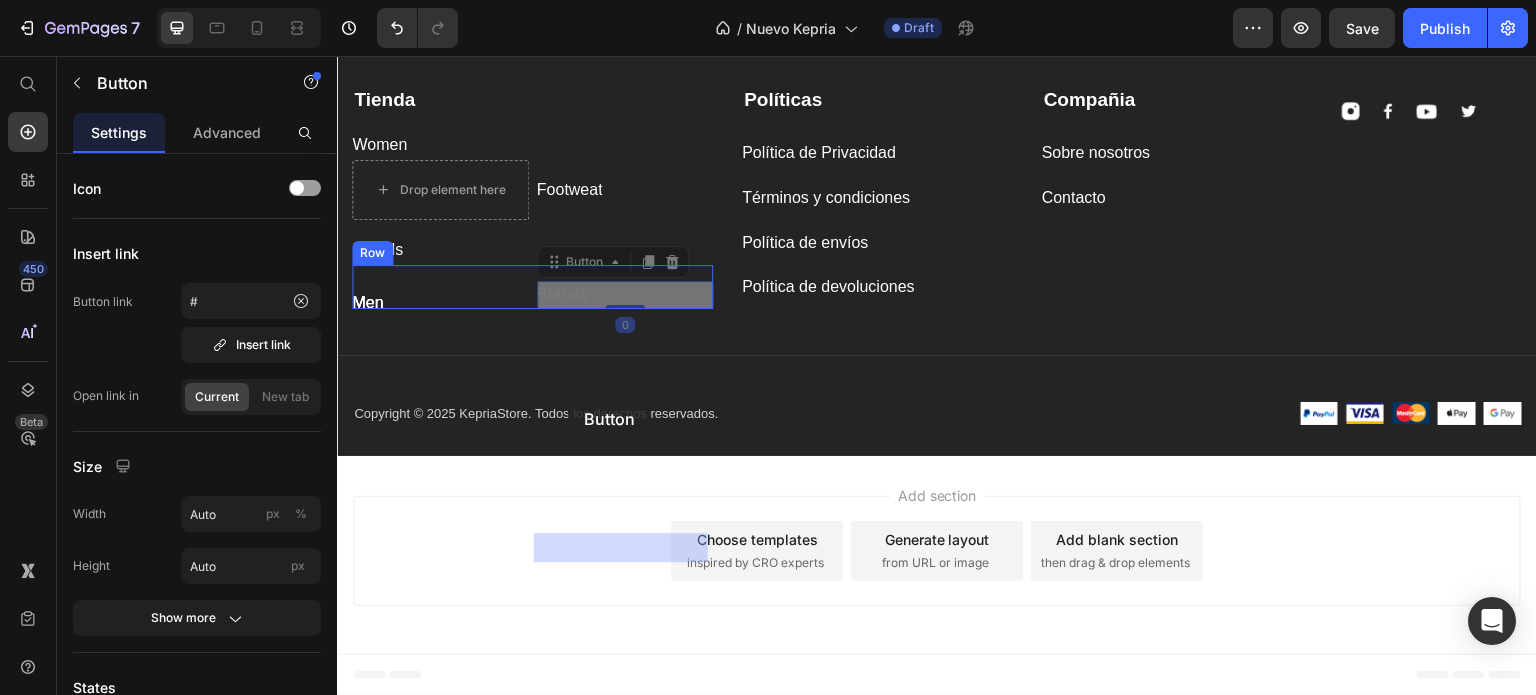 click on "Header Image Free Shipping Worldwide Heading Free shipping applied to all orders Text Row Image Secure Payment Heading 100% Secure Online Payment Text Row Image 30-Day Returns Heading Covered by our Return Policy Text Row Row Section 8 Image Image Image Image Image Image Image Image Carousel Section 9 Suscríbete Hoy Heading Regístrate para recibir contenido exclusivo, premios especiales y las últimas actualizaciones Text block Email Field Suscríbete Submit Button Row Newsletter Row Compañia Text block Sobre nosotros Button Contacto Button Tienda Text block Women Button
Drop element here Footweat Button Row Brands Button Men Button Men Button Men Button Brands Button   0 Brands Button   0 Row Políticas Text block Política de Privacidad Button Términos y condiciones Button Política de envíos Button Política de devoluciones Button Image Image Image Image Row Row
Company
Shop
Help Visit" at bounding box center (937, -2278) 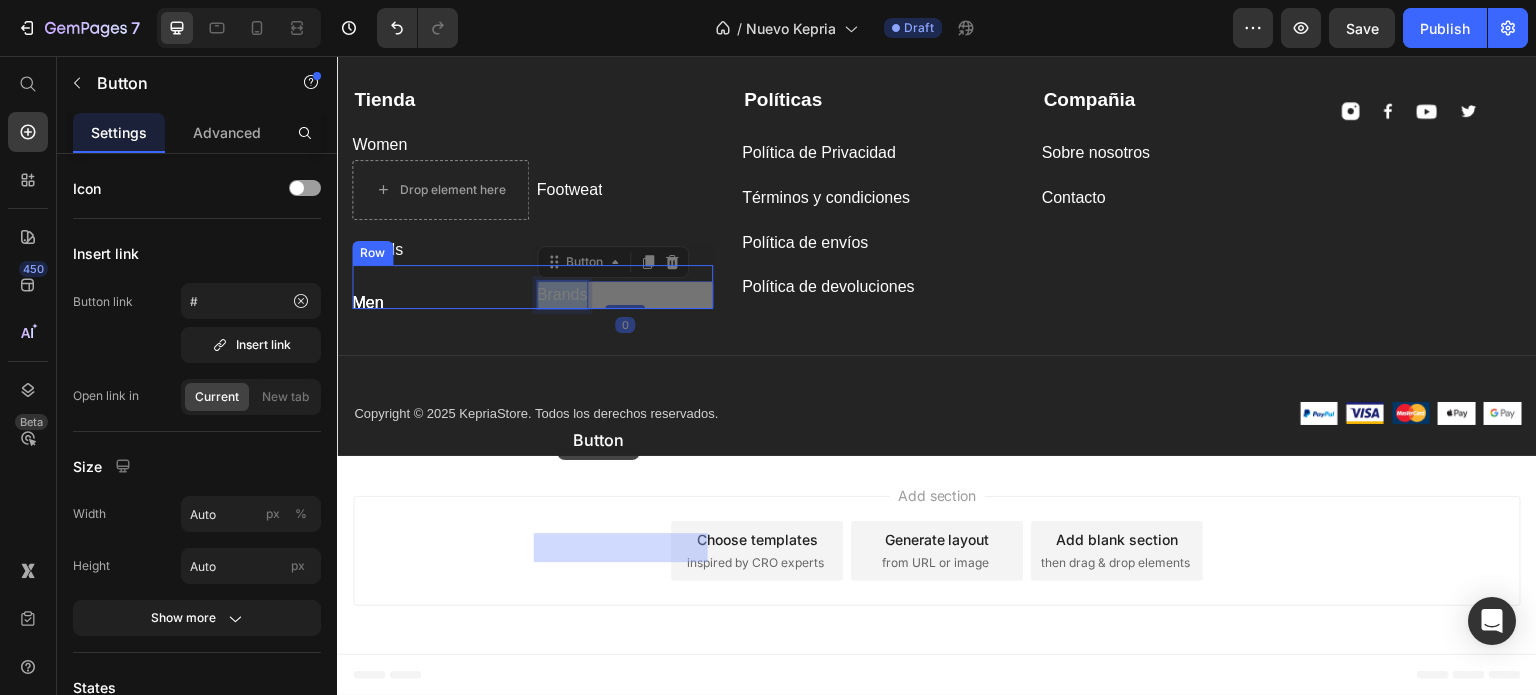 drag, startPoint x: 568, startPoint y: 400, endPoint x: 557, endPoint y: 421, distance: 23.70654 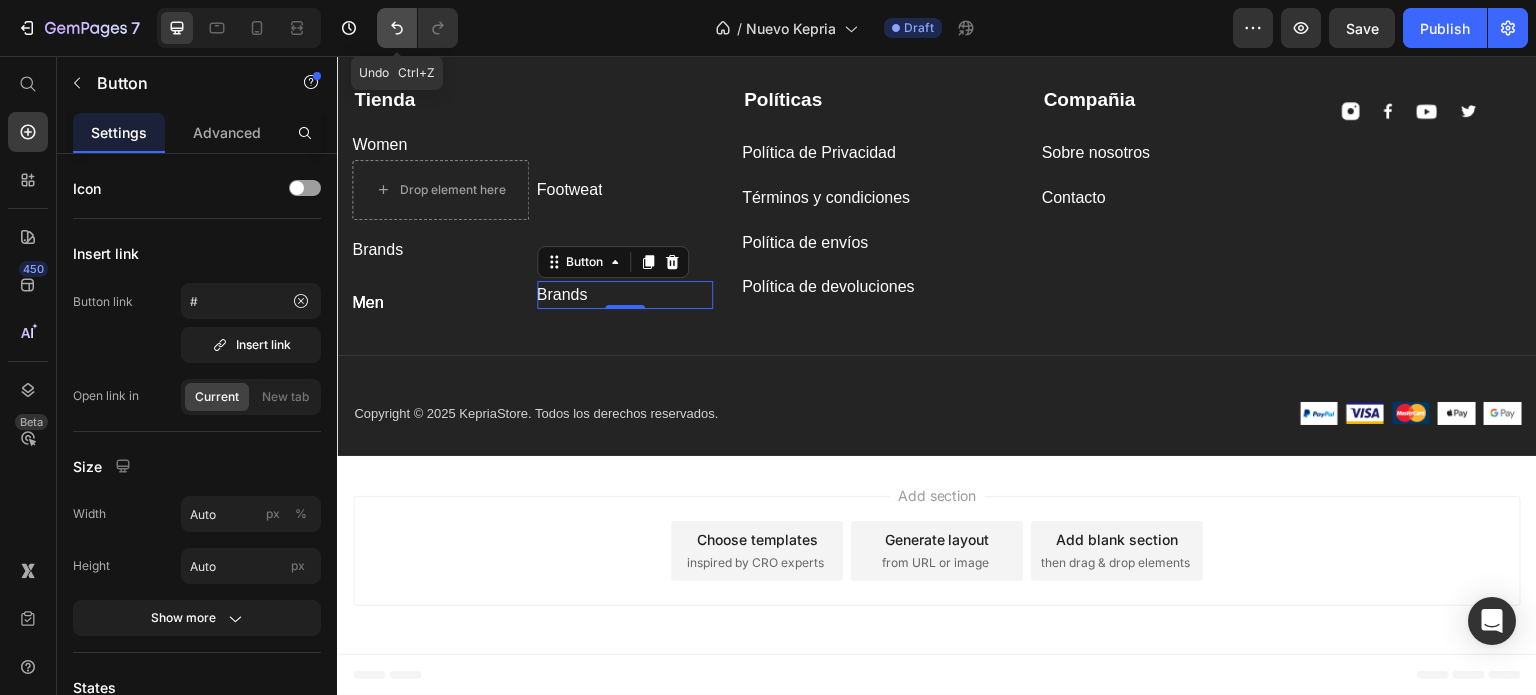 click 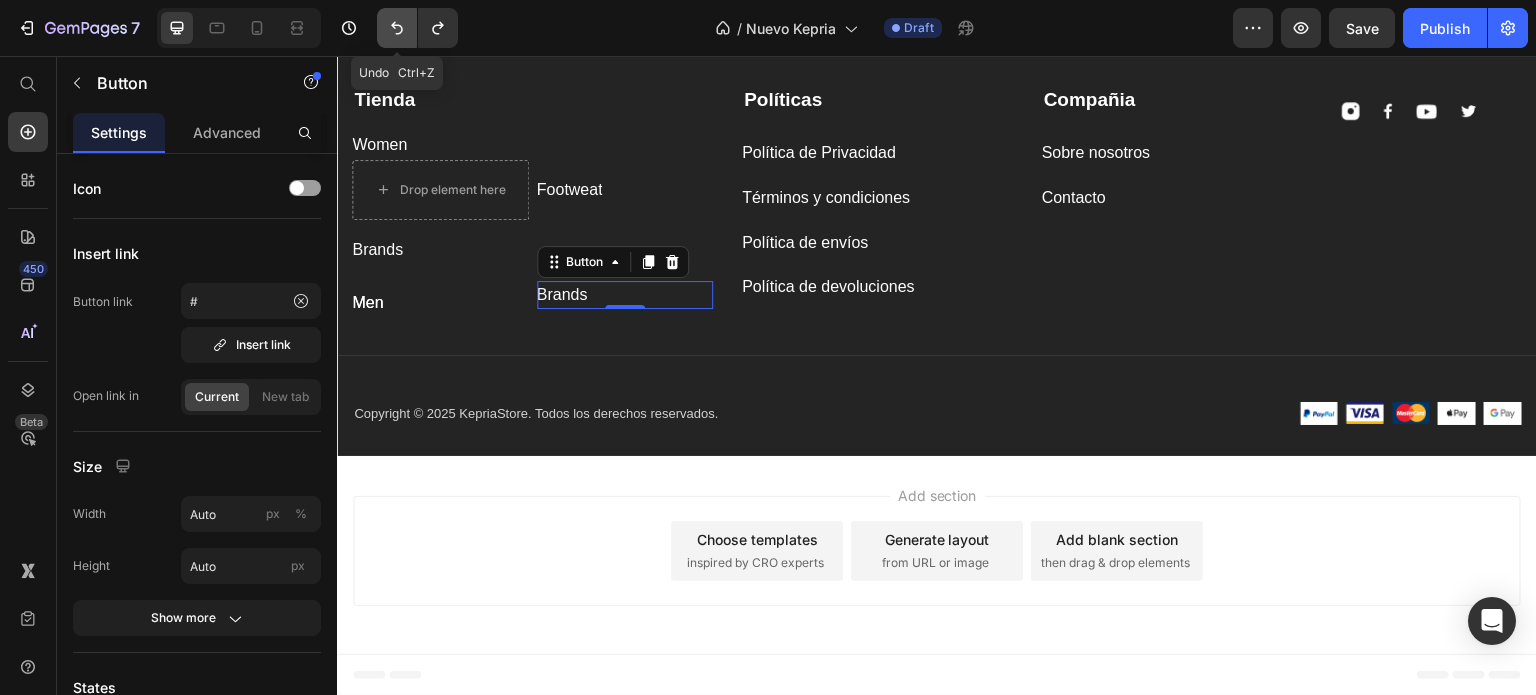 click 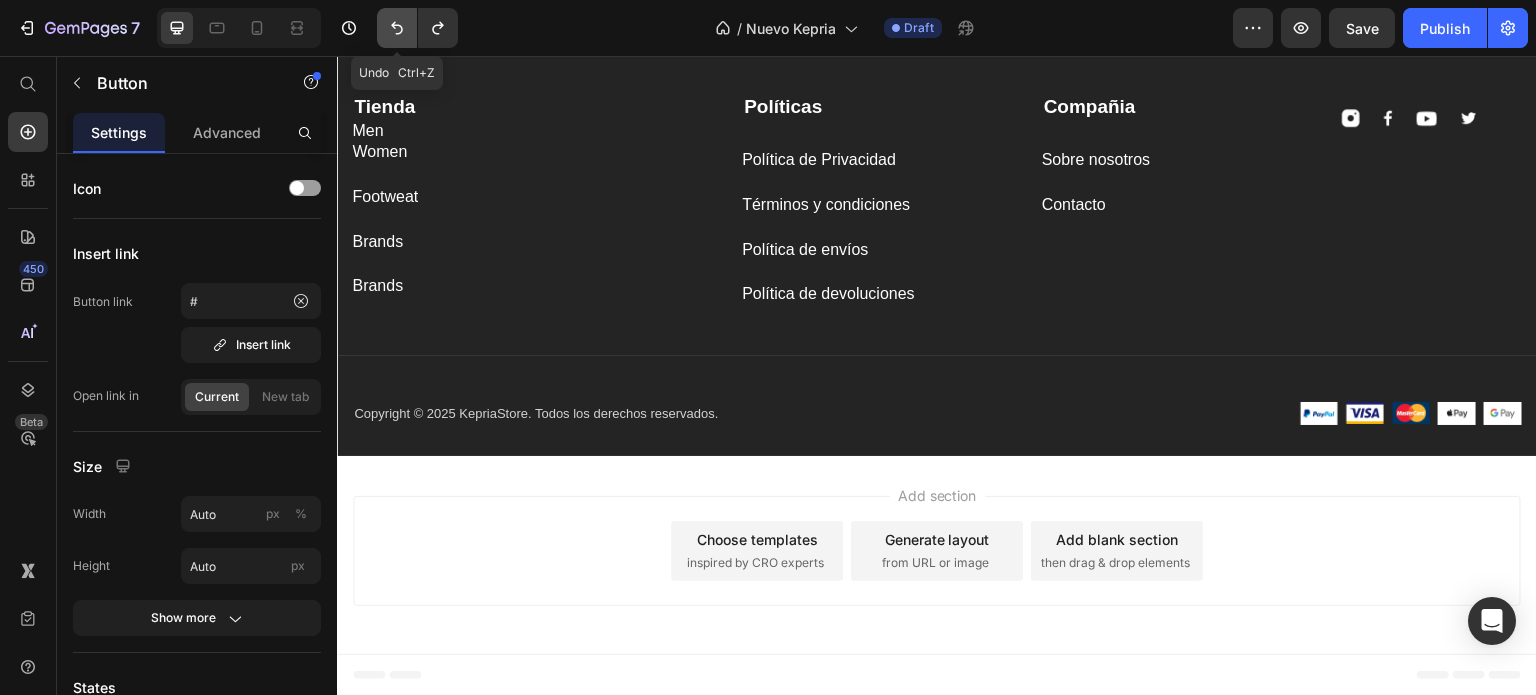 click 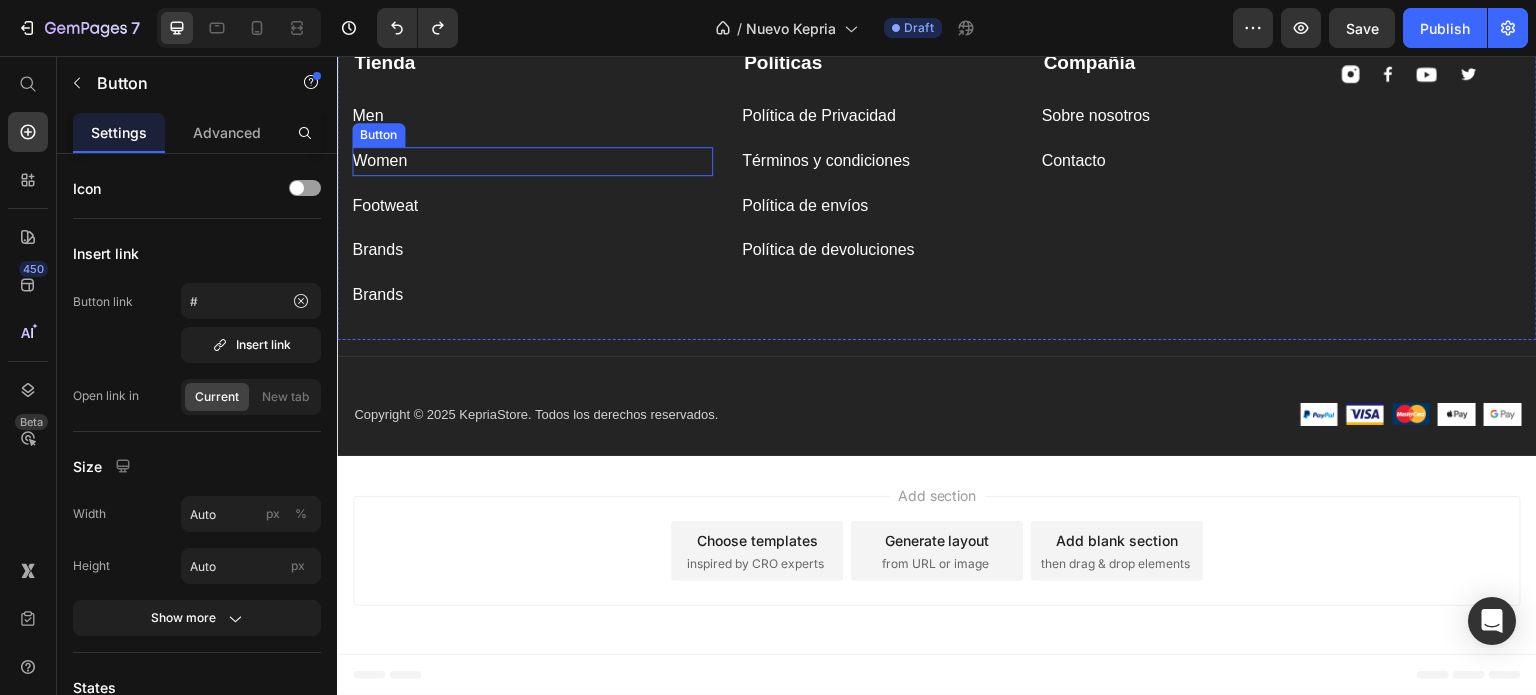 click on "Women Button" at bounding box center [532, 161] 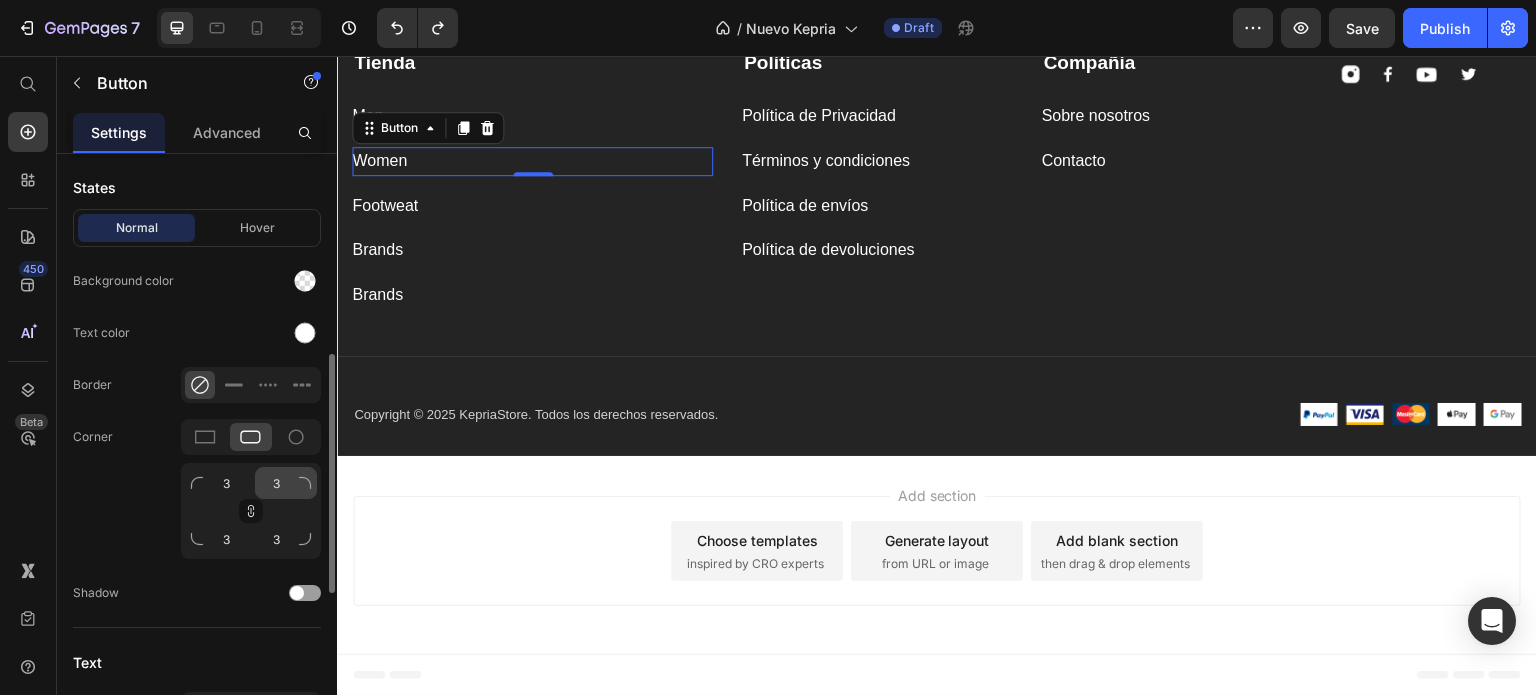 scroll, scrollTop: 896, scrollLeft: 0, axis: vertical 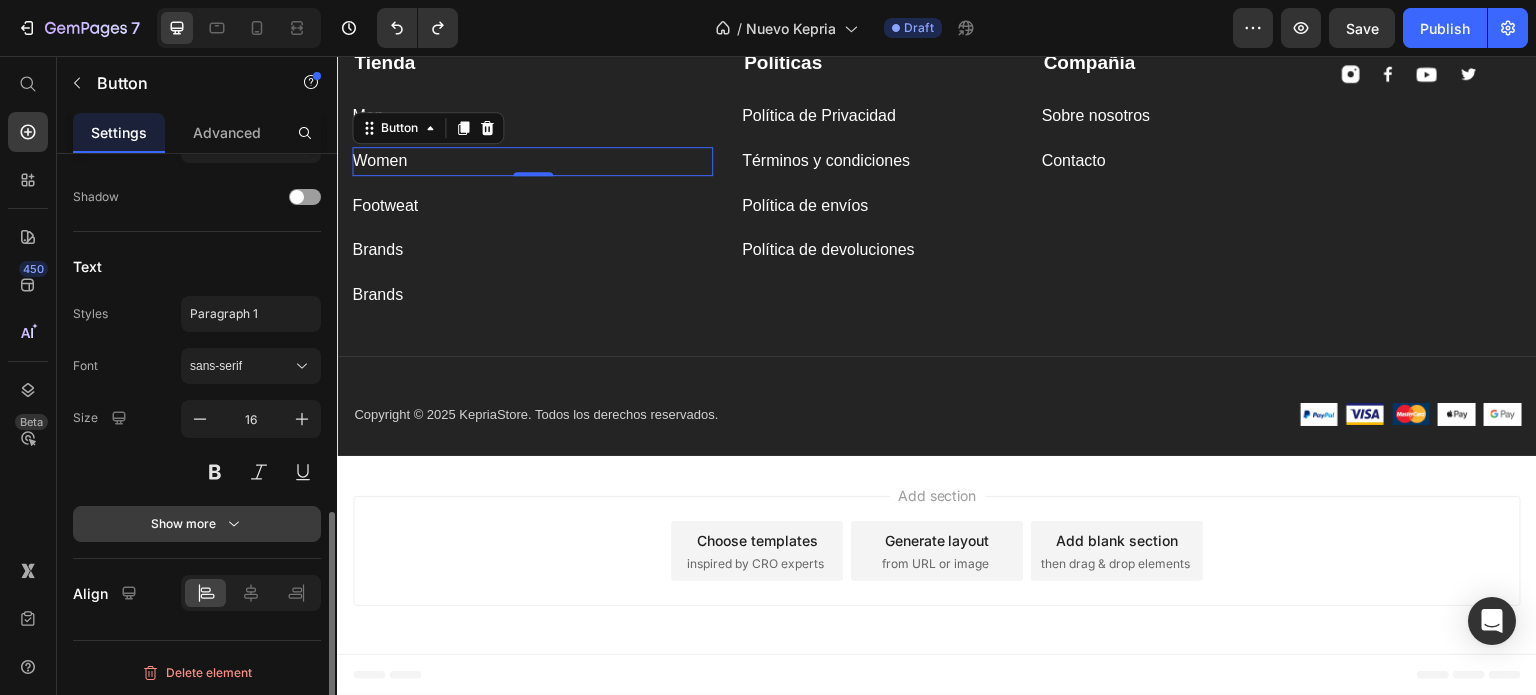 click on "Show more" at bounding box center [197, 524] 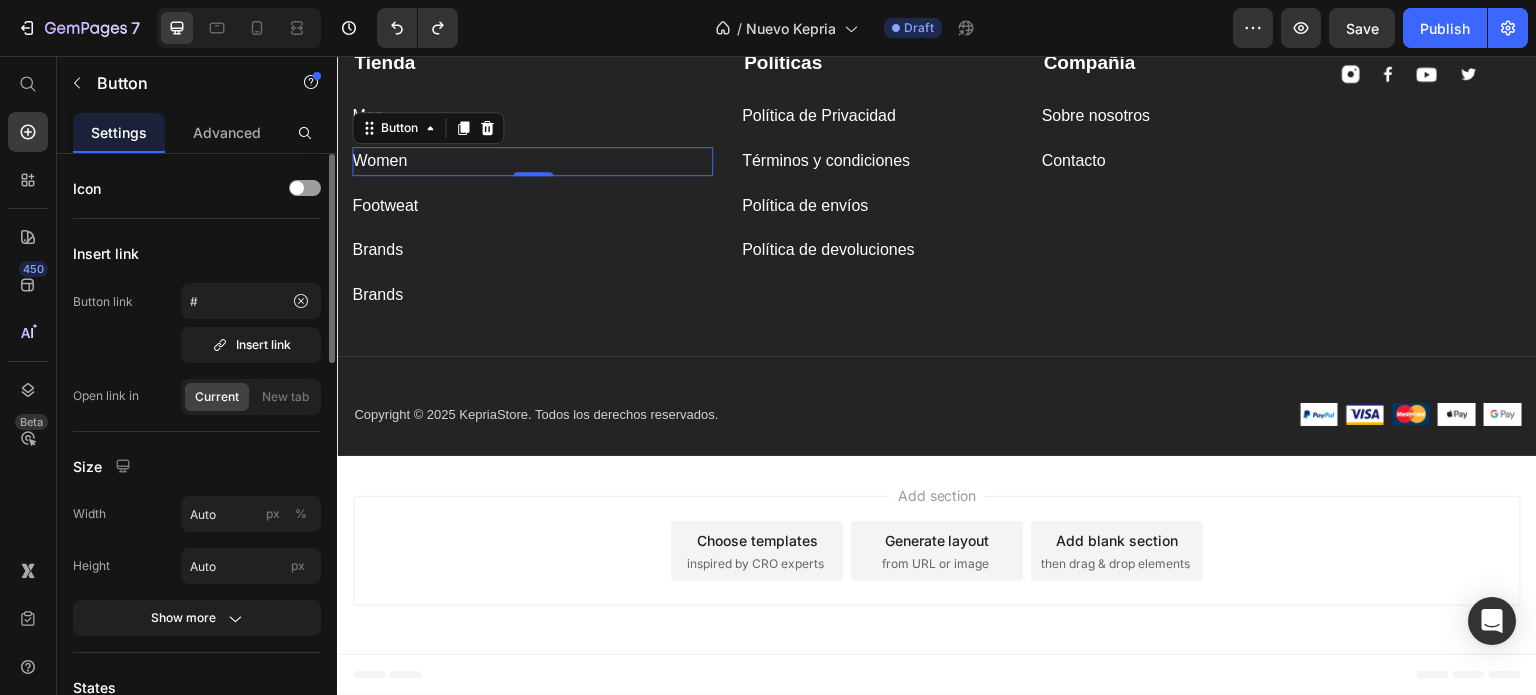 scroll, scrollTop: 300, scrollLeft: 0, axis: vertical 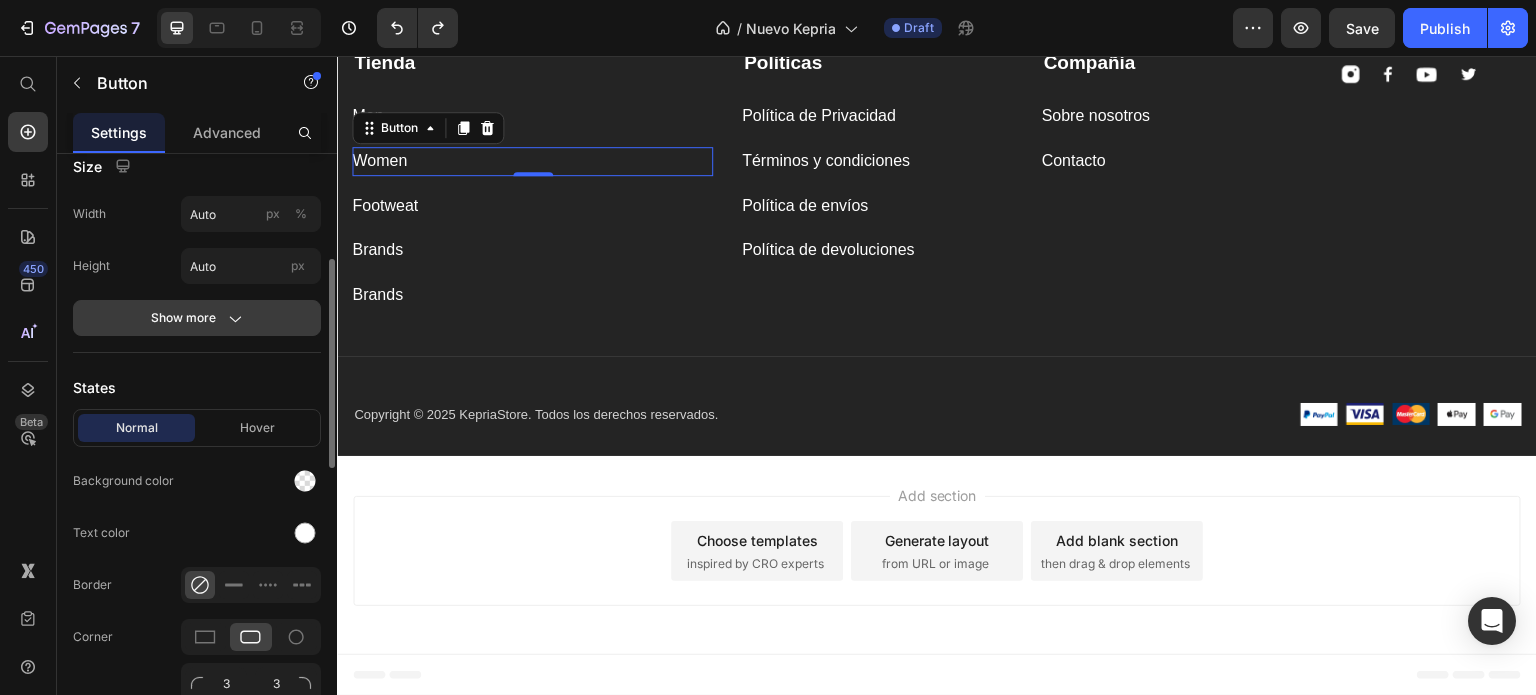 click on "Show more" 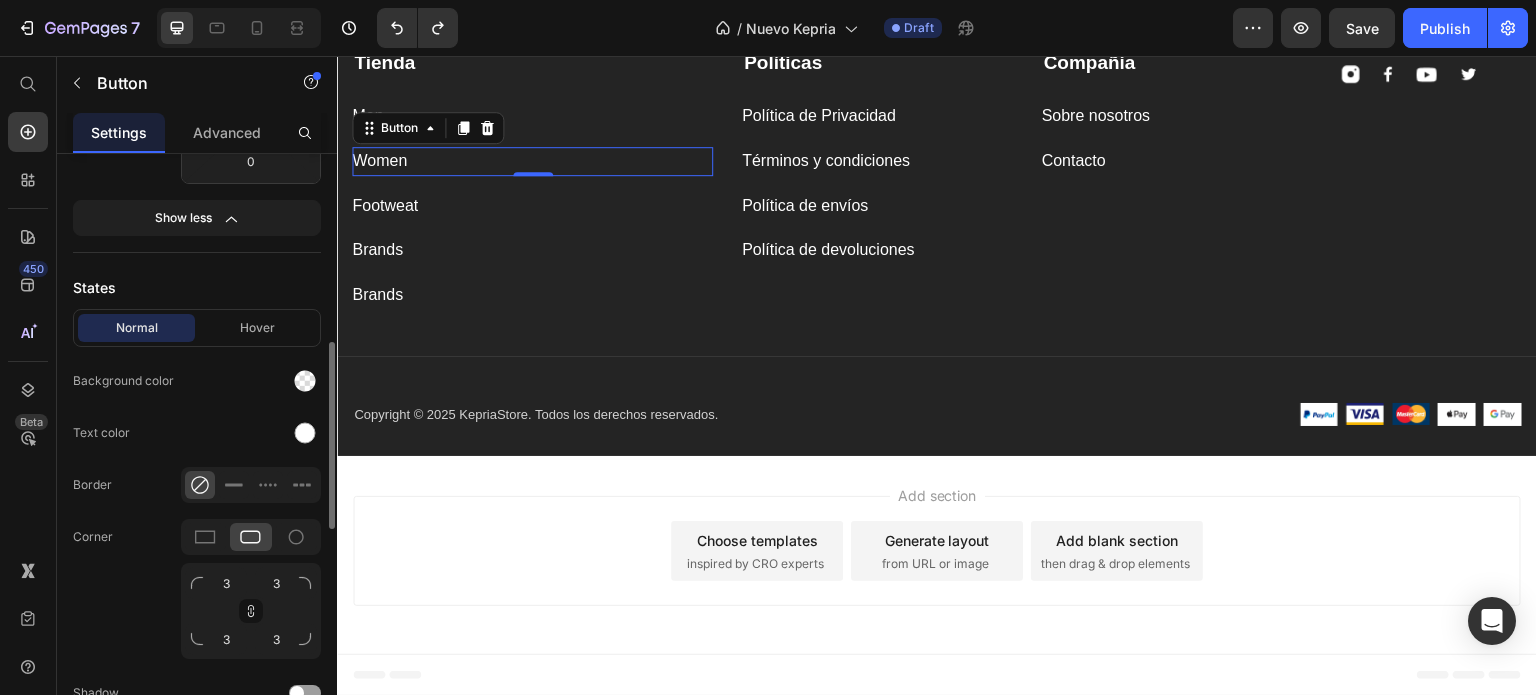 scroll, scrollTop: 500, scrollLeft: 0, axis: vertical 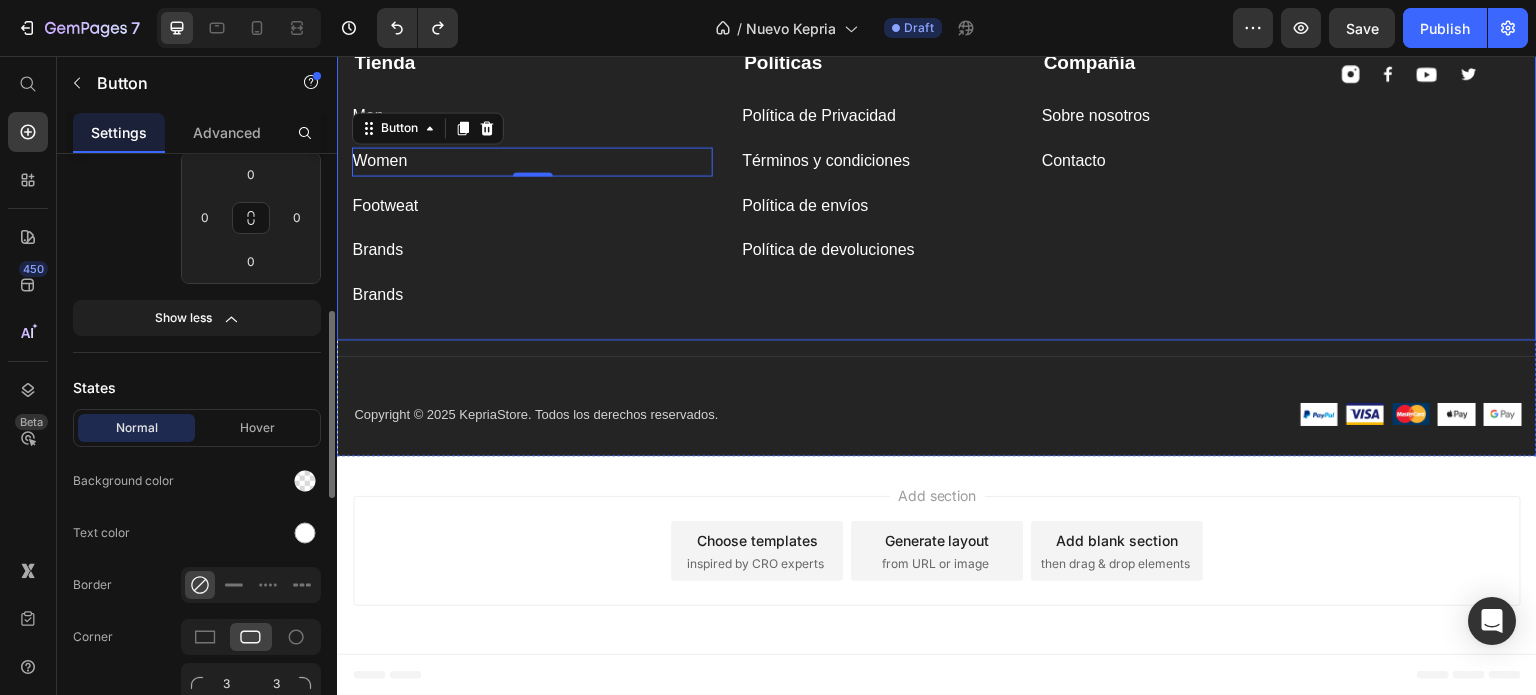 click on "Tienda Text block Men Button Women Button   0 Footweat Button Brands Button Brands Button" at bounding box center (532, 179) 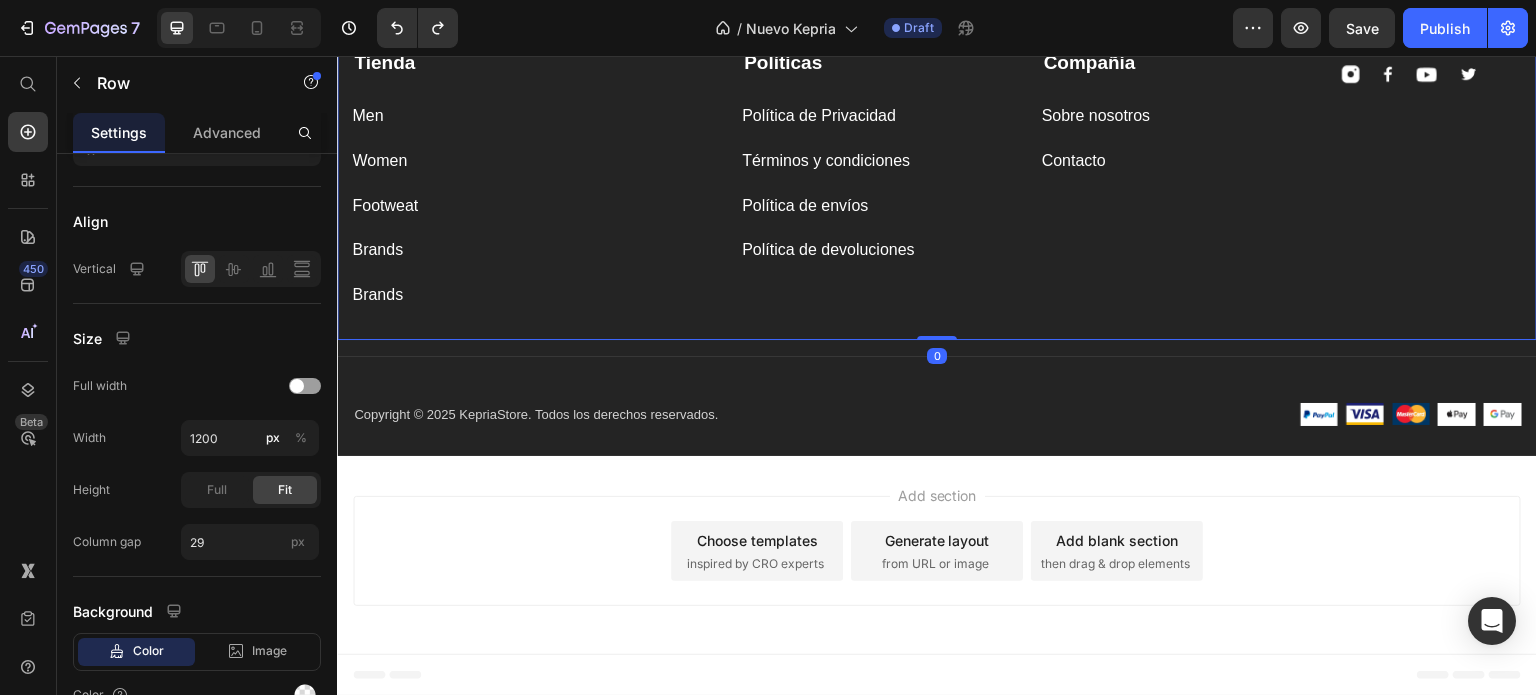 scroll, scrollTop: 0, scrollLeft: 0, axis: both 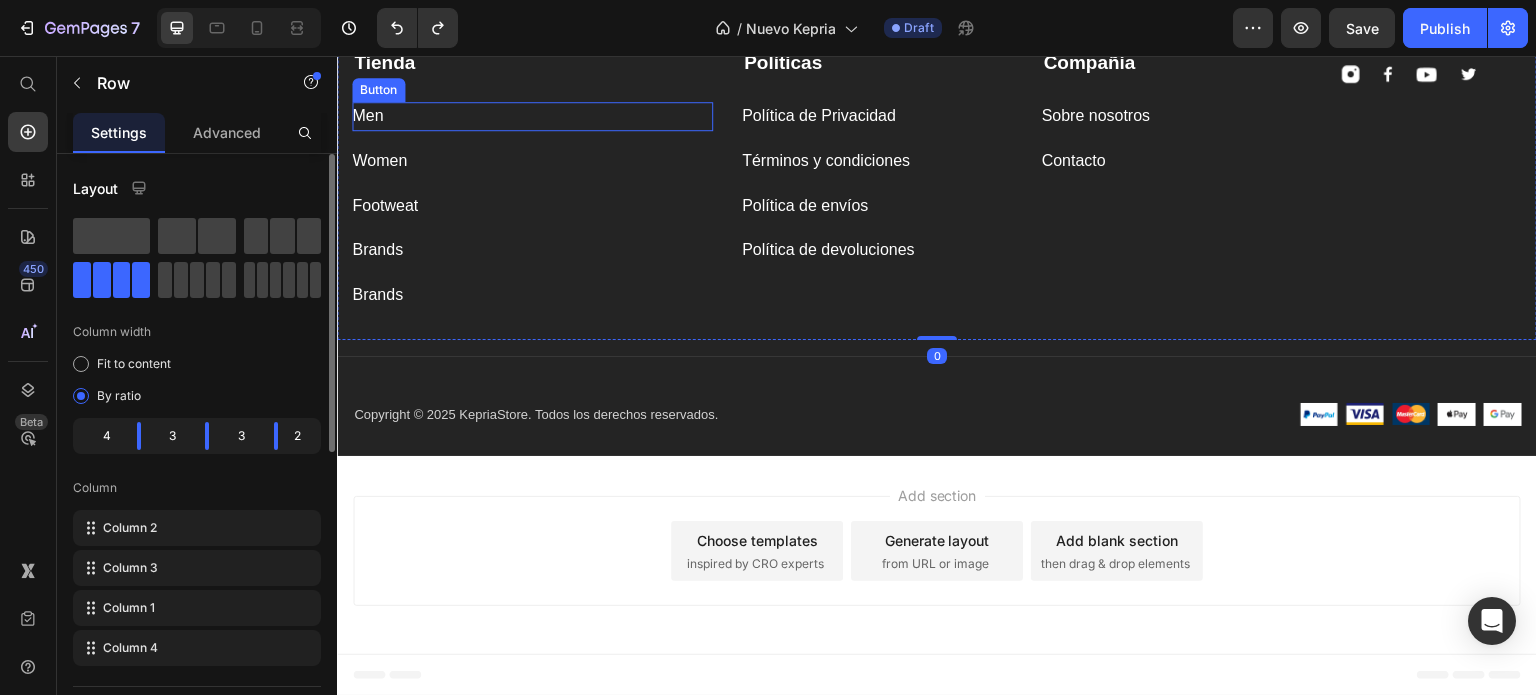 click on "Men Button" at bounding box center (532, 116) 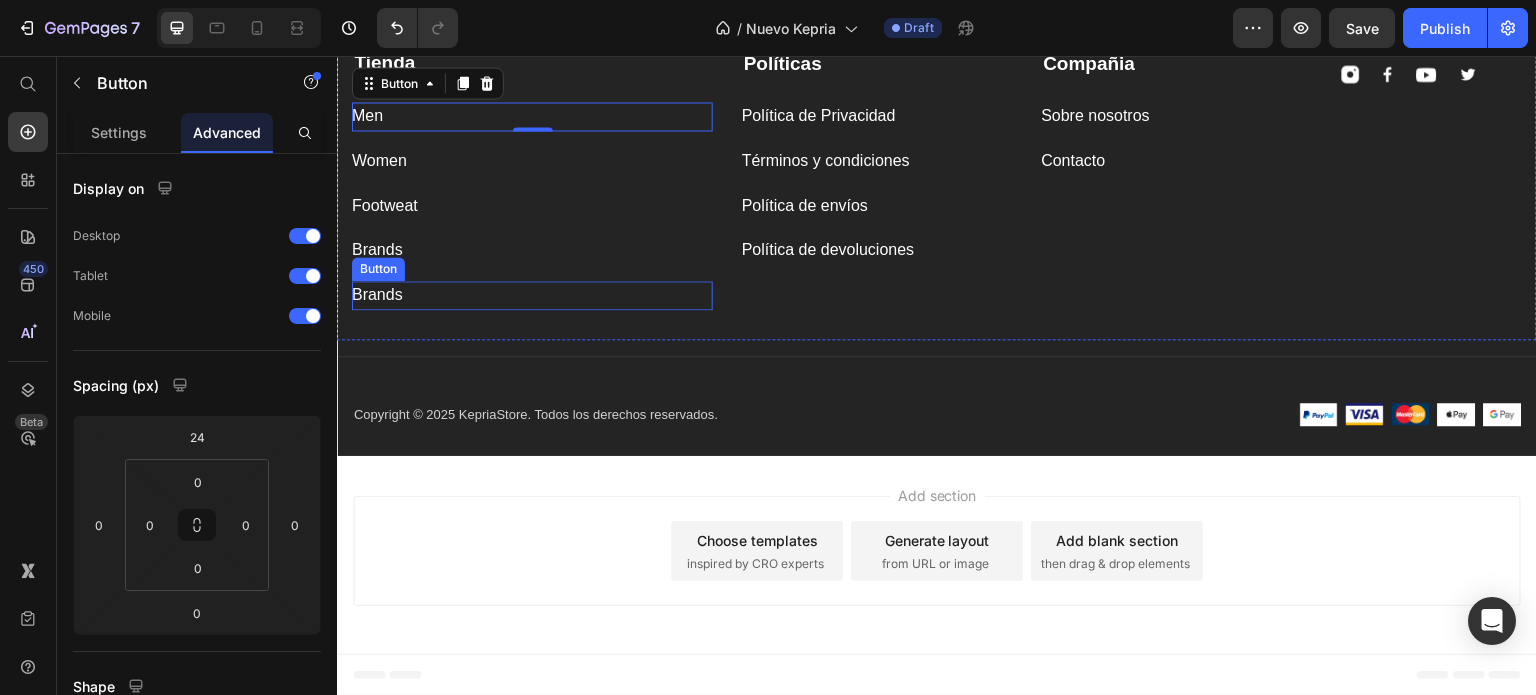 click on "Tienda Text block Men Button   0 Women Button Footweat Button Brands Button Brands Button" at bounding box center [532, 179] 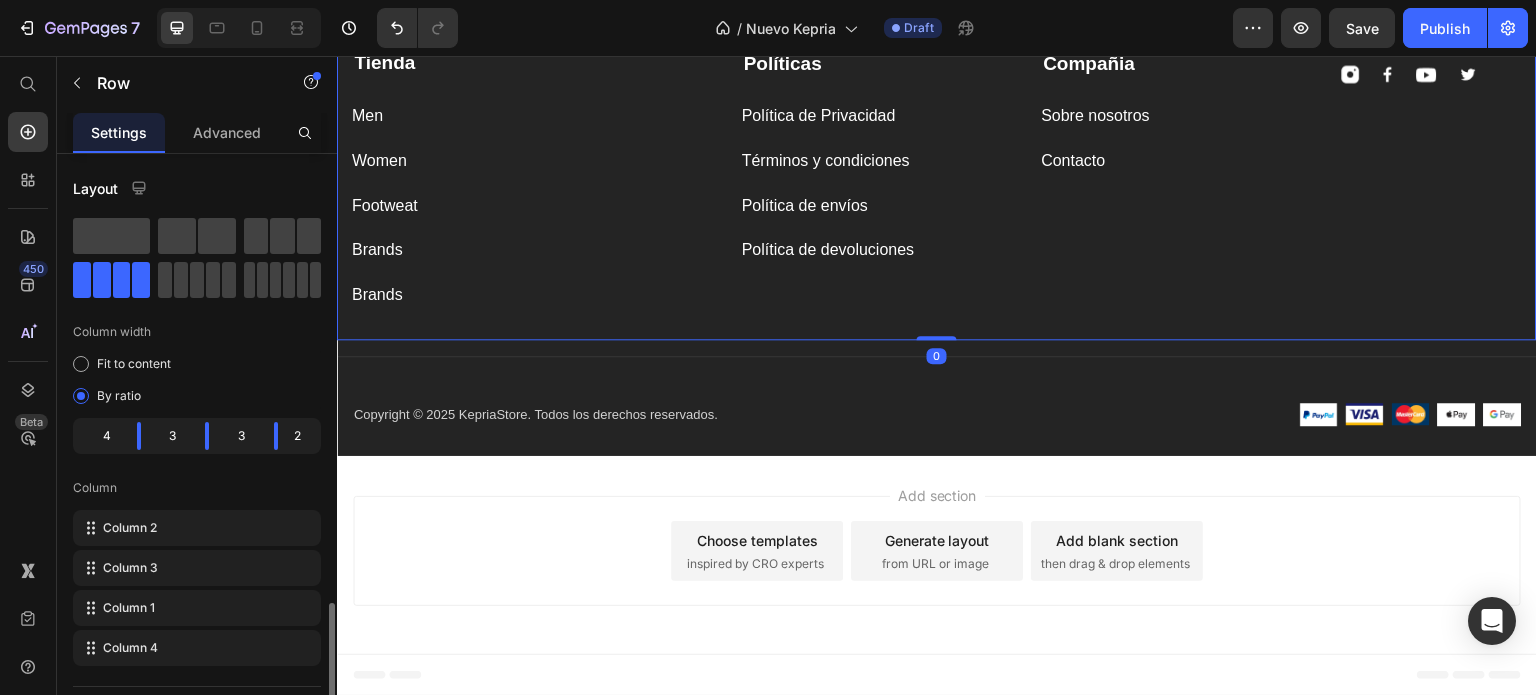 scroll, scrollTop: 400, scrollLeft: 0, axis: vertical 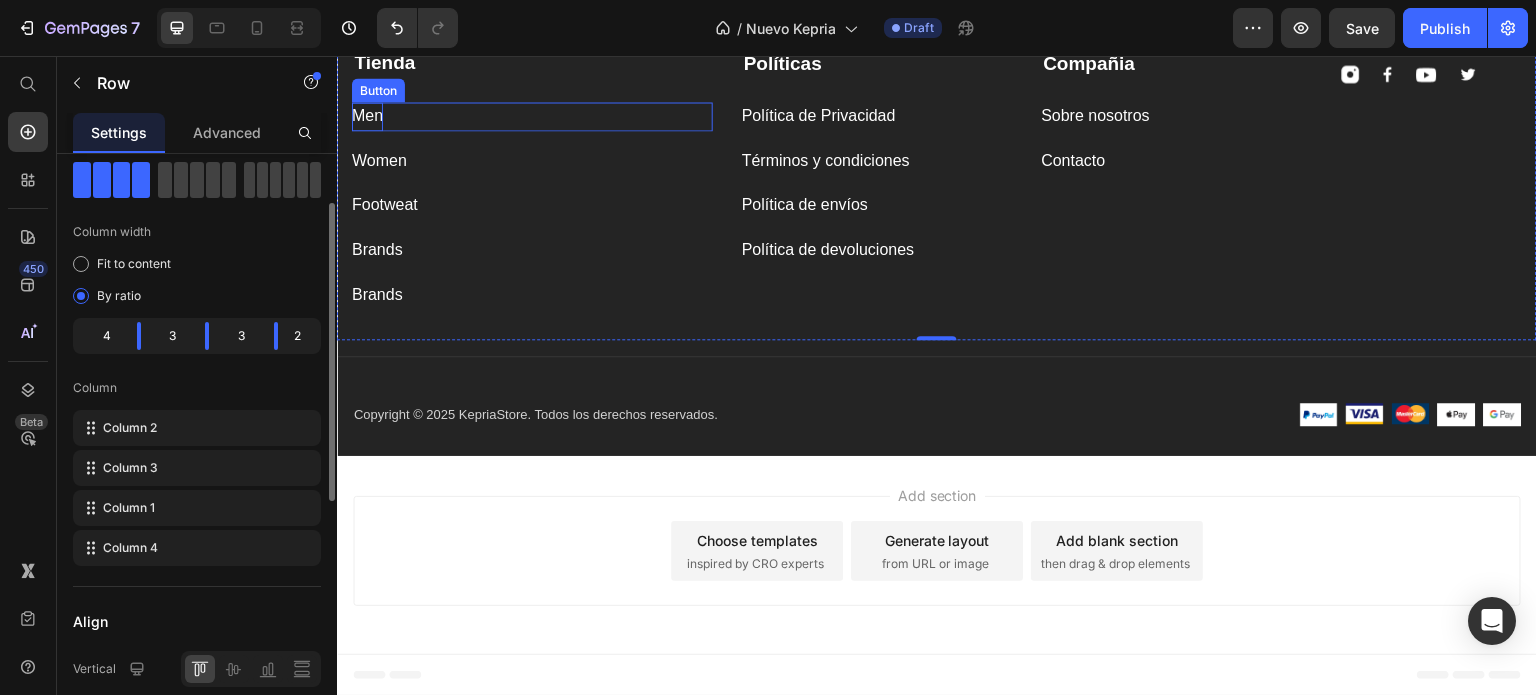 click on "Men" at bounding box center [367, 116] 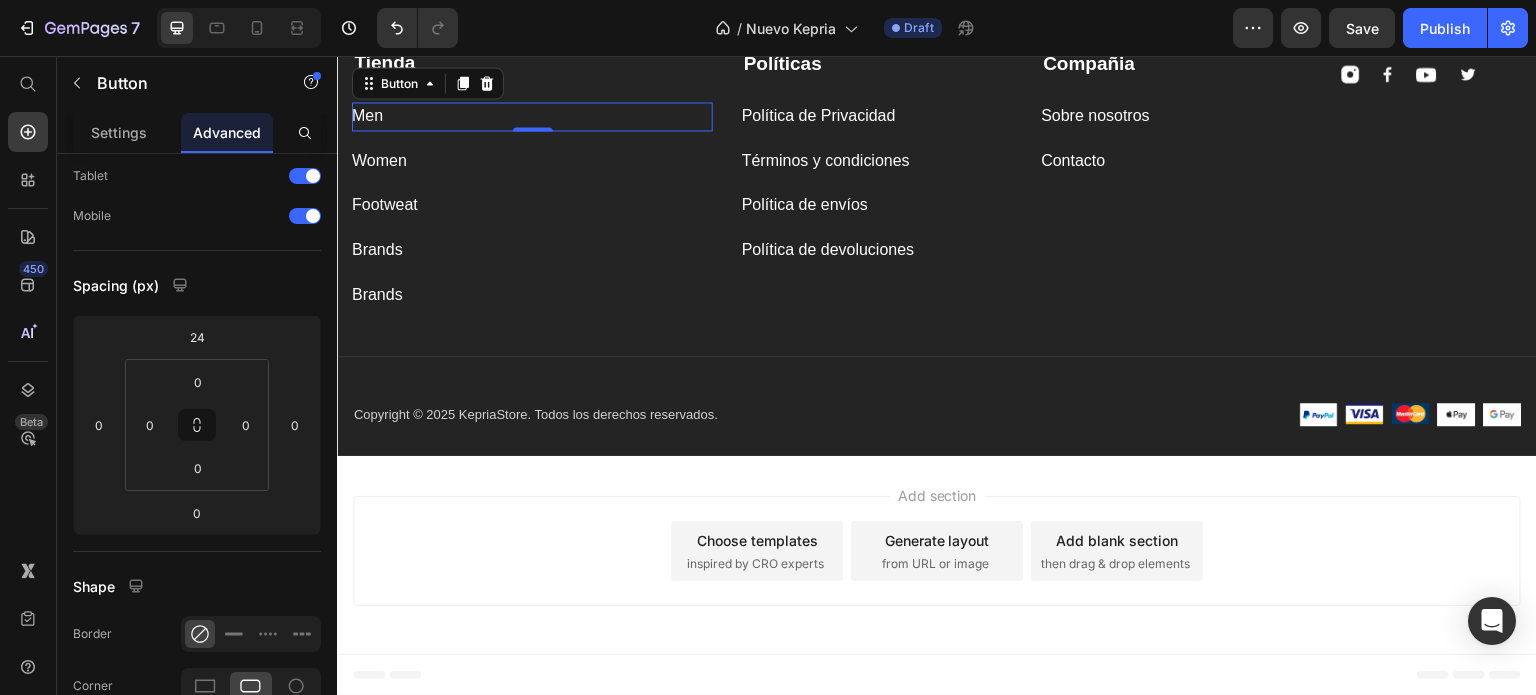 scroll, scrollTop: 0, scrollLeft: 0, axis: both 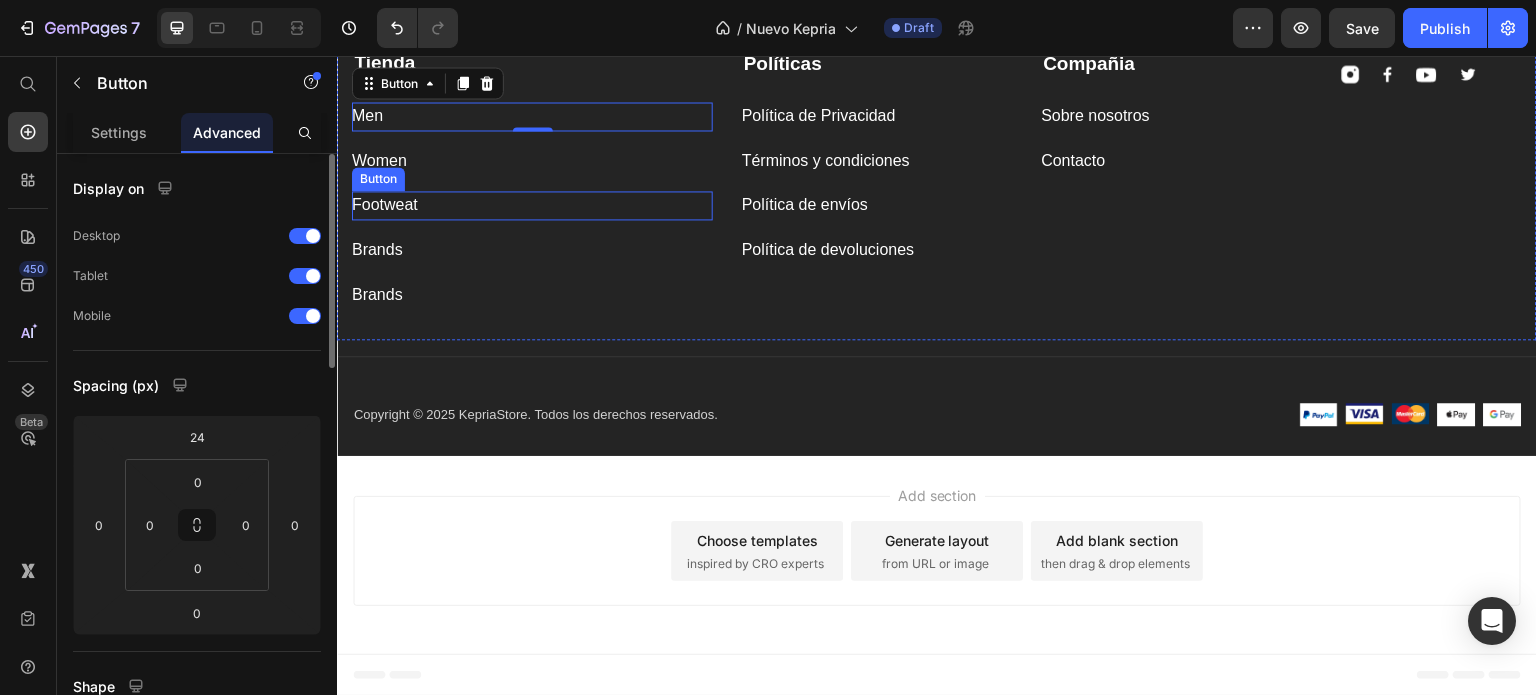 click on "Button" at bounding box center [378, 179] 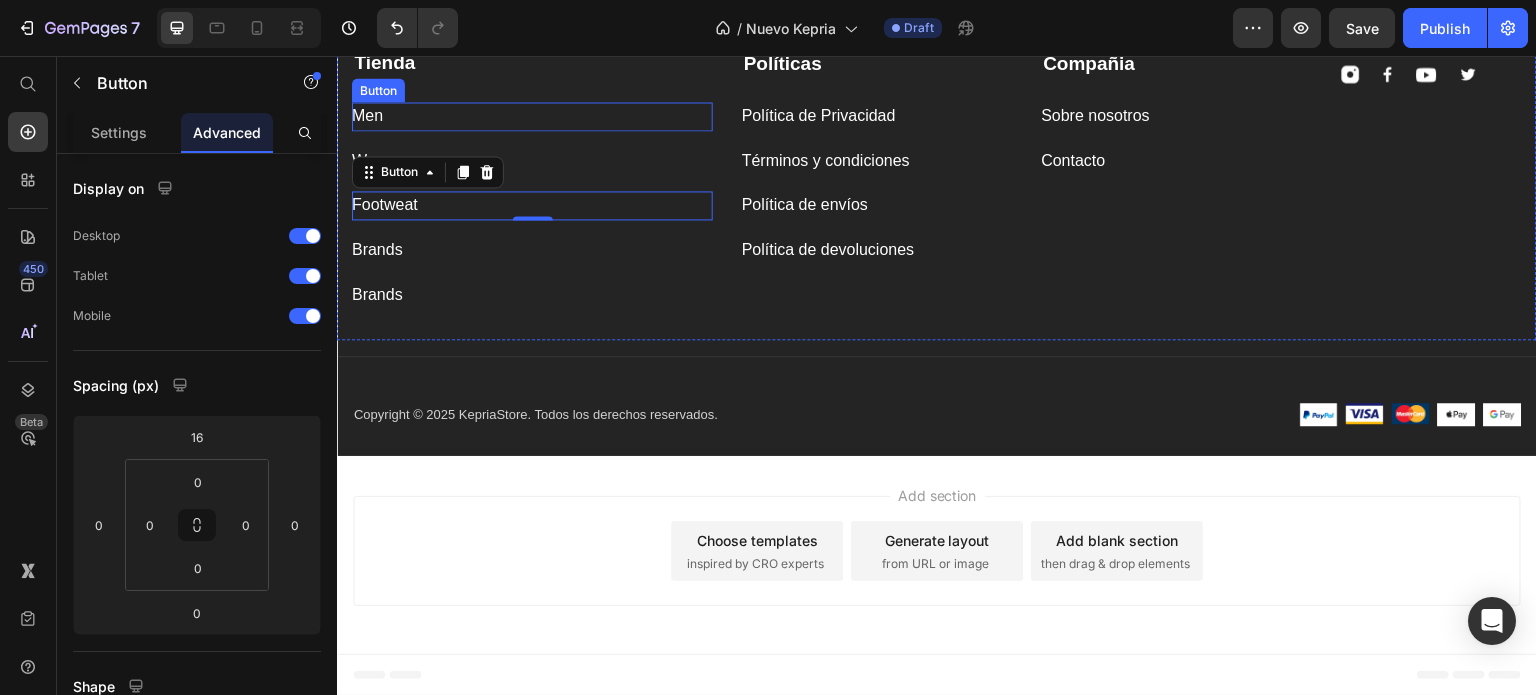 click on "Men Button" at bounding box center (532, 116) 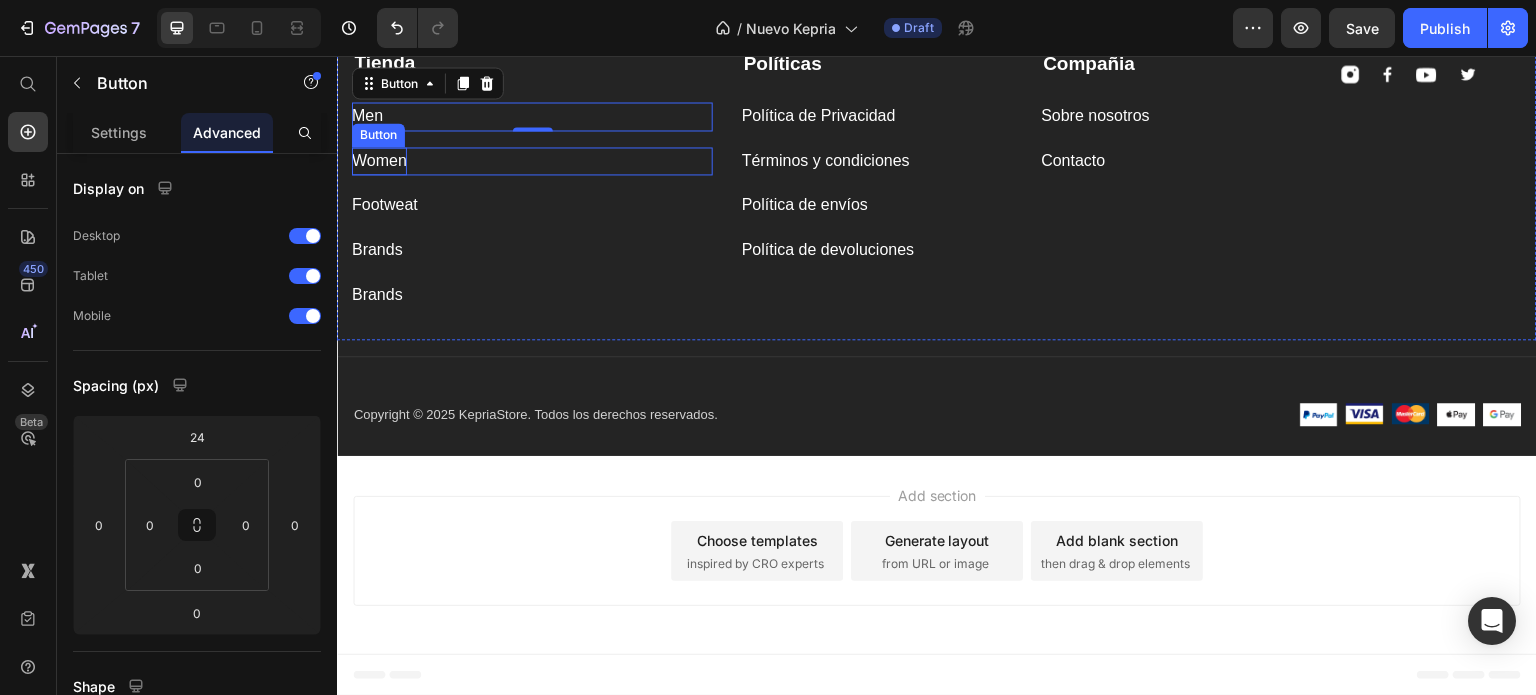 click on "Women" at bounding box center (379, 161) 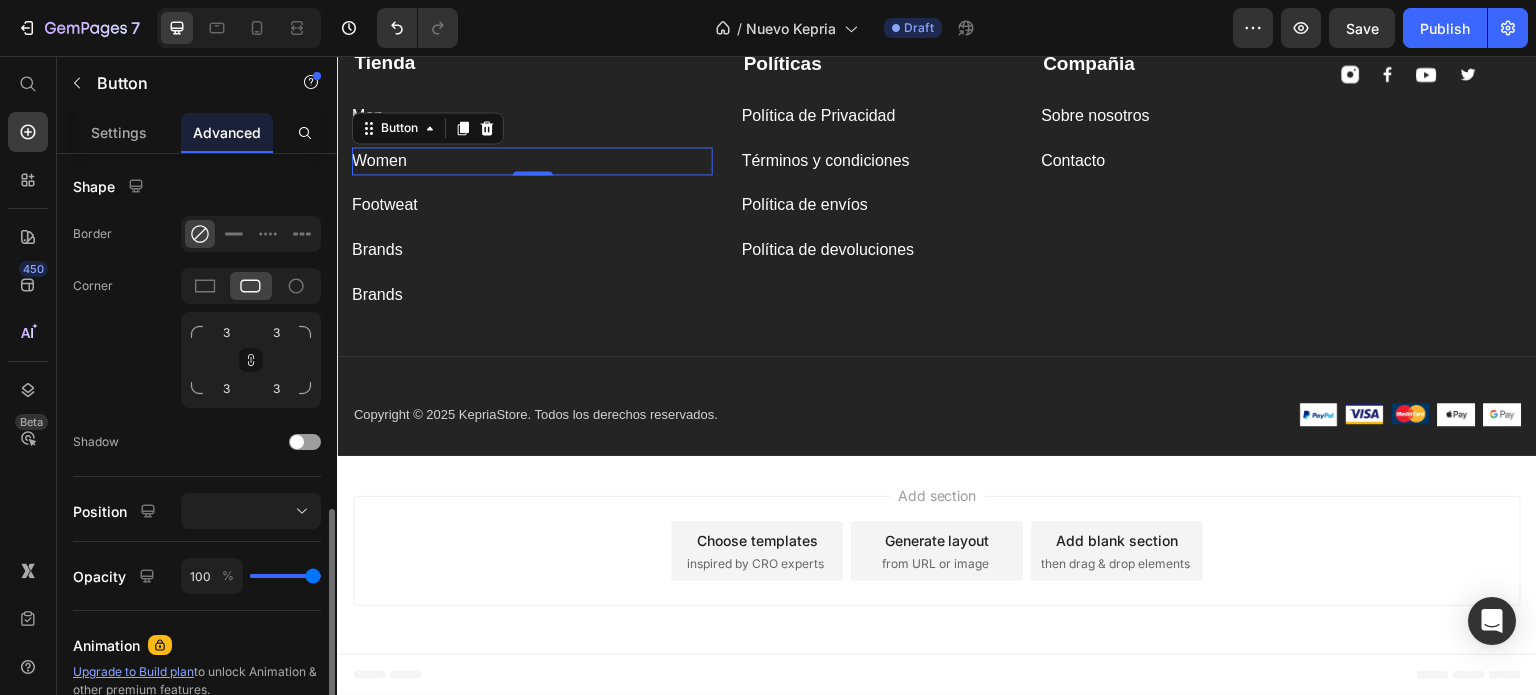 scroll, scrollTop: 800, scrollLeft: 0, axis: vertical 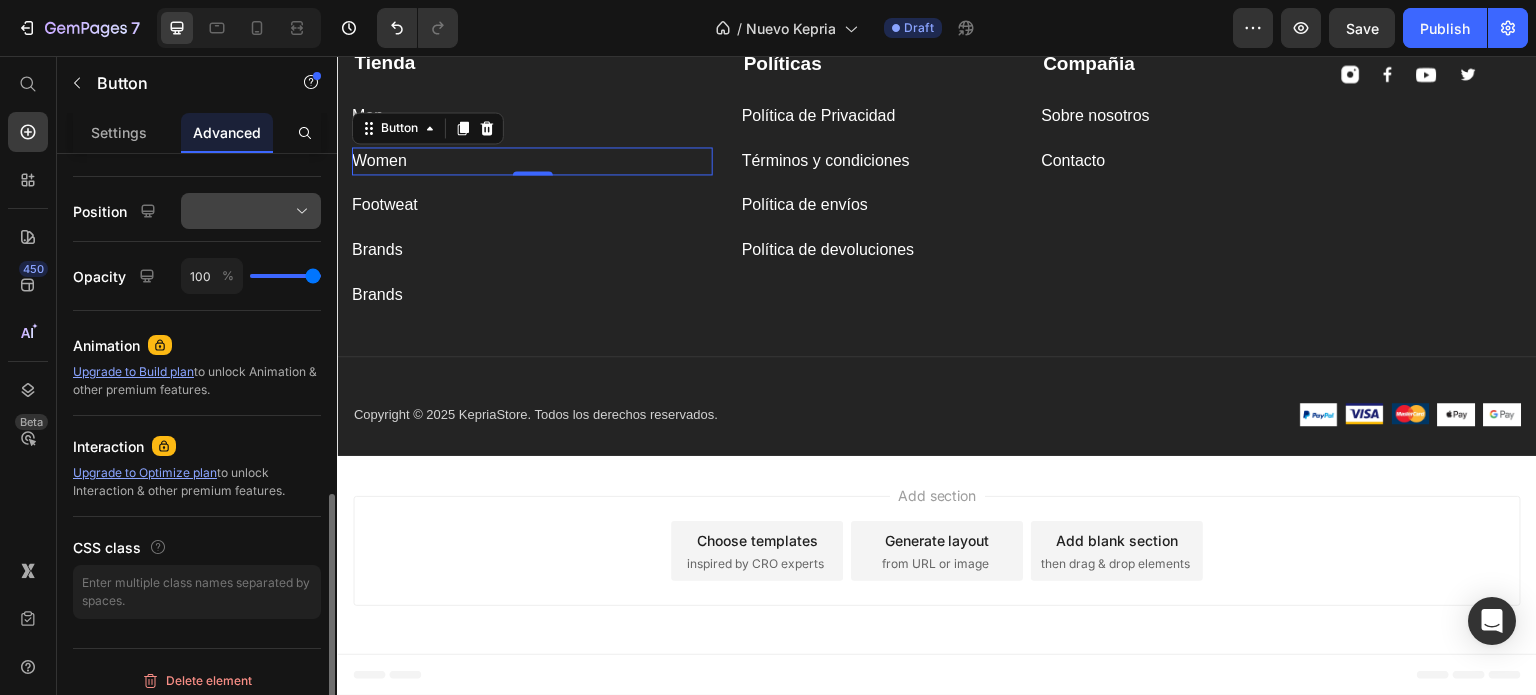 click at bounding box center [251, 211] 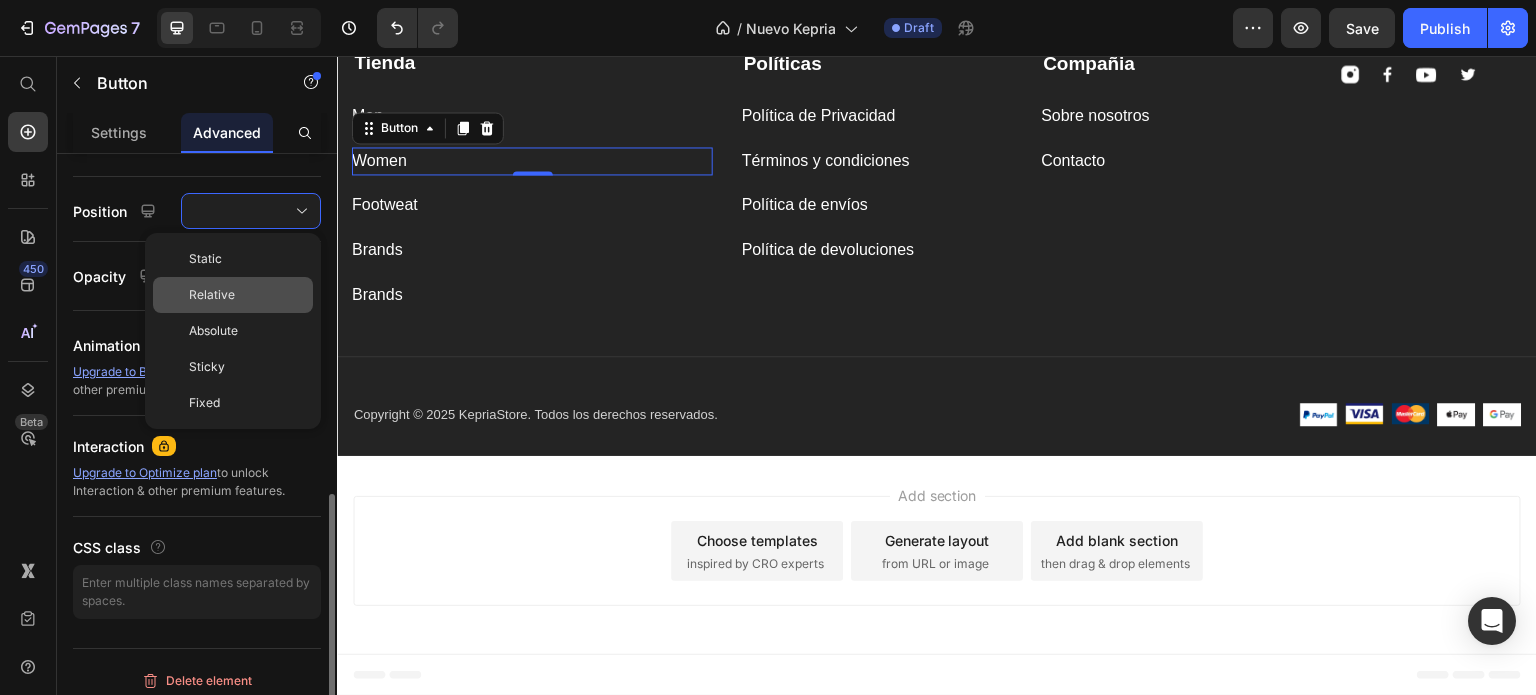click on "Relative" 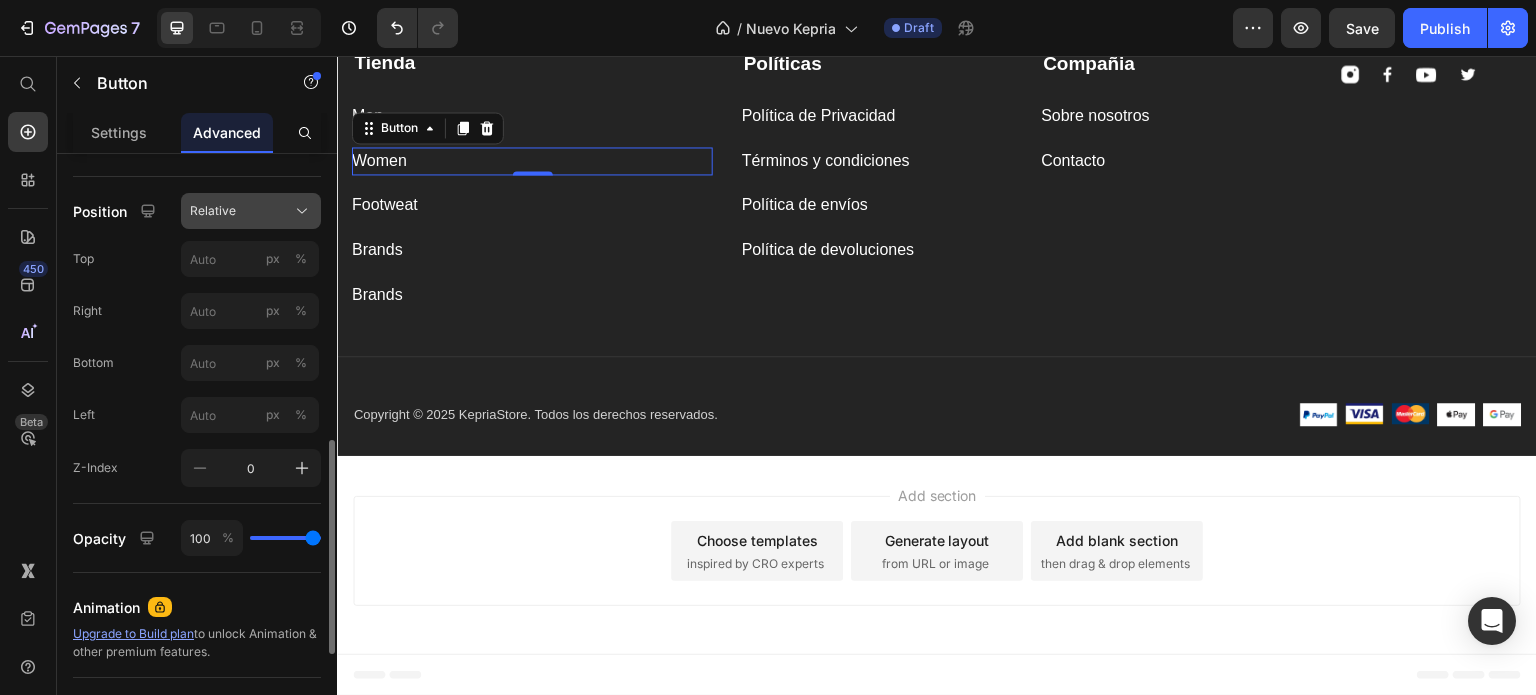 click on "Relative" at bounding box center (251, 211) 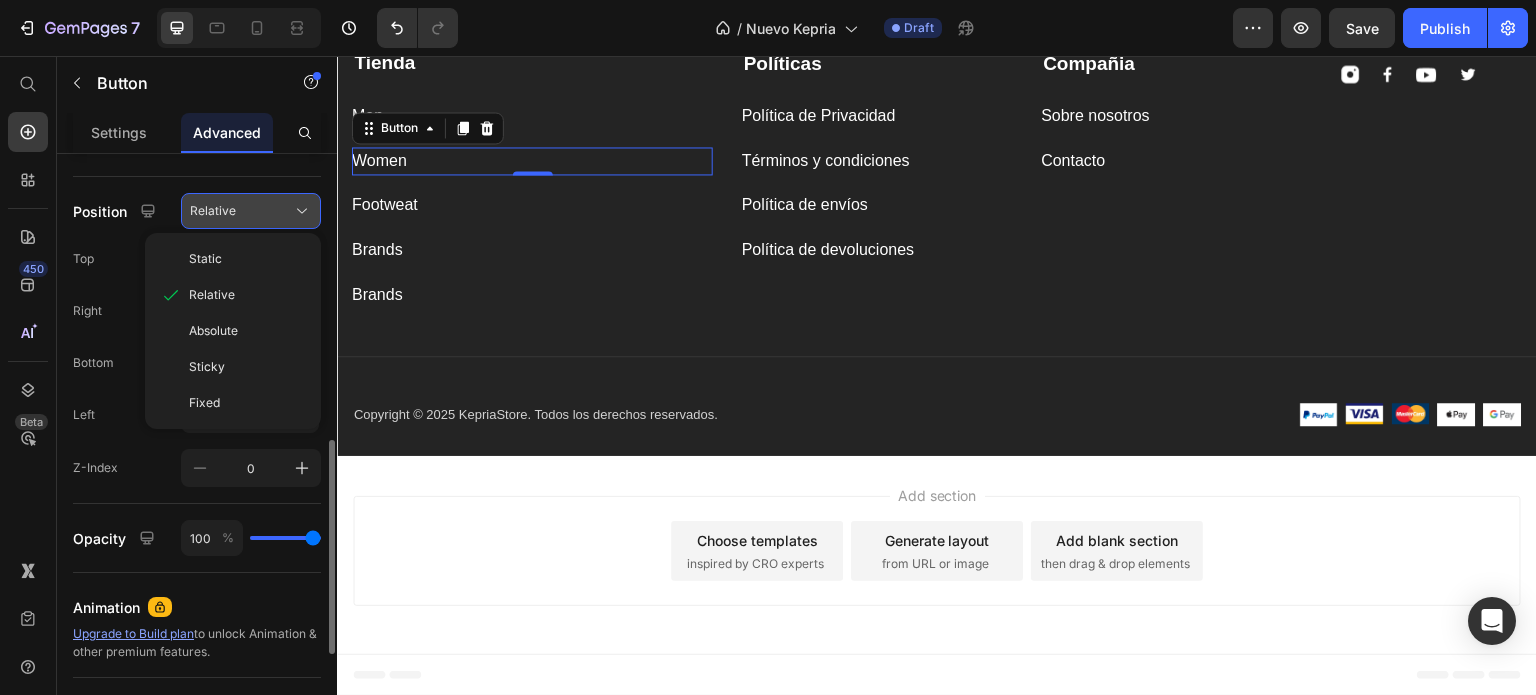 click on "Relative" at bounding box center (251, 211) 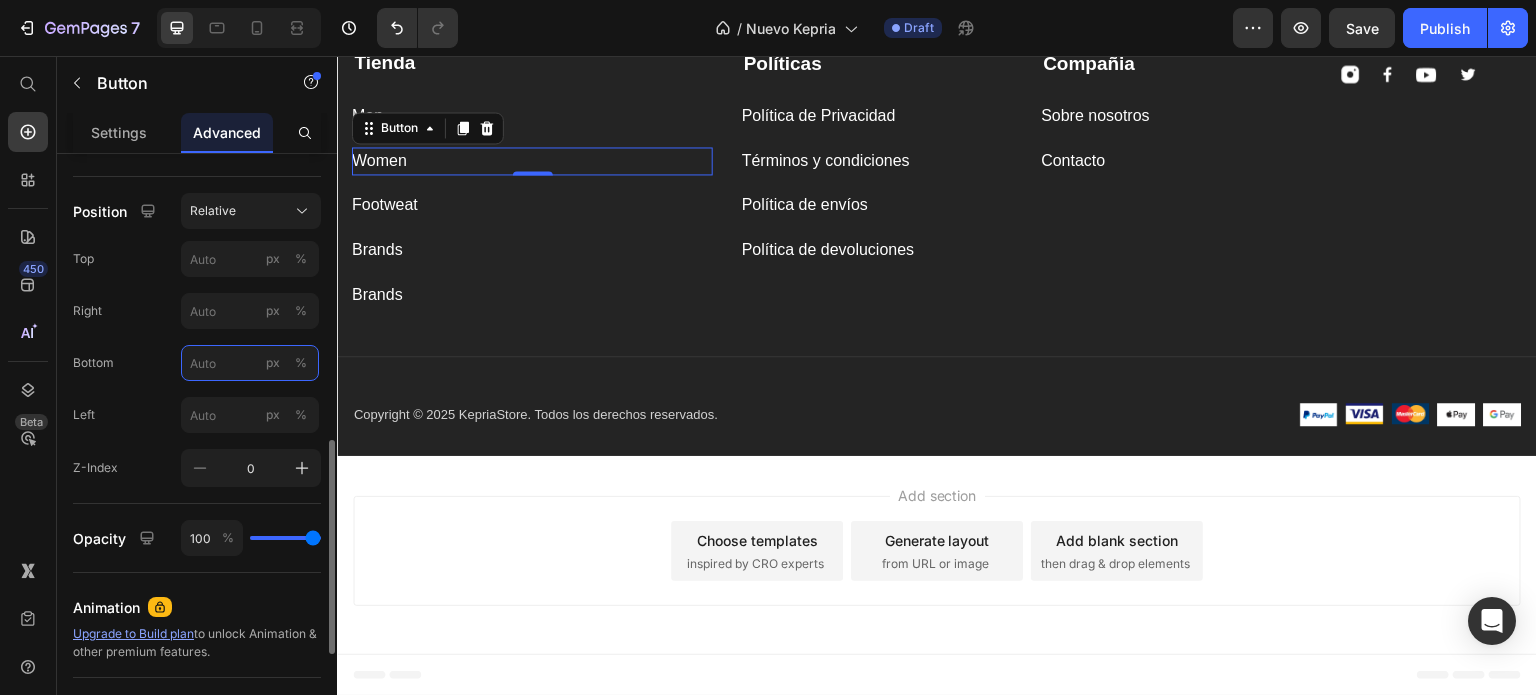 click on "px %" at bounding box center [250, 363] 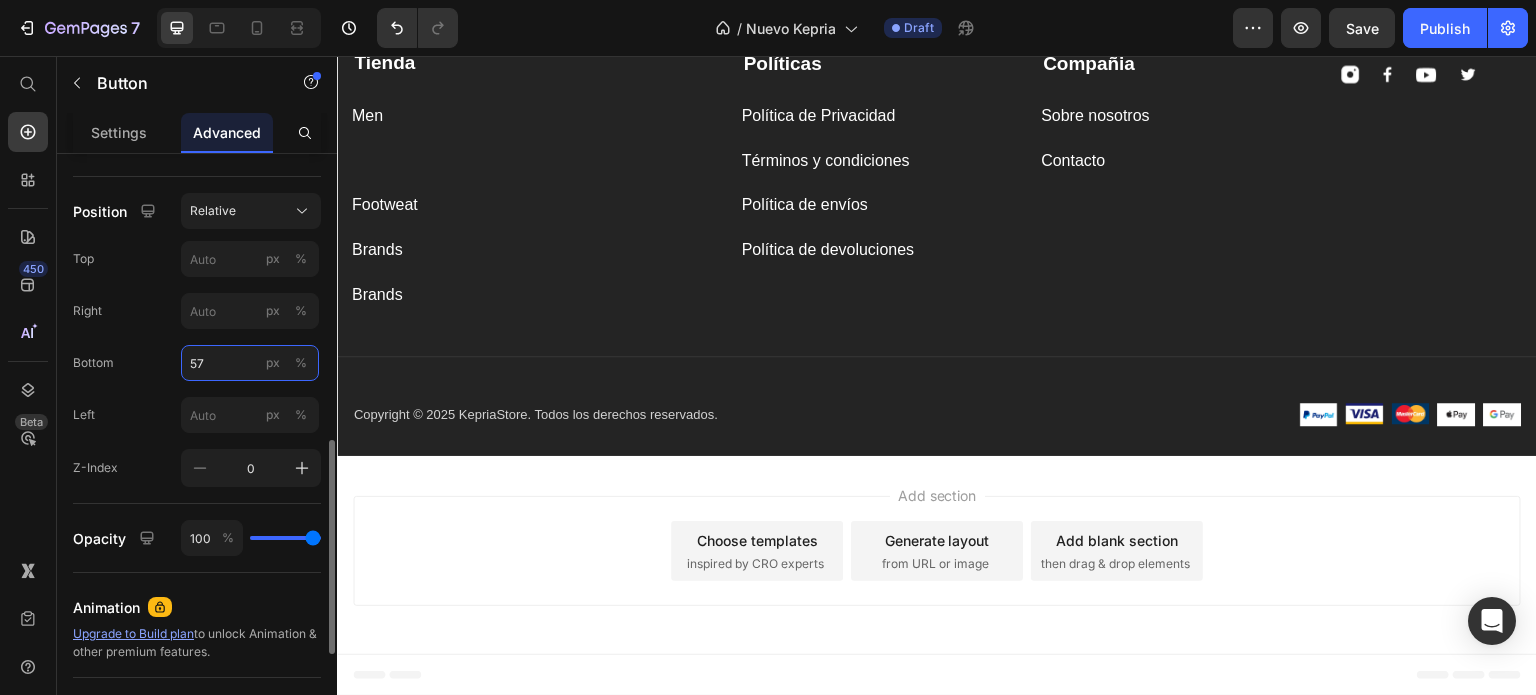 type on "5" 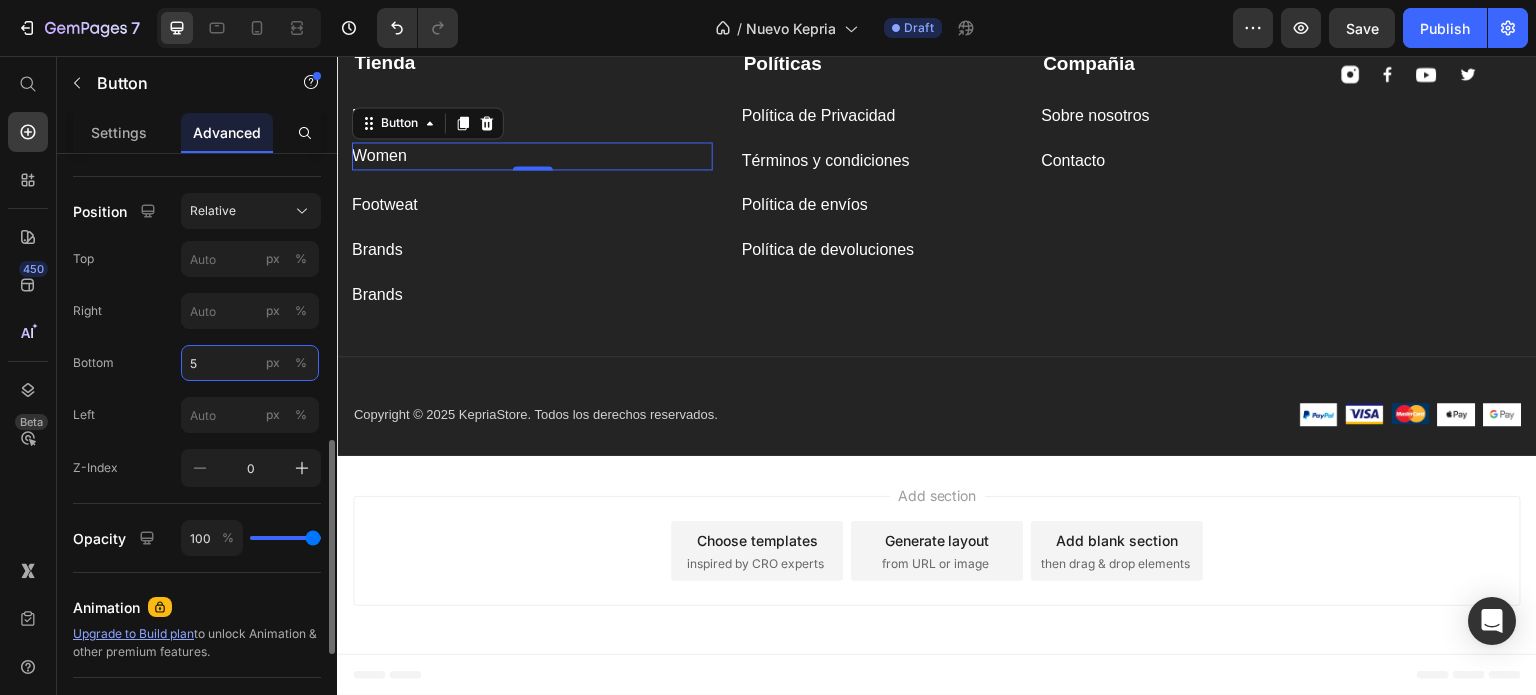 type 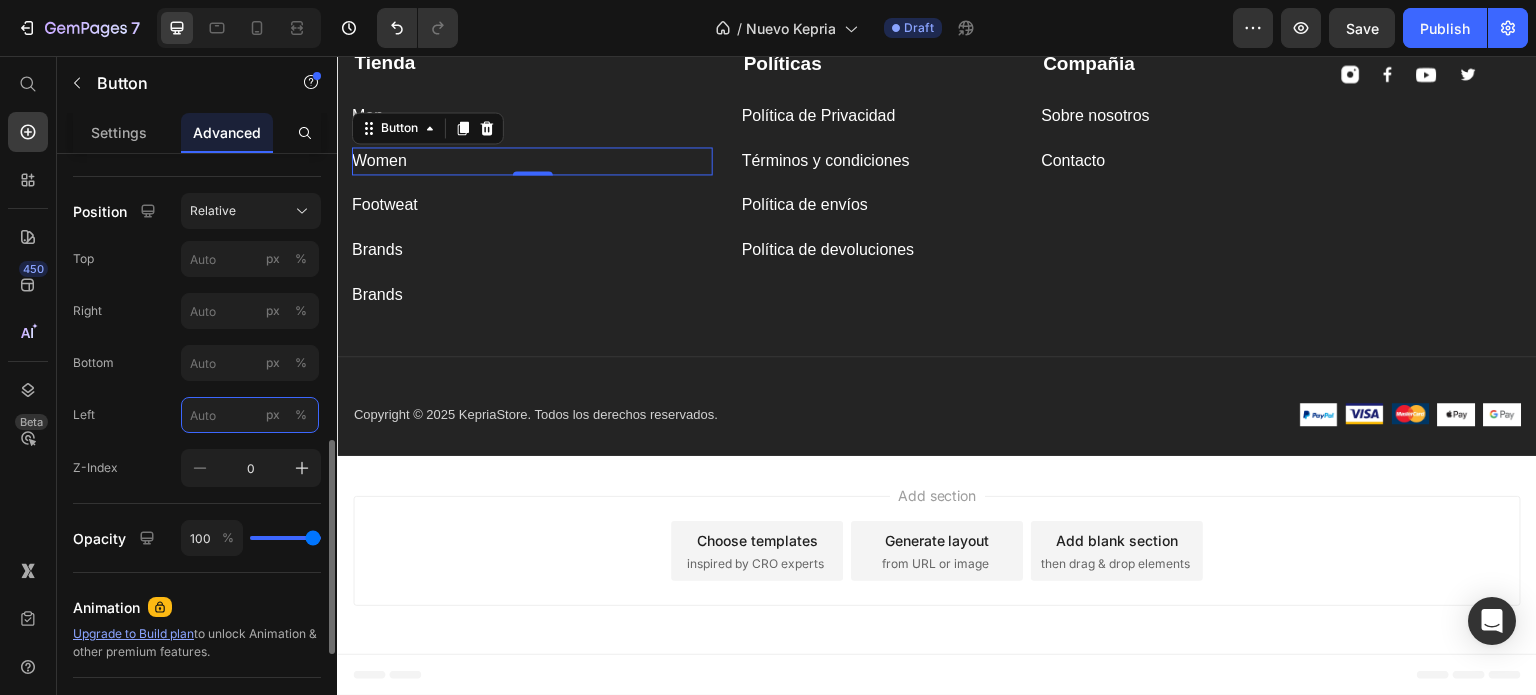 click on "px %" at bounding box center (250, 415) 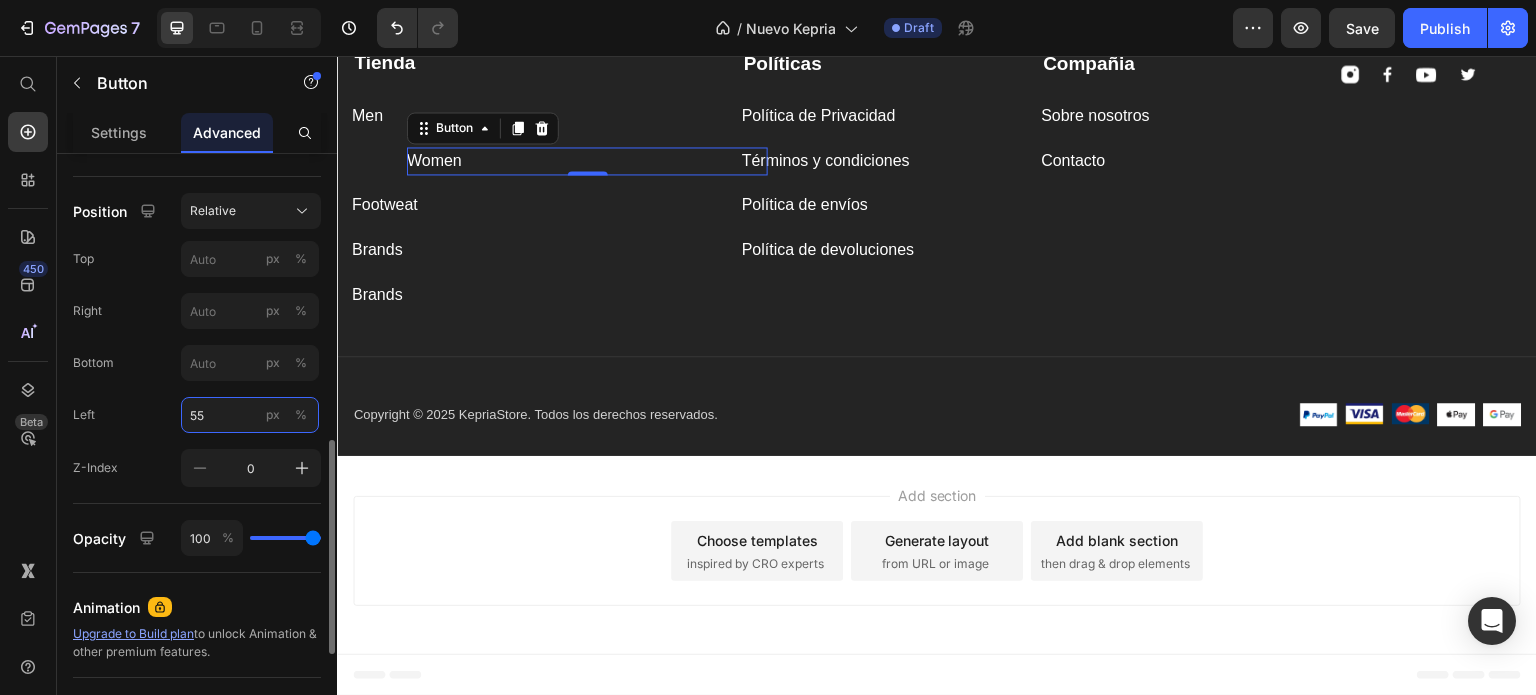 type on "5" 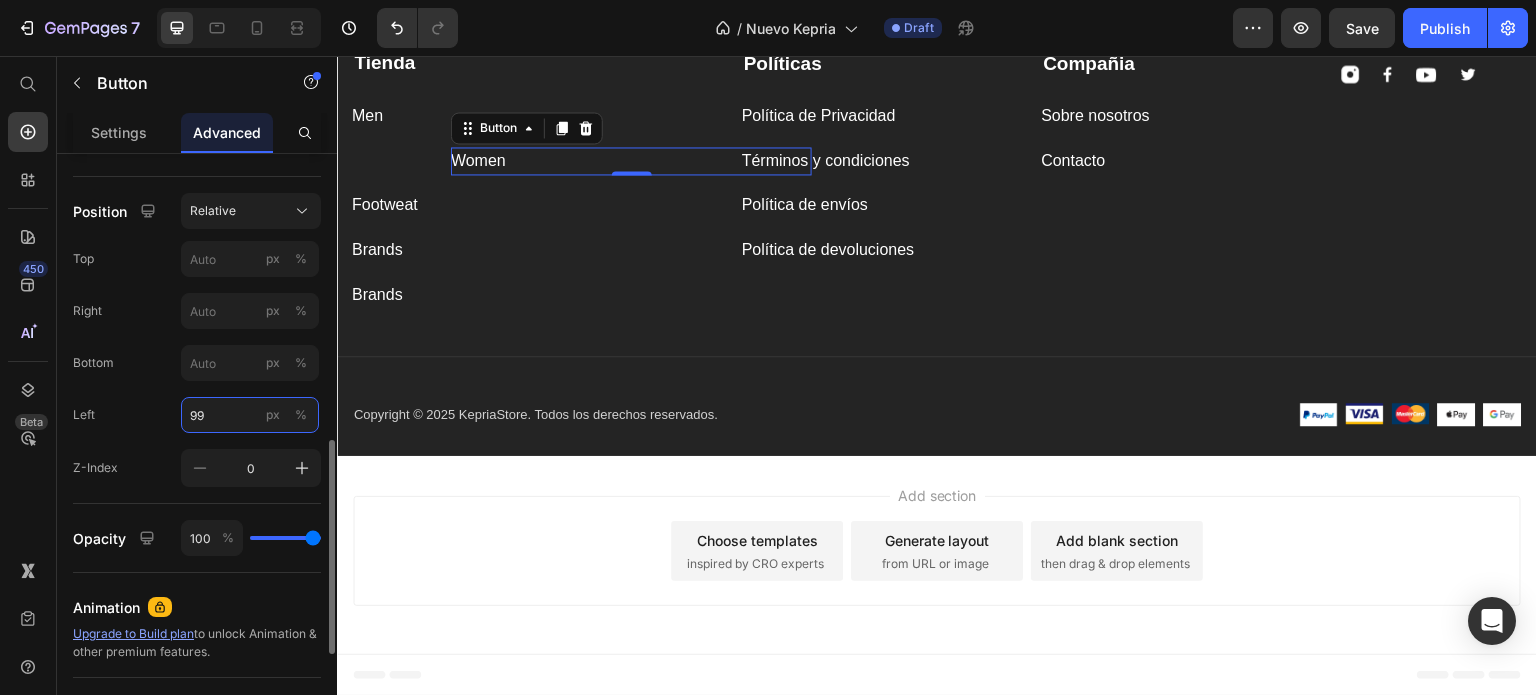 type on "9" 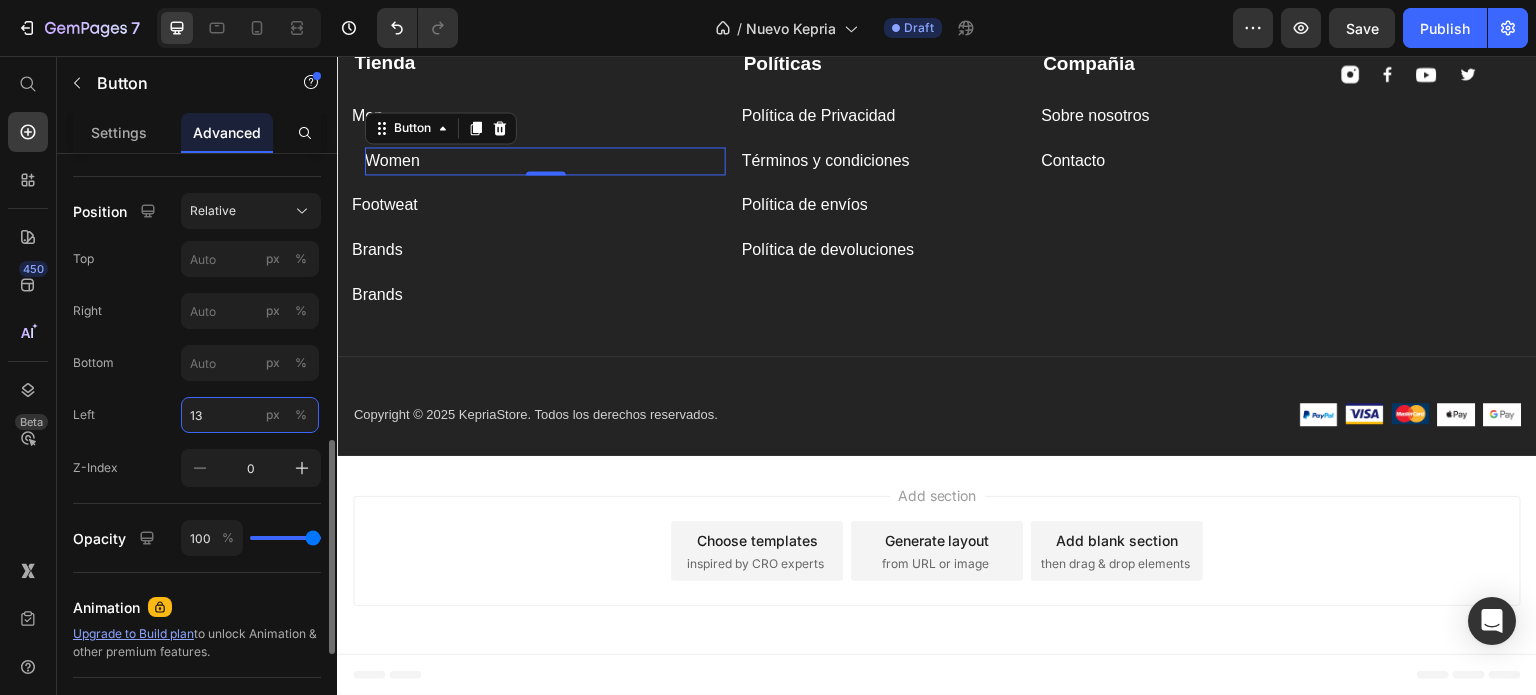 type on "138" 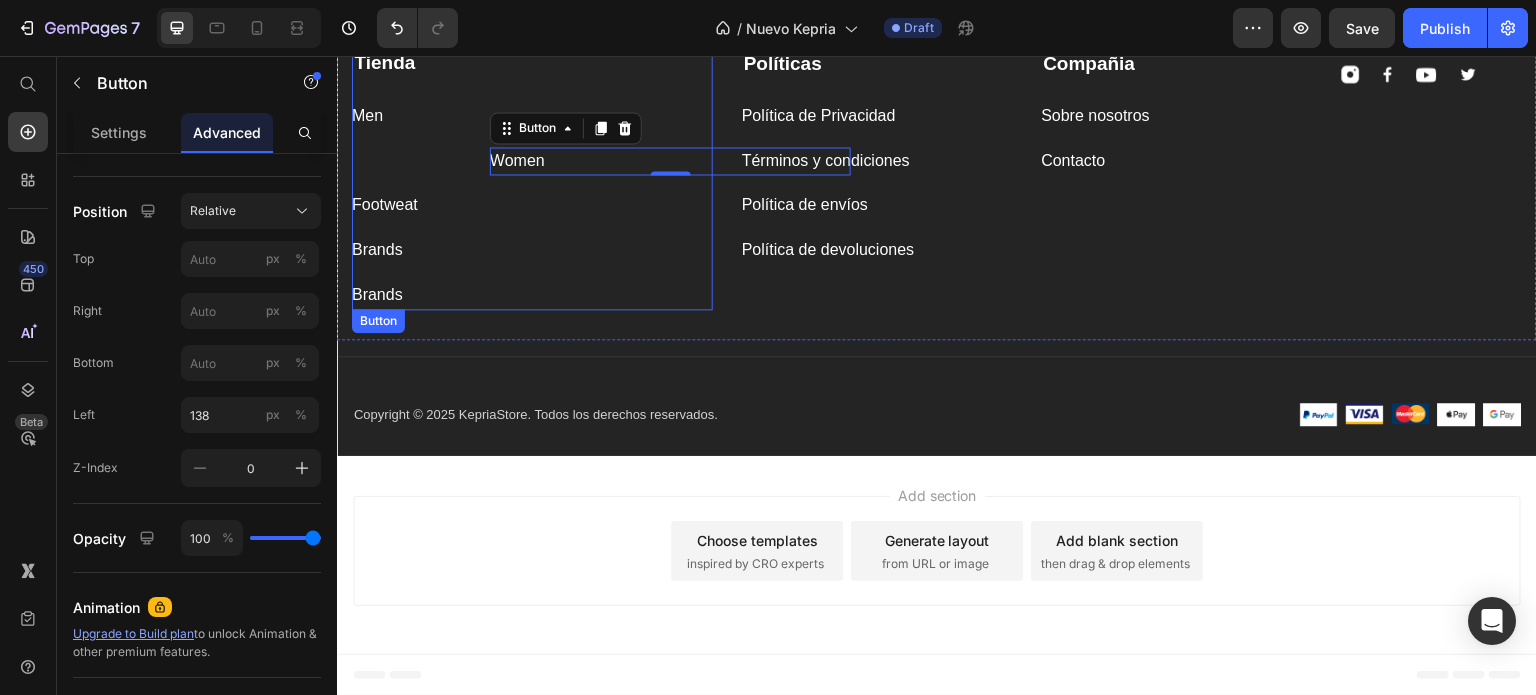 click on "Brands Button" at bounding box center [532, 250] 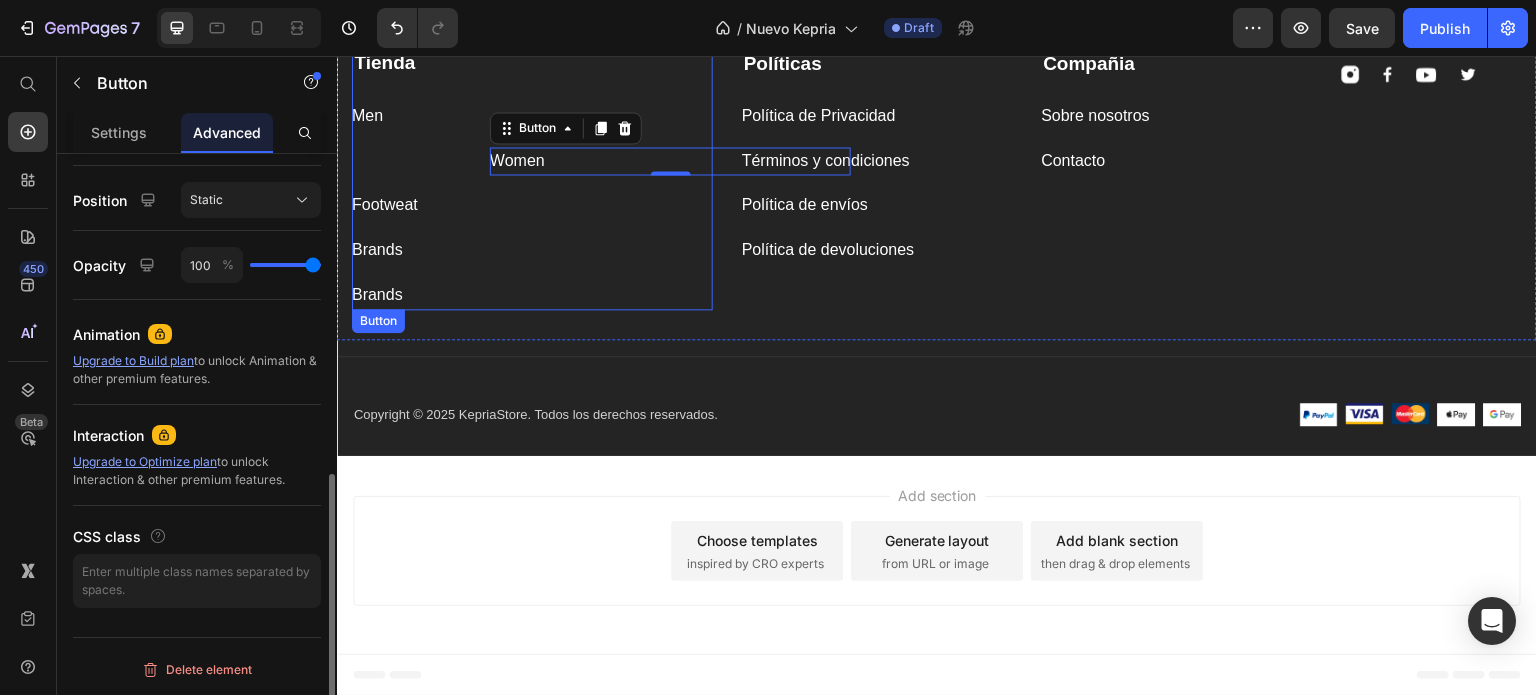 scroll, scrollTop: 704, scrollLeft: 0, axis: vertical 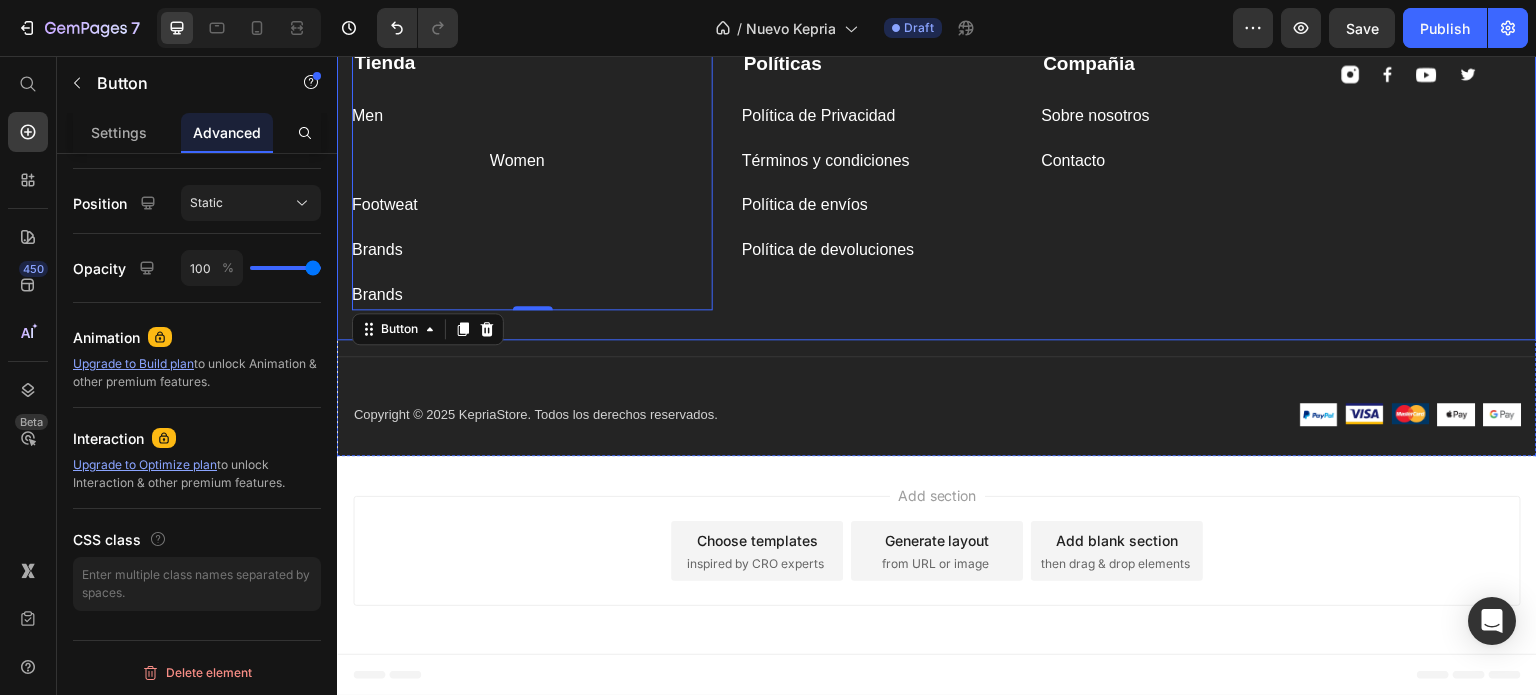 click on "Tienda Text block Men Button Women Button Footweat Button Brands Button   0 Brands Button" at bounding box center (532, 179) 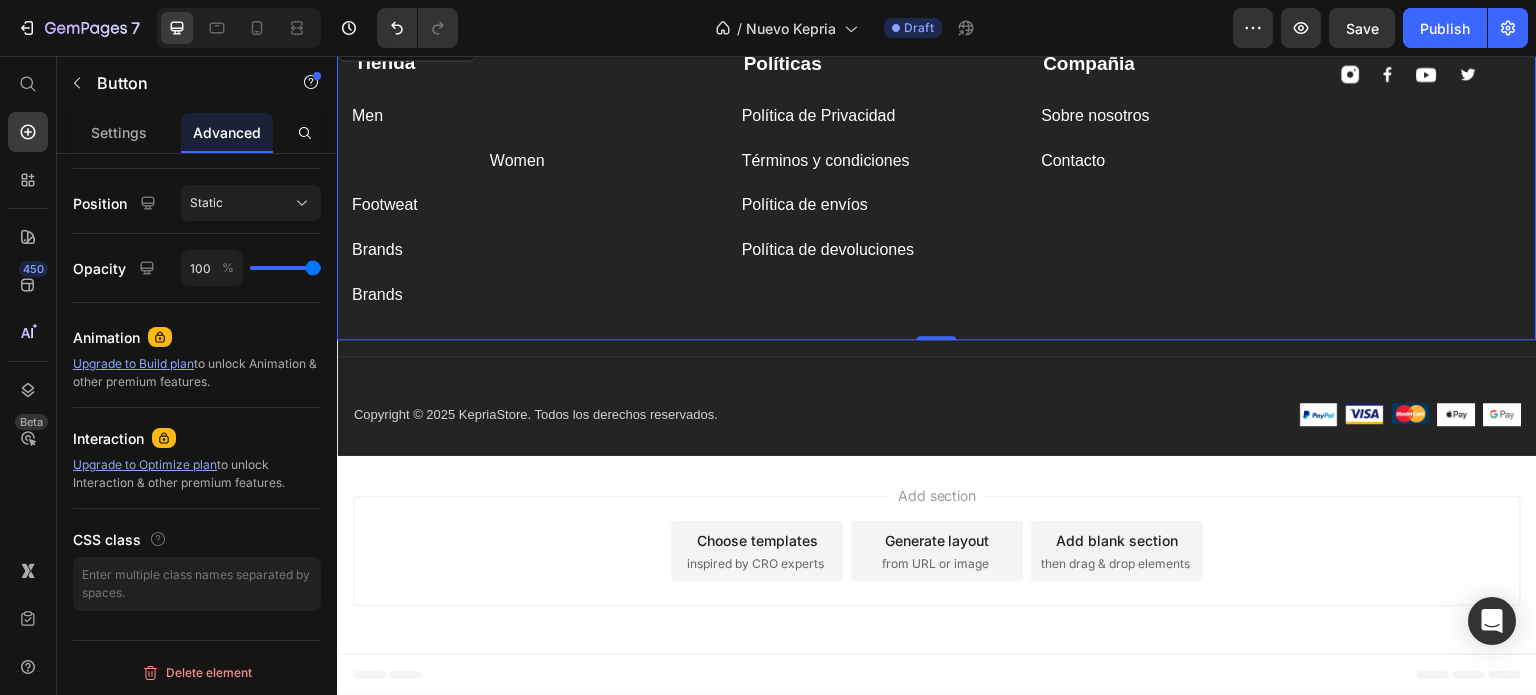 scroll, scrollTop: 0, scrollLeft: 0, axis: both 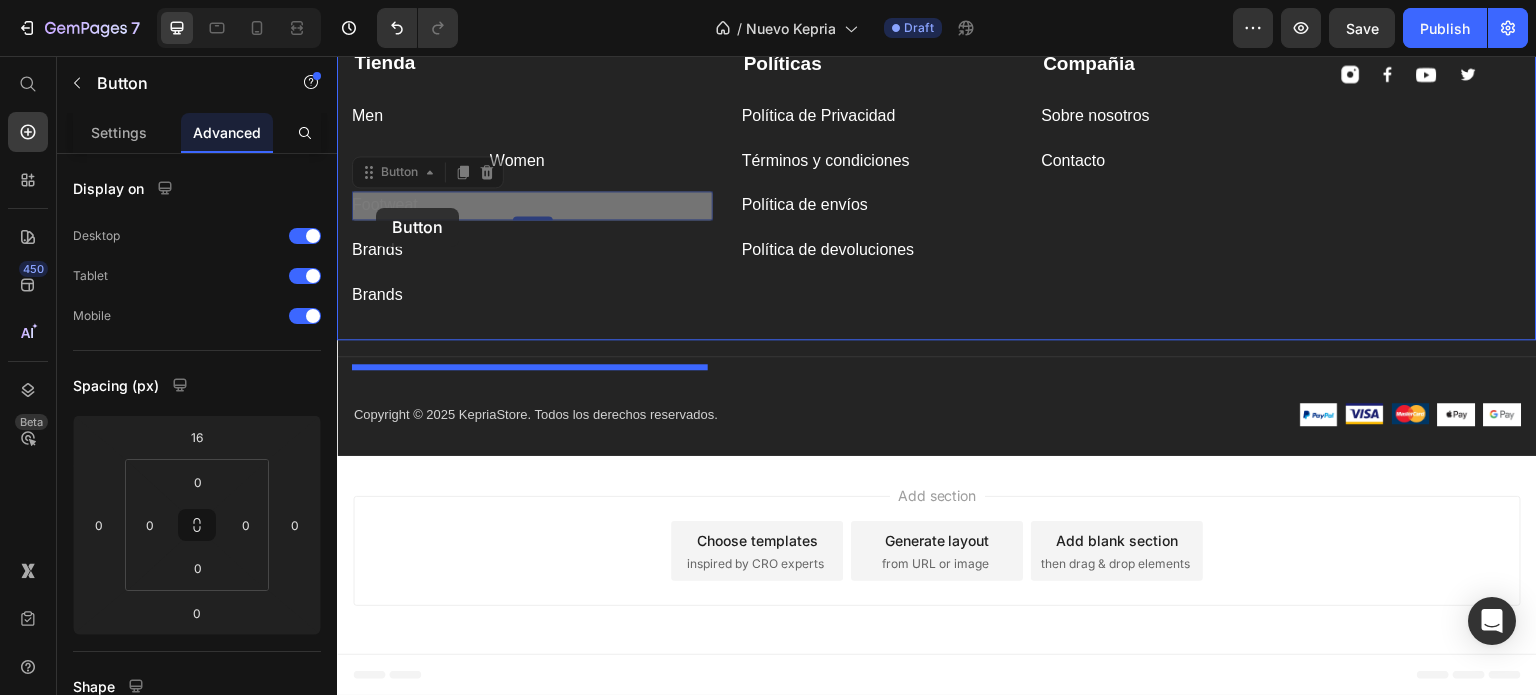drag, startPoint x: 374, startPoint y: 244, endPoint x: 376, endPoint y: 208, distance: 36.05551 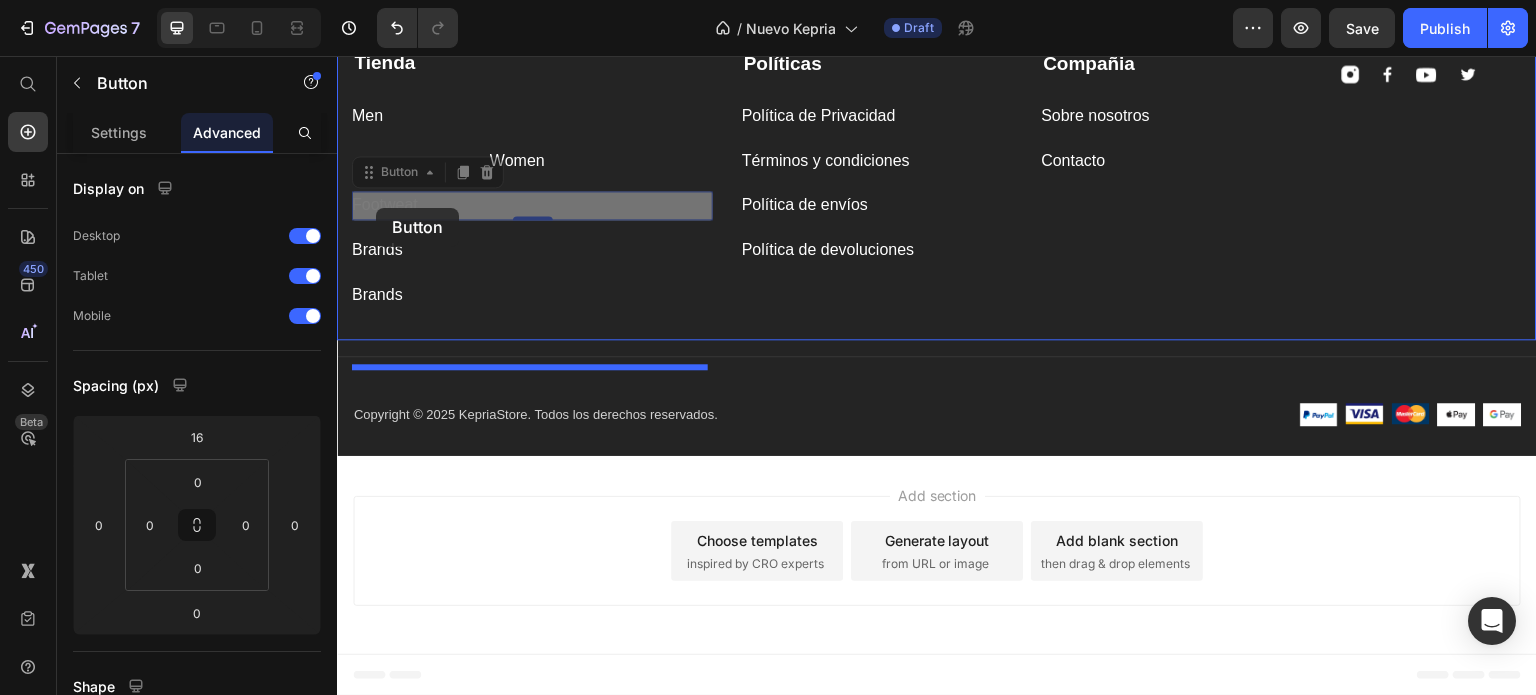 click on "Header Image Image Image Image Image Image Image Image Carousel Section 9 Suscríbete Hoy Heading Regístrate para recibir contenido exclusivo, premios especiales y las últimas actualizaciones Text block Email Field Suscríbete Submit Button Row Newsletter Row Compañia Text block Sobre nosotros Button Contacto Button Tienda Text block Men Button Women Button Footweat Button   0 Footweat Button   0 Brands Button Brands Button Políticas Text block Política de Privacidad Button Términos y condiciones Button Política de envíos Button Política de devoluciones Button Image Image Image Image Row Row
Company
Shop
Help
Visit Accordion Row                Title Line Copyright © 2025 KepriaStore. Todos los derechos reservados. Text block Image Image Image Image Image Row Row Section 10 Root
Start with Sections from sidebar Add sections" at bounding box center [937, -2297] 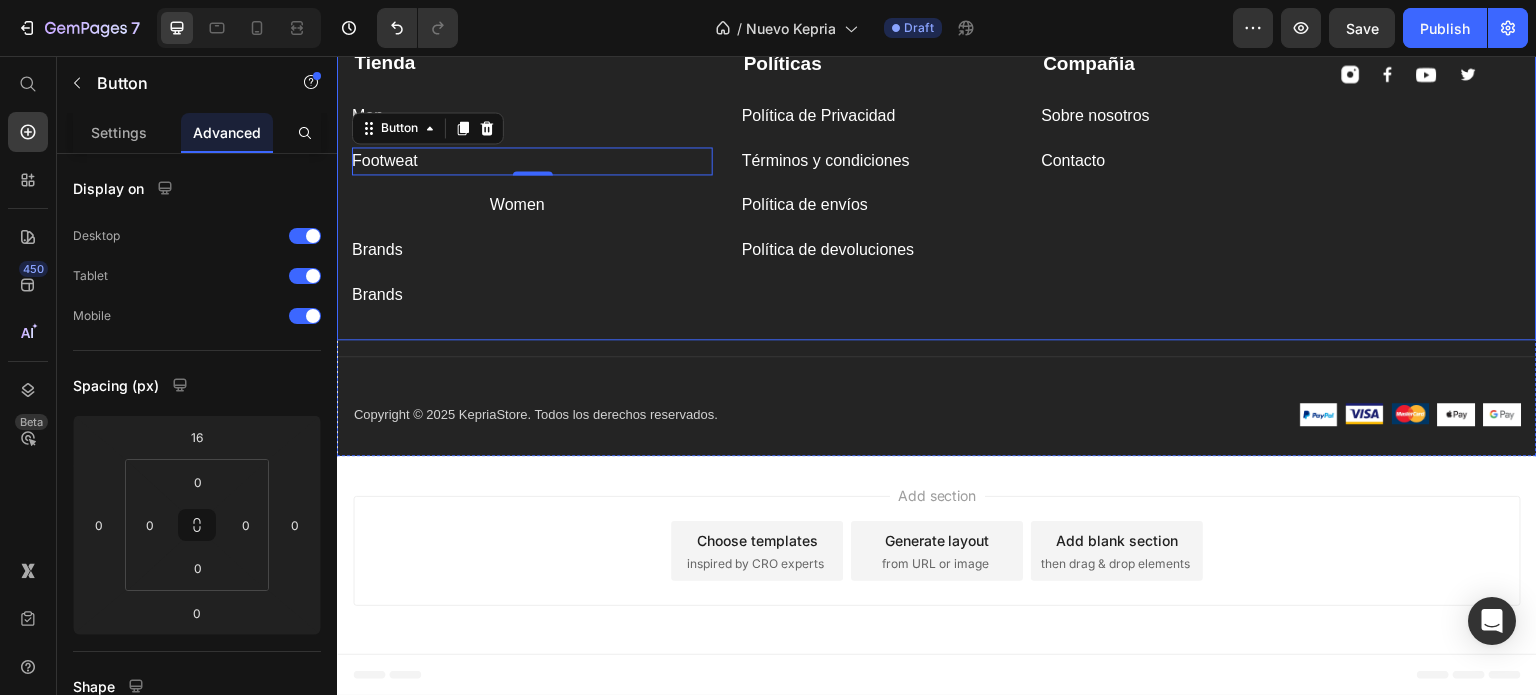 click on "Tienda Text block Men Button Footweat Button   0 Women Button Brands Button Brands Button" at bounding box center (532, 179) 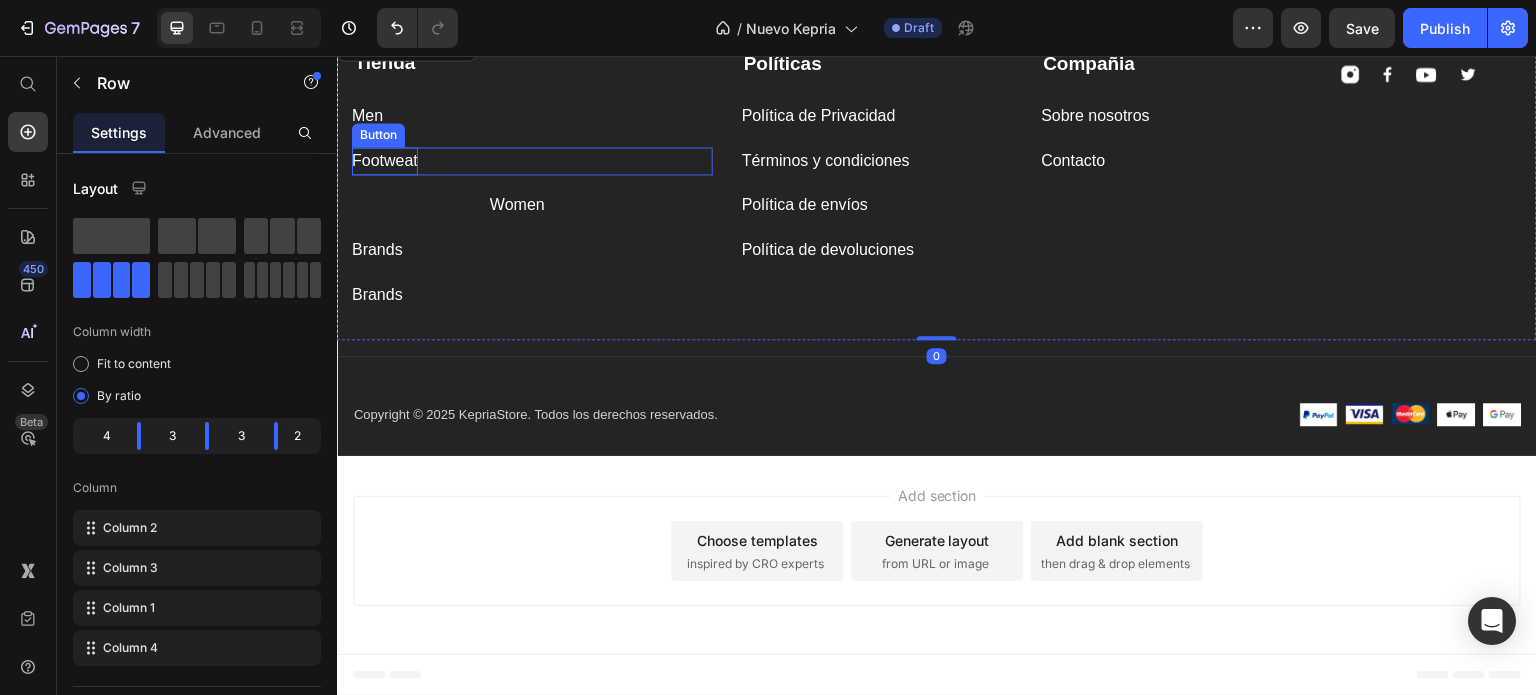 click on "Footweat" at bounding box center [385, 161] 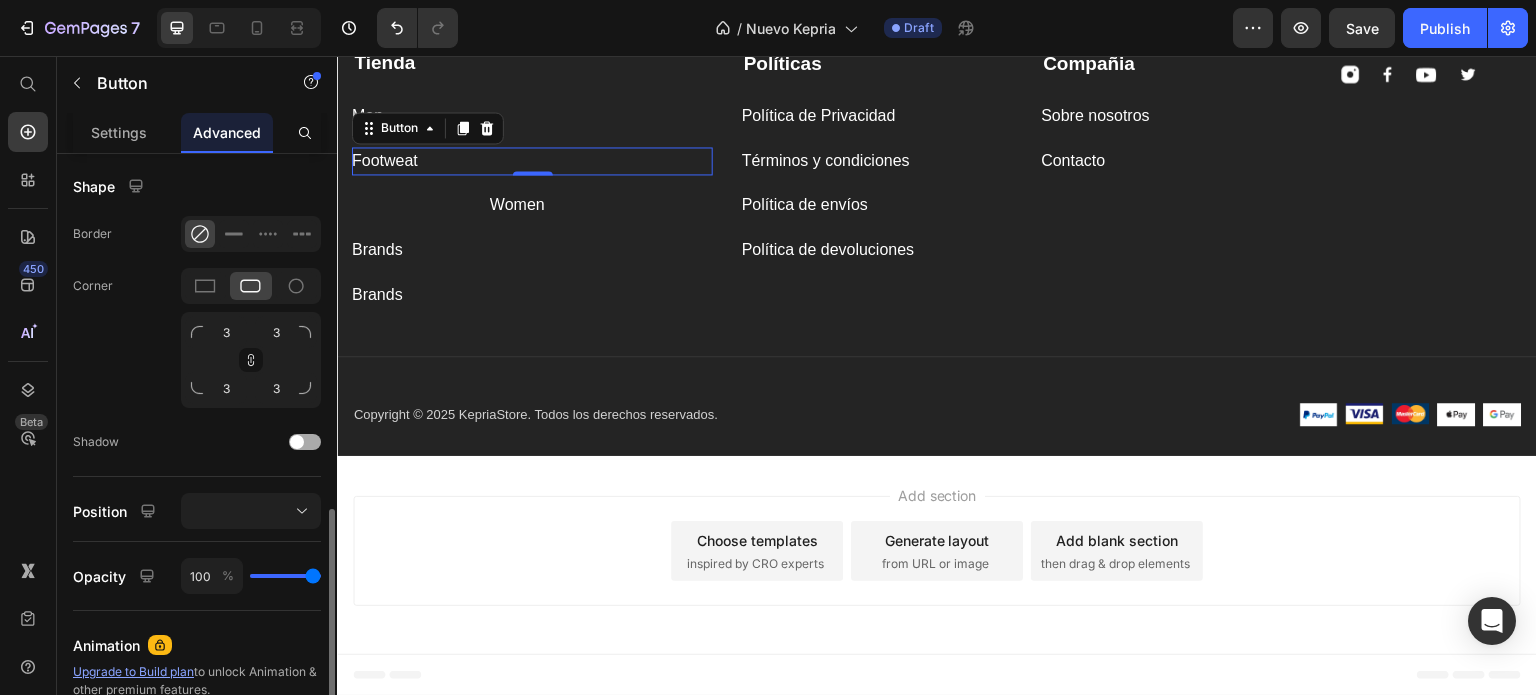 scroll, scrollTop: 600, scrollLeft: 0, axis: vertical 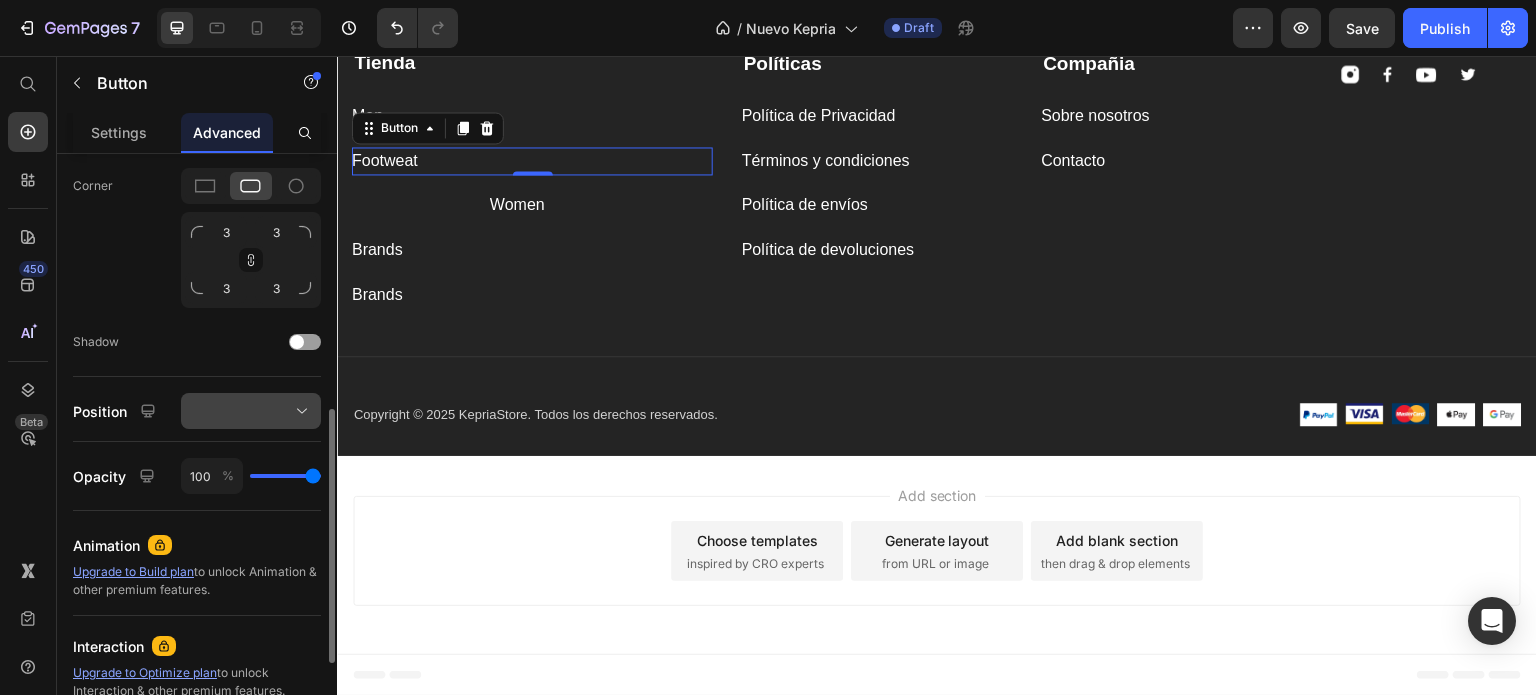 click at bounding box center [251, 411] 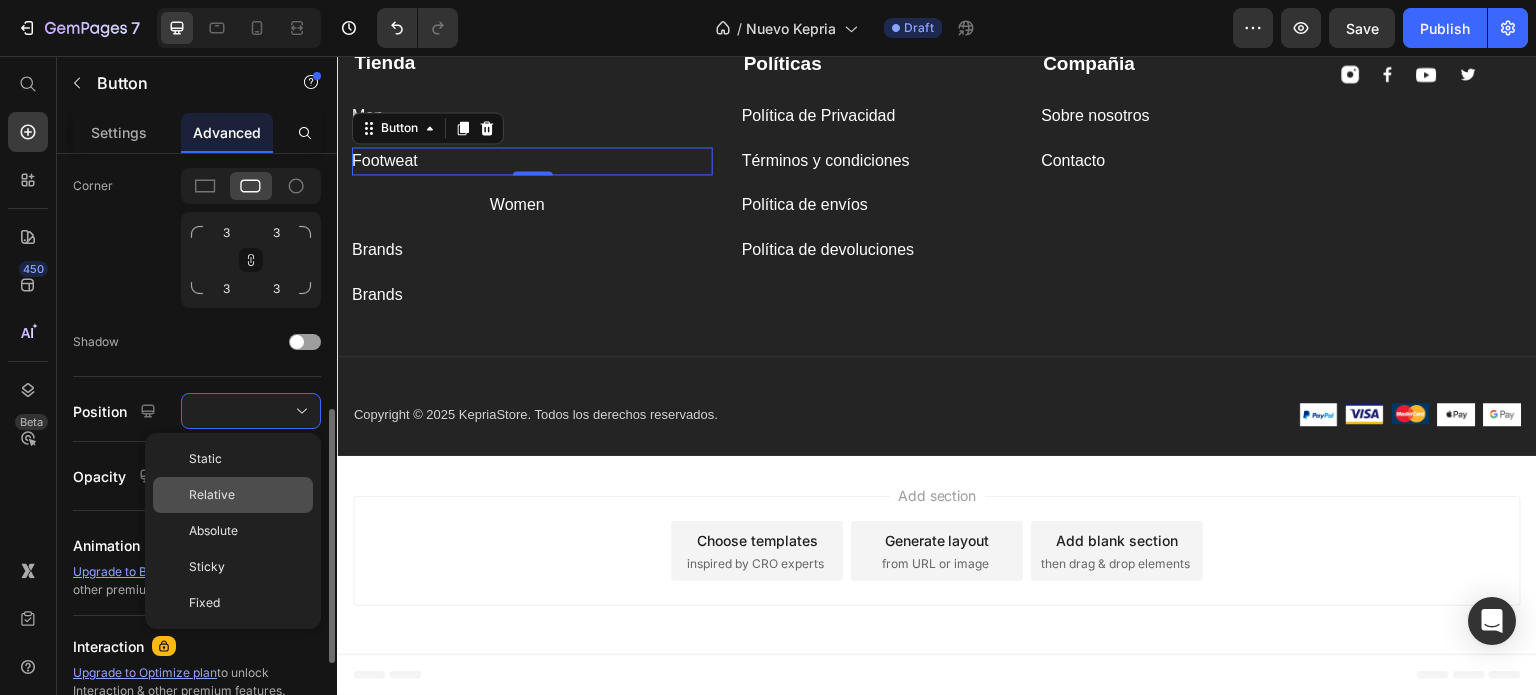 click on "Relative" at bounding box center [247, 495] 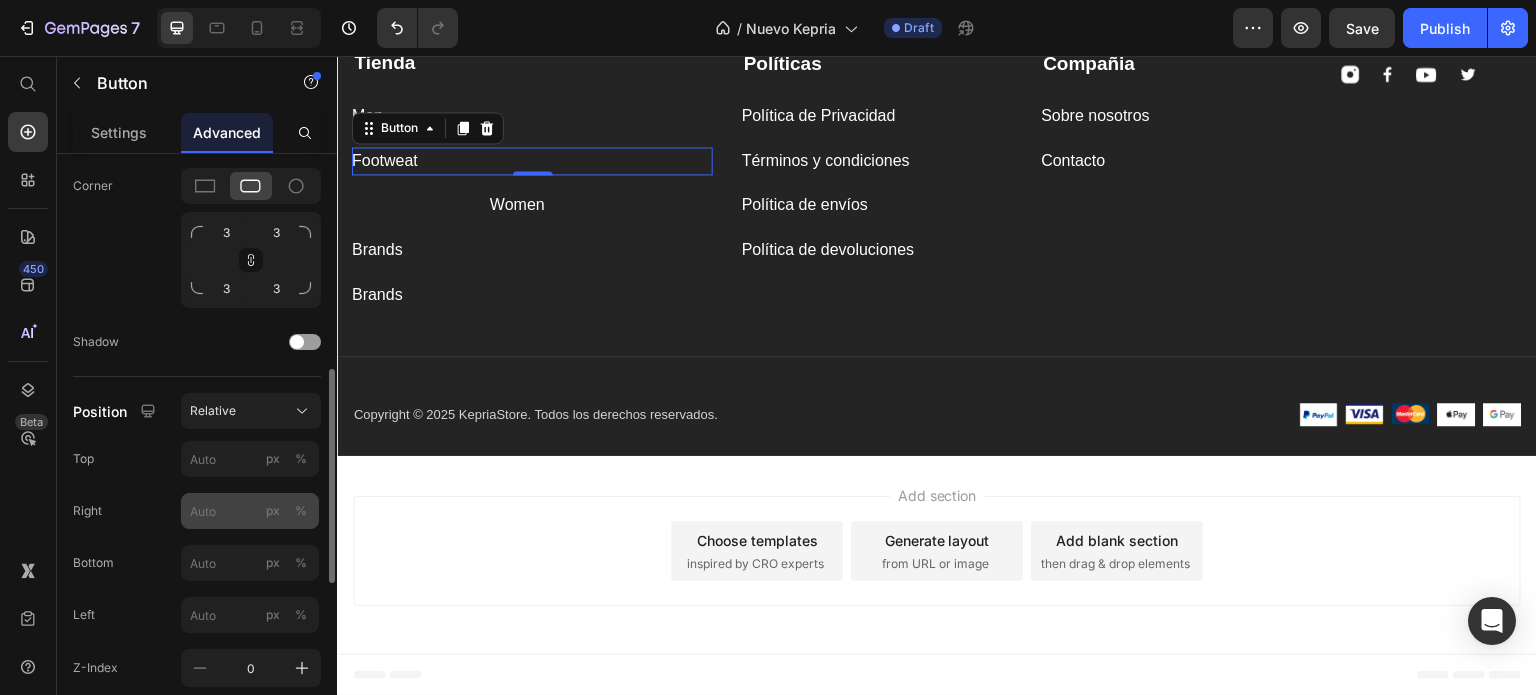 scroll, scrollTop: 700, scrollLeft: 0, axis: vertical 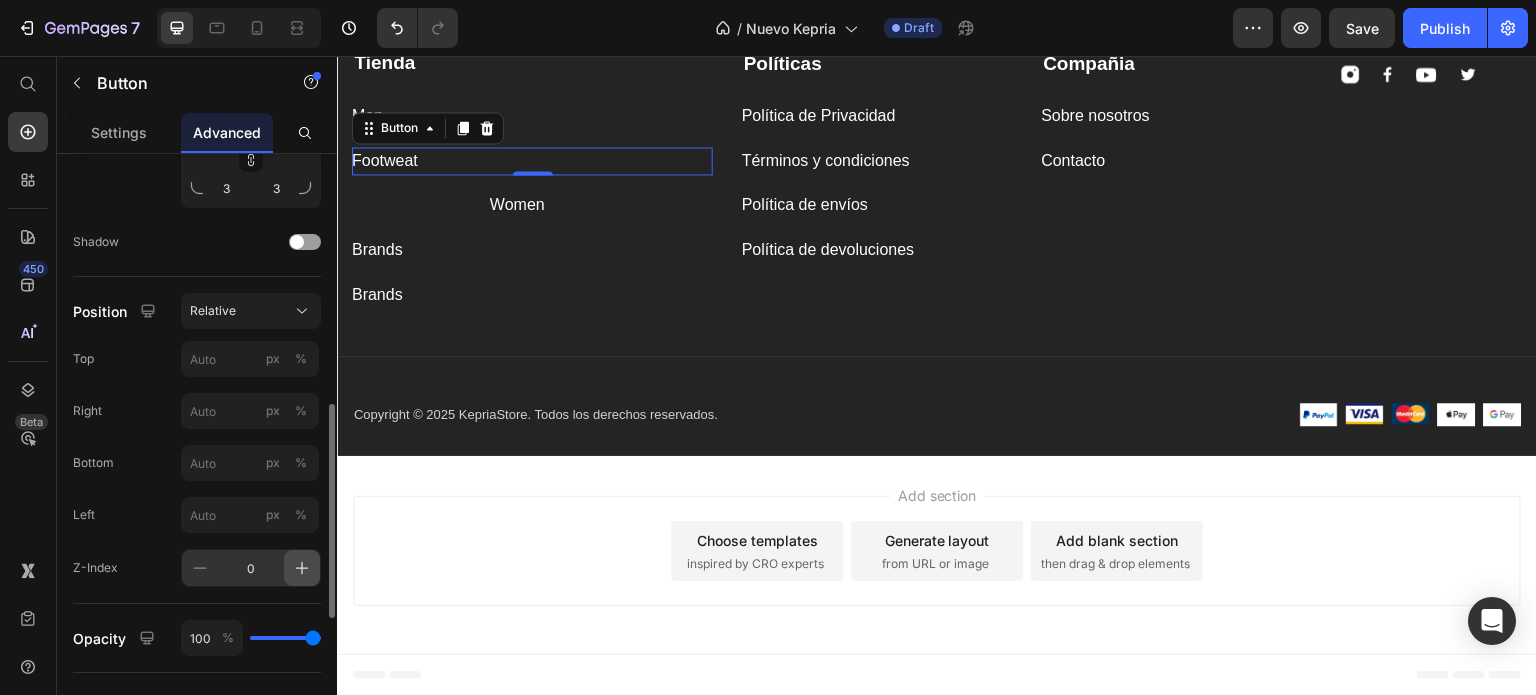 click 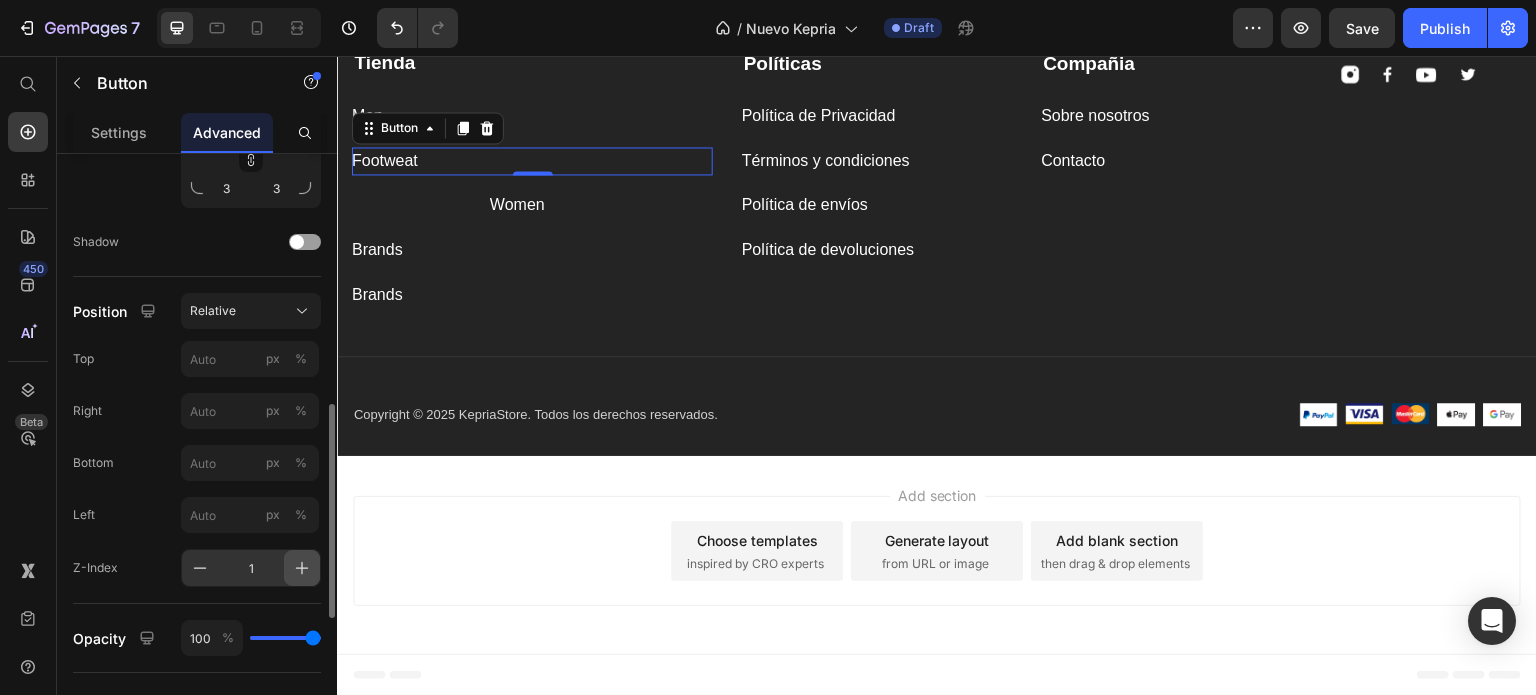 click 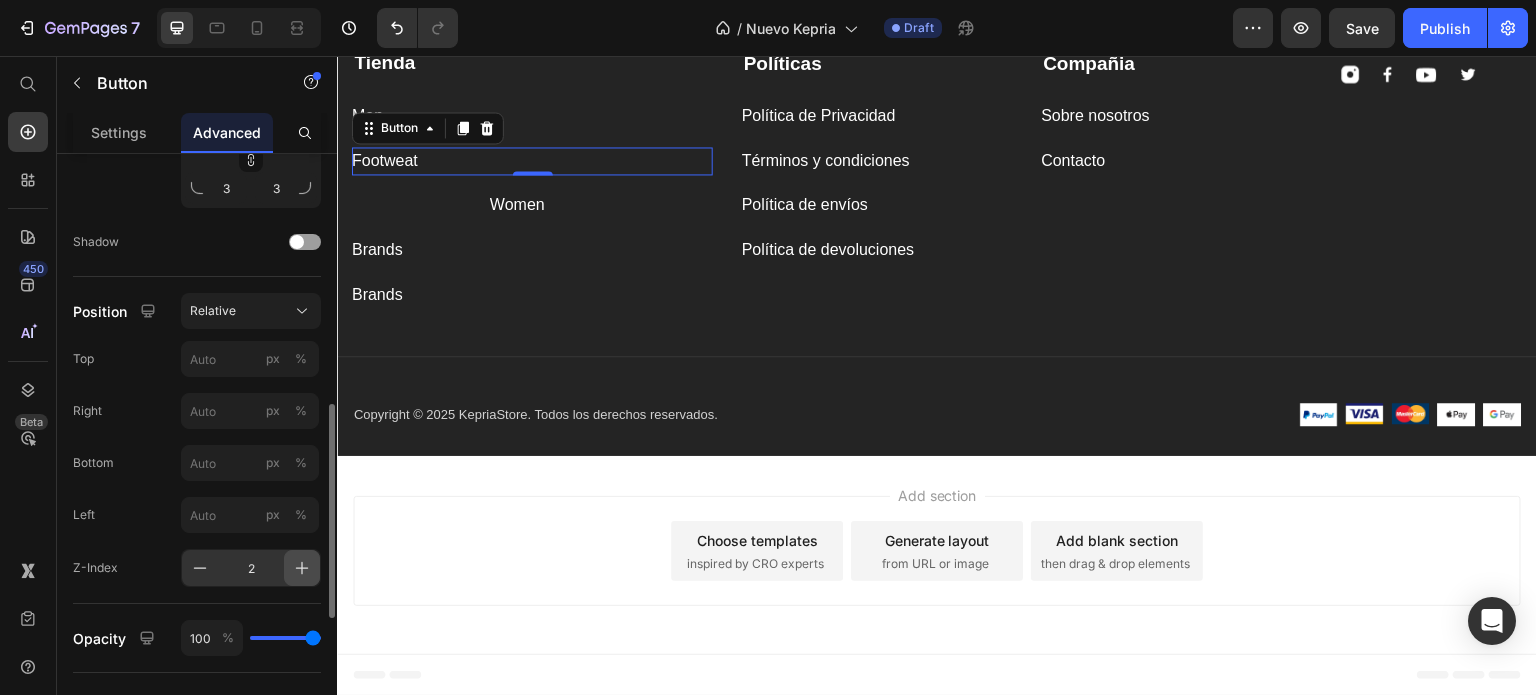 click 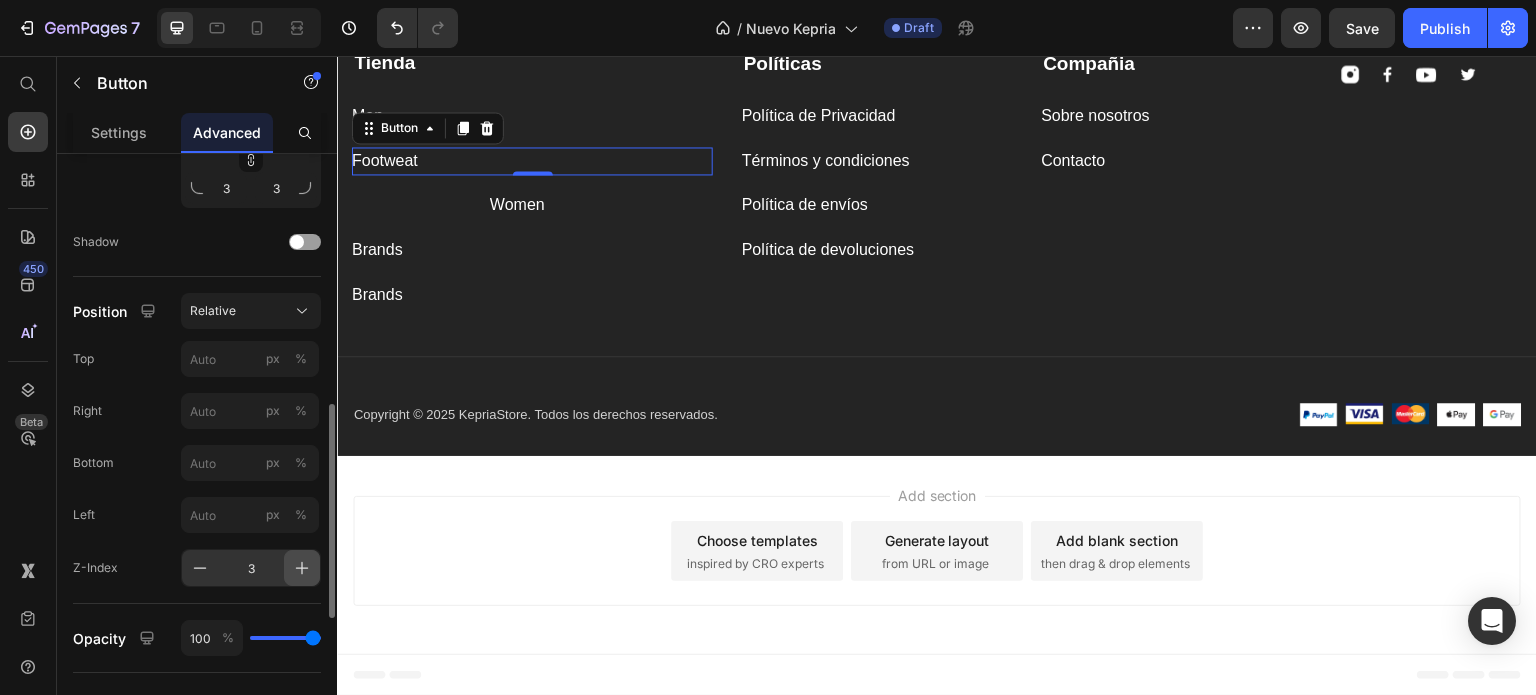 click 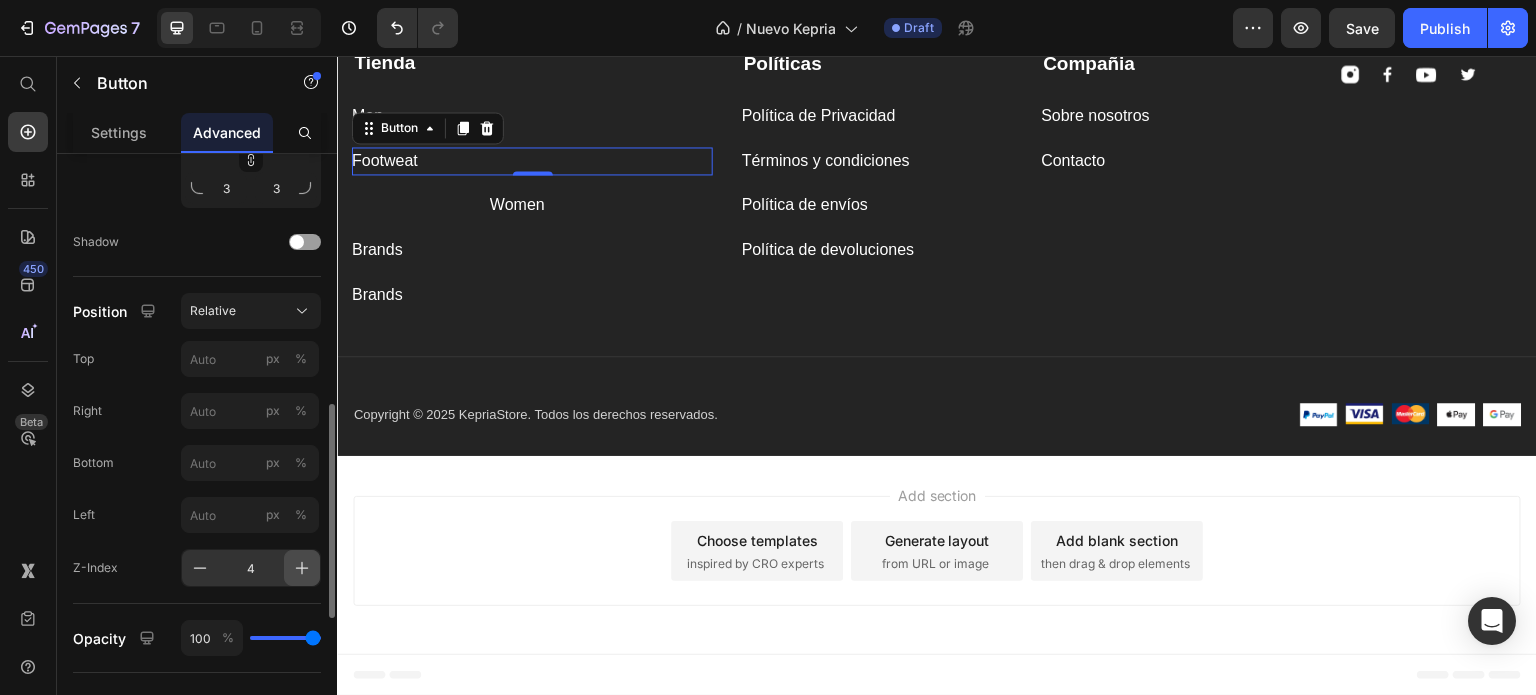 click 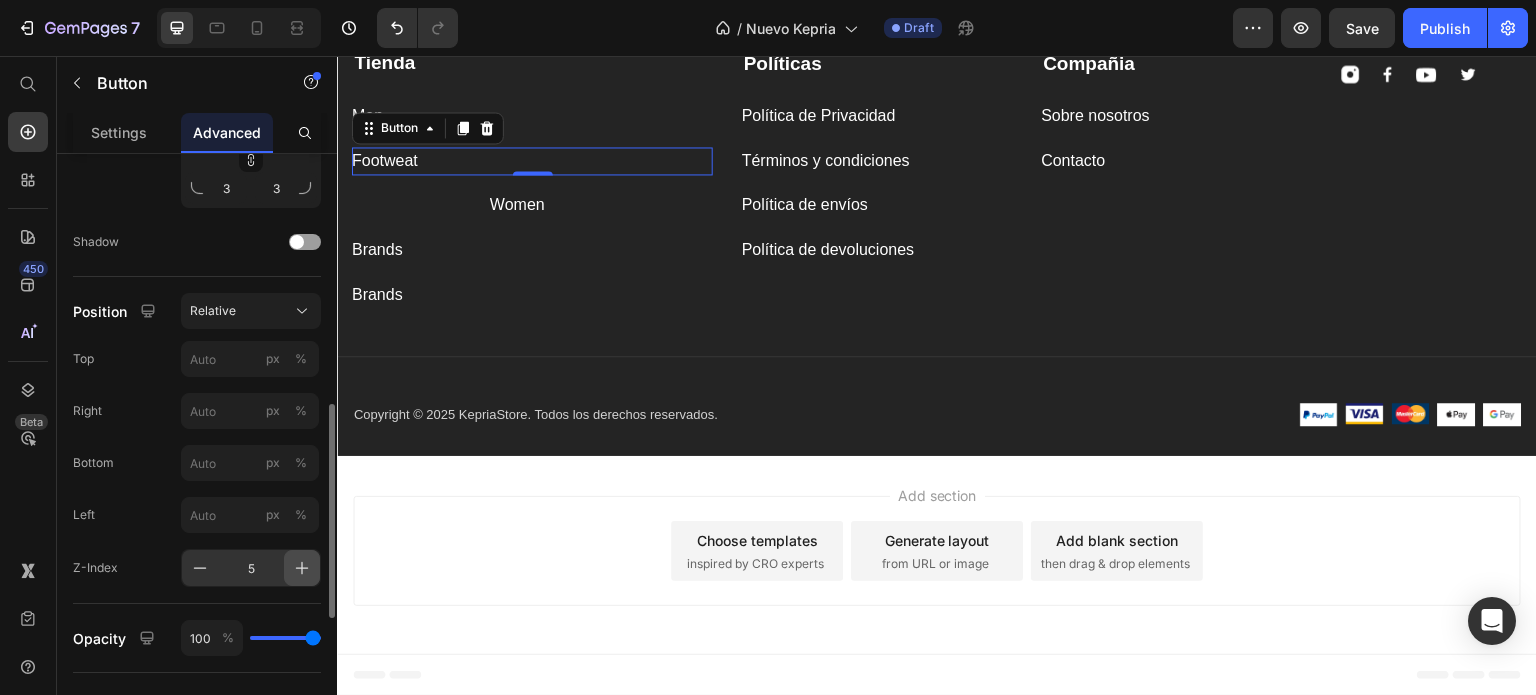click 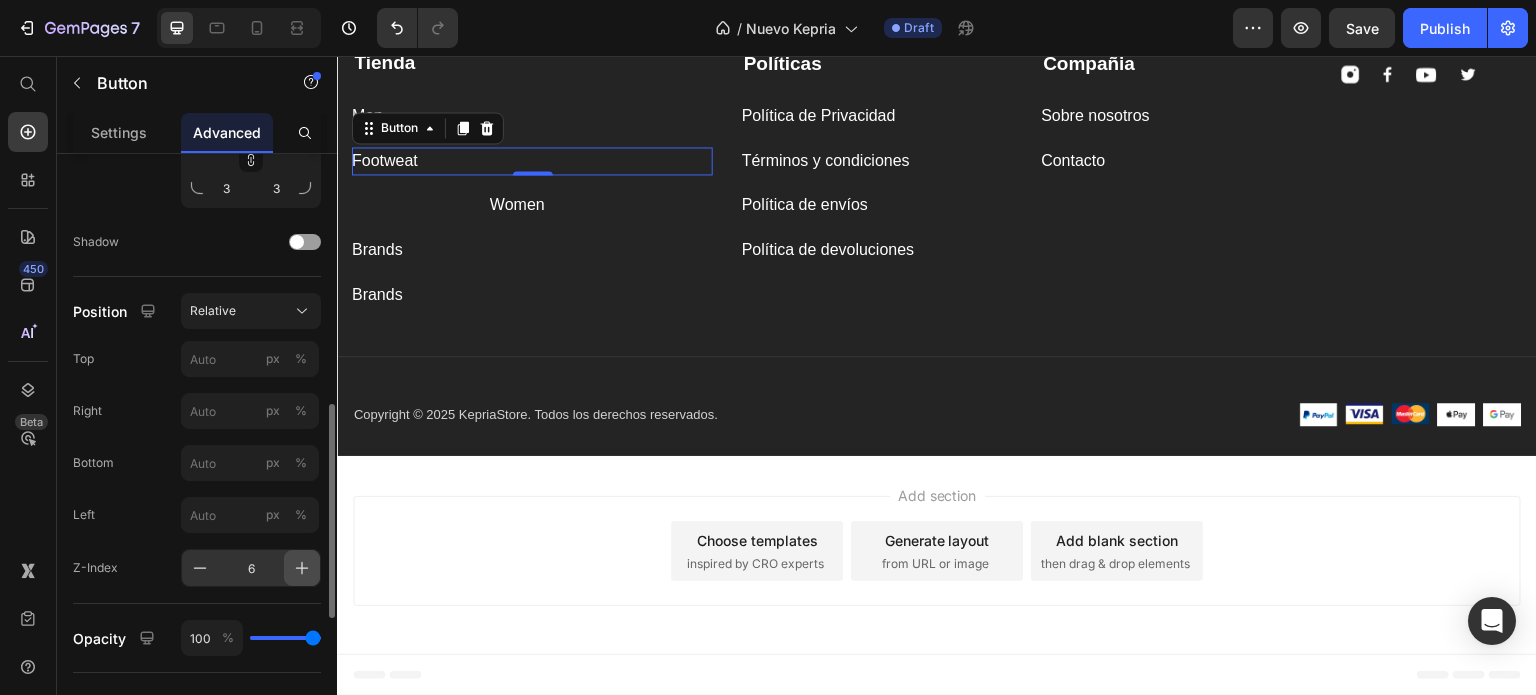 click 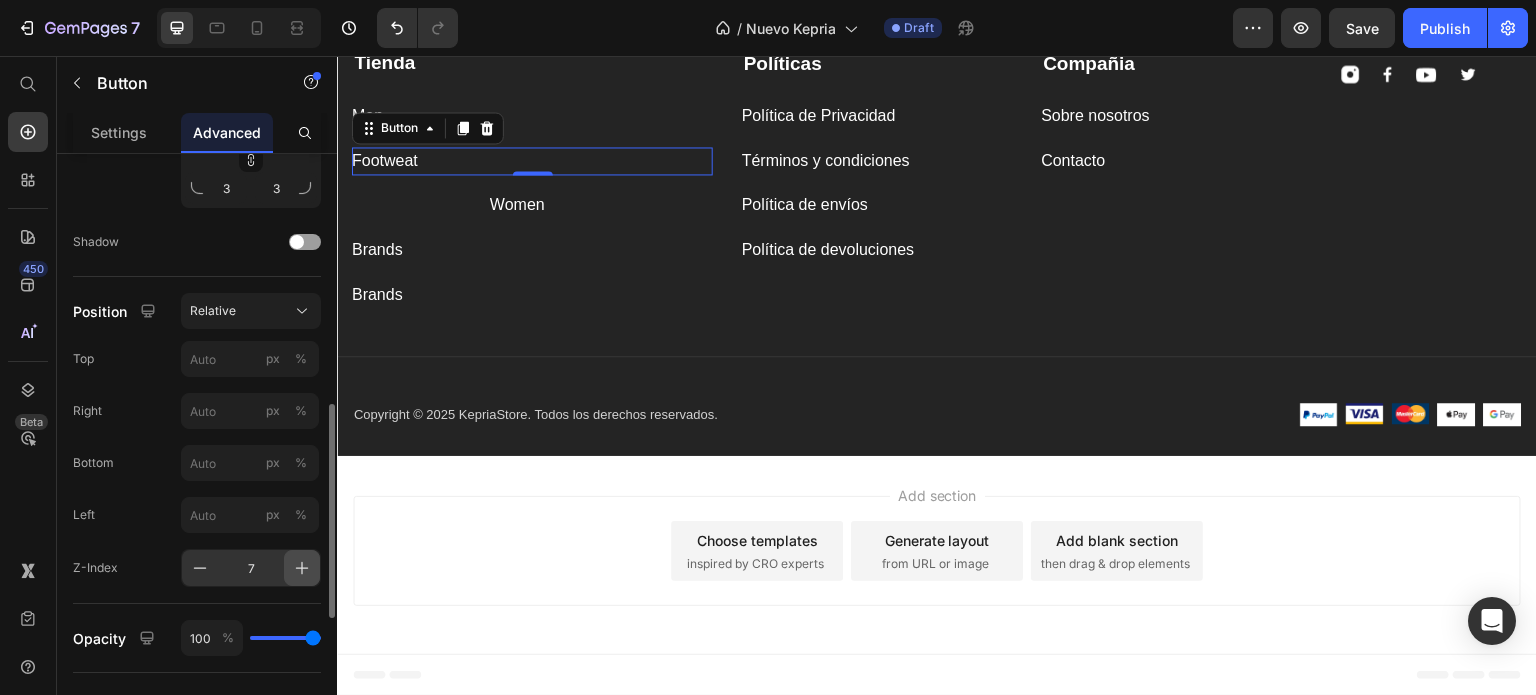 click 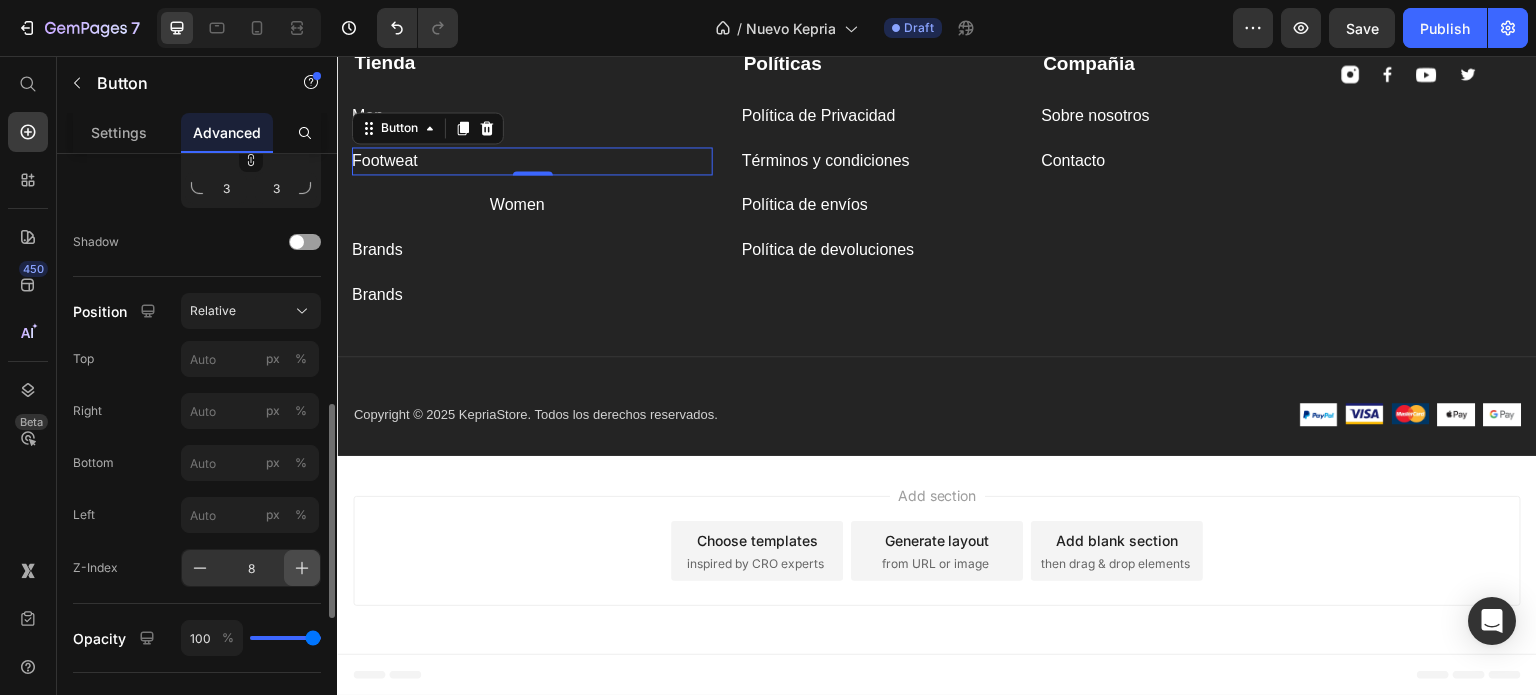 click 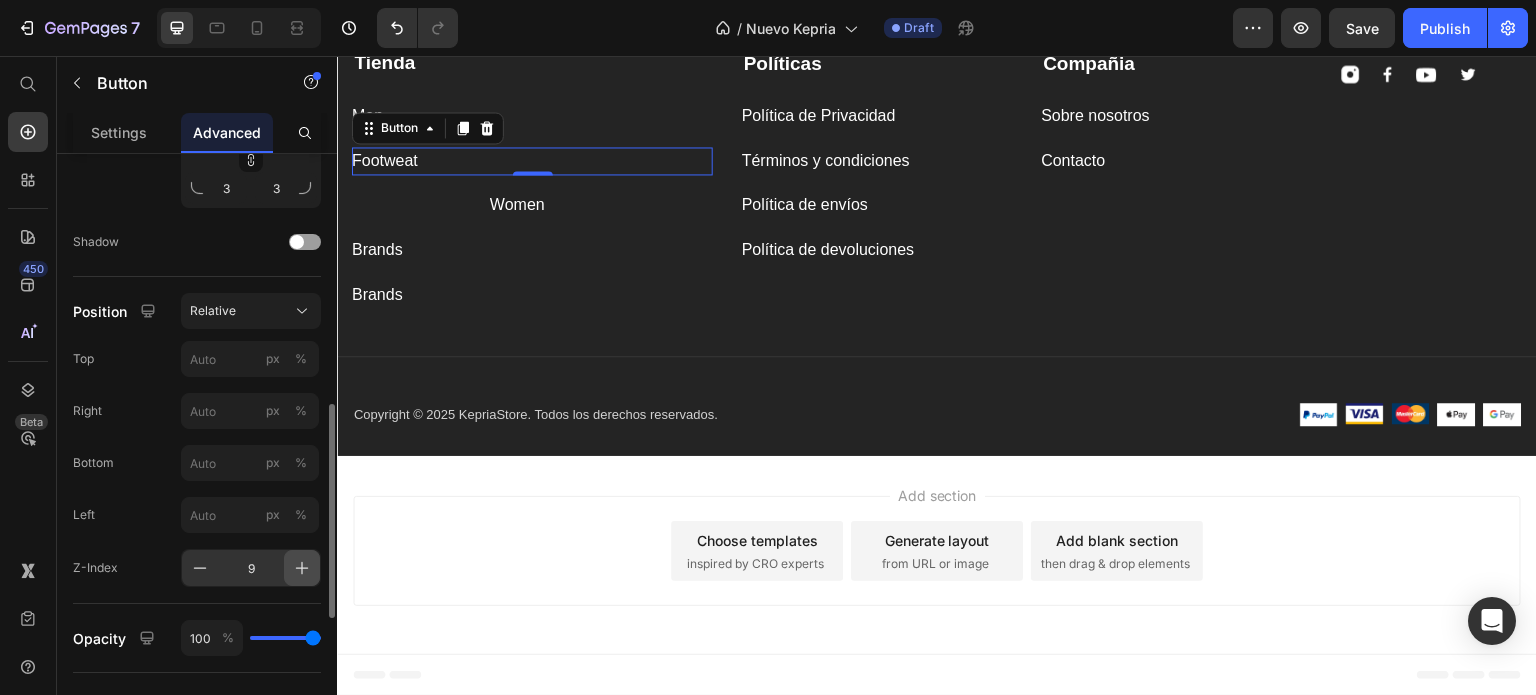 click 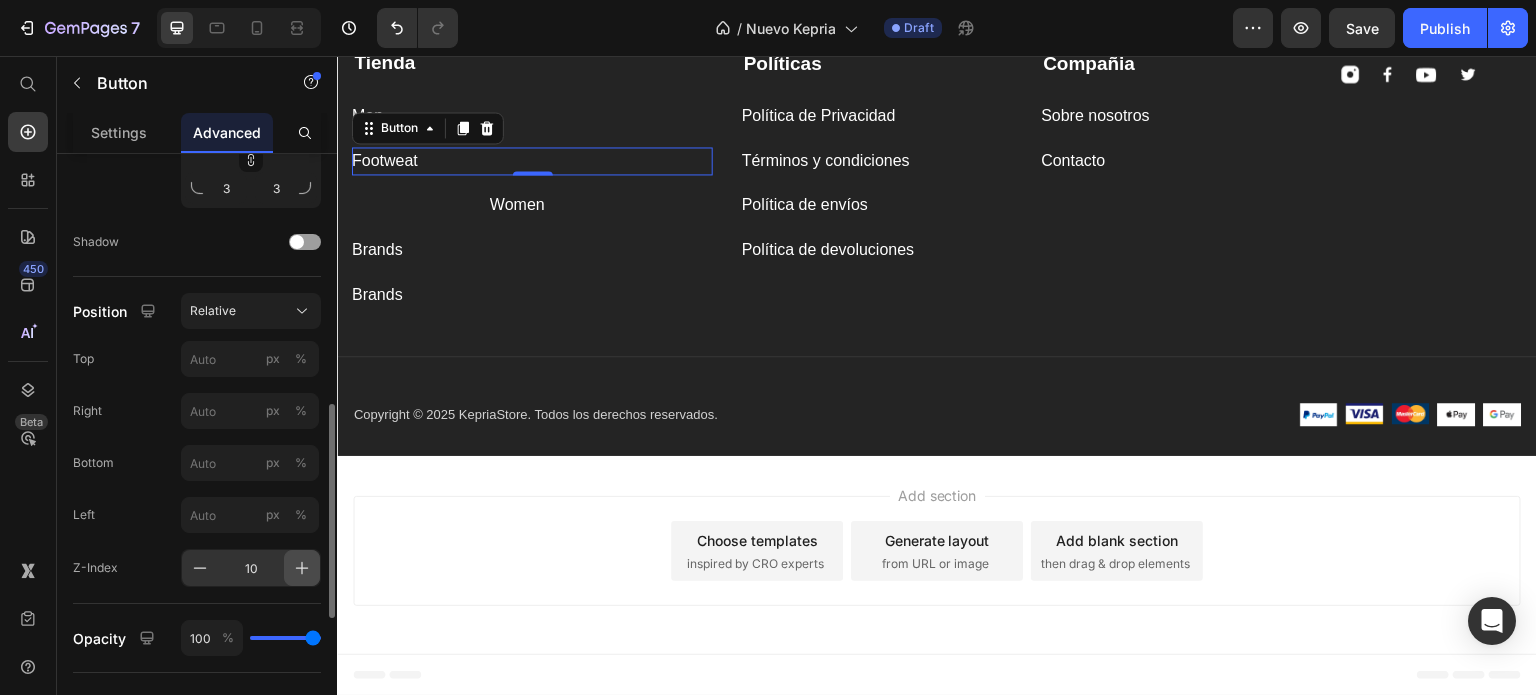 click 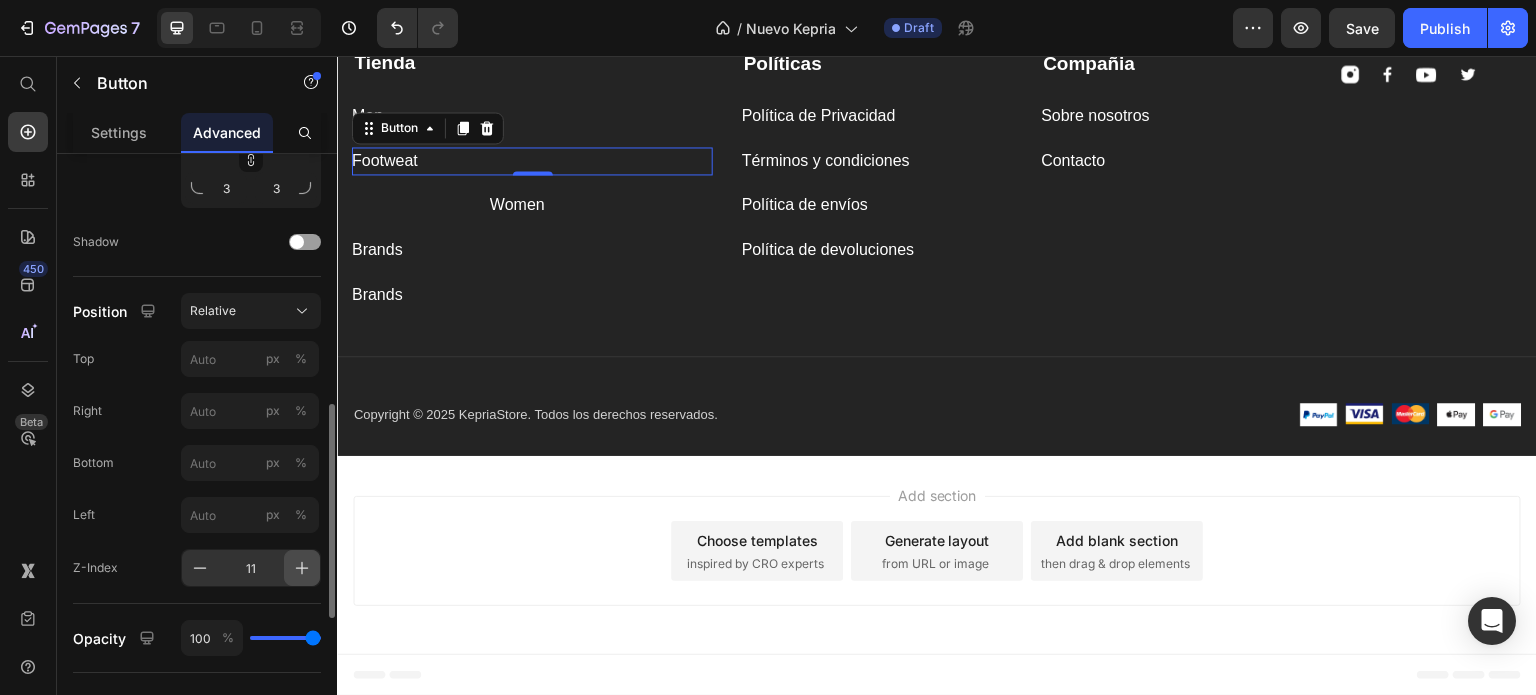click 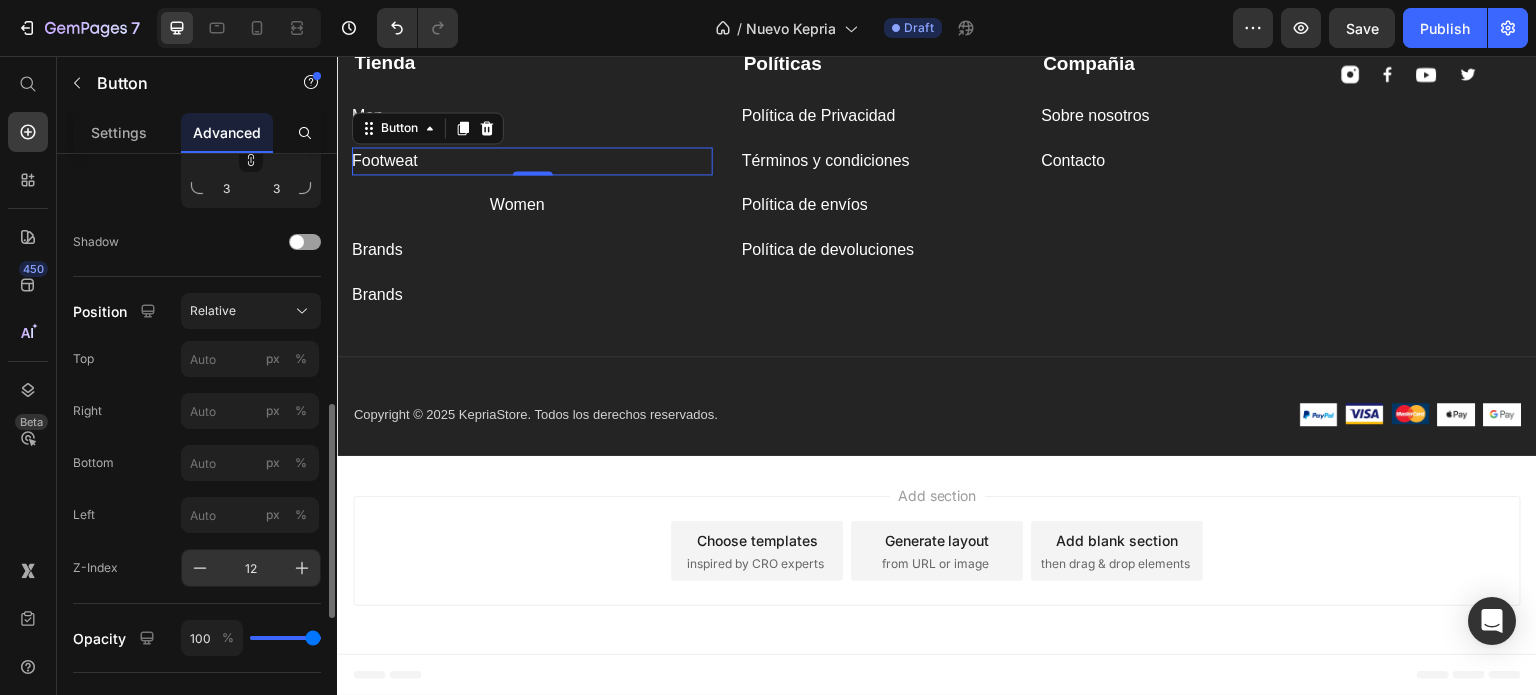 click on "12" at bounding box center (251, 568) 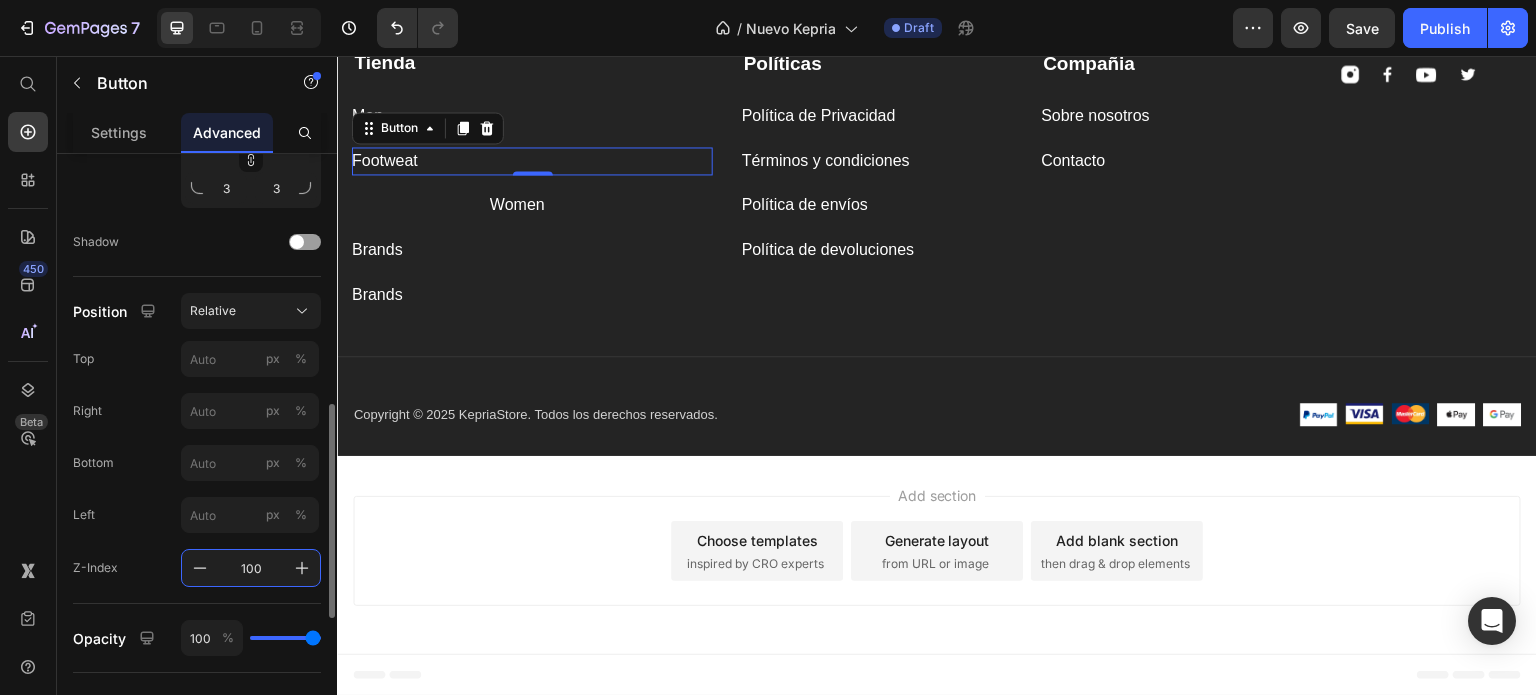 click on "Left px %" 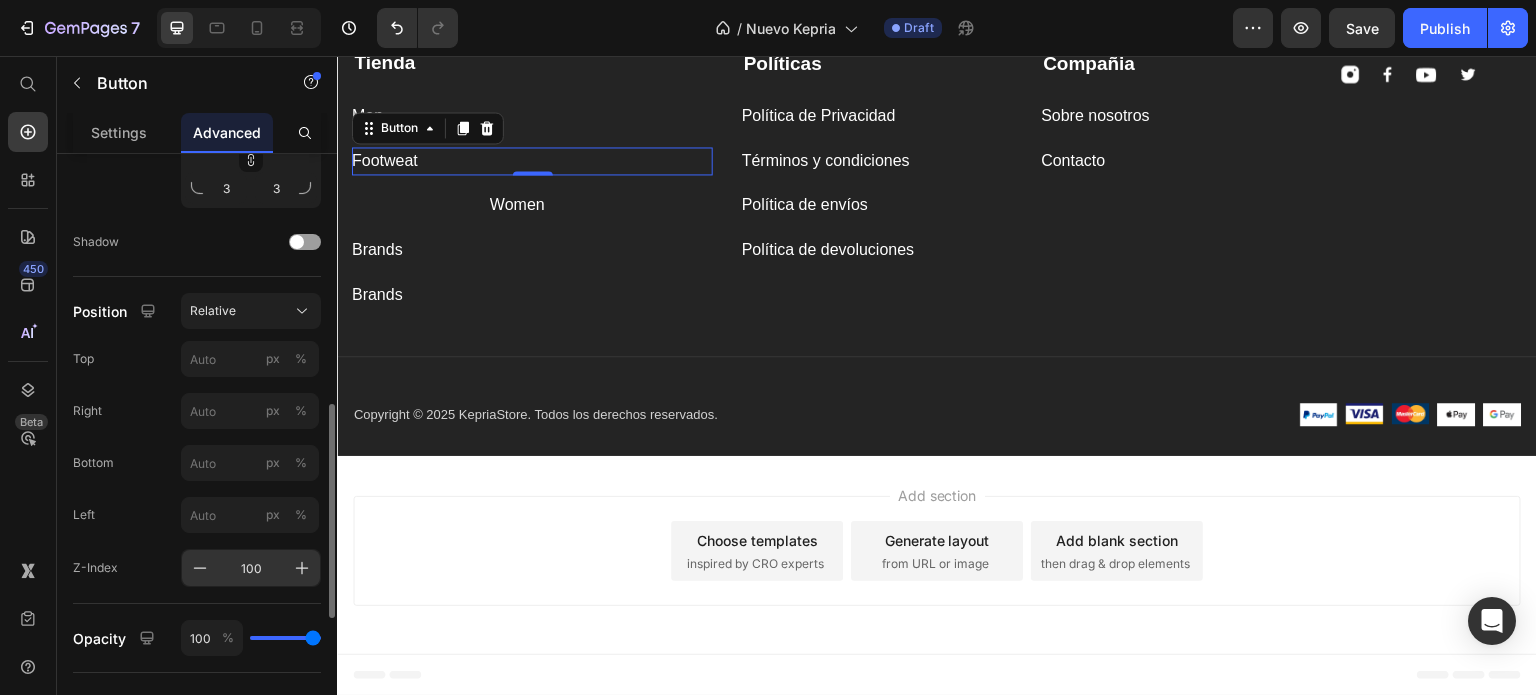 click on "100" at bounding box center [251, 568] 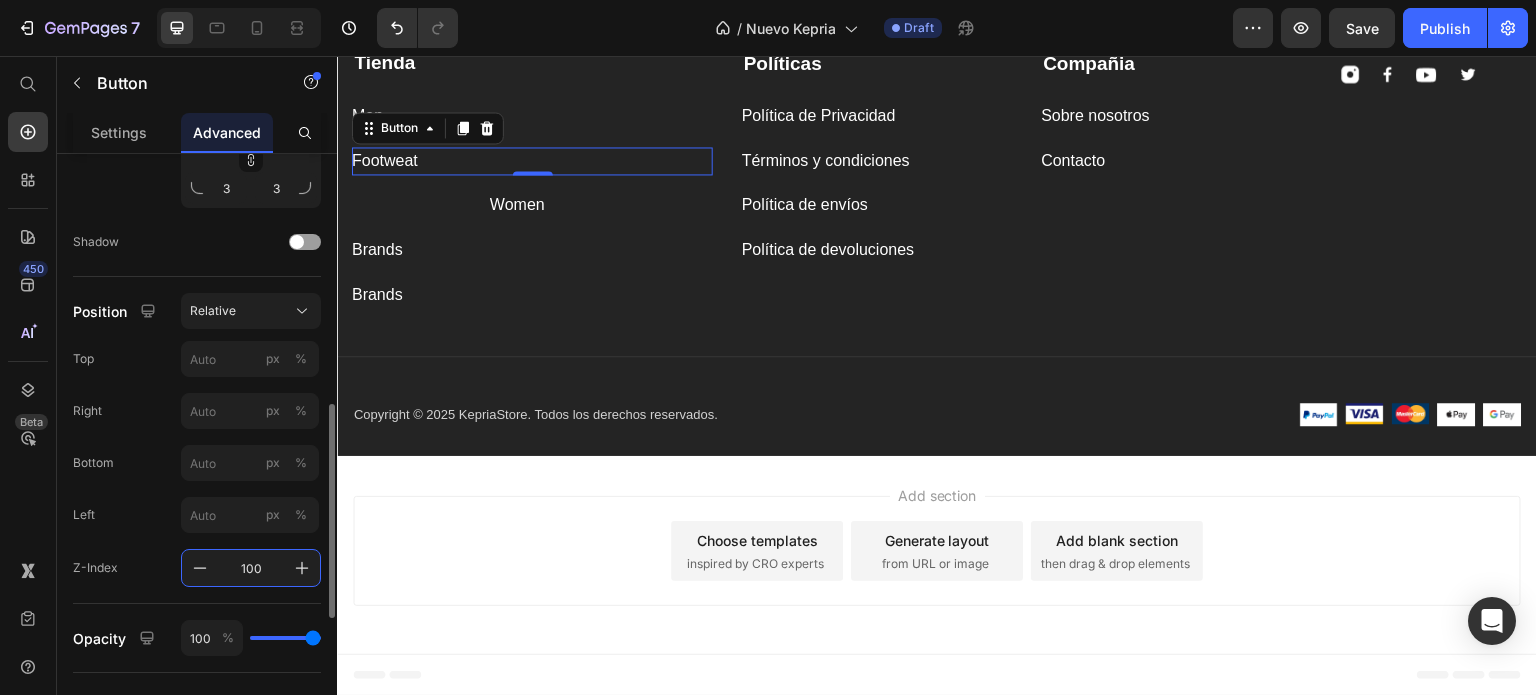 click on "100" at bounding box center (251, 568) 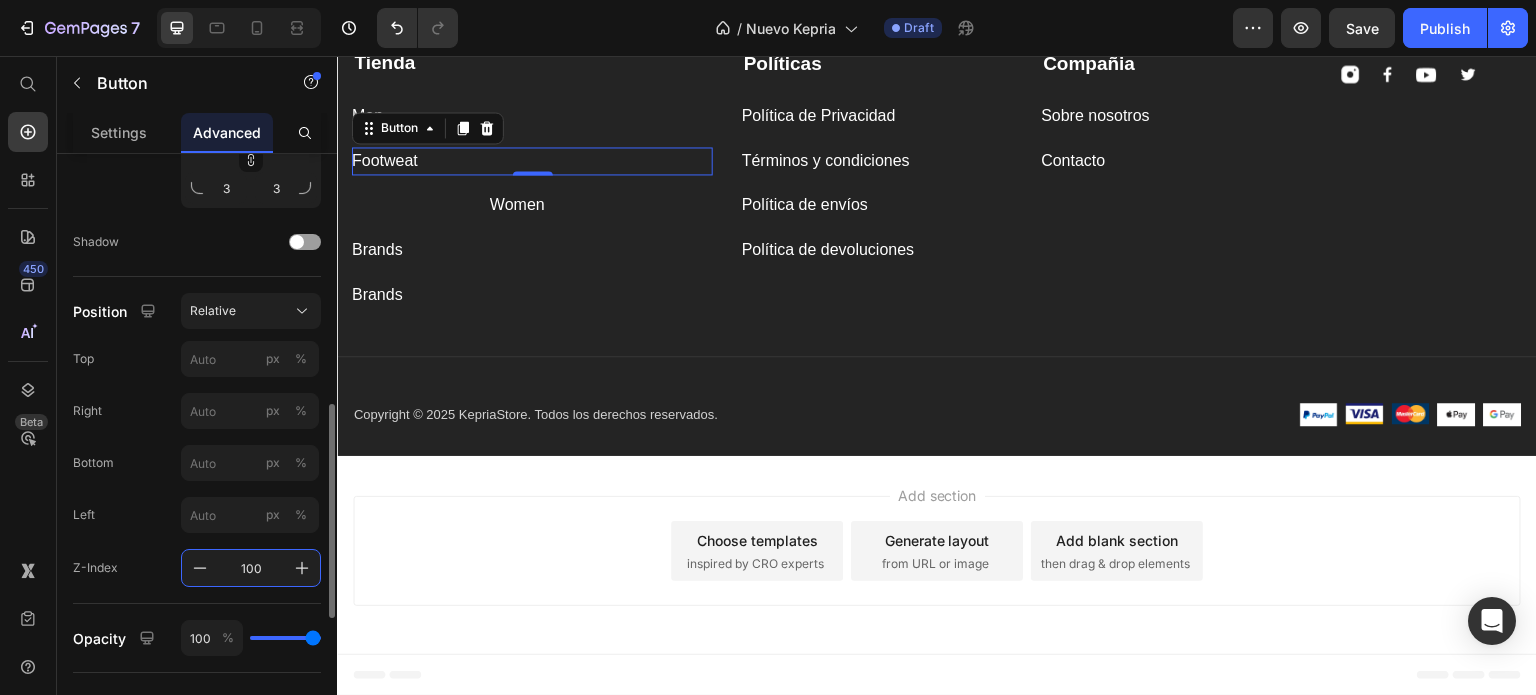 click on "100" at bounding box center [251, 568] 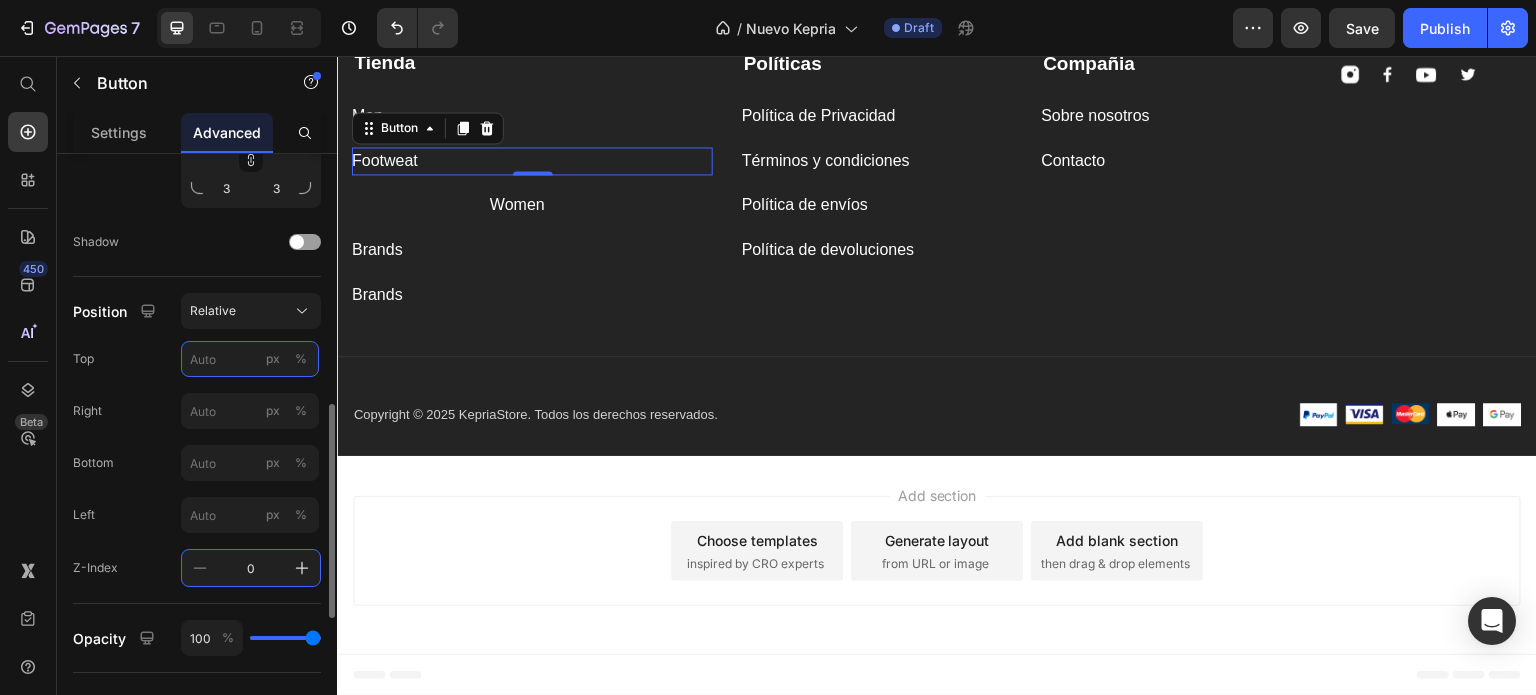 type on "100" 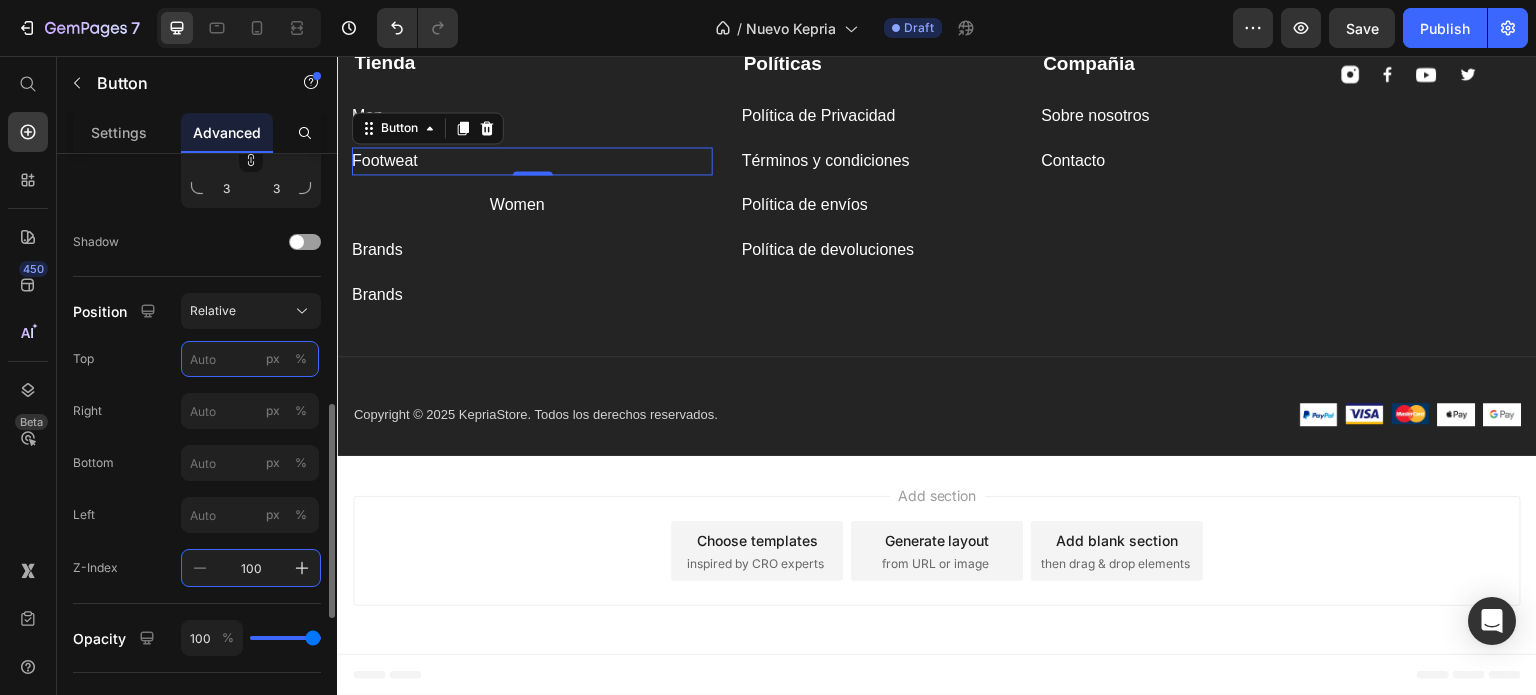 click on "px %" at bounding box center (250, 359) 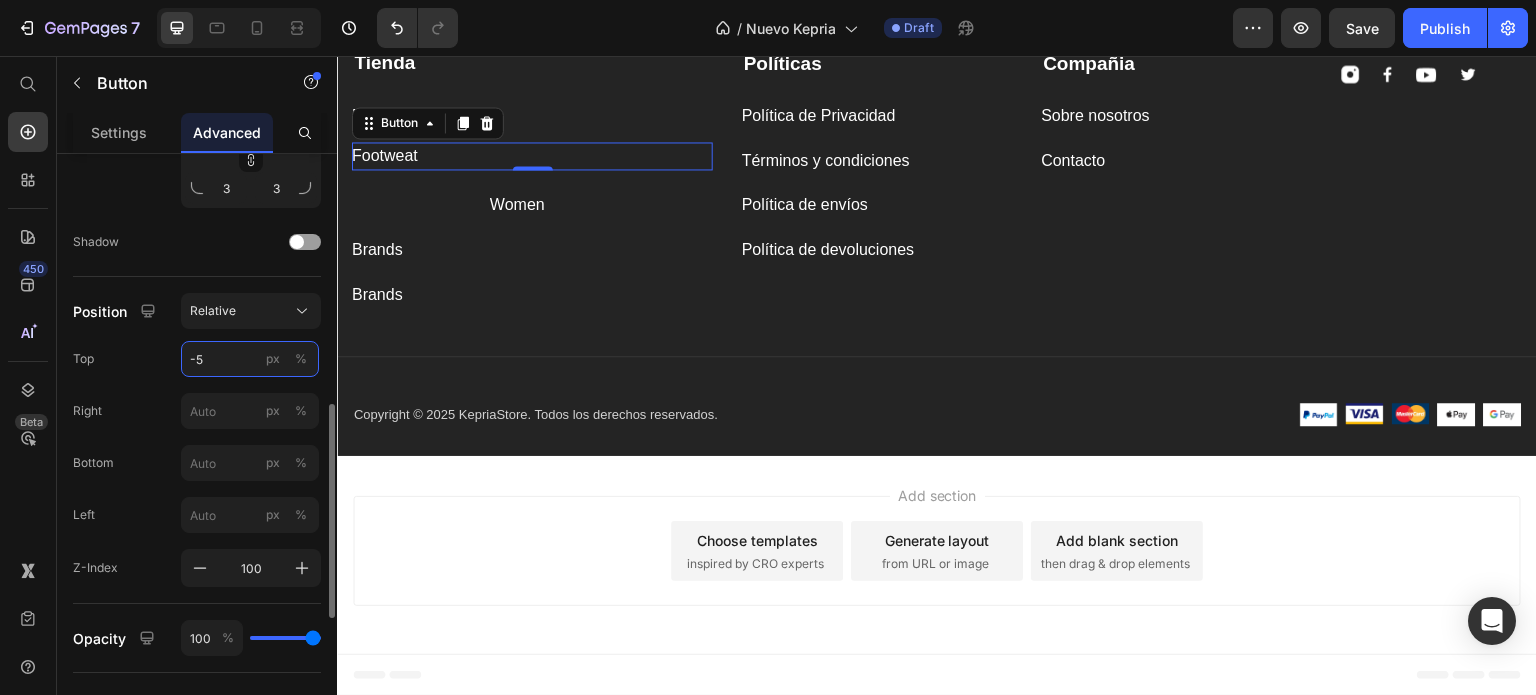 type on "-" 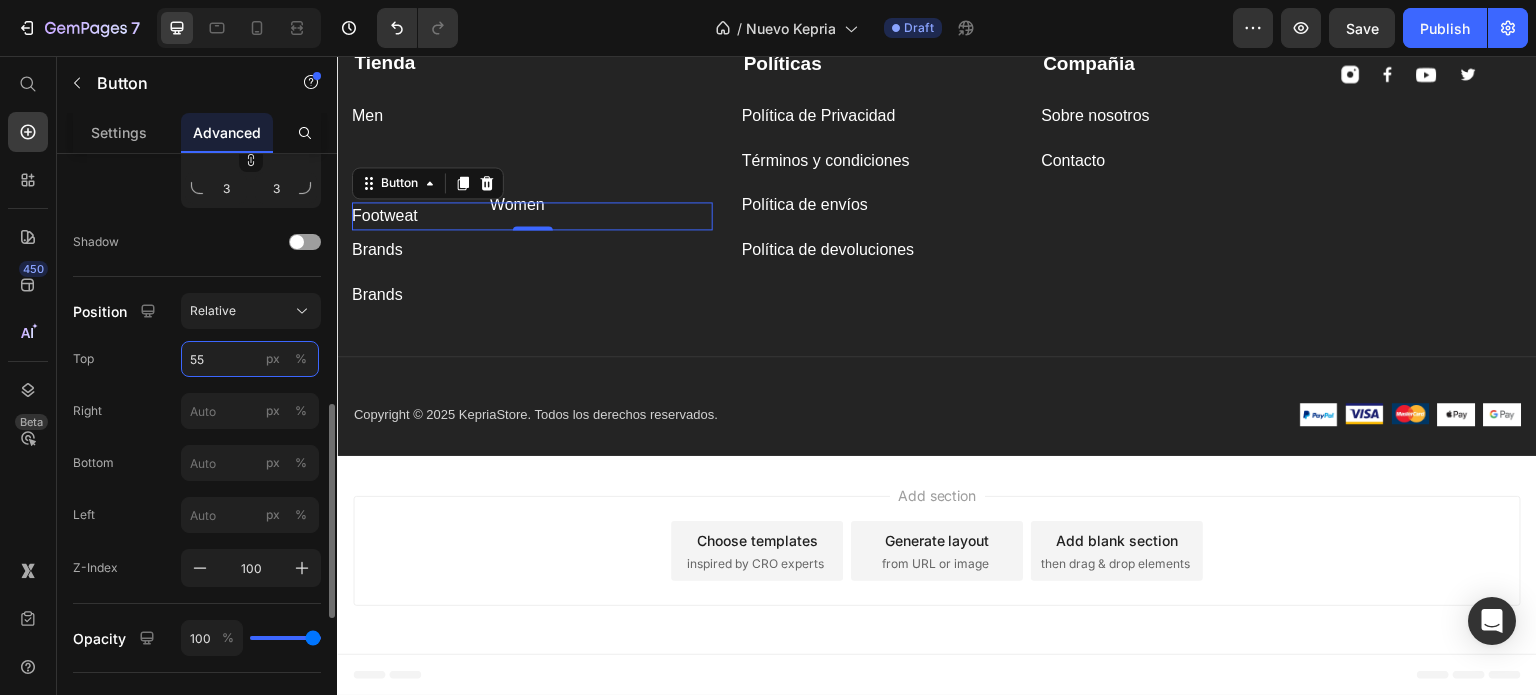 type on "5" 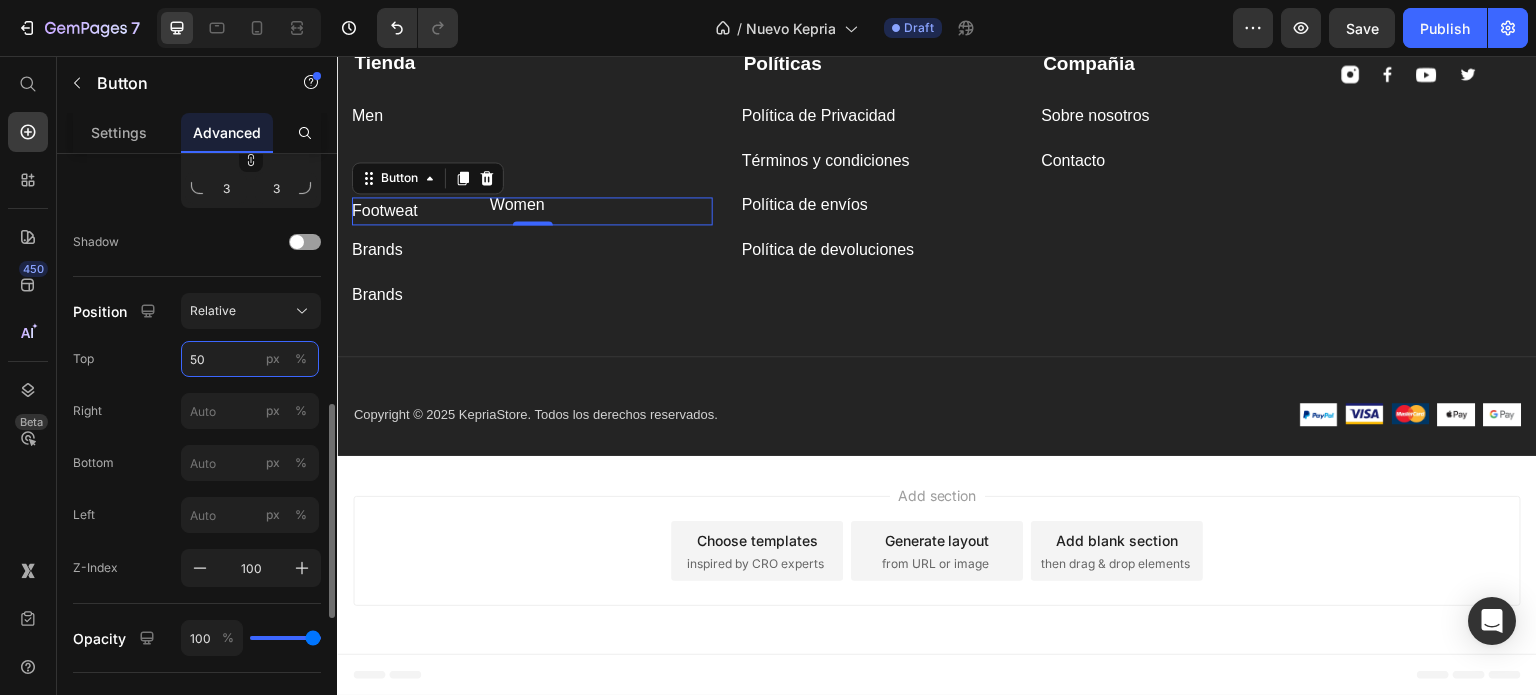 type on "5" 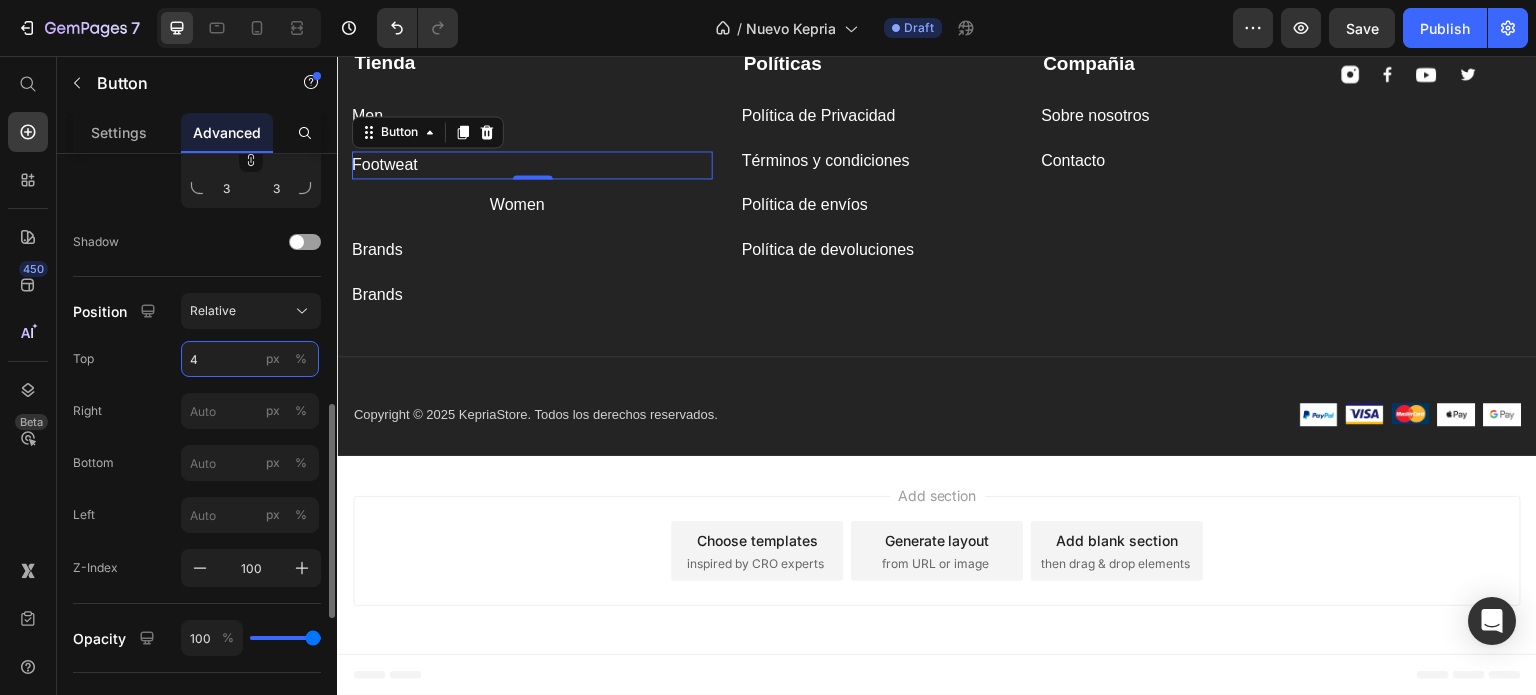 type on "45" 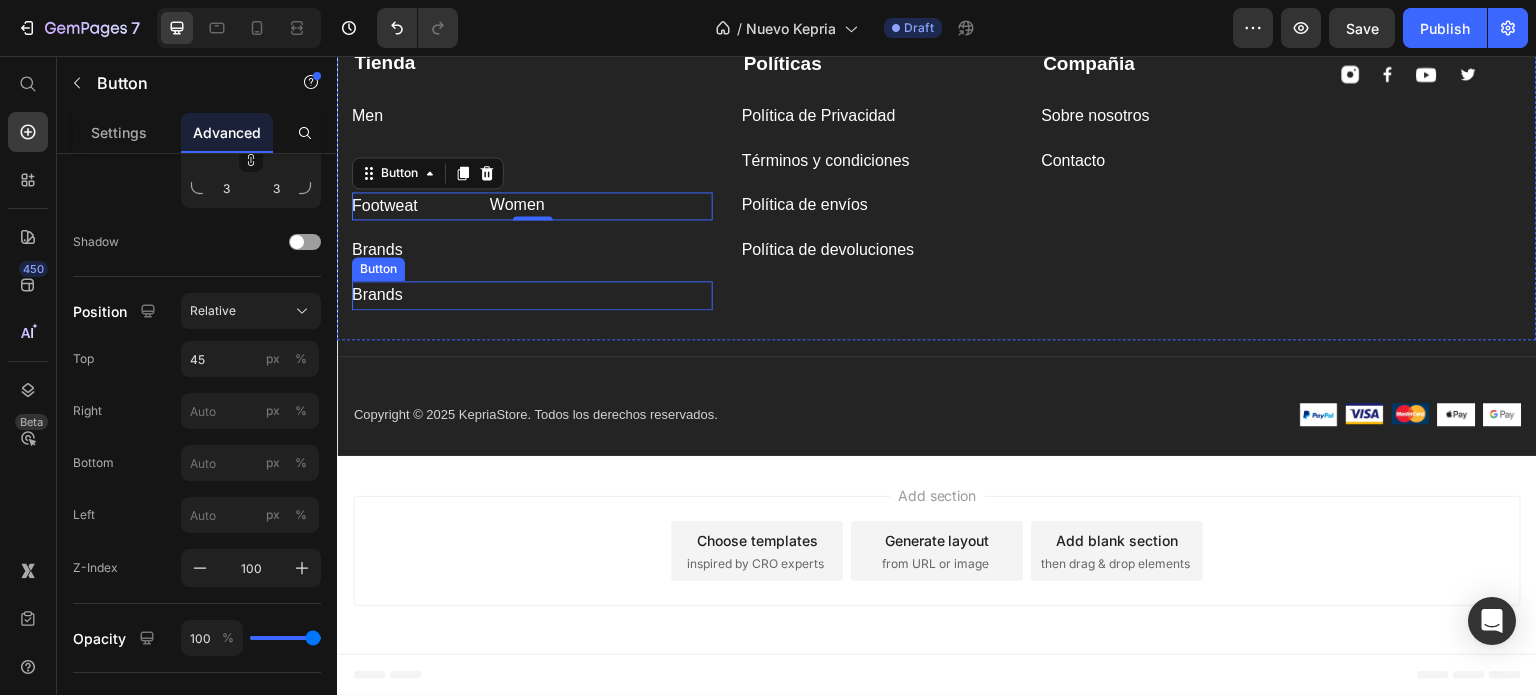 click on "Brands Button" at bounding box center [532, 295] 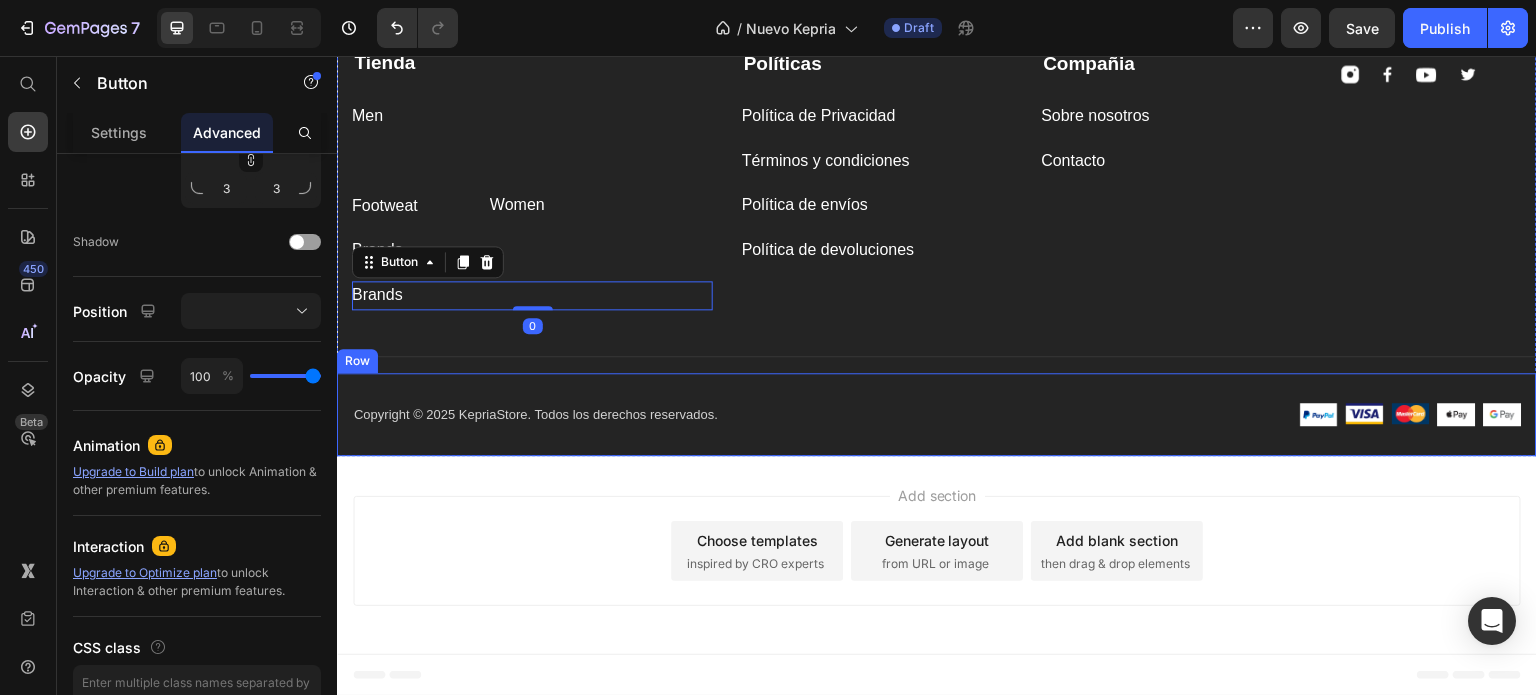 click on "Copyright © 2025 KepriaStore. Todos los derechos reservados. Text block Image Image Image Image Image Row Row Section 10 Root
Start with Sections from sidebar Add sections" at bounding box center [937, 415] 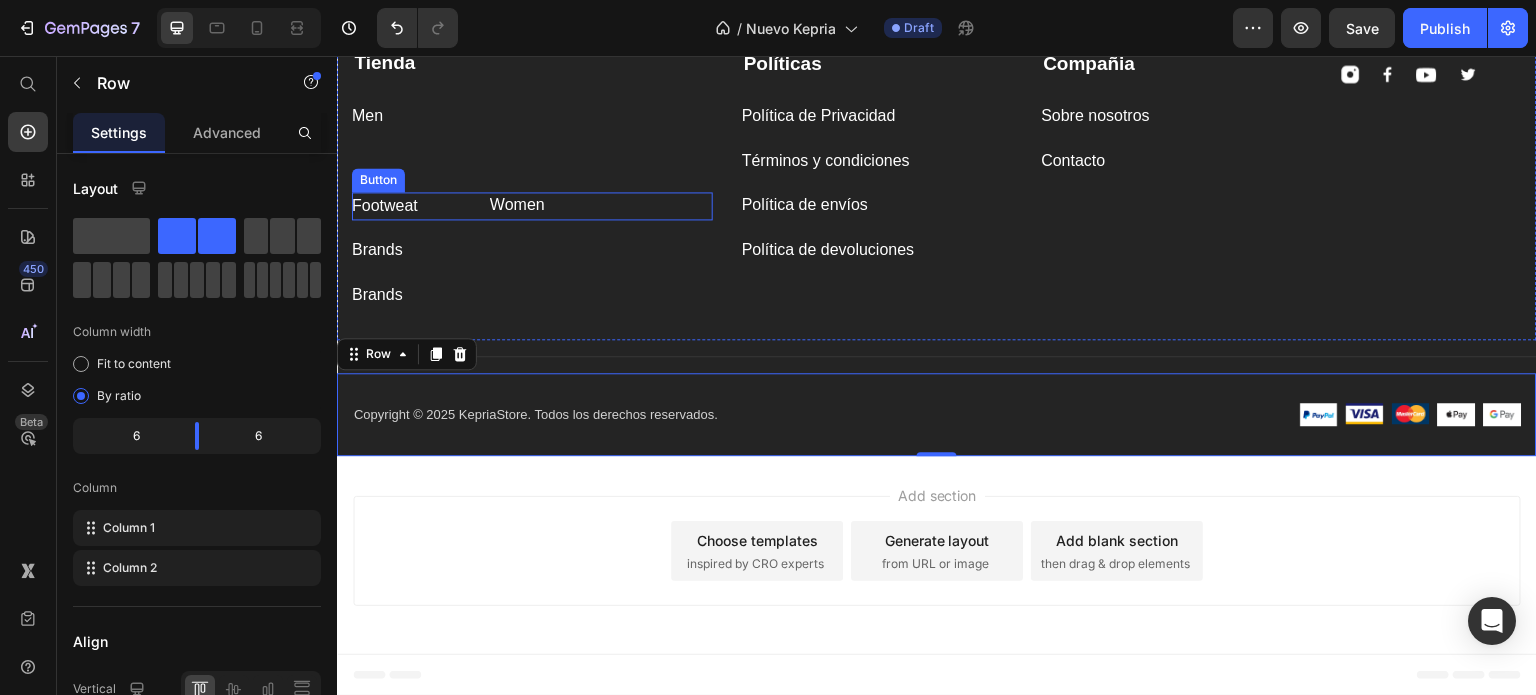 click on "Footweat Button" at bounding box center (532, 206) 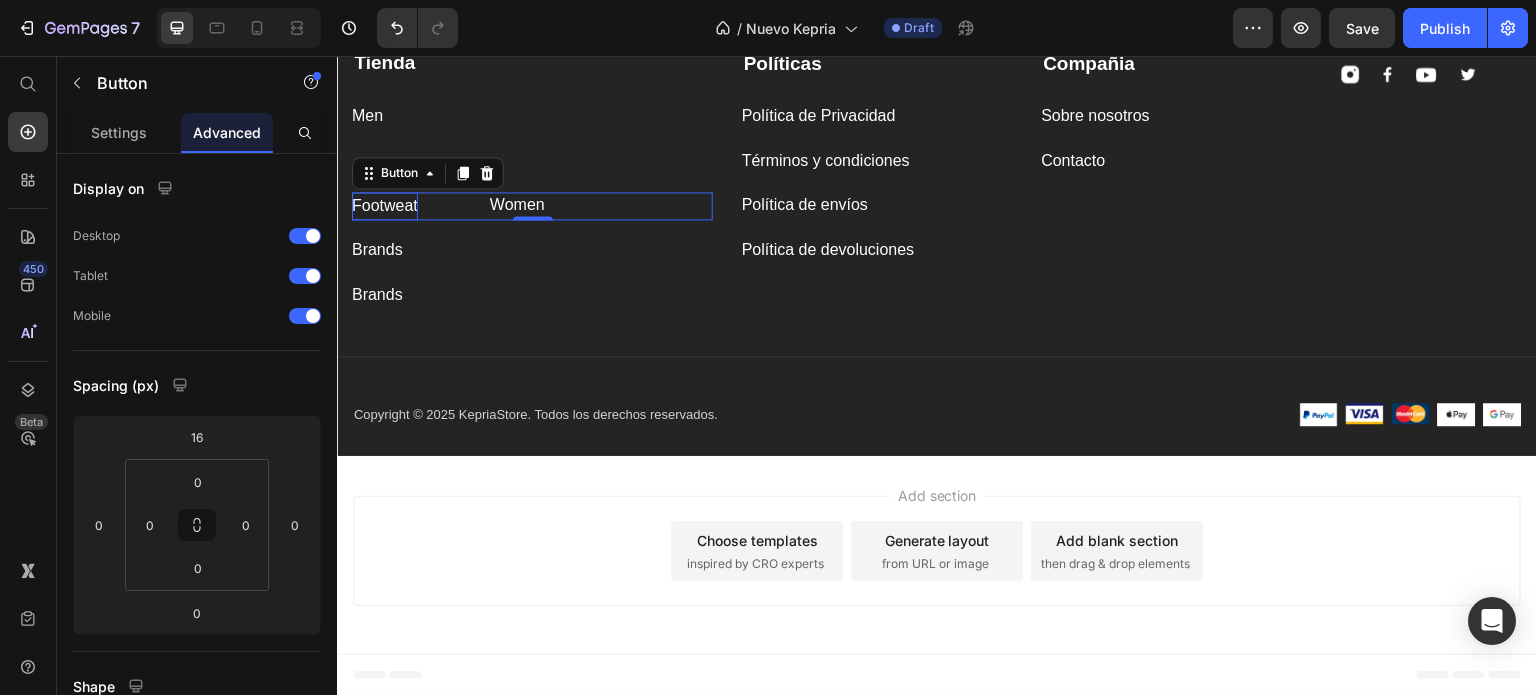 click on "Footweat" at bounding box center (385, 206) 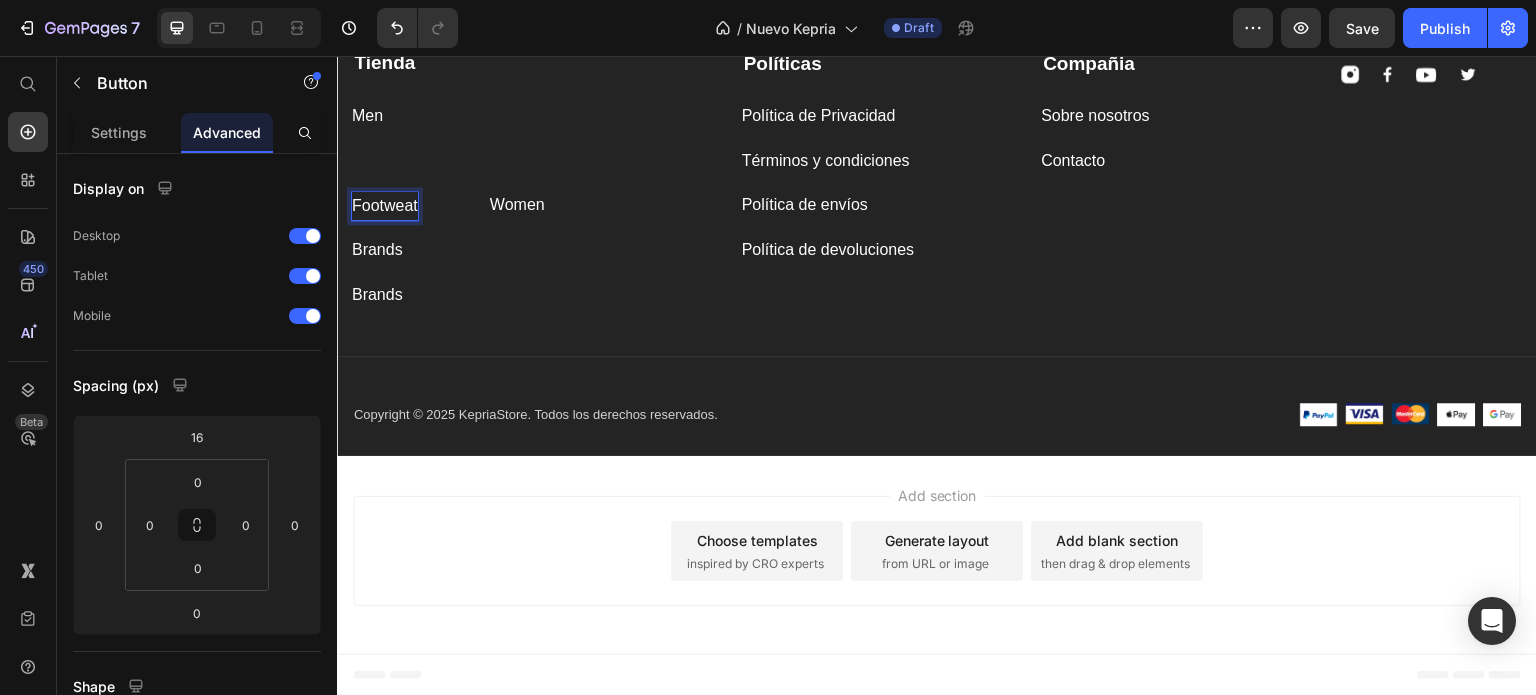 click on "Footweat Button   0" at bounding box center (532, 206) 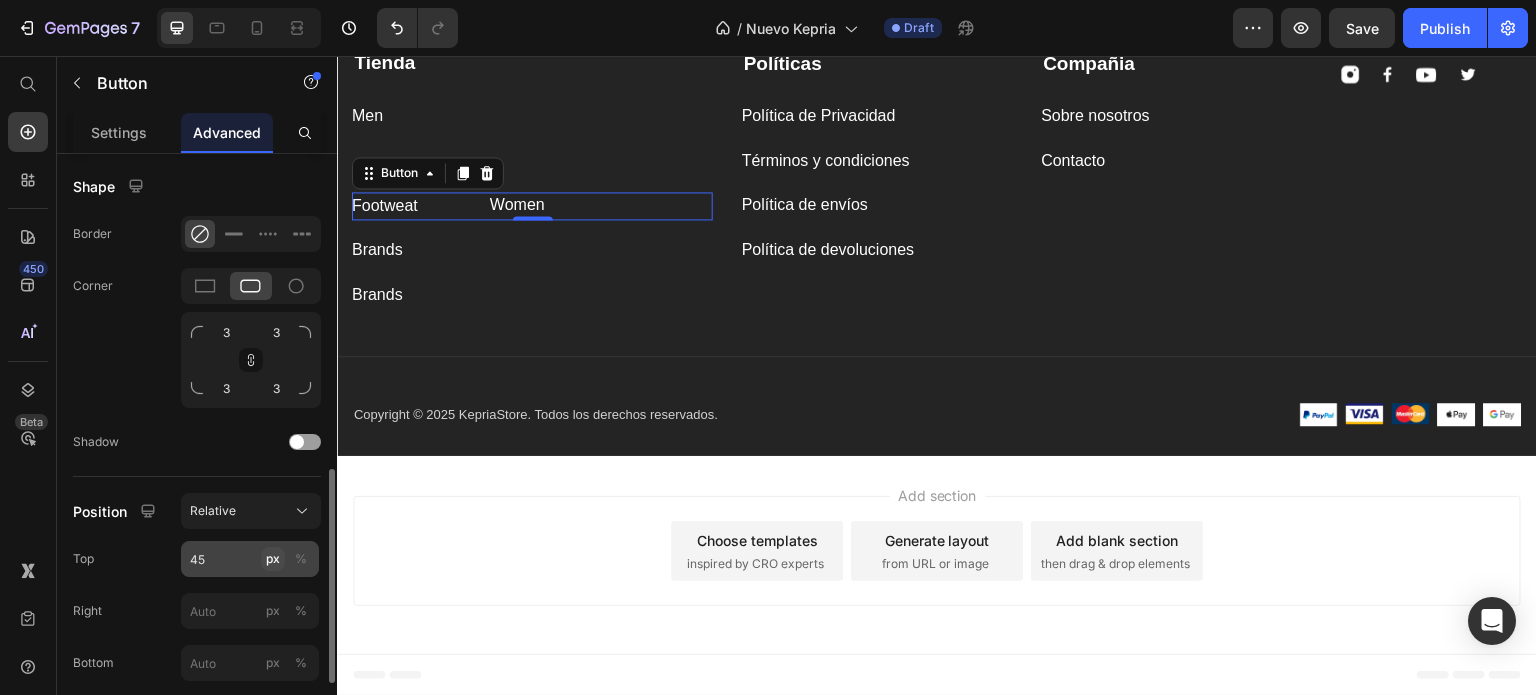 scroll, scrollTop: 600, scrollLeft: 0, axis: vertical 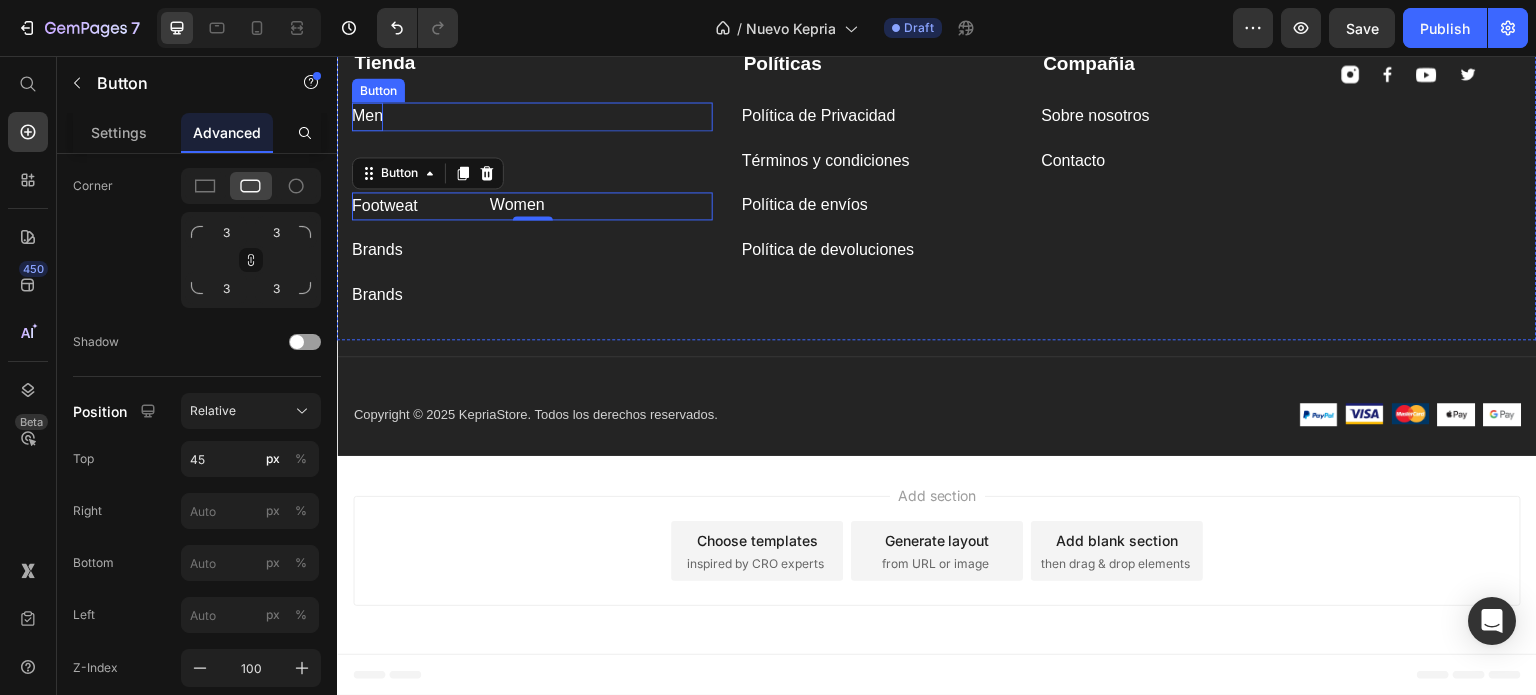 click on "Men" at bounding box center [367, 116] 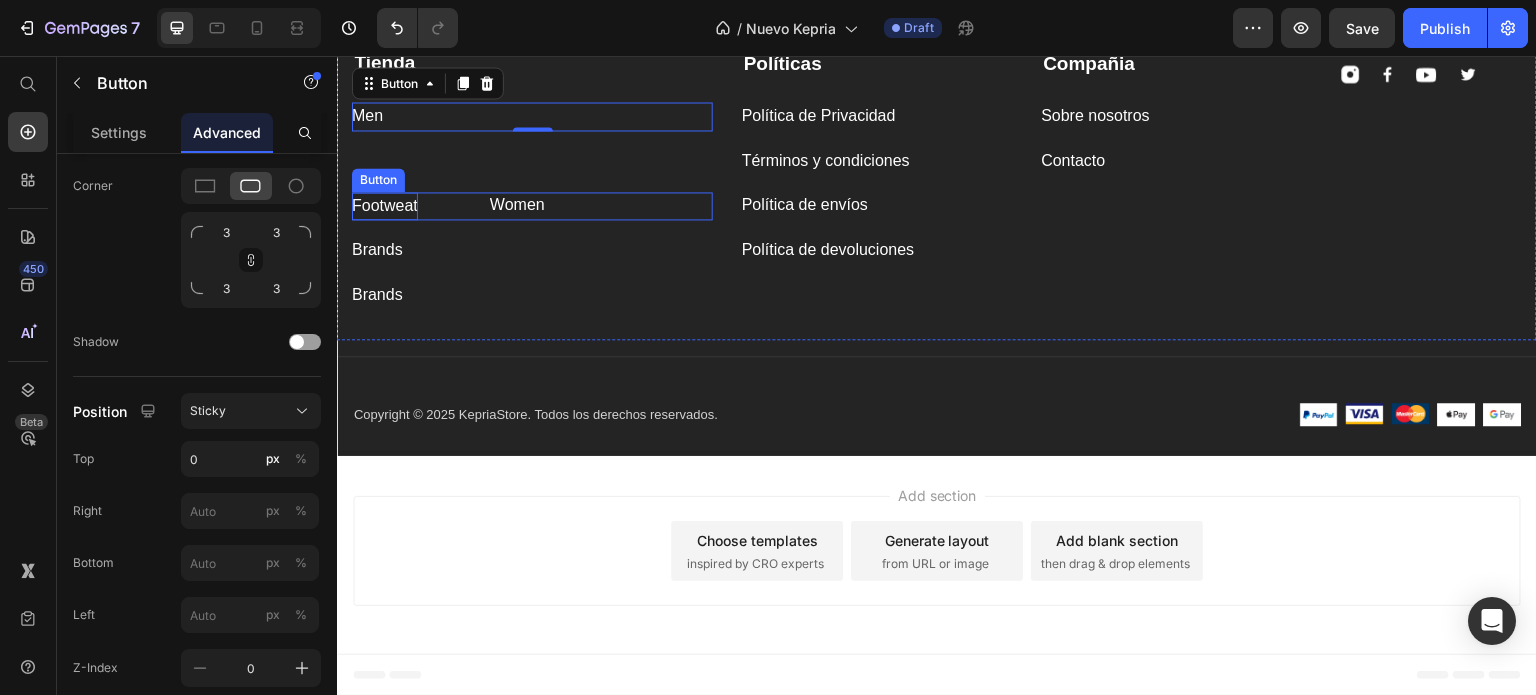 click on "Footweat" at bounding box center [385, 206] 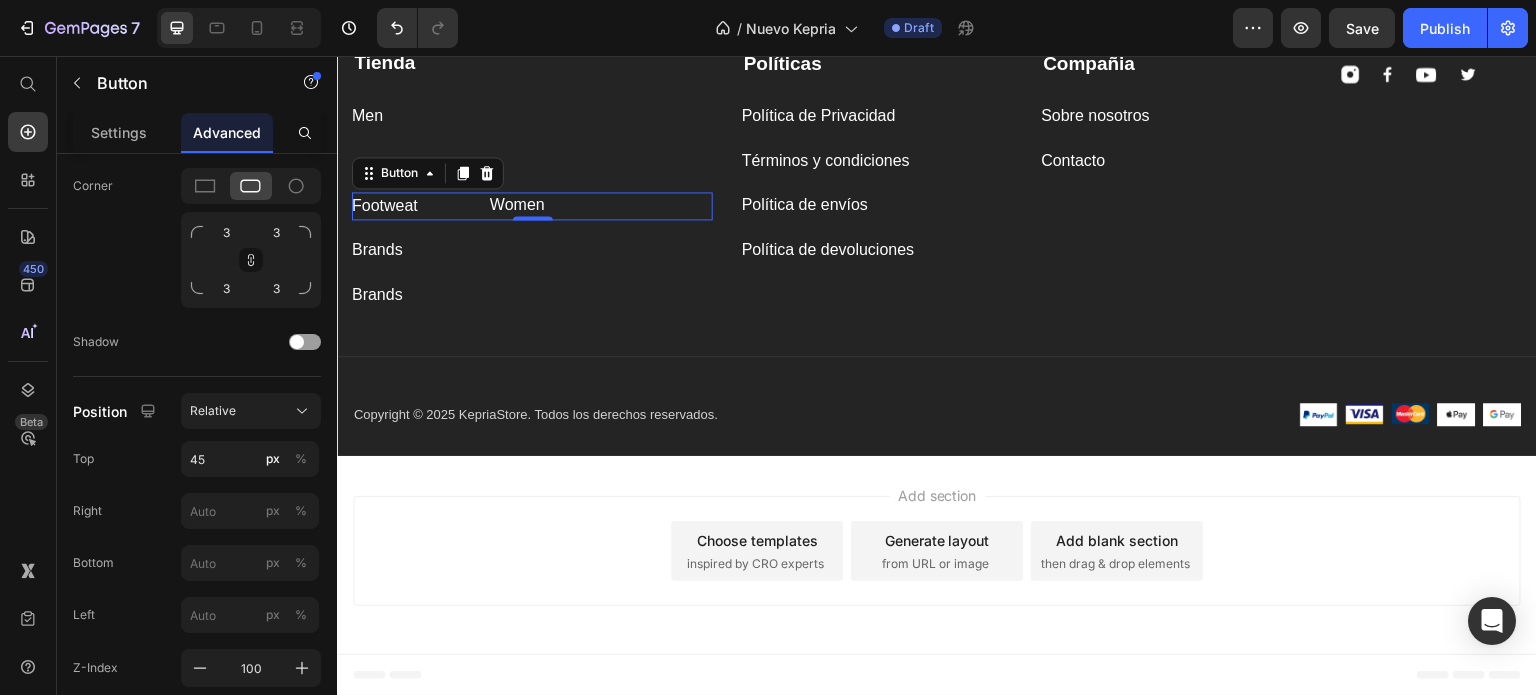 click on "Brands Button" at bounding box center [532, 250] 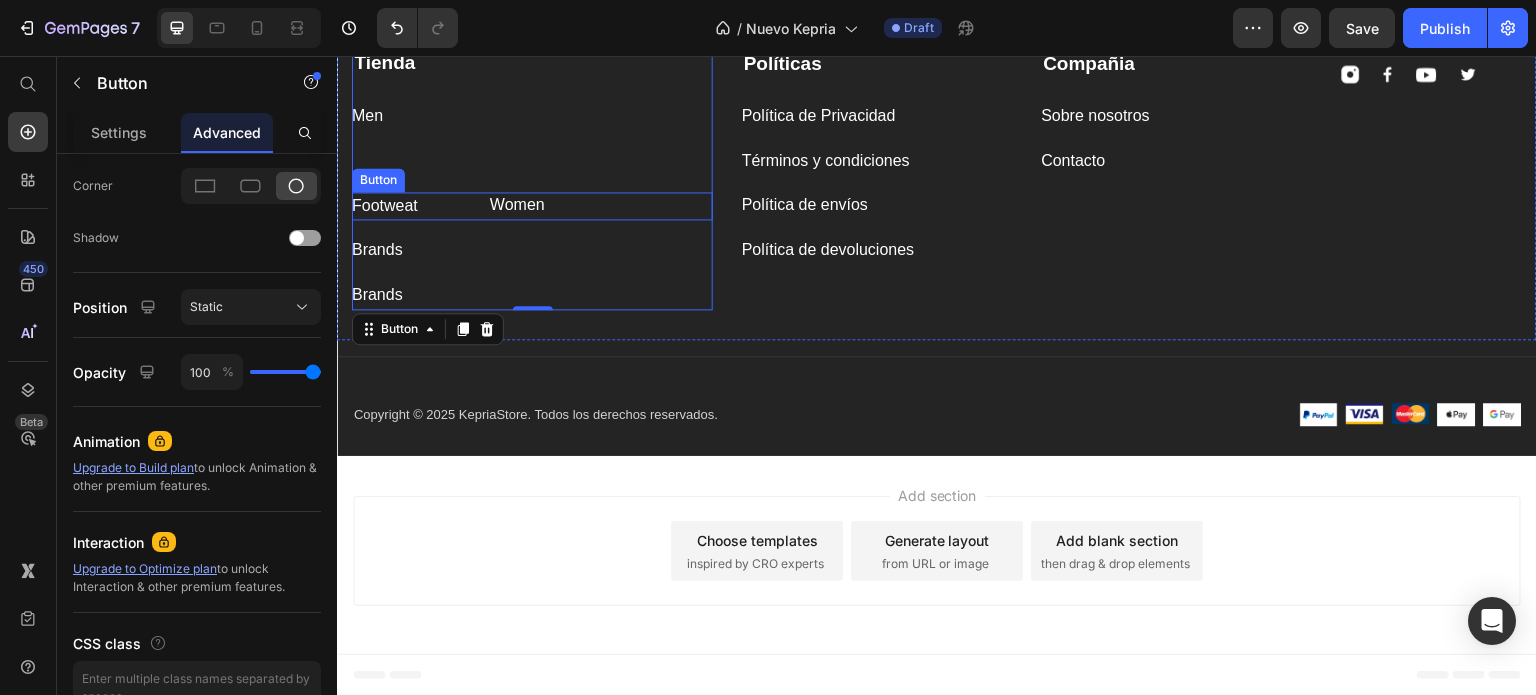 click on "Footweat Button" at bounding box center (532, 206) 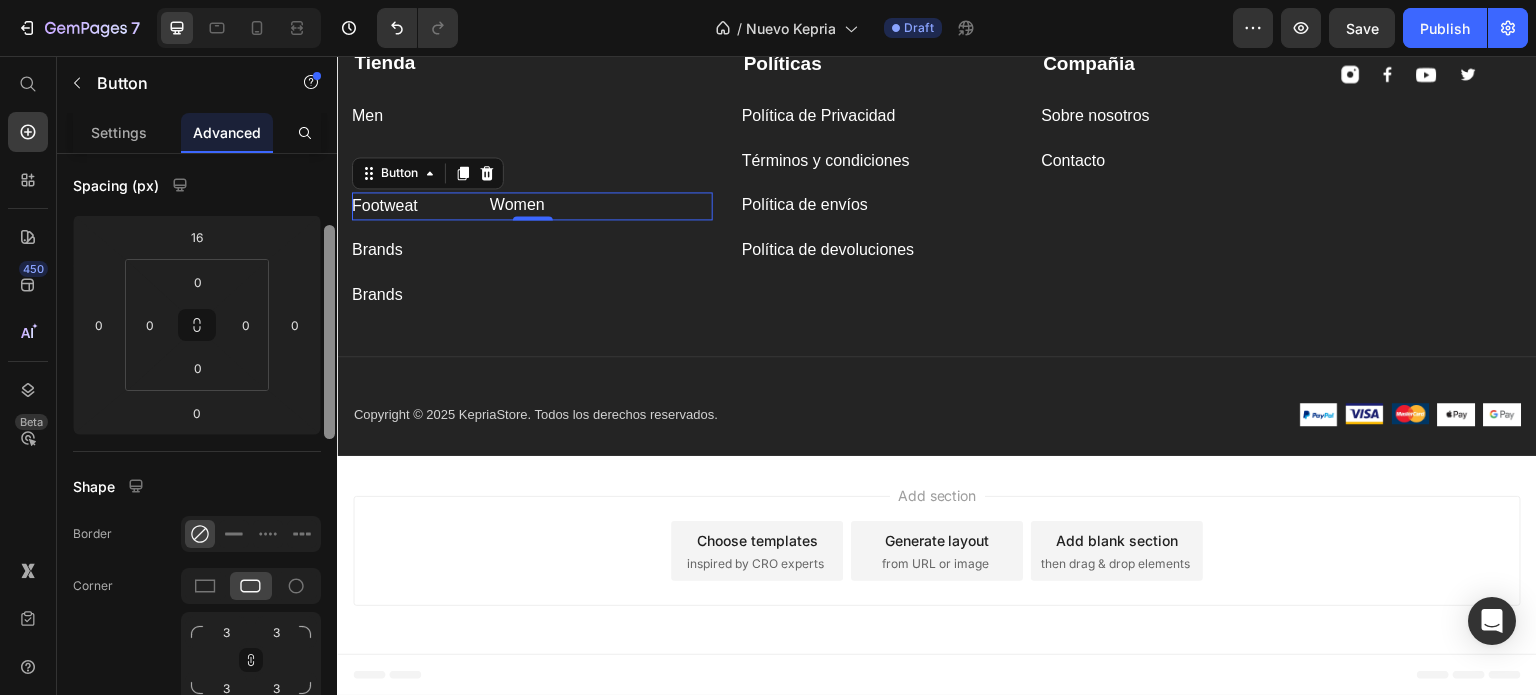 scroll, scrollTop: 0, scrollLeft: 0, axis: both 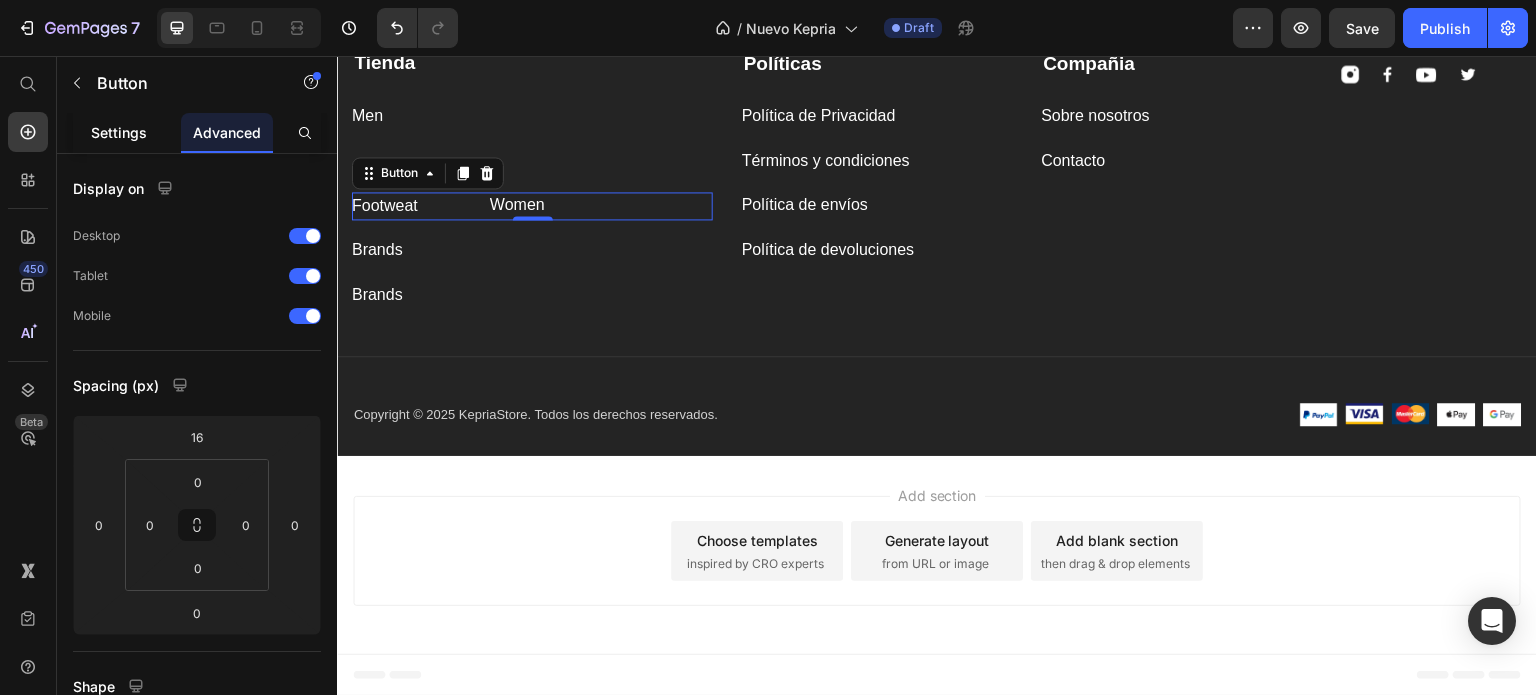 click on "Settings" at bounding box center [119, 132] 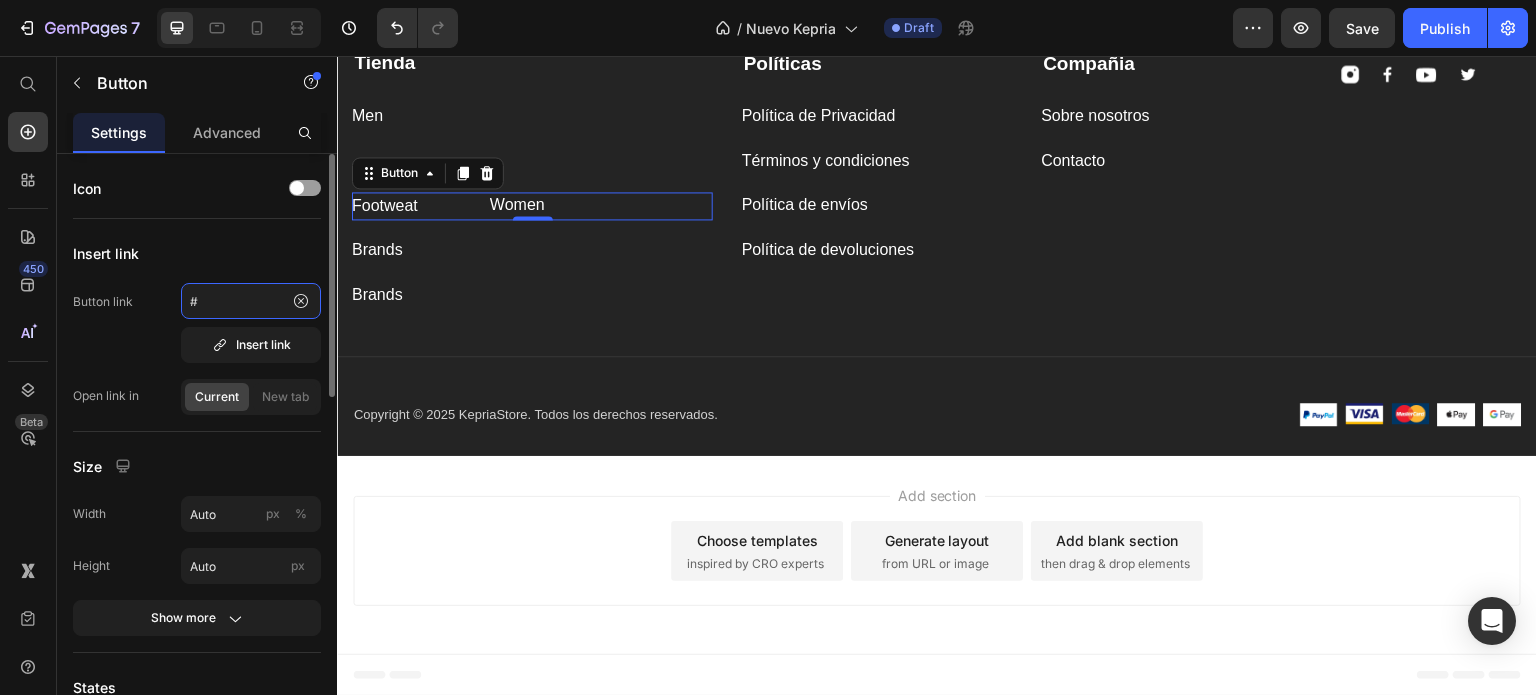 click on "#" 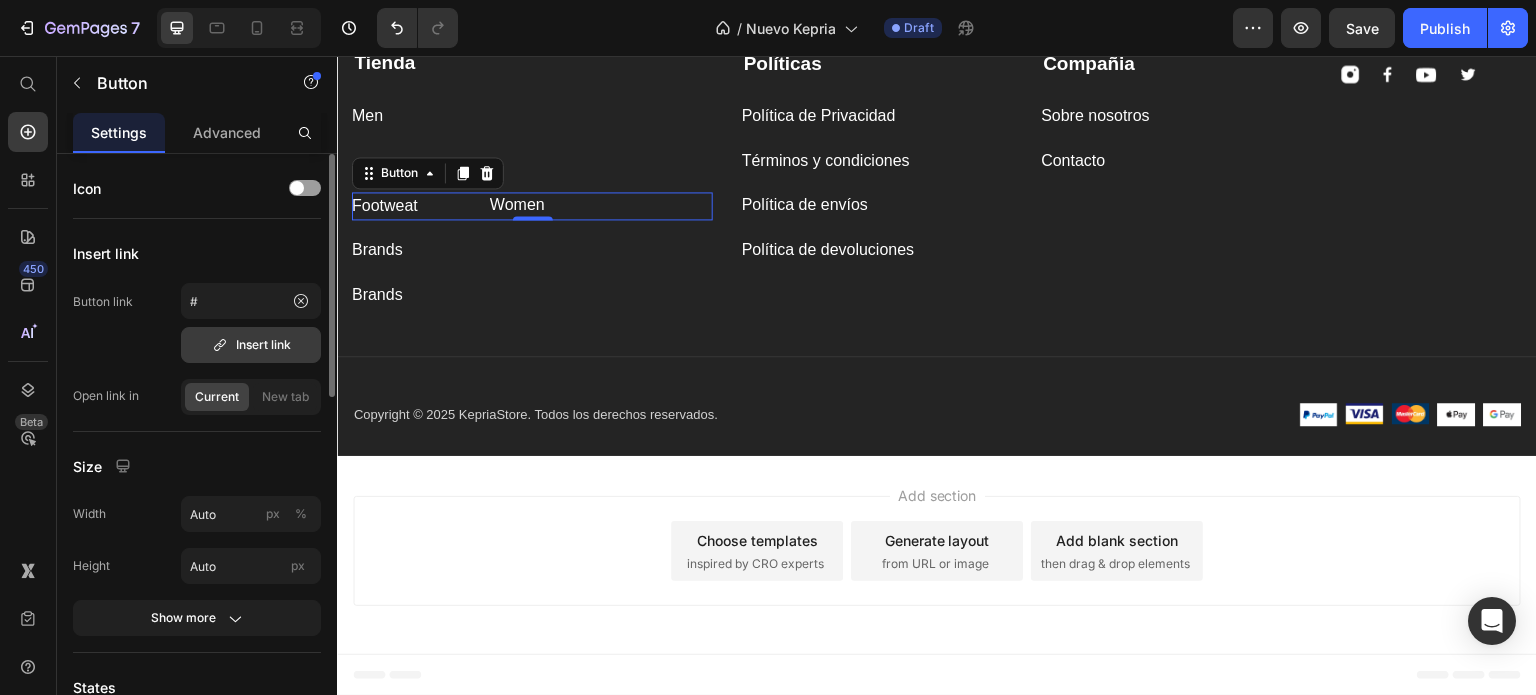 click on "Insert link" at bounding box center [251, 345] 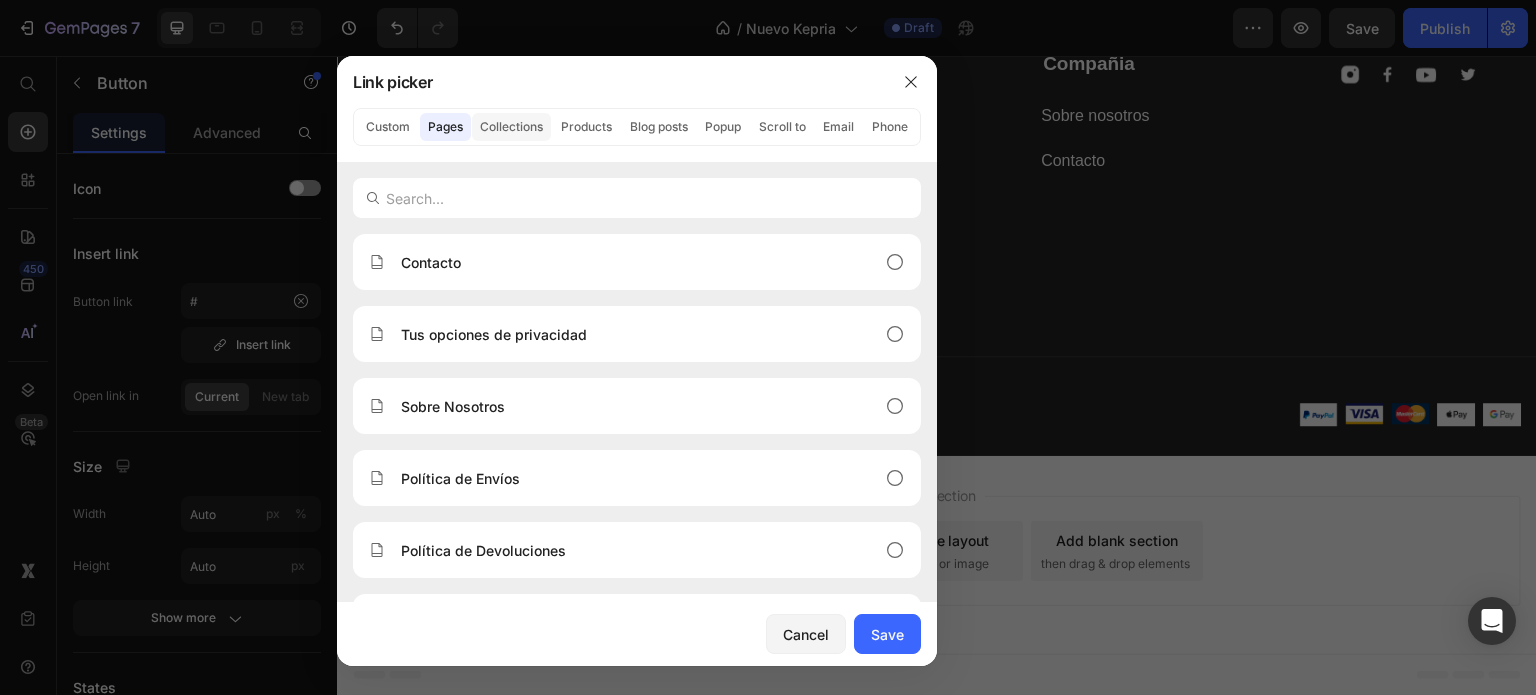click on "Collections" 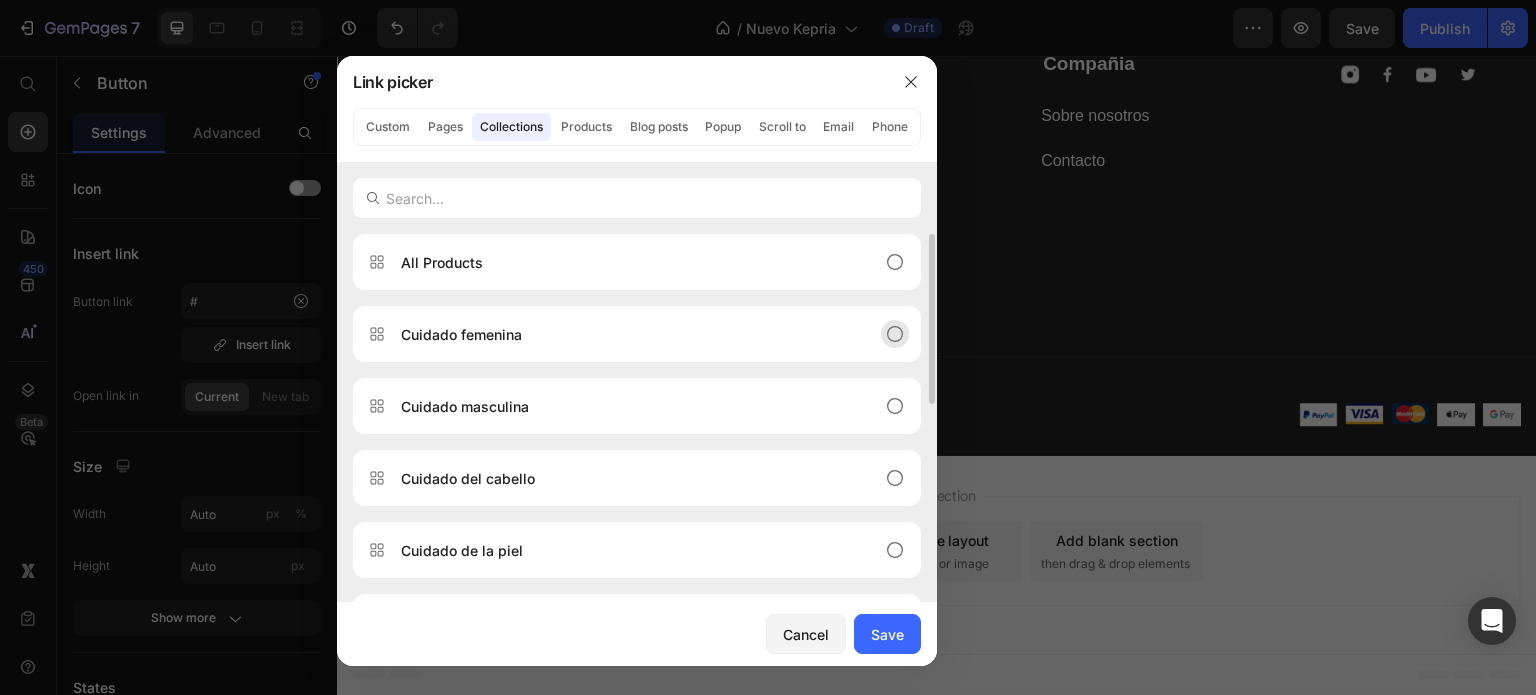 click on "Cuidado femenina" at bounding box center (621, 334) 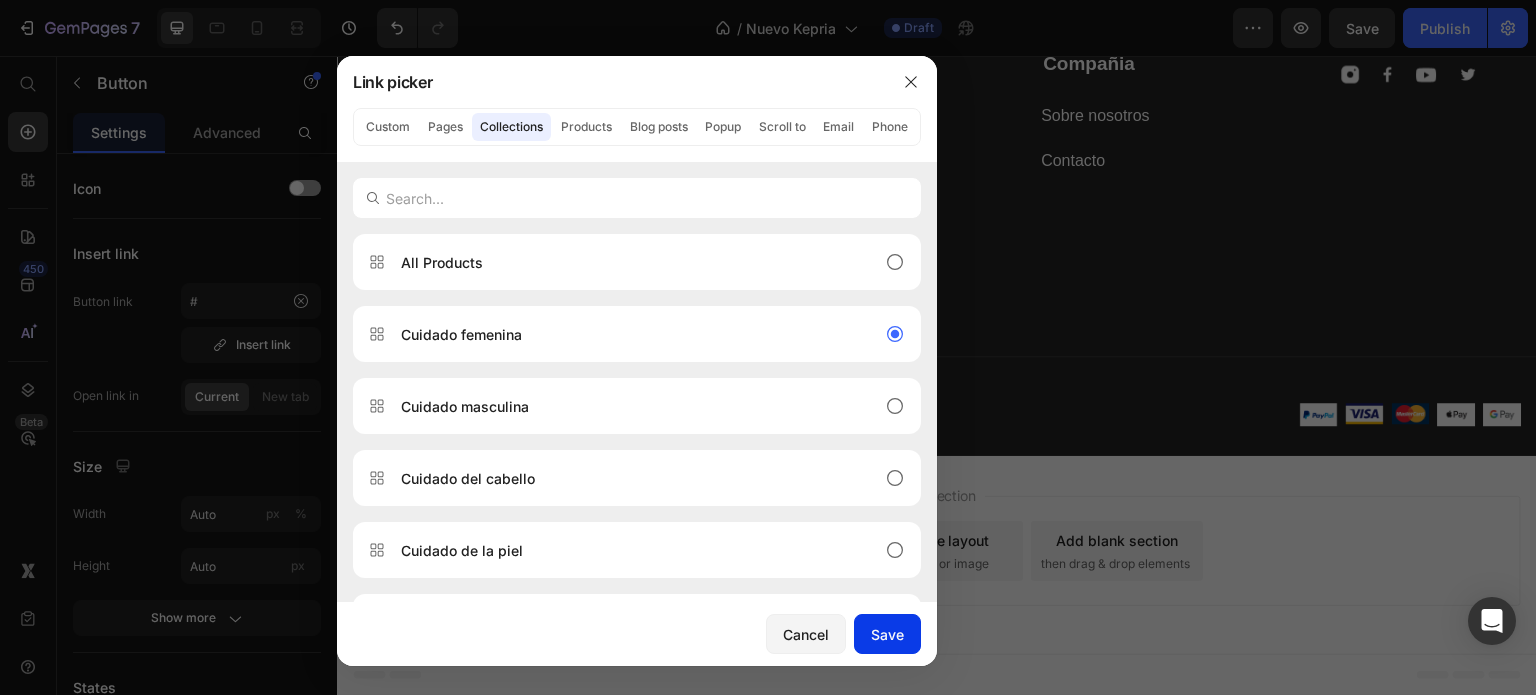 click on "Save" at bounding box center [887, 634] 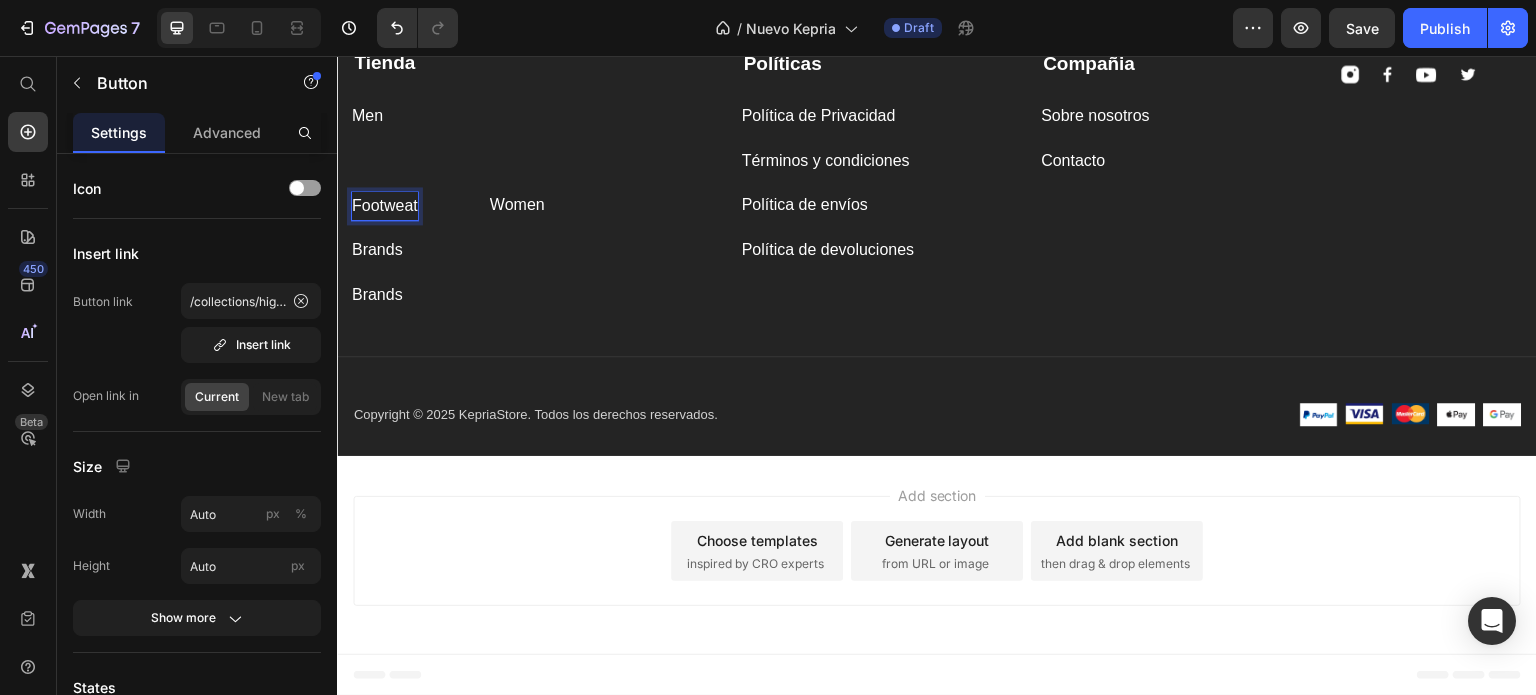 click on "Footweat Button   0" at bounding box center [532, 206] 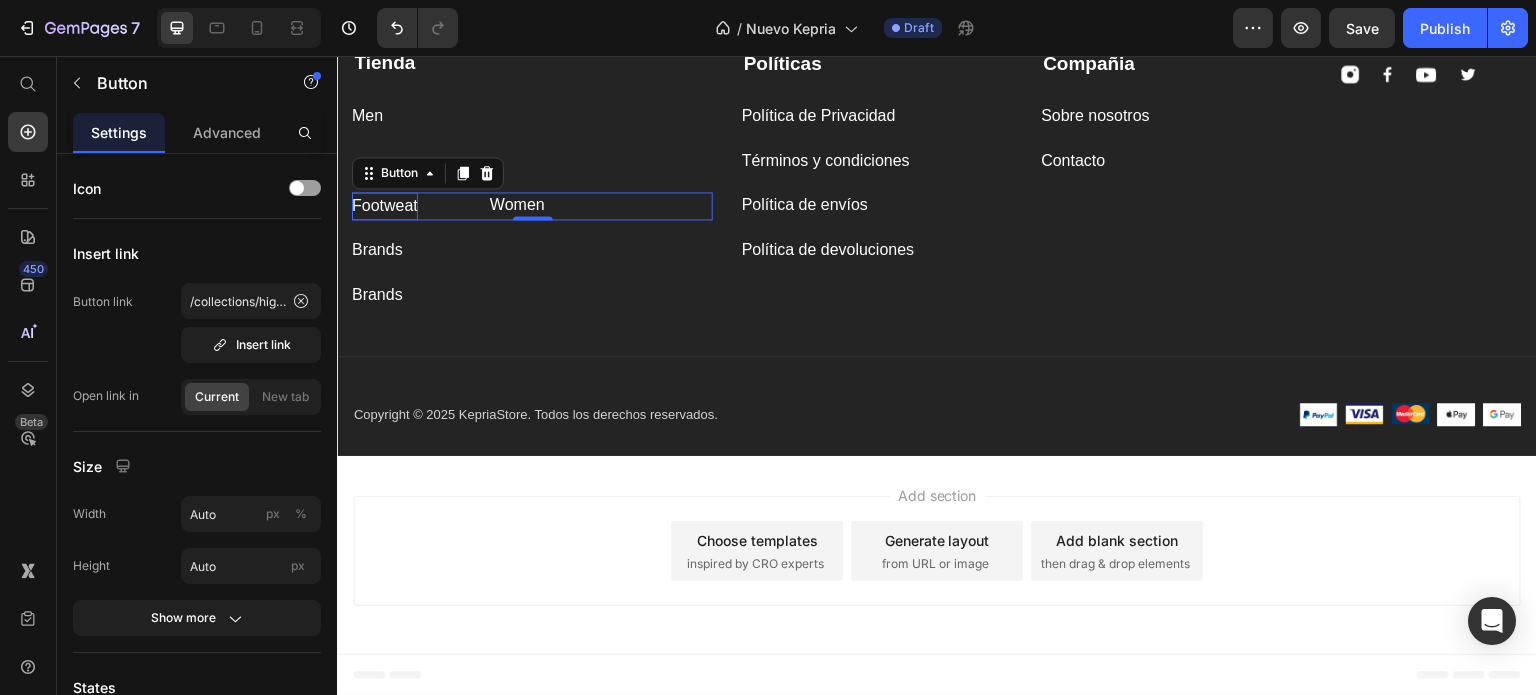 click on "Brands Button" at bounding box center (532, 250) 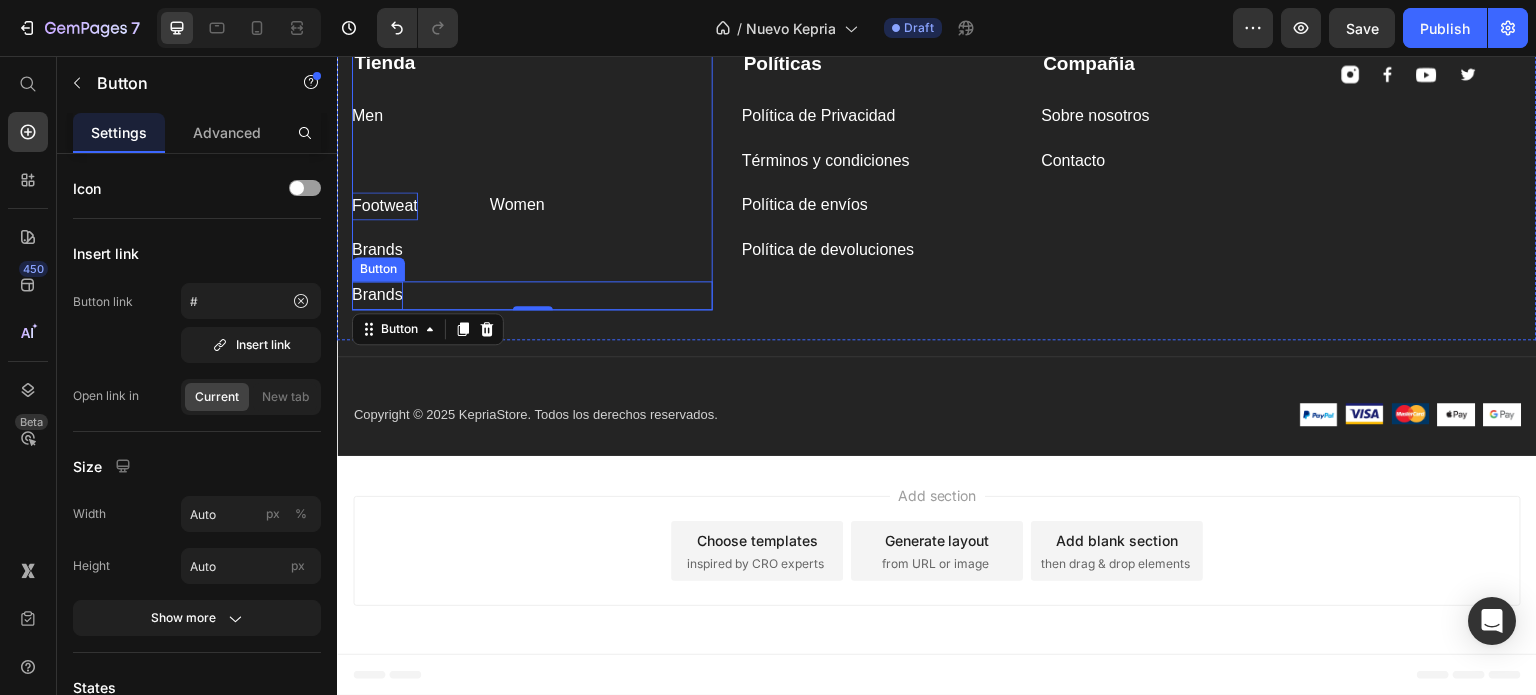 click on "Brands" at bounding box center (377, 295) 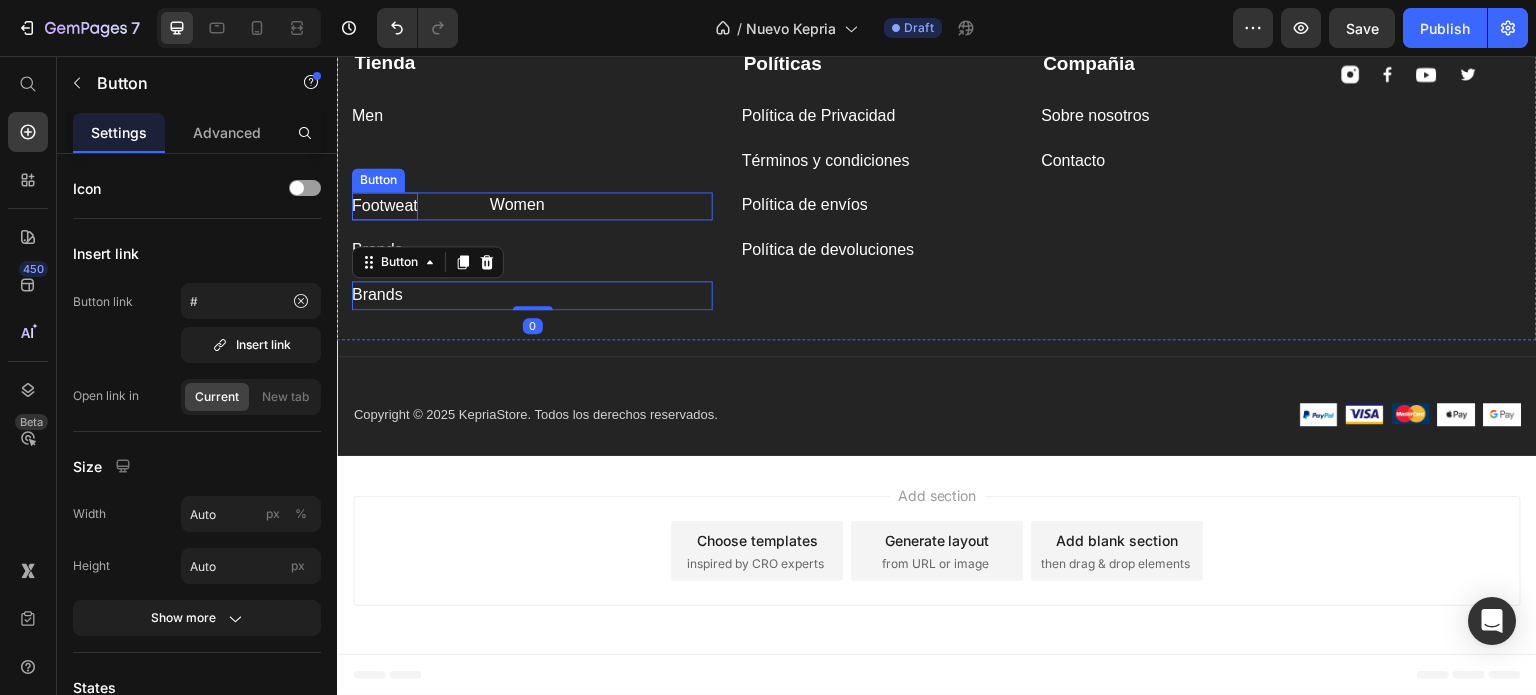 click on "Footweat" at bounding box center (385, 206) 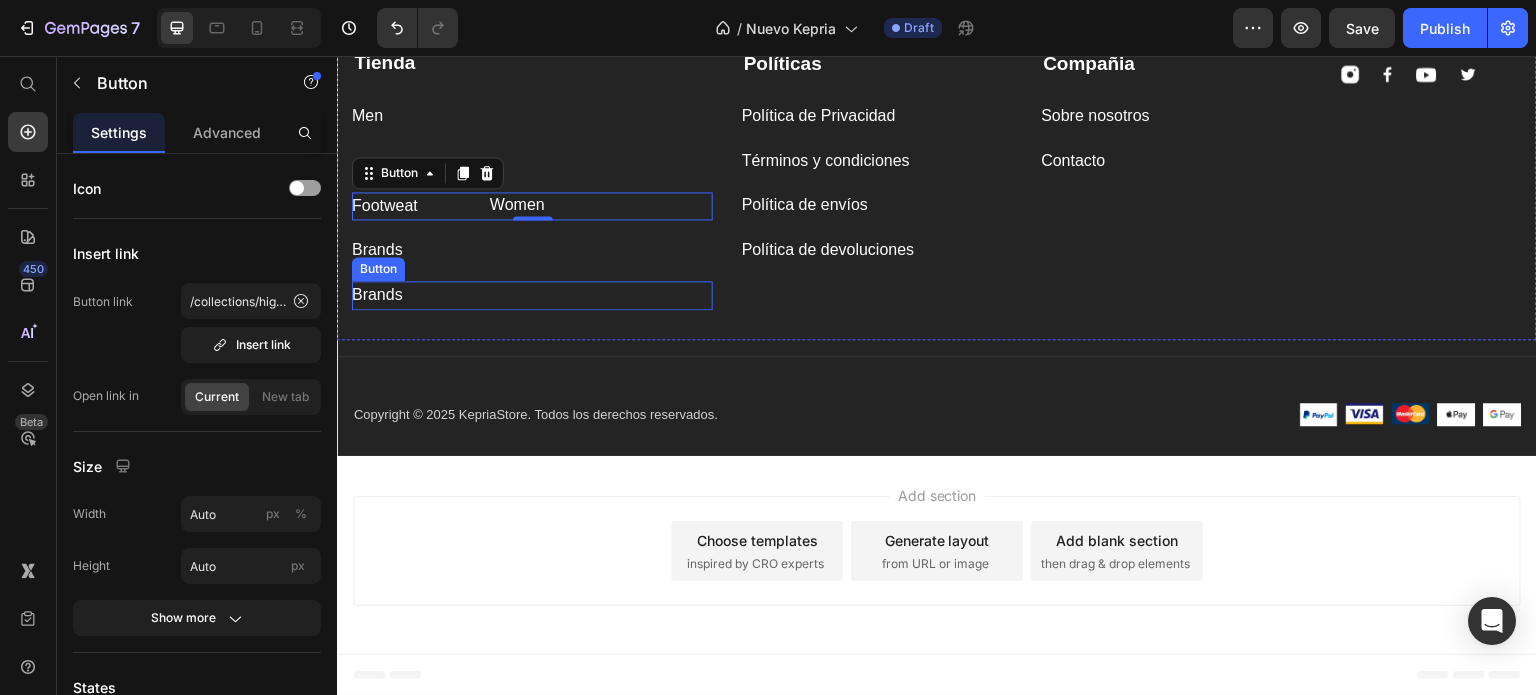 click on "Brands Button" at bounding box center [532, 295] 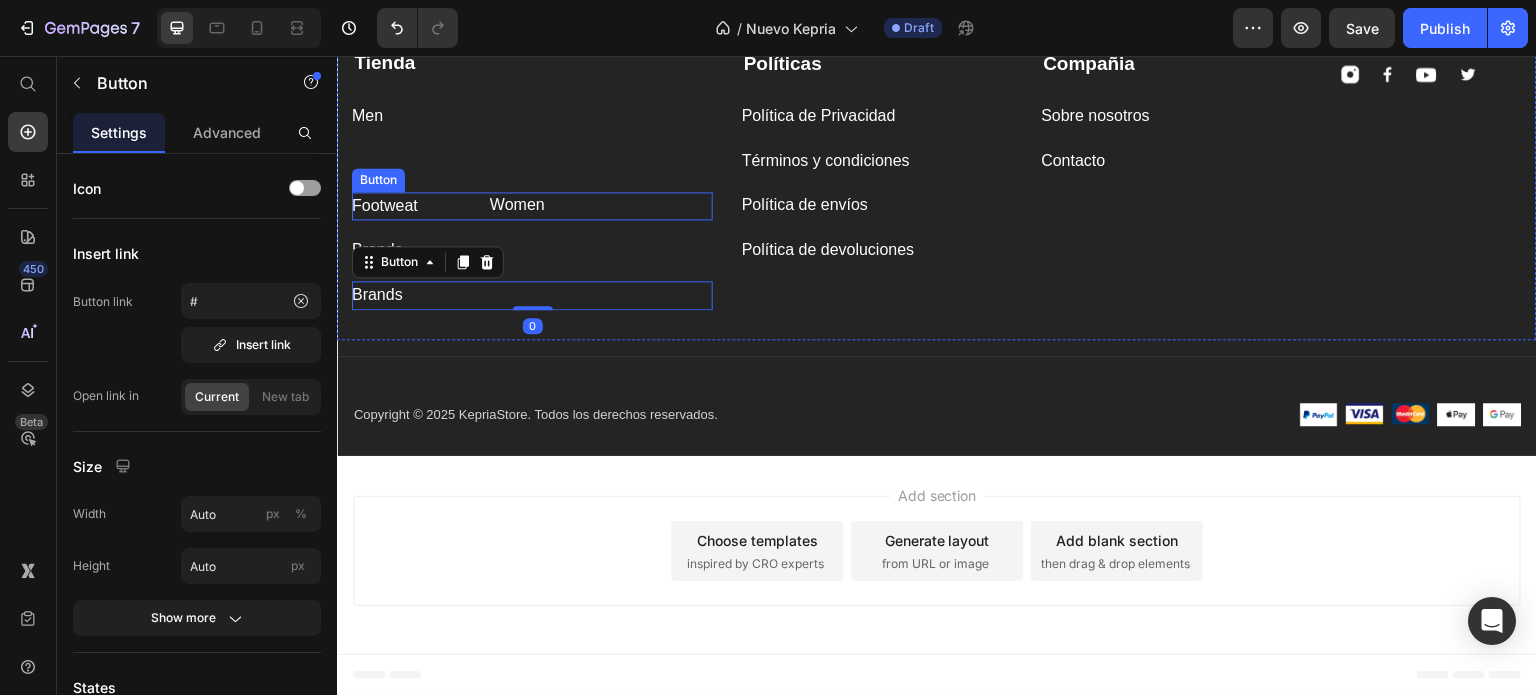 click on "Footweat Button" at bounding box center [532, 206] 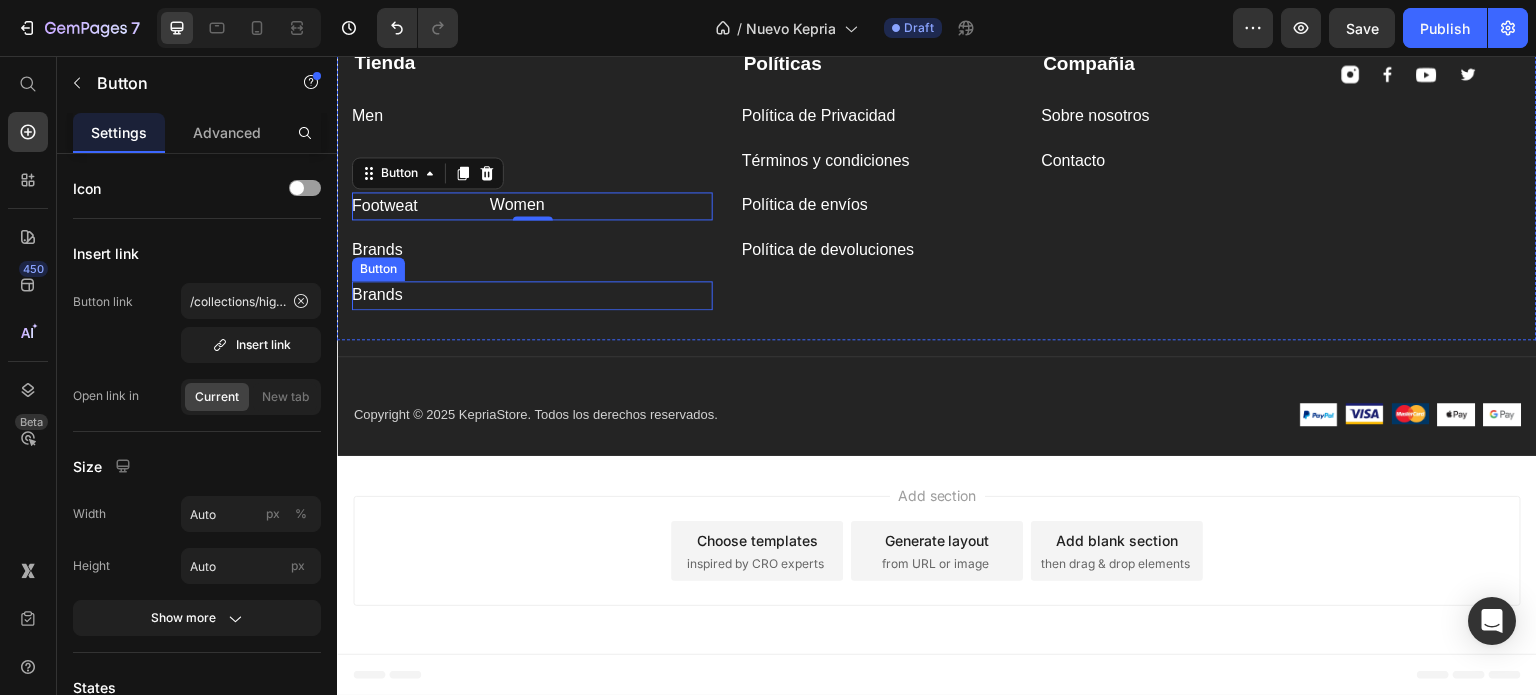 click on "Brands Button" at bounding box center (532, 295) 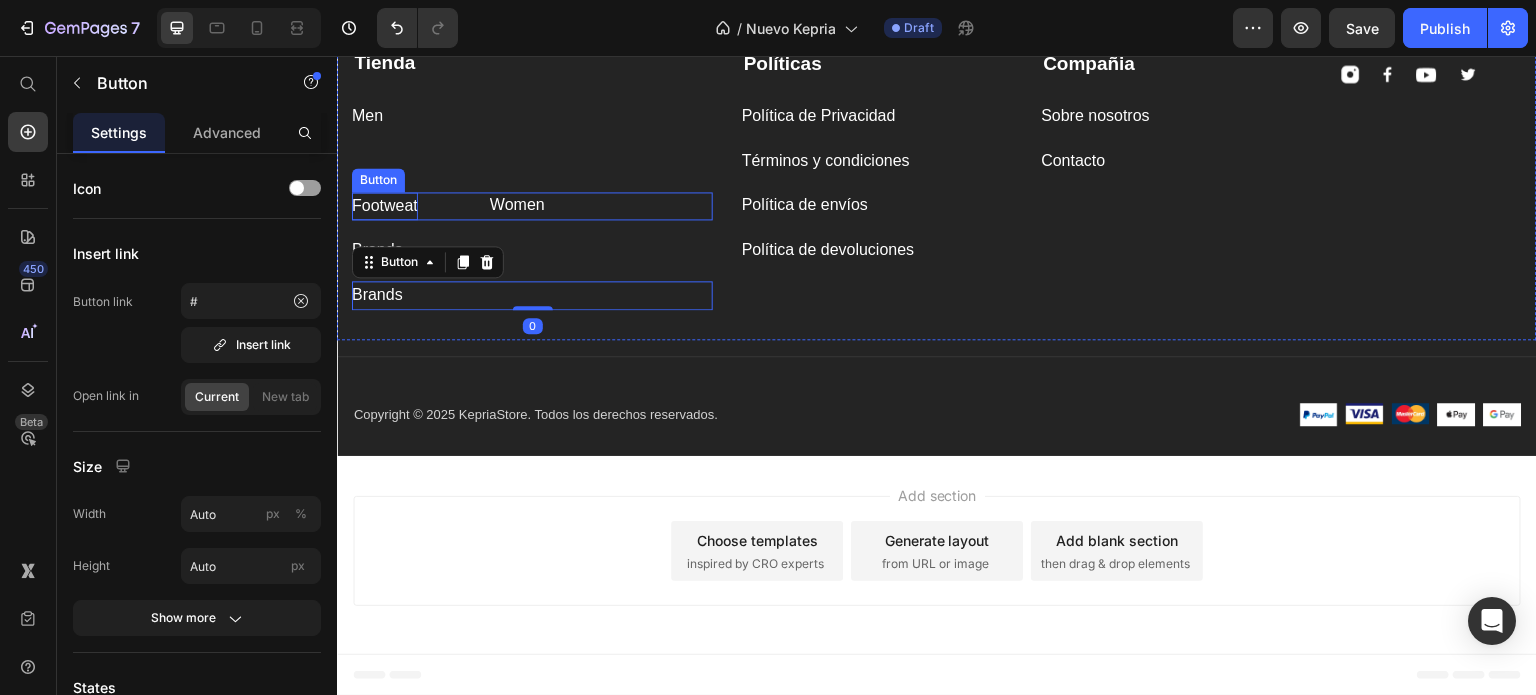 click on "Footweat" at bounding box center [385, 206] 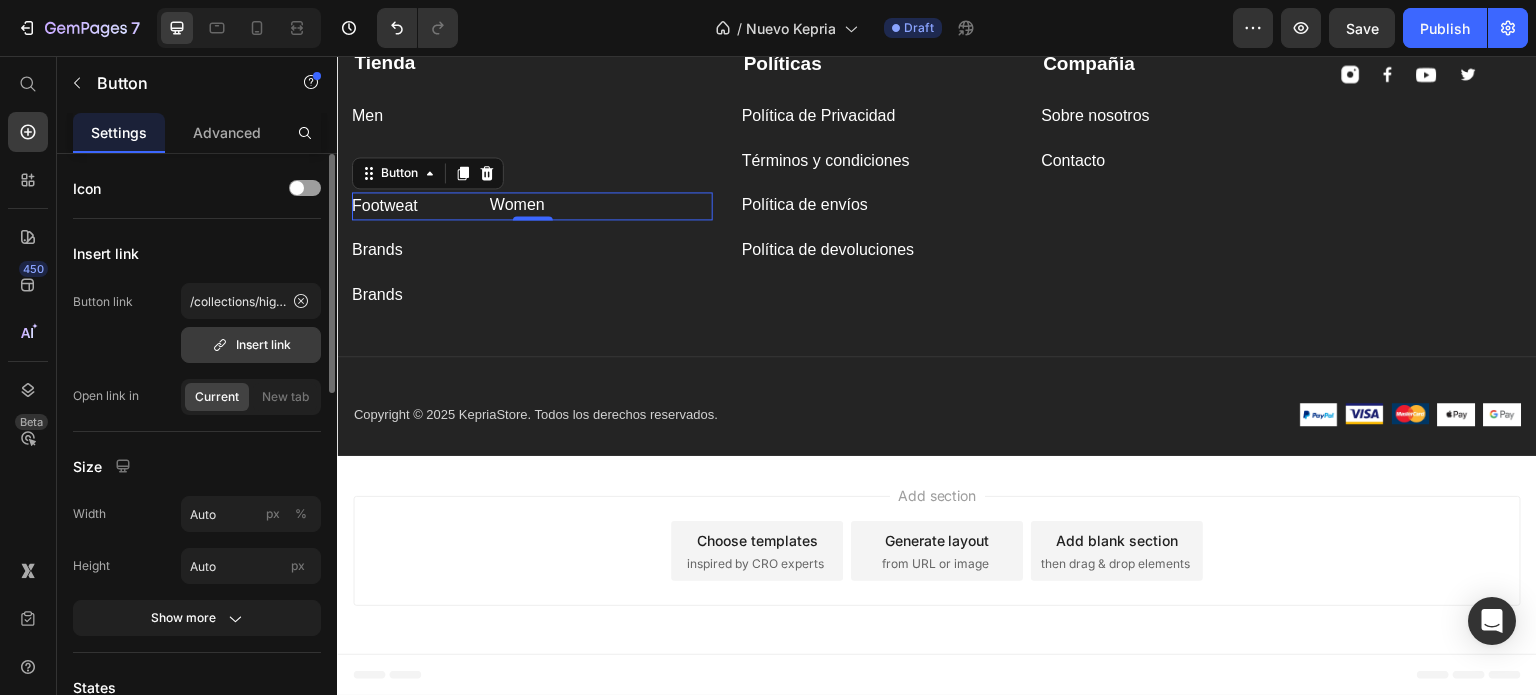 click on "Insert link" at bounding box center (251, 345) 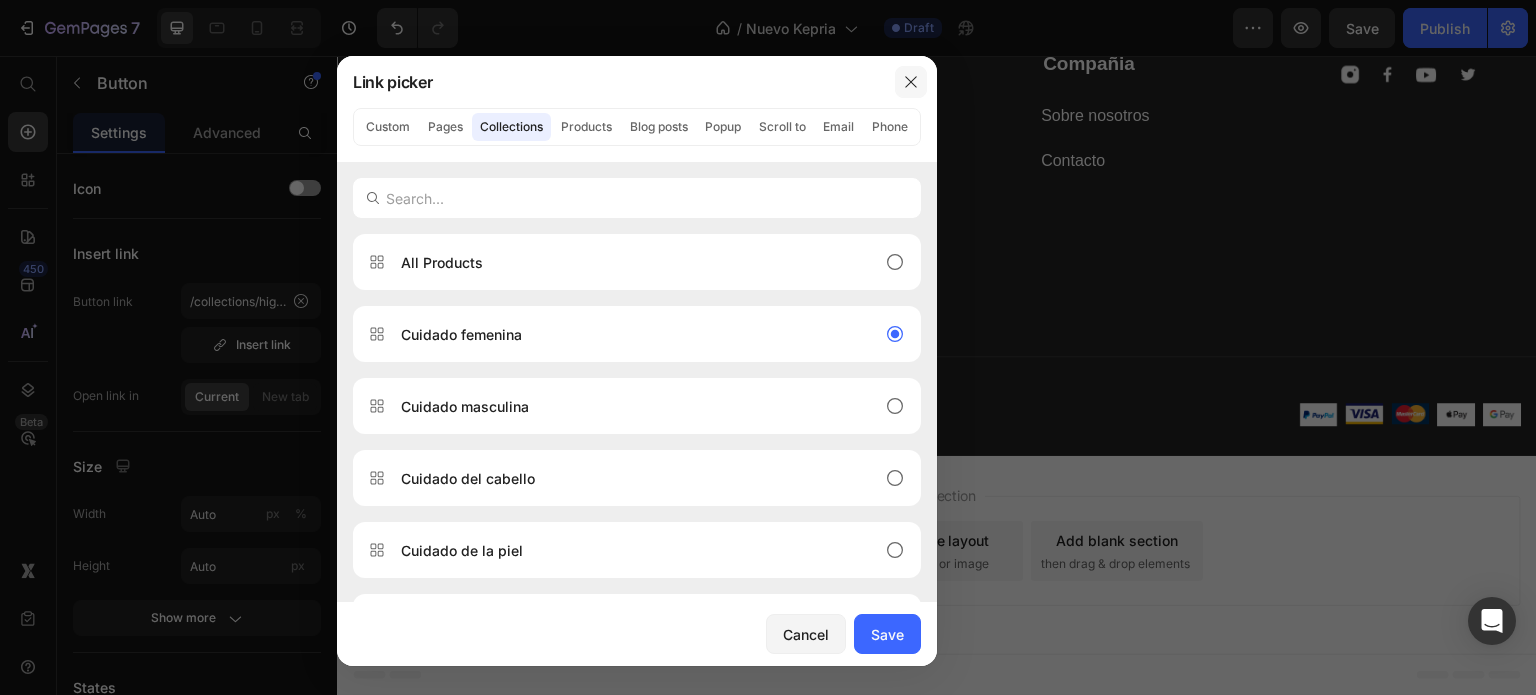 click at bounding box center (911, 82) 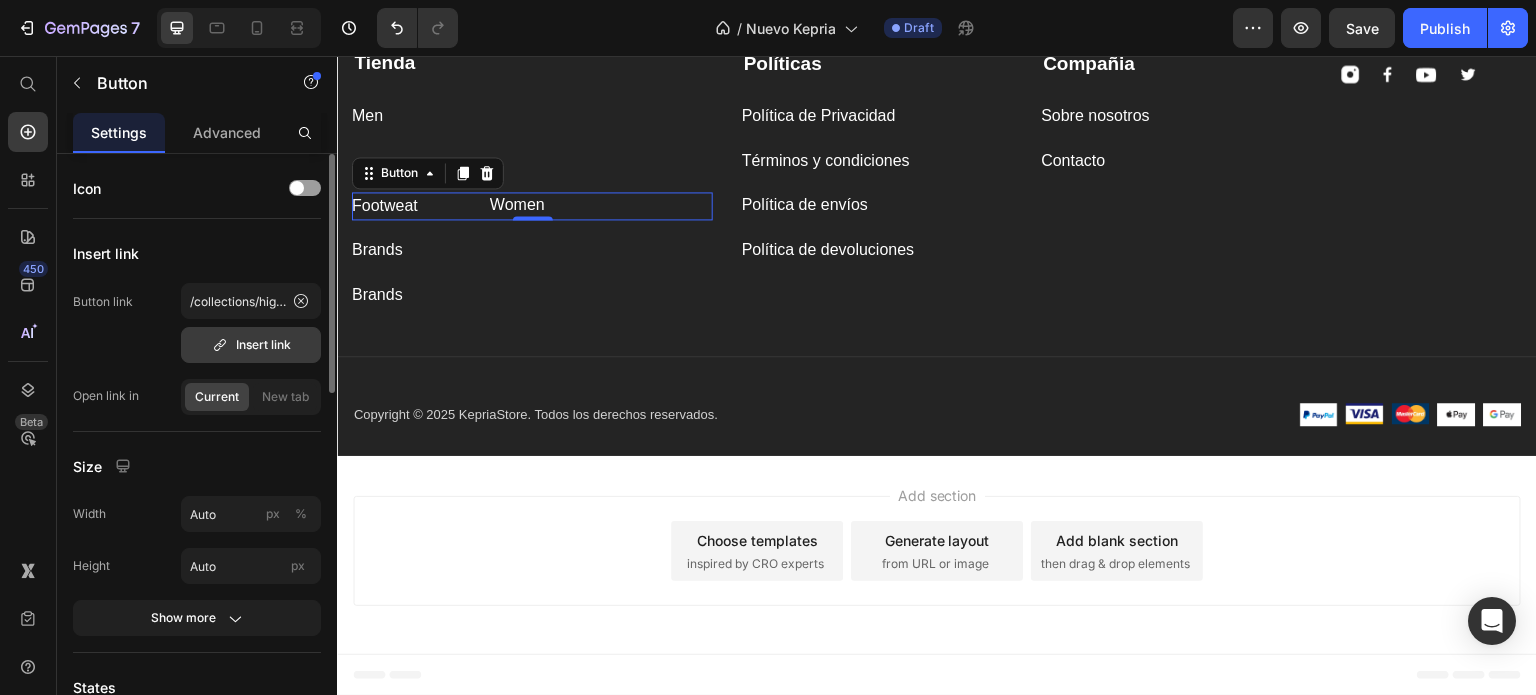 click on "Insert link" at bounding box center [251, 345] 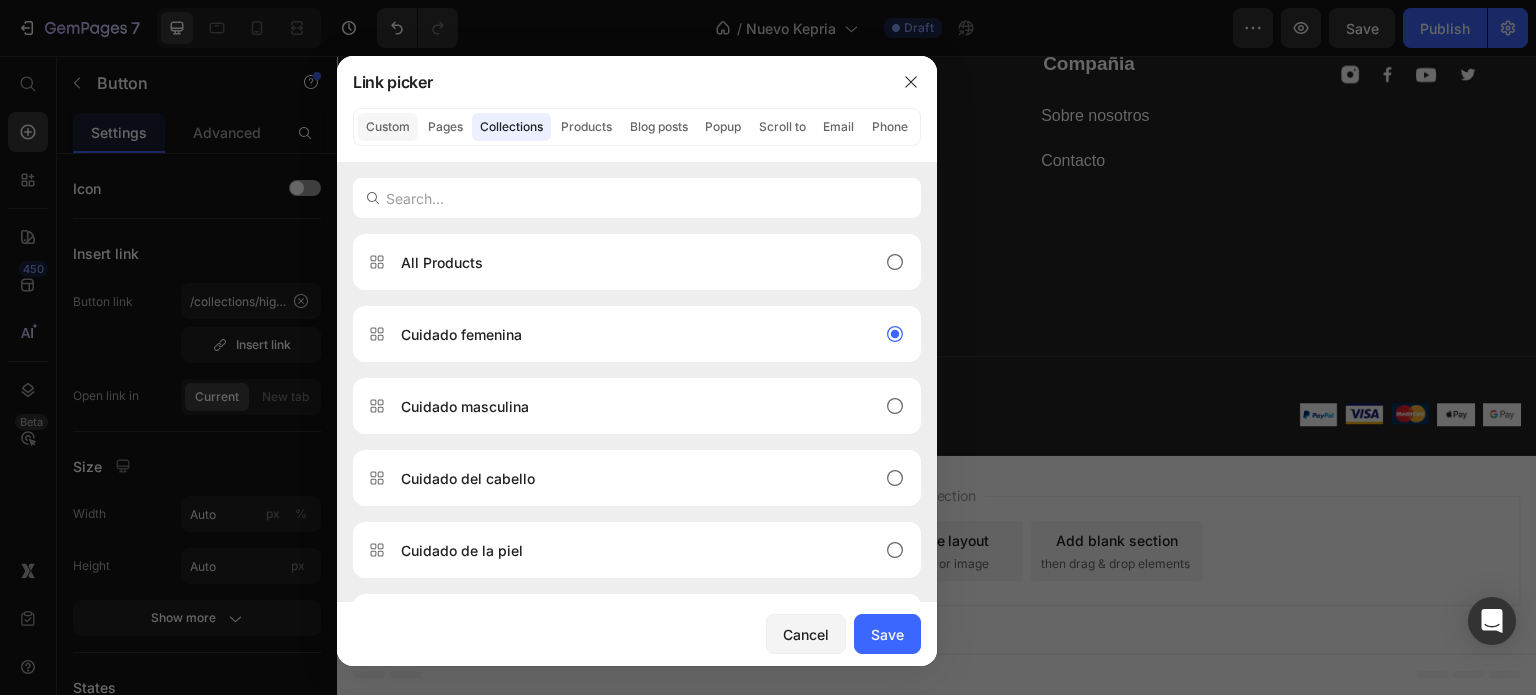 click on "Custom" 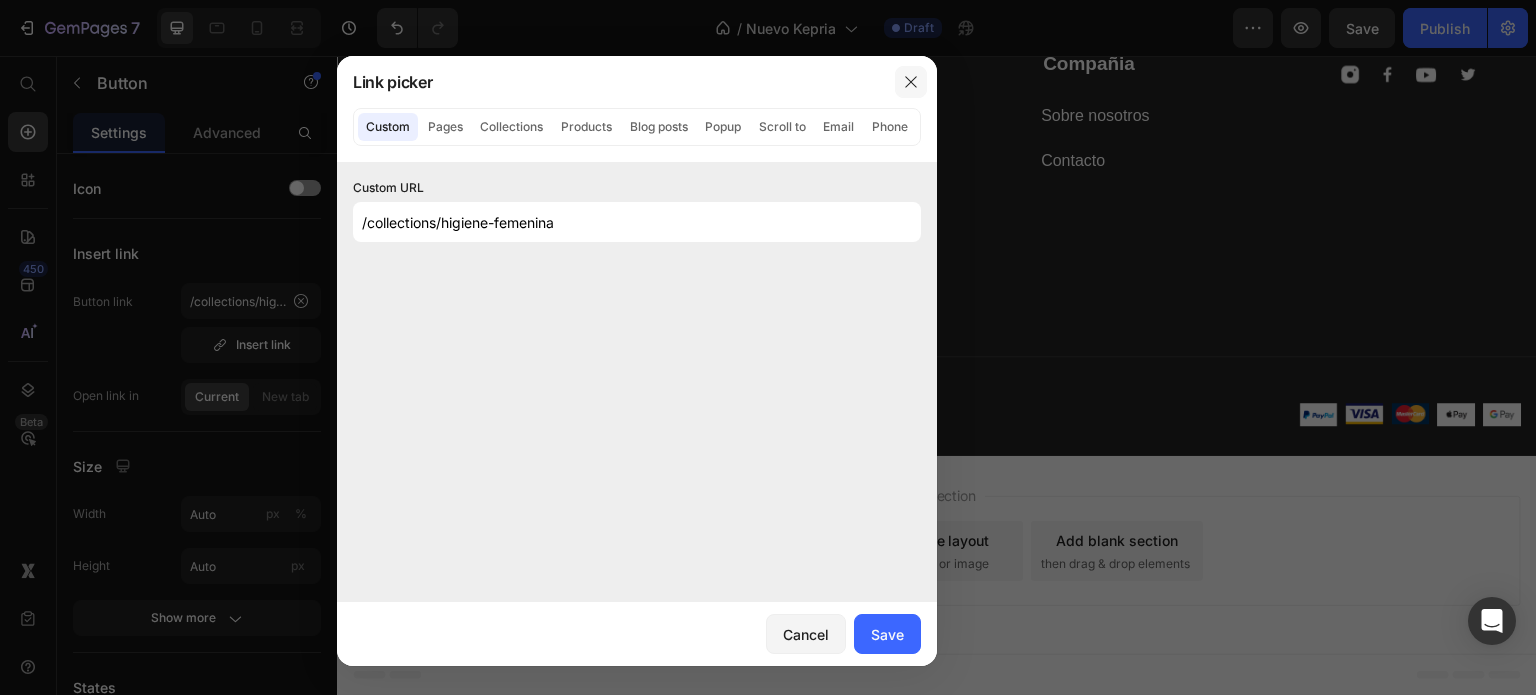 drag, startPoint x: 900, startPoint y: 82, endPoint x: 559, endPoint y: 31, distance: 344.7927 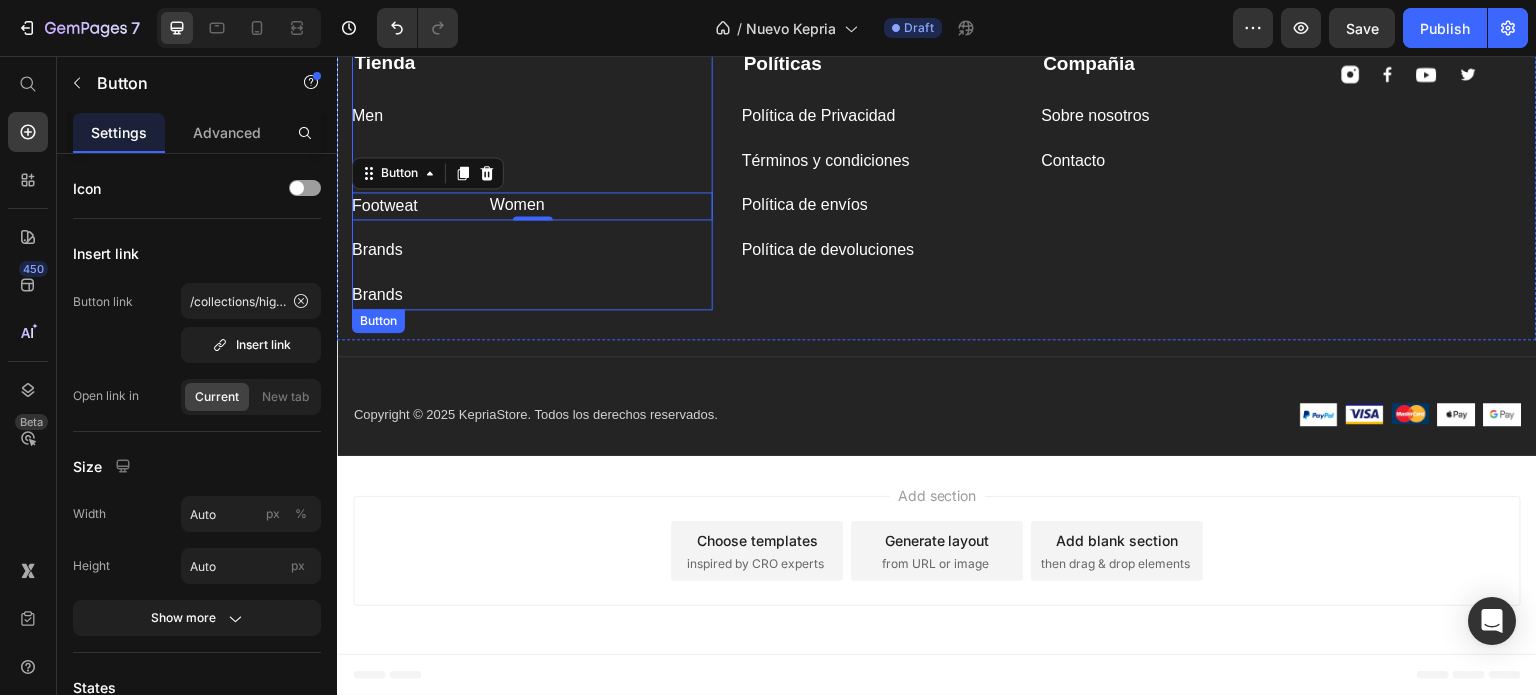 click on "Brands Button" at bounding box center (532, 250) 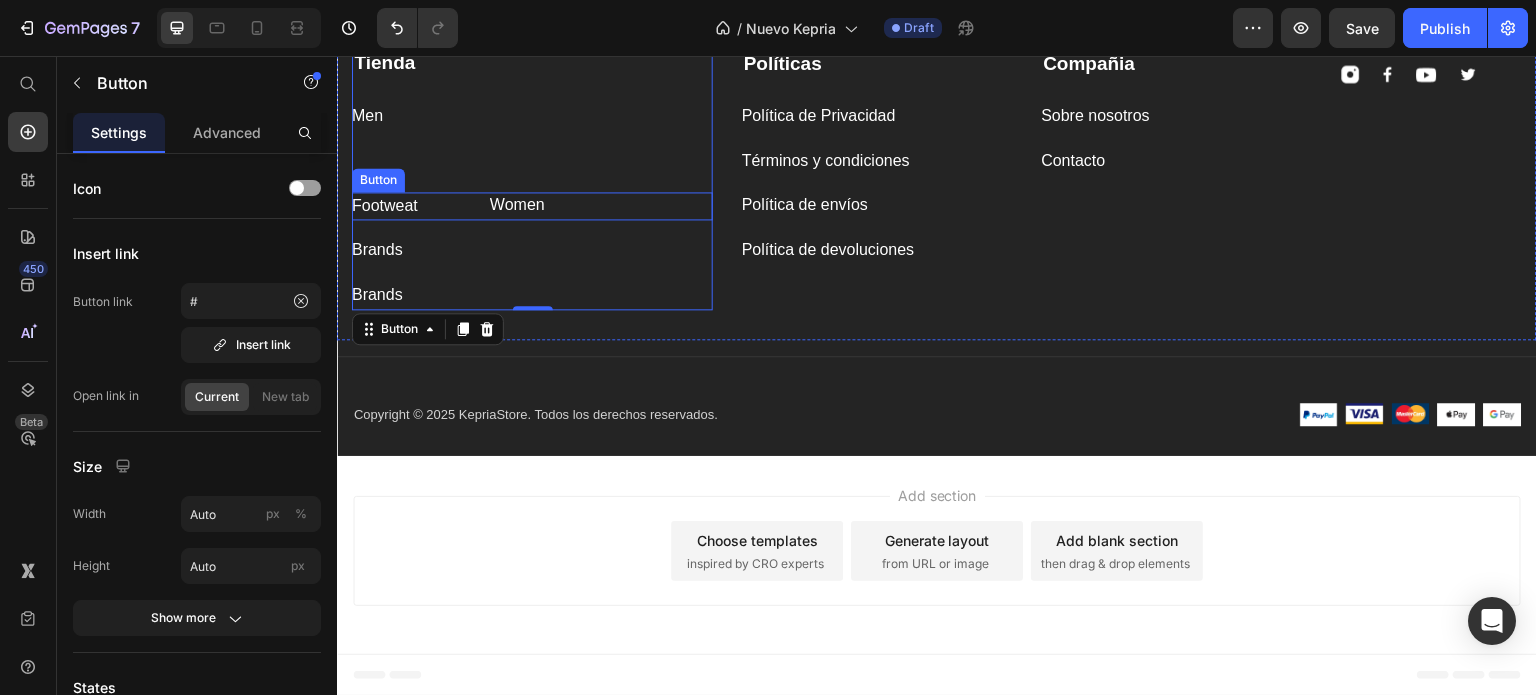 click on "Footweat Button" at bounding box center (532, 206) 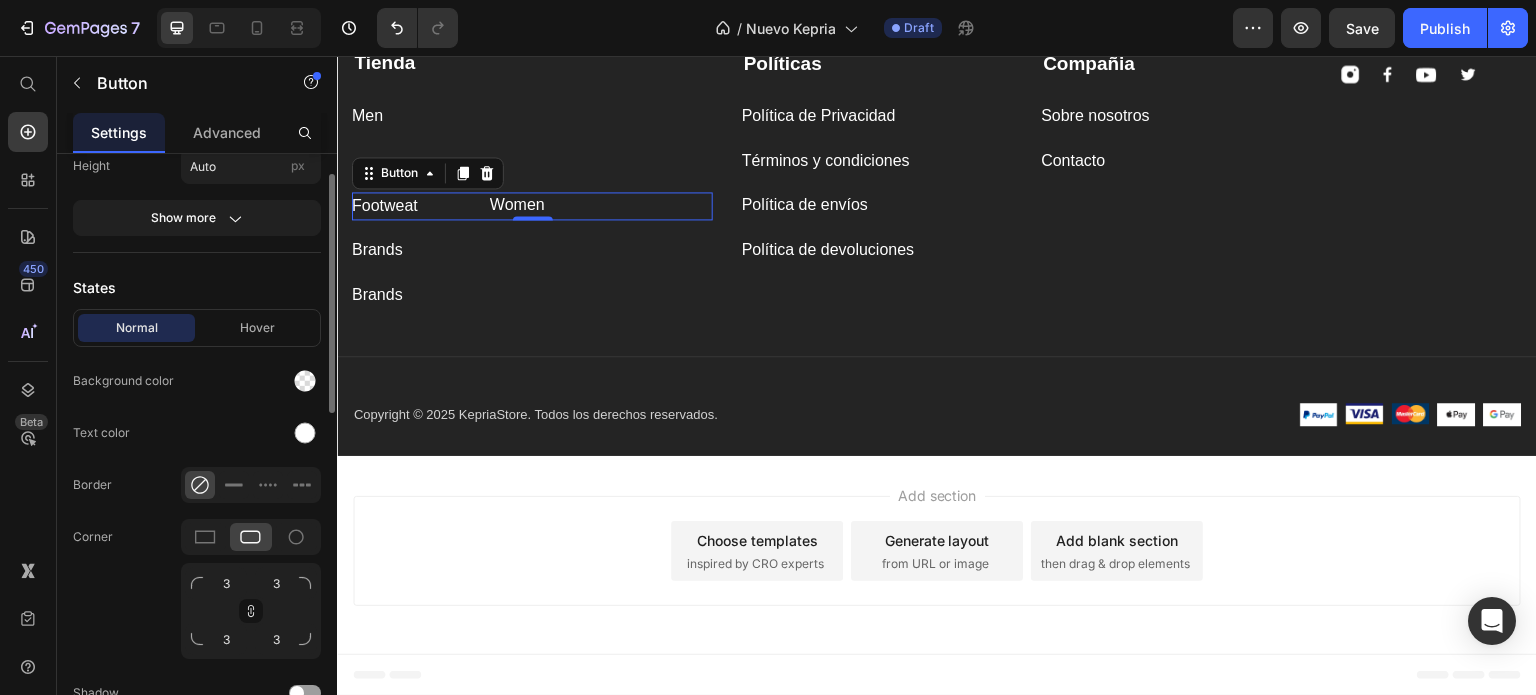 scroll, scrollTop: 300, scrollLeft: 0, axis: vertical 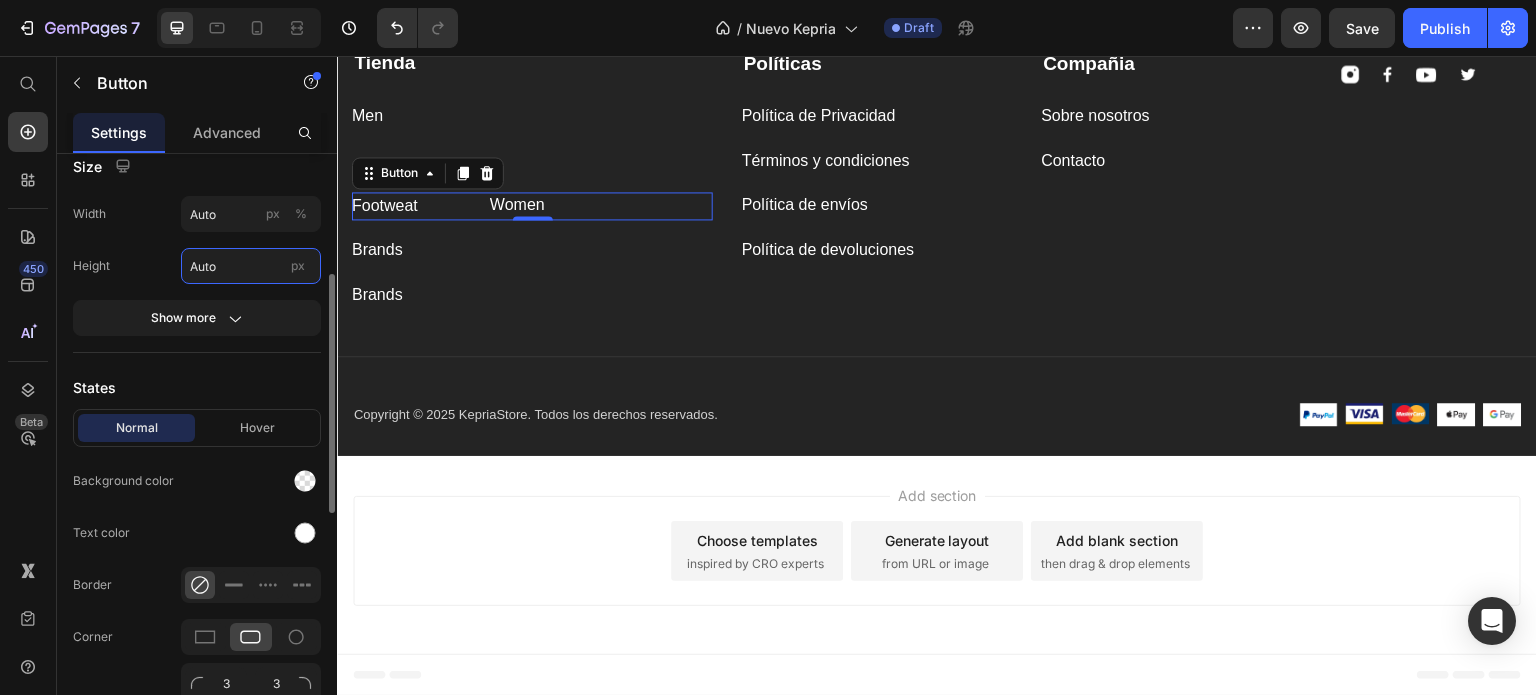 click on "Auto" at bounding box center (251, 266) 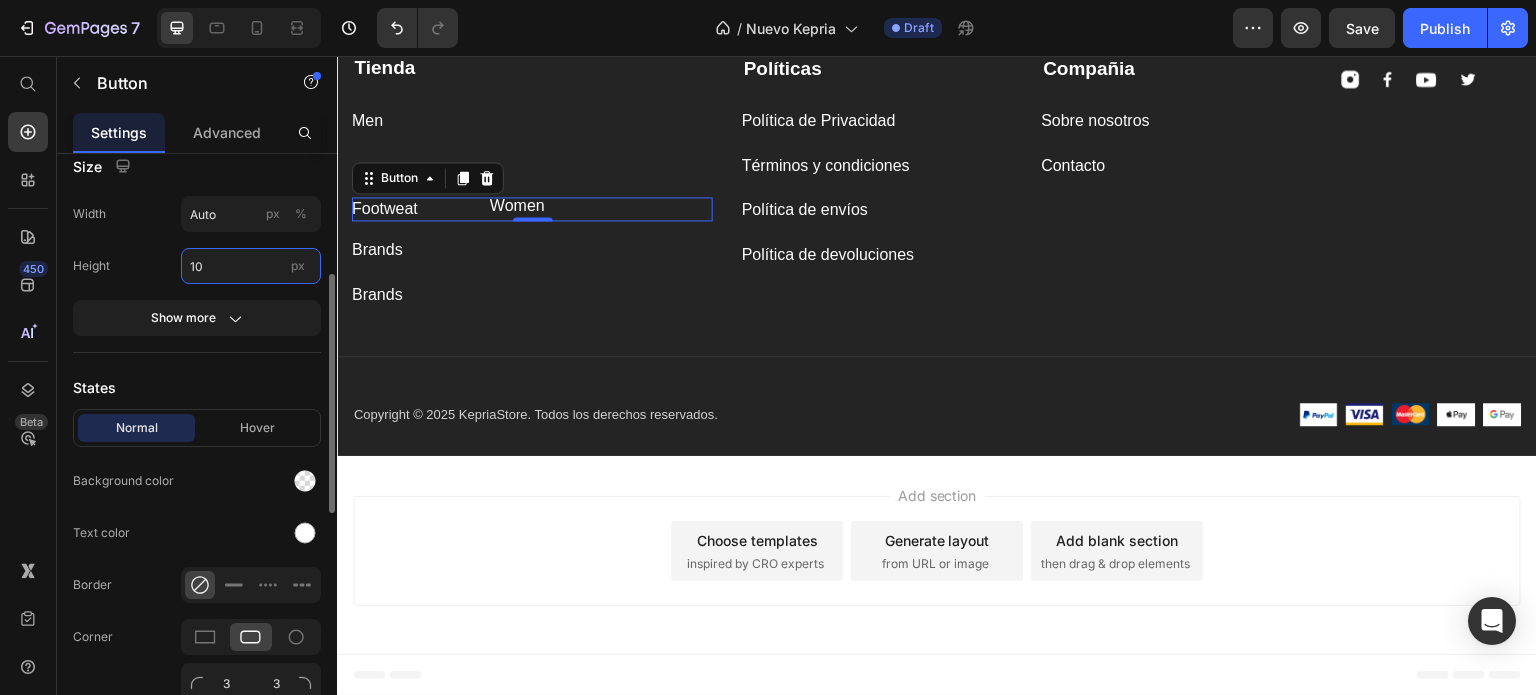 type on "1" 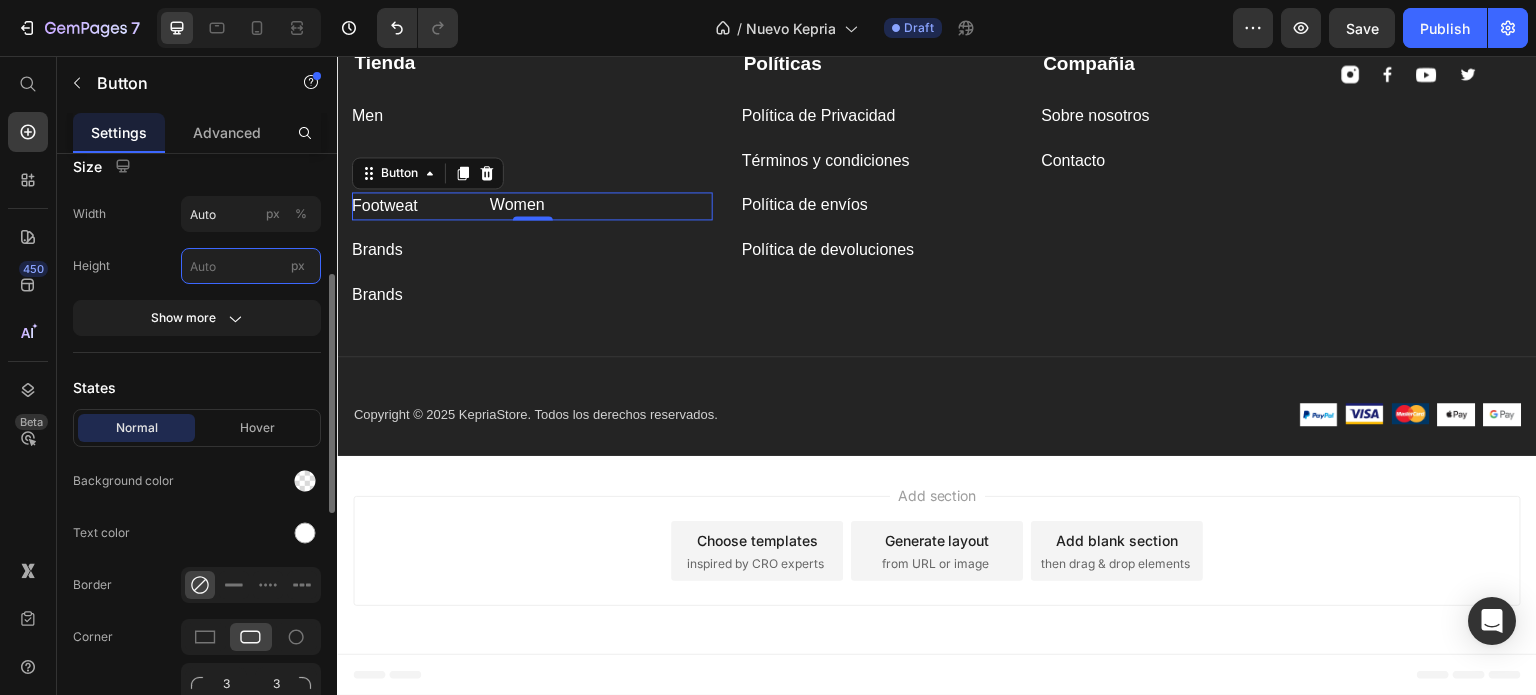 type on "1" 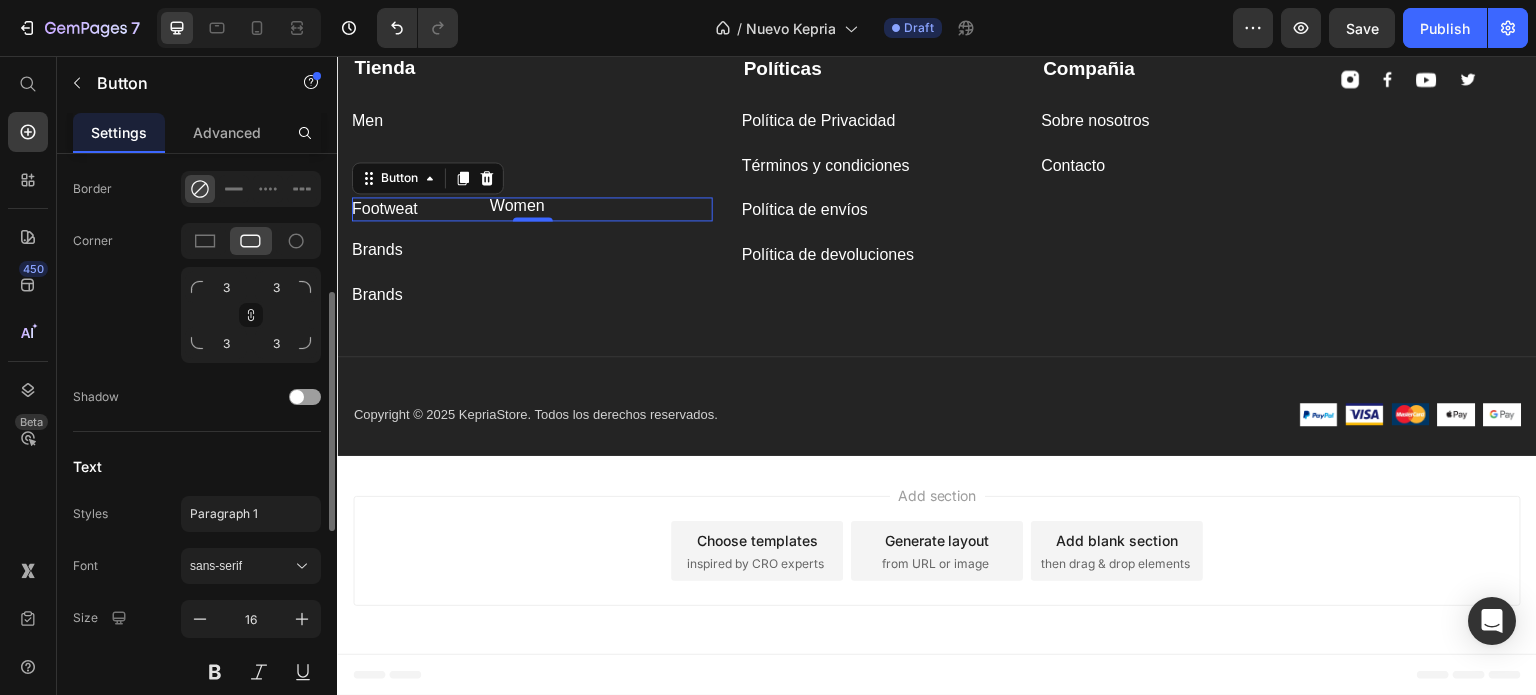 scroll, scrollTop: 496, scrollLeft: 0, axis: vertical 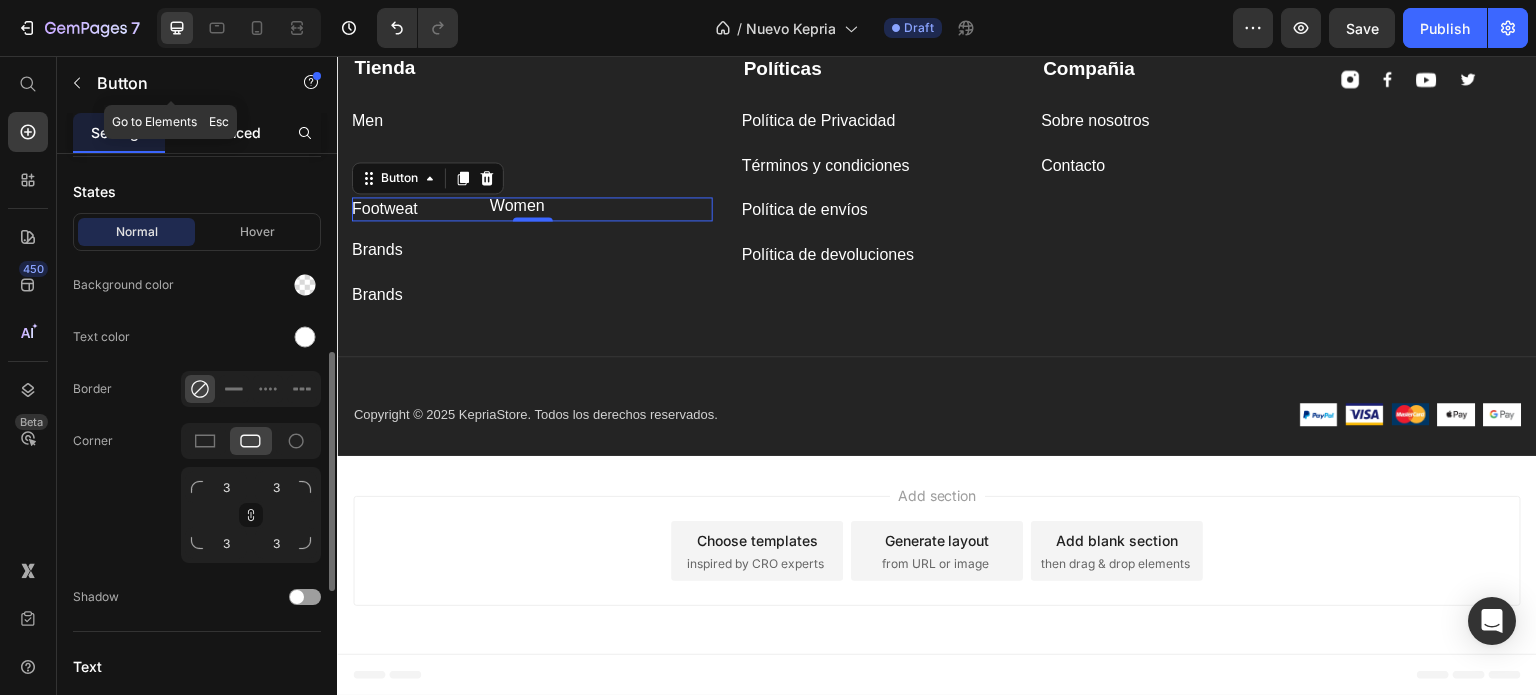 click on "Advanced" 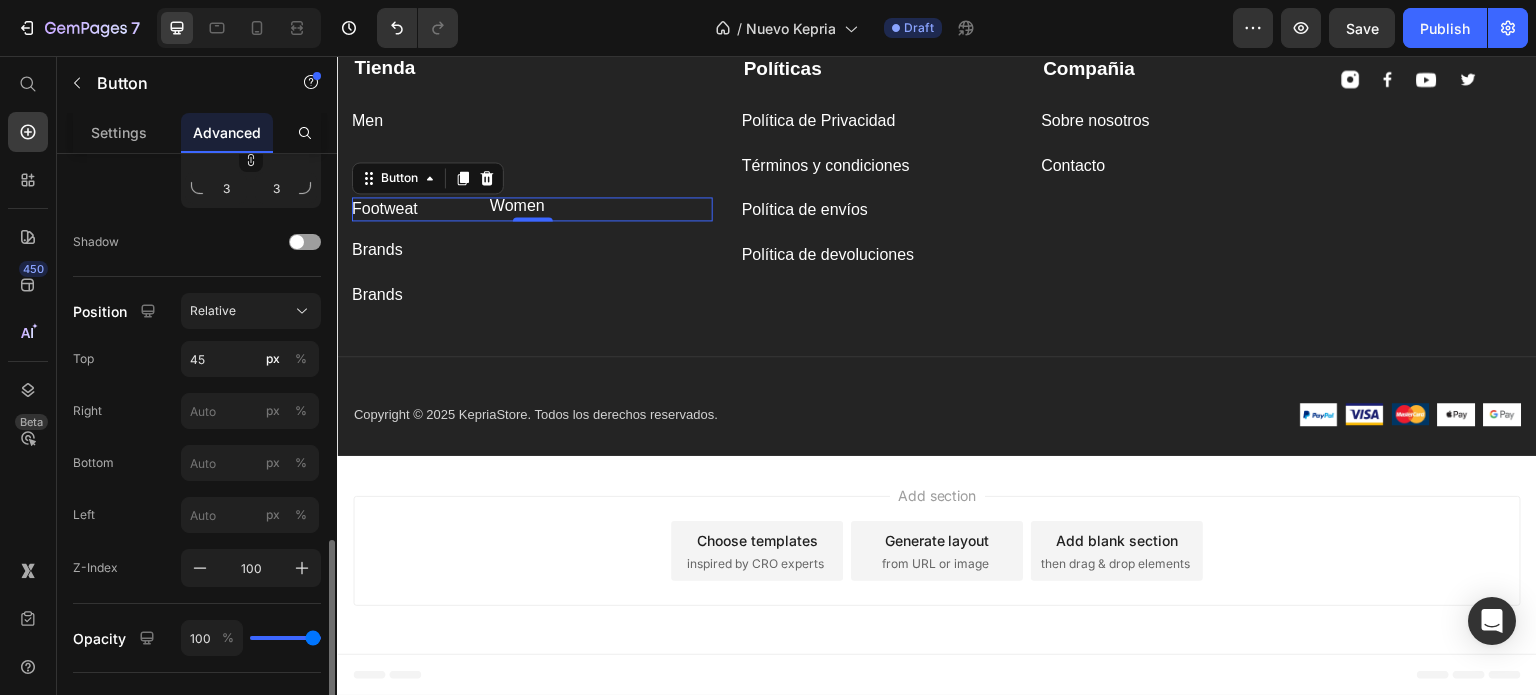 scroll, scrollTop: 800, scrollLeft: 0, axis: vertical 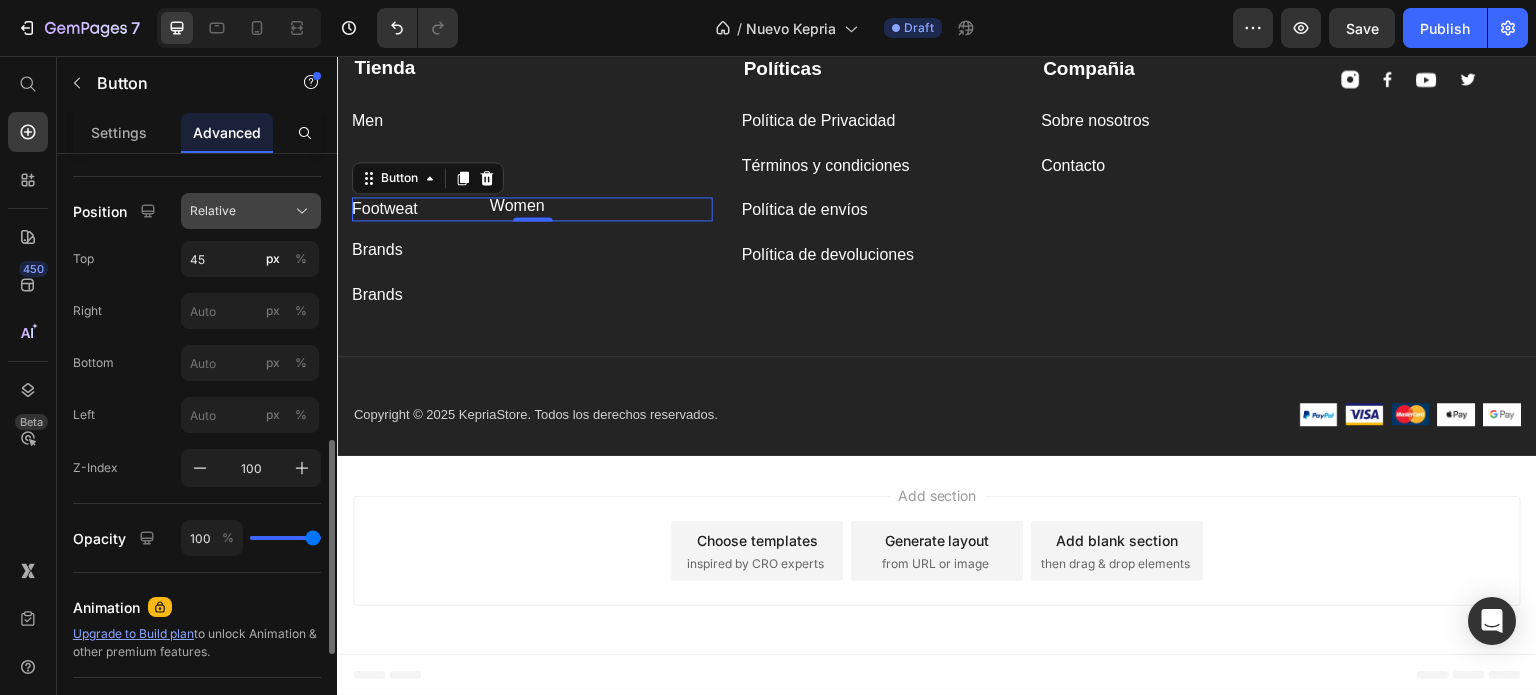click on "Relative" 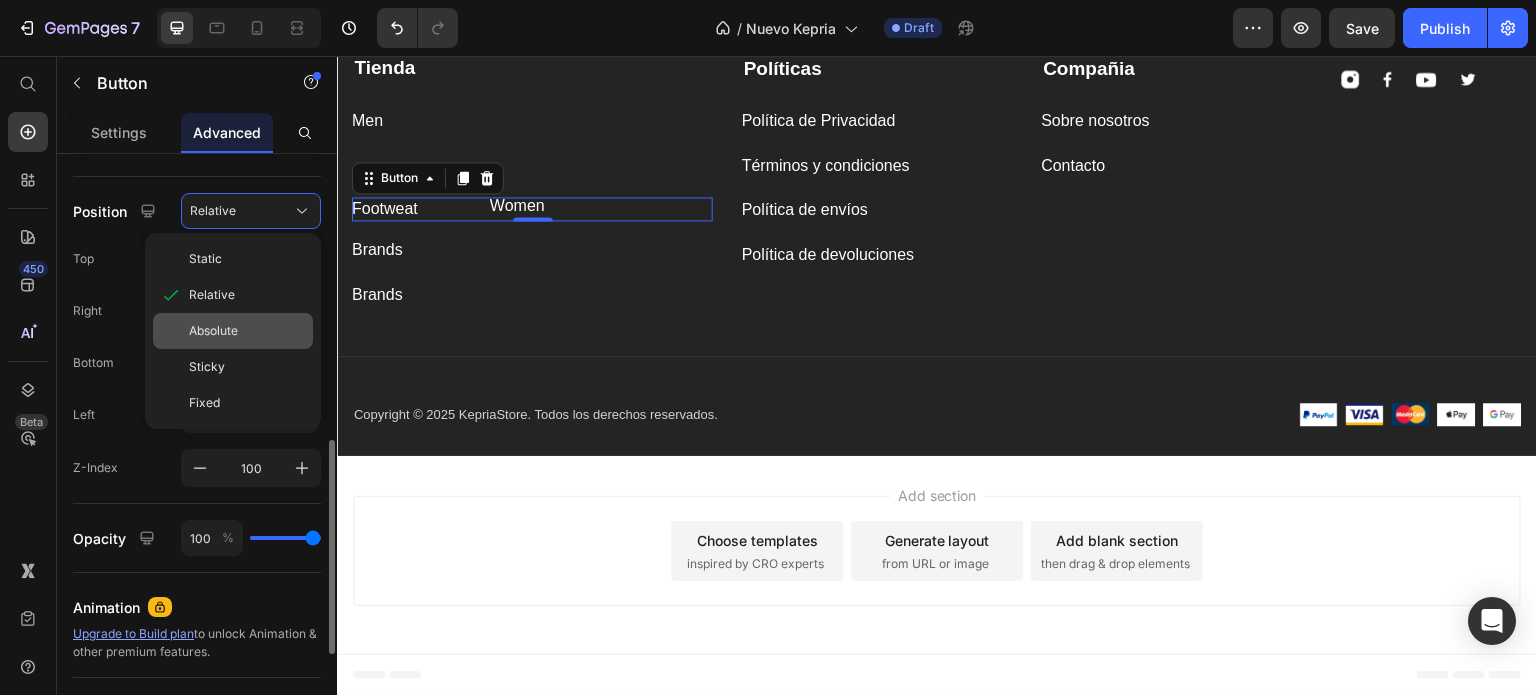 click on "Absolute" at bounding box center [213, 331] 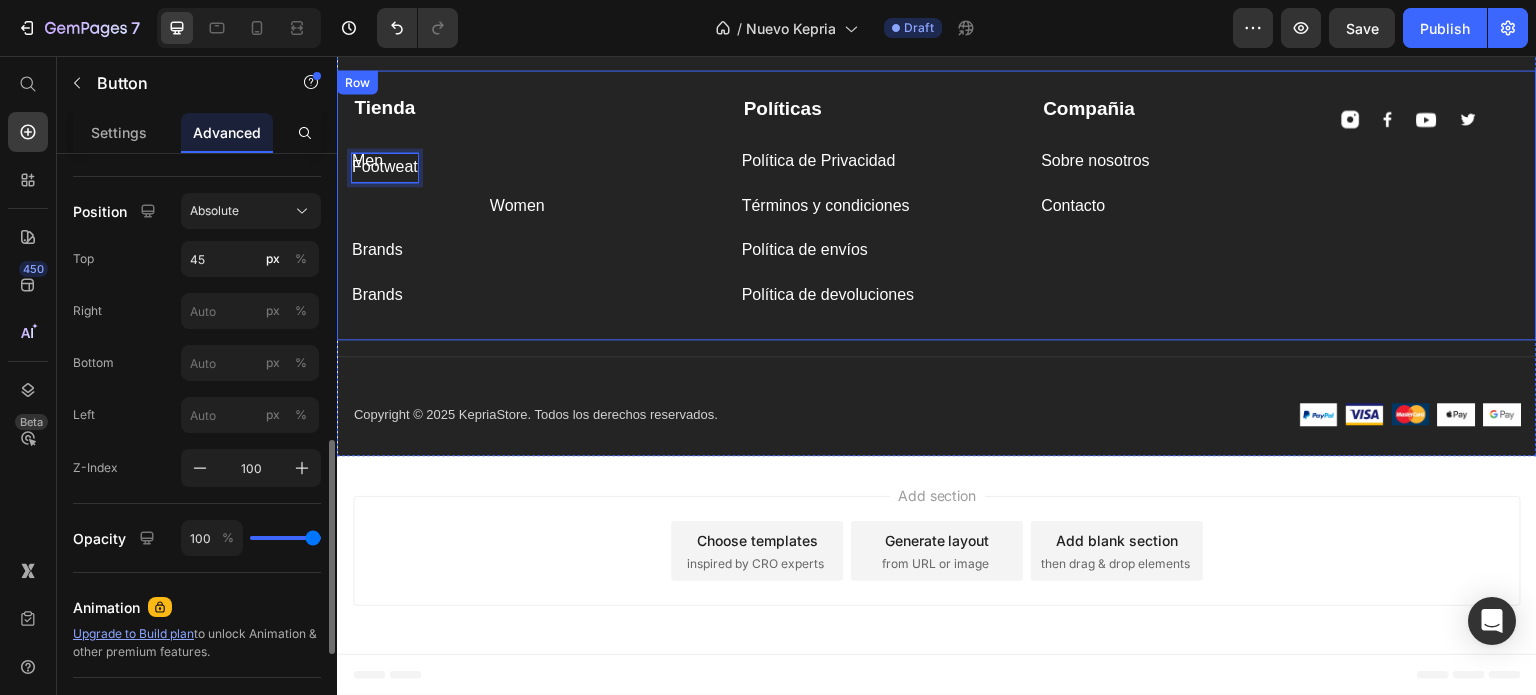 drag, startPoint x: 401, startPoint y: 164, endPoint x: 401, endPoint y: 199, distance: 35 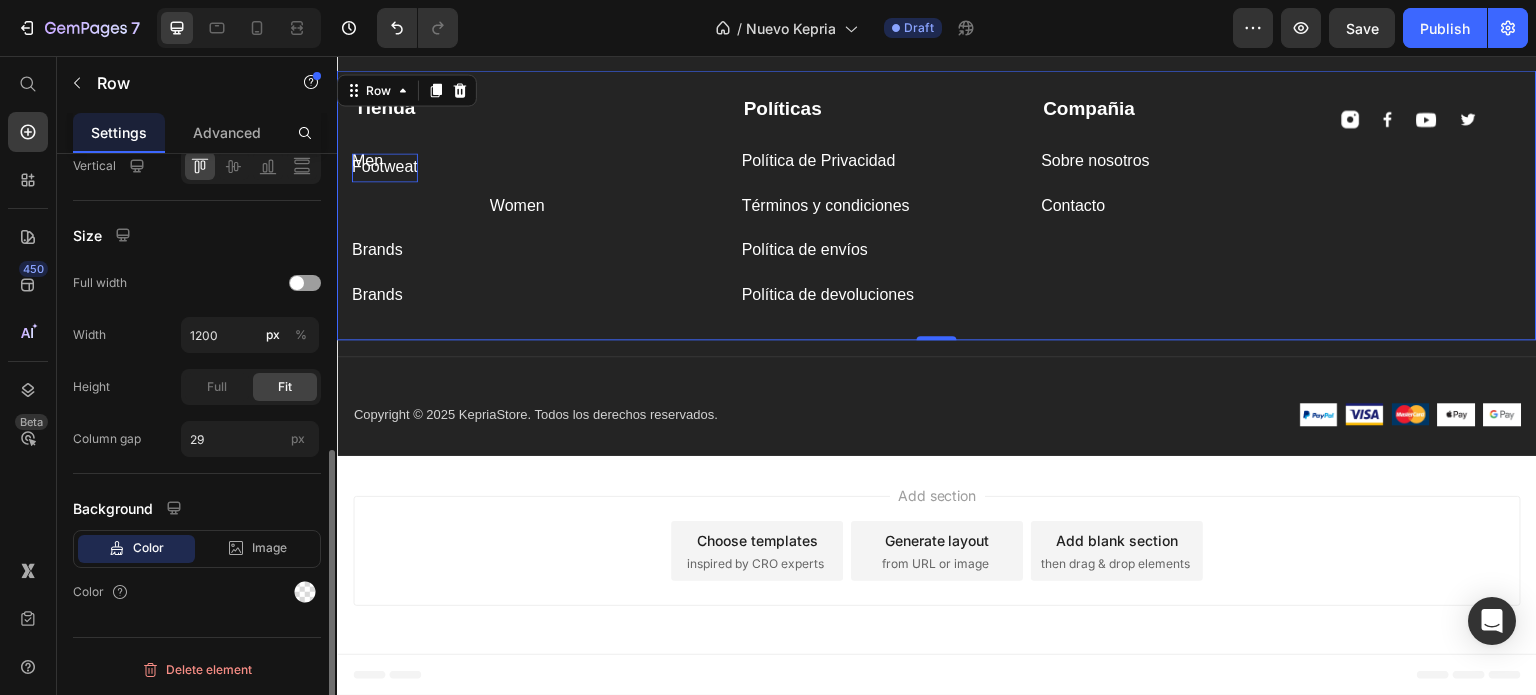 scroll, scrollTop: 0, scrollLeft: 0, axis: both 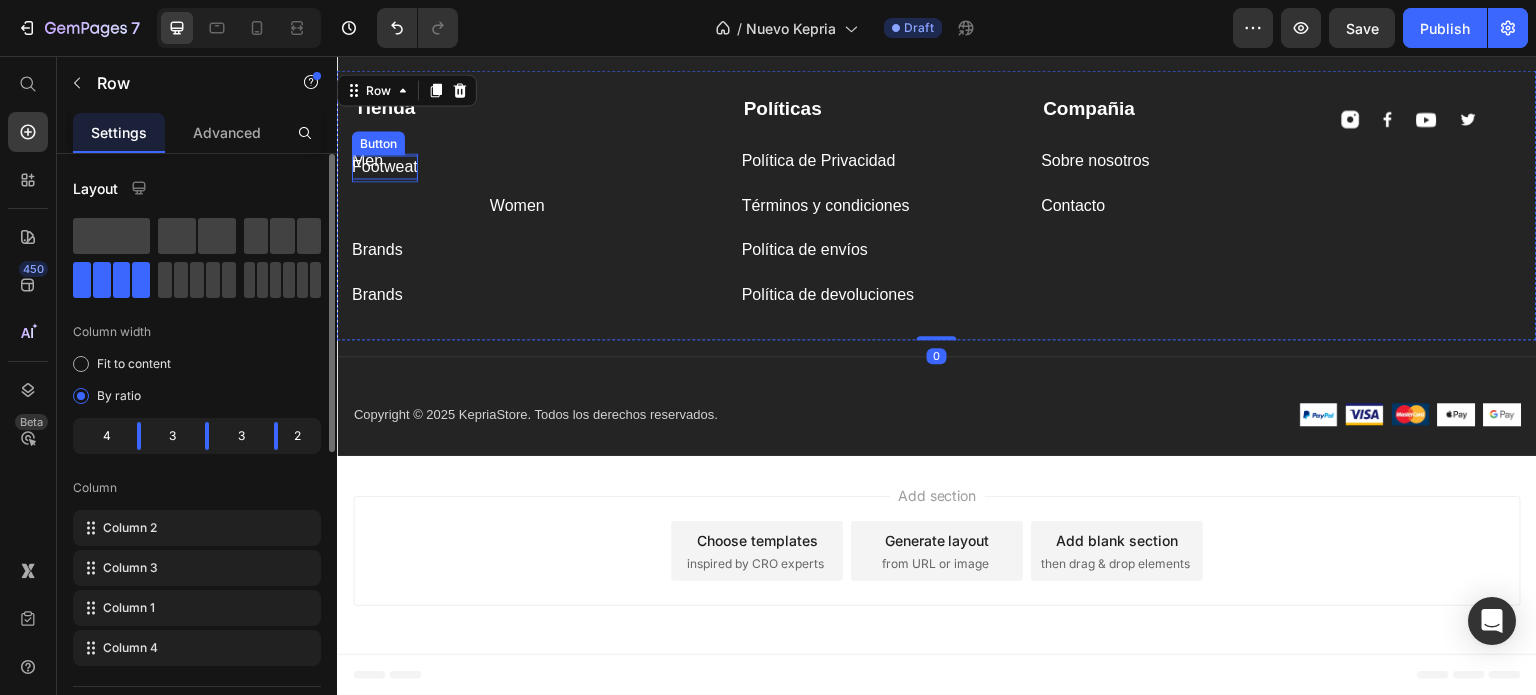 click on "Footweat" at bounding box center [385, 167] 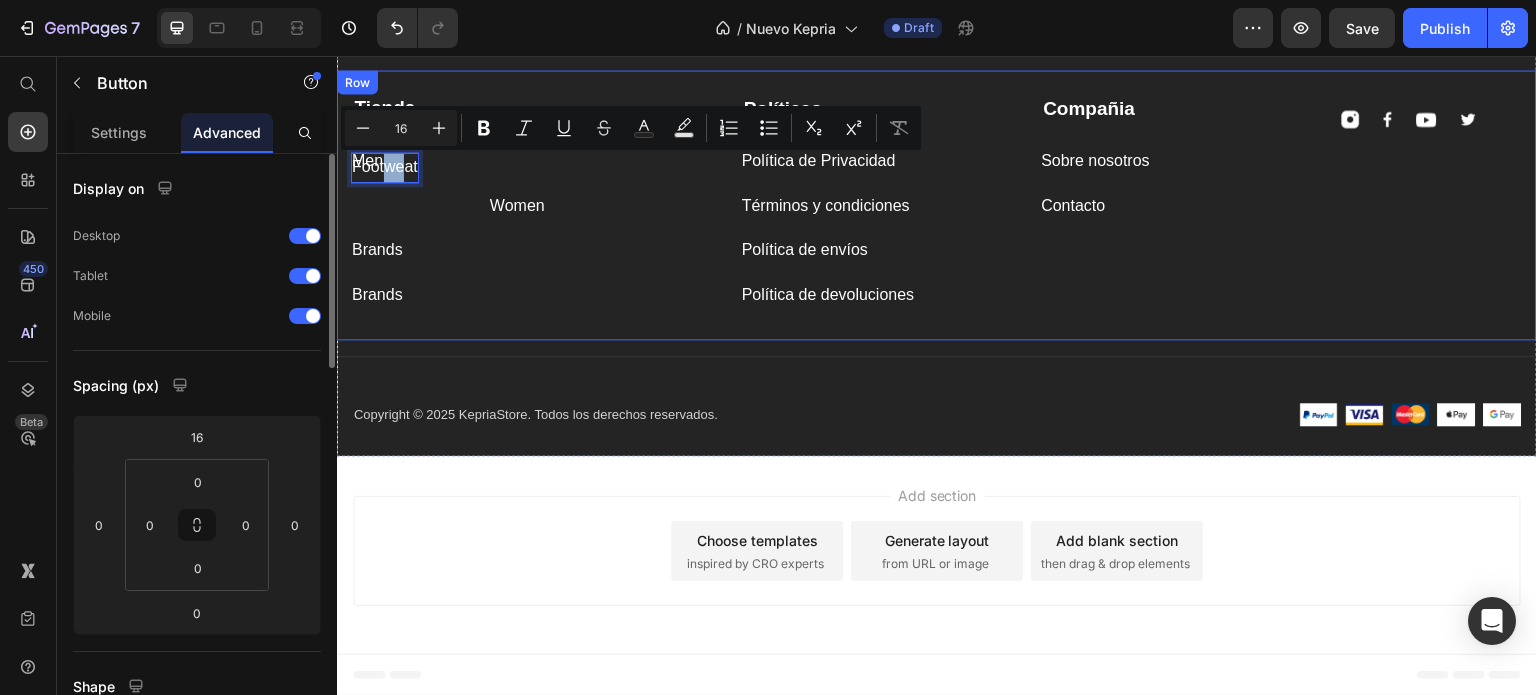 drag, startPoint x: 387, startPoint y: 159, endPoint x: 396, endPoint y: 191, distance: 33.24154 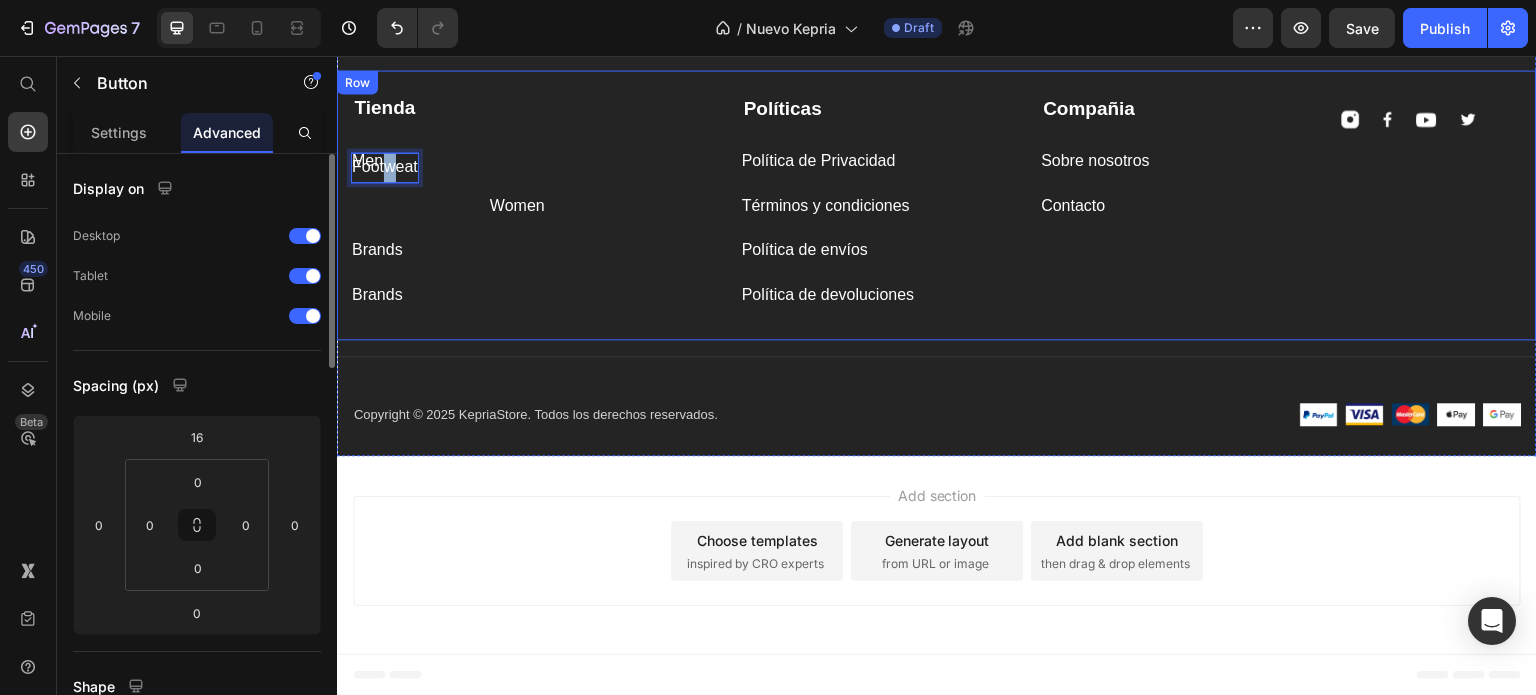 click on "Tienda Text block Men Button Footweat Button   0 Women Button Brands Button Brands Button" at bounding box center (532, 202) 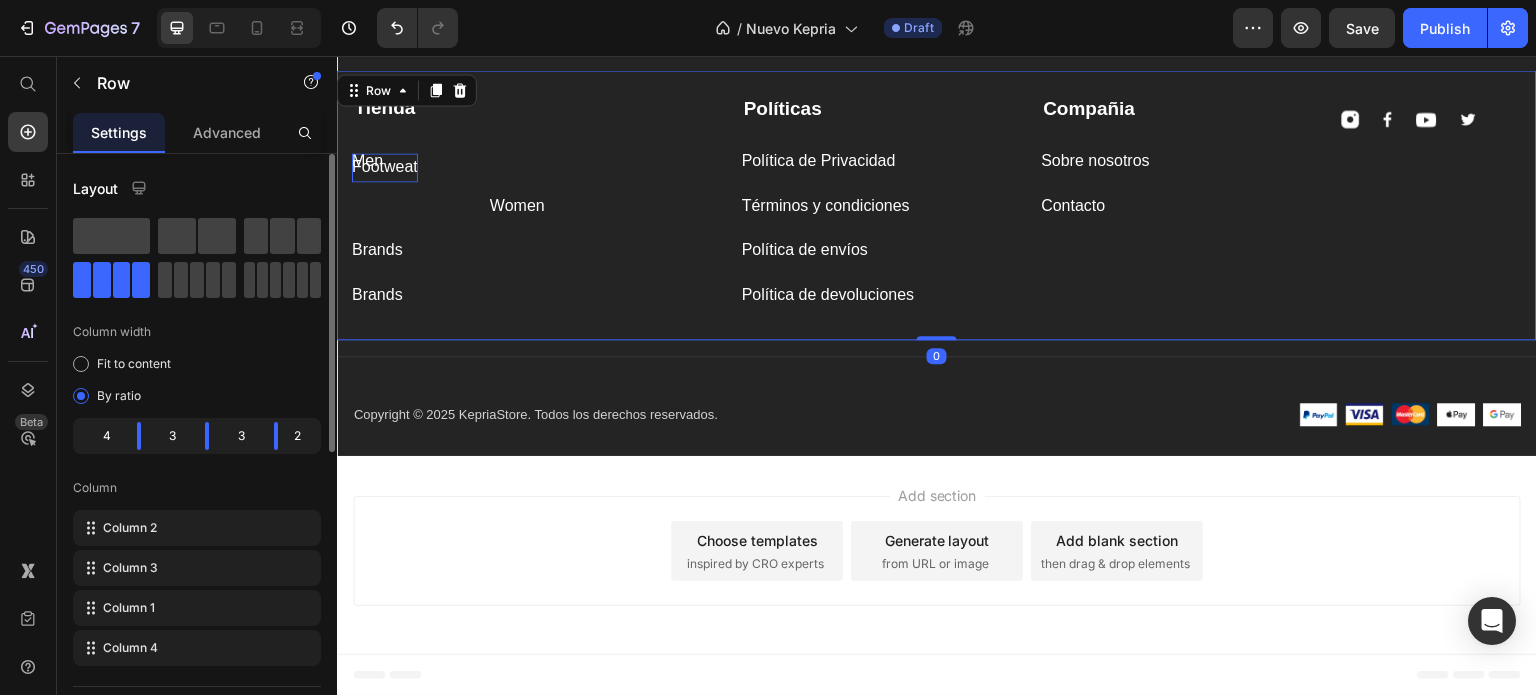 click on "Footweat" at bounding box center [385, 167] 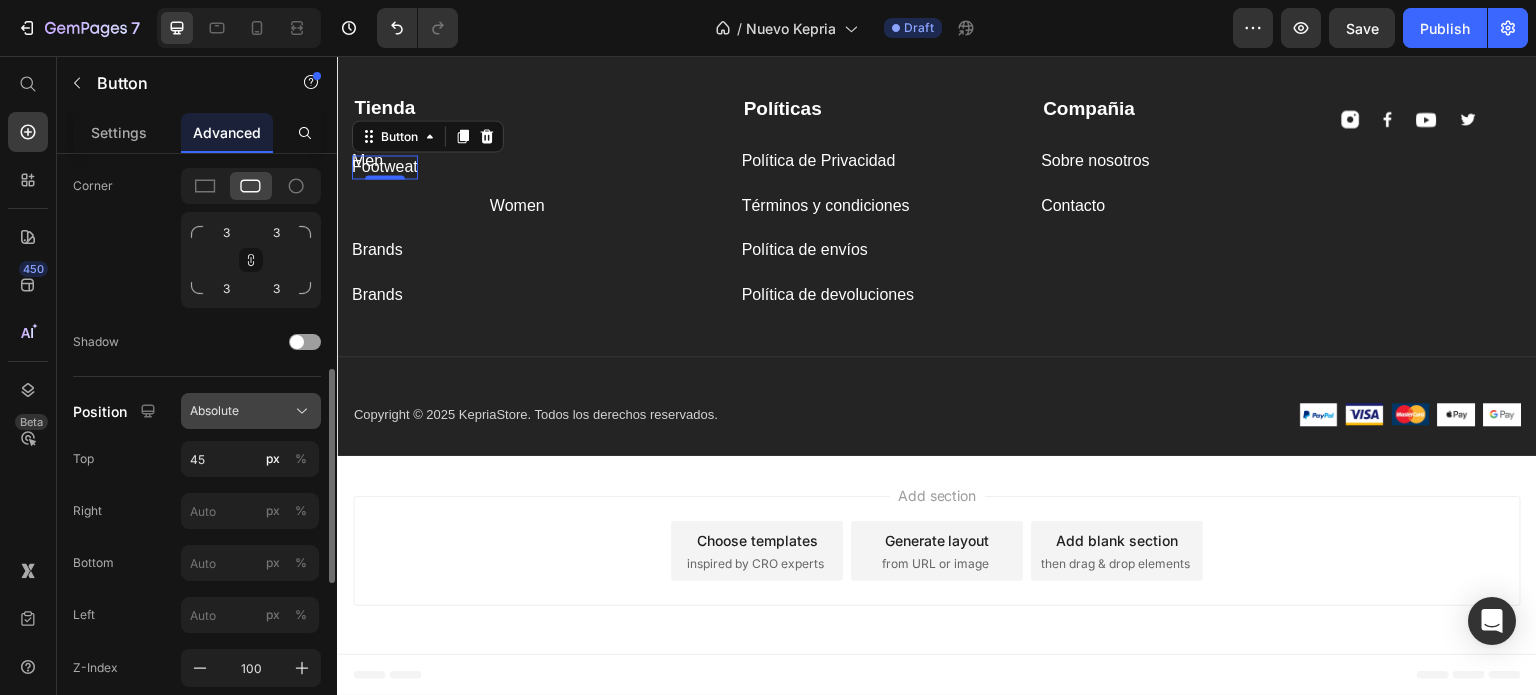 scroll, scrollTop: 700, scrollLeft: 0, axis: vertical 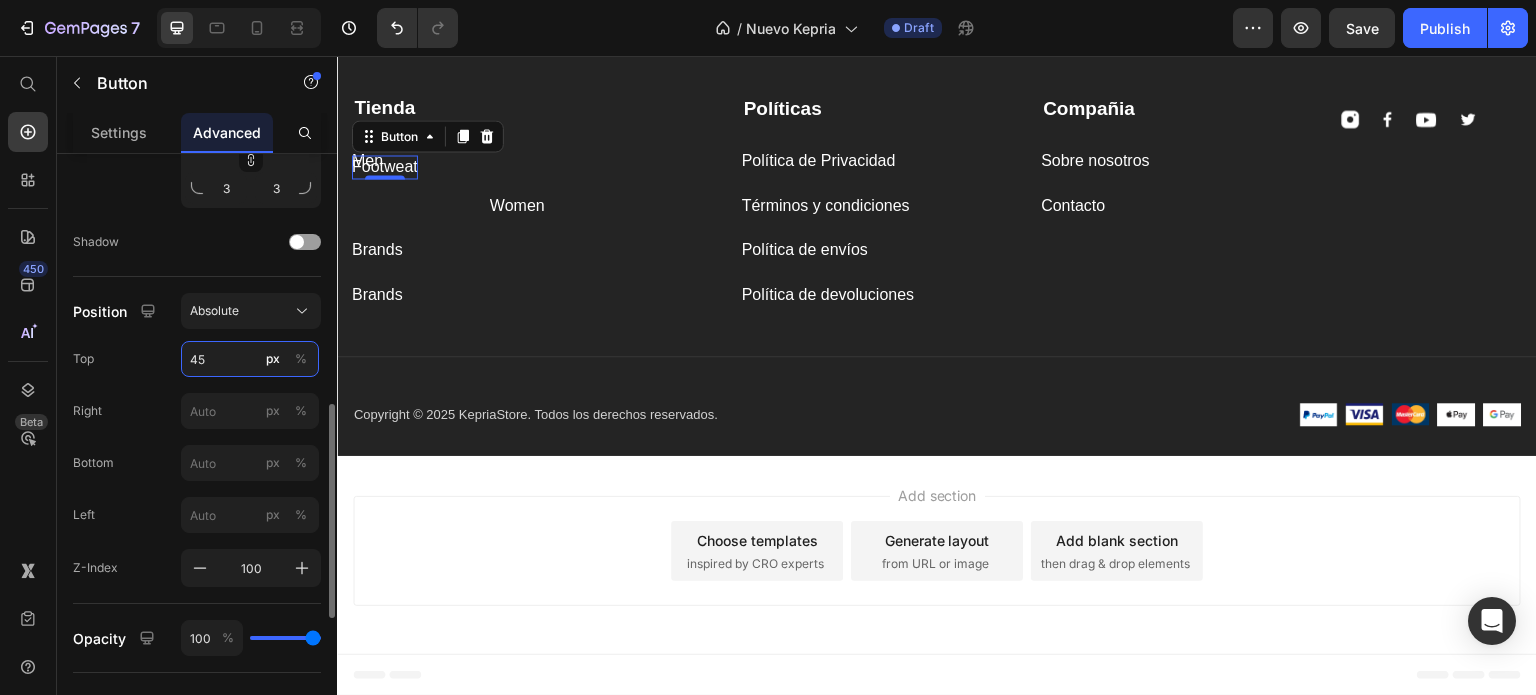 click on "45" at bounding box center (250, 359) 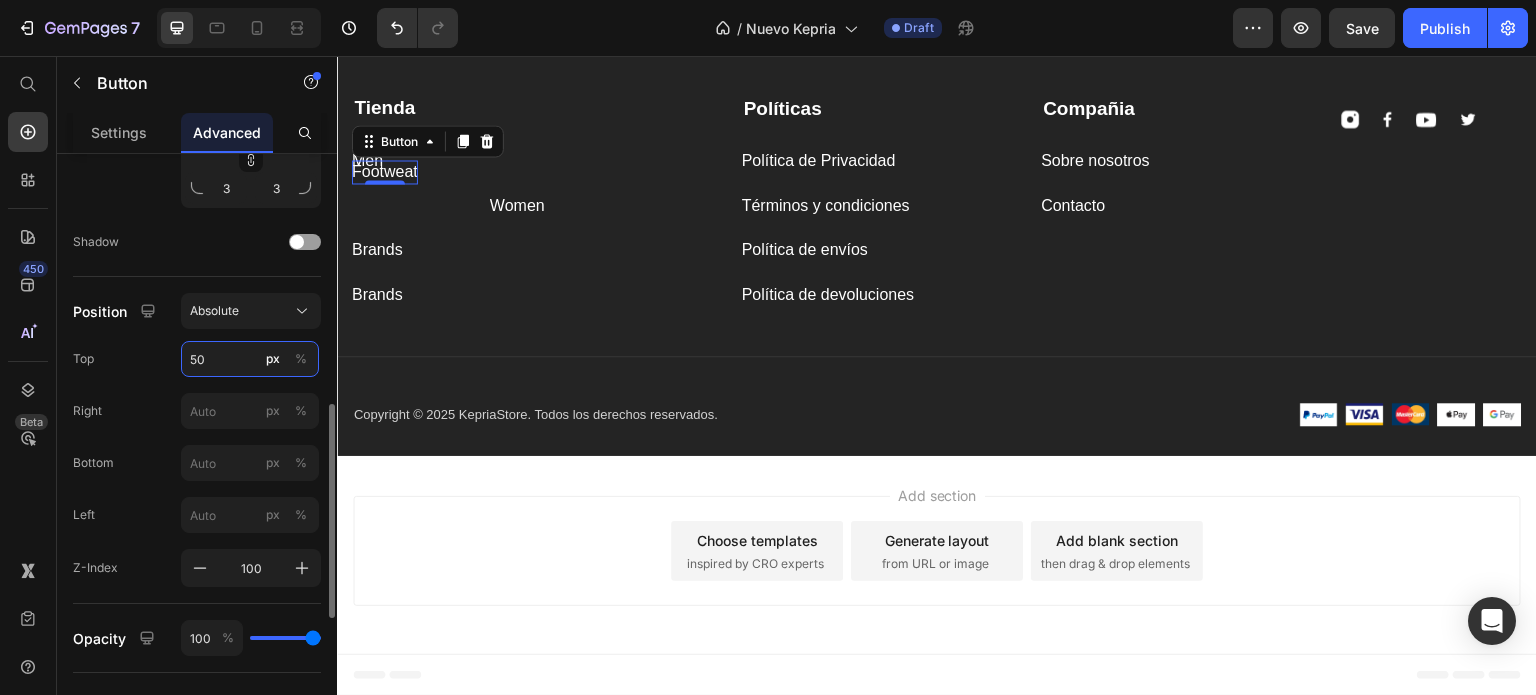 type on "5" 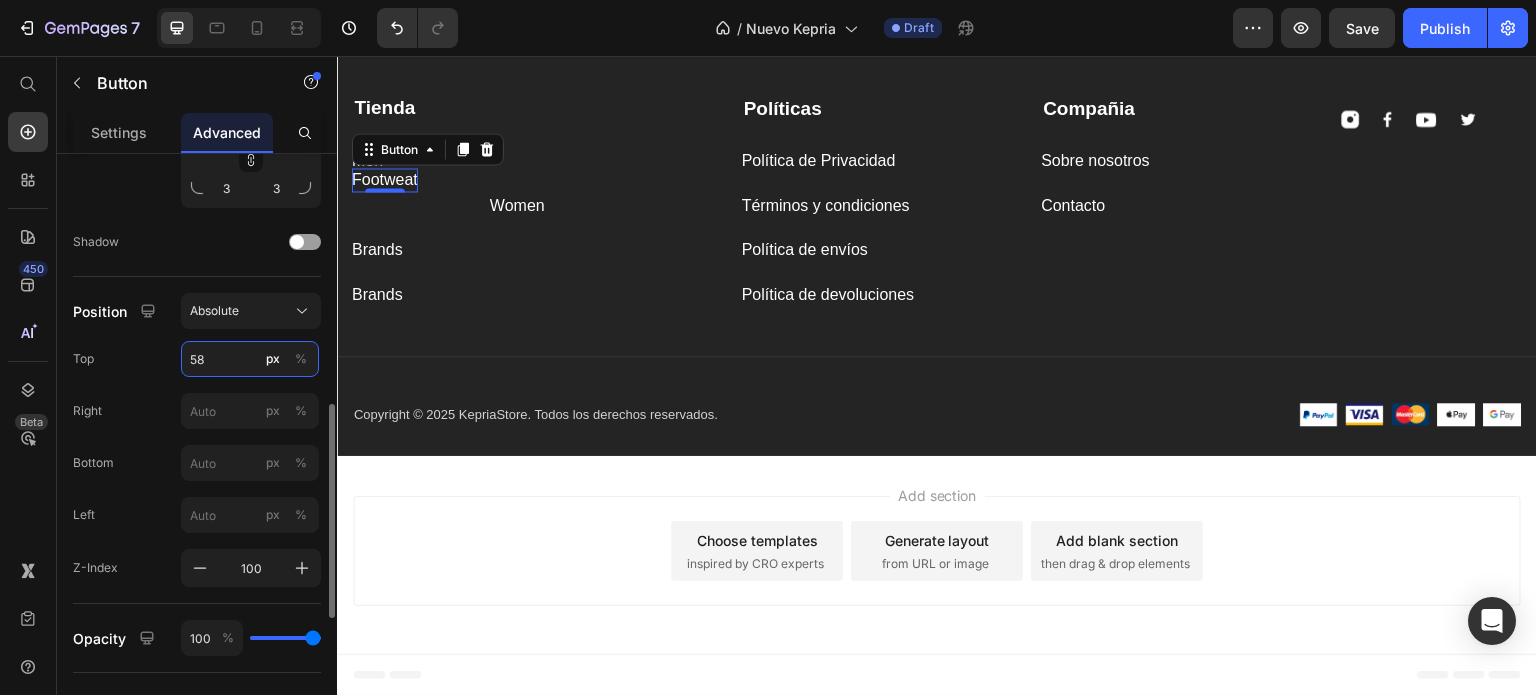 type on "5" 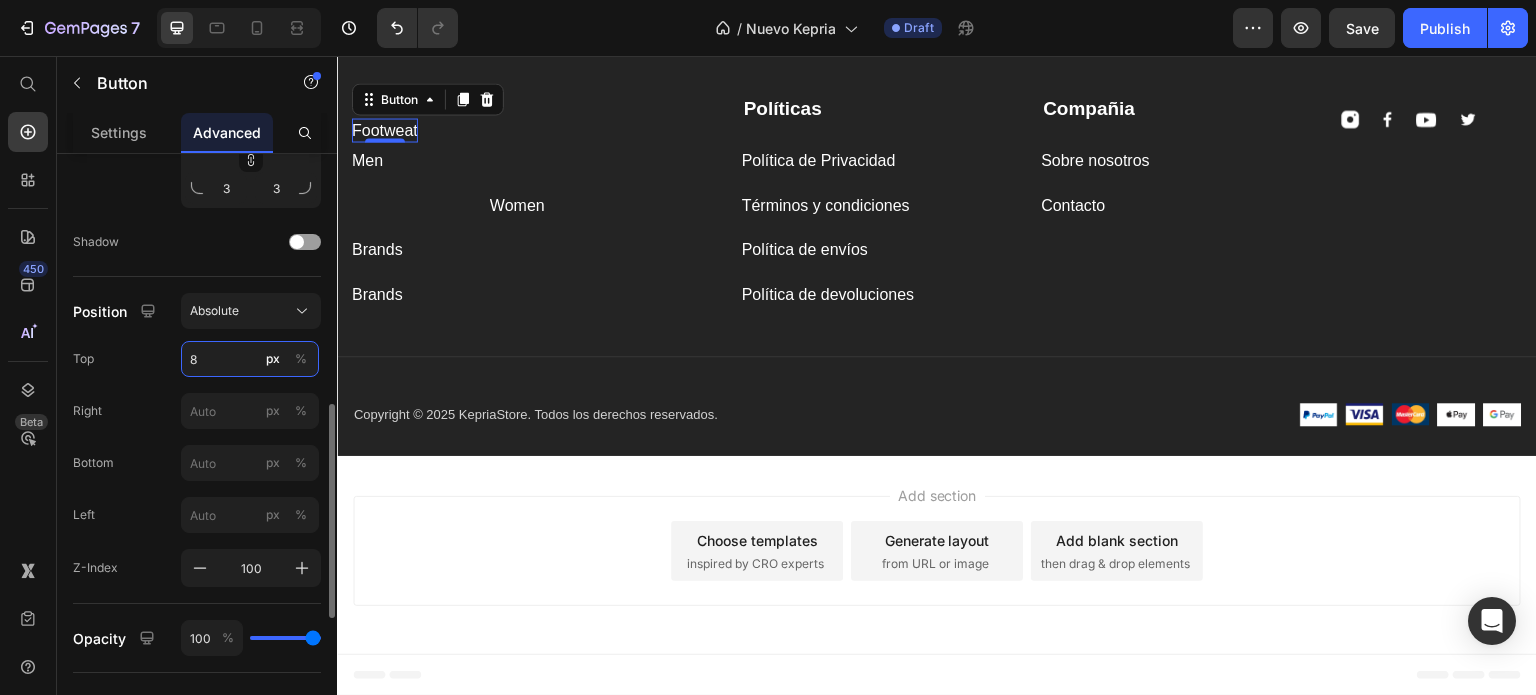type on "84" 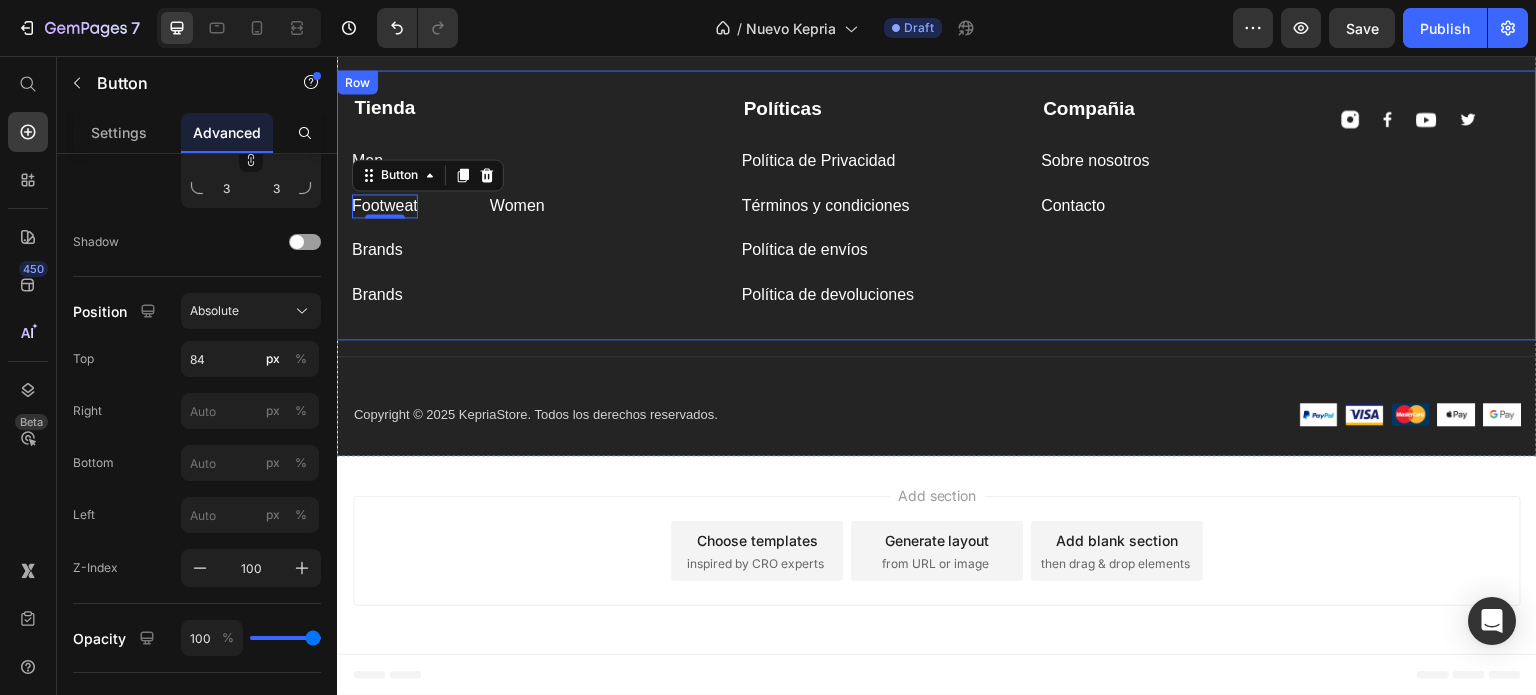 click on "Compañia Text block Sobre nosotros Button Contacto Button Tienda Text block Men Button Footweat Button   0 Women Button Brands Button Brands Button Políticas Text block Política de Privacidad Button Términos y condiciones Button Política de envíos Button Política de devoluciones Button Image Image Image Image Row Row" at bounding box center [937, 205] 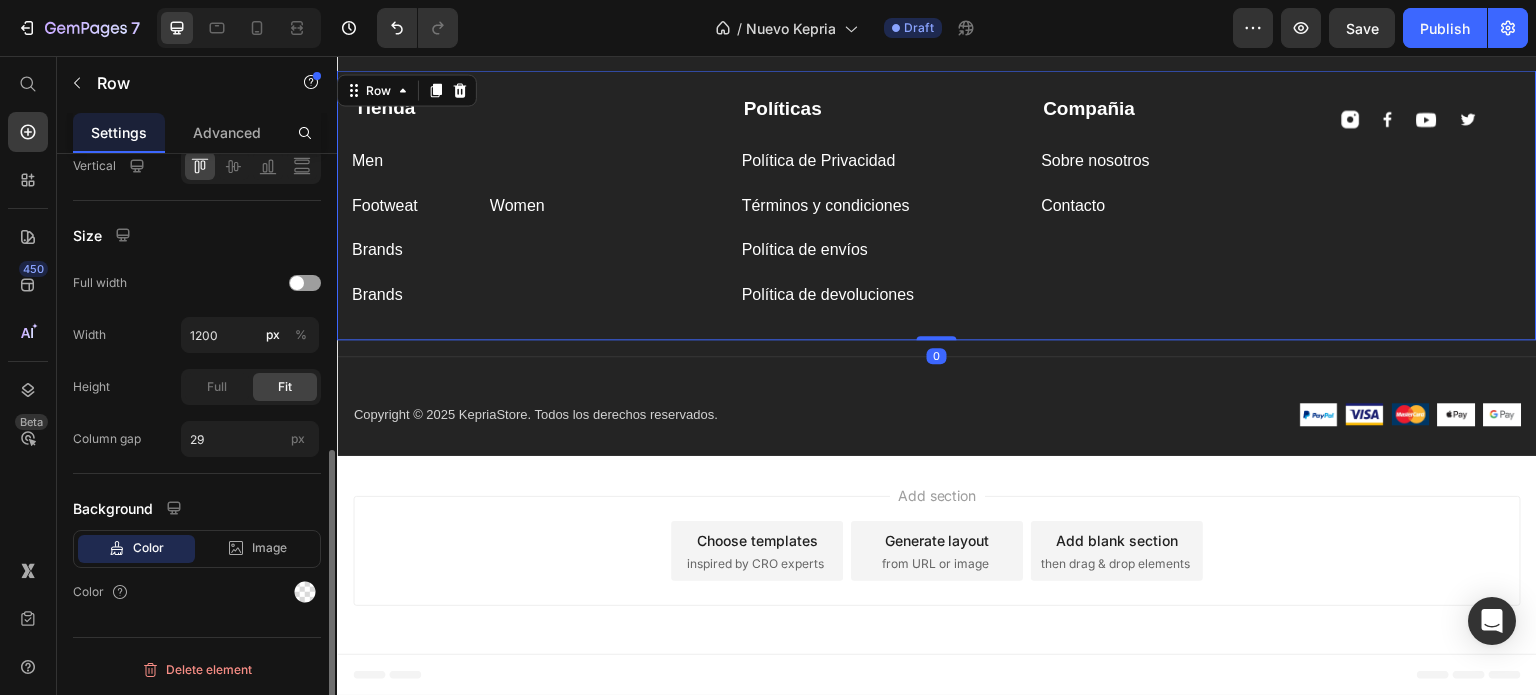 scroll, scrollTop: 0, scrollLeft: 0, axis: both 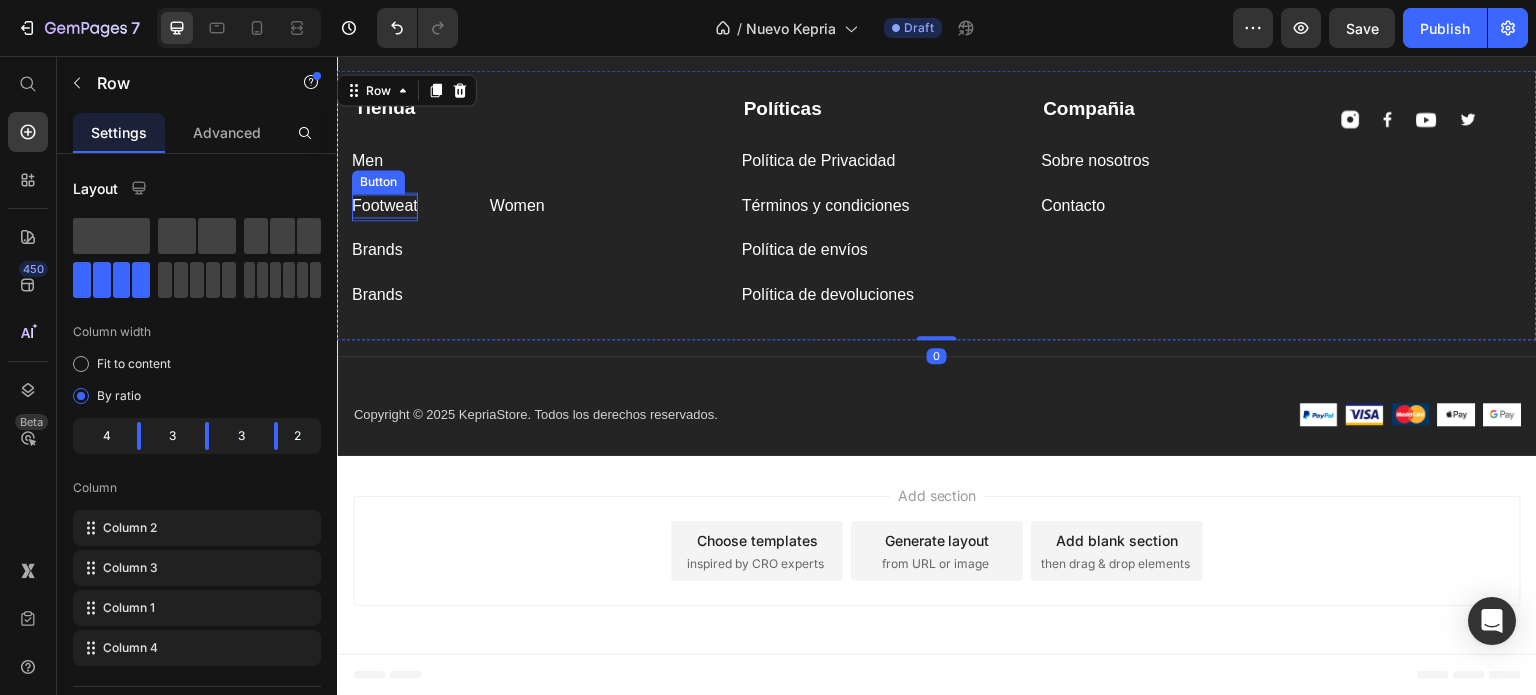 click on "Footweat" at bounding box center [385, 206] 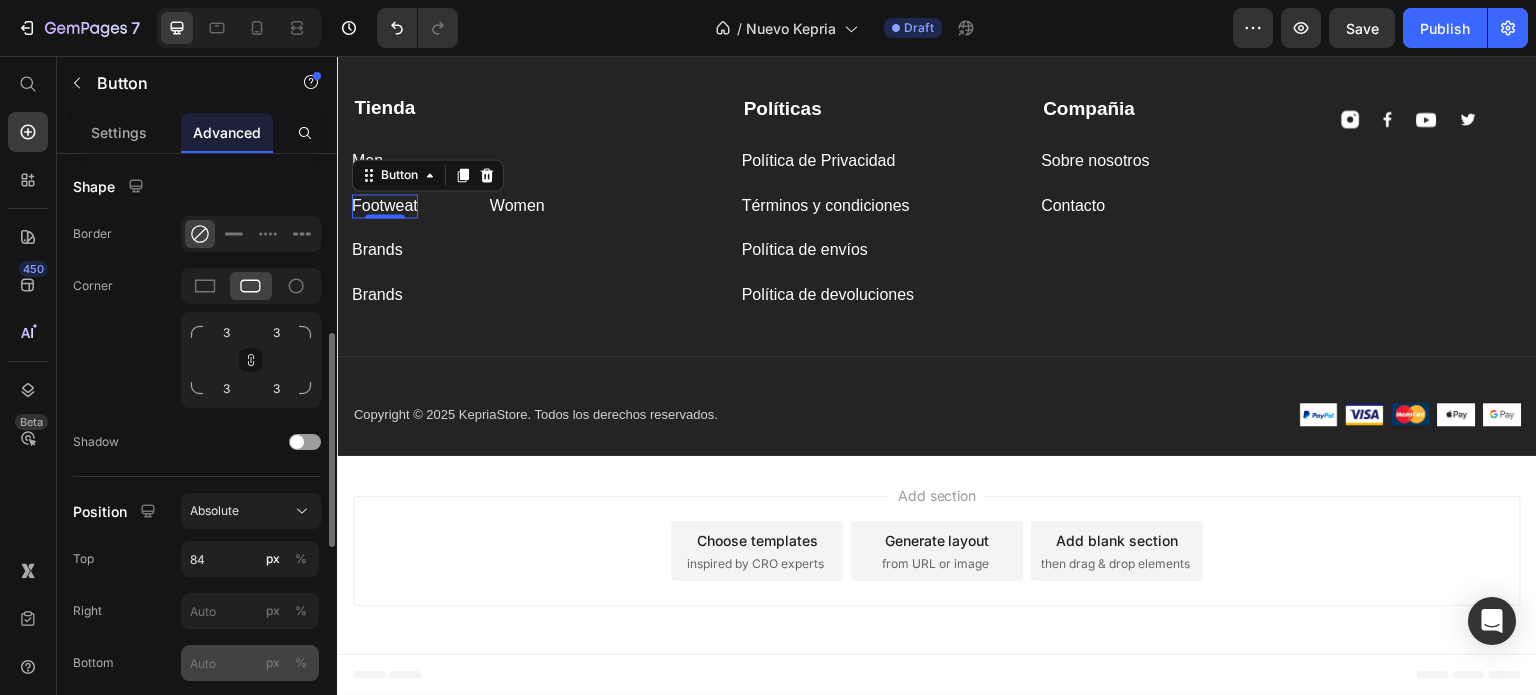 scroll, scrollTop: 700, scrollLeft: 0, axis: vertical 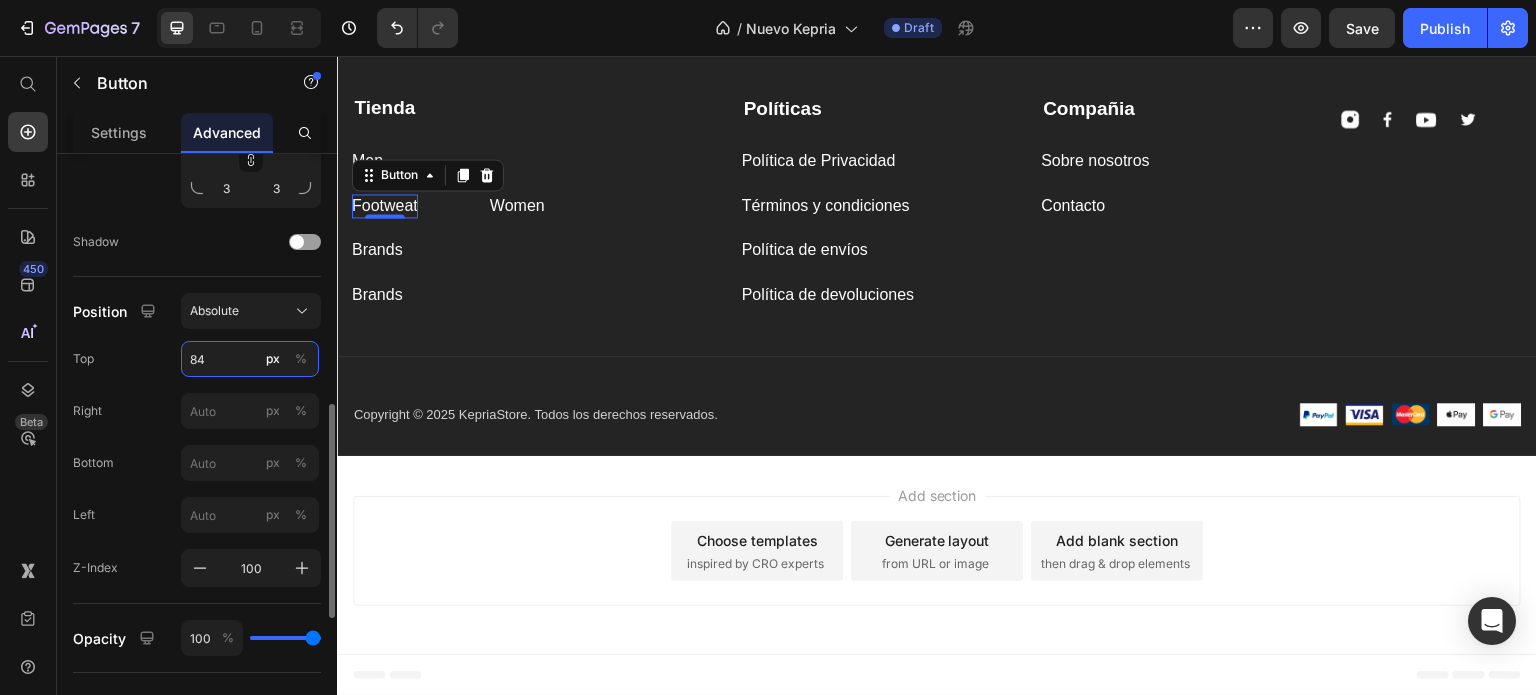 click on "84" at bounding box center [250, 359] 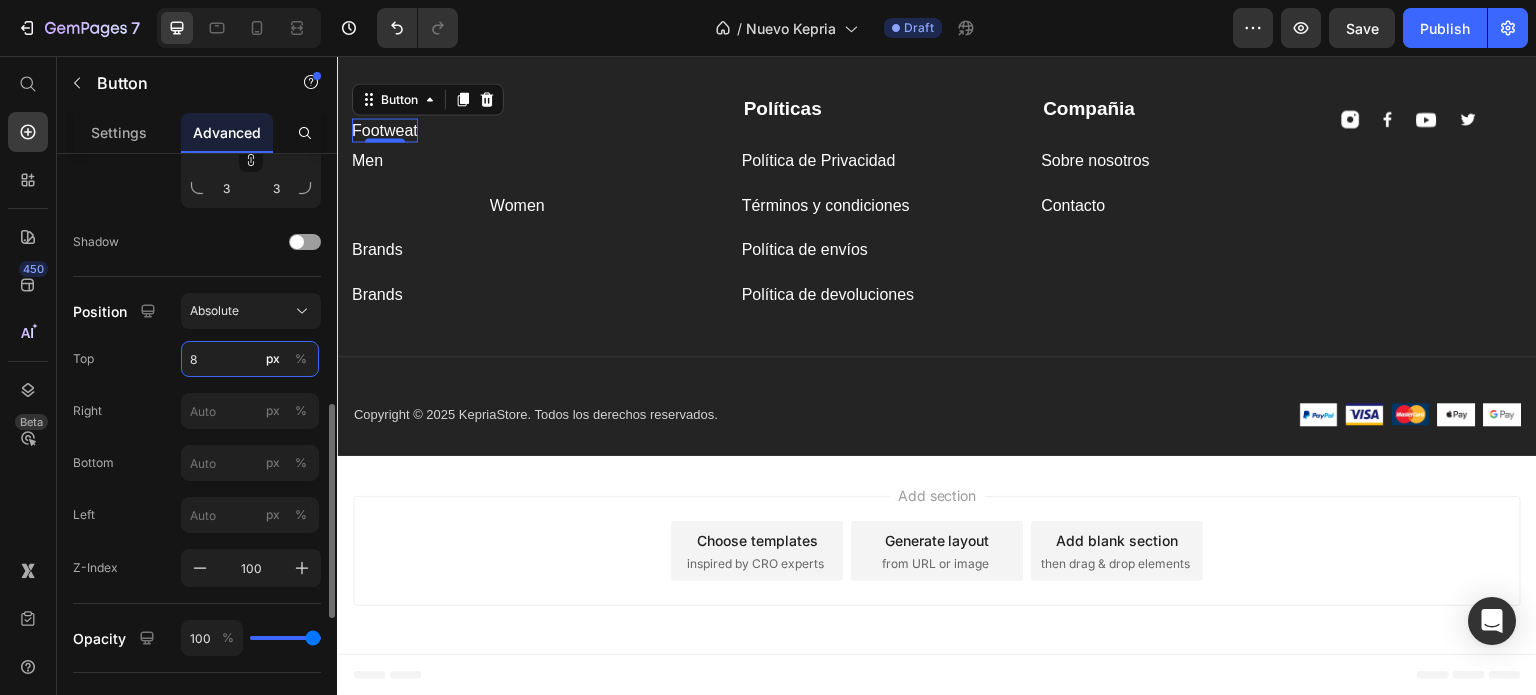 type on "86" 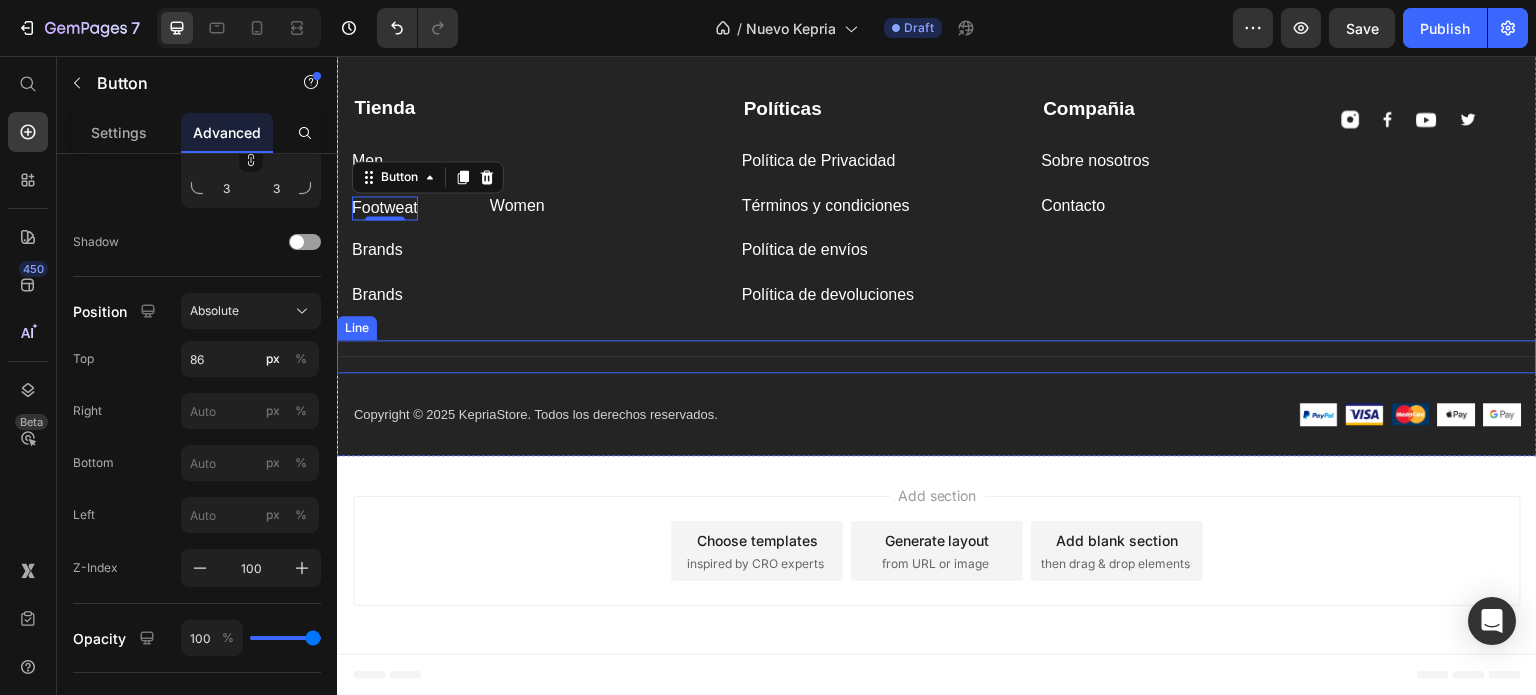 click on "Title Line" at bounding box center [937, 356] 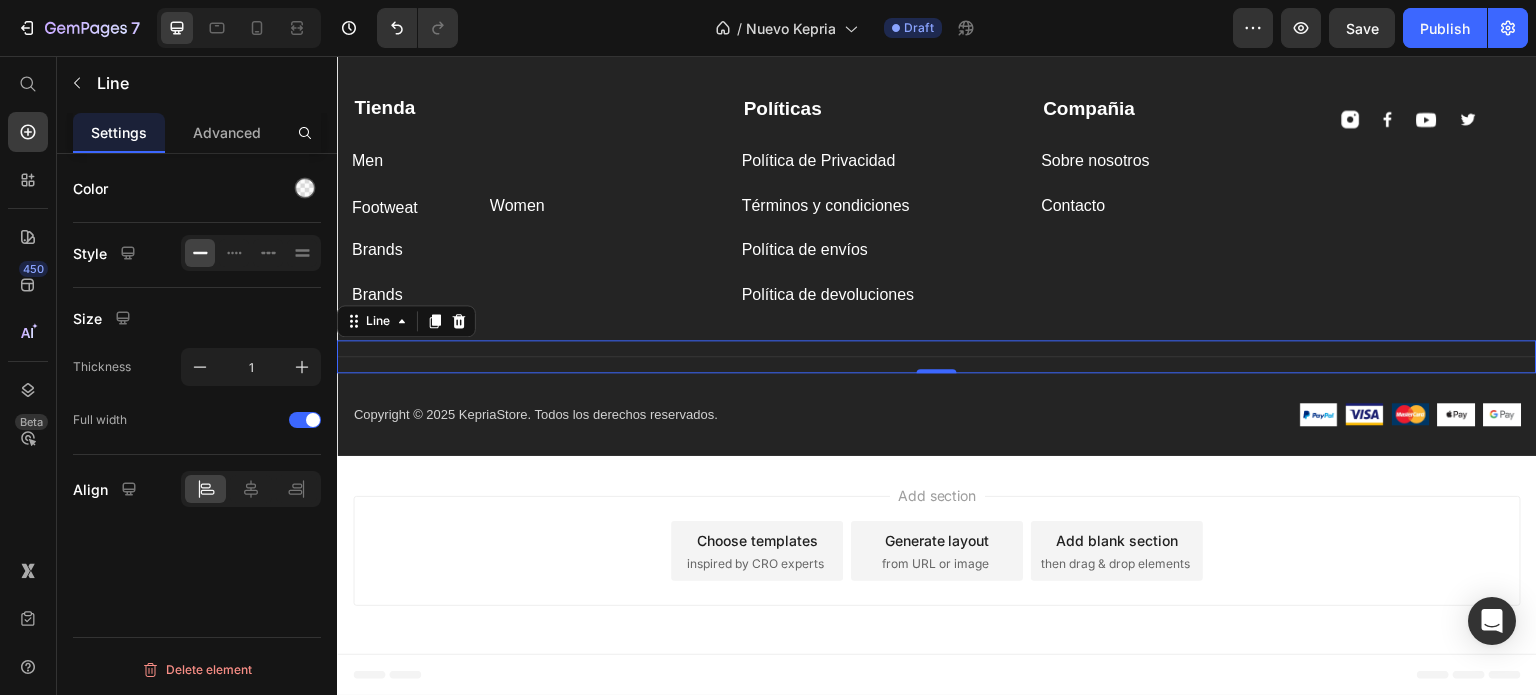 scroll, scrollTop: 0, scrollLeft: 0, axis: both 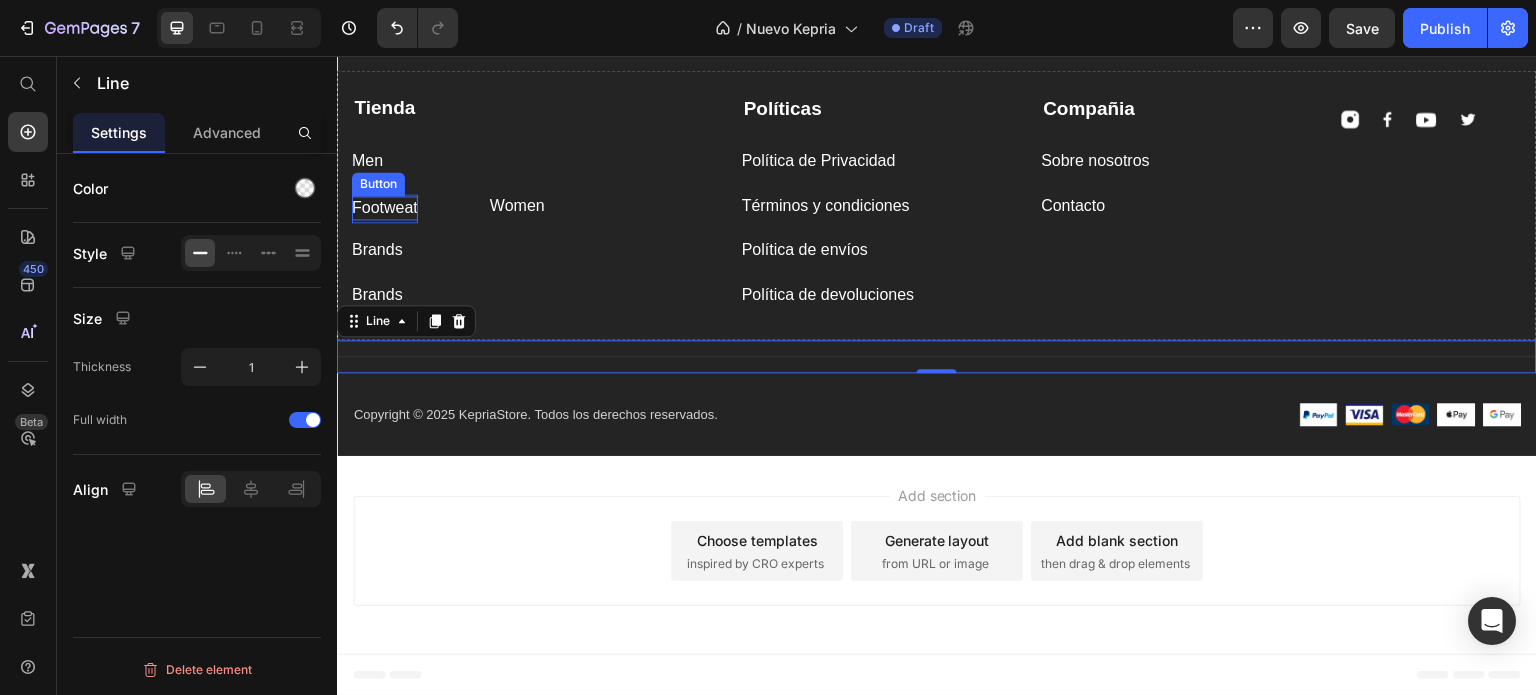 click on "Footweat" at bounding box center [385, 208] 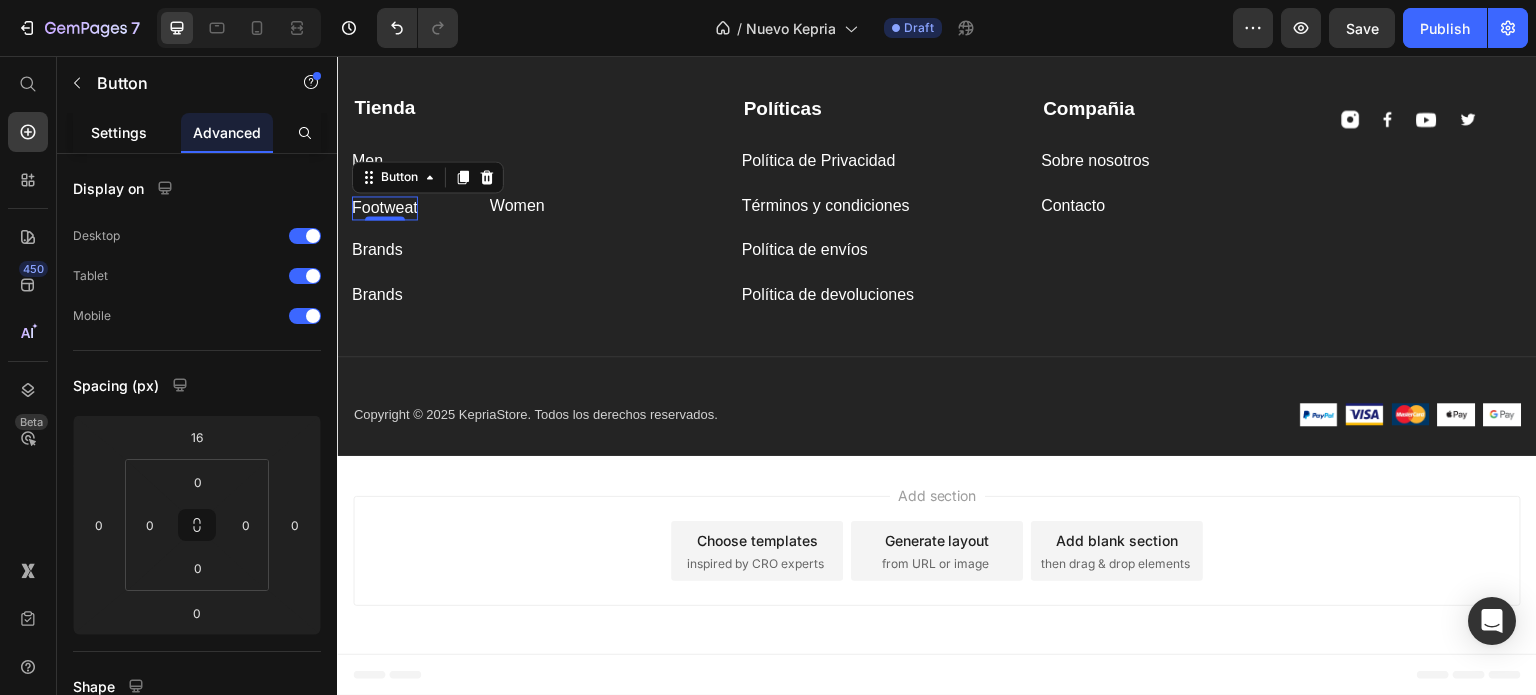 click on "Settings" at bounding box center (119, 132) 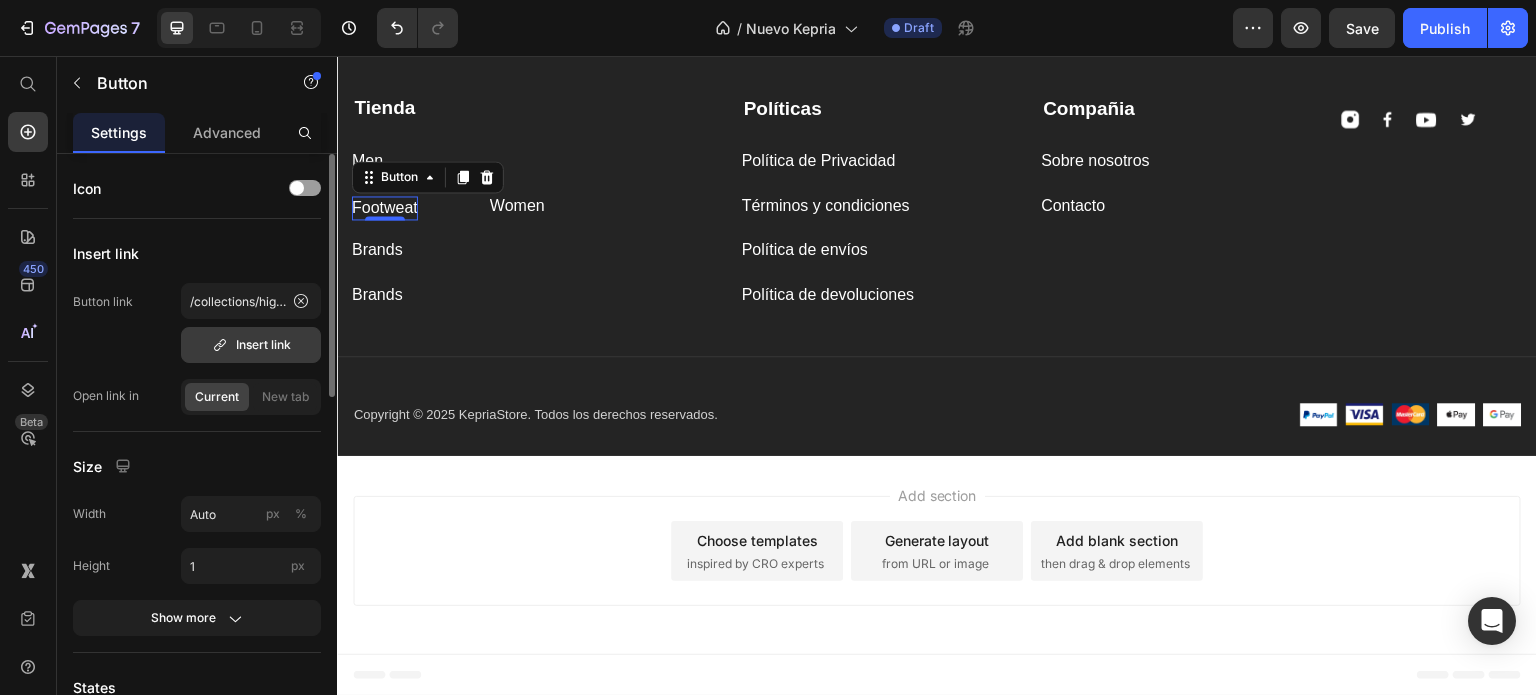 click on "Insert link" at bounding box center [251, 345] 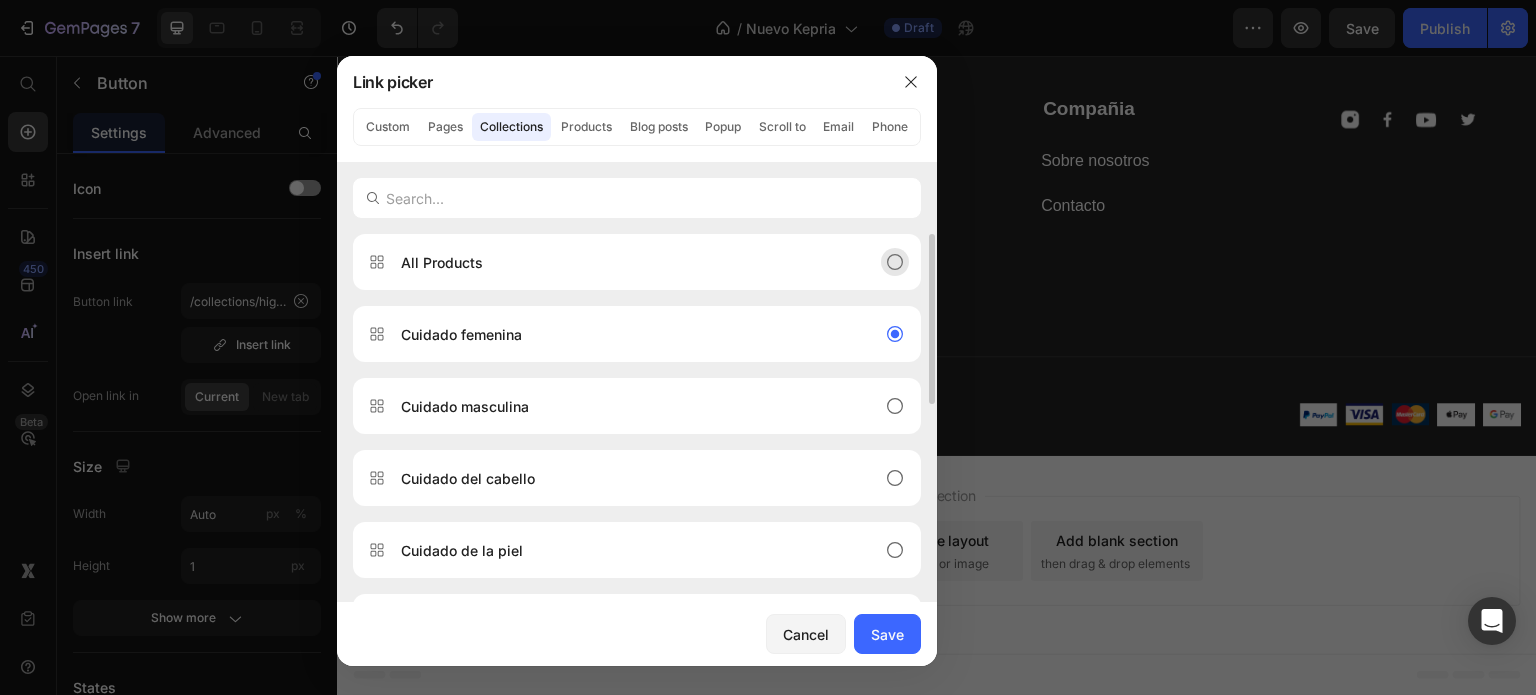 click on "All Products" at bounding box center [621, 262] 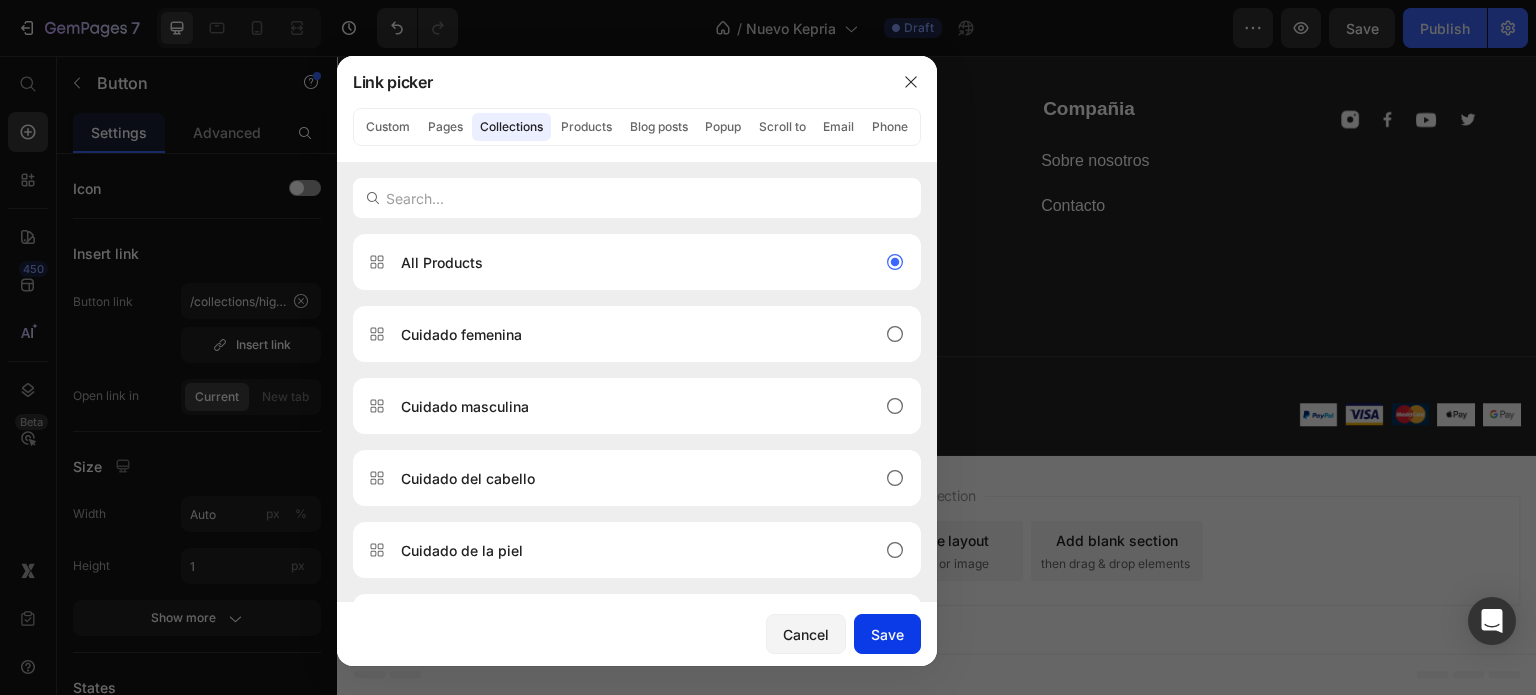 click on "Save" at bounding box center (887, 634) 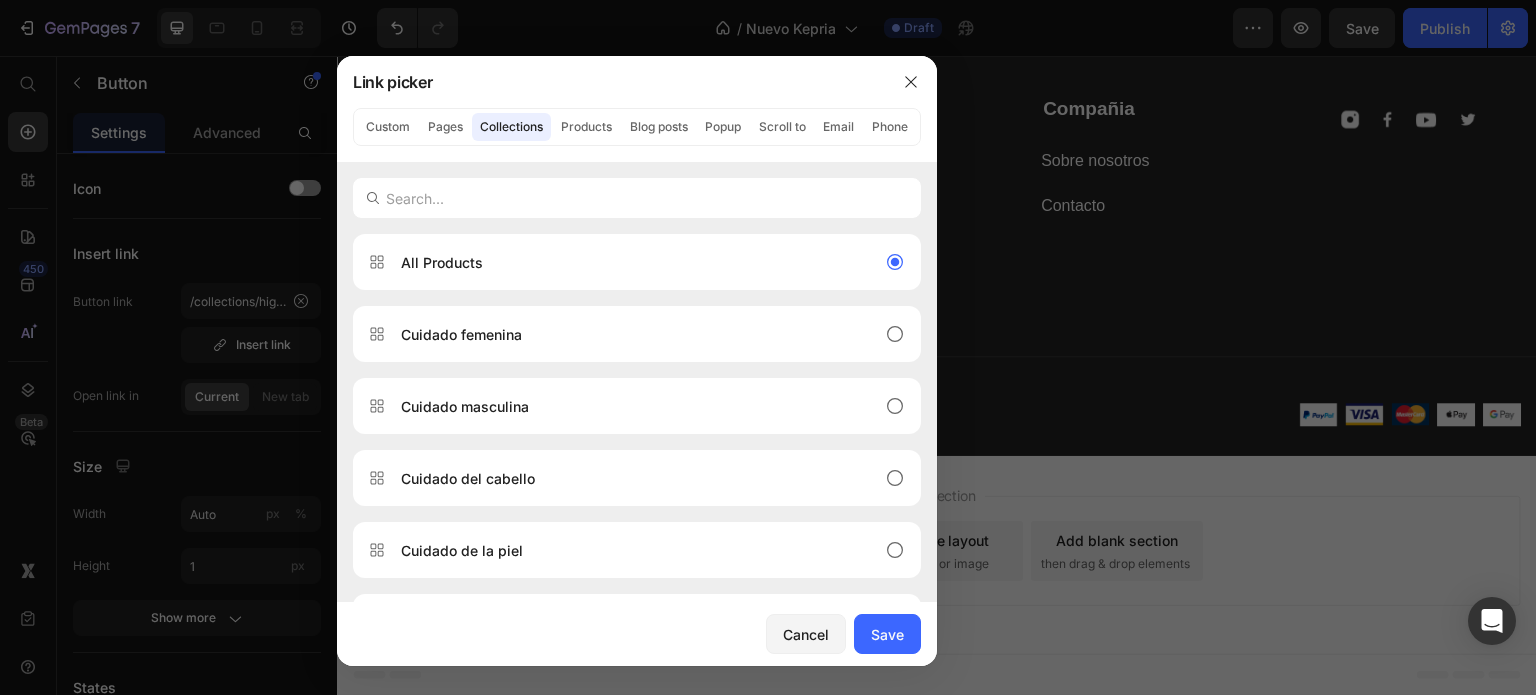 type on "/collections/all" 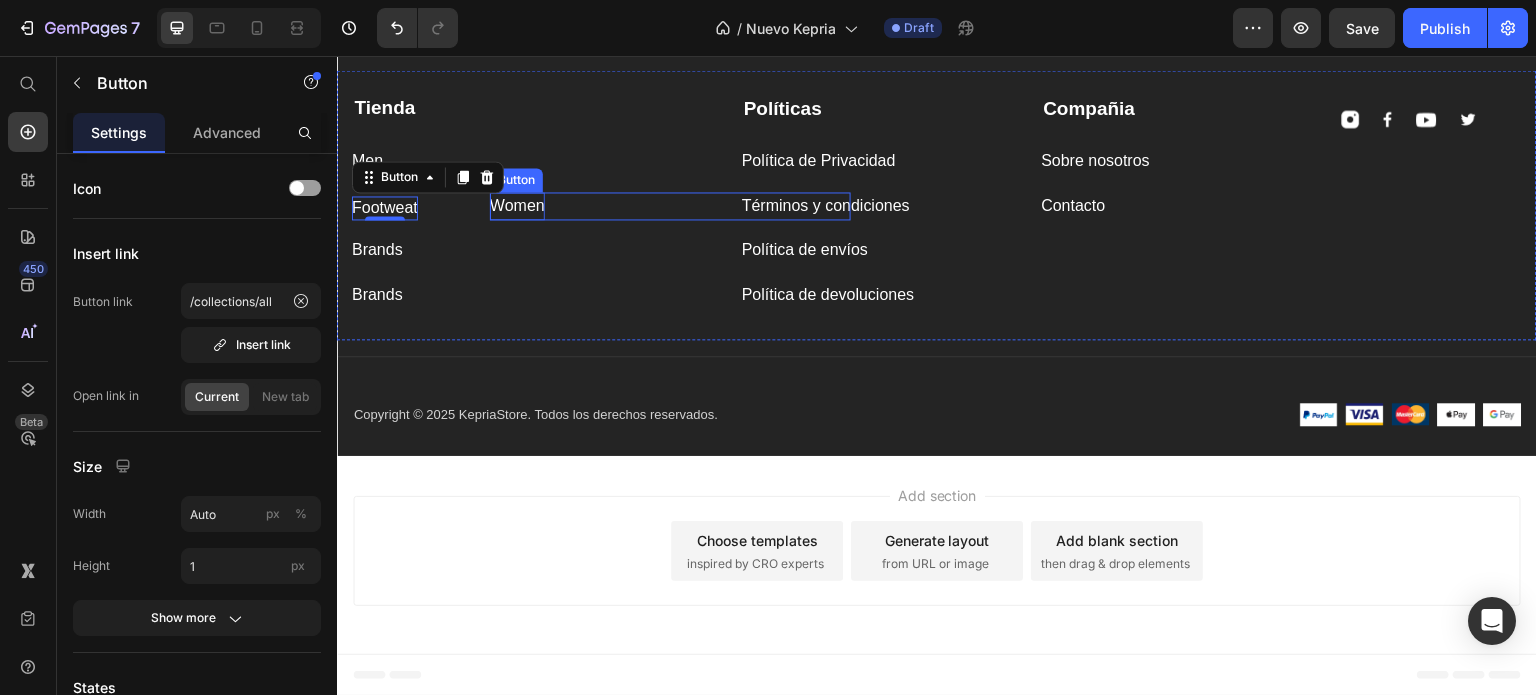 click on "Women" at bounding box center [517, 206] 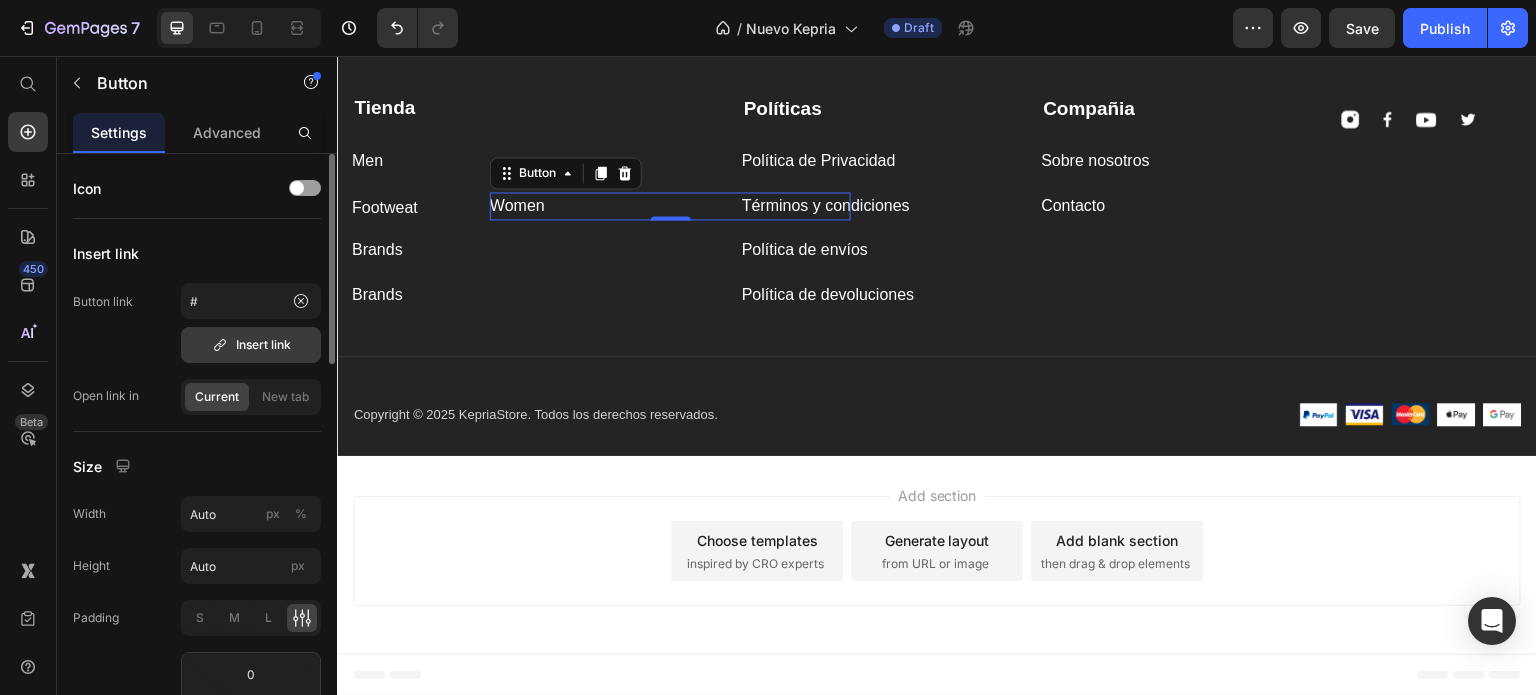 click on "Insert link" at bounding box center [251, 345] 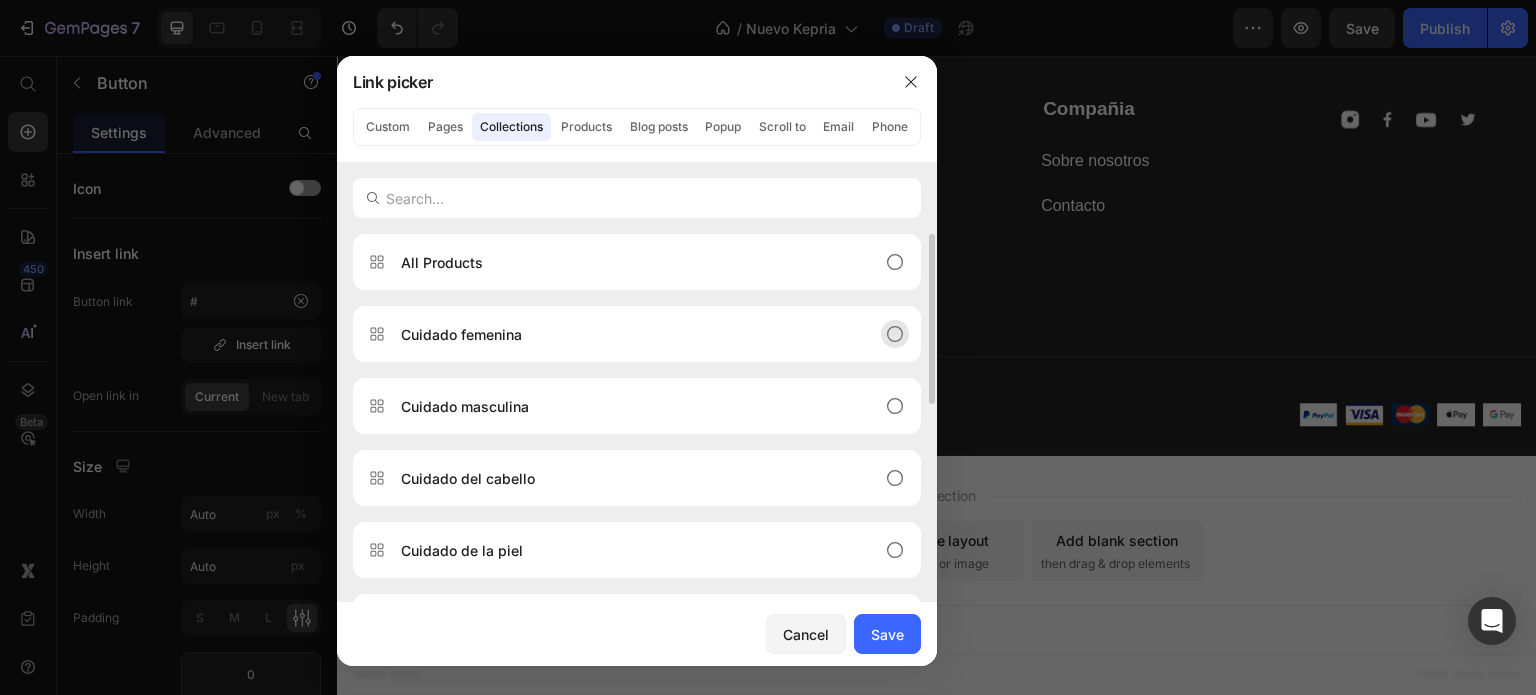 click on "Cuidado femenina" 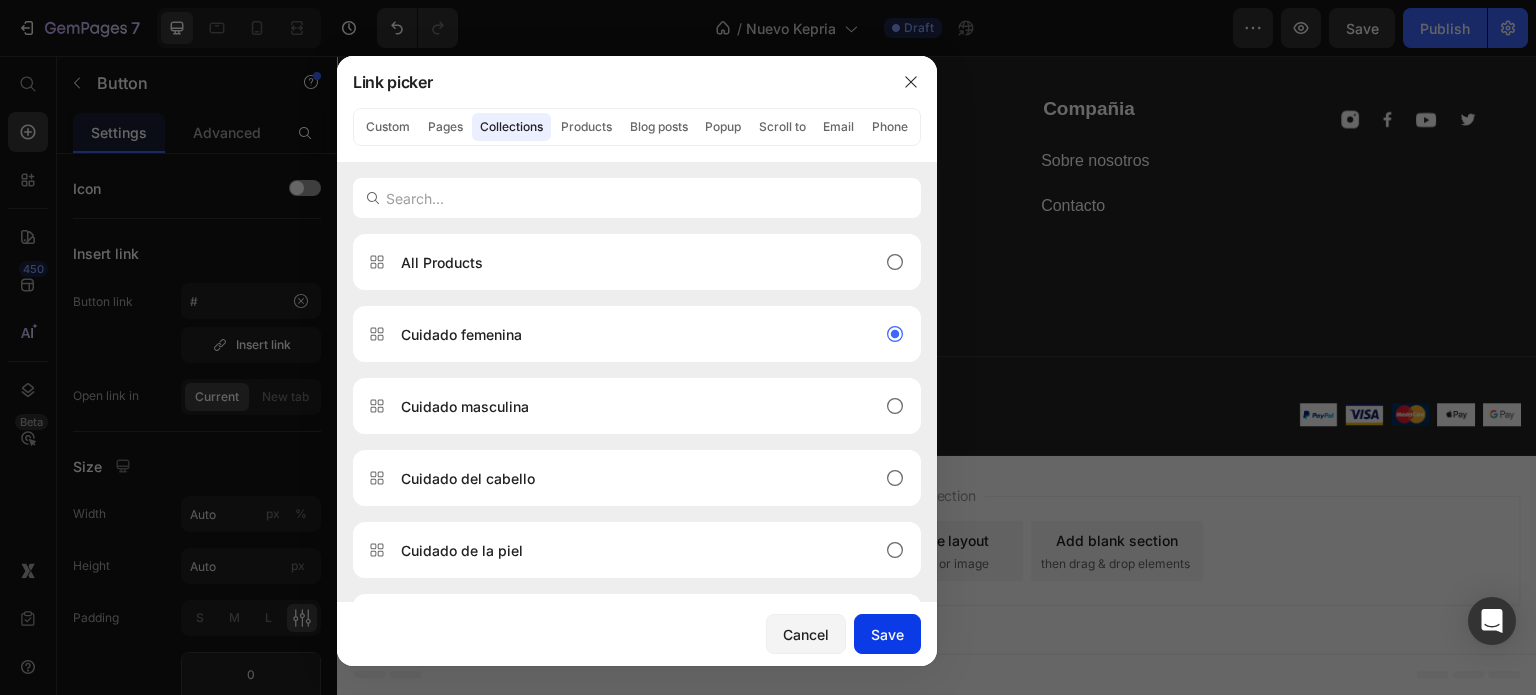 click on "Save" at bounding box center [887, 634] 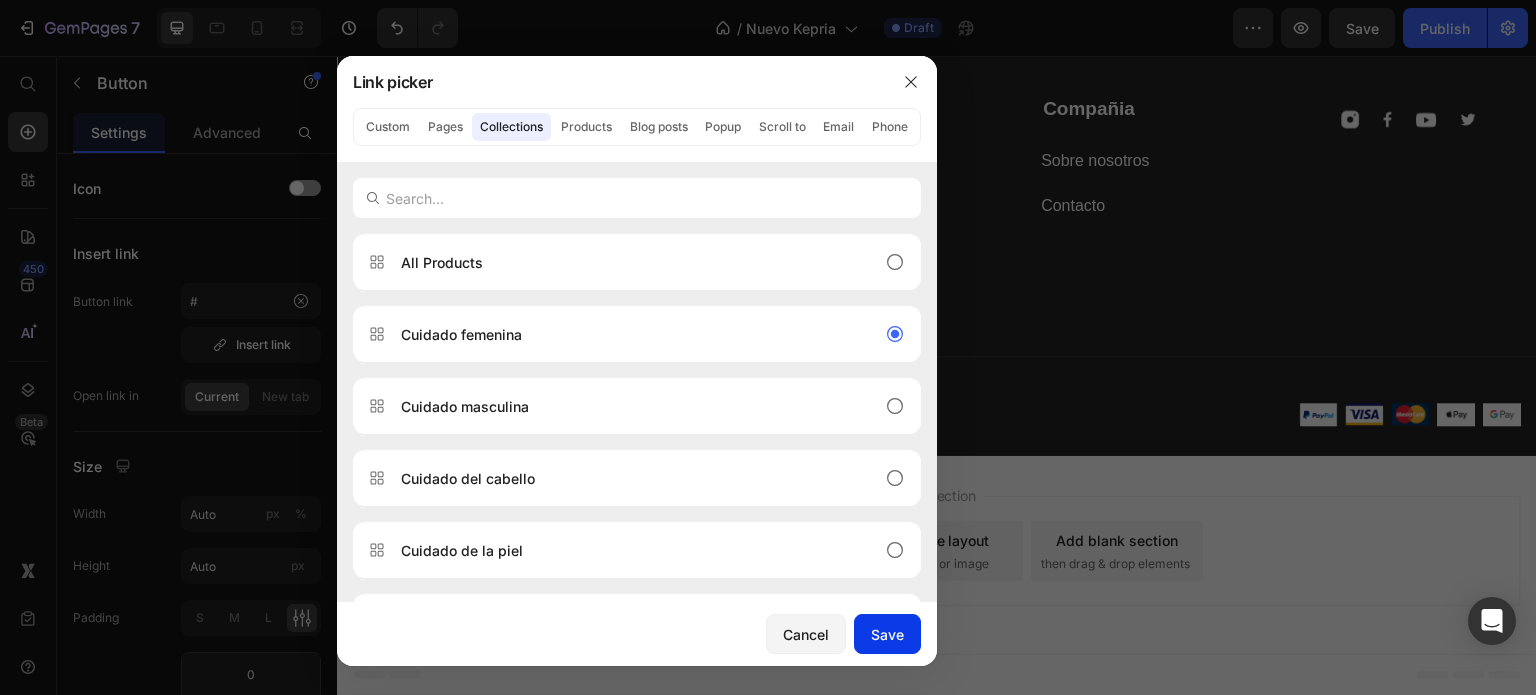type on "/collections/higiene-femenina" 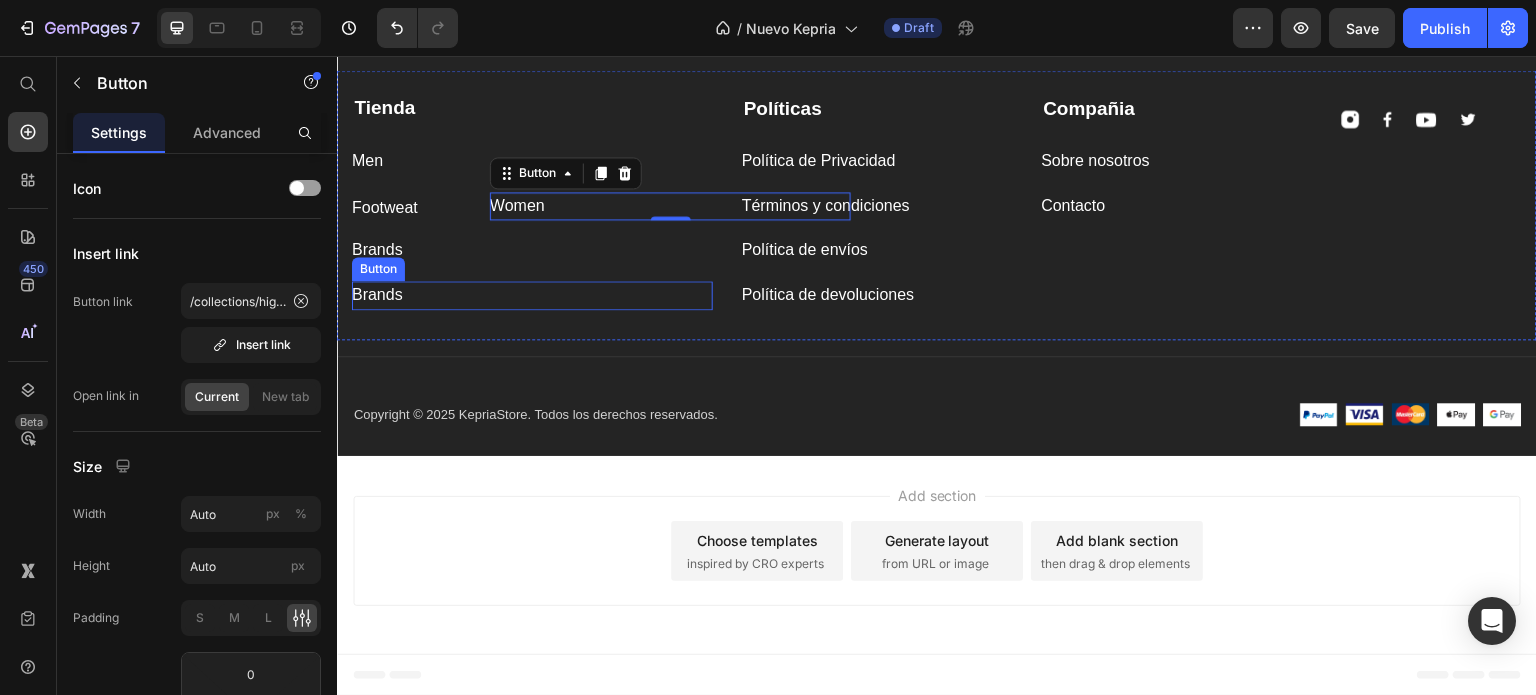 click on "Brands Button" at bounding box center (532, 295) 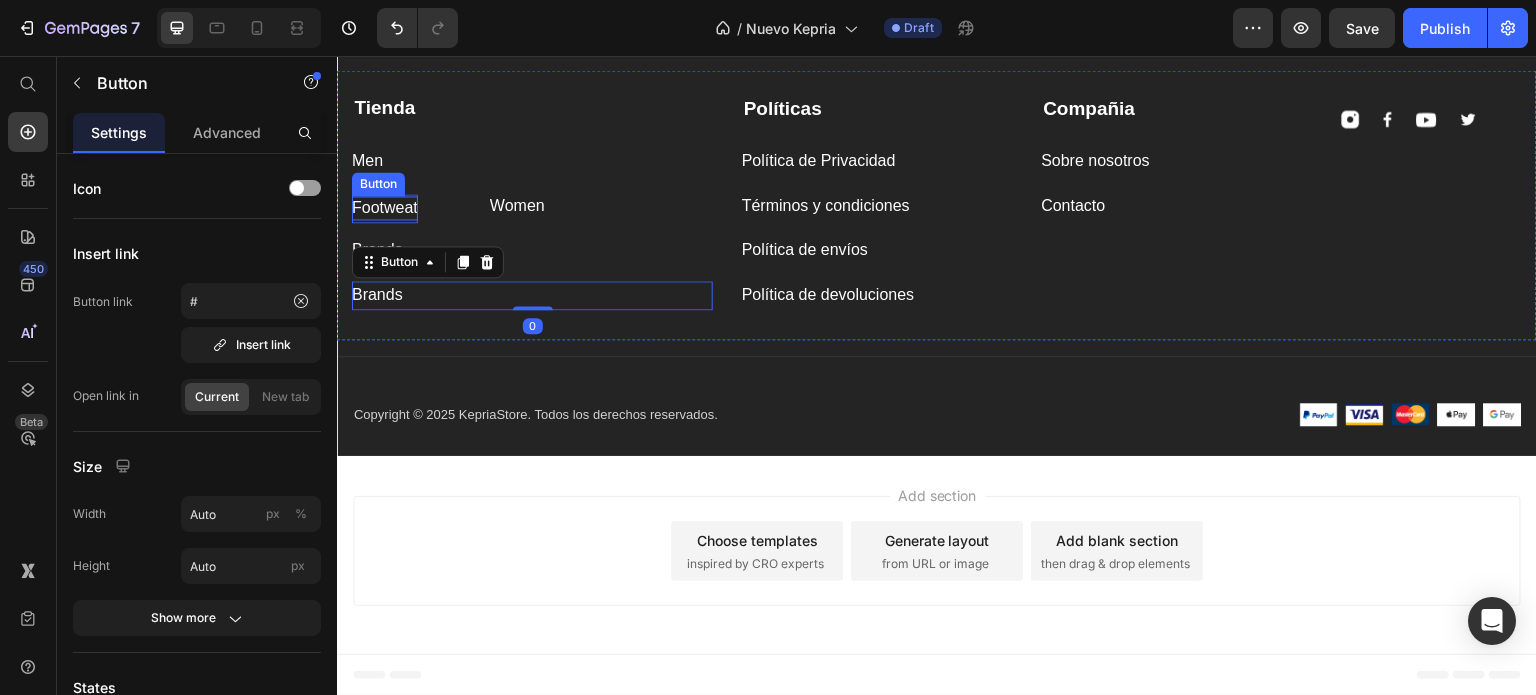 click on "Footweat" at bounding box center [385, 208] 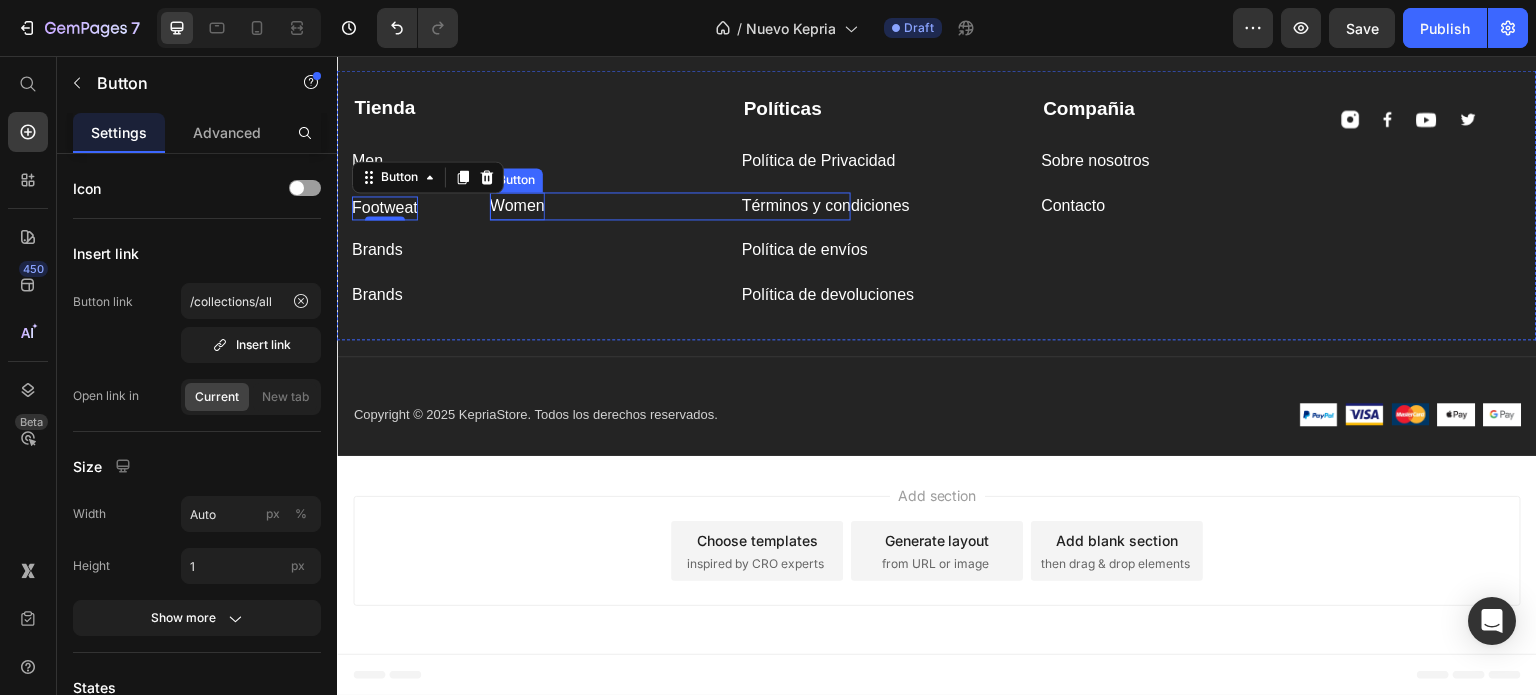 click on "Women" at bounding box center (517, 206) 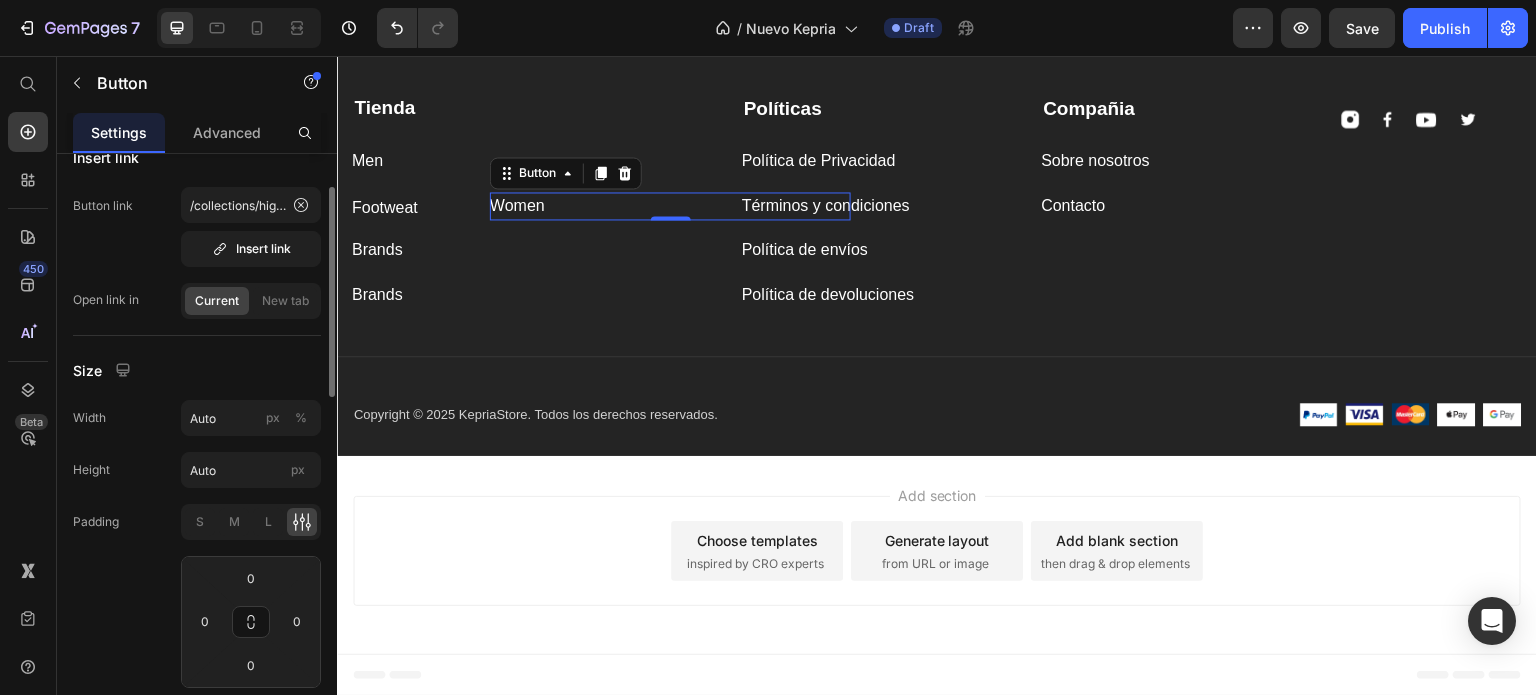 scroll, scrollTop: 0, scrollLeft: 0, axis: both 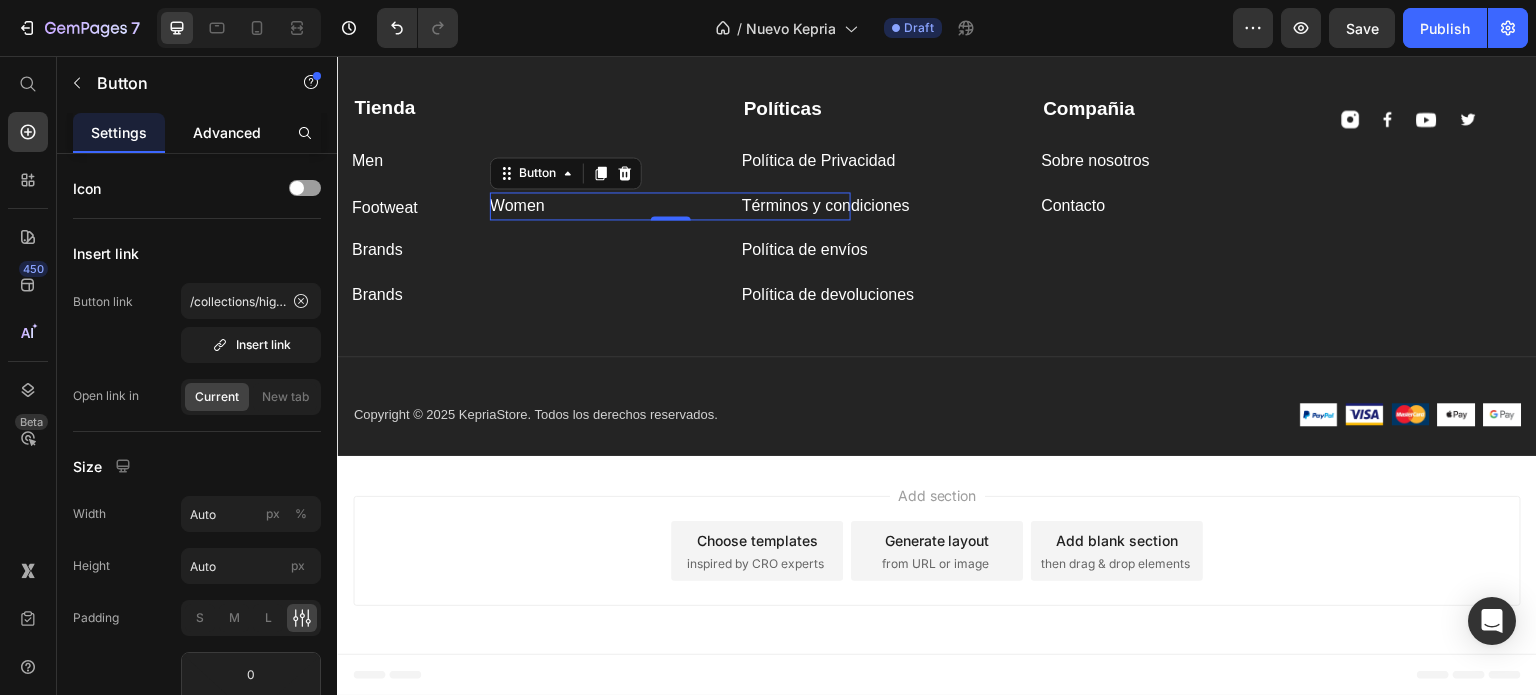 click on "Advanced" at bounding box center [227, 132] 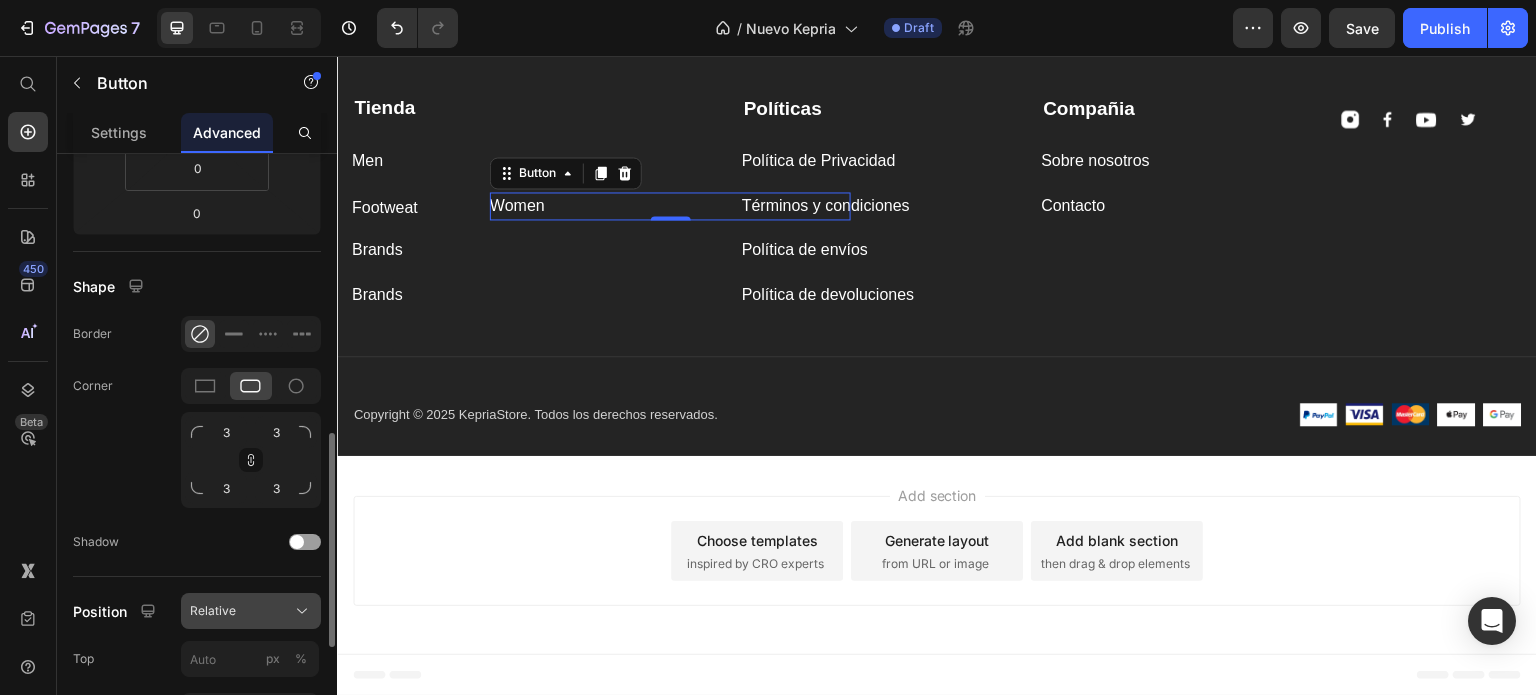 scroll, scrollTop: 500, scrollLeft: 0, axis: vertical 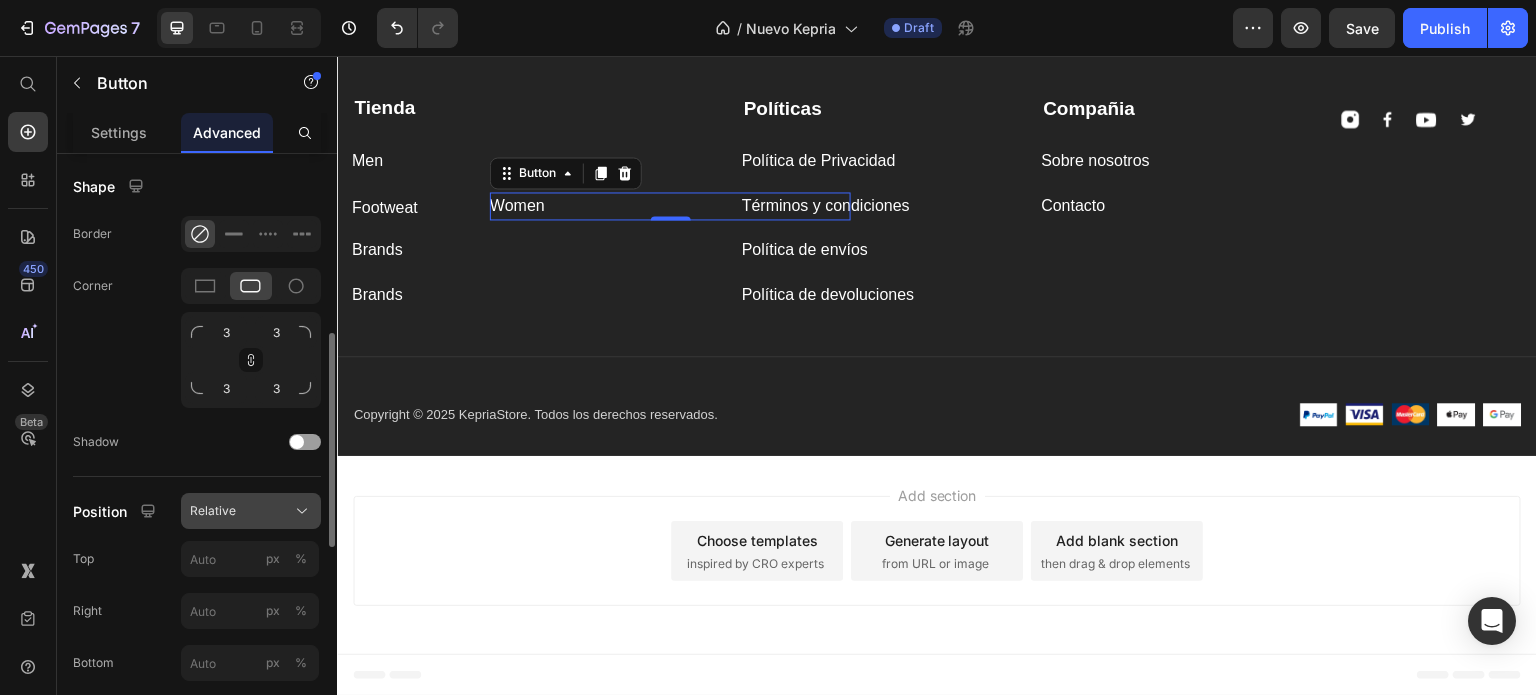 click on "Relative" at bounding box center (251, 511) 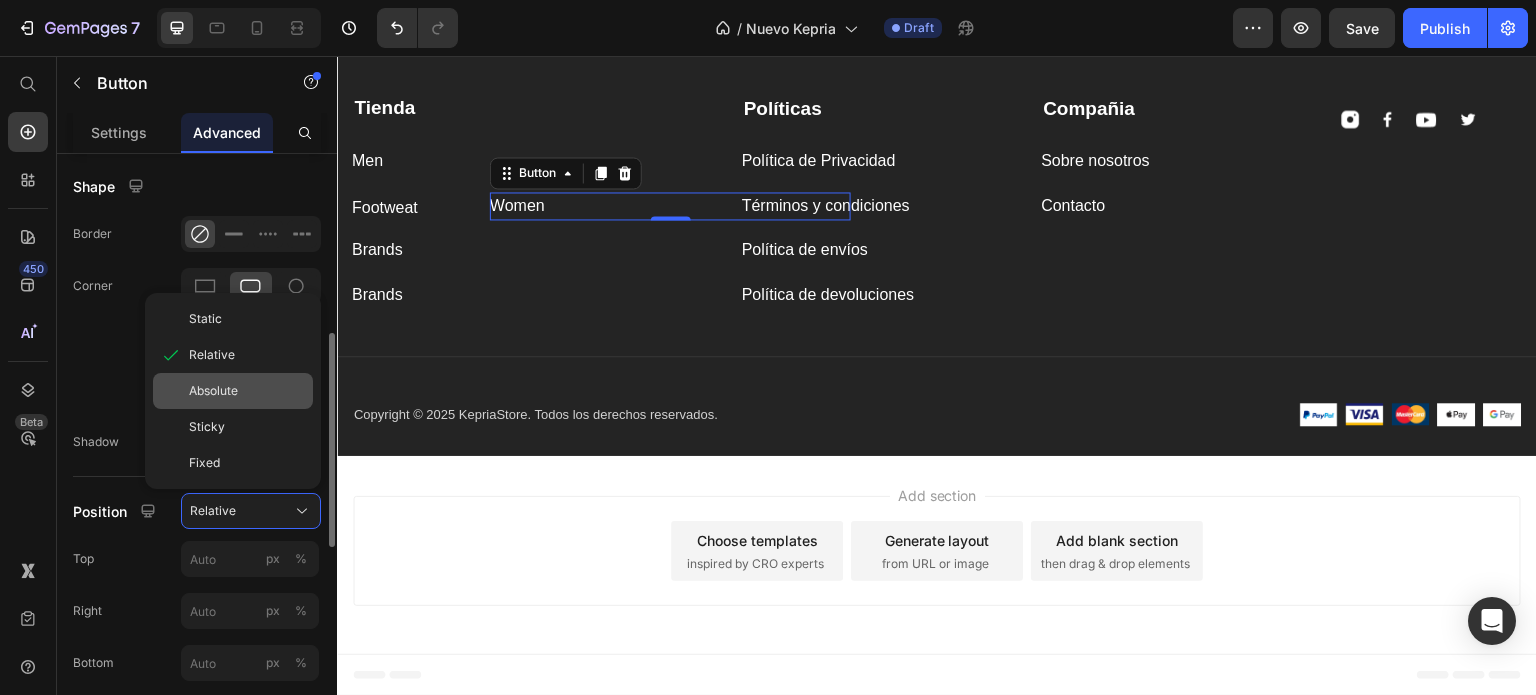click on "Absolute" at bounding box center [213, 391] 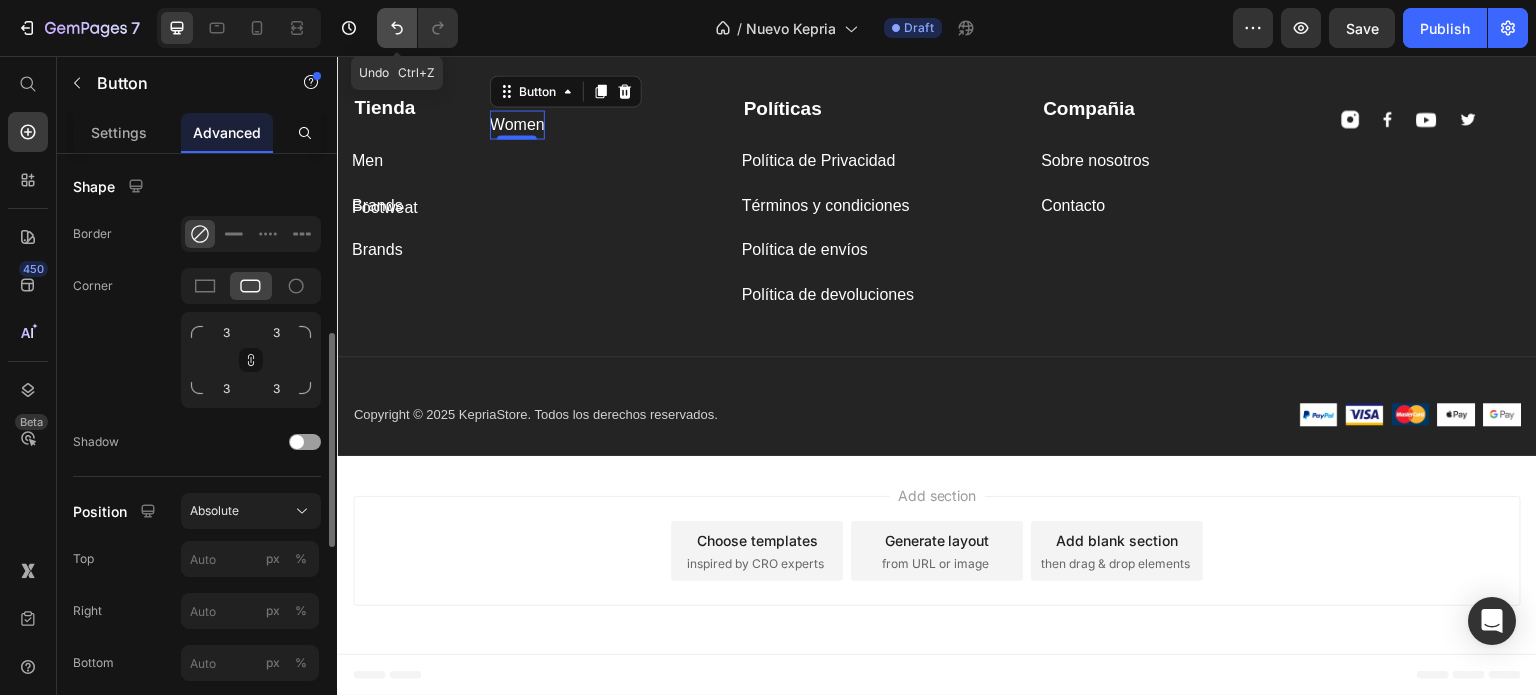click 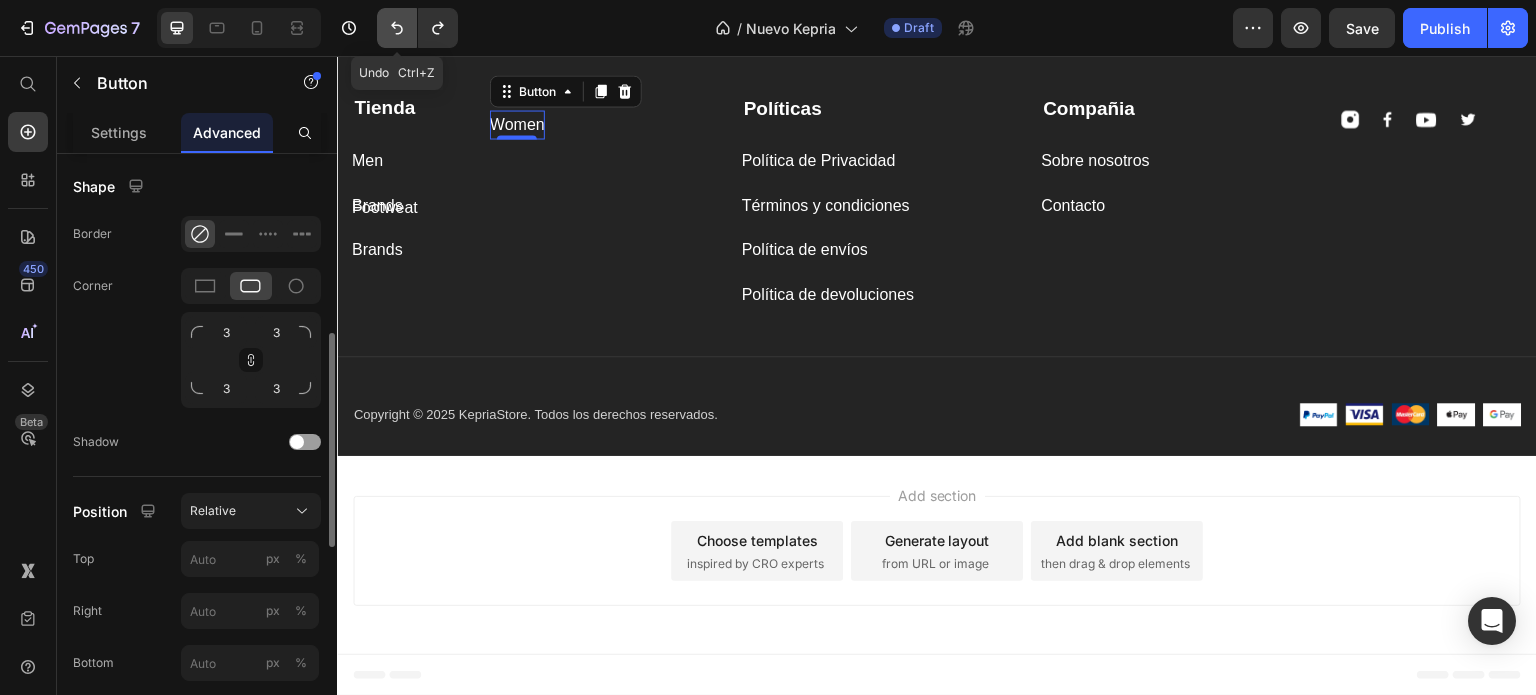 click 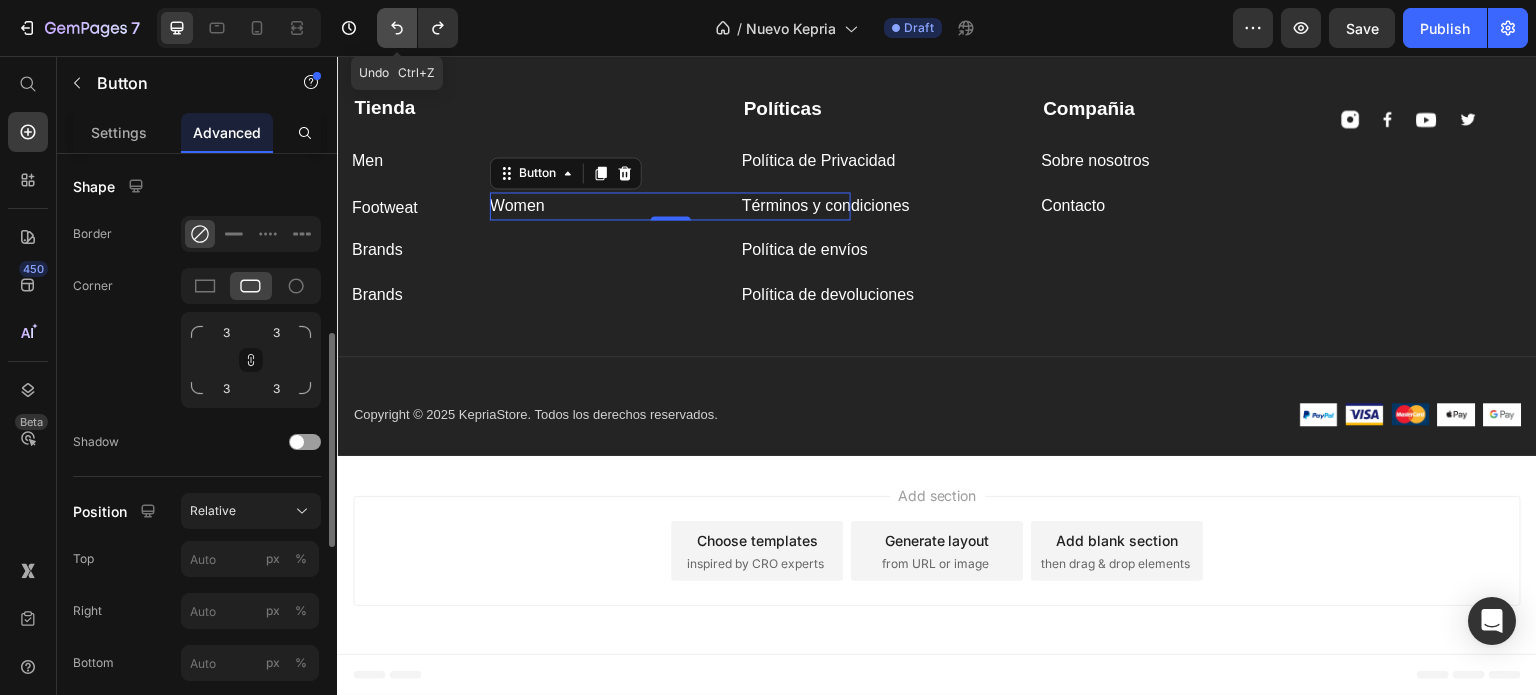click 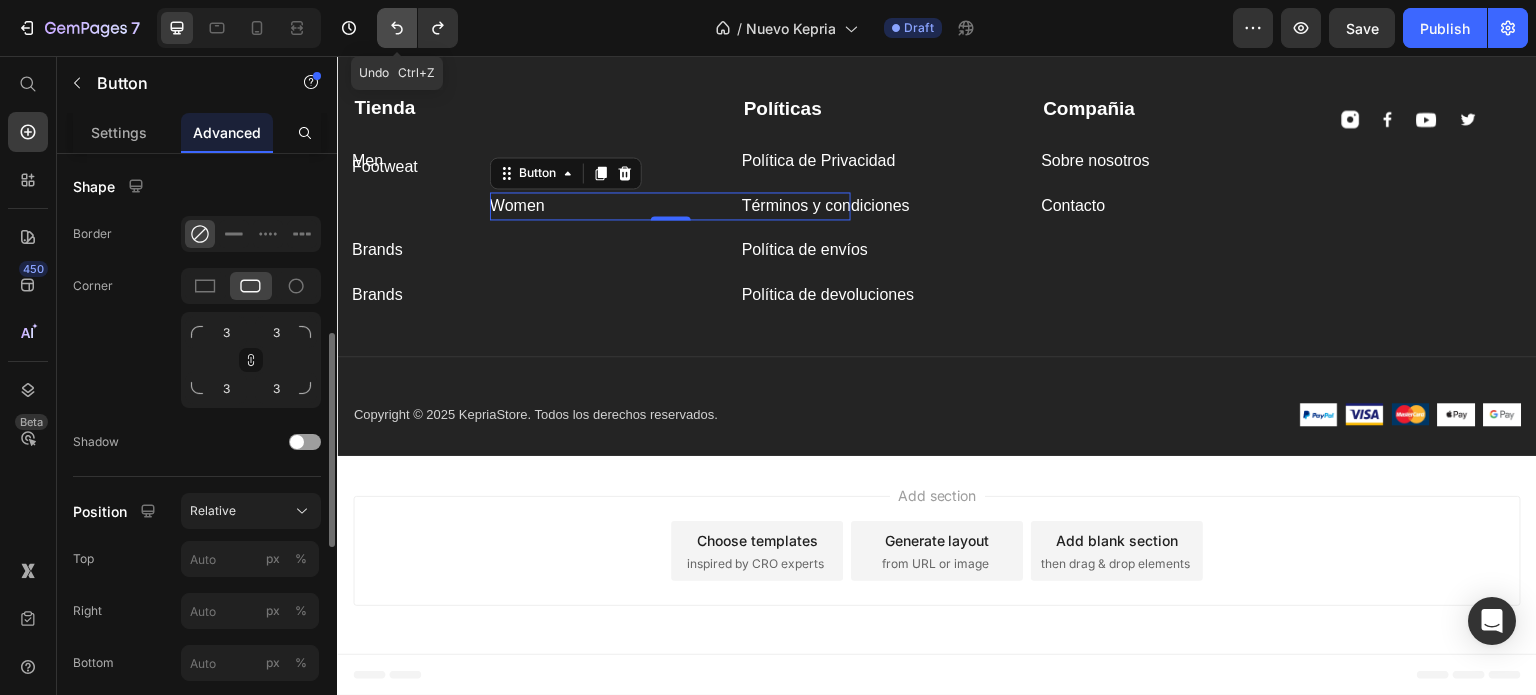 click 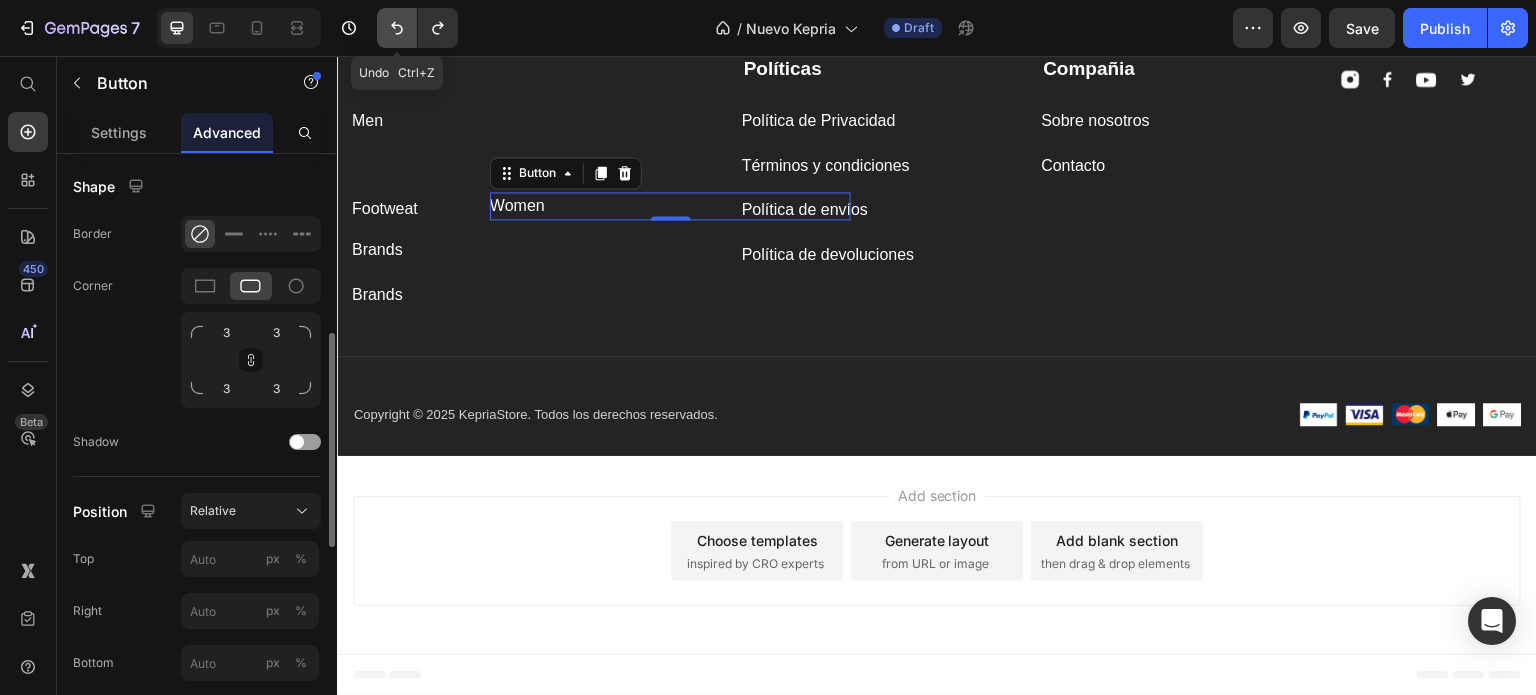 click 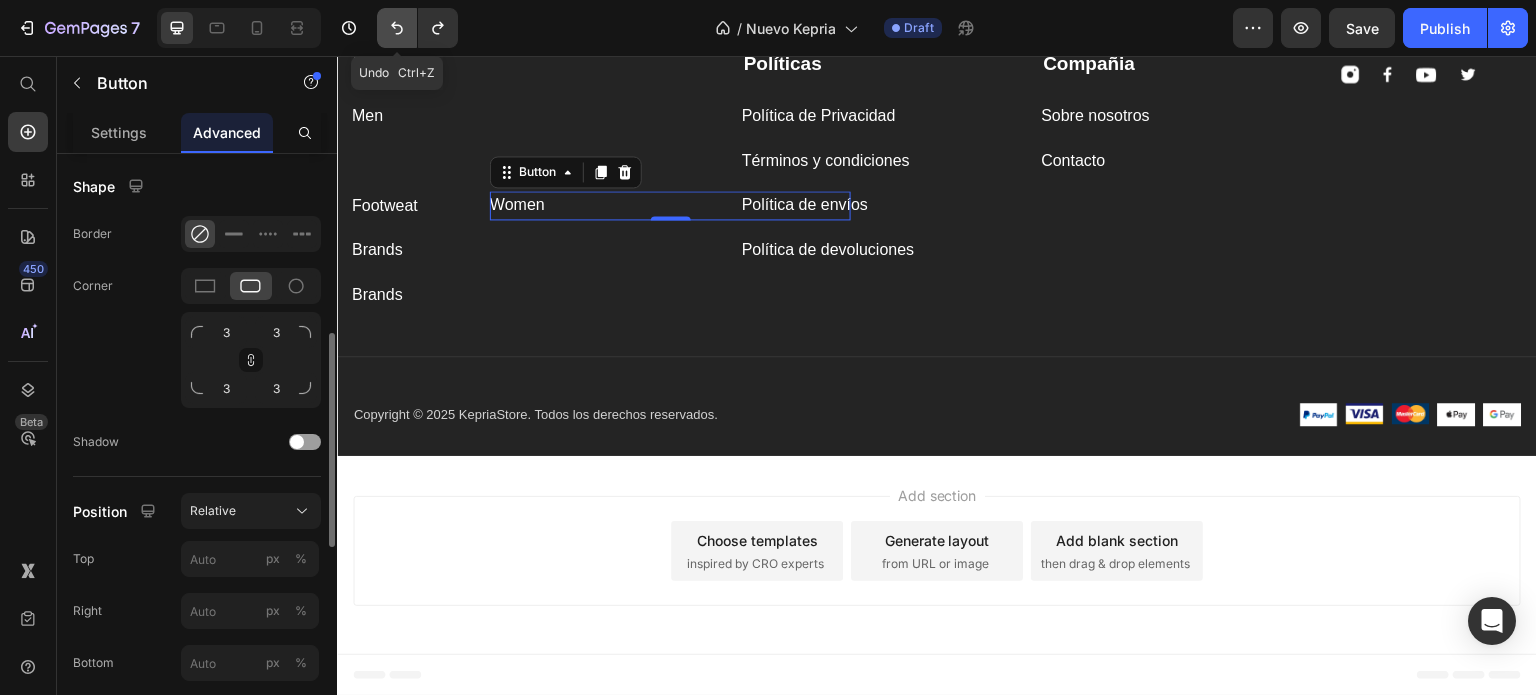click 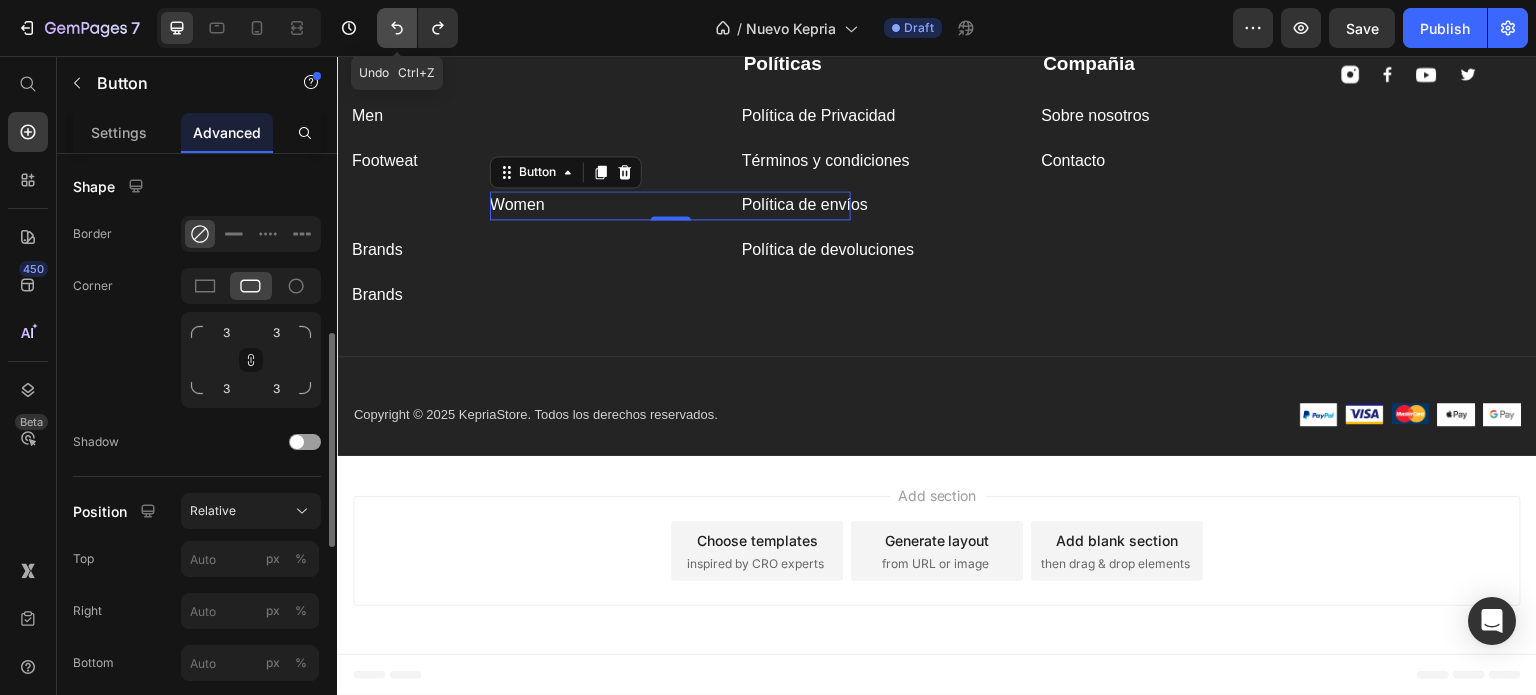 click 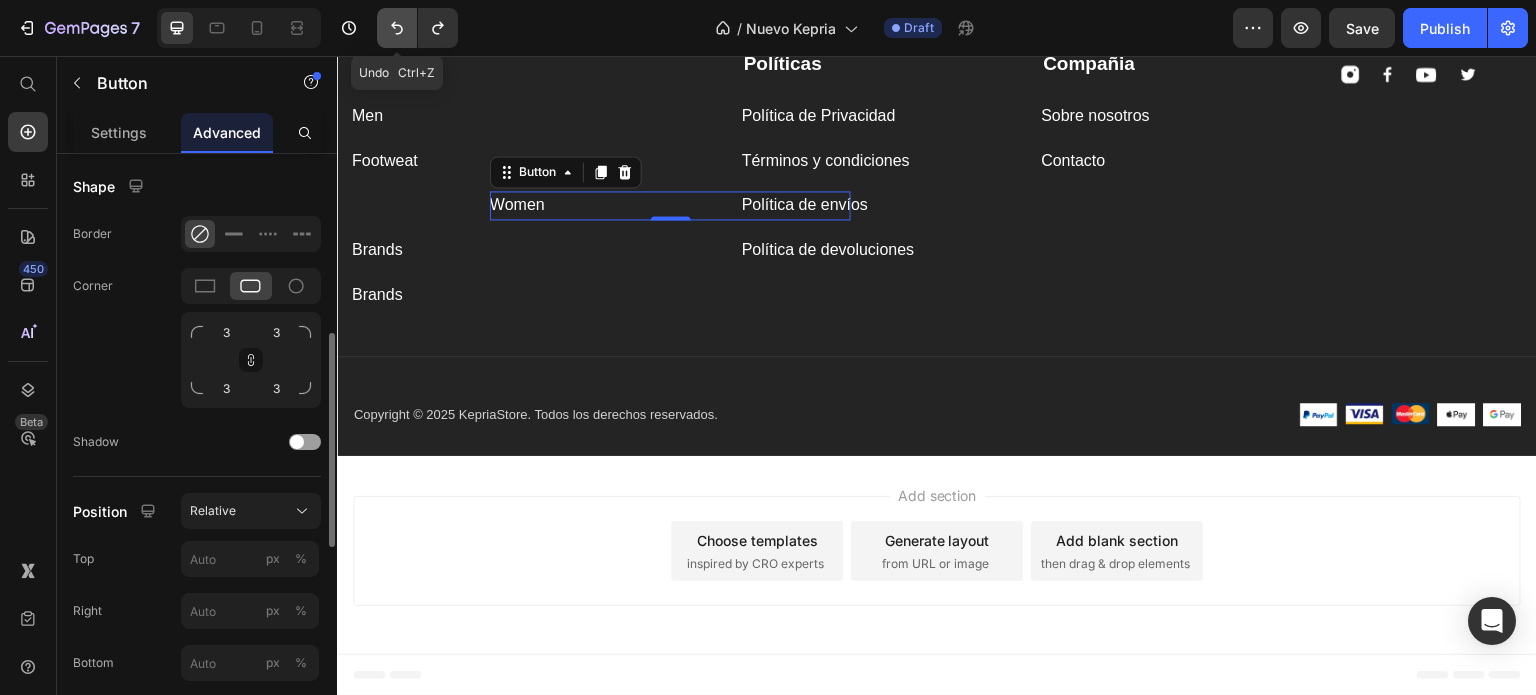 click 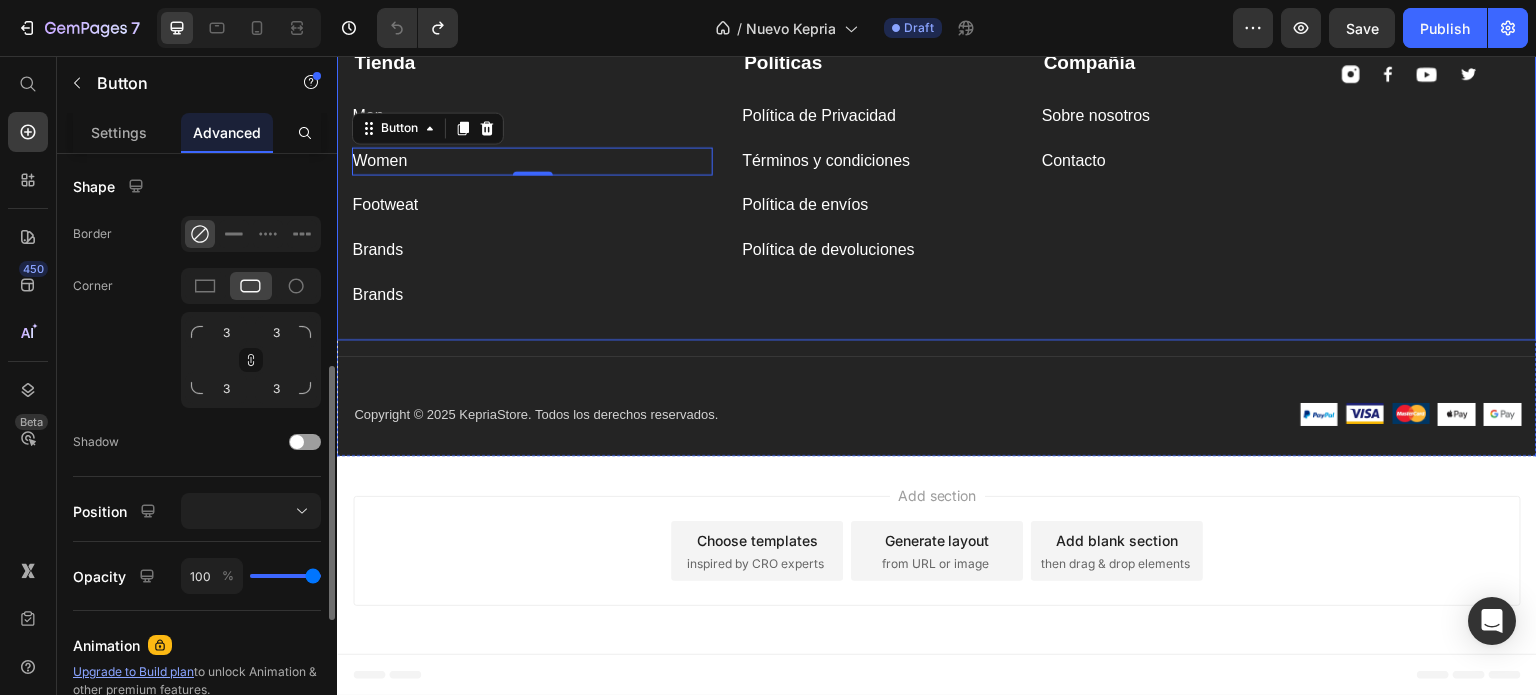 click on "Compañia Text block Sobre nosotros Button Contacto Button Tienda Text block Men Button Women Button   0 Footweat Button Brands Button Brands Button Políticas Text block Política de Privacidad Button Términos y condiciones Button Política de envíos Button Política de devoluciones Button Image Image Image Image Row Row" at bounding box center (937, 182) 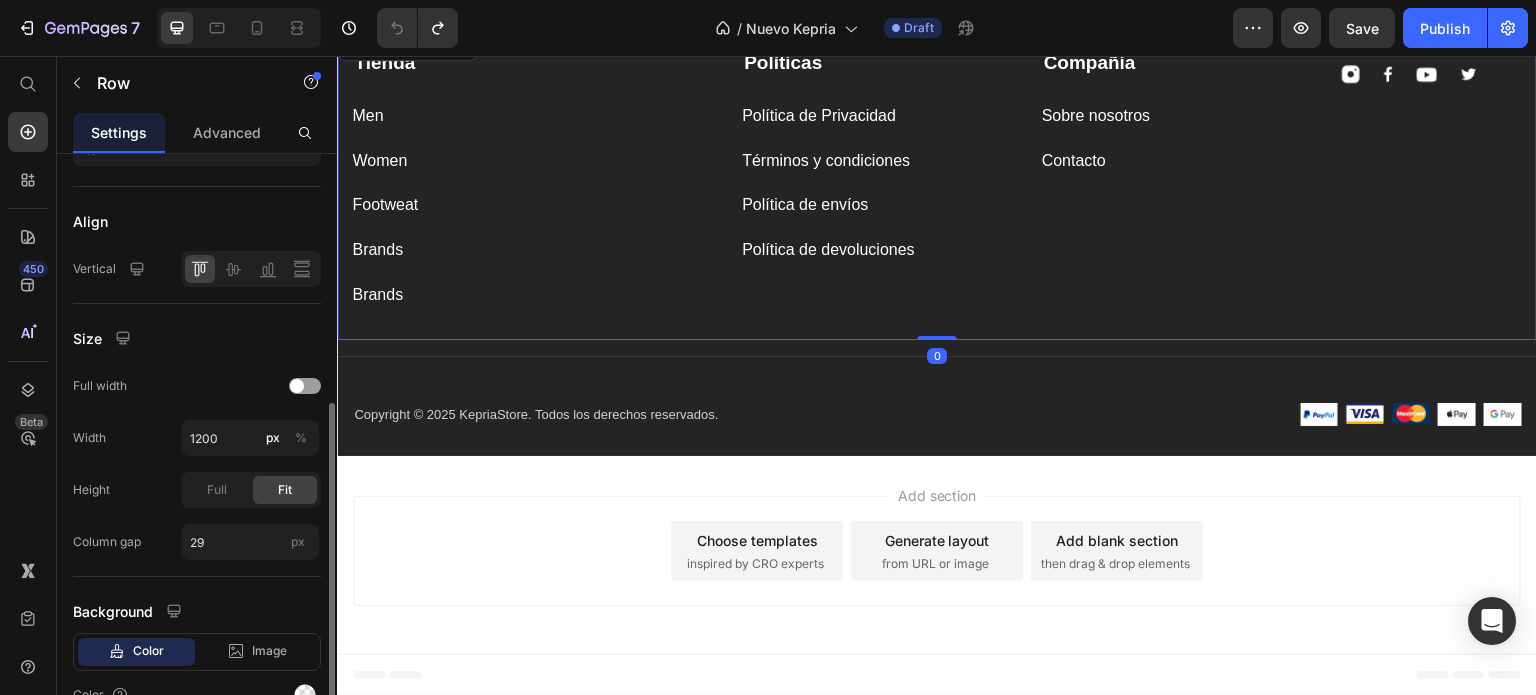 scroll, scrollTop: 0, scrollLeft: 0, axis: both 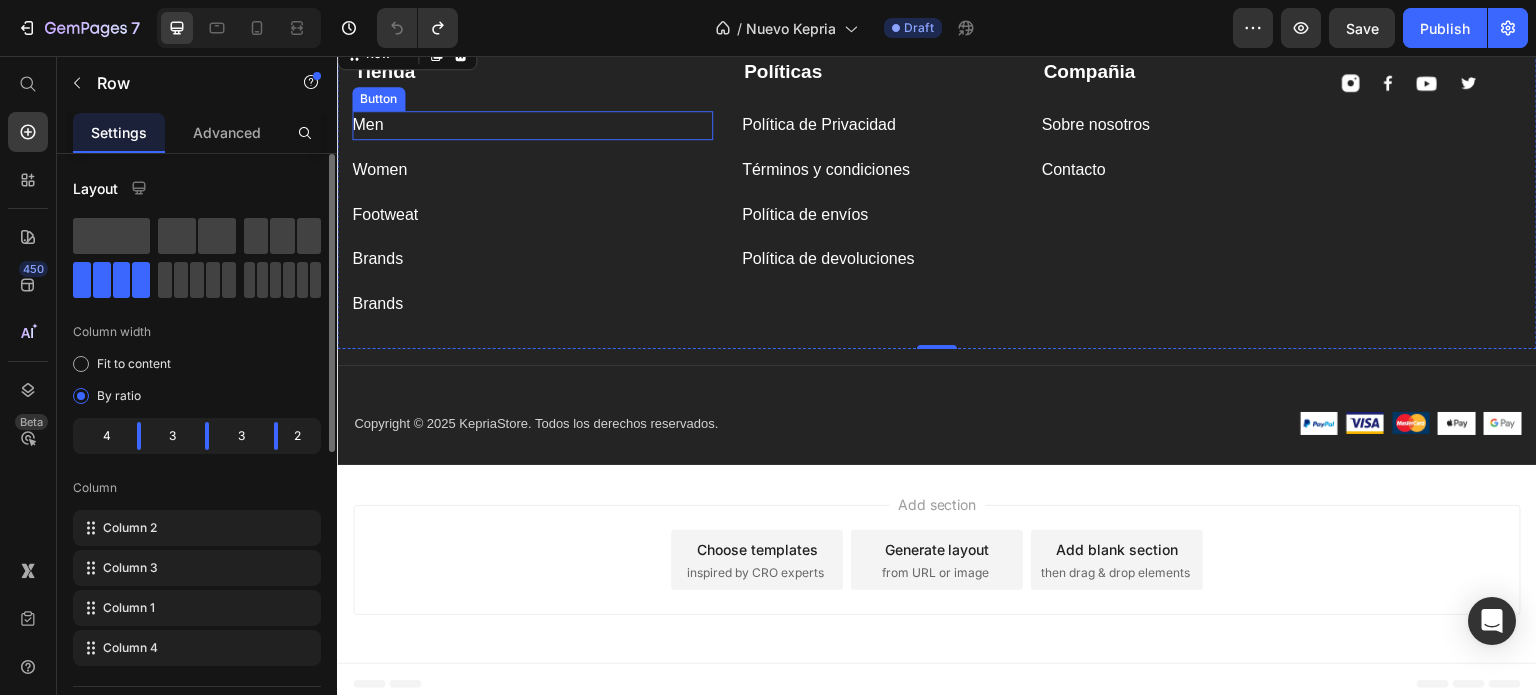 click on "Men Button" at bounding box center [532, 125] 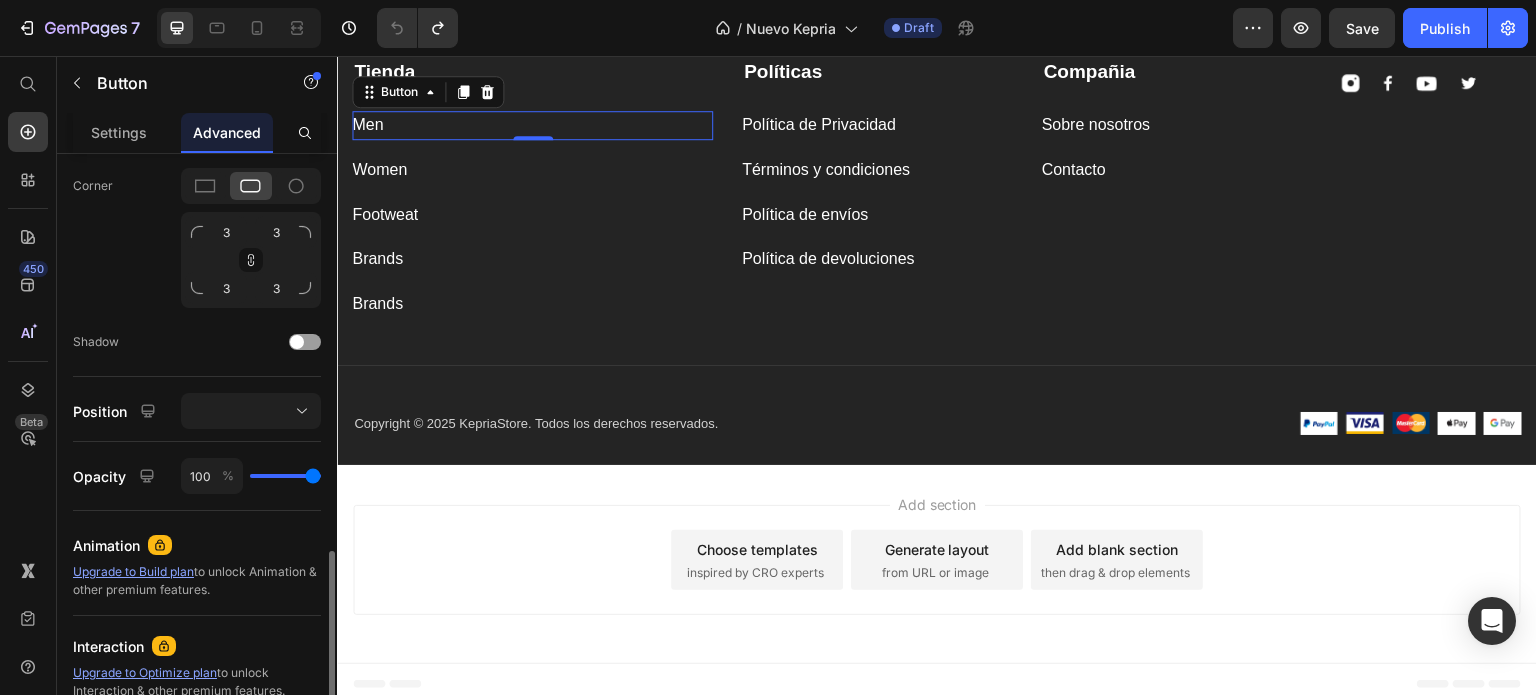 scroll, scrollTop: 808, scrollLeft: 0, axis: vertical 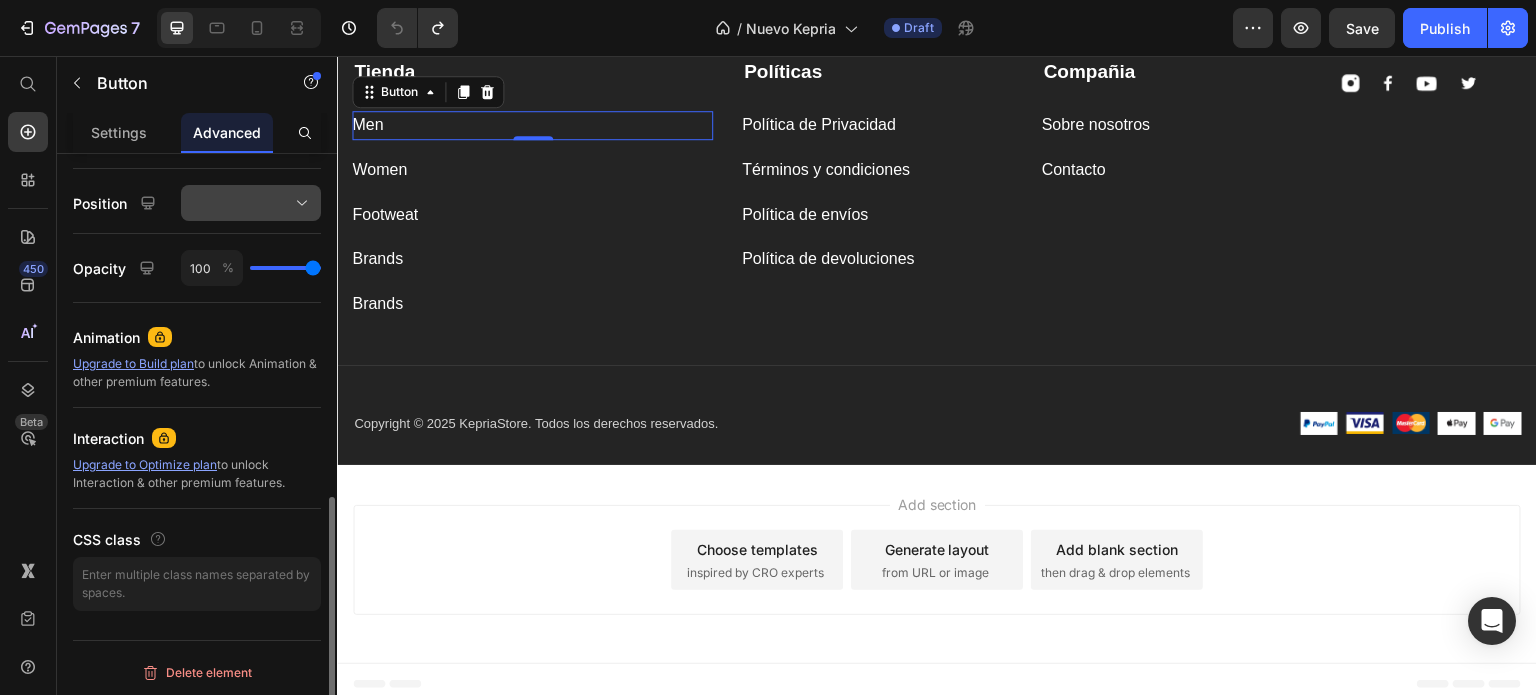click at bounding box center [251, 203] 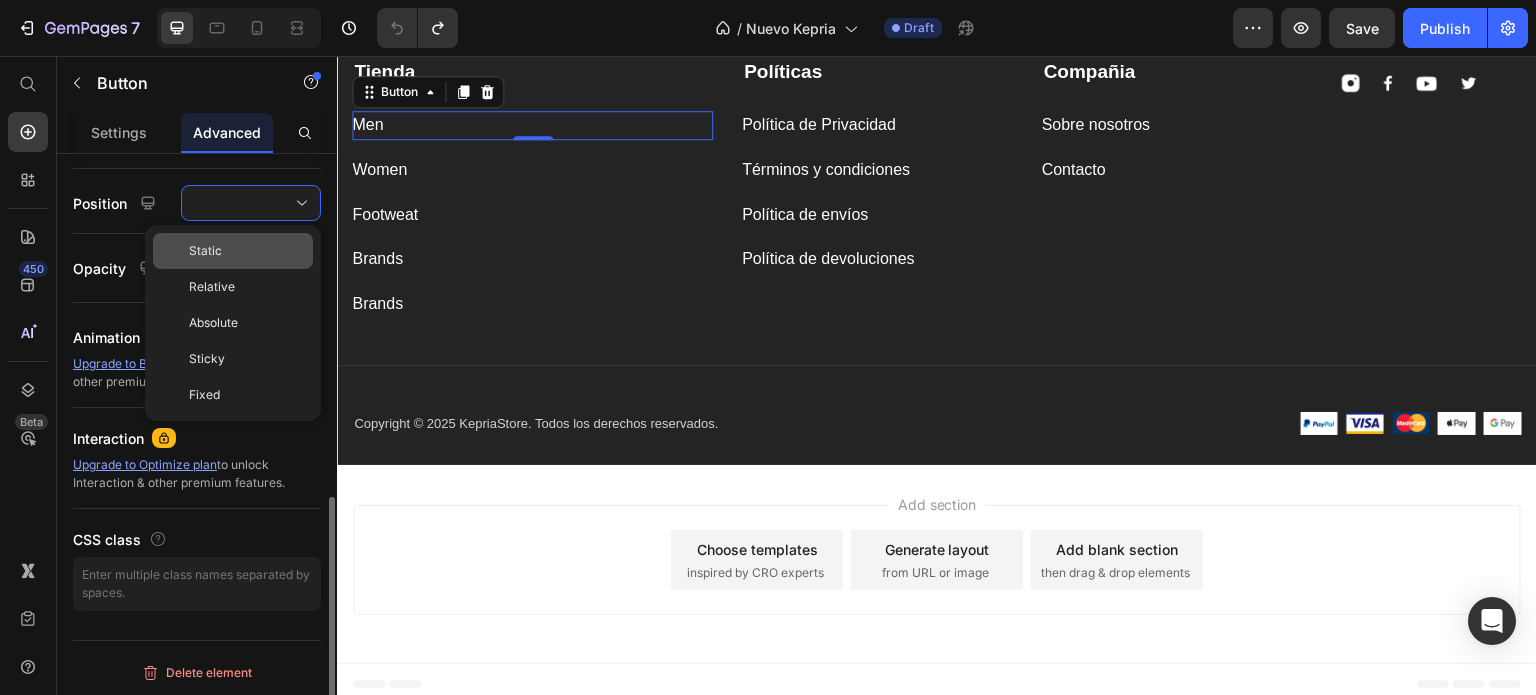 click on "Static" at bounding box center [247, 251] 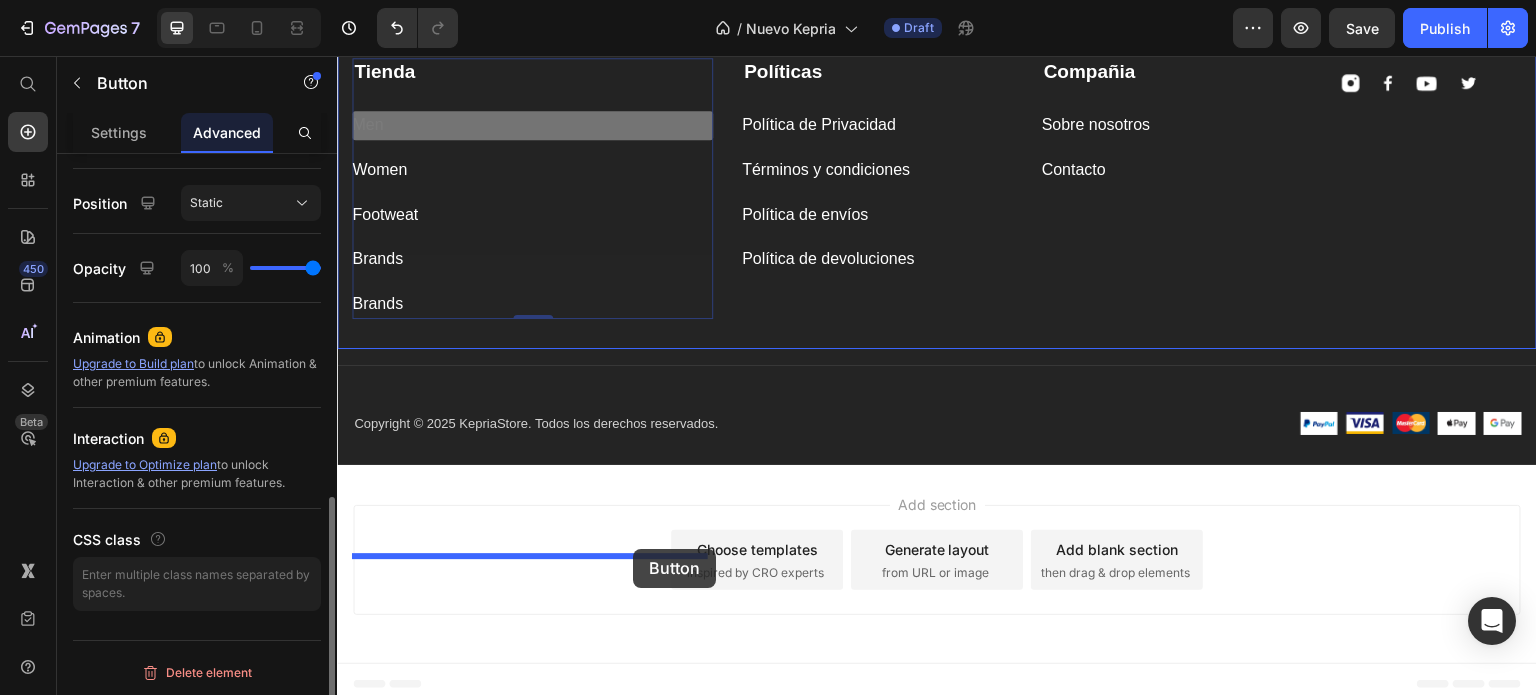 drag, startPoint x: 630, startPoint y: 356, endPoint x: 633, endPoint y: 549, distance: 193.02332 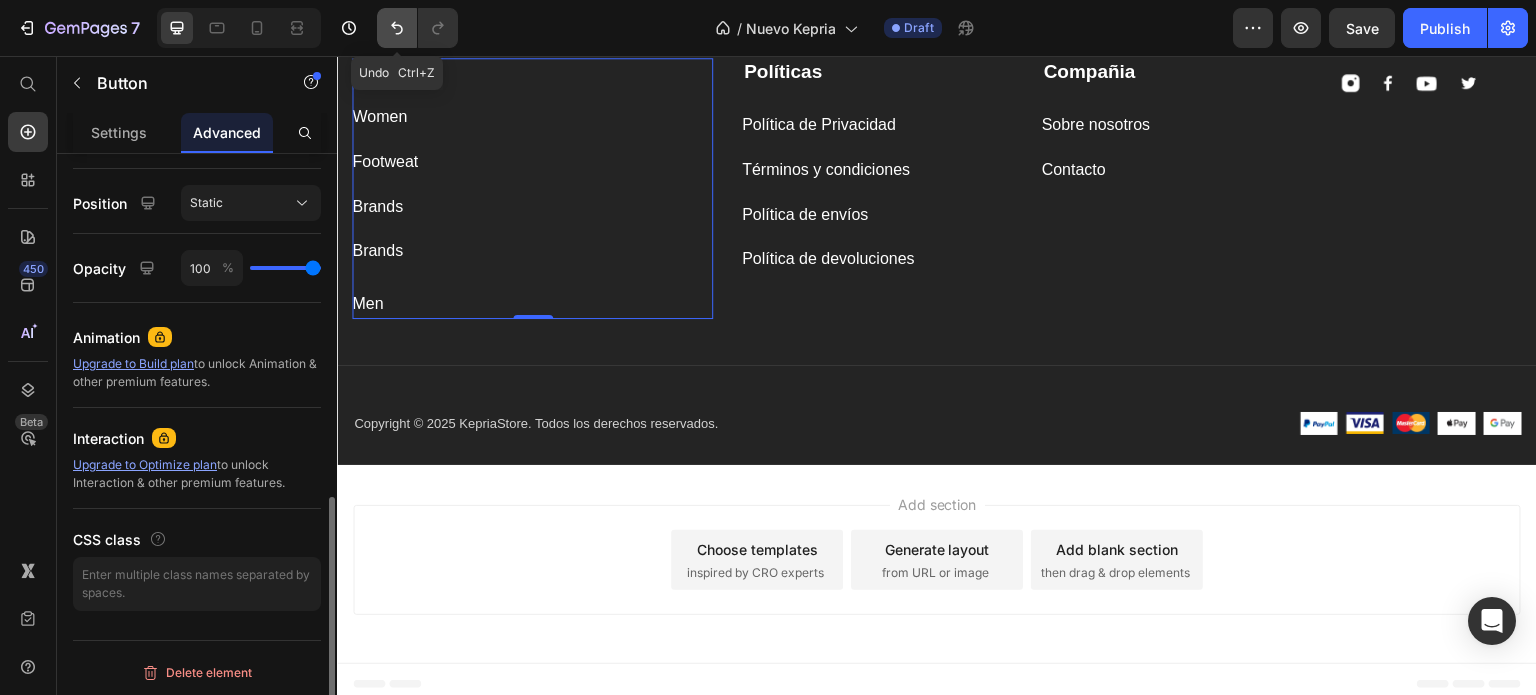 click 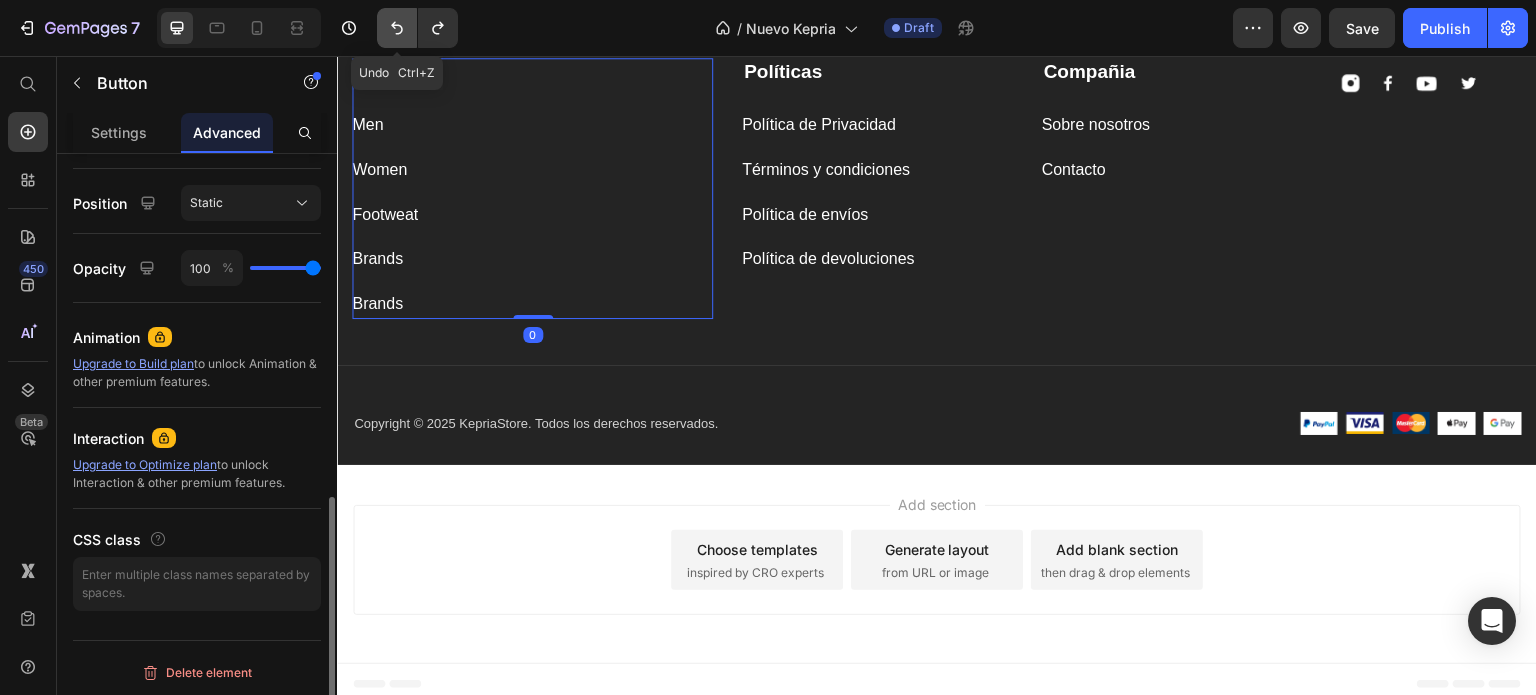 click 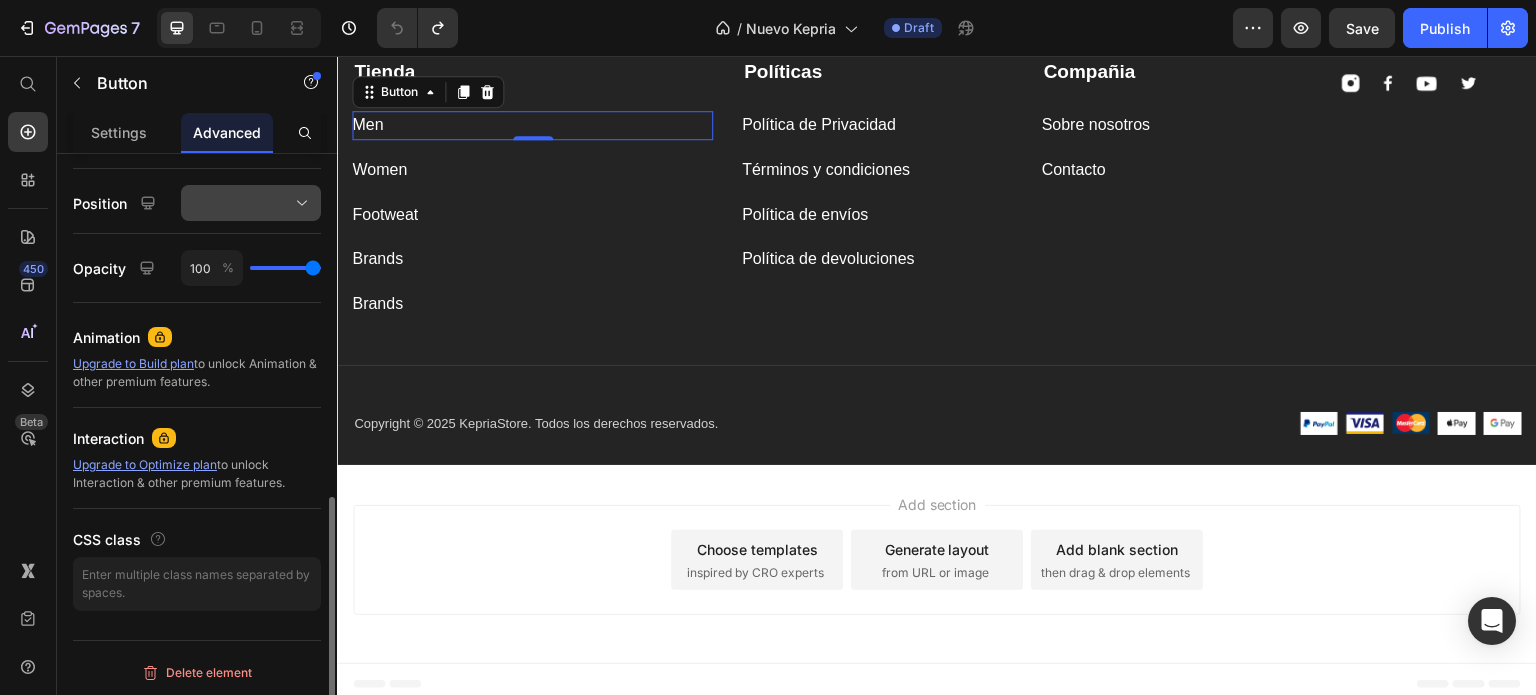 click at bounding box center [251, 203] 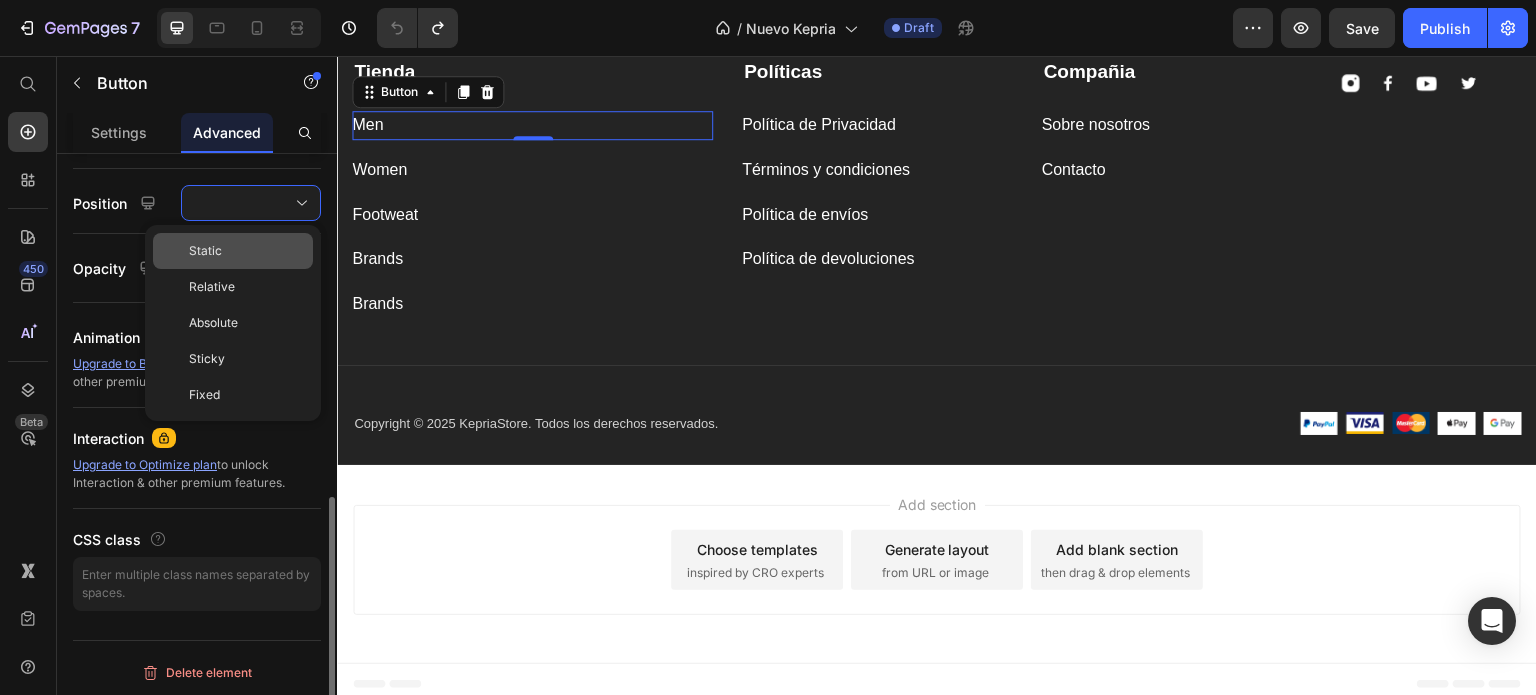 click on "Static" 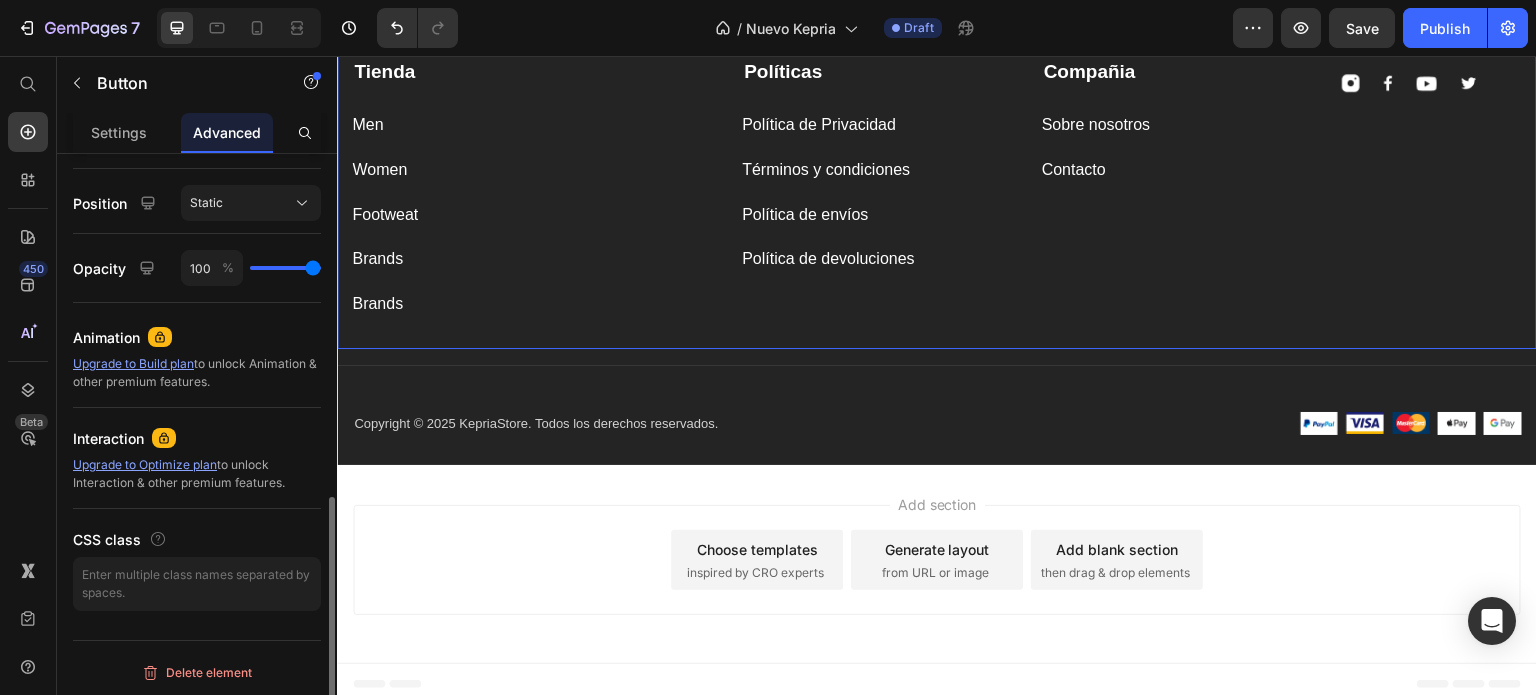 scroll, scrollTop: 0, scrollLeft: 0, axis: both 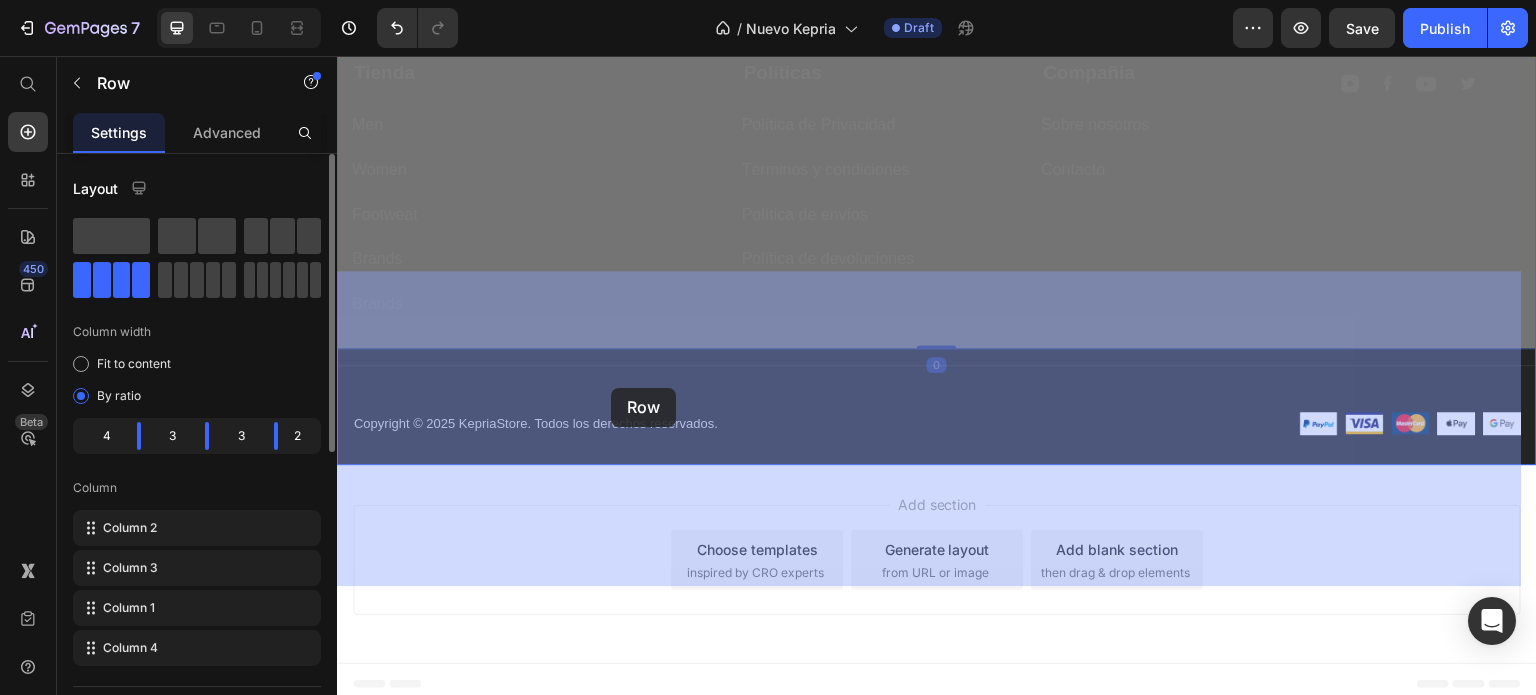 drag, startPoint x: 580, startPoint y: 427, endPoint x: 575, endPoint y: 391, distance: 36.345562 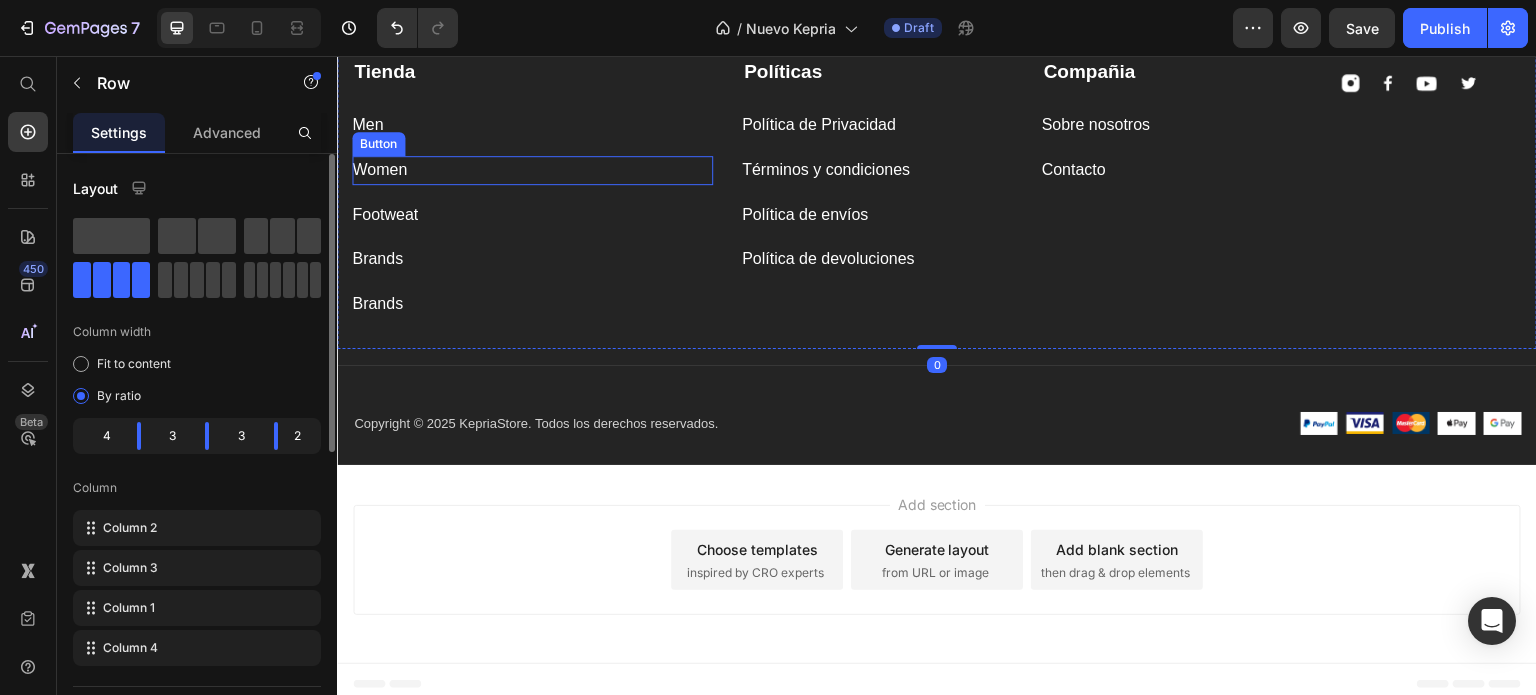 click on "Footweat Button" at bounding box center [532, 215] 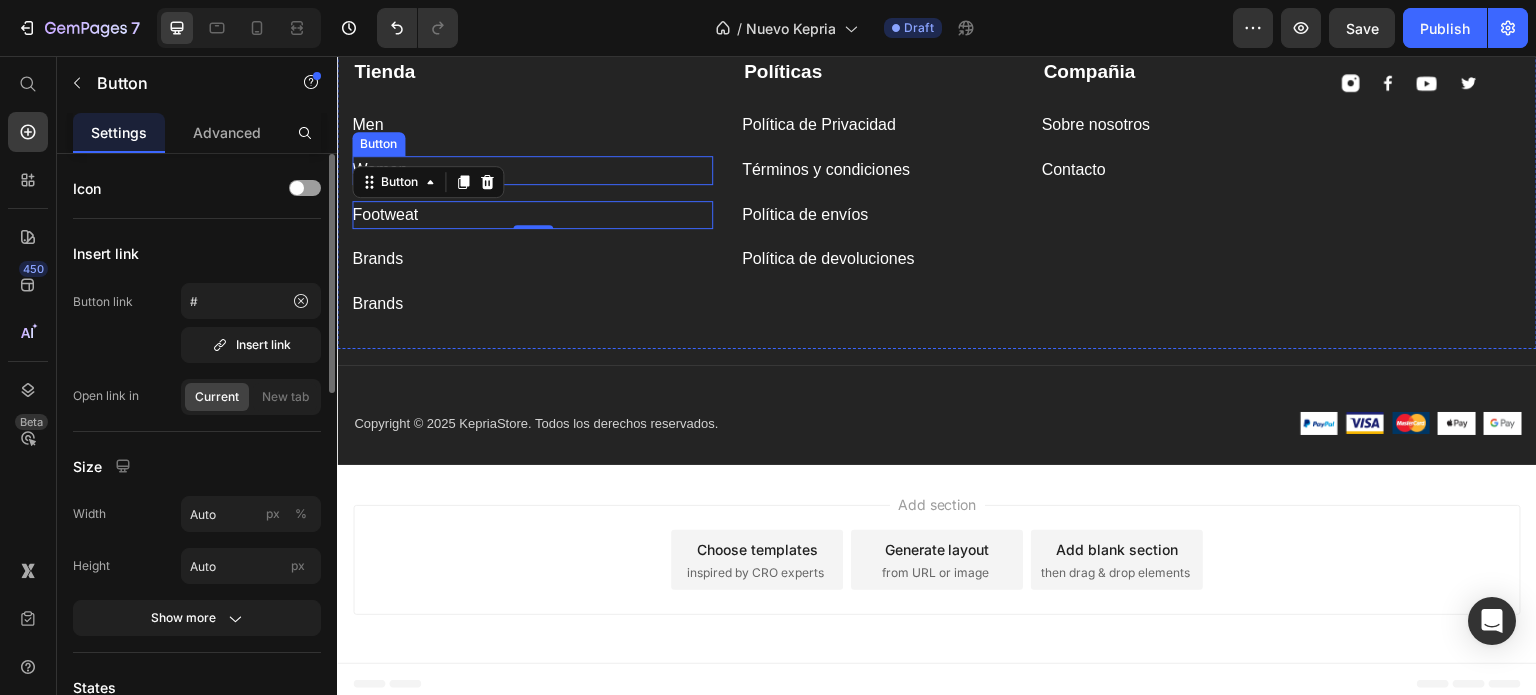 click on "Men Button" at bounding box center [532, 125] 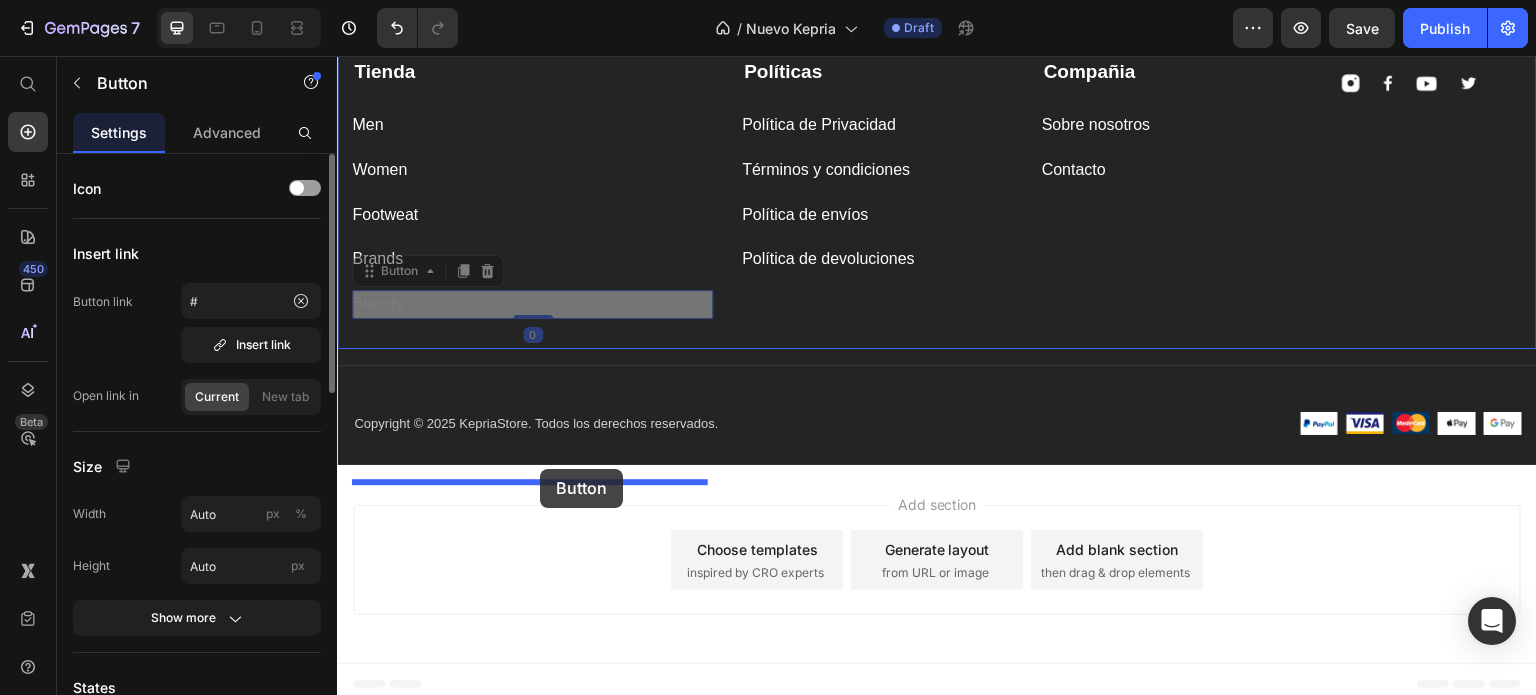 drag, startPoint x: 530, startPoint y: 541, endPoint x: 532, endPoint y: 553, distance: 12.165525 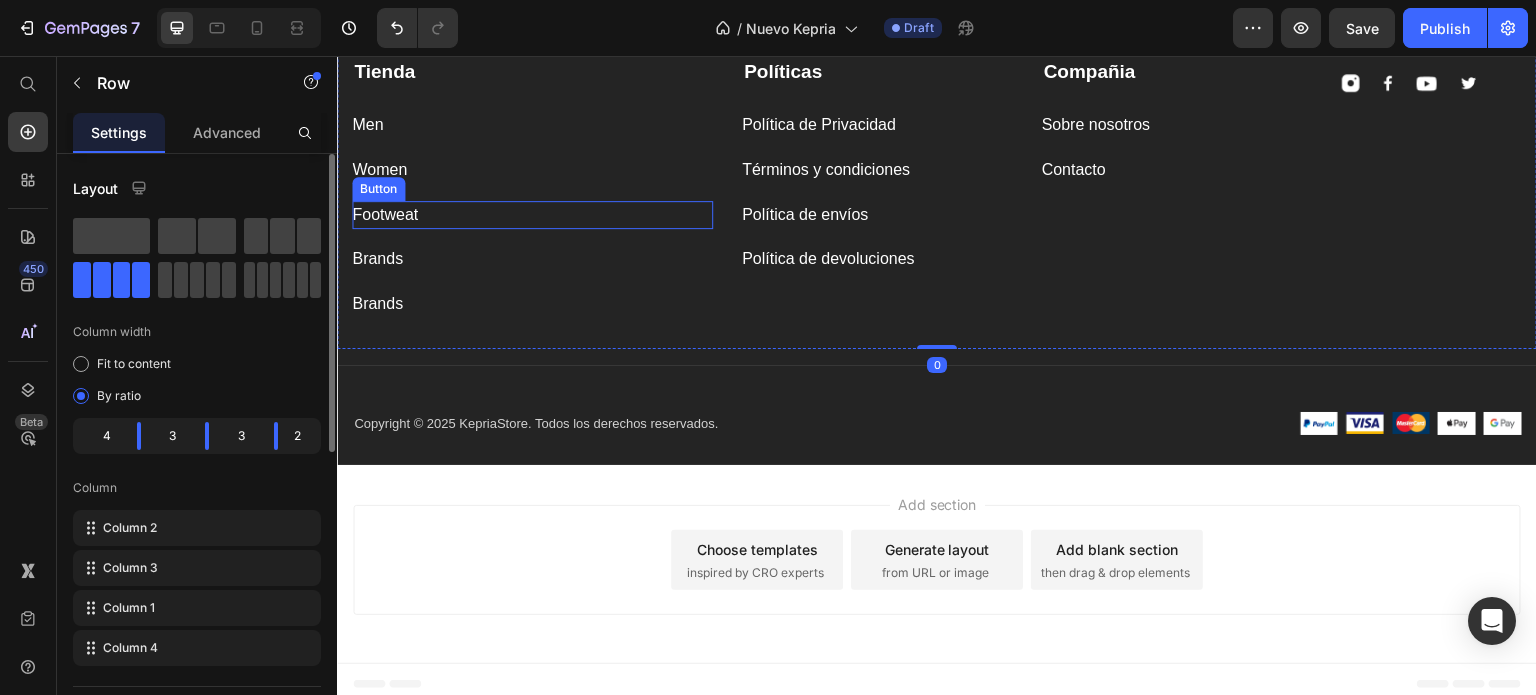 click on "Footweat Button" at bounding box center (532, 215) 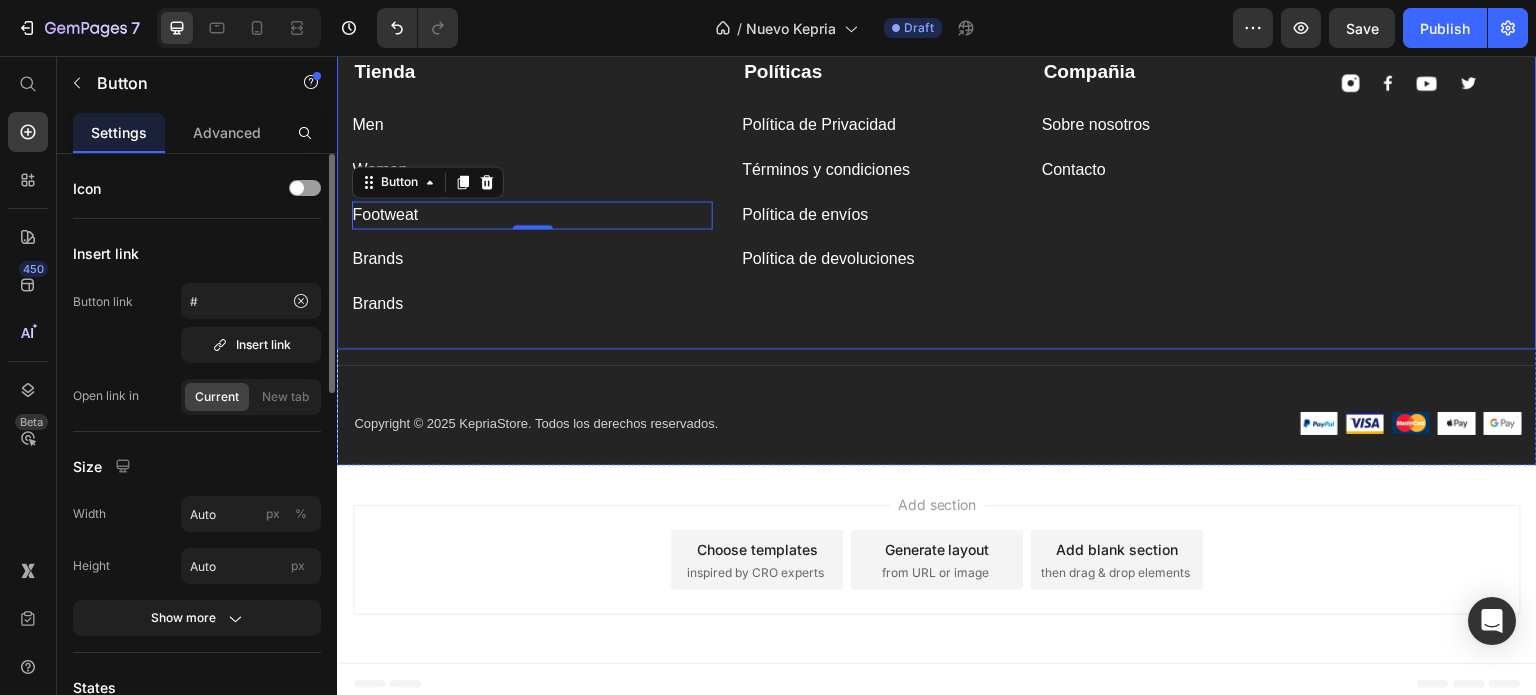 click on "Men Button" at bounding box center [532, 125] 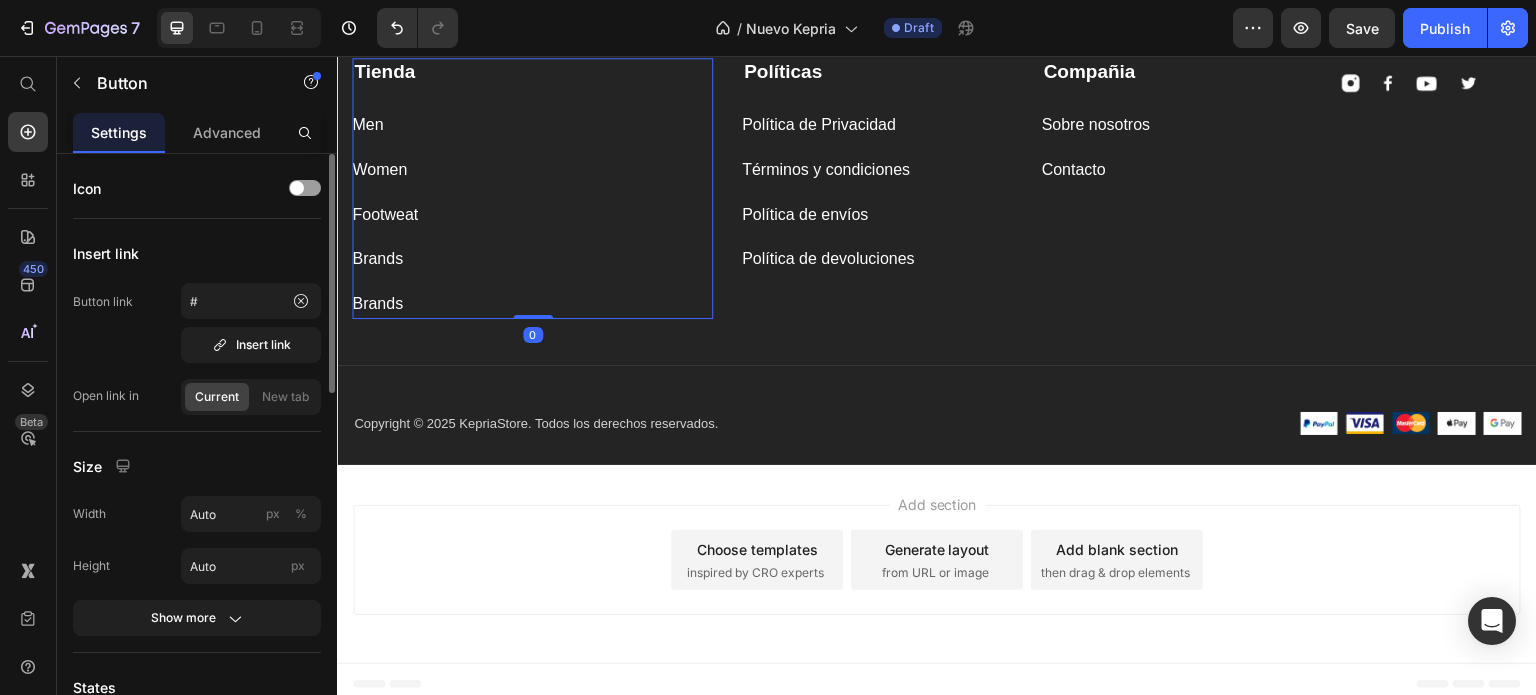 drag, startPoint x: 542, startPoint y: 551, endPoint x: 486, endPoint y: 441, distance: 123.4342 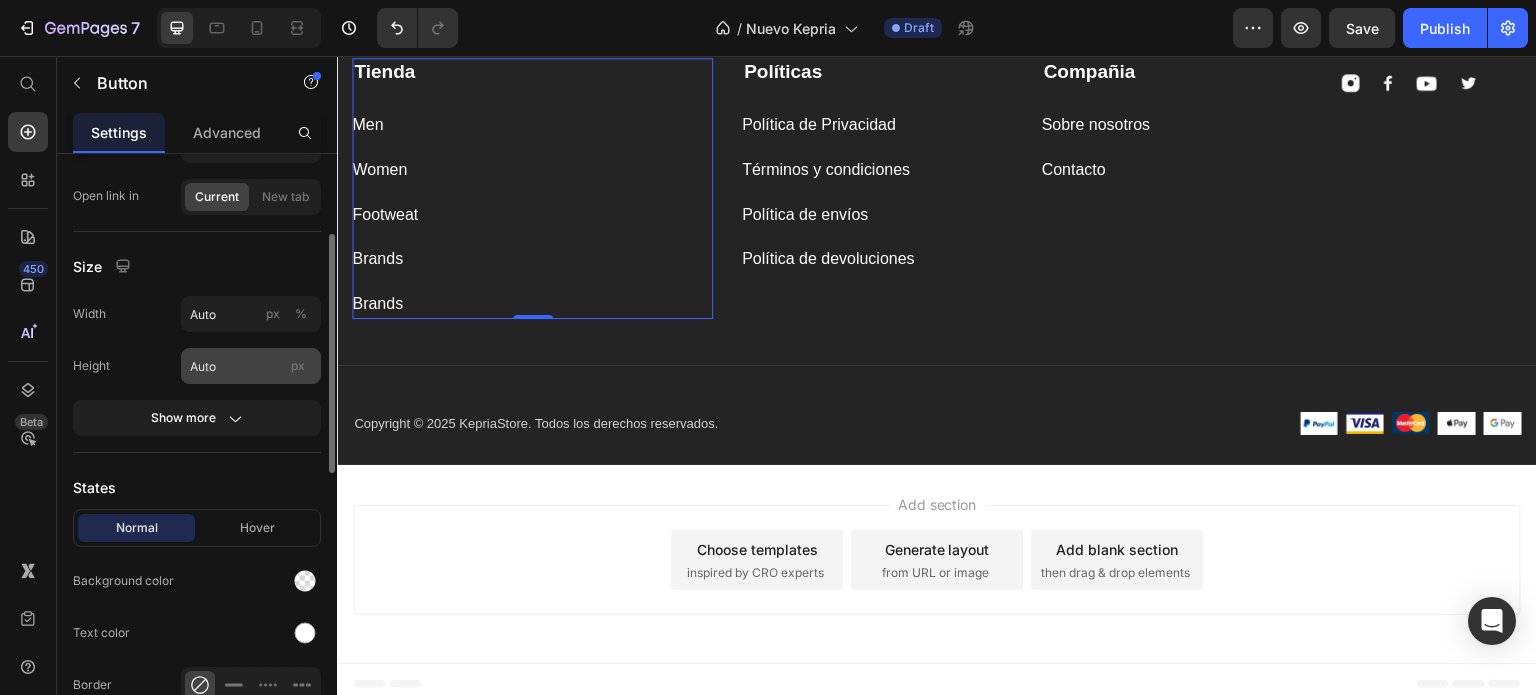 scroll, scrollTop: 0, scrollLeft: 0, axis: both 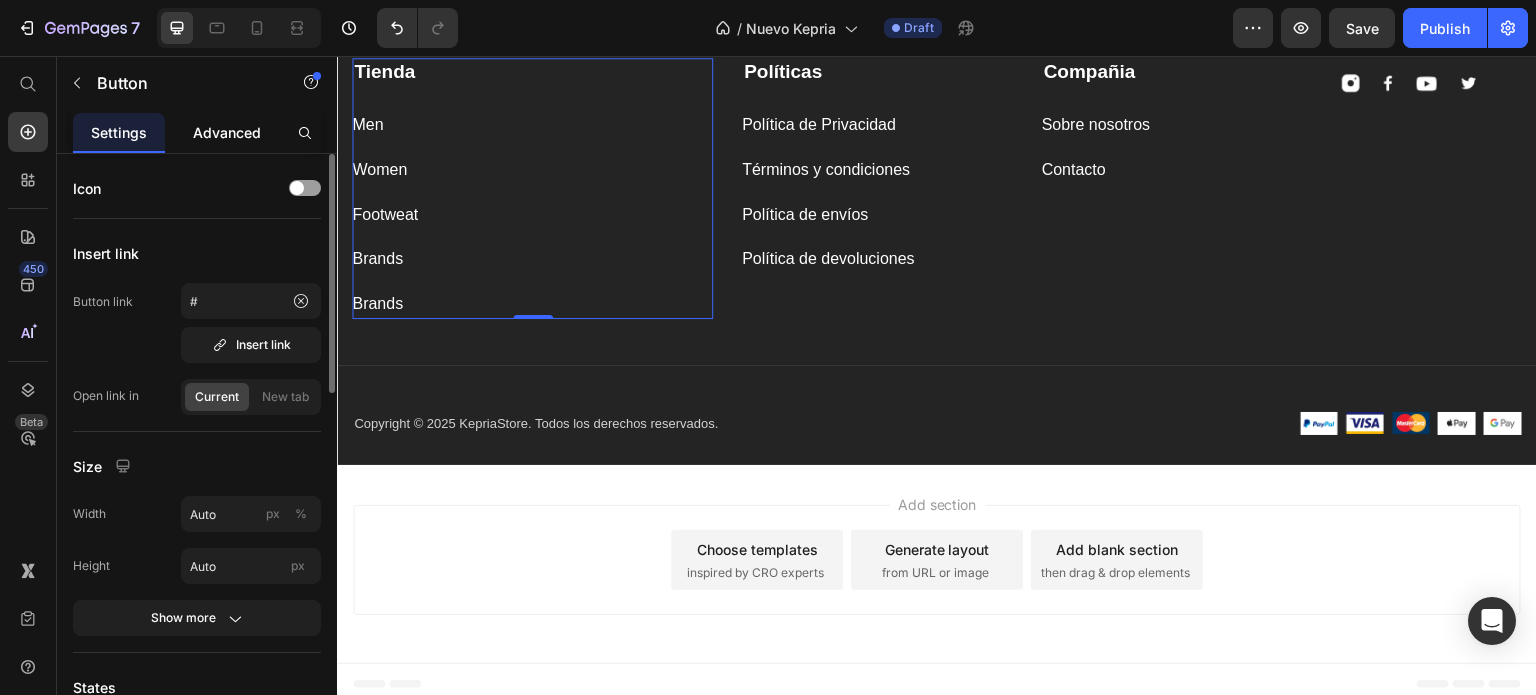 click on "Advanced" 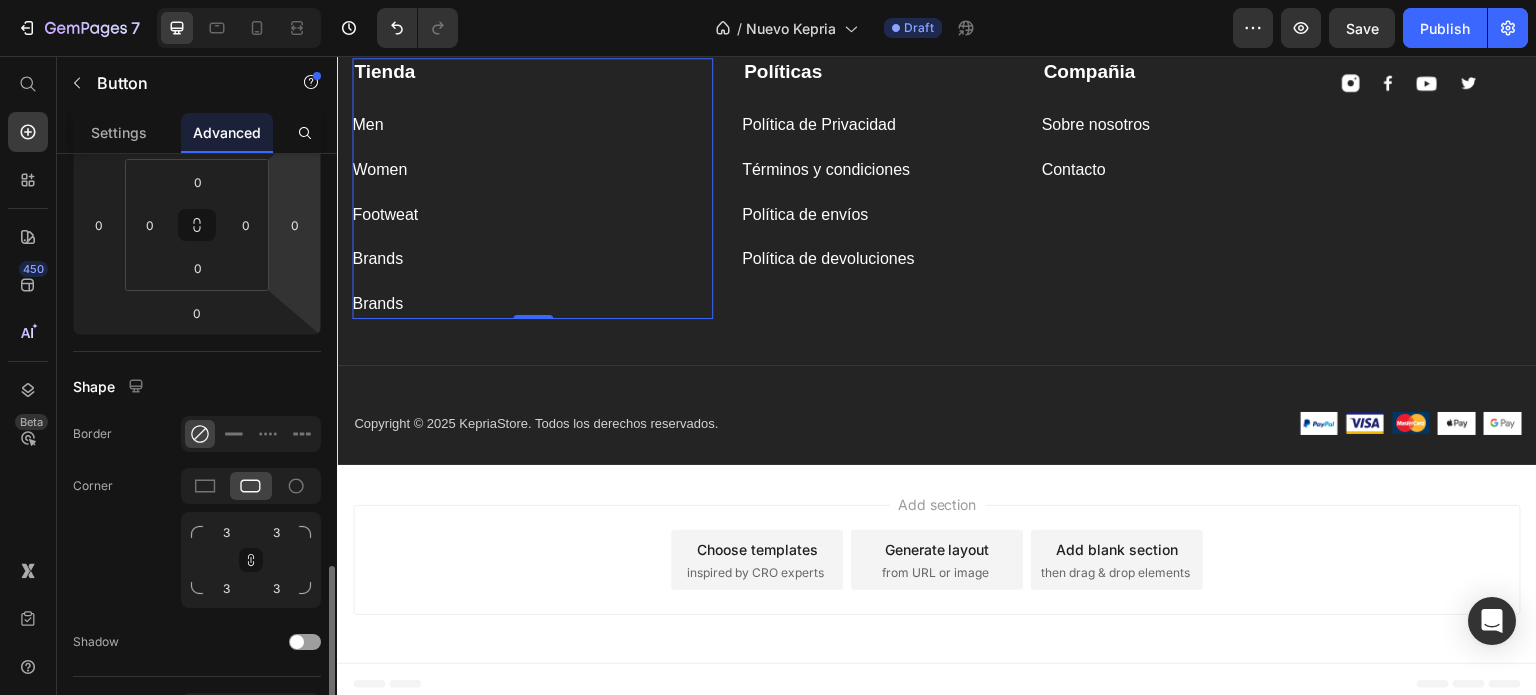 scroll, scrollTop: 600, scrollLeft: 0, axis: vertical 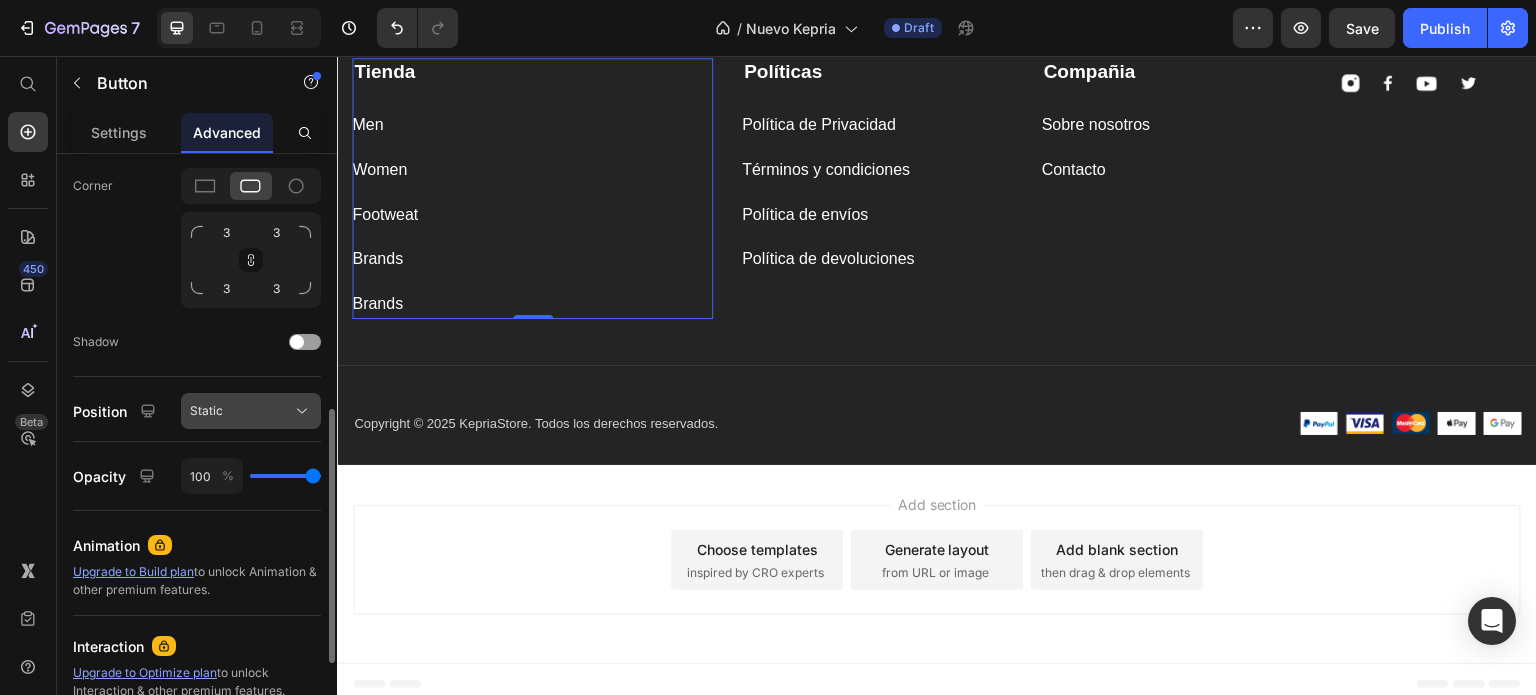 click on "Static" 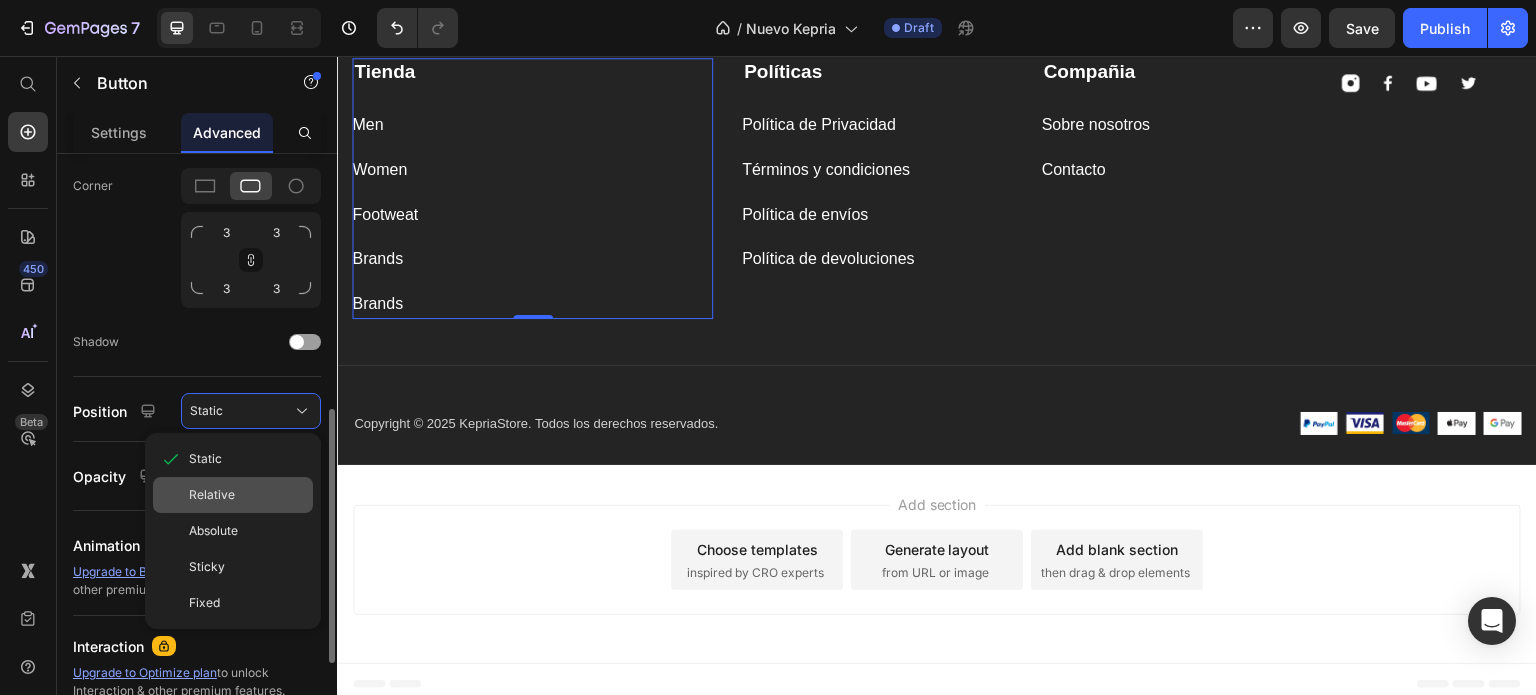 click on "Relative" 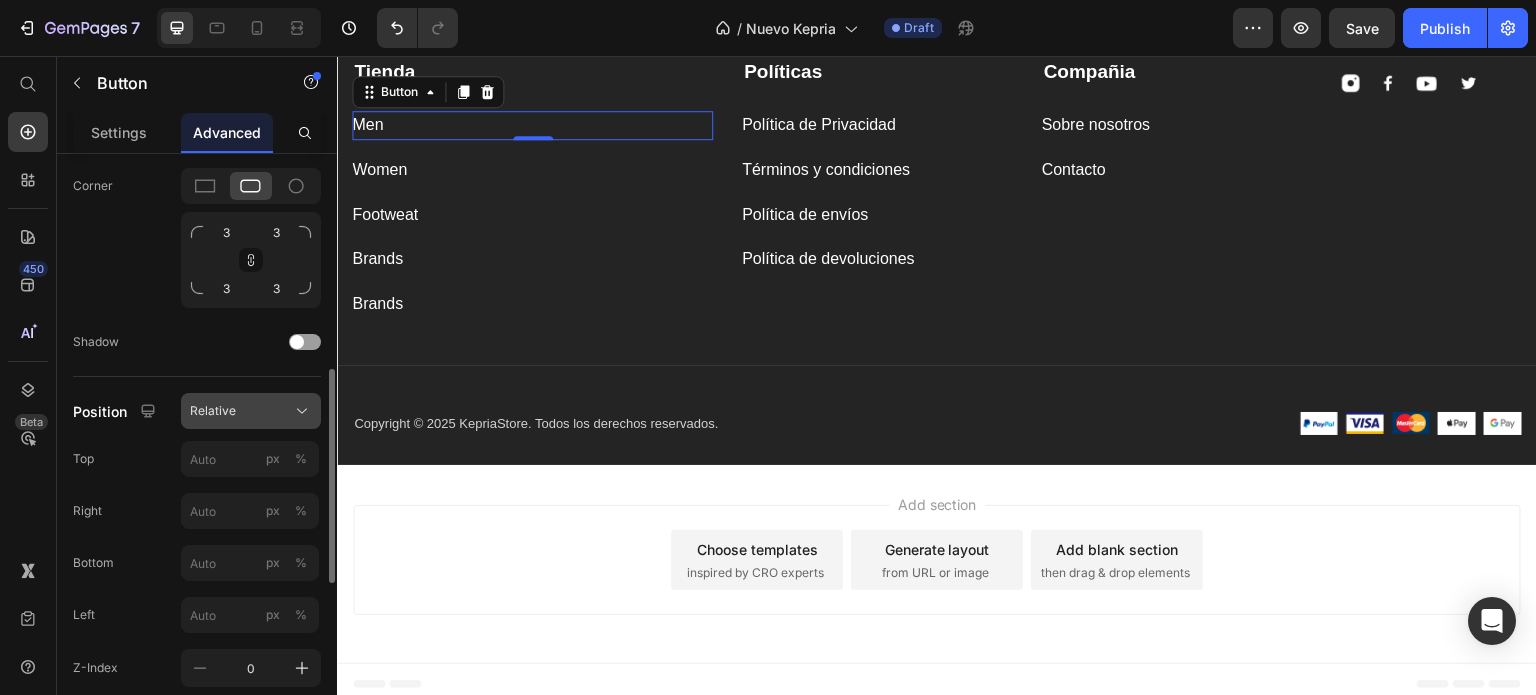 click on "Relative" at bounding box center [251, 411] 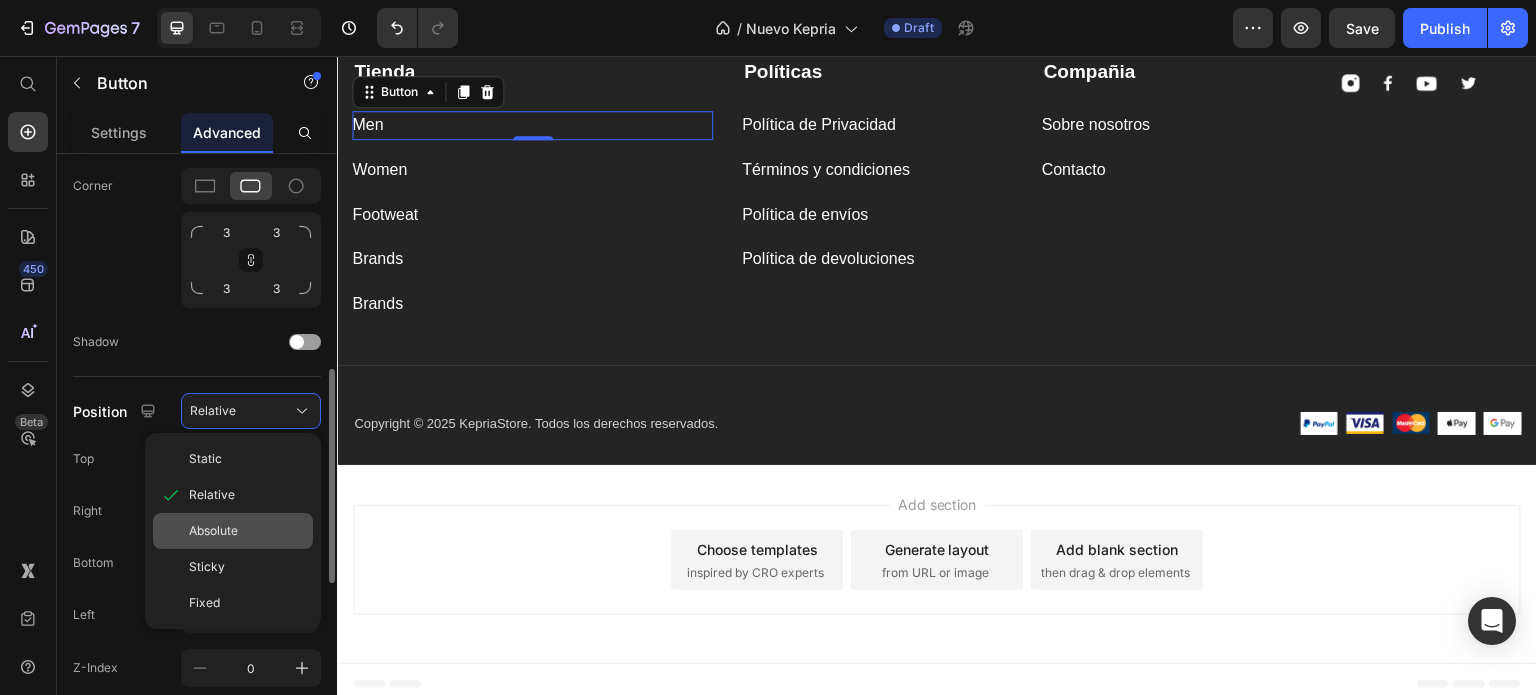 click on "Absolute" at bounding box center (213, 531) 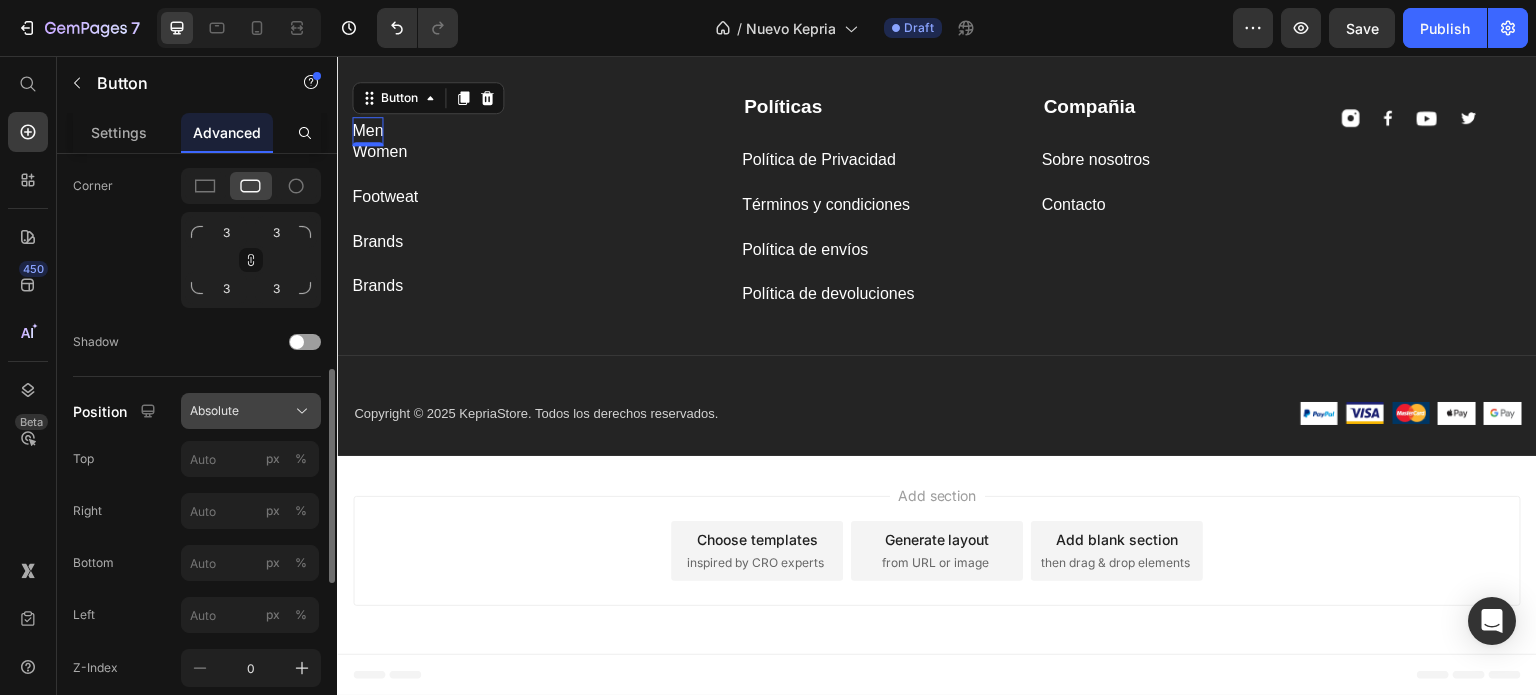 click on "Absolute" at bounding box center [251, 411] 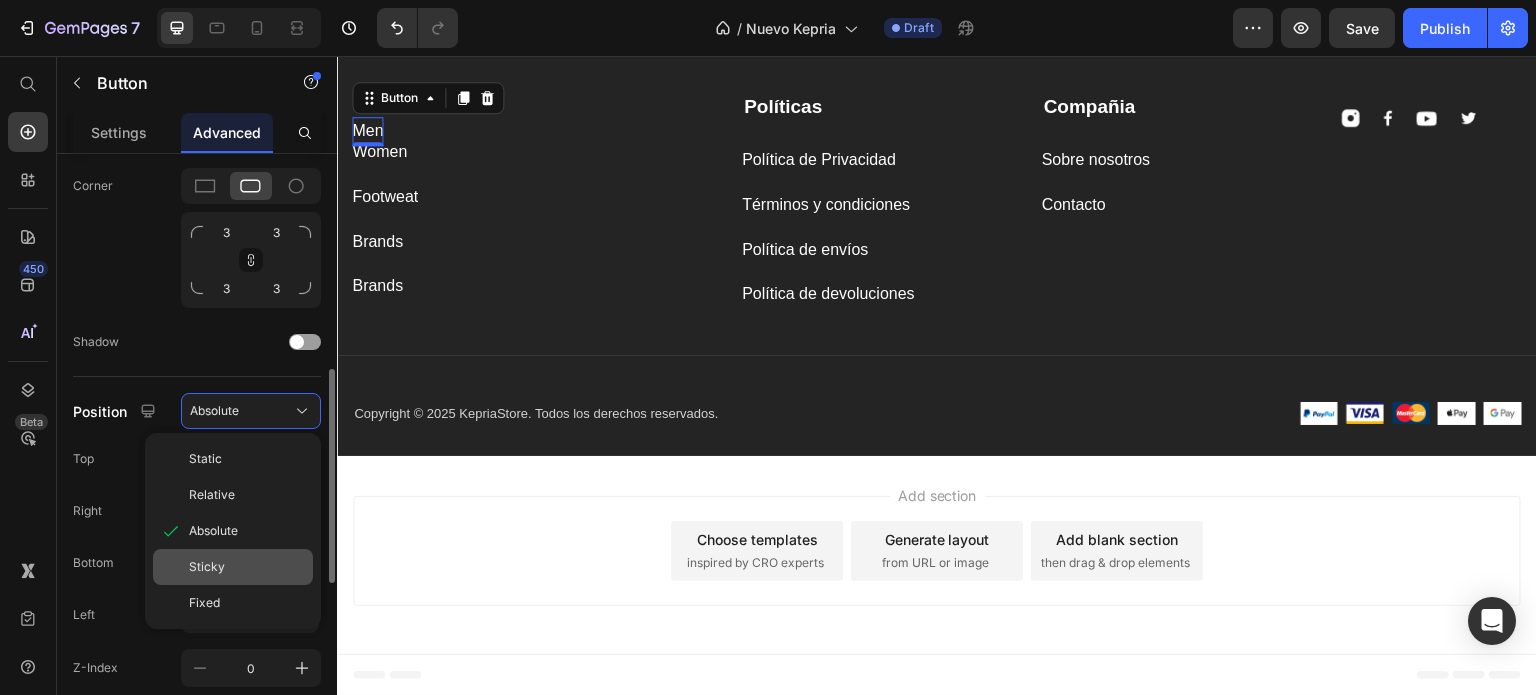 click on "Sticky" at bounding box center (247, 567) 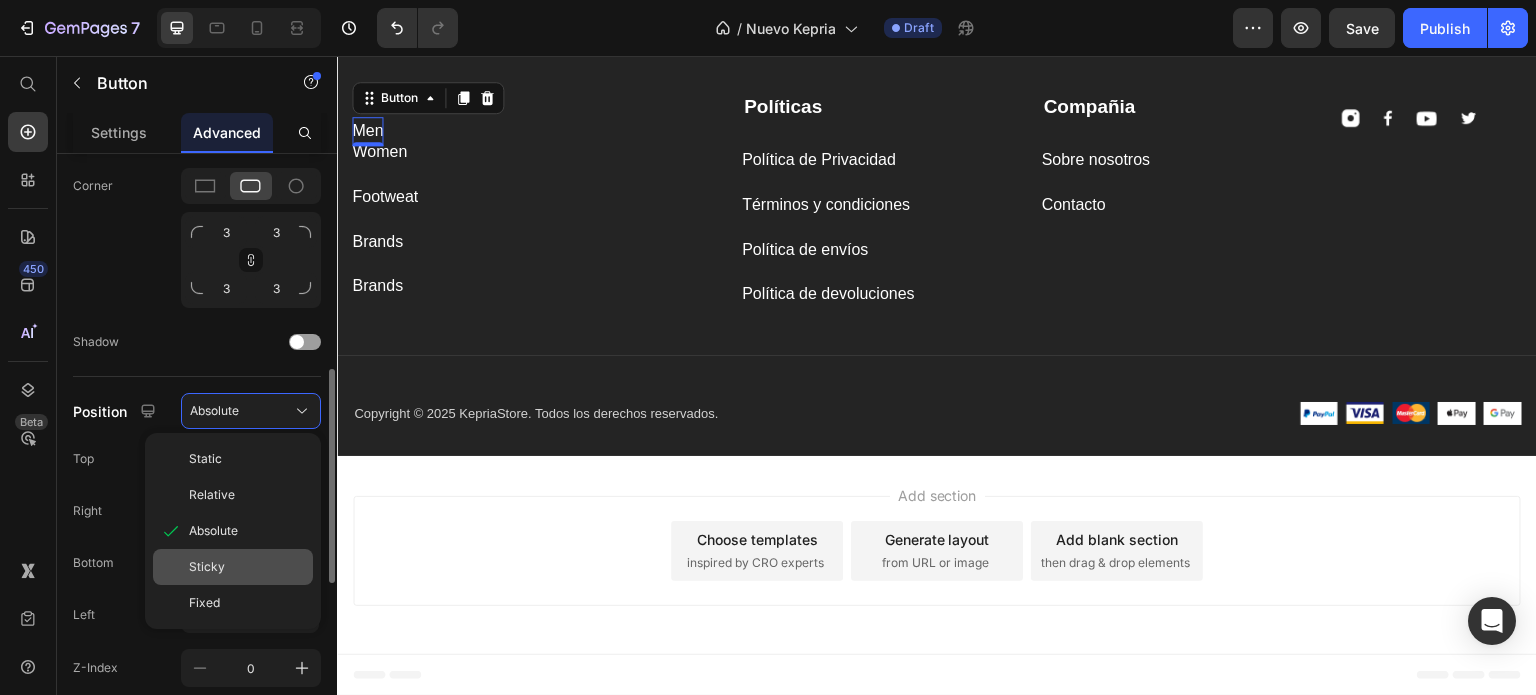type on "0" 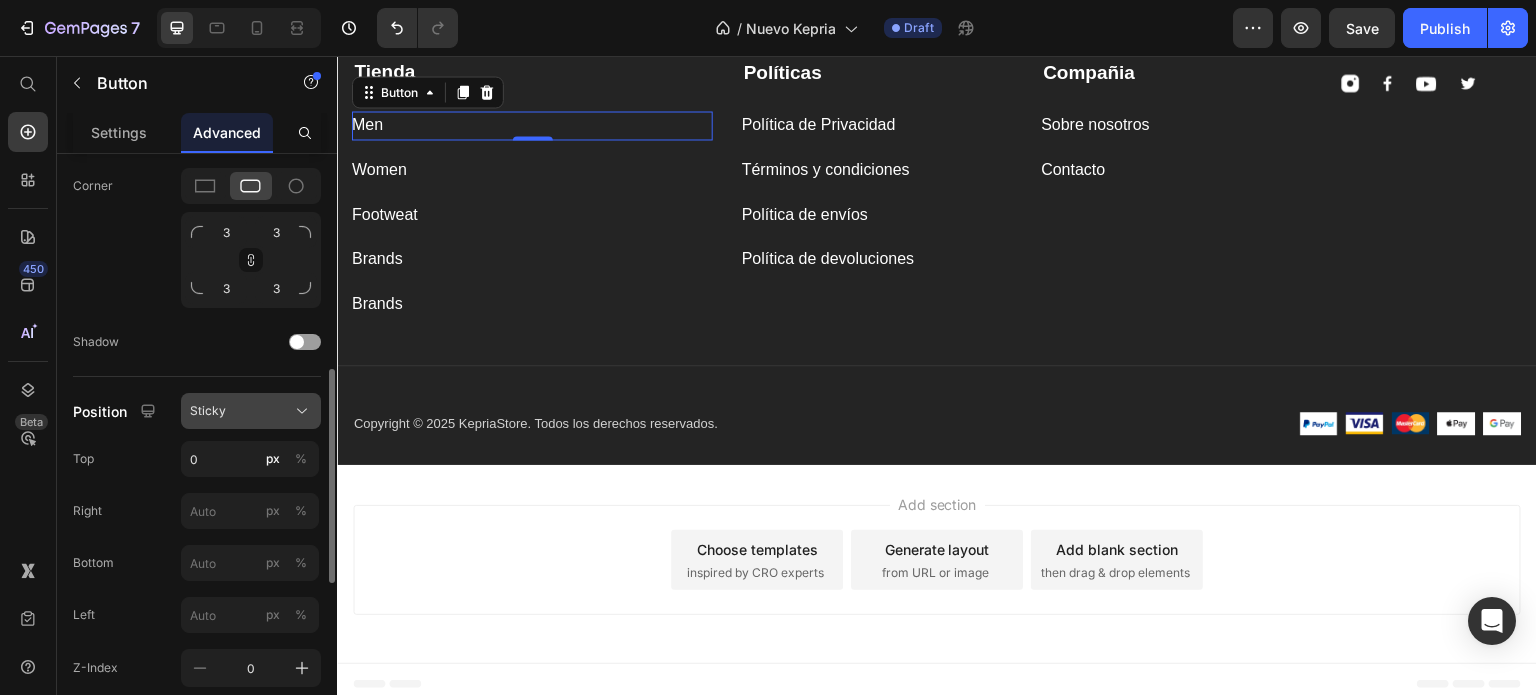 click on "Sticky" 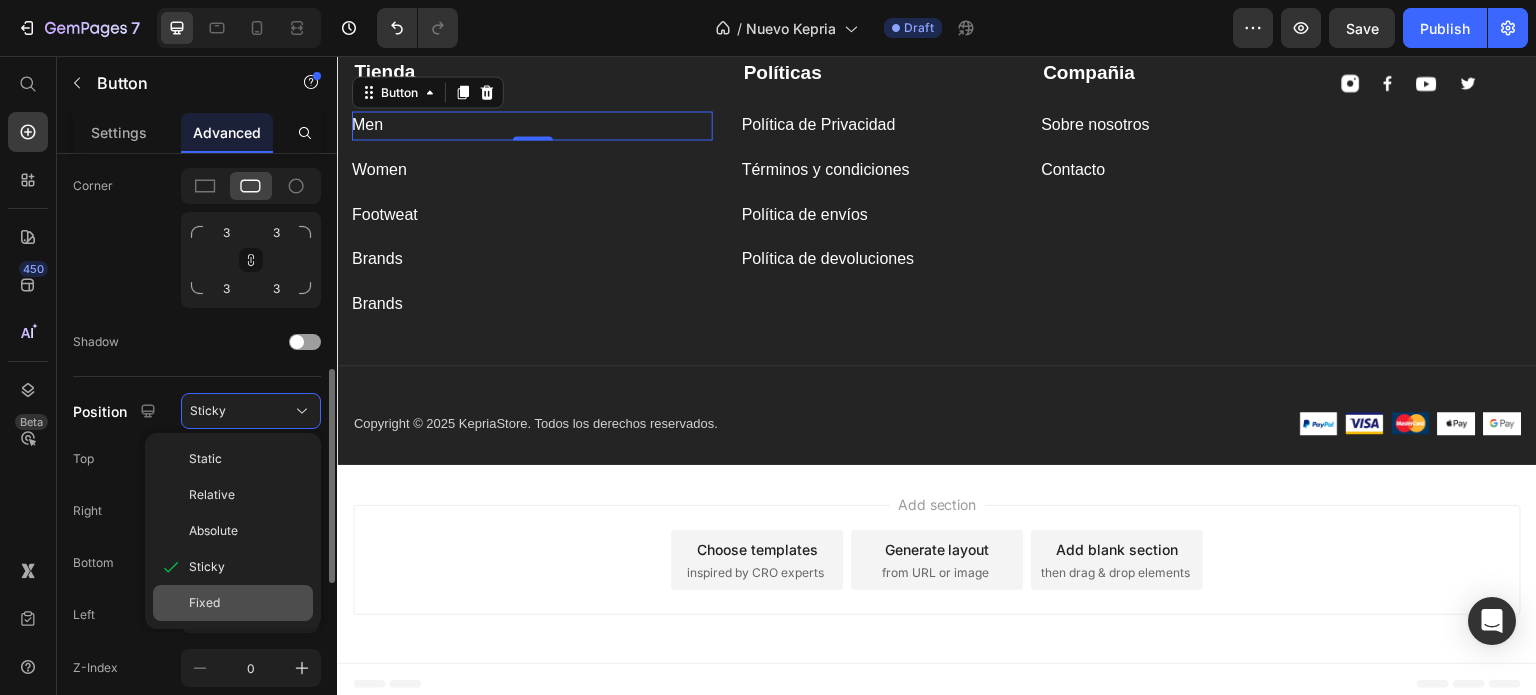 click on "Fixed" at bounding box center (247, 603) 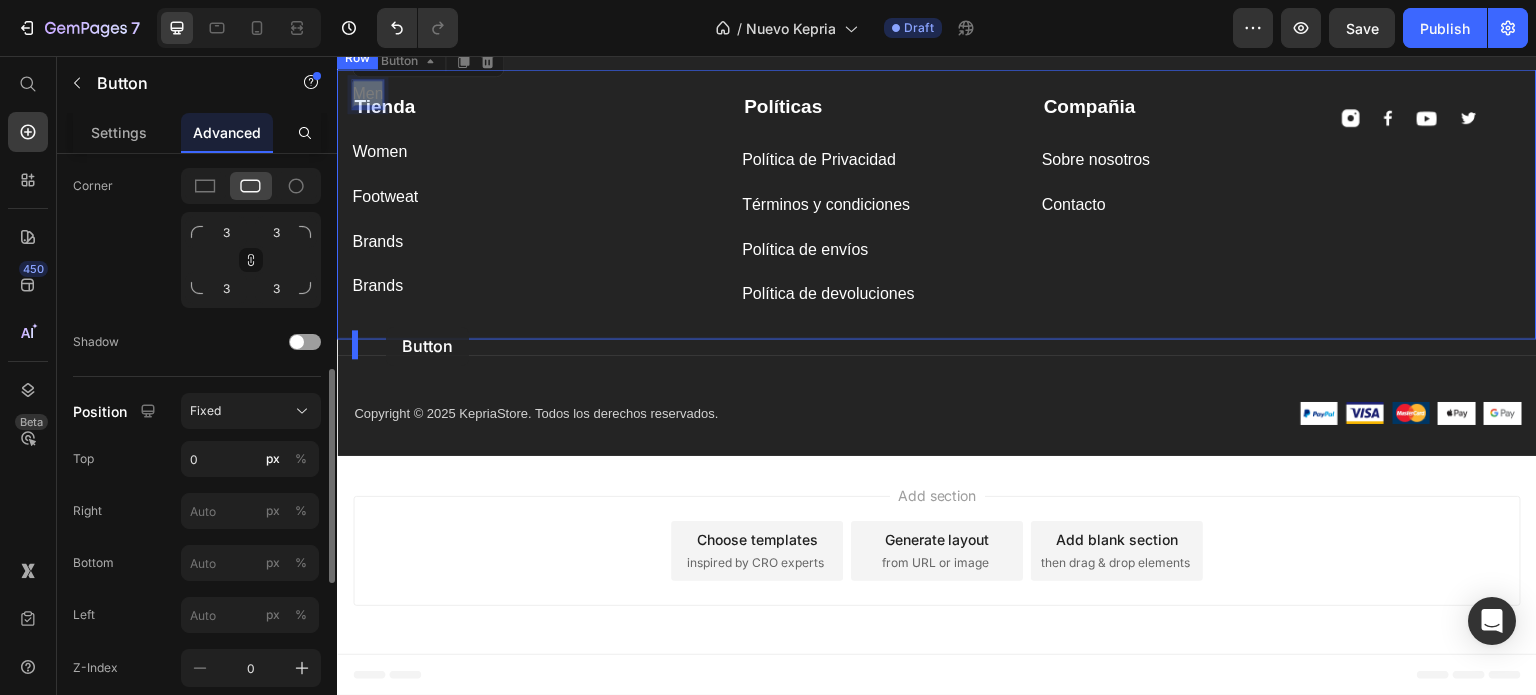 drag, startPoint x: 360, startPoint y: 93, endPoint x: 386, endPoint y: 327, distance: 235.44002 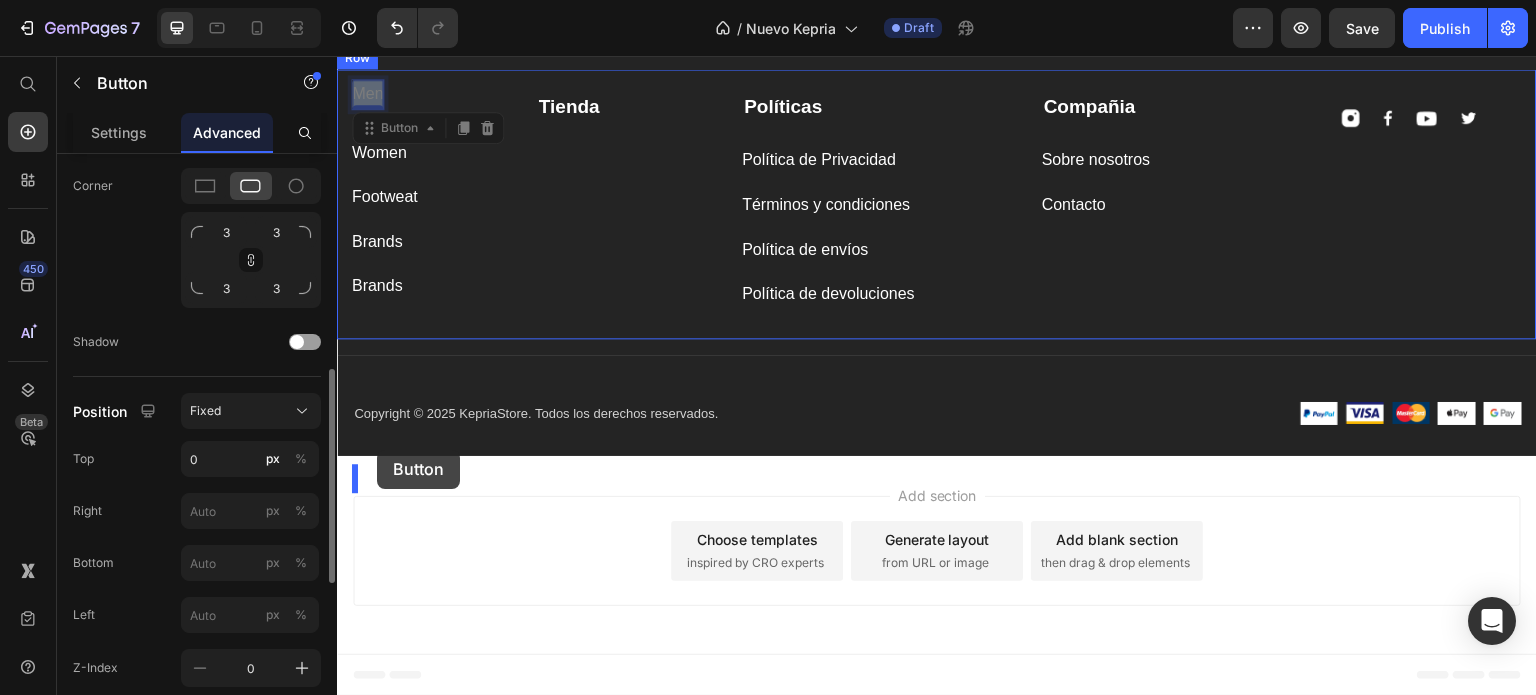 drag, startPoint x: 378, startPoint y: 91, endPoint x: 377, endPoint y: 467, distance: 376.00134 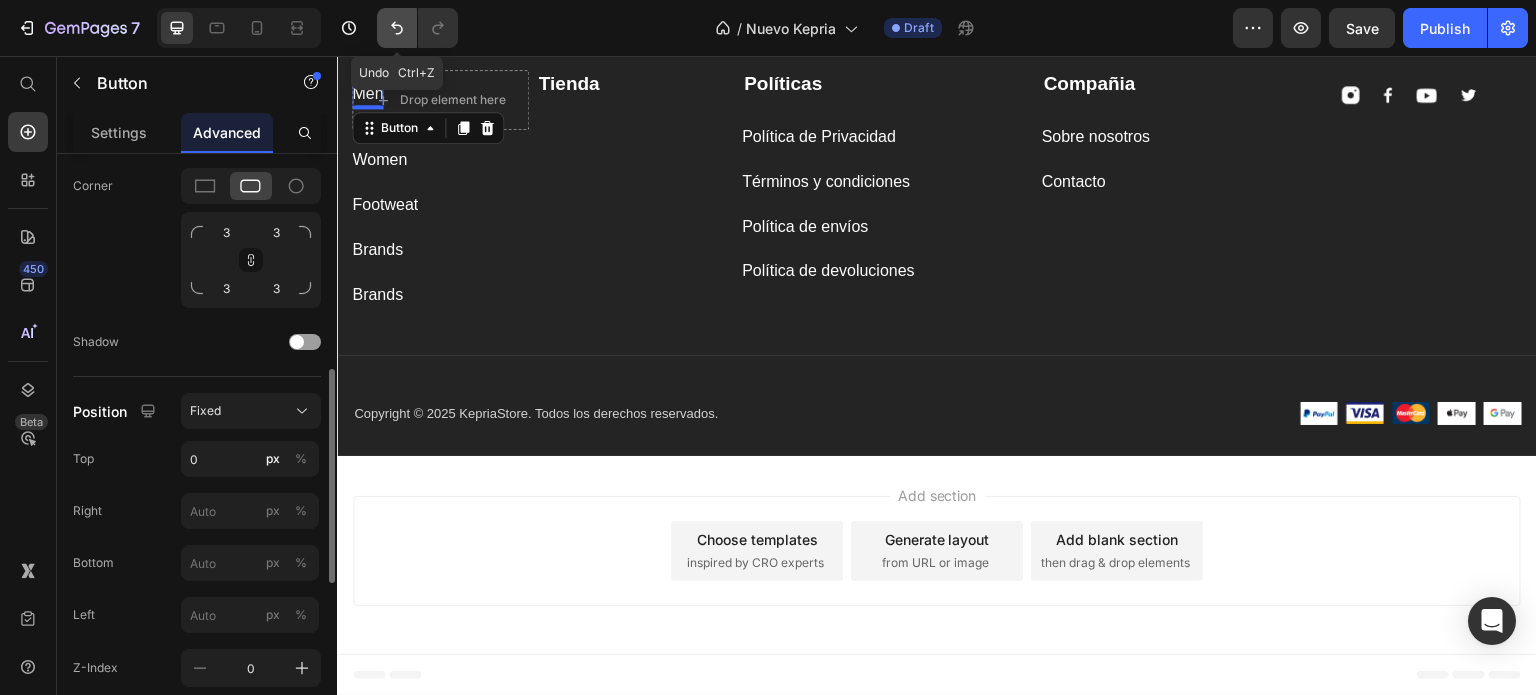 click 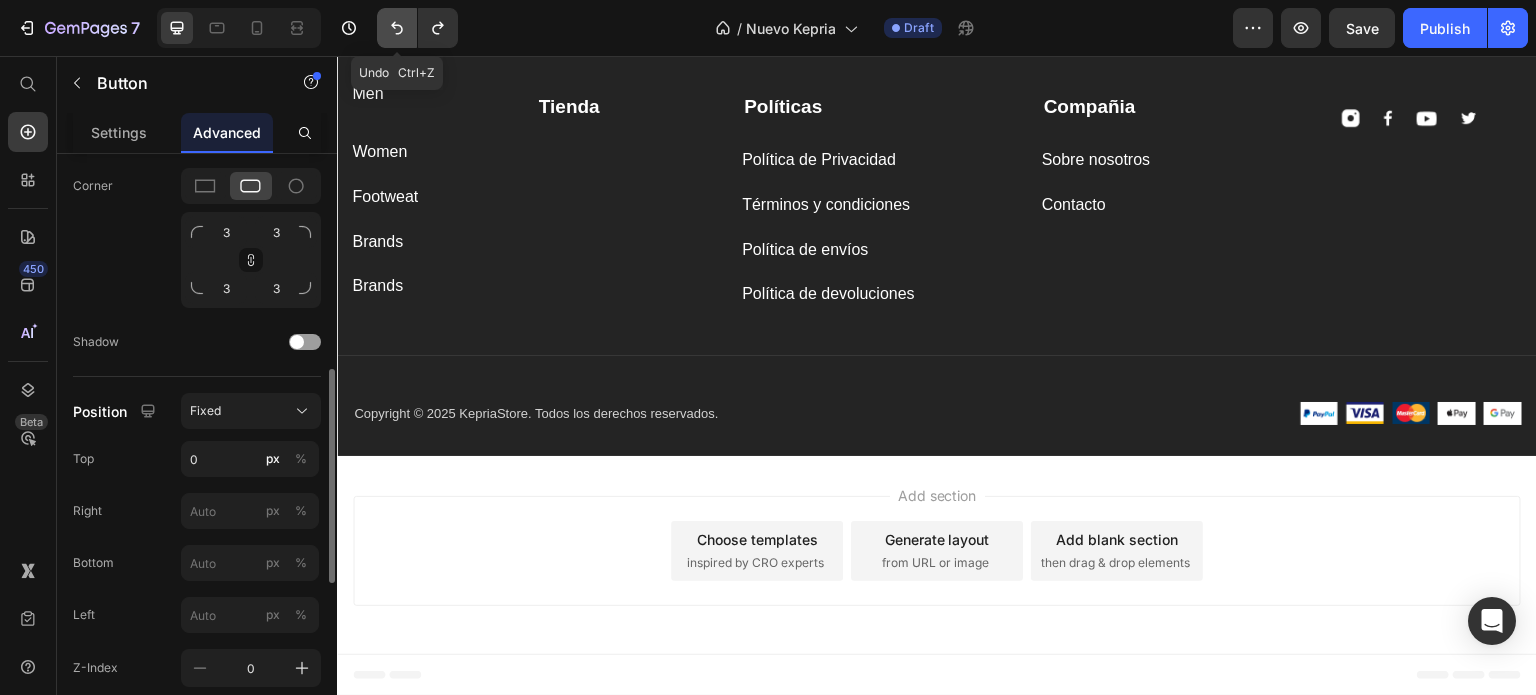 click 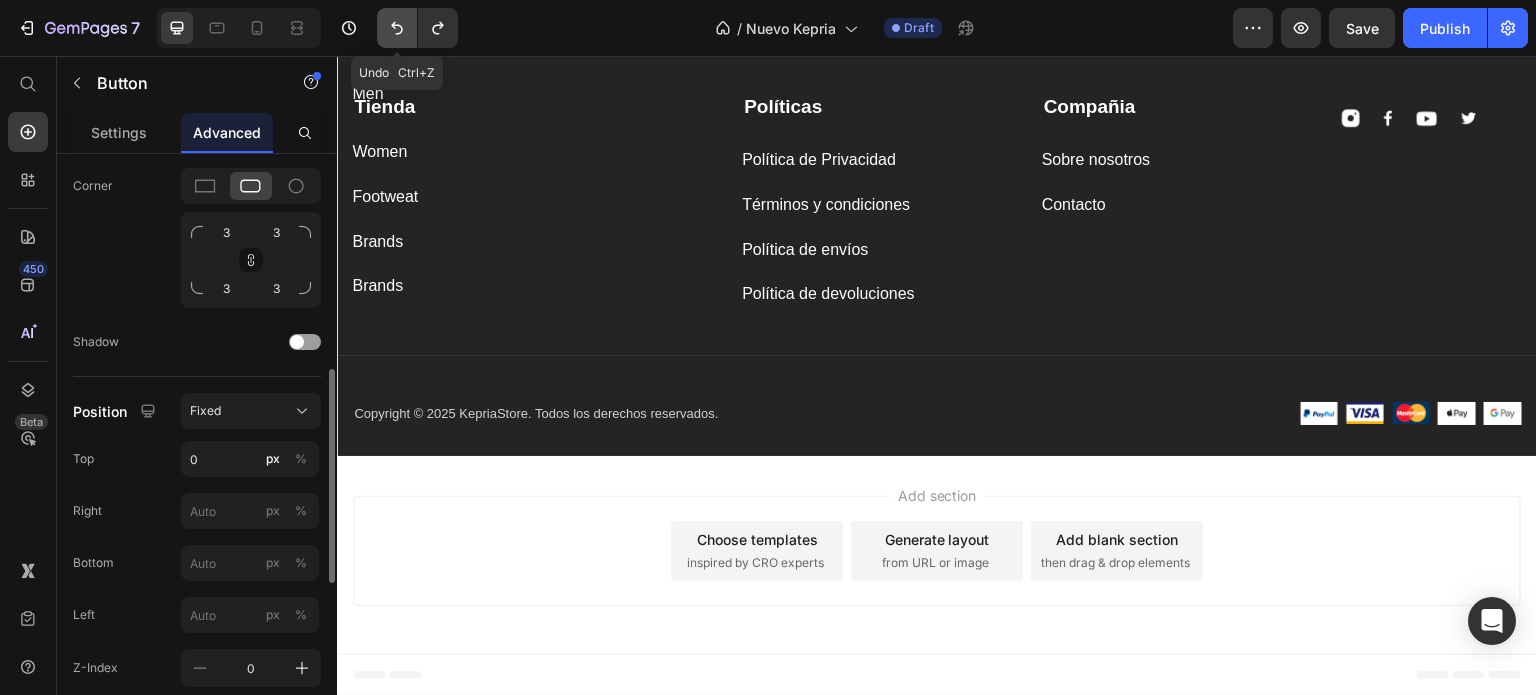 click 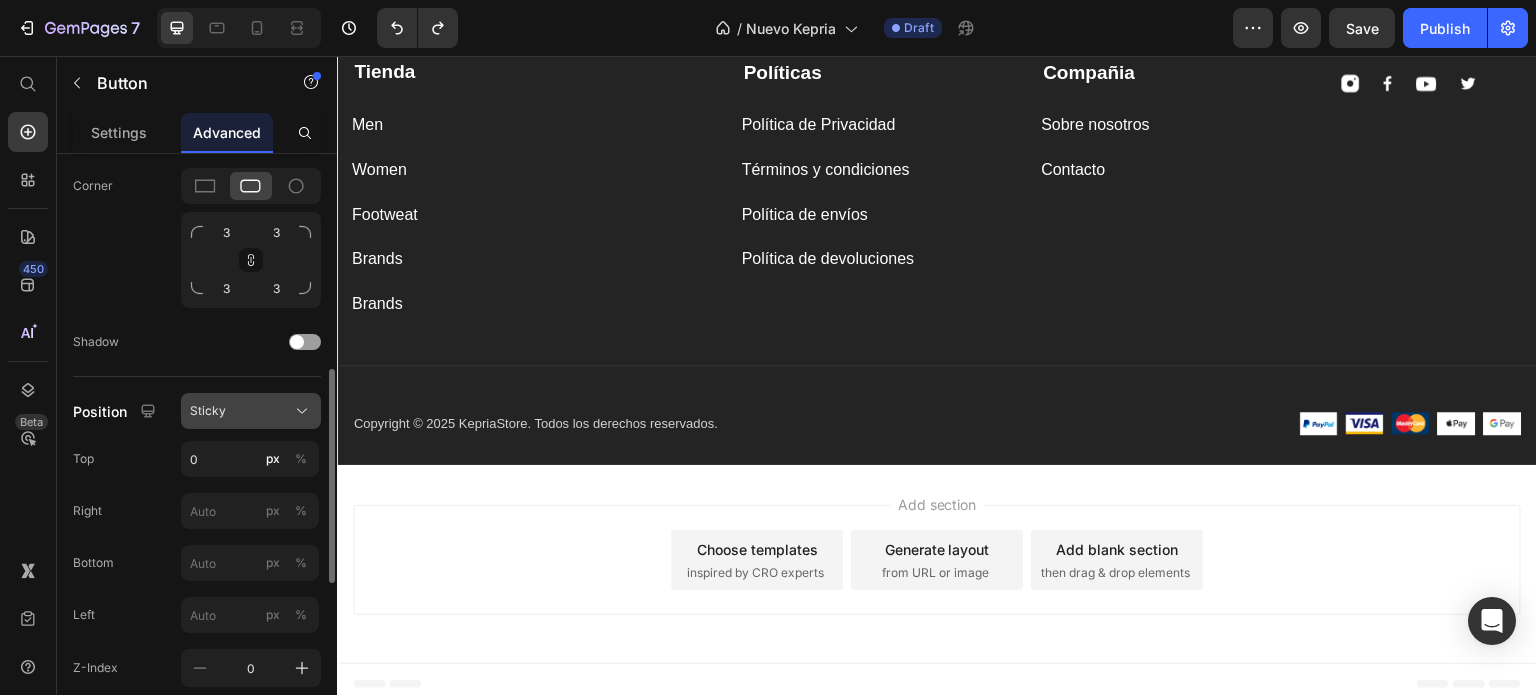 click on "Sticky" at bounding box center (251, 411) 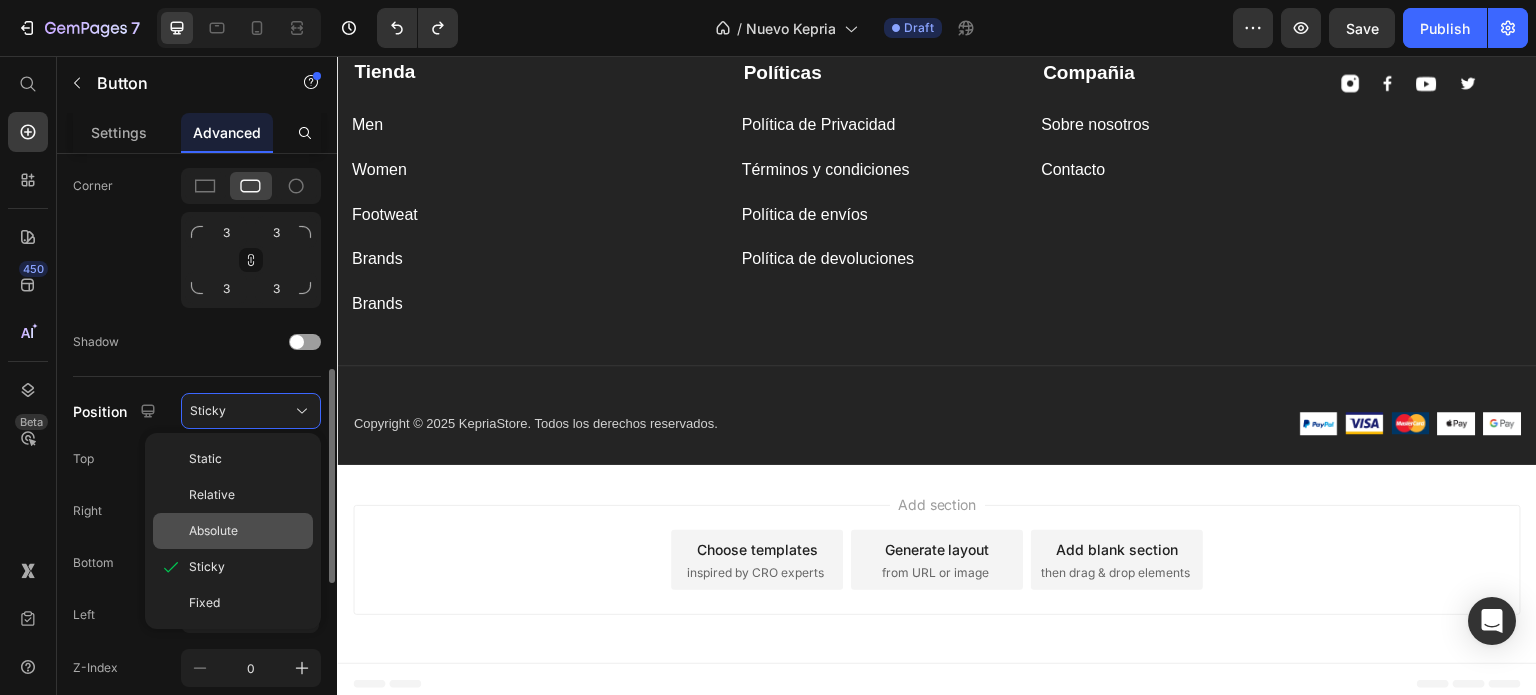 click on "Absolute" at bounding box center (213, 531) 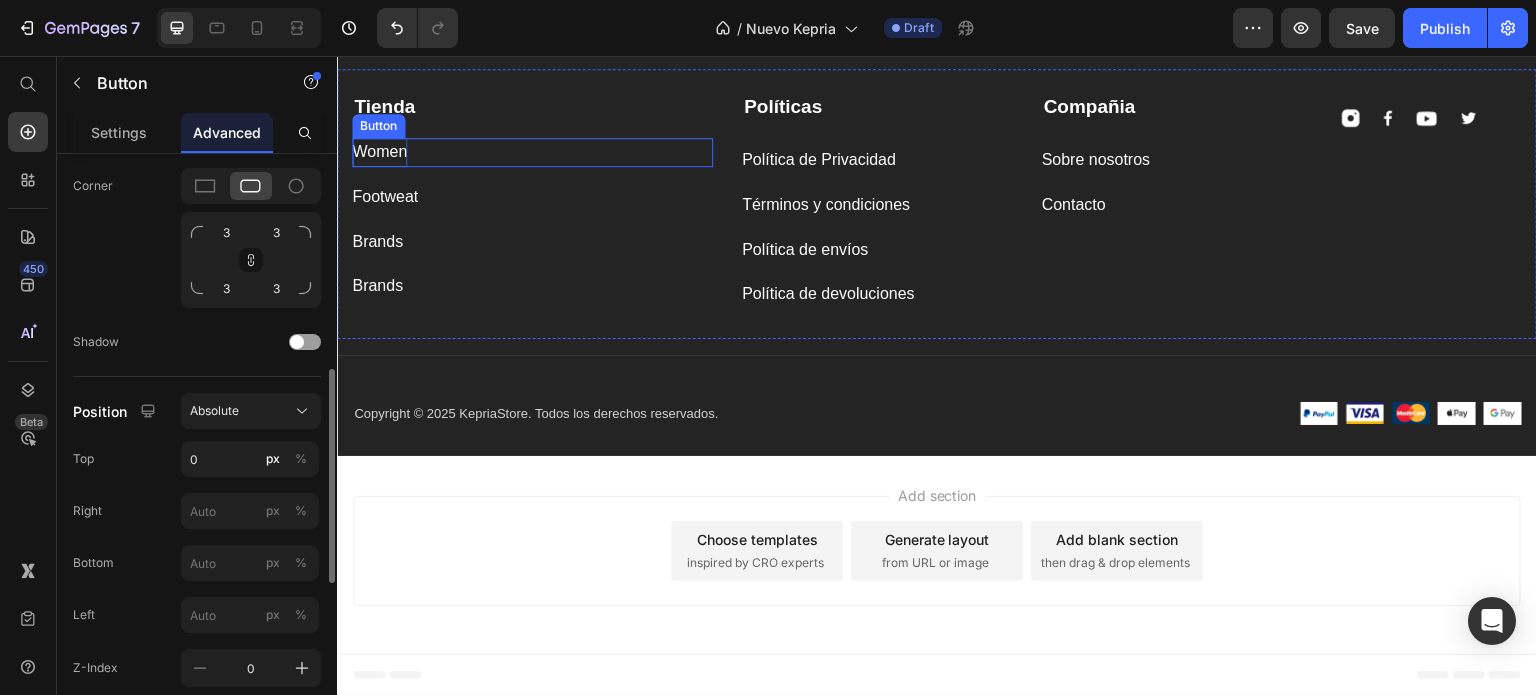 click on "Women" at bounding box center [379, 152] 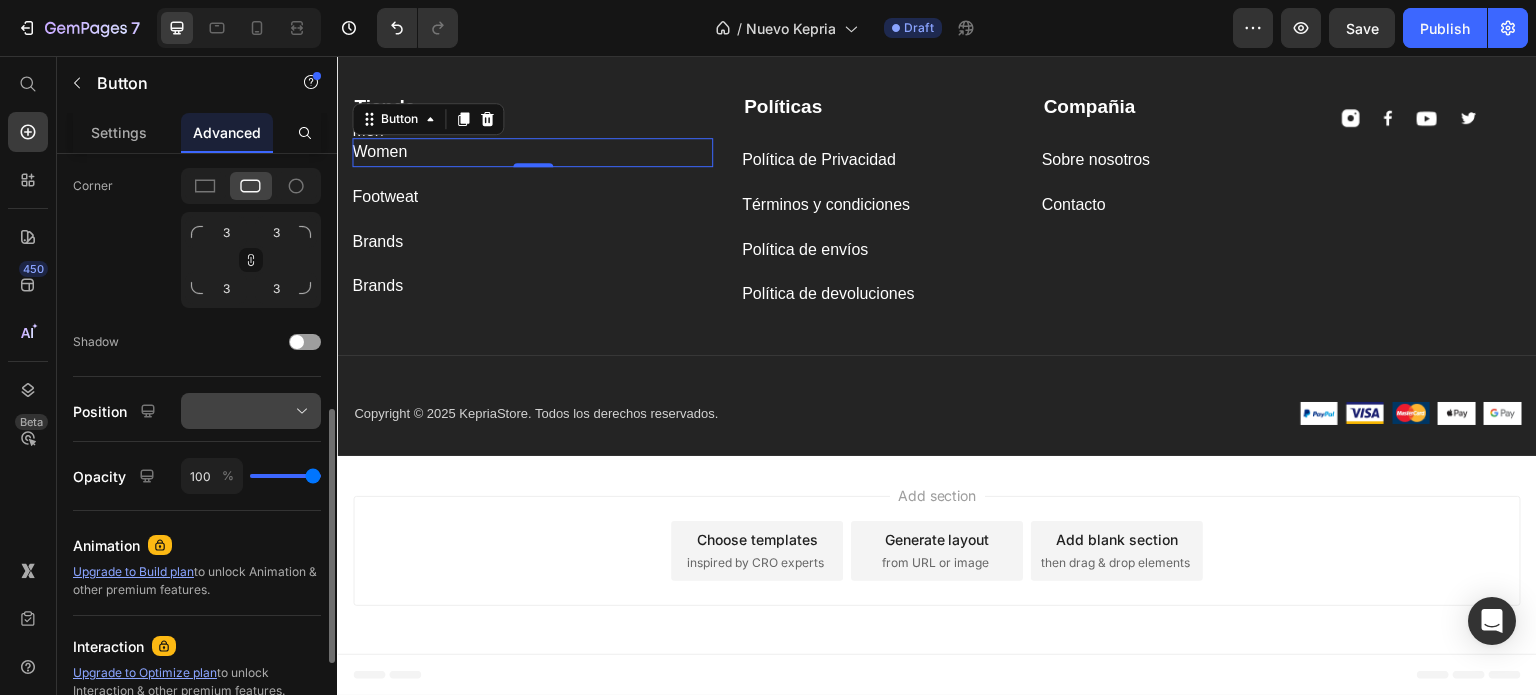 click at bounding box center (251, 411) 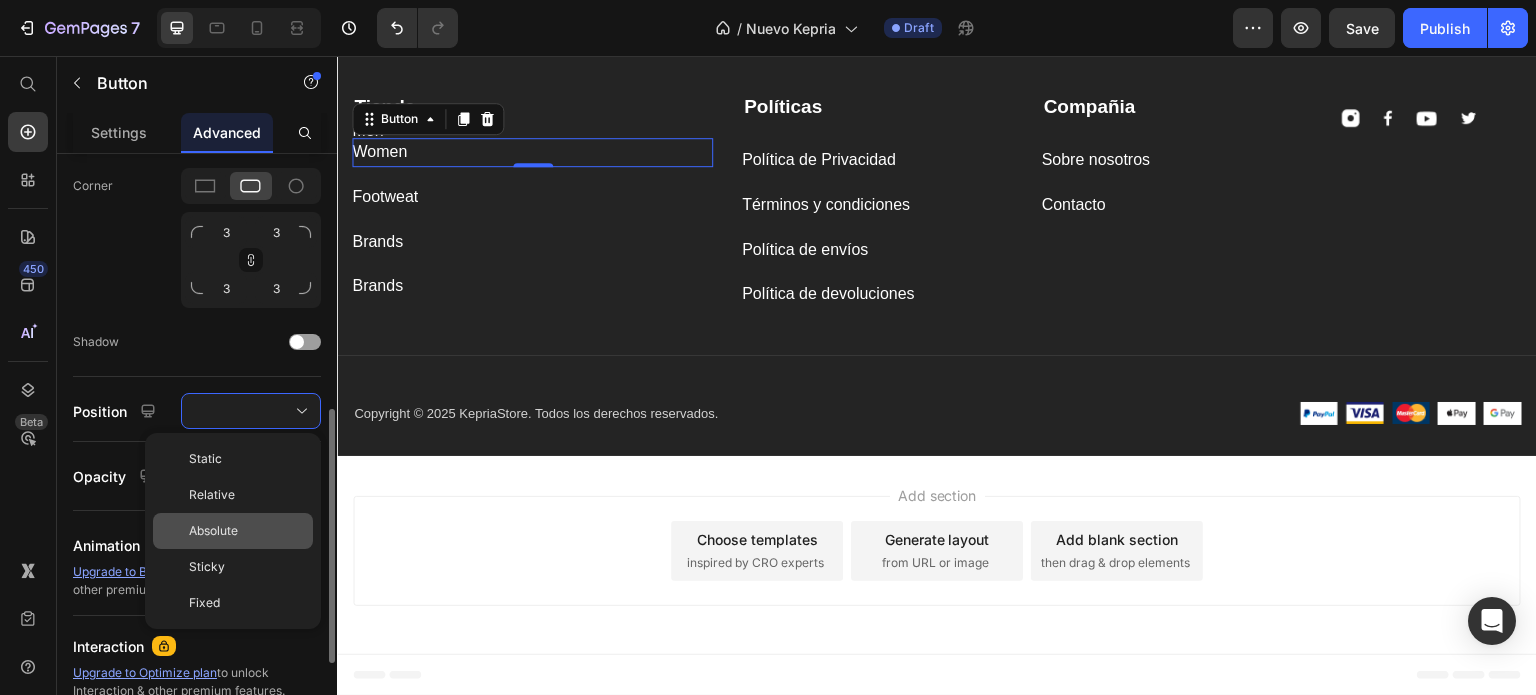 click on "Absolute" at bounding box center [213, 531] 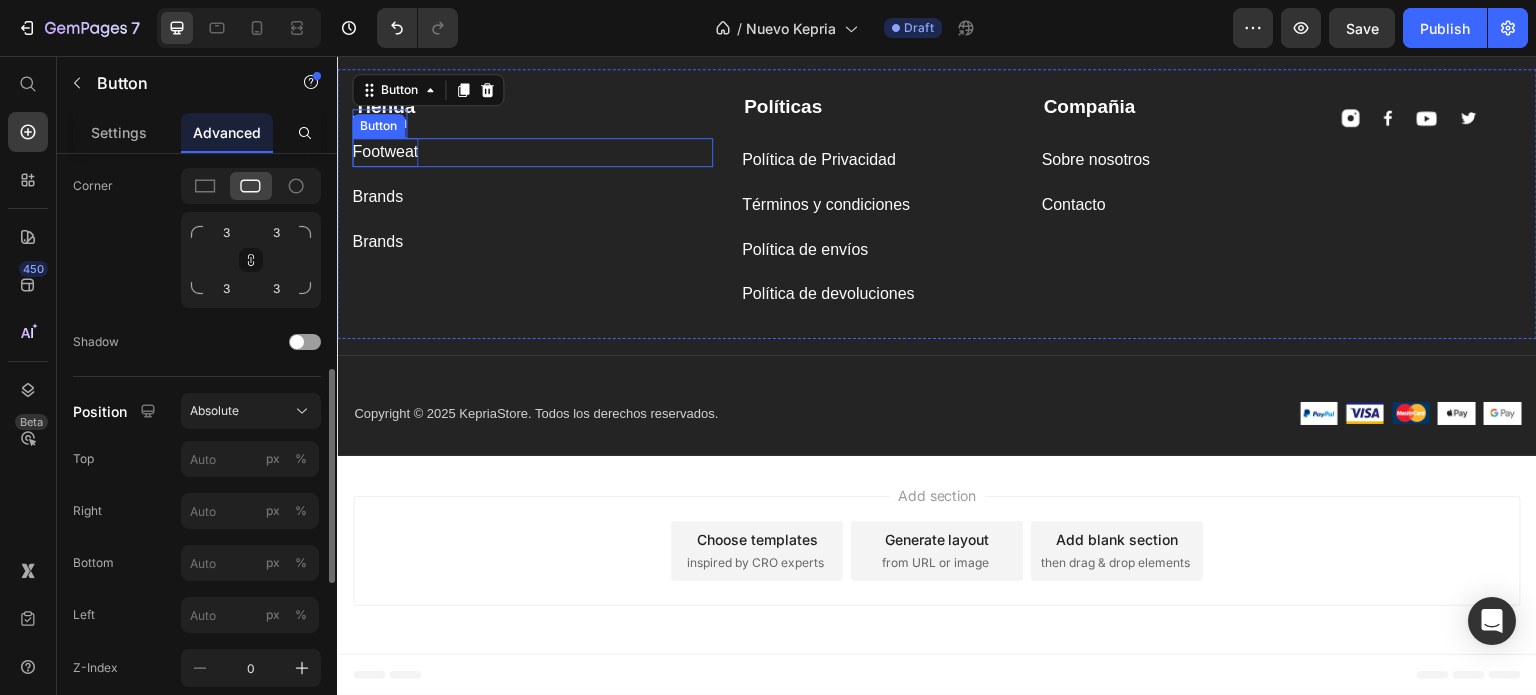 click on "Footweat" at bounding box center [385, 152] 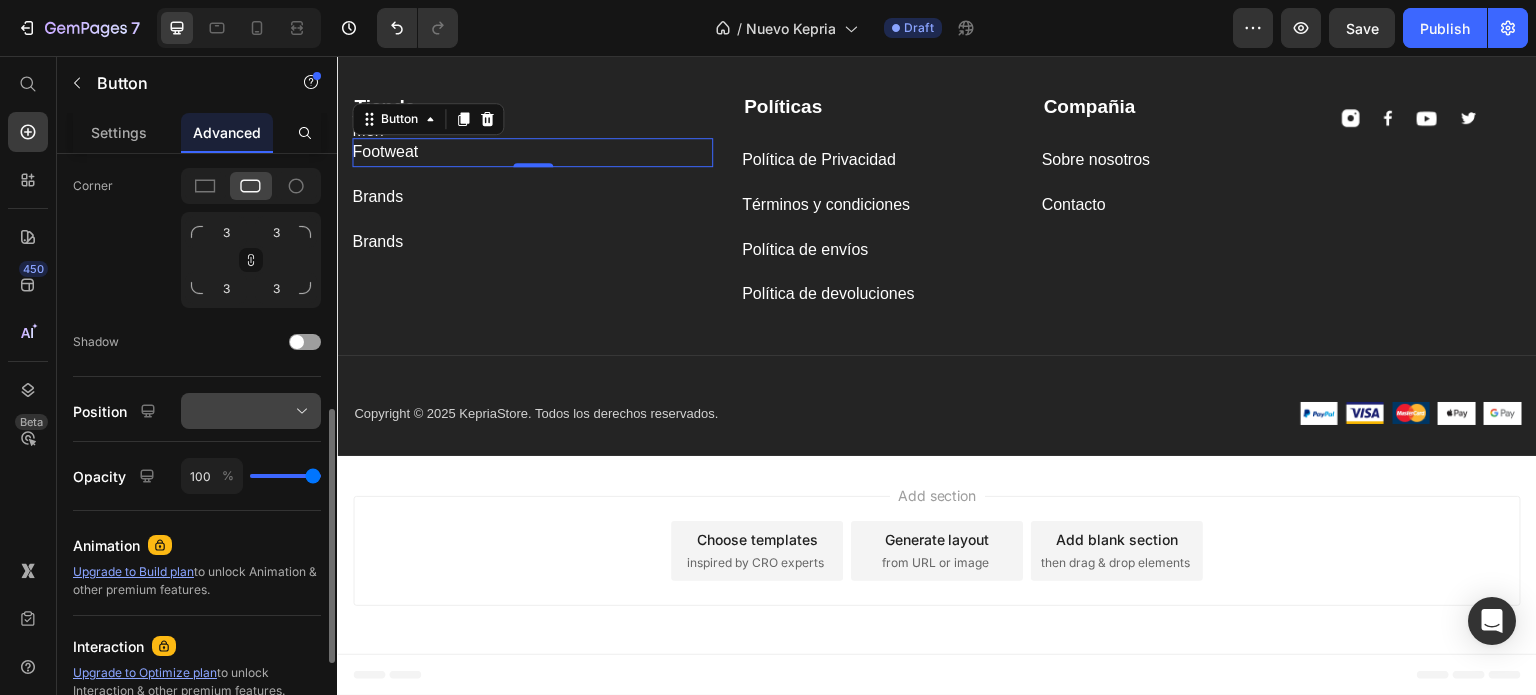 click on "Position" 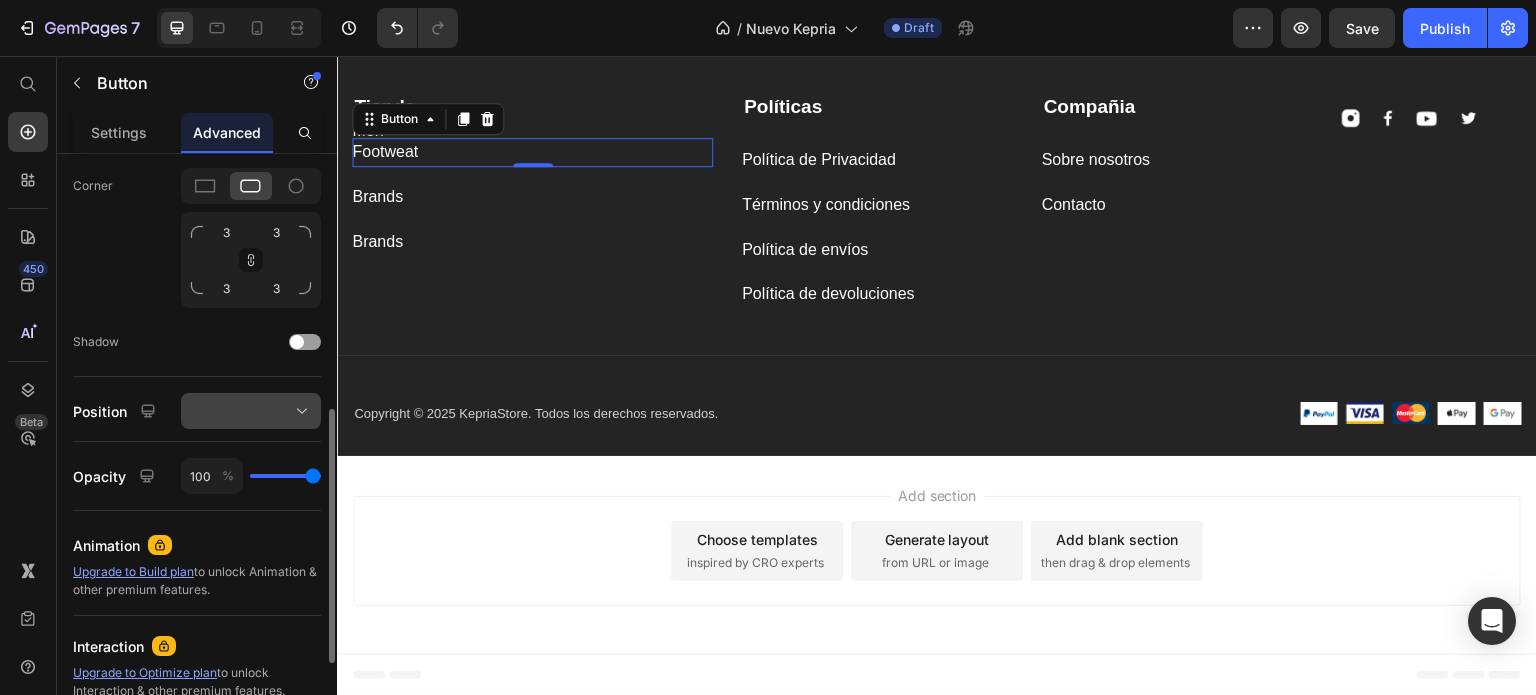 click at bounding box center (251, 411) 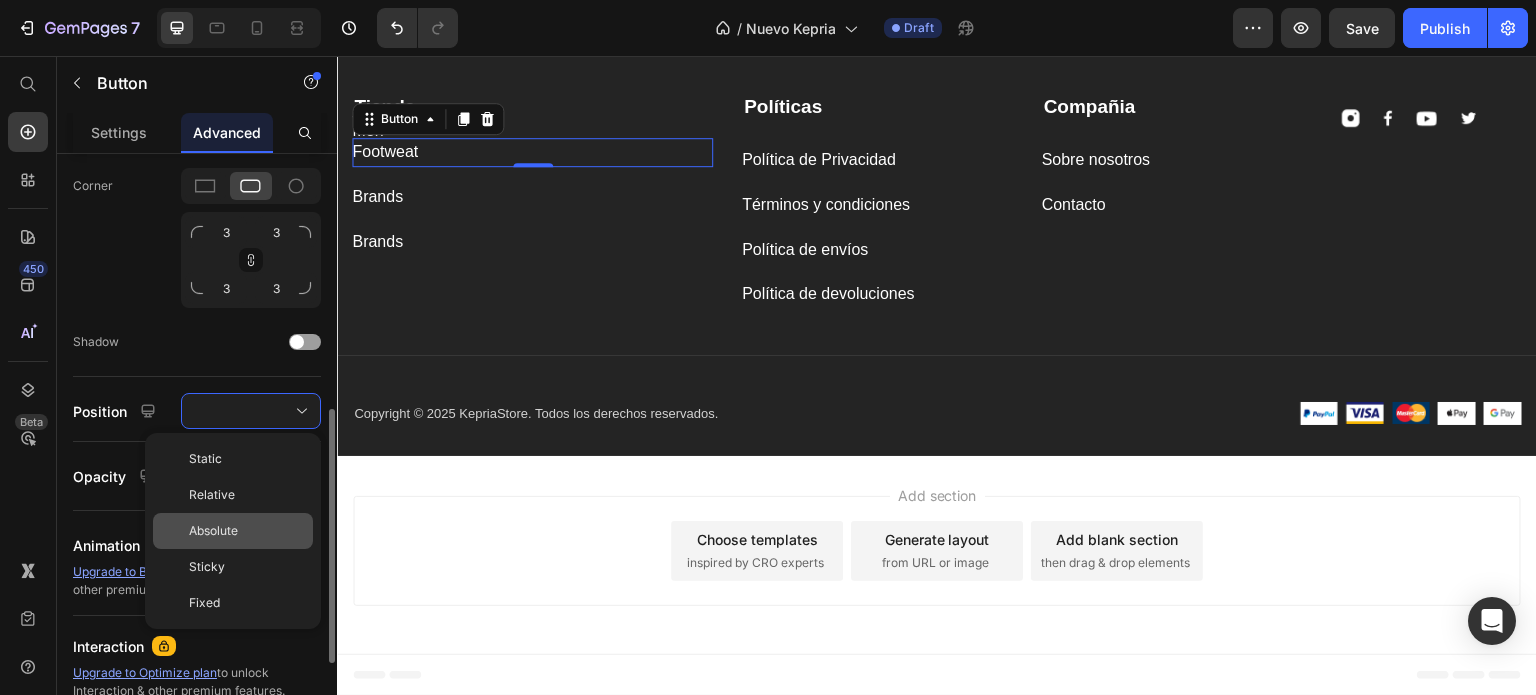 click on "Absolute" at bounding box center (213, 531) 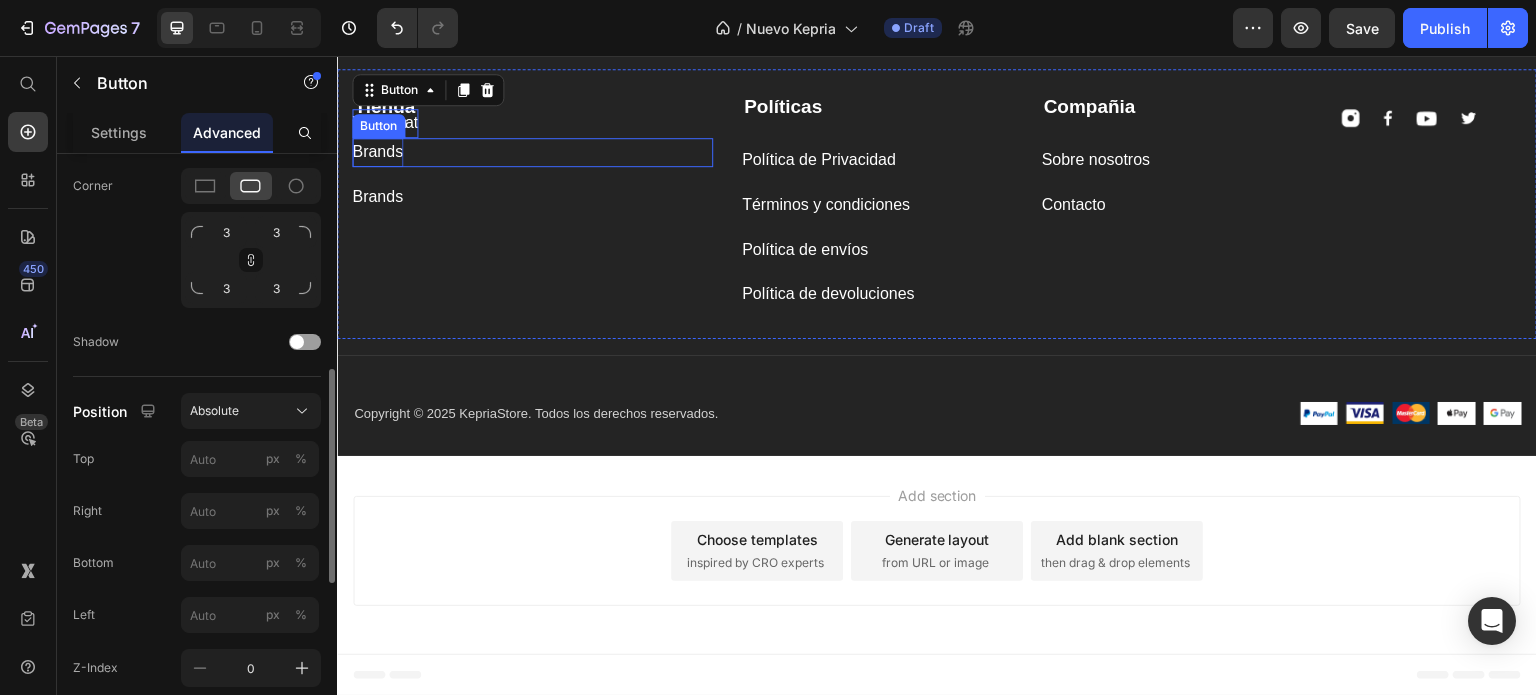click on "Brands" at bounding box center (377, 152) 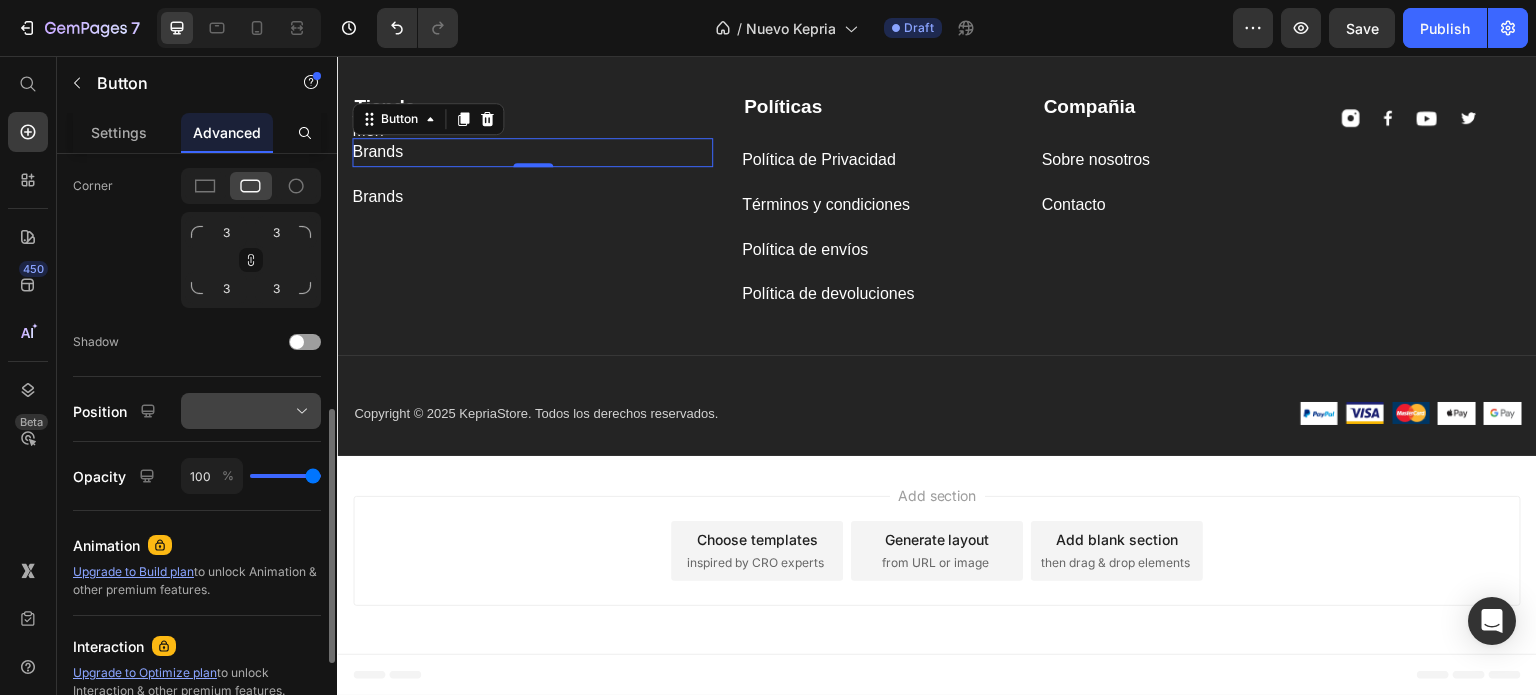 click at bounding box center [251, 411] 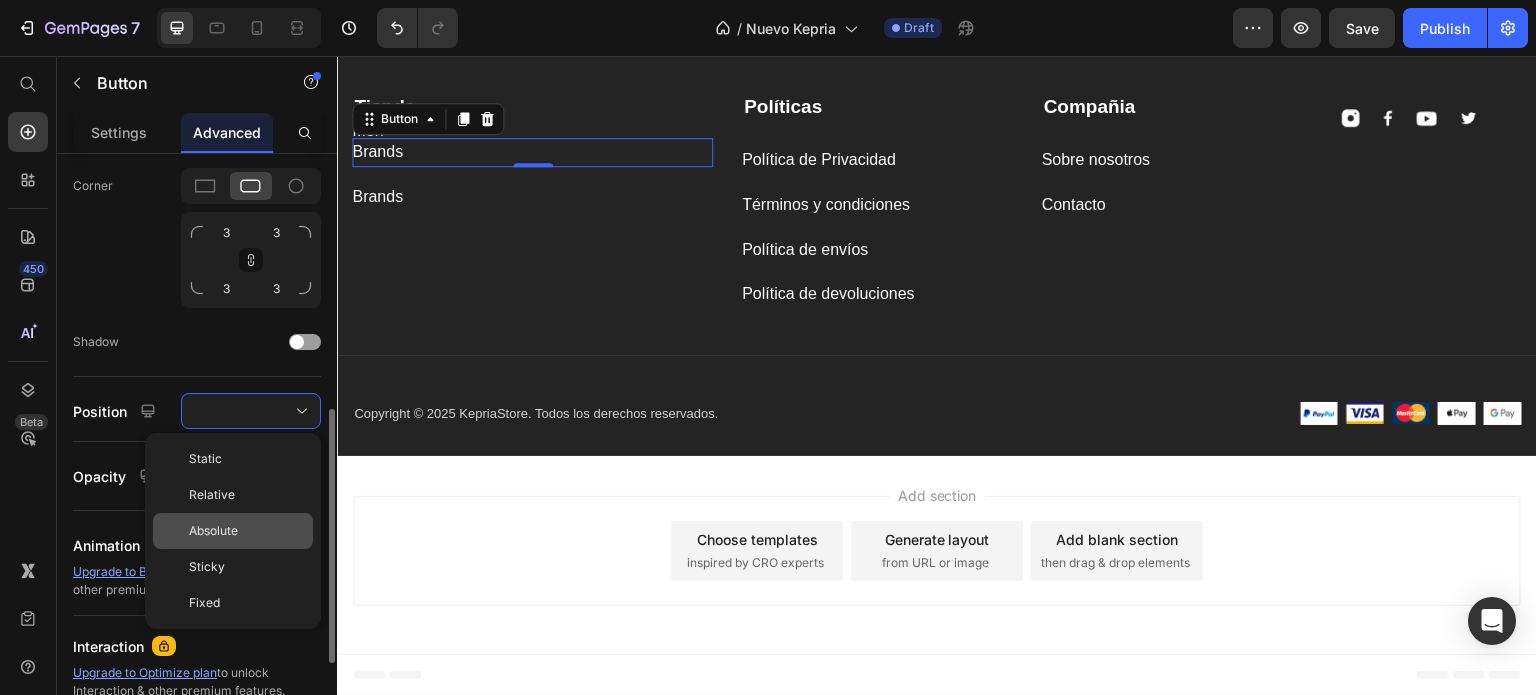 click on "Absolute" at bounding box center [213, 531] 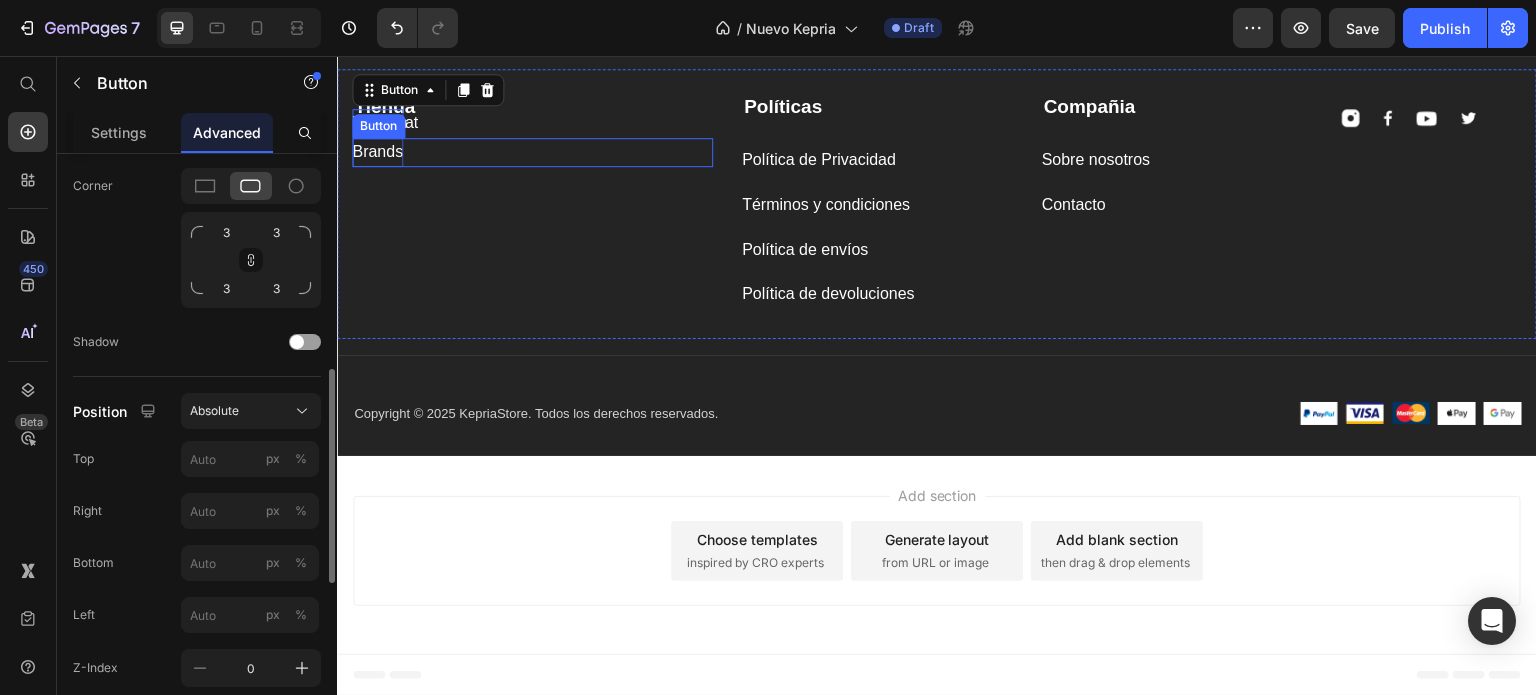 click on "Brands" at bounding box center (377, 152) 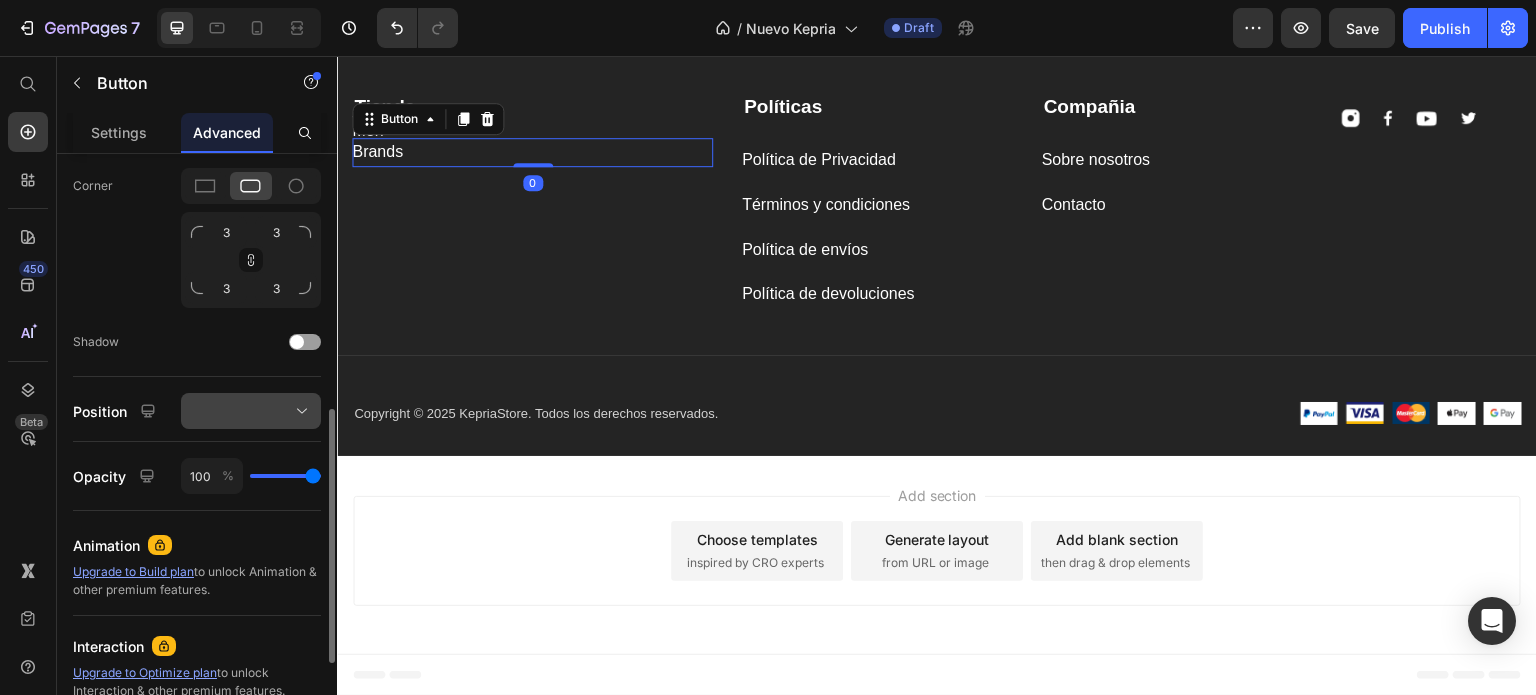 click at bounding box center [251, 411] 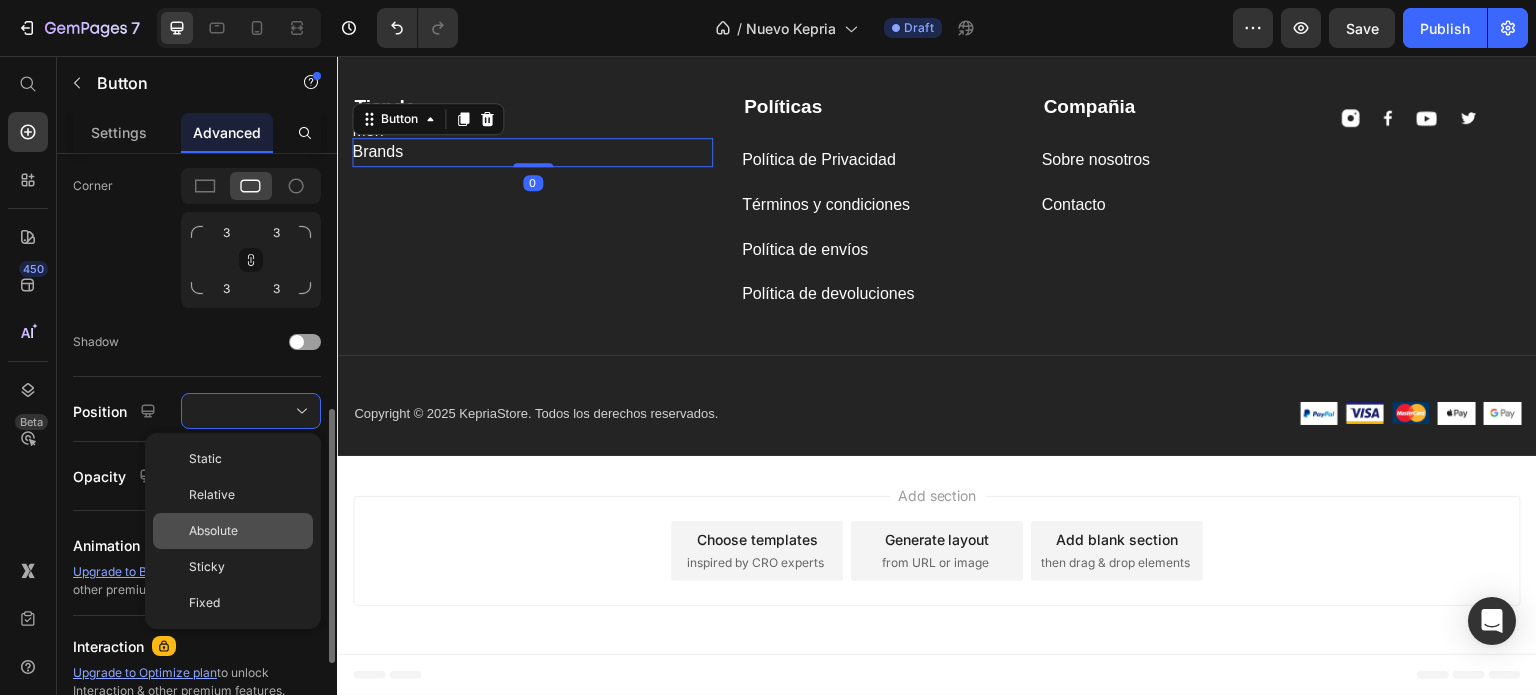 click on "Absolute" at bounding box center (213, 531) 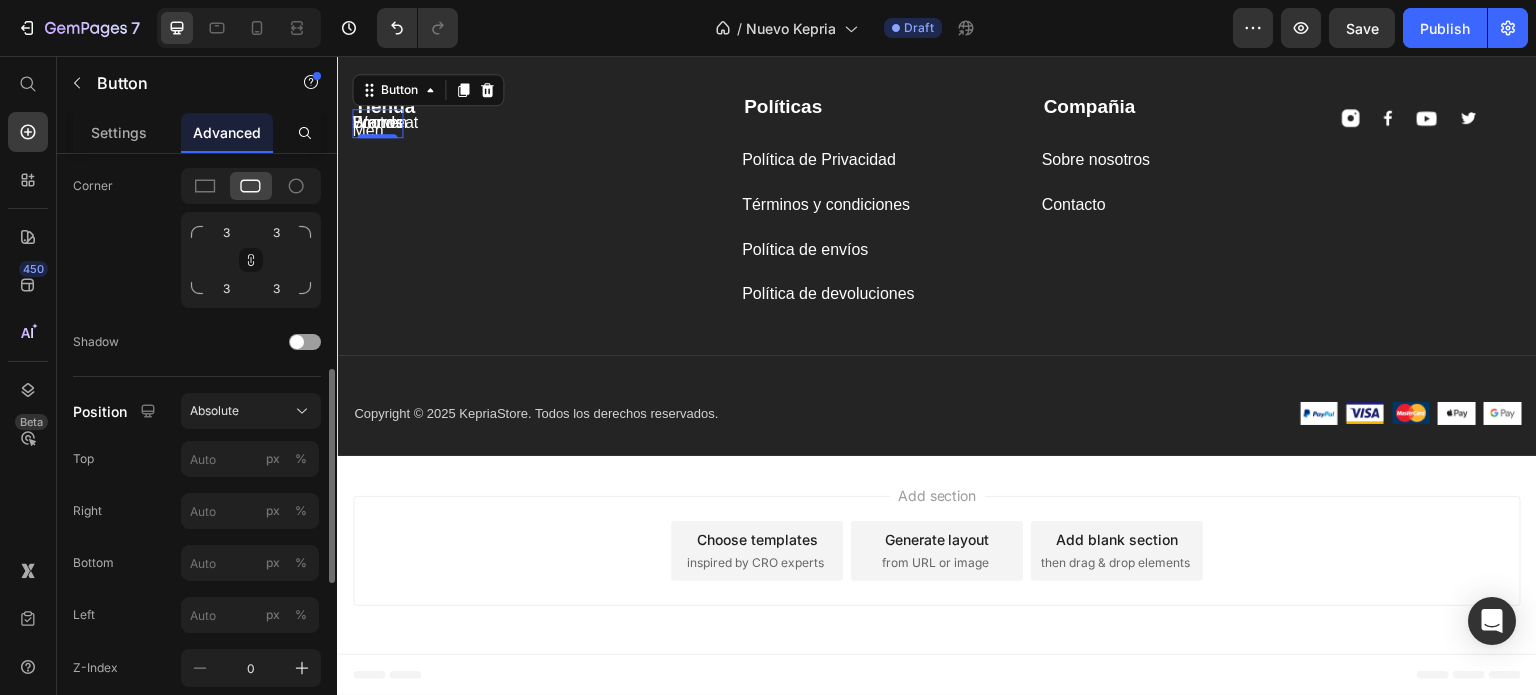 click on "Position Absolute Top px % Right px % Bottom px % Left px % Z-Index 0" 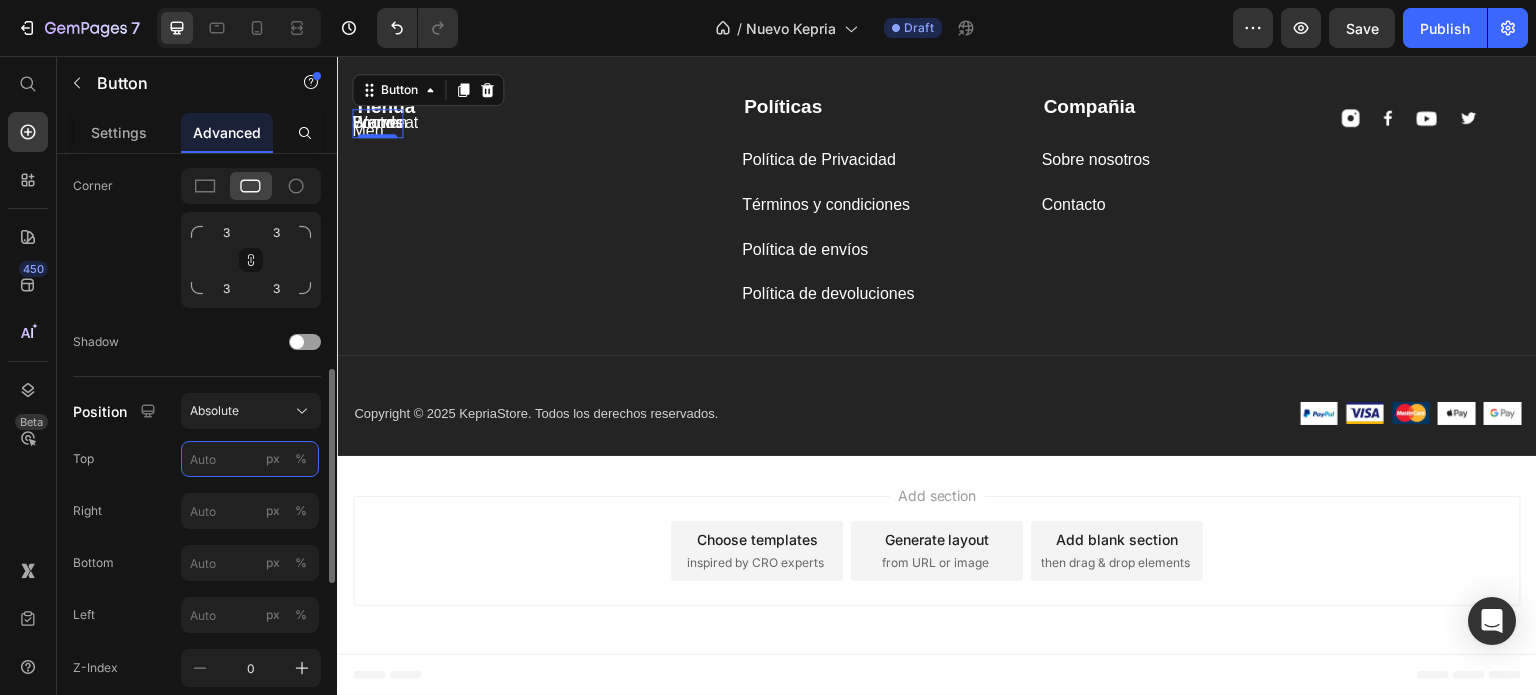 click on "px %" at bounding box center (250, 459) 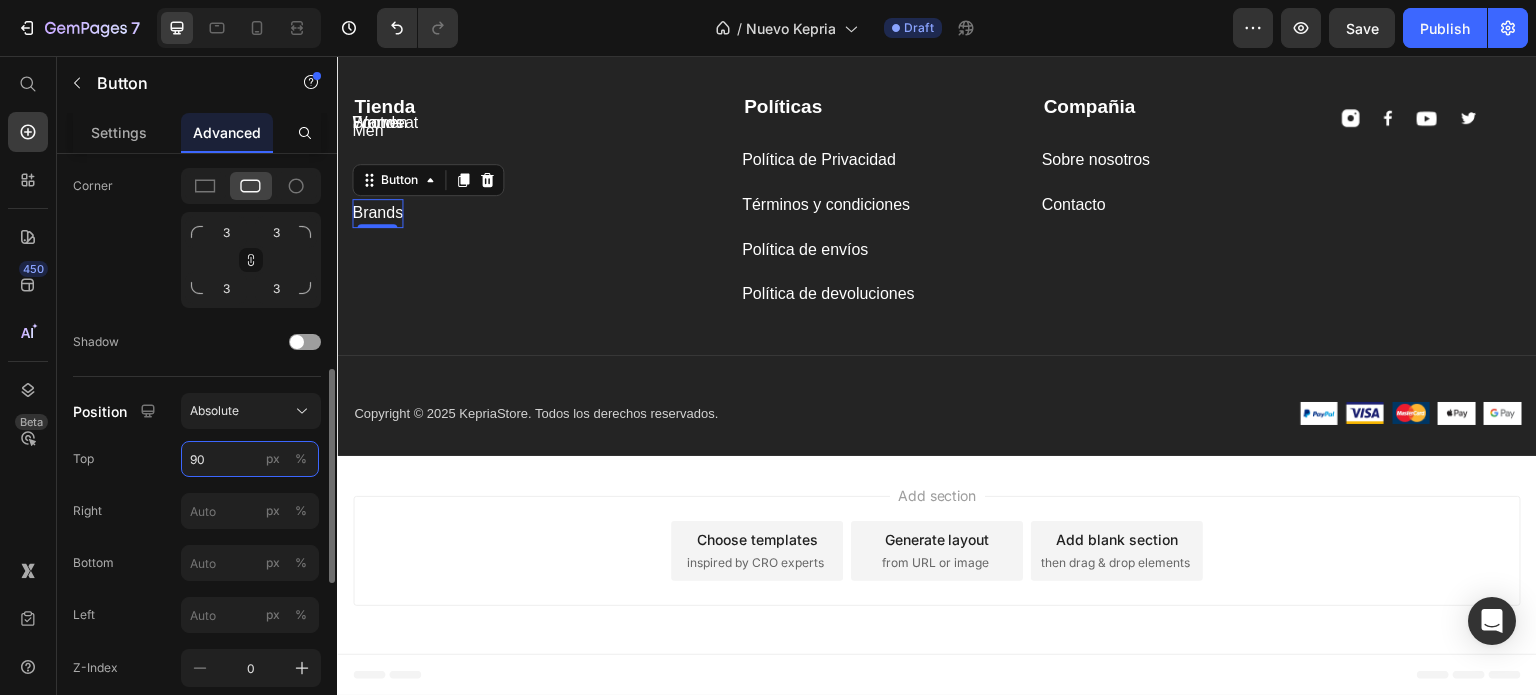 type on "9" 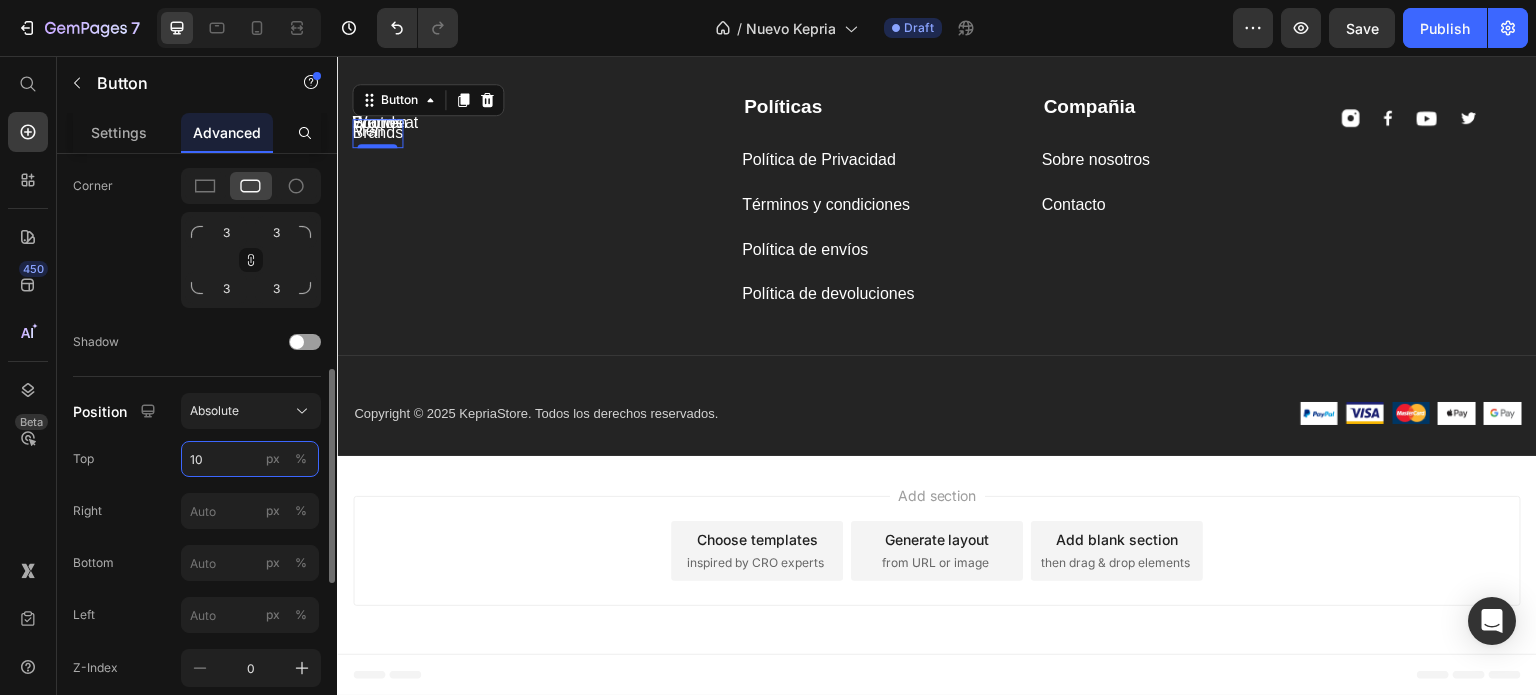 type on "1" 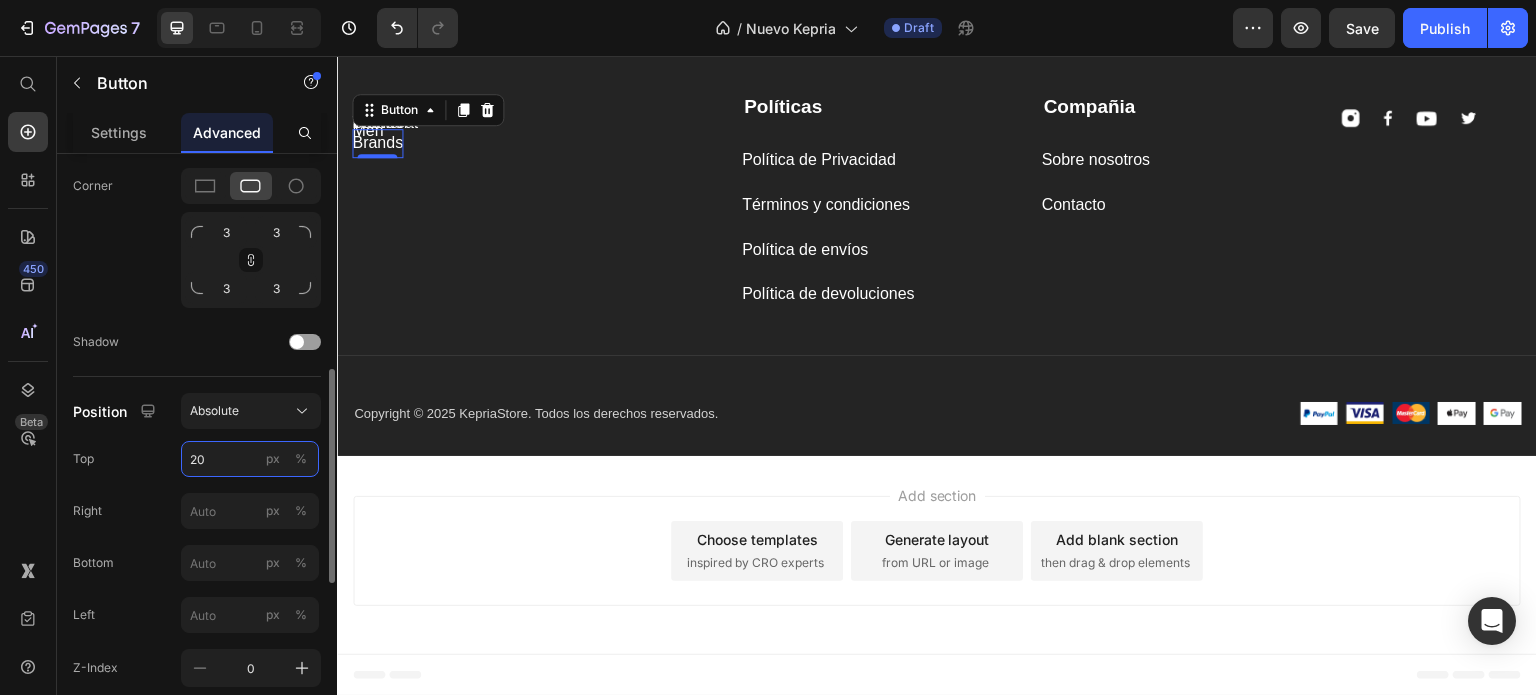 type on "2" 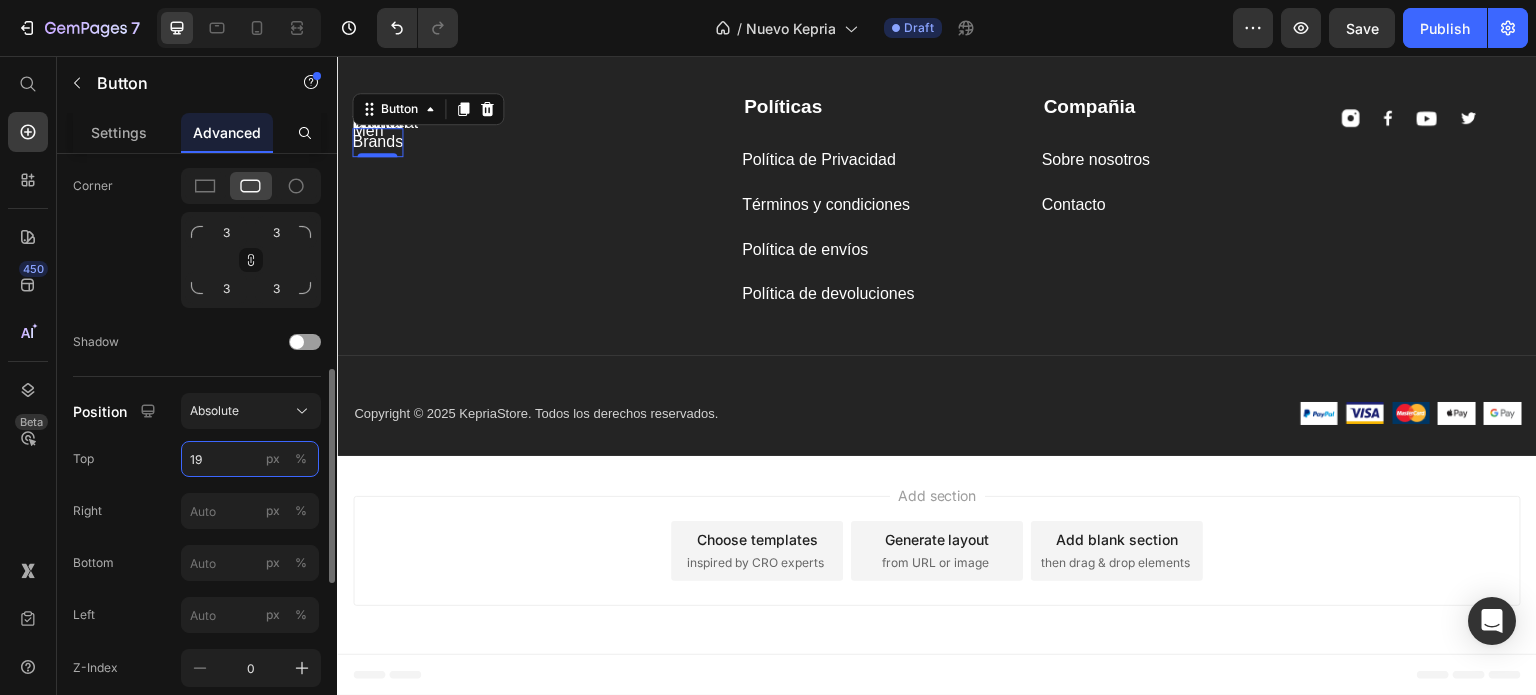 type on "1" 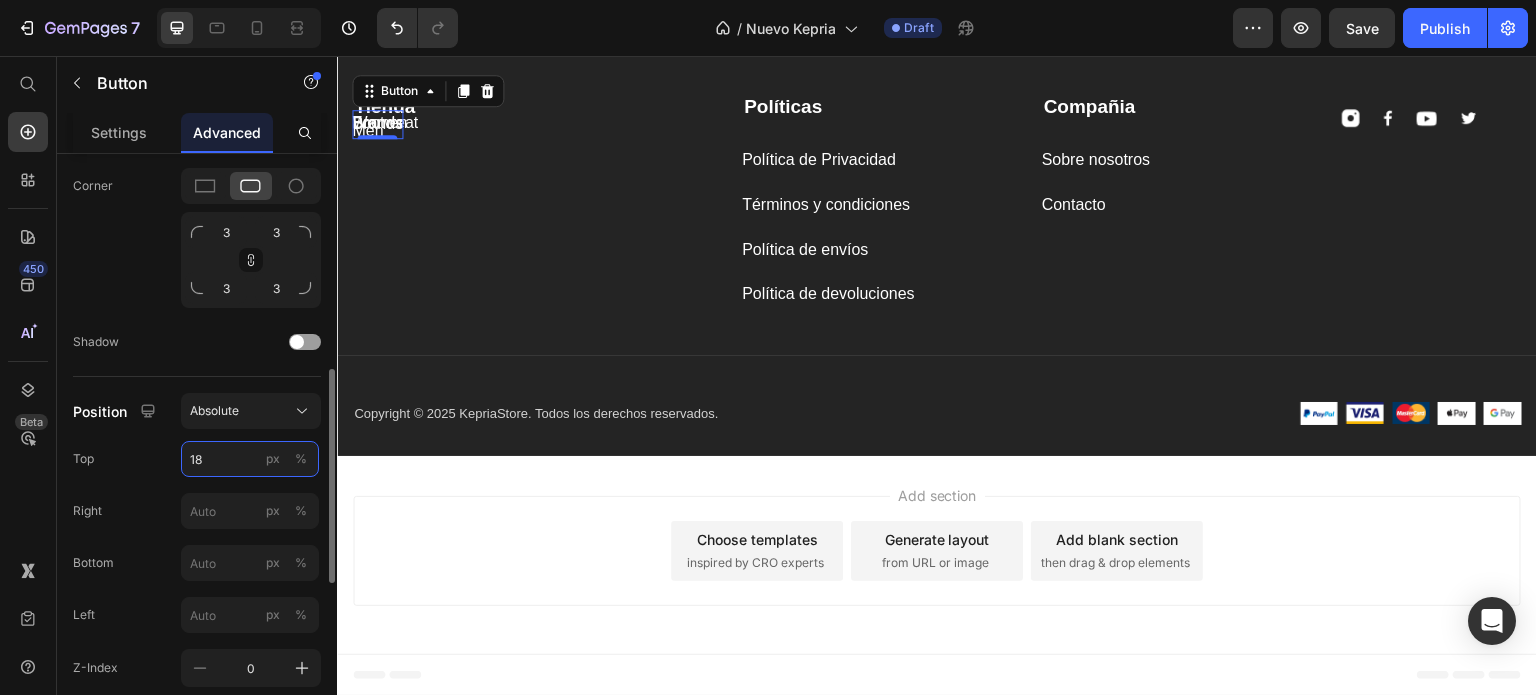 type on "180" 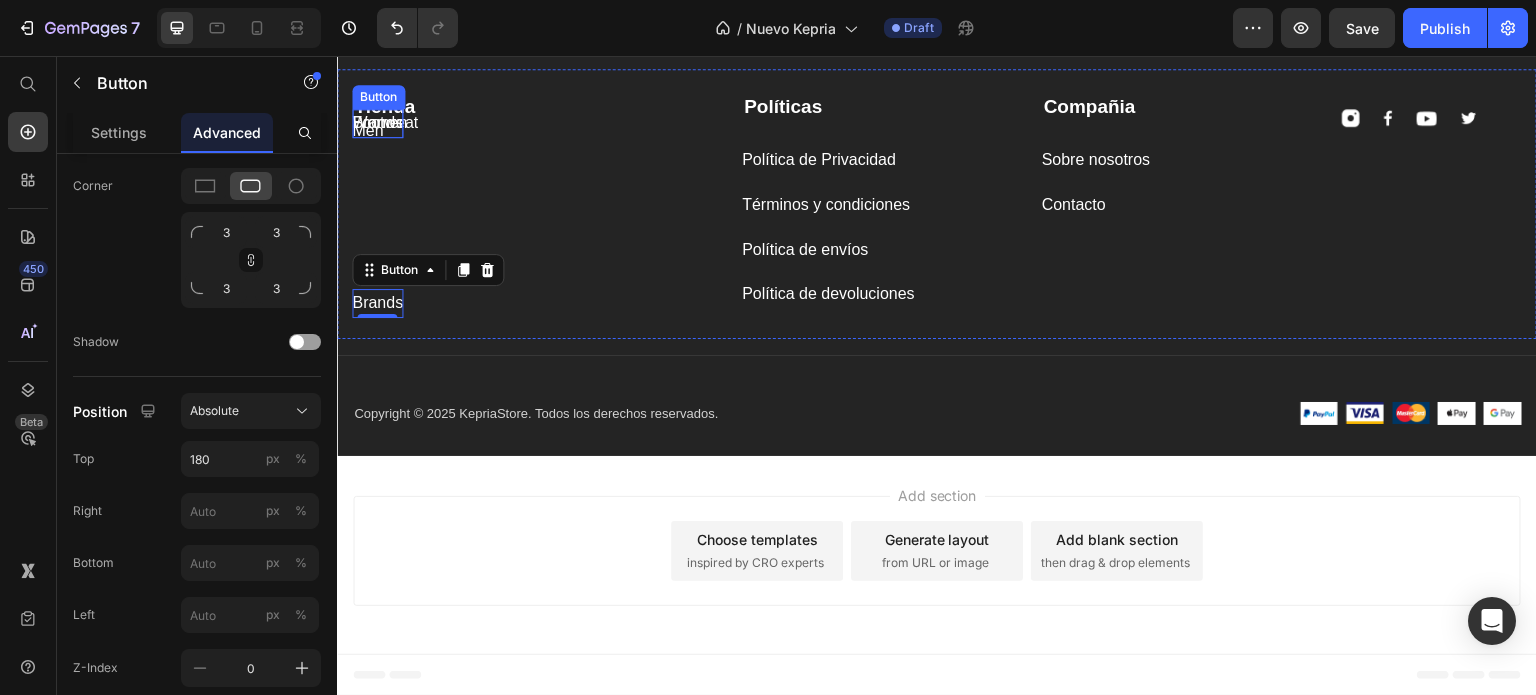 click on "Brands" at bounding box center (377, 123) 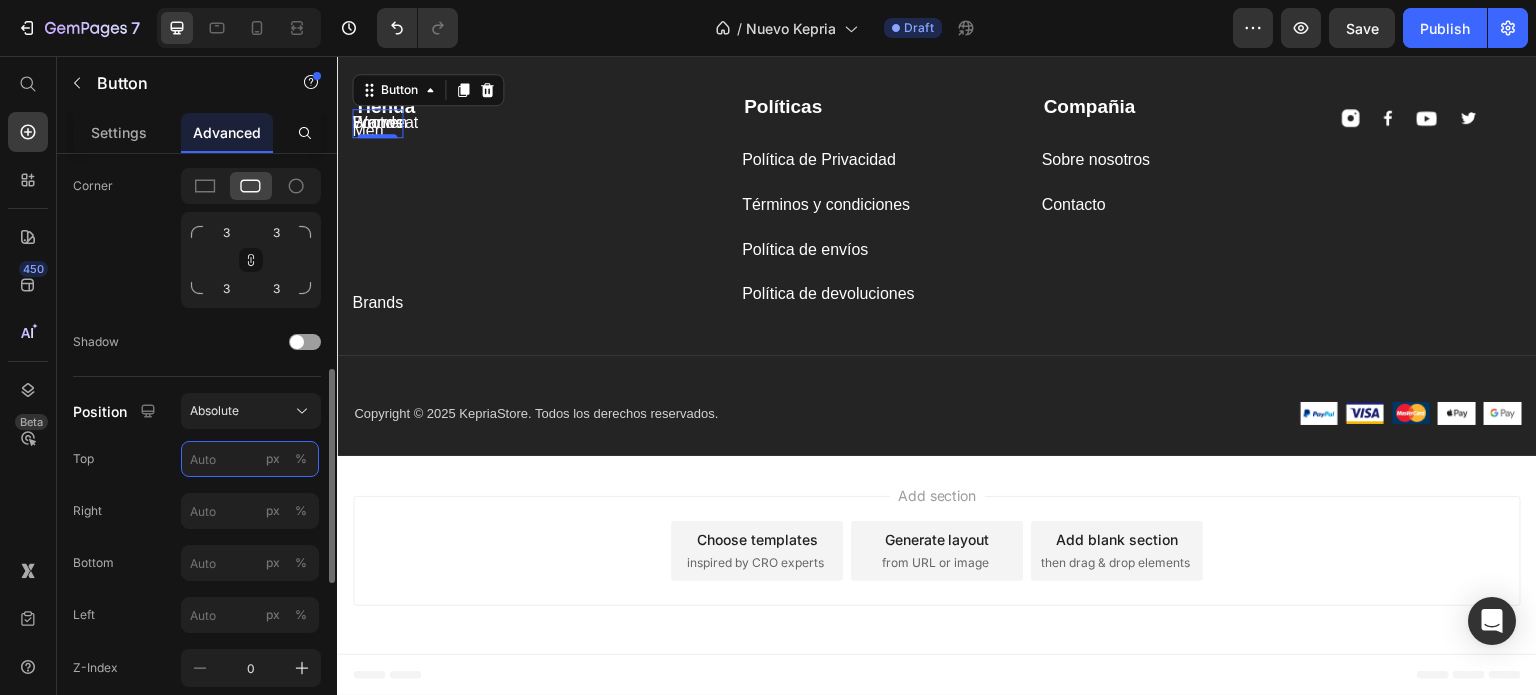 click on "px %" at bounding box center (250, 459) 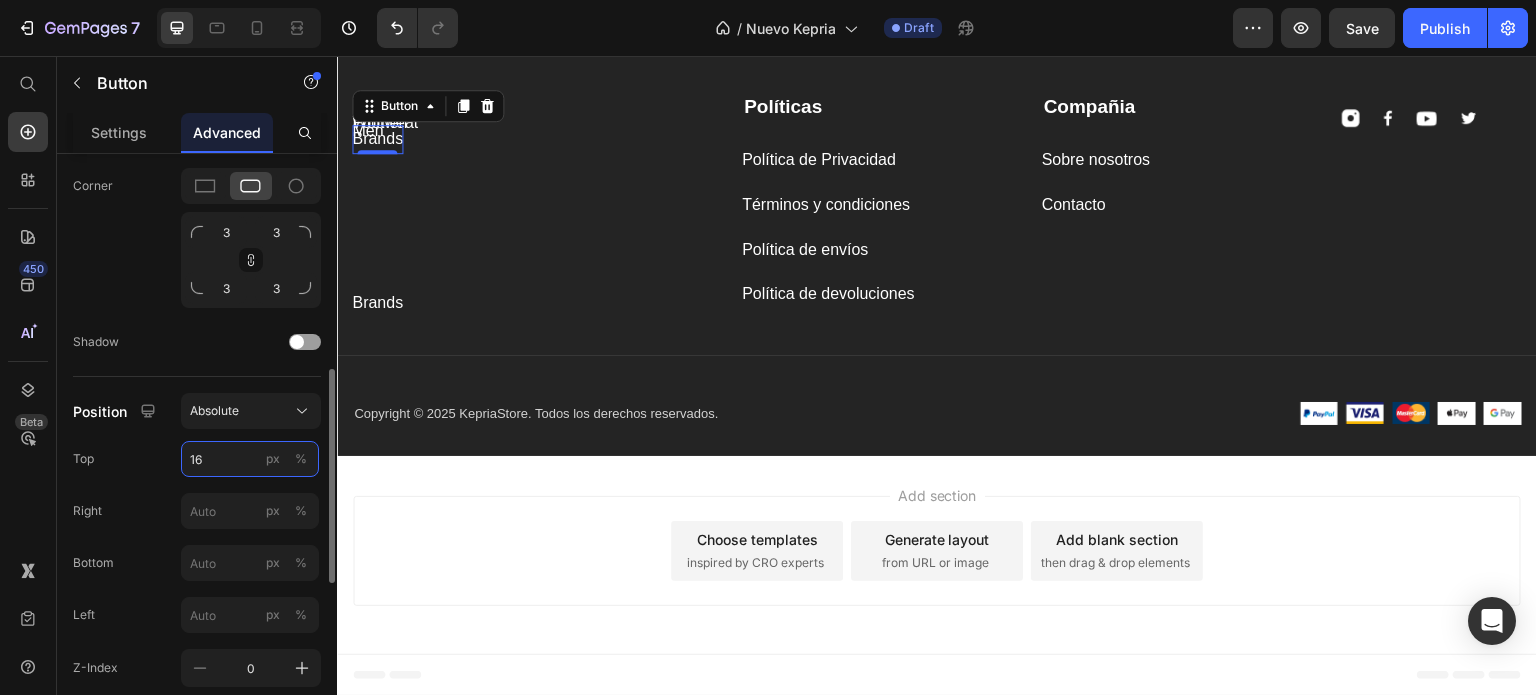 type on "1" 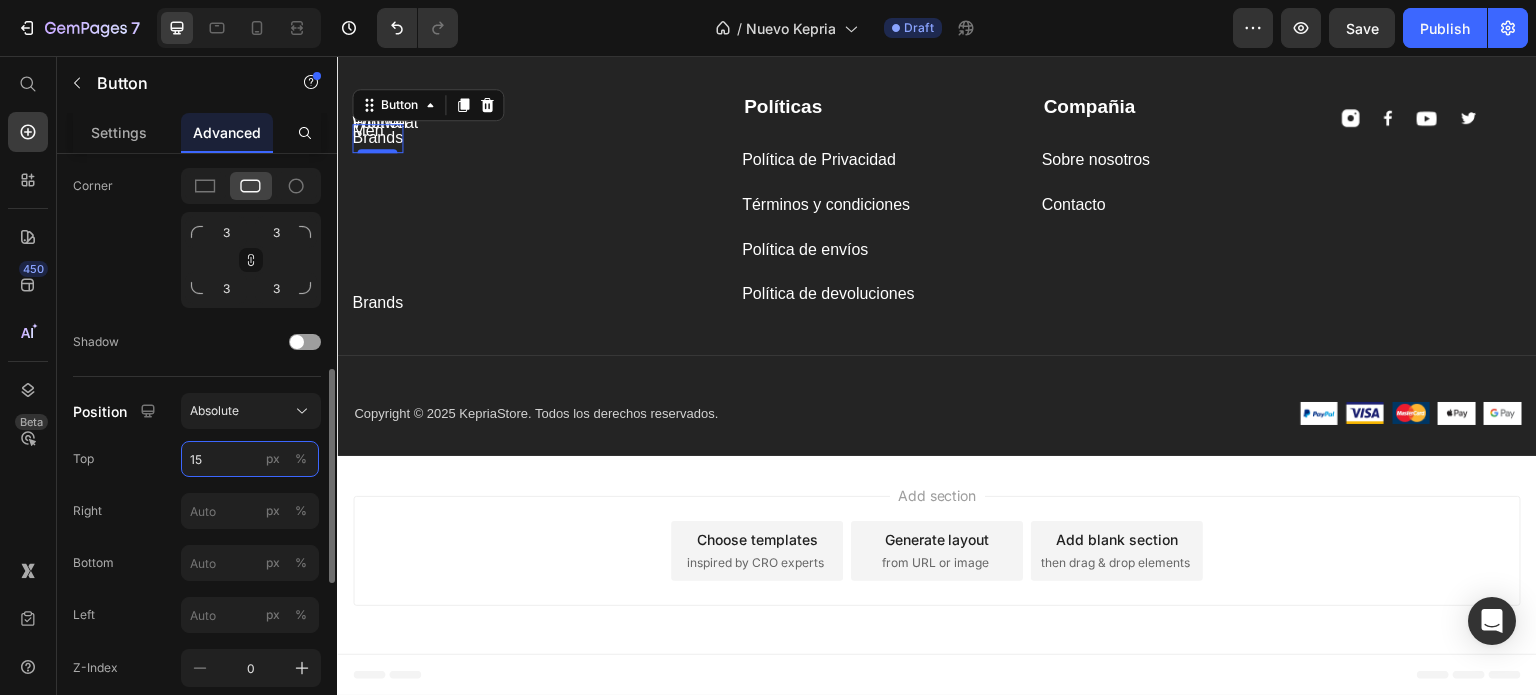 type on "1" 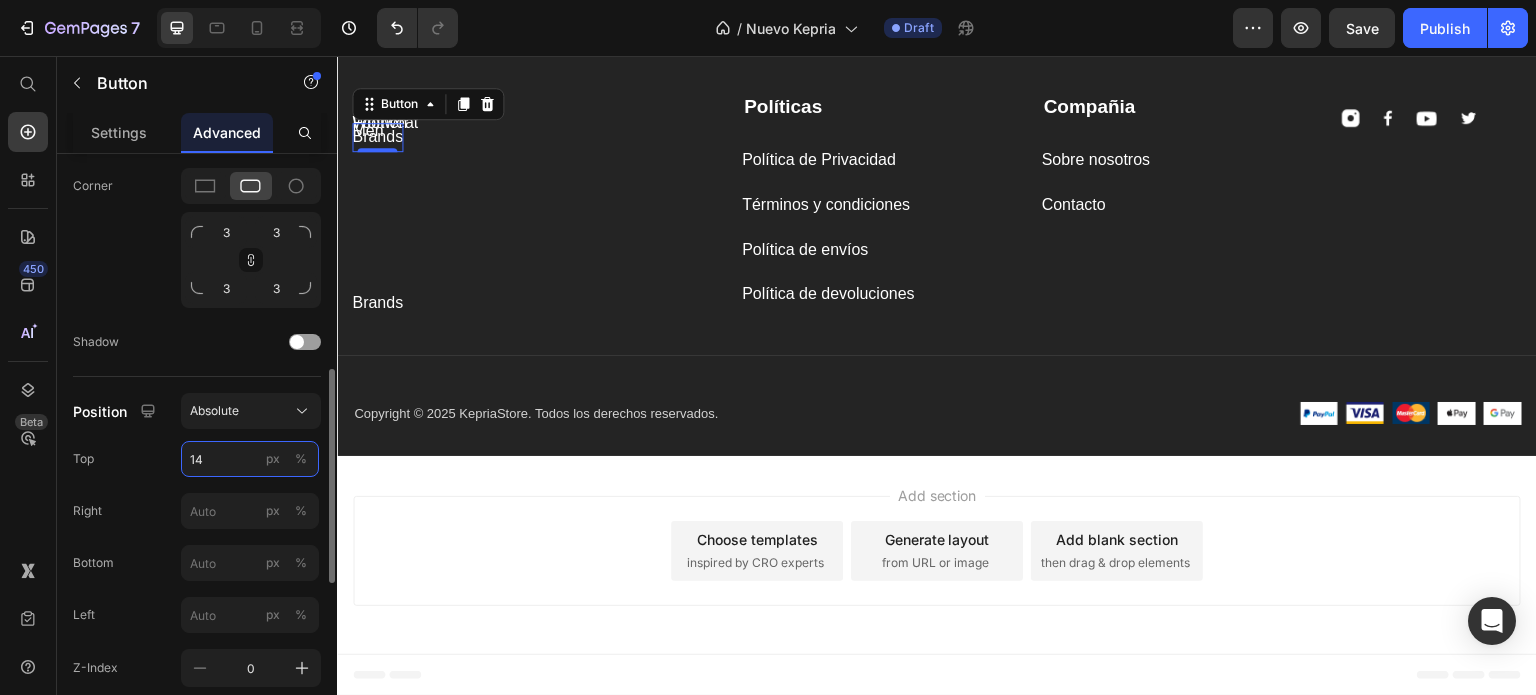 type on "140" 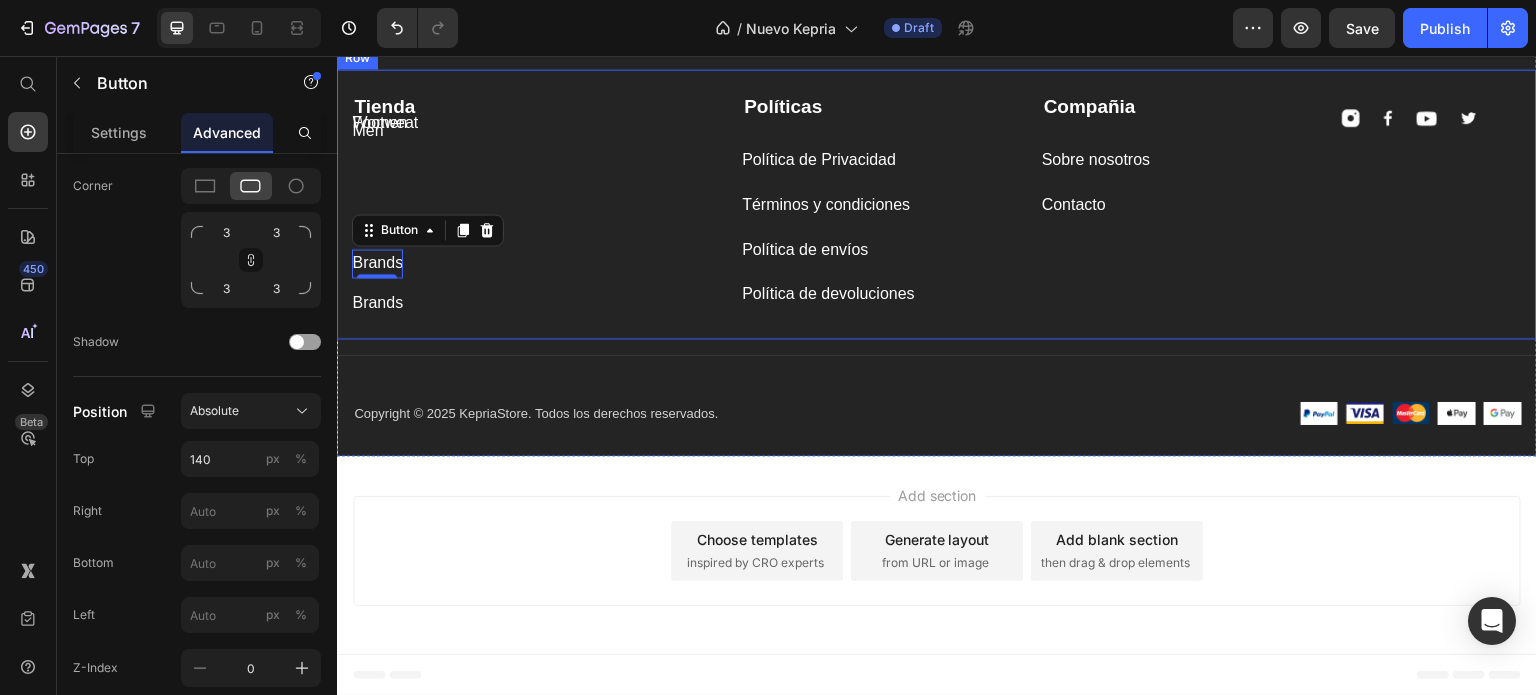 click on "Tienda Text block Men Button Women Button Footweat Button Brands Button   0 Brands Button" at bounding box center [532, 201] 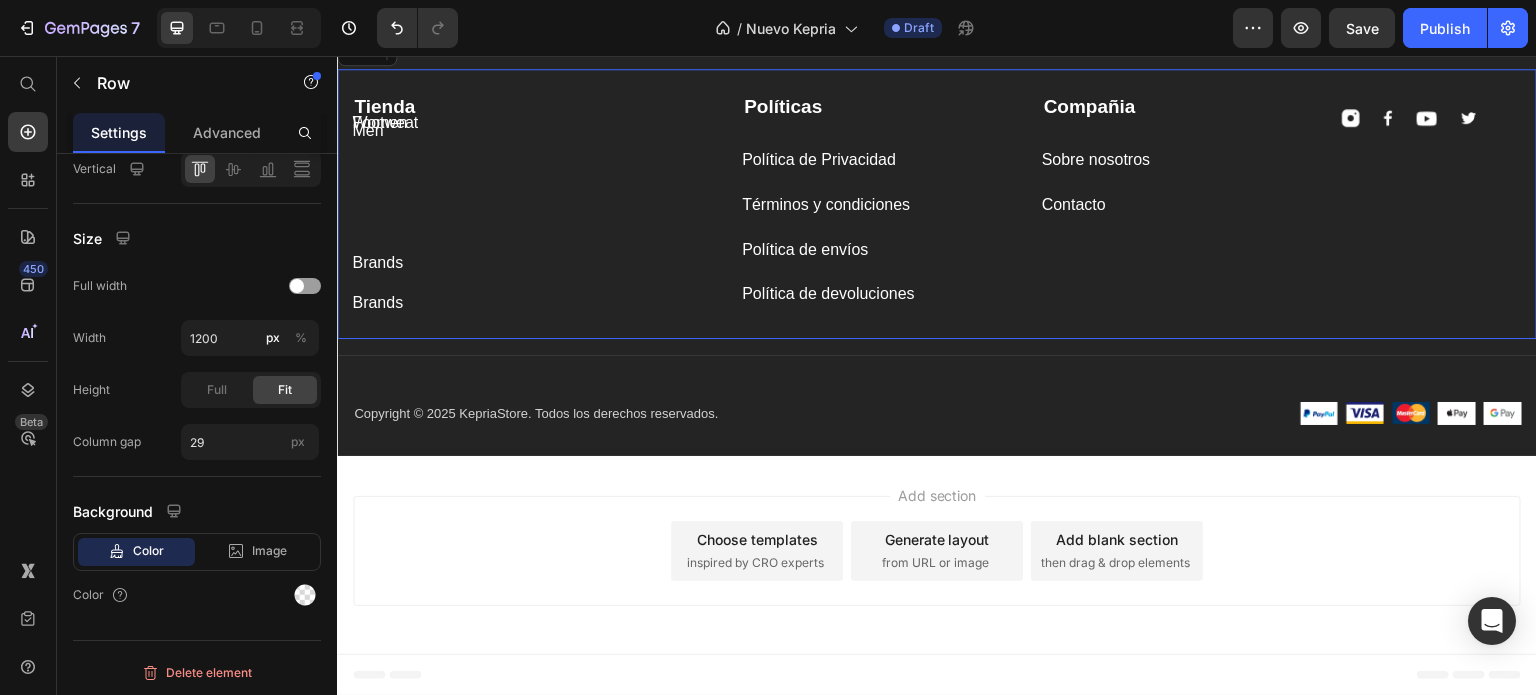 scroll, scrollTop: 0, scrollLeft: 0, axis: both 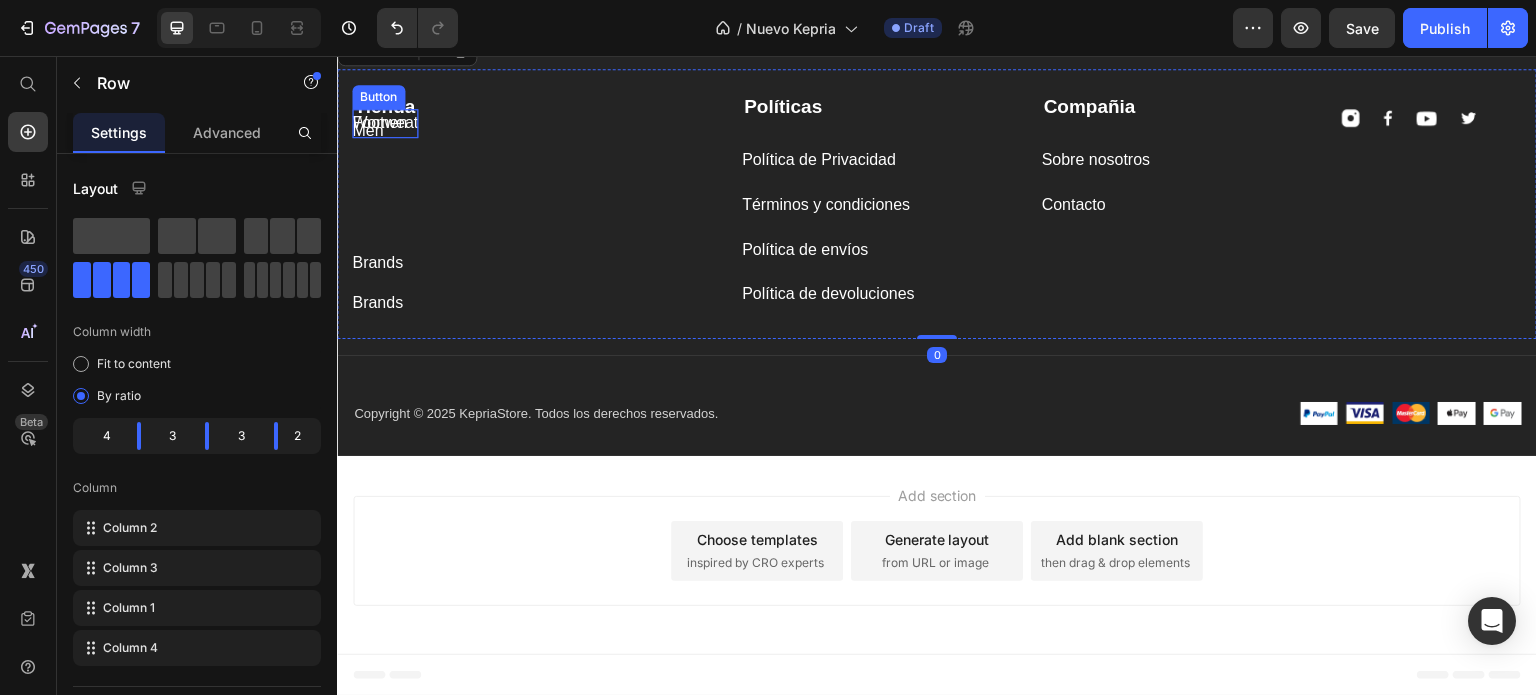 click on "Footweat" at bounding box center (385, 123) 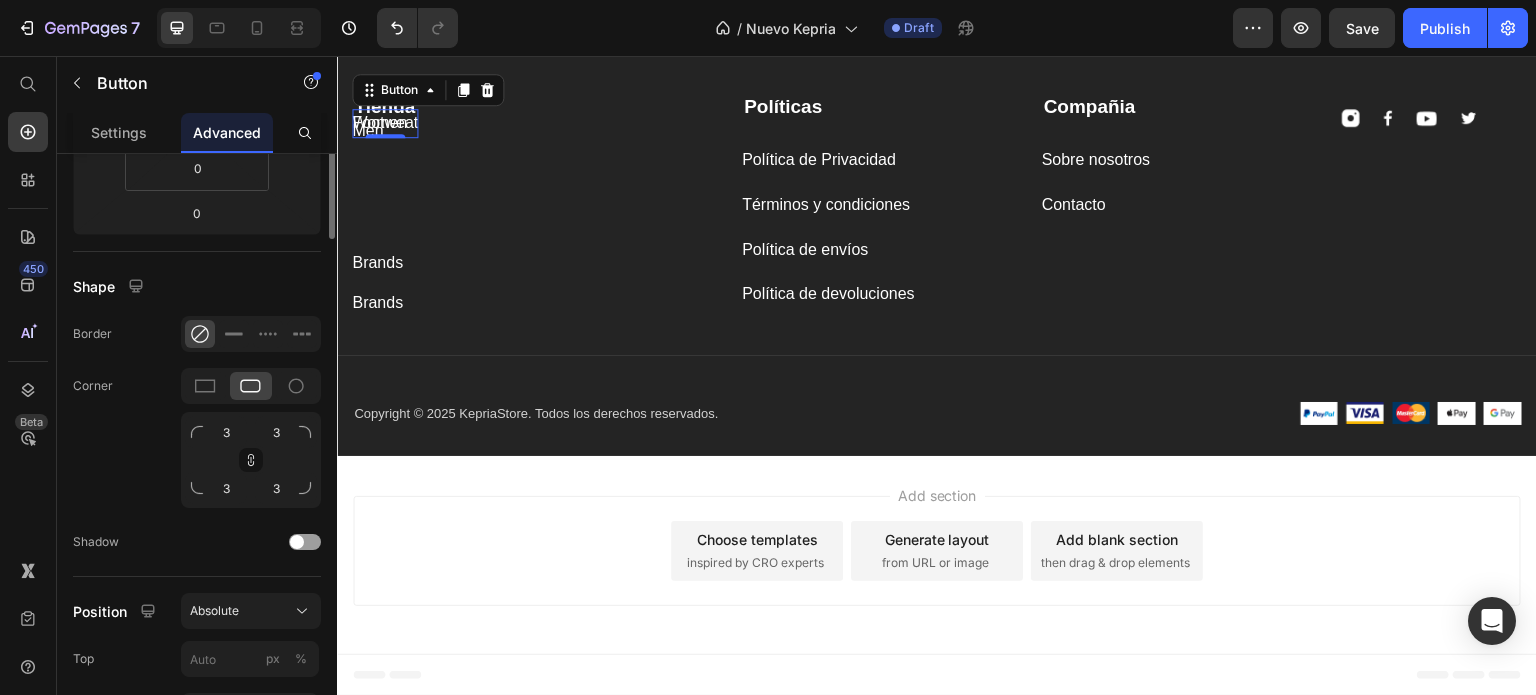 scroll, scrollTop: 500, scrollLeft: 0, axis: vertical 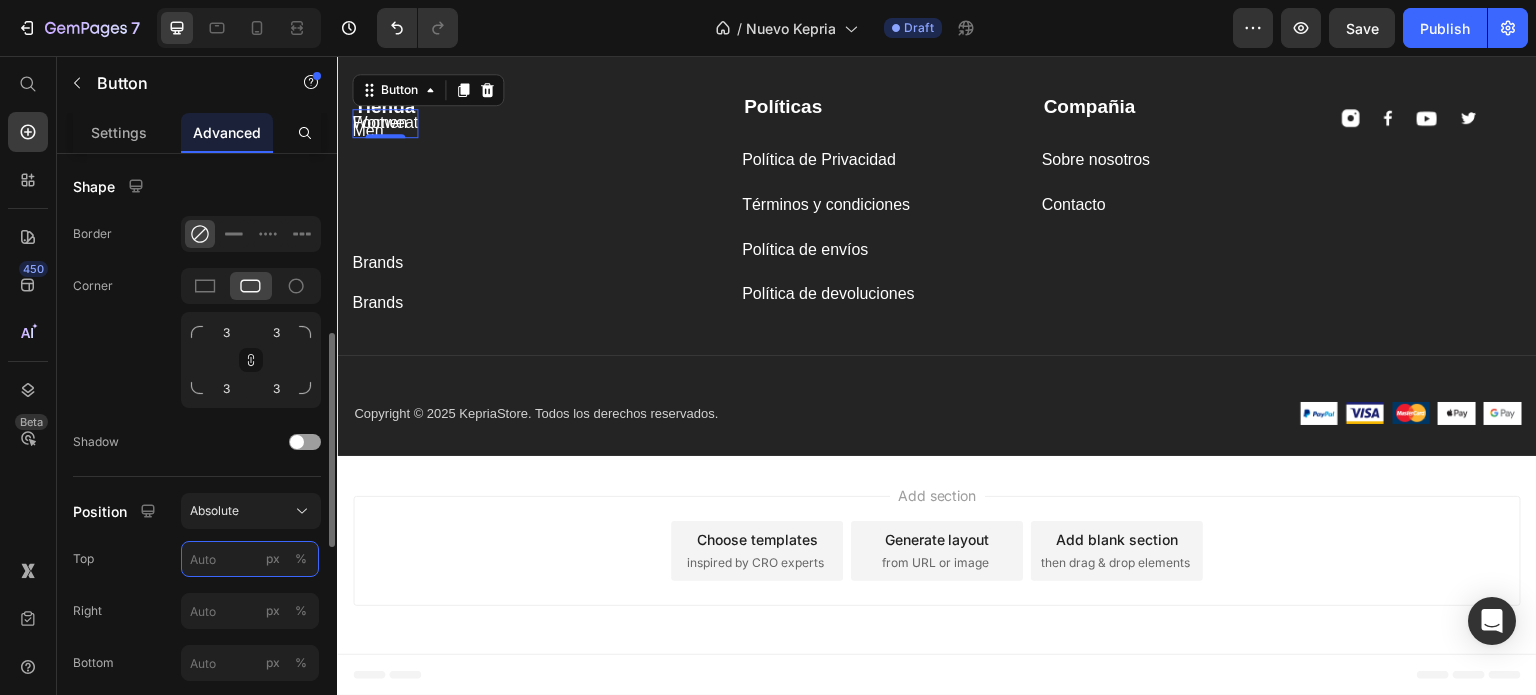 click on "px %" at bounding box center (250, 559) 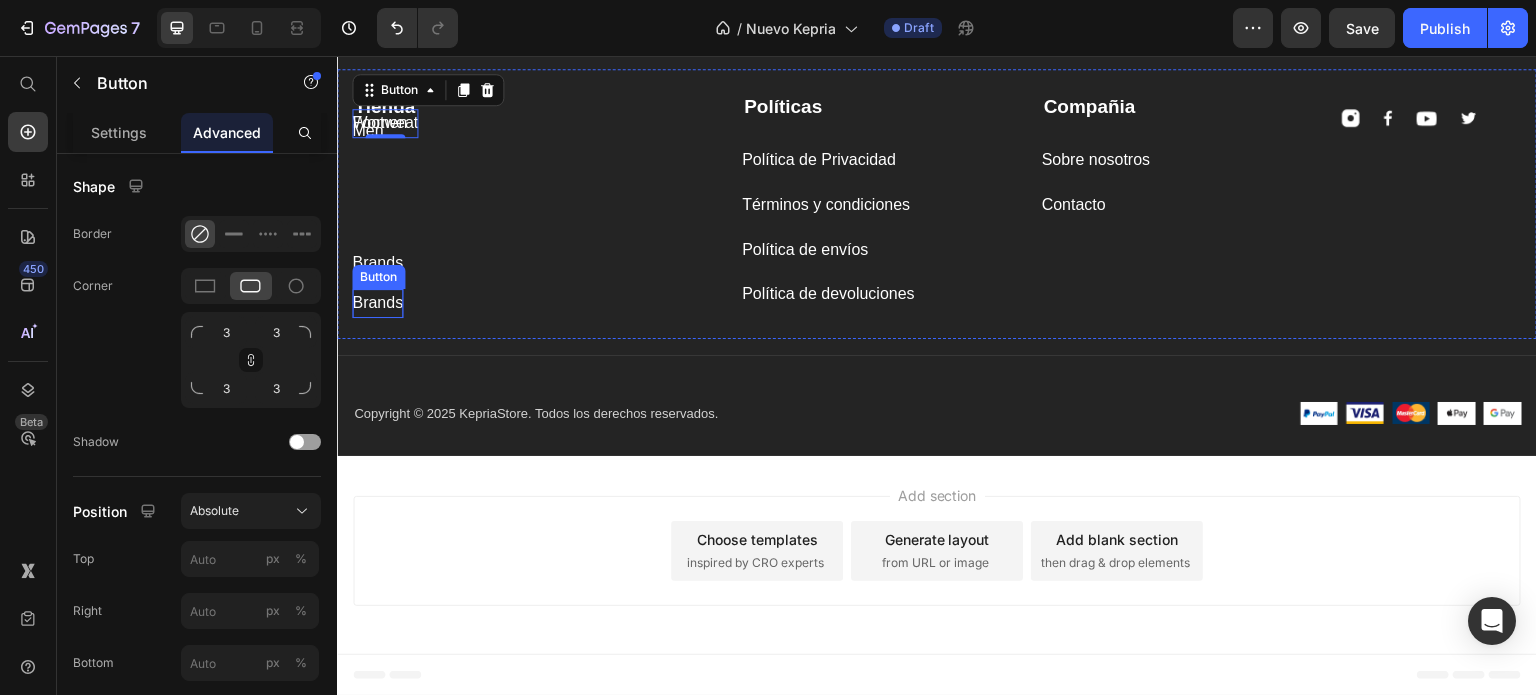 click on "Brands" at bounding box center (377, 303) 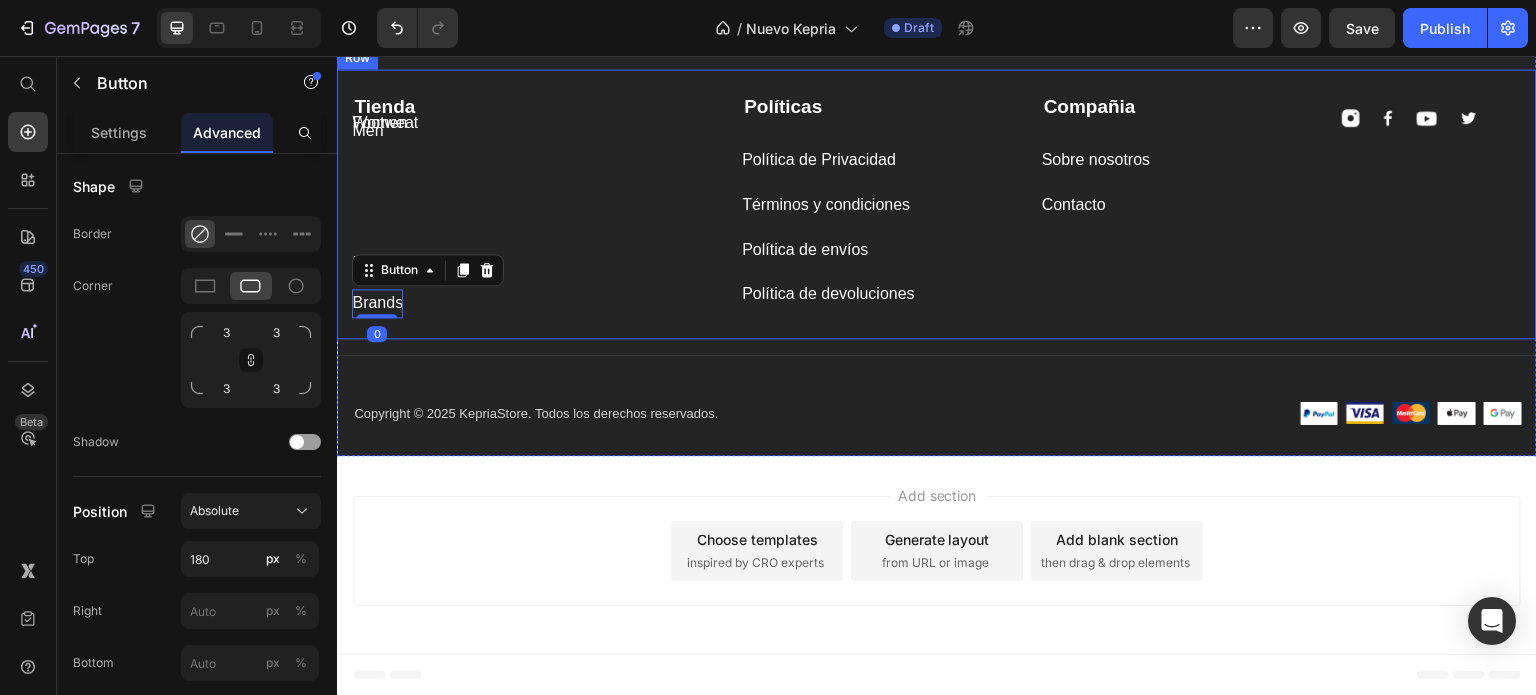 click on "Compañia Text block Sobre nosotros Button Contacto Button Tienda Text block Men Button Women Button Footweat Button Brands Button Brands Button   0 Políticas Text block Política de Privacidad Button Términos y condiciones Button Política de envíos Button Política de devoluciones Button Image Image Image Image Row Row" at bounding box center (937, 204) 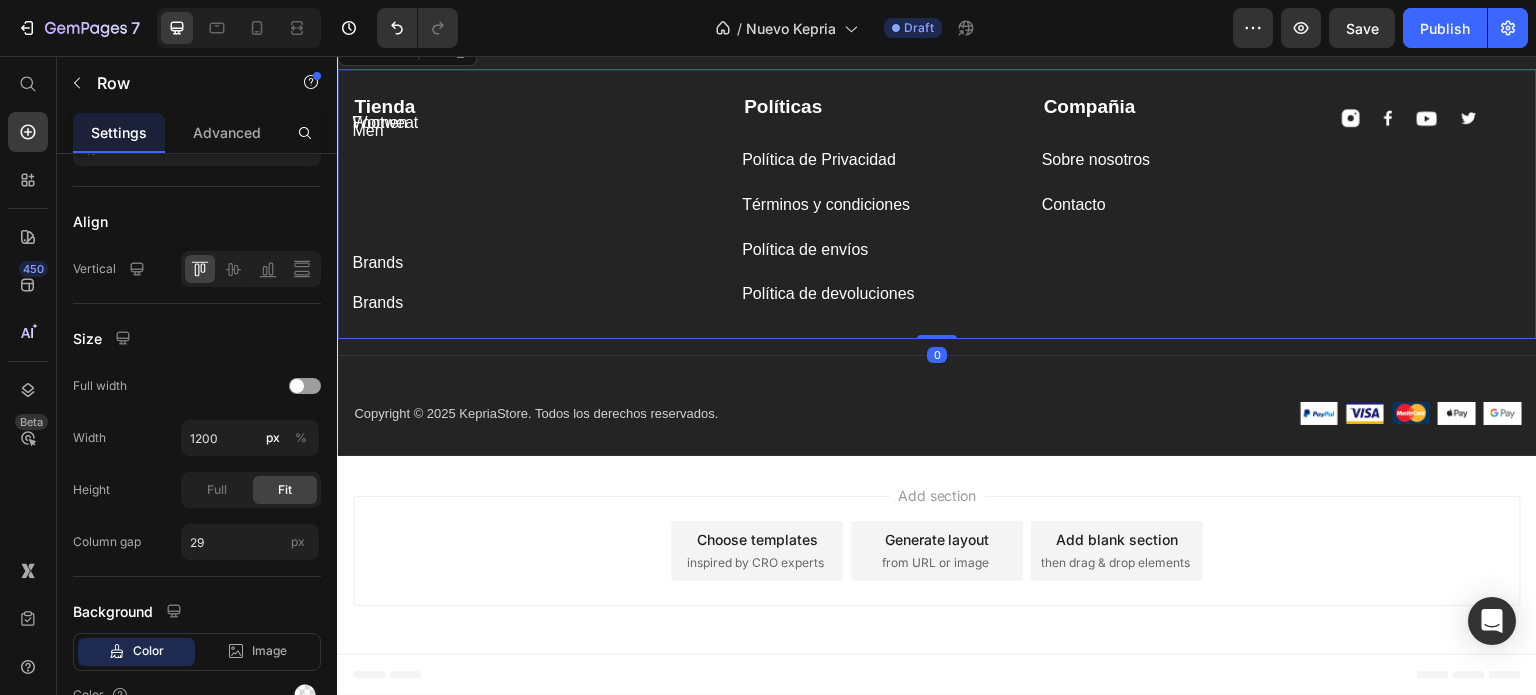 scroll, scrollTop: 0, scrollLeft: 0, axis: both 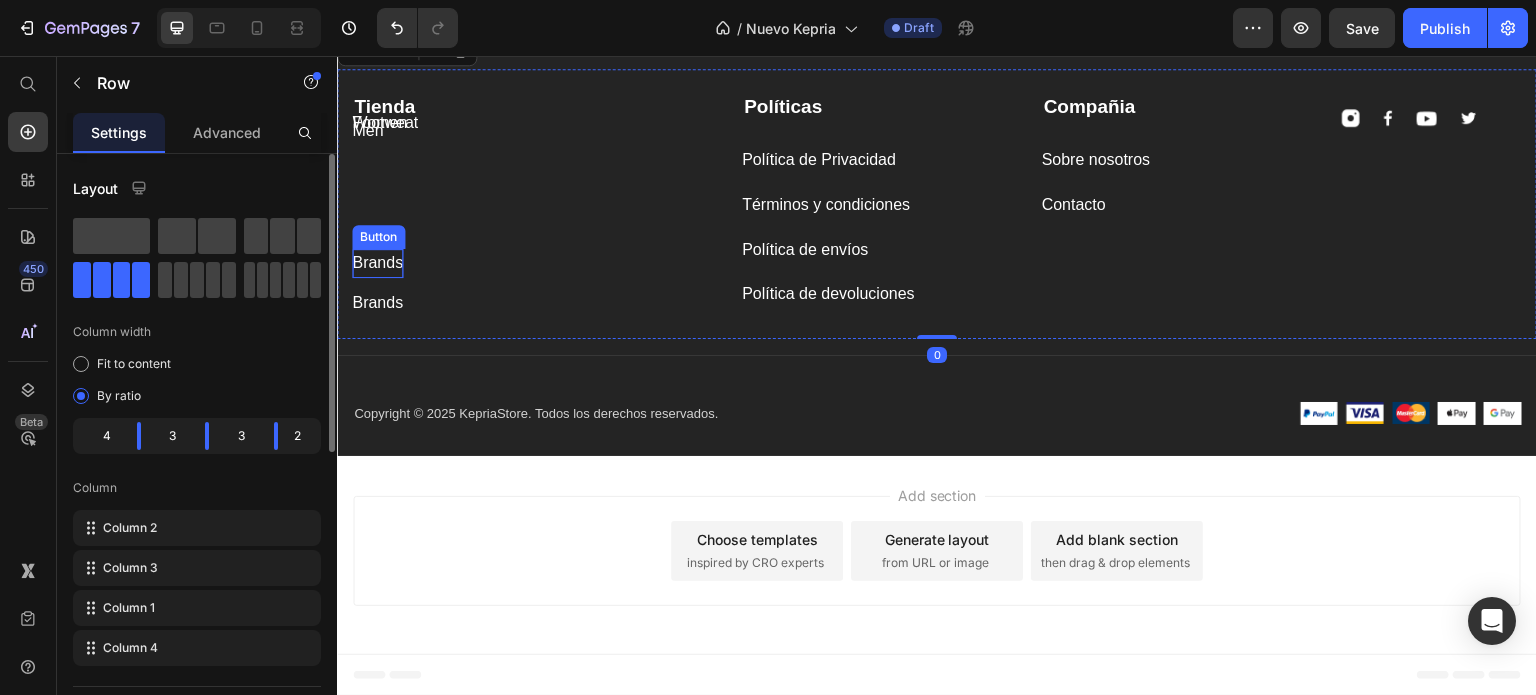 click on "Brands" at bounding box center (377, 263) 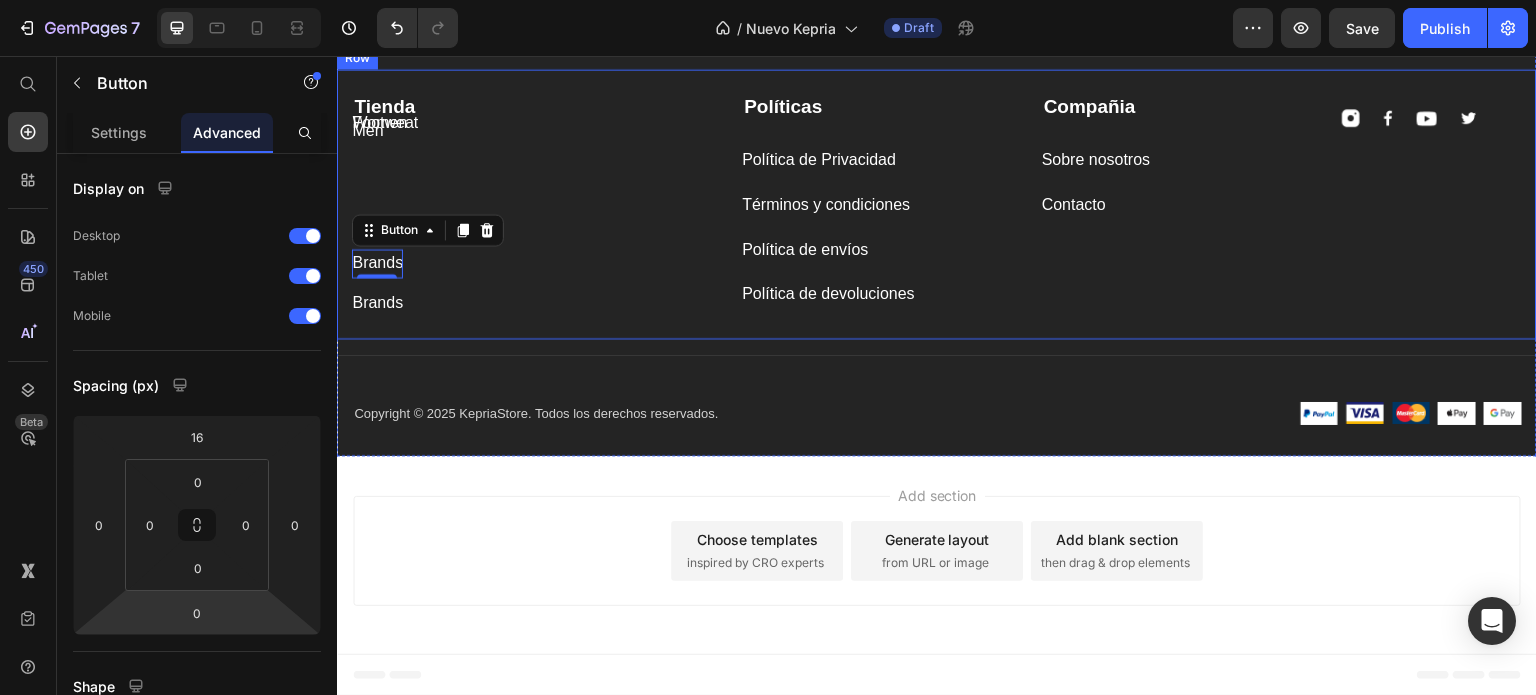 scroll, scrollTop: 500, scrollLeft: 0, axis: vertical 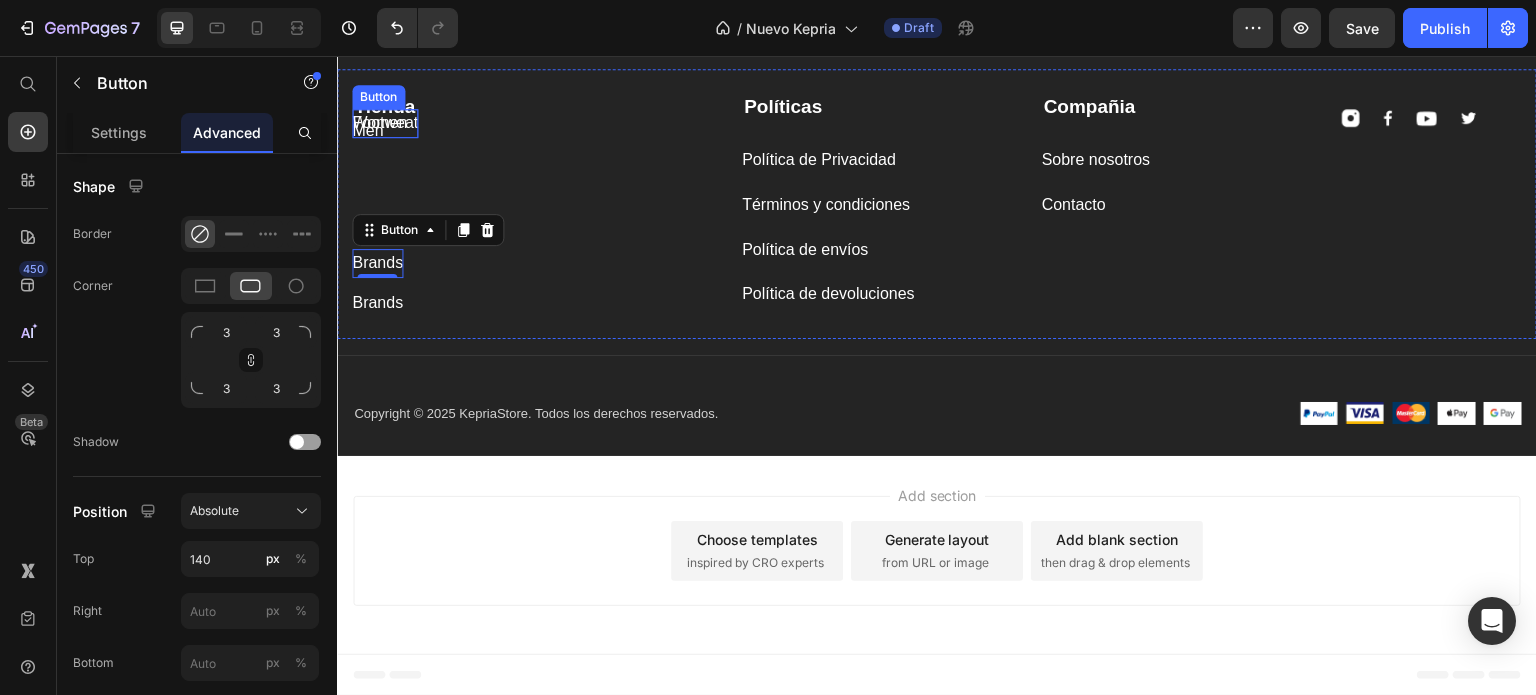 click on "Footweat" at bounding box center (385, 123) 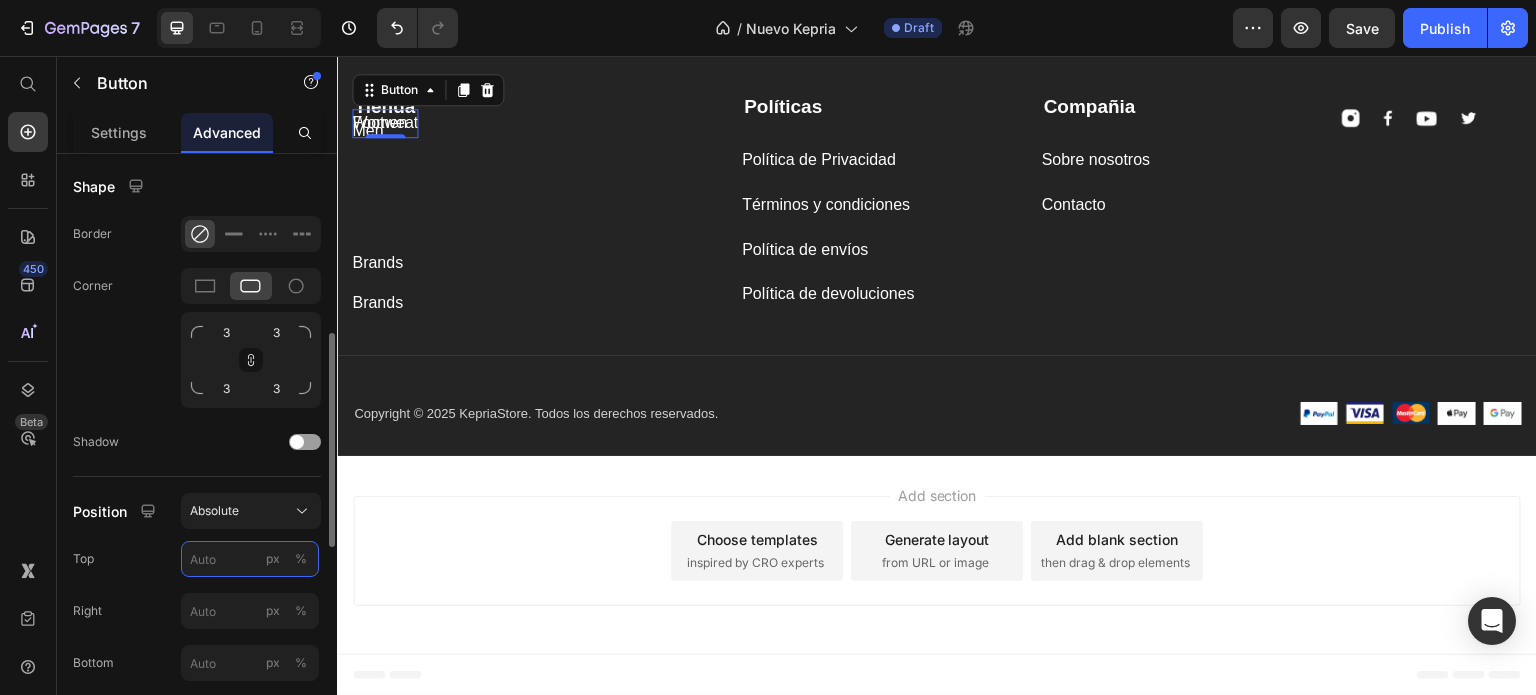 click on "px %" at bounding box center (250, 559) 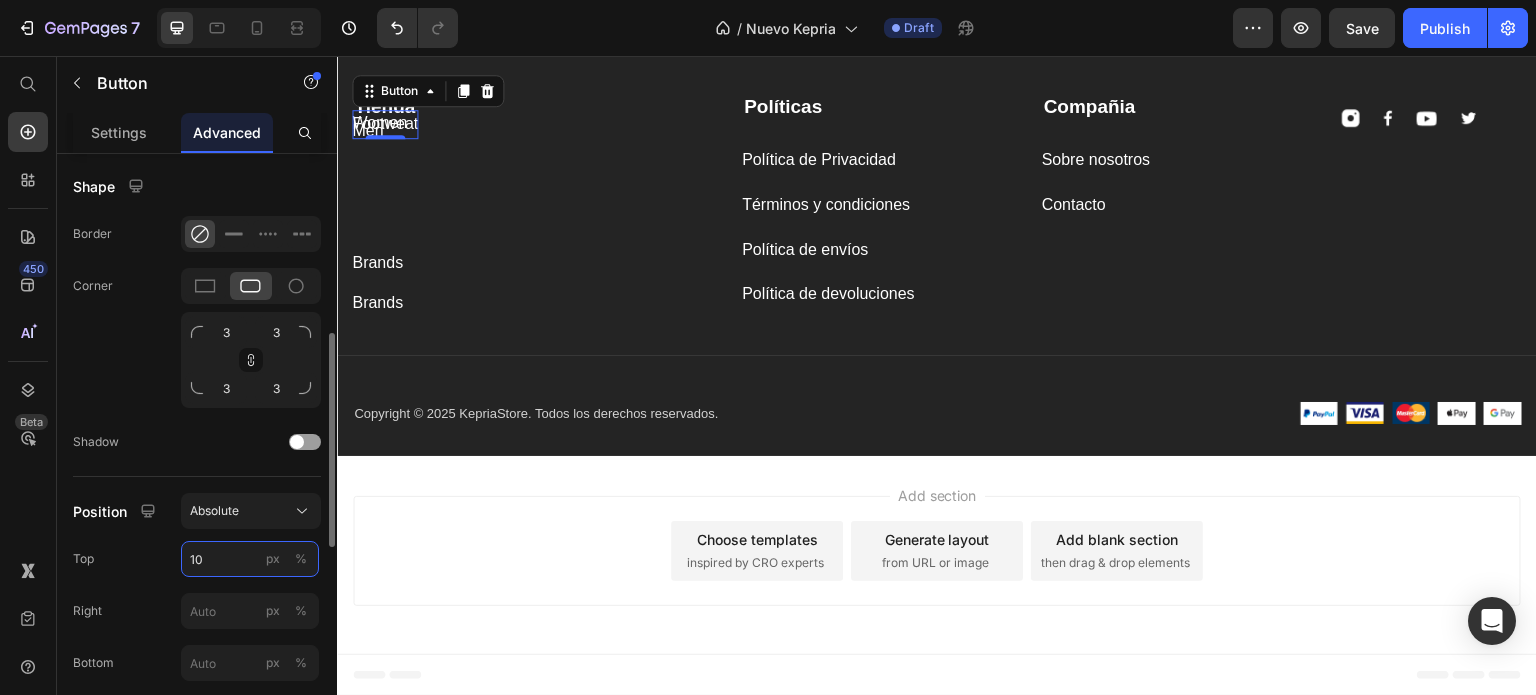 type on "100" 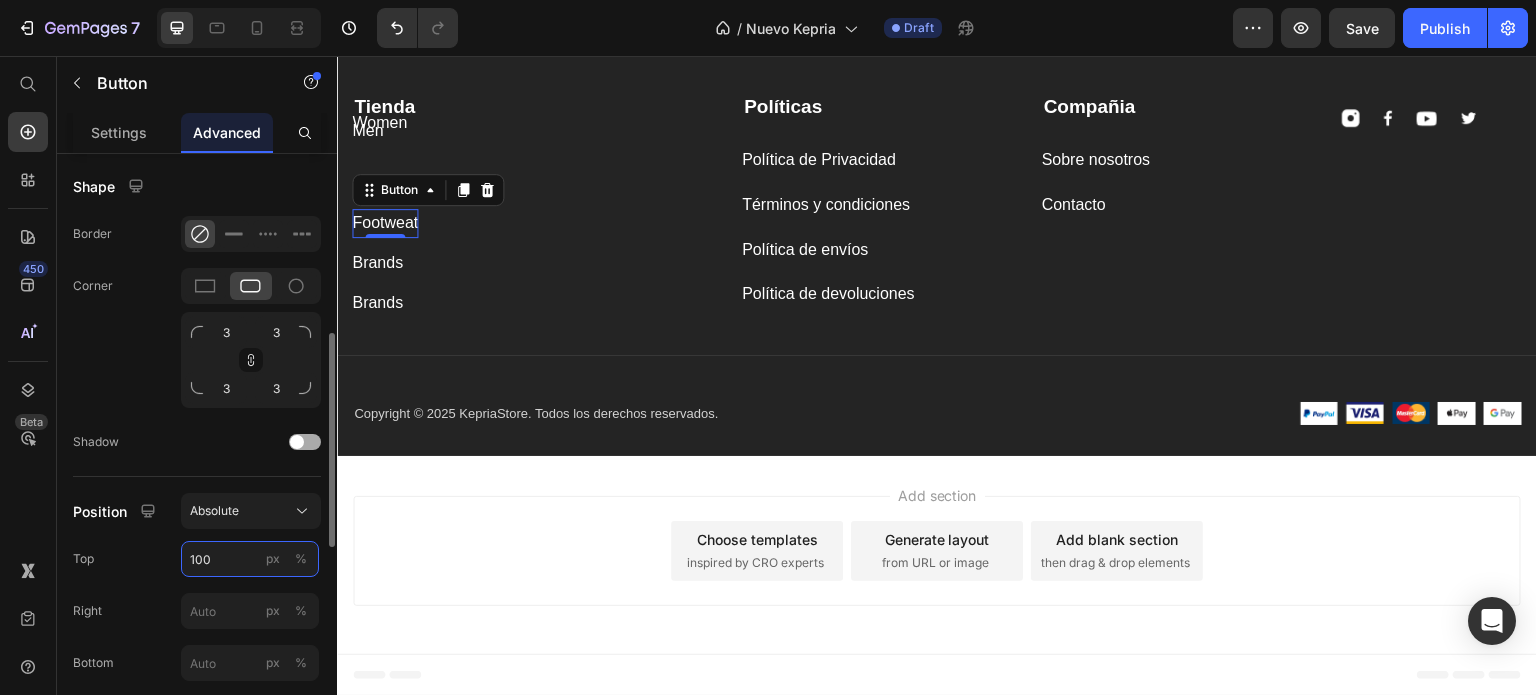 scroll, scrollTop: 400, scrollLeft: 0, axis: vertical 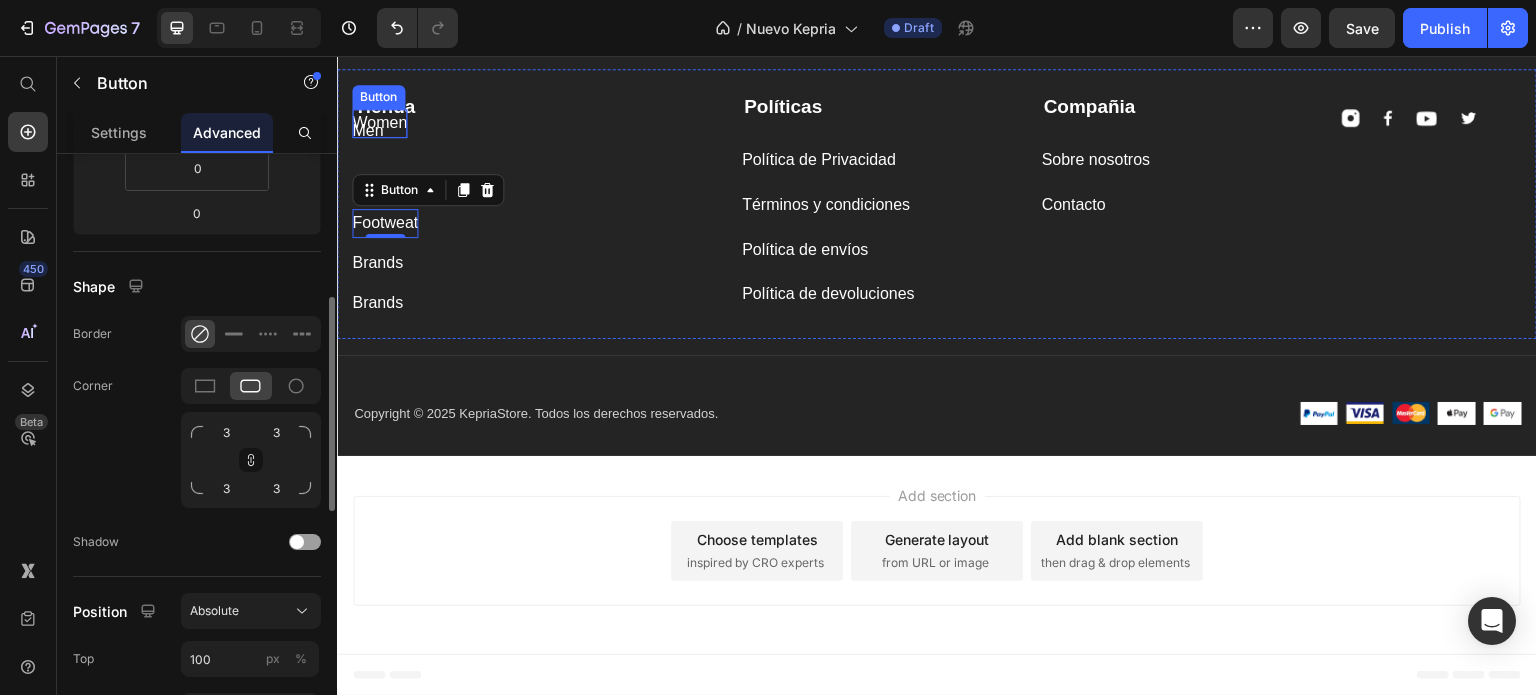 click on "Women" at bounding box center (379, 123) 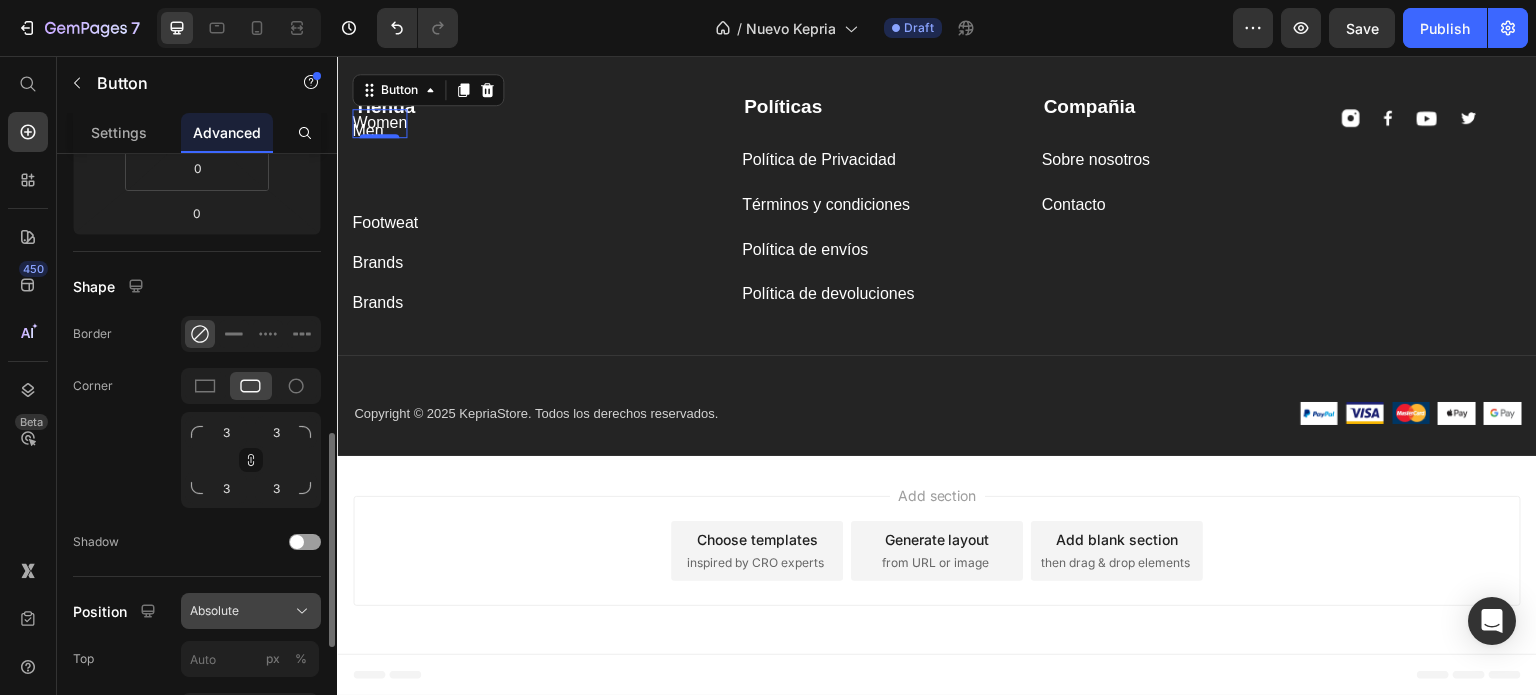 scroll, scrollTop: 700, scrollLeft: 0, axis: vertical 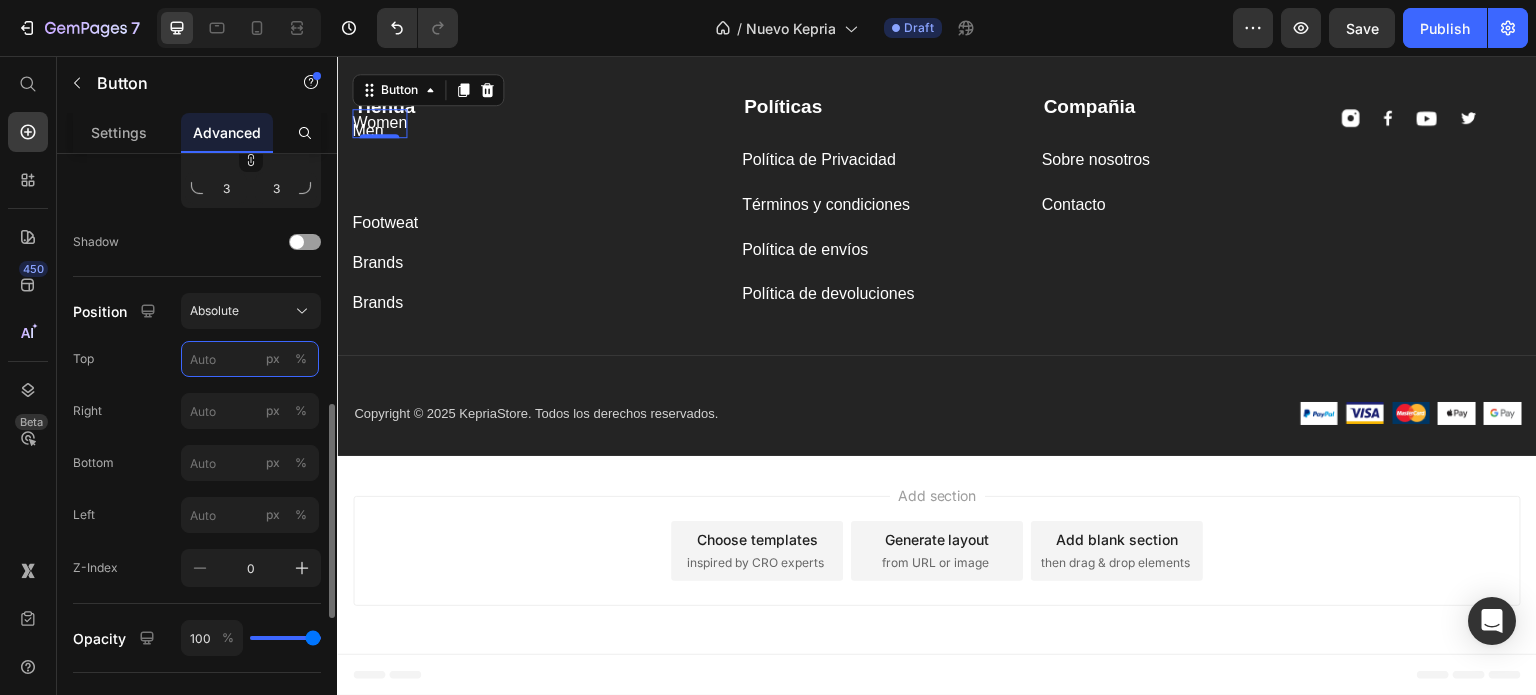 click on "px %" at bounding box center [250, 359] 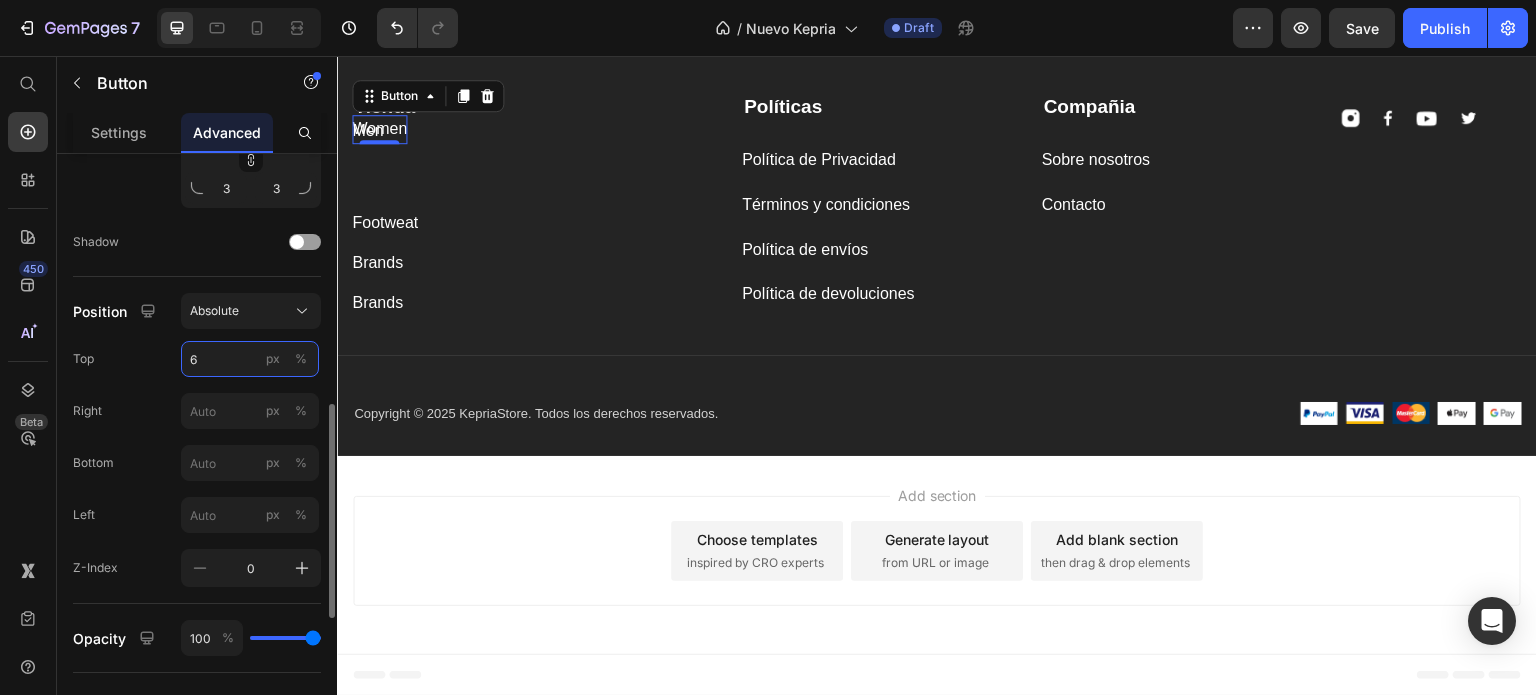 type on "60" 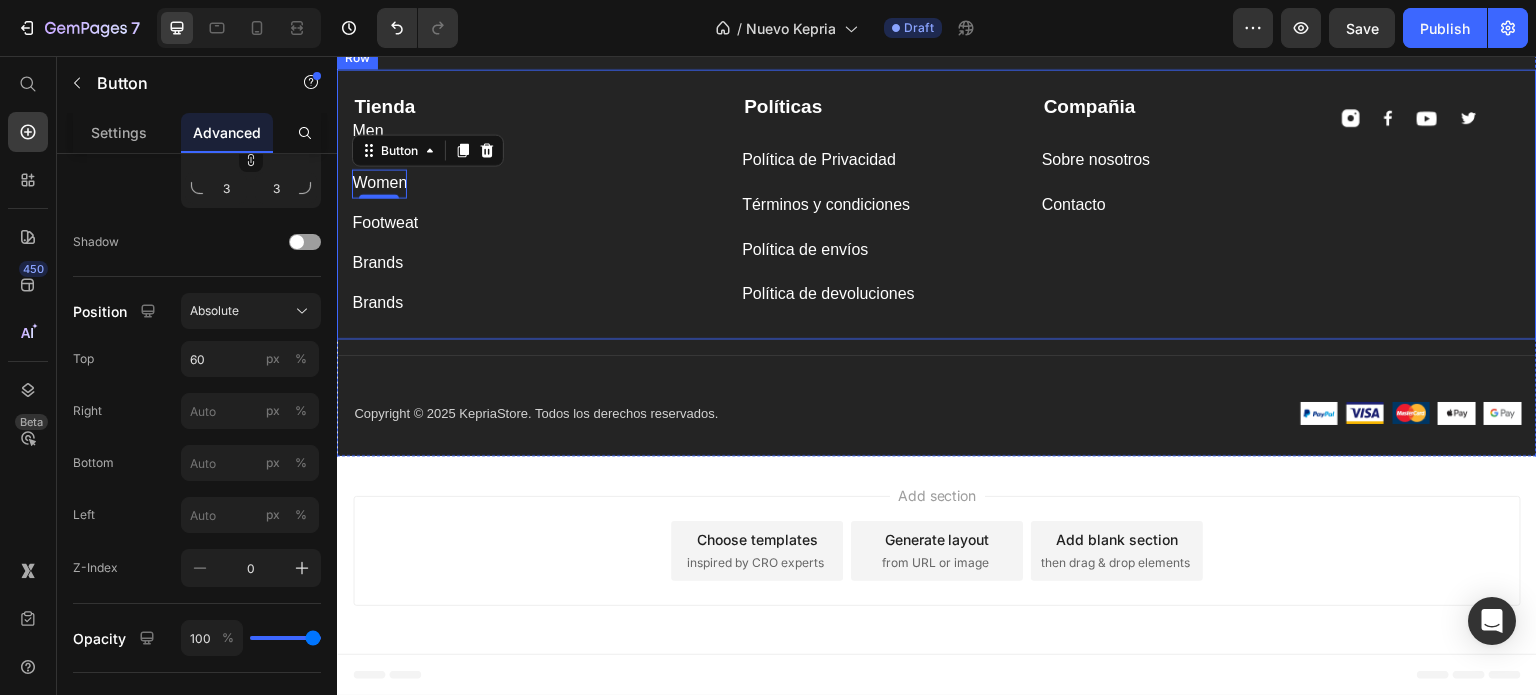 click on "Tienda Text block Men Button Women Button   0 Footweat Button Brands Button Brands Button" at bounding box center [532, 201] 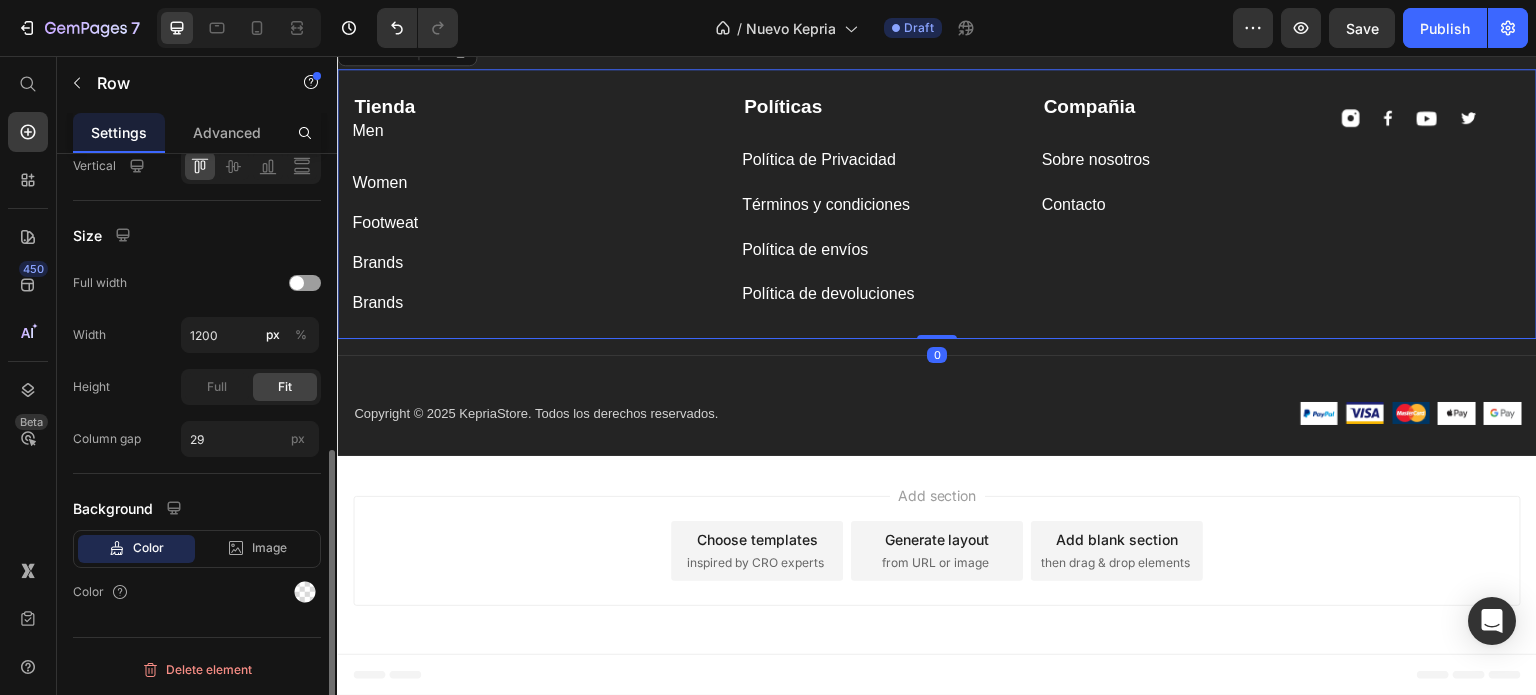 scroll, scrollTop: 0, scrollLeft: 0, axis: both 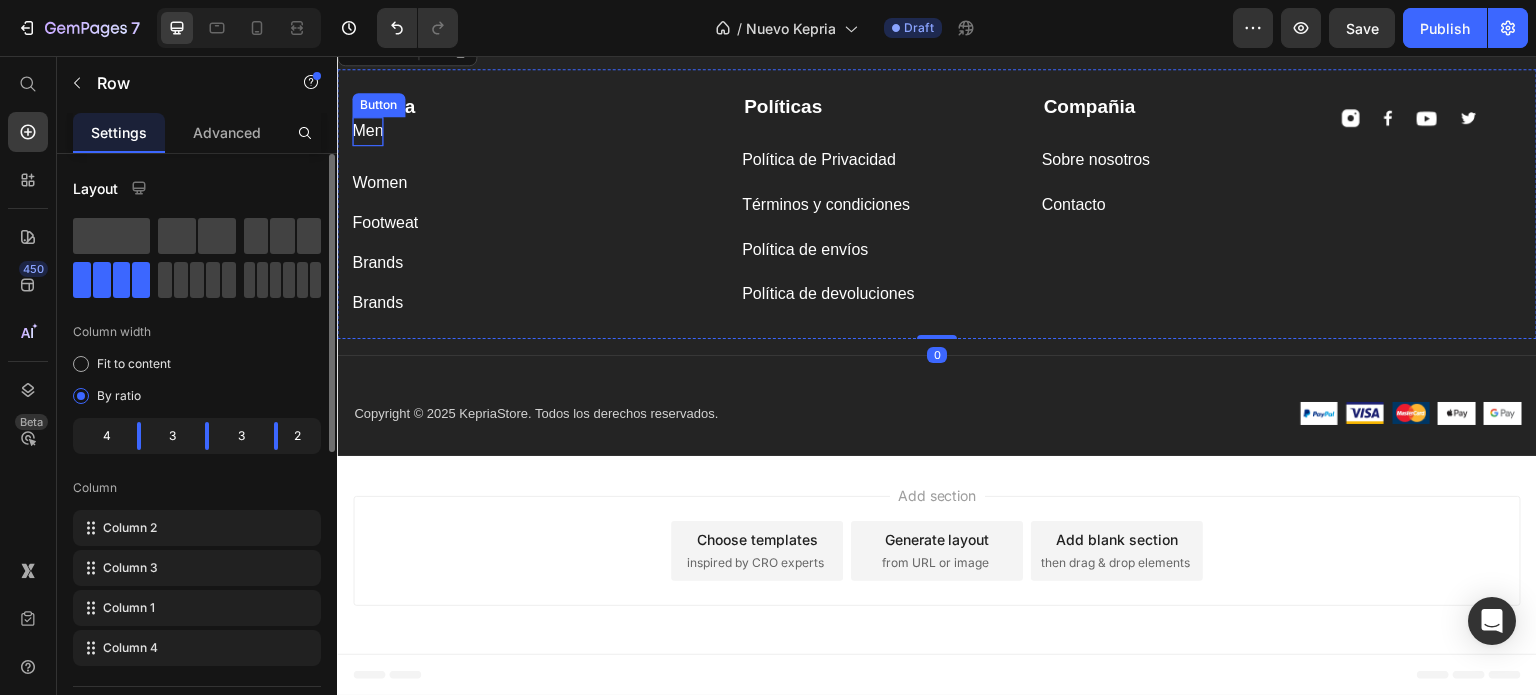 click on "Men" at bounding box center [367, 131] 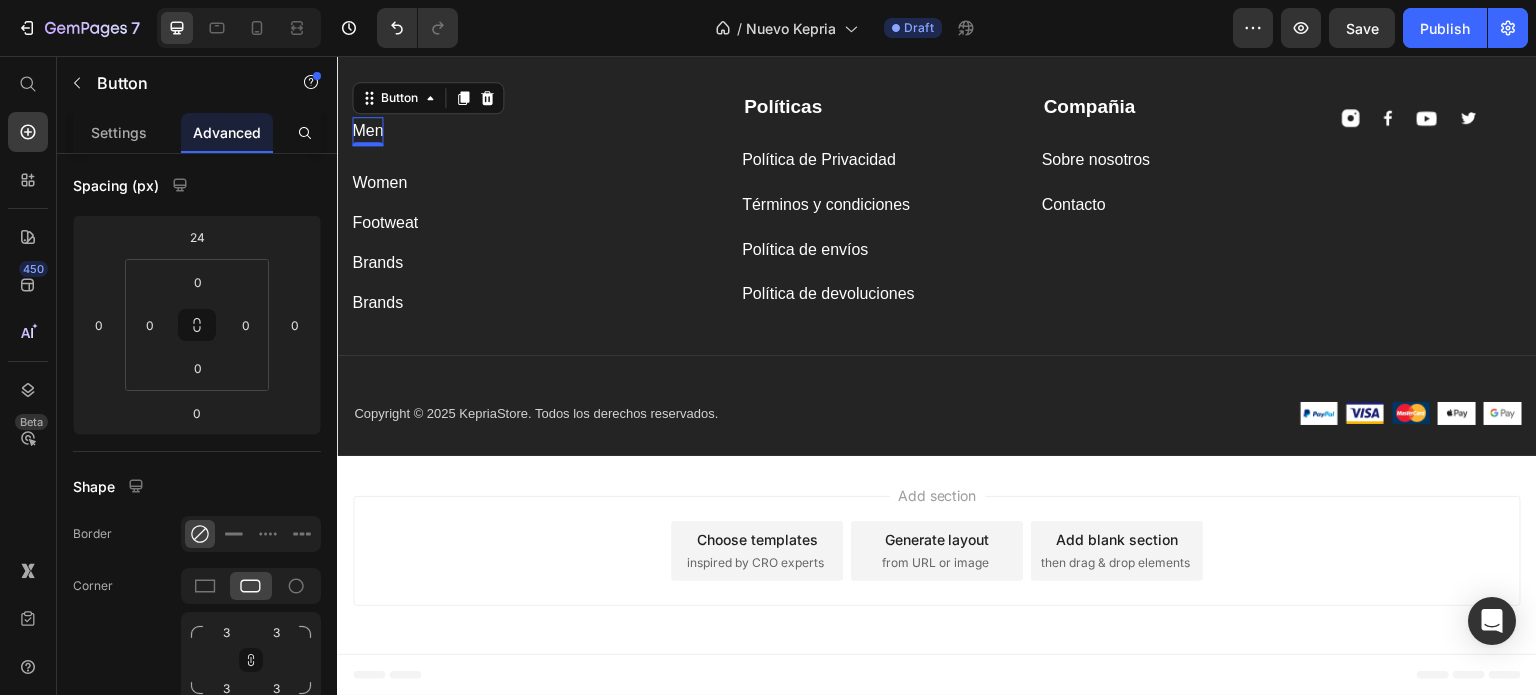 scroll, scrollTop: 600, scrollLeft: 0, axis: vertical 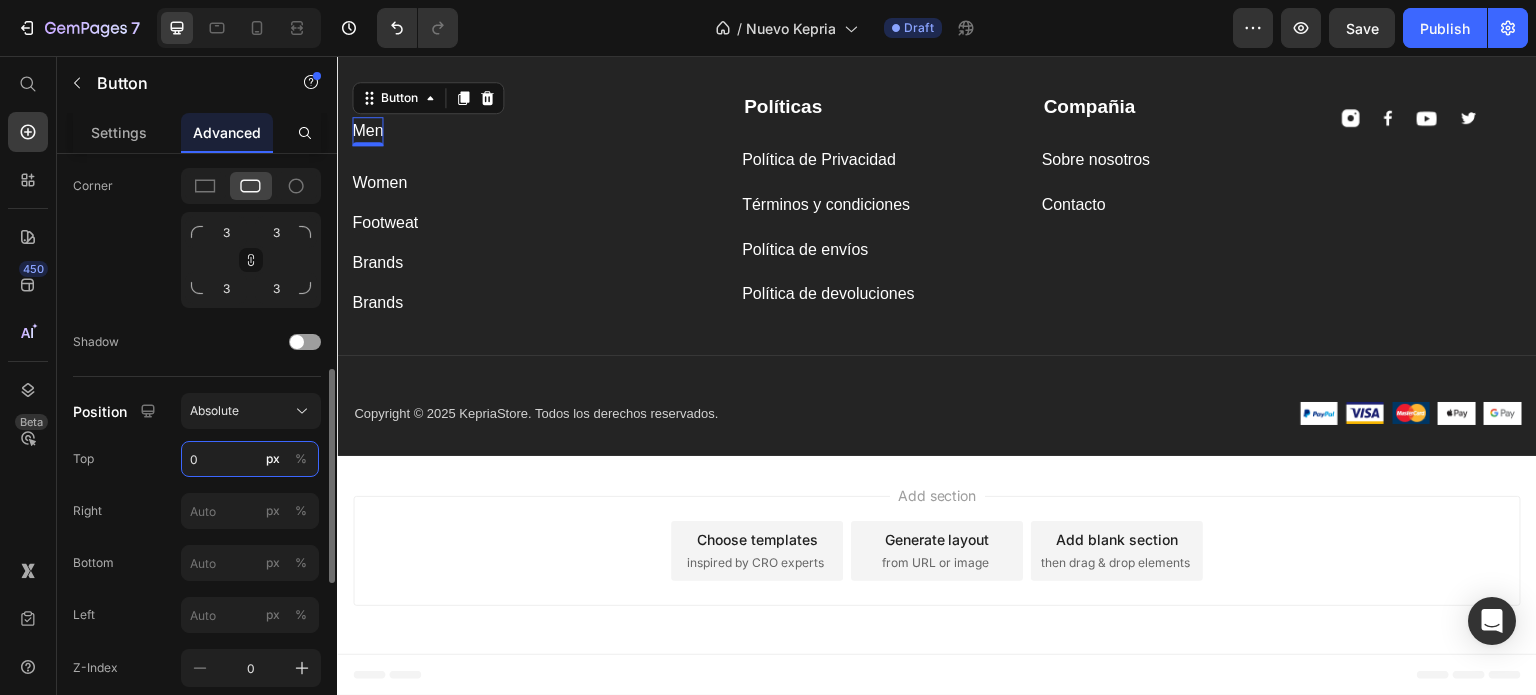 click on "0" at bounding box center (250, 459) 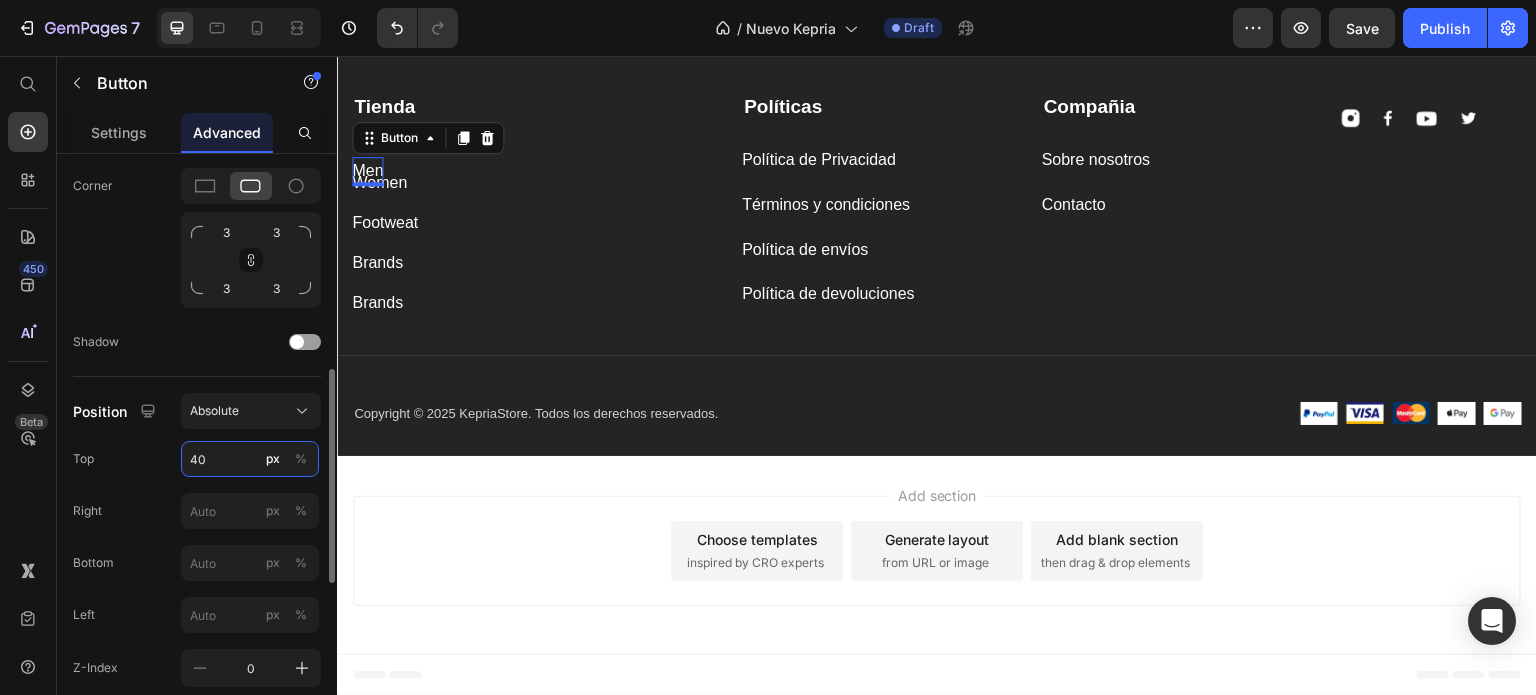 type on "4" 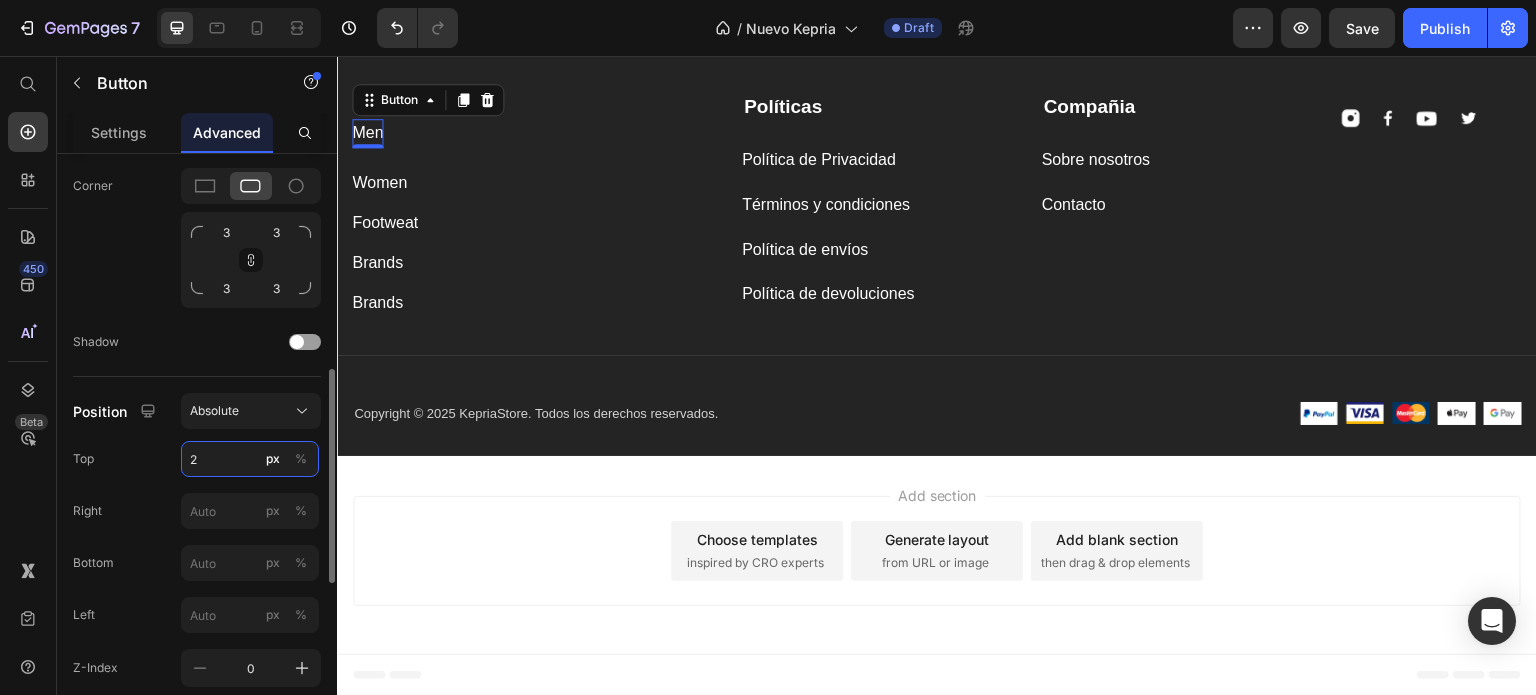 type on "20" 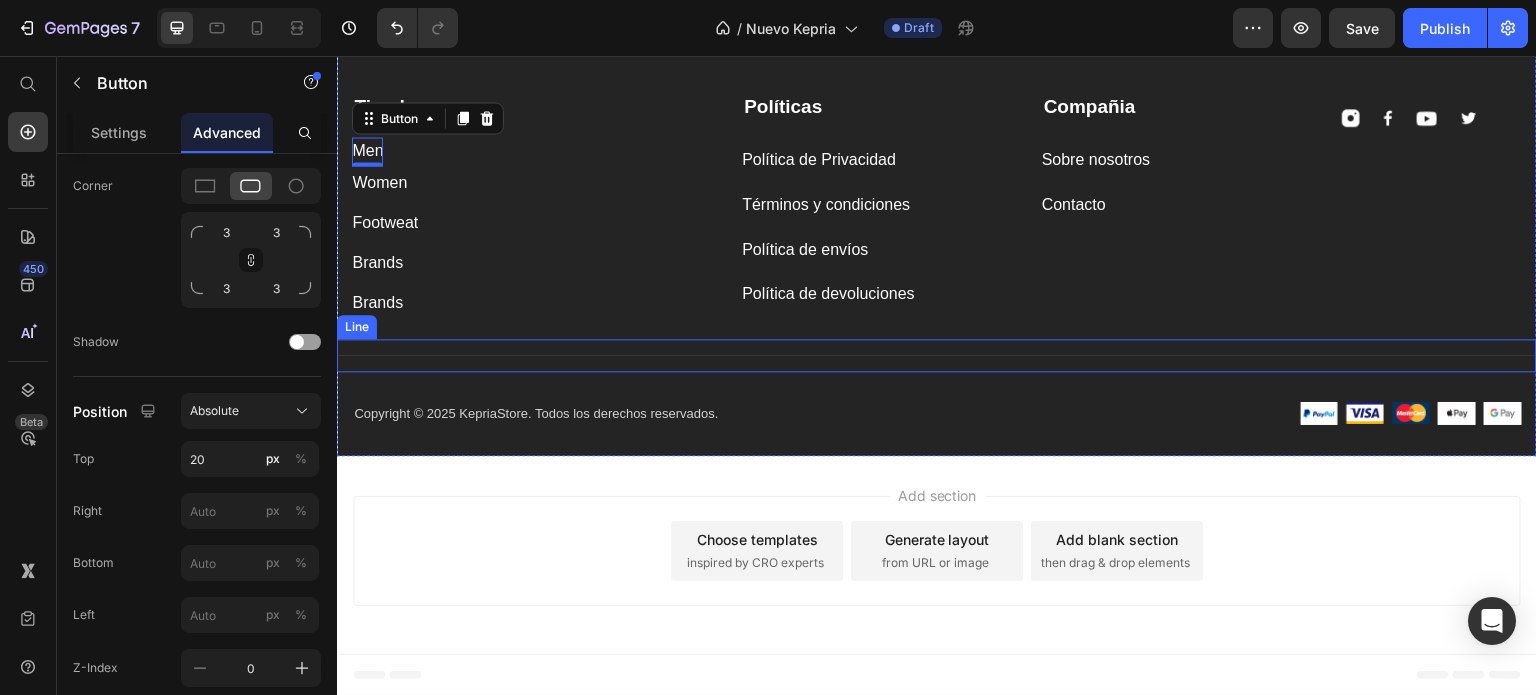click on "Title Line" at bounding box center (937, 355) 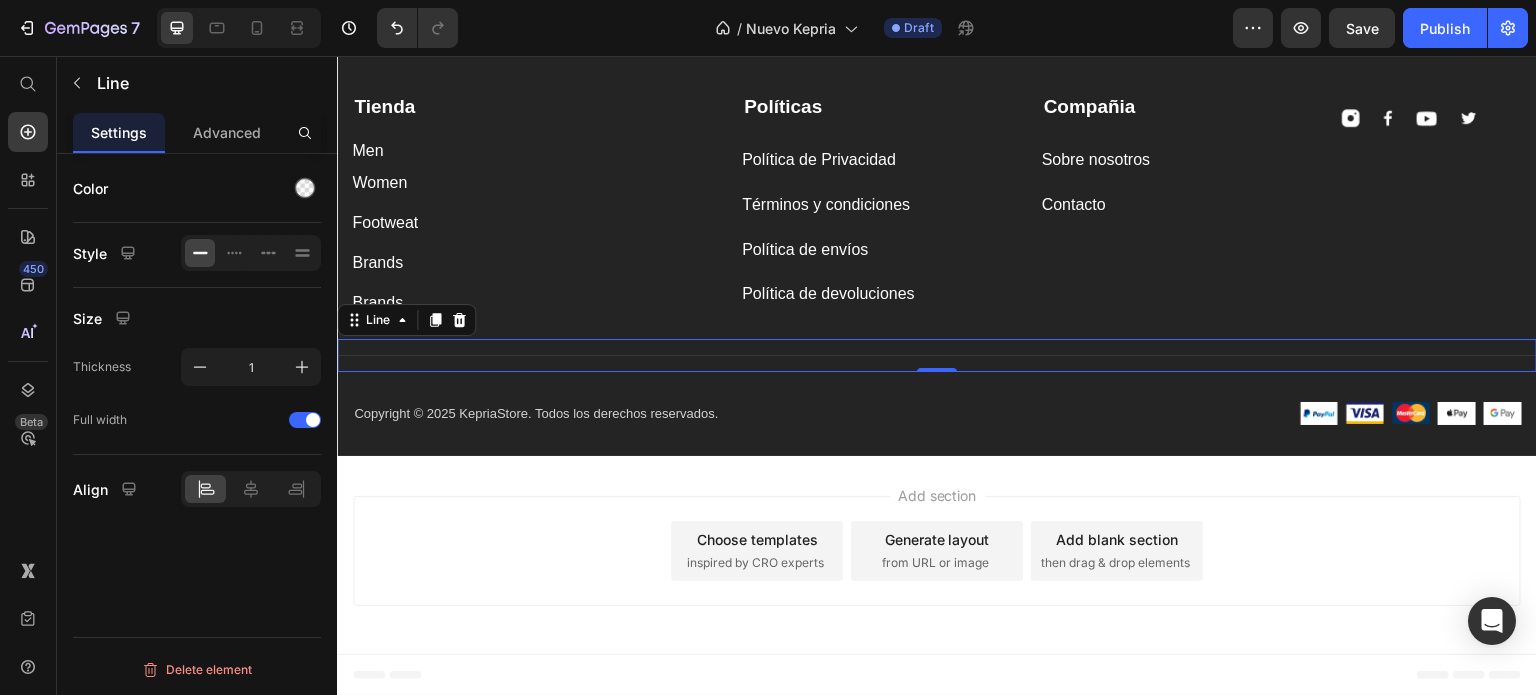 scroll, scrollTop: 0, scrollLeft: 0, axis: both 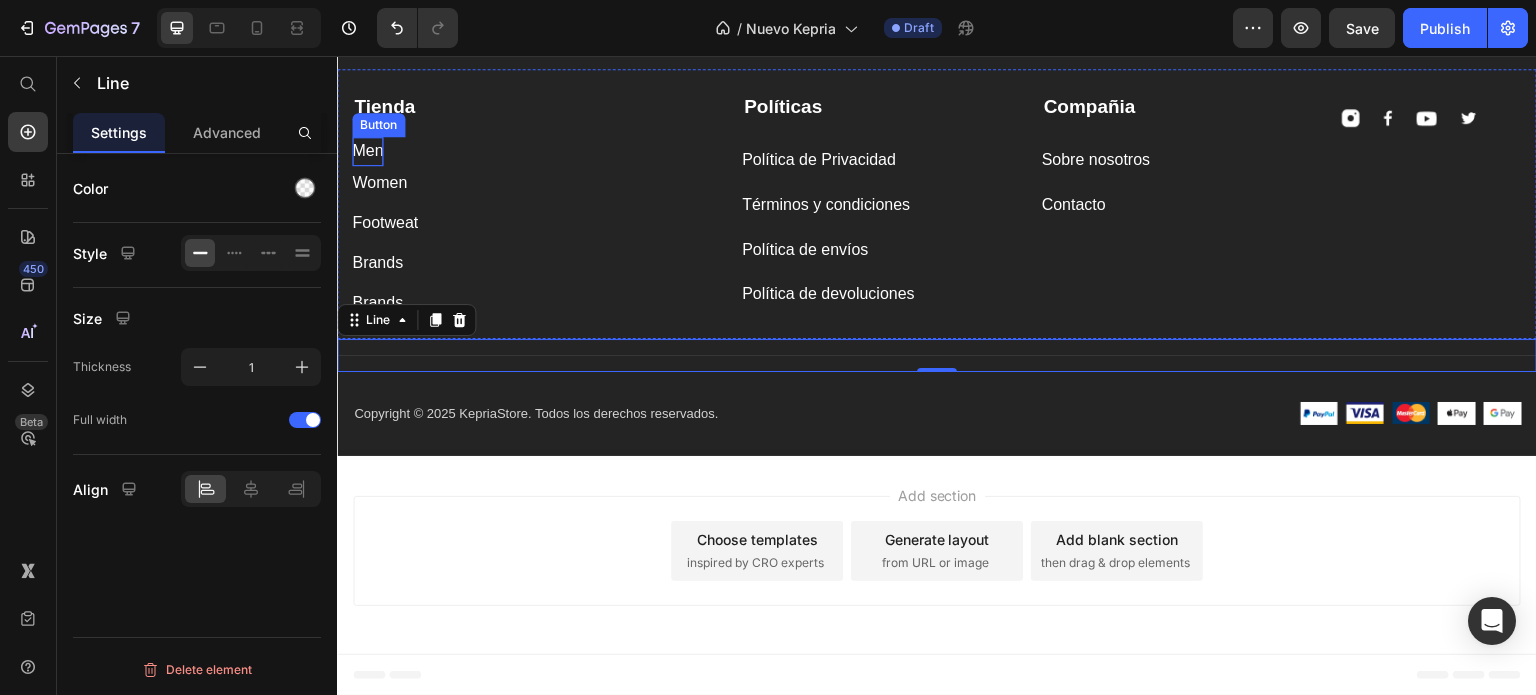 click on "Men" at bounding box center [367, 151] 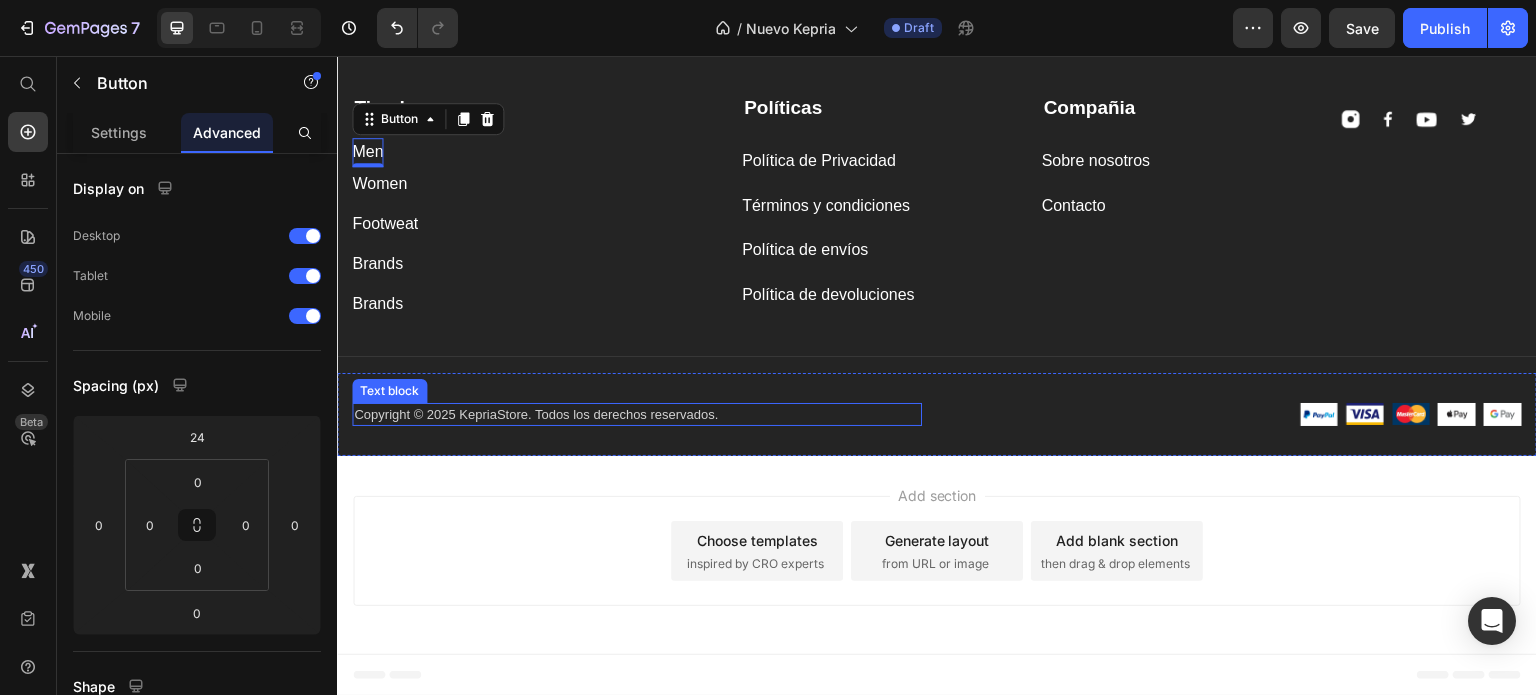 scroll, scrollTop: 5537, scrollLeft: 0, axis: vertical 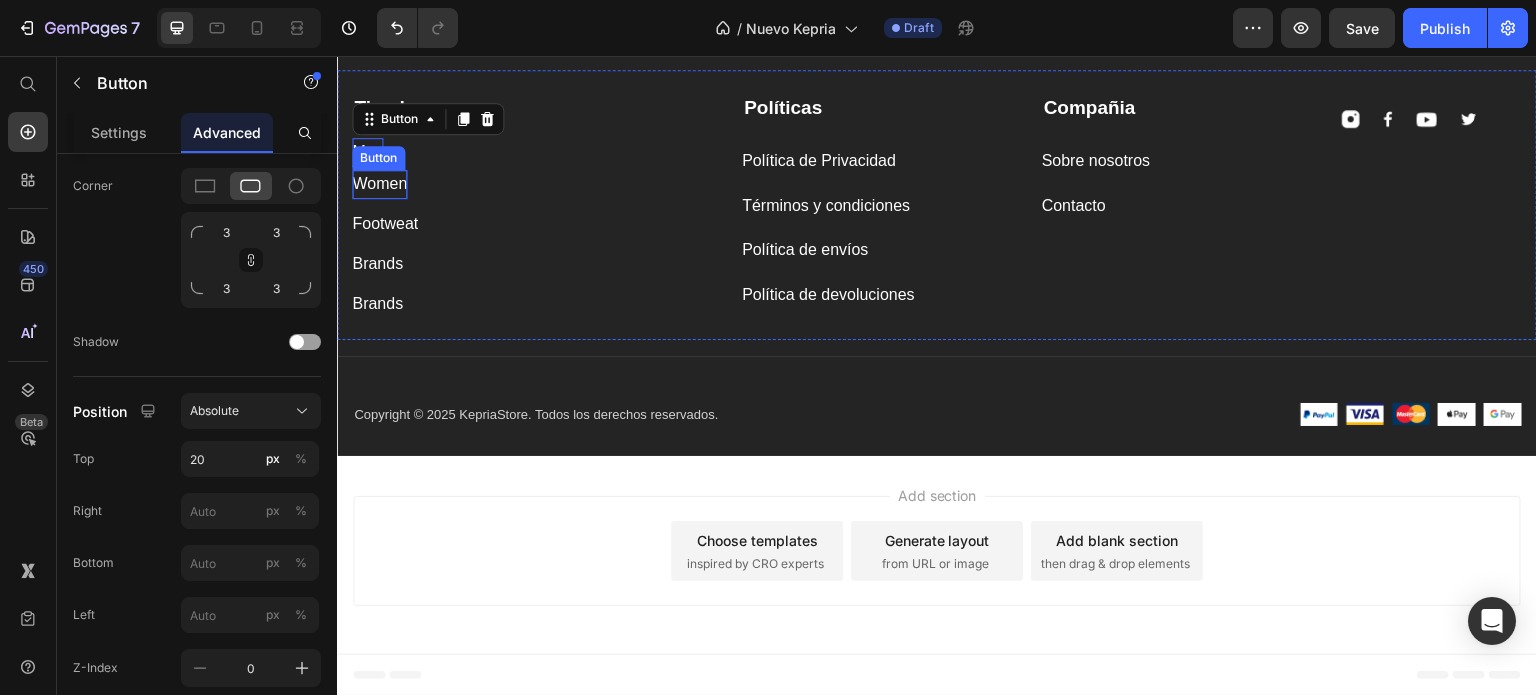 click on "Women" at bounding box center [379, 184] 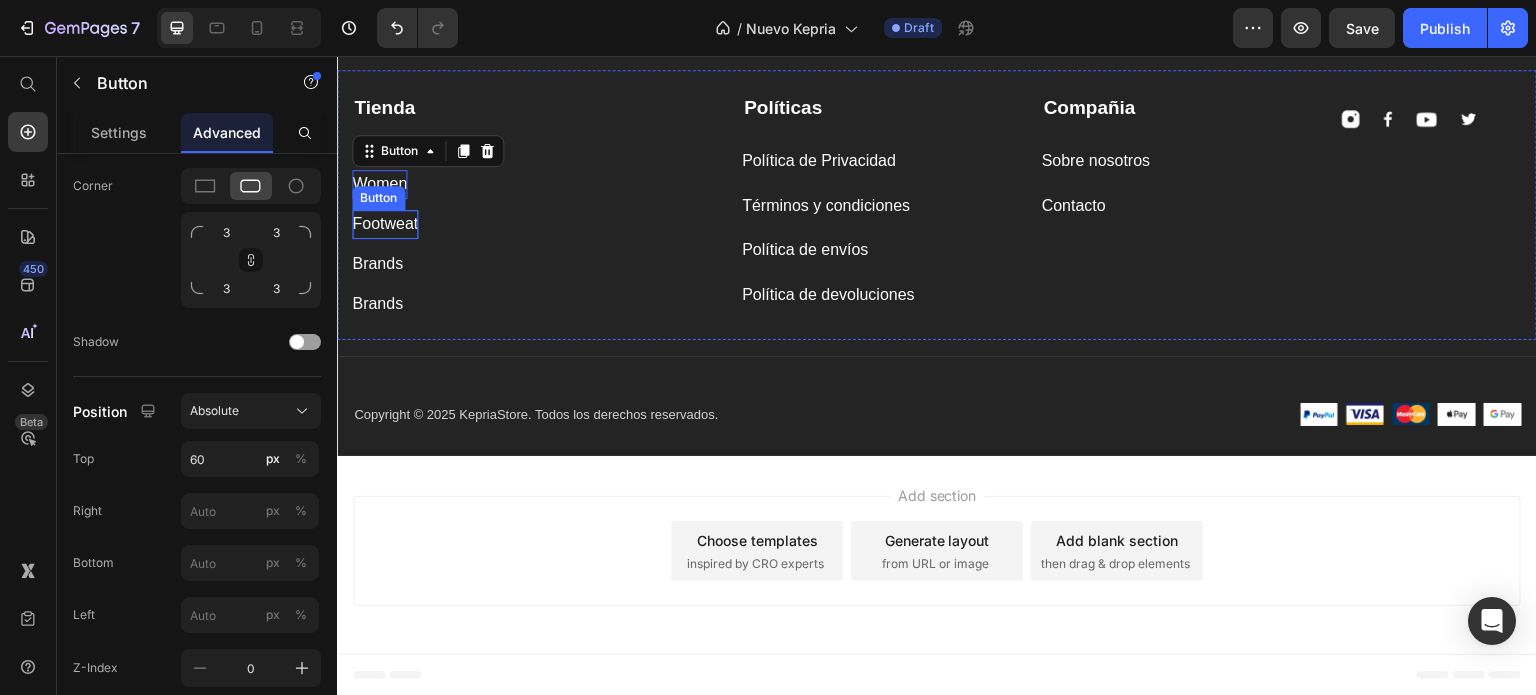 click on "Footweat" at bounding box center [385, 224] 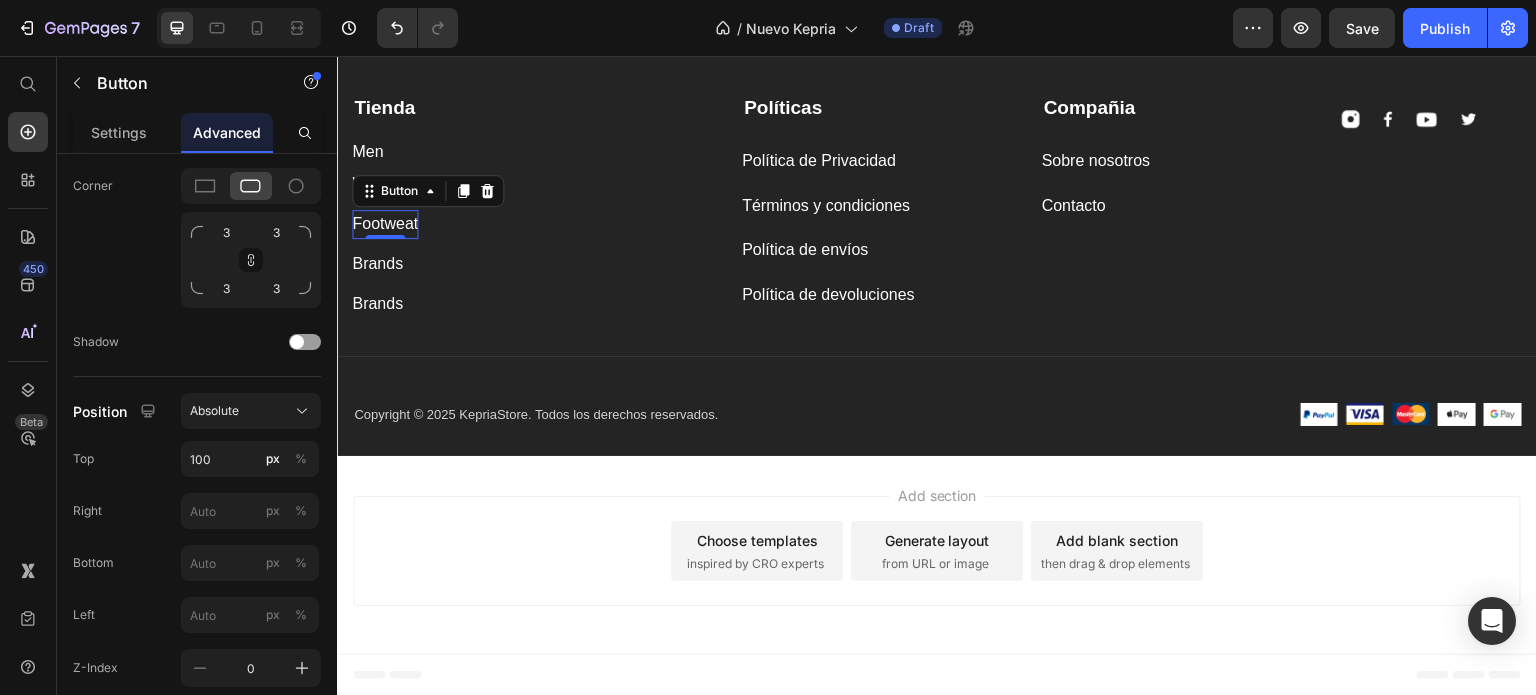 click on "Tienda Text block Men Button Women Button Footweat Button   0 Brands Button Brands Button" at bounding box center (532, 202) 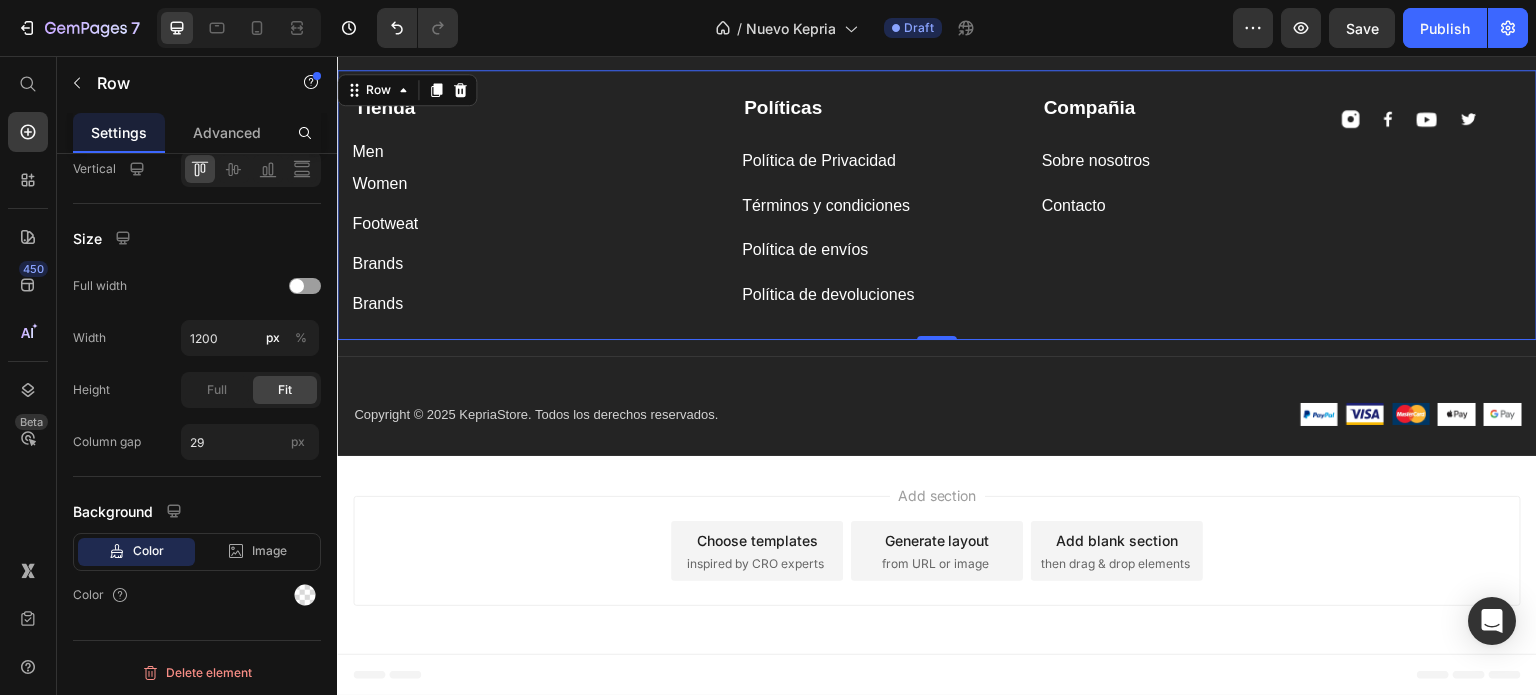 scroll, scrollTop: 0, scrollLeft: 0, axis: both 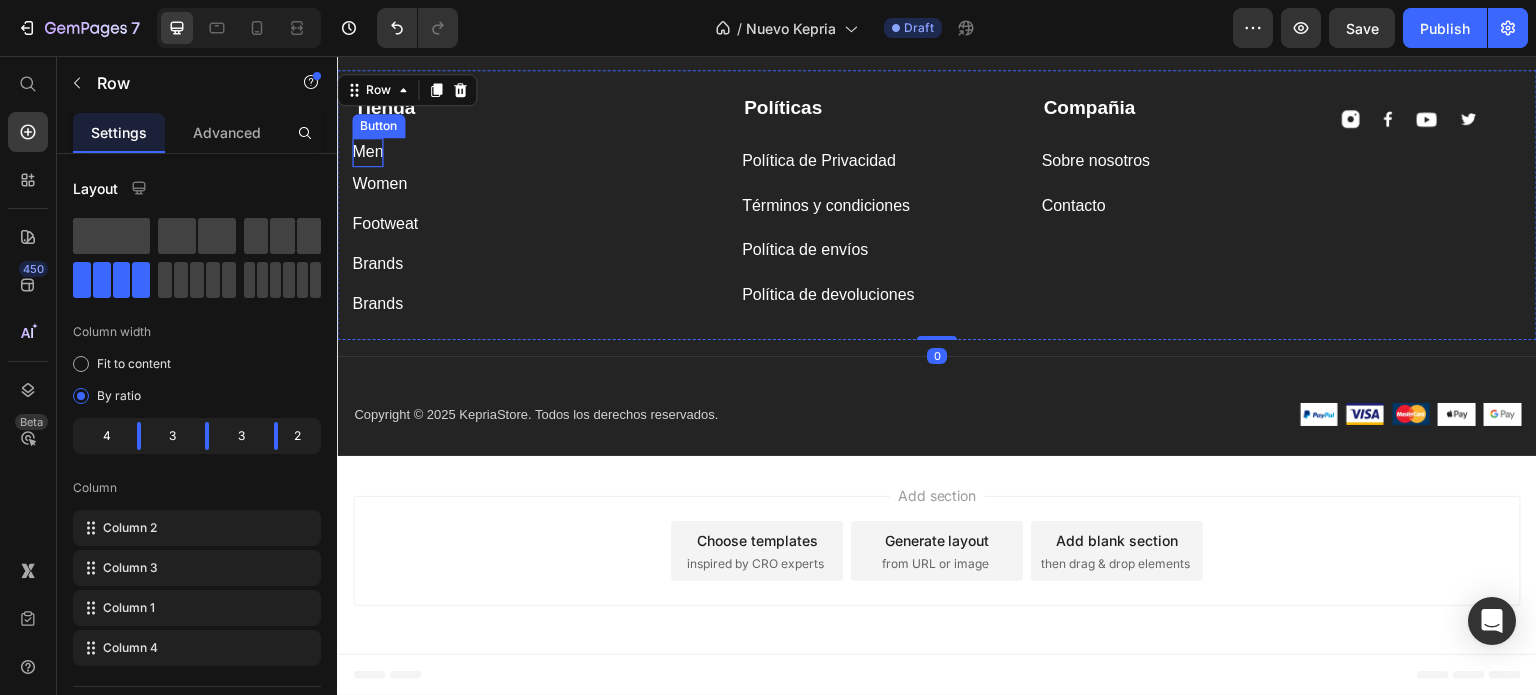 click on "Men" at bounding box center [367, 152] 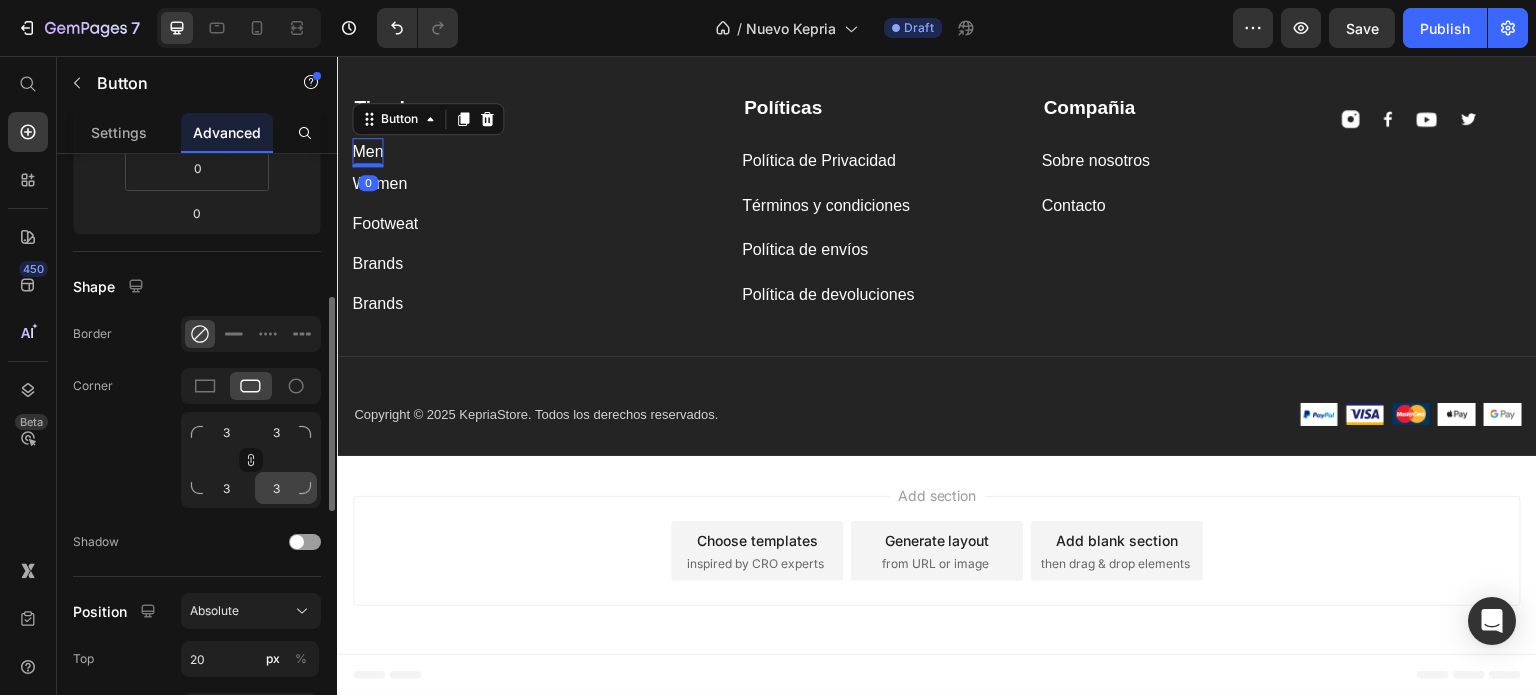 scroll, scrollTop: 600, scrollLeft: 0, axis: vertical 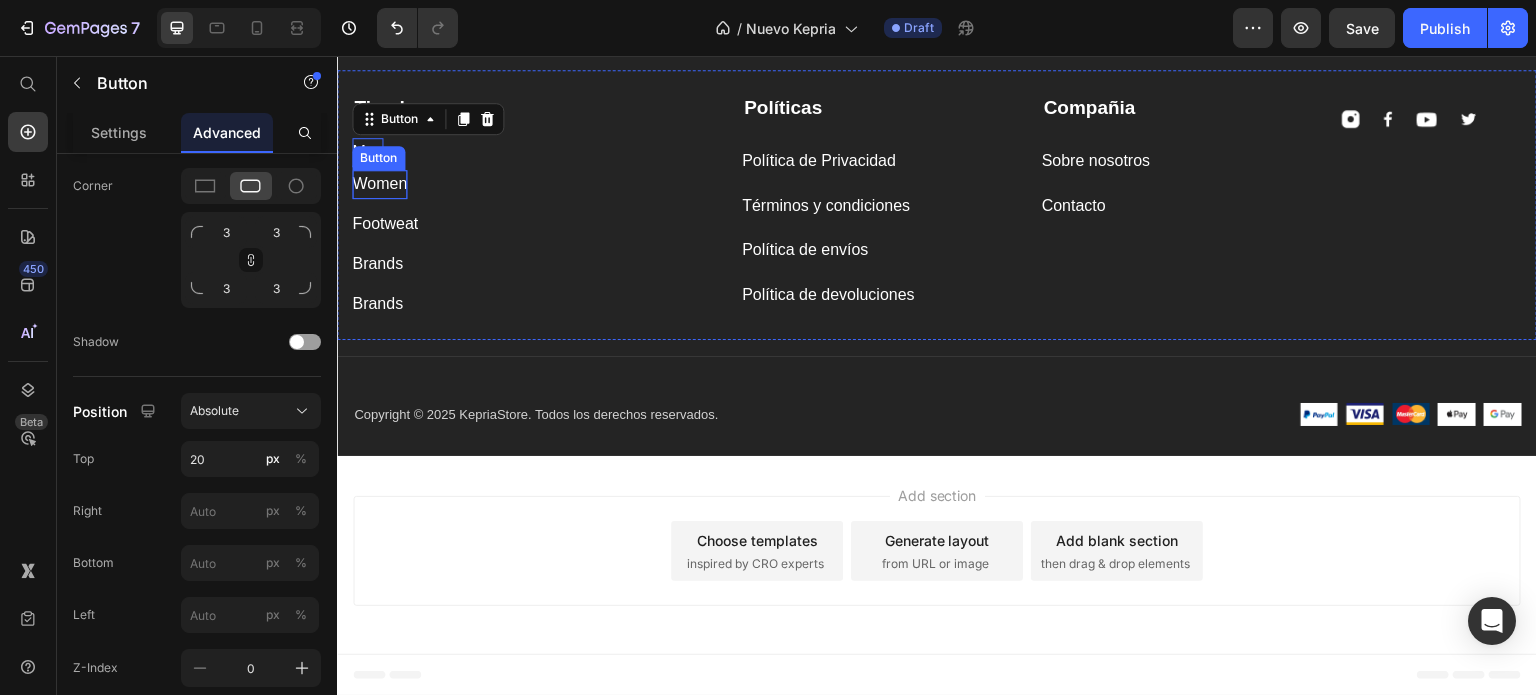 click on "Women" at bounding box center [379, 184] 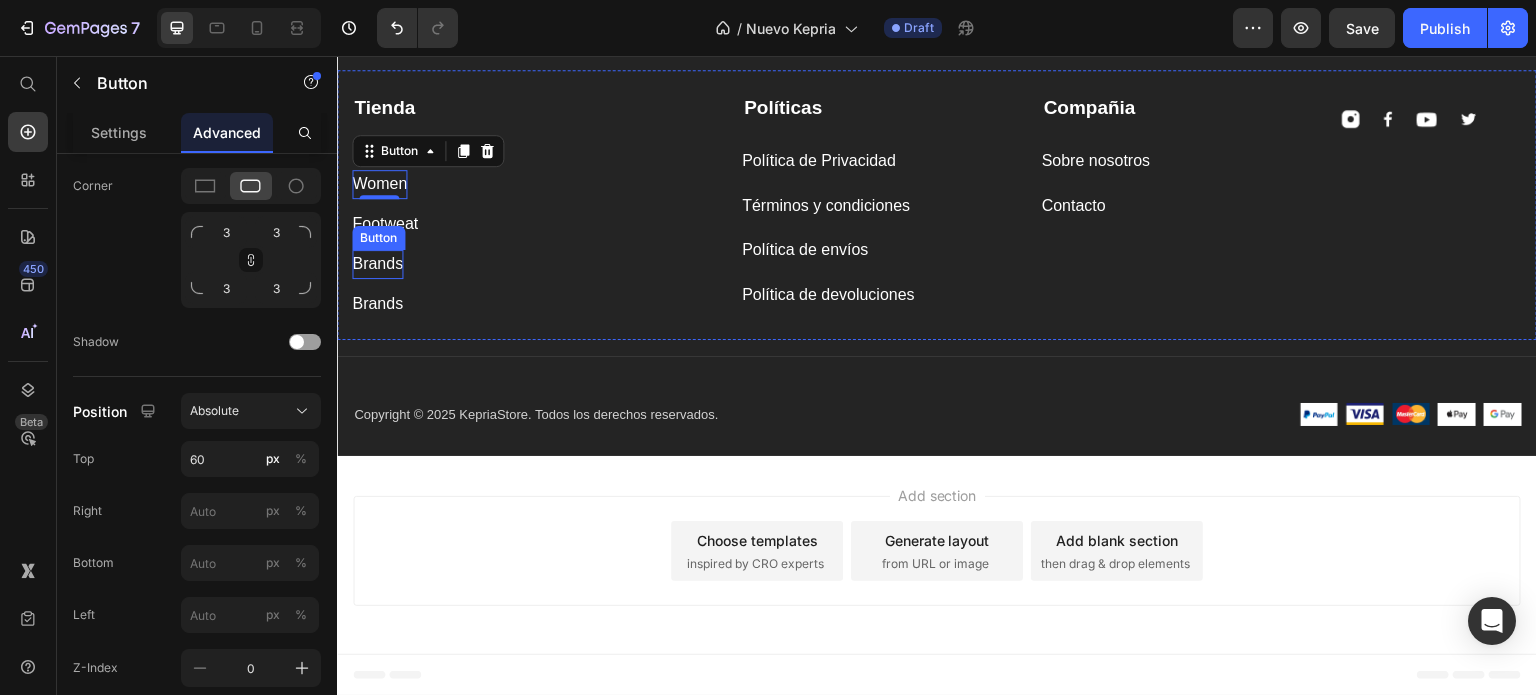 click on "Button" at bounding box center [378, 238] 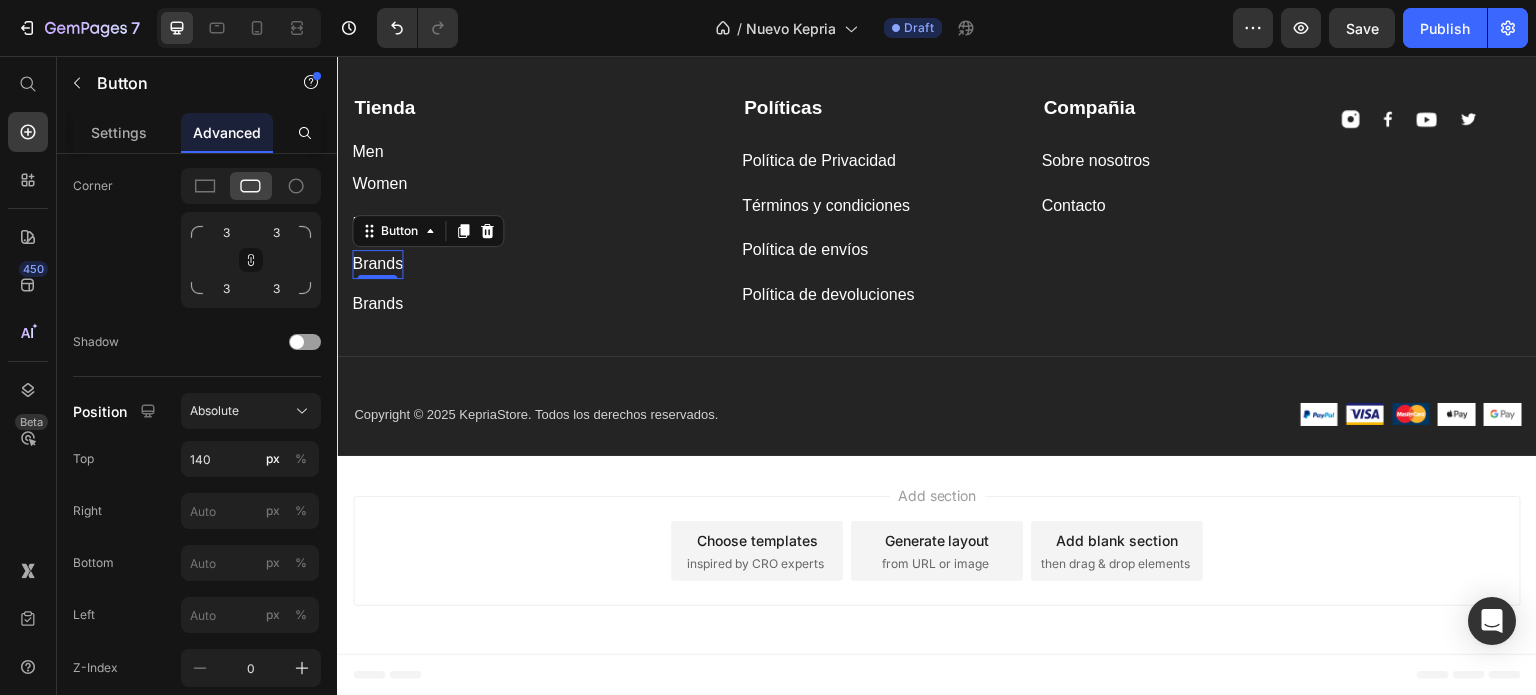 click on "Tienda Text block Men Button Women Button Footweat Button Brands Button   0 Brands Button" at bounding box center [532, 202] 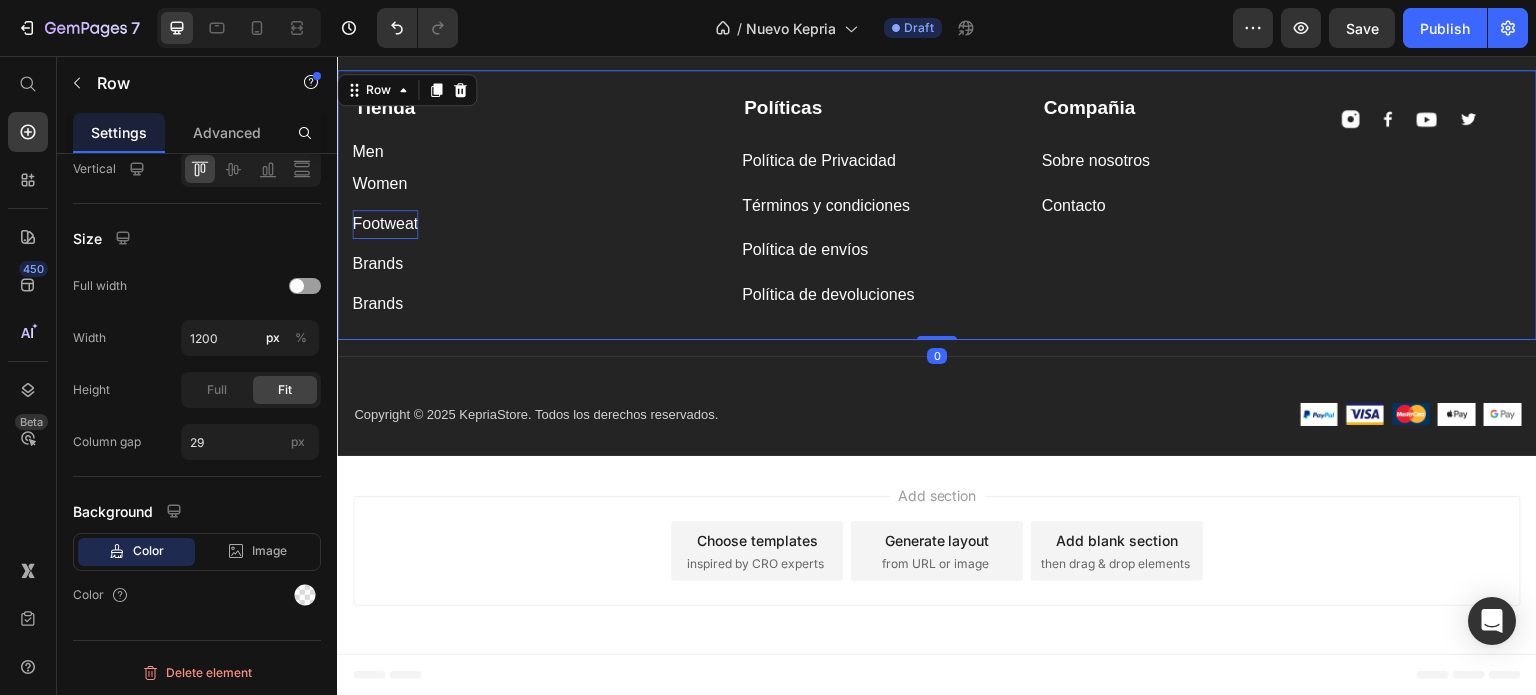 scroll, scrollTop: 0, scrollLeft: 0, axis: both 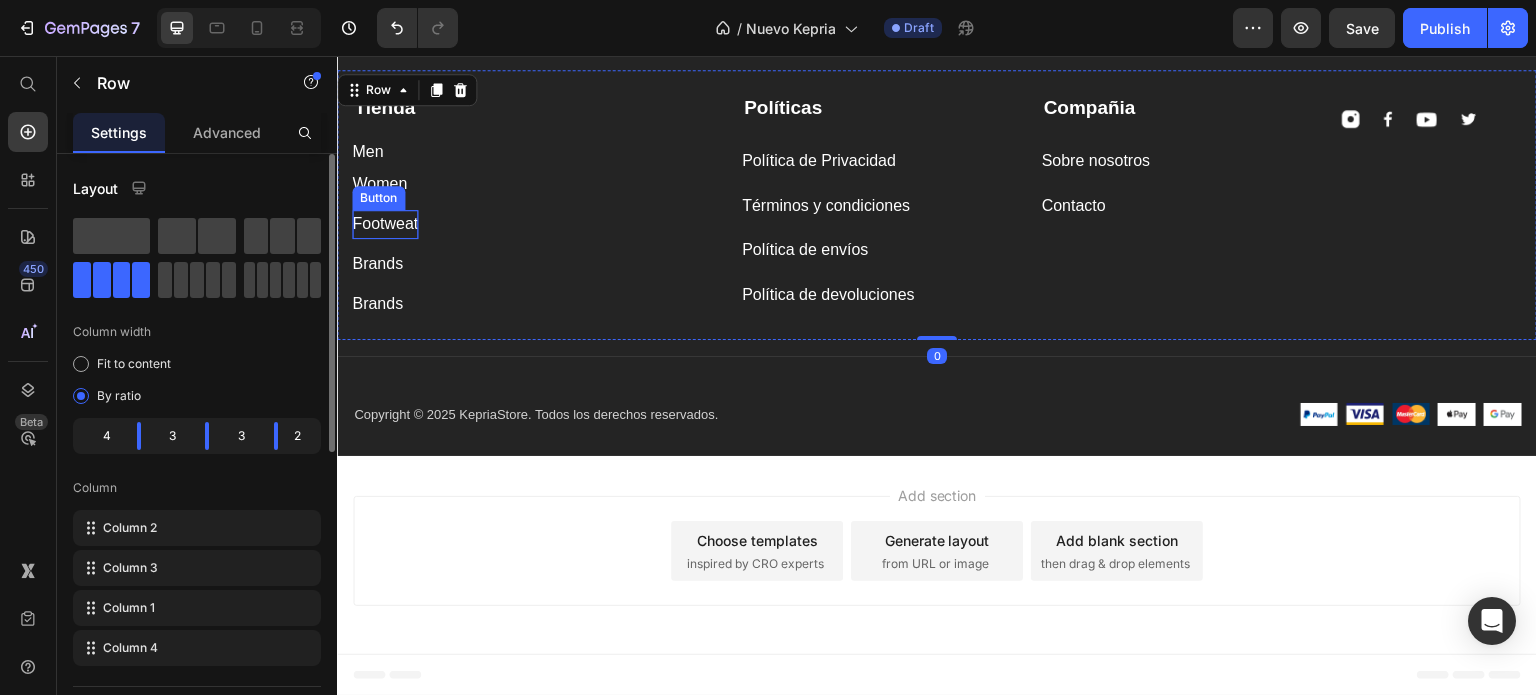 click on "Footweat" at bounding box center (385, 224) 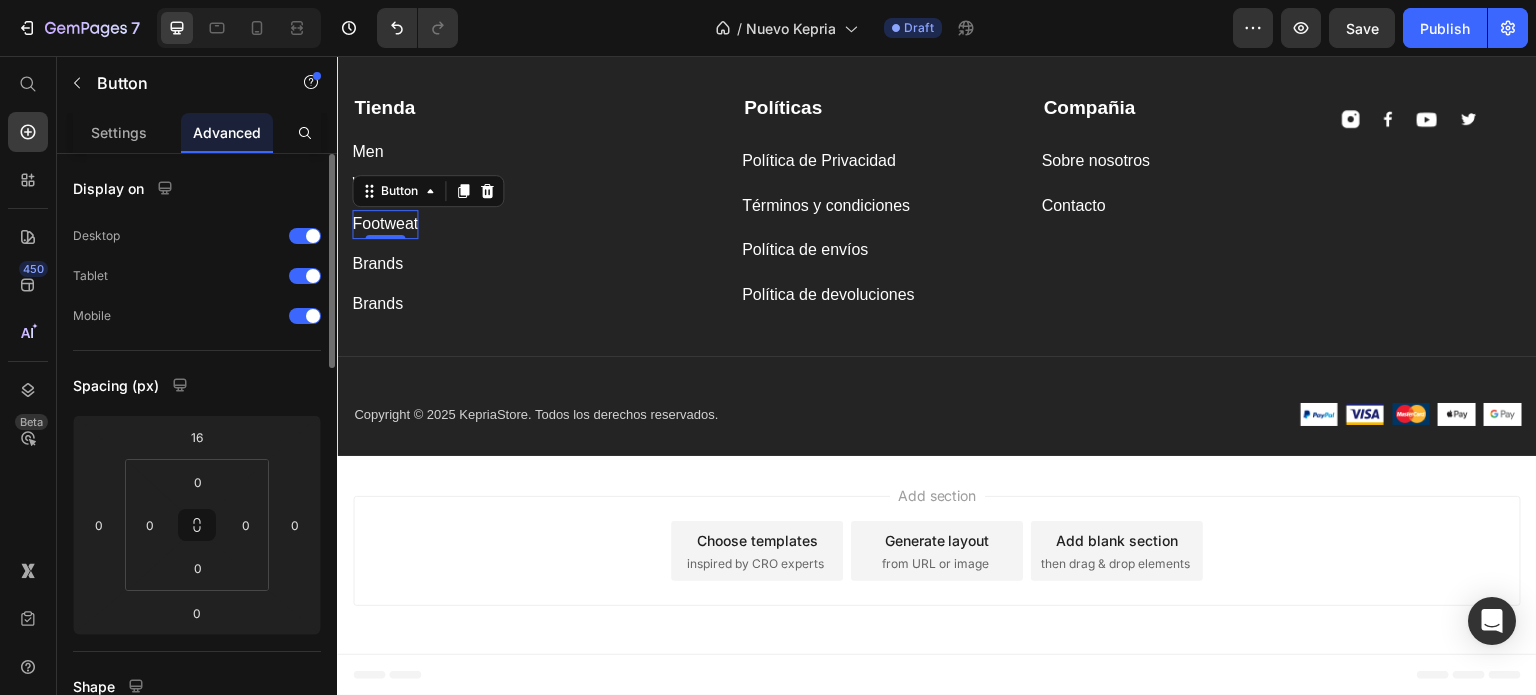 scroll, scrollTop: 600, scrollLeft: 0, axis: vertical 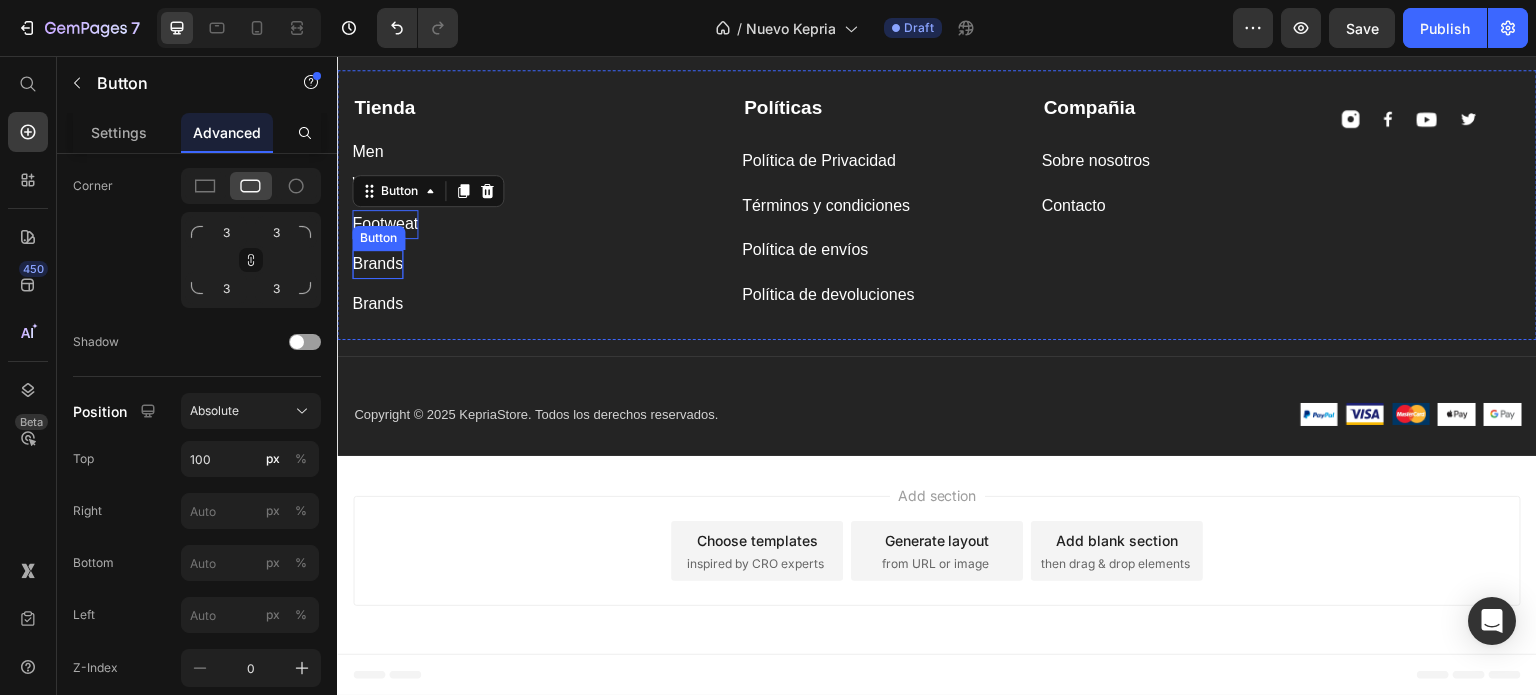 click on "Brands" at bounding box center (377, 264) 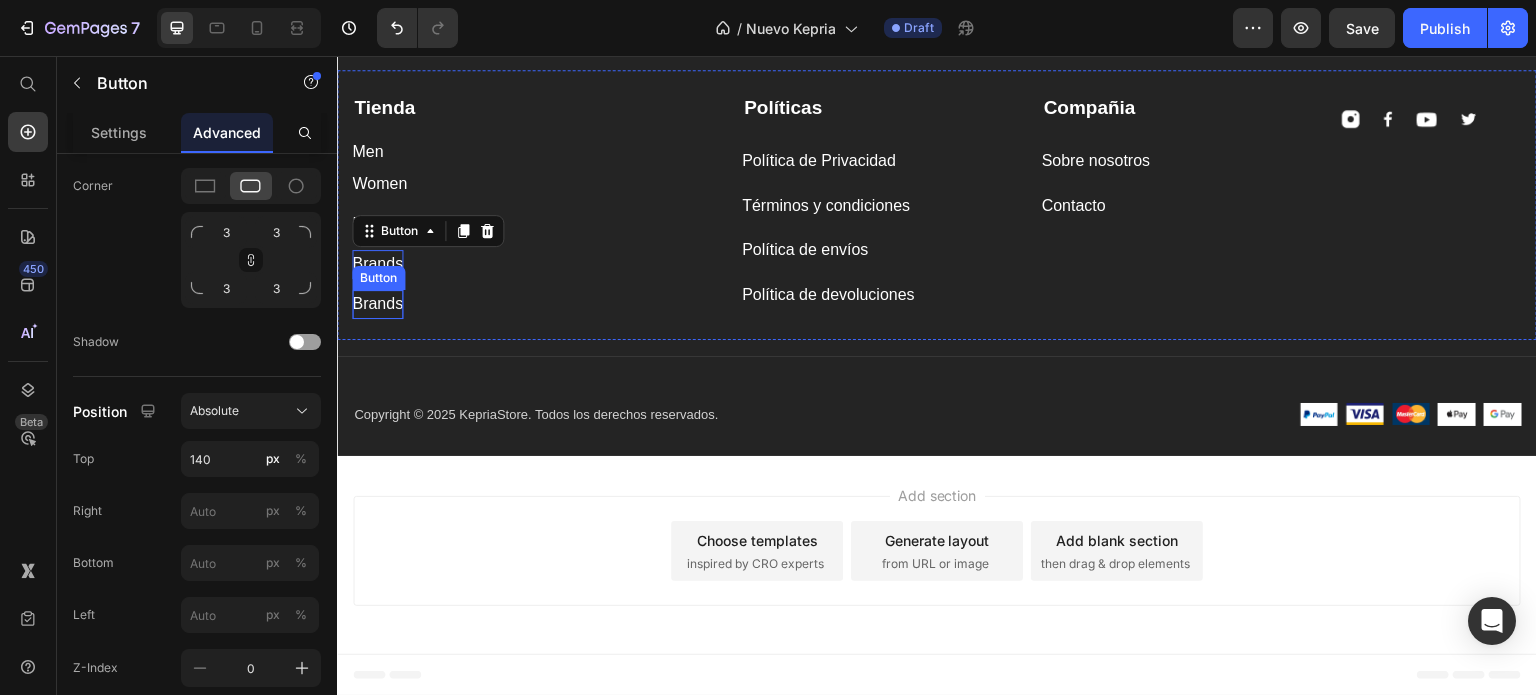 click on "Brands" at bounding box center [377, 304] 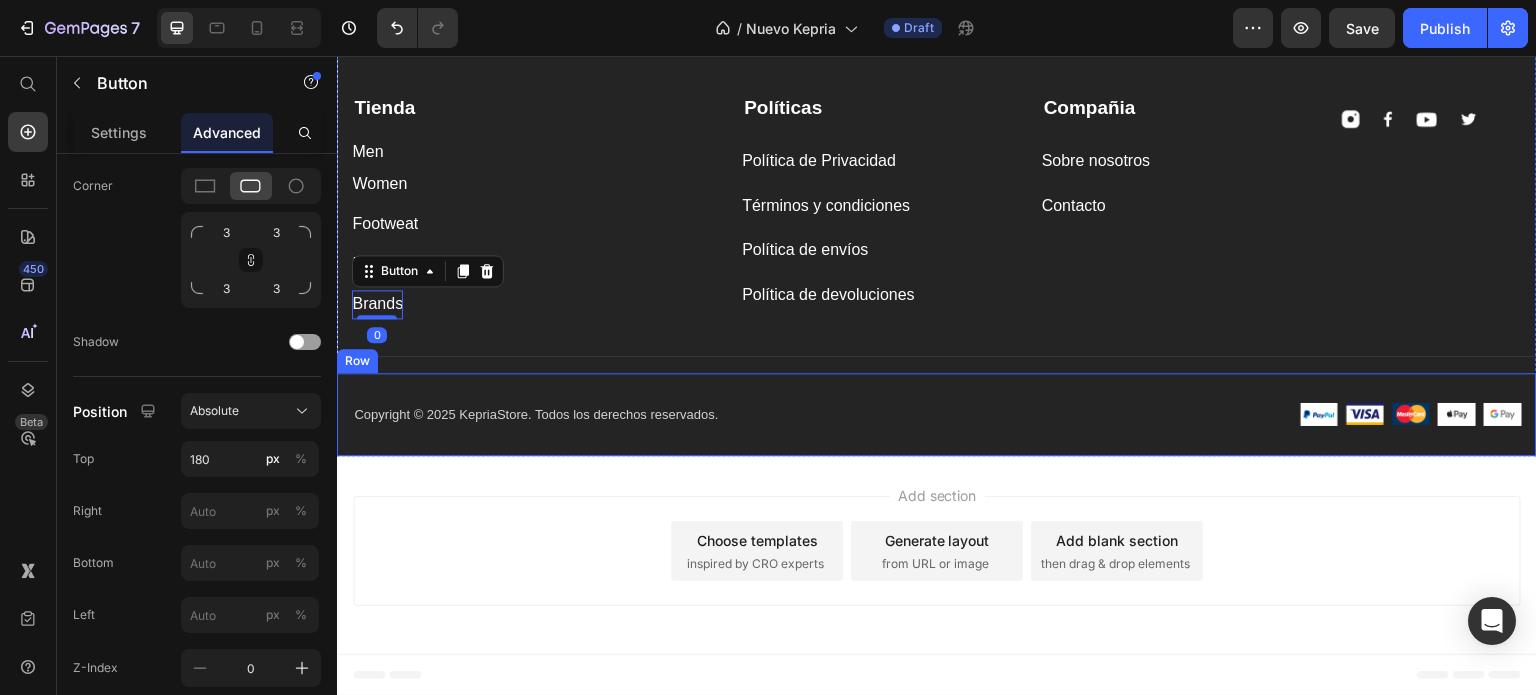 click on "Copyright © 2025 KepriaStore. Todos los derechos reservados. Text block Image Image Image Image Image Row Row Section 10 Root
Start with Sections from sidebar Add sections" at bounding box center [937, 415] 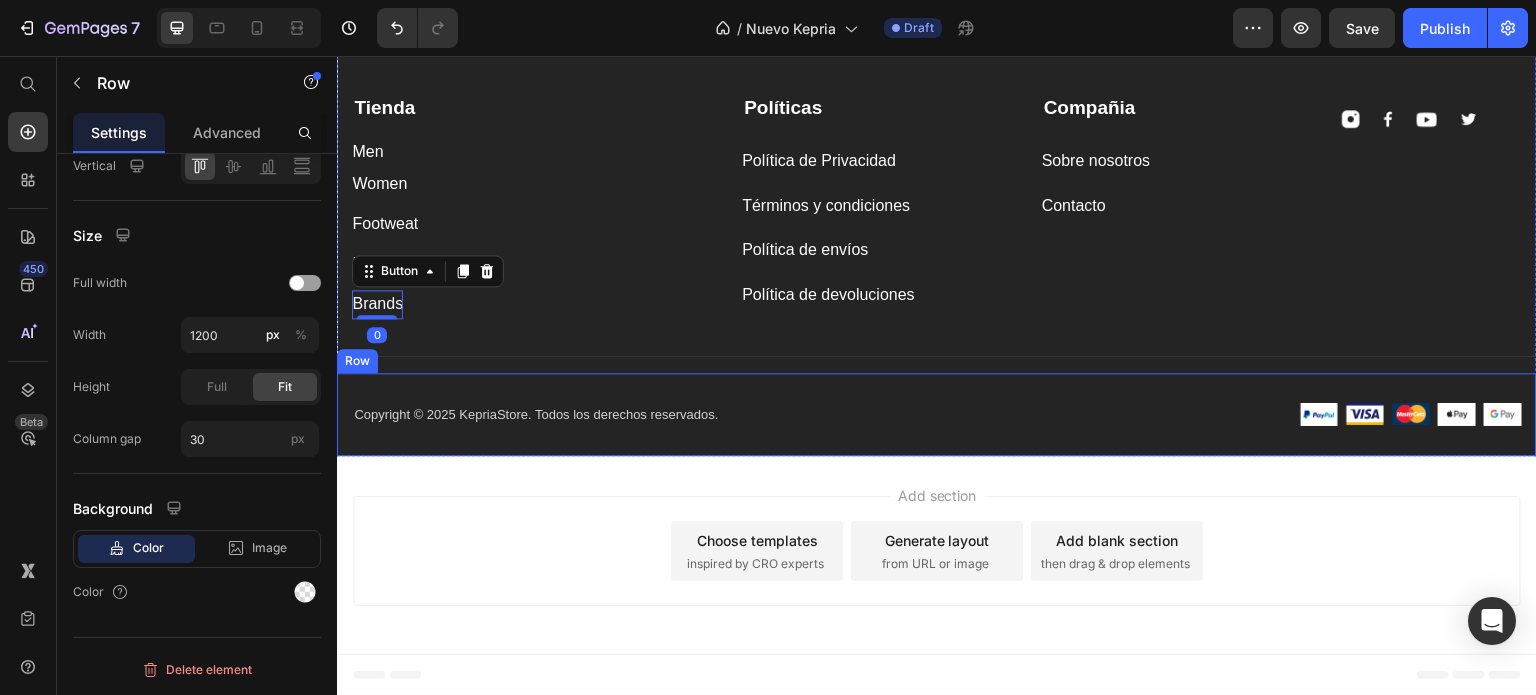 scroll, scrollTop: 0, scrollLeft: 0, axis: both 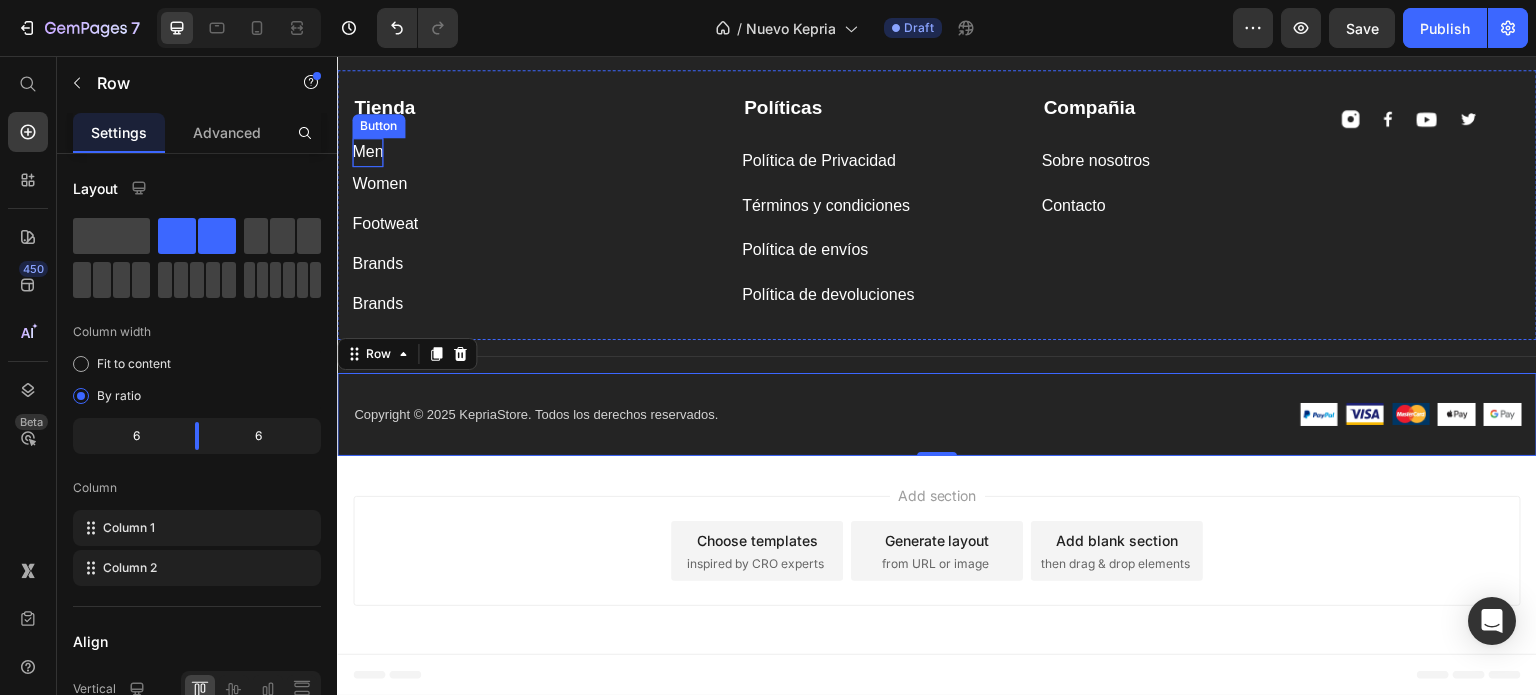 click on "Men" at bounding box center (367, 152) 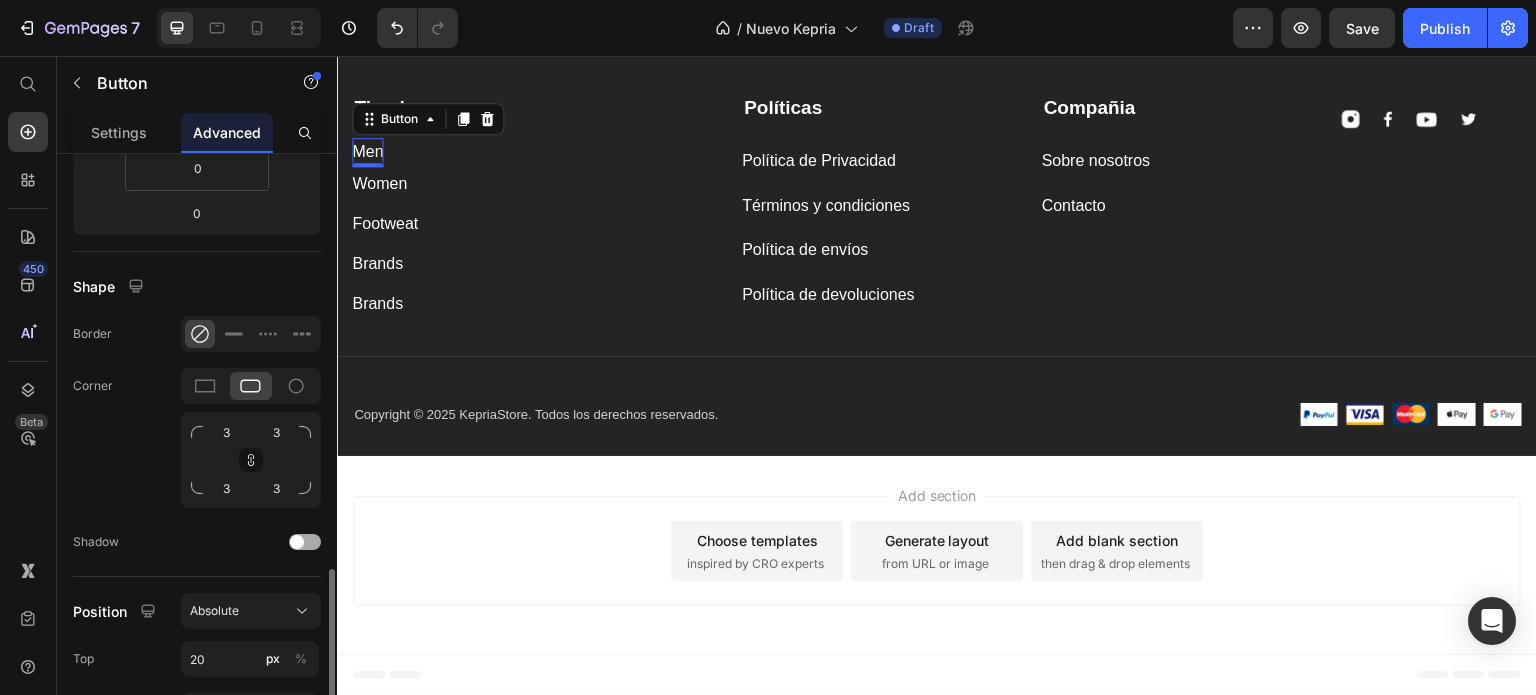 scroll, scrollTop: 600, scrollLeft: 0, axis: vertical 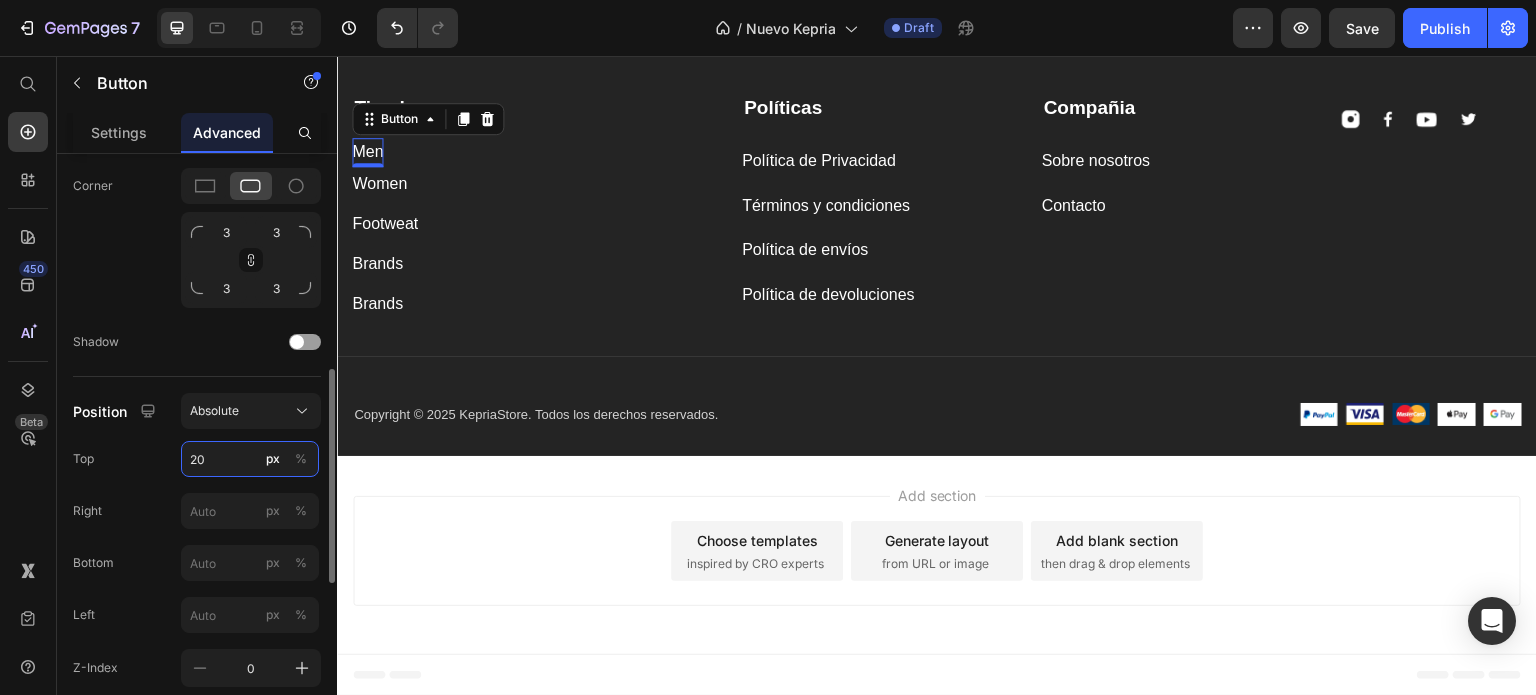 click on "20" at bounding box center (250, 459) 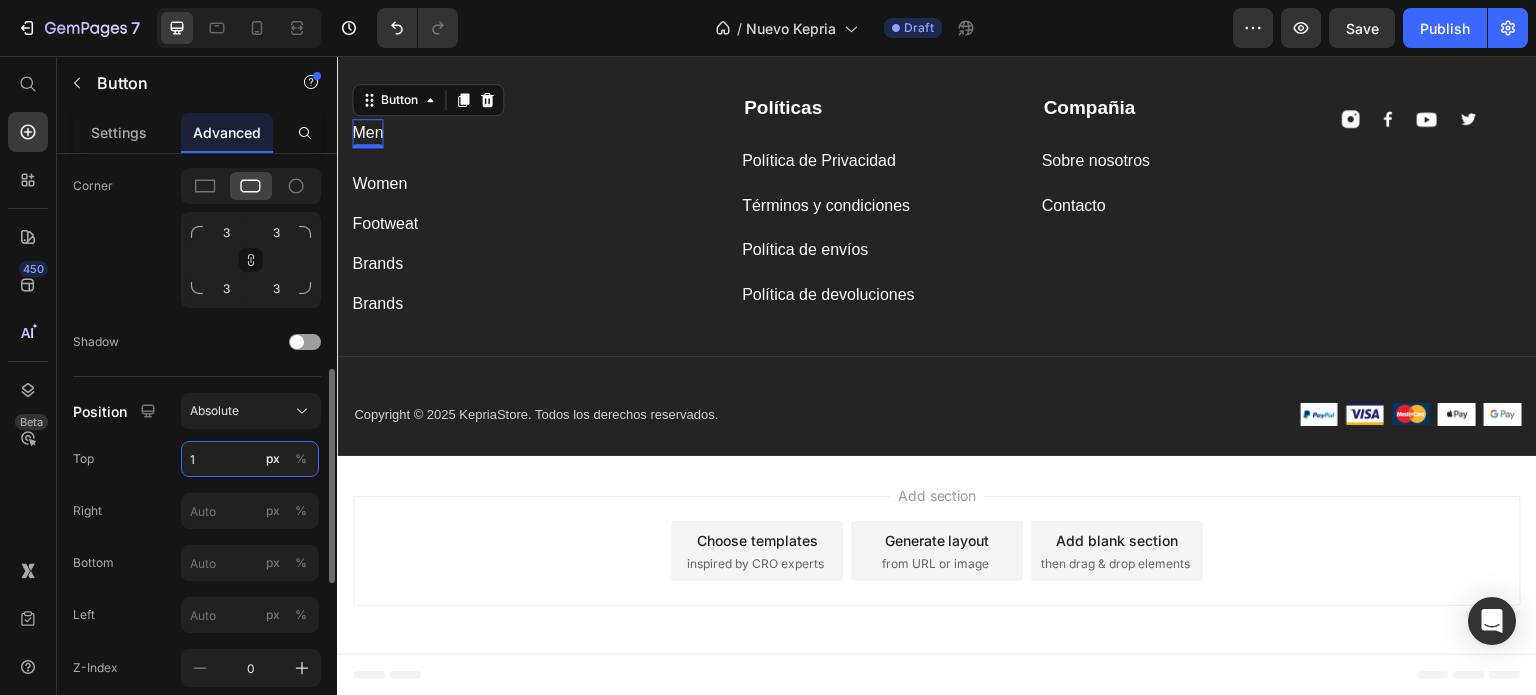 type on "15" 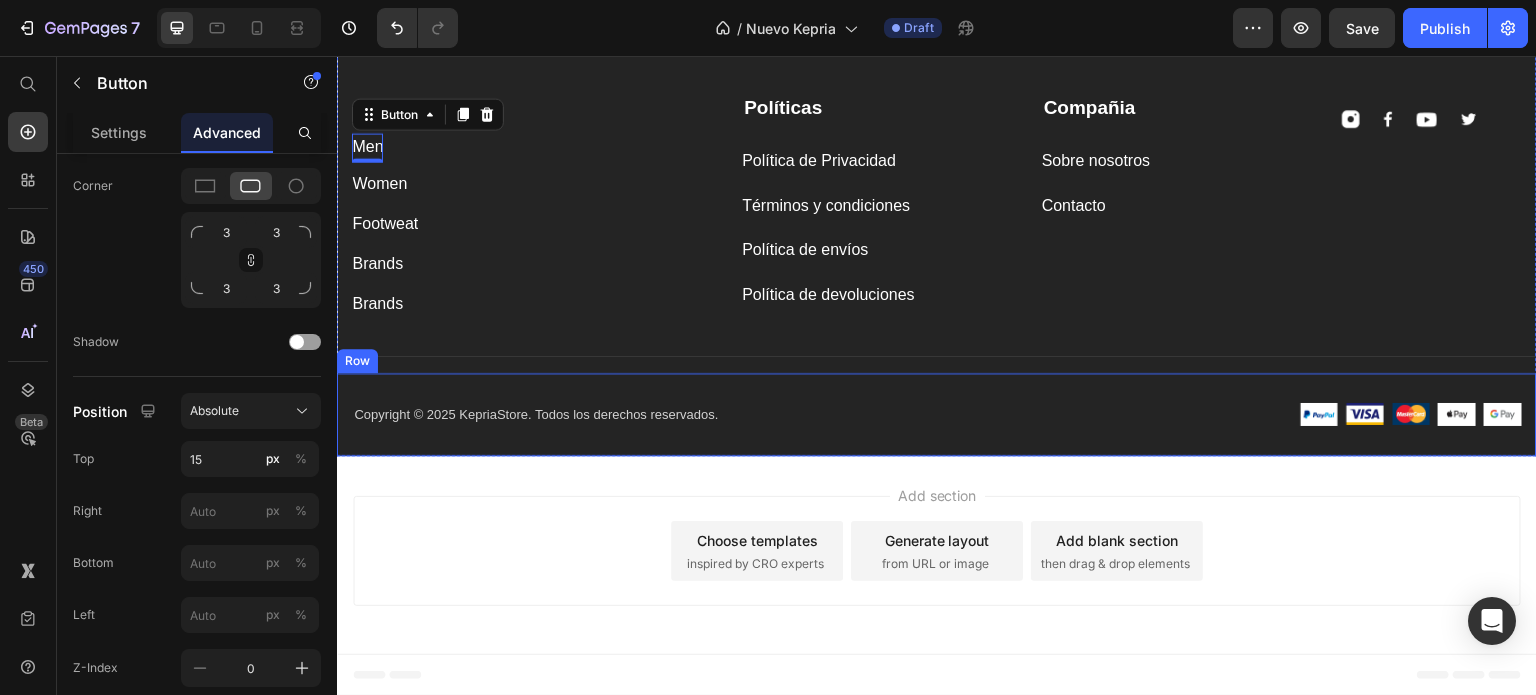 click on "Copyright © 2025 KepriaStore. Todos los derechos reservados. Text block Image Image Image Image Image Row Row Section 10 Root
Start with Sections from sidebar Add sections" at bounding box center [937, 415] 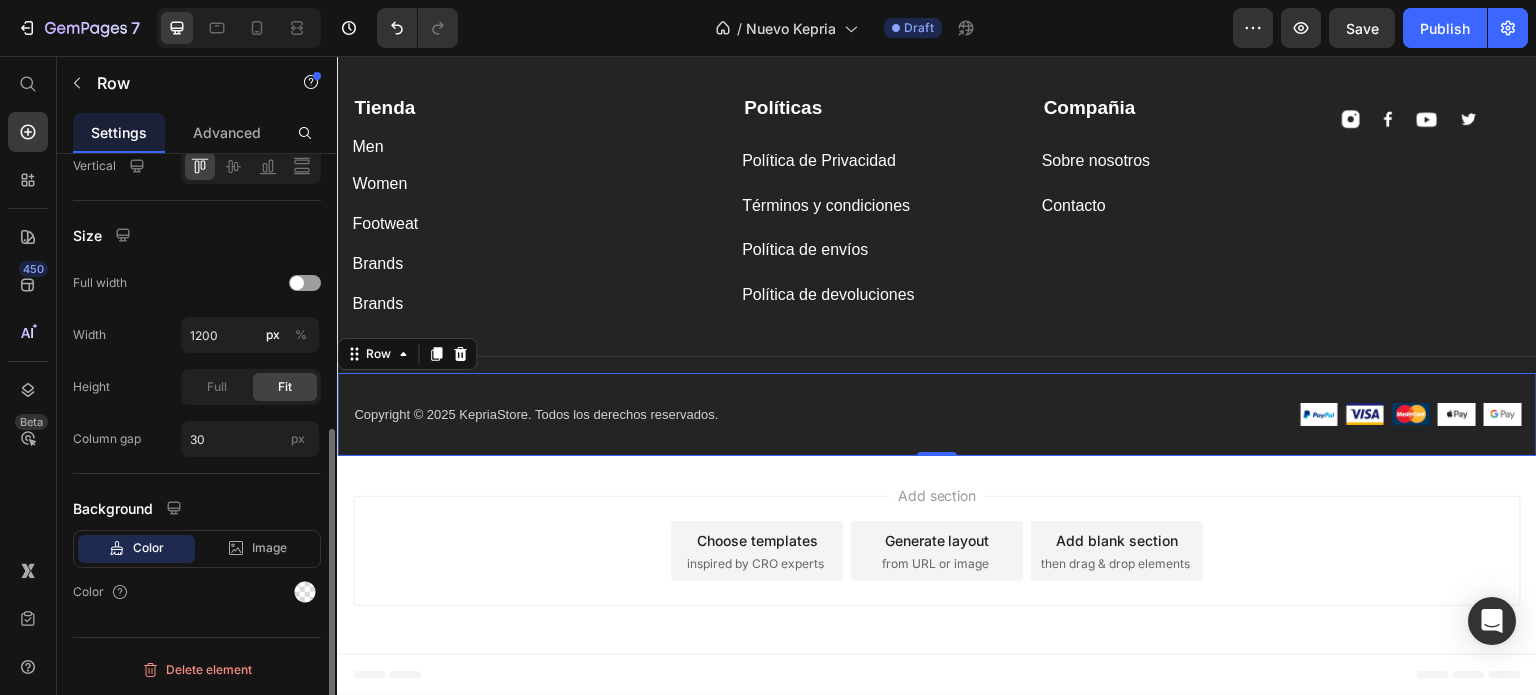 scroll, scrollTop: 0, scrollLeft: 0, axis: both 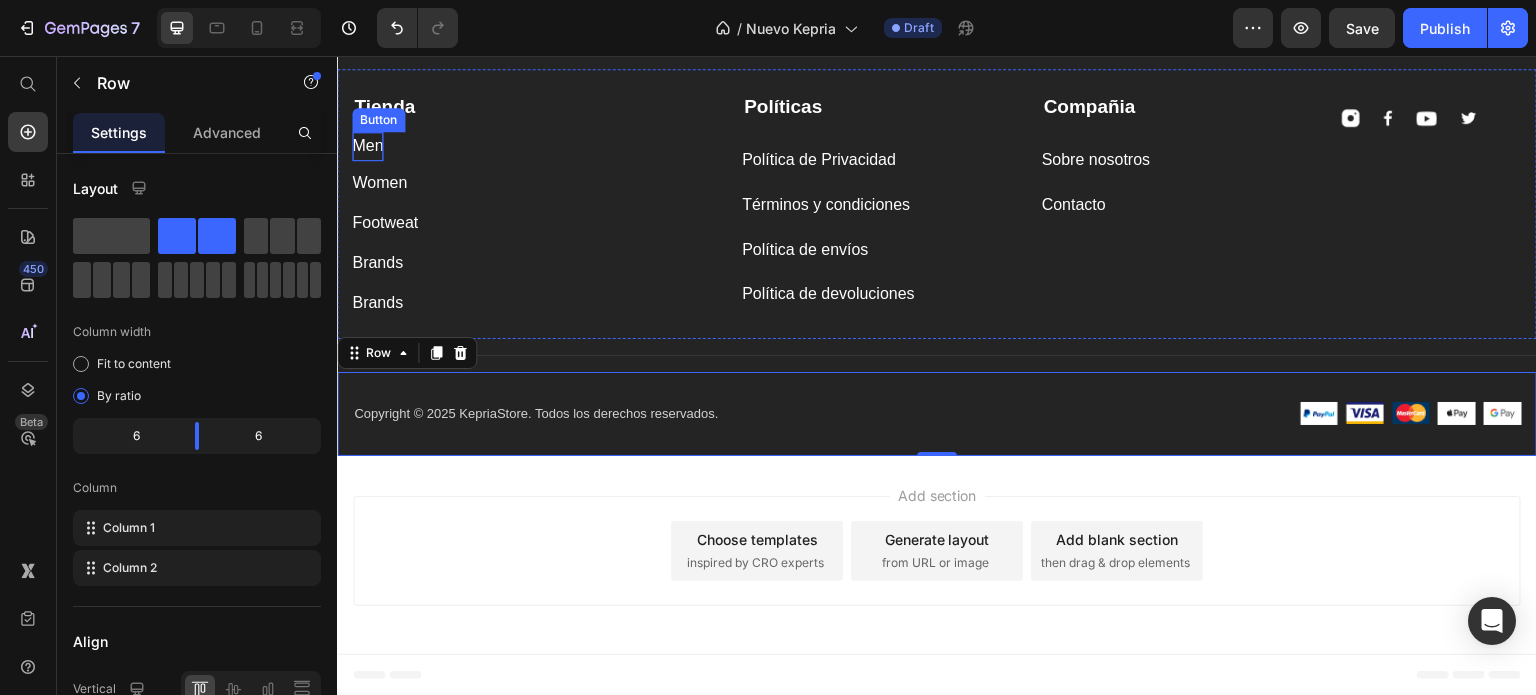 click on "Men" at bounding box center (367, 146) 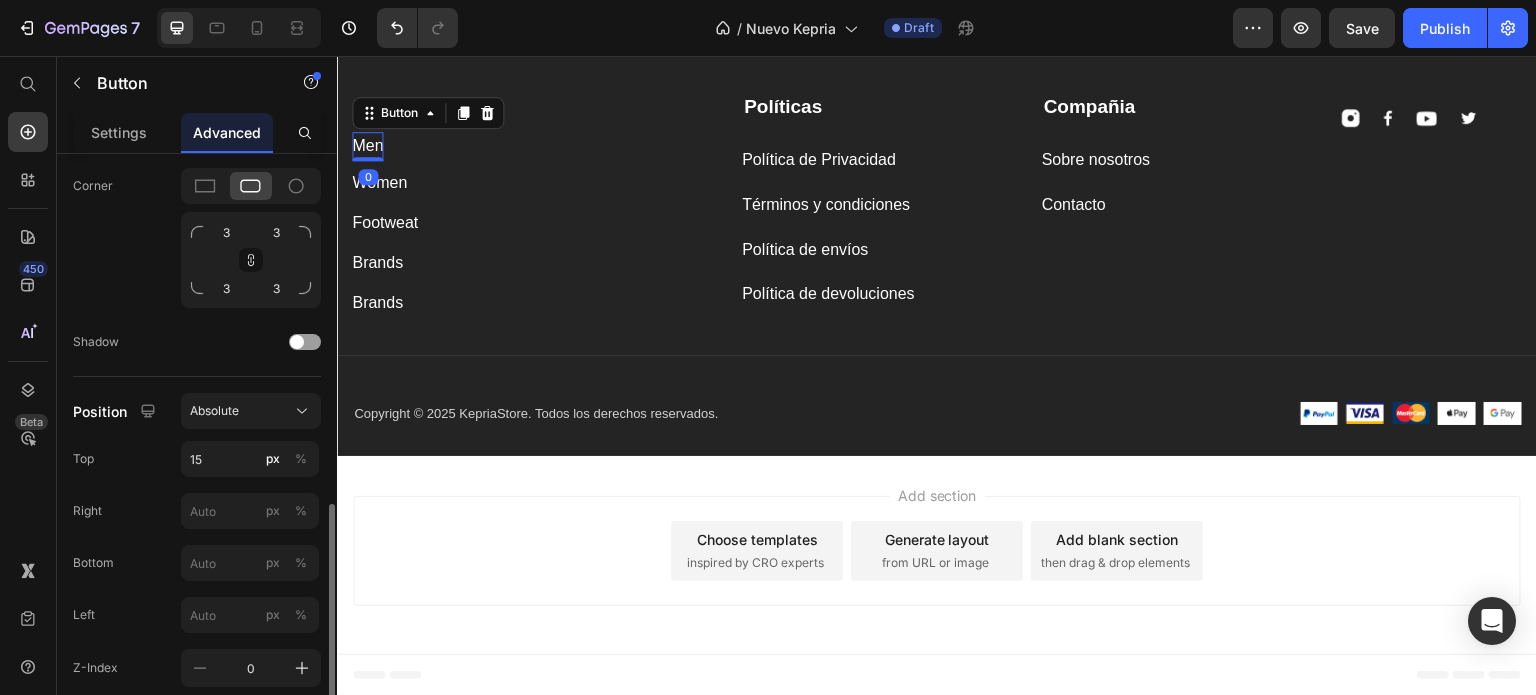 scroll, scrollTop: 700, scrollLeft: 0, axis: vertical 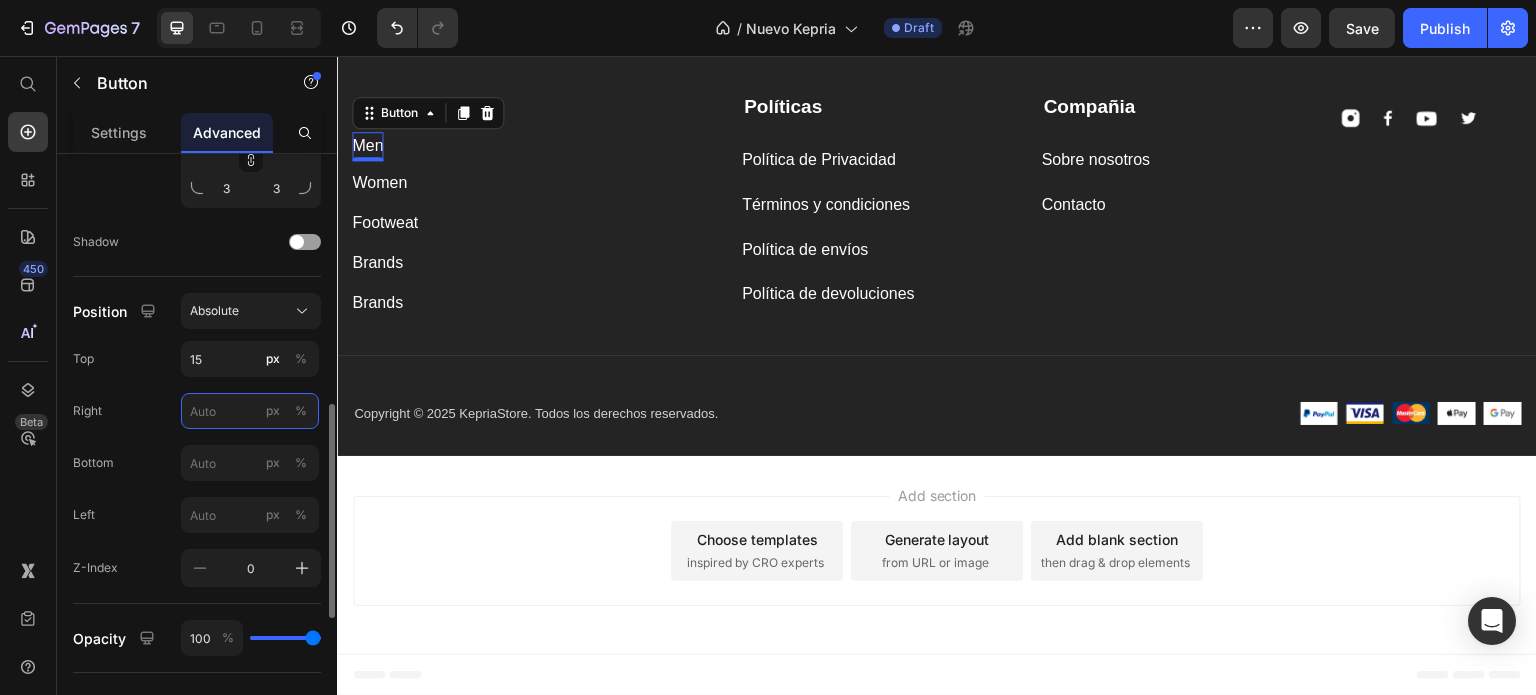 click on "px %" at bounding box center [250, 411] 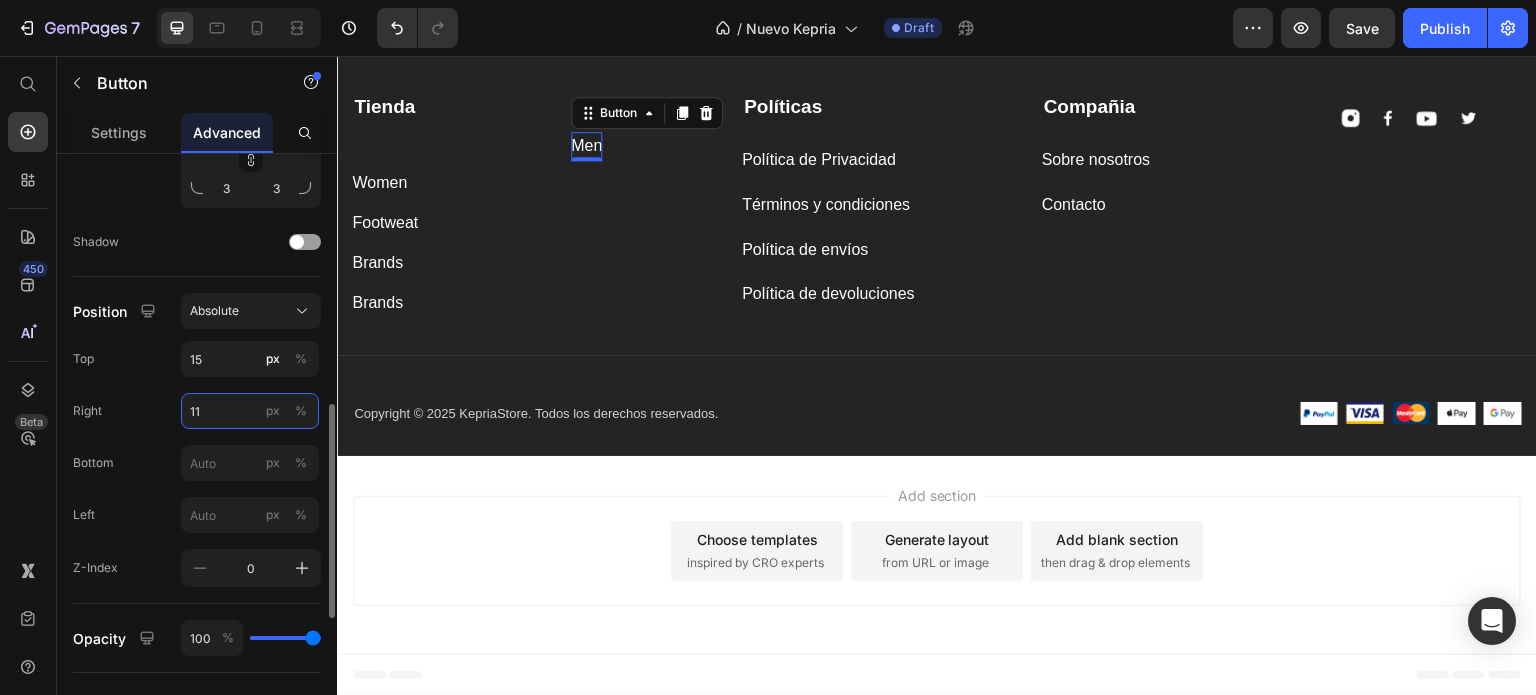 type on "1" 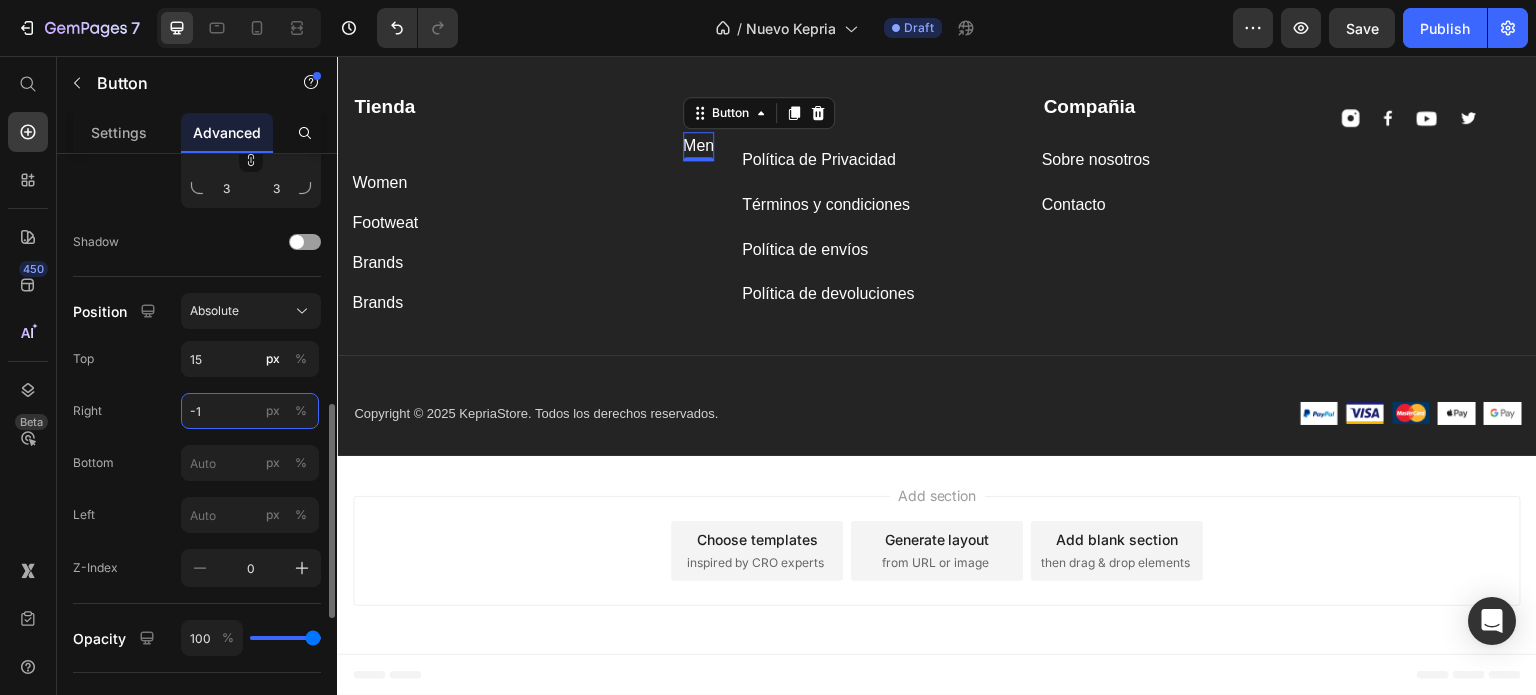 type on "-" 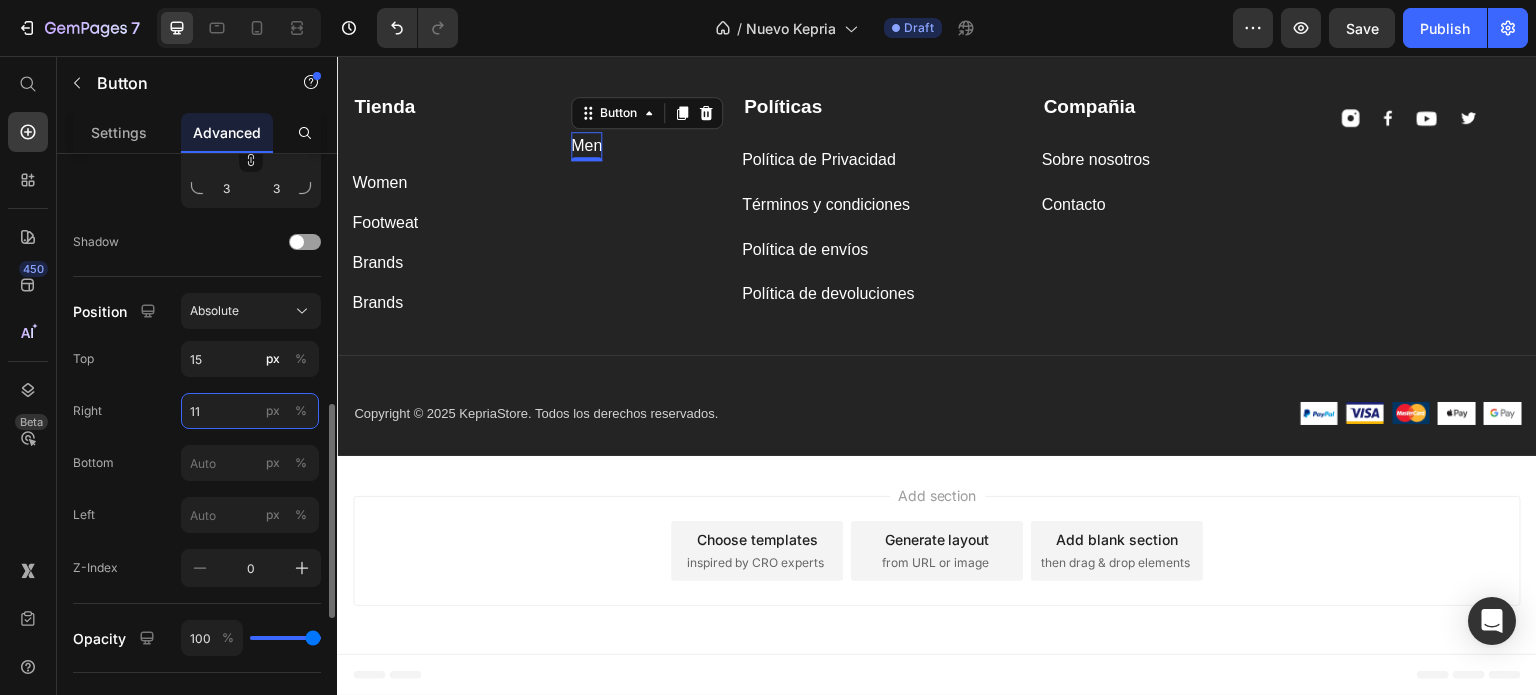 type on "1" 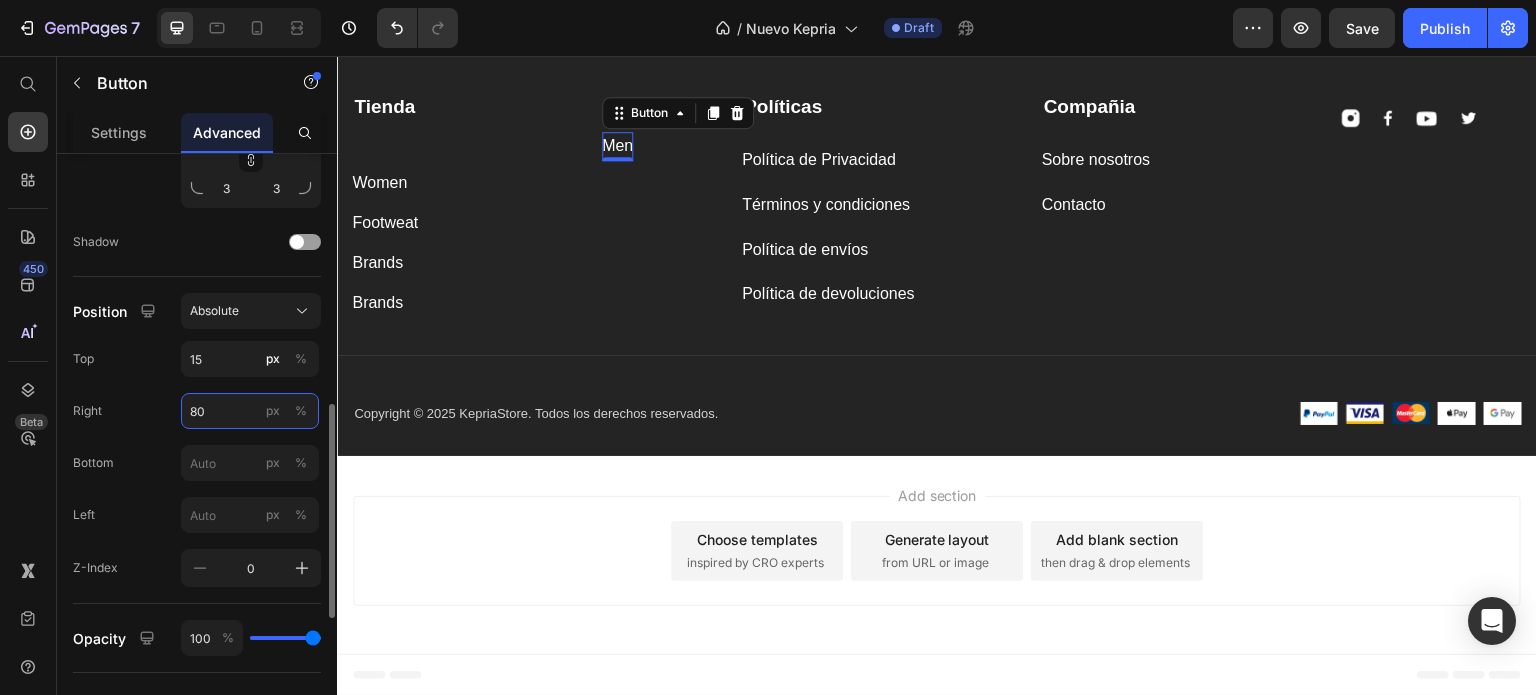 type on "8" 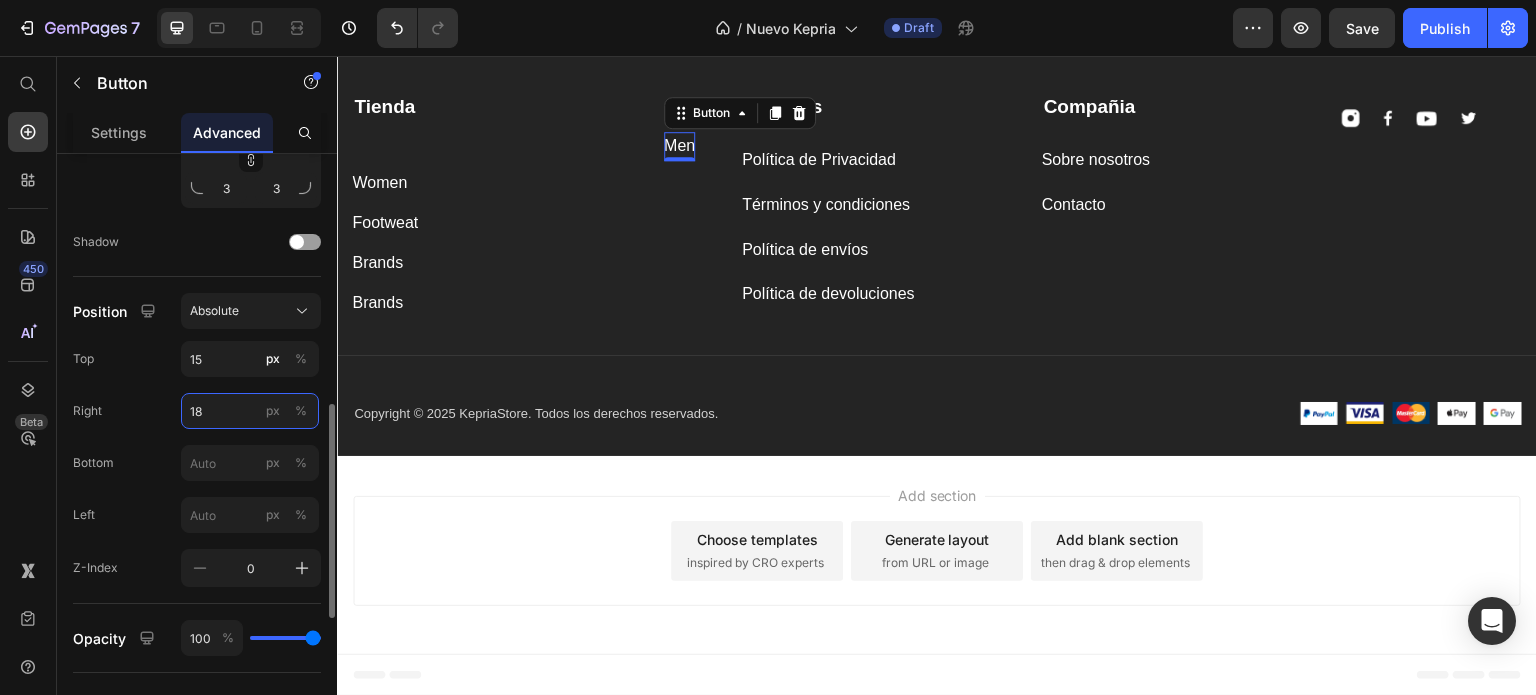 type on "1" 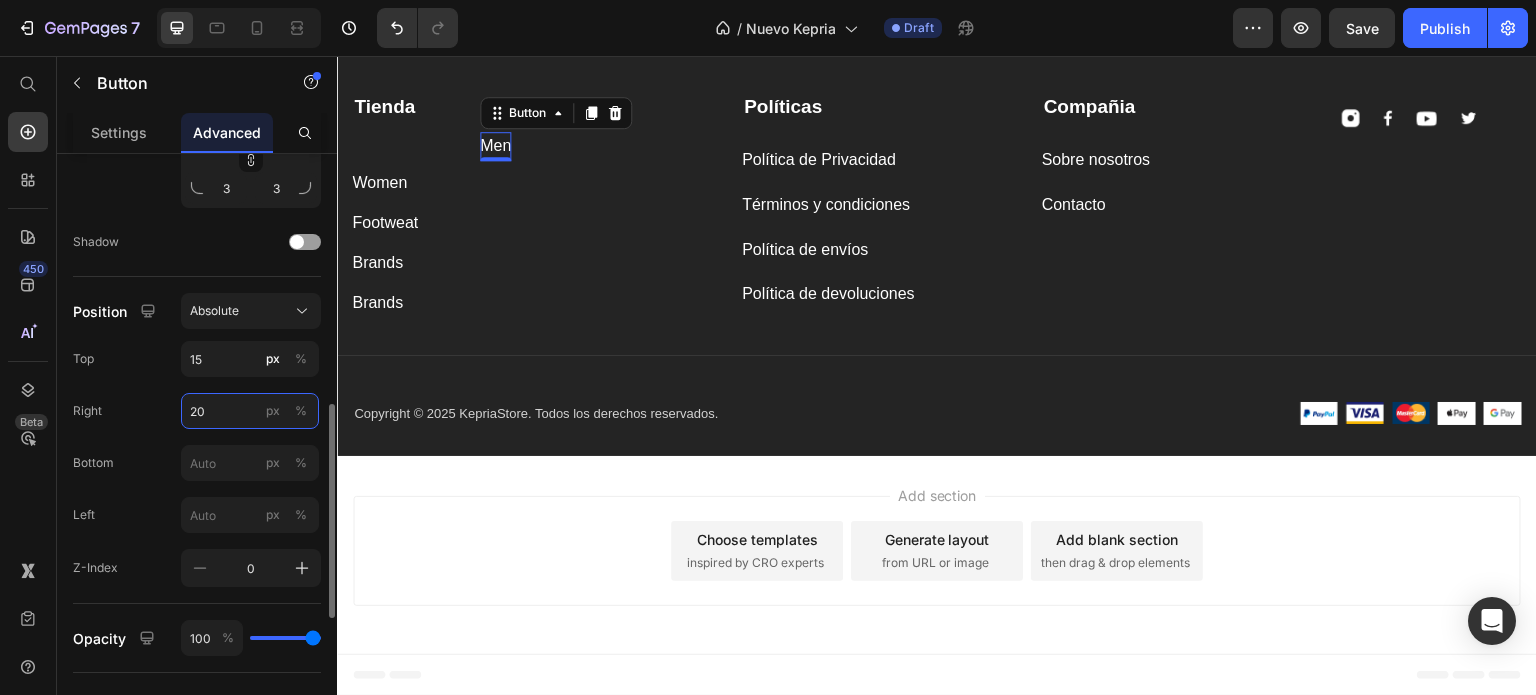 type on "2" 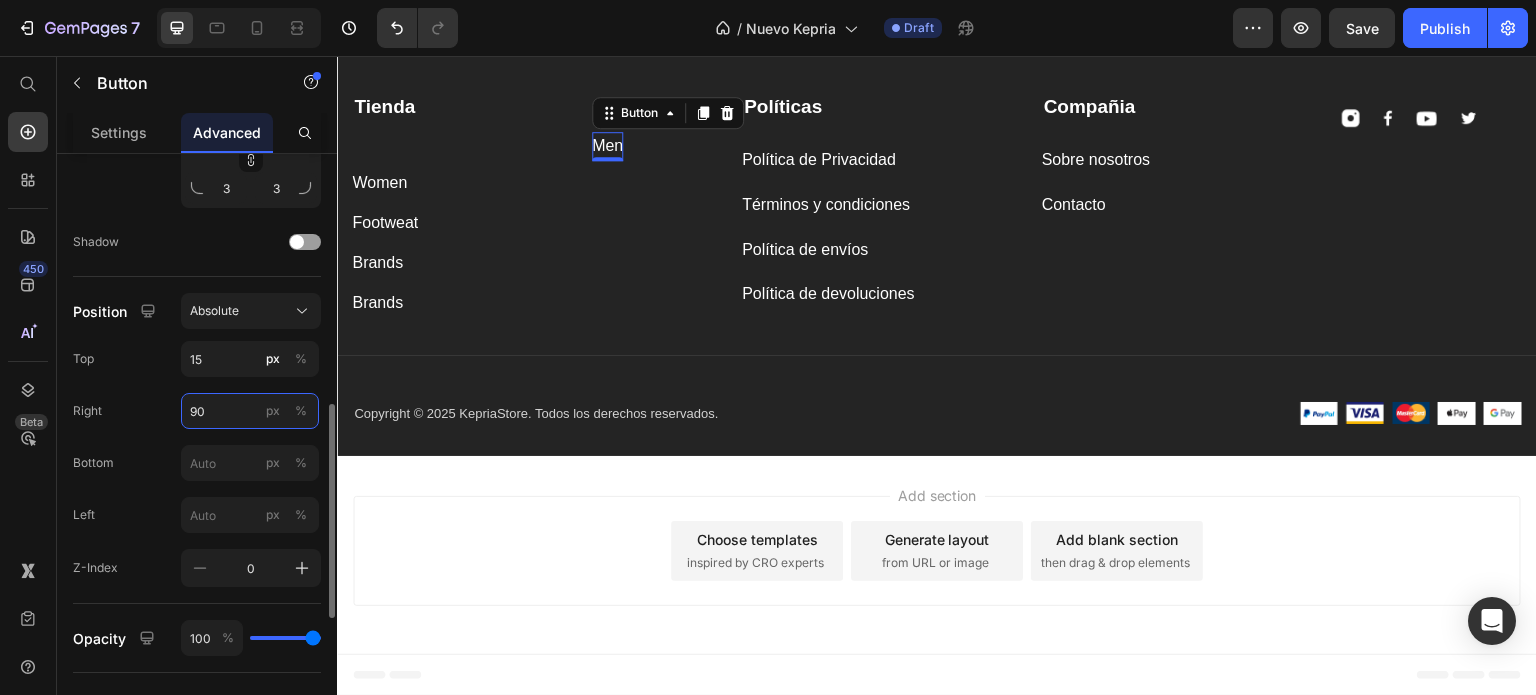 type on "9" 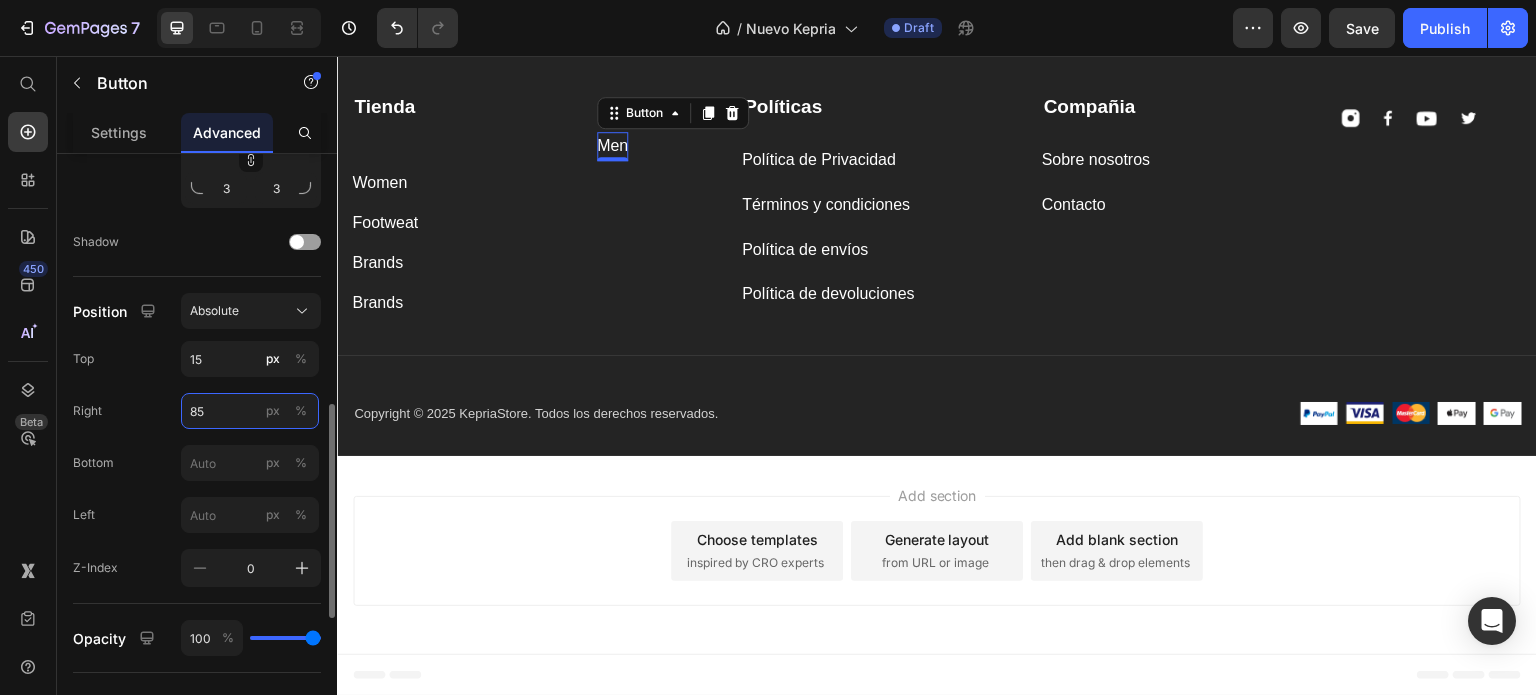 type on "8" 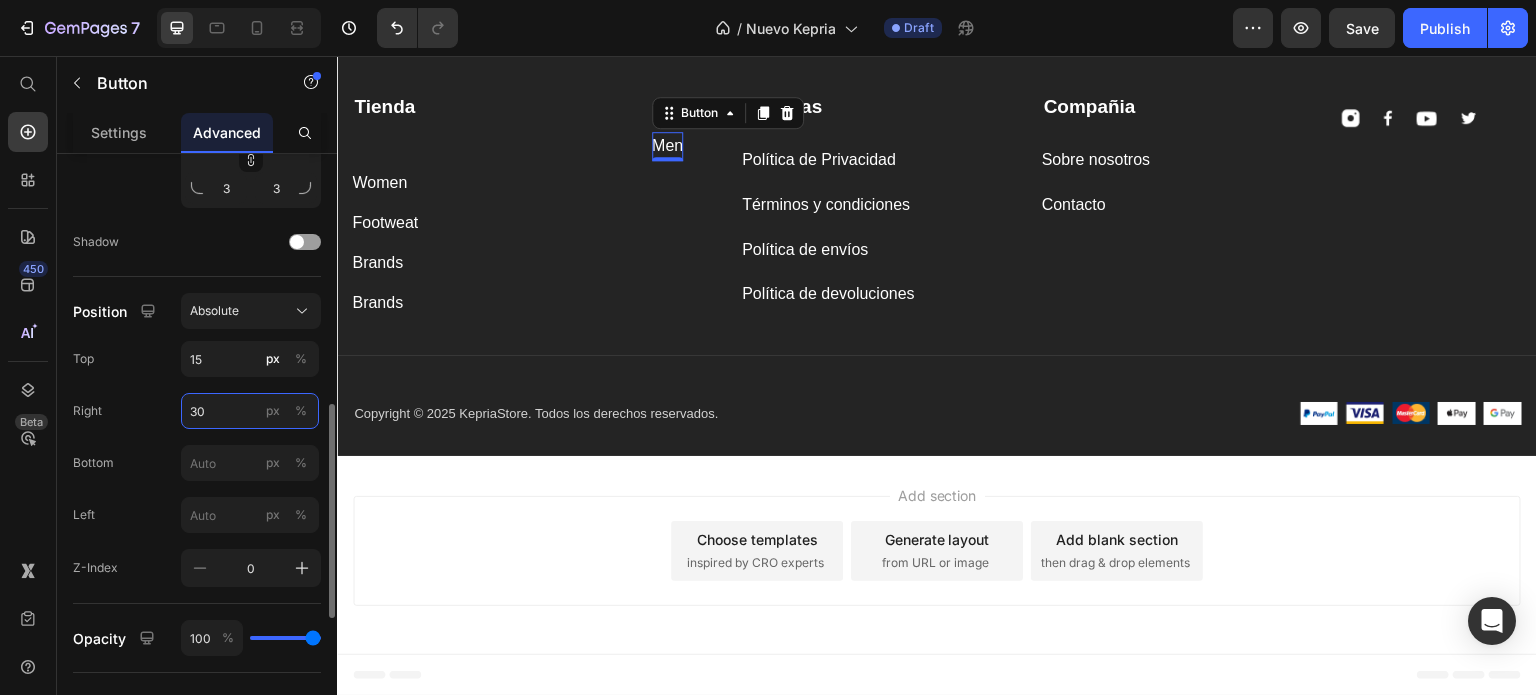 type on "3" 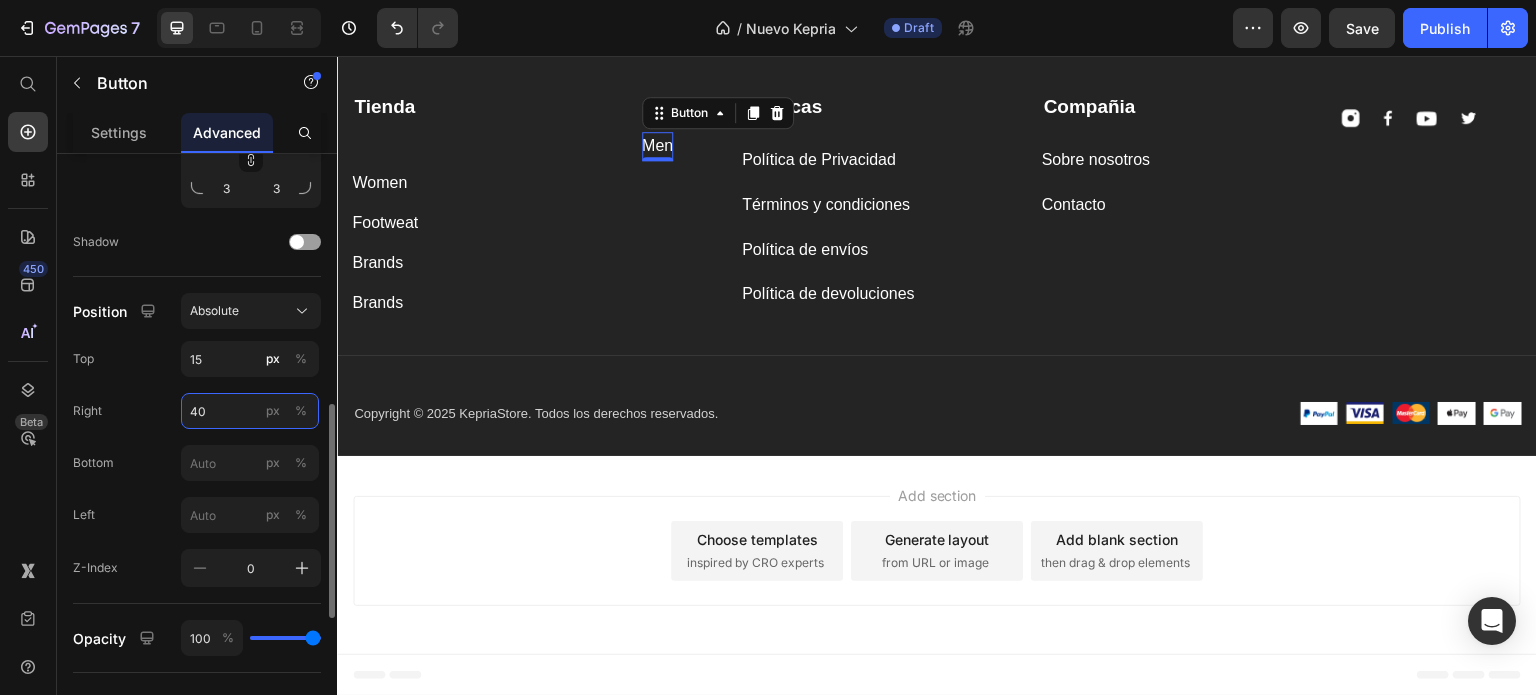 type on "4" 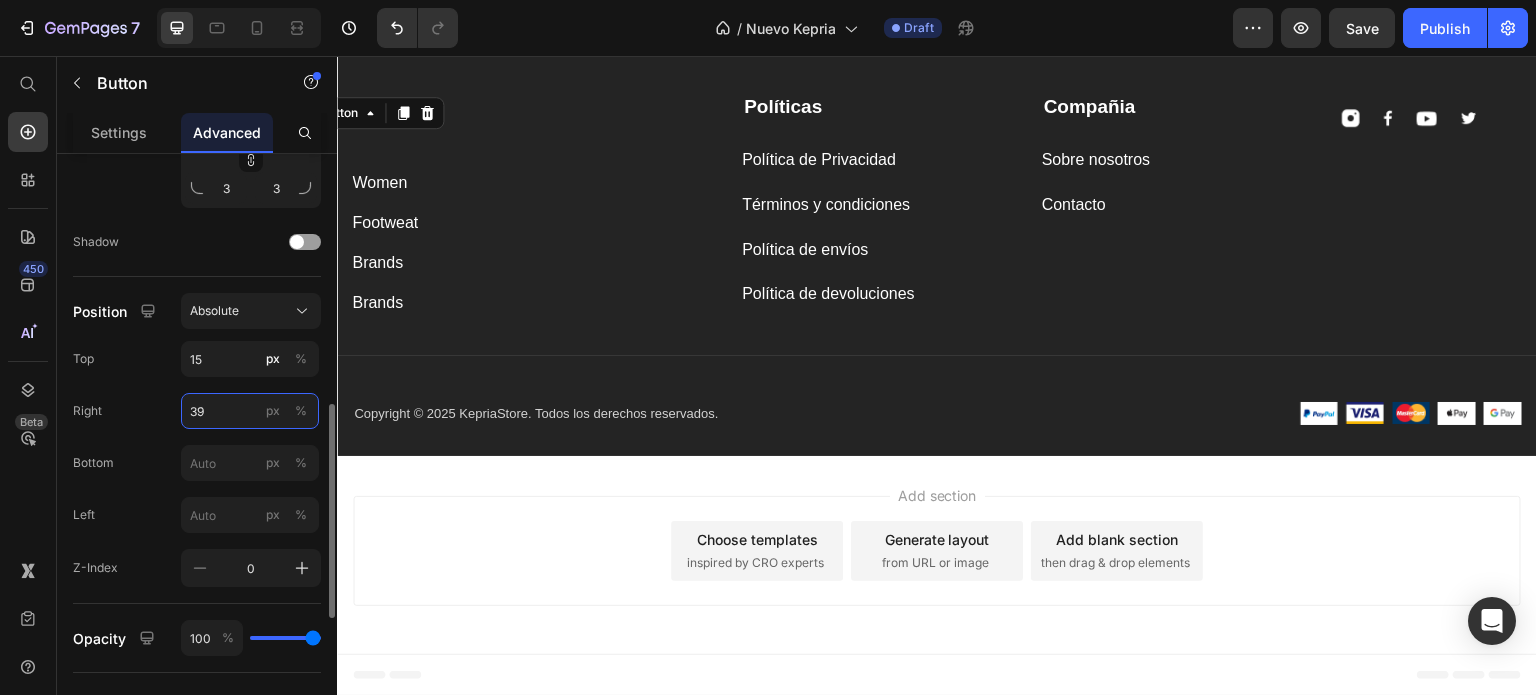 type on "3" 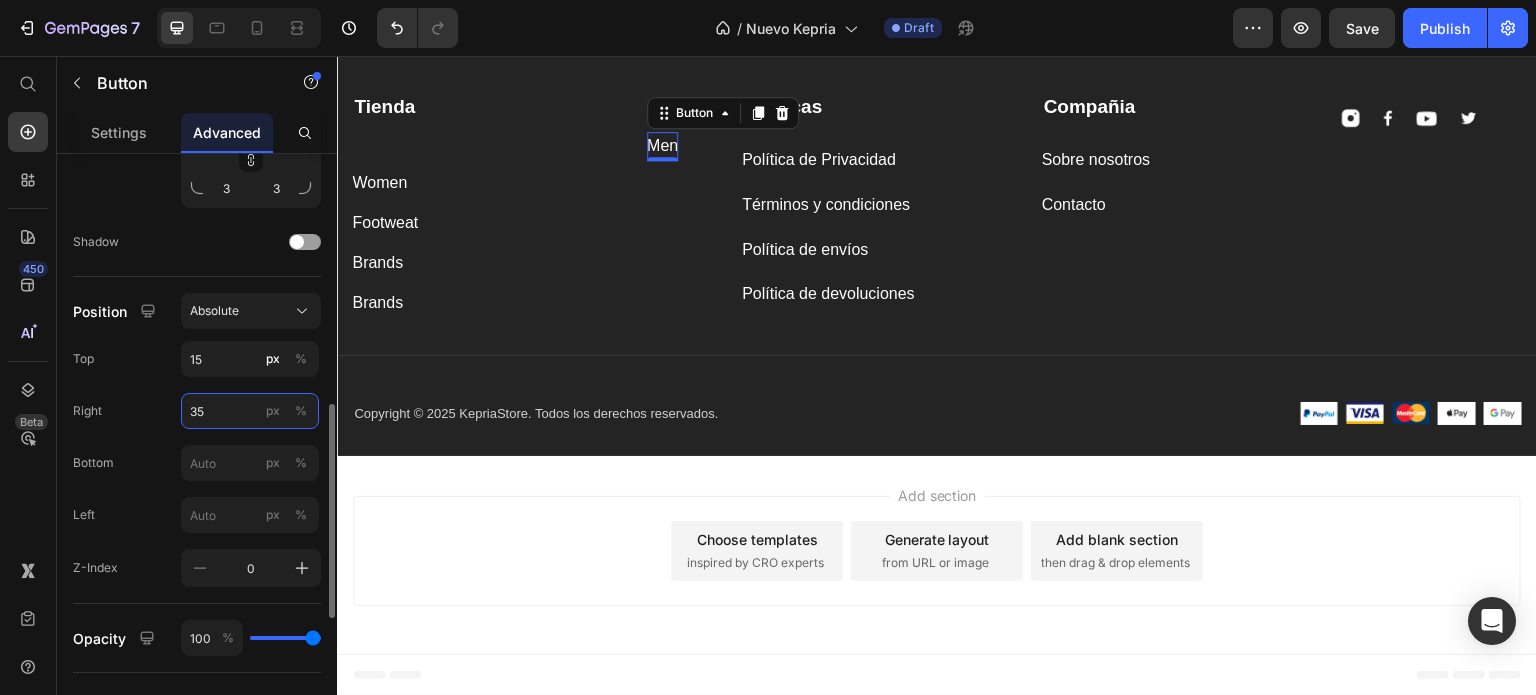 type on "3" 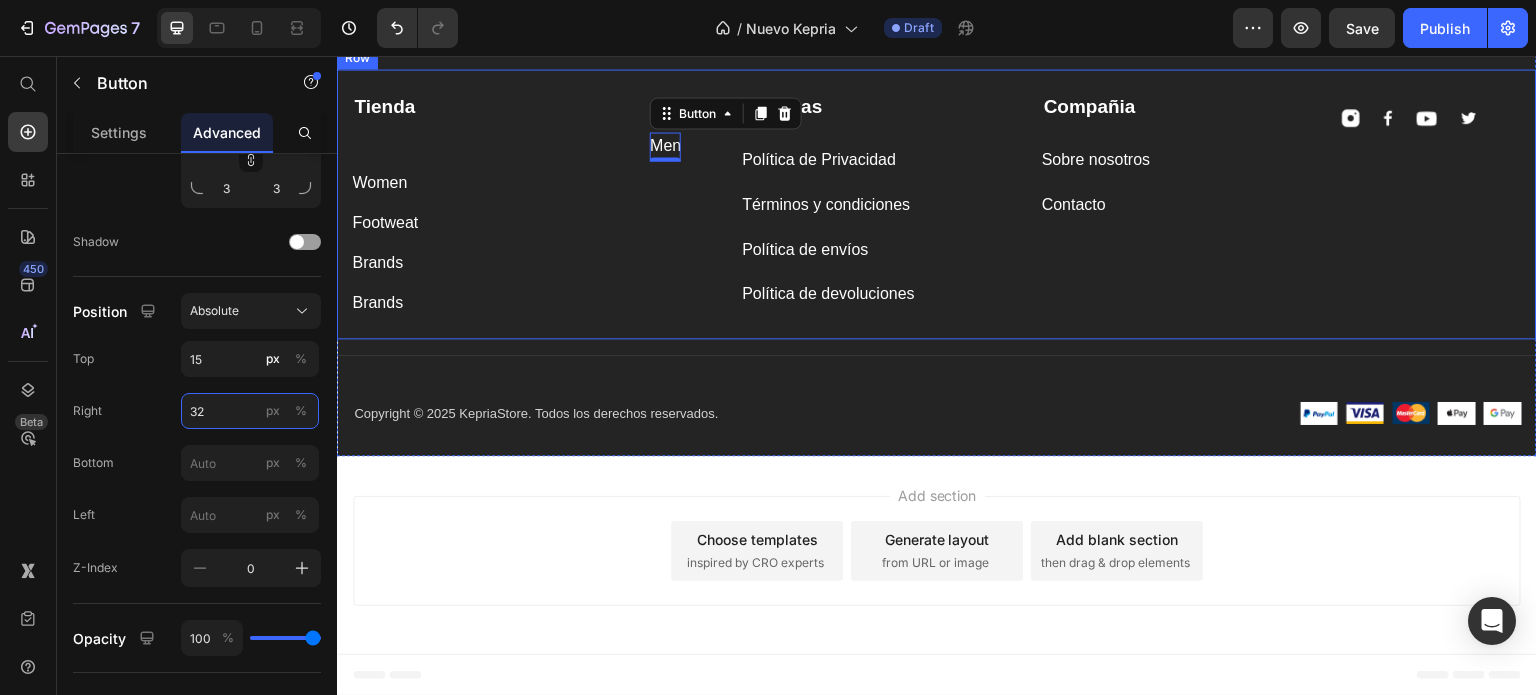 type on "3" 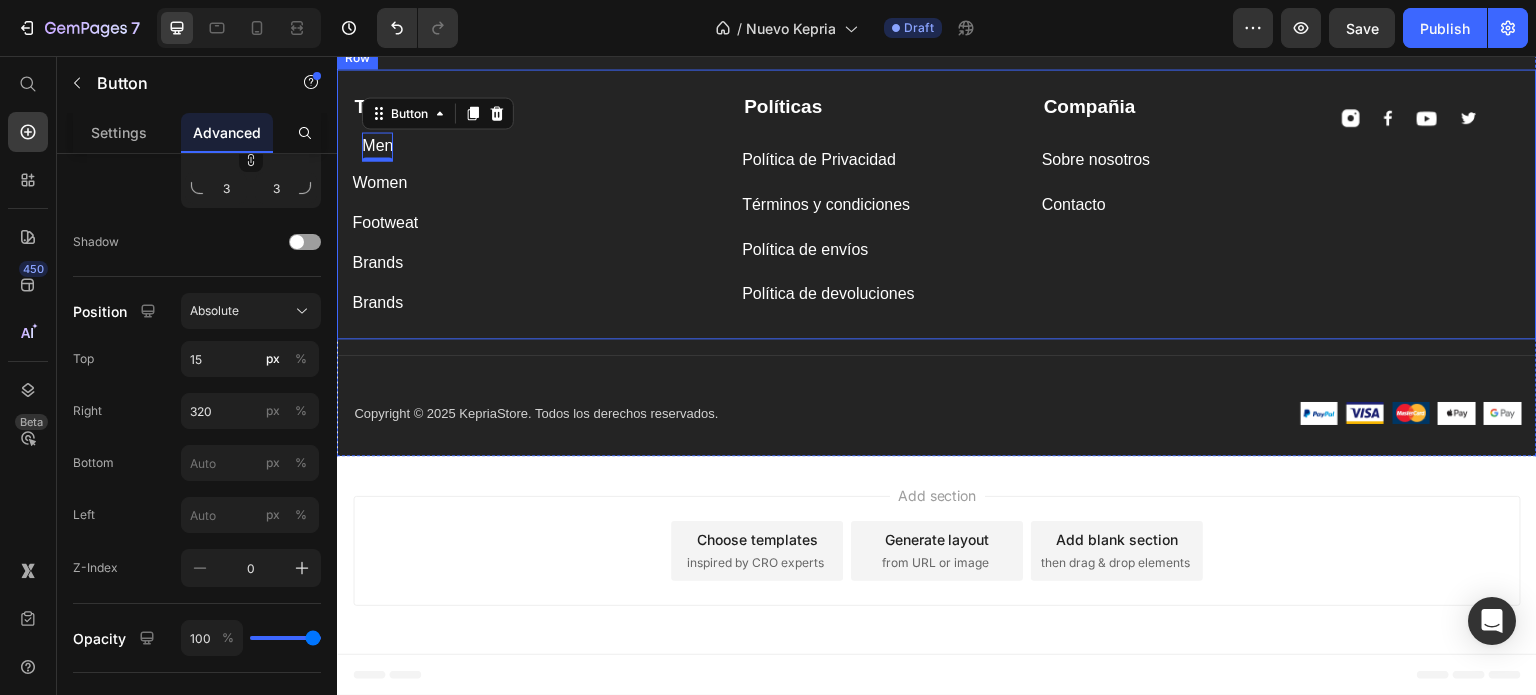 click on "Tienda Text block Men Button   0 Women Button Footweat Button Brands Button Brands Button" at bounding box center [532, 201] 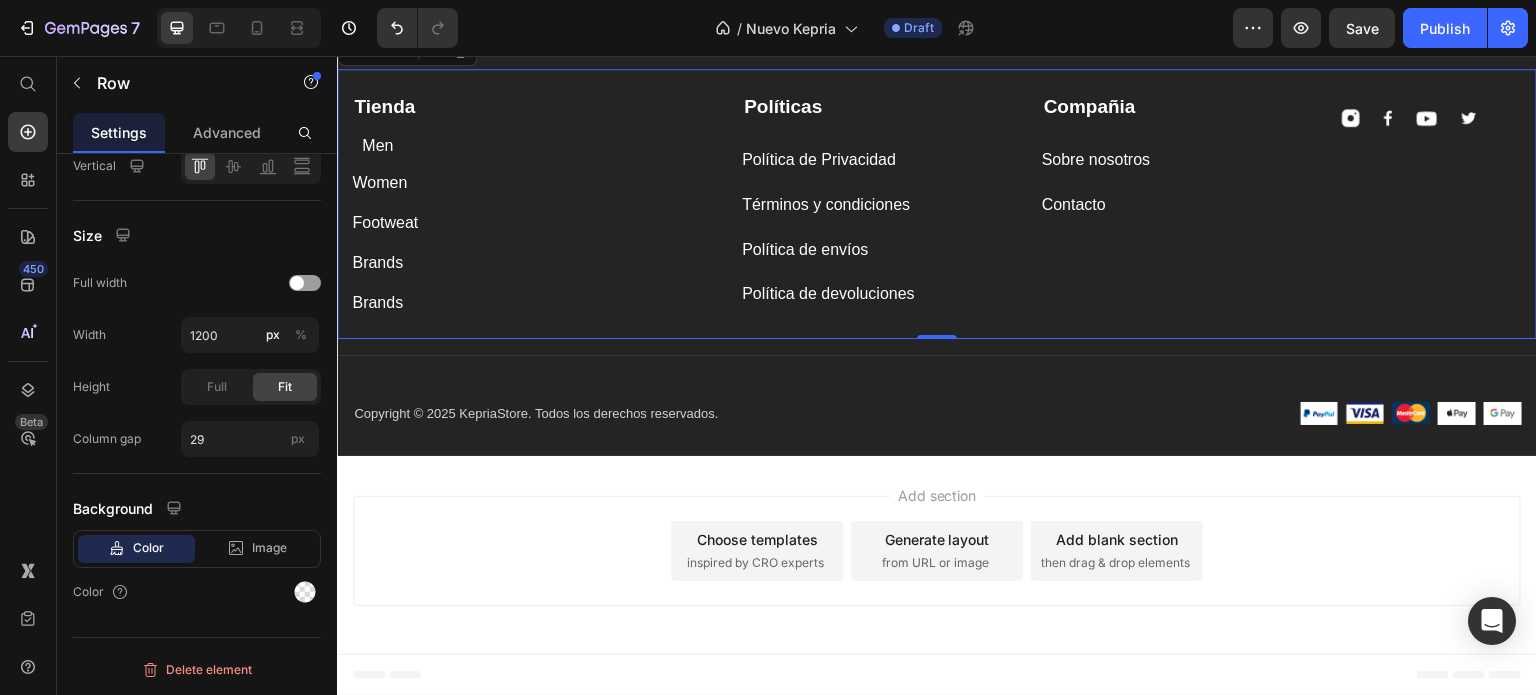 scroll, scrollTop: 0, scrollLeft: 0, axis: both 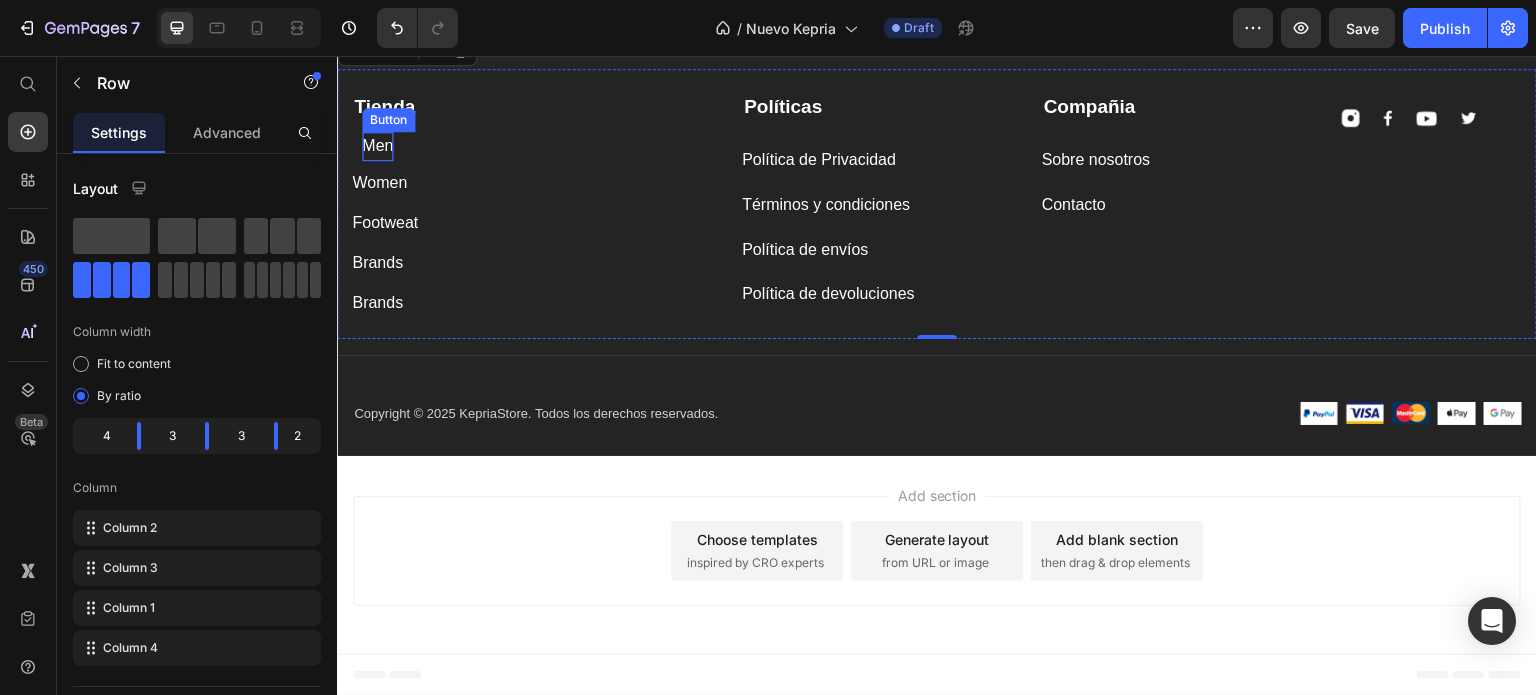 click on "Men" at bounding box center (377, 146) 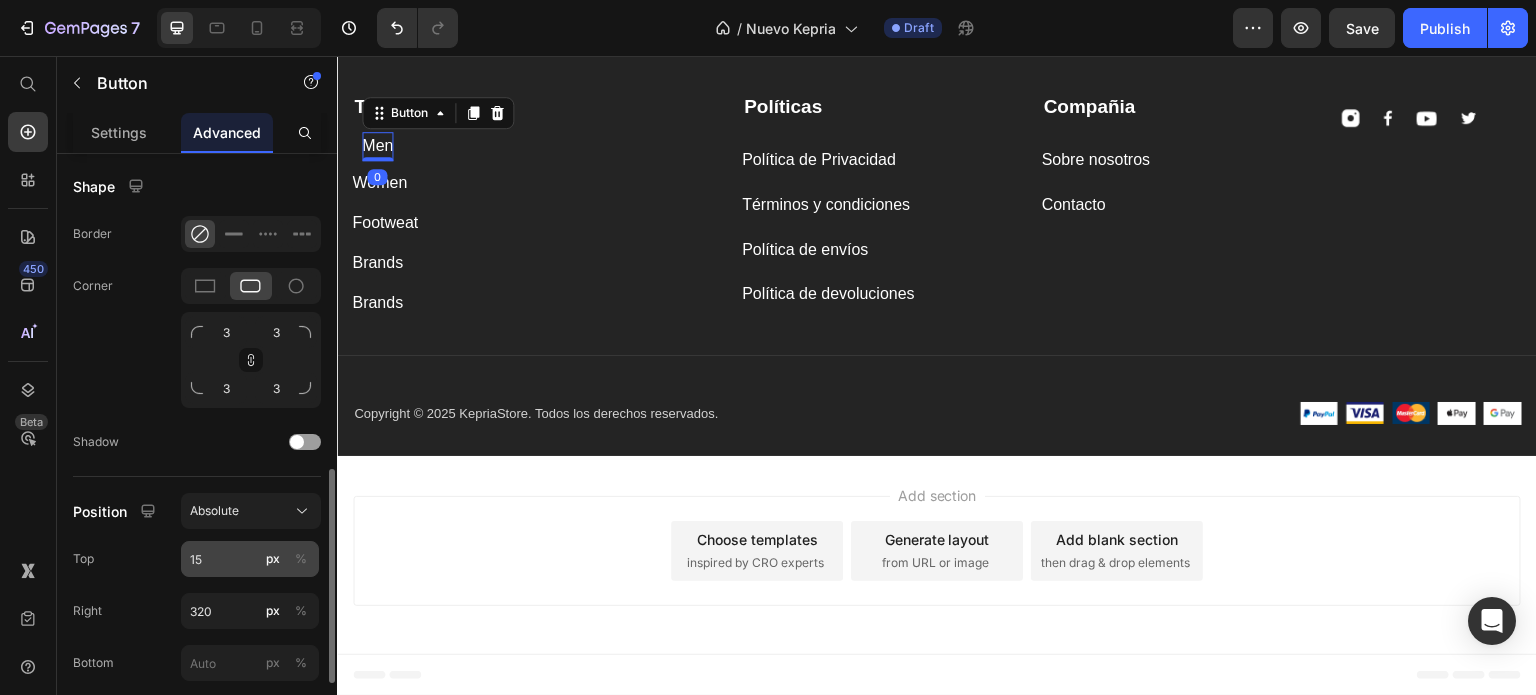 scroll, scrollTop: 600, scrollLeft: 0, axis: vertical 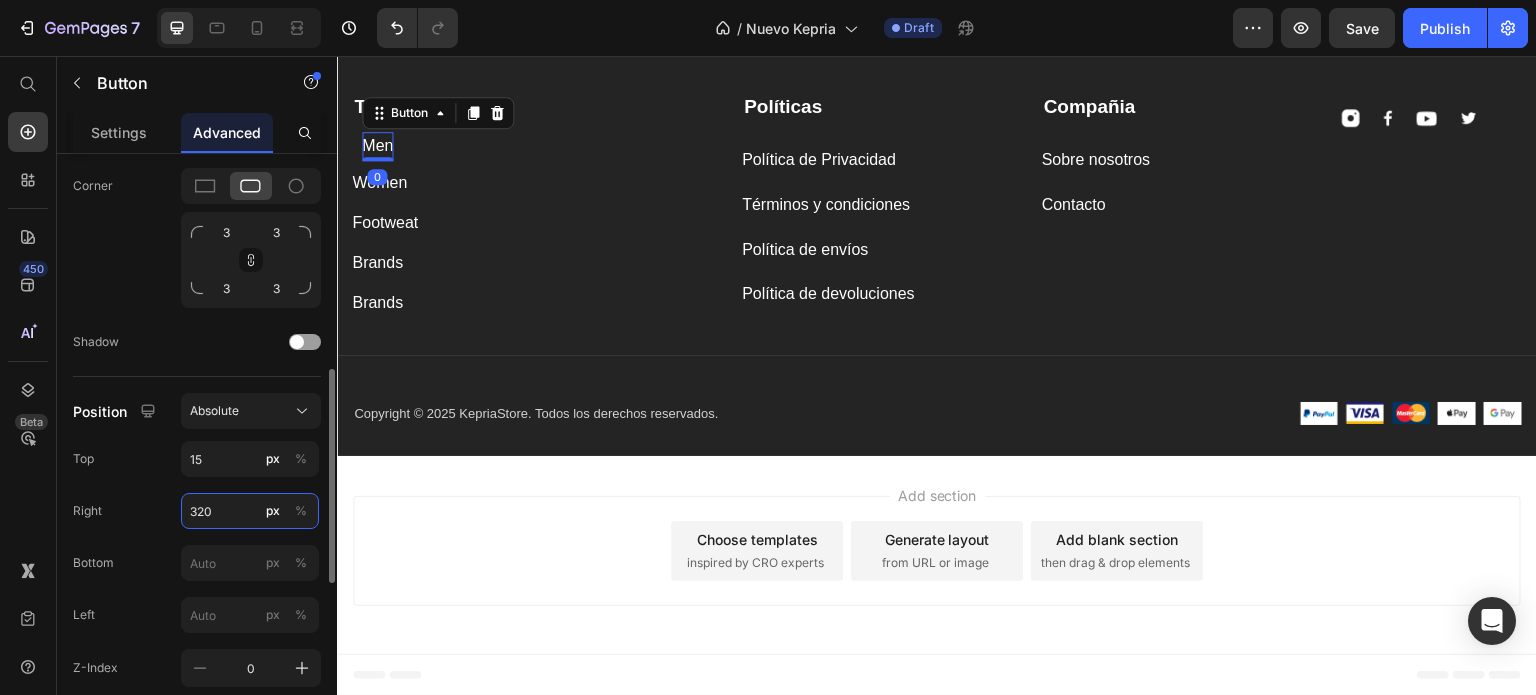 click on "320" at bounding box center [250, 511] 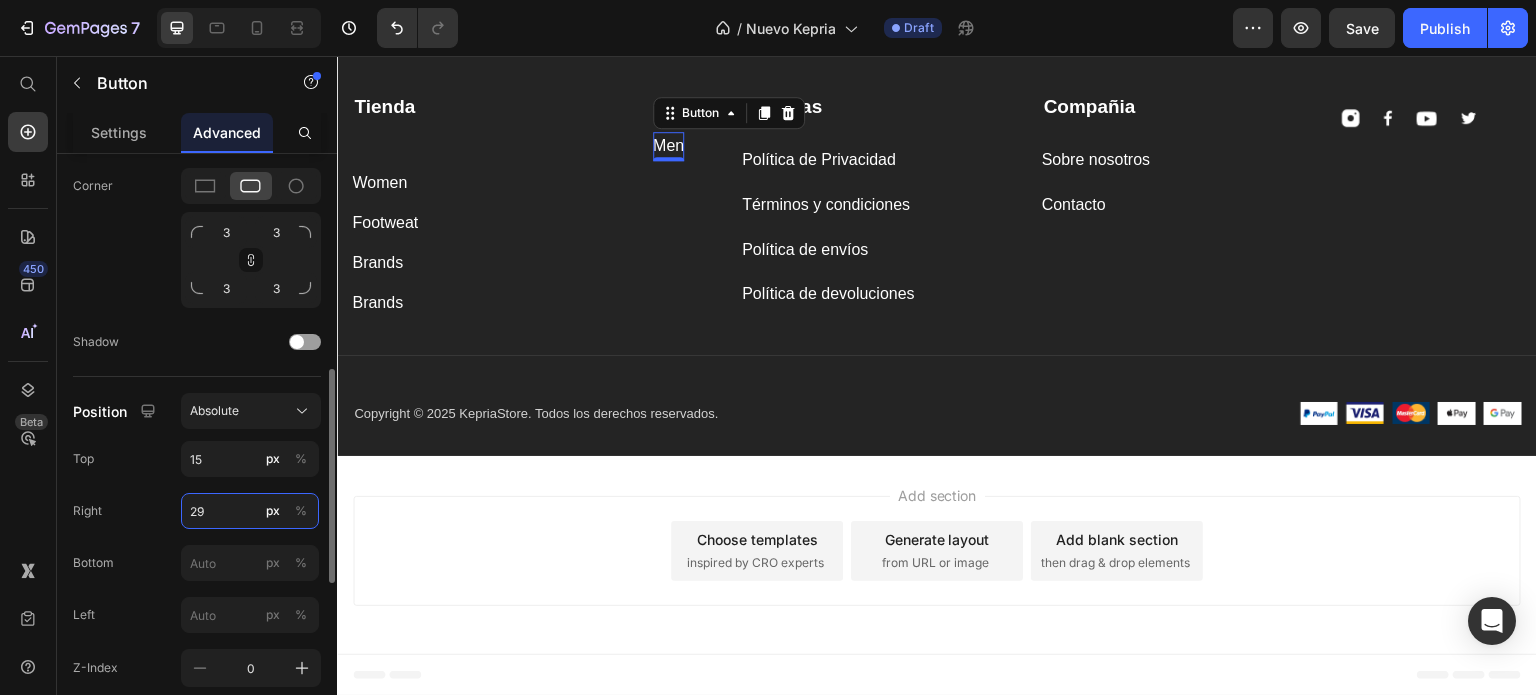 type on "2" 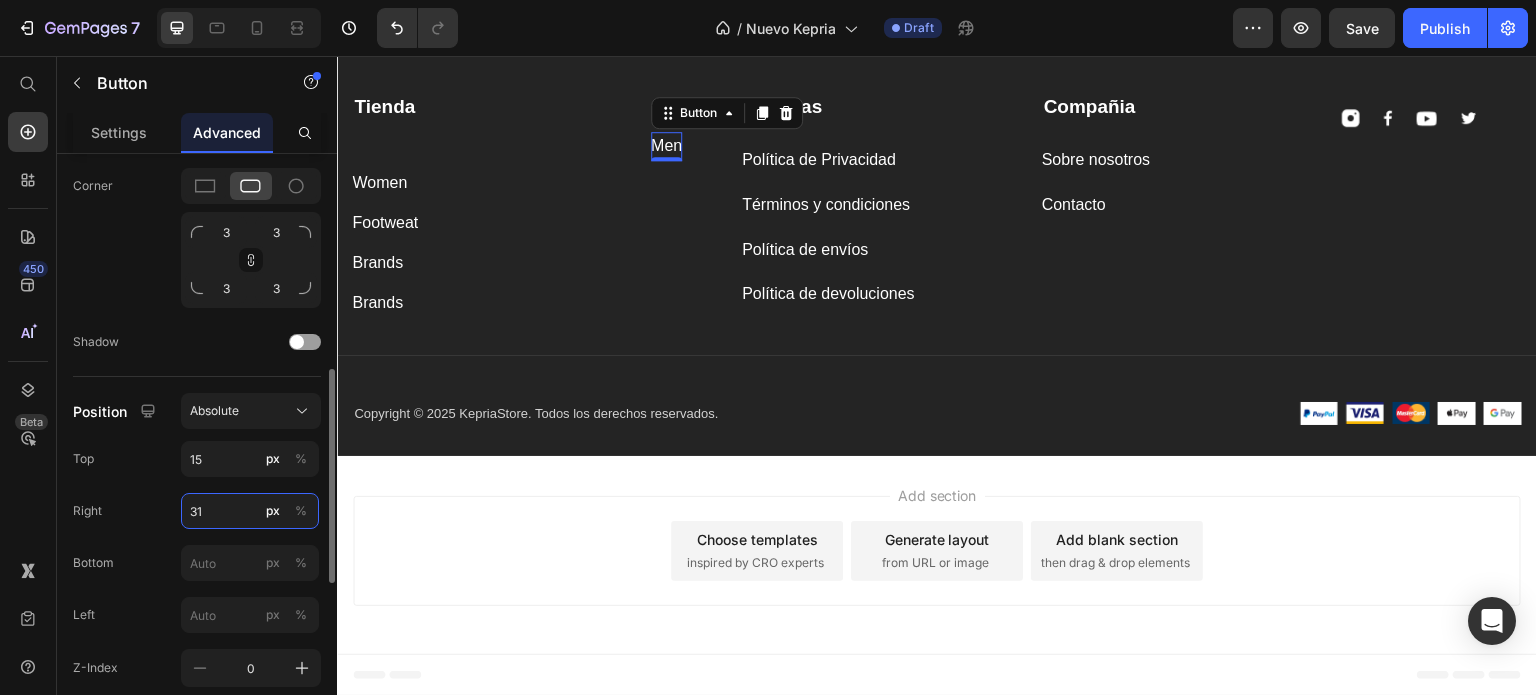 type on "319" 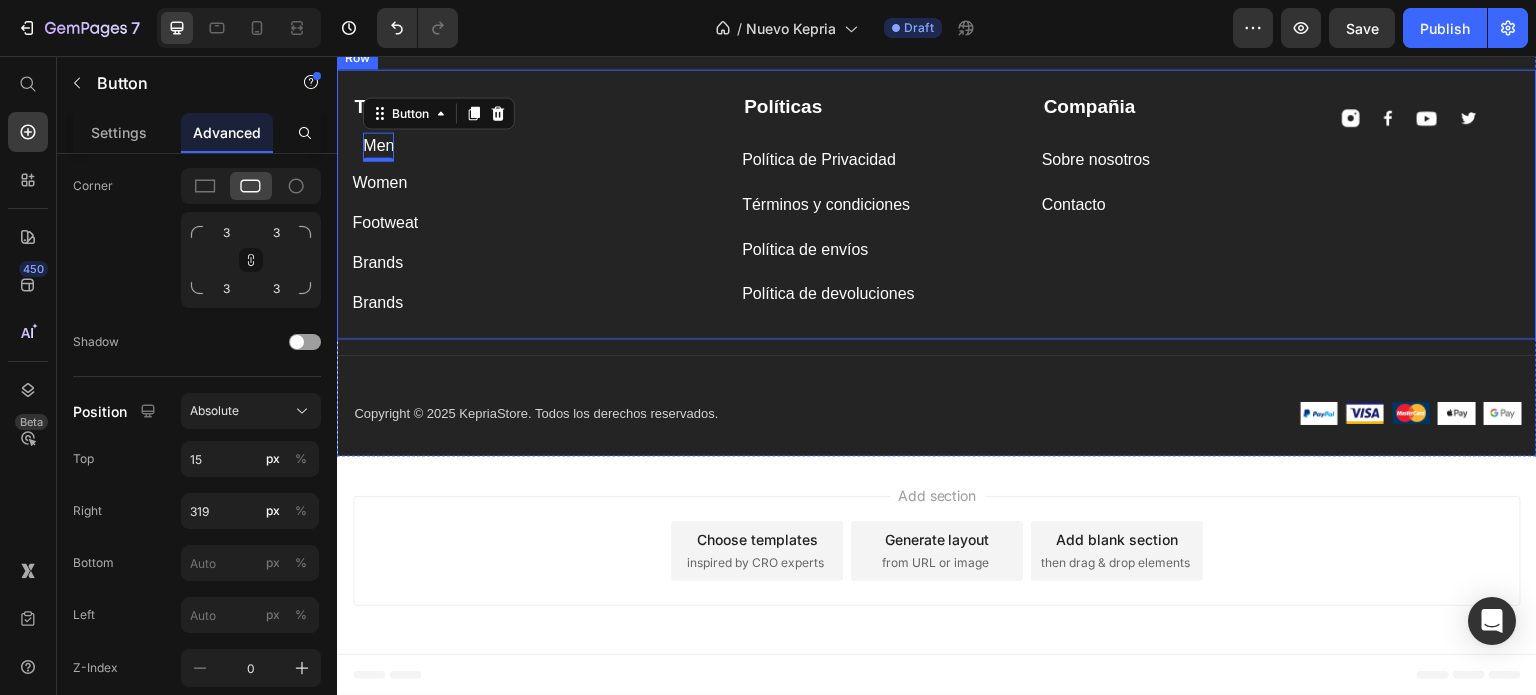 click on "Tienda Text block Men Button   0 Women Button Footweat Button Brands Button Brands Button" at bounding box center (532, 201) 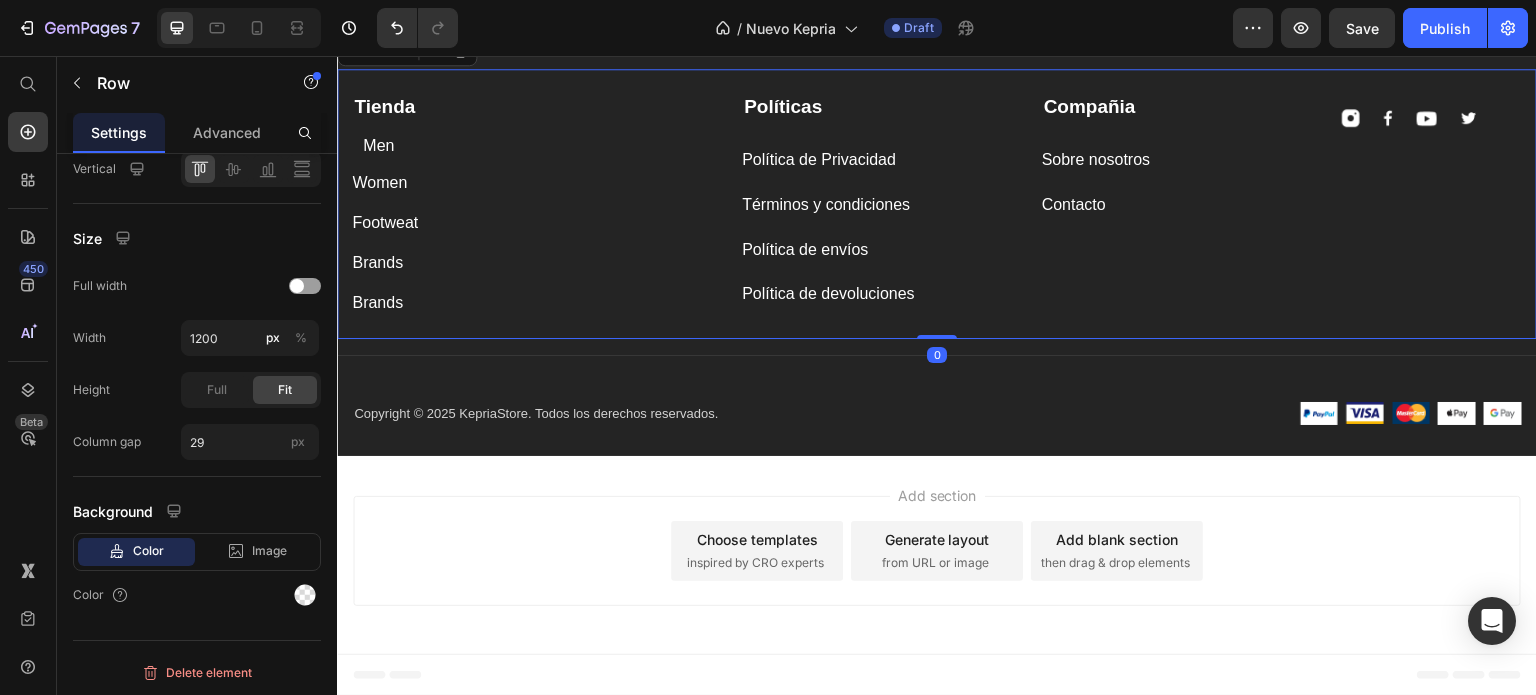 scroll, scrollTop: 0, scrollLeft: 0, axis: both 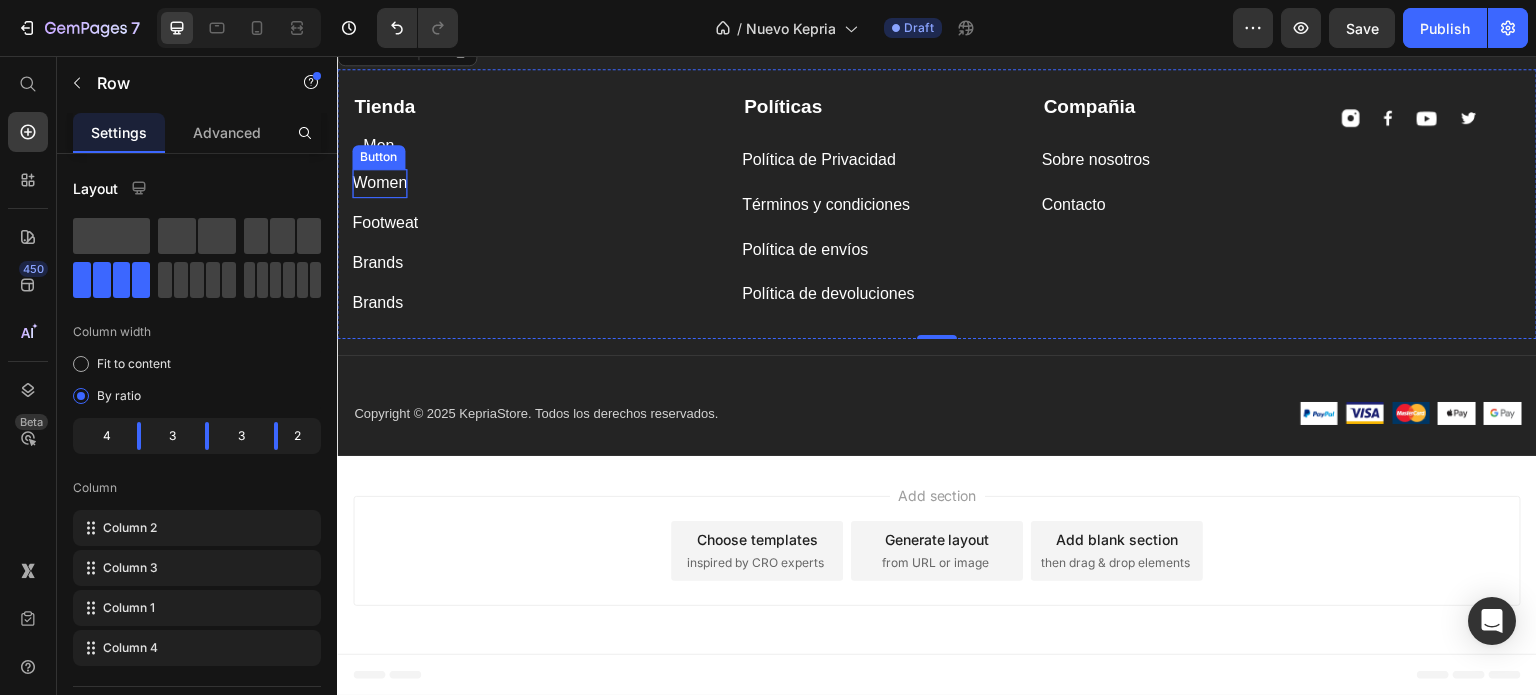 click on "Women" at bounding box center (379, 183) 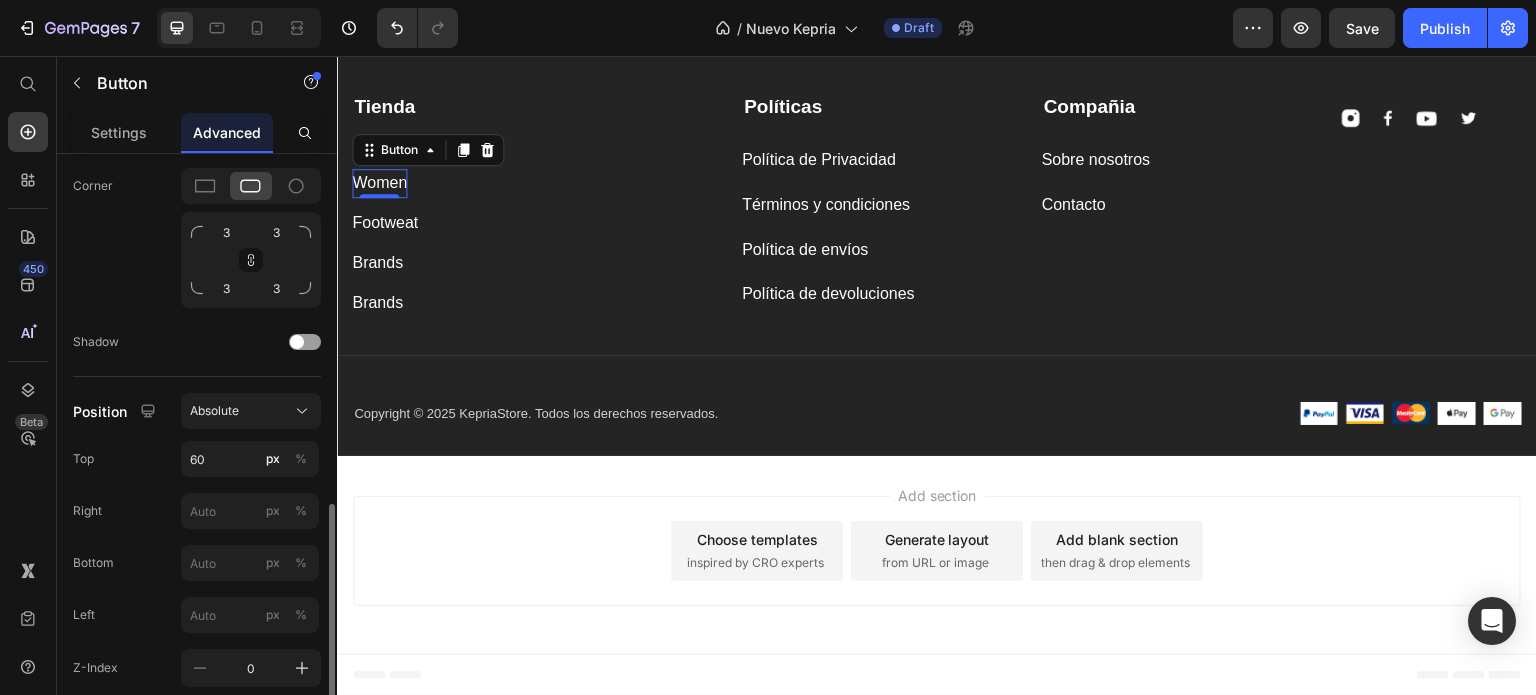 scroll, scrollTop: 700, scrollLeft: 0, axis: vertical 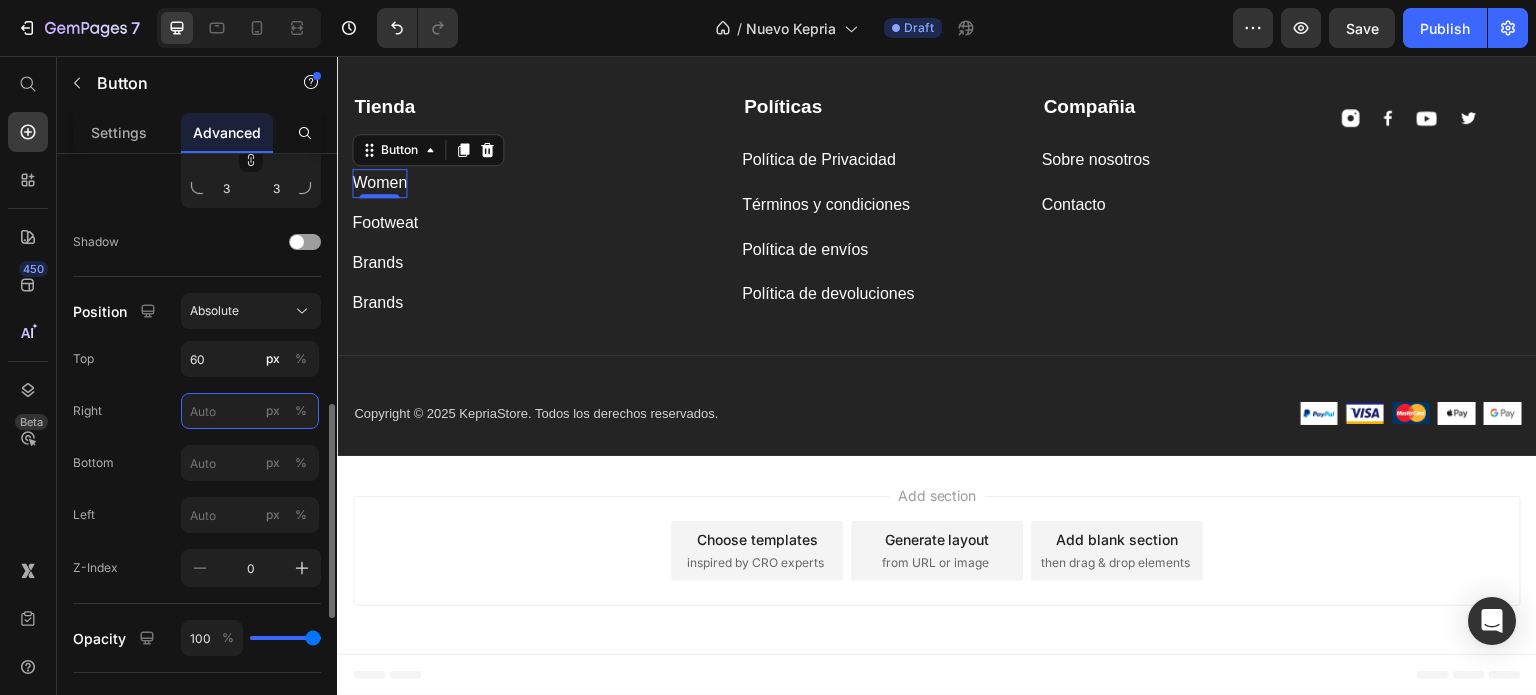 click on "px %" at bounding box center (250, 411) 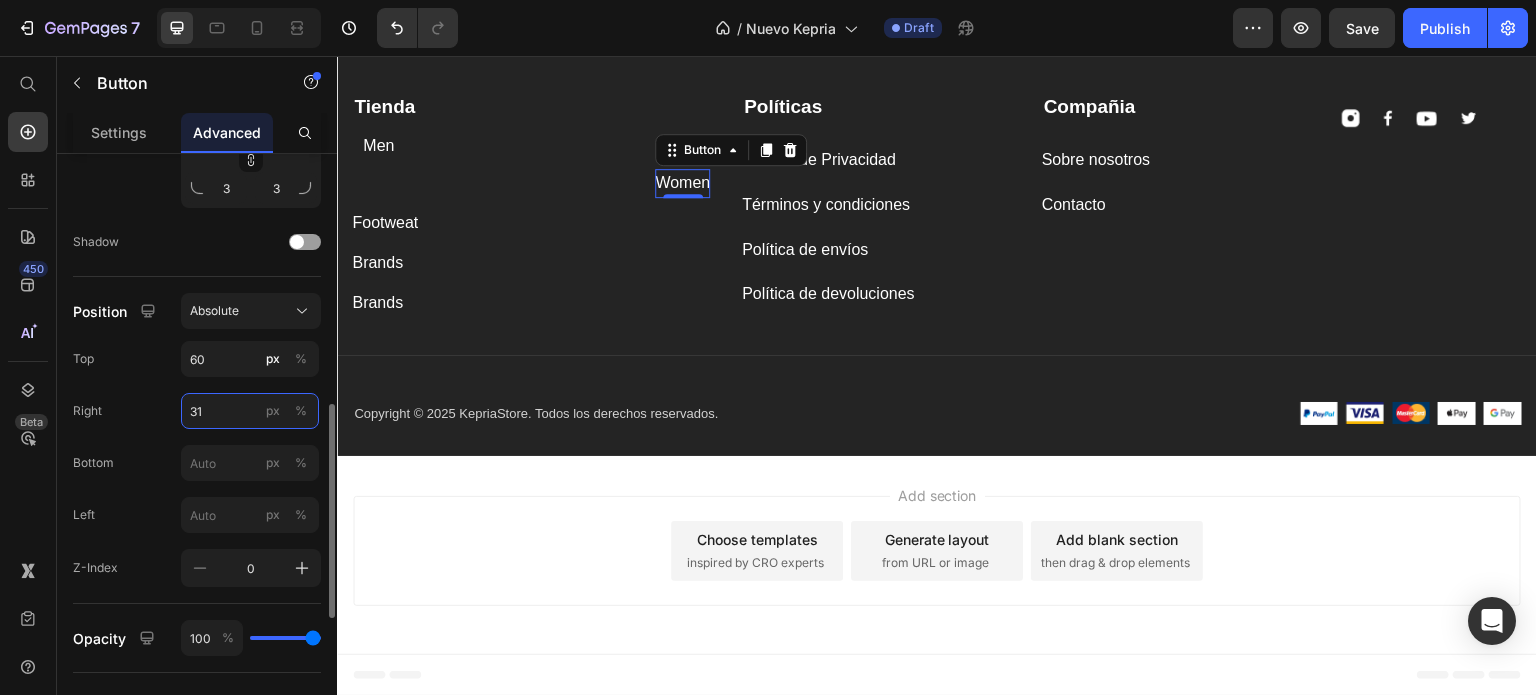 type on "319" 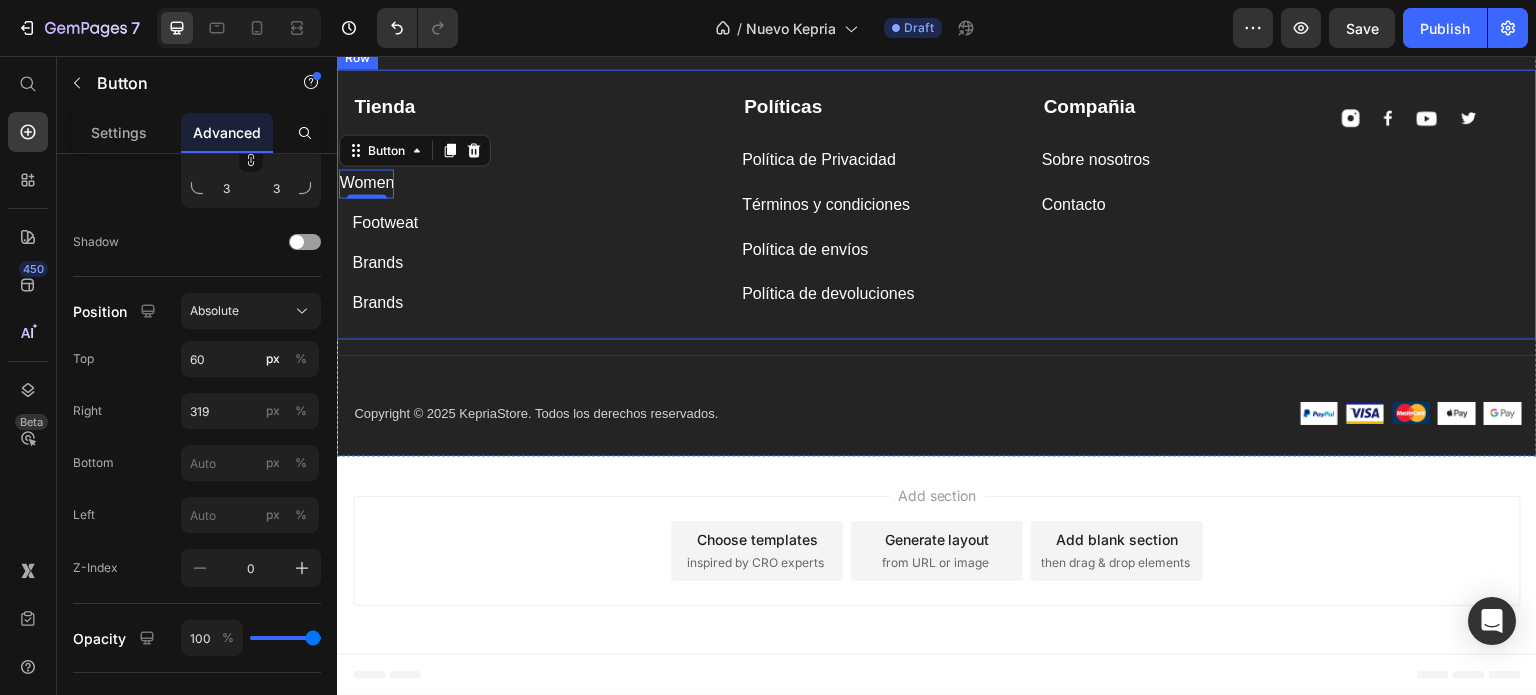 click on "Tienda Text block Men Button Women Button   0 Footweat Button Brands Button Brands Button" at bounding box center (532, 201) 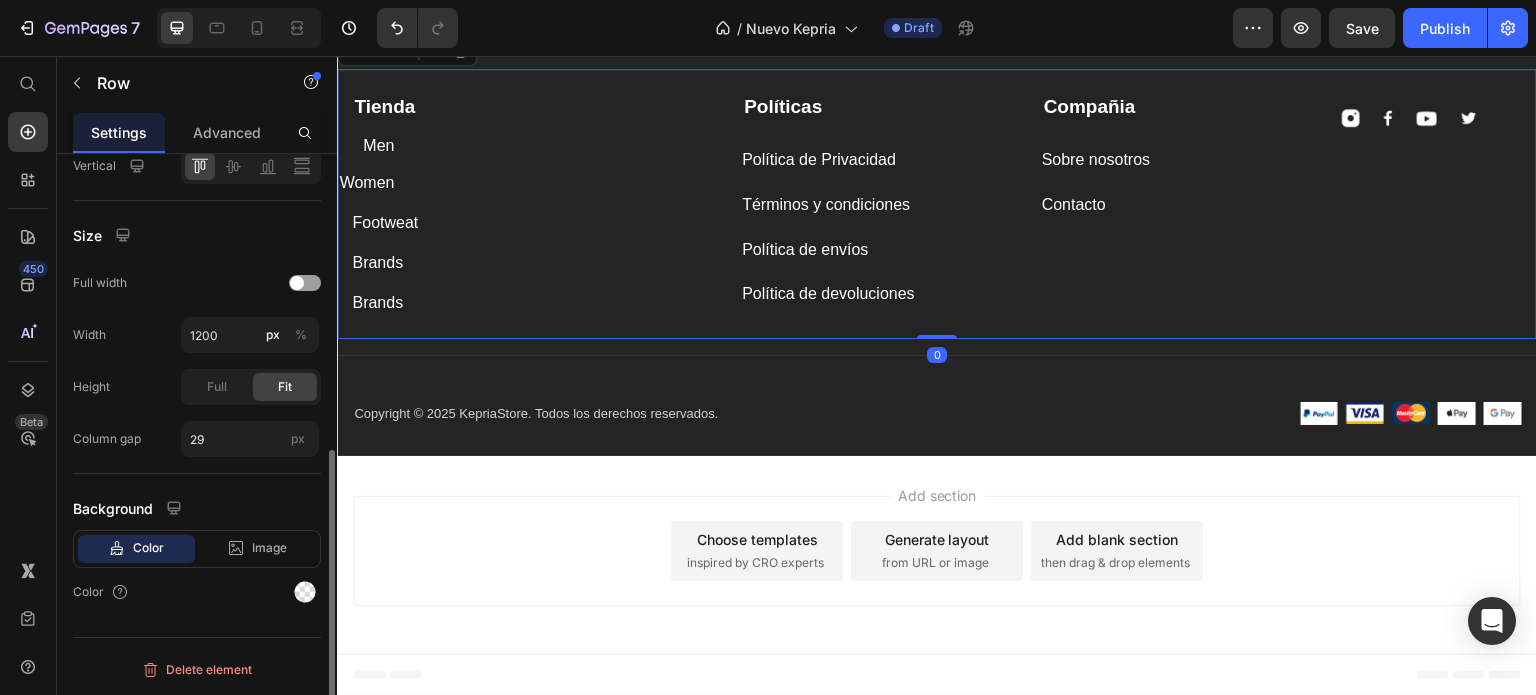 scroll, scrollTop: 0, scrollLeft: 0, axis: both 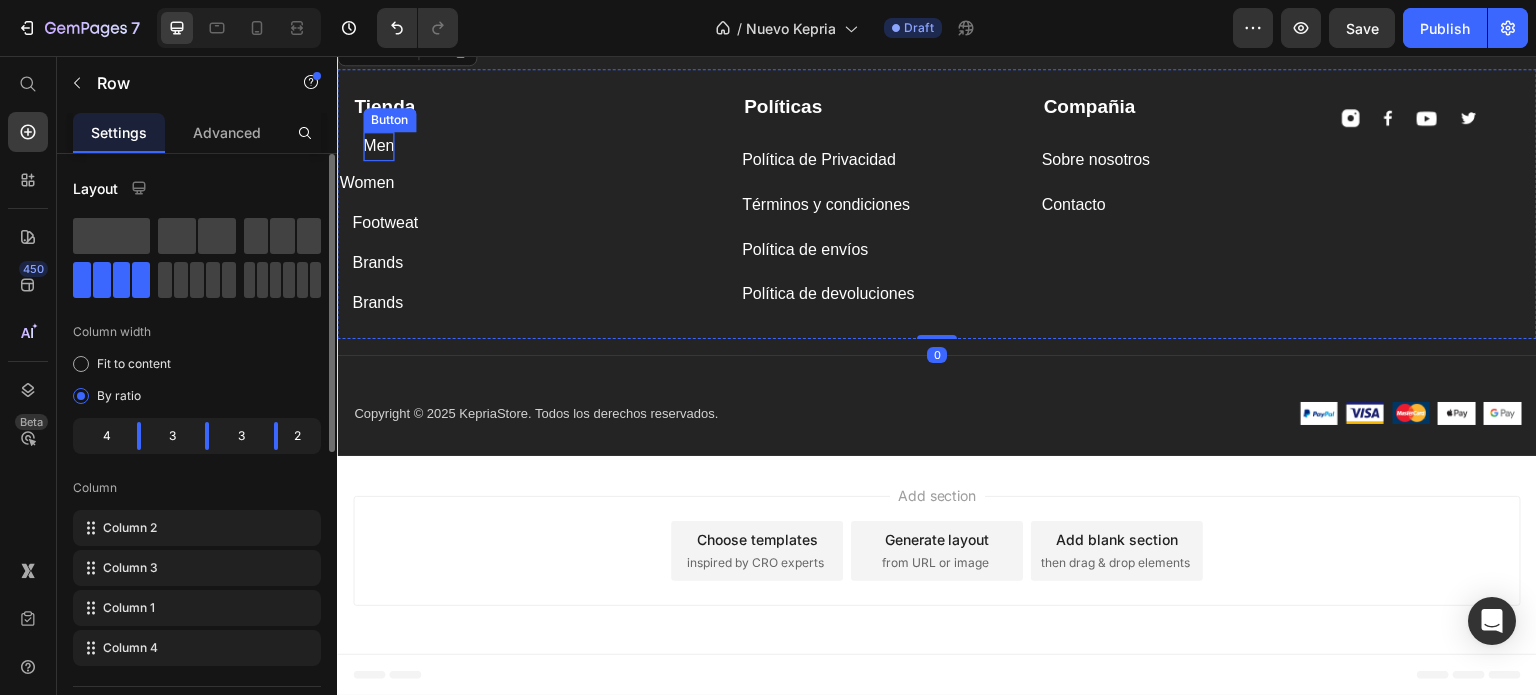 click on "Men" at bounding box center [378, 146] 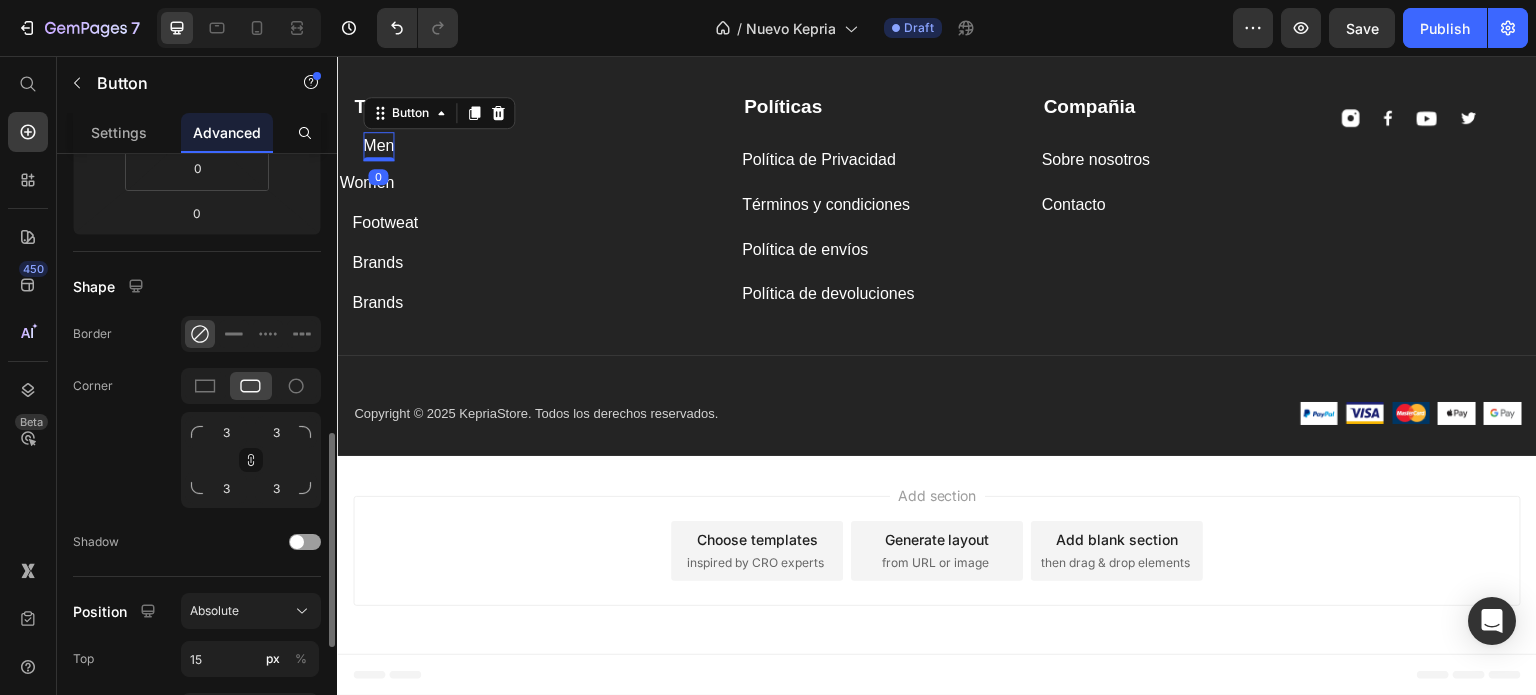 scroll, scrollTop: 500, scrollLeft: 0, axis: vertical 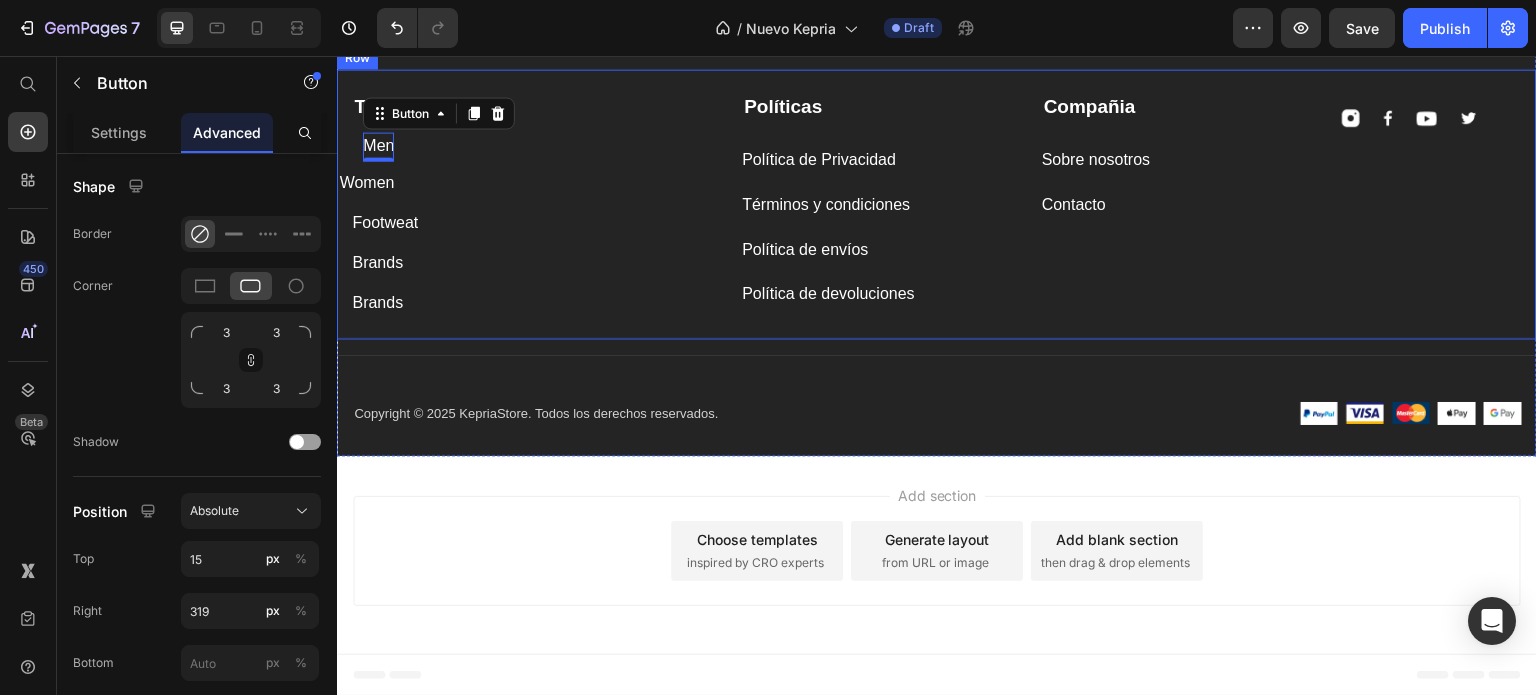 click on "Tienda Text block Men Button   0 Women Button Footweat Button Brands Button Brands Button" at bounding box center [532, 201] 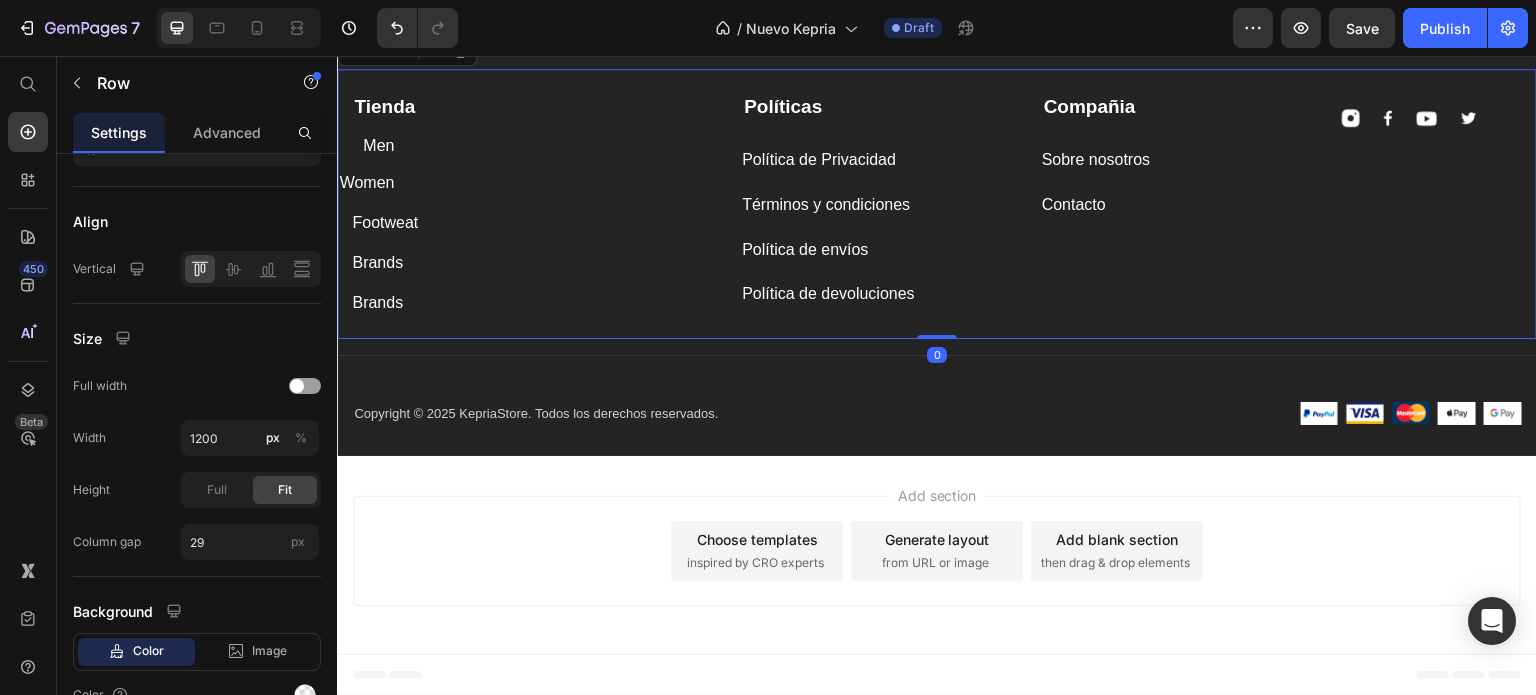 scroll, scrollTop: 0, scrollLeft: 0, axis: both 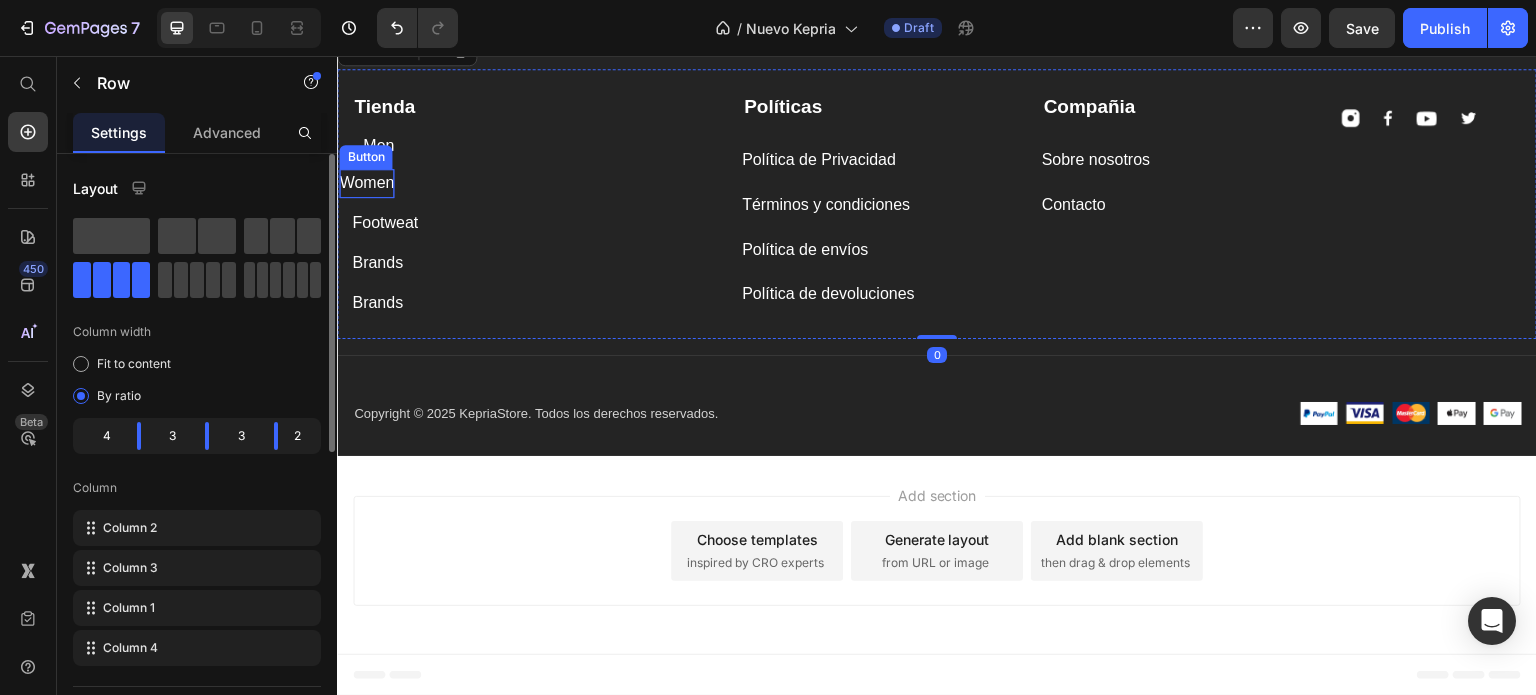click on "Women" at bounding box center (366, 183) 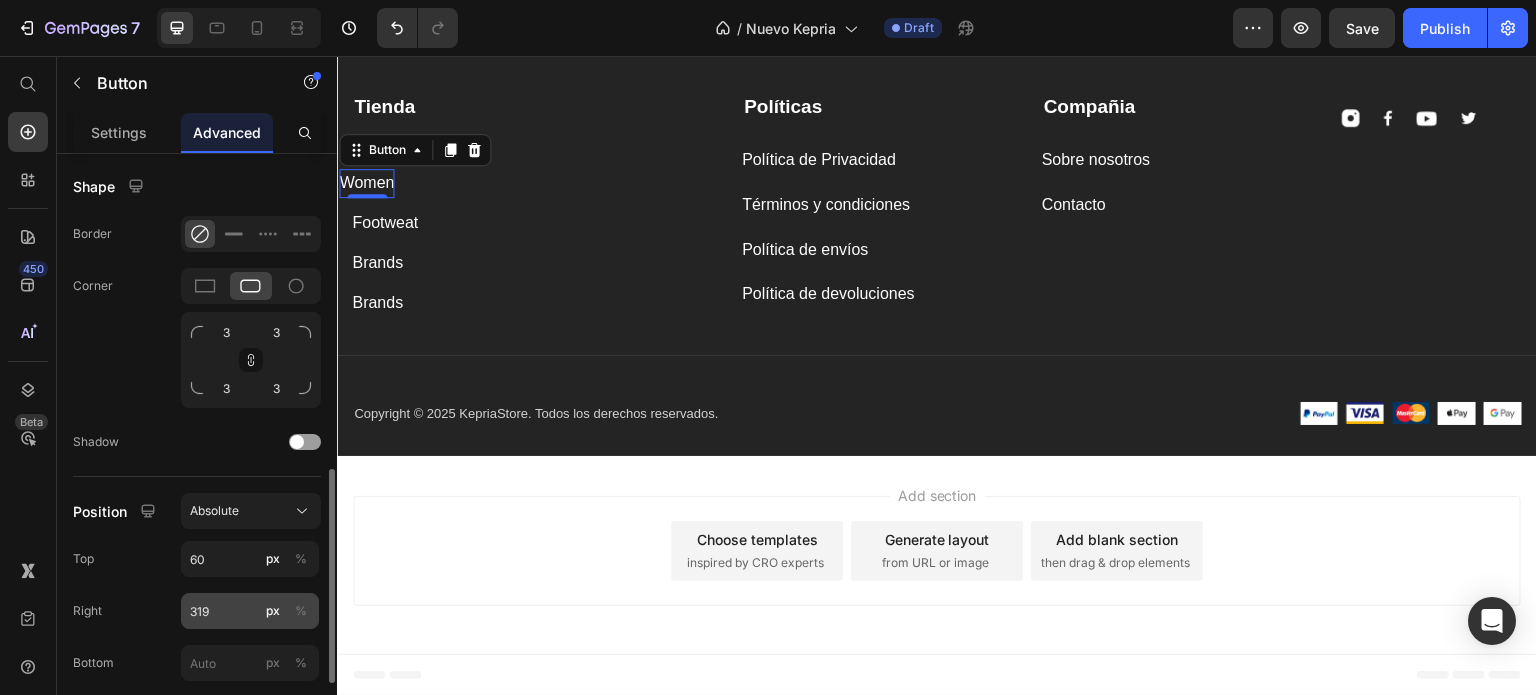 scroll, scrollTop: 600, scrollLeft: 0, axis: vertical 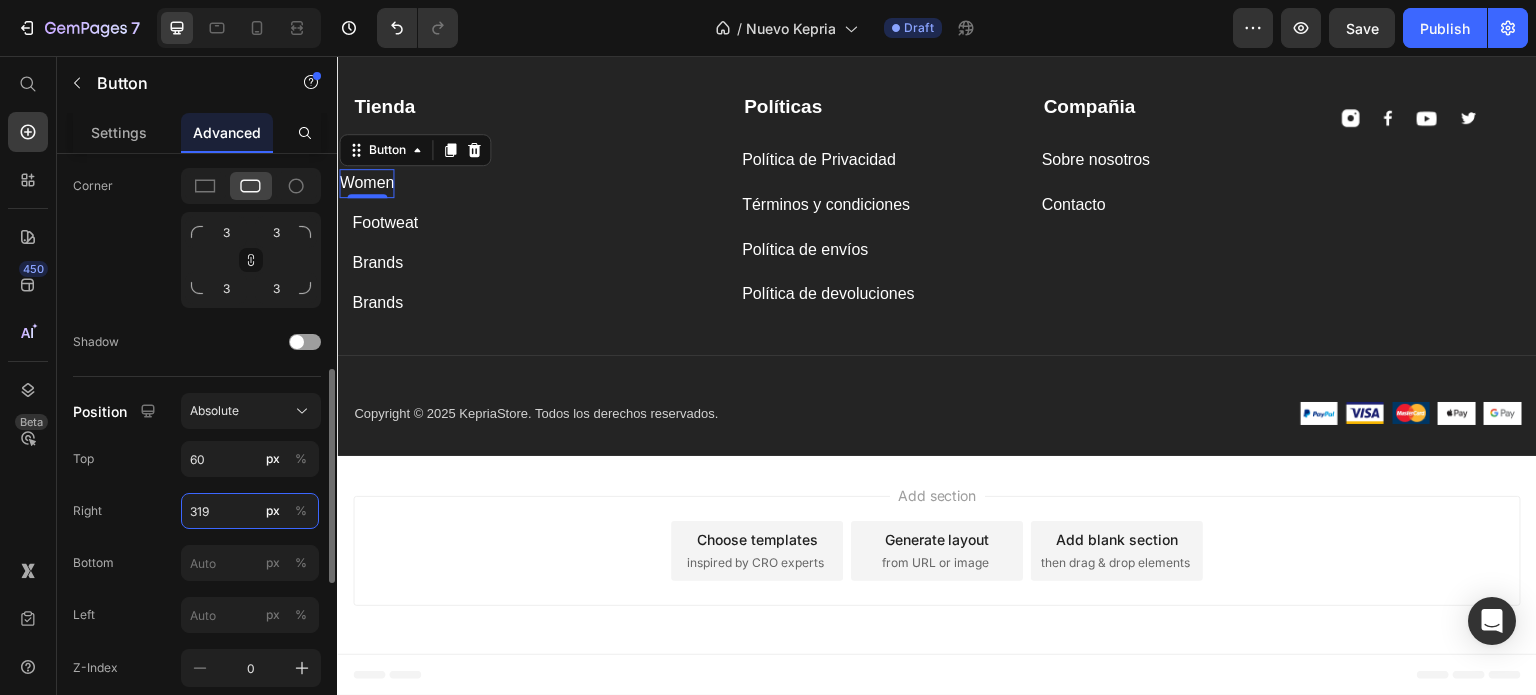 click on "319" at bounding box center [250, 511] 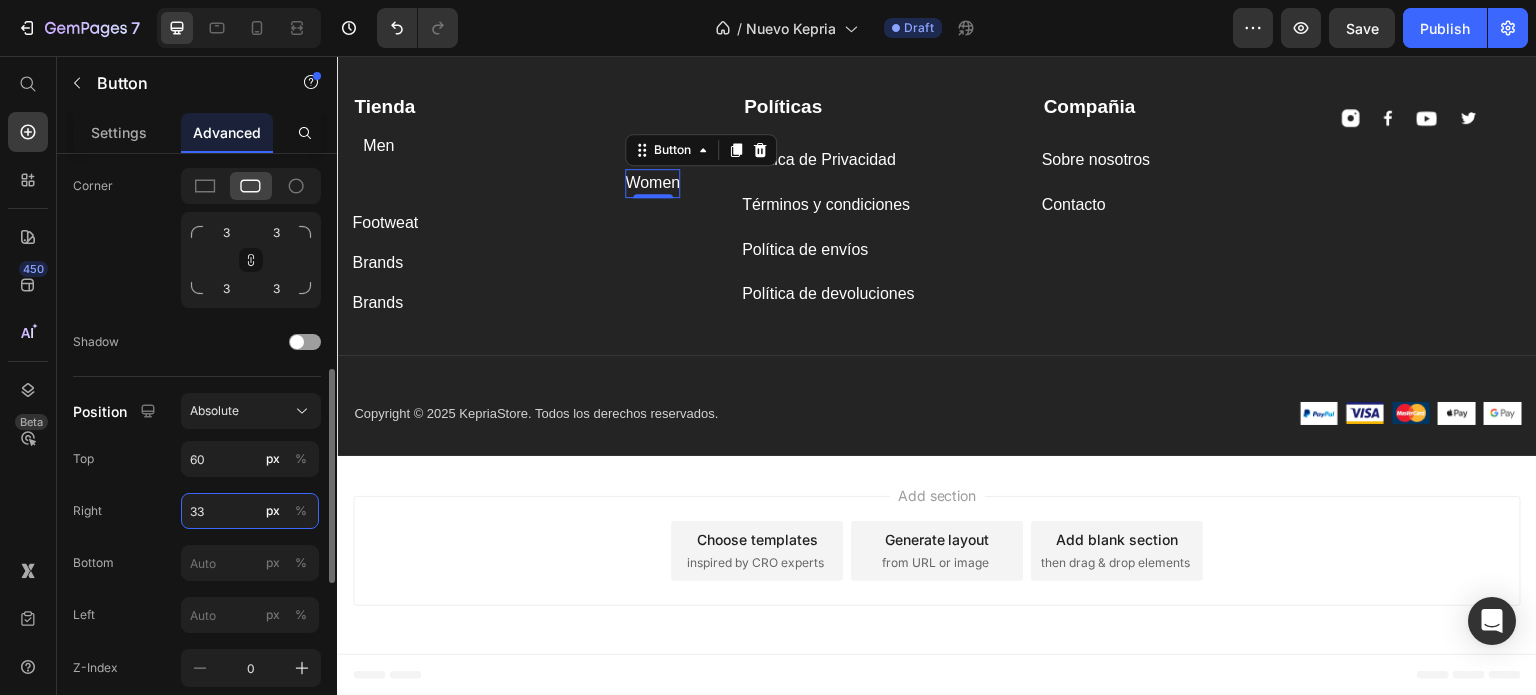type on "3" 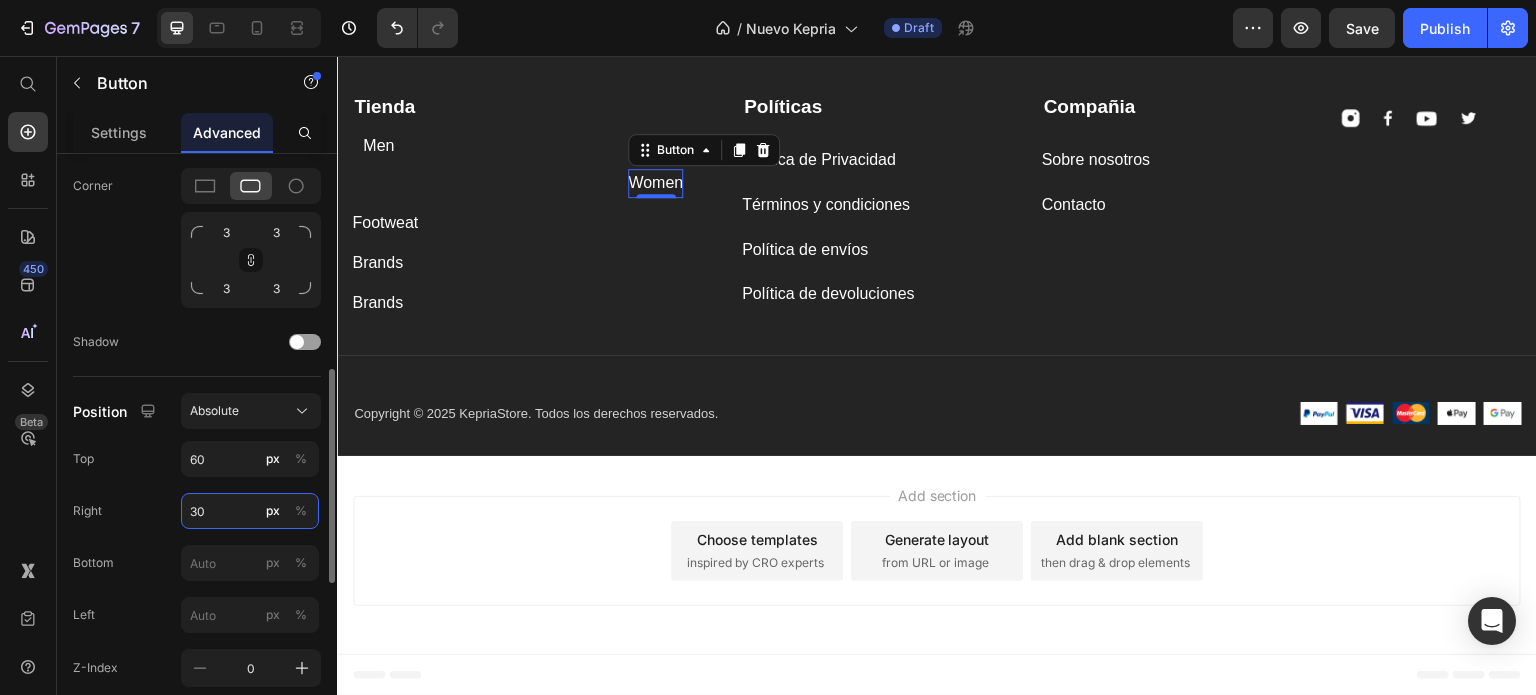 type on "3" 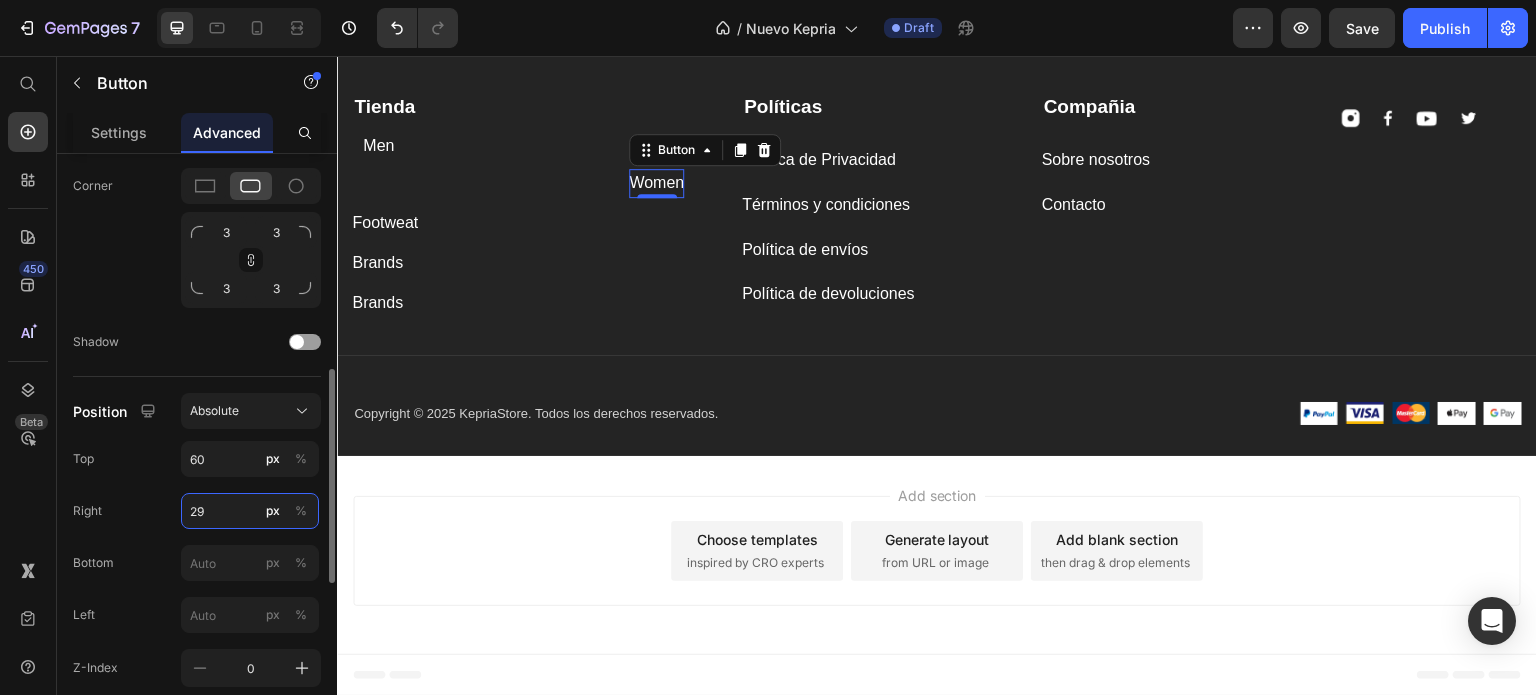 type on "295" 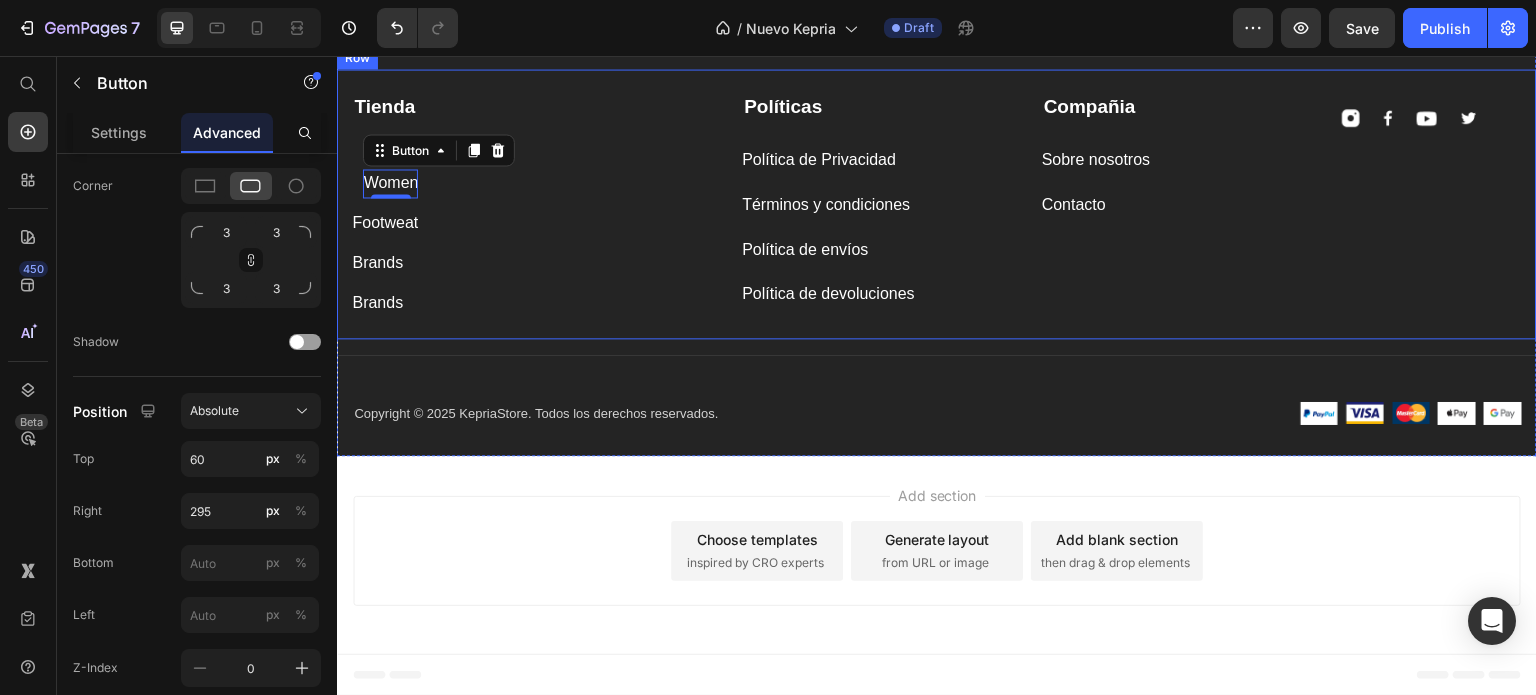 click on "Compañia Text block Sobre nosotros Button Contacto Button Tienda Text block Men Button Women Button   0 Footweat Button Brands Button Brands Button Políticas Text block Política de Privacidad Button Términos y condiciones Button Política de envíos Button Política de devoluciones Button Image Image Image Image Row Row" at bounding box center [937, 204] 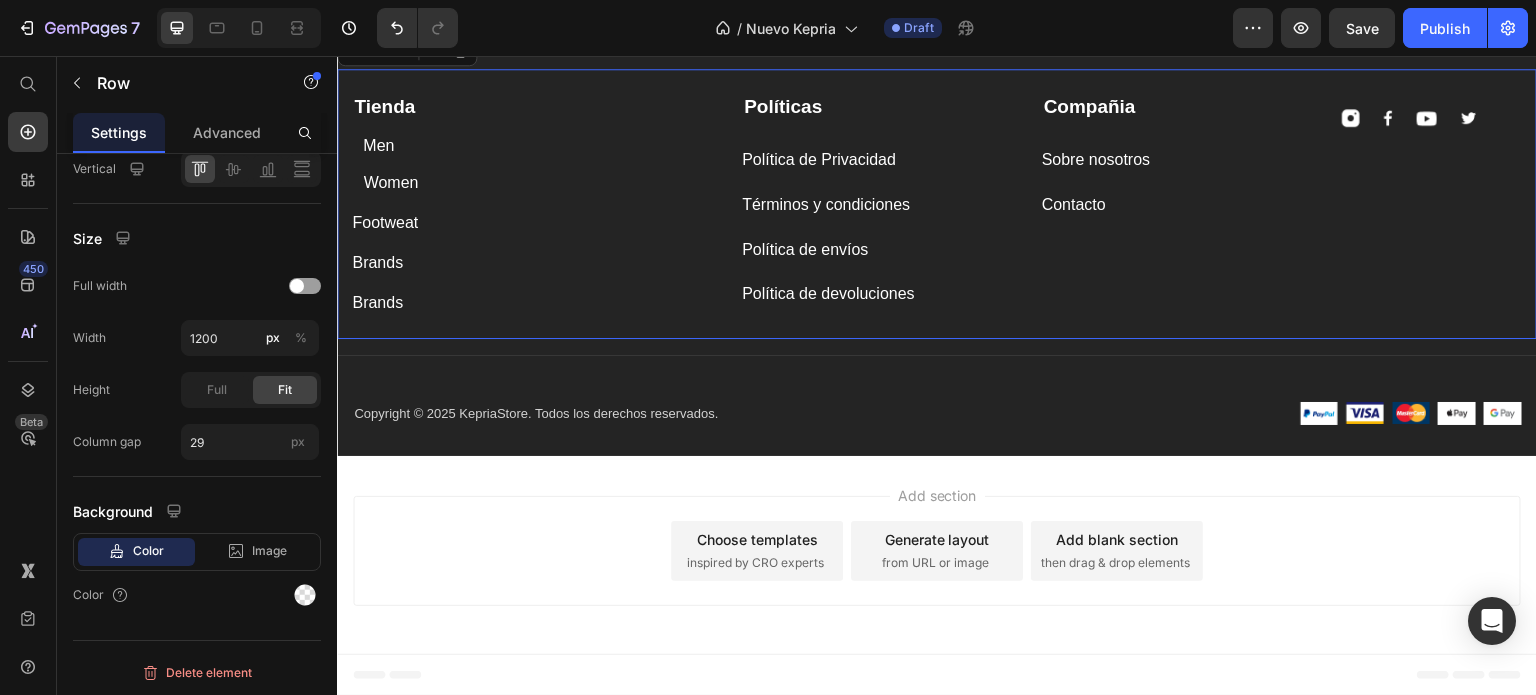 scroll, scrollTop: 0, scrollLeft: 0, axis: both 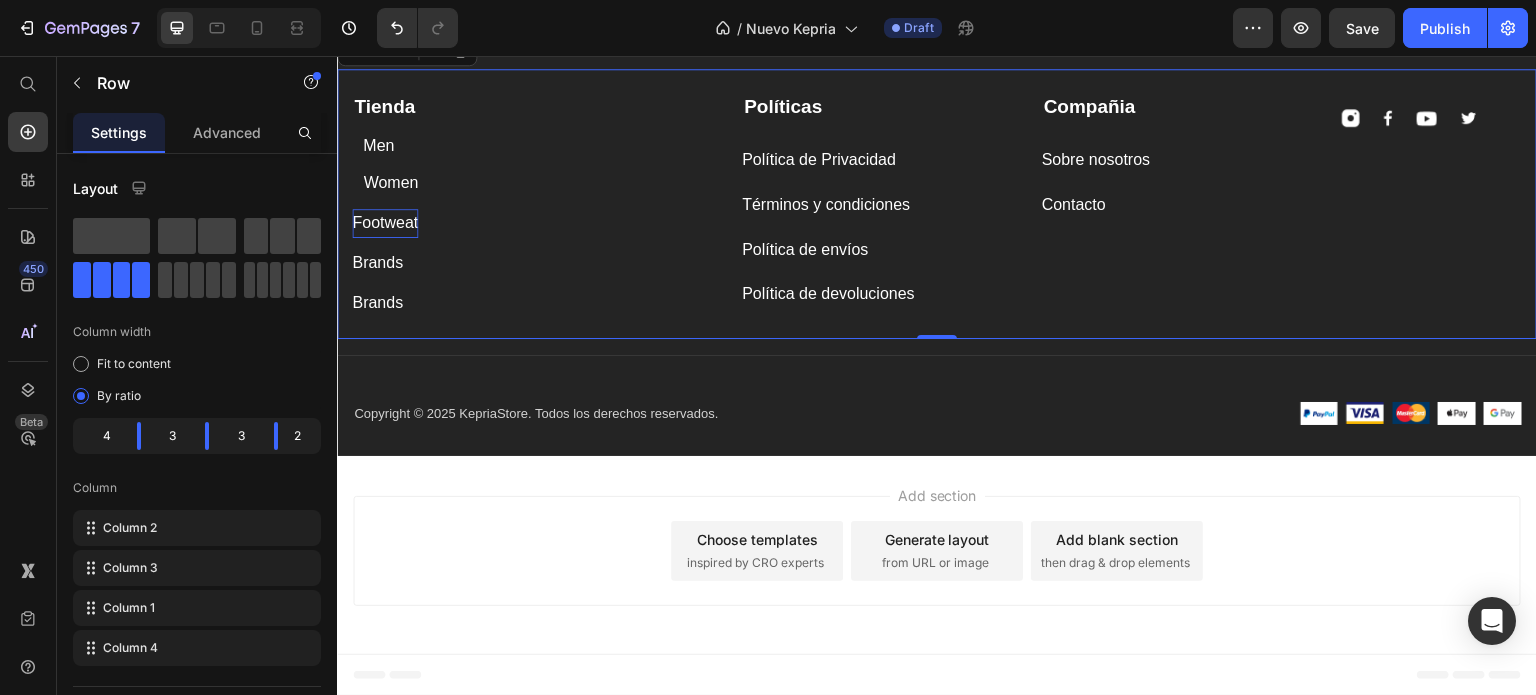 click on "Footweat" at bounding box center (385, 223) 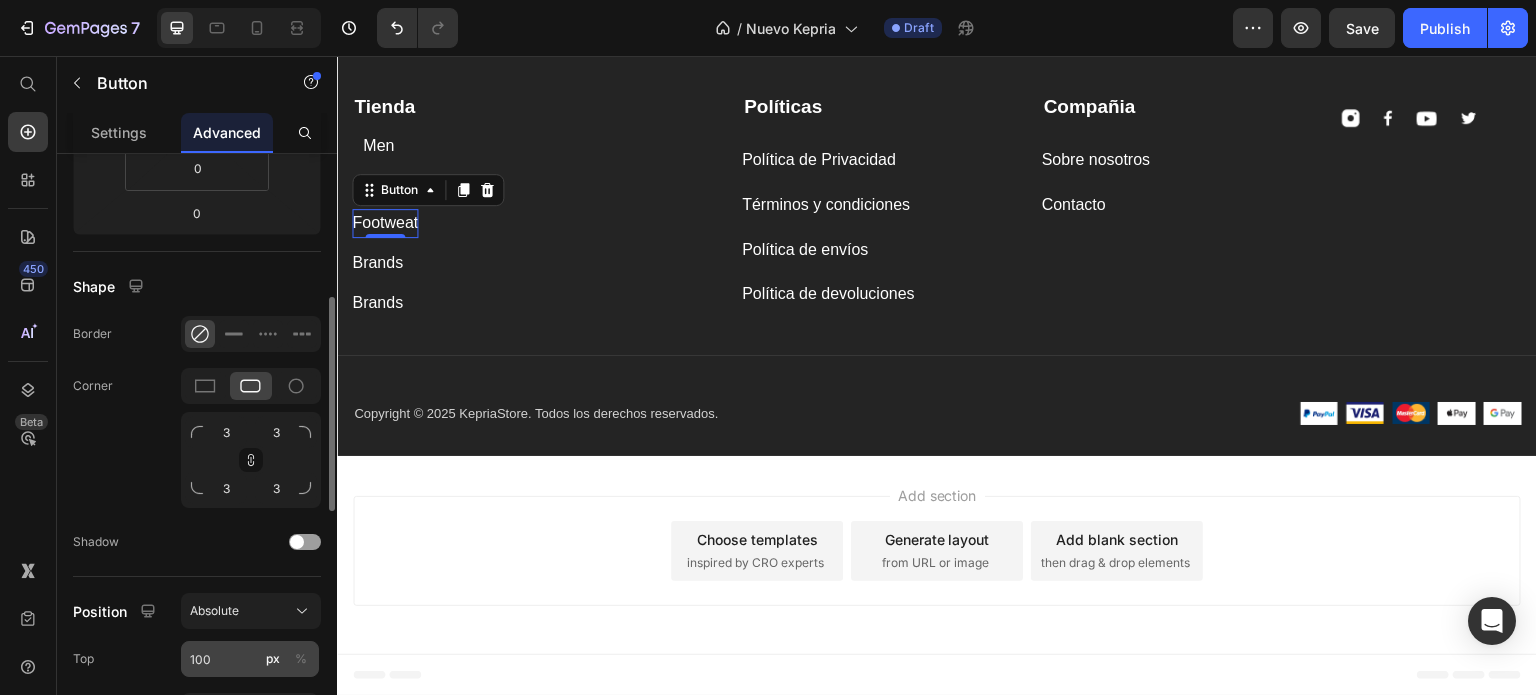 scroll, scrollTop: 600, scrollLeft: 0, axis: vertical 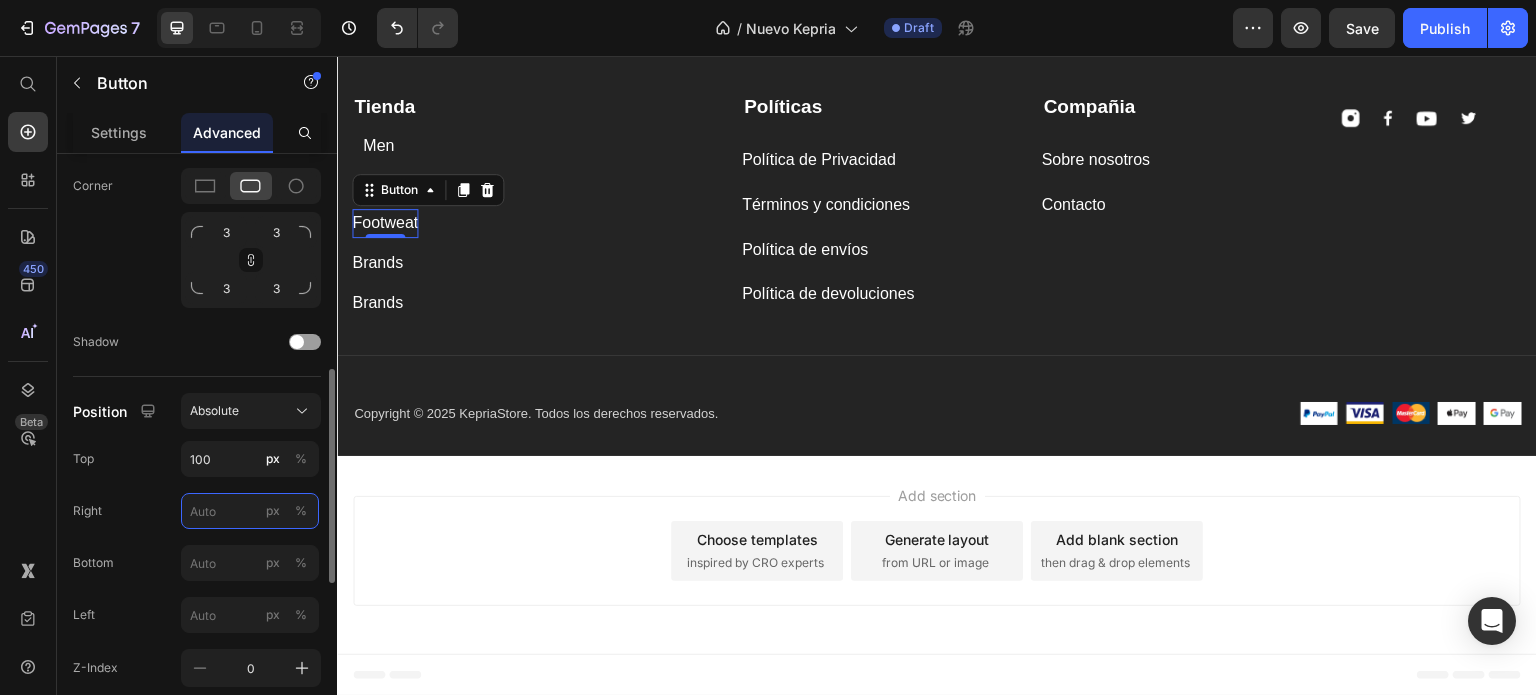 click on "px %" at bounding box center [250, 511] 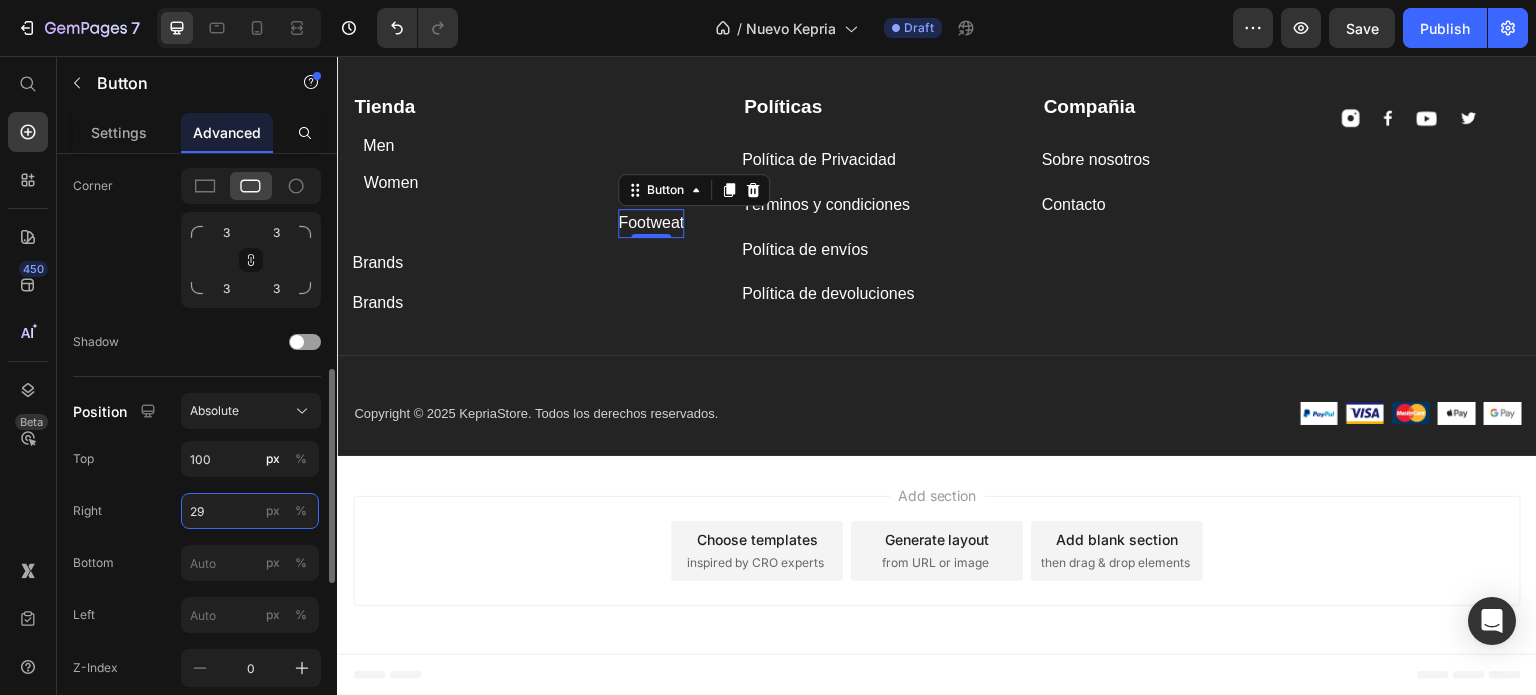 type on "295" 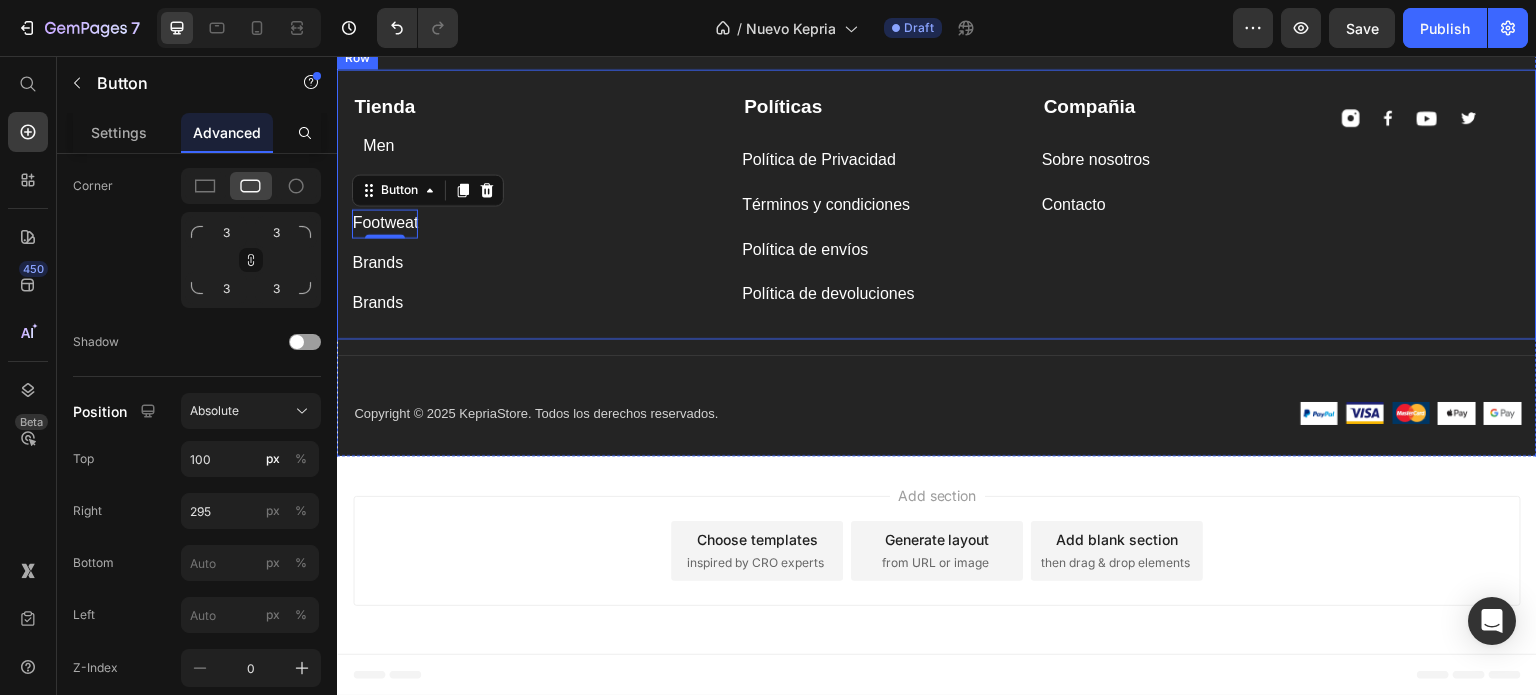 click on "Compañia Text block Sobre nosotros Button Contacto Button Tienda Text block Men Button Women Button Footweat Button   0 Brands Button Brands Button Políticas Text block Política de Privacidad Button Términos y condiciones Button Política de envíos Button Política de devoluciones Button Image Image Image Image Row Row" at bounding box center [937, 204] 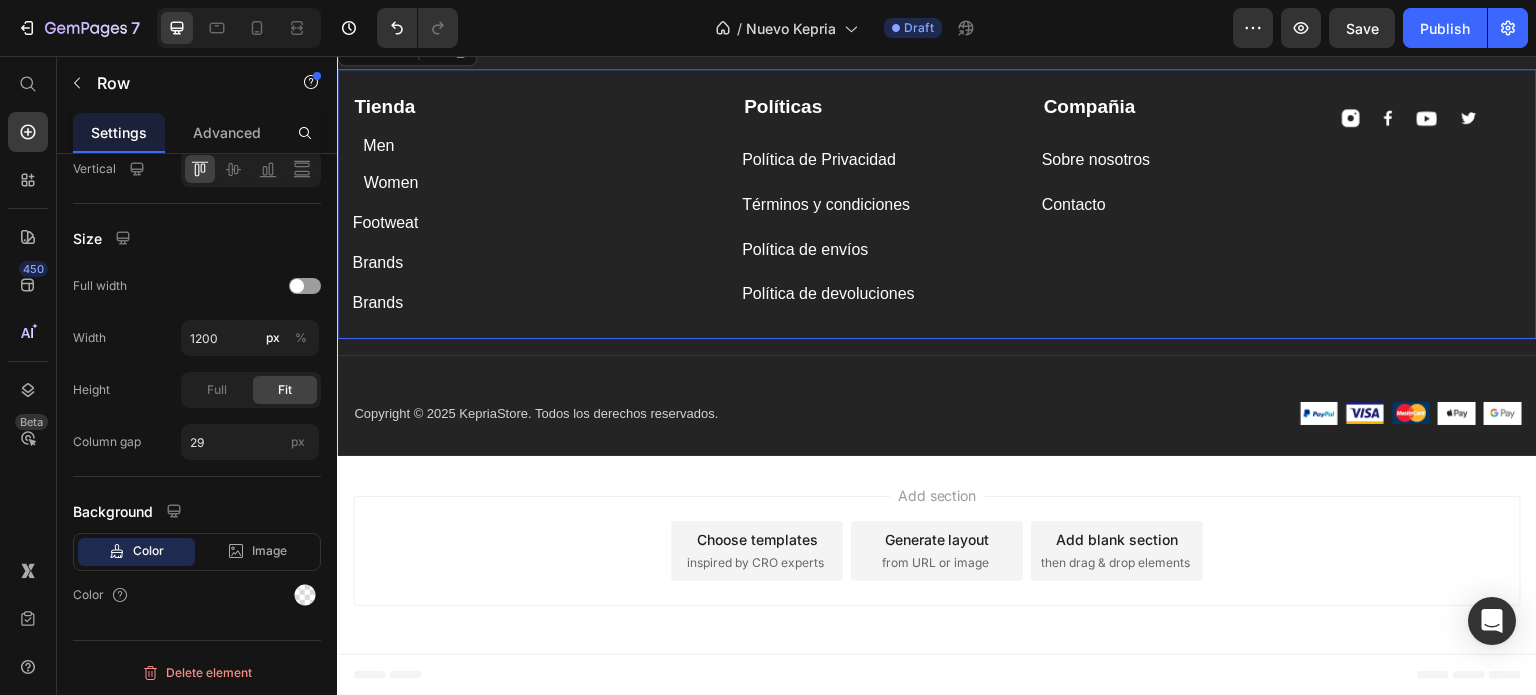 scroll, scrollTop: 0, scrollLeft: 0, axis: both 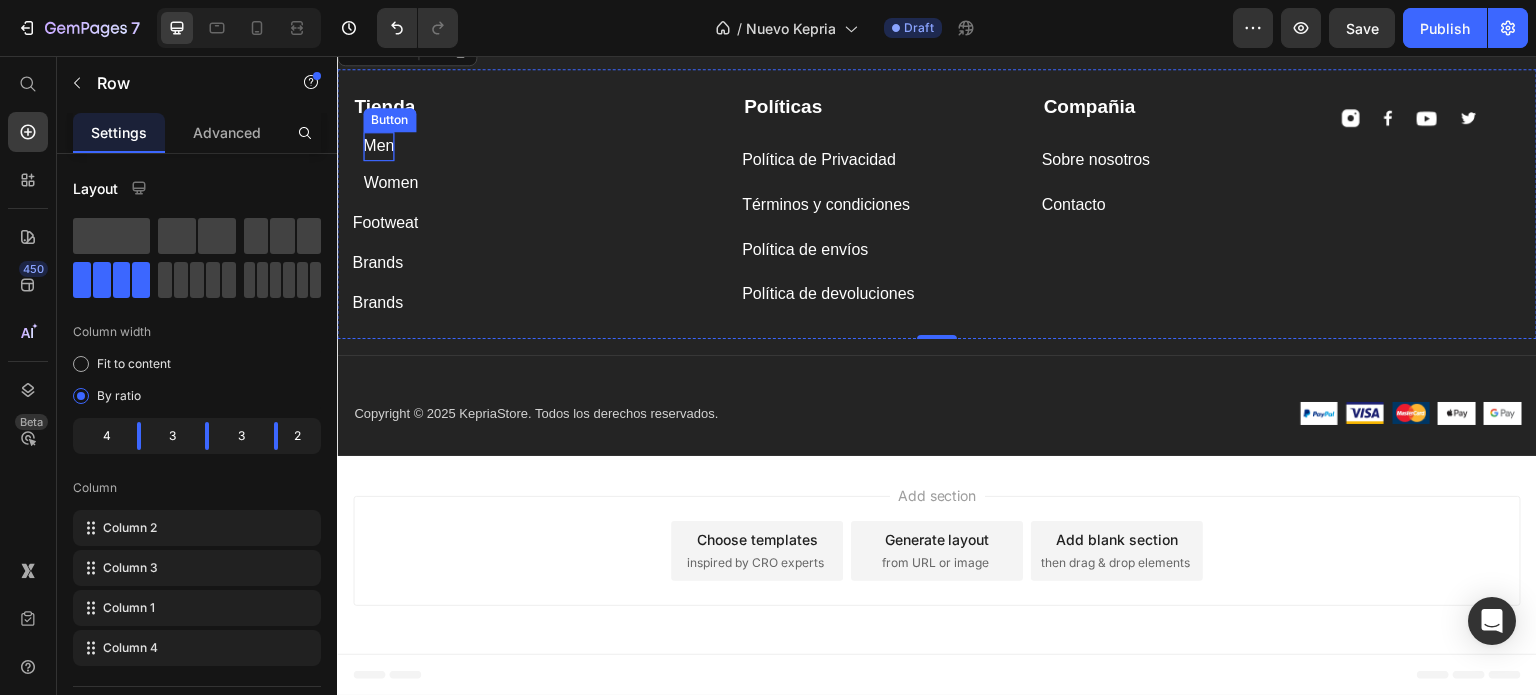 click on "Men" at bounding box center (378, 146) 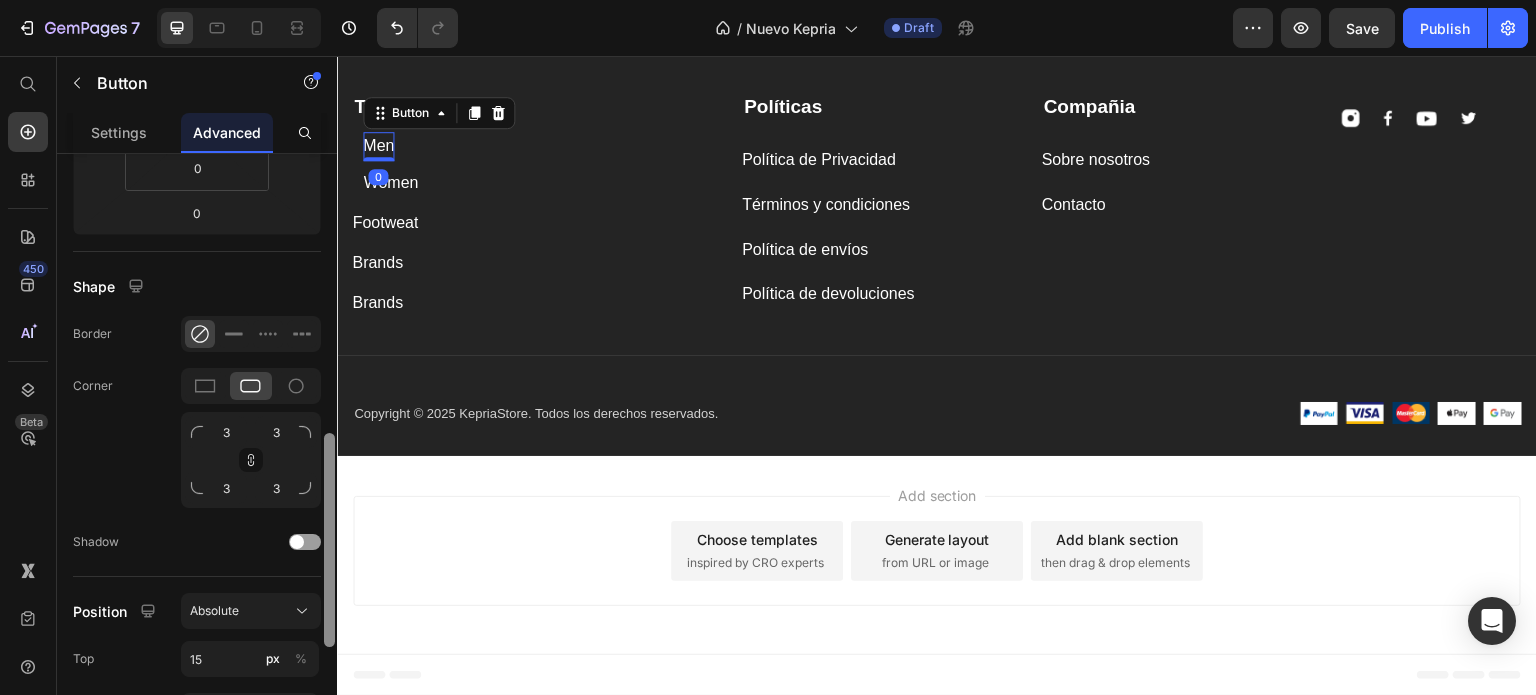 scroll, scrollTop: 500, scrollLeft: 0, axis: vertical 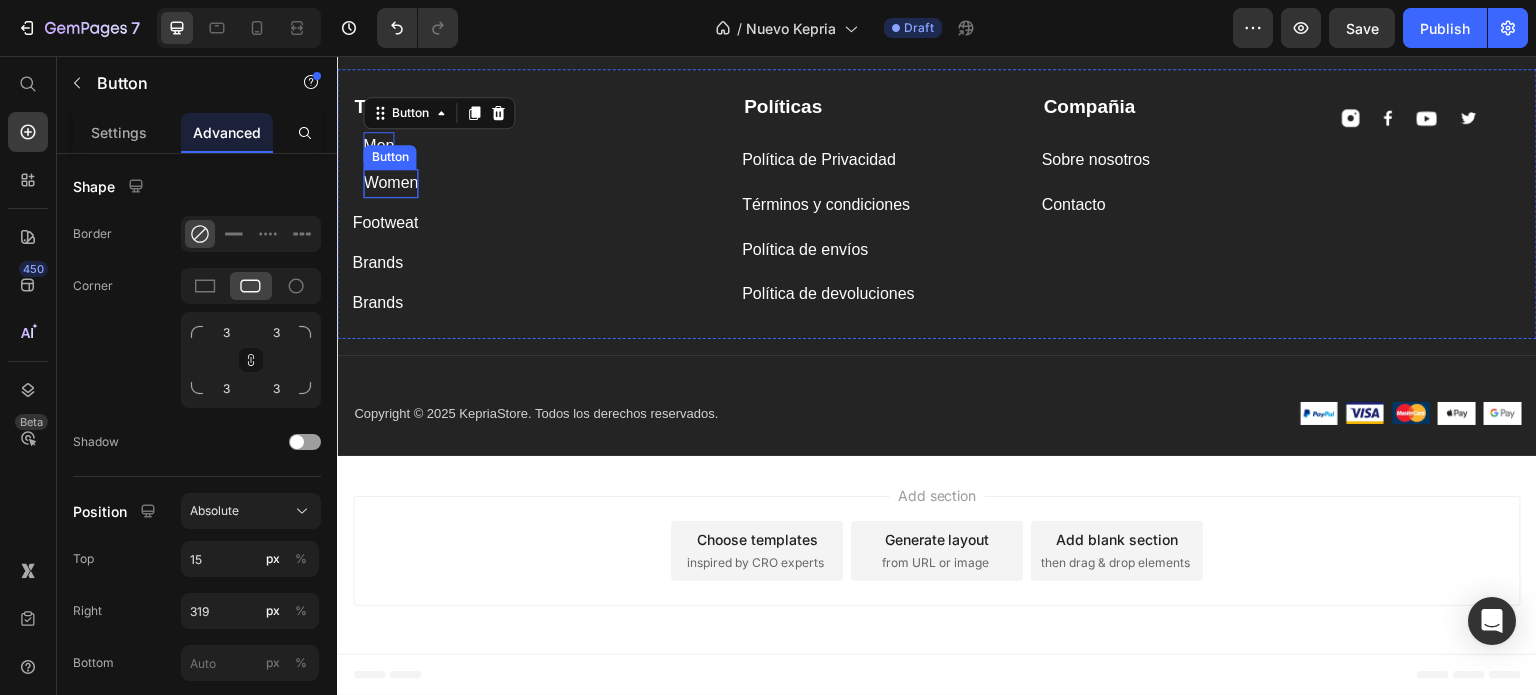 click on "Women" at bounding box center (390, 183) 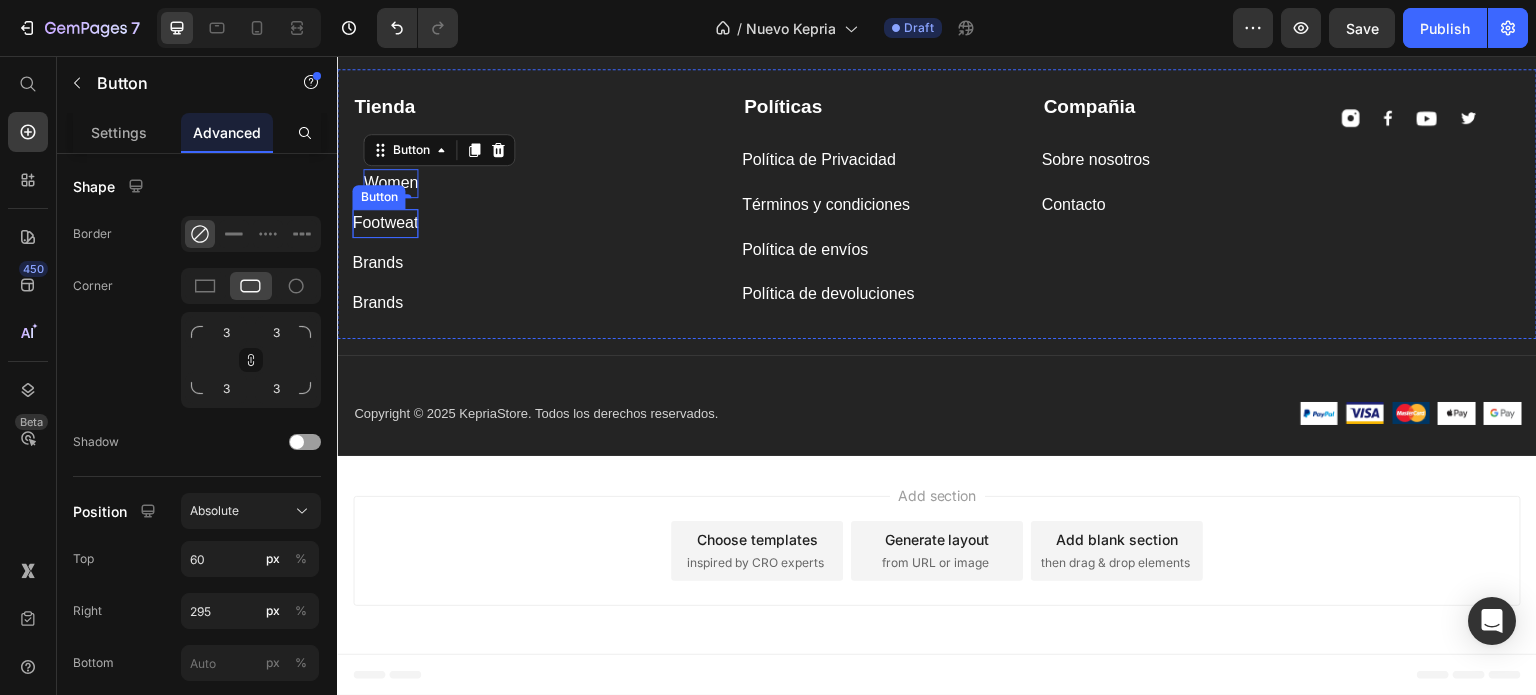 click on "Footweat" at bounding box center [385, 223] 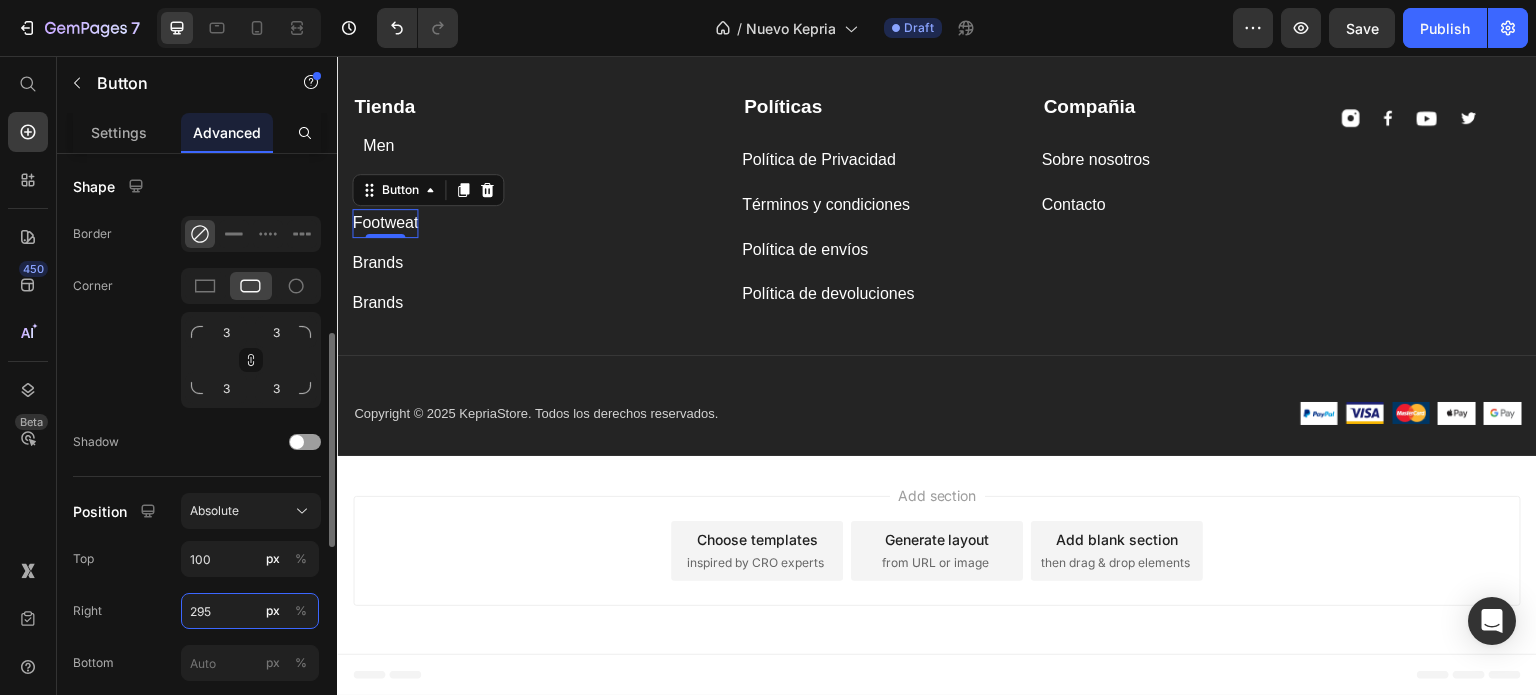 click on "295" at bounding box center [250, 611] 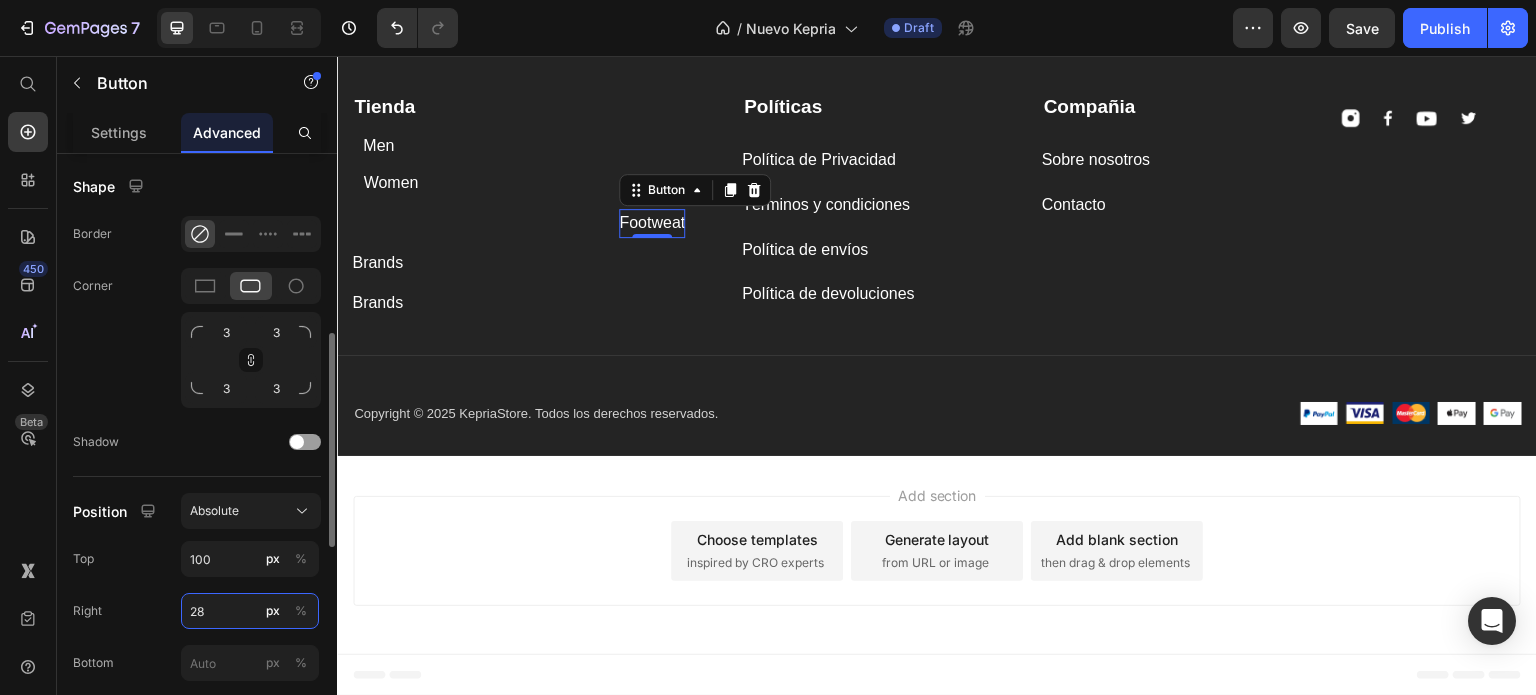 type on "285" 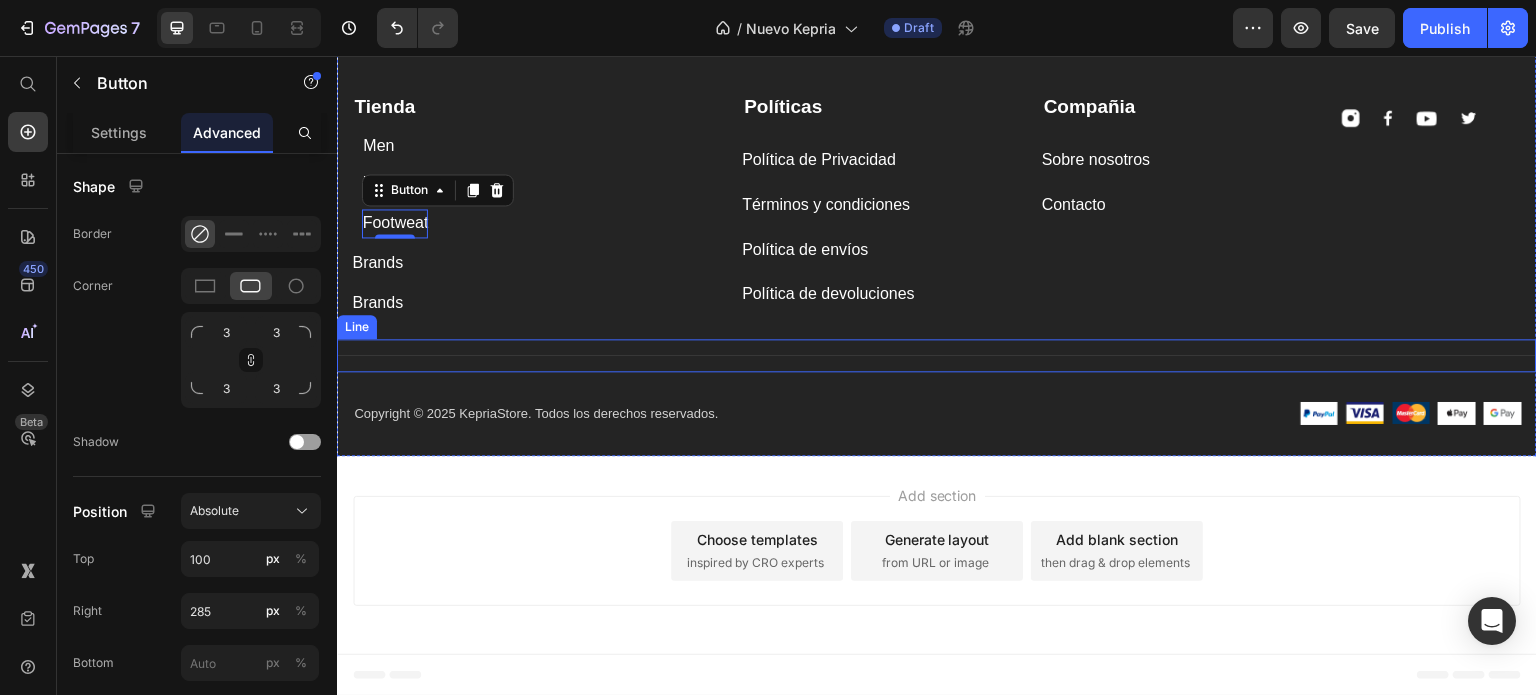 click on "Title Line" at bounding box center [937, 355] 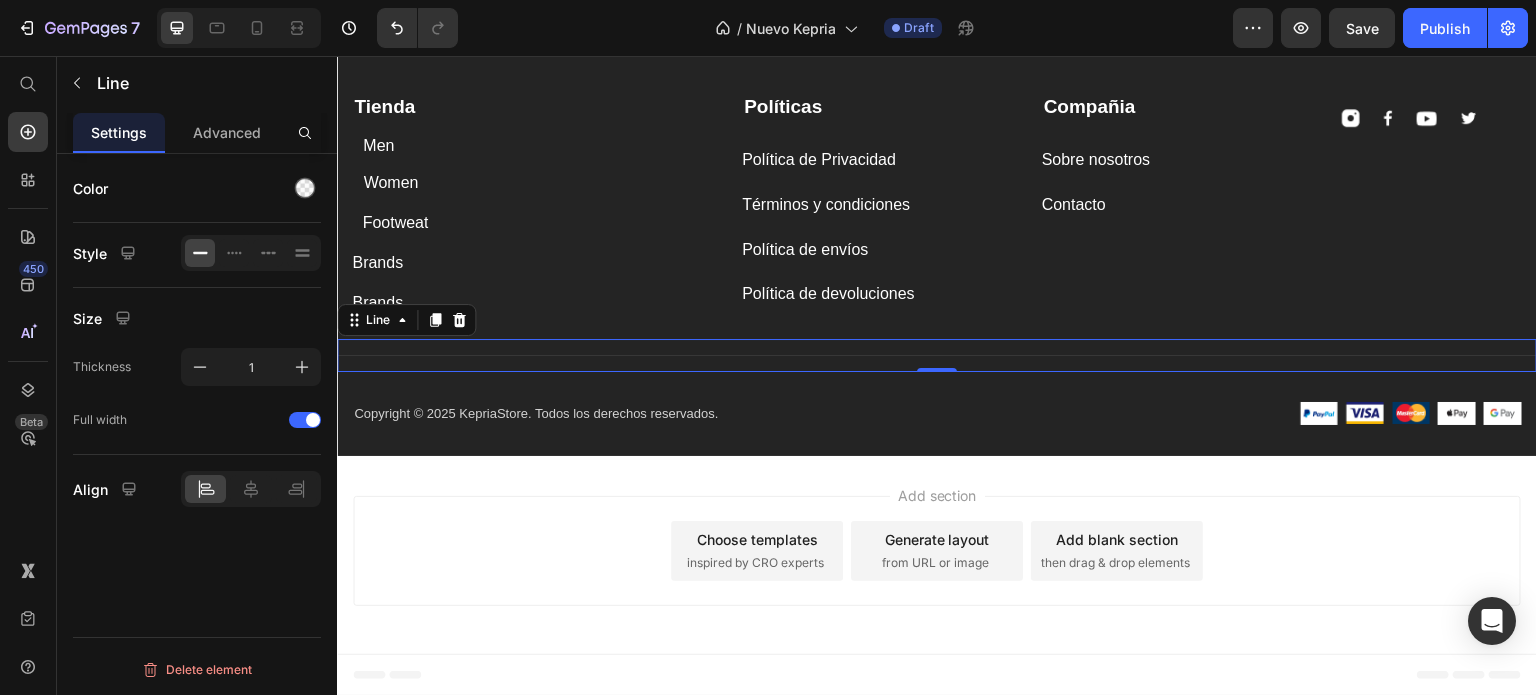 scroll, scrollTop: 0, scrollLeft: 0, axis: both 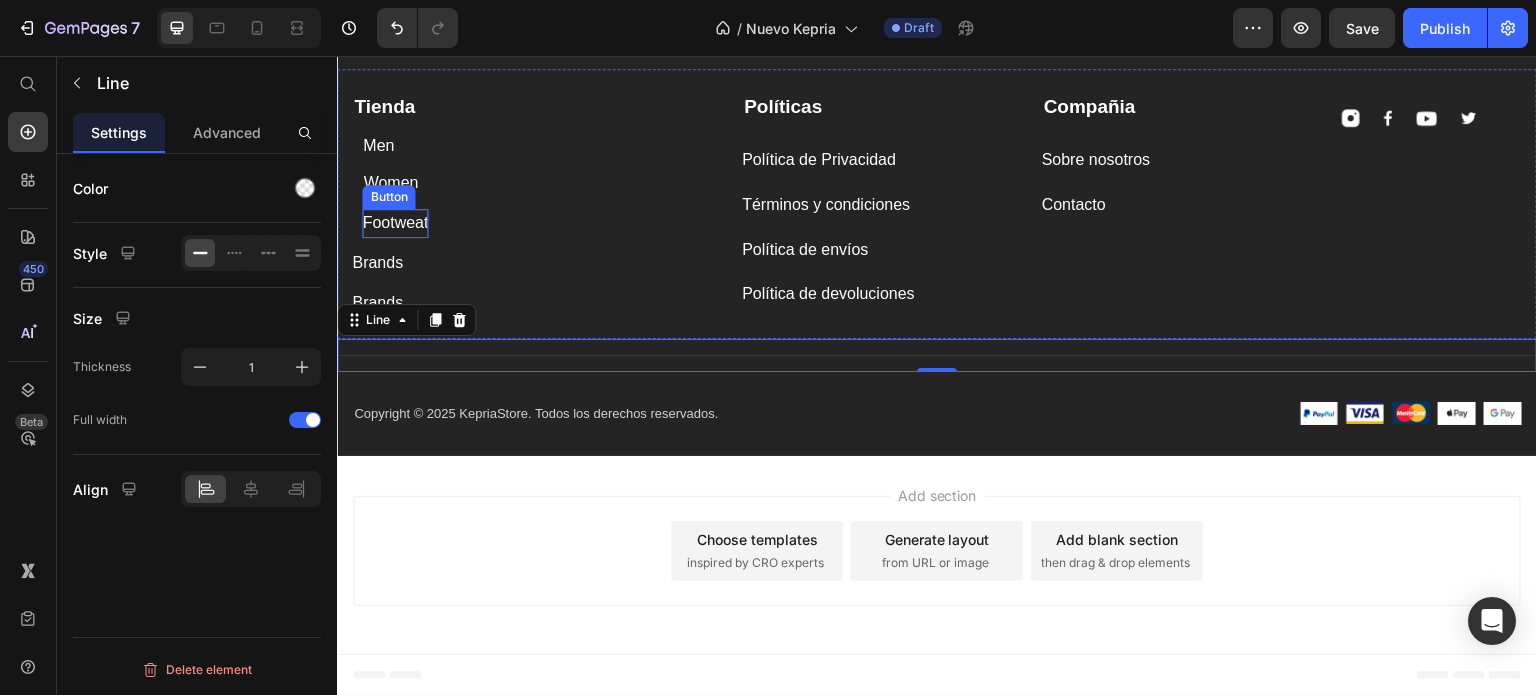 click on "Footweat" at bounding box center [395, 223] 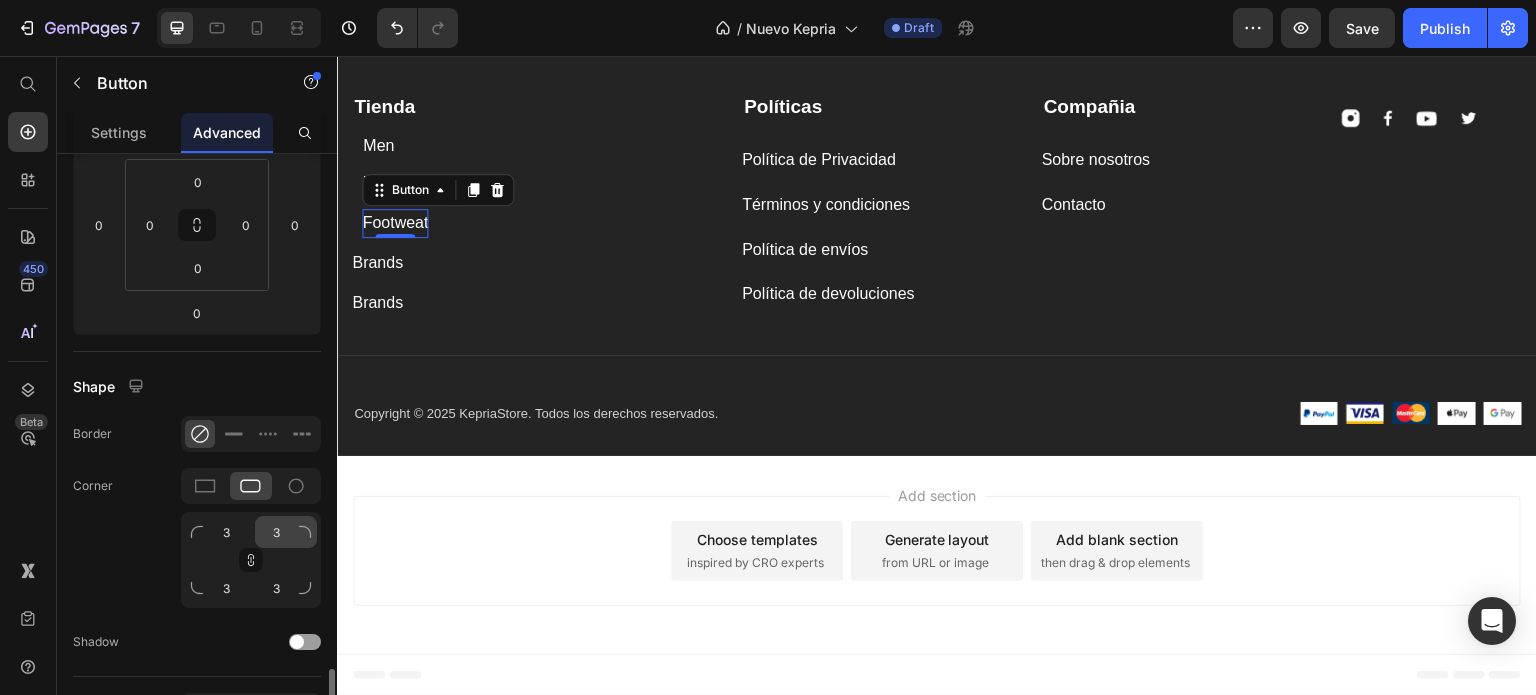 scroll, scrollTop: 700, scrollLeft: 0, axis: vertical 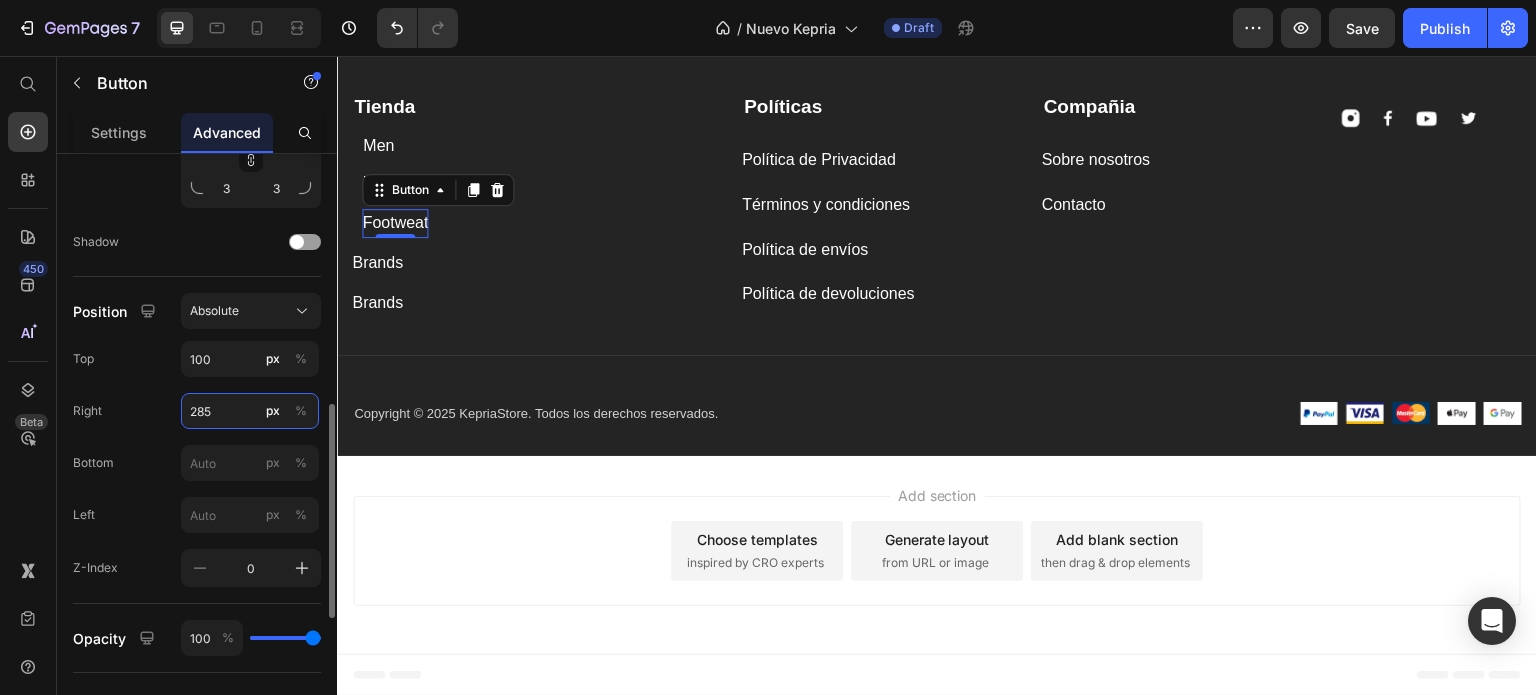 click on "285" at bounding box center [250, 411] 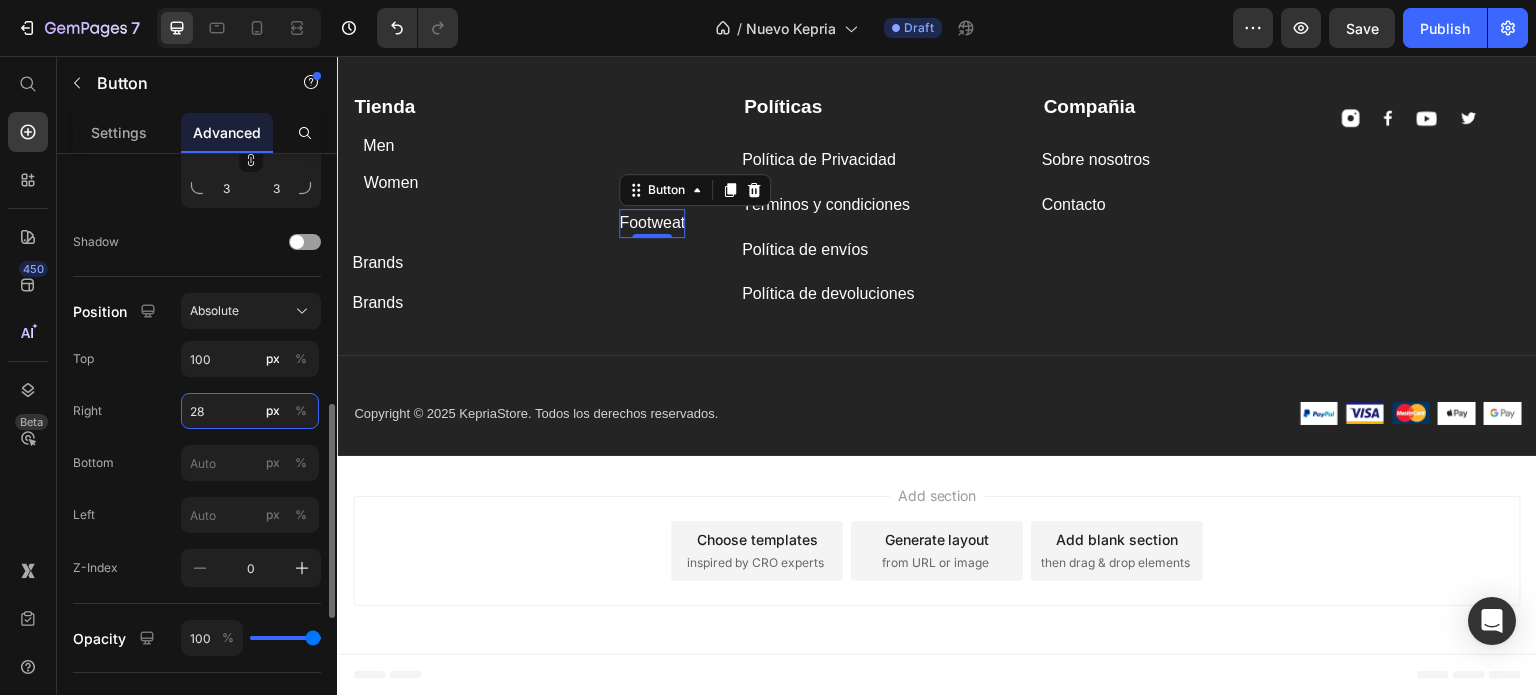 type on "284" 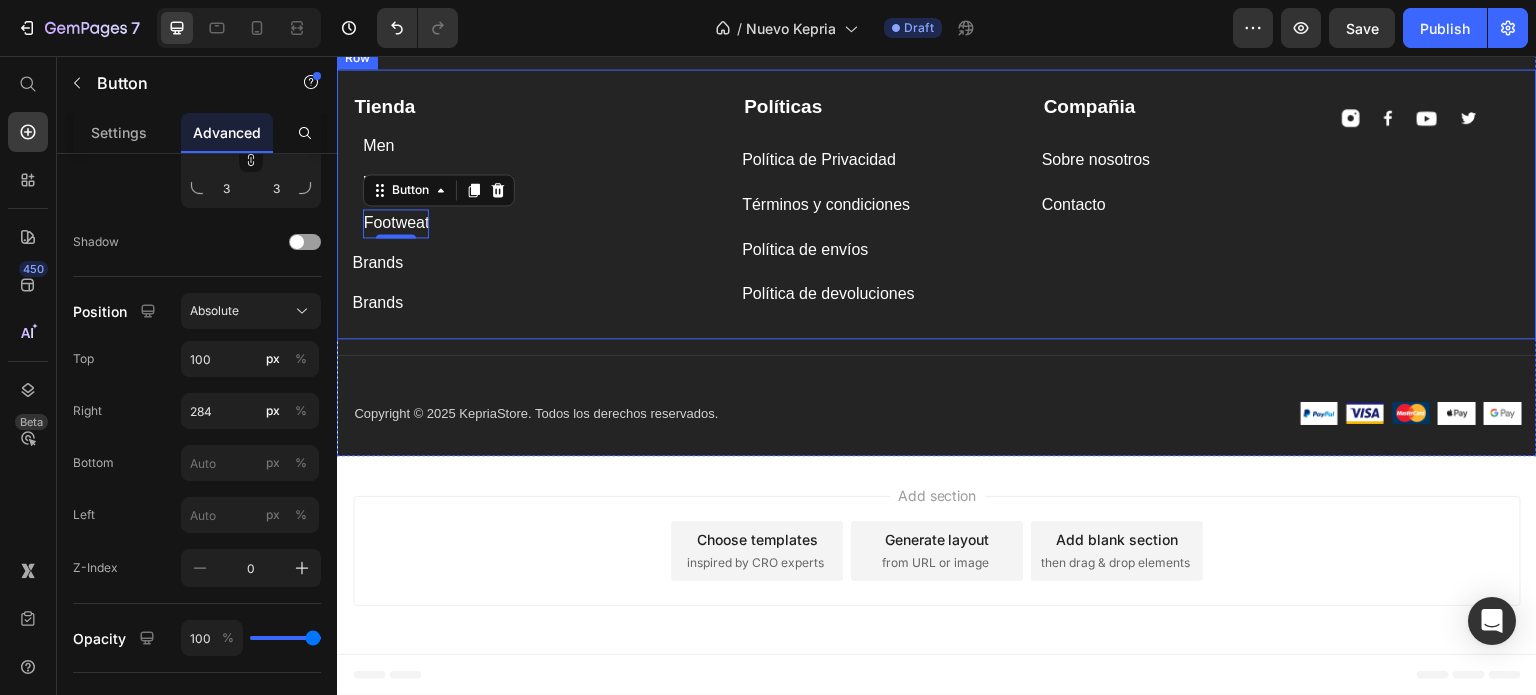 click on "Compañia Text block Sobre nosotros Button Contacto Button Tienda Text block Men Button Women Button Footweat Button   0 Brands Button Brands Button Políticas Text block Política de Privacidad Button Términos y condiciones Button Política de envíos Button Política de devoluciones Button Image Image Image Image Row Row" at bounding box center [937, 204] 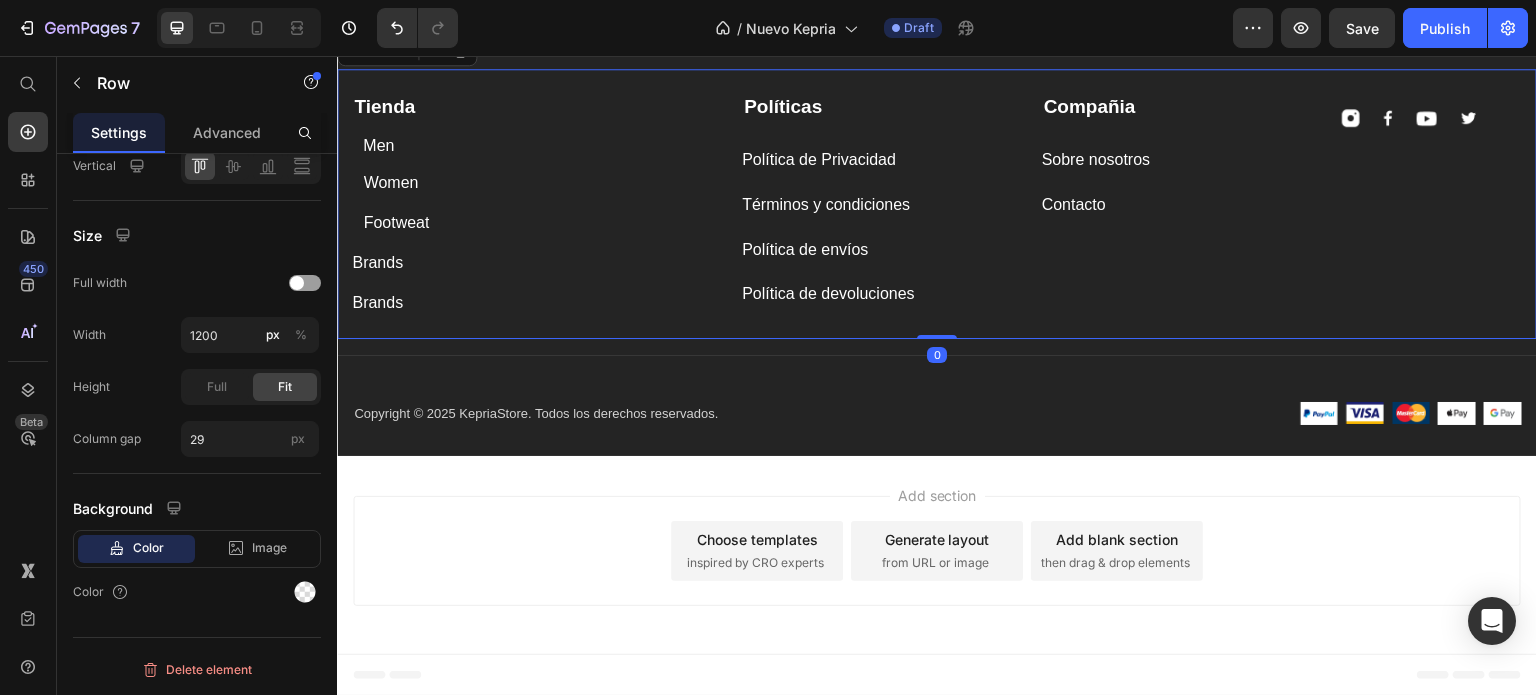 scroll, scrollTop: 0, scrollLeft: 0, axis: both 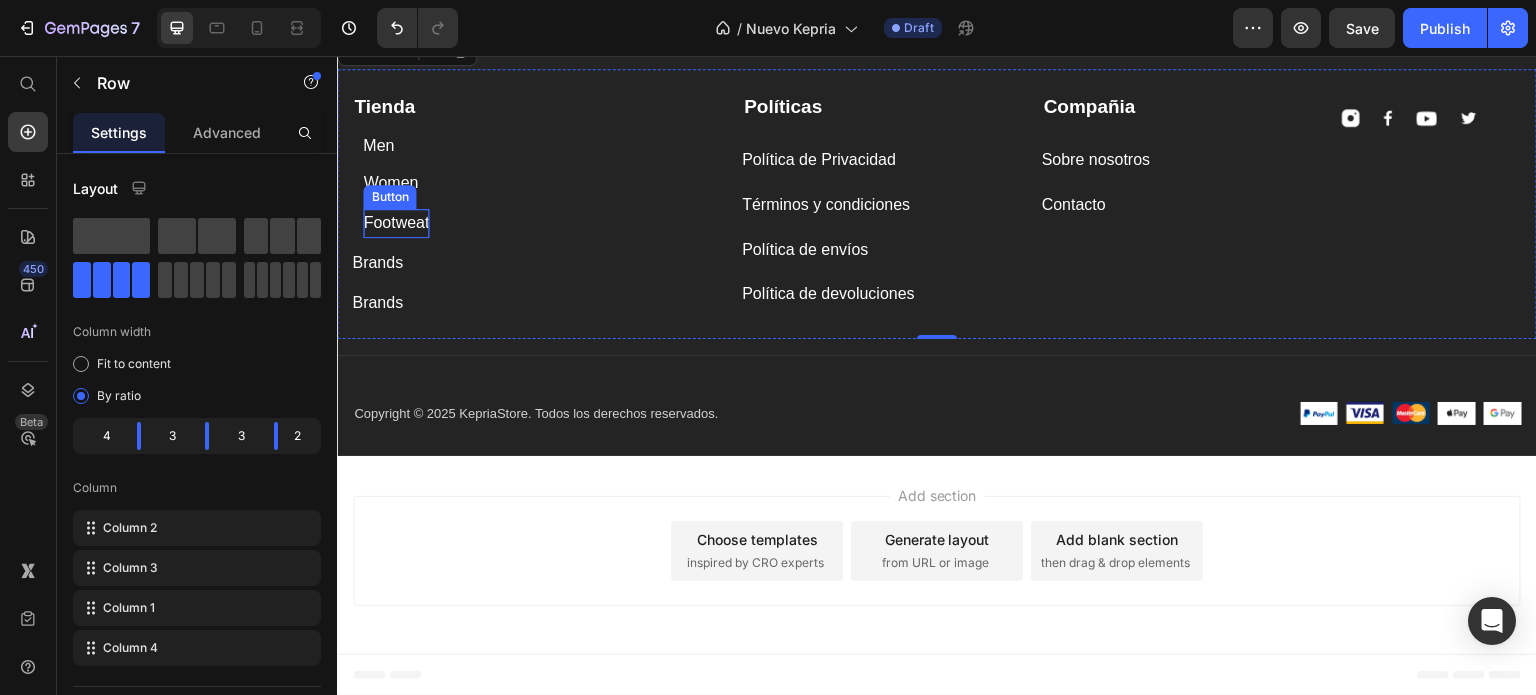 click on "Footweat" at bounding box center (396, 223) 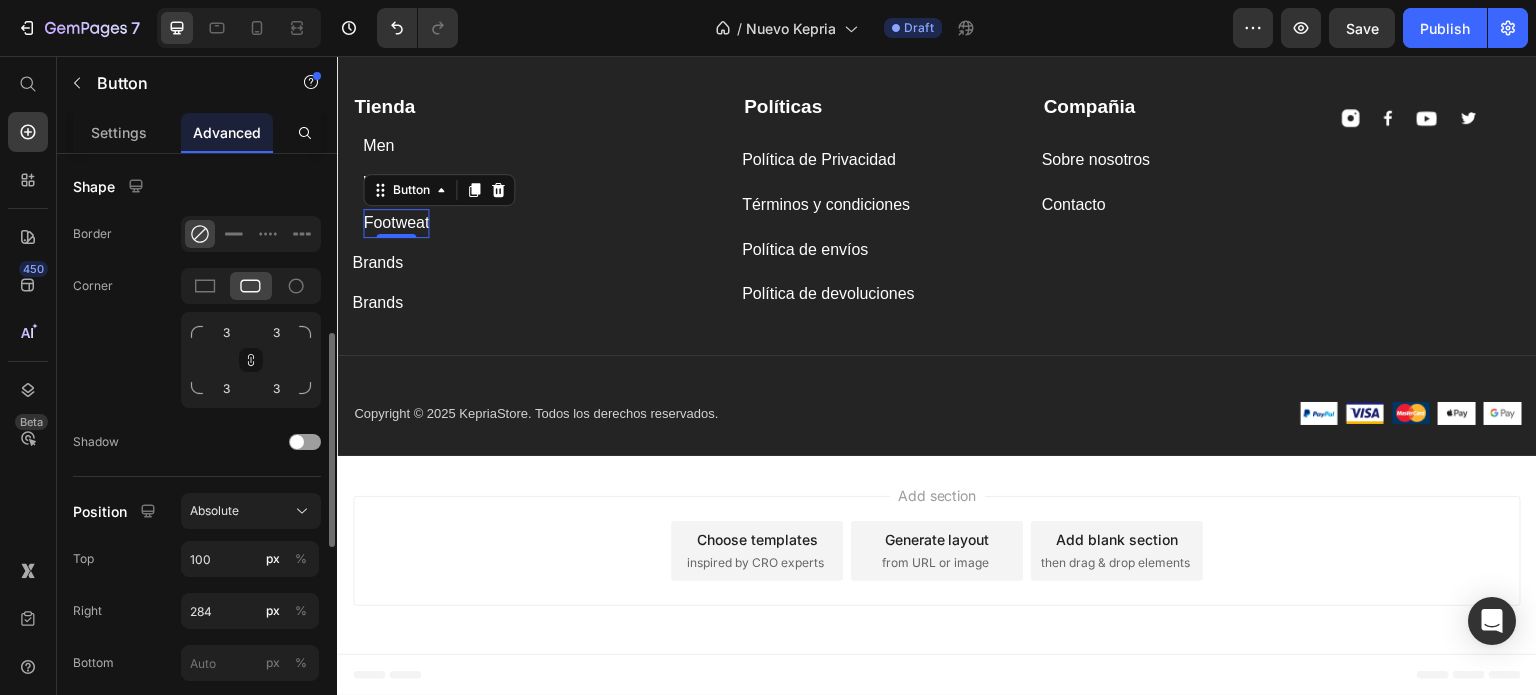 scroll, scrollTop: 800, scrollLeft: 0, axis: vertical 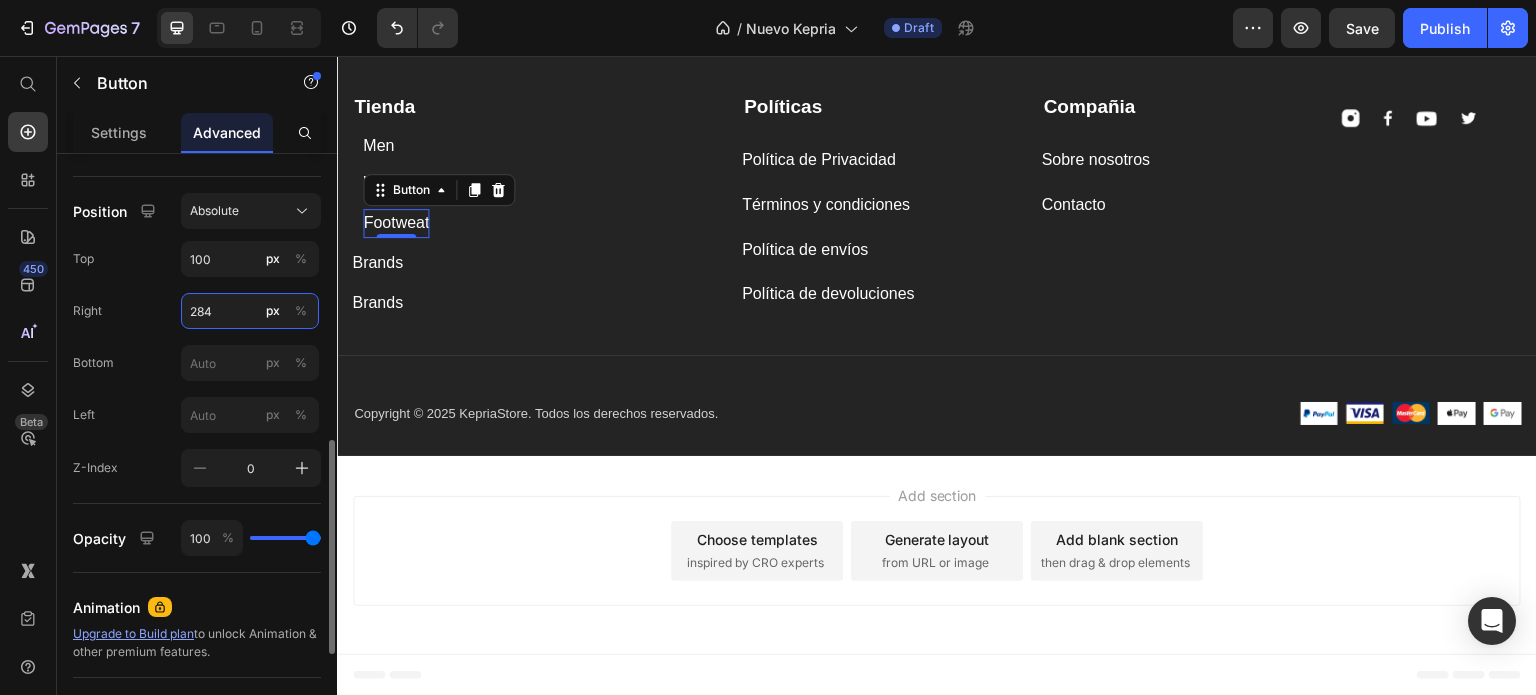 click on "284" at bounding box center (250, 311) 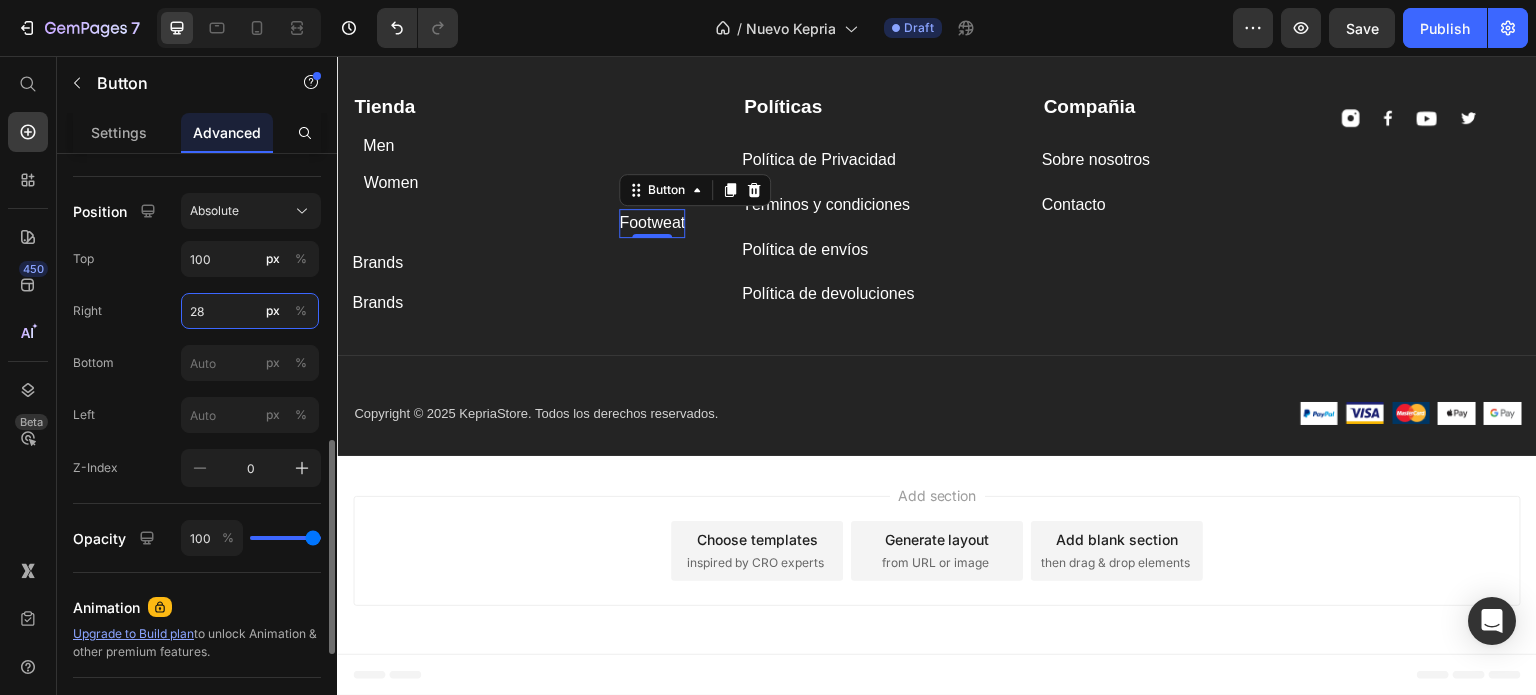 type on "283" 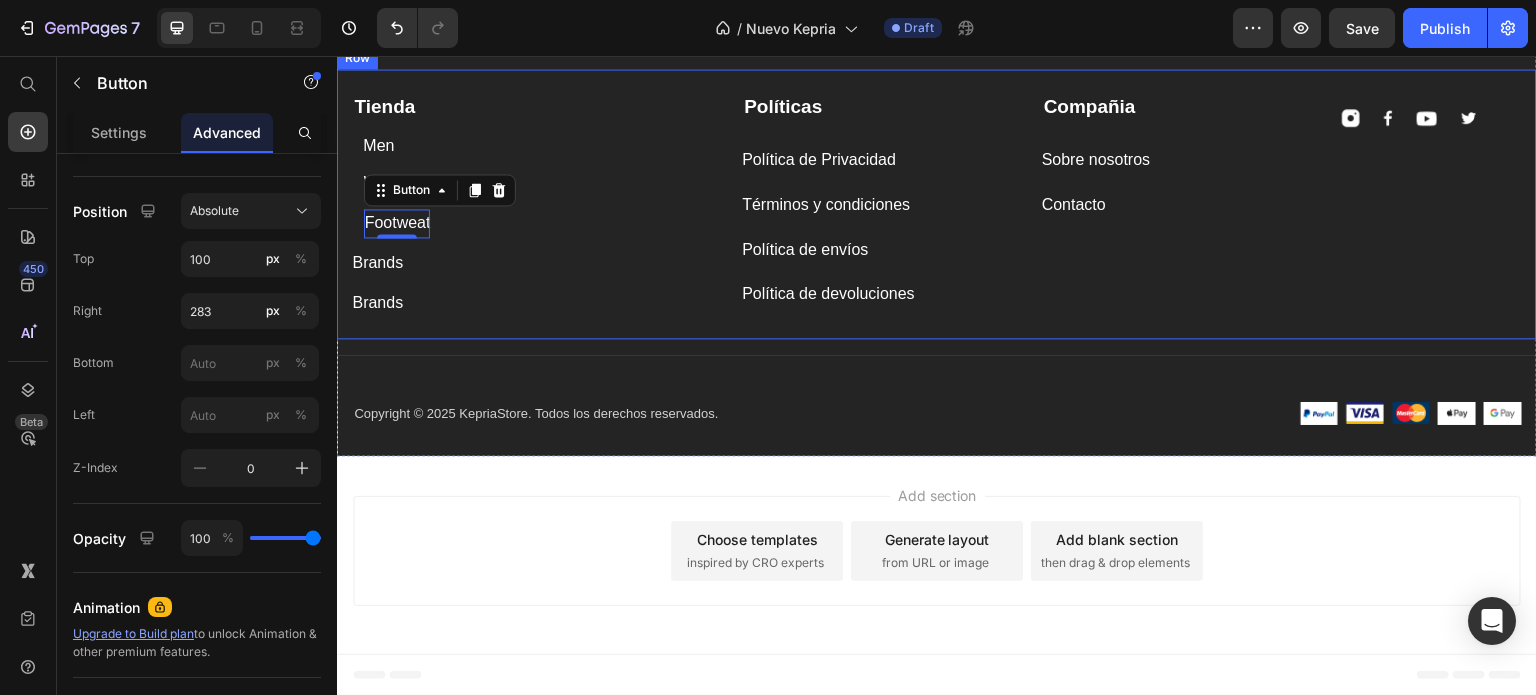 click on "Compañia Text block Sobre nosotros Button Contacto Button Tienda Text block Men Button Women Button Footweat Button   0 Brands Button Brands Button Políticas Text block Política de Privacidad Button Términos y condiciones Button Política de envíos Button Política de devoluciones Button Image Image Image Image Row Row" at bounding box center [937, 204] 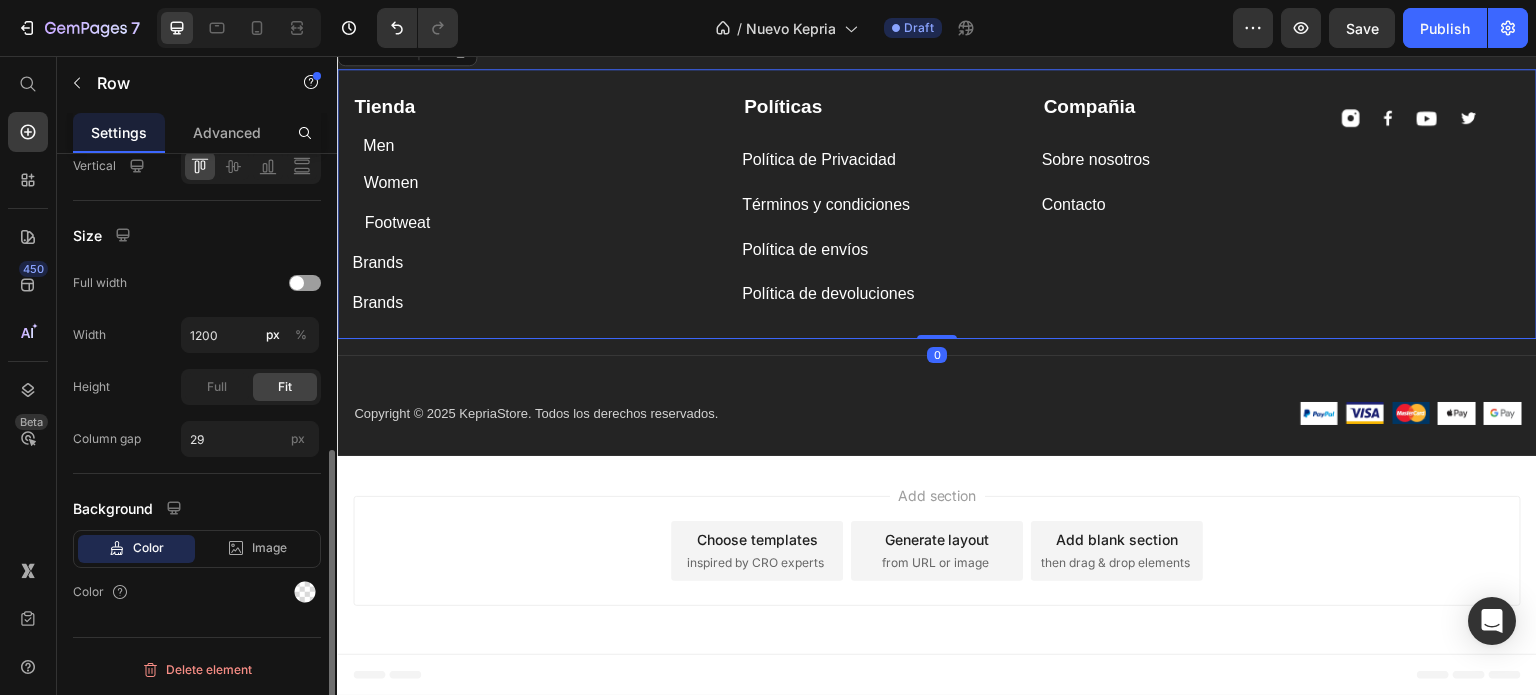 scroll, scrollTop: 0, scrollLeft: 0, axis: both 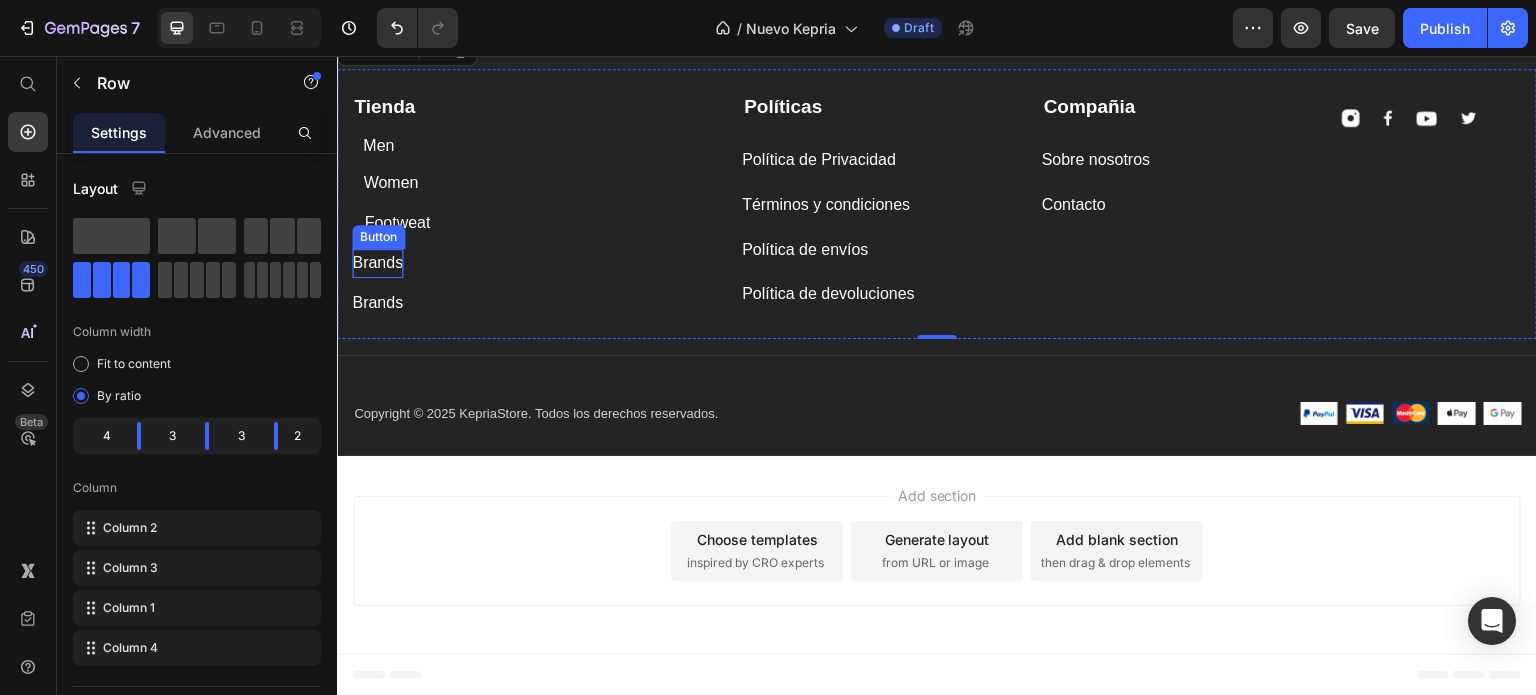click on "Brands" at bounding box center [377, 263] 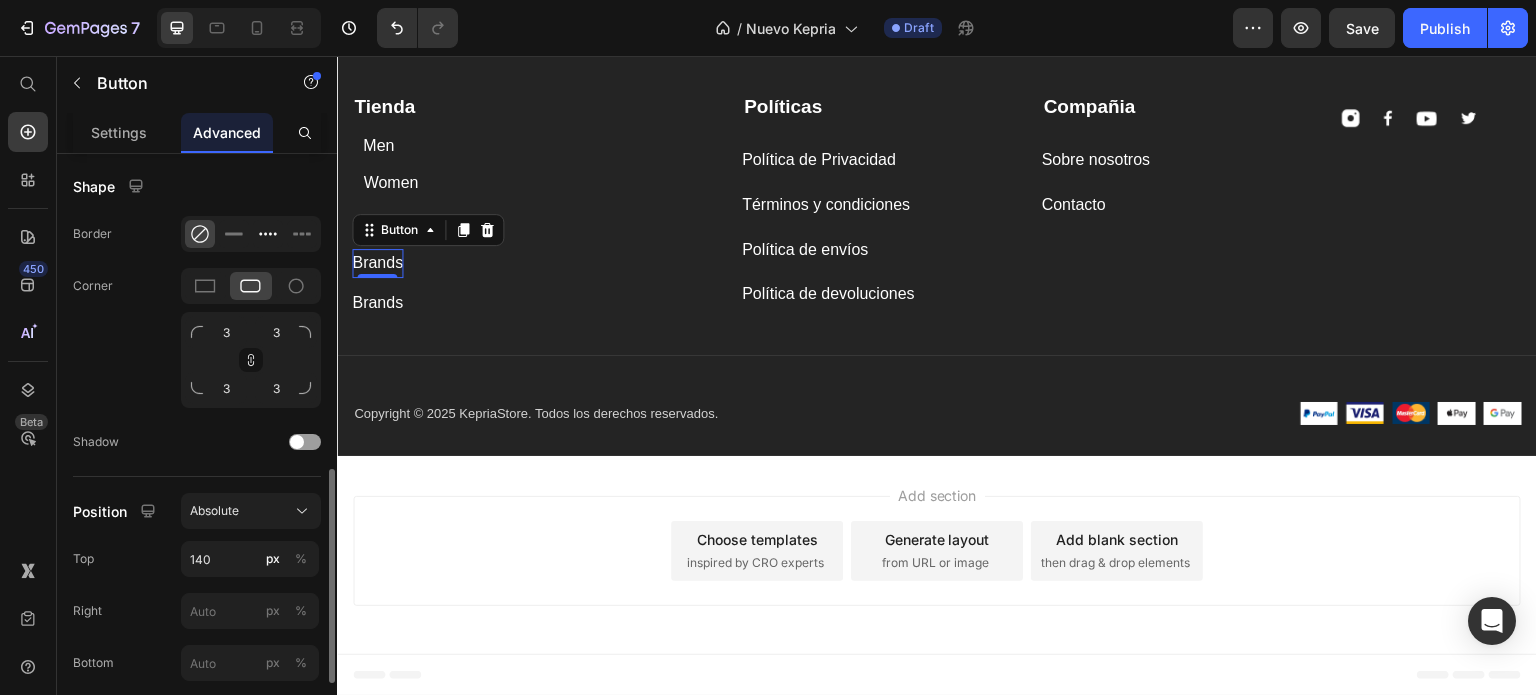 scroll, scrollTop: 700, scrollLeft: 0, axis: vertical 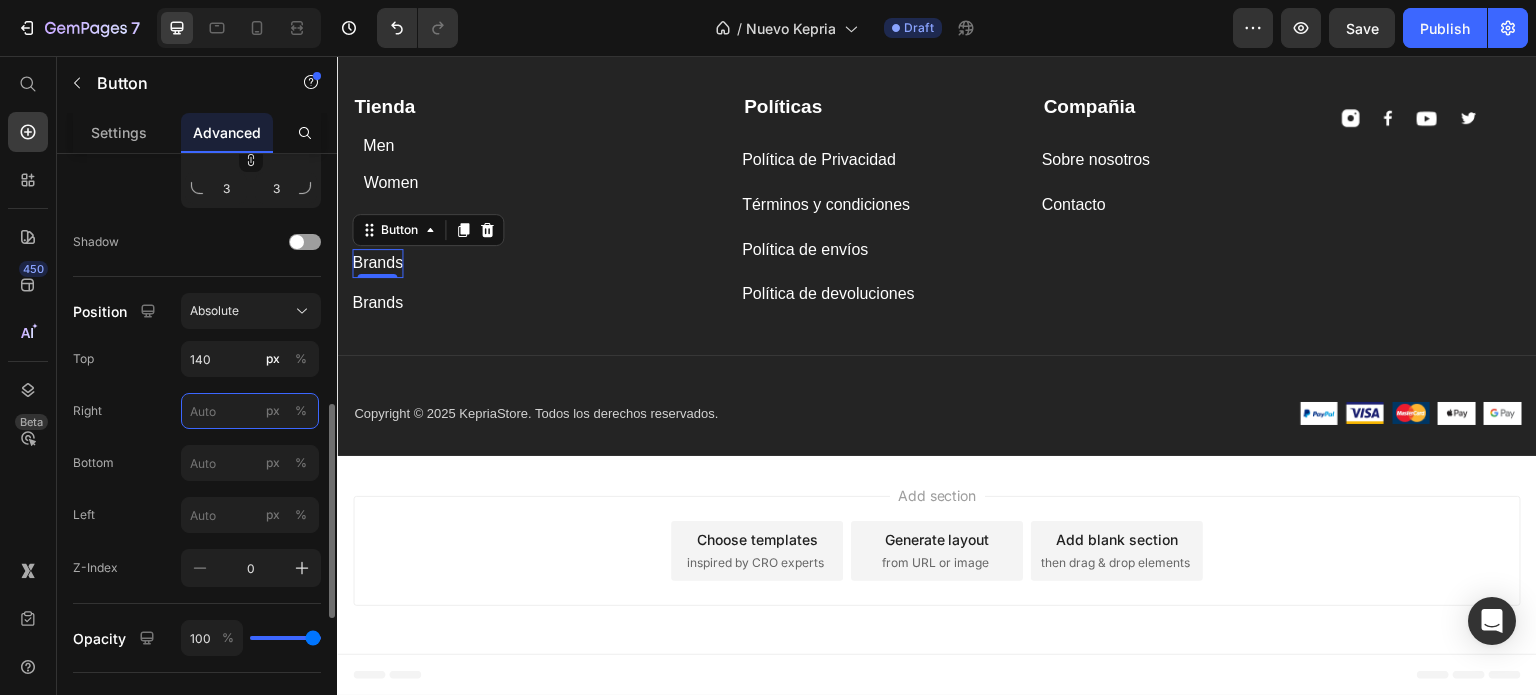click on "px %" at bounding box center [250, 411] 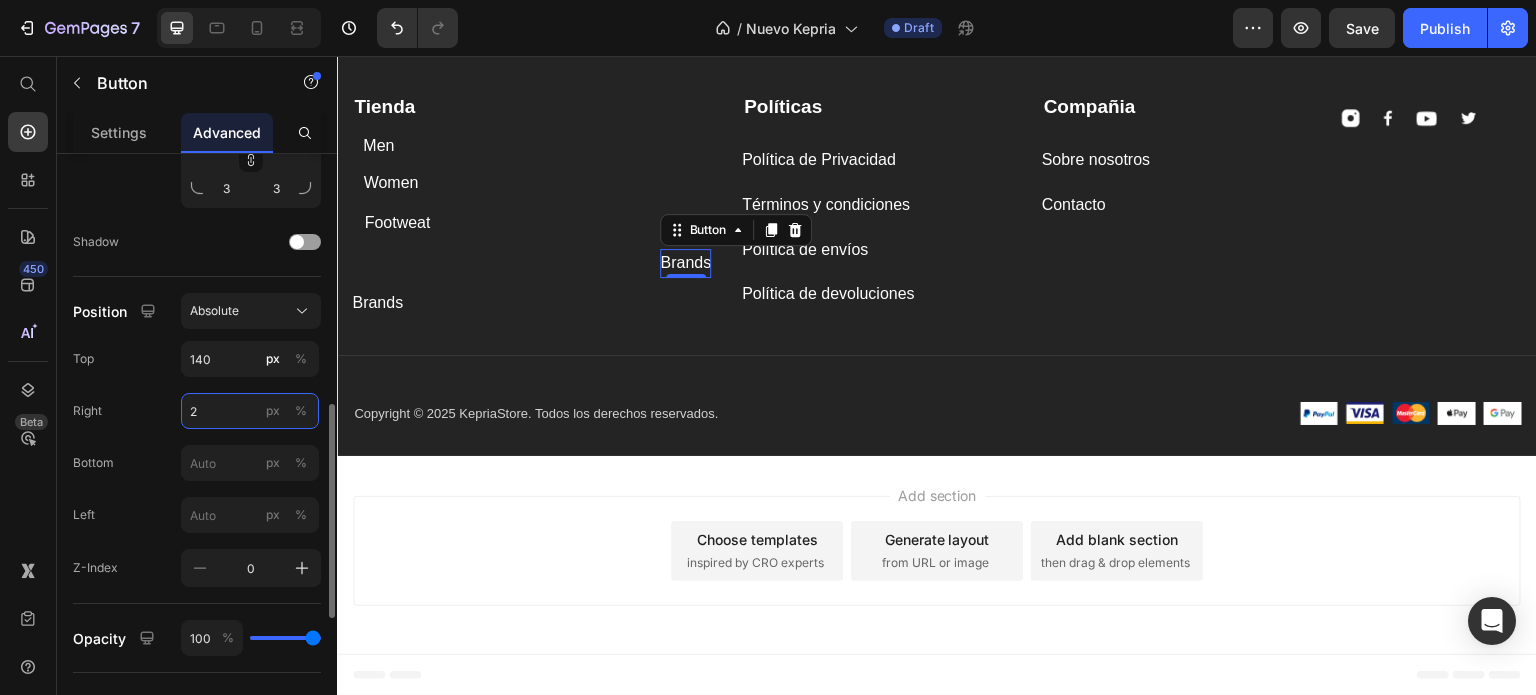 type on "3" 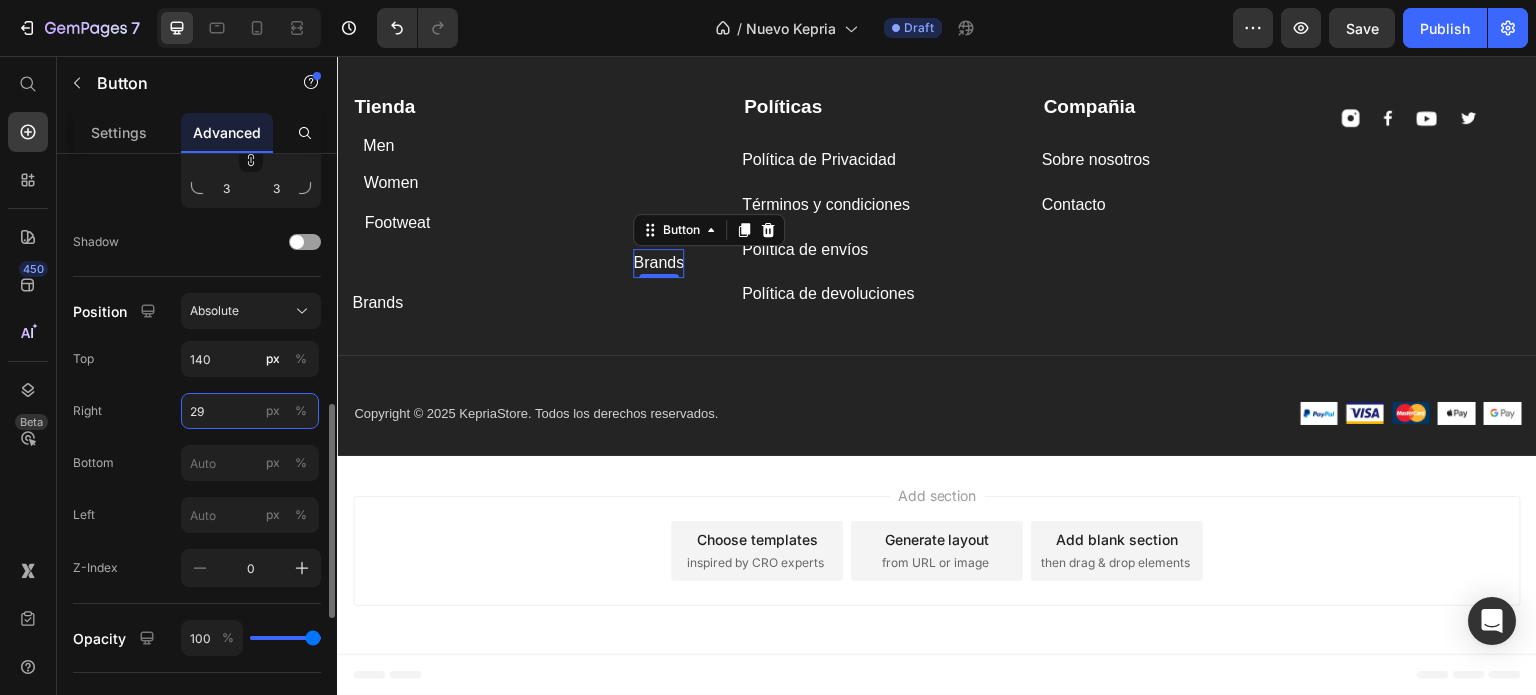 type on "2" 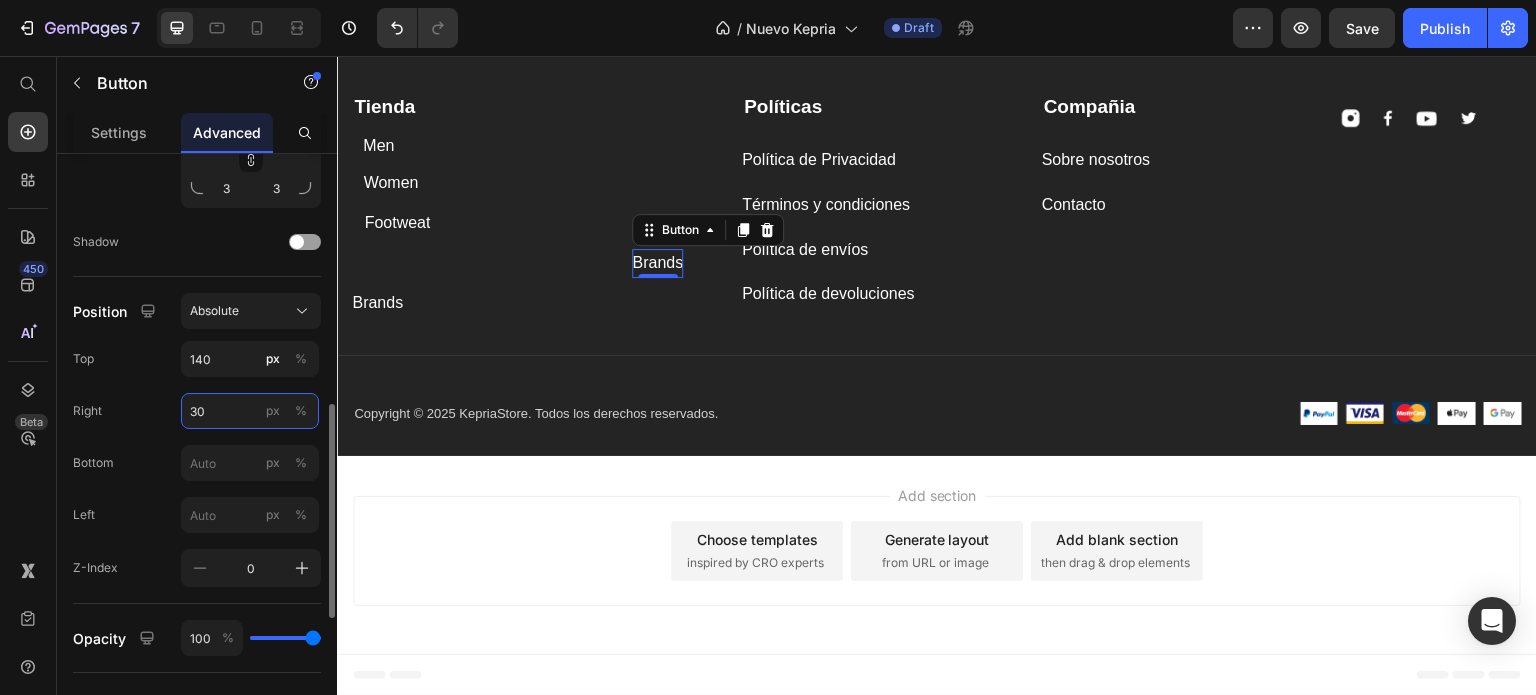 type on "3" 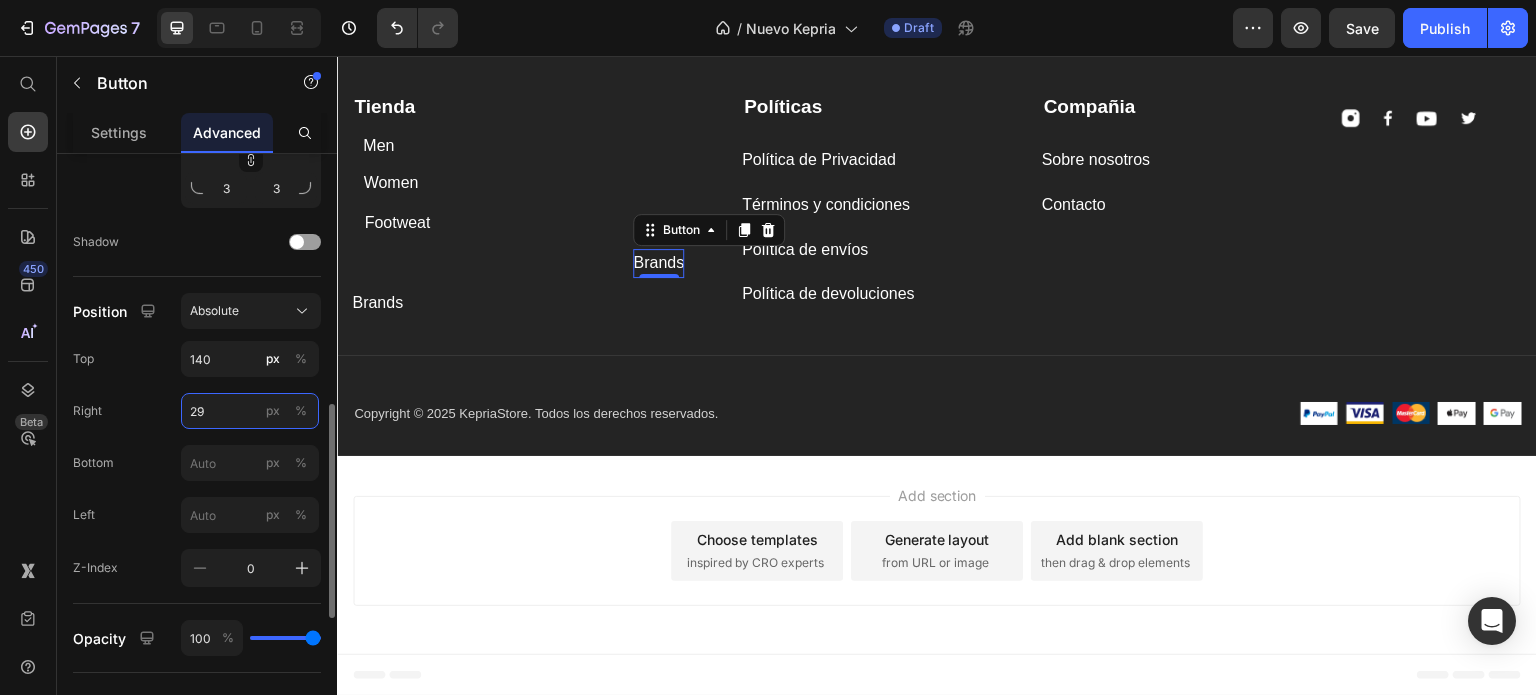 type on "297" 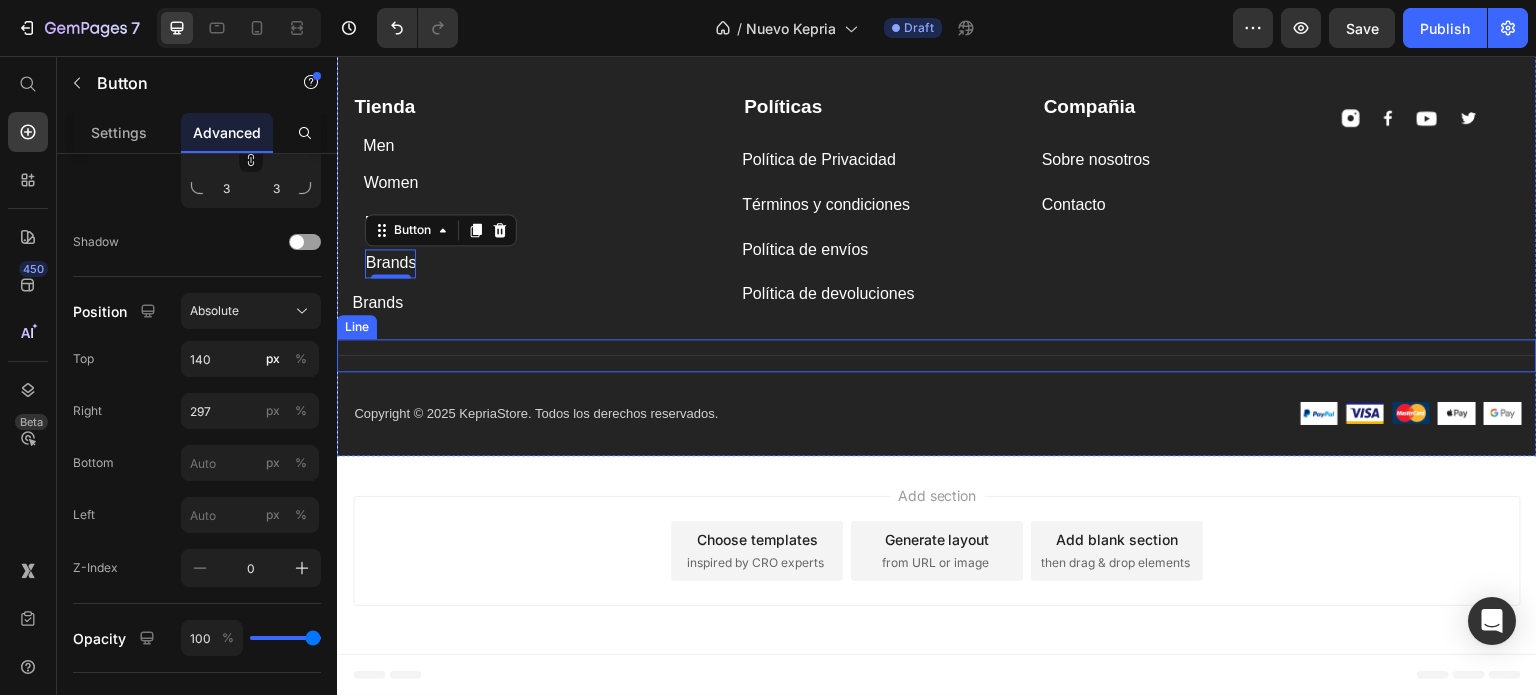 click on "Compañia Text block Sobre nosotros Button Contacto Button Tienda Text block Men Button Women Button Footweat Button Brands Button   0 Brands Button Políticas Text block Política de Privacidad Button Términos y condiciones Button Política de envíos Button Política de devoluciones Button Image Image Image Image Row Row" at bounding box center [937, 204] 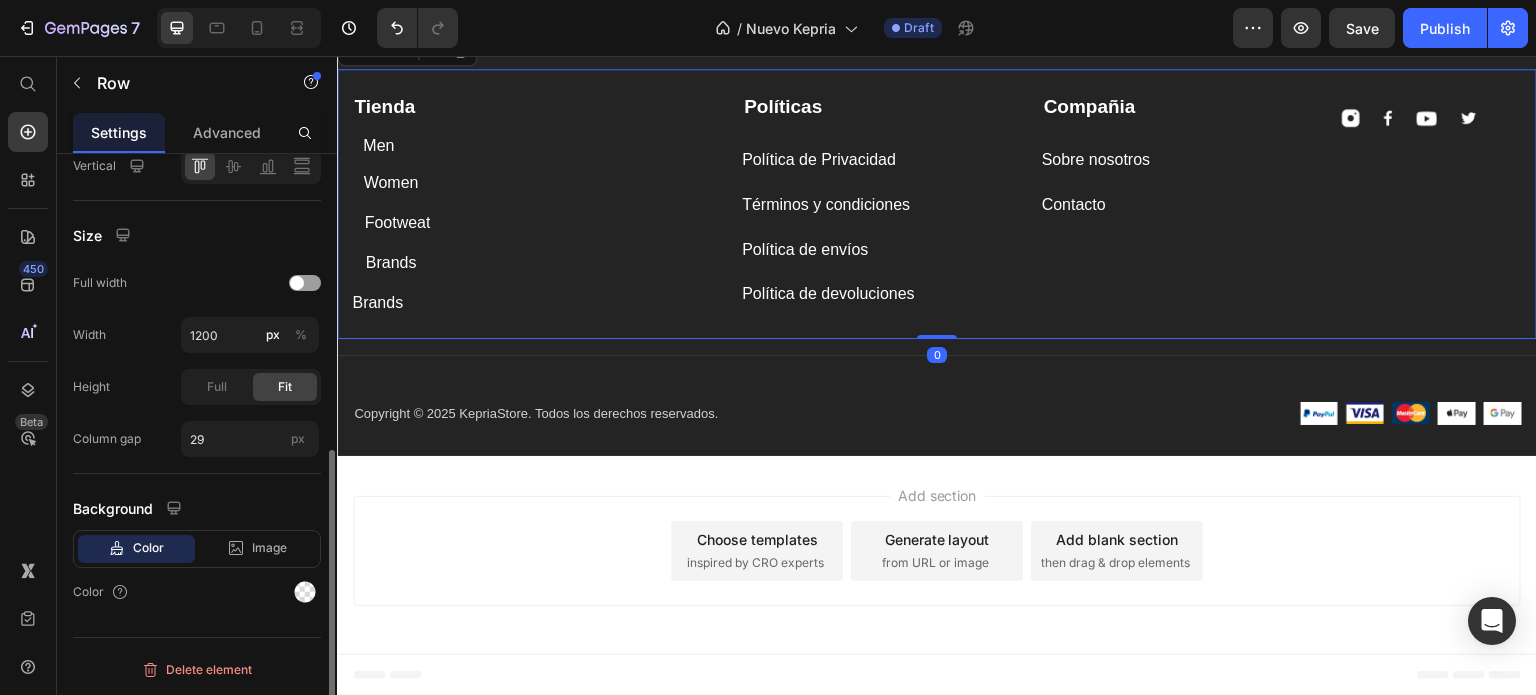 scroll, scrollTop: 0, scrollLeft: 0, axis: both 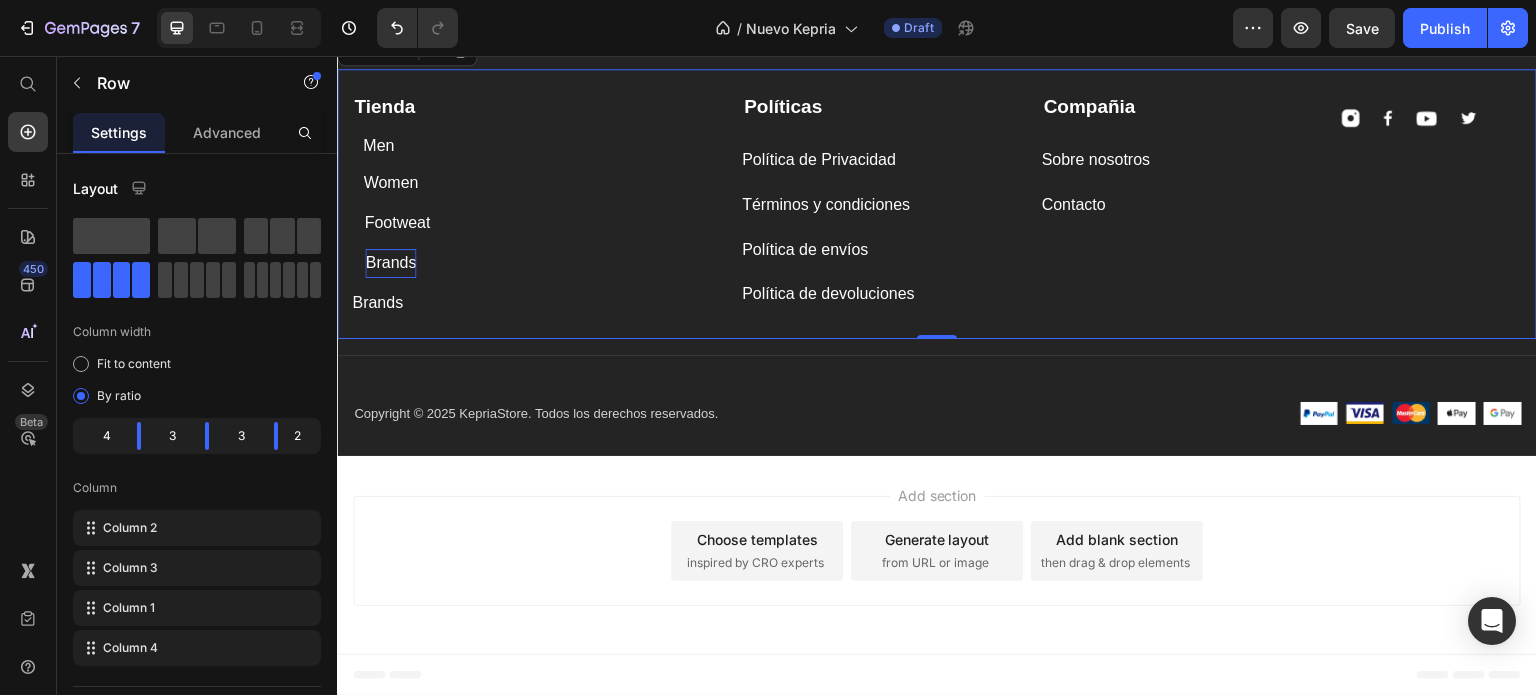 click on "Brands" at bounding box center [390, 263] 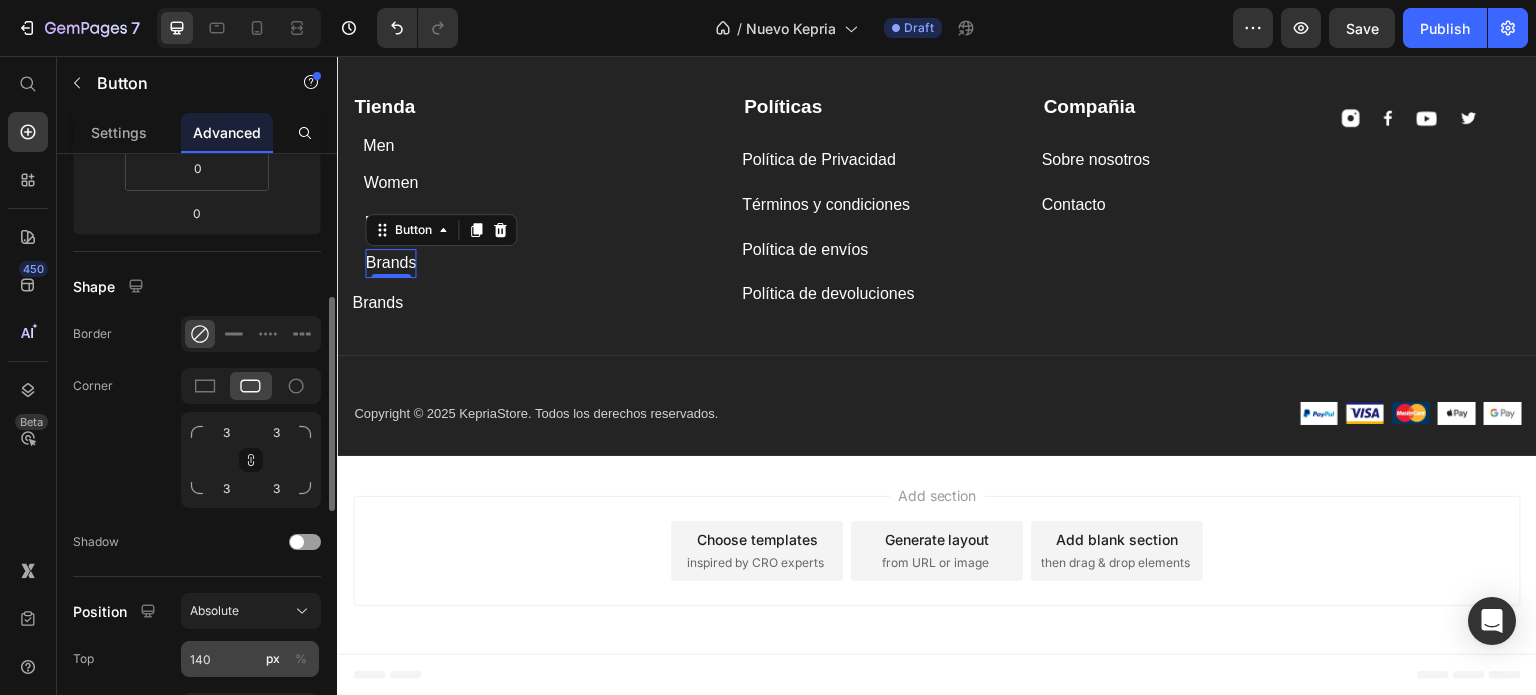 scroll, scrollTop: 600, scrollLeft: 0, axis: vertical 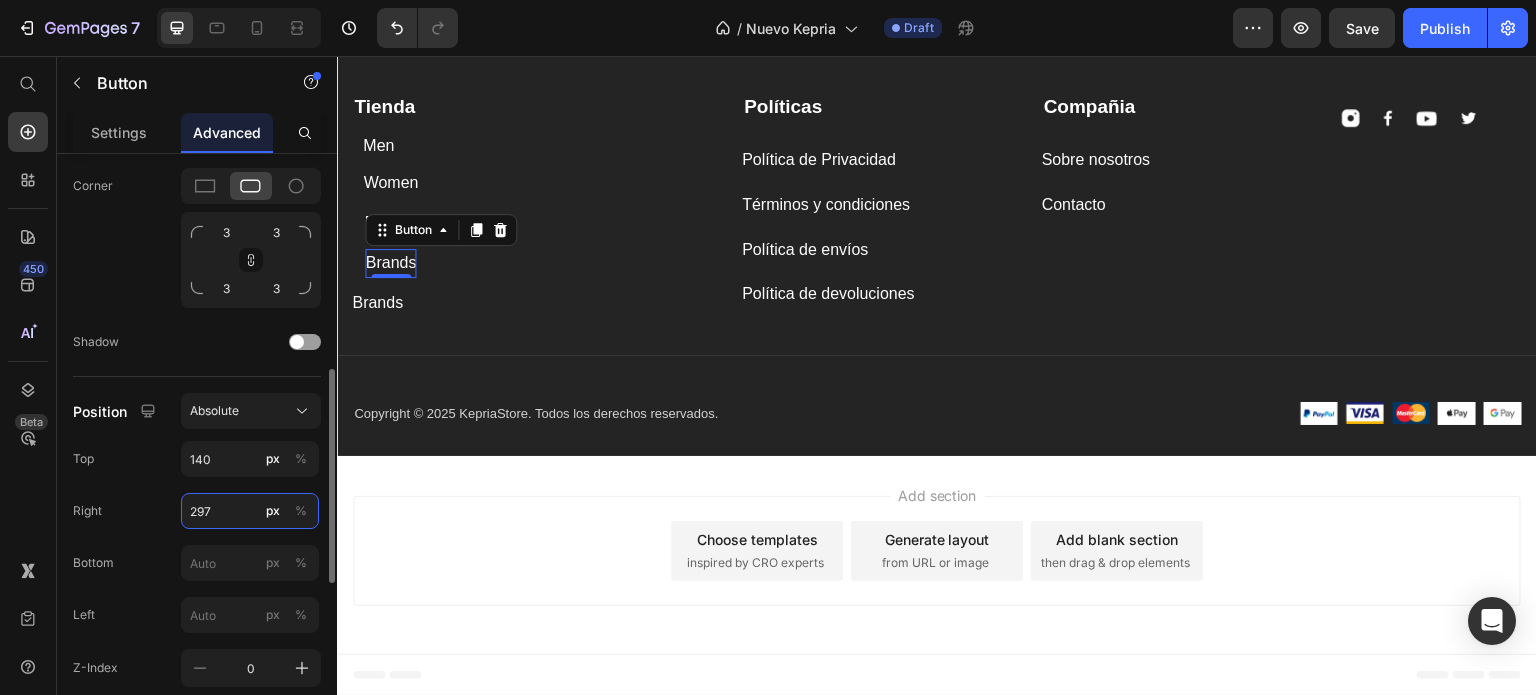 click on "297" at bounding box center (250, 511) 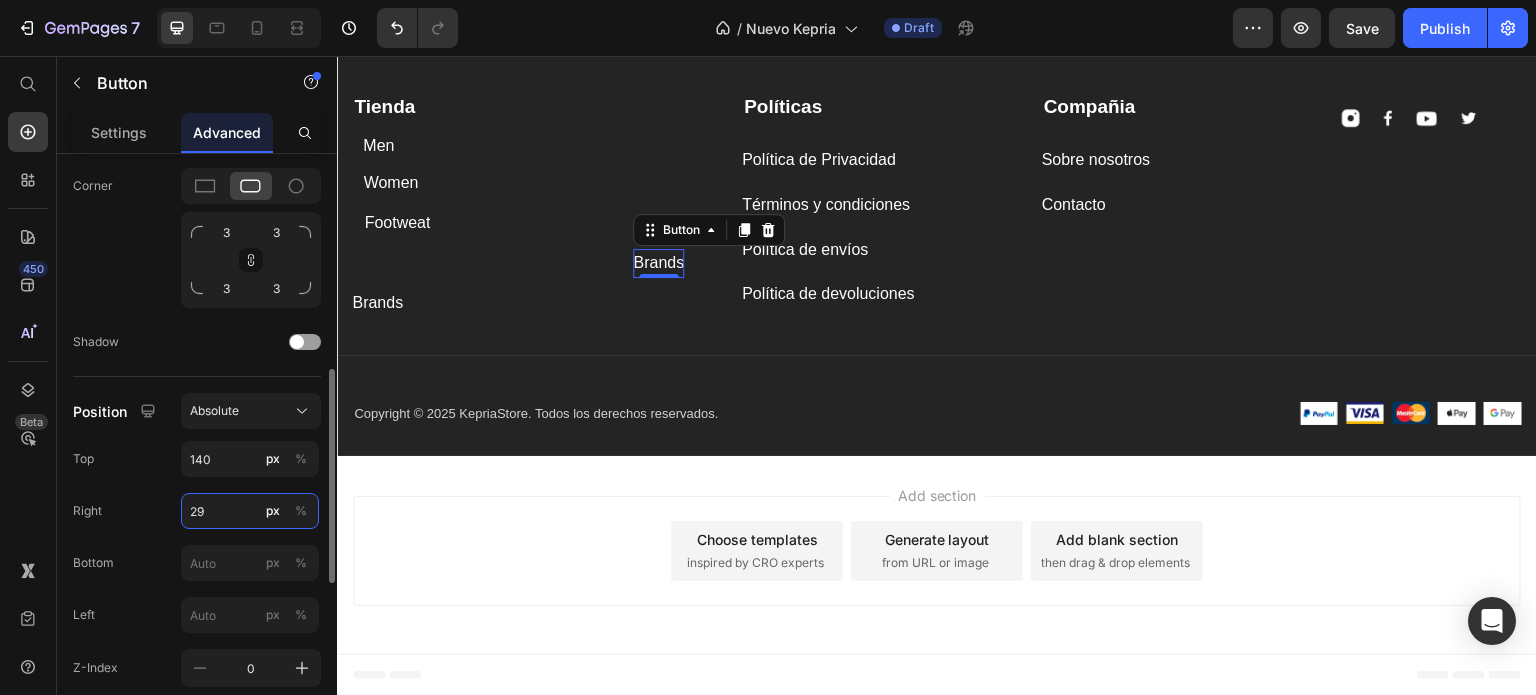 type on "298" 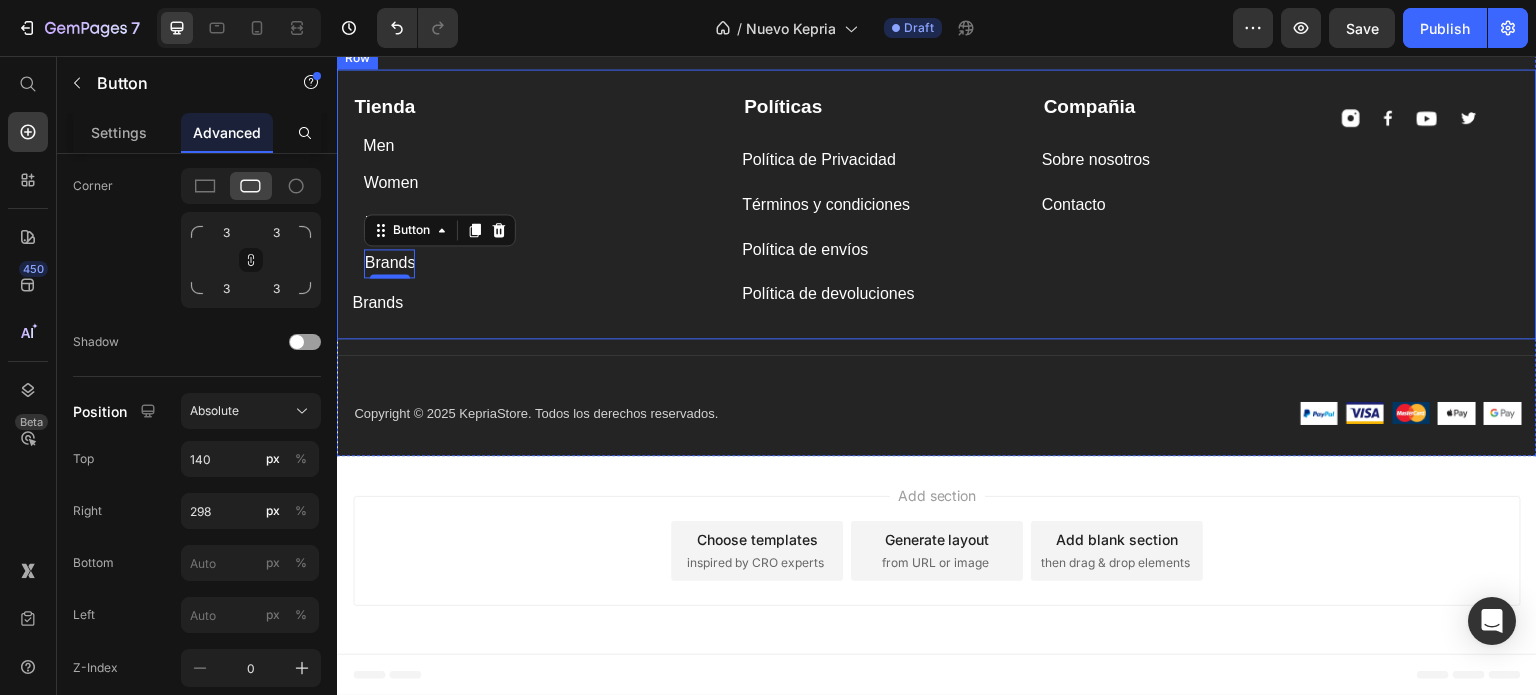 click on "Tienda Text block Men Button Women Button Footweat Button Brands Button   0 Brands Button" at bounding box center (532, 201) 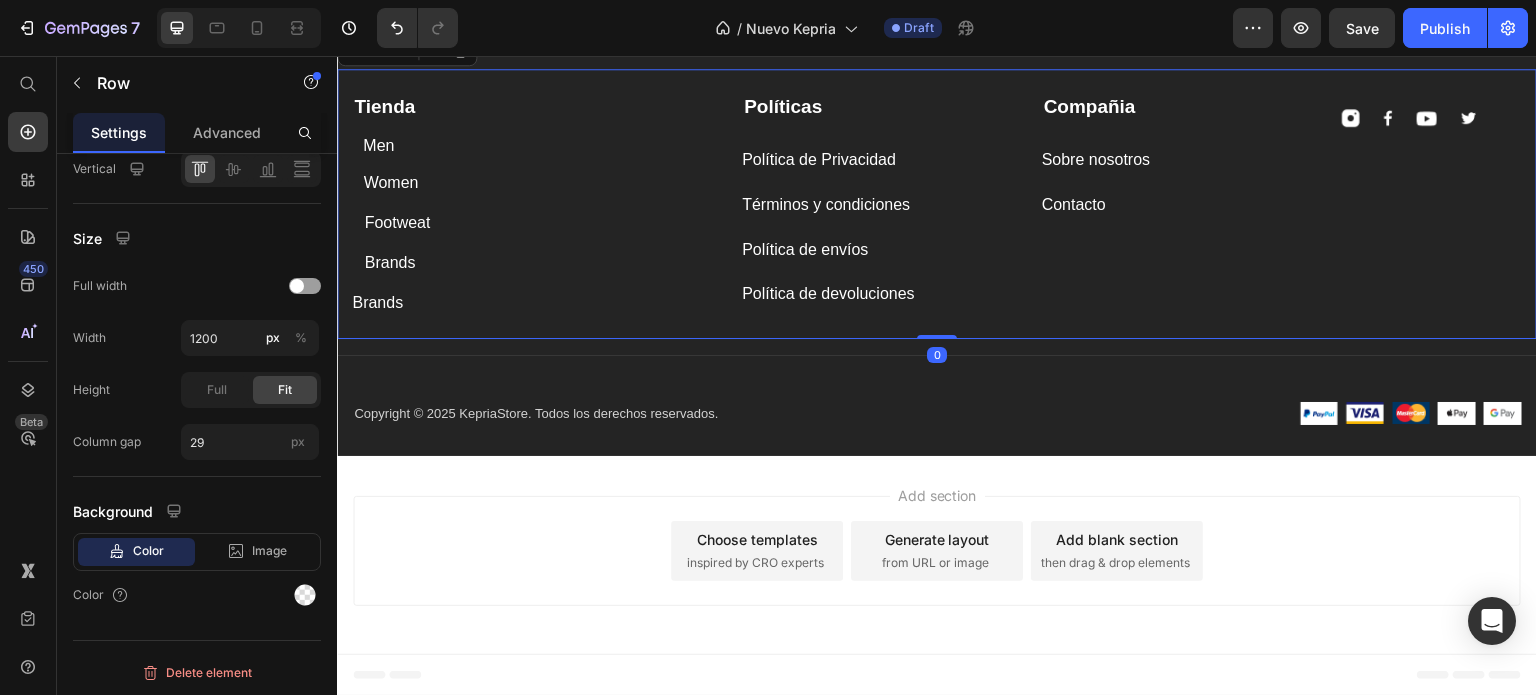 scroll, scrollTop: 0, scrollLeft: 0, axis: both 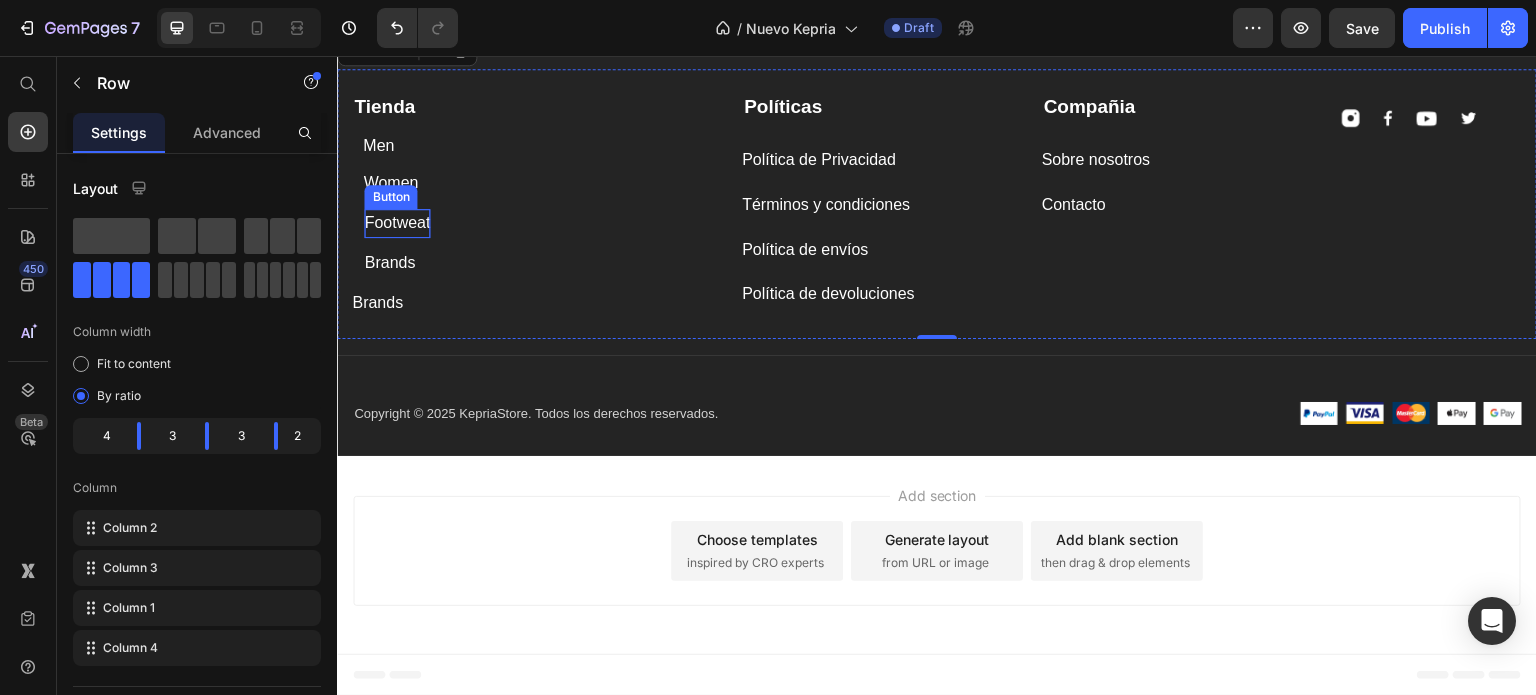 click on "Footweat" at bounding box center [397, 223] 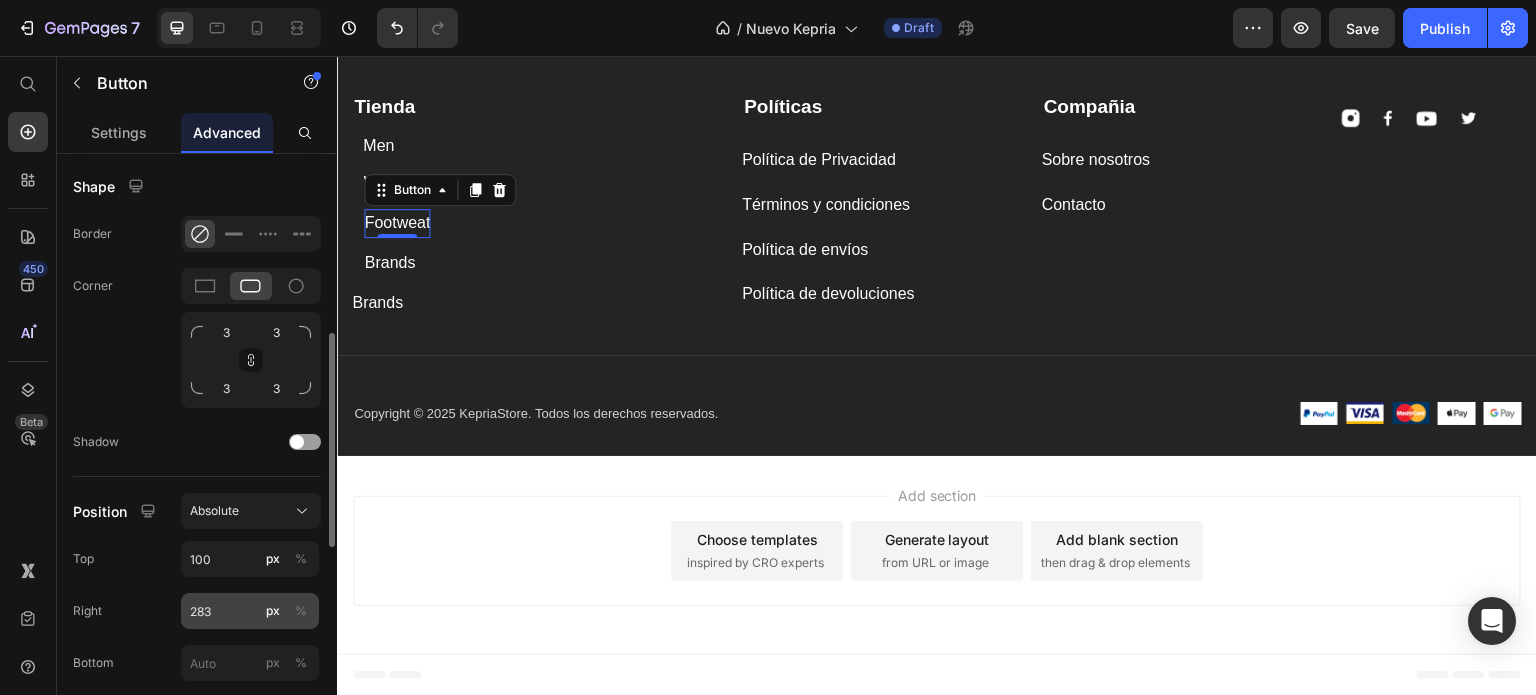 scroll, scrollTop: 700, scrollLeft: 0, axis: vertical 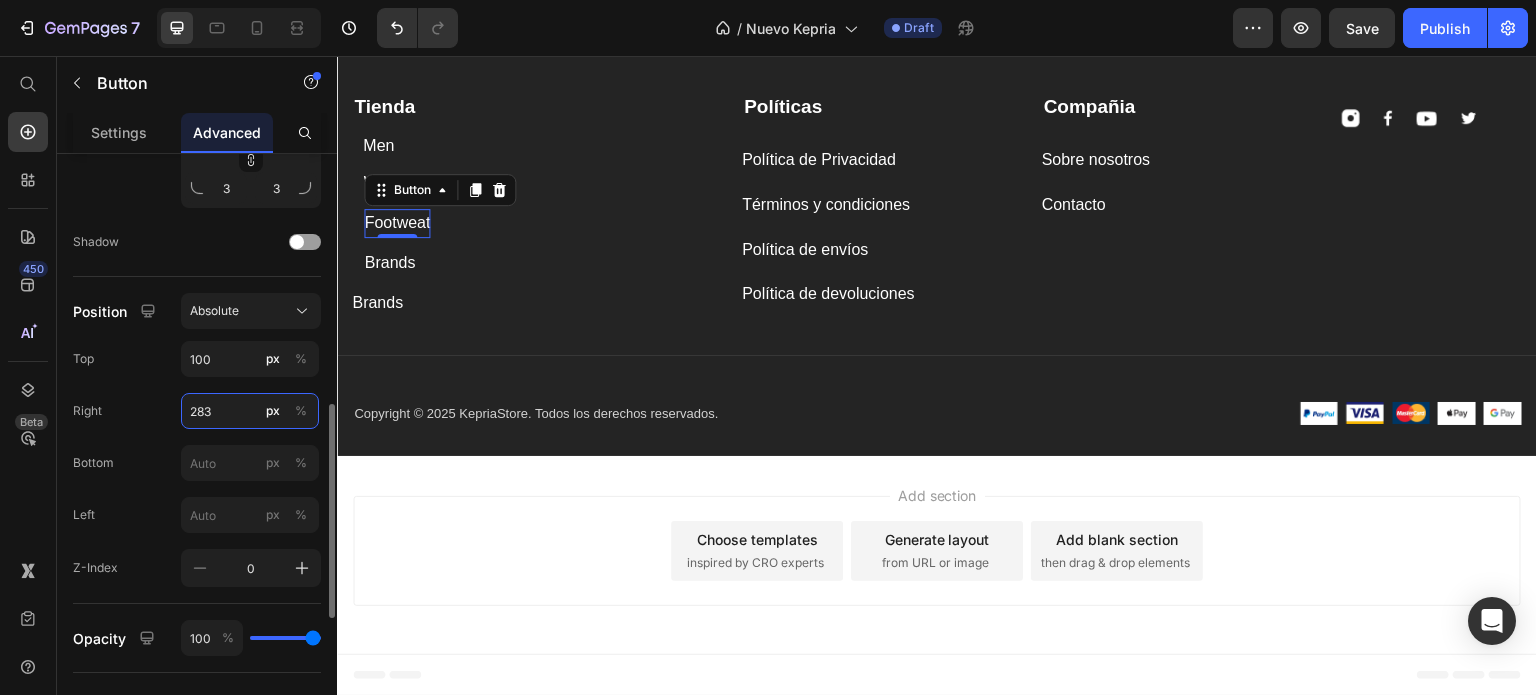 click on "283" at bounding box center (250, 411) 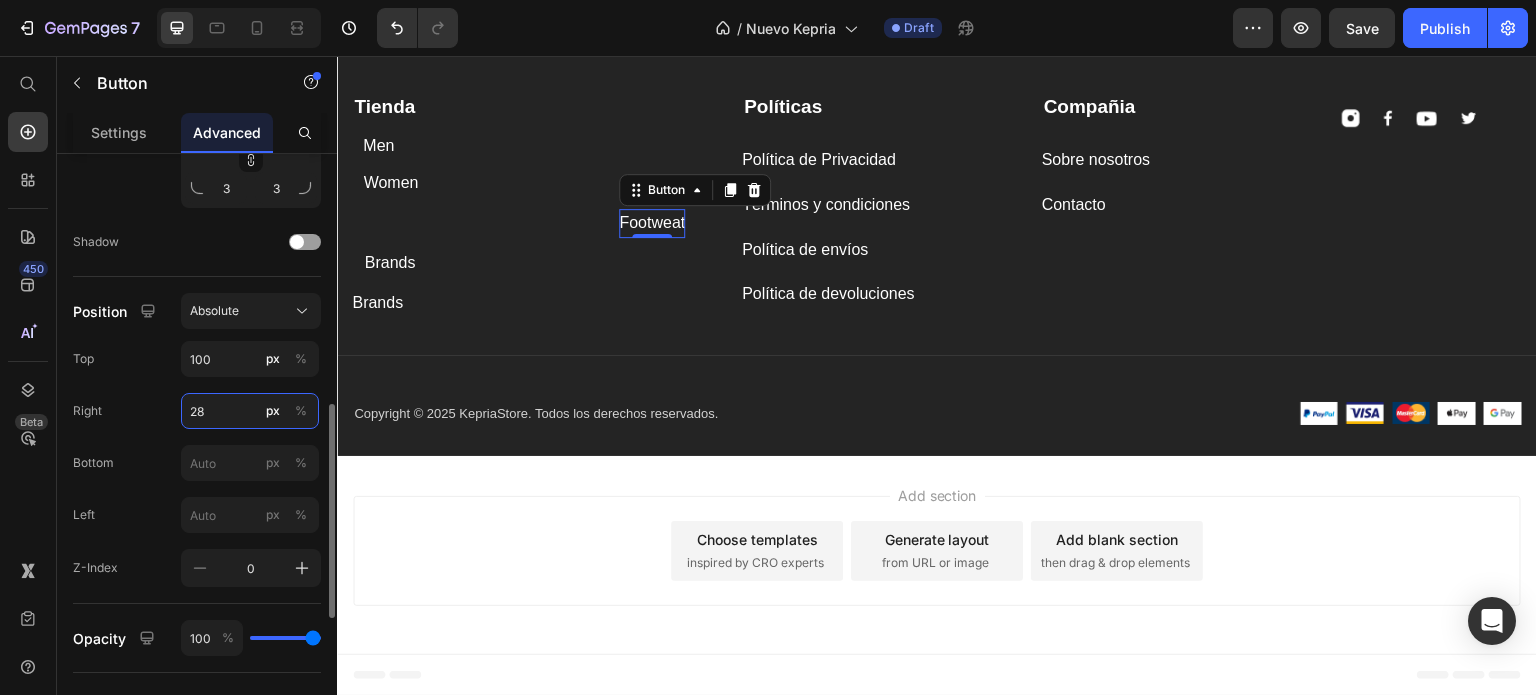 type on "284" 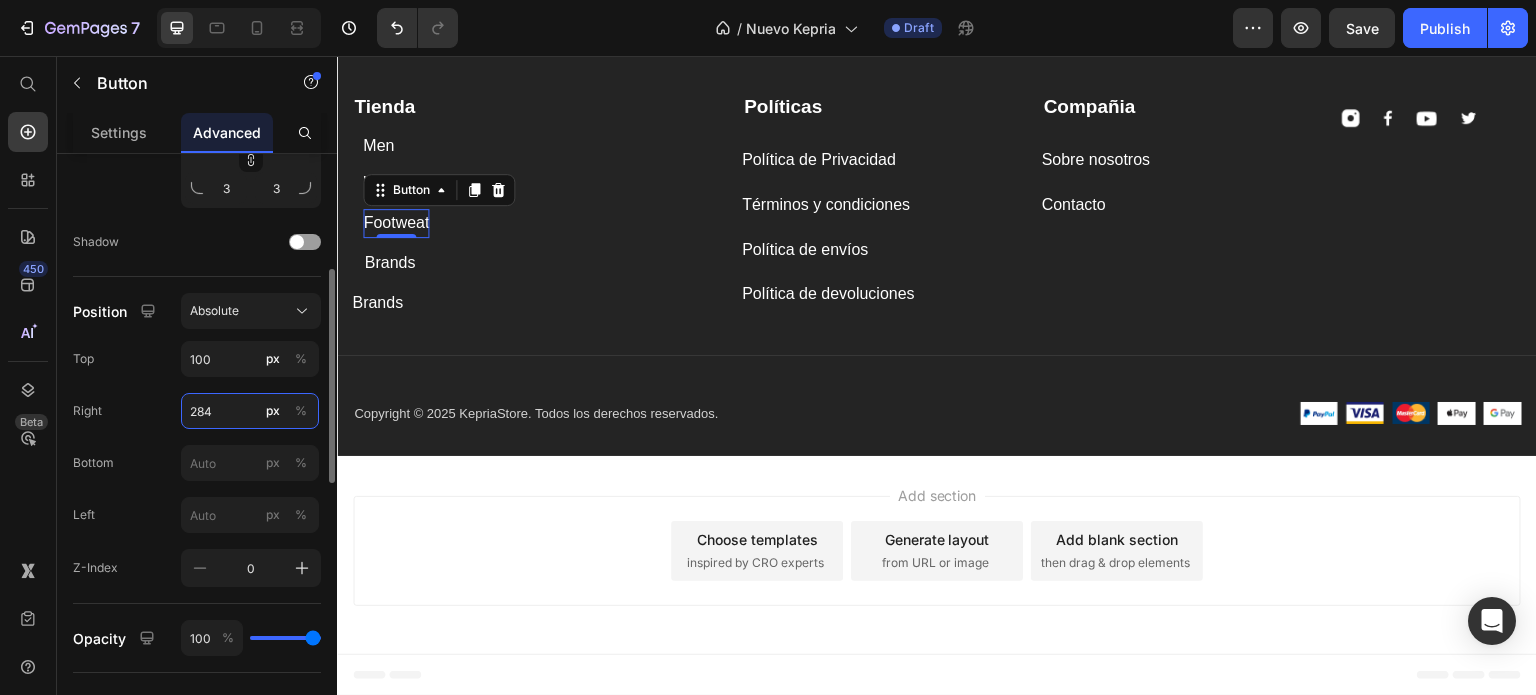 scroll, scrollTop: 600, scrollLeft: 0, axis: vertical 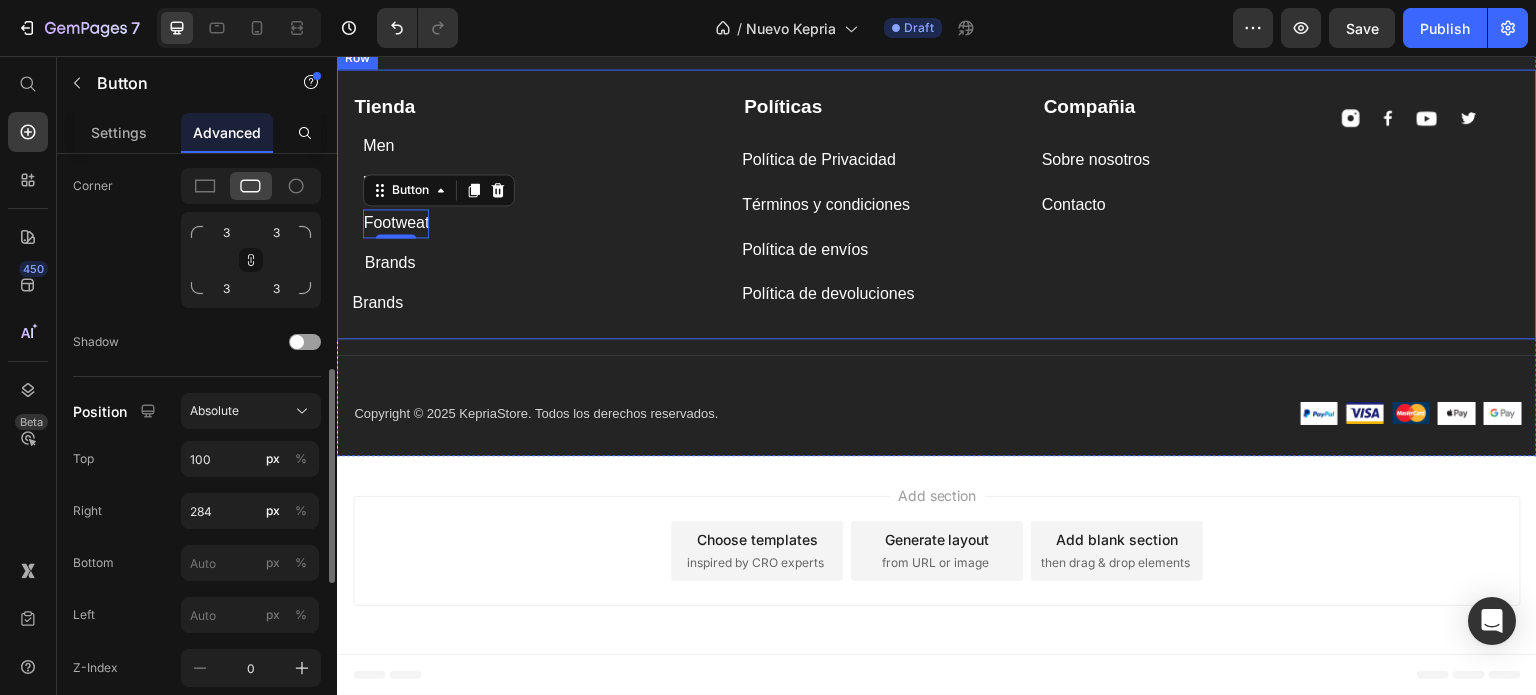 click on "Compañia Text block Sobre nosotros Button Contacto Button Tienda Text block Men Button Women Button Footweat Button   0 Brands Button Brands Button Políticas Text block Política de Privacidad Button Términos y condiciones Button Política de envíos Button Política de devoluciones Button Image Image Image Image Row Row" at bounding box center (937, 204) 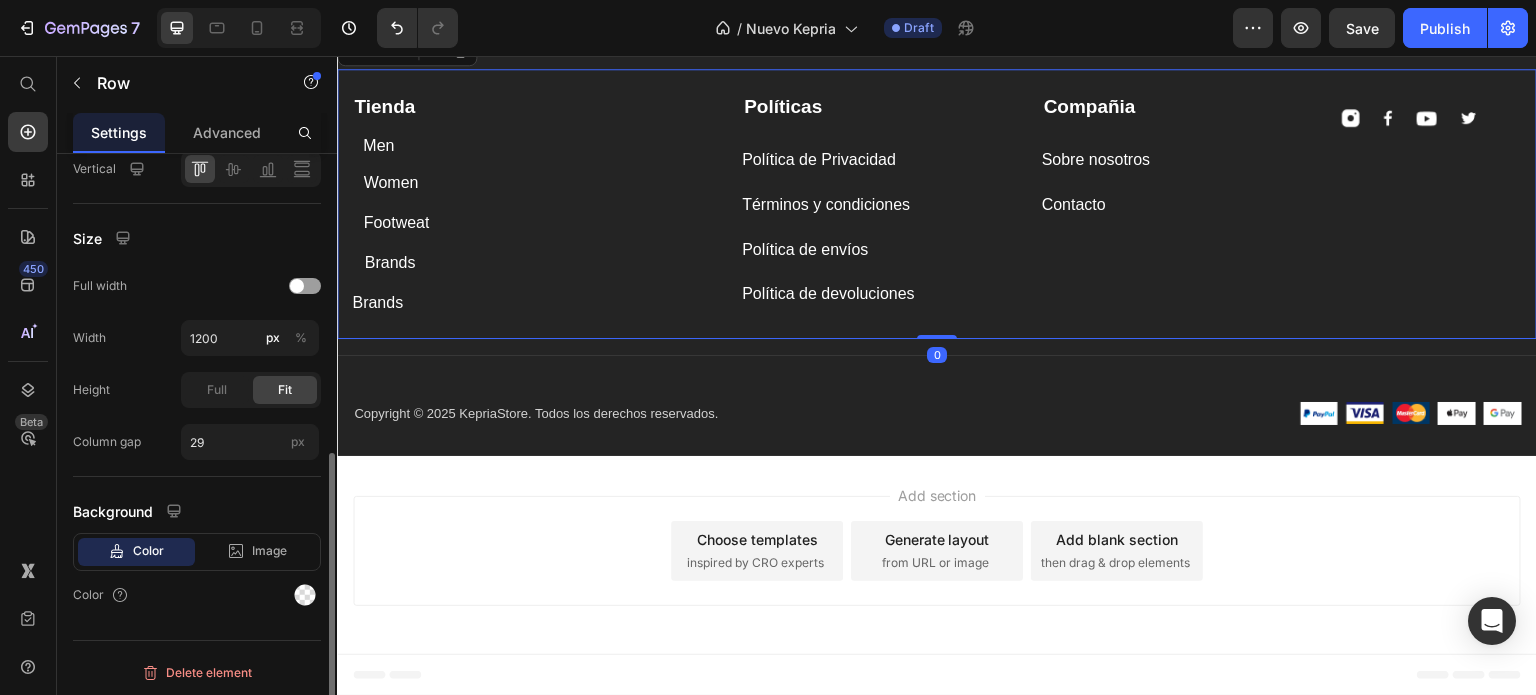 scroll, scrollTop: 0, scrollLeft: 0, axis: both 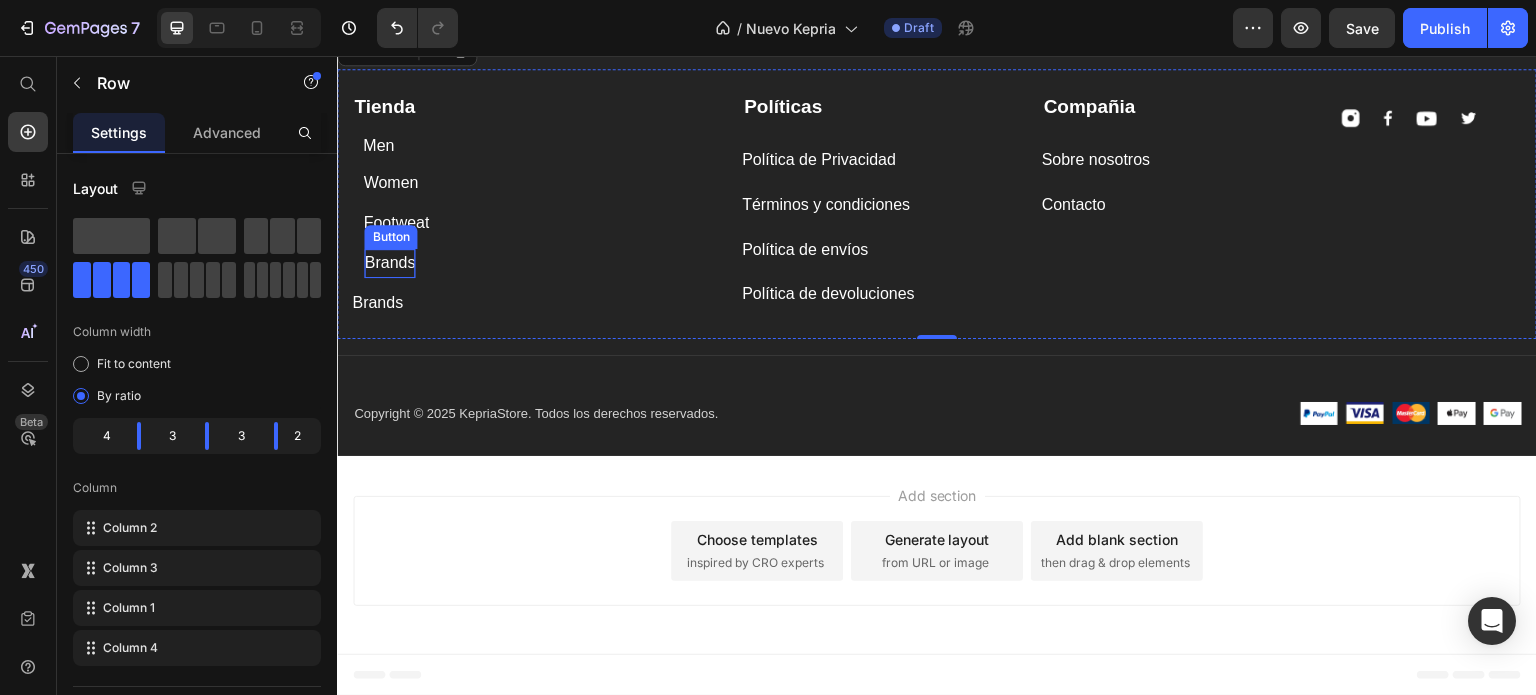 click on "Brands" at bounding box center [389, 263] 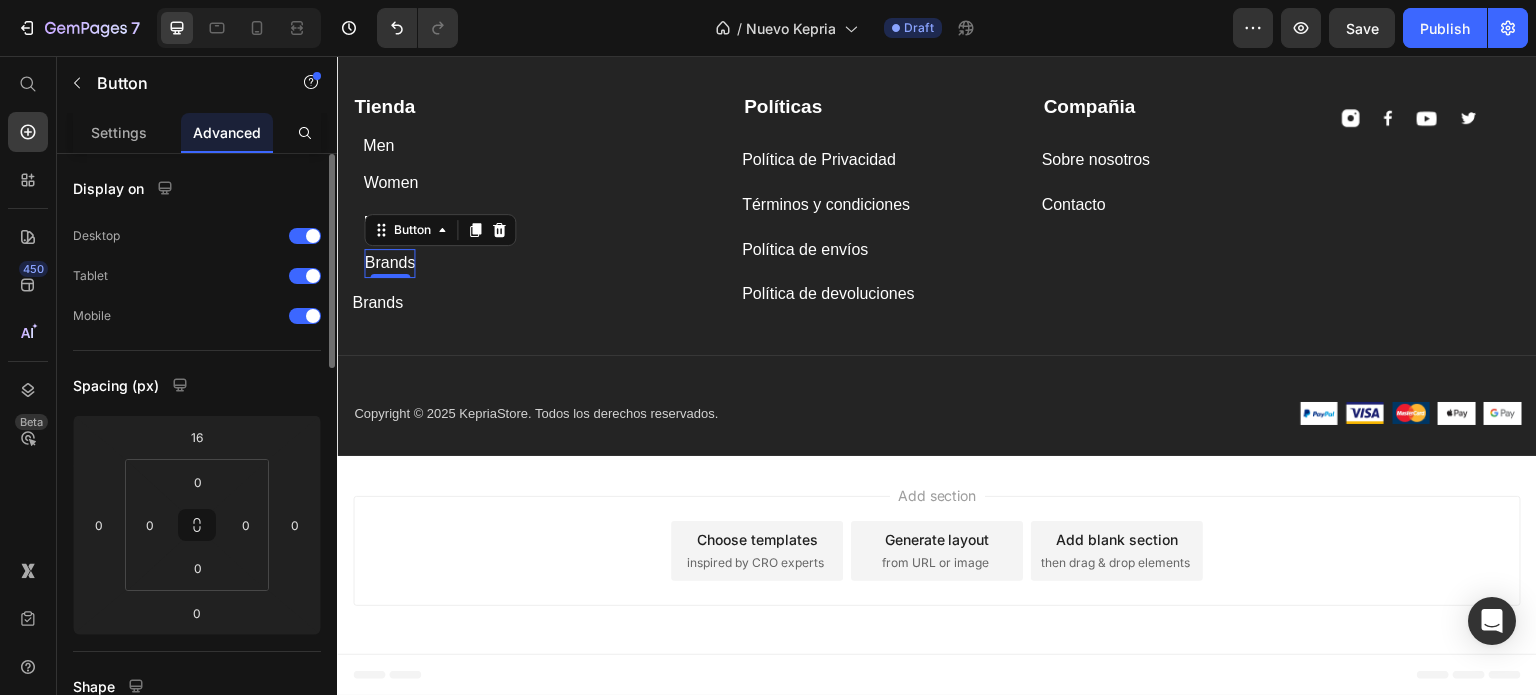 scroll, scrollTop: 5537, scrollLeft: 0, axis: vertical 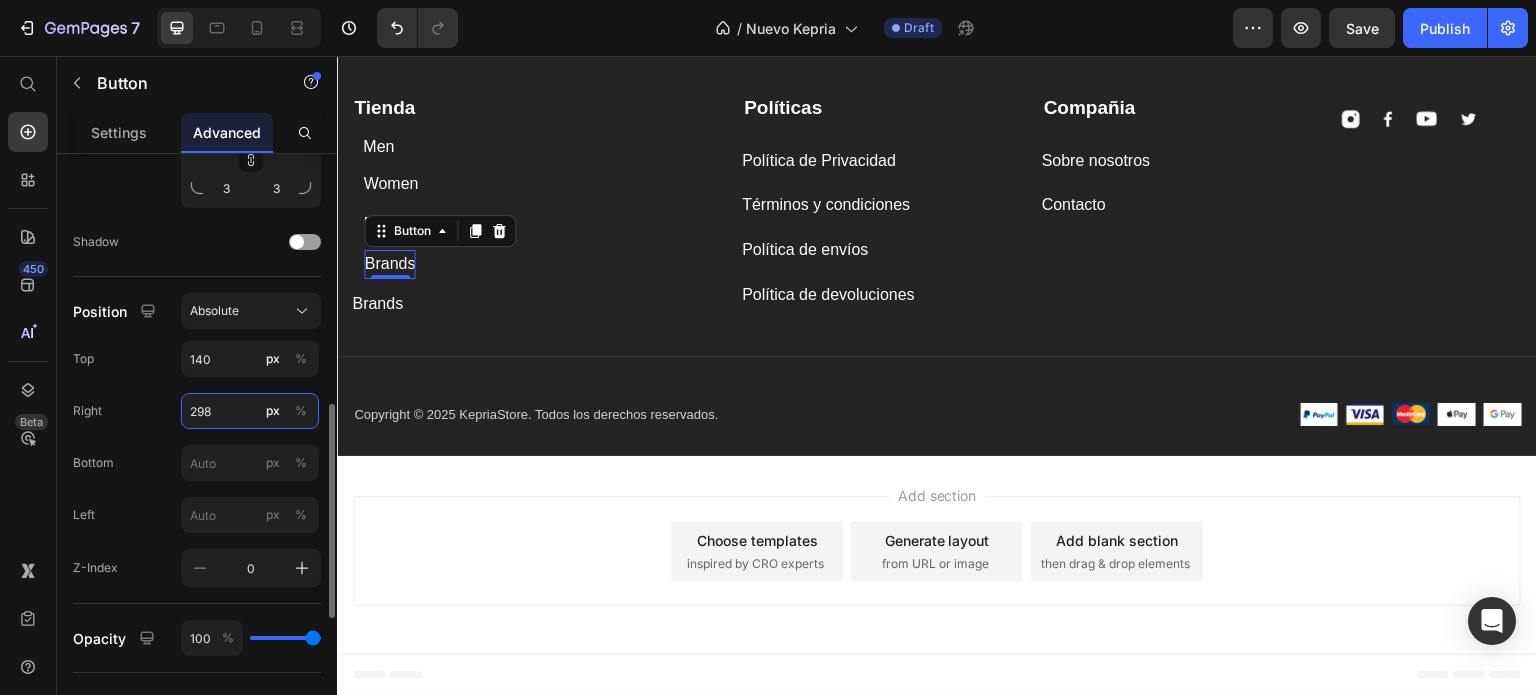 click on "298" at bounding box center (250, 411) 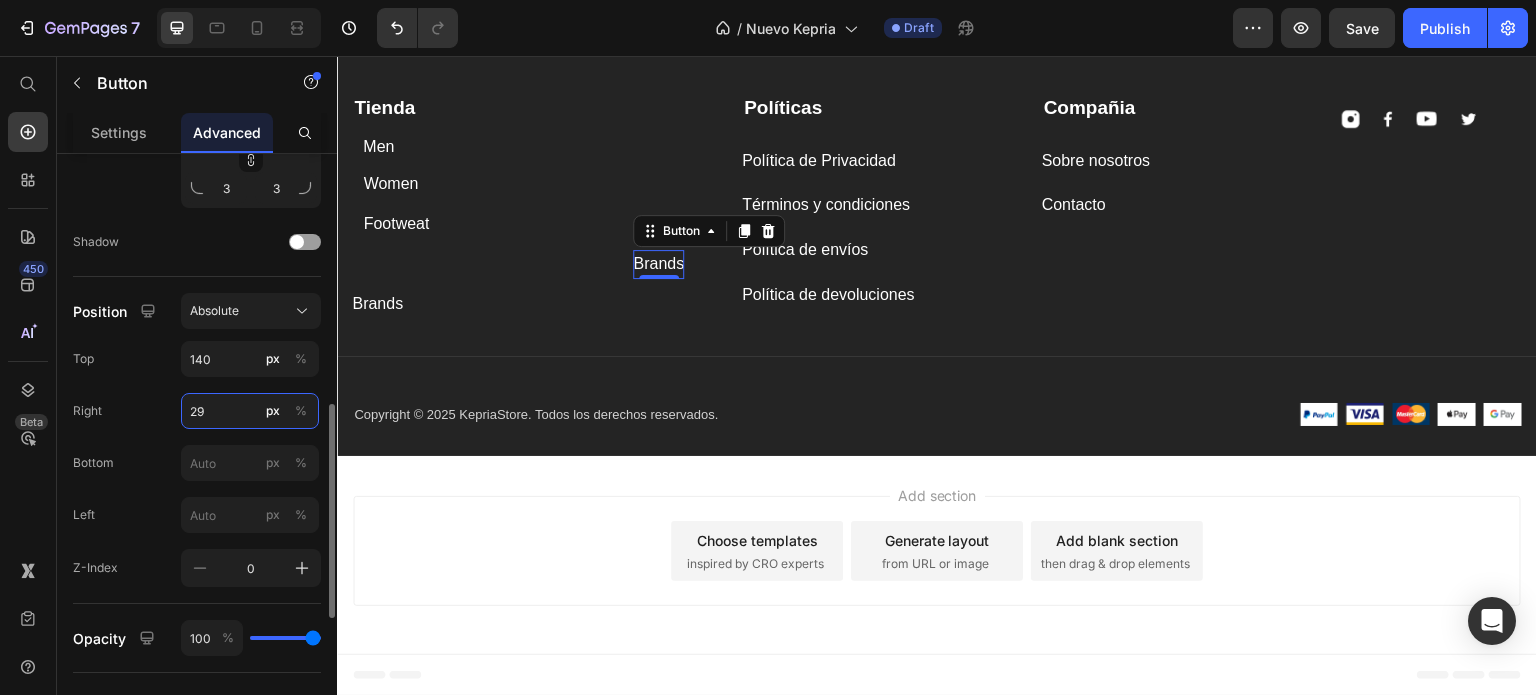 type on "299" 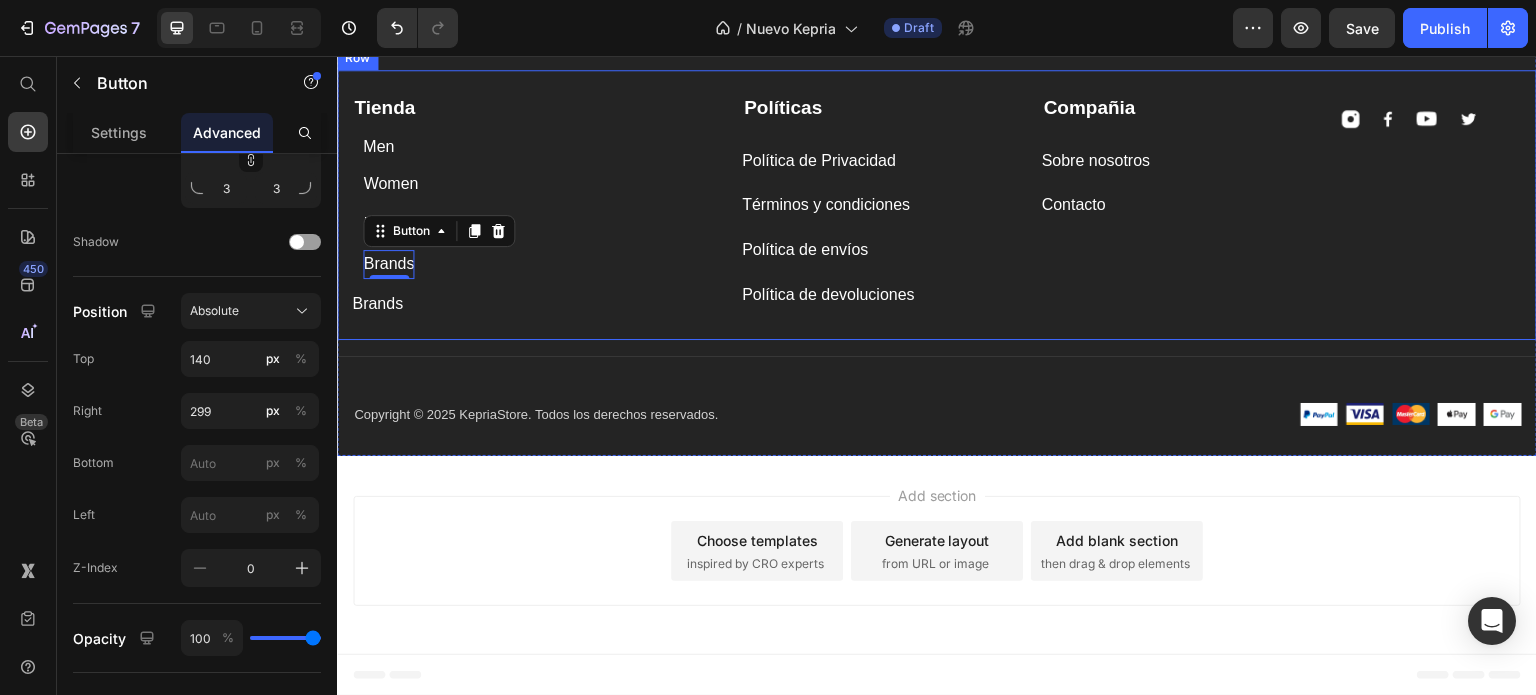 click on "Compañia Text block Sobre nosotros Button Contacto Button Tienda Text block Men Button Women Button Footweat Button Brands Button   0 Brands Button Políticas Text block Política de Privacidad Button Términos y condiciones Button Política de envíos Button Política de devoluciones Button Image Image Image Image Row Row" at bounding box center [937, 205] 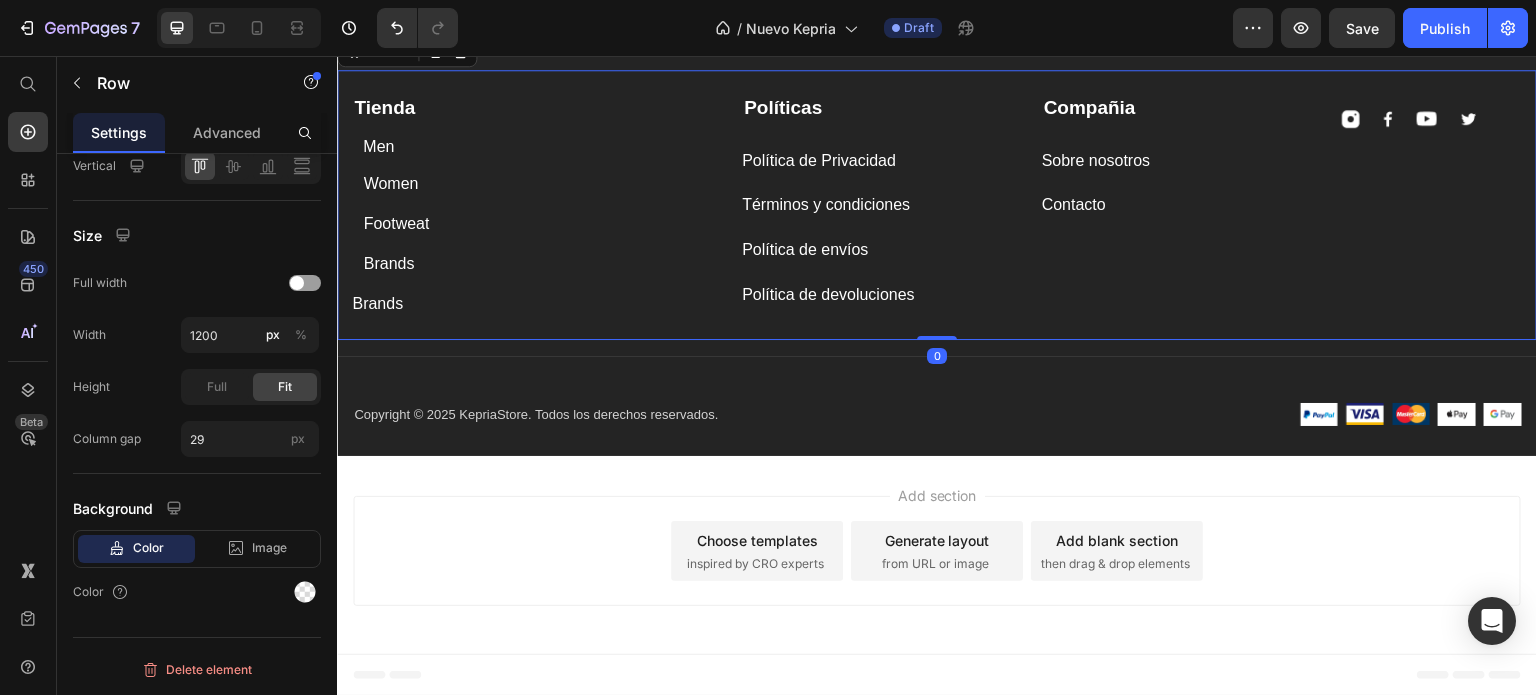 scroll, scrollTop: 0, scrollLeft: 0, axis: both 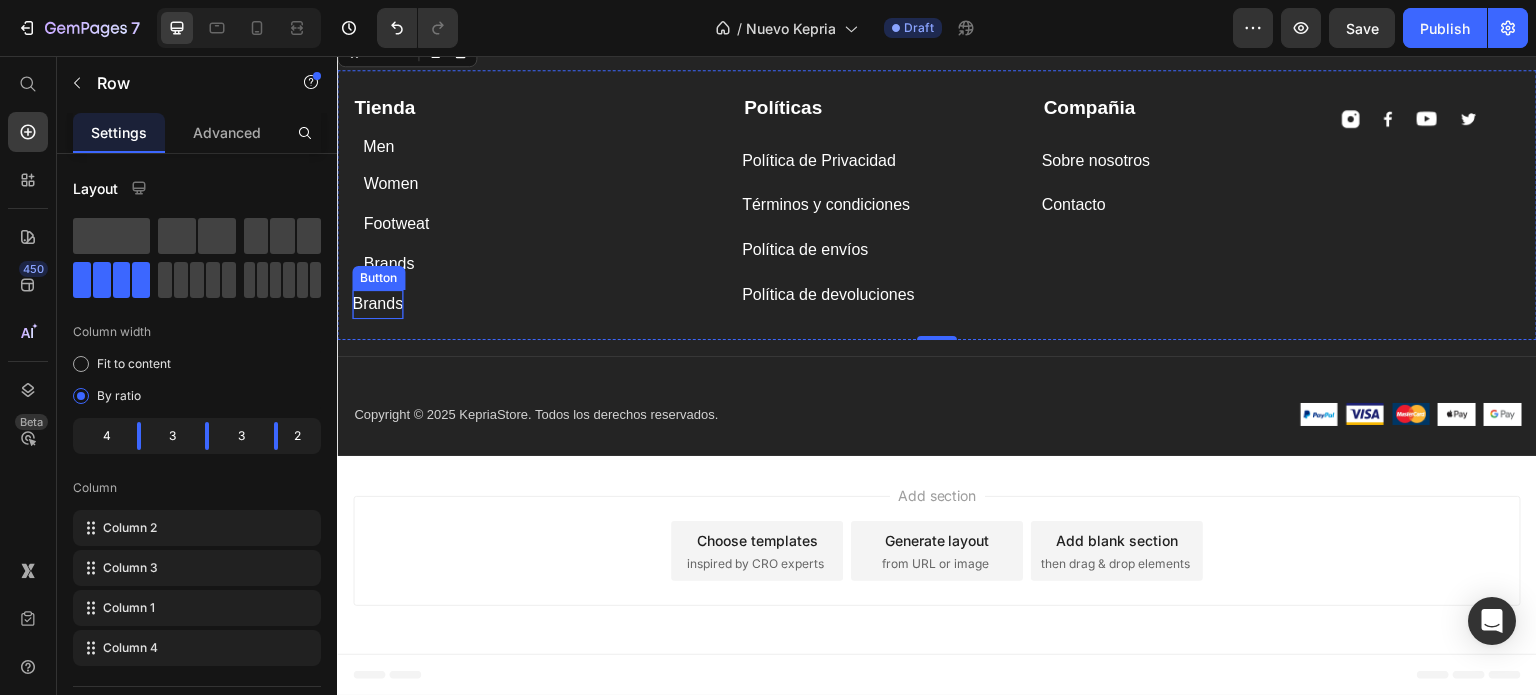 click on "Brands" at bounding box center [377, 304] 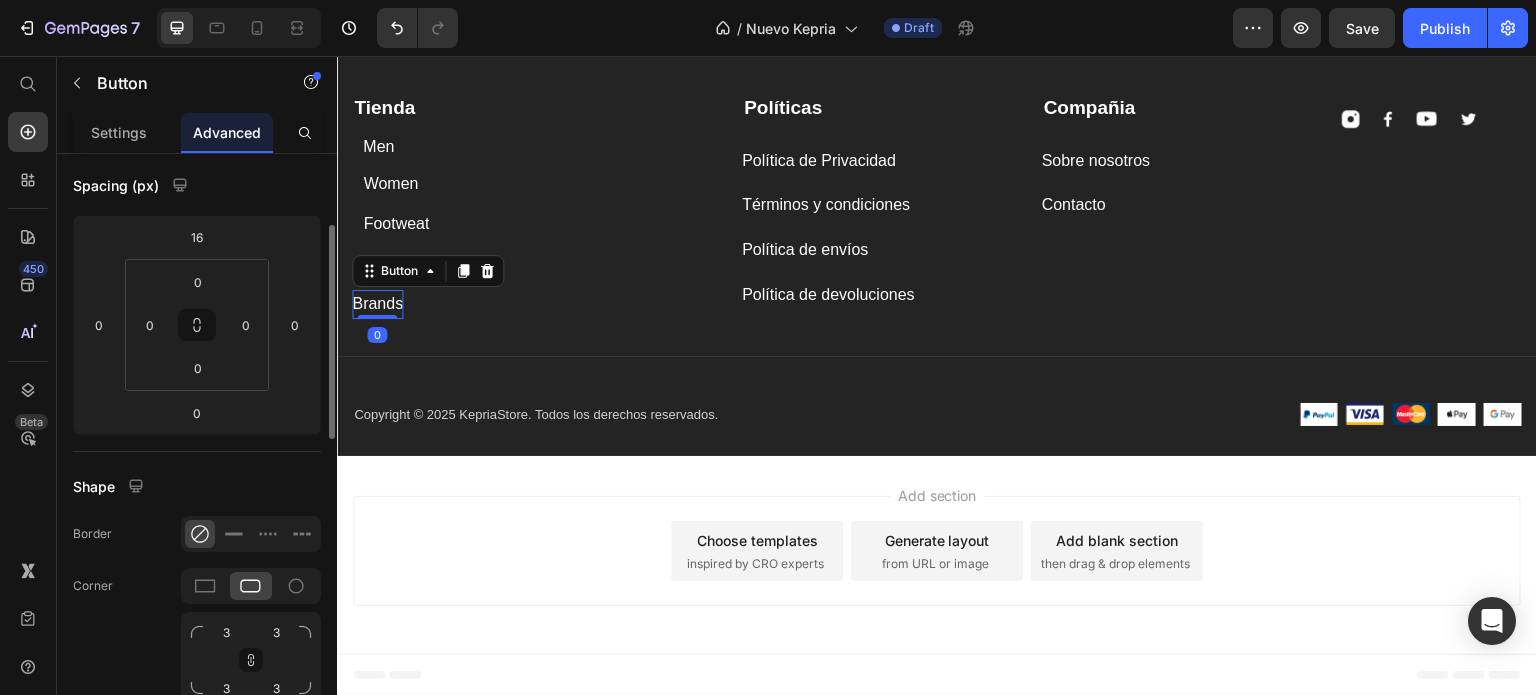scroll, scrollTop: 500, scrollLeft: 0, axis: vertical 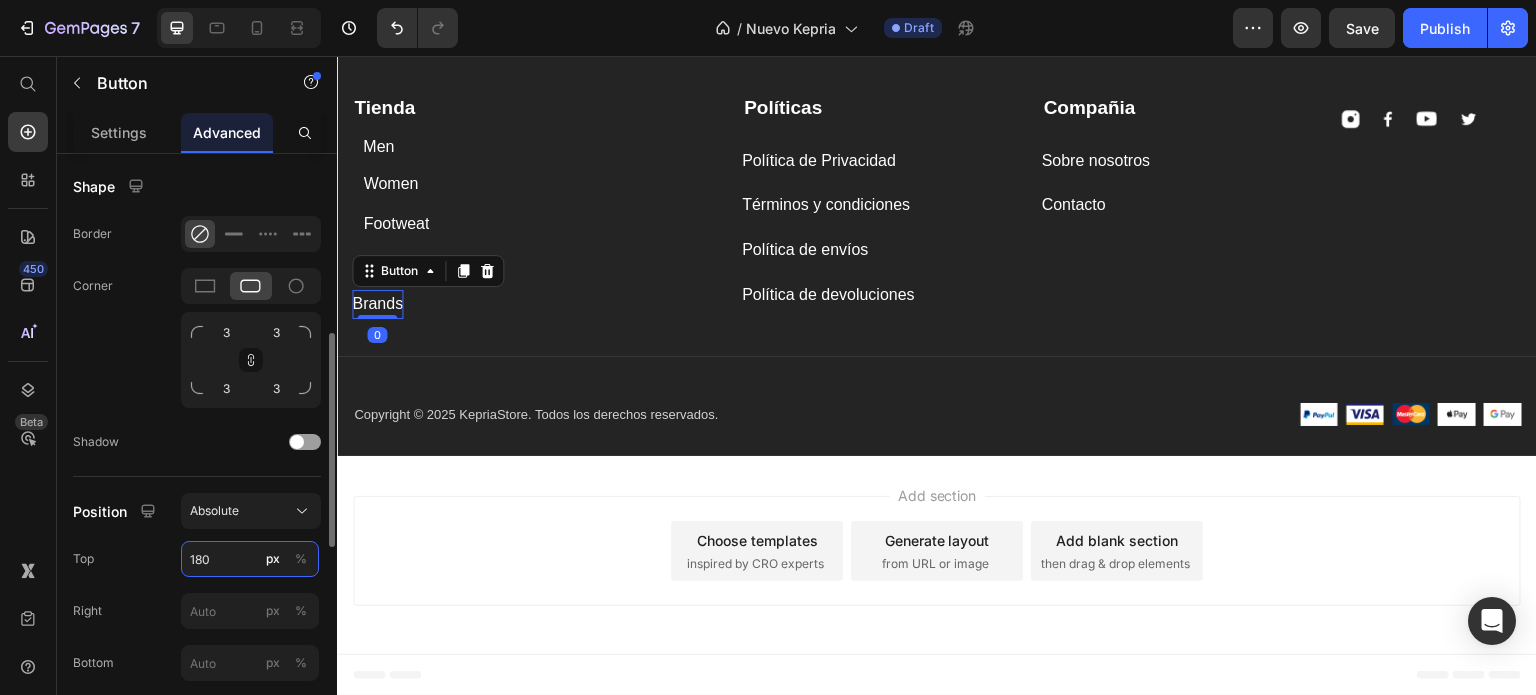 click on "180" at bounding box center [250, 559] 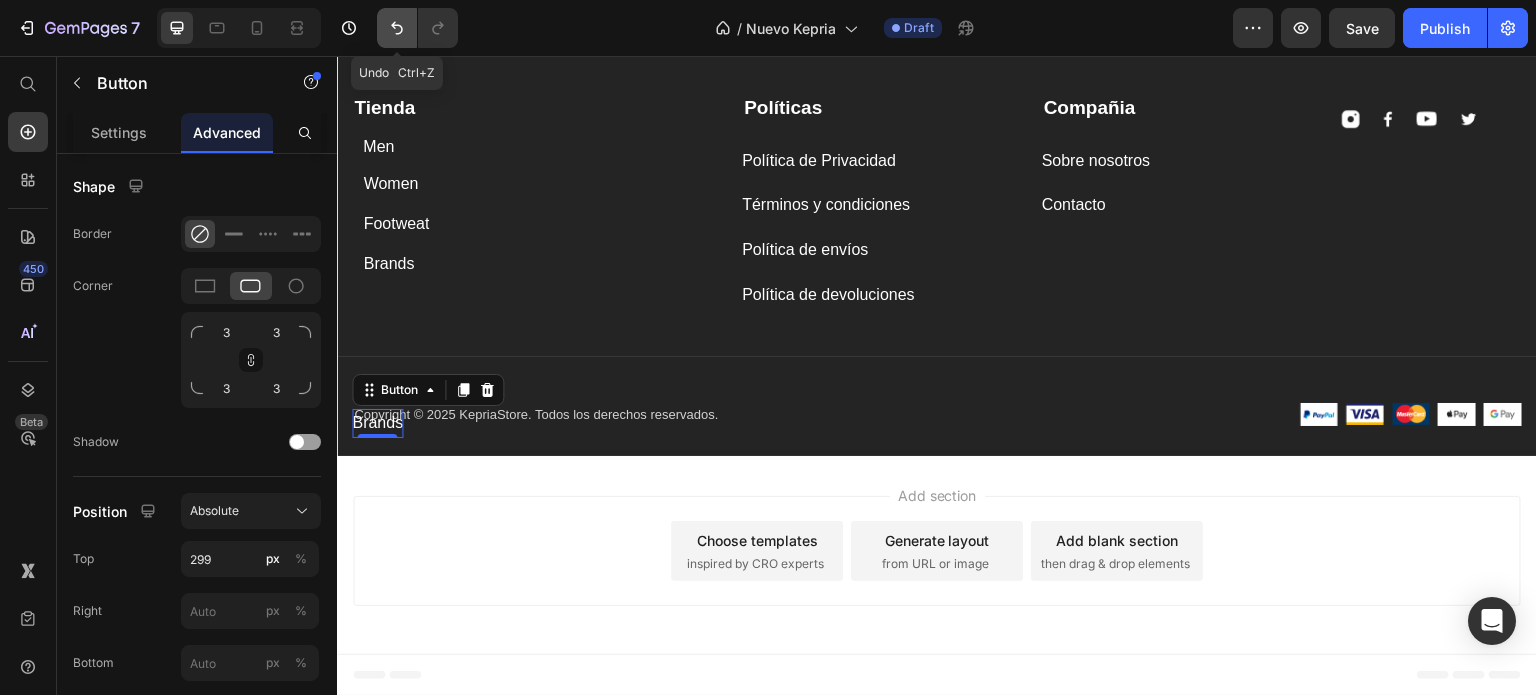 click 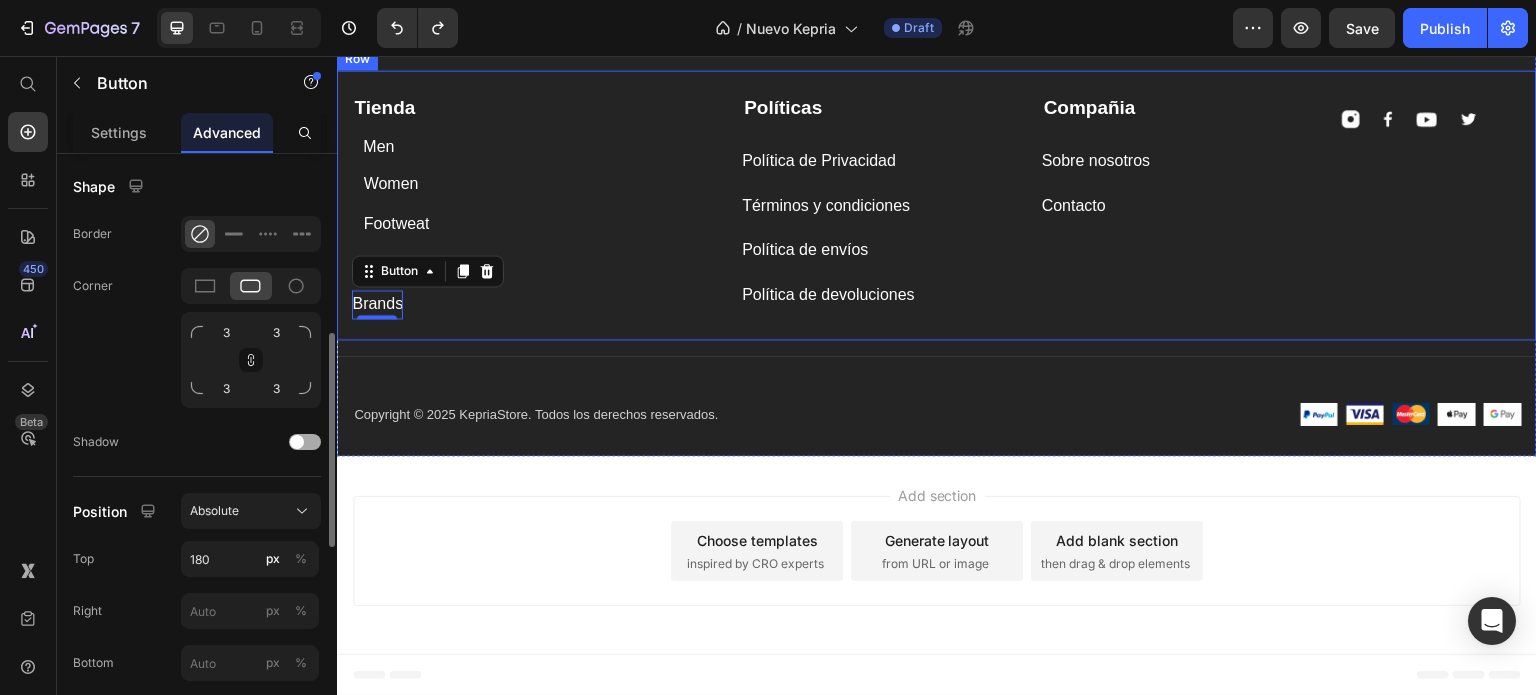 scroll, scrollTop: 5537, scrollLeft: 0, axis: vertical 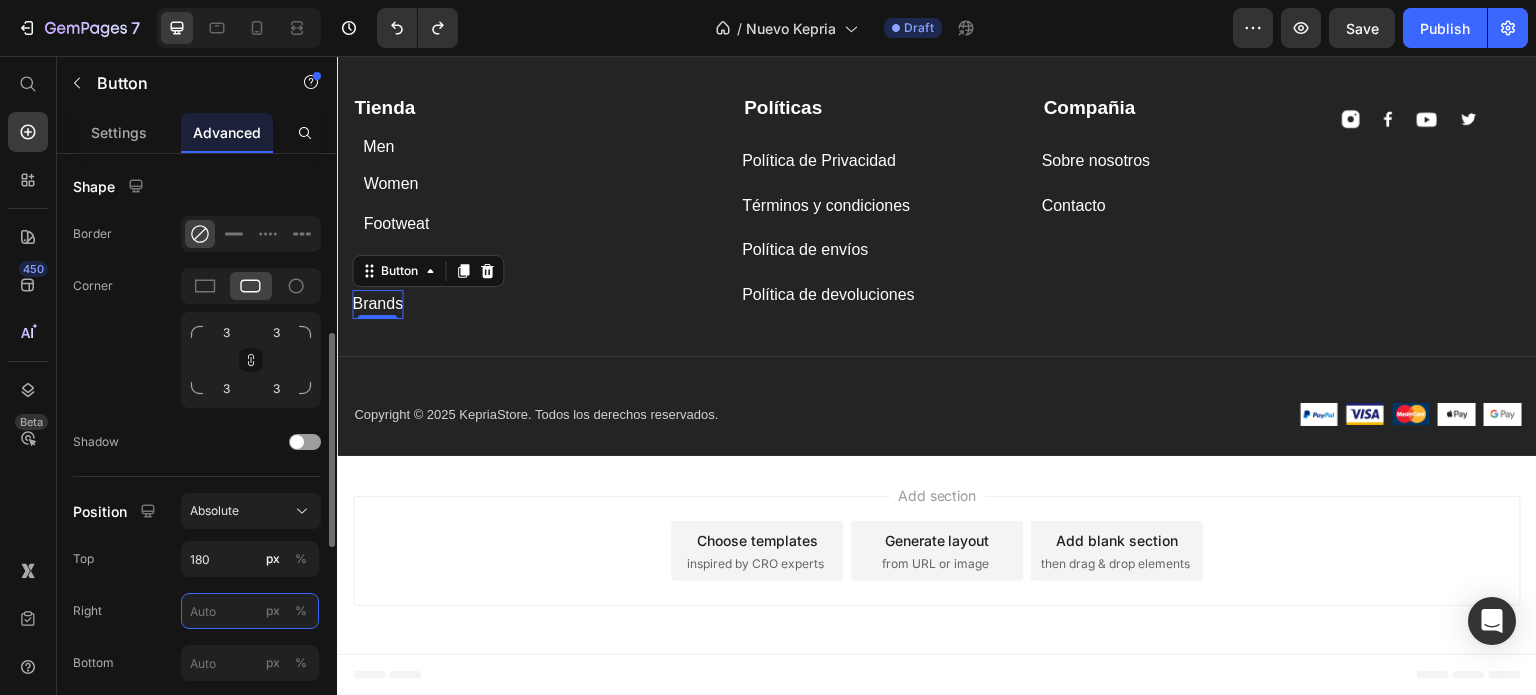 click on "px %" at bounding box center [250, 611] 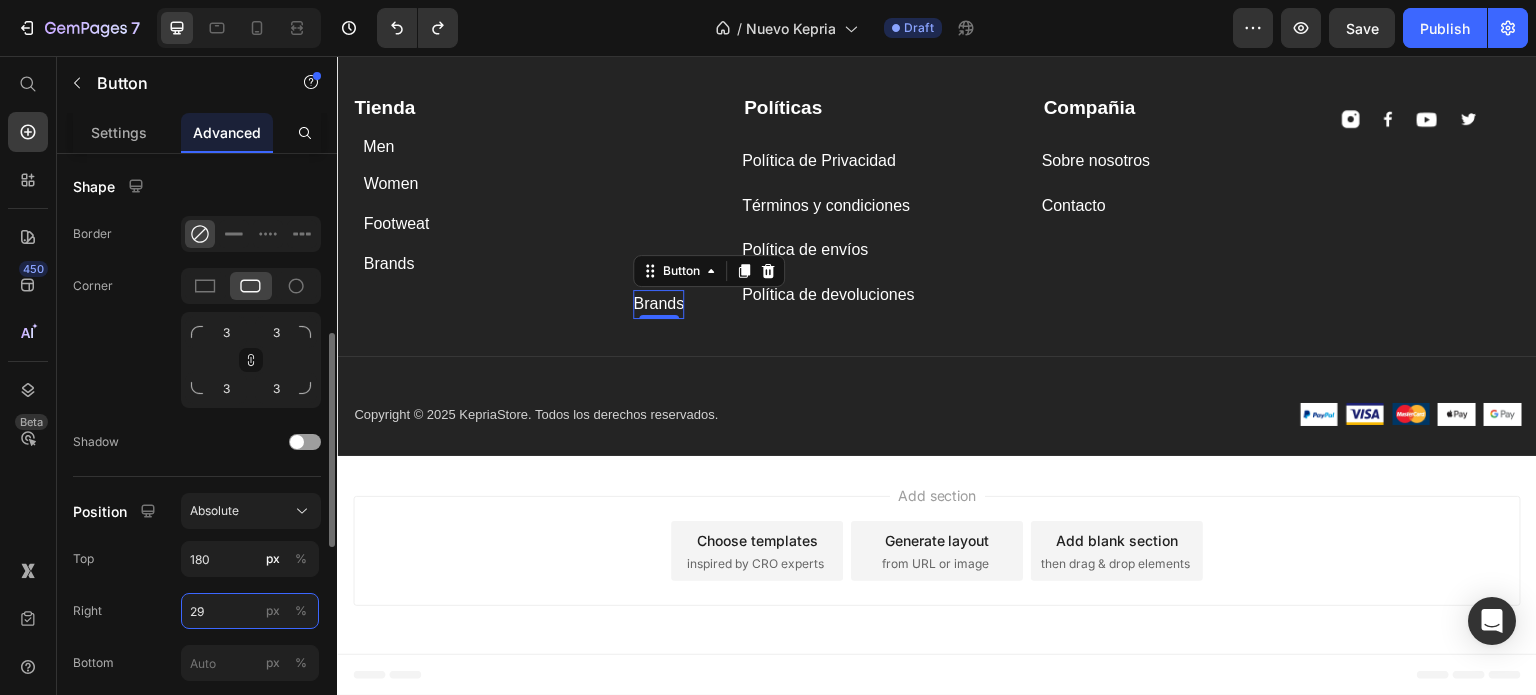 type on "299" 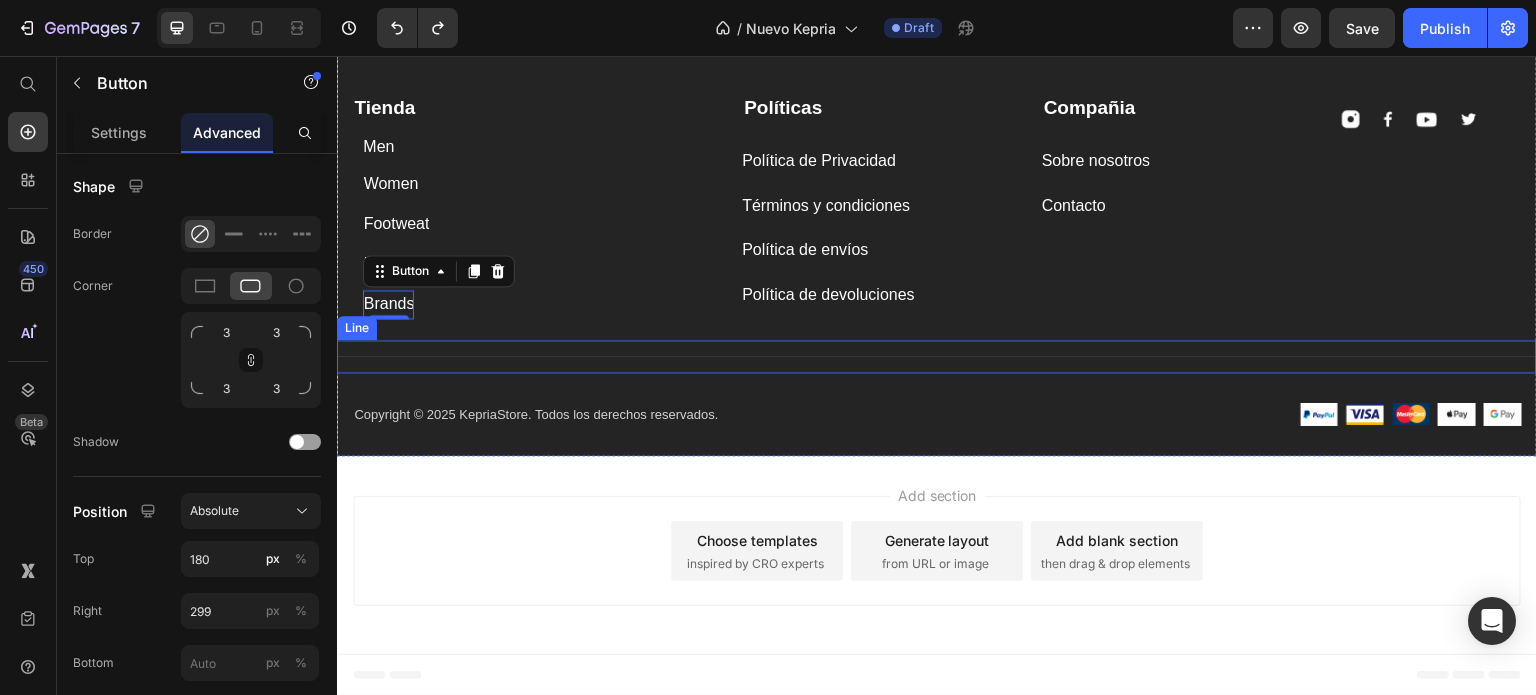 click on "Title Line" at bounding box center (937, 356) 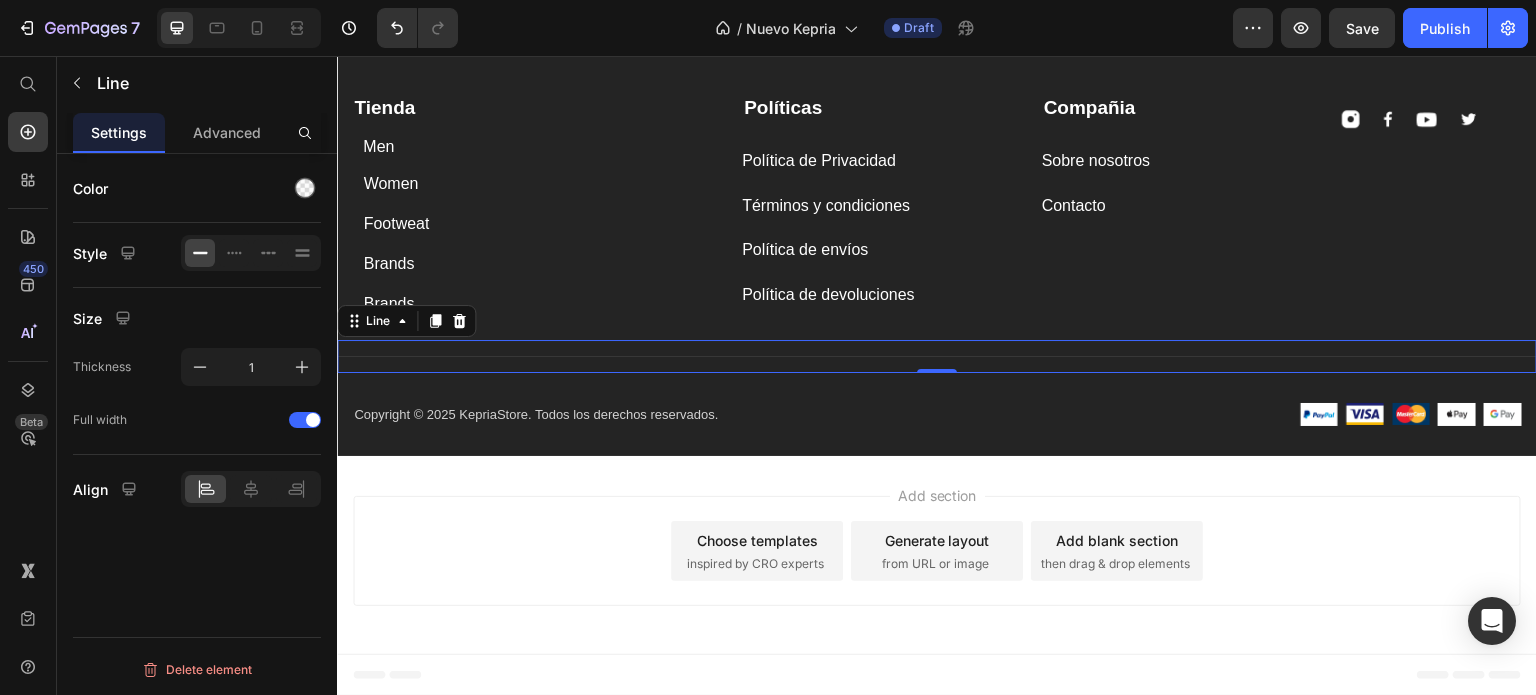 scroll, scrollTop: 0, scrollLeft: 0, axis: both 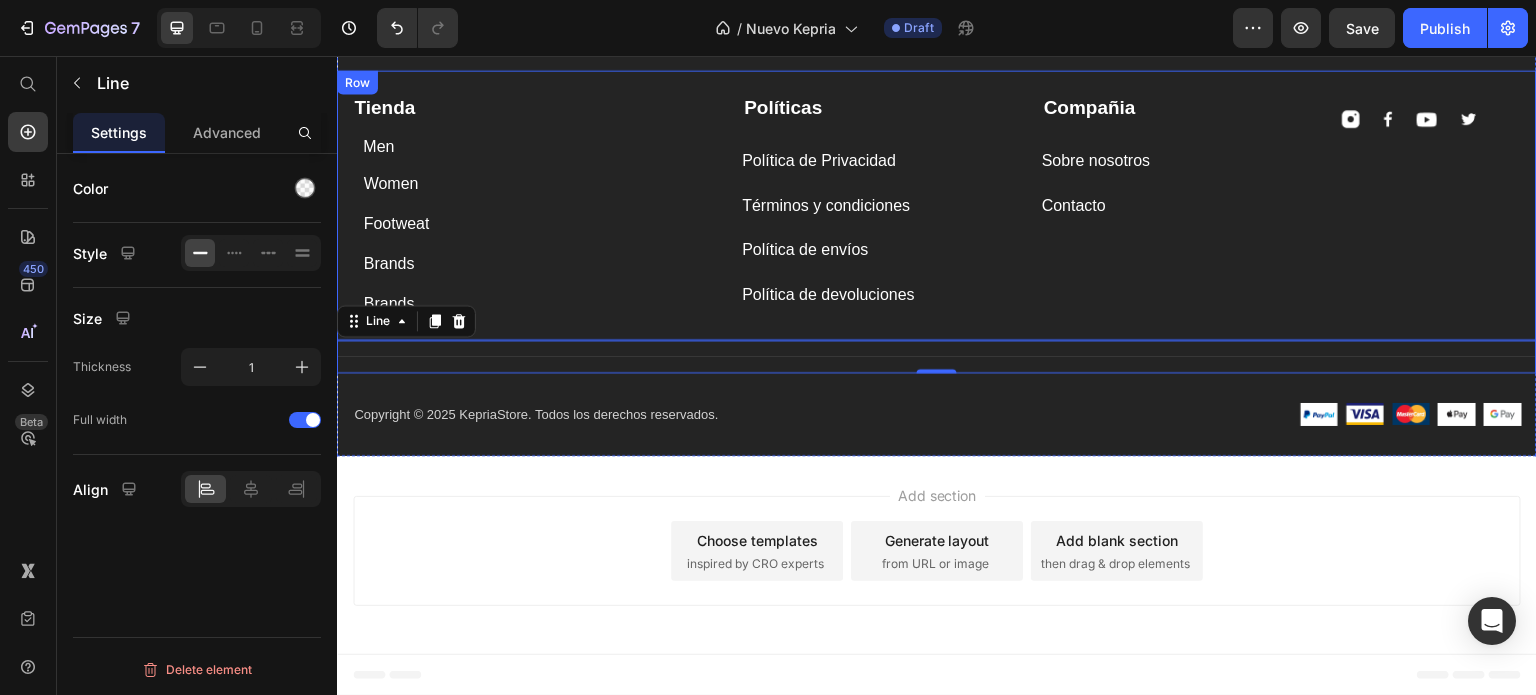 click on "Tienda Text block Men Button Women Button Footweat Button Brands Button Brands Button" at bounding box center (532, 202) 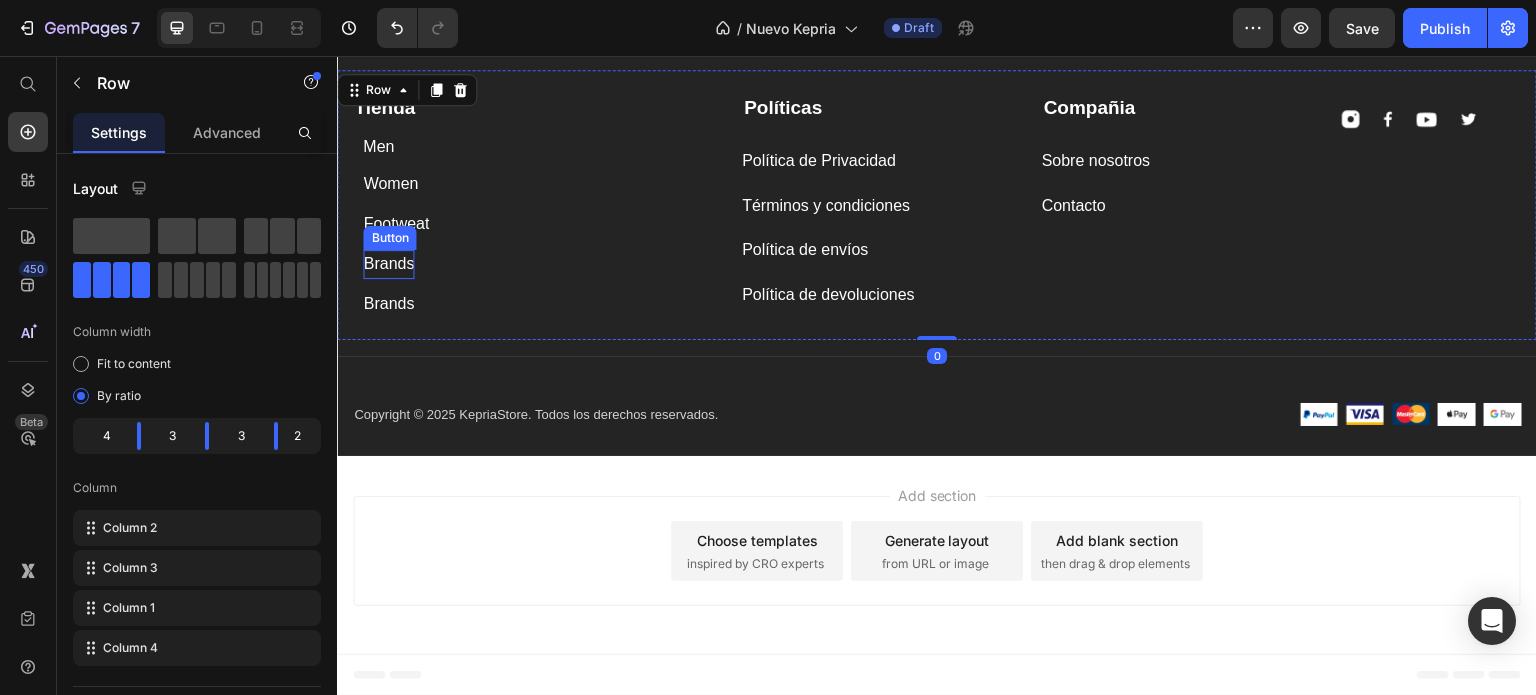 click on "Tienda Text block Men Button Women Button Footweat Button Brands Button Brands Button" at bounding box center (532, 202) 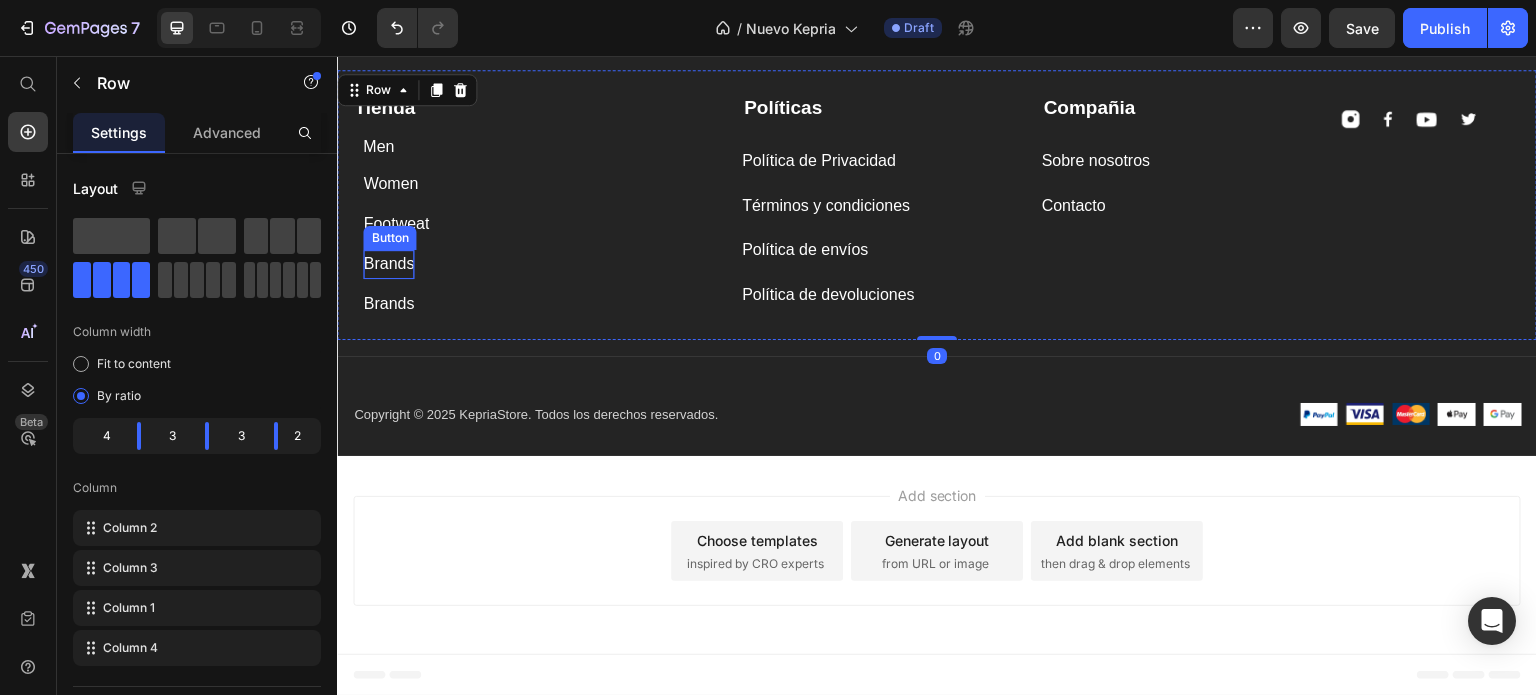 click on "Brands" at bounding box center [388, 264] 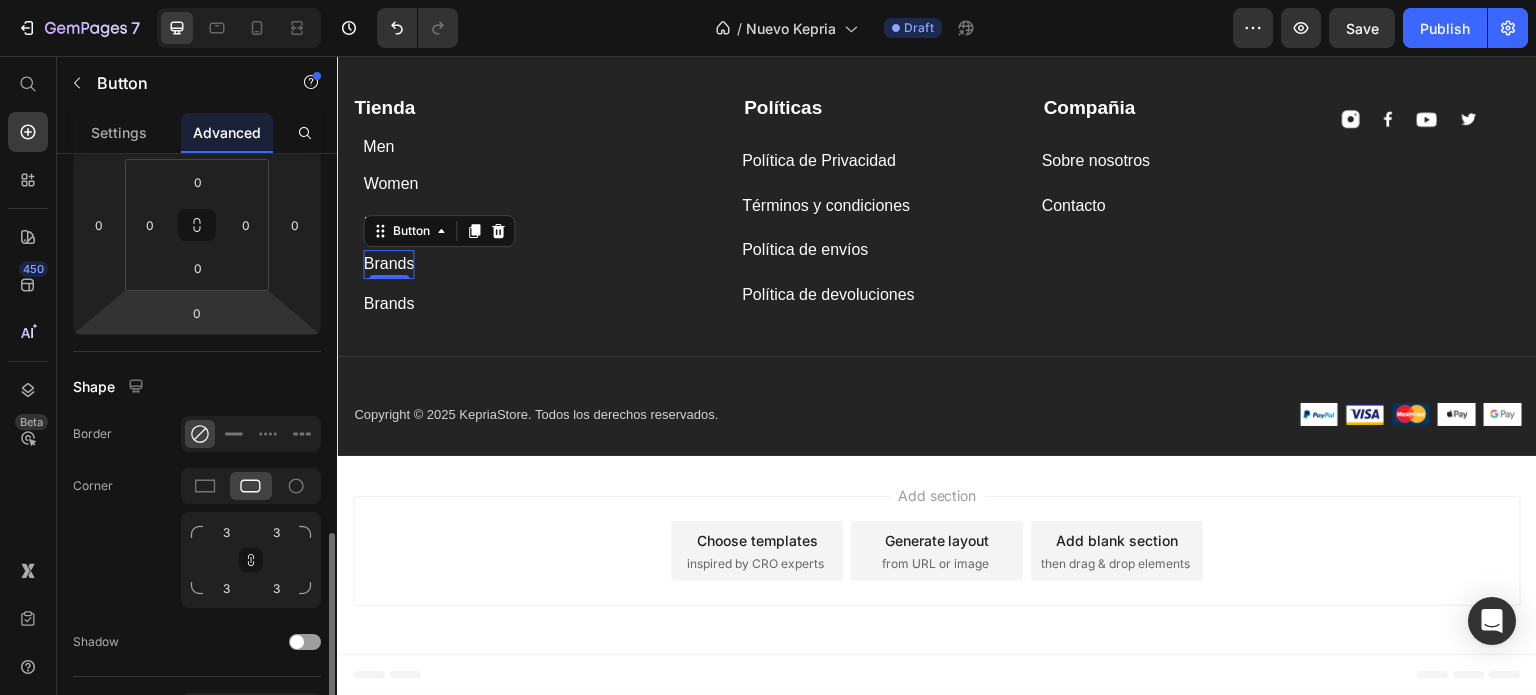scroll, scrollTop: 500, scrollLeft: 0, axis: vertical 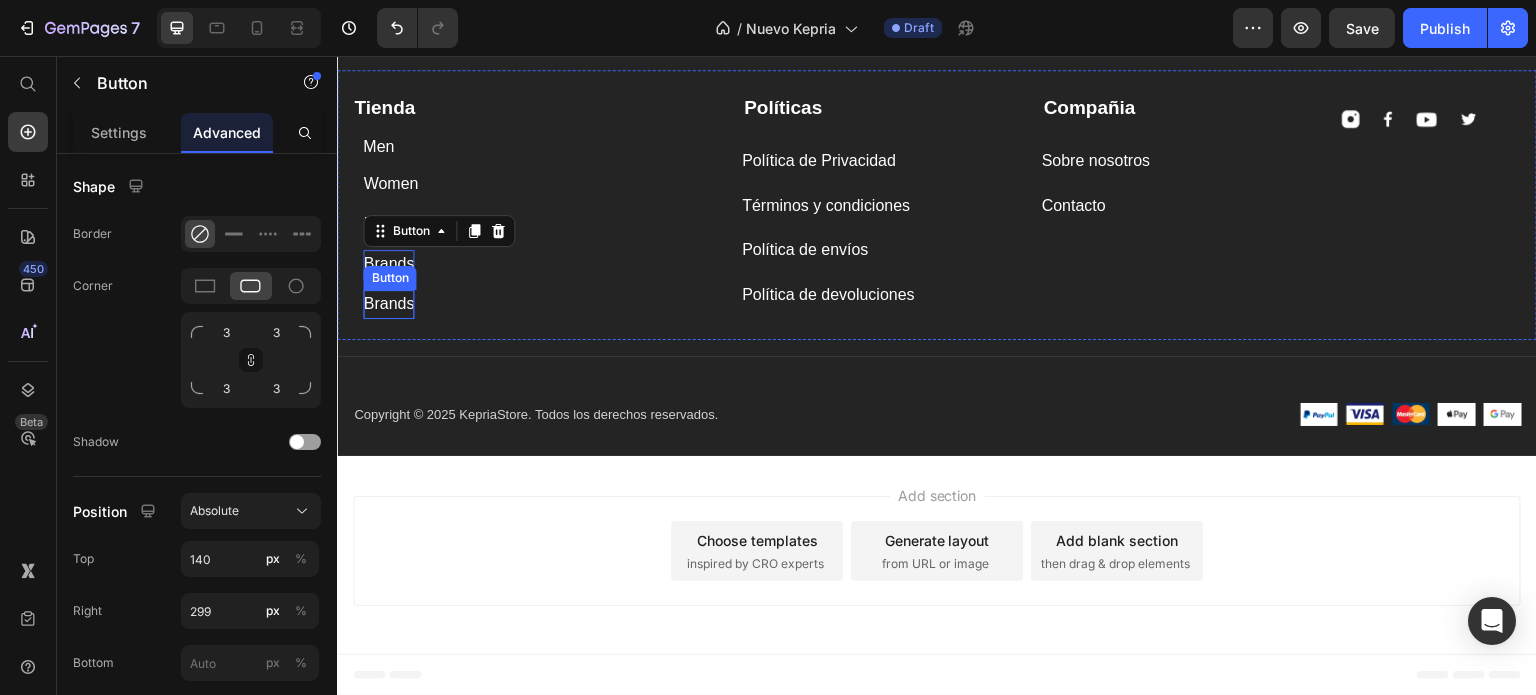 click on "Brands" at bounding box center [388, 304] 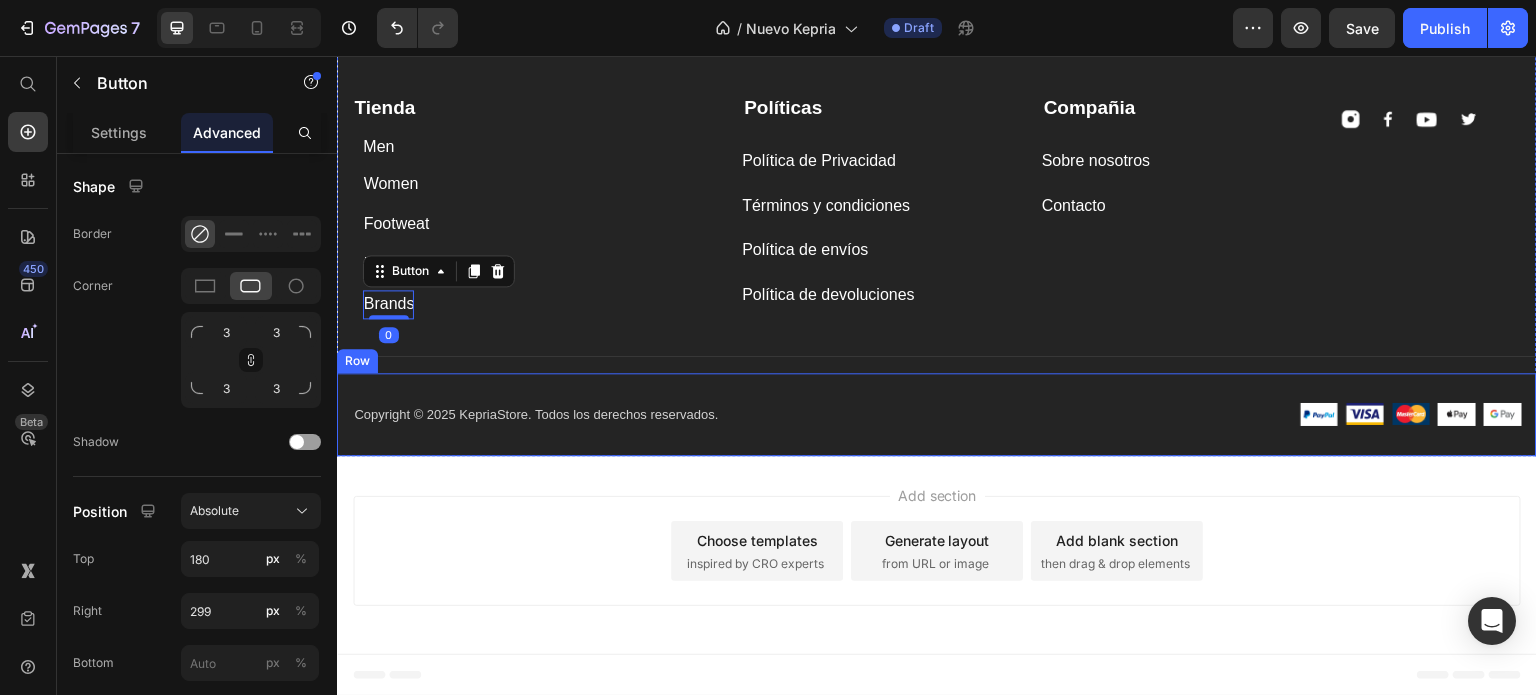 click on "Copyright © 2025 KepriaStore. Todos los derechos reservados. Text block Image Image Image Image Image Row Row Section 10 Root
Start with Sections from sidebar Add sections" at bounding box center (937, 415) 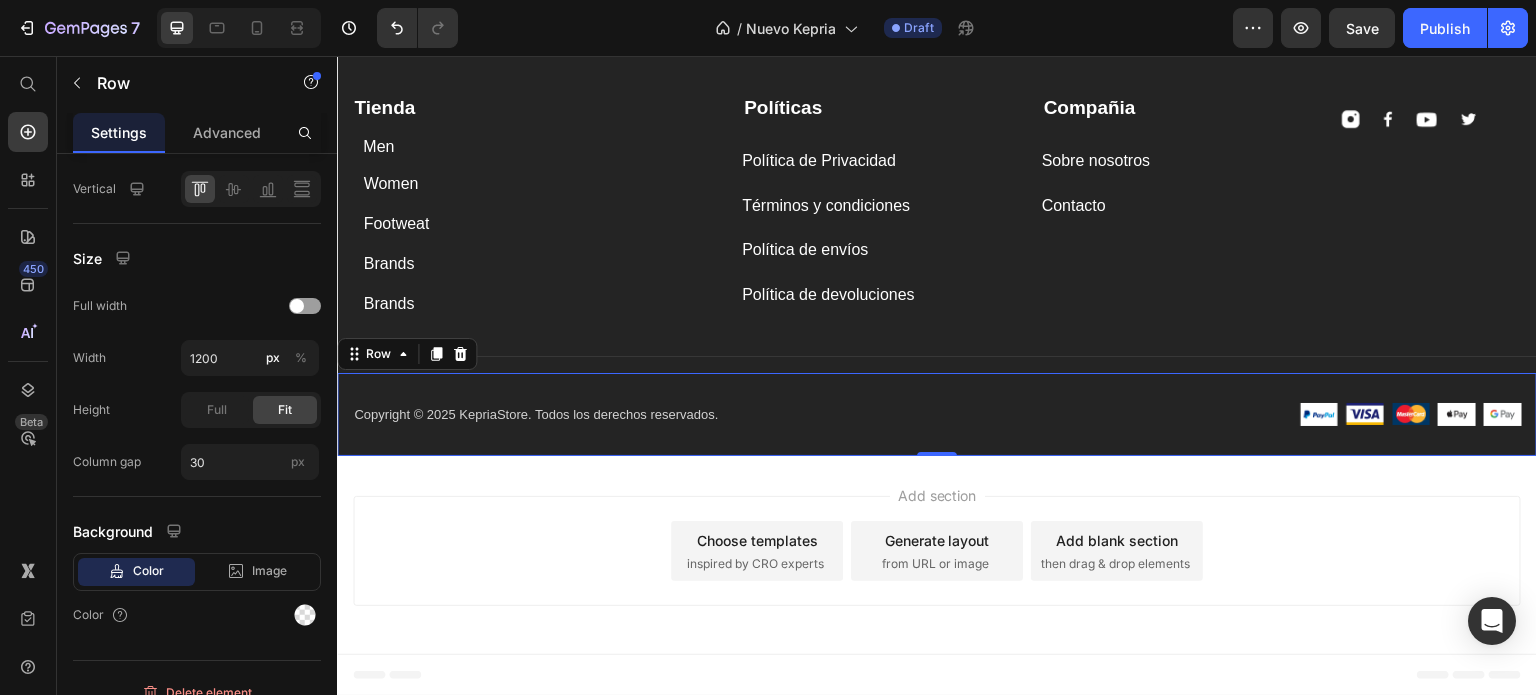 scroll, scrollTop: 0, scrollLeft: 0, axis: both 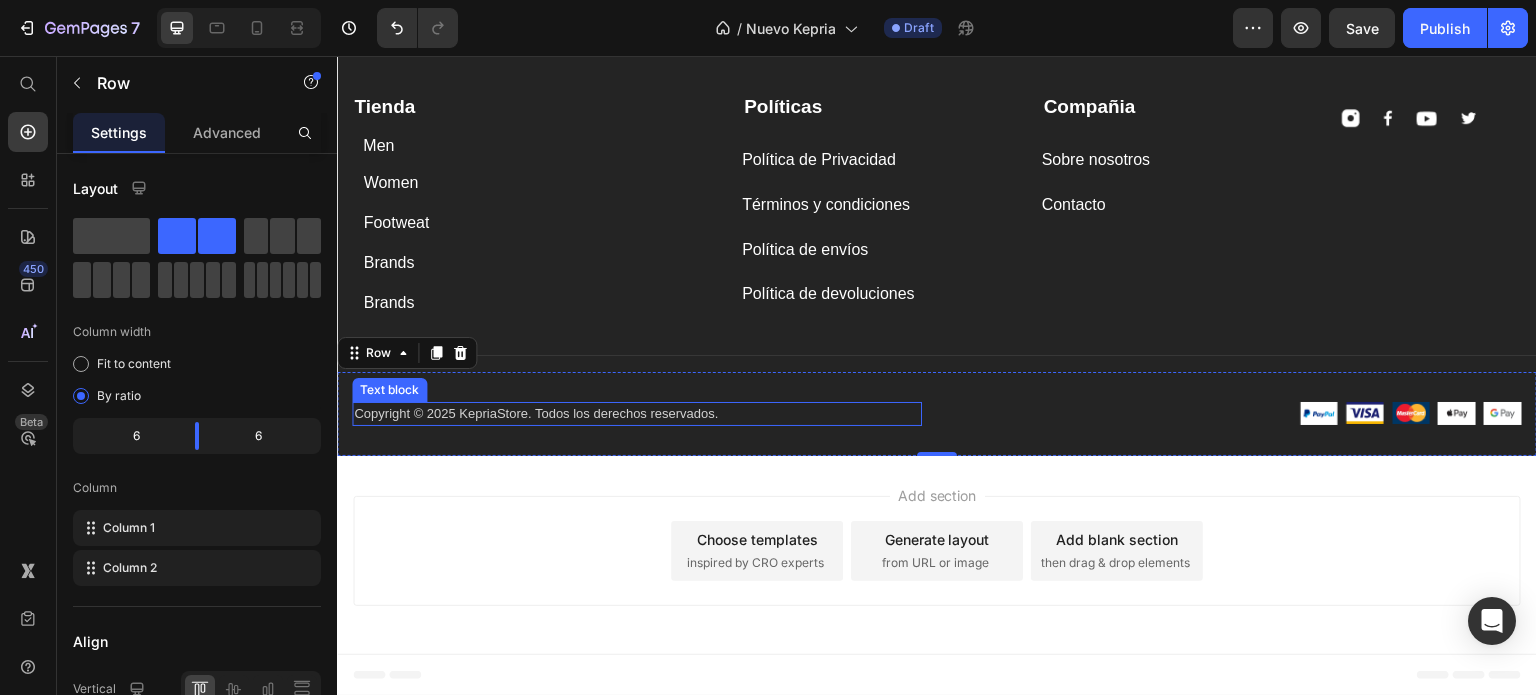 click on "Copyright © 2025 KepriaStore. Todos los derechos reservados." at bounding box center (637, 414) 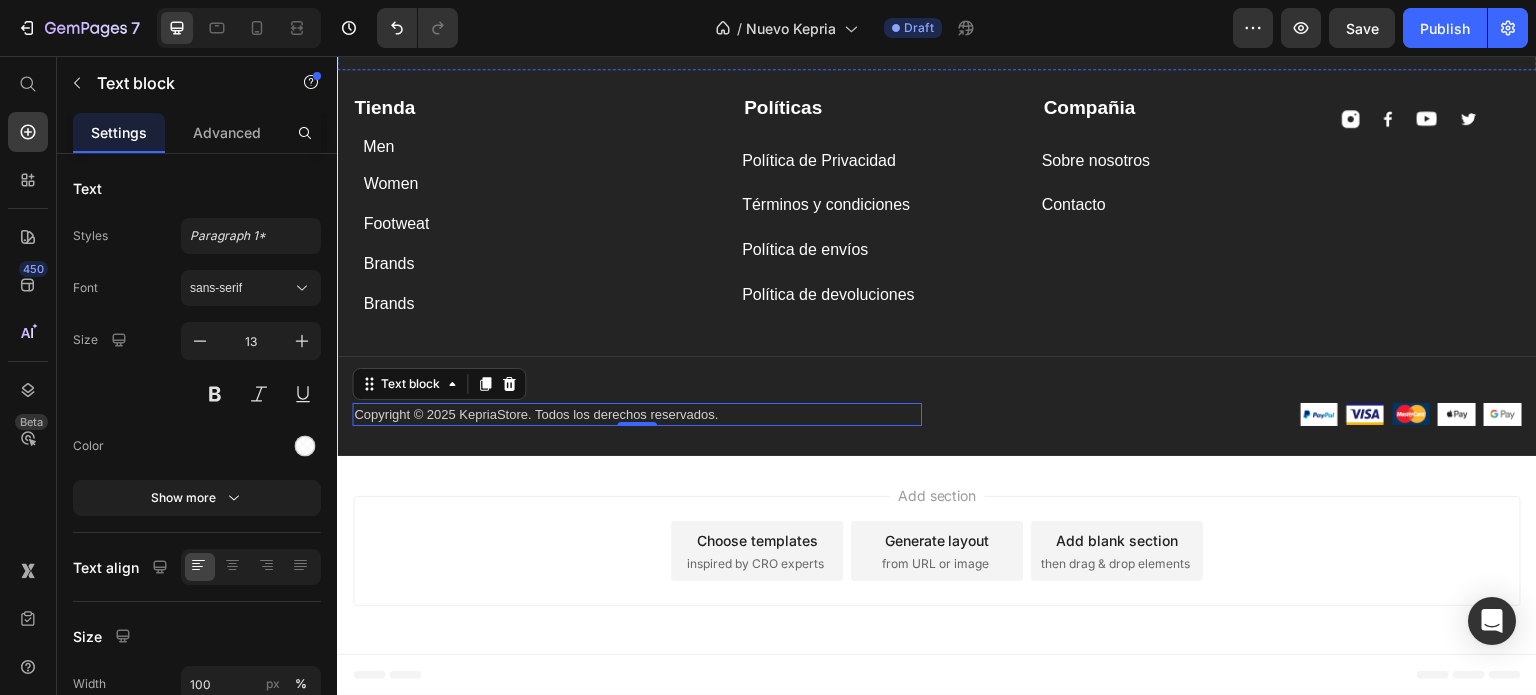 scroll, scrollTop: 5236, scrollLeft: 0, axis: vertical 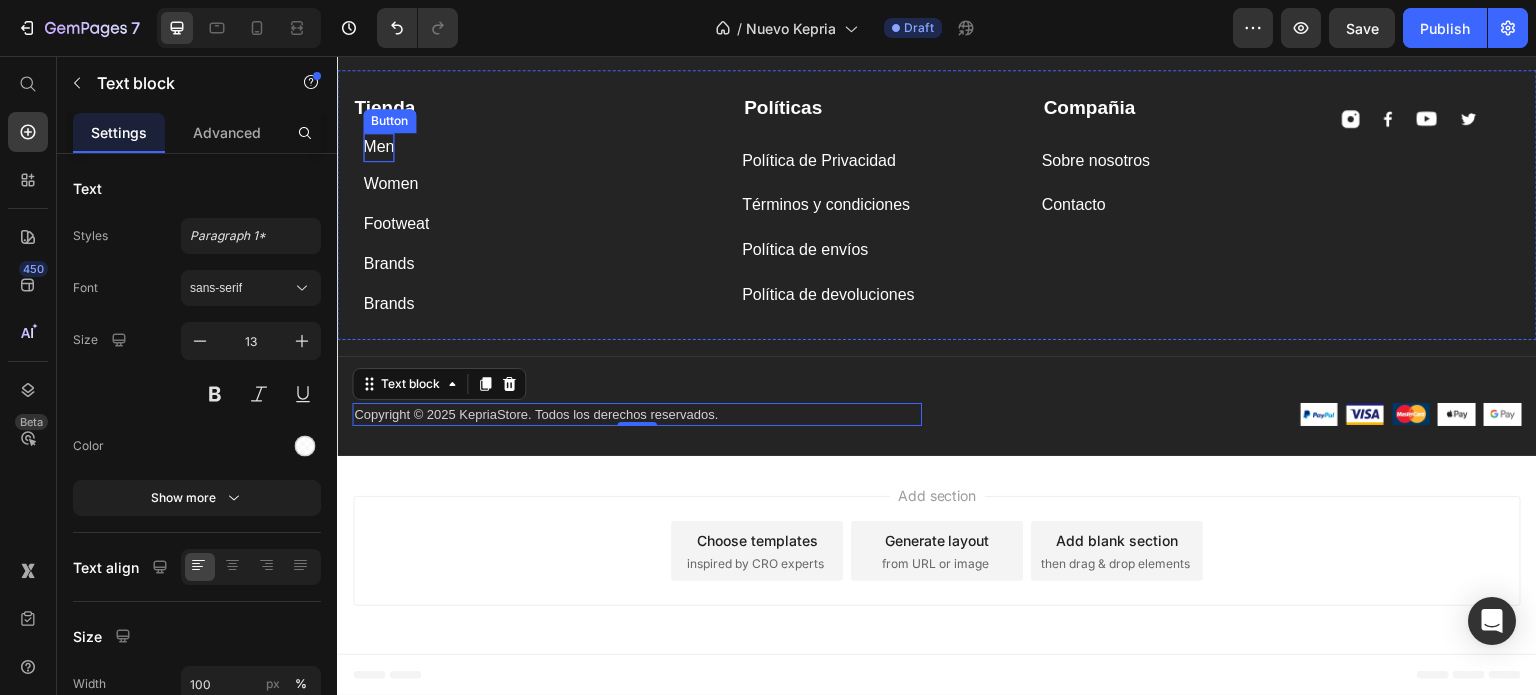 click on "Men" at bounding box center [378, 147] 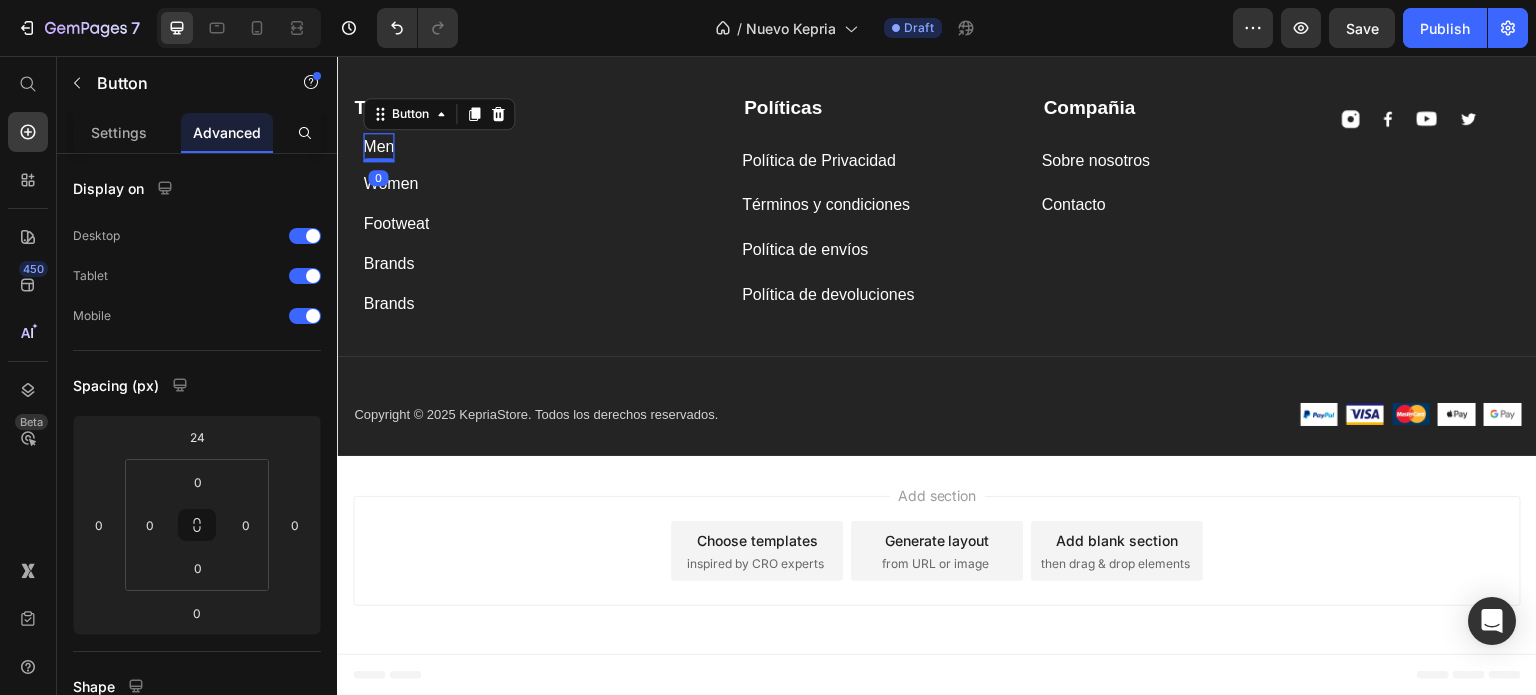 click on "Men" at bounding box center [378, 147] 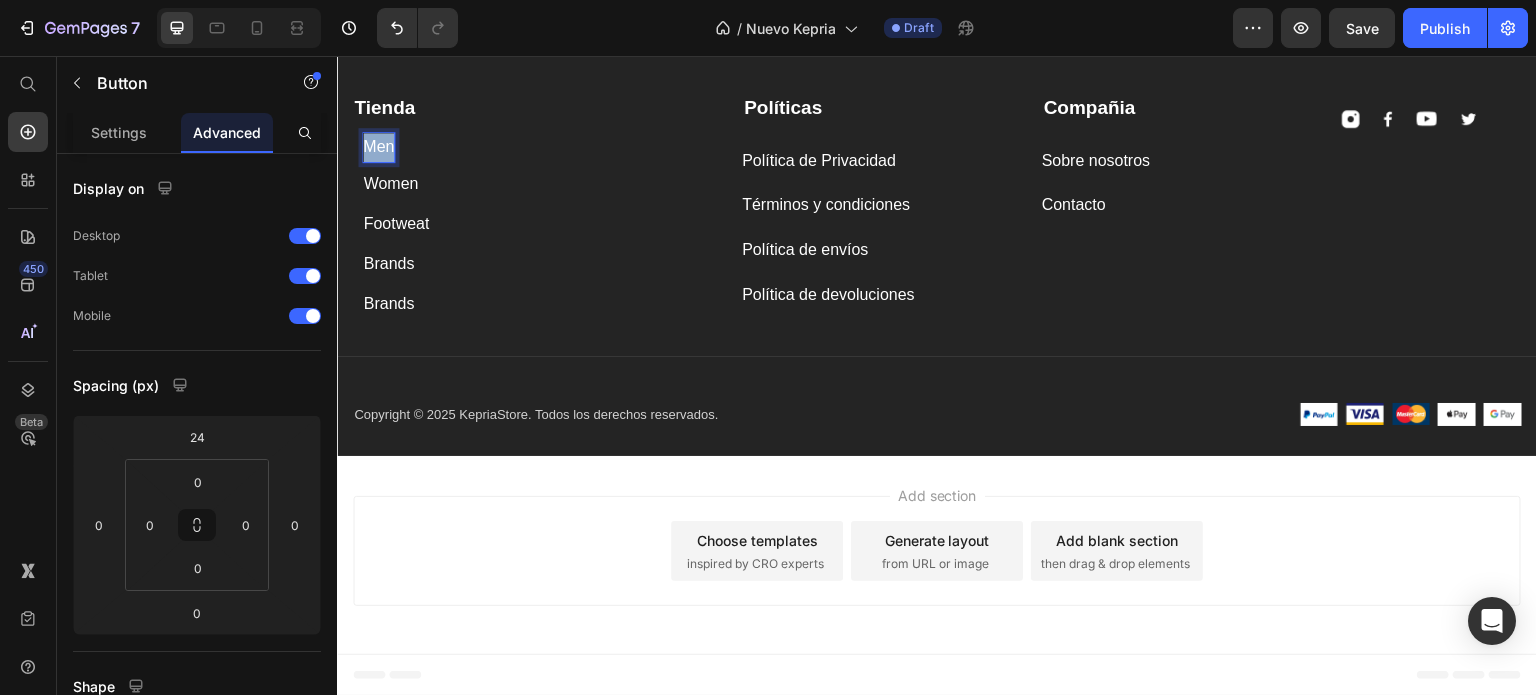 click on "Men" at bounding box center (378, 147) 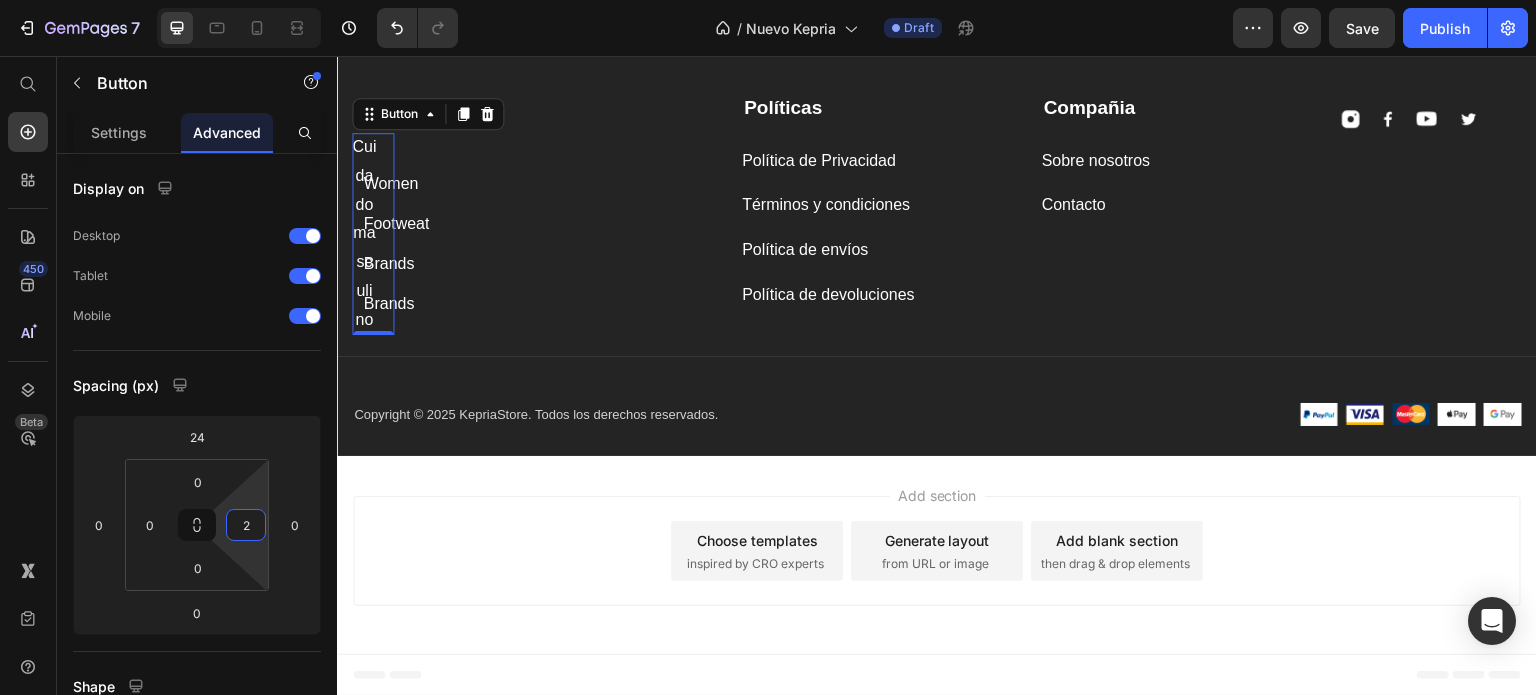 type on "0" 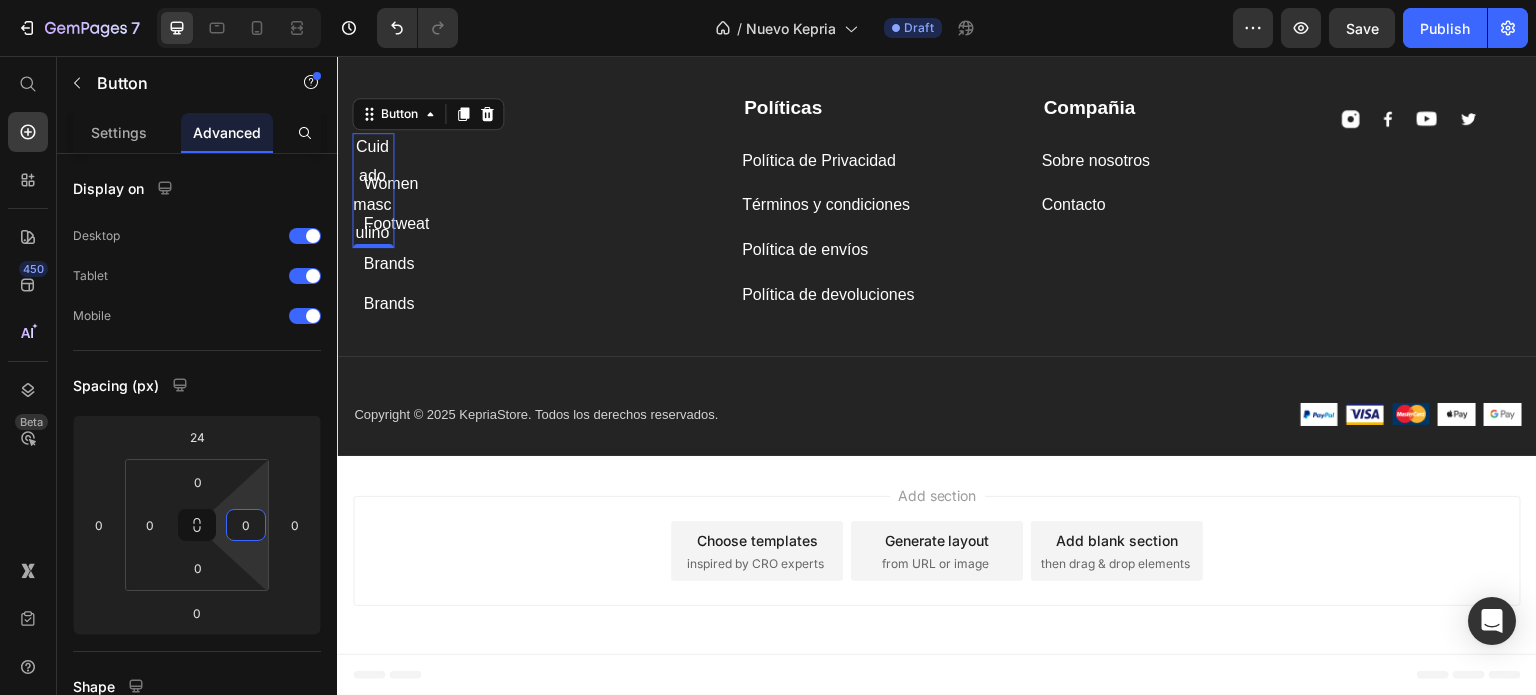 drag, startPoint x: 264, startPoint y: 503, endPoint x: 260, endPoint y: 532, distance: 29.274563 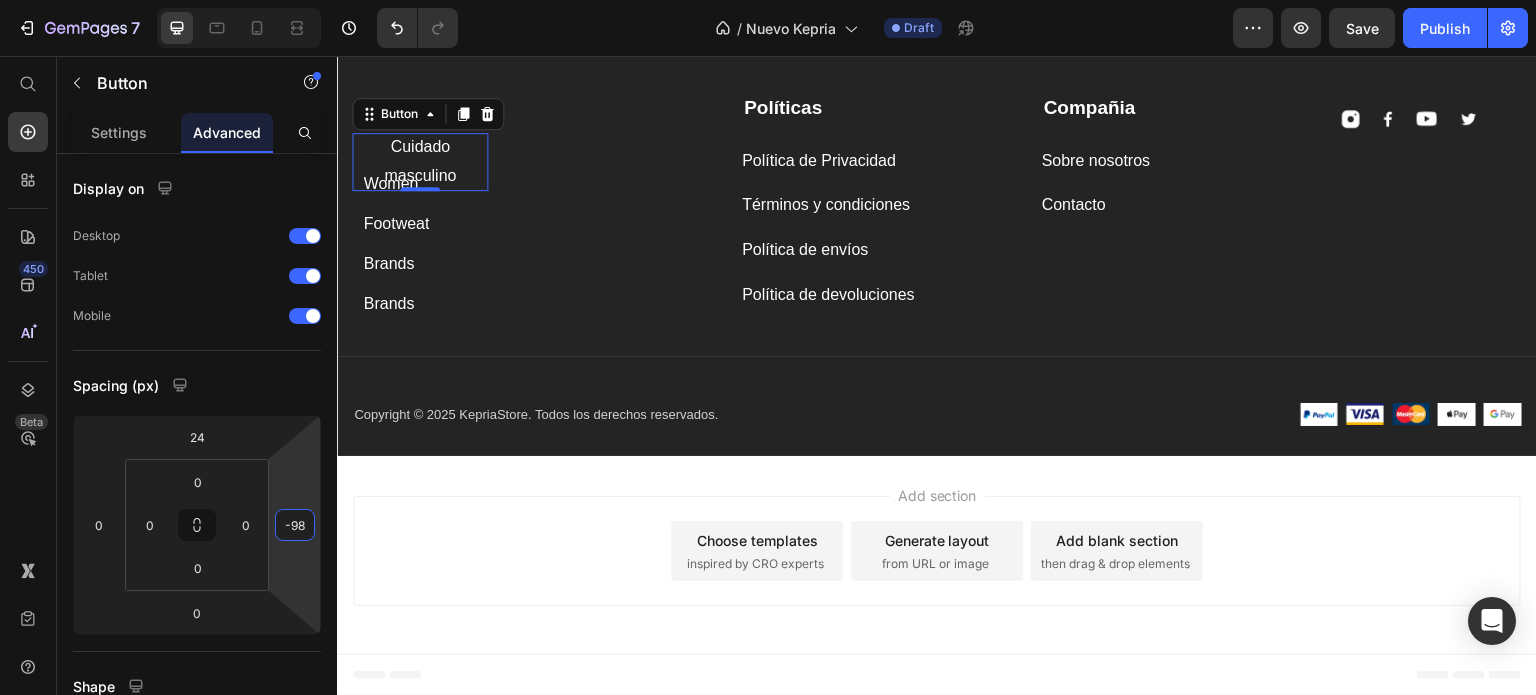 type on "-100" 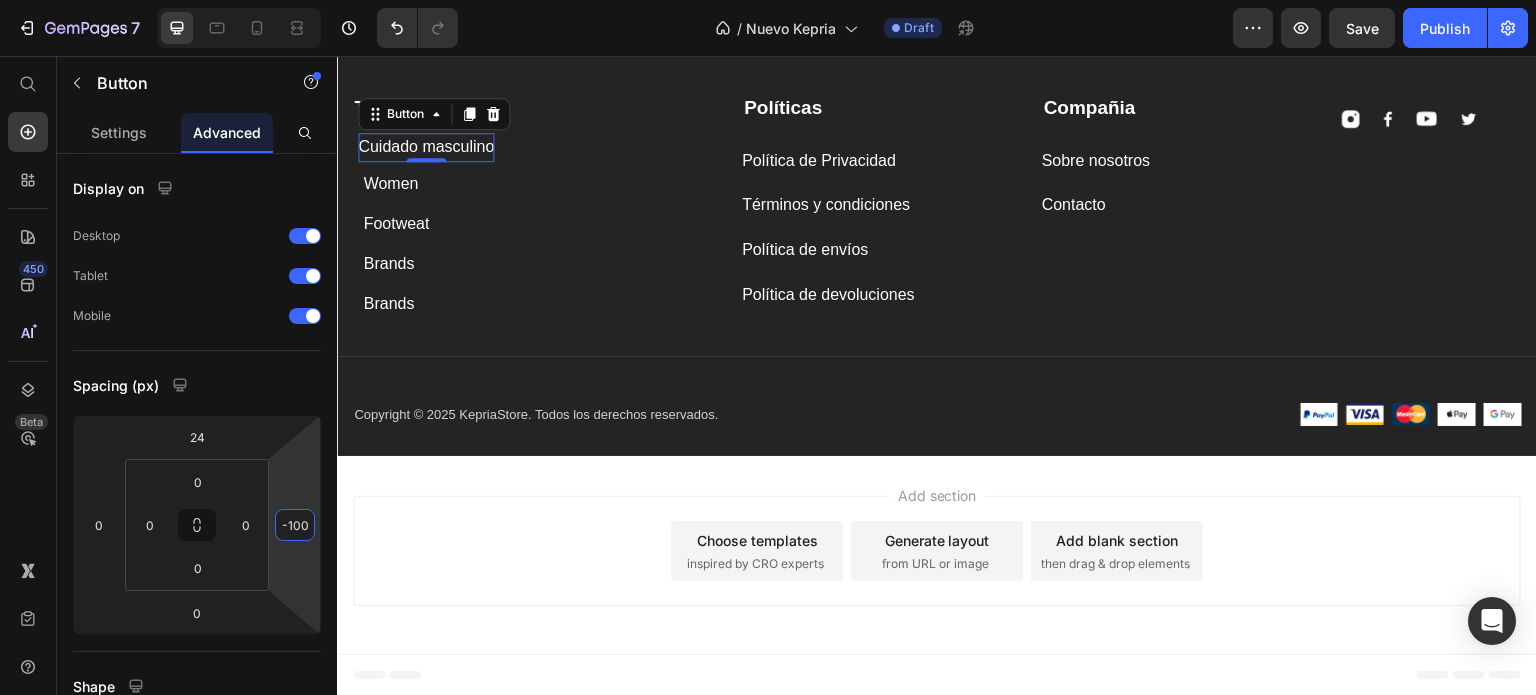 drag, startPoint x: 300, startPoint y: 484, endPoint x: 304, endPoint y: 534, distance: 50.159744 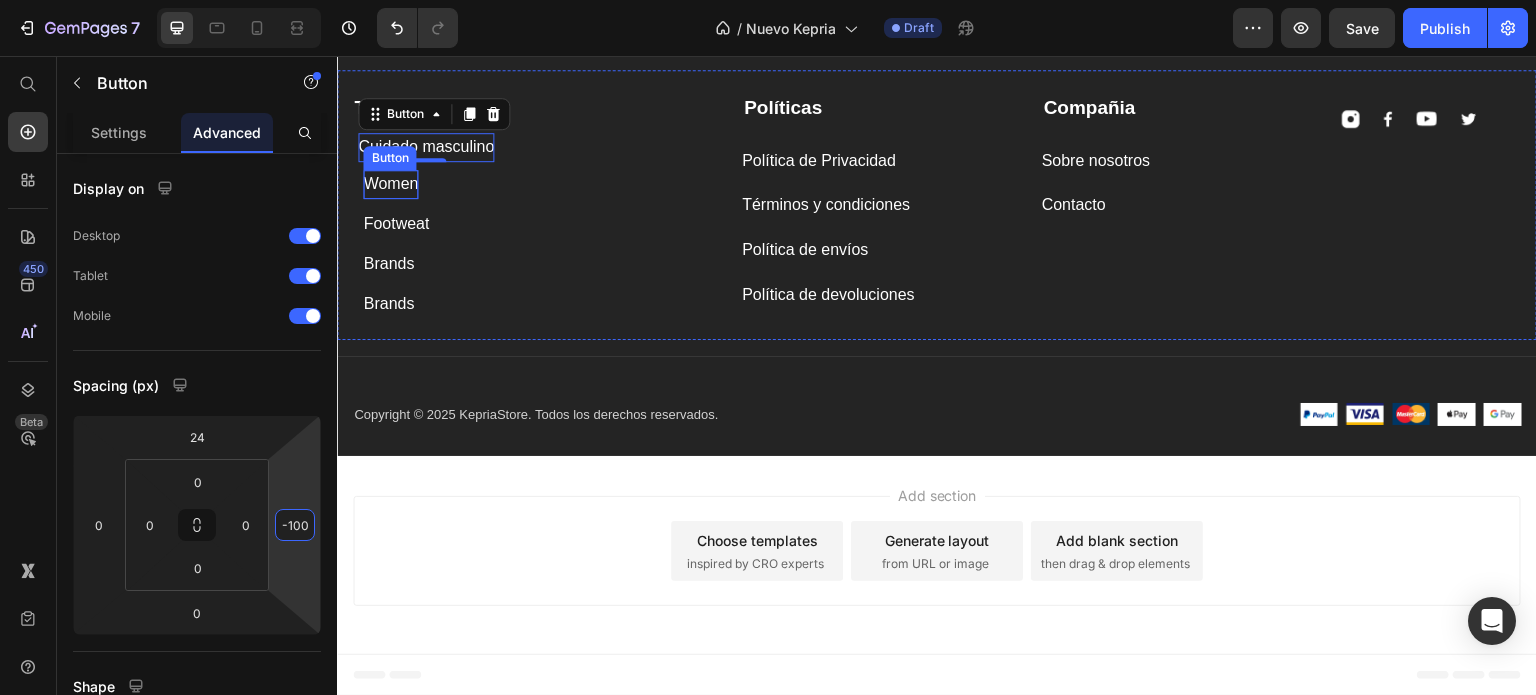 click on "Women" at bounding box center [390, 184] 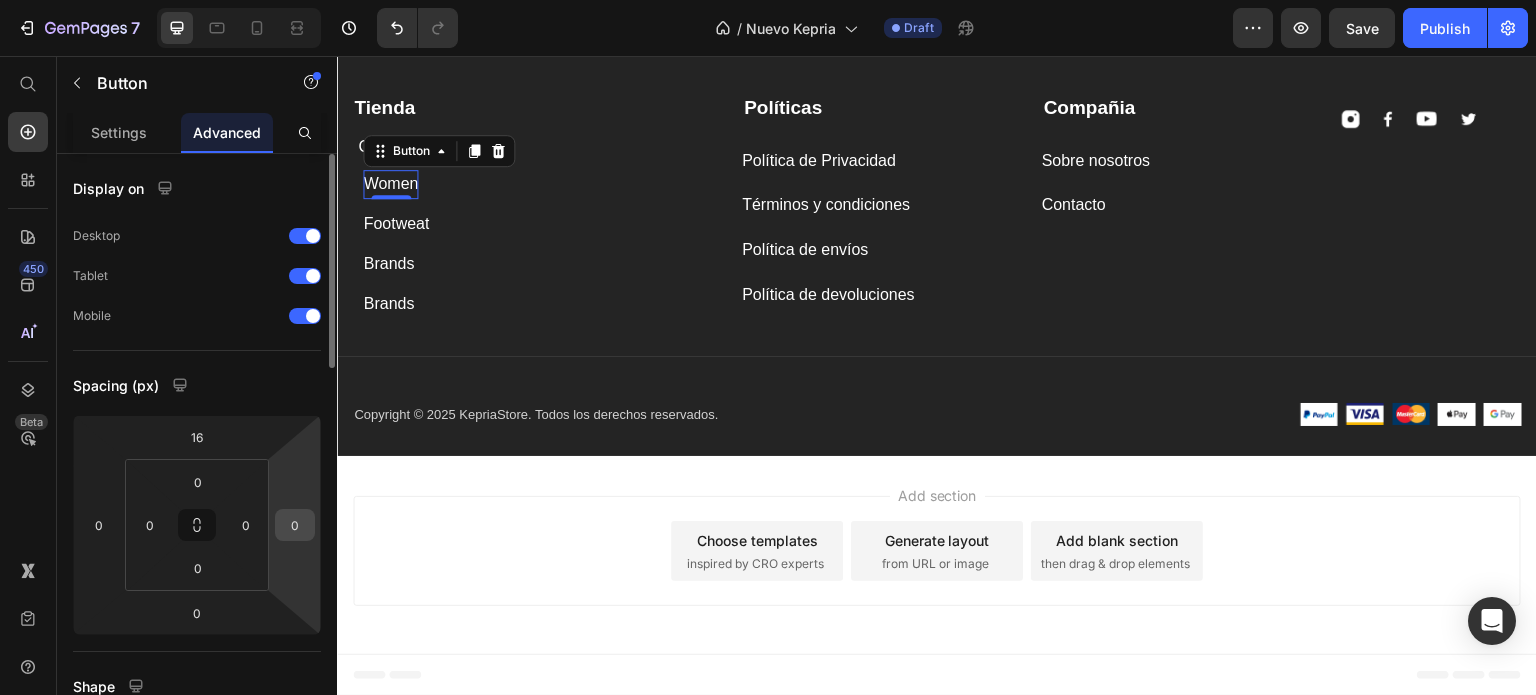 click on "0" at bounding box center (295, 525) 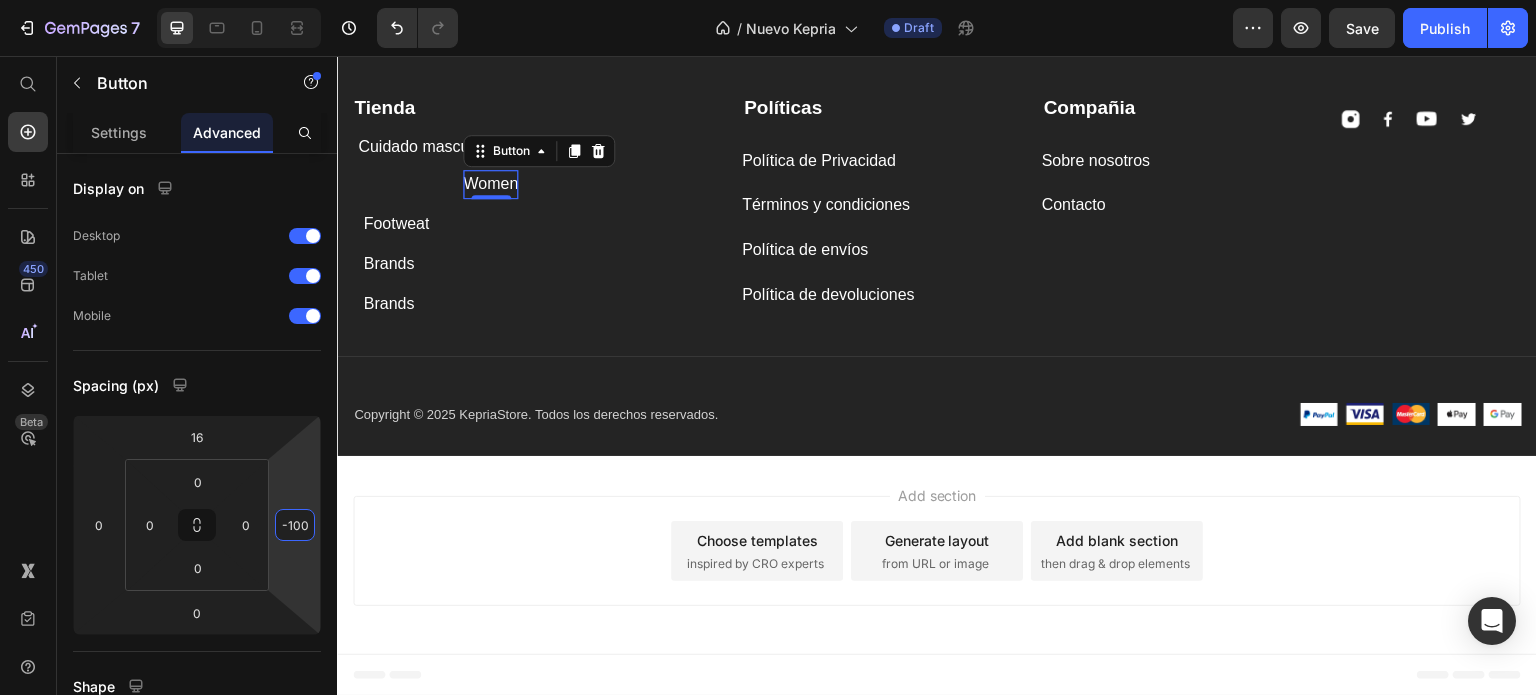 click on "Women" at bounding box center (490, 184) 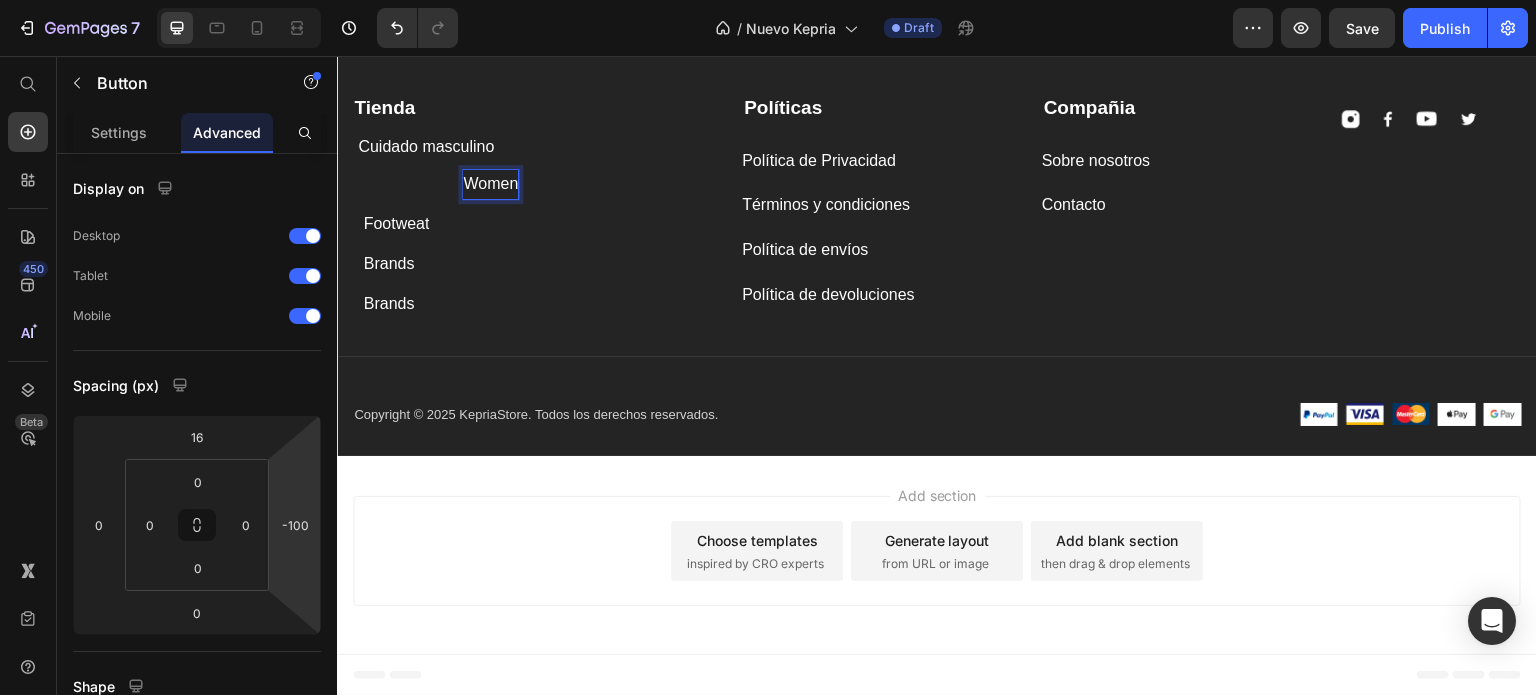click on "Women" at bounding box center (490, 184) 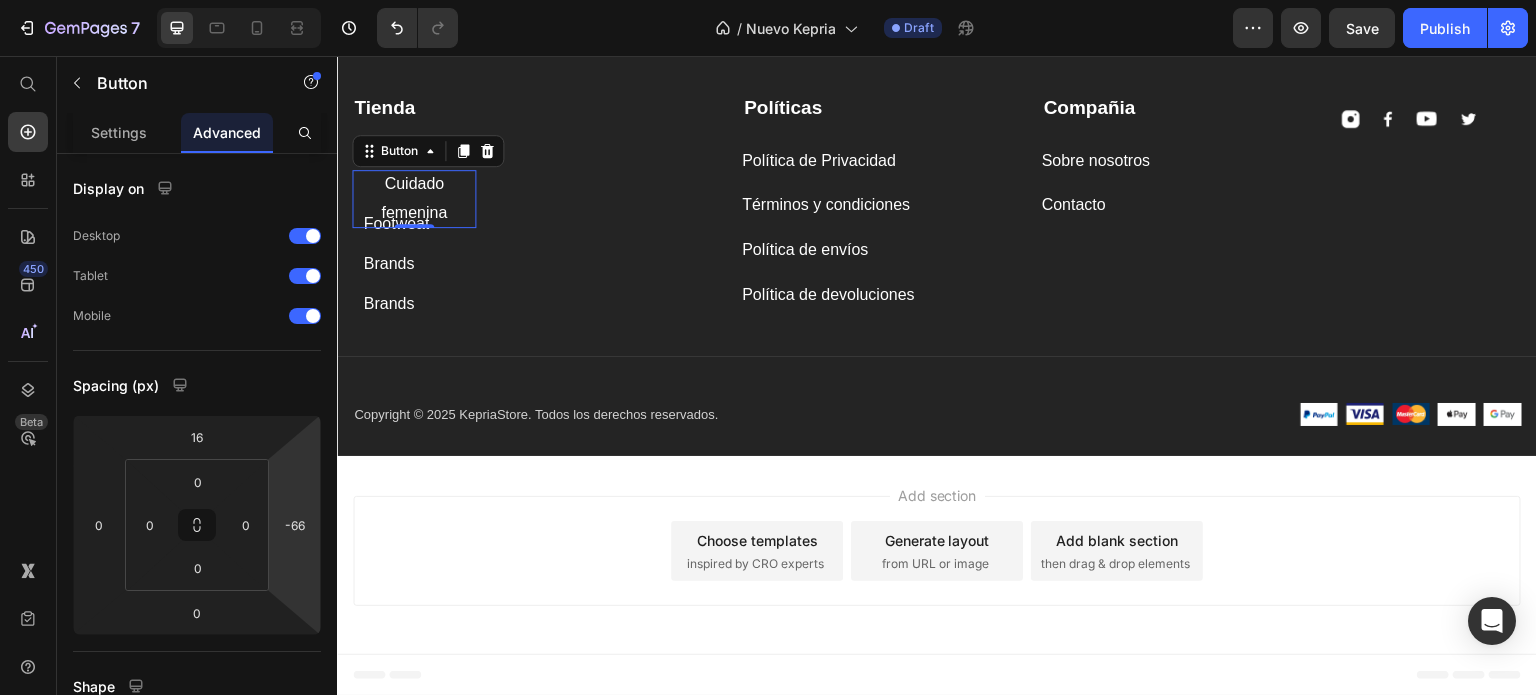 type on "-70" 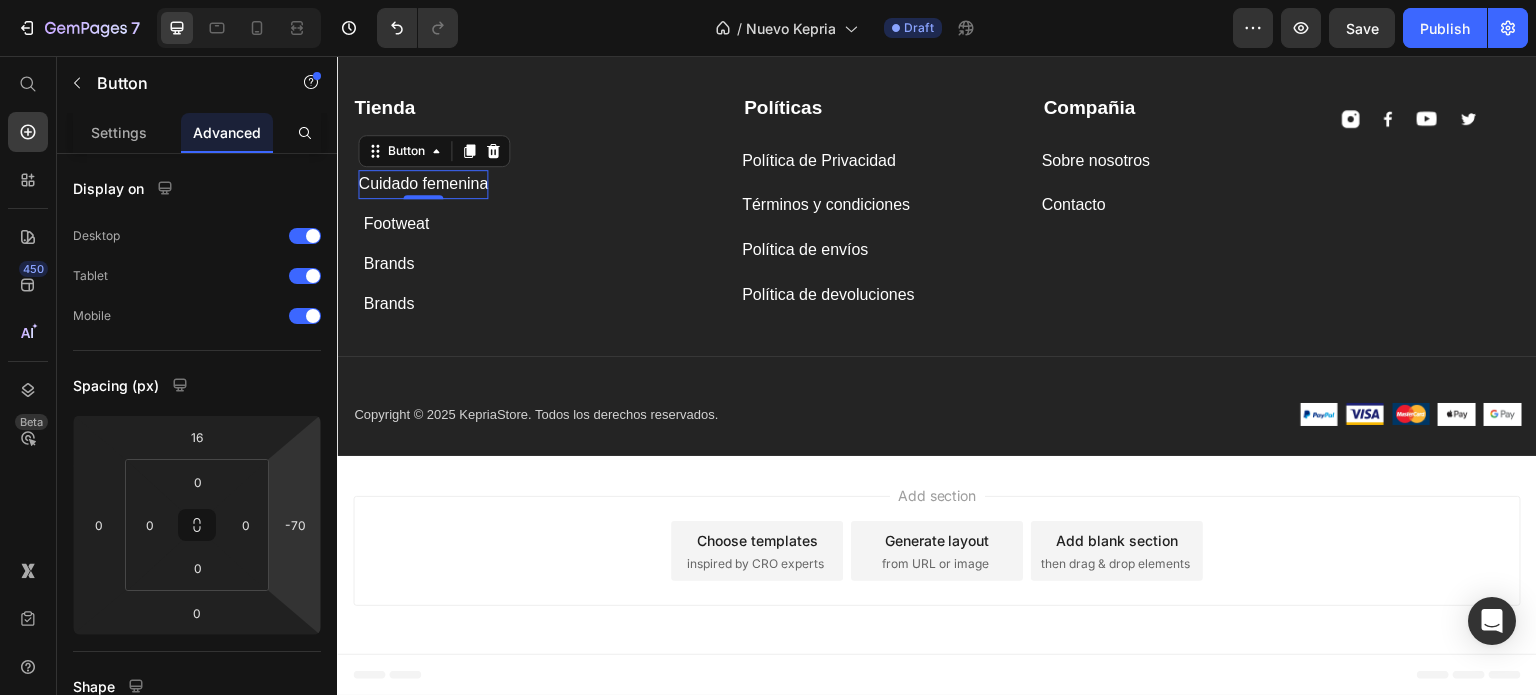 drag, startPoint x: 306, startPoint y: 496, endPoint x: 308, endPoint y: 481, distance: 15.132746 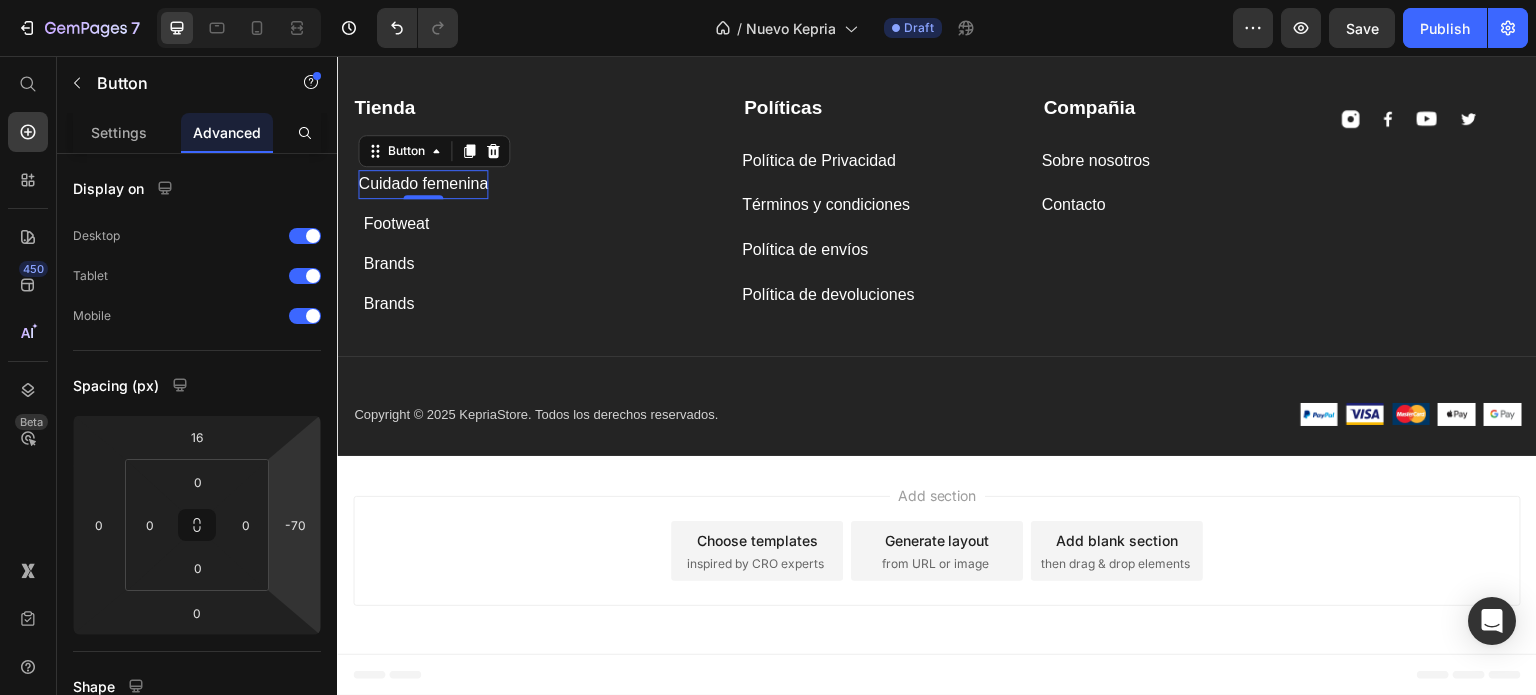 click on "7   /  Nuevo Kepria Draft Preview  Save   Publish  450 Beta Start with Sections Elements Hero Section Product Detail Brands Trusted Badges Guarantee Product Breakdown How to use Testimonials Compare Bundle FAQs Social Proof Brand Story Product List Collection Blog List Contact Sticky Add to Cart Custom Footer Browse Library 450 Layout
Row
Row
Row
Row Text
Heading
Text Block Button
Button
Button
Sticky Back to top Media
Image" at bounding box center [768, 0] 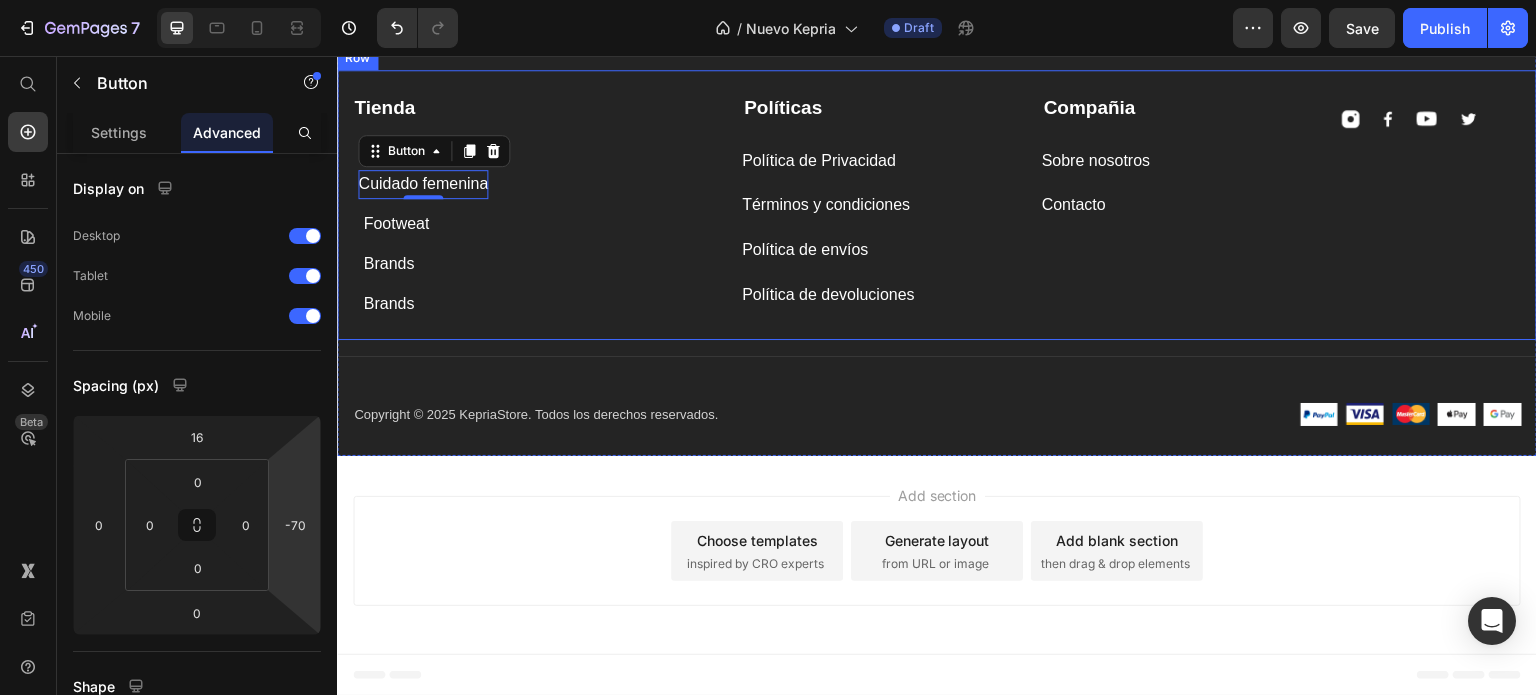 click on "Tienda Text block Cuidado masculino Button Cuidado femenina Button   0 Footweat Button Brands Button Brands Button" at bounding box center [532, 202] 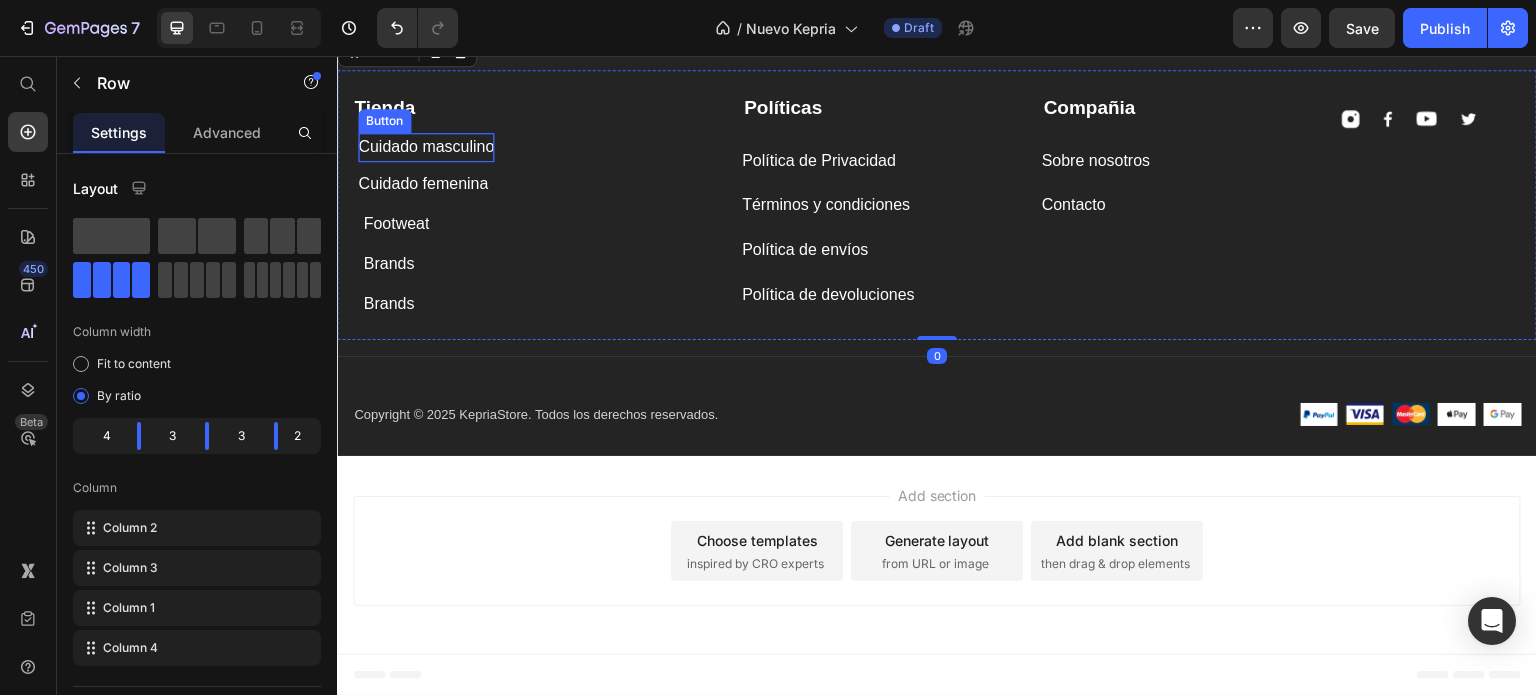 click on "Cuidado masculino" at bounding box center (426, 147) 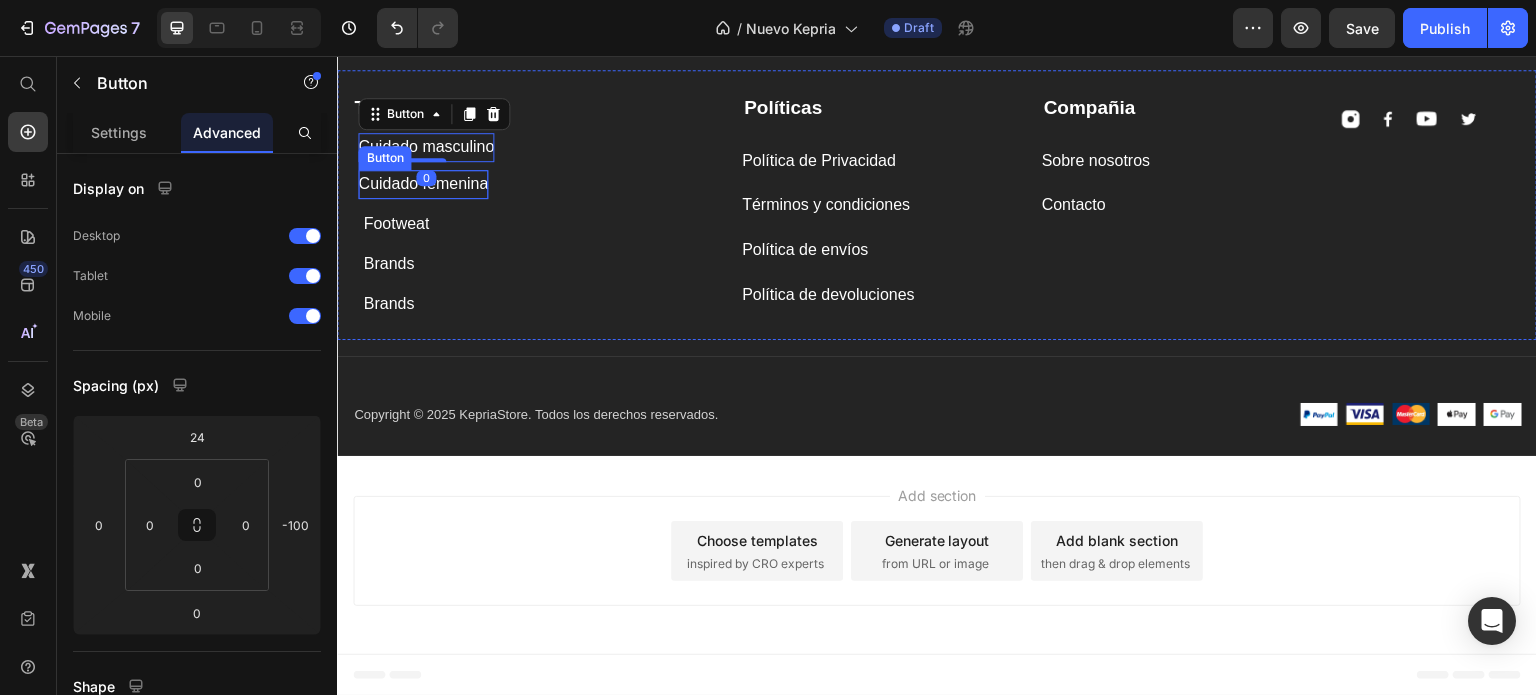 click on "Cuidado femenina" at bounding box center (423, 184) 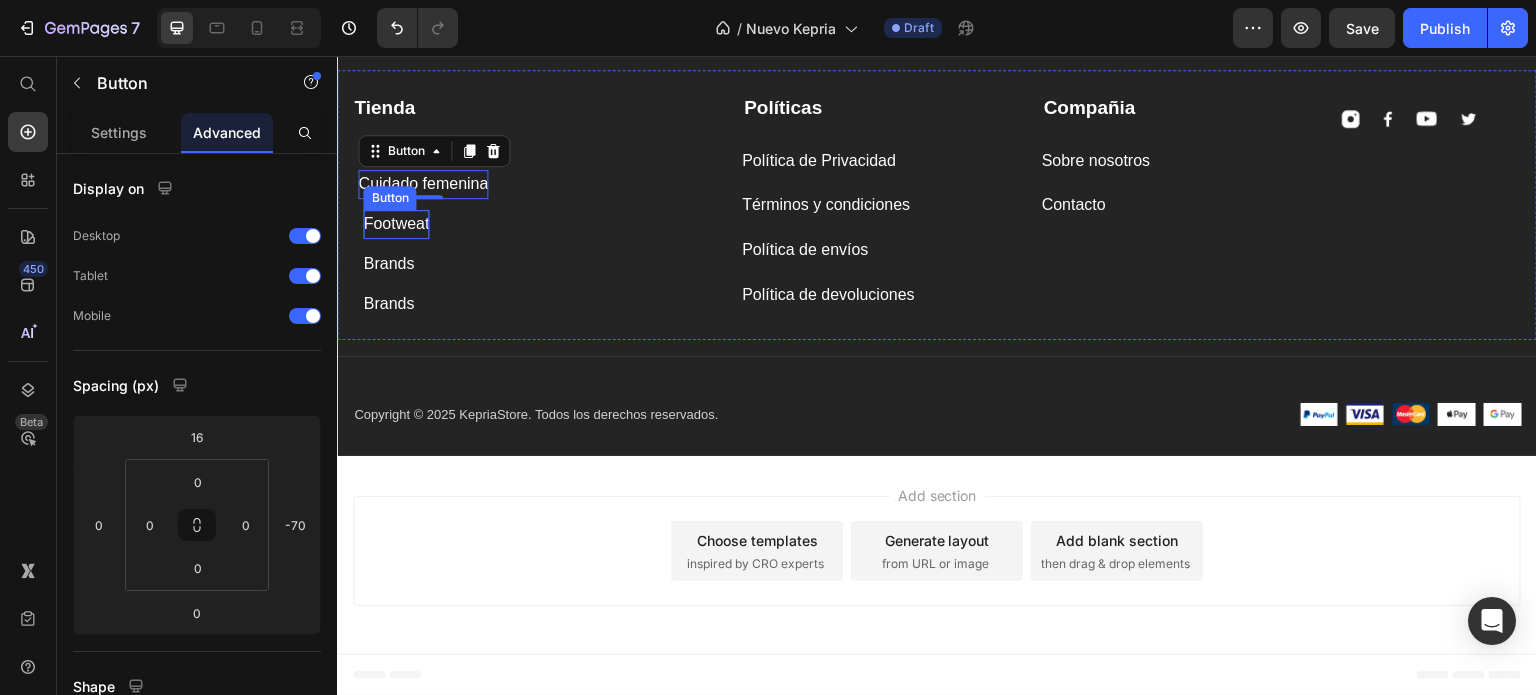 click on "Footweat" at bounding box center [396, 224] 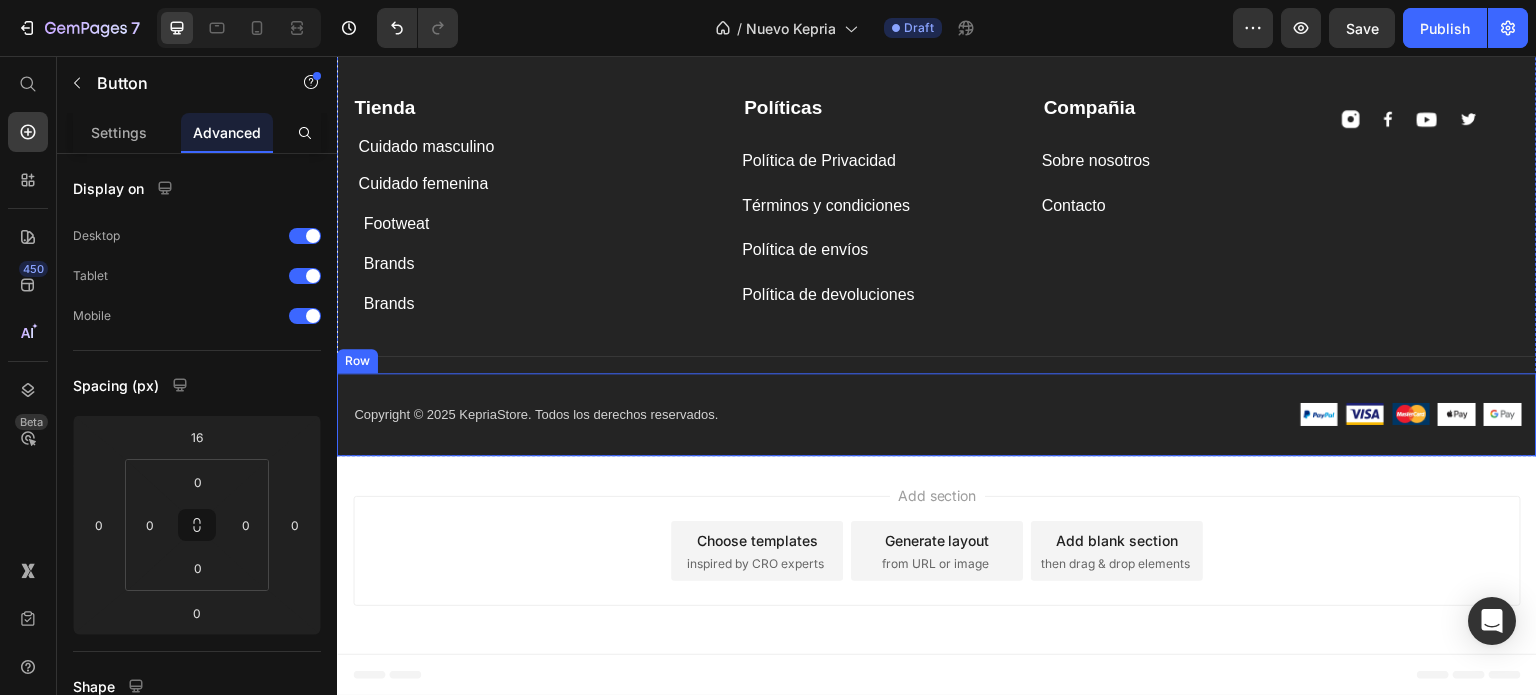 scroll, scrollTop: 5537, scrollLeft: 0, axis: vertical 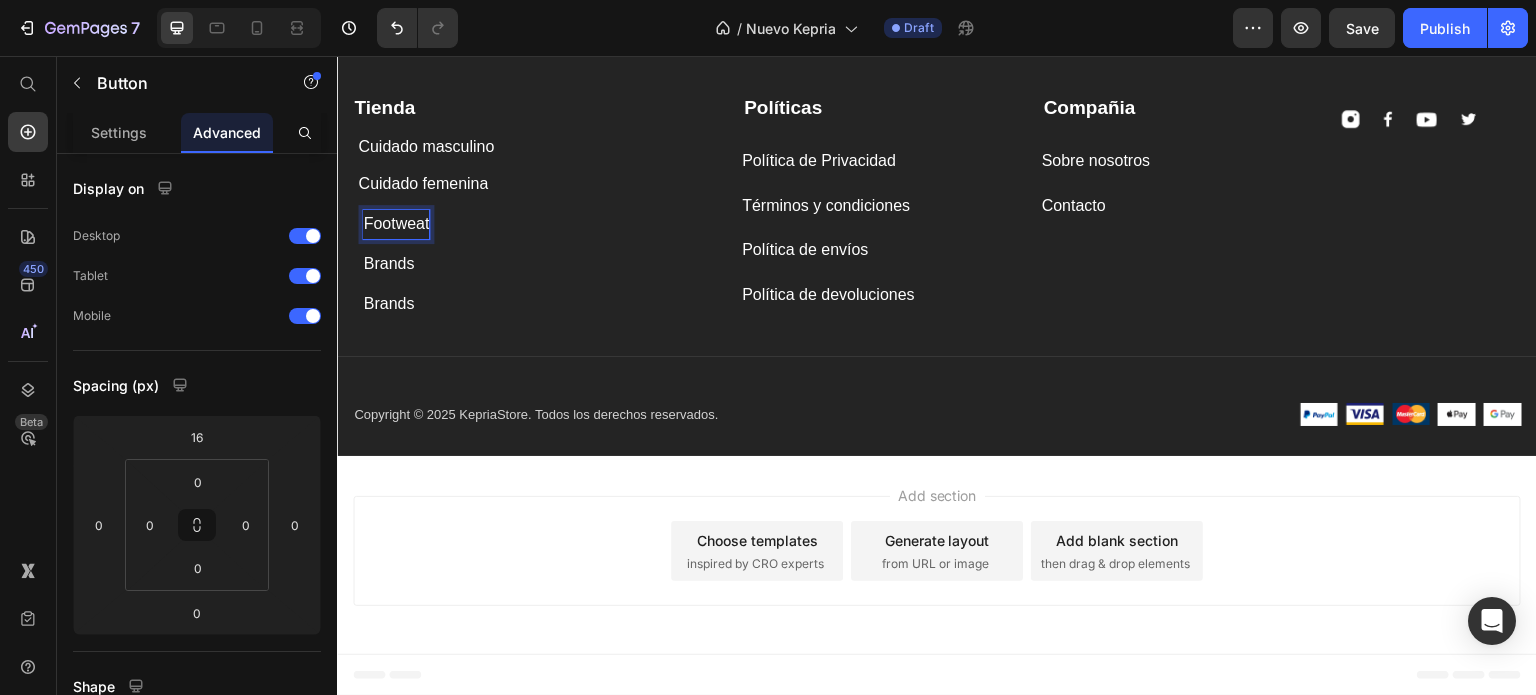 click on "Footweat" at bounding box center [396, 224] 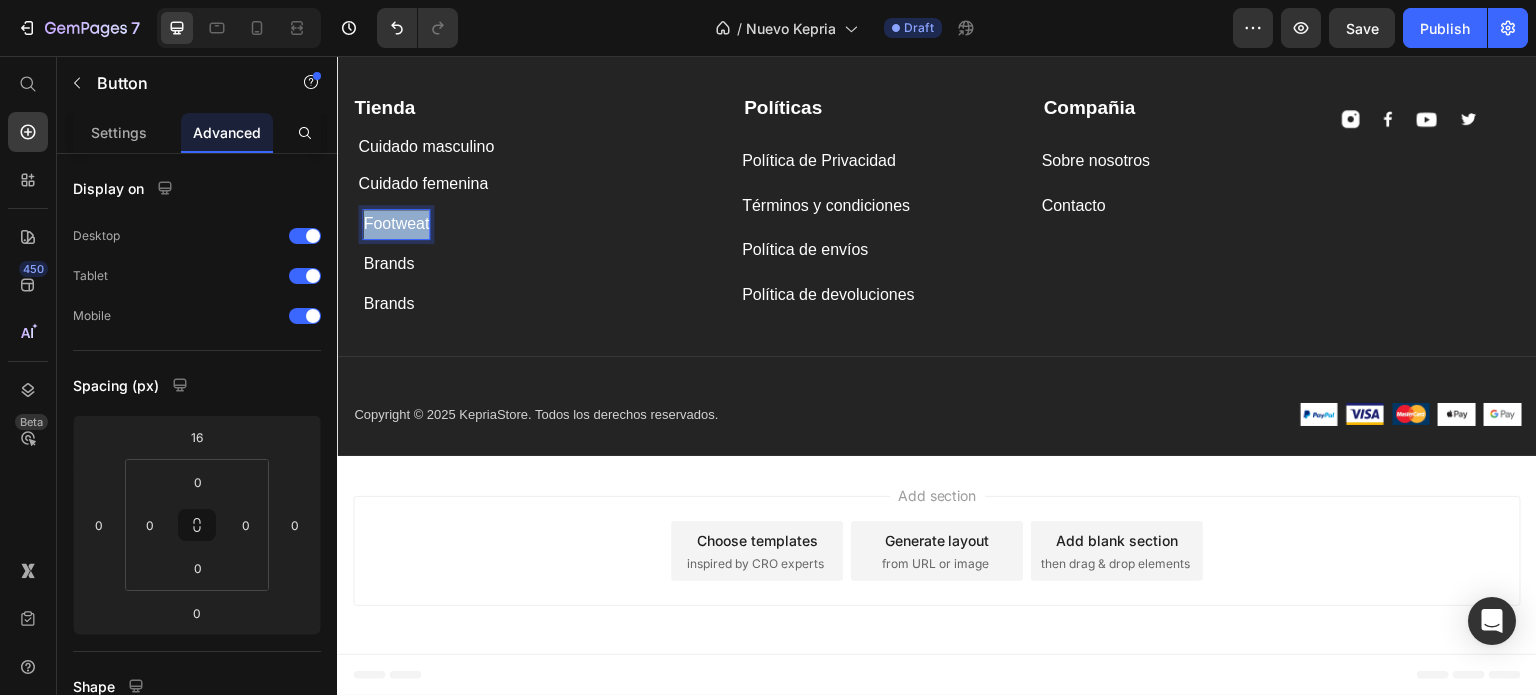 click on "Footweat" at bounding box center (396, 224) 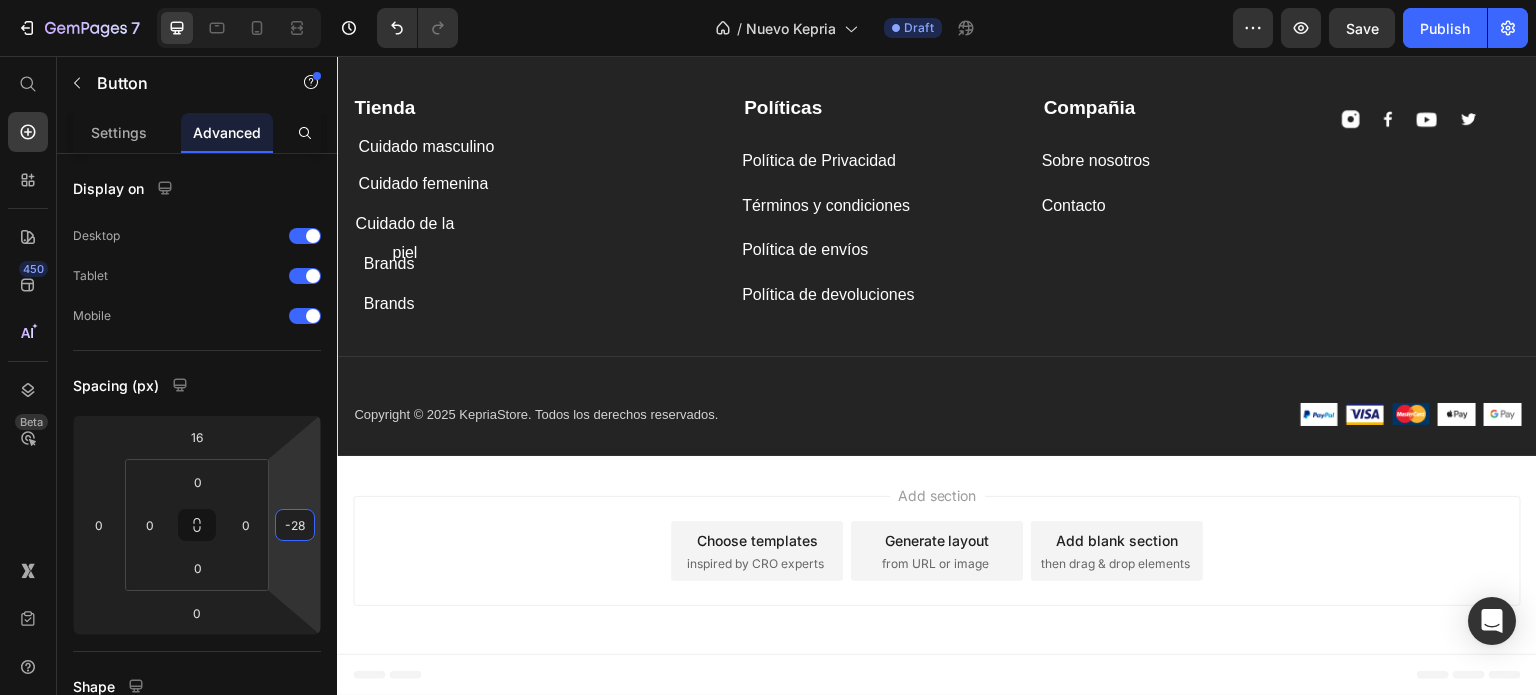 drag, startPoint x: 298, startPoint y: 483, endPoint x: 304, endPoint y: 497, distance: 15.231546 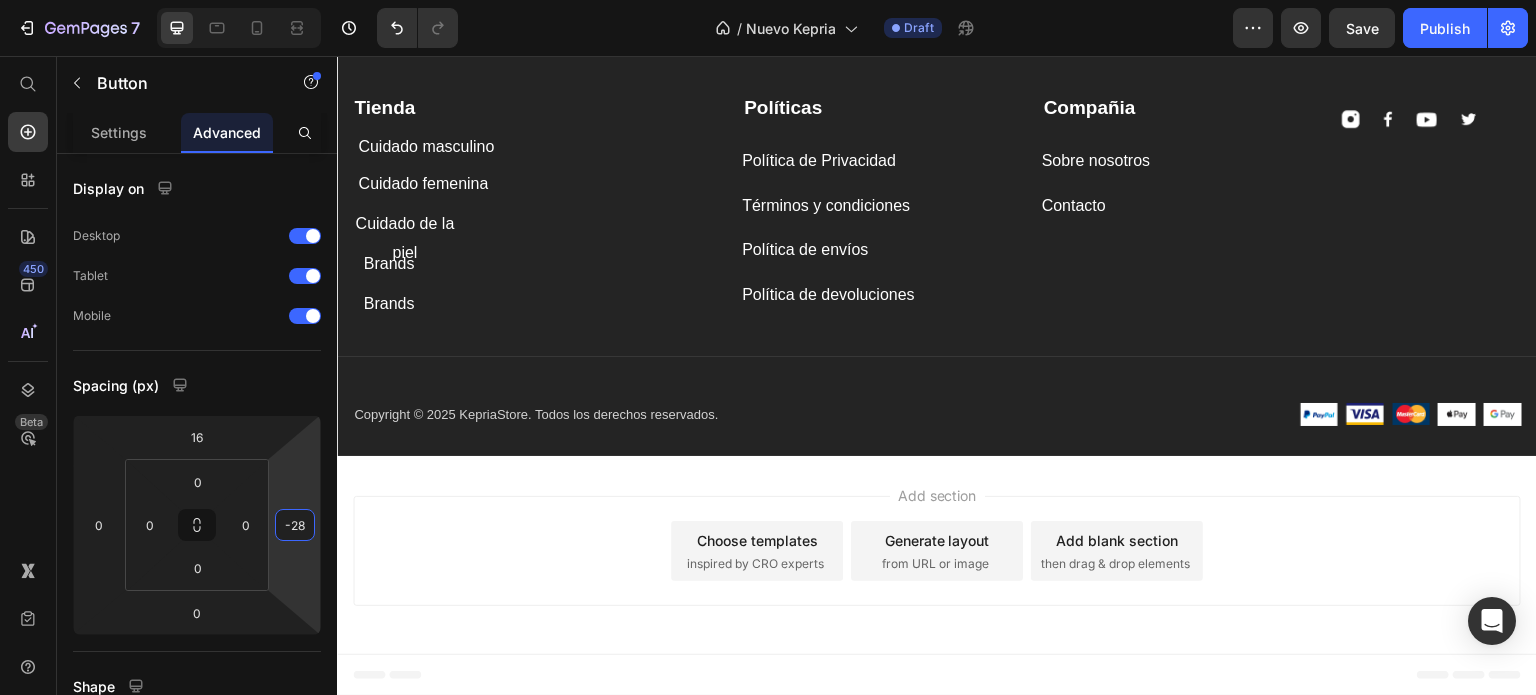 click on "7   /  Nuevo Kepria Draft Preview  Save   Publish  450 Beta Start with Sections Elements Hero Section Product Detail Brands Trusted Badges Guarantee Product Breakdown How to use Testimonials Compare Bundle FAQs Social Proof Brand Story Product List Collection Blog List Contact Sticky Add to Cart Custom Footer Browse Library 450 Layout
Row
Row
Row
Row Text
Heading
Text Block Button
Button
Button
Sticky Back to top Media
Image" at bounding box center [768, 0] 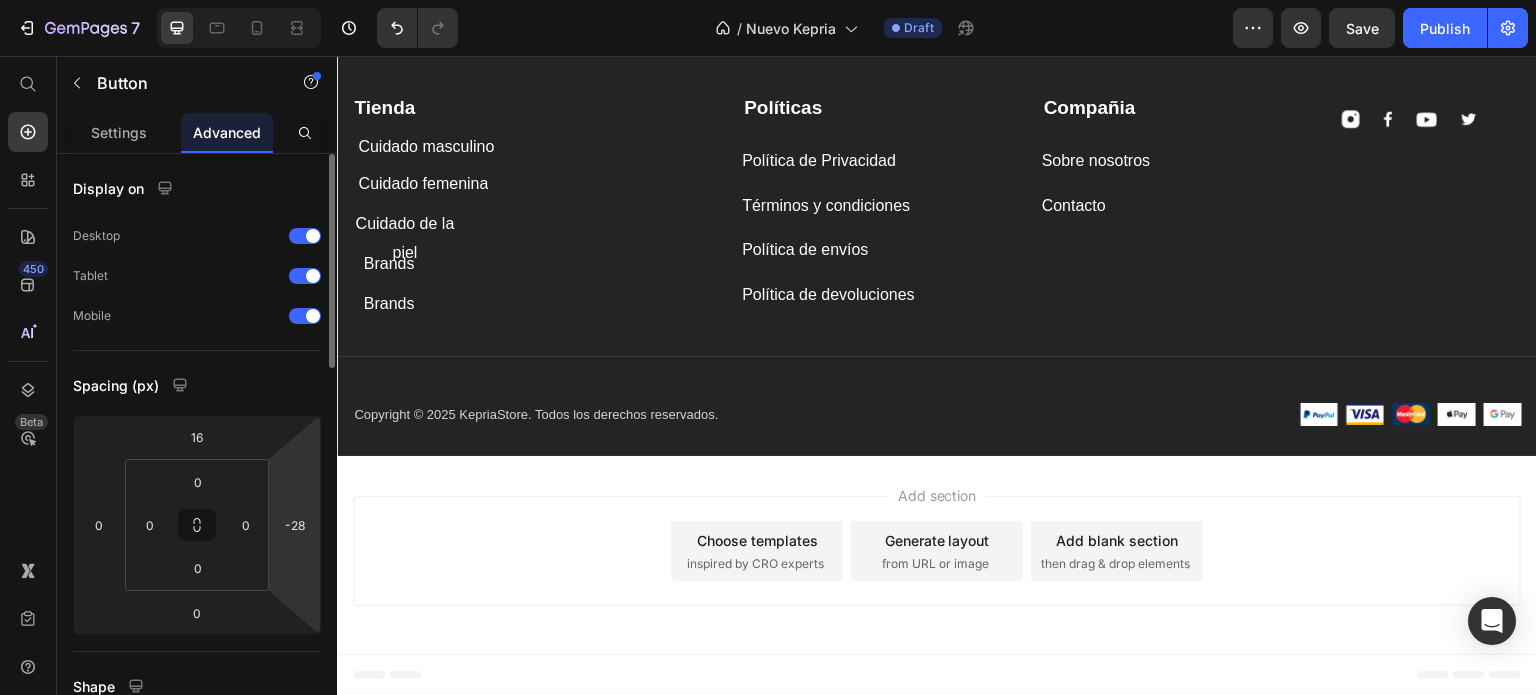 click on "7   /  Nuevo Kepria Draft Preview  Save   Publish  450 Beta Start with Sections Elements Hero Section Product Detail Brands Trusted Badges Guarantee Product Breakdown How to use Testimonials Compare Bundle FAQs Social Proof Brand Story Product List Collection Blog List Contact Sticky Add to Cart Custom Footer Browse Library 450 Layout
Row
Row
Row
Row Text
Heading
Text Block Button
Button
Button
Sticky Back to top Media
Image" at bounding box center (768, 0) 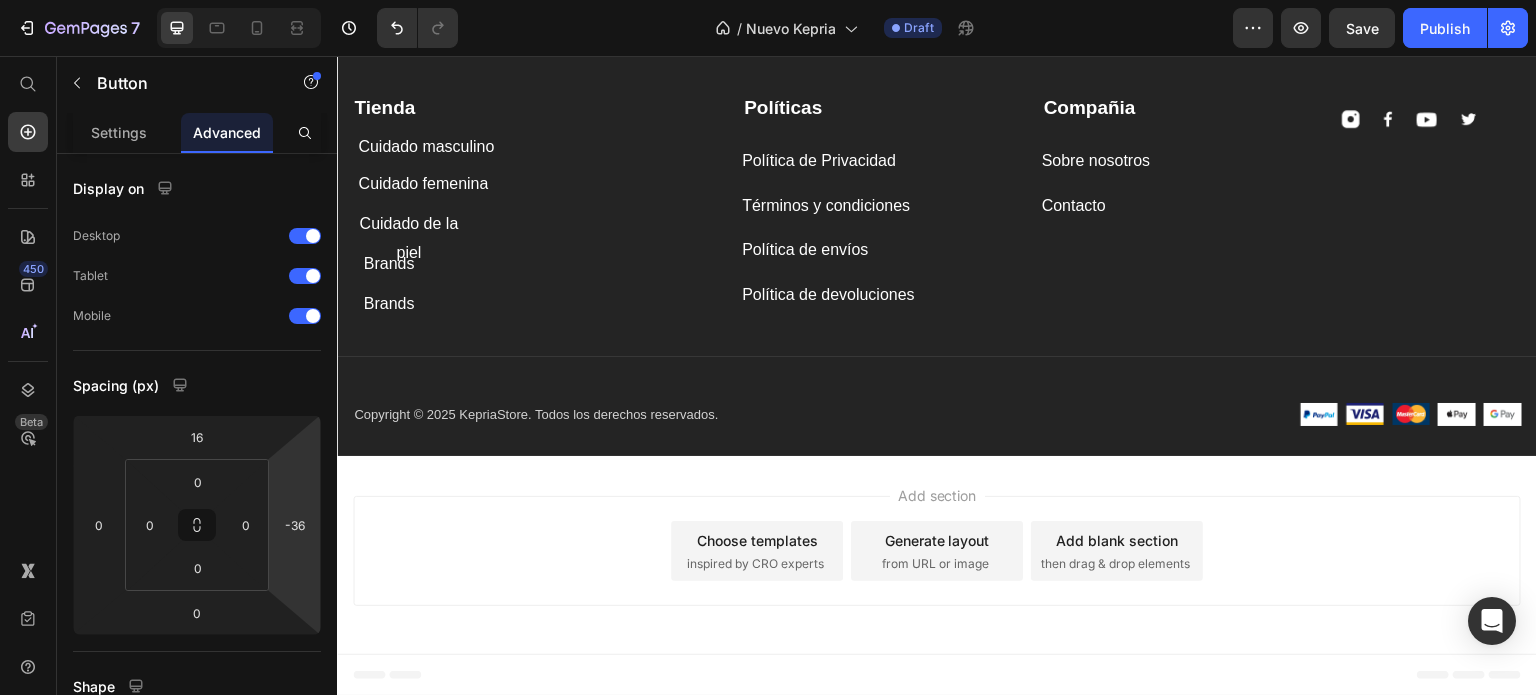 click on "7   /  Nuevo Kepria Draft Preview  Save   Publish  450 Beta Start with Sections Elements Hero Section Product Detail Brands Trusted Badges Guarantee Product Breakdown How to use Testimonials Compare Bundle FAQs Social Proof Brand Story Product List Collection Blog List Contact Sticky Add to Cart Custom Footer Browse Library 450 Layout
Row
Row
Row
Row Text
Heading
Text Block Button
Button
Button
Sticky Back to top Media
Image" at bounding box center (768, 0) 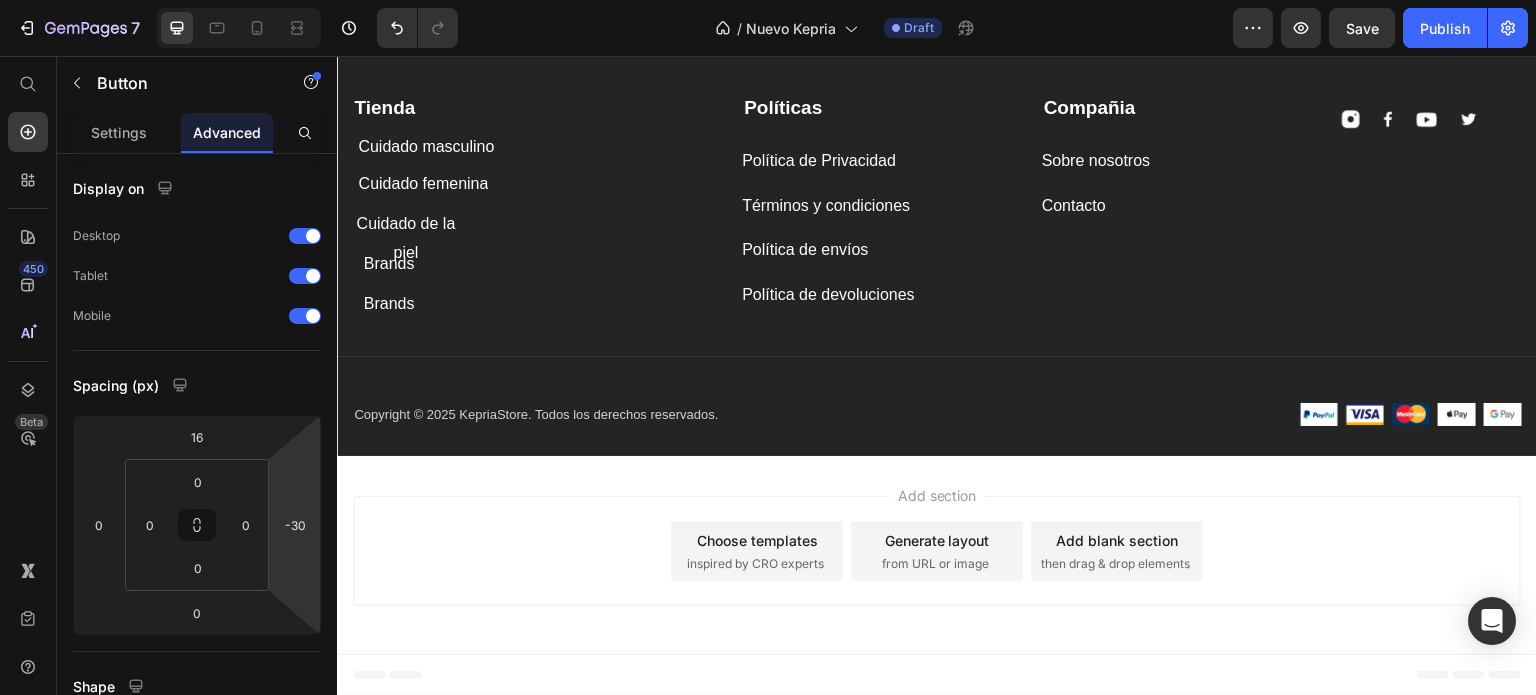 type on "-32" 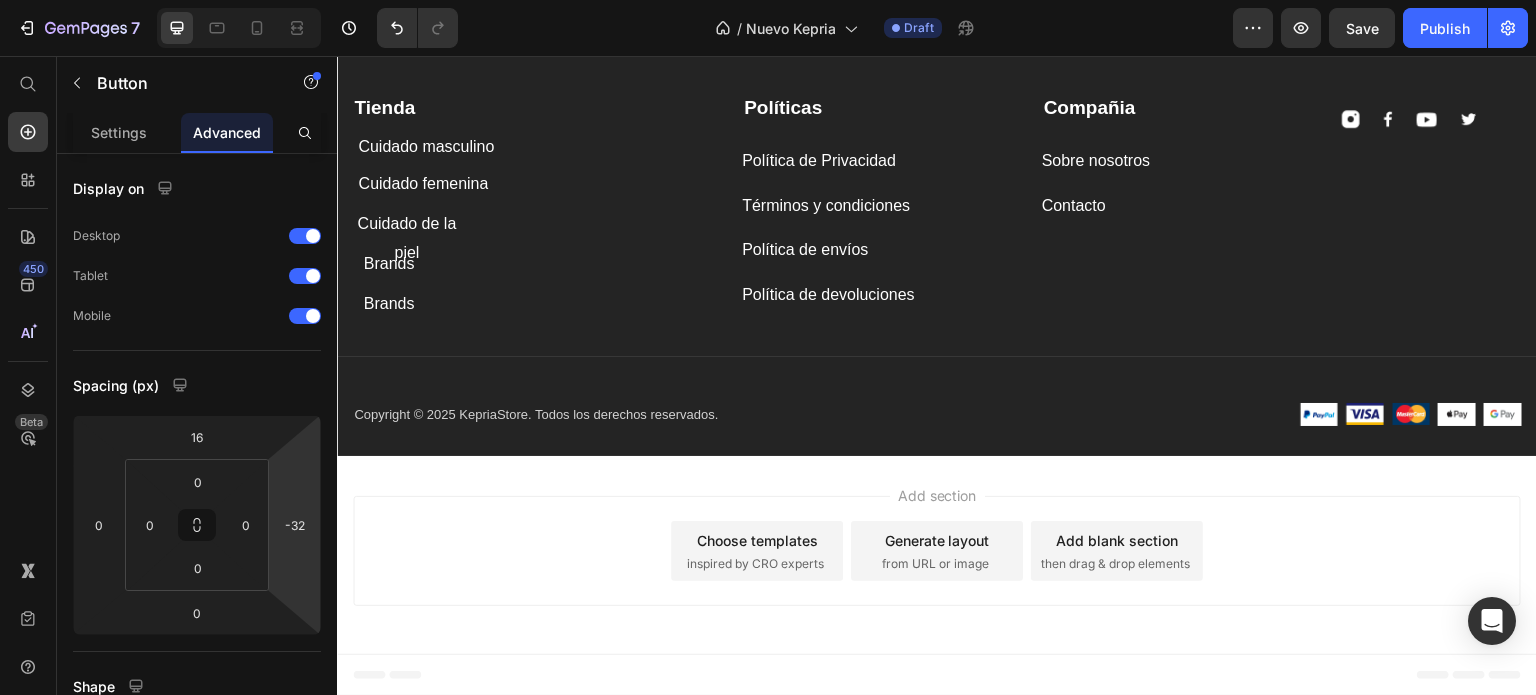 click on "7   /  Nuevo Kepria Draft Preview  Save   Publish  450 Beta Start with Sections Elements Hero Section Product Detail Brands Trusted Badges Guarantee Product Breakdown How to use Testimonials Compare Bundle FAQs Social Proof Brand Story Product List Collection Blog List Contact Sticky Add to Cart Custom Footer Browse Library 450 Layout
Row
Row
Row
Row Text
Heading
Text Block Button
Button
Button
Sticky Back to top Media
Image" at bounding box center (768, 0) 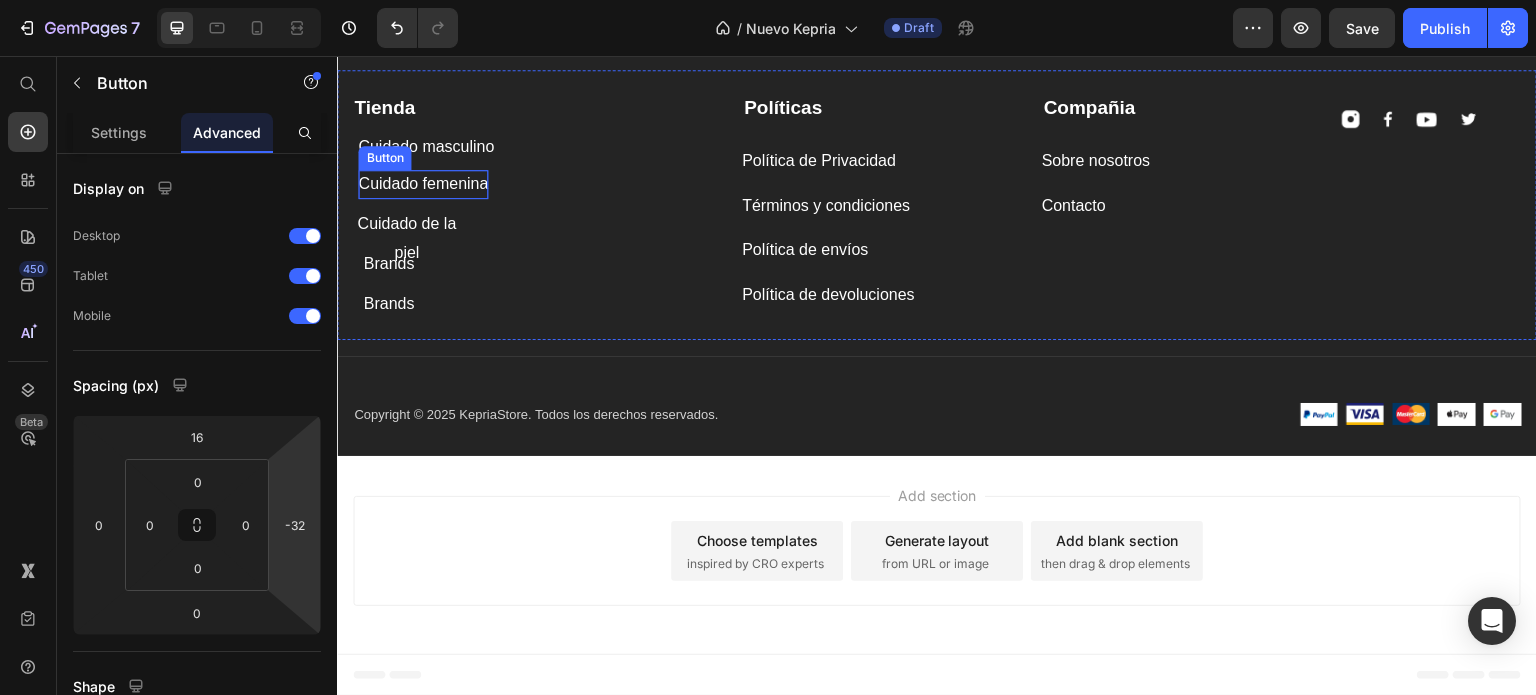 click on "Cuidado femenina" at bounding box center [423, 184] 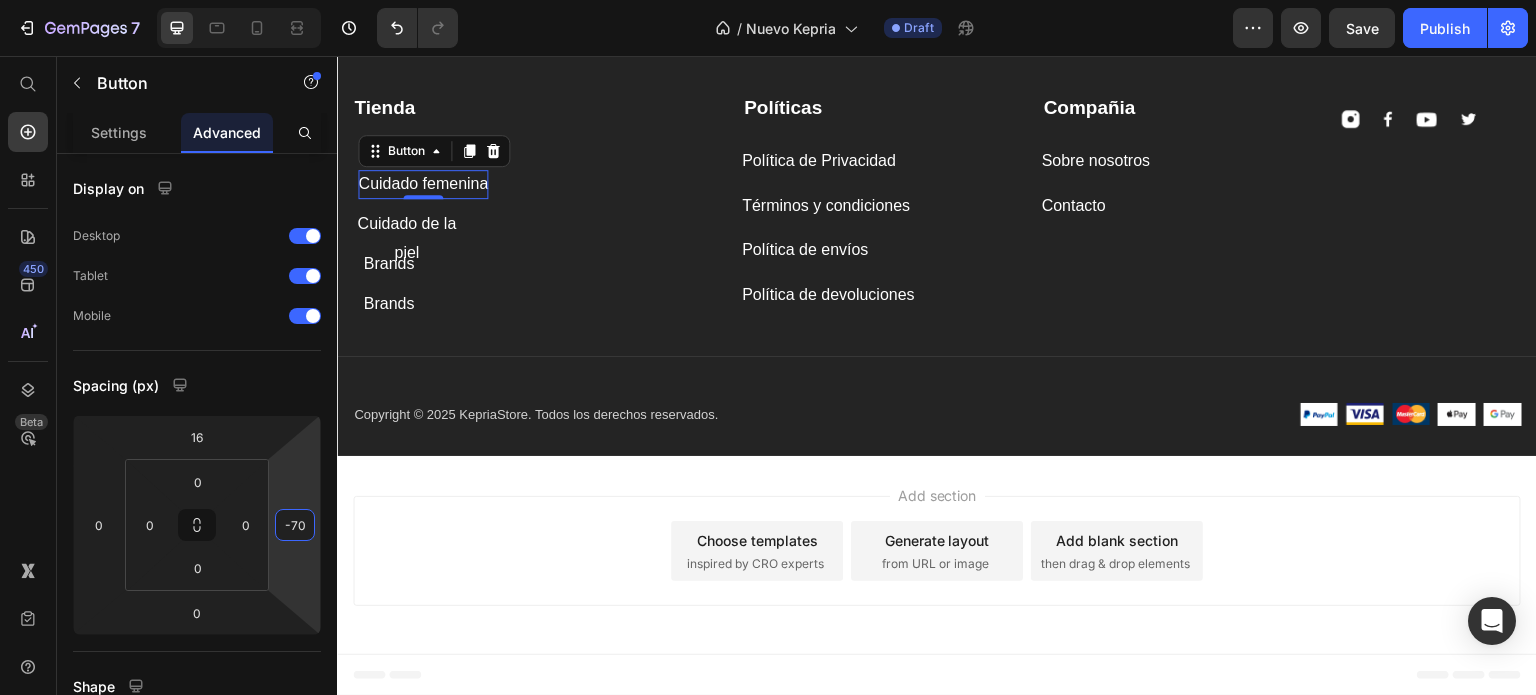 type on "-72" 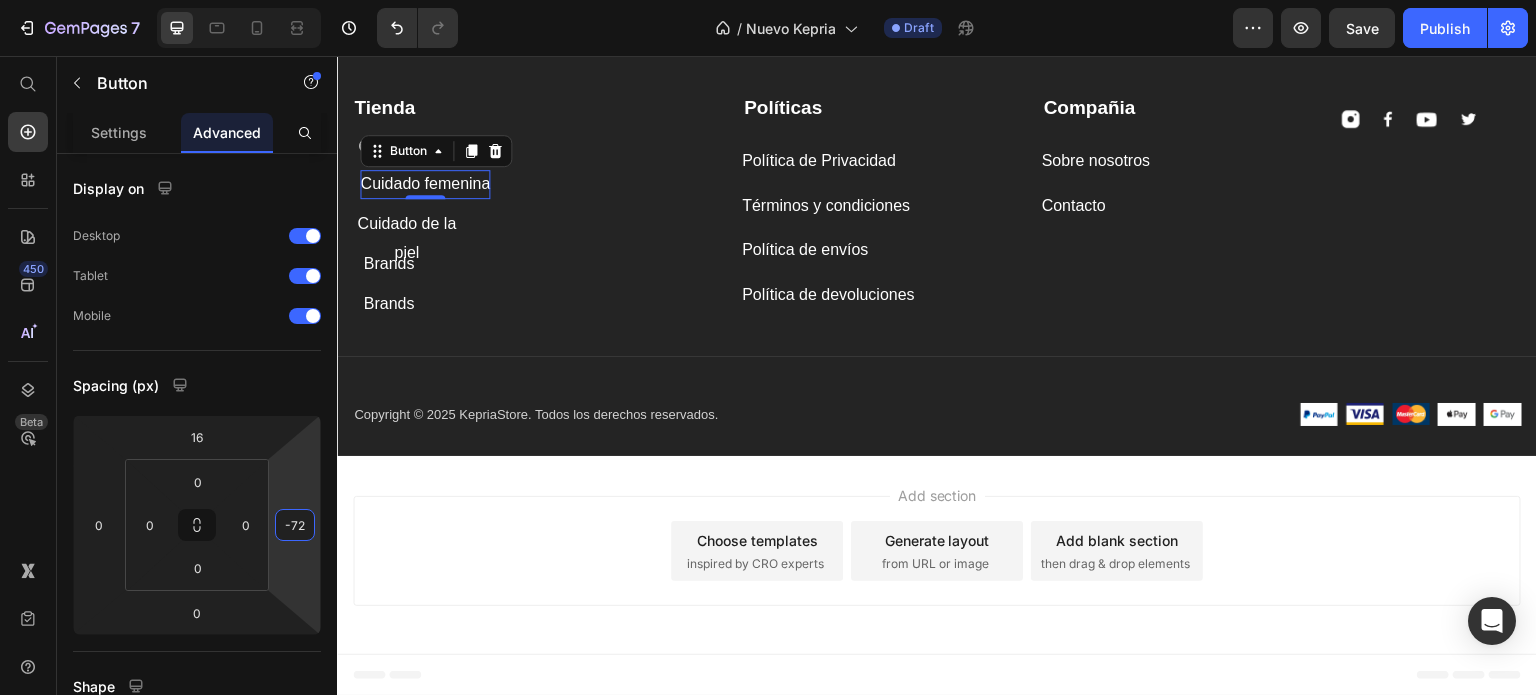 click on "7   /  Nuevo Kepria Draft Preview  Save   Publish  450 Beta Start with Sections Elements Hero Section Product Detail Brands Trusted Badges Guarantee Product Breakdown How to use Testimonials Compare Bundle FAQs Social Proof Brand Story Product List Collection Blog List Contact Sticky Add to Cart Custom Footer Browse Library 450 Layout
Row
Row
Row
Row Text
Heading
Text Block Button
Button
Button
Sticky Back to top Media
Image" at bounding box center [768, 0] 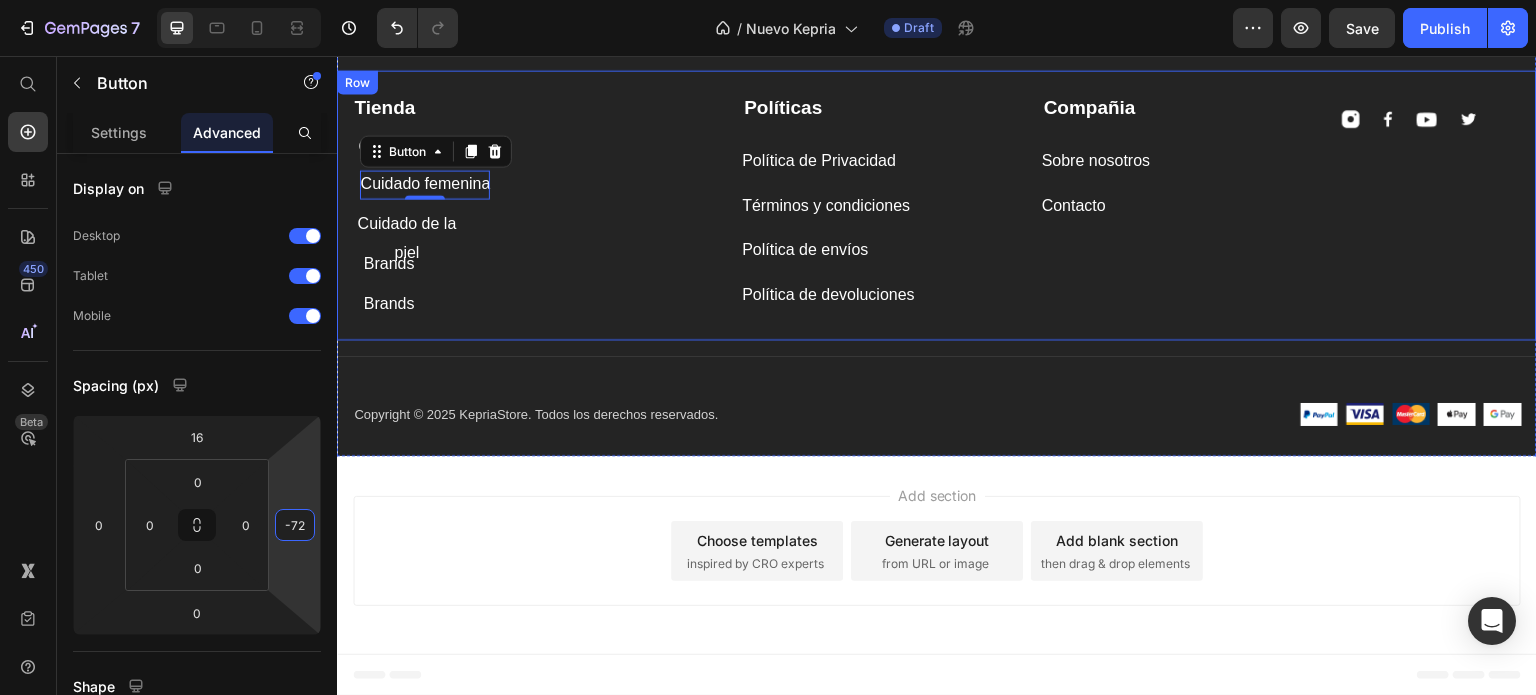 click on "Tienda Text block Cuidado masculino Button Cuidado femenina Button   0 Cuidado de la piel Button Brands Button Brands Button" at bounding box center (532, 202) 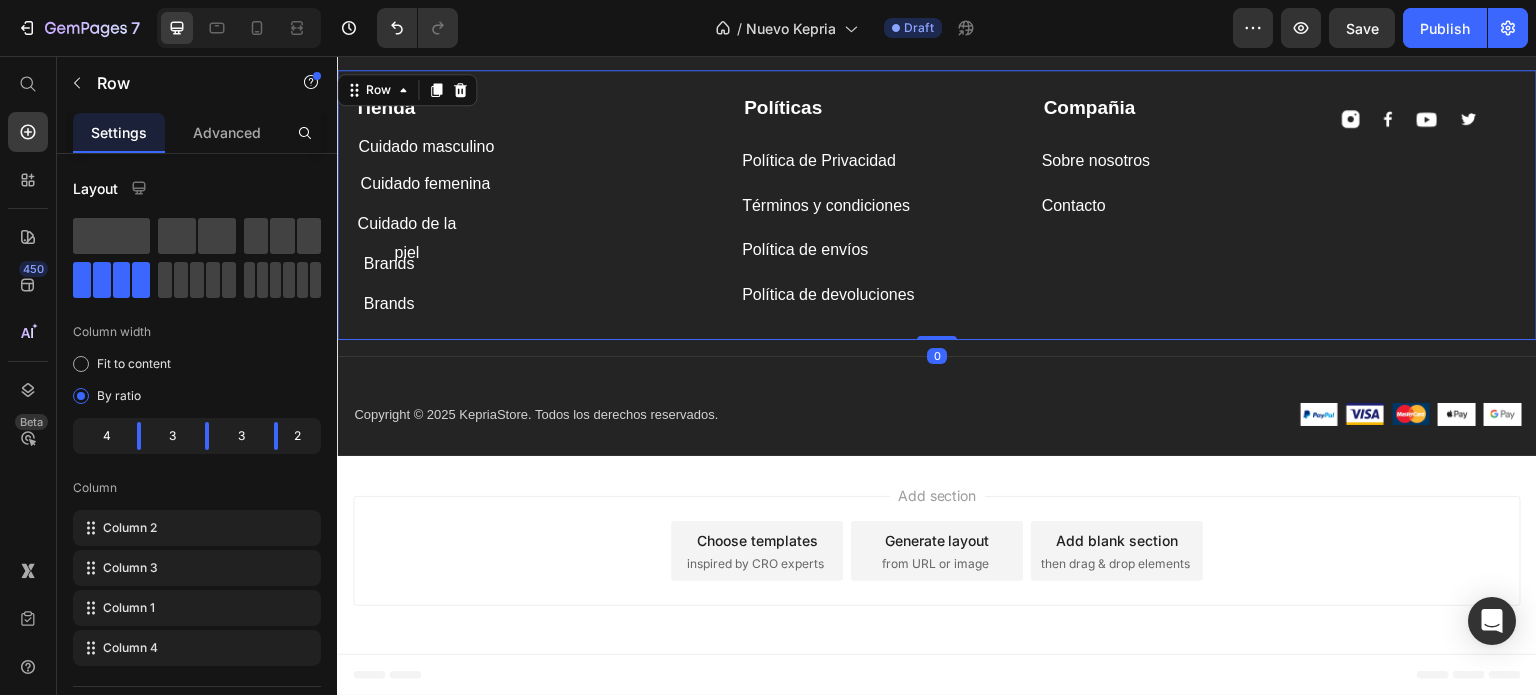 click on "Tienda Text block Cuidado masculino Button Cuidado femenina Button Cuidado de la piel Button Brands Button Brands Button" at bounding box center (532, 202) 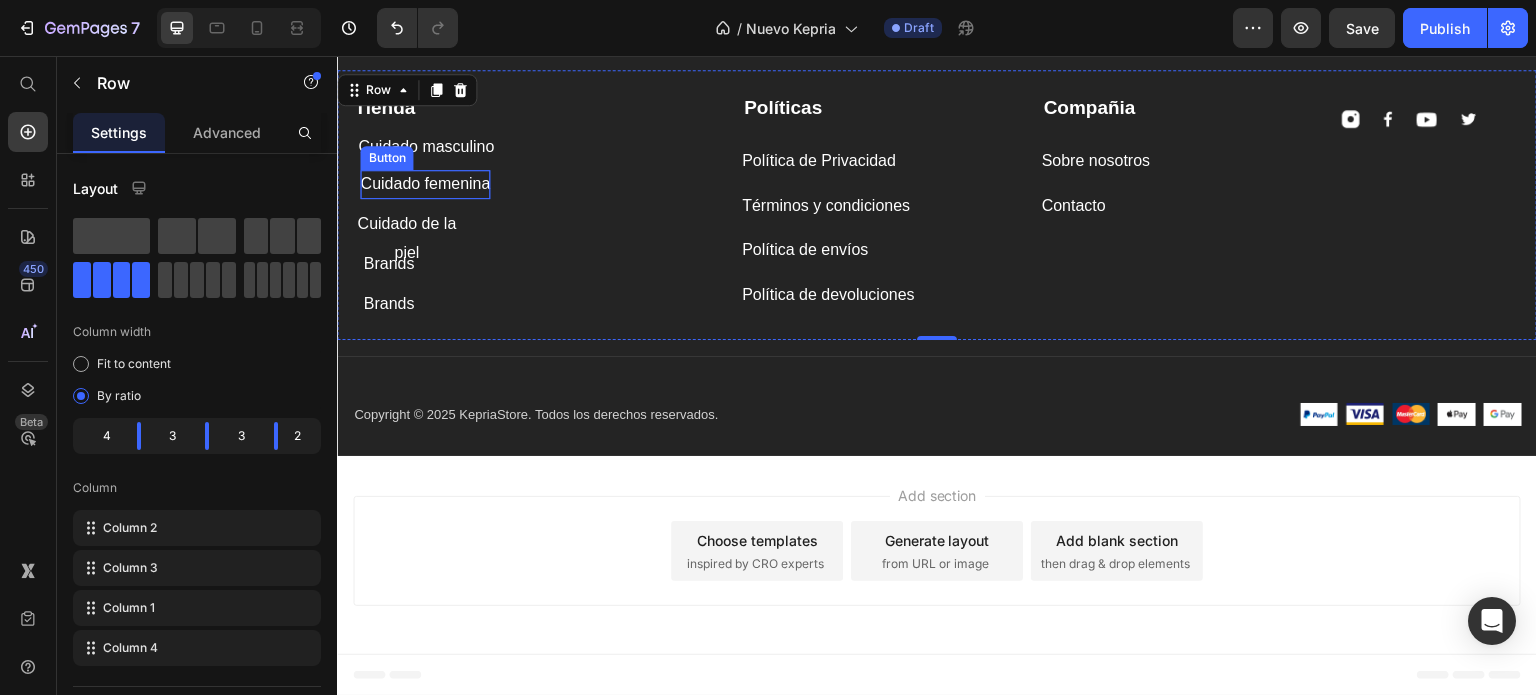 click on "Cuidado femenina" at bounding box center [425, 184] 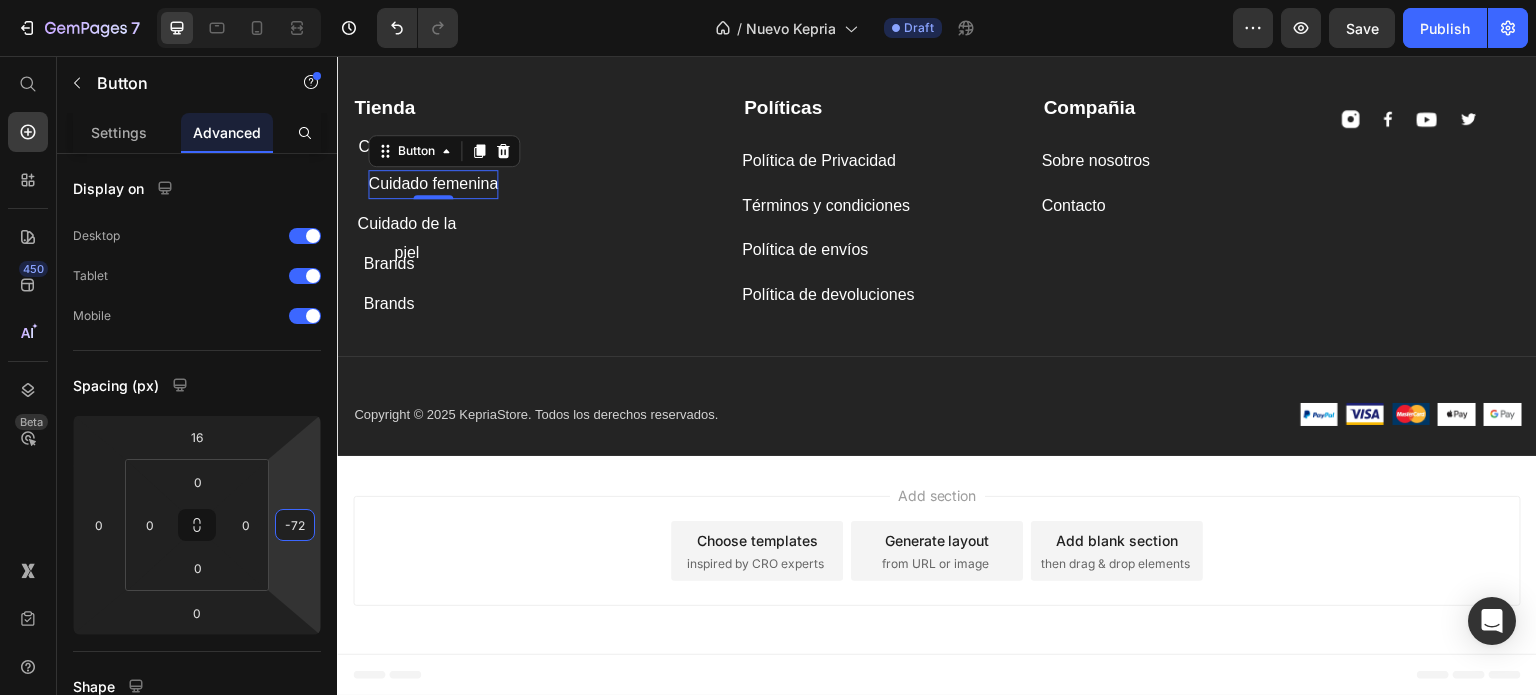 type on "-70" 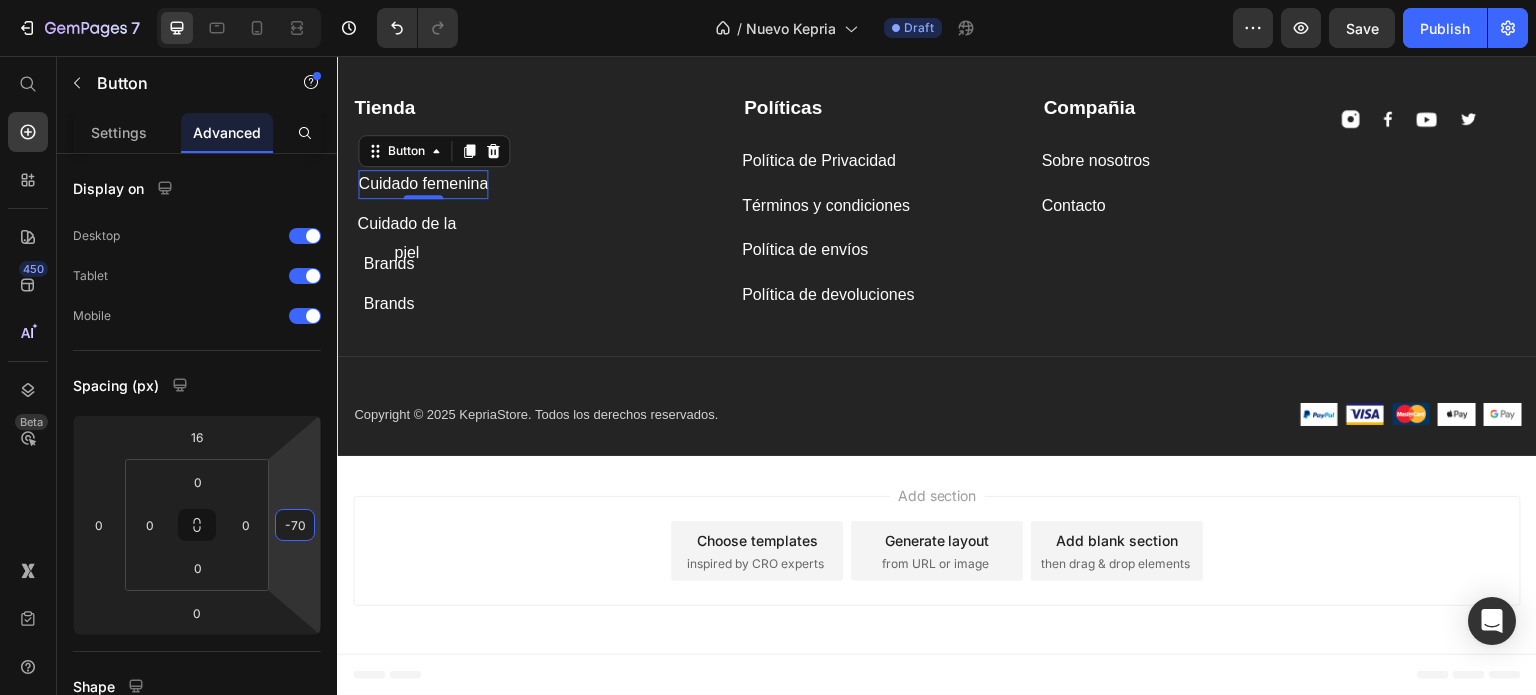 click on "7   /  Nuevo Kepria Draft Preview  Save   Publish  450 Beta Start with Sections Elements Hero Section Product Detail Brands Trusted Badges Guarantee Product Breakdown How to use Testimonials Compare Bundle FAQs Social Proof Brand Story Product List Collection Blog List Contact Sticky Add to Cart Custom Footer Browse Library 450 Layout
Row
Row
Row
Row Text
Heading
Text Block Button
Button
Button
Sticky Back to top Media
Image" at bounding box center (768, 0) 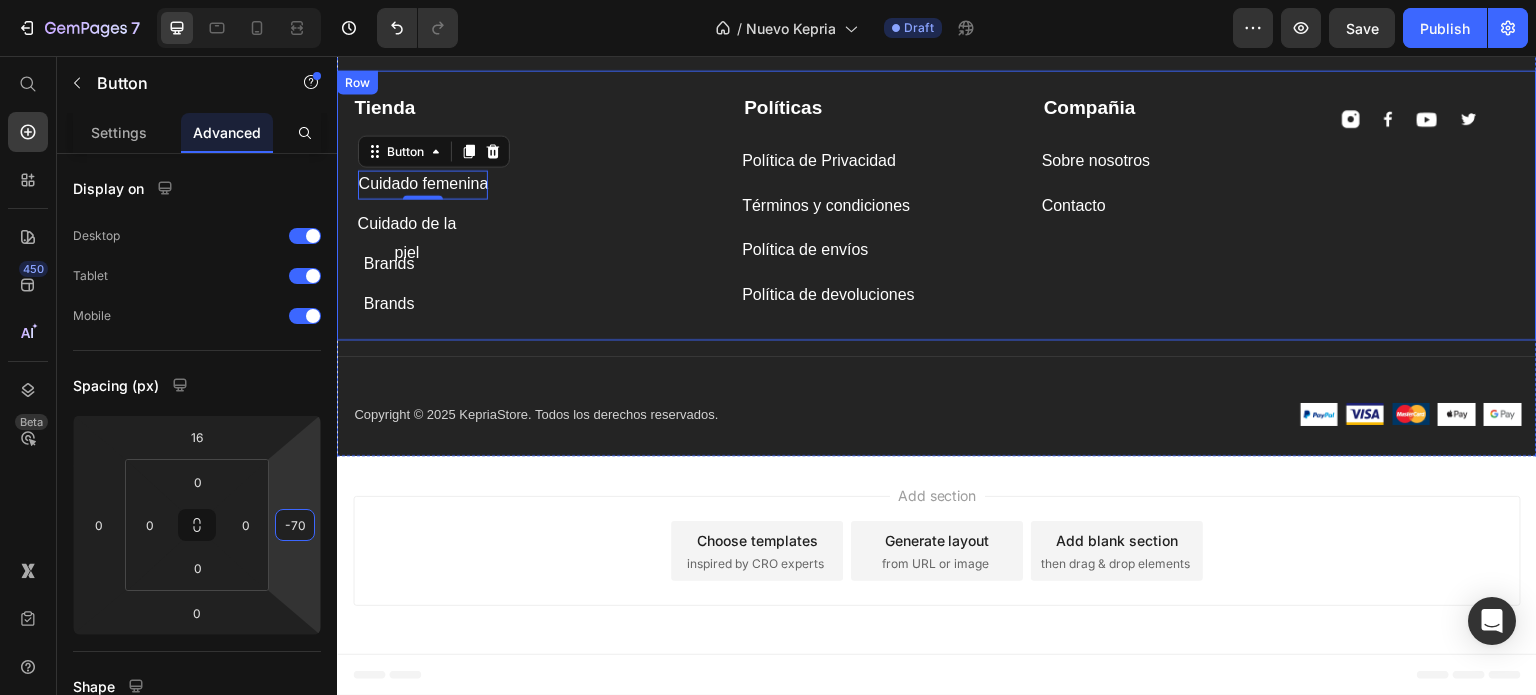 click on "Tienda Text block Cuidado masculino Button Cuidado femenina Button   0 Cuidado de la piel Button Brands Button Brands Button" at bounding box center [532, 202] 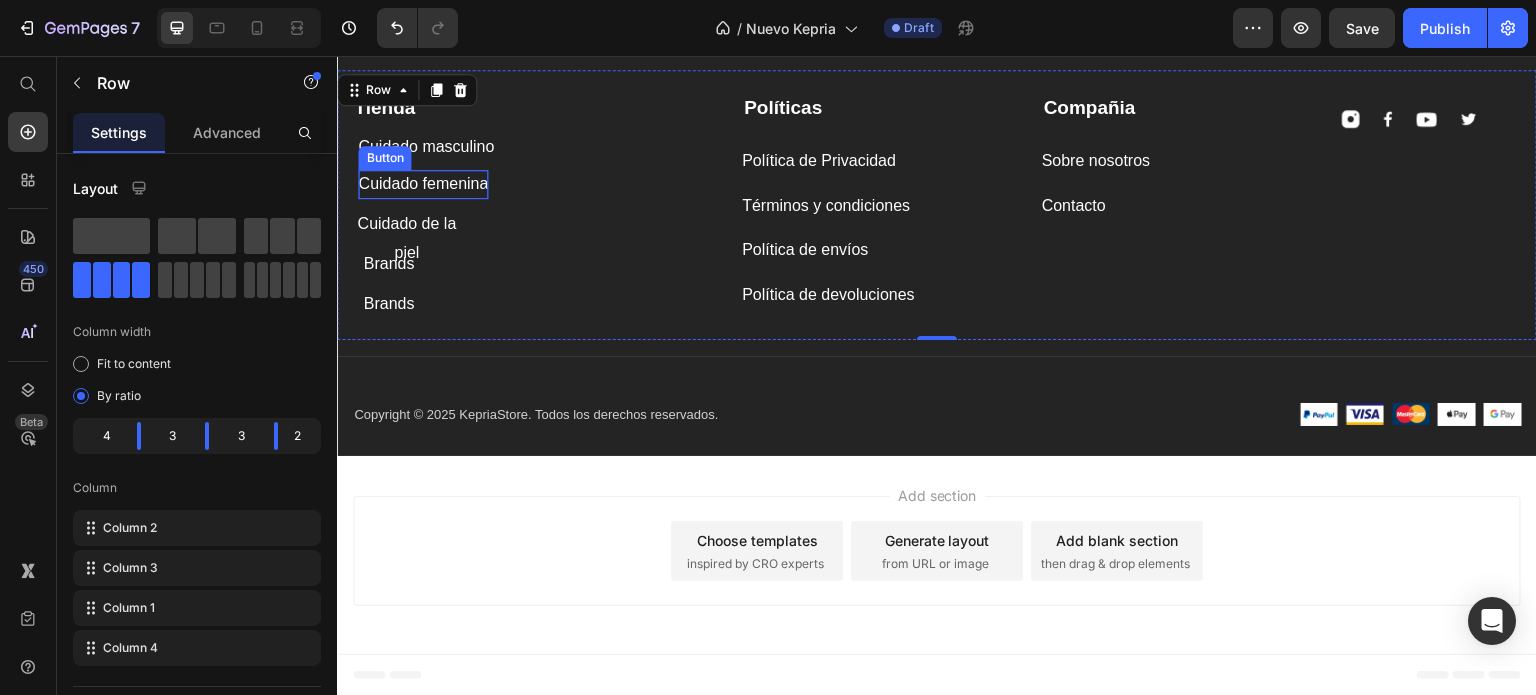 click on "Cuidado femenina" at bounding box center [423, 184] 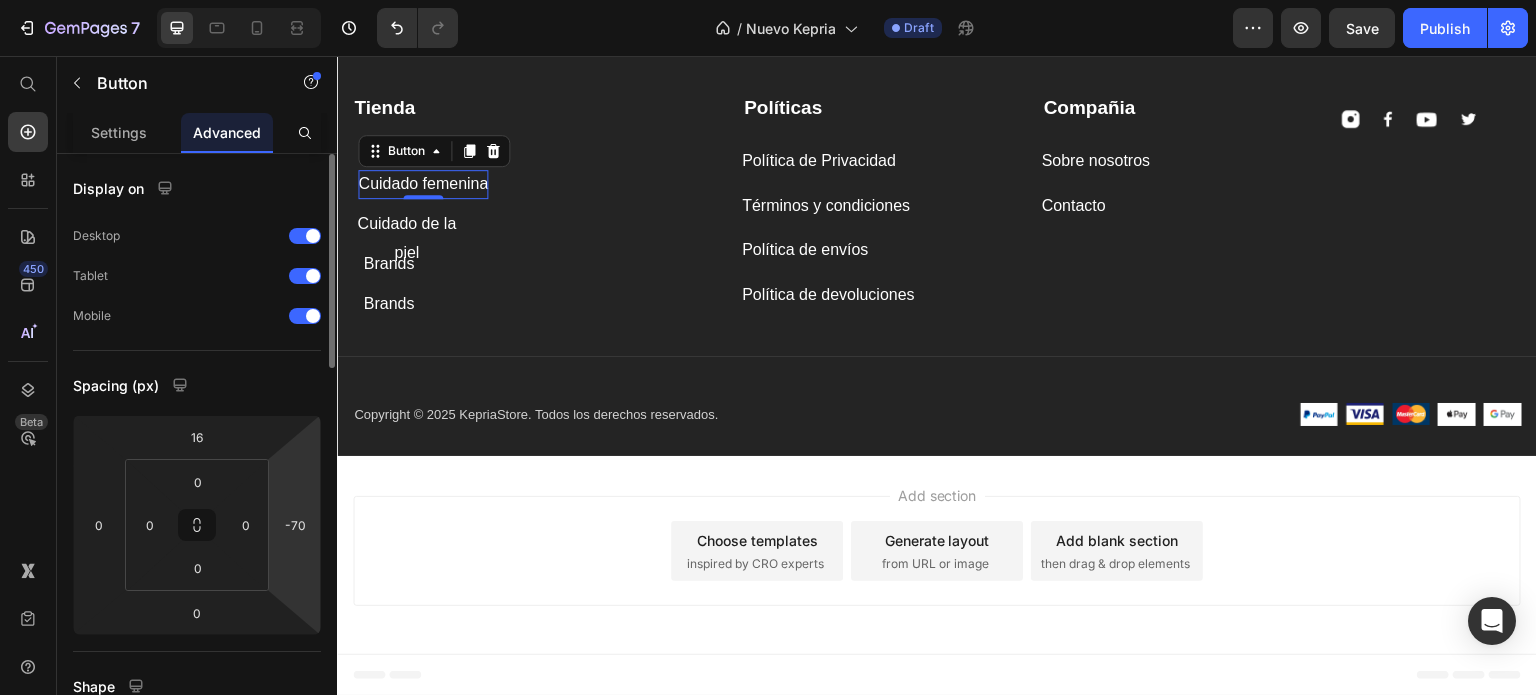 click on "7   /  Nuevo Kepria Draft Preview  Save   Publish  450 Beta Start with Sections Elements Hero Section Product Detail Brands Trusted Badges Guarantee Product Breakdown How to use Testimonials Compare Bundle FAQs Social Proof Brand Story Product List Collection Blog List Contact Sticky Add to Cart Custom Footer Browse Library 450 Layout
Row
Row
Row
Row Text
Heading
Text Block Button
Button
Button
Sticky Back to top Media
Image" at bounding box center (768, 0) 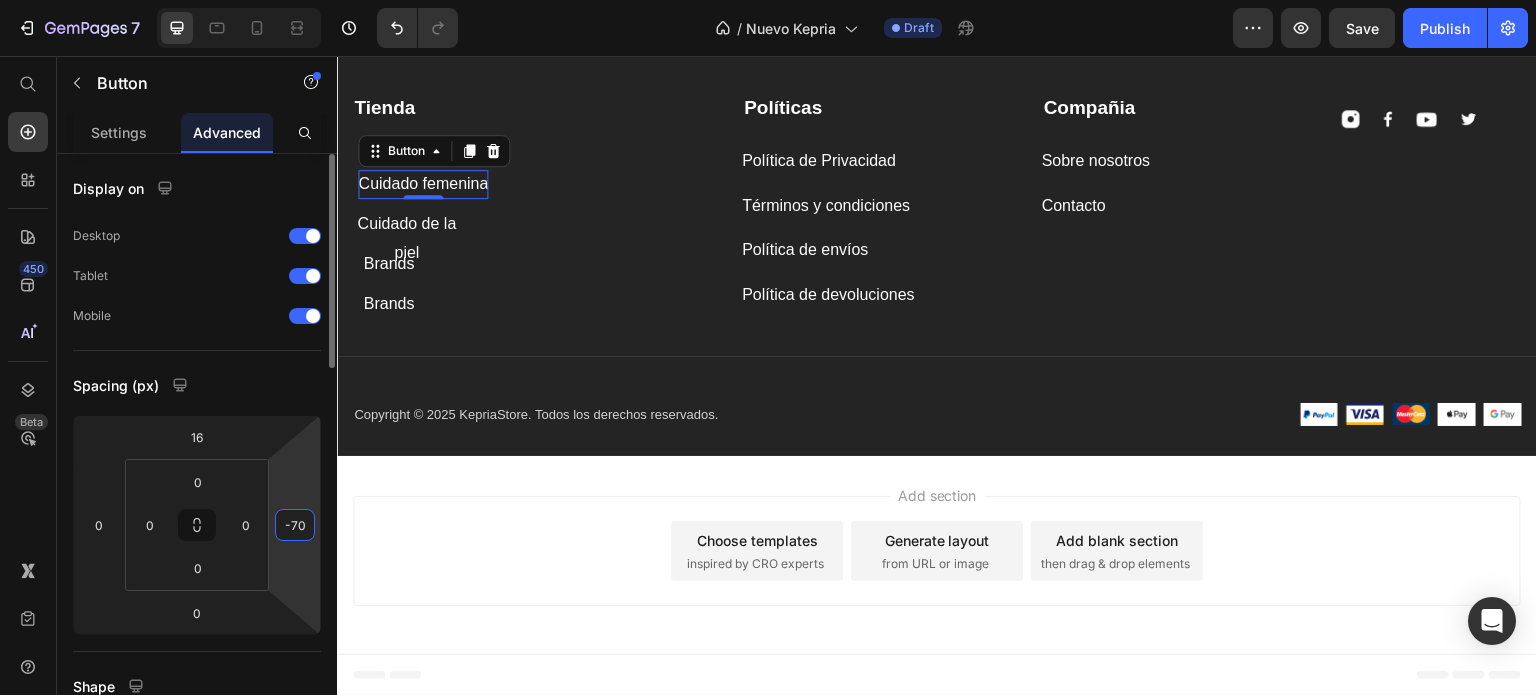 click on "-70" at bounding box center [295, 525] 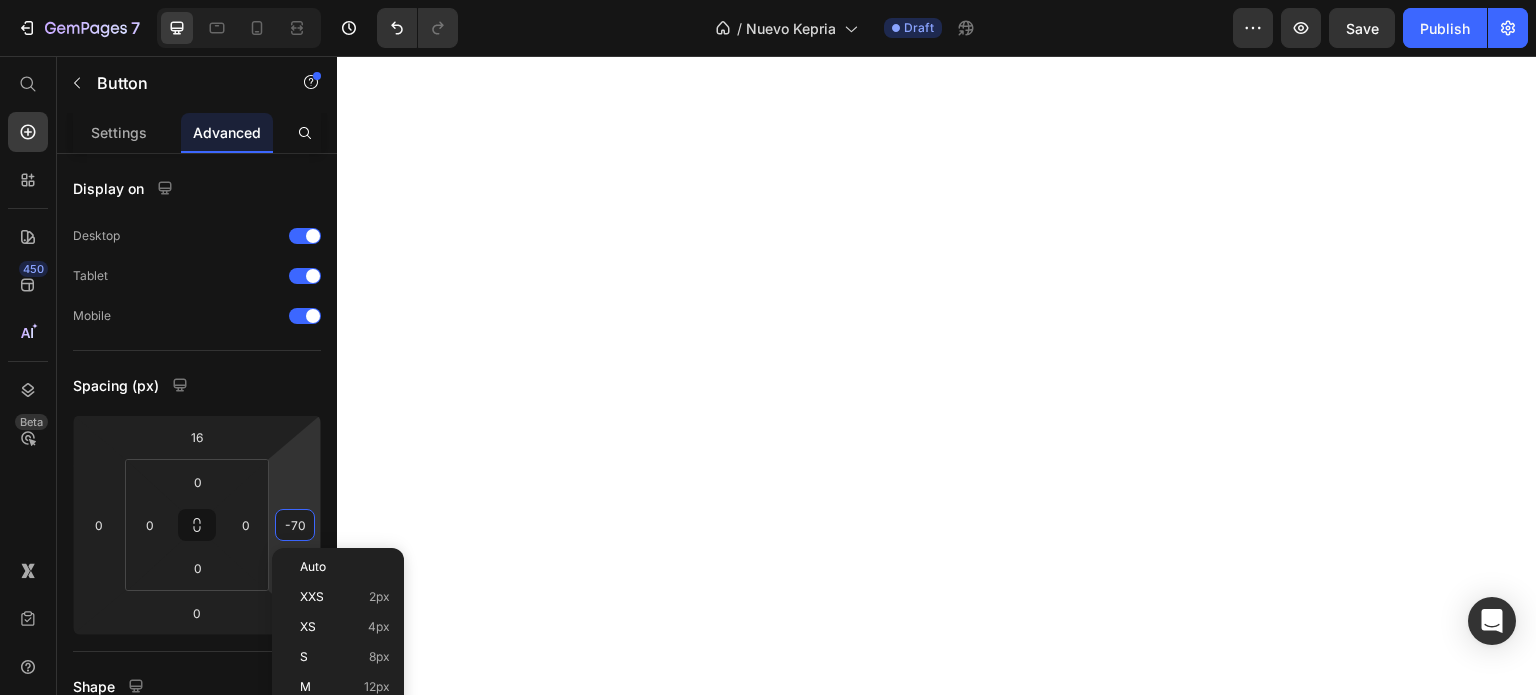scroll, scrollTop: 0, scrollLeft: 0, axis: both 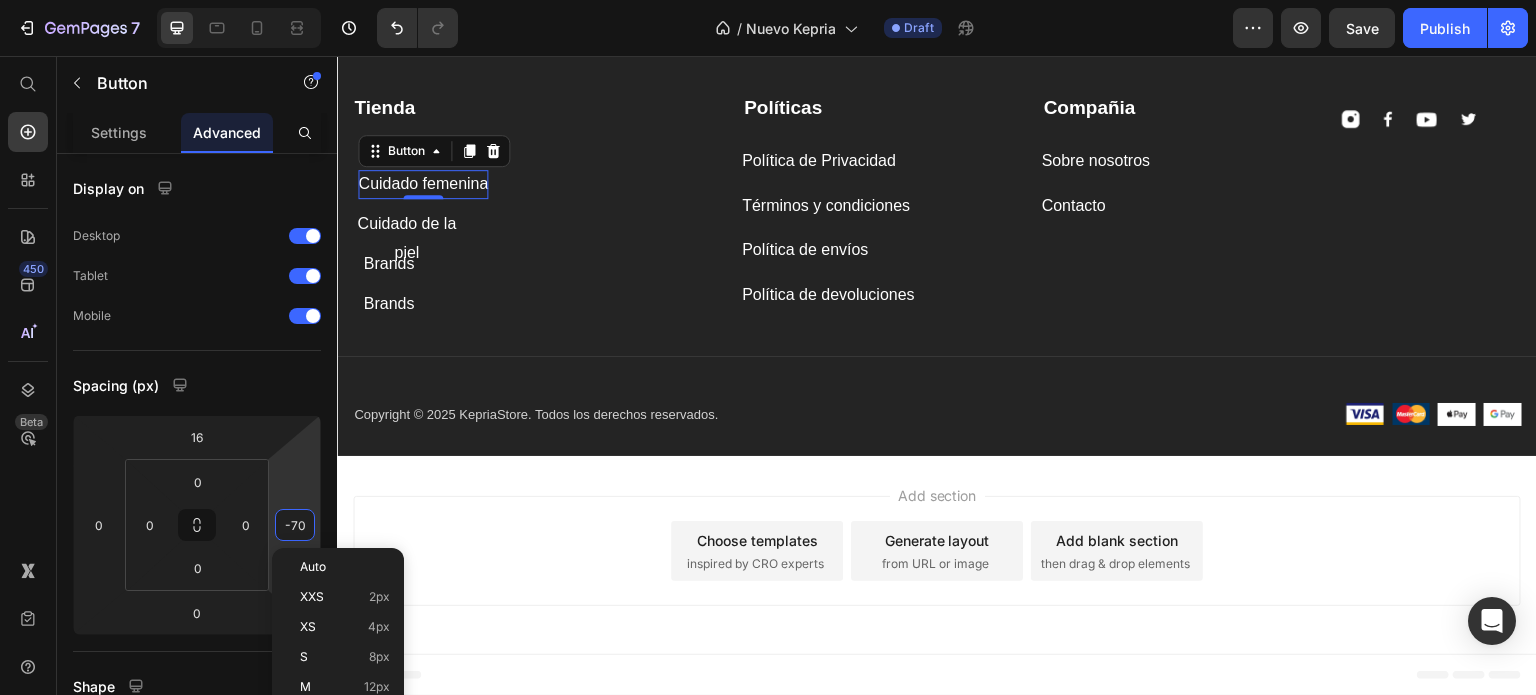 type on "-7" 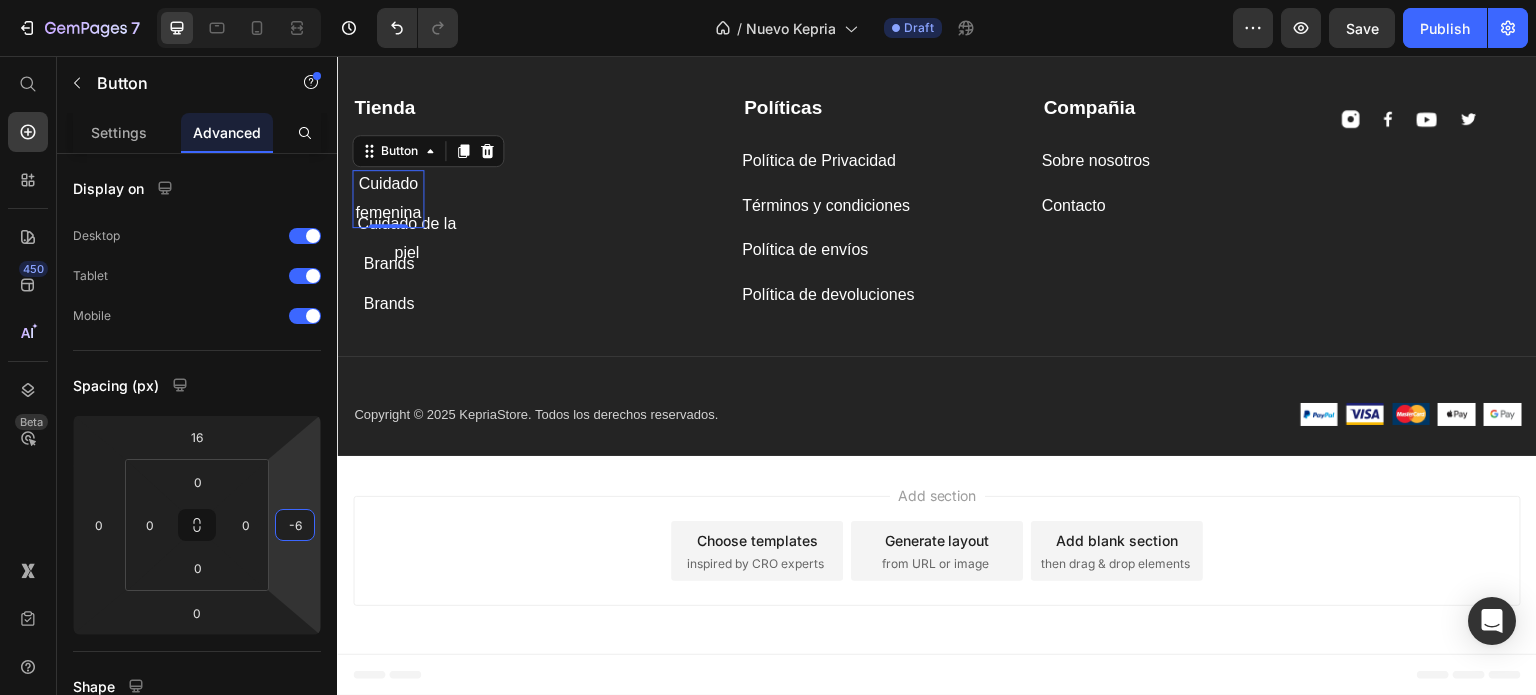 type on "-69" 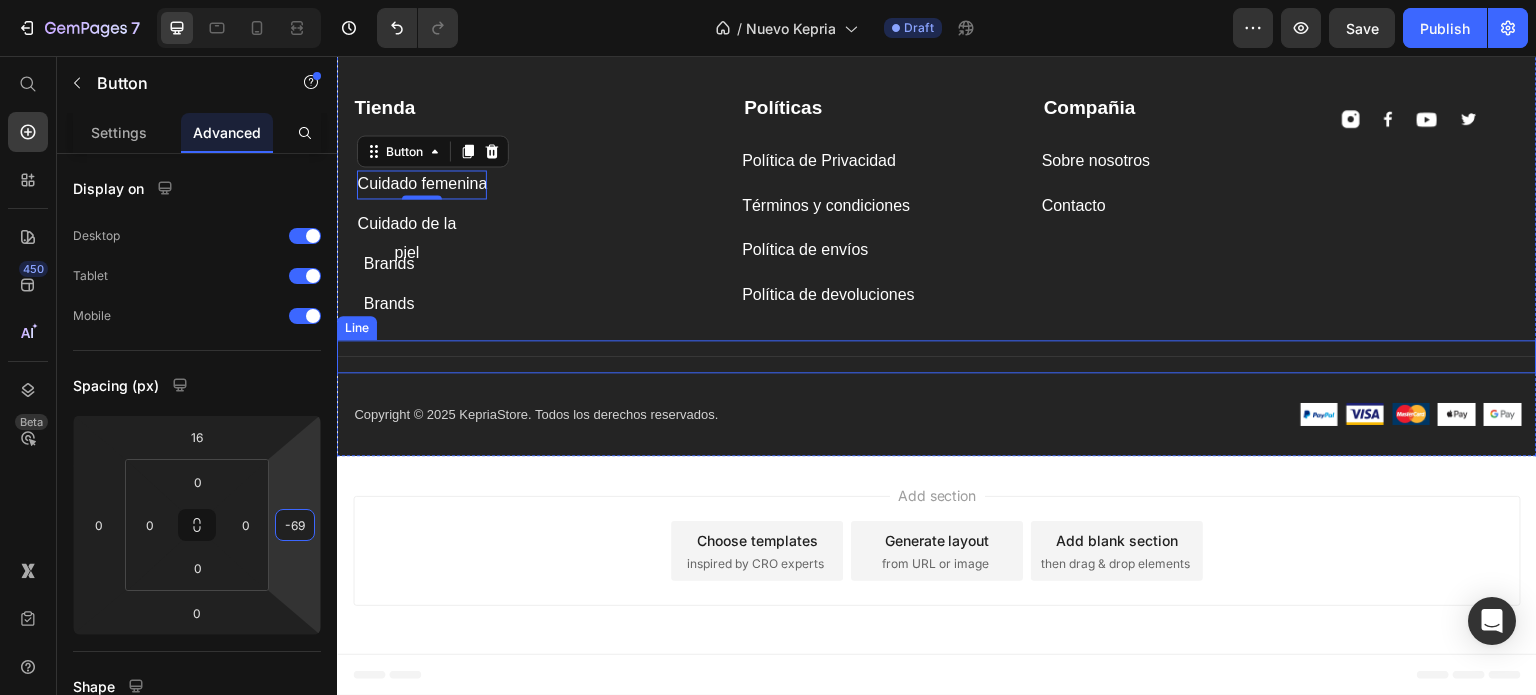 click on "Title Line" at bounding box center (937, 356) 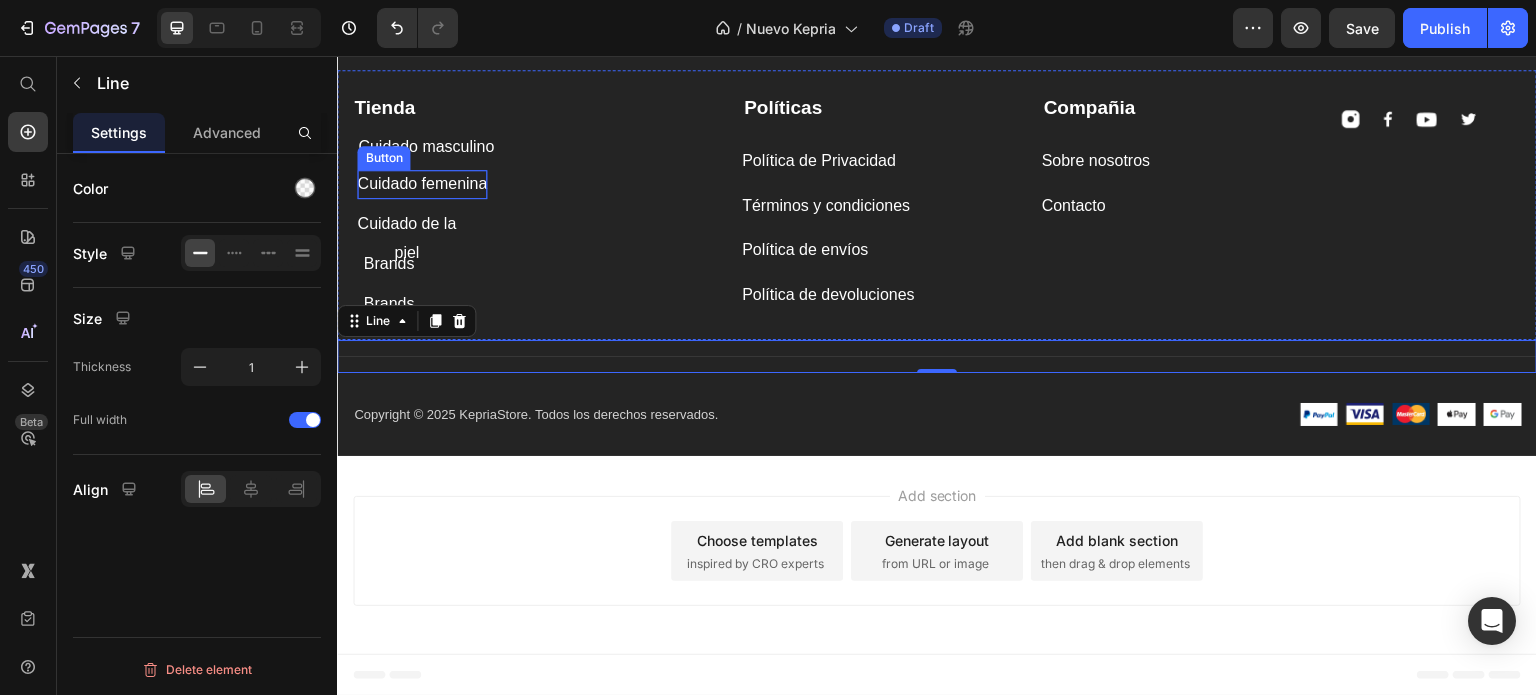 click on "Cuidado femenina" at bounding box center (422, 184) 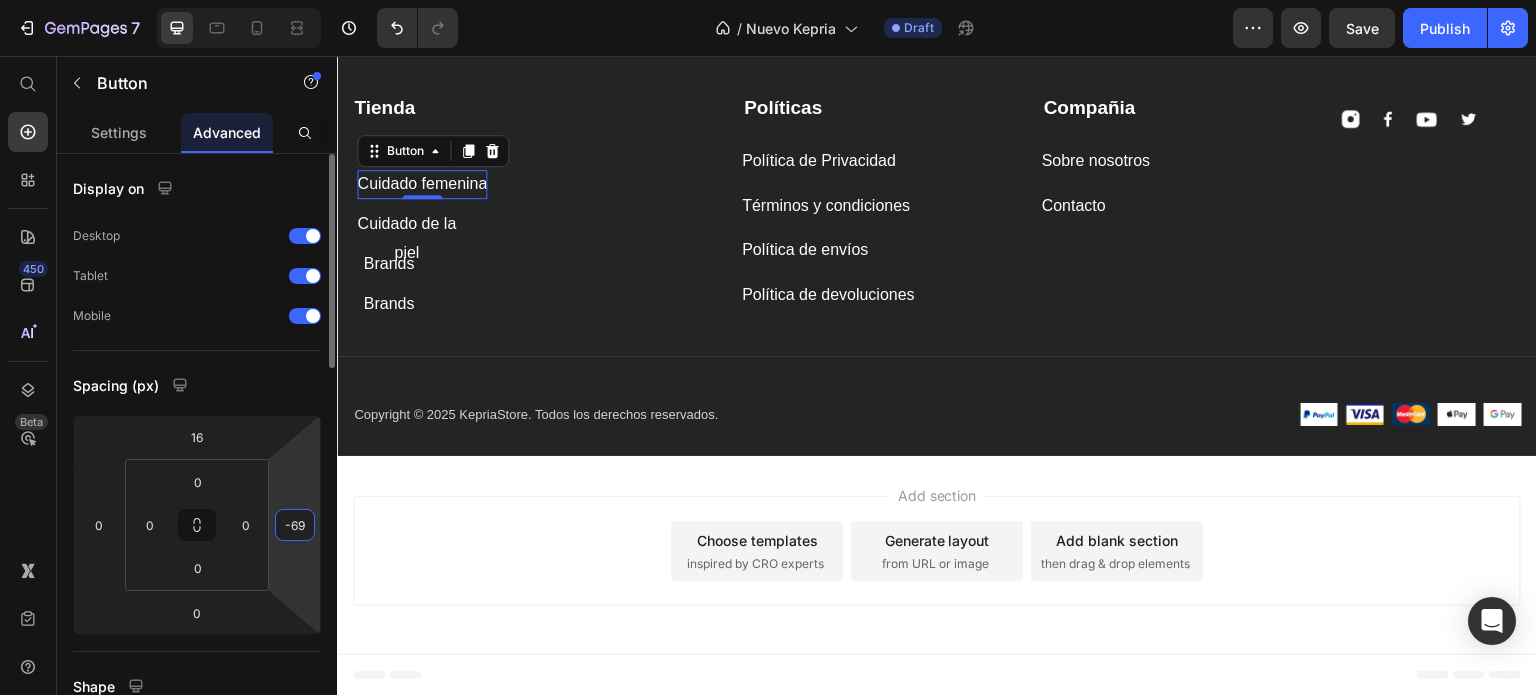 click on "-69" at bounding box center (295, 525) 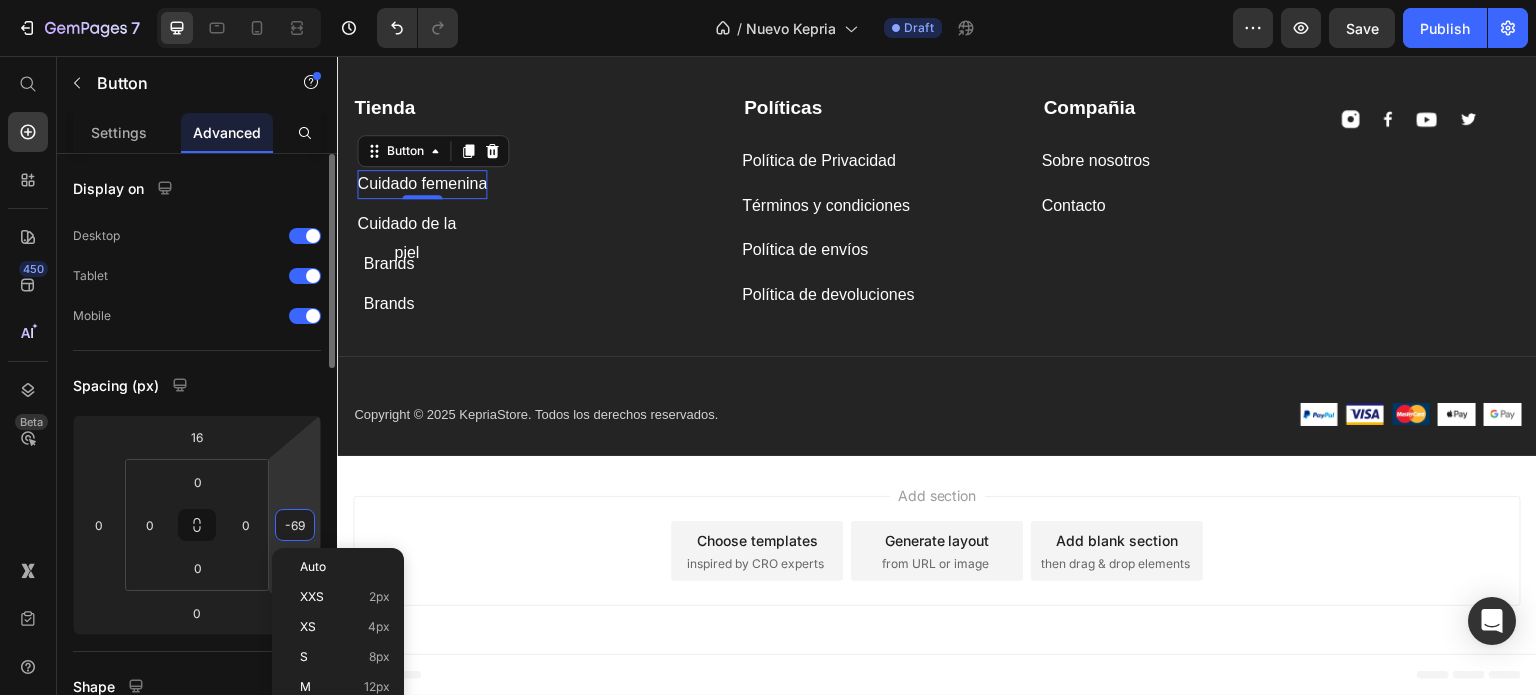 type on "-6" 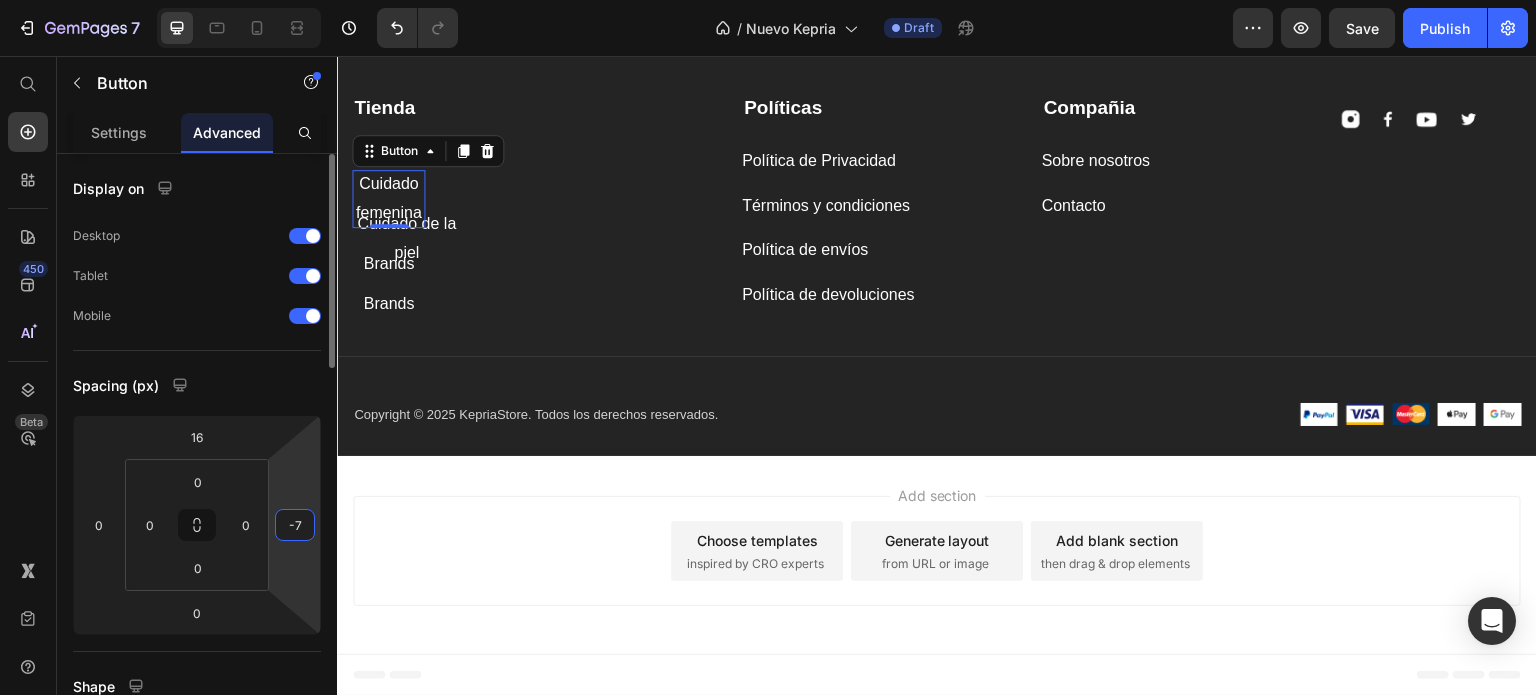 type on "-71" 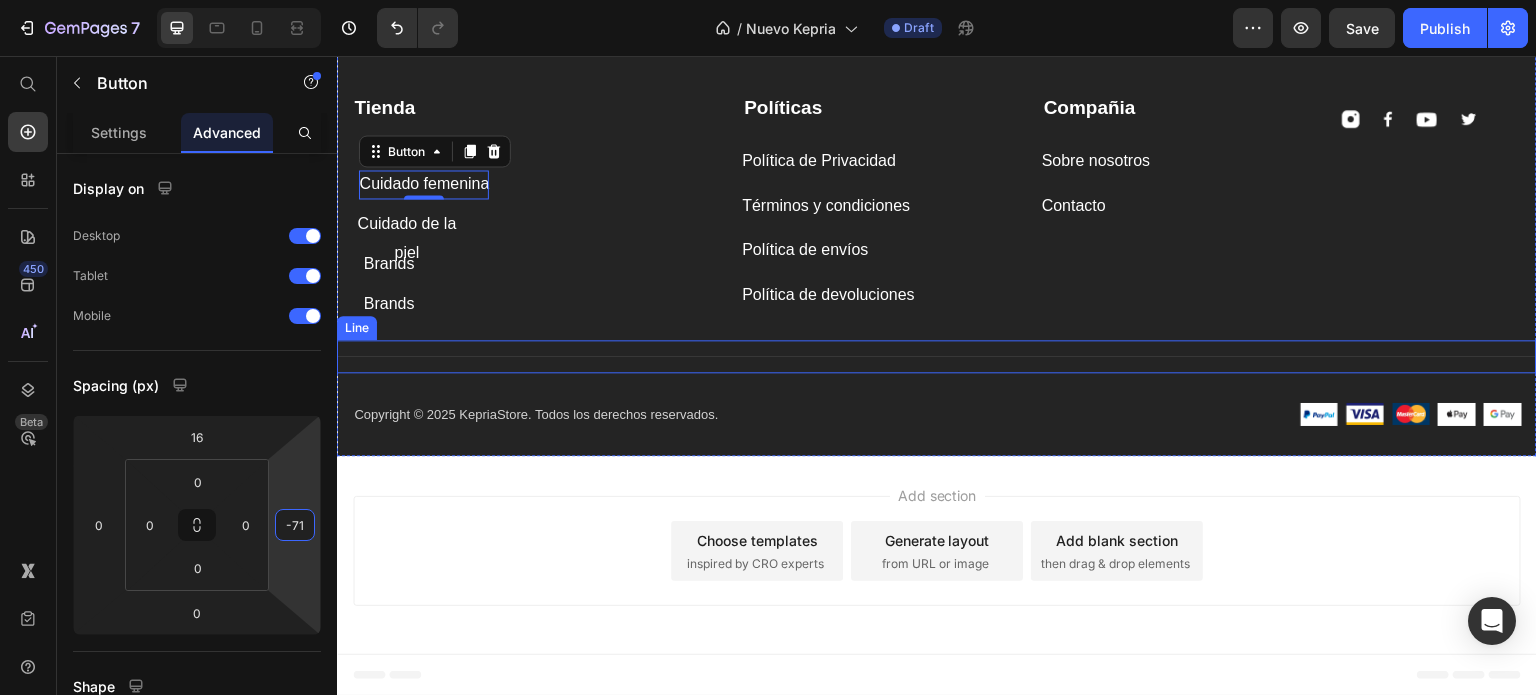 click on "Compañia Text block Sobre nosotros Button Contacto Button Tienda Text block Cuidado masculino Button Cuidado femenina Button   0 Cuidado de la piel Button Brands Button Brands Button Políticas Text block Política de Privacidad Button Términos y condiciones Button Política de envíos Button Política de devoluciones Button Image Image Image Image Row Row" at bounding box center (937, 205) 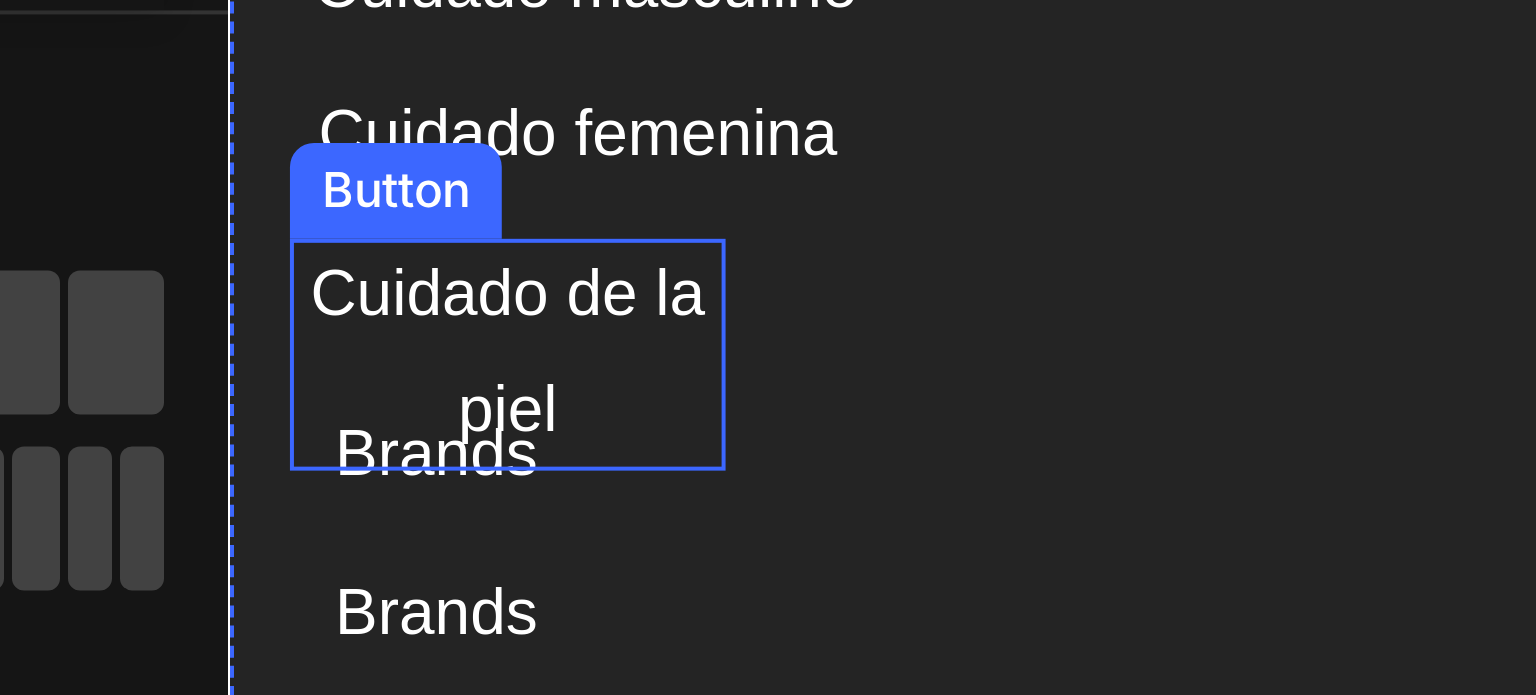scroll, scrollTop: 5516, scrollLeft: 0, axis: vertical 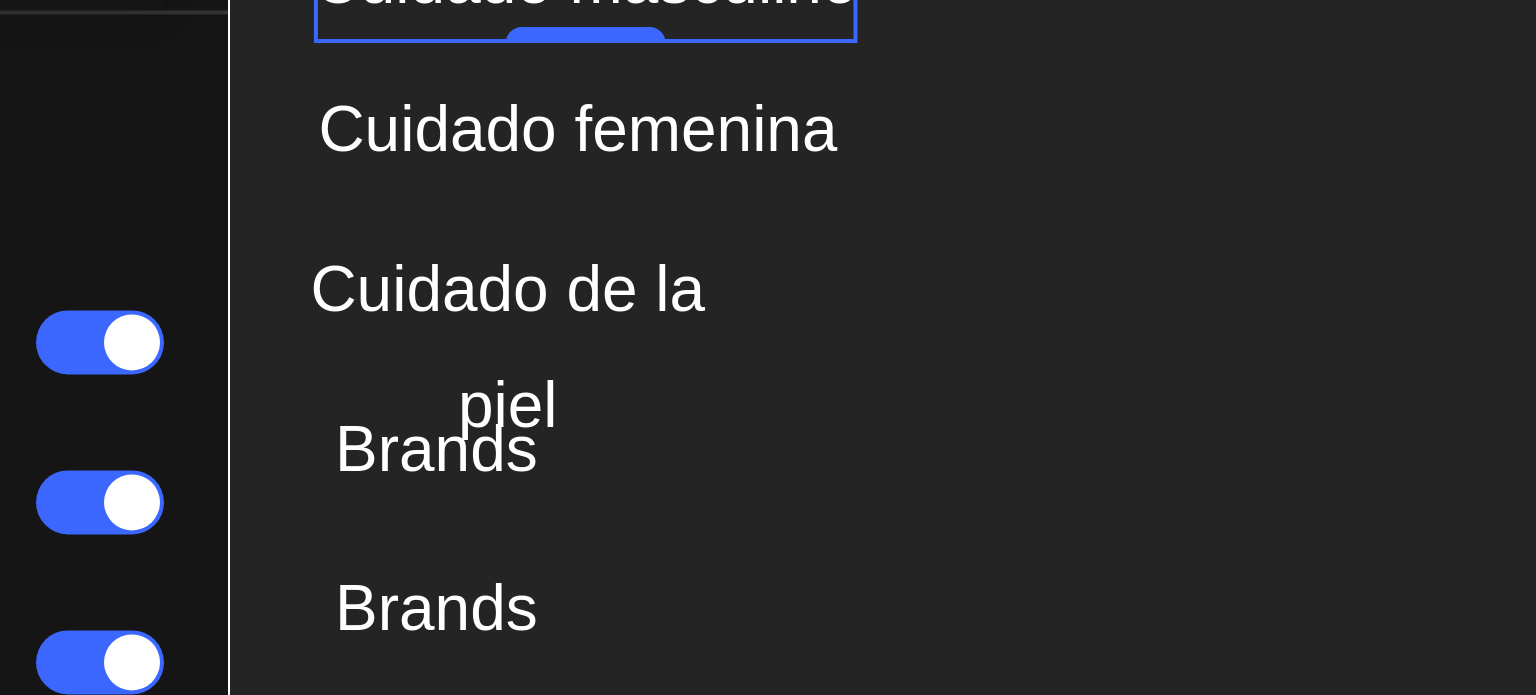 click at bounding box center [360, -320] 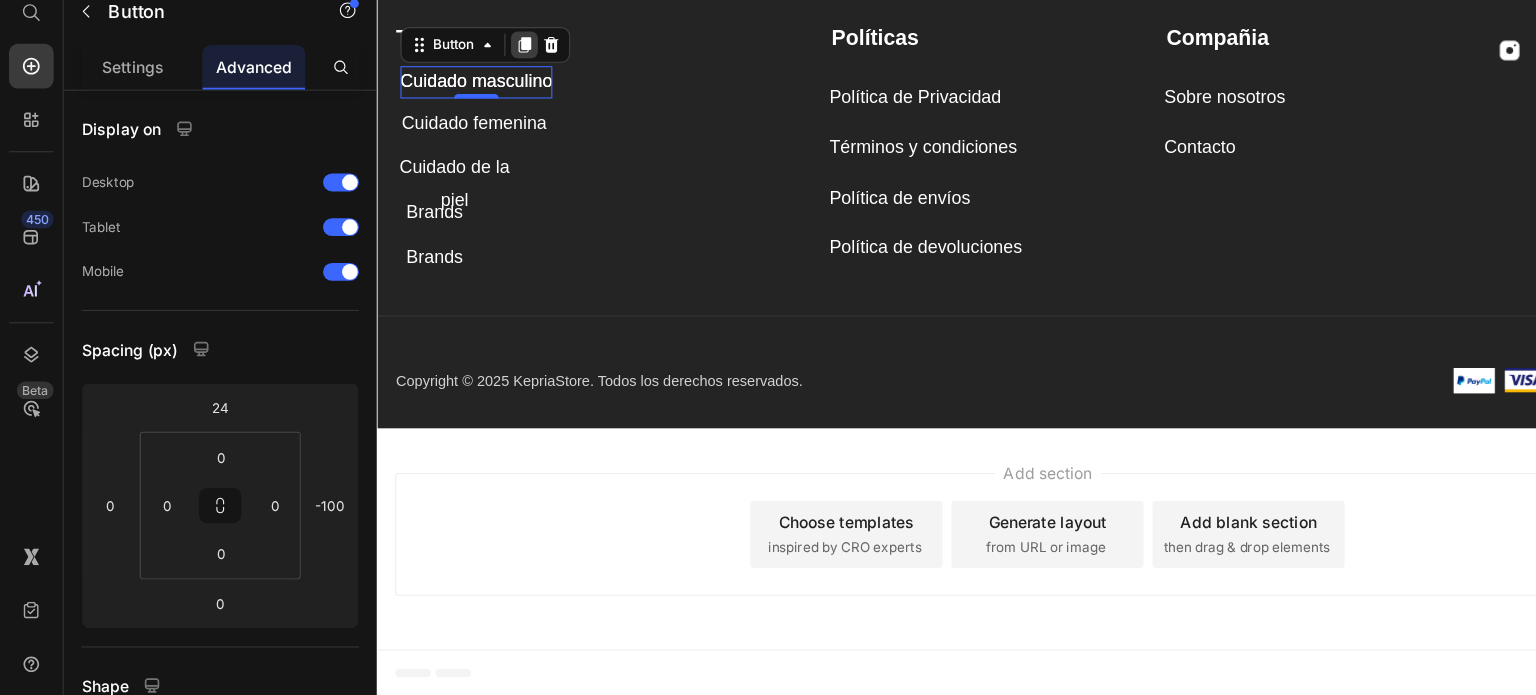 click 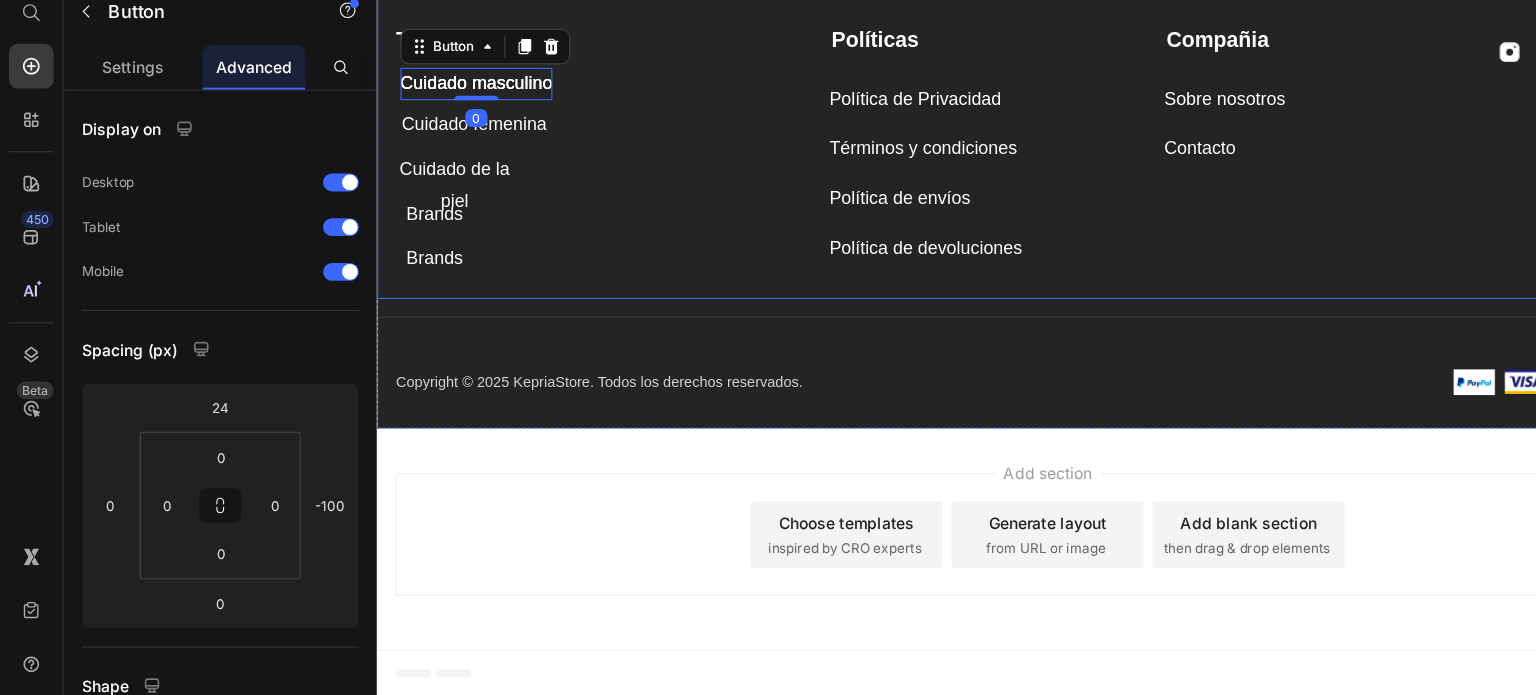 scroll, scrollTop: 5303, scrollLeft: 0, axis: vertical 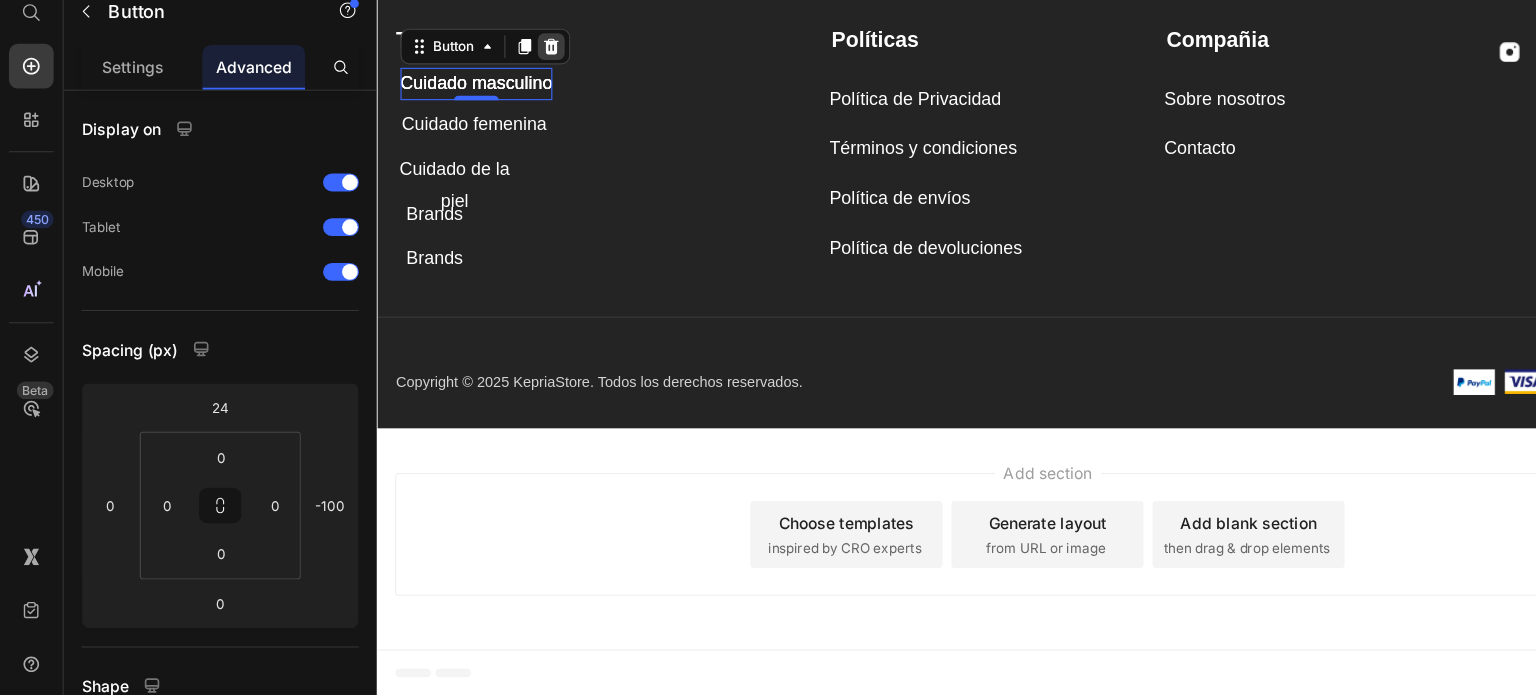 click 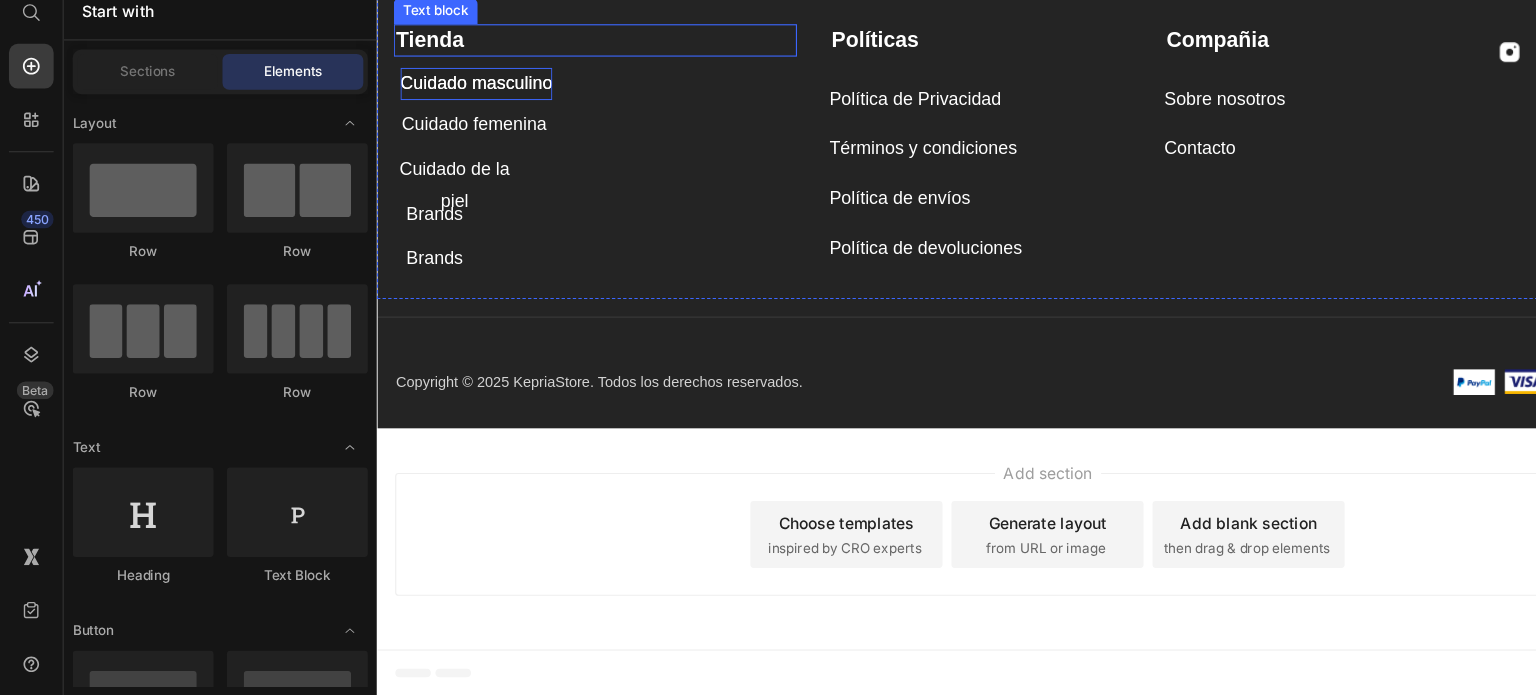 click on "Cuidado masculino" at bounding box center (465, 73) 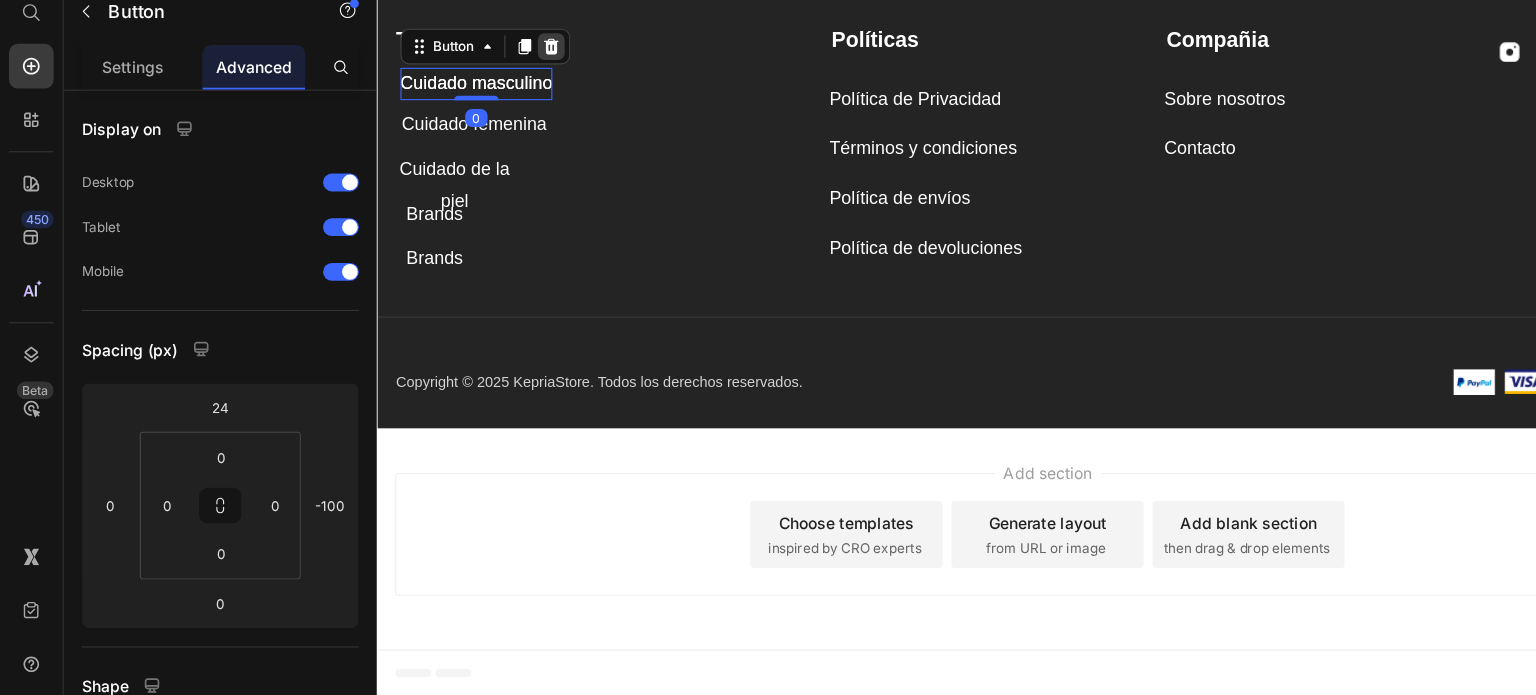 click 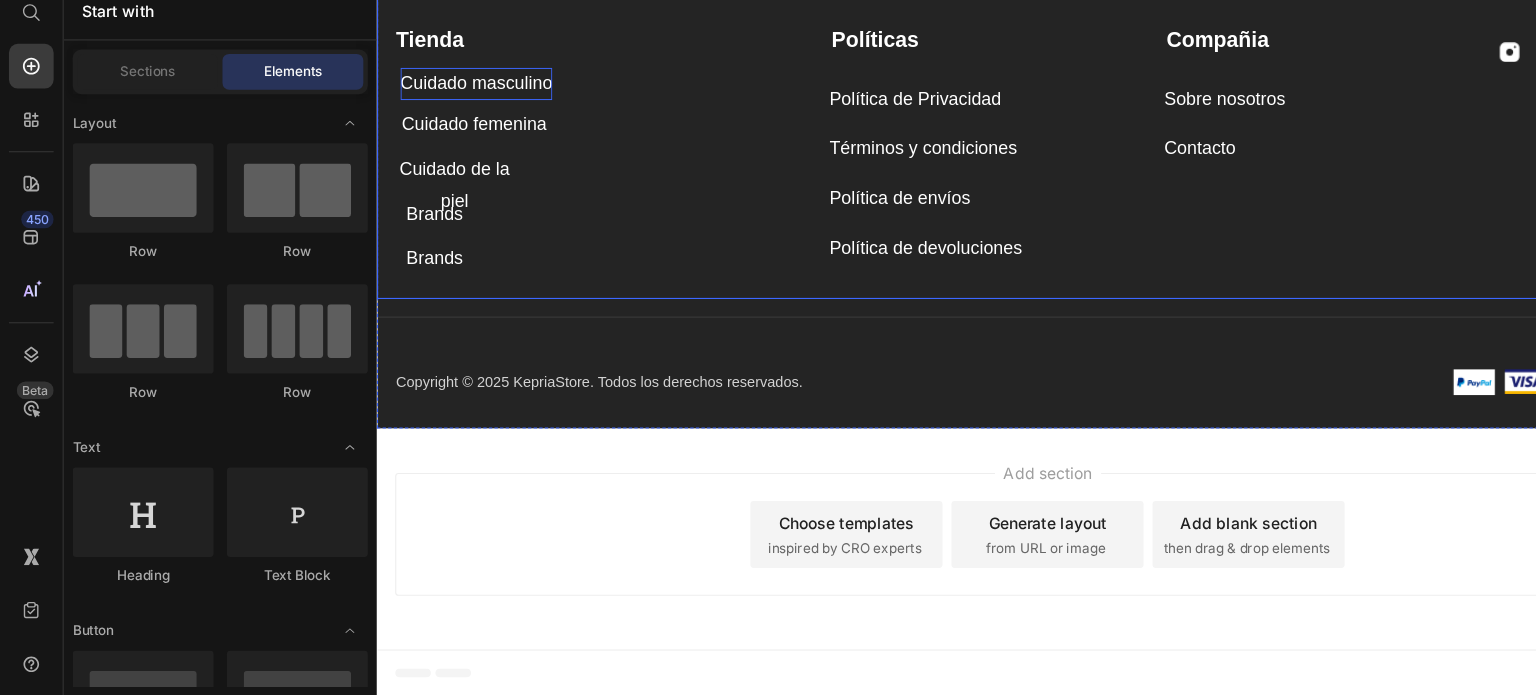click on "Cuidado masculino" at bounding box center [465, 73] 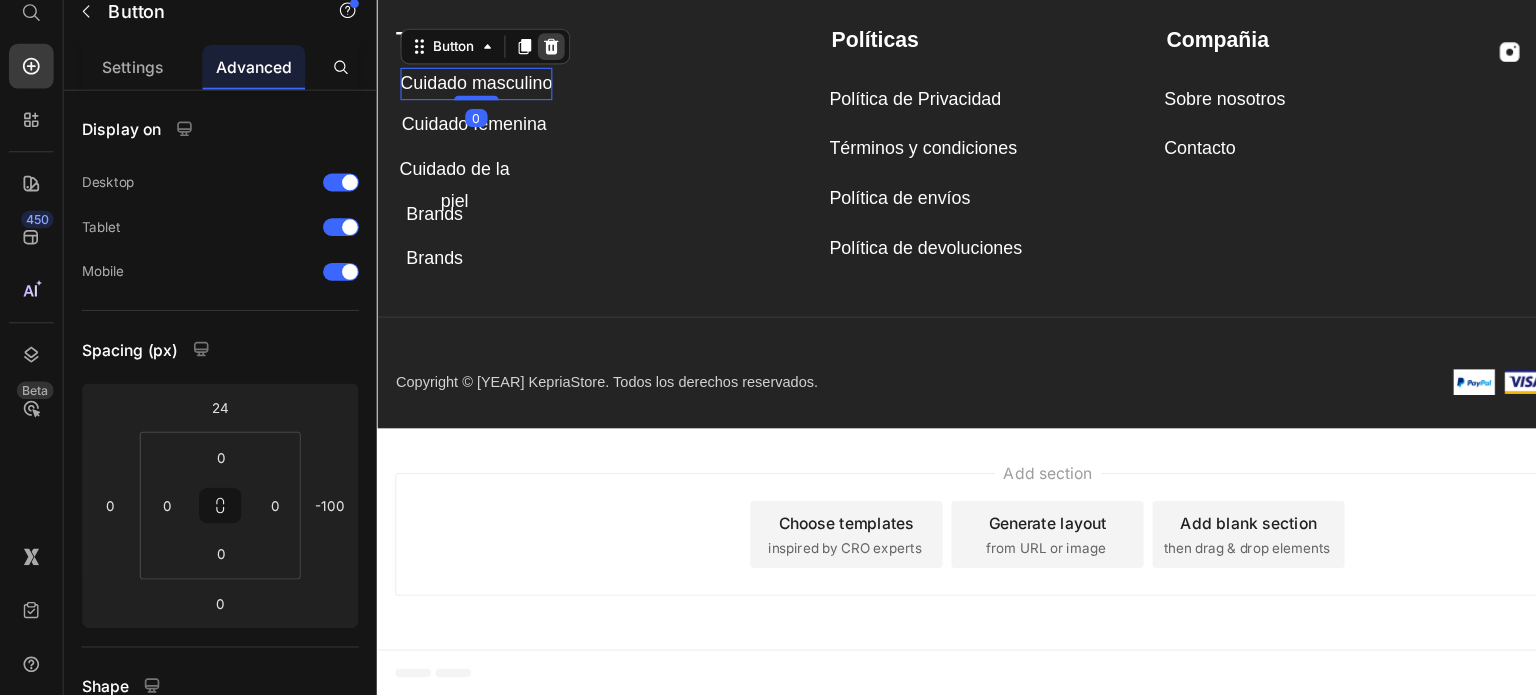 click 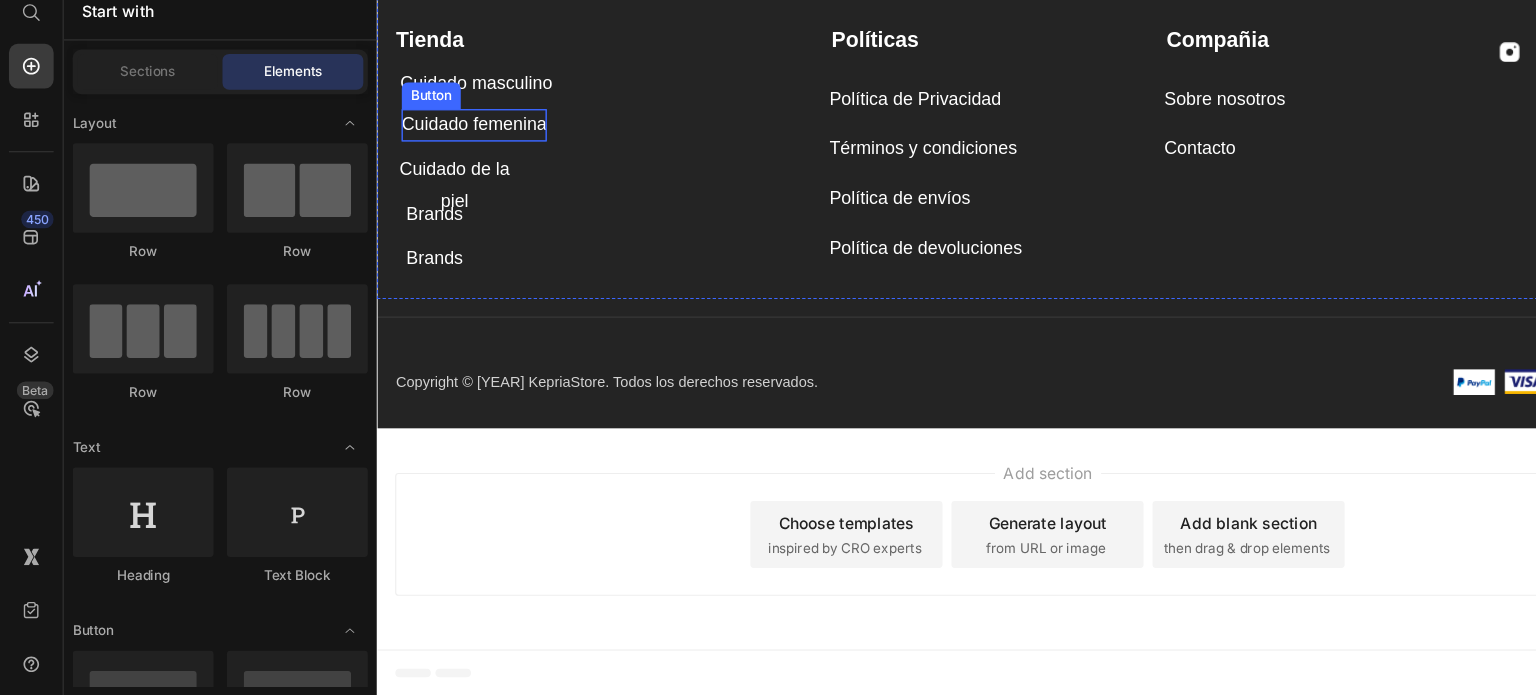 click on "Cuidado femenina" at bounding box center (463, 110) 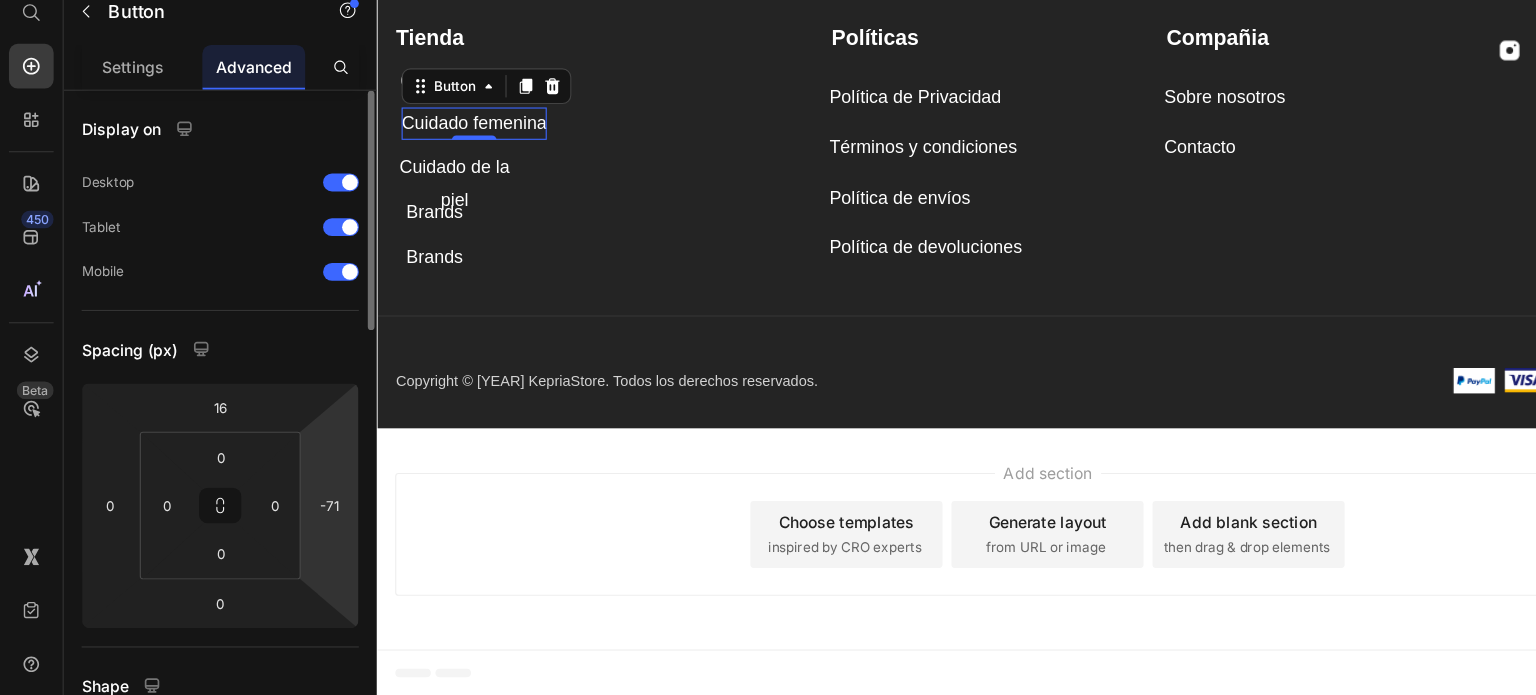 scroll, scrollTop: 5392, scrollLeft: 0, axis: vertical 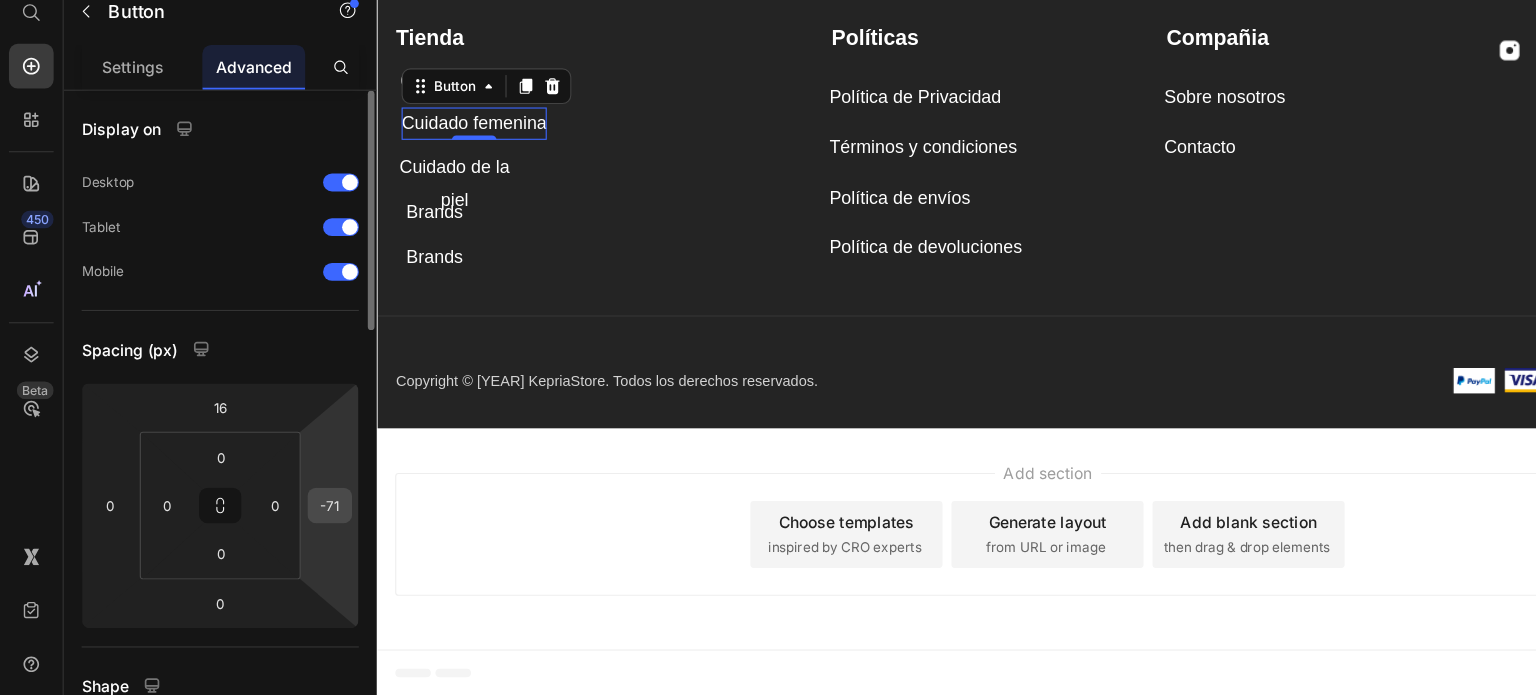 click on "-71" at bounding box center (295, 525) 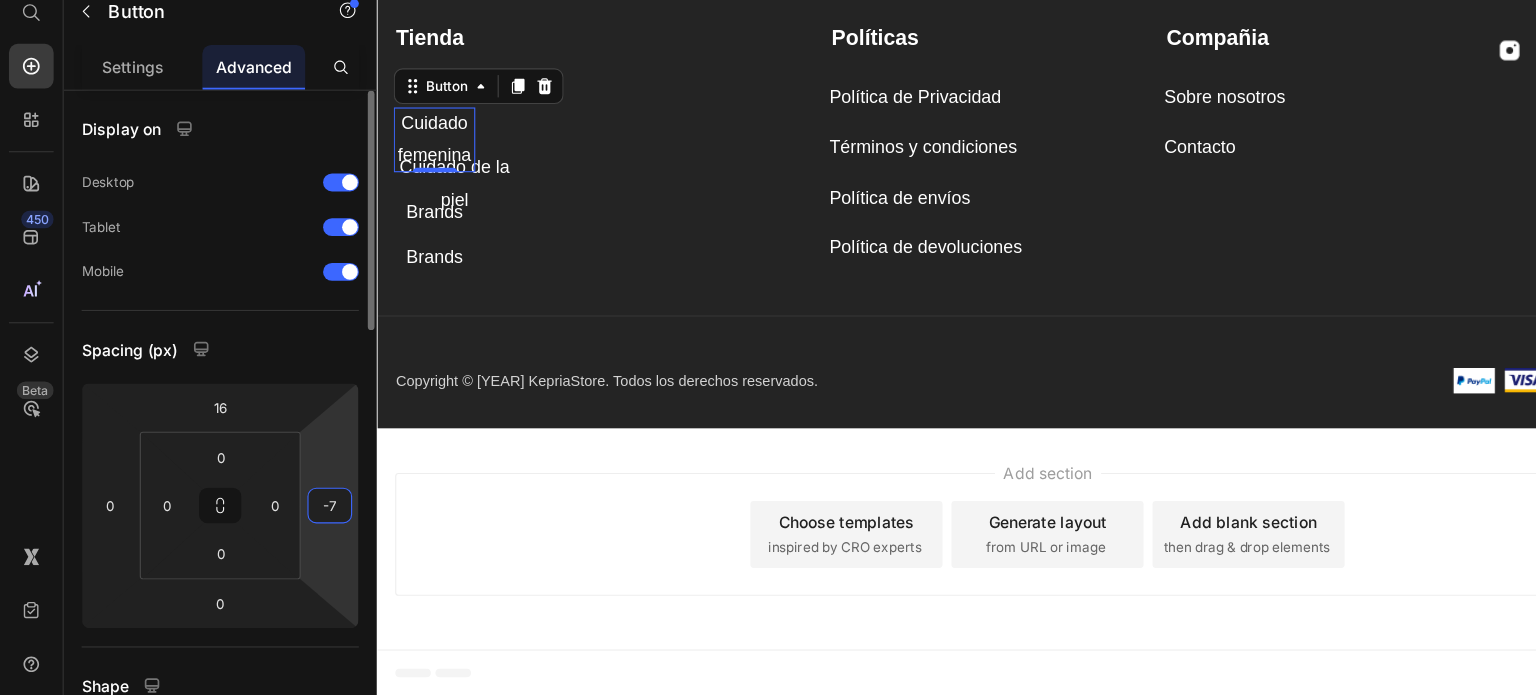 type on "-70" 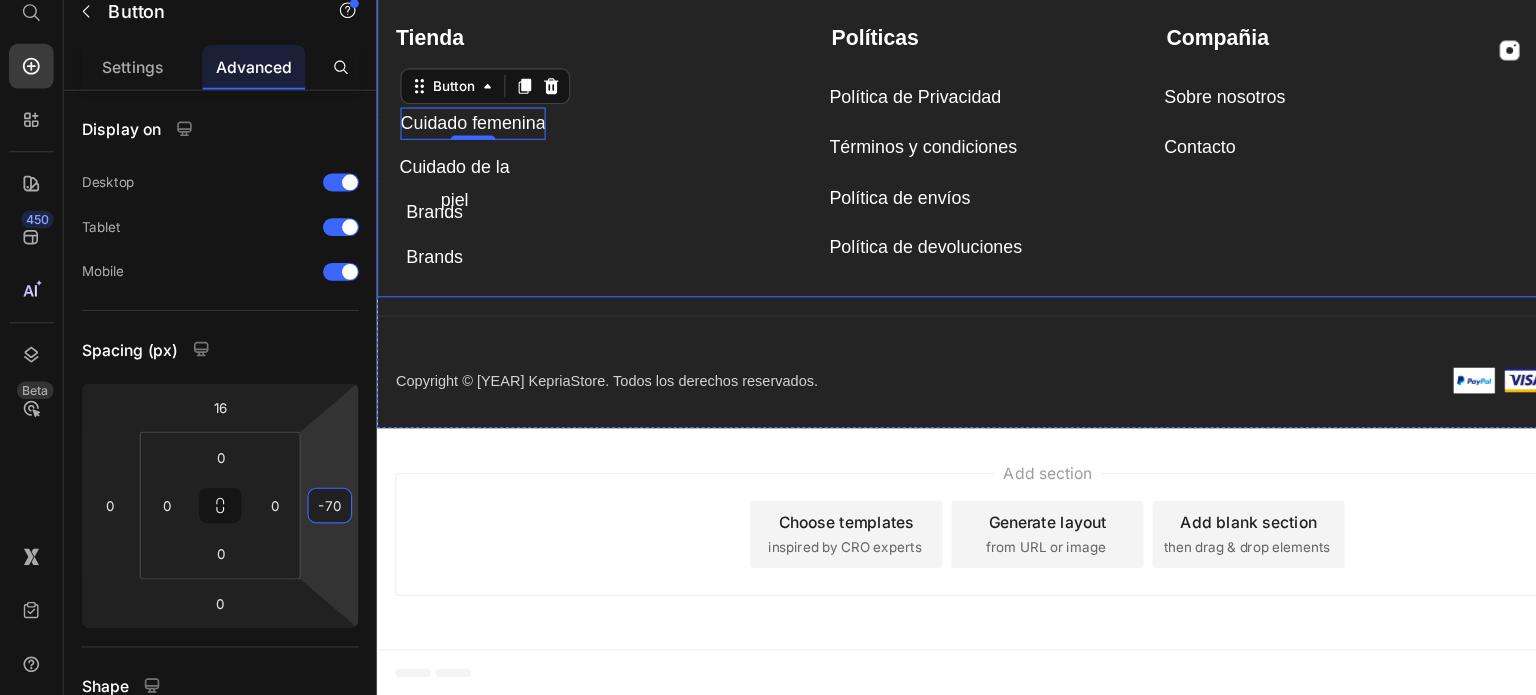 click on "Tienda Text block Cuidado masculino Button Cuidado femenina Button   0 Cuidado de la piel Button Brands Button Brands Button" at bounding box center (571, 127) 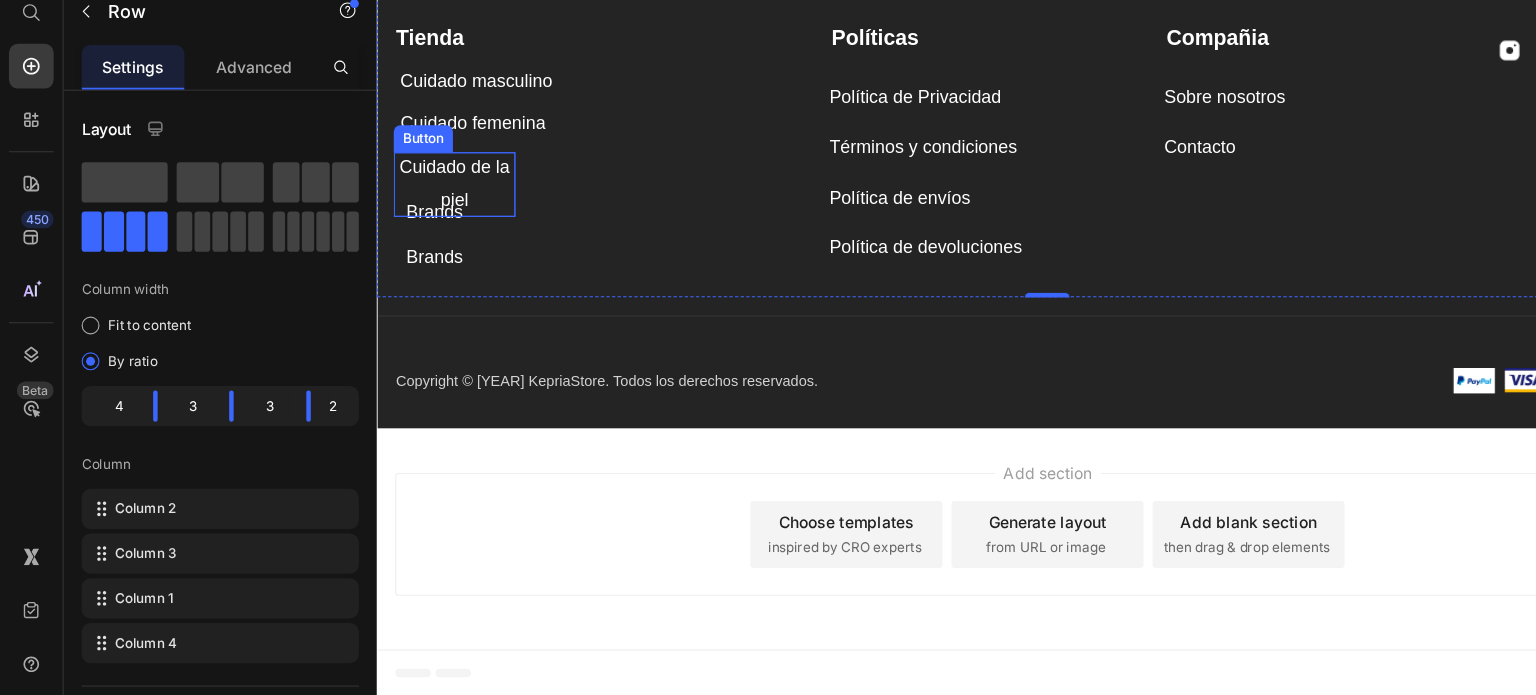 click on "Cuidado de la piel" at bounding box center [445, 164] 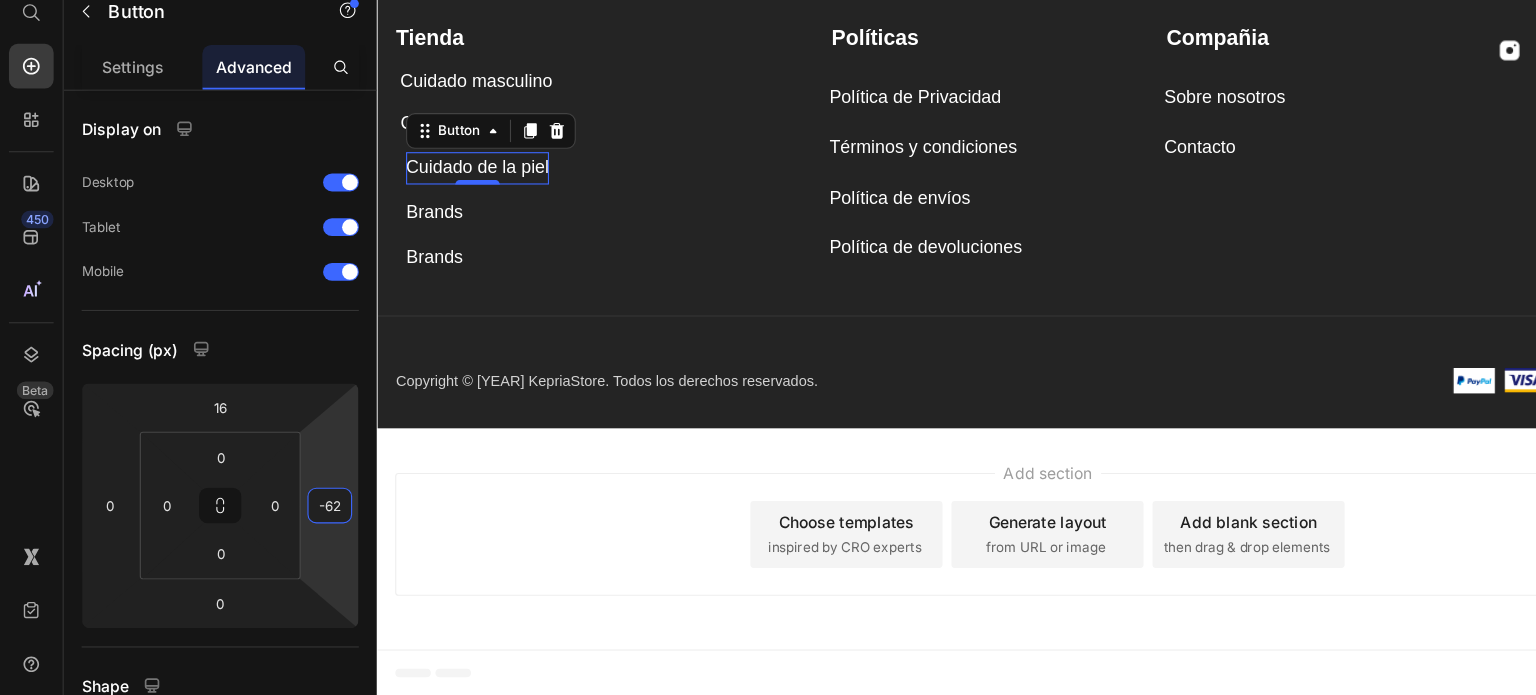 drag, startPoint x: 313, startPoint y: 481, endPoint x: 314, endPoint y: 494, distance: 13.038404 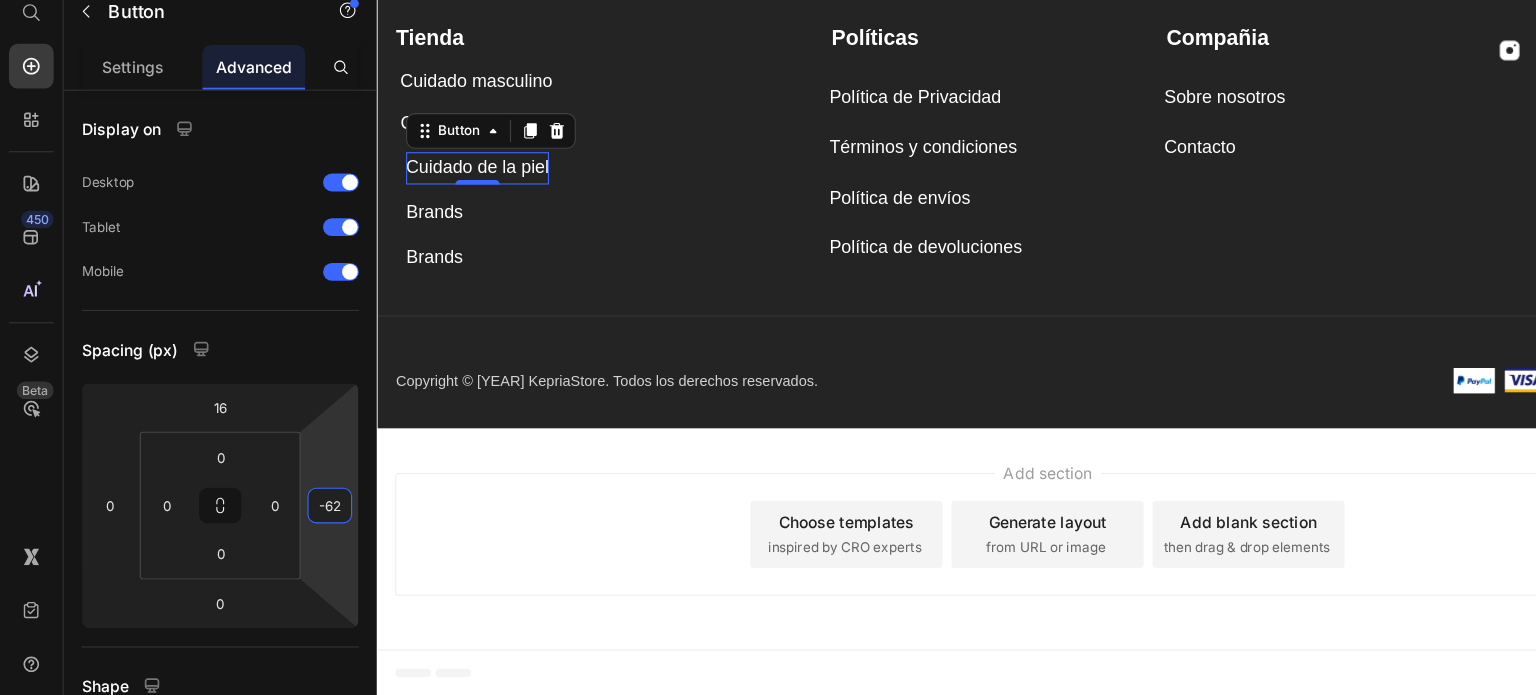 click on "7   /  Nuevo Kepria Draft Preview  Save   Publish  450 Beta Start with Sections Elements Hero Section Product Detail Brands Trusted Badges Guarantee Product Breakdown How to use Testimonials Compare Bundle FAQs Social Proof Brand Story Product List Collection Blog List Contact Sticky Add to Cart Custom Footer Browse Library 450 Layout
Row
Row
Row
Row Text
Heading
Text Block Button
Button
Button
Sticky Back to top Media
Image" at bounding box center (768, 0) 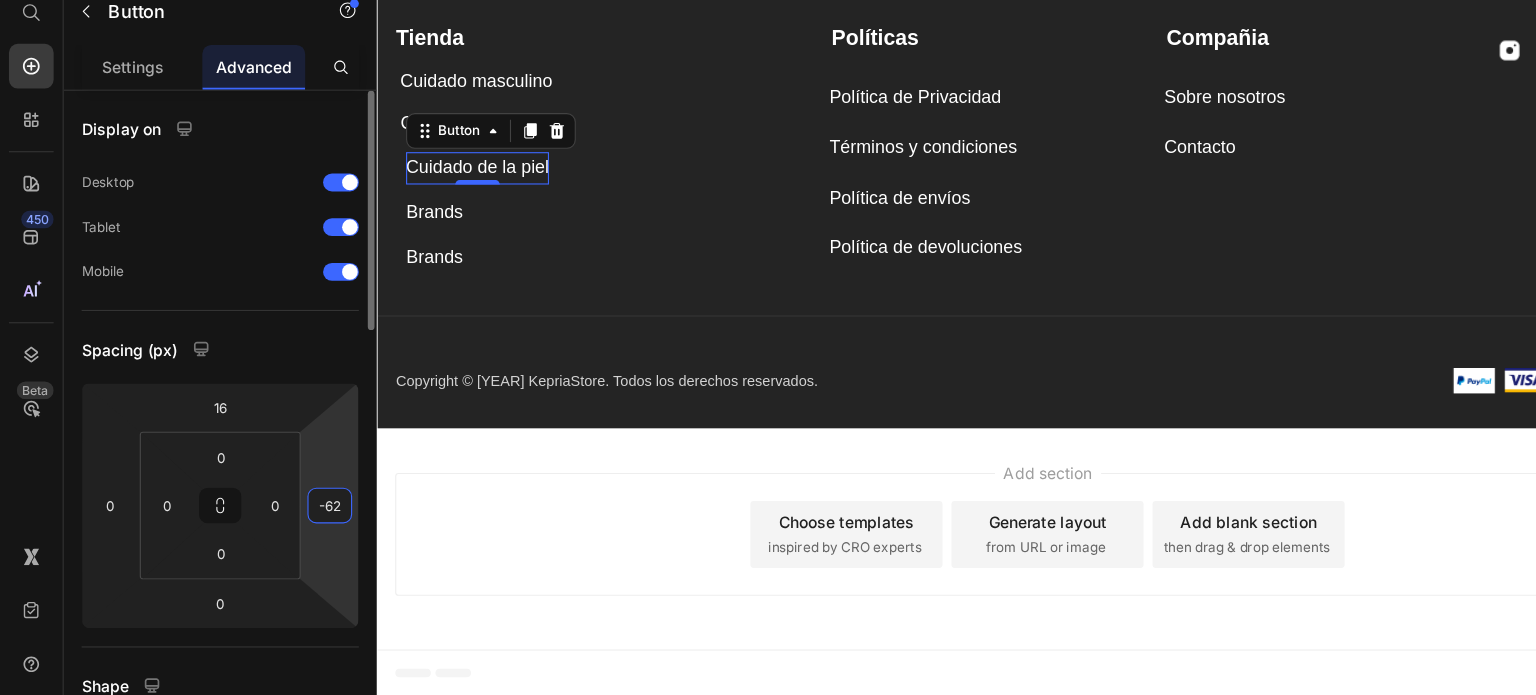 type on "-6" 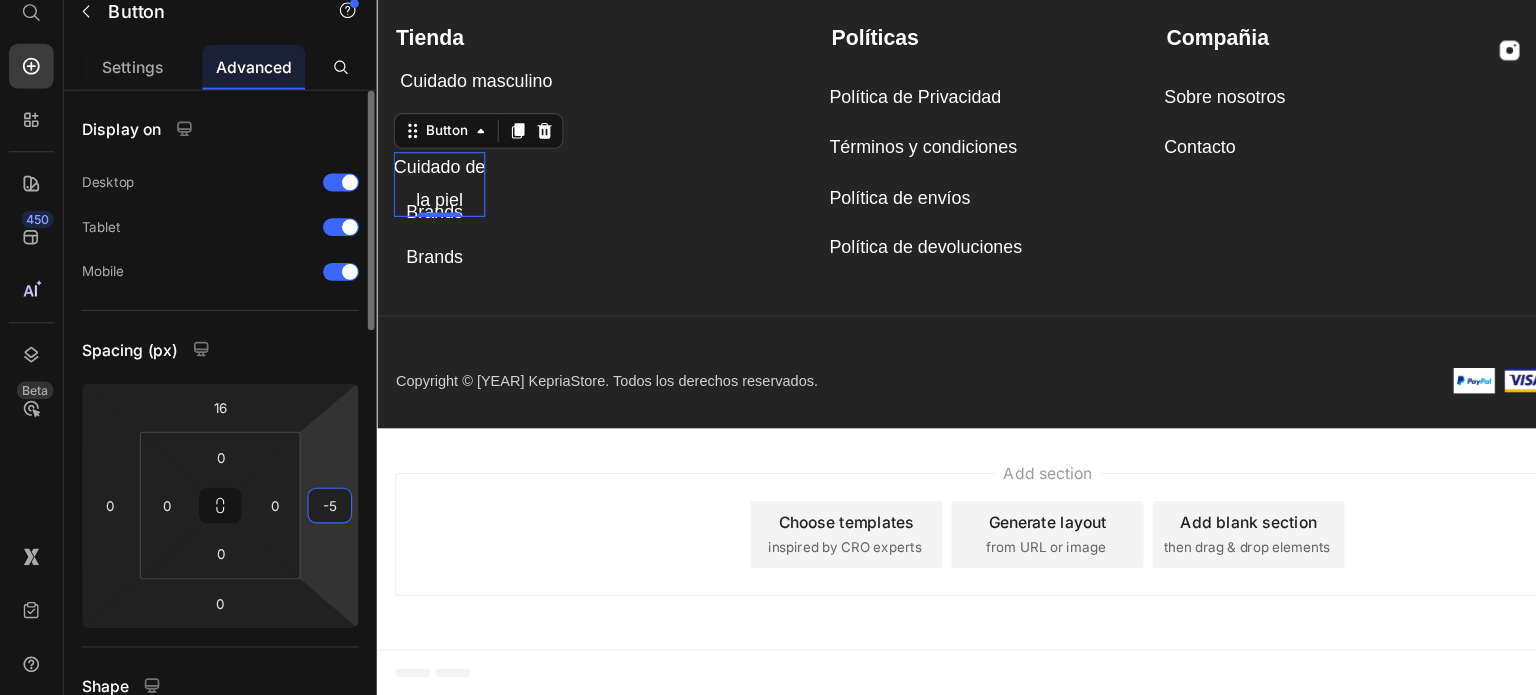 type on "-57" 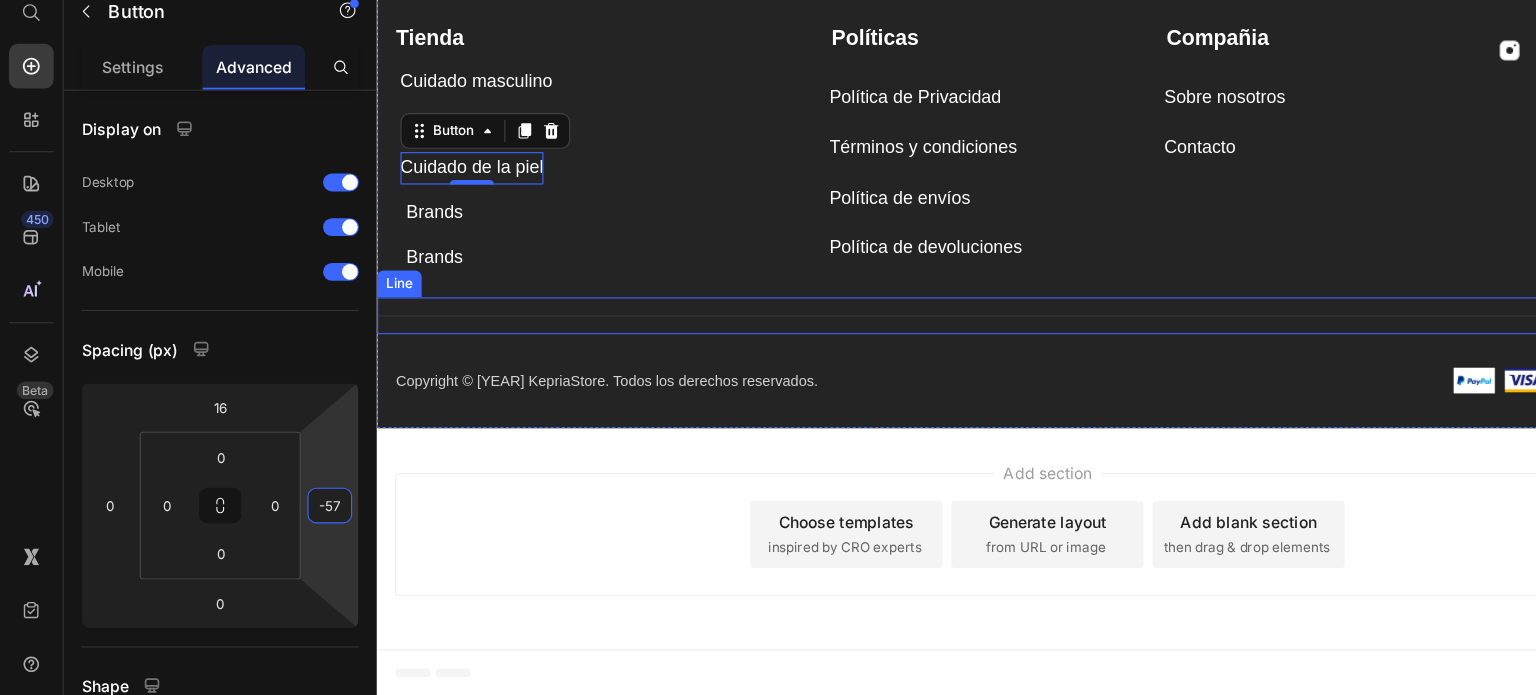 click on "Title Line" at bounding box center [976, 281] 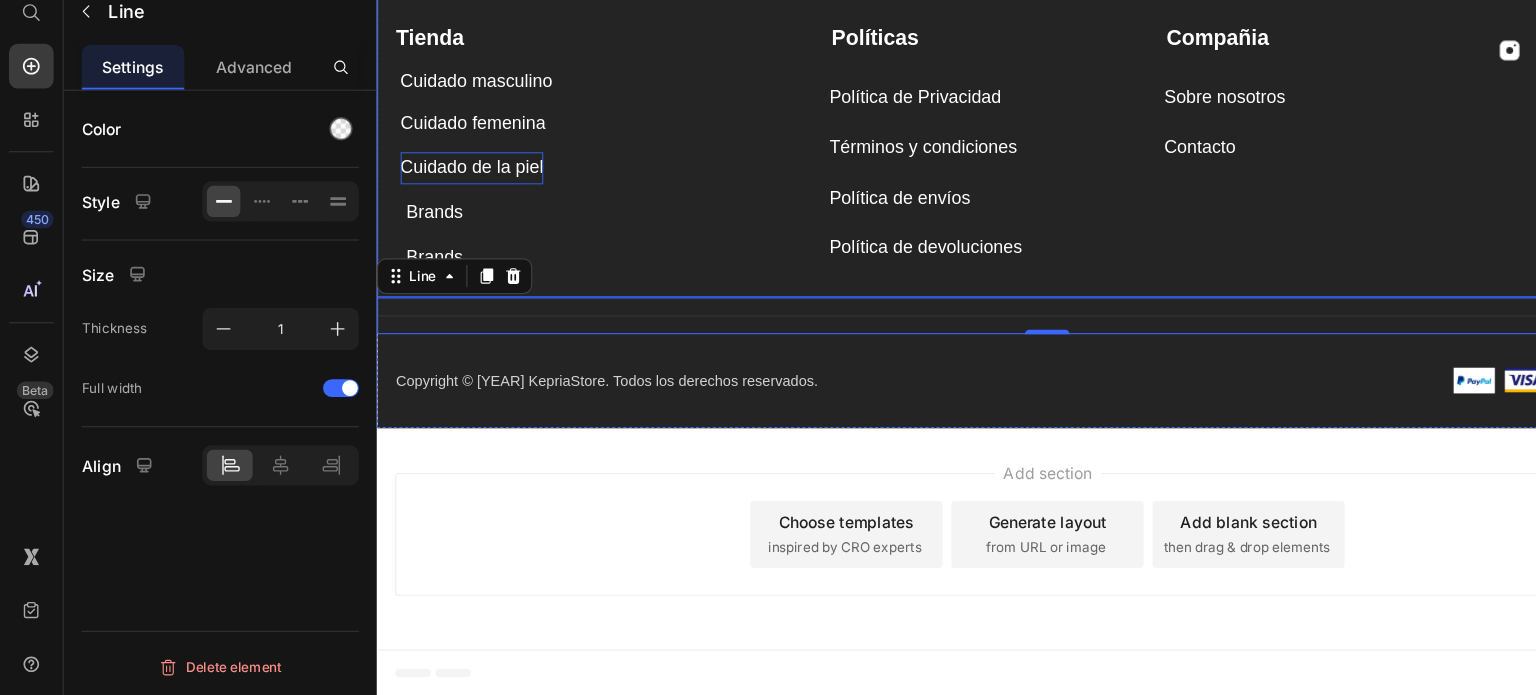click on "Tienda Text block Cuidado masculino Button Cuidado femenina Button Cuidado de la piel Button Brands Button Brands Button" at bounding box center [571, 127] 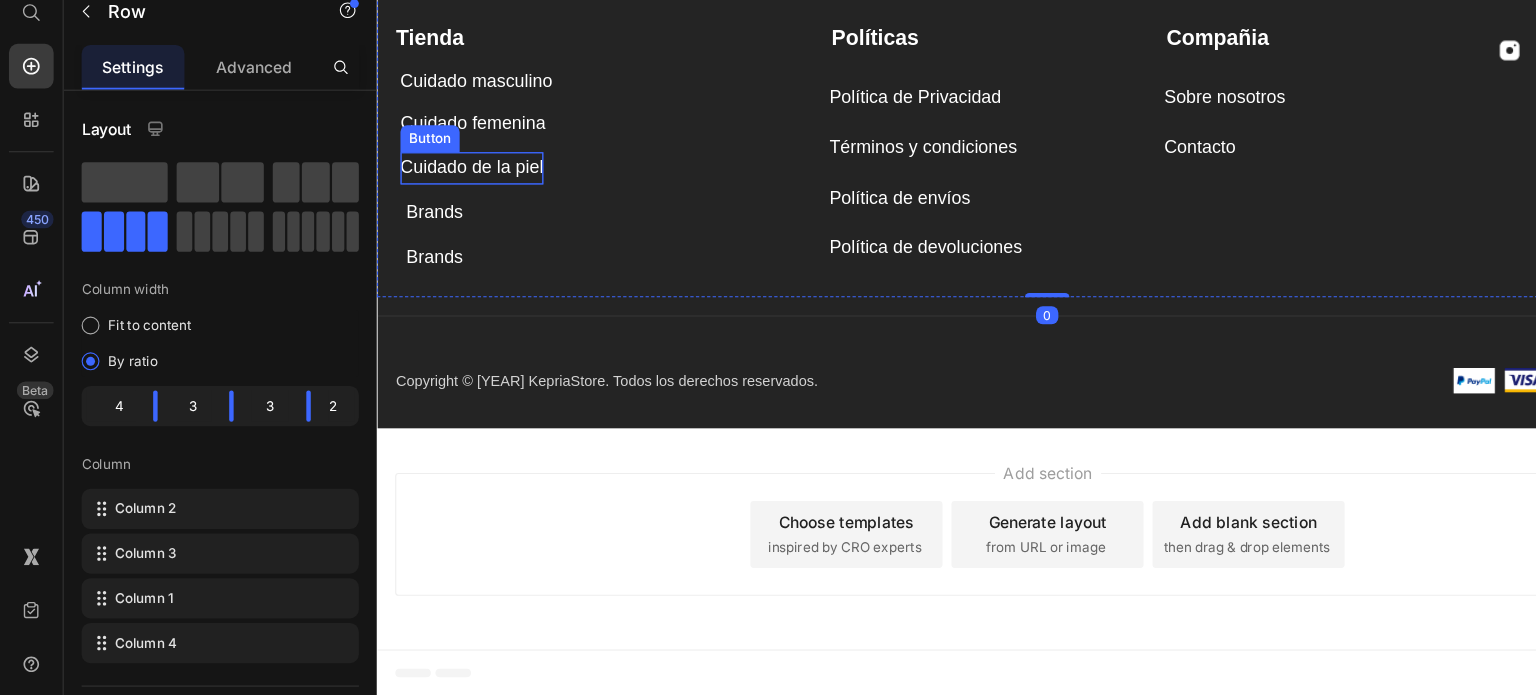 click on "Cuidado de la piel" at bounding box center [461, 149] 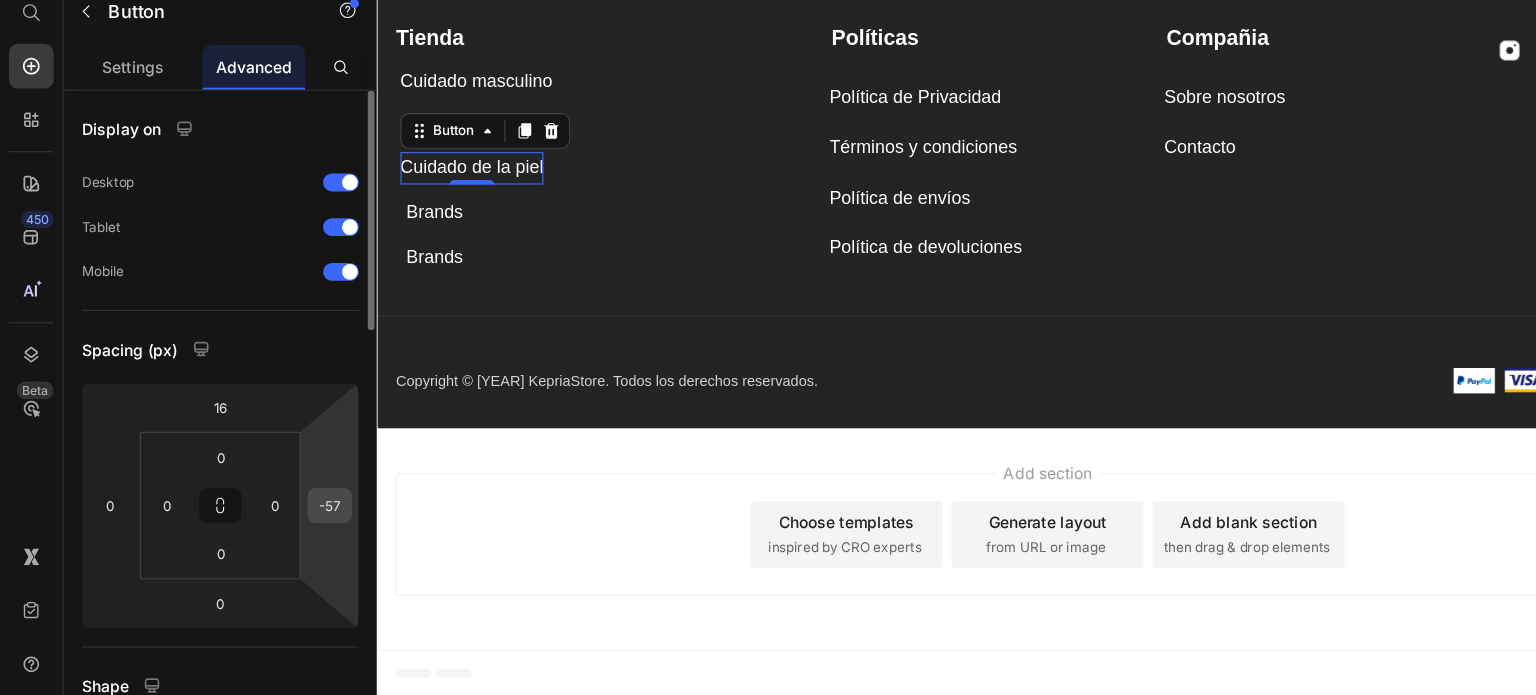 click on "-57" at bounding box center [295, 525] 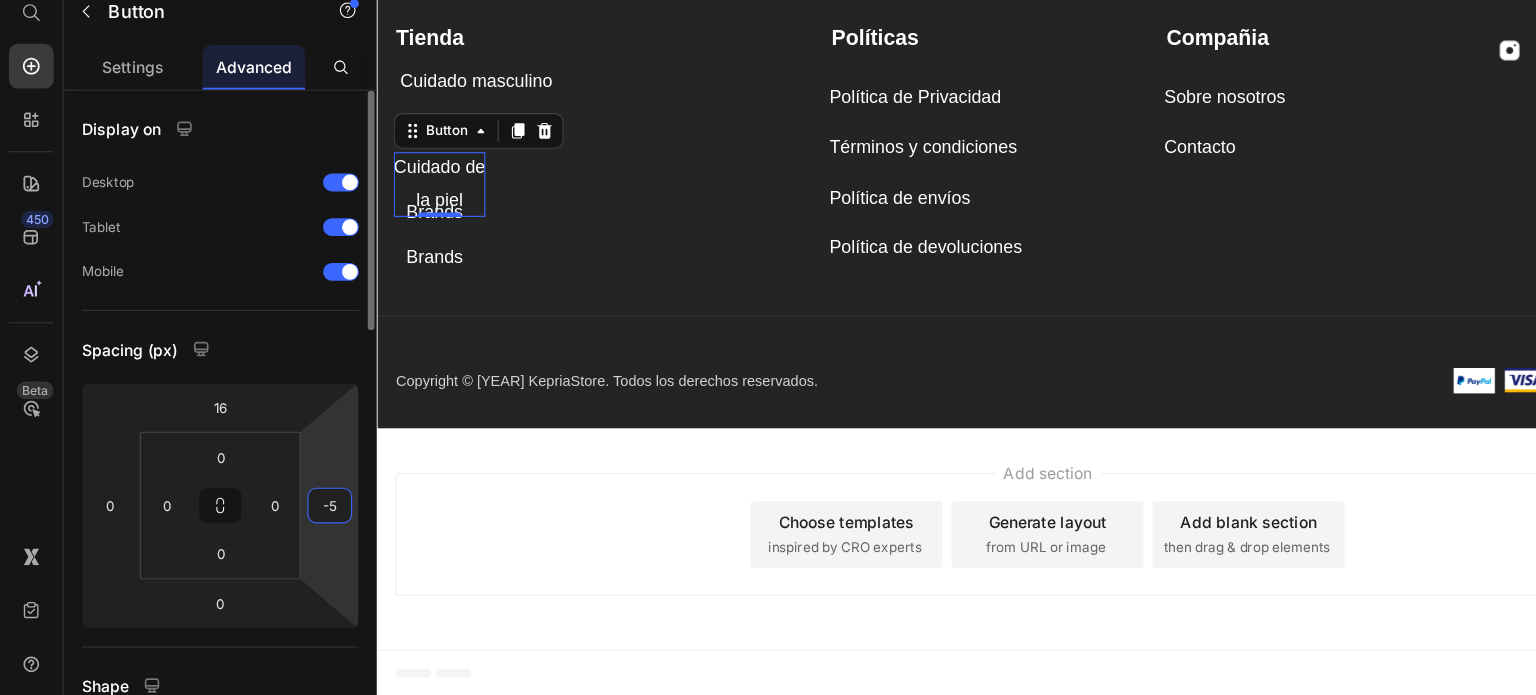 type on "-58" 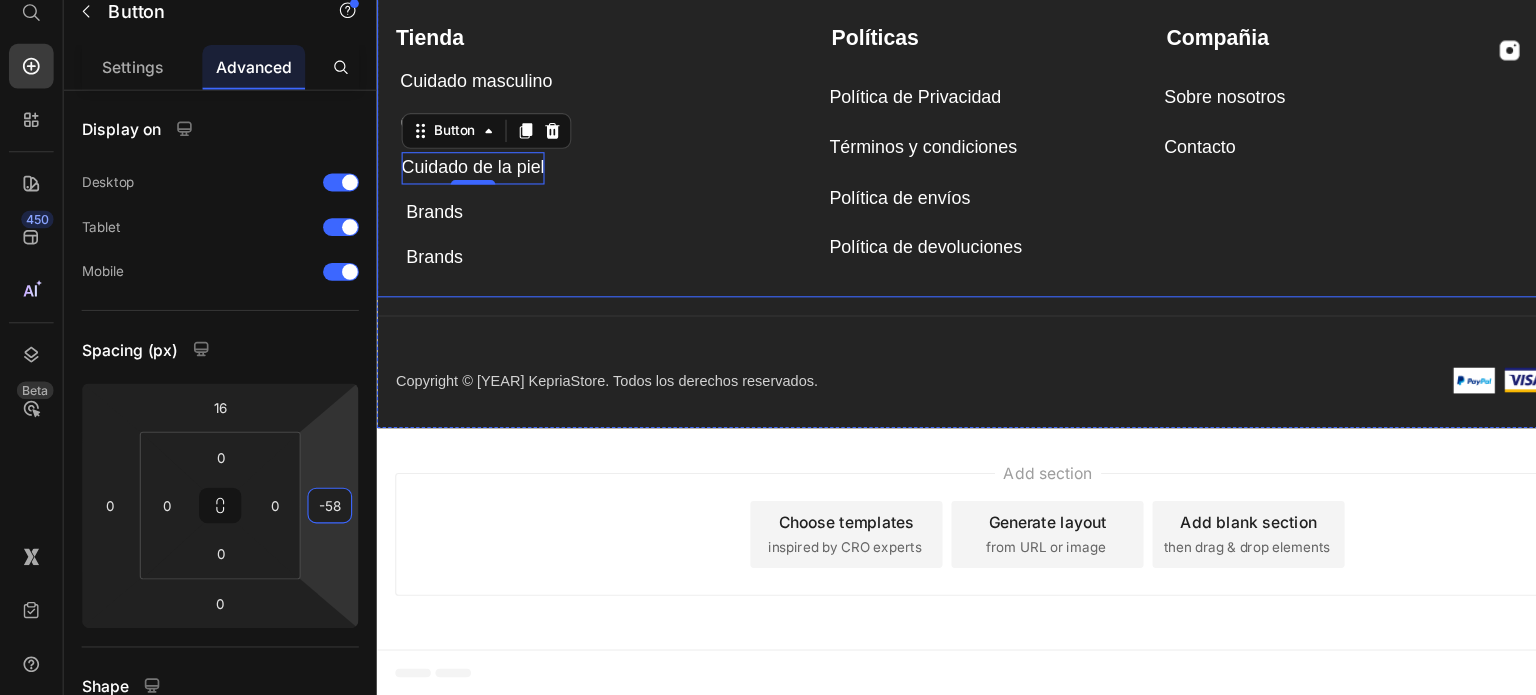 click on "Tienda Text block Cuidado masculino Button Cuidado femenina Button Cuidado de la piel Button   0 Brands Button Brands Button" at bounding box center (571, 127) 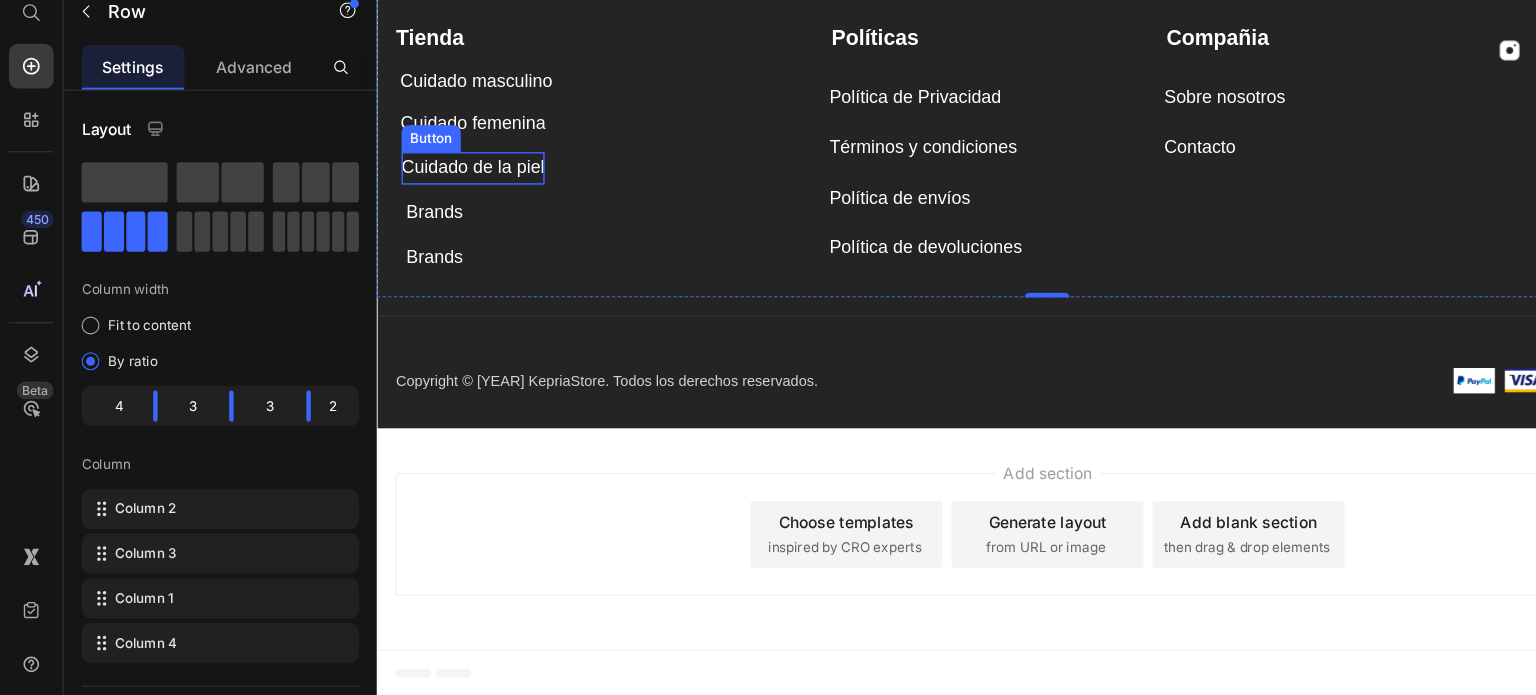 click on "Cuidado de la piel" at bounding box center (462, 149) 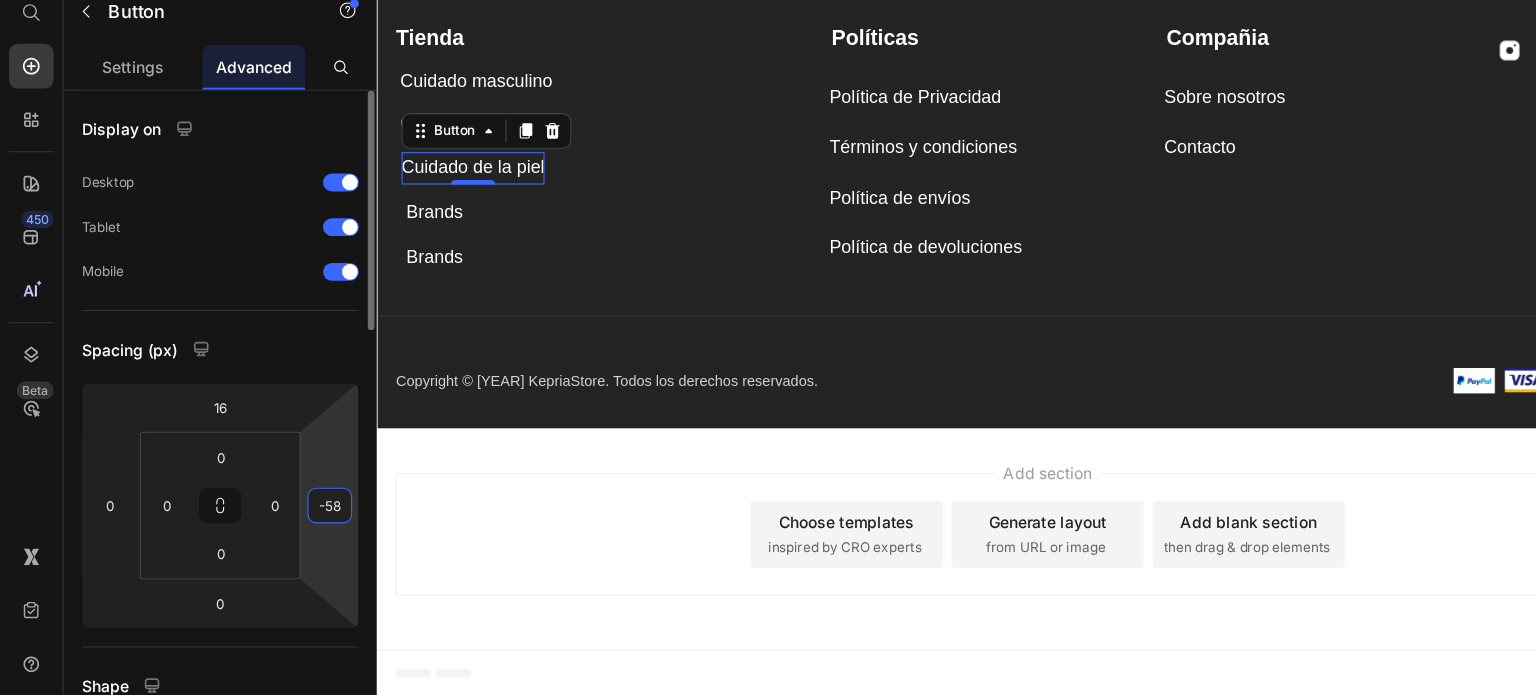 click on "-58" at bounding box center [295, 525] 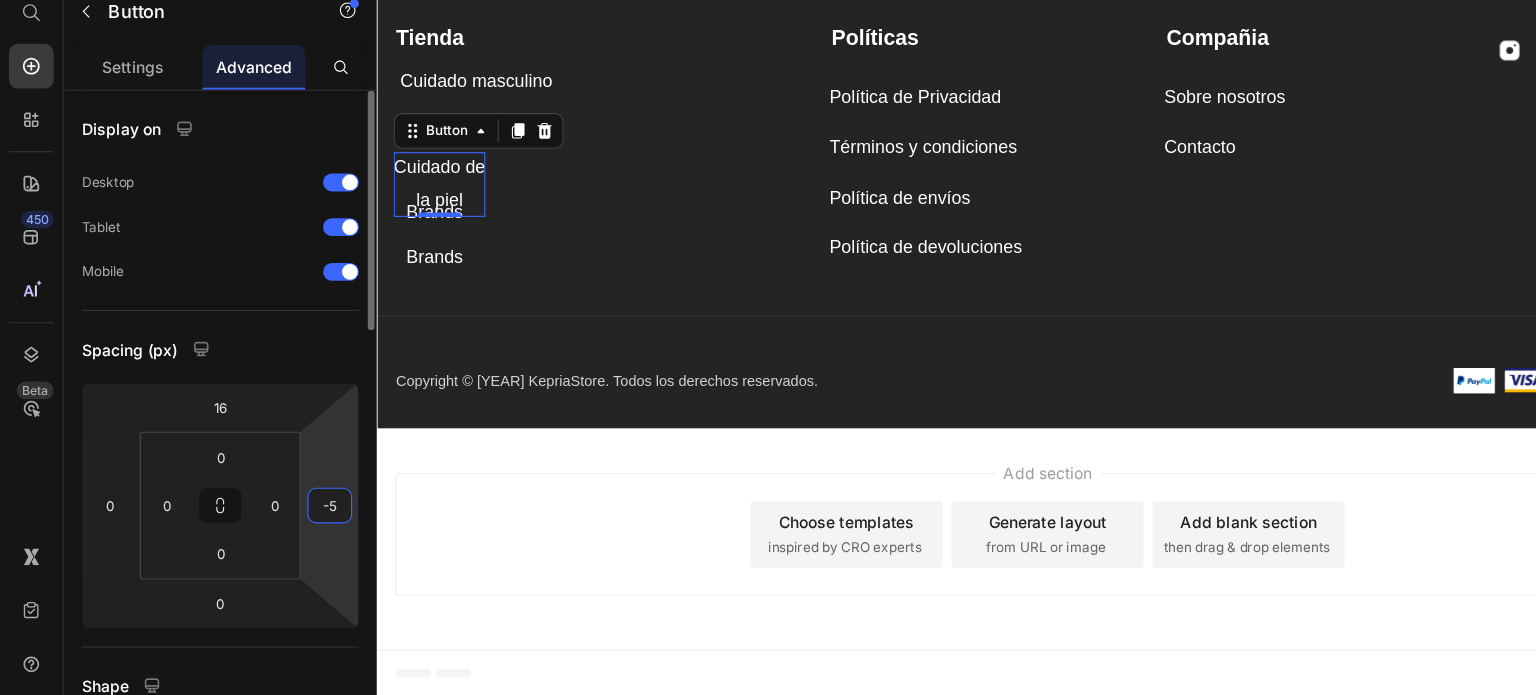 type on "-59" 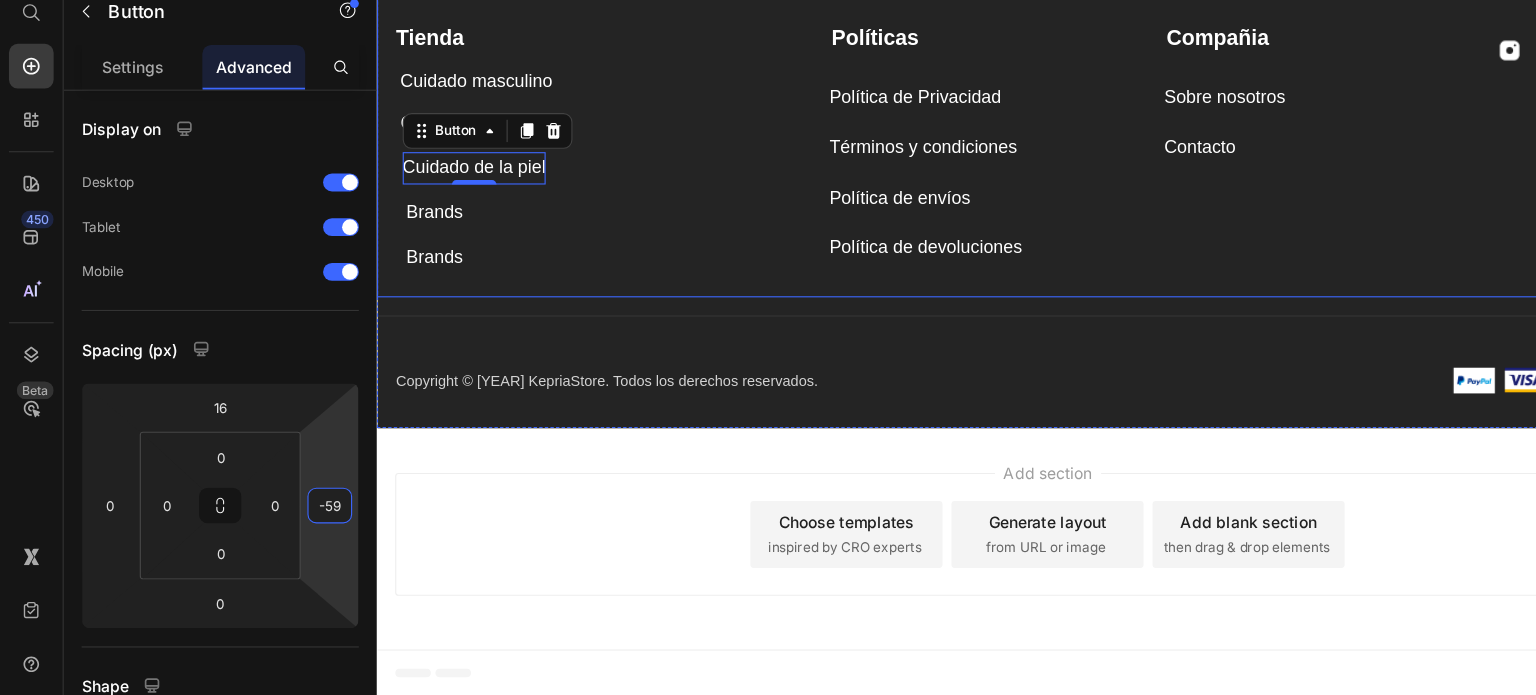click on "Compañia Text block Sobre nosotros Button Contacto Button Tienda Text block Cuidado masculino Button Cuidado femenina Button Cuidado de la piel Button   0 Brands Button Brands Button Políticas Text block Política de Privacidad Button Términos y condiciones Button Política de envíos Button Política de devoluciones Button Image Image Image Image Row Row" at bounding box center (976, 130) 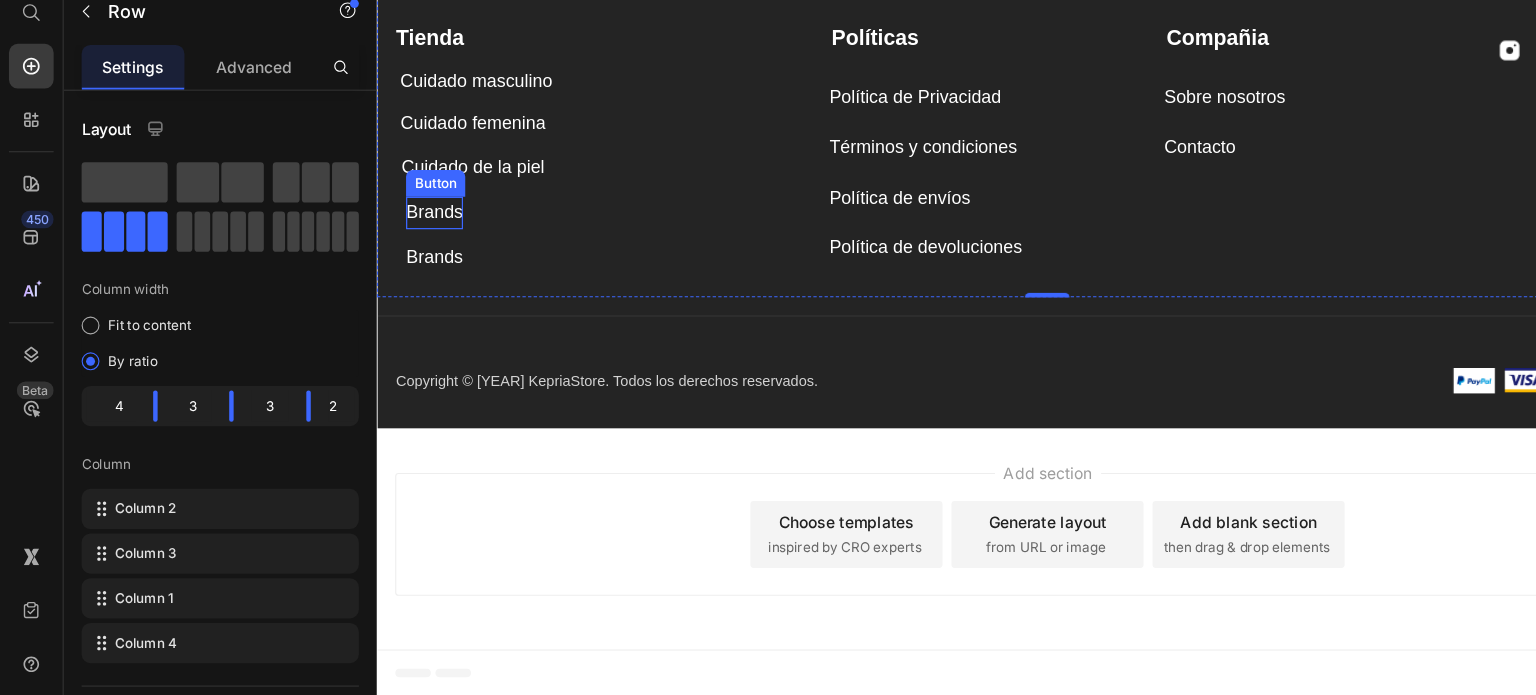 click on "Brands" at bounding box center (427, 189) 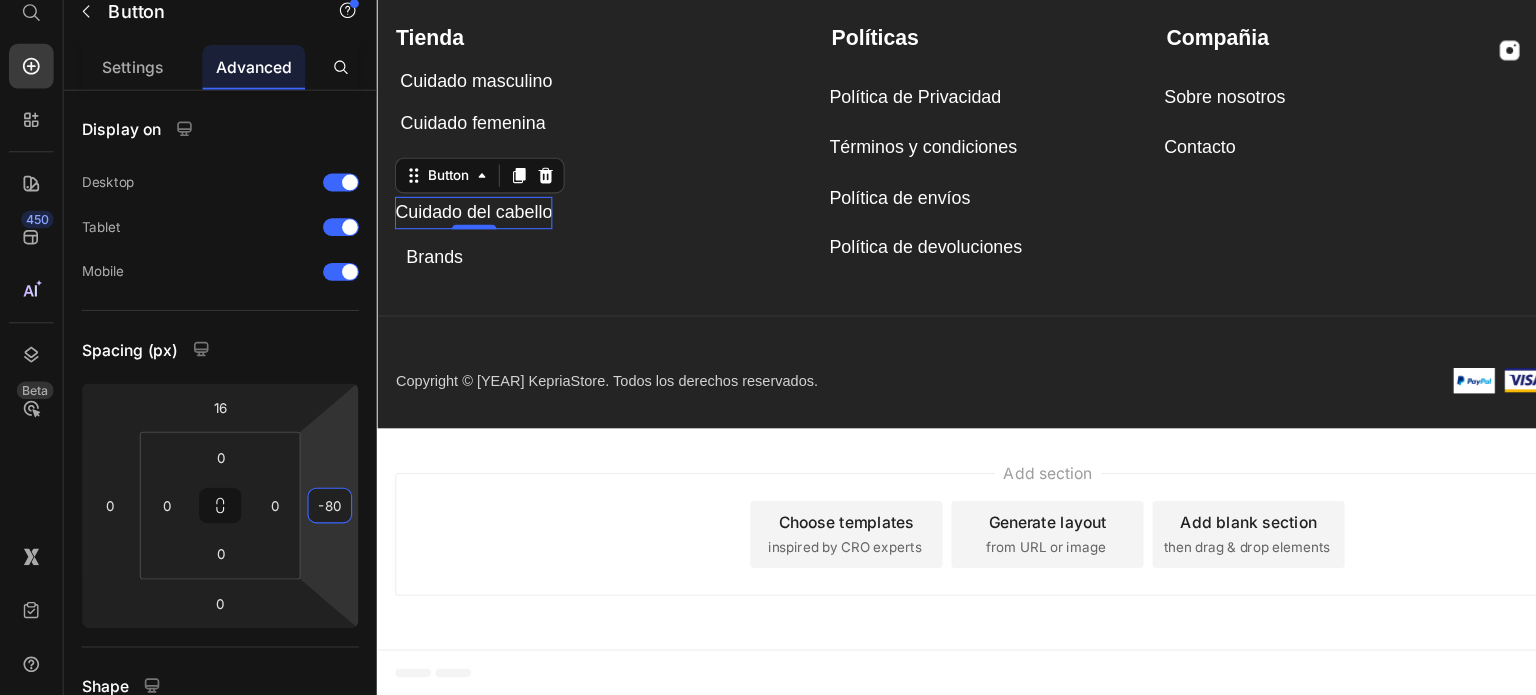 type on "-84" 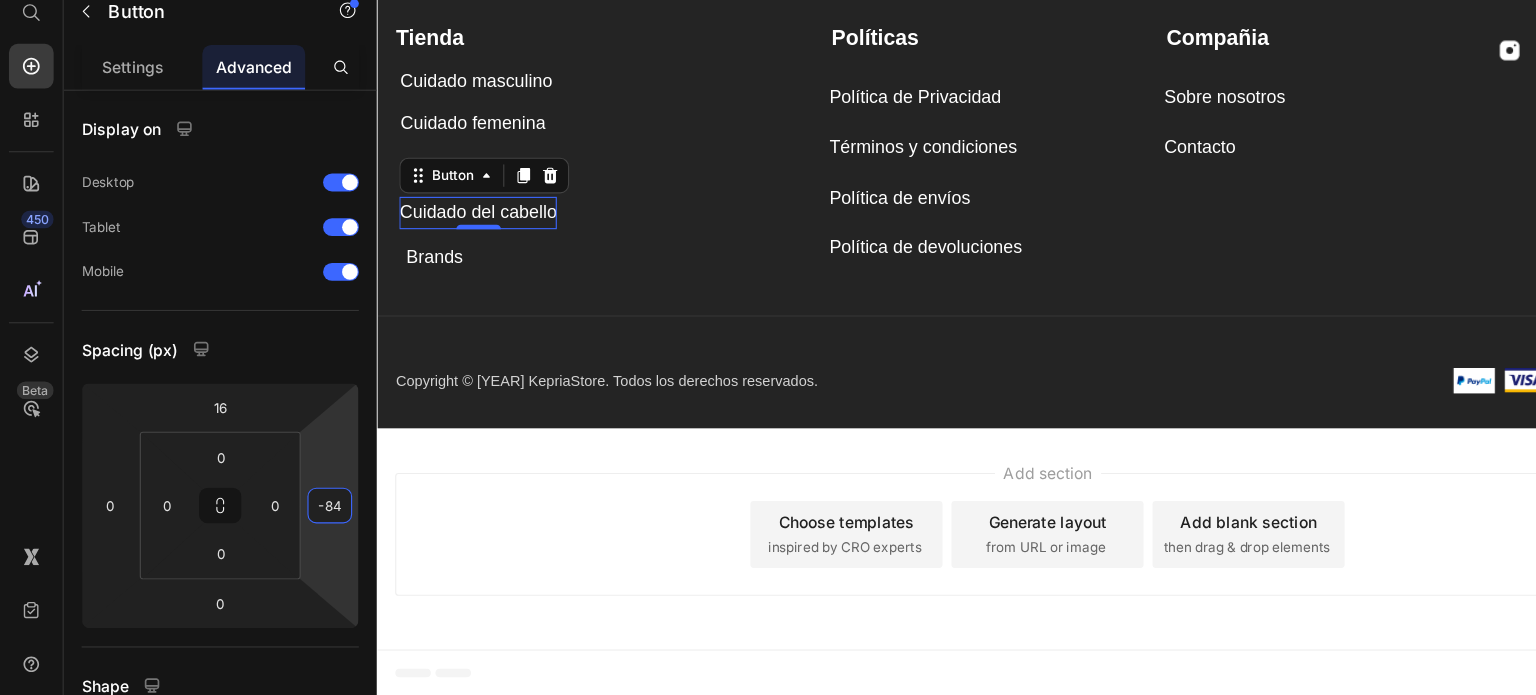 drag, startPoint x: 300, startPoint y: 494, endPoint x: 297, endPoint y: 532, distance: 38.118237 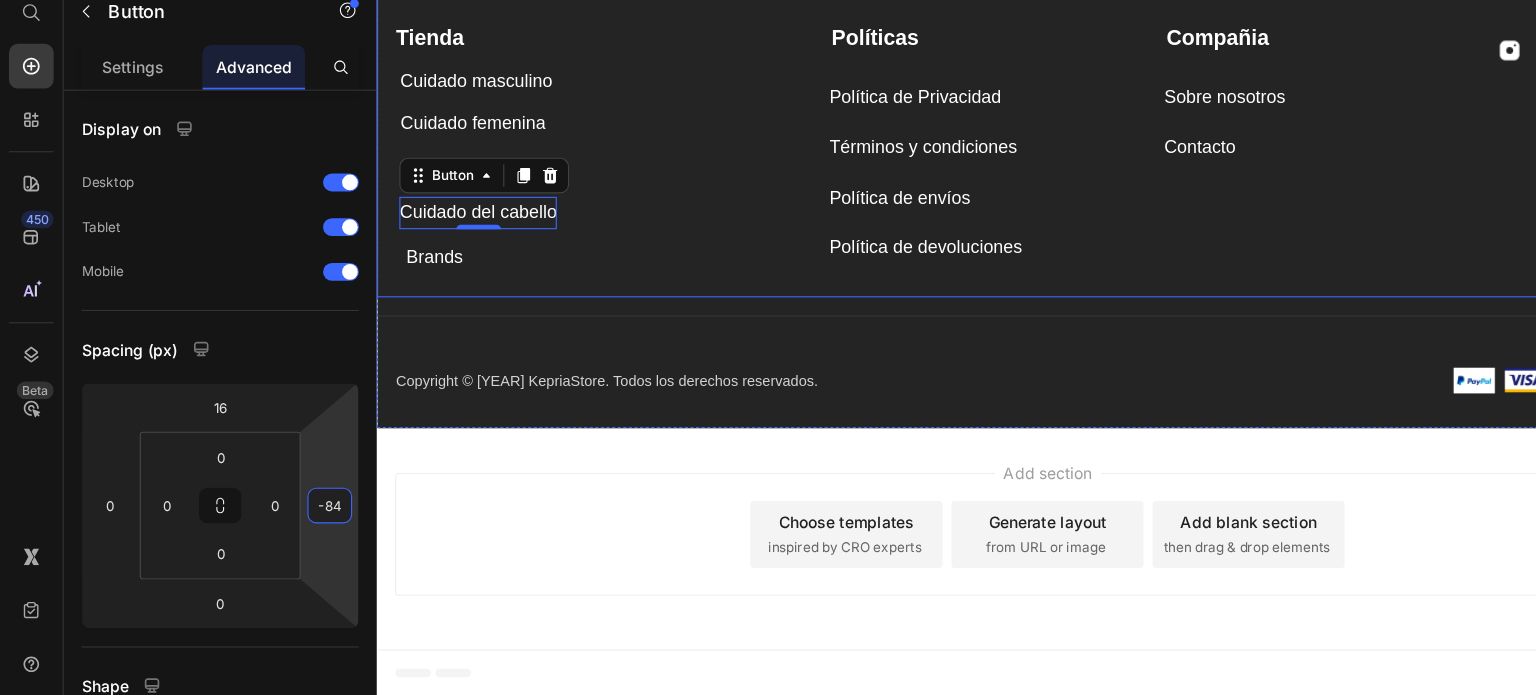click on "Compañia Text block Sobre nosotros Button Contacto Button Tienda Text block Cuidado masculino Button Cuidado femenina Button Cuidado de la piel Button Cuidado del cabello Button   0 Brands Button Políticas Text block Política de Privacidad Button Términos y condiciones Button Política de envíos Button Política de devoluciones Button Image Image Image Image Row Row" at bounding box center (976, 130) 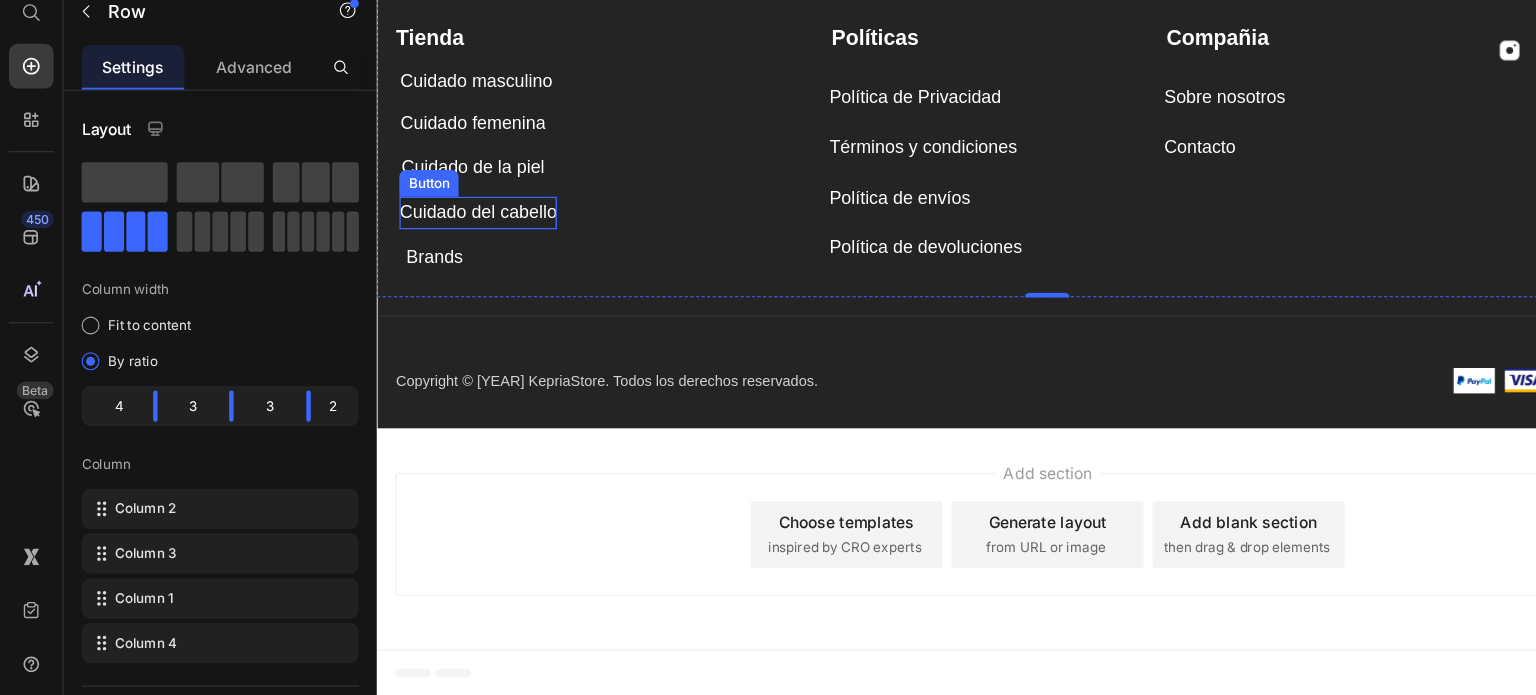 click on "Cuidado del cabello" at bounding box center [466, 189] 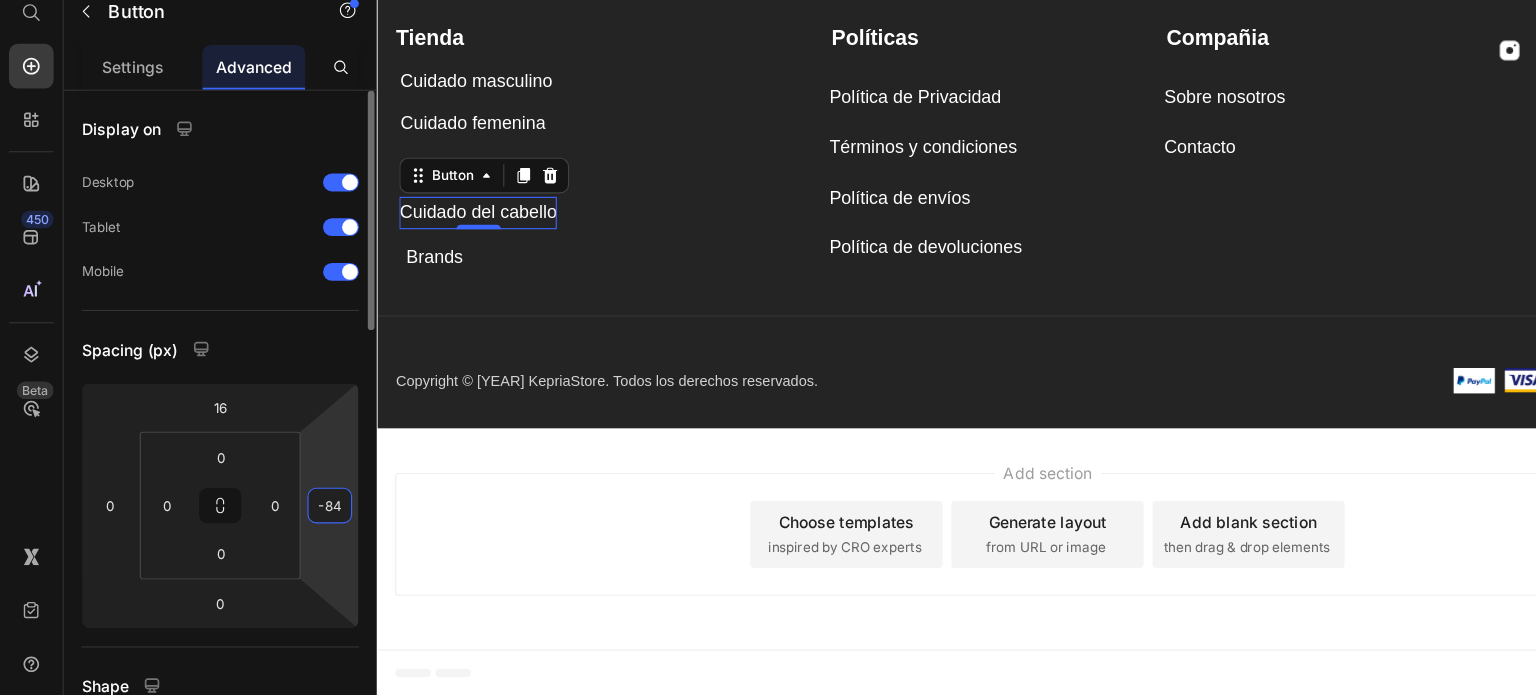 click on "-84" at bounding box center (295, 525) 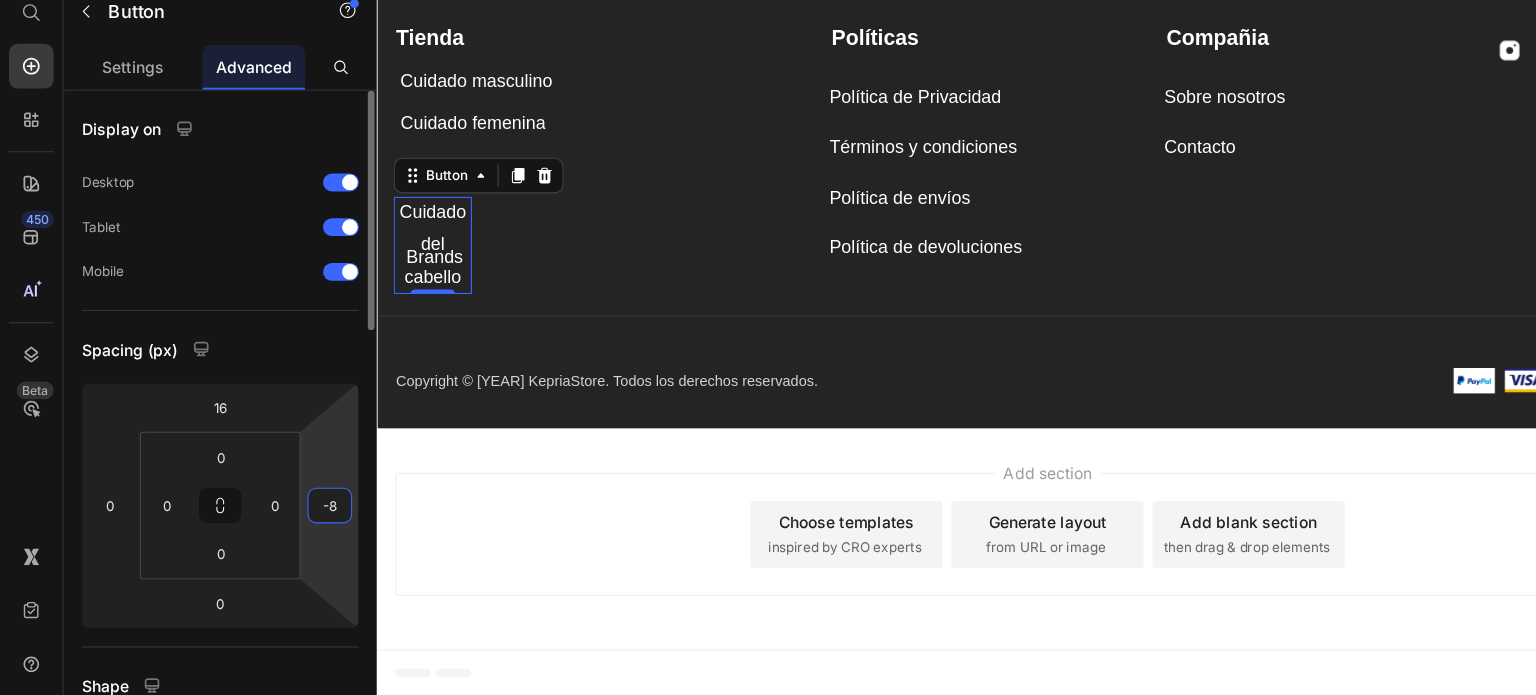 type on "-86" 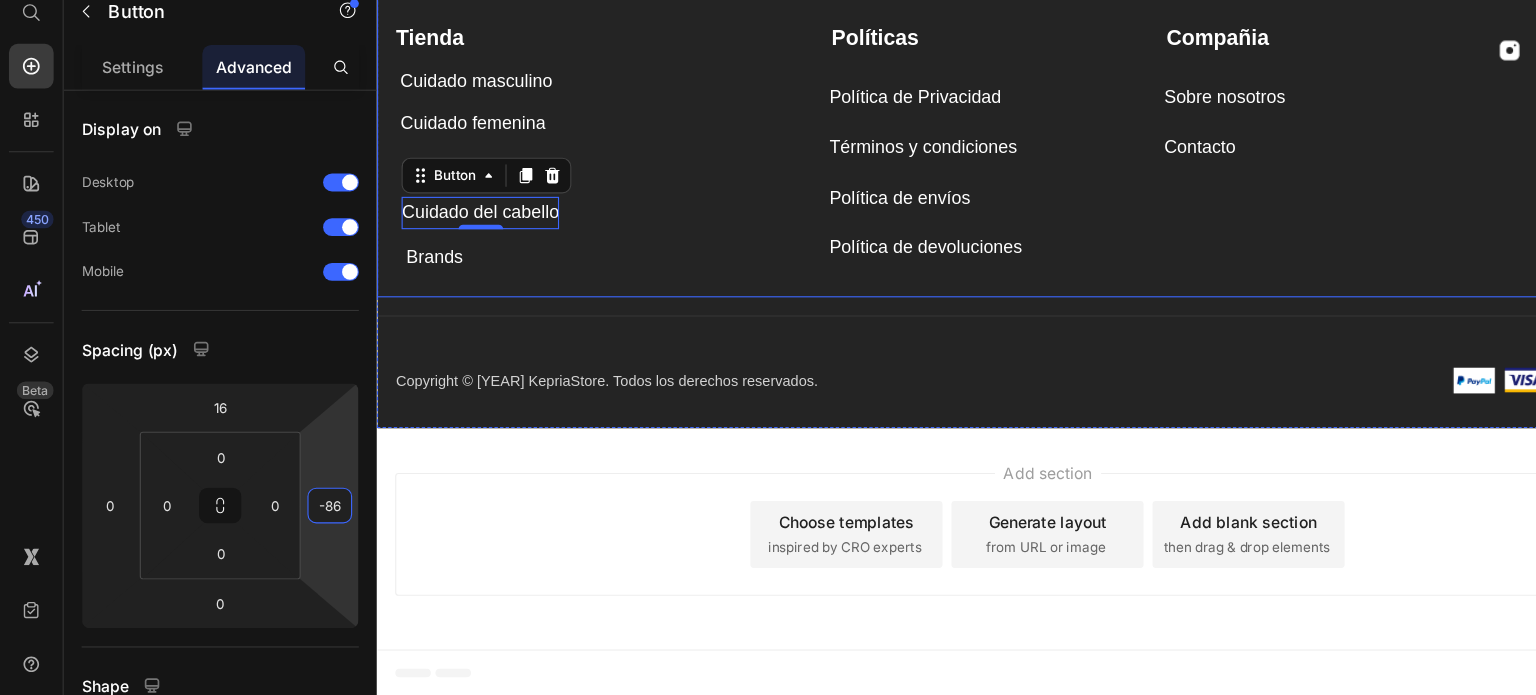 click on "Tienda Text block Cuidado masculino Button Cuidado femenina Button Cuidado de la piel Button Cuidado del cabello Button   0 Brands Button" at bounding box center [571, 127] 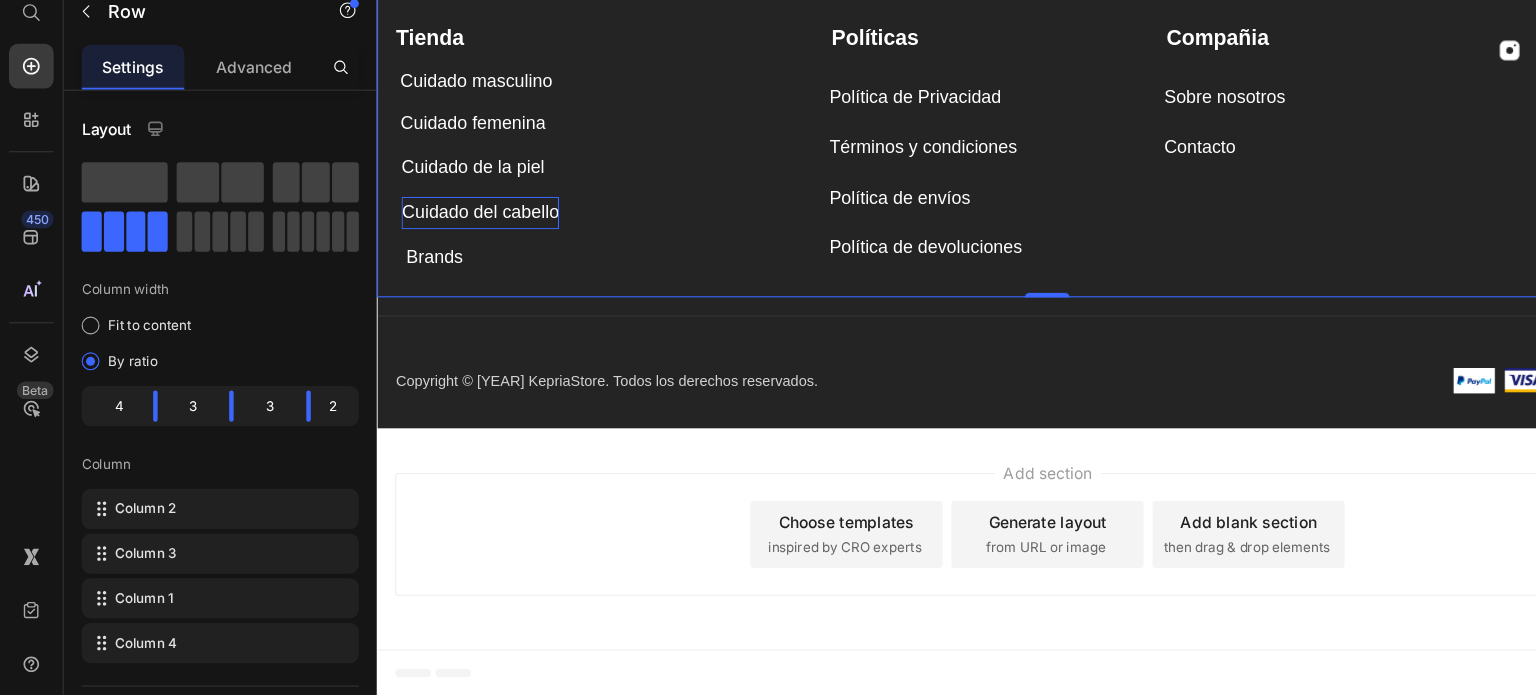 click on "Cuidado del cabello" at bounding box center (468, 189) 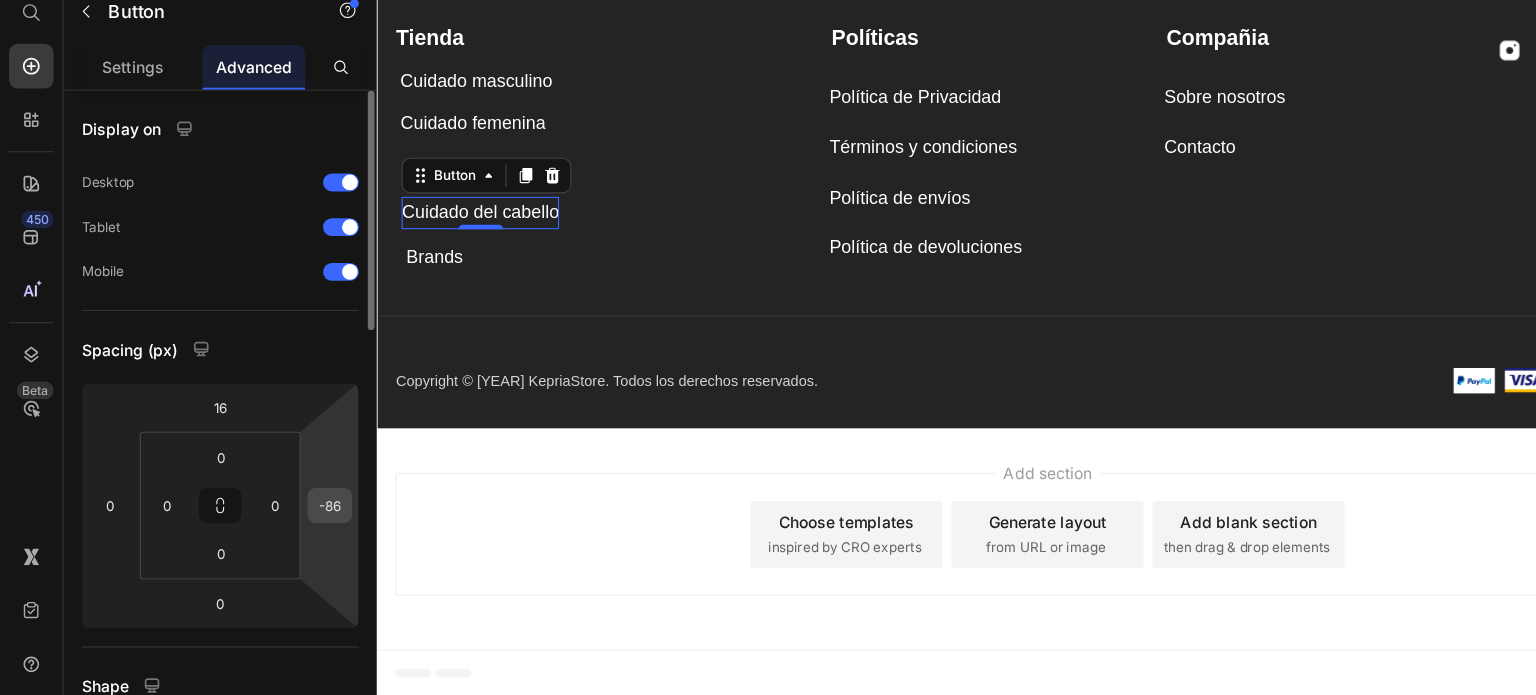 click on "-86" at bounding box center [295, 525] 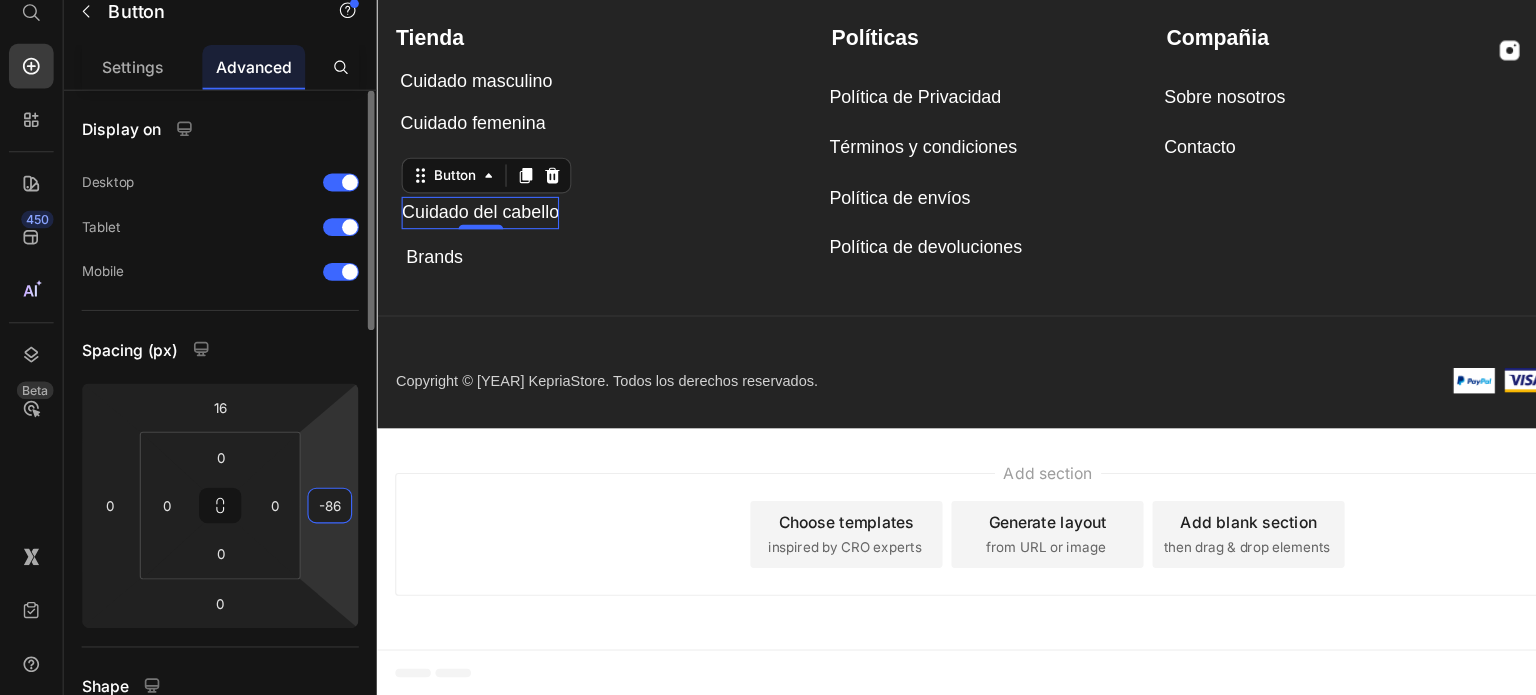 click on "-86" at bounding box center (295, 525) 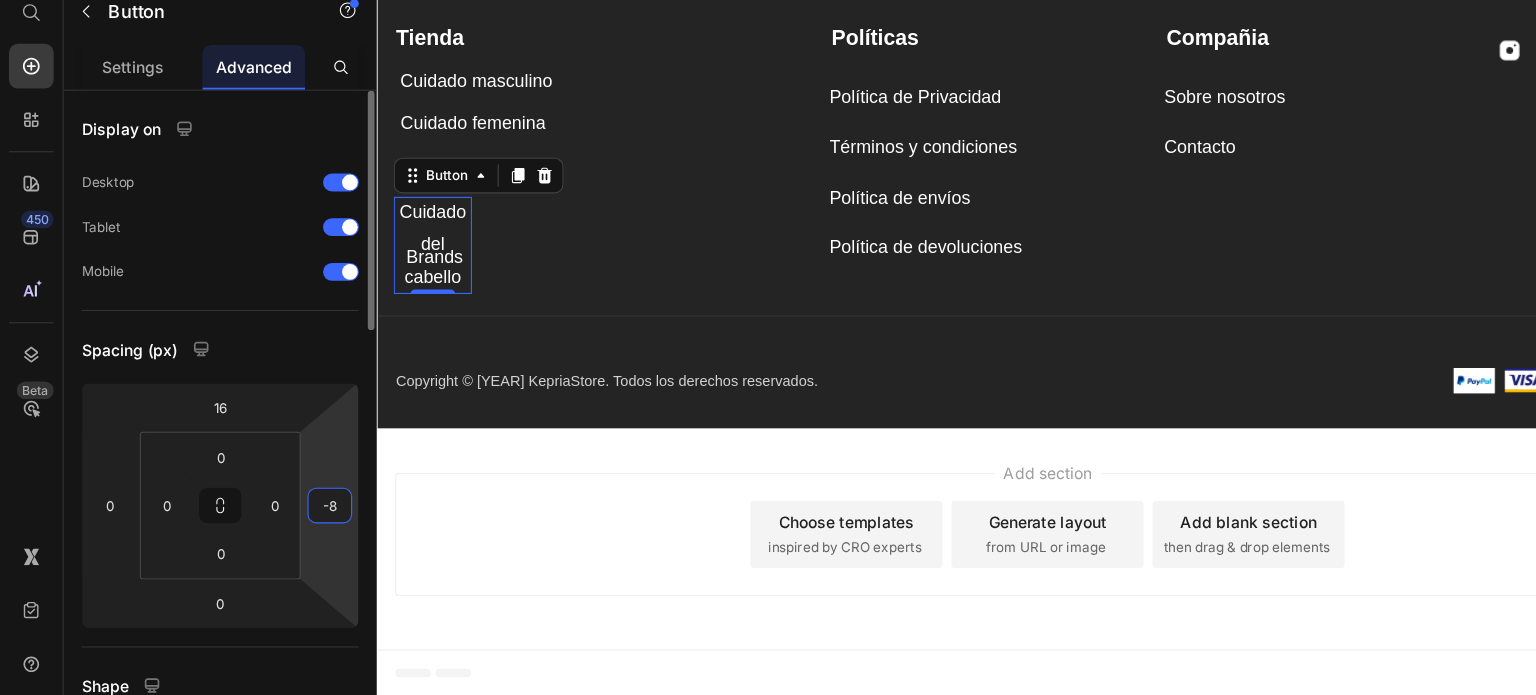 type on "-87" 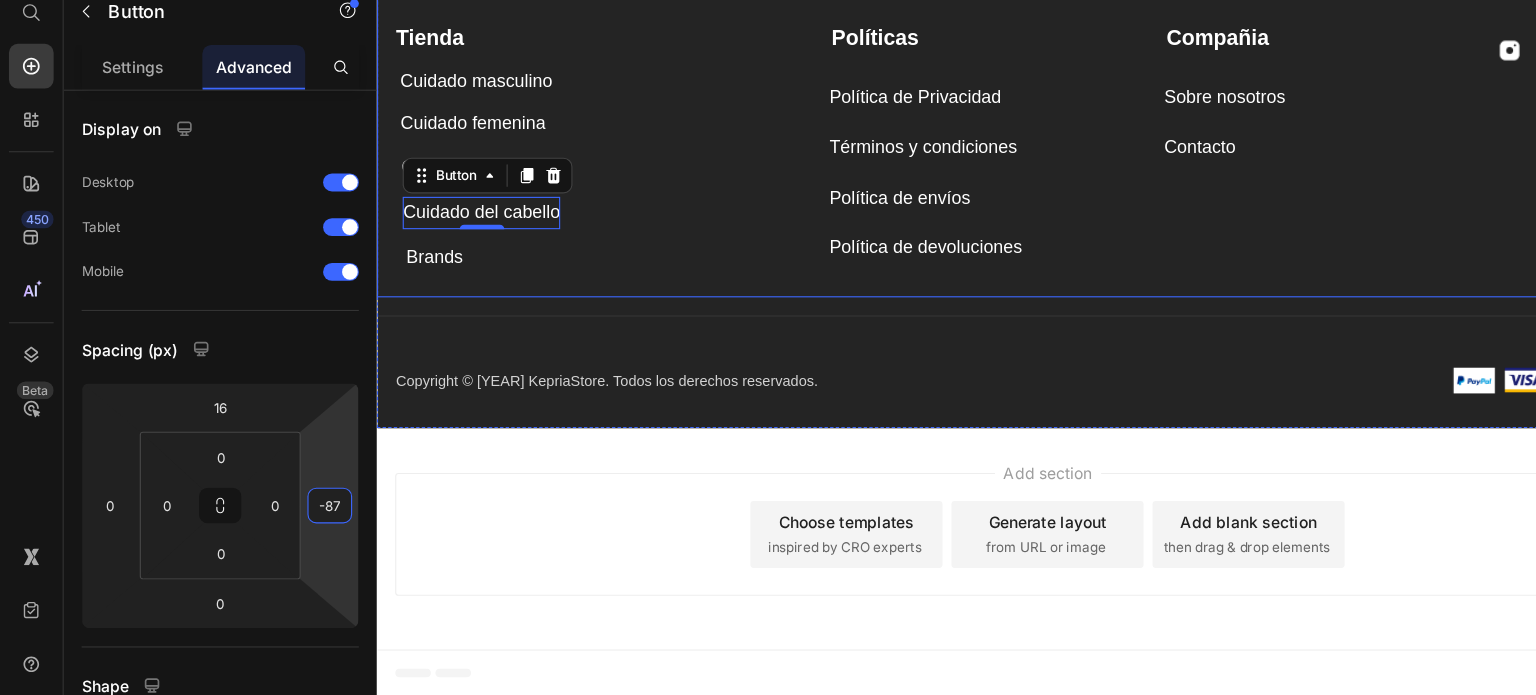 click on "Compañia Text block Sobre nosotros Button Contacto Button Tienda Text block Cuidado masculino Button Cuidado femenina Button Cuidado de la piel Button Cuidado del cabello Button   0 Brands Button Políticas Text block Política de Privacidad Button Términos y condiciones Button Política de envíos Button Política de devoluciones Button Image Image Image Image Row Row" at bounding box center (976, 130) 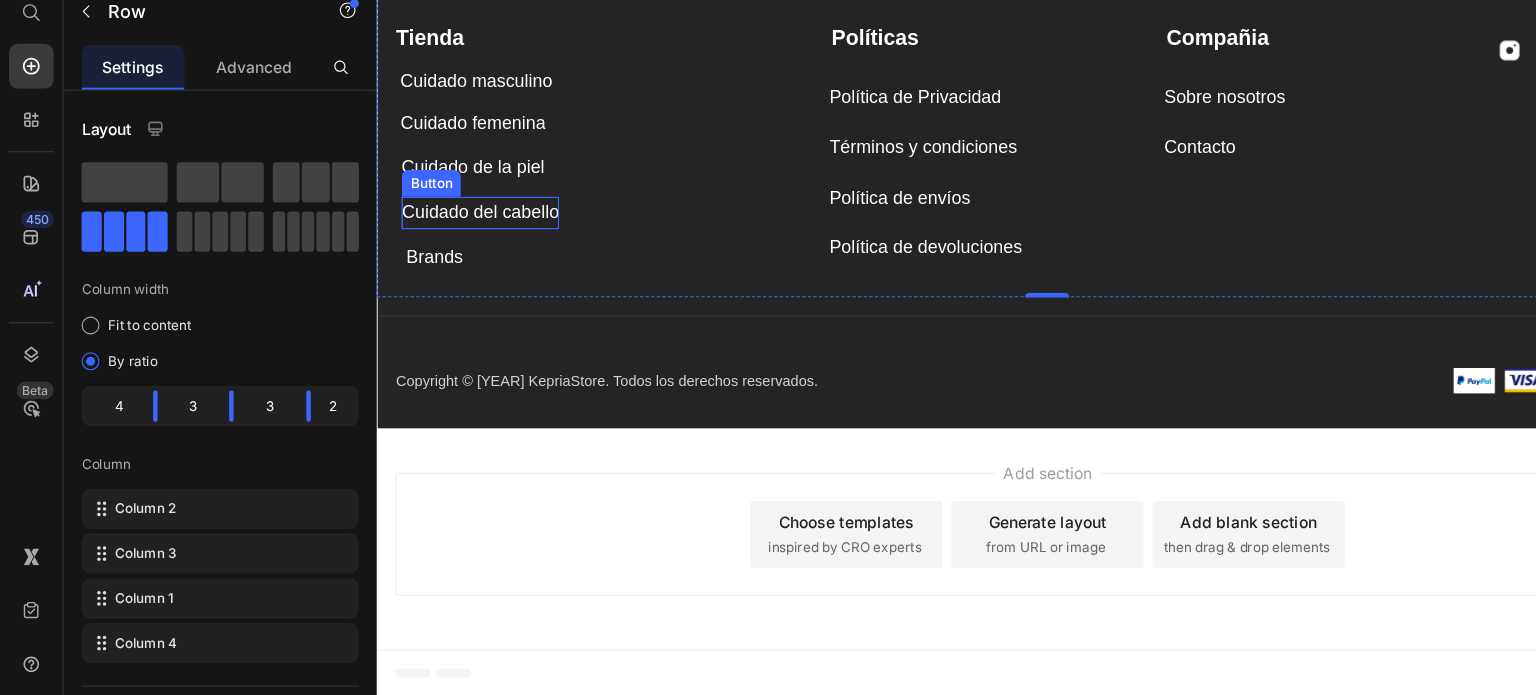 click on "Cuidado del cabello" at bounding box center (468, 189) 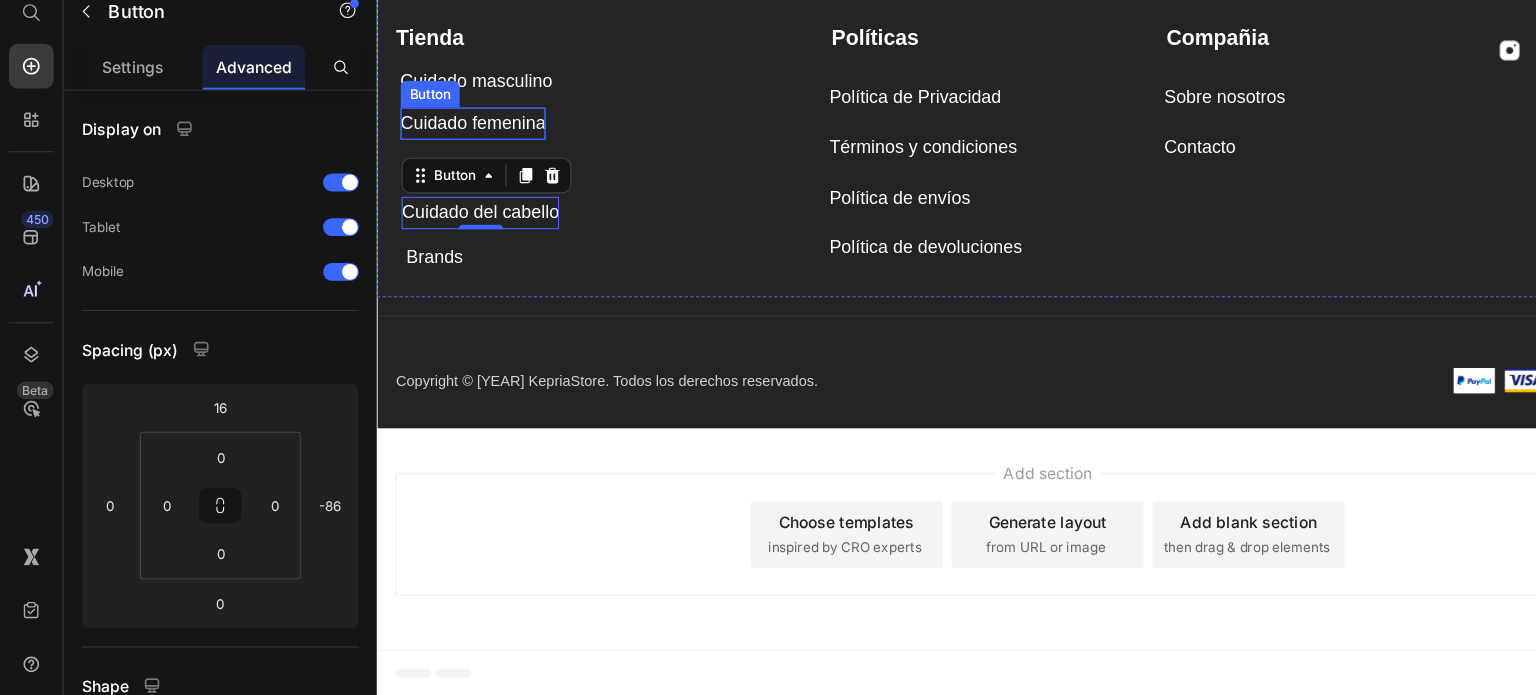 click on "Cuidado femenina" at bounding box center [462, 109] 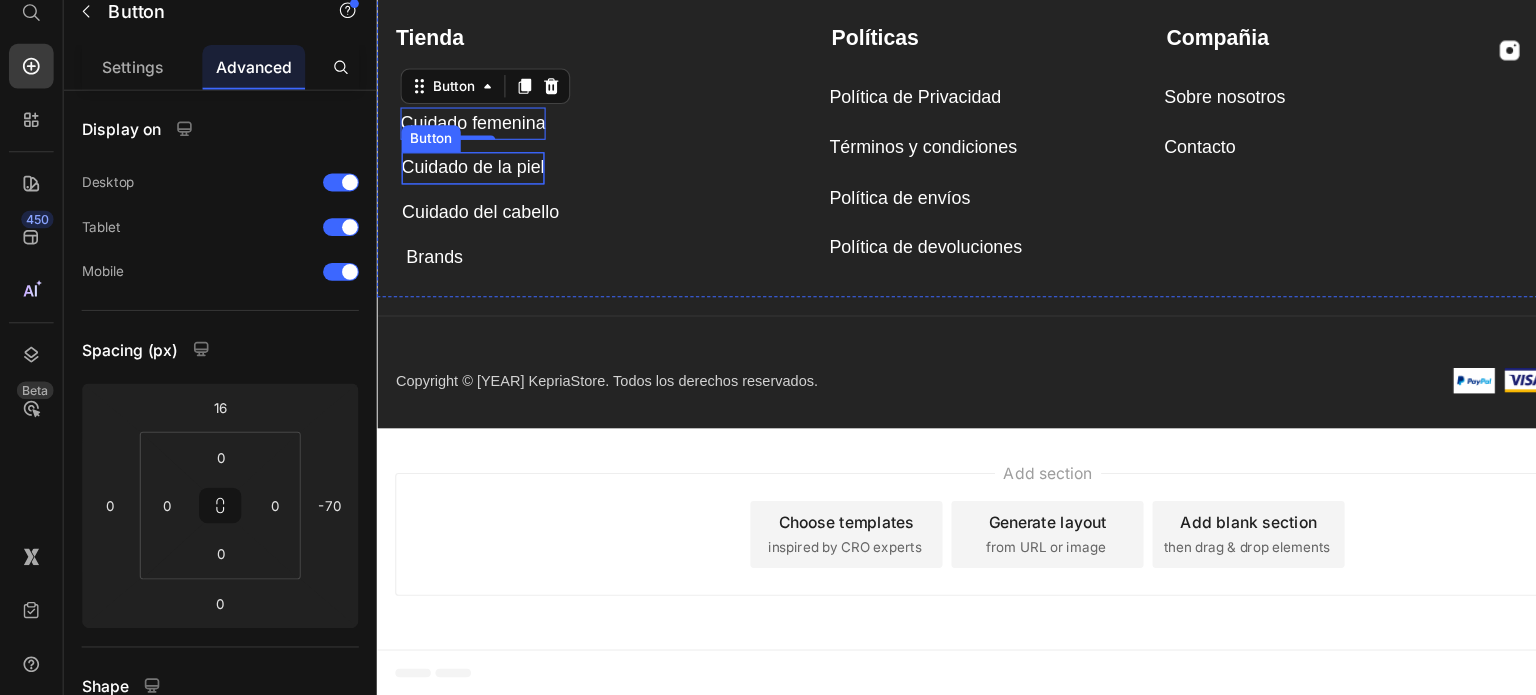 click on "Cuidado de la piel" at bounding box center [462, 149] 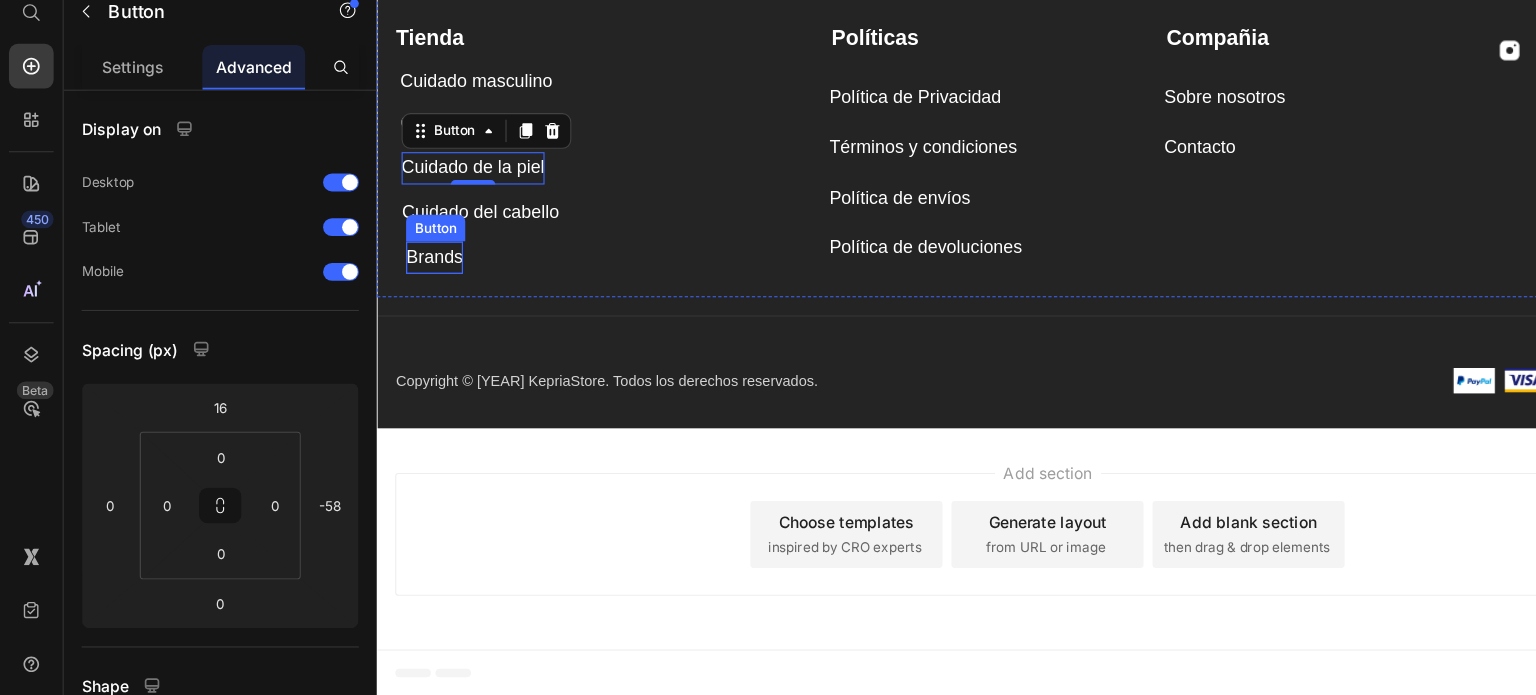 click on "Brands" at bounding box center [427, 229] 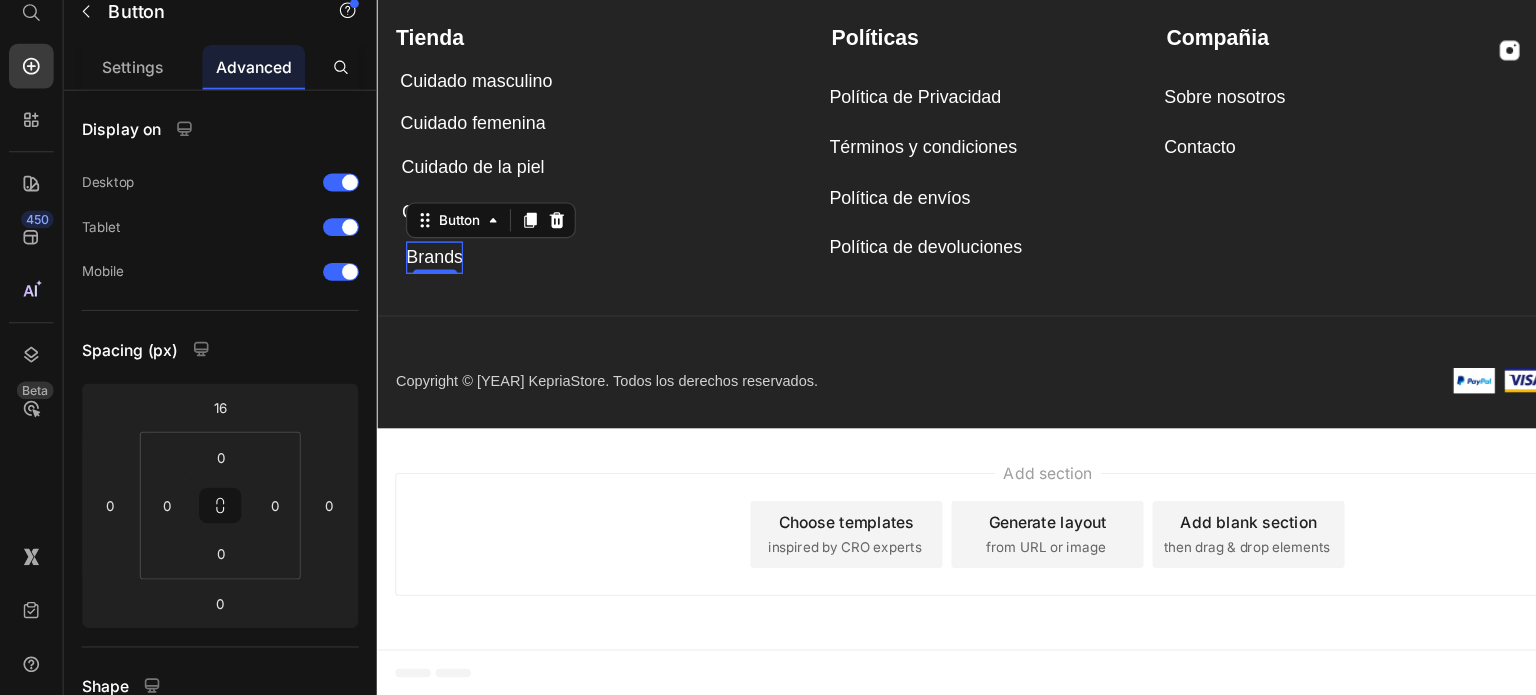 click on "Brands" at bounding box center [427, 229] 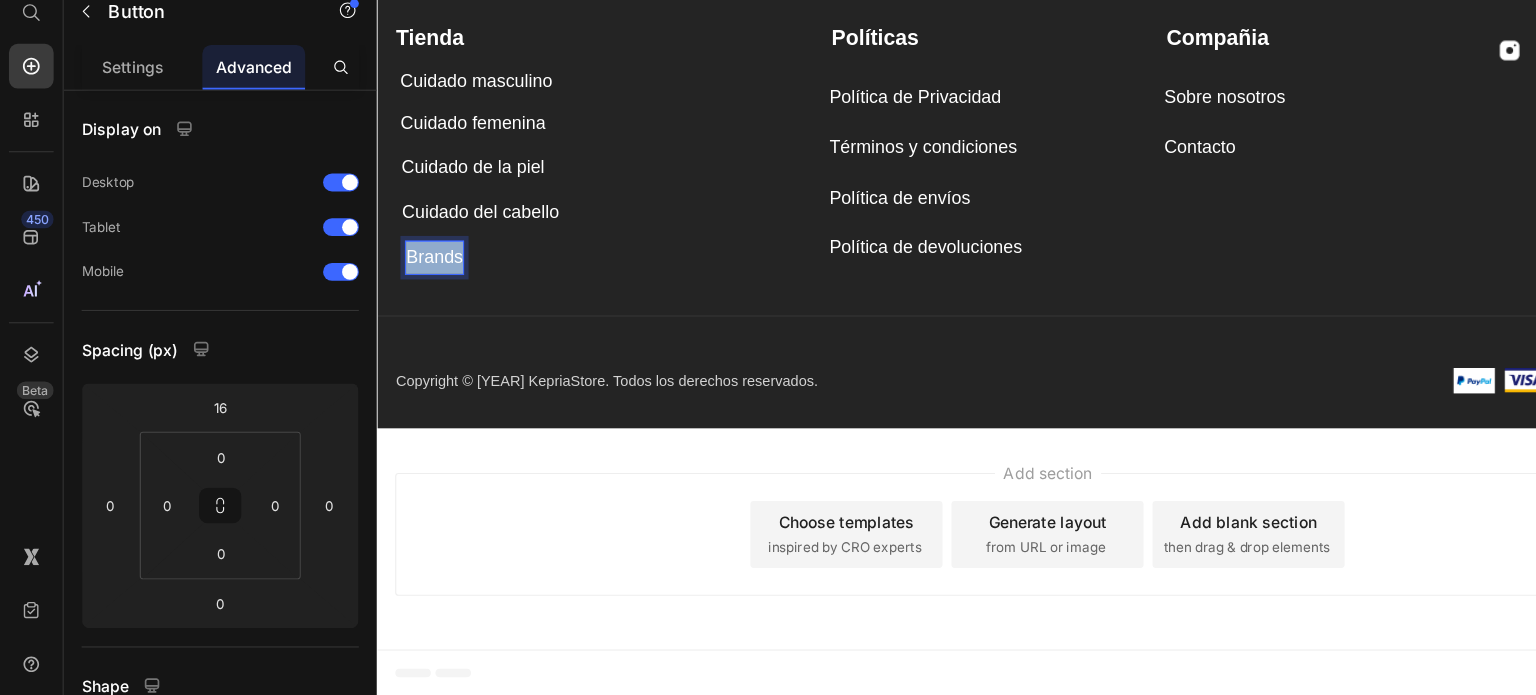 click on "Brands" at bounding box center [427, 229] 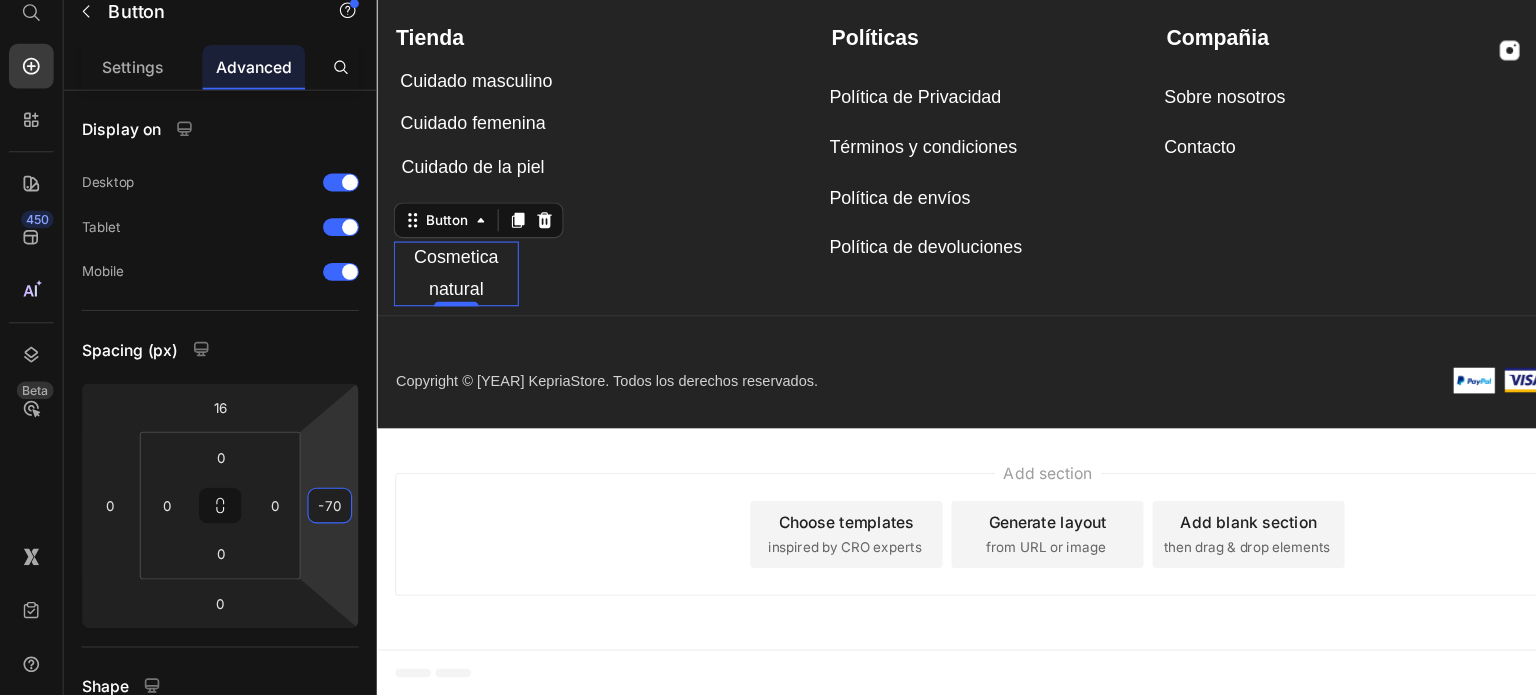 type on "-74" 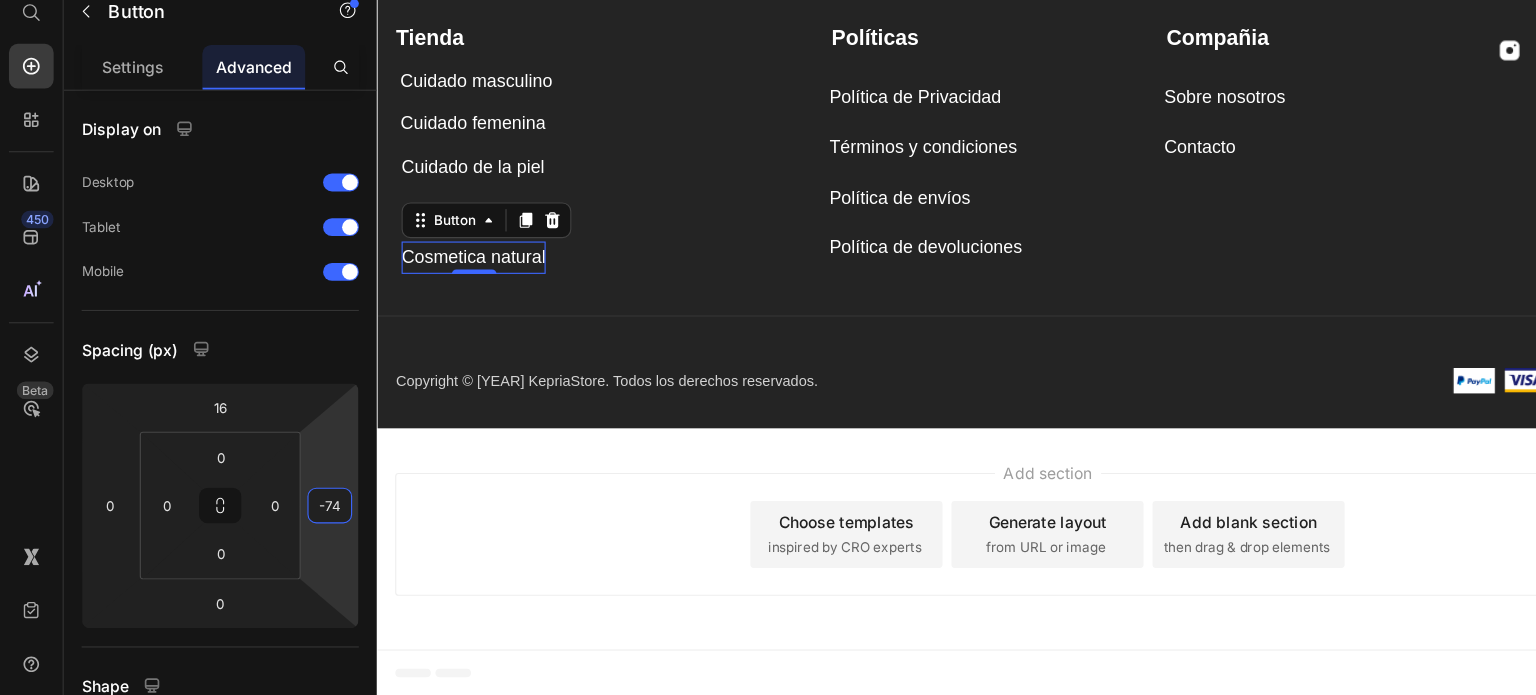 drag, startPoint x: 305, startPoint y: 482, endPoint x: 308, endPoint y: 515, distance: 33.13608 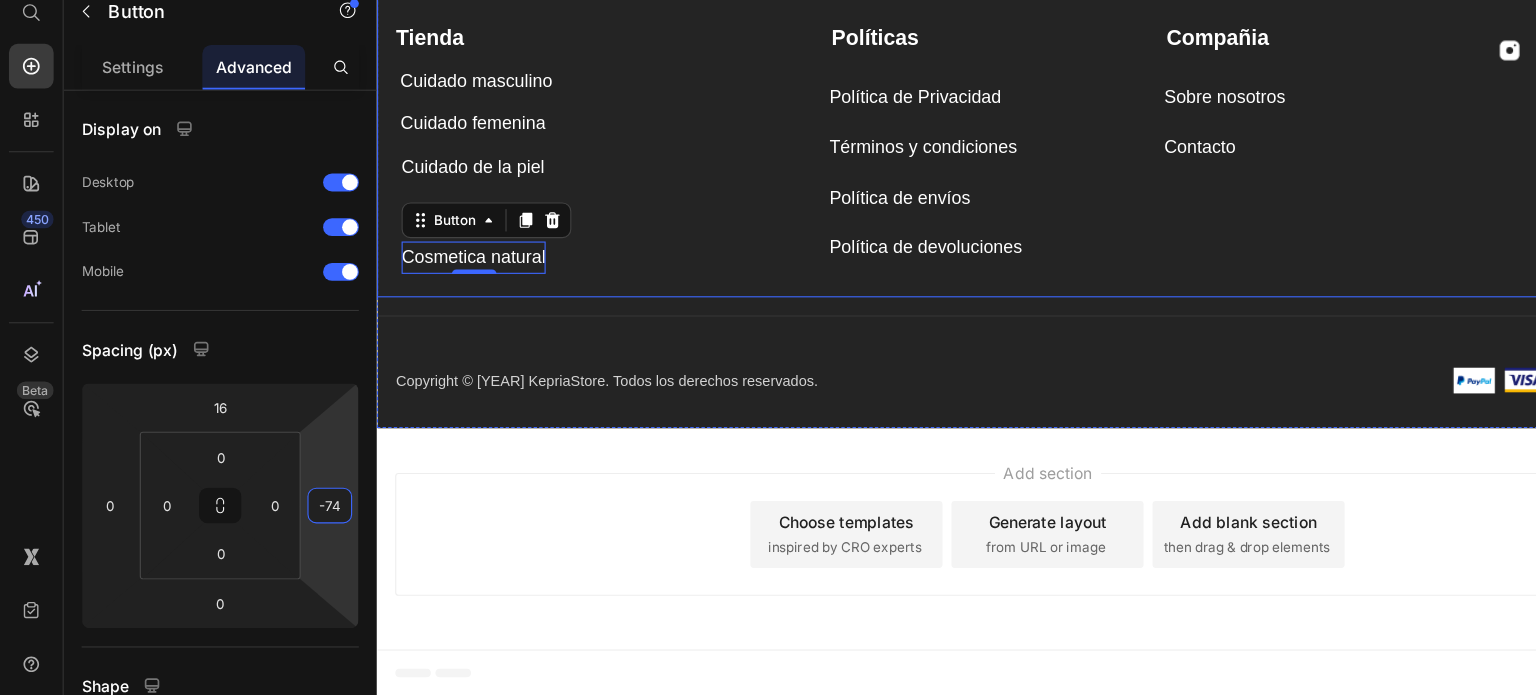 click on "Compañia Text block Sobre nosotros Button Contacto Button Tienda Text block Cuidado masculino Button Cuidado femenina Button Cuidado de la piel Button Cuidado del cabello Button Cosmetica natural Button   0 Políticas Text block Política de Privacidad Button Términos y condiciones Button Política de envíos Button Política de devoluciones Button Image Image Image Image Row Row" at bounding box center (976, 130) 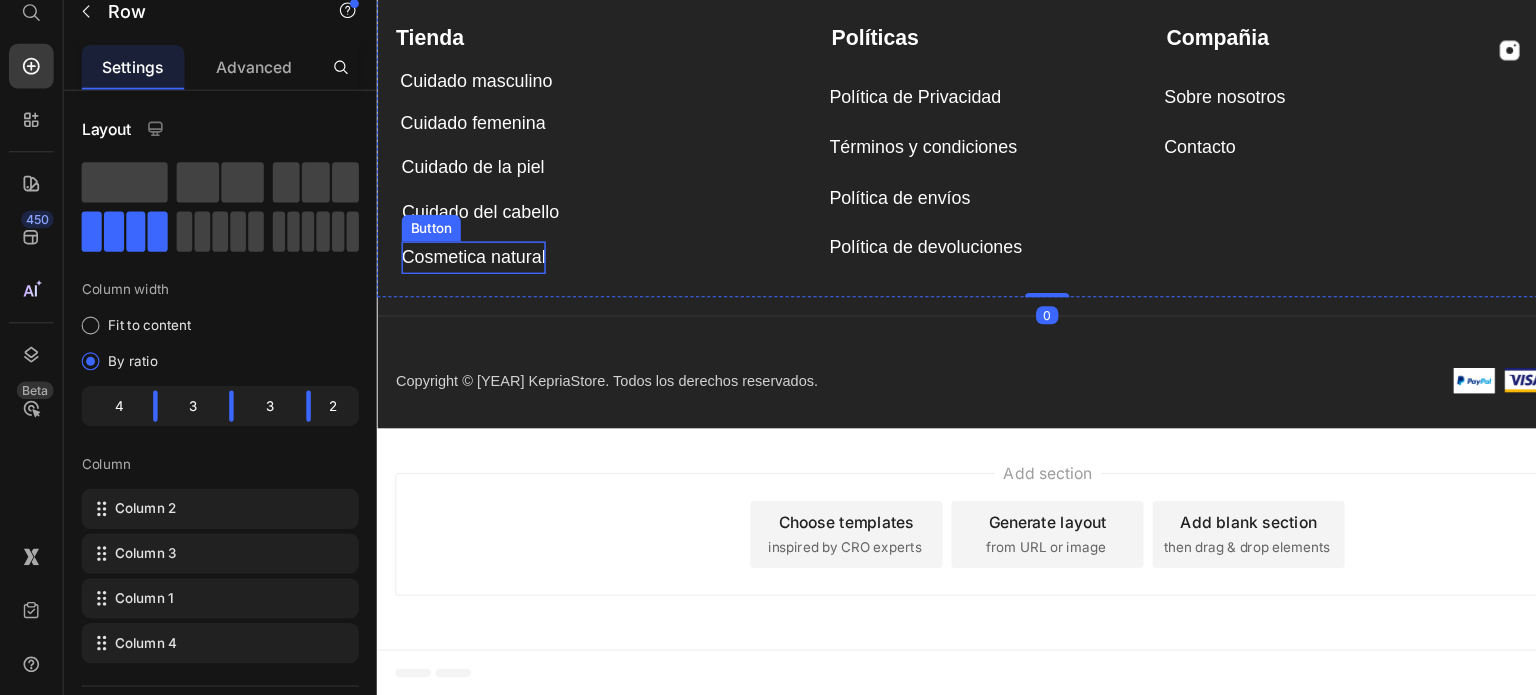 click on "Cosmetica natural" at bounding box center [462, 229] 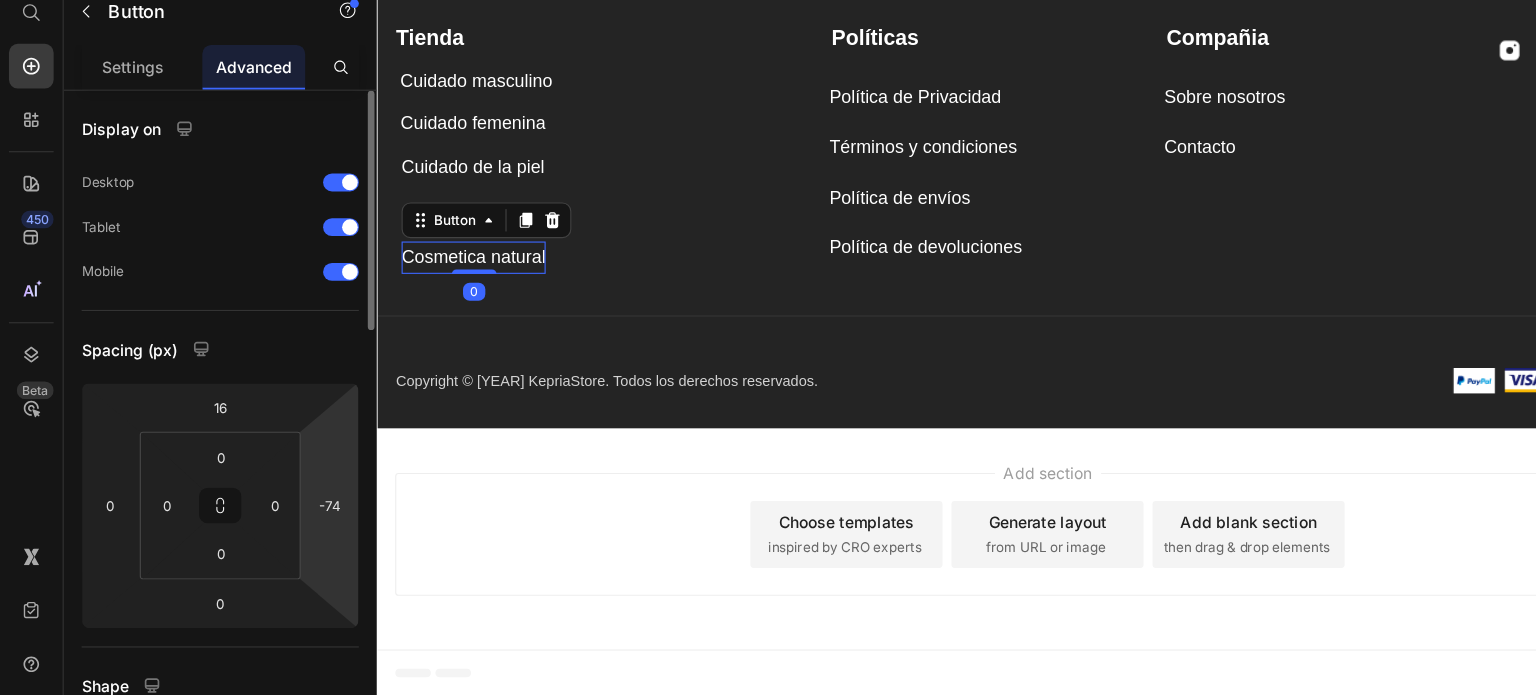 click on "7   /  Nuevo Kepria Draft Preview  Save   Publish  450 Beta Start with Sections Elements Hero Section Product Detail Brands Trusted Badges Guarantee Product Breakdown How to use Testimonials Compare Bundle FAQs Social Proof Brand Story Product List Collection Blog List Contact Sticky Add to Cart Custom Footer Browse Library 450 Layout
Row
Row
Row
Row Text
Heading
Text Block Button
Button
Button
Sticky Back to top Media
Image" at bounding box center (768, 0) 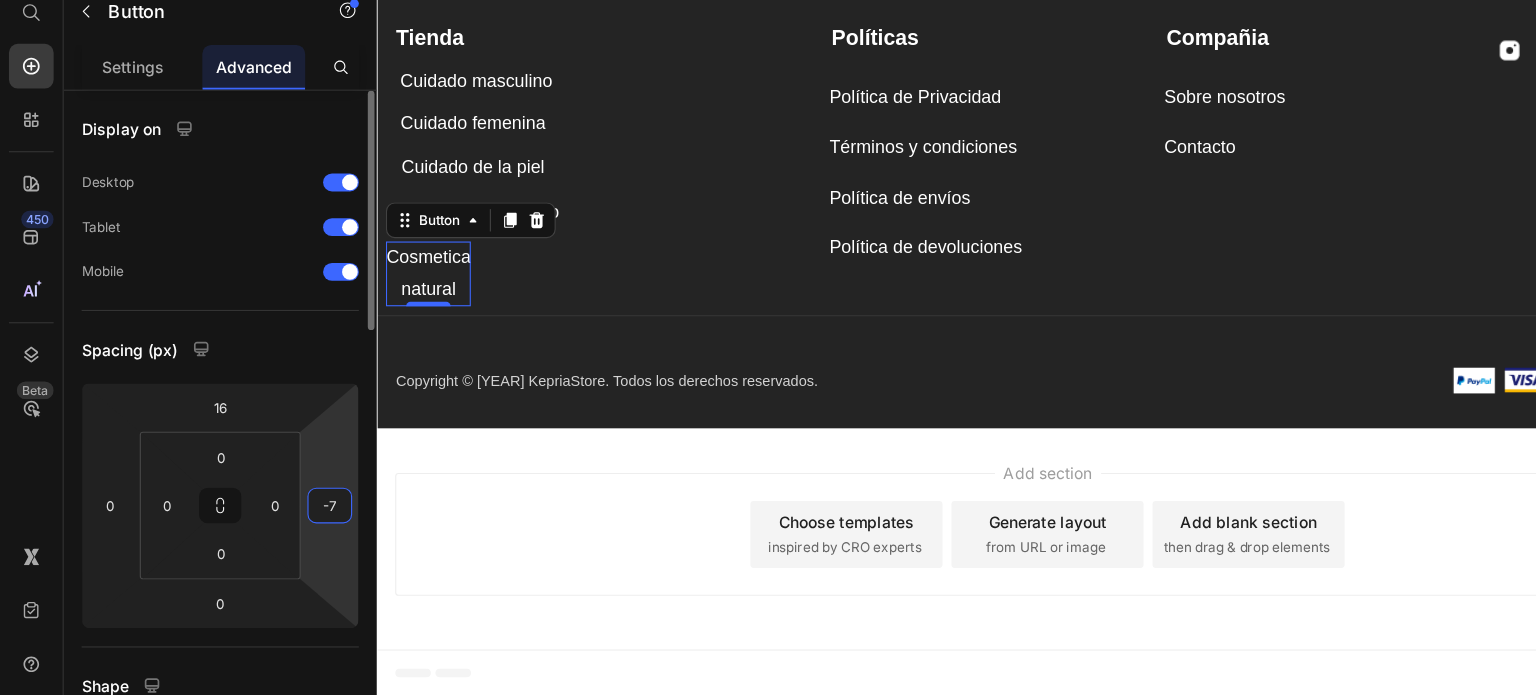 type on "-75" 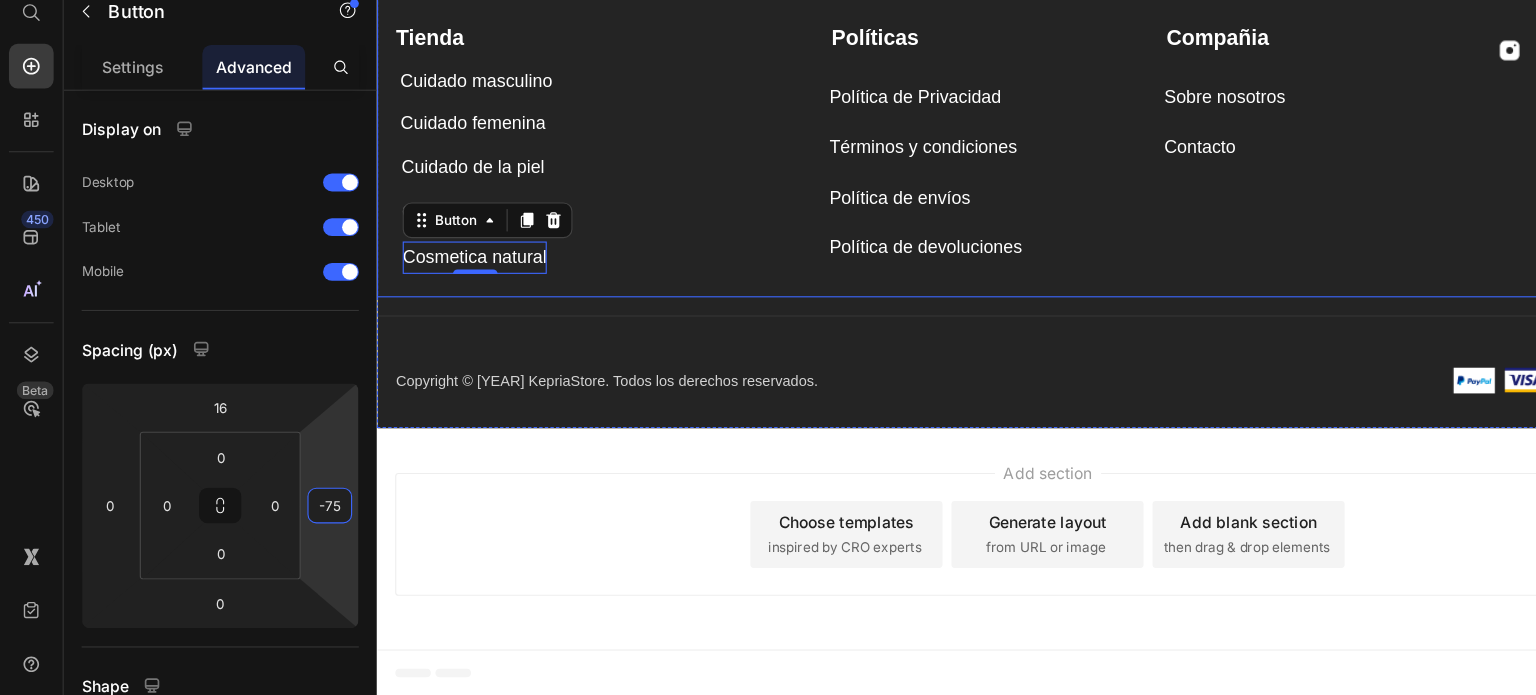 click on "Tienda Text block Cuidado masculino Button Cuidado femenina Button Cuidado de la piel Button Cuidado del cabello Button Cosmetica natural Button   0" at bounding box center (571, 127) 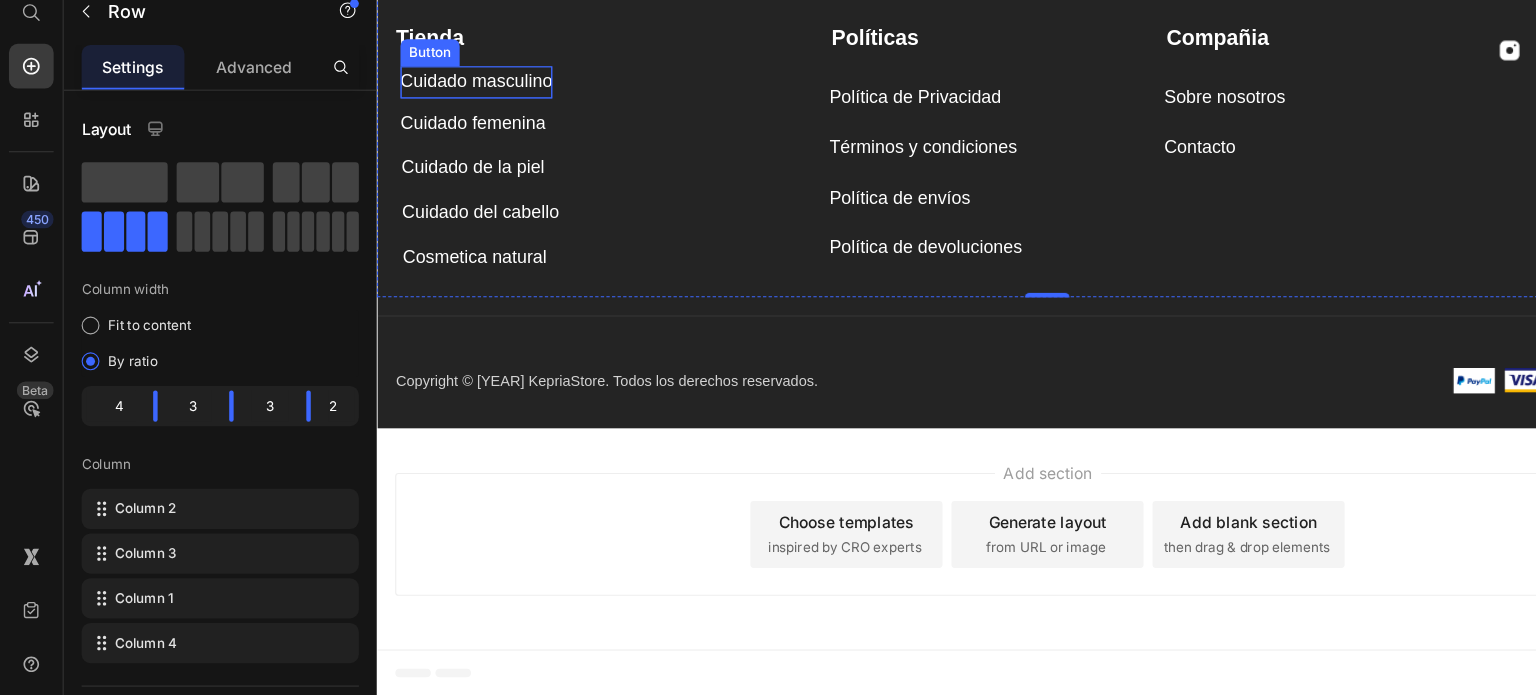 click on "Cuidado masculino" at bounding box center (465, 72) 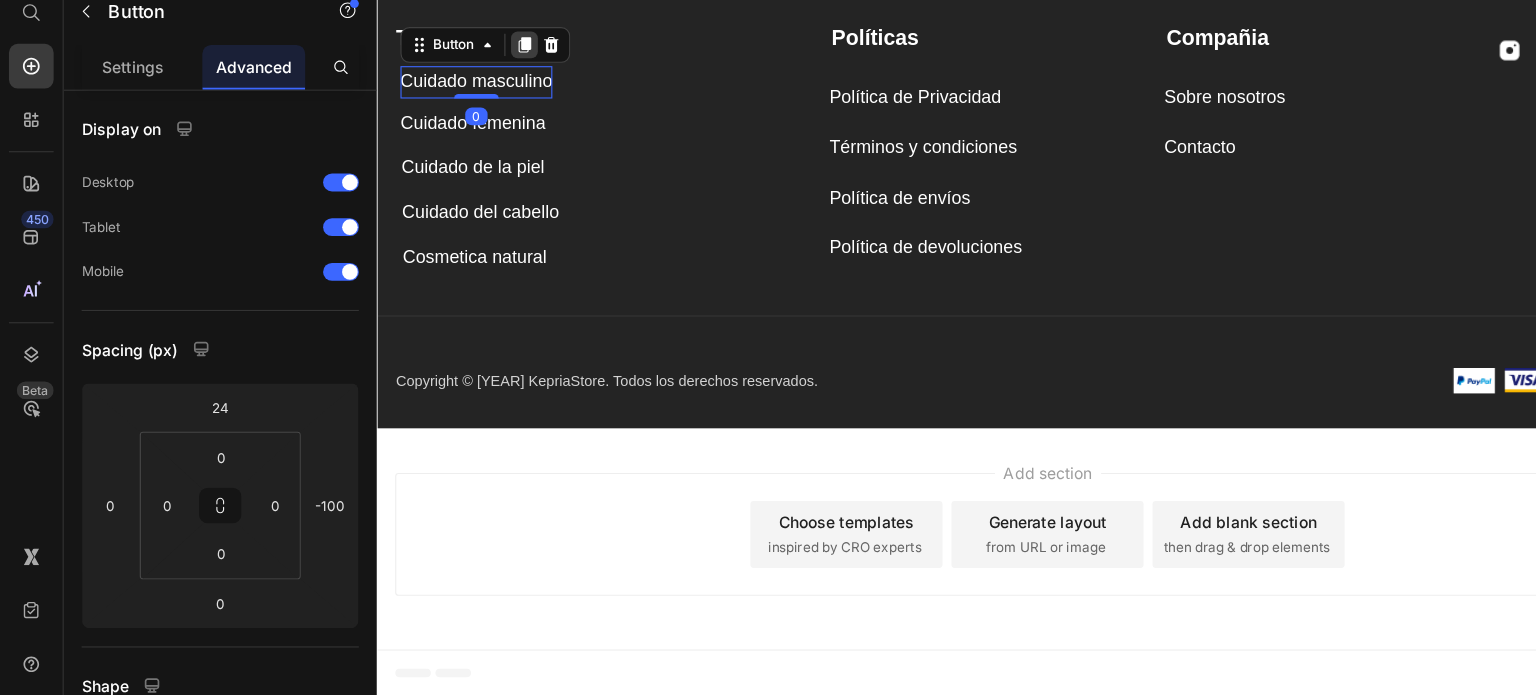 click 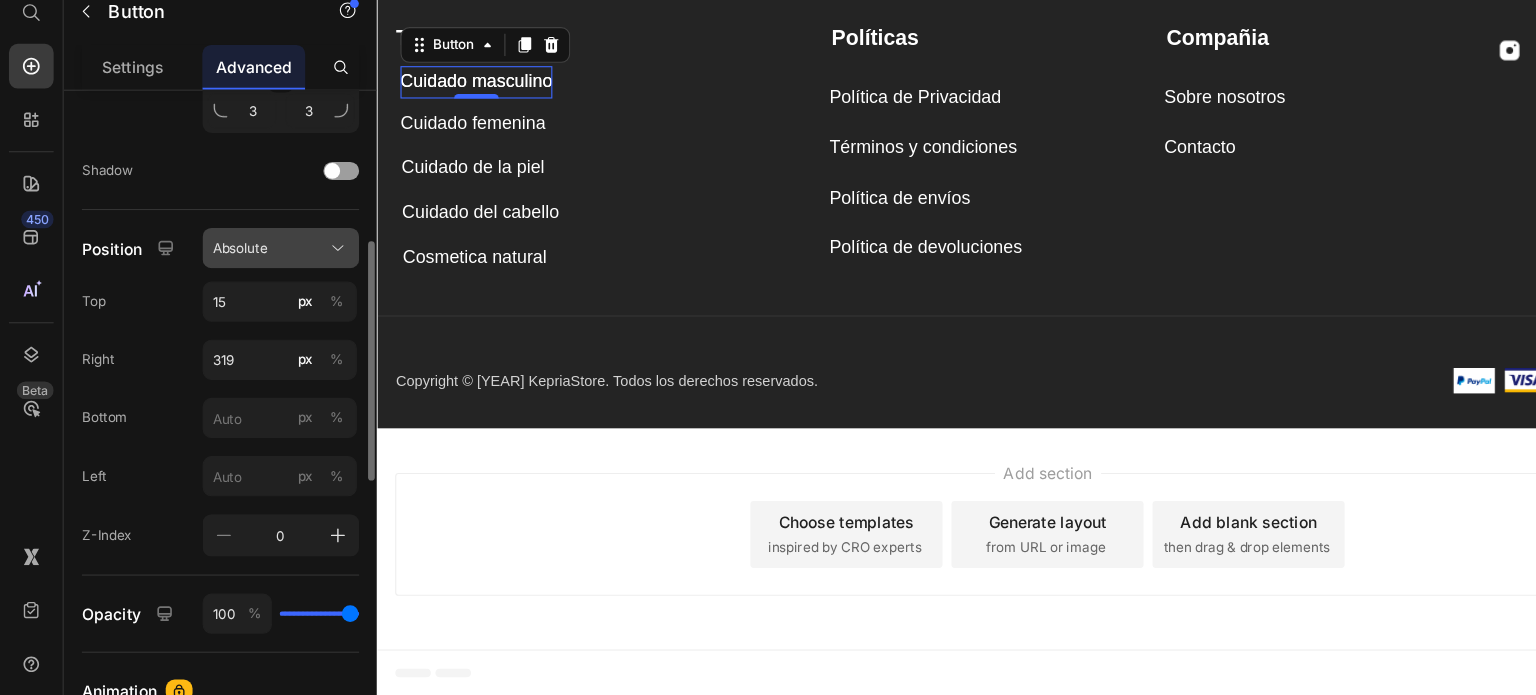 scroll, scrollTop: 537, scrollLeft: 0, axis: vertical 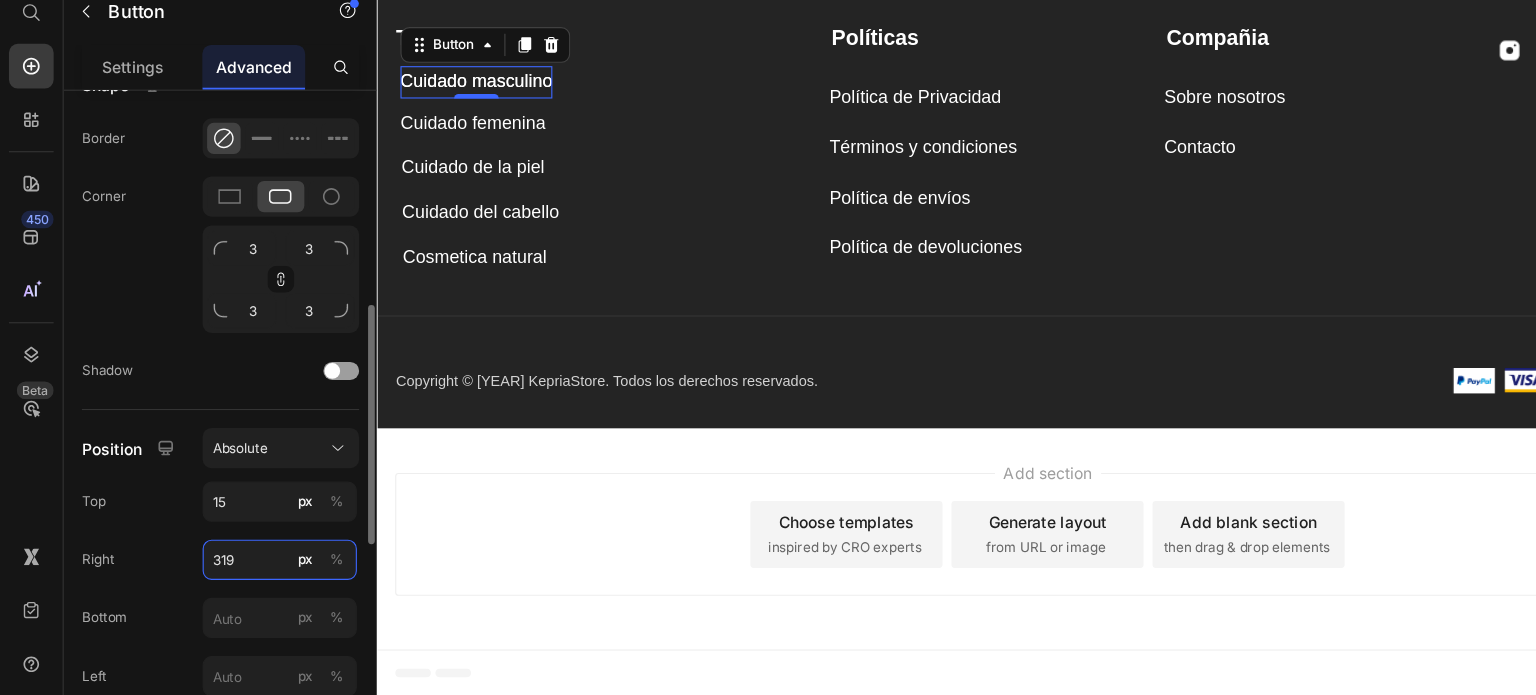 click on "319" at bounding box center [250, 574] 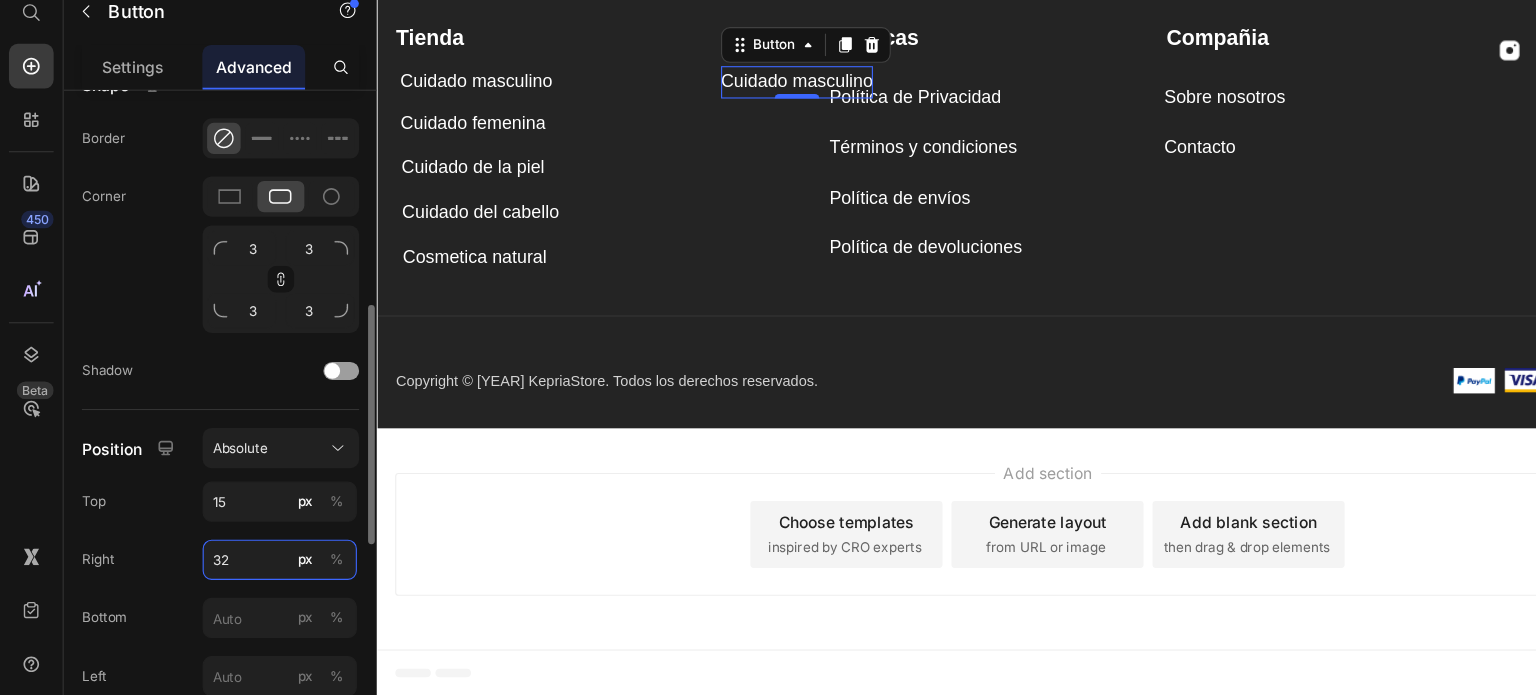 type on "3" 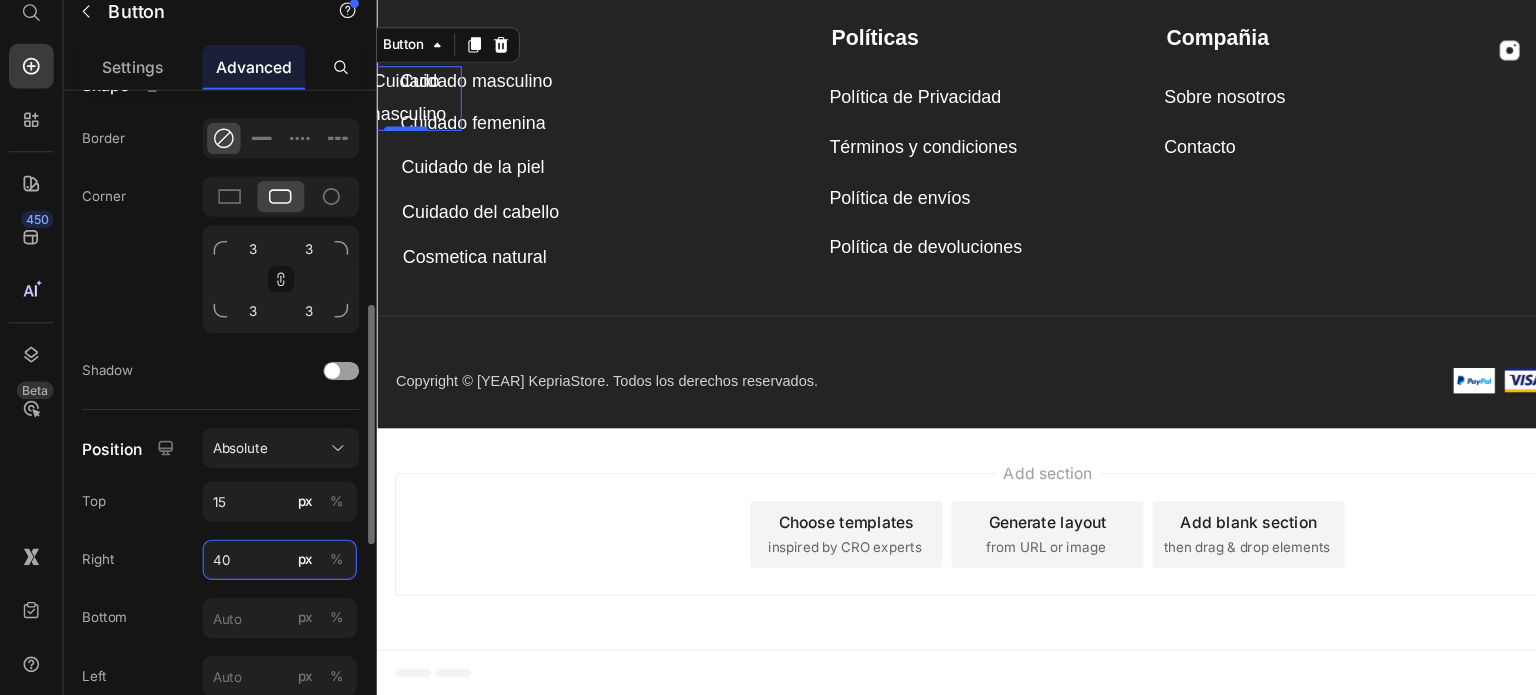 type on "4" 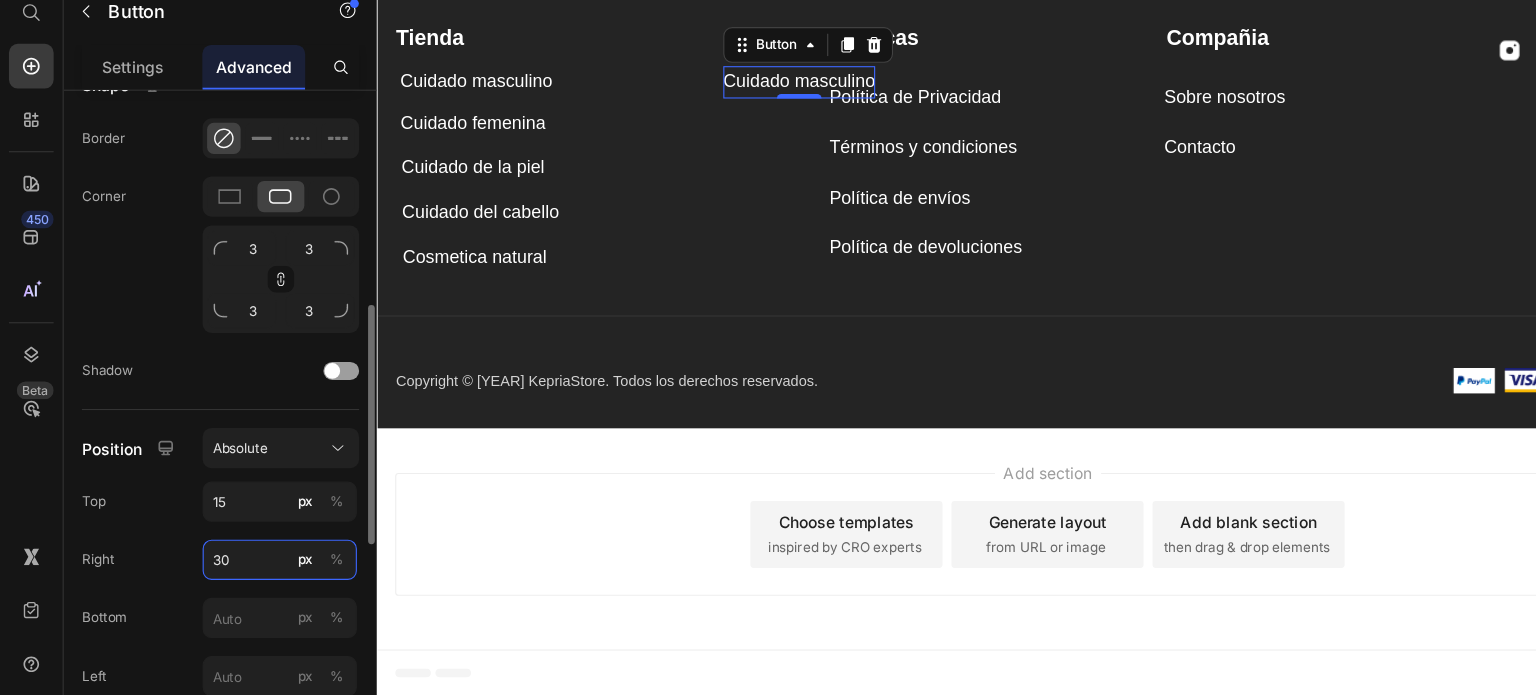 type on "3" 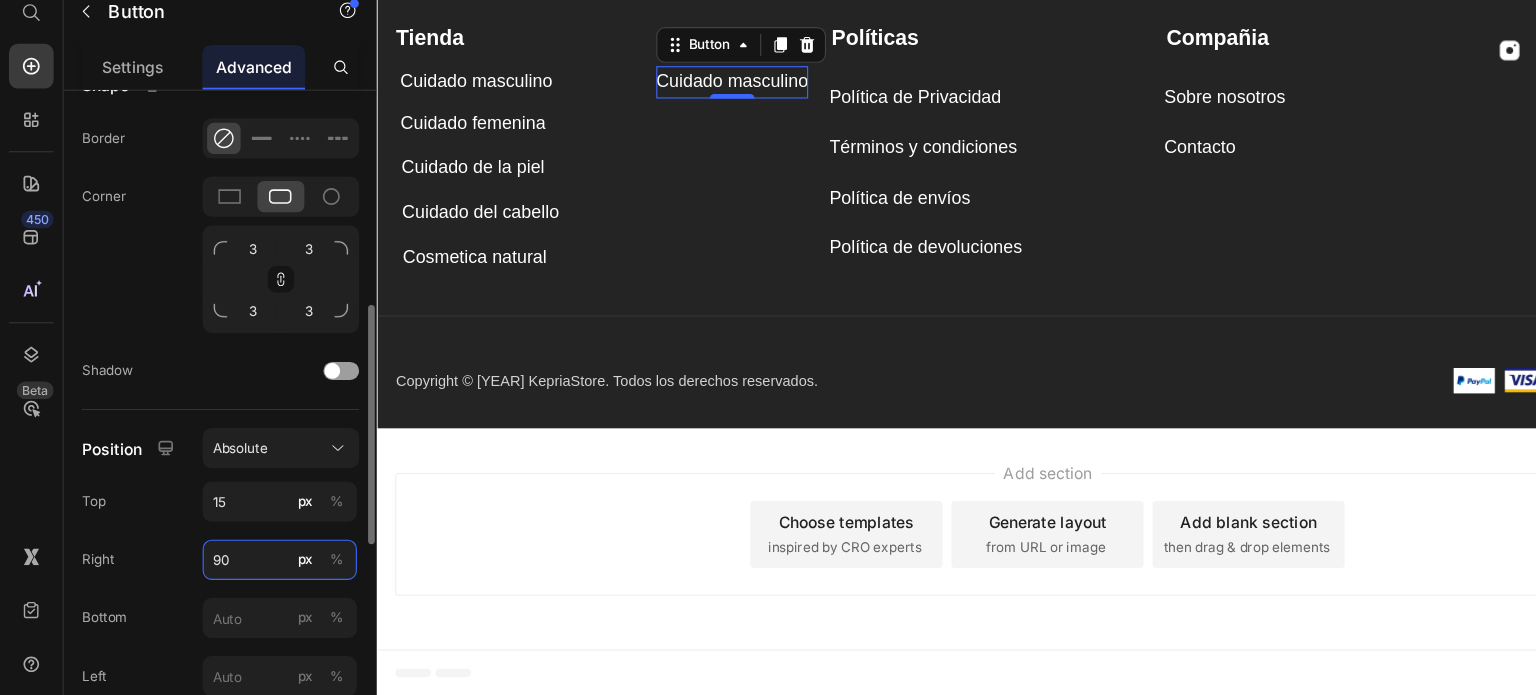 type on "9" 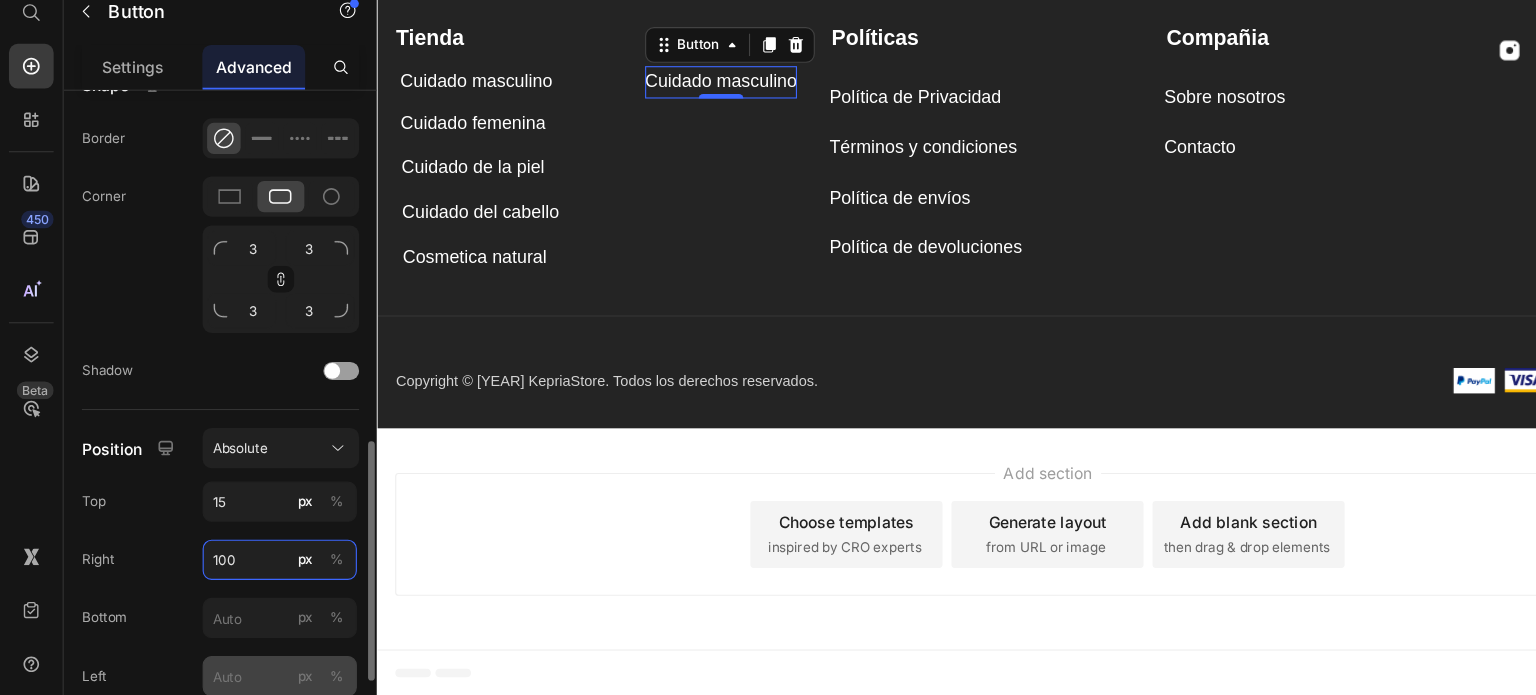 scroll, scrollTop: 627, scrollLeft: 0, axis: vertical 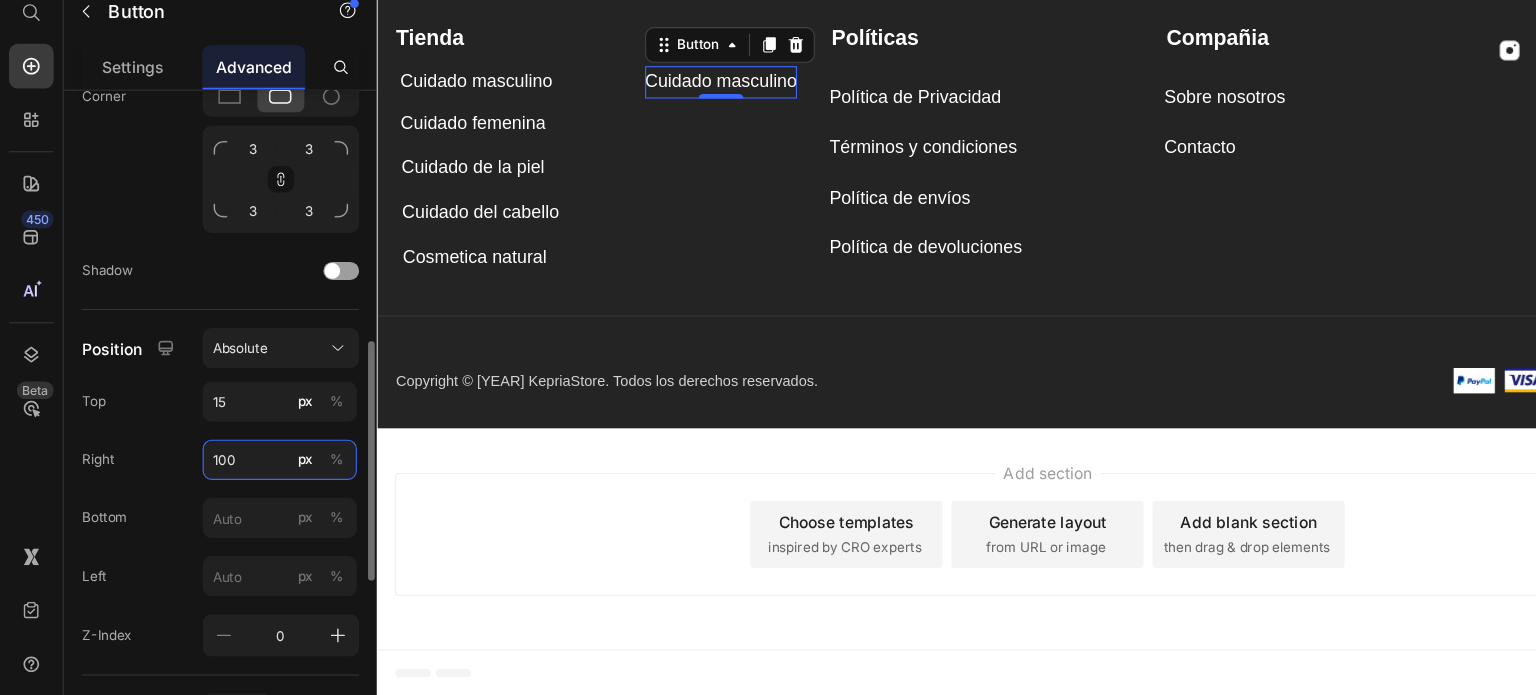type on "100" 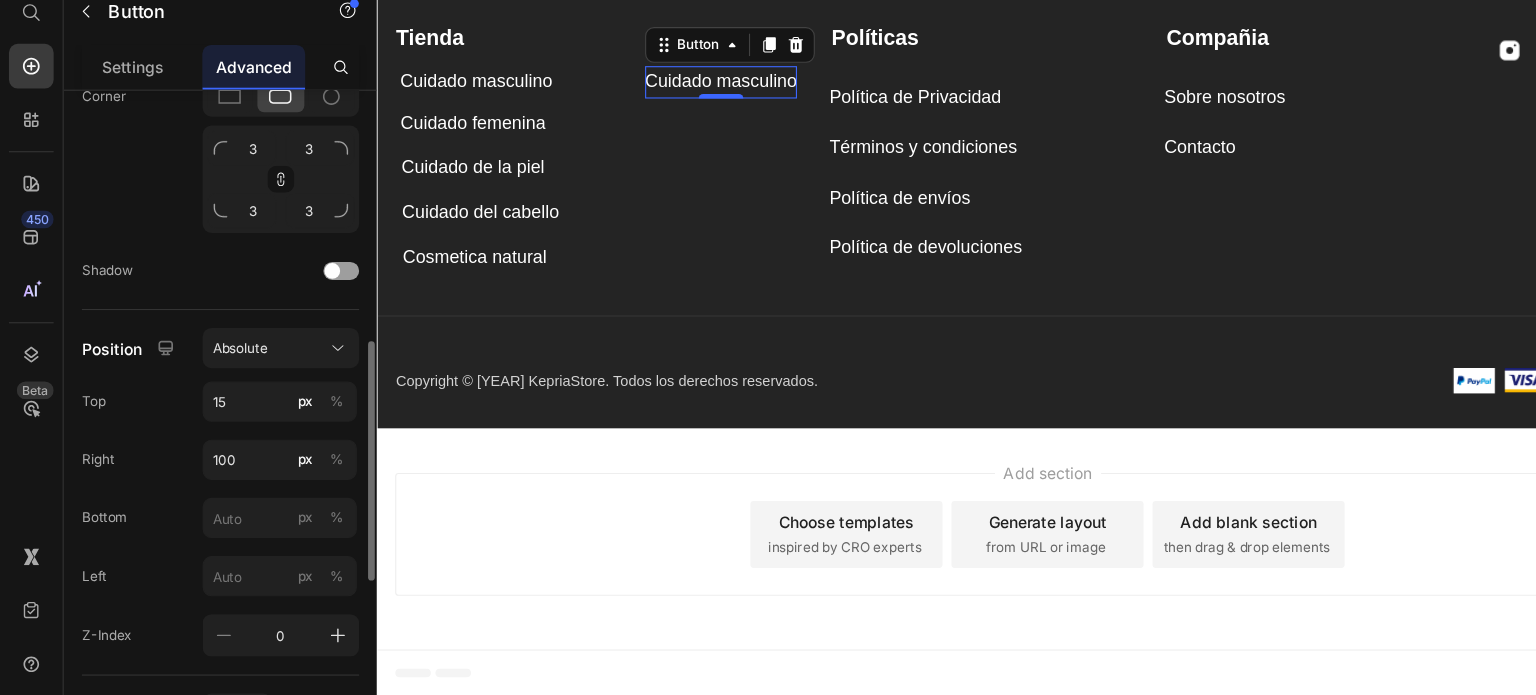 click on "Position Absolute Top 15 px % Right 100 px % Bottom px % Left px % Z-Index 0" 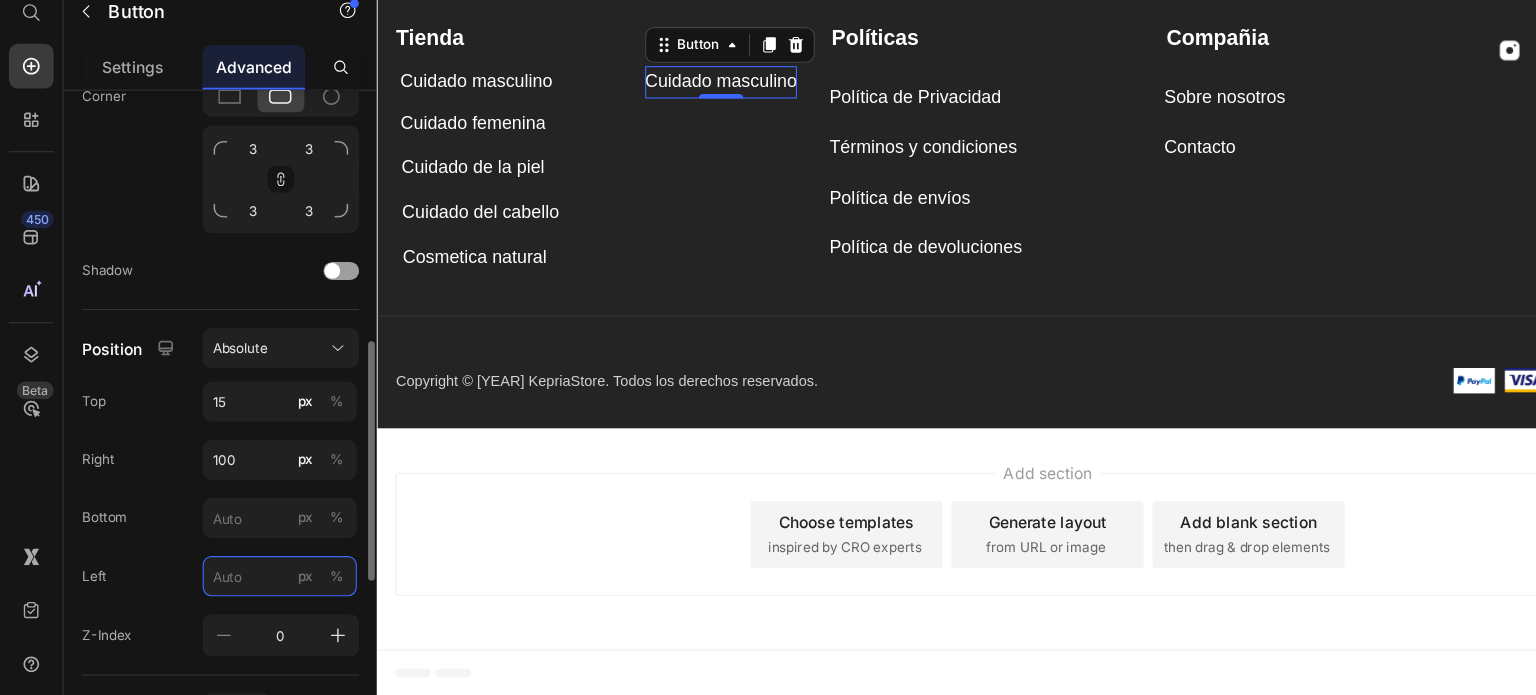 click on "px %" at bounding box center (250, 588) 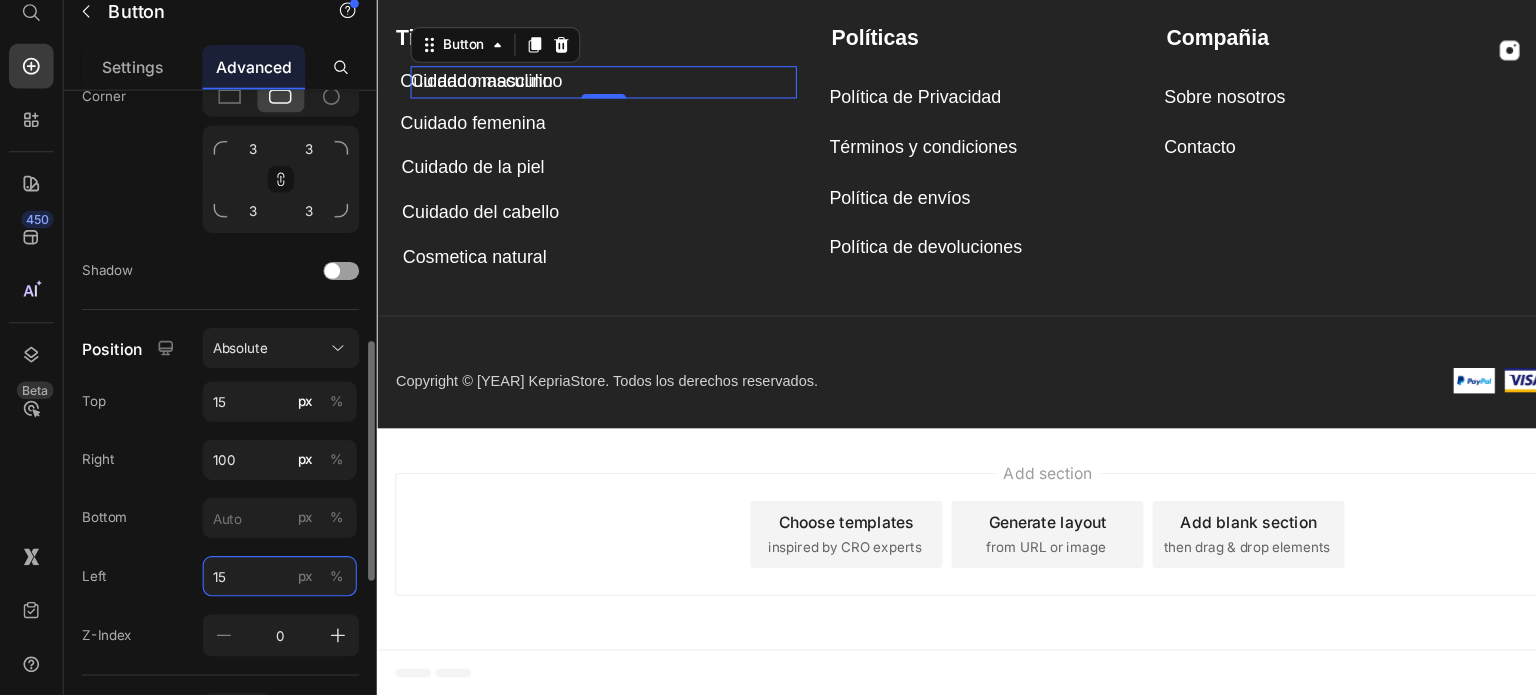 type on "1" 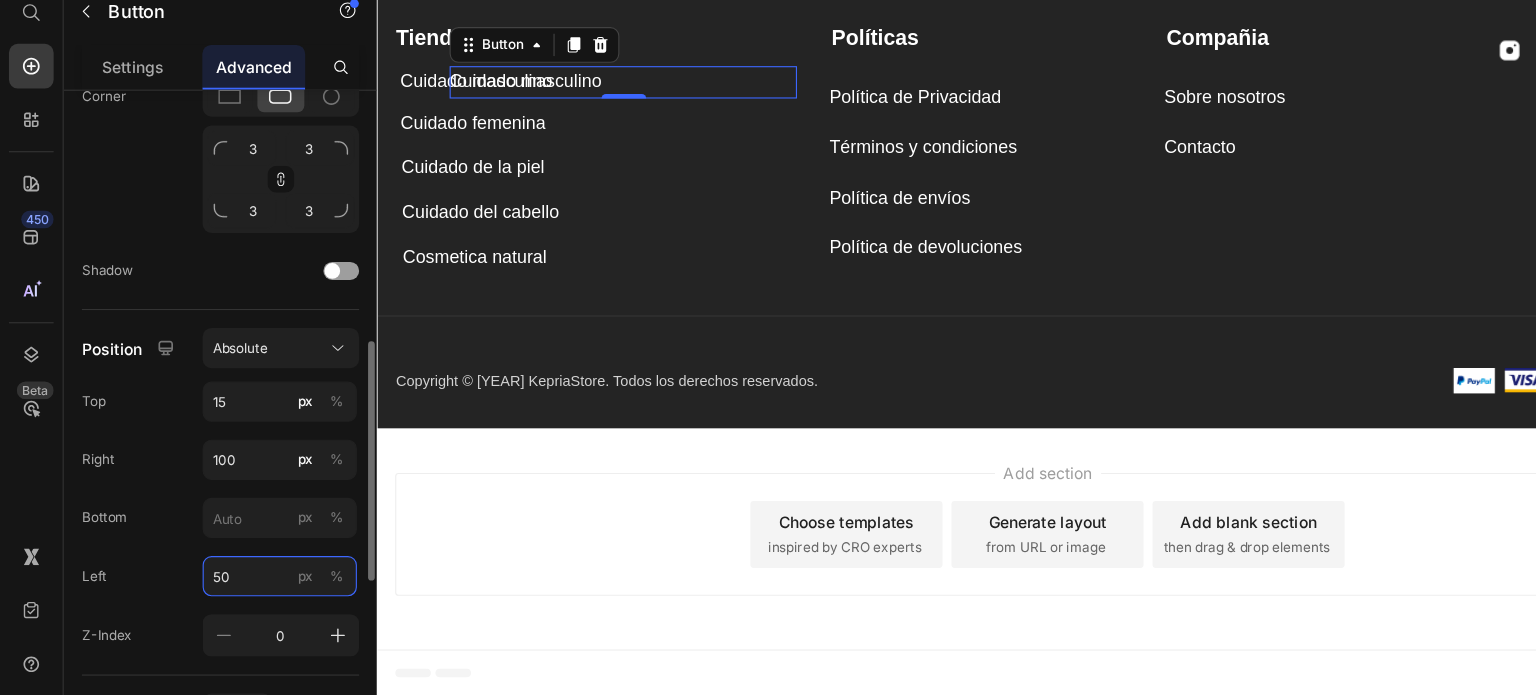 type on "5" 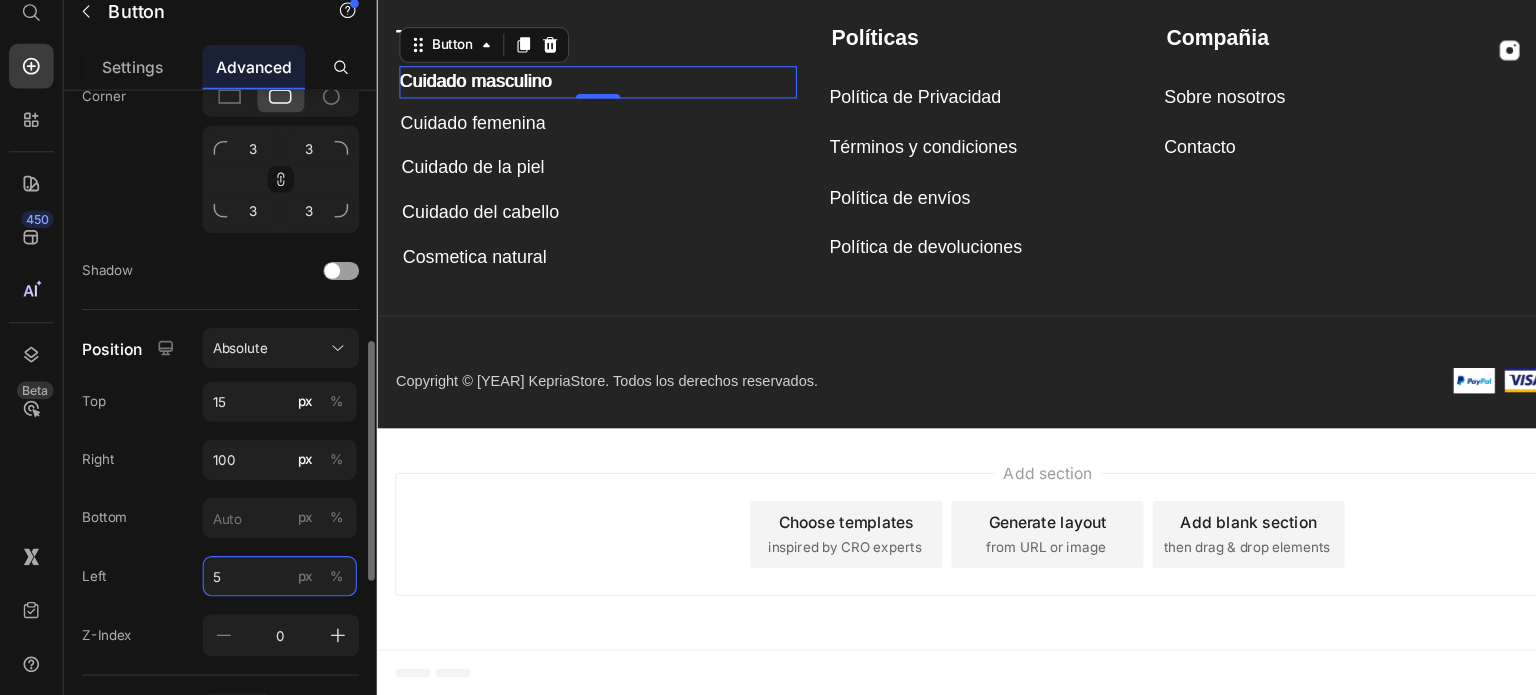 type 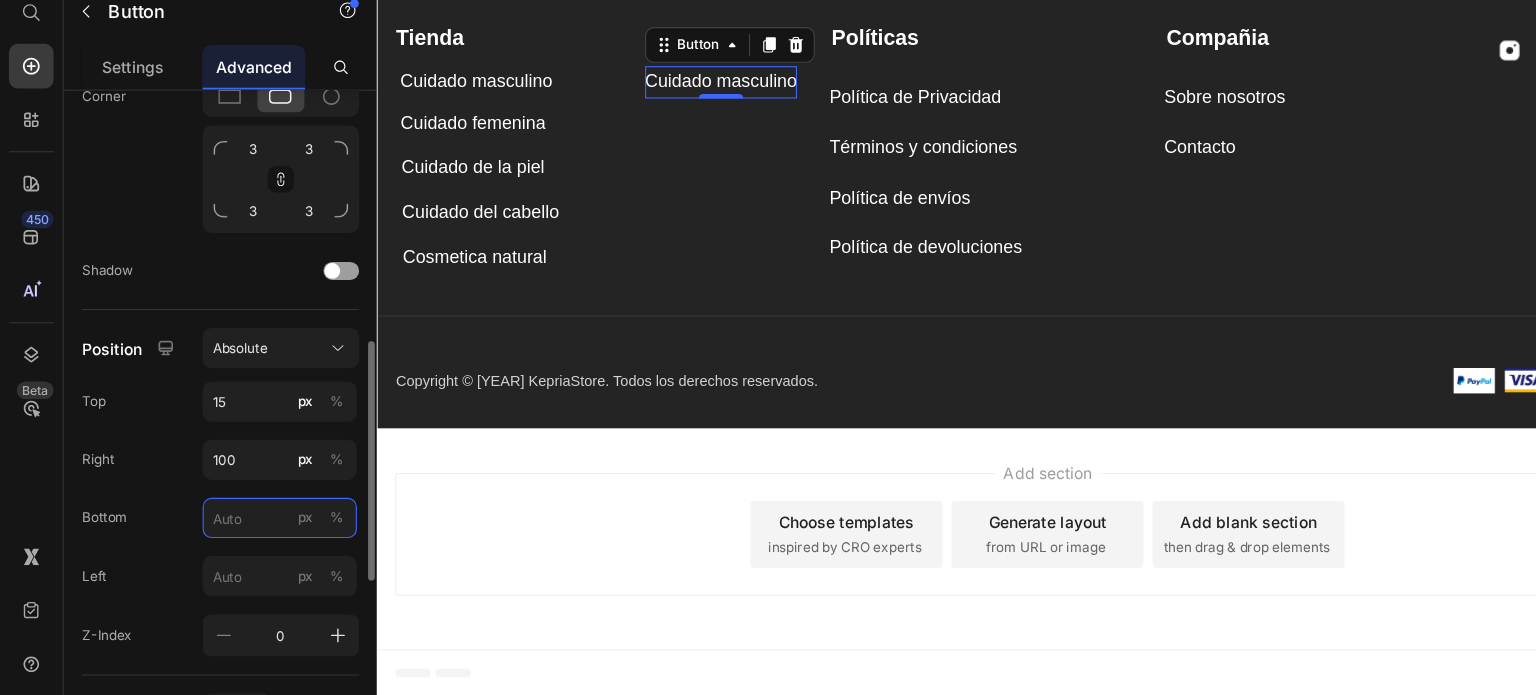 click on "px %" at bounding box center [250, 536] 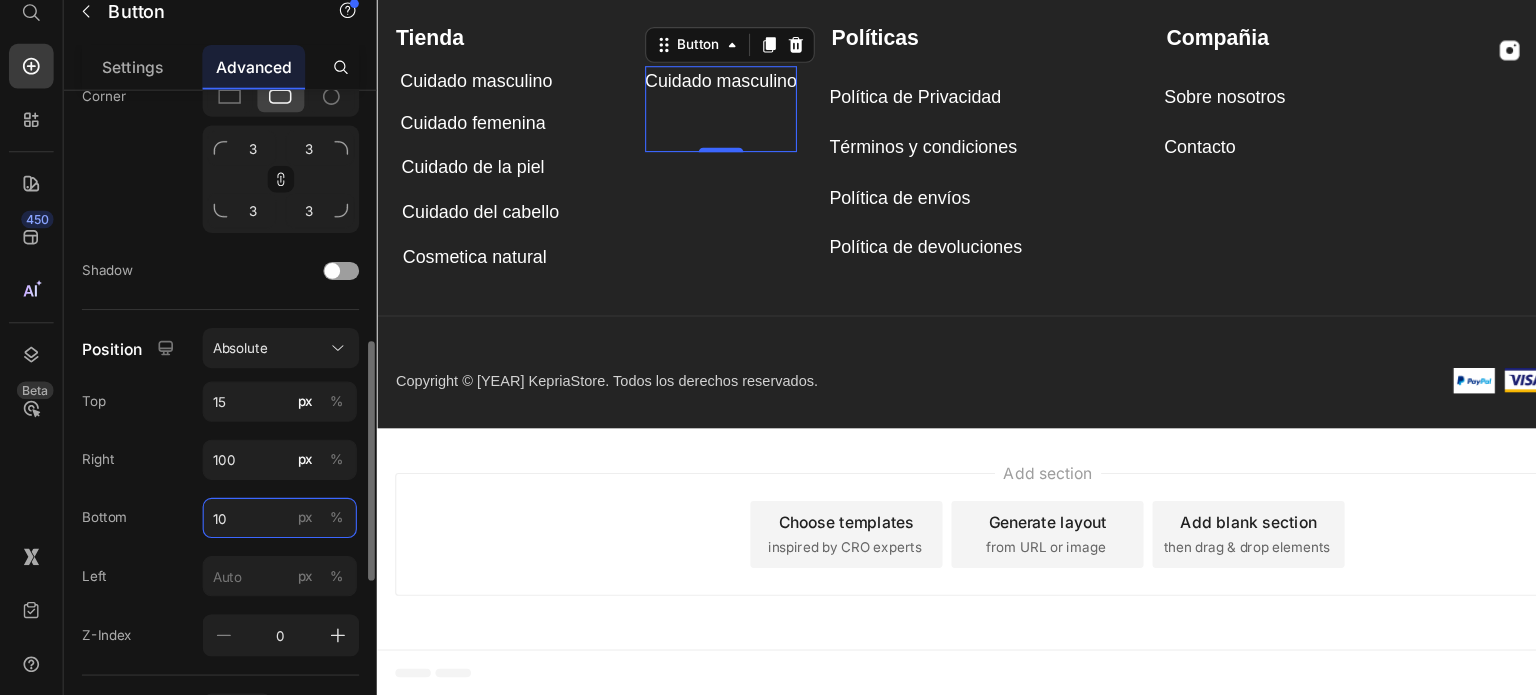 type on "1" 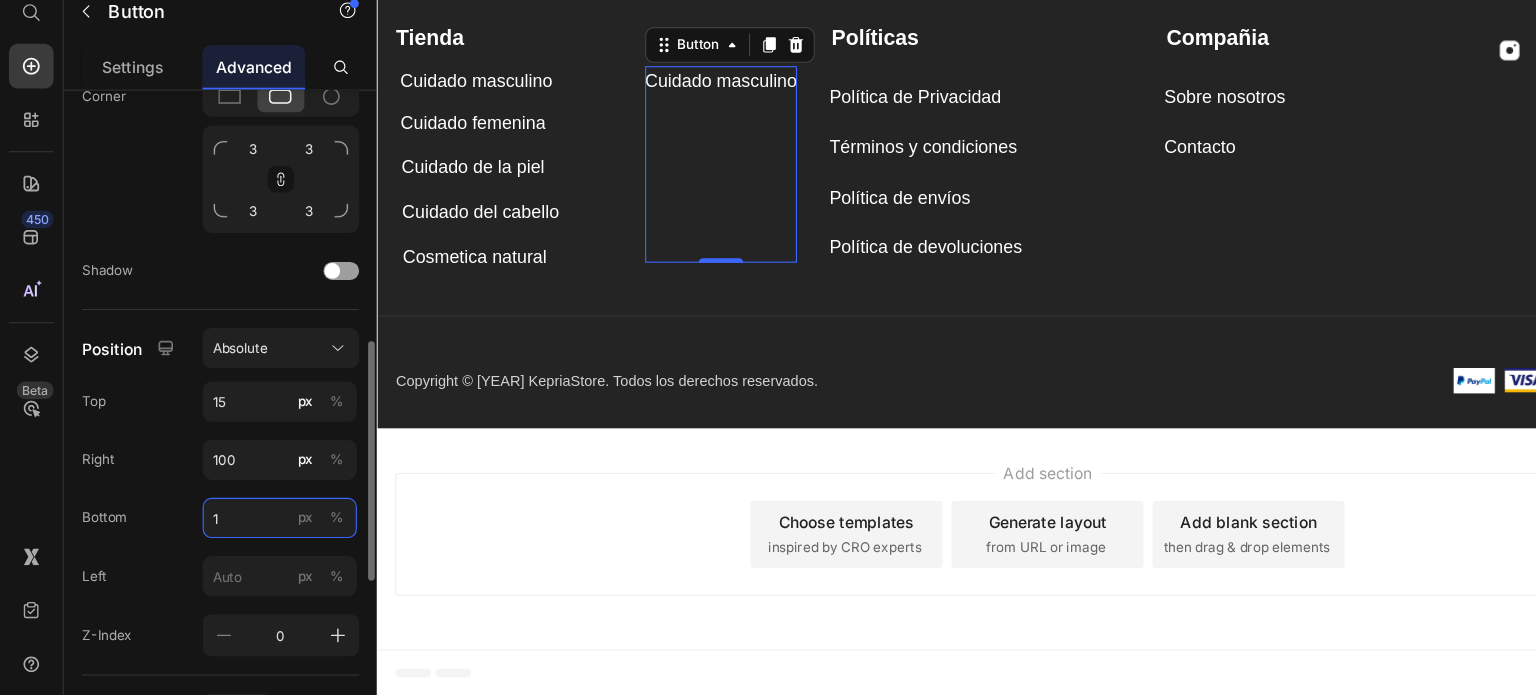 type 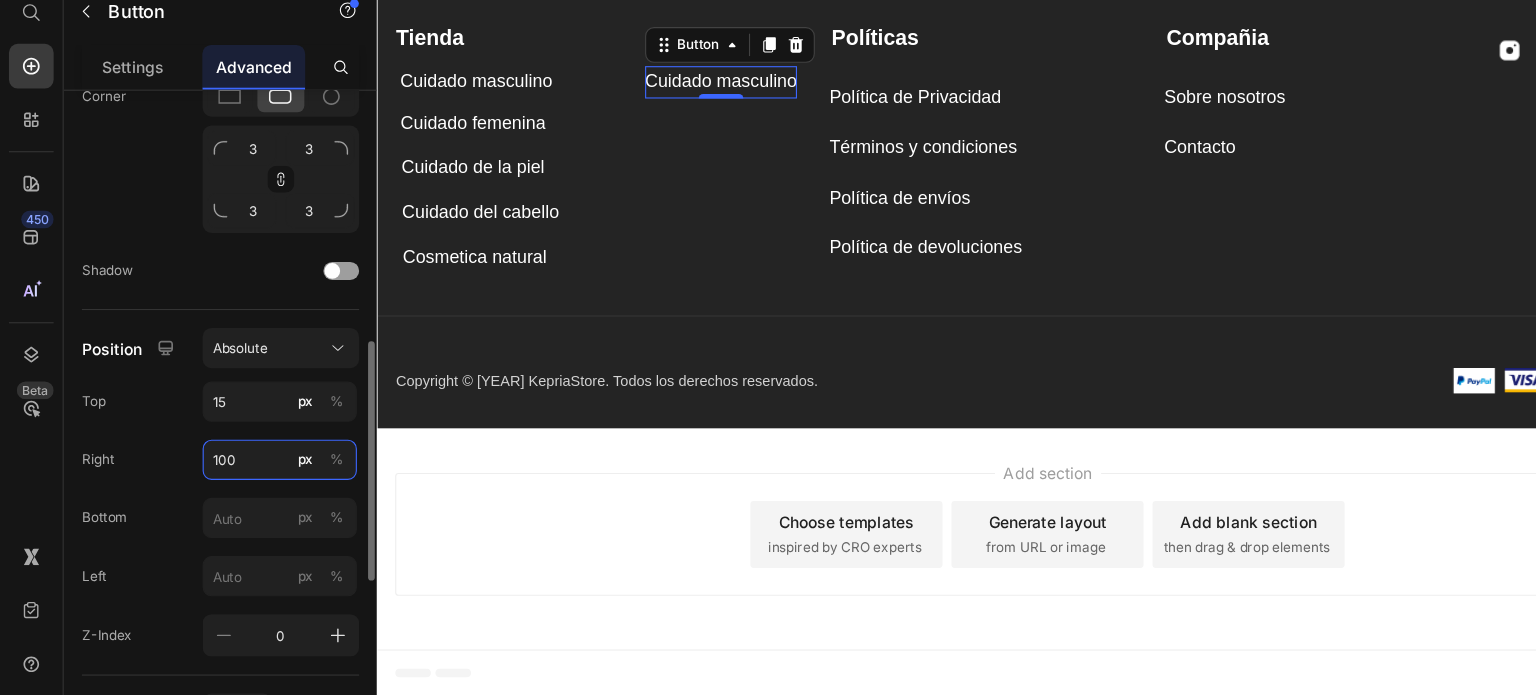 click on "100" at bounding box center (250, 484) 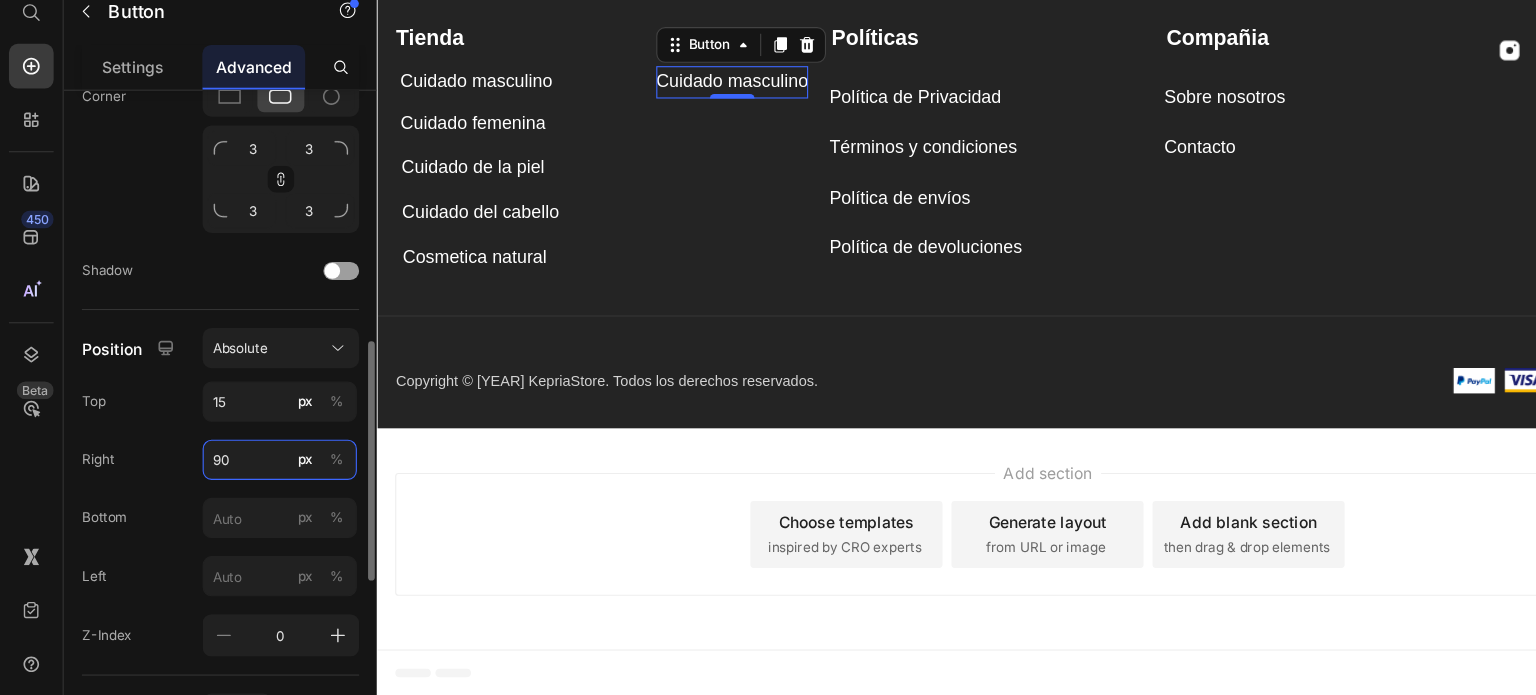 type on "9" 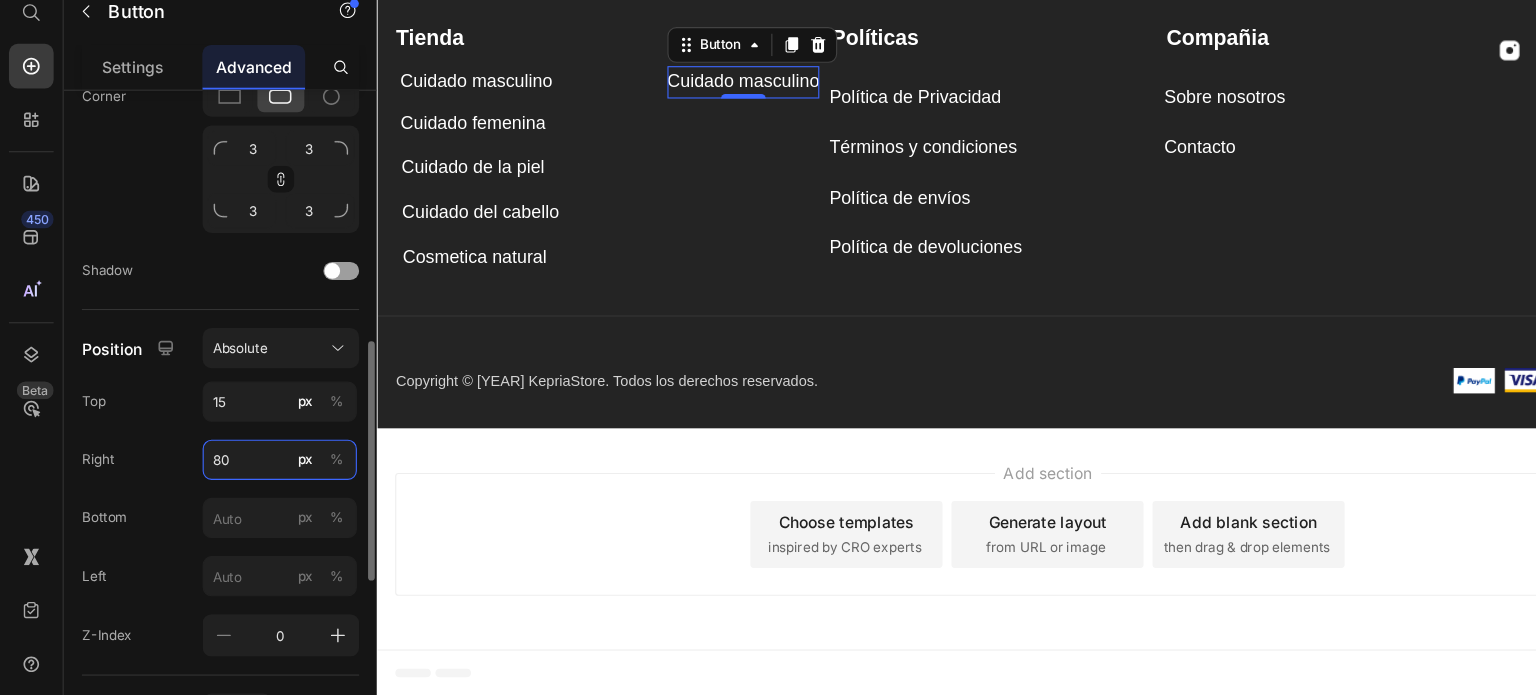 type on "8" 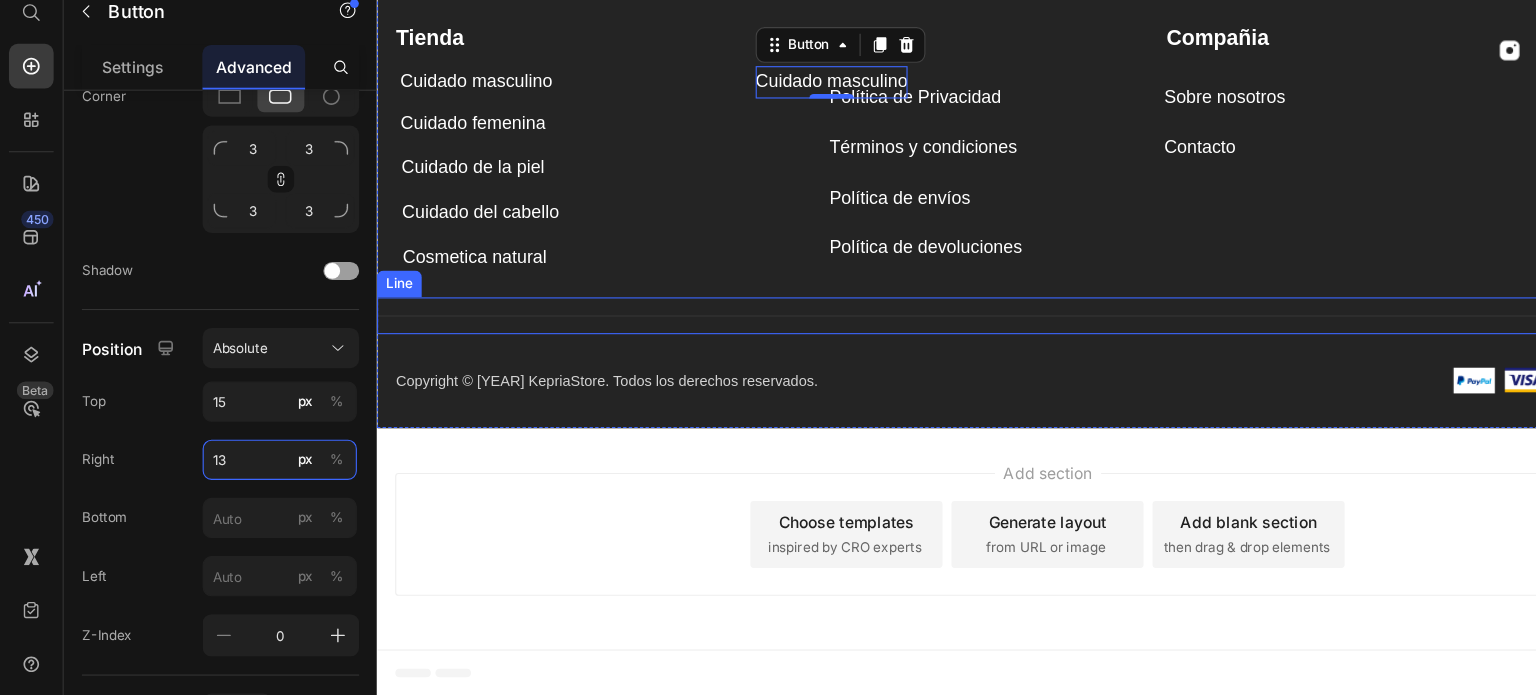 type on "130" 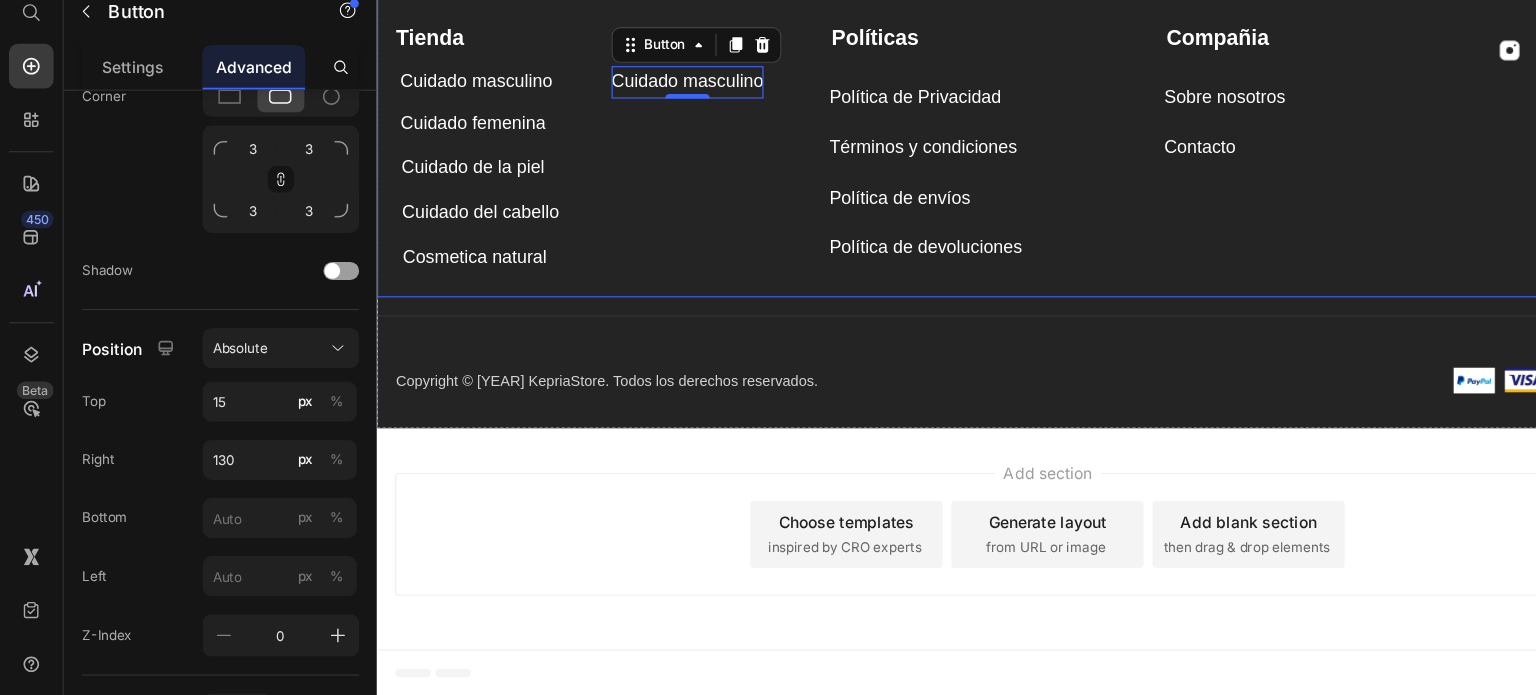 click on "Tienda Text block Cuidado masculino Button Cuidado masculino Button   0 Cuidado femenina Button Cuidado de la piel Button Cuidado del cabello Button Cosmetica natural Button" at bounding box center (571, 127) 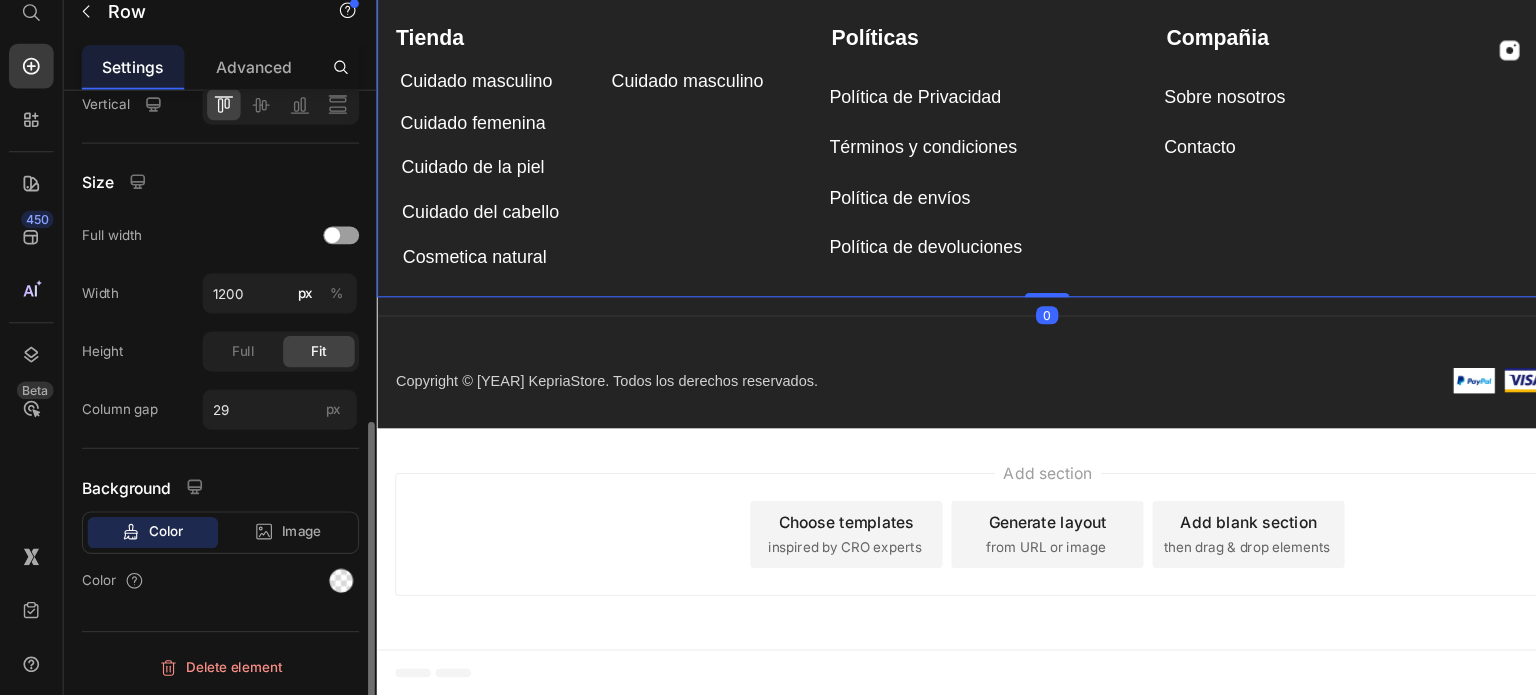 scroll, scrollTop: 0, scrollLeft: 0, axis: both 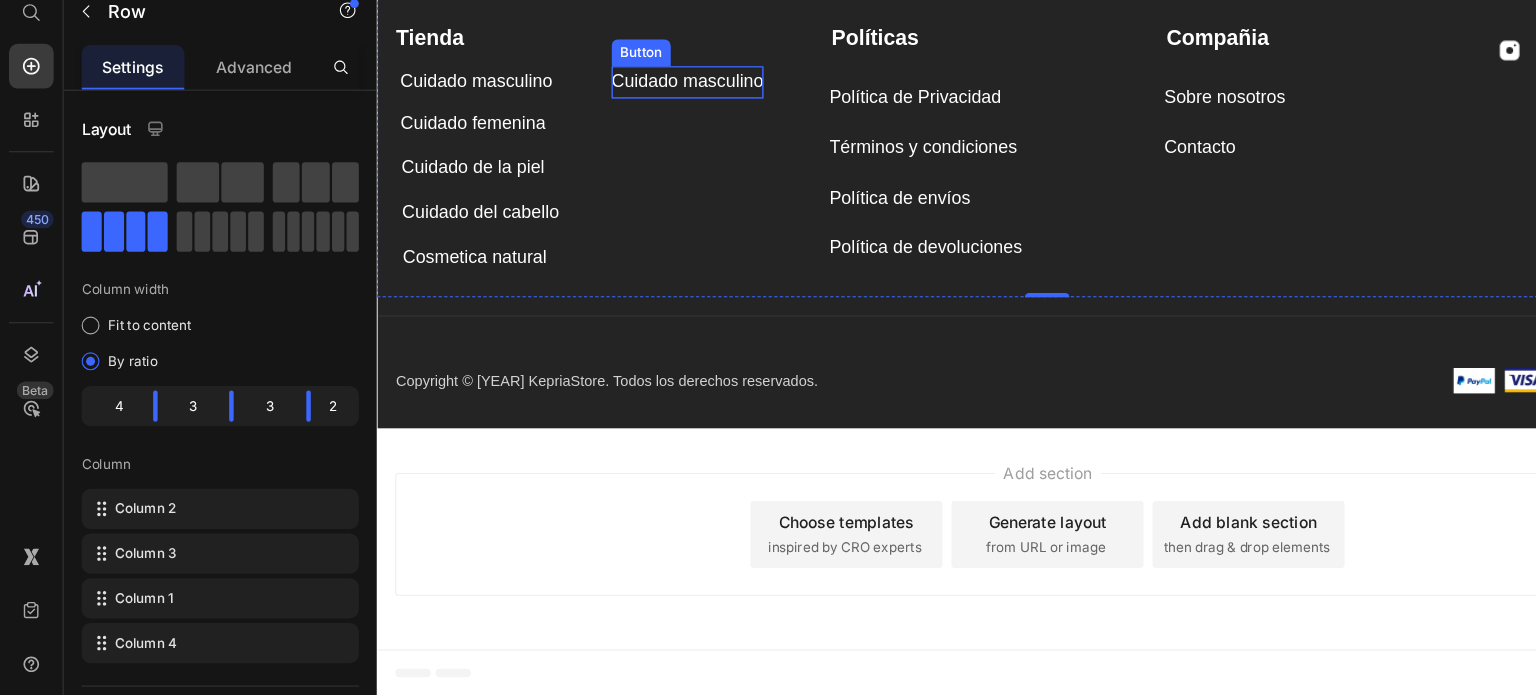 click on "Cuidado masculino" at bounding box center [654, 72] 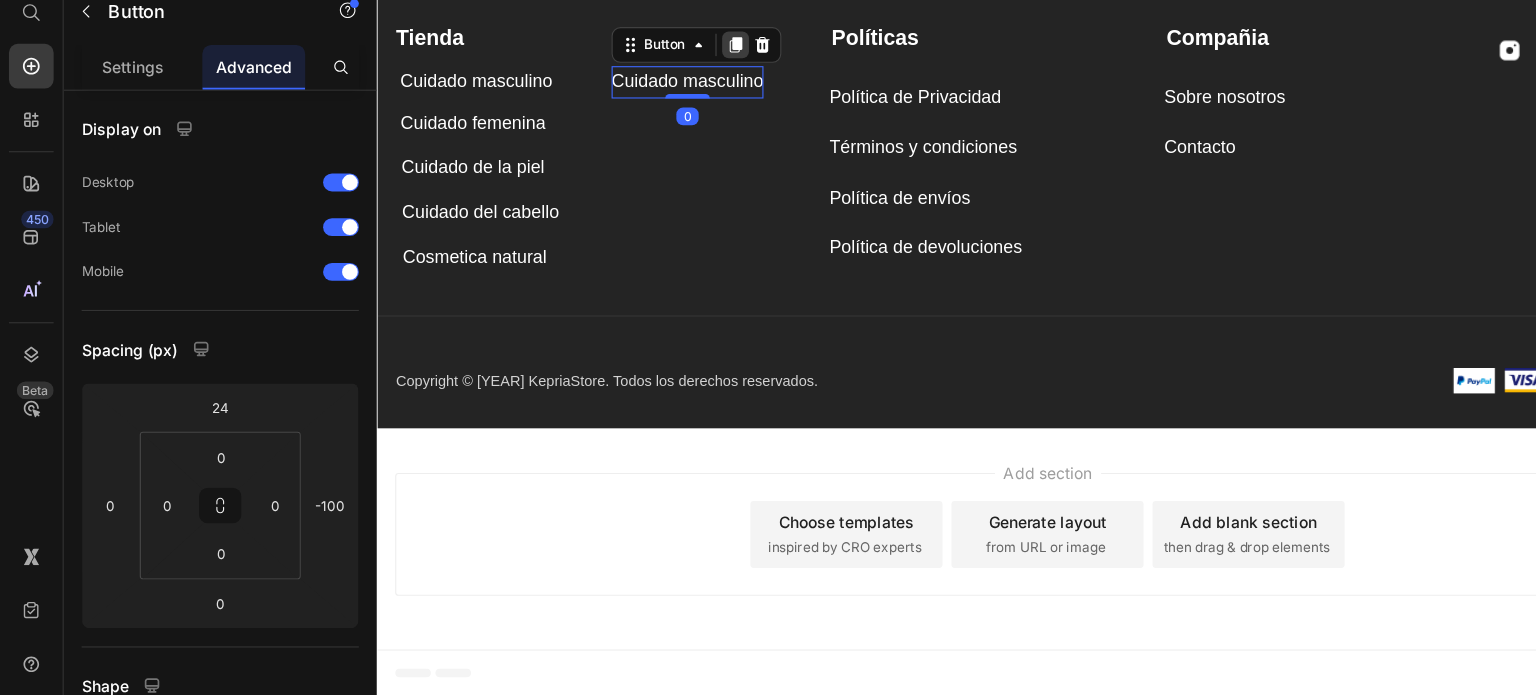 click at bounding box center [697, 39] 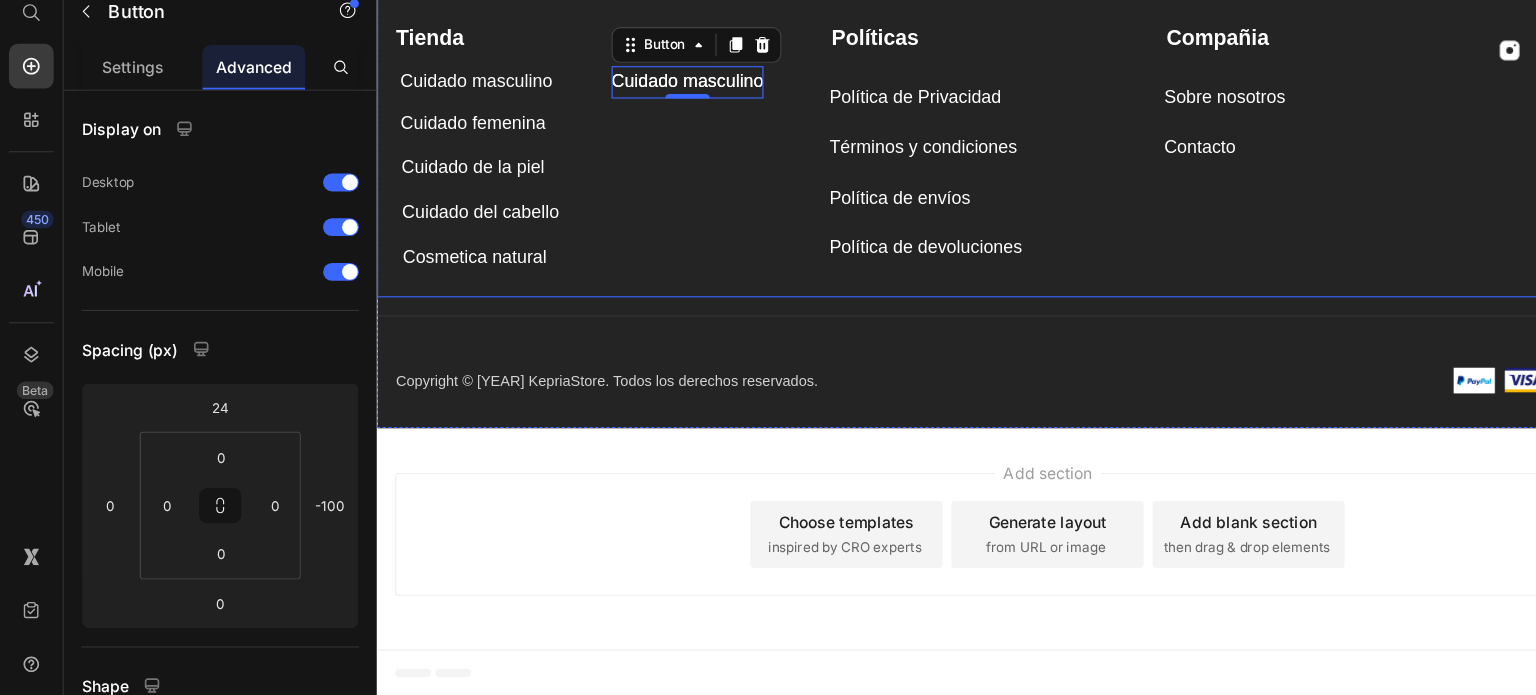 scroll, scrollTop: 5392, scrollLeft: 0, axis: vertical 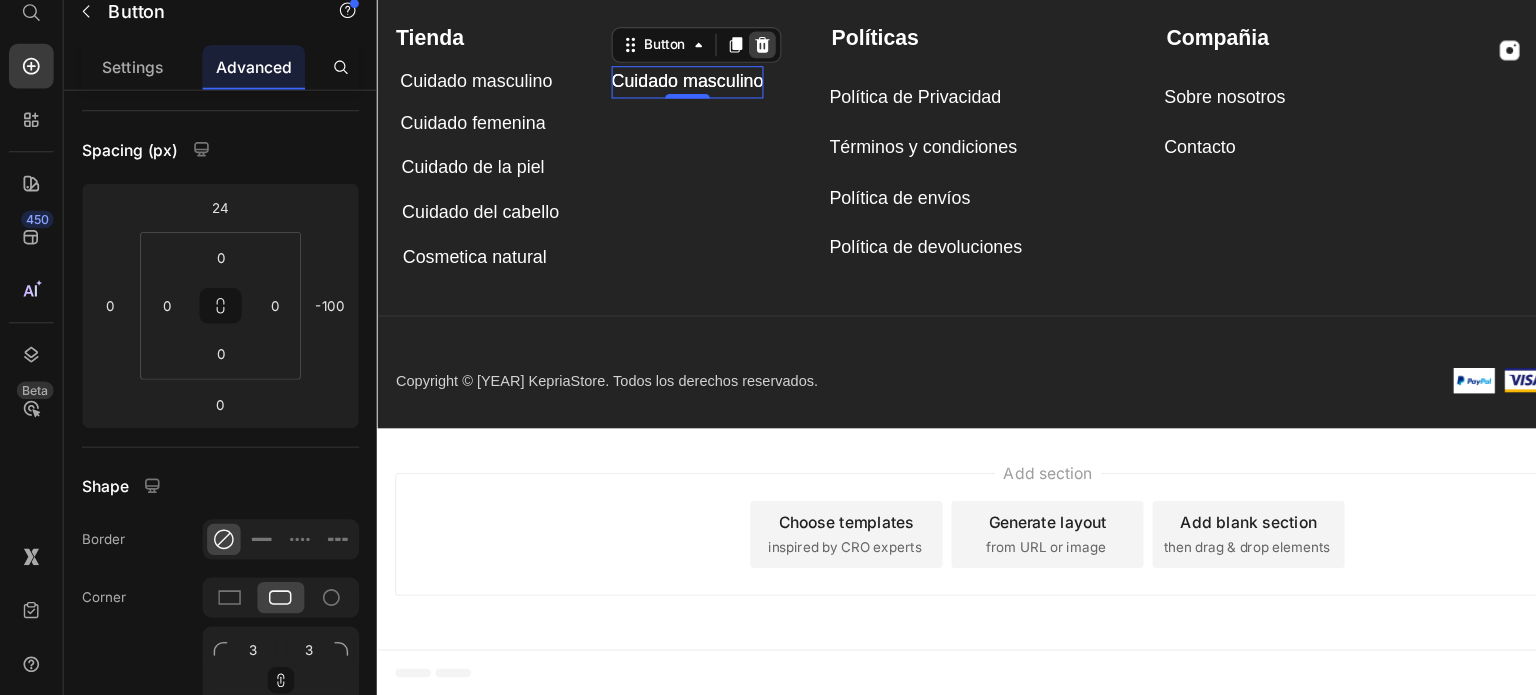 click at bounding box center [721, 39] 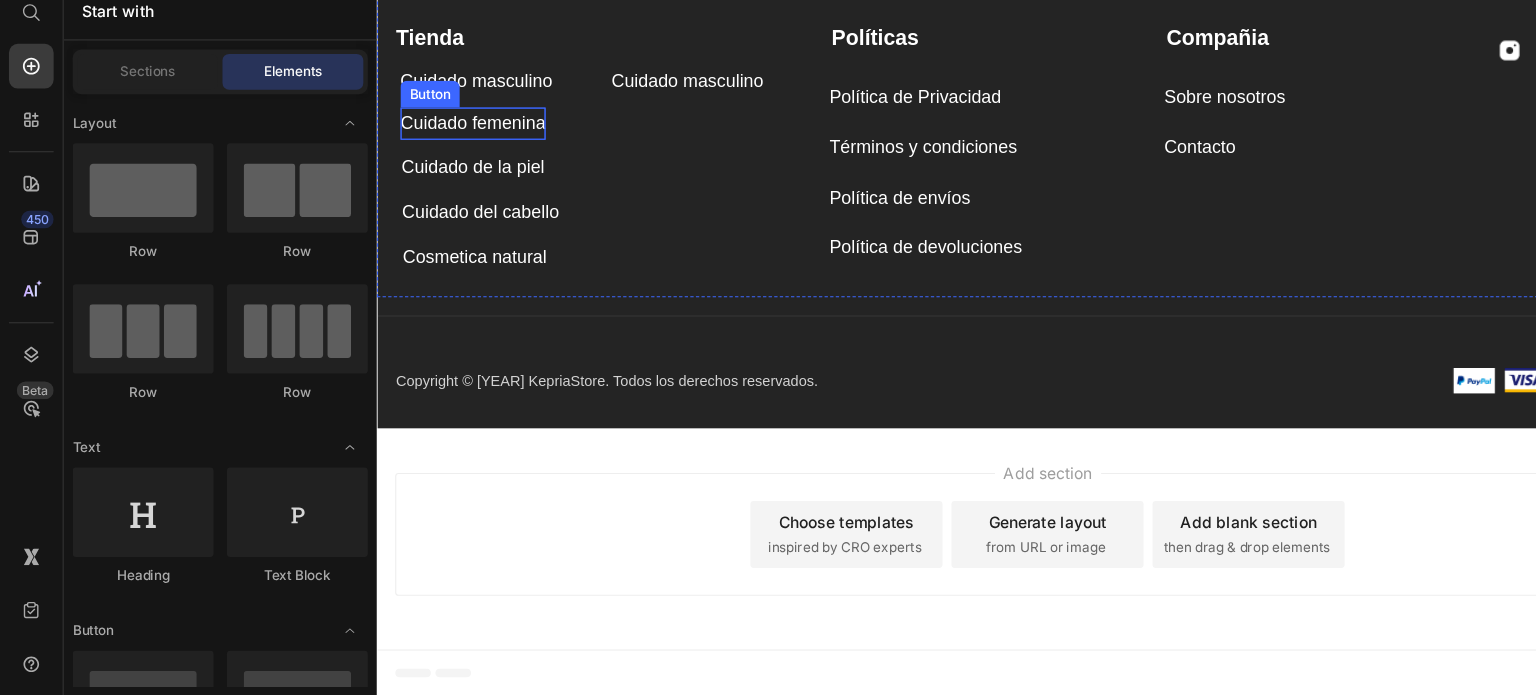 click on "Cuidado femenina" at bounding box center [462, 109] 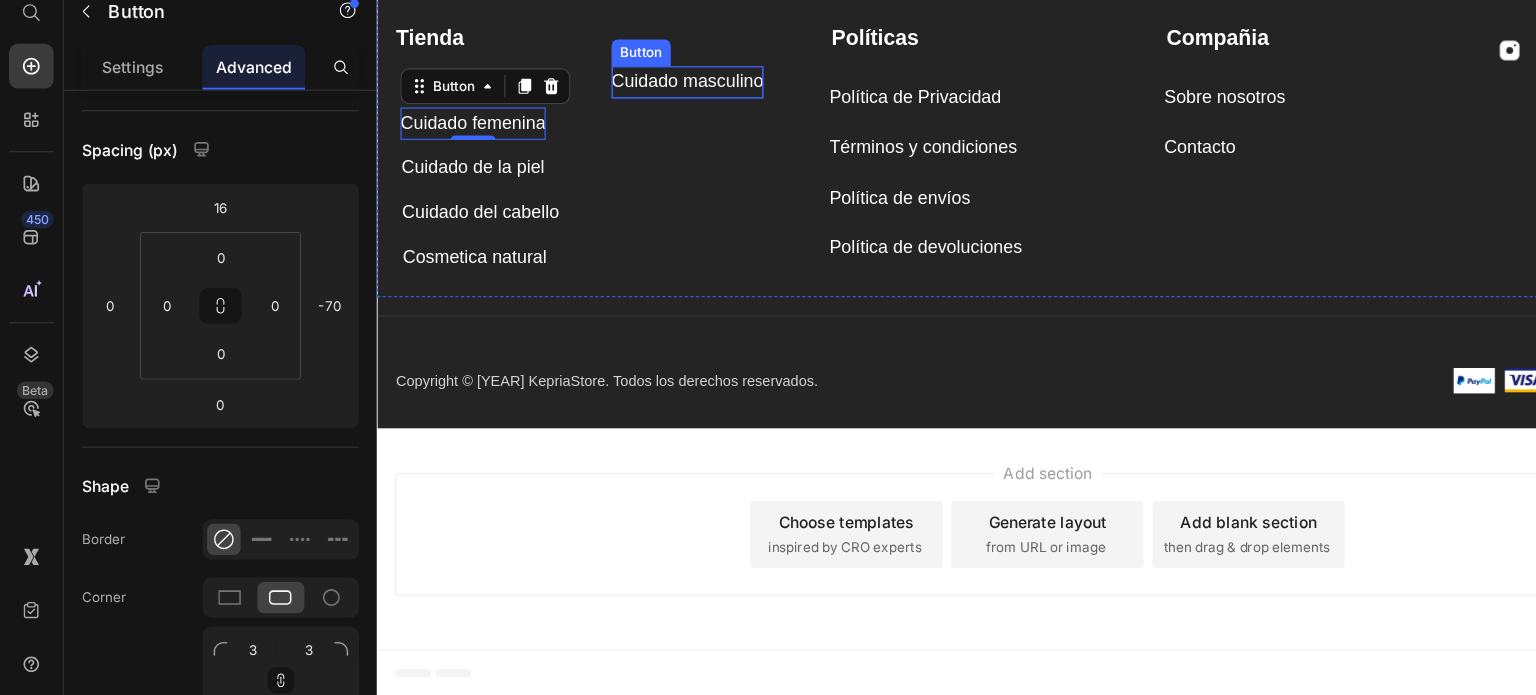 click on "Cuidado masculino" at bounding box center [654, 72] 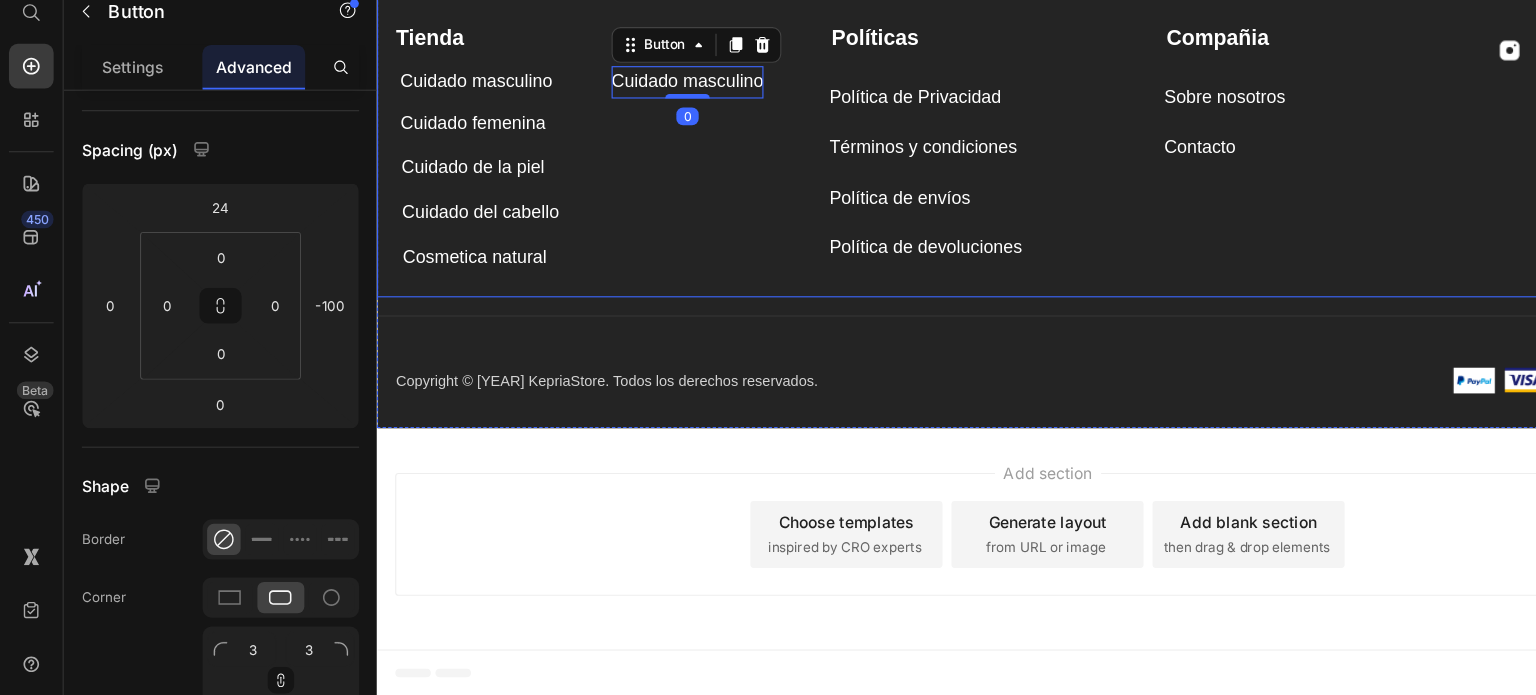 click on "Tienda Text block Cuidado masculino Button Cuidado masculino Button   0 Cuidado femenina Button Cuidado de la piel Button Cuidado del cabello Button Cosmetica natural Button" at bounding box center [571, 127] 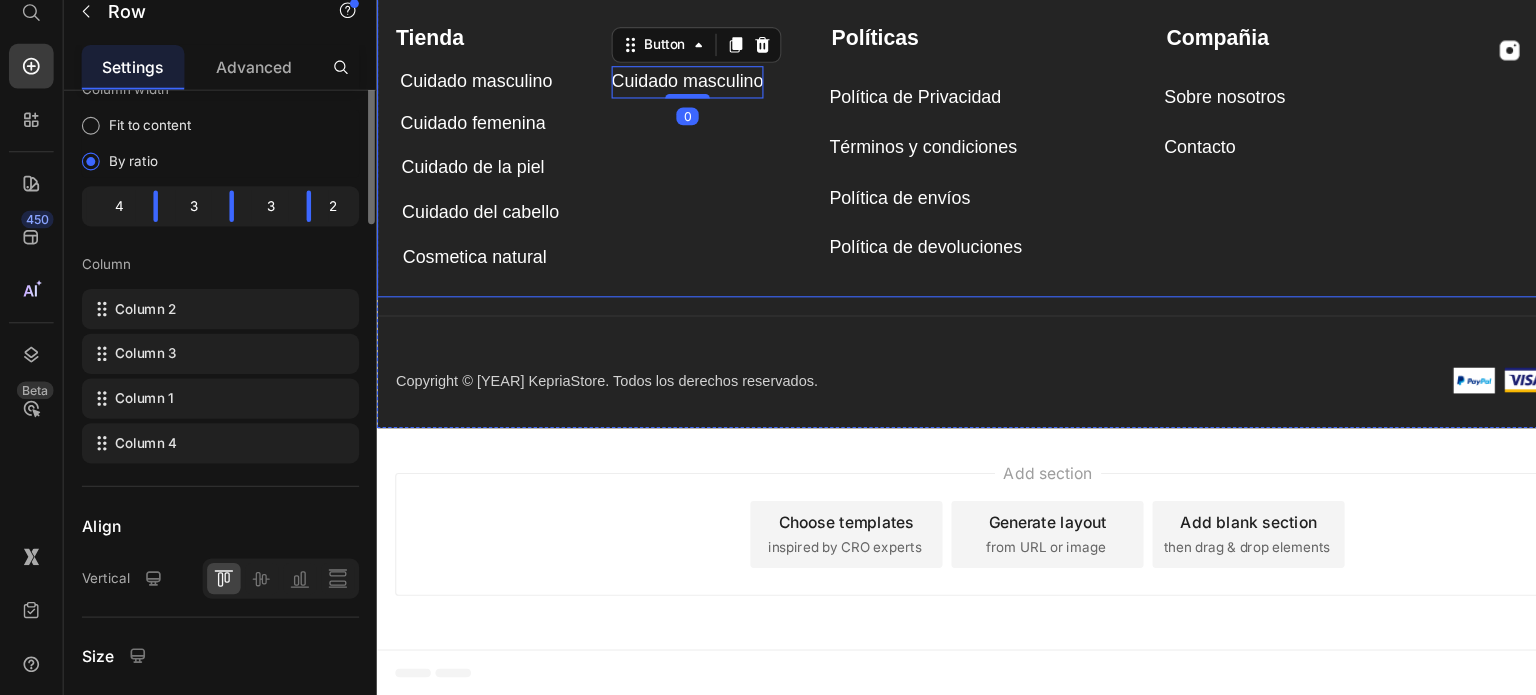scroll, scrollTop: 0, scrollLeft: 0, axis: both 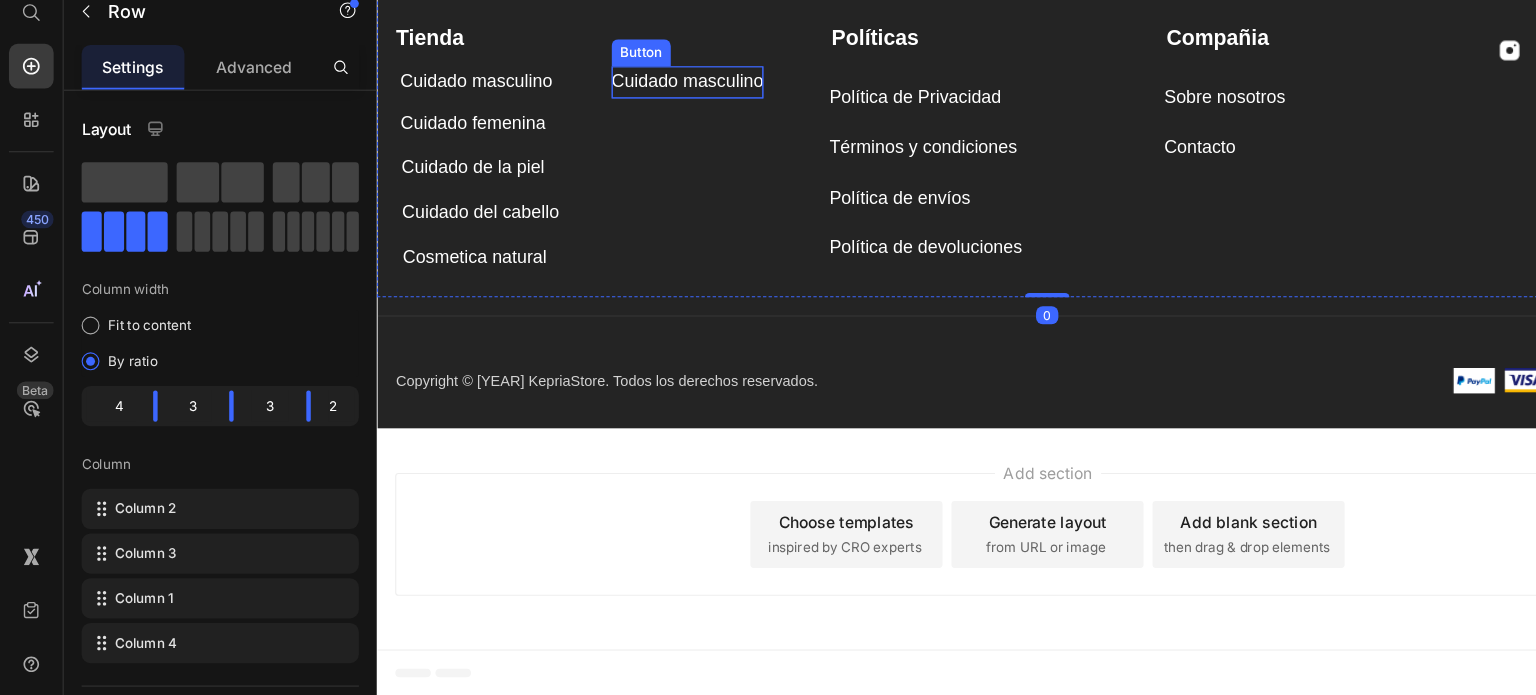 click on "Cuidado masculino" at bounding box center (654, 72) 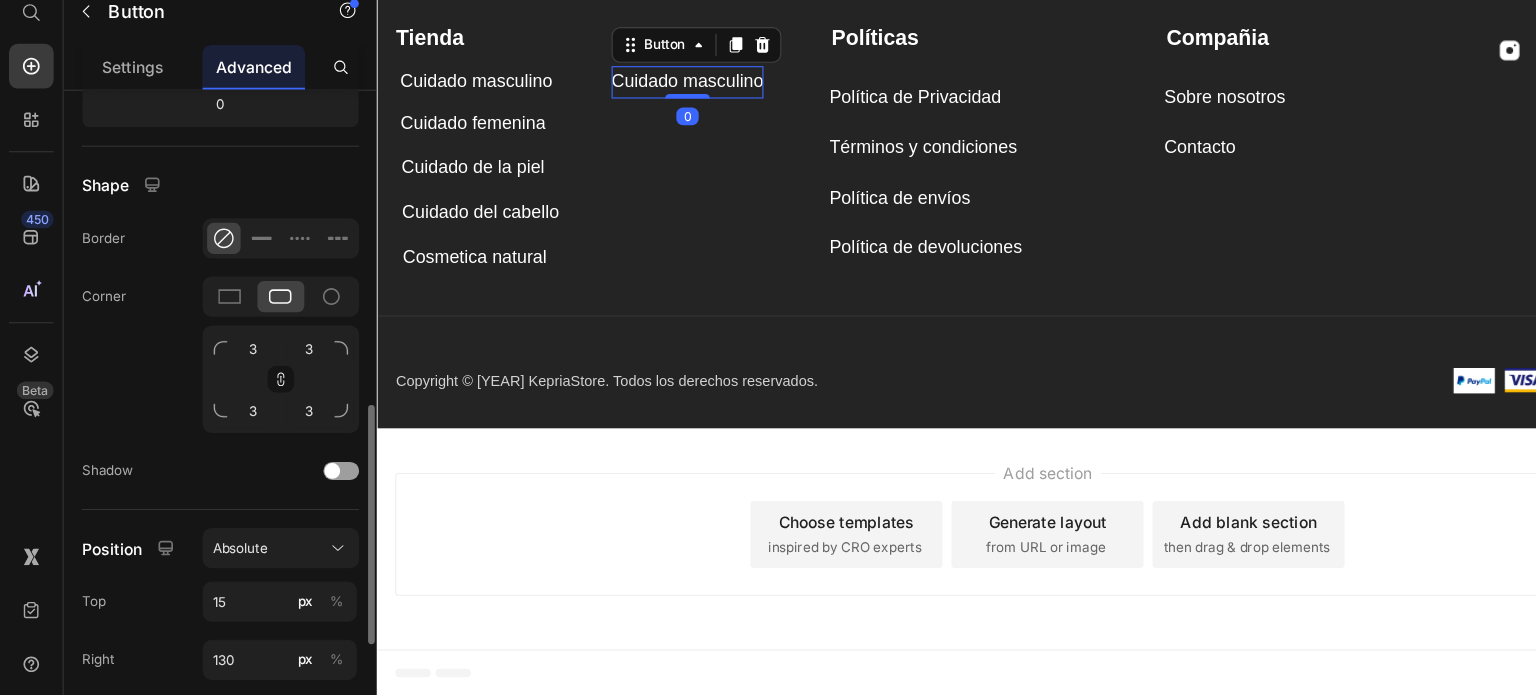 scroll, scrollTop: 627, scrollLeft: 0, axis: vertical 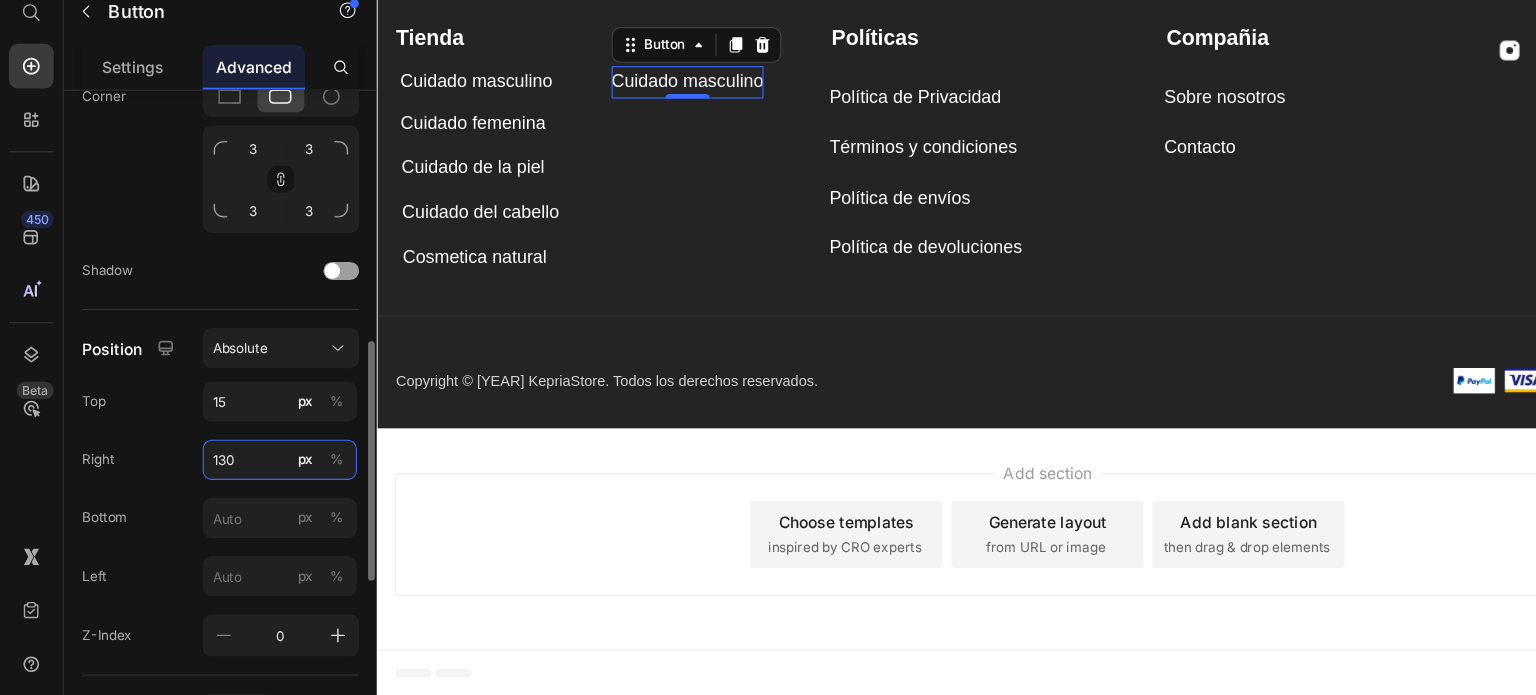 click on "130" at bounding box center (250, 484) 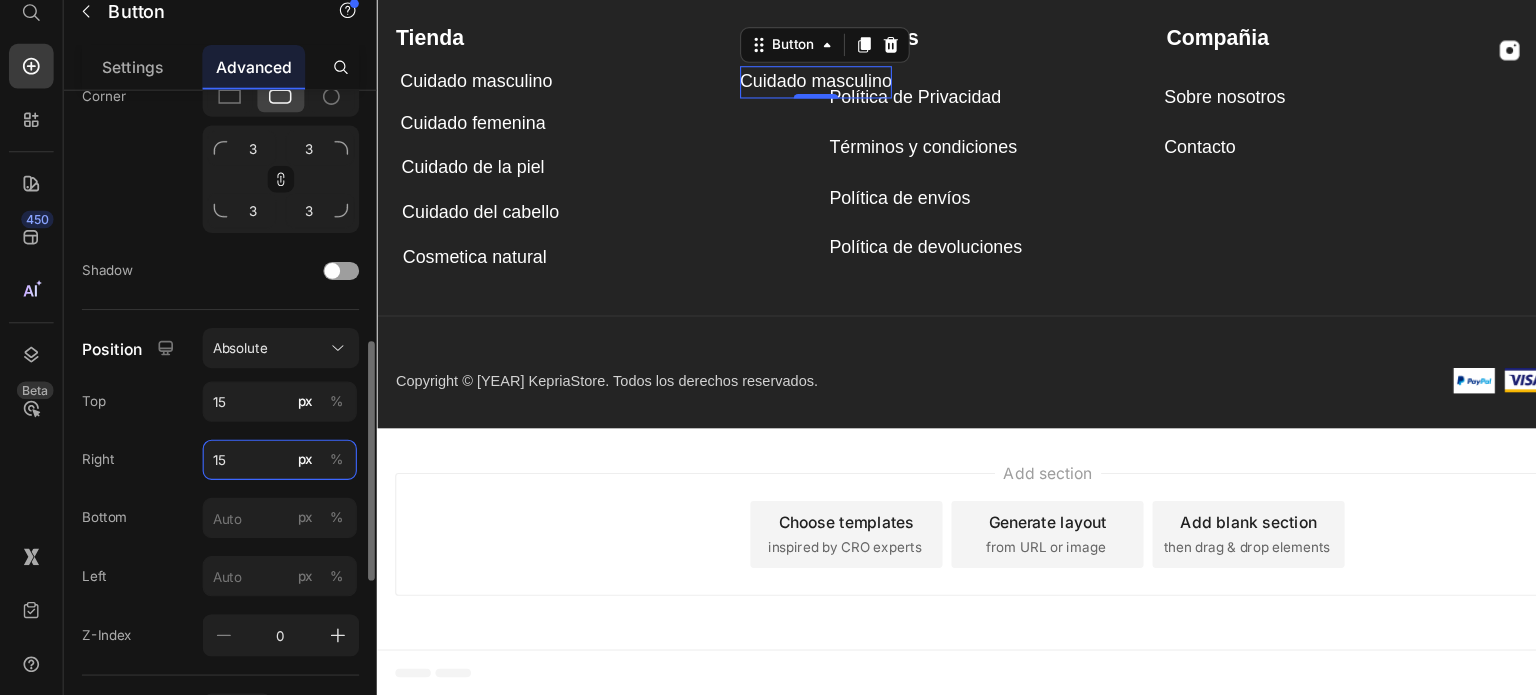 type on "150" 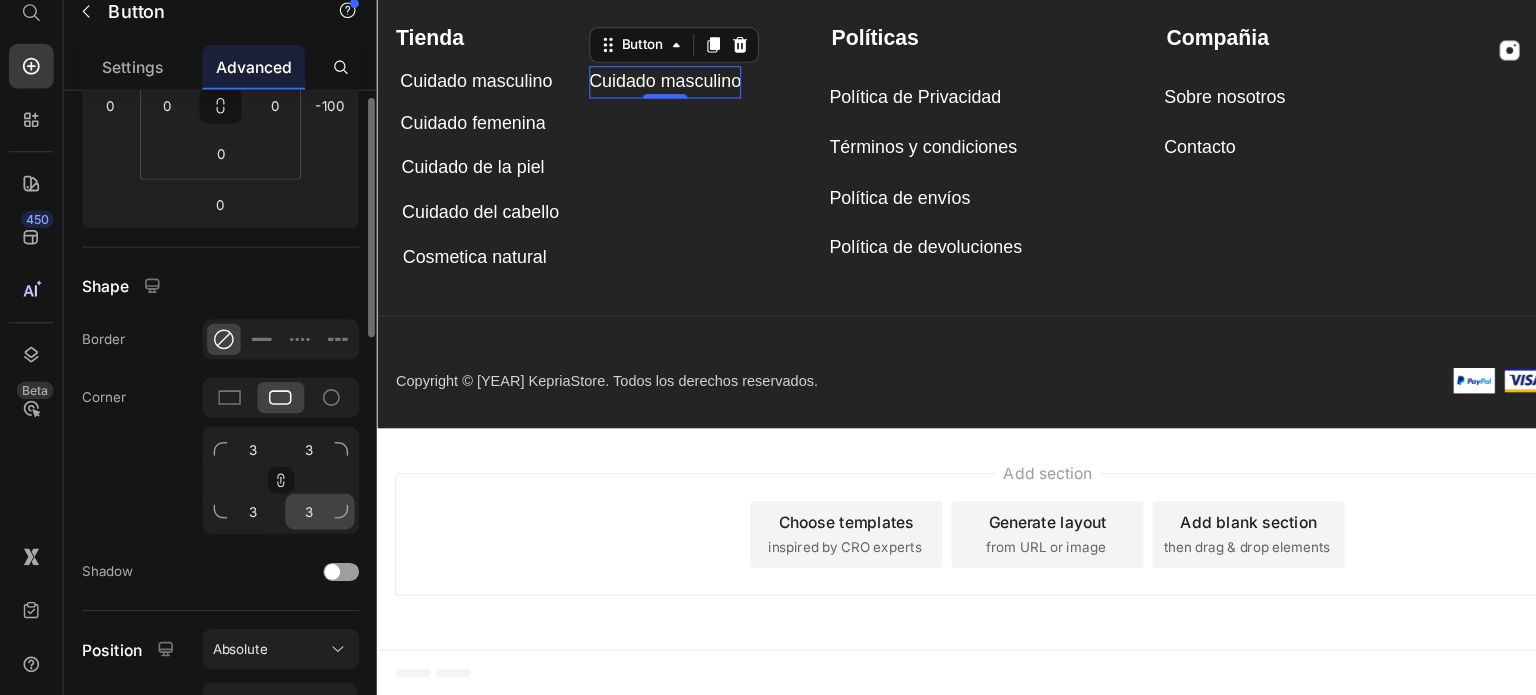 scroll, scrollTop: 0, scrollLeft: 0, axis: both 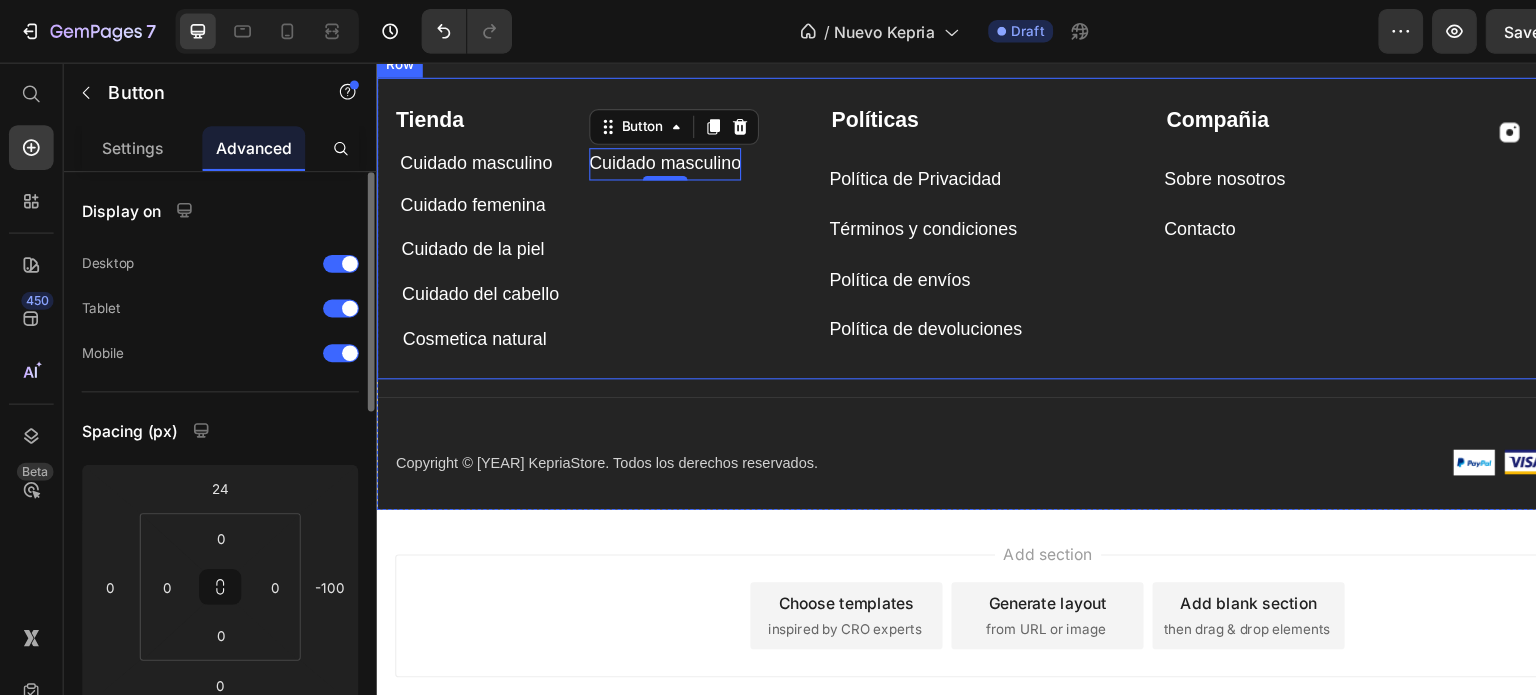 click on "Tienda Text block Cuidado masculino Button Cuidado masculino Button   0 Cuidado femenina Button Cuidado de la piel Button Cuidado del cabello Button Cosmetica natural Button" at bounding box center [571, 207] 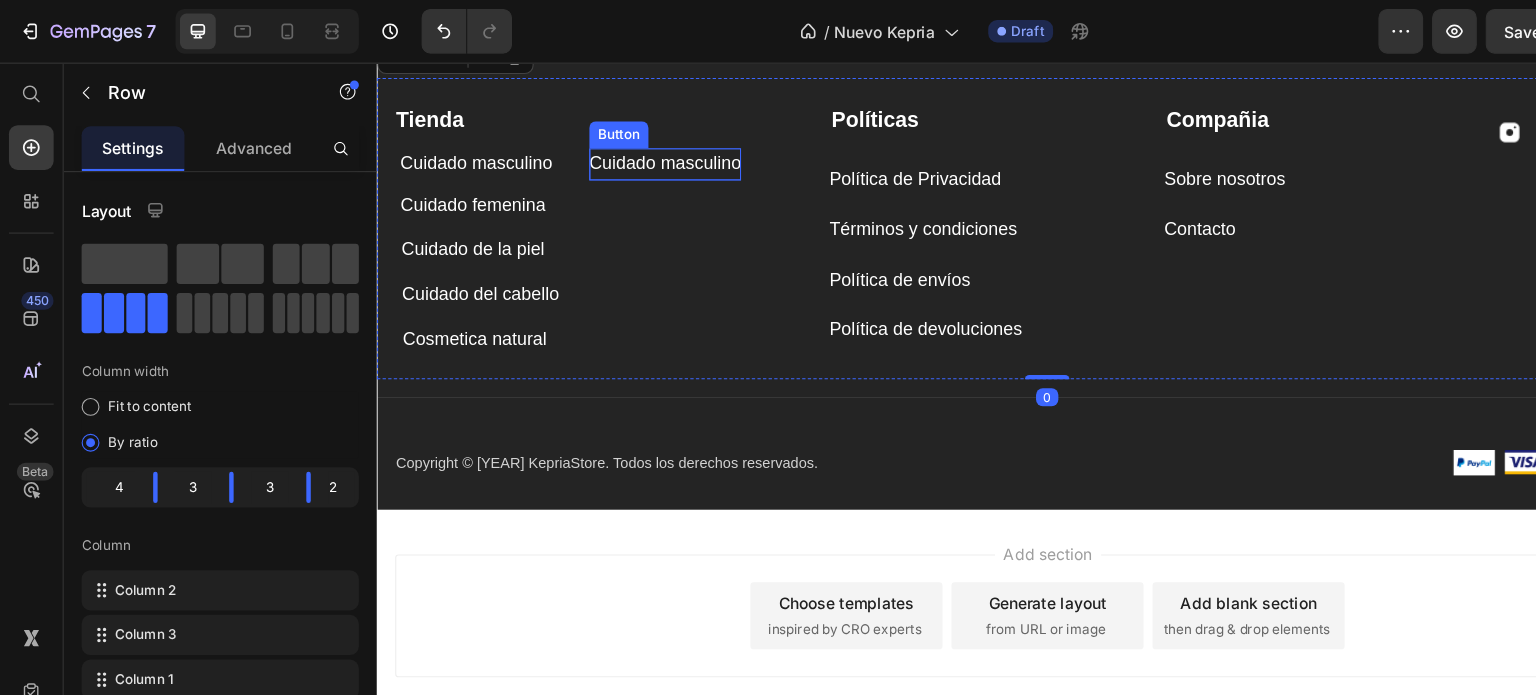 click on "Cuidado masculino" at bounding box center [634, 152] 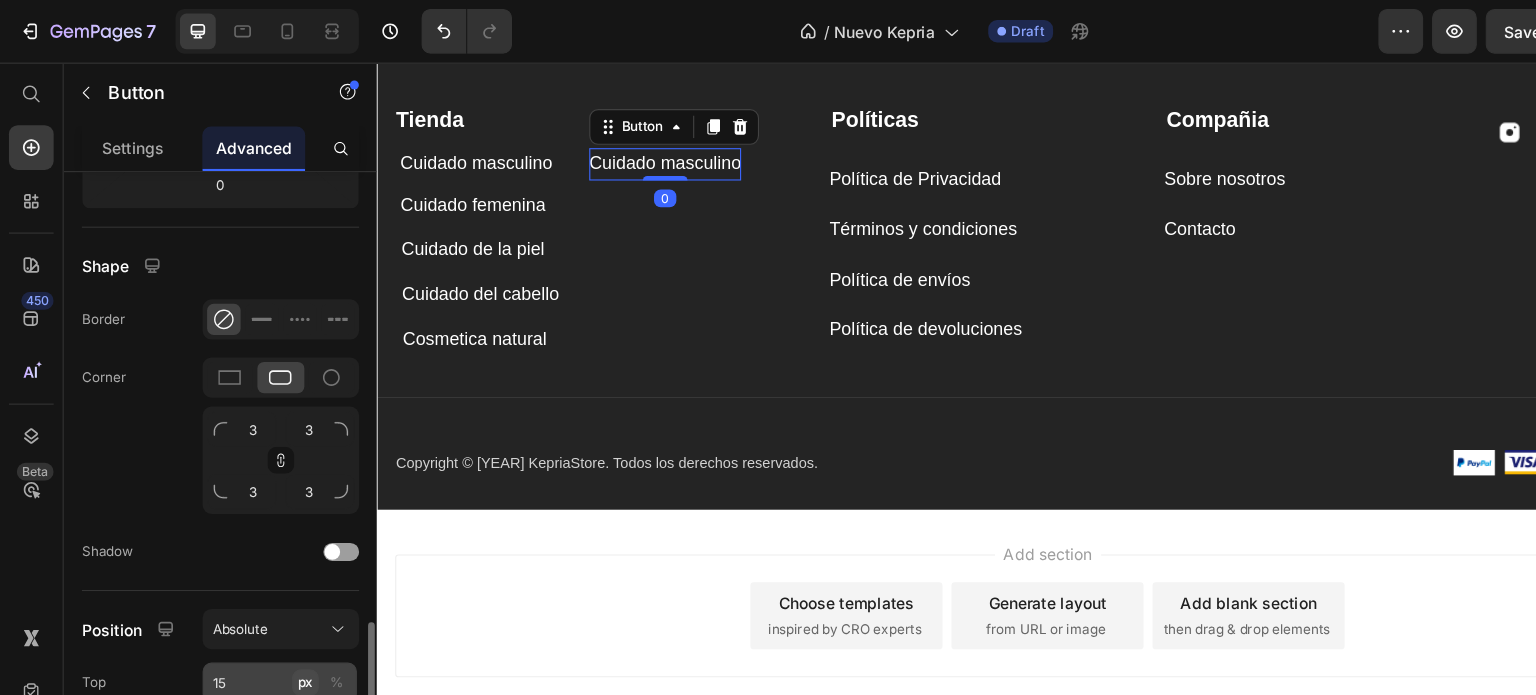 scroll, scrollTop: 627, scrollLeft: 0, axis: vertical 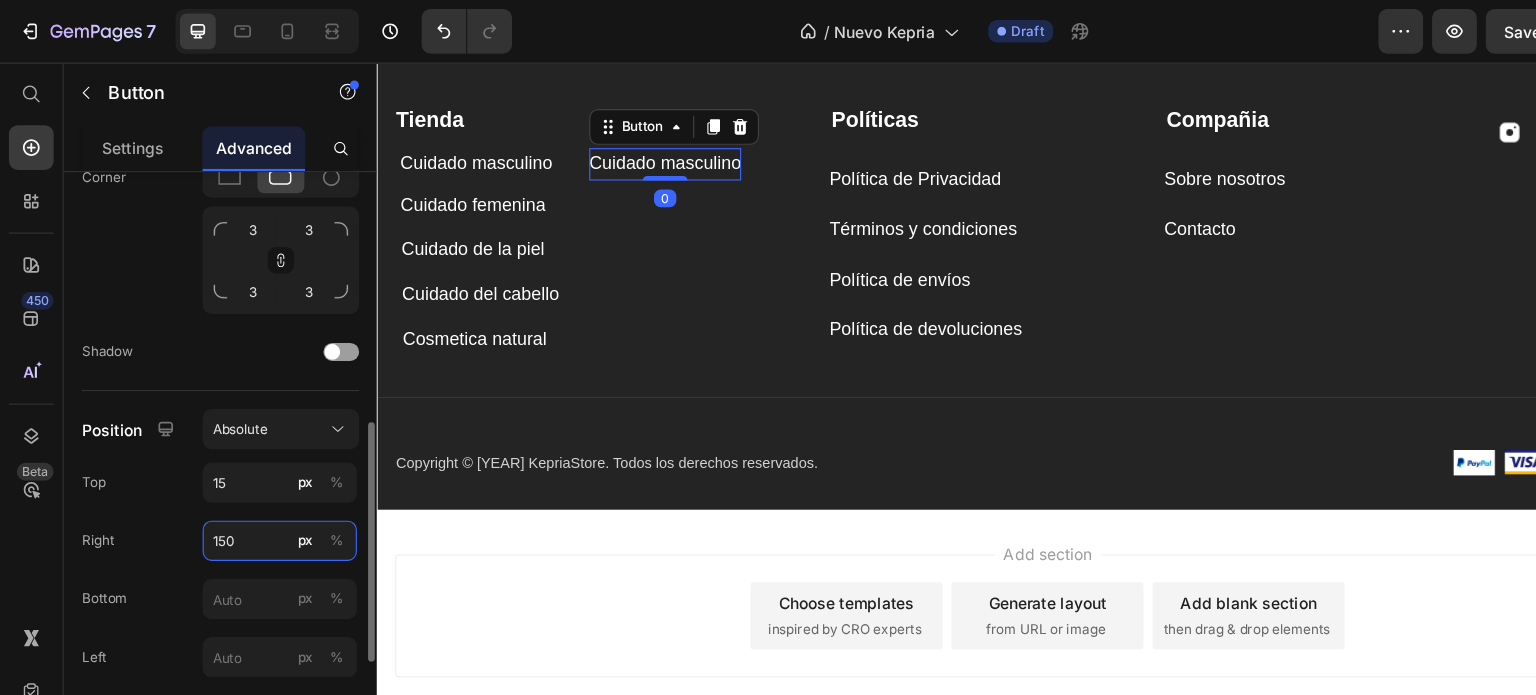 click on "150" at bounding box center (250, 484) 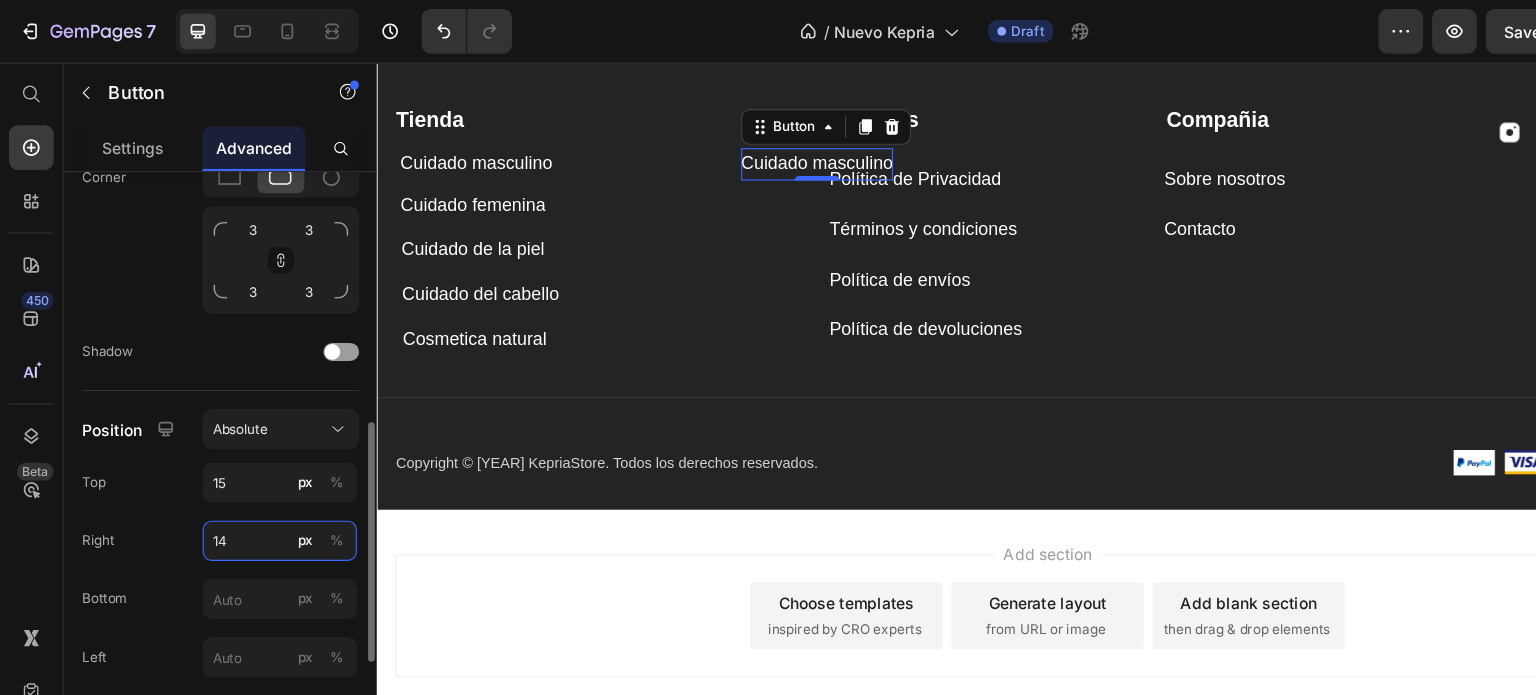 type on "140" 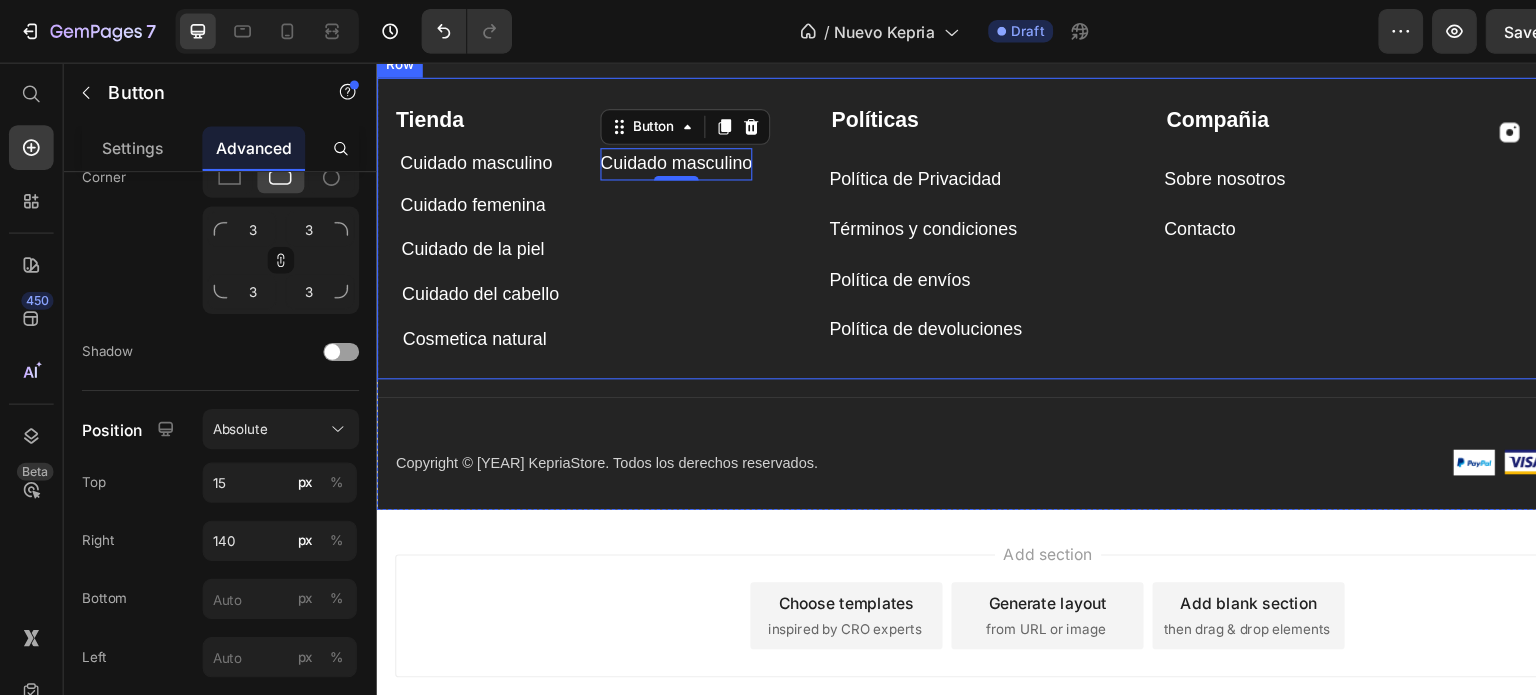 click on "Tienda Text block Cuidado masculino Button Cuidado masculino Button   0 Cuidado femenina Button Cuidado de la piel Button Cuidado del cabello Button Cosmetica natural Button" at bounding box center [571, 207] 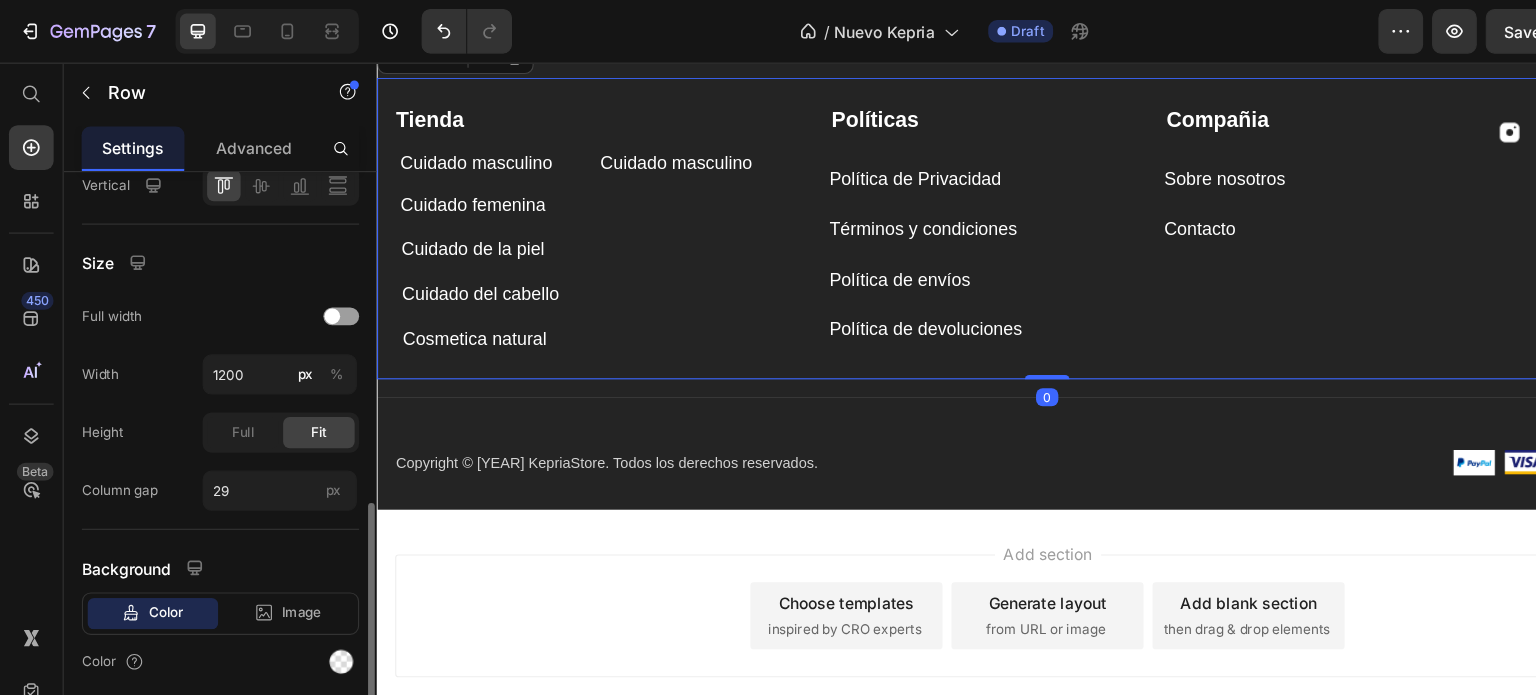scroll, scrollTop: 0, scrollLeft: 0, axis: both 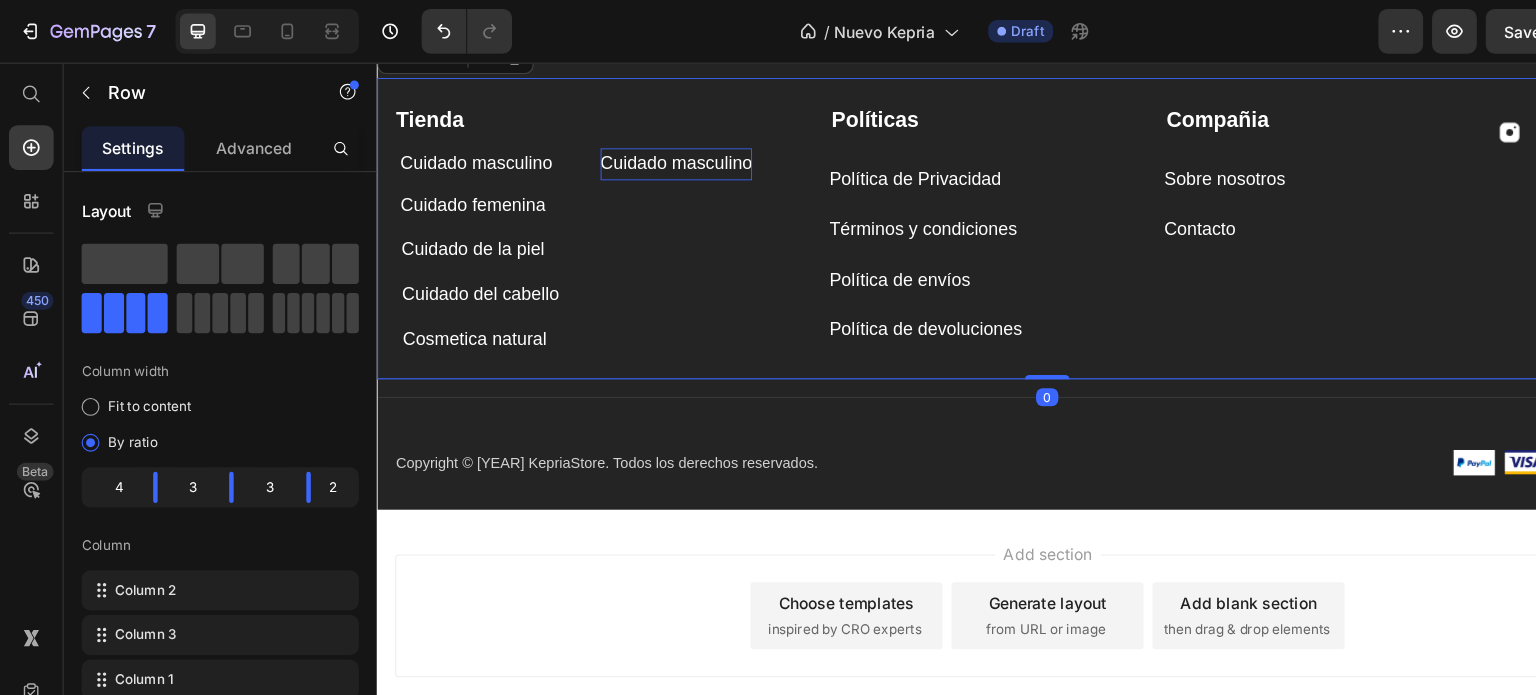 click on "Cuidado masculino" at bounding box center [644, 152] 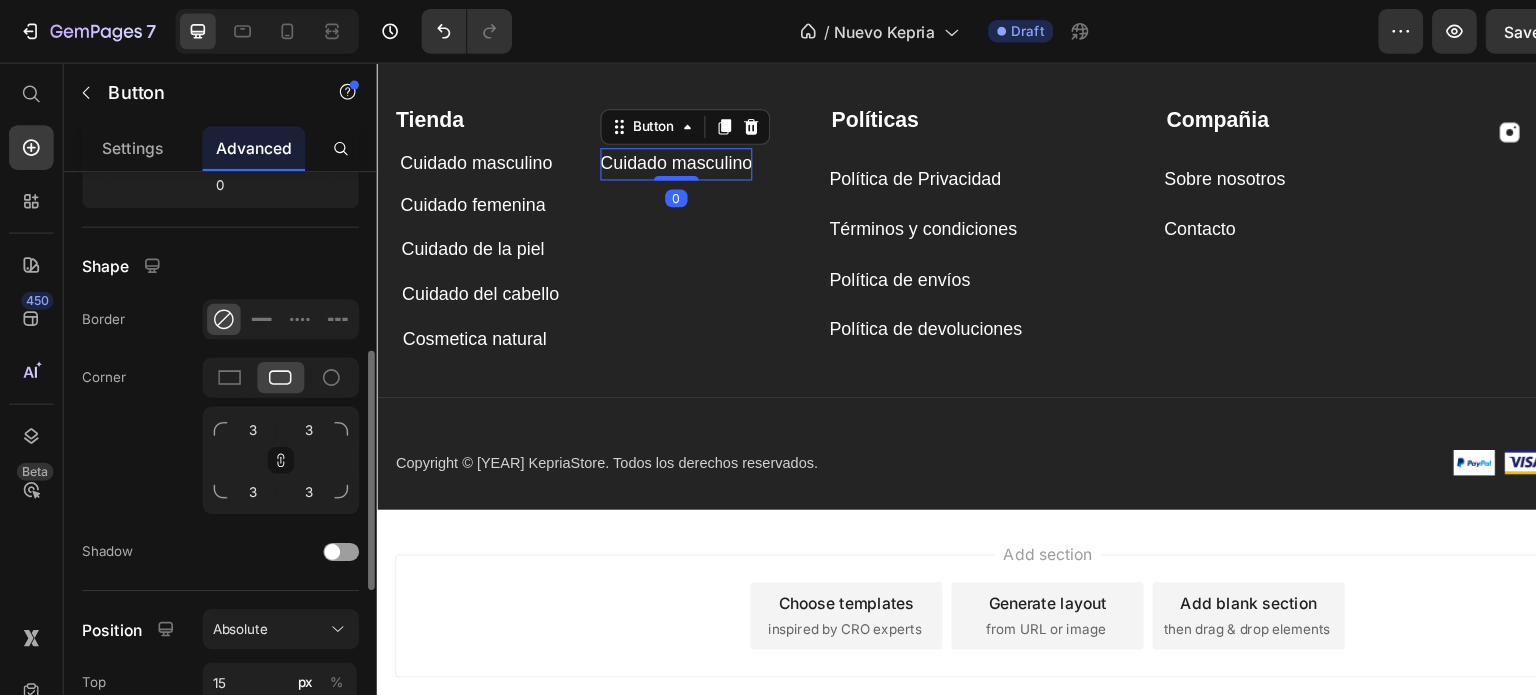 scroll, scrollTop: 627, scrollLeft: 0, axis: vertical 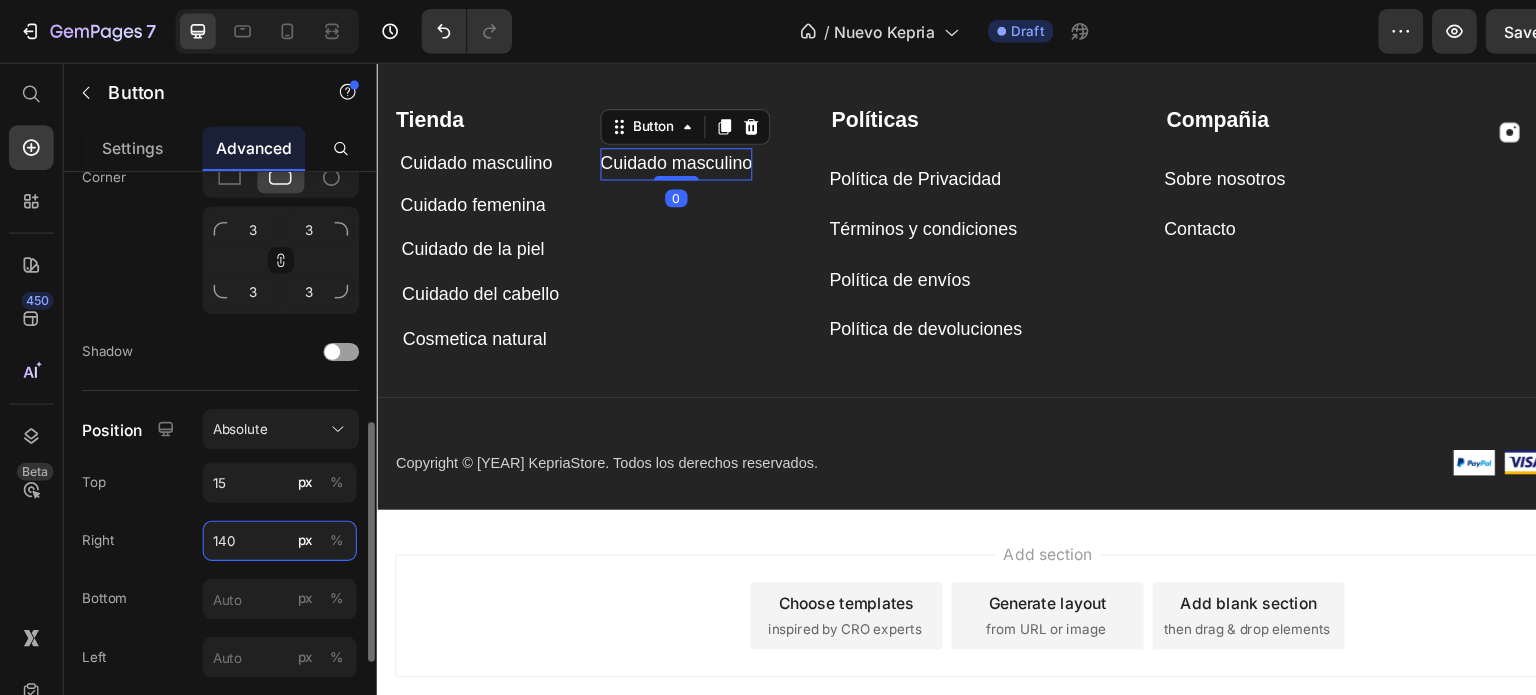 click on "140" at bounding box center [250, 484] 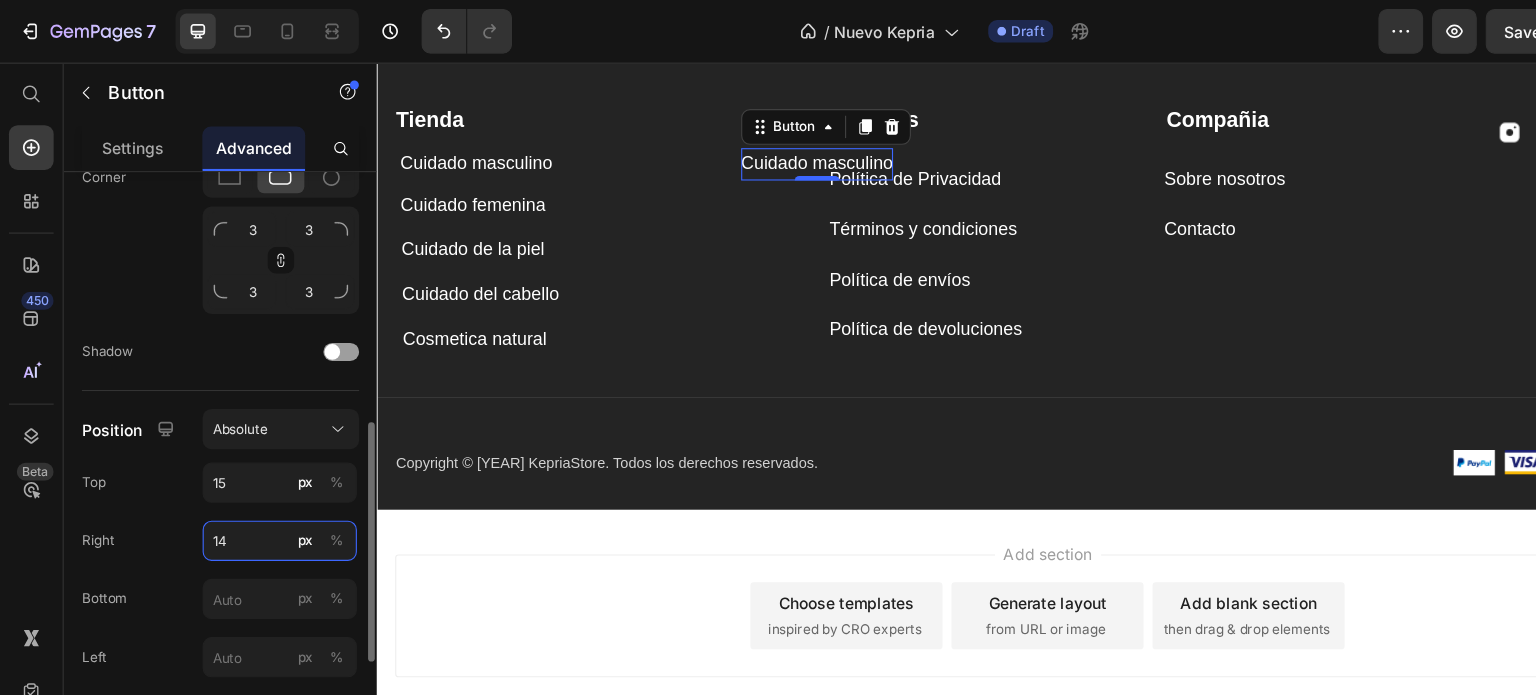 type on "145" 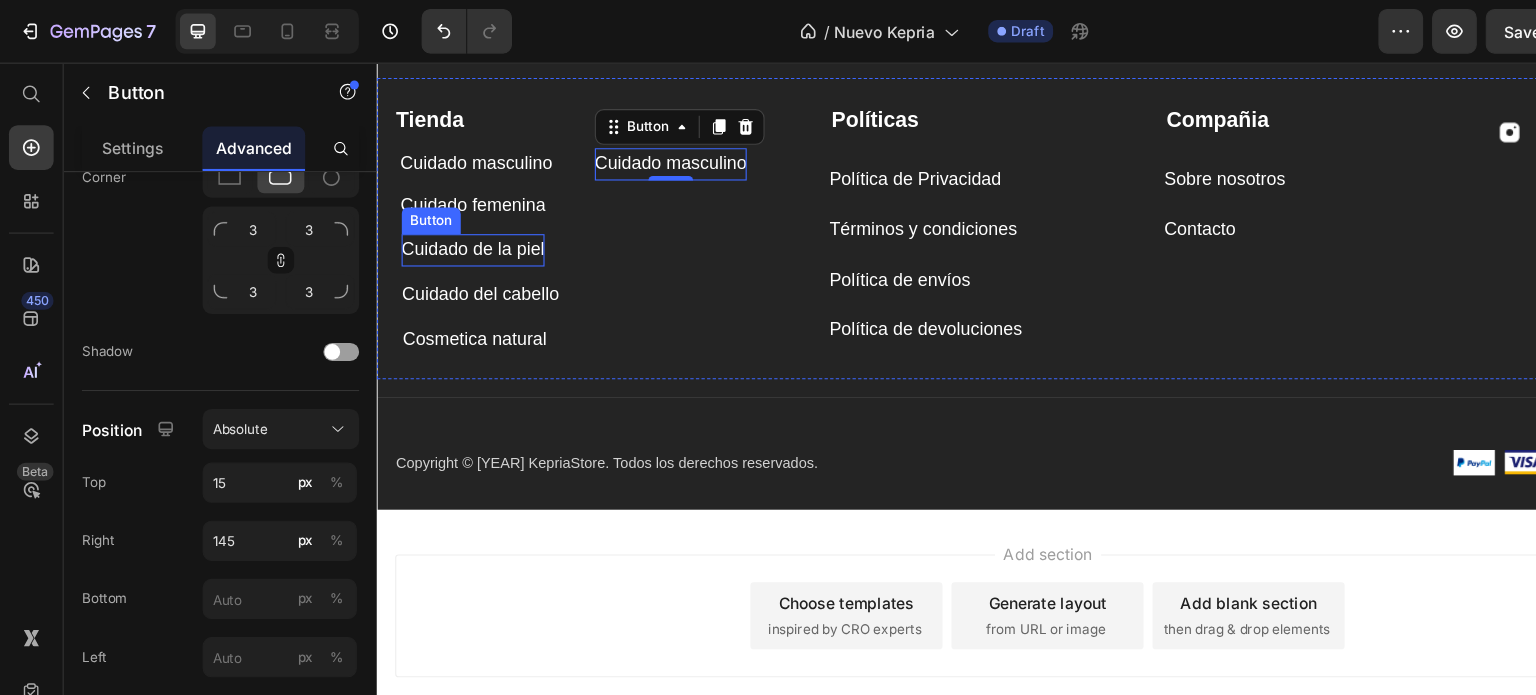 click on "Tienda Text block Cuidado masculino Button Cuidado masculino Button   0 Cuidado femenina Button Cuidado de la piel Button Cuidado del cabello Button Cosmetica natural Button" at bounding box center [571, 207] 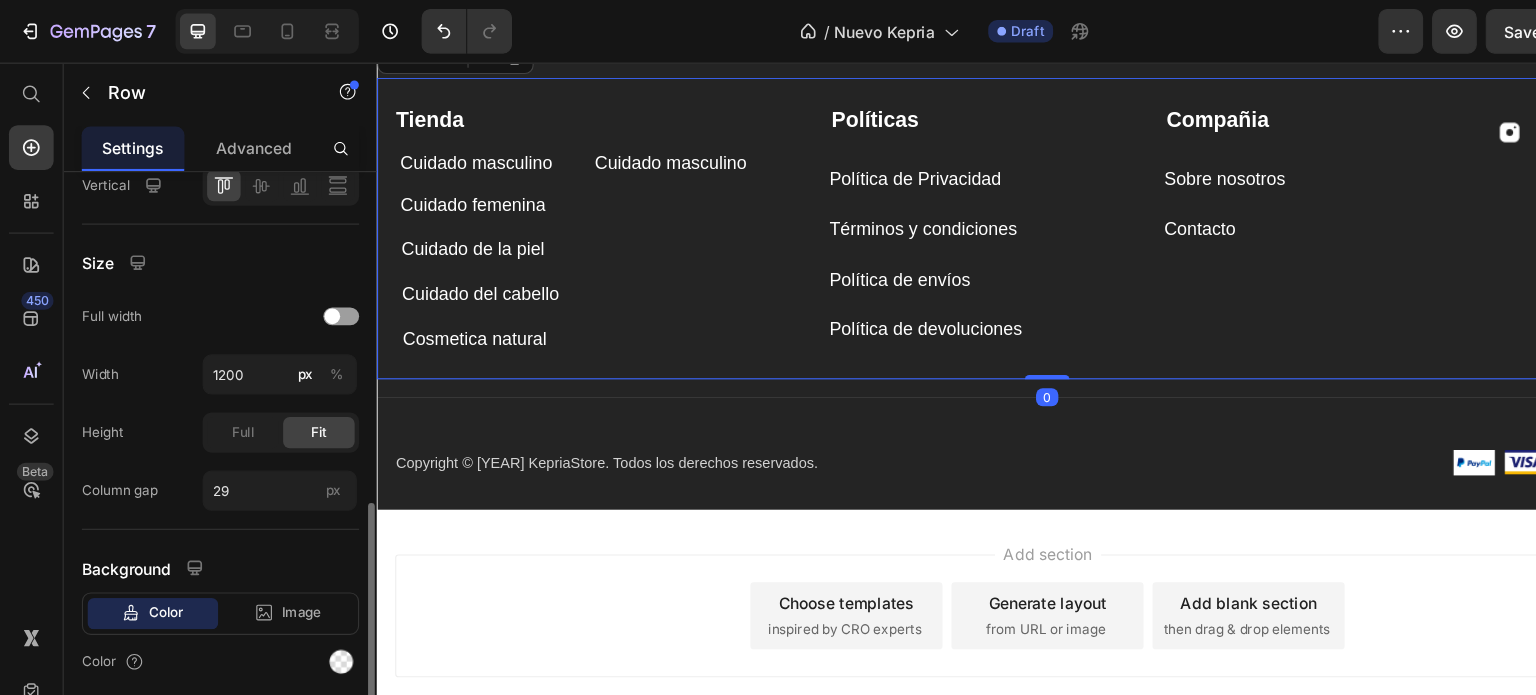 scroll, scrollTop: 0, scrollLeft: 0, axis: both 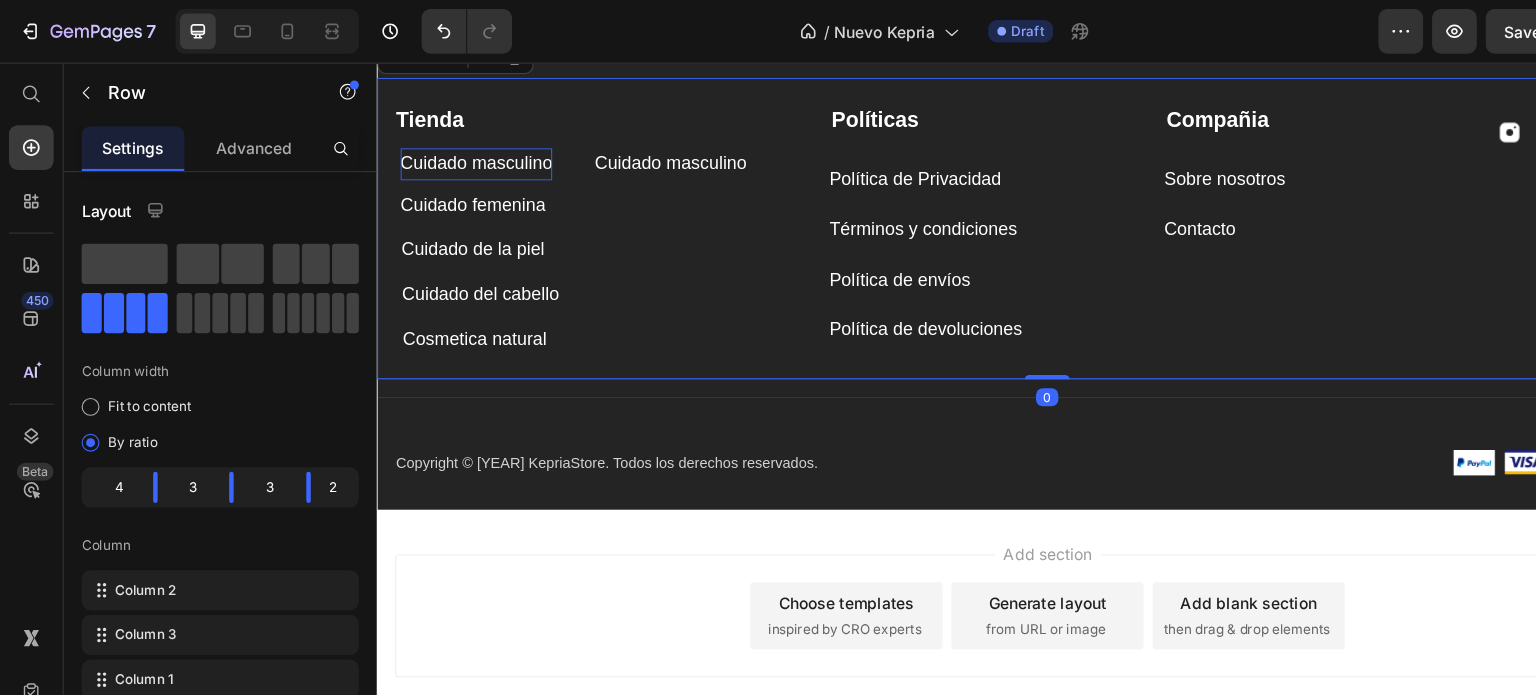 click on "Cuidado masculino" at bounding box center (465, 152) 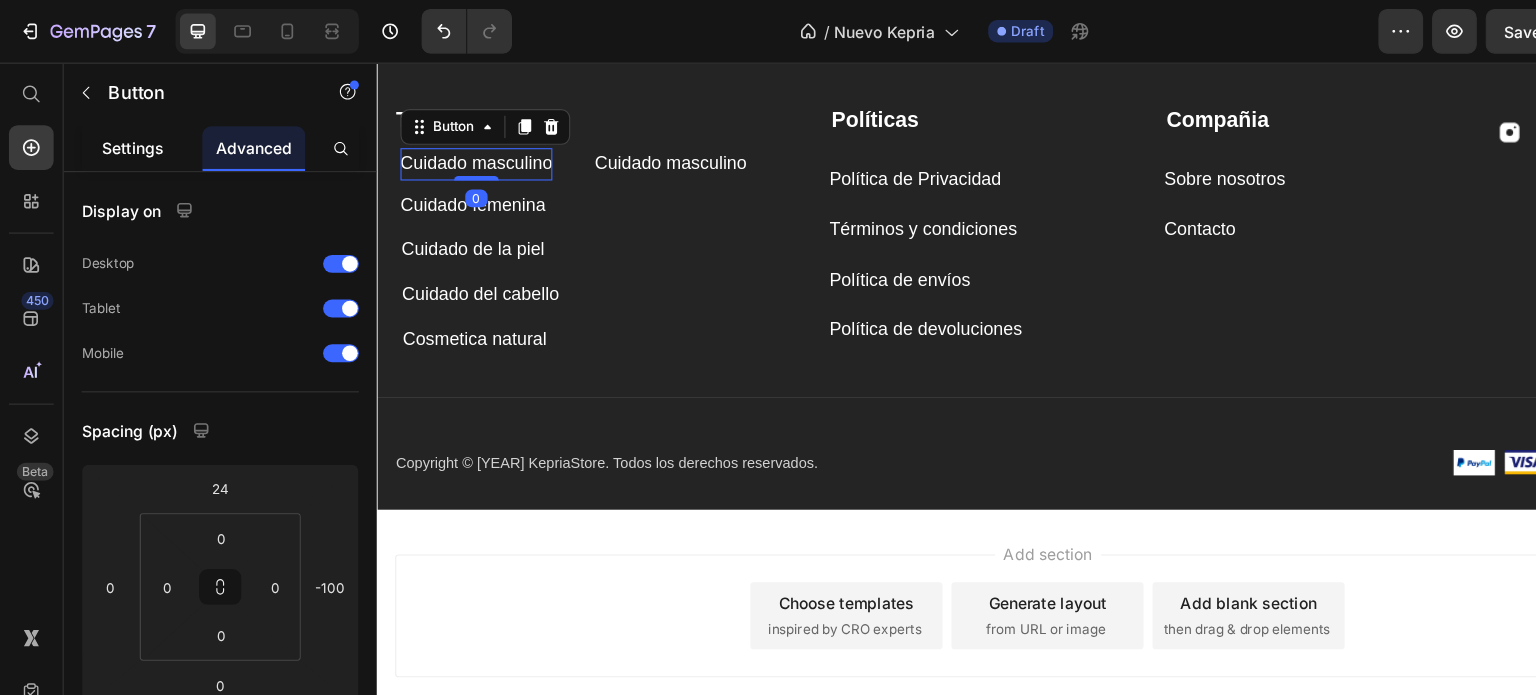 click on "Settings" 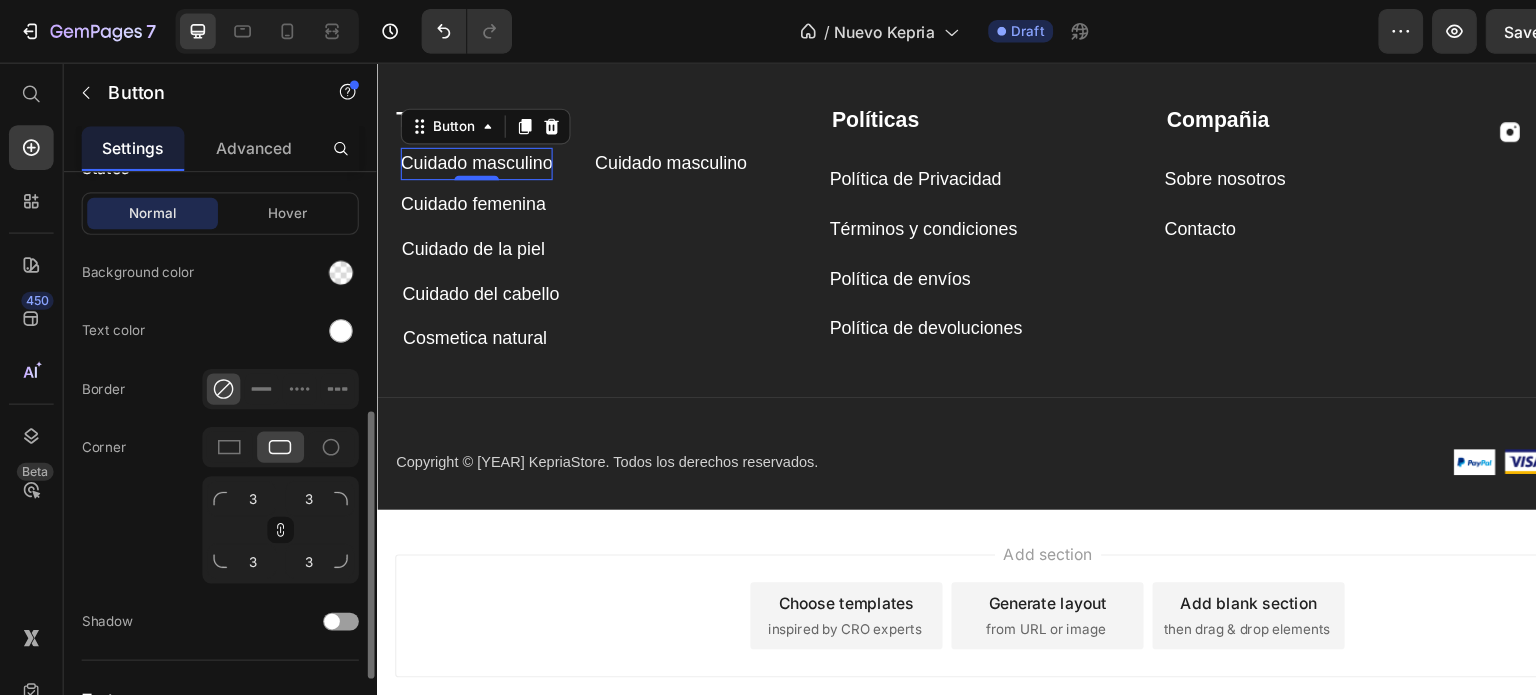 scroll, scrollTop: 806, scrollLeft: 0, axis: vertical 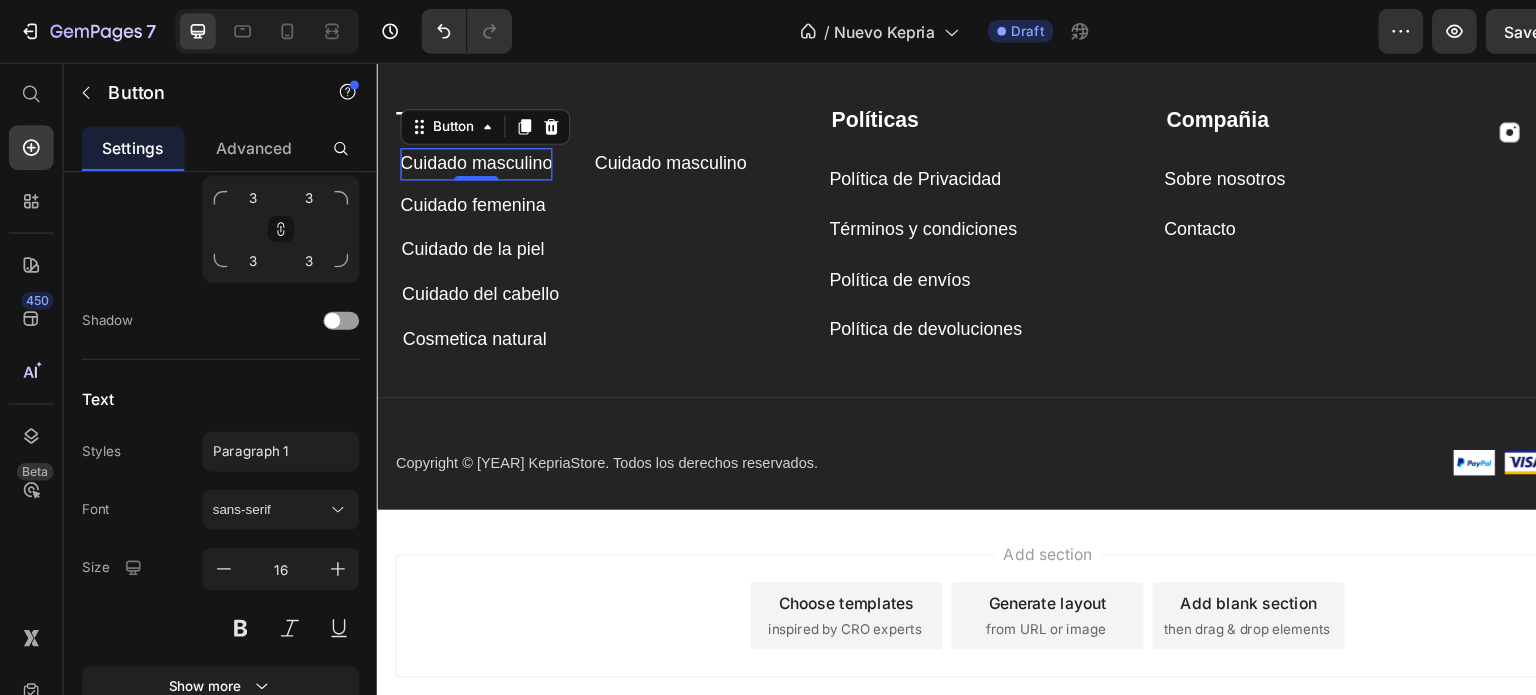 click on "Cuidado masculino" at bounding box center [465, 152] 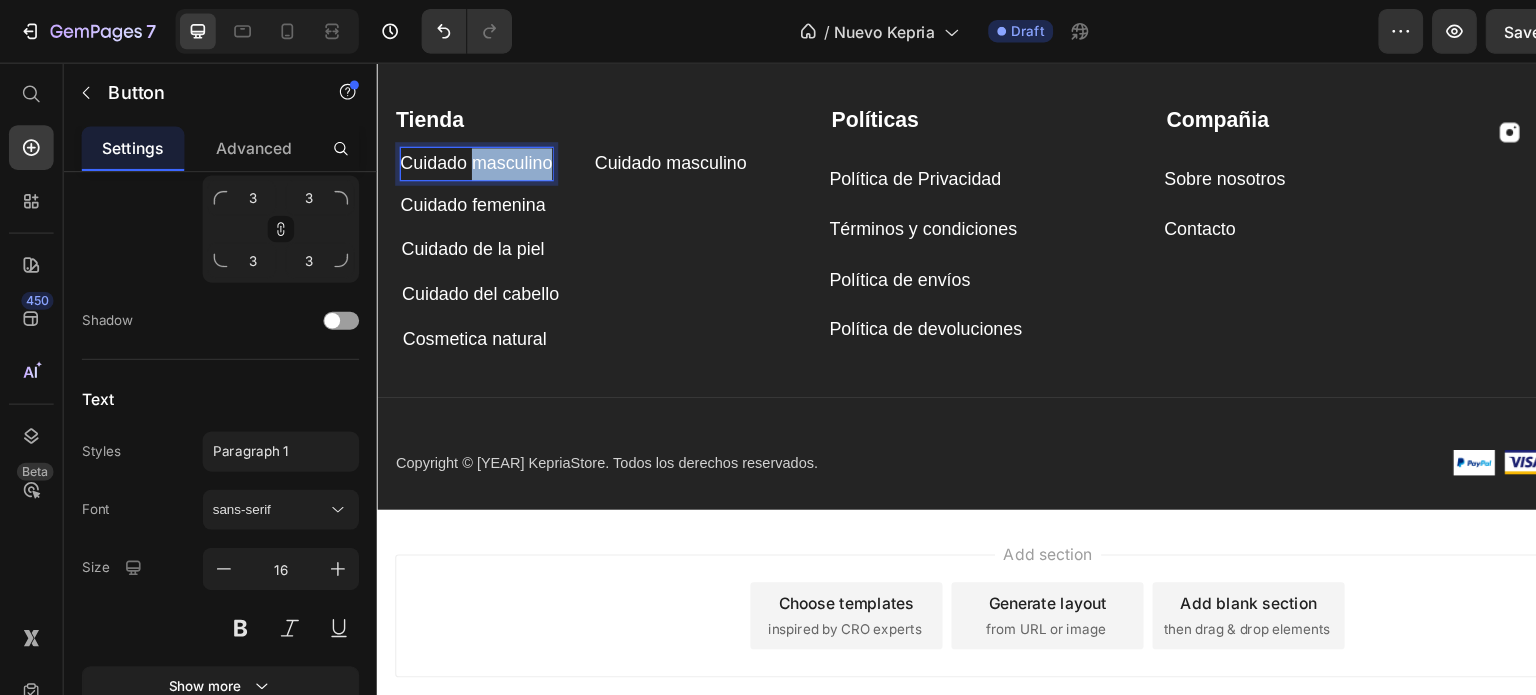 click on "Cuidado masculino" at bounding box center (465, 152) 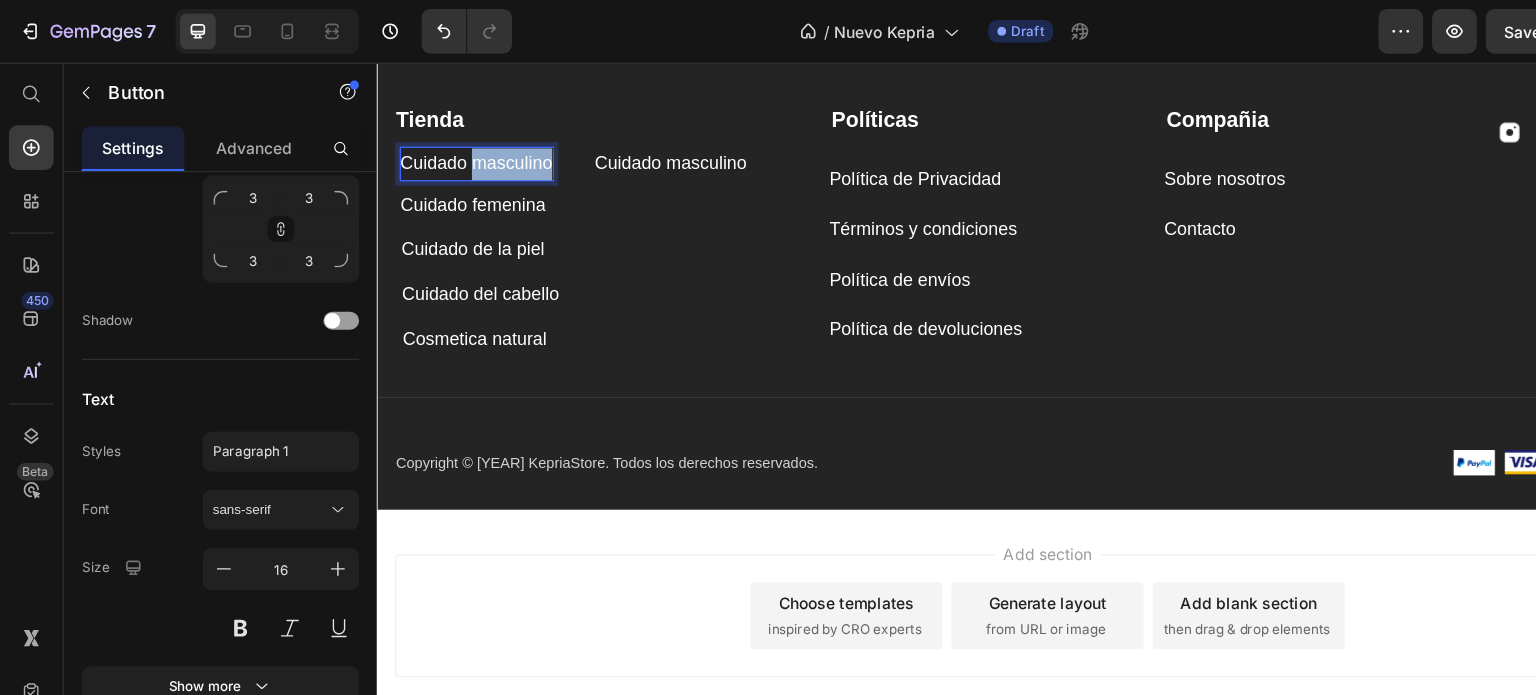 click on "Cuidado masculino" at bounding box center (465, 152) 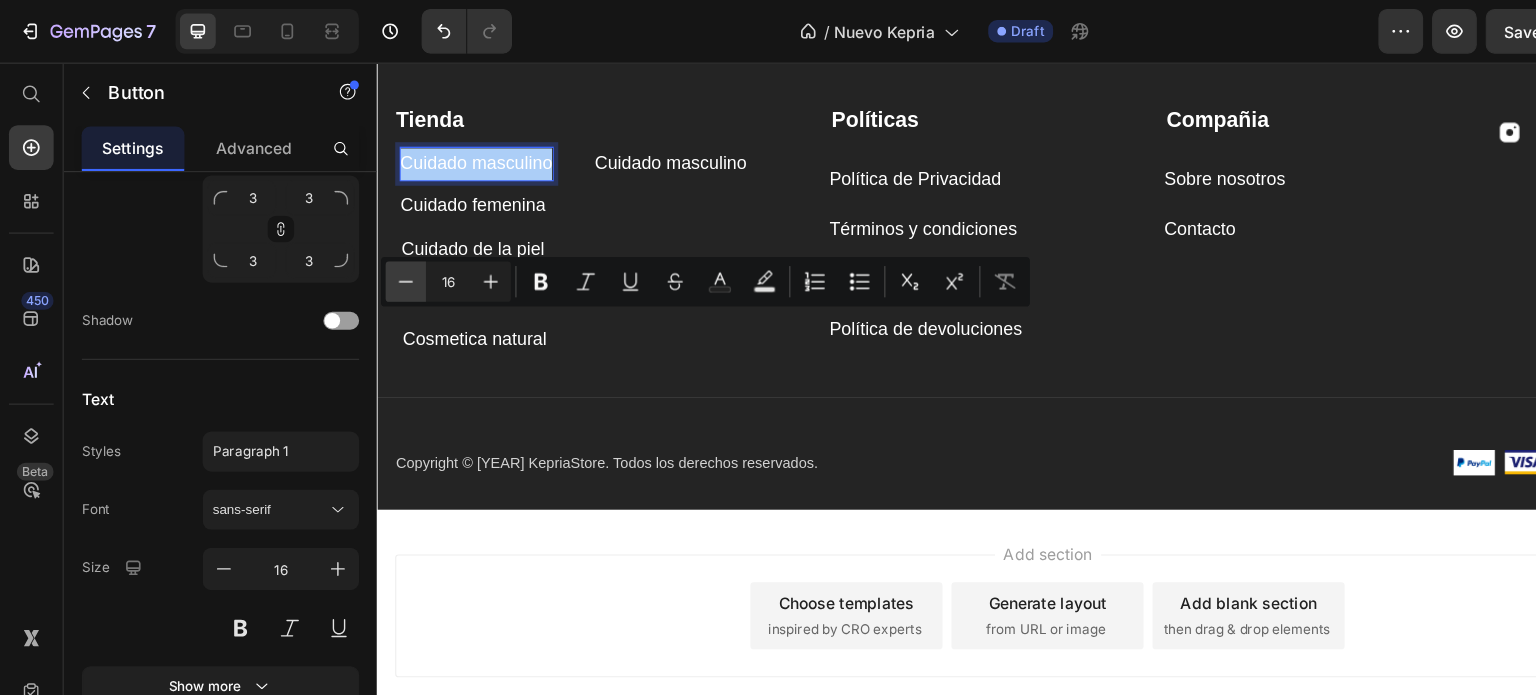click 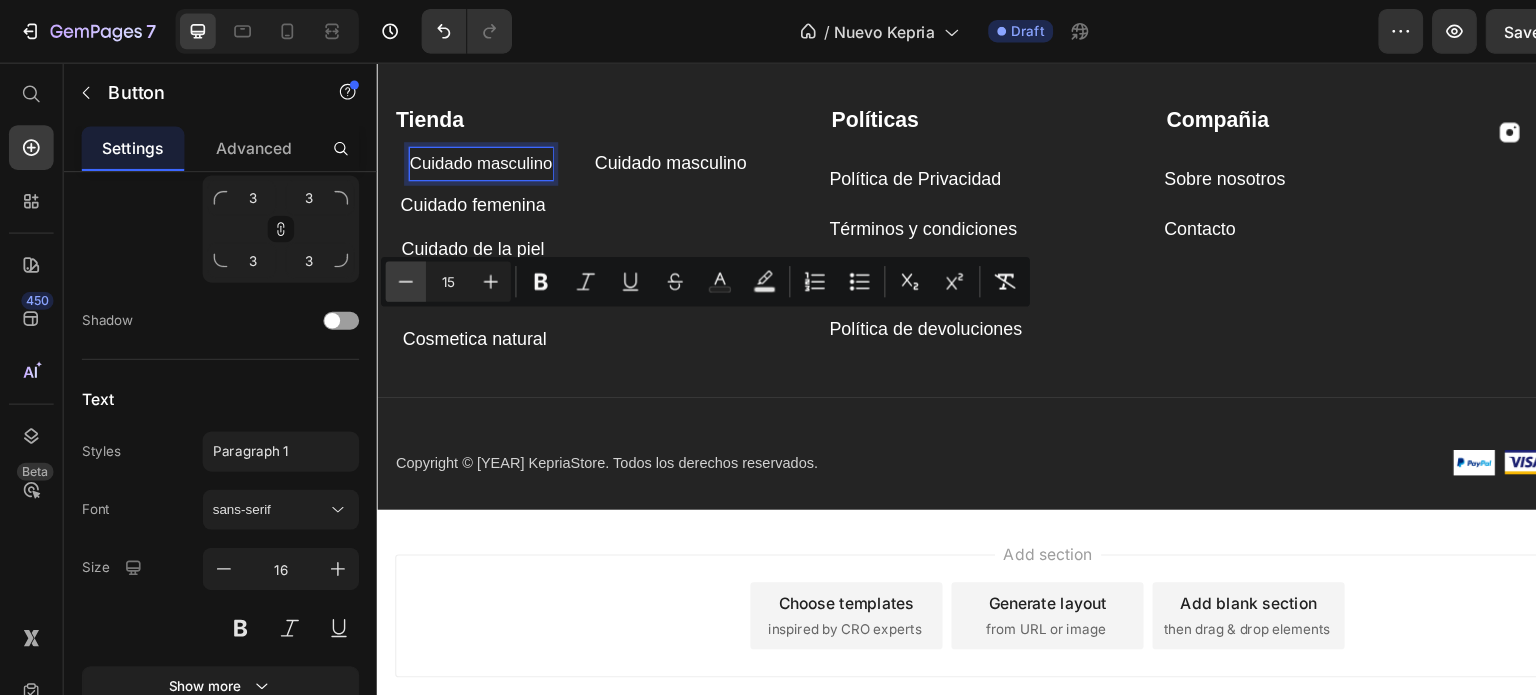 click 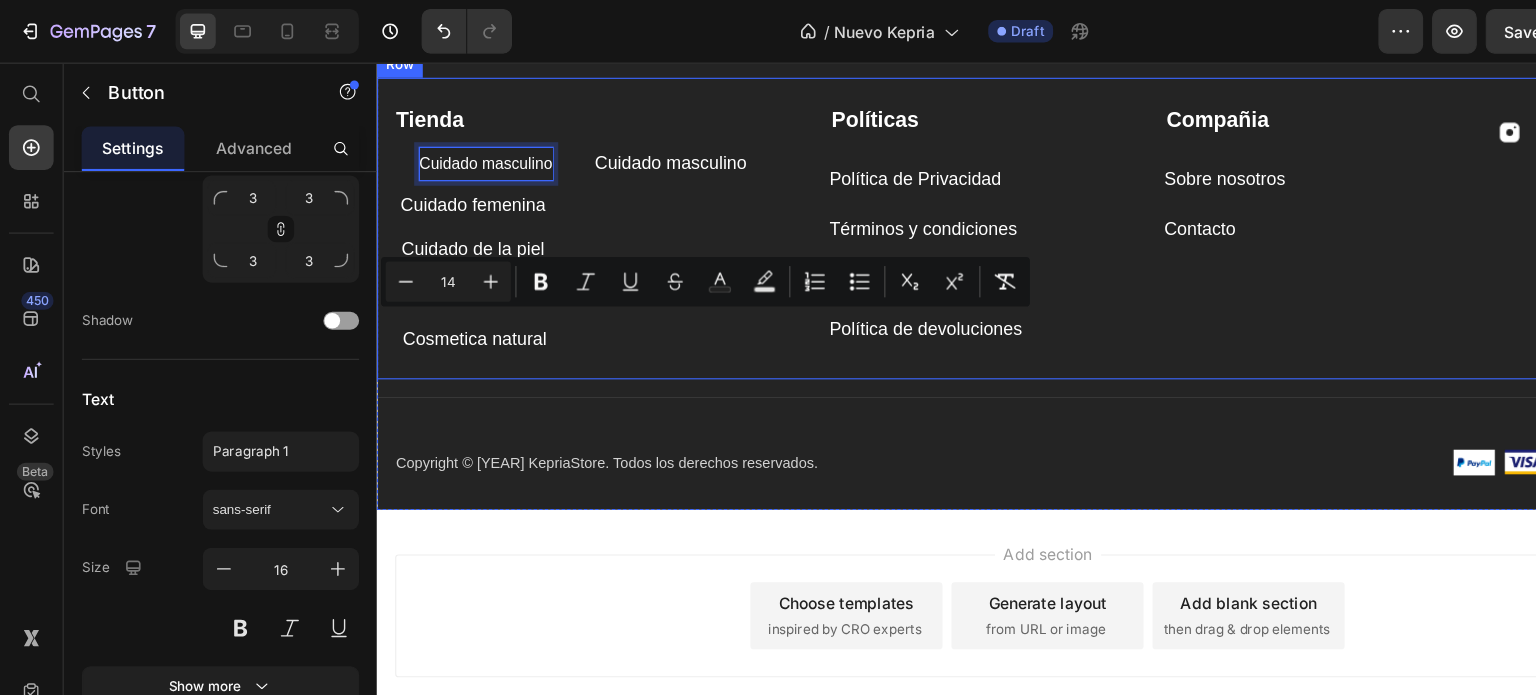 click on "Tienda Text block Cuidado masculino Button   0 Cuidado masculino Button Cuidado femenina Button Cuidado de la piel Button Cuidado del cabello Button Cosmetica natural Button" at bounding box center [571, 207] 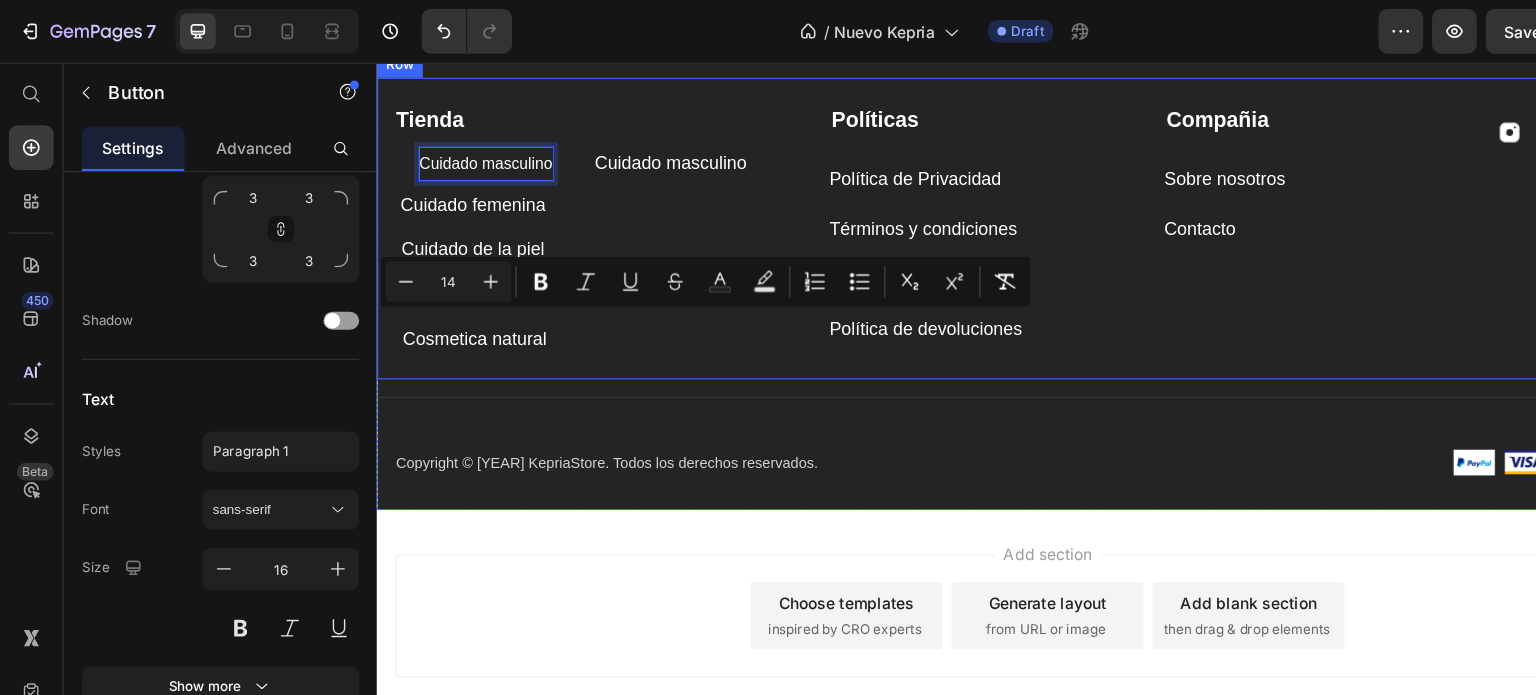 scroll, scrollTop: 0, scrollLeft: 0, axis: both 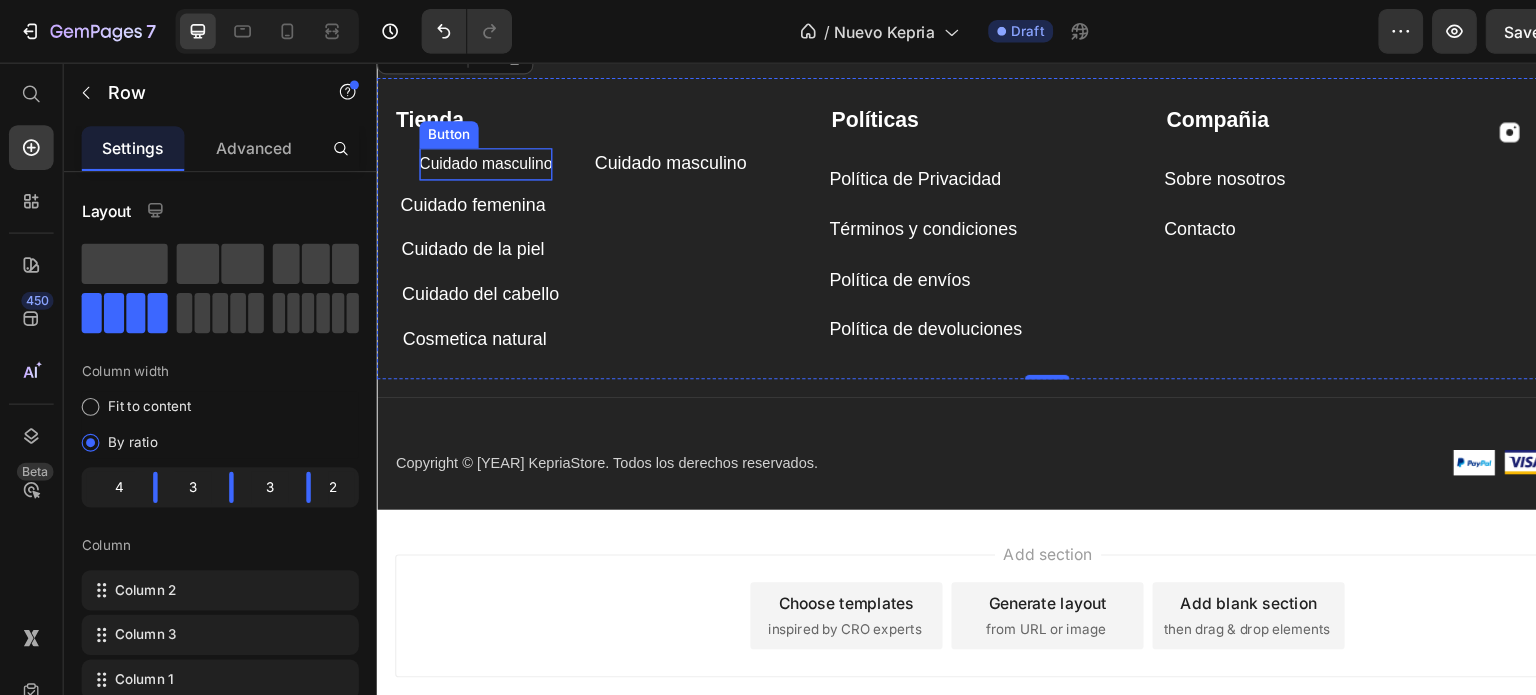 click on "Cuidado masculino" at bounding box center [473, 152] 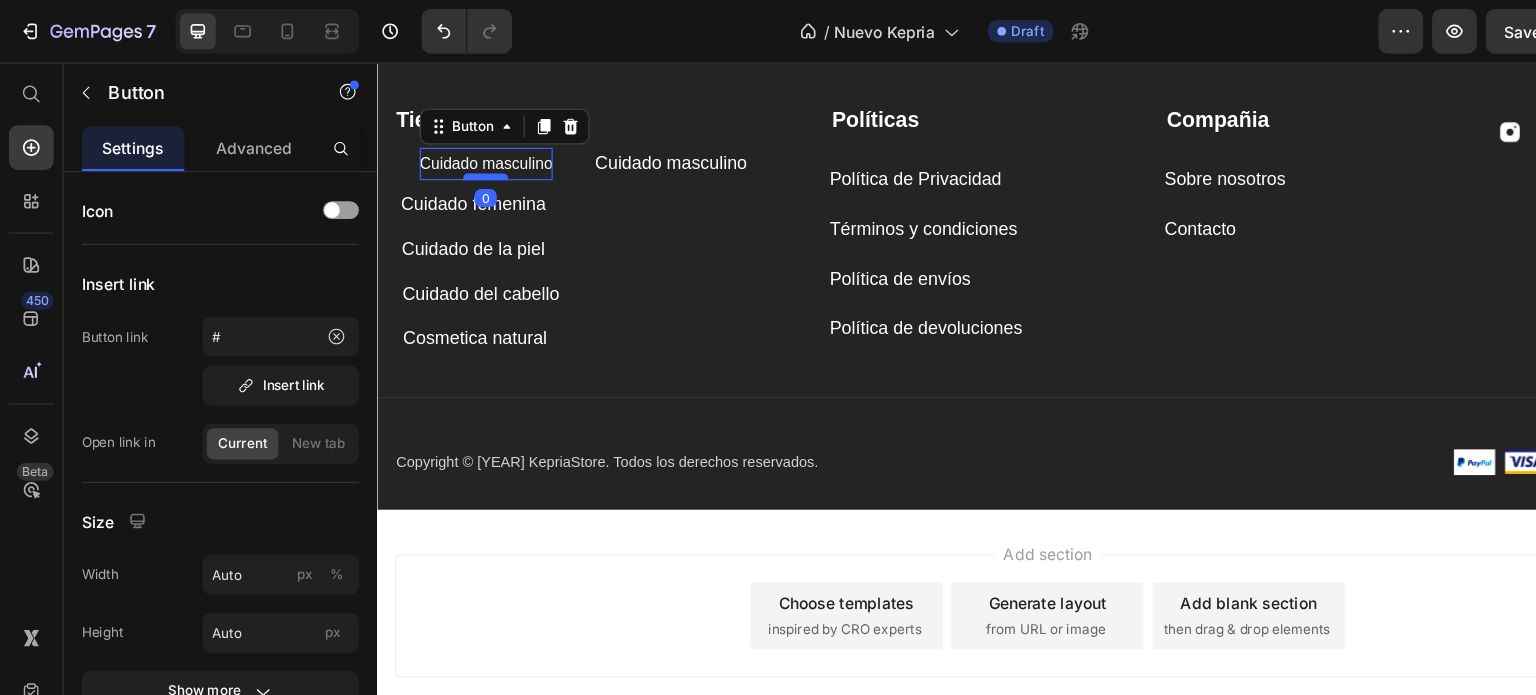 click at bounding box center [473, 164] 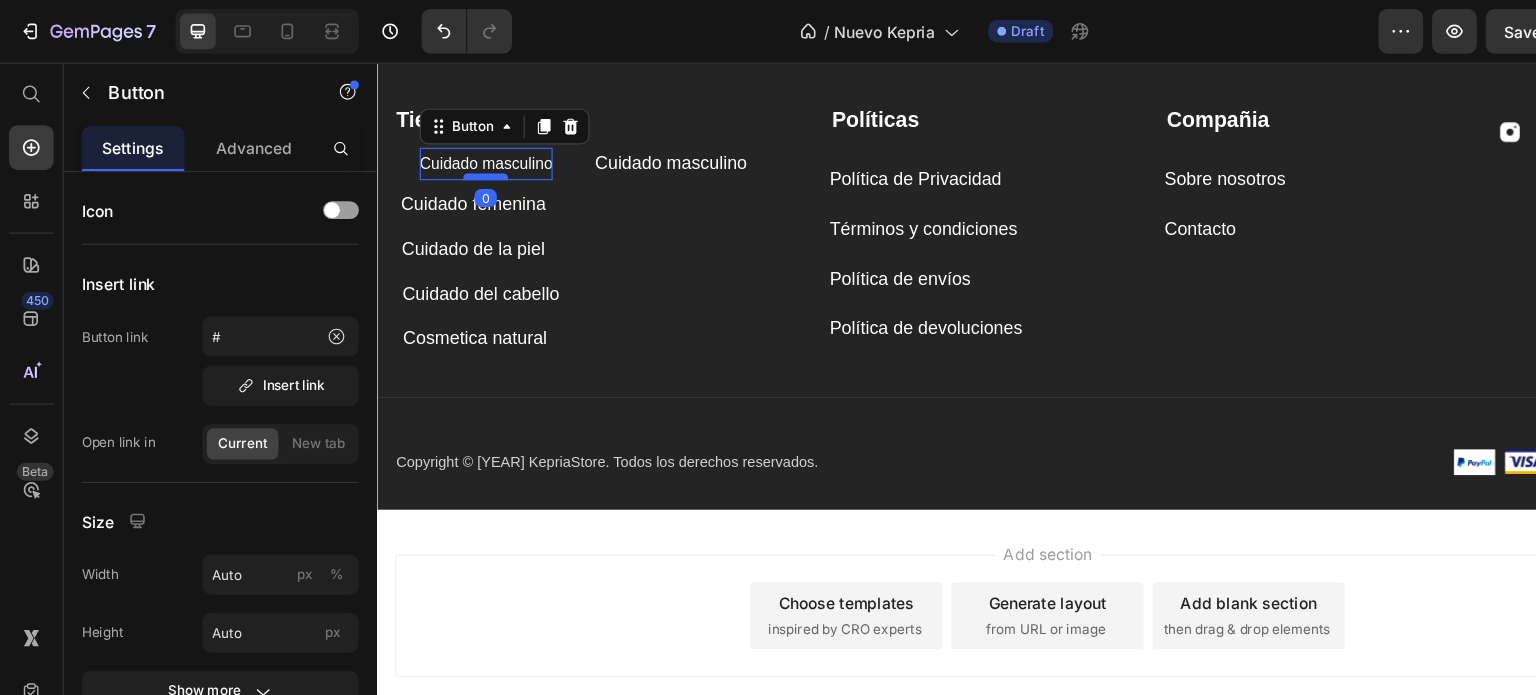 click at bounding box center [473, 164] 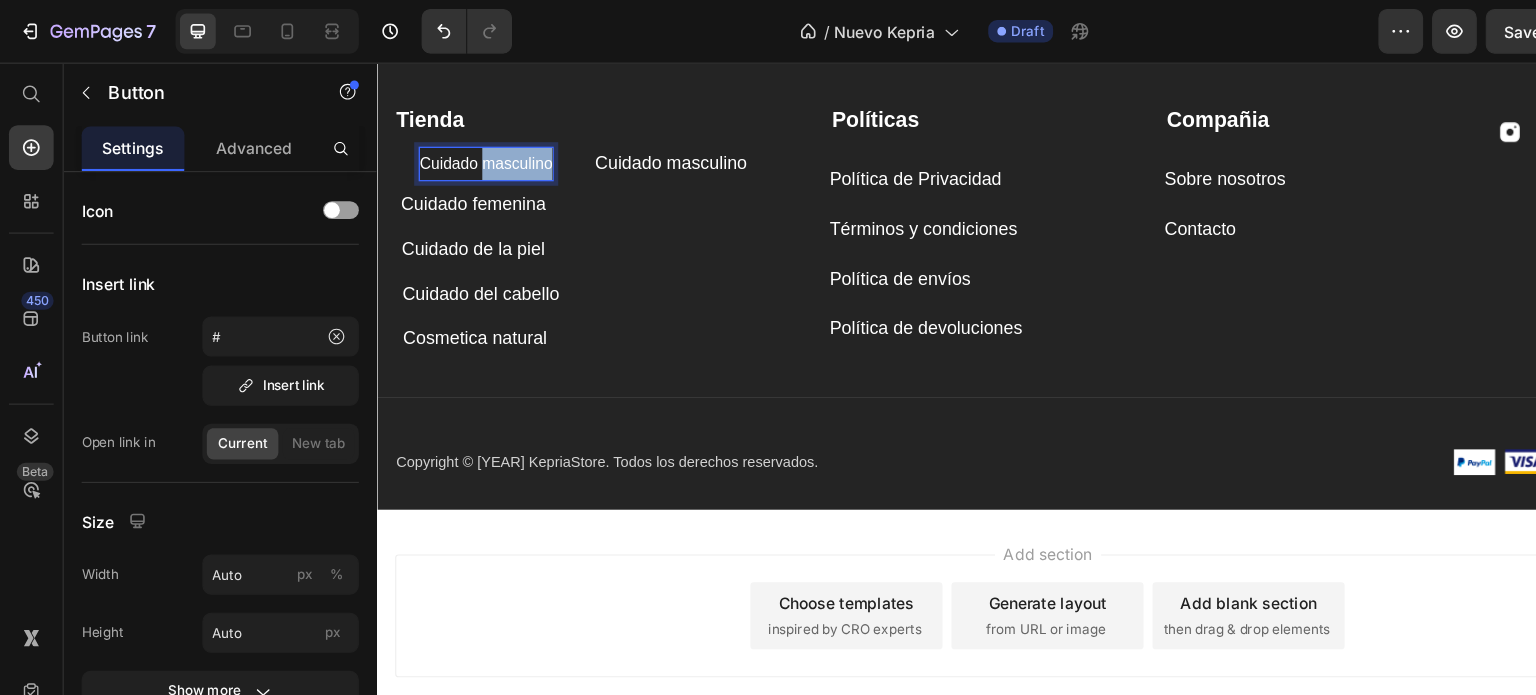 click on "Cuidado masculino" at bounding box center (473, 152) 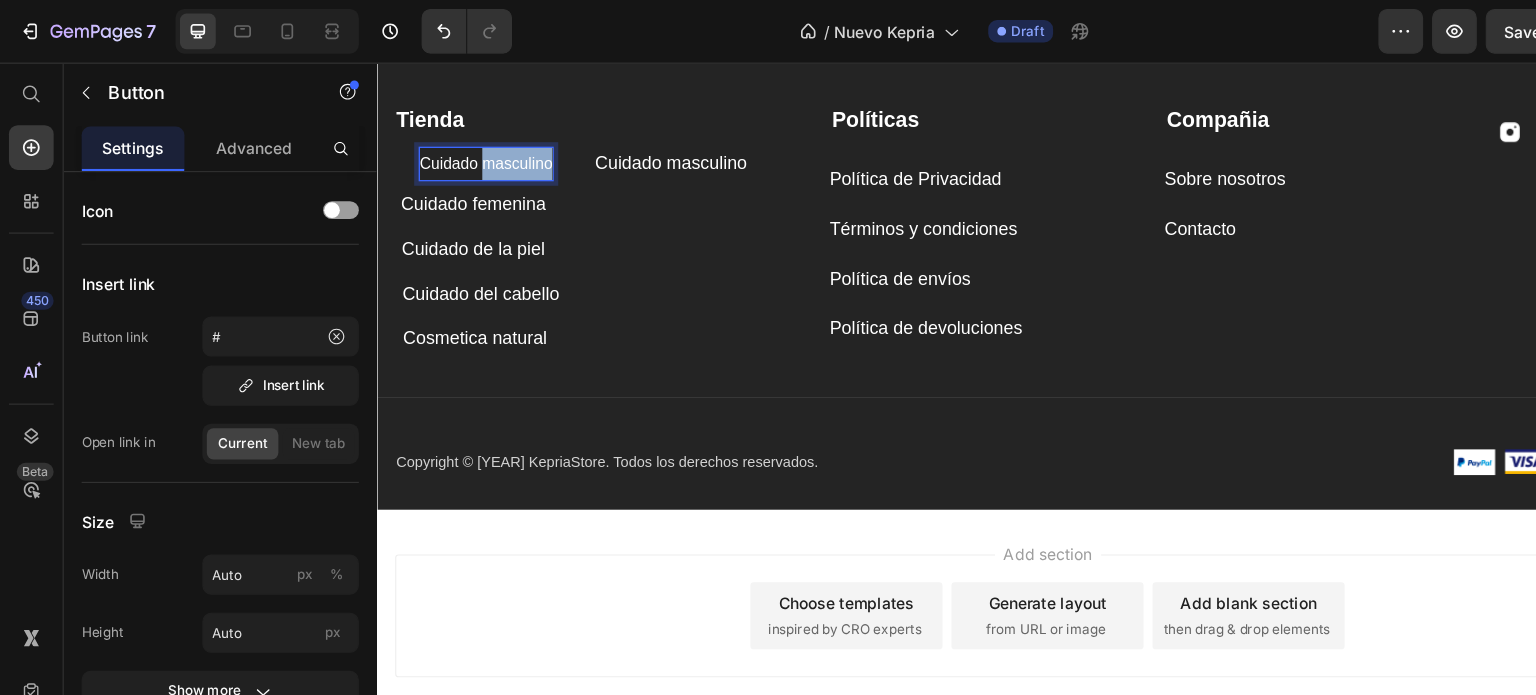 click on "Cuidado masculino" at bounding box center (473, 152) 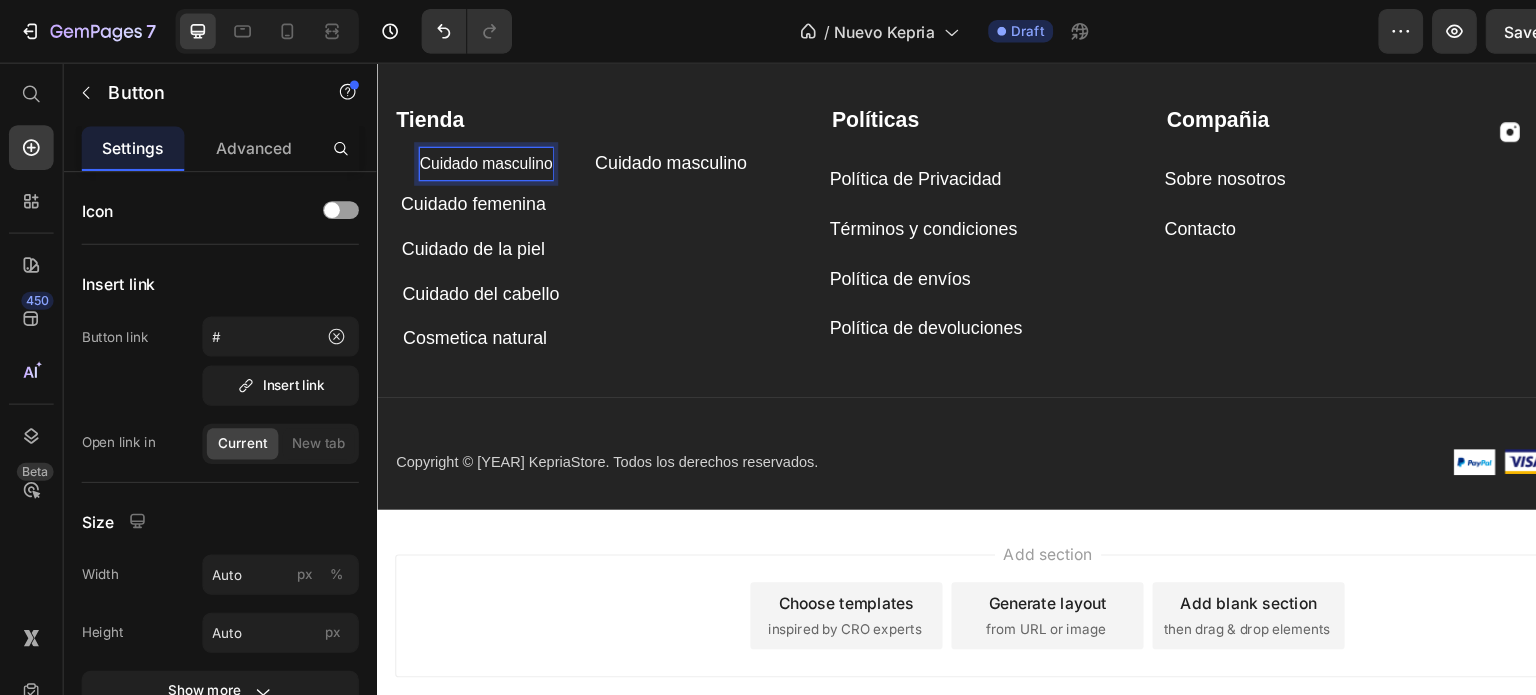 click on "Cuidado masculino" at bounding box center [473, 152] 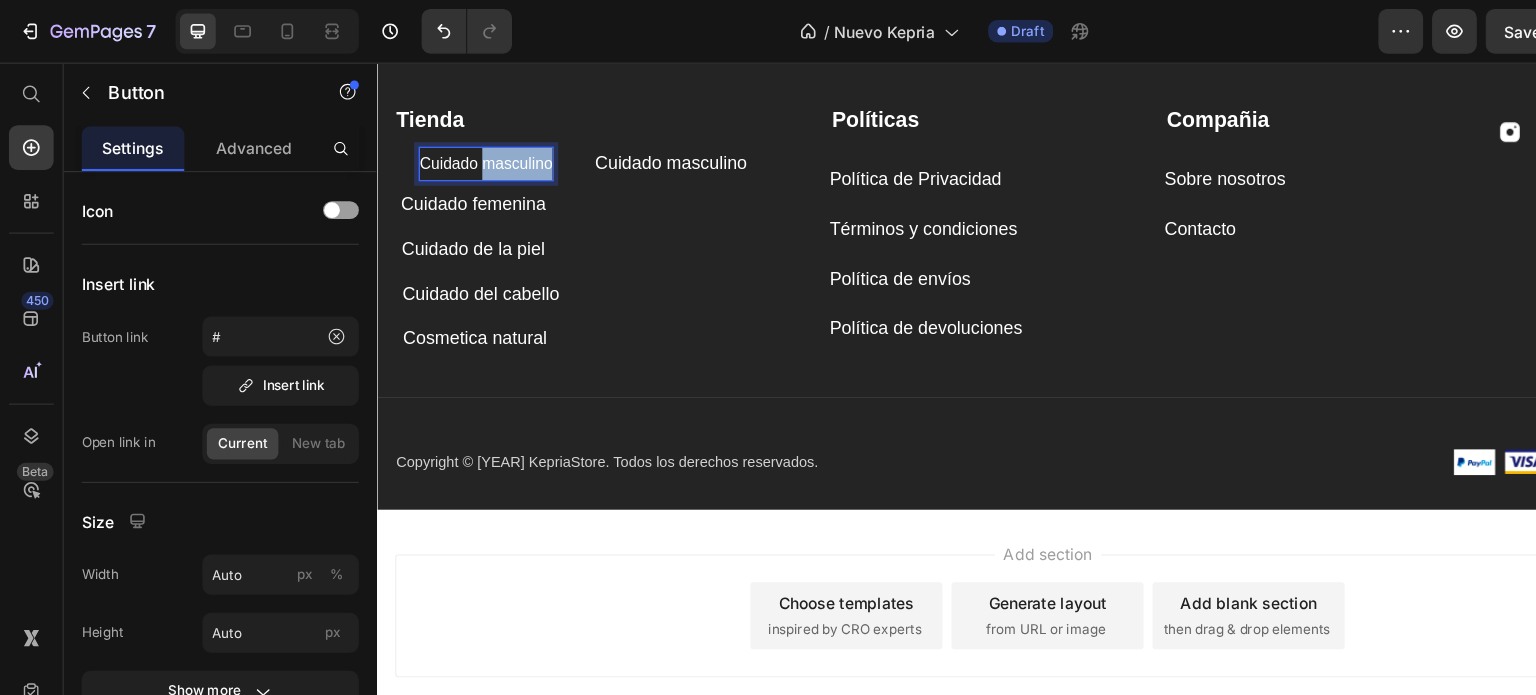 click on "Cuidado masculino" at bounding box center [473, 152] 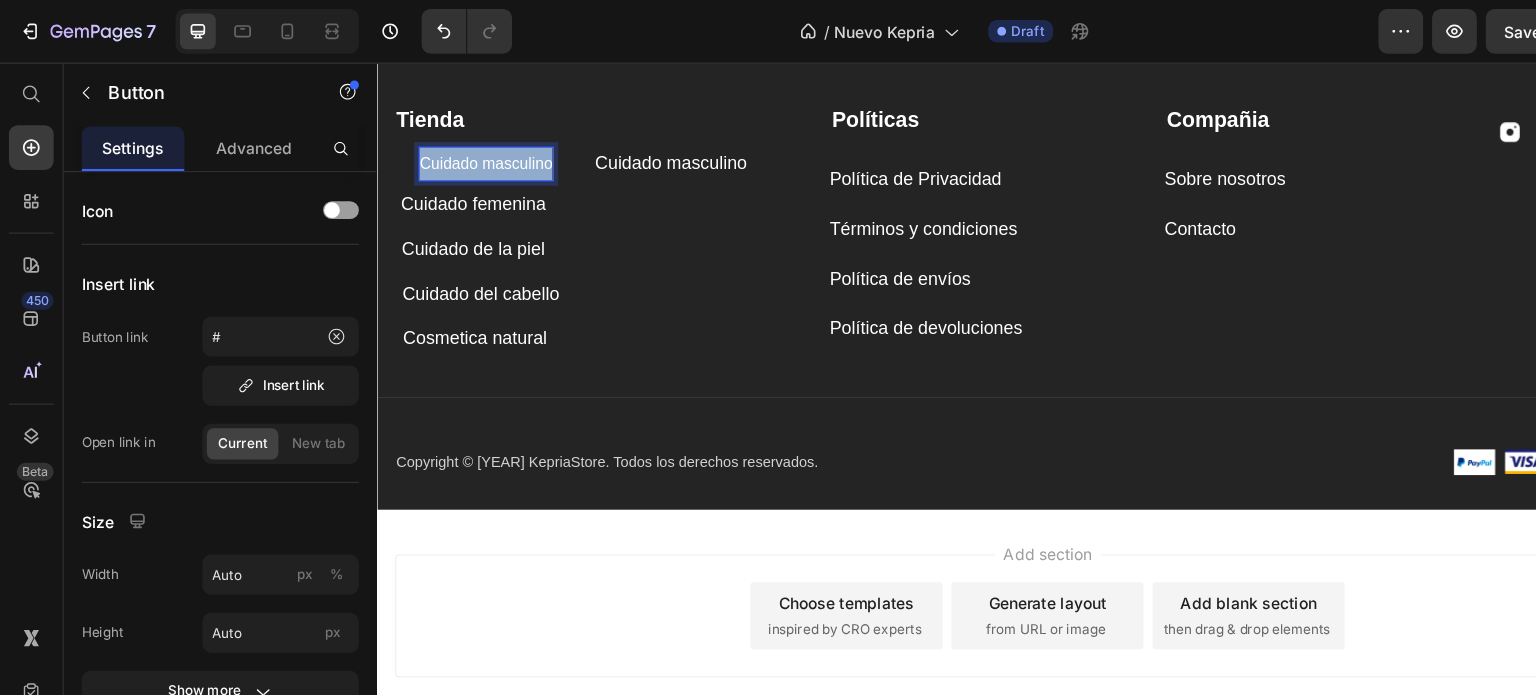 click on "Cuidado masculino" at bounding box center [473, 152] 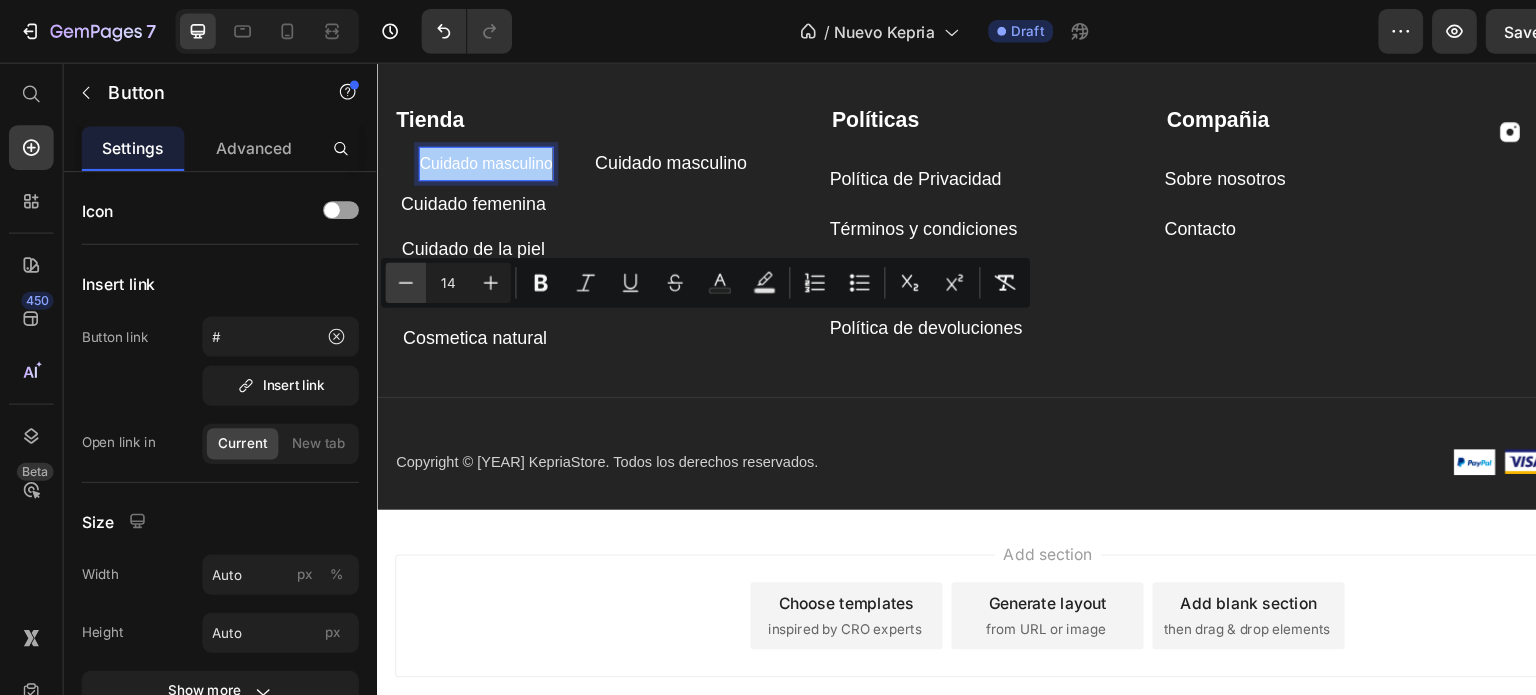click on "Minus" at bounding box center [363, 253] 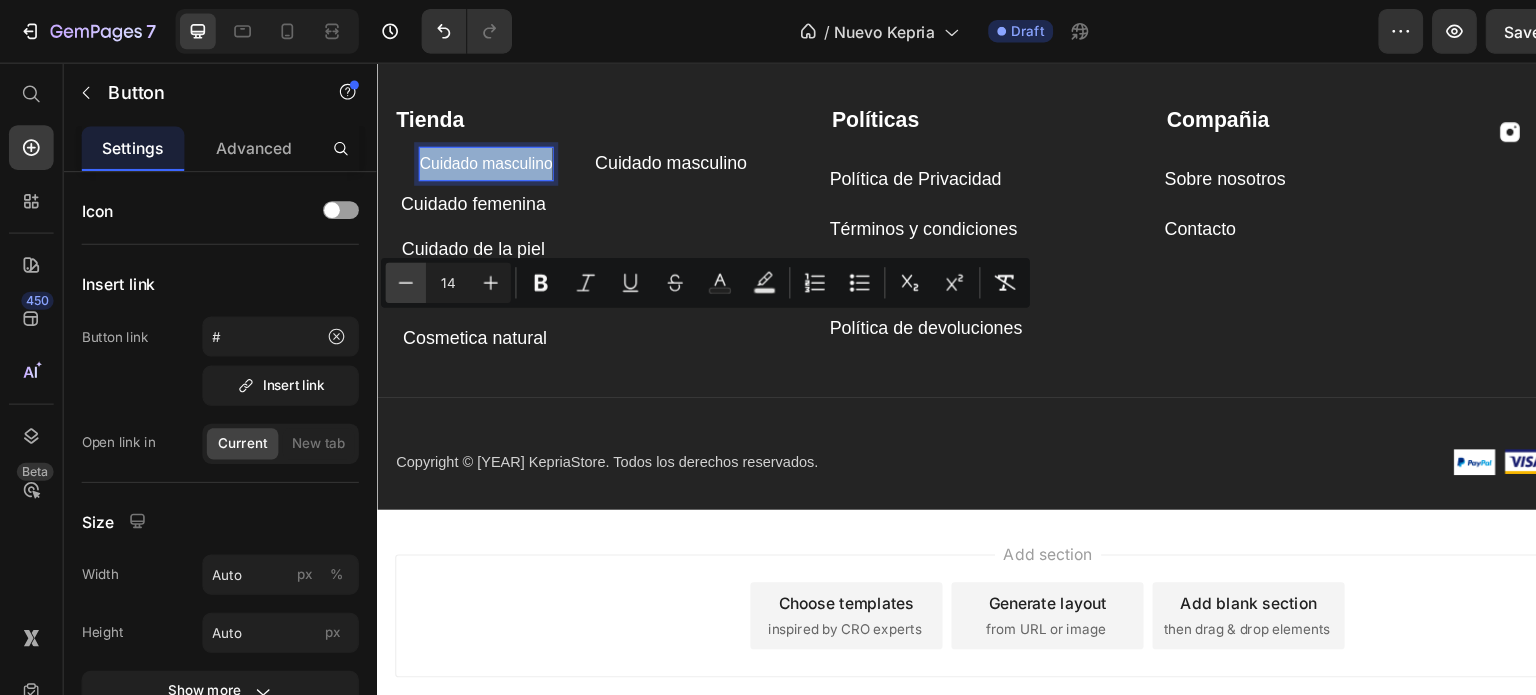 type on "13" 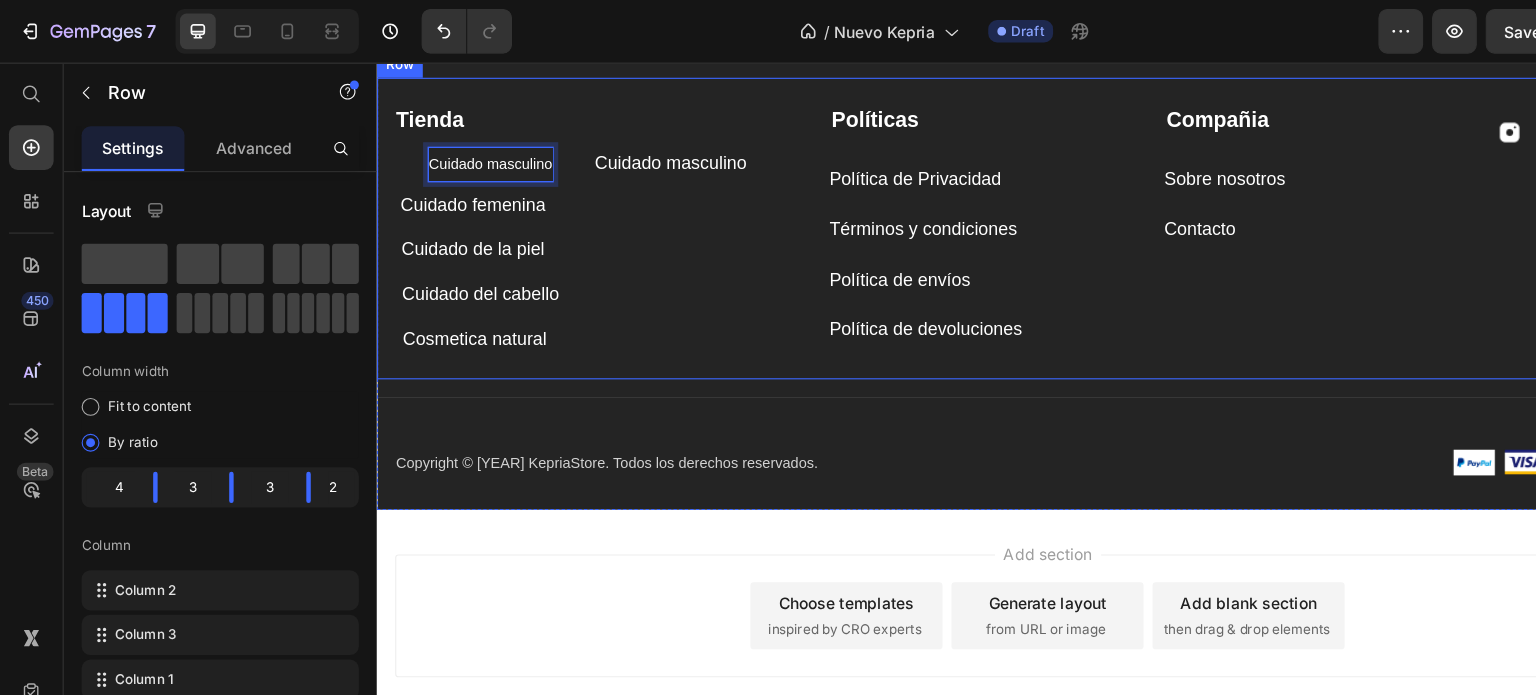 click on "Tienda Text block Cuidado masculino Button   0 Cuidado masculino Button Cuidado femenina Button Cuidado de la piel Button Cuidado del cabello Button Cosmetica natural Button" at bounding box center (571, 207) 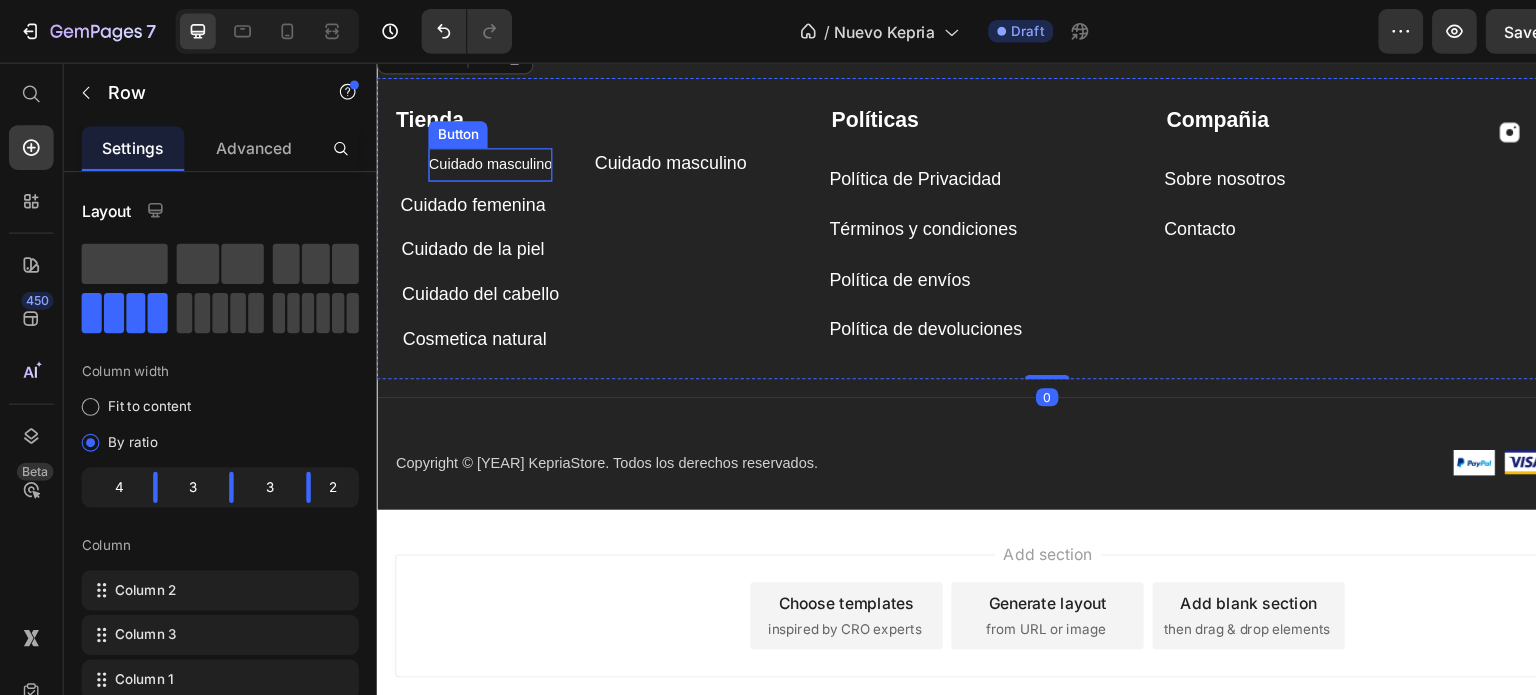 click on "Cuidado masculino" at bounding box center [477, 152] 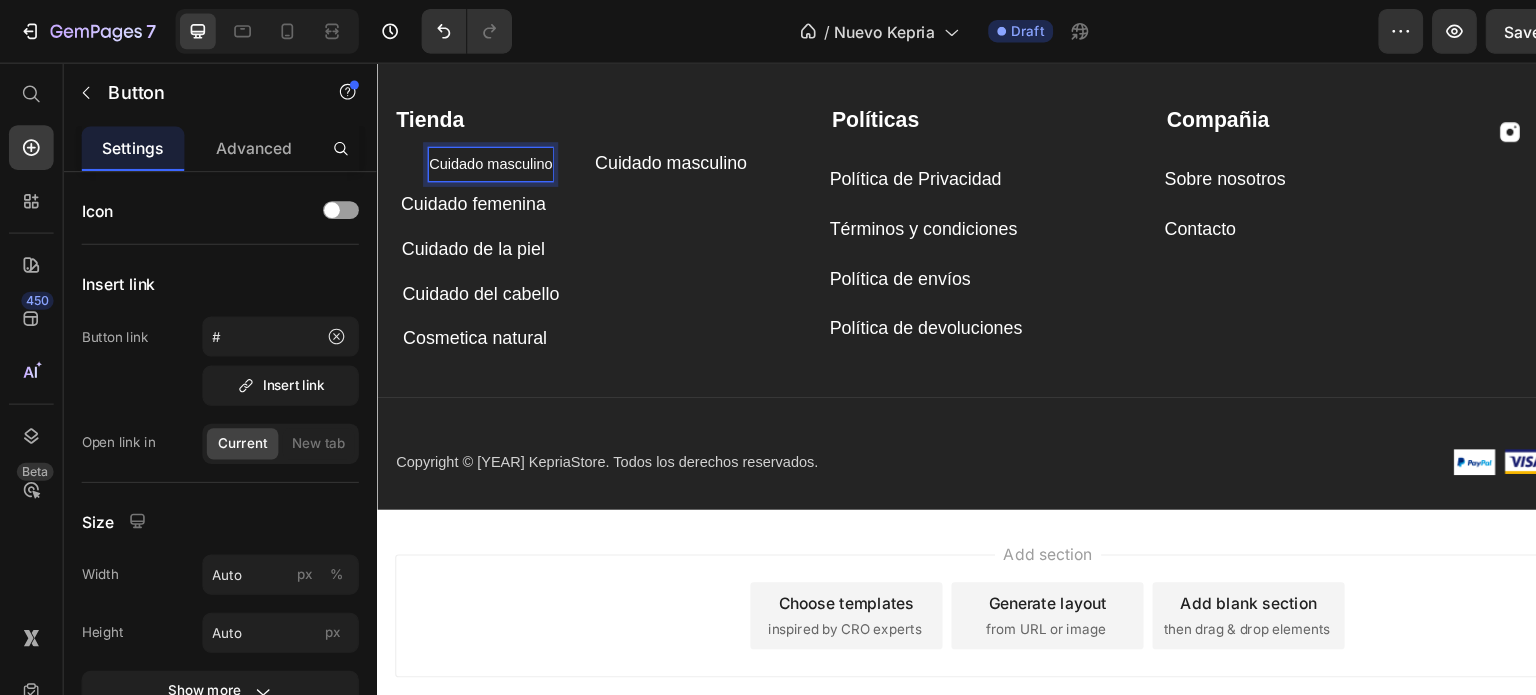 click on "Cuidado masculino" at bounding box center [477, 152] 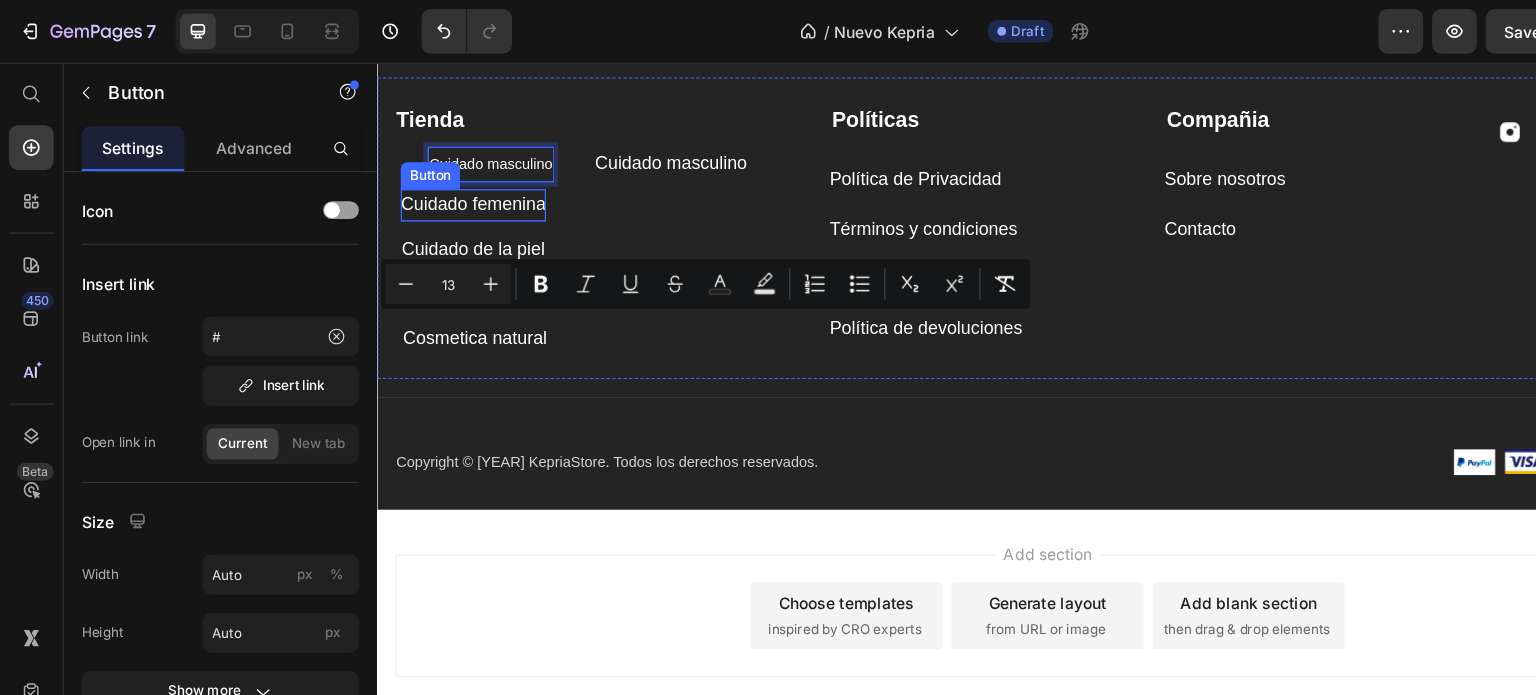 click on "Cuidado femenina" at bounding box center (462, 189) 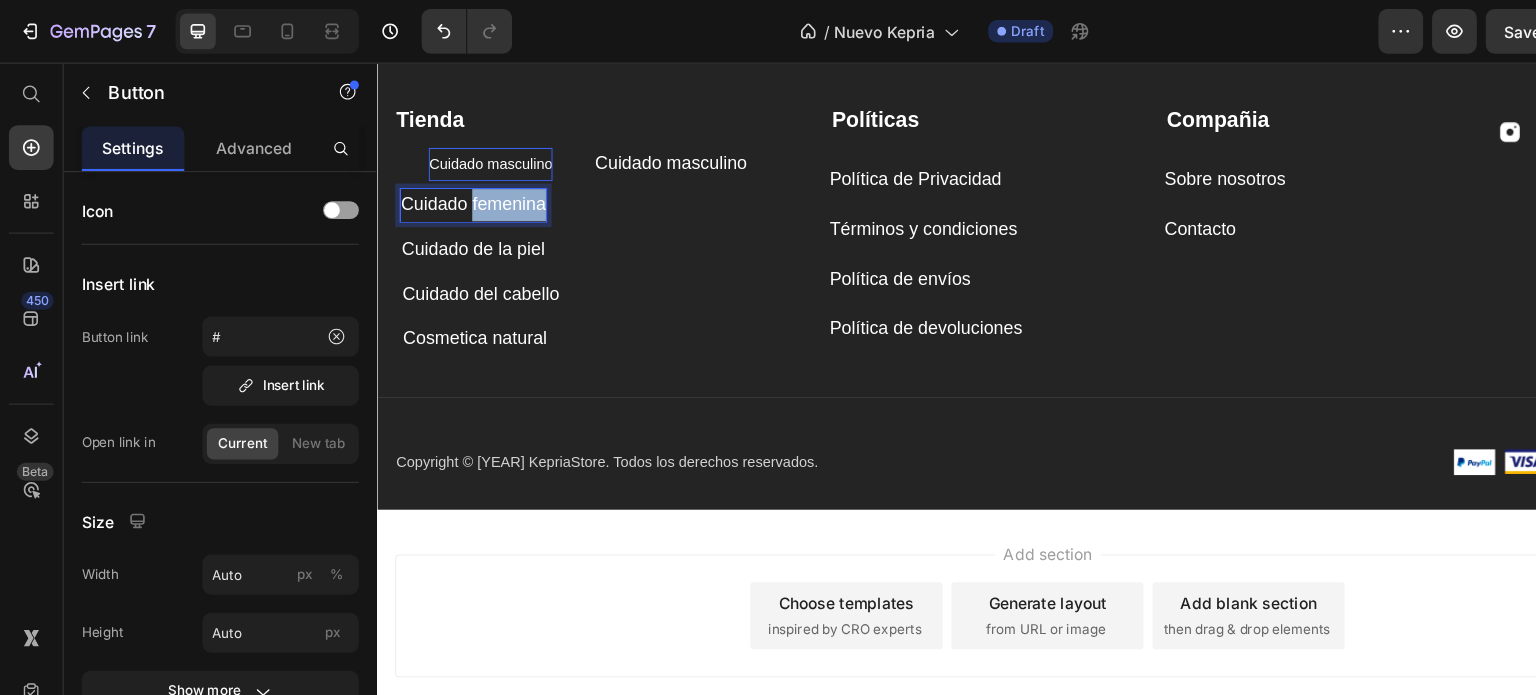 click on "Cuidado femenina" at bounding box center [462, 189] 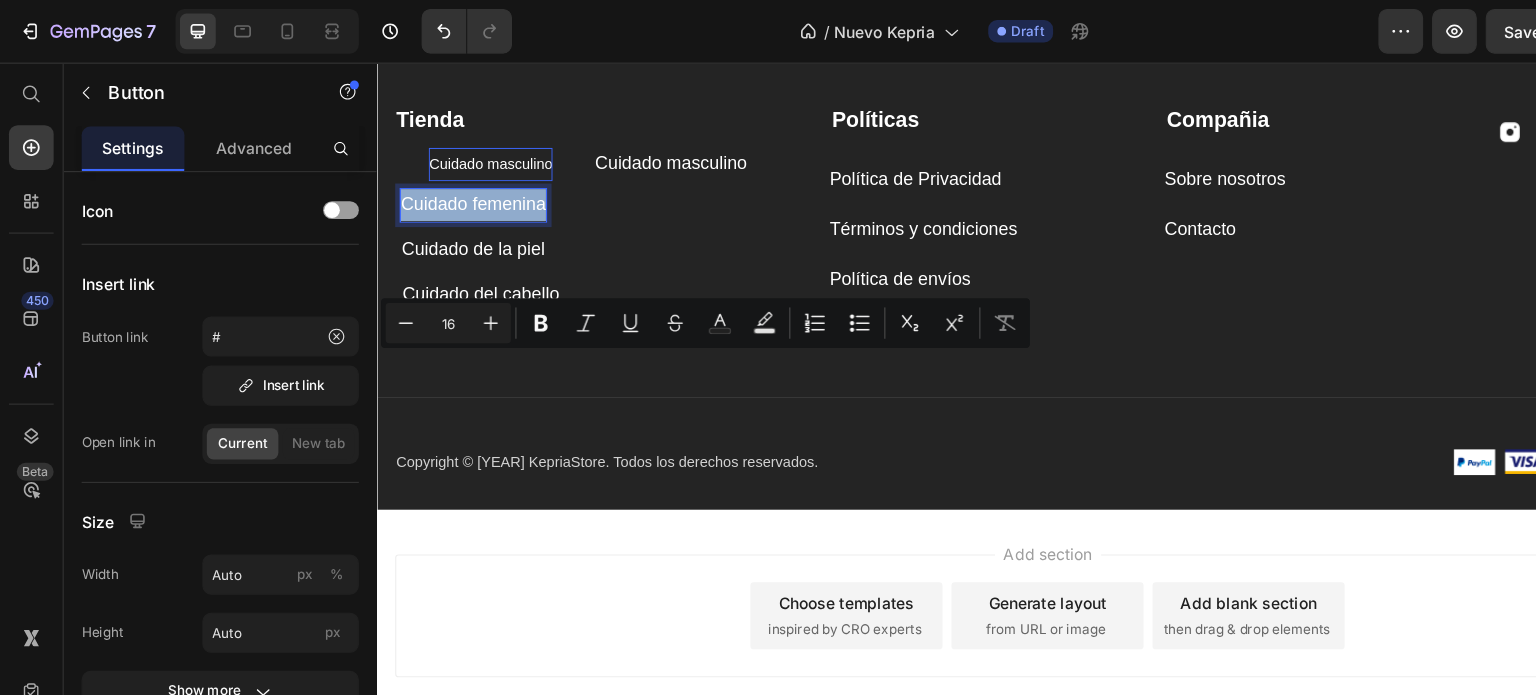 click on "Cuidado femenina" at bounding box center [462, 189] 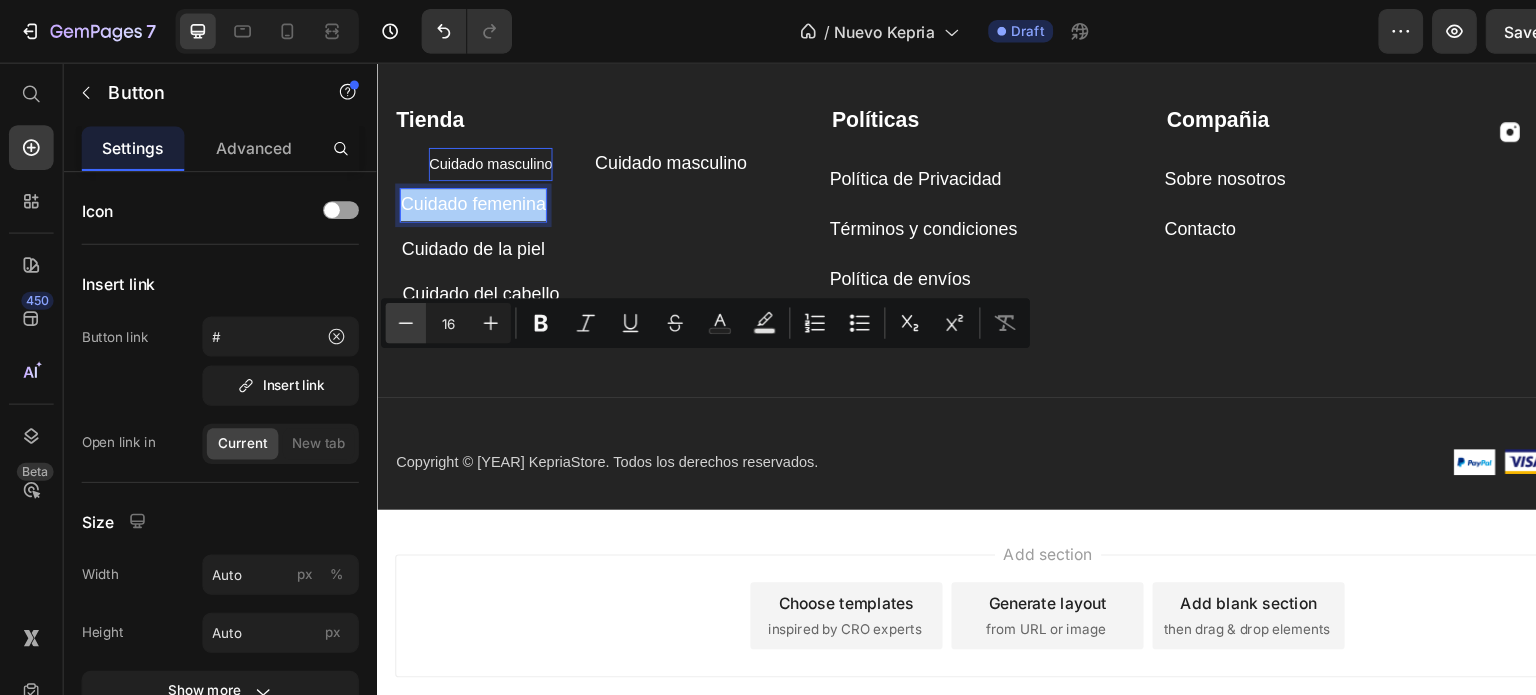 click 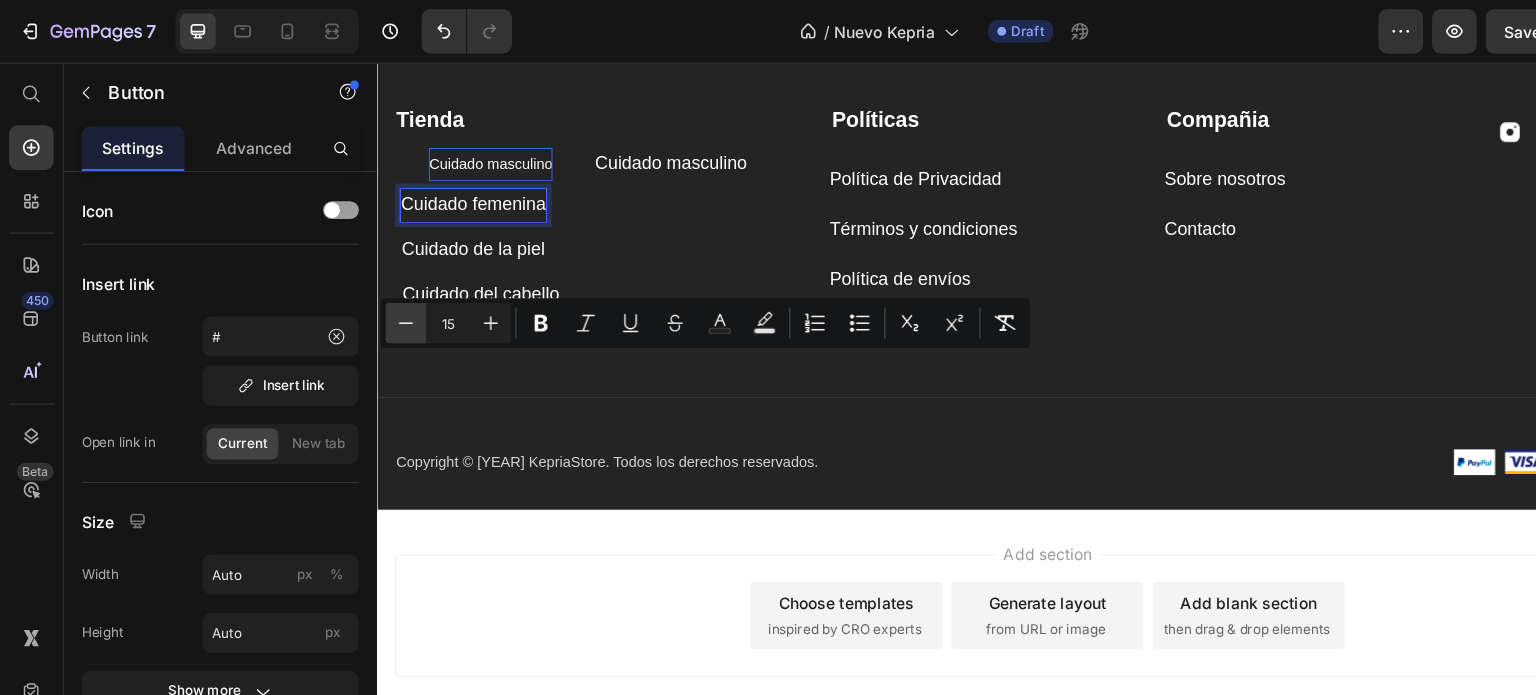 click 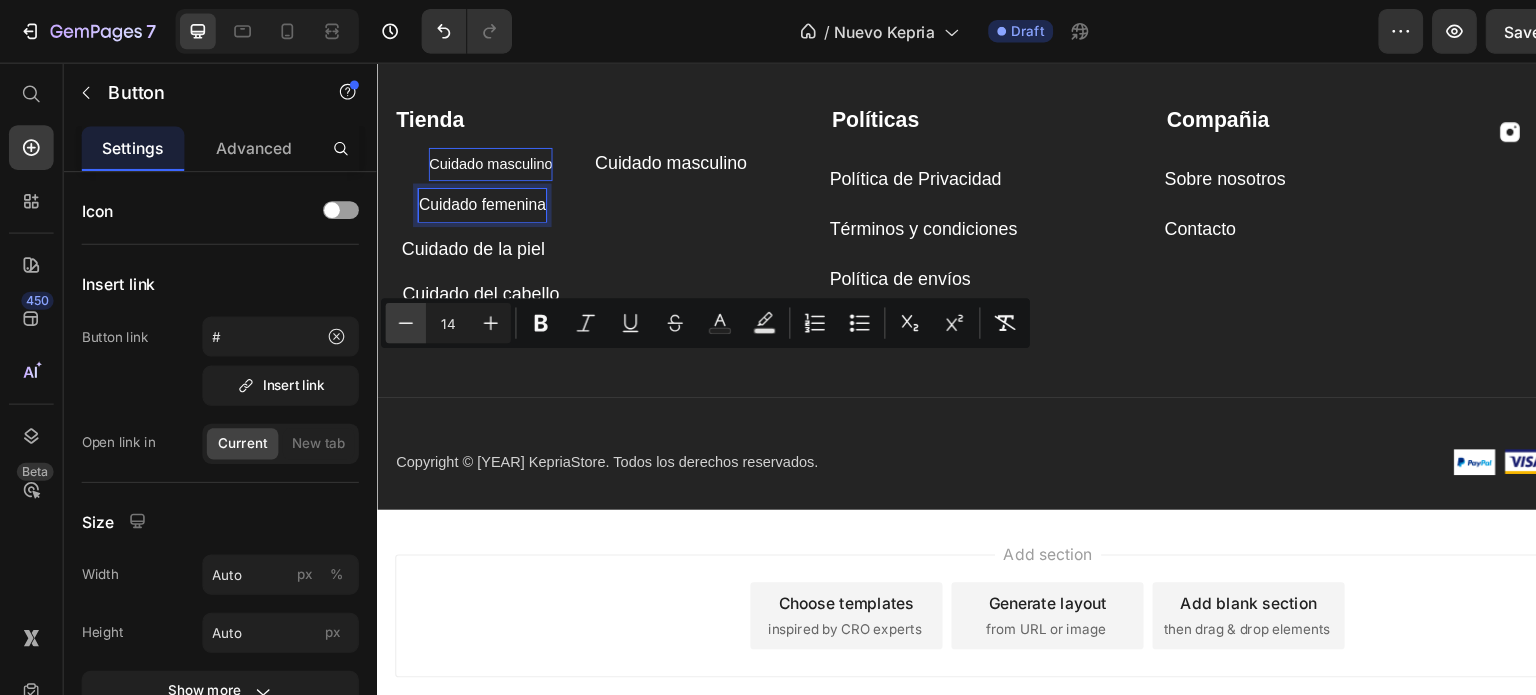 click 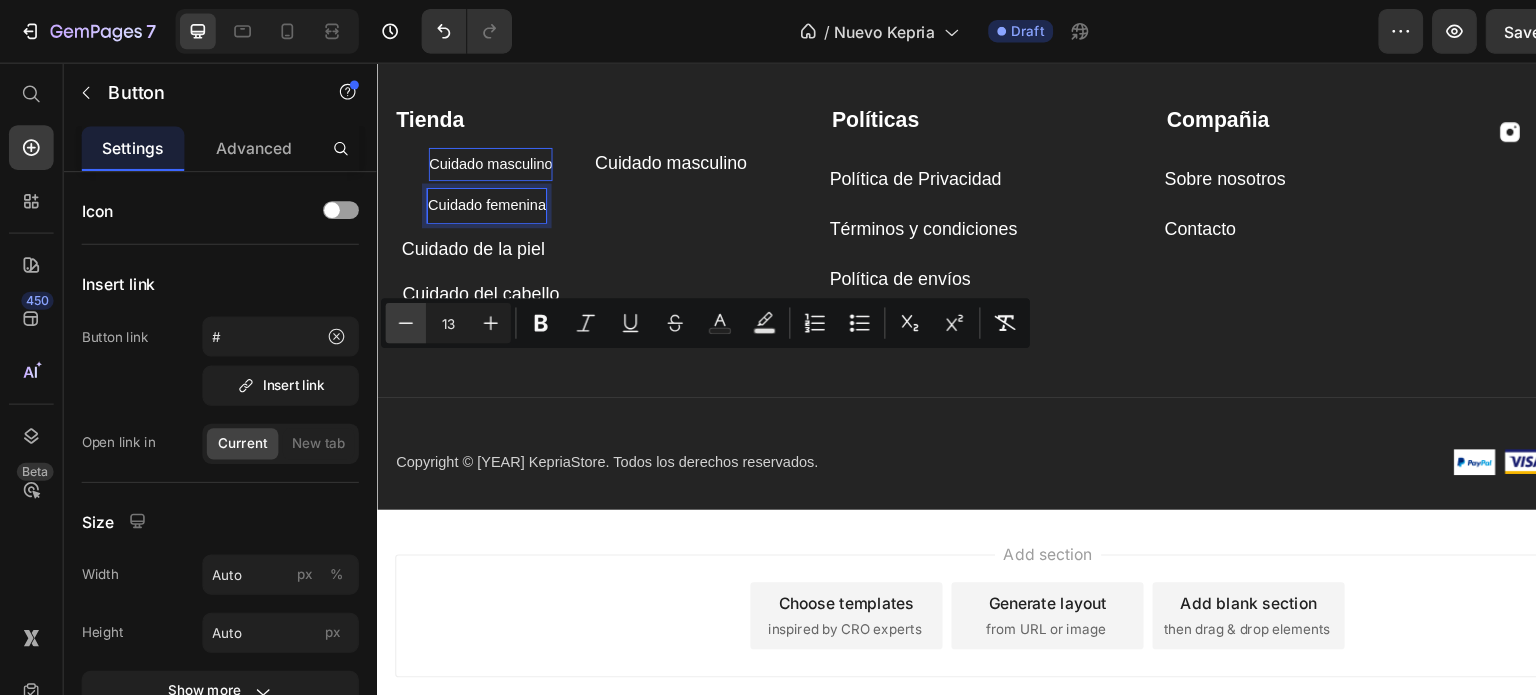 click 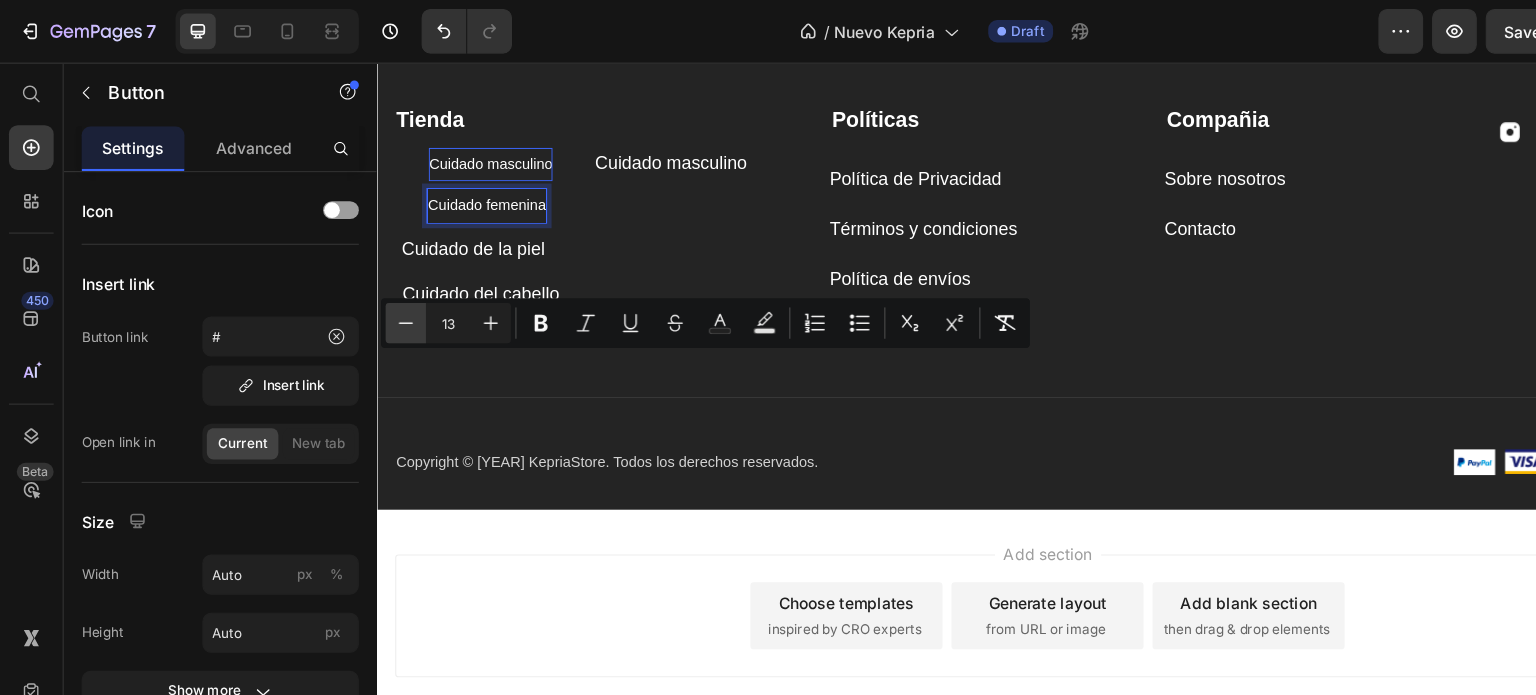 type on "12" 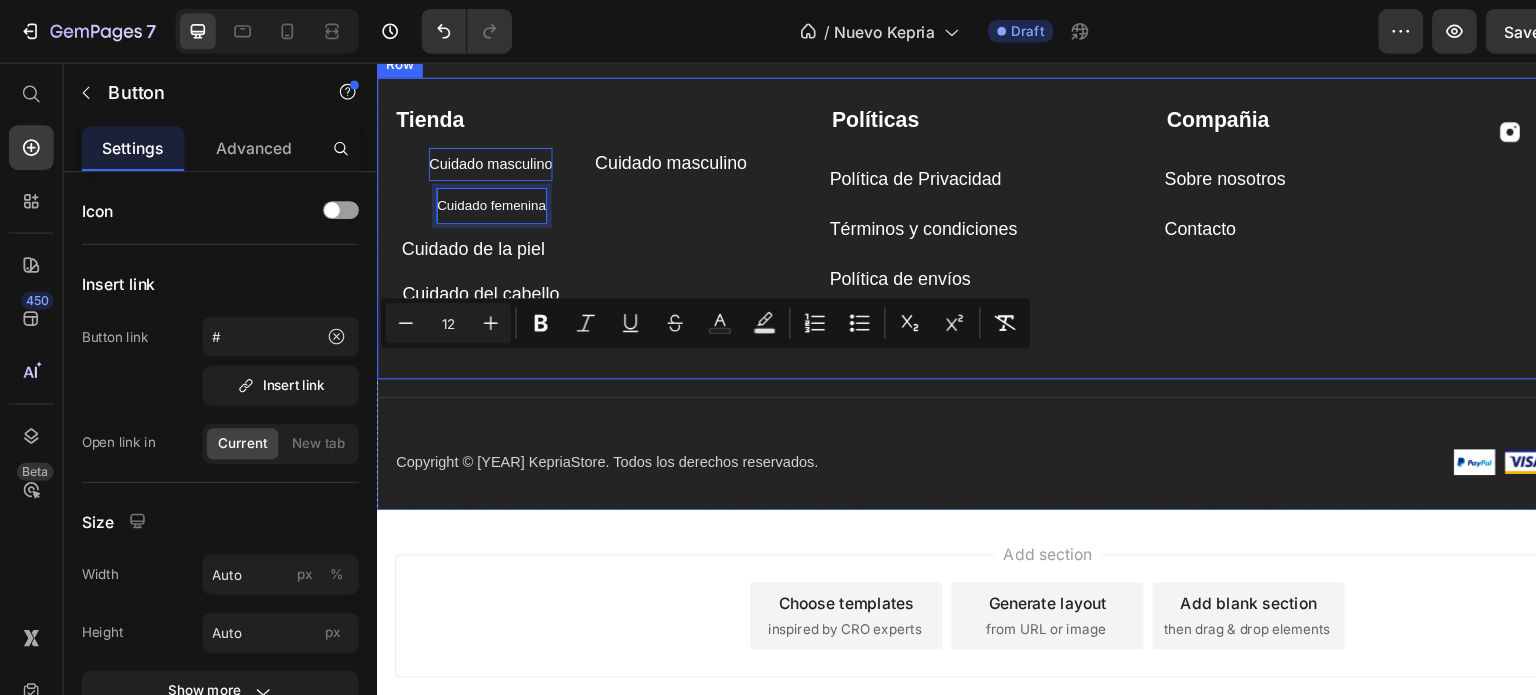 click on "Tienda Text block Cuidado masculino Button Cuidado masculino Button Cuidado femenina Button   0 Cuidado de la piel Button Cuidado del cabello Button Cosmetica natural Button" at bounding box center (571, 207) 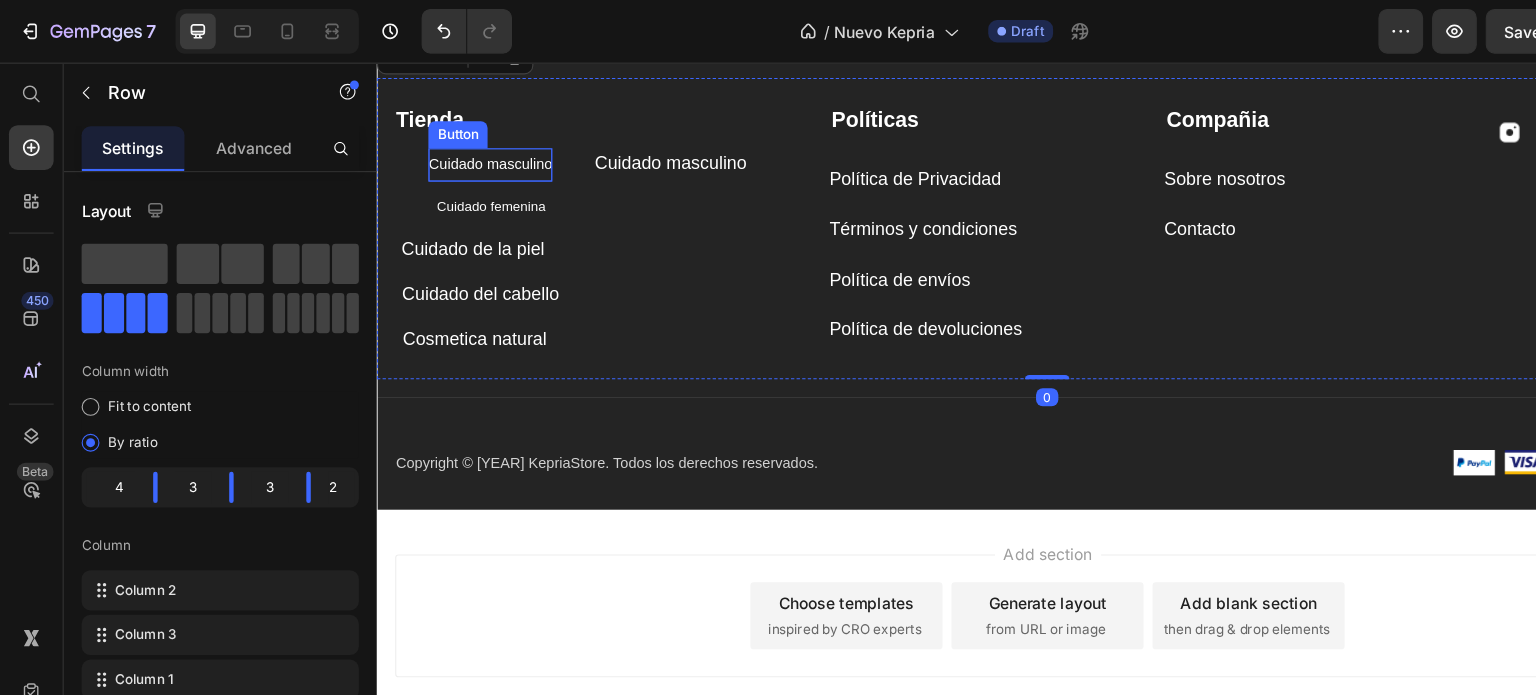 click on "Cuidado masculino" at bounding box center (477, 152) 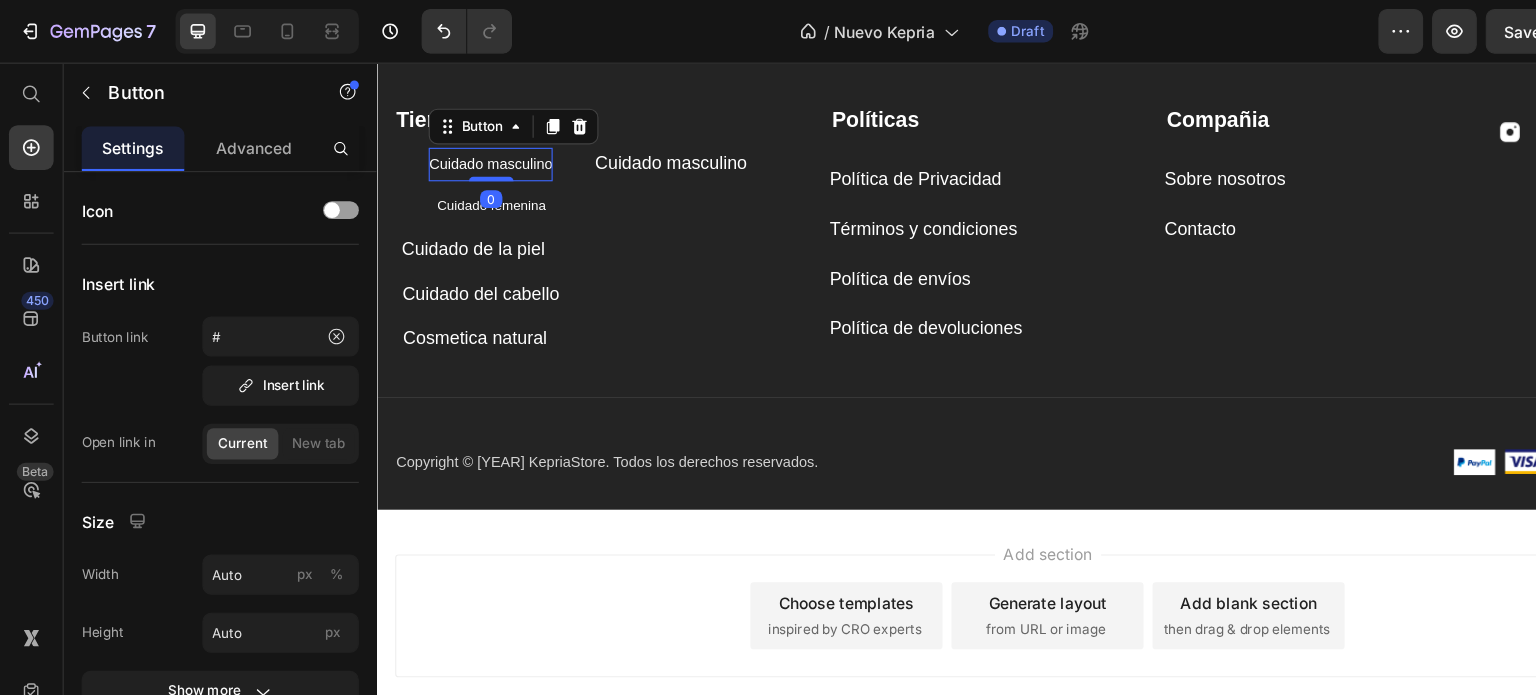 click on "Tienda Text block Cuidado masculino Button   0 Cuidado masculino Button Cuidado femenina Button Cuidado de la piel Button Cuidado del cabello Button Cosmetica natural Button" at bounding box center (571, 207) 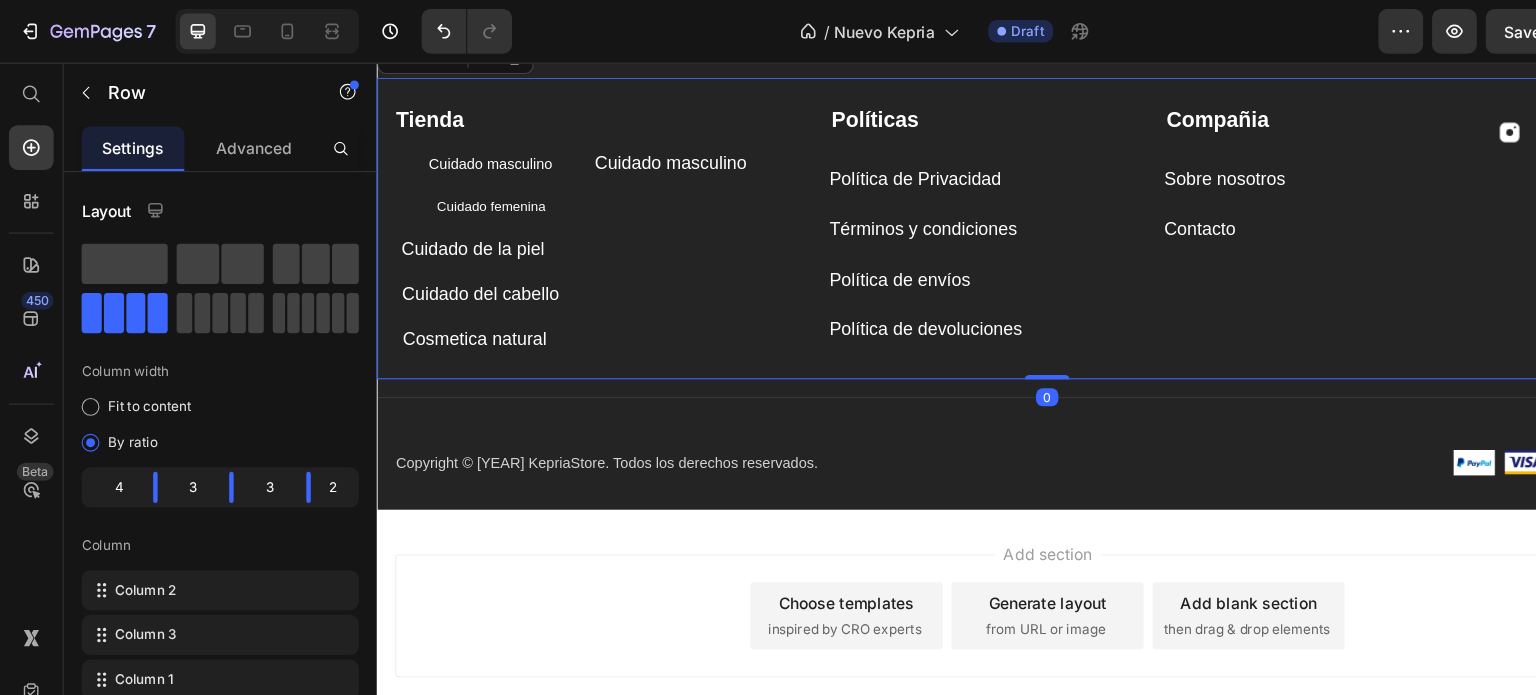click on "Tienda Text block Cuidado masculino Button Cuidado masculino Button Cuidado femenina Button Cuidado de la piel Button Cuidado del cabello Button Cosmetica natural Button" at bounding box center (571, 207) 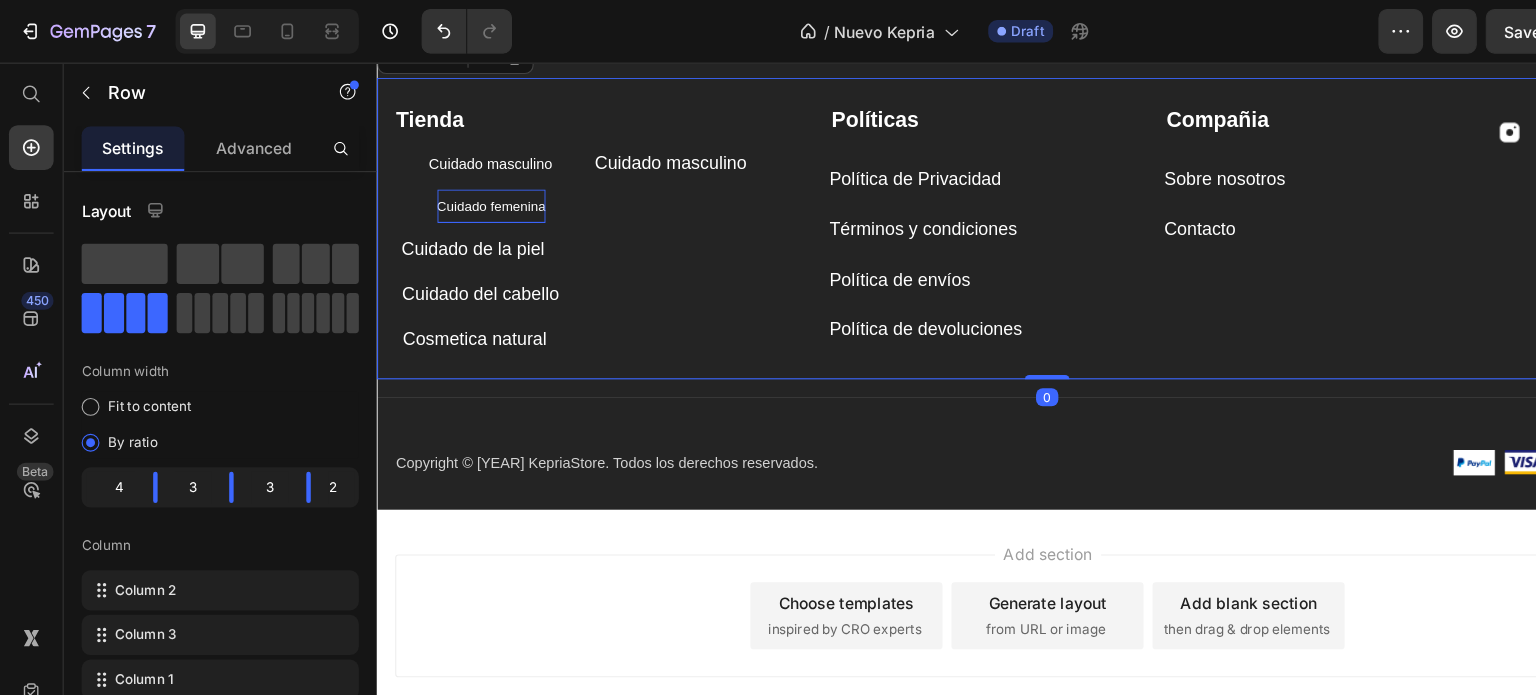 click on "Cuidado femenina" at bounding box center (478, 190) 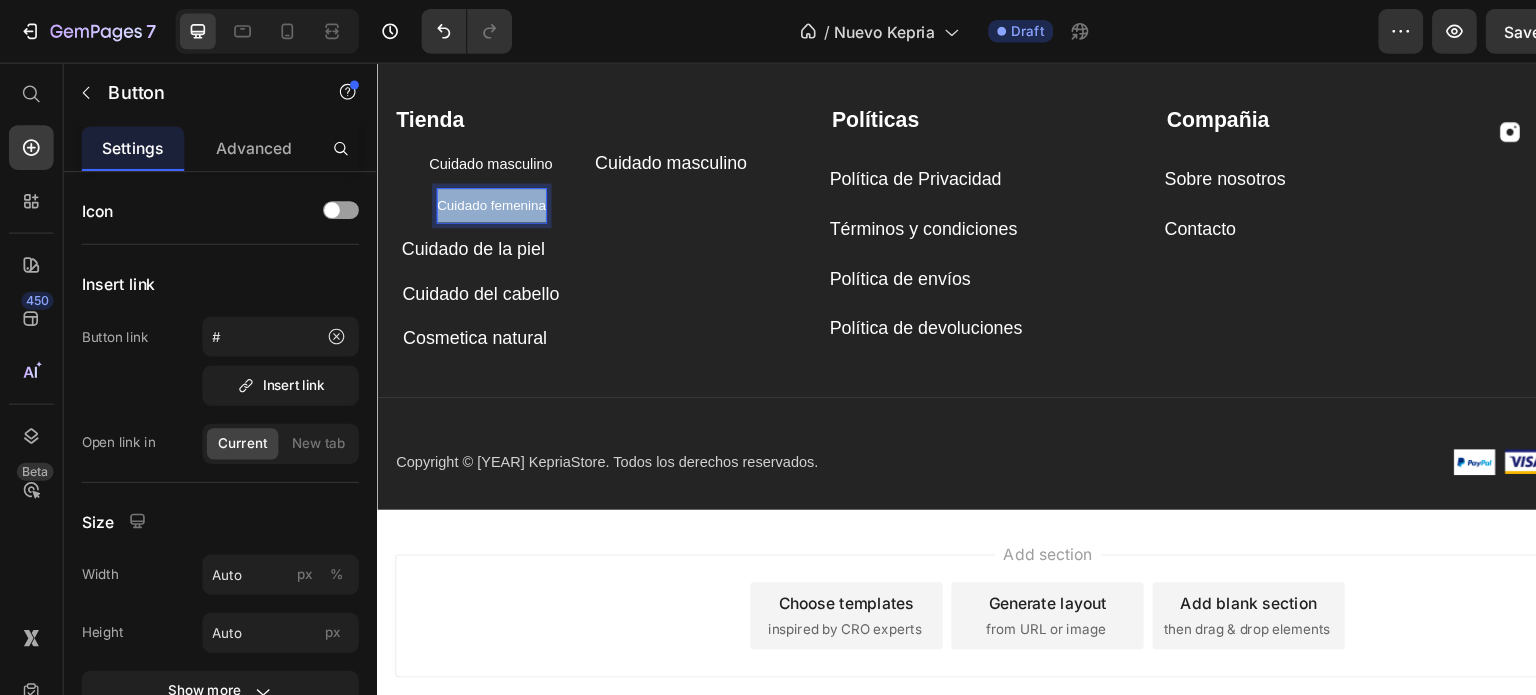click on "Cuidado femenina" at bounding box center (478, 190) 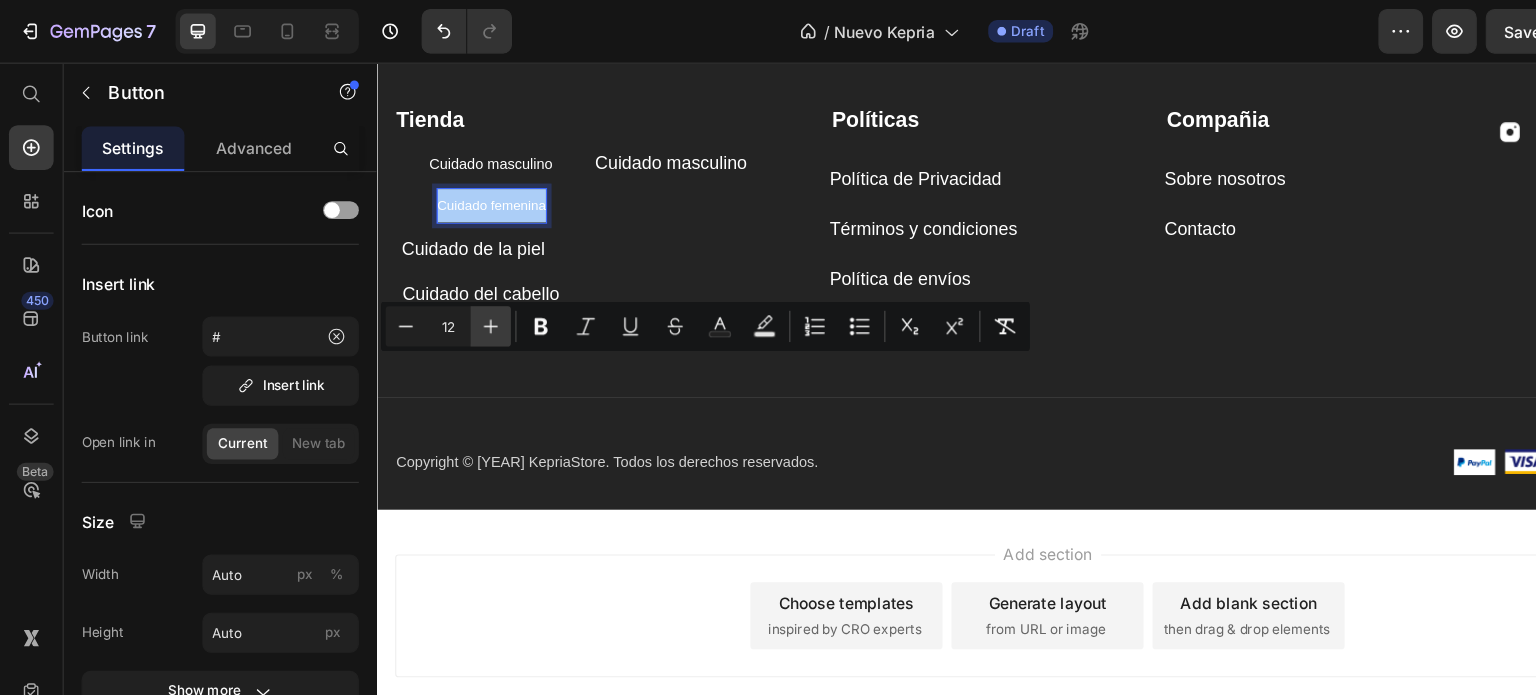 click on "Plus" at bounding box center [439, 292] 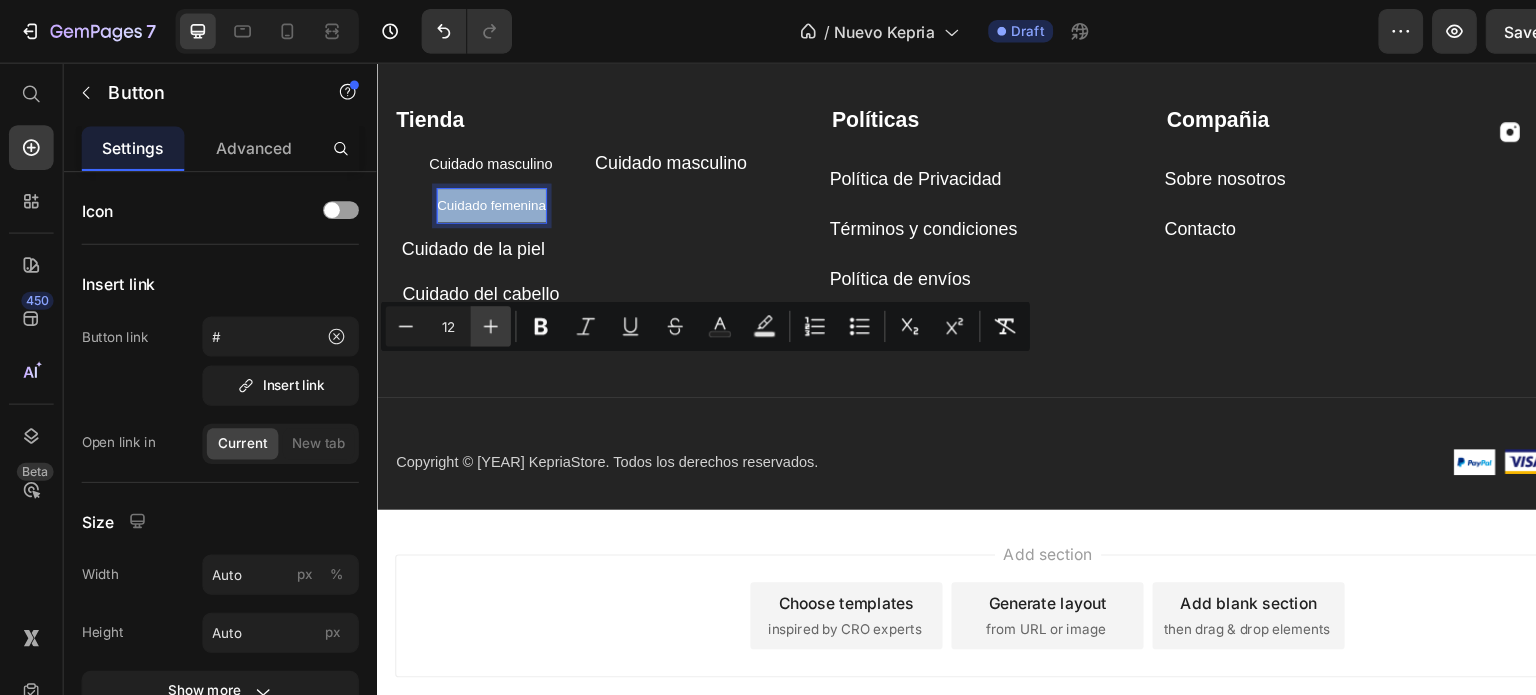 type on "13" 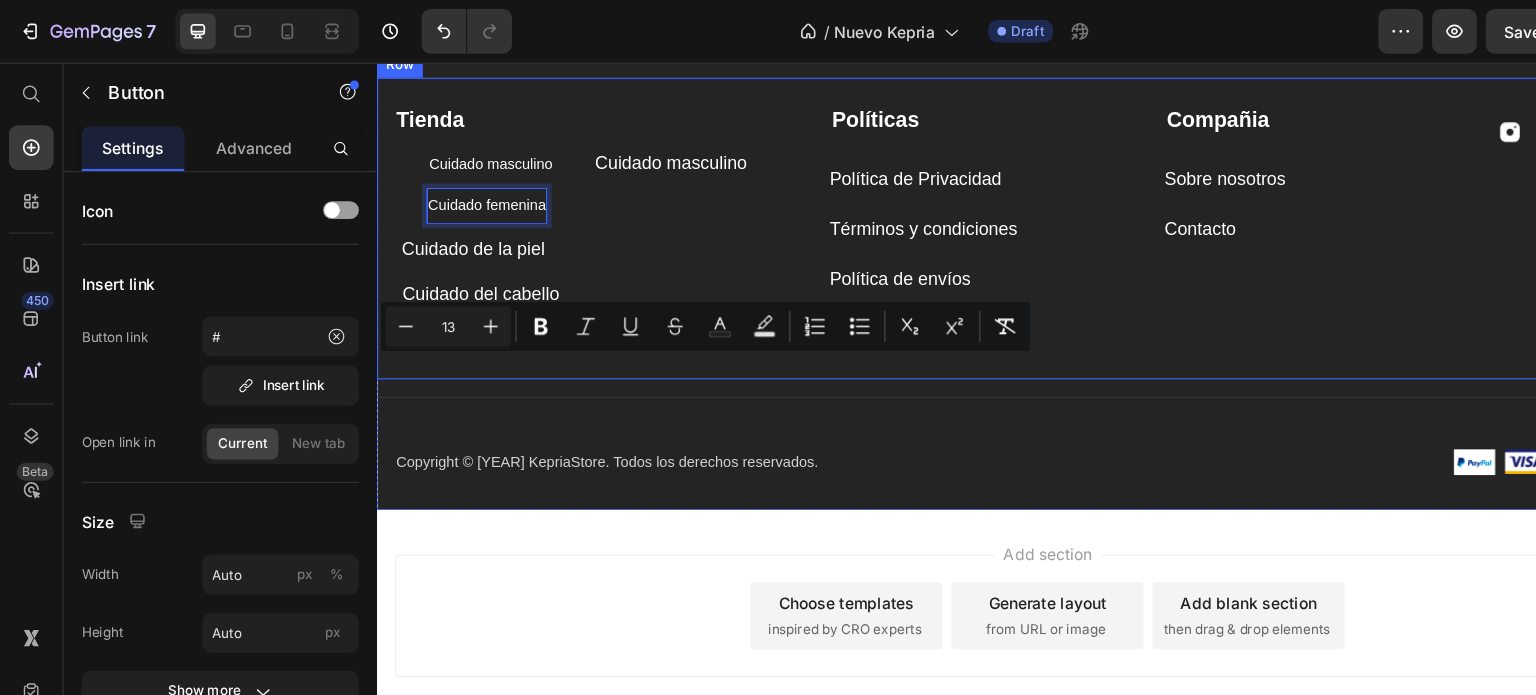 click on "Tienda Text block Cuidado masculino Button Cuidado masculino Button Cuidado femenina Button   0 Cuidado de la piel Button Cuidado del cabello Button Cosmetica natural Button" at bounding box center (571, 207) 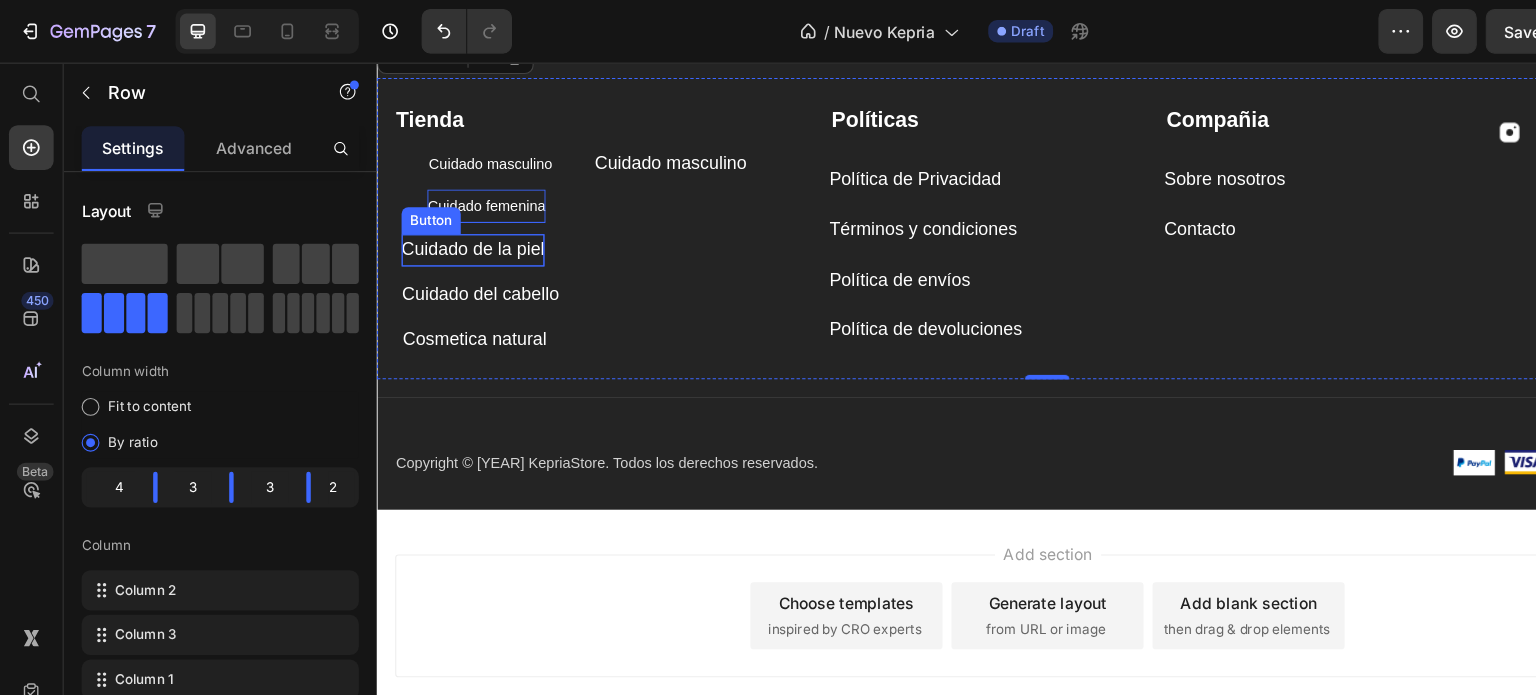 click on "Cuidado de la piel" at bounding box center [462, 229] 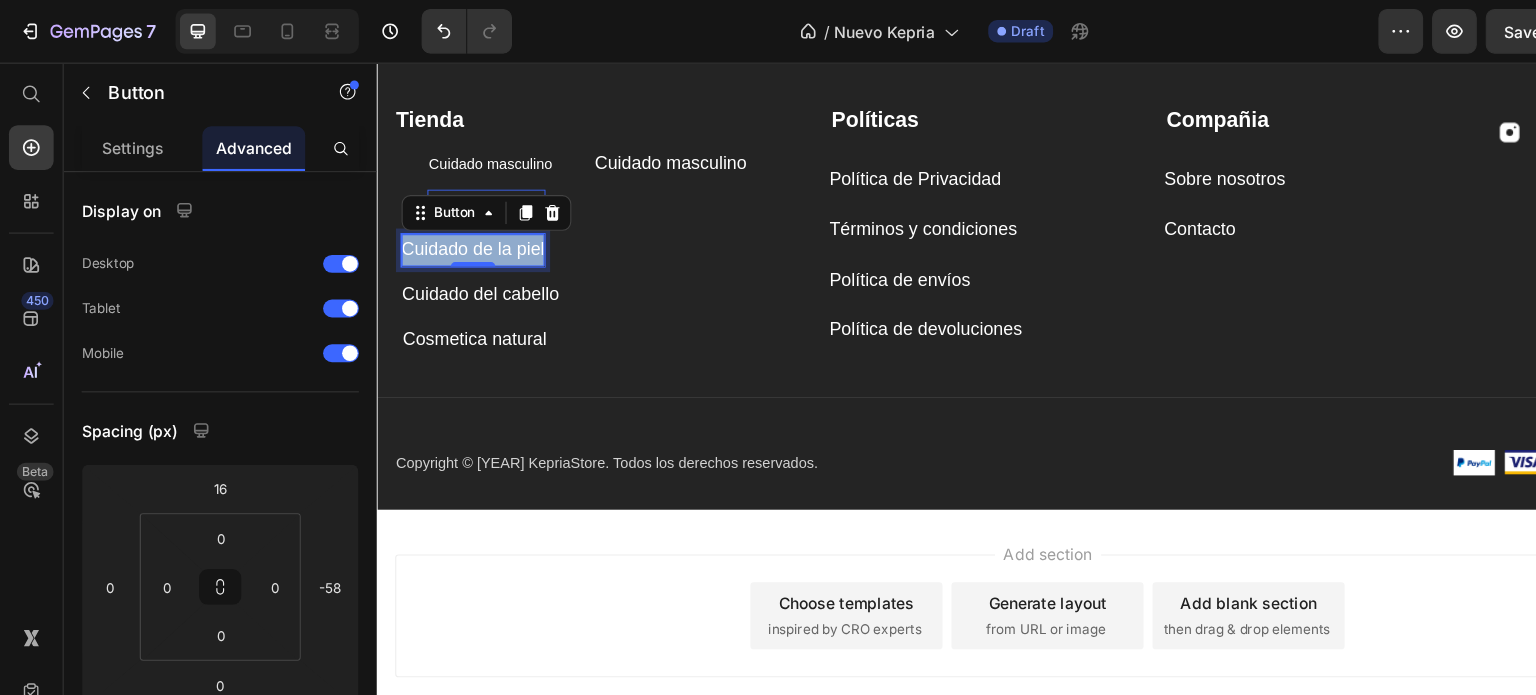 click on "Cuidado de la piel" at bounding box center [462, 229] 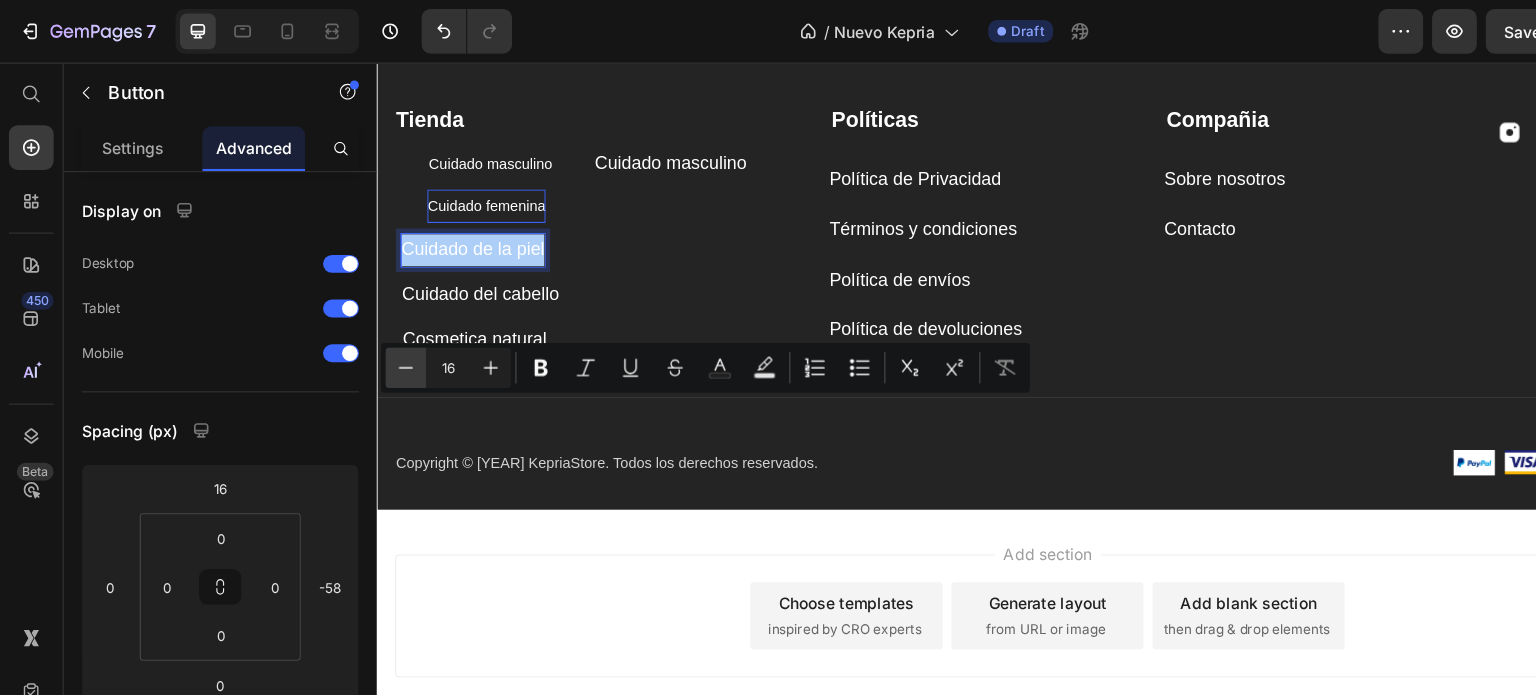 click 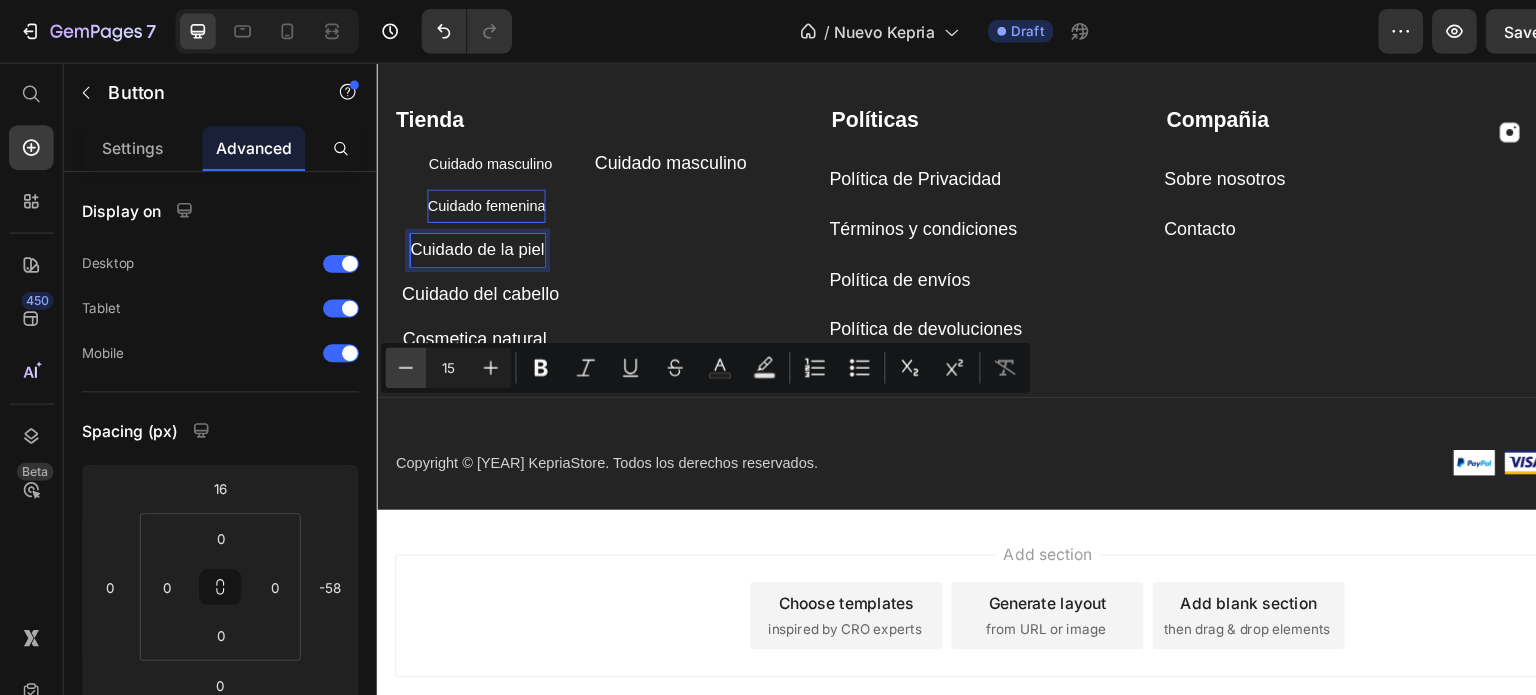 click 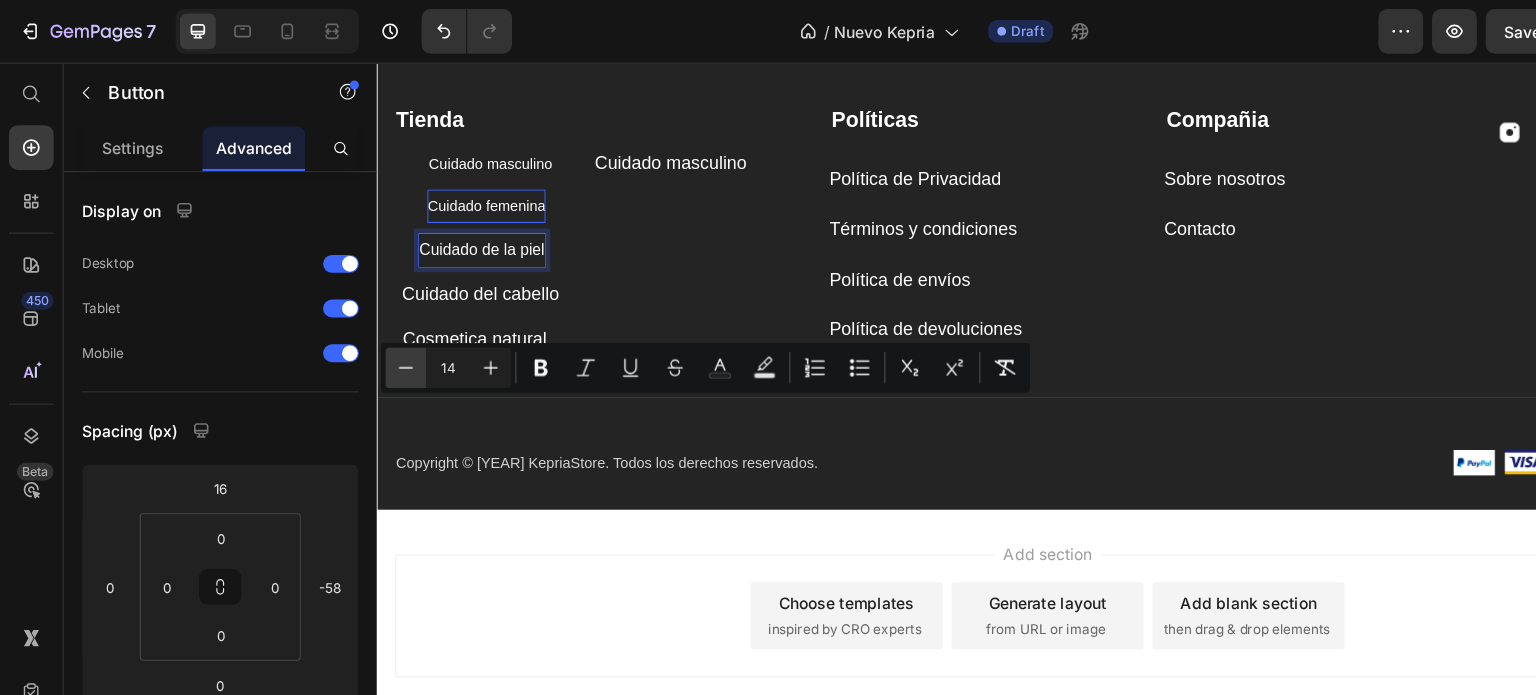 click 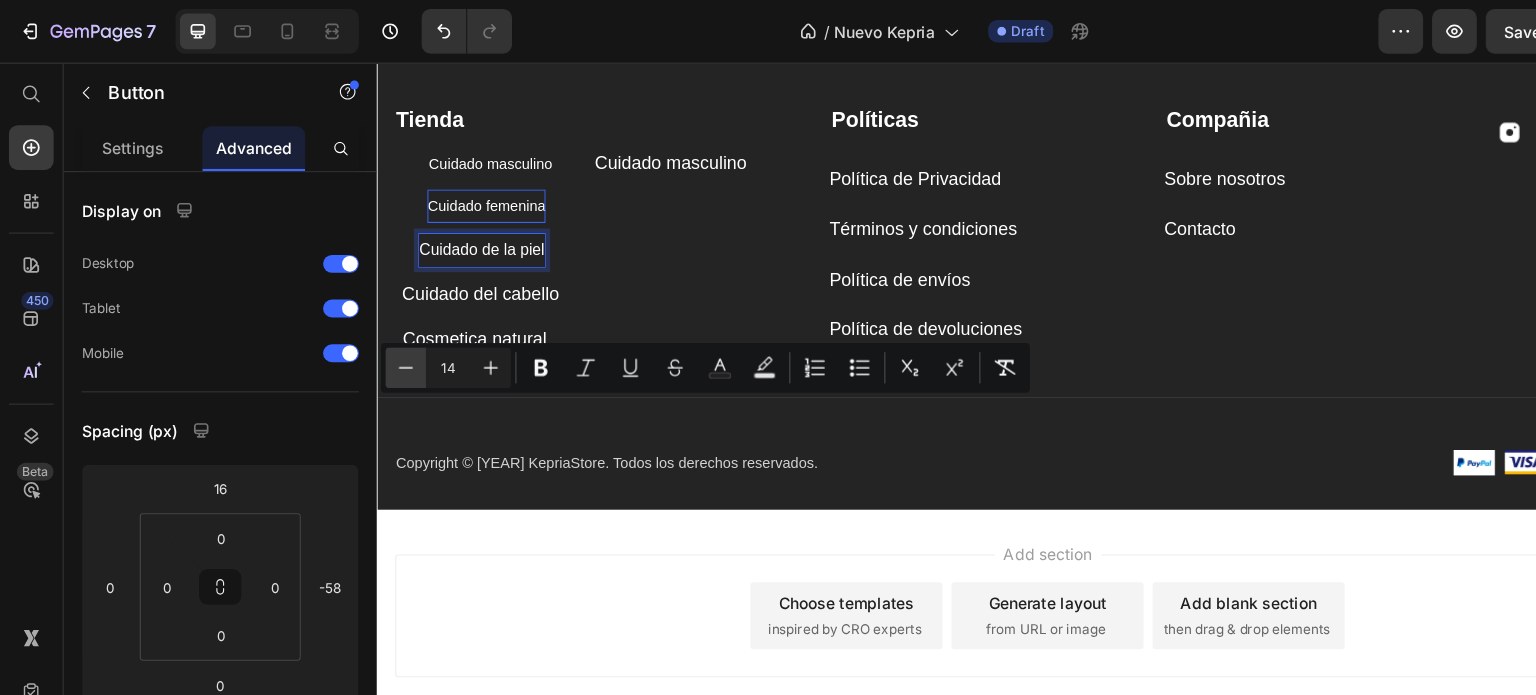 type on "13" 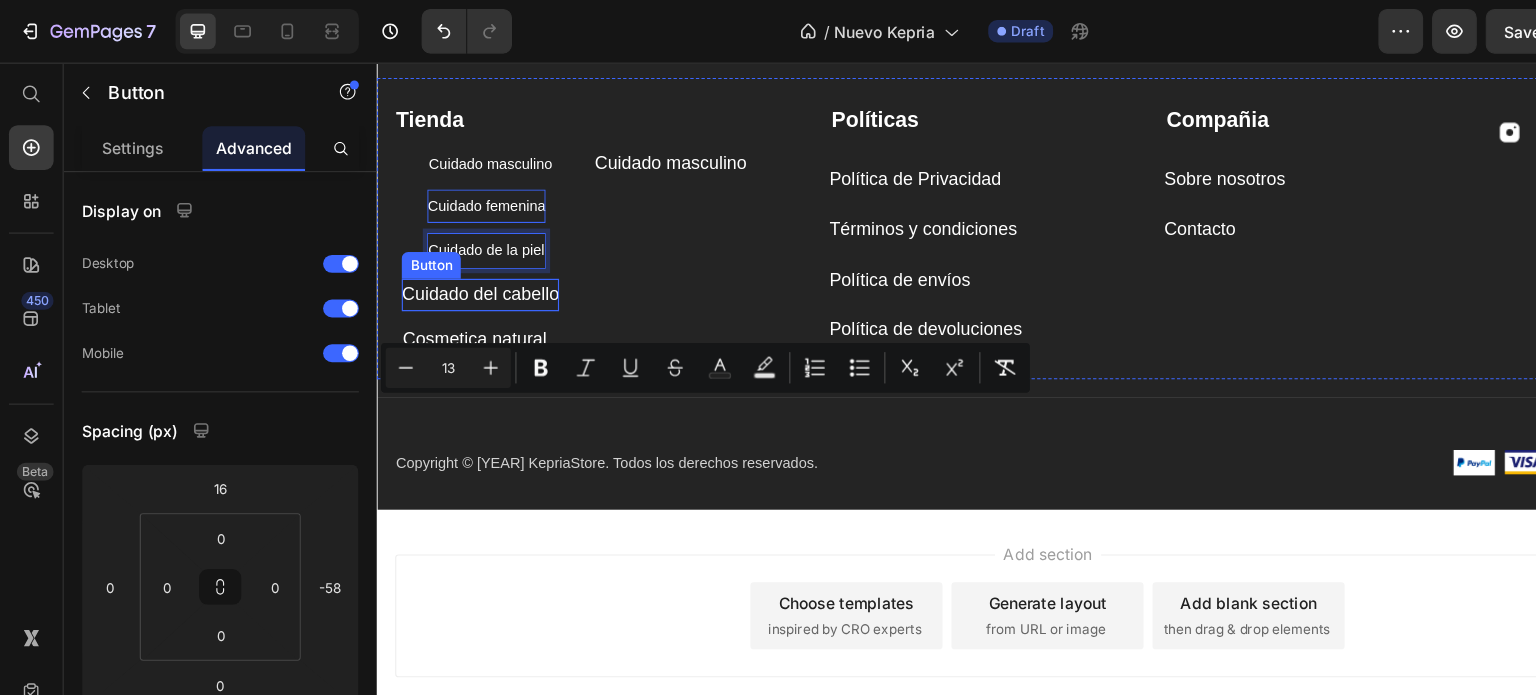 click on "Cuidado del cabello" at bounding box center [468, 269] 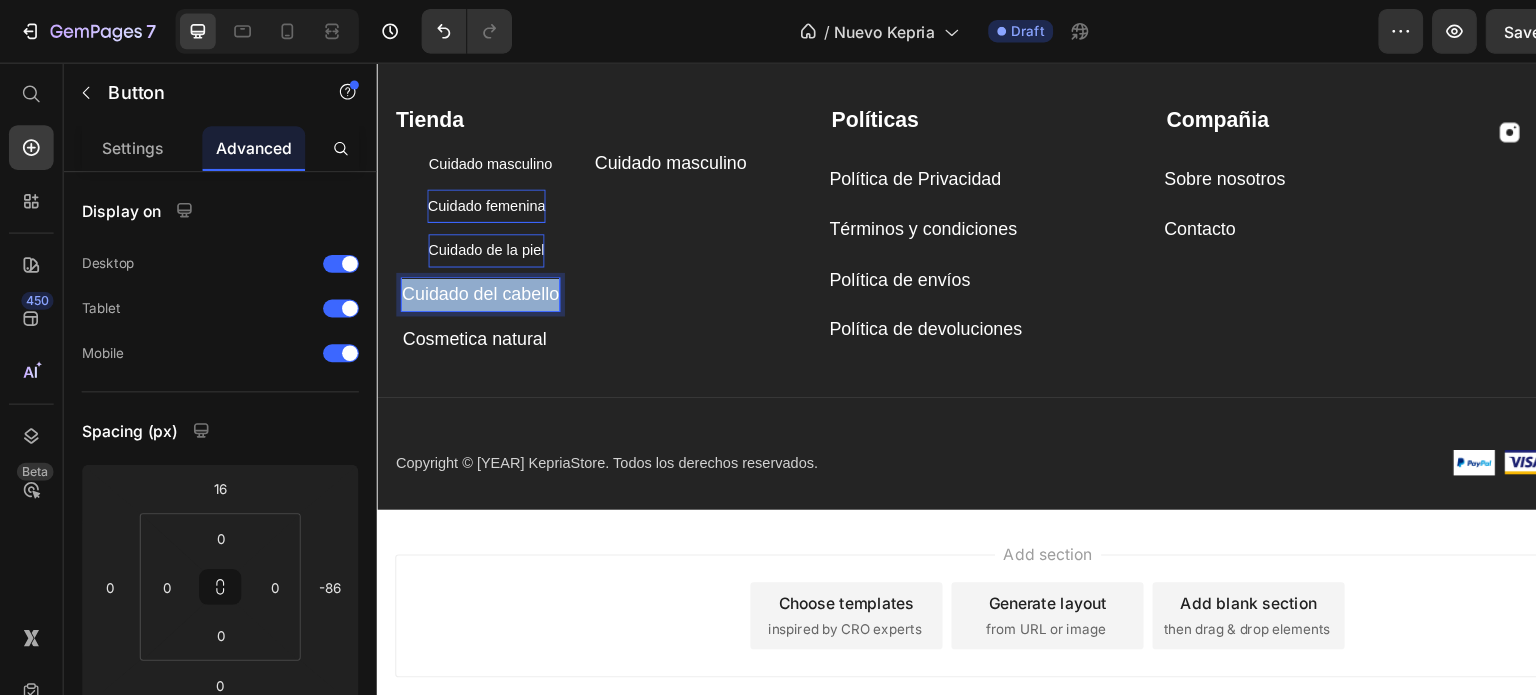 click on "Cuidado del cabello" at bounding box center (468, 269) 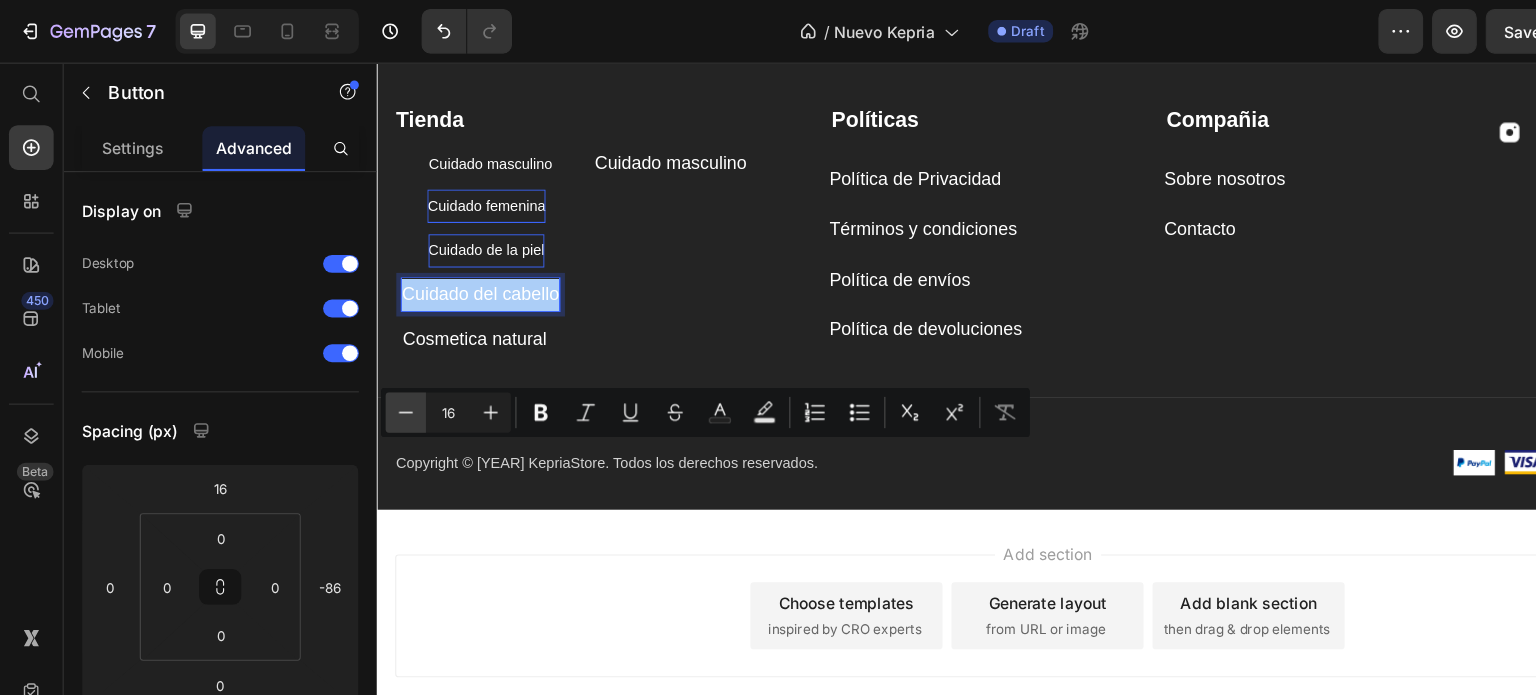 click on "Minus" at bounding box center [363, 369] 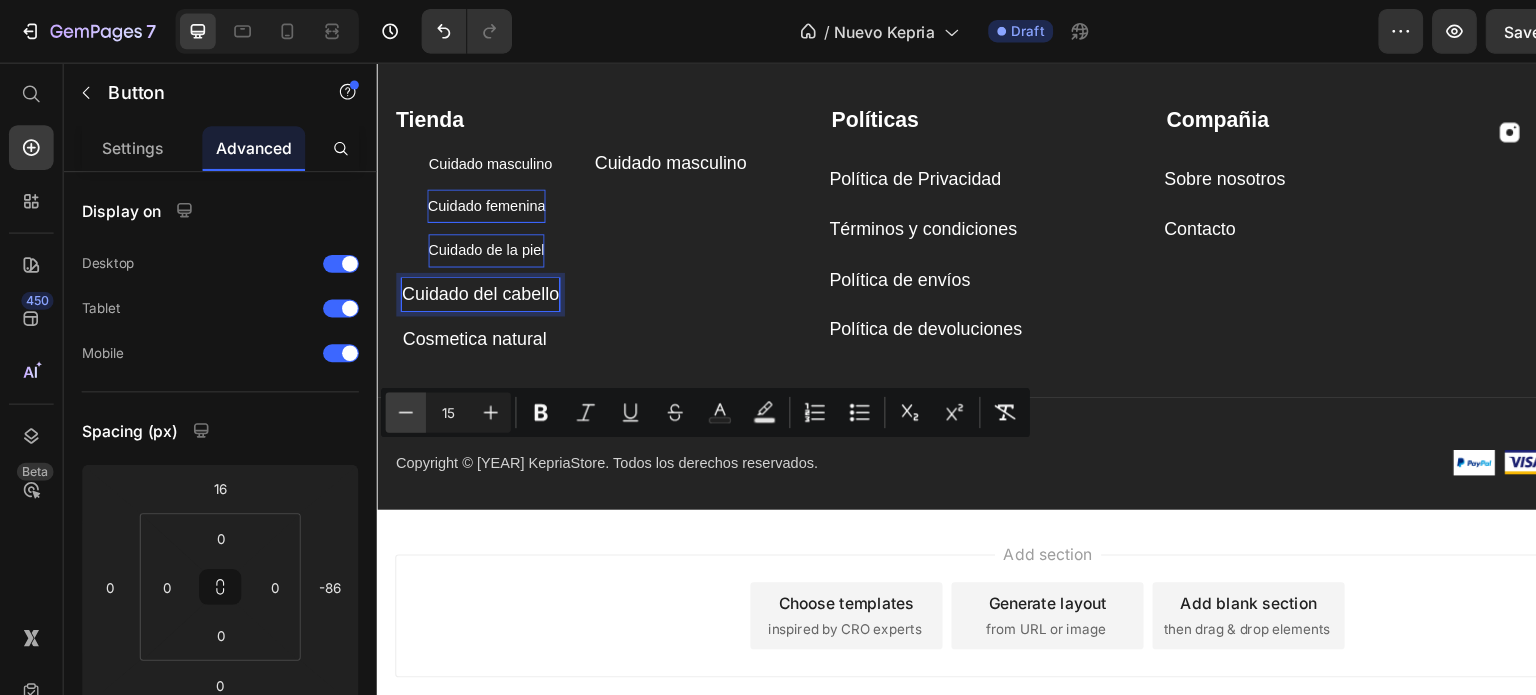 click on "Minus" at bounding box center (363, 369) 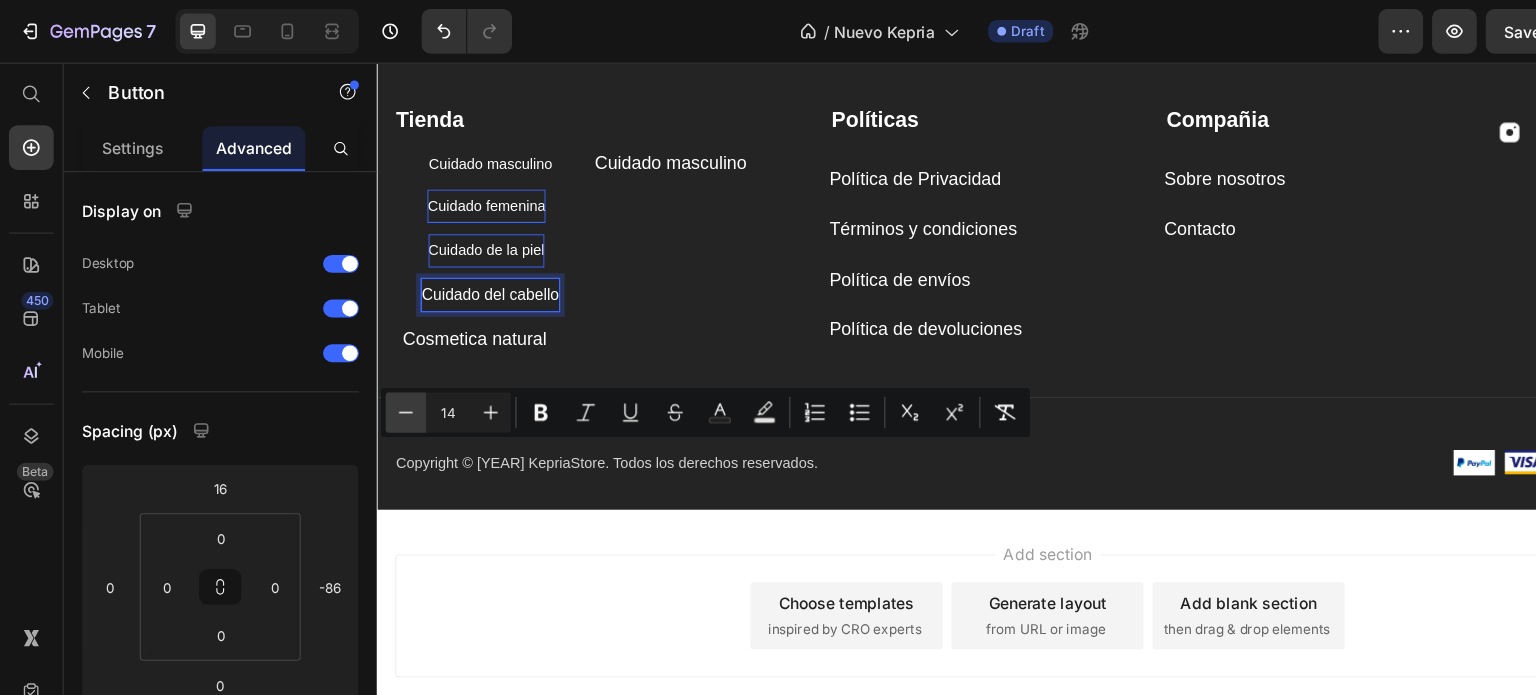 click on "Minus" at bounding box center (363, 369) 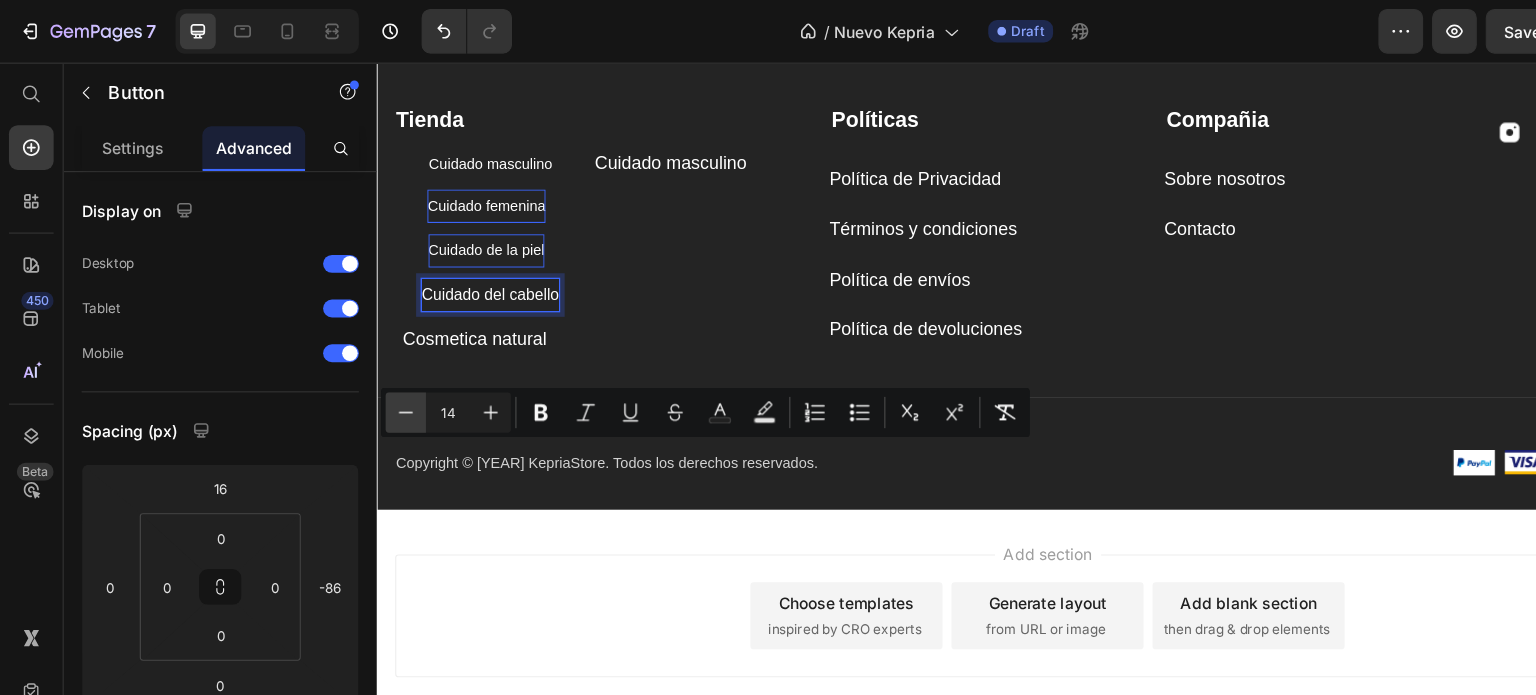 type on "13" 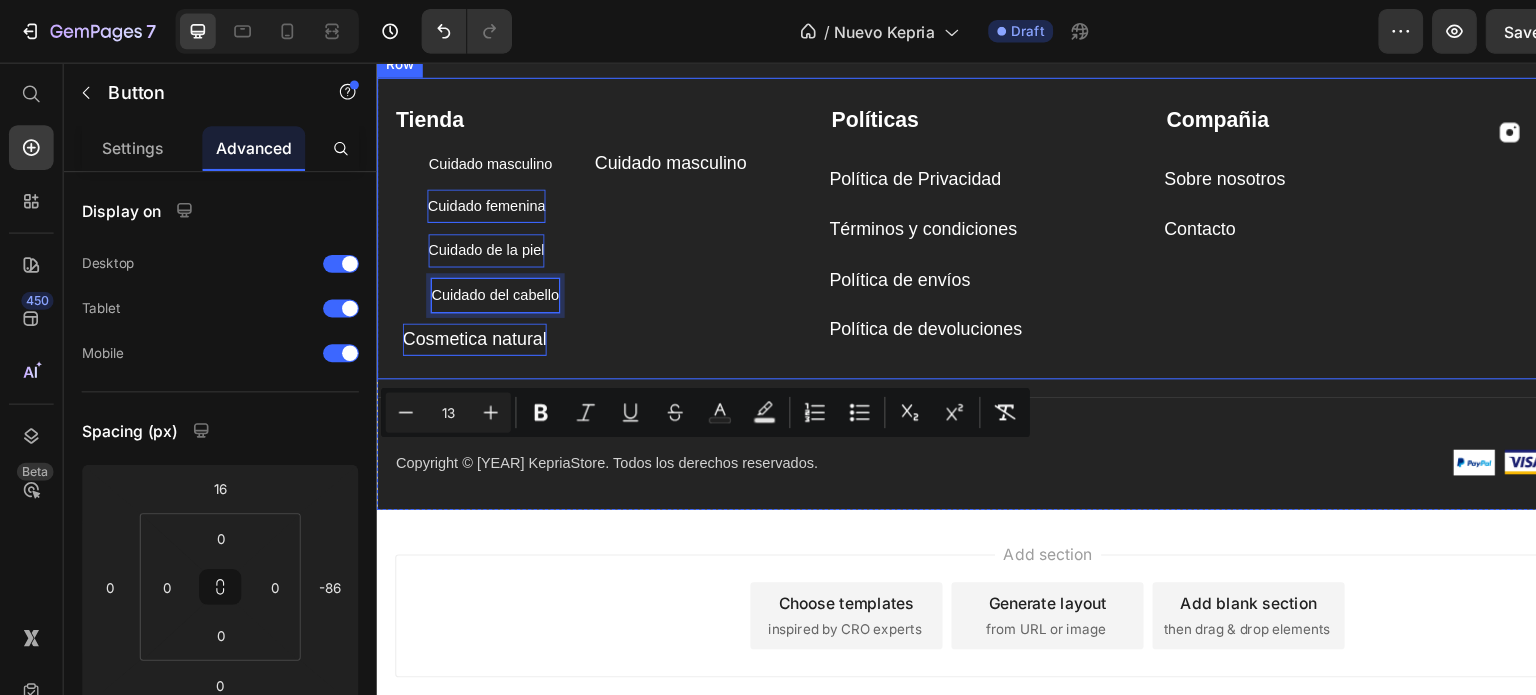 click on "Cosmetica natural" at bounding box center [463, 309] 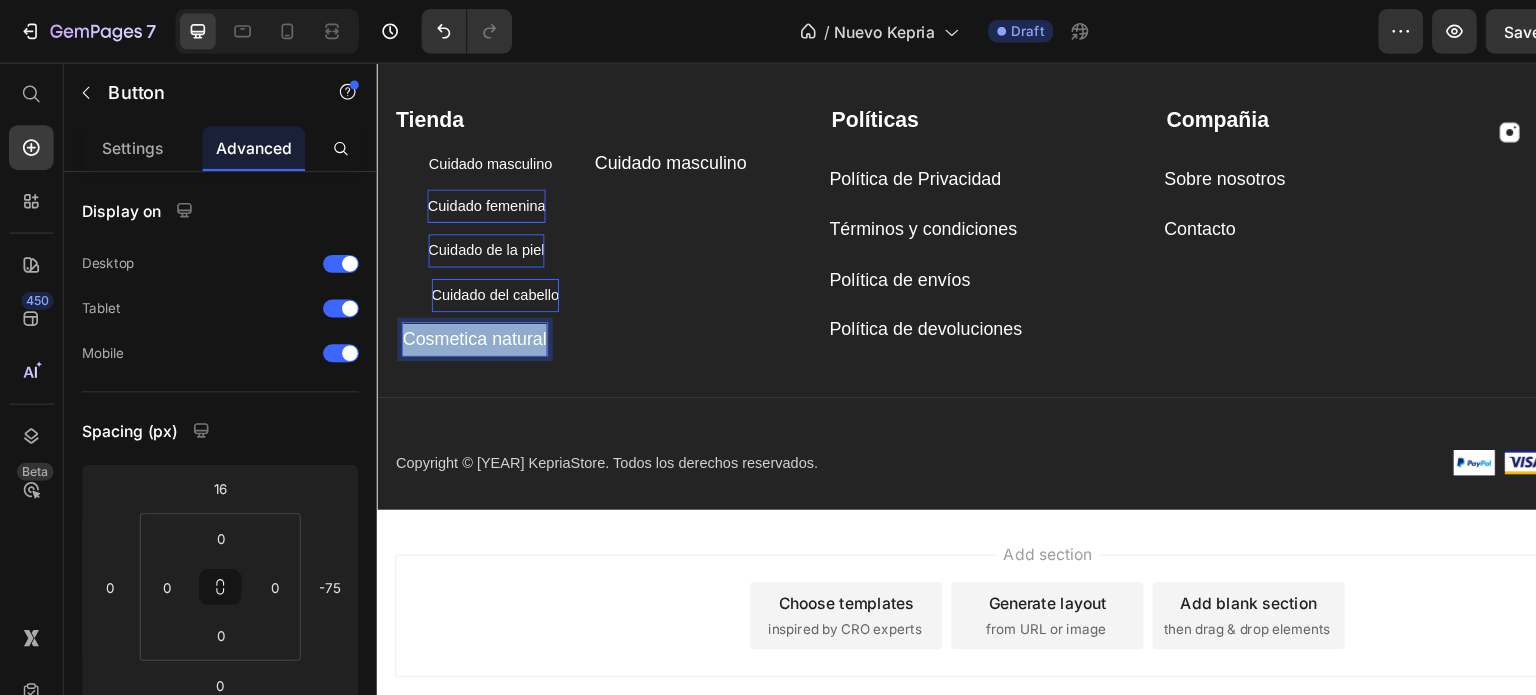 click on "Cosmetica natural" at bounding box center [463, 309] 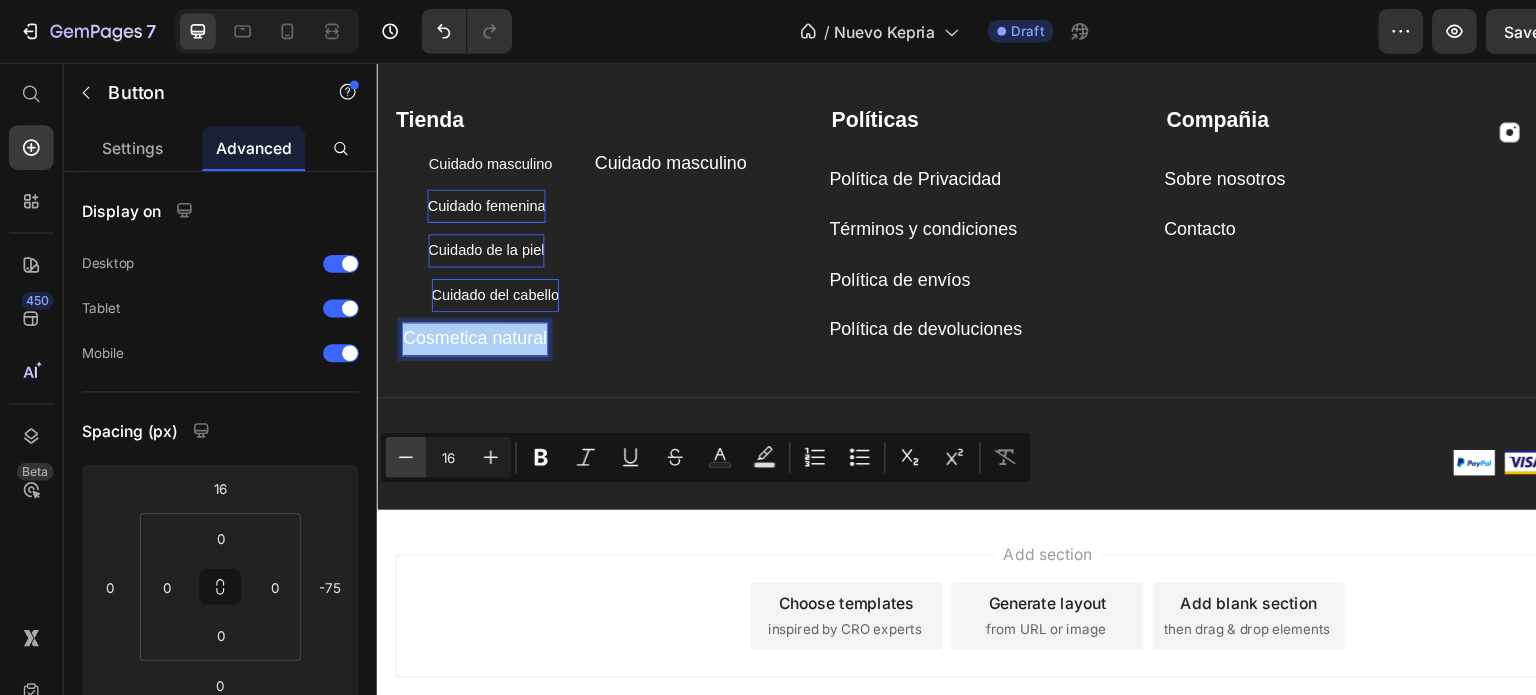 click on "Minus" at bounding box center [363, 409] 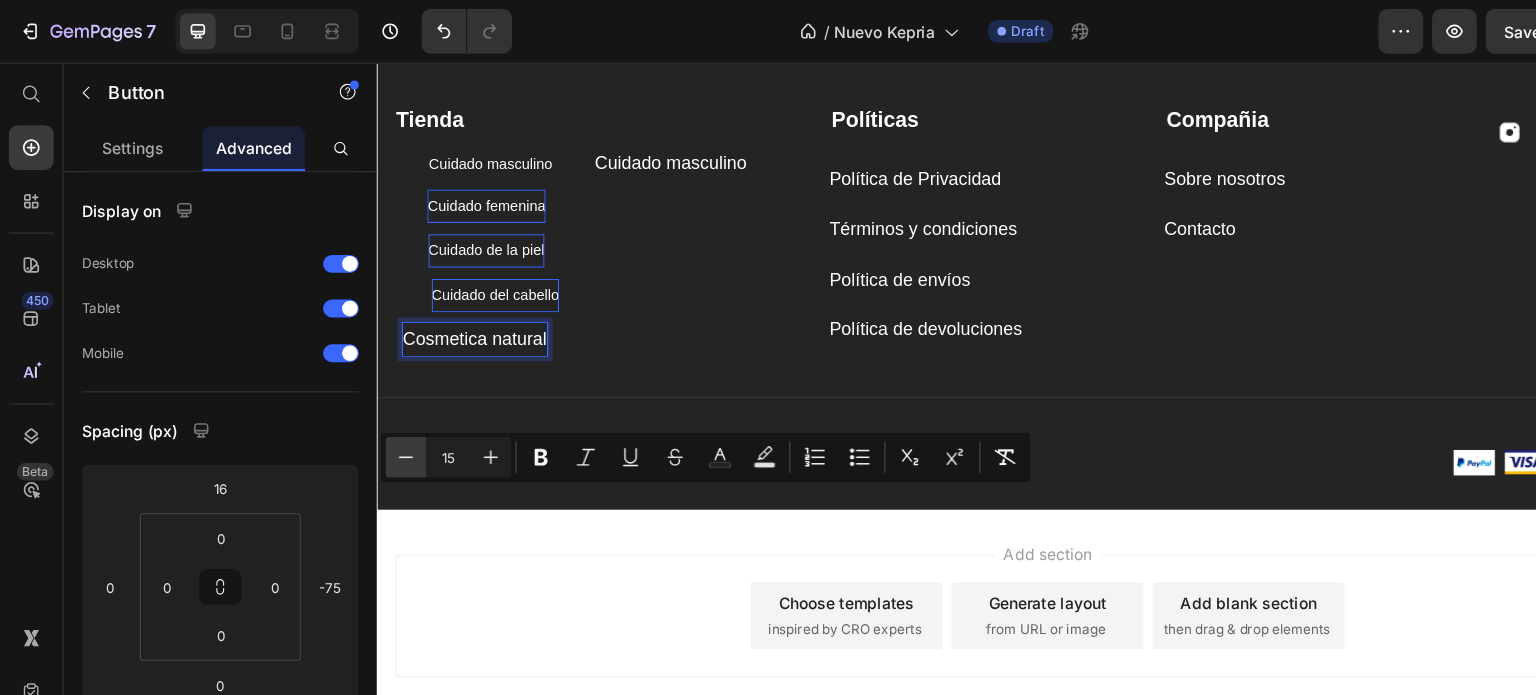 click on "Minus" at bounding box center [363, 409] 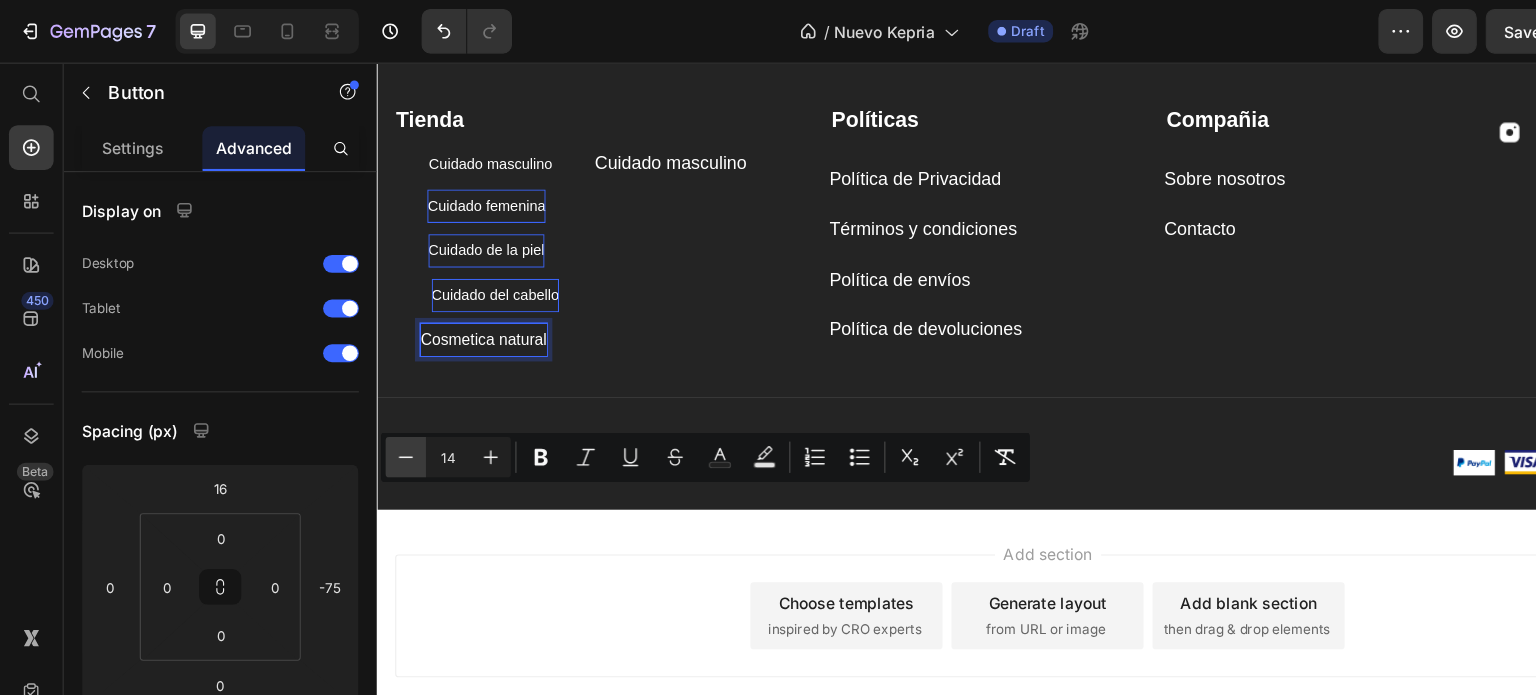 click on "Minus" at bounding box center (363, 409) 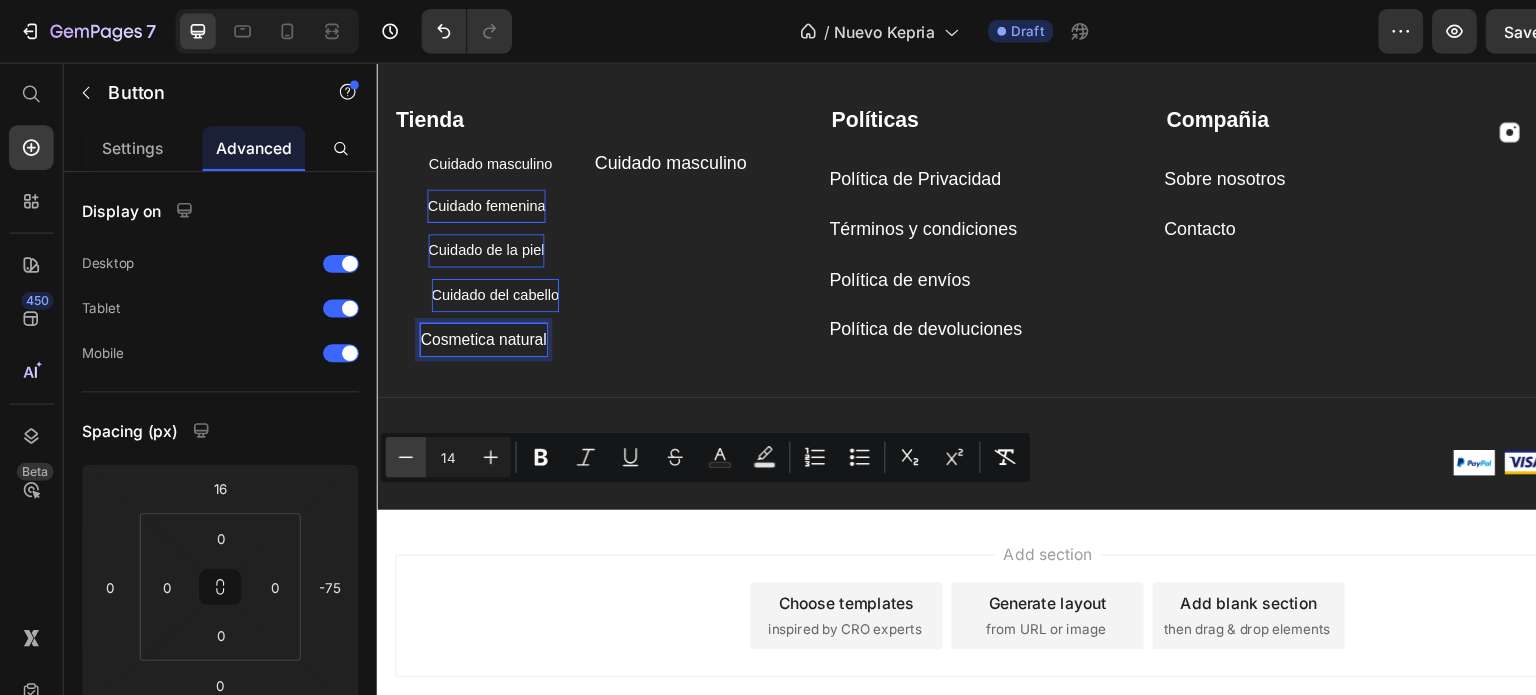 type on "13" 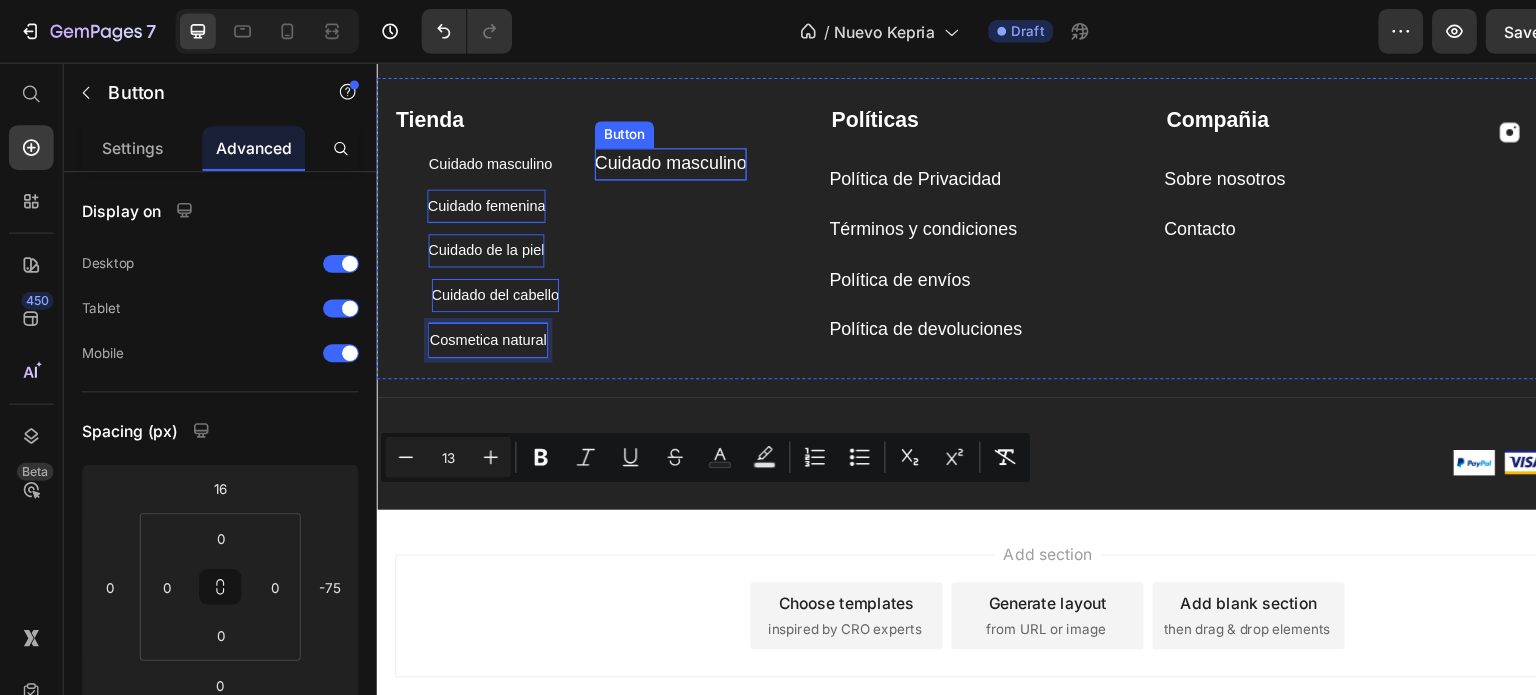 click on "Cuidado masculino" at bounding box center (639, 152) 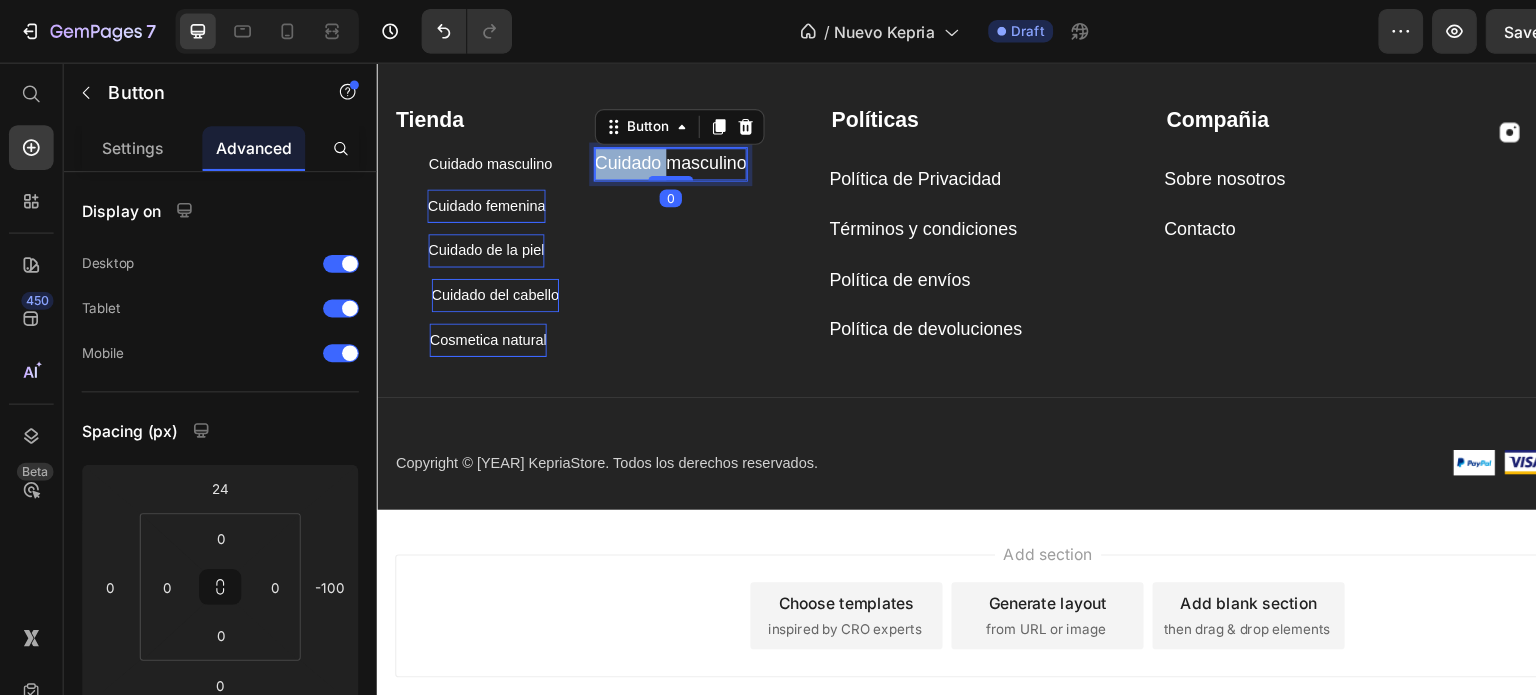 click on "Cuidado masculino" at bounding box center [639, 152] 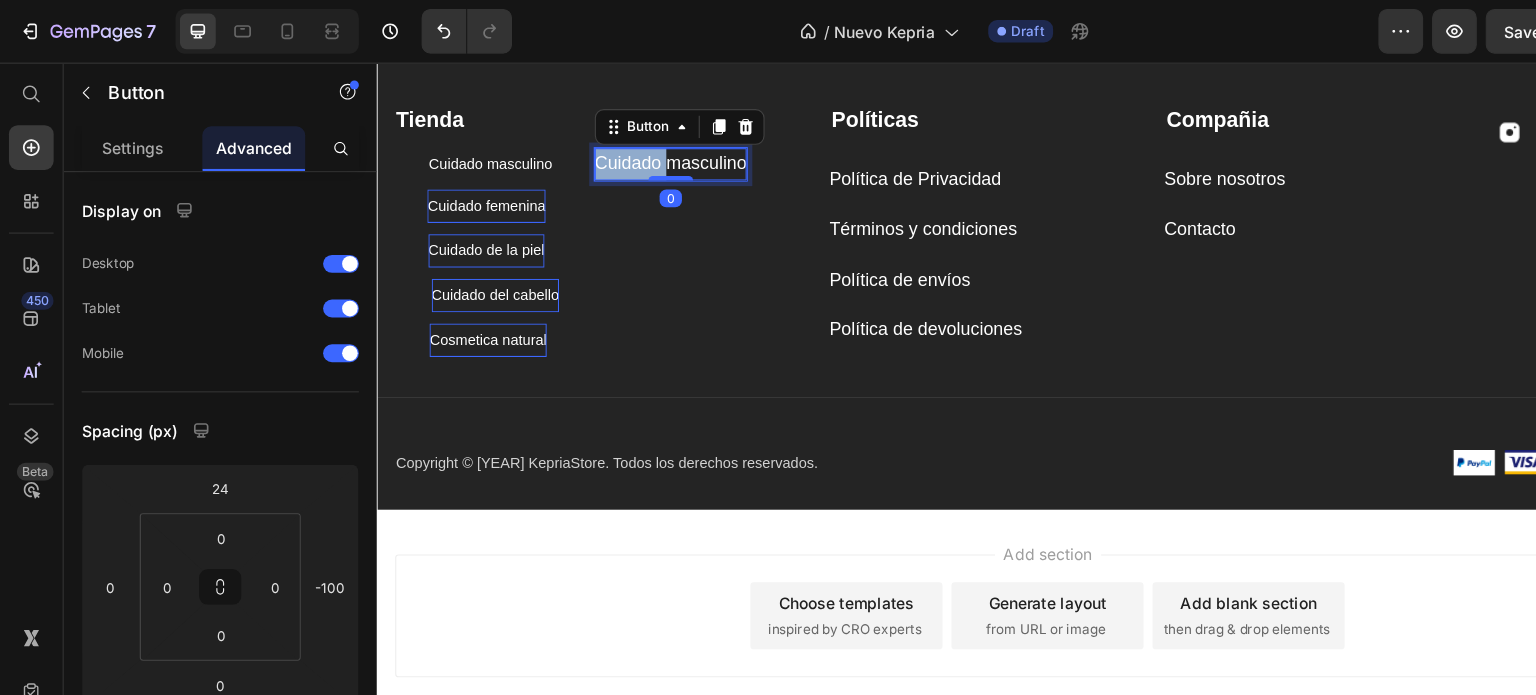 click on "Cuidado masculino" at bounding box center [639, 152] 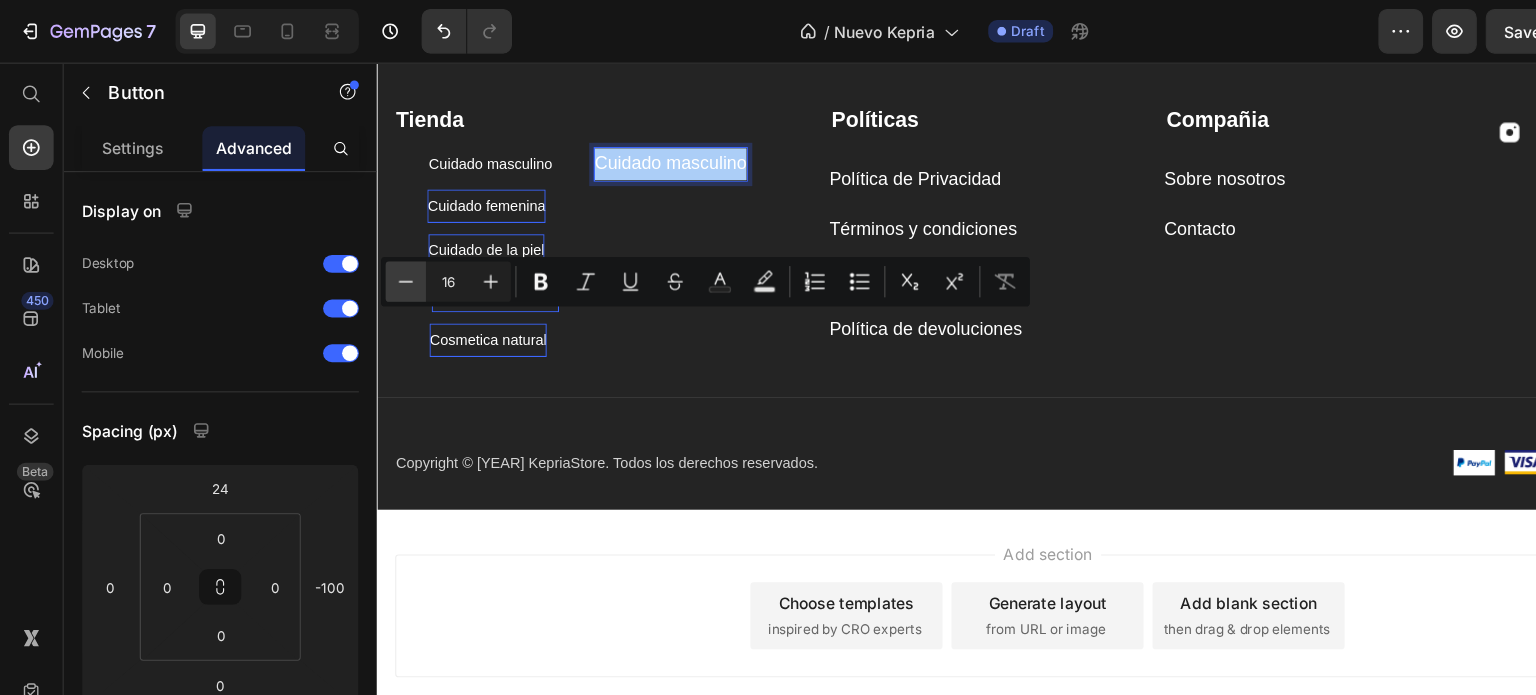 click 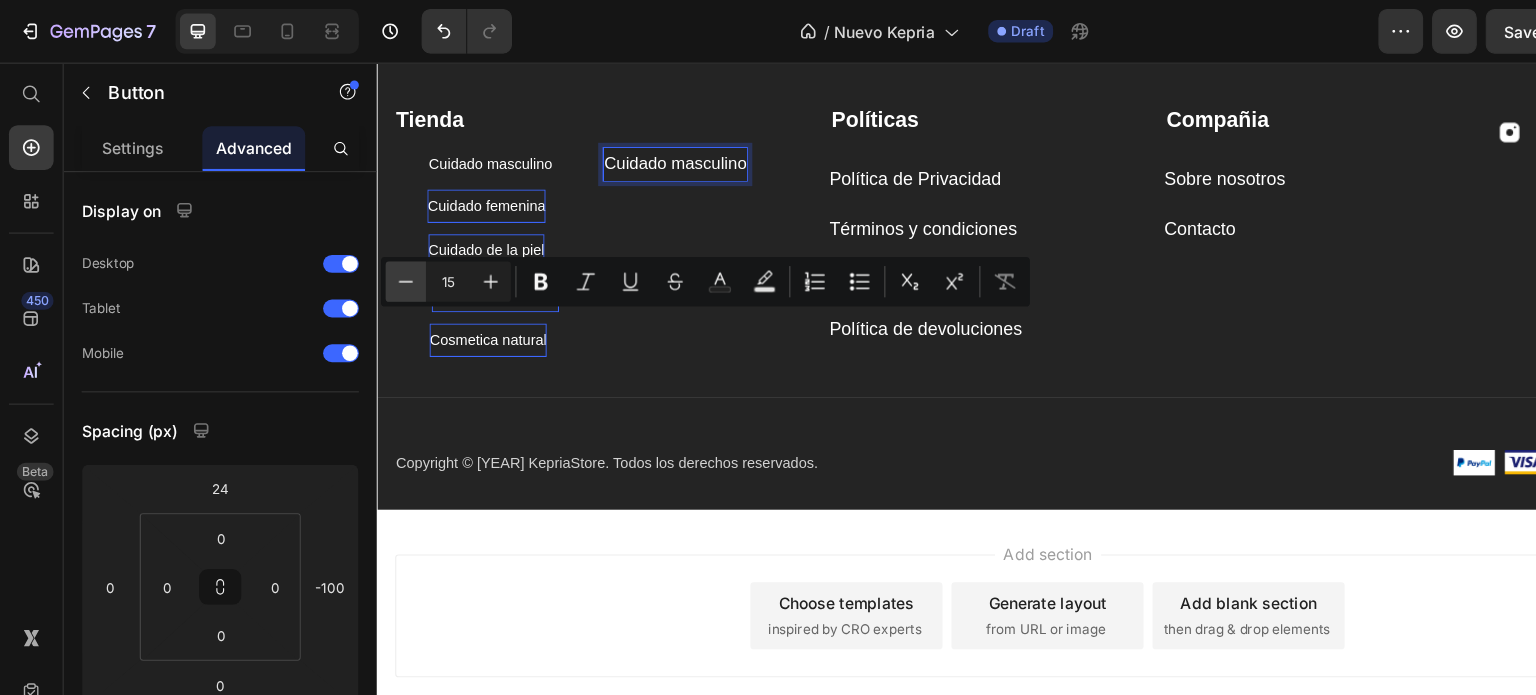 click 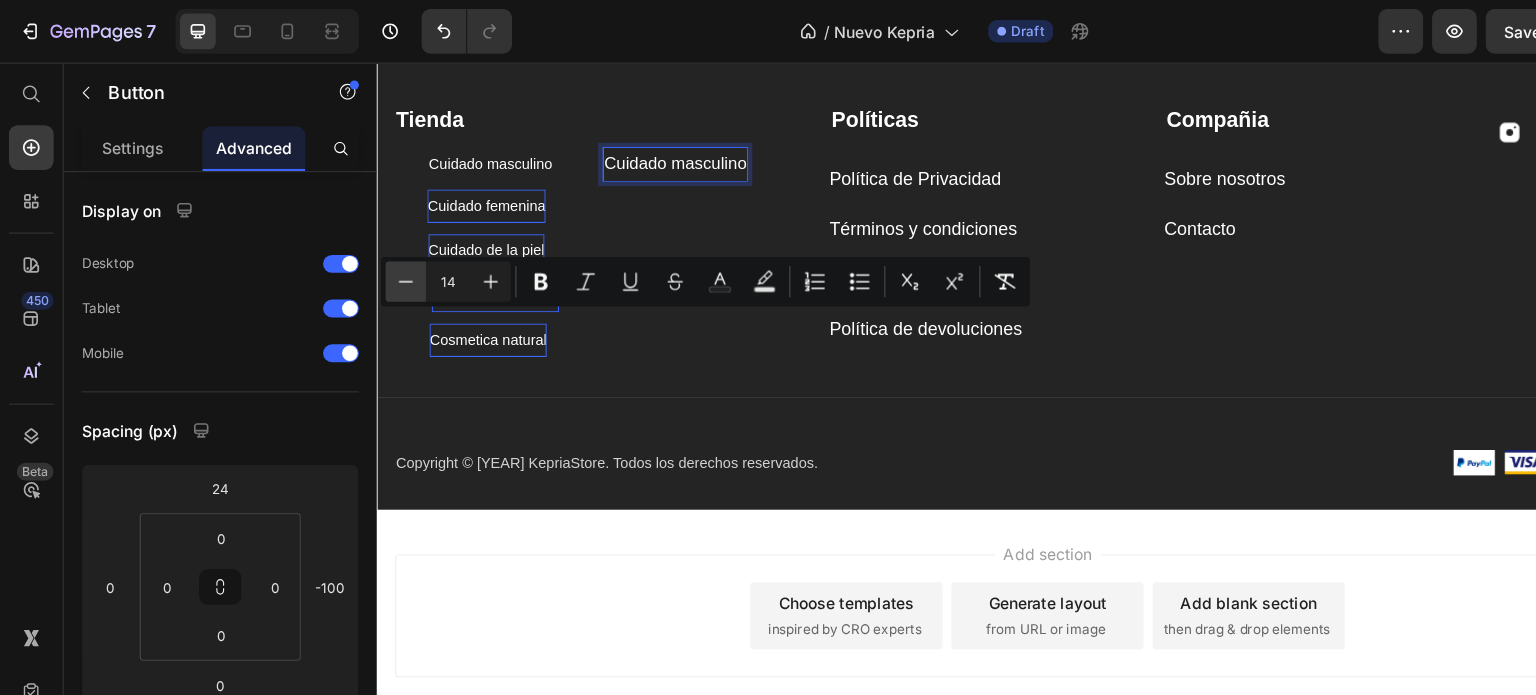 click 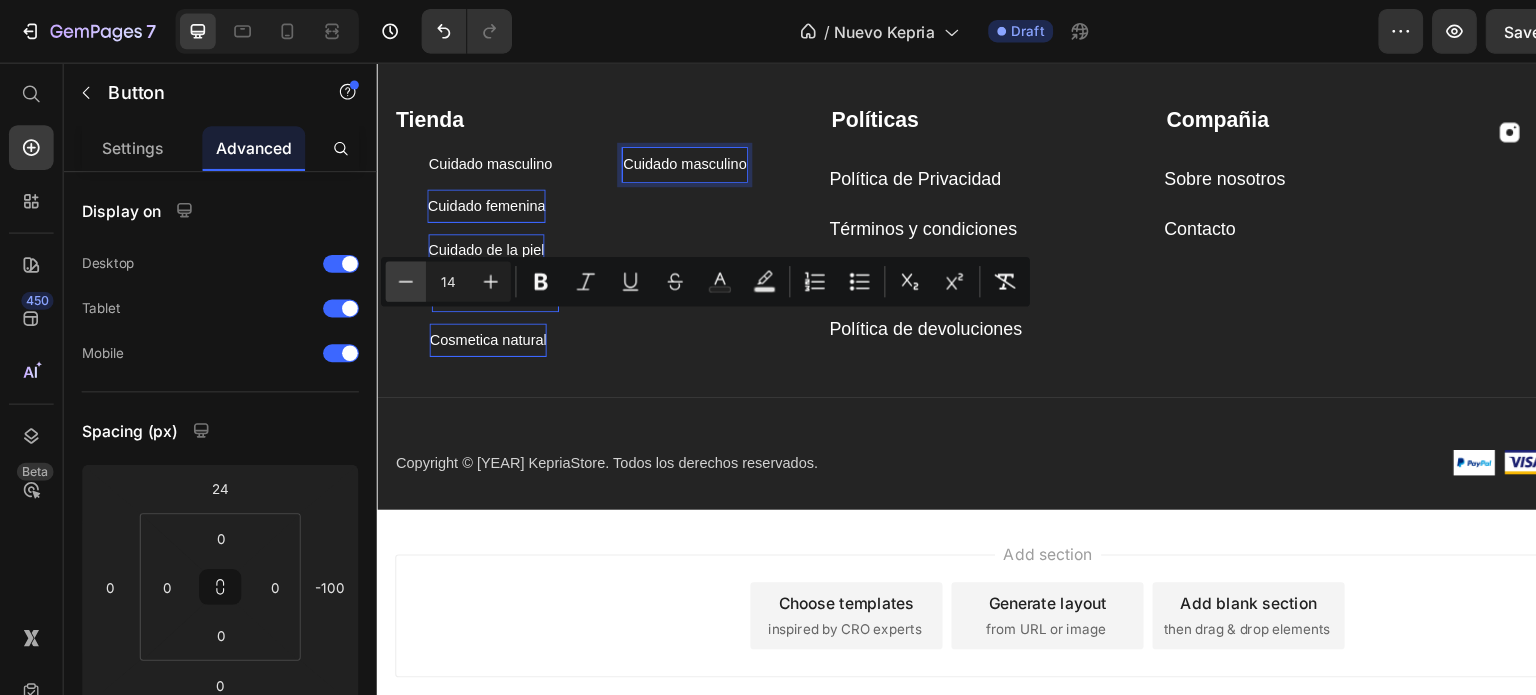 type on "13" 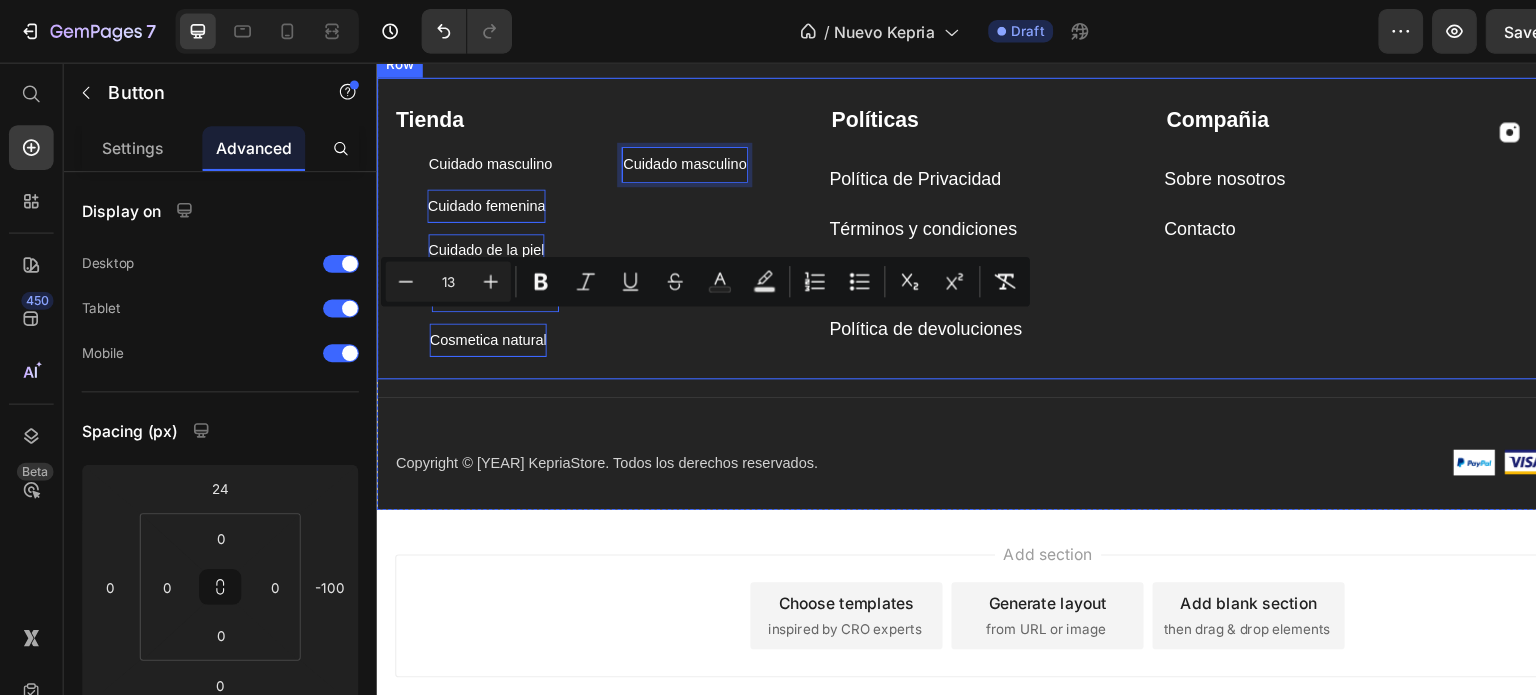 click on "Tienda Text block Cuidado masculino Button Cuidado masculino Button   0 Cuidado femenina Button Cuidado de la piel Button Cuidado del cabello Button Cosmetica natural Button" at bounding box center (571, 207) 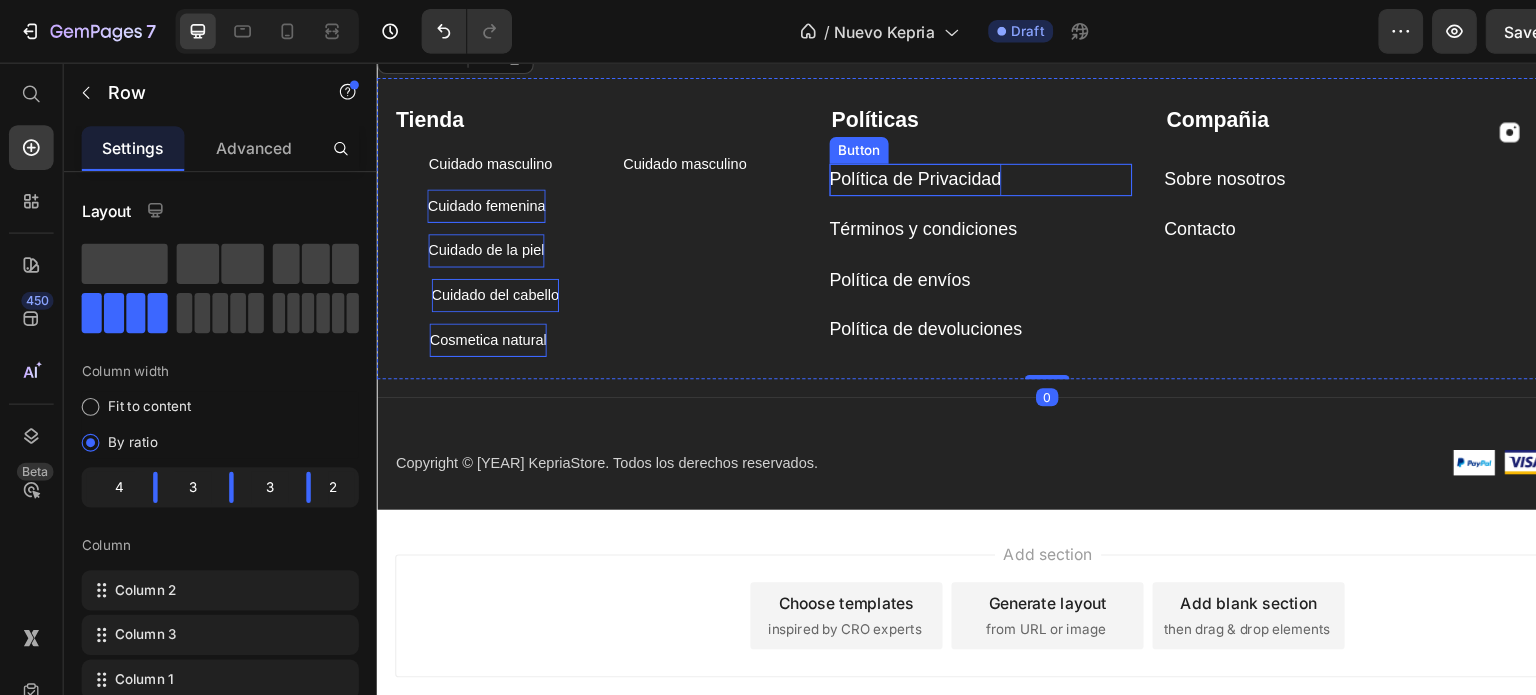 click on "Política de Privacidad" at bounding box center [858, 166] 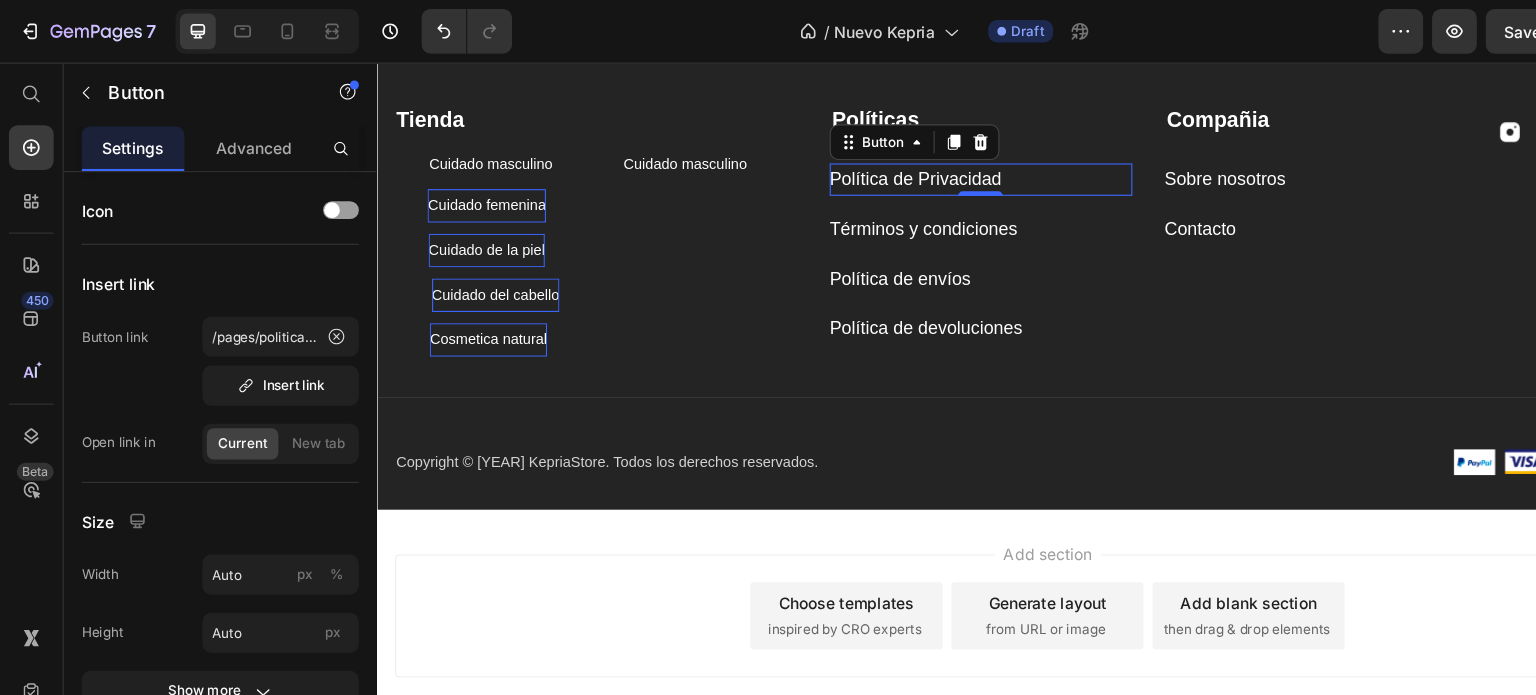 click on "Políticas Text block Política de Privacidad Button   0 Términos y condiciones Button Política de envíos Button Política de devoluciones Button" at bounding box center (916, 207) 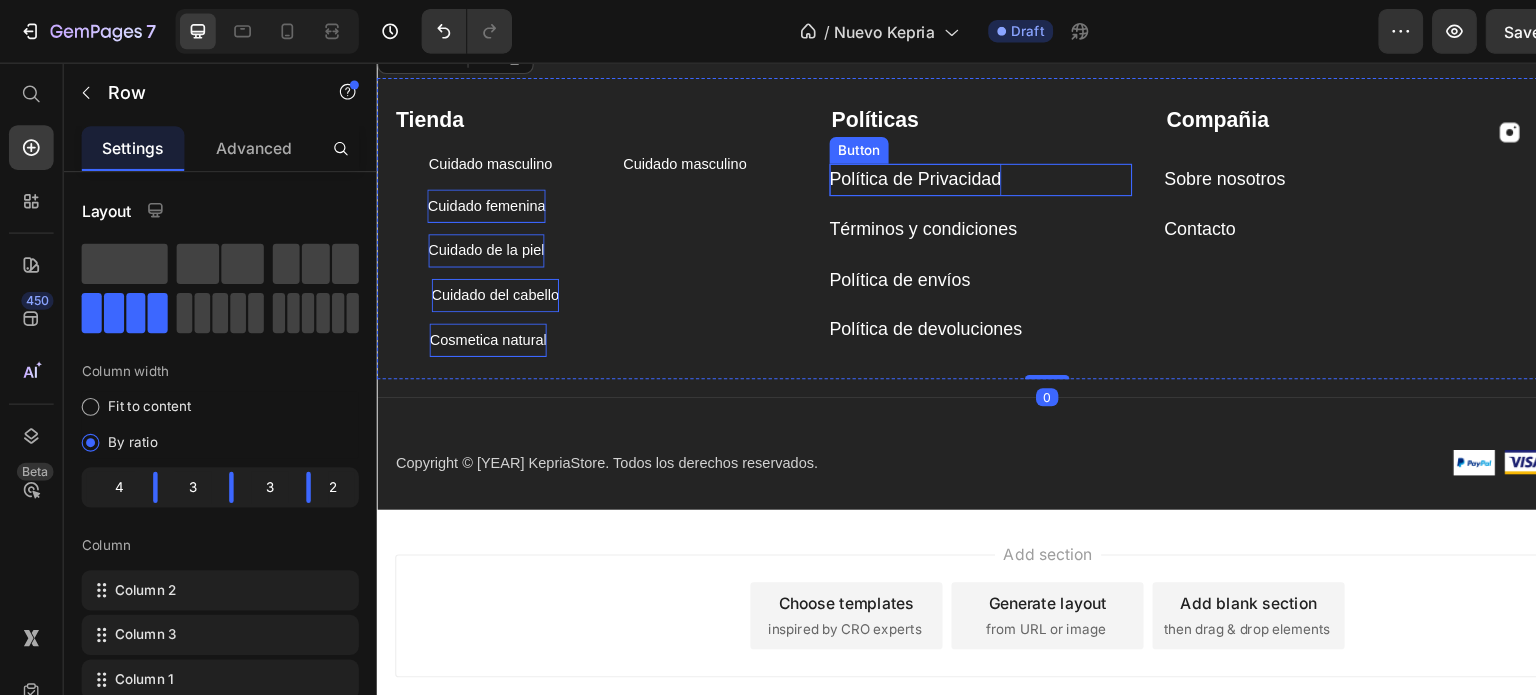 click on "Política de Privacidad" at bounding box center (858, 166) 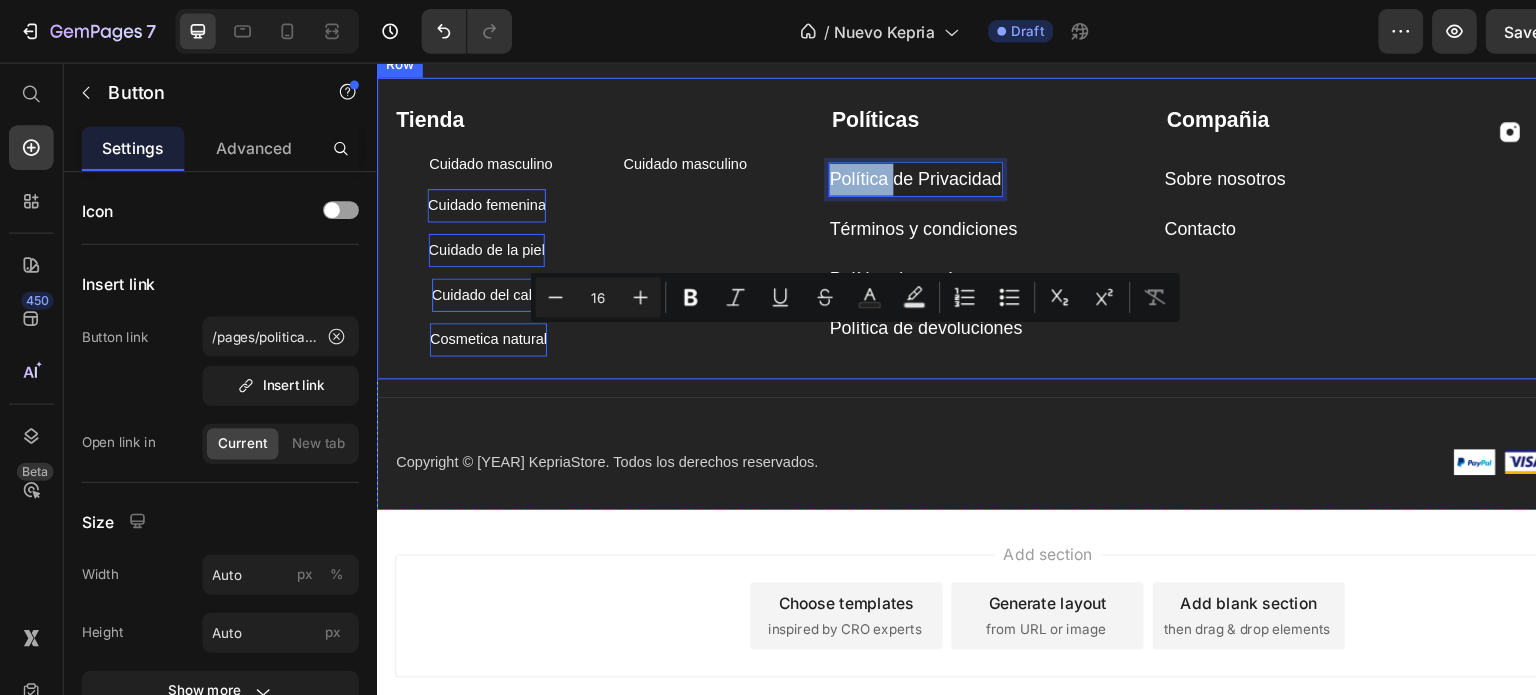 click on "Tienda Text block Cuidado masculino Button Cuidado masculino Button Cuidado femenina Button Cuidado de la piel Button Cuidado del cabello Button Cosmetica natural Button" at bounding box center [571, 207] 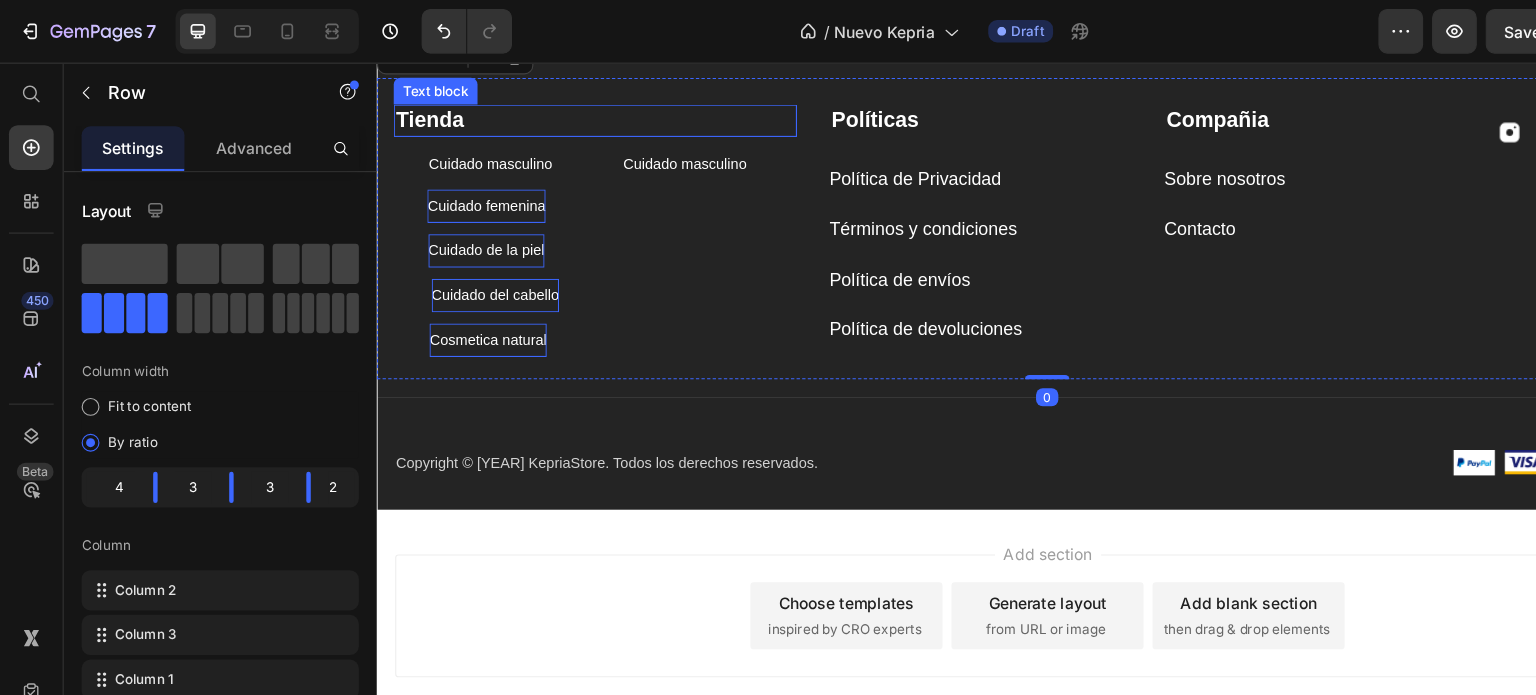click on "Tienda" at bounding box center [571, 113] 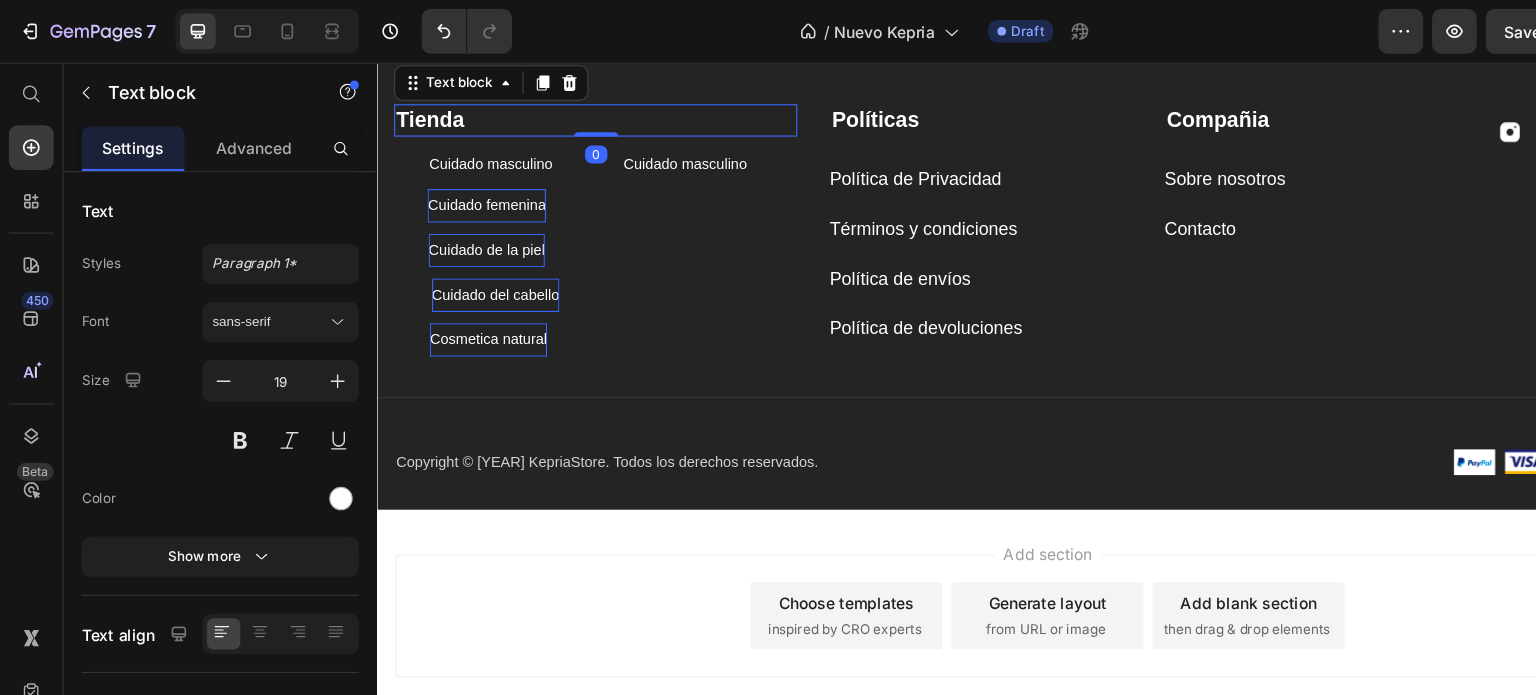 click on "Tienda" at bounding box center (423, 112) 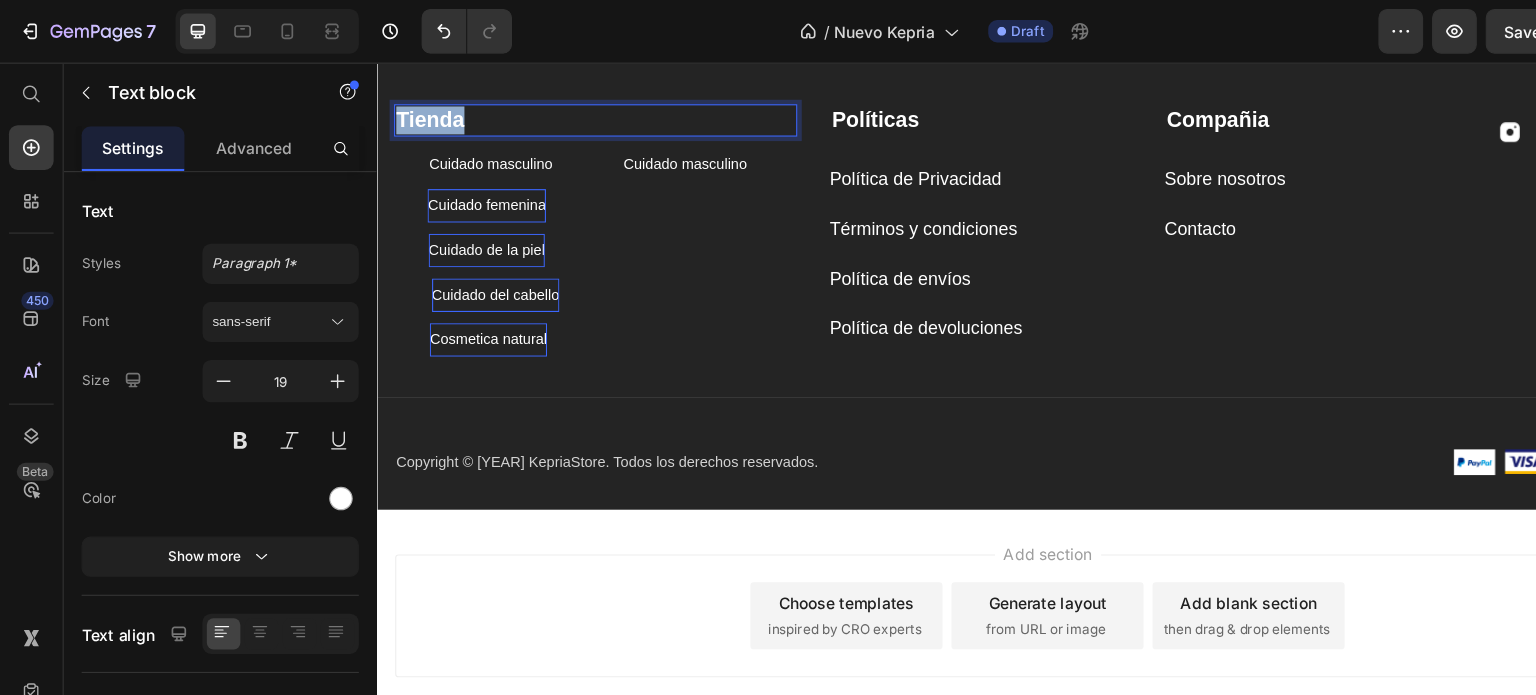 click on "Tienda" at bounding box center (423, 112) 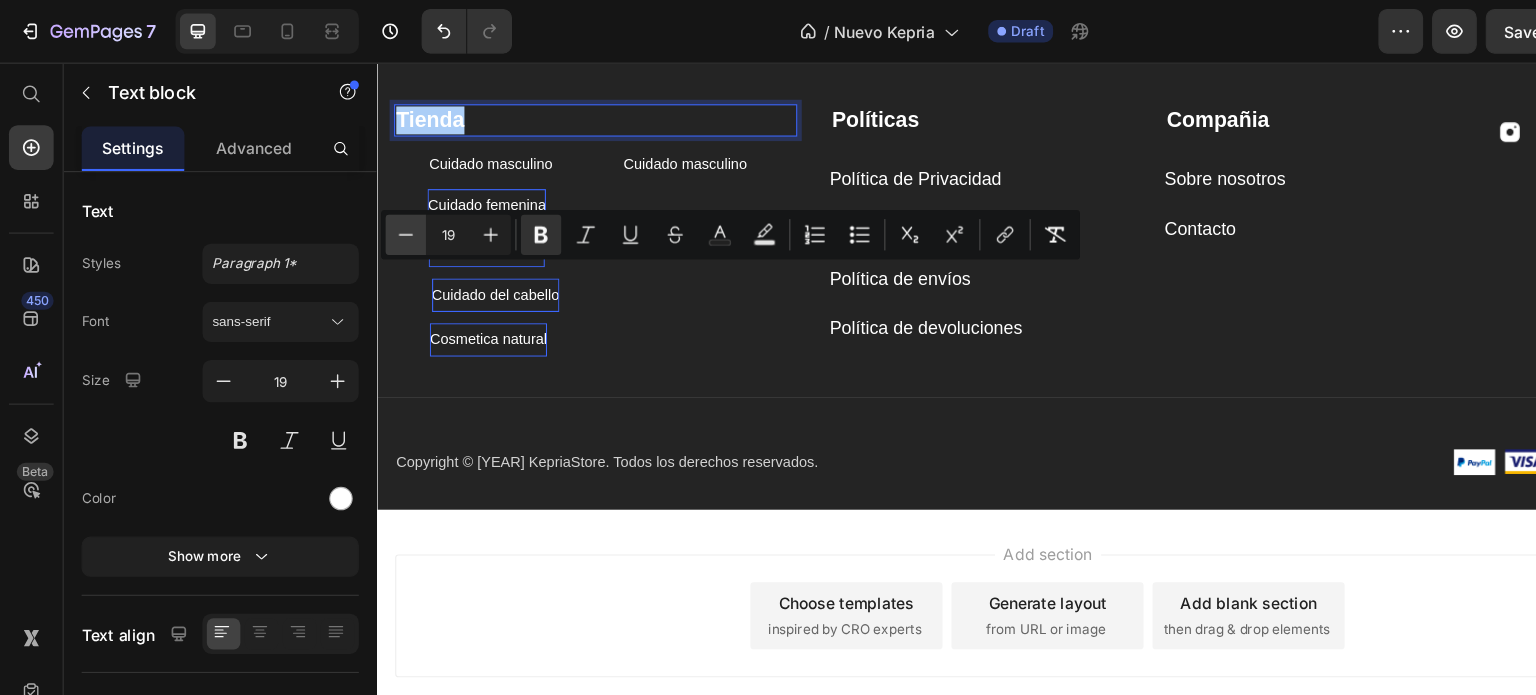 click on "Minus" at bounding box center (363, 210) 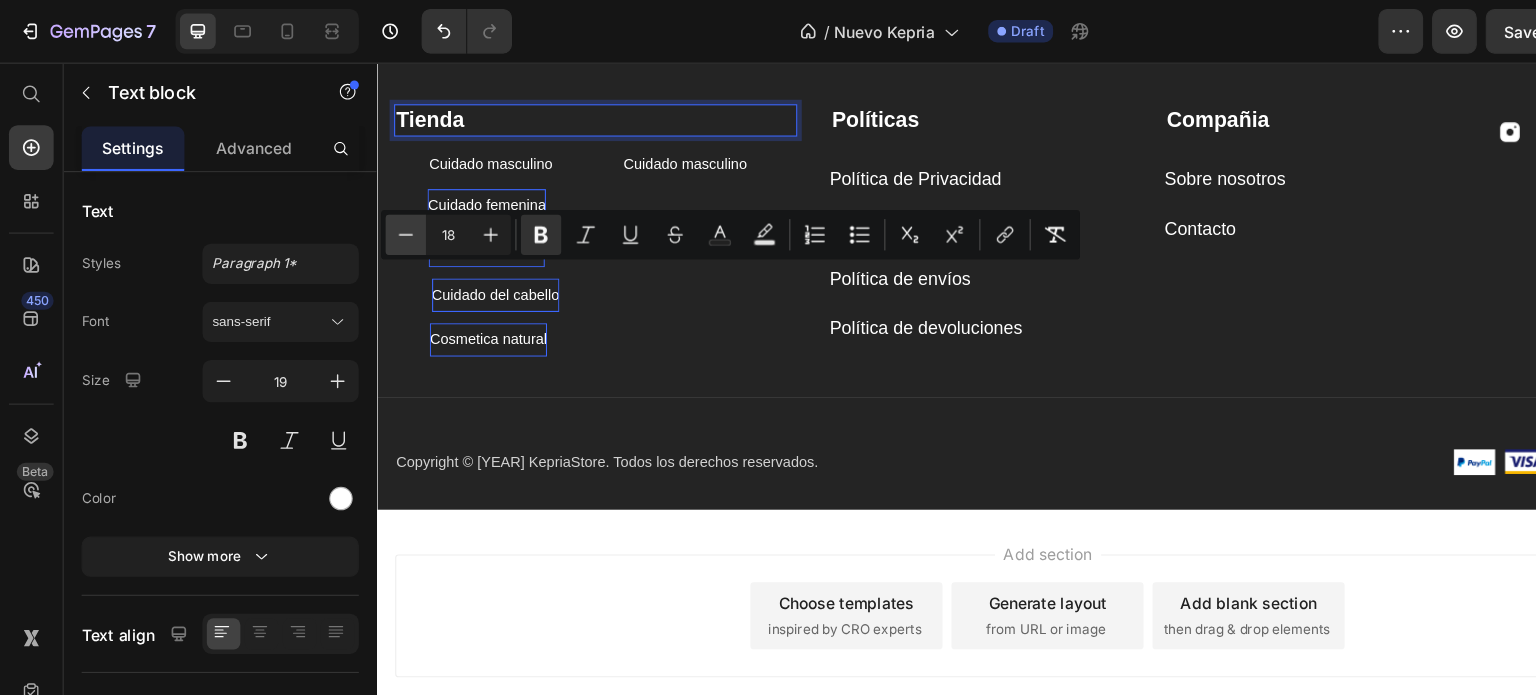 click on "Minus" at bounding box center [363, 210] 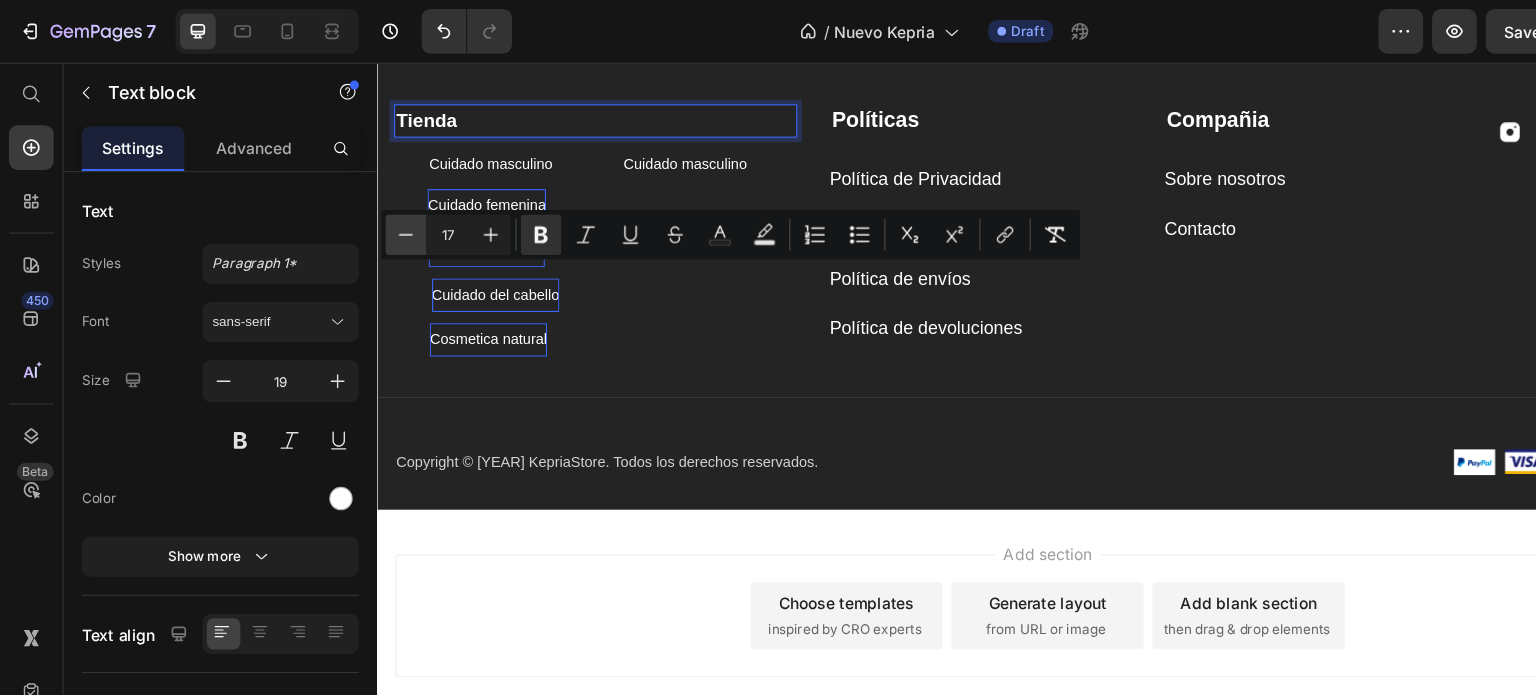 click on "Minus" at bounding box center (363, 210) 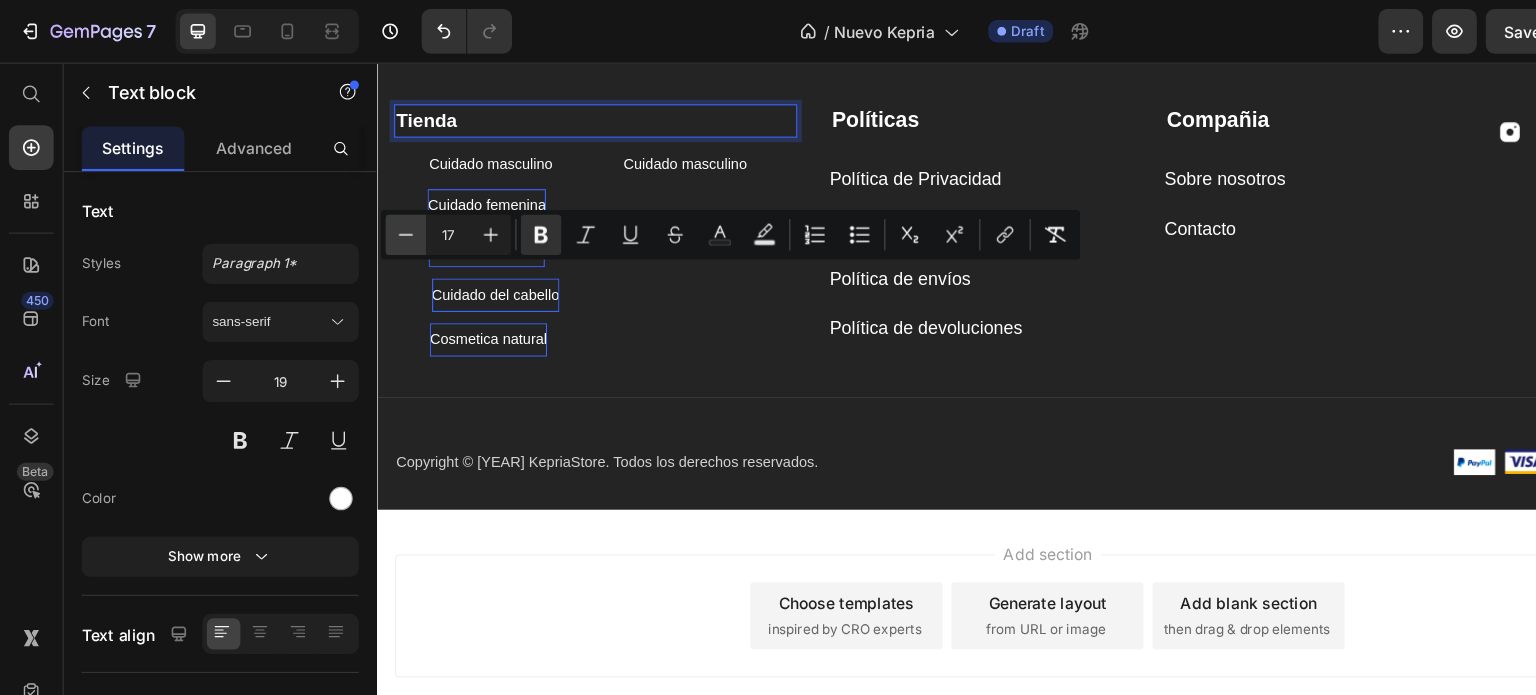 type on "16" 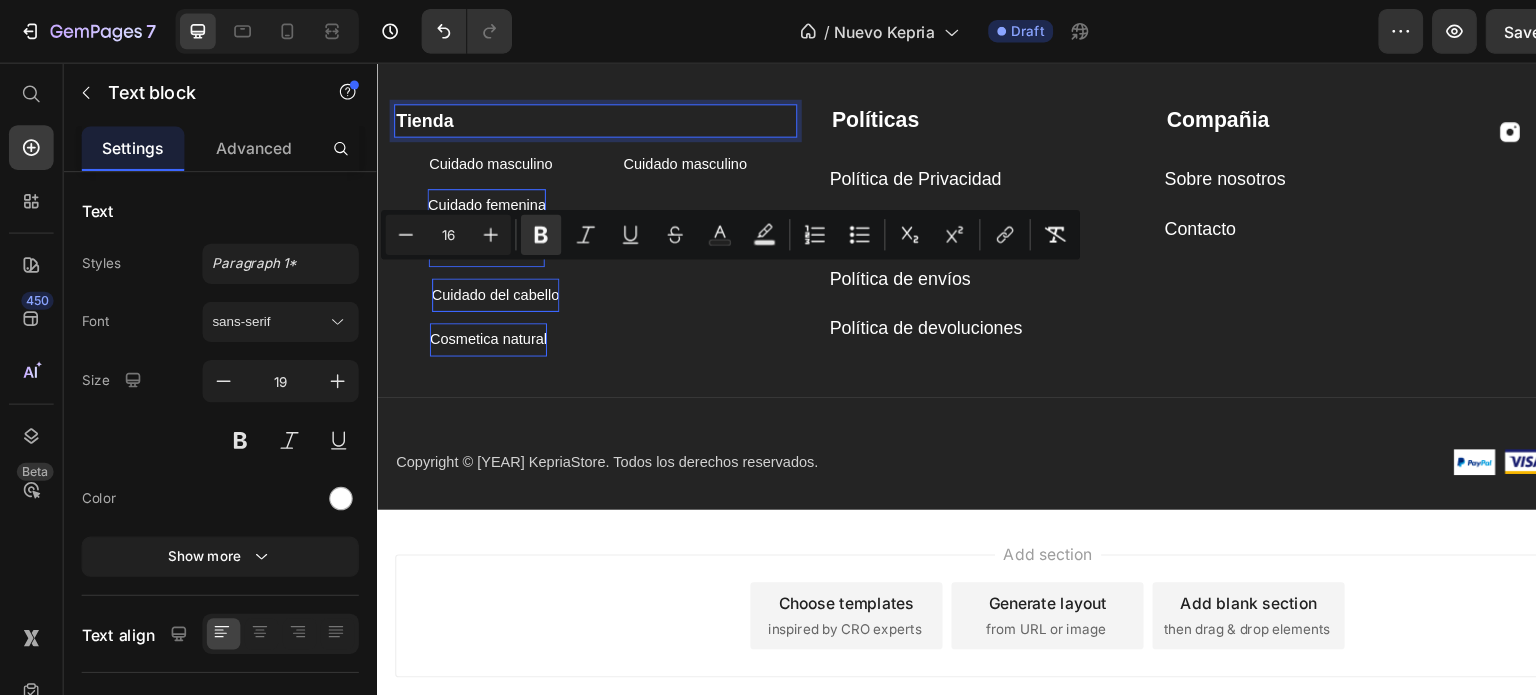 click on "Compañia Text block Sobre nosotros Button Contacto Button Tienda Text block   0 Cuidado masculino Button Cuidado masculino Button Cuidado femenina Button Cuidado de la piel Button Cuidado del cabello Button Cosmetica natural Button Políticas Text block Política de Privacidad Button Términos y condiciones Button Política de envíos Button Política de devoluciones Button Image Image Image Image Row Row" at bounding box center [976, 210] 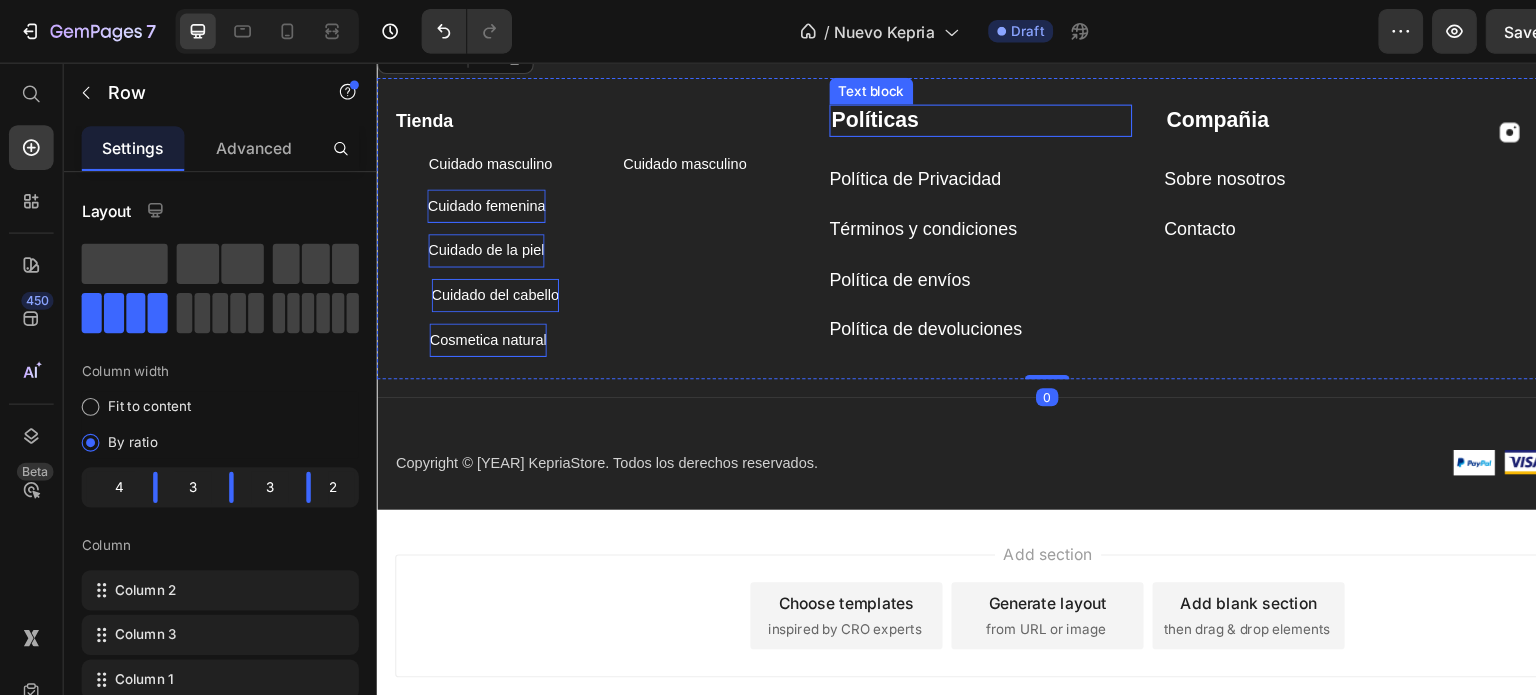 click on "Políticas" at bounding box center (916, 113) 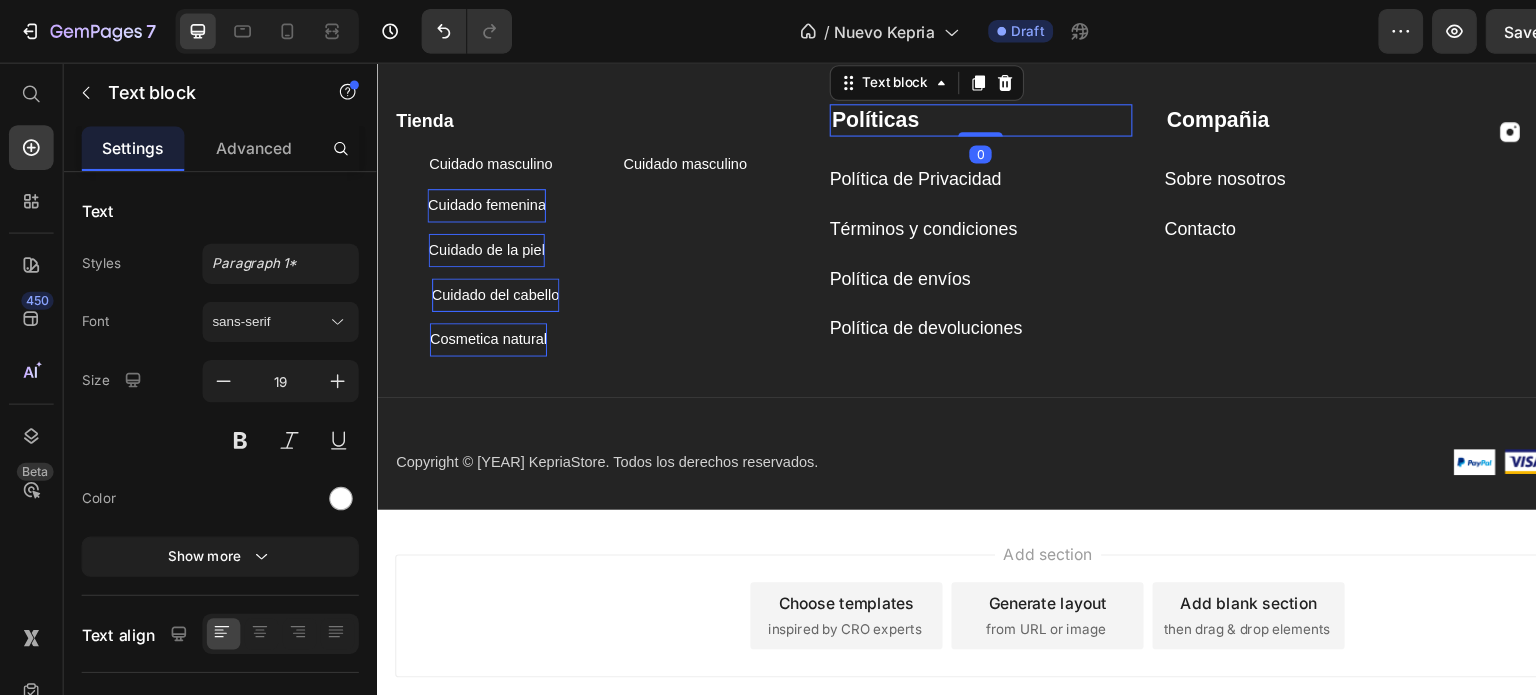 click on "Políticas" at bounding box center (916, 113) 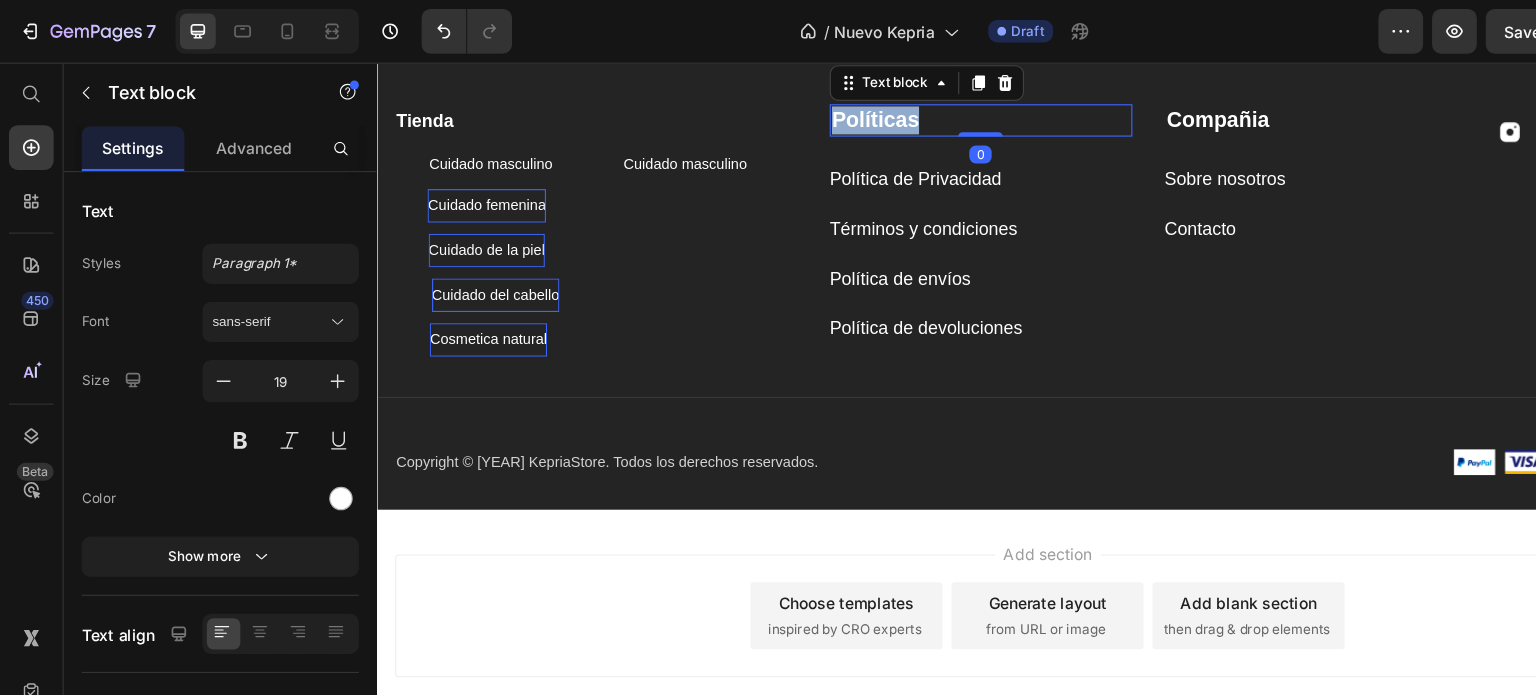 click on "Políticas" at bounding box center (916, 113) 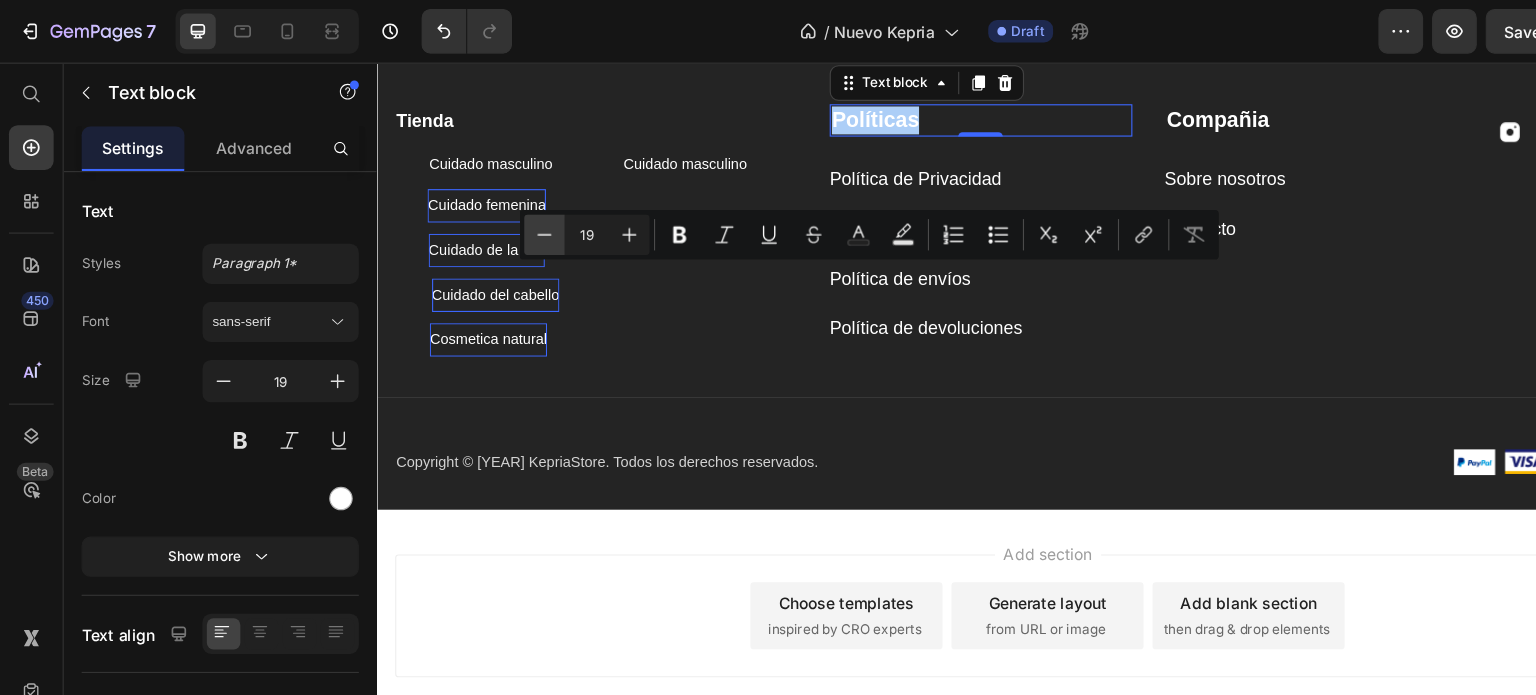 click 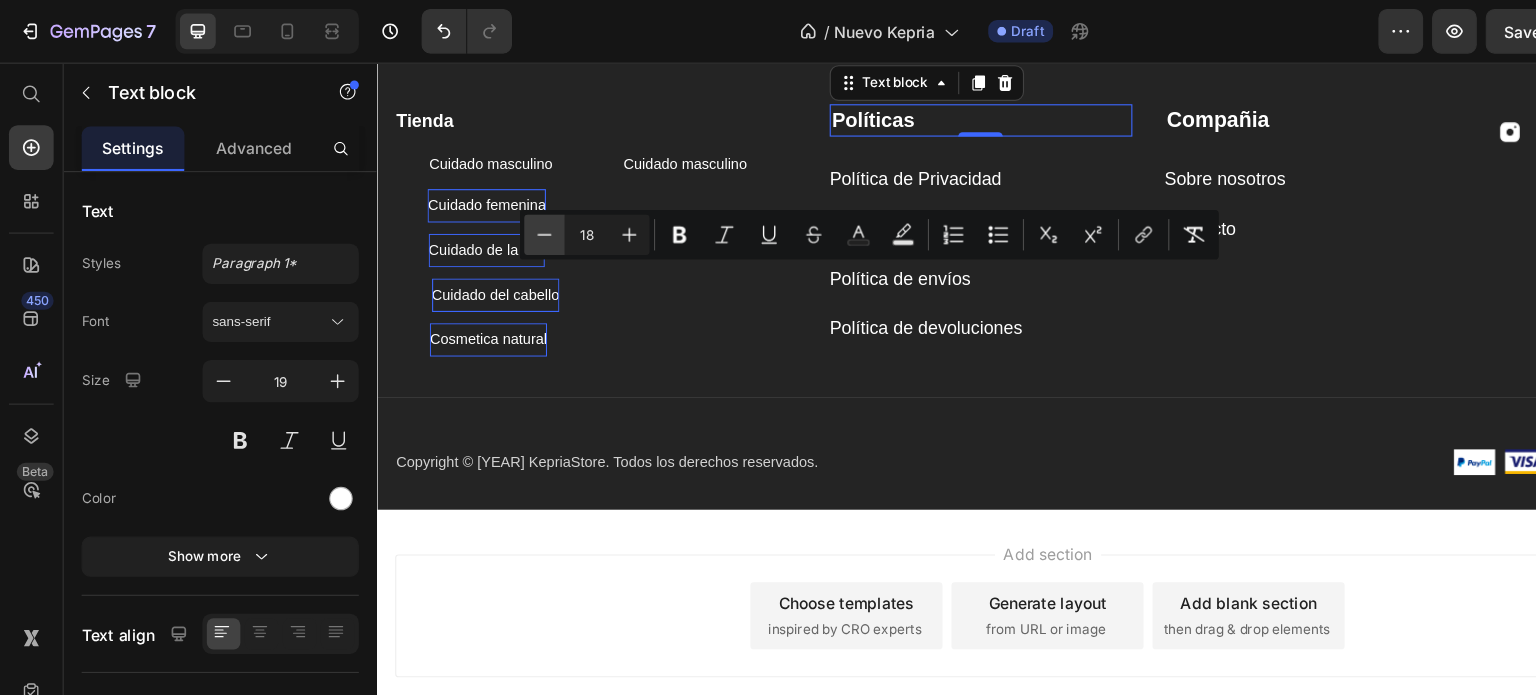 click 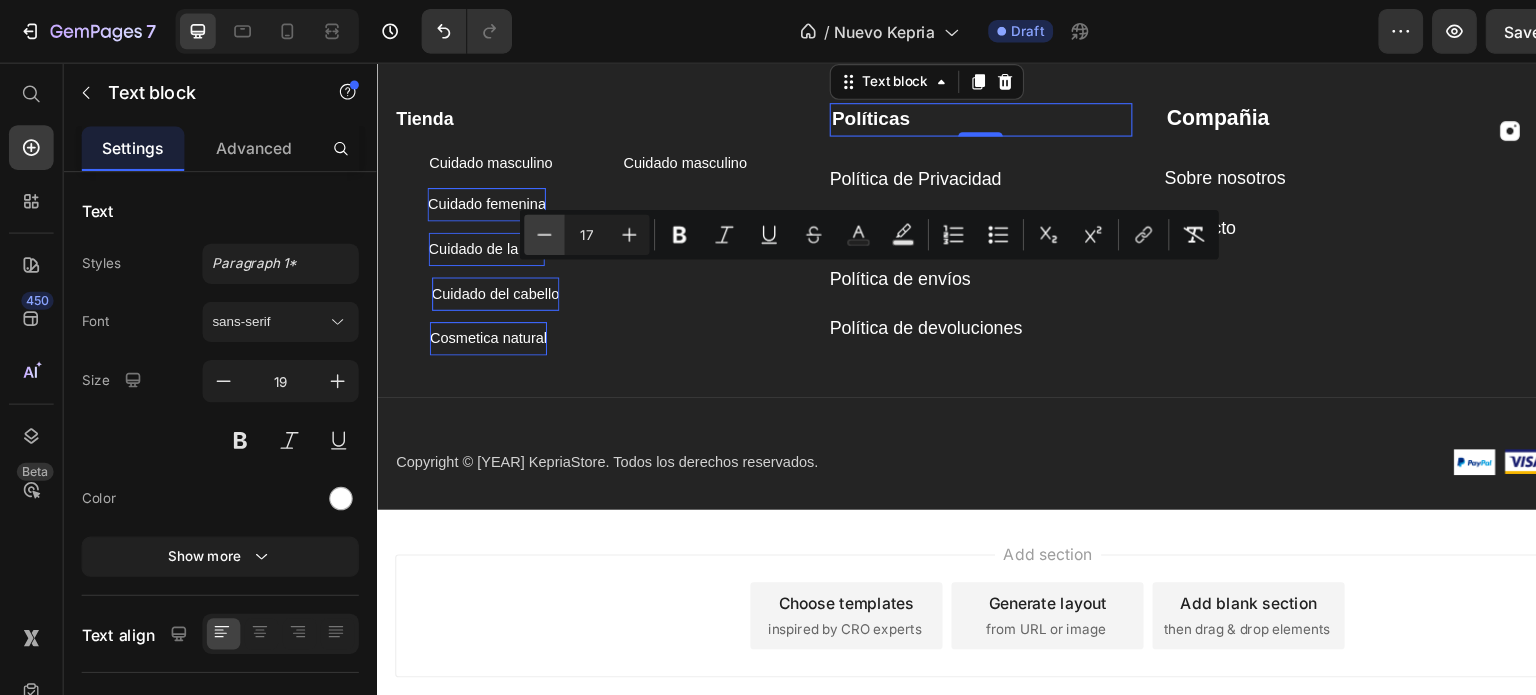 click 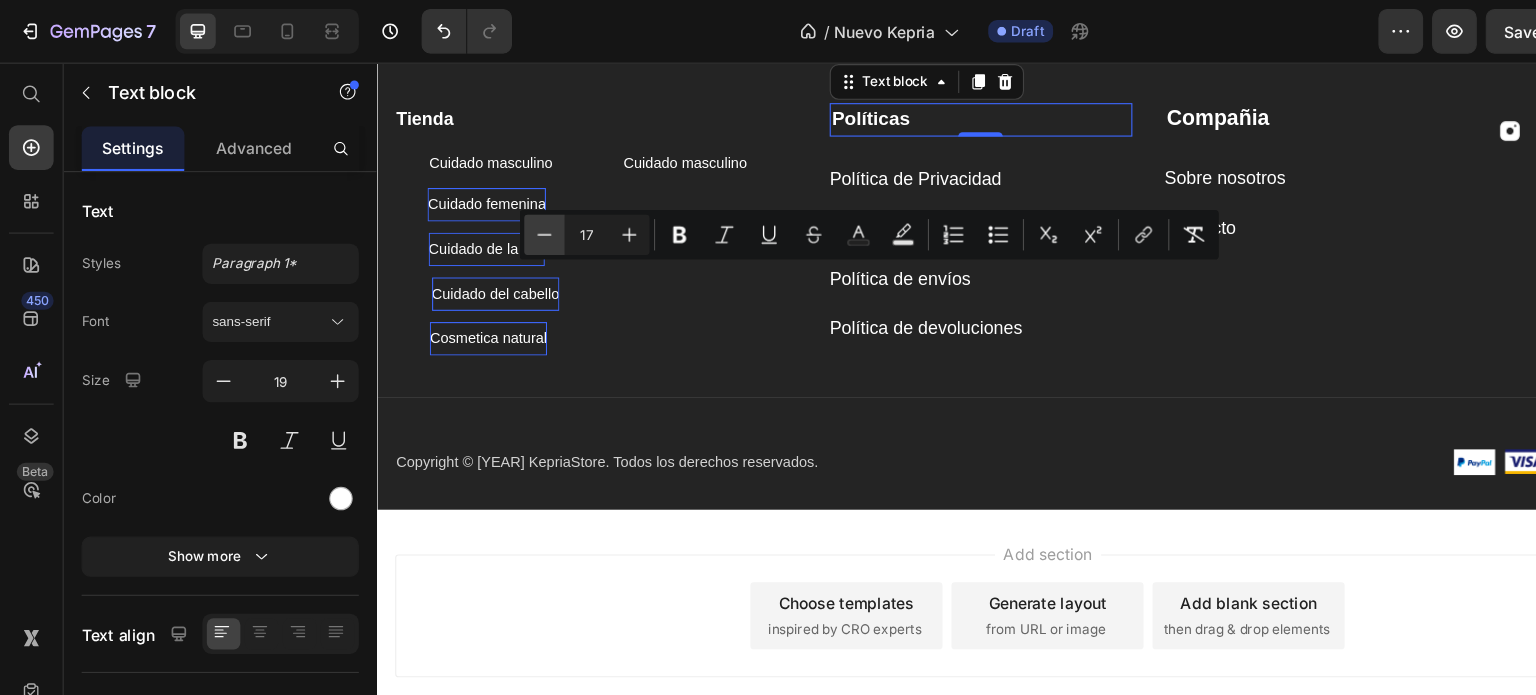type on "16" 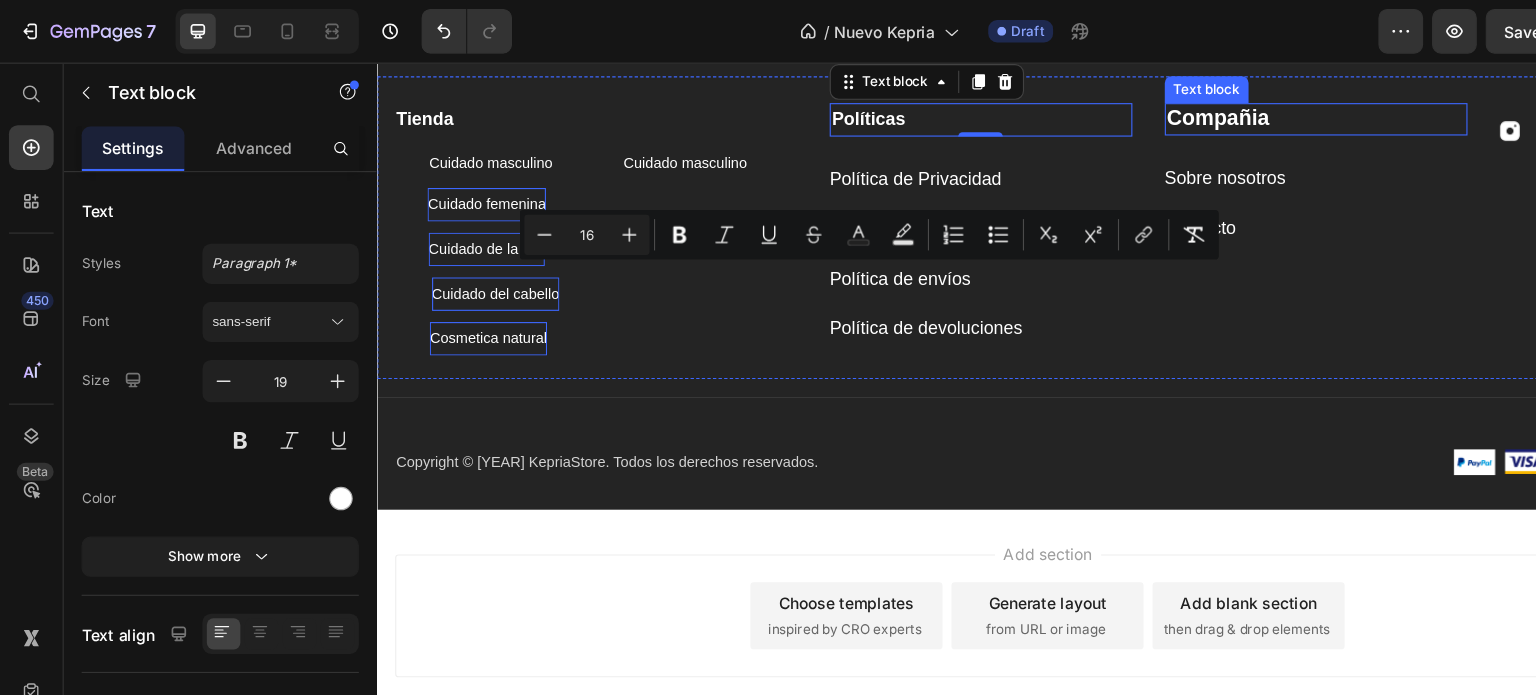 click on "Compañia" at bounding box center (1129, 111) 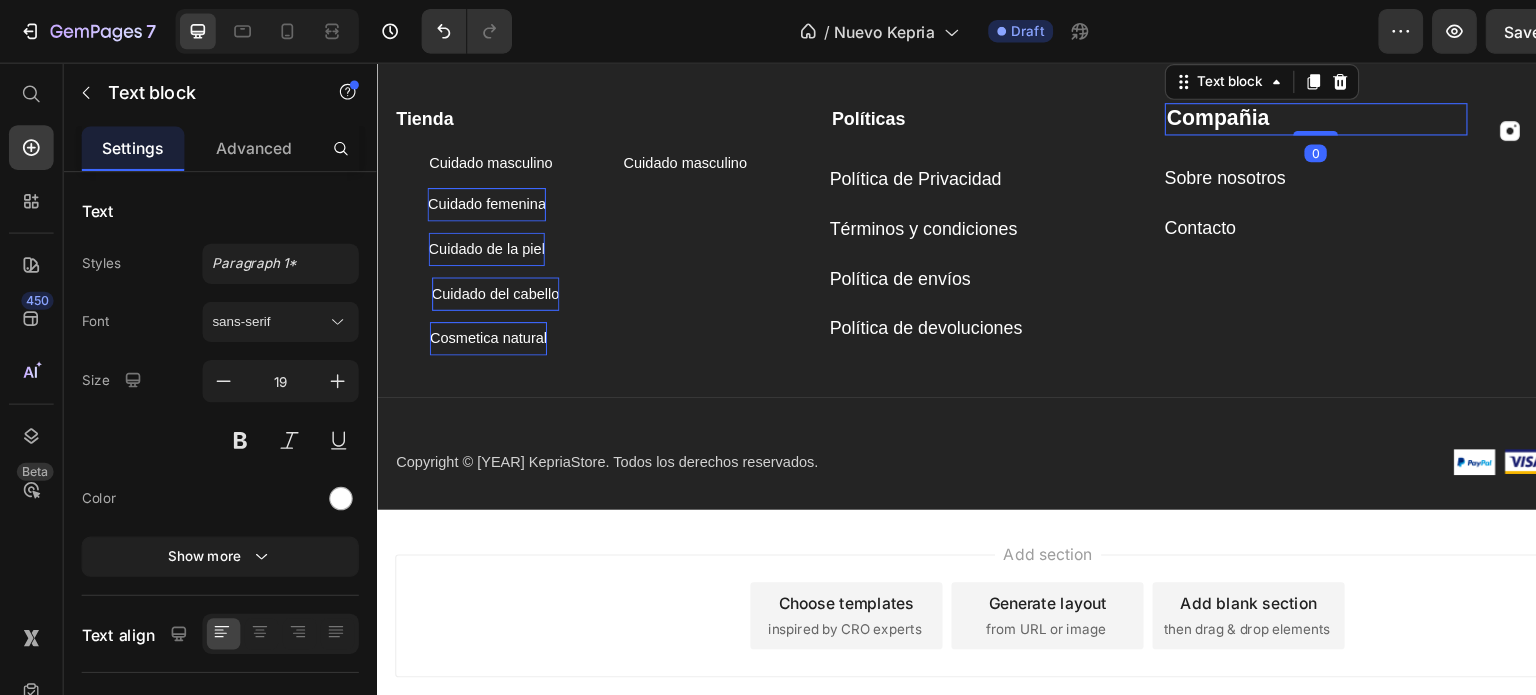 click on "Compañia" at bounding box center [1129, 111] 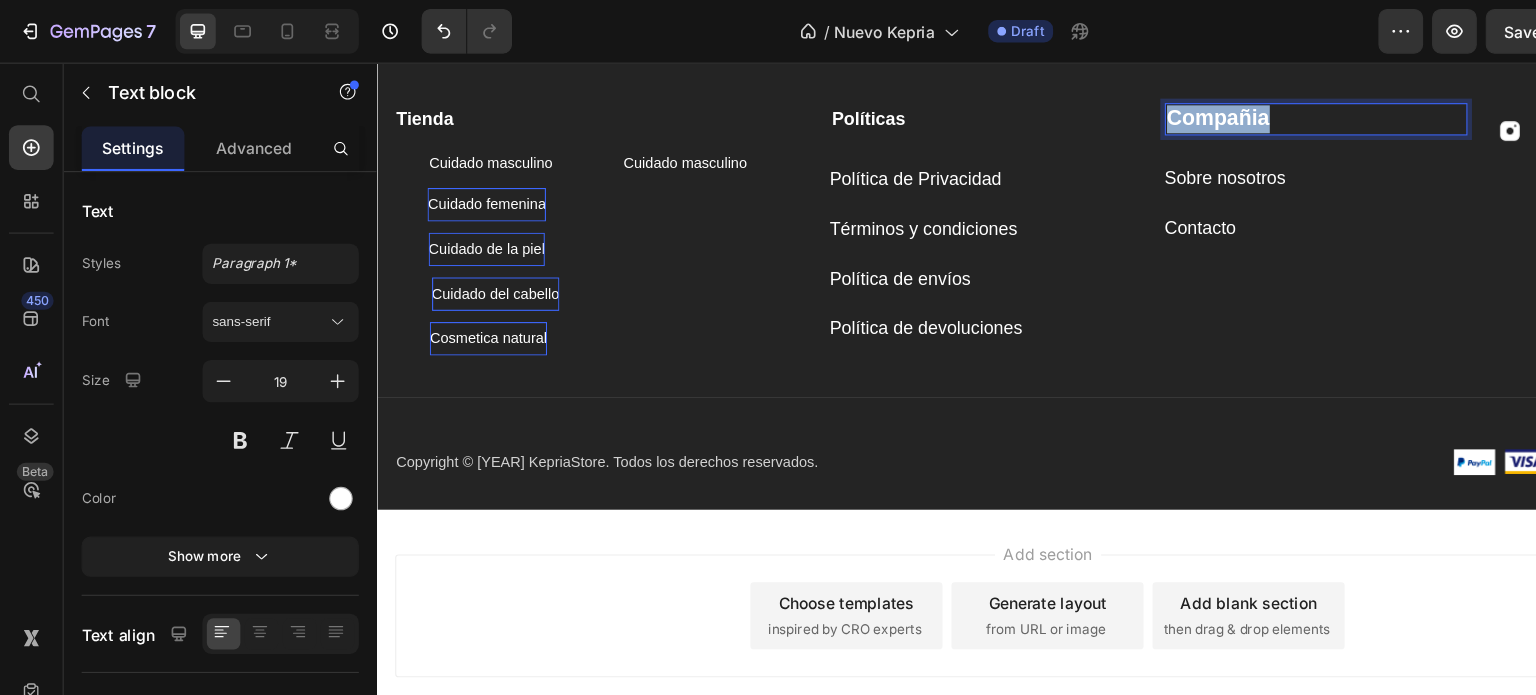 click on "Compañia" at bounding box center (1129, 111) 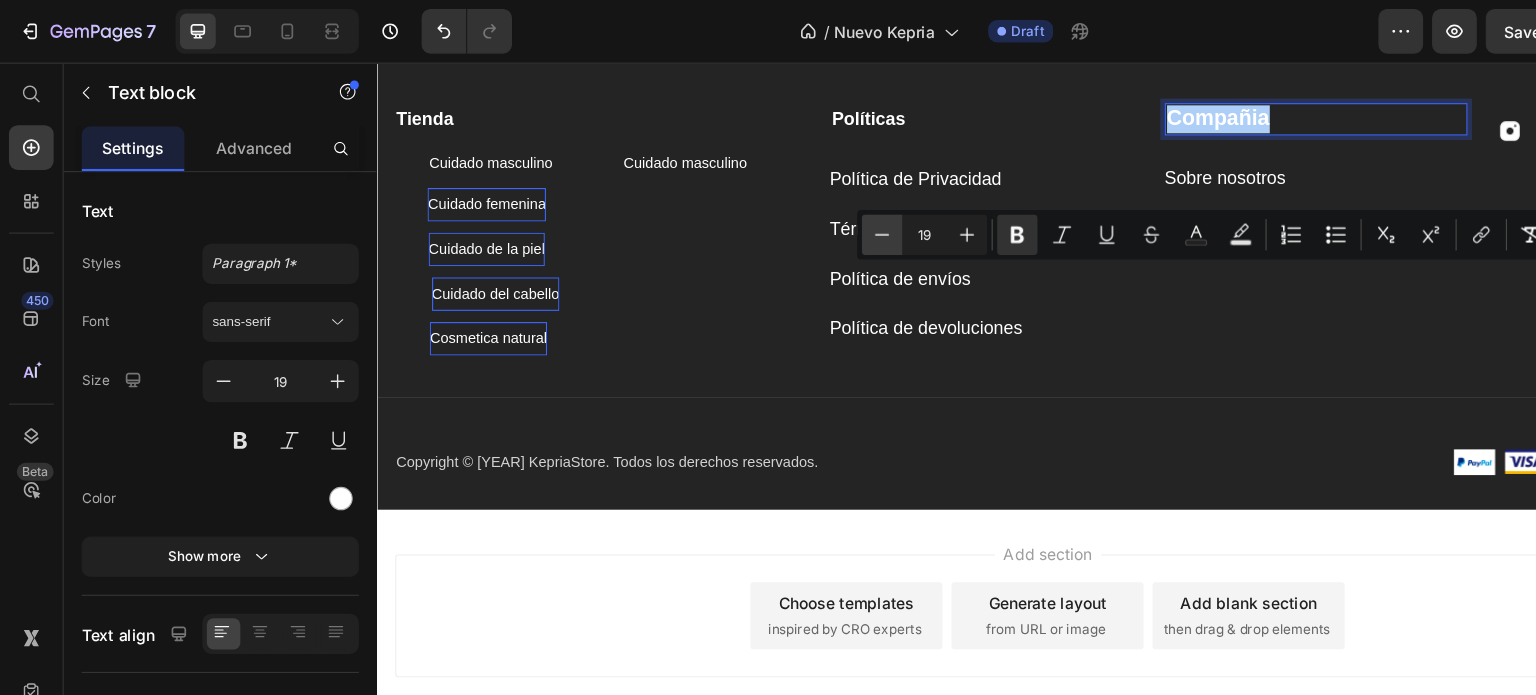 click 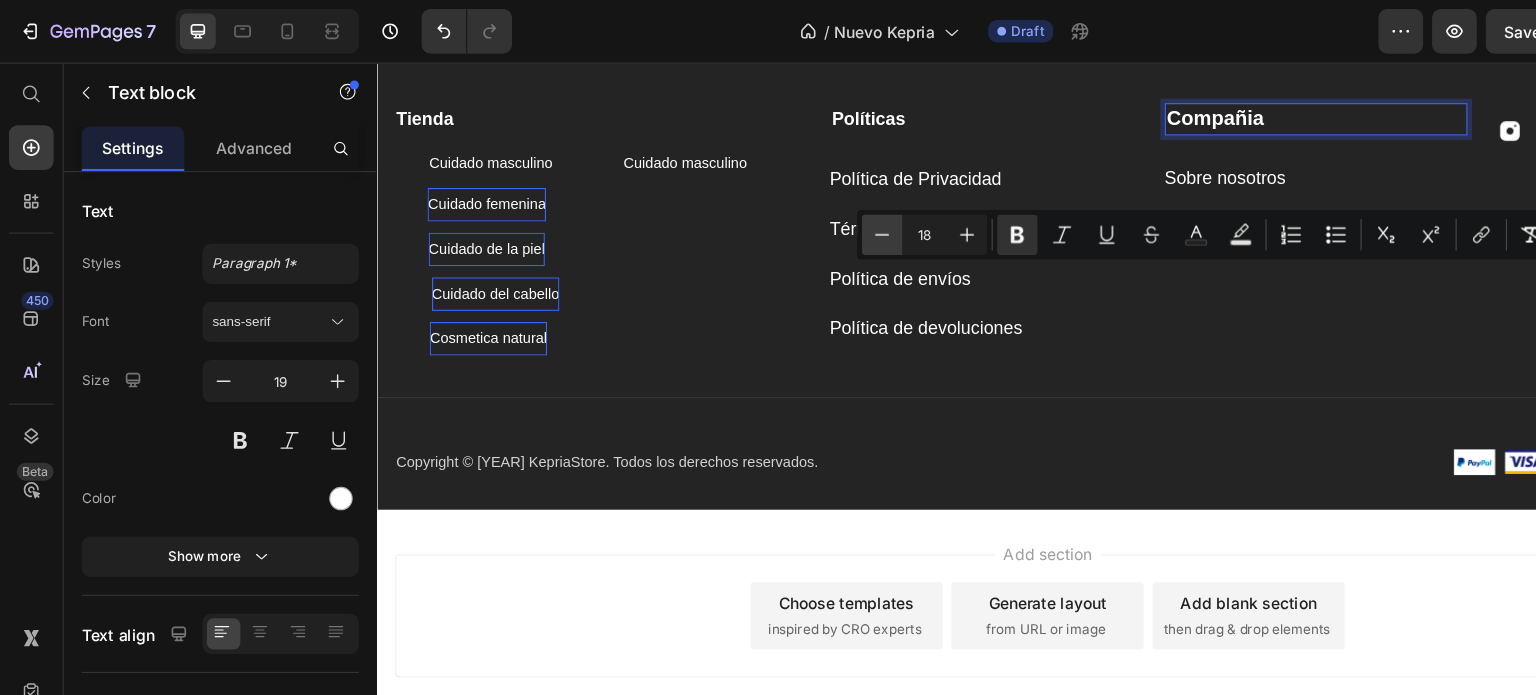 click 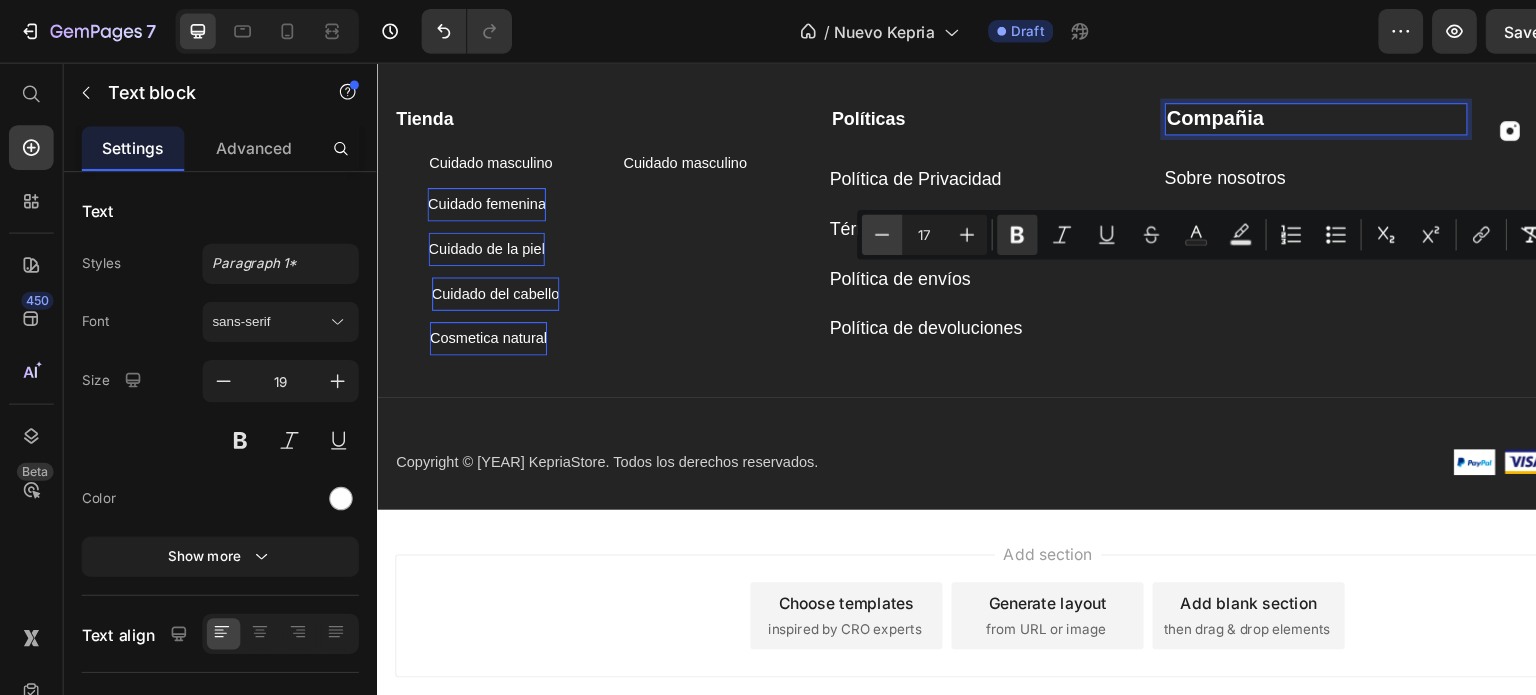 click 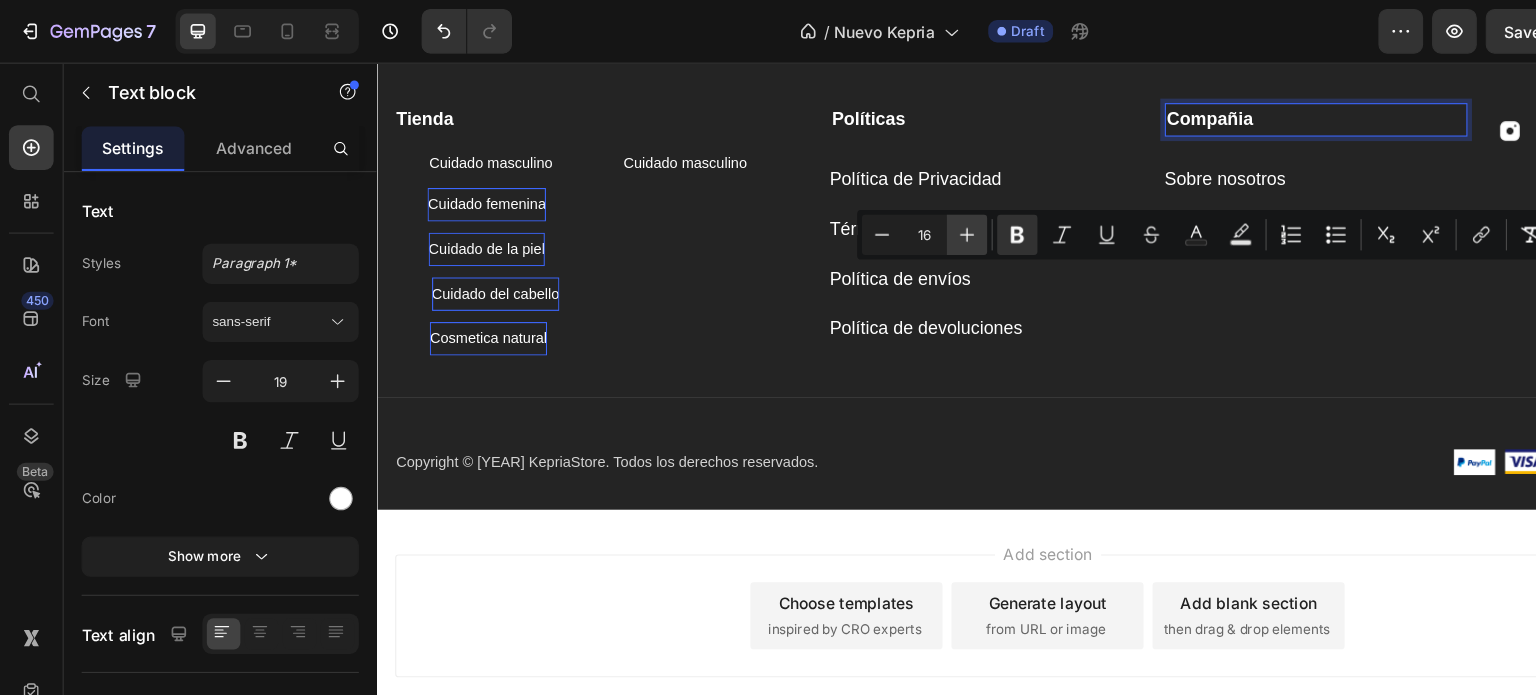 click 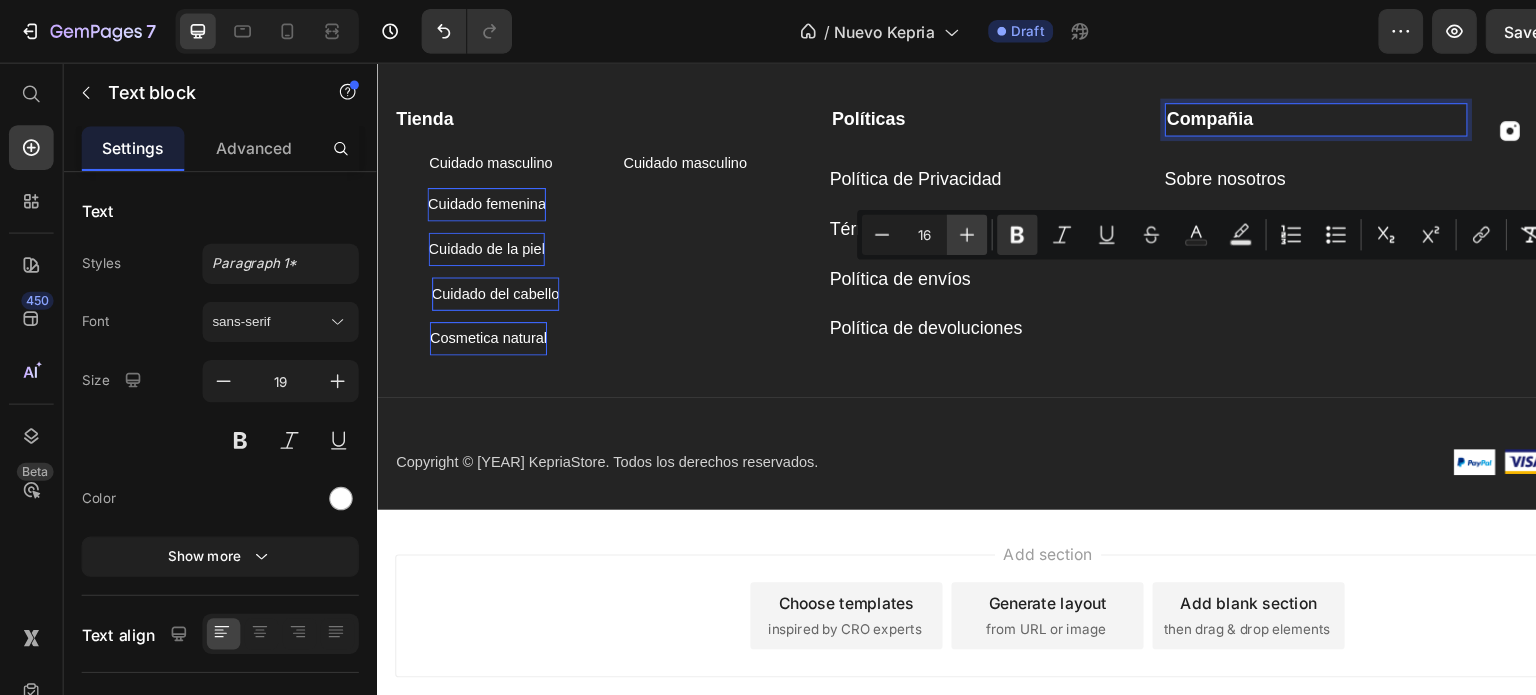 type on "17" 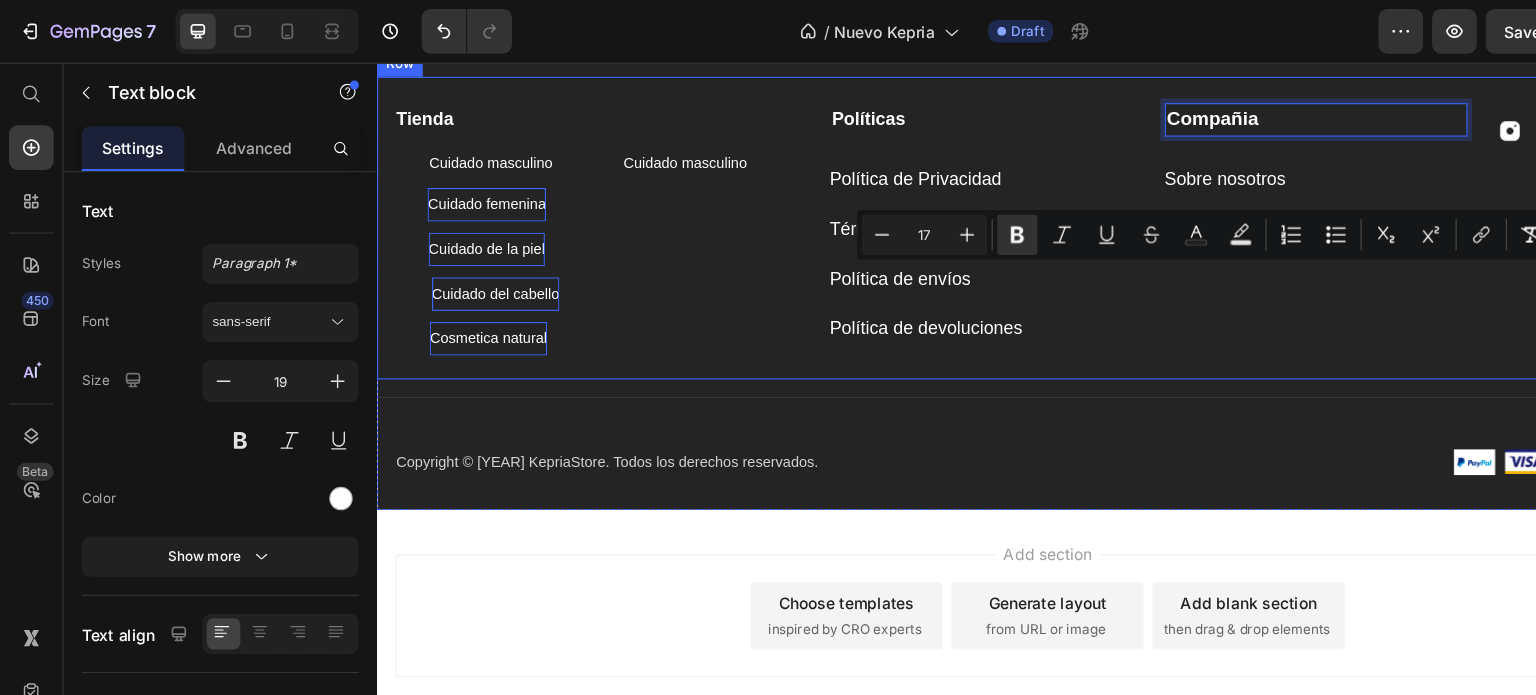 click on "Compañia Text block   0 Sobre nosotros Button Contacto Button Tienda Text block Cuidado masculino Button Cuidado masculino Button Cuidado femenina Button Cuidado de la piel Button Cuidado del cabello Button Cosmetica natural Button Políticas Text block Política de Privacidad Button Términos y condiciones Button Política de envíos Button Política de devoluciones Button Image Image Image Image Row Row" at bounding box center [976, 209] 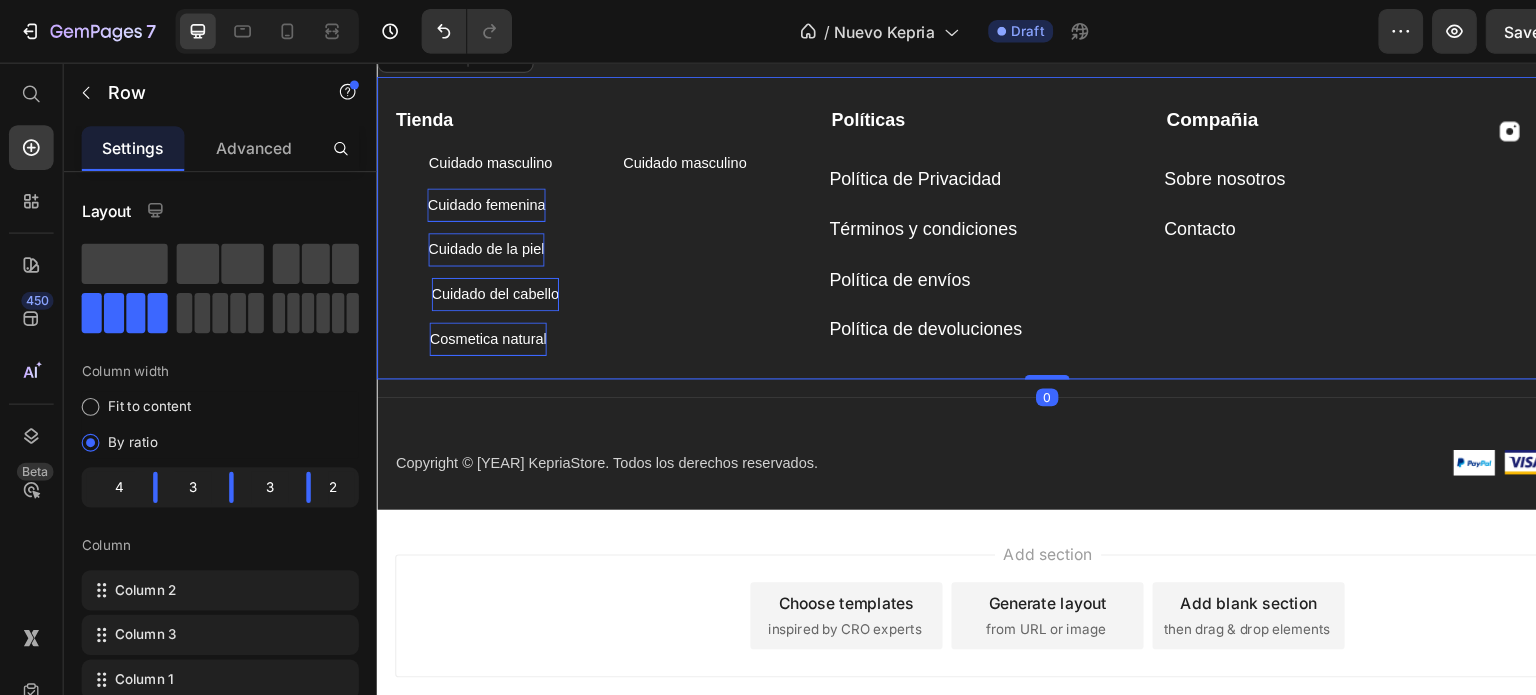 click on "Compañia Text block Sobre nosotros Button Contacto Button Tienda Text block Cuidado masculino Button Cuidado masculino Button Cuidado femenina Button Cuidado de la piel Button Cuidado del cabello Button Cosmetica natural Button Políticas Text block Política de Privacidad Button Términos y condiciones Button Política de envíos Button Política de devoluciones Button Image Image Image Image Row Row   0" at bounding box center [976, 209] 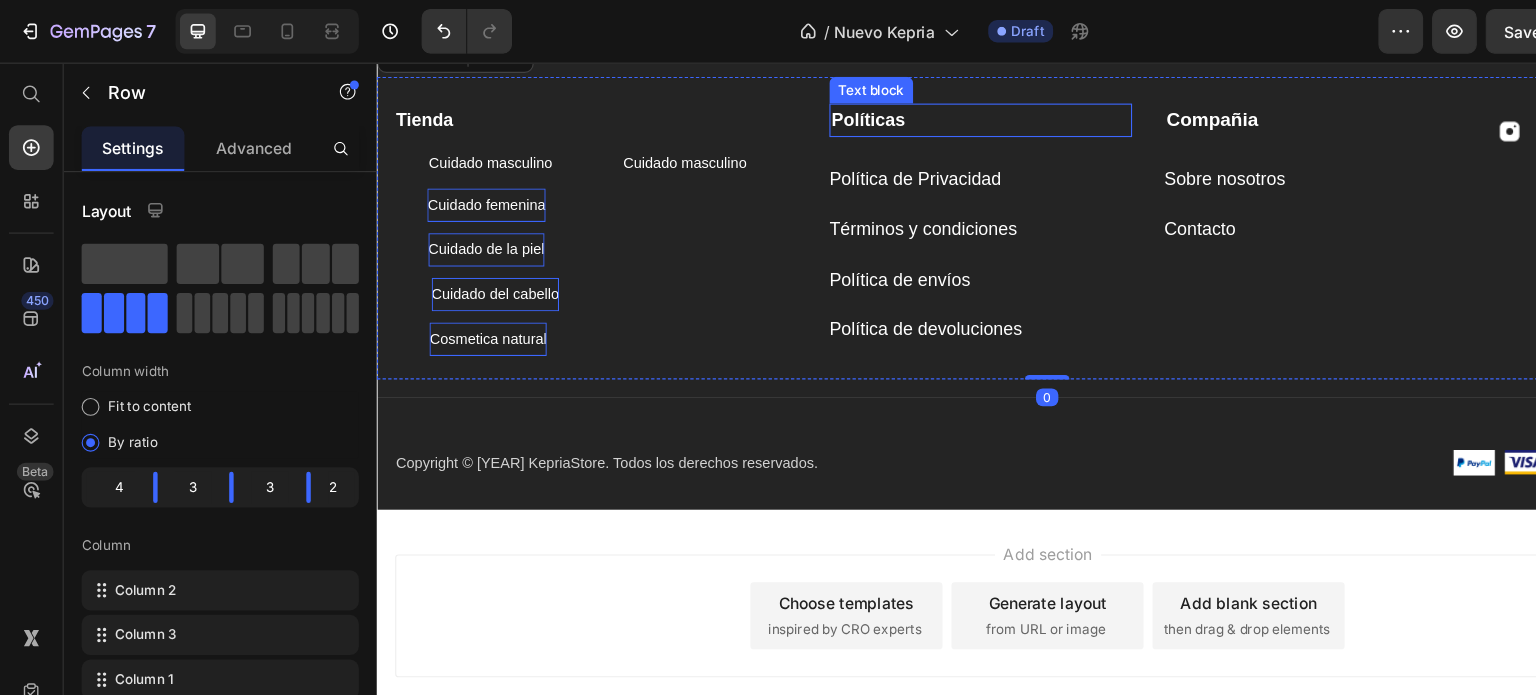 click on "Políticas" at bounding box center (816, 112) 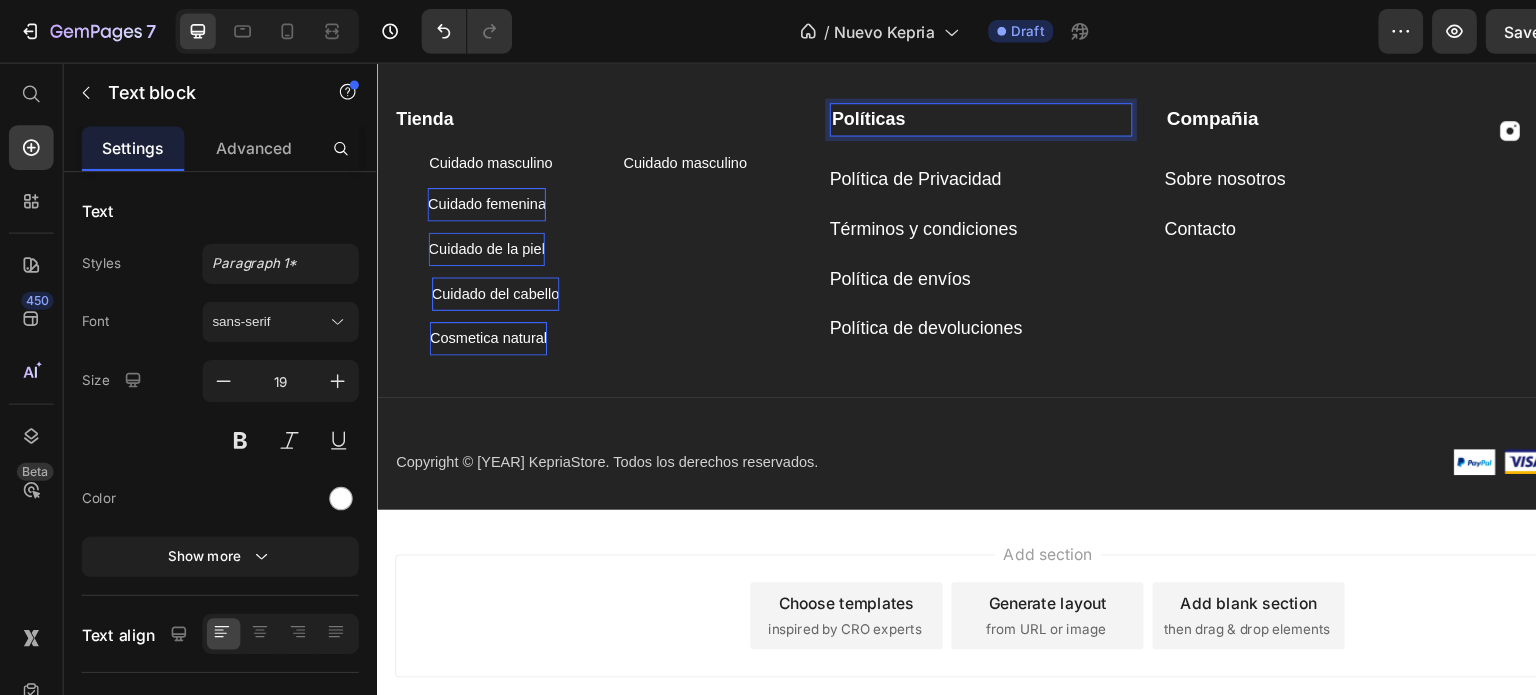 click on "Políticas" at bounding box center (816, 112) 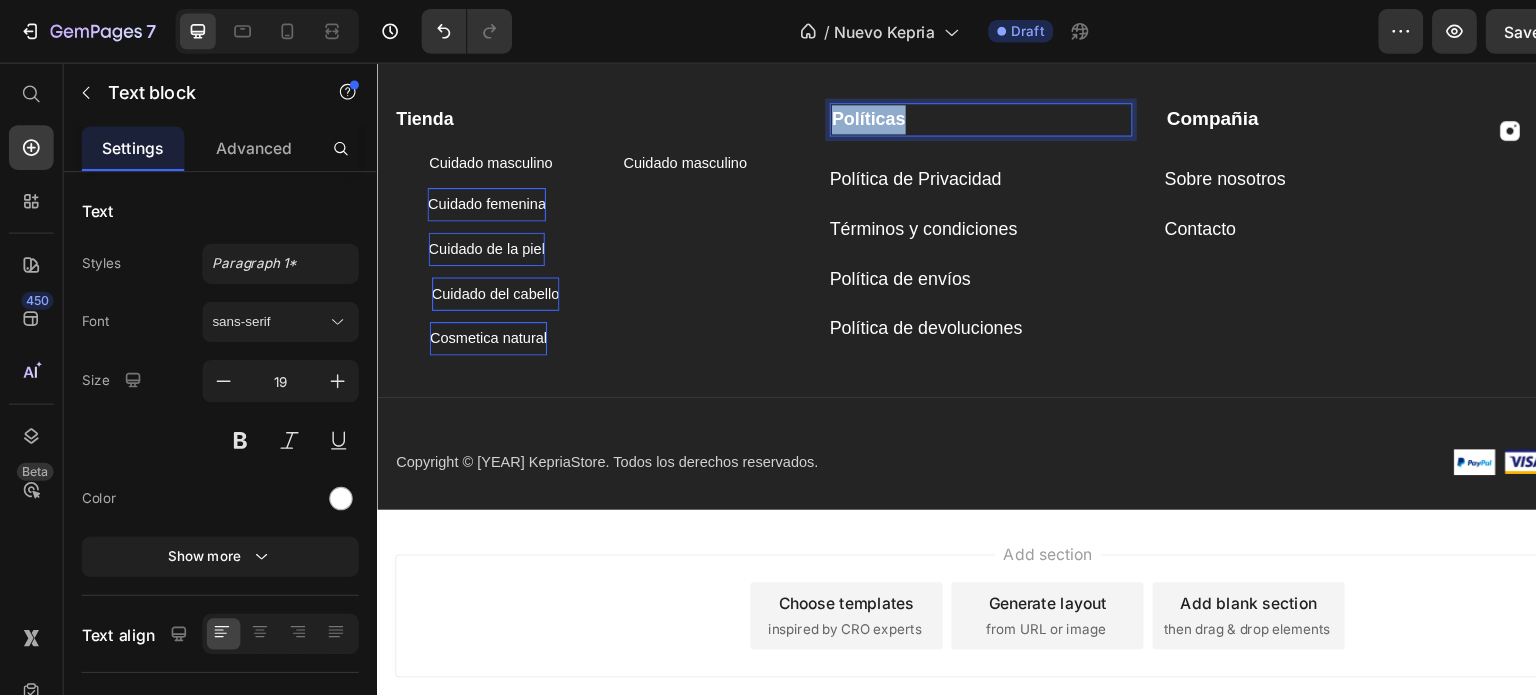 click on "Políticas" at bounding box center (816, 112) 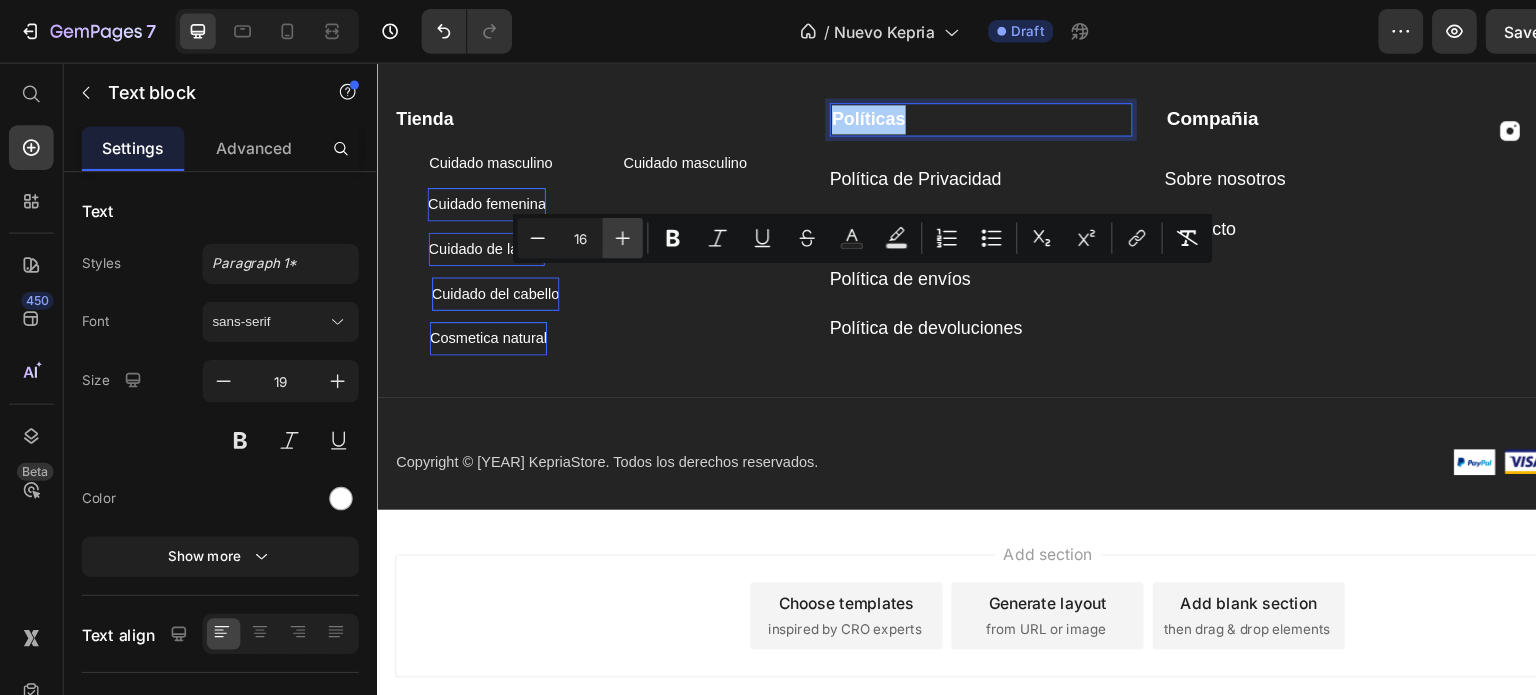 drag, startPoint x: 561, startPoint y: 205, endPoint x: 545, endPoint y: 212, distance: 17.464249 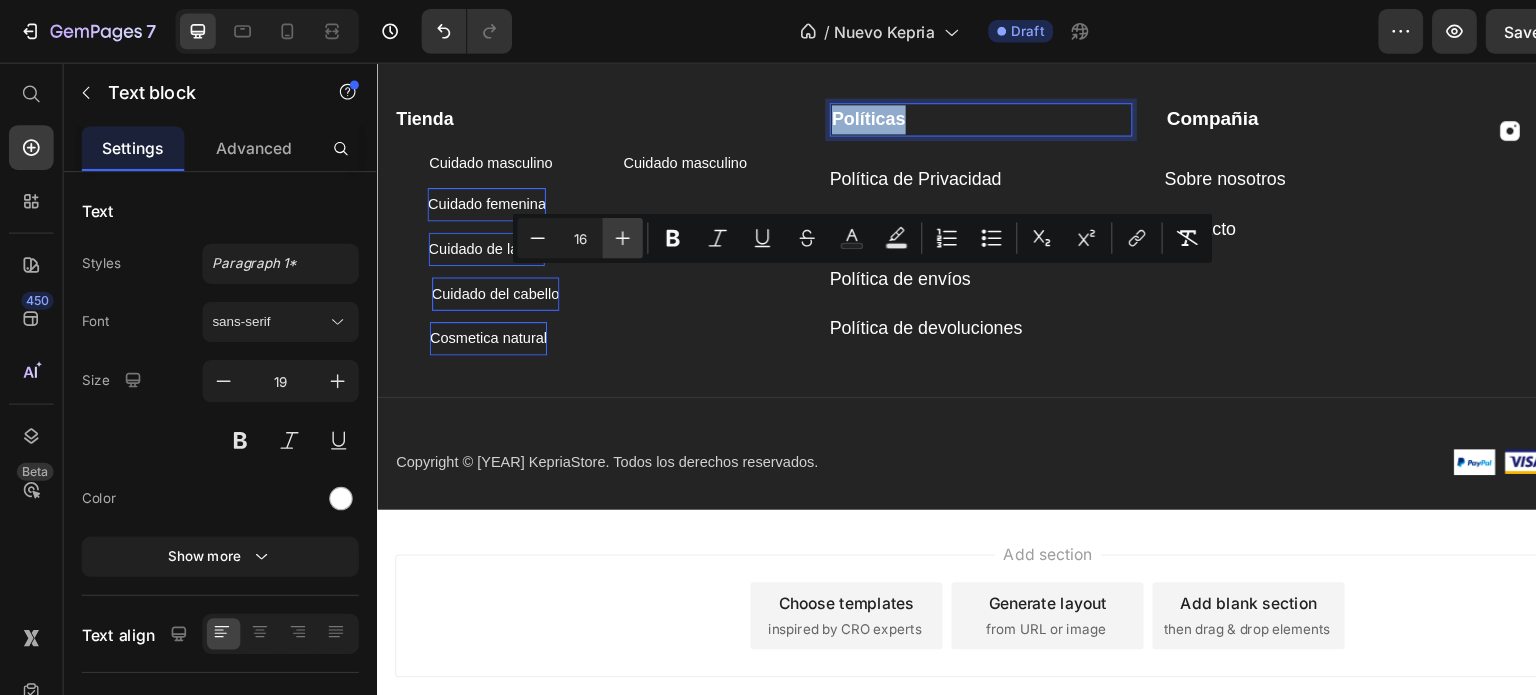 type on "17" 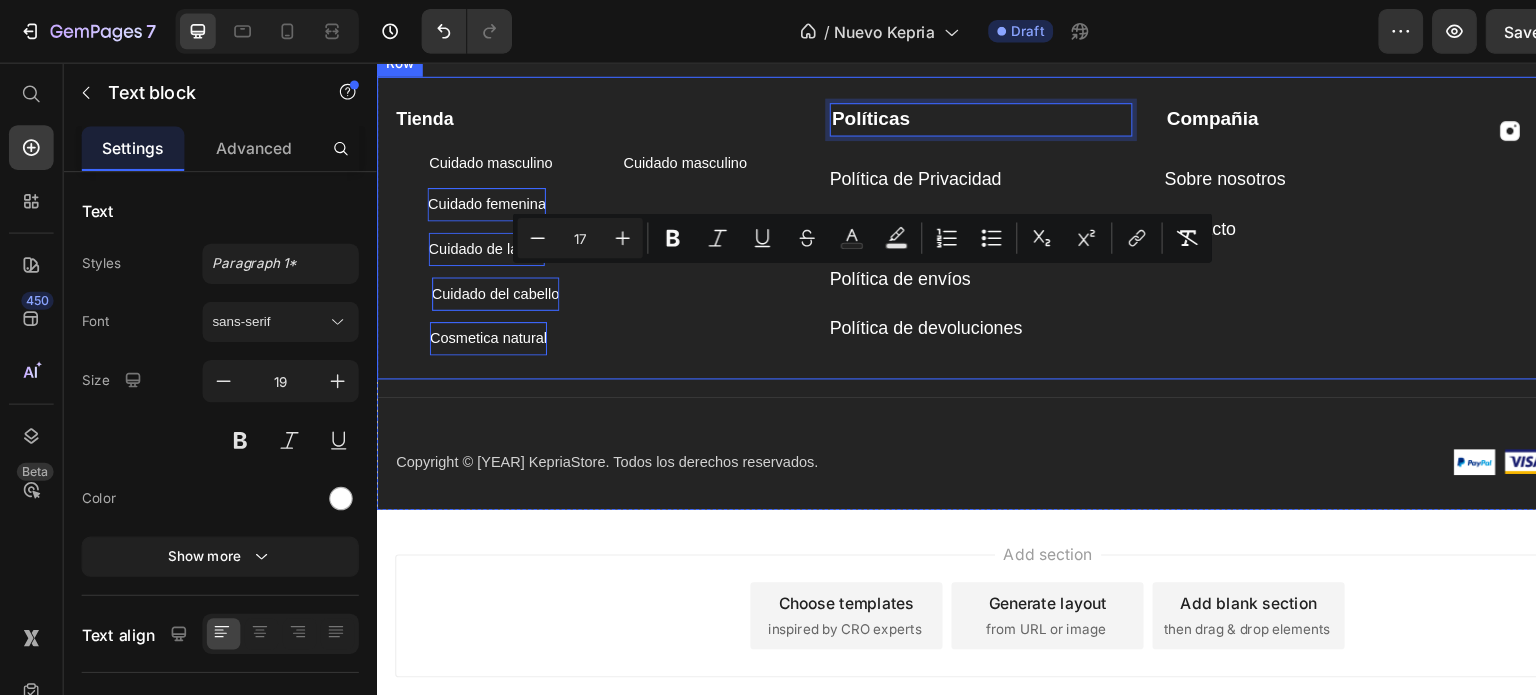 click on "Tienda" at bounding box center (418, 112) 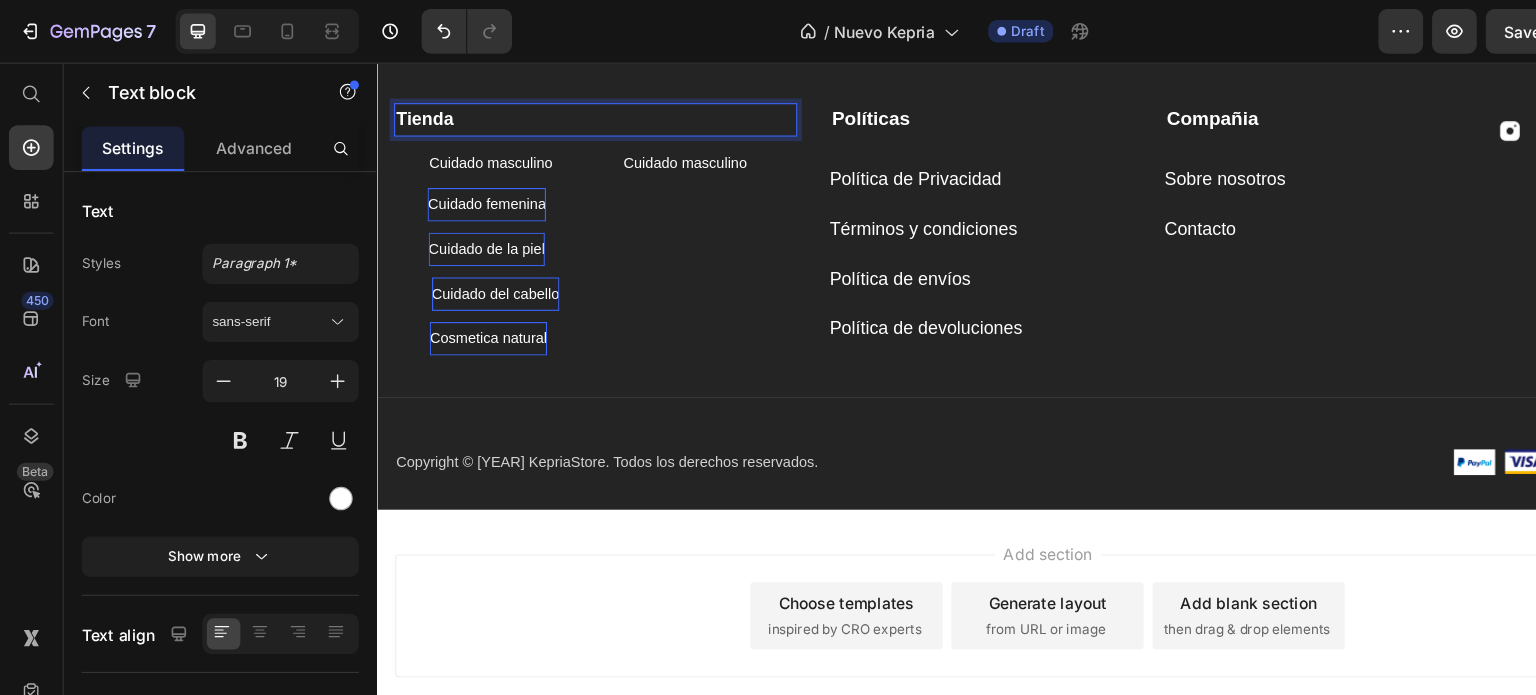 click on "Tienda" at bounding box center (418, 112) 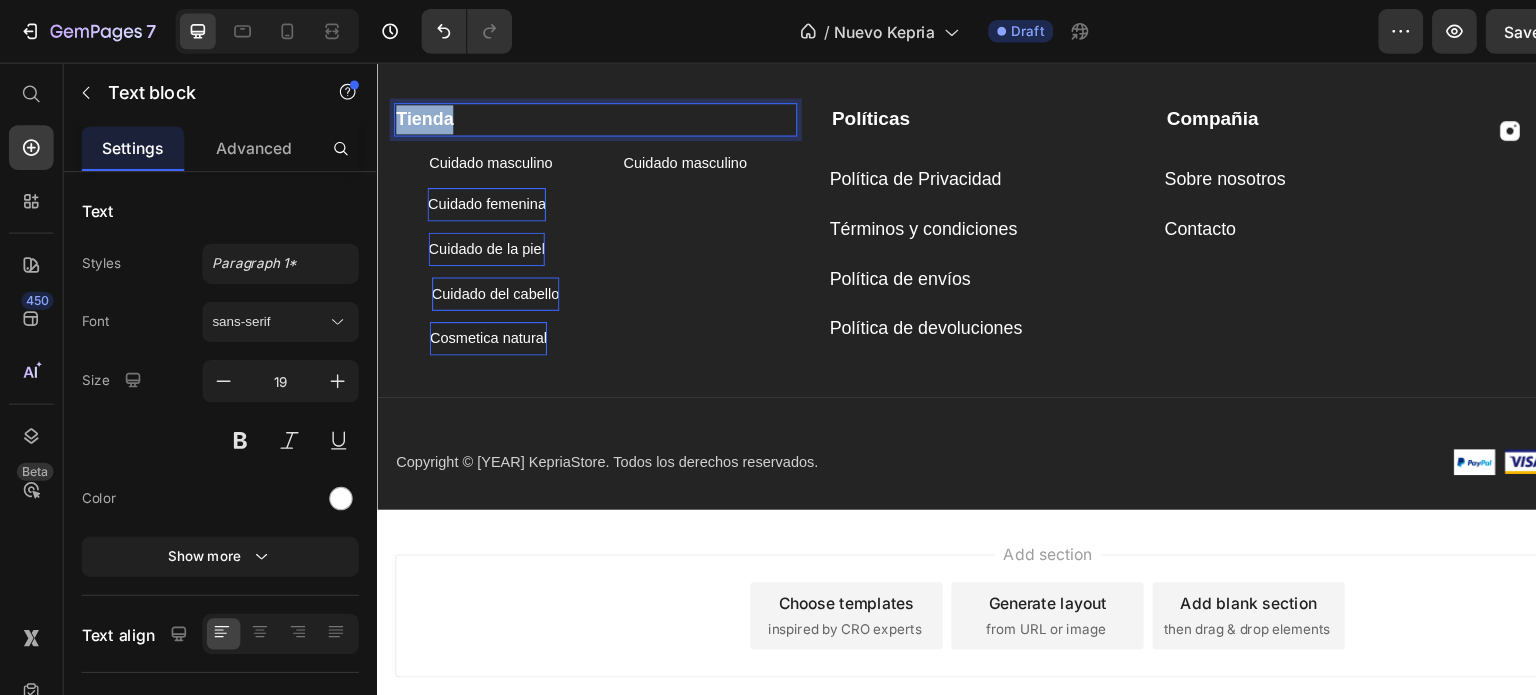 click on "Tienda" at bounding box center [418, 112] 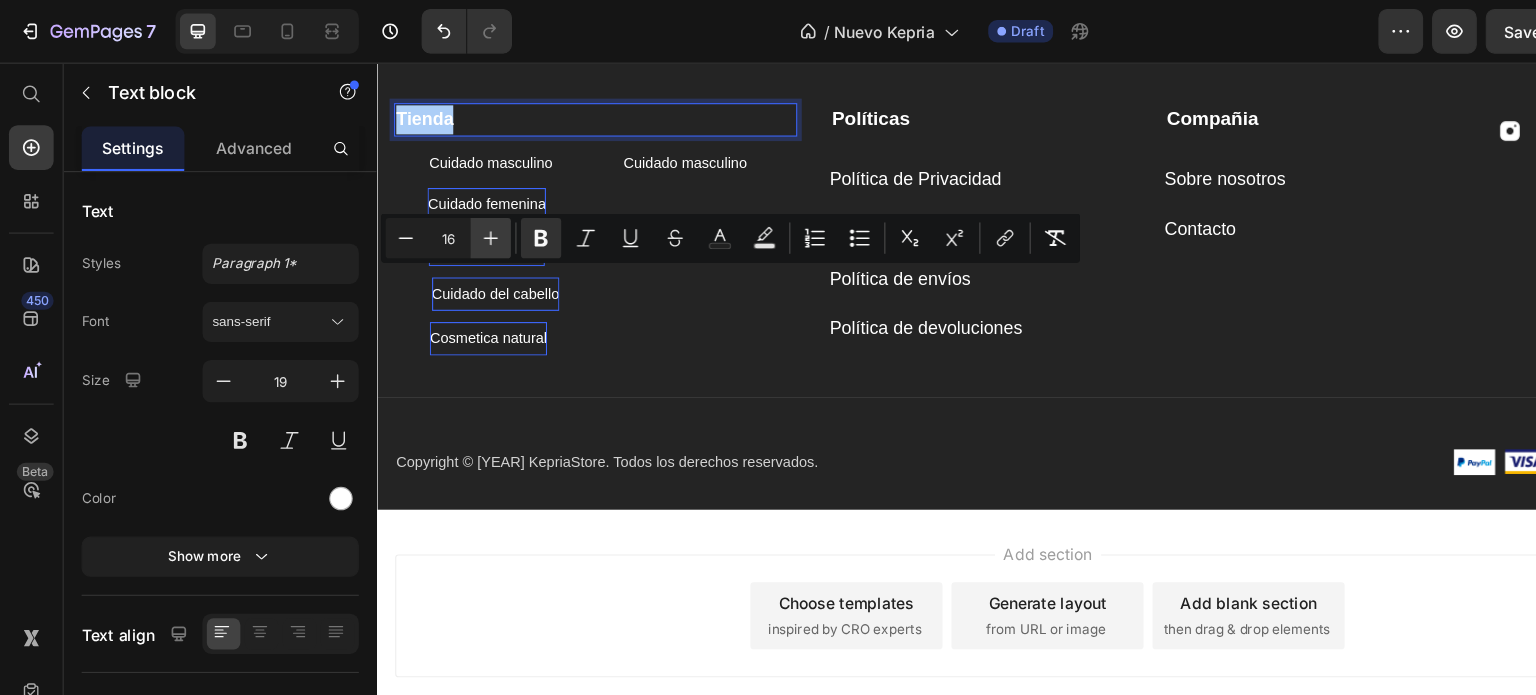 click 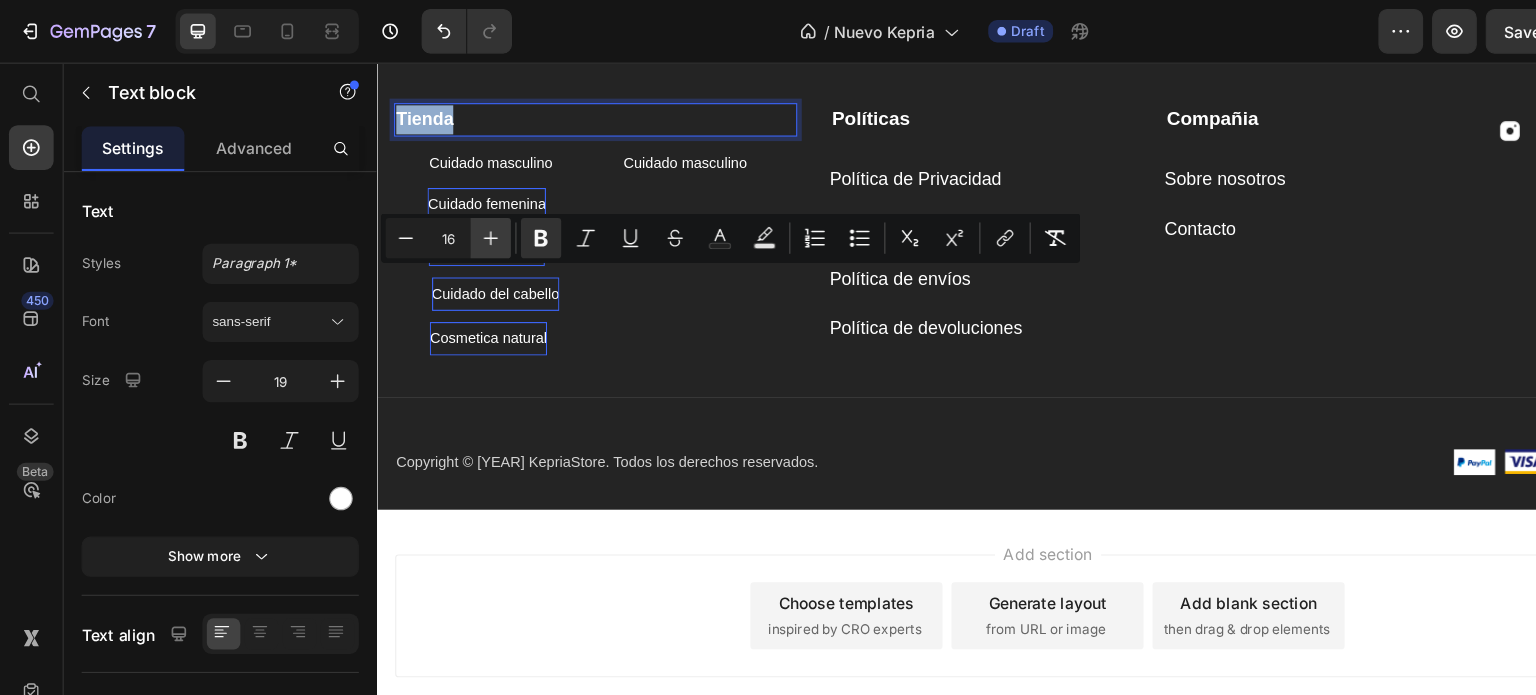 type on "17" 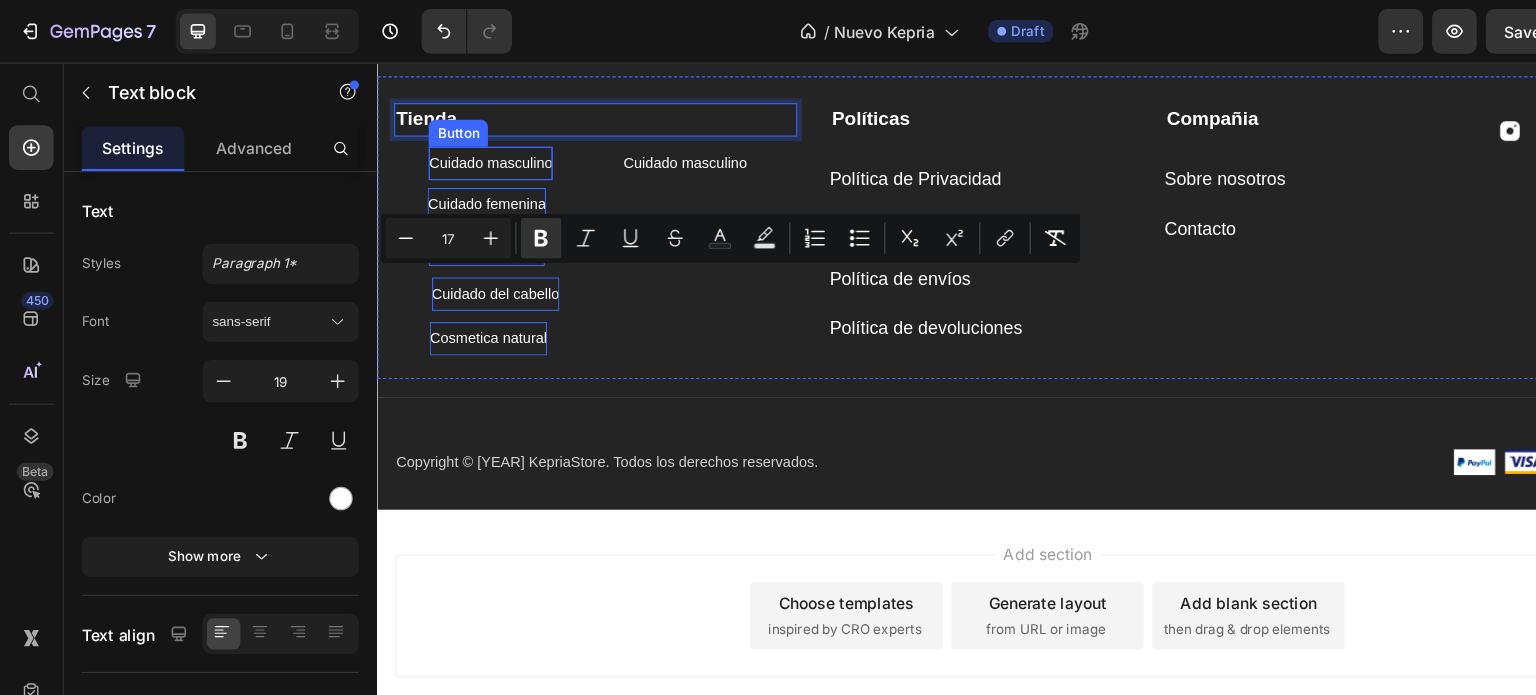 click on "Cuidado masculino" at bounding box center (477, 151) 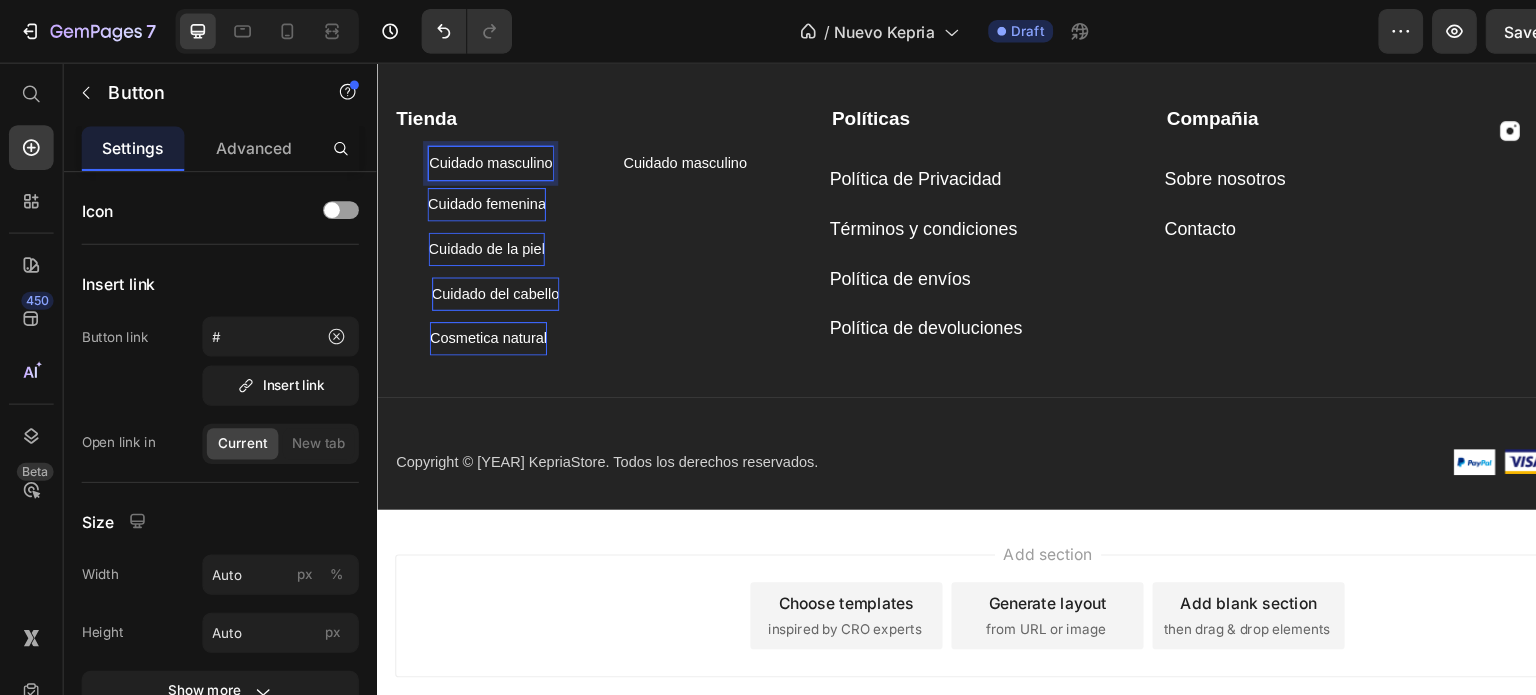 click on "Cuidado masculino" at bounding box center [477, 152] 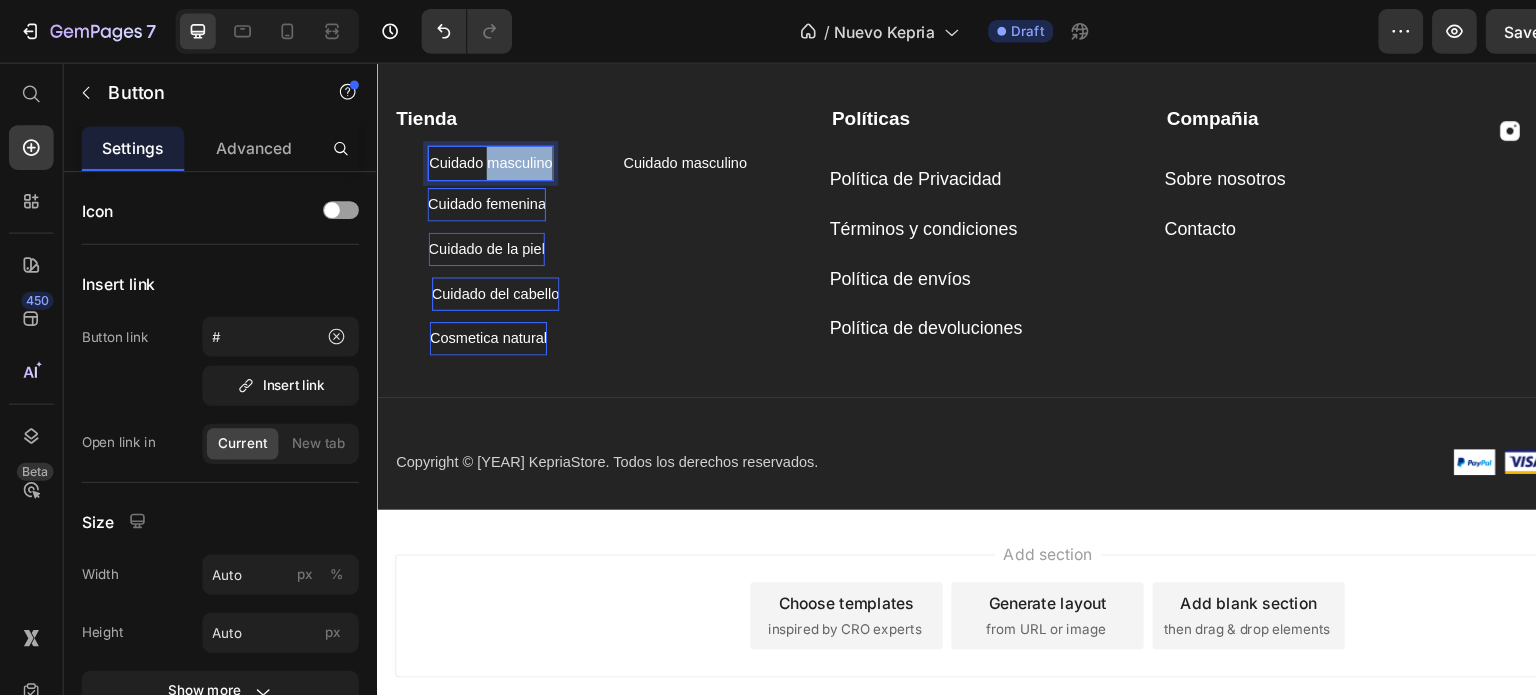 click on "Cuidado masculino" at bounding box center [477, 152] 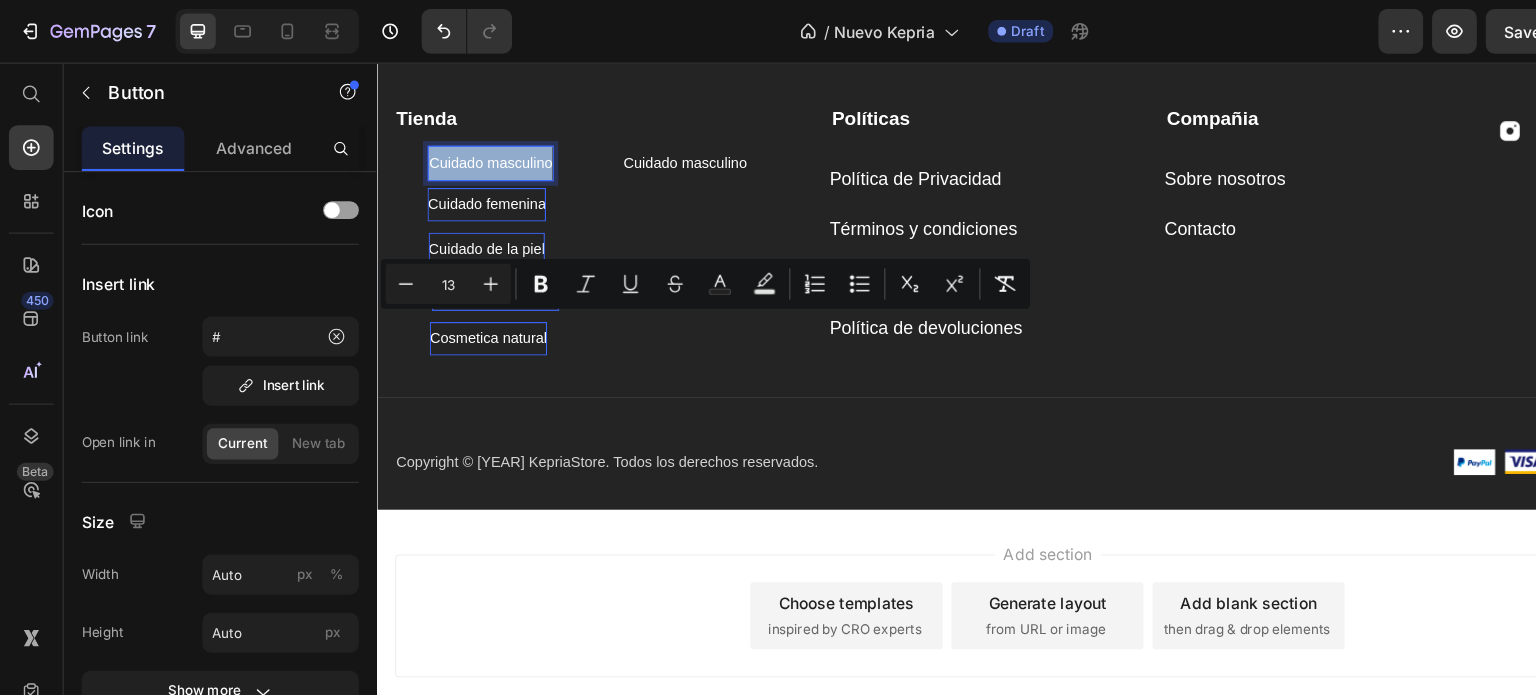 click on "Cuidado masculino" at bounding box center (477, 152) 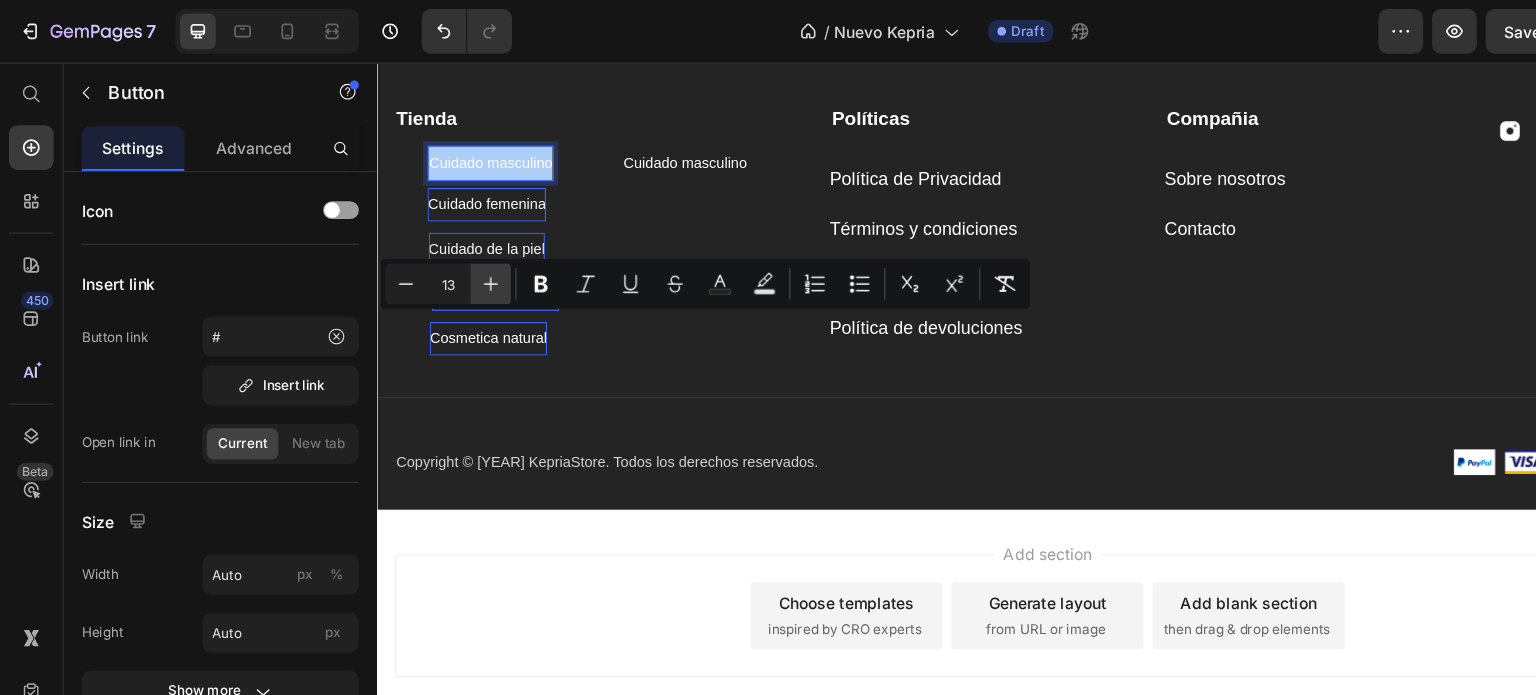 click 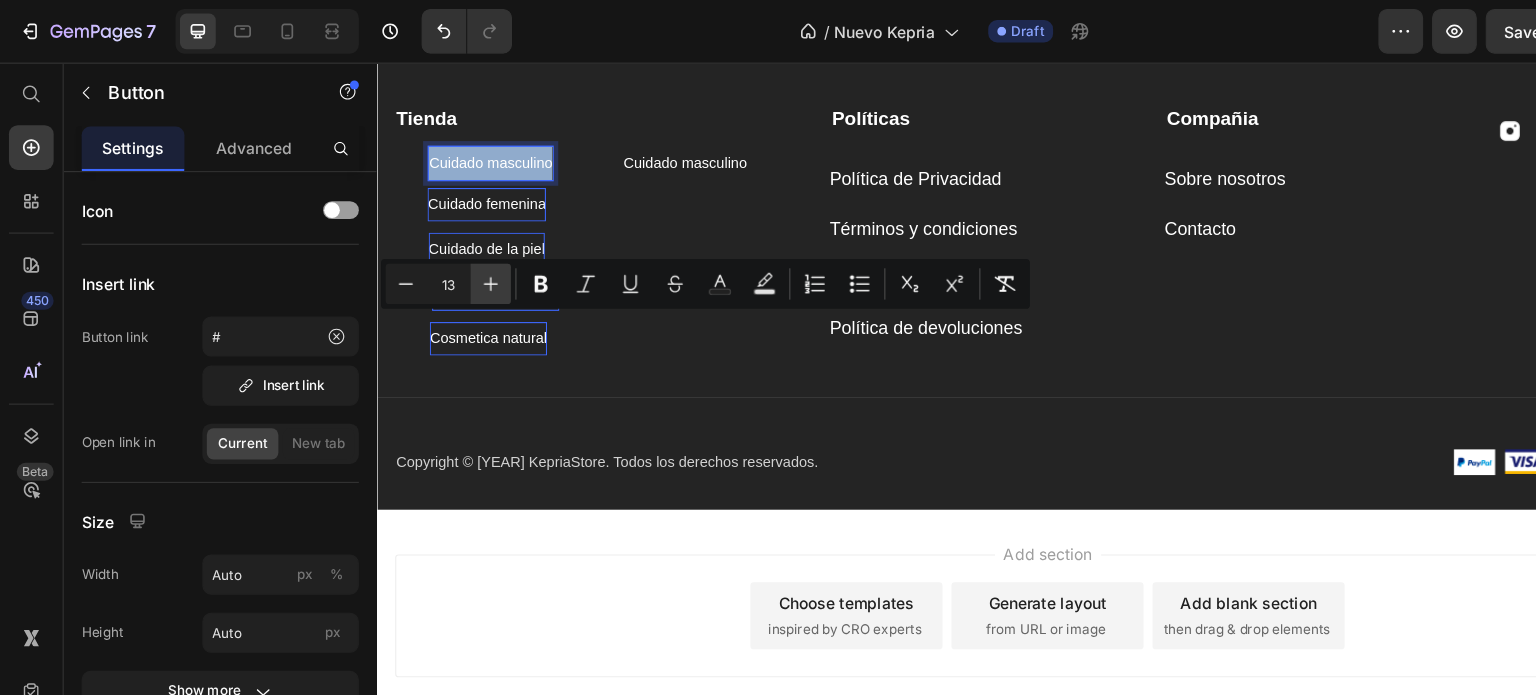 type on "14" 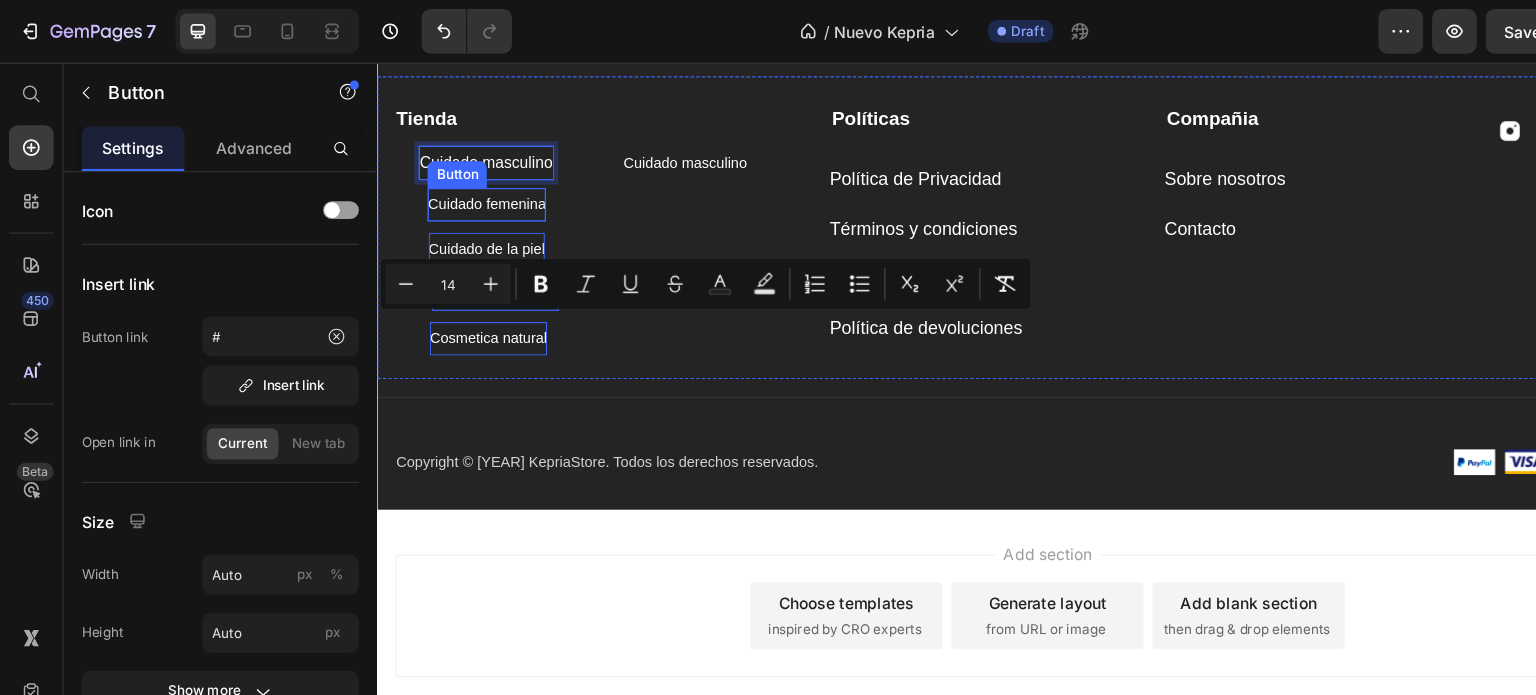 click on "Cuidado femenina" at bounding box center (474, 188) 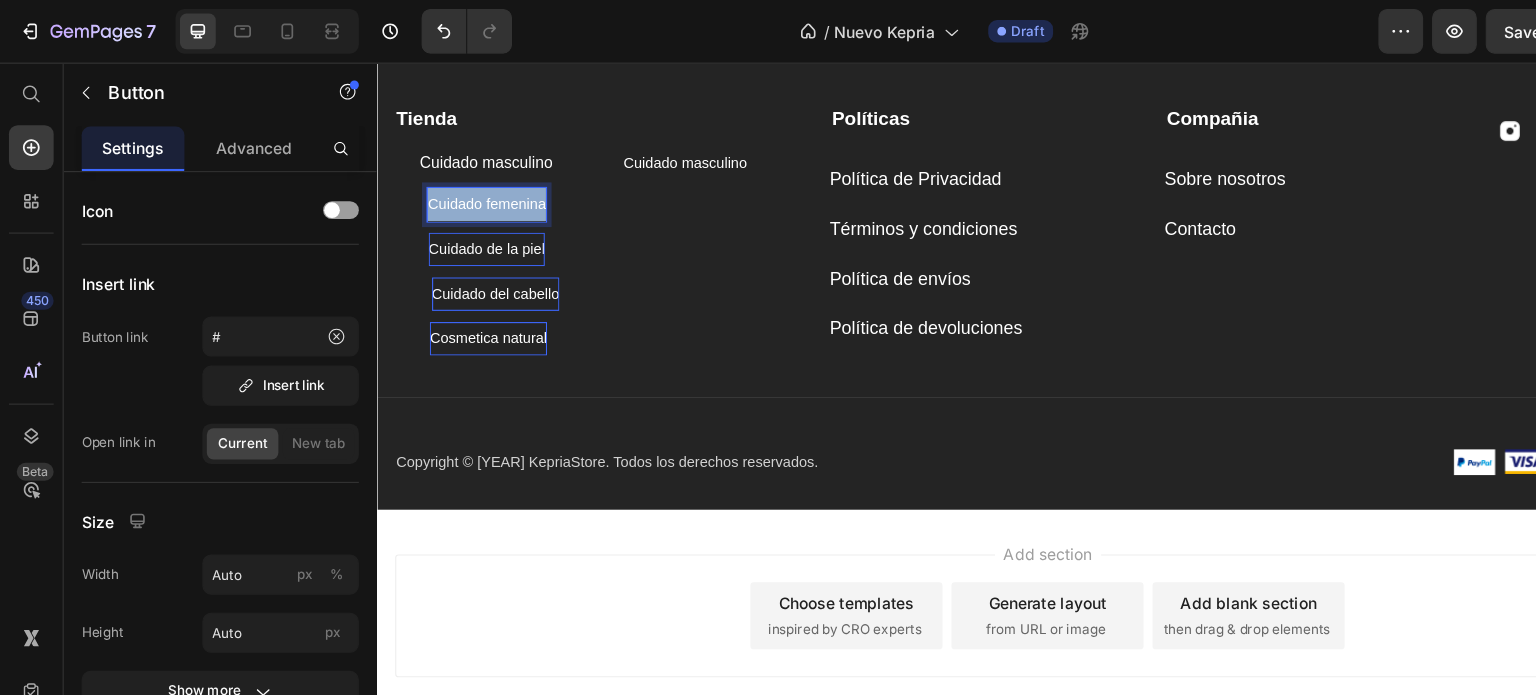 click on "Cuidado femenina" at bounding box center [474, 188] 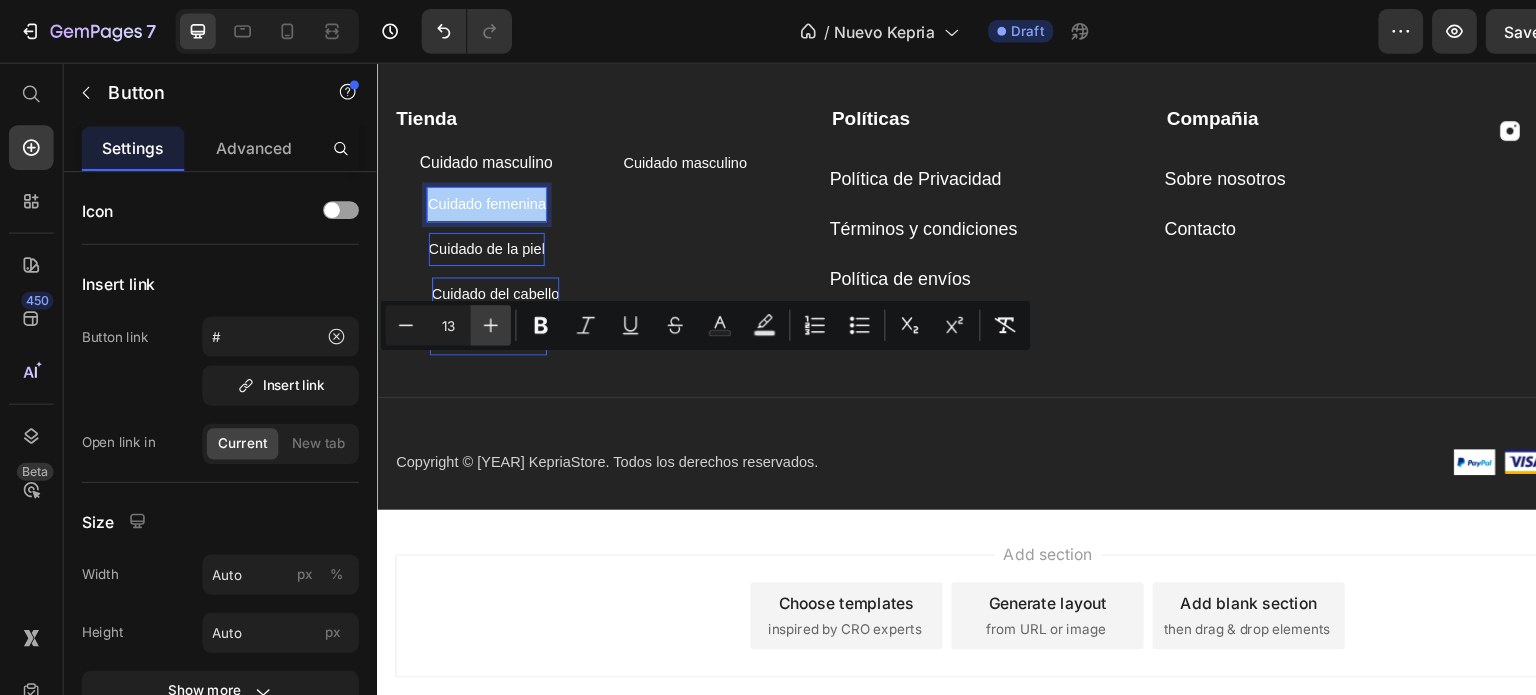 click 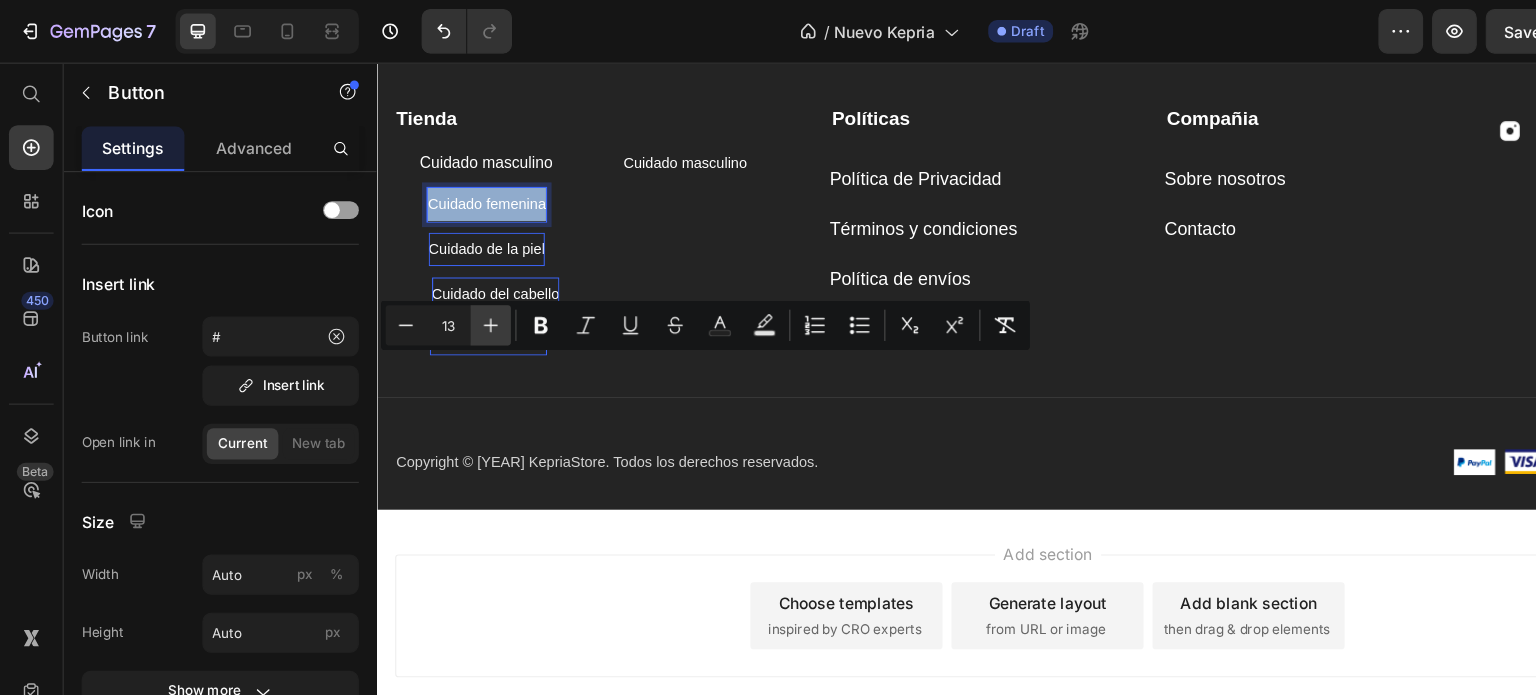 type on "14" 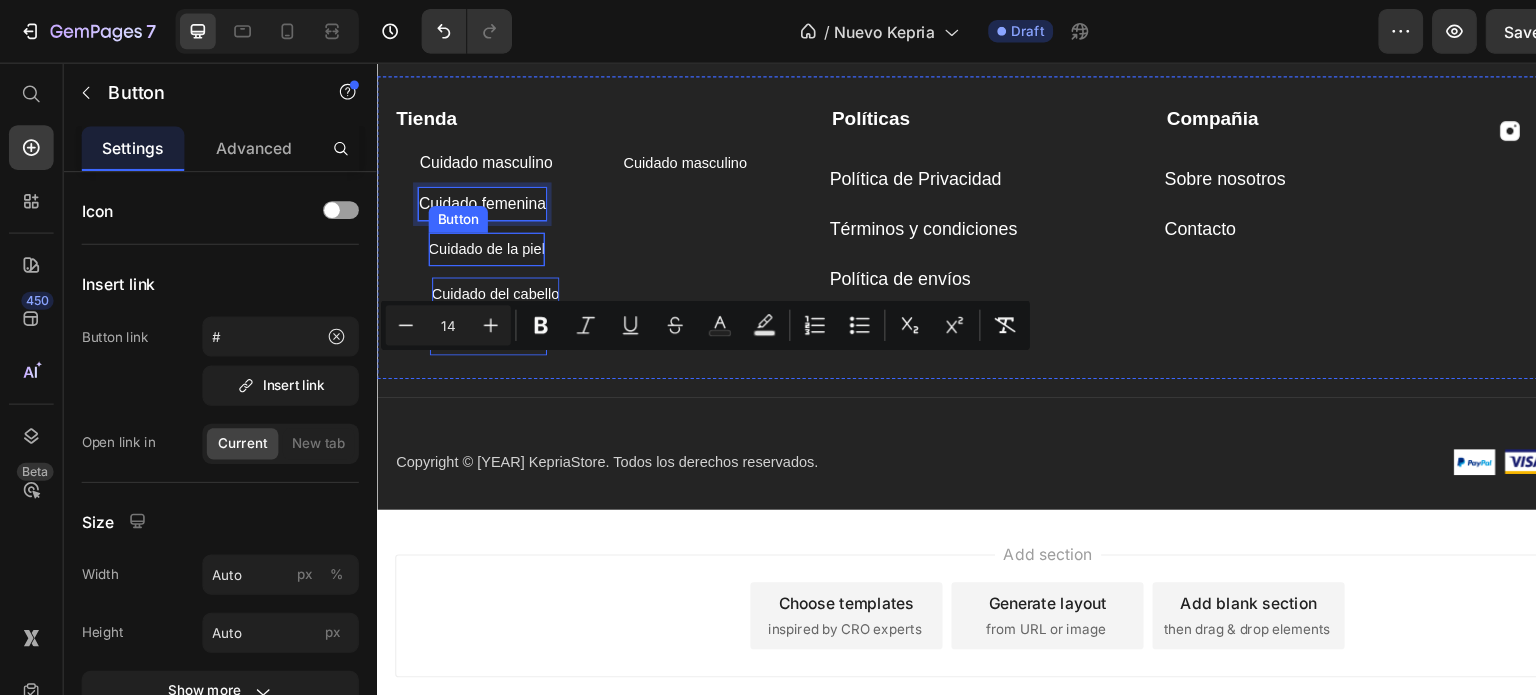 click on "Cuidado de la piel" at bounding box center [474, 228] 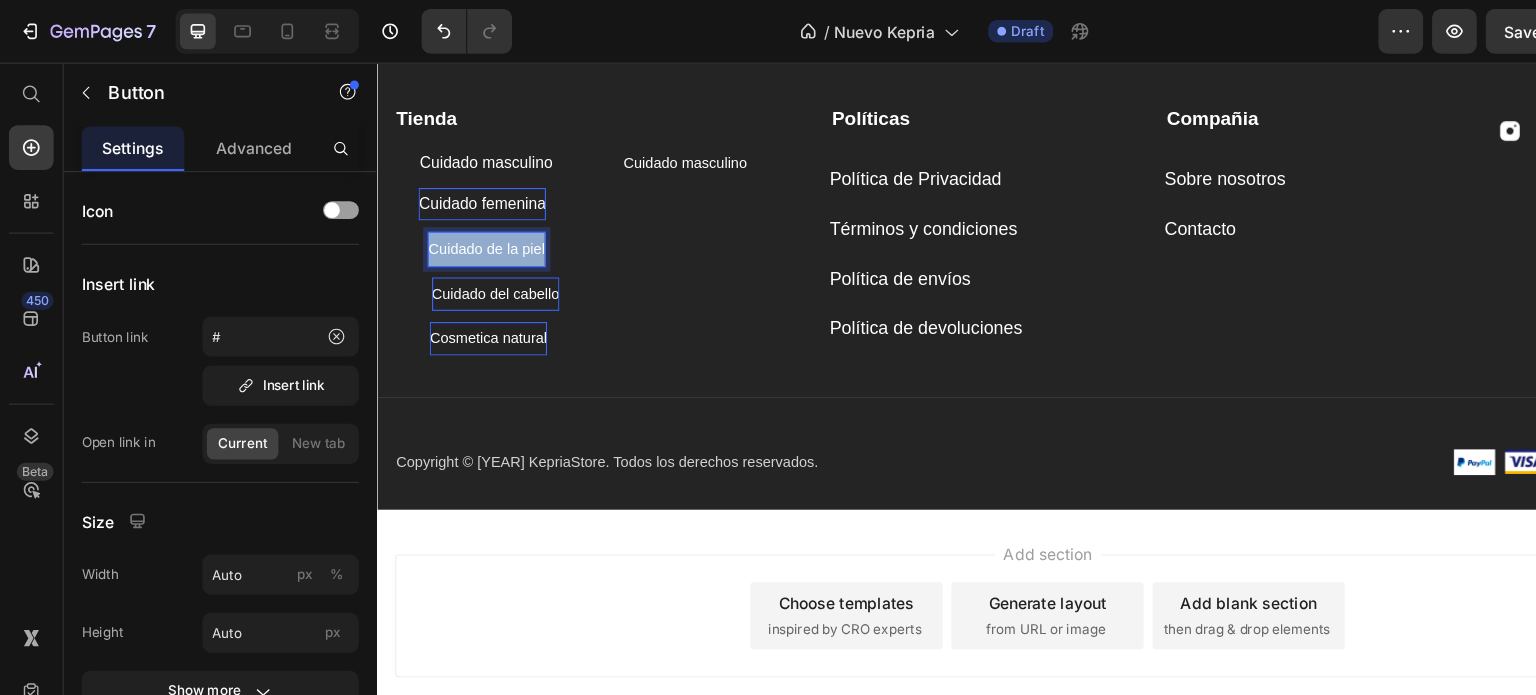 click on "Cuidado de la piel" at bounding box center (474, 228) 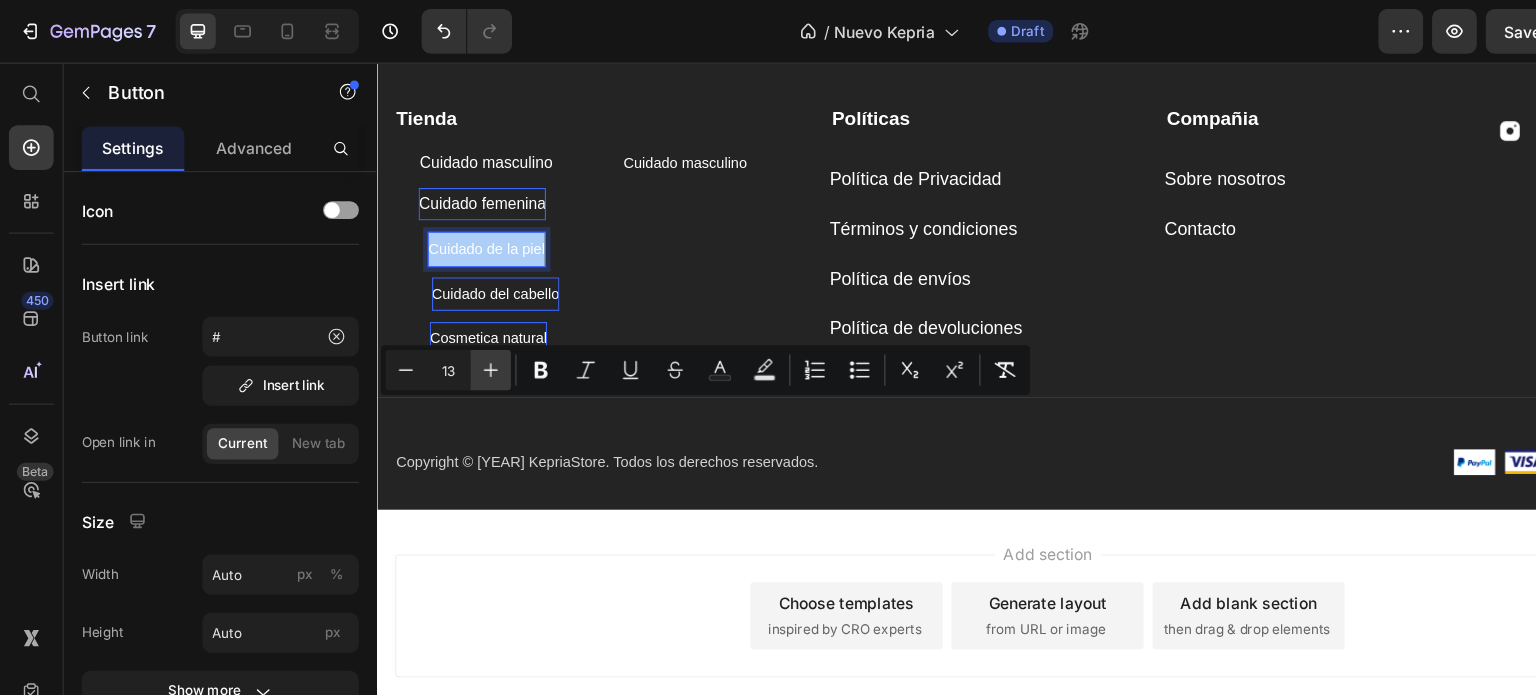 click 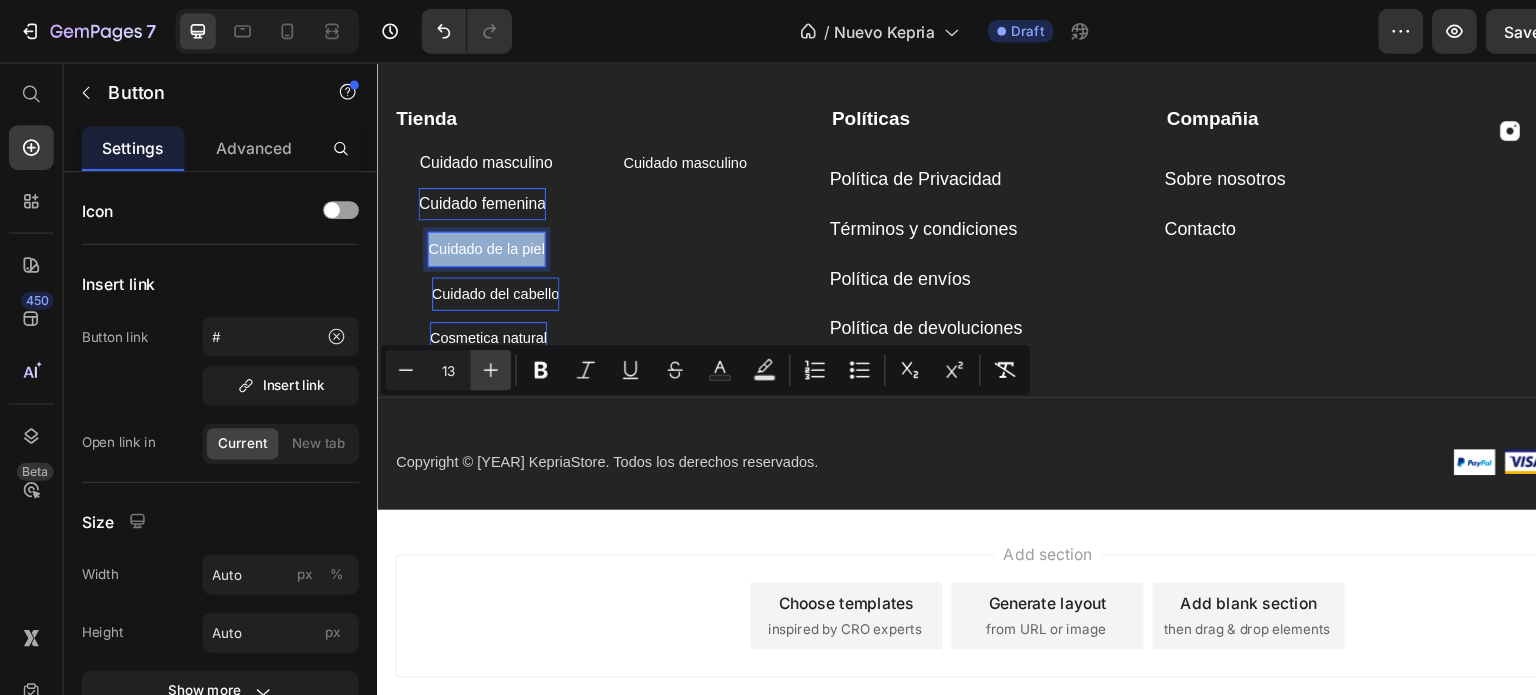 type on "14" 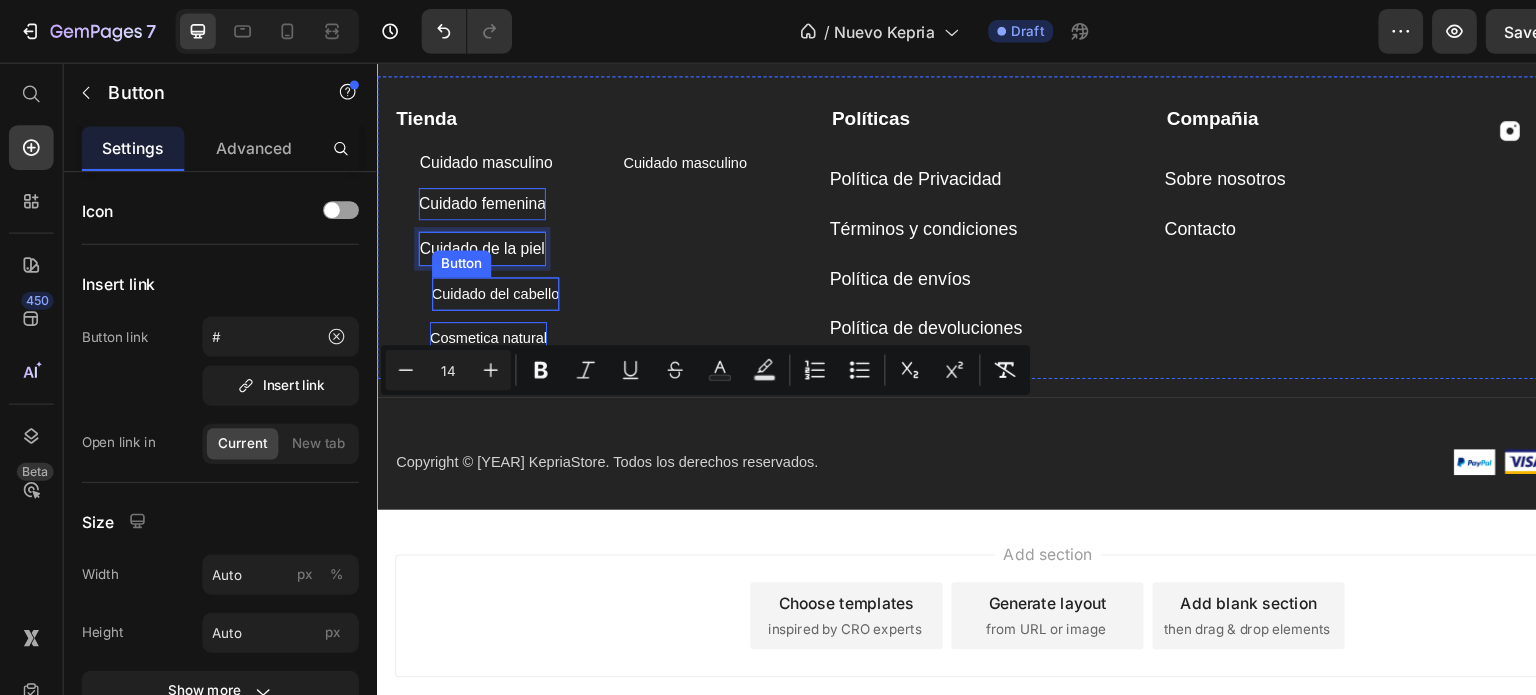 click on "Cuidado del cabello" at bounding box center [482, 268] 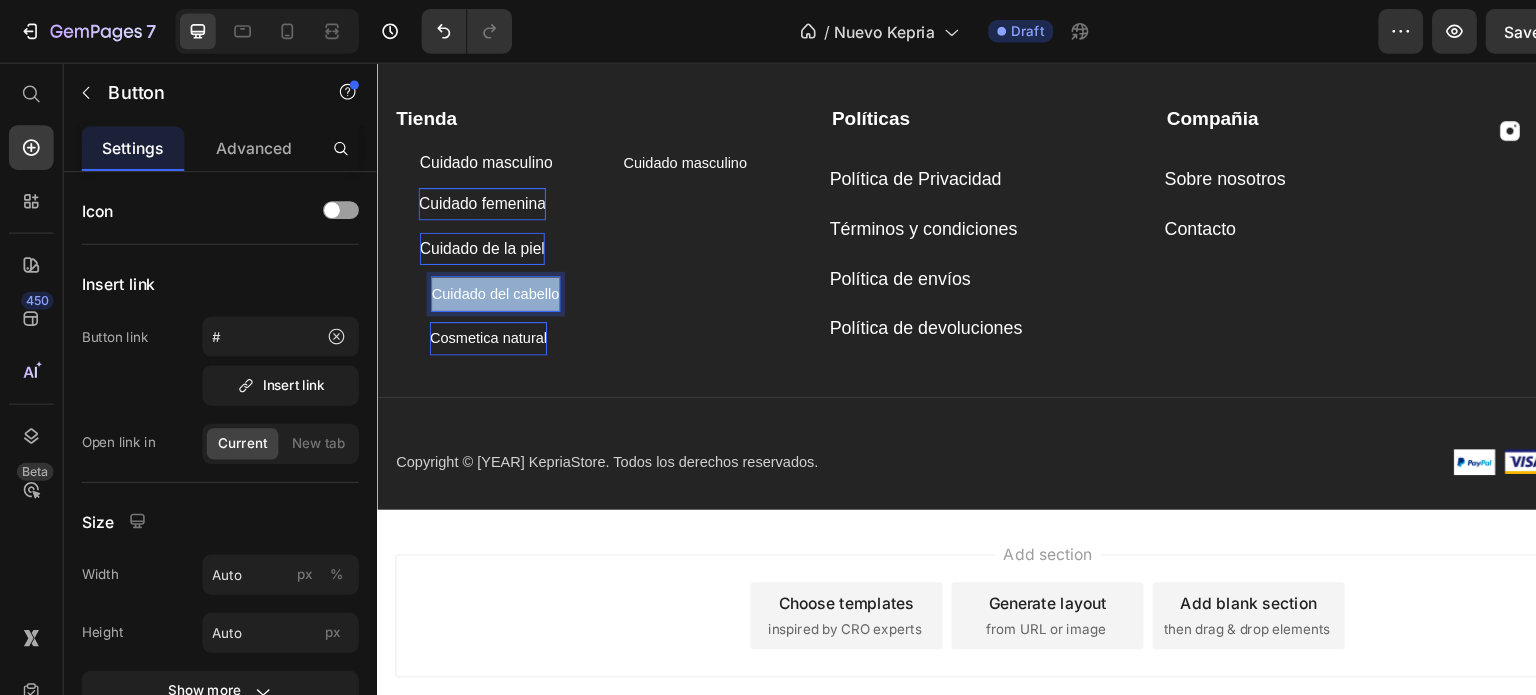 click on "Cuidado del cabello" at bounding box center (482, 268) 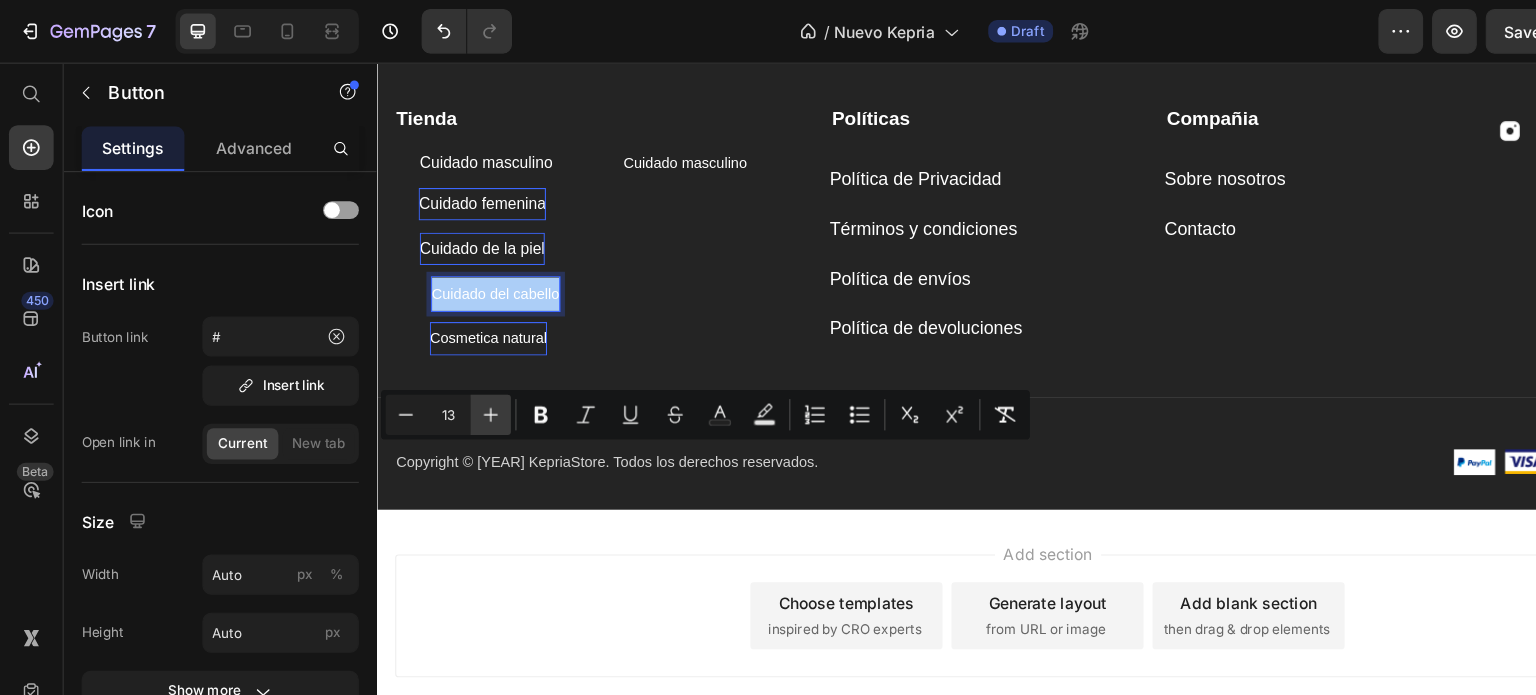 click 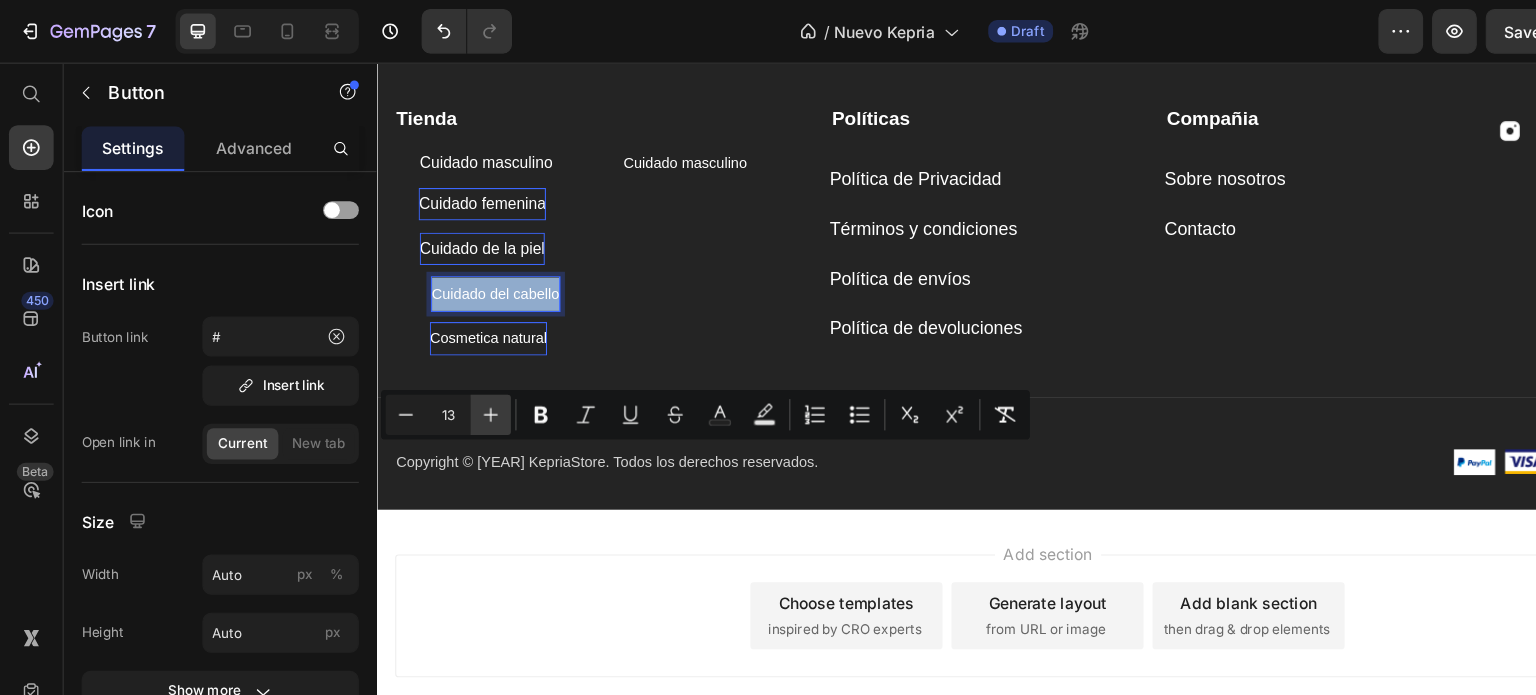 type on "14" 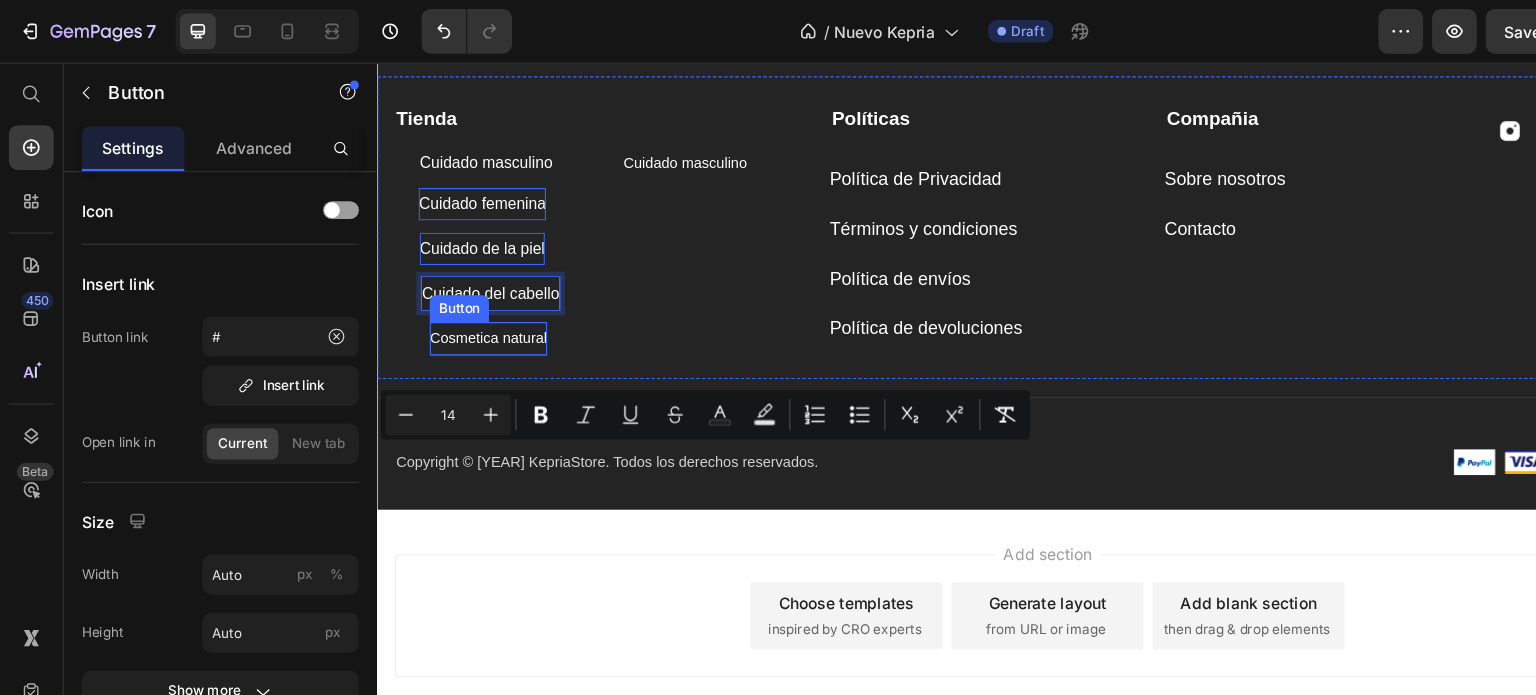 click on "Cosmetica natural" at bounding box center [475, 309] 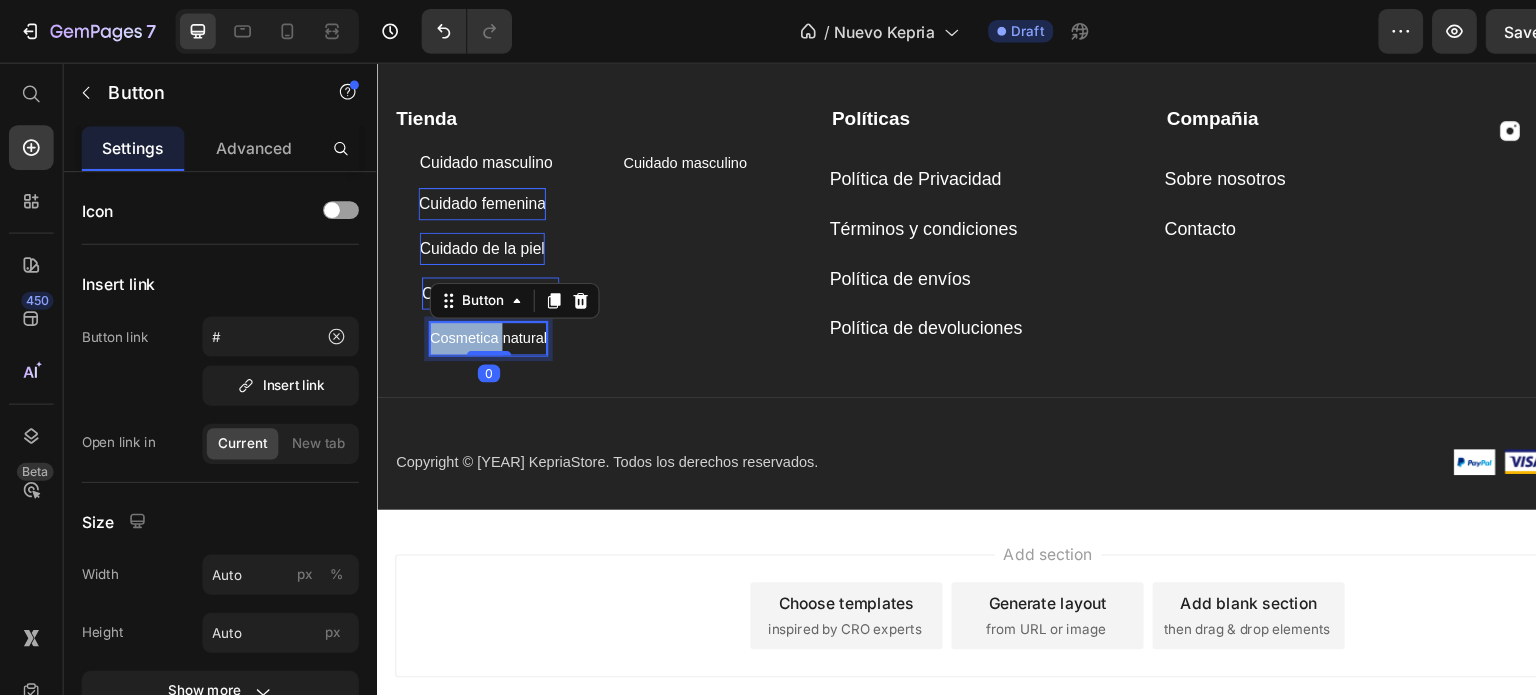 click on "Cosmetica natural" at bounding box center [475, 309] 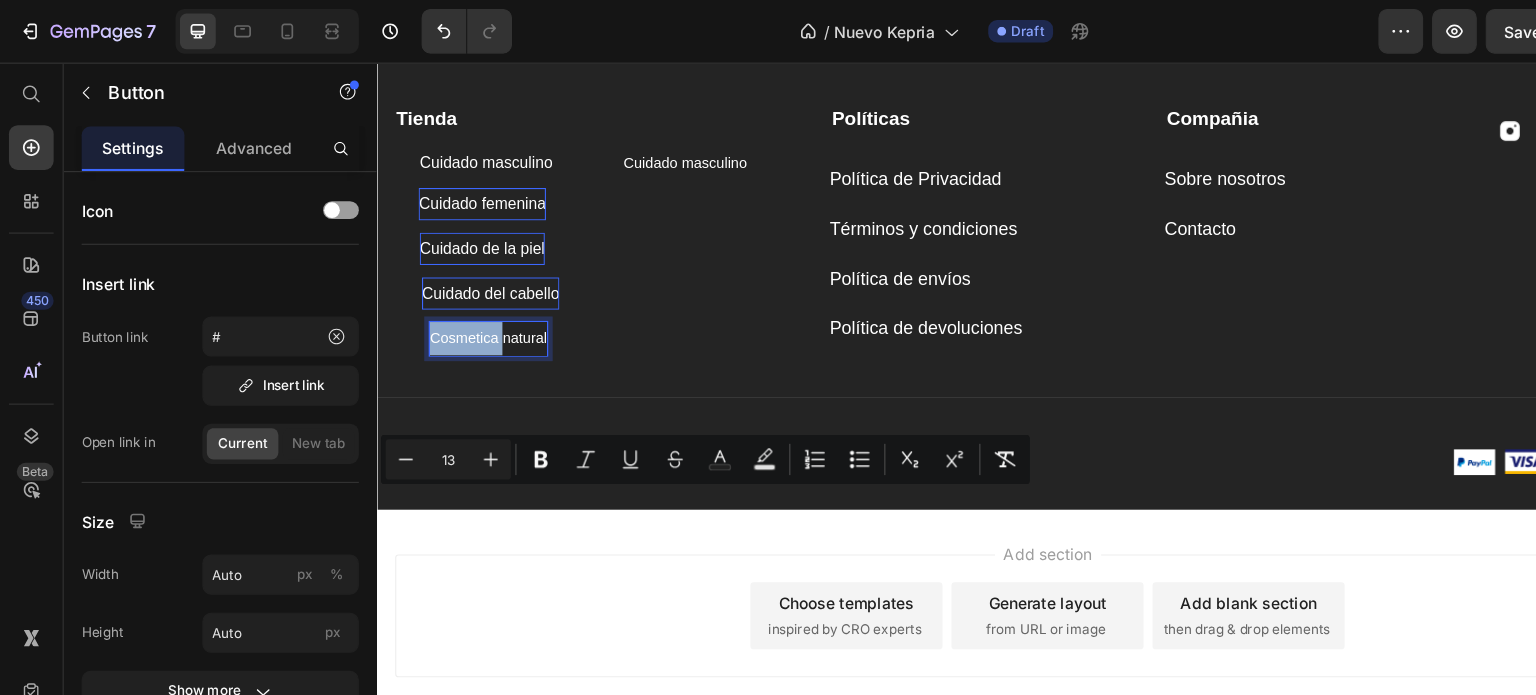 click on "Cosmetica natural" at bounding box center (475, 308) 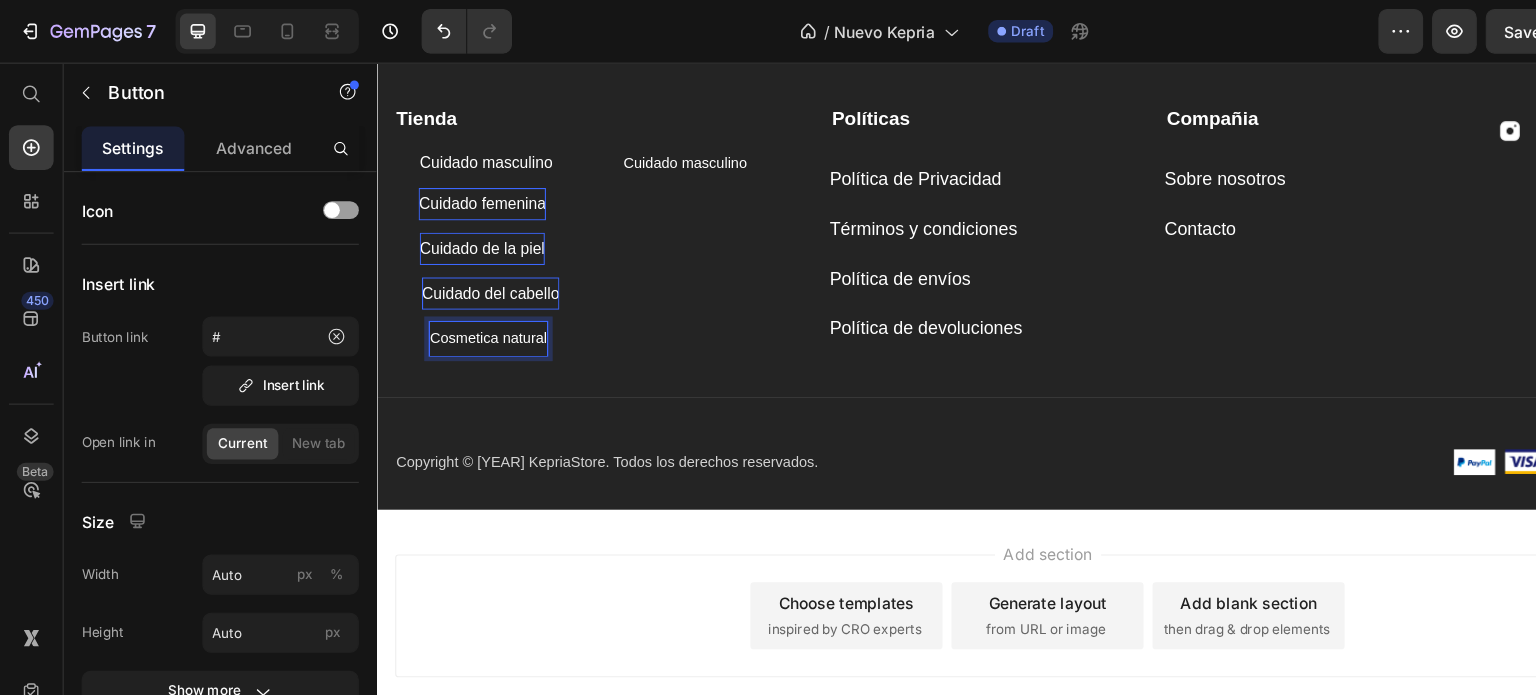 click on "Cosmetica natural" at bounding box center (475, 308) 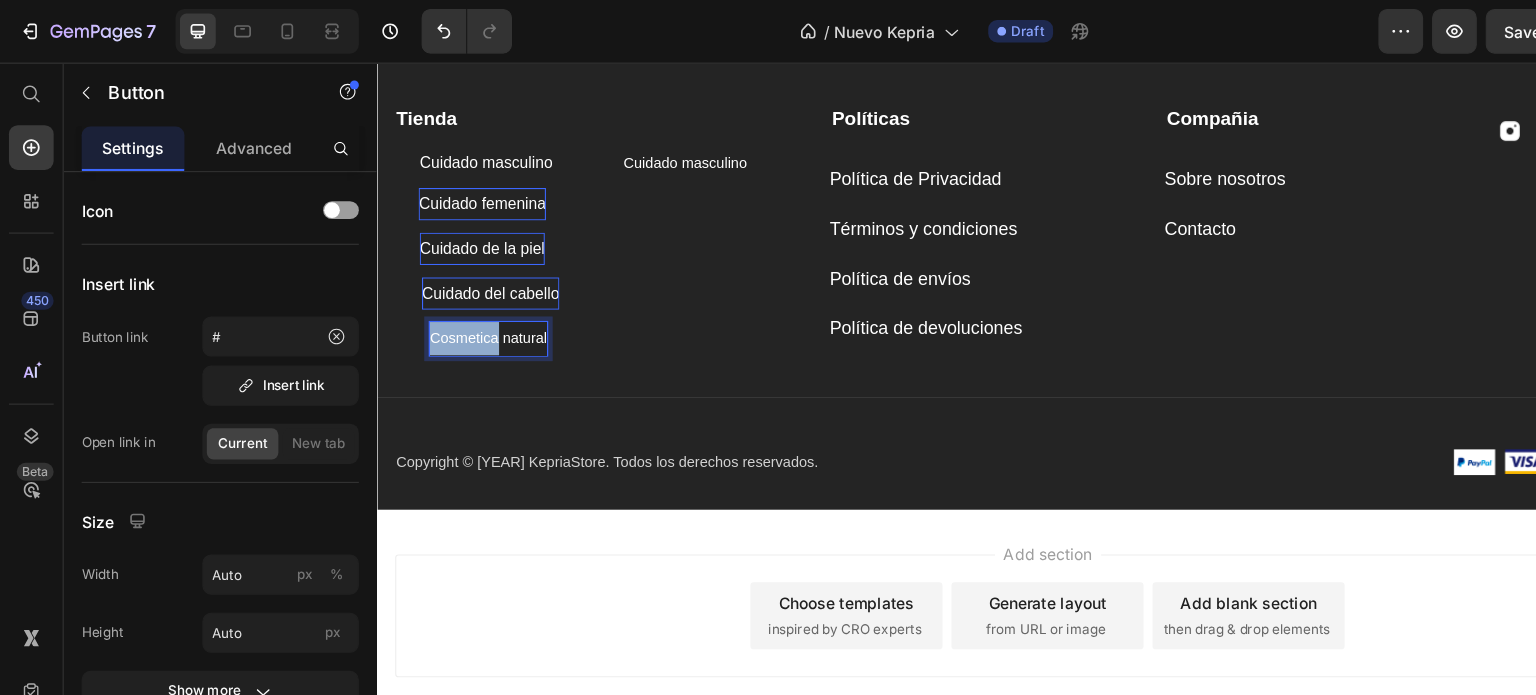 click on "Cosmetica natural" at bounding box center (475, 308) 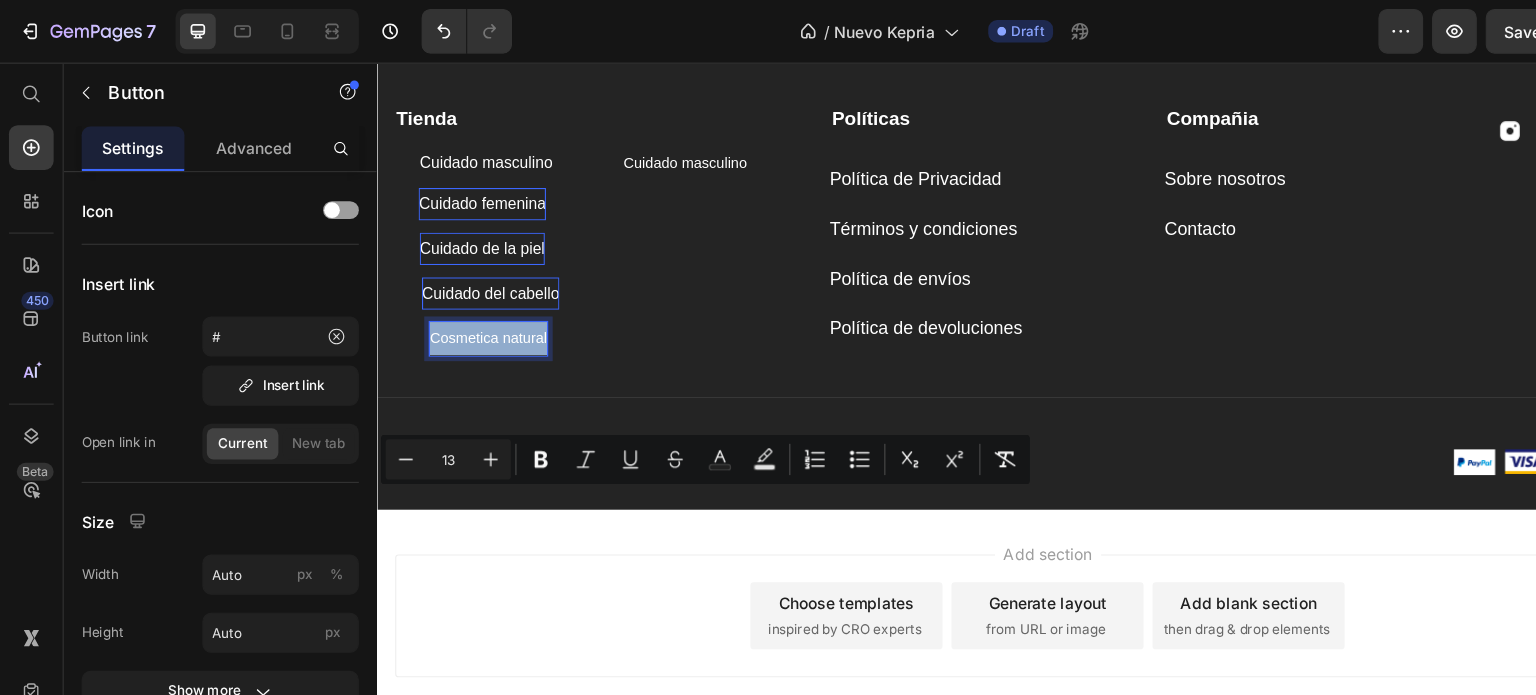 click on "Cosmetica natural" at bounding box center (475, 308) 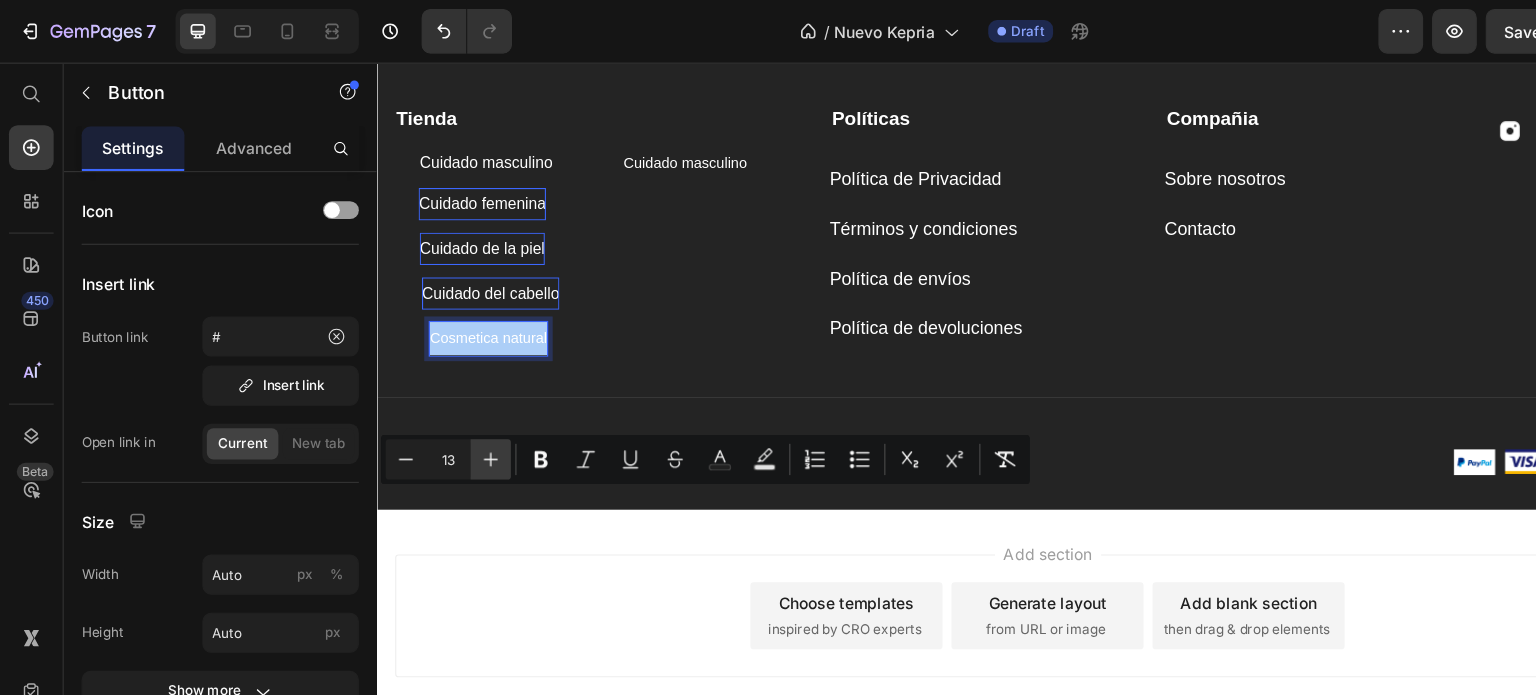 click 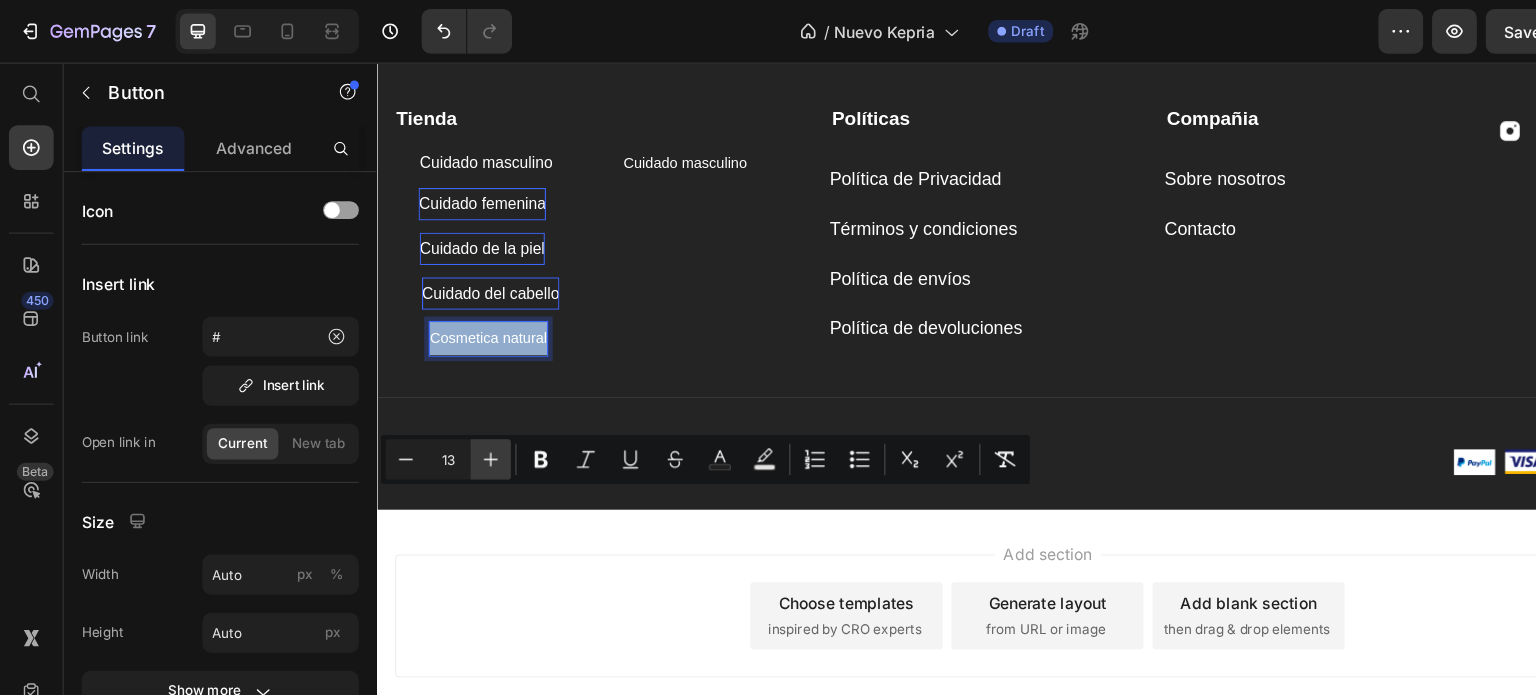 type on "14" 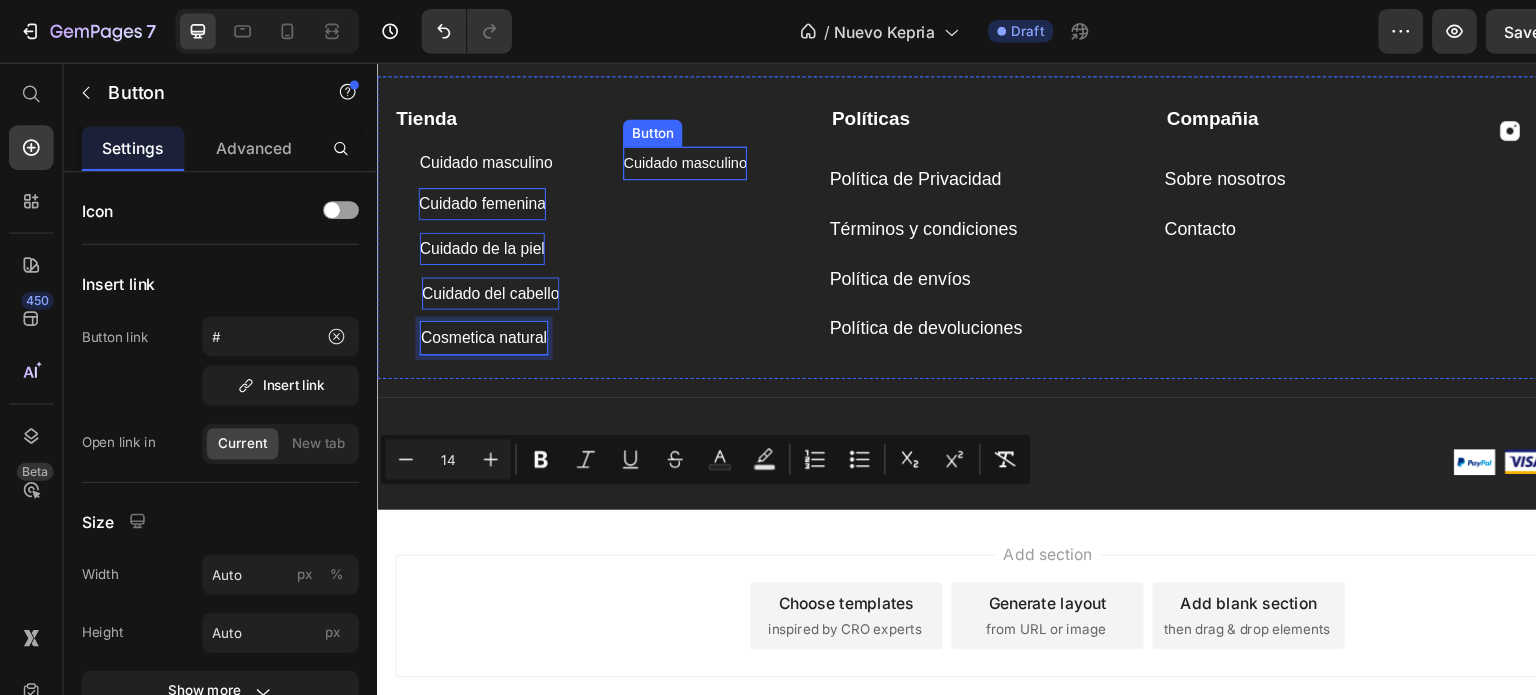 click on "Cuidado masculino" at bounding box center (651, 151) 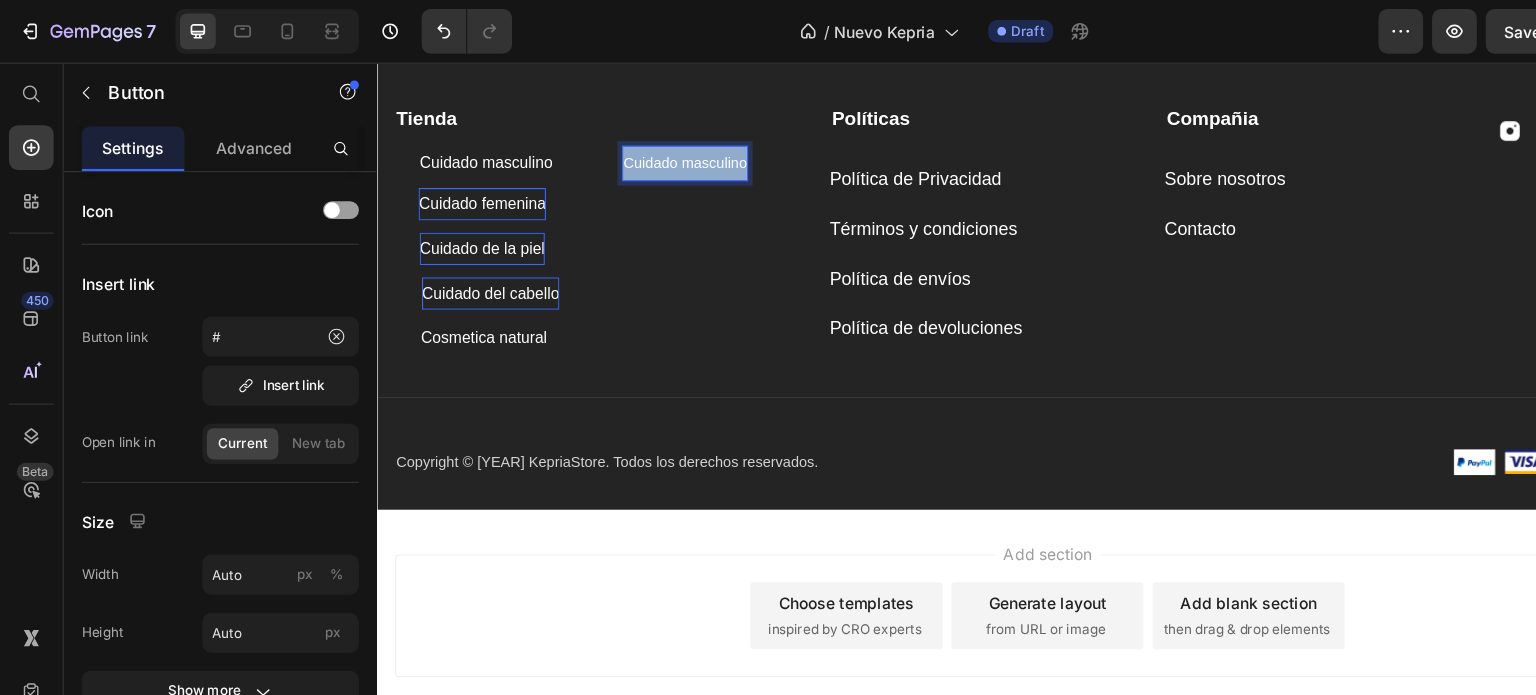 click on "Cuidado masculino" at bounding box center [651, 151] 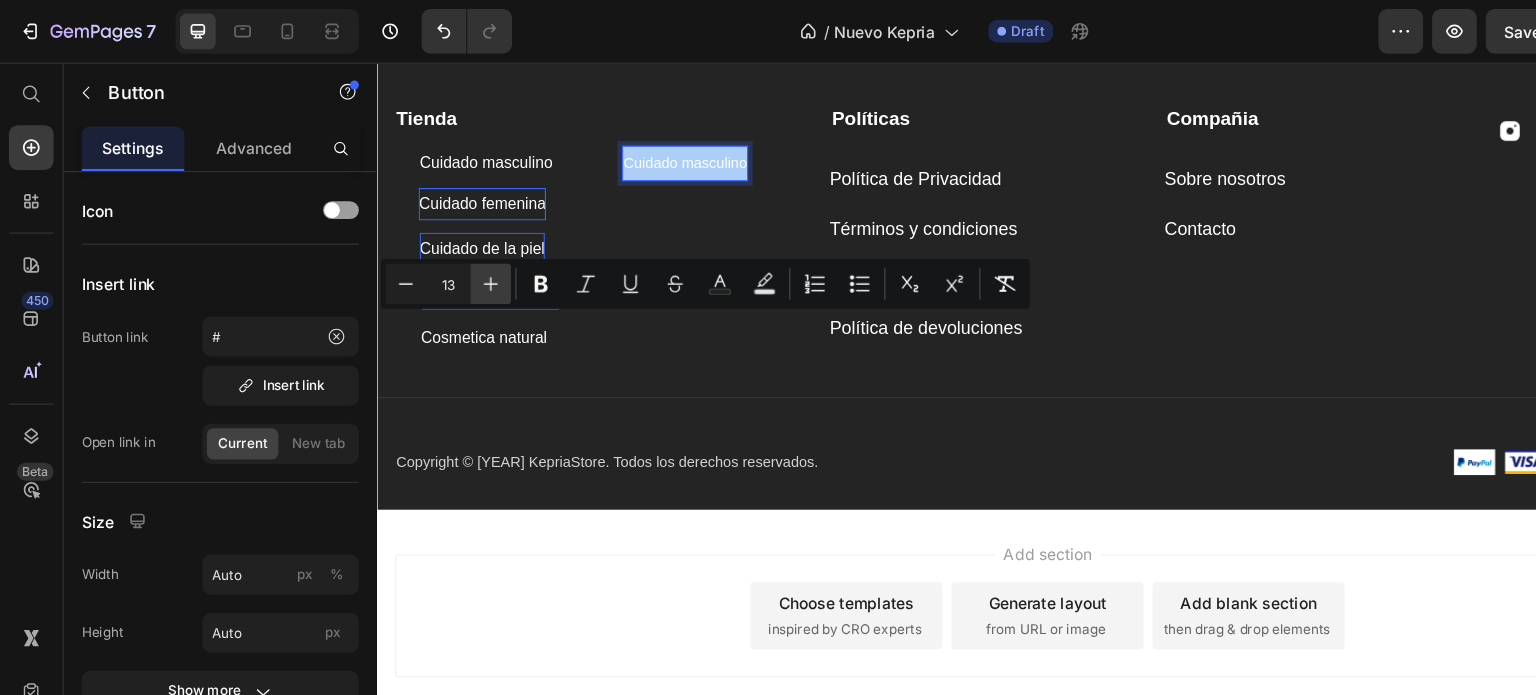click on "Plus" at bounding box center (439, 254) 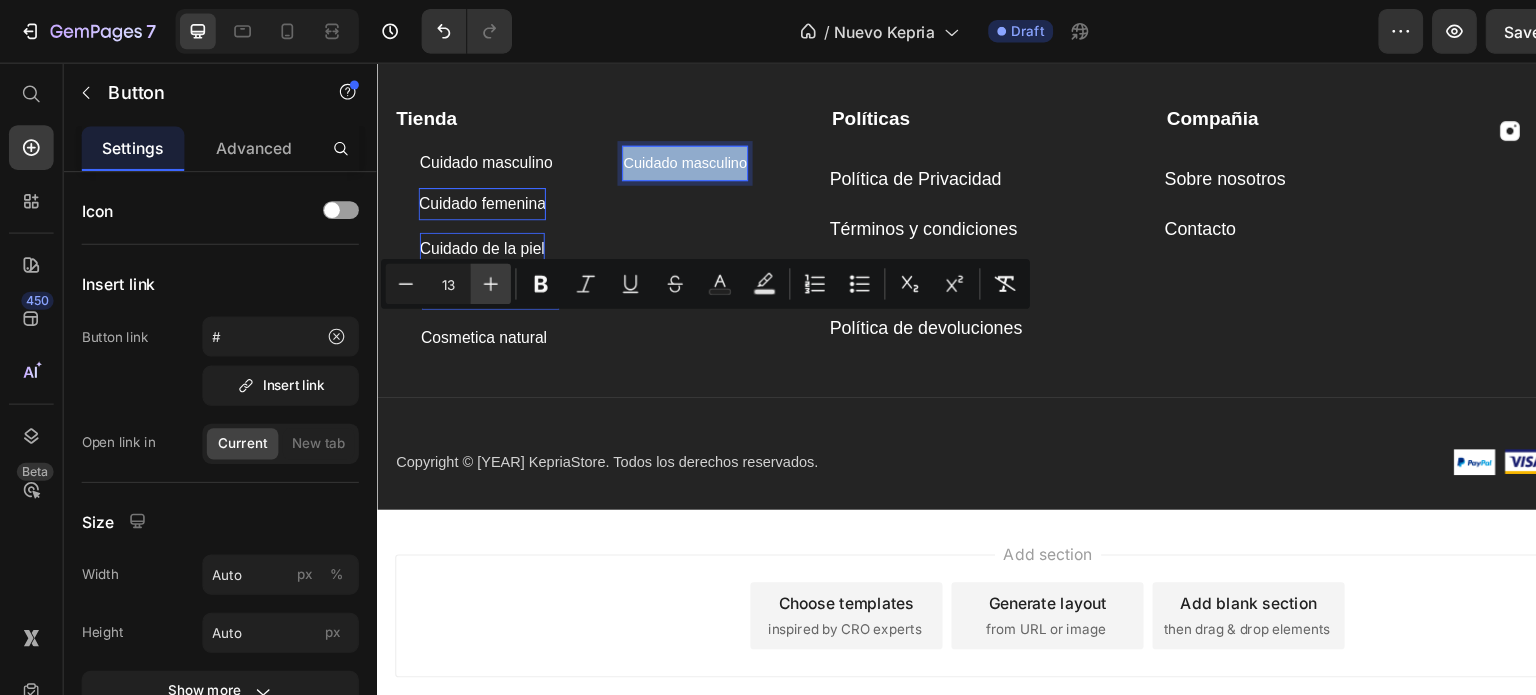 type on "14" 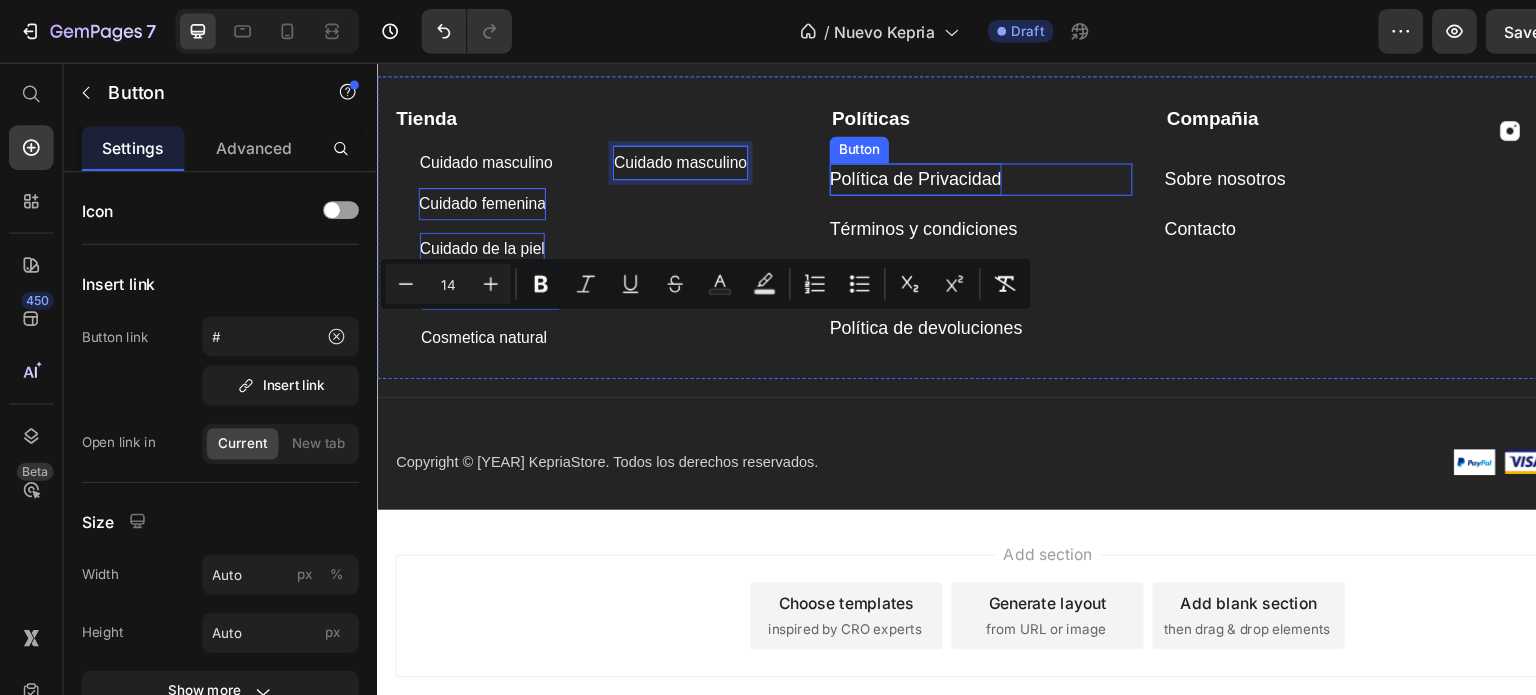 click on "Política de Privacidad" at bounding box center (858, 166) 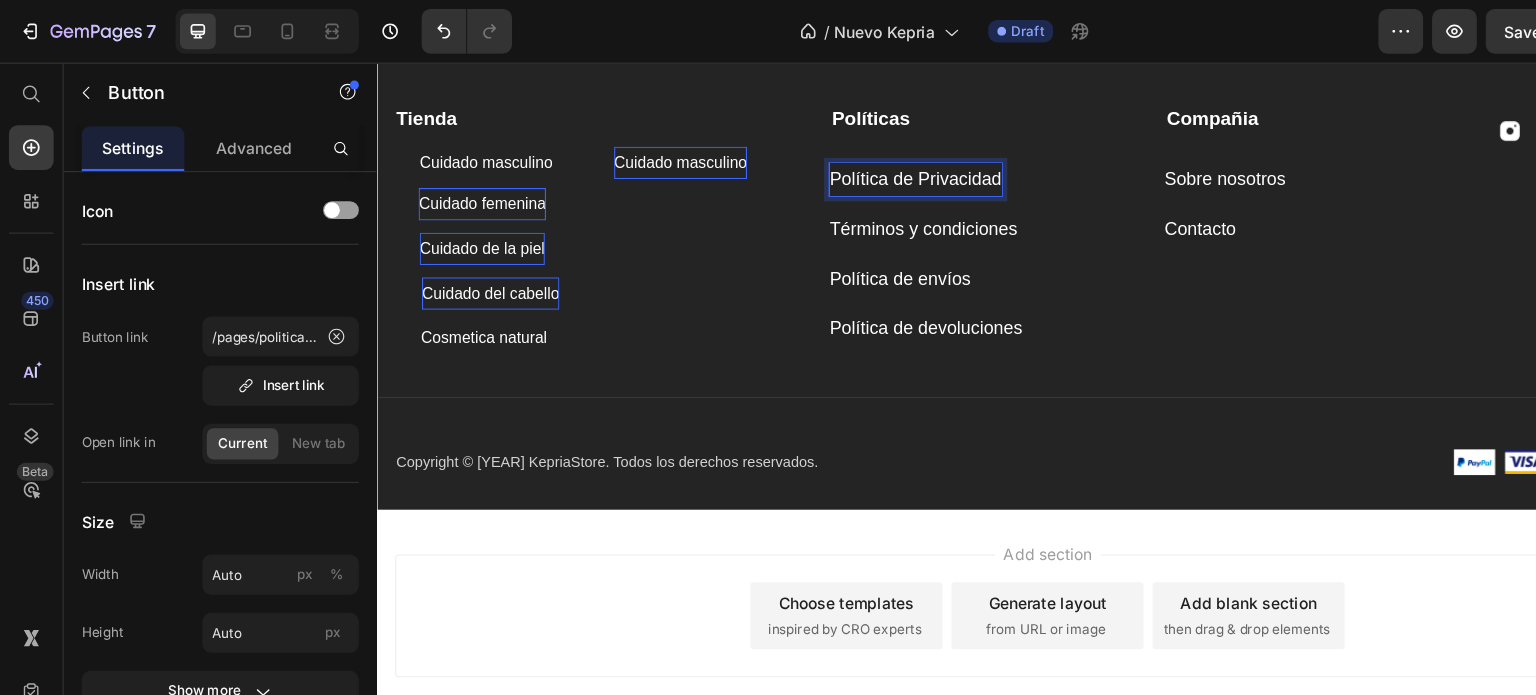 click on "Política de Privacidad" at bounding box center (858, 166) 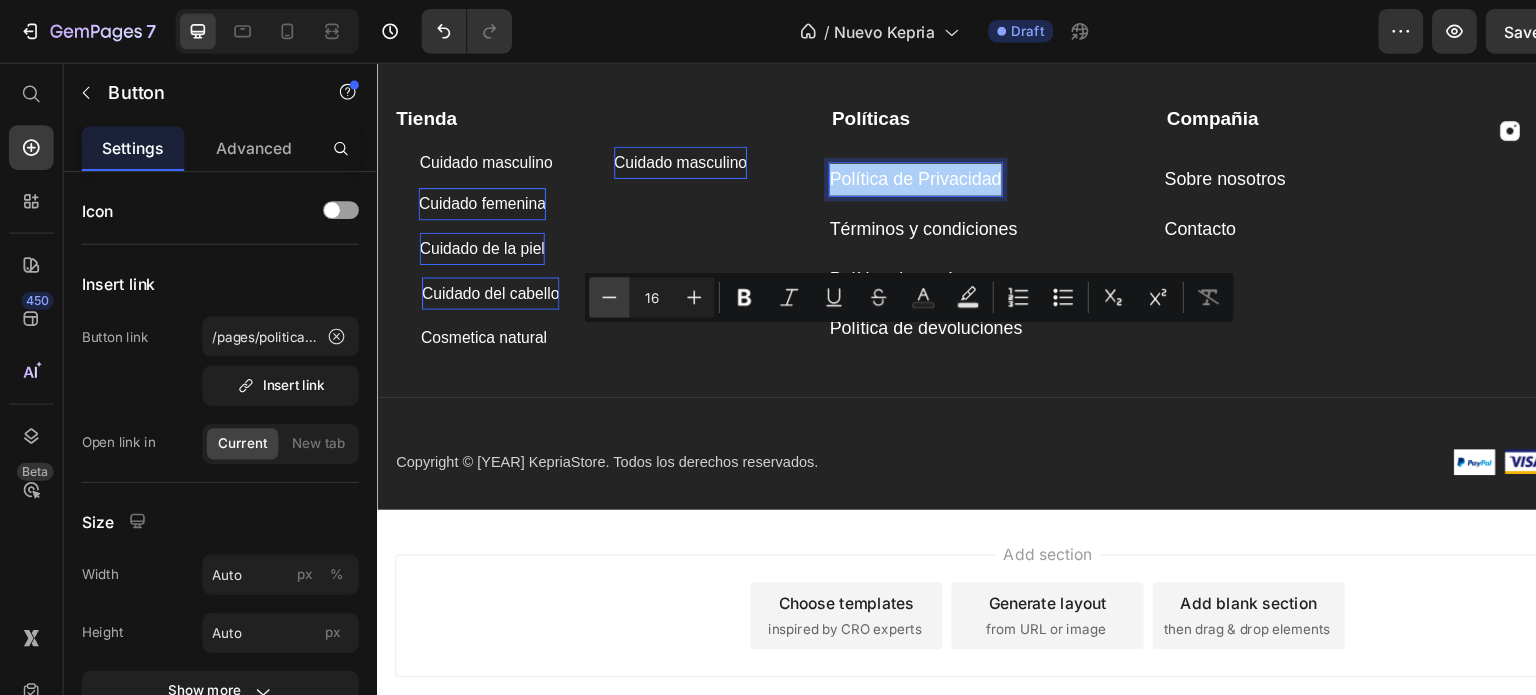 click 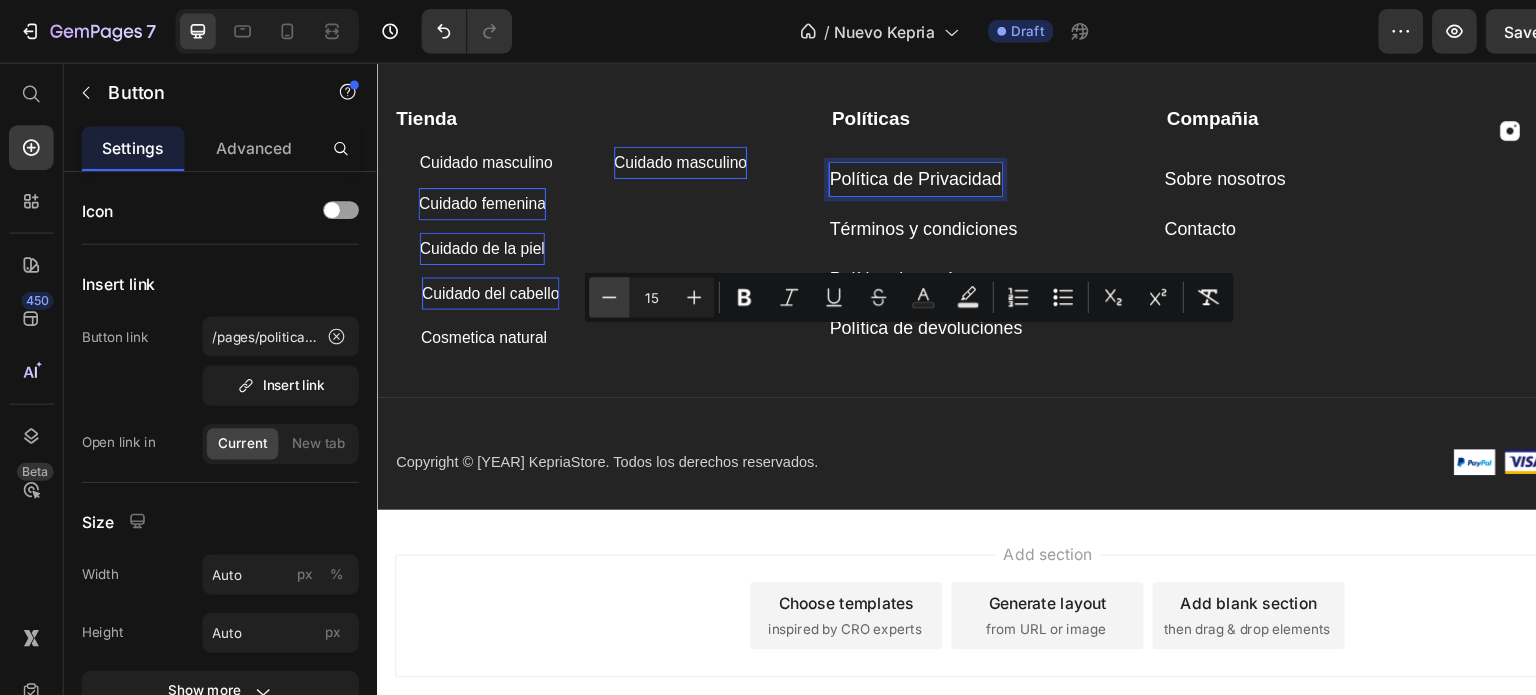 click 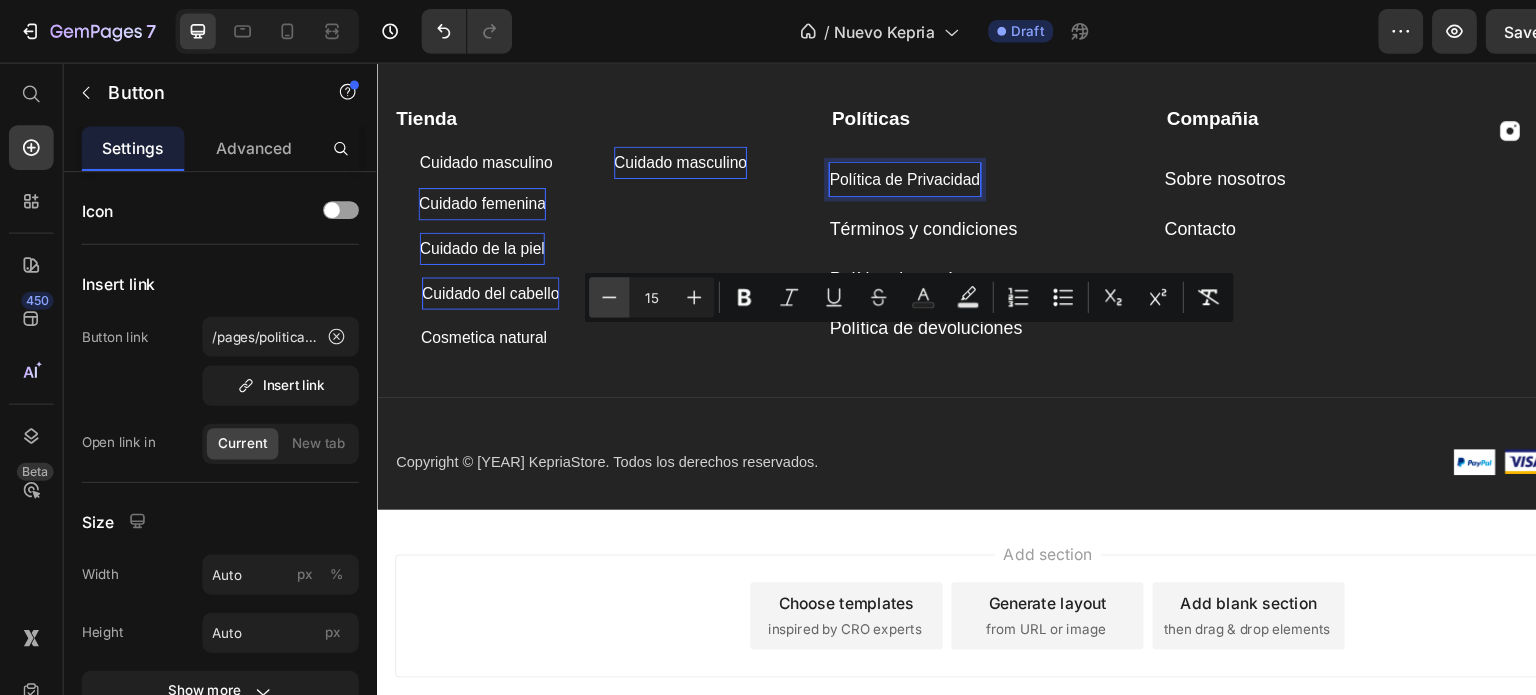 type on "14" 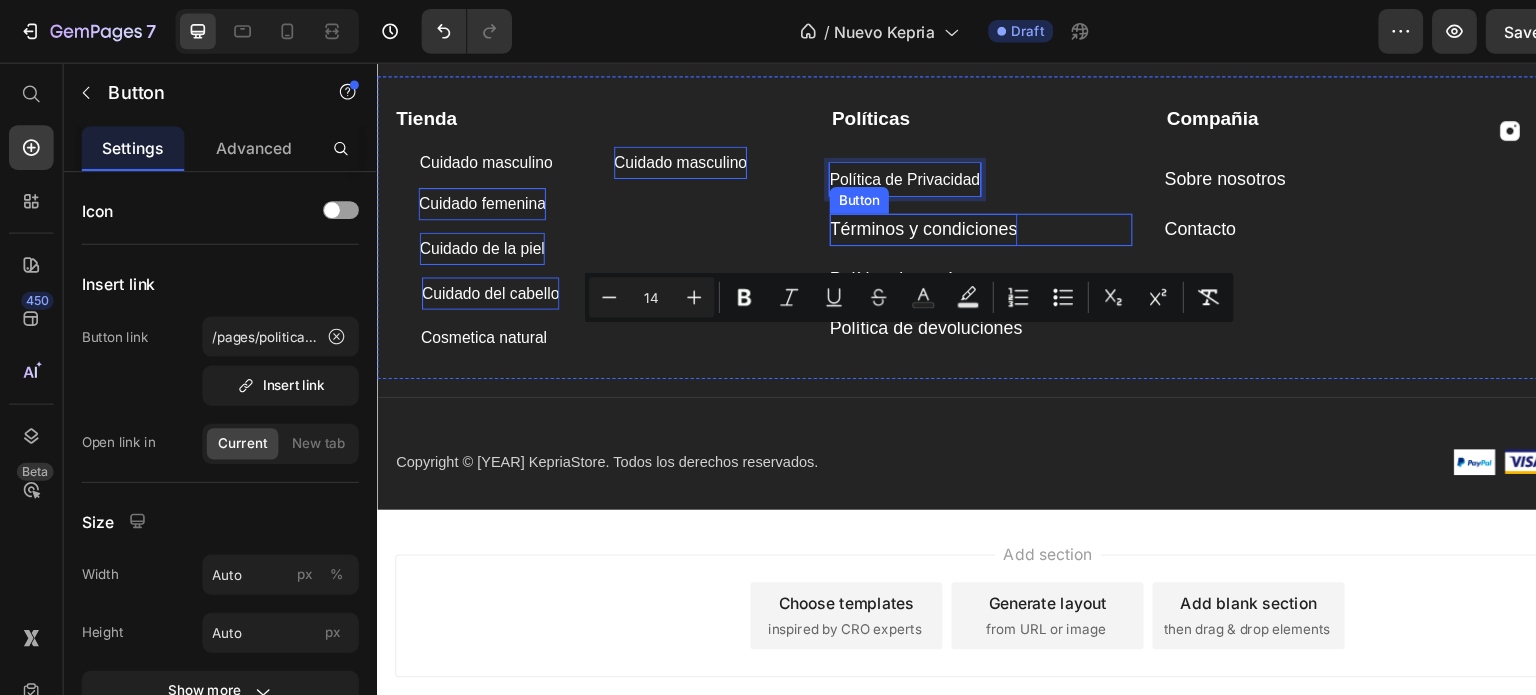 click on "Términos y condiciones" at bounding box center [865, 211] 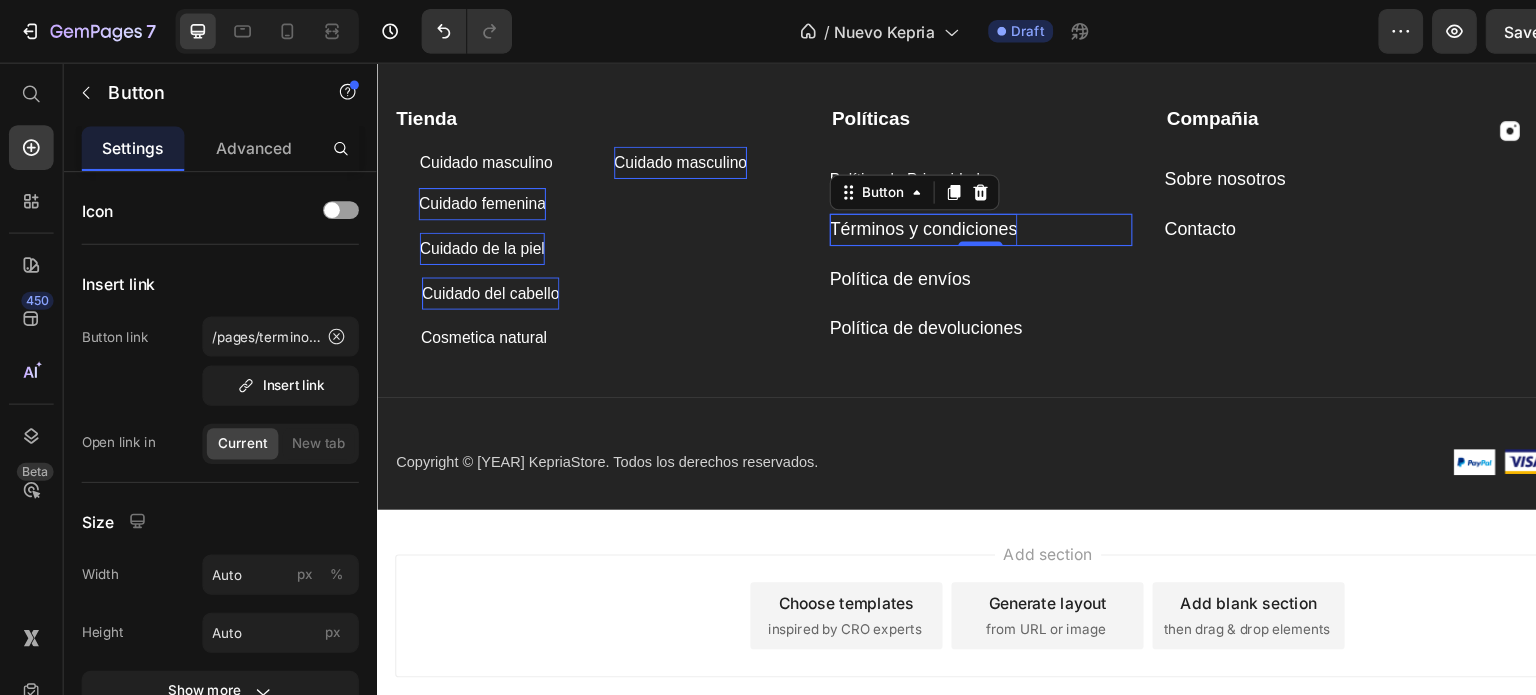 click on "Términos y condiciones" at bounding box center (865, 211) 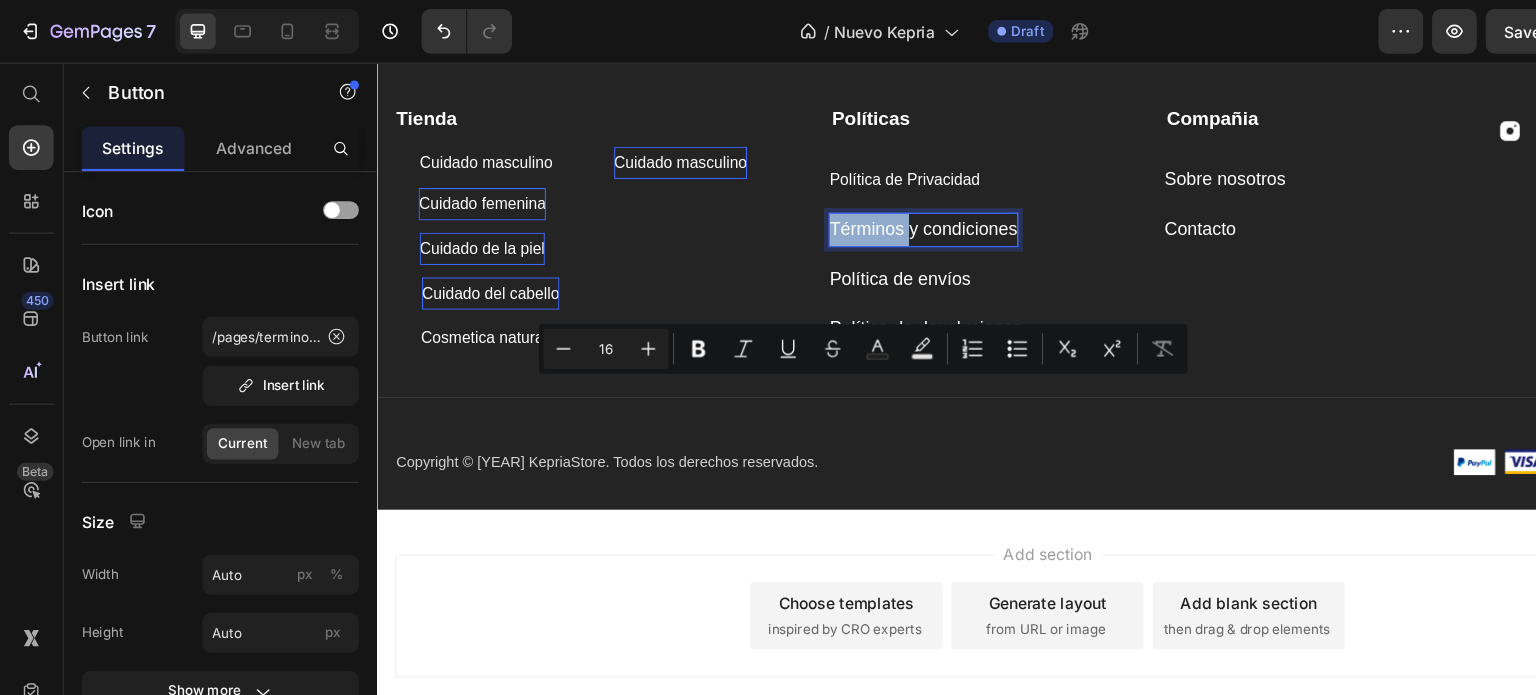 click on "Términos y condiciones" at bounding box center (865, 211) 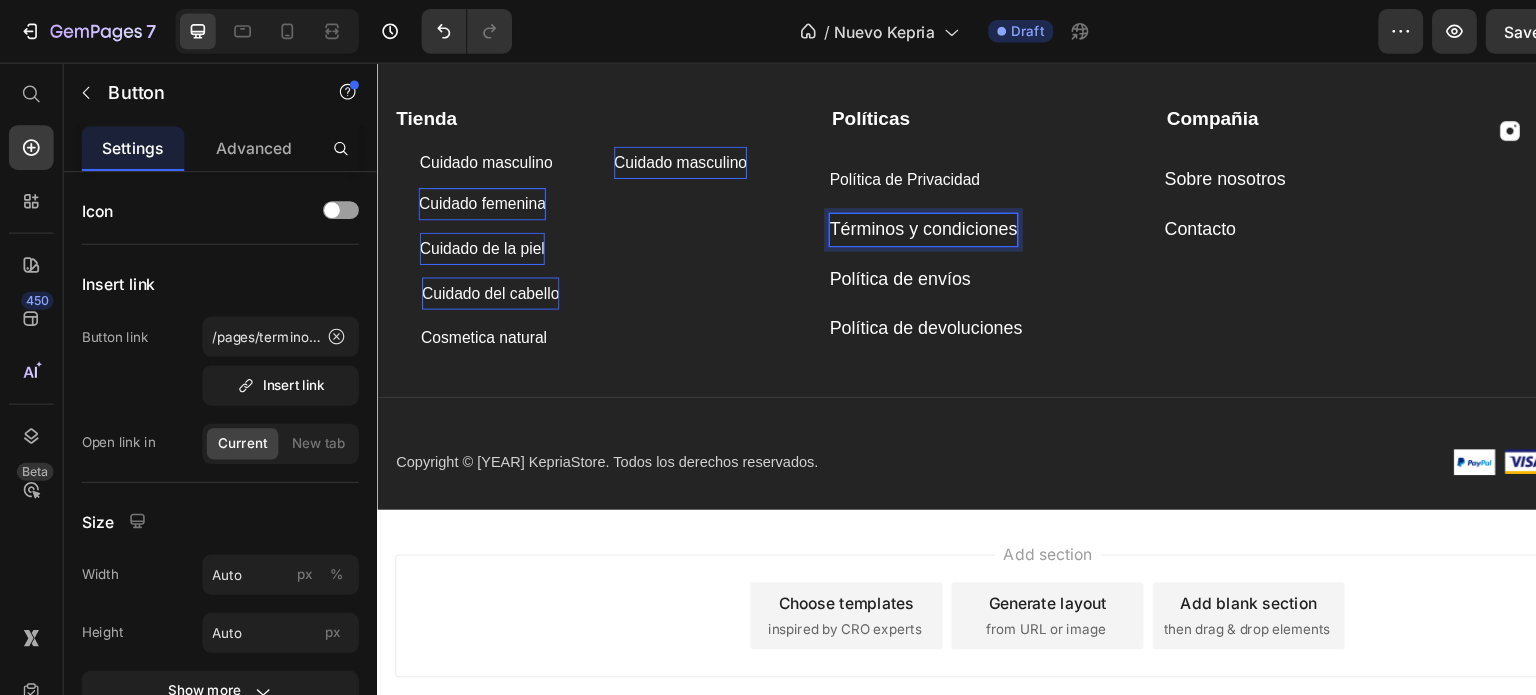 click on "Términos y condiciones" at bounding box center (865, 211) 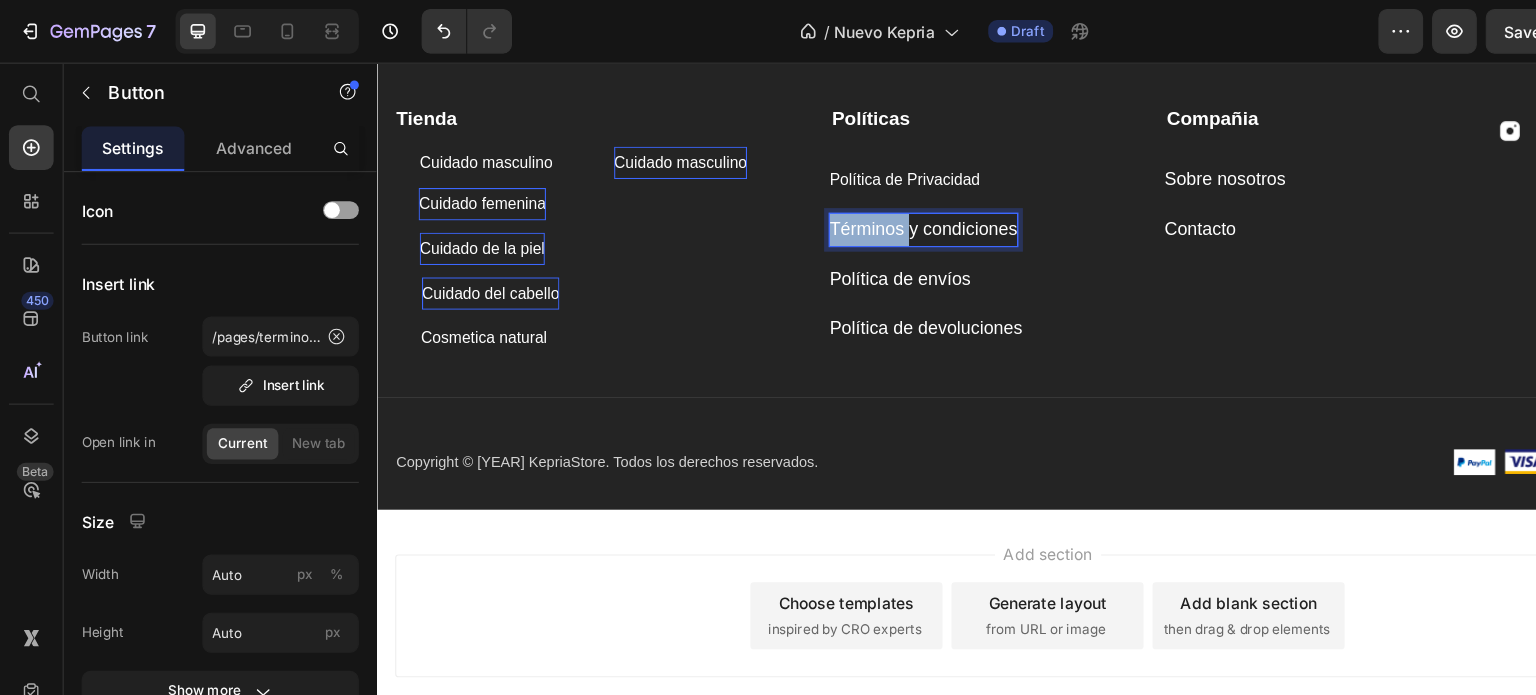 click on "Términos y condiciones" at bounding box center [865, 211] 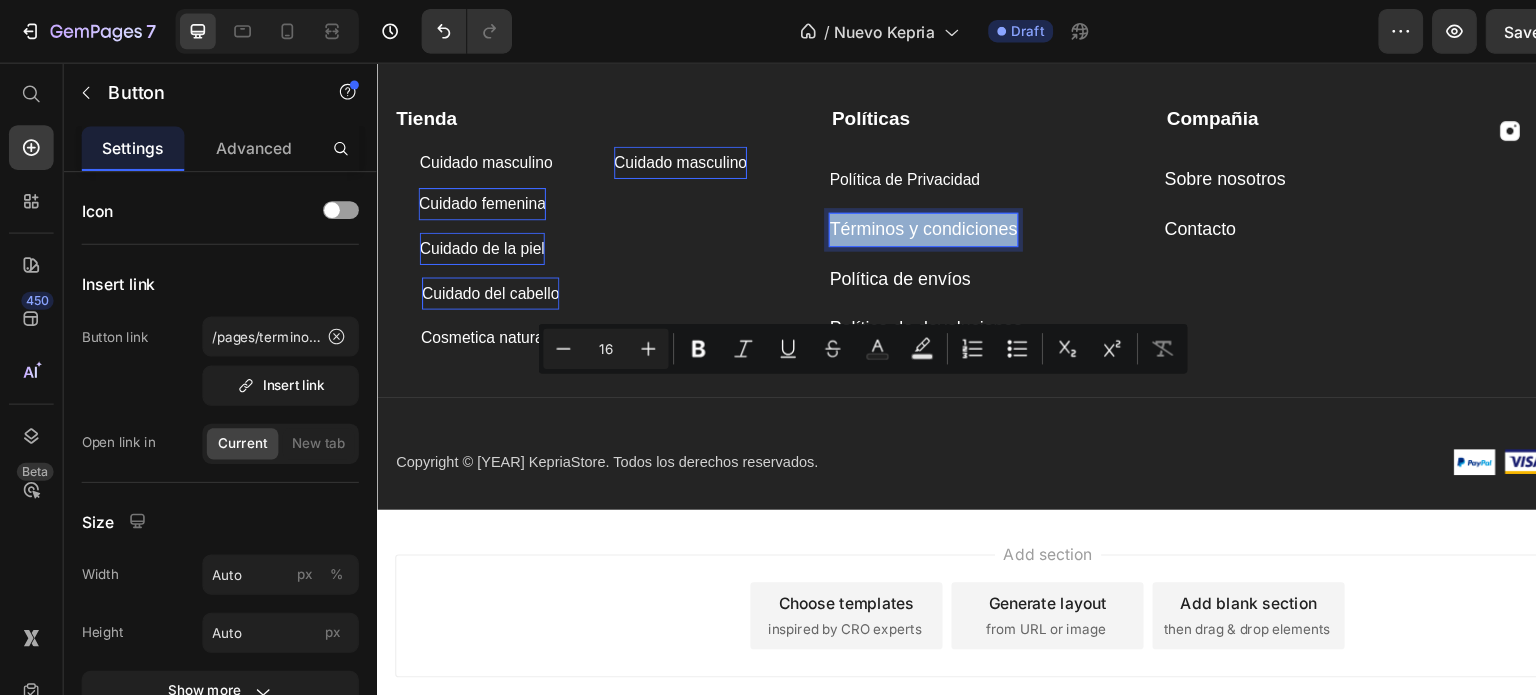 click on "Términos y condiciones" at bounding box center [865, 211] 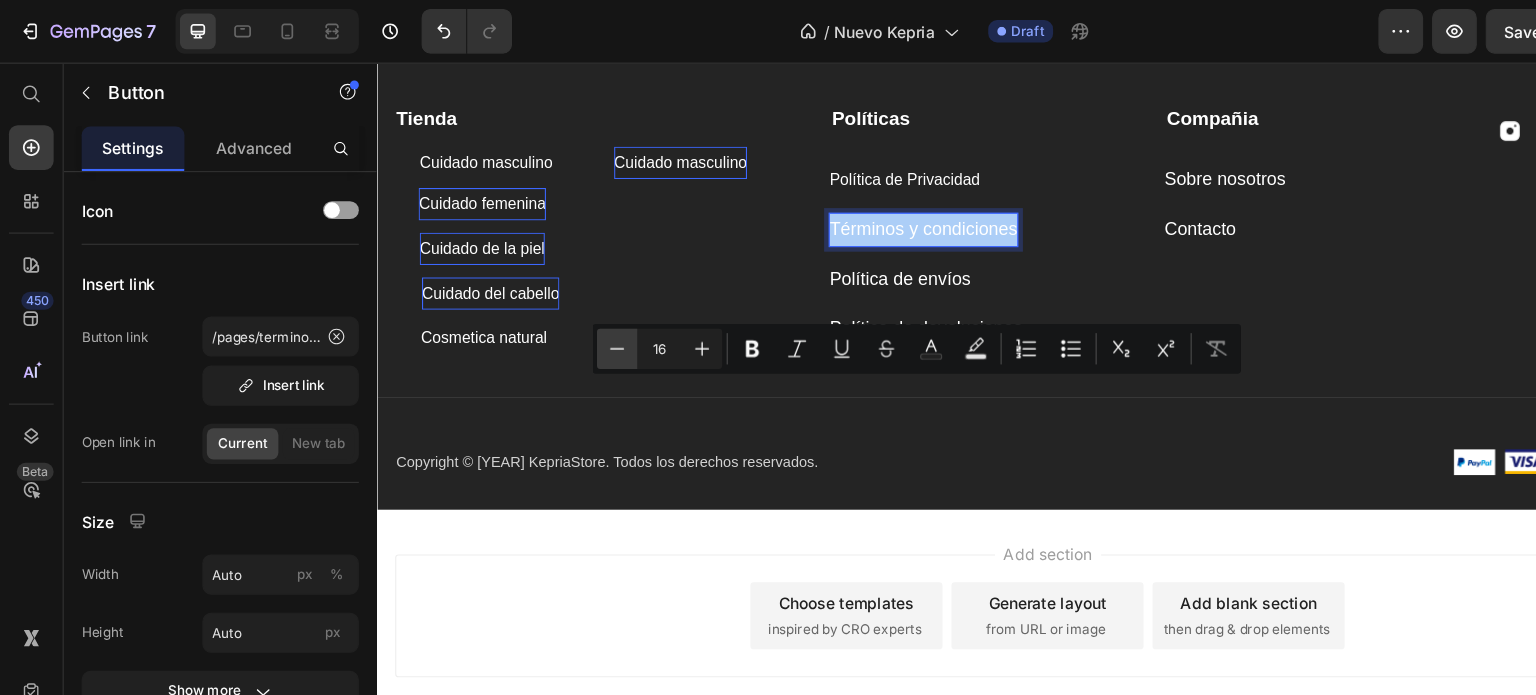 click on "Minus" at bounding box center [552, 312] 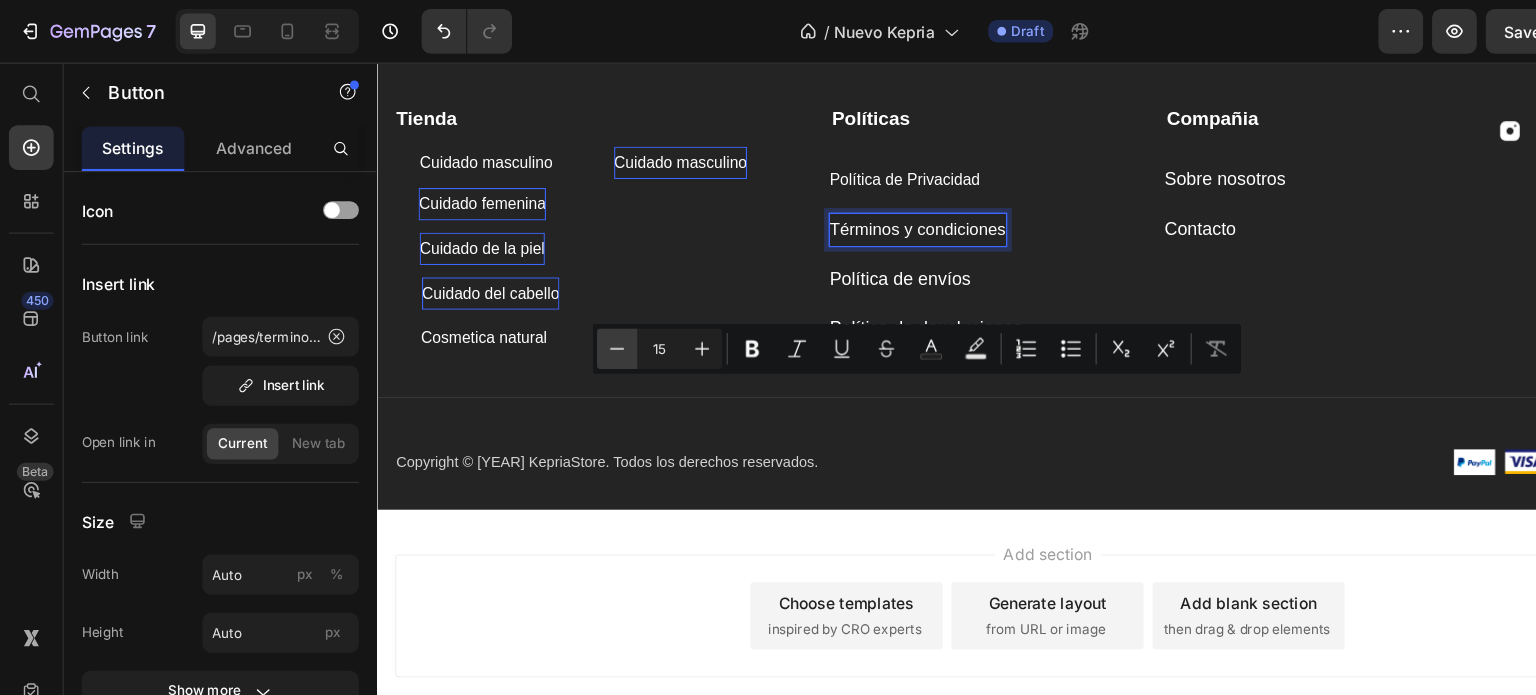 click on "Minus" at bounding box center (552, 312) 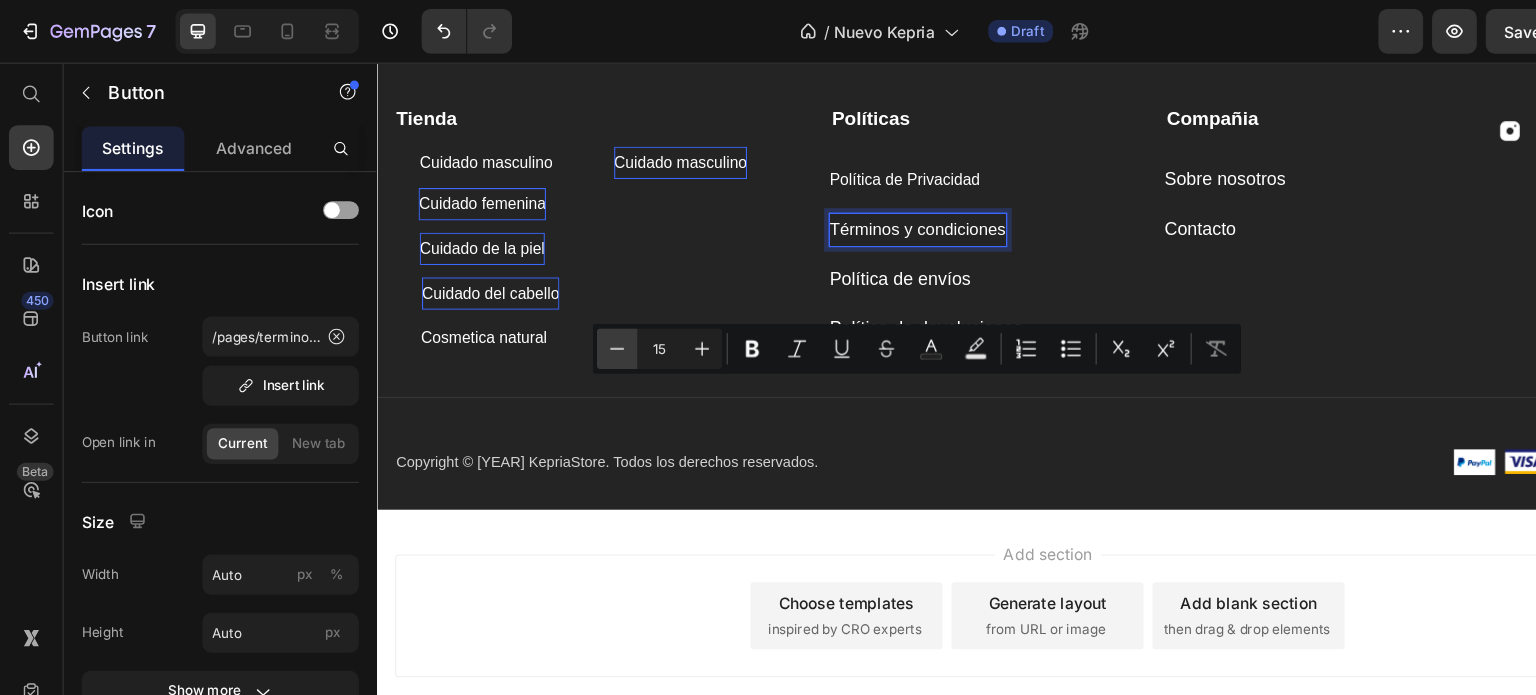 type on "14" 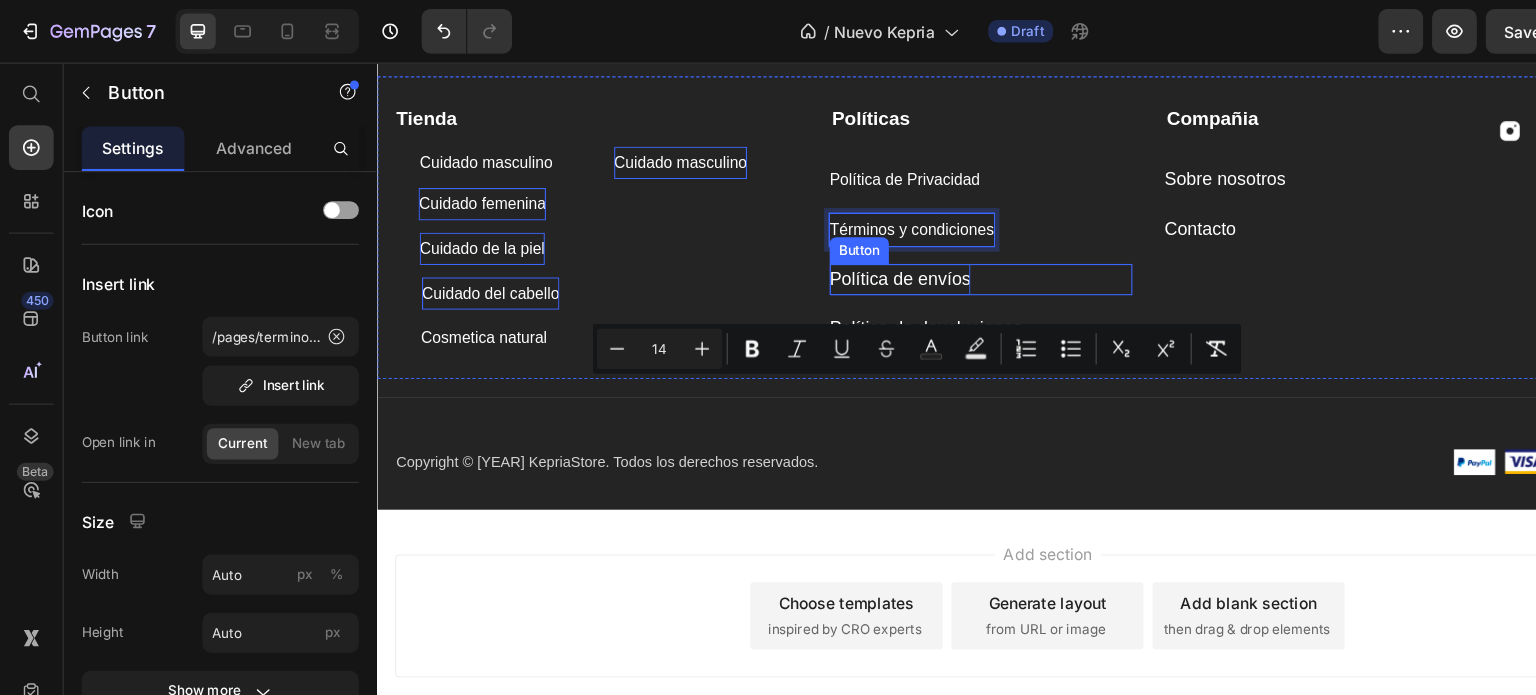 click on "Política de envíos" at bounding box center (844, 256) 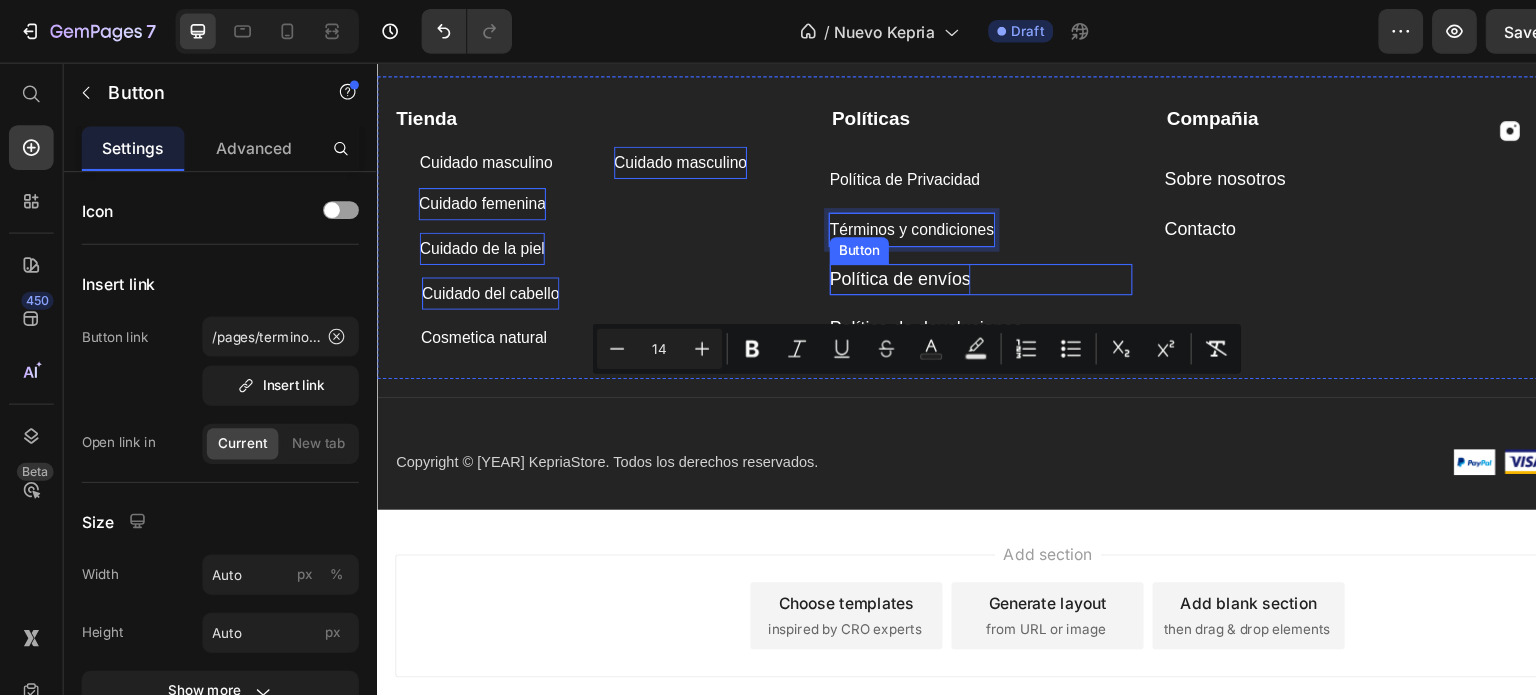 click on "Política de envíos" at bounding box center [844, 256] 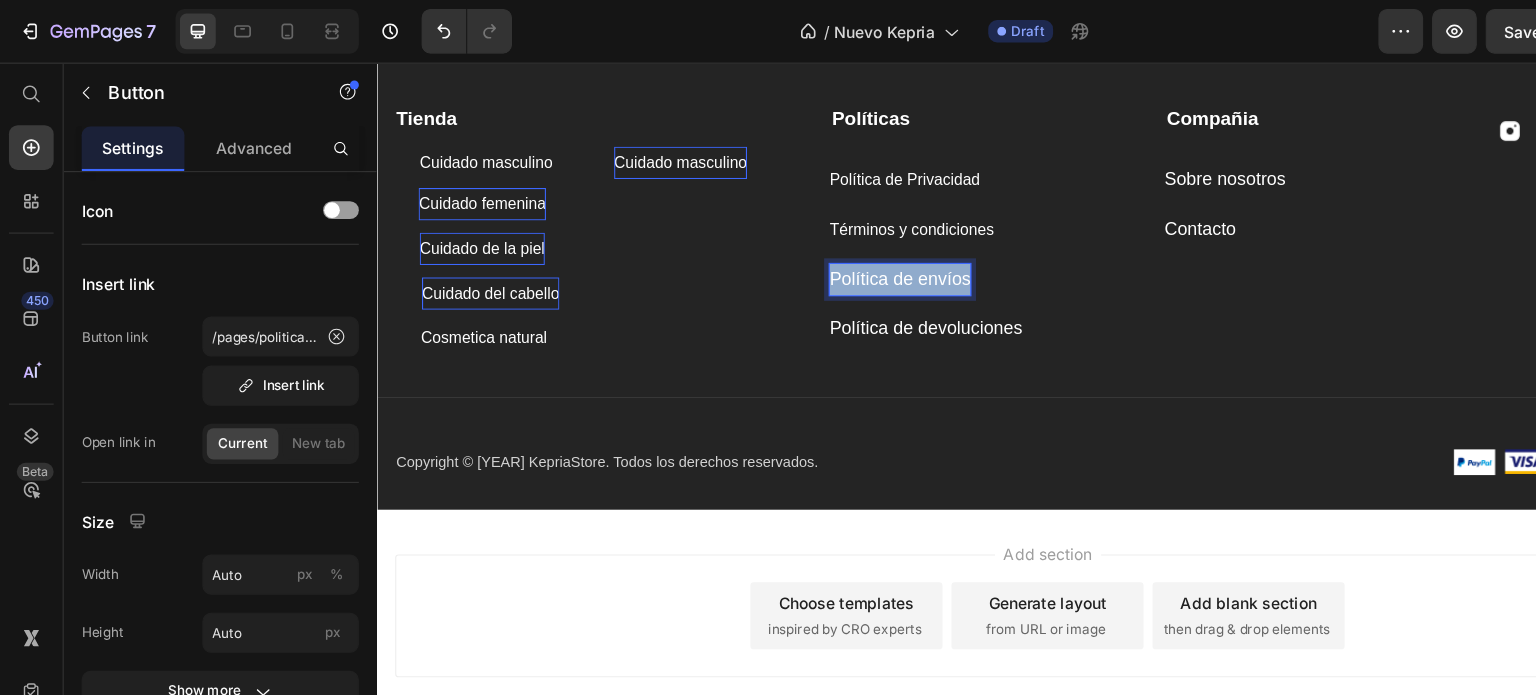 click on "Política de envíos" at bounding box center [844, 256] 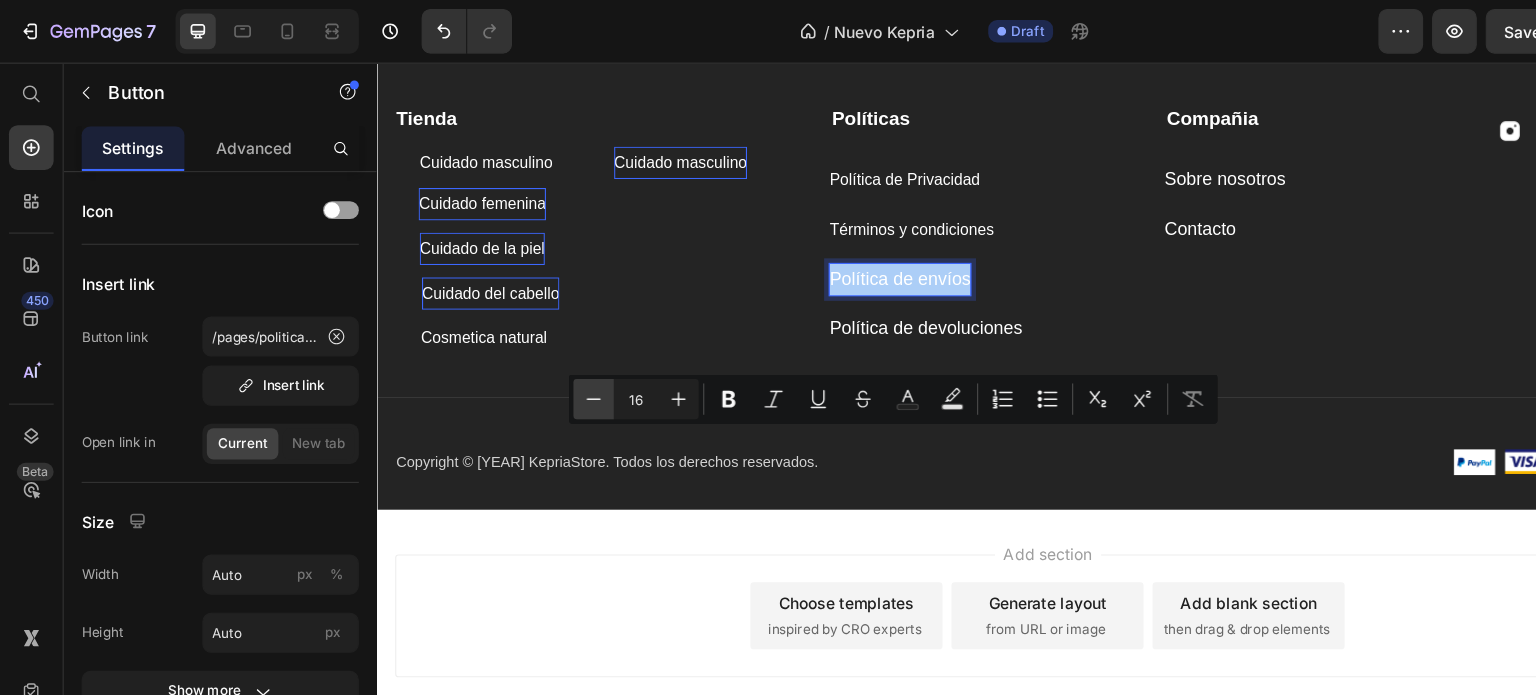 click 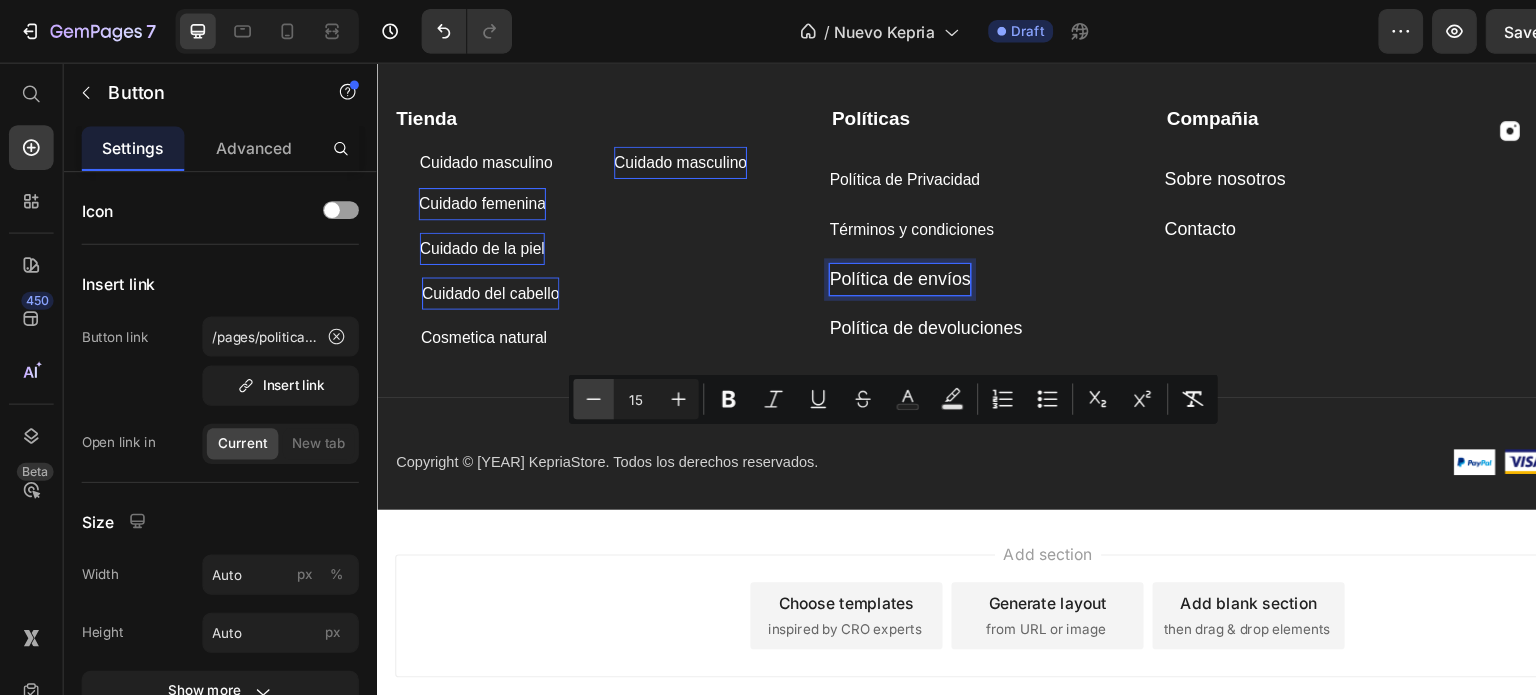 click 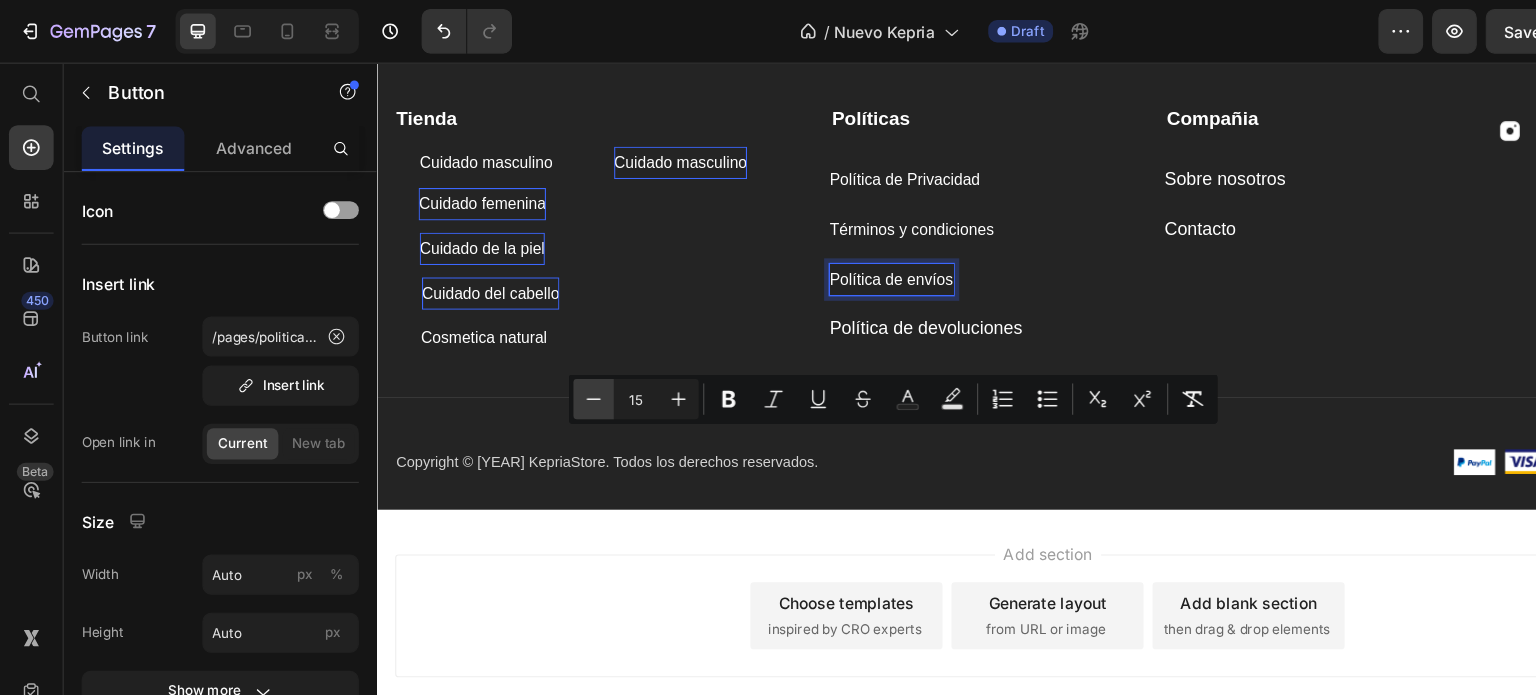 type on "14" 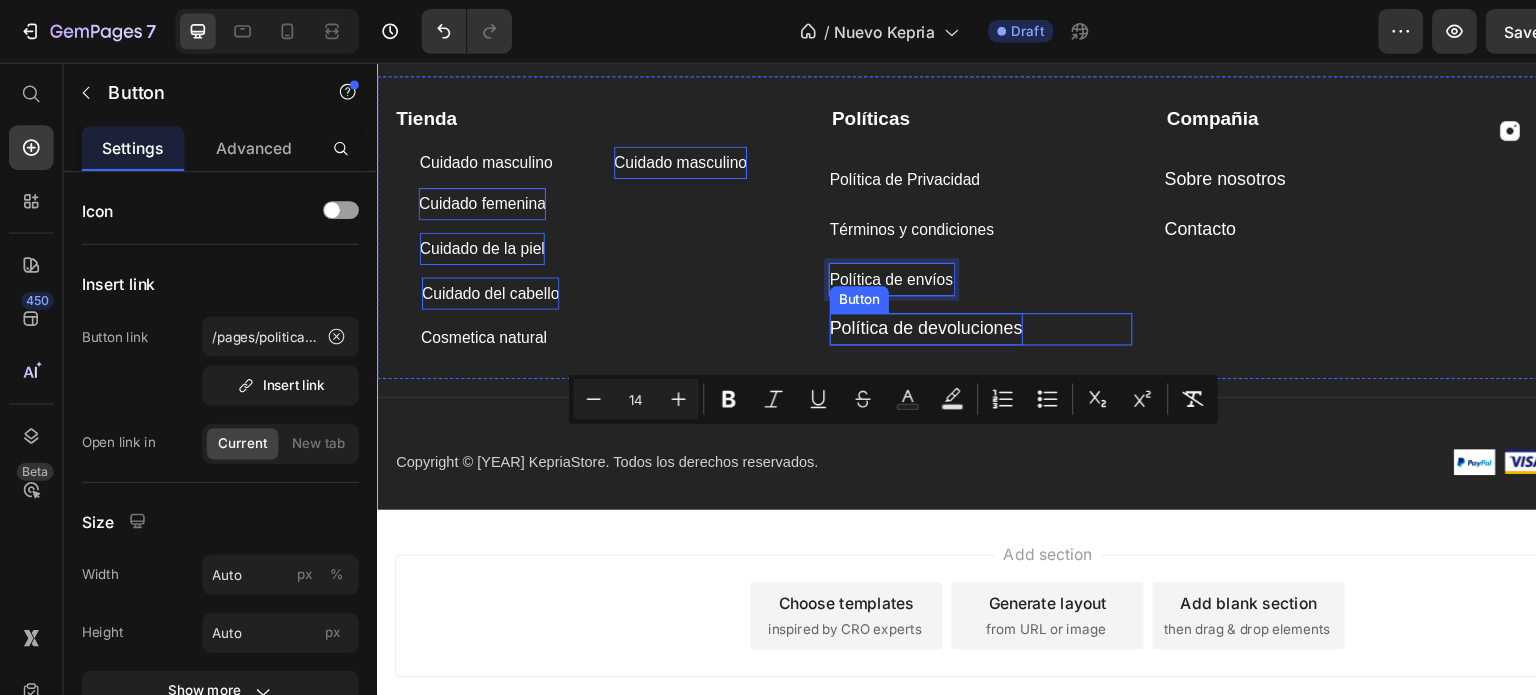 click on "Política de devoluciones" at bounding box center [867, 300] 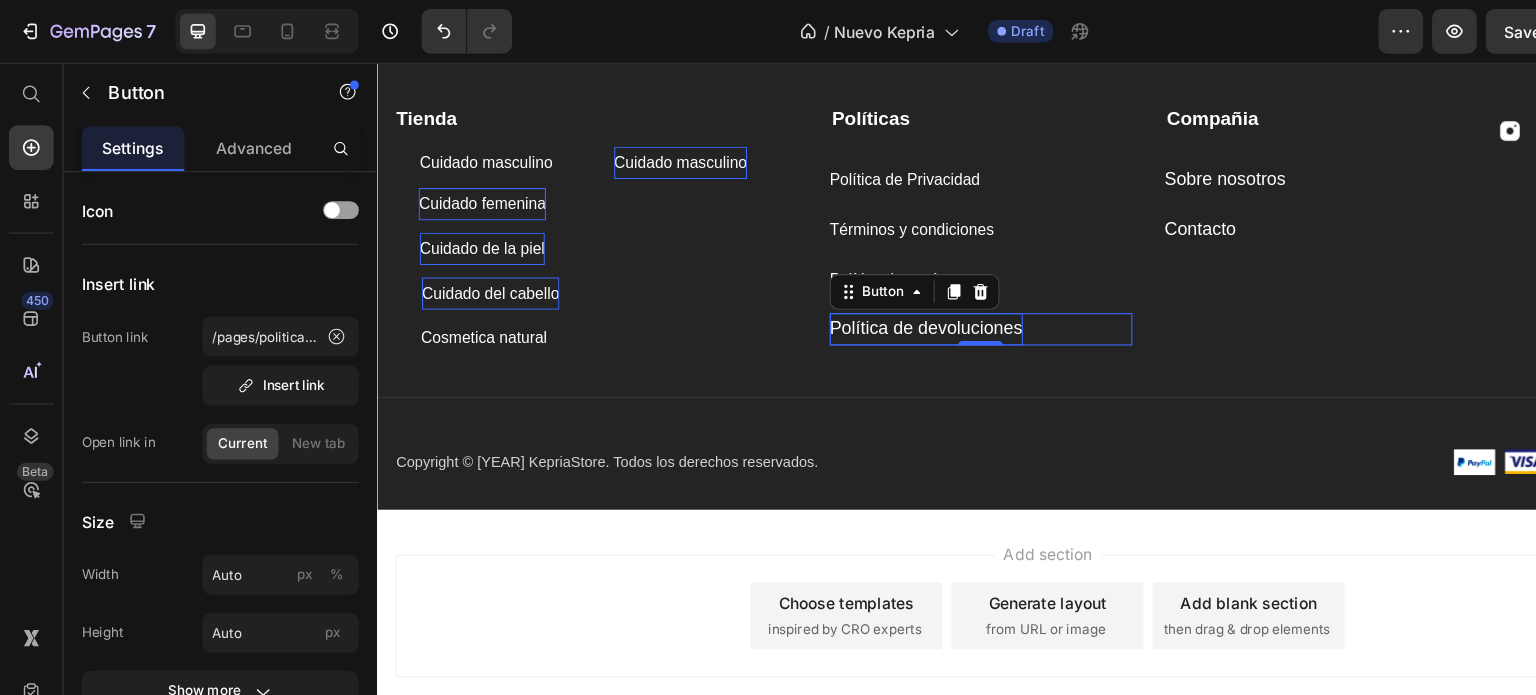 click on "Política de devoluciones" at bounding box center [867, 300] 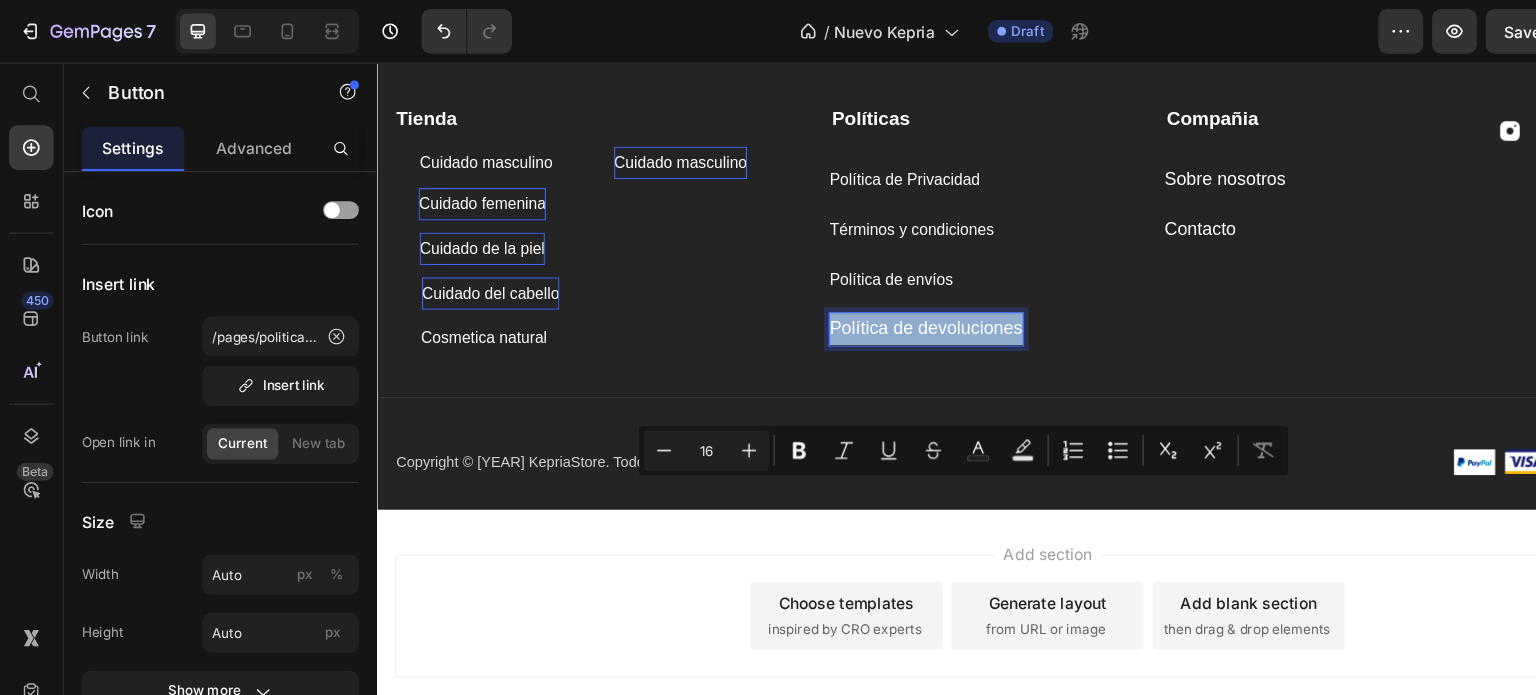 click on "Política de devoluciones" at bounding box center [867, 300] 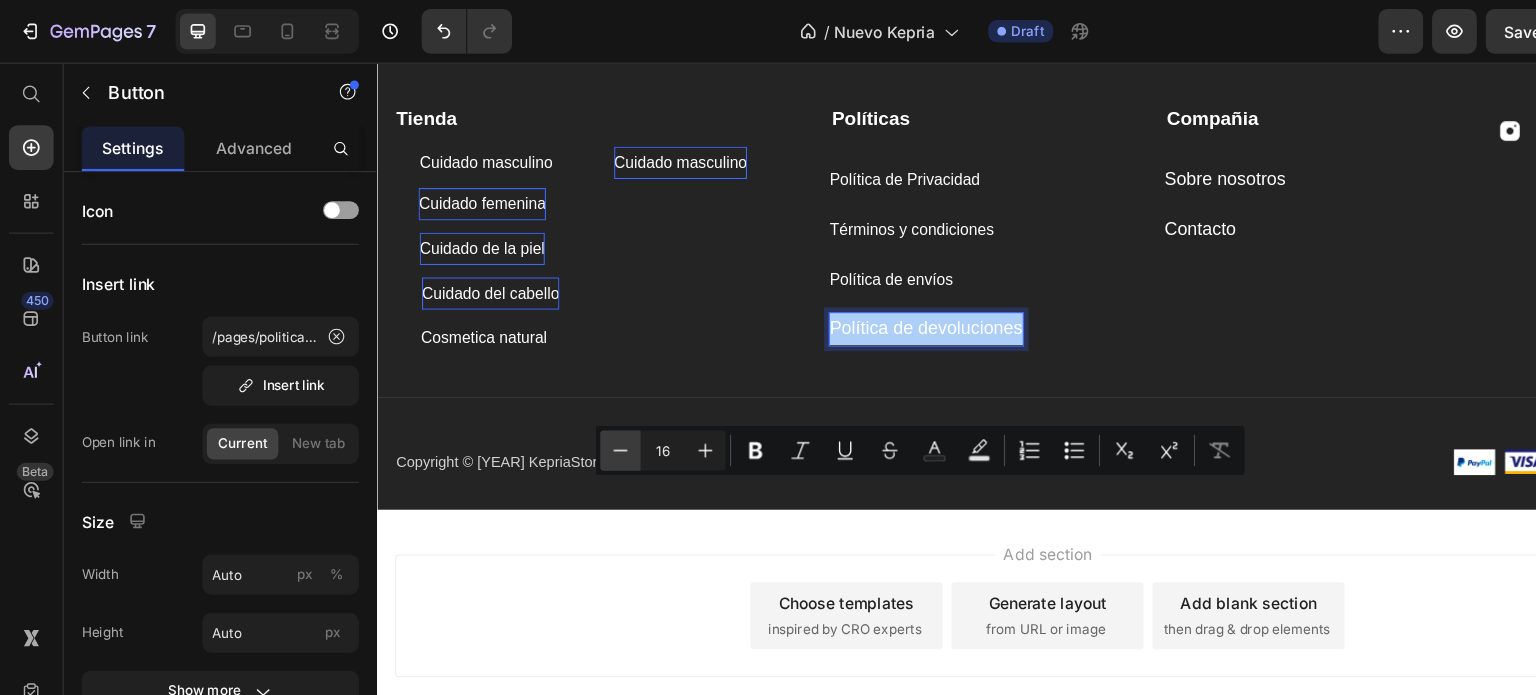 click 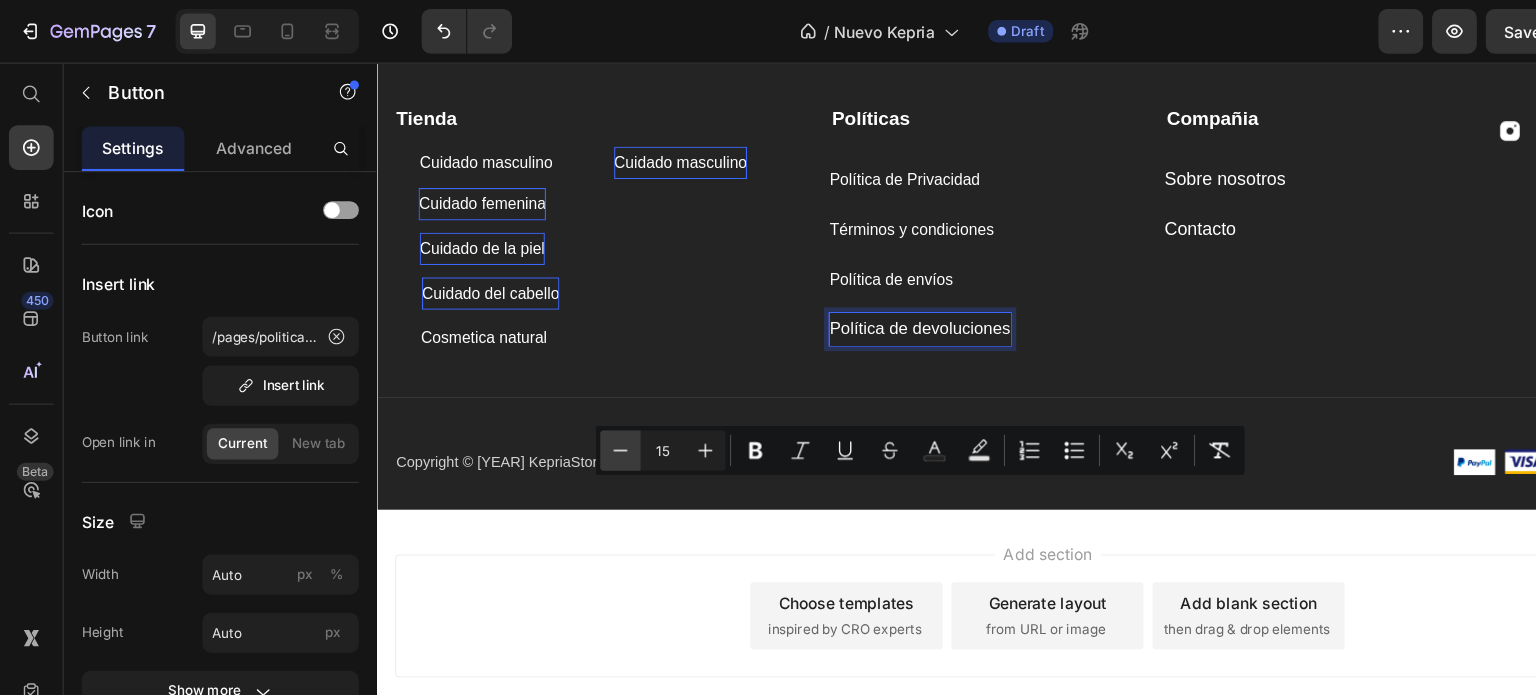 click 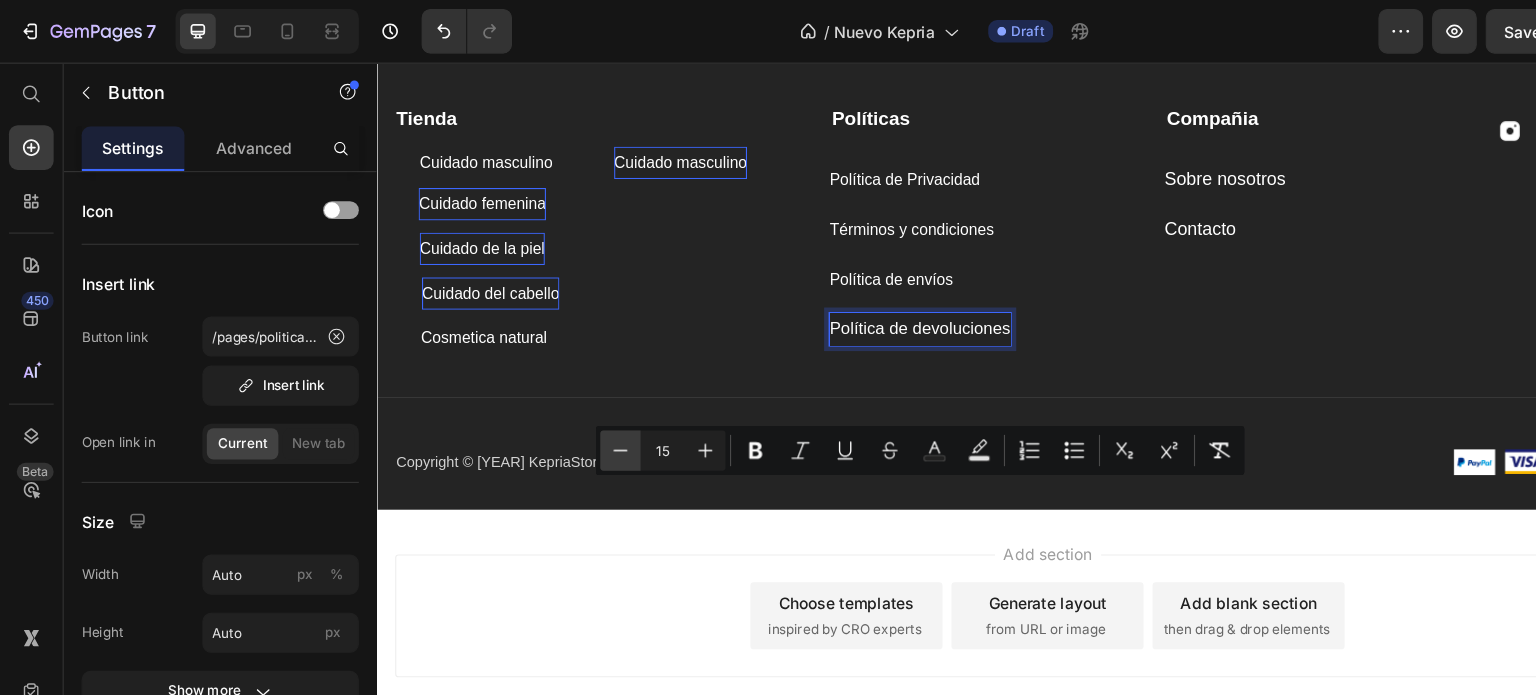 type on "14" 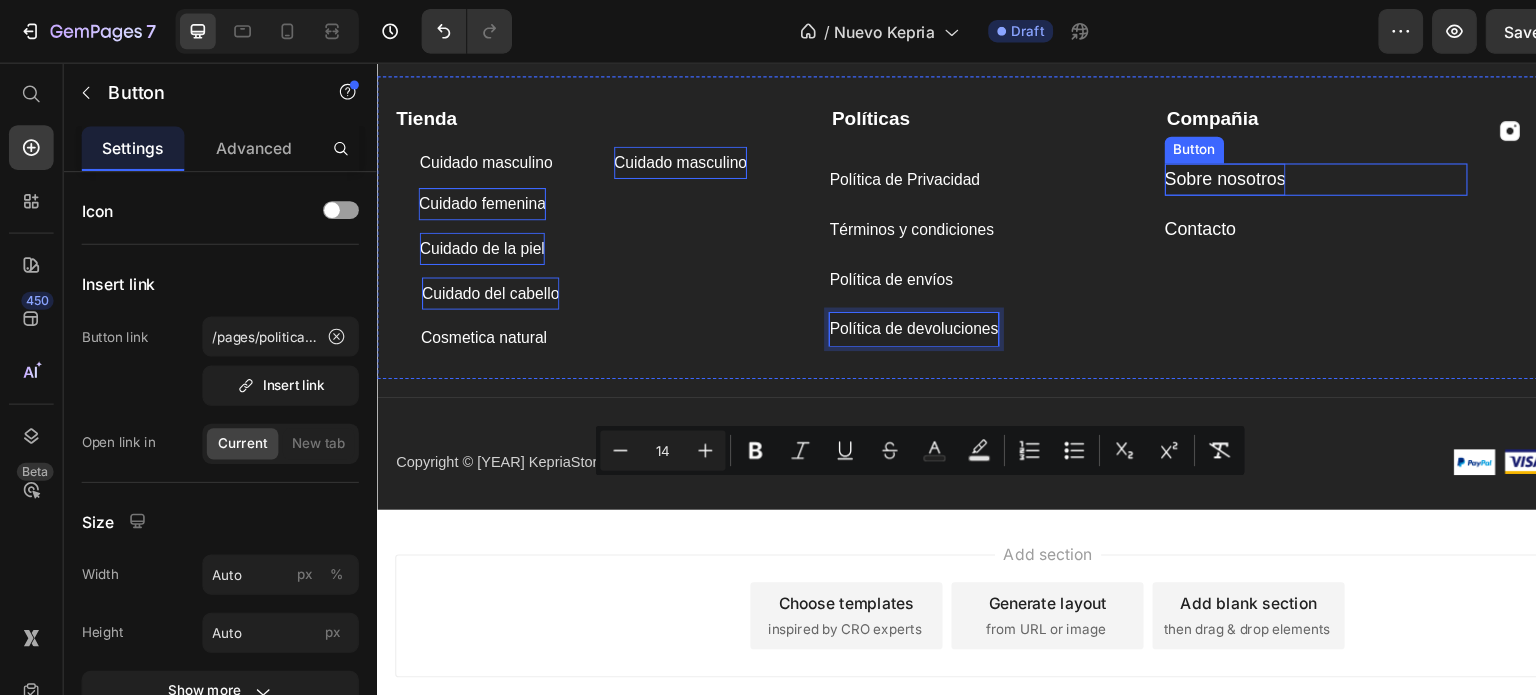 click on "Sobre nosotros" at bounding box center [1135, 166] 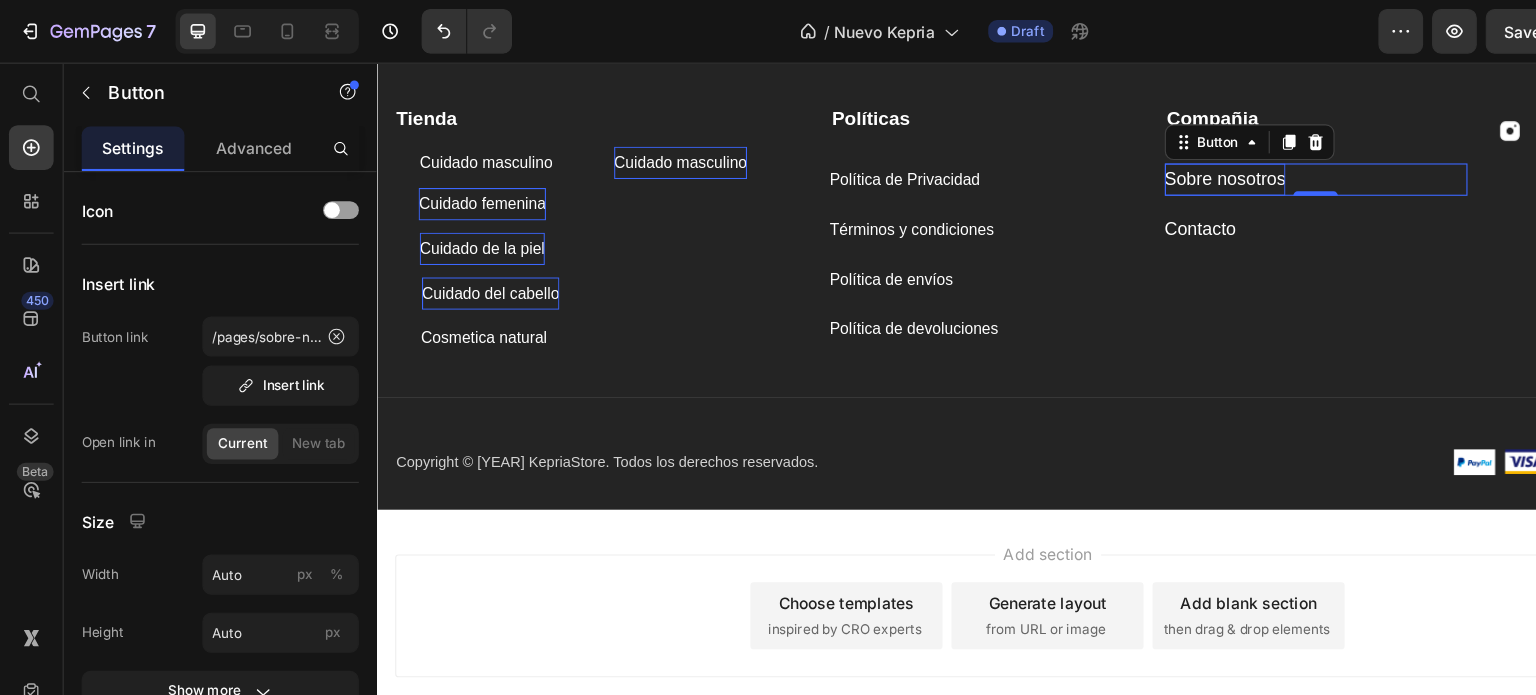 click on "Sobre nosotros" at bounding box center [1135, 166] 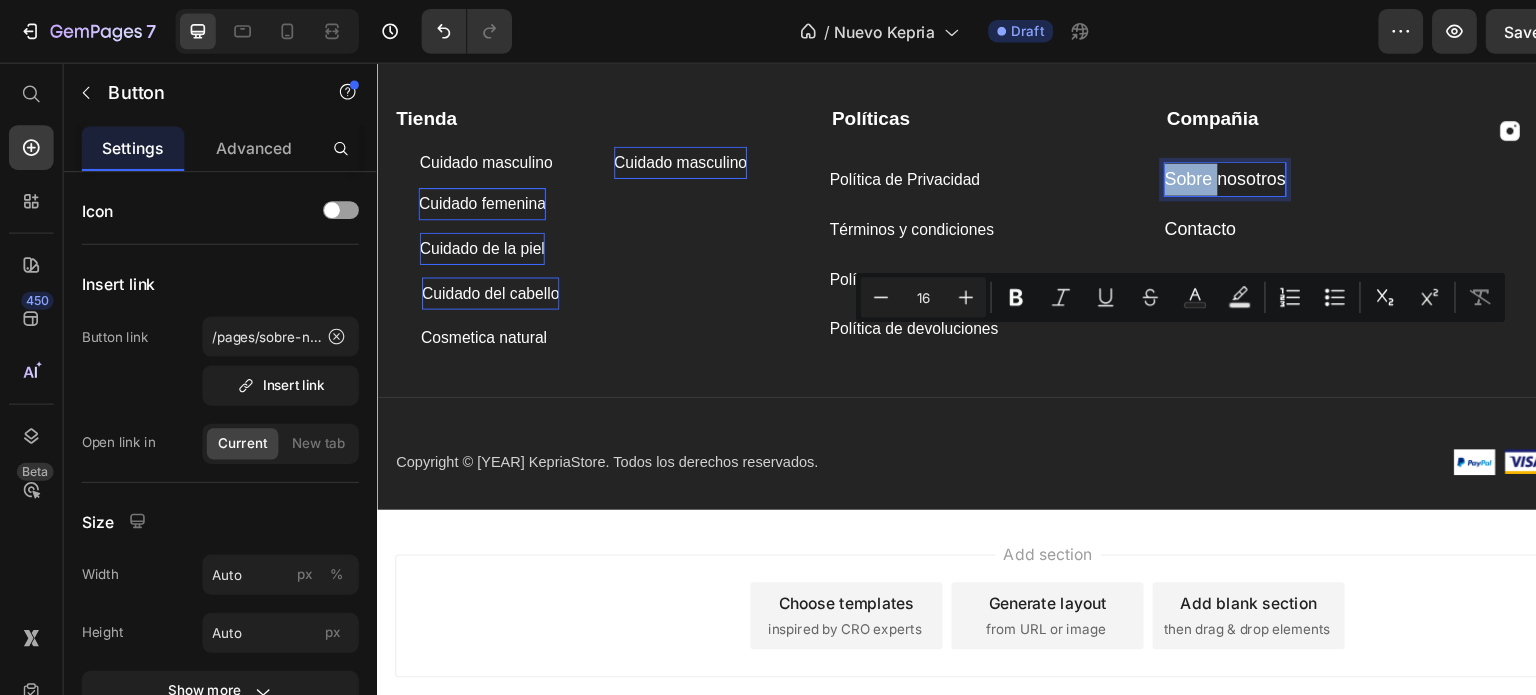 click on "Sobre nosotros" at bounding box center (1135, 166) 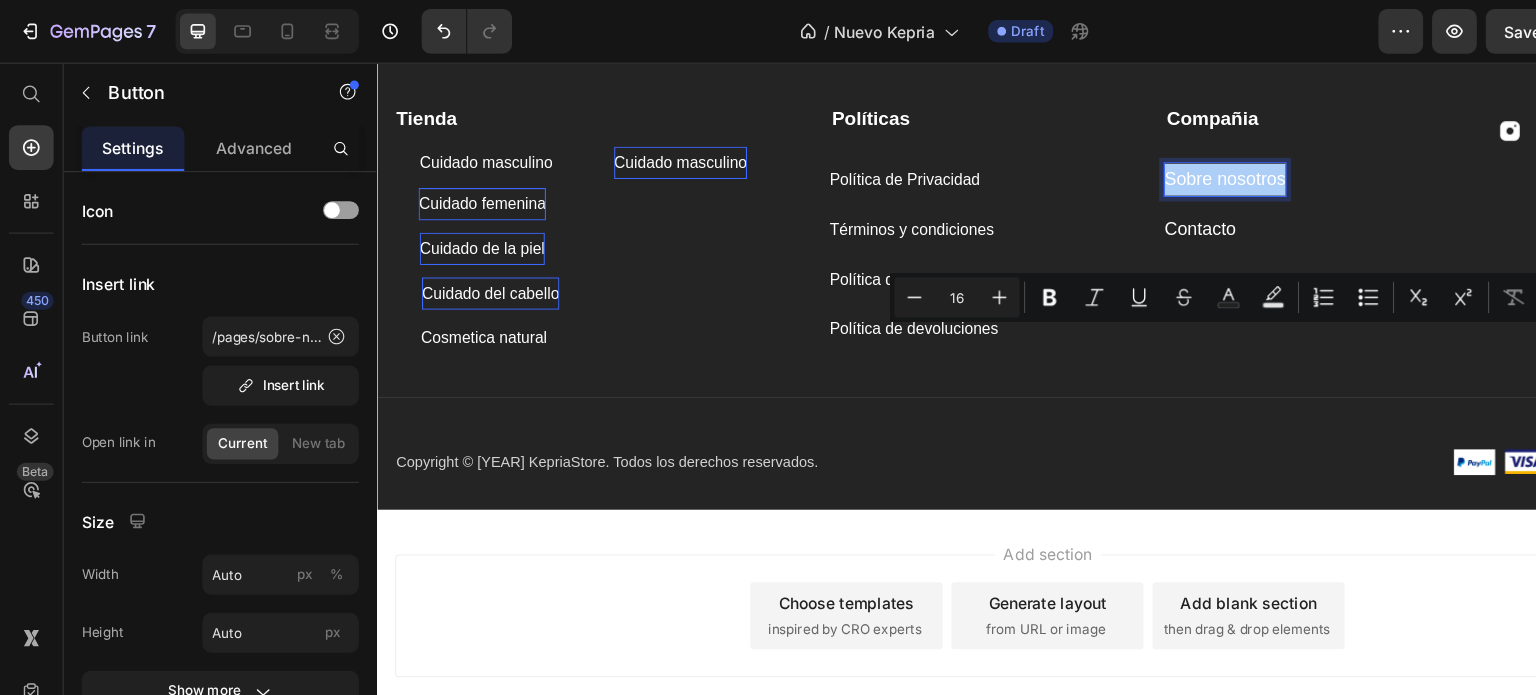 click on "Minus 16 Plus" at bounding box center (856, 266) 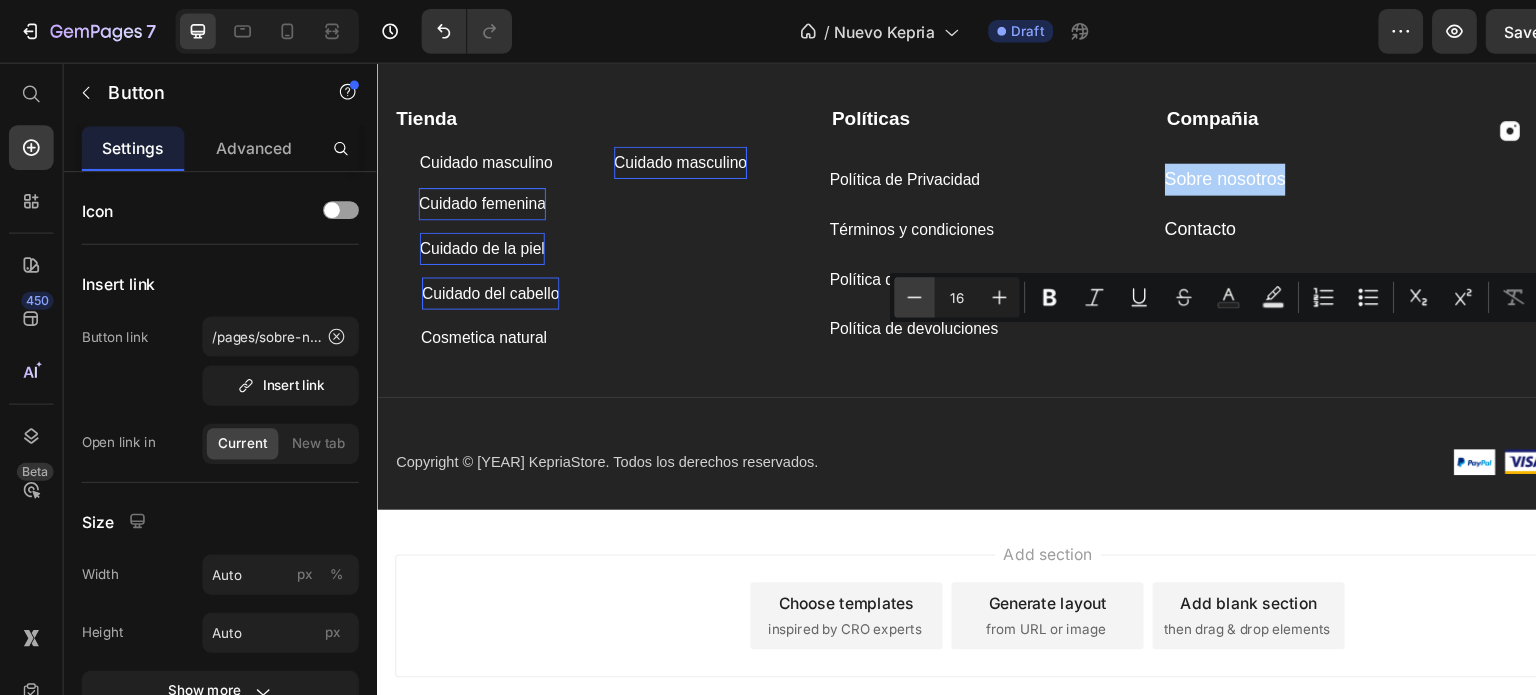click on "Minus" at bounding box center [818, 266] 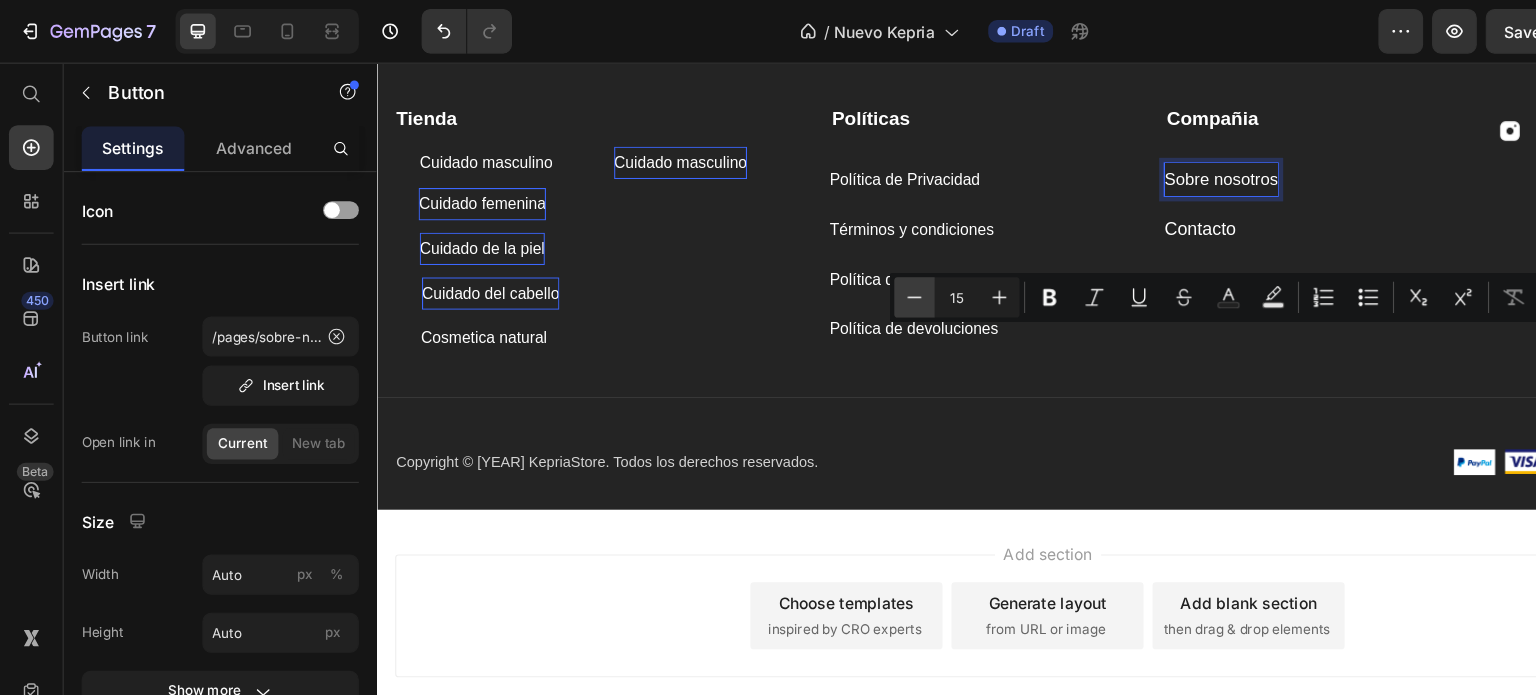 click on "Minus" at bounding box center (818, 266) 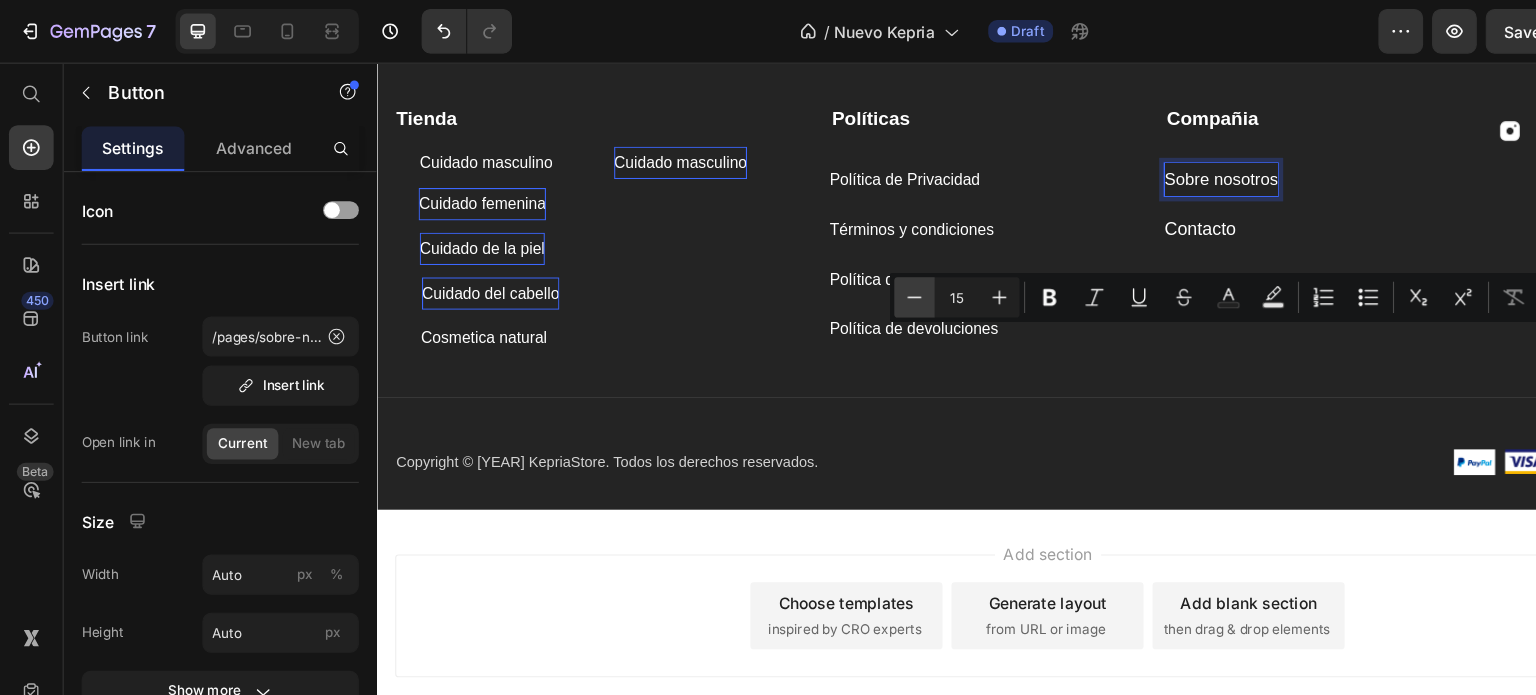 type on "14" 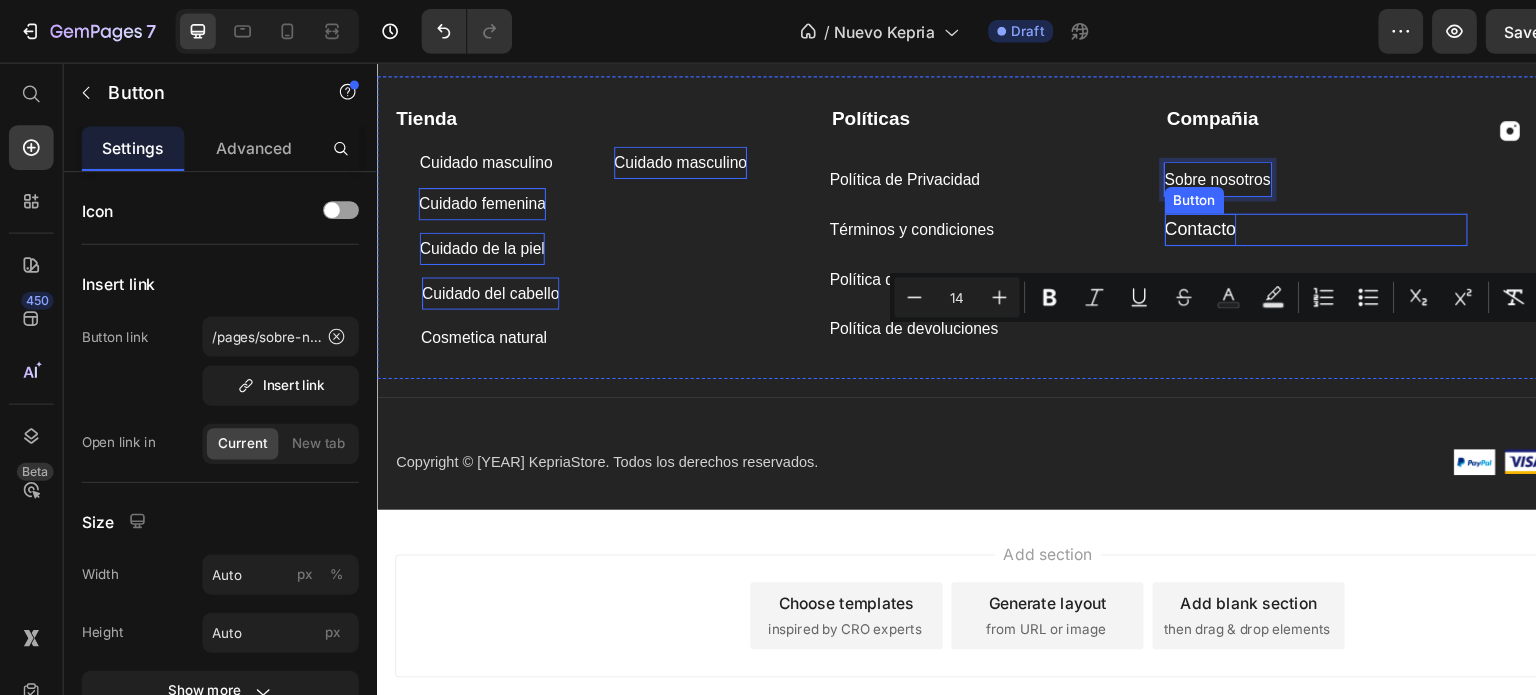 click on "Contacto" at bounding box center [1113, 211] 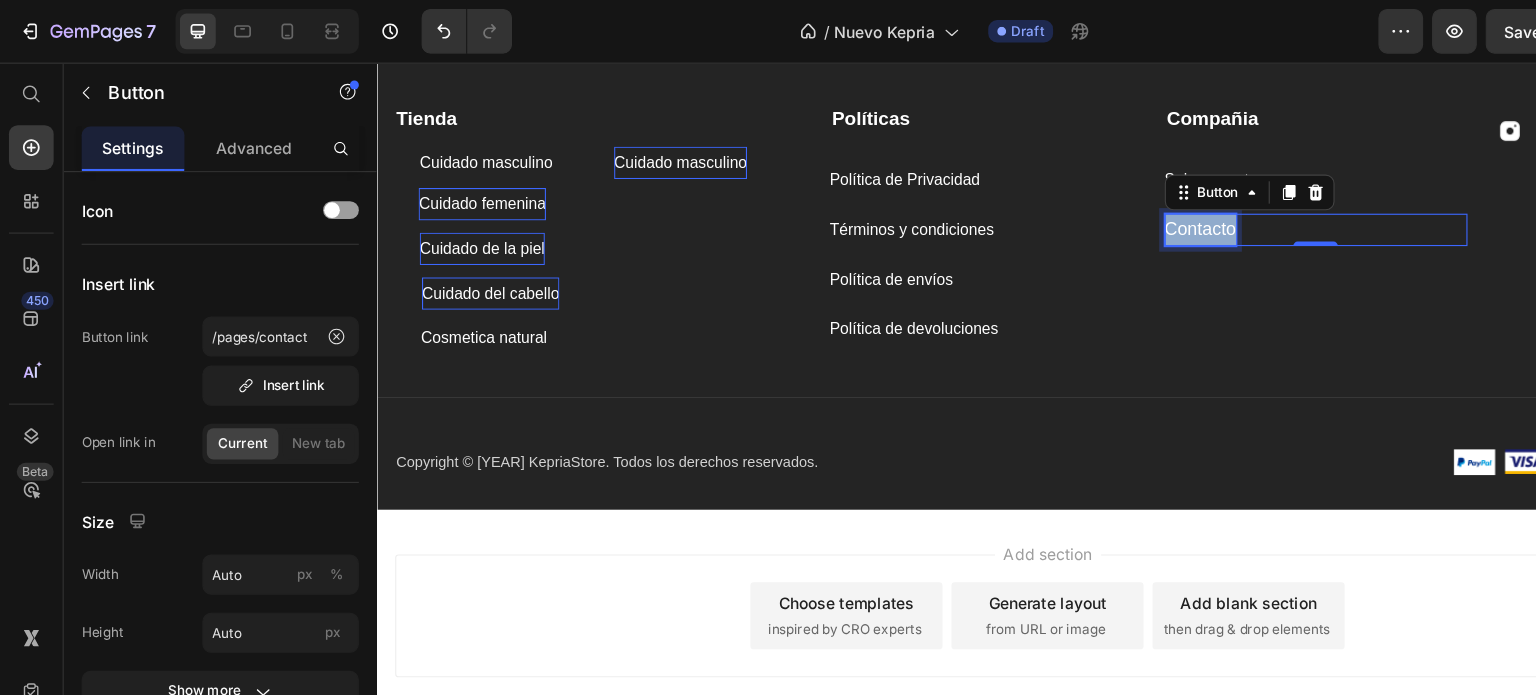 click on "Contacto" at bounding box center [1113, 211] 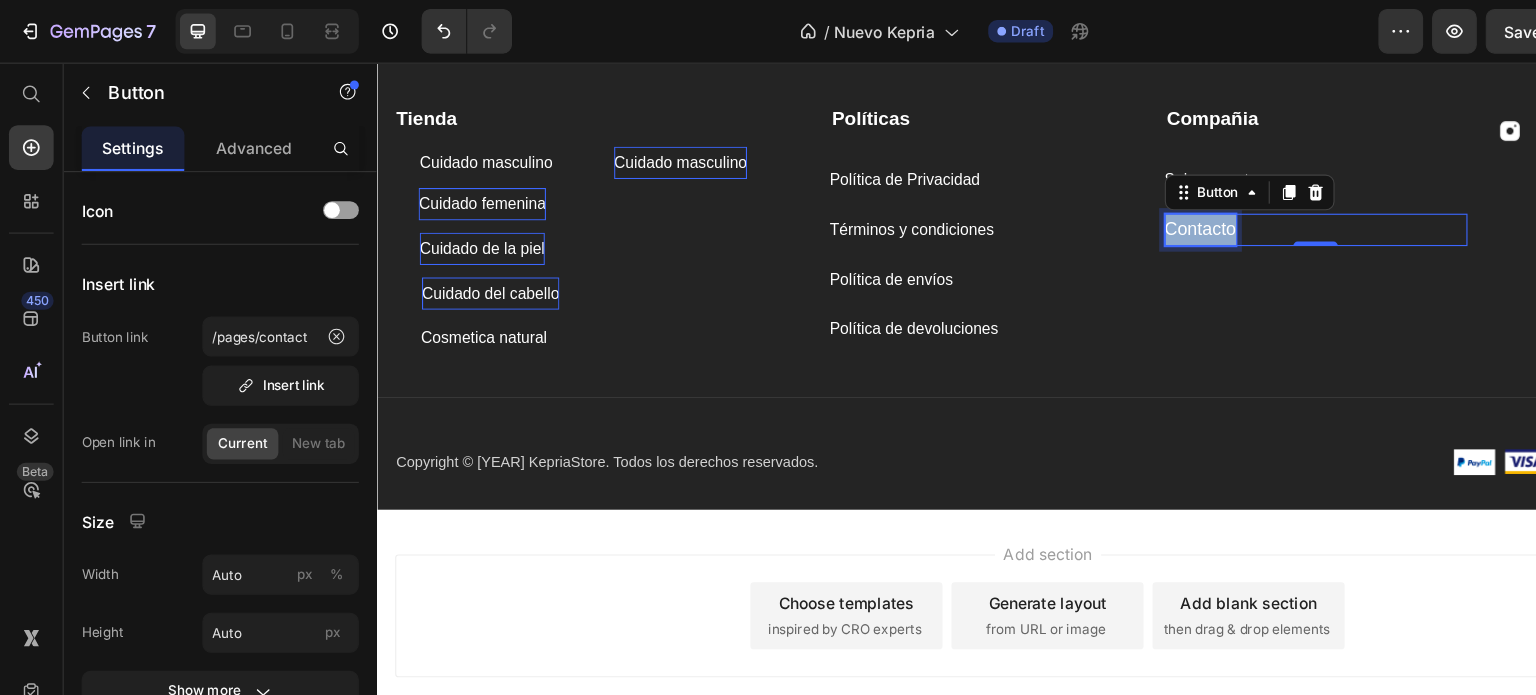 click on "Contacto" at bounding box center (1113, 211) 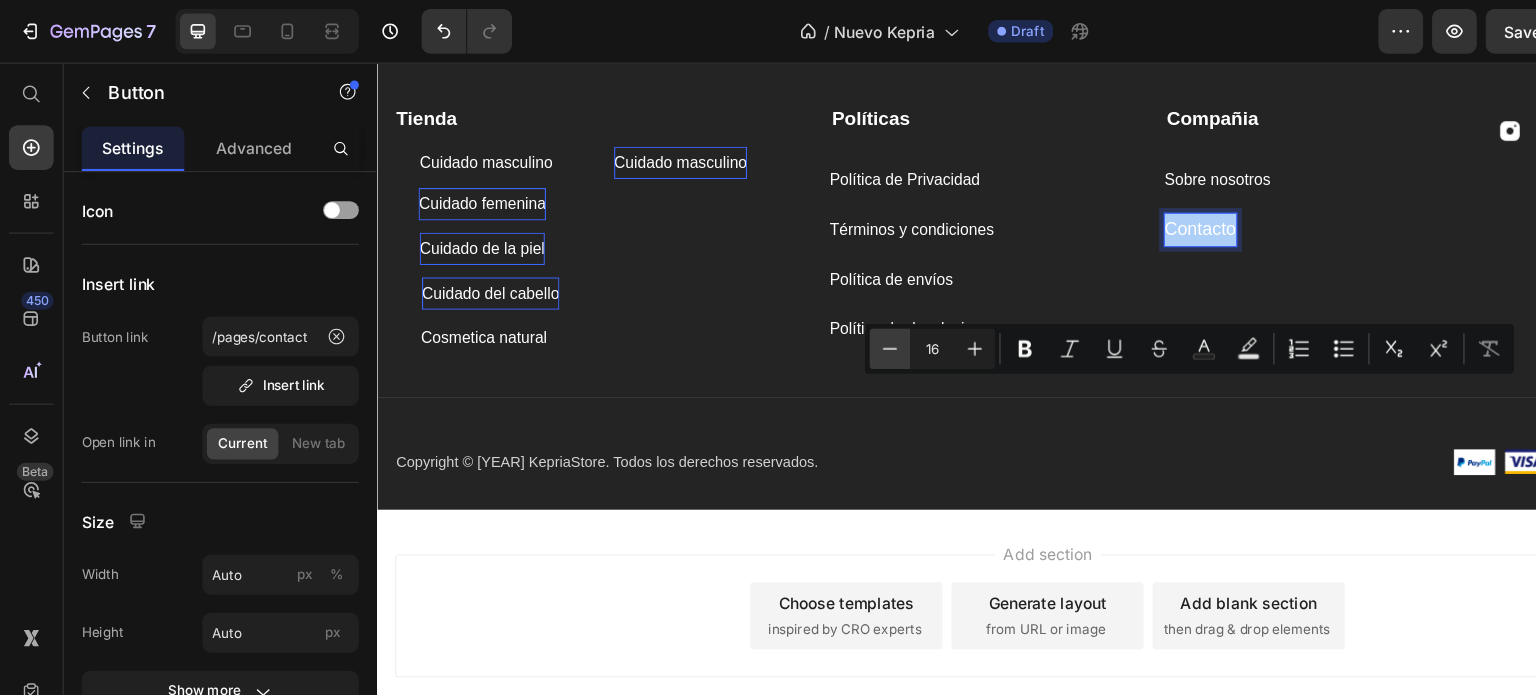 click on "Minus" at bounding box center [796, 312] 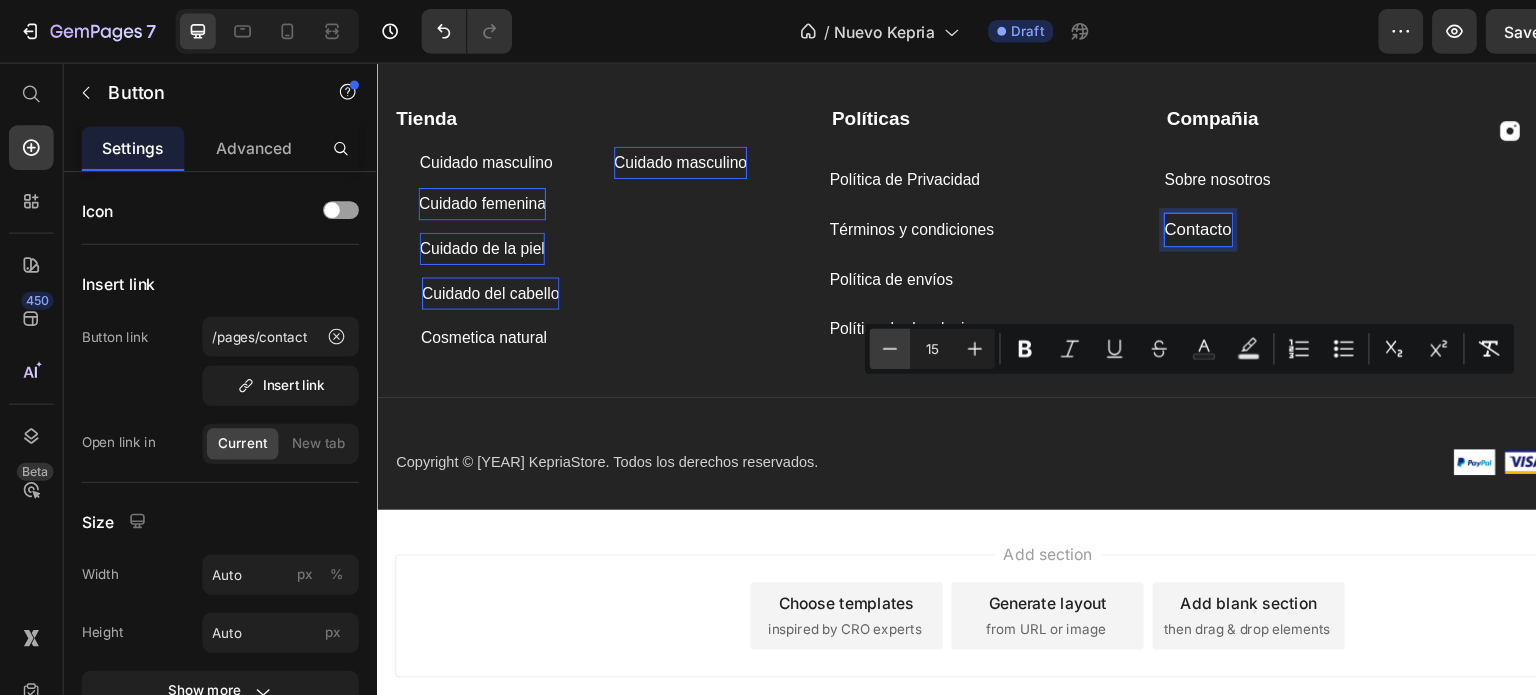 click on "Minus" at bounding box center (796, 312) 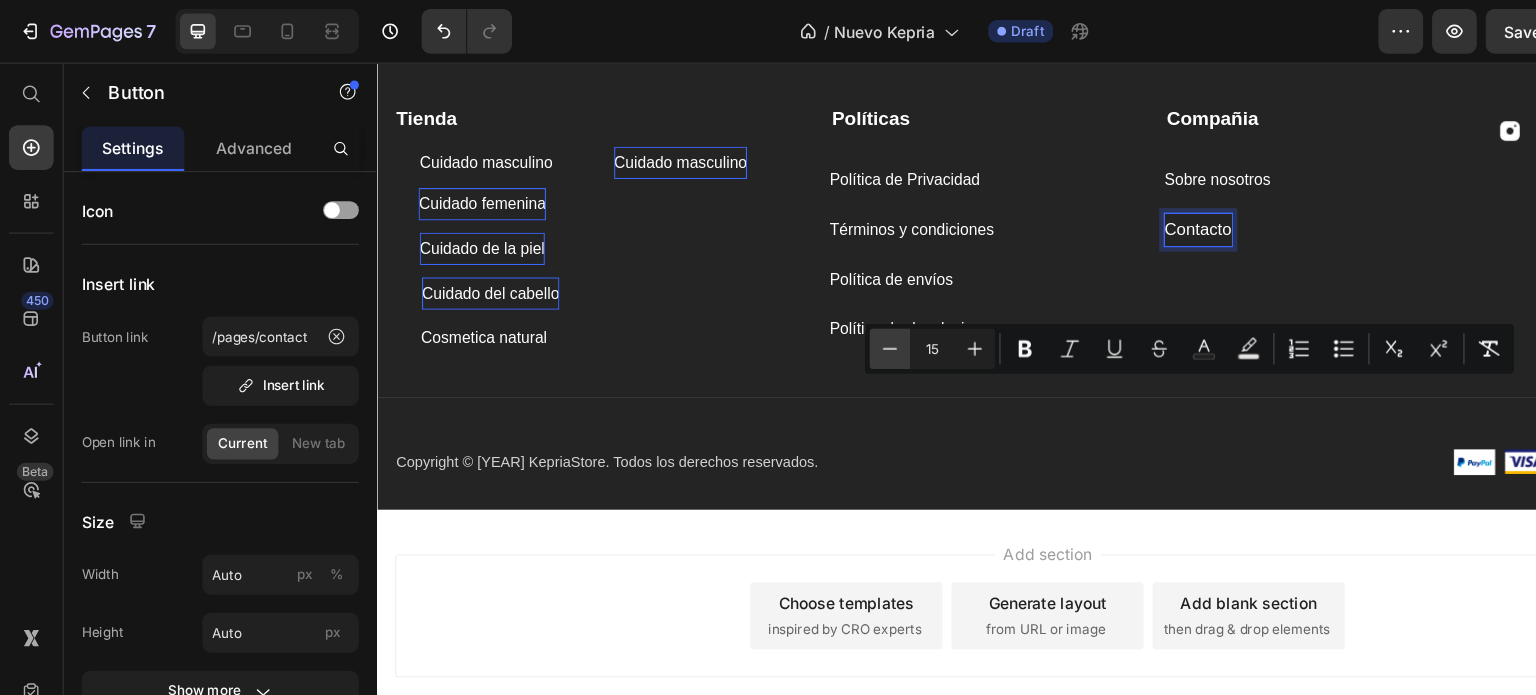 type on "14" 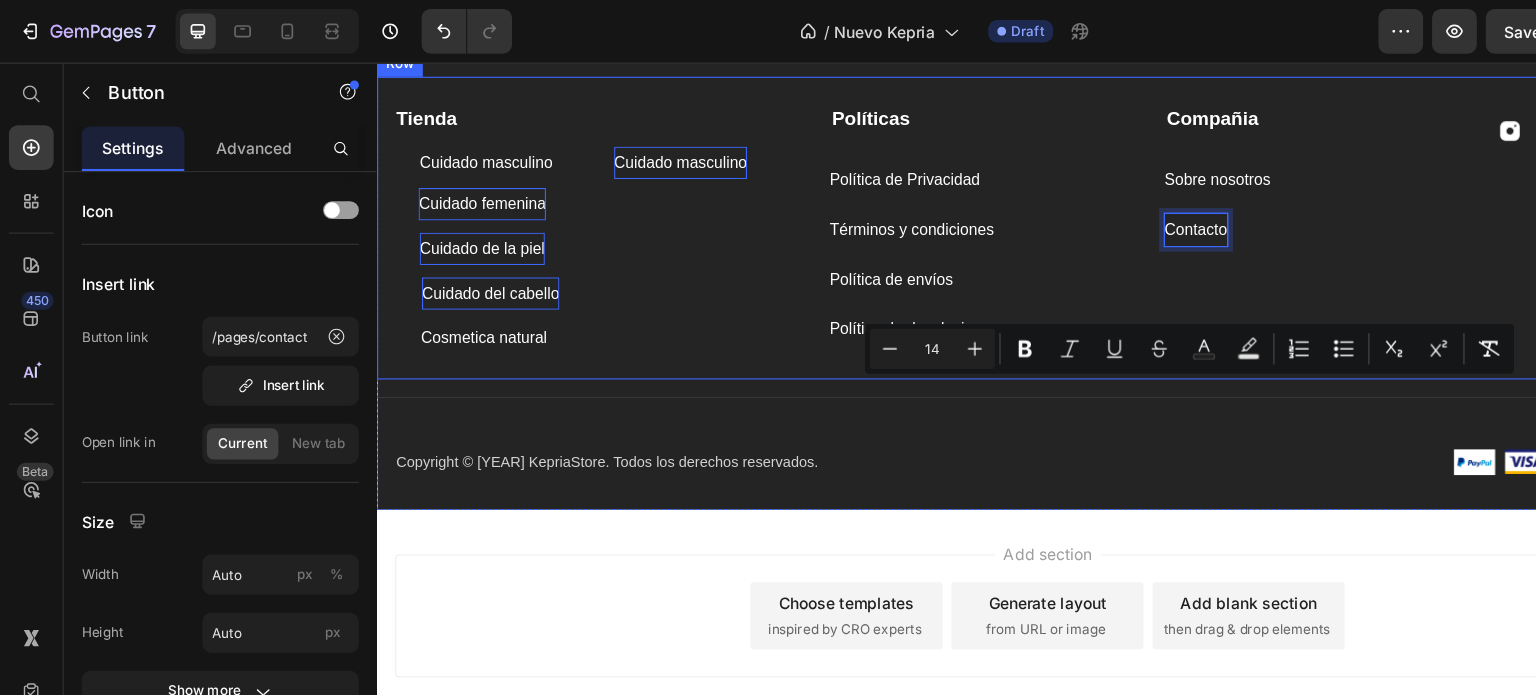 click on "Compañia Text block Sobre nosotros Button Contacto Button   0 Tienda Text block Cuidado masculino Button Cuidado masculino Button Cuidado femenina Button Cuidado de la piel Button Cuidado del cabello Button Cosmetica natural Button Políticas Text block Política de Privacidad Button Términos y condiciones Button Política de envíos Button Política de devoluciones Button Image Image Image Image Row Row" at bounding box center [976, 209] 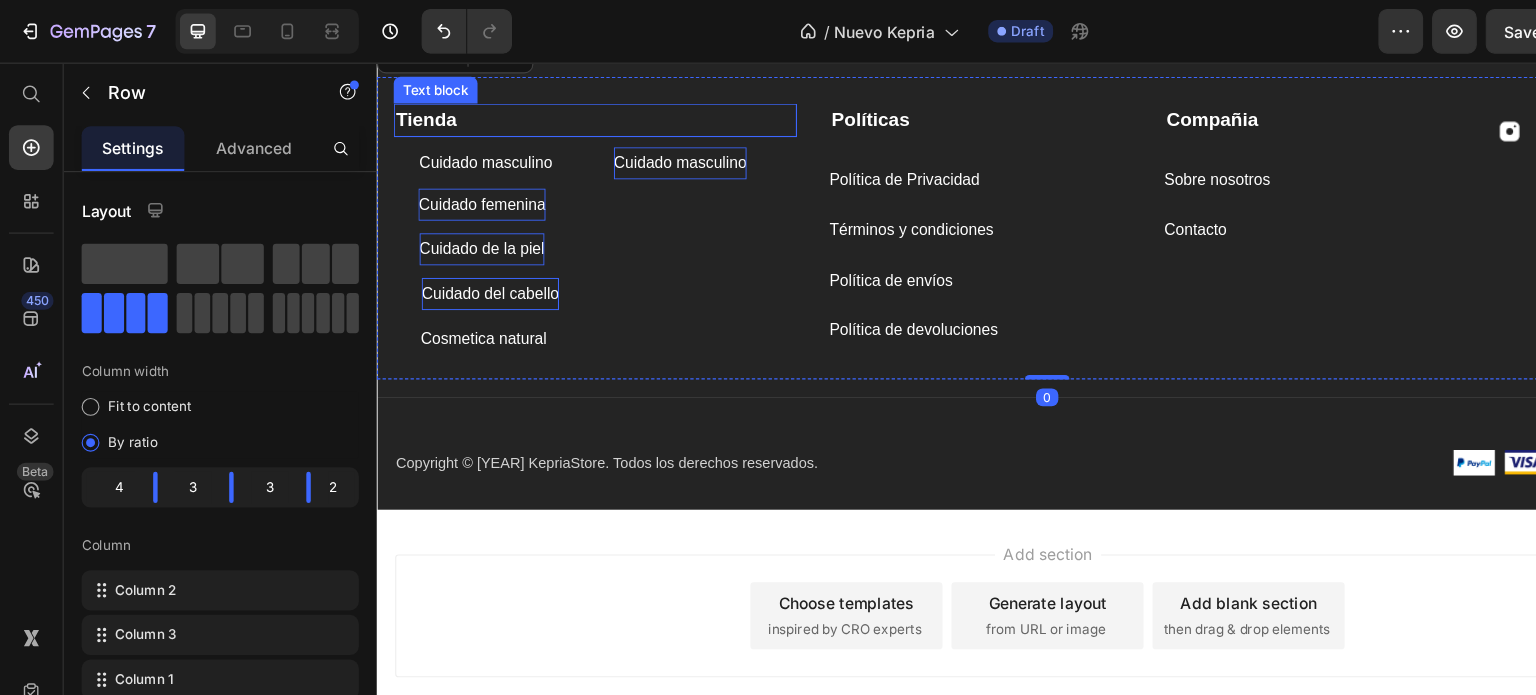 click on "Tienda" at bounding box center (420, 112) 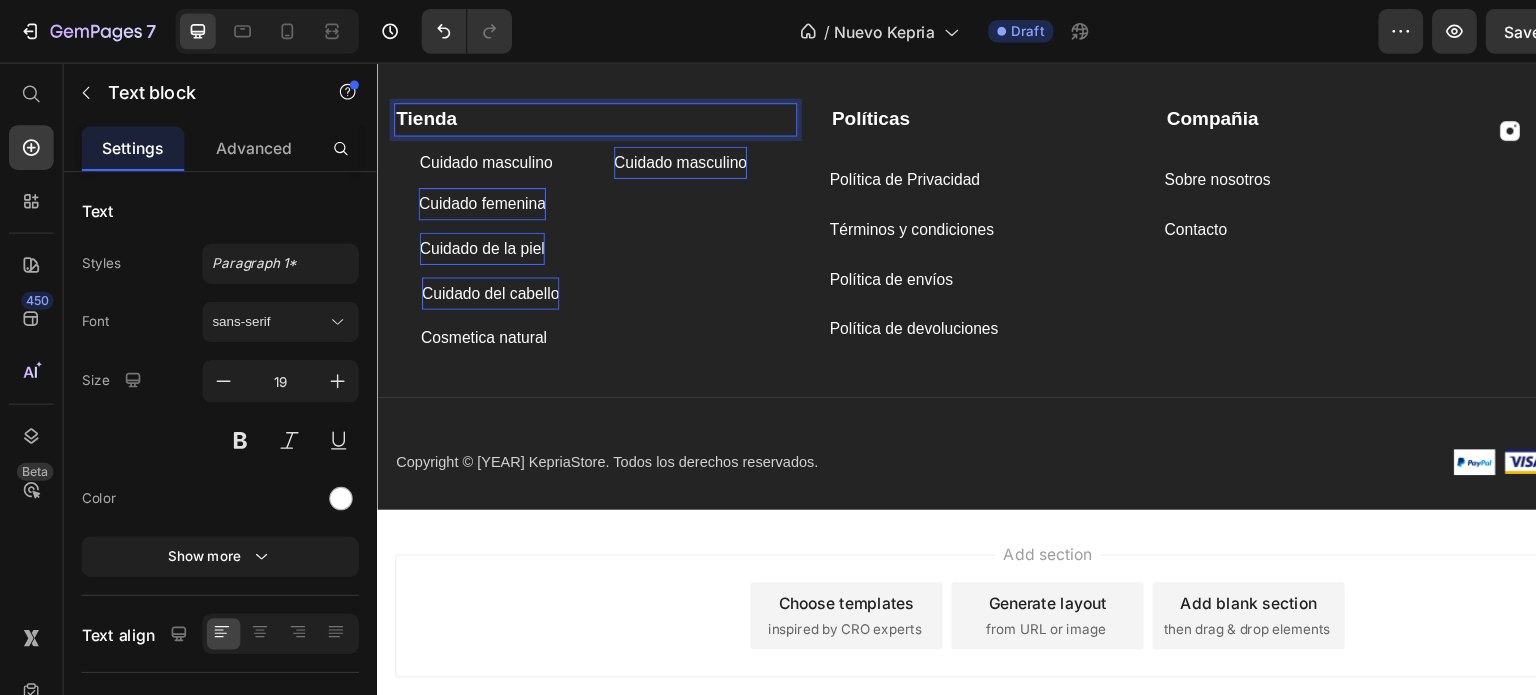 click on "Tienda" at bounding box center (420, 112) 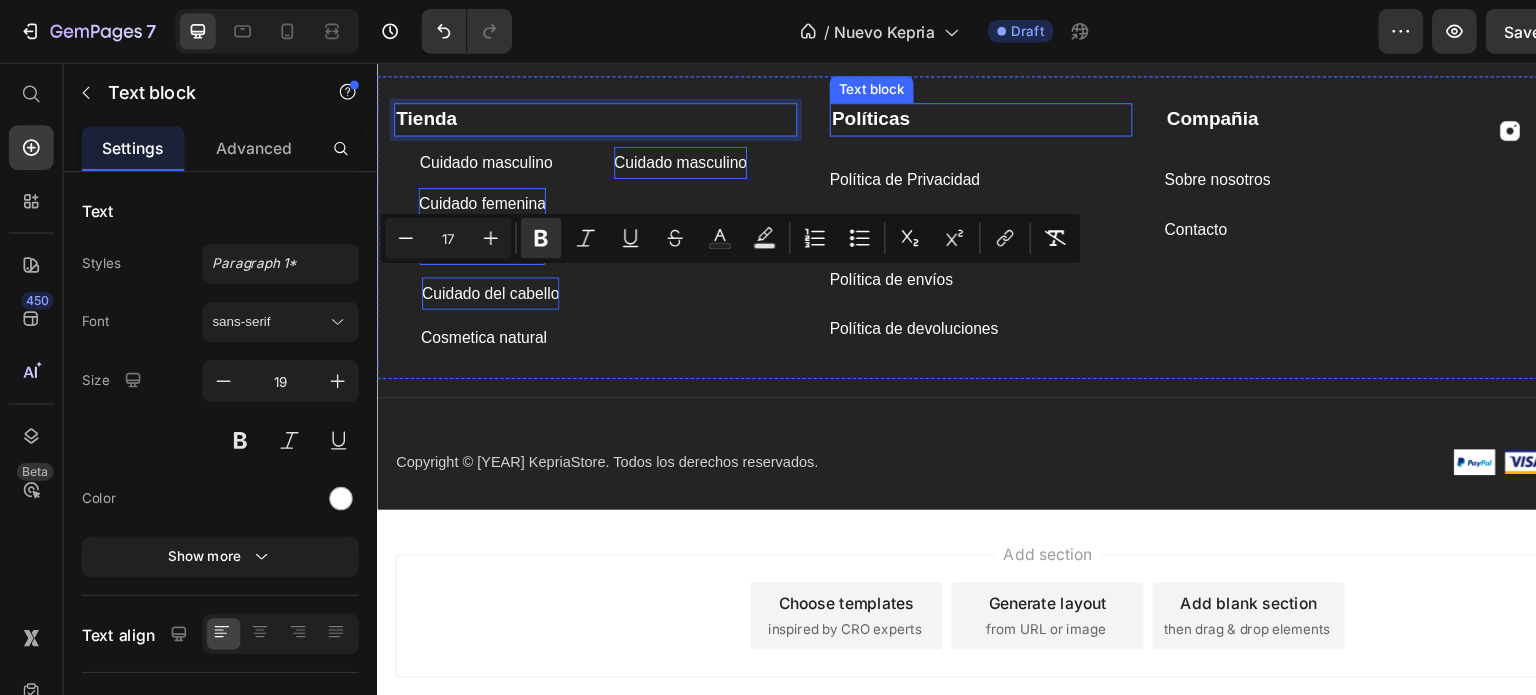 click on "Políticas" at bounding box center (818, 112) 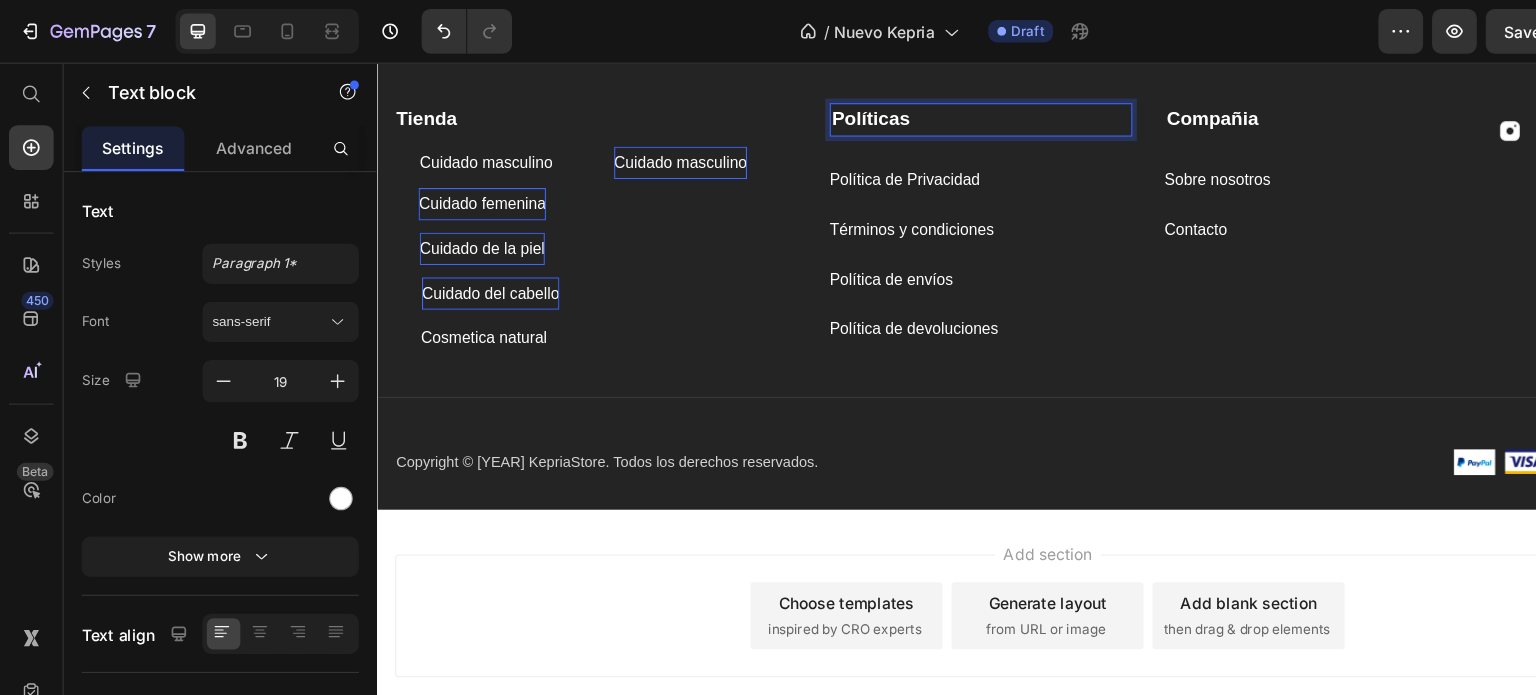 click on "Políticas" at bounding box center [818, 112] 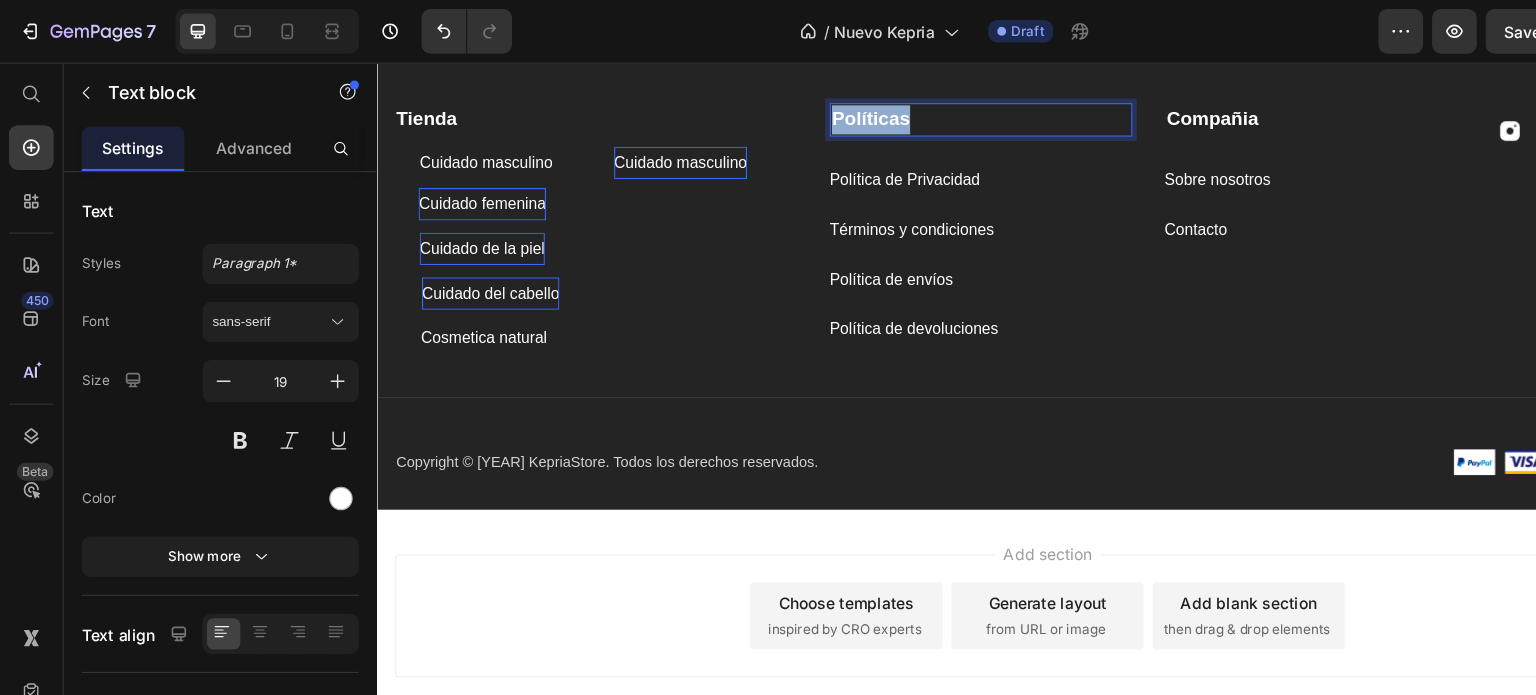 click on "Políticas" at bounding box center (818, 112) 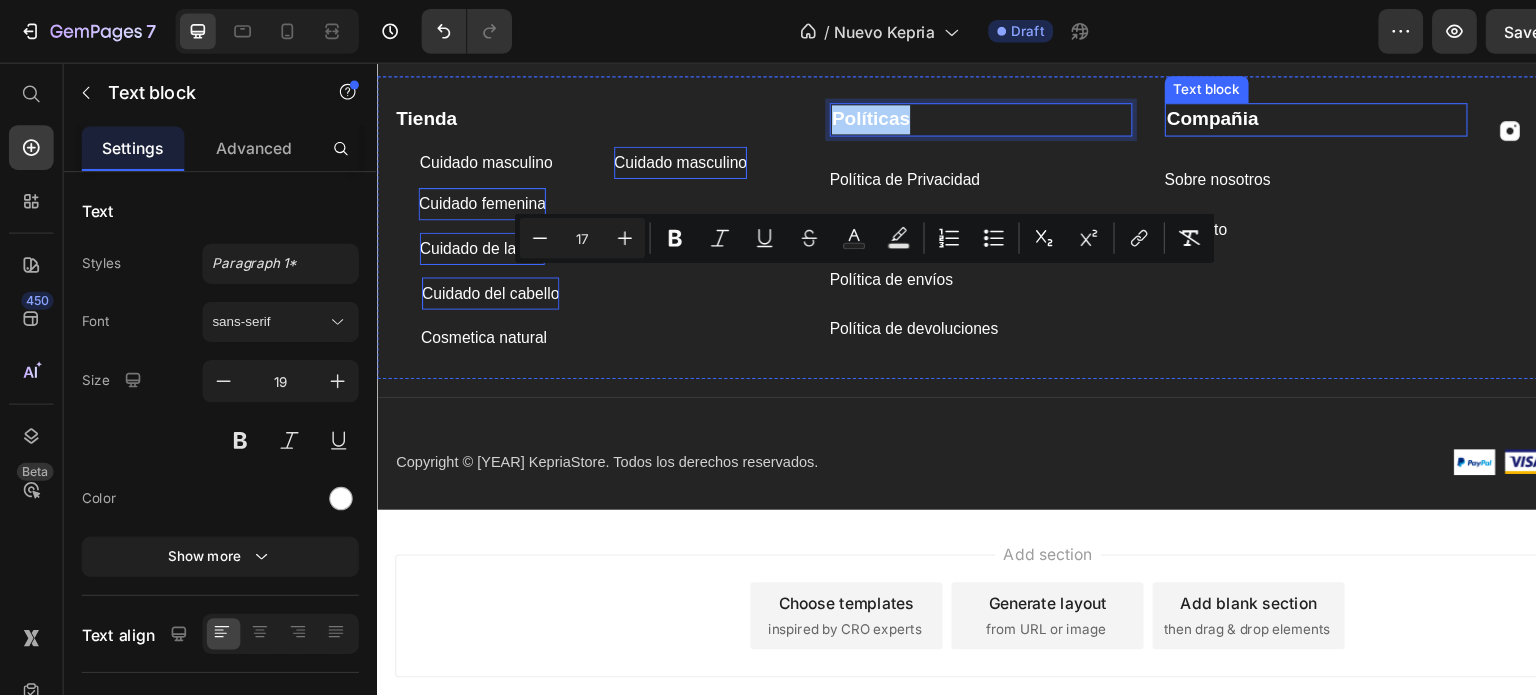 click on "Compañia" at bounding box center (1124, 112) 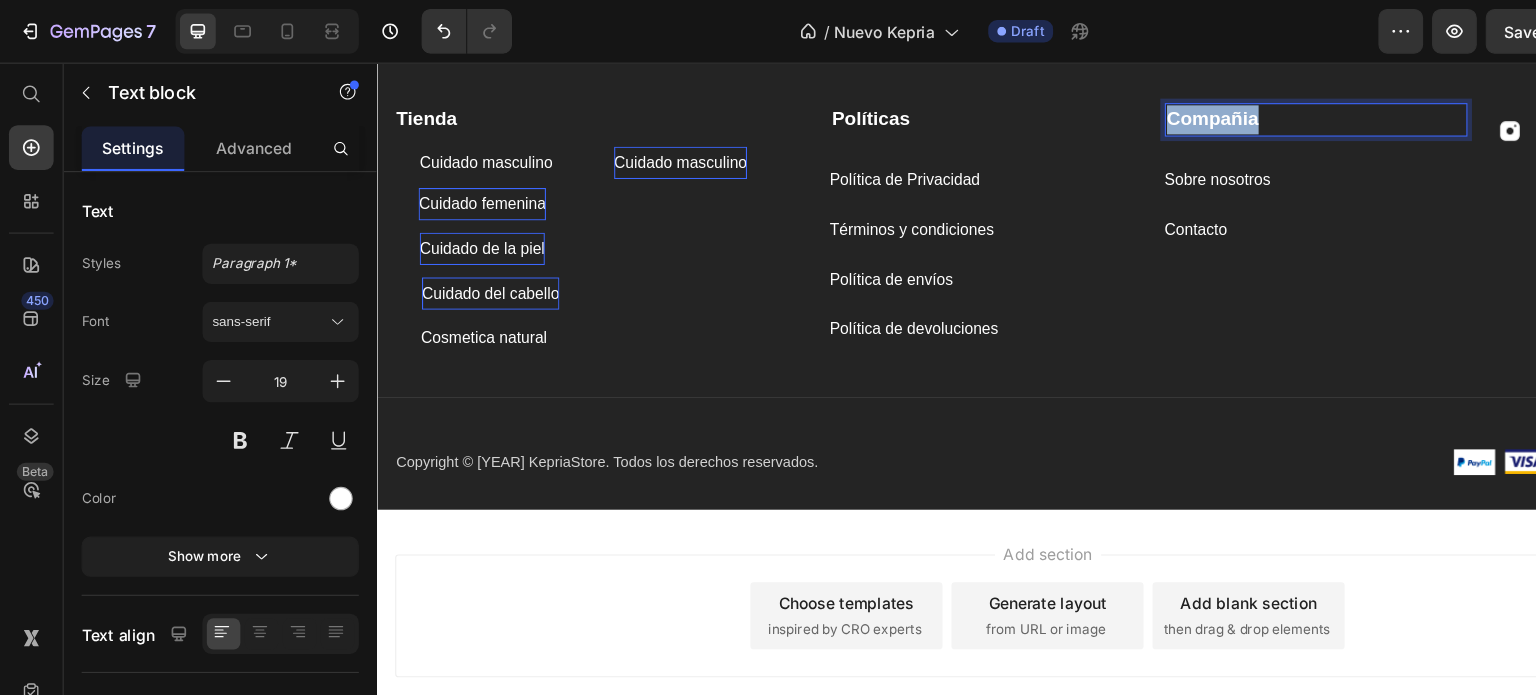 click on "Compañia" at bounding box center (1124, 112) 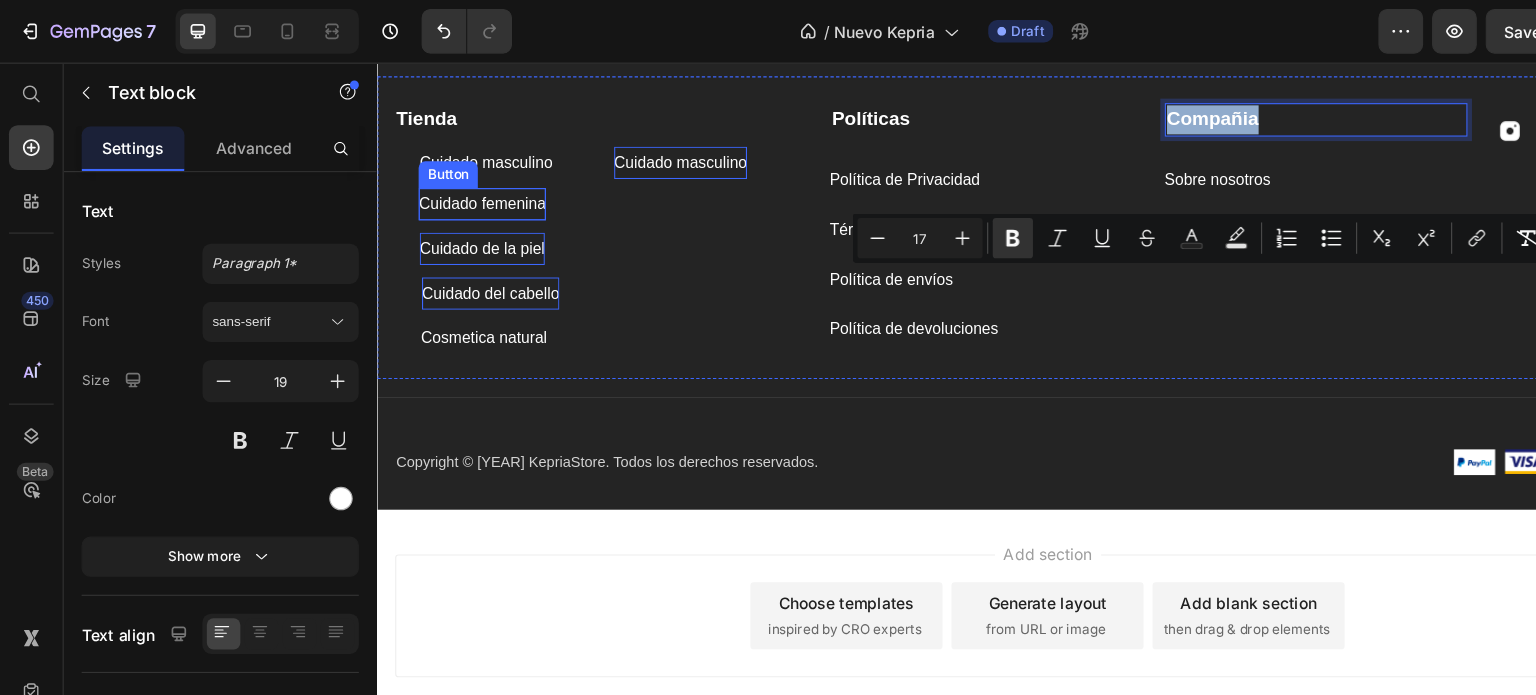 click on "Cuidado femenina" at bounding box center (470, 188) 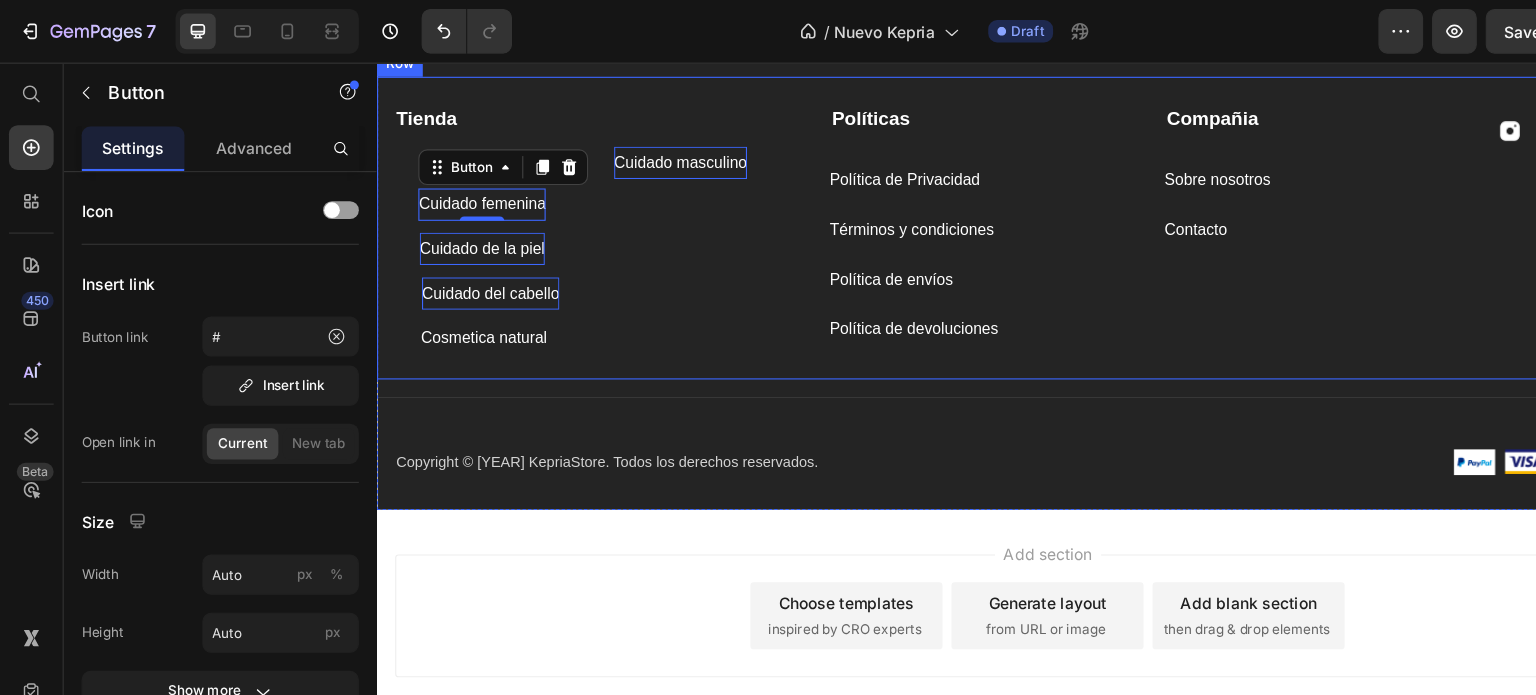 click on "Tienda Text block Cuidado masculino Button Cuidado masculino Button Cuidado femenina Button   0 Cuidado de la piel Button Cuidado del cabello Button Cosmetica natural Button" at bounding box center (571, 206) 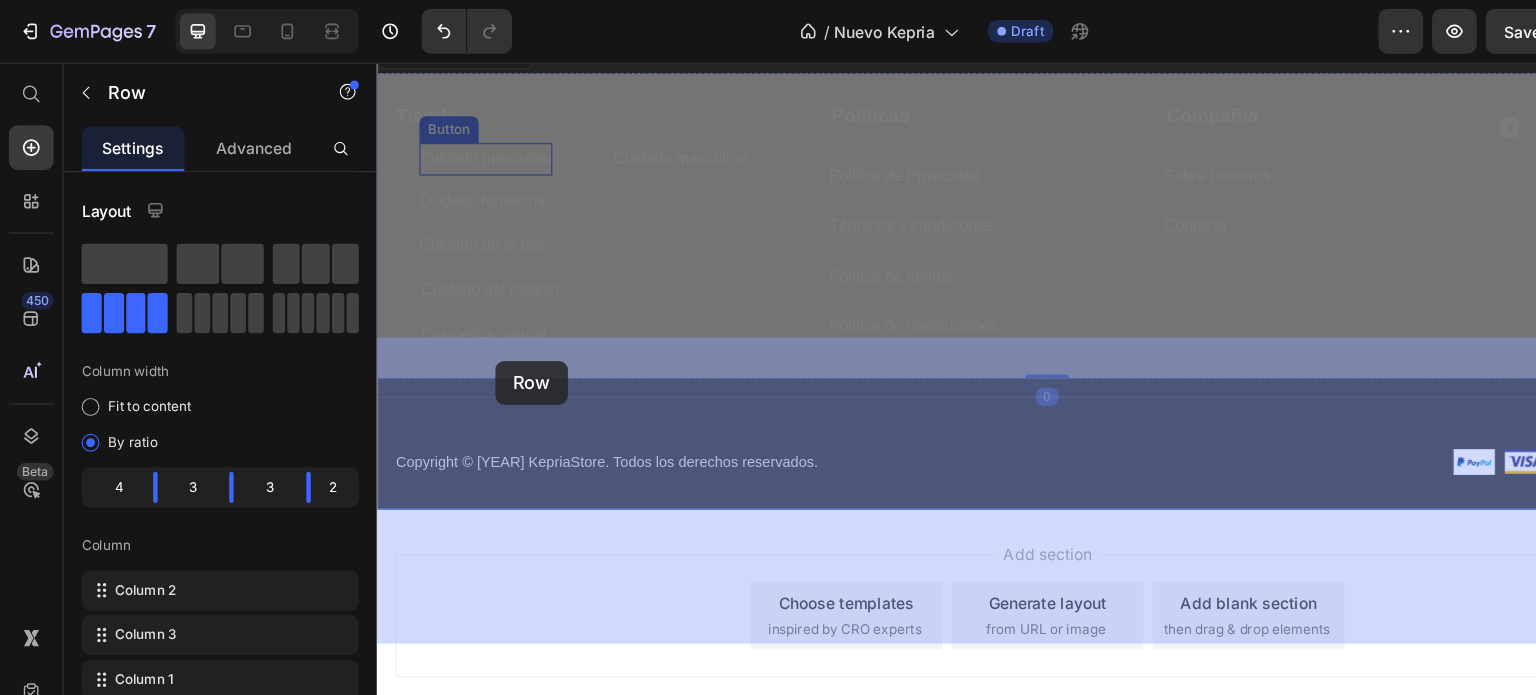 drag, startPoint x: 487, startPoint y: 282, endPoint x: 482, endPoint y: 329, distance: 47.26521 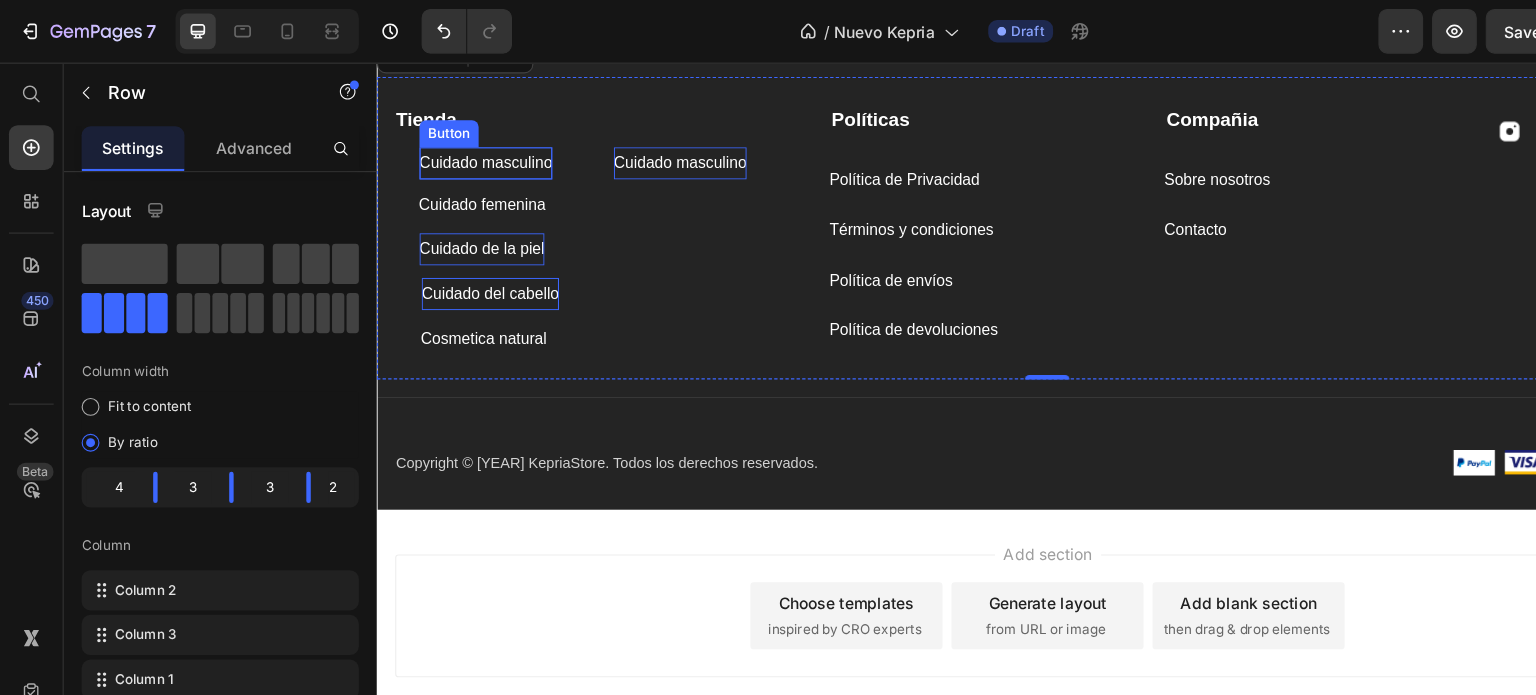 click on "Cuidado masculino" at bounding box center [473, 151] 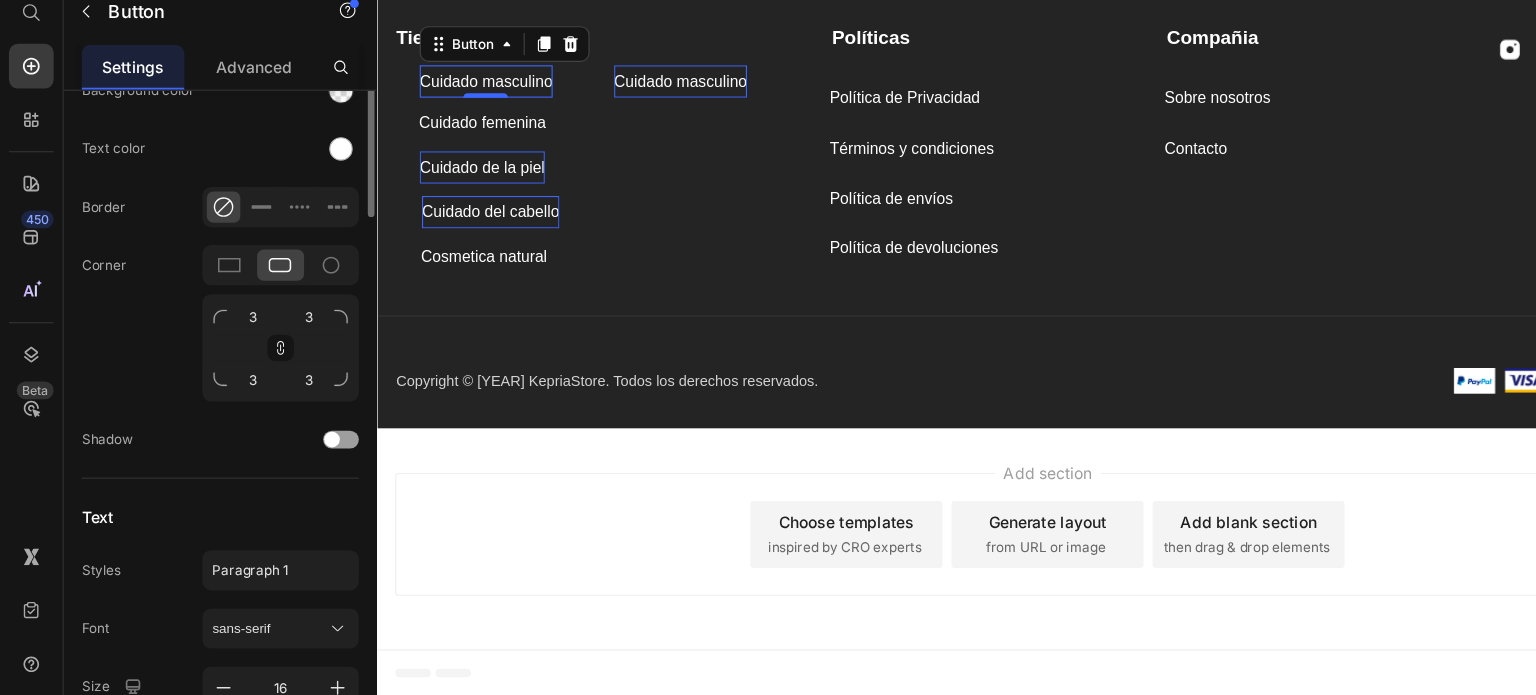 scroll, scrollTop: 716, scrollLeft: 0, axis: vertical 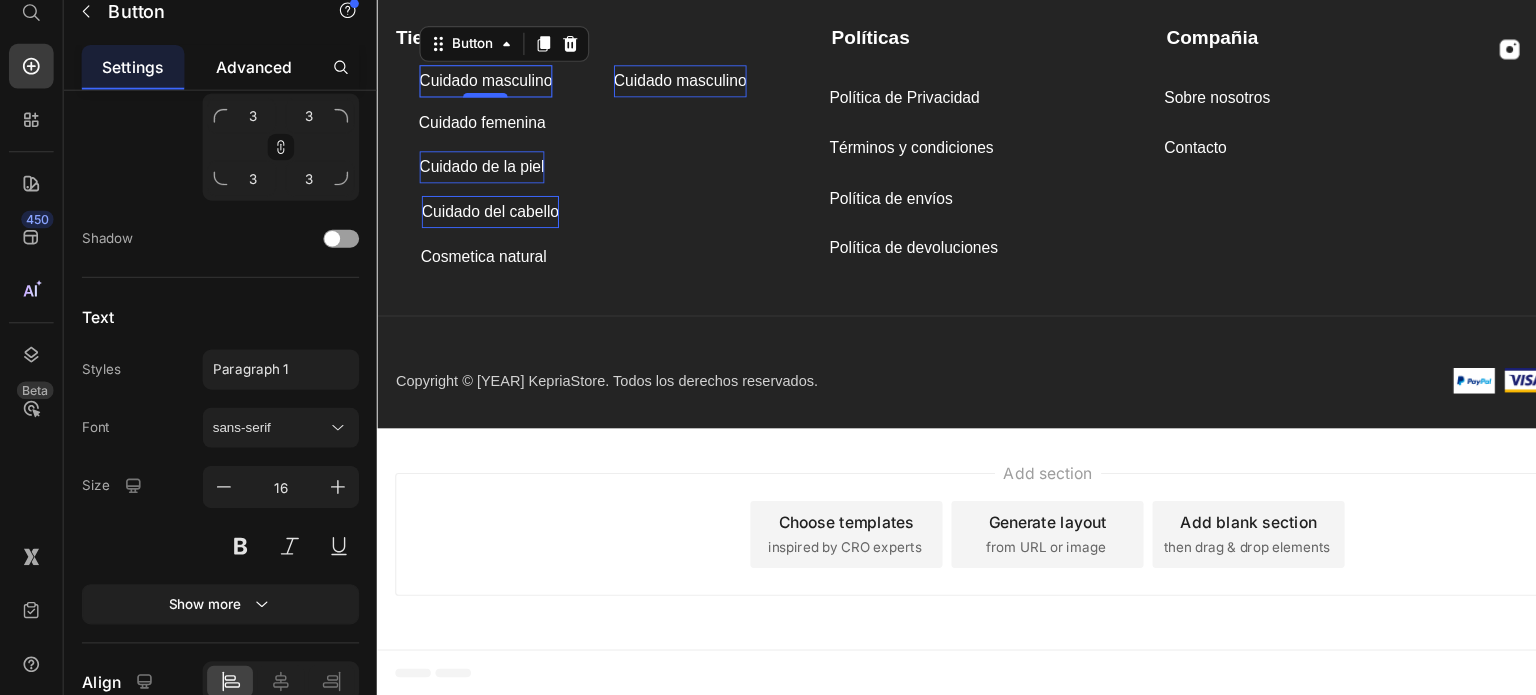 click on "Advanced" at bounding box center [227, 132] 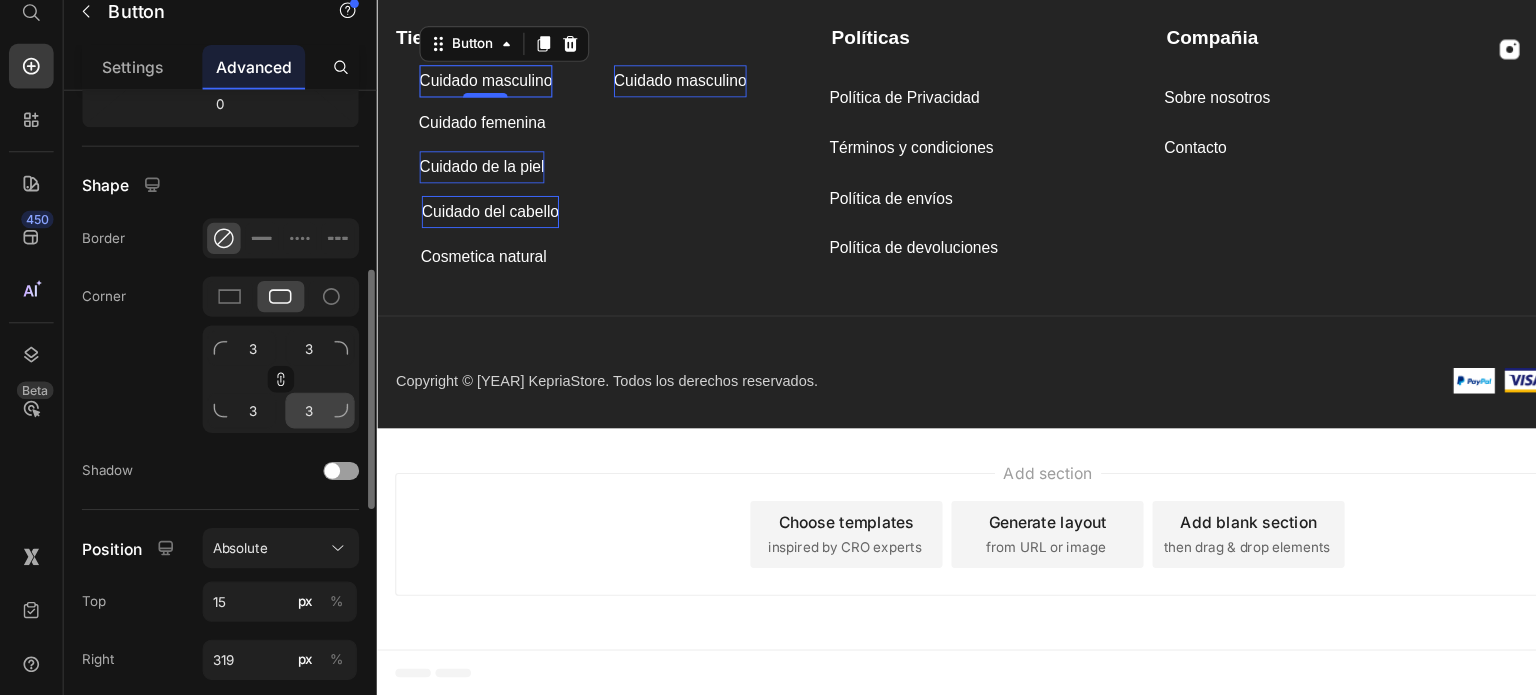 scroll, scrollTop: 627, scrollLeft: 0, axis: vertical 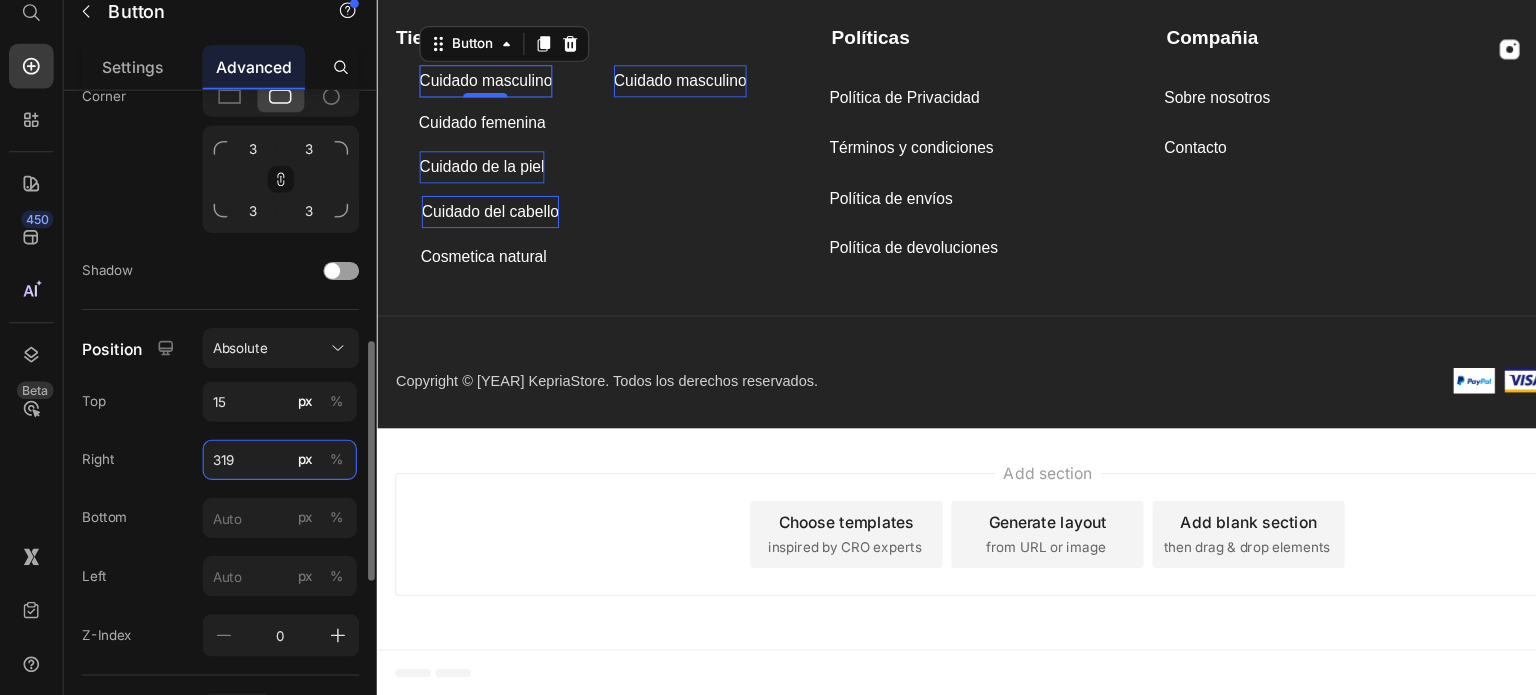click on "319" at bounding box center [250, 484] 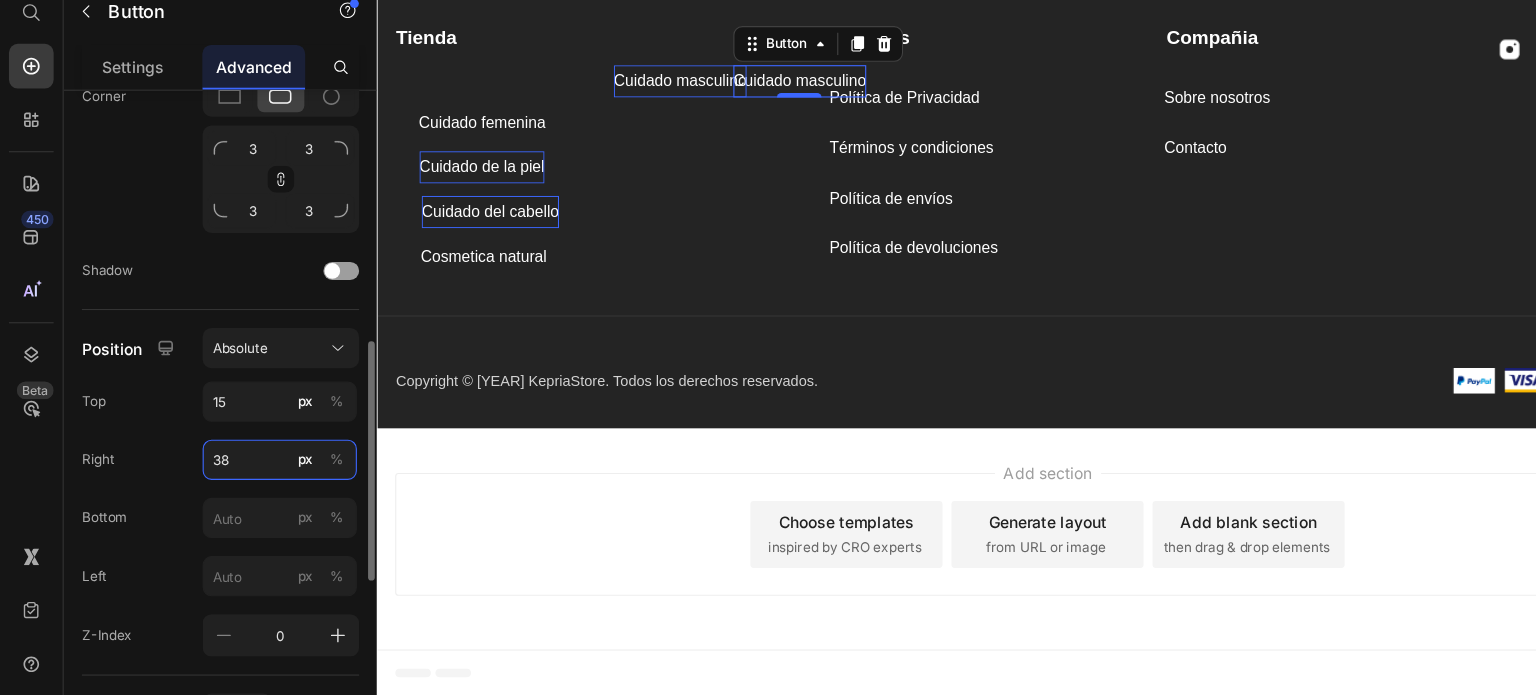 type on "380" 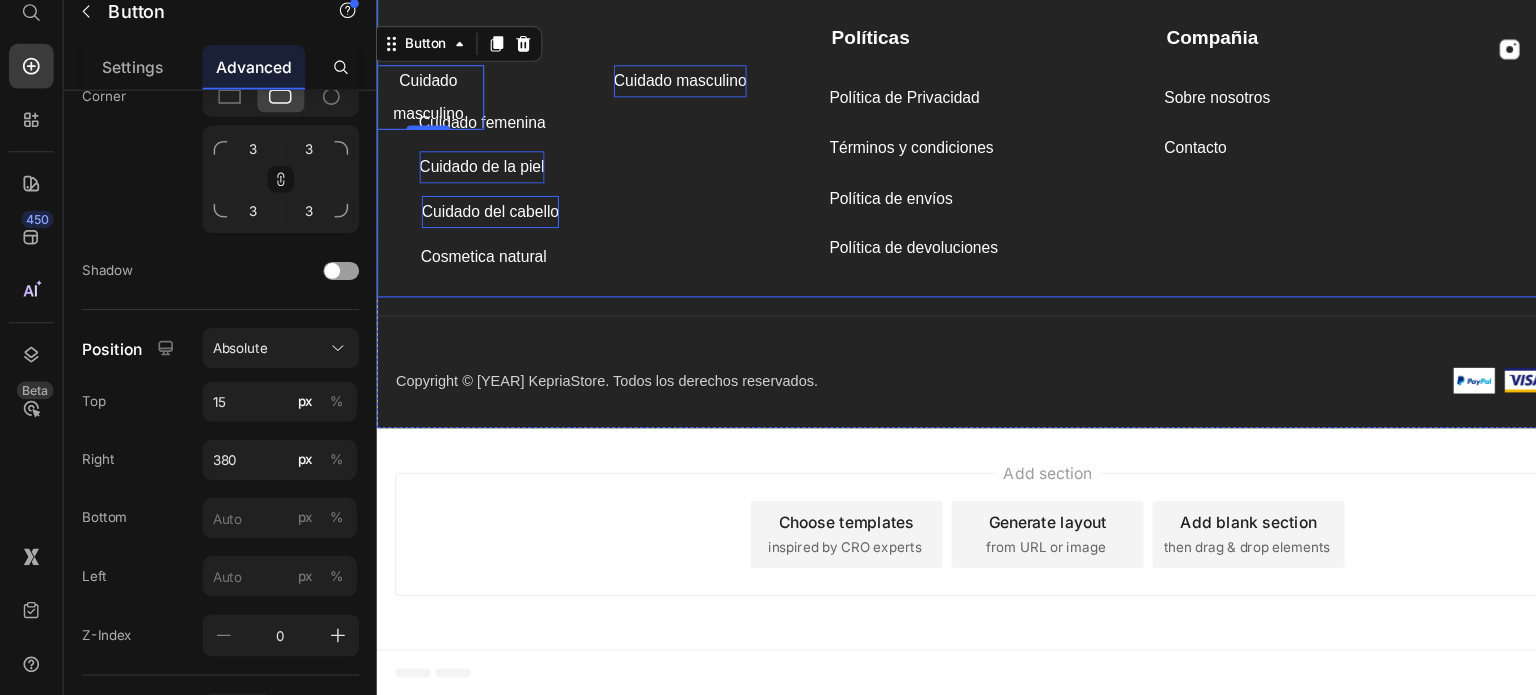 click on "Tienda Text block Cuidado masculino Button   0 Cuidado masculino Button Cuidado femenina Button Cuidado de la piel Button Cuidado del cabello Button Cosmetica natural Button" at bounding box center (571, 126) 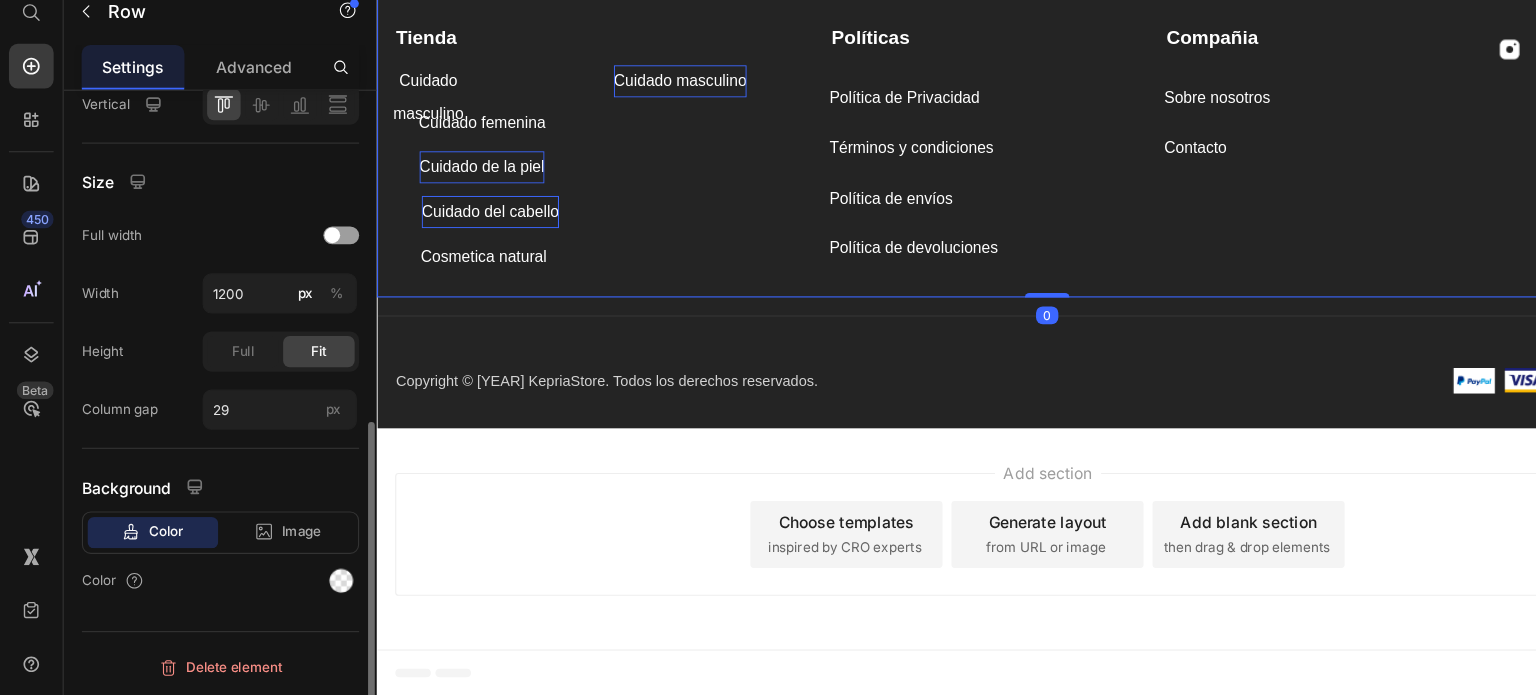 scroll, scrollTop: 0, scrollLeft: 0, axis: both 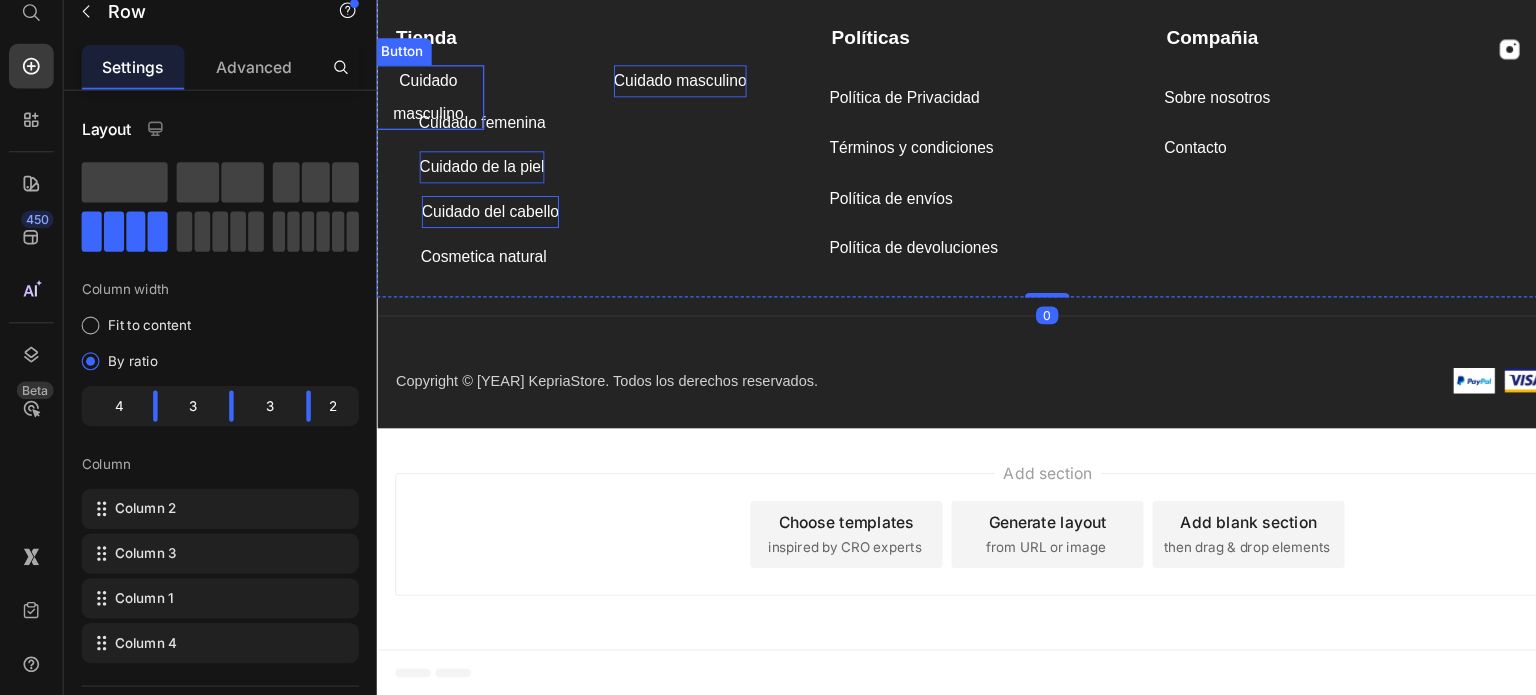 click on "Cuidado masculino" at bounding box center [421, 85] 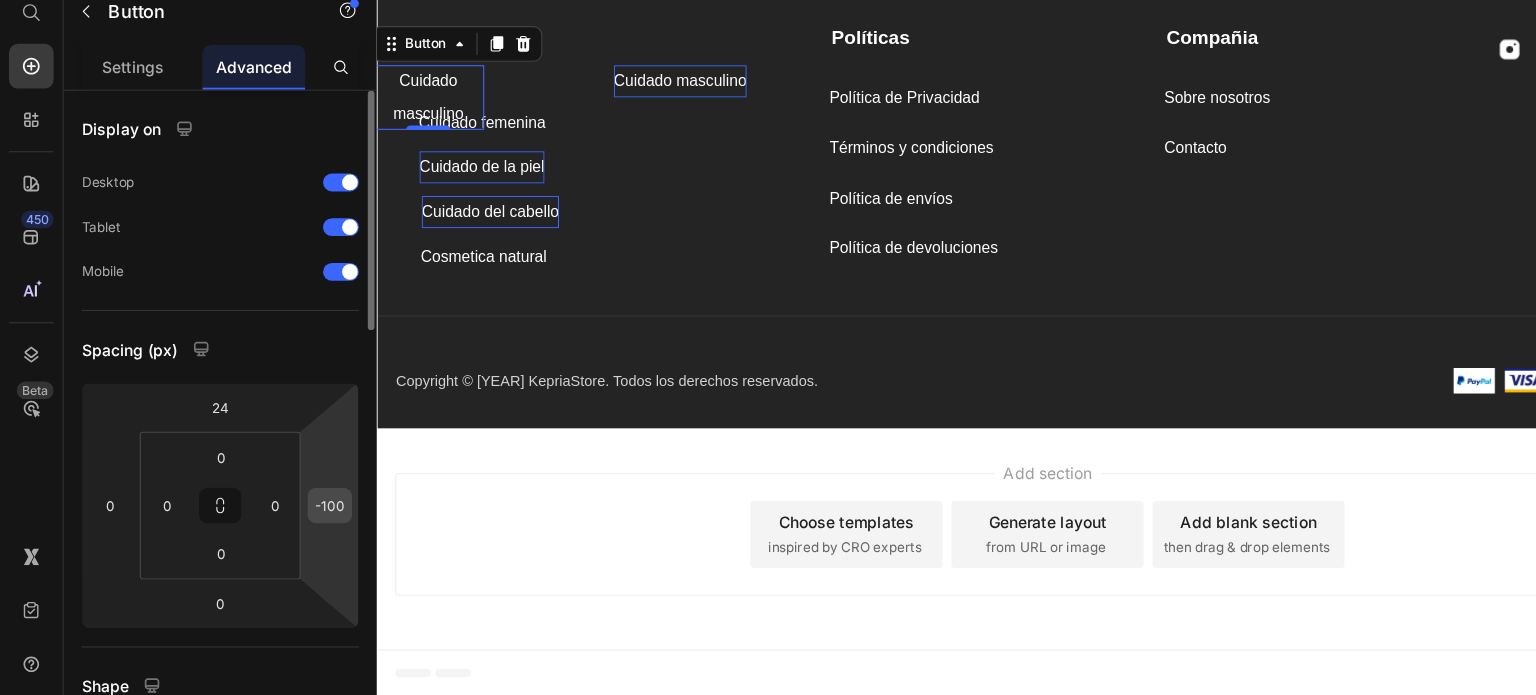 click on "-100" at bounding box center [295, 525] 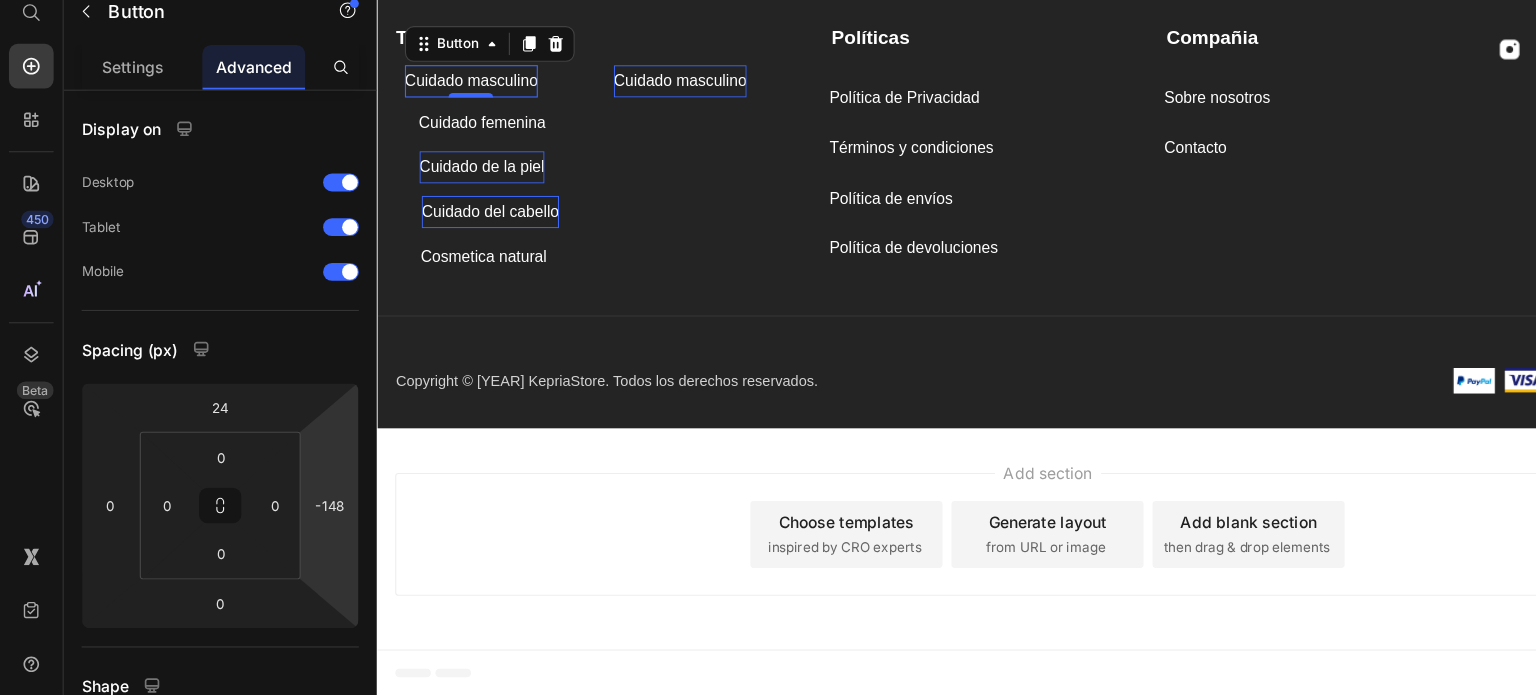 type on "-146" 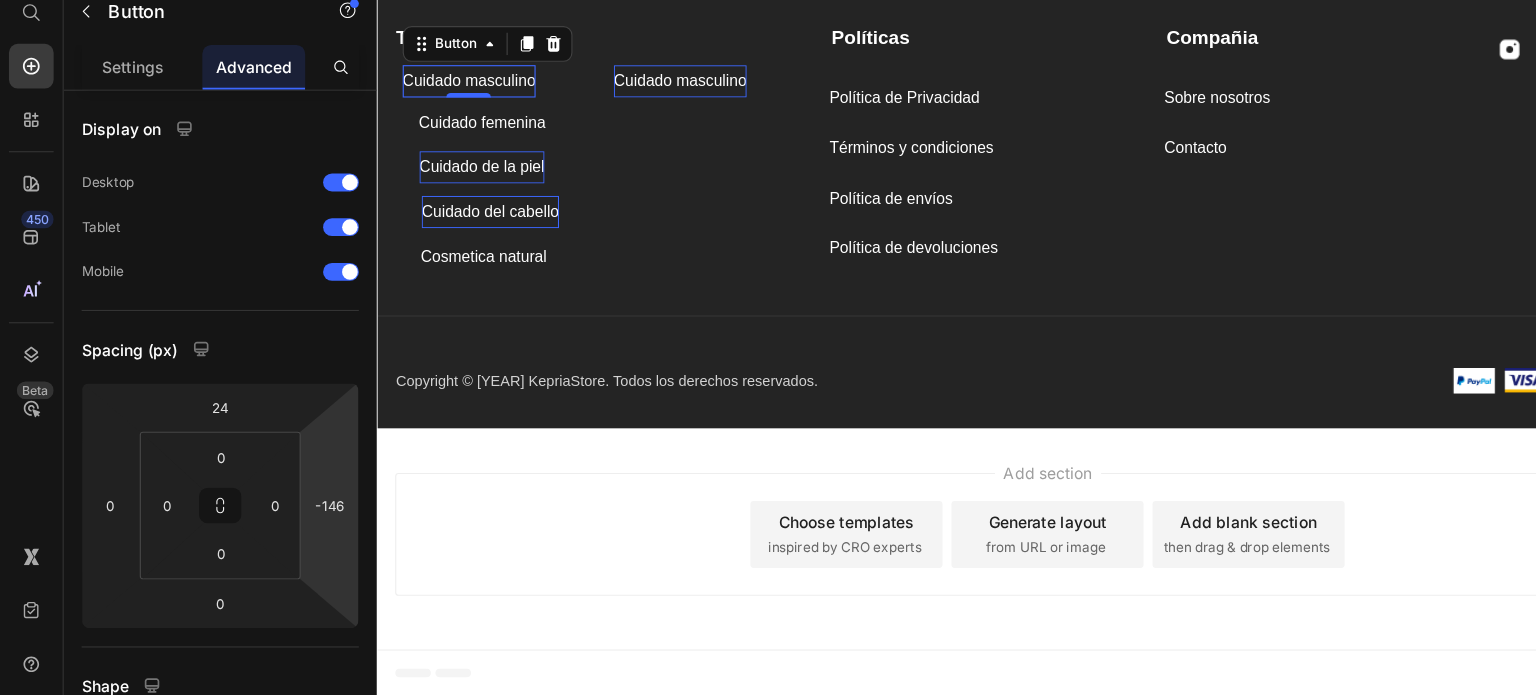 drag, startPoint x: 286, startPoint y: 486, endPoint x: 299, endPoint y: 548, distance: 63.348244 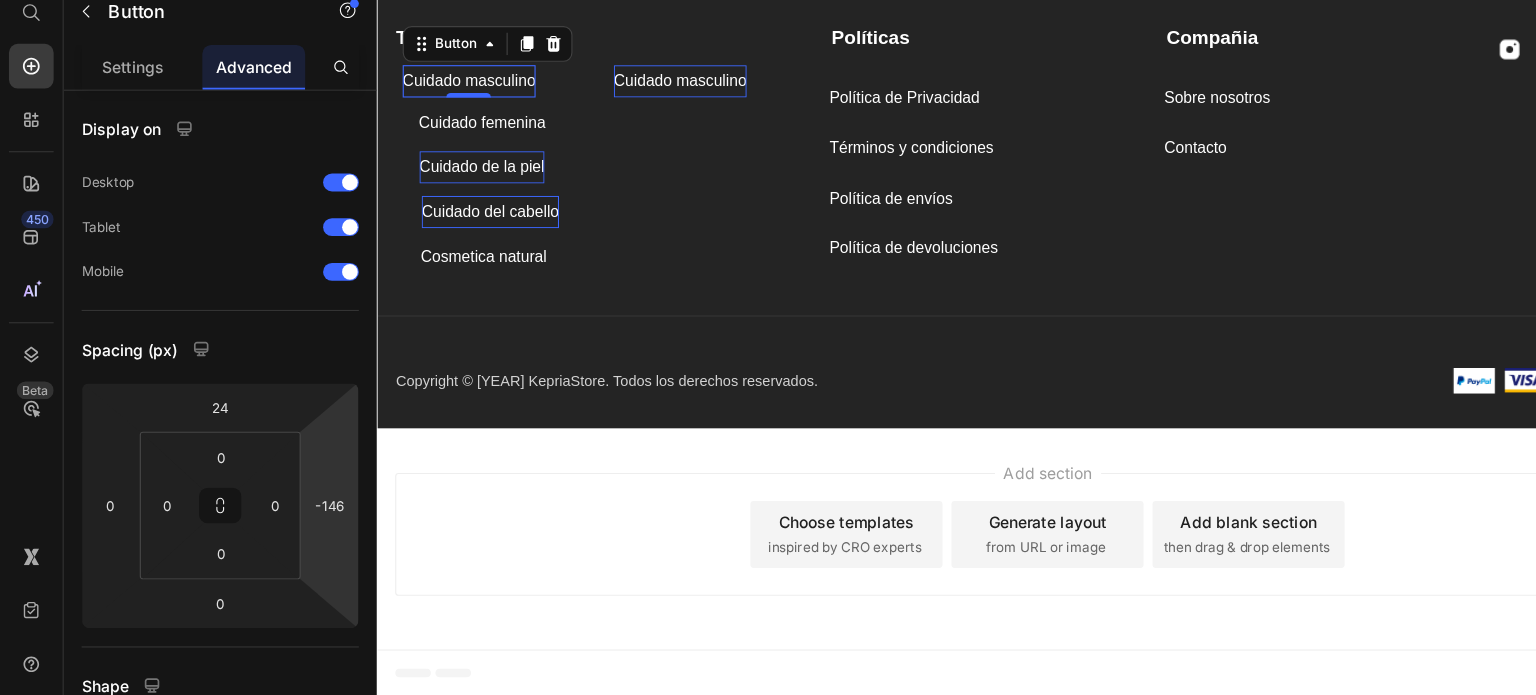 click on "7   /  Nuevo Kepria Draft Preview  Save   Publish  450 Beta Start with Sections Elements Hero Section Product Detail Brands Trusted Badges Guarantee Product Breakdown How to use Testimonials Compare Bundle FAQs Social Proof Brand Story Product List Collection Blog List Contact Sticky Add to Cart Custom Footer Browse Library 450 Layout
Row
Row
Row
Row Text
Heading
Text Block Button
Button
Button
Sticky Back to top Media
Image" at bounding box center [768, 0] 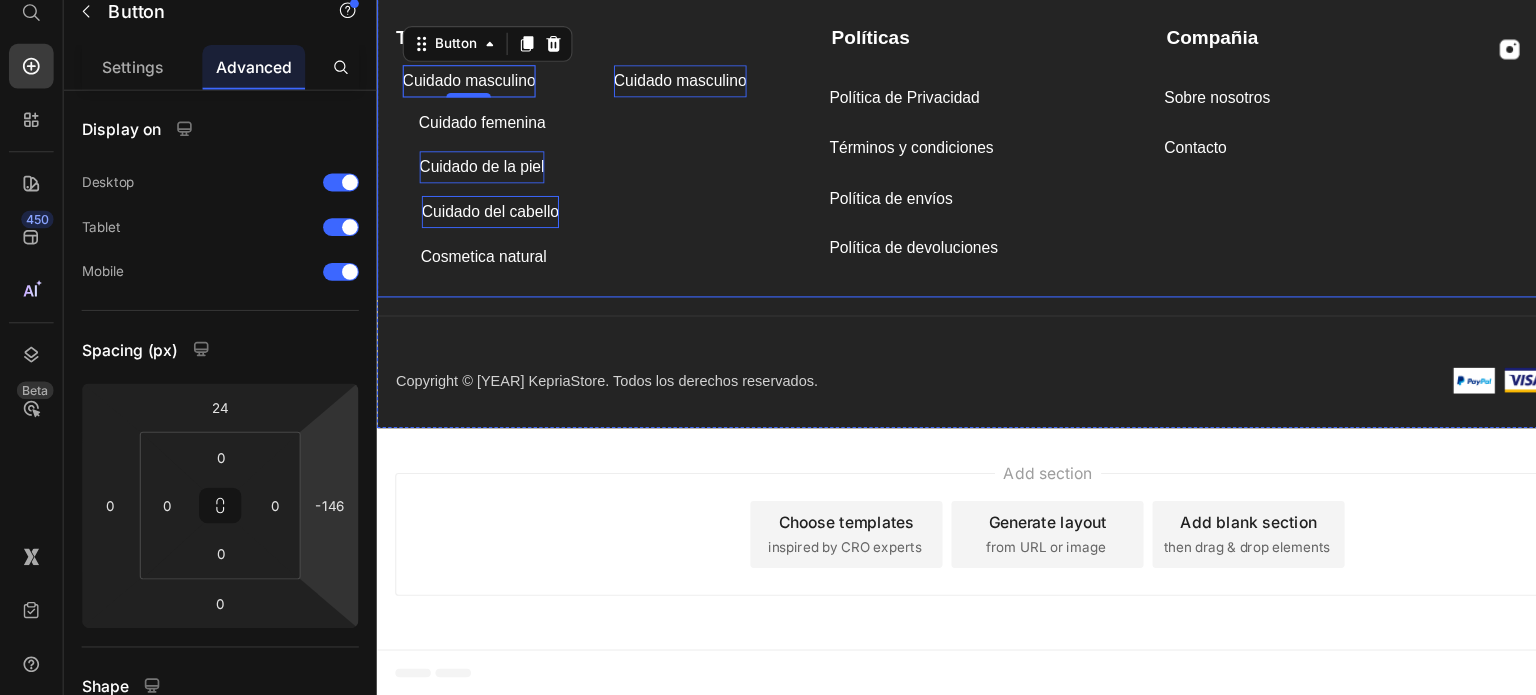 click on "Tienda Text block Cuidado masculino Button   0 Cuidado masculino Button Cuidado femenina Button Cuidado de la piel Button Cuidado del cabello Button Cosmetica natural Button" at bounding box center (571, 126) 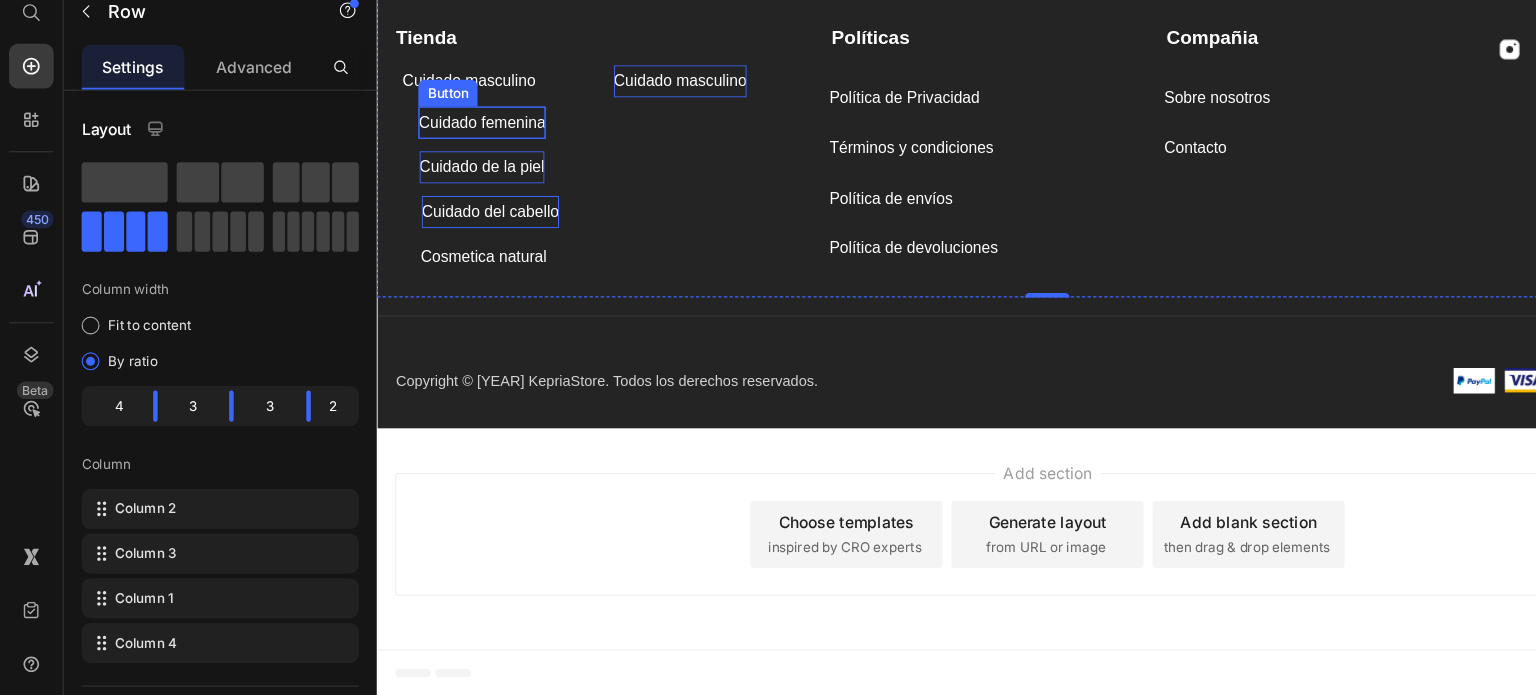 click on "Cuidado femenina" at bounding box center [470, 108] 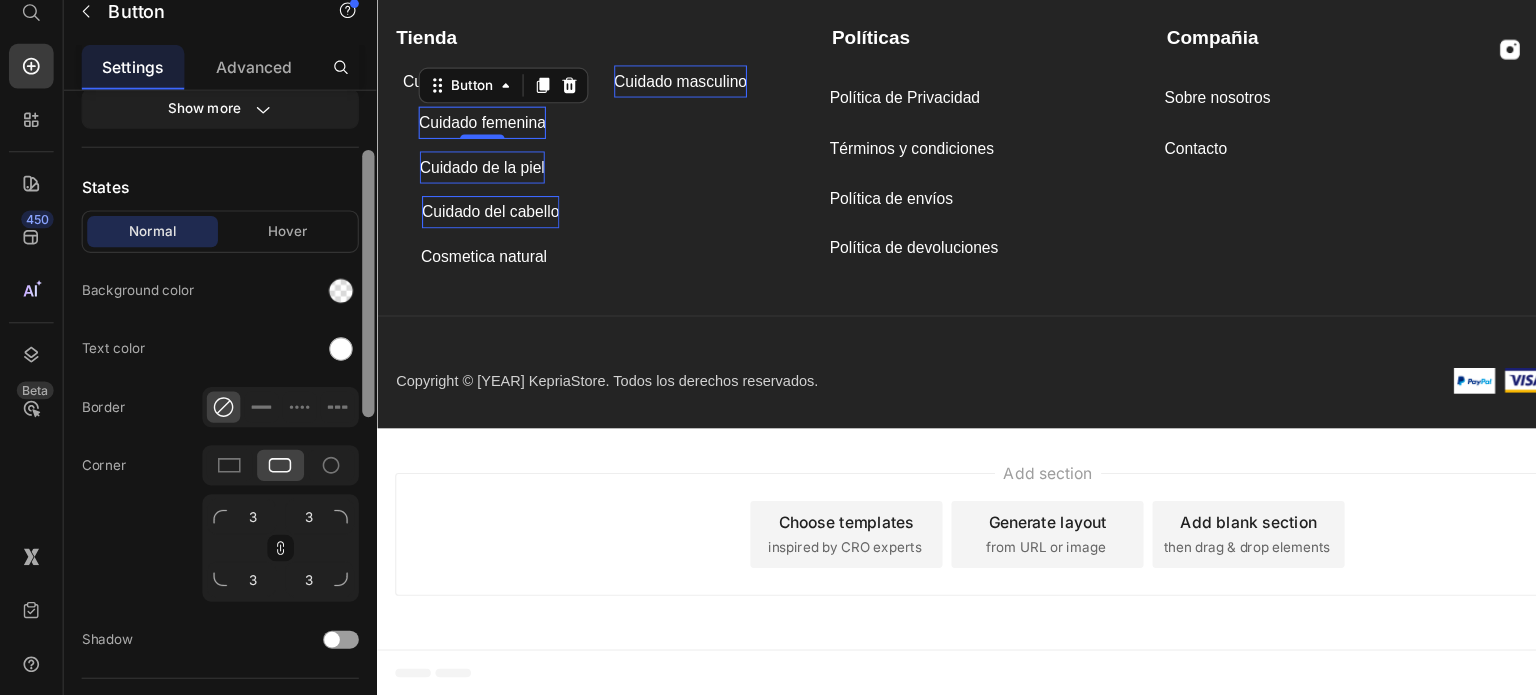 scroll, scrollTop: 179, scrollLeft: 0, axis: vertical 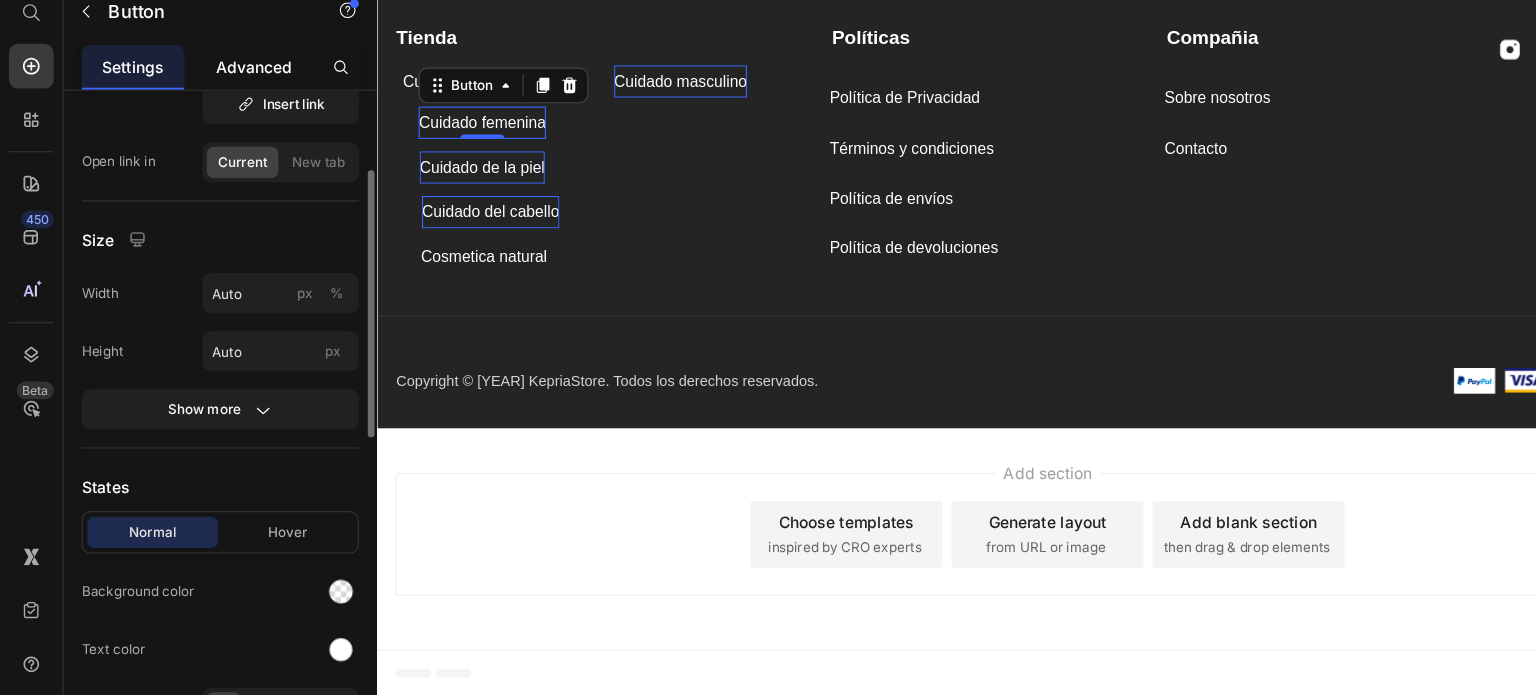 click on "Advanced" at bounding box center (227, 132) 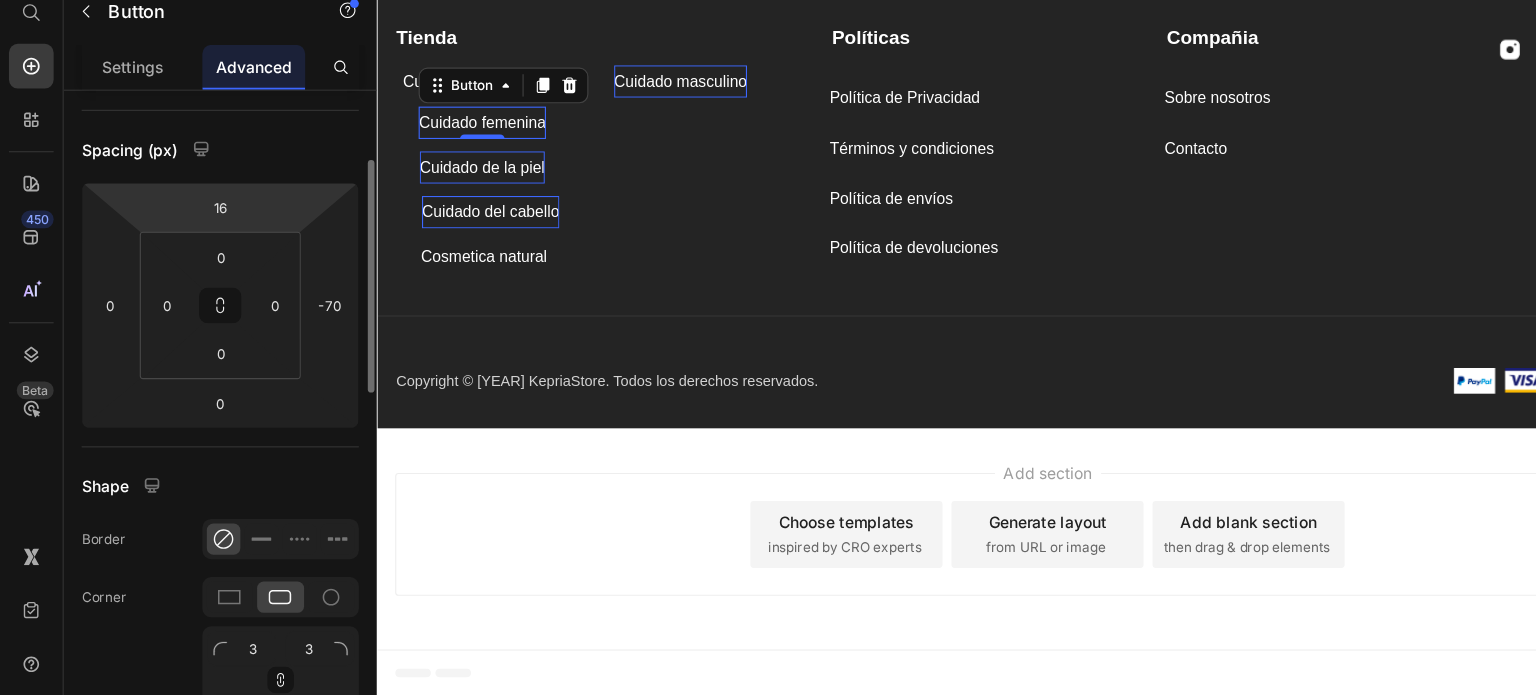 scroll, scrollTop: 0, scrollLeft: 0, axis: both 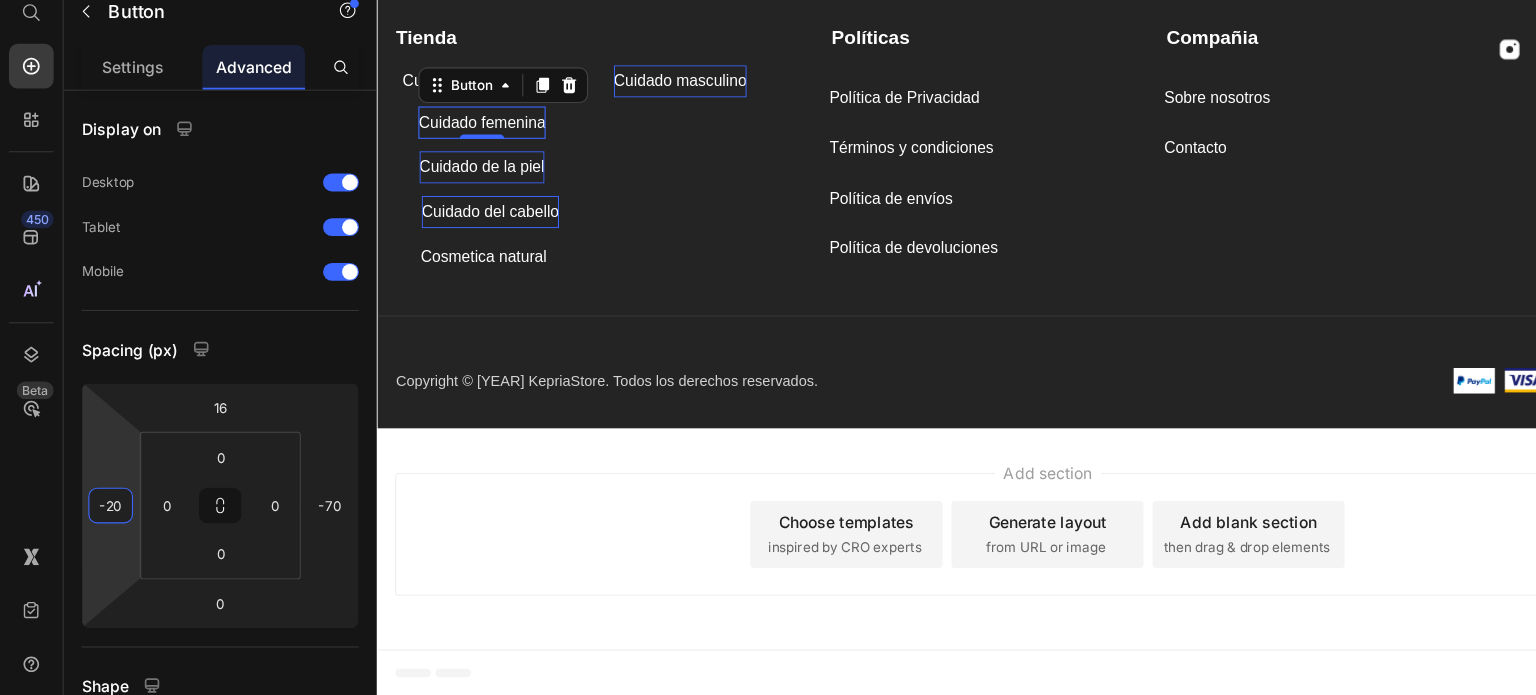 type on "-22" 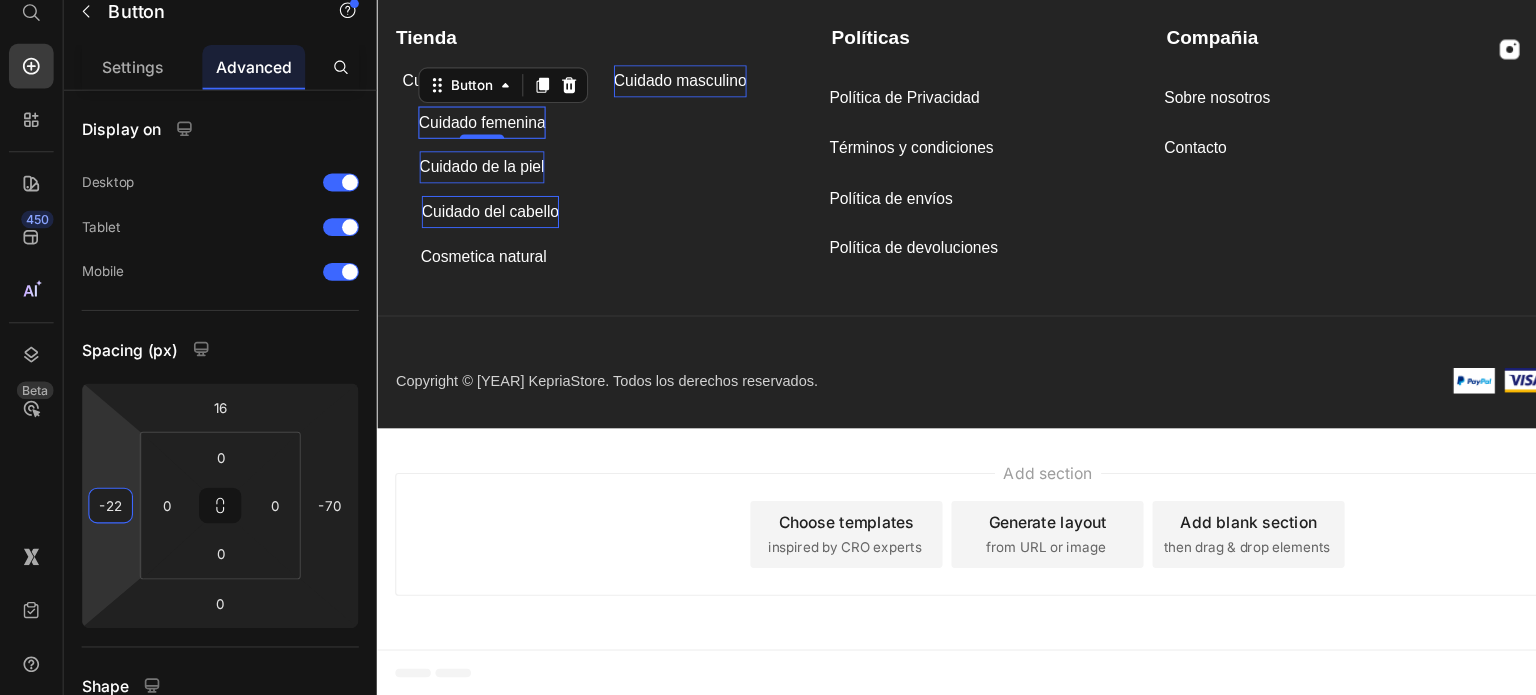 drag, startPoint x: 115, startPoint y: 495, endPoint x: 113, endPoint y: 505, distance: 10.198039 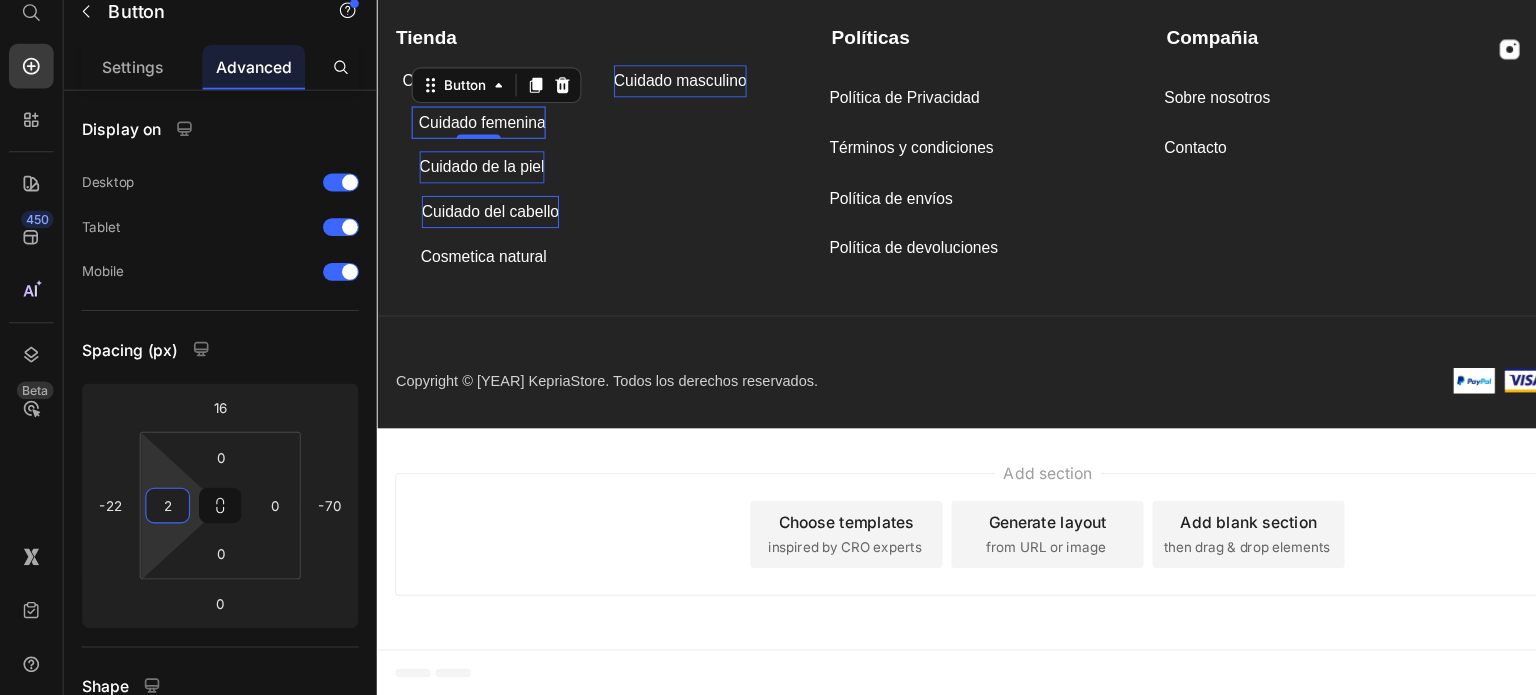 type on "0" 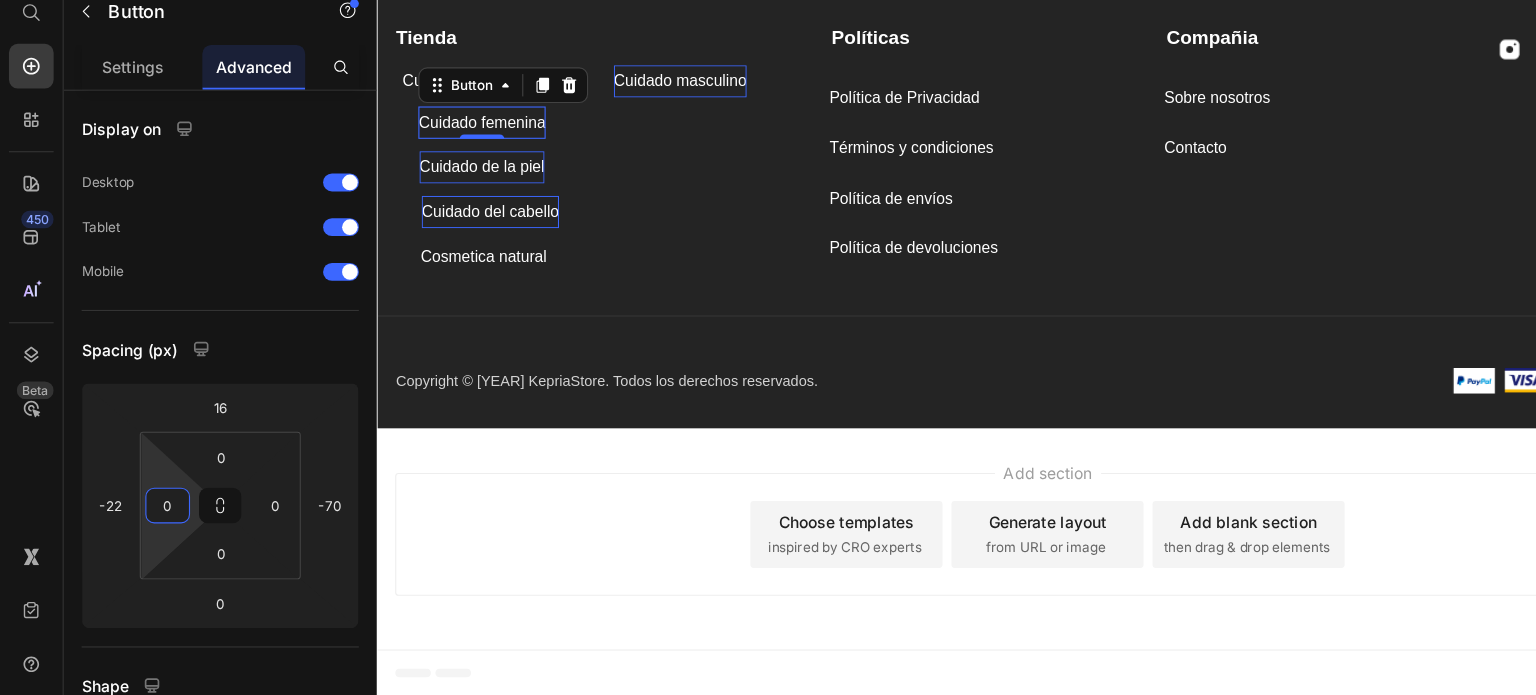click on "7   /  Nuevo Kepria Draft Preview  Save   Publish  450 Beta Start with Sections Elements Hero Section Product Detail Brands Trusted Badges Guarantee Product Breakdown How to use Testimonials Compare Bundle FAQs Social Proof Brand Story Product List Collection Blog List Contact Sticky Add to Cart Custom Footer Browse Library 450 Layout
Row
Row
Row
Row Text
Heading
Text Block Button
Button
Button
Sticky Back to top Media
Image" at bounding box center (768, 0) 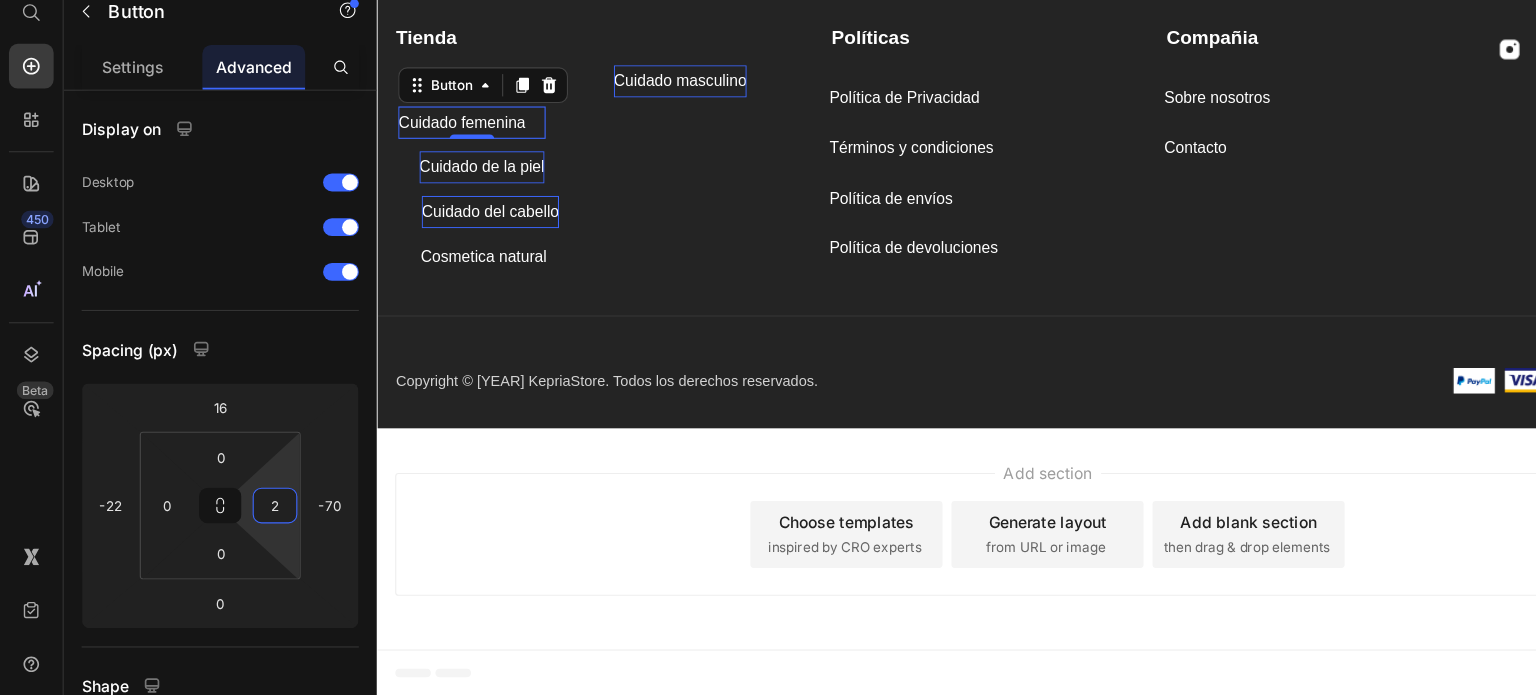 type on "0" 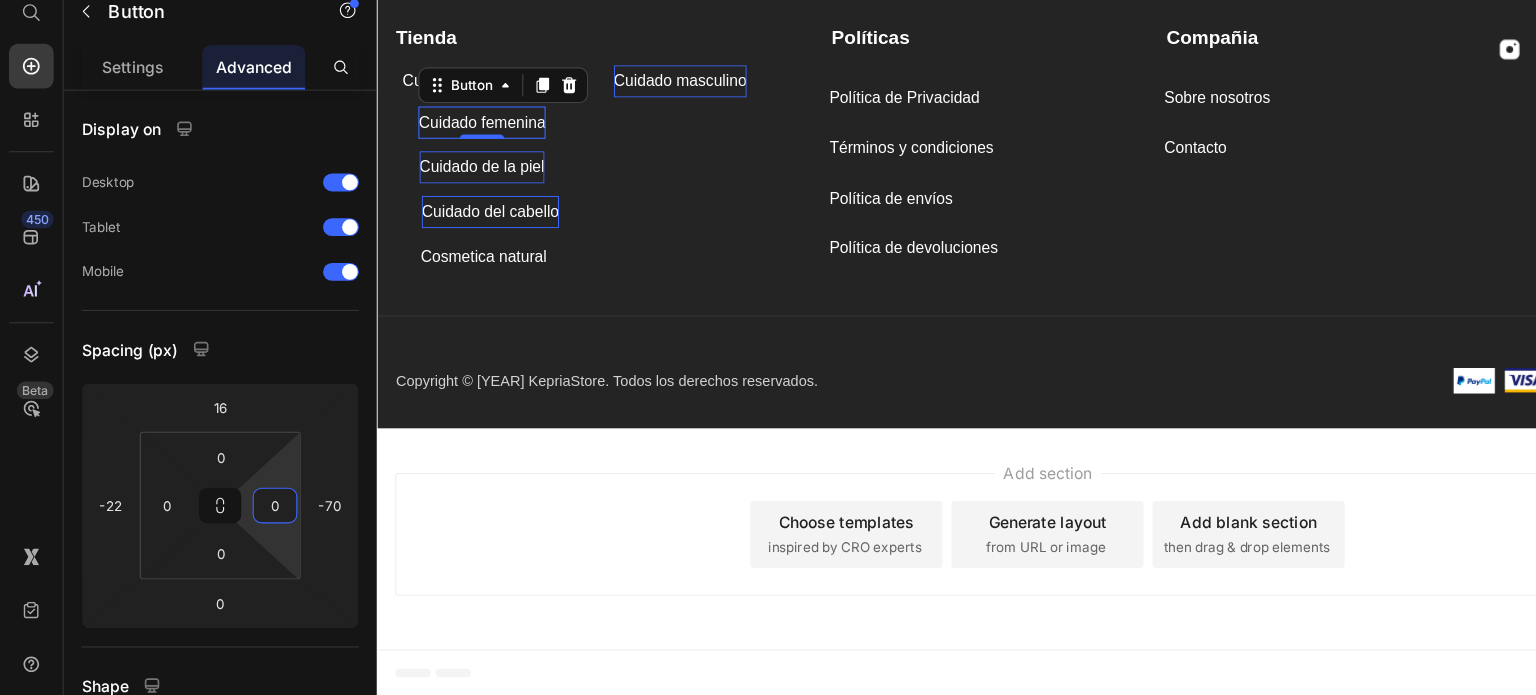 click on "7   /  Nuevo Kepria Draft Preview  Save   Publish  450 Beta Start with Sections Elements Hero Section Product Detail Brands Trusted Badges Guarantee Product Breakdown How to use Testimonials Compare Bundle FAQs Social Proof Brand Story Product List Collection Blog List Contact Sticky Add to Cart Custom Footer Browse Library 450 Layout
Row
Row
Row
Row Text
Heading
Text Block Button
Button
Button
Sticky Back to top Media
Image" at bounding box center [768, 0] 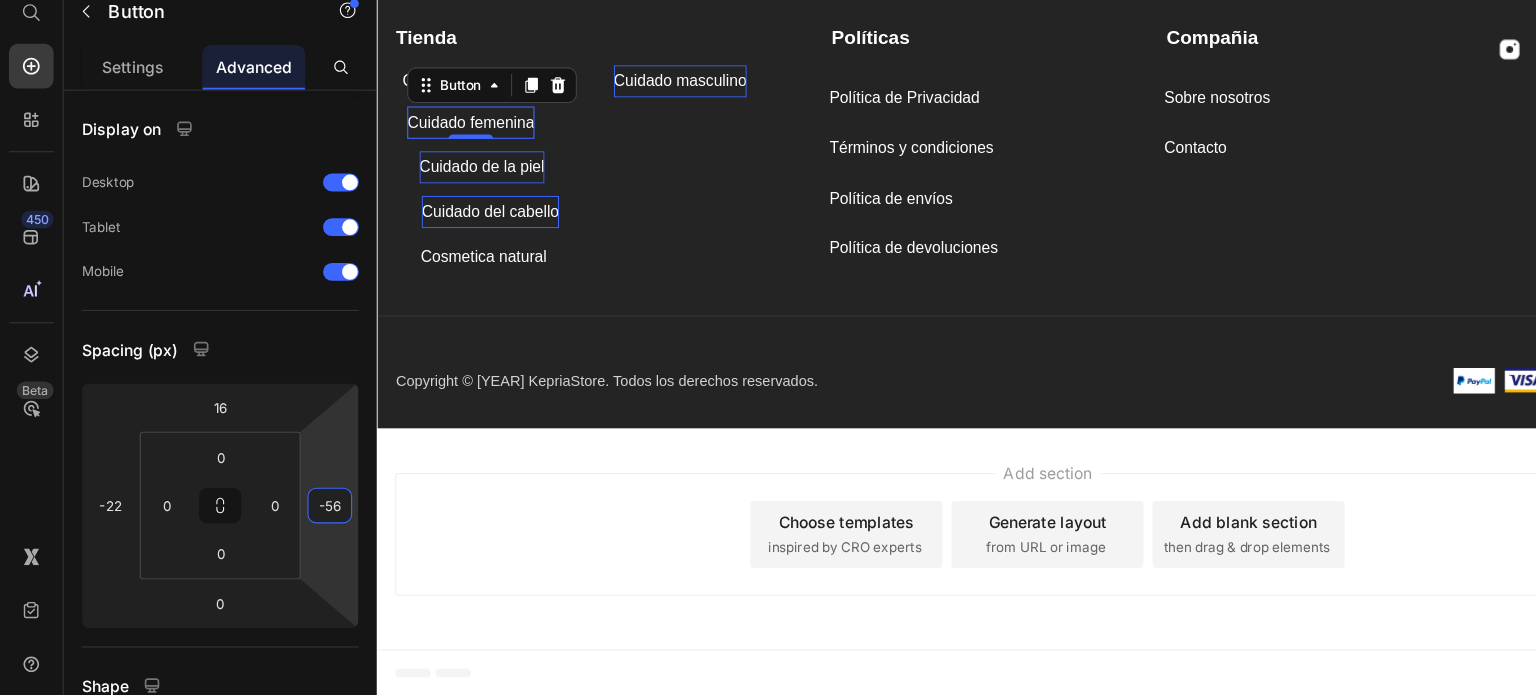 type on "-54" 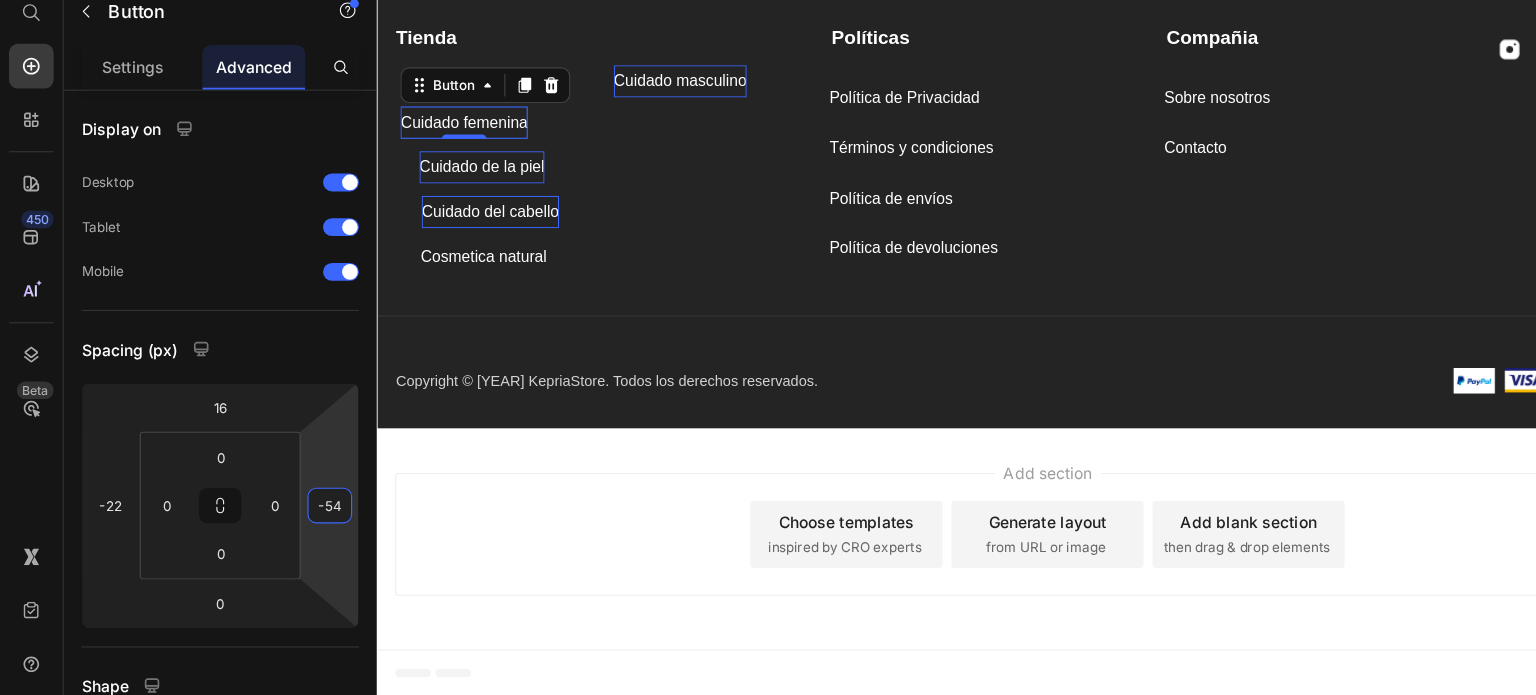 click on "7   /  Nuevo Kepria Draft Preview  Save   Publish  450 Beta Start with Sections Elements Hero Section Product Detail Brands Trusted Badges Guarantee Product Breakdown How to use Testimonials Compare Bundle FAQs Social Proof Brand Story Product List Collection Blog List Contact Sticky Add to Cart Custom Footer Browse Library 450 Layout
Row
Row
Row
Row Text
Heading
Text Block Button
Button
Button
Sticky Back to top Media
Image" at bounding box center [768, 0] 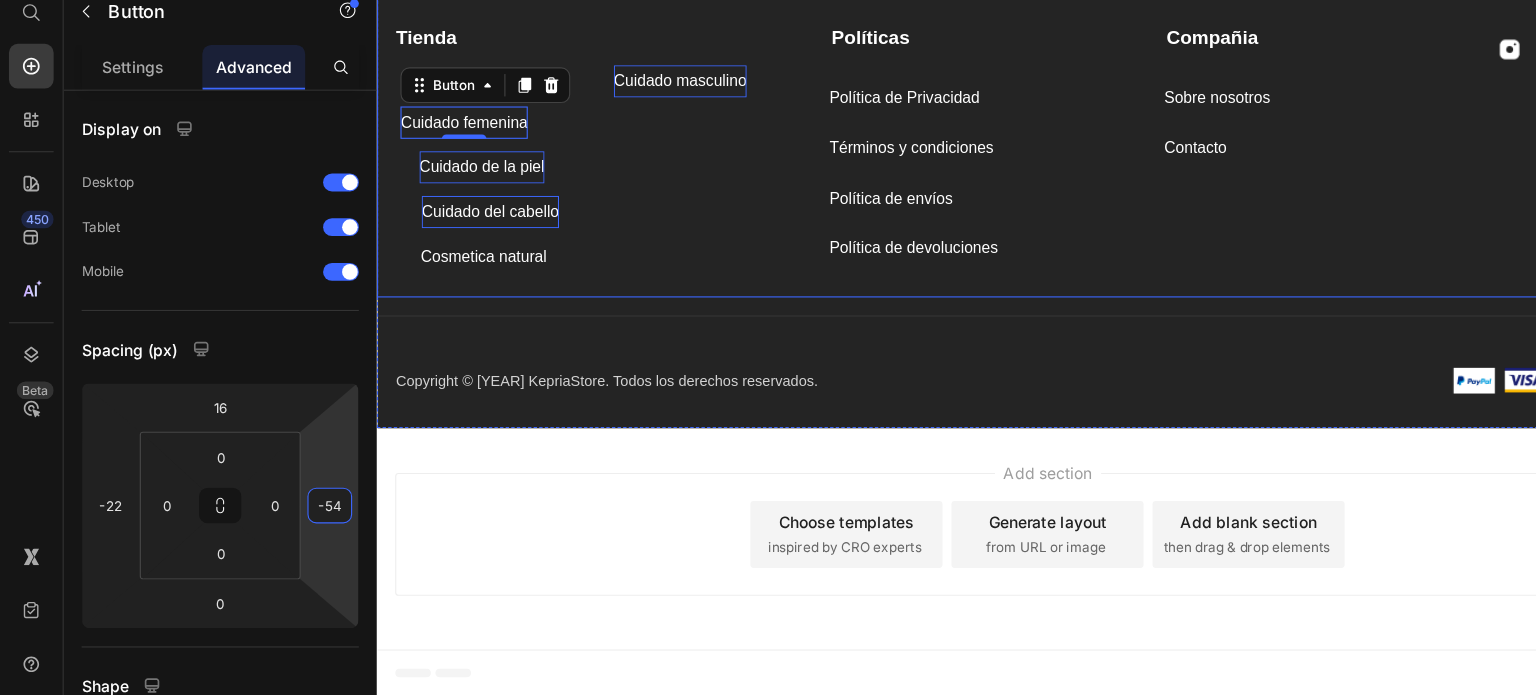 click on "Tienda Text block Cuidado masculino Button Cuidado masculino Button Cuidado femenina Button   0 Cuidado de la piel Button Cuidado del cabello Button Cosmetica natural Button" at bounding box center [571, 126] 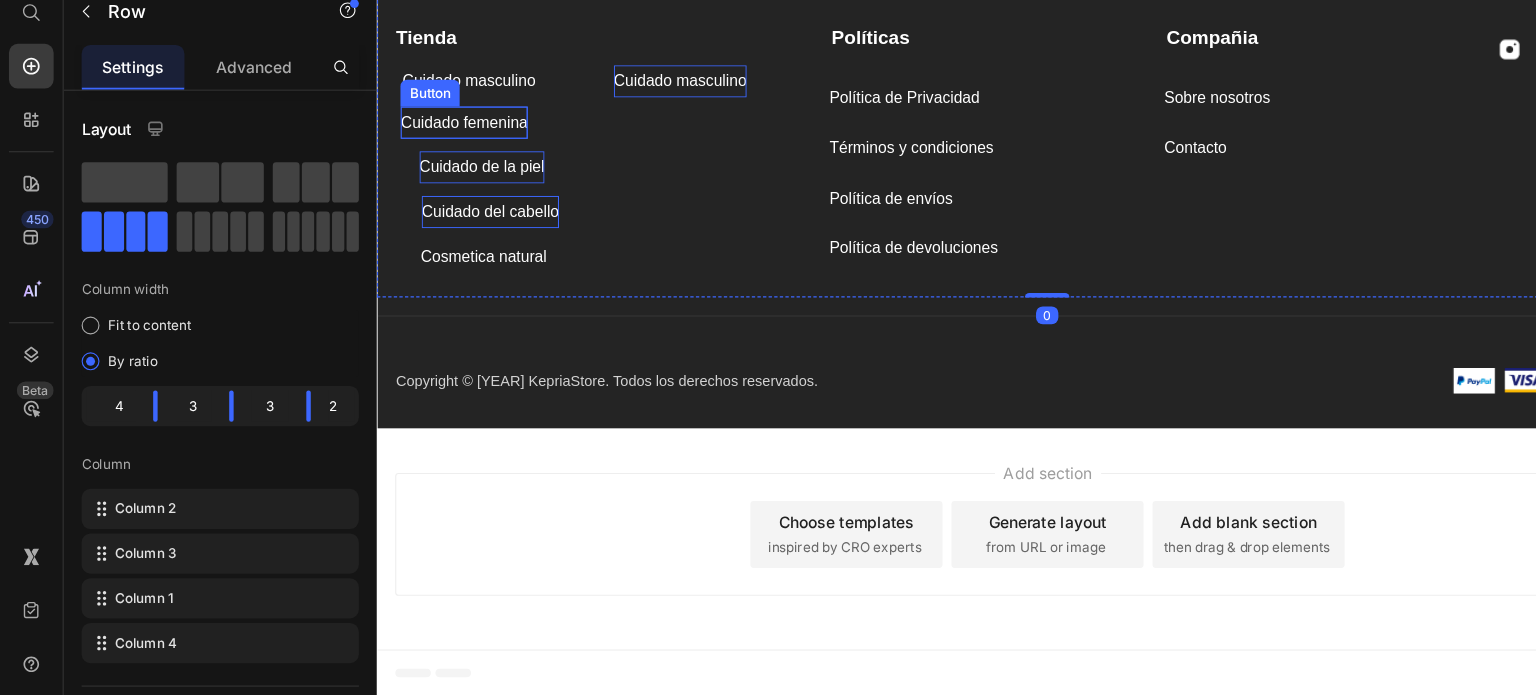 click on "Cuidado femenina" at bounding box center (454, 108) 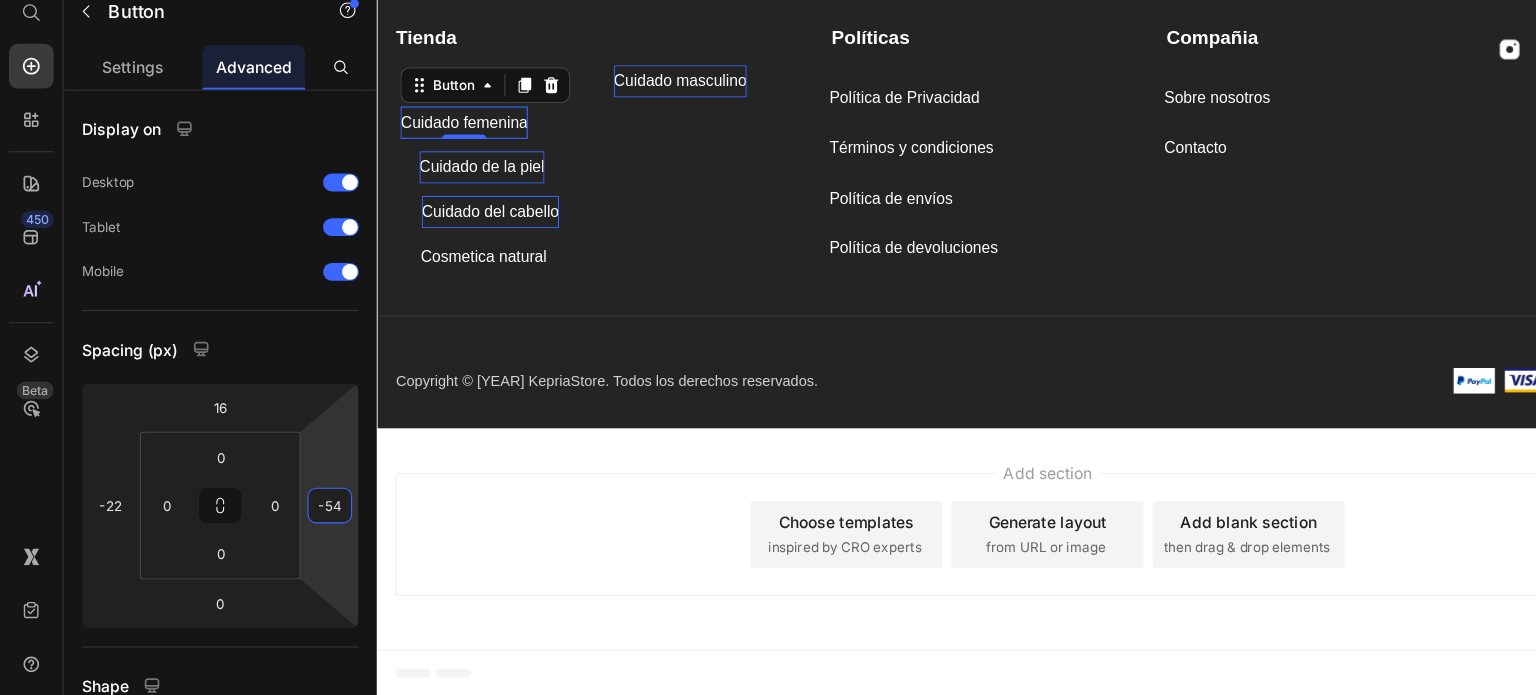 type on "-56" 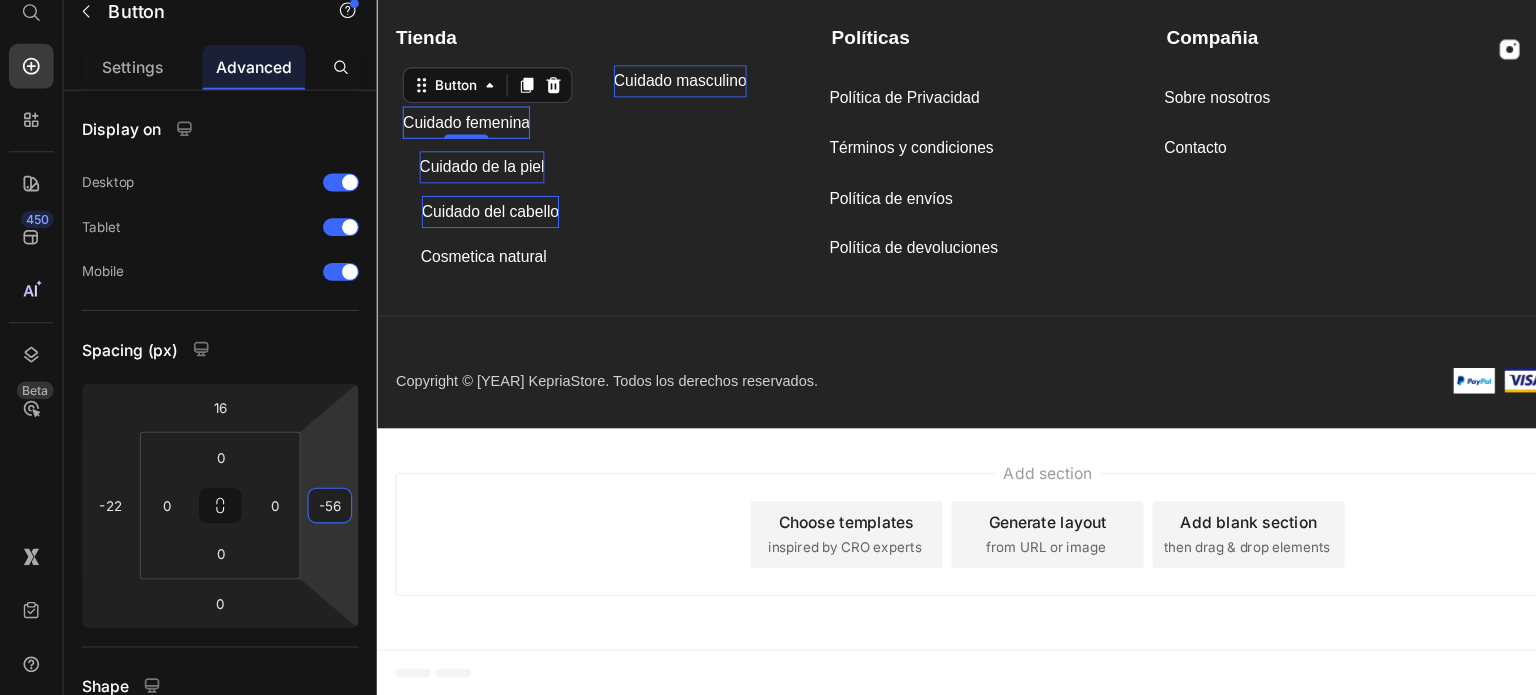 click on "7   /  Nuevo Kepria Draft Preview  Save   Publish  450 Beta Start with Sections Elements Hero Section Product Detail Brands Trusted Badges Guarantee Product Breakdown How to use Testimonials Compare Bundle FAQs Social Proof Brand Story Product List Collection Blog List Contact Sticky Add to Cart Custom Footer Browse Library 450 Layout
Row
Row
Row
Row Text
Heading
Text Block Button
Button
Button
Sticky Back to top Media
Image" at bounding box center [768, 0] 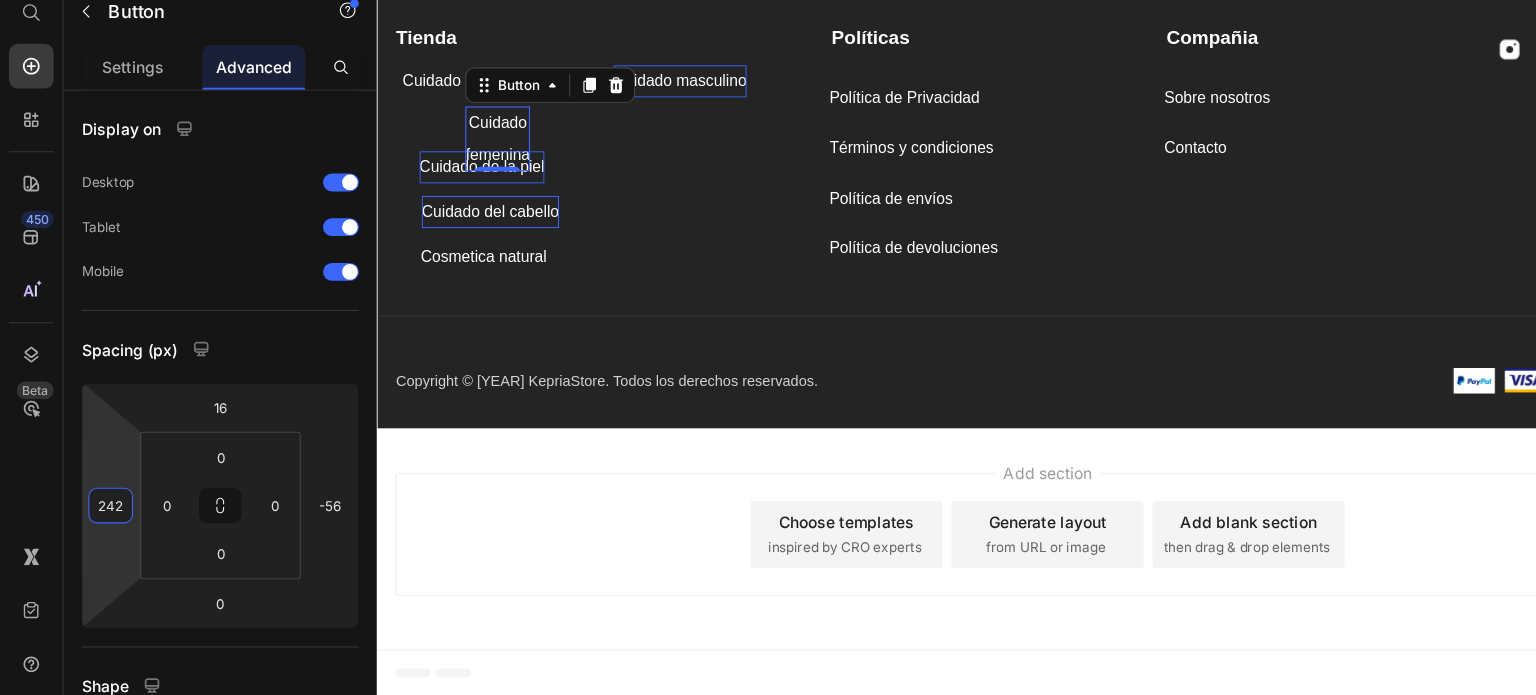 drag, startPoint x: 115, startPoint y: 496, endPoint x: 120, endPoint y: 378, distance: 118.10589 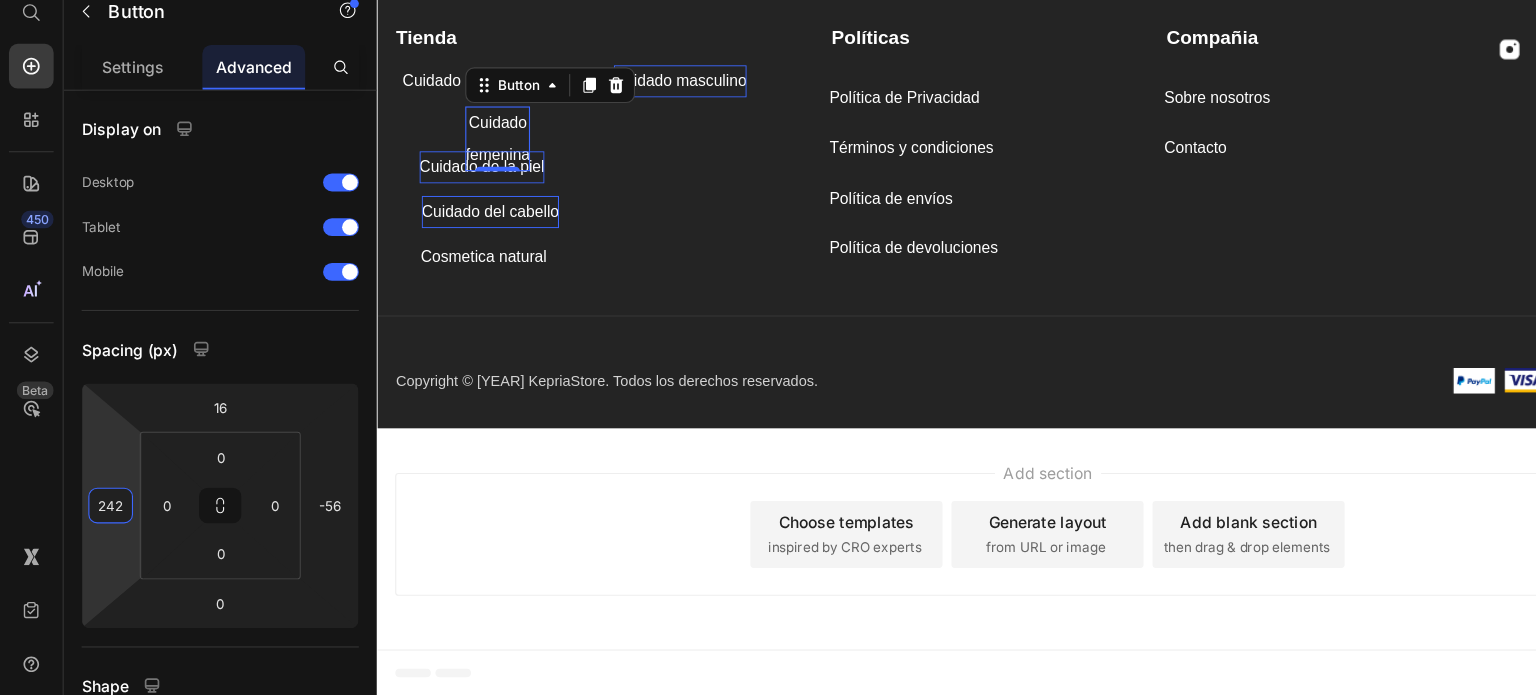 click on "7   /  Nuevo Kepria Draft Preview  Save   Publish  450 Beta Start with Sections Elements Hero Section Product Detail Brands Trusted Badges Guarantee Product Breakdown How to use Testimonials Compare Bundle FAQs Social Proof Brand Story Product List Collection Blog List Contact Sticky Add to Cart Custom Footer Browse Library 450 Layout
Row
Row
Row
Row Text
Heading
Text Block Button
Button
Button
Sticky Back to top Media
Image" at bounding box center (768, 0) 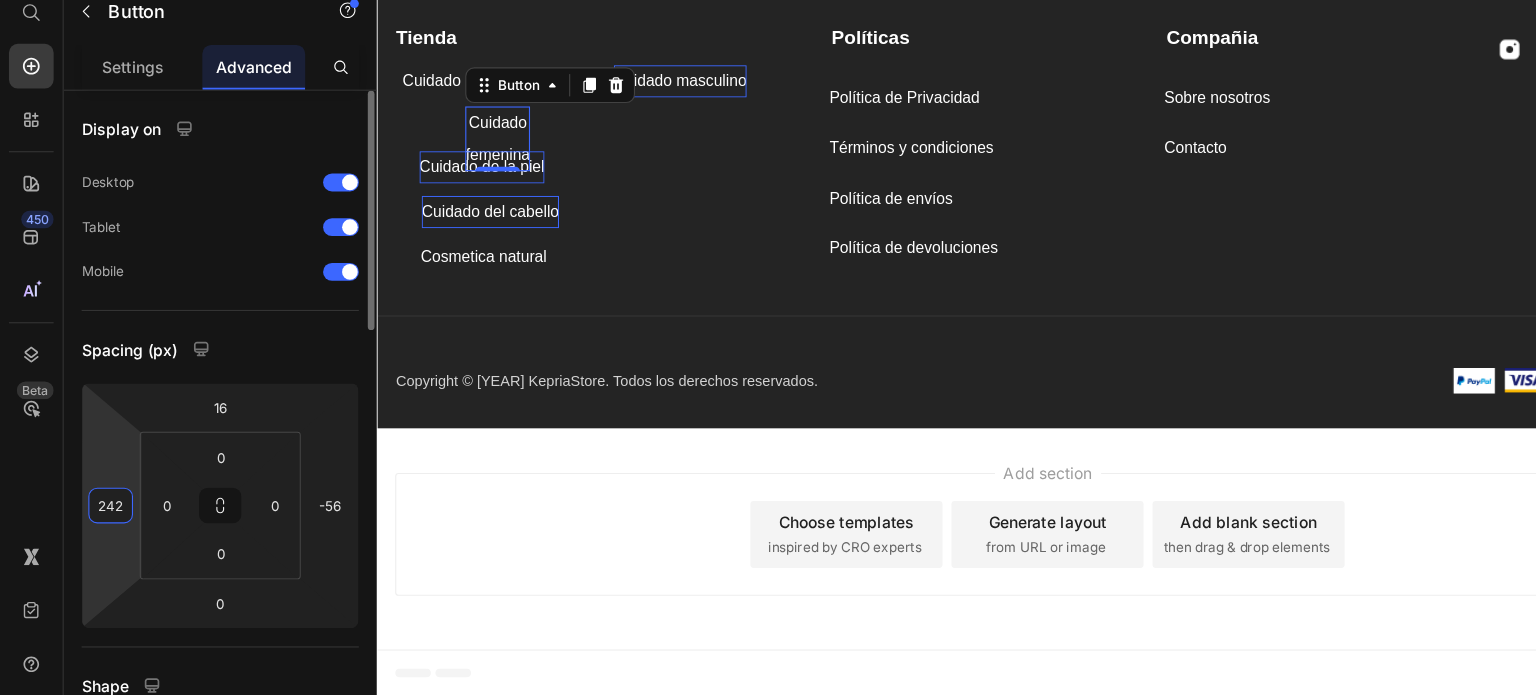 click on "242" at bounding box center [99, 525] 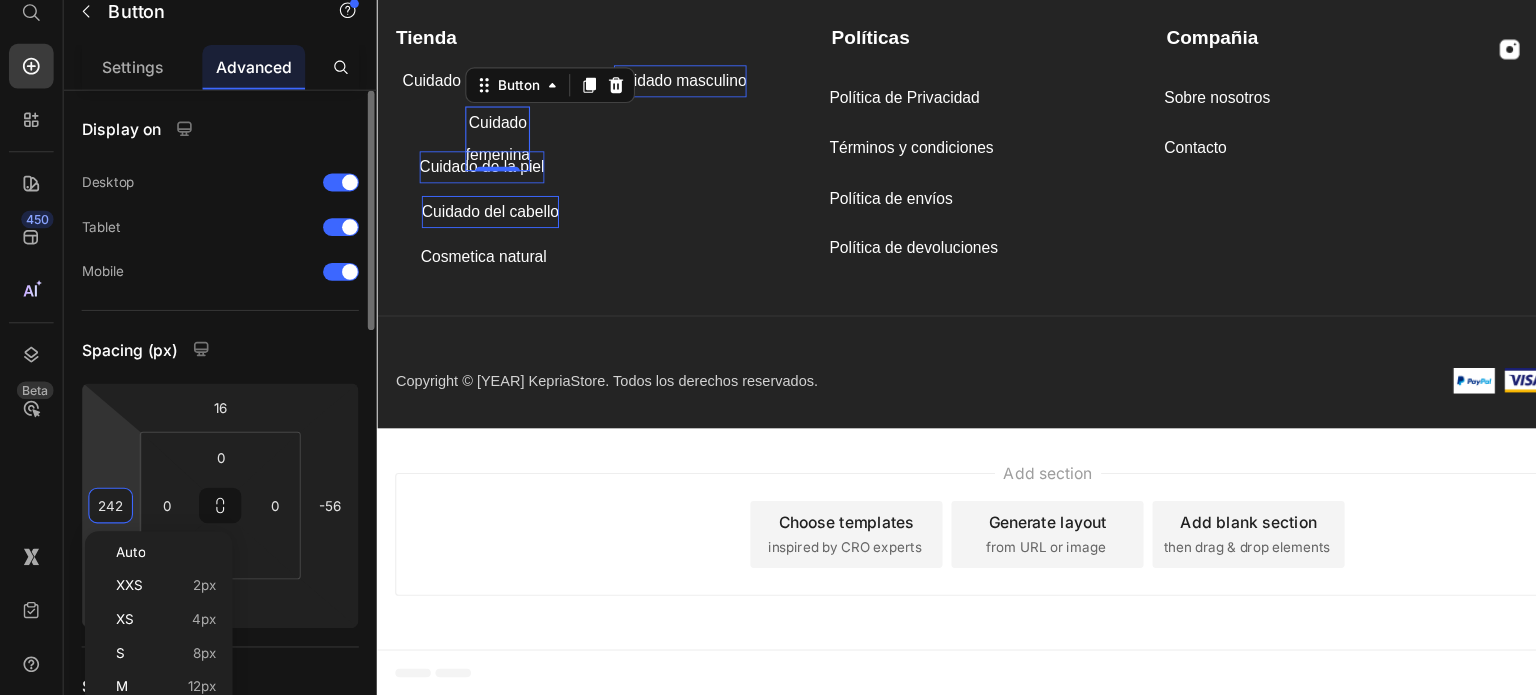 click on "242" at bounding box center (99, 525) 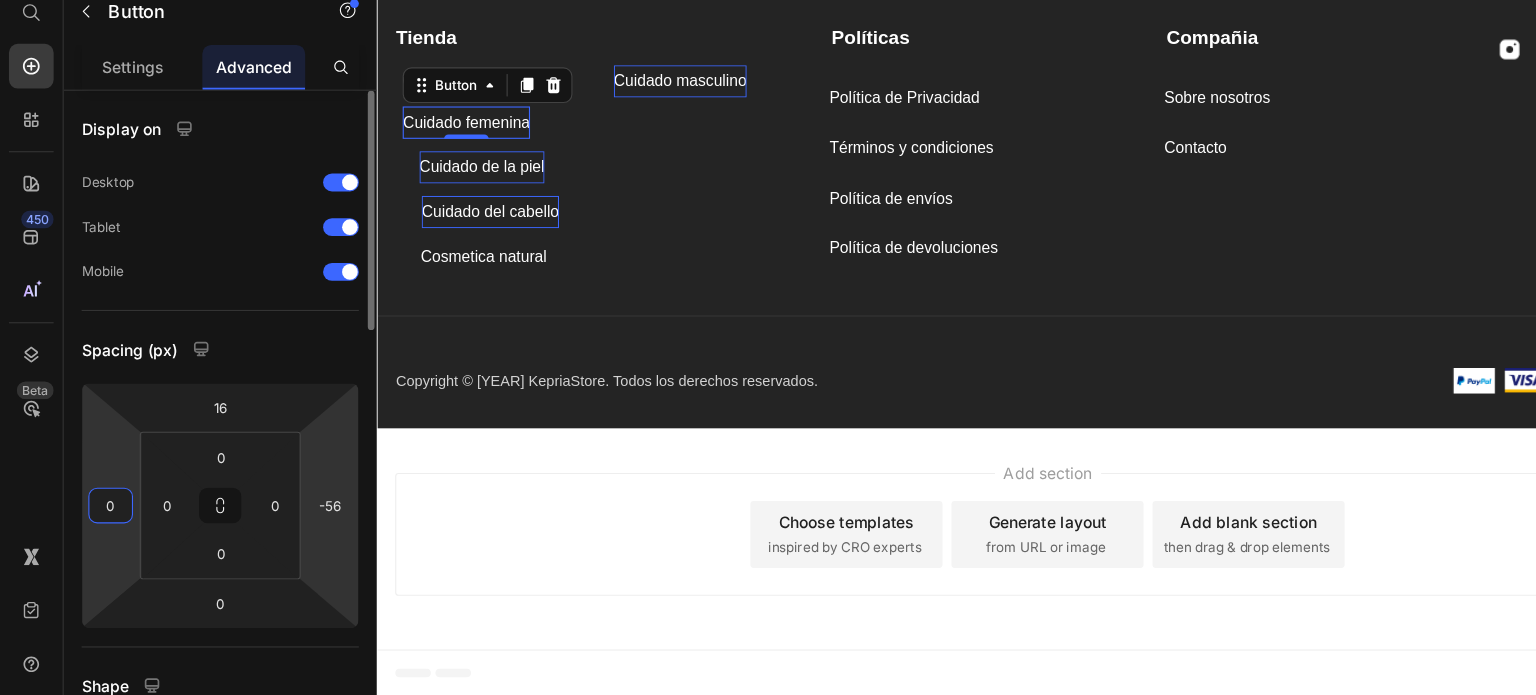 type on "0" 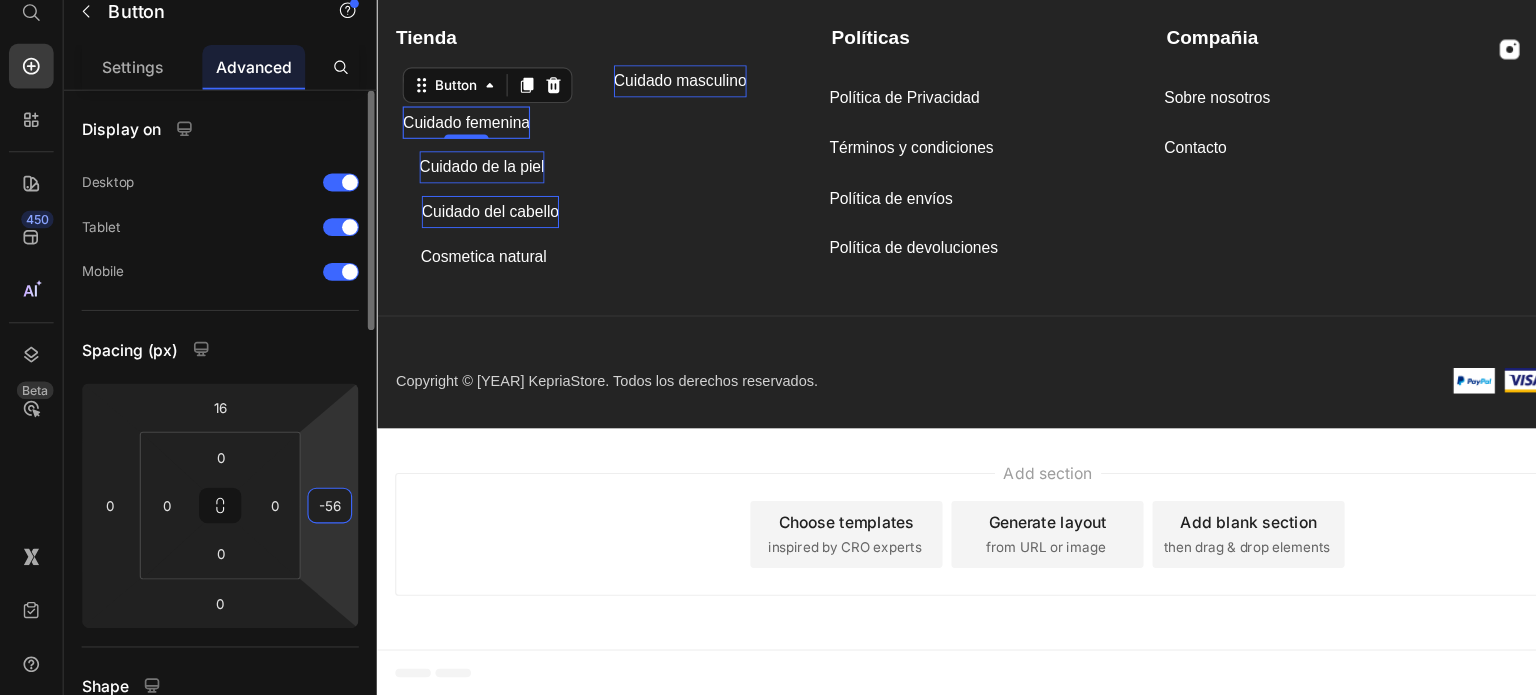 drag, startPoint x: 285, startPoint y: 506, endPoint x: 283, endPoint y: 489, distance: 17.117243 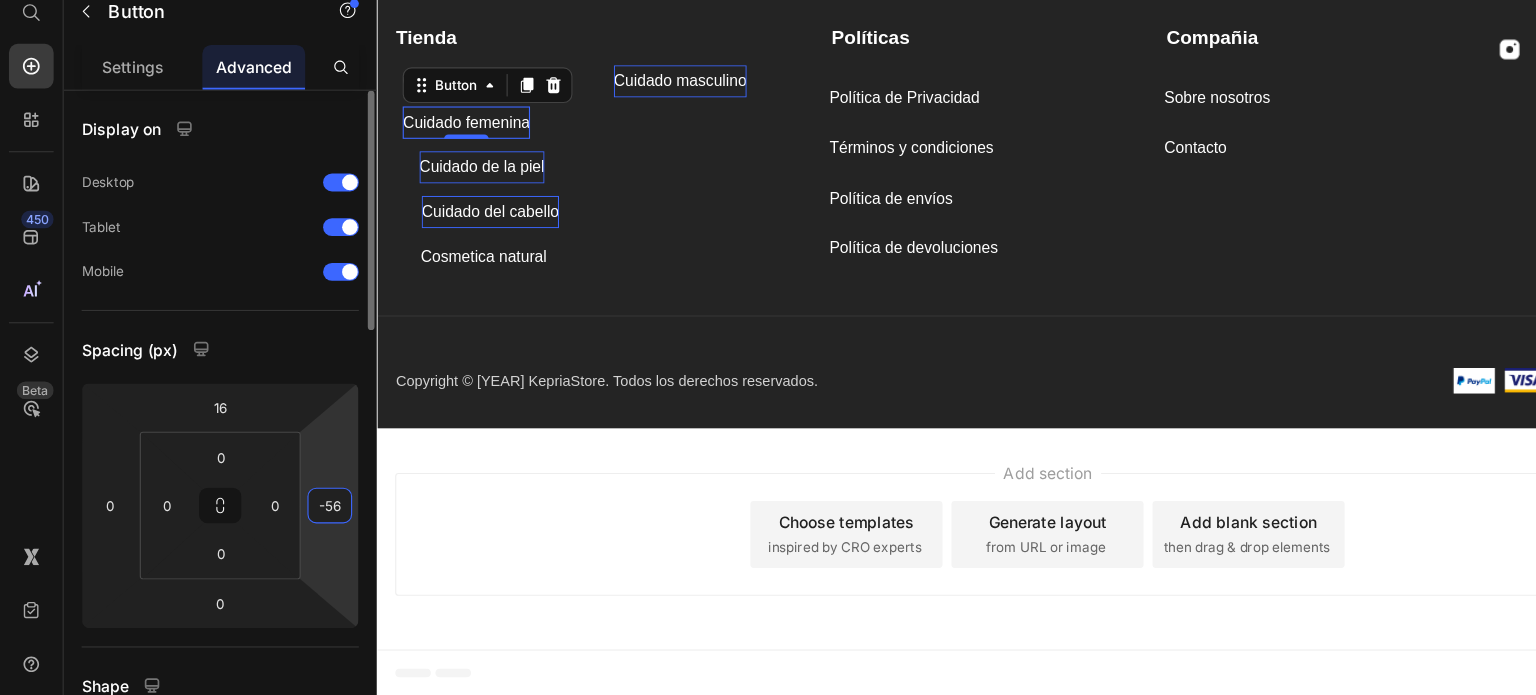click on "16 0 0 -56" at bounding box center [197, 525] 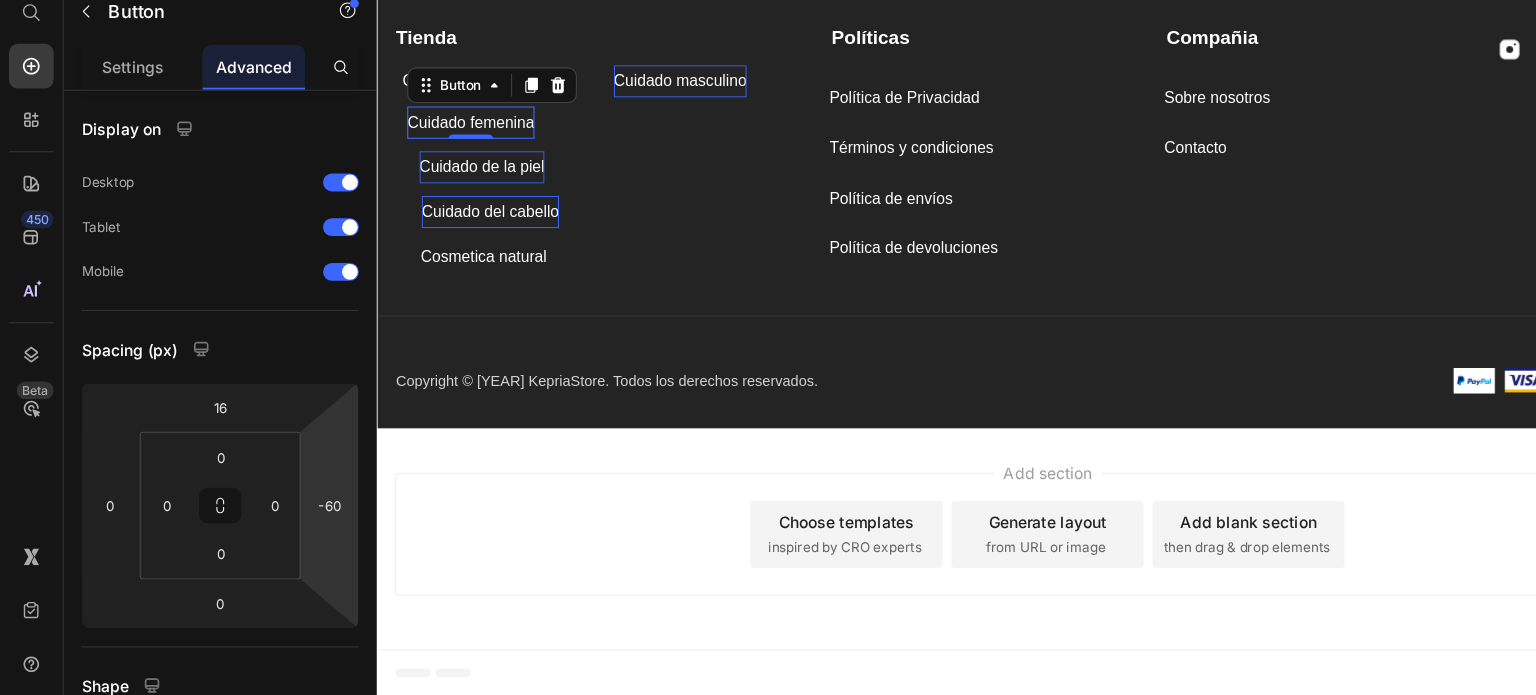 type on "-56" 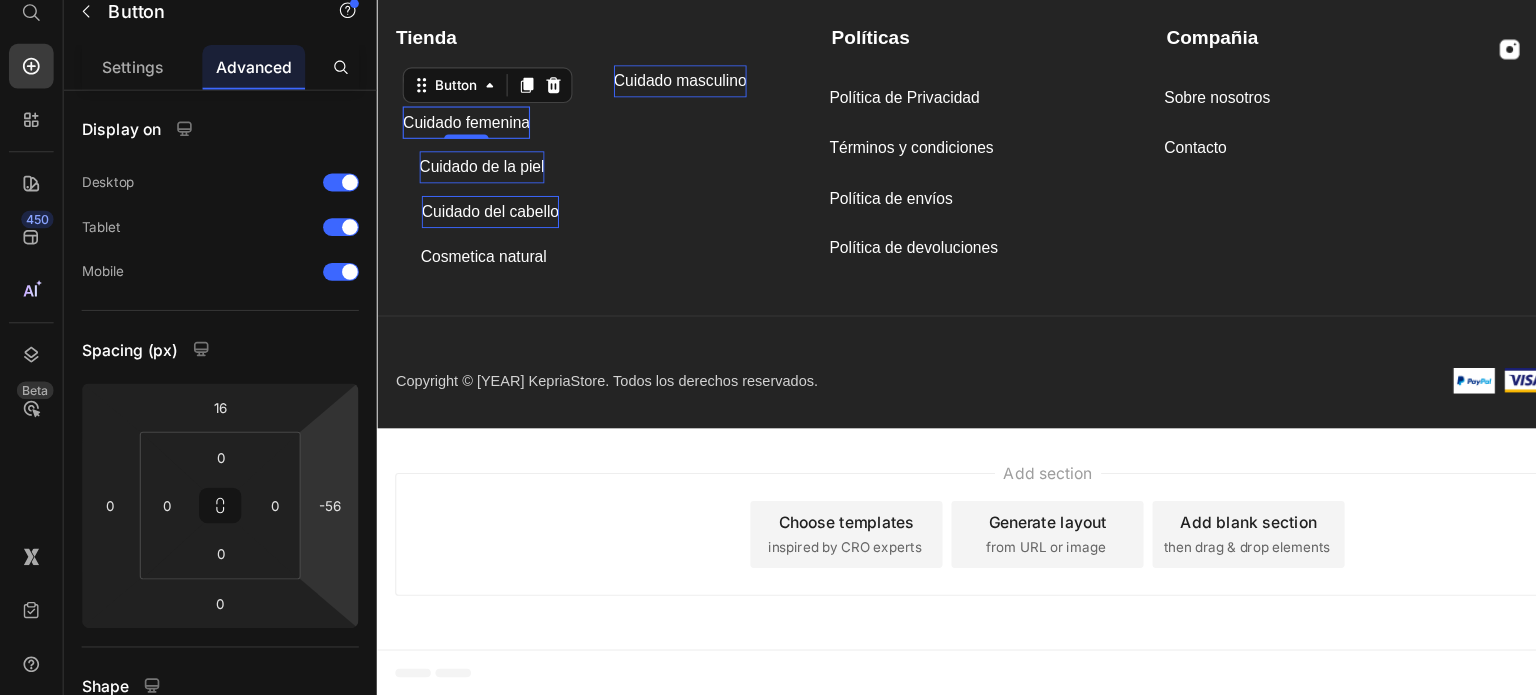 click on "7   /  Nuevo Kepria Draft Preview  Save   Publish  450 Beta Start with Sections Elements Hero Section Product Detail Brands Trusted Badges Guarantee Product Breakdown How to use Testimonials Compare Bundle FAQs Social Proof Brand Story Product List Collection Blog List Contact Sticky Add to Cart Custom Footer Browse Library 450 Layout
Row
Row
Row
Row Text
Heading
Text Block Button
Button
Button
Sticky Back to top Media
Image" at bounding box center (768, 0) 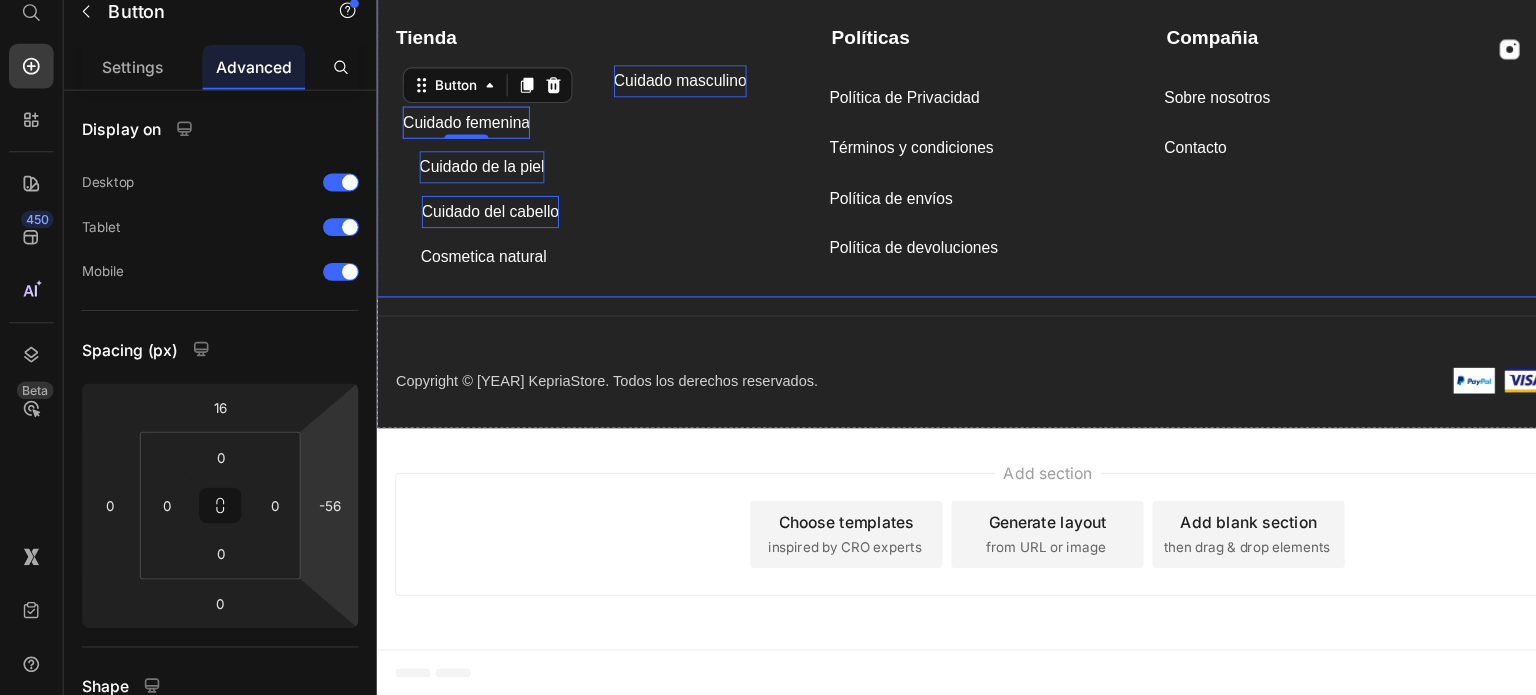 click on "Tienda Text block Cuidado masculino Button Cuidado masculino Button Cuidado femenina Button   0 Cuidado de la piel Button Cuidado del cabello Button Cosmetica natural Button" at bounding box center [571, 126] 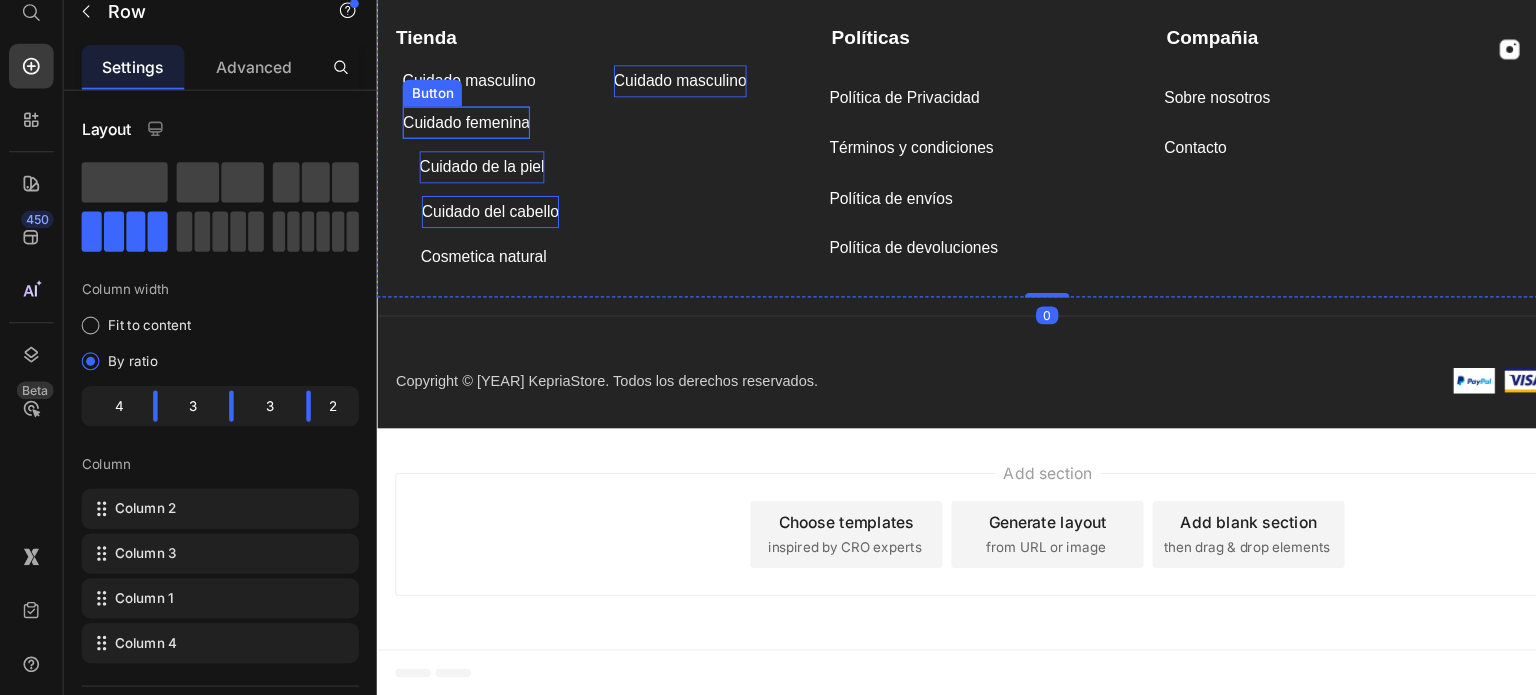 click on "Cuidado femenina" at bounding box center [456, 108] 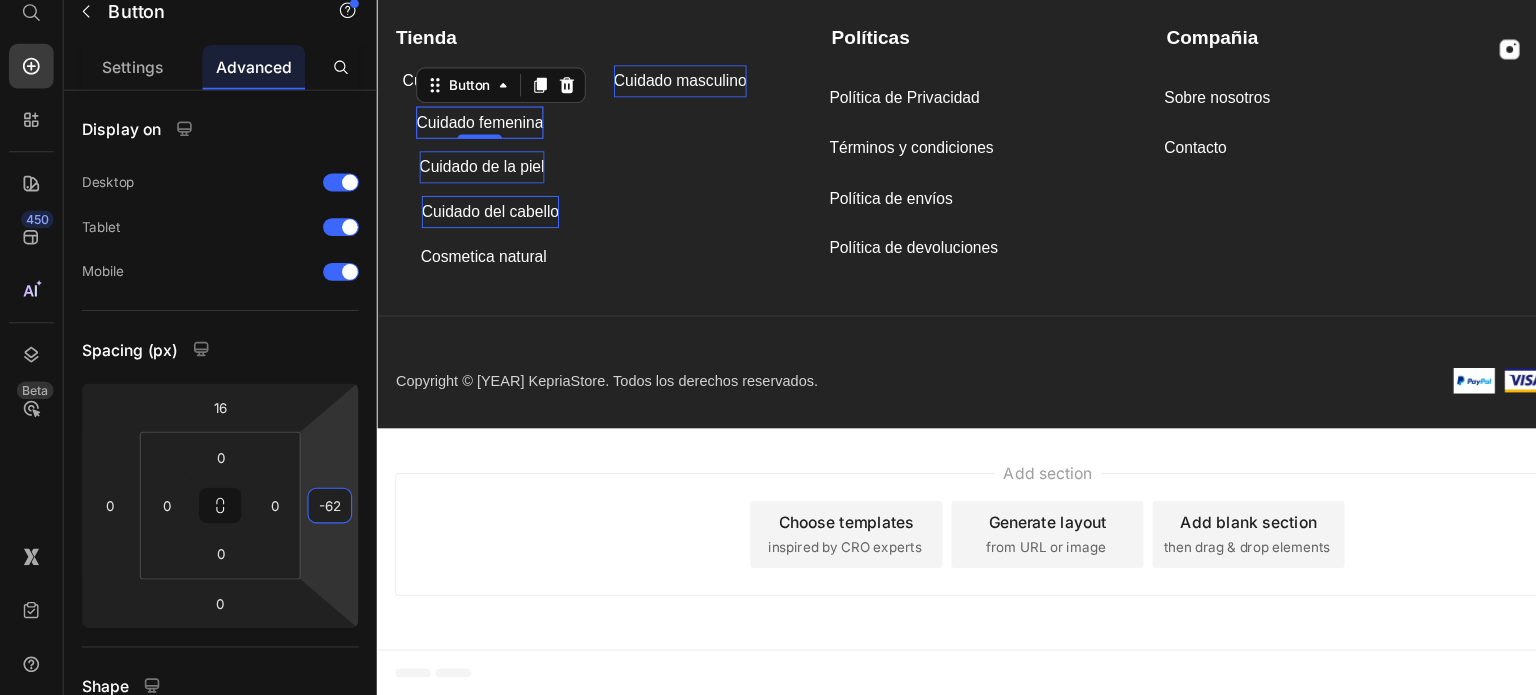 type on "-58" 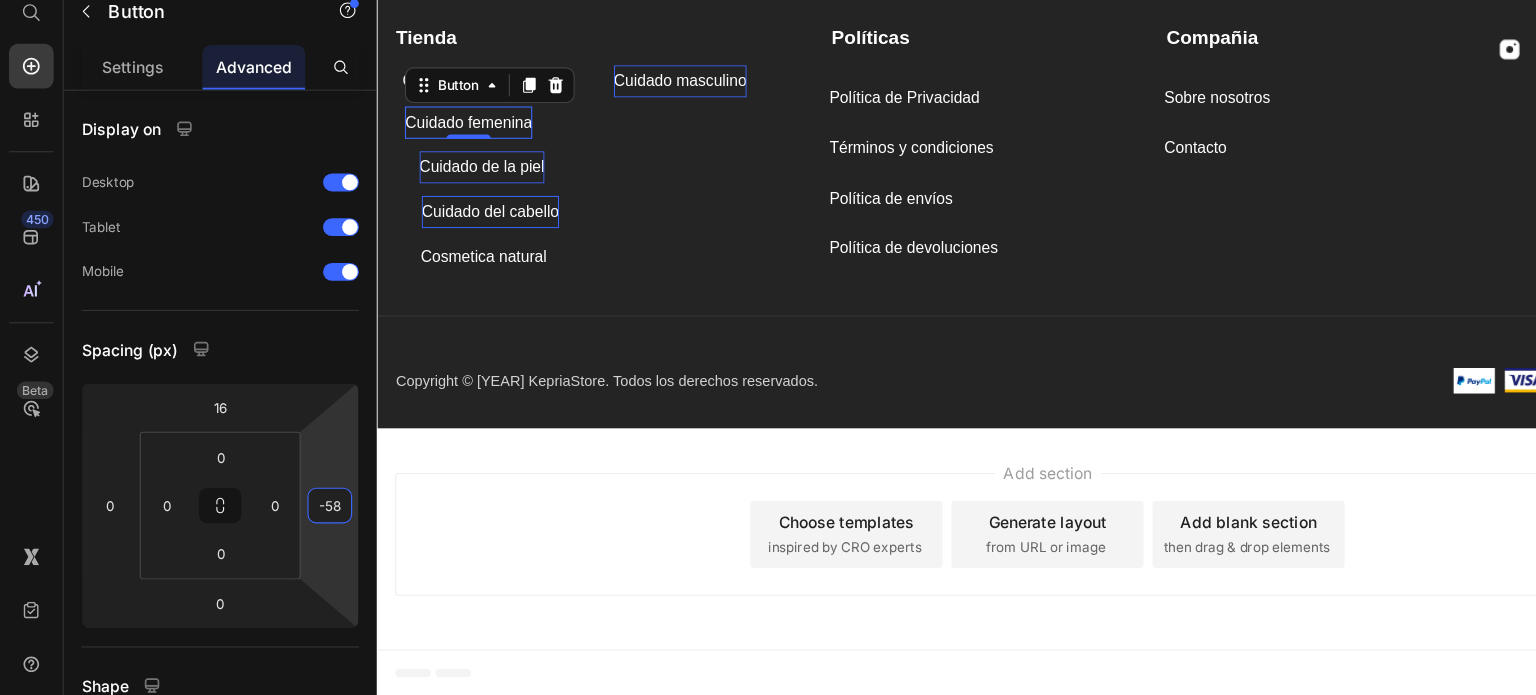click on "7   /  Nuevo Kepria Draft Preview  Save   Publish  450 Beta Start with Sections Elements Hero Section Product Detail Brands Trusted Badges Guarantee Product Breakdown How to use Testimonials Compare Bundle FAQs Social Proof Brand Story Product List Collection Blog List Contact Sticky Add to Cart Custom Footer Browse Library 450 Layout
Row
Row
Row
Row Text
Heading
Text Block Button
Button
Button
Sticky Back to top Media
Image" at bounding box center (768, 0) 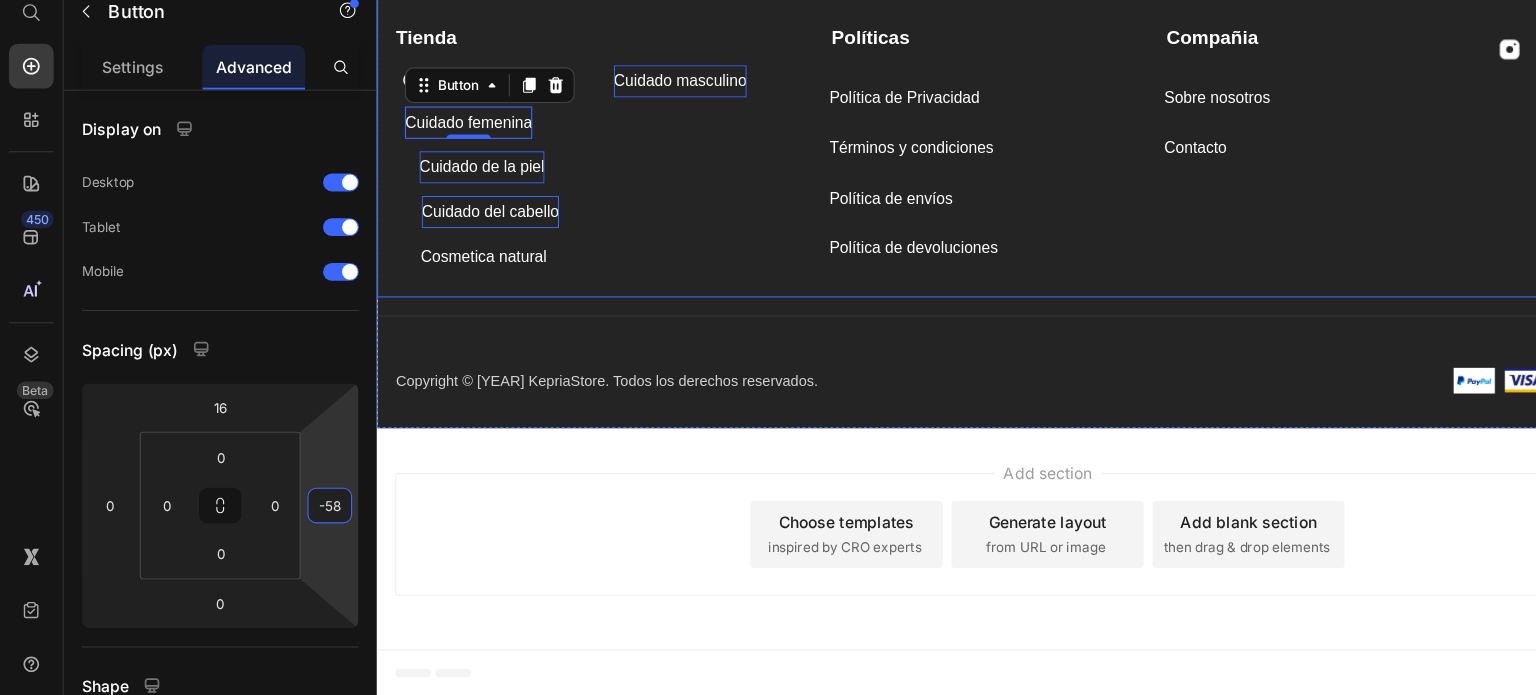 click on "Tienda Text block Cuidado masculino Button Cuidado masculino Button Cuidado femenina Button   0 Cuidado de la piel Button Cuidado del cabello Button Cosmetica natural Button" at bounding box center [571, 126] 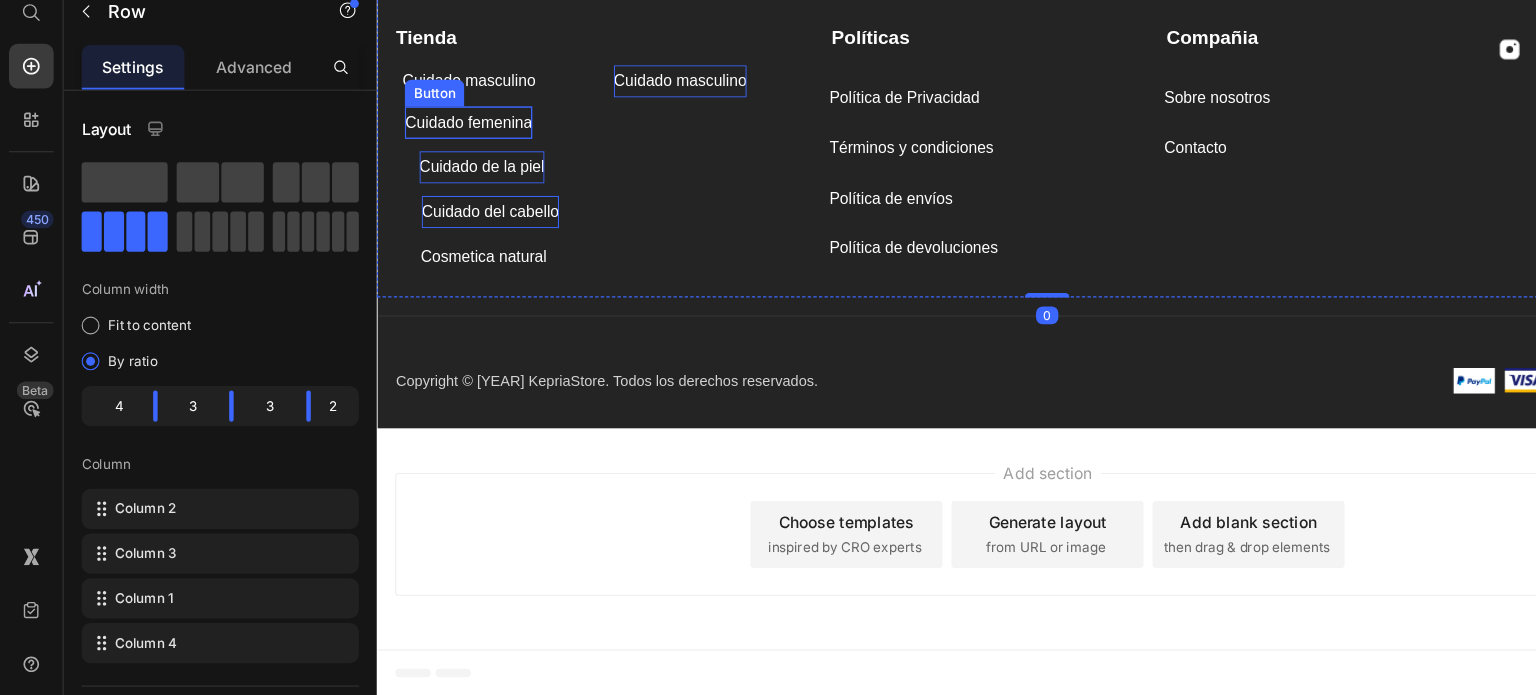 click on "Cuidado femenina" at bounding box center [458, 108] 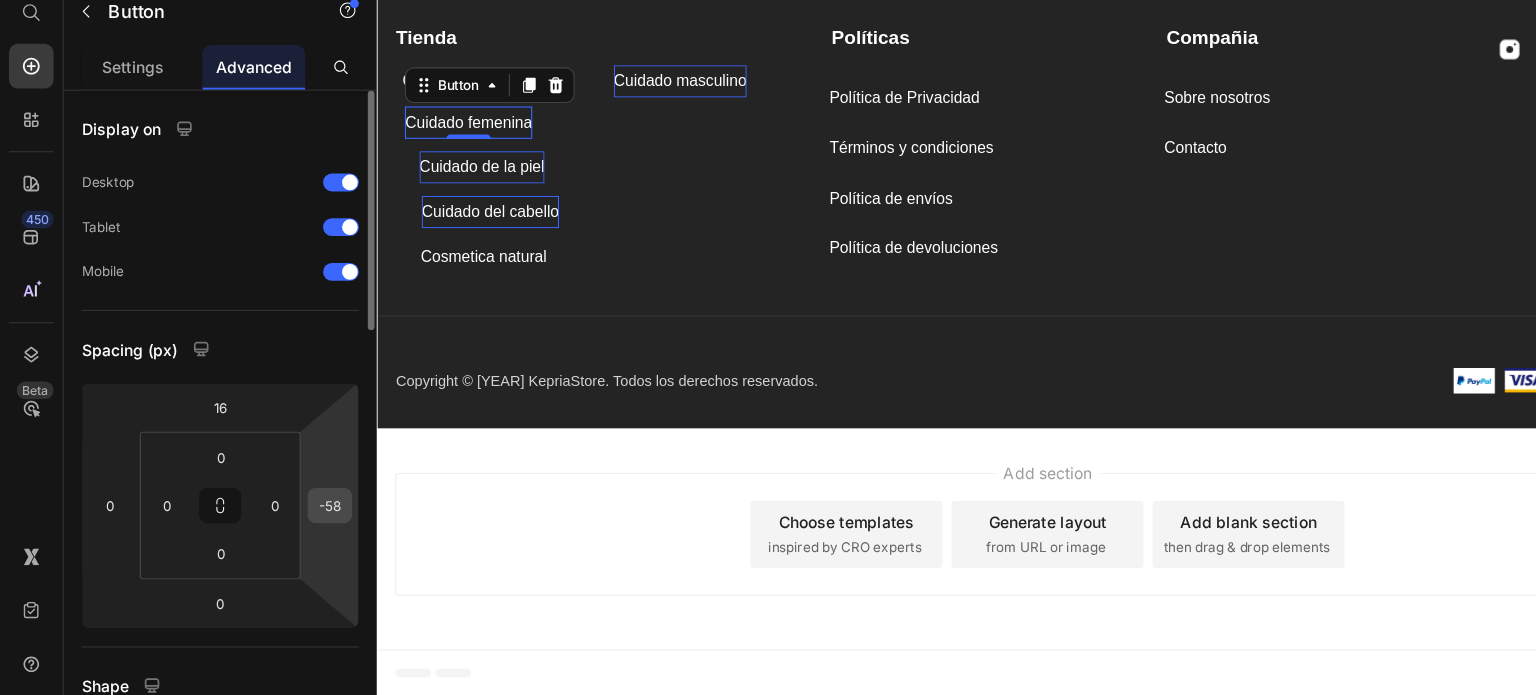 click on "-58" at bounding box center [295, 525] 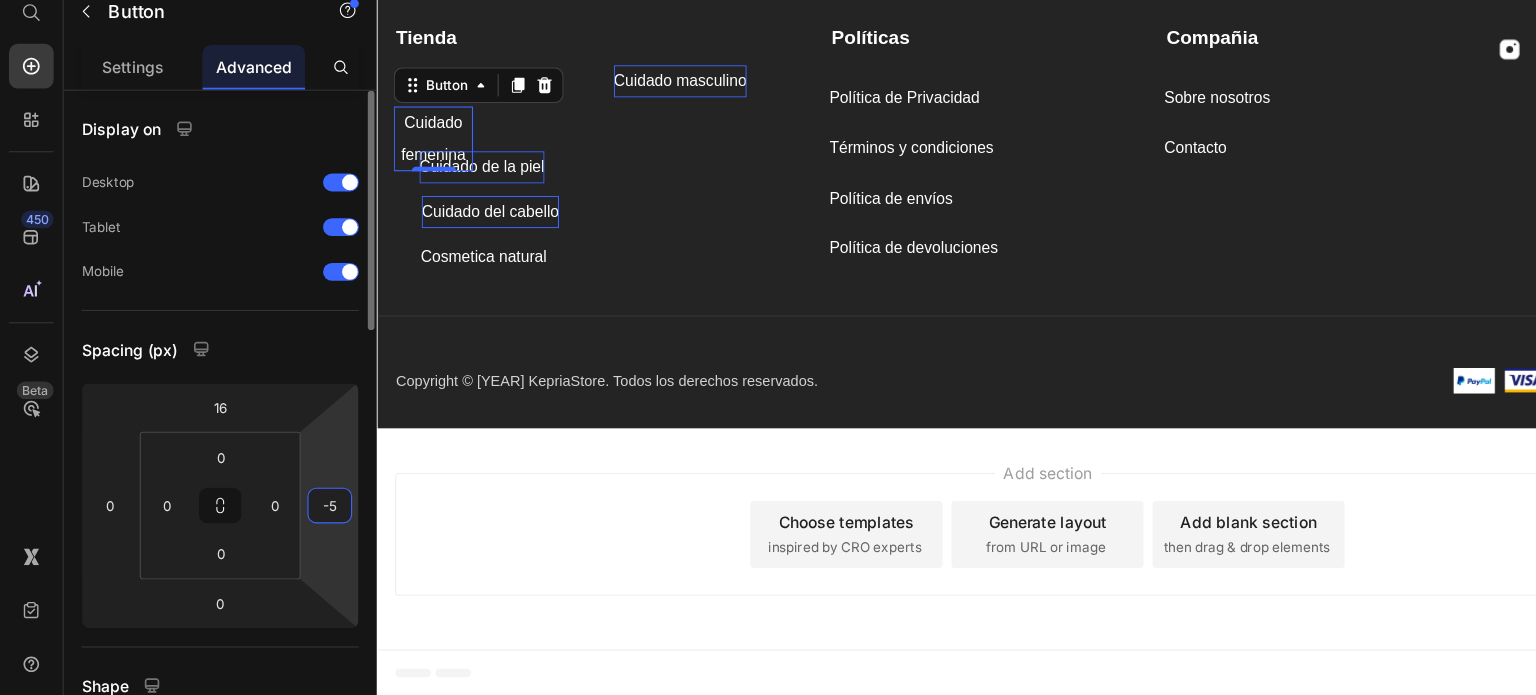 type on "-57" 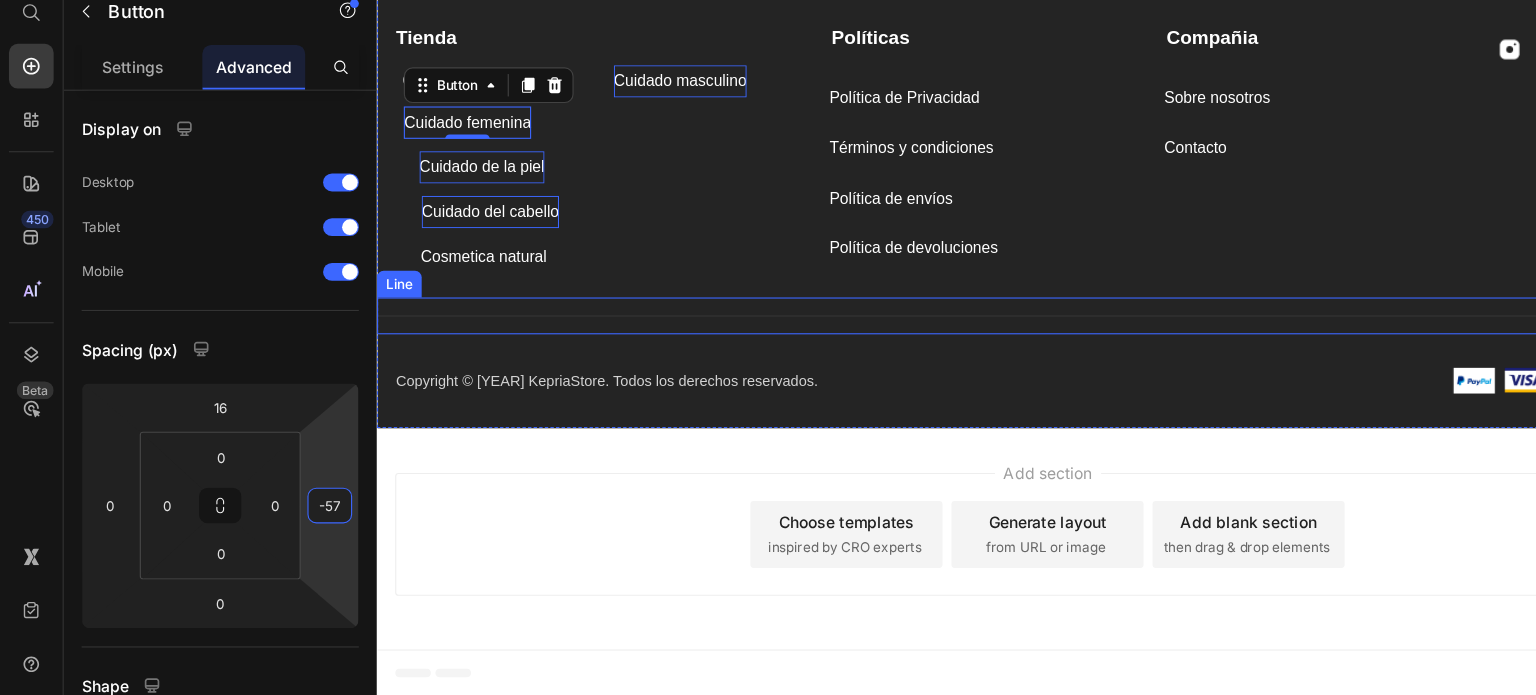 click on "Title Line" at bounding box center [976, 281] 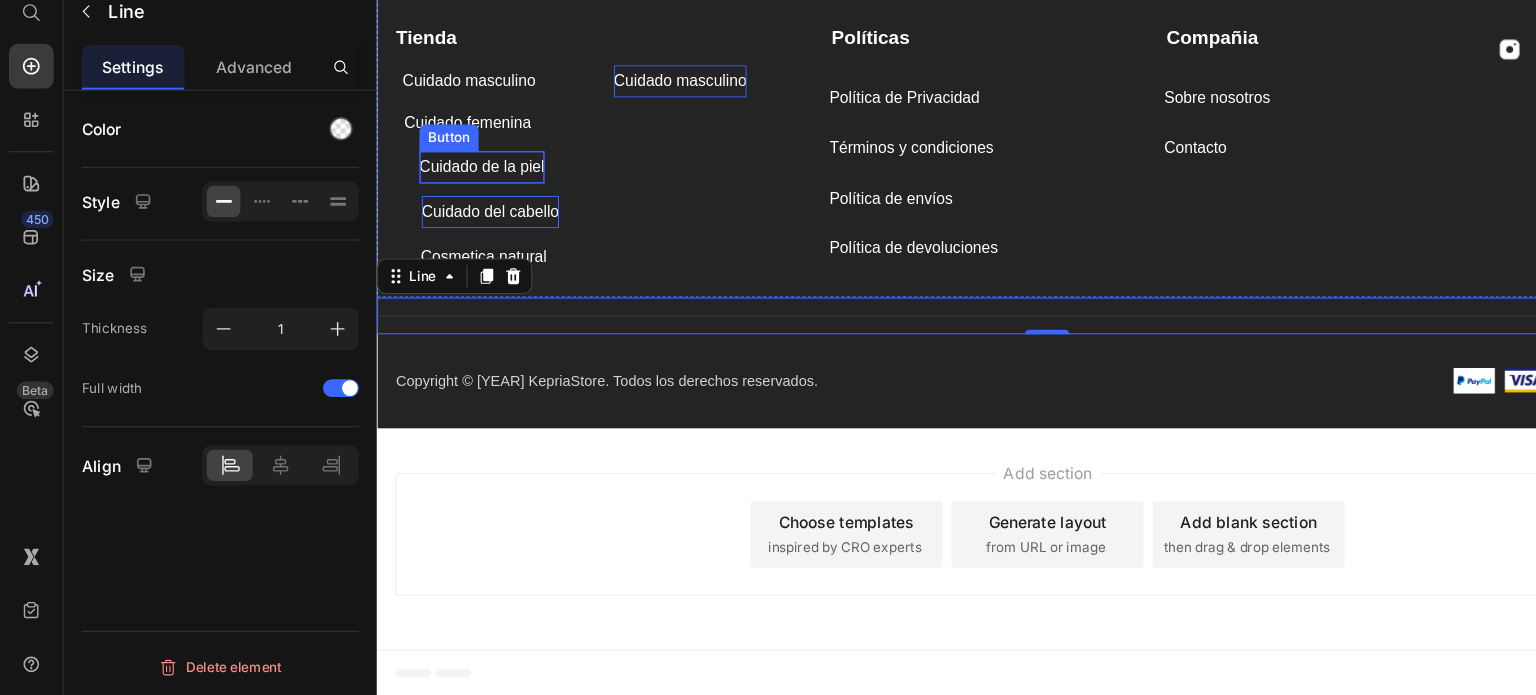 click on "Cuidado de la piel" at bounding box center (470, 148) 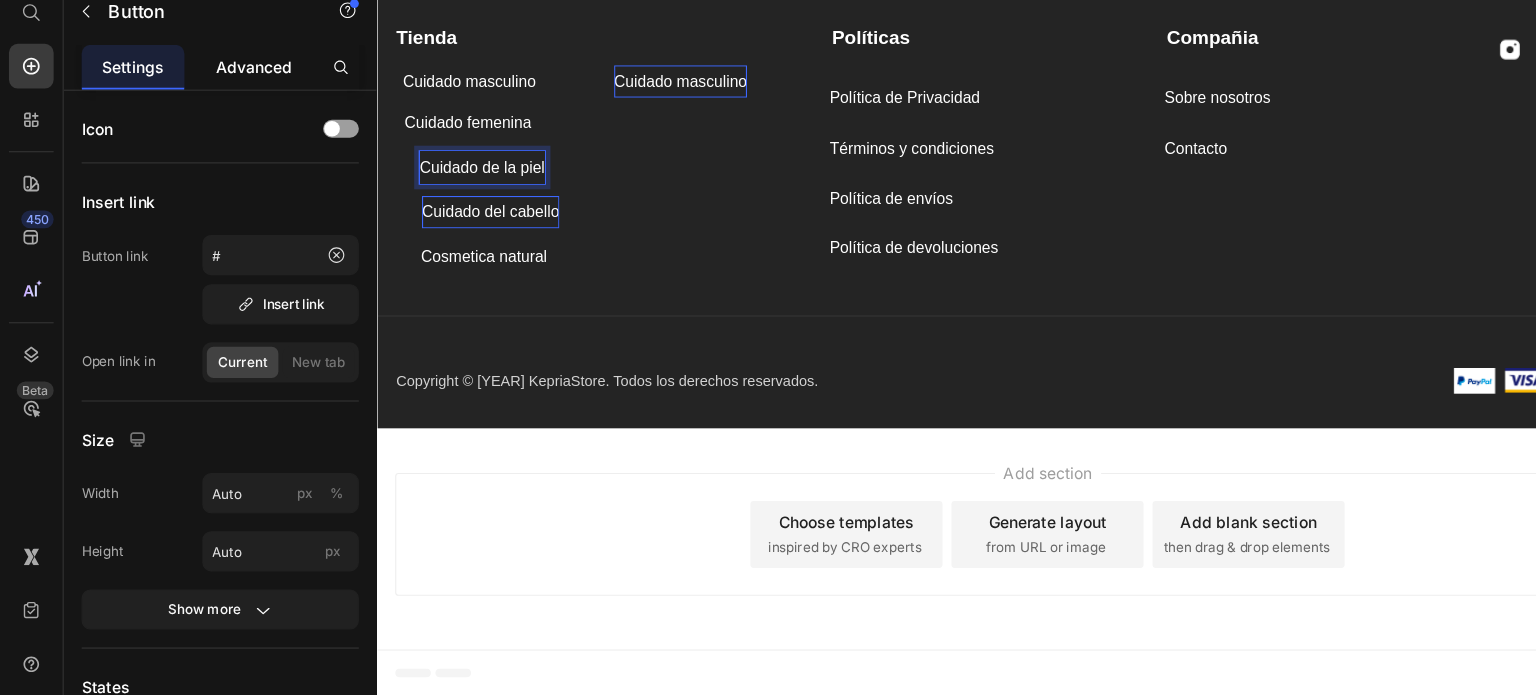 click on "Advanced" 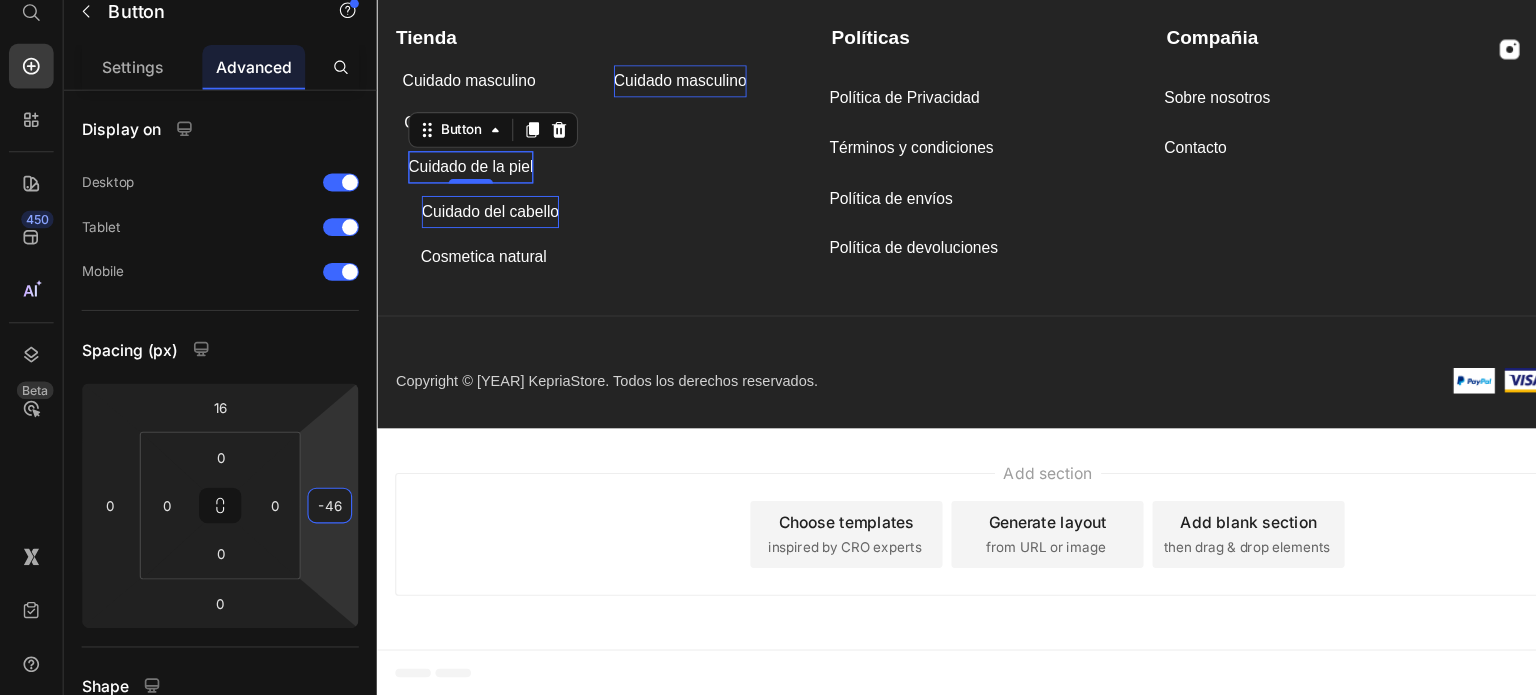 type on "-44" 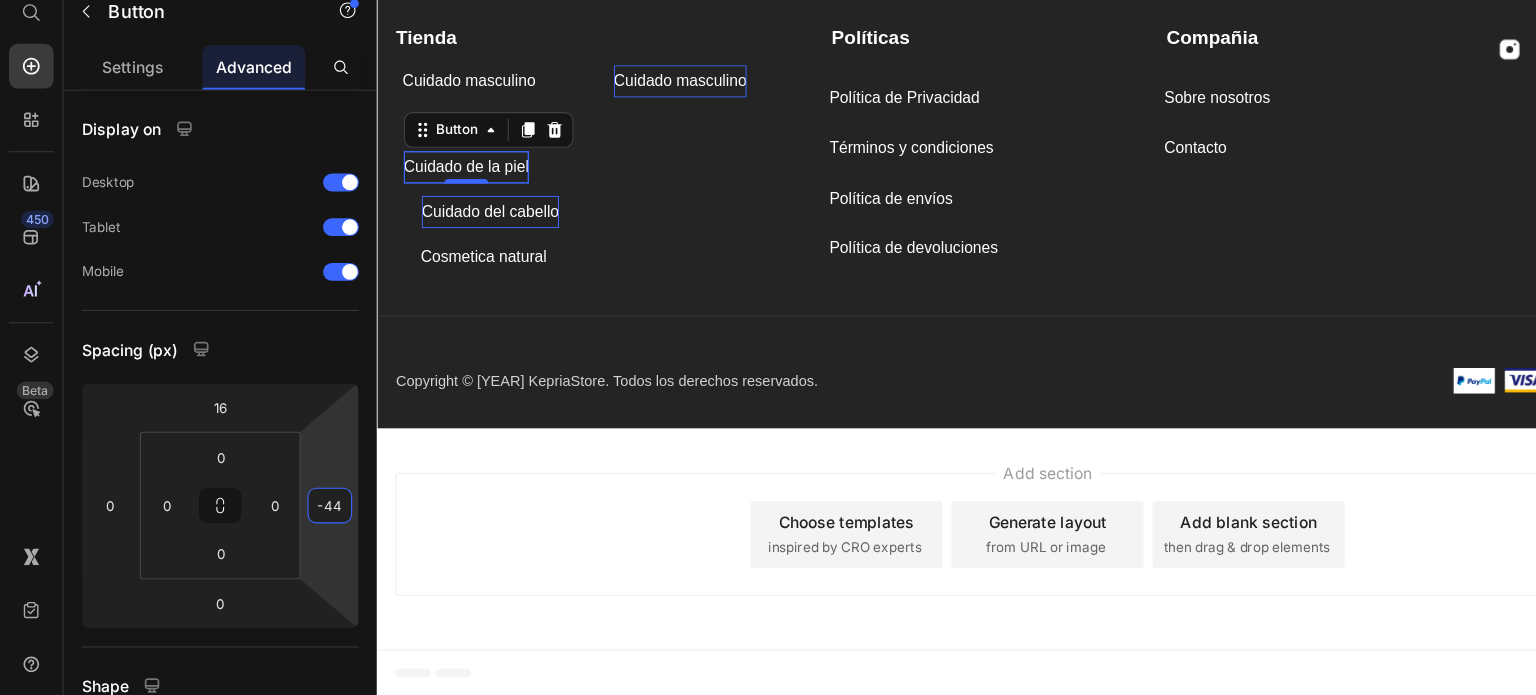 click on "7   /  Nuevo Kepria Draft Preview  Save   Publish  450 Beta Start with Sections Elements Hero Section Product Detail Brands Trusted Badges Guarantee Product Breakdown How to use Testimonials Compare Bundle FAQs Social Proof Brand Story Product List Collection Blog List Contact Sticky Add to Cart Custom Footer Browse Library 450 Layout
Row
Row
Row
Row Text
Heading
Text Block Button
Button
Button
Sticky Back to top Media
Image" at bounding box center (768, 0) 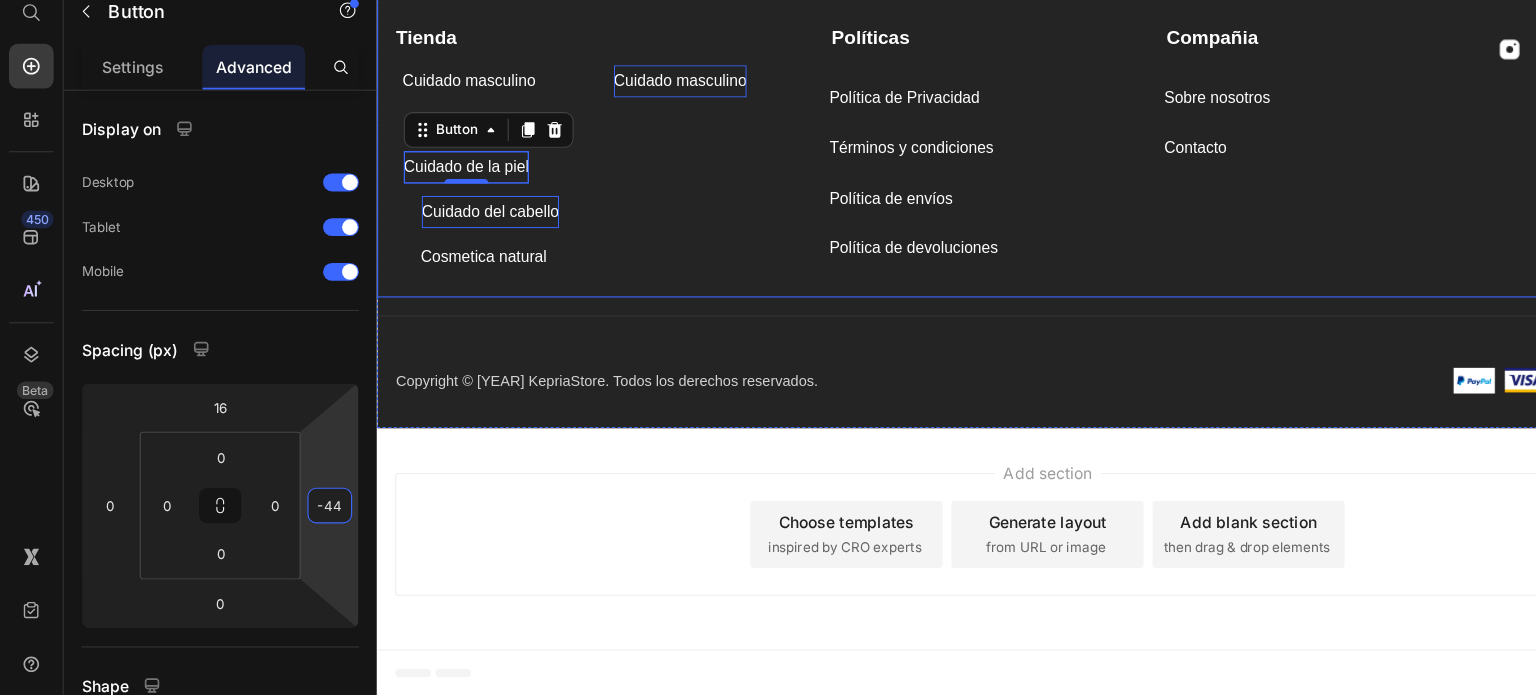 click on "Tienda Text block Cuidado masculino Button Cuidado masculino Button Cuidado femenina Button Cuidado de la piel Button   0 Cuidado del cabello Button Cosmetica natural Button" at bounding box center (571, 126) 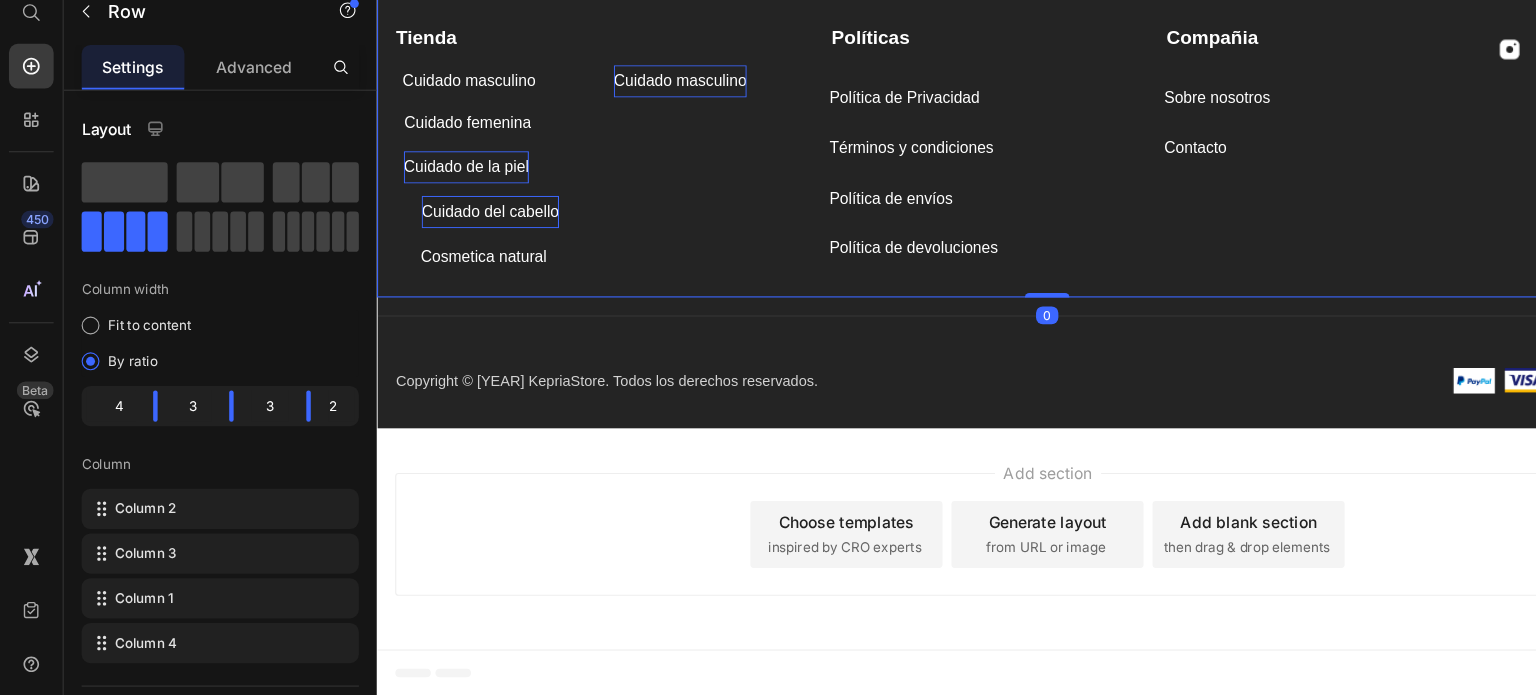 click on "Cuidado del cabello" at bounding box center (477, 188) 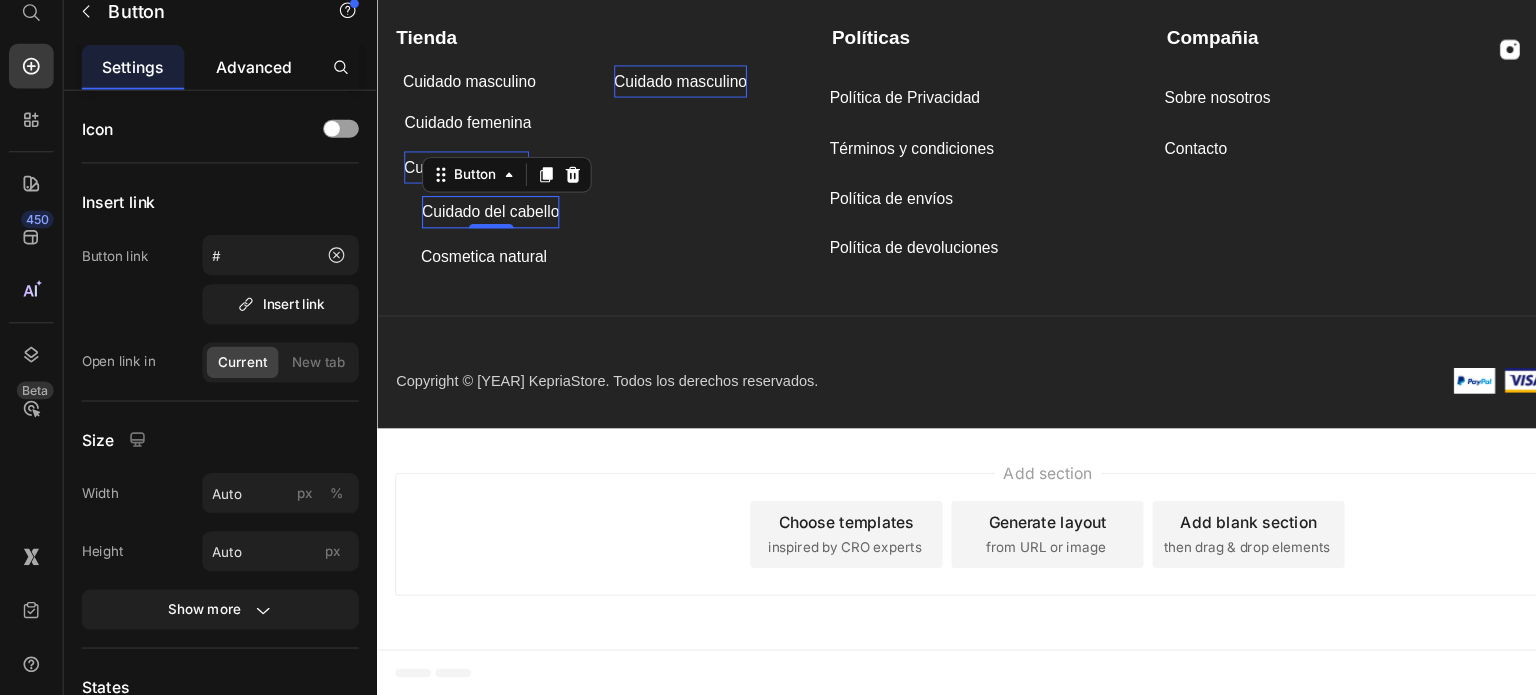 click on "Advanced" at bounding box center (227, 132) 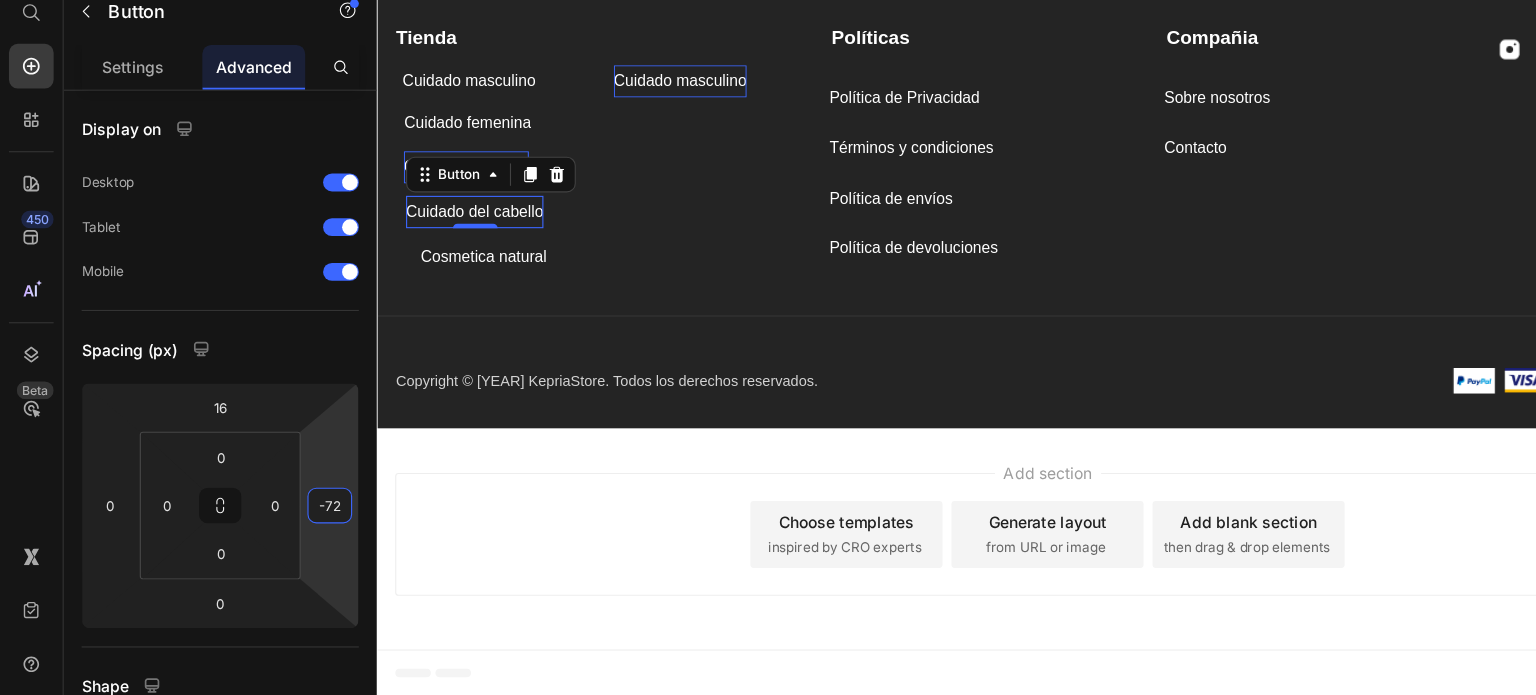 type on "-70" 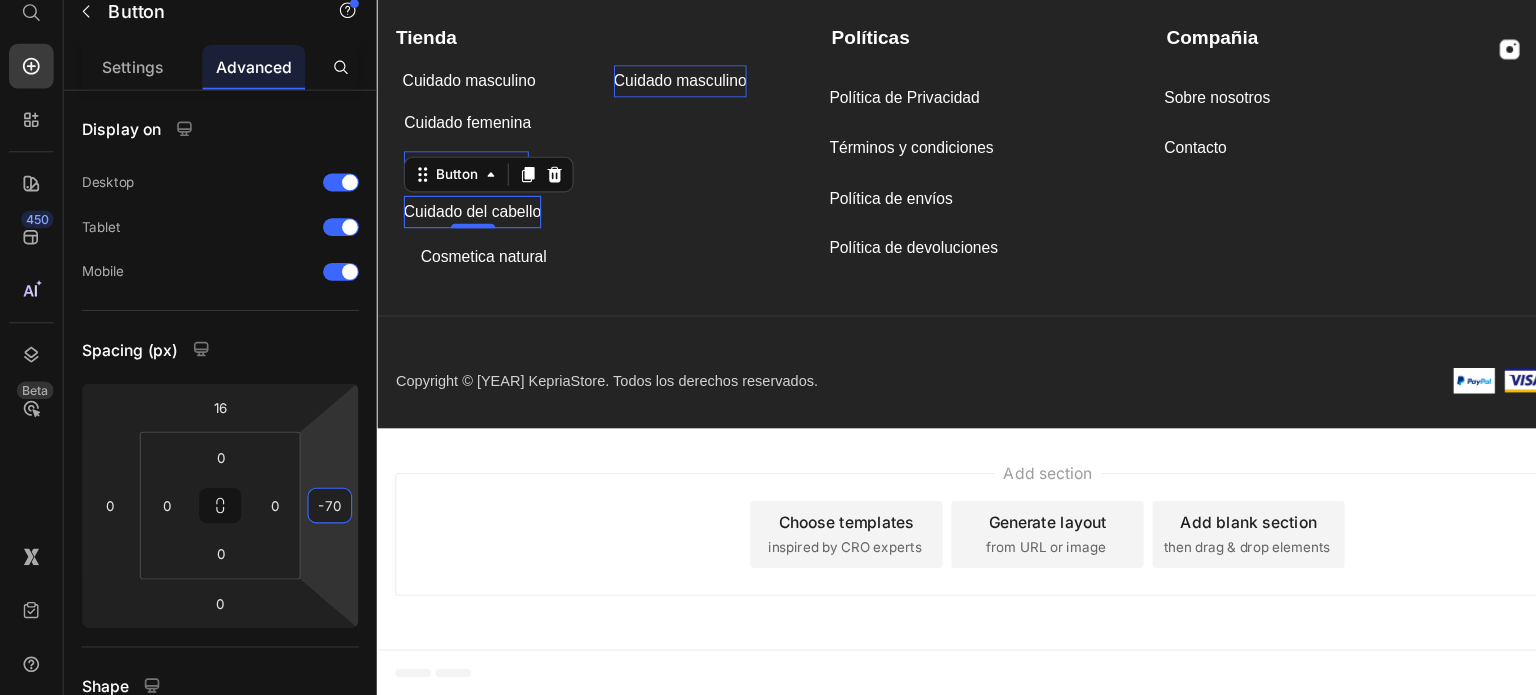 click on "7   /  Nuevo Kepria Draft Preview  Save   Publish  450 Beta Start with Sections Elements Hero Section Product Detail Brands Trusted Badges Guarantee Product Breakdown How to use Testimonials Compare Bundle FAQs Social Proof Brand Story Product List Collection Blog List Contact Sticky Add to Cart Custom Footer Browse Library 450 Layout
Row
Row
Row
Row Text
Heading
Text Block Button
Button
Button
Sticky Back to top Media
Image" at bounding box center [768, 0] 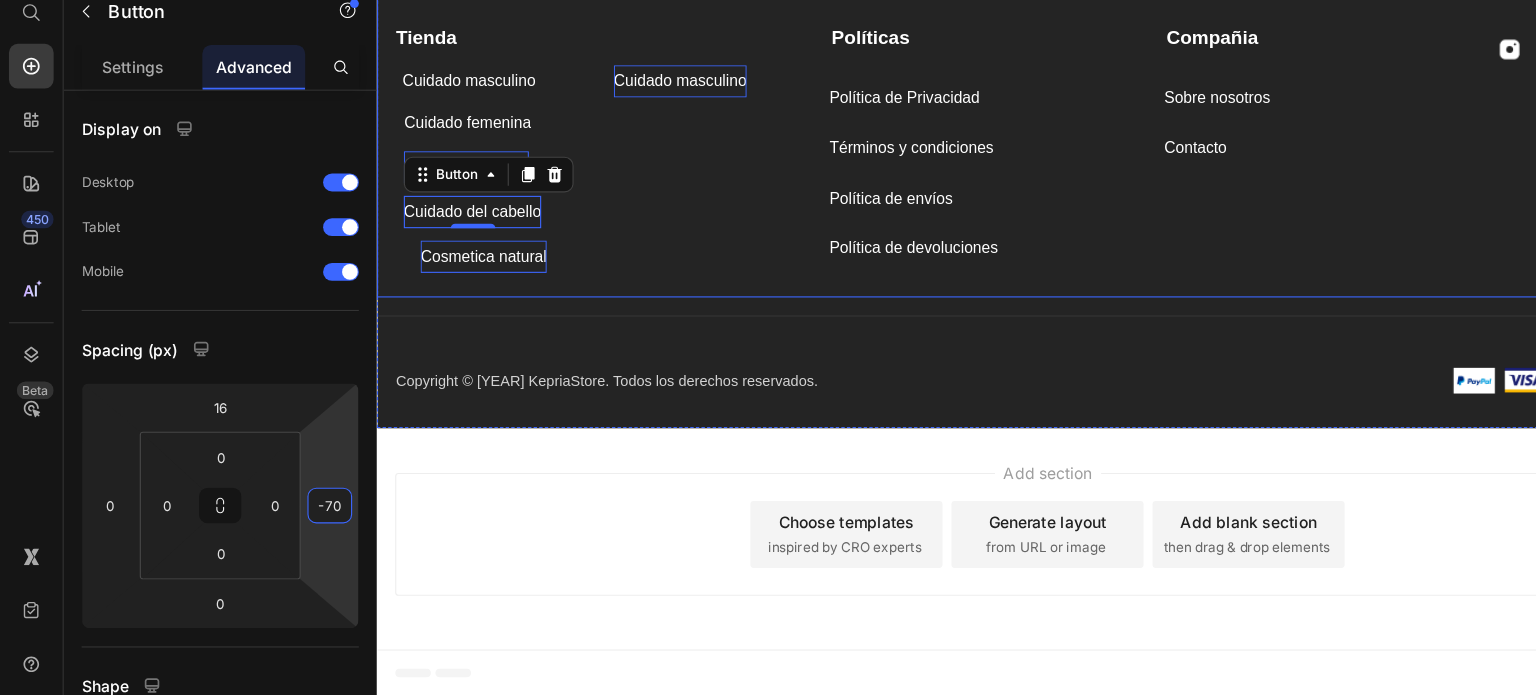 click on "Cosmetica natural" at bounding box center (471, 228) 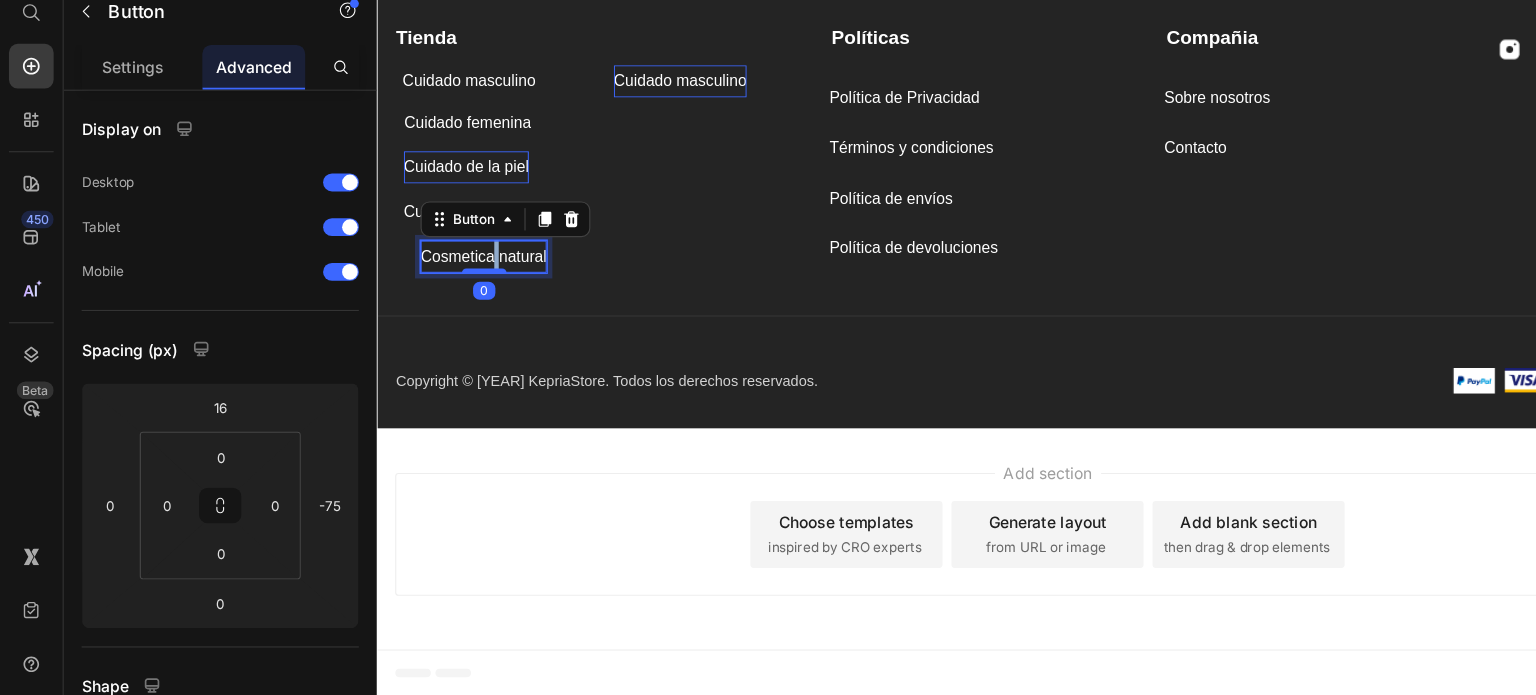 click on "Cosmetica natural" at bounding box center (471, 228) 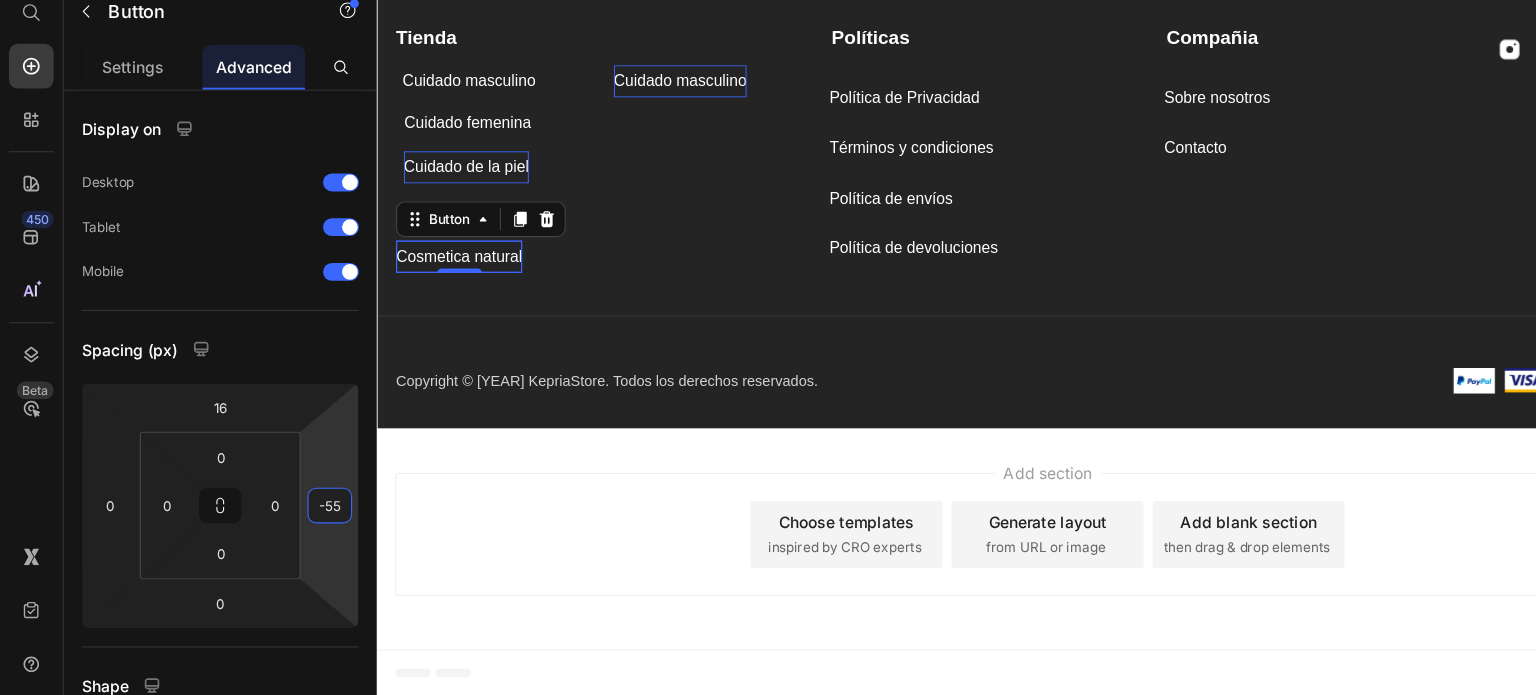 type on "-57" 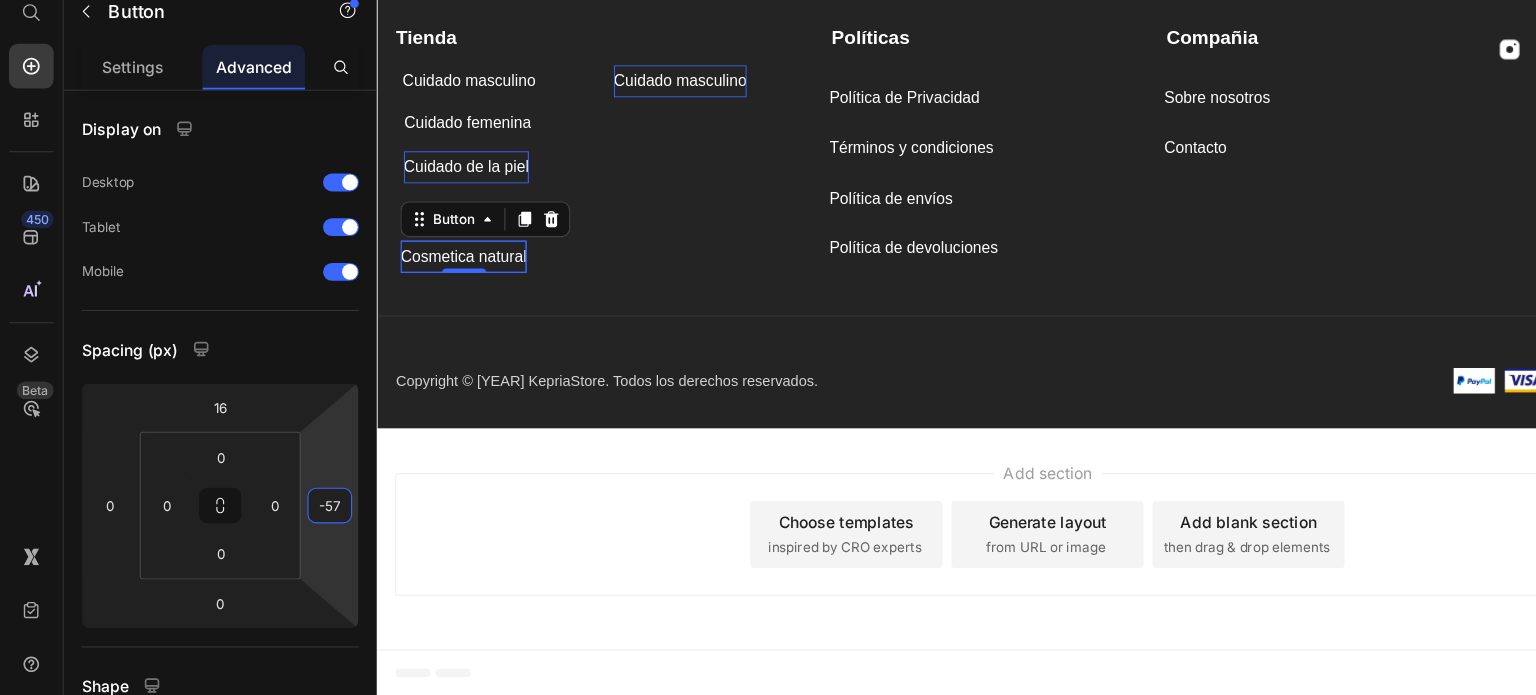 click on "7   /  Nuevo Kepria Draft Preview  Save   Publish  450 Beta Start with Sections Elements Hero Section Product Detail Brands Trusted Badges Guarantee Product Breakdown How to use Testimonials Compare Bundle FAQs Social Proof Brand Story Product List Collection Blog List Contact Sticky Add to Cart Custom Footer Browse Library 450 Layout
Row
Row
Row
Row Text
Heading
Text Block Button
Button
Button
Sticky Back to top Media
Image" at bounding box center (768, 0) 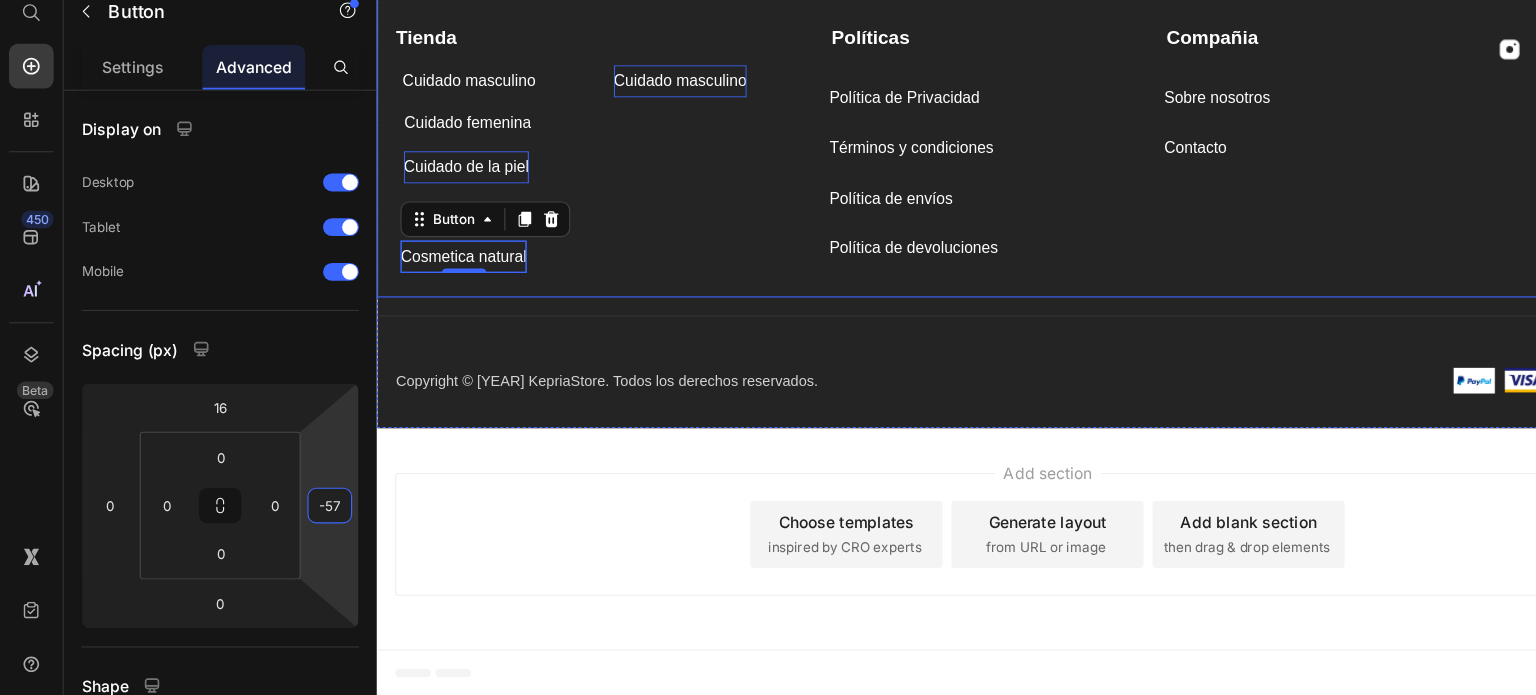 click on "Tienda Text block Cuidado masculino Button Cuidado masculino Button Cuidado femenina Button Cuidado de la piel Button Cuidado del cabello Button Cosmetica natural Button   0" at bounding box center (571, 126) 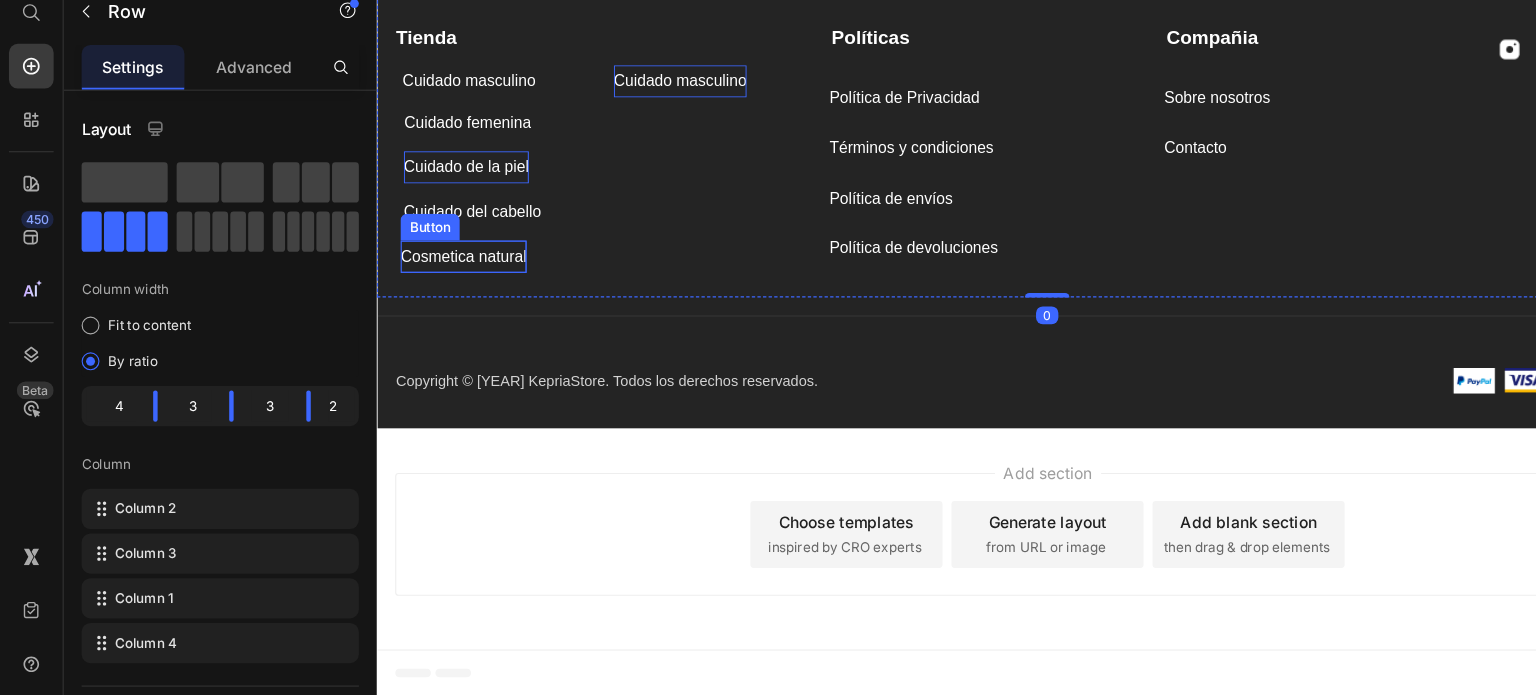 click on "Cosmetica natural" at bounding box center (453, 228) 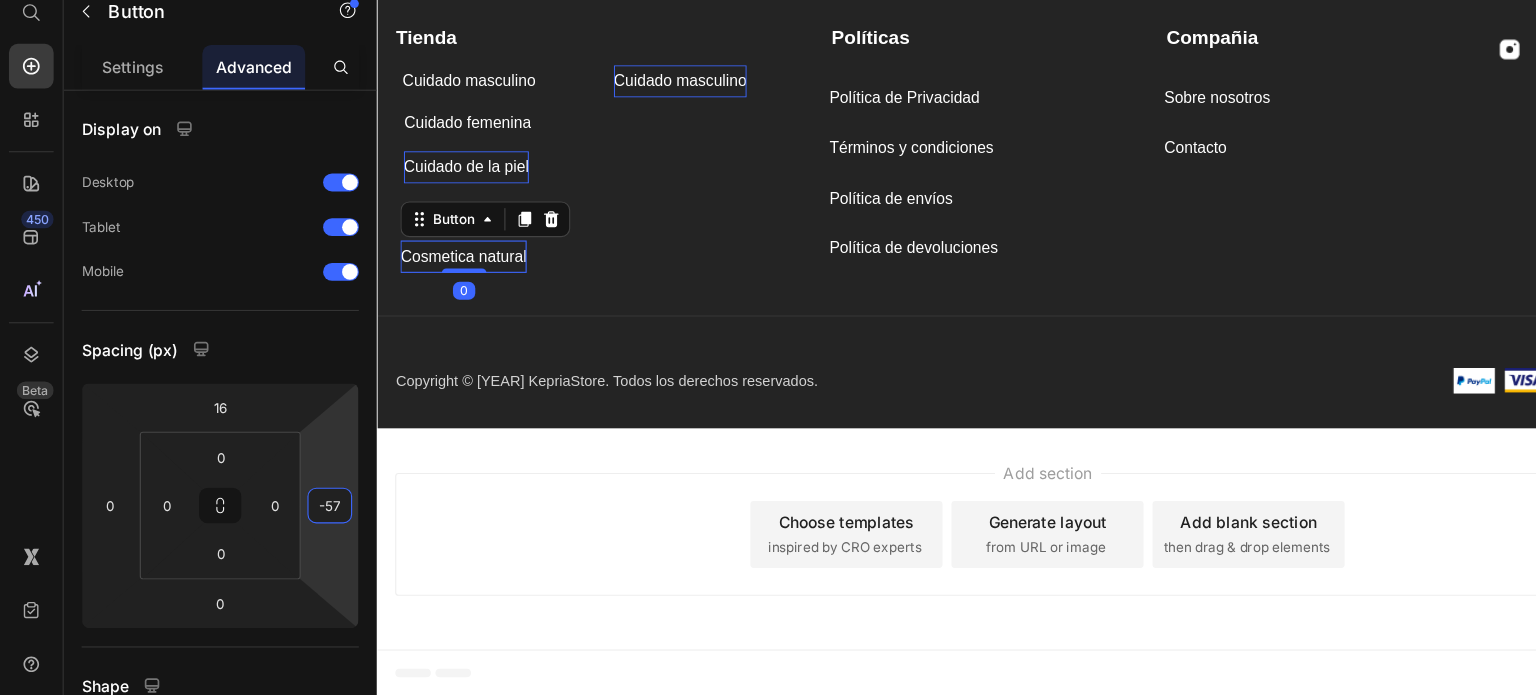 type on "-59" 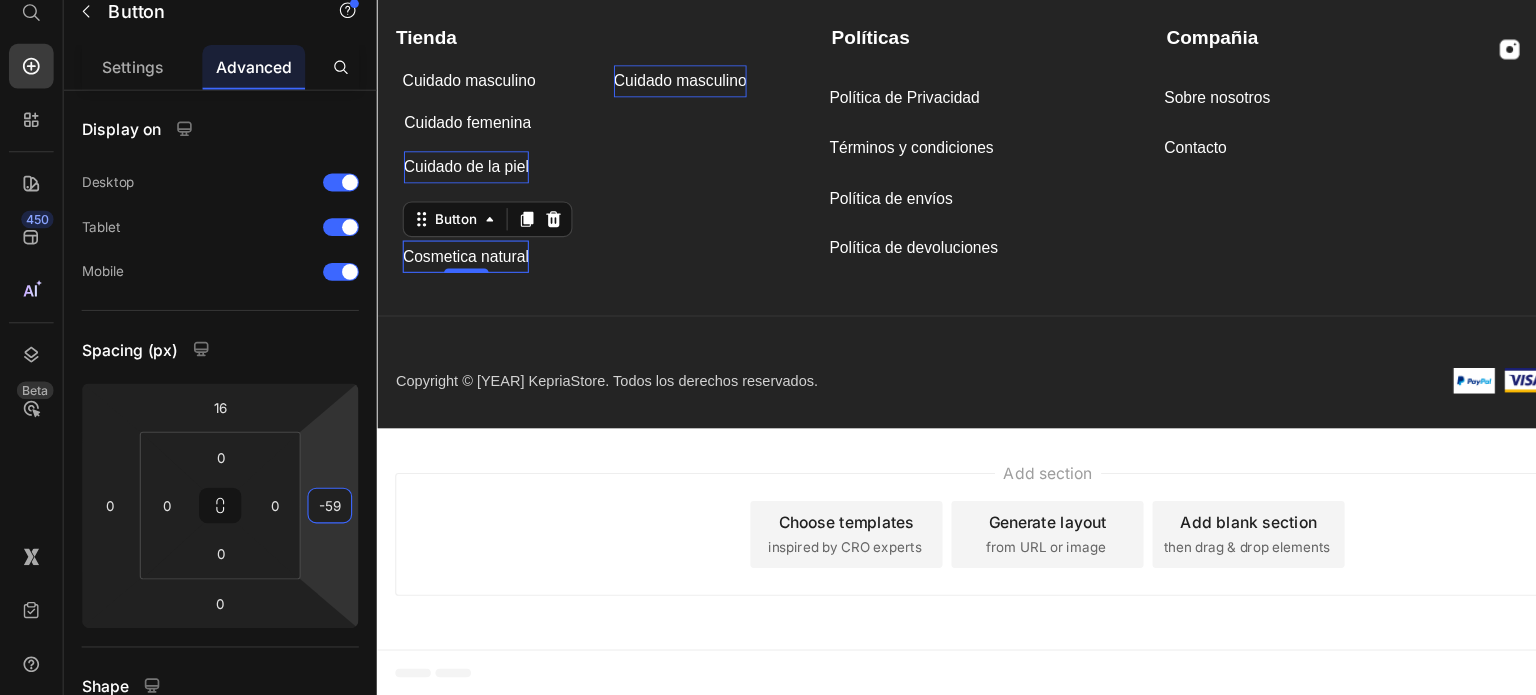 click on "7   /  Nuevo Kepria Draft Preview  Save   Publish  450 Beta Start with Sections Elements Hero Section Product Detail Brands Trusted Badges Guarantee Product Breakdown How to use Testimonials Compare Bundle FAQs Social Proof Brand Story Product List Collection Blog List Contact Sticky Add to Cart Custom Footer Browse Library 450 Layout
Row
Row
Row
Row Text
Heading
Text Block Button
Button
Button
Sticky Back to top Media
Image" at bounding box center (768, 0) 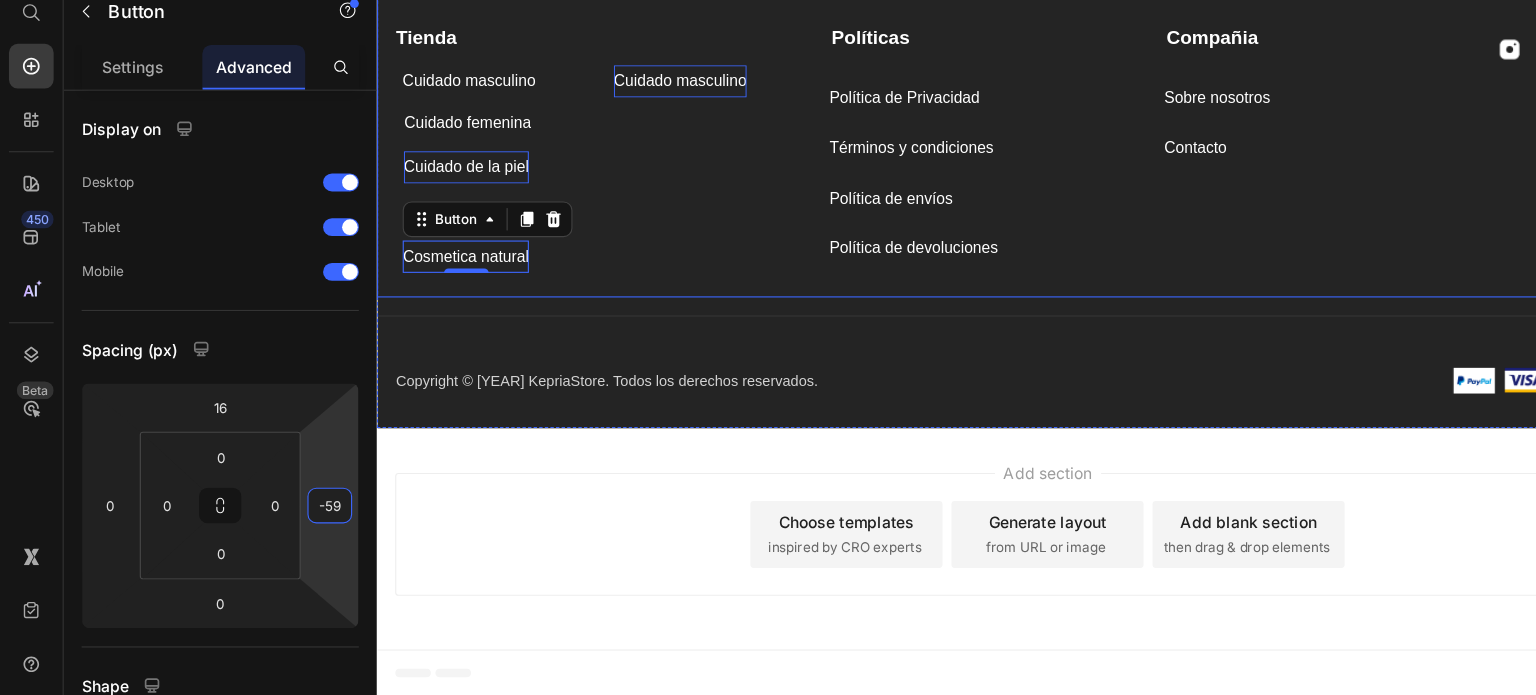 click on "Tienda Text block Cuidado masculino Button Cuidado masculino Button Cuidado femenina Button Cuidado de la piel Button Cuidado del cabello Button Cosmetica natural Button   0" at bounding box center (571, 126) 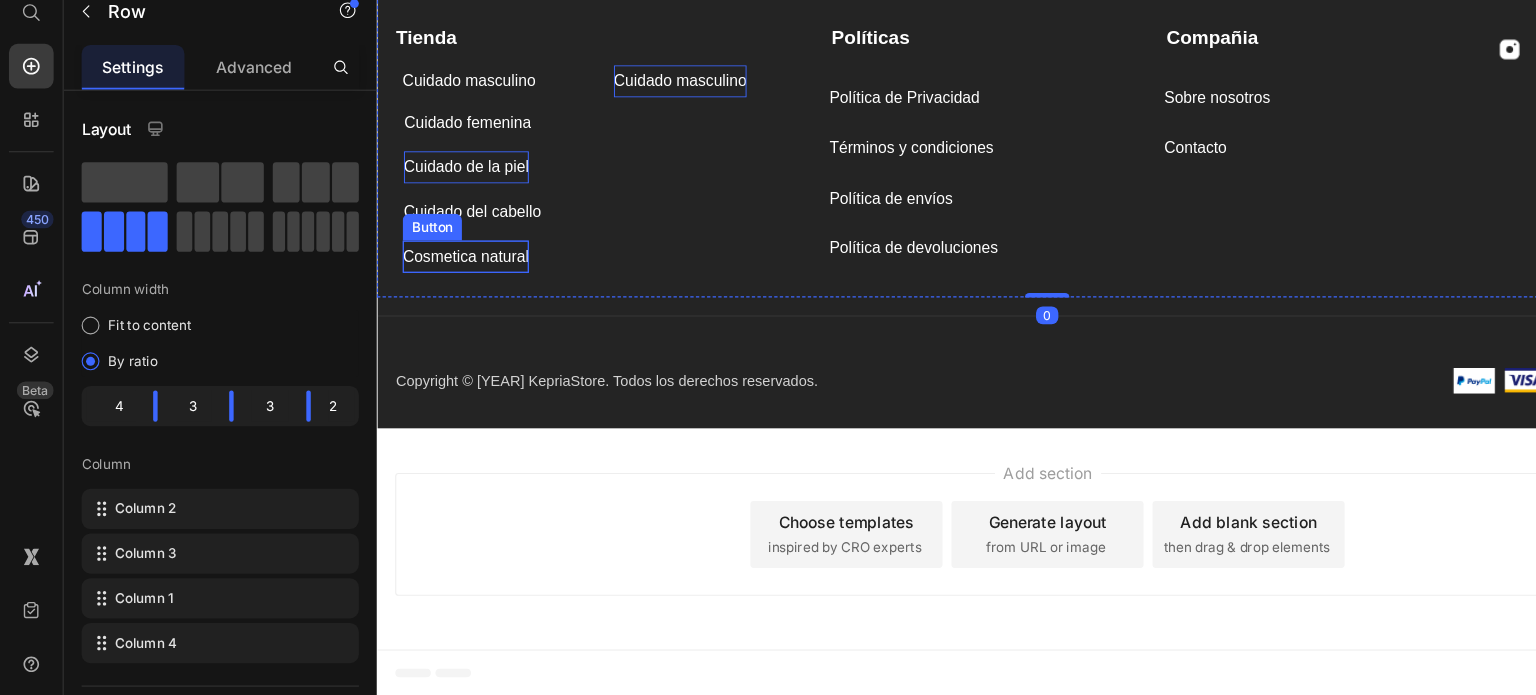 click on "Cosmetica natural" at bounding box center [455, 228] 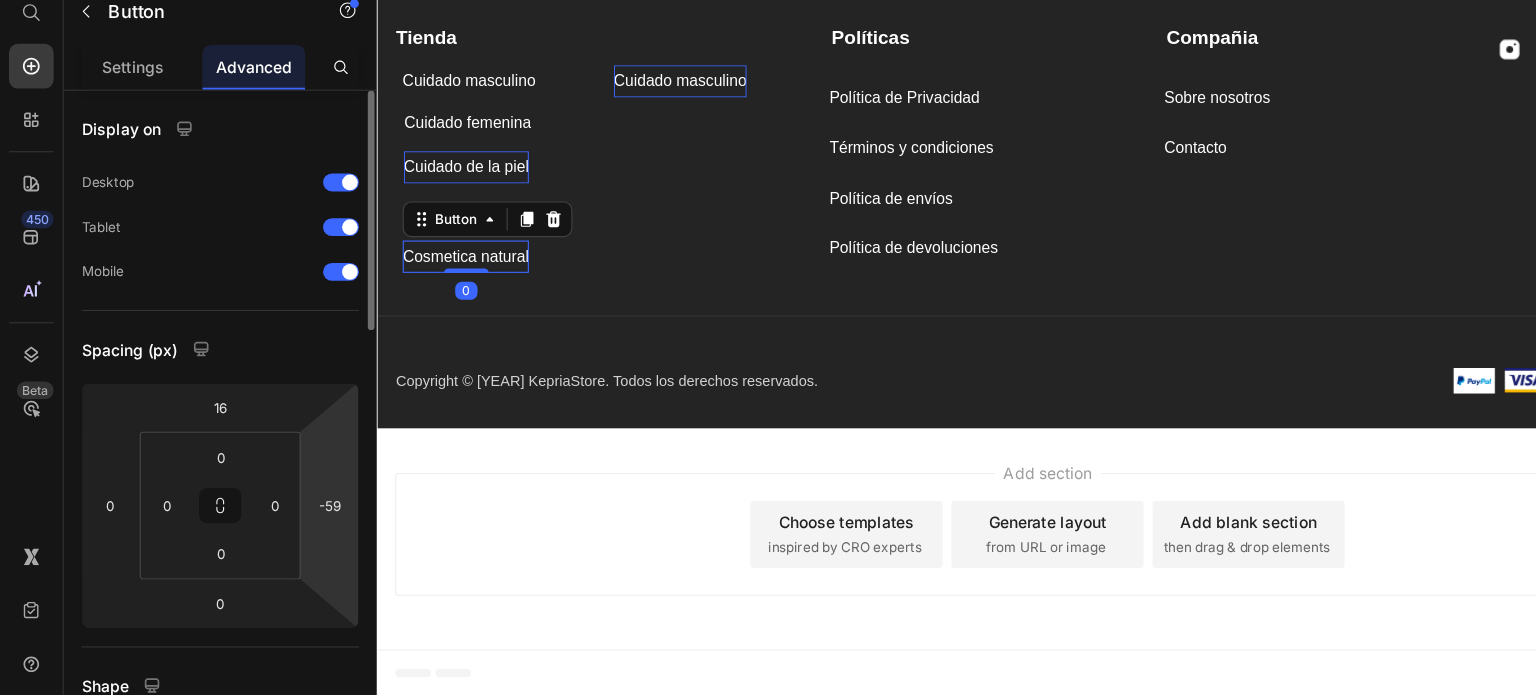 click on "7   /  Nuevo Kepria Draft Preview  Save   Publish  450 Beta Start with Sections Elements Hero Section Product Detail Brands Trusted Badges Guarantee Product Breakdown How to use Testimonials Compare Bundle FAQs Social Proof Brand Story Product List Collection Blog List Contact Sticky Add to Cart Custom Footer Browse Library 450 Layout
Row
Row
Row
Row Text
Heading
Text Block Button
Button
Button
Sticky Back to top Media
Image" at bounding box center (768, 0) 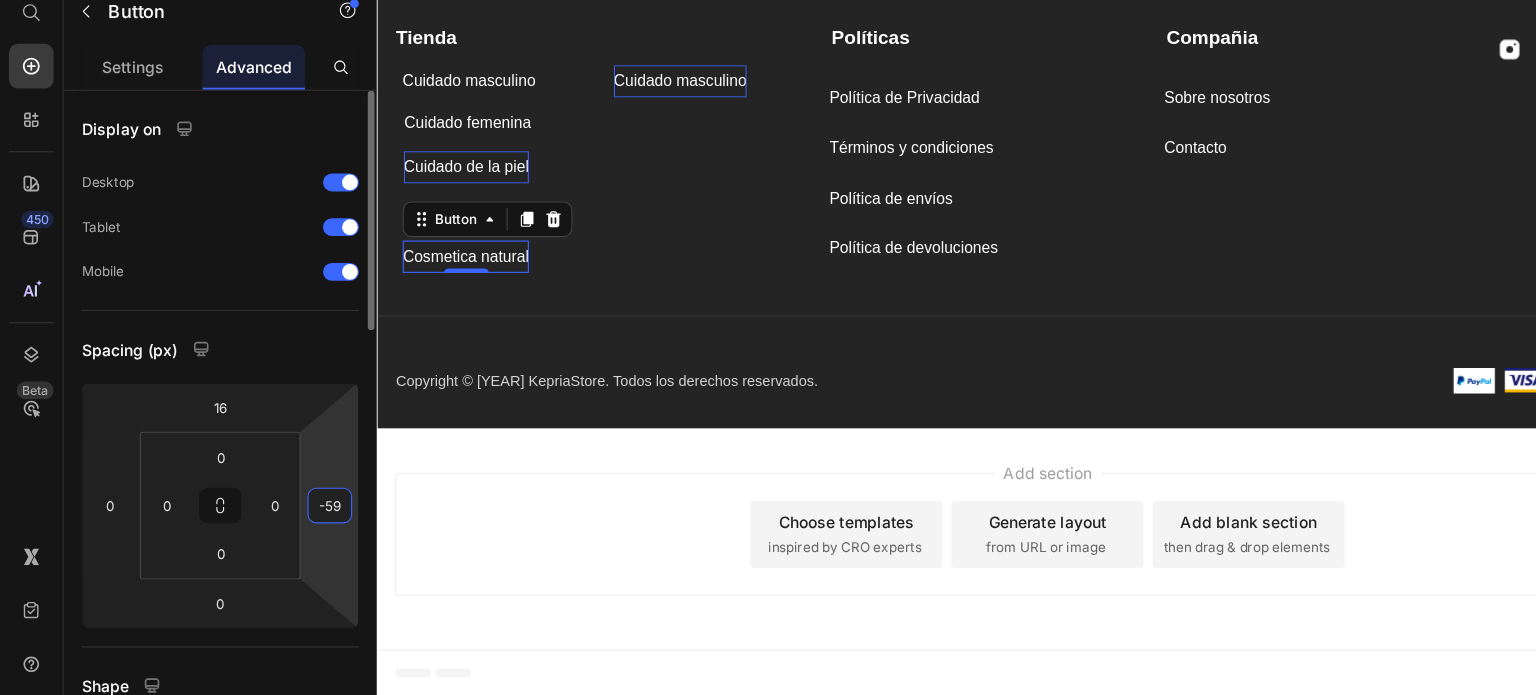 type on "-5" 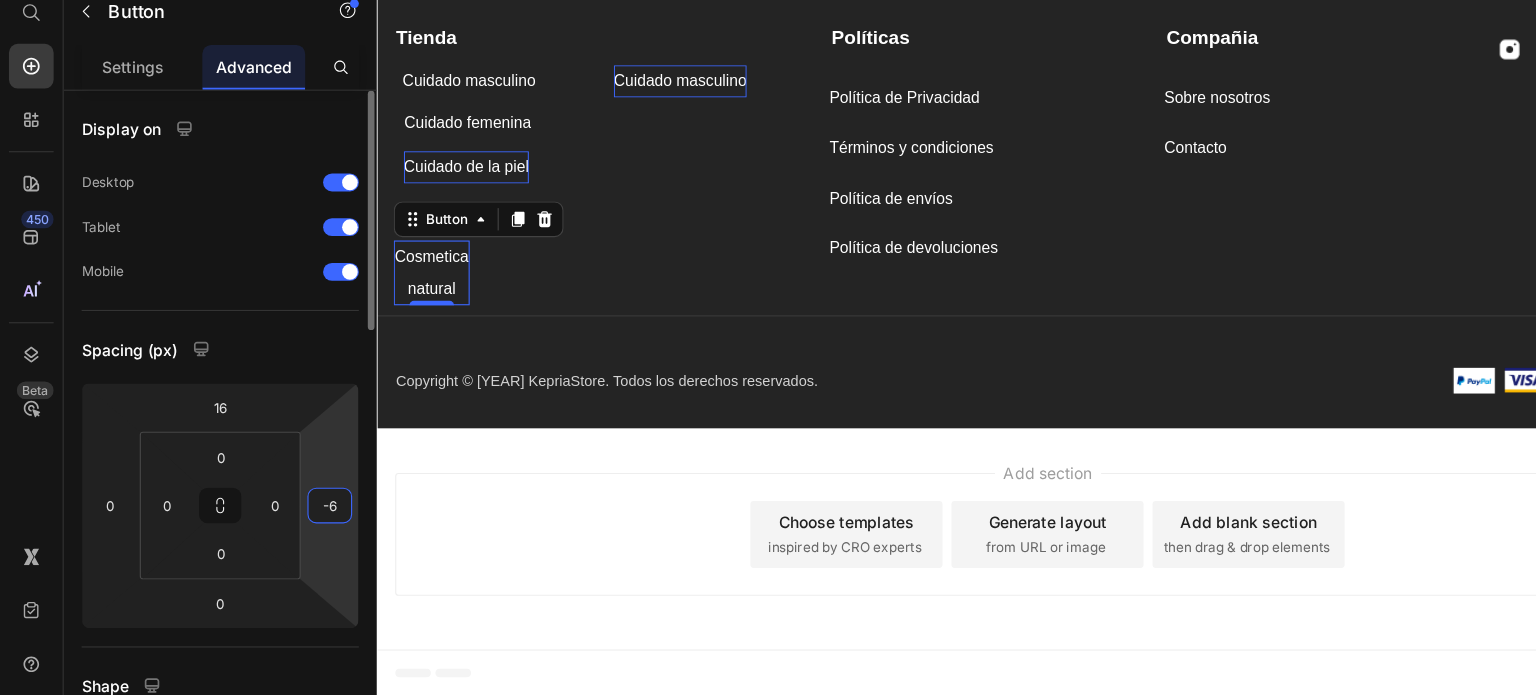 type on "-61" 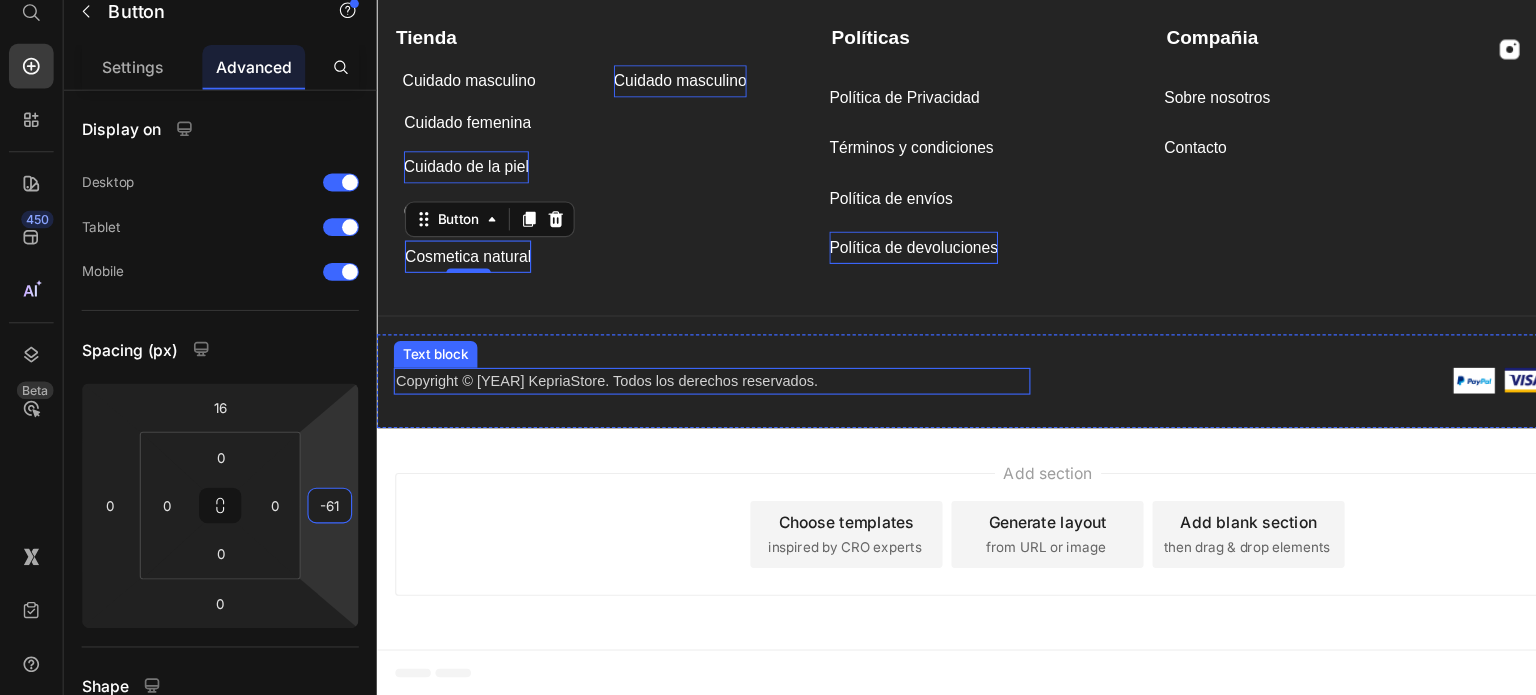 scroll, scrollTop: 5303, scrollLeft: 0, axis: vertical 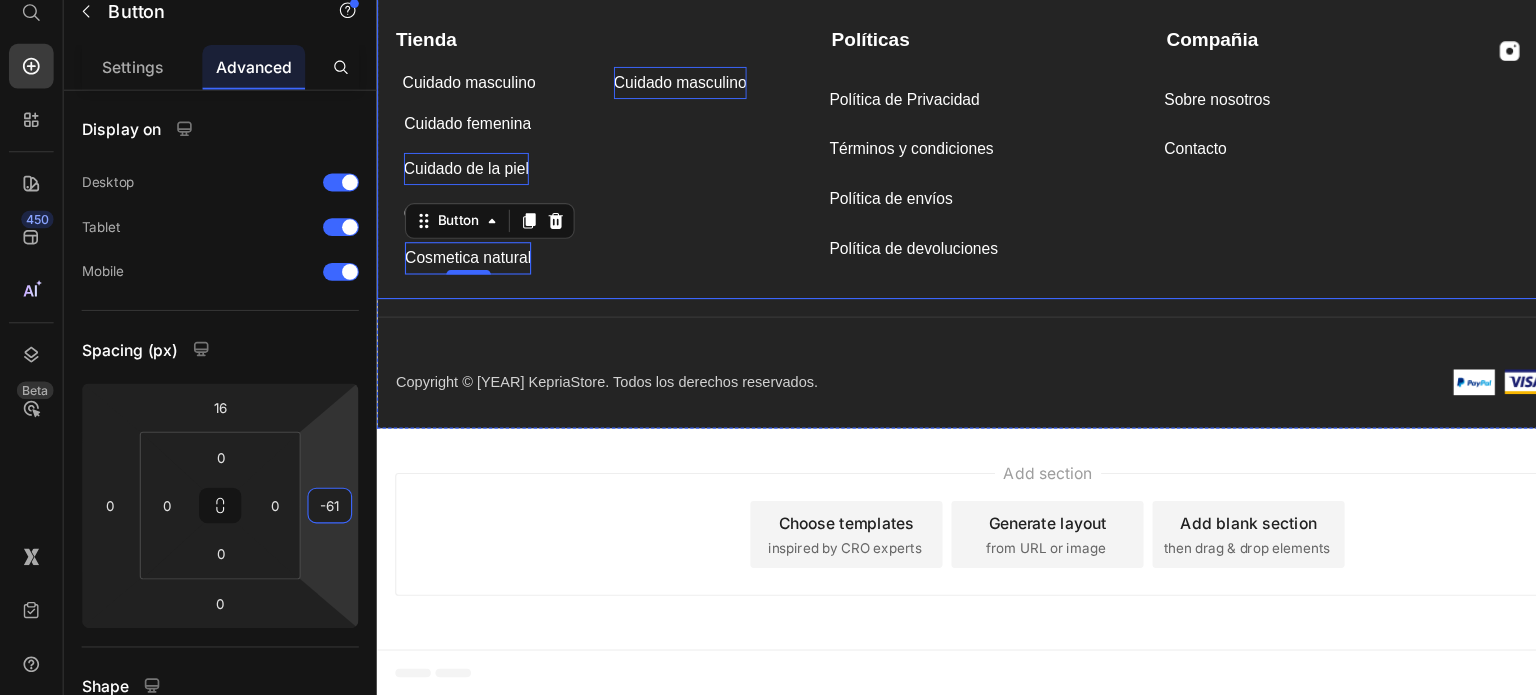 click on "Tienda Text block Cuidado masculino Button Cuidado masculino Button Cuidado femenina Button Cuidado de la piel Button Cuidado del cabello Button Cosmetica natural Button   0" at bounding box center (571, 127) 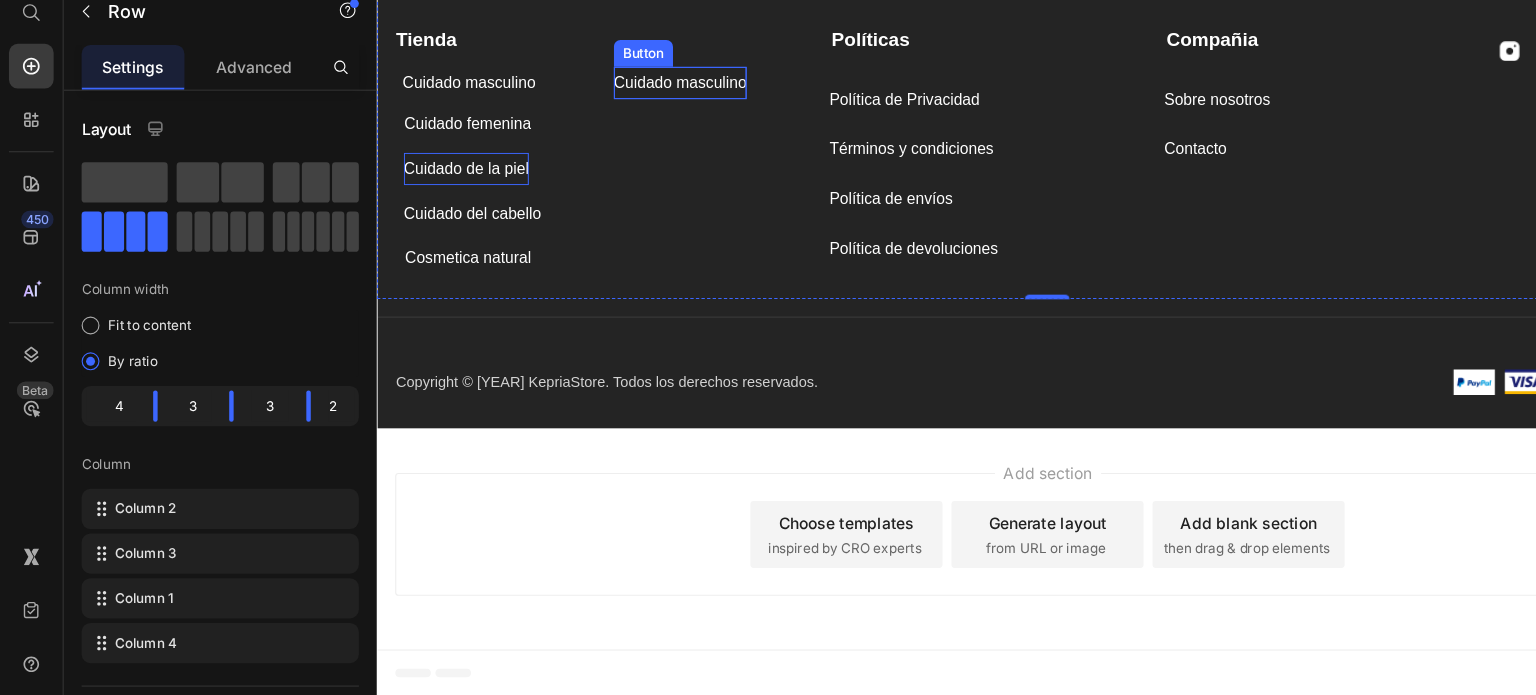 click on "Cuidado masculino" at bounding box center [647, 72] 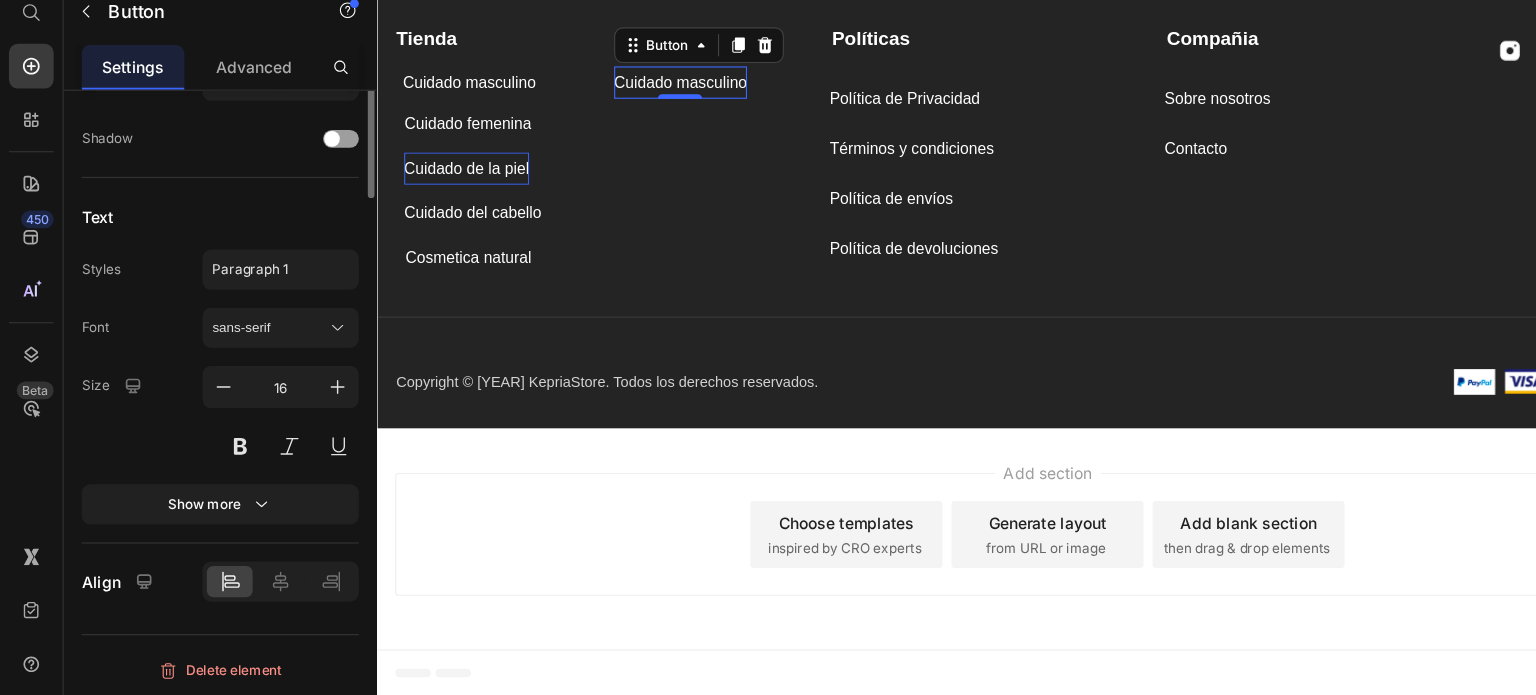 scroll, scrollTop: 538, scrollLeft: 0, axis: vertical 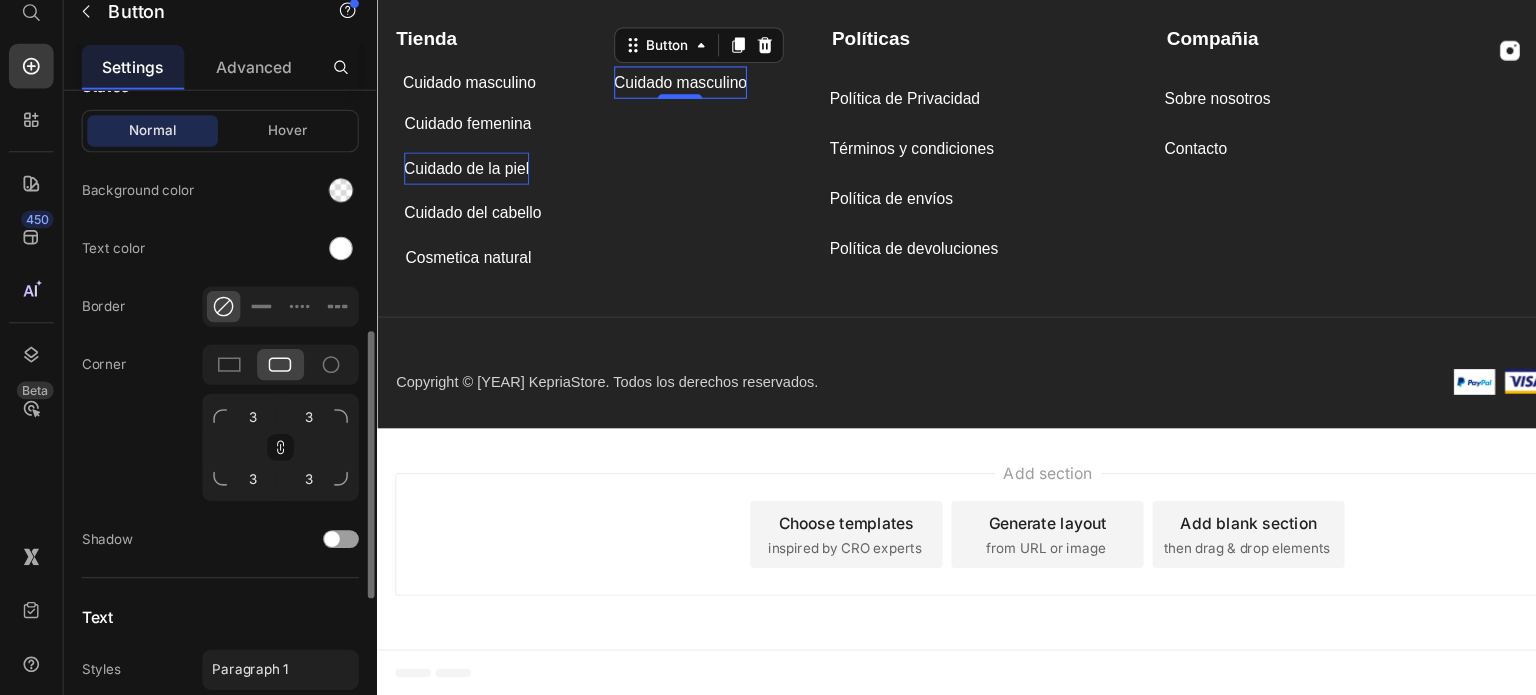 click on "Advanced" at bounding box center (227, 132) 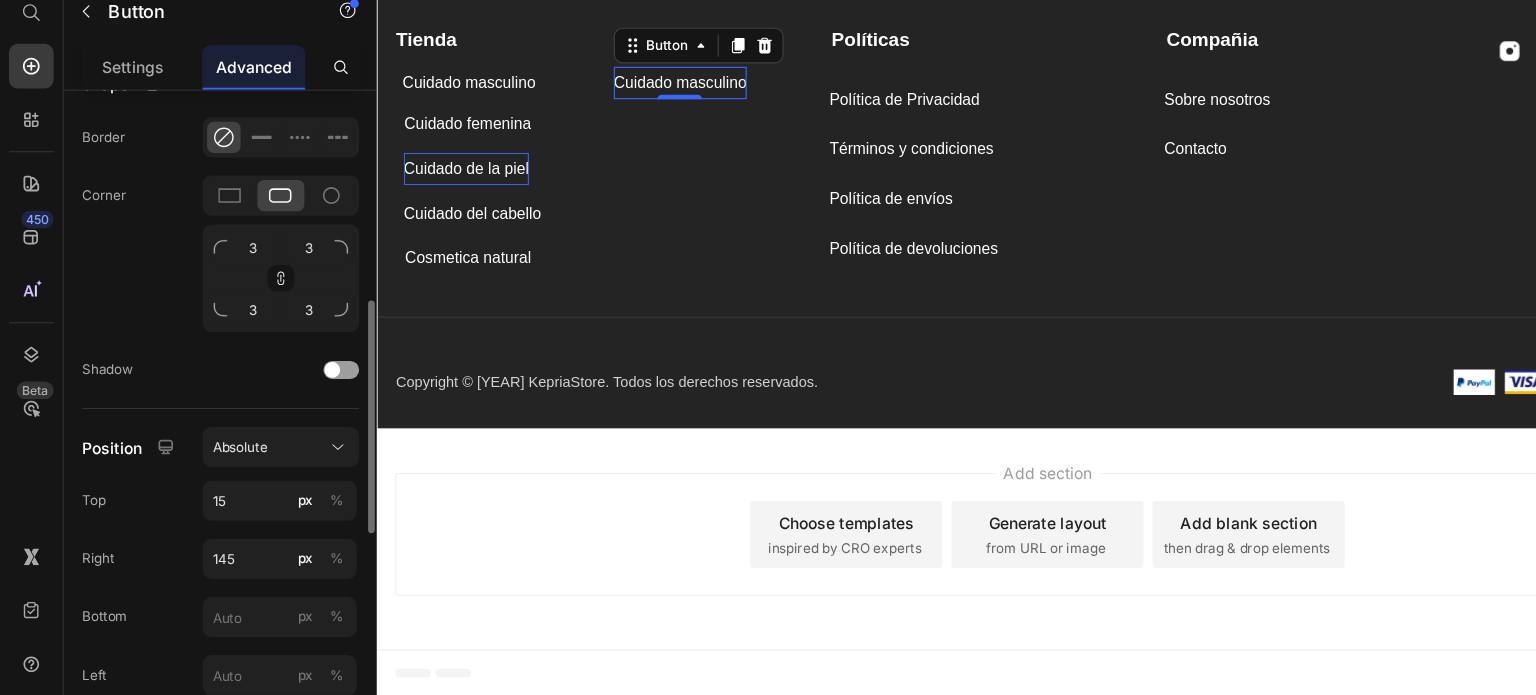scroll, scrollTop: 0, scrollLeft: 0, axis: both 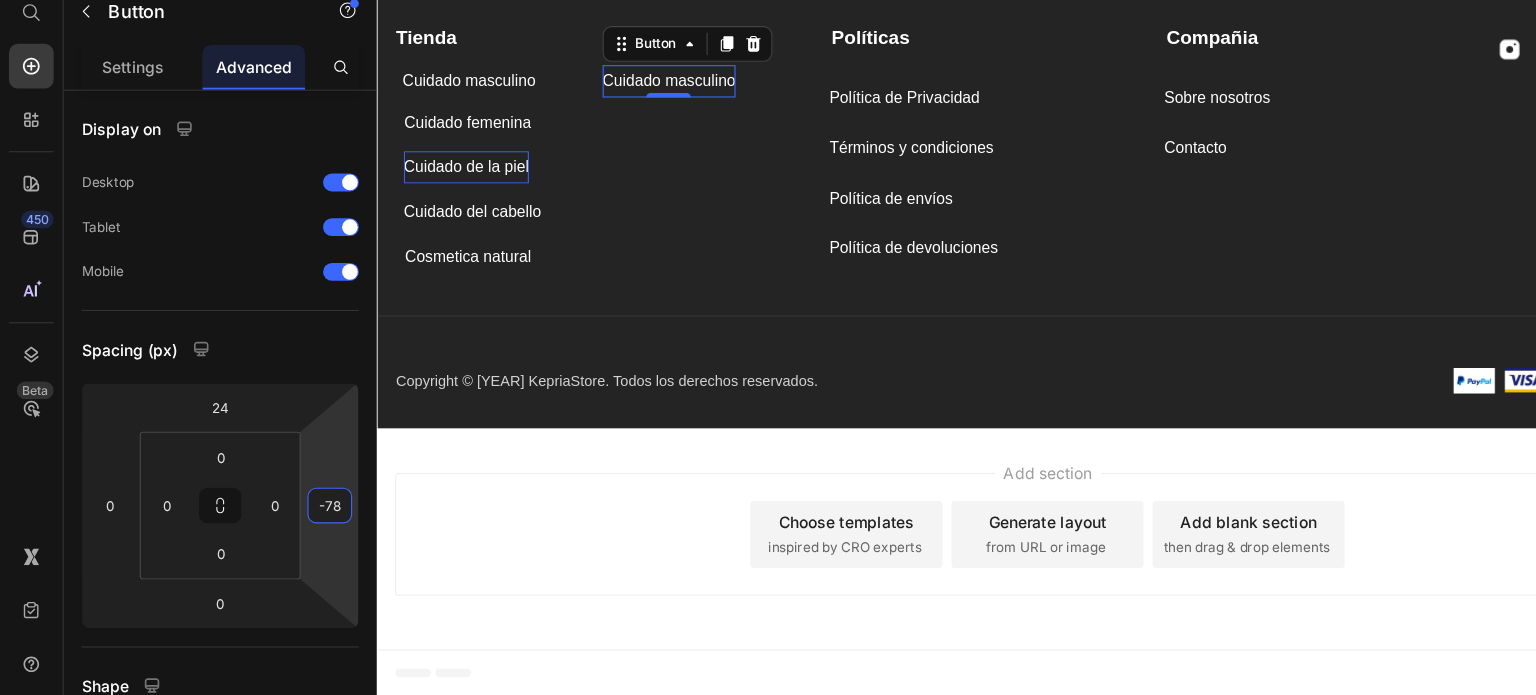 type on "-76" 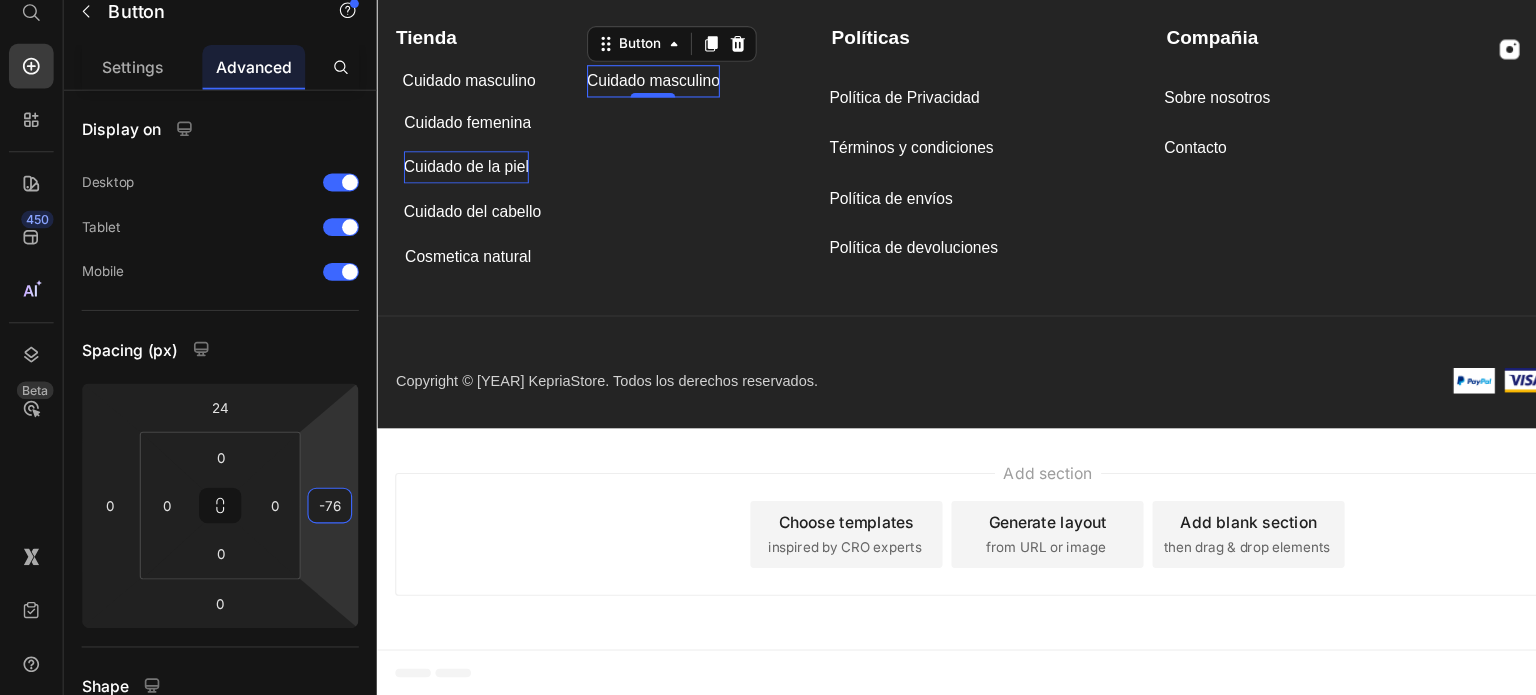drag, startPoint x: 294, startPoint y: 466, endPoint x: 295, endPoint y: 454, distance: 12.0415945 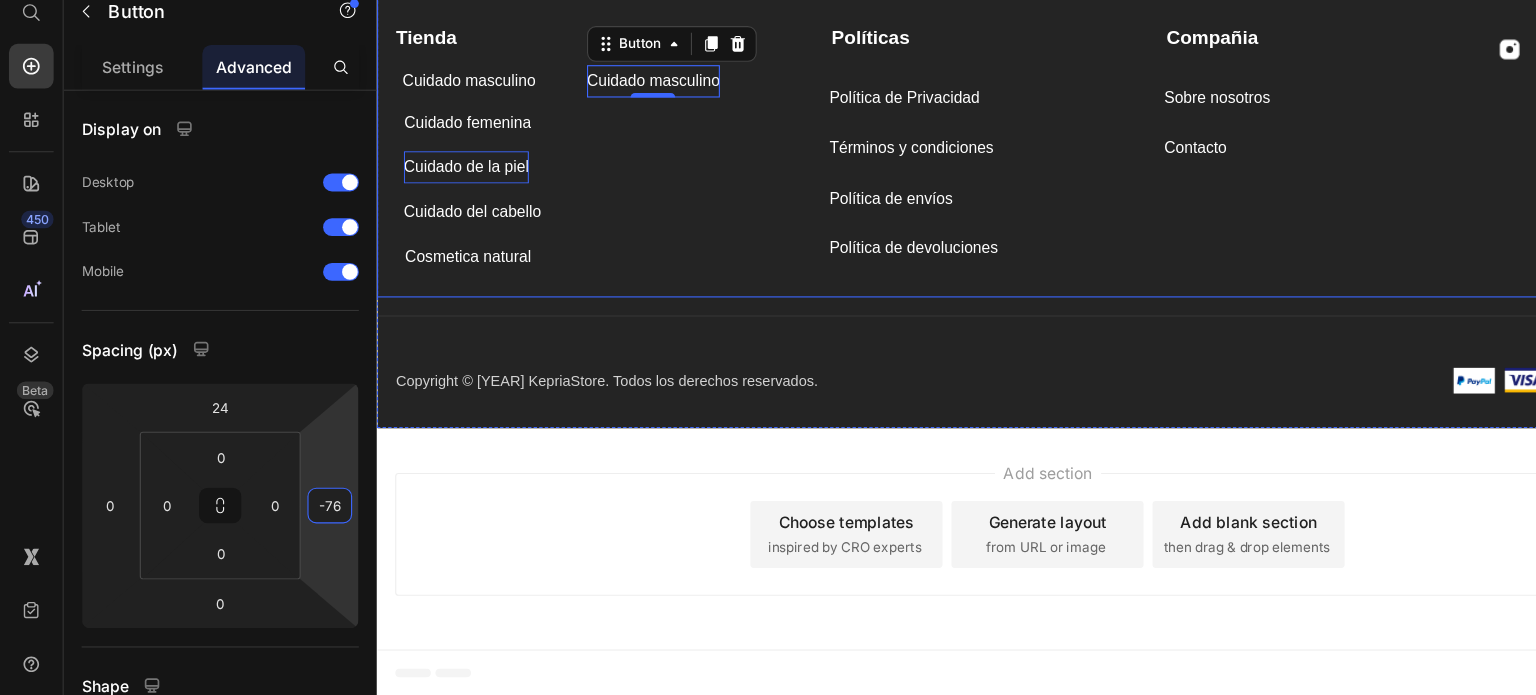 click on "Tienda Text block Cuidado masculino Button Cuidado masculino Button   0 Cuidado femenina Button Cuidado de la piel Button Cuidado del cabello Button Cosmetica natural Button" at bounding box center (571, 126) 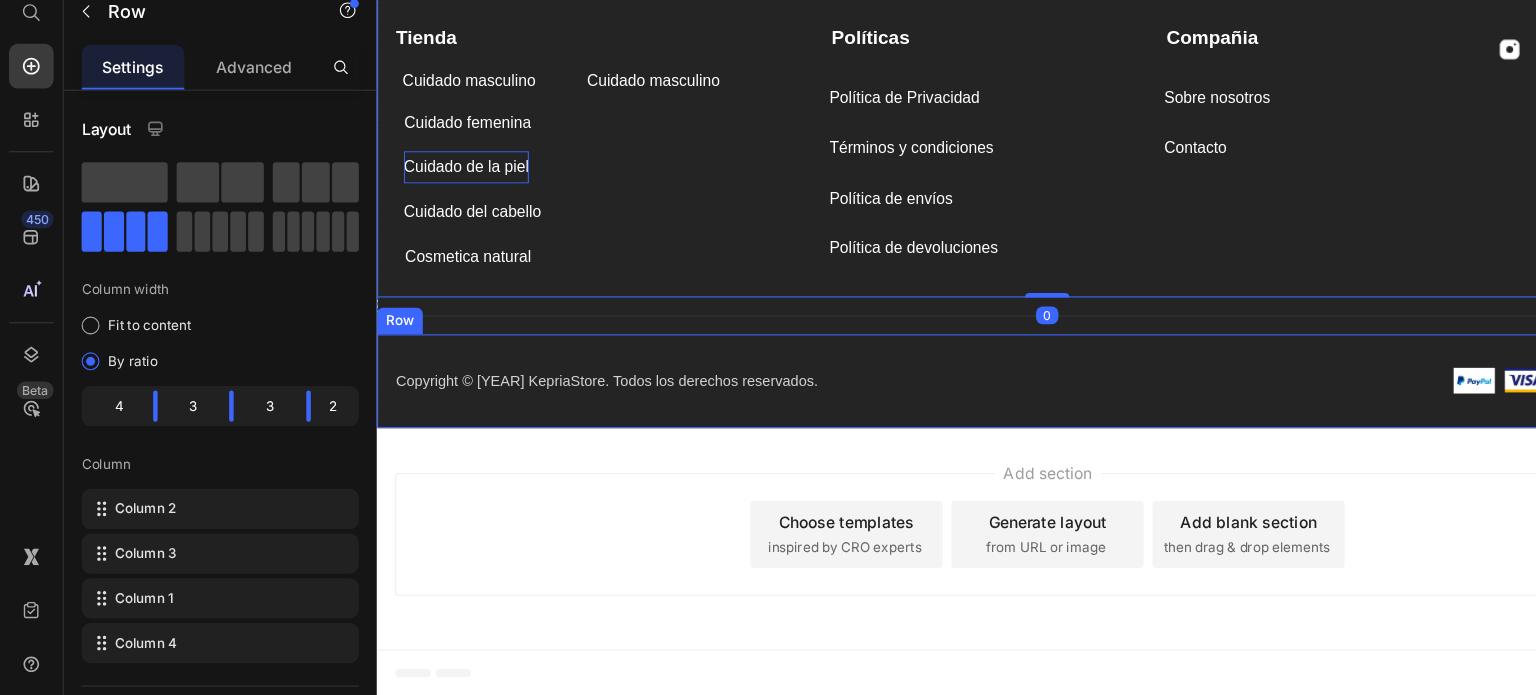 scroll, scrollTop: 5392, scrollLeft: 0, axis: vertical 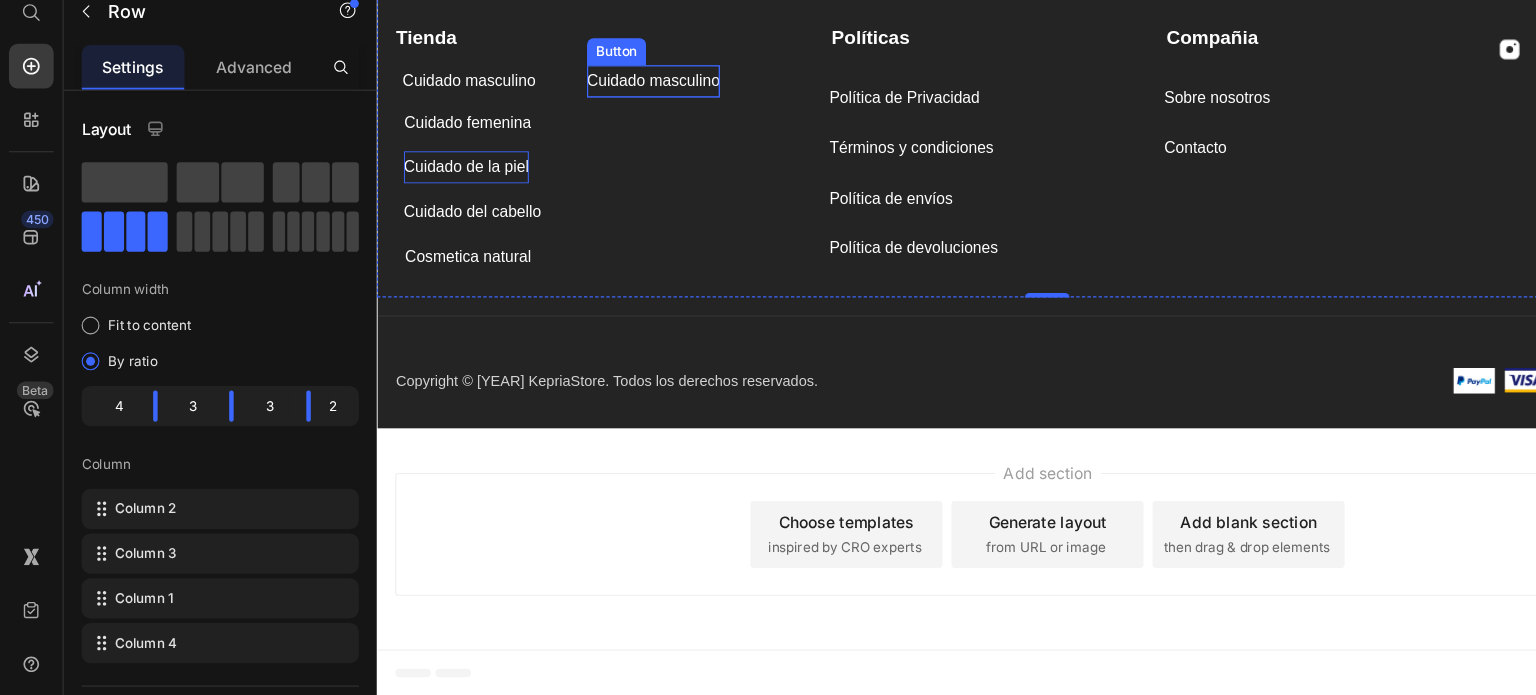 click on "Cuidado masculino" at bounding box center (623, 71) 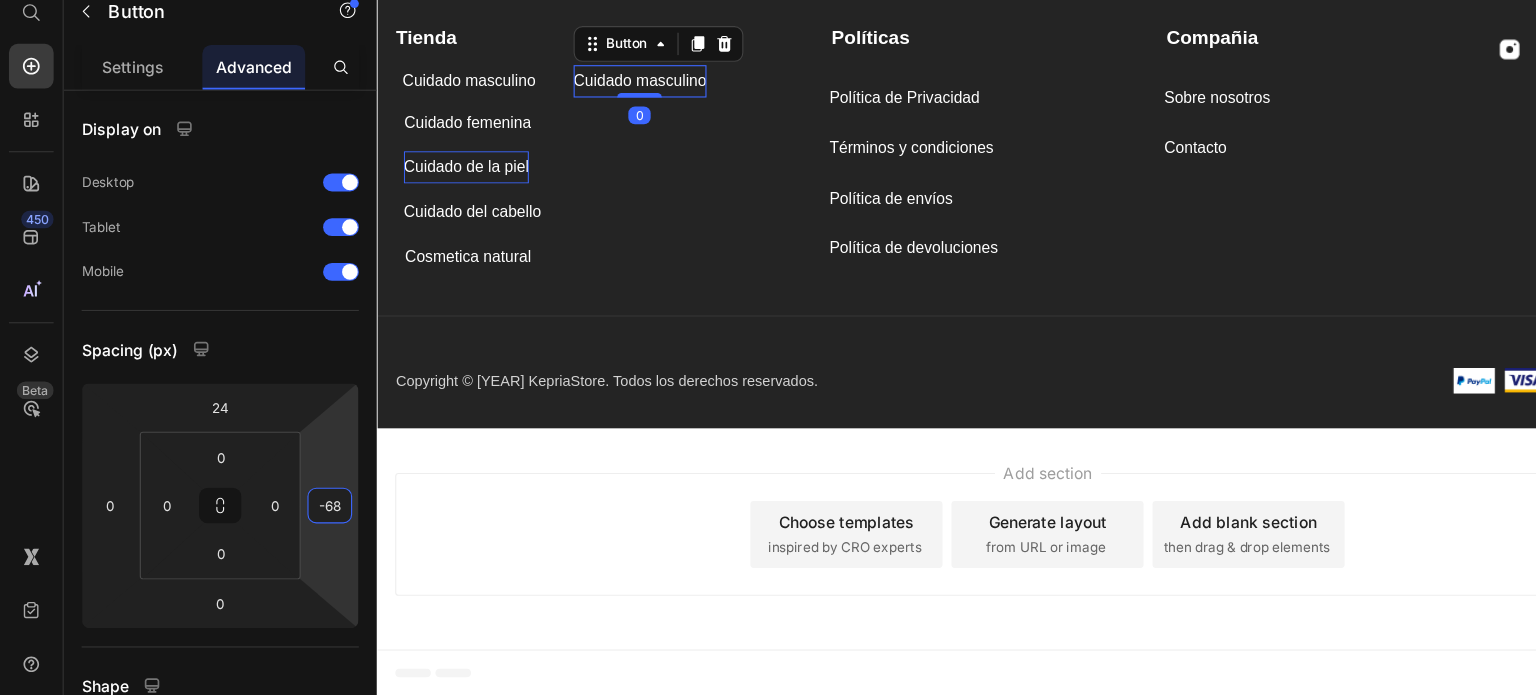 type on "-70" 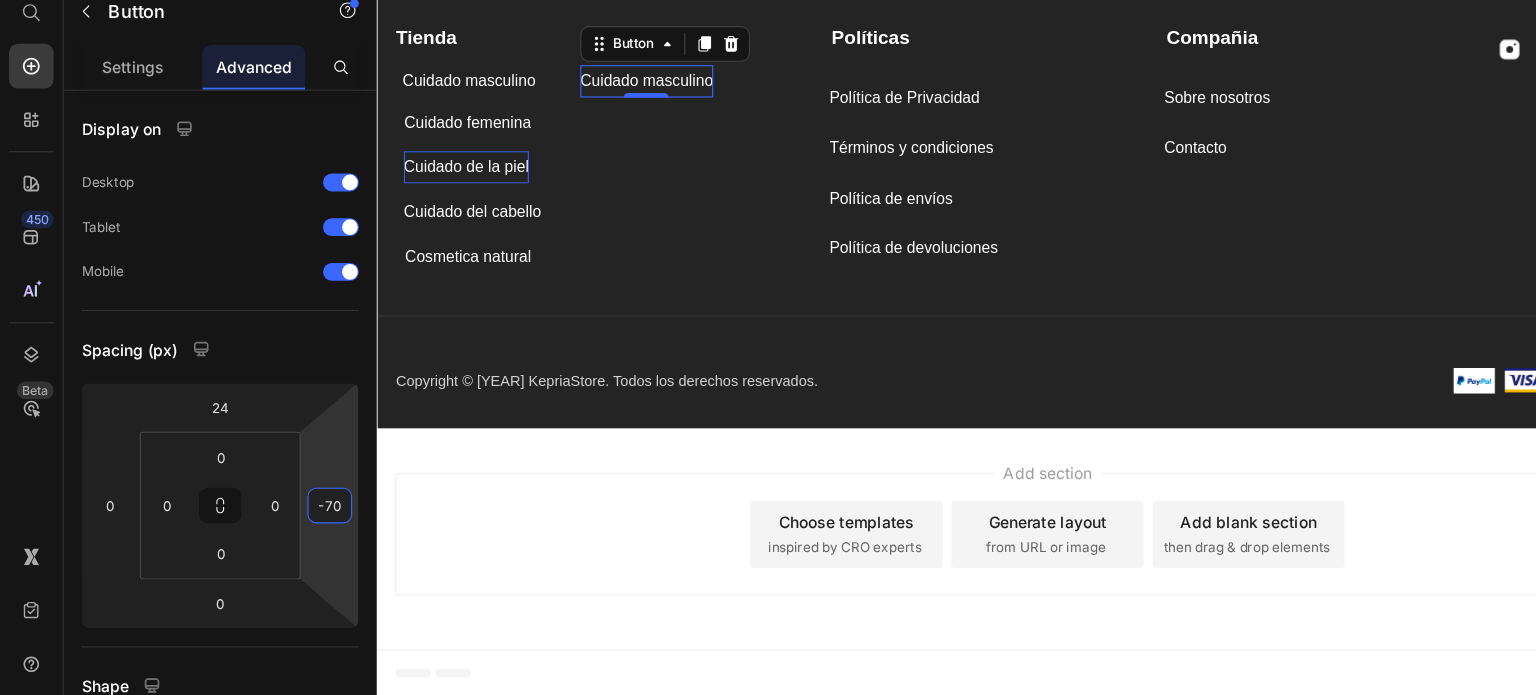 drag, startPoint x: 314, startPoint y: 467, endPoint x: 14, endPoint y: 395, distance: 308.51904 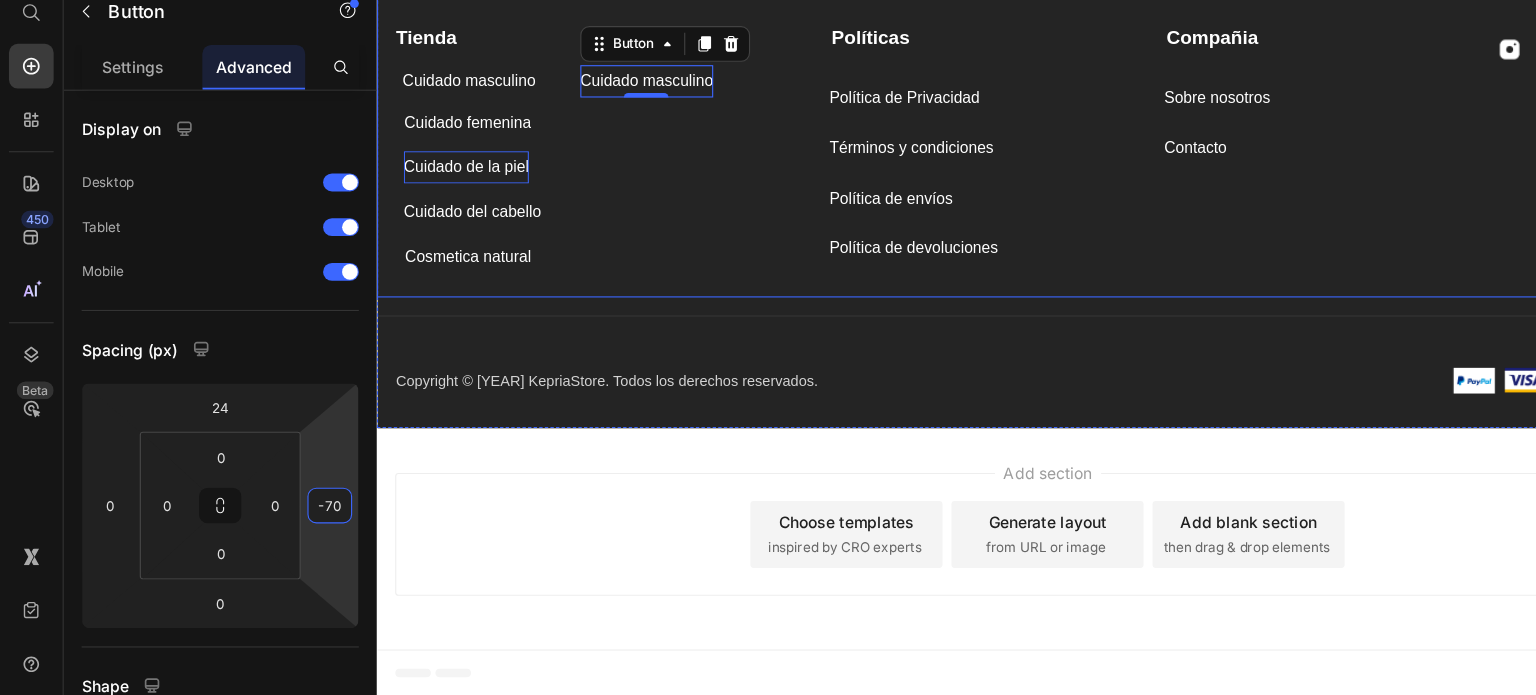 click on "Tienda Text block Cuidado masculino Button Cuidado masculino Button   0 Cuidado femenina Button Cuidado de la piel Button Cuidado del cabello Button Cosmetica natural Button" at bounding box center [571, 126] 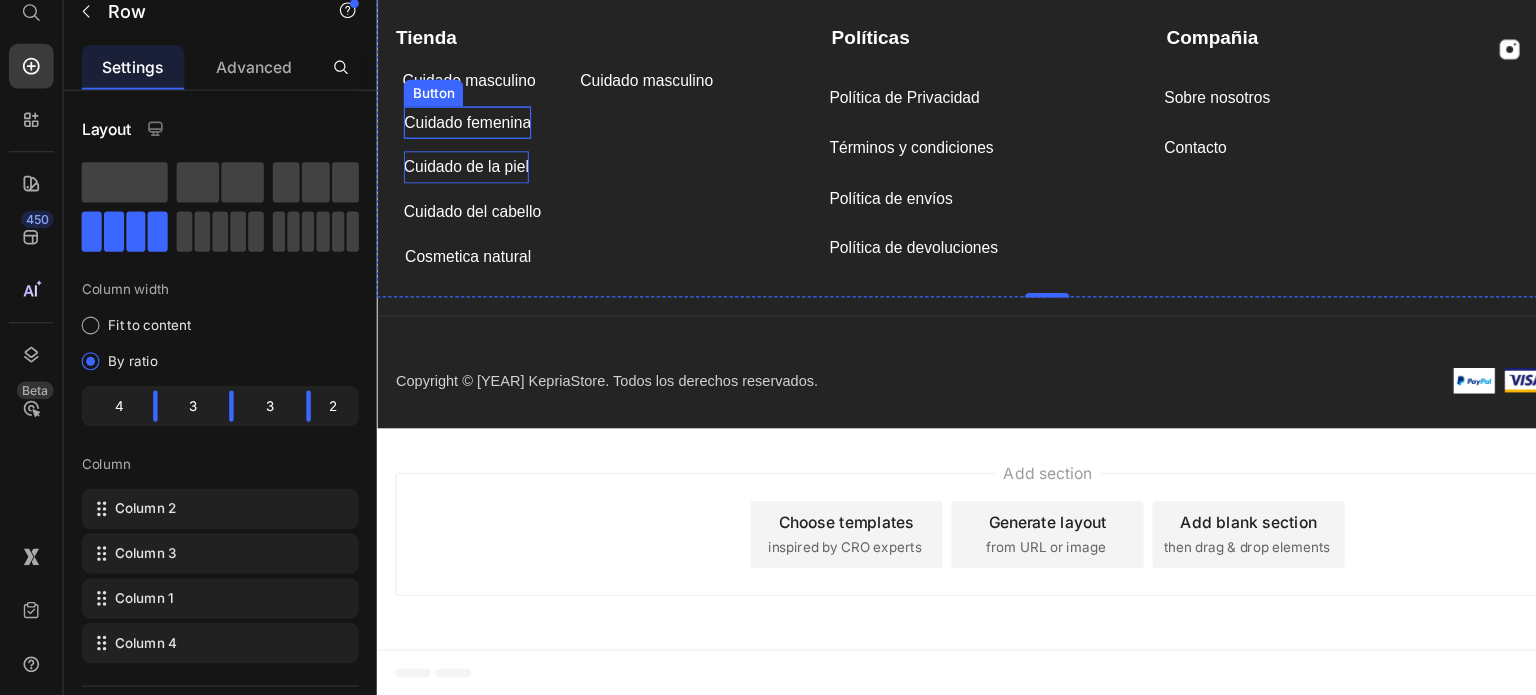 click on "Cuidado femenina" at bounding box center [457, 108] 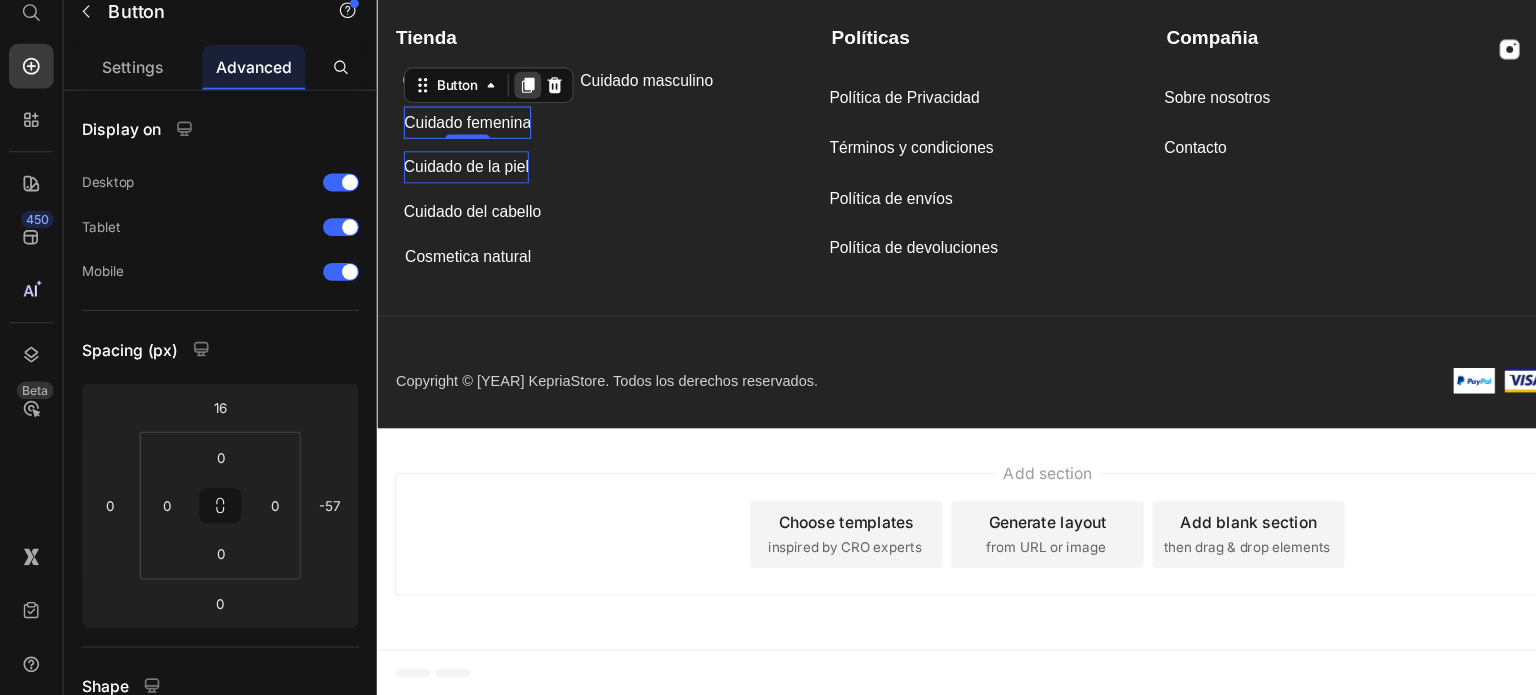 click 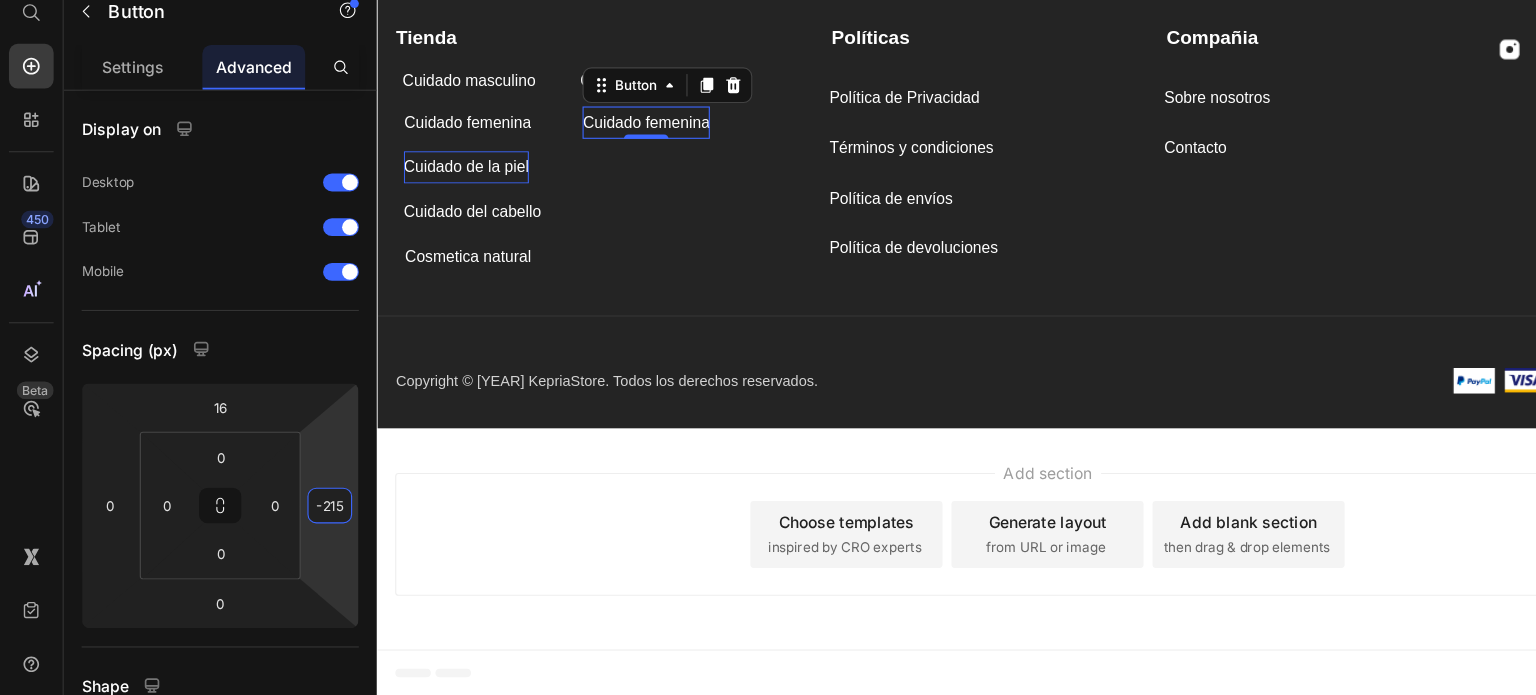 type on "-213" 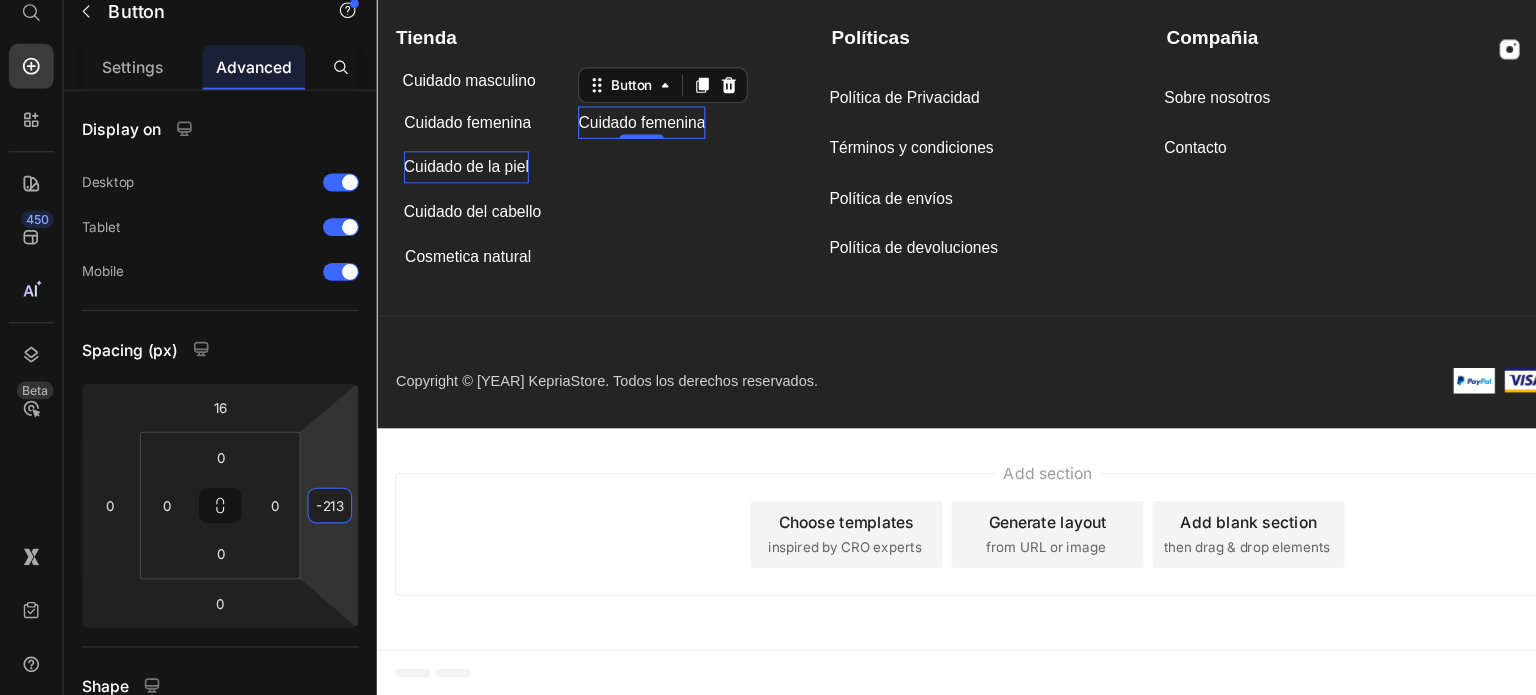 drag, startPoint x: 301, startPoint y: 461, endPoint x: 297, endPoint y: 531, distance: 70.11419 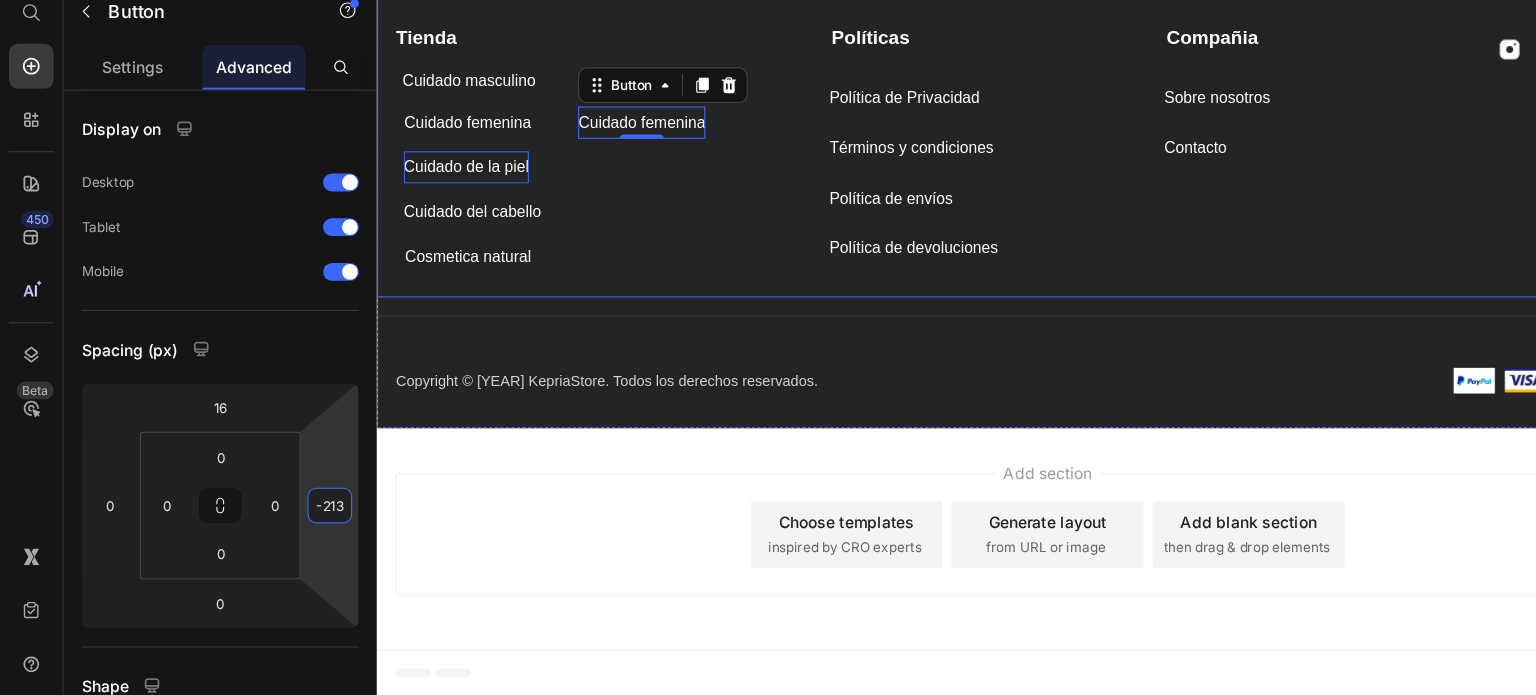 click on "Compañia Text block Sobre nosotros Button Contacto Button Tienda Text block Cuidado masculino Button Cuidado masculino Button Cuidado femenina Button Cuidado femenina Button   0 Cuidado de la piel Button Cuidado del cabello Button Cosmetica natural Button Políticas Text block Política de Privacidad Button Términos y condiciones Button Política de envíos Button Política de devoluciones Button Image Image Image Image Row Row" at bounding box center [976, 129] 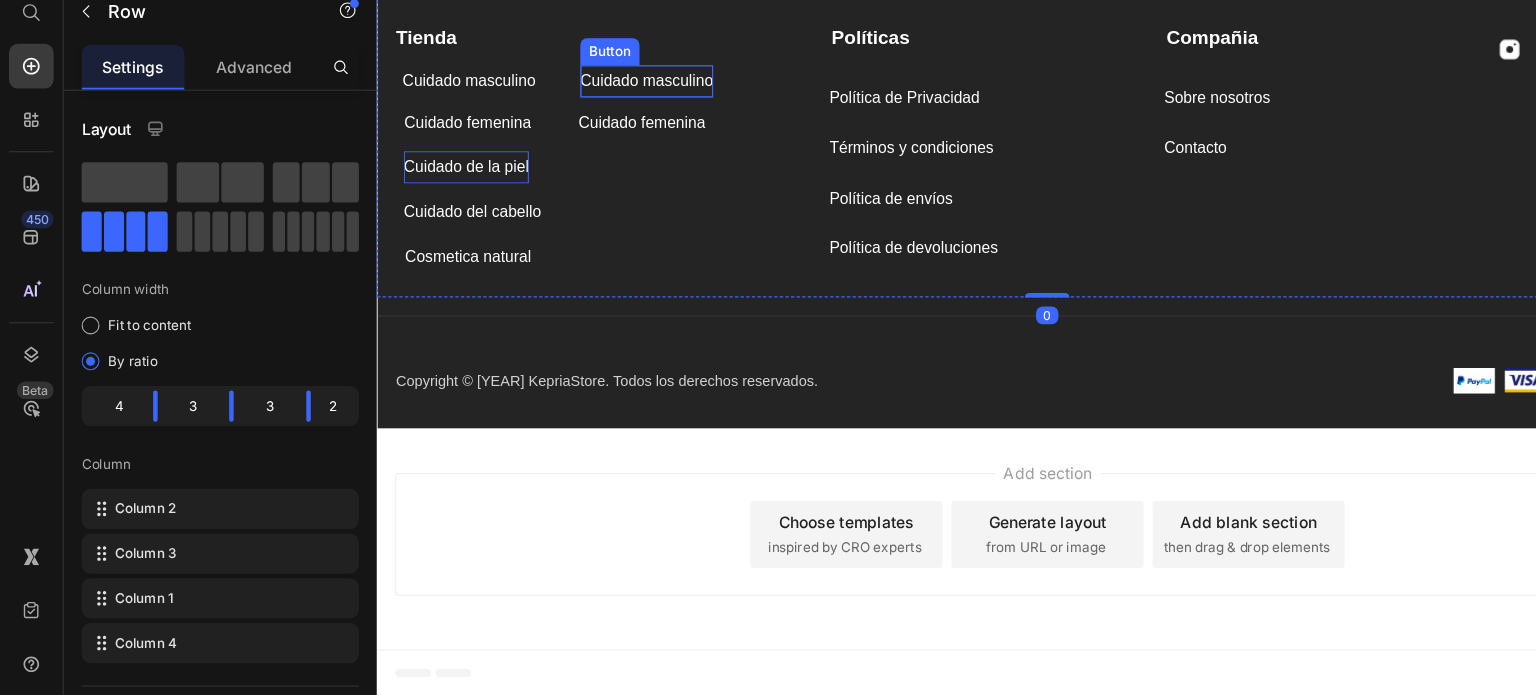 click on "Cuidado masculino" at bounding box center (617, 71) 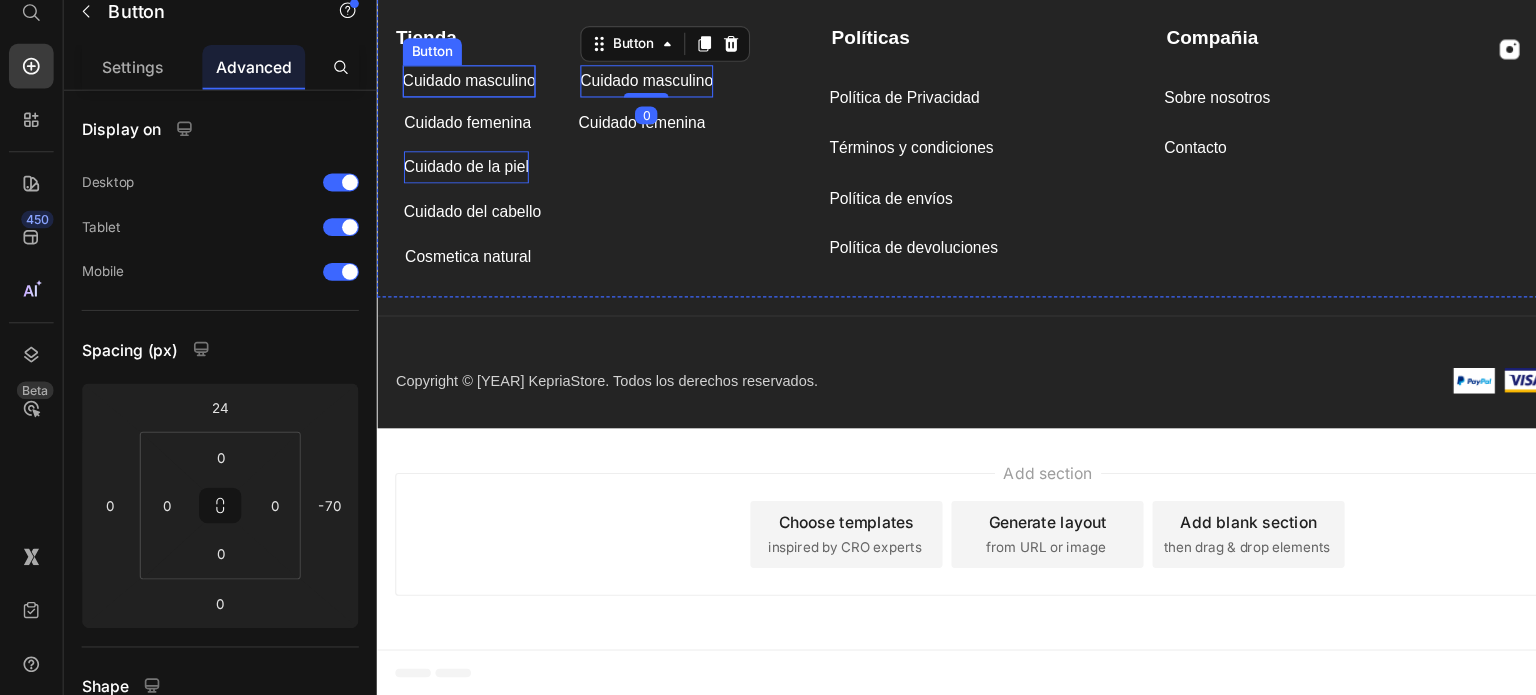 click on "Cuidado masculino" at bounding box center [458, 71] 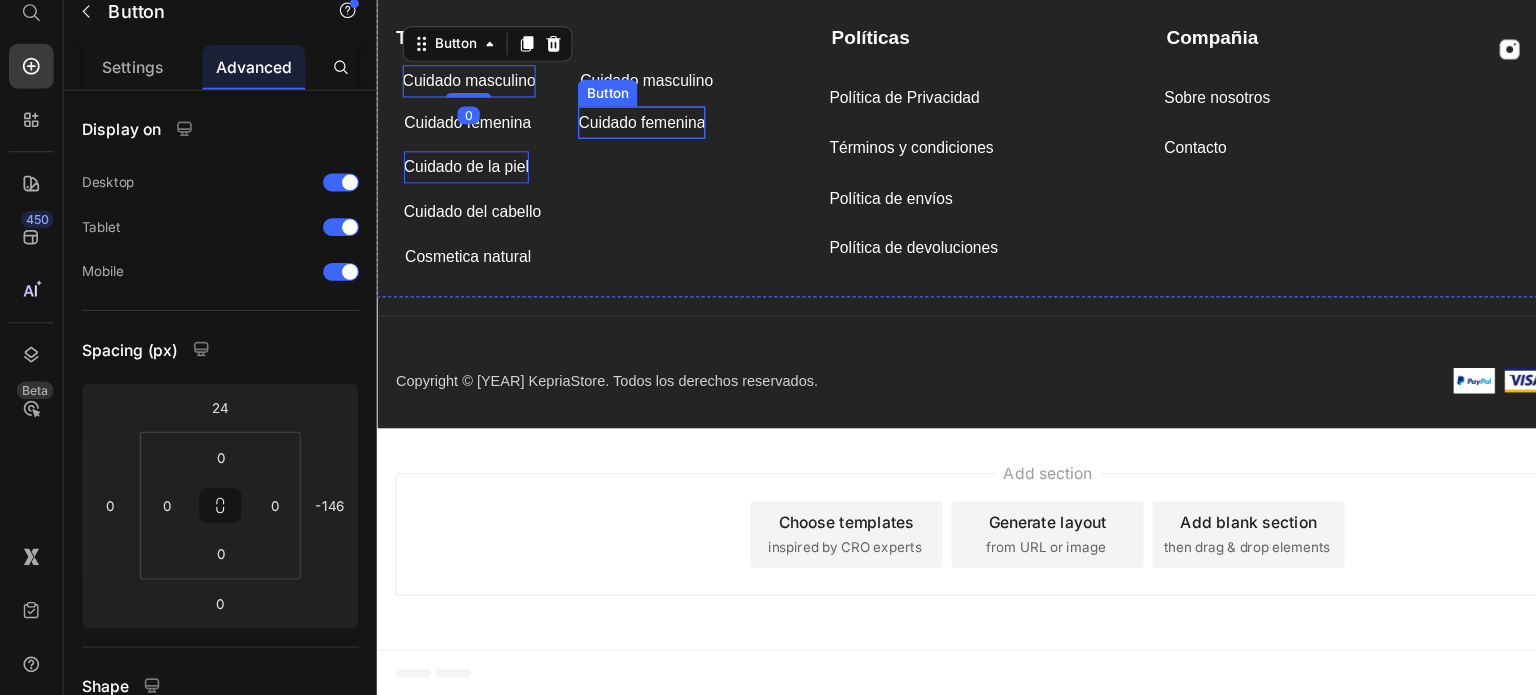 click on "Cuidado femenina" at bounding box center (613, 108) 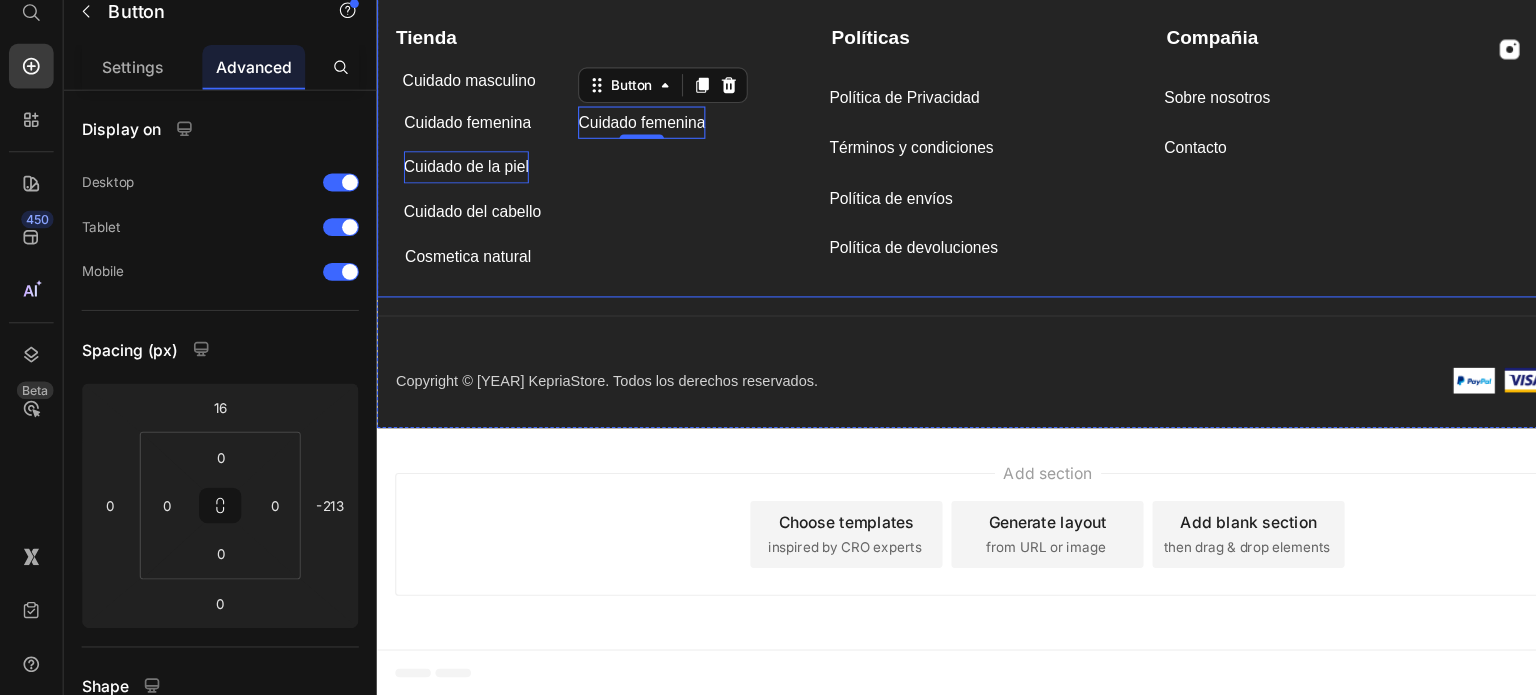 click on "Tienda Text block Cuidado masculino Button Cuidado masculino Button Cuidado femenina Button Cuidado femenina Button   0 Cuidado de la piel Button Cuidado del cabello Button Cosmetica natural Button" at bounding box center (571, 126) 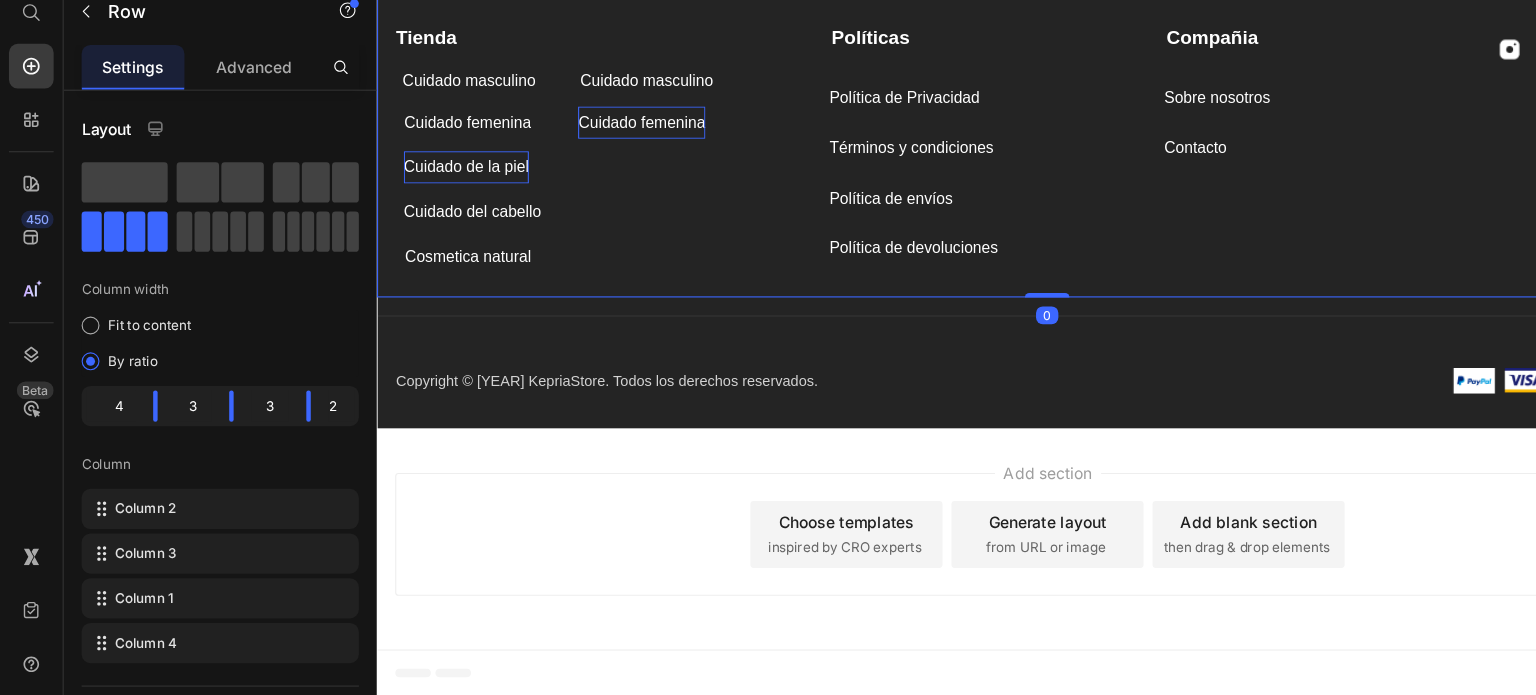 click on "Cuidado femenina" at bounding box center [613, 108] 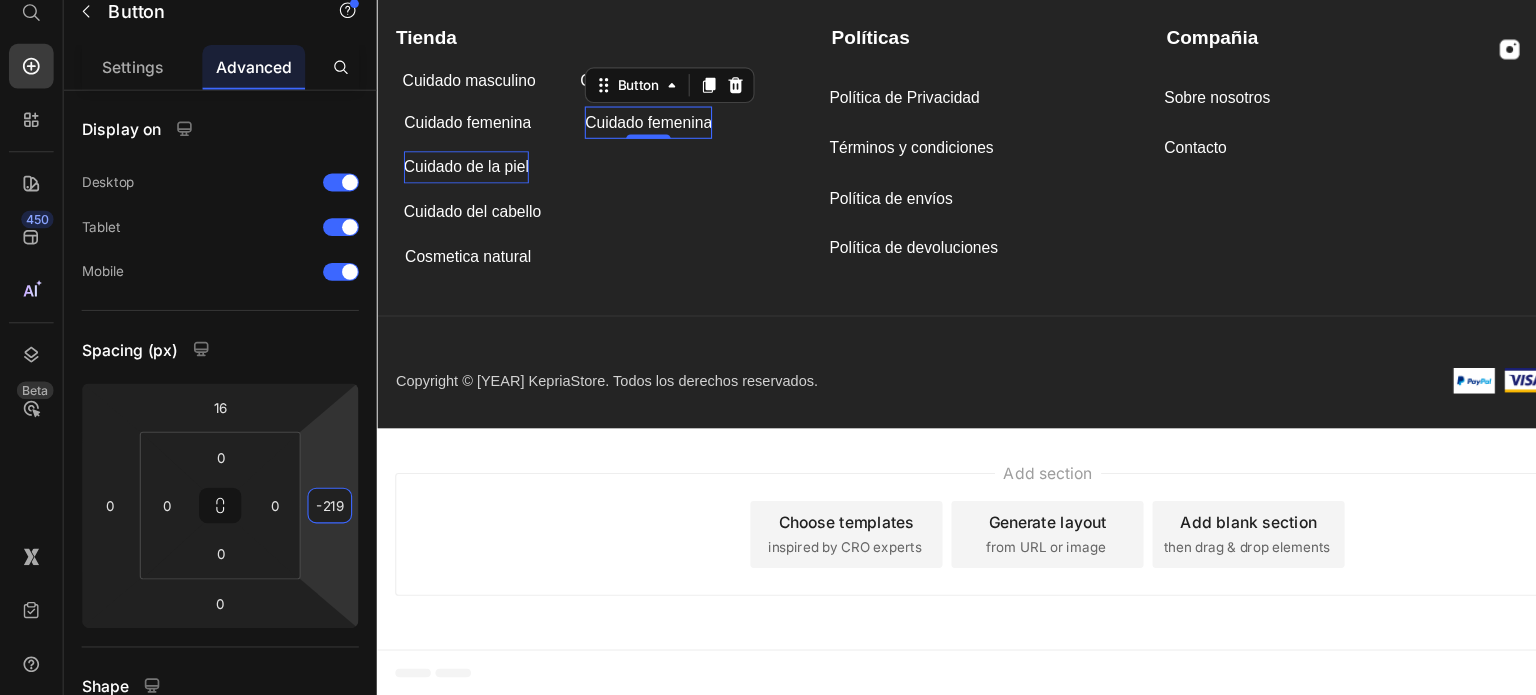 click on "7   /  Nuevo Kepria Draft Preview  Save   Publish  450 Beta Start with Sections Elements Hero Section Product Detail Brands Trusted Badges Guarantee Product Breakdown How to use Testimonials Compare Bundle FAQs Social Proof Brand Story Product List Collection Blog List Contact Sticky Add to Cart Custom Footer Browse Library 450 Layout
Row
Row
Row
Row Text
Heading
Text Block Button
Button
Button
Sticky Back to top Media
Image" at bounding box center (768, 0) 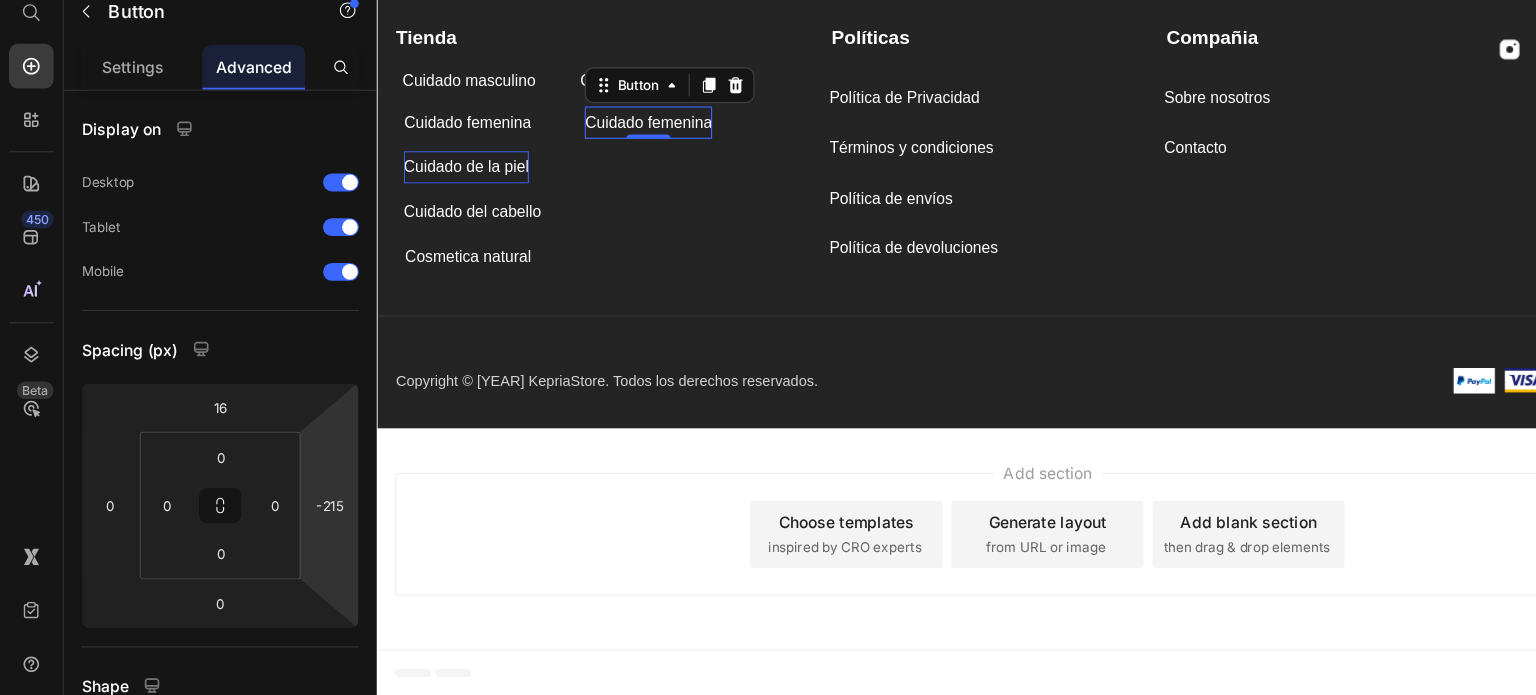 type on "-213" 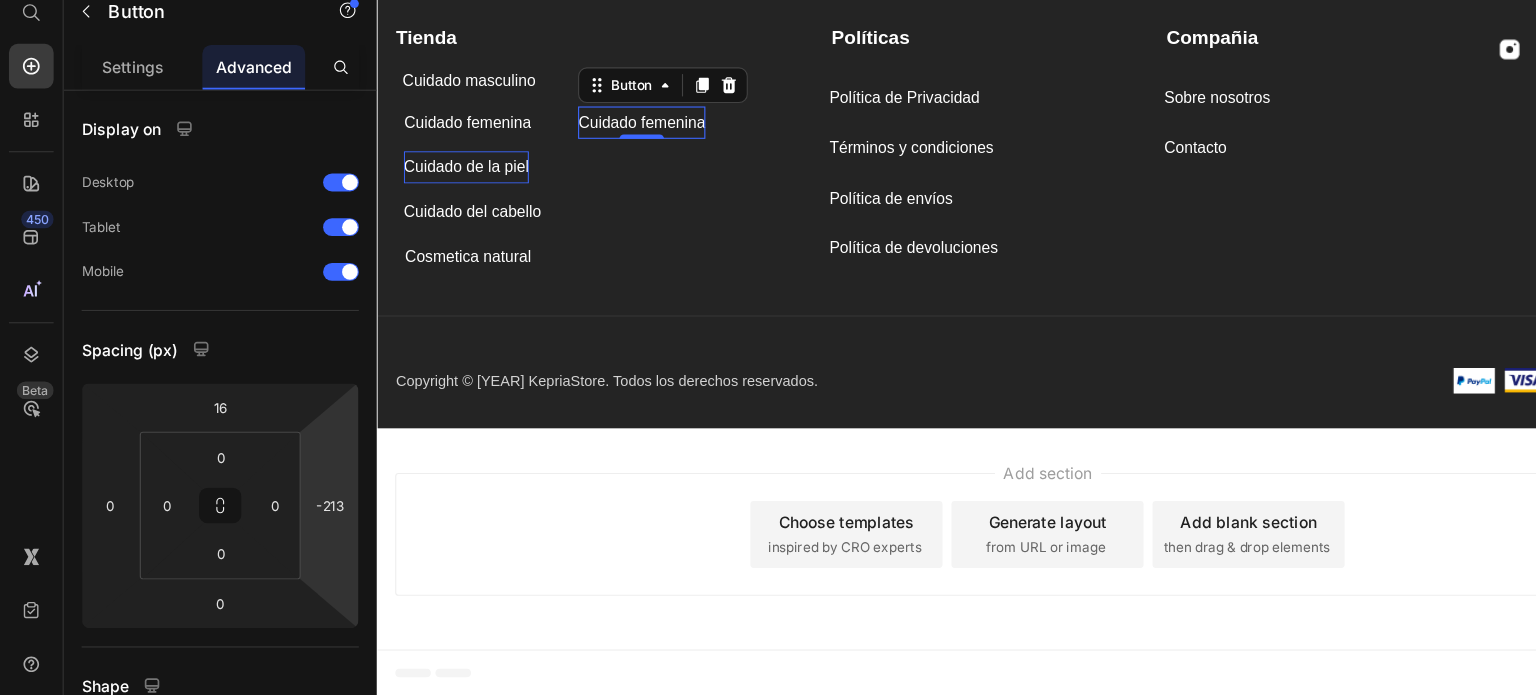 click on "7   /  Nuevo Kepria Draft Preview  Save   Publish  450 Beta Start with Sections Elements Hero Section Product Detail Brands Trusted Badges Guarantee Product Breakdown How to use Testimonials Compare Bundle FAQs Social Proof Brand Story Product List Collection Blog List Contact Sticky Add to Cart Custom Footer Browse Library 450 Layout
Row
Row
Row
Row Text
Heading
Text Block Button
Button
Button
Sticky Back to top Media
Image" at bounding box center [768, 0] 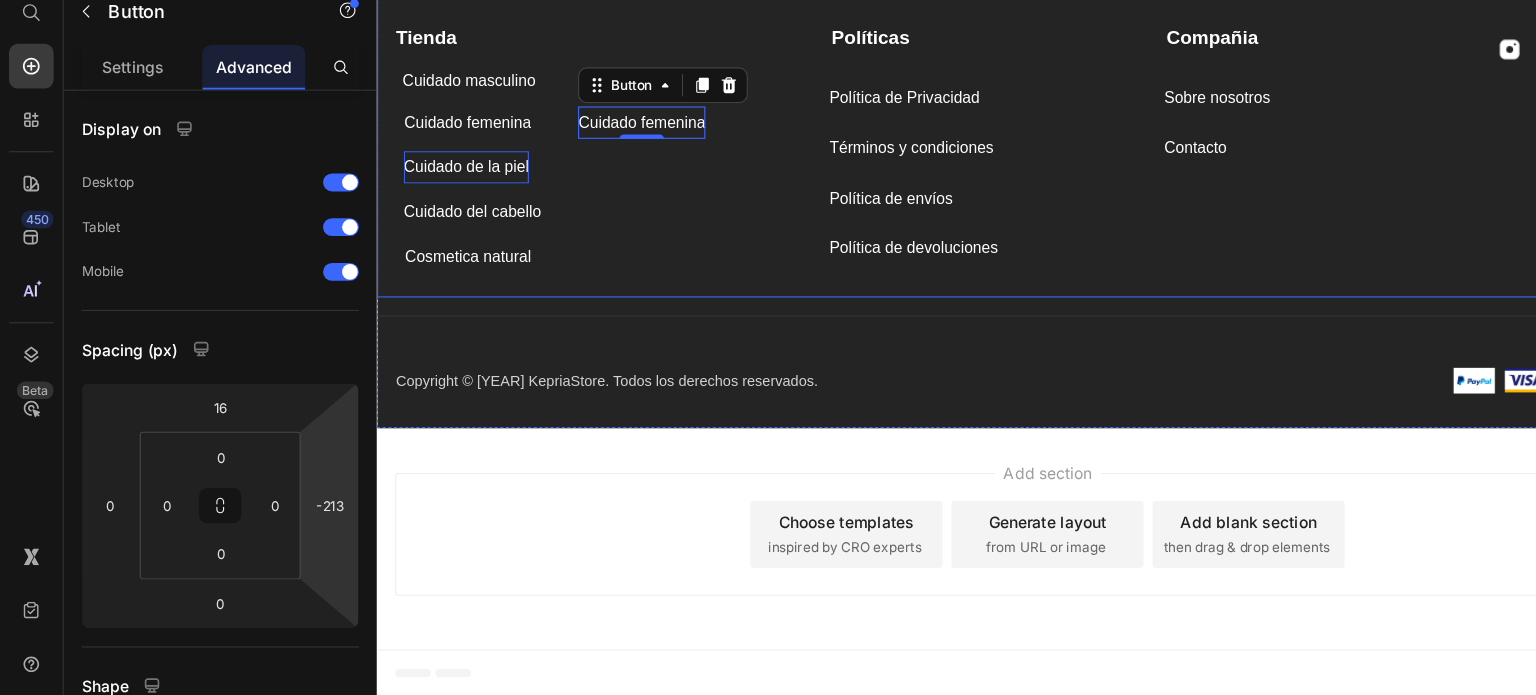 click on "Tienda Text block Cuidado masculino Button Cuidado masculino Button Cuidado femenina Button Cuidado femenina Button   0 Cuidado de la piel Button Cuidado del cabello Button Cosmetica natural Button" at bounding box center [571, 126] 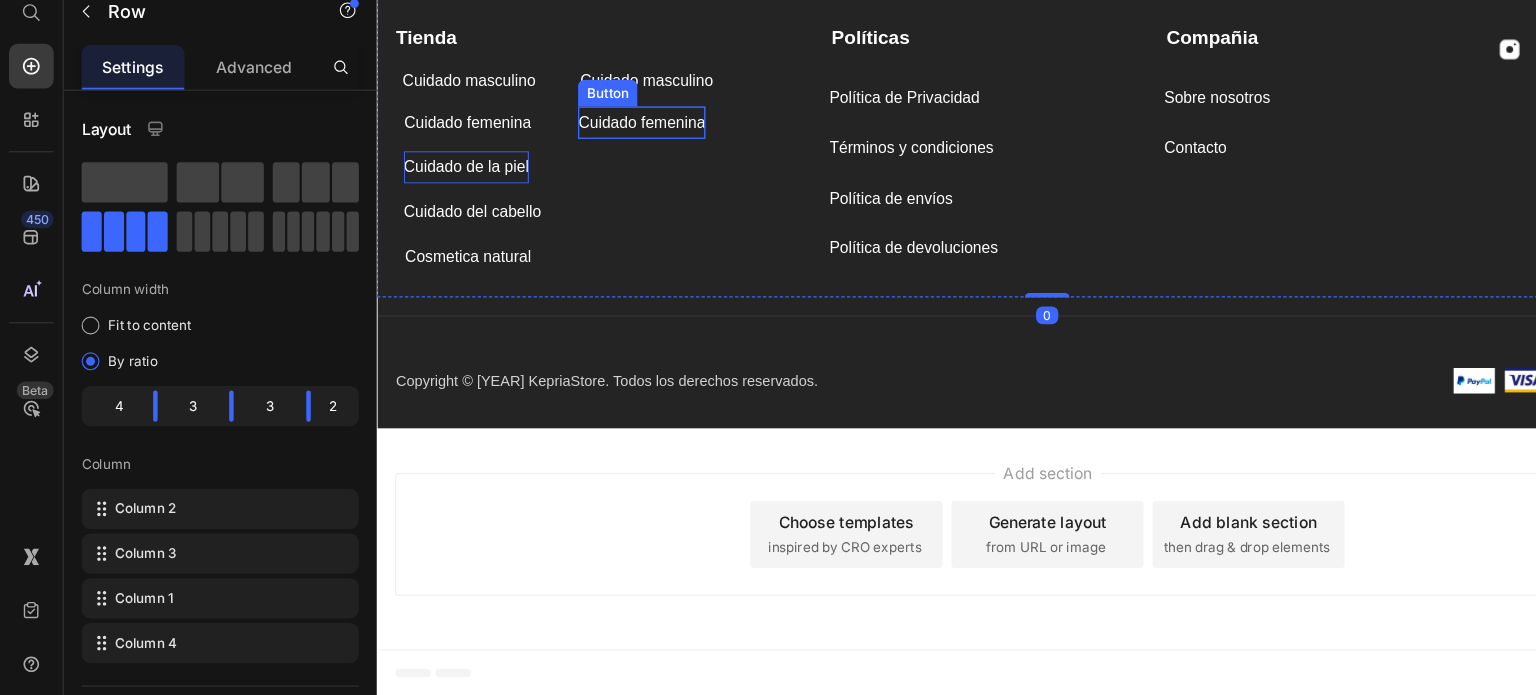 click on "Cuidado femenina" at bounding box center [613, 108] 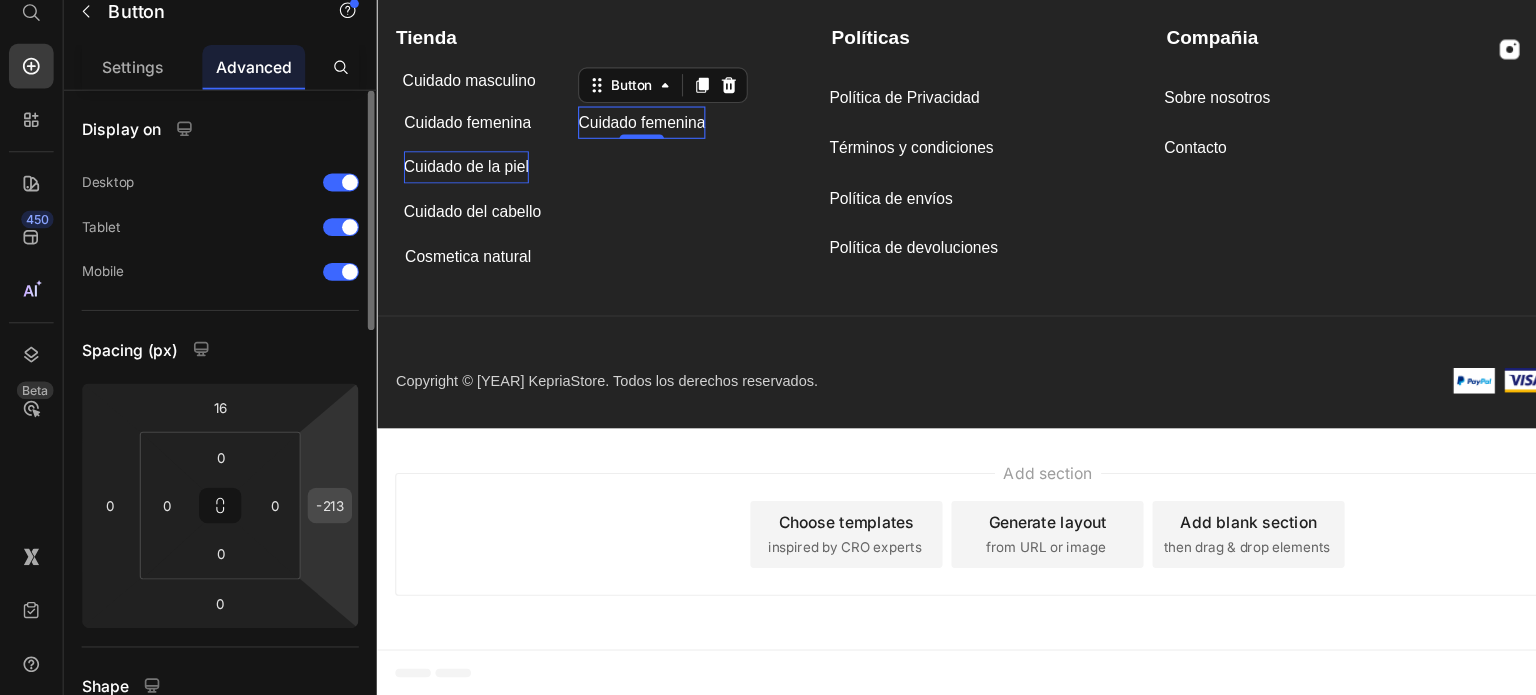 click on "-213" at bounding box center [295, 525] 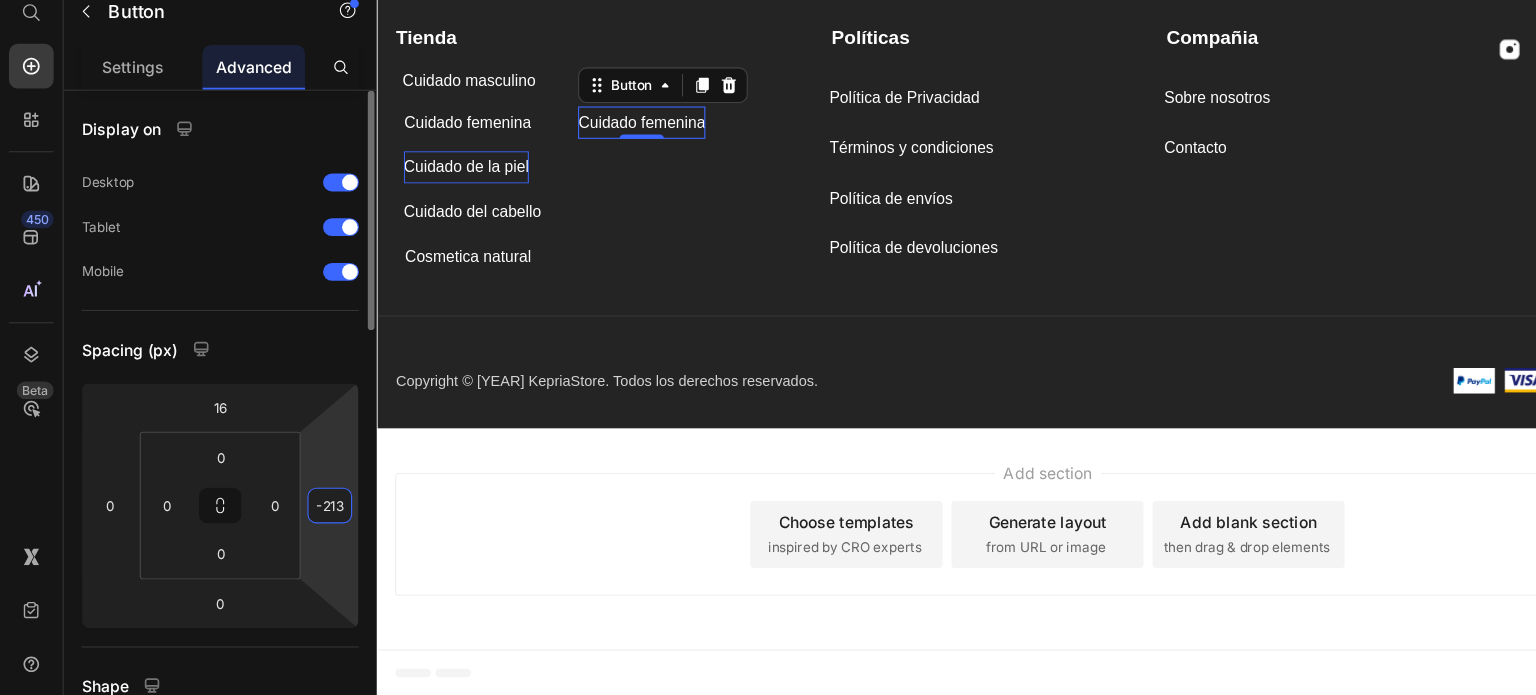 click on "-213" at bounding box center [295, 525] 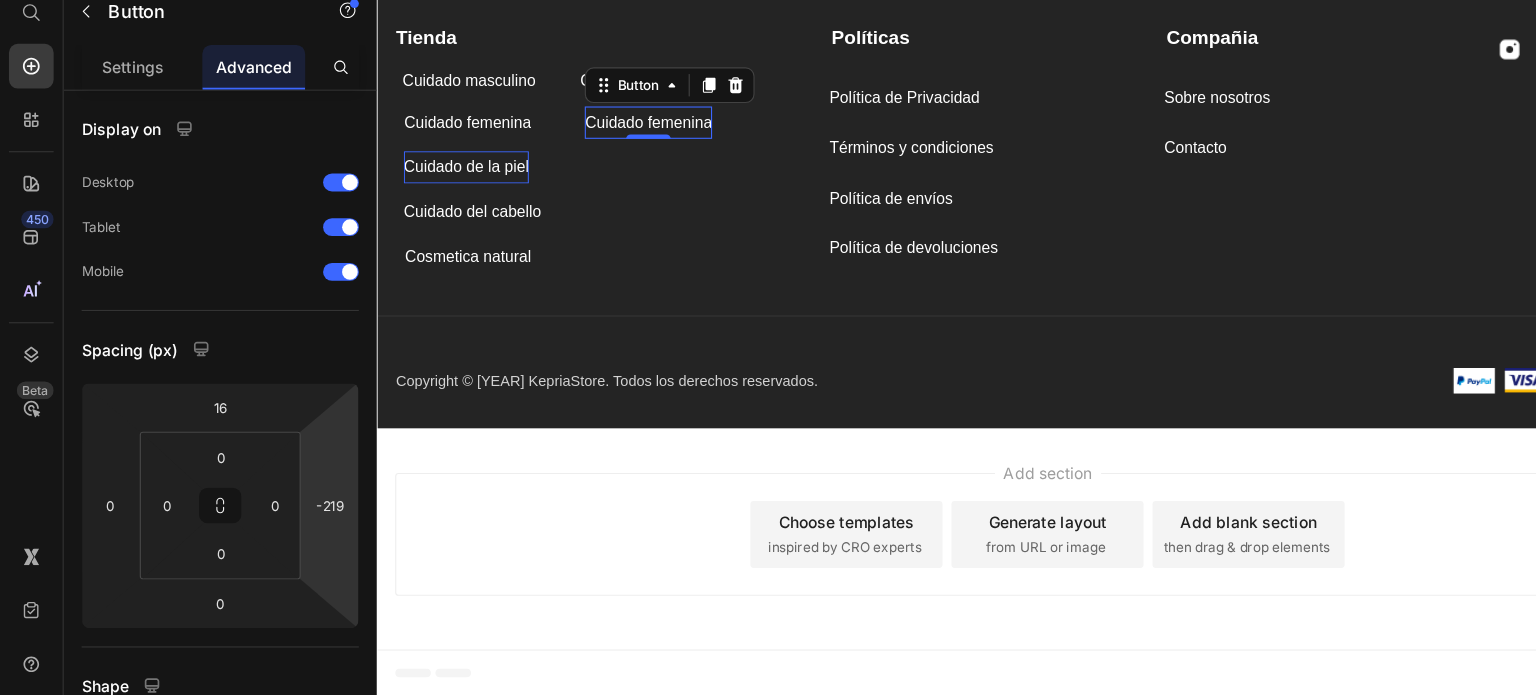 type on "-217" 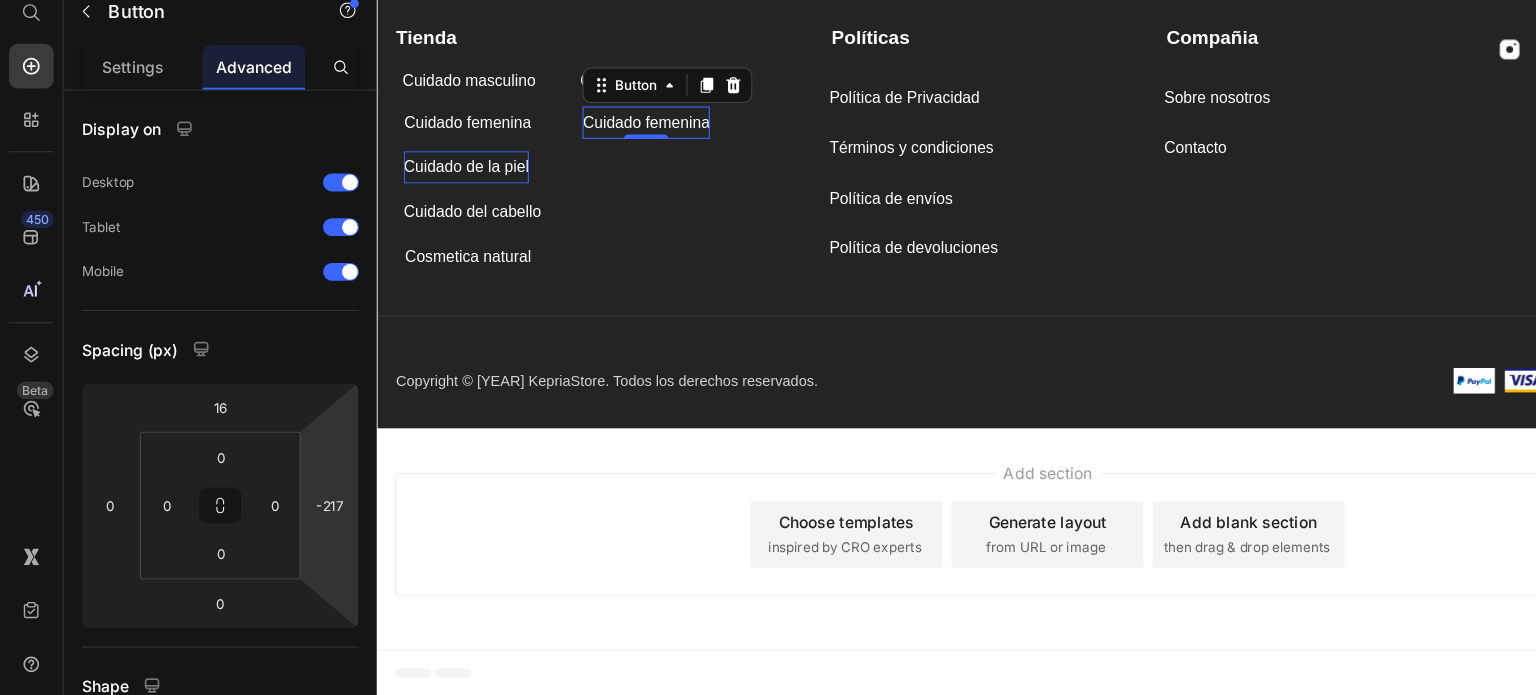 click on "7   /  Nuevo Kepria Draft Preview  Save   Publish  450 Beta Start with Sections Elements Hero Section Product Detail Brands Trusted Badges Guarantee Product Breakdown How to use Testimonials Compare Bundle FAQs Social Proof Brand Story Product List Collection Blog List Contact Sticky Add to Cart Custom Footer Browse Library 450 Layout
Row
Row
Row
Row Text
Heading
Text Block Button
Button
Button
Sticky Back to top Media
Image" at bounding box center (768, 0) 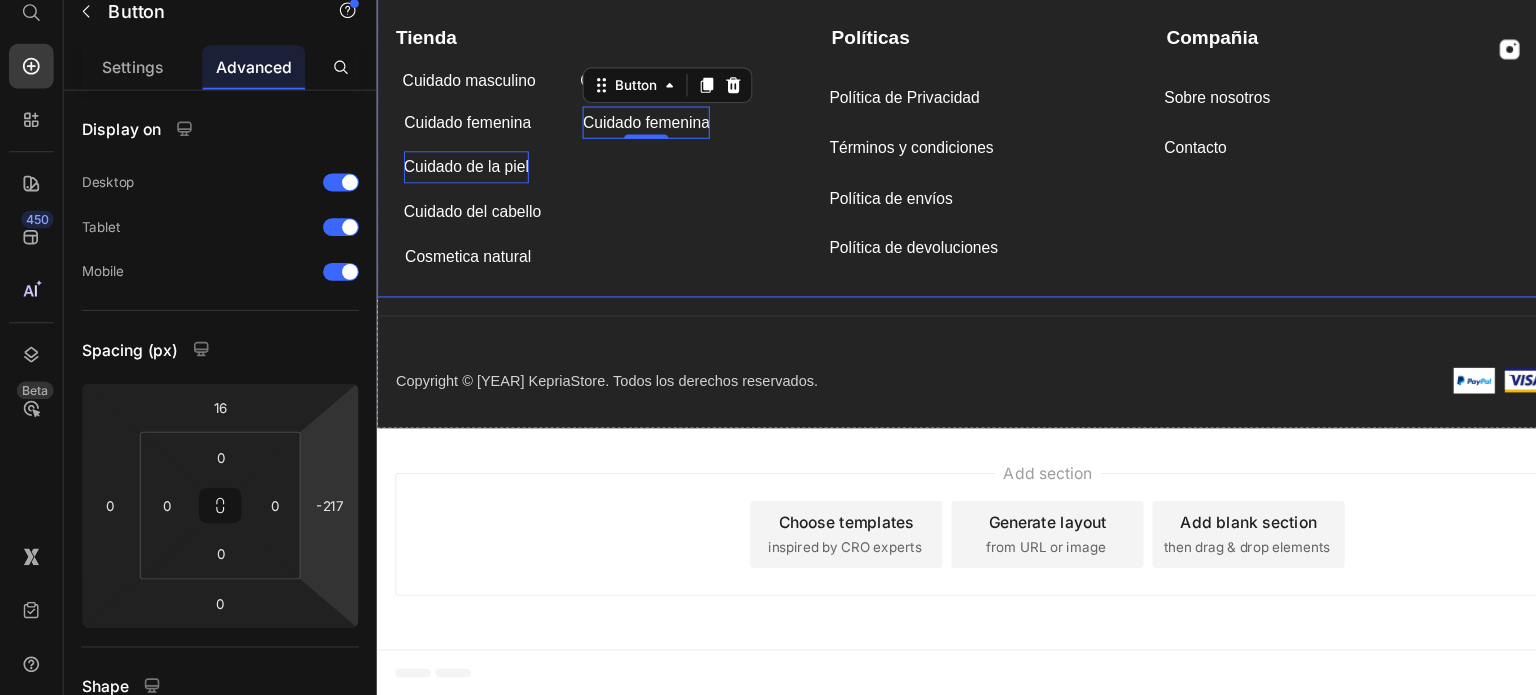 click on "Tienda Text block Cuidado masculino Button Cuidado masculino Button Cuidado femenina Button Cuidado femenina Button   0 Cuidado de la piel Button Cuidado del cabello Button Cosmetica natural Button" at bounding box center (571, 126) 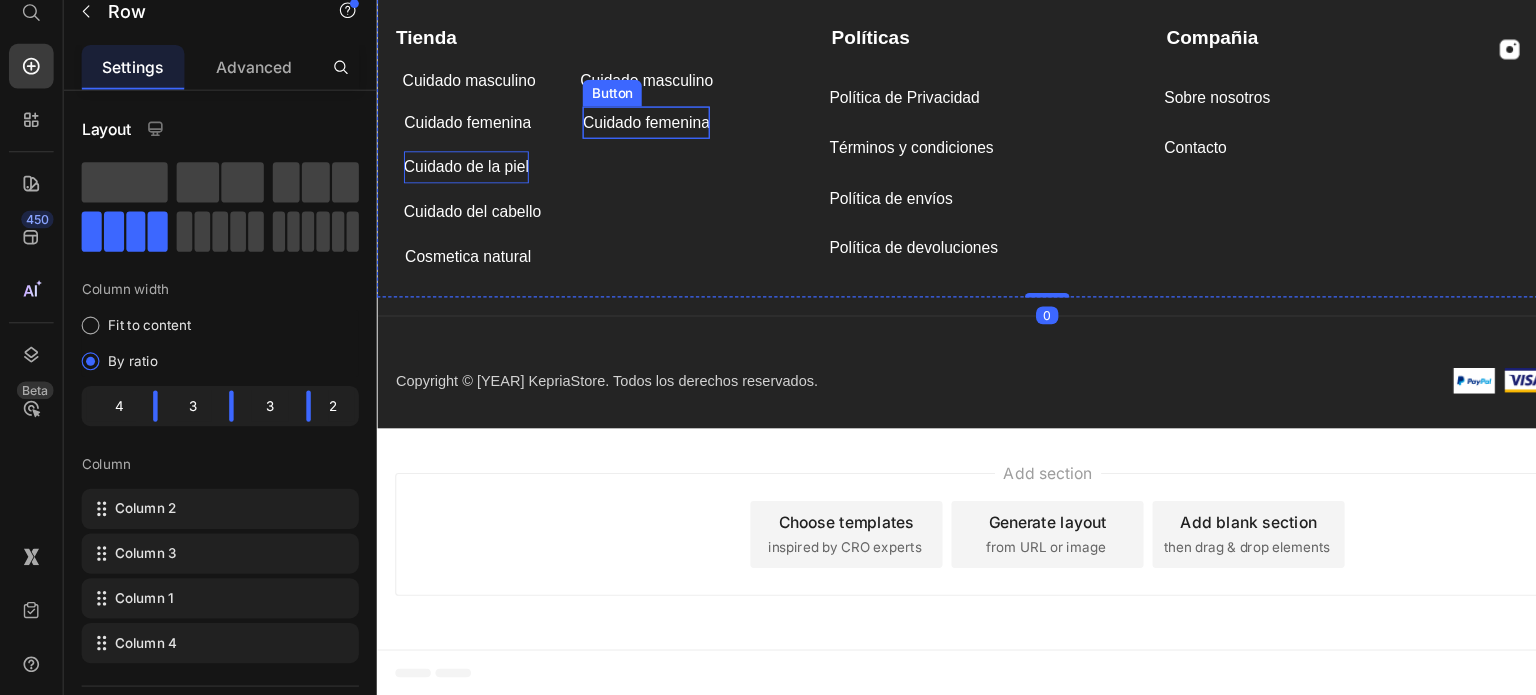 click on "Cuidado femenina" at bounding box center (617, 108) 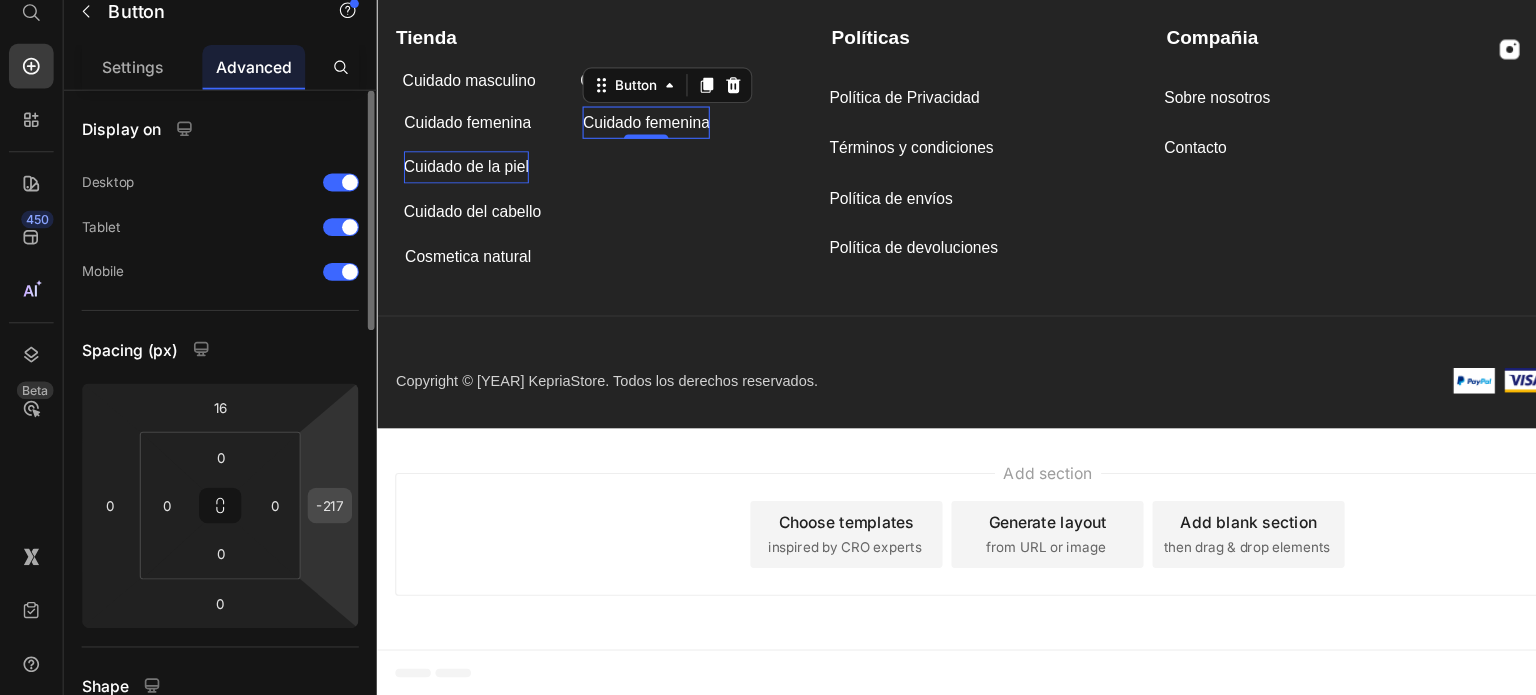 click on "-217" at bounding box center [295, 525] 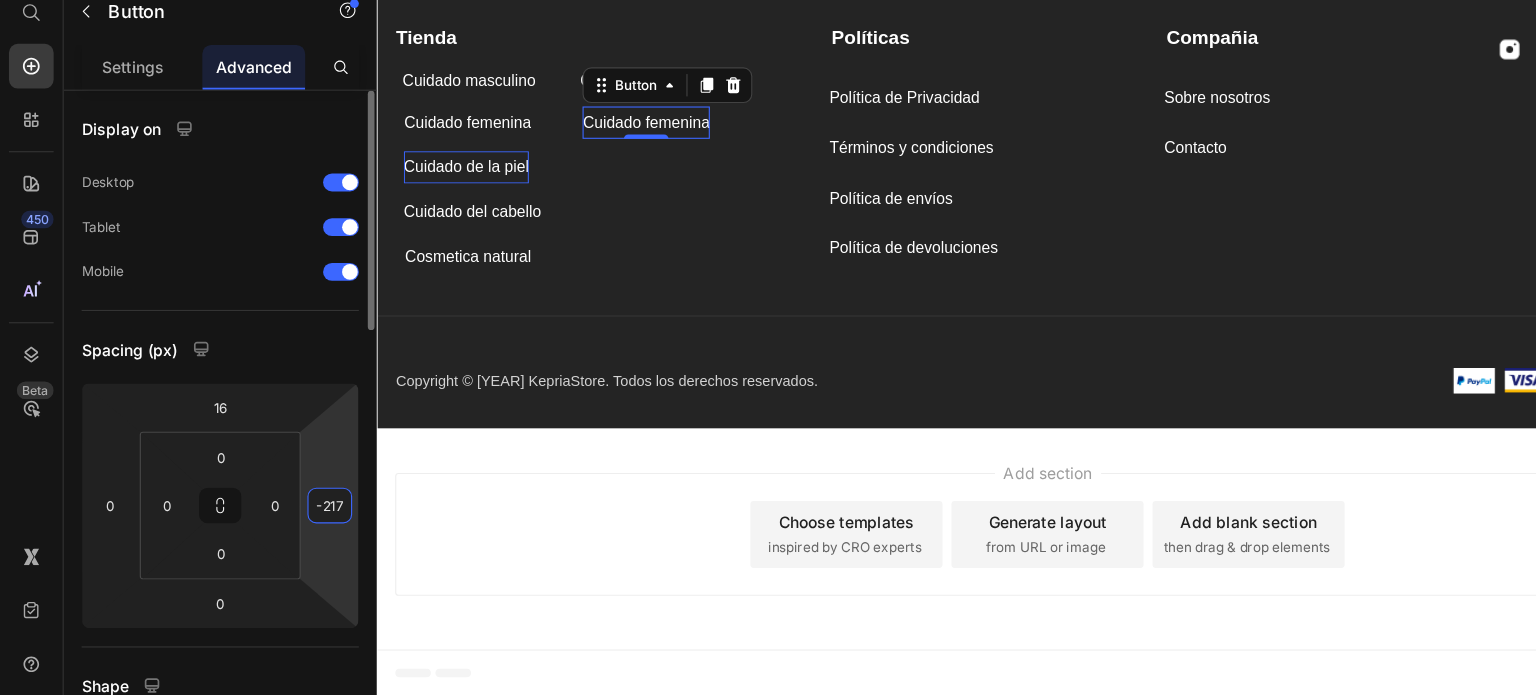 click on "-217" at bounding box center [295, 525] 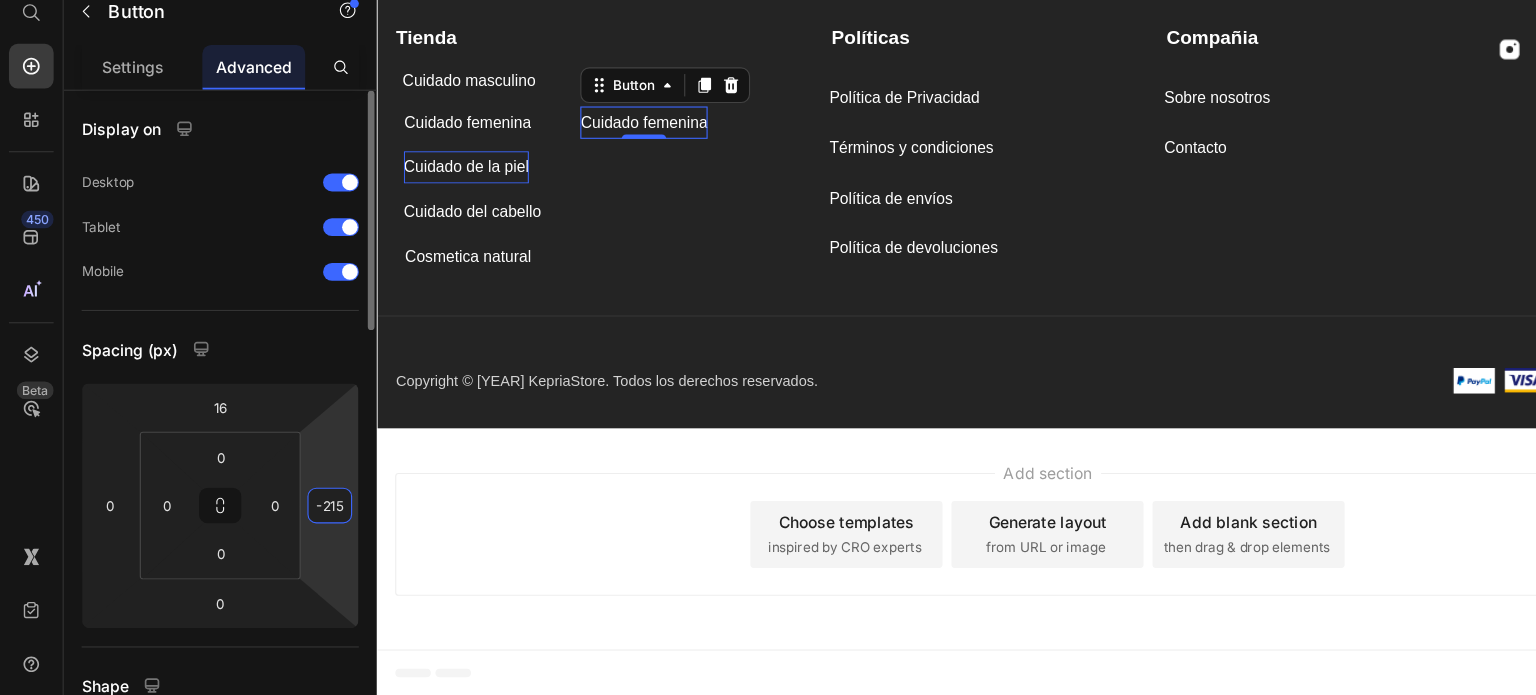 type on "-214" 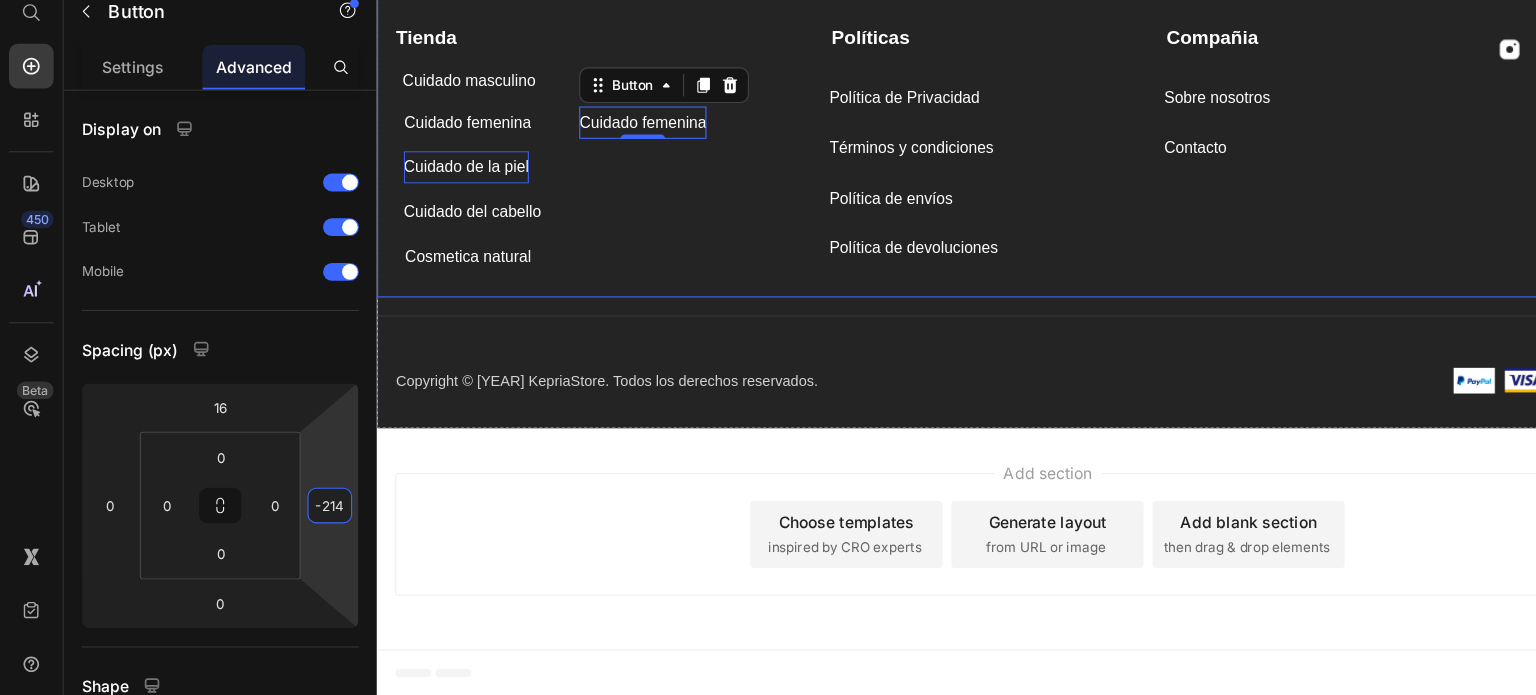 click on "Tienda Text block Cuidado masculino Button Cuidado masculino Button Cuidado femenina Button Cuidado femenina Button   0 Cuidado de la piel Button Cuidado del cabello Button Cosmetica natural Button" at bounding box center [571, 126] 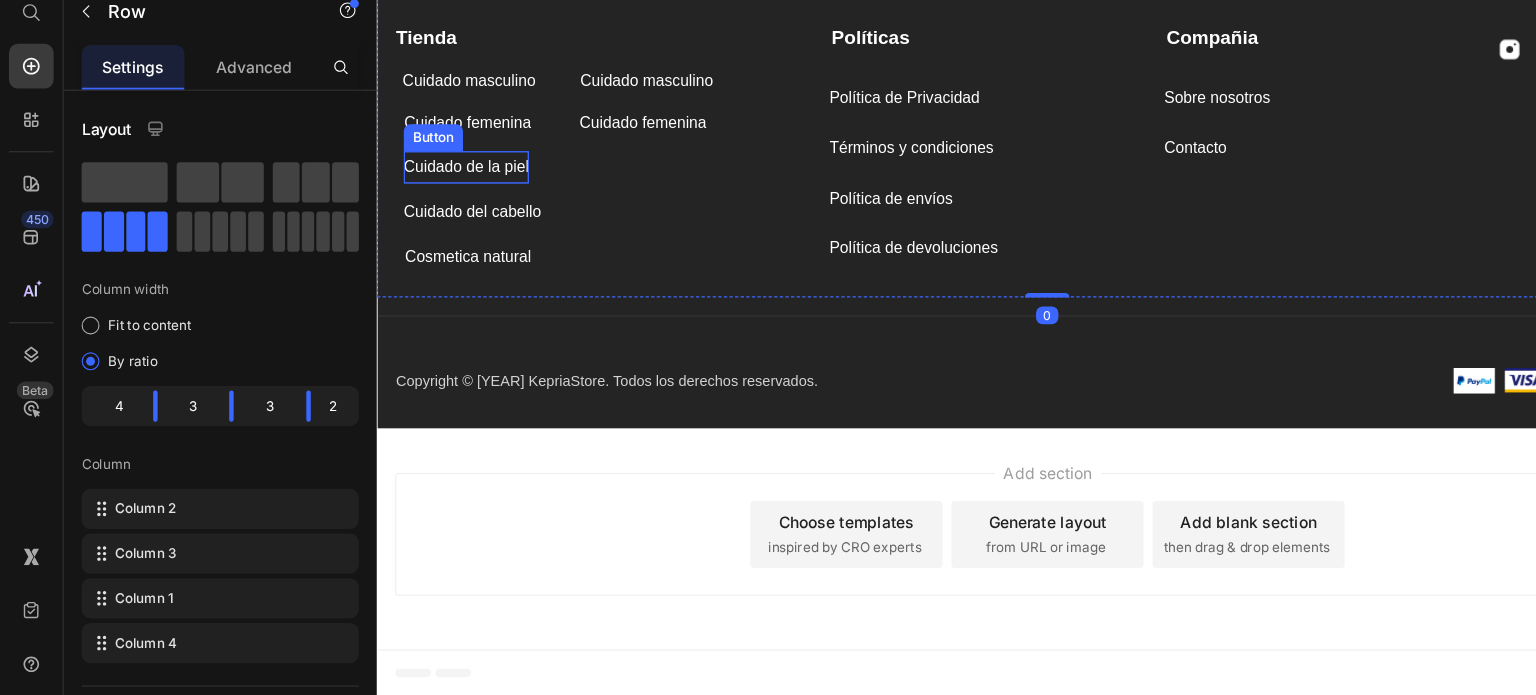 click on "Cuidado de la piel" at bounding box center (456, 148) 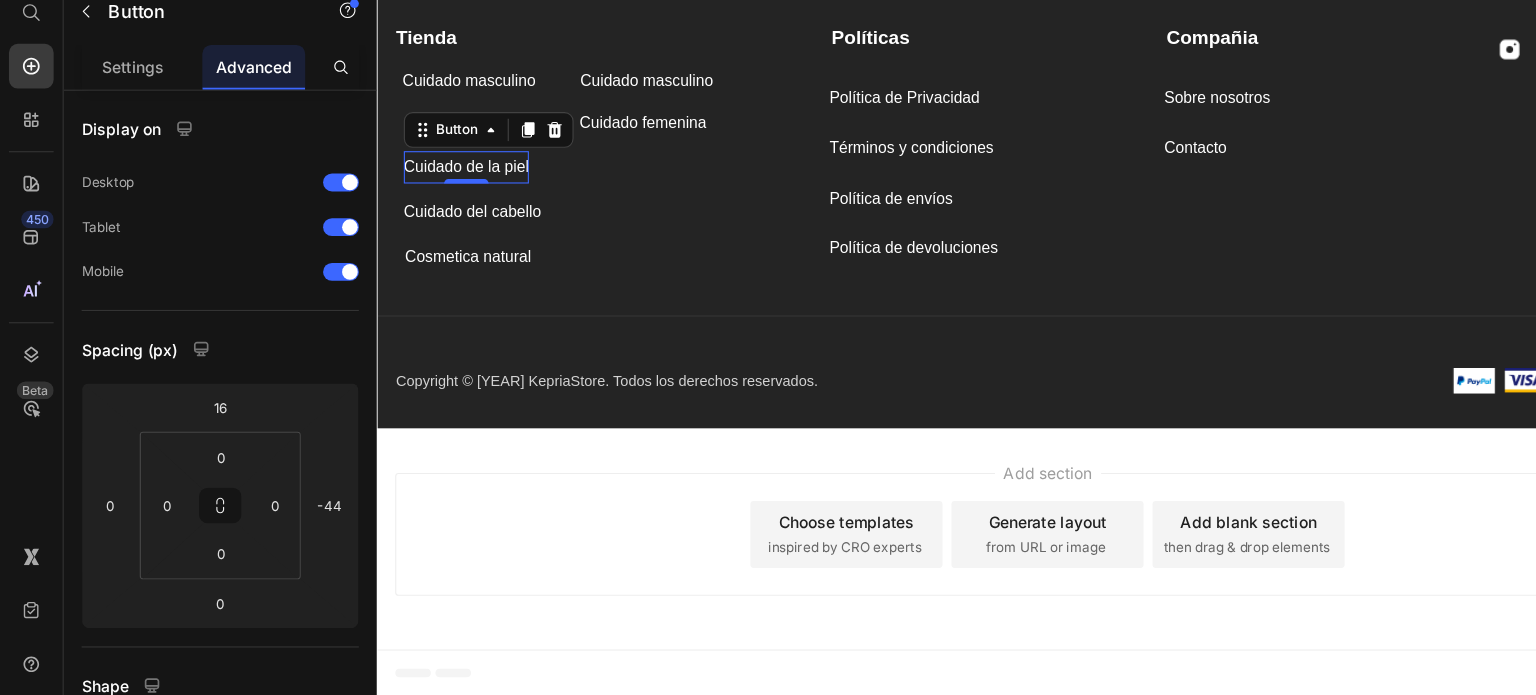 click 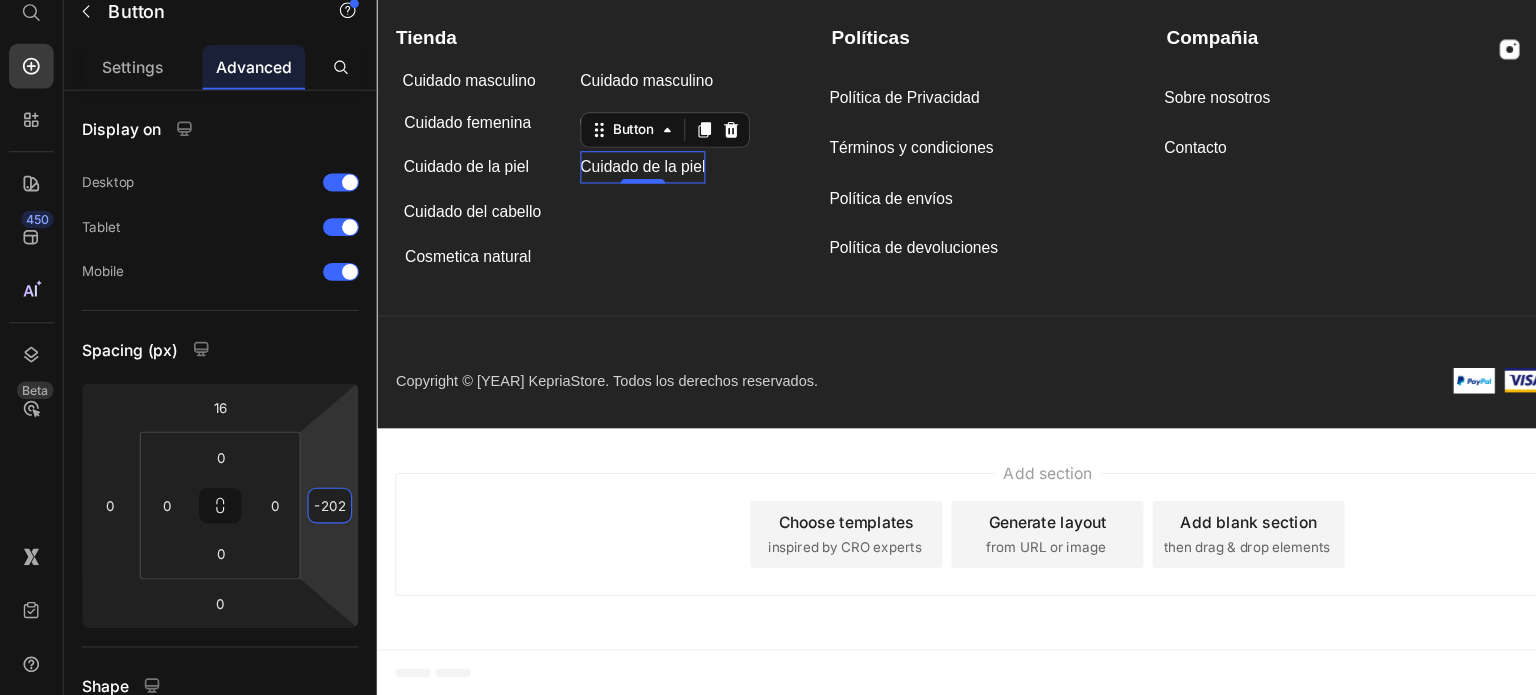 type on "-198" 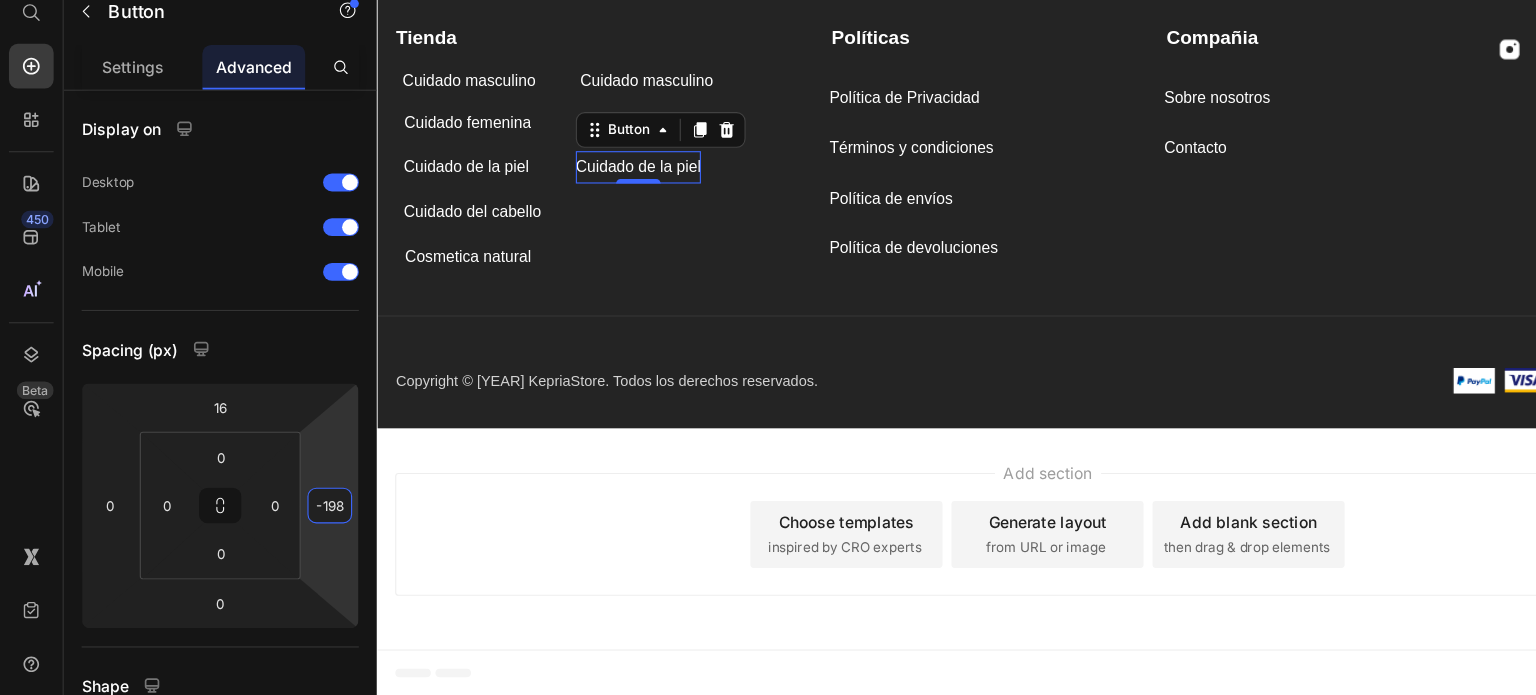 drag, startPoint x: 296, startPoint y: 481, endPoint x: 294, endPoint y: 544, distance: 63.03174 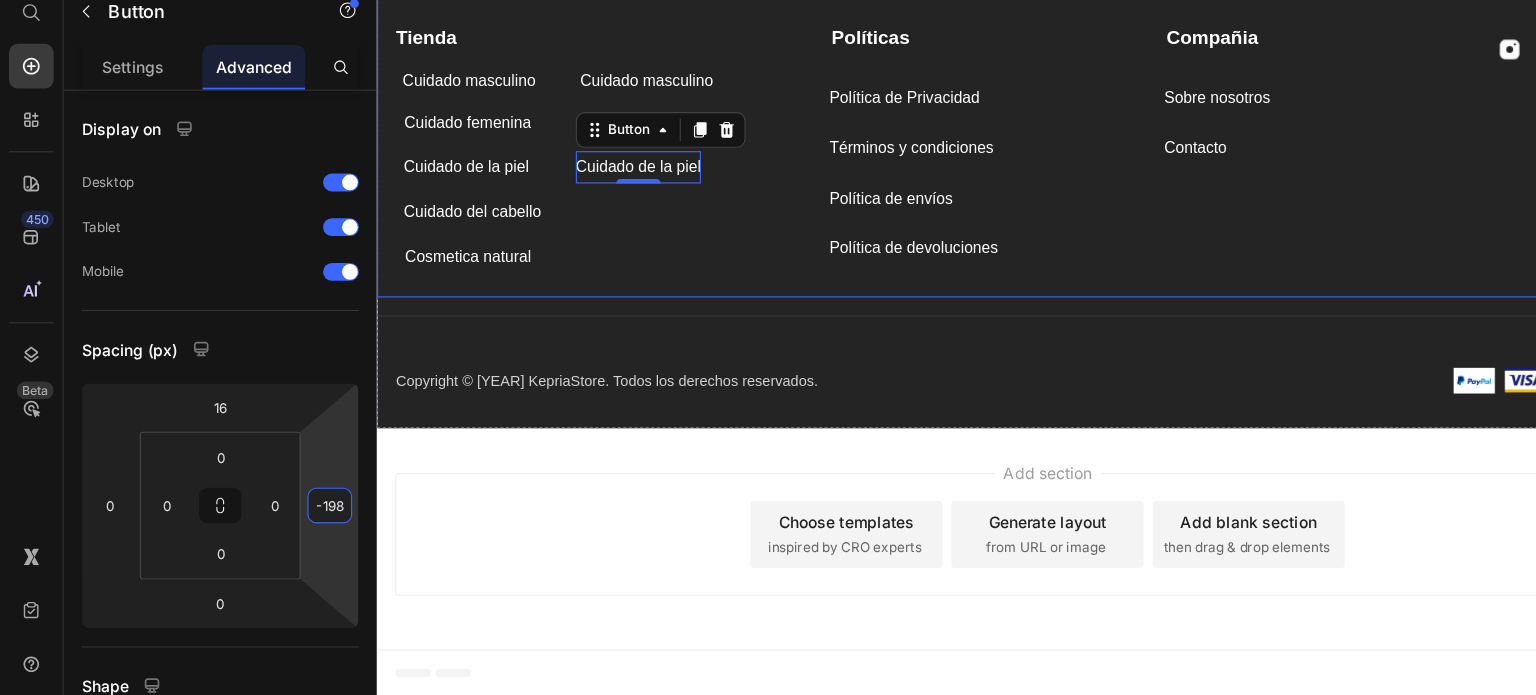 click on "Tienda Text block Cuidado masculino Button Cuidado masculino Button Cuidado femenina Button Cuidado femenina Button Cuidado de la piel Button Cuidado de la piel Button   0 Cuidado del cabello Button Cosmetica natural Button" at bounding box center (571, 126) 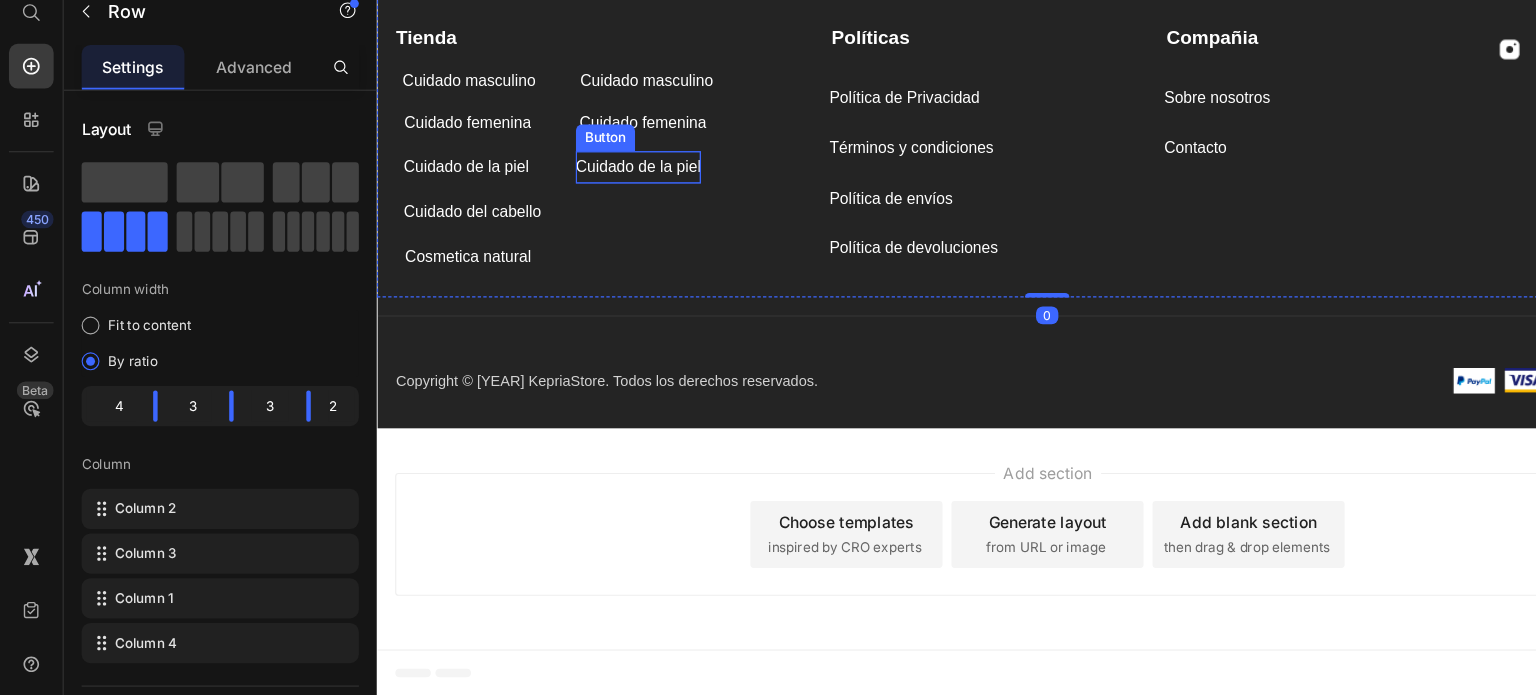 click on "Cuidado de la piel" at bounding box center (610, 148) 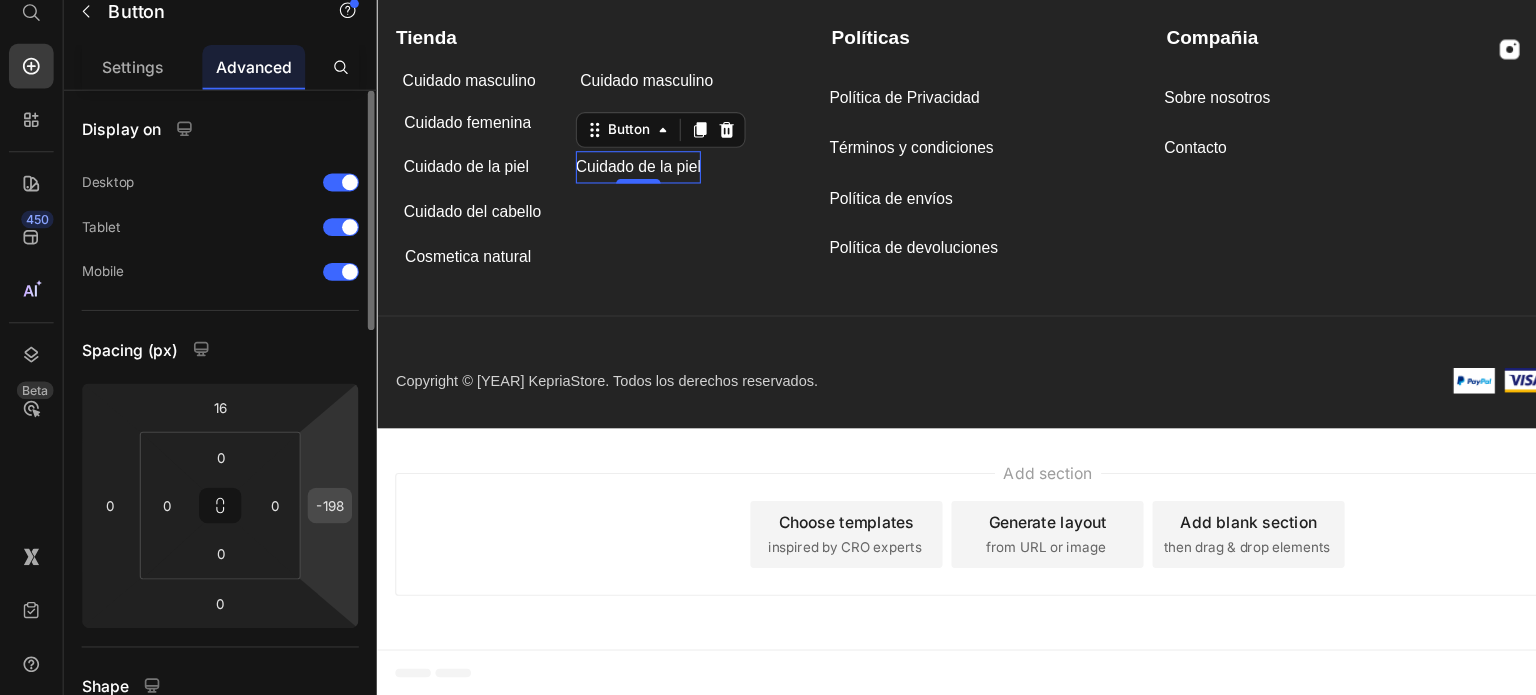 click on "-198" at bounding box center (295, 525) 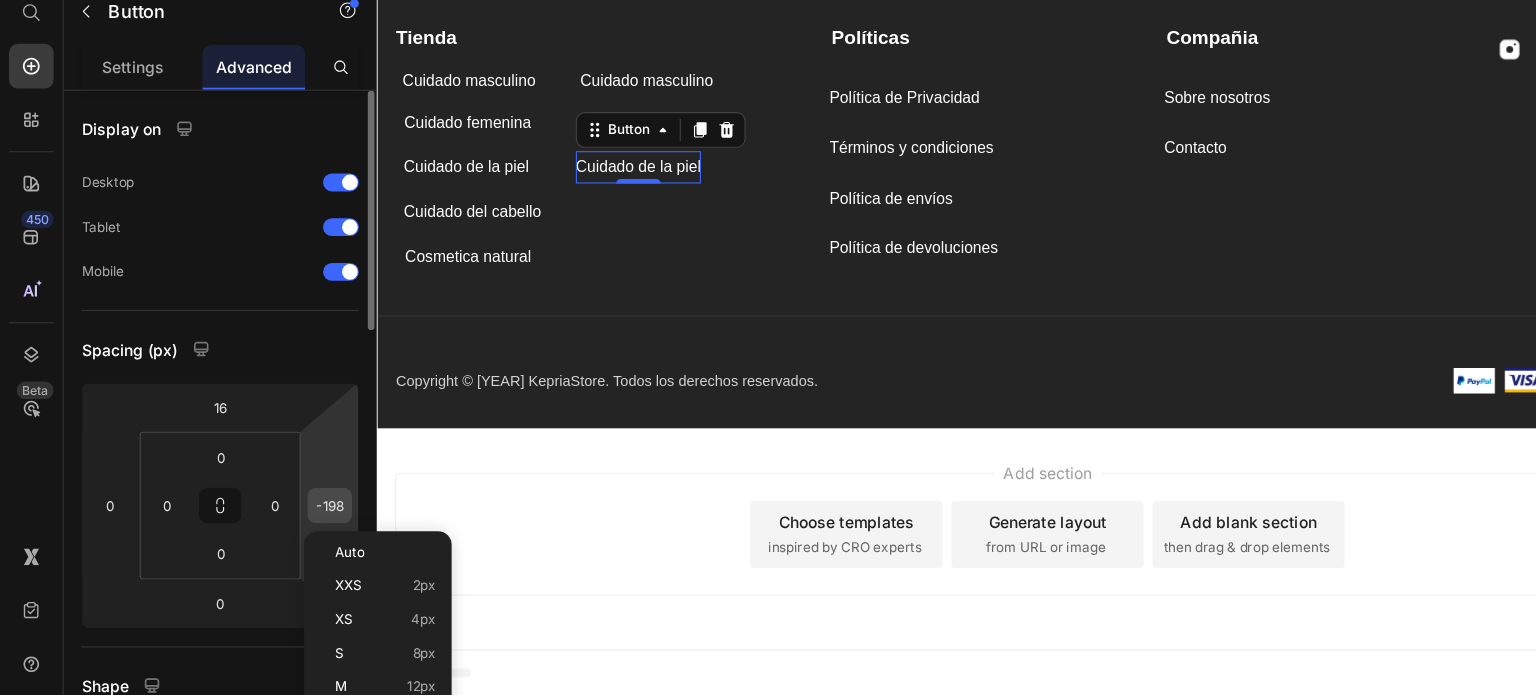click on "-198" at bounding box center (295, 525) 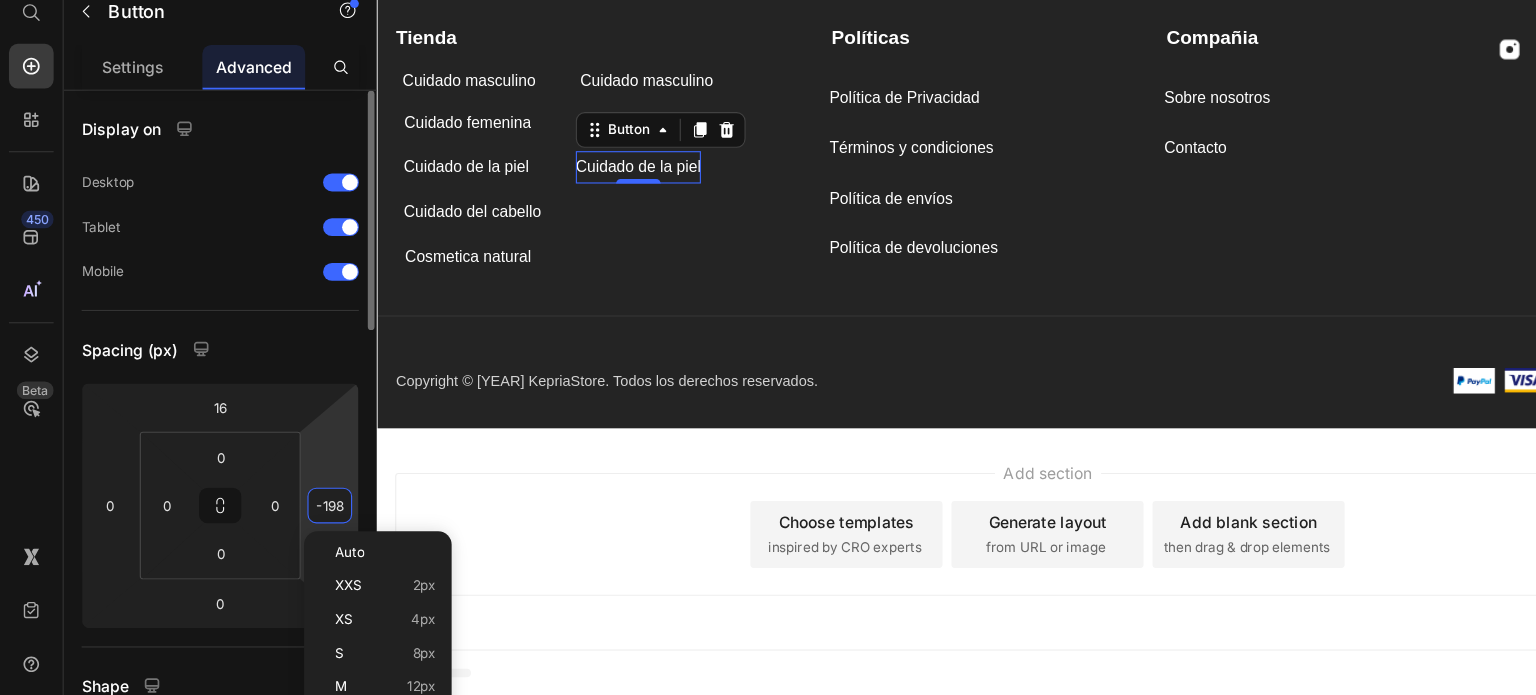 click on "-198" at bounding box center (295, 525) 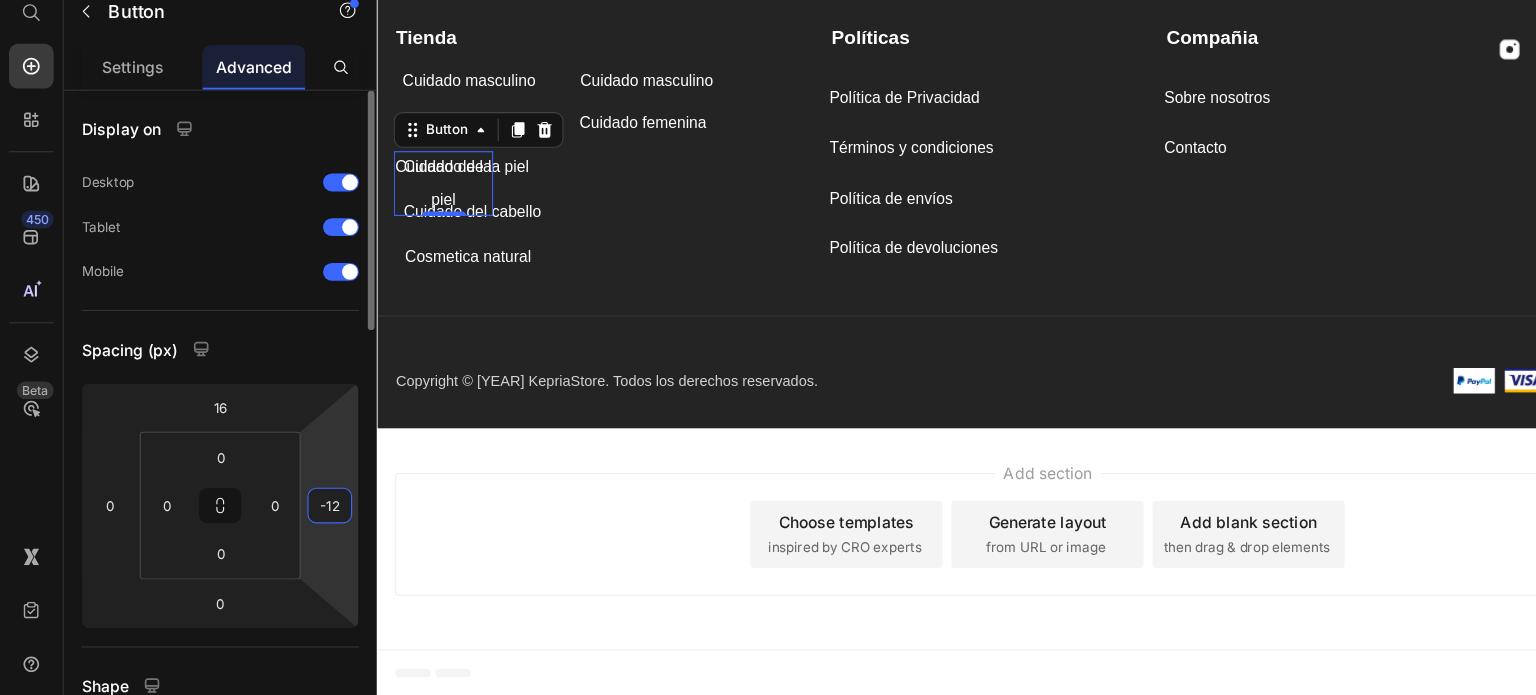 type on "-1" 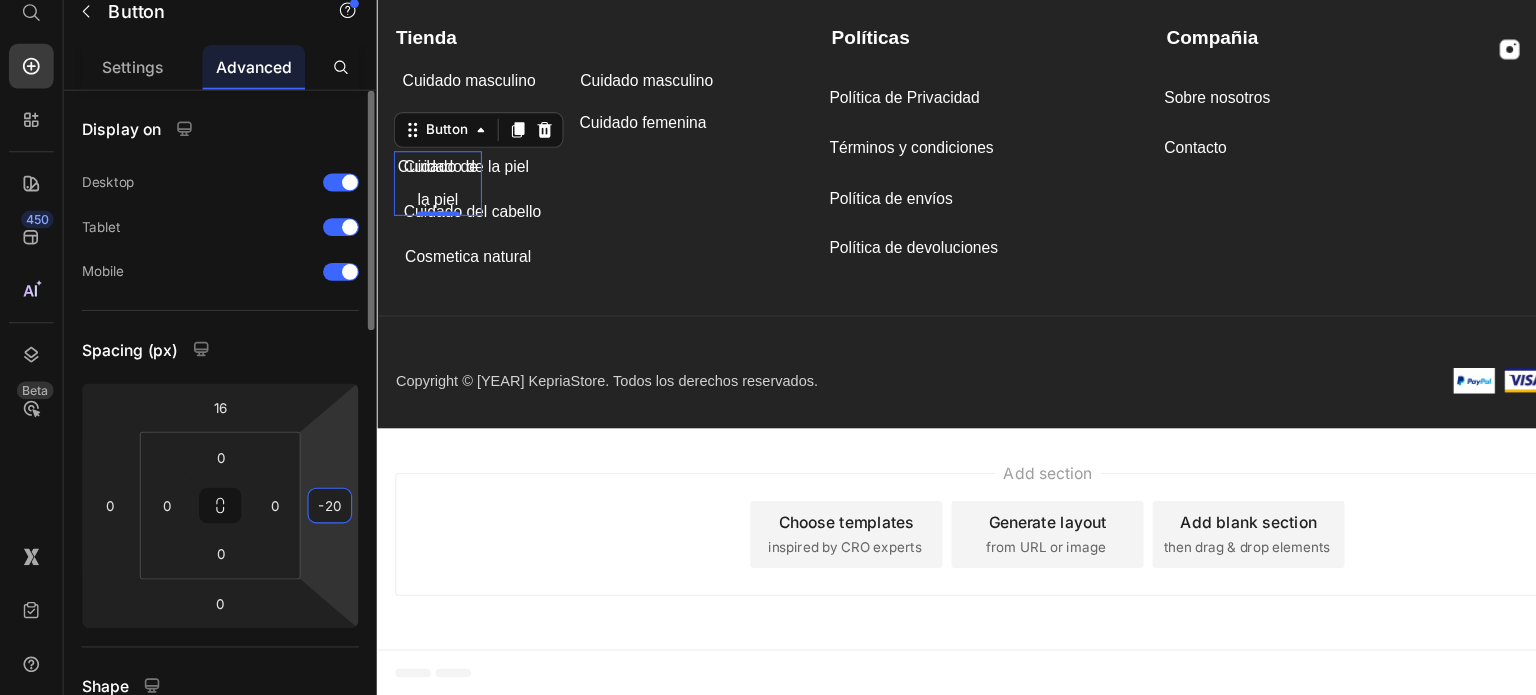 type on "-200" 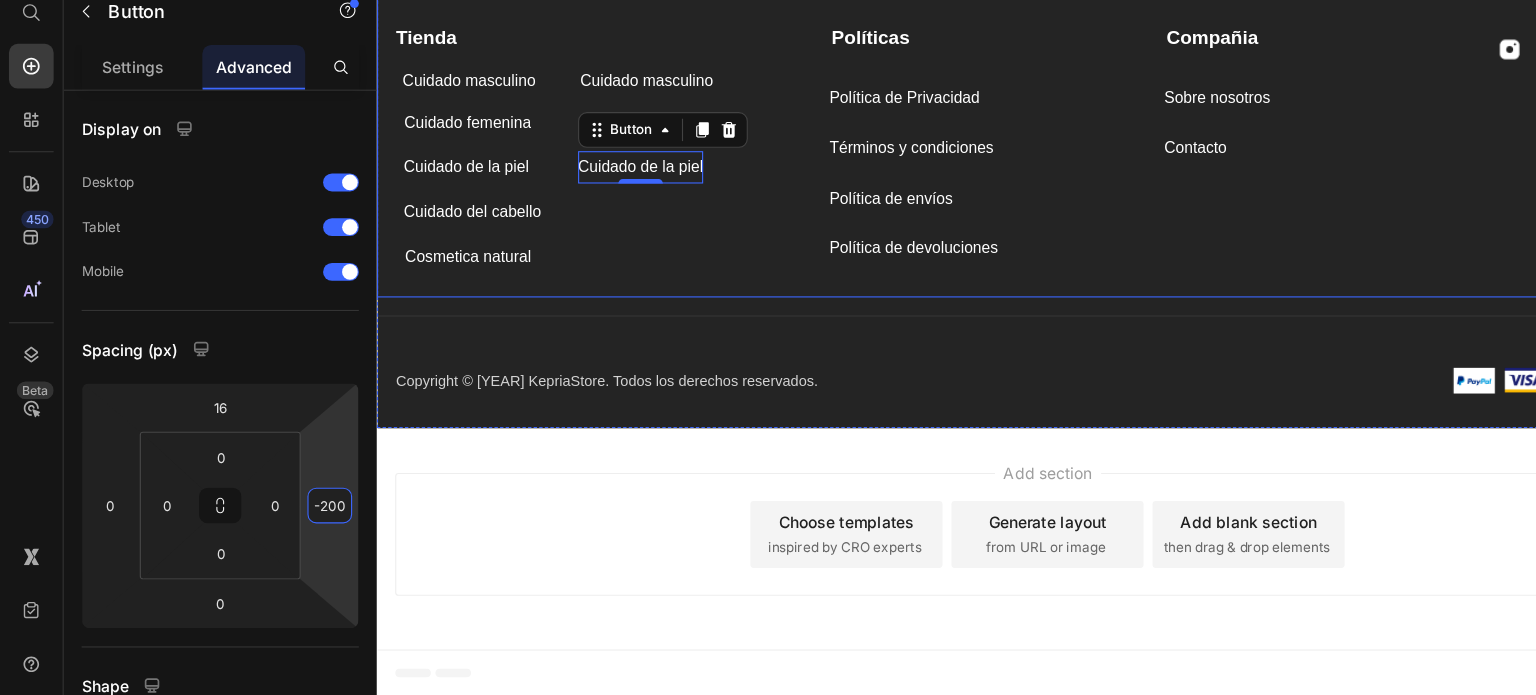 click on "Tienda Text block Cuidado masculino Button Cuidado masculino Button Cuidado femenina Button Cuidado femenina Button Cuidado de la piel Button Cuidado de la piel Button   0 Cuidado del cabello Button Cosmetica natural Button" at bounding box center [571, 126] 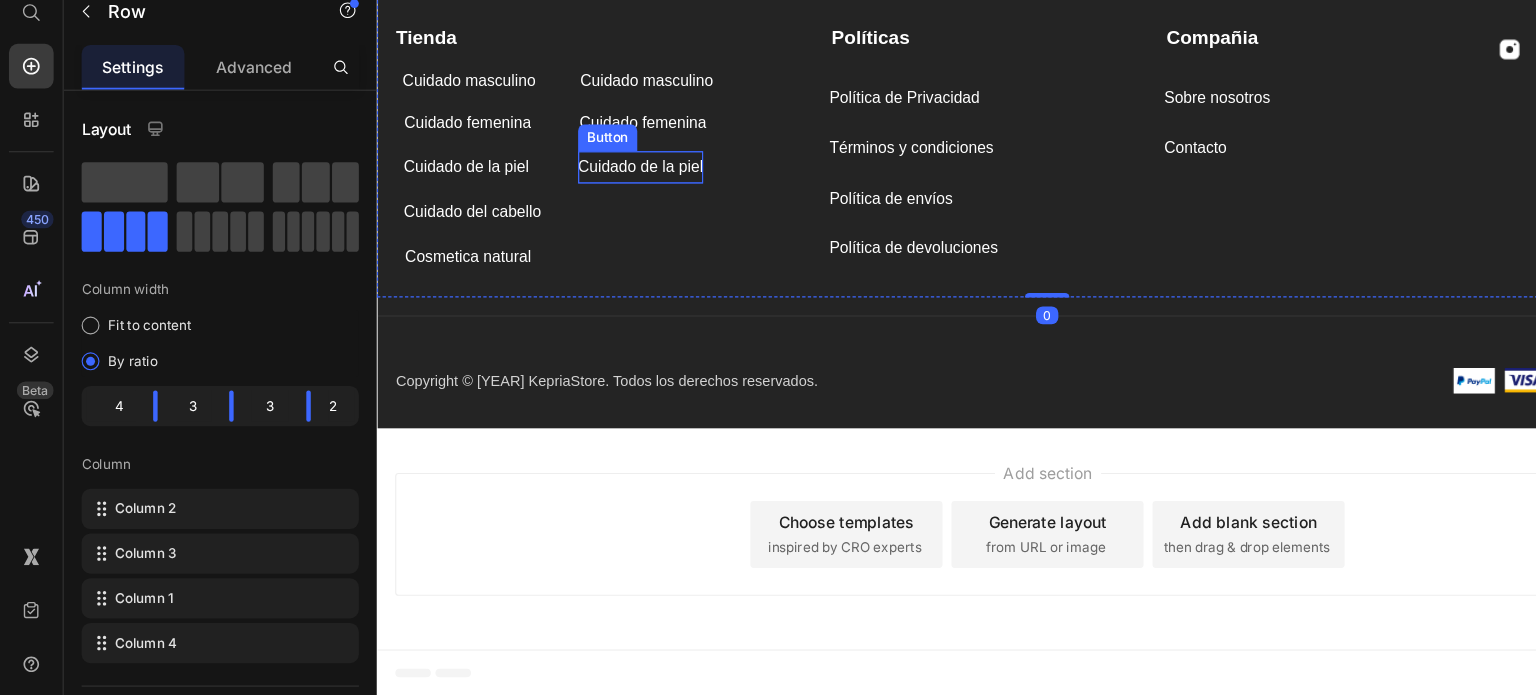 click on "Cuidado de la piel" at bounding box center [612, 148] 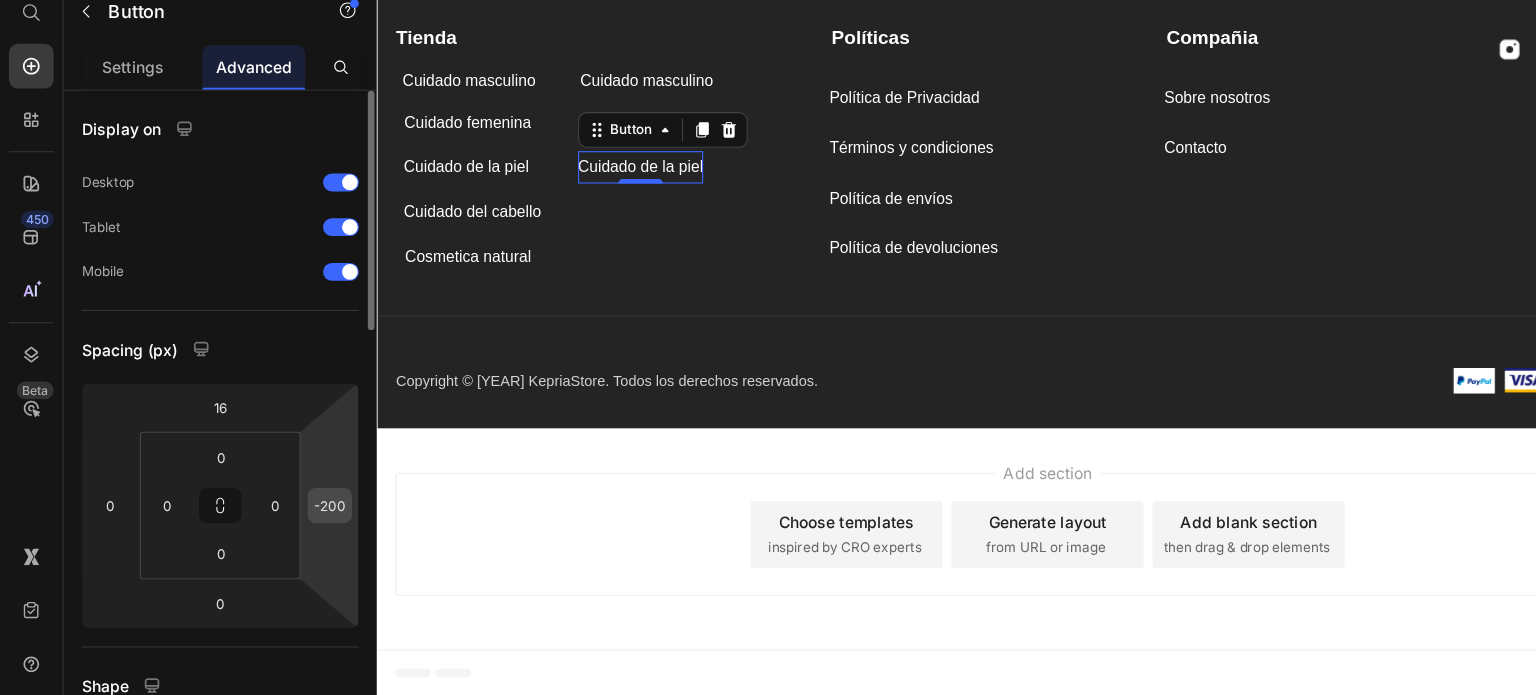 click on "-200" at bounding box center [295, 525] 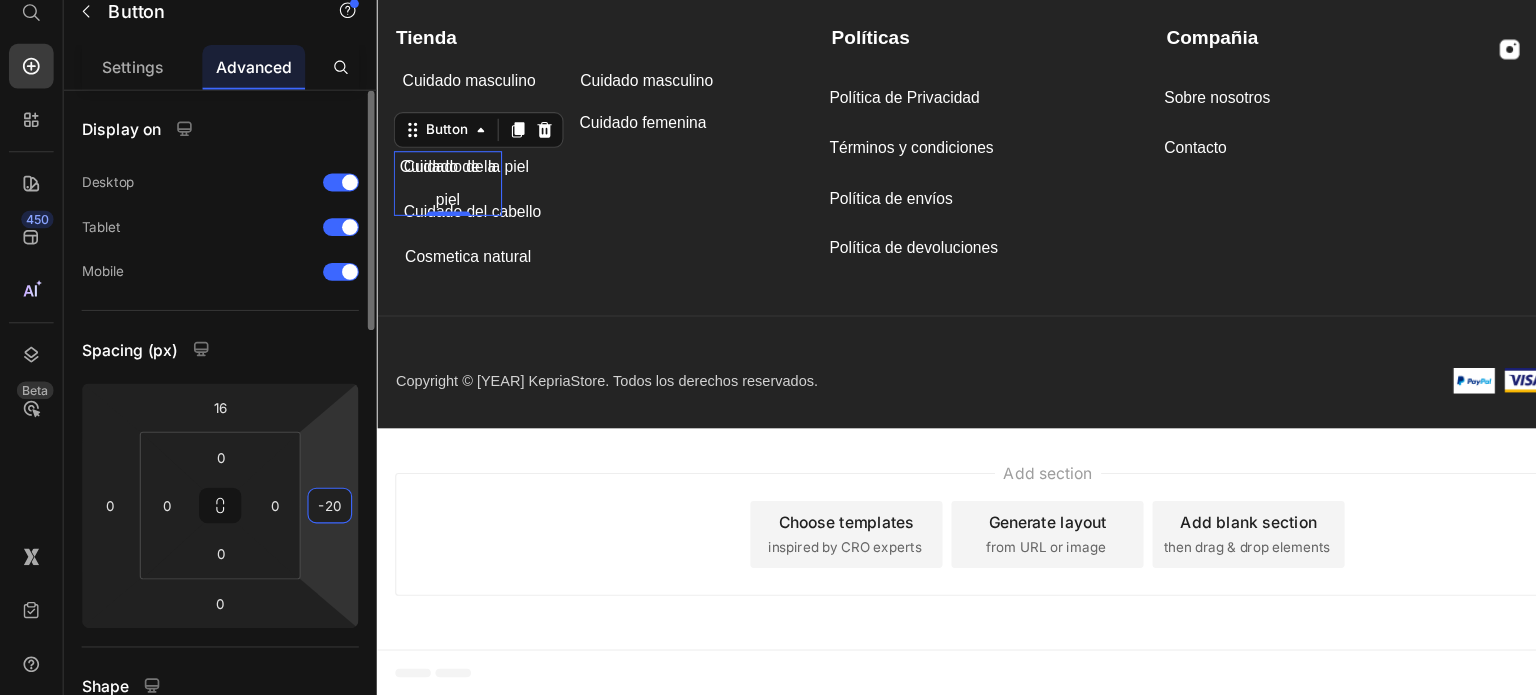 type on "-202" 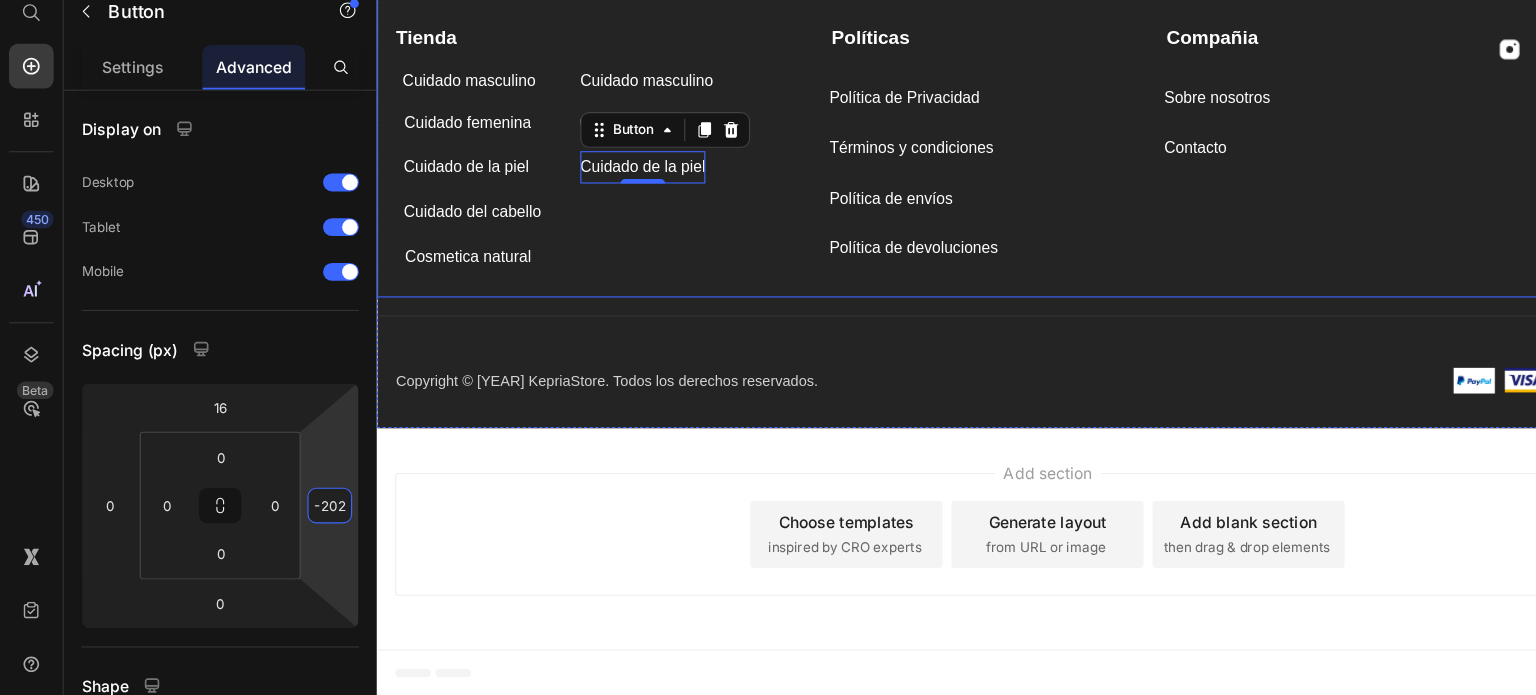 click on "Tienda Text block Cuidado masculino Button Cuidado masculino Button Cuidado femenina Button Cuidado femenina Button Cuidado de la piel Button Cuidado de la piel Button   0 Cuidado del cabello Button Cosmetica natural Button" at bounding box center (571, 126) 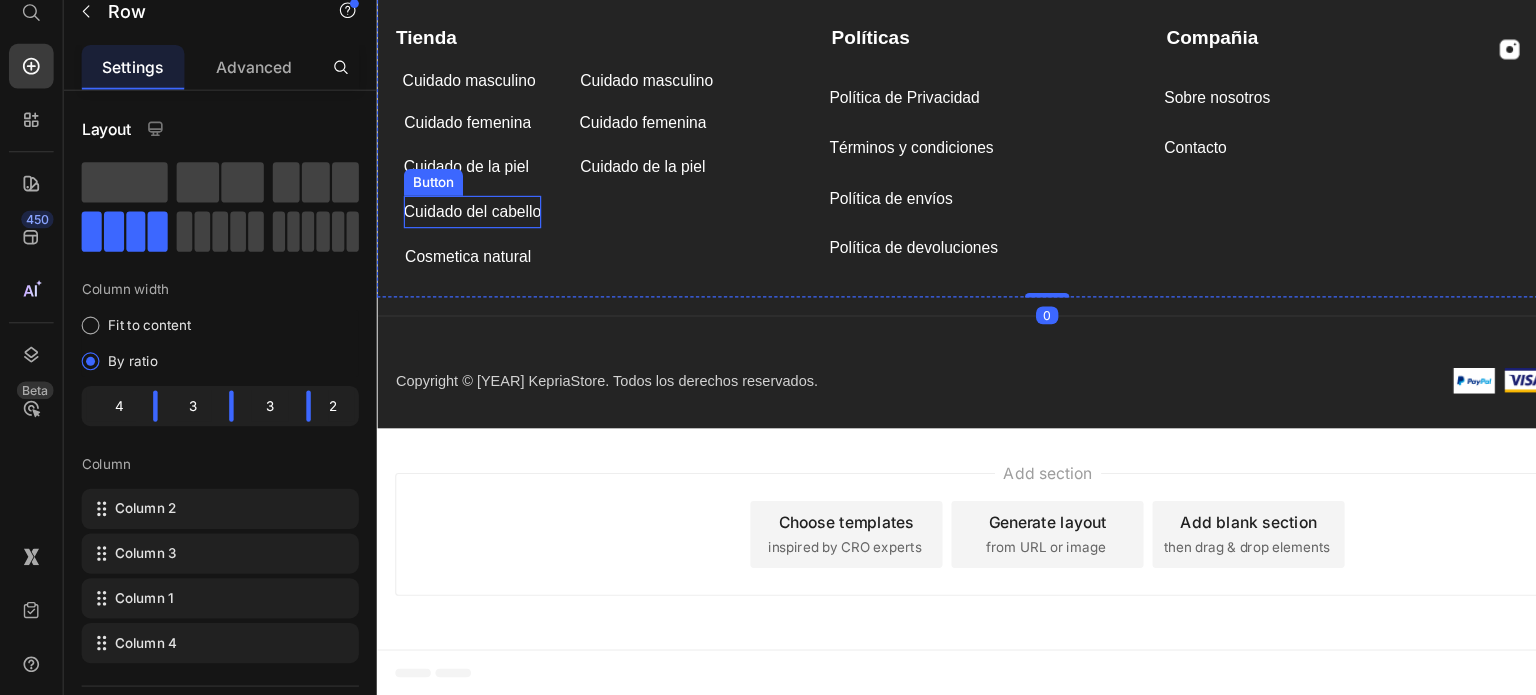 click on "Cuidado del cabello" at bounding box center [461, 188] 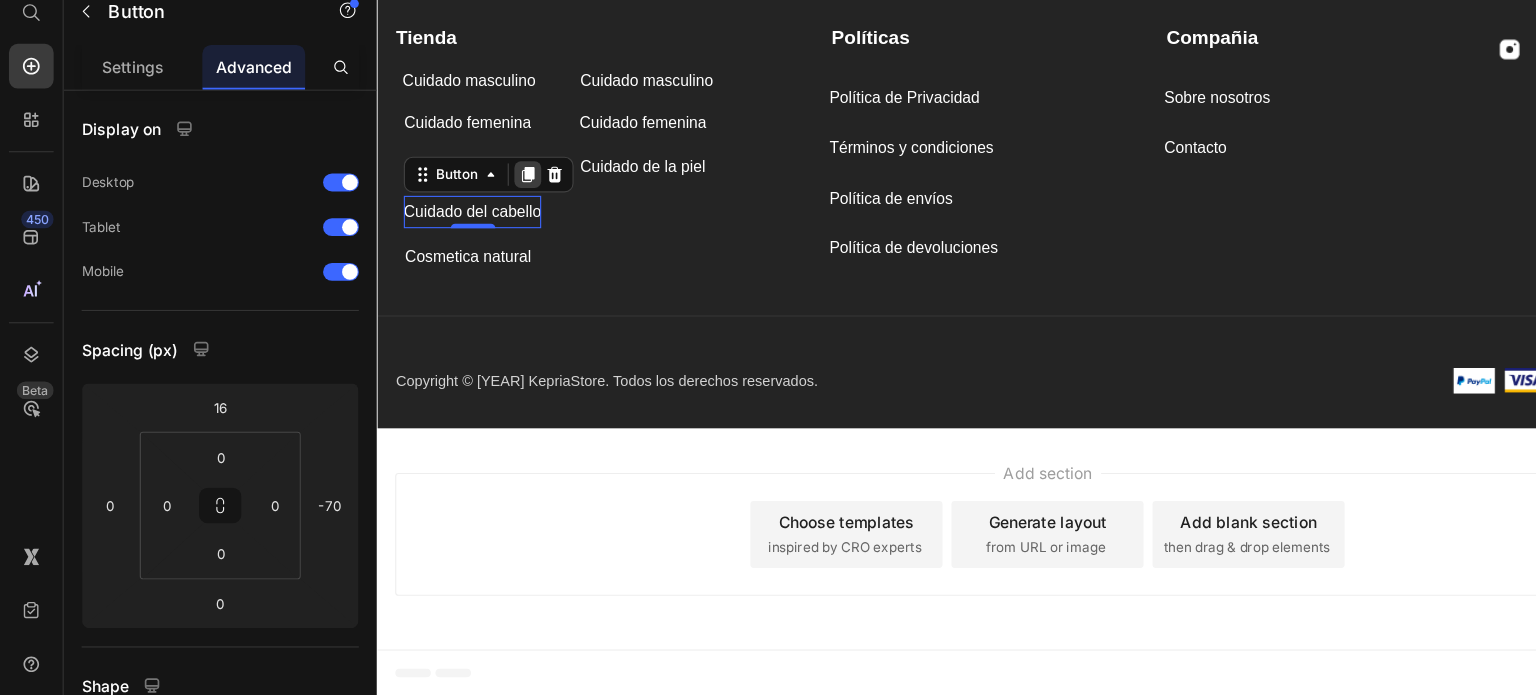 click 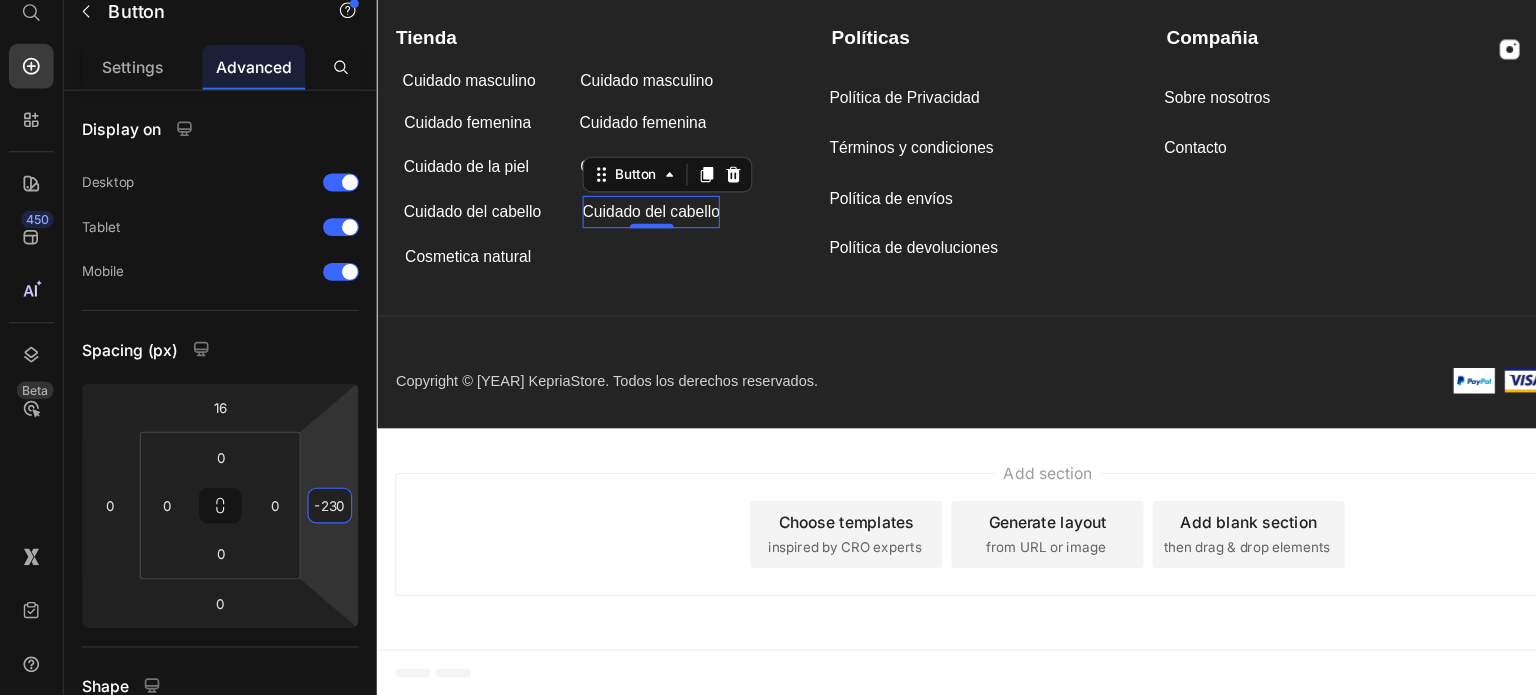 type on "-228" 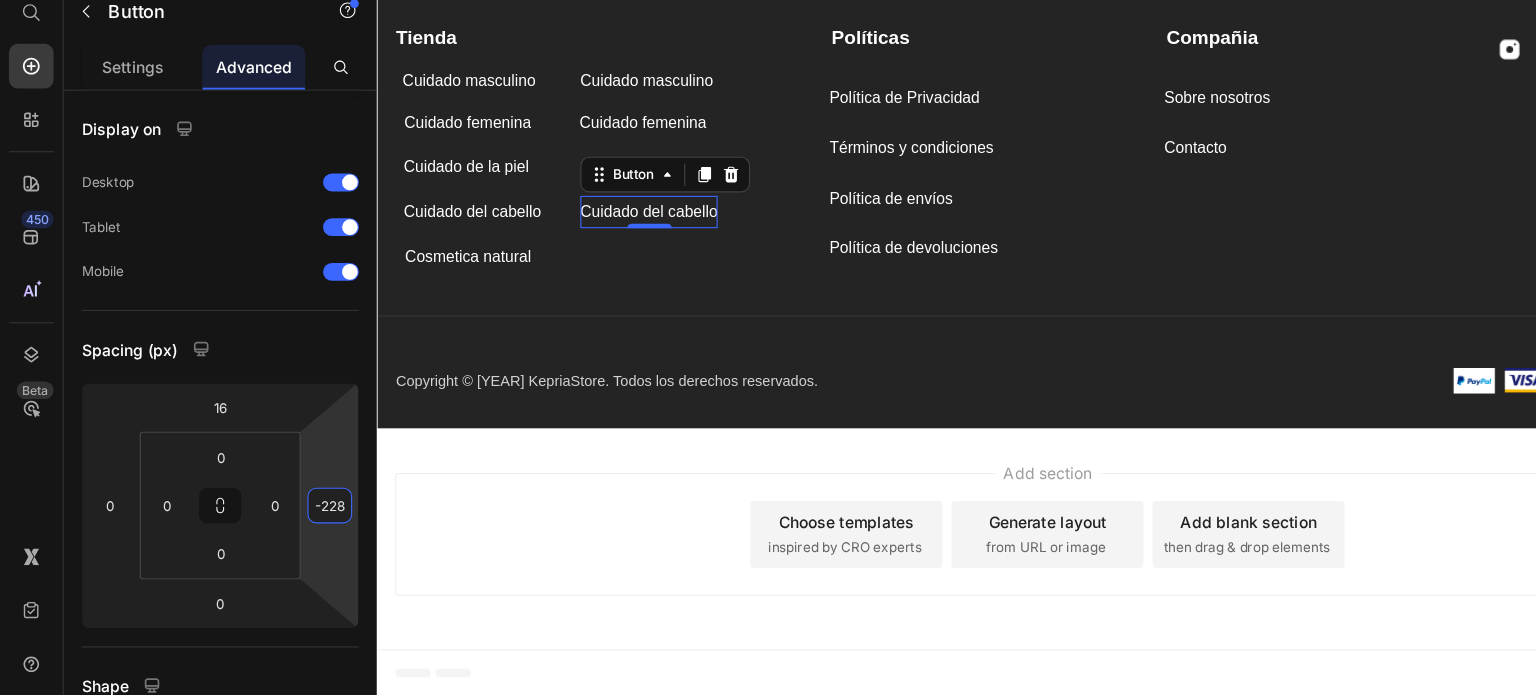 drag, startPoint x: 304, startPoint y: 471, endPoint x: 296, endPoint y: 542, distance: 71.44928 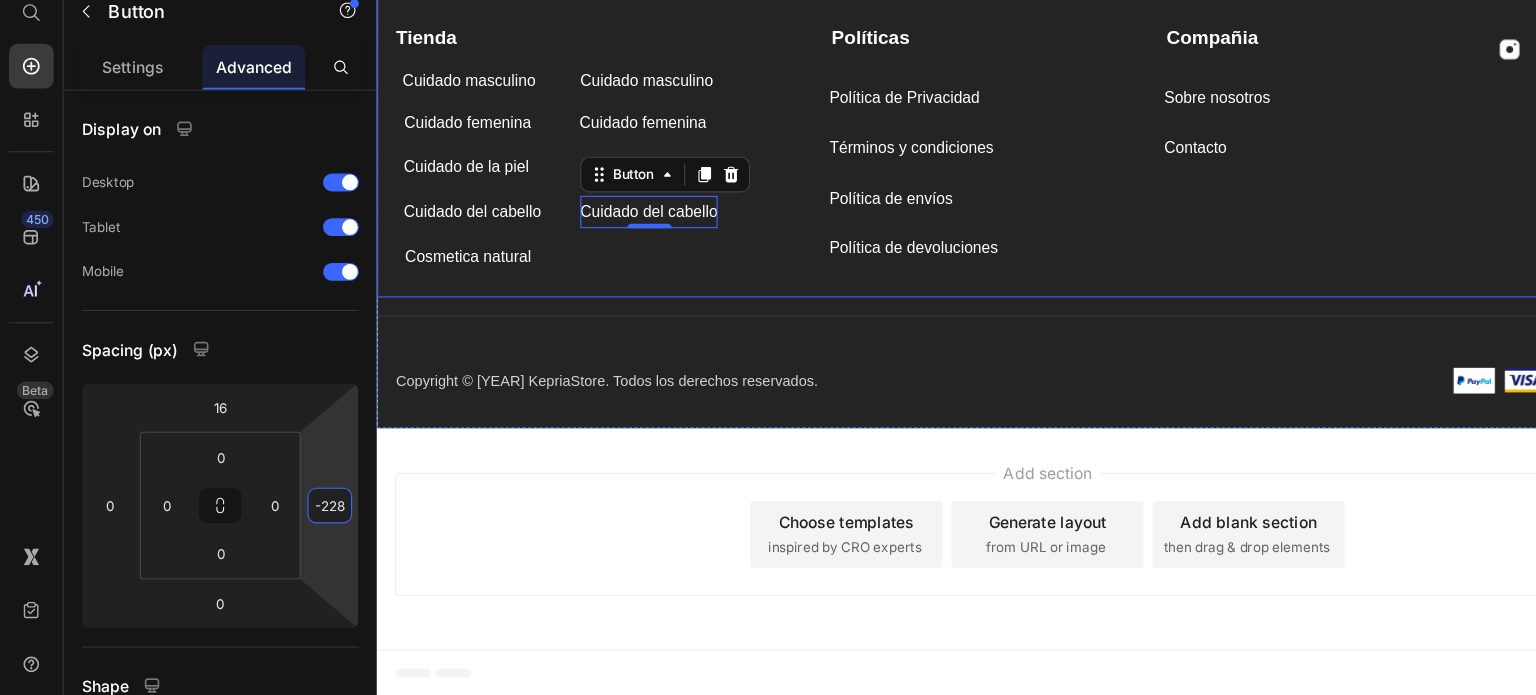 click on "Compañia Text block Sobre nosotros Button Contacto Button Tienda Text block Cuidado masculino Button Cuidado masculino Button Cuidado femenina Button Cuidado femenina Button Cuidado de la piel Button Cuidado de la piel Button Cuidado del cabello Button Cuidado del cabello Button   0 Cosmetica natural Button Políticas Text block Política de Privacidad Button Términos y condiciones Button Política de envíos Button Política de devoluciones Button Image Image Image Image Row Row" at bounding box center (976, 129) 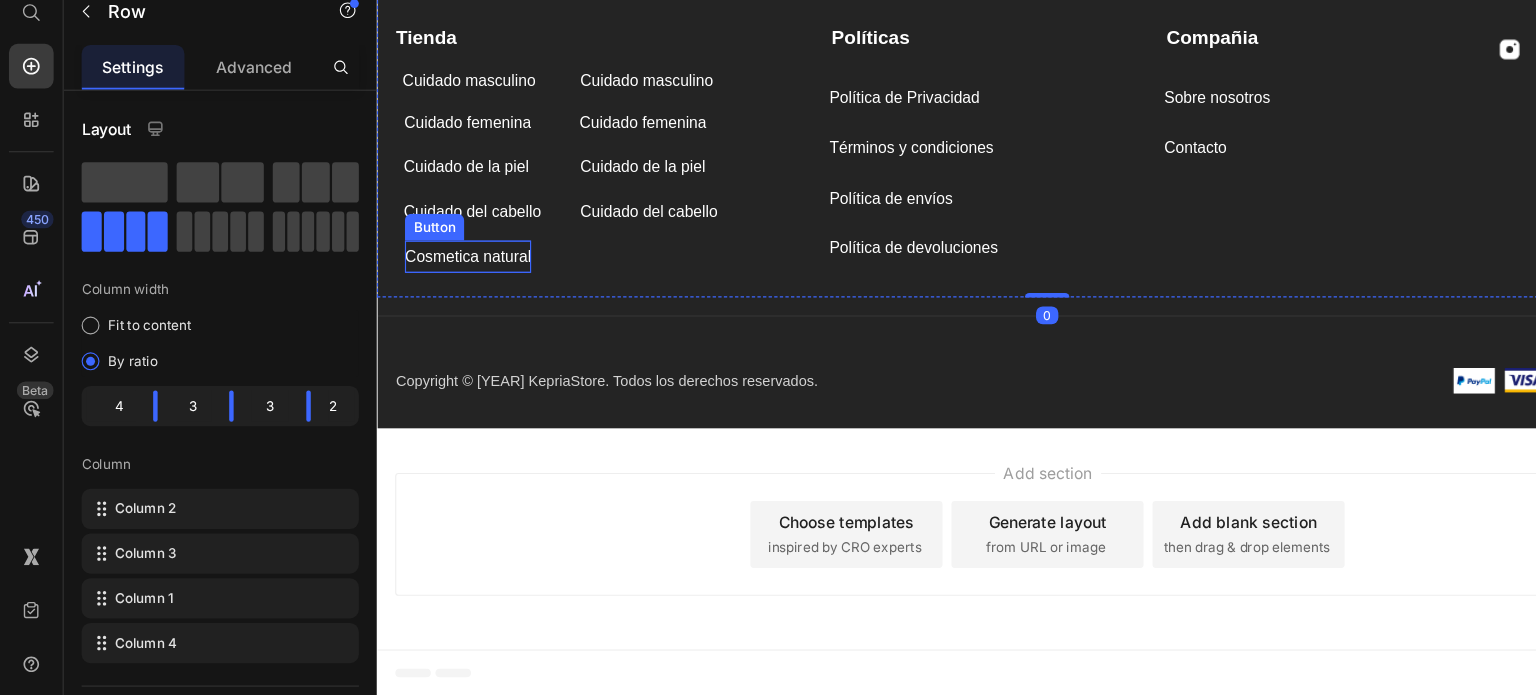 click on "Cosmetica natural" at bounding box center [457, 228] 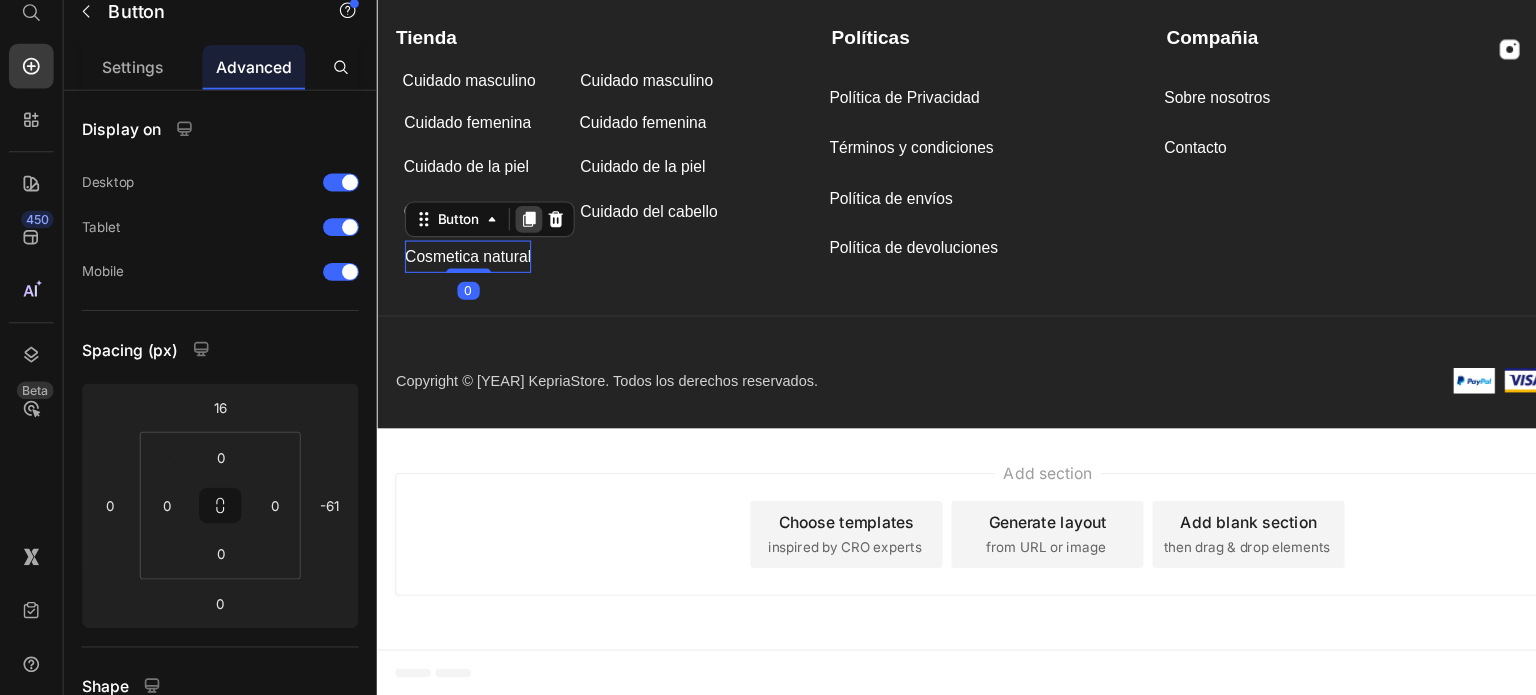click 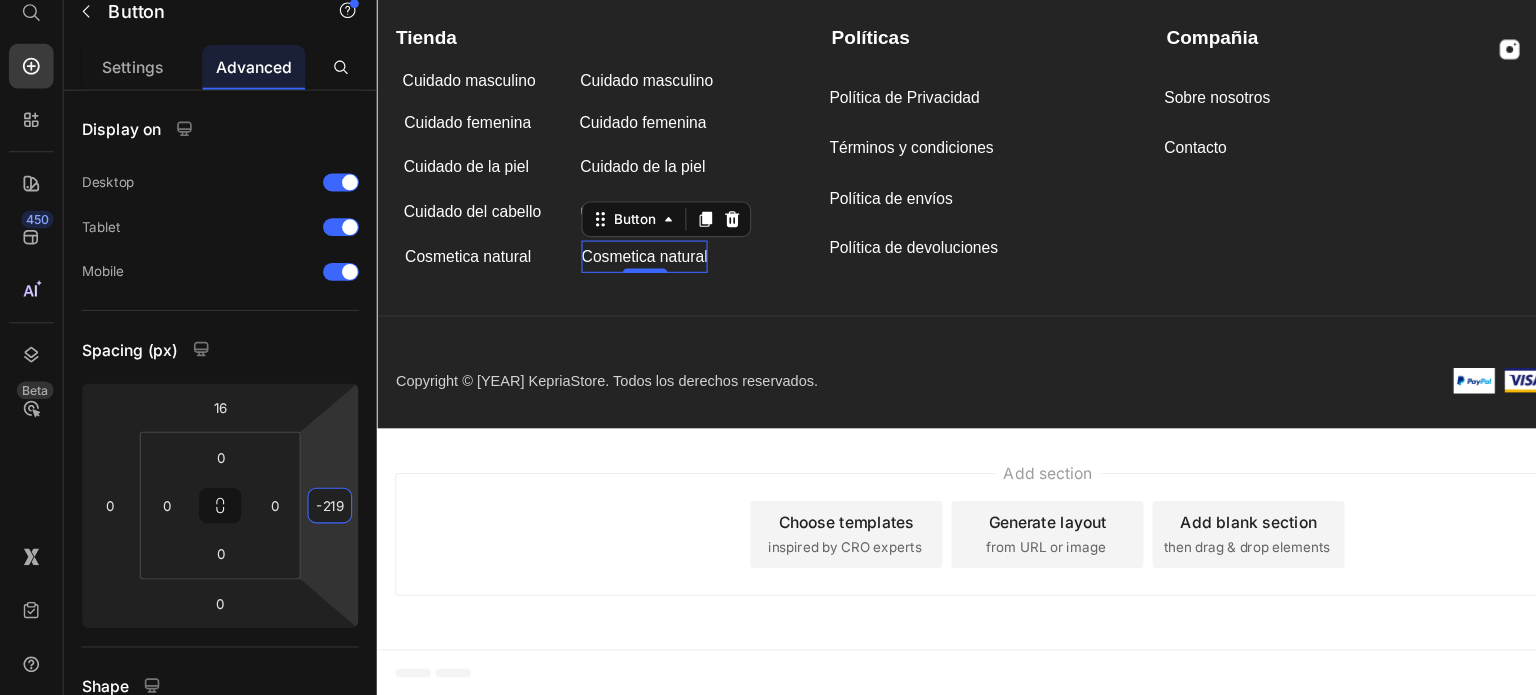 drag, startPoint x: 313, startPoint y: 470, endPoint x: 302, endPoint y: 540, distance: 70.85902 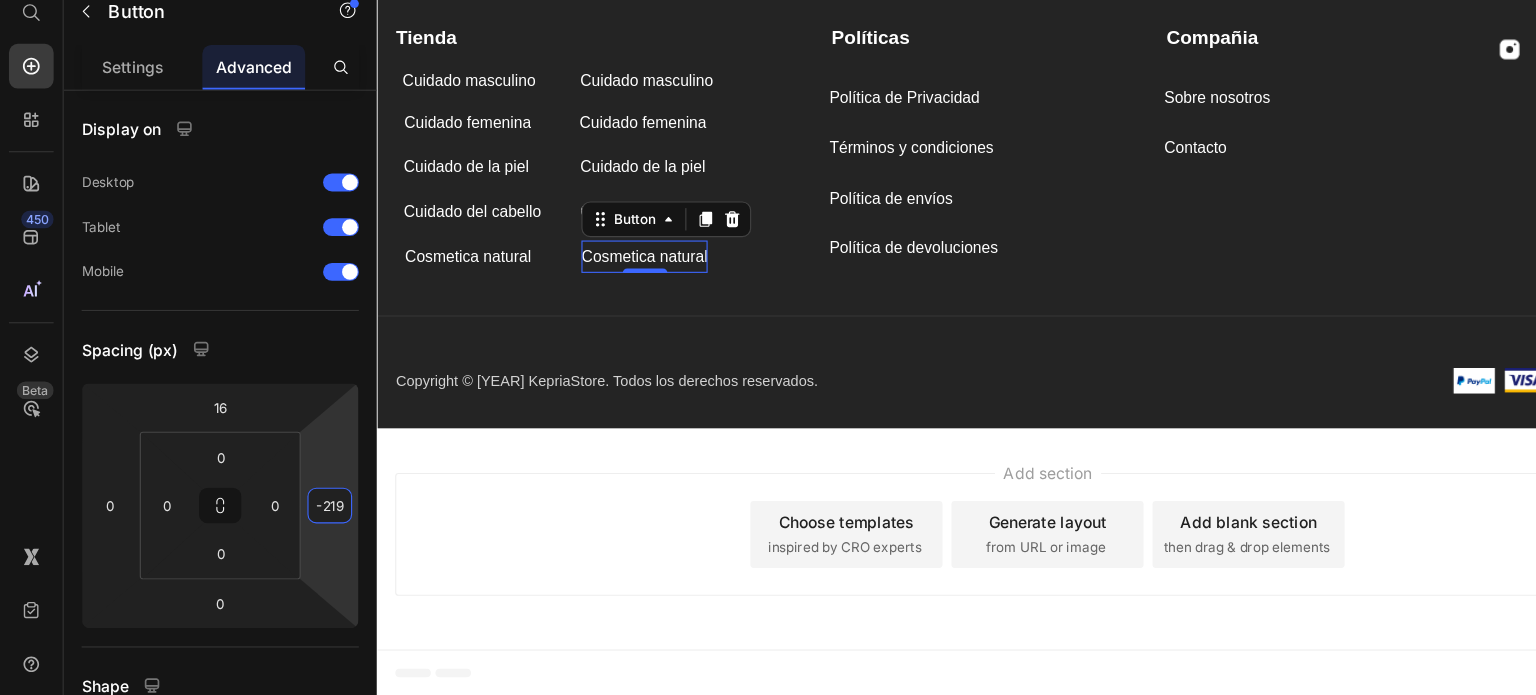 click on "7   /  Nuevo Kepria Draft Preview  Save   Publish  450 Beta Start with Sections Elements Hero Section Product Detail Brands Trusted Badges Guarantee Product Breakdown How to use Testimonials Compare Bundle FAQs Social Proof Brand Story Product List Collection Blog List Contact Sticky Add to Cart Custom Footer Browse Library 450 Layout
Row
Row
Row
Row Text
Heading
Text Block Button
Button
Button
Sticky Back to top Media
Image" at bounding box center (768, 0) 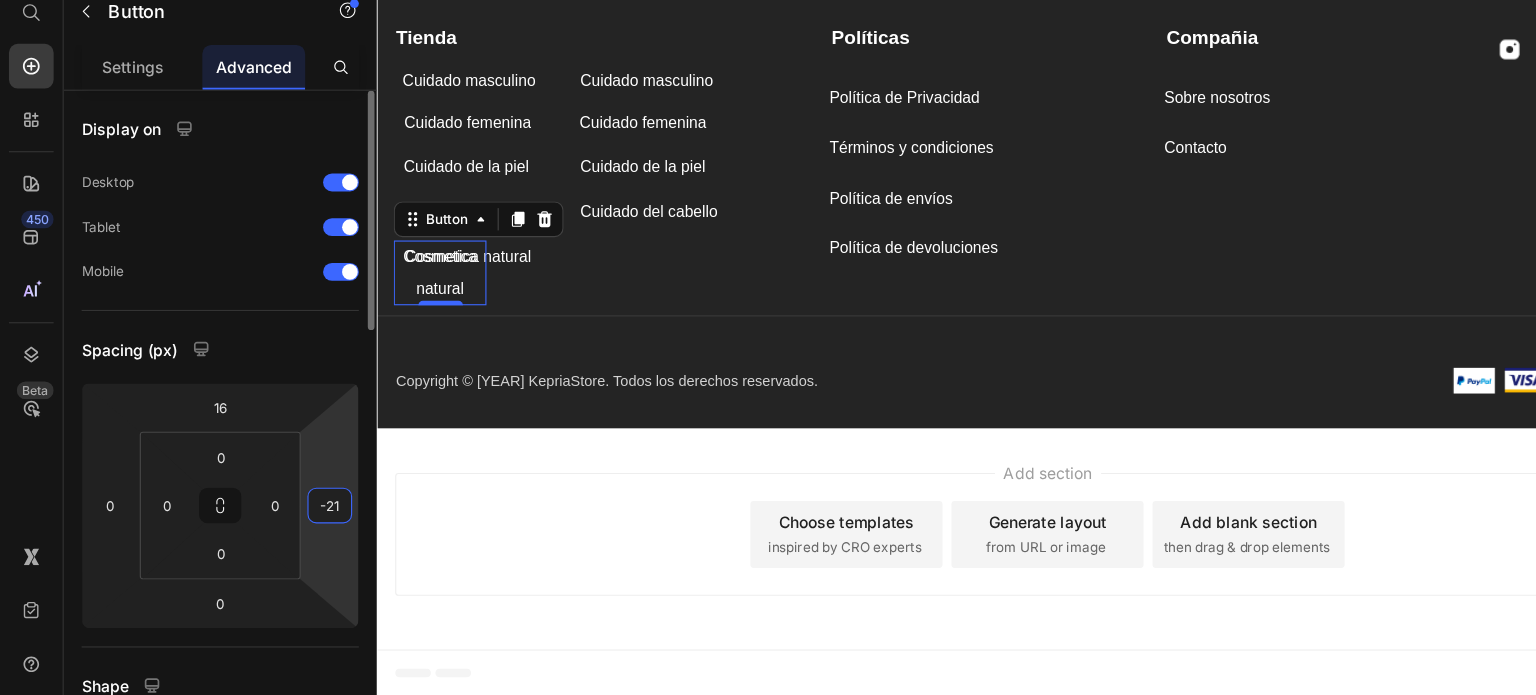 type on "-218" 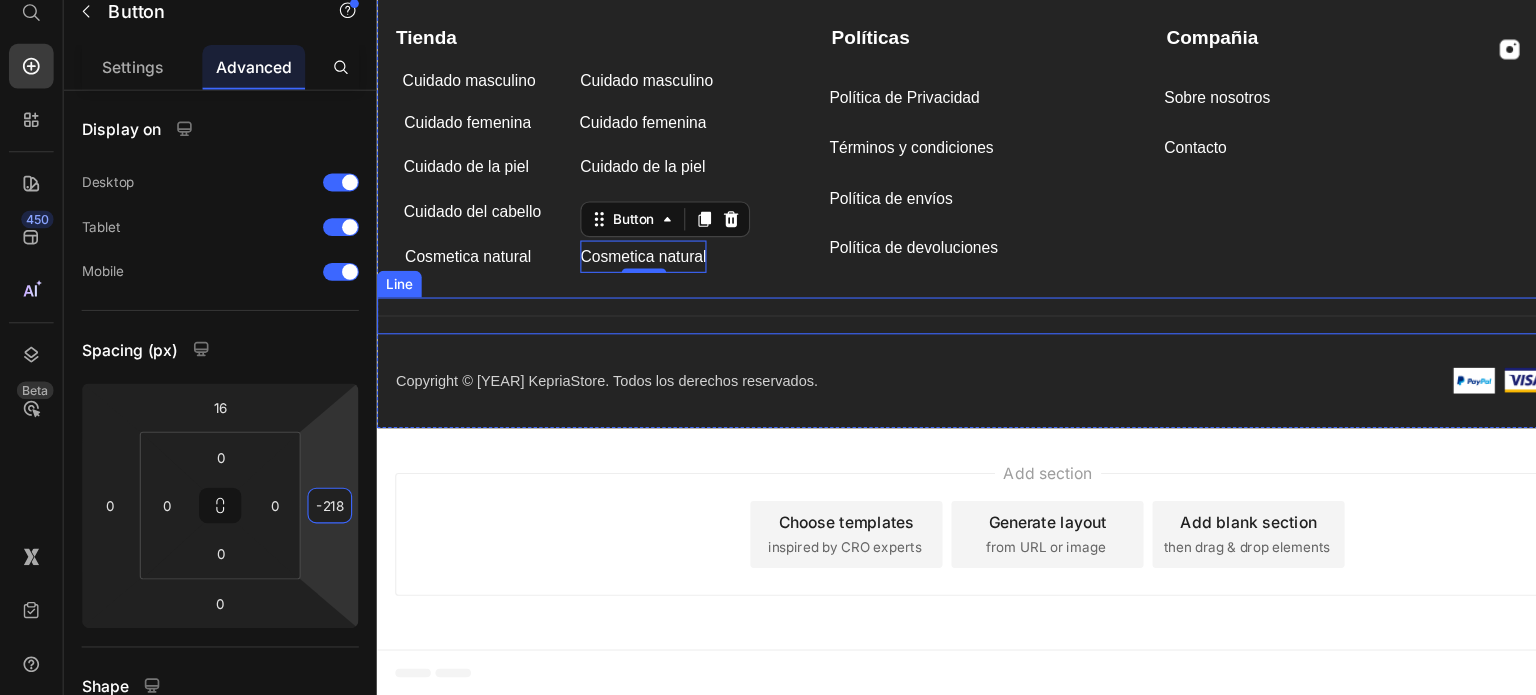 click on "Title Line" at bounding box center [976, 281] 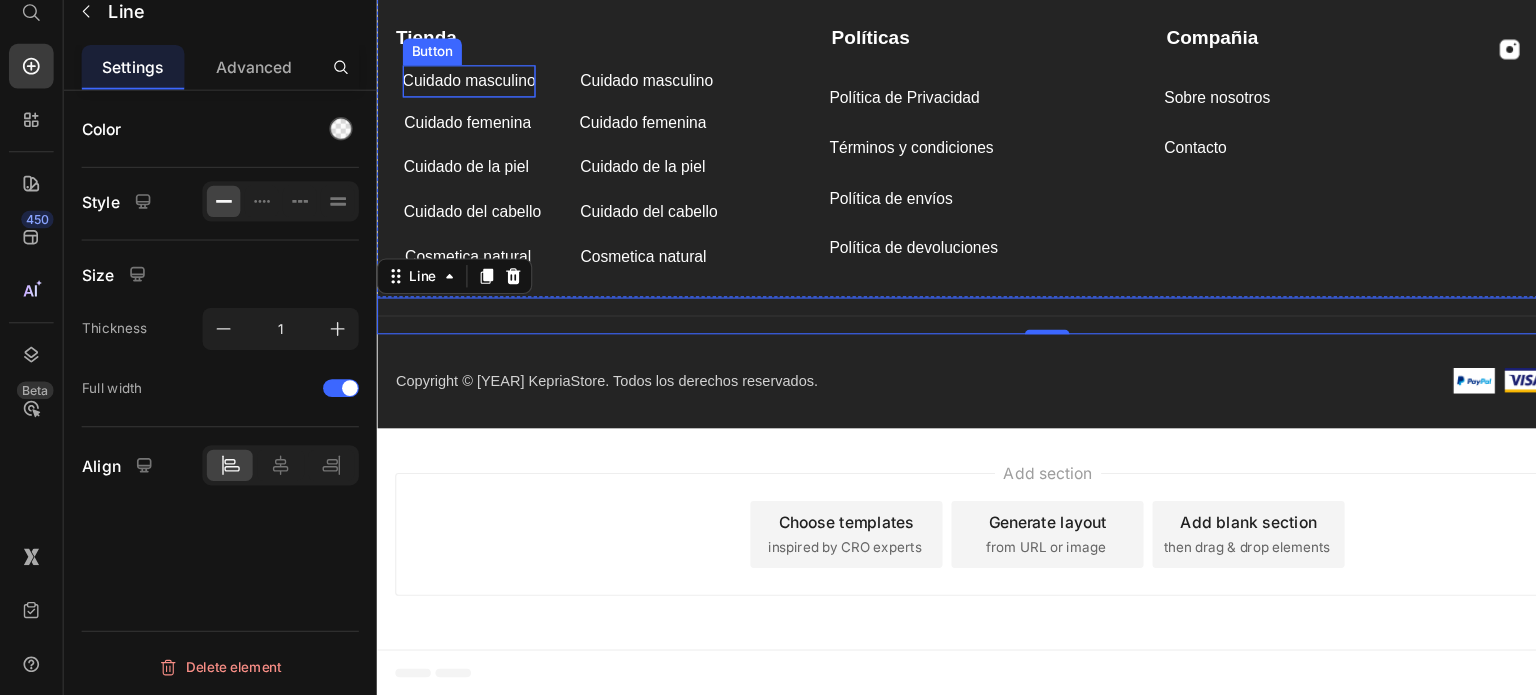 click on "Cuidado masculino" at bounding box center (458, 71) 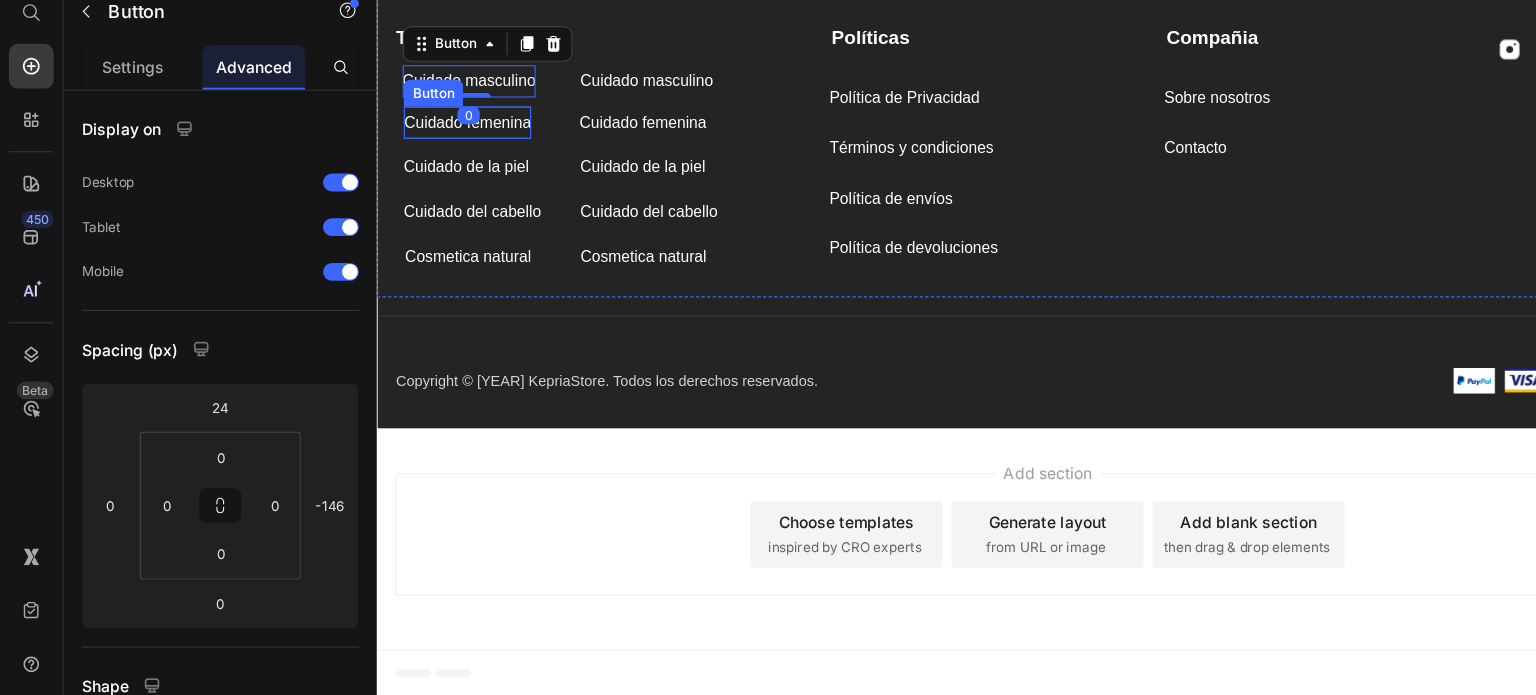 click on "Cuidado femenina" at bounding box center [457, 108] 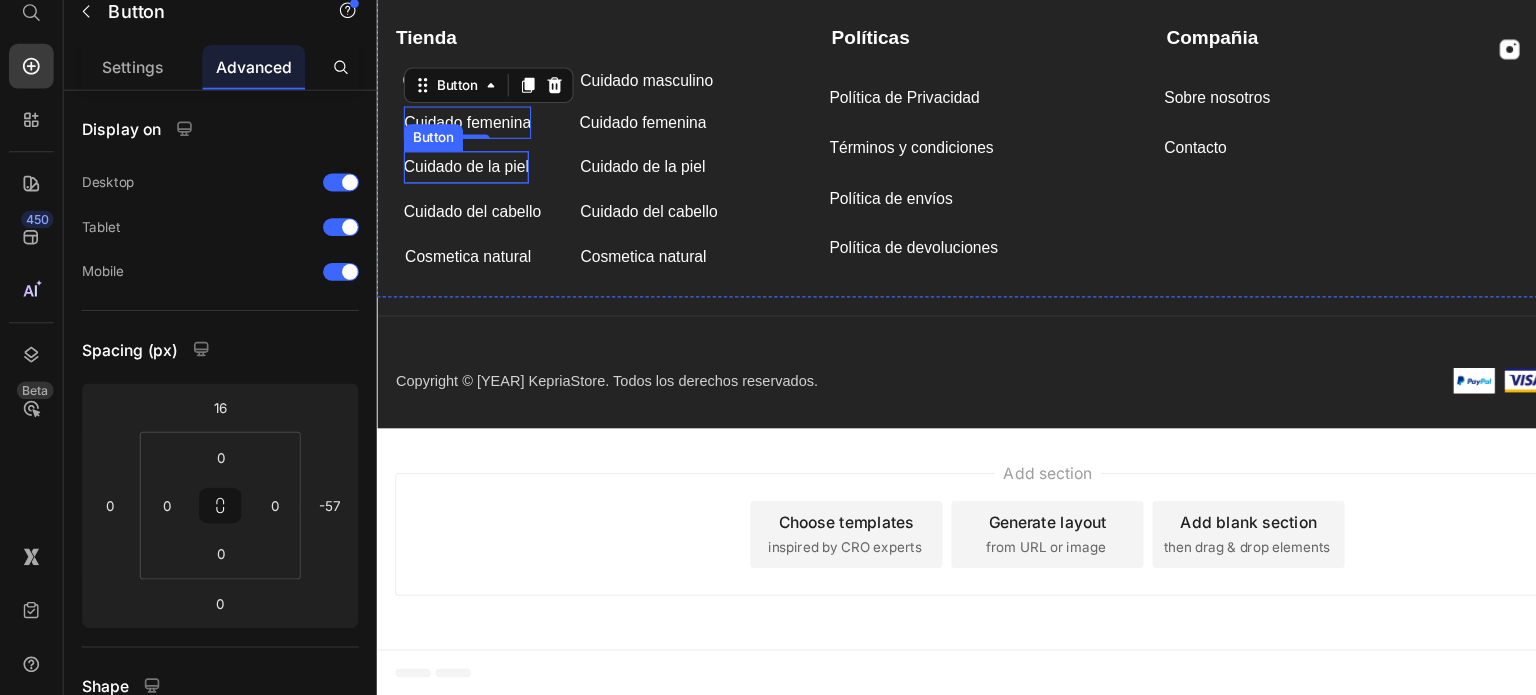 click on "Cuidado de la piel" at bounding box center [456, 148] 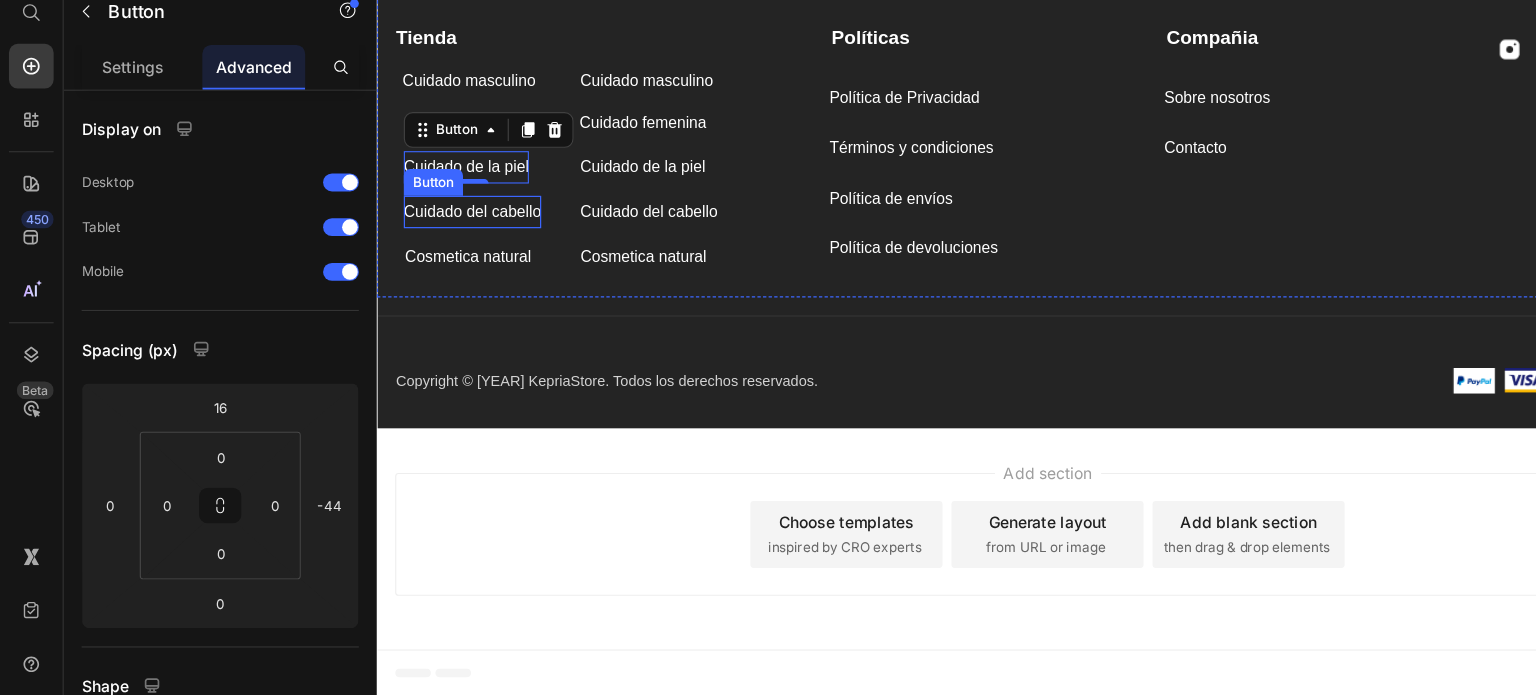 click on "Cuidado del cabello" at bounding box center (461, 188) 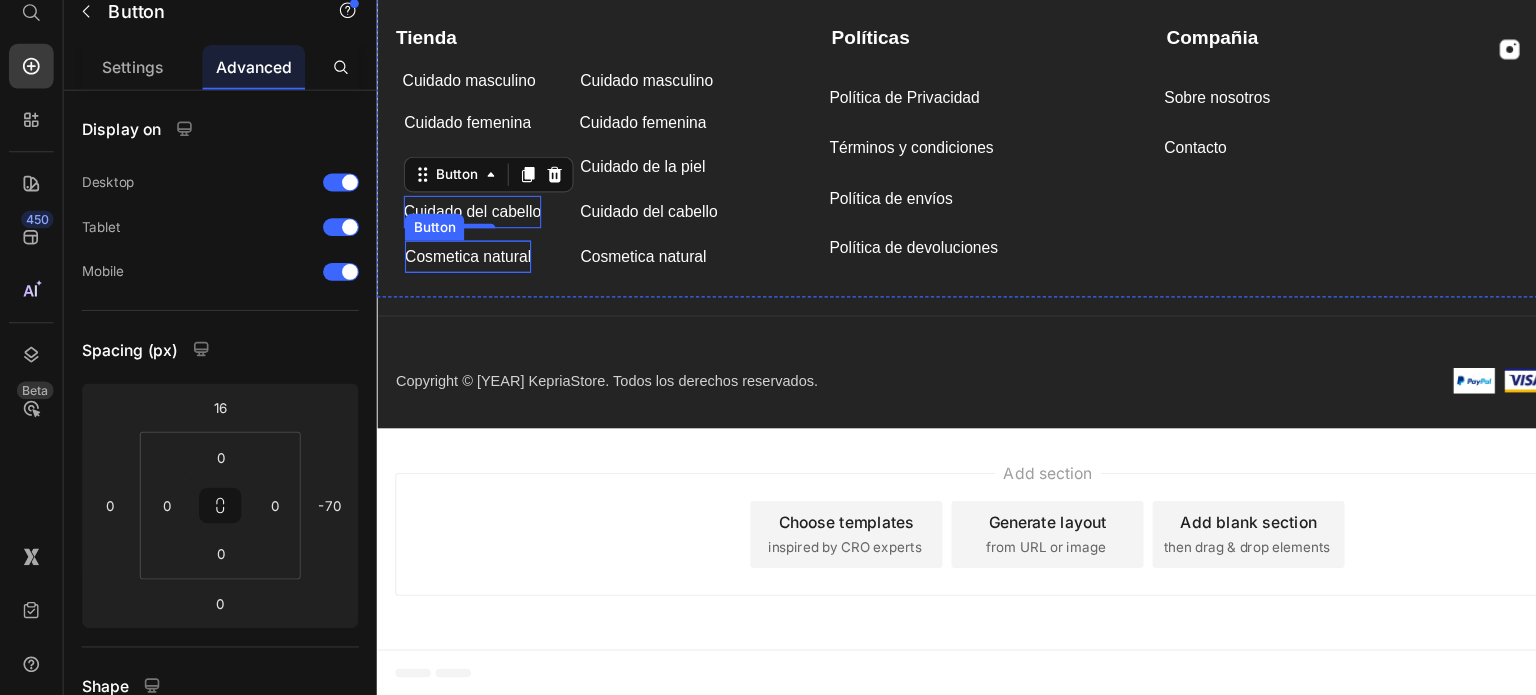 click on "Cosmetica natural" at bounding box center [457, 228] 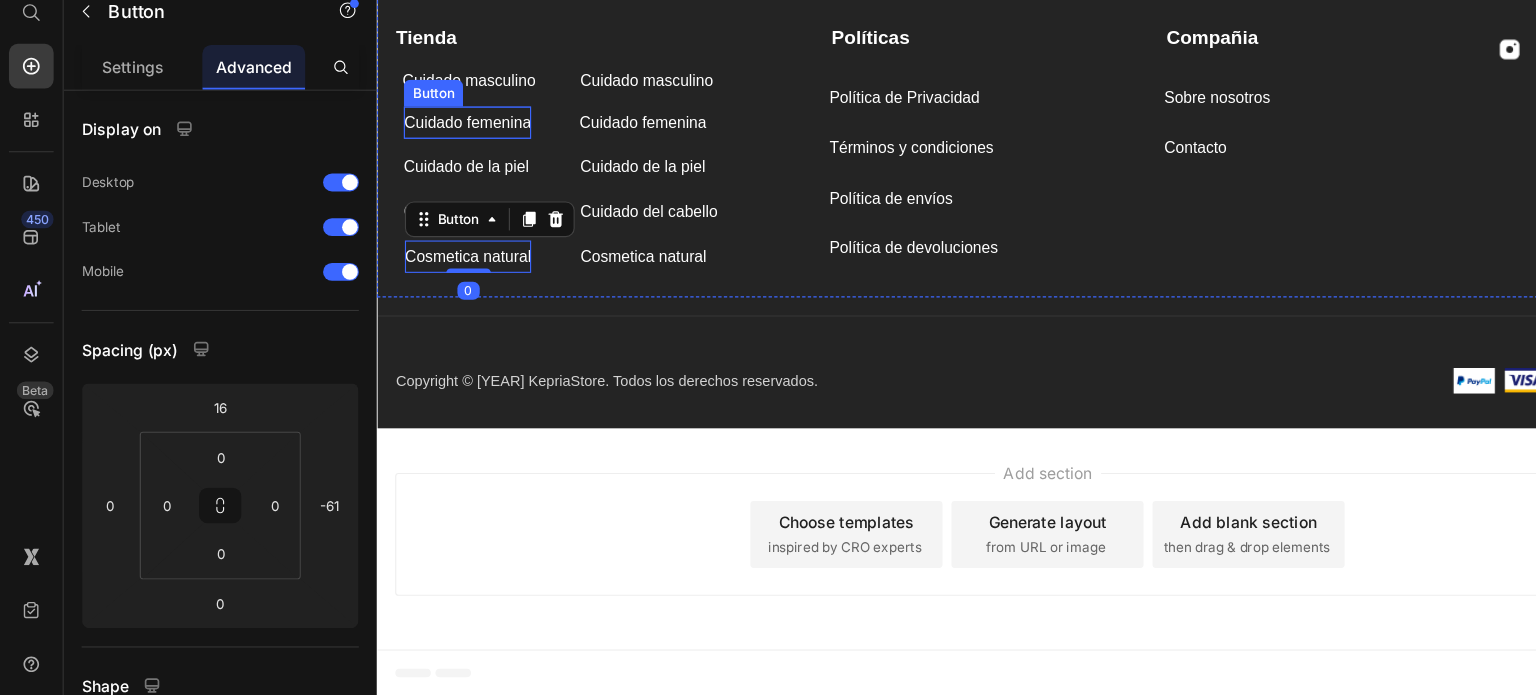 click on "Cuidado femenina" at bounding box center [457, 108] 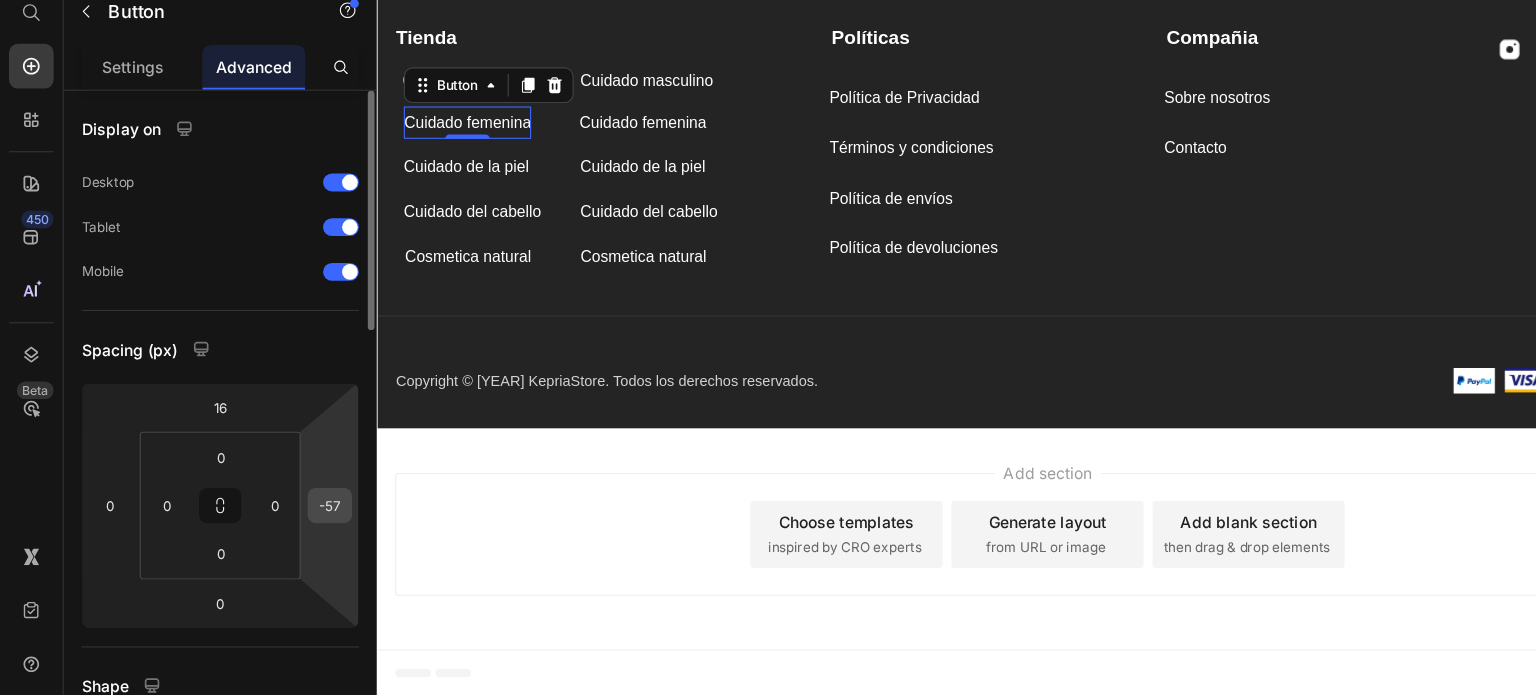 click on "-57" at bounding box center [295, 525] 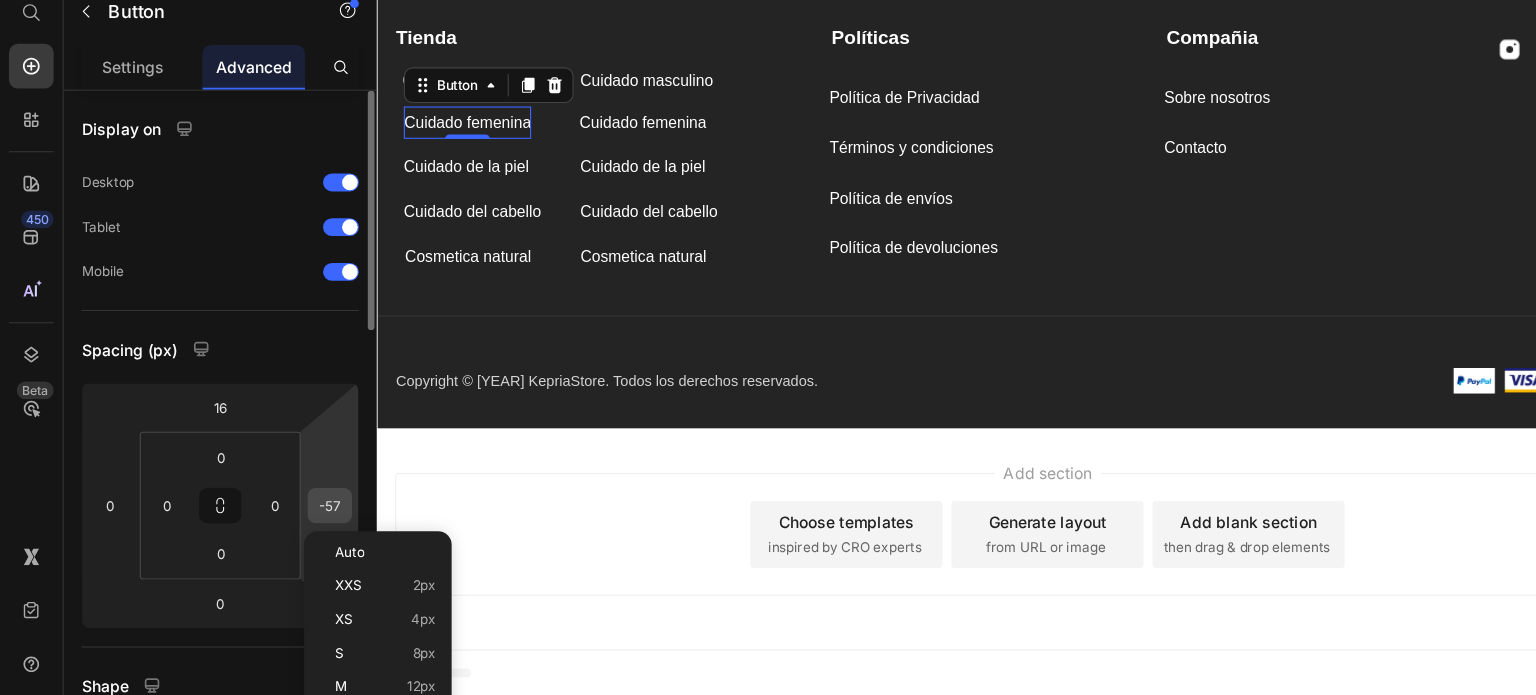click on "-57" at bounding box center [295, 525] 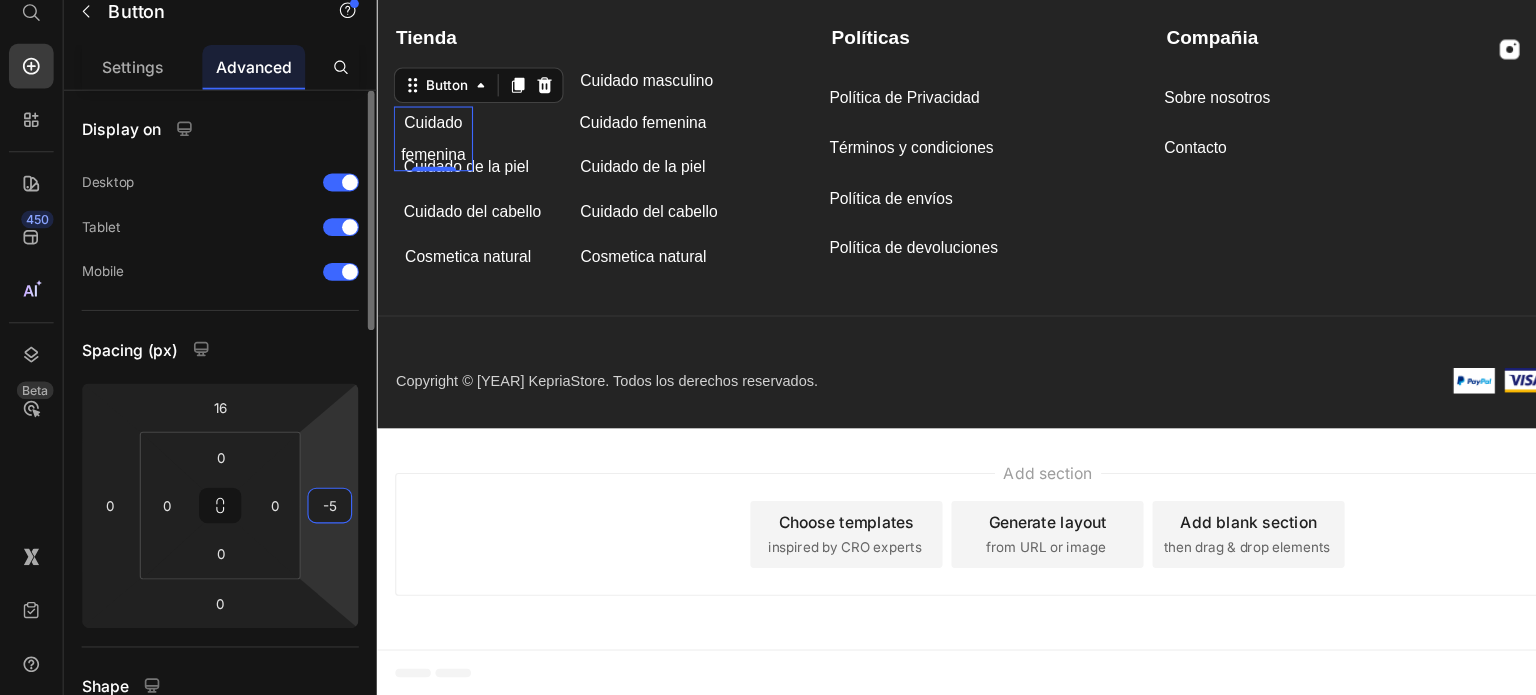 type on "-56" 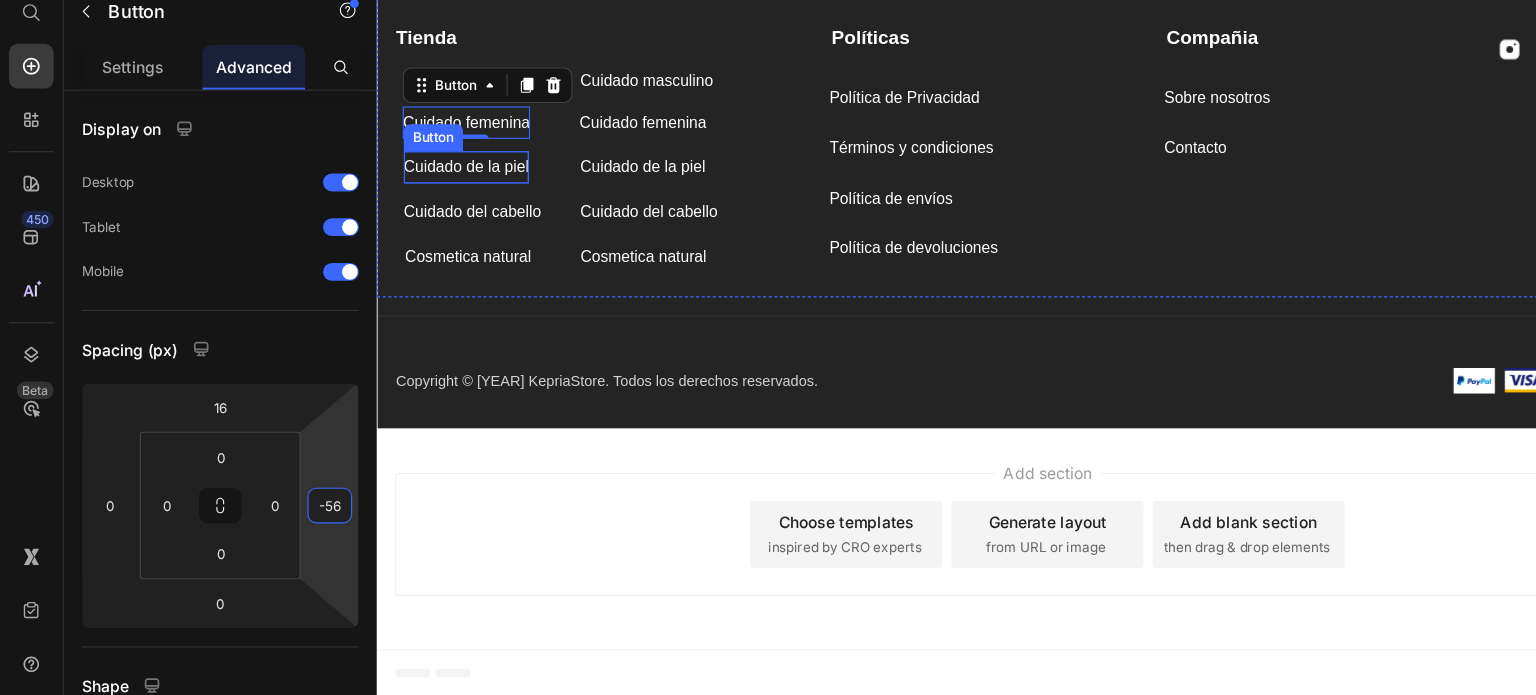 click on "Cuidado de la piel" at bounding box center [456, 148] 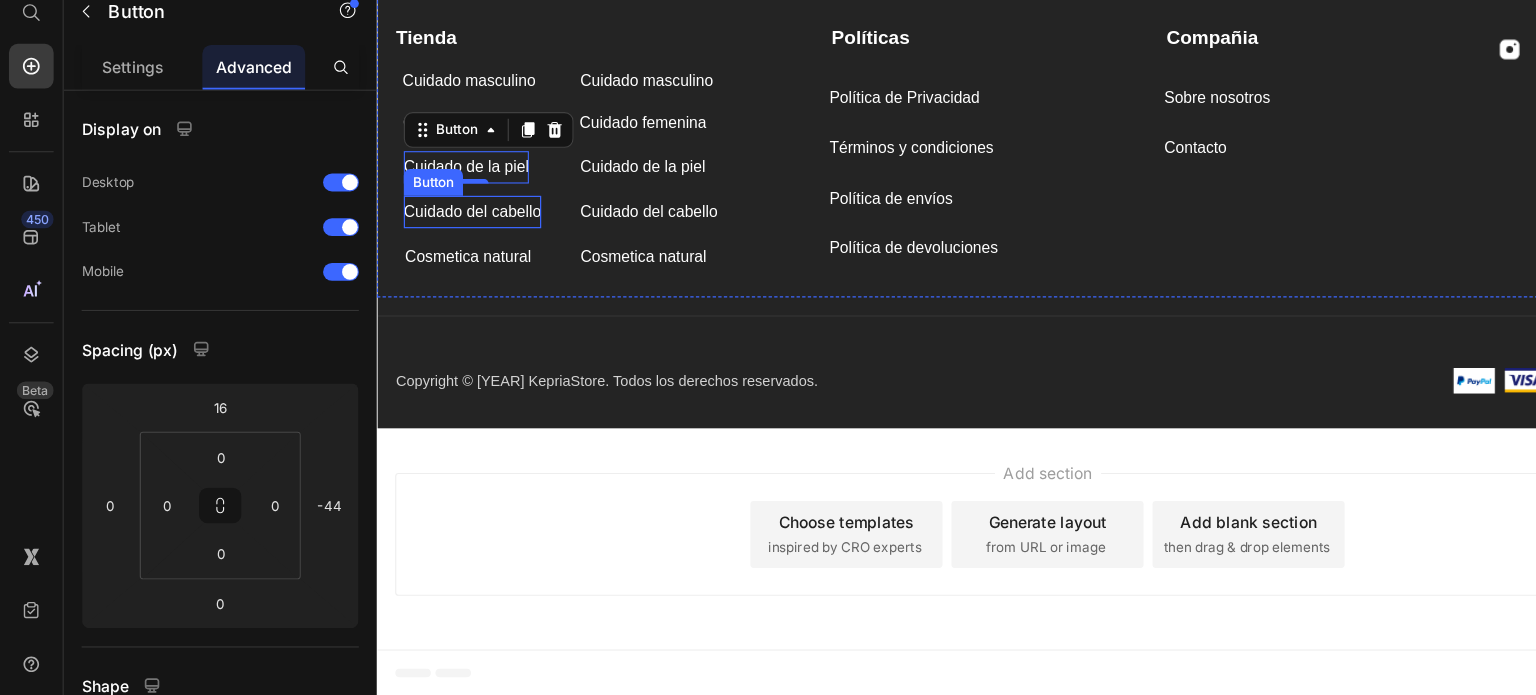 click on "Cuidado del cabello" at bounding box center (461, 188) 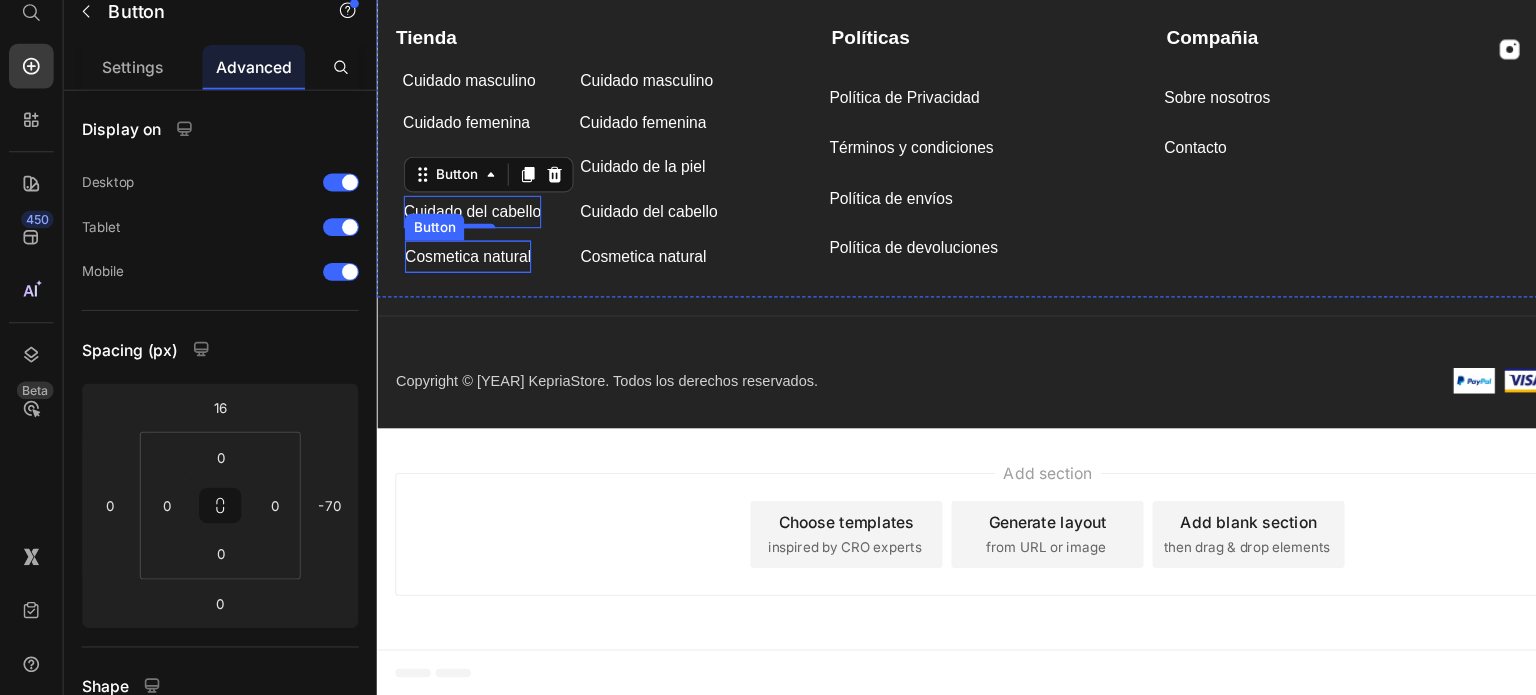 click on "Cosmetica natural" at bounding box center (457, 228) 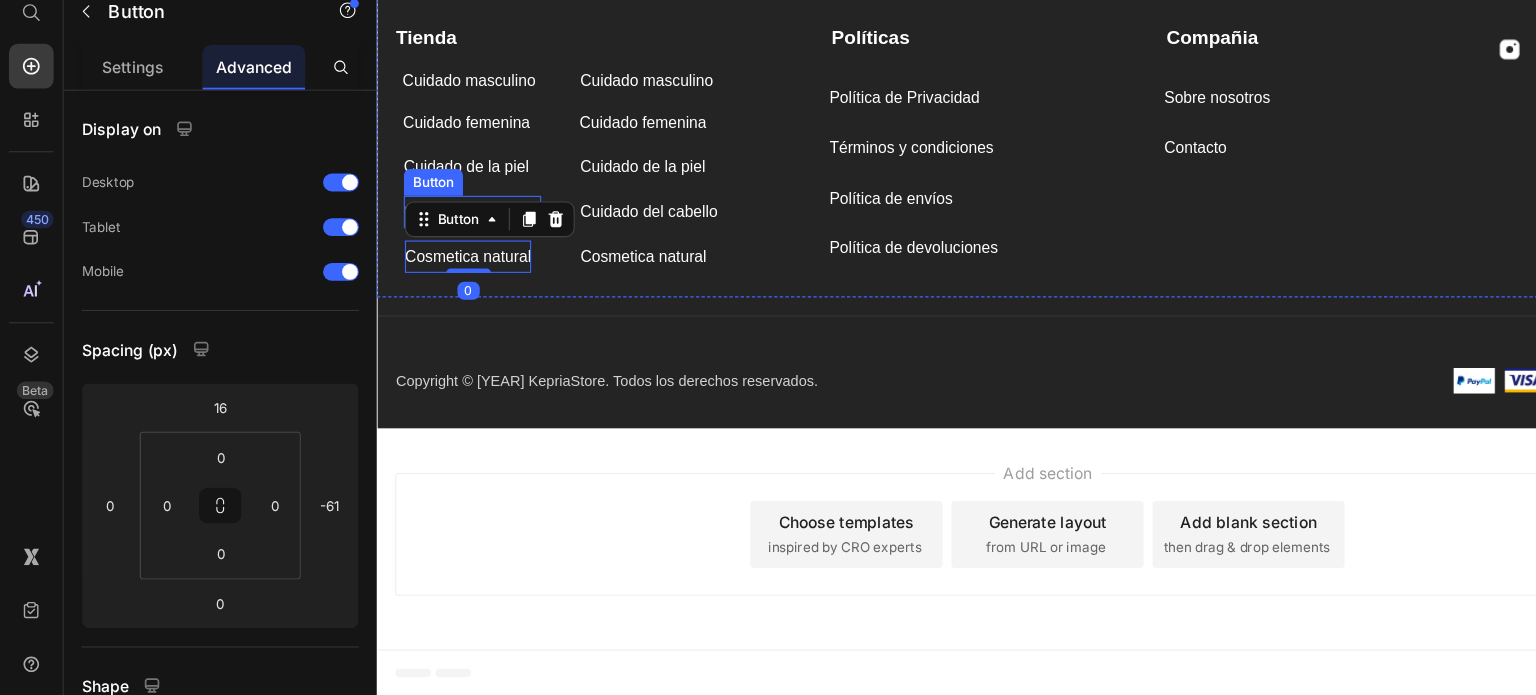 click on "Button" at bounding box center (426, 162) 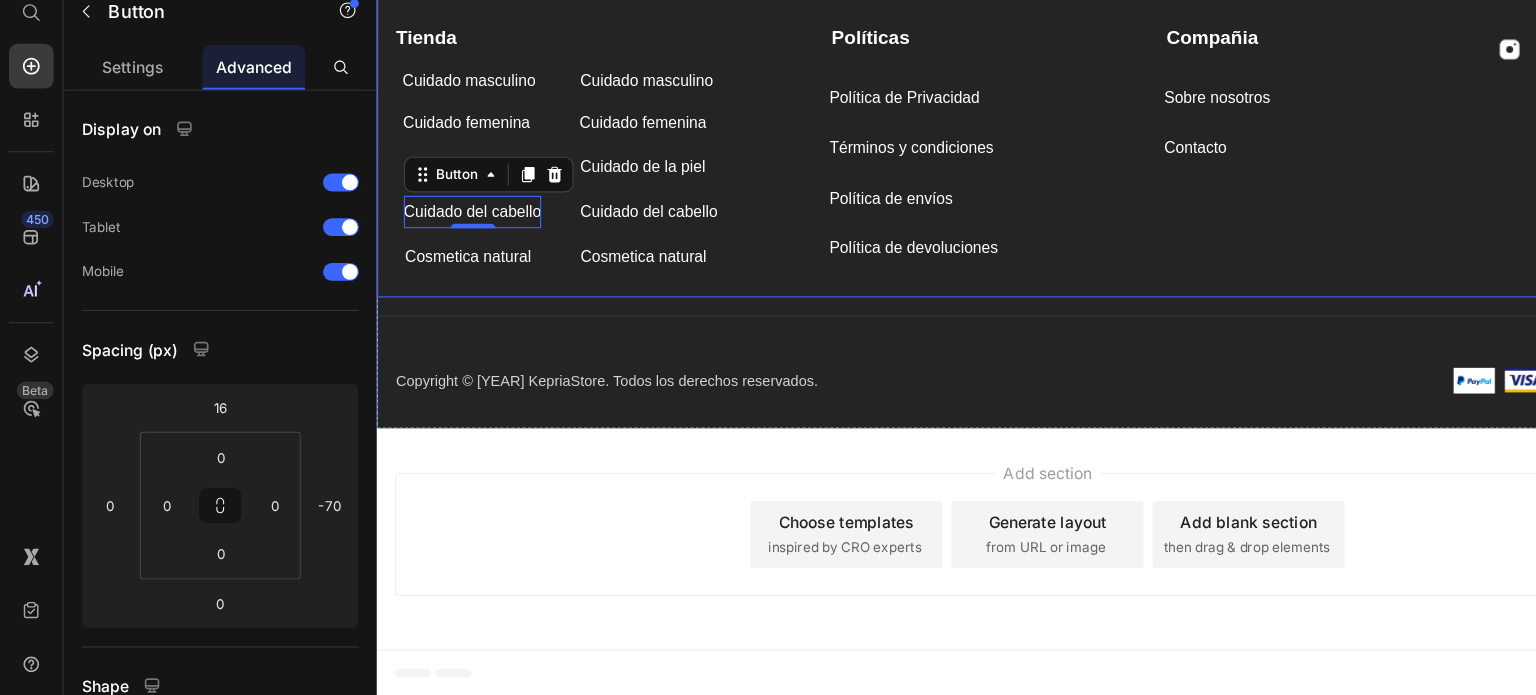 click on "Compañia Text block Sobre nosotros Button Contacto Button Tienda Text block Cuidado masculino Button Cuidado masculino Button Cuidado femenina Button Cuidado femenina Button Cuidado de la piel Button Cuidado de la piel Button Cuidado del cabello Button   0 Cuidado del cabello Button Cosmetica natural Button Cosmetica natural Button Políticas Text block Política de Privacidad Button Términos y condiciones Button Política de envíos Button Política de devoluciones Button Image Image Image Image Row Row" at bounding box center [976, 129] 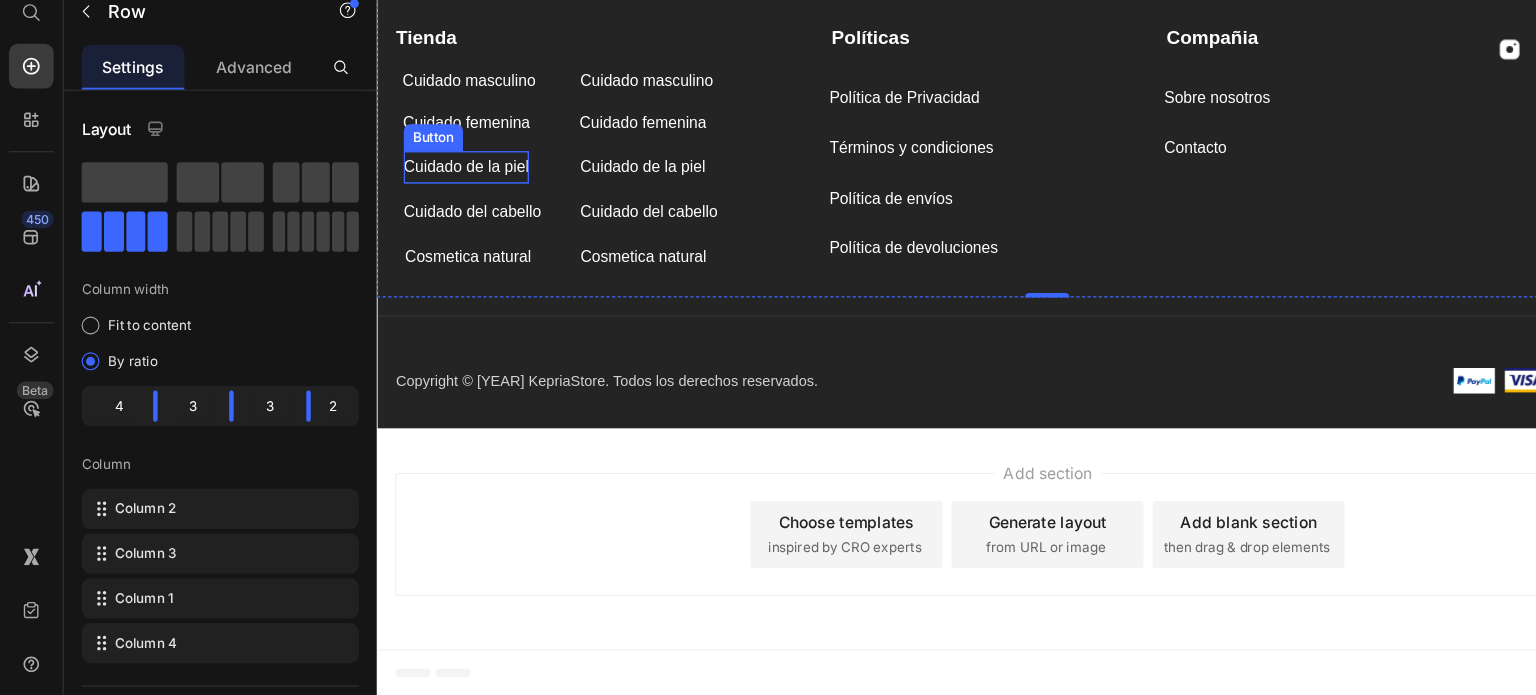 click on "Cuidado de la piel" at bounding box center [456, 148] 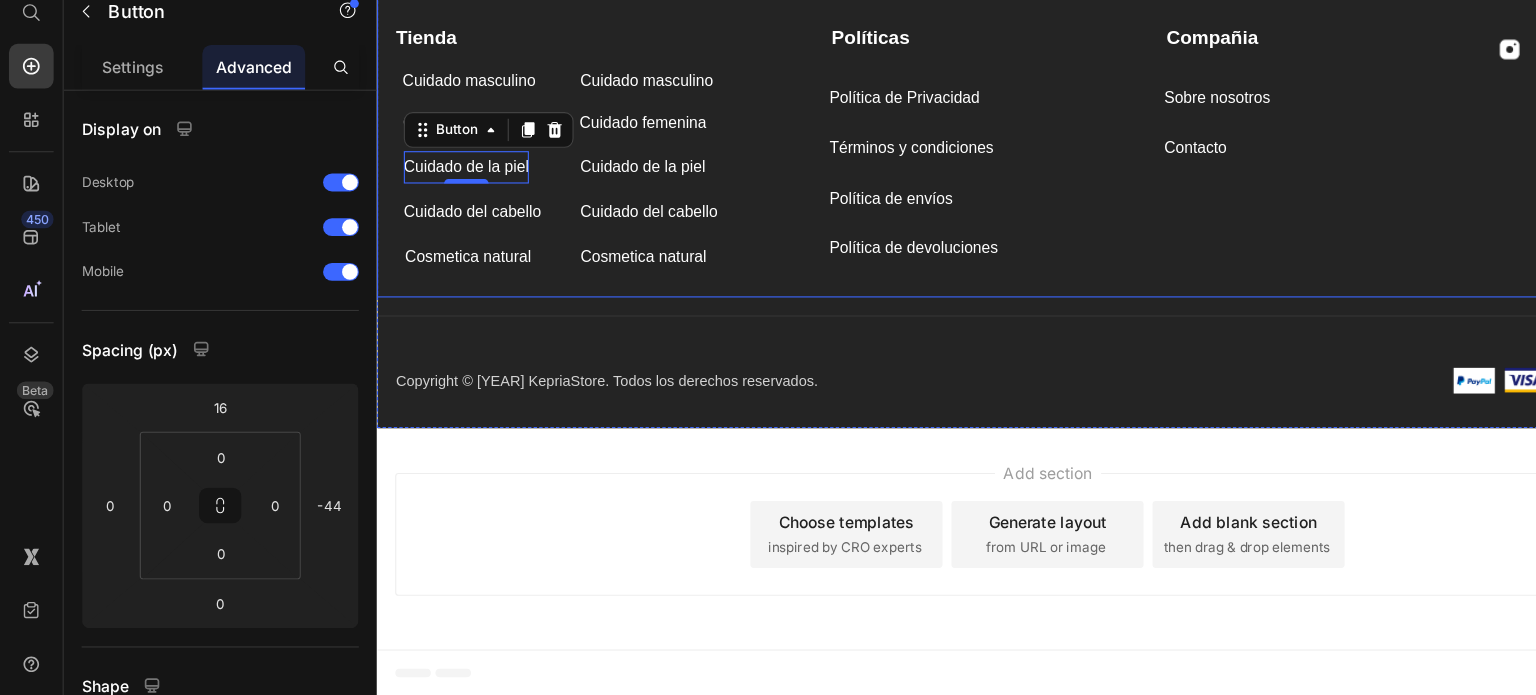click on "Compañia Text block Sobre nosotros Button Contacto Button Tienda Text block Cuidado masculino Button Cuidado masculino Button Cuidado femenina Button Cuidado femenina Button Cuidado de la piel Button   0 Cuidado de la piel Button Cuidado del cabello Button Cuidado del cabello Button Cosmetica natural Button Cosmetica natural Button Políticas Text block Política de Privacidad Button Términos y condiciones Button Política de envíos Button Política de devoluciones Button Image Image Image Image Row Row" at bounding box center [976, 129] 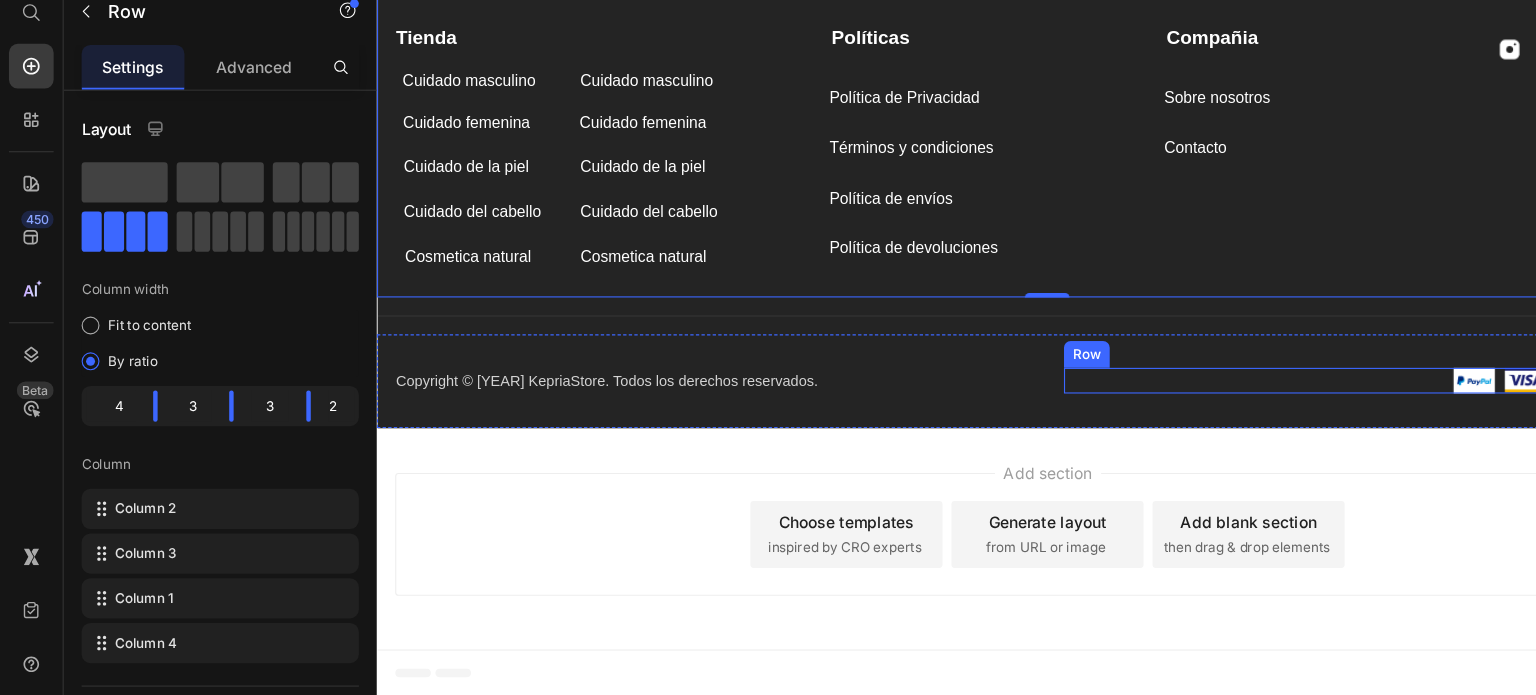 click on "Image Image Image Image Image Row" at bounding box center [1276, 339] 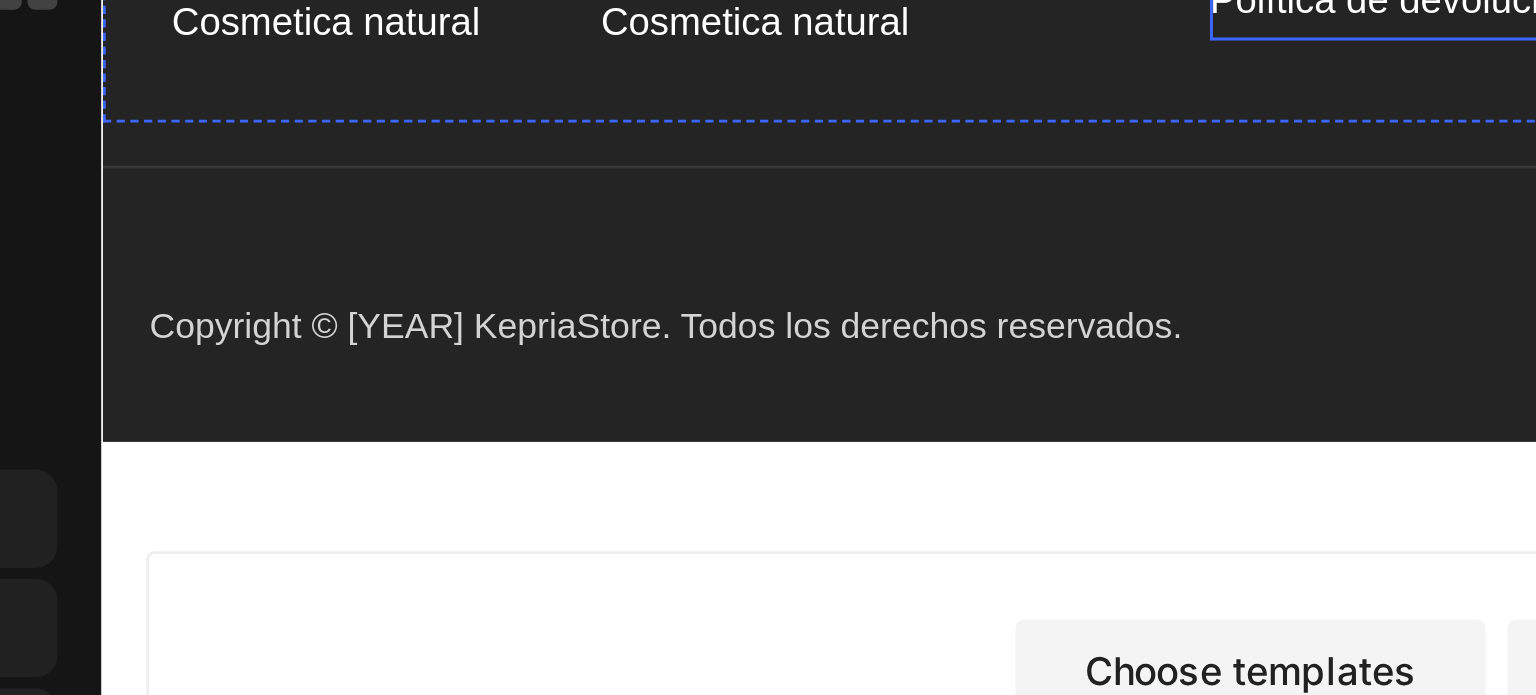 scroll, scrollTop: 5332, scrollLeft: 0, axis: vertical 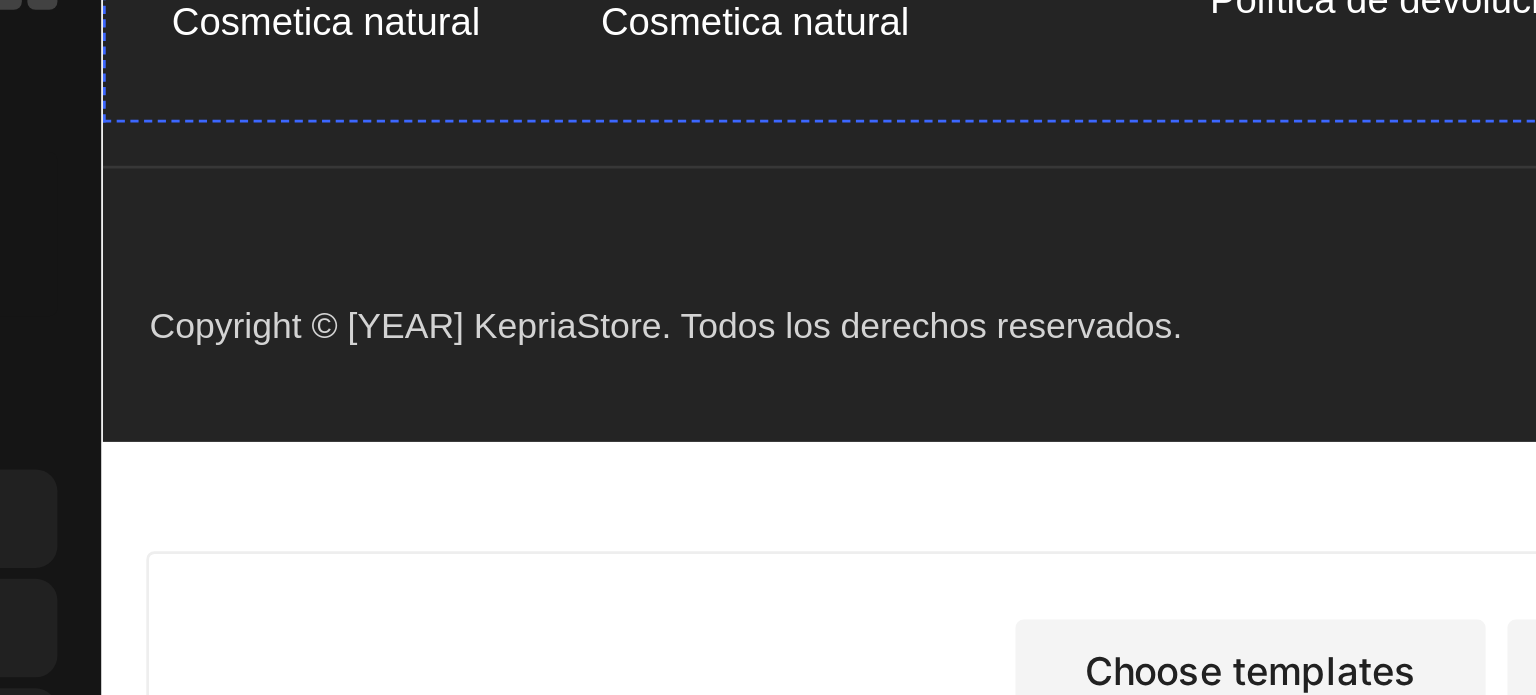 click on "Cuidado de la piel" at bounding box center (339, -486) 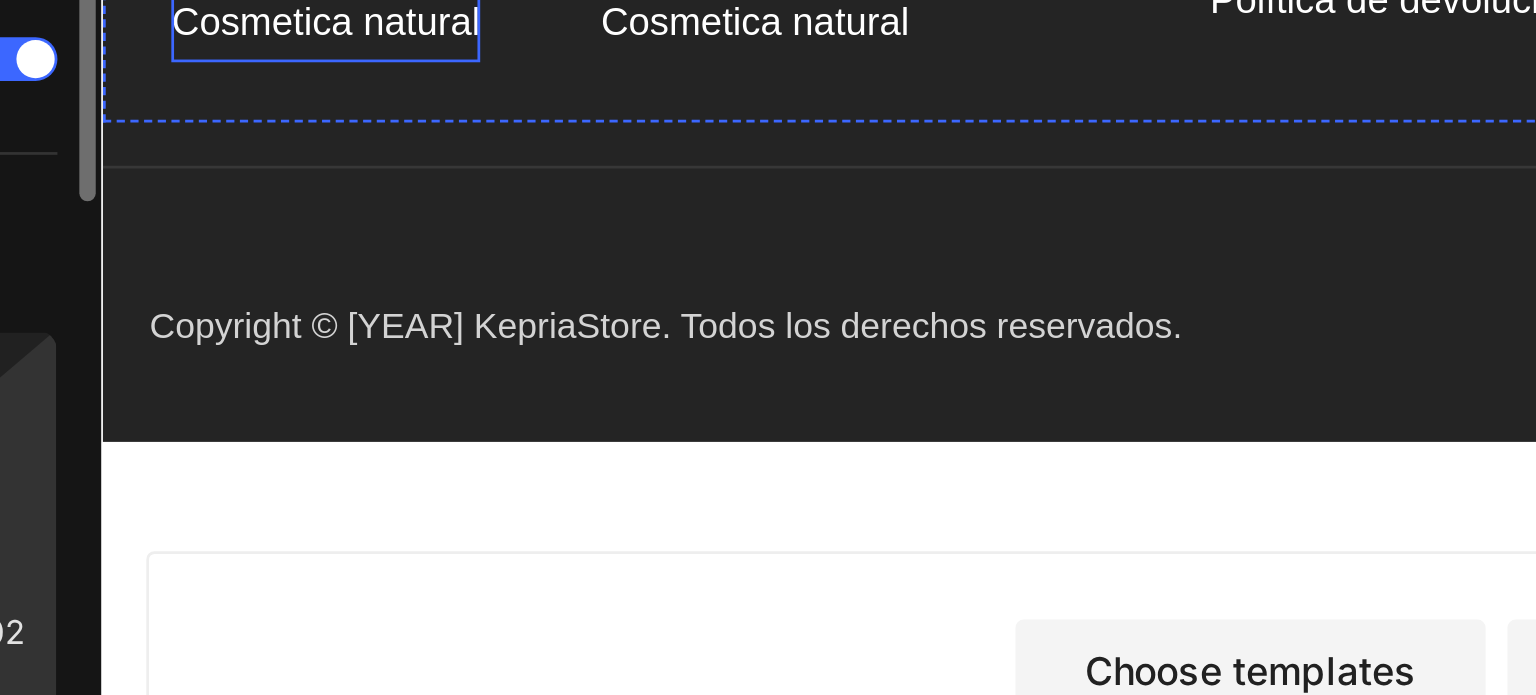 scroll, scrollTop: 5405, scrollLeft: 0, axis: vertical 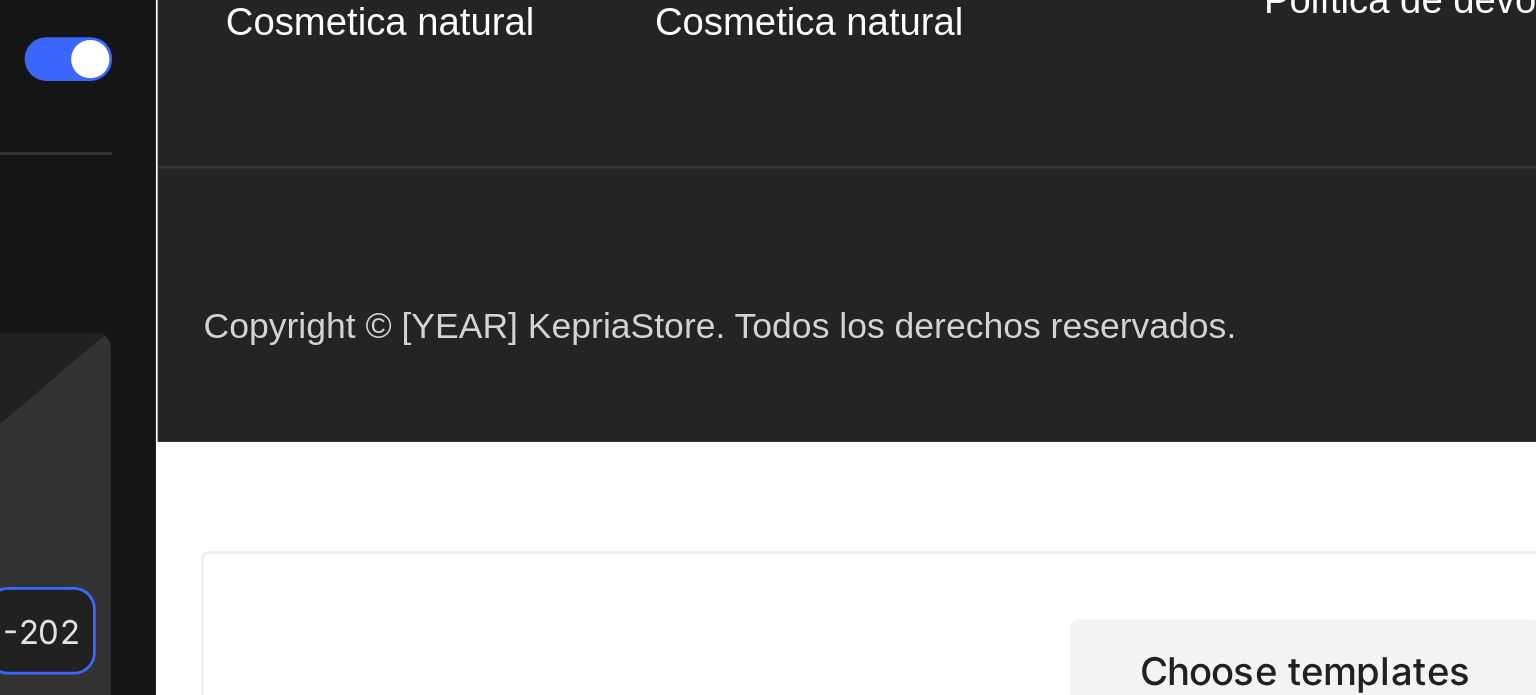type on "-200" 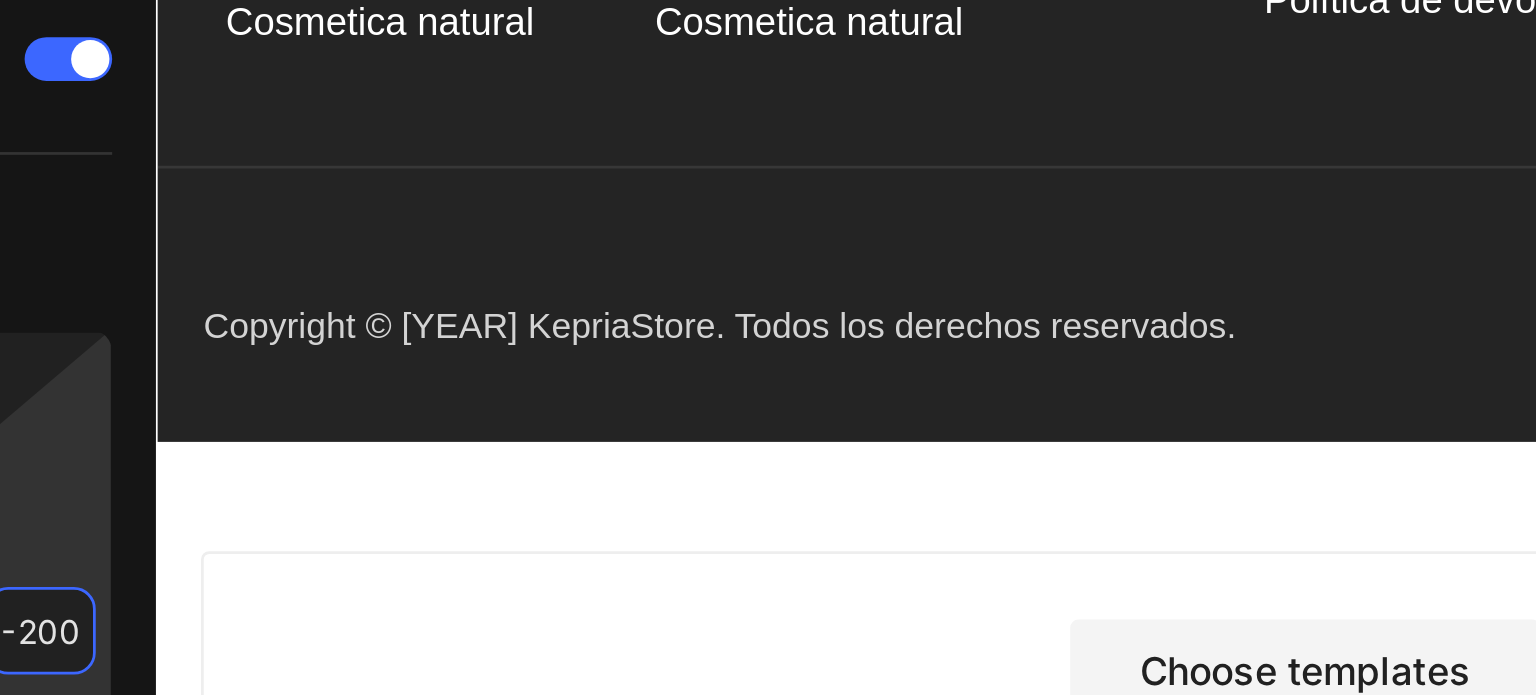drag, startPoint x: 311, startPoint y: 470, endPoint x: 291, endPoint y: 470, distance: 20 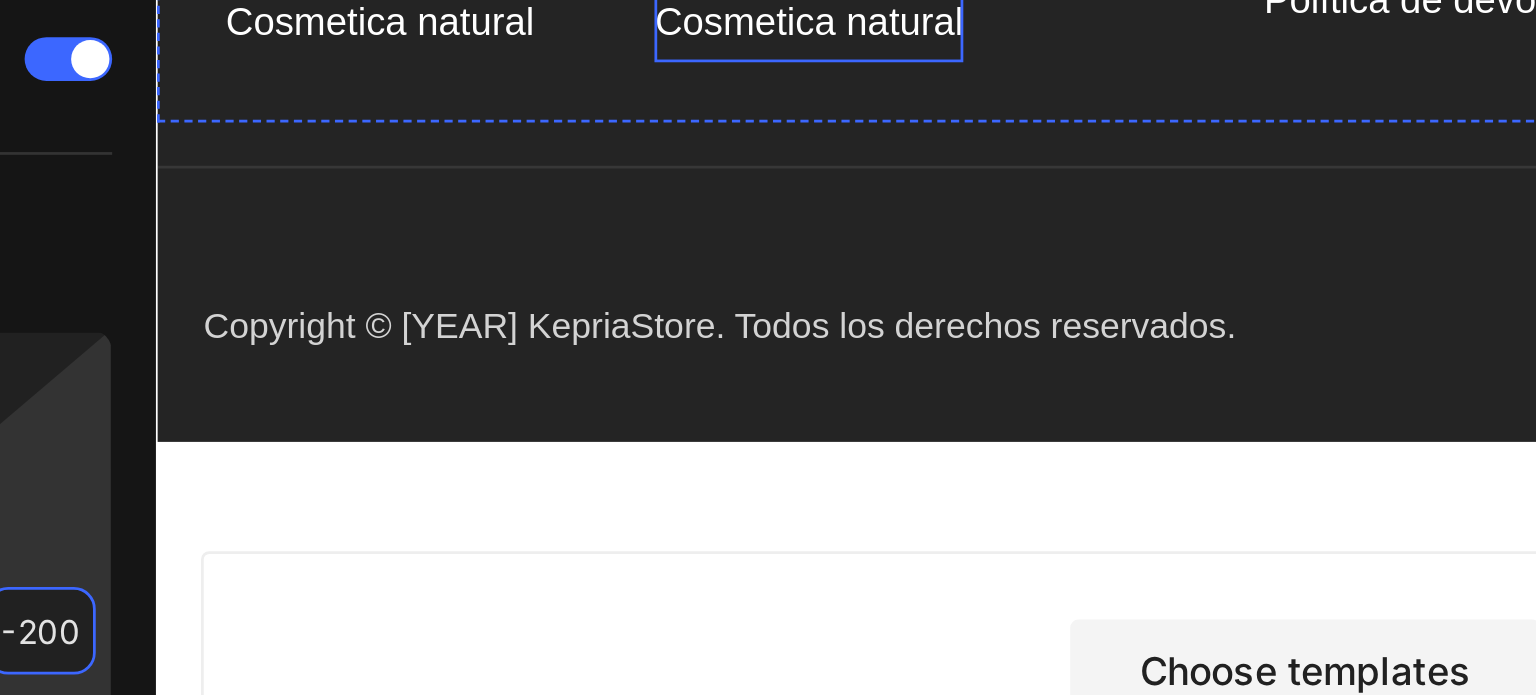 click on "Compañia Text block Sobre nosotros Button Contacto Button Tienda Text block Cuidado masculino Button Cuidado masculino Button Cuidado femenina Button Cuidado femenina Button Cuidado de la piel Button Cuidado de la piel Button   0 Cuidado del cabello Button Cuidado del cabello Button Cosmetica natural Button Cosmetica natural Button Políticas Text block Política de Privacidad Button Términos y condiciones Button Política de envíos Button Política de devoluciones Button Image Image Image Image Row Row" at bounding box center [755, -505] 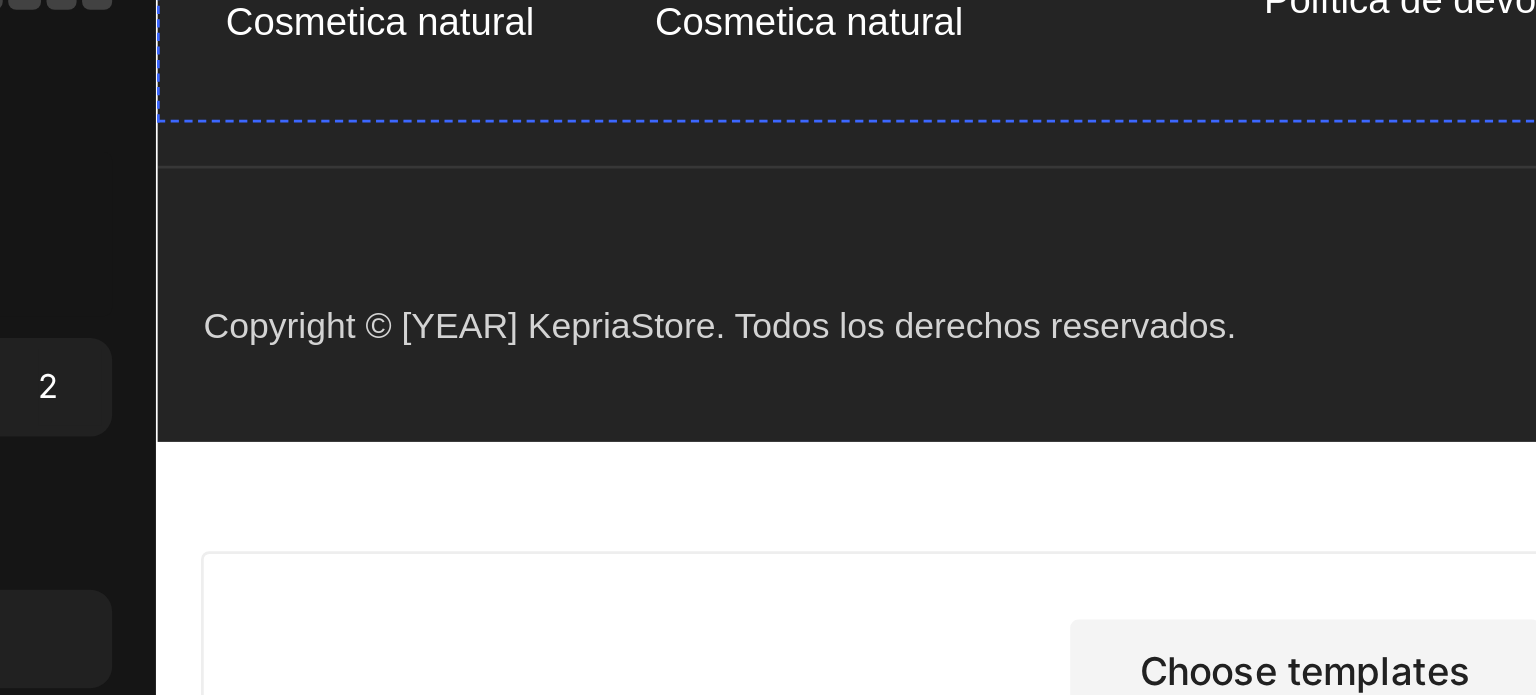 click on "Button" at bounding box center (363, -472) 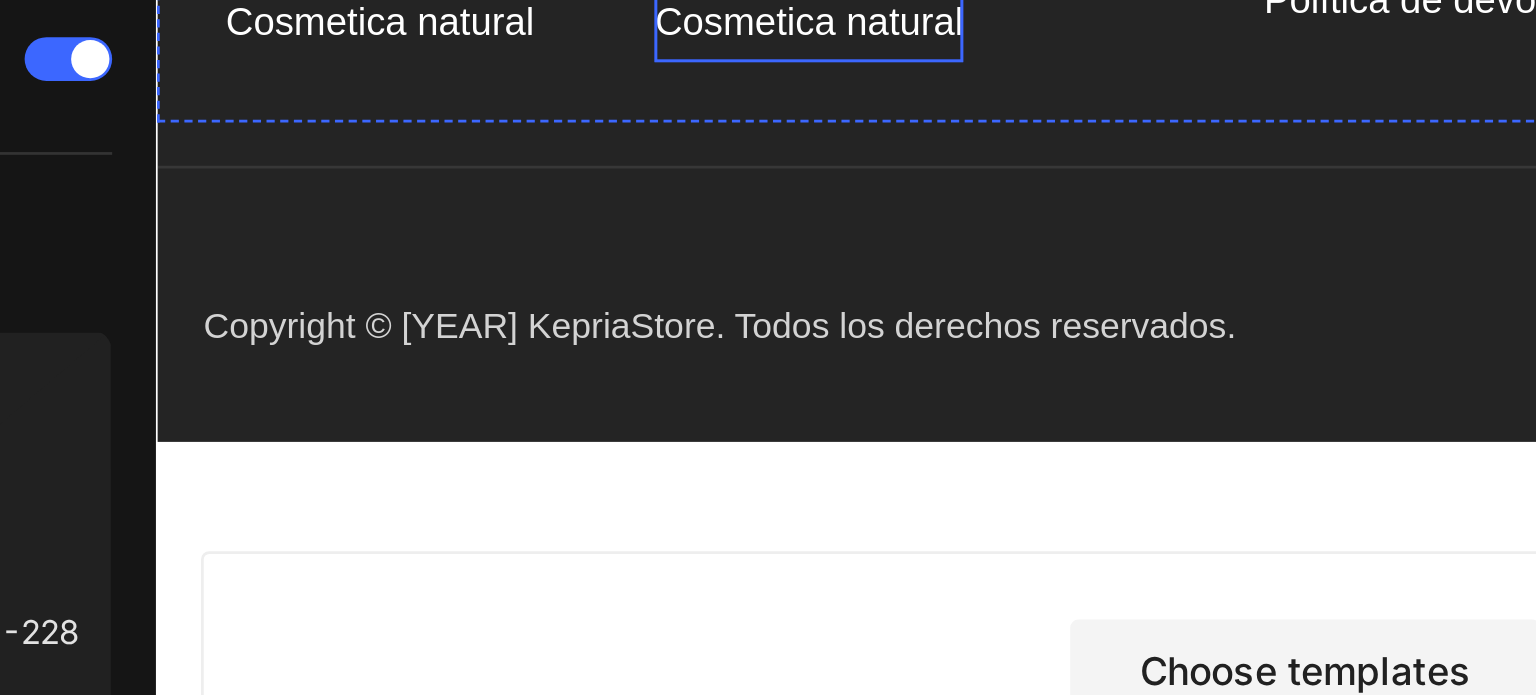 click on "Cosmetica natural" at bounding box center [393, -406] 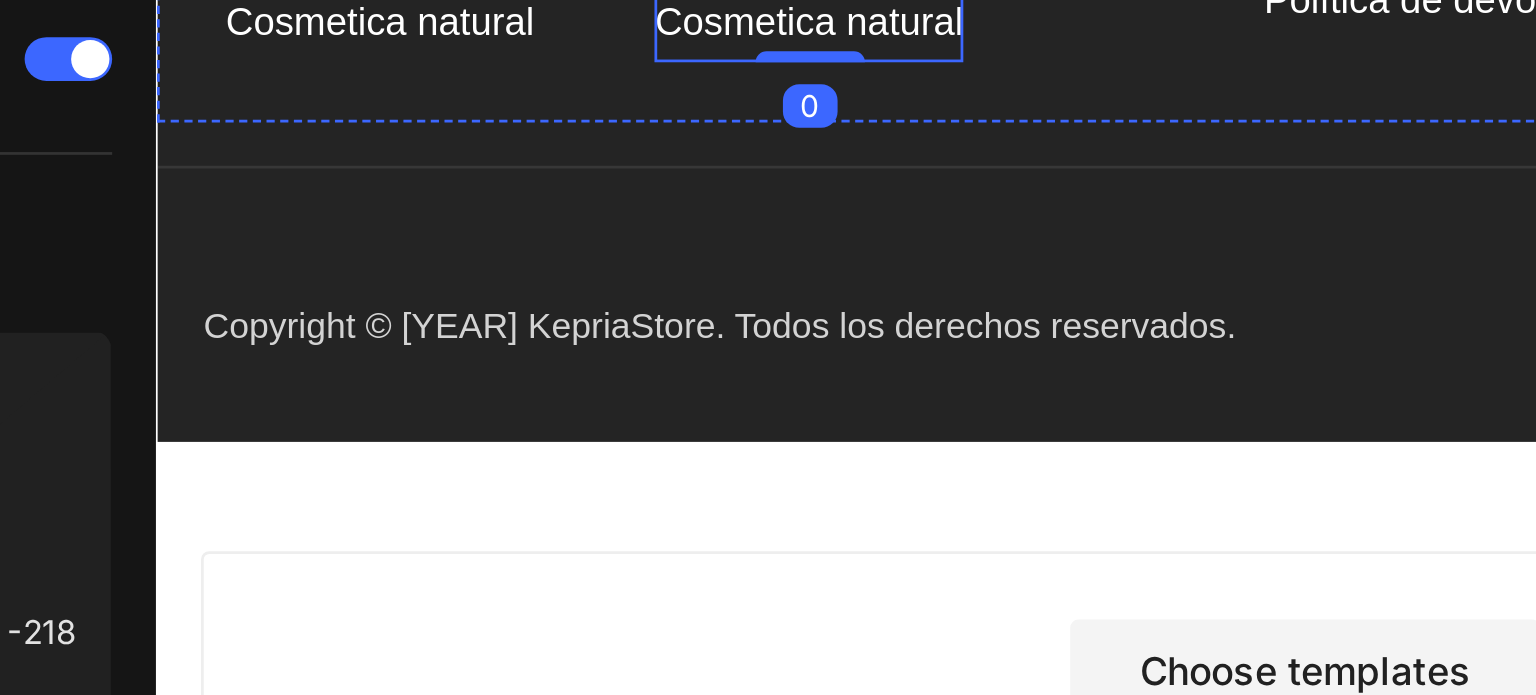 click on "Cuidado de la piel" at bounding box center (391, -486) 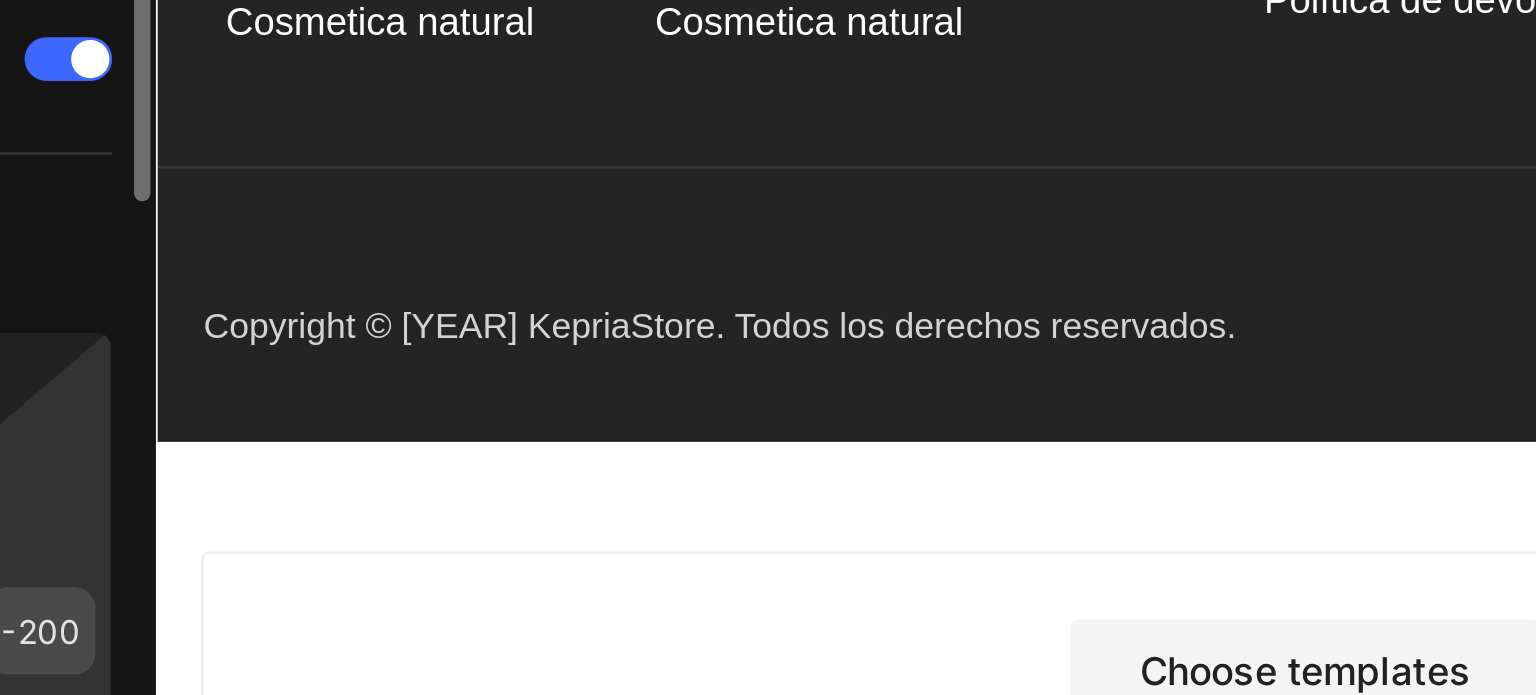 scroll, scrollTop: 73, scrollLeft: 0, axis: vertical 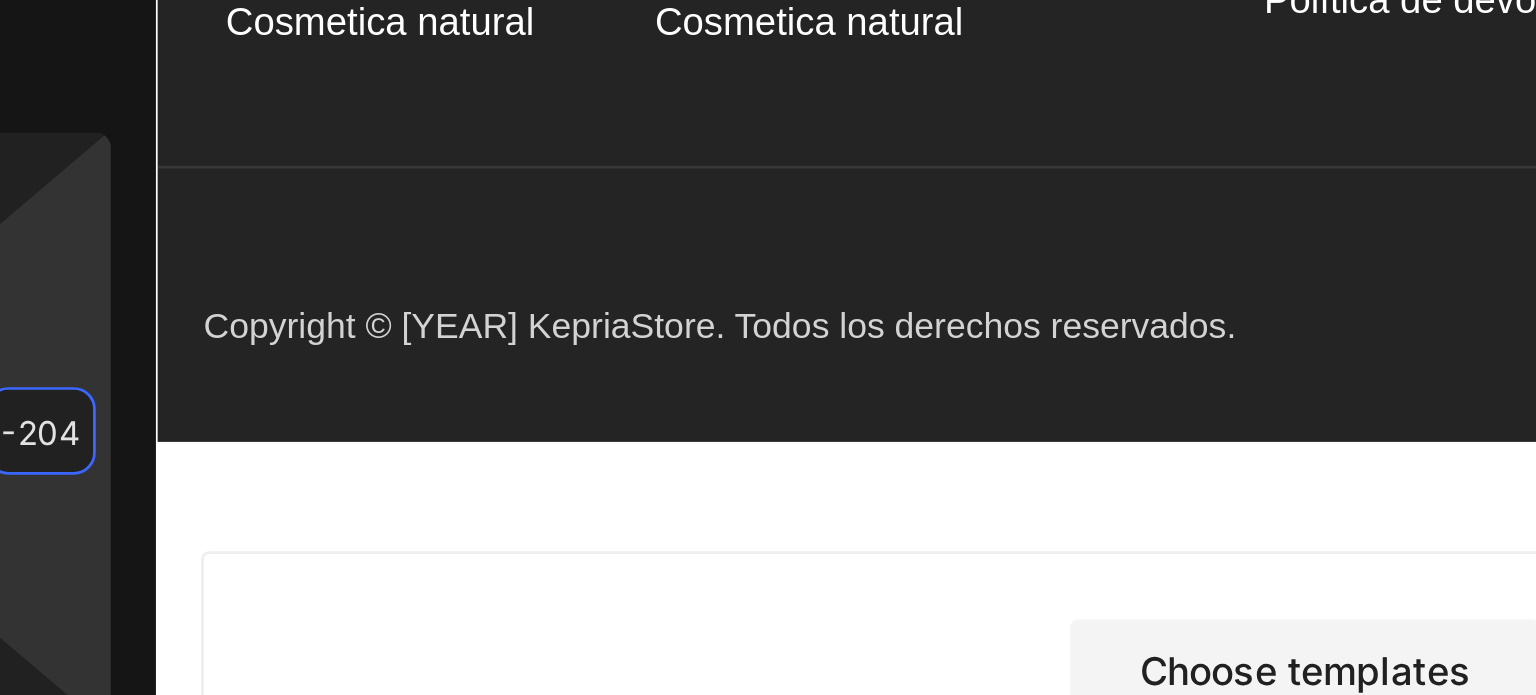type on "-202" 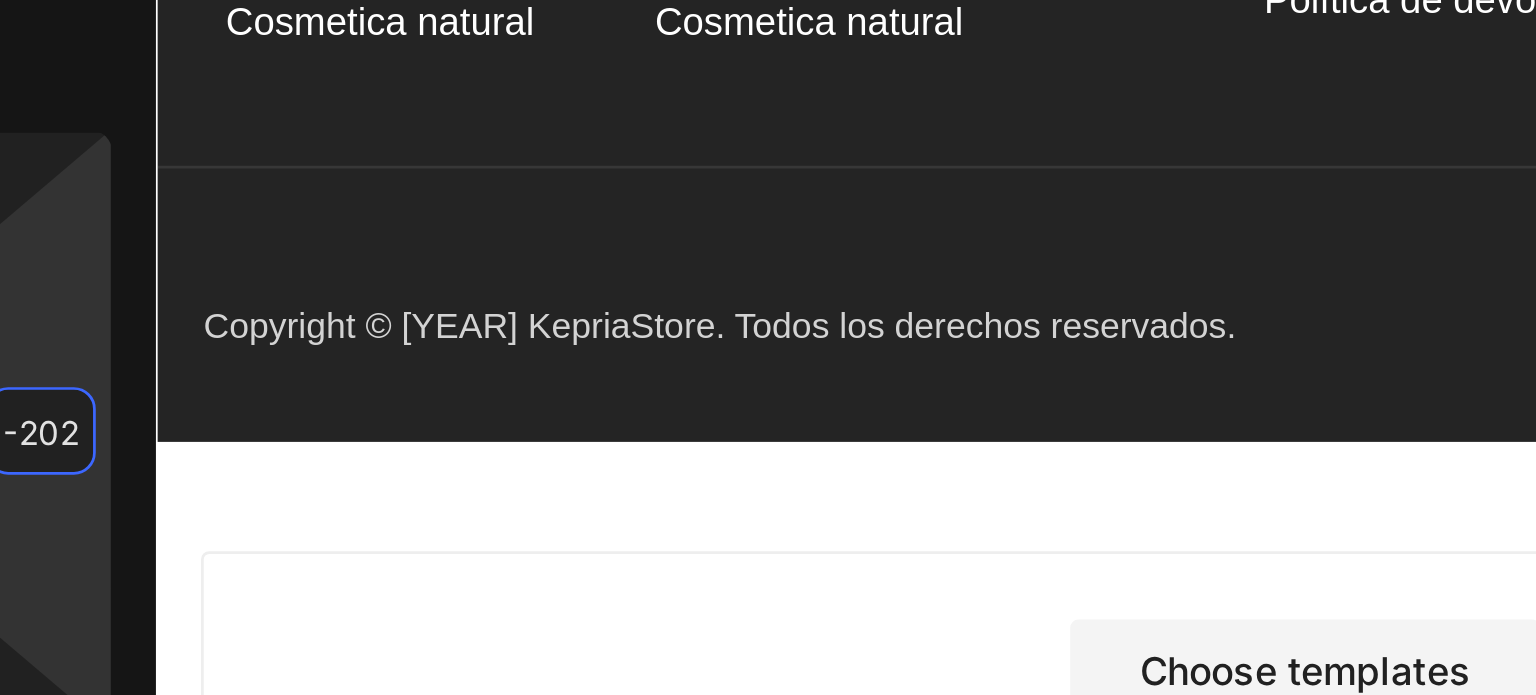 click on "7   /  Nuevo Kepria Draft Preview  Save   Publish  450 Beta Start with Sections Elements Hero Section Product Detail Brands Trusted Badges Guarantee Product Breakdown How to use Testimonials Compare Bundle FAQs Social Proof Brand Story Product List Collection Blog List Contact Sticky Add to Cart Custom Footer Browse Library 450 Layout
Row
Row
Row
Row Text
Heading
Text Block Button
Button
Button
Sticky Back to top Media
Image" at bounding box center (768, 0) 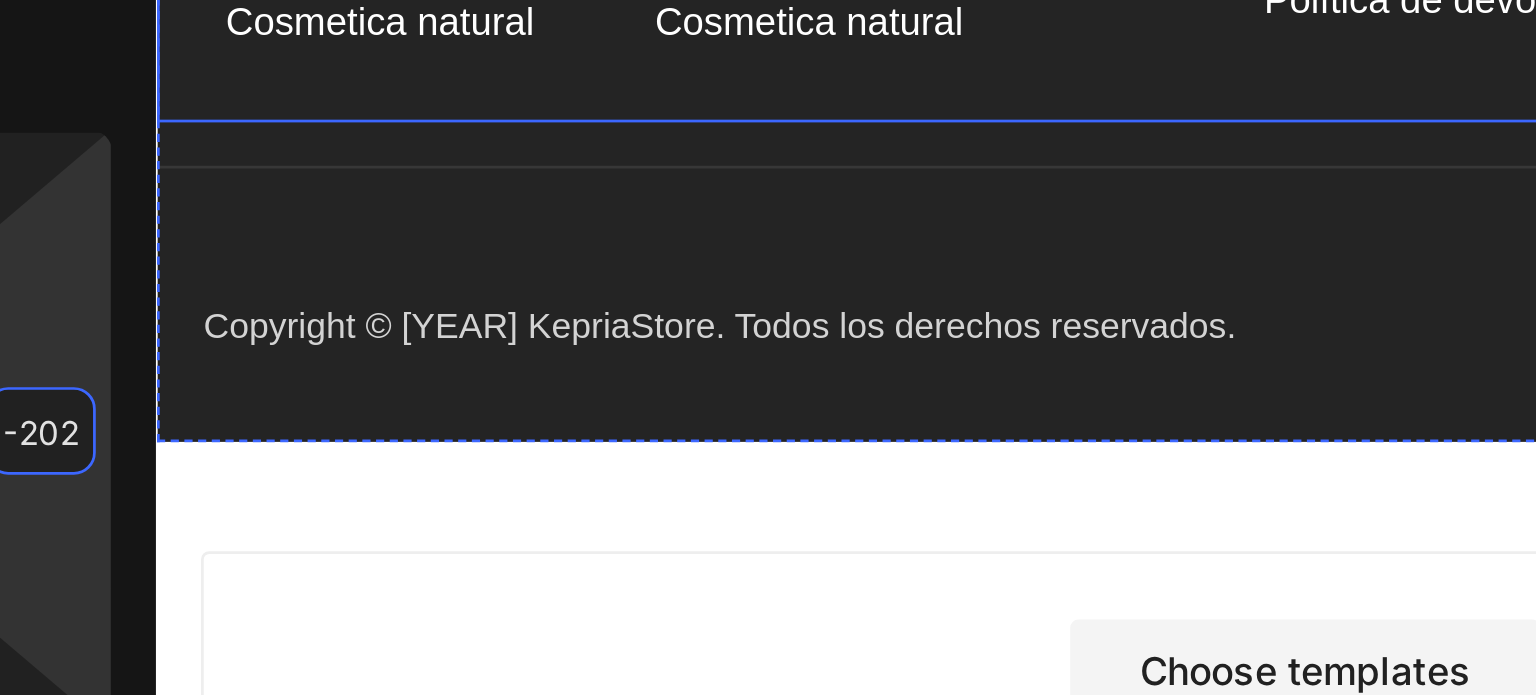 click on "Cuidado del cabello" at bounding box center [398, -446] 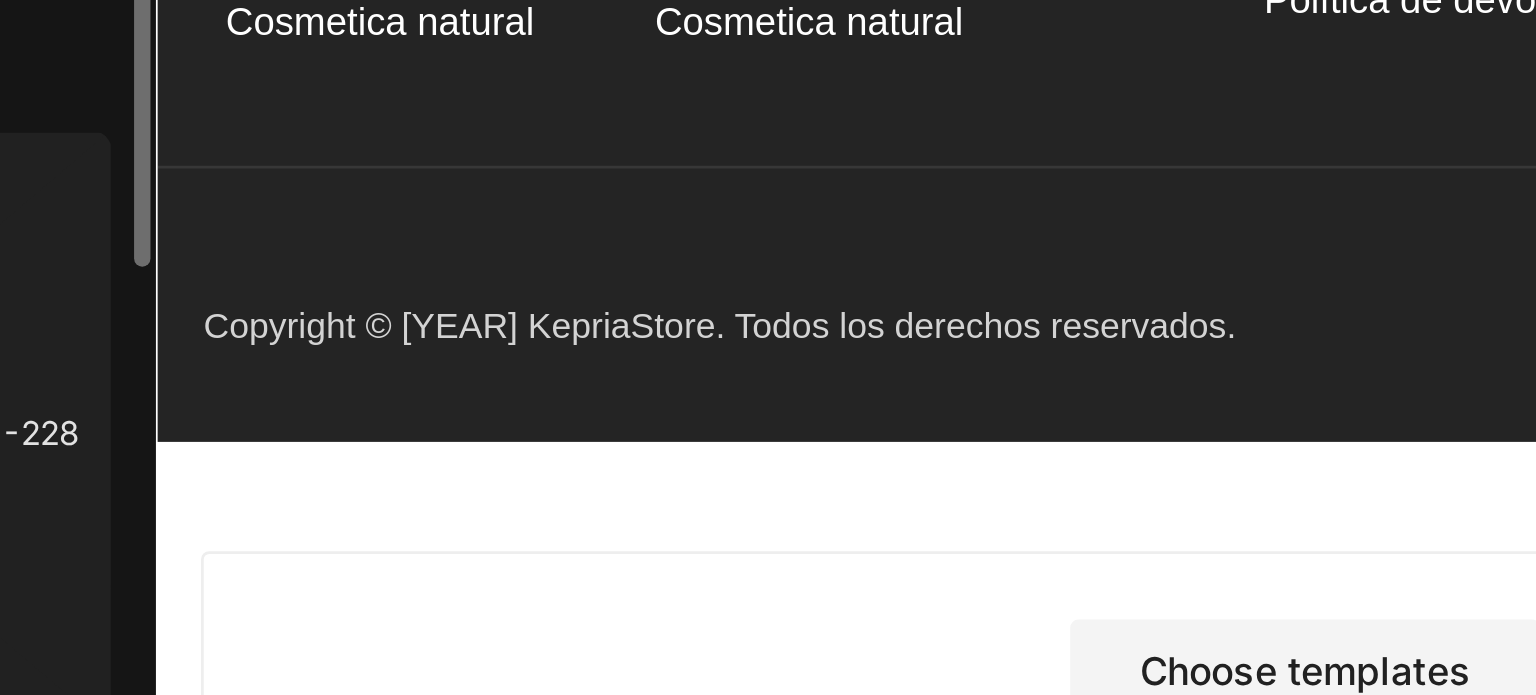 scroll, scrollTop: 72, scrollLeft: 0, axis: vertical 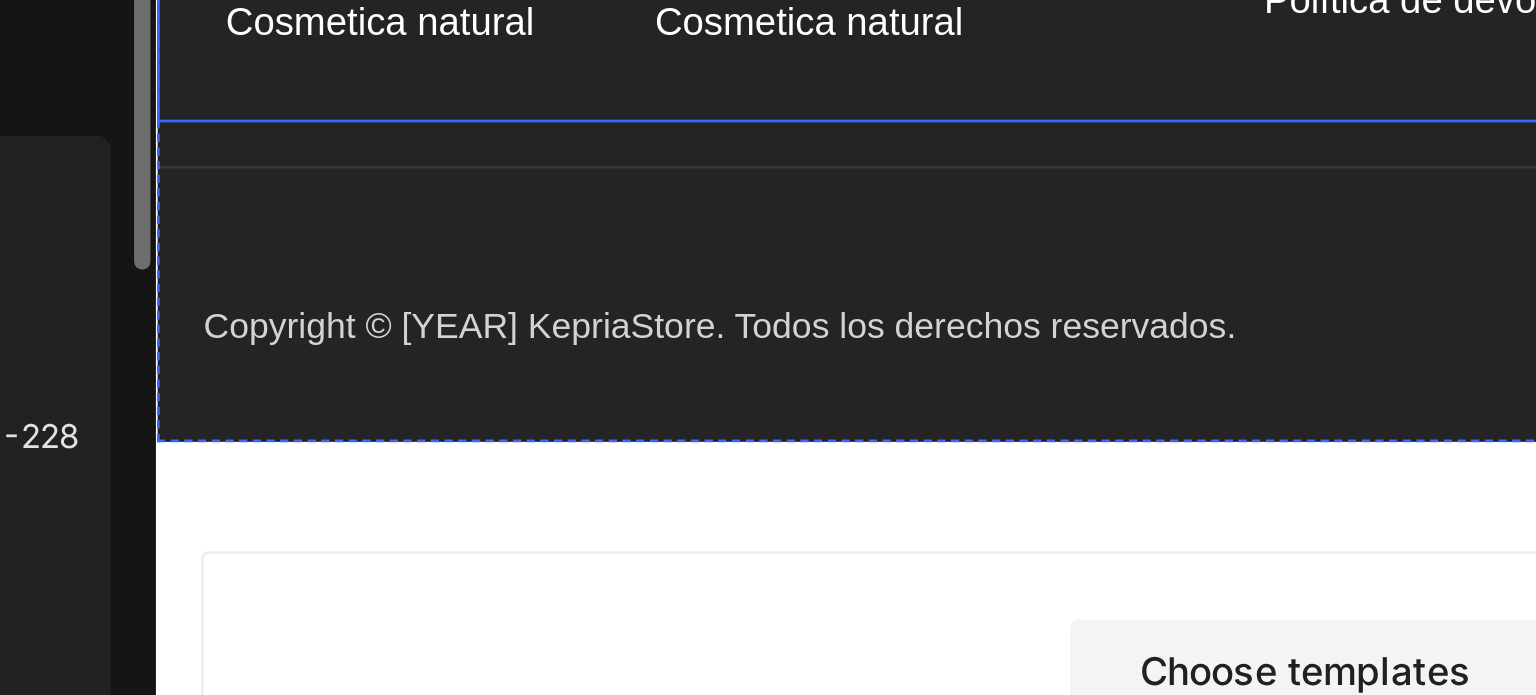 click on "Tienda Text block Cuidado masculino Button Cuidado masculino Button Cuidado femenina Button Cuidado femenina Button Cuidado de la piel Button Cuidado de la piel Button Cuidado del cabello Button Cuidado del cabello Button   0 Cosmetica natural Button Cosmetica natural Button" at bounding box center (350, -508) 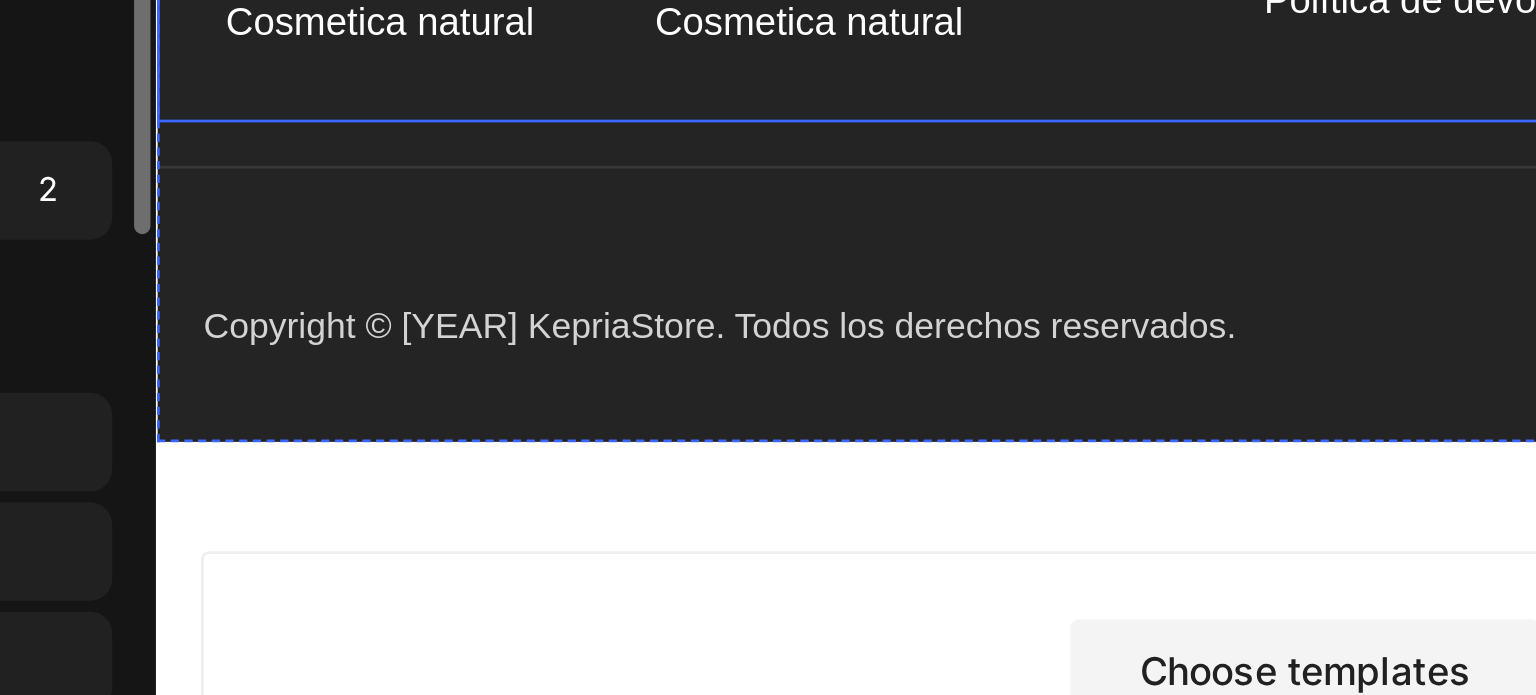 scroll, scrollTop: 0, scrollLeft: 0, axis: both 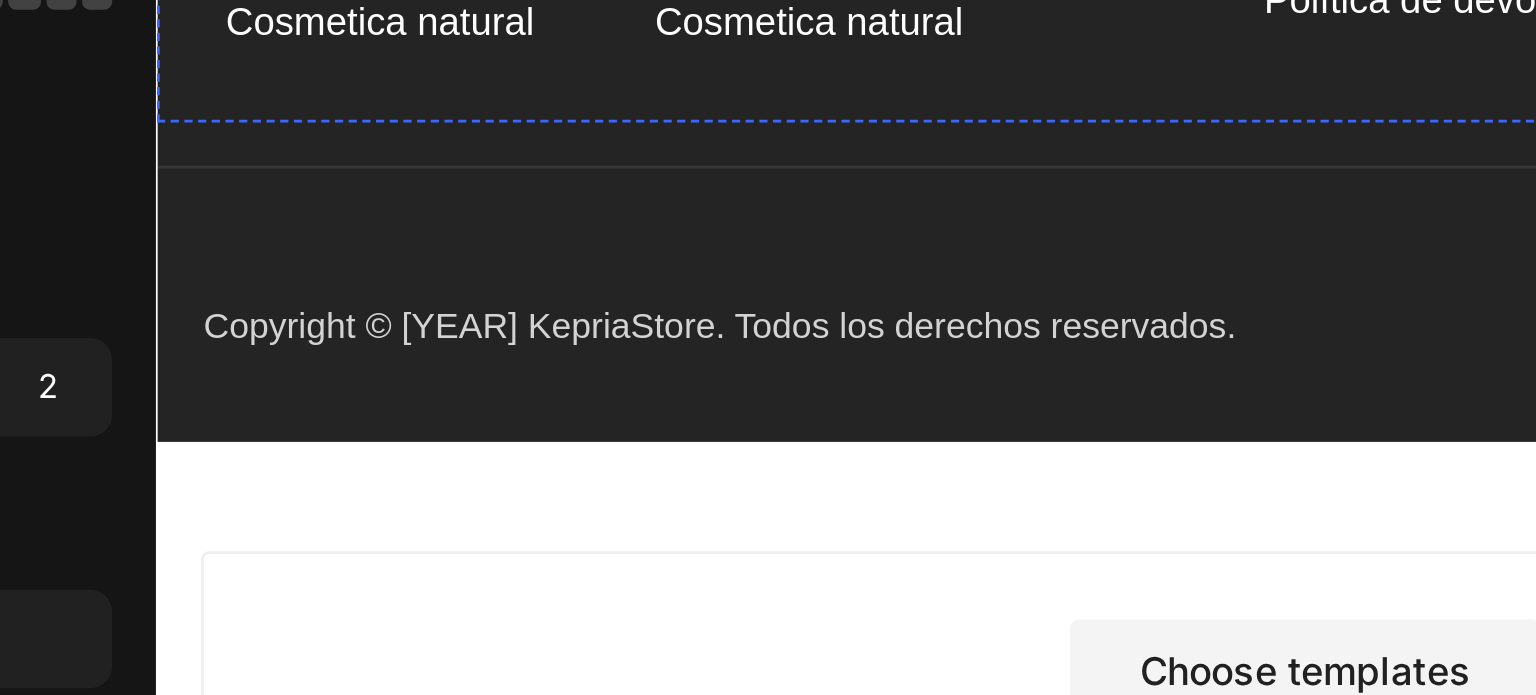 click on "Cuidado de la piel" at bounding box center (393, -486) 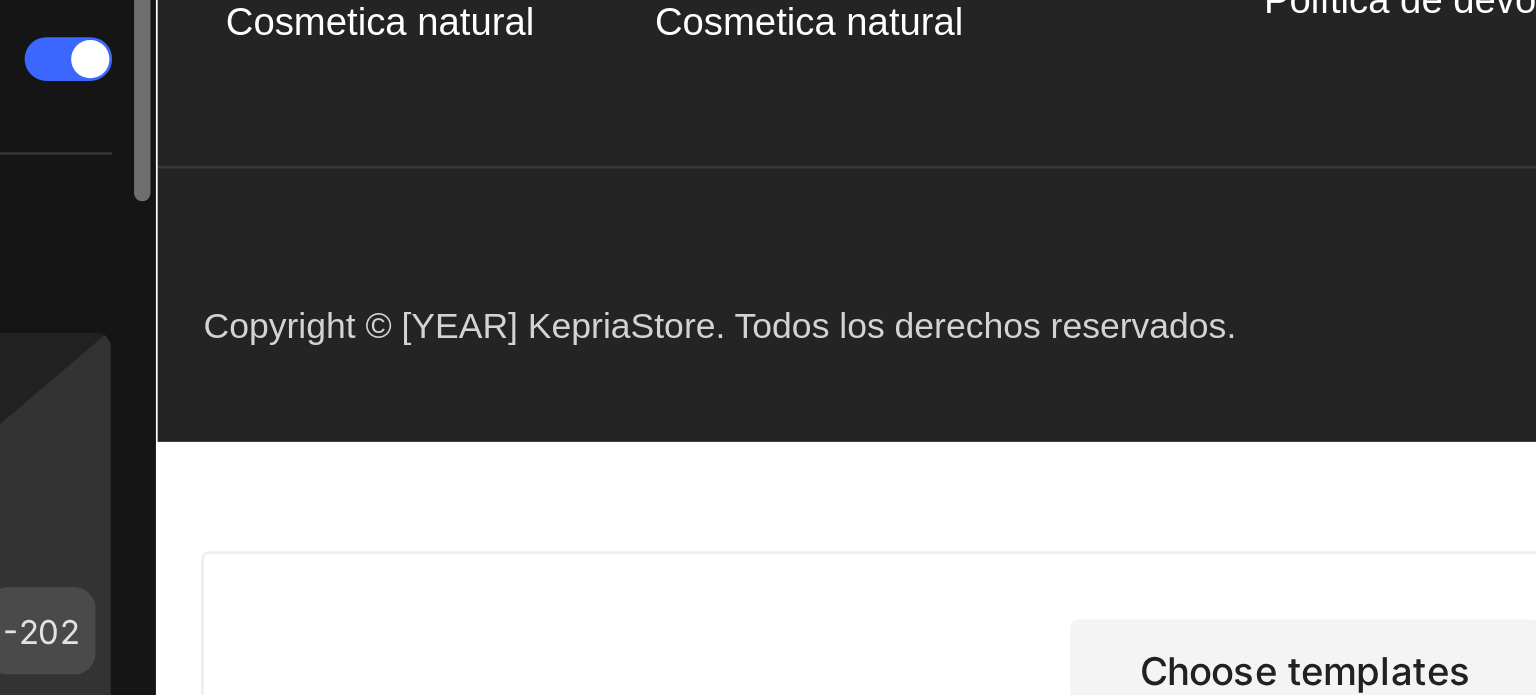 click on "-202" at bounding box center [295, 525] 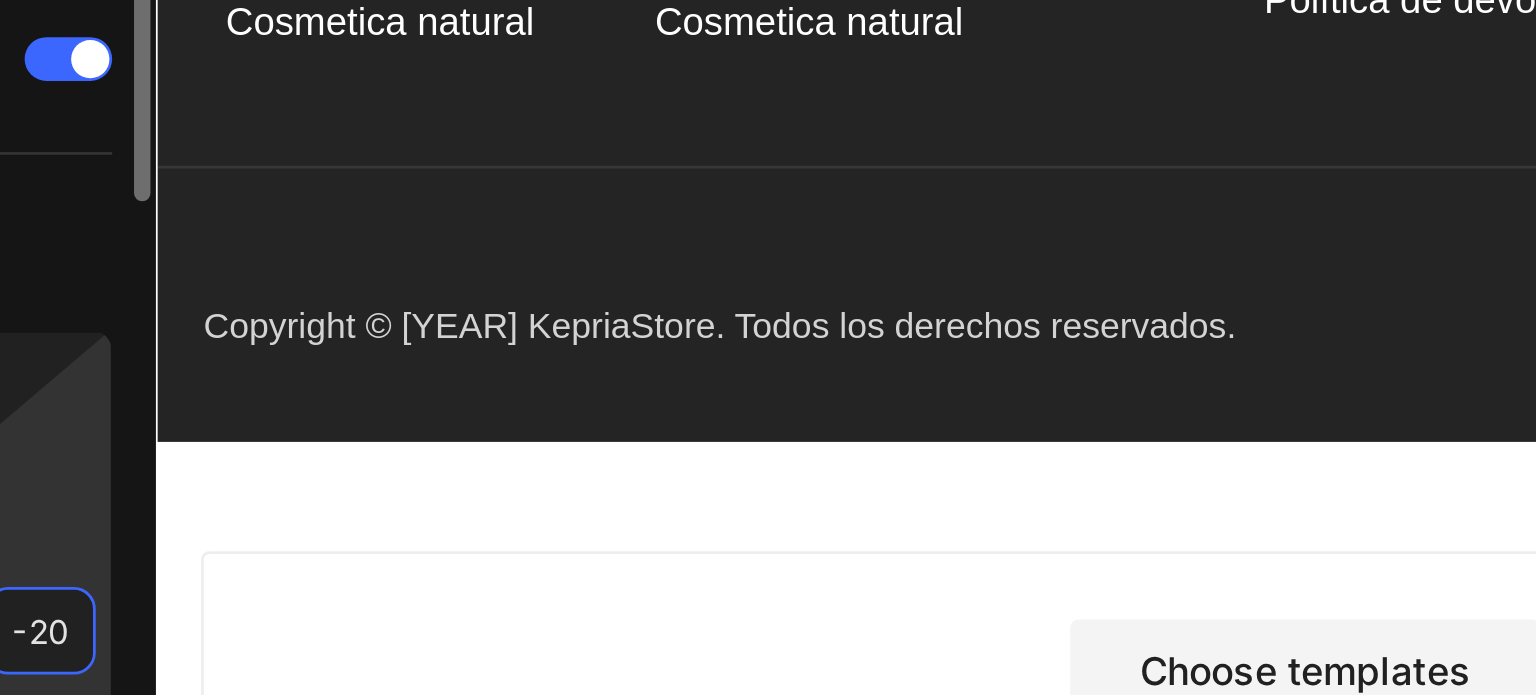 type on "-201" 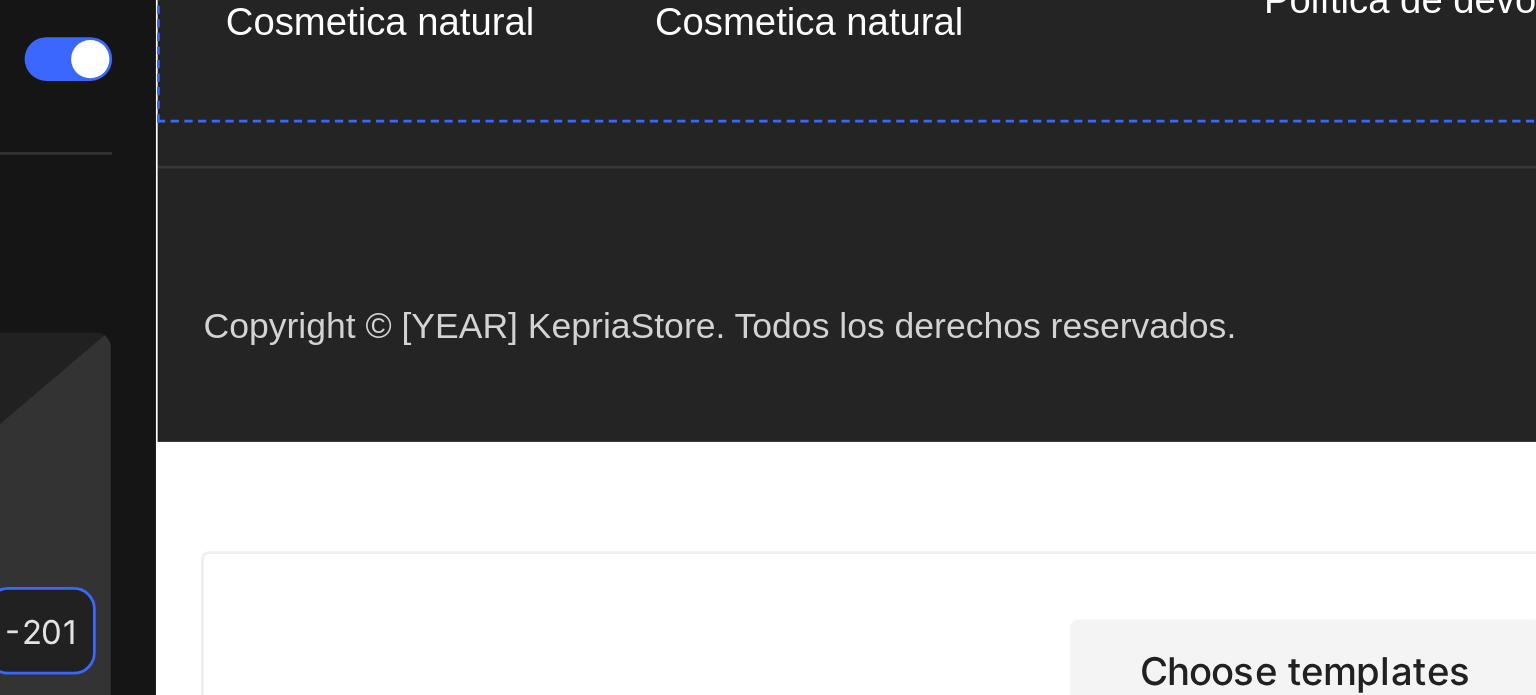 click on "Cuidado del cabello" at bounding box center (398, -446) 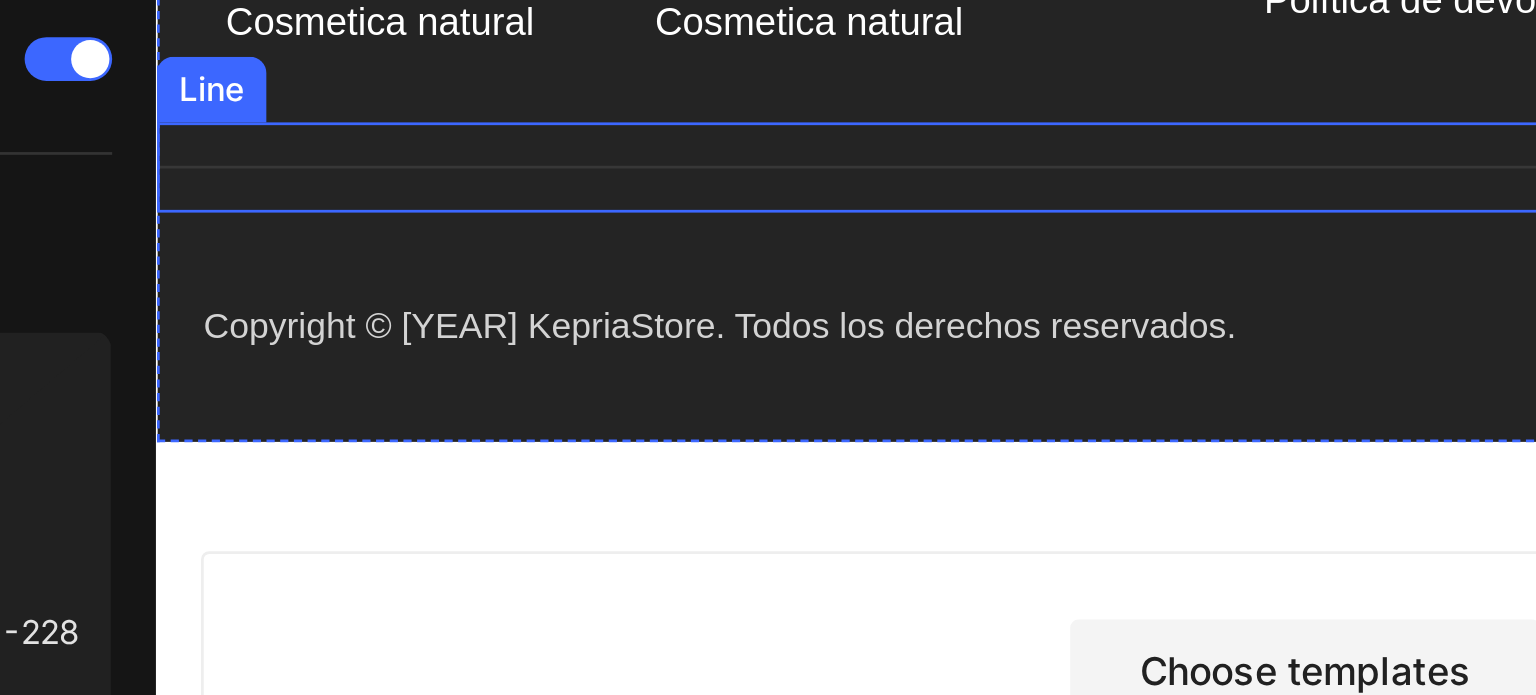 click on "Compañia Text block Sobre nosotros Button Contacto Button Tienda Text block Cuidado masculino Button Cuidado masculino Button Cuidado femenina Button Cuidado femenina Button Cuidado de la piel Button Cuidado de la piel Button Cuidado del cabello Button Cuidado del cabello Button   0 Cosmetica natural Button Cosmetica natural Button Políticas Text block Política de Privacidad Button Términos y condiciones Button Política de envíos Button Política de devoluciones Button Image Image Image Image Row Row" at bounding box center (755, -505) 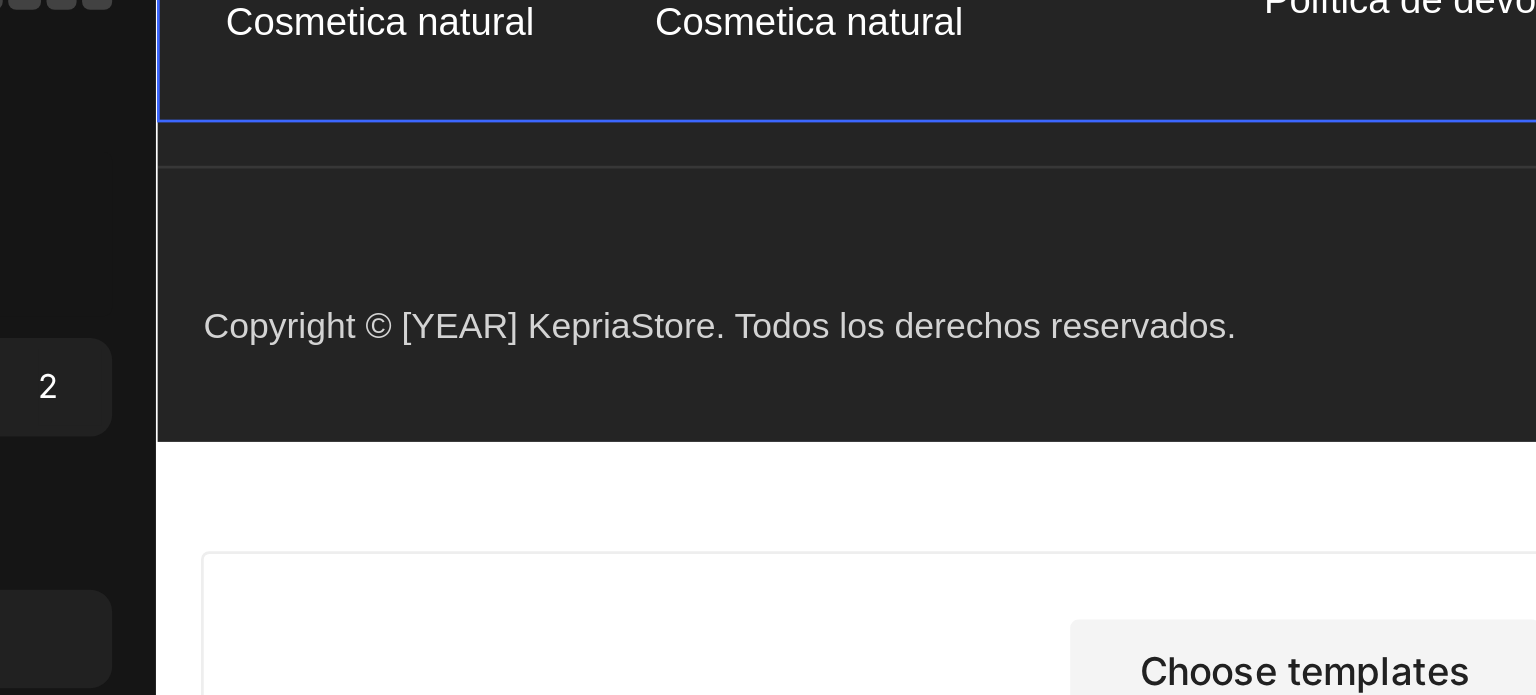 scroll, scrollTop: 5336, scrollLeft: 0, axis: vertical 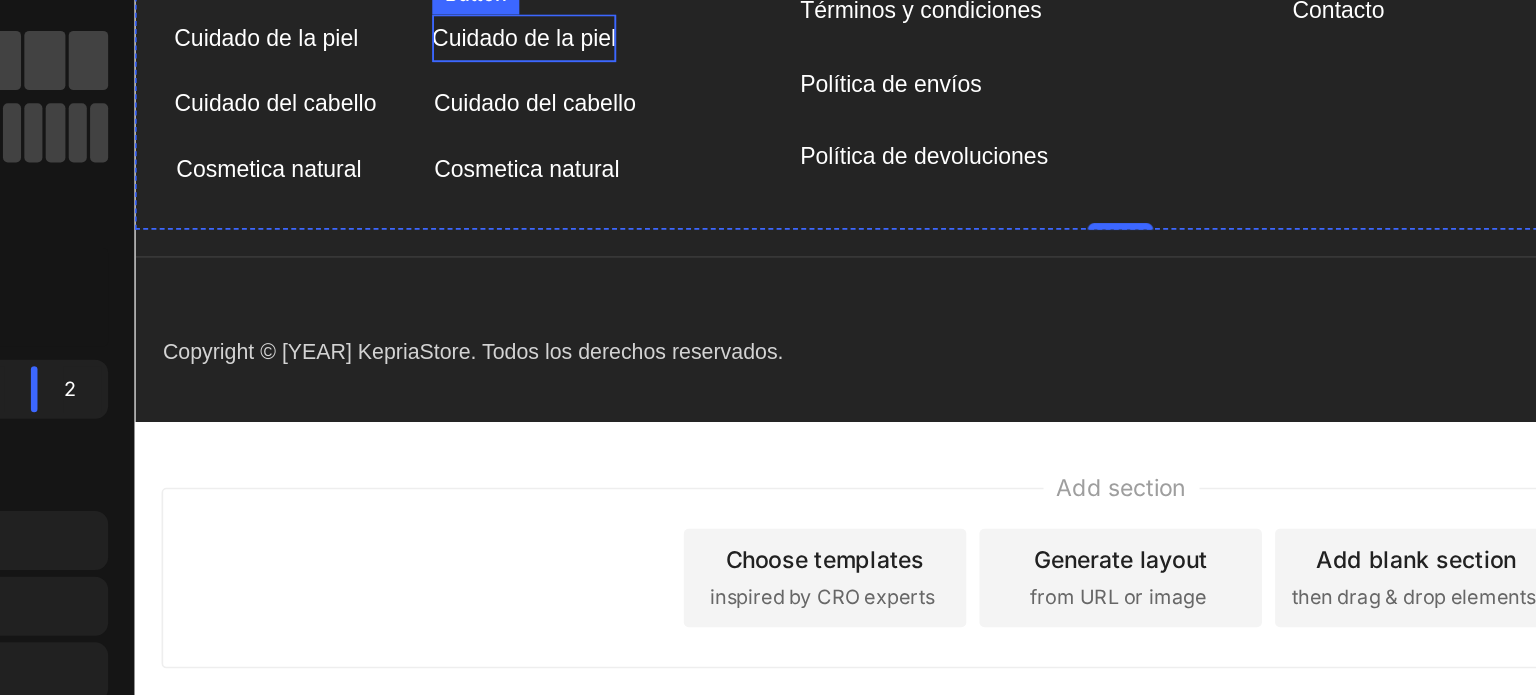 click on "Cuidado de la piel" at bounding box center (371, -69) 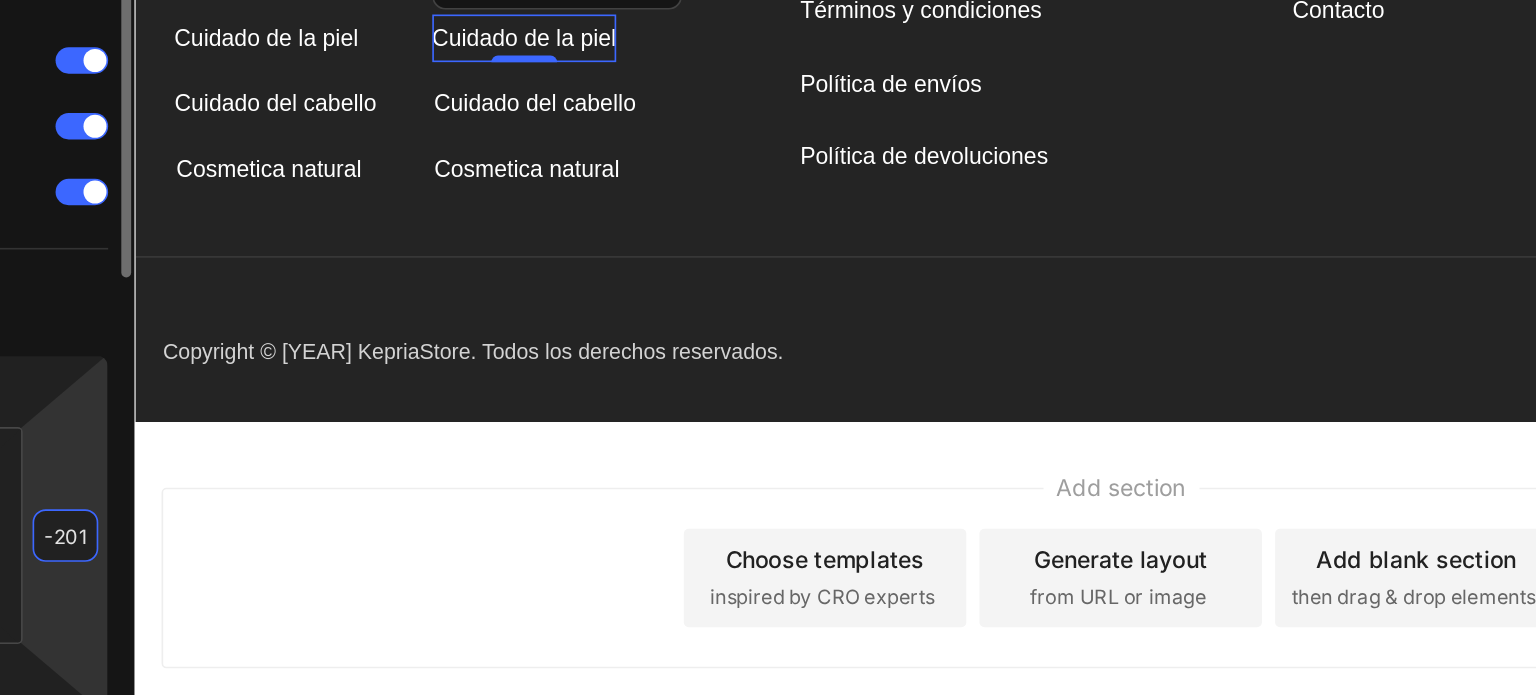 click on "-201" at bounding box center (295, 525) 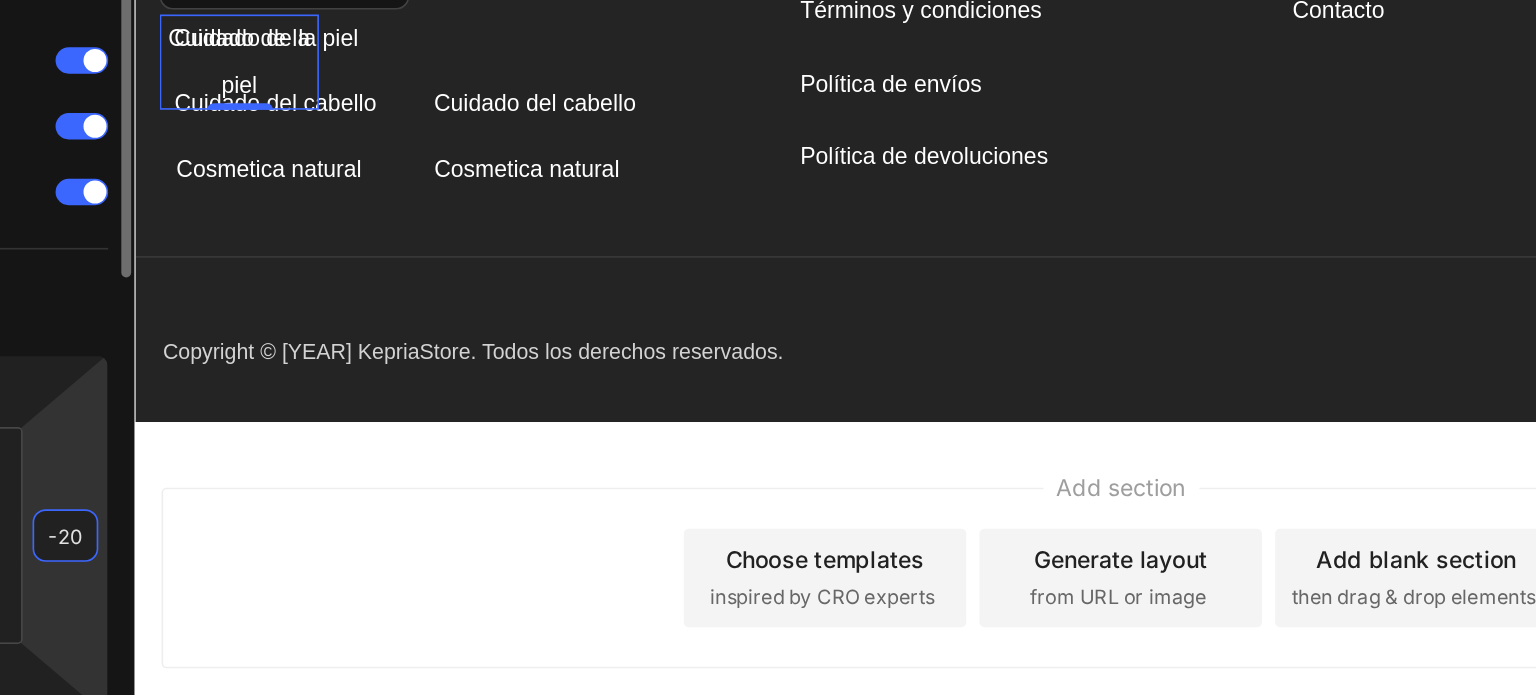 type on "-202" 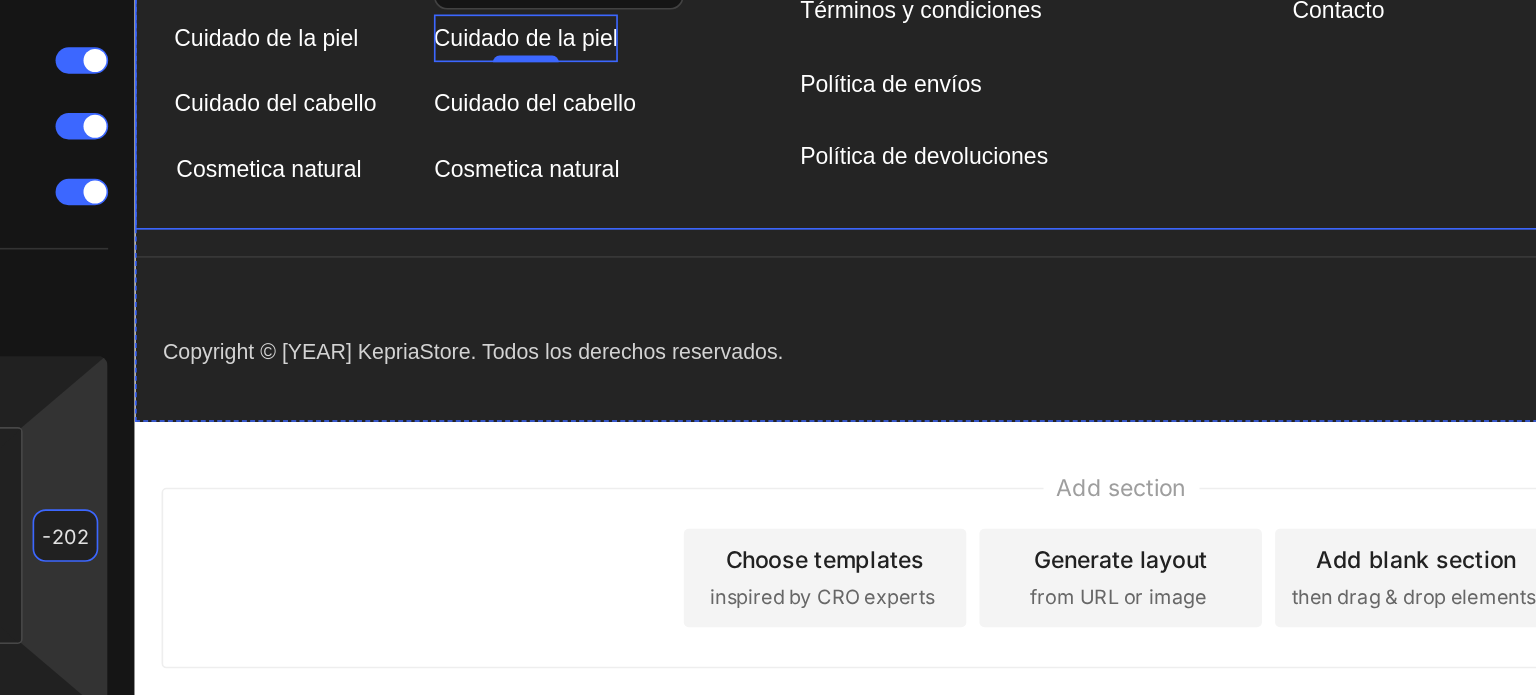 click on "Title Line" at bounding box center (734, 64) 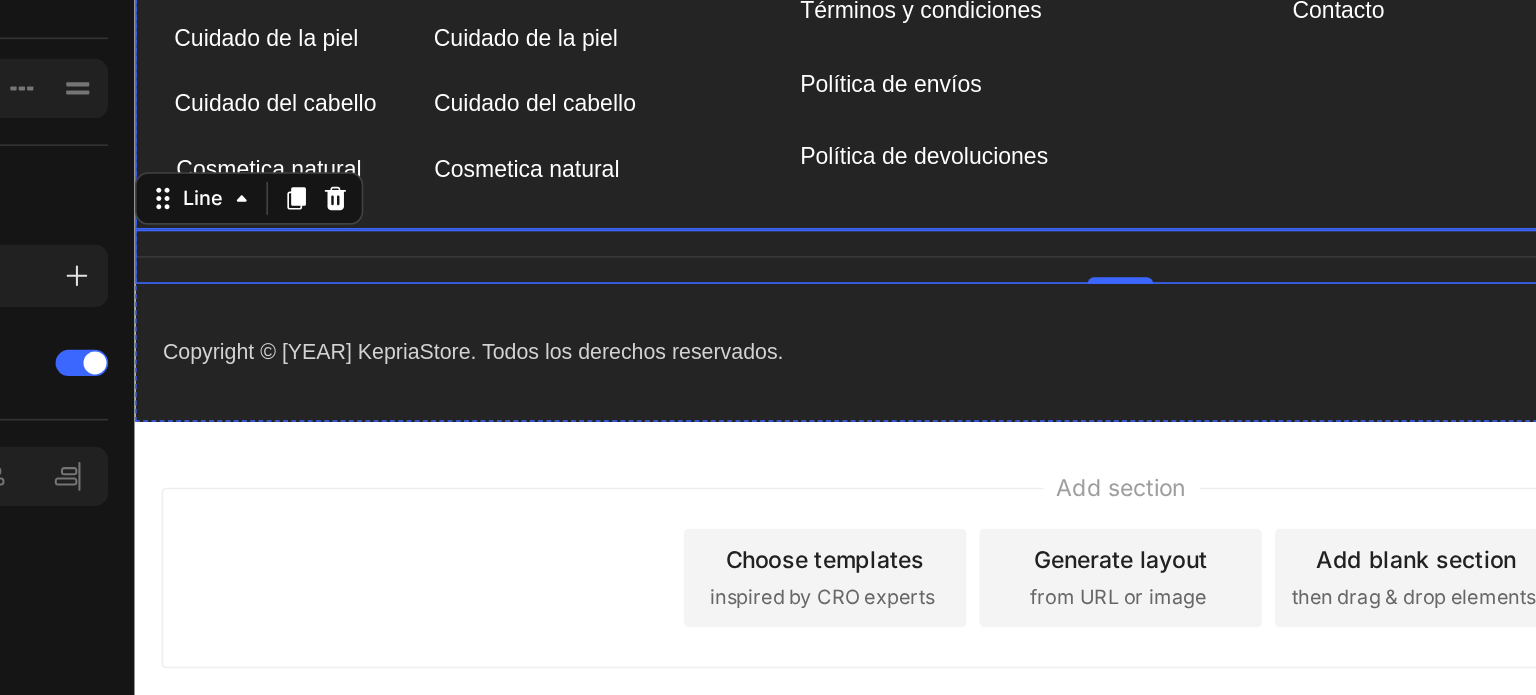 scroll, scrollTop: 5318, scrollLeft: 0, axis: vertical 